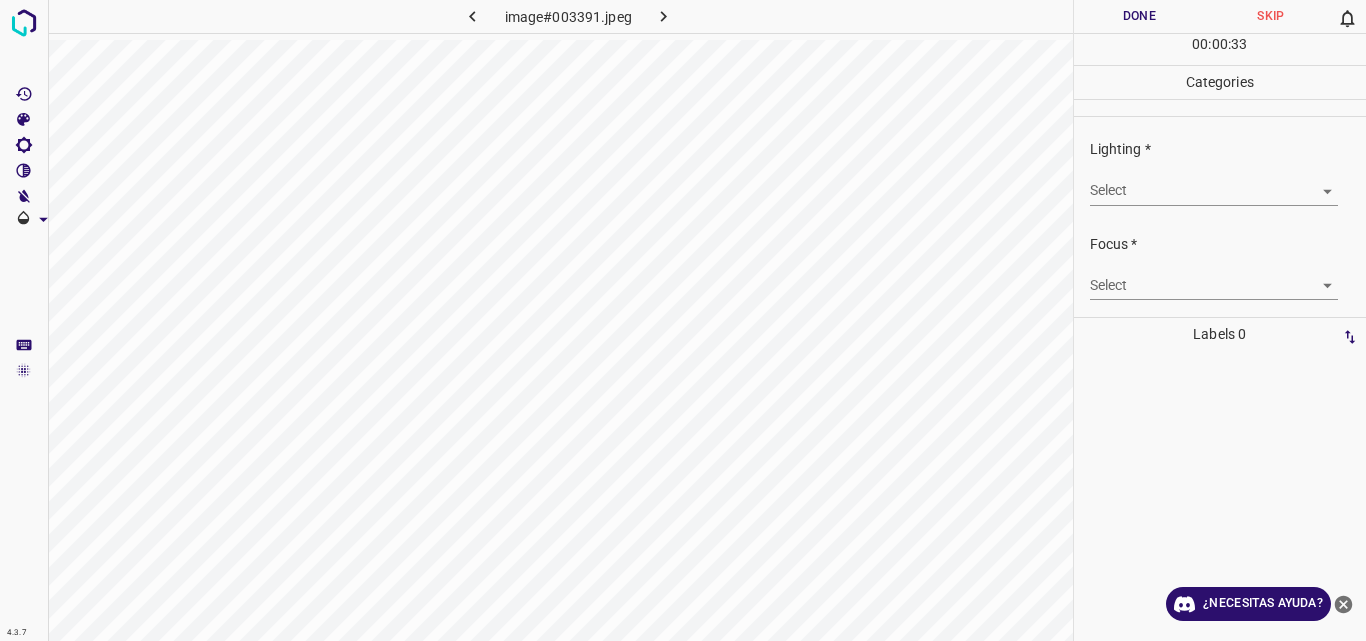 scroll, scrollTop: 0, scrollLeft: 0, axis: both 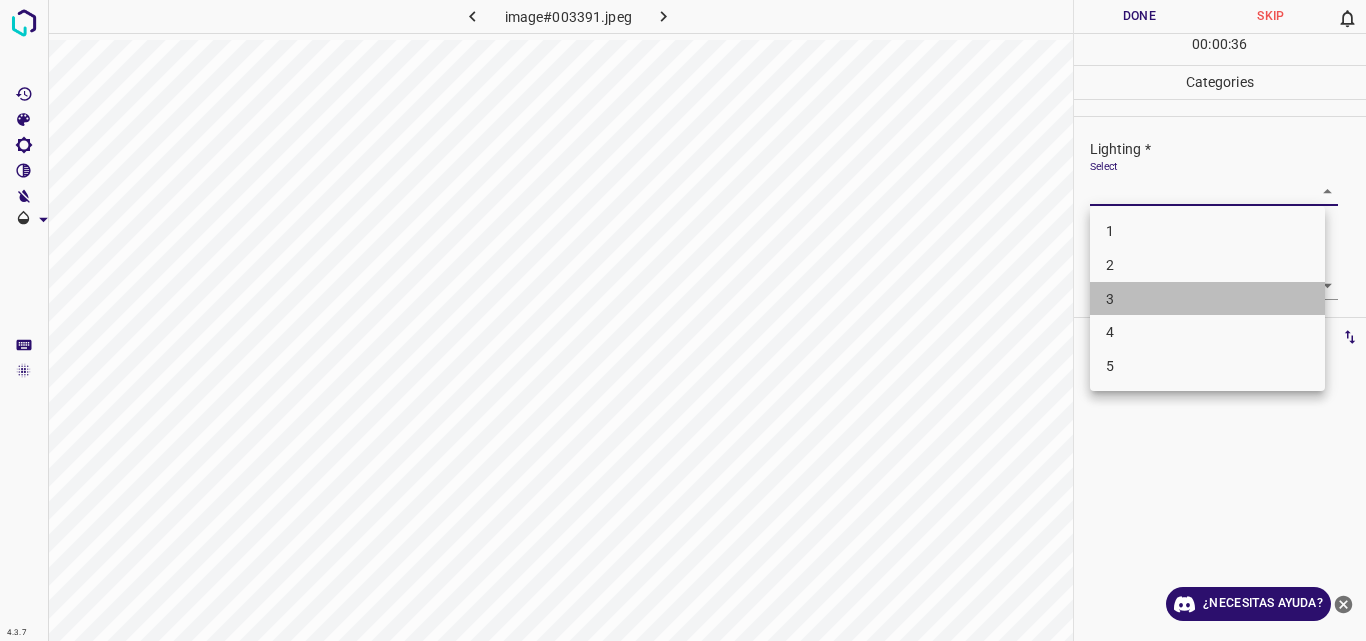 click on "3" at bounding box center [1207, 299] 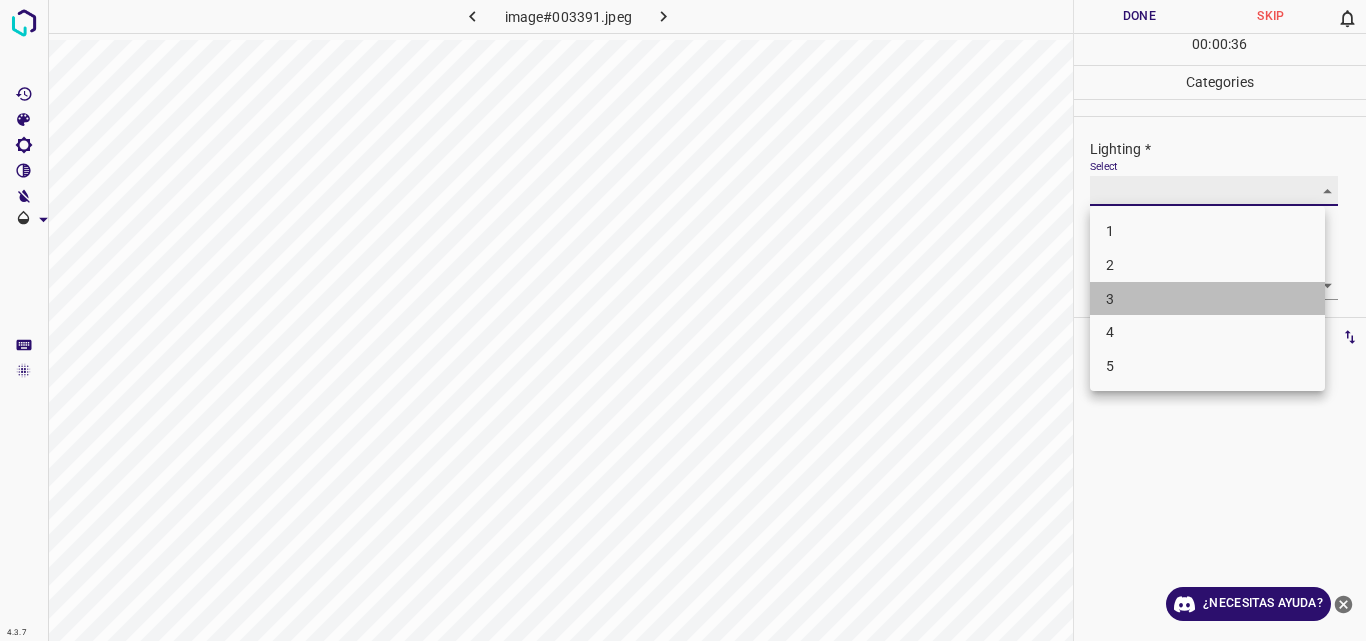 type on "3" 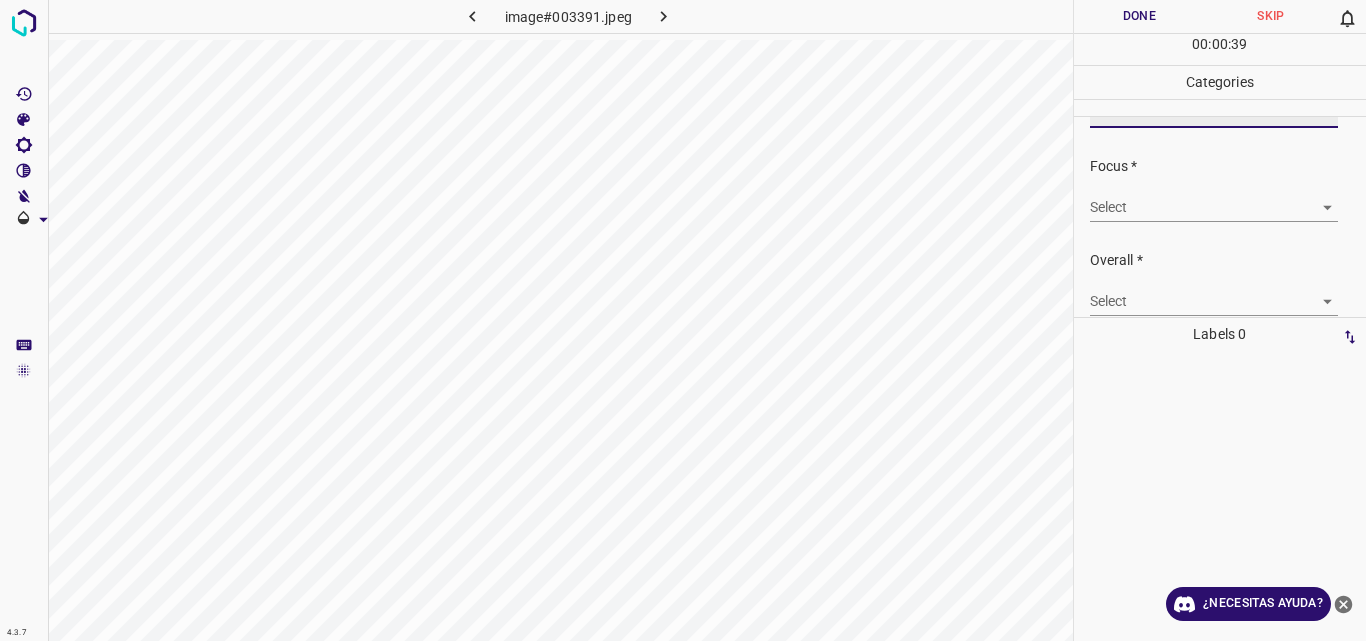 scroll, scrollTop: 98, scrollLeft: 0, axis: vertical 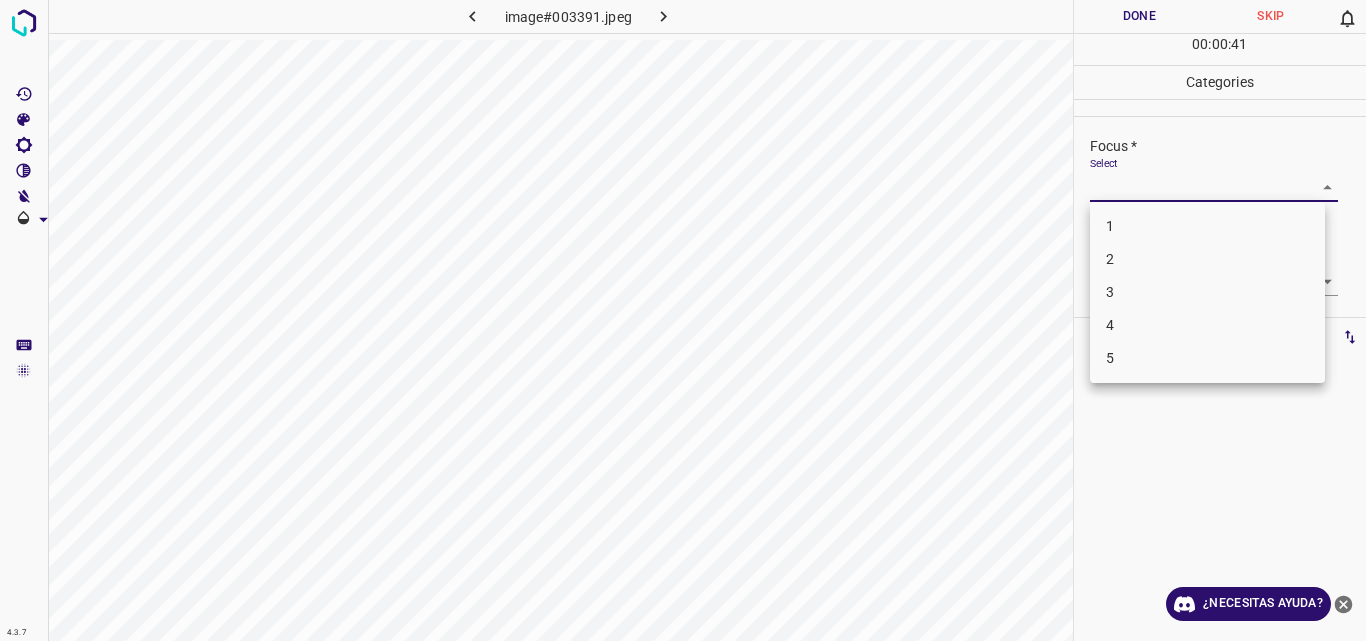 click on "4.3.7 image#003391.jpeg Done Skip 0 00   : 00   : 41   Categories Lighting *  Select 3 3 Focus *  Select ​ Overall *  Select ​ Labels   0 Categories 1 Lighting 2 Focus 3 Overall Tools Space Change between modes (Draw & Edit) I Auto labeling R Restore zoom M Zoom in N Zoom out Delete Delete selecte label Filters Z Restore filters X Saturation filter C Brightness filter V Contrast filter B Gray scale filter General O Download ¿Necesitas ayuda? Original text Rate this translation Your feedback will be used to help improve Google Translate - Texto - Esconder - Borrar 1 2 3 4 5" at bounding box center (683, 320) 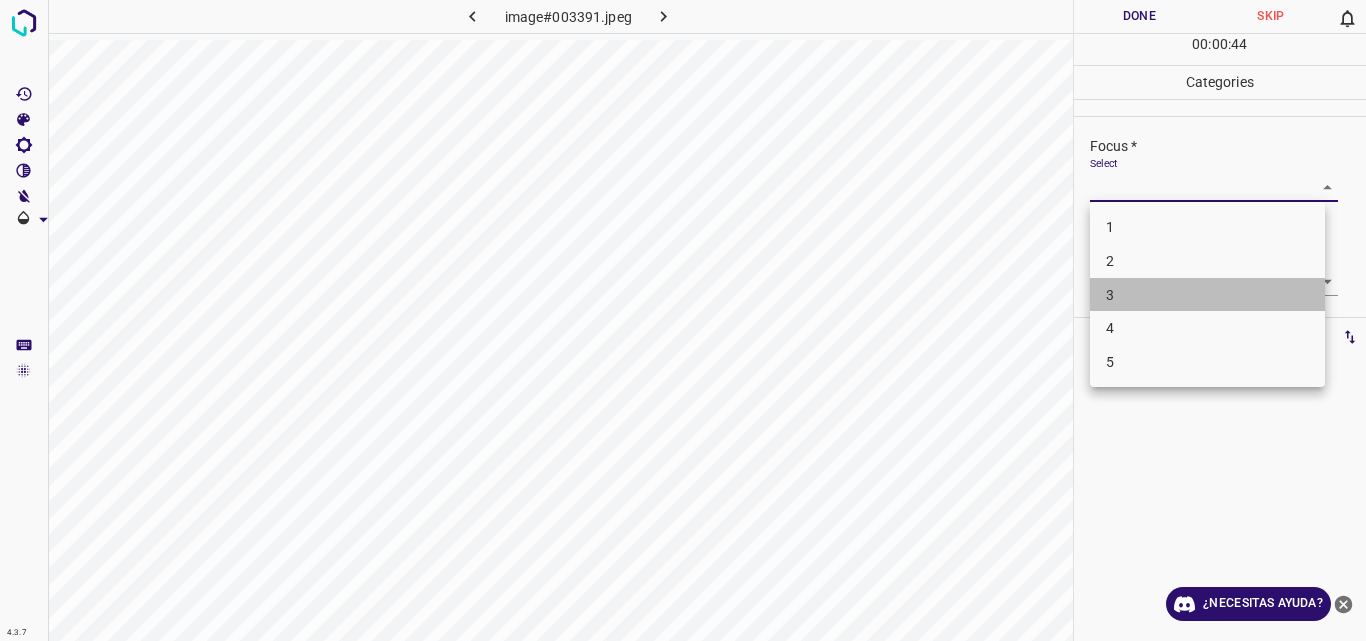 click on "3" at bounding box center (1207, 295) 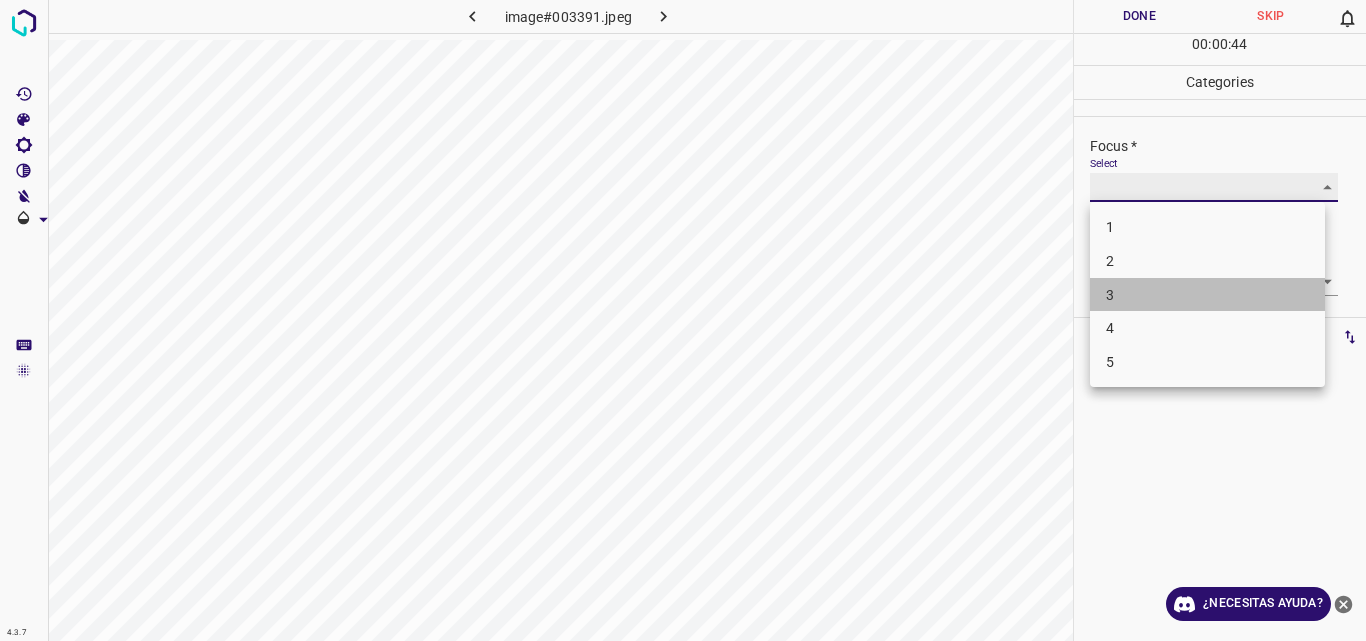 type on "3" 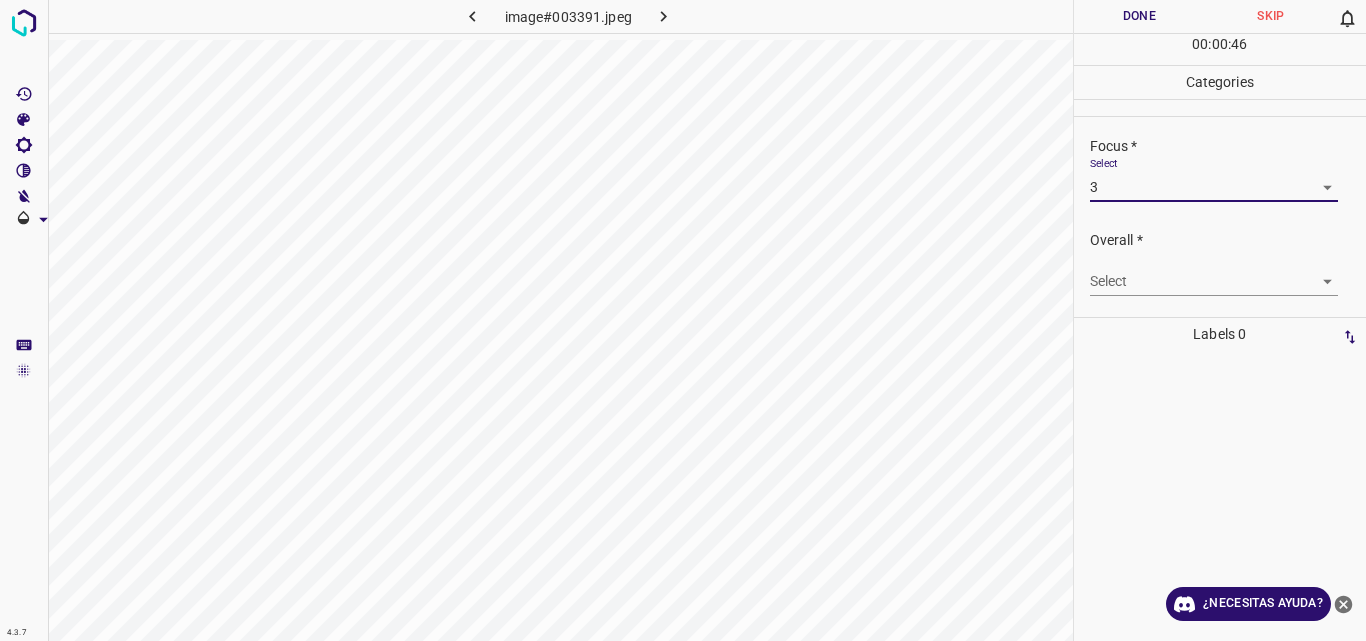 click on "4.3.7 image#003391.jpeg Done Skip 0 00   : 00   : 46   Categories Lighting *  Select 3 3 Focus *  Select 3 3 Overall *  Select ​ Labels   0 Categories 1 Lighting 2 Focus 3 Overall Tools Space Change between modes (Draw & Edit) I Auto labeling R Restore zoom M Zoom in N Zoom out Delete Delete selecte label Filters Z Restore filters X Saturation filter C Brightness filter V Contrast filter B Gray scale filter General O Download ¿Necesitas ayuda? Original text Rate this translation Your feedback will be used to help improve Google Translate - Texto - Esconder - Borrar" at bounding box center [683, 320] 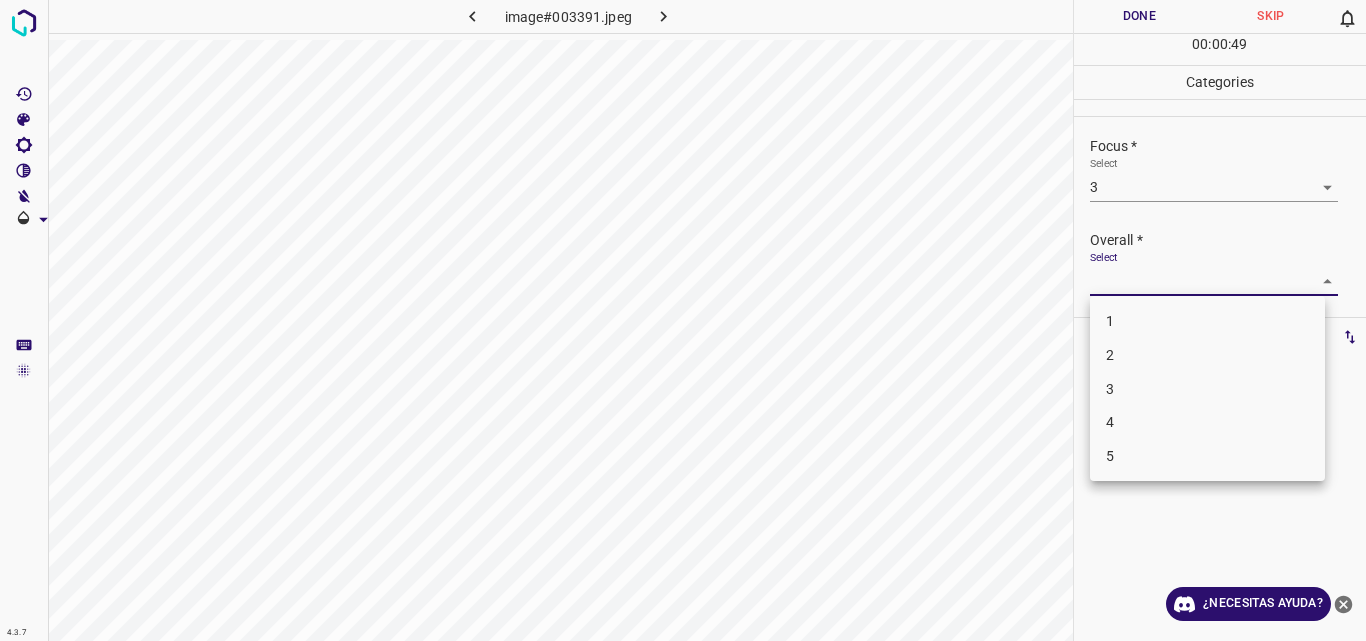 click on "3" at bounding box center [1207, 389] 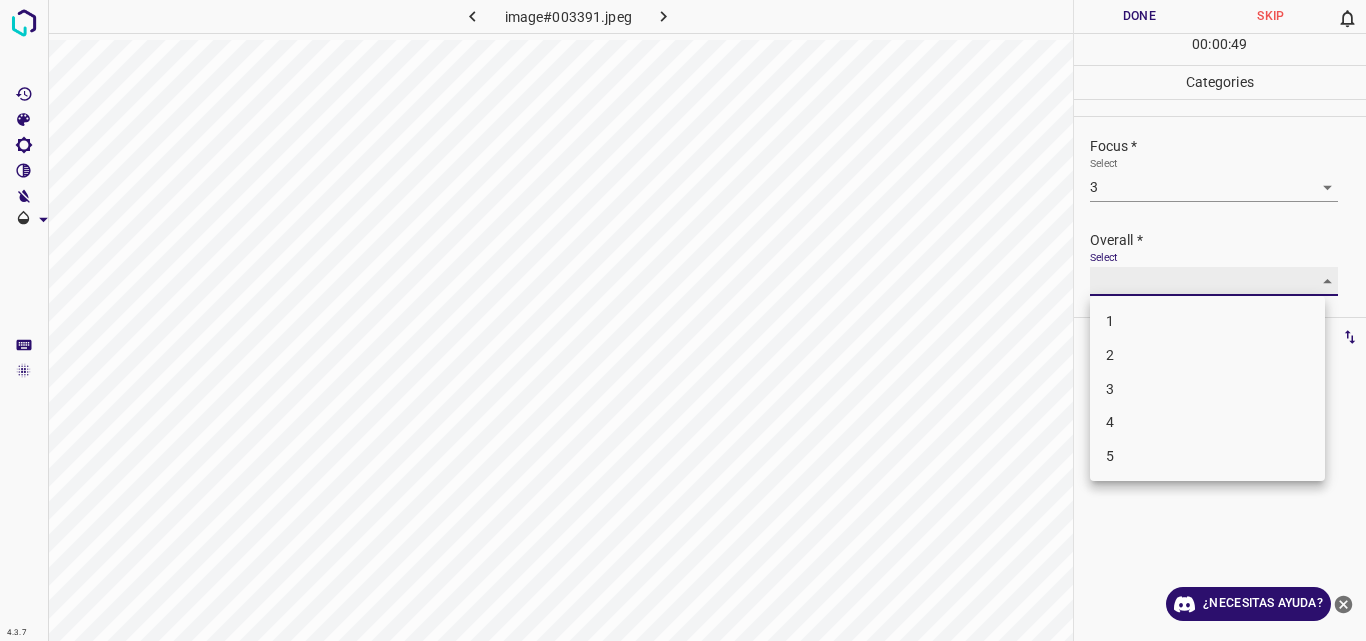 type on "3" 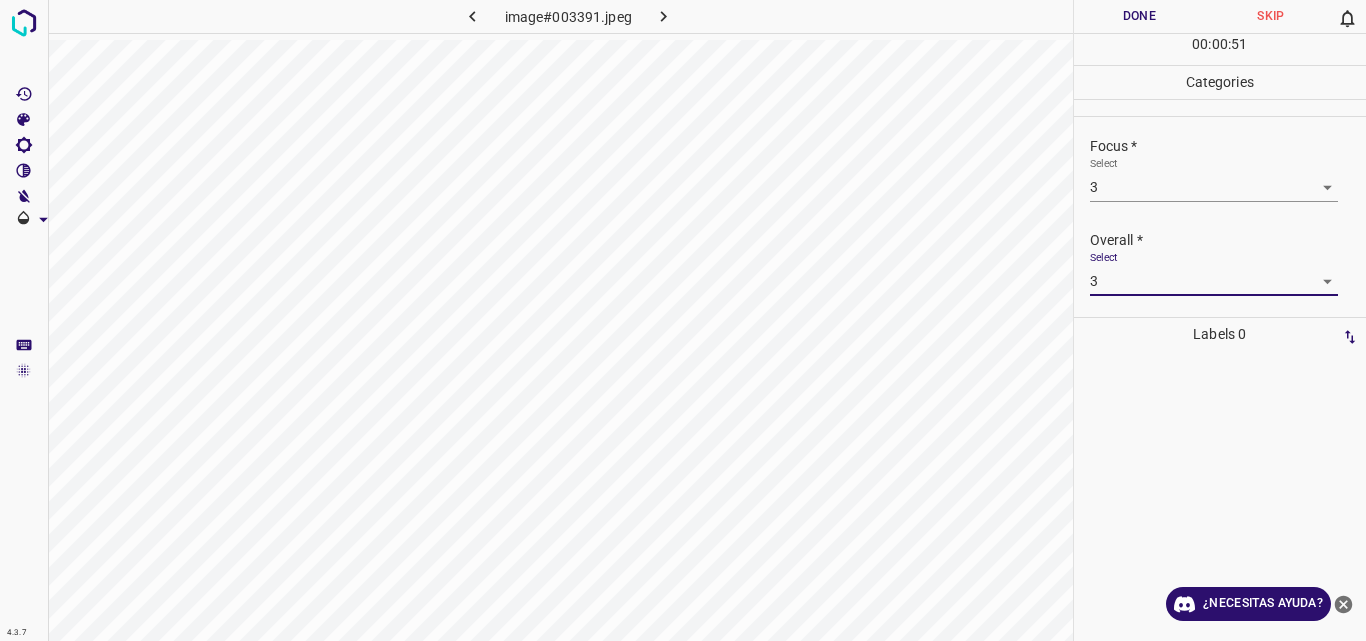 click on "Done" at bounding box center [1140, 16] 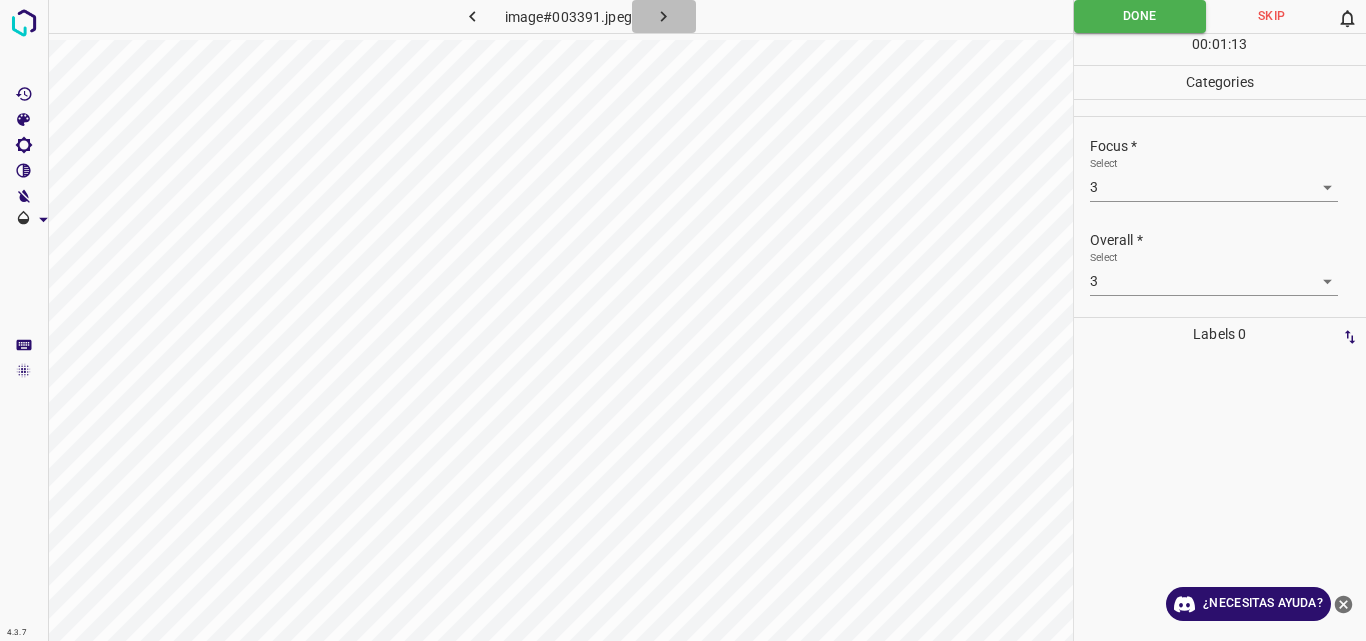 click 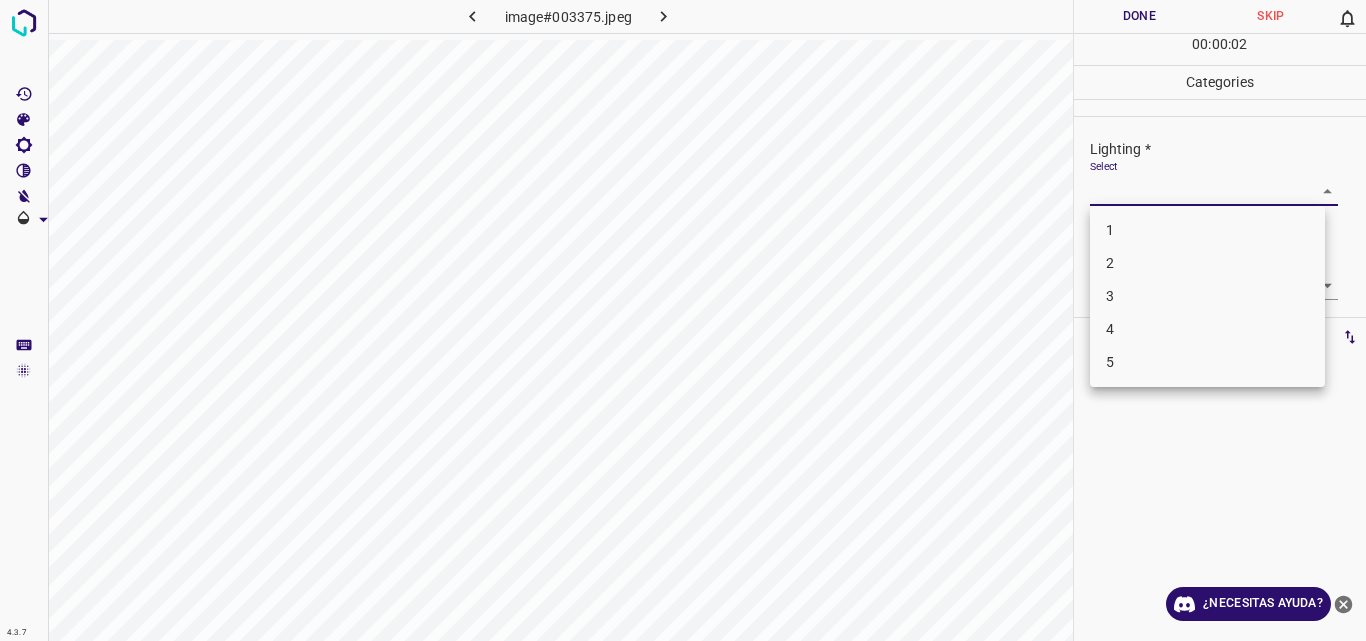 click on "4.3.7 image#003375.jpeg Done Skip 0 00   : 00   : 02   Categories Lighting *  Select ​ Focus *  Select ​ Overall *  Select ​ Labels   0 Categories 1 Lighting 2 Focus 3 Overall Tools Space Change between modes (Draw & Edit) I Auto labeling R Restore zoom M Zoom in N Zoom out Delete Delete selecte label Filters Z Restore filters X Saturation filter C Brightness filter V Contrast filter B Gray scale filter General O Download ¿Necesitas ayuda? Original text Rate this translation Your feedback will be used to help improve Google Translate - Texto - Esconder - Borrar 1 2 3 4 5" at bounding box center [683, 320] 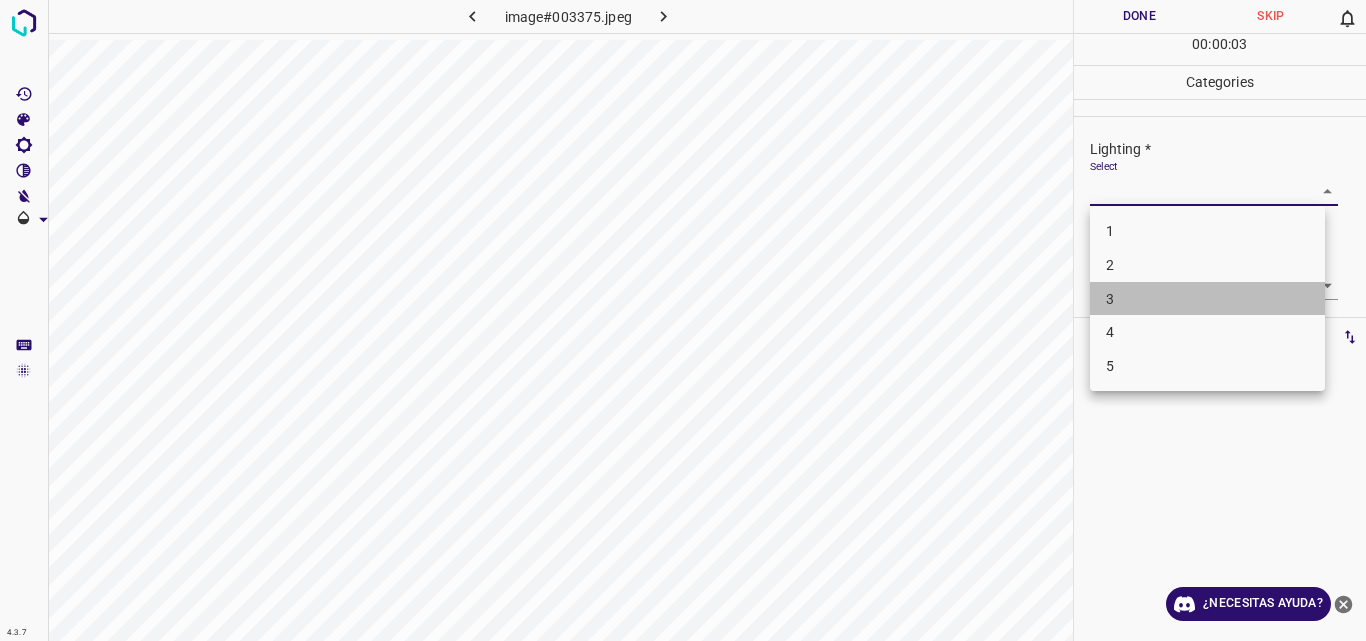 click on "3" at bounding box center [1207, 299] 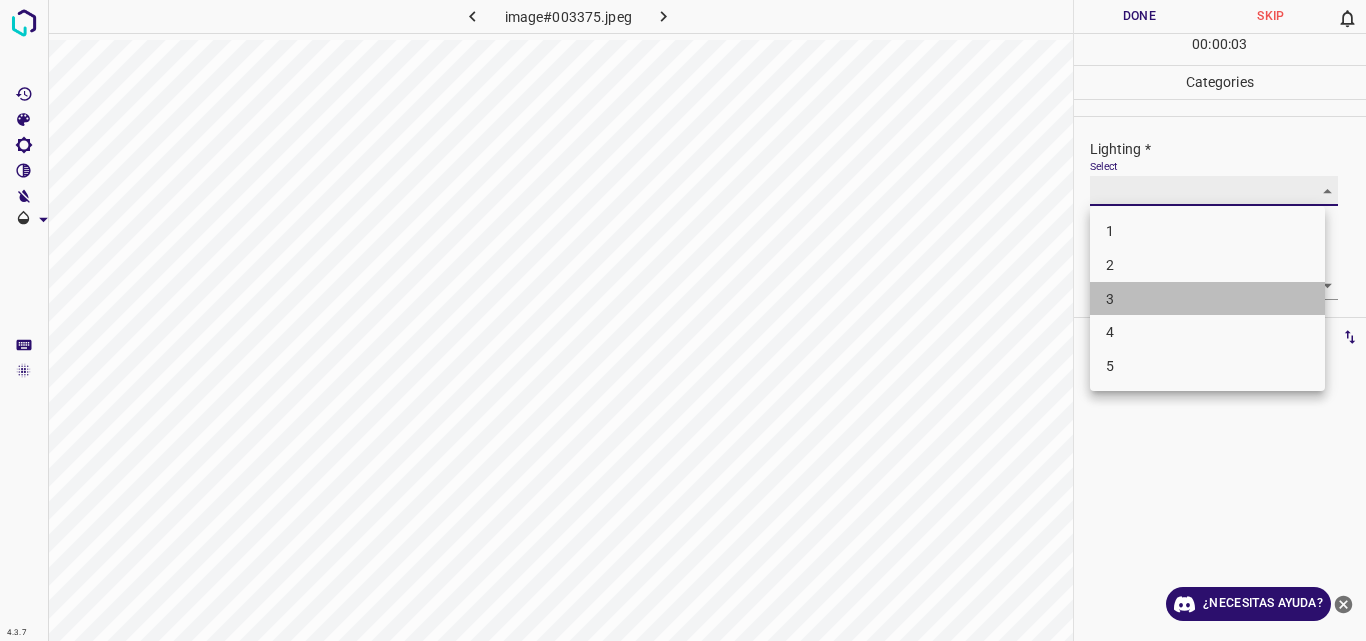 type on "3" 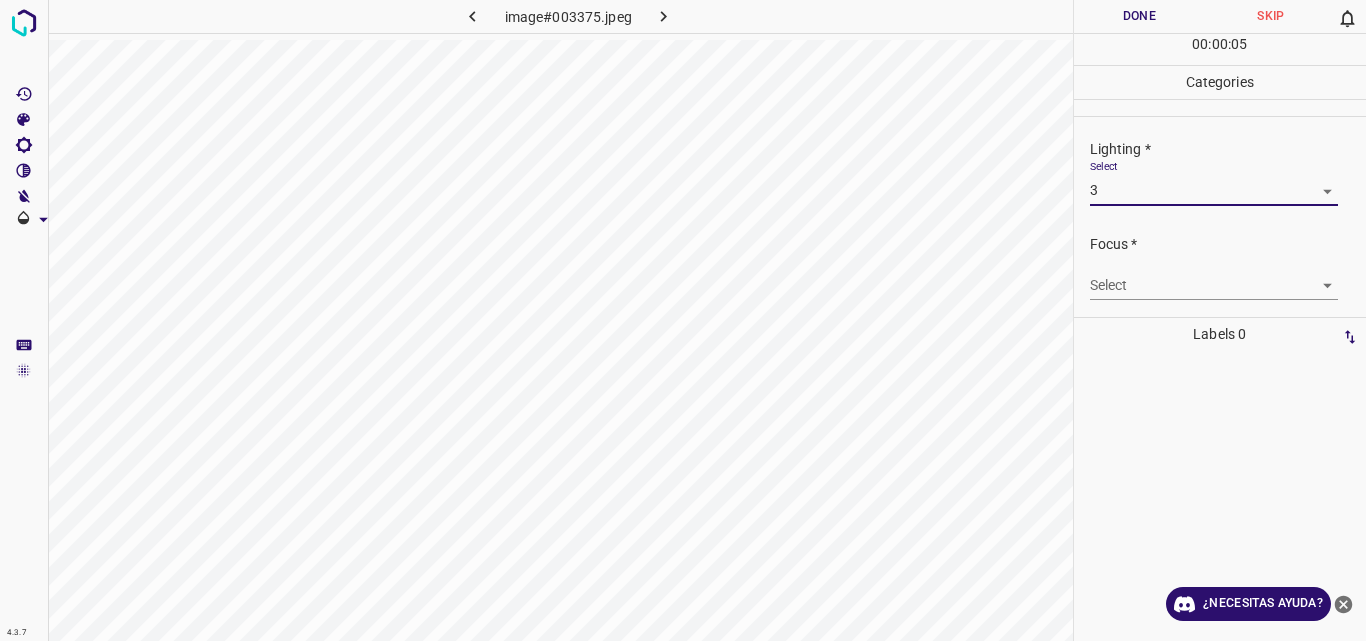 click on "4.3.7 image#003375.jpeg Done Skip 0 00   : 00   : 05   Categories Lighting *  Select 3 3 Focus *  Select ​ Overall *  Select ​ Labels   0 Categories 1 Lighting 2 Focus 3 Overall Tools Space Change between modes (Draw & Edit) I Auto labeling R Restore zoom M Zoom in N Zoom out Delete Delete selecte label Filters Z Restore filters X Saturation filter C Brightness filter V Contrast filter B Gray scale filter General O Download ¿Necesitas ayuda? Original text Rate this translation Your feedback will be used to help improve Google Translate - Texto - Esconder - Borrar" at bounding box center [683, 320] 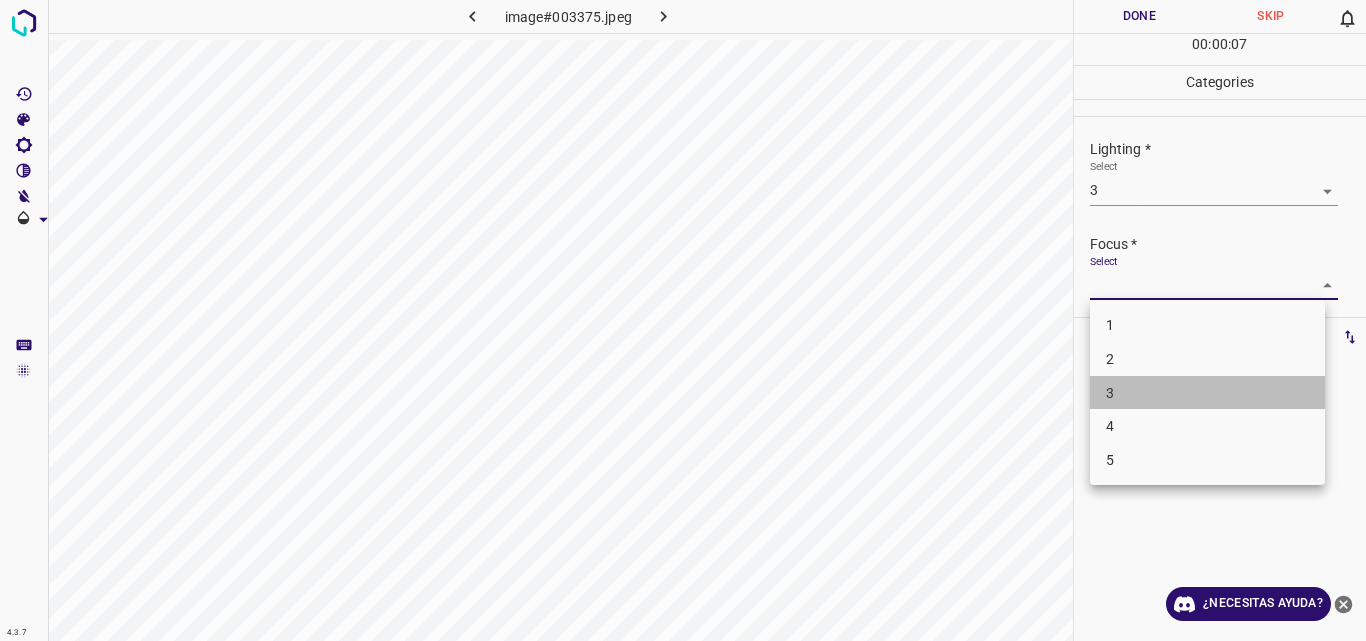 click on "3" at bounding box center [1207, 393] 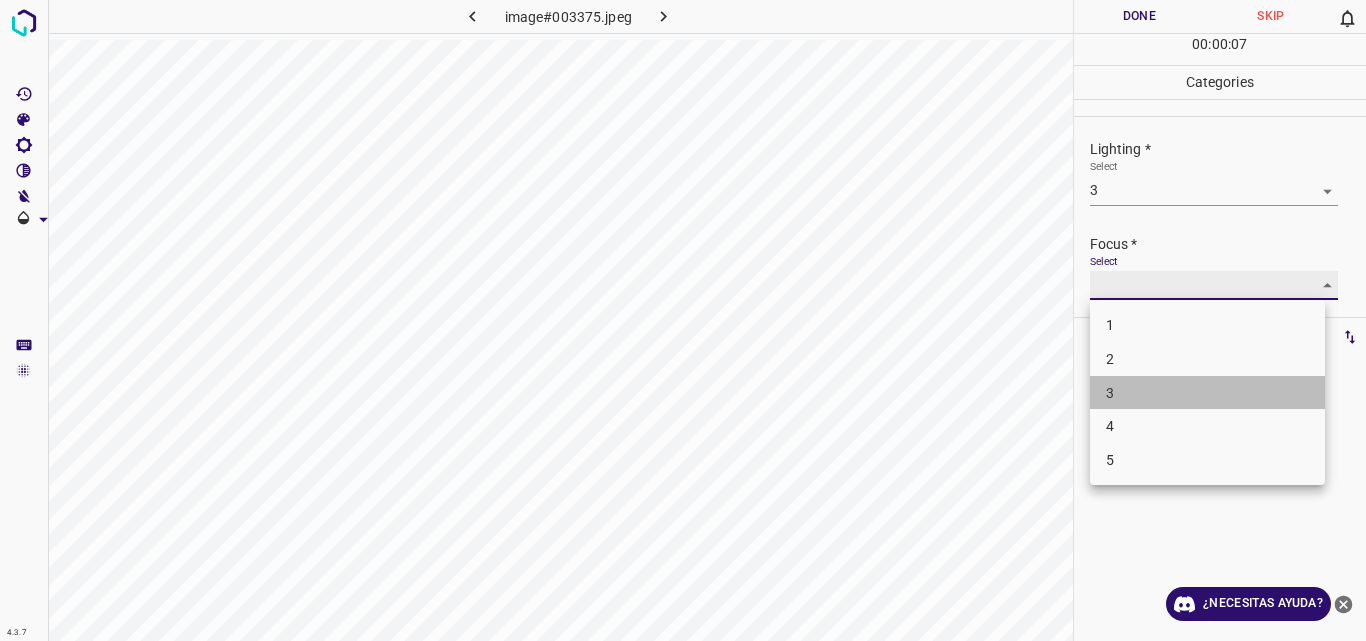 type on "3" 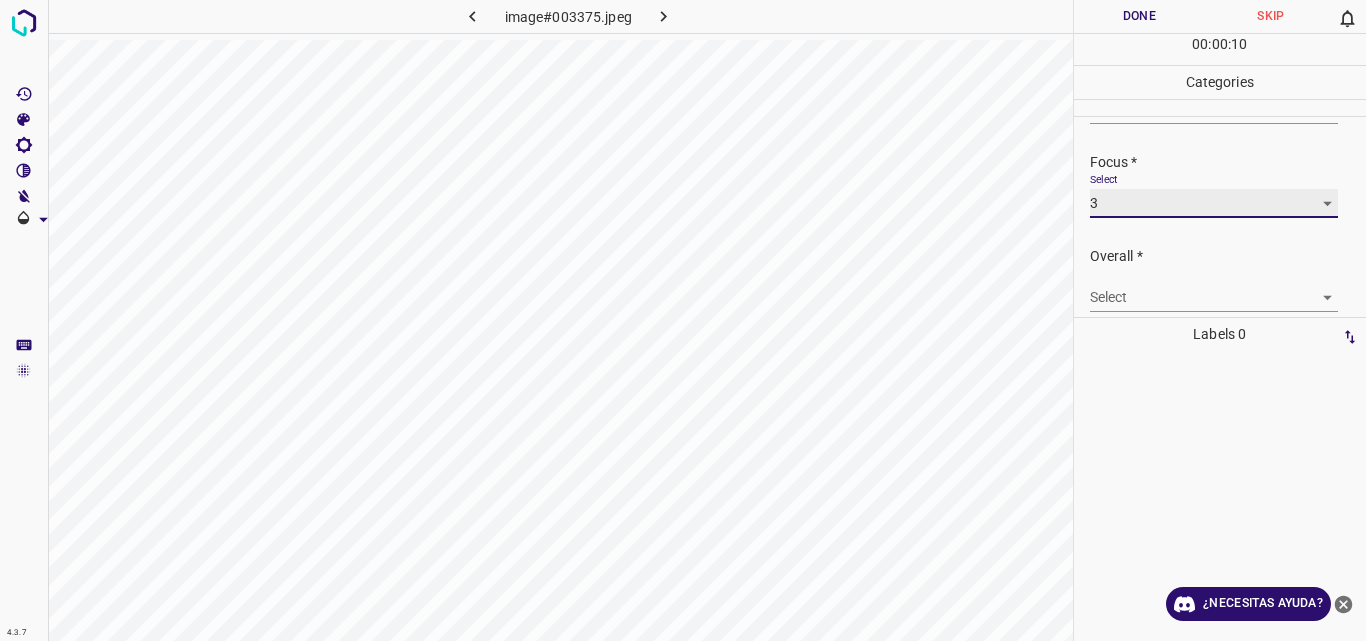scroll, scrollTop: 98, scrollLeft: 0, axis: vertical 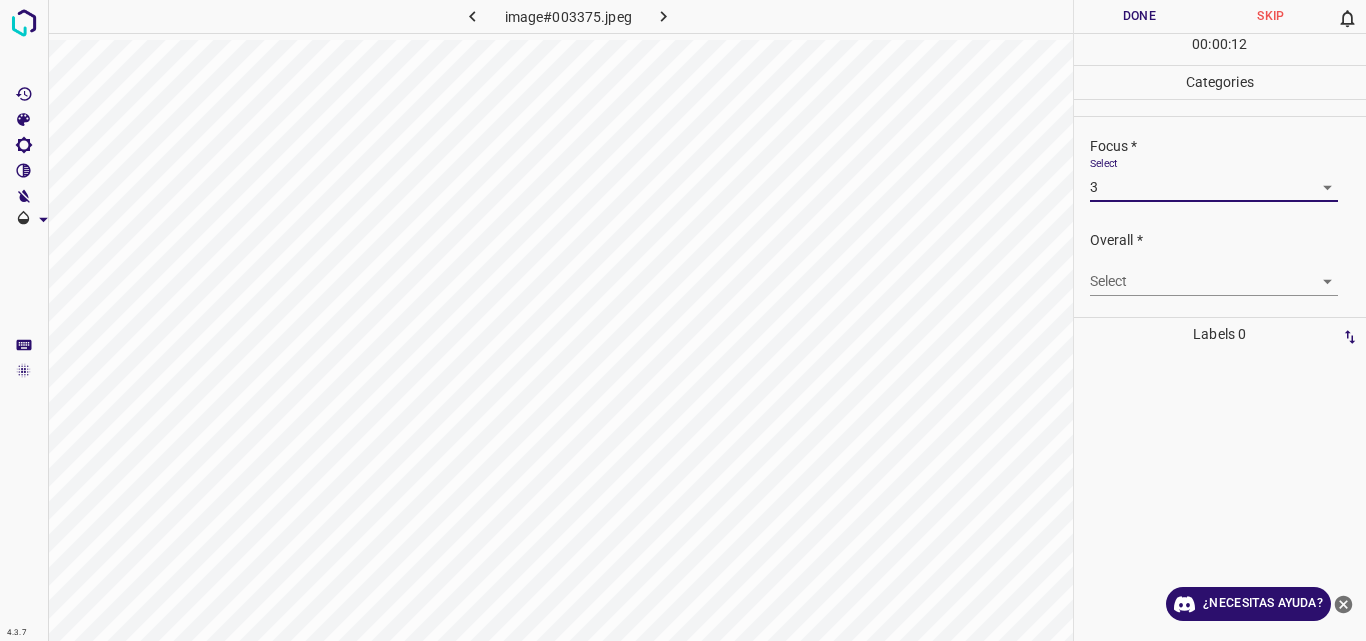 click on "4.3.7 image#003375.jpeg Done Skip 0 00   : 00   : 12   Categories Lighting *  Select 3 3 Focus *  Select 3 3 Overall *  Select ​ Labels   0 Categories 1 Lighting 2 Focus 3 Overall Tools Space Change between modes (Draw & Edit) I Auto labeling R Restore zoom M Zoom in N Zoom out Delete Delete selecte label Filters Z Restore filters X Saturation filter C Brightness filter V Contrast filter B Gray scale filter General O Download ¿Necesitas ayuda? Original text Rate this translation Your feedback will be used to help improve Google Translate - Texto - Esconder - Borrar" at bounding box center [683, 320] 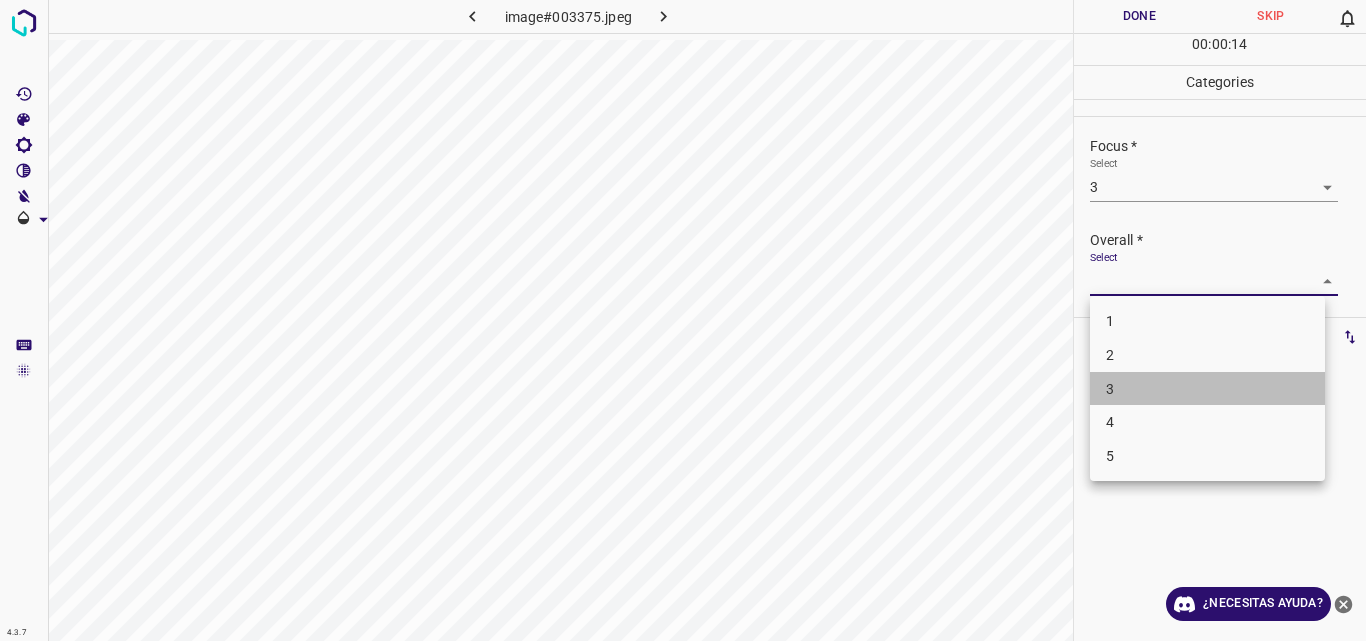 click on "3" at bounding box center [1207, 389] 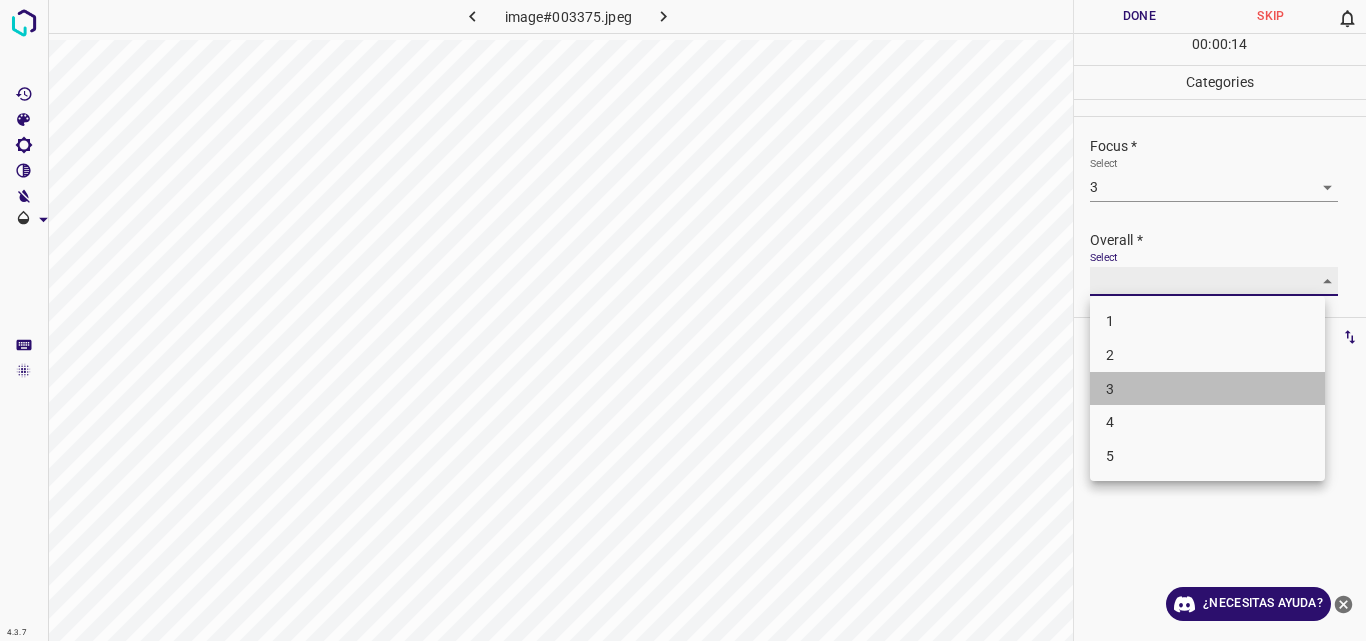 type on "3" 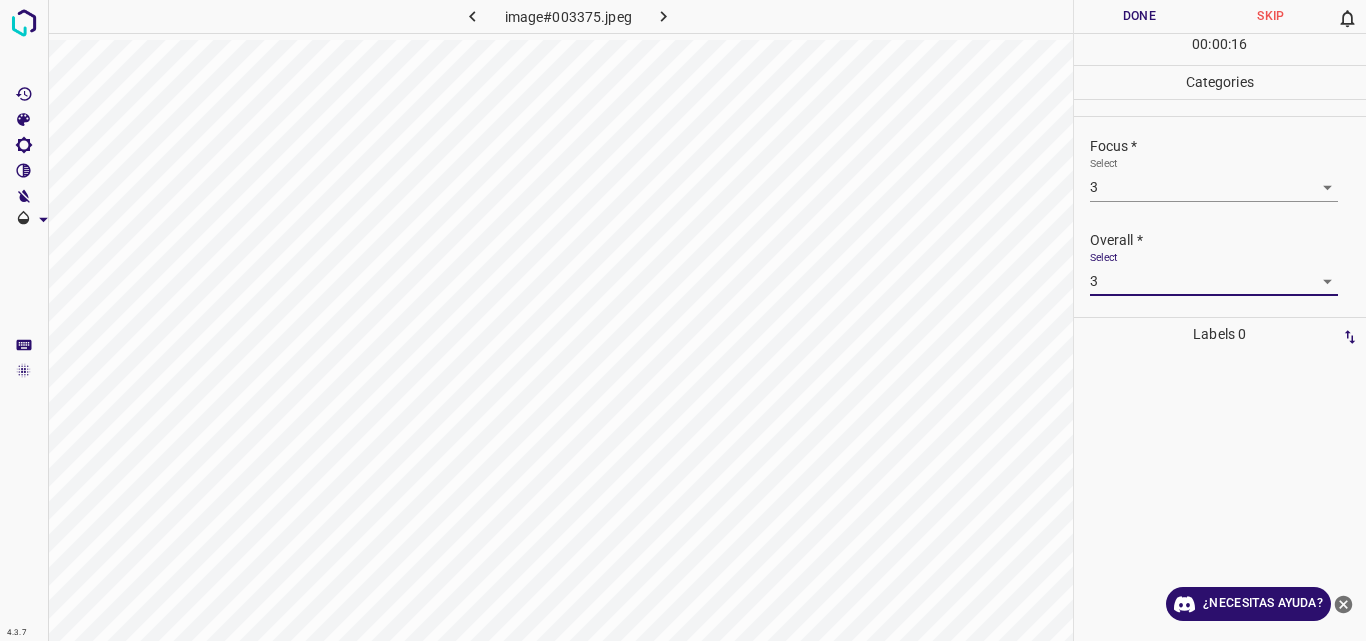 click on "Done" at bounding box center [1140, 16] 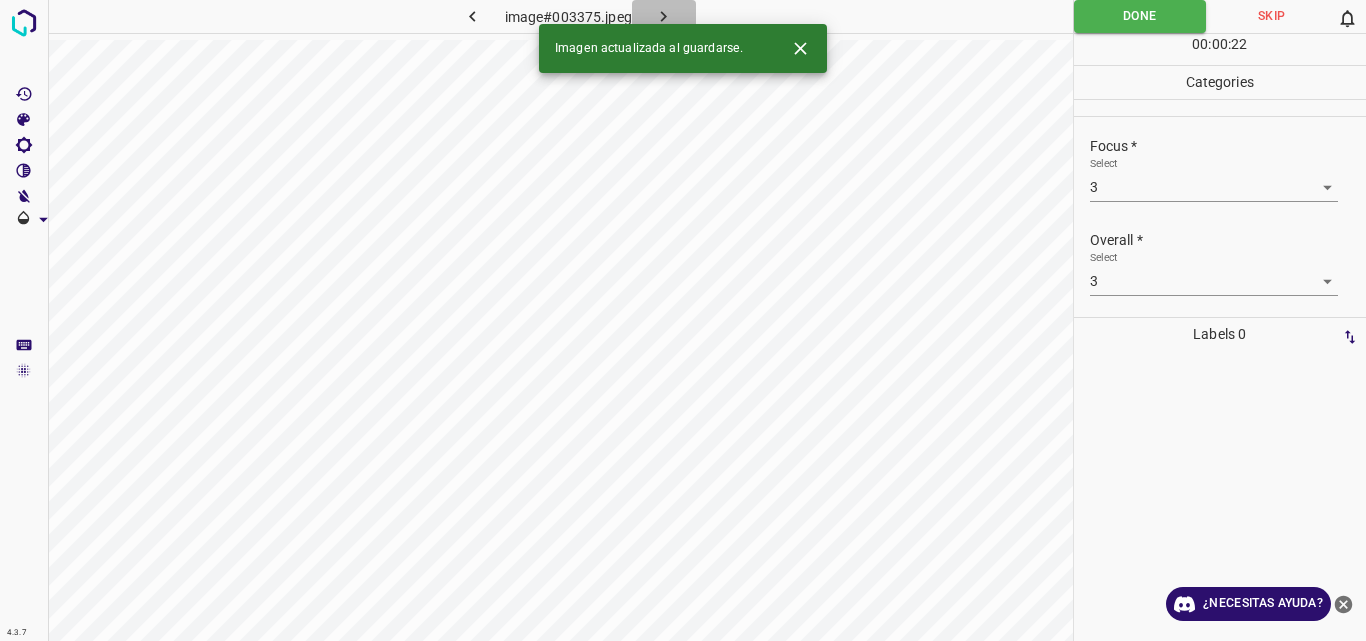 click 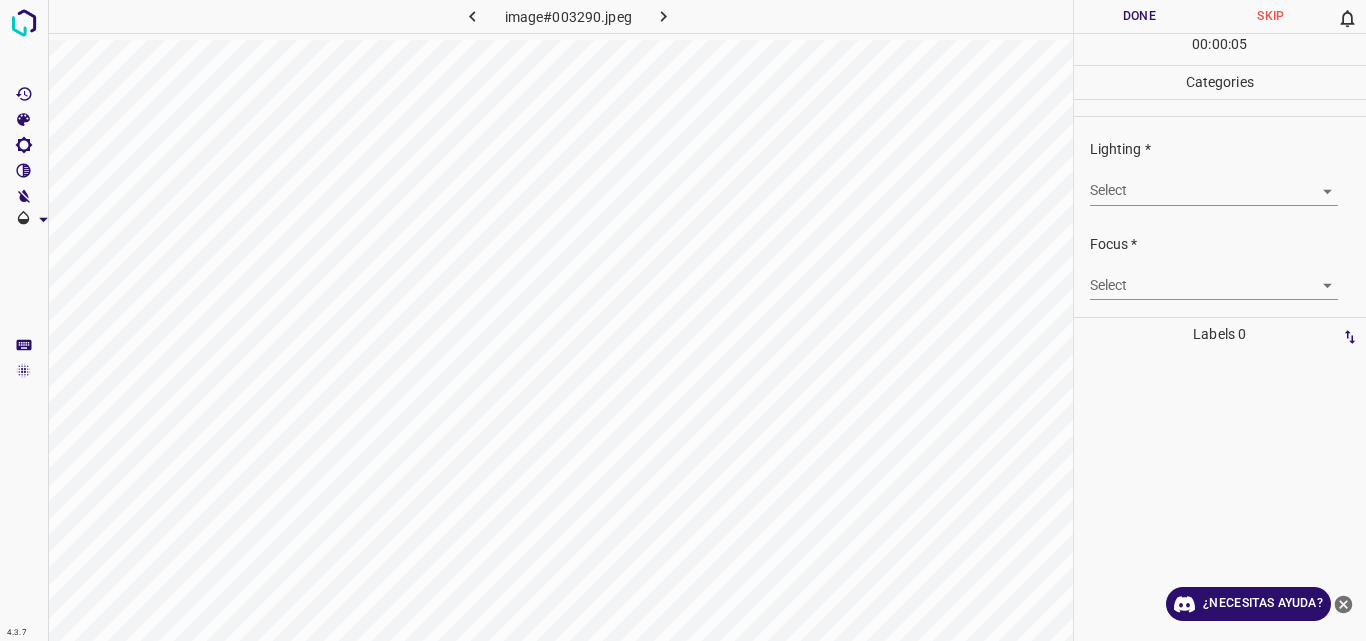 click on "4.3.7 image#003290.jpeg Done Skip 0 00   : 00   : 05   Categories Lighting *  Select ​ Focus *  Select ​ Overall *  Select ​ Labels   0 Categories 1 Lighting 2 Focus 3 Overall Tools Space Change between modes (Draw & Edit) I Auto labeling R Restore zoom M Zoom in N Zoom out Delete Delete selecte label Filters Z Restore filters X Saturation filter C Brightness filter V Contrast filter B Gray scale filter General O Download ¿Necesitas ayuda? Original text Rate this translation Your feedback will be used to help improve Google Translate - Texto - Esconder - Borrar" at bounding box center [683, 320] 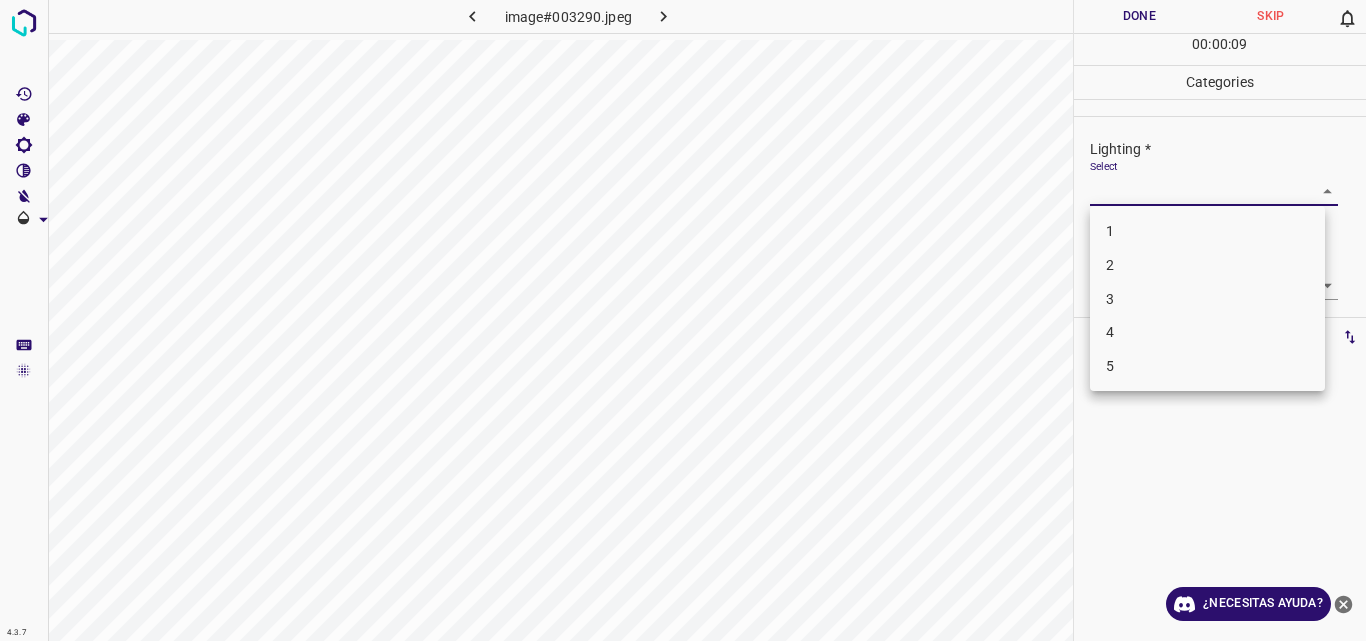 click on "2" at bounding box center [1207, 265] 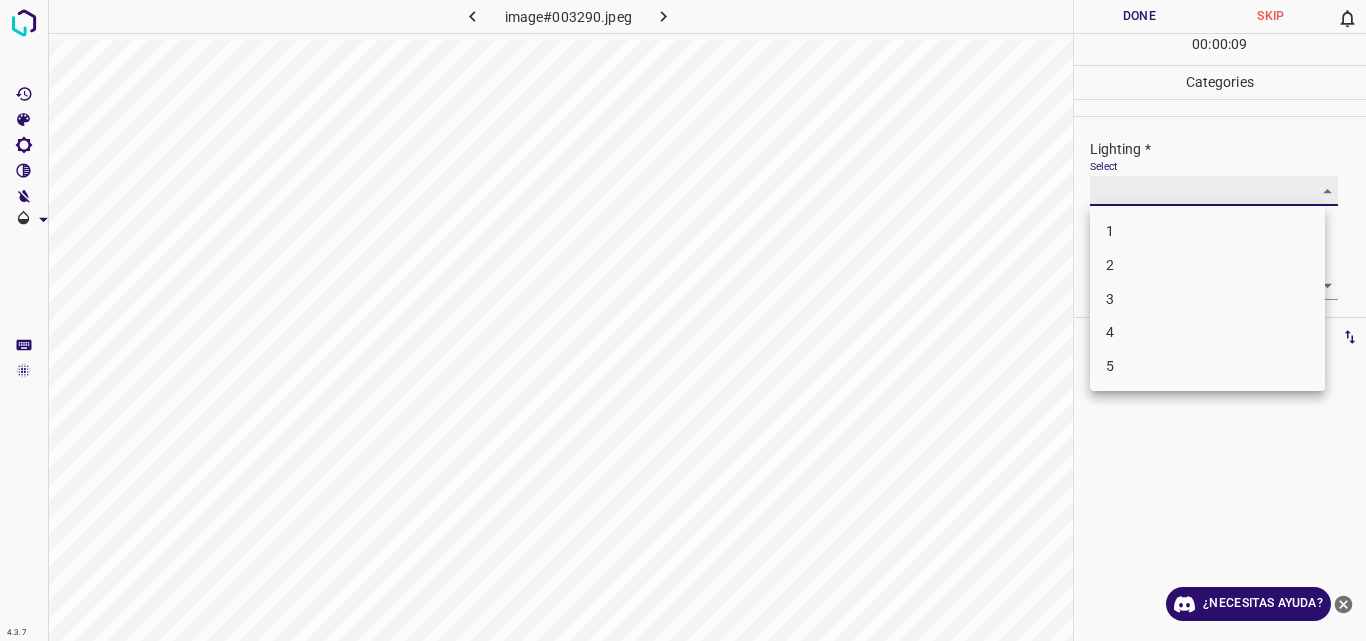 type on "2" 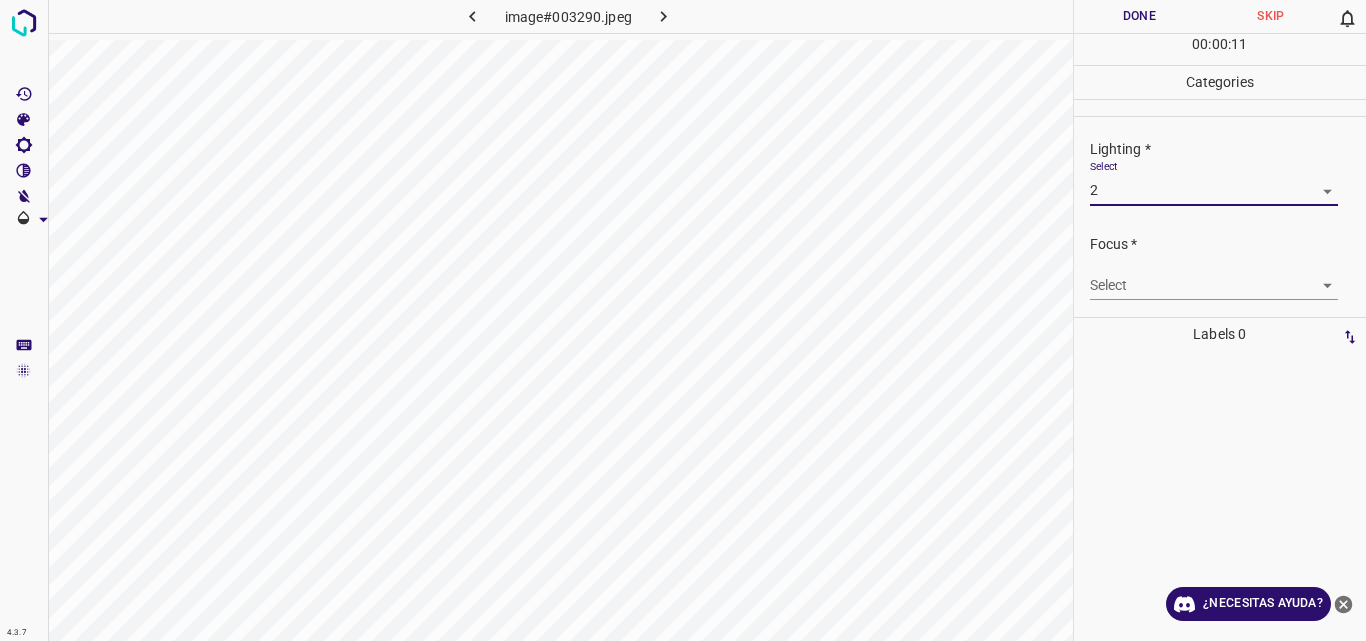 click on "4.3.7 image#003290.jpeg Done Skip 0 00   : 00   : 11   Categories Lighting *  Select 2 2 Focus *  Select ​ Overall *  Select ​ Labels   0 Categories 1 Lighting 2 Focus 3 Overall Tools Space Change between modes (Draw & Edit) I Auto labeling R Restore zoom M Zoom in N Zoom out Delete Delete selecte label Filters Z Restore filters X Saturation filter C Brightness filter V Contrast filter B Gray scale filter General O Download ¿Necesitas ayuda? Original text Rate this translation Your feedback will be used to help improve Google Translate - Texto - Esconder - Borrar" at bounding box center (683, 320) 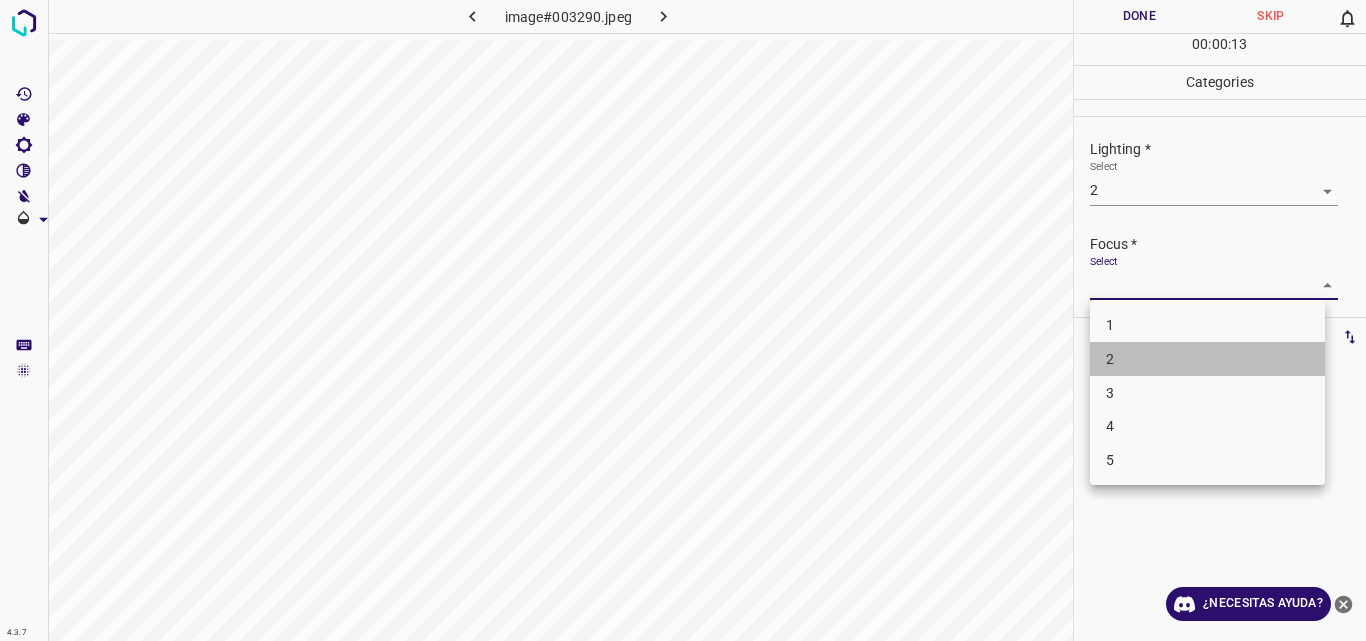 click on "2" at bounding box center [1207, 359] 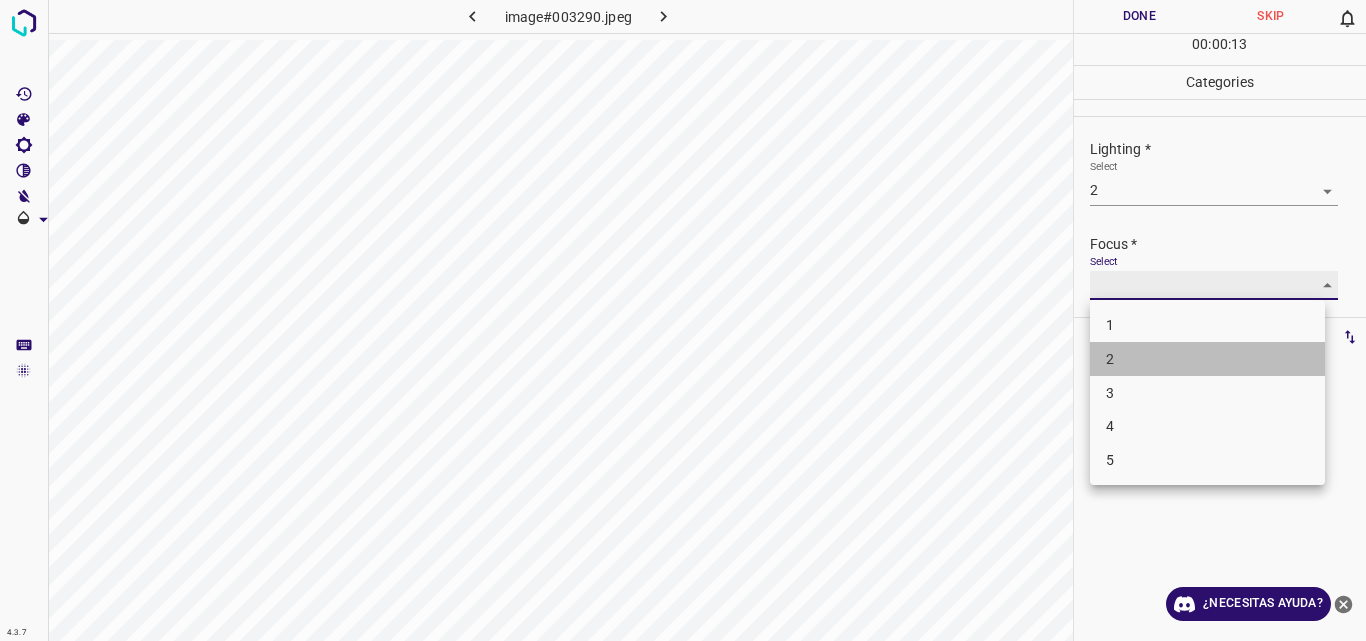 type on "2" 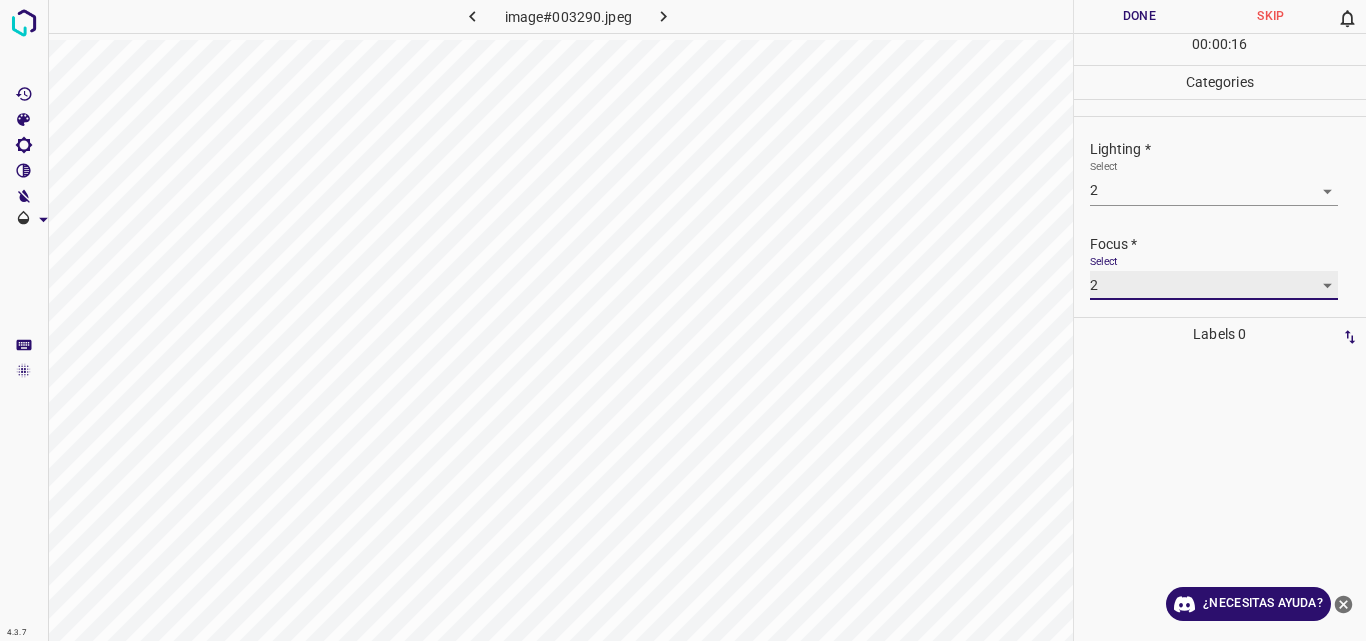 scroll, scrollTop: 98, scrollLeft: 0, axis: vertical 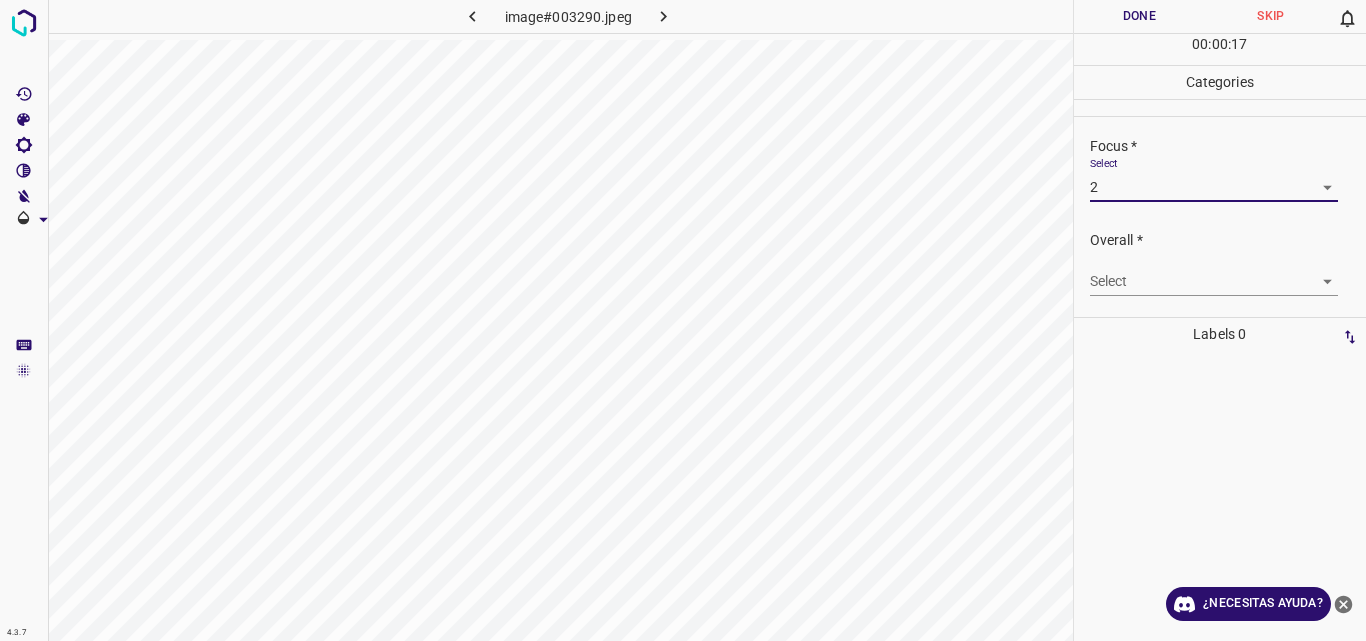 click on "4.3.7 image#003290.jpeg Done Skip 0 00   : 00   : 17   Categories Lighting *  Select 2 2 Focus *  Select 2 2 Overall *  Select ​ Labels   0 Categories 1 Lighting 2 Focus 3 Overall Tools Space Change between modes (Draw & Edit) I Auto labeling R Restore zoom M Zoom in N Zoom out Delete Delete selecte label Filters Z Restore filters X Saturation filter C Brightness filter V Contrast filter B Gray scale filter General O Download ¿Necesitas ayuda? Original text Rate this translation Your feedback will be used to help improve Google Translate - Texto - Esconder - Borrar" at bounding box center [683, 320] 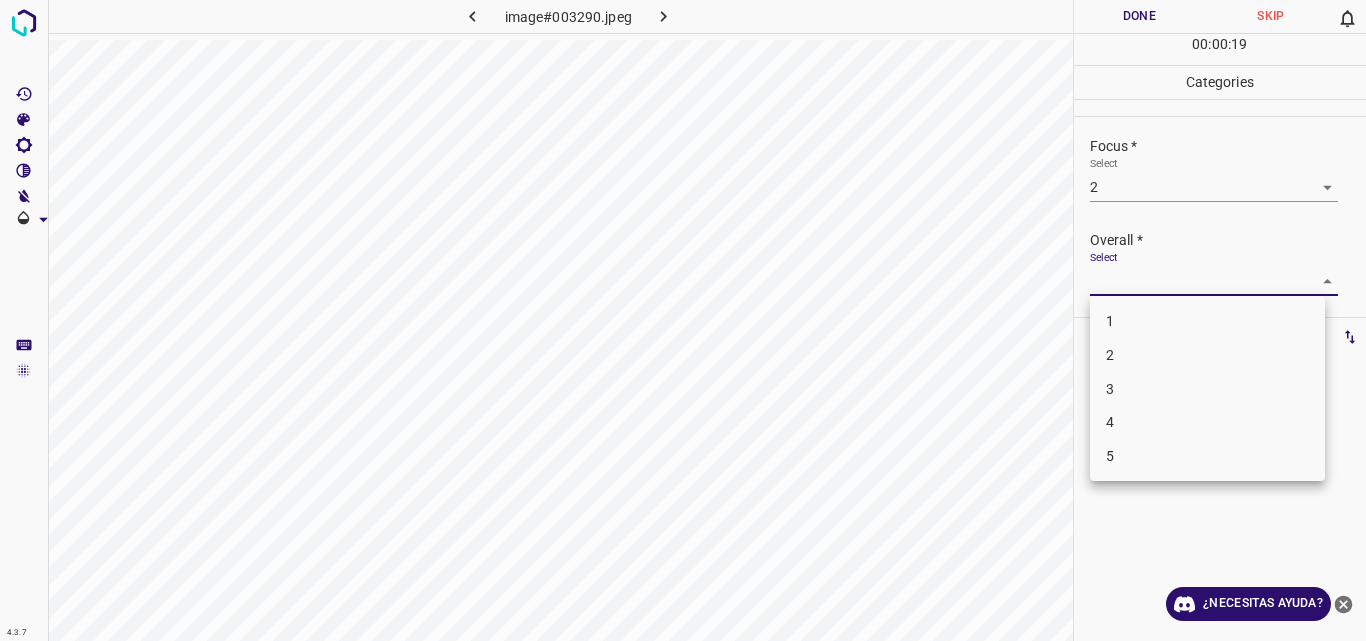 click on "2" at bounding box center [1207, 355] 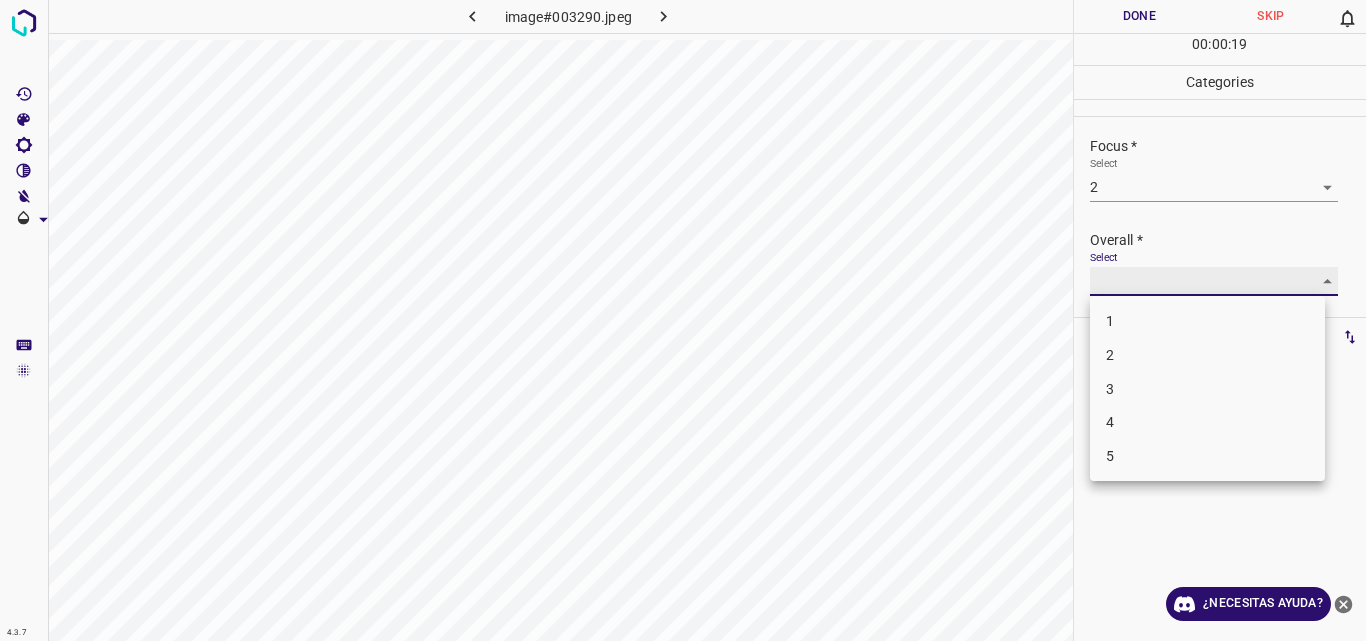 type on "2" 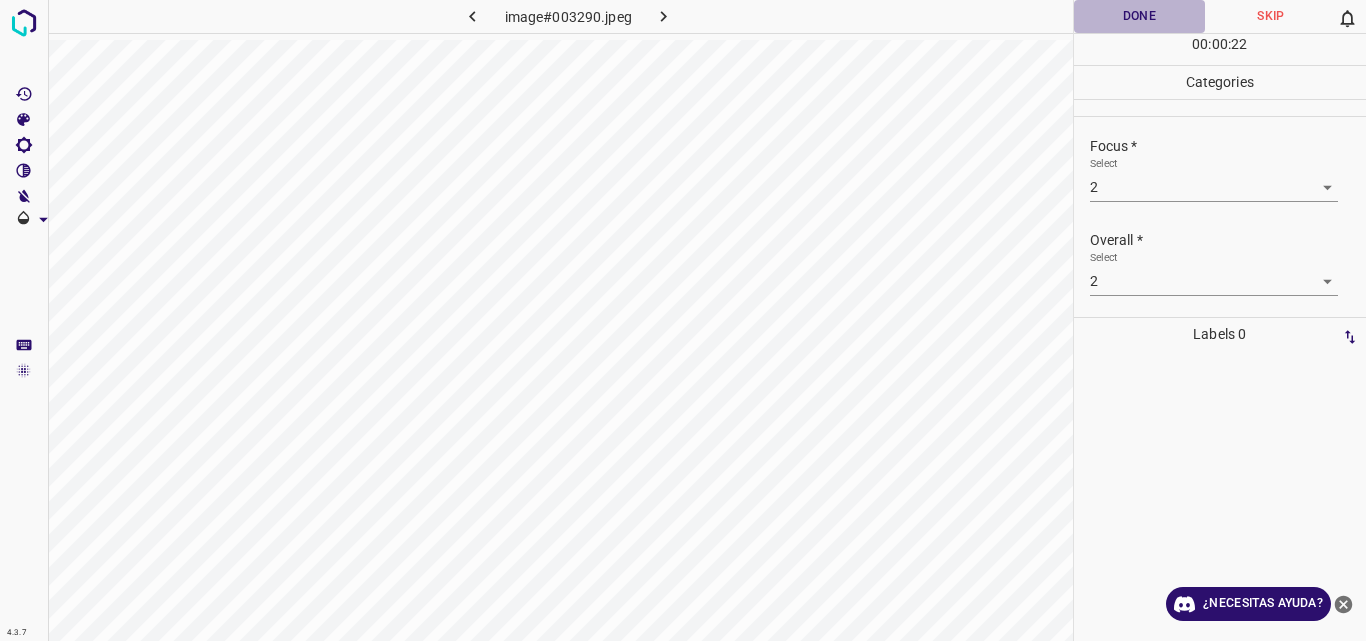 click on "Done" at bounding box center (1140, 16) 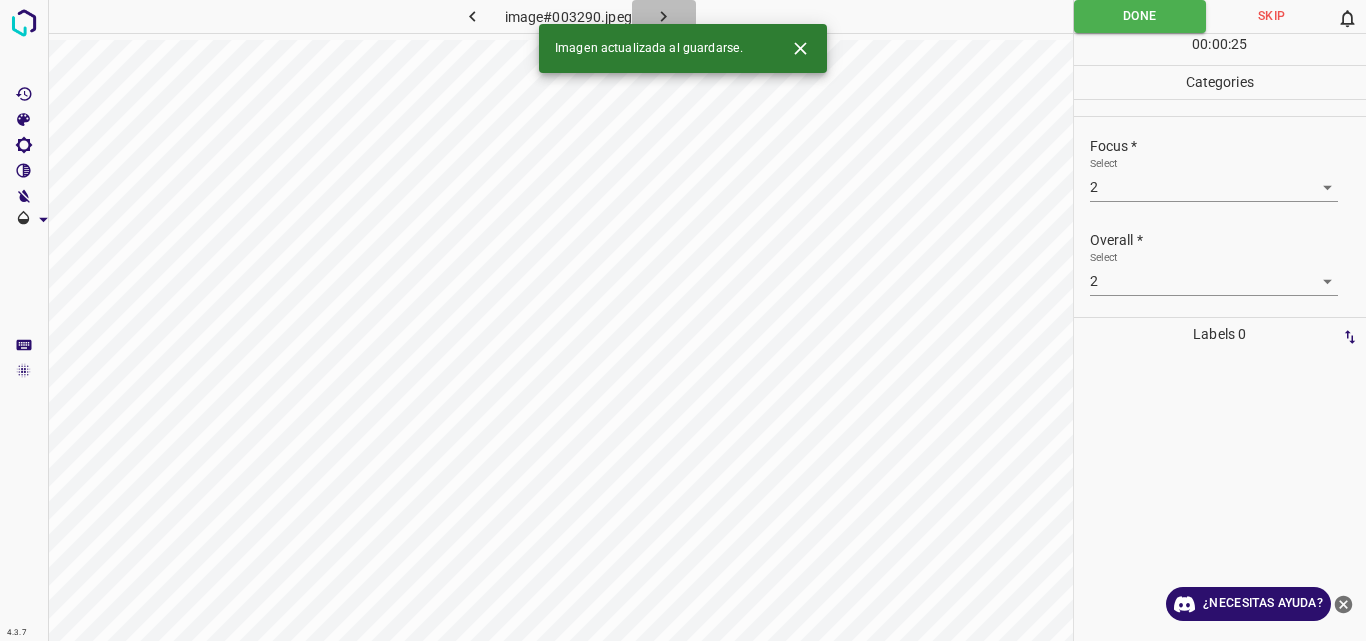 click 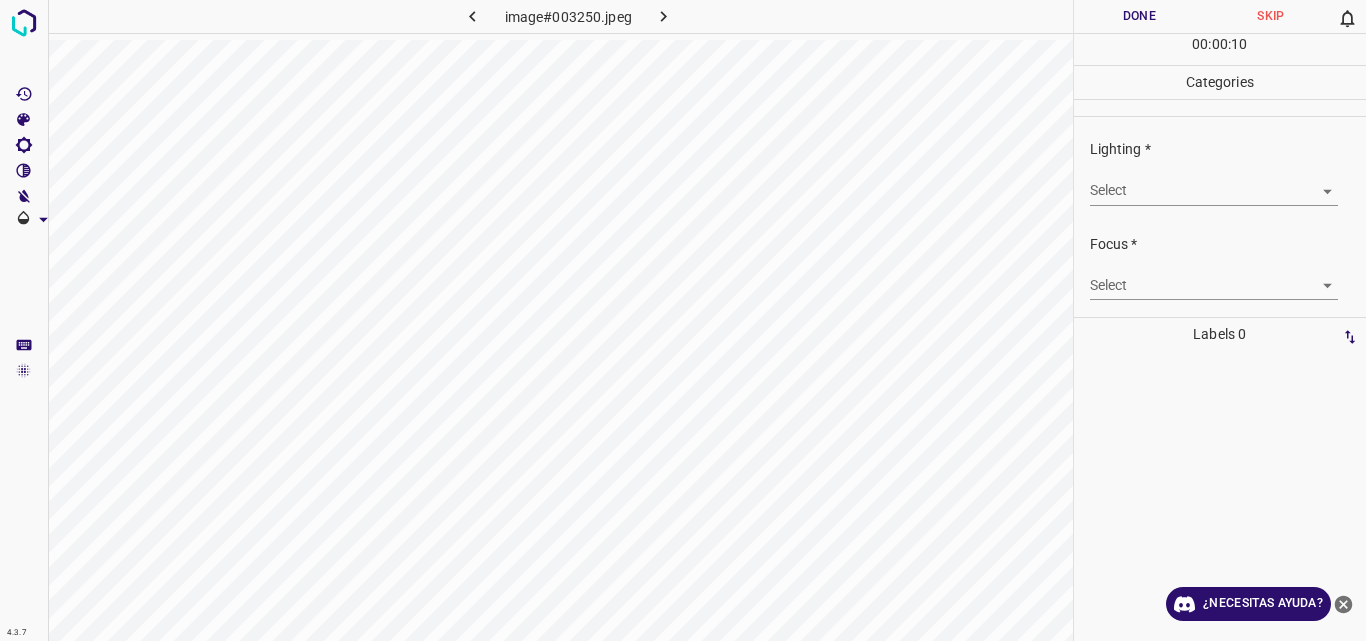 click on "4.3.7 image#003250.jpeg Done Skip 0 00   : 00   : 10   Categories Lighting *  Select ​ Focus *  Select ​ Overall *  Select ​ Labels   0 Categories 1 Lighting 2 Focus 3 Overall Tools Space Change between modes (Draw & Edit) I Auto labeling R Restore zoom M Zoom in N Zoom out Delete Delete selecte label Filters Z Restore filters X Saturation filter C Brightness filter V Contrast filter B Gray scale filter General O Download ¿Necesitas ayuda? Original text Rate this translation Your feedback will be used to help improve Google Translate - Texto - Esconder - Borrar" at bounding box center [683, 320] 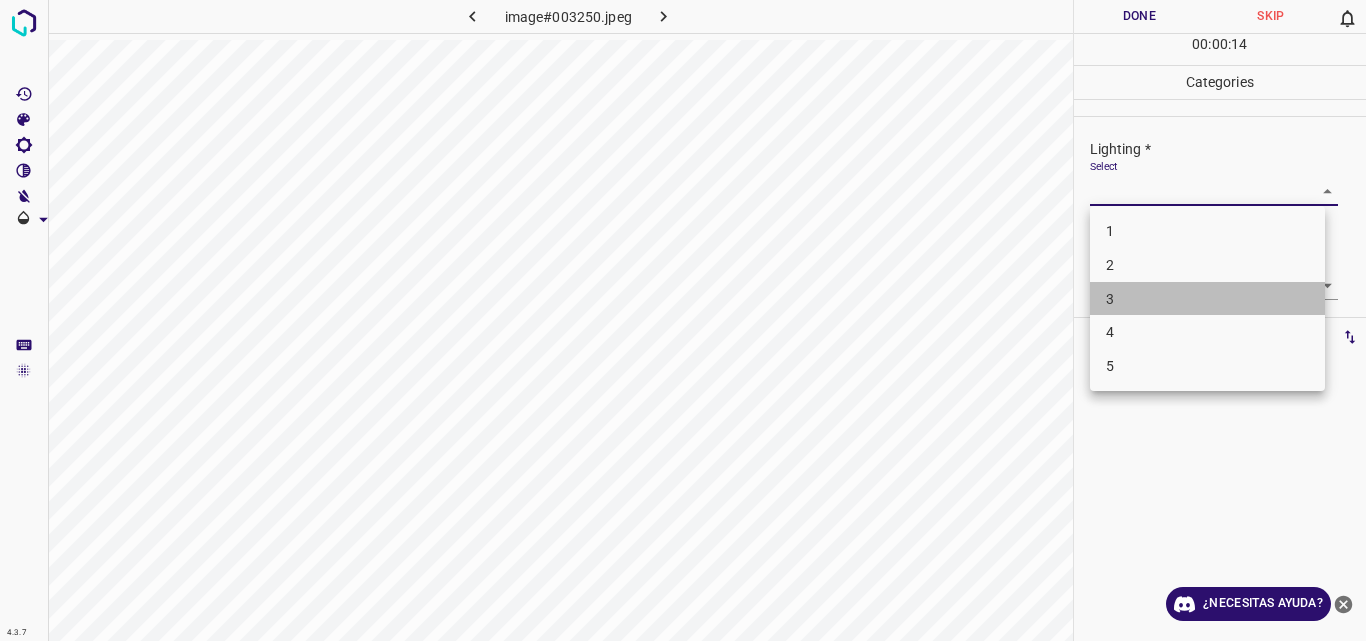 click on "3" at bounding box center (1207, 299) 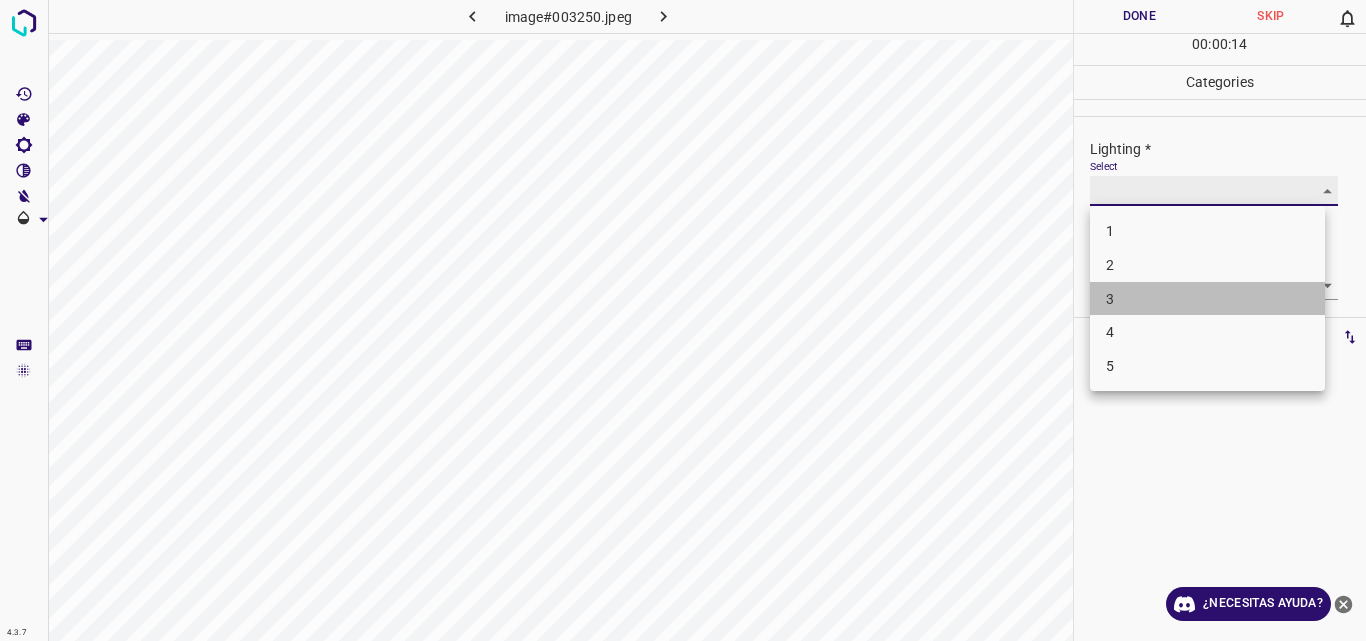 type on "3" 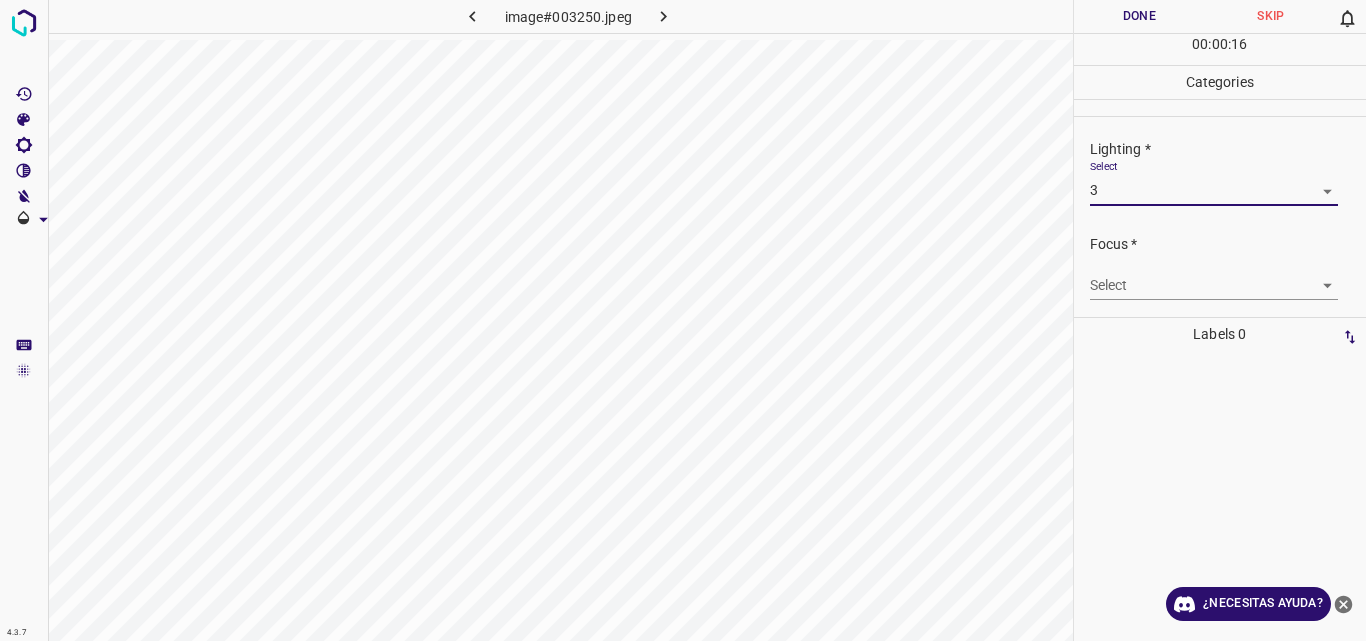 click on "4.3.7 image#003250.jpeg Done Skip 0 00   : 00   : 16   Categories Lighting *  Select 3 3 Focus *  Select ​ Overall *  Select ​ Labels   0 Categories 1 Lighting 2 Focus 3 Overall Tools Space Change between modes (Draw & Edit) I Auto labeling R Restore zoom M Zoom in N Zoom out Delete Delete selecte label Filters Z Restore filters X Saturation filter C Brightness filter V Contrast filter B Gray scale filter General O Download ¿Necesitas ayuda? Original text Rate this translation Your feedback will be used to help improve Google Translate - Texto - Esconder - Borrar" at bounding box center (683, 320) 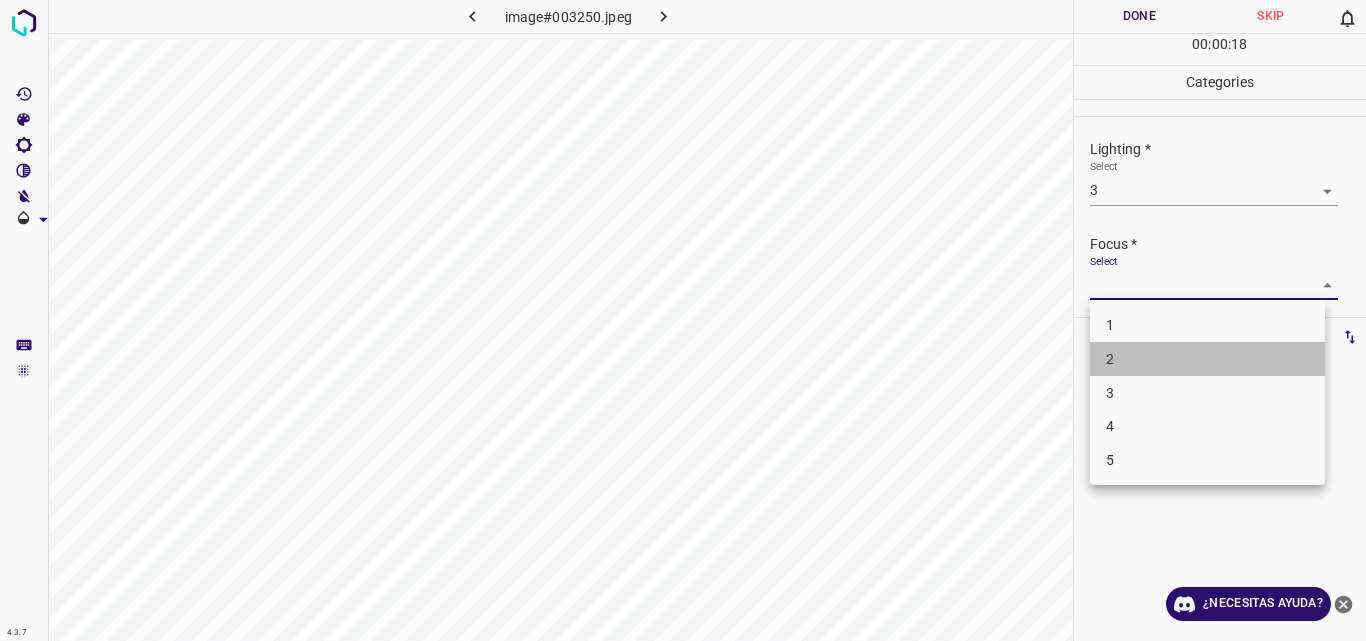click on "2" at bounding box center (1207, 359) 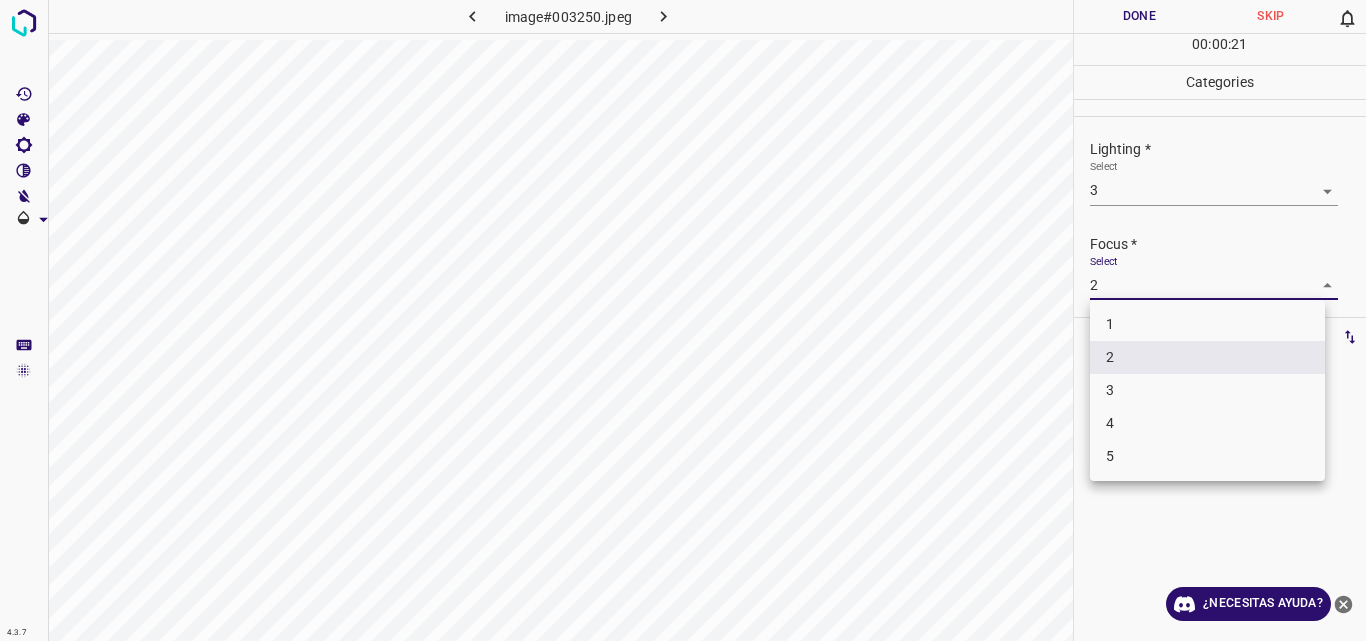 click on "4.3.7 image#003250.jpeg Done Skip 0 00   : 00   : 21   Categories Lighting *  Select 3 3 Focus *  Select 2 2 Overall *  Select ​ Labels   0 Categories 1 Lighting 2 Focus 3 Overall Tools Space Change between modes (Draw & Edit) I Auto labeling R Restore zoom M Zoom in N Zoom out Delete Delete selecte label Filters Z Restore filters X Saturation filter C Brightness filter V Contrast filter B Gray scale filter General O Download ¿Necesitas ayuda? Original text Rate this translation Your feedback will be used to help improve Google Translate - Texto - Esconder - Borrar 1 2 3 4 5" at bounding box center (683, 320) 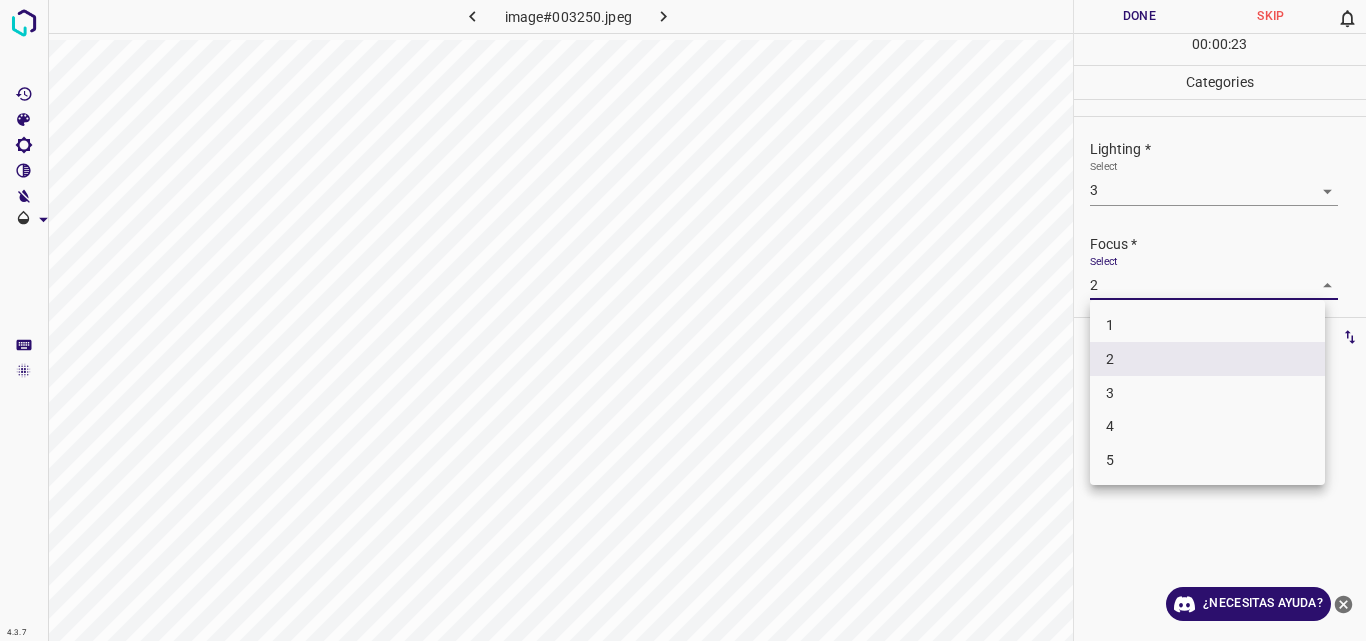 click on "3" at bounding box center [1207, 393] 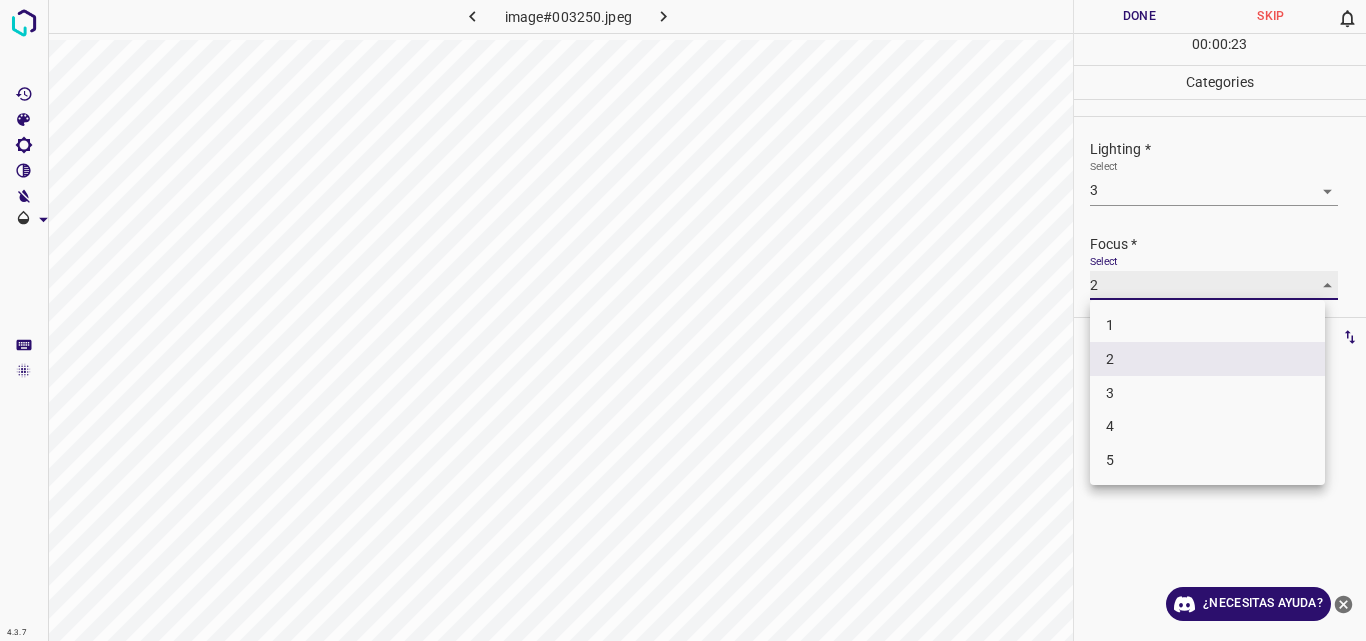 type on "3" 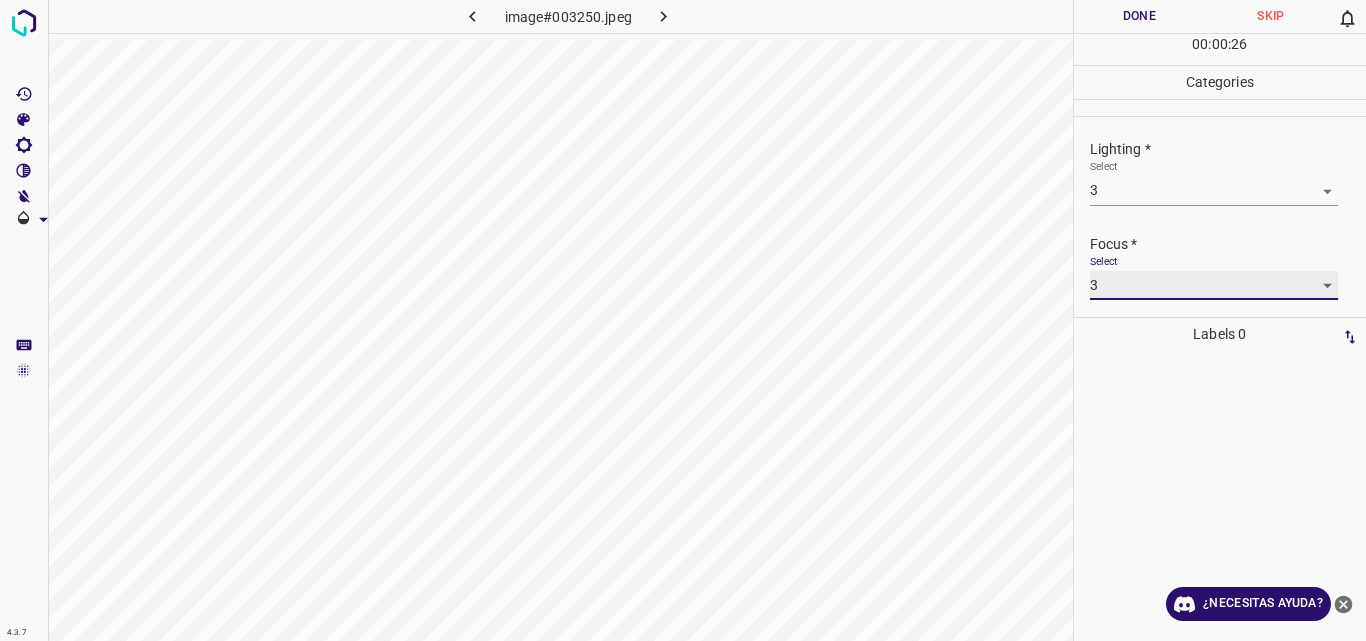 scroll, scrollTop: 95, scrollLeft: 0, axis: vertical 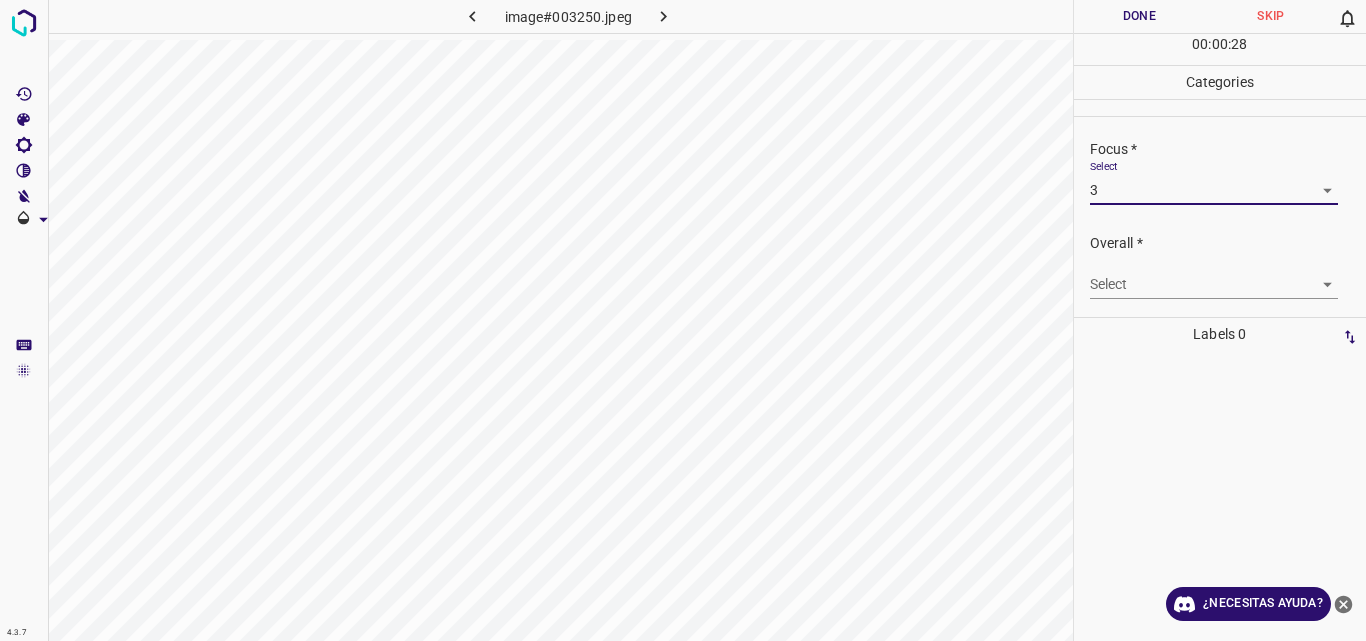click on "4.3.7 image#003250.jpeg Done Skip 0 00   : 00   : 28   Categories Lighting *  Select 3 3 Focus *  Select 3 3 Overall *  Select ​ Labels   0 Categories 1 Lighting 2 Focus 3 Overall Tools Space Change between modes (Draw & Edit) I Auto labeling R Restore zoom M Zoom in N Zoom out Delete Delete selecte label Filters Z Restore filters X Saturation filter C Brightness filter V Contrast filter B Gray scale filter General O Download ¿Necesitas ayuda? Original text Rate this translation Your feedback will be used to help improve Google Translate - Texto - Esconder - Borrar" at bounding box center [683, 320] 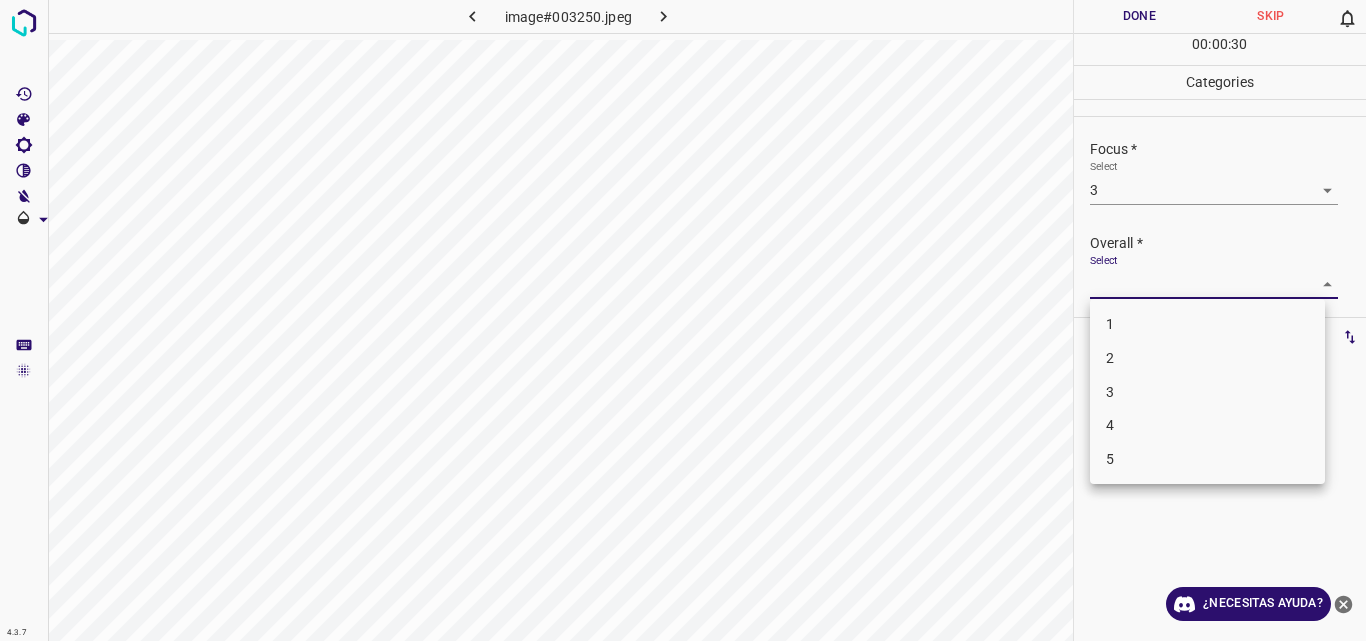 click on "3" at bounding box center (1207, 392) 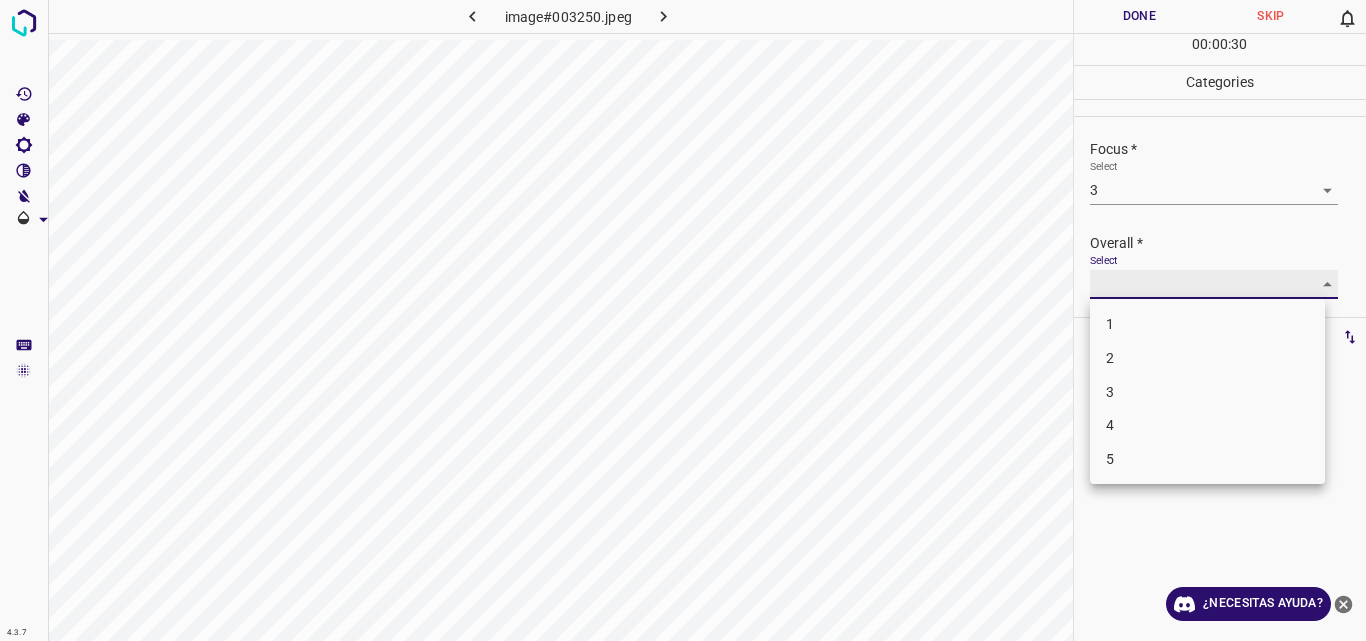 type on "3" 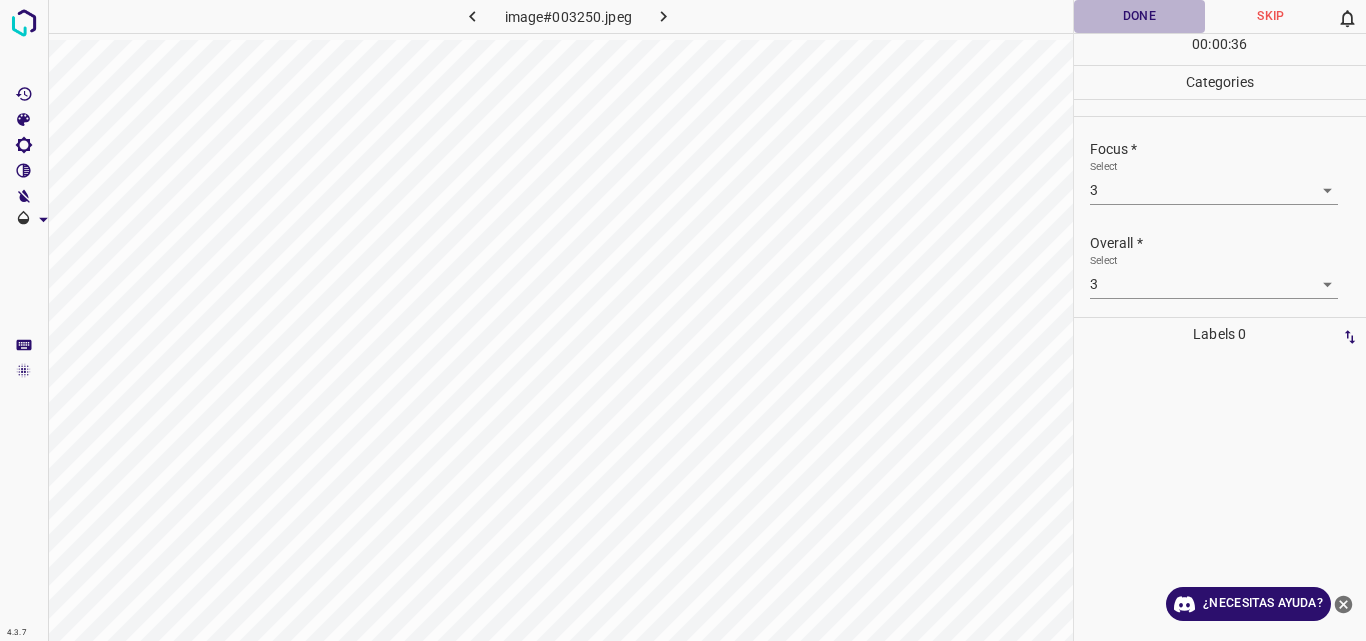 click on "Done" at bounding box center [1140, 16] 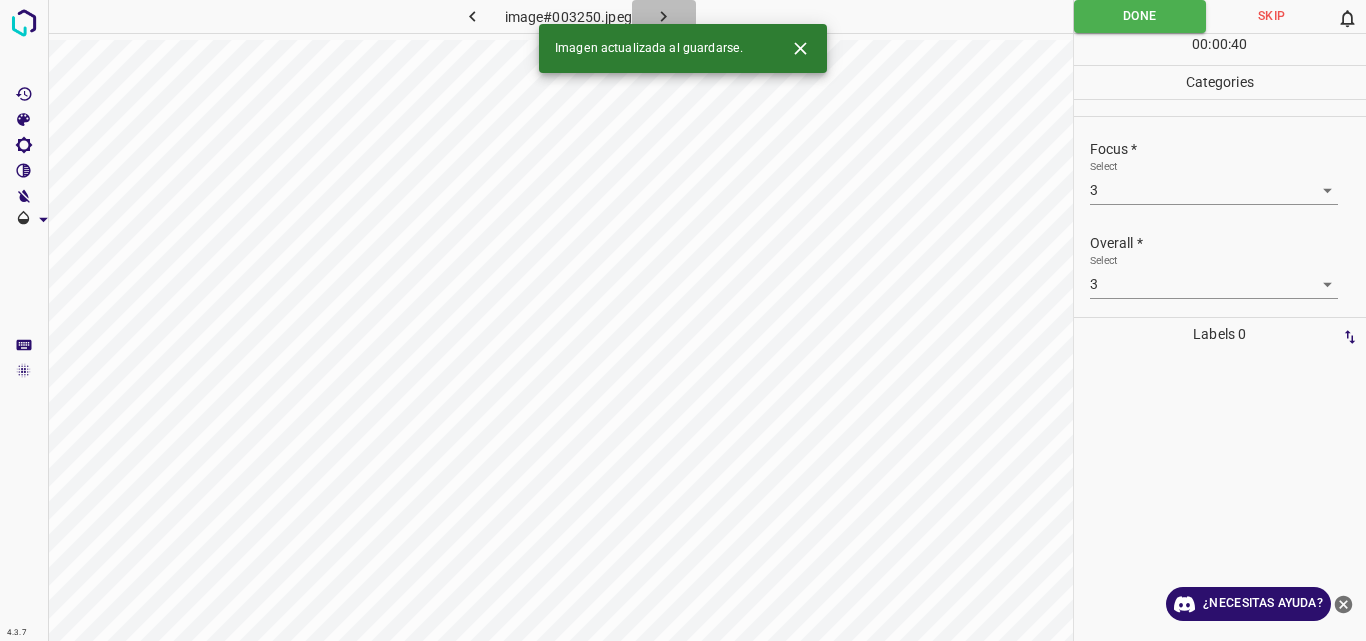 click 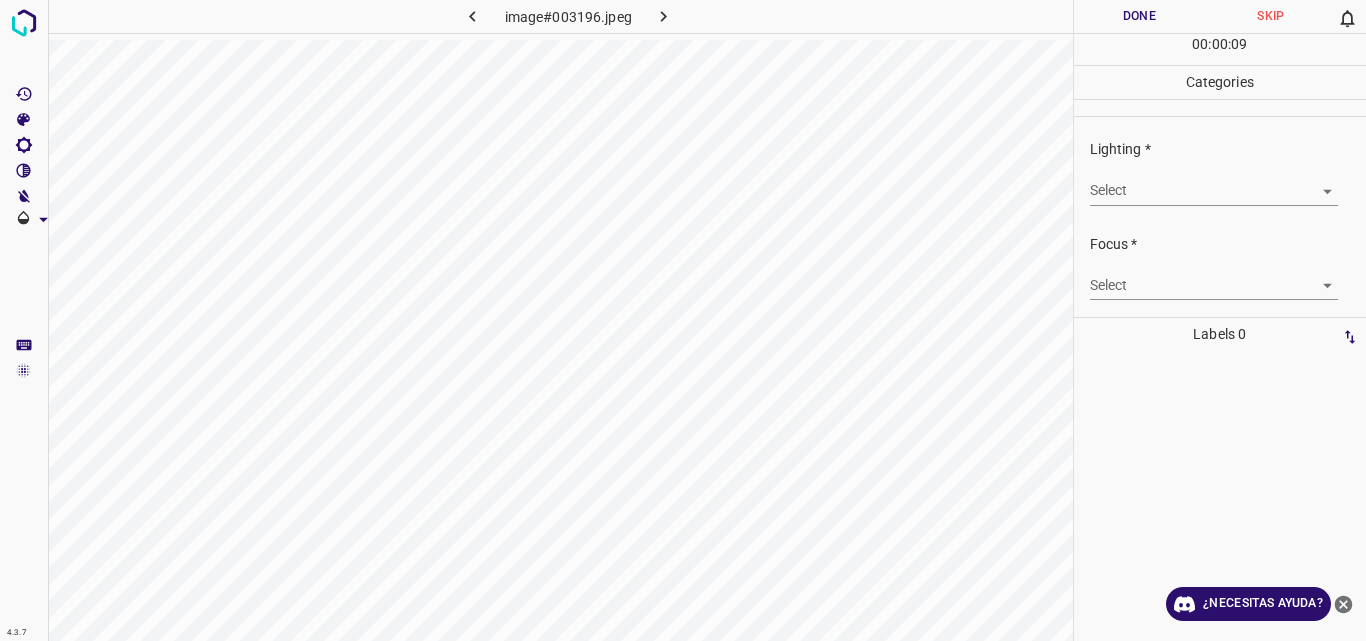 click on "4.3.7 image#003196.jpeg Done Skip 0 00   : 00   : 09   Categories Lighting *  Select ​ Focus *  Select ​ Overall *  Select ​ Labels   0 Categories 1 Lighting 2 Focus 3 Overall Tools Space Change between modes (Draw & Edit) I Auto labeling R Restore zoom M Zoom in N Zoom out Delete Delete selecte label Filters Z Restore filters X Saturation filter C Brightness filter V Contrast filter B Gray scale filter General O Download ¿Necesitas ayuda? Original text Rate this translation Your feedback will be used to help improve Google Translate - Texto - Esconder - Borrar" at bounding box center (683, 320) 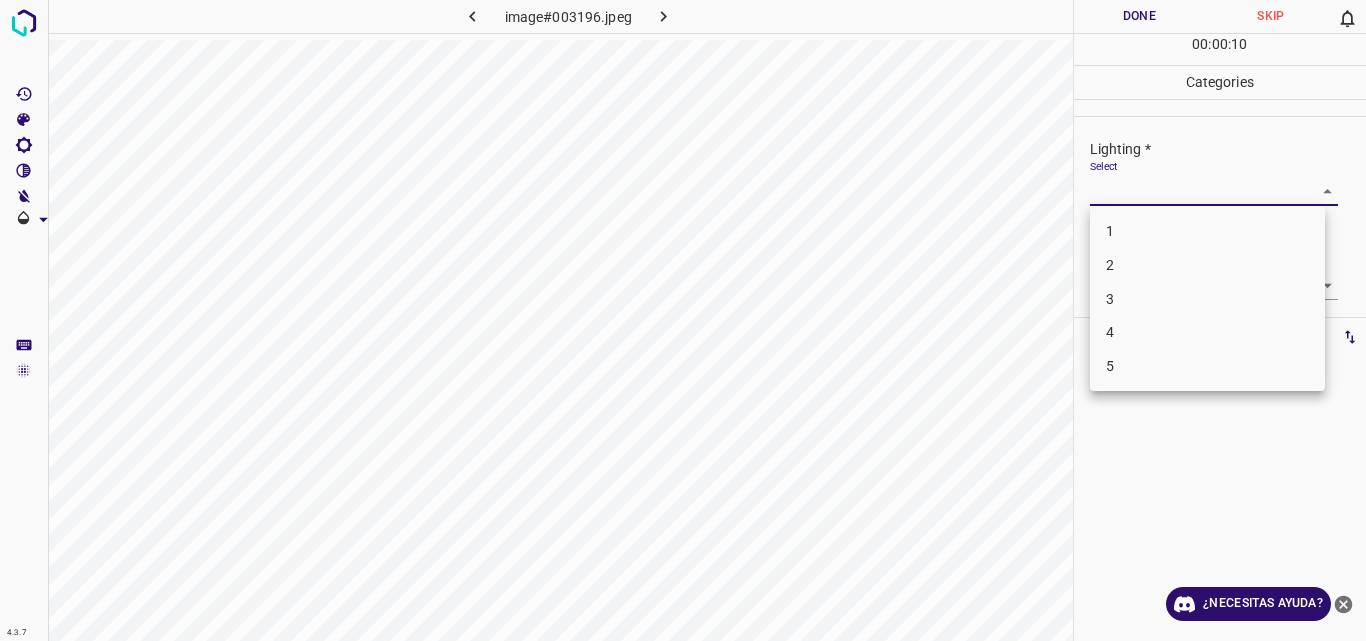 click on "3" at bounding box center (1207, 299) 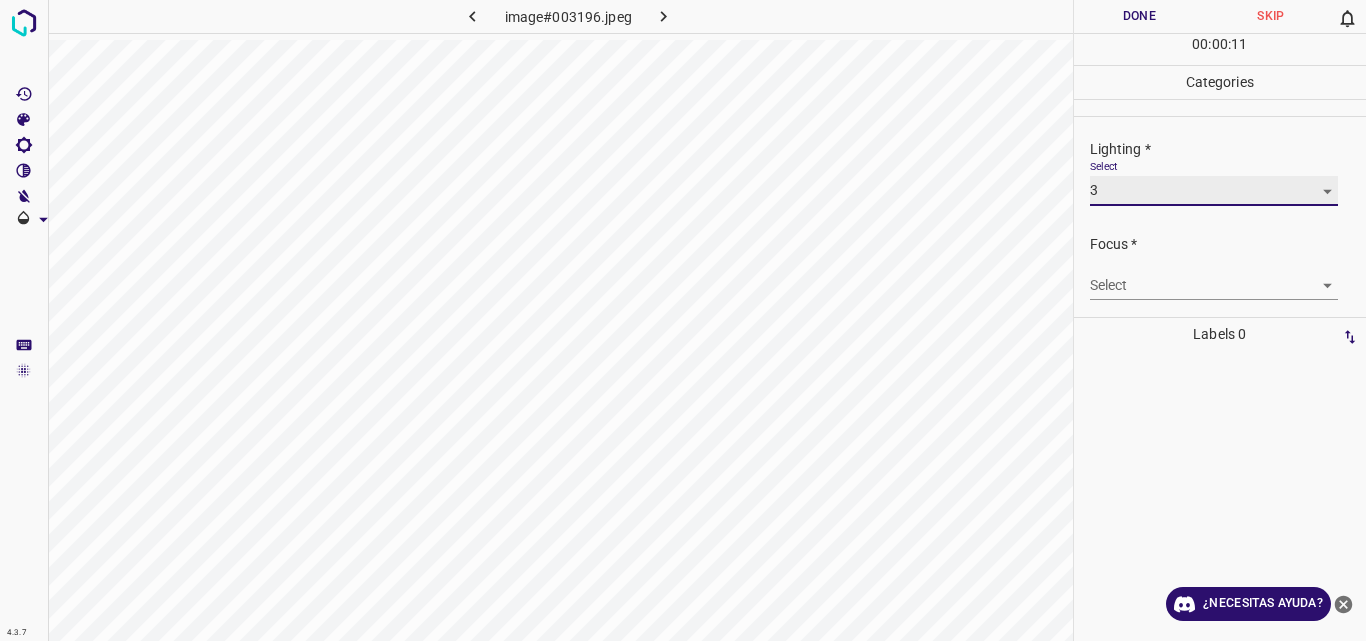 type on "3" 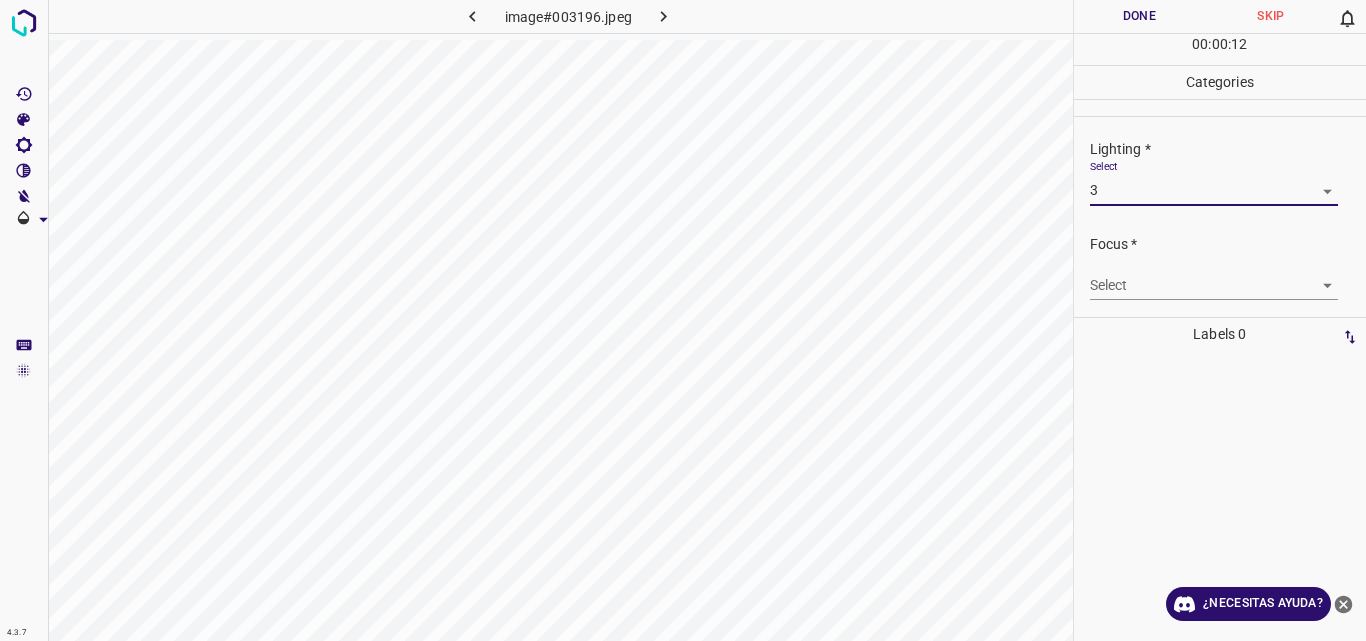 click on "4.3.7 image#003196.jpeg Done Skip 0 00   : 00   : 12   Categories Lighting *  Select 3 3 Focus *  Select ​ Overall *  Select ​ Labels   0 Categories 1 Lighting 2 Focus 3 Overall Tools Space Change between modes (Draw & Edit) I Auto labeling R Restore zoom M Zoom in N Zoom out Delete Delete selecte label Filters Z Restore filters X Saturation filter C Brightness filter V Contrast filter B Gray scale filter General O Download ¿Necesitas ayuda? Original text Rate this translation Your feedback will be used to help improve Google Translate - Texto - Esconder - Borrar" at bounding box center (683, 320) 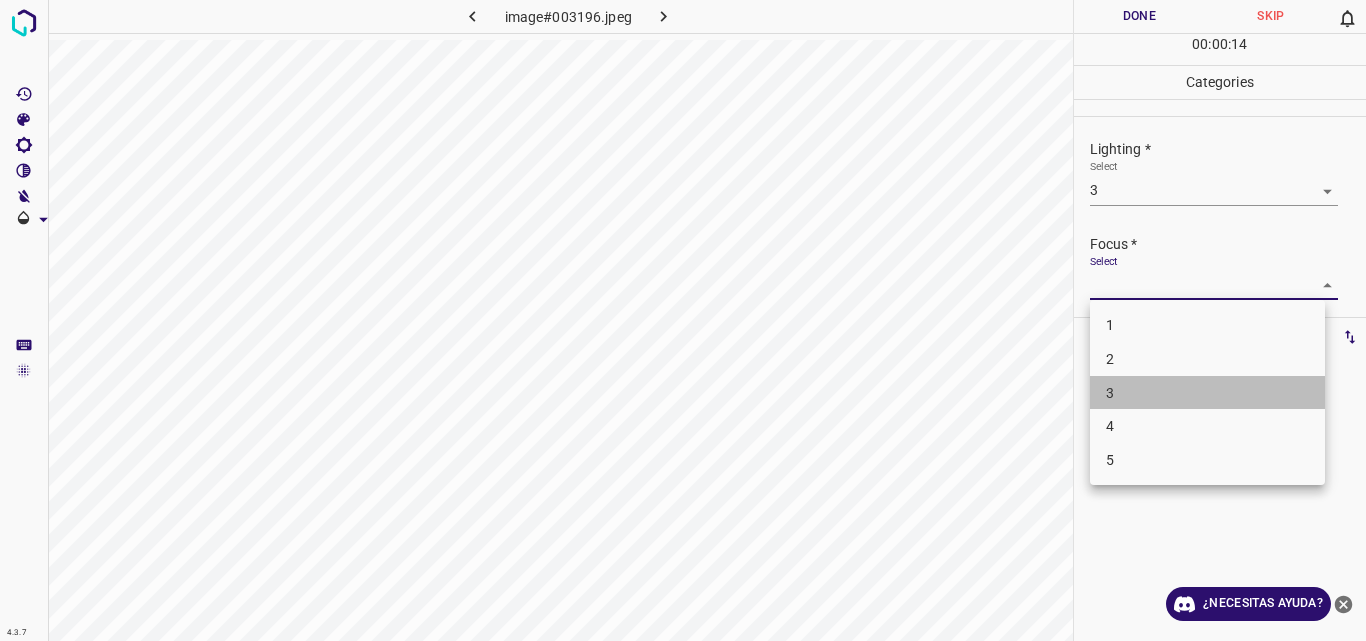 click on "3" at bounding box center (1207, 393) 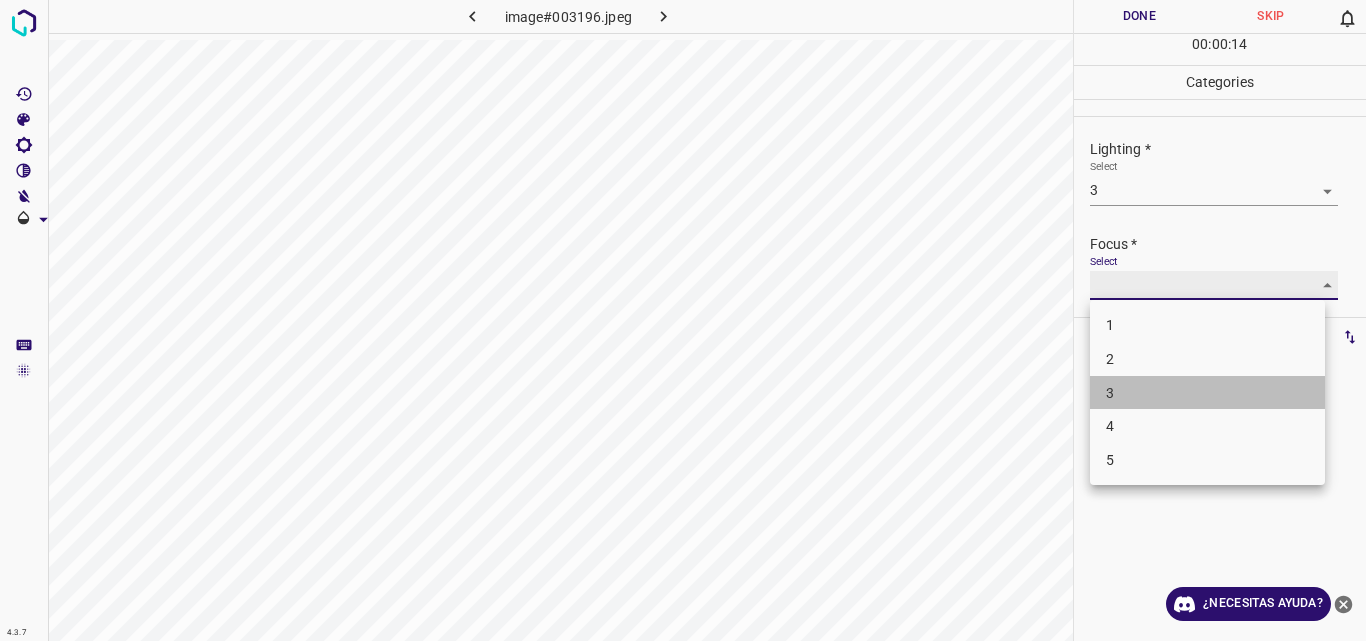 type on "3" 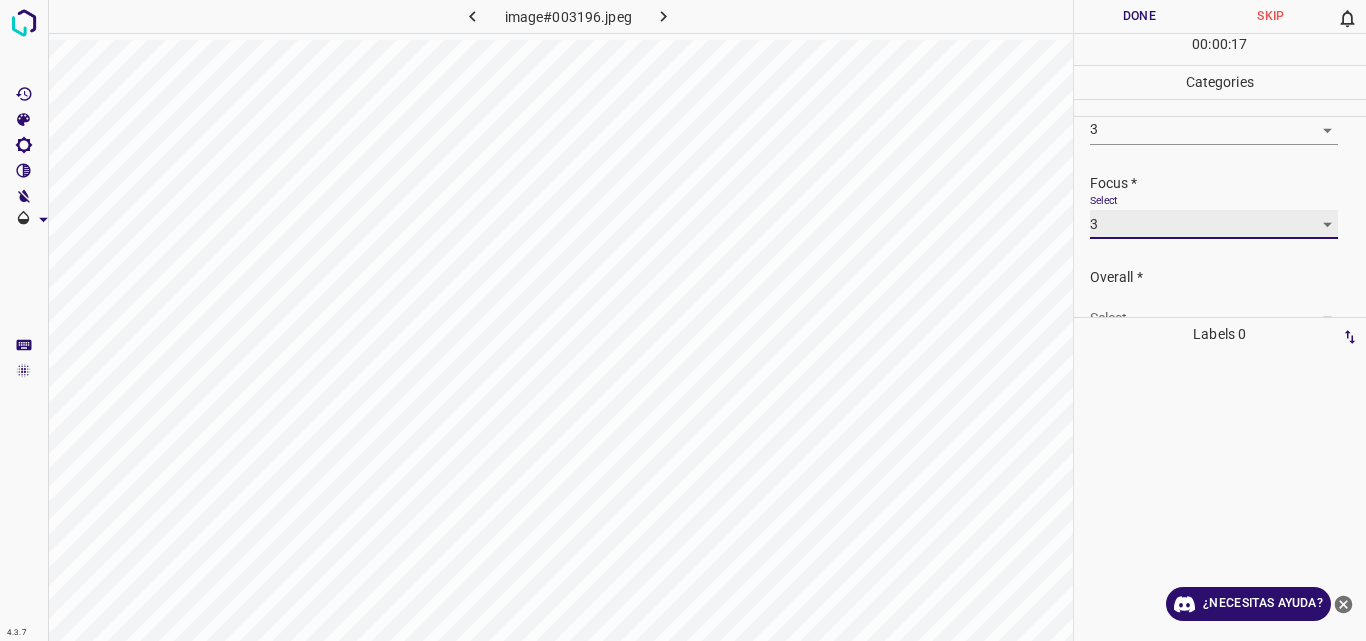 scroll, scrollTop: 98, scrollLeft: 0, axis: vertical 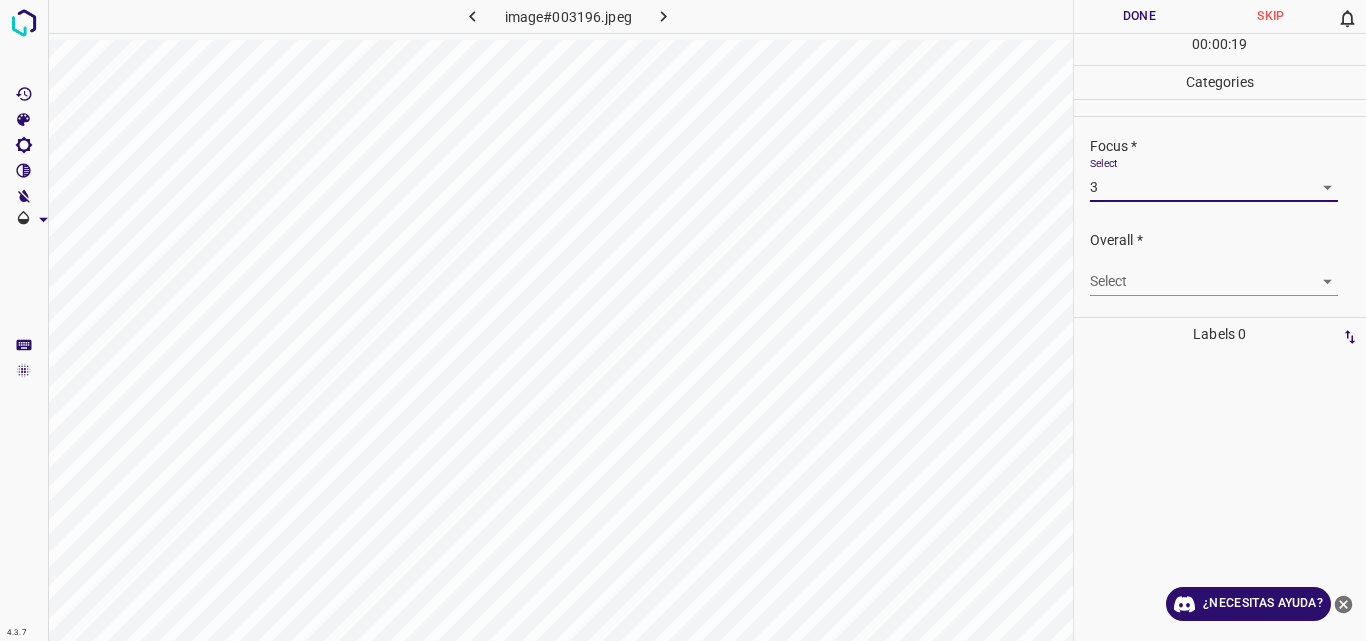 click on "4.3.7 image#003196.jpeg Done Skip 0 00   : 00   : 19   Categories Lighting *  Select 3 3 Focus *  Select 3 3 Overall *  Select ​ Labels   0 Categories 1 Lighting 2 Focus 3 Overall Tools Space Change between modes (Draw & Edit) I Auto labeling R Restore zoom M Zoom in N Zoom out Delete Delete selecte label Filters Z Restore filters X Saturation filter C Brightness filter V Contrast filter B Gray scale filter General O Download ¿Necesitas ayuda? Original text Rate this translation Your feedback will be used to help improve Google Translate - Texto - Esconder - Borrar" at bounding box center [683, 320] 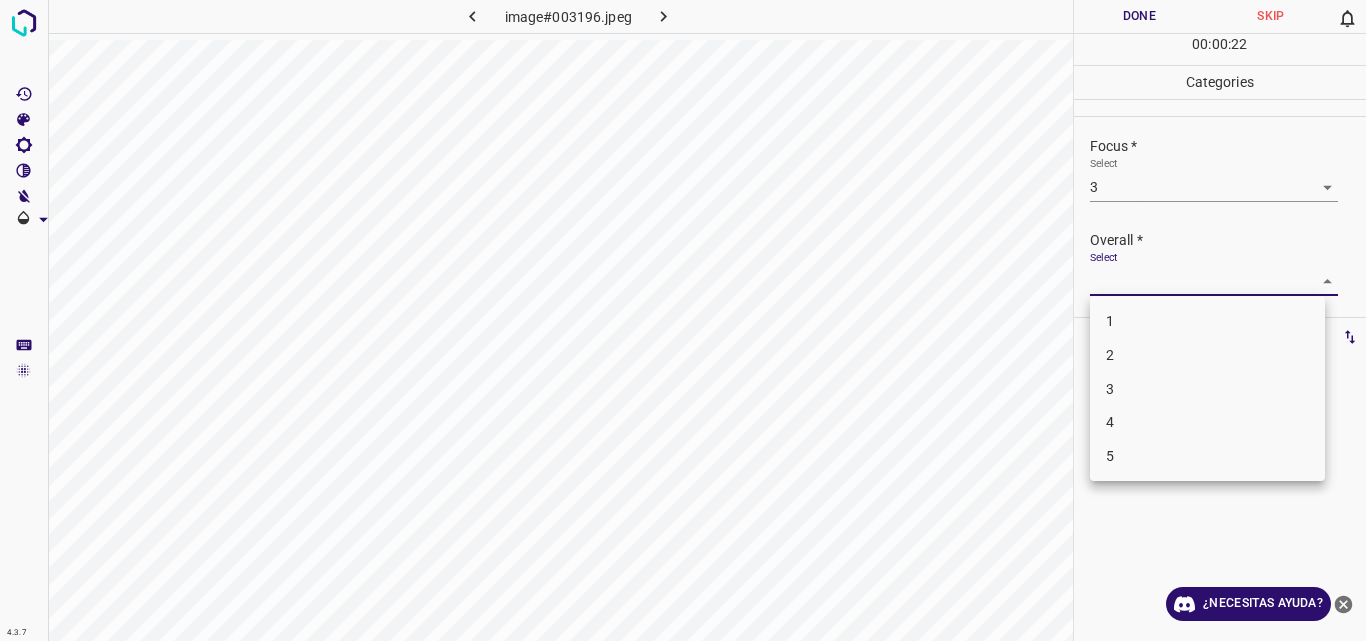 click on "3" at bounding box center [1207, 389] 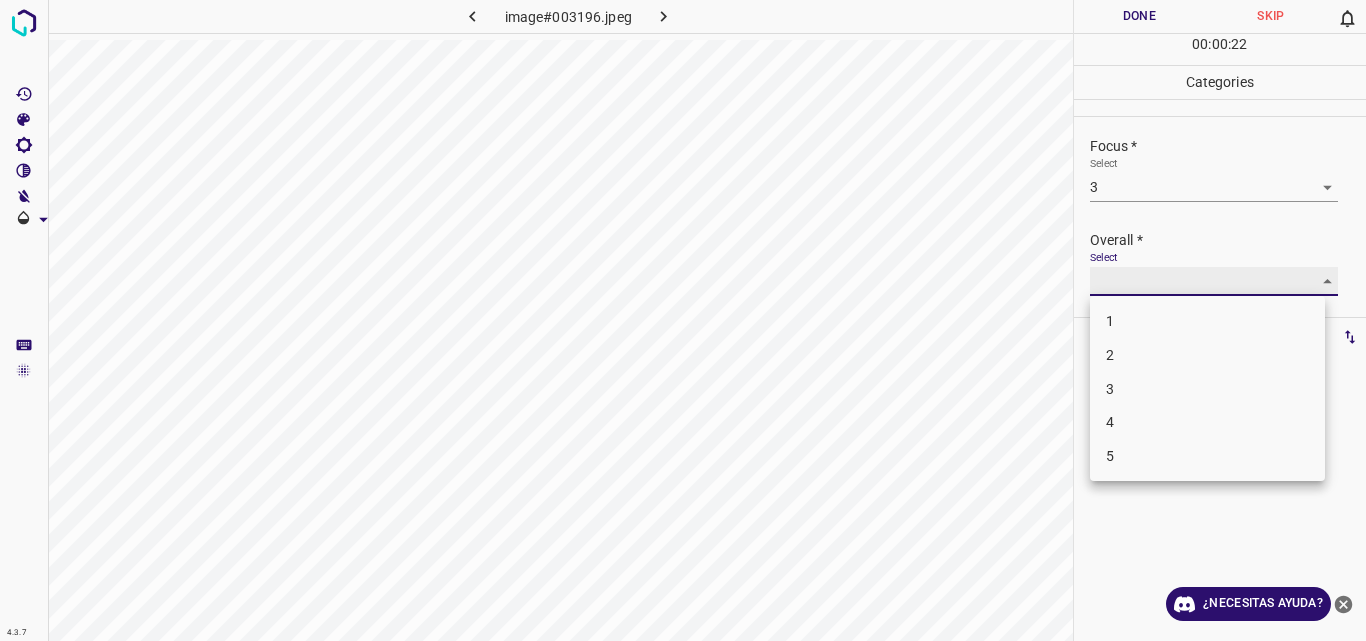 type on "3" 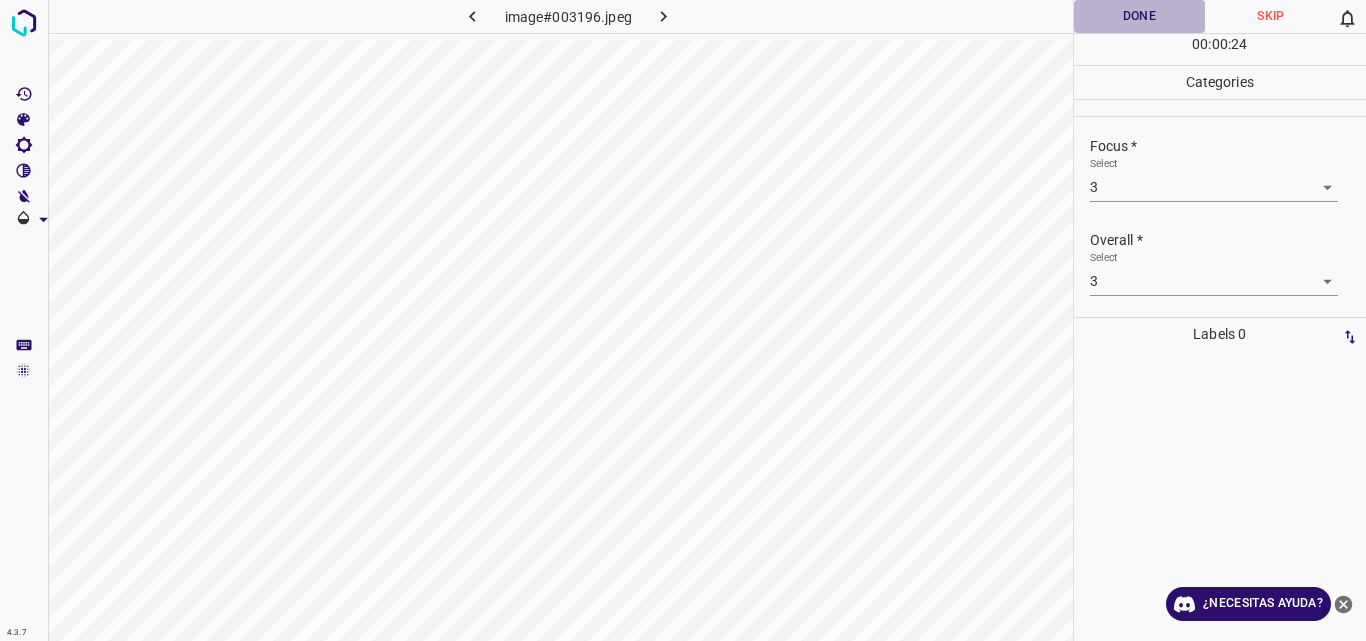 click on "Done" at bounding box center [1140, 16] 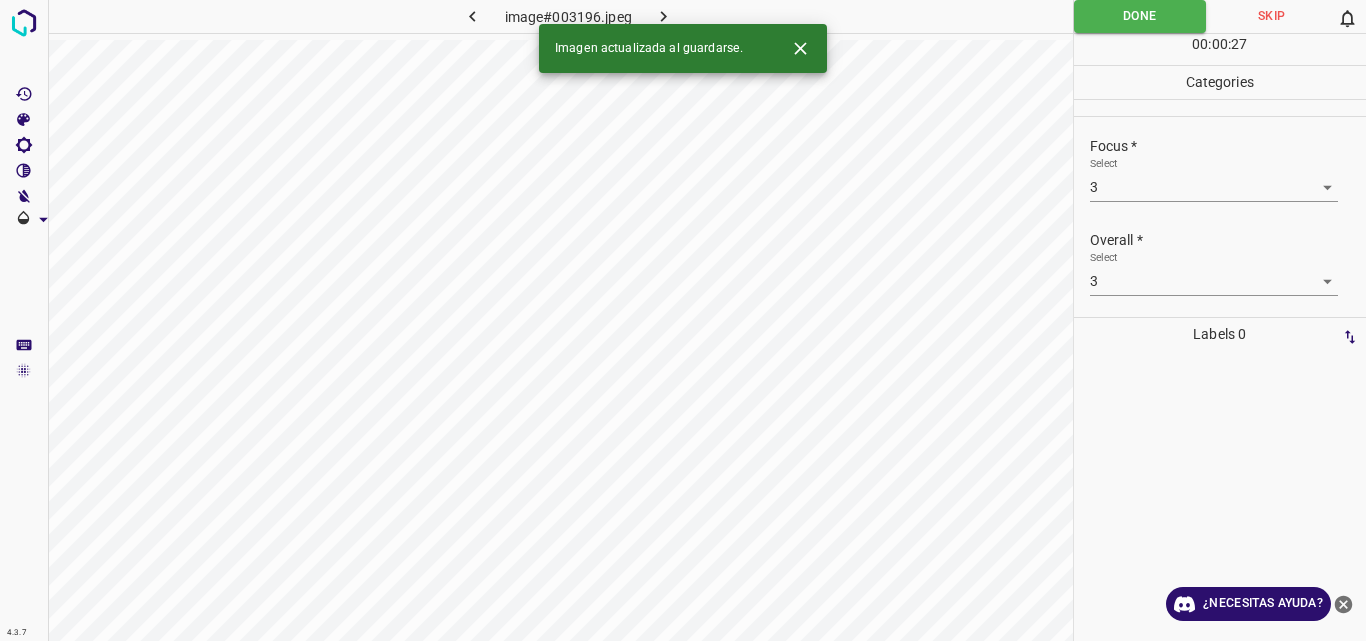 click 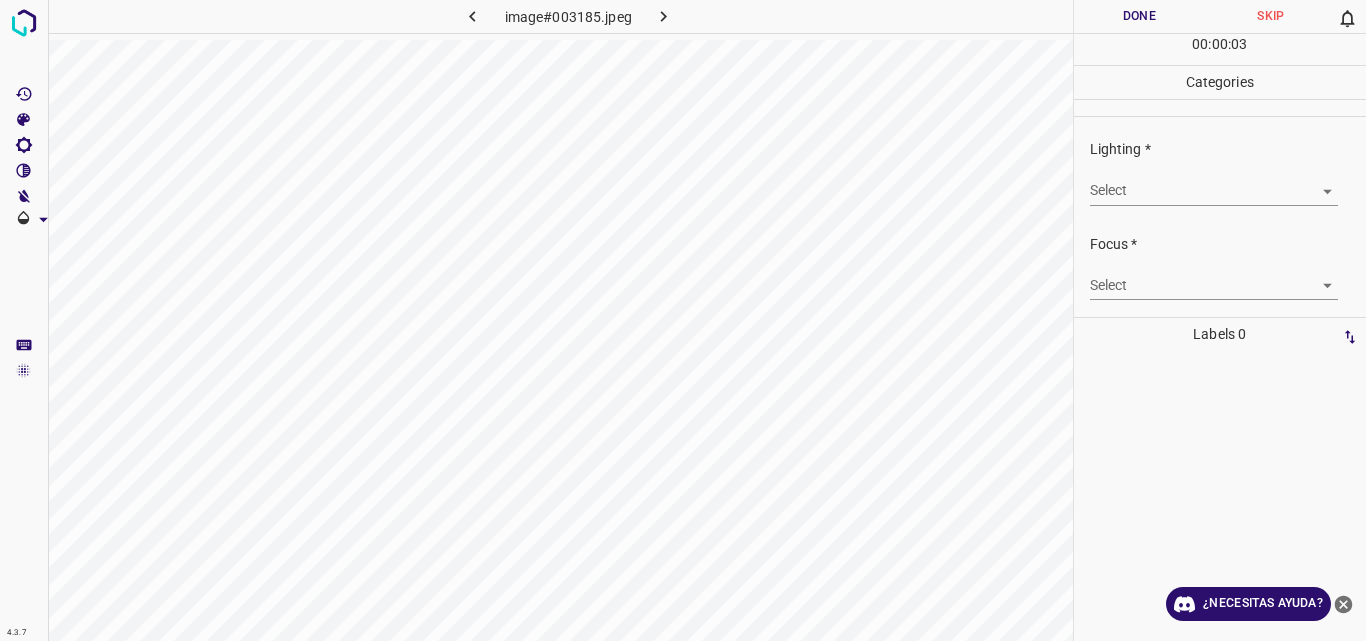 click on "4.3.7 image#003185.jpeg Done Skip 0 00   : 00   : 03   Categories Lighting *  Select ​ Focus *  Select ​ Overall *  Select ​ Labels   0 Categories 1 Lighting 2 Focus 3 Overall Tools Space Change between modes (Draw & Edit) I Auto labeling R Restore zoom M Zoom in N Zoom out Delete Delete selecte label Filters Z Restore filters X Saturation filter C Brightness filter V Contrast filter B Gray scale filter General O Download ¿Necesitas ayuda? Original text Rate this translation Your feedback will be used to help improve Google Translate - Texto - Esconder - Borrar" at bounding box center [683, 320] 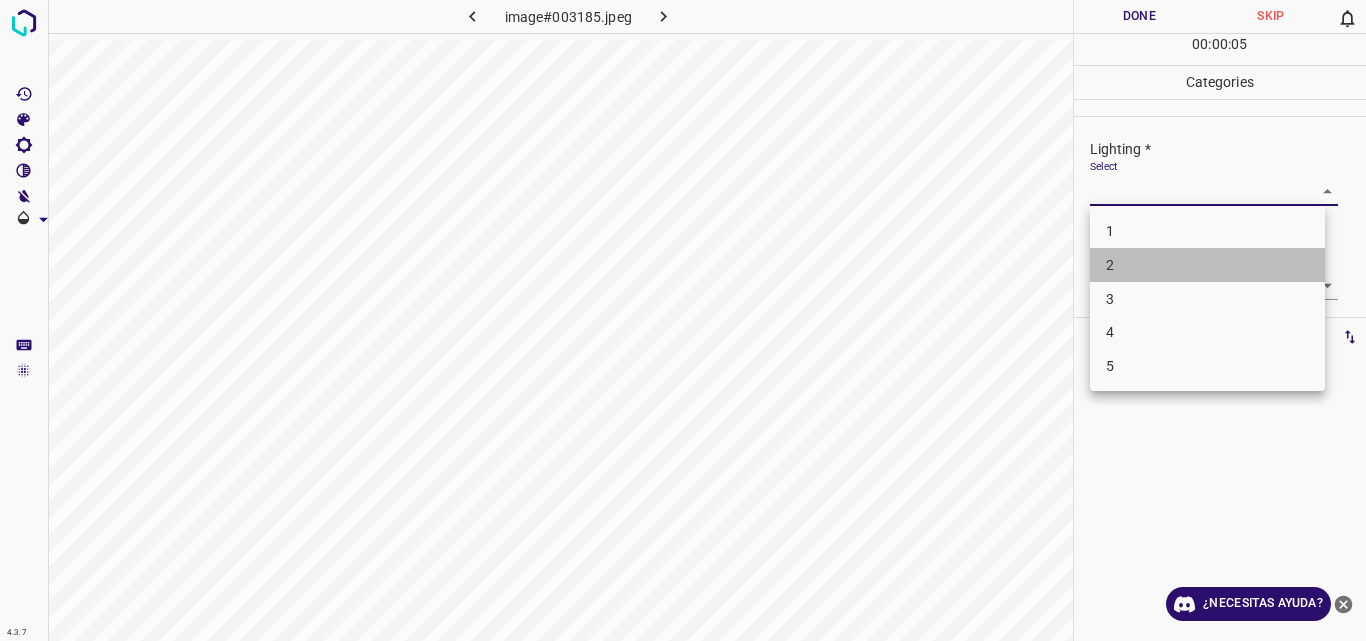 click on "2" at bounding box center (1207, 265) 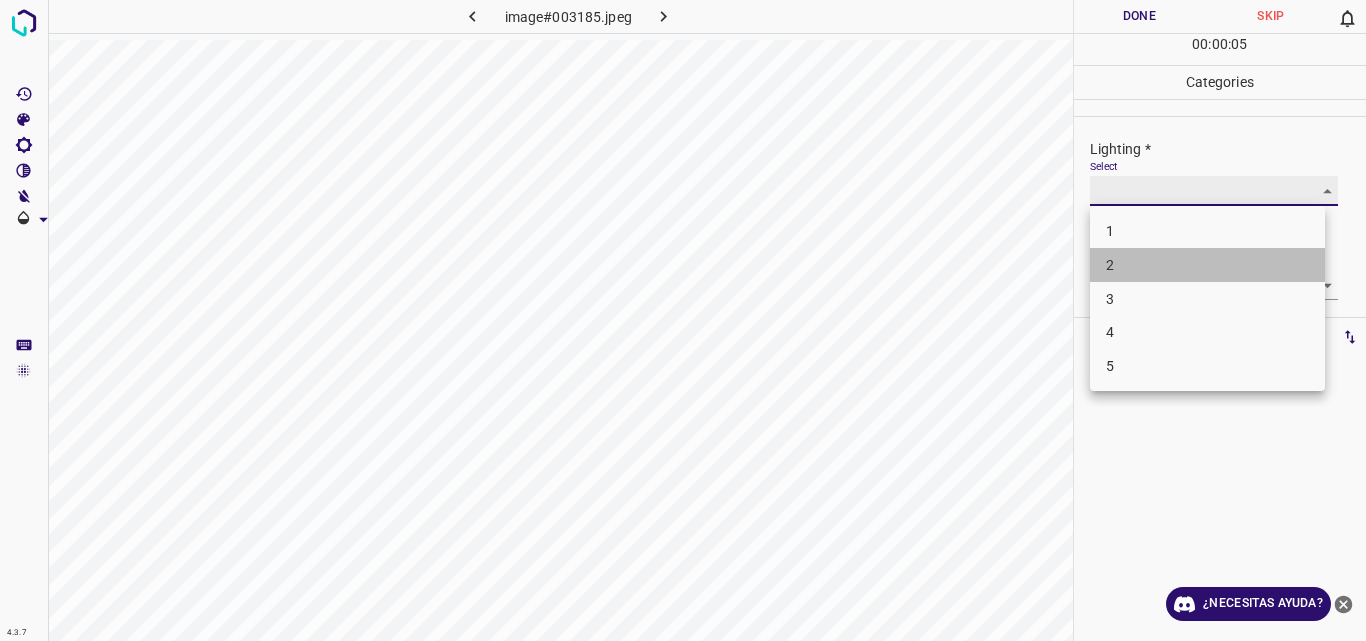 type on "2" 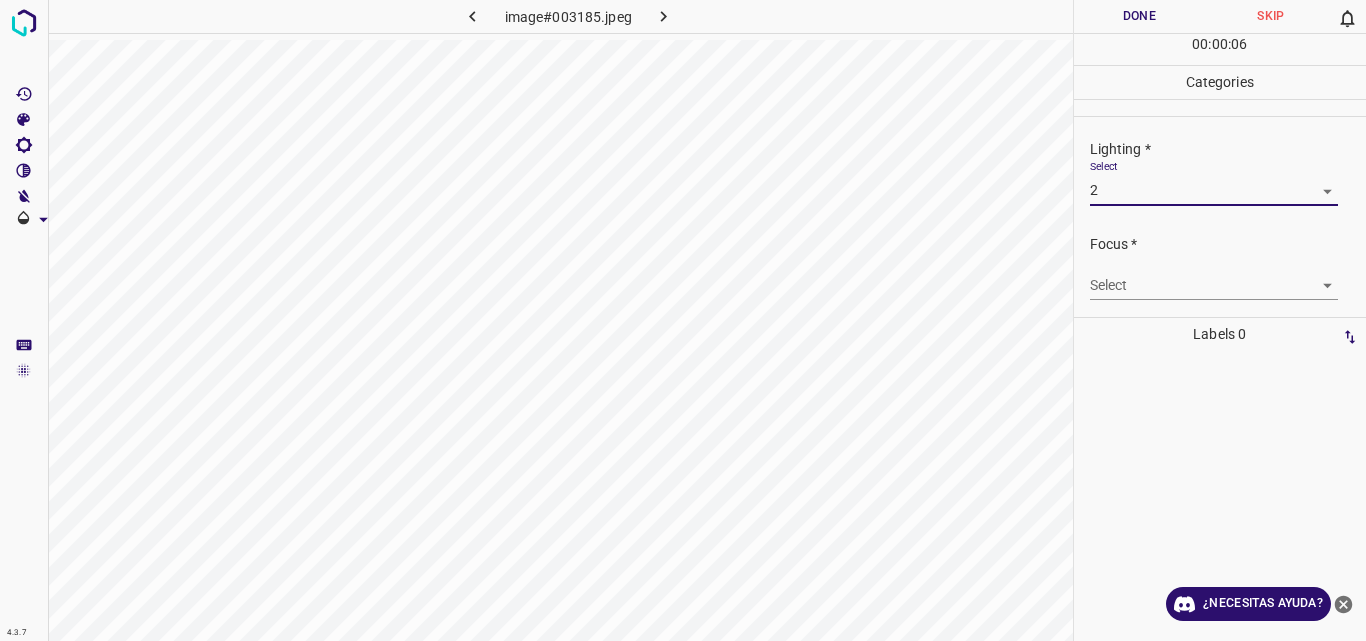 click on "4.3.7 image#003185.jpeg Done Skip 0 00   : 00   : 06   Categories Lighting *  Select 2 2 Focus *  Select ​ Overall *  Select ​ Labels   0 Categories 1 Lighting 2 Focus 3 Overall Tools Space Change between modes (Draw & Edit) I Auto labeling R Restore zoom M Zoom in N Zoom out Delete Delete selecte label Filters Z Restore filters X Saturation filter C Brightness filter V Contrast filter B Gray scale filter General O Download ¿Necesitas ayuda? Original text Rate this translation Your feedback will be used to help improve Google Translate - Texto - Esconder - Borrar" at bounding box center (683, 320) 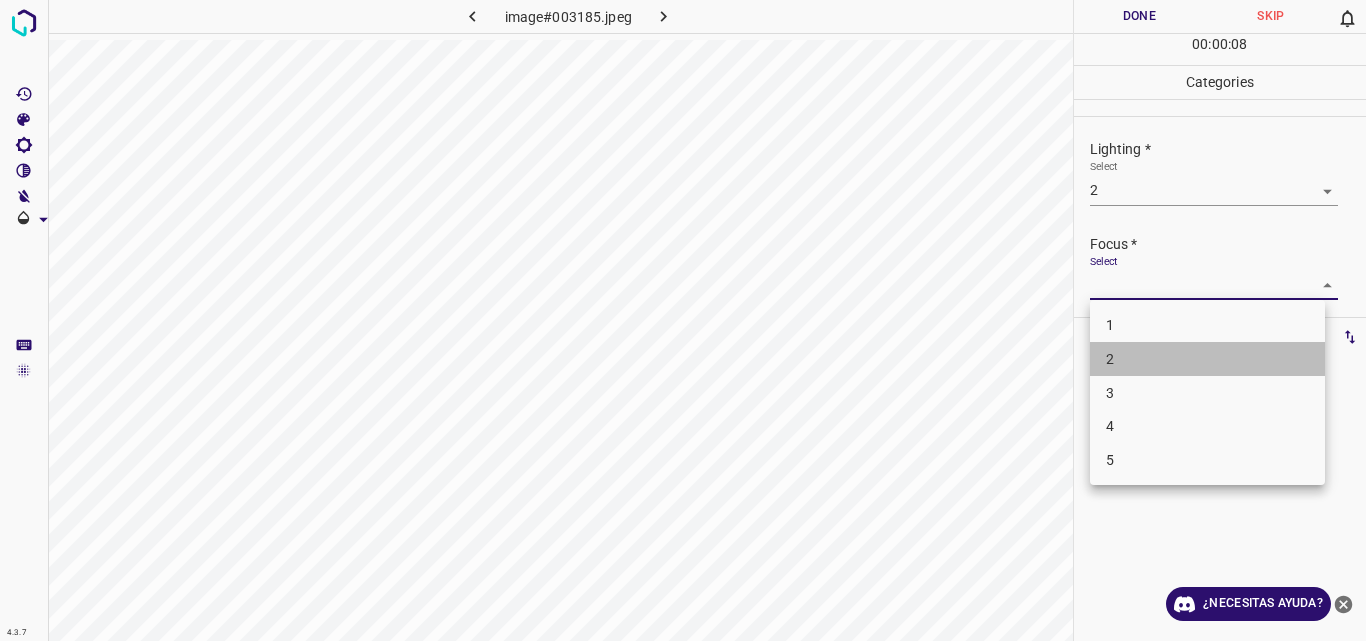 click on "2" at bounding box center (1207, 359) 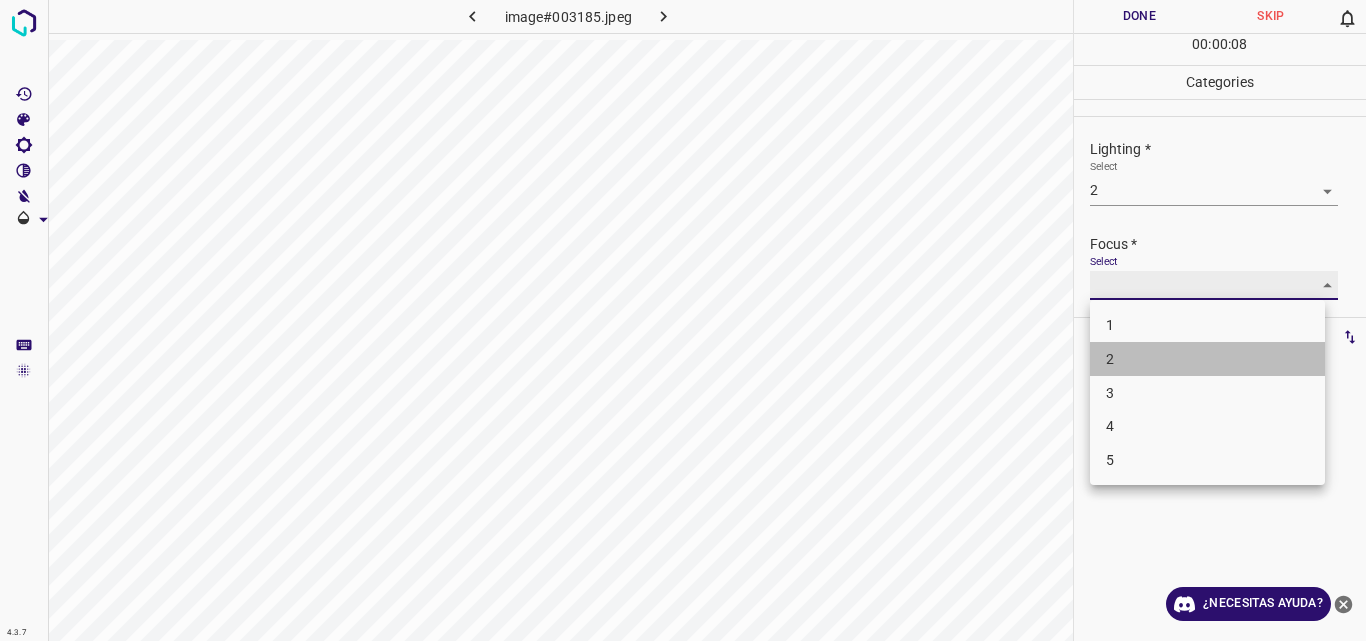 type on "2" 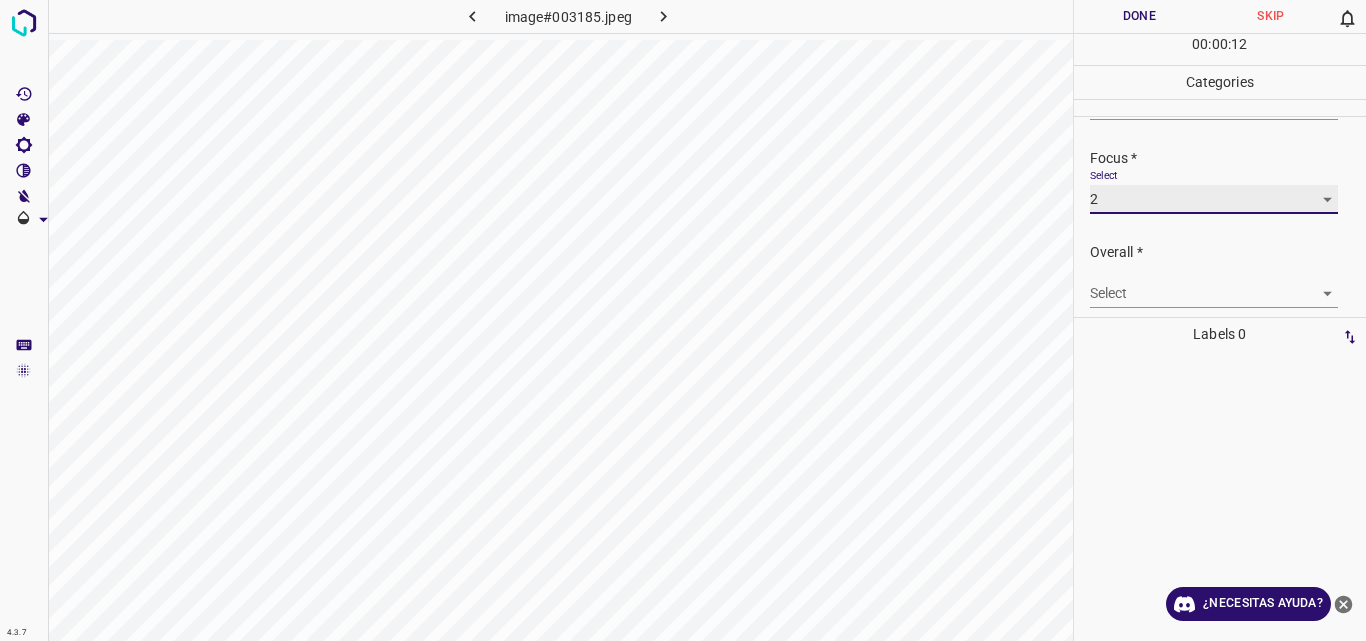 scroll, scrollTop: 98, scrollLeft: 0, axis: vertical 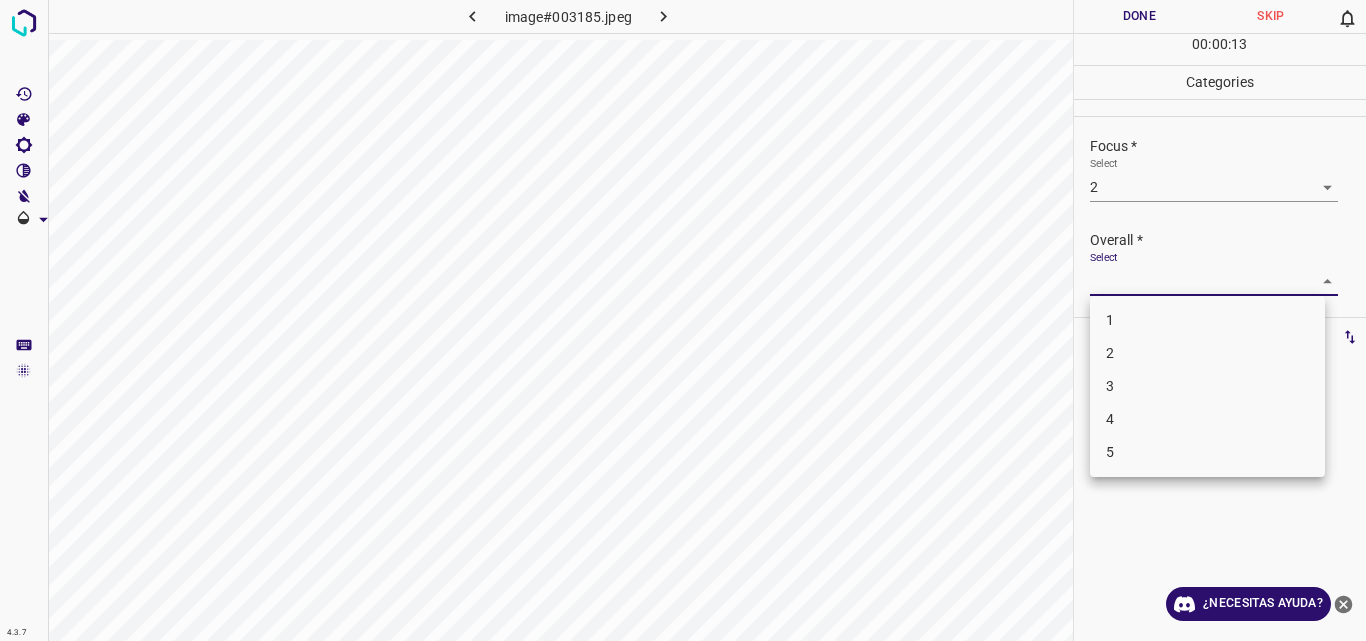 click on "4.3.7 image#003185.jpeg Done Skip 0 00   : 00   : 13   Categories Lighting *  Select 2 2 Focus *  Select 2 2 Overall *  Select ​ Labels   0 Categories 1 Lighting 2 Focus 3 Overall Tools Space Change between modes (Draw & Edit) I Auto labeling R Restore zoom M Zoom in N Zoom out Delete Delete selecte label Filters Z Restore filters X Saturation filter C Brightness filter V Contrast filter B Gray scale filter General O Download ¿Necesitas ayuda? Original text Rate this translation Your feedback will be used to help improve Google Translate - Texto - Esconder - Borrar 1 2 3 4 5" at bounding box center (683, 320) 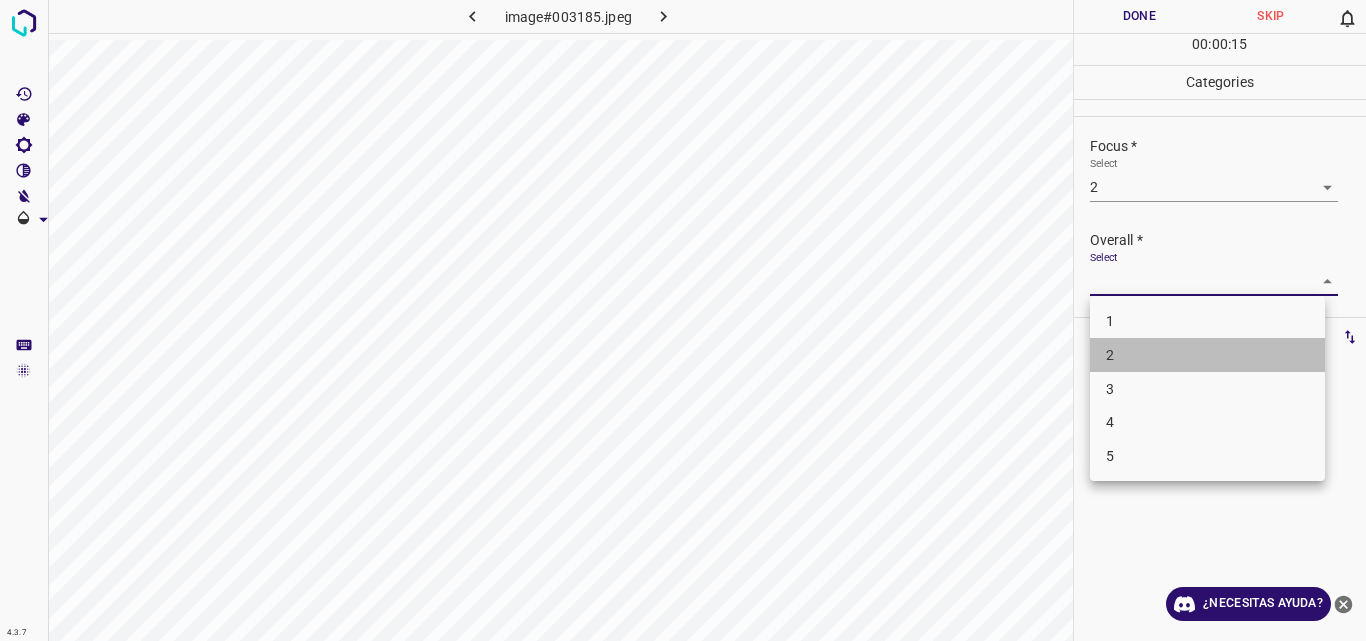 click on "2" at bounding box center (1207, 355) 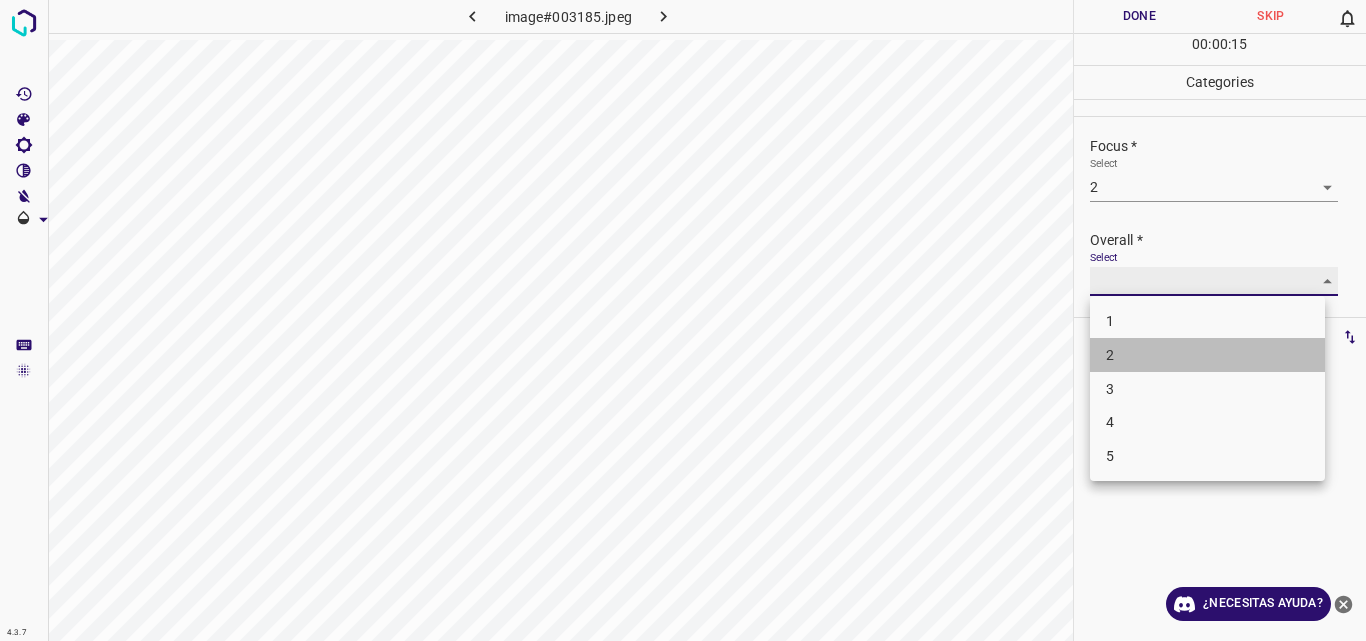 type on "2" 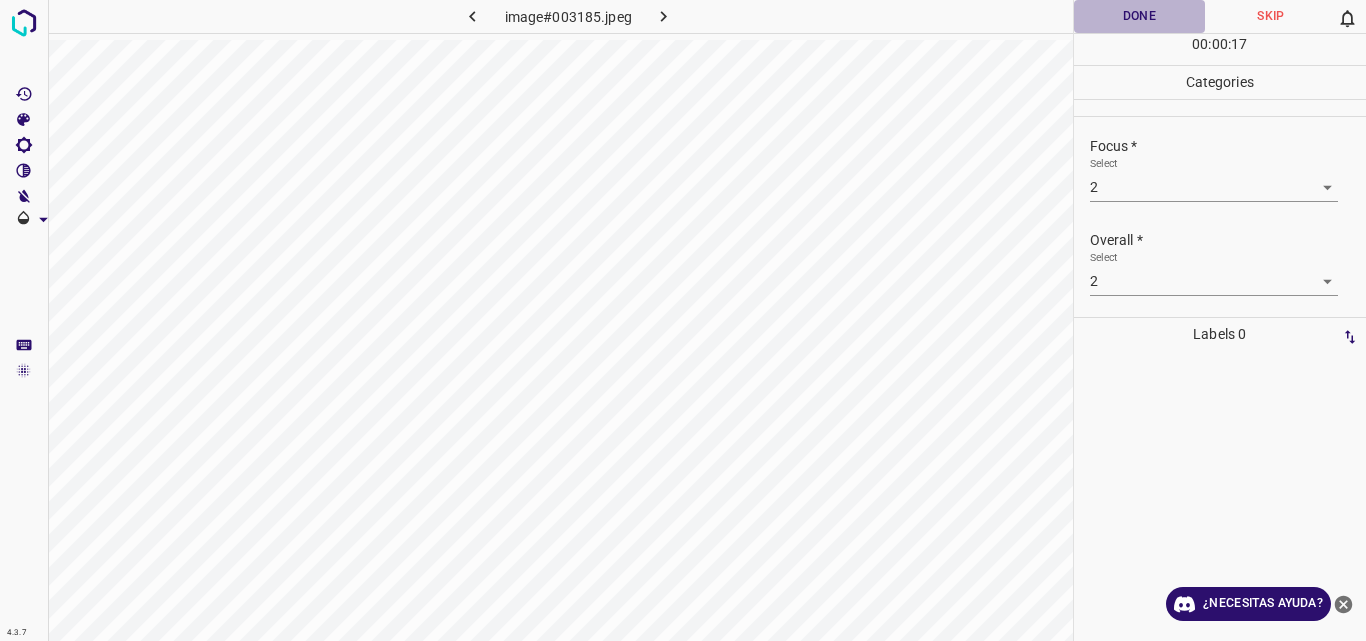 click on "Done" at bounding box center (1140, 16) 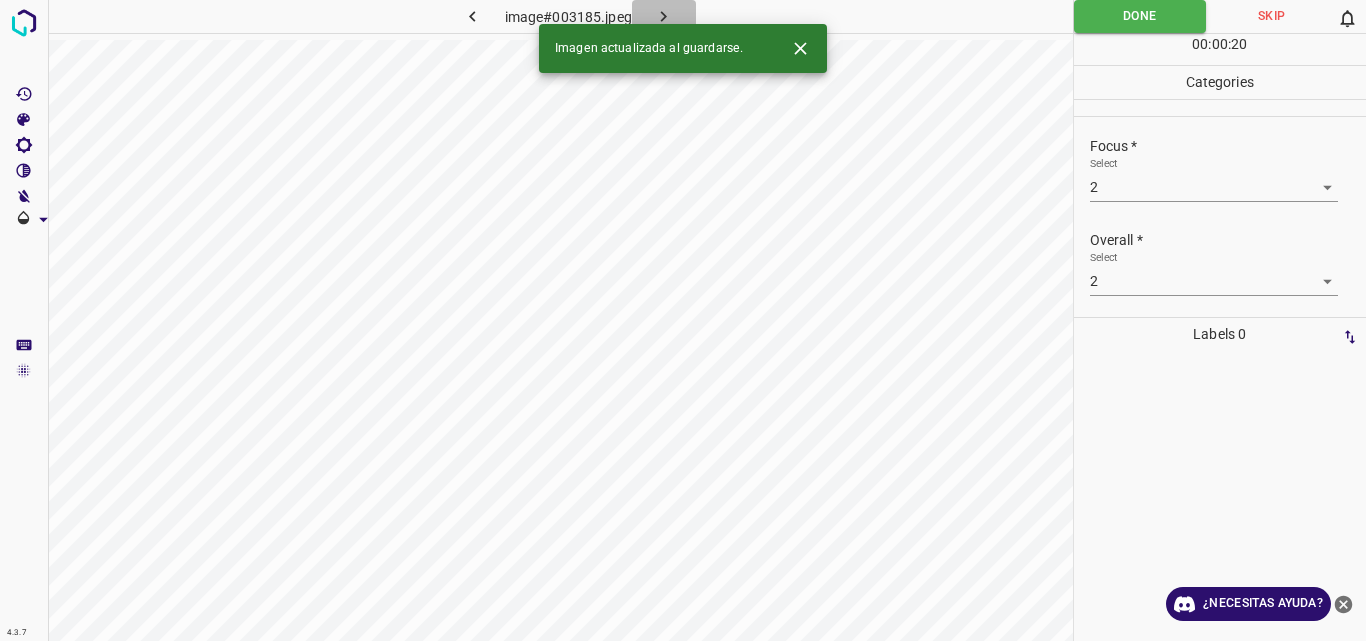 click 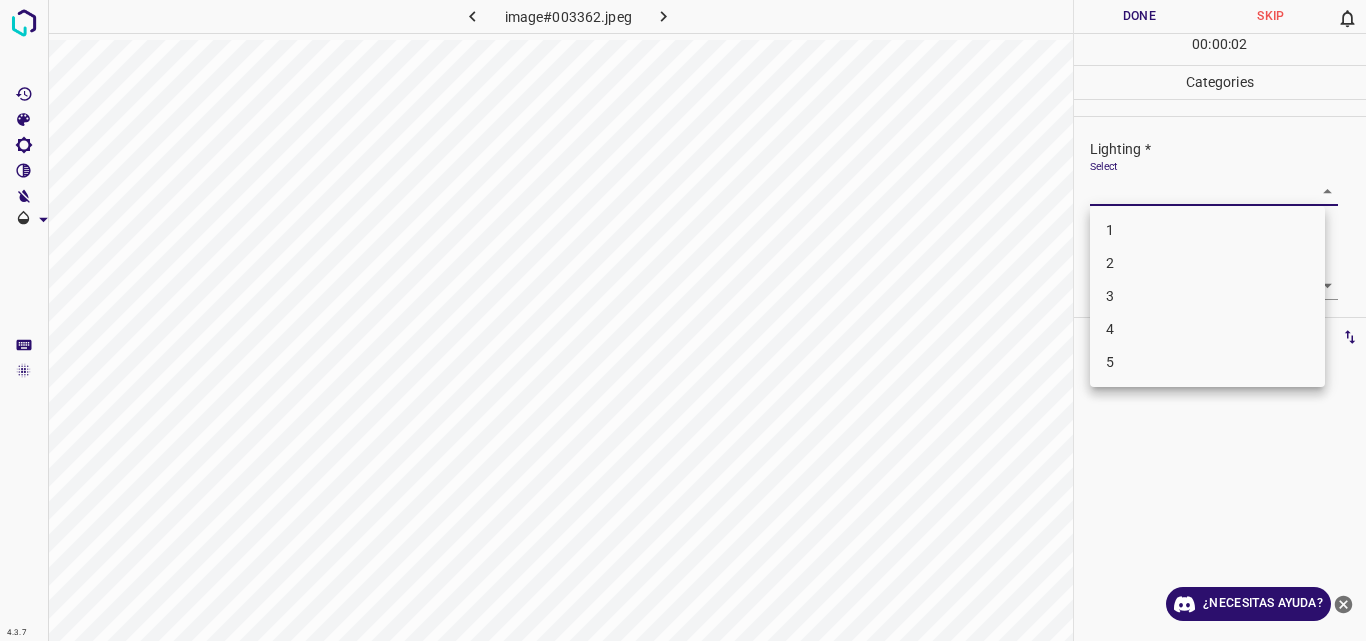 click on "4.3.7 image#003362.jpeg Done Skip 0 00   : 00   : 02   Categories Lighting *  Select ​ Focus *  Select ​ Overall *  Select ​ Labels   0 Categories 1 Lighting 2 Focus 3 Overall Tools Space Change between modes (Draw & Edit) I Auto labeling R Restore zoom M Zoom in N Zoom out Delete Delete selecte label Filters Z Restore filters X Saturation filter C Brightness filter V Contrast filter B Gray scale filter General O Download ¿Necesitas ayuda? Original text Rate this translation Your feedback will be used to help improve Google Translate - Texto - Esconder - Borrar 1 2 3 4 5" at bounding box center [683, 320] 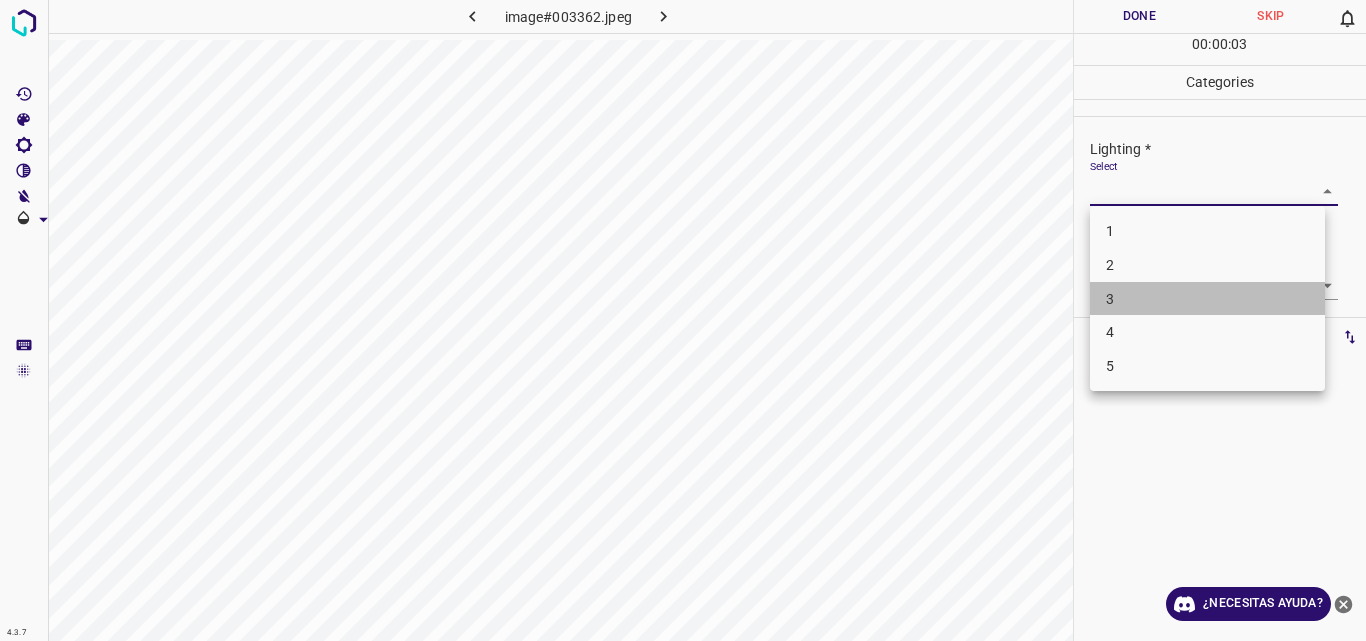click on "3" at bounding box center [1207, 299] 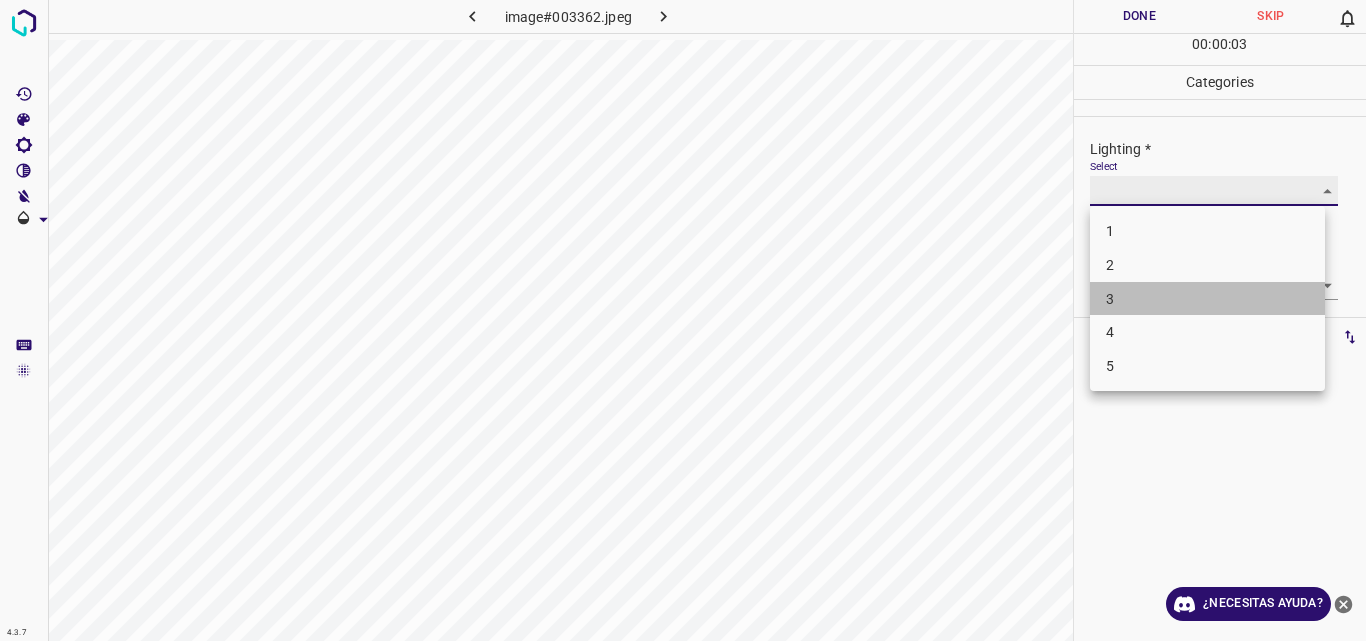 type on "3" 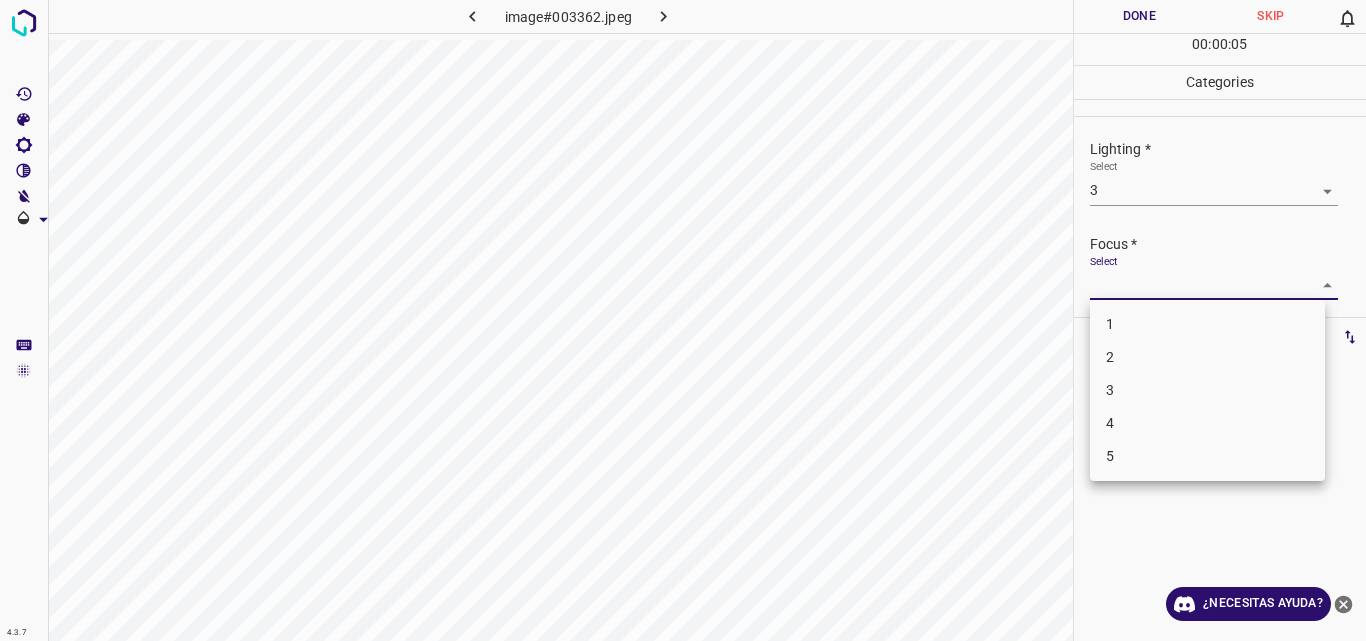 click on "4.3.7 image#003362.jpeg Done Skip 0 00   : 00   : 05   Categories Lighting *  Select 3 3 Focus *  Select ​ Overall *  Select ​ Labels   0 Categories 1 Lighting 2 Focus 3 Overall Tools Space Change between modes (Draw & Edit) I Auto labeling R Restore zoom M Zoom in N Zoom out Delete Delete selecte label Filters Z Restore filters X Saturation filter C Brightness filter V Contrast filter B Gray scale filter General O Download ¿Necesitas ayuda? Original text Rate this translation Your feedback will be used to help improve Google Translate - Texto - Esconder - Borrar 1 2 3 4 5" at bounding box center (683, 320) 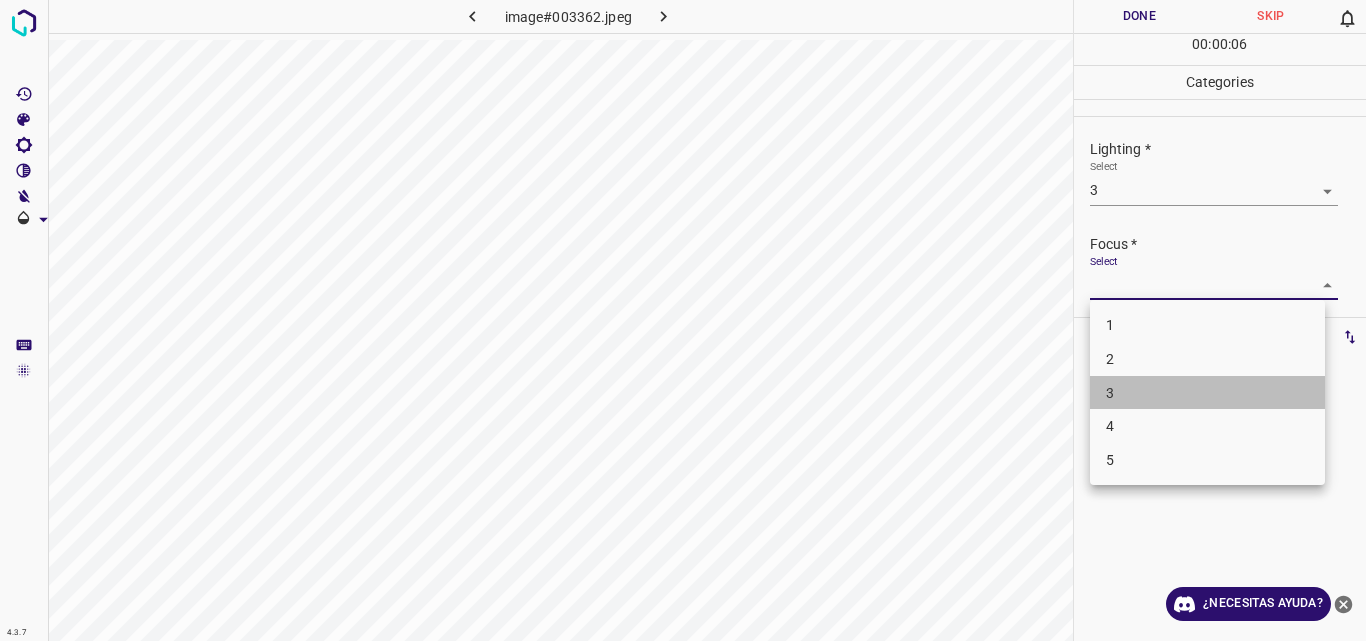 click on "3" at bounding box center [1207, 393] 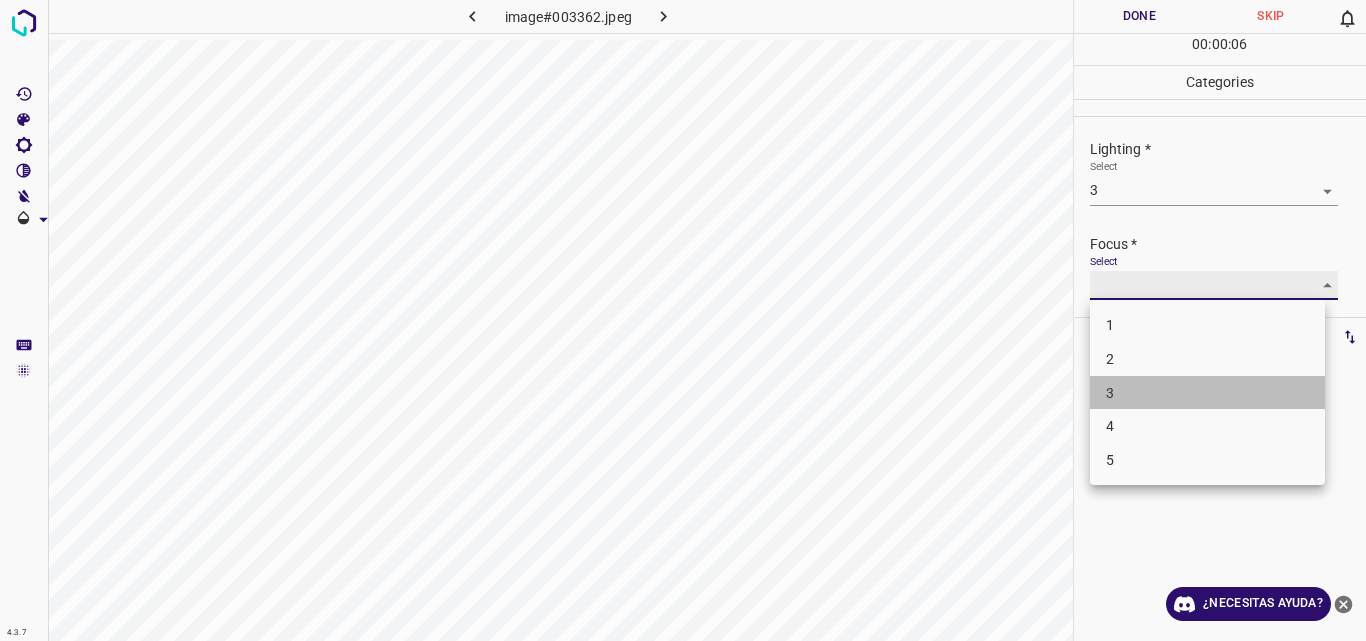 type on "3" 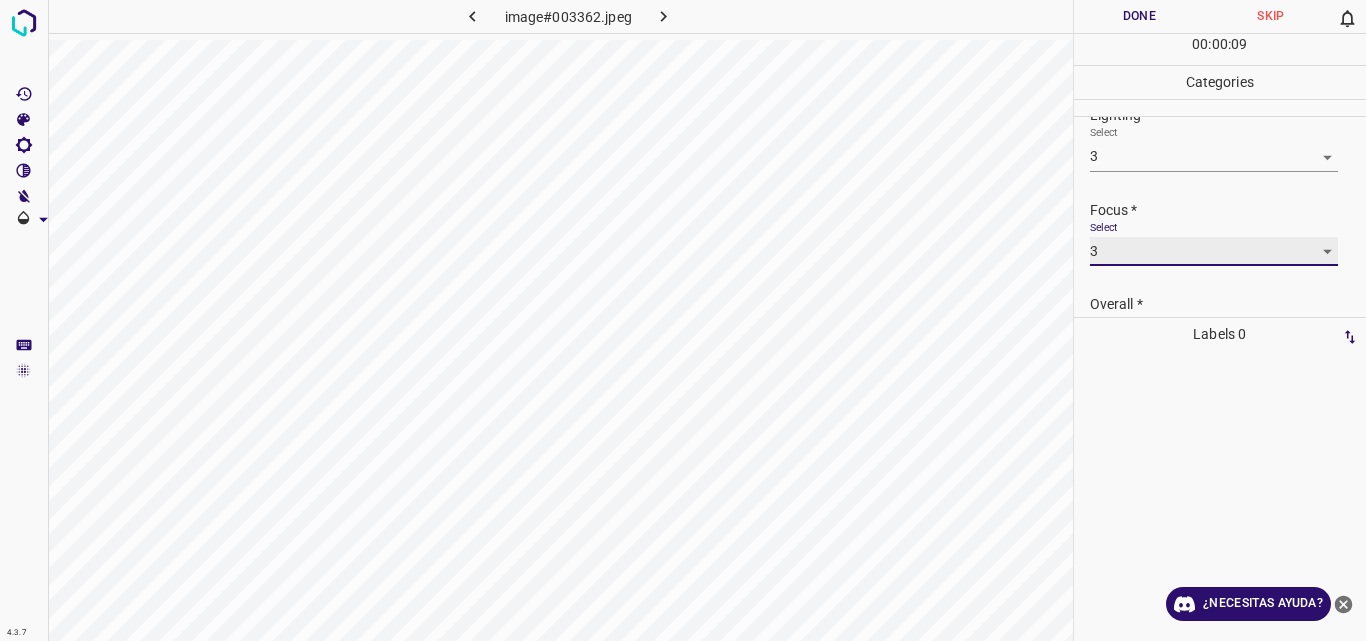scroll, scrollTop: 98, scrollLeft: 0, axis: vertical 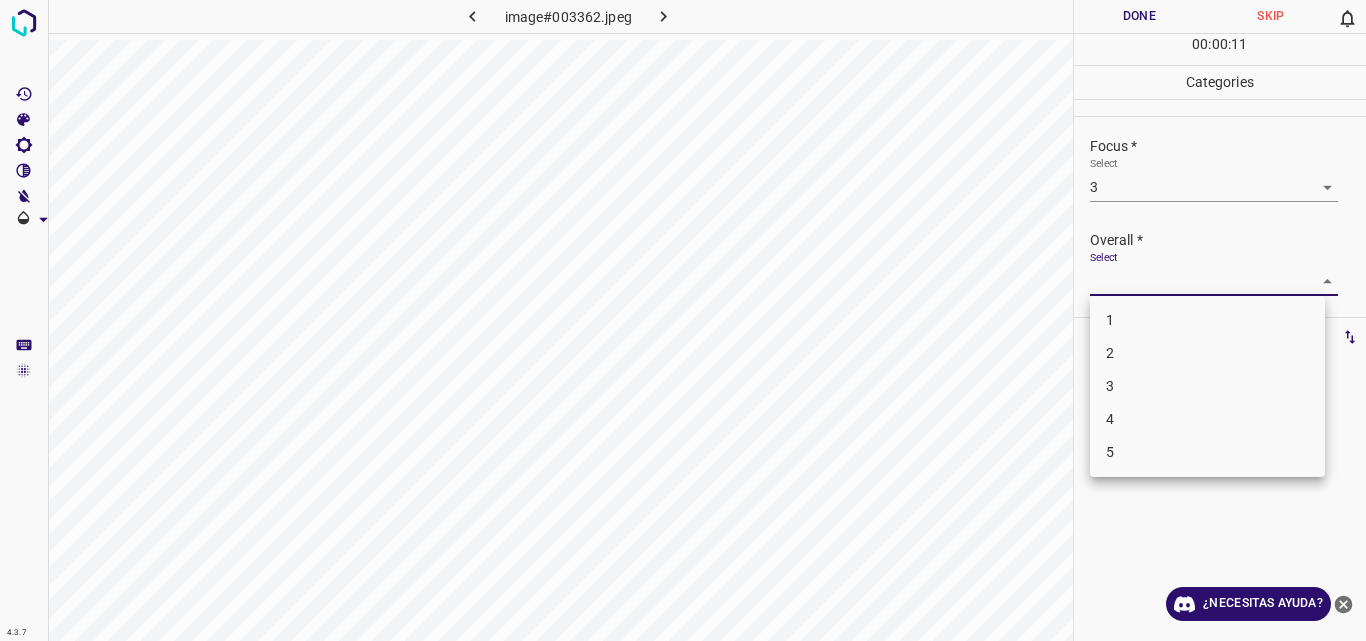 click on "4.3.7 image#003362.jpeg Done Skip 0 00   : 00   : 11   Categories Lighting *  Select 3 3 Focus *  Select 3 3 Overall *  Select ​ Labels   0 Categories 1 Lighting 2 Focus 3 Overall Tools Space Change between modes (Draw & Edit) I Auto labeling R Restore zoom M Zoom in N Zoom out Delete Delete selecte label Filters Z Restore filters X Saturation filter C Brightness filter V Contrast filter B Gray scale filter General O Download ¿Necesitas ayuda? Original text Rate this translation Your feedback will be used to help improve Google Translate - Texto - Esconder - Borrar 1 2 3 4 5" at bounding box center [683, 320] 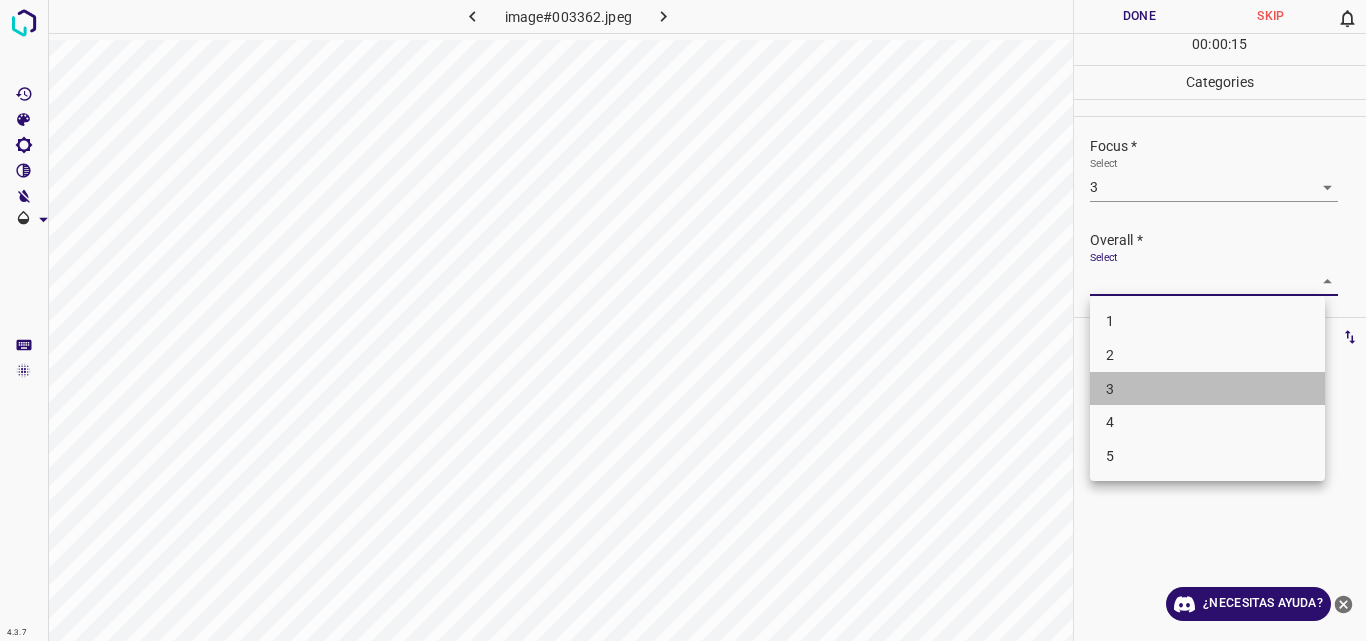 click on "3" at bounding box center [1207, 389] 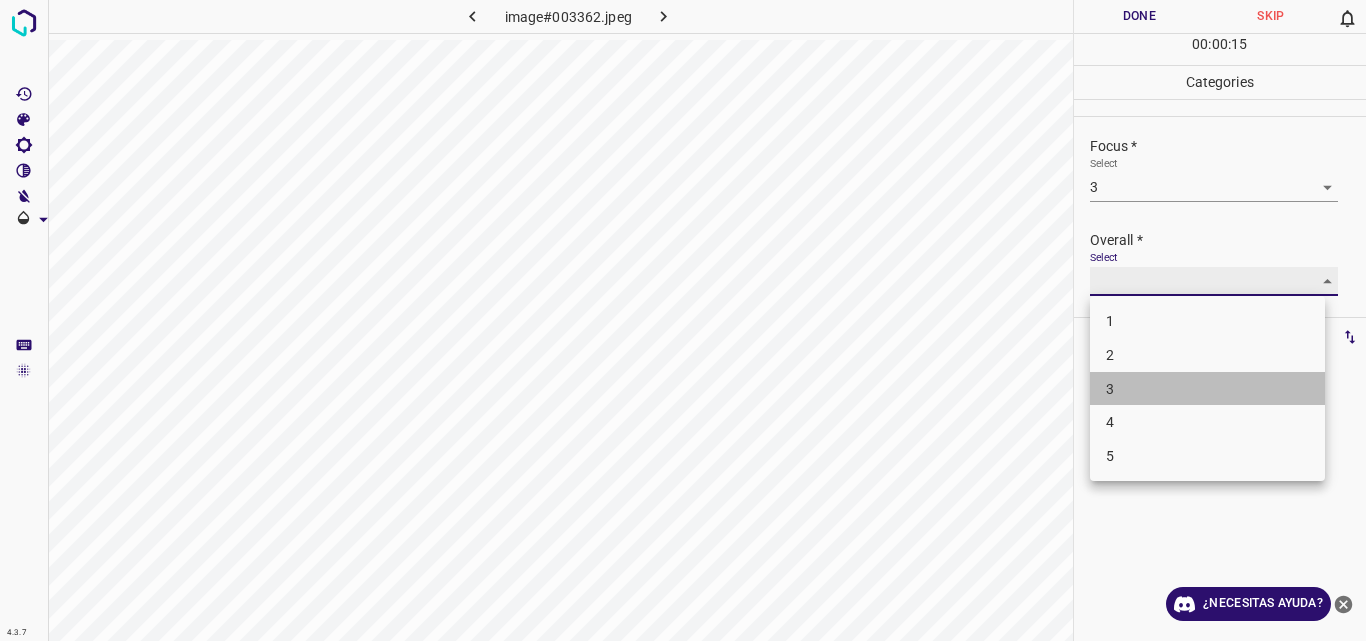 type on "3" 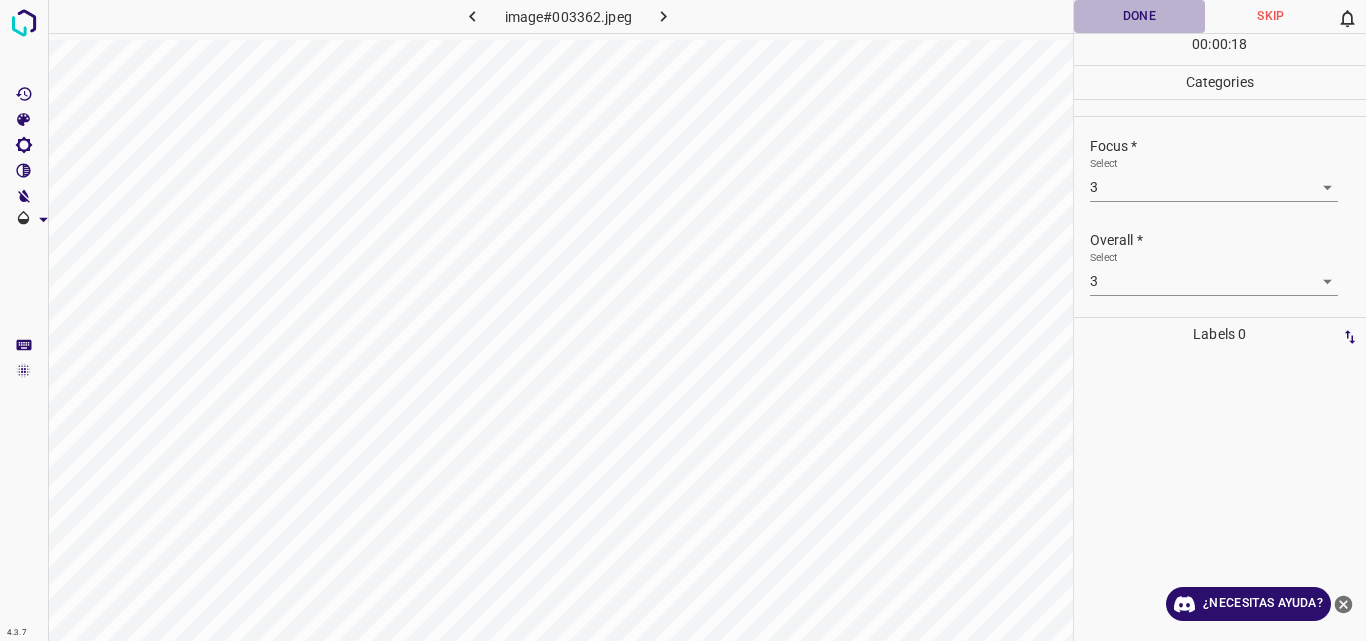 click on "Done" at bounding box center [1140, 16] 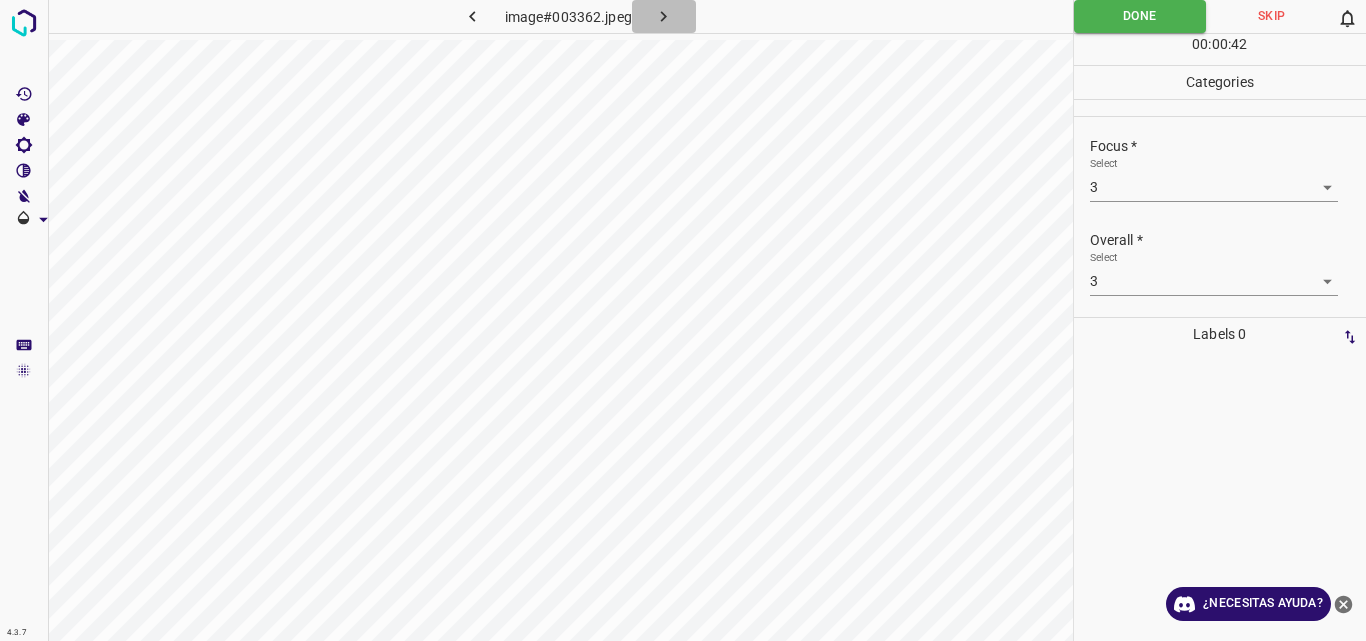 click 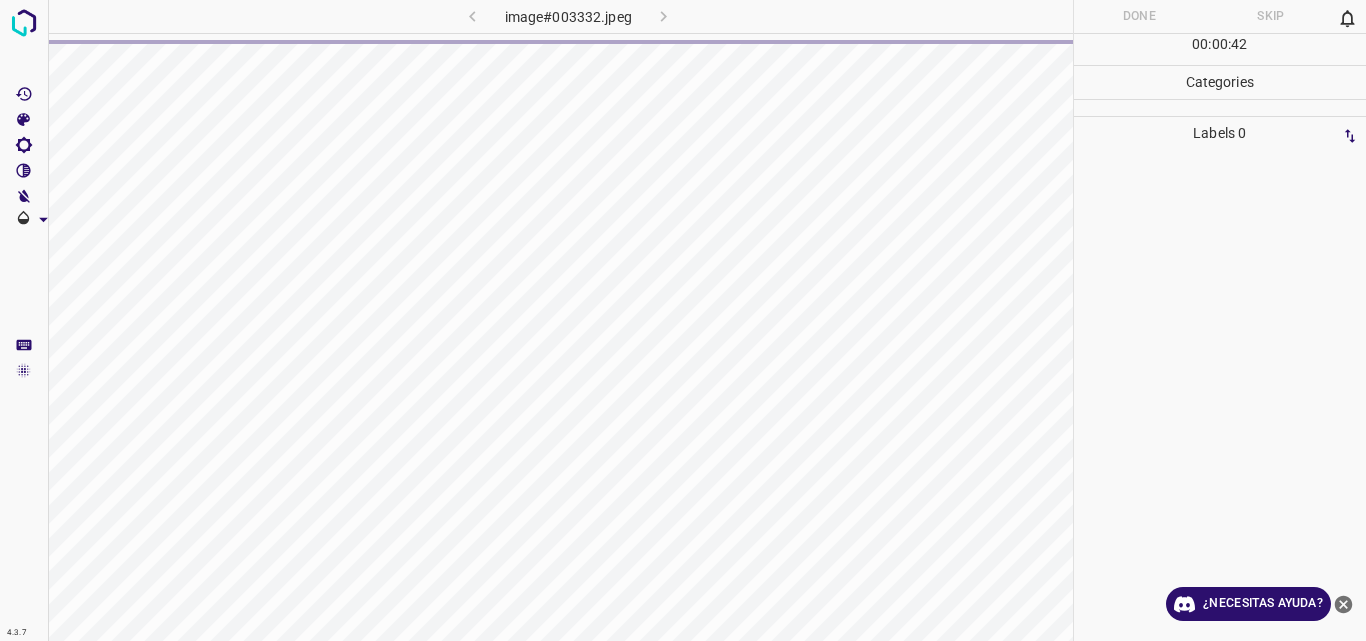 click on "image#003332.jpeg" at bounding box center [568, 16] 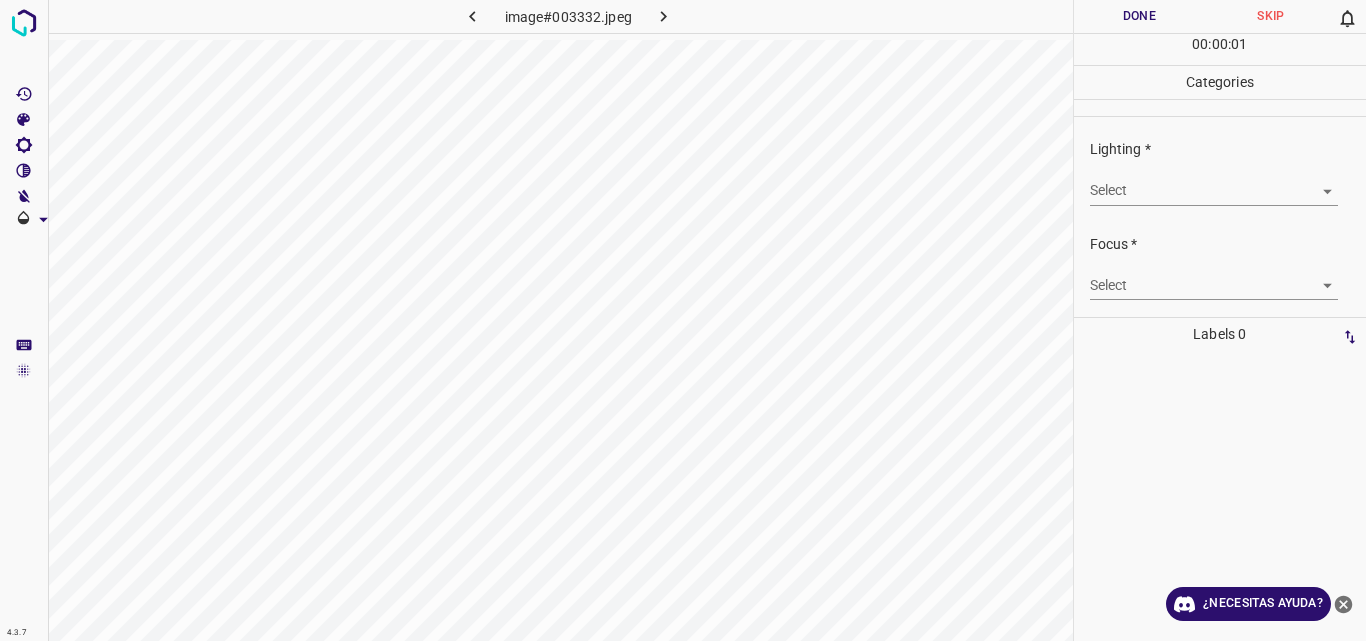 click on "4.3.7 image#003332.jpeg Done Skip 0 00   : 00   : 01   Categories Lighting *  Select ​ Focus *  Select ​ Overall *  Select ​ Labels   0 Categories 1 Lighting 2 Focus 3 Overall Tools Space Change between modes (Draw & Edit) I Auto labeling R Restore zoom M Zoom in N Zoom out Delete Delete selecte label Filters Z Restore filters X Saturation filter C Brightness filter V Contrast filter B Gray scale filter General O Download ¿Necesitas ayuda? Original text Rate this translation Your feedback will be used to help improve Google Translate - Texto - Esconder - Borrar" at bounding box center (683, 320) 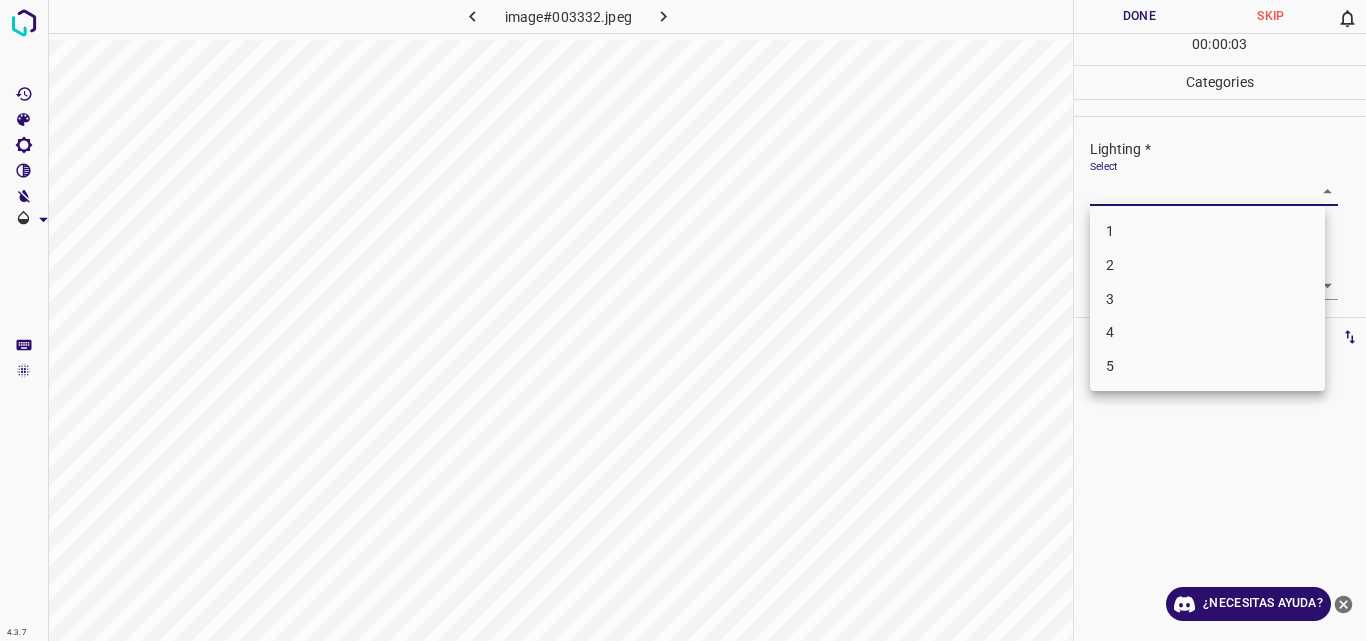 click on "3" at bounding box center (1207, 299) 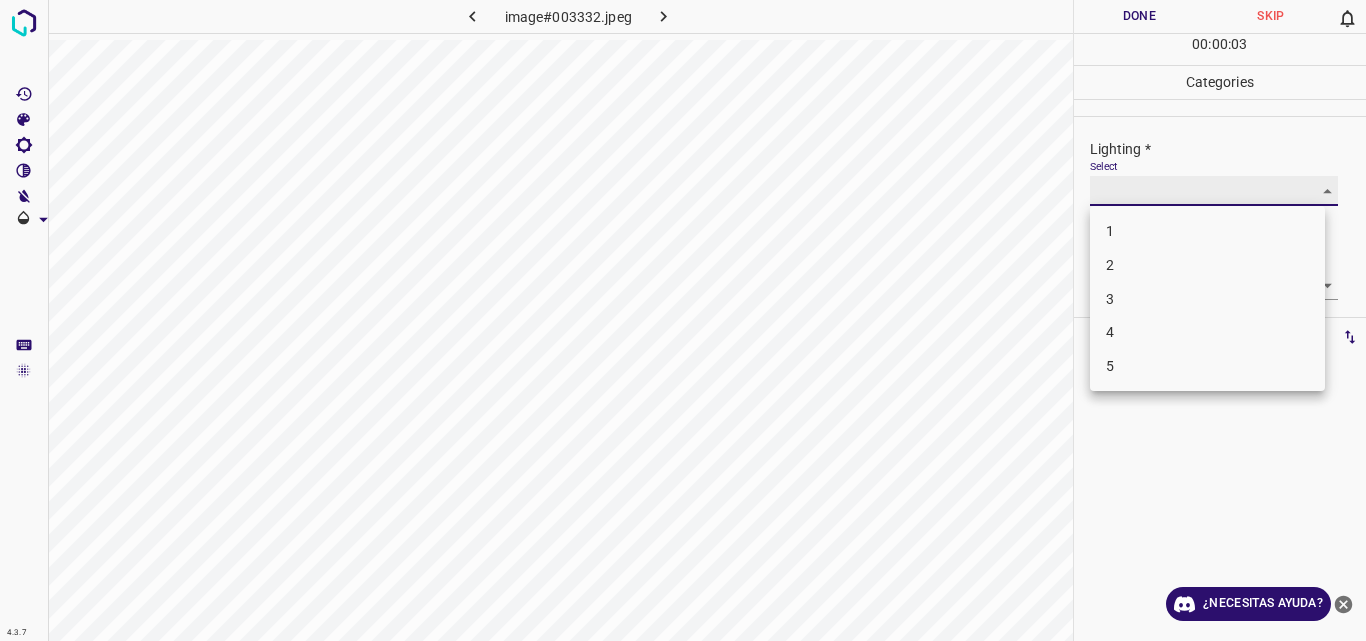 type on "3" 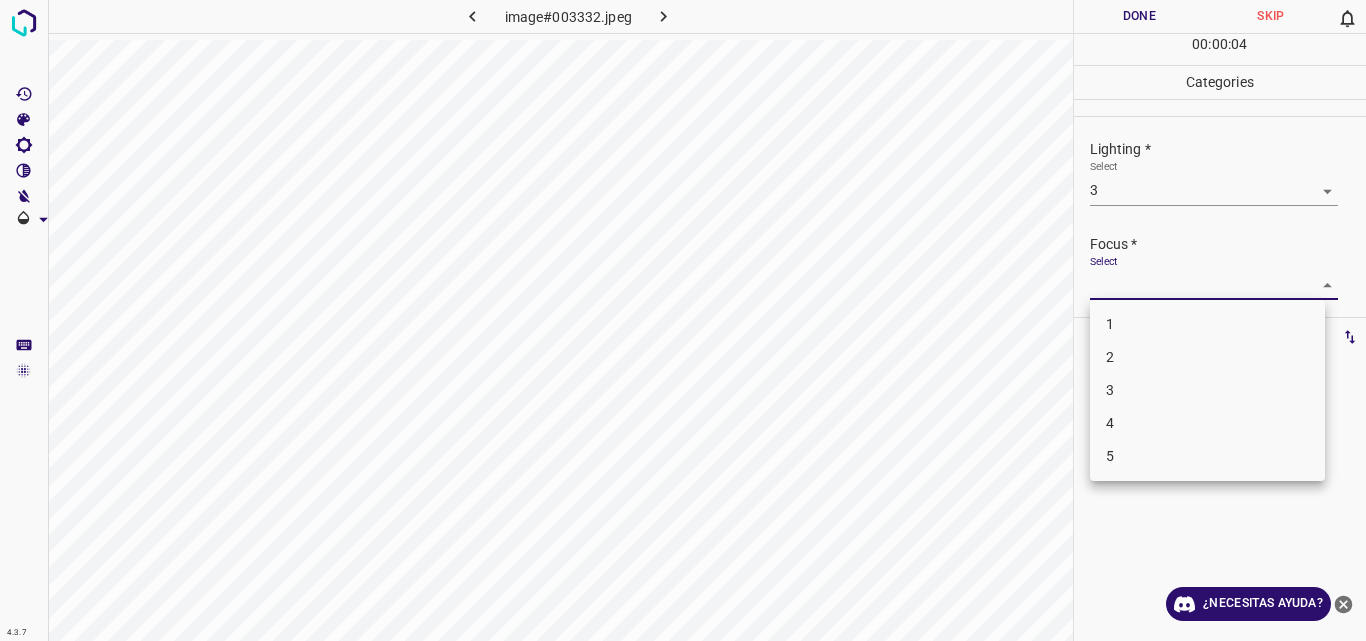 click on "4.3.7 image#003332.jpeg Done Skip 0 00   : 00   : 04   Categories Lighting *  Select 3 3 Focus *  Select ​ Overall *  Select ​ Labels   0 Categories 1 Lighting 2 Focus 3 Overall Tools Space Change between modes (Draw & Edit) I Auto labeling R Restore zoom M Zoom in N Zoom out Delete Delete selecte label Filters Z Restore filters X Saturation filter C Brightness filter V Contrast filter B Gray scale filter General O Download ¿Necesitas ayuda? Original text Rate this translation Your feedback will be used to help improve Google Translate - Texto - Esconder - Borrar 1 2 3 4 5" at bounding box center (683, 320) 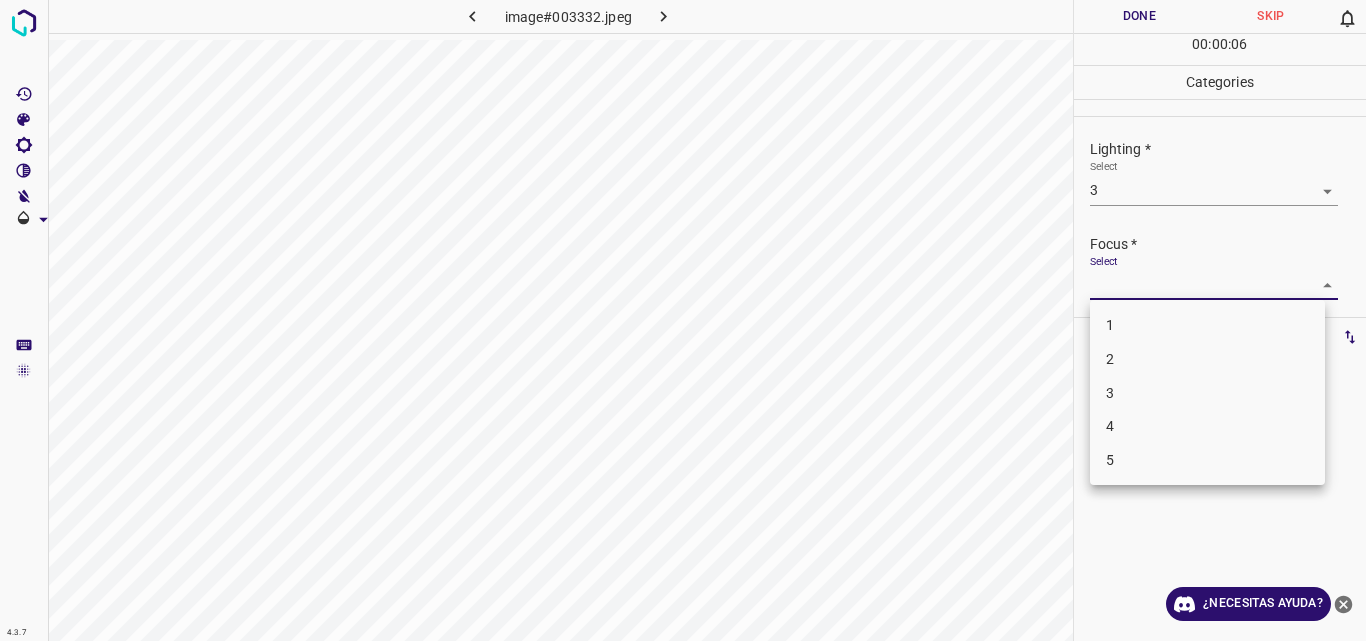 click on "3" at bounding box center [1207, 393] 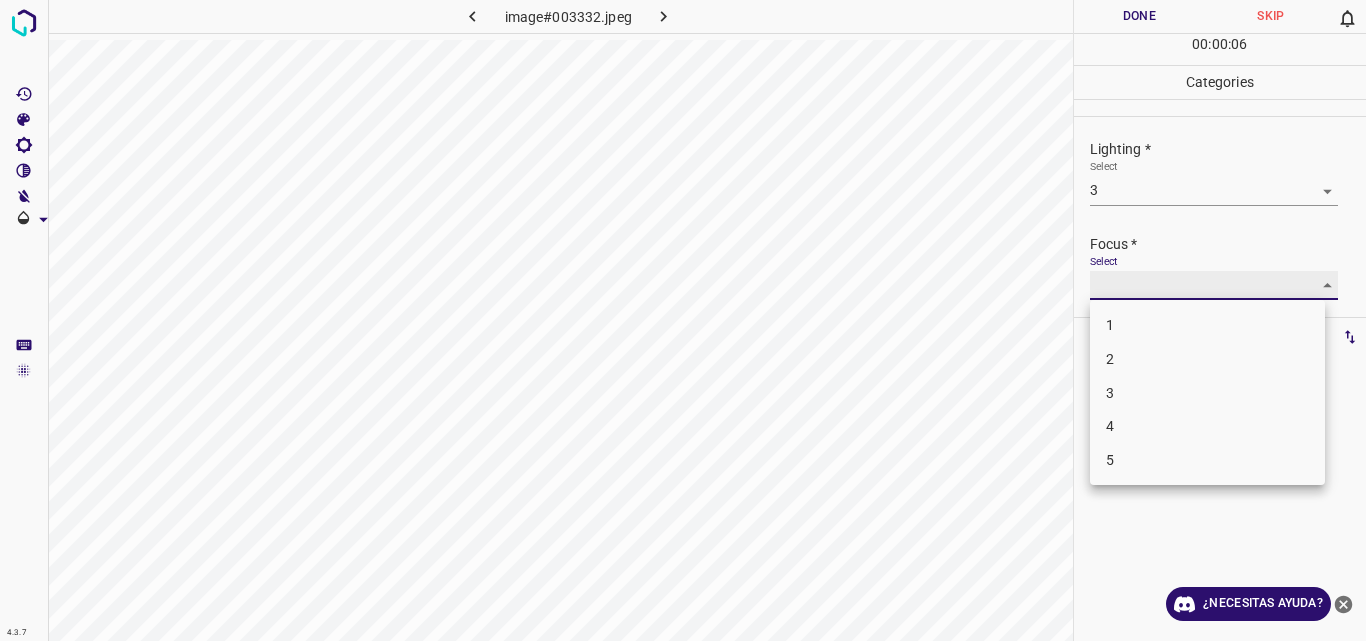 type on "3" 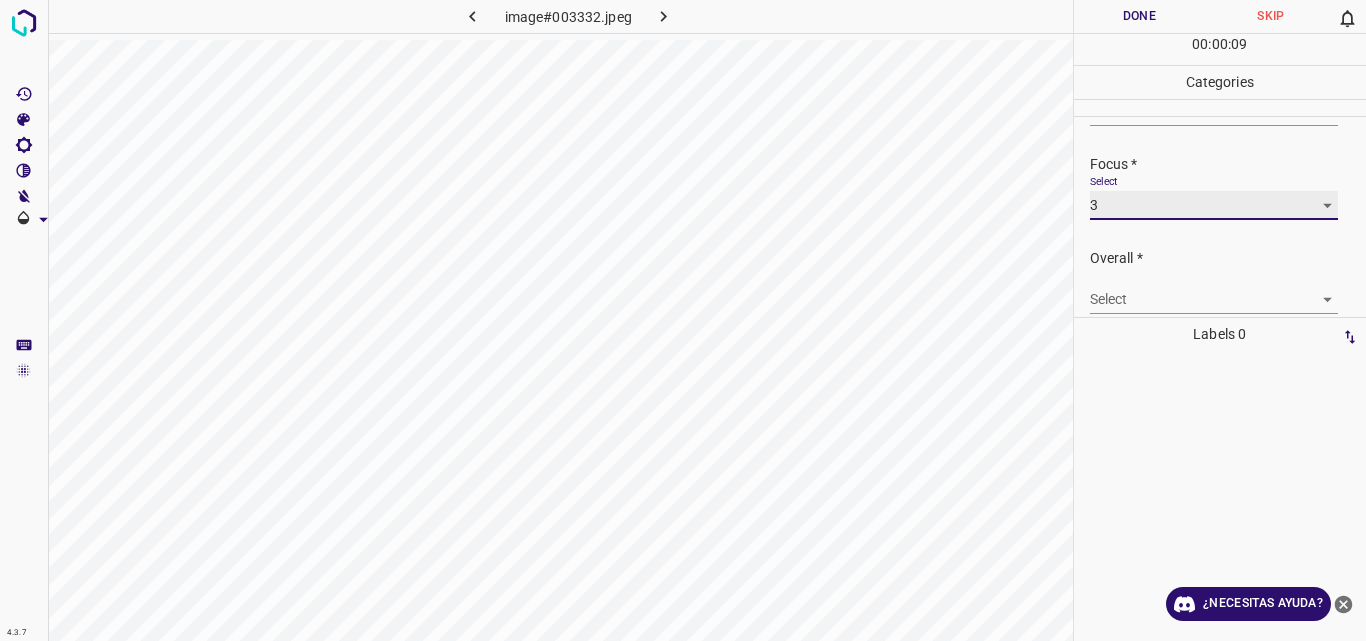 scroll, scrollTop: 98, scrollLeft: 0, axis: vertical 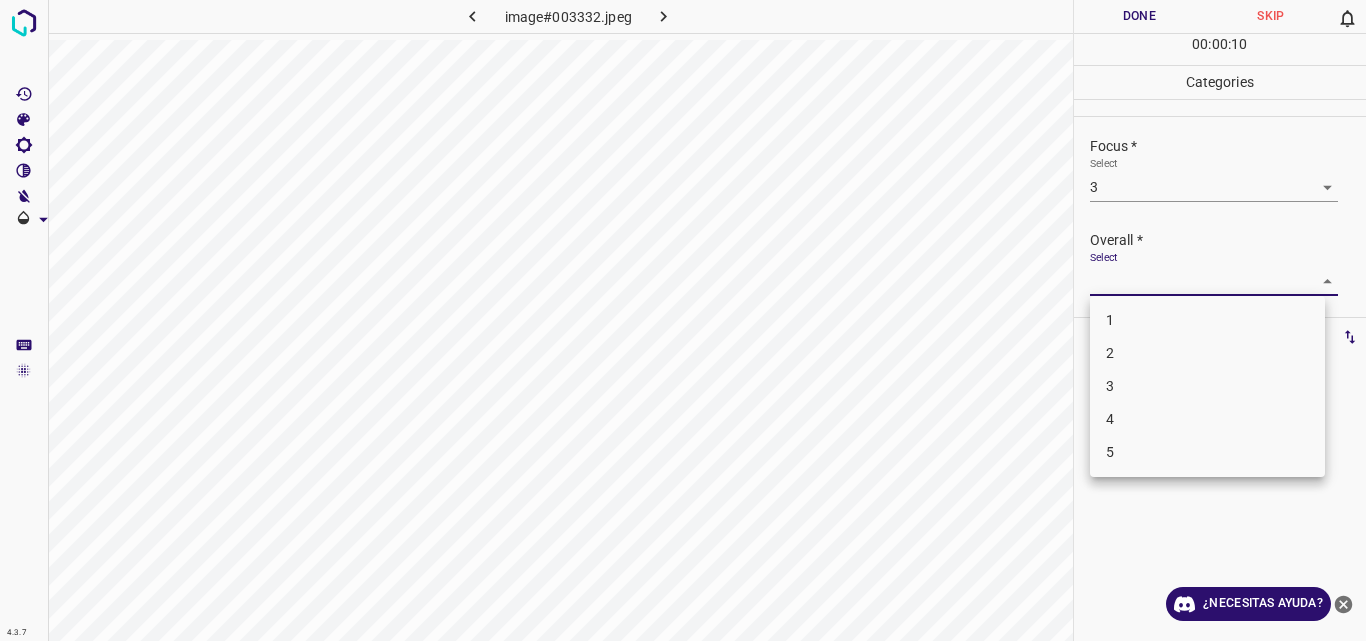 click on "4.3.7 image#003332.jpeg Done Skip 0 00   : 00   : 10   Categories Lighting *  Select 3 3 Focus *  Select 3 3 Overall *  Select ​ Labels   0 Categories 1 Lighting 2 Focus 3 Overall Tools Space Change between modes (Draw & Edit) I Auto labeling R Restore zoom M Zoom in N Zoom out Delete Delete selecte label Filters Z Restore filters X Saturation filter C Brightness filter V Contrast filter B Gray scale filter General O Download ¿Necesitas ayuda? Original text Rate this translation Your feedback will be used to help improve Google Translate - Texto - Esconder - Borrar 1 2 3 4 5" at bounding box center (683, 320) 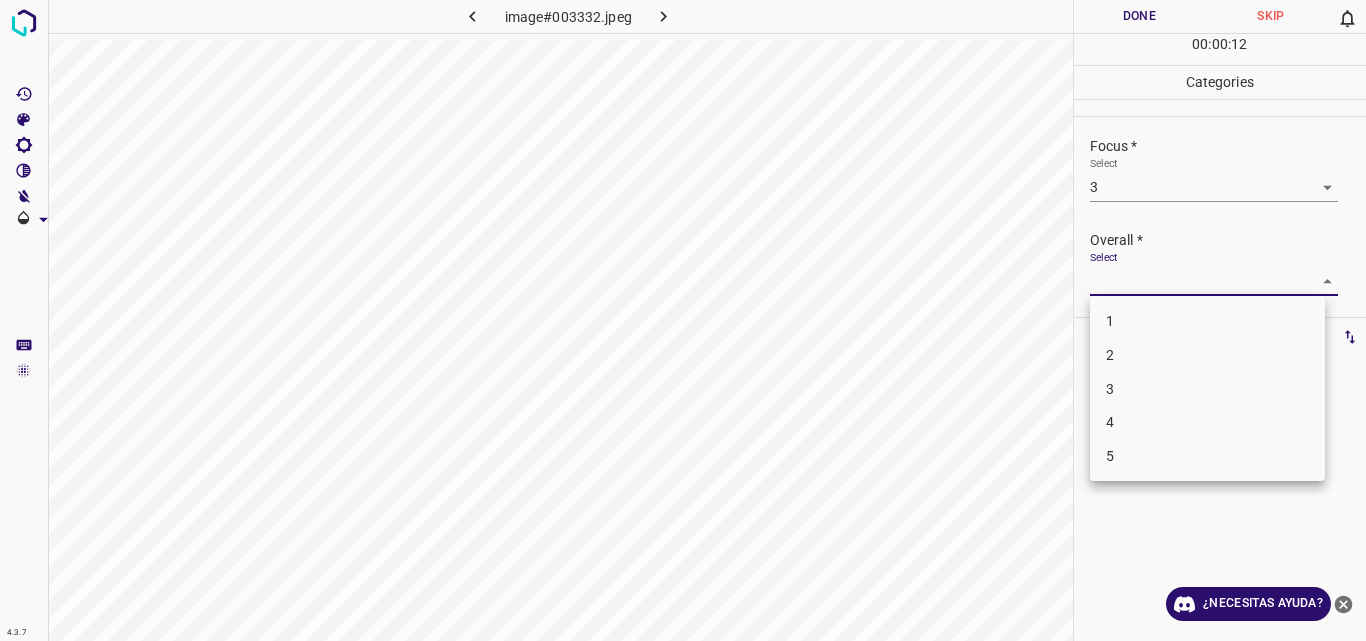 click on "3" at bounding box center (1207, 389) 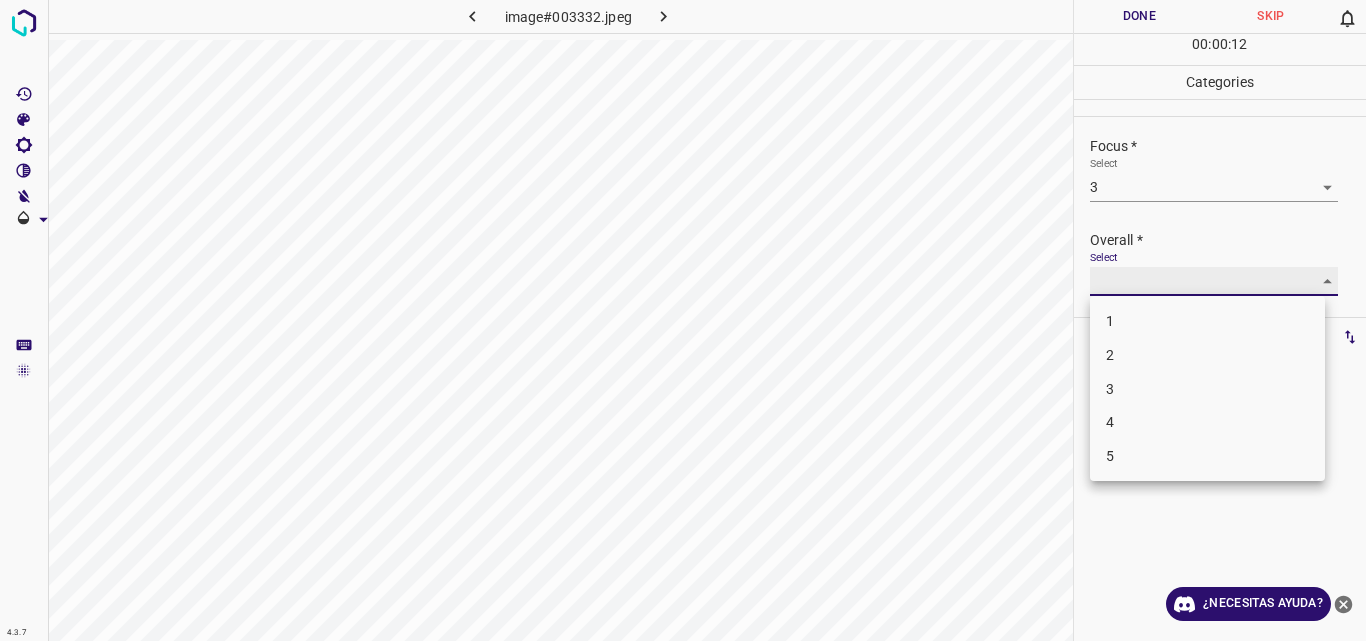 type on "3" 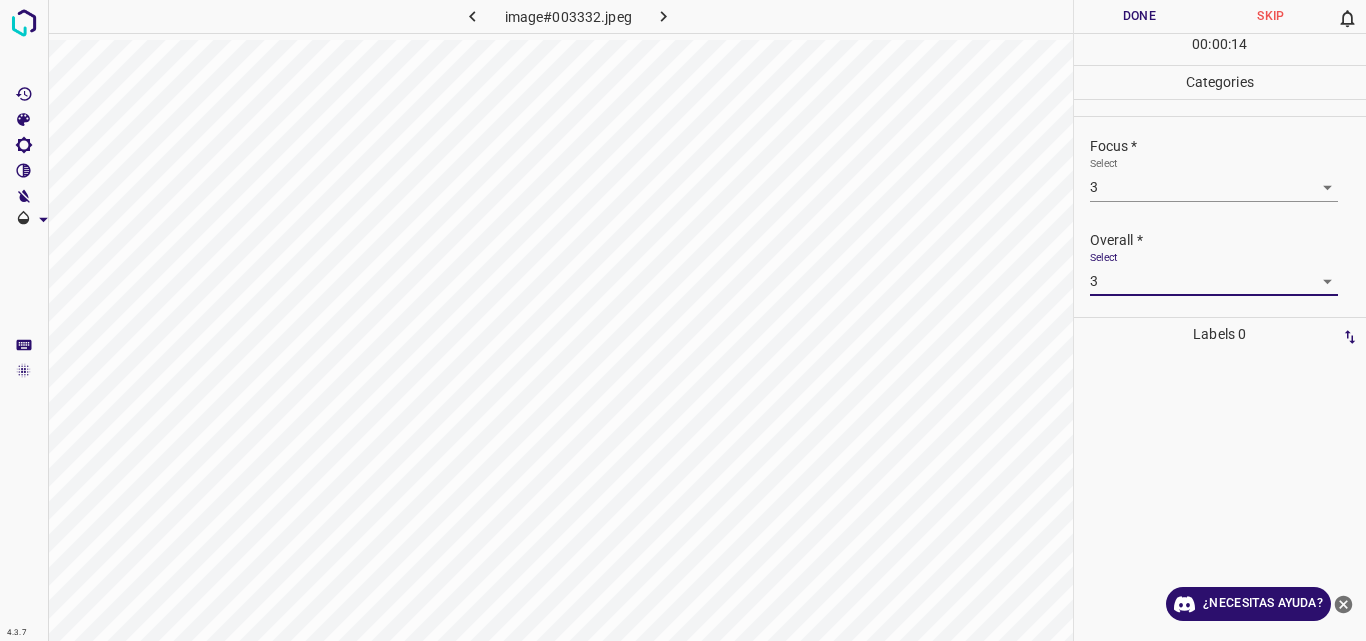 click on "Done" at bounding box center [1140, 16] 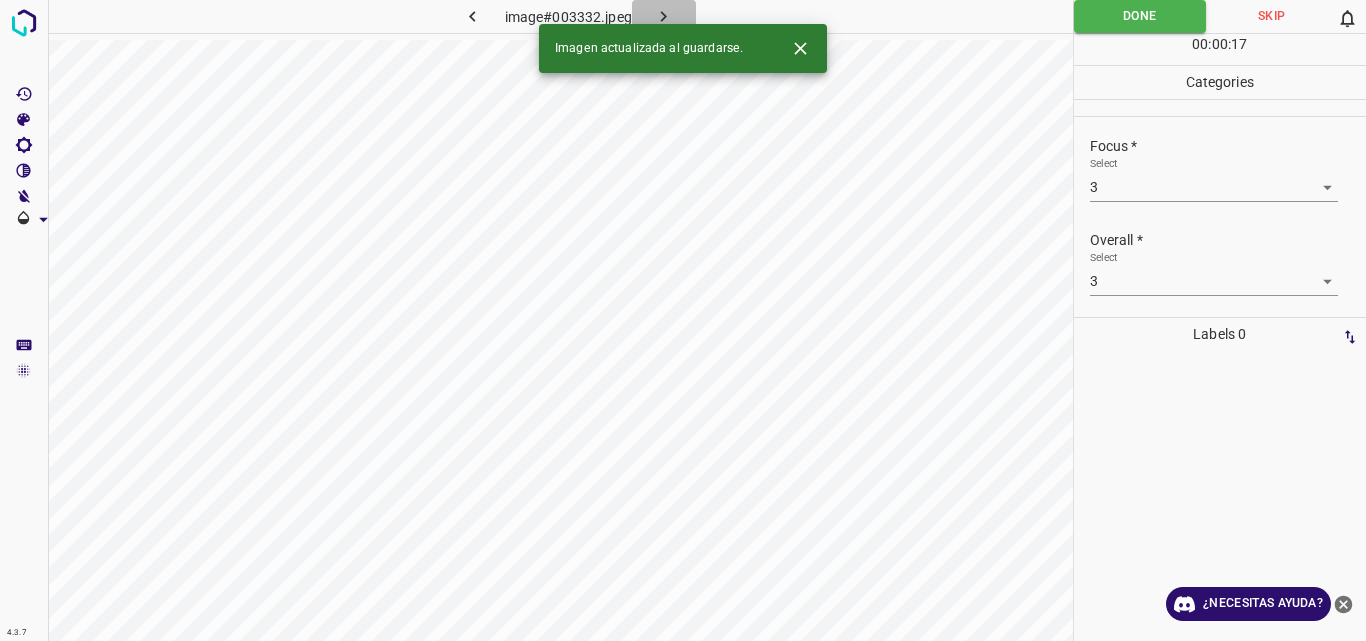 click 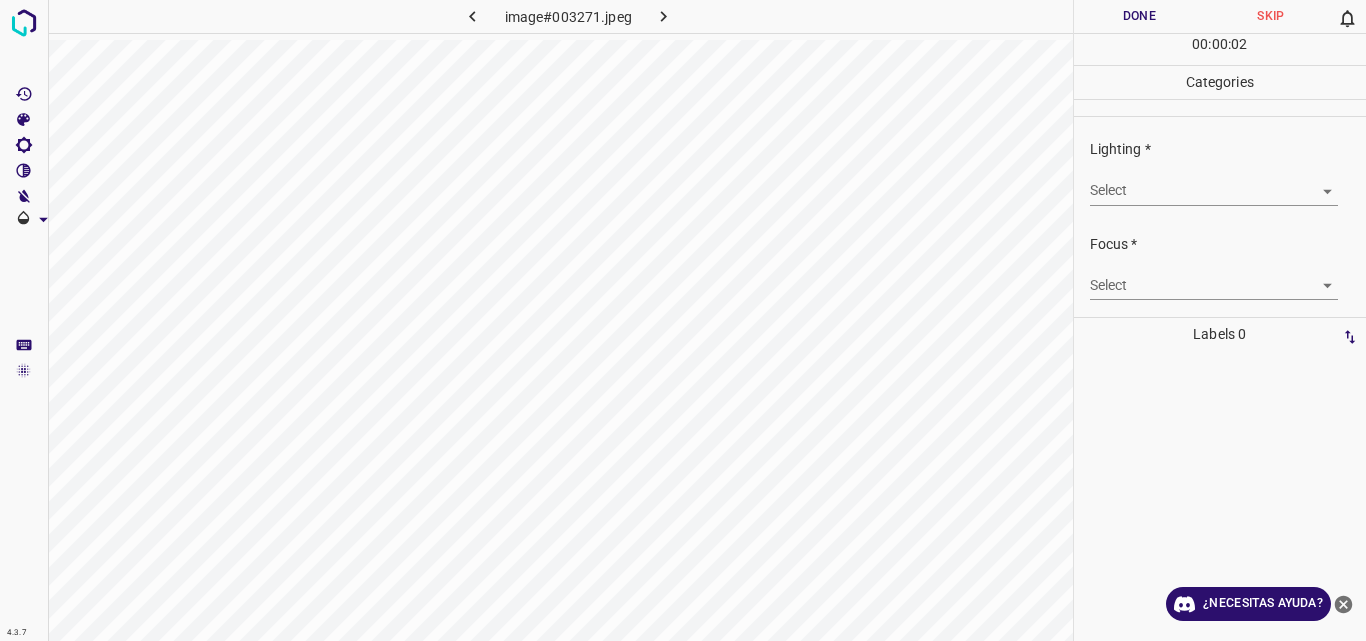 click on "4.3.7 image#003271.jpeg Done Skip 0 00   : 00   : 02   Categories Lighting *  Select ​ Focus *  Select ​ Overall *  Select ​ Labels   0 Categories 1 Lighting 2 Focus 3 Overall Tools Space Change between modes (Draw & Edit) I Auto labeling R Restore zoom M Zoom in N Zoom out Delete Delete selecte label Filters Z Restore filters X Saturation filter C Brightness filter V Contrast filter B Gray scale filter General O Download ¿Necesitas ayuda? Original text Rate this translation Your feedback will be used to help improve Google Translate - Texto - Esconder - Borrar" at bounding box center (683, 320) 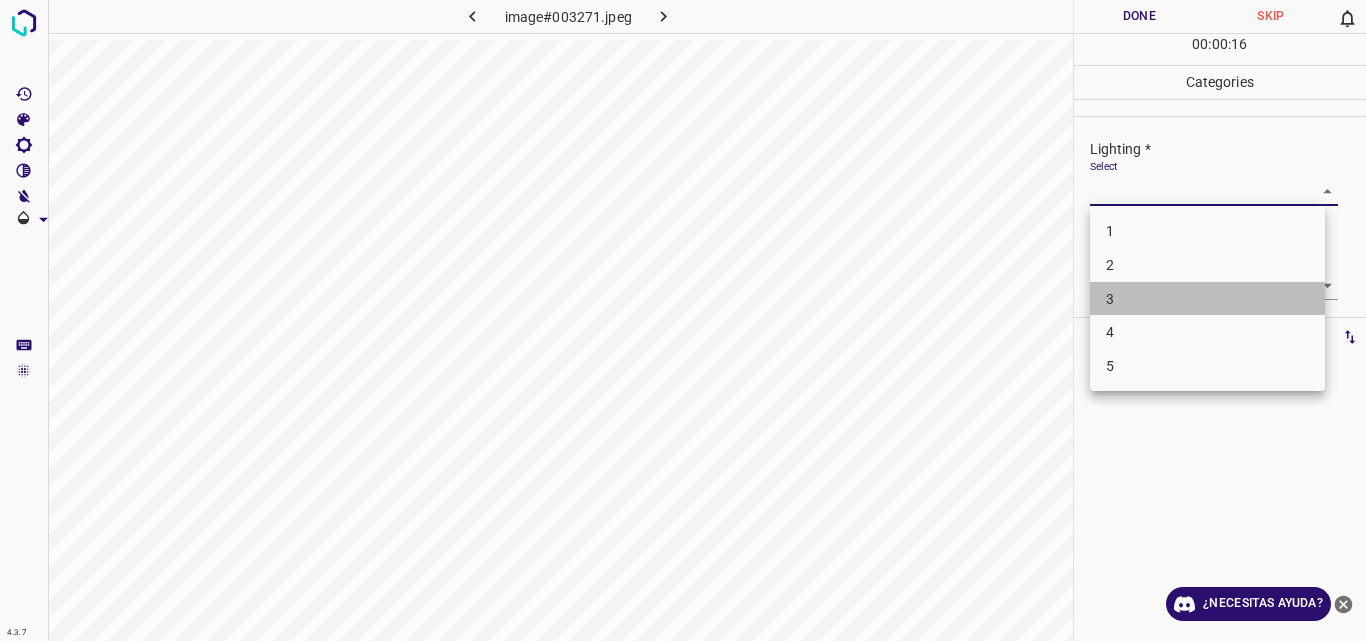 click on "3" at bounding box center [1207, 299] 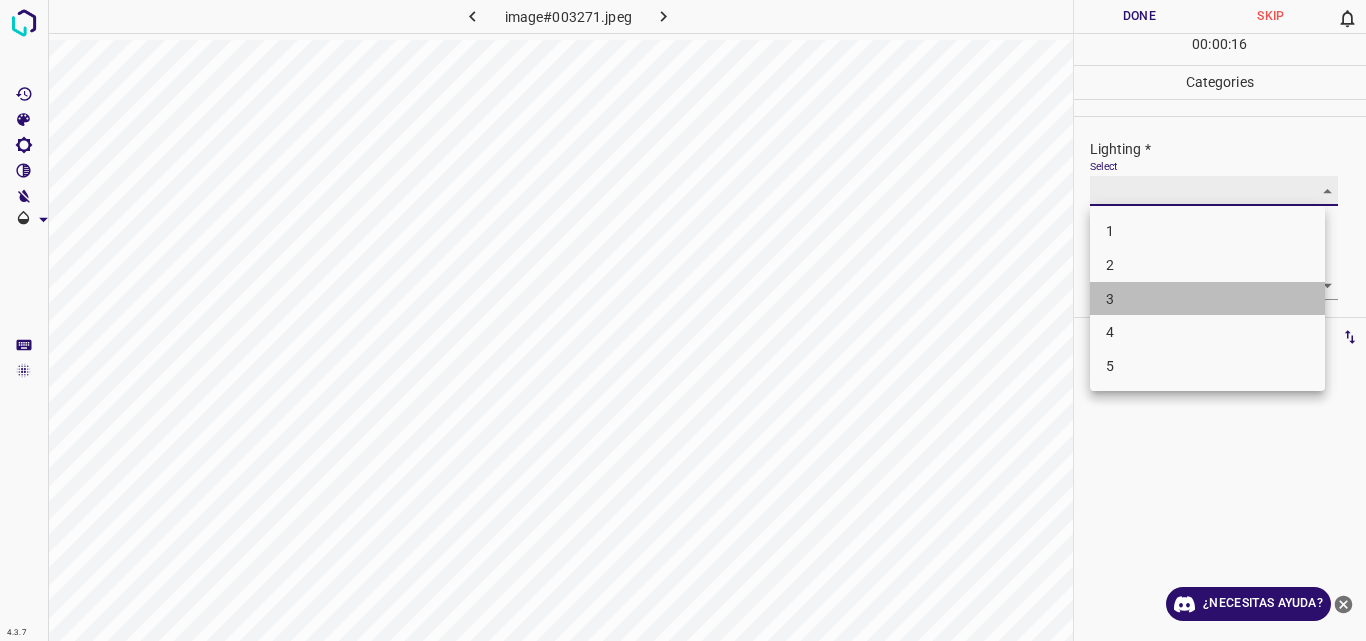 type on "3" 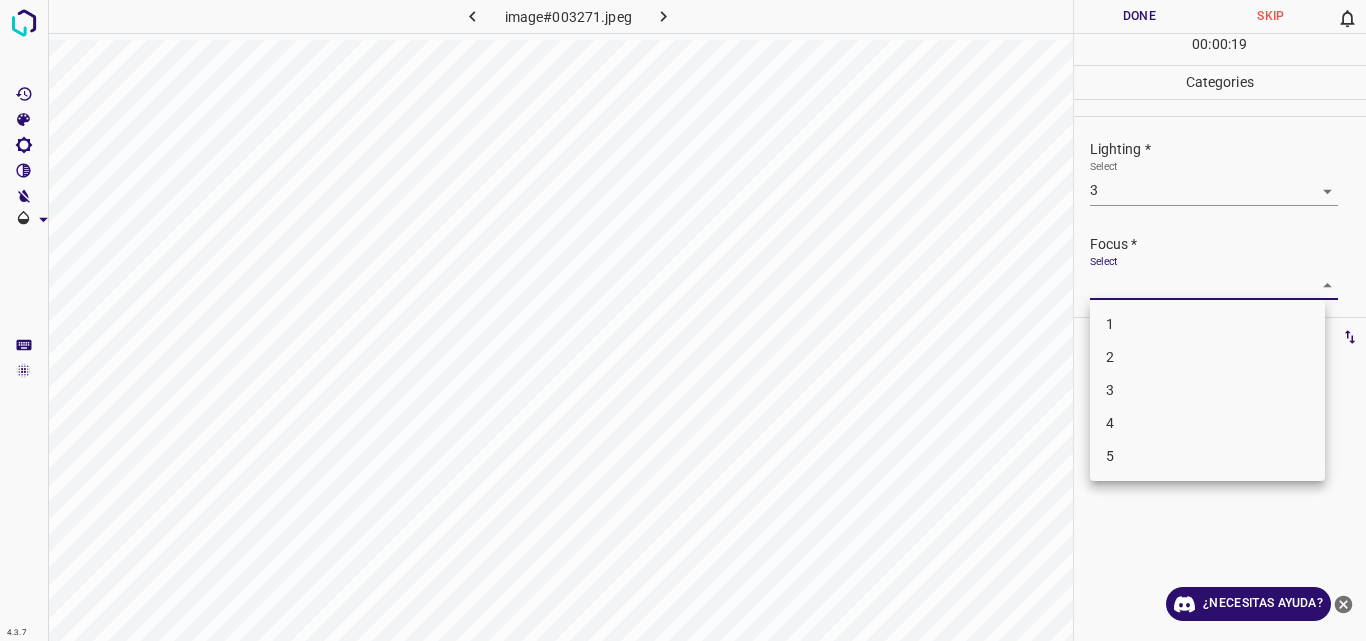 click on "4.3.7 image#003271.jpeg Done Skip 0 00   : 00   : 19   Categories Lighting *  Select 3 3 Focus *  Select ​ Overall *  Select ​ Labels   0 Categories 1 Lighting 2 Focus 3 Overall Tools Space Change between modes (Draw & Edit) I Auto labeling R Restore zoom M Zoom in N Zoom out Delete Delete selecte label Filters Z Restore filters X Saturation filter C Brightness filter V Contrast filter B Gray scale filter General O Download ¿Necesitas ayuda? Original text Rate this translation Your feedback will be used to help improve Google Translate - Texto - Esconder - Borrar 1 2 3 4 5" at bounding box center (683, 320) 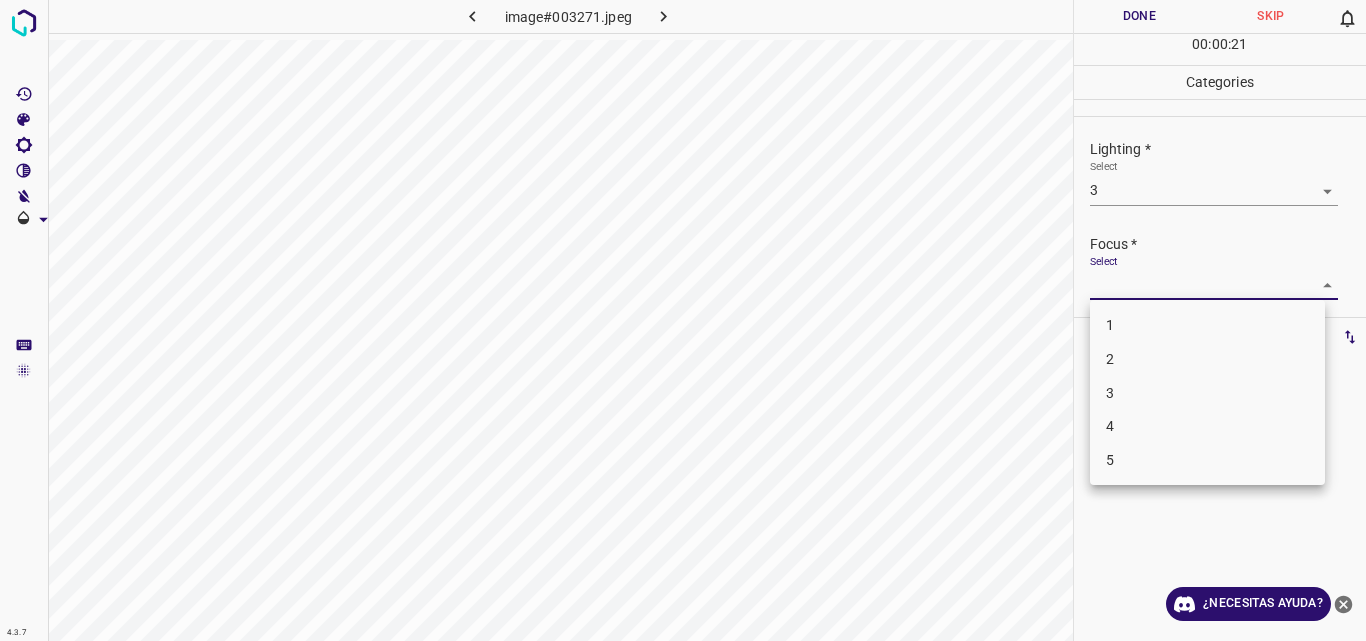 click on "3" at bounding box center (1207, 393) 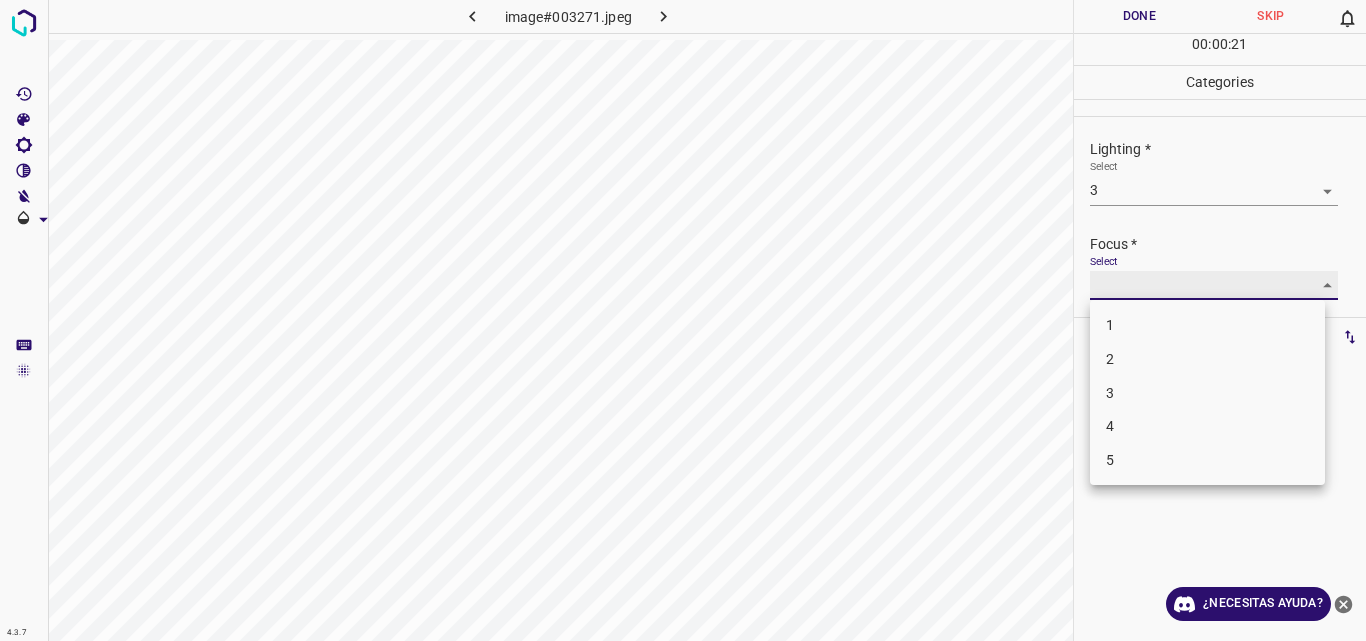 type on "3" 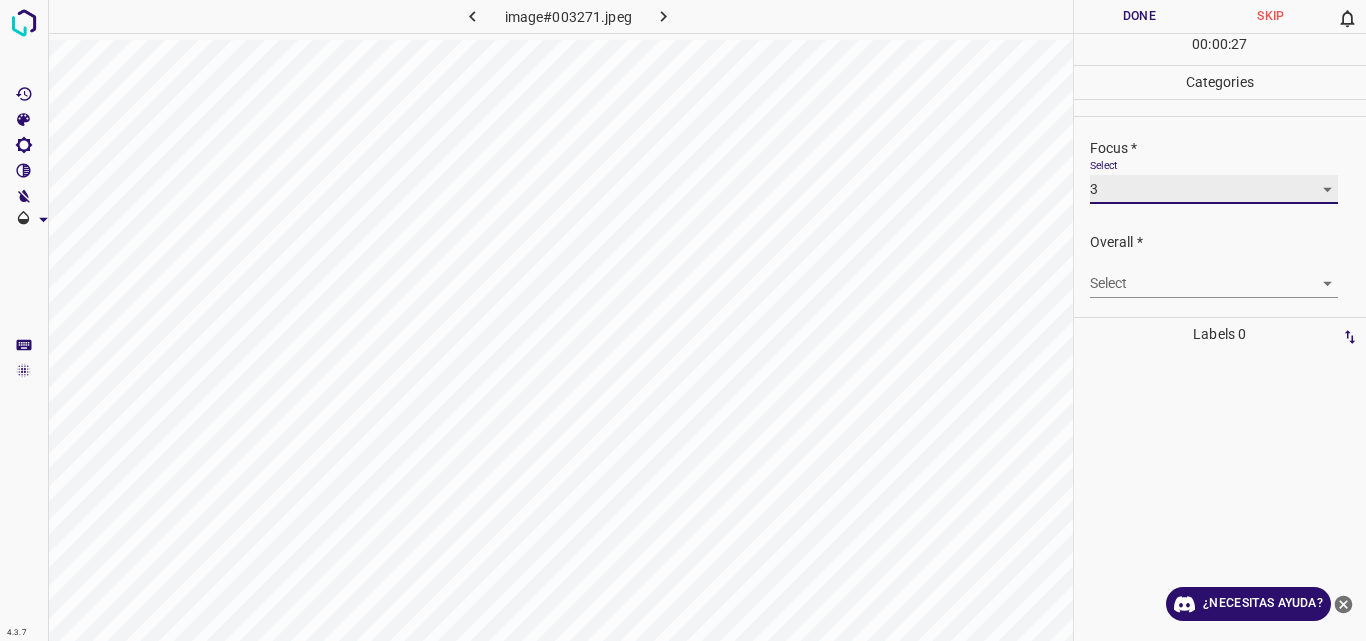 scroll, scrollTop: 98, scrollLeft: 0, axis: vertical 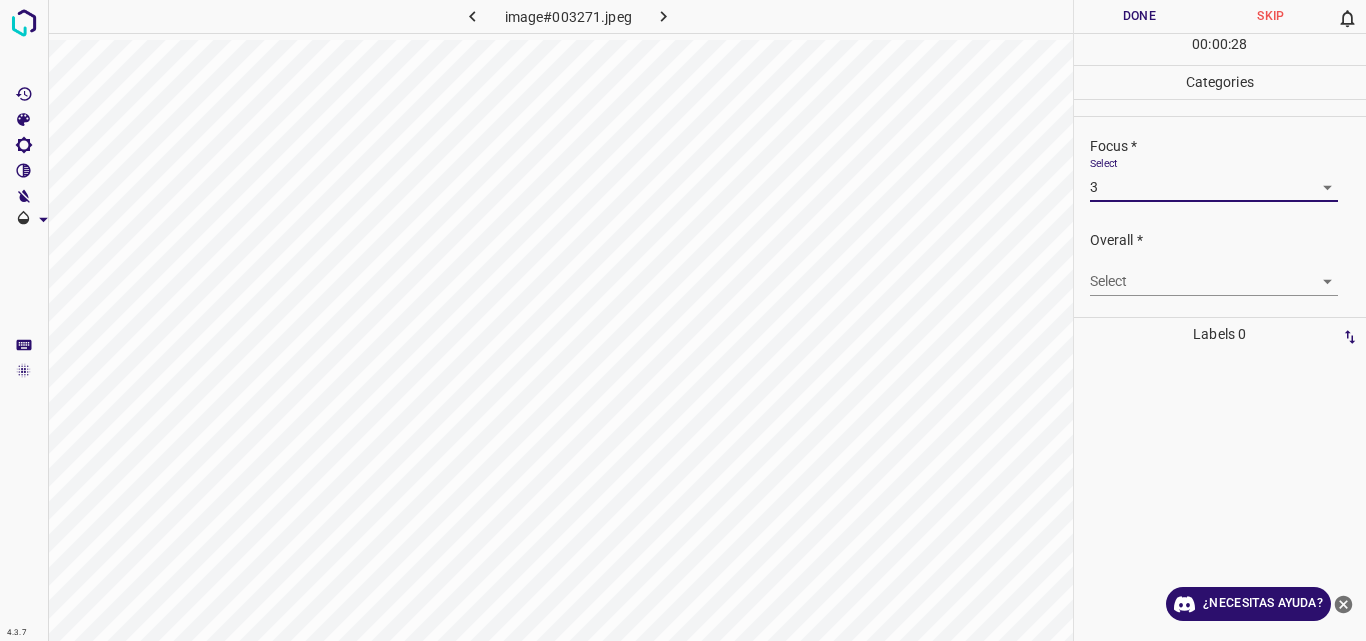 click on "4.3.7 image#003271.jpeg Done Skip 0 00   : 00   : 28   Categories Lighting *  Select 3 3 Focus *  Select 3 3 Overall *  Select ​ Labels   0 Categories 1 Lighting 2 Focus 3 Overall Tools Space Change between modes (Draw & Edit) I Auto labeling R Restore zoom M Zoom in N Zoom out Delete Delete selecte label Filters Z Restore filters X Saturation filter C Brightness filter V Contrast filter B Gray scale filter General O Download ¿Necesitas ayuda? Original text Rate this translation Your feedback will be used to help improve Google Translate - Texto - Esconder - Borrar" at bounding box center (683, 320) 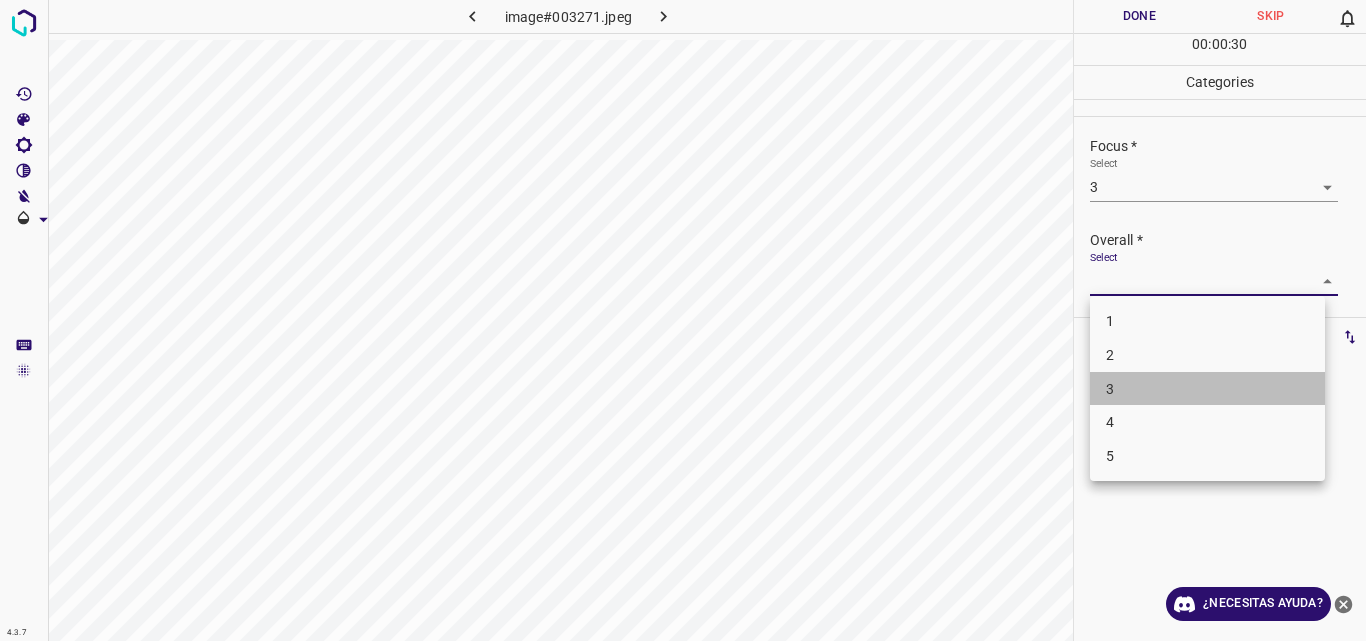 click on "3" at bounding box center [1207, 389] 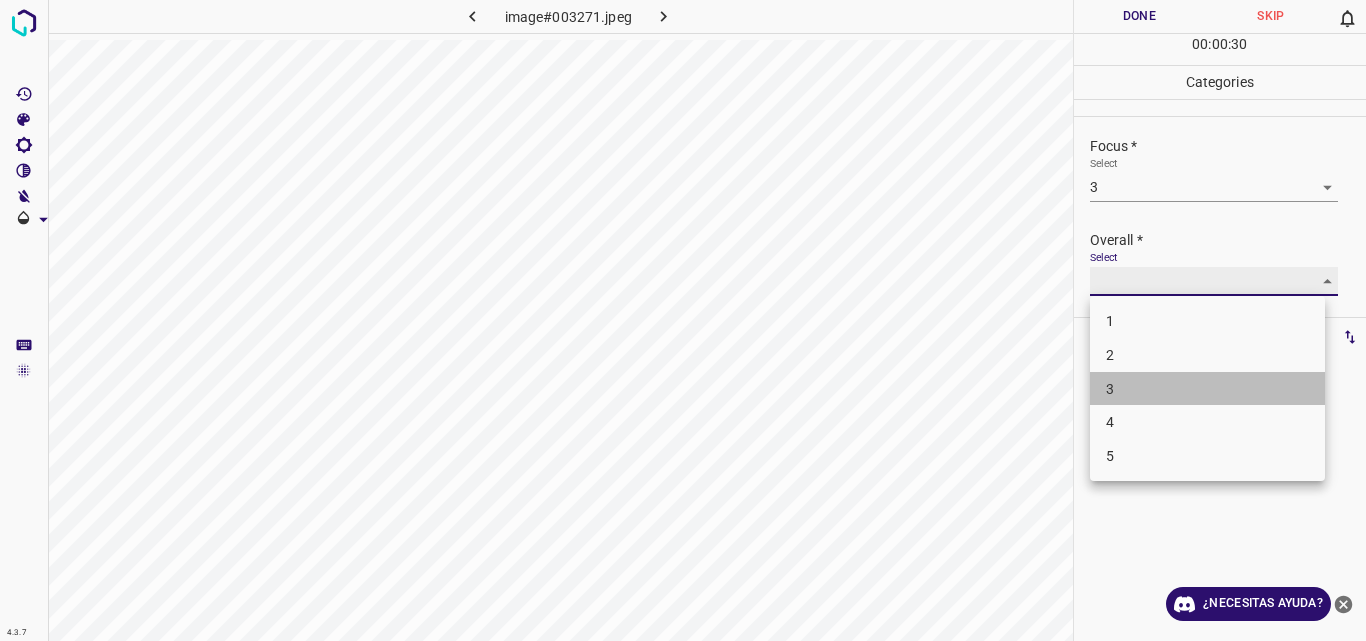 type on "3" 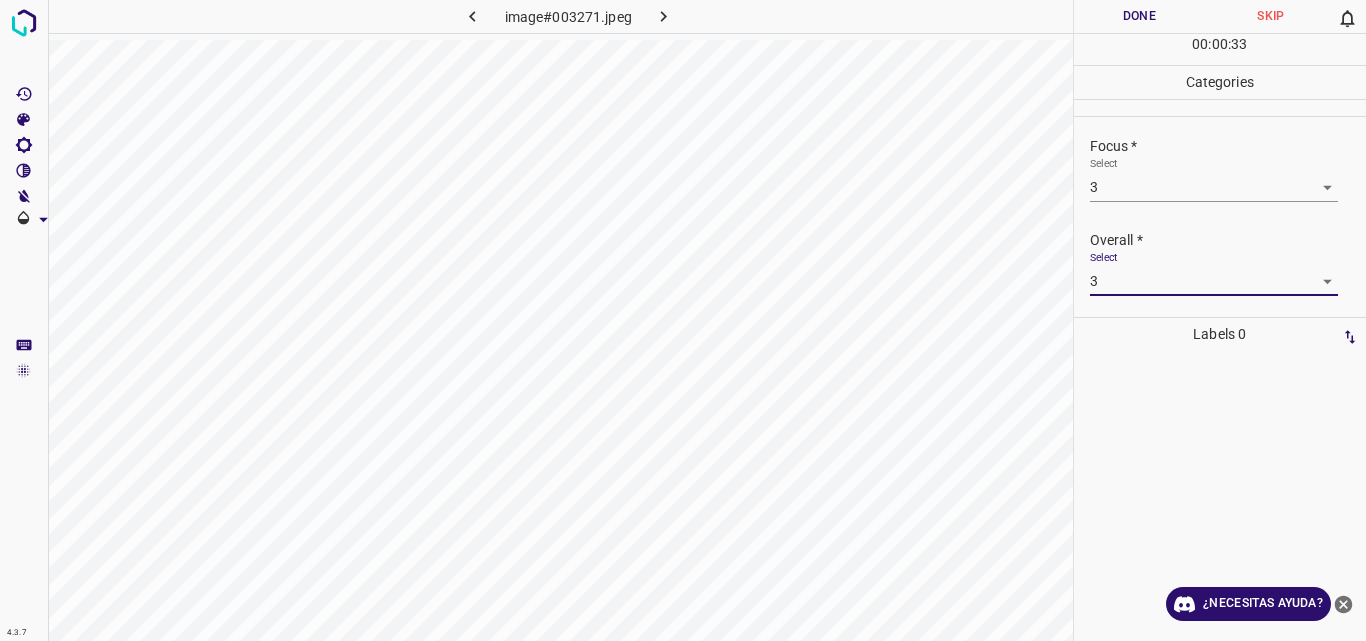 click on "Done" at bounding box center (1140, 16) 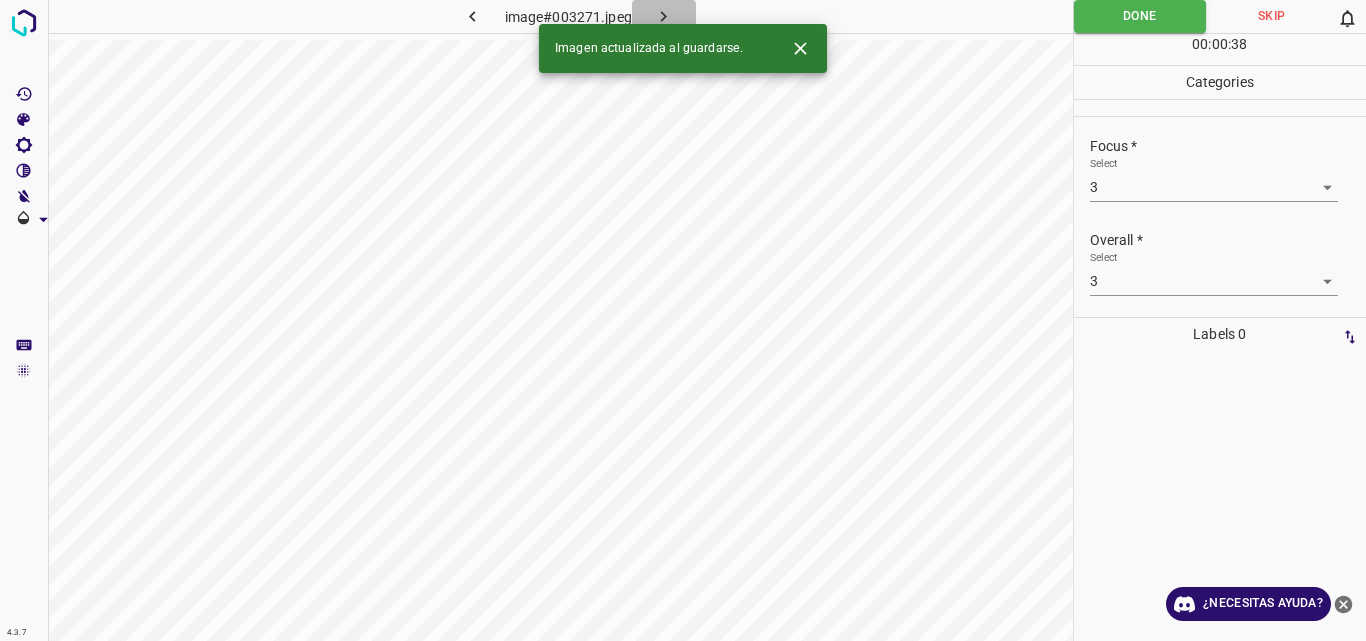 click 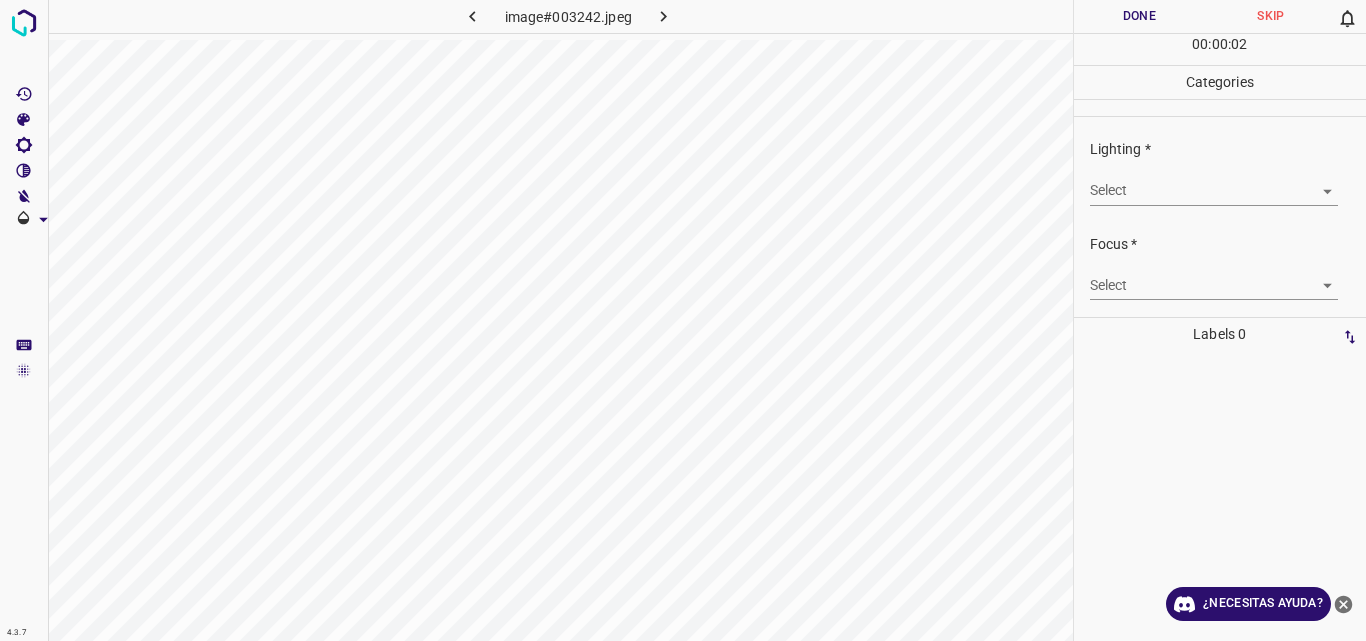 click on "4.3.7 image#003242.jpeg Done Skip 0 00   : 00   : 02   Categories Lighting *  Select ​ Focus *  Select ​ Overall *  Select ​ Labels   0 Categories 1 Lighting 2 Focus 3 Overall Tools Space Change between modes (Draw & Edit) I Auto labeling R Restore zoom M Zoom in N Zoom out Delete Delete selecte label Filters Z Restore filters X Saturation filter C Brightness filter V Contrast filter B Gray scale filter General O Download ¿Necesitas ayuda? Original text Rate this translation Your feedback will be used to help improve Google Translate - Texto - Esconder - Borrar" at bounding box center (683, 320) 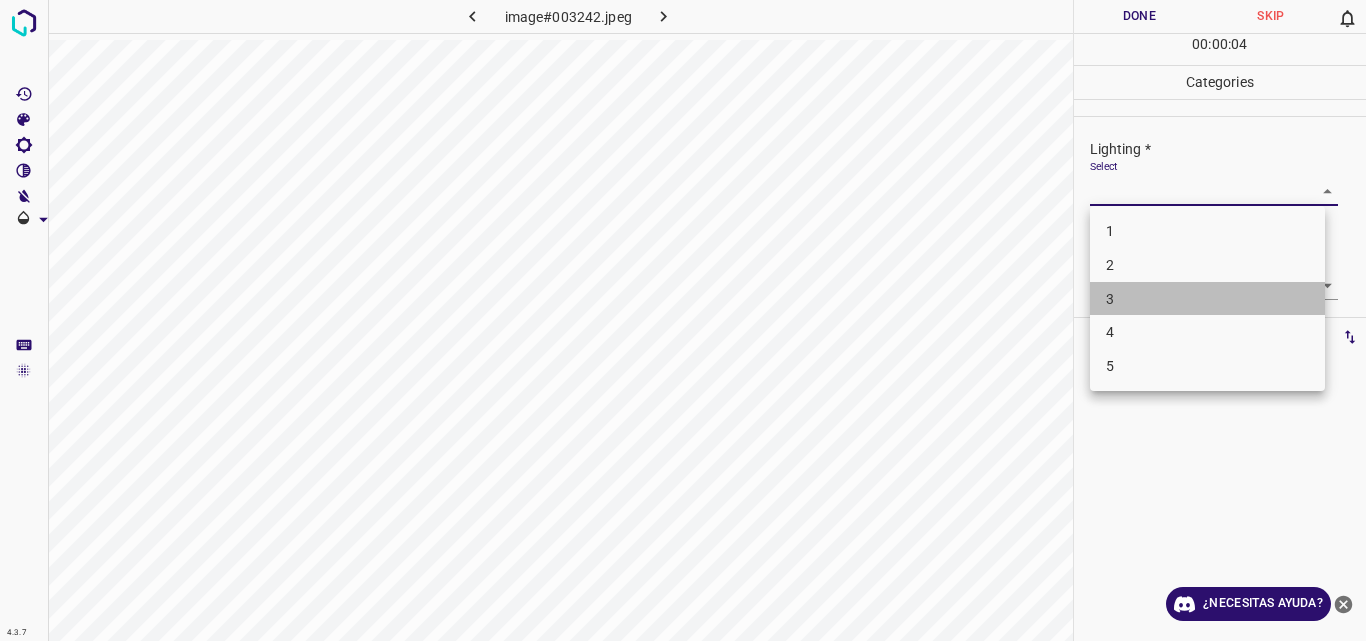 click on "3" at bounding box center [1207, 299] 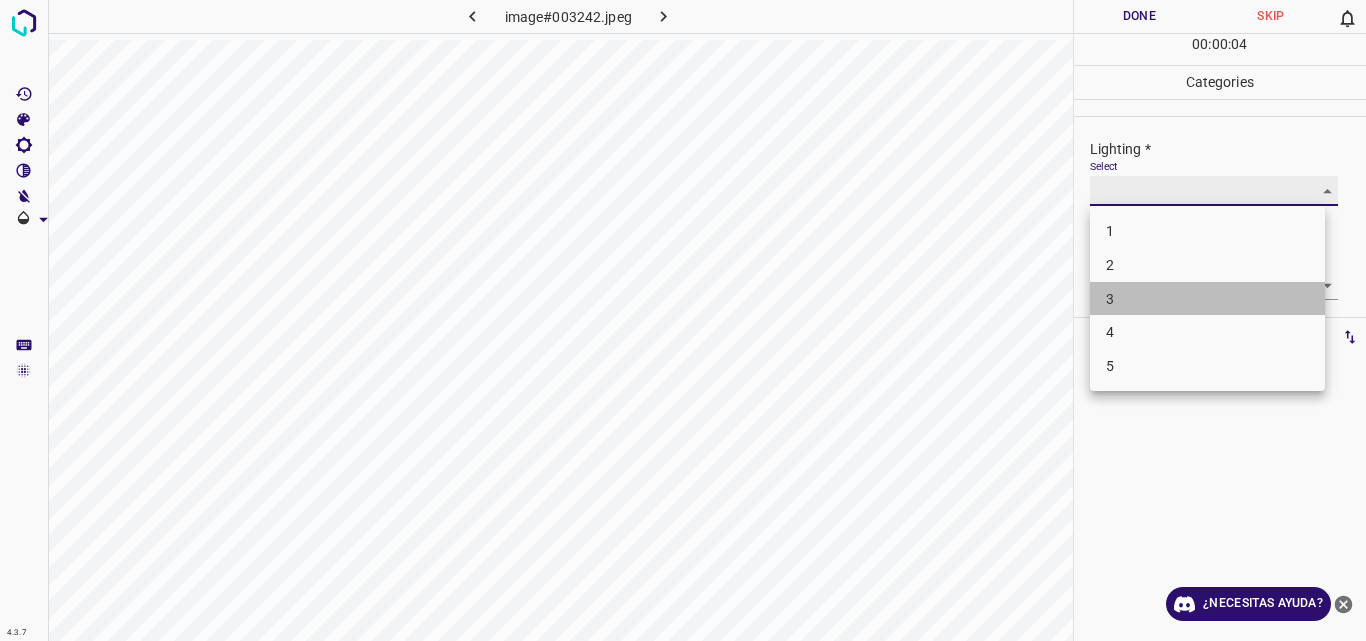 type on "3" 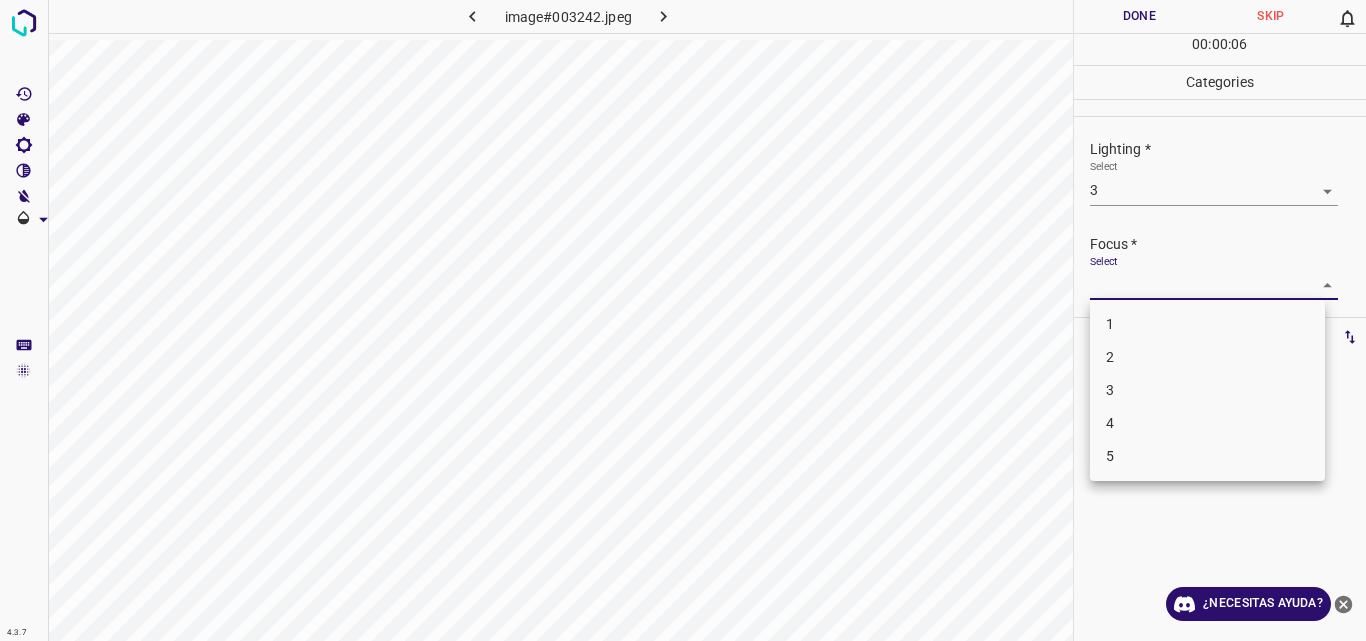 click on "4.3.7 image#003242.jpeg Done Skip 0 00   : 00   : 06   Categories Lighting *  Select 3 3 Focus *  Select ​ Overall *  Select ​ Labels   0 Categories 1 Lighting 2 Focus 3 Overall Tools Space Change between modes (Draw & Edit) I Auto labeling R Restore zoom M Zoom in N Zoom out Delete Delete selecte label Filters Z Restore filters X Saturation filter C Brightness filter V Contrast filter B Gray scale filter General O Download ¿Necesitas ayuda? Original text Rate this translation Your feedback will be used to help improve Google Translate - Texto - Esconder - Borrar 1 2 3 4 5" at bounding box center (683, 320) 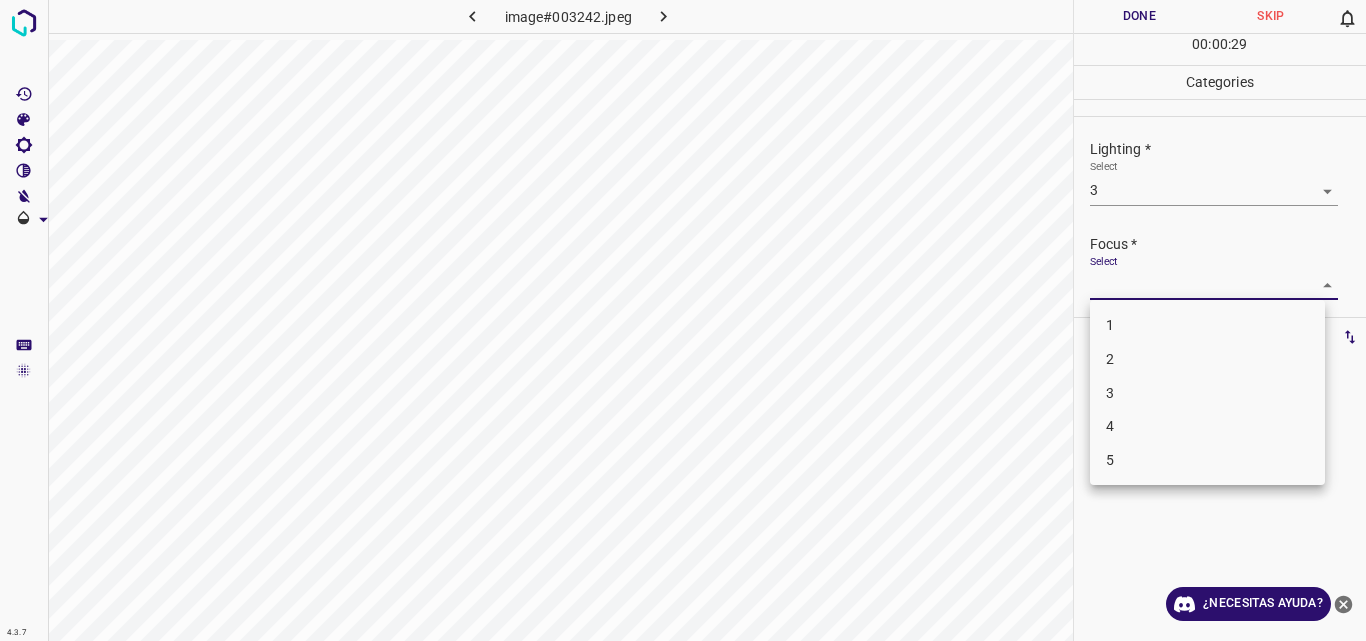 click on "3" at bounding box center (1207, 393) 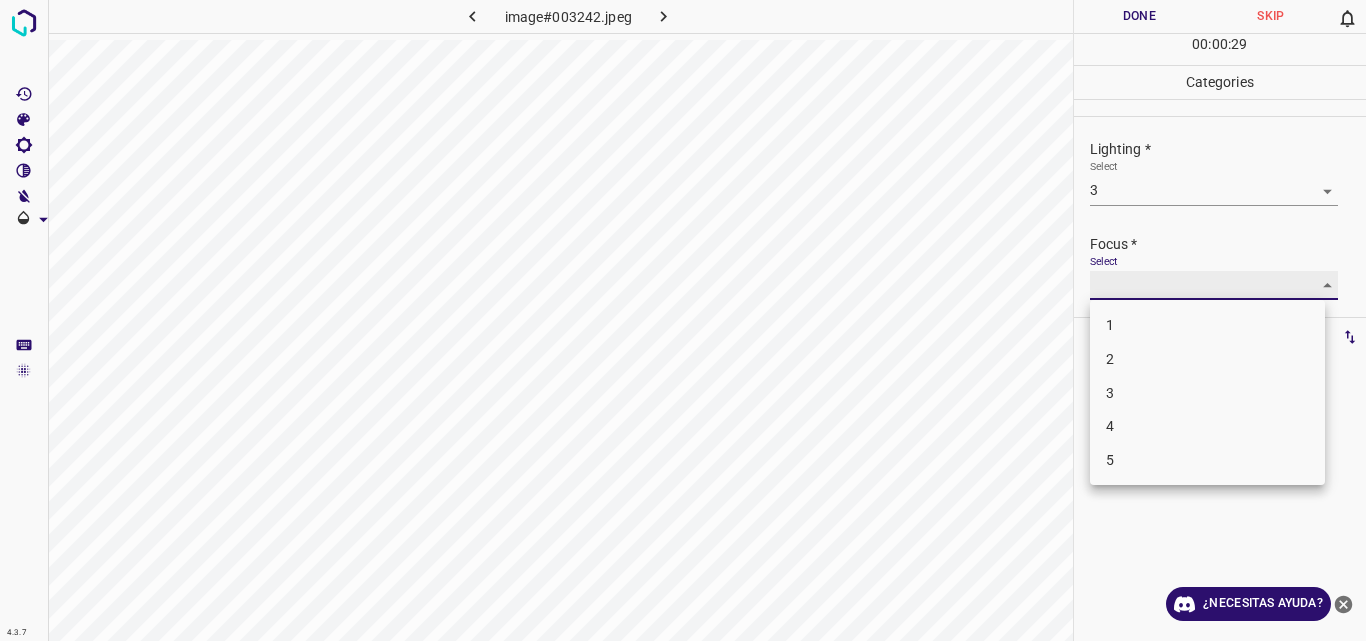 type on "3" 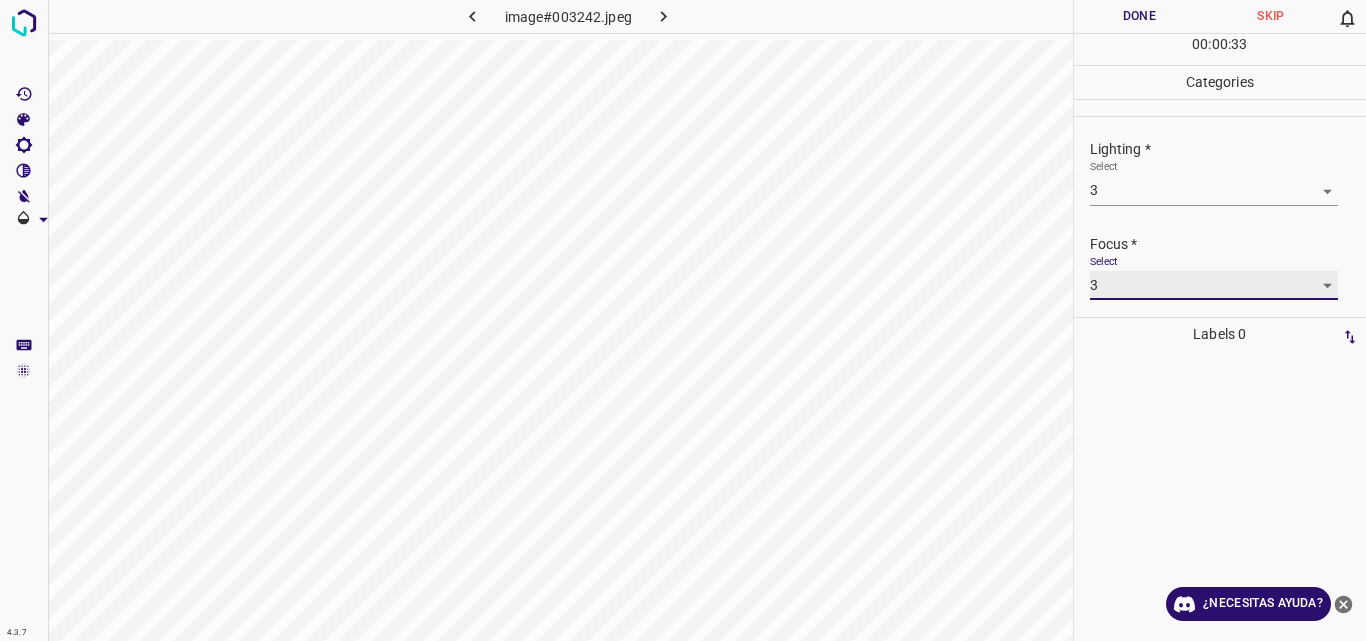 scroll, scrollTop: 98, scrollLeft: 0, axis: vertical 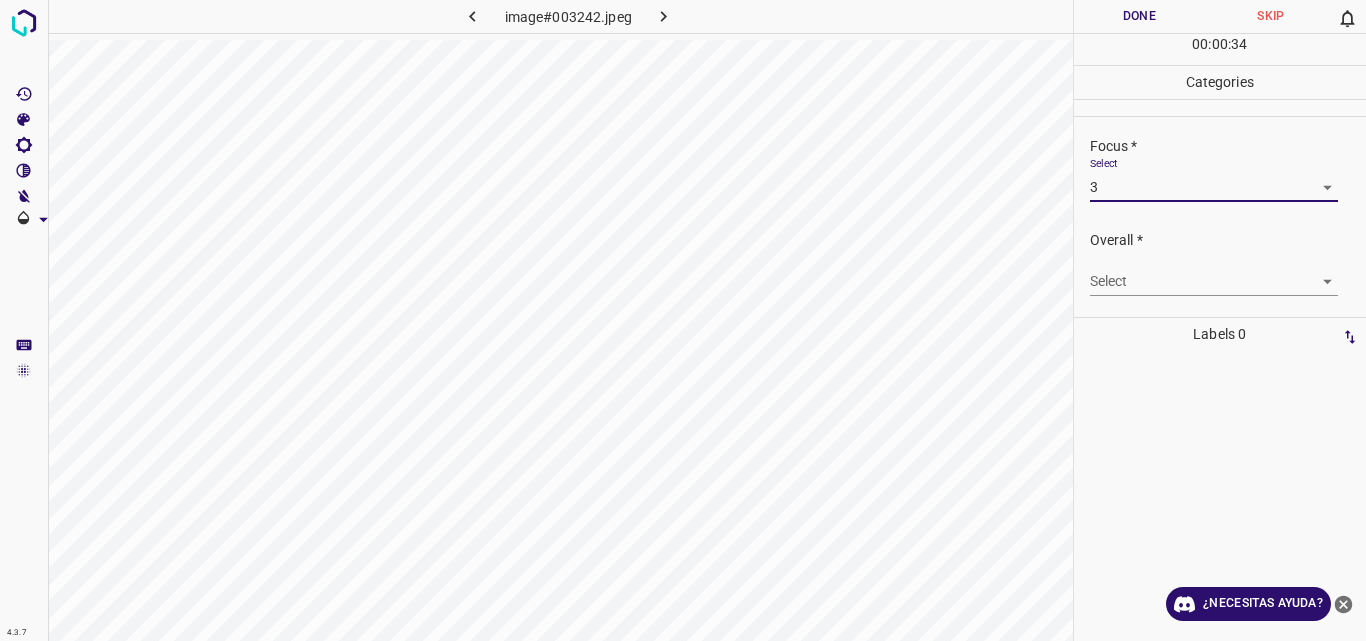 click on "4.3.7 image#003242.jpeg Done Skip 0 00   : 00   : 34   Categories Lighting *  Select 3 3 Focus *  Select 3 3 Overall *  Select ​ Labels   0 Categories 1 Lighting 2 Focus 3 Overall Tools Space Change between modes (Draw & Edit) I Auto labeling R Restore zoom M Zoom in N Zoom out Delete Delete selecte label Filters Z Restore filters X Saturation filter C Brightness filter V Contrast filter B Gray scale filter General O Download ¿Necesitas ayuda? Original text Rate this translation Your feedback will be used to help improve Google Translate - Texto - Esconder - Borrar" at bounding box center (683, 320) 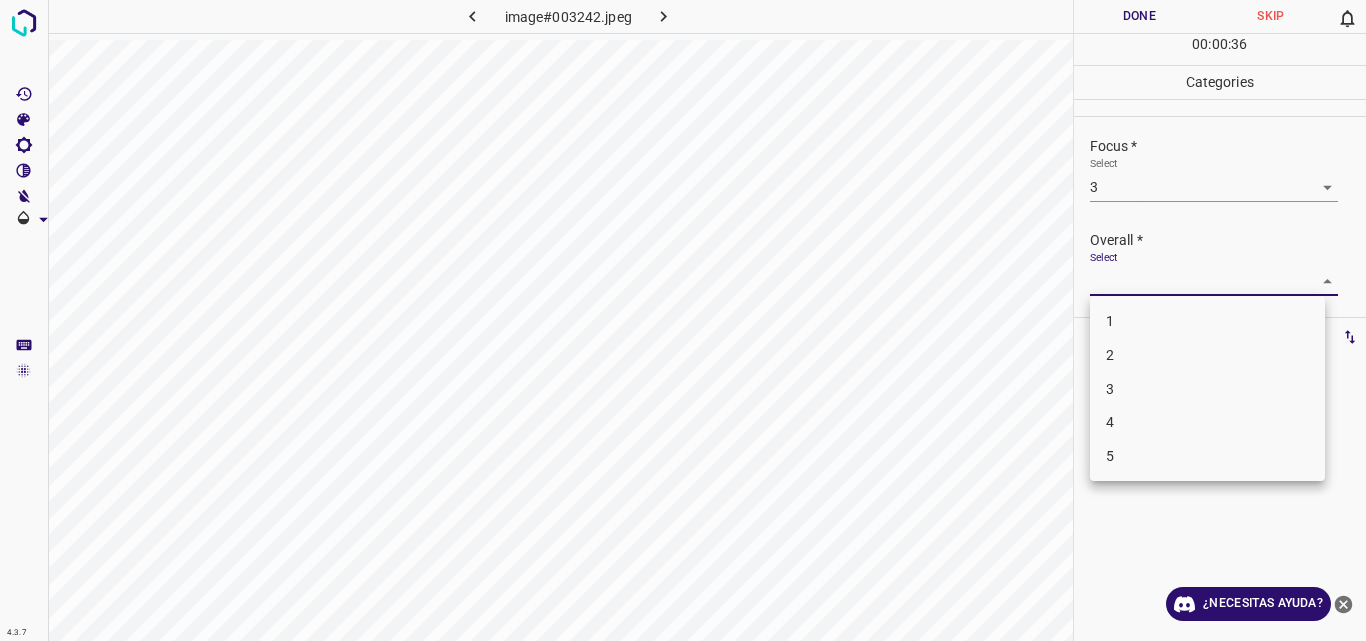 click on "3" at bounding box center [1207, 389] 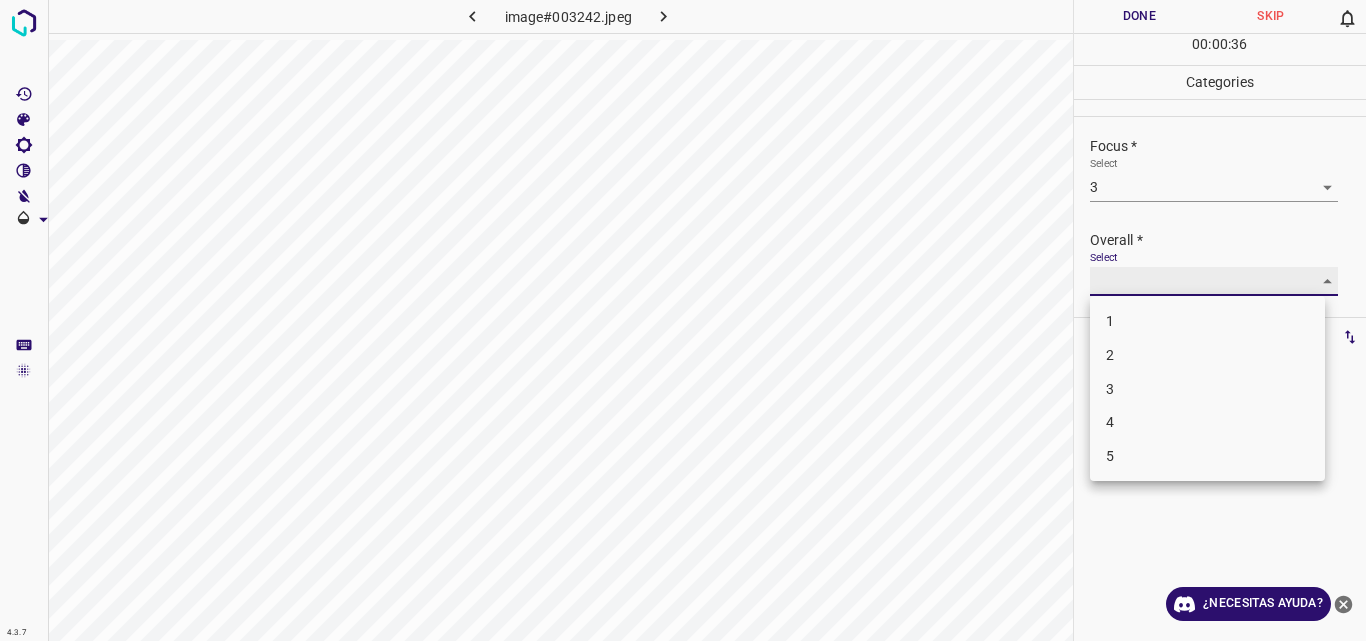 type on "3" 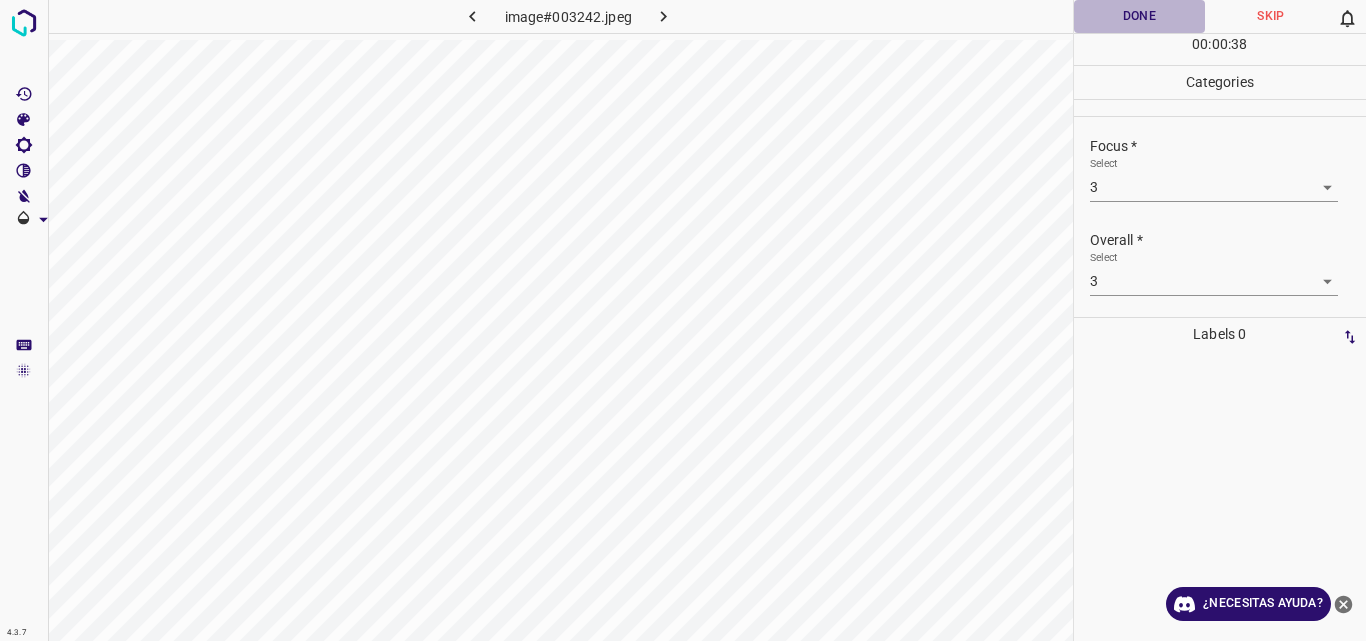 click on "Done" at bounding box center [1140, 16] 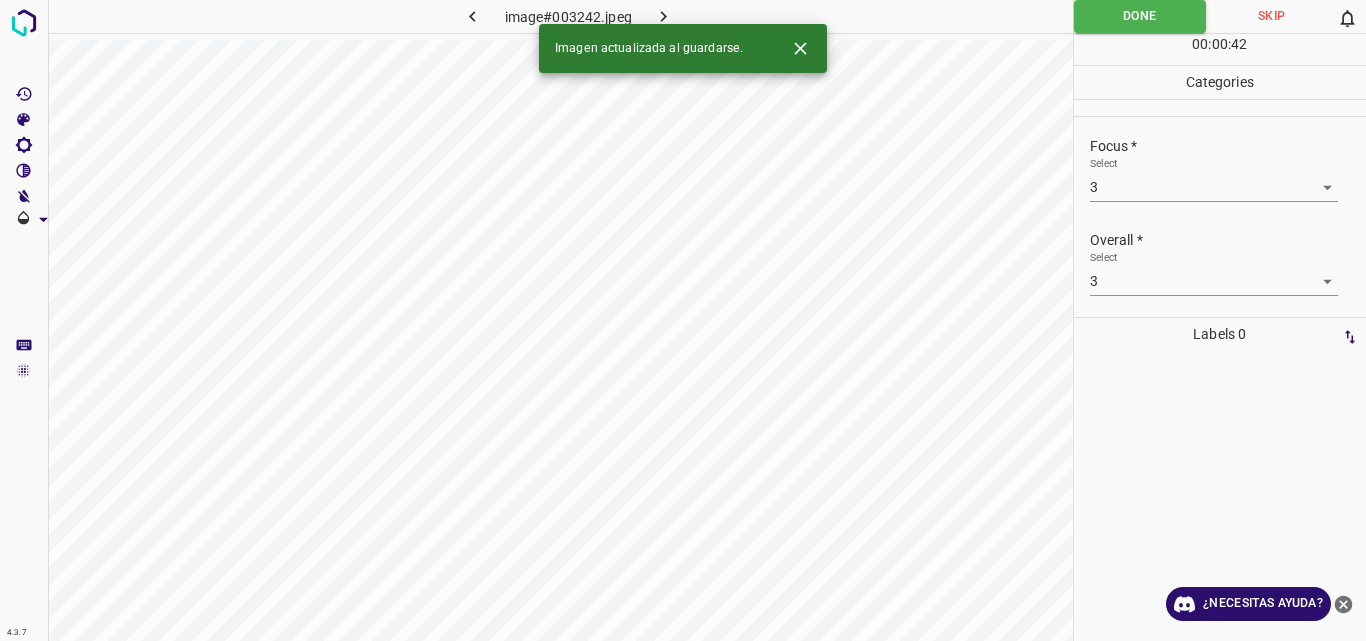 click 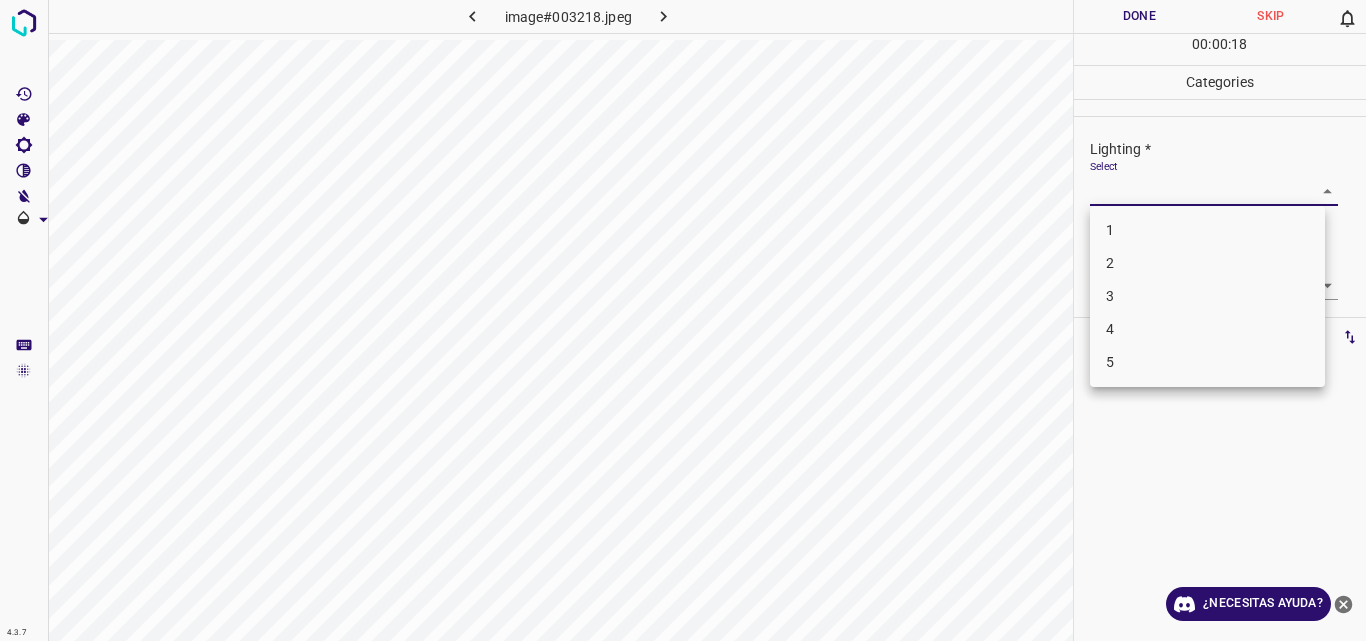 click on "4.3.7 image#003218.jpeg Done Skip 0 00   : 00   : 18   Categories Lighting *  Select ​ Focus *  Select ​ Overall *  Select ​ Labels   0 Categories 1 Lighting 2 Focus 3 Overall Tools Space Change between modes (Draw & Edit) I Auto labeling R Restore zoom M Zoom in N Zoom out Delete Delete selecte label Filters Z Restore filters X Saturation filter C Brightness filter V Contrast filter B Gray scale filter General O Download ¿Necesitas ayuda? Original text Rate this translation Your feedback will be used to help improve Google Translate - Texto - Esconder - Borrar 1 2 3 4 5" at bounding box center (683, 320) 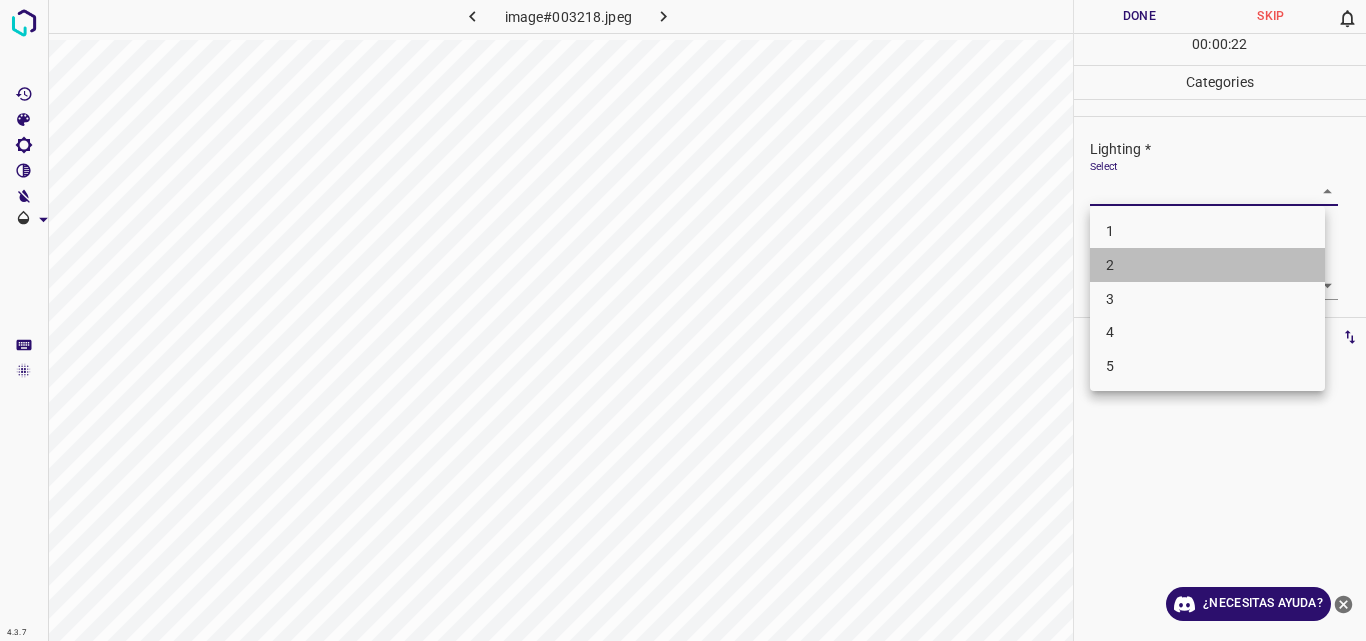 click on "2" at bounding box center [1207, 265] 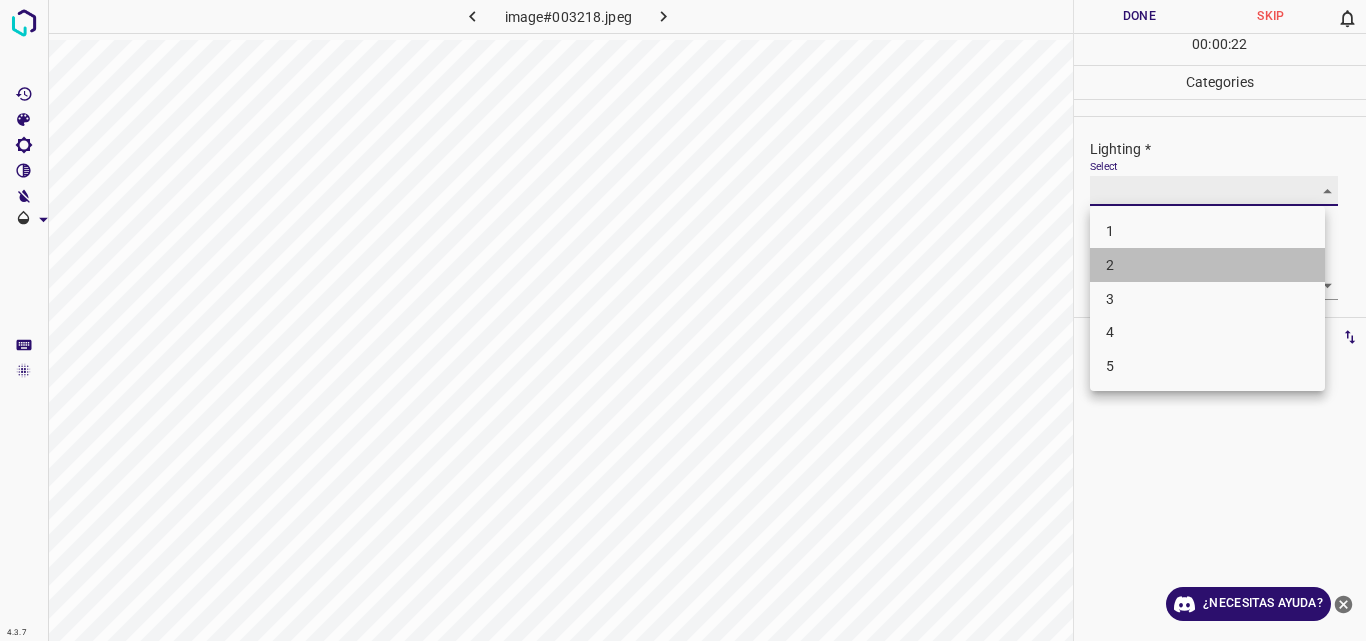 type on "2" 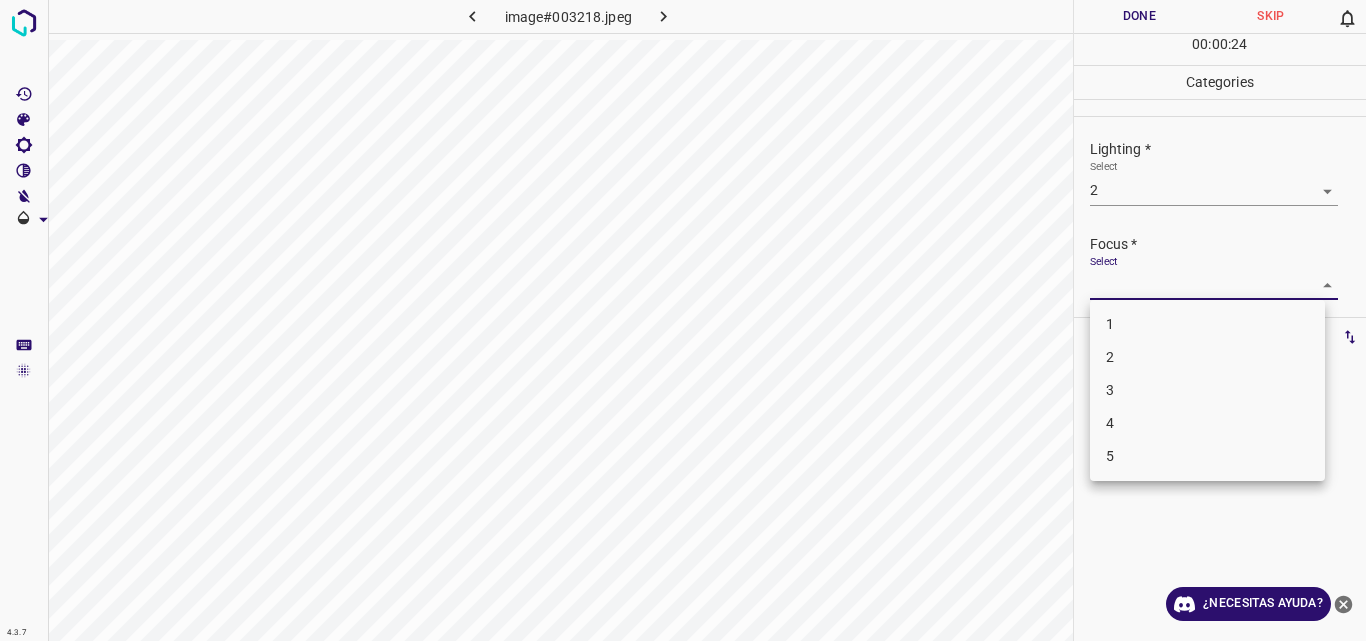 click on "4.3.7 image#003218.jpeg Done Skip 0 00   : 00   : 24   Categories Lighting *  Select 2 2 Focus *  Select ​ Overall *  Select ​ Labels   0 Categories 1 Lighting 2 Focus 3 Overall Tools Space Change between modes (Draw & Edit) I Auto labeling R Restore zoom M Zoom in N Zoom out Delete Delete selecte label Filters Z Restore filters X Saturation filter C Brightness filter V Contrast filter B Gray scale filter General O Download ¿Necesitas ayuda? Original text Rate this translation Your feedback will be used to help improve Google Translate - Texto - Esconder - Borrar 1 2 3 4 5" at bounding box center (683, 320) 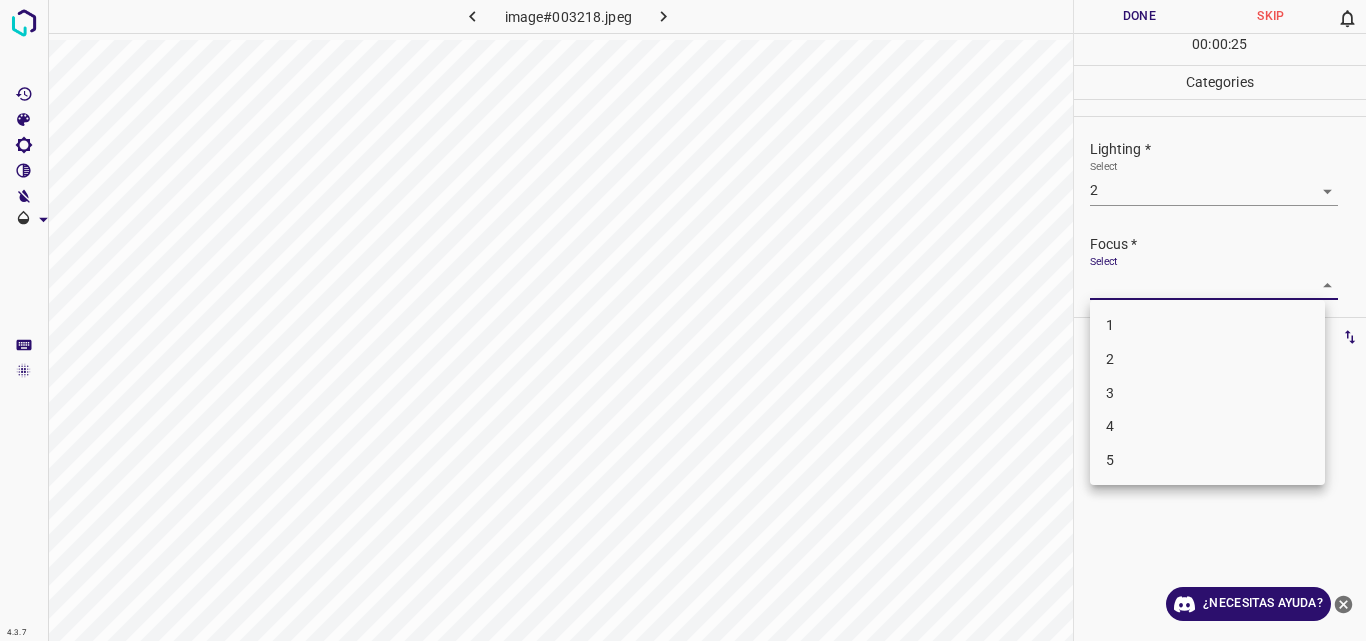 click on "2" at bounding box center (1207, 359) 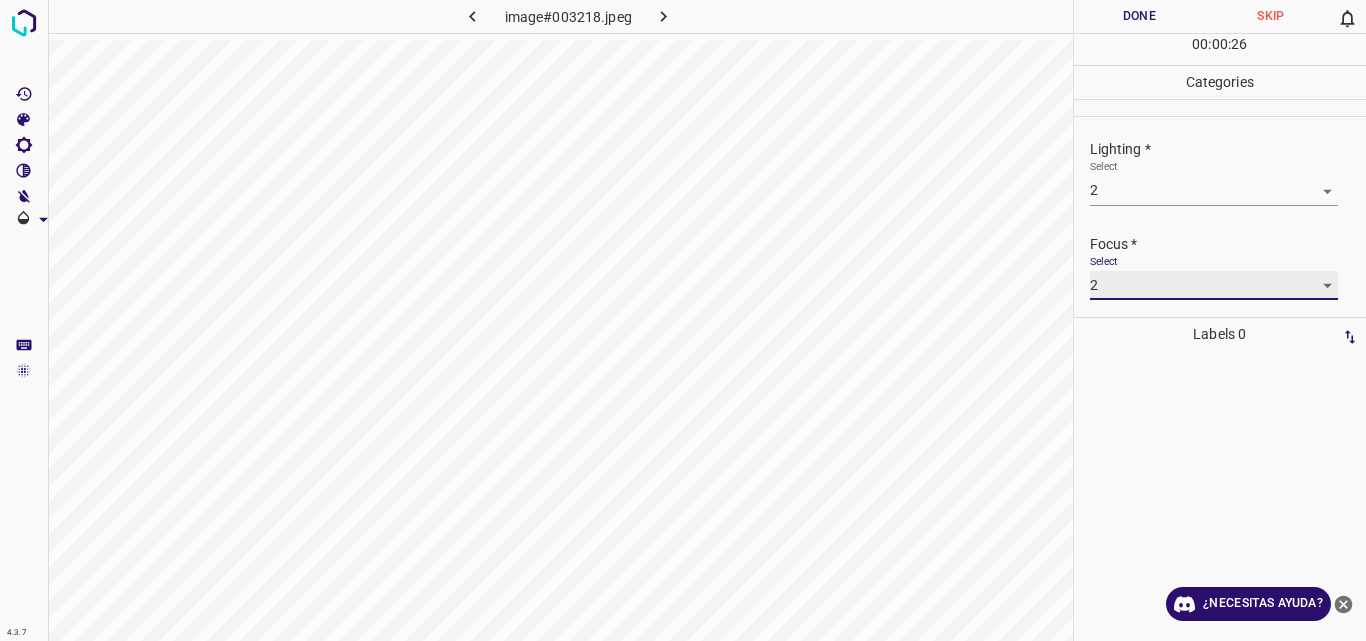 type on "2" 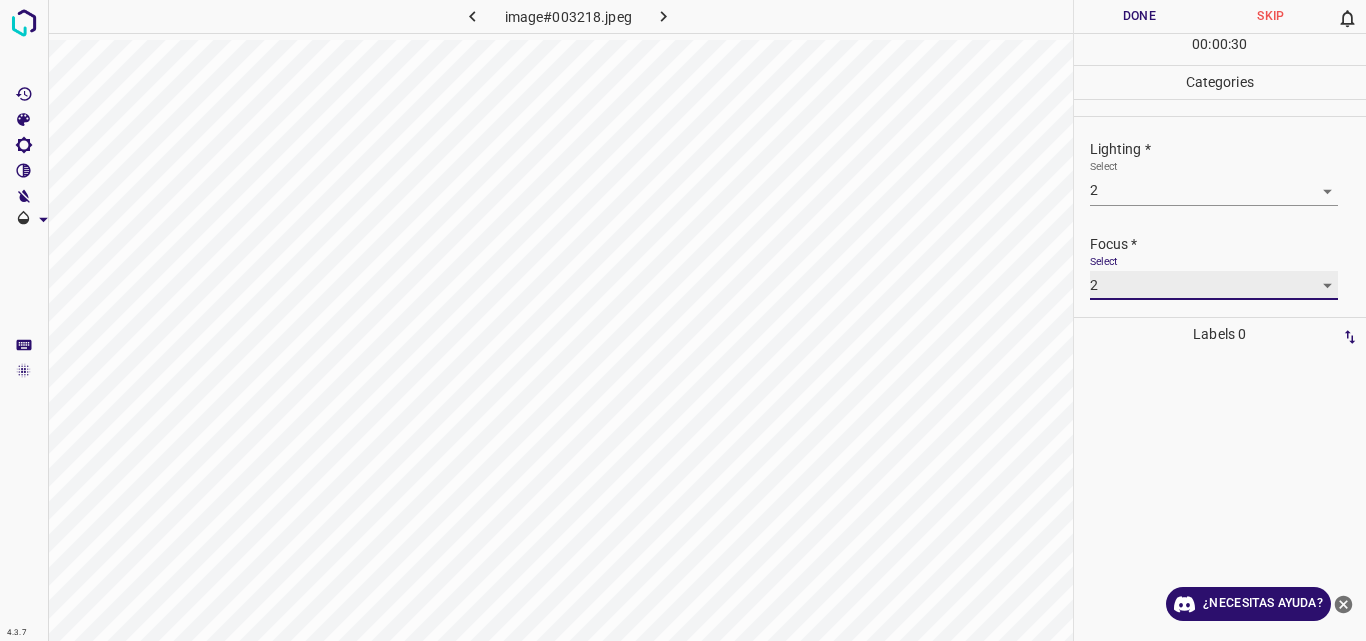 scroll, scrollTop: 98, scrollLeft: 0, axis: vertical 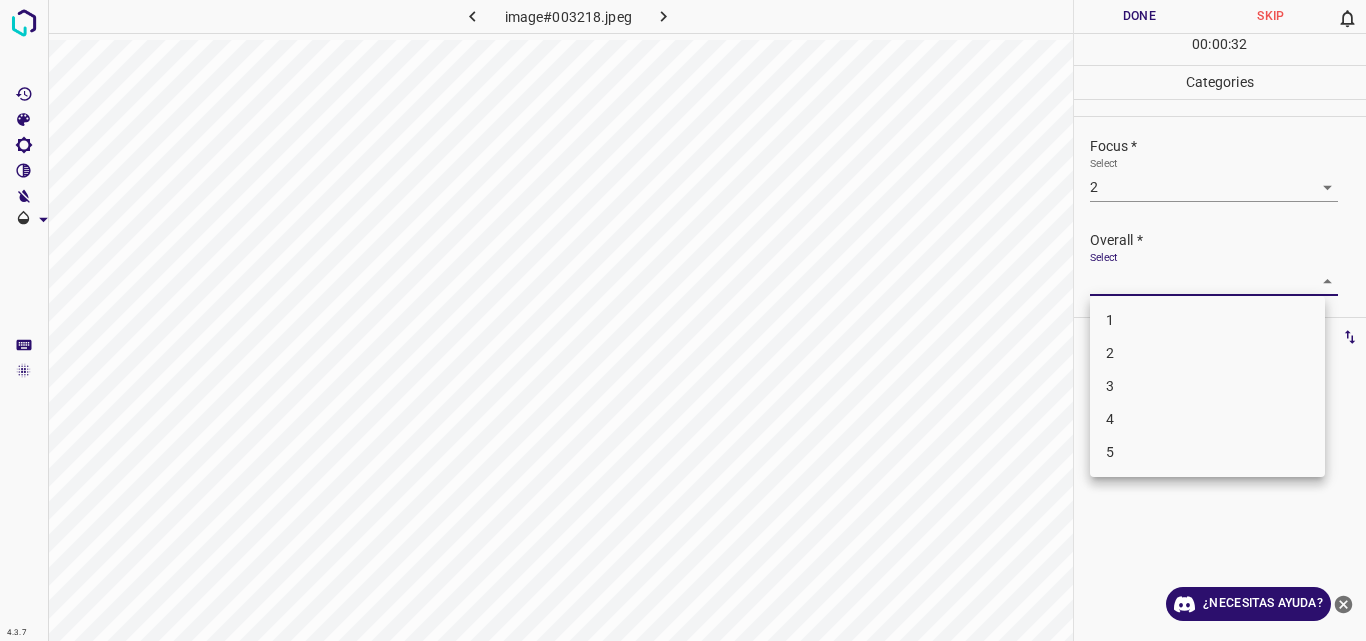 click on "4.3.7 image#003218.jpeg Done Skip 0 00   : 00   : 32   Categories Lighting *  Select 2 2 Focus *  Select 2 2 Overall *  Select ​ Labels   0 Categories 1 Lighting 2 Focus 3 Overall Tools Space Change between modes (Draw & Edit) I Auto labeling R Restore zoom M Zoom in N Zoom out Delete Delete selecte label Filters Z Restore filters X Saturation filter C Brightness filter V Contrast filter B Gray scale filter General O Download ¿Necesitas ayuda? Original text Rate this translation Your feedback will be used to help improve Google Translate - Texto - Esconder - Borrar 1 2 3 4 5" at bounding box center (683, 320) 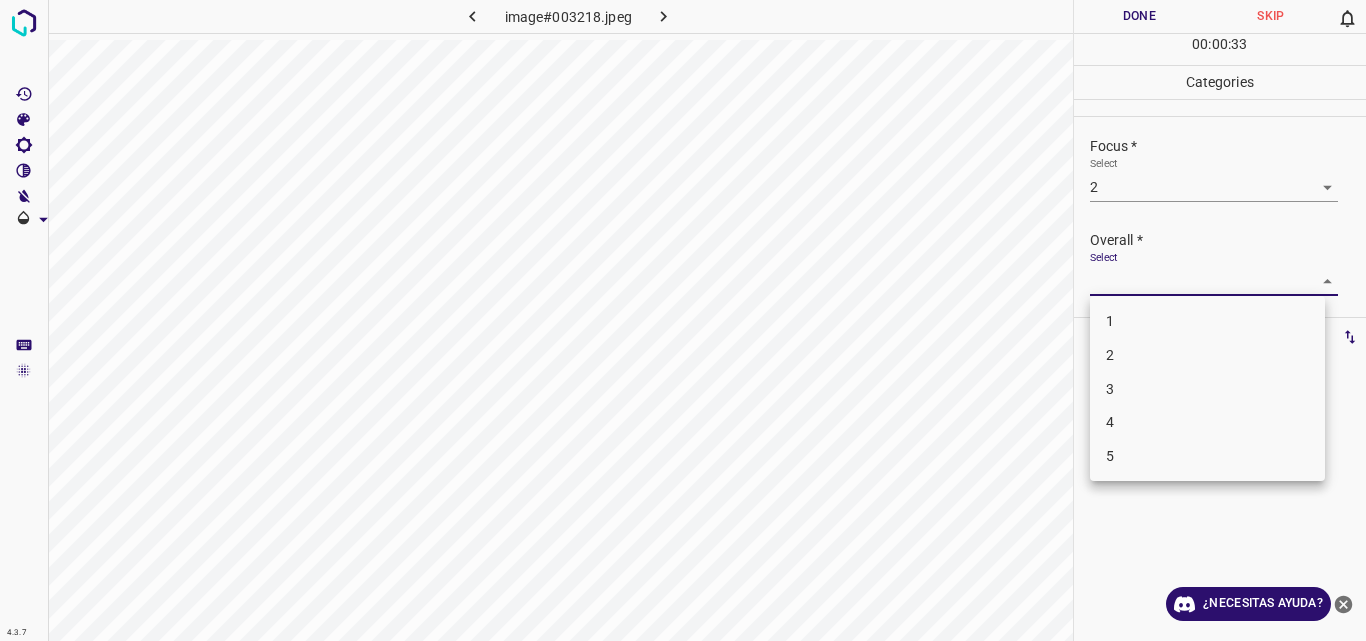 click on "2" at bounding box center (1207, 355) 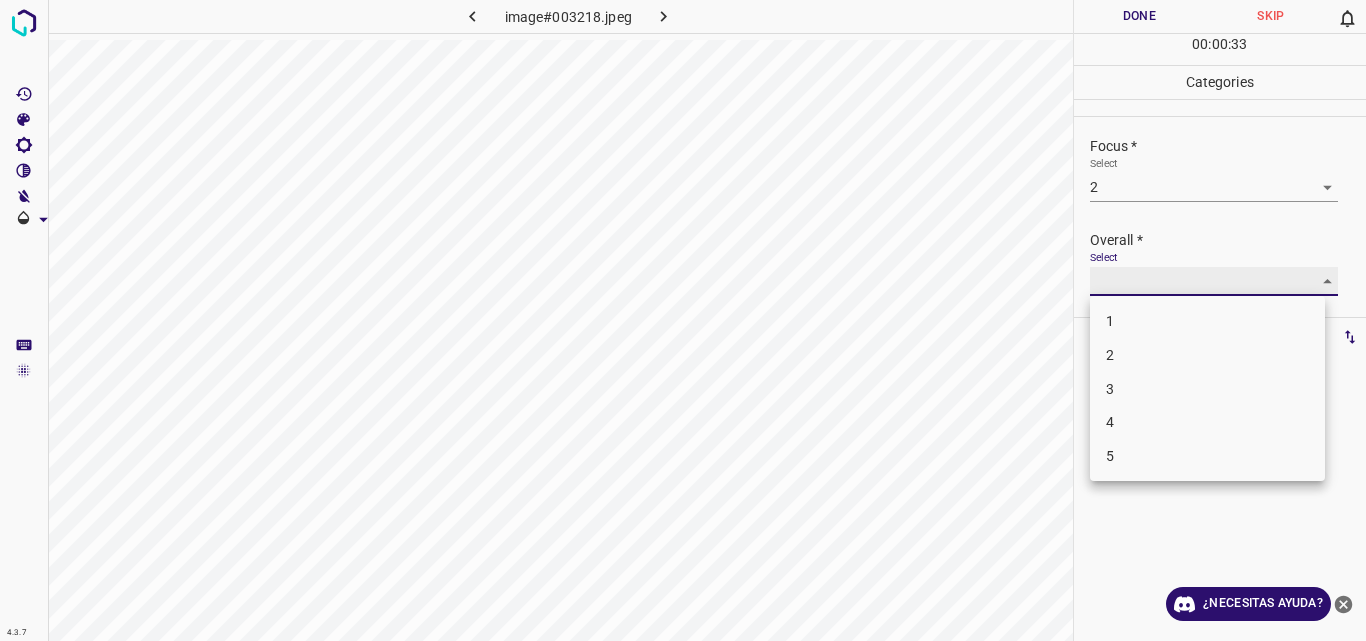type on "2" 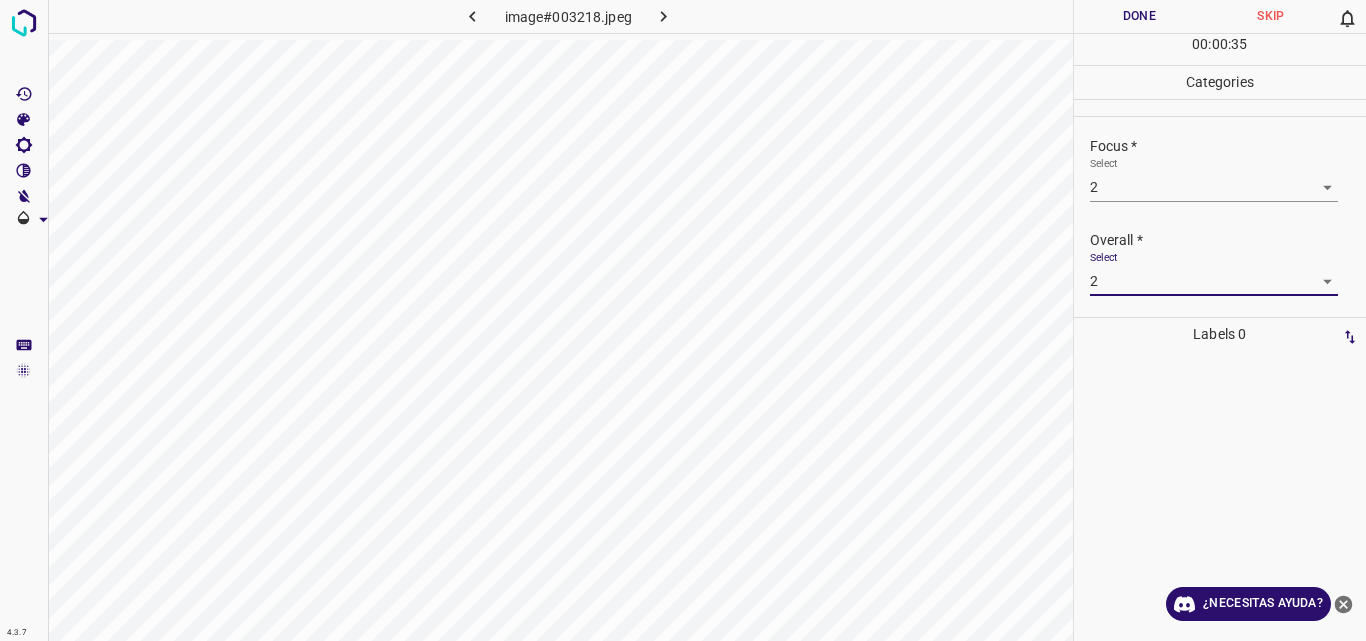 click on "Done" at bounding box center (1140, 16) 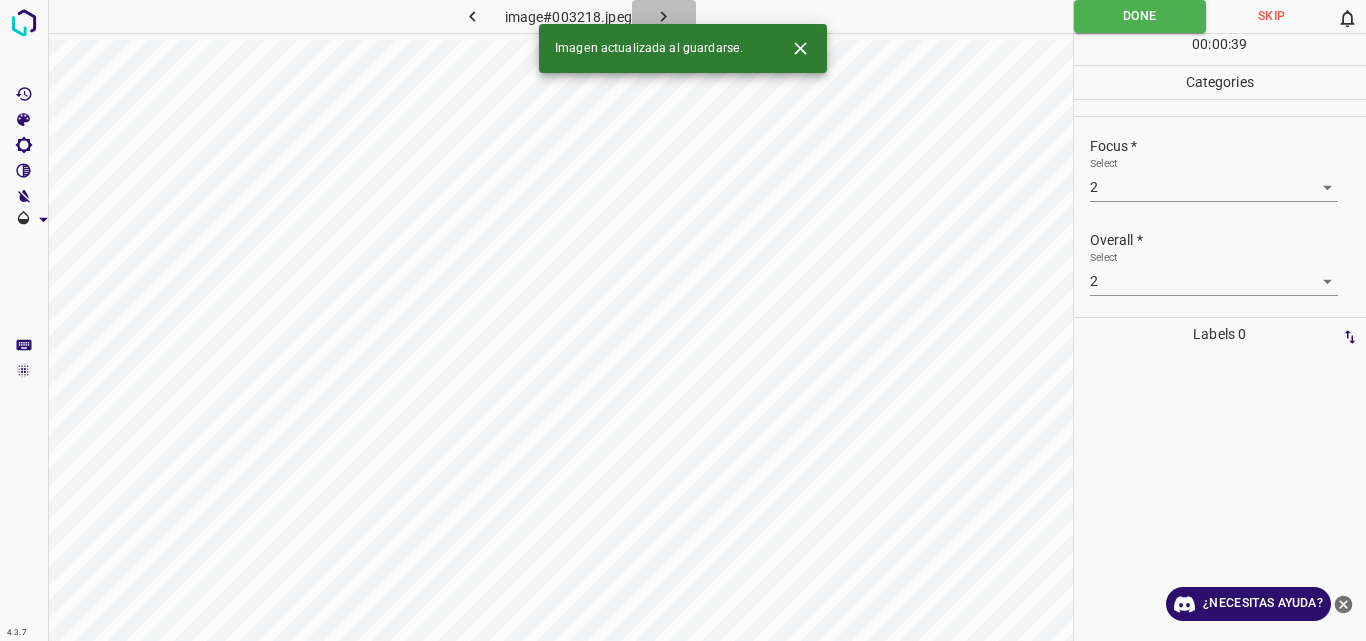 click 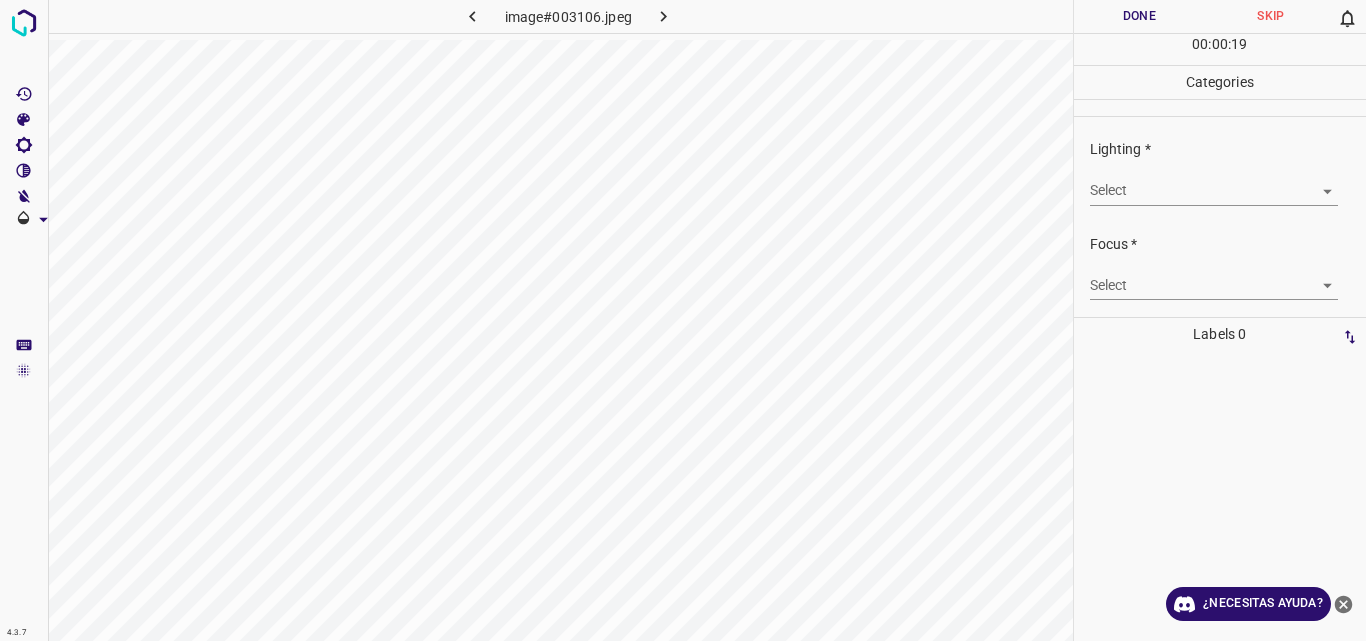 click on "4.3.7 image#003106.jpeg Done Skip 0 00   : 00   : 19   Categories Lighting *  Select ​ Focus *  Select ​ Overall *  Select ​ Labels   0 Categories 1 Lighting 2 Focus 3 Overall Tools Space Change between modes (Draw & Edit) I Auto labeling R Restore zoom M Zoom in N Zoom out Delete Delete selecte label Filters Z Restore filters X Saturation filter C Brightness filter V Contrast filter B Gray scale filter General O Download ¿Necesitas ayuda? Original text Rate this translation Your feedback will be used to help improve Google Translate - Texto - Esconder - Borrar" at bounding box center [683, 320] 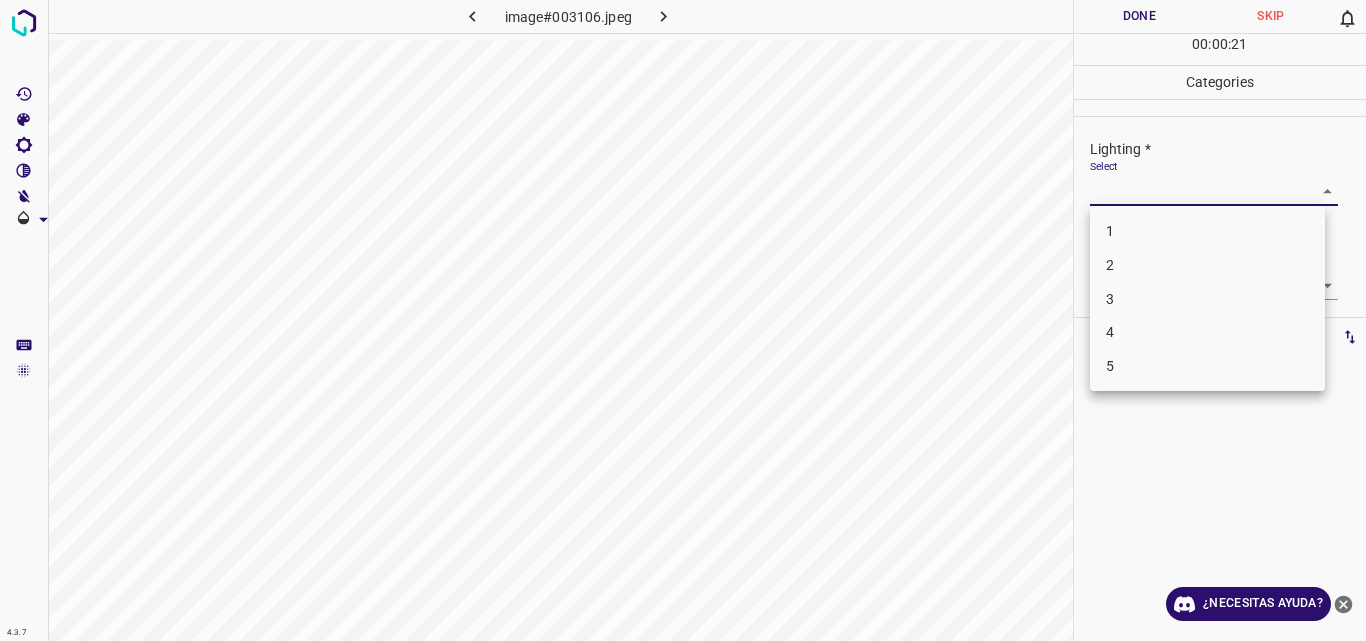 click on "2" at bounding box center [1207, 265] 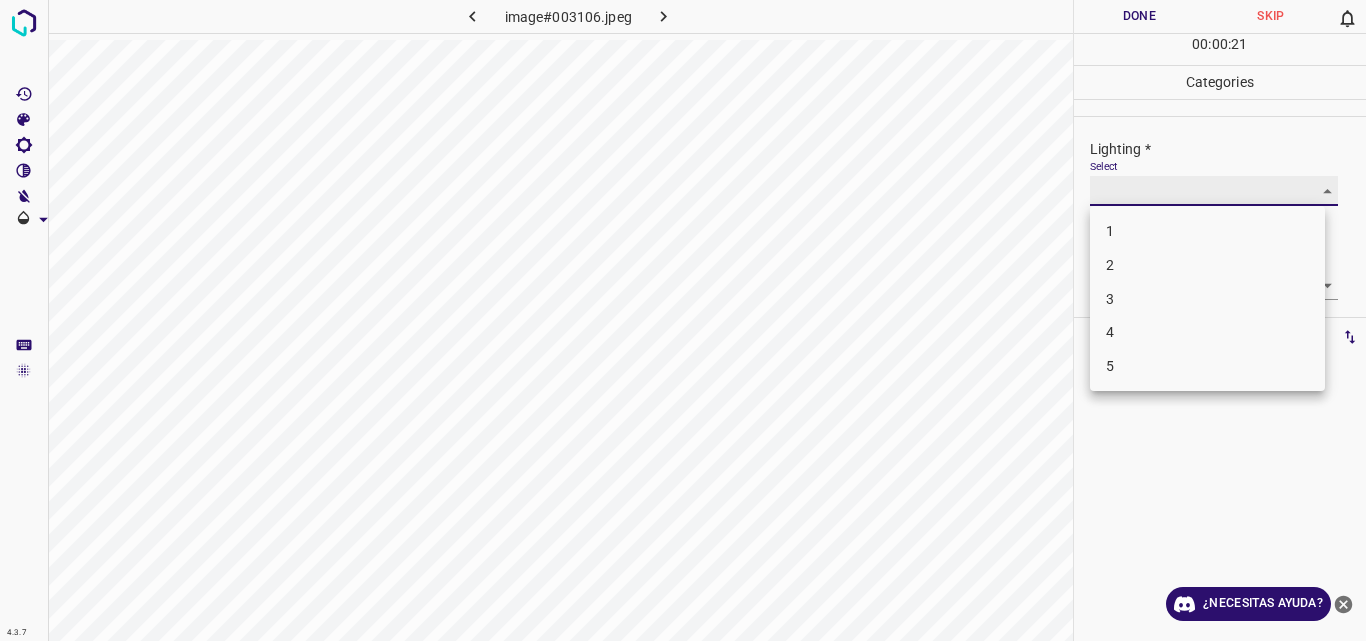 type on "2" 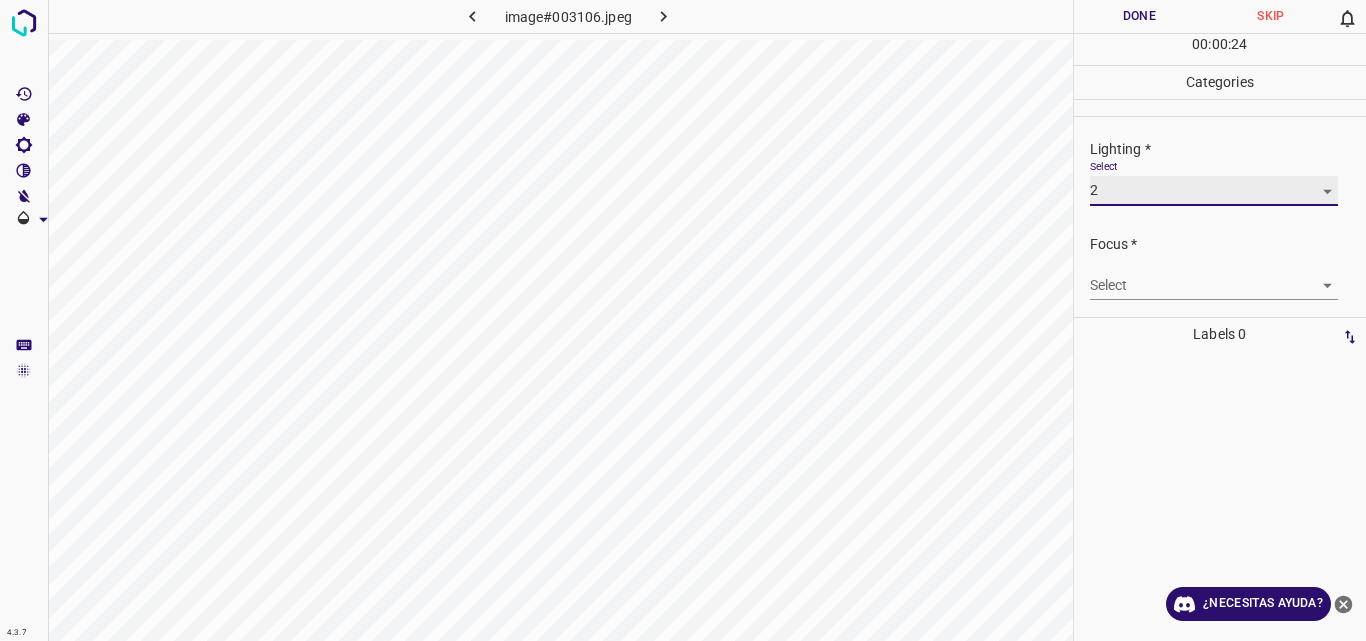 scroll, scrollTop: 98, scrollLeft: 0, axis: vertical 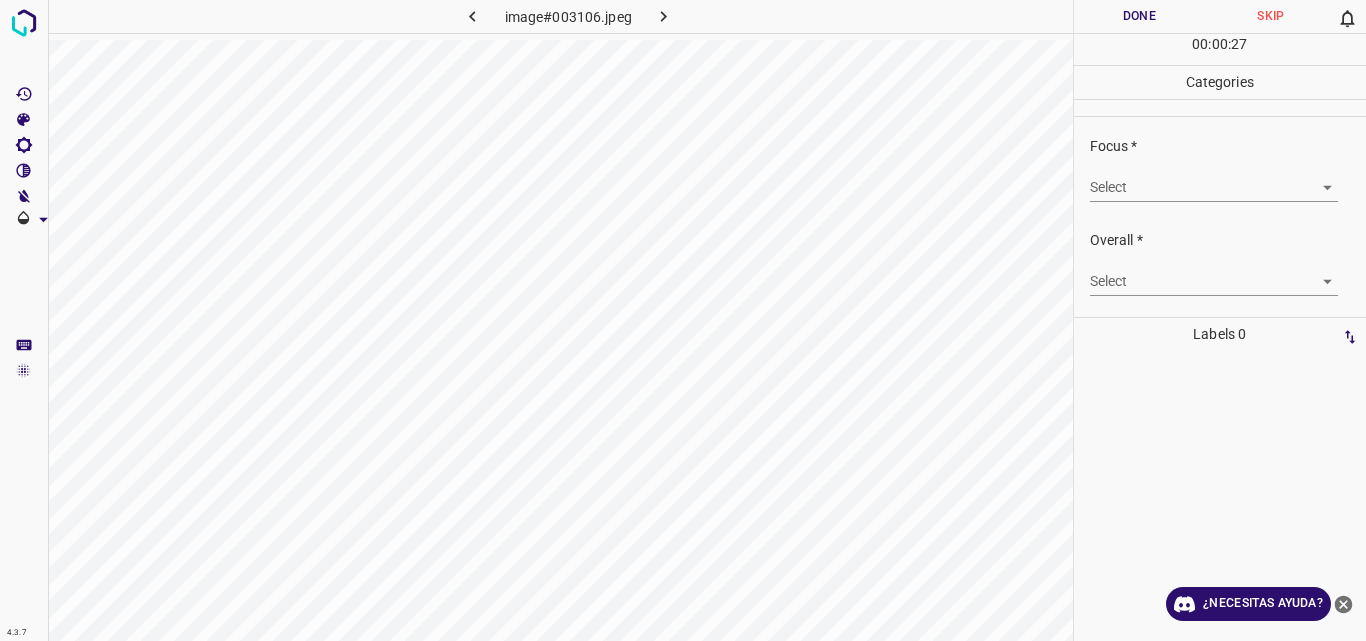click on "4.3.7 image#003106.jpeg Done Skip 0 00   : 00   : 27   Categories Lighting *  Select 2 2 Focus *  Select ​ Overall *  Select ​ Labels   0 Categories 1 Lighting 2 Focus 3 Overall Tools Space Change between modes (Draw & Edit) I Auto labeling R Restore zoom M Zoom in N Zoom out Delete Delete selecte label Filters Z Restore filters X Saturation filter C Brightness filter V Contrast filter B Gray scale filter General O Download ¿Necesitas ayuda? Original text Rate this translation Your feedback will be used to help improve Google Translate - Texto - Esconder - Borrar" at bounding box center [683, 320] 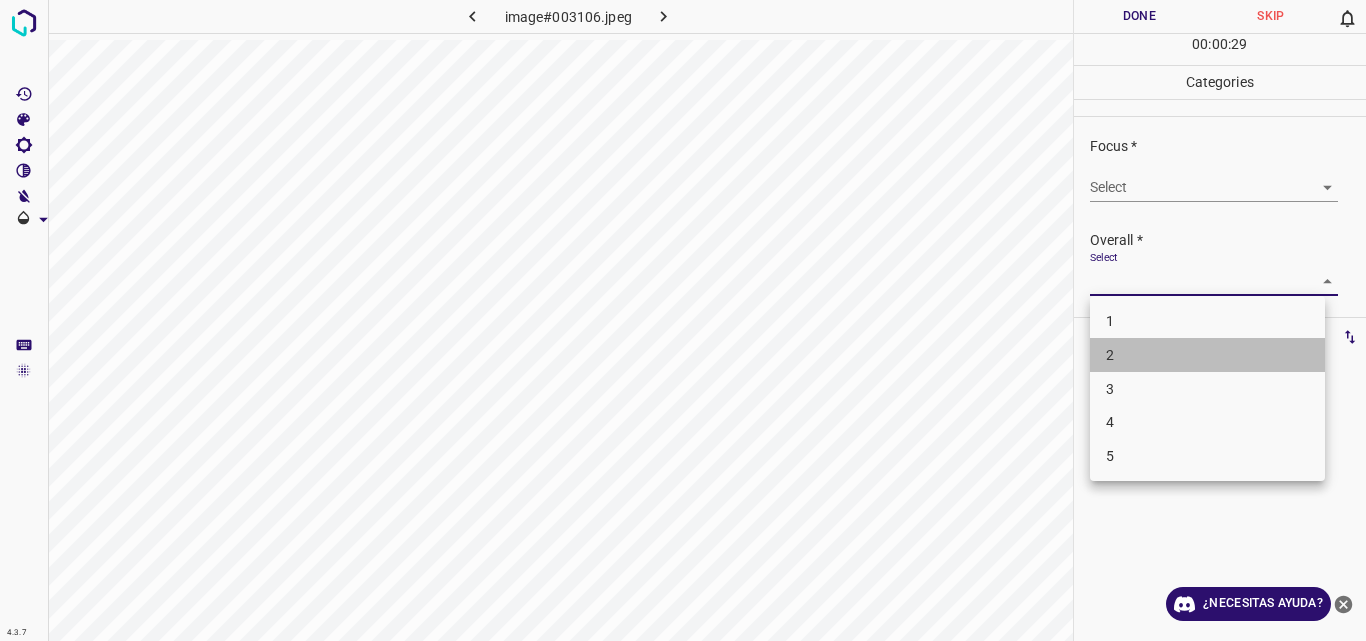 click on "2" at bounding box center [1207, 355] 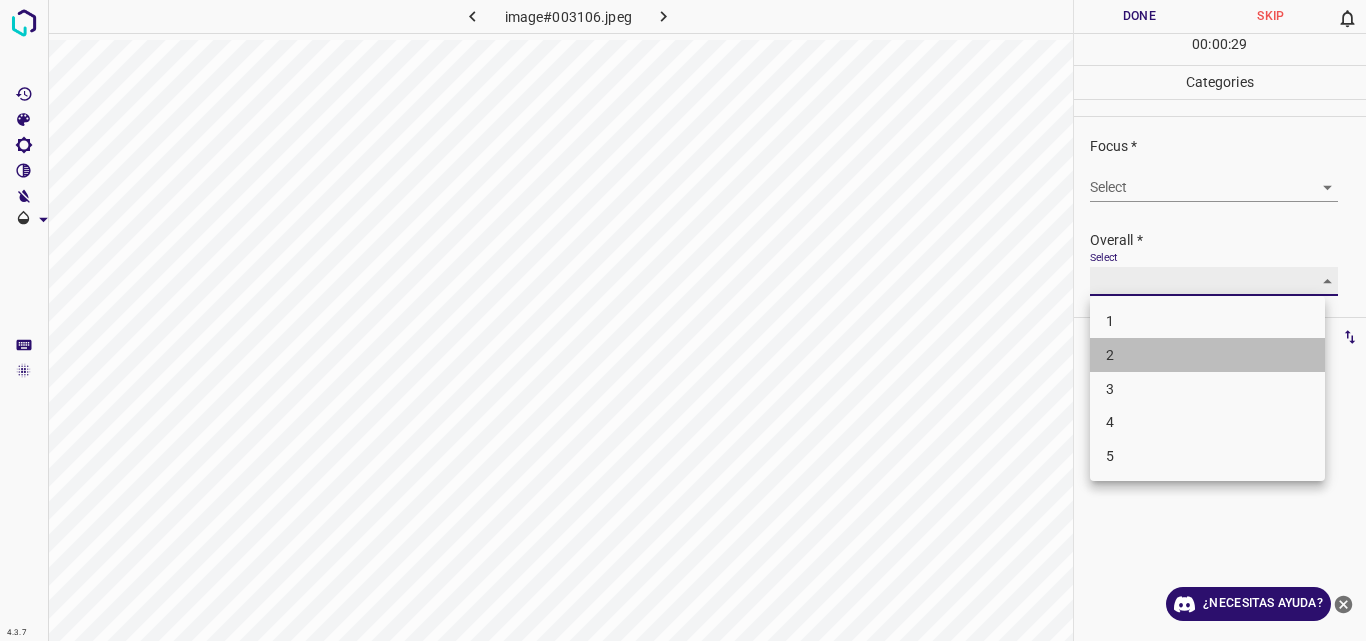 type on "2" 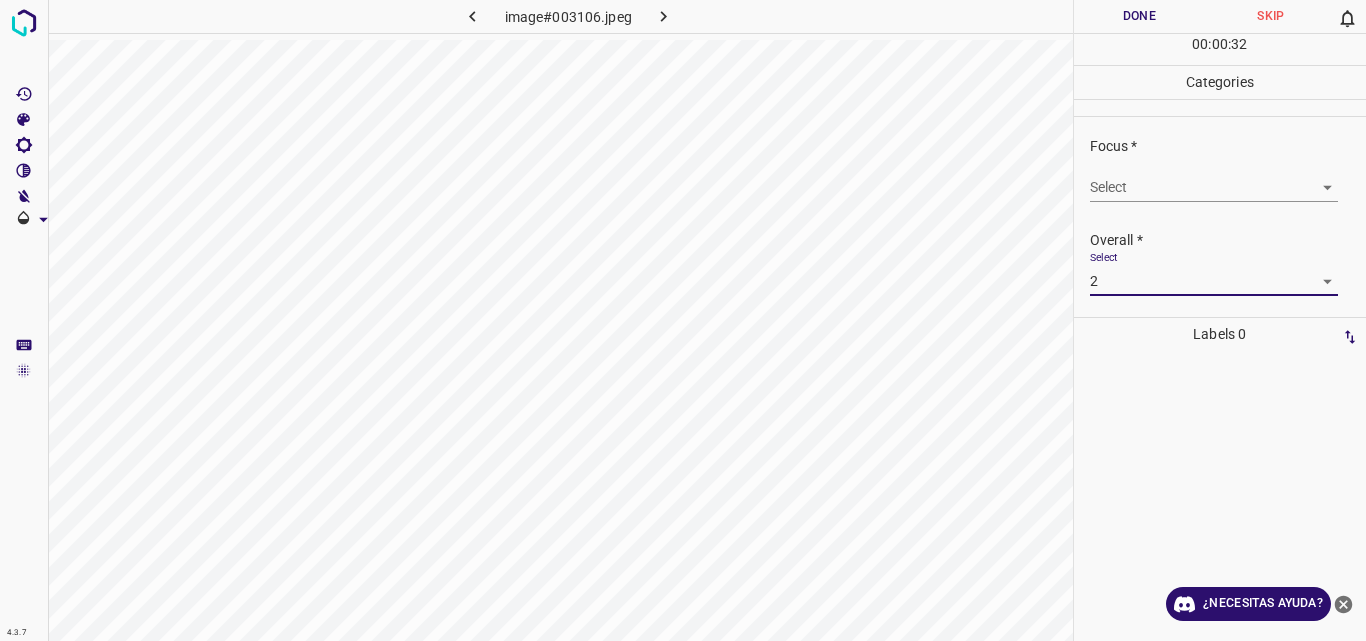 click on "Done" at bounding box center (1140, 16) 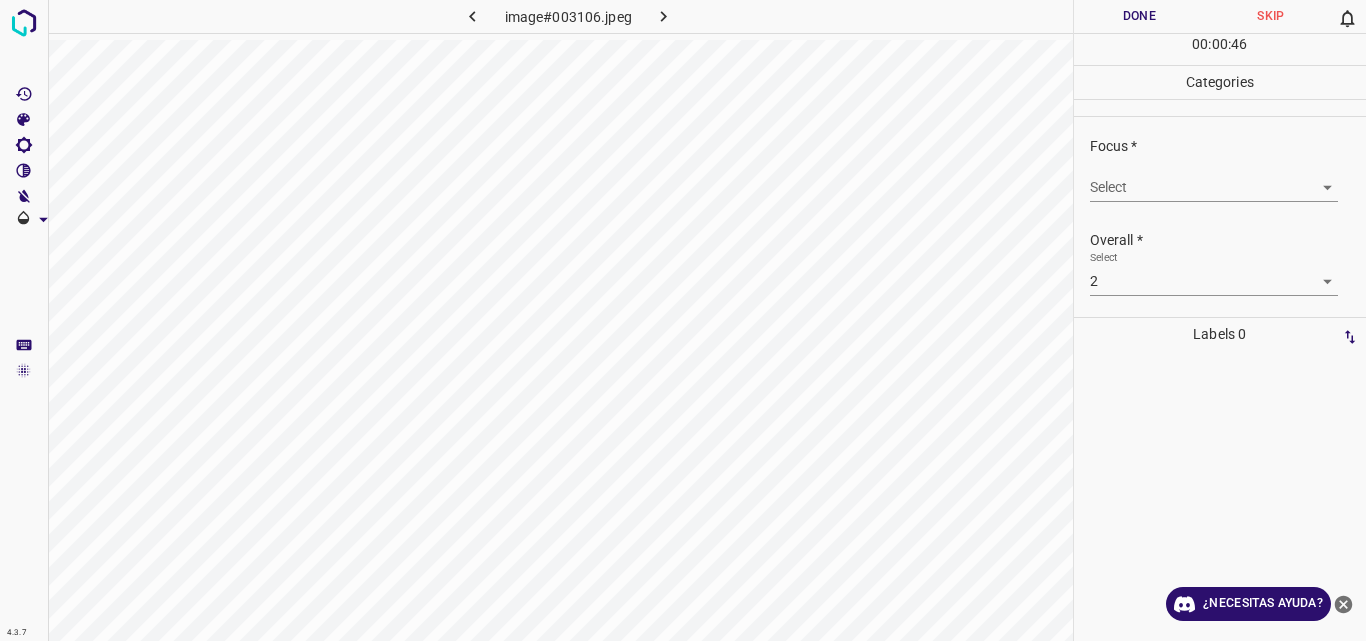 click 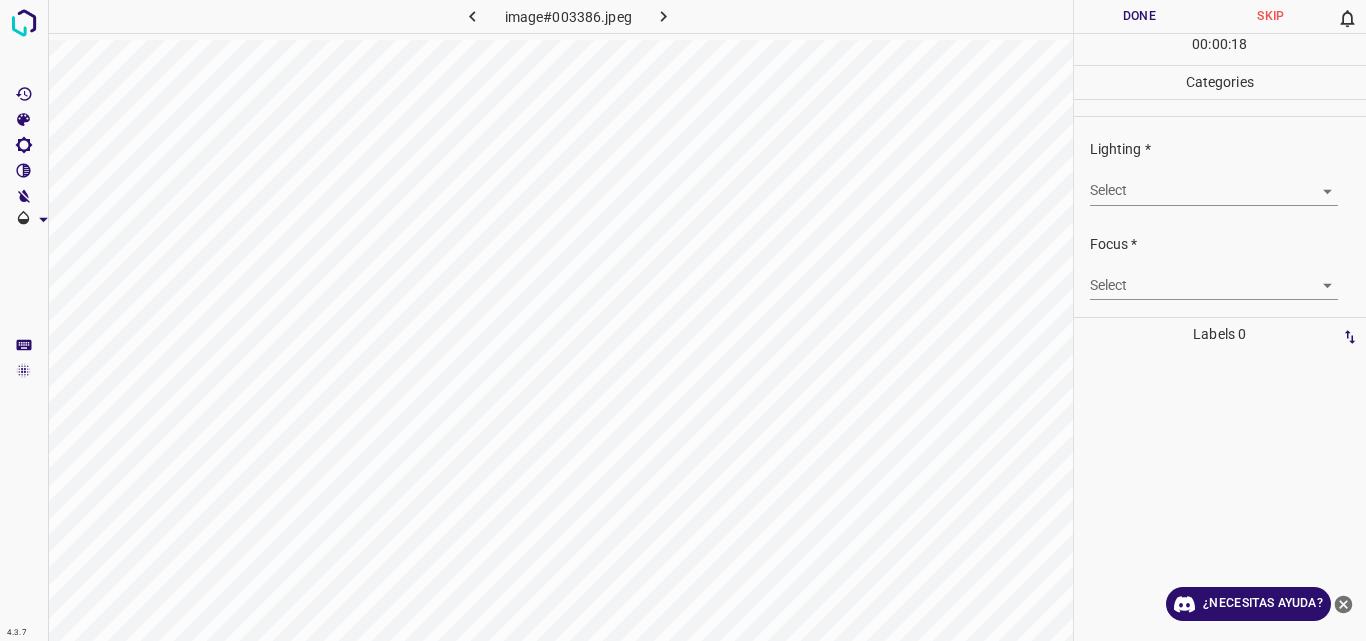 click on "4.3.7 image#003386.jpeg Done Skip 0 00   : 00   : 18   Categories Lighting *  Select ​ Focus *  Select ​ Overall *  Select ​ Labels   0 Categories 1 Lighting 2 Focus 3 Overall Tools Space Change between modes (Draw & Edit) I Auto labeling R Restore zoom M Zoom in N Zoom out Delete Delete selecte label Filters Z Restore filters X Saturation filter C Brightness filter V Contrast filter B Gray scale filter General O Download ¿Necesitas ayuda? Original text Rate this translation Your feedback will be used to help improve Google Translate - Texto - Esconder - Borrar" at bounding box center (683, 320) 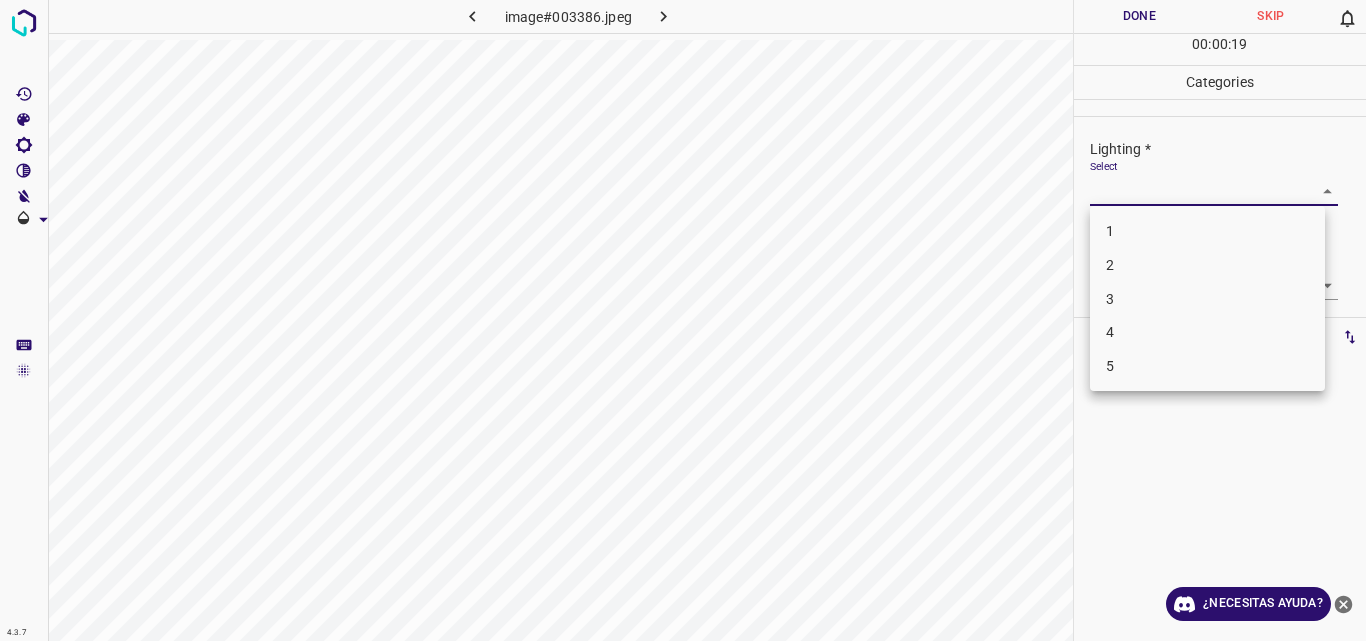 click on "3" at bounding box center (1207, 299) 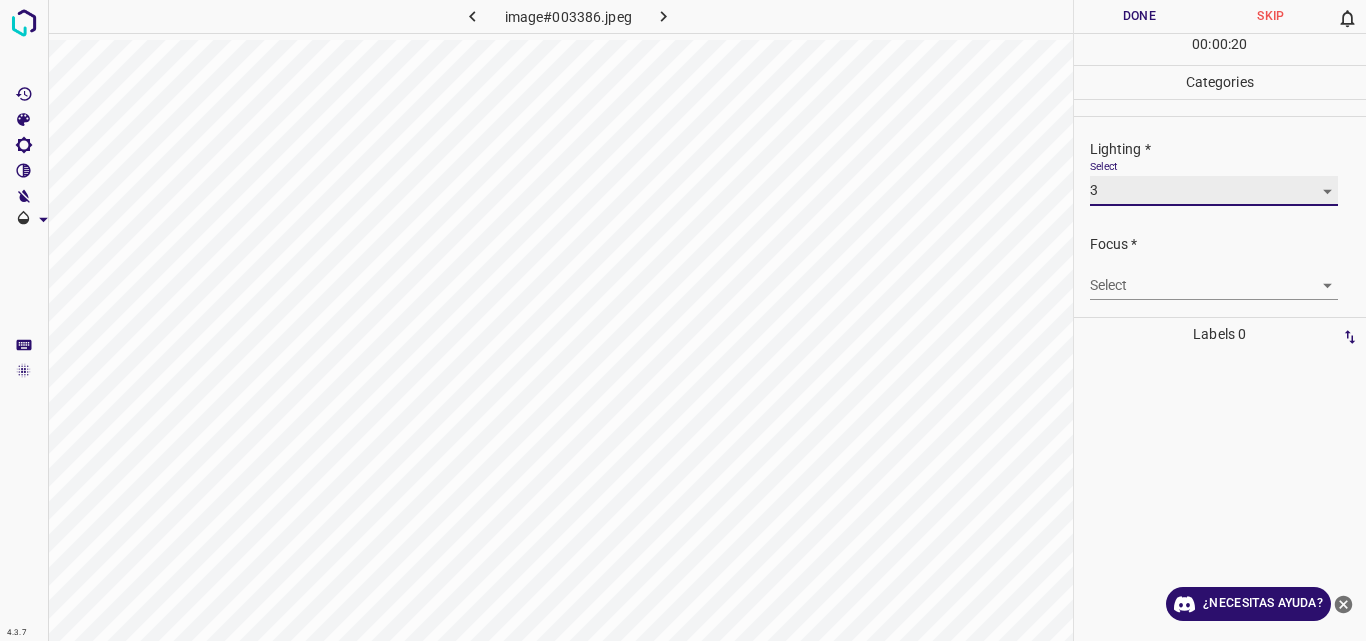 type on "3" 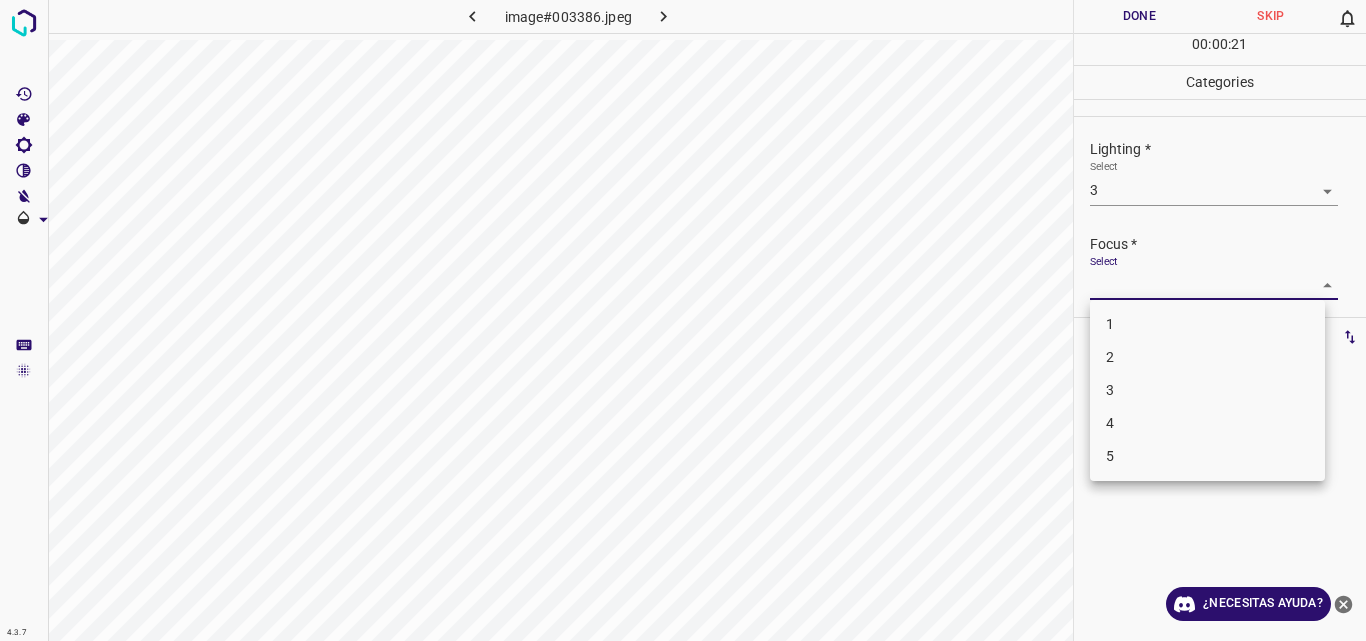 click on "4.3.7 image#003386.jpeg Done Skip 0 00   : 00   : 21   Categories Lighting *  Select 3 3 Focus *  Select ​ Overall *  Select ​ Labels   0 Categories 1 Lighting 2 Focus 3 Overall Tools Space Change between modes (Draw & Edit) I Auto labeling R Restore zoom M Zoom in N Zoom out Delete Delete selecte label Filters Z Restore filters X Saturation filter C Brightness filter V Contrast filter B Gray scale filter General O Download ¿Necesitas ayuda? Original text Rate this translation Your feedback will be used to help improve Google Translate - Texto - Esconder - Borrar 1 2 3 4 5" at bounding box center [683, 320] 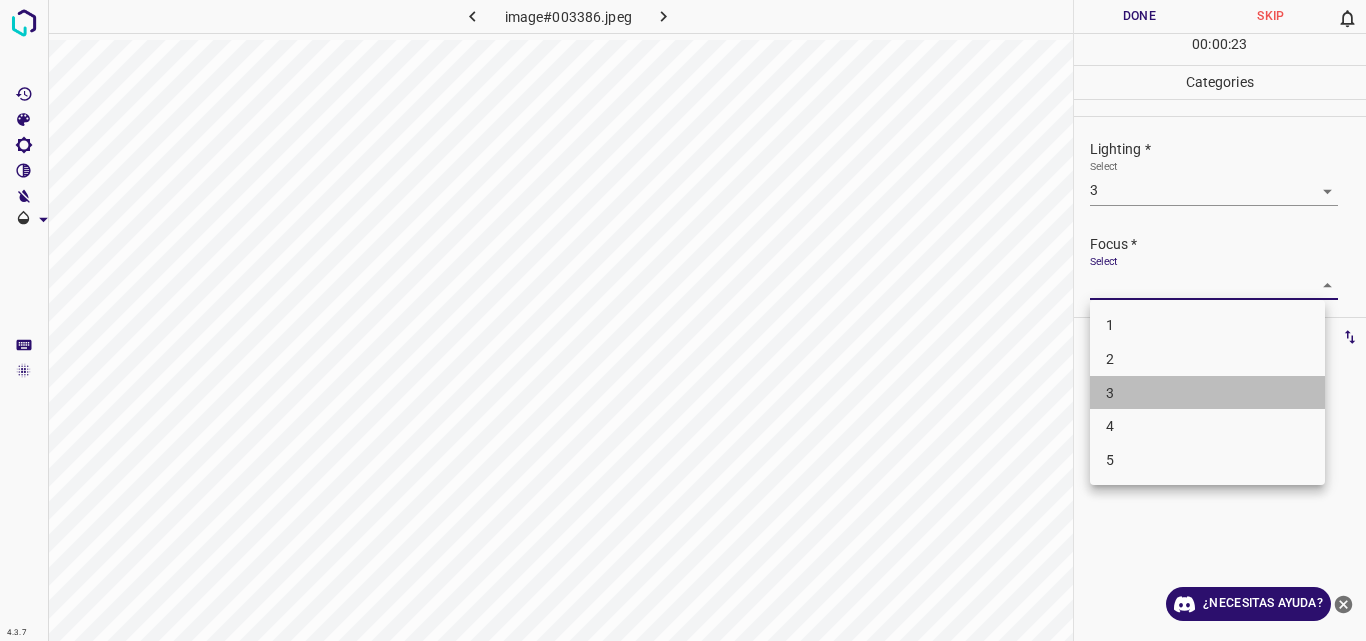 click on "3" at bounding box center (1207, 393) 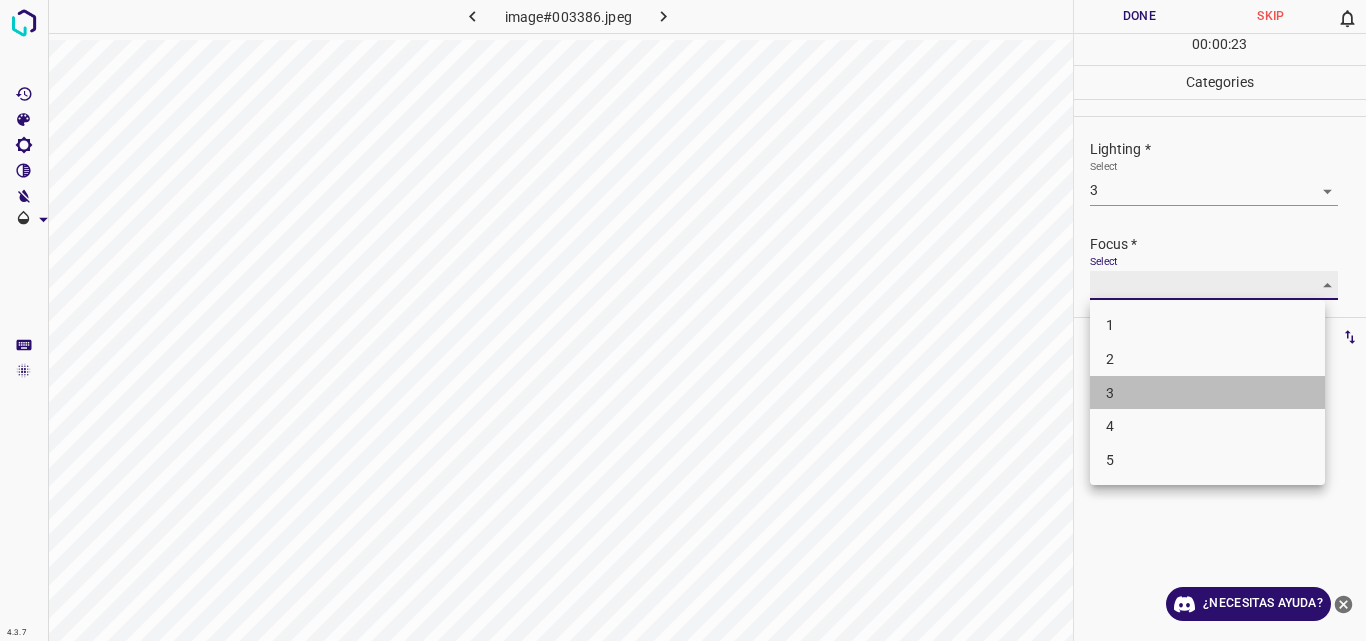 type on "3" 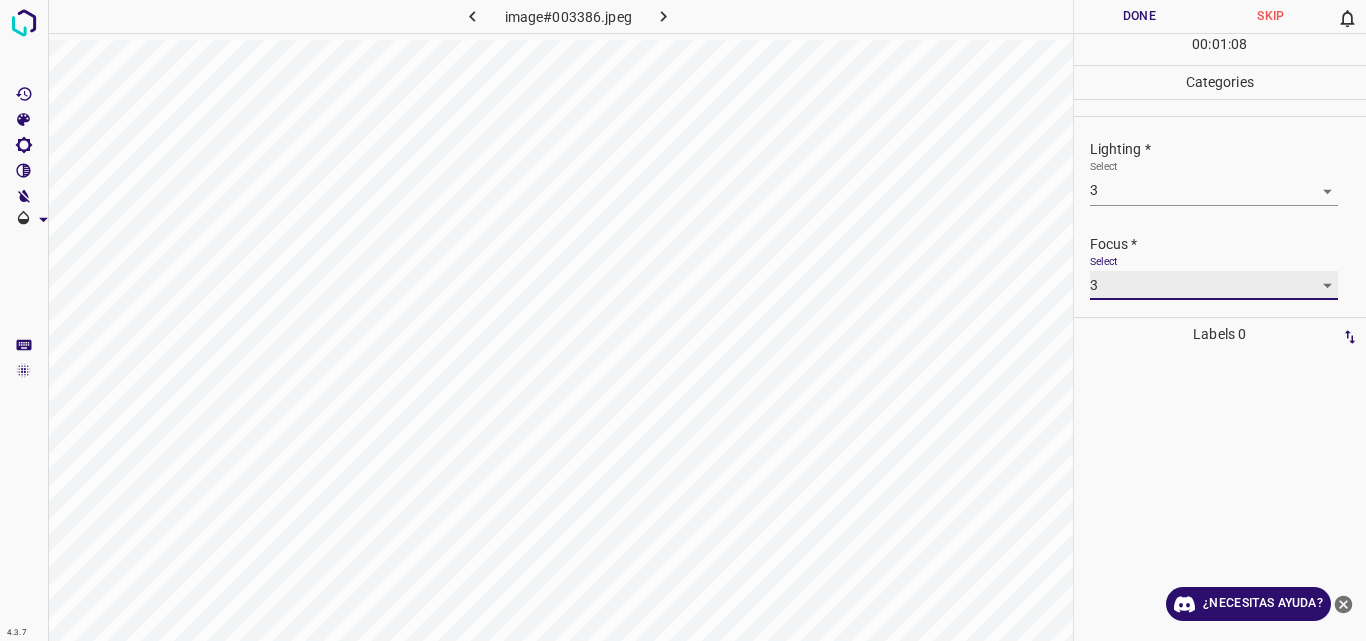 scroll, scrollTop: 98, scrollLeft: 0, axis: vertical 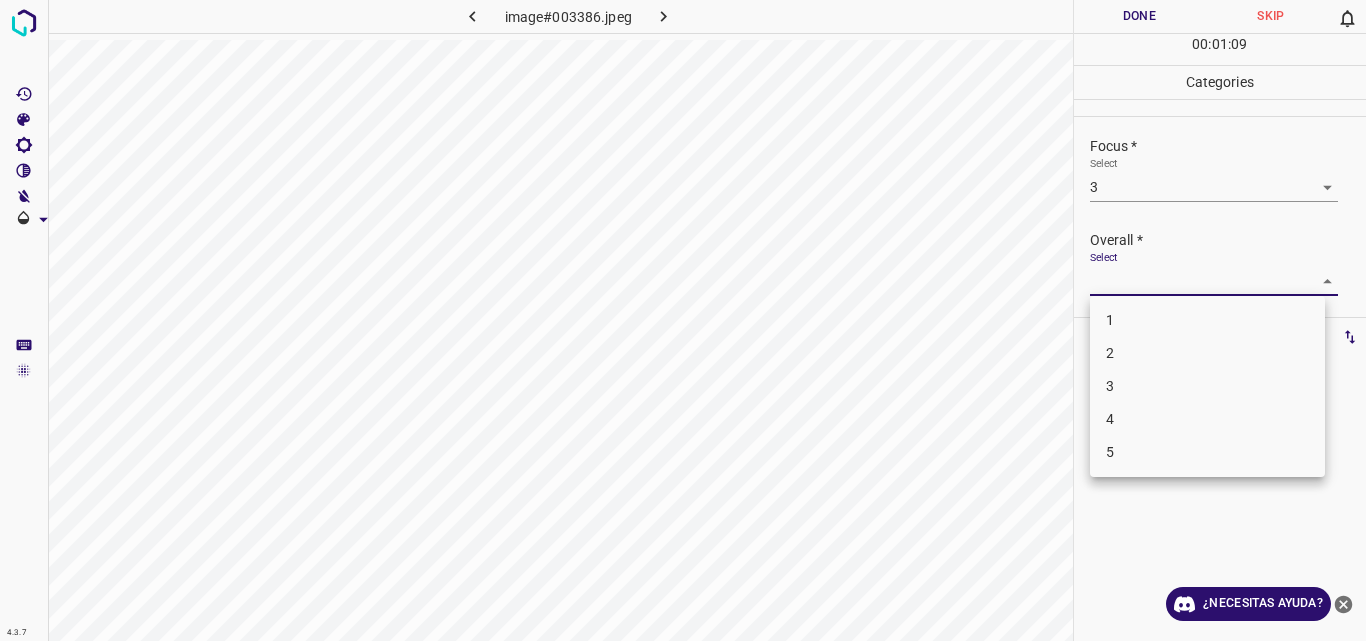 click on "4.3.7 image#003386.jpeg Done Skip 0 00   : 01   : 09   Categories Lighting *  Select 3 3 Focus *  Select 3 3 Overall *  Select ​ Labels   0 Categories 1 Lighting 2 Focus 3 Overall Tools Space Change between modes (Draw & Edit) I Auto labeling R Restore zoom M Zoom in N Zoom out Delete Delete selecte label Filters Z Restore filters X Saturation filter C Brightness filter V Contrast filter B Gray scale filter General O Download ¿Necesitas ayuda? Original text Rate this translation Your feedback will be used to help improve Google Translate - Texto - Esconder - Borrar 1 2 3 4 5" at bounding box center [683, 320] 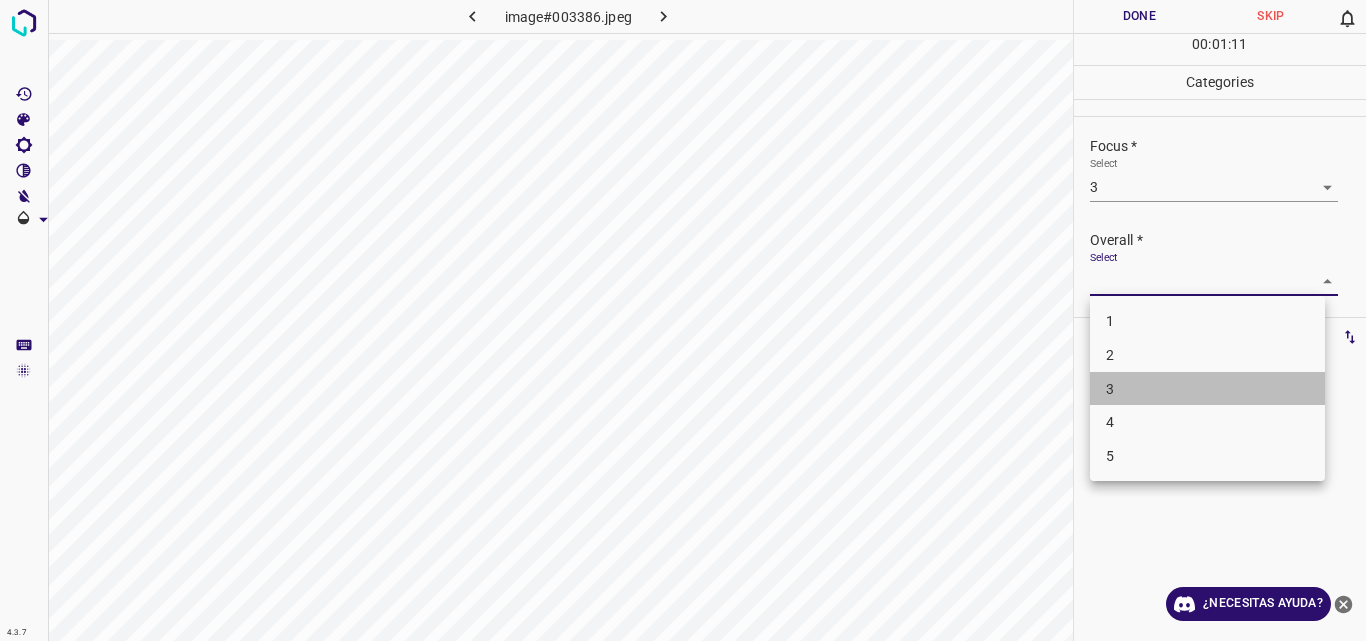 click on "3" at bounding box center (1207, 389) 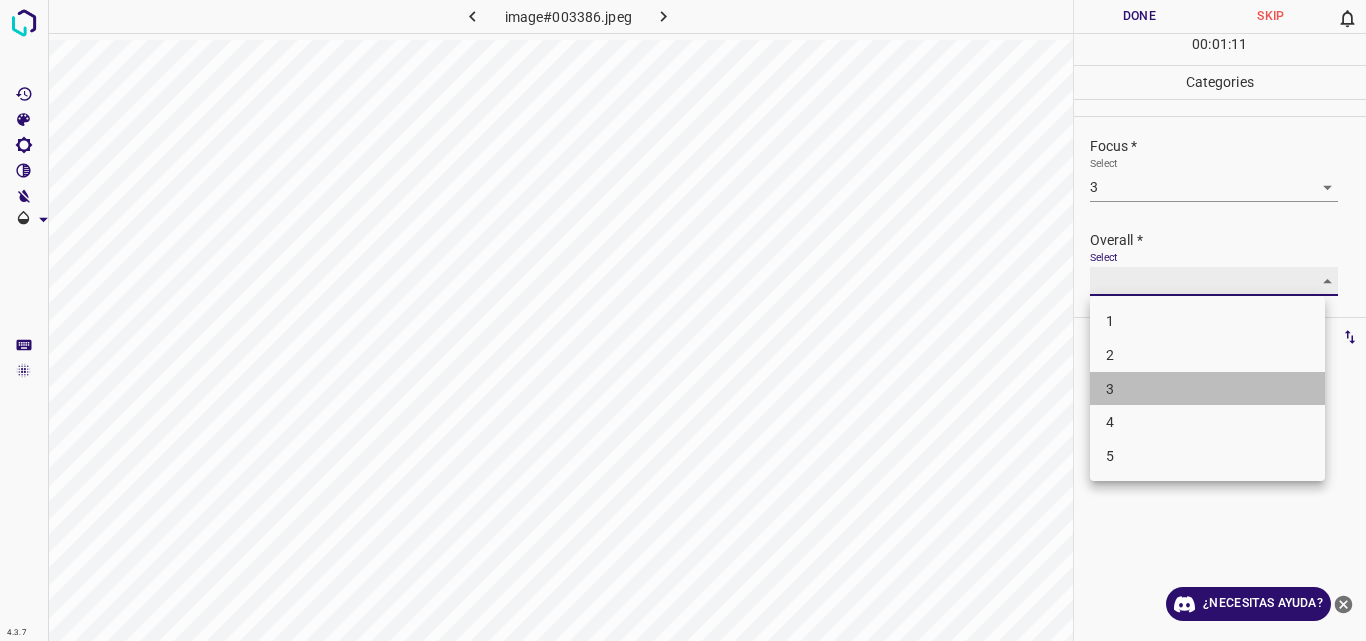 type on "3" 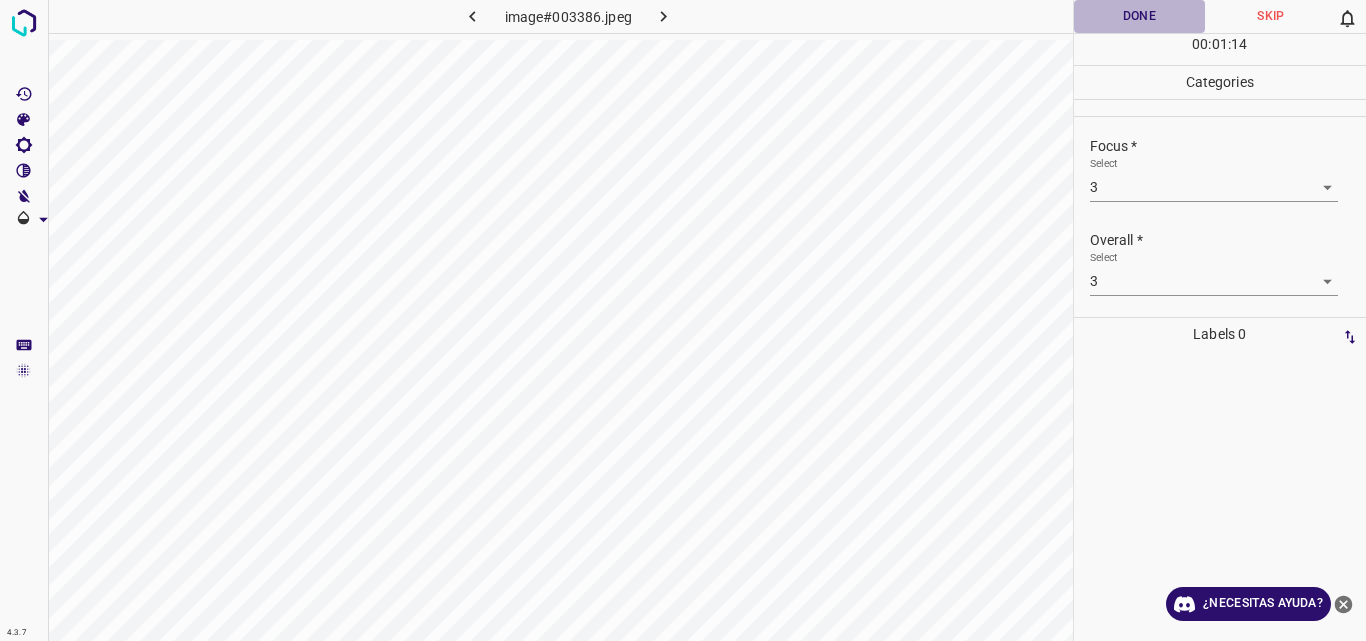 click on "Done" at bounding box center (1140, 16) 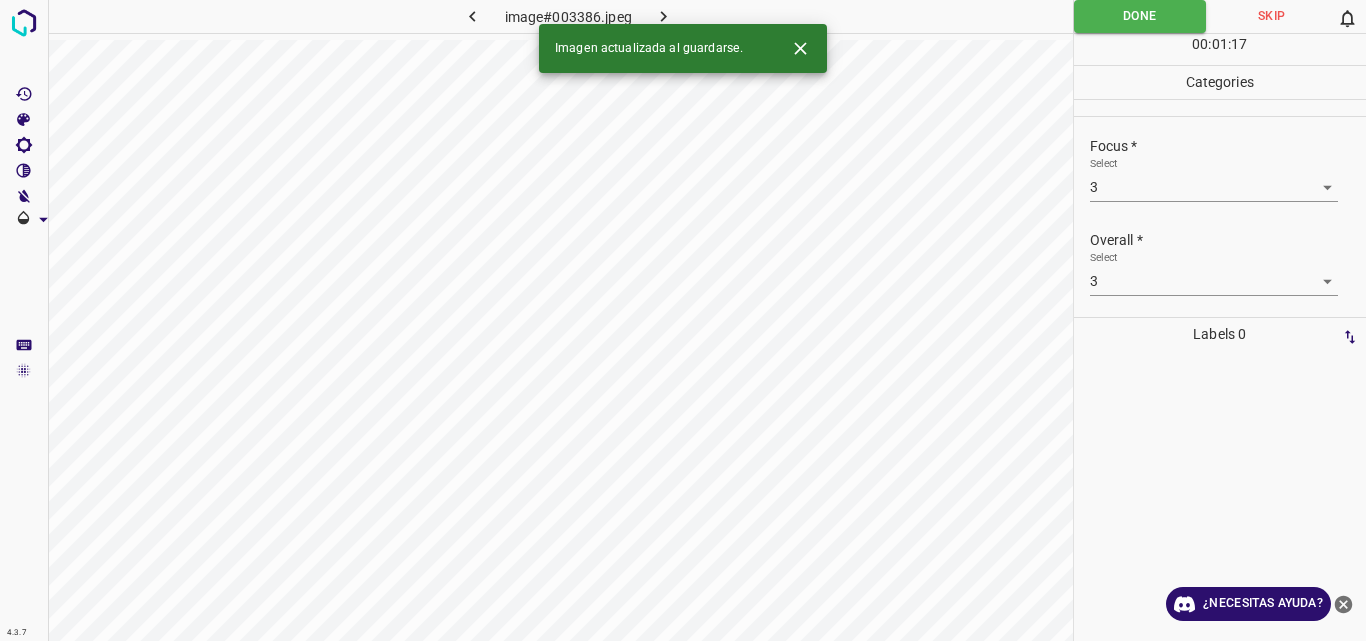 click 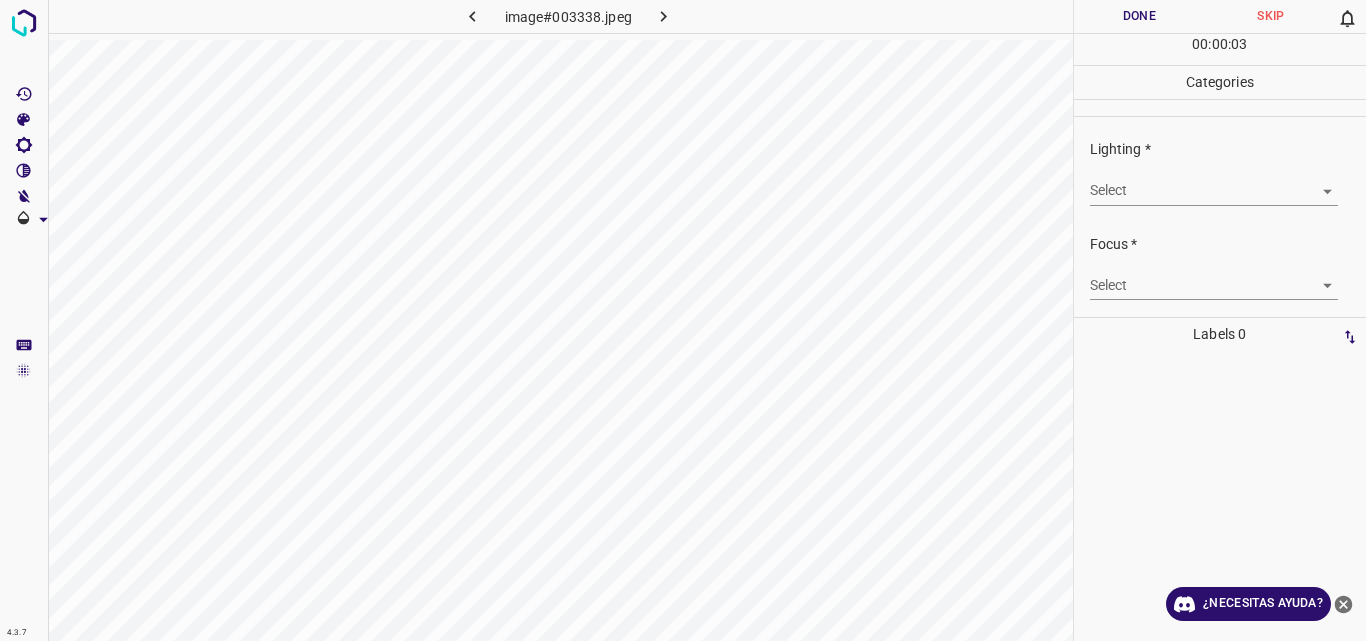 click on "4.3.7 image#003338.jpeg Done Skip 0 00   : 00   : 03   Categories Lighting *  Select ​ Focus *  Select ​ Overall *  Select ​ Labels   0 Categories 1 Lighting 2 Focus 3 Overall Tools Space Change between modes (Draw & Edit) I Auto labeling R Restore zoom M Zoom in N Zoom out Delete Delete selecte label Filters Z Restore filters X Saturation filter C Brightness filter V Contrast filter B Gray scale filter General O Download ¿Necesitas ayuda? Original text Rate this translation Your feedback will be used to help improve Google Translate - Texto - Esconder - Borrar" at bounding box center [683, 320] 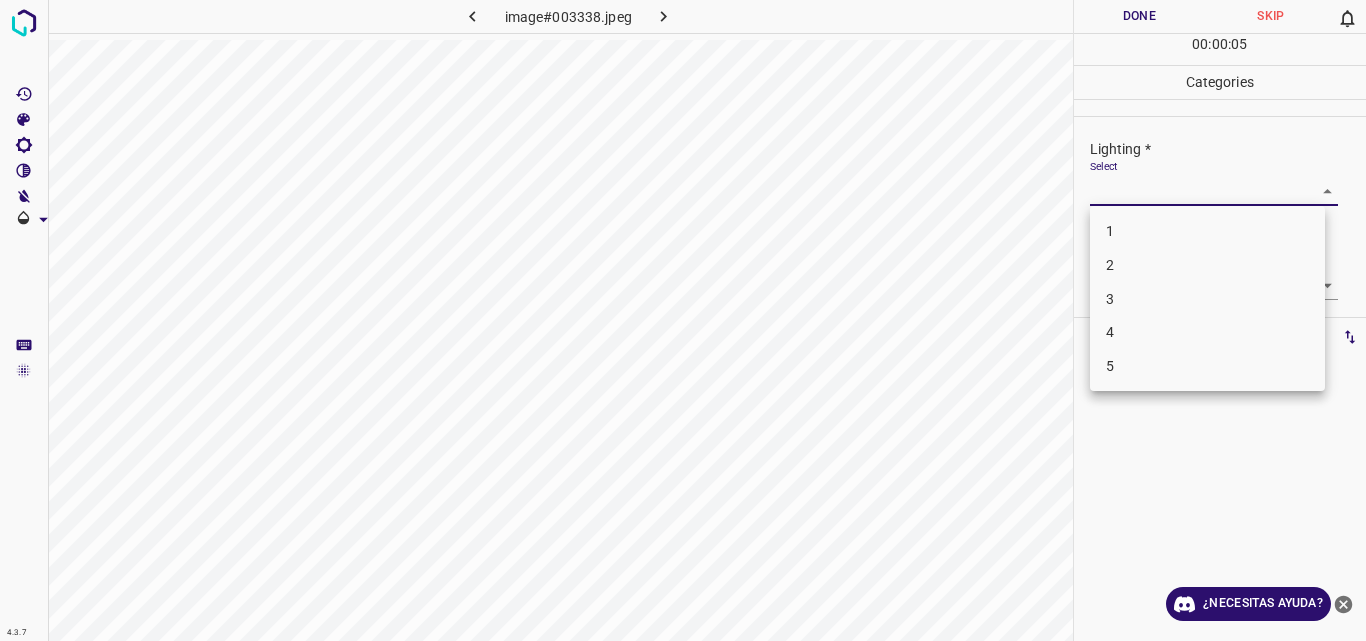 click on "2" at bounding box center [1207, 265] 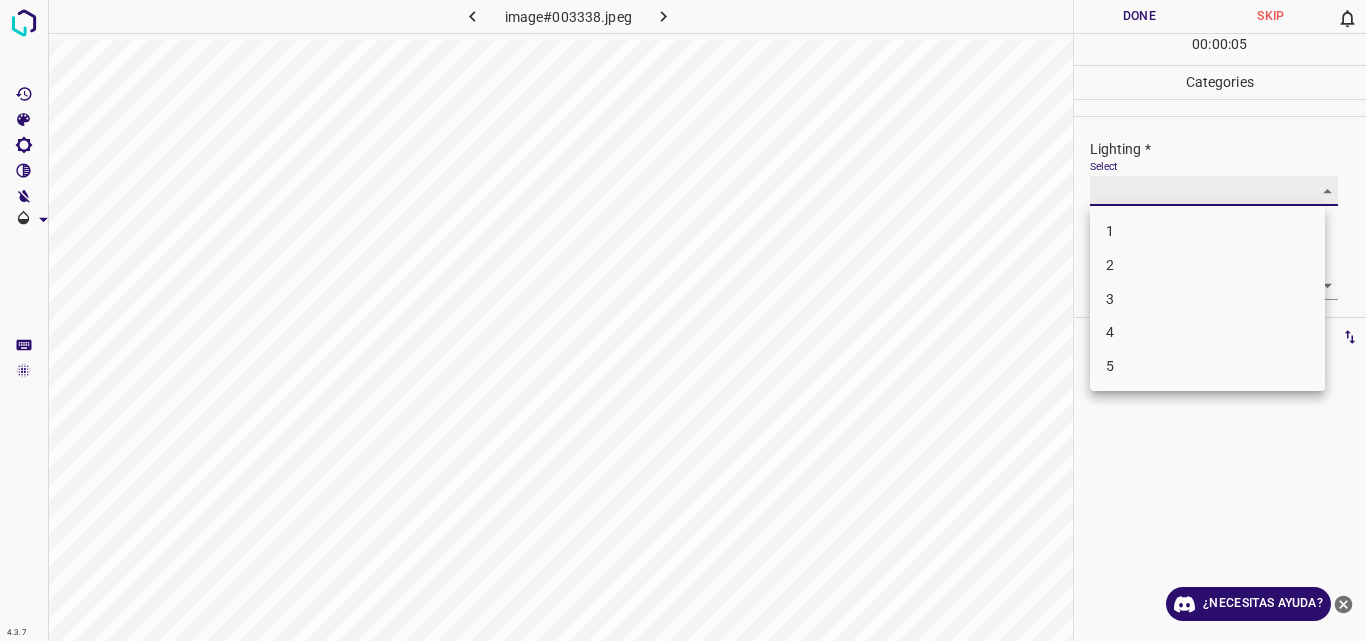 type on "2" 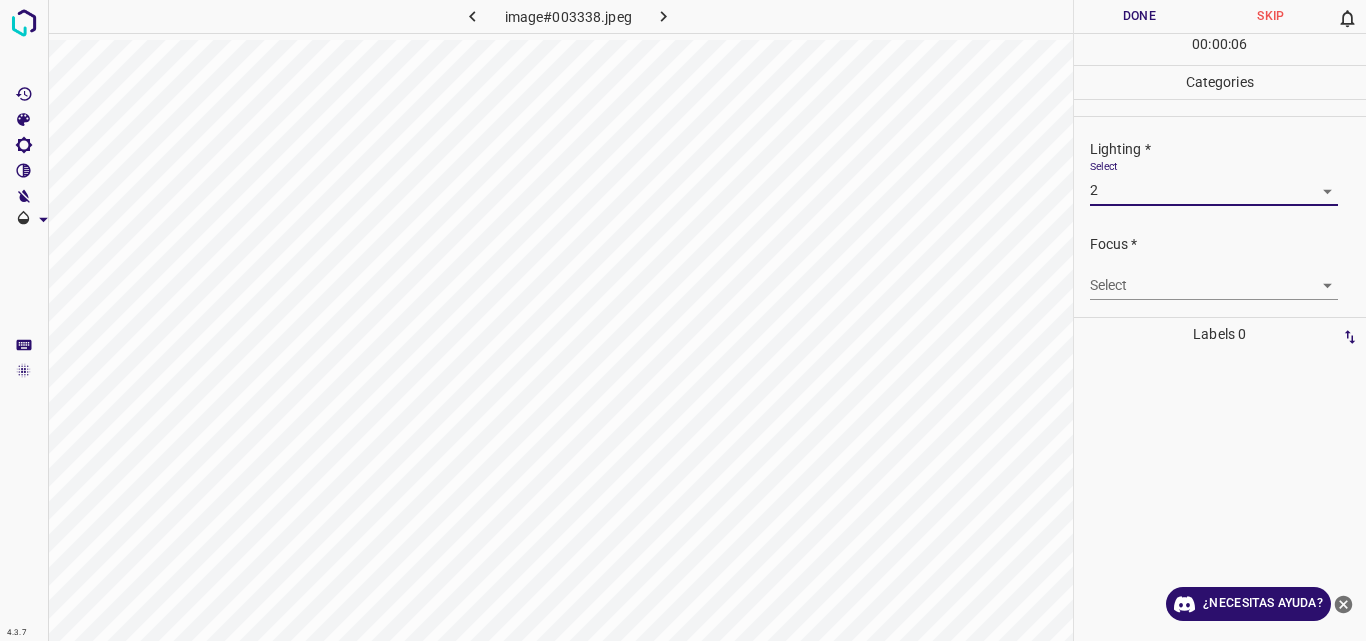 click on "4.3.7 image#003338.jpeg Done Skip 0 00   : 00   : 06   Categories Lighting *  Select 2 2 Focus *  Select ​ Overall *  Select ​ Labels   0 Categories 1 Lighting 2 Focus 3 Overall Tools Space Change between modes (Draw & Edit) I Auto labeling R Restore zoom M Zoom in N Zoom out Delete Delete selecte label Filters Z Restore filters X Saturation filter C Brightness filter V Contrast filter B Gray scale filter General O Download ¿Necesitas ayuda? Original text Rate this translation Your feedback will be used to help improve Google Translate - Texto - Esconder - Borrar" at bounding box center (683, 320) 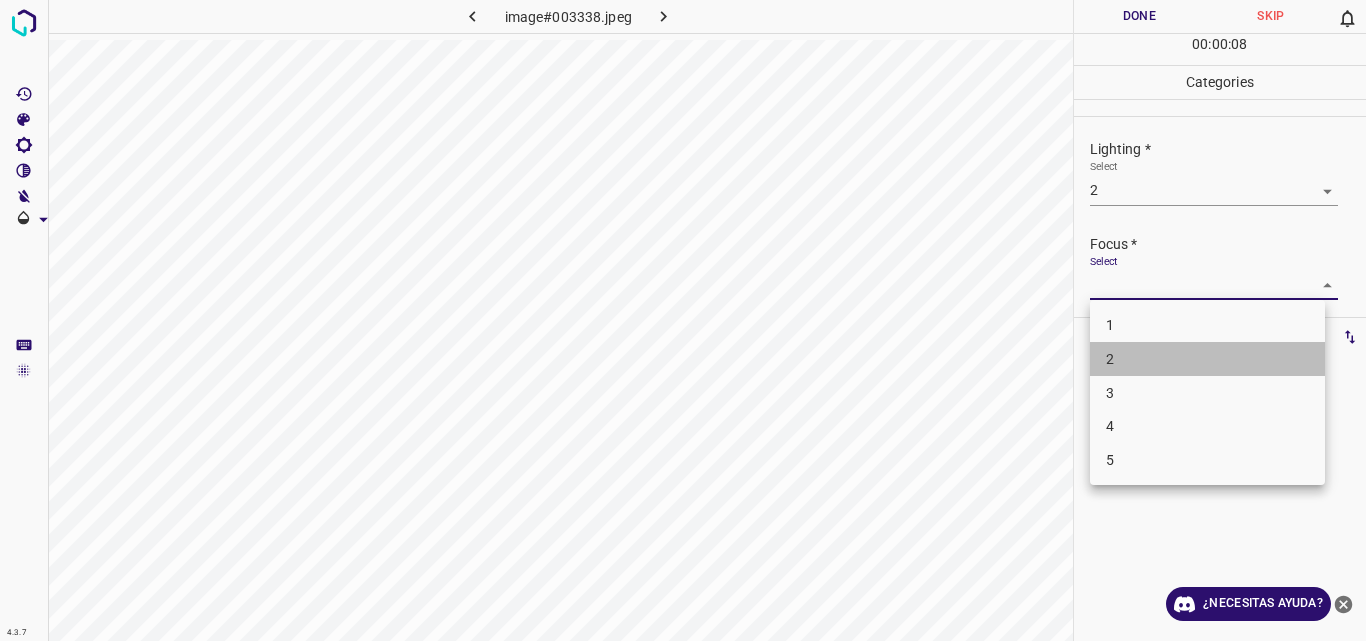 click on "2" at bounding box center (1207, 359) 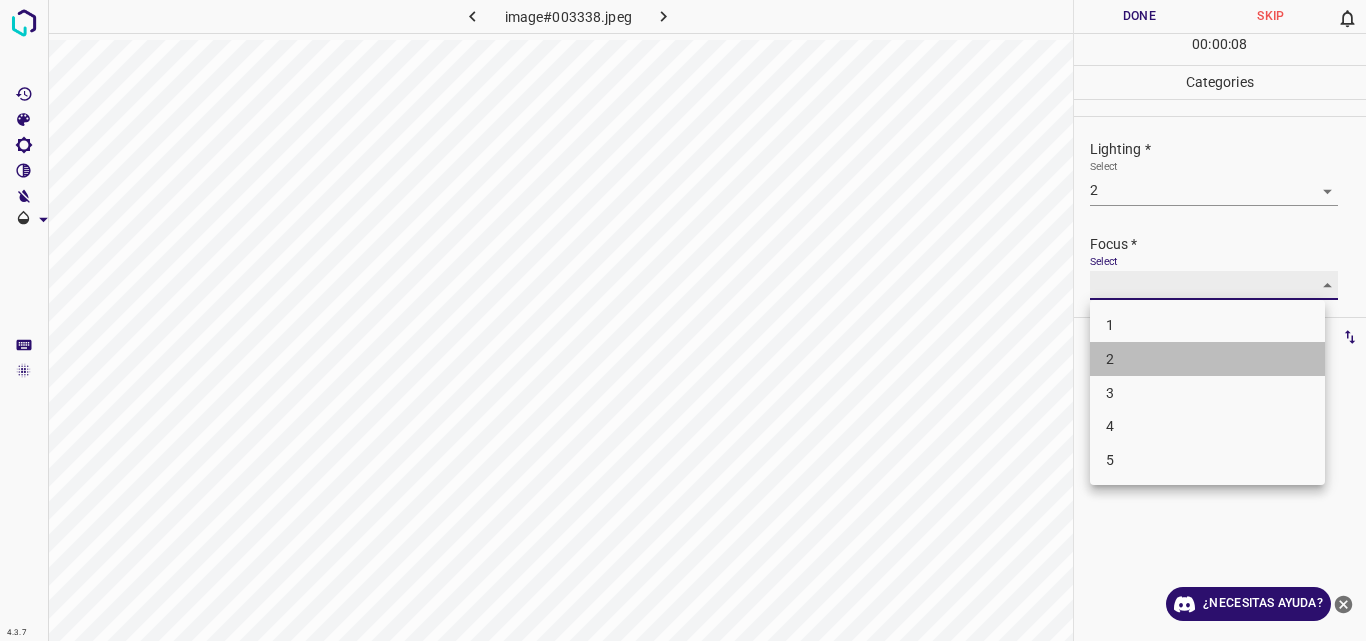 type on "2" 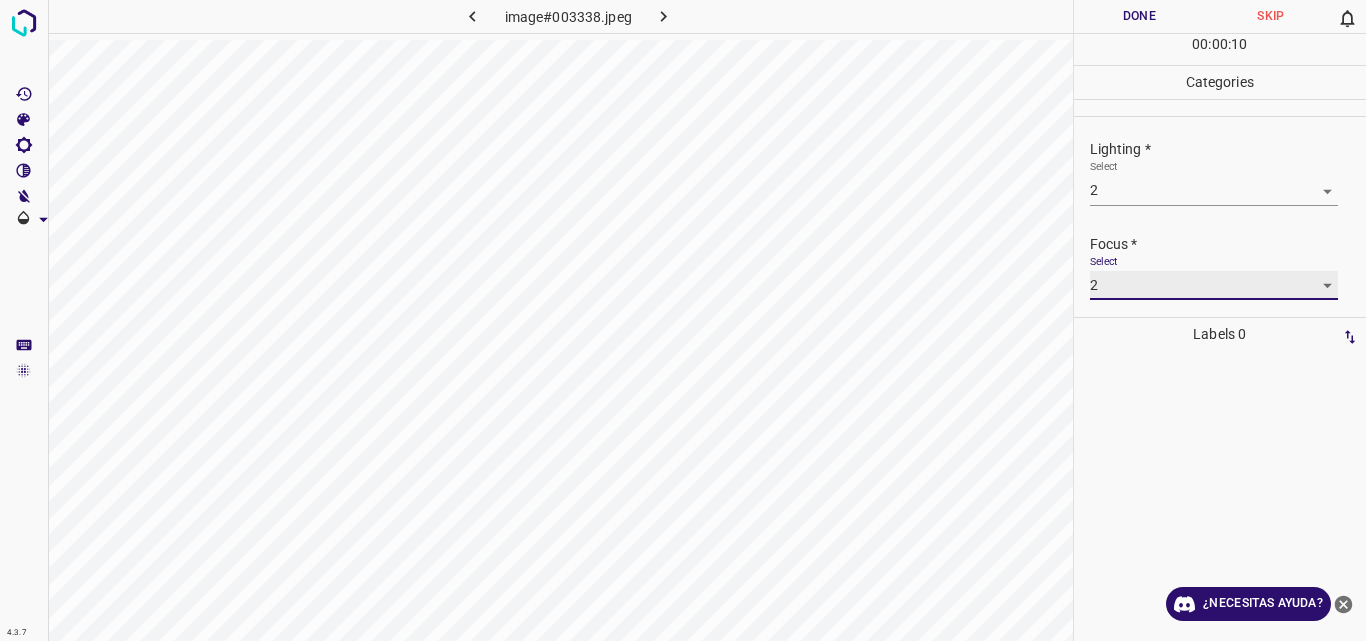 scroll, scrollTop: 98, scrollLeft: 0, axis: vertical 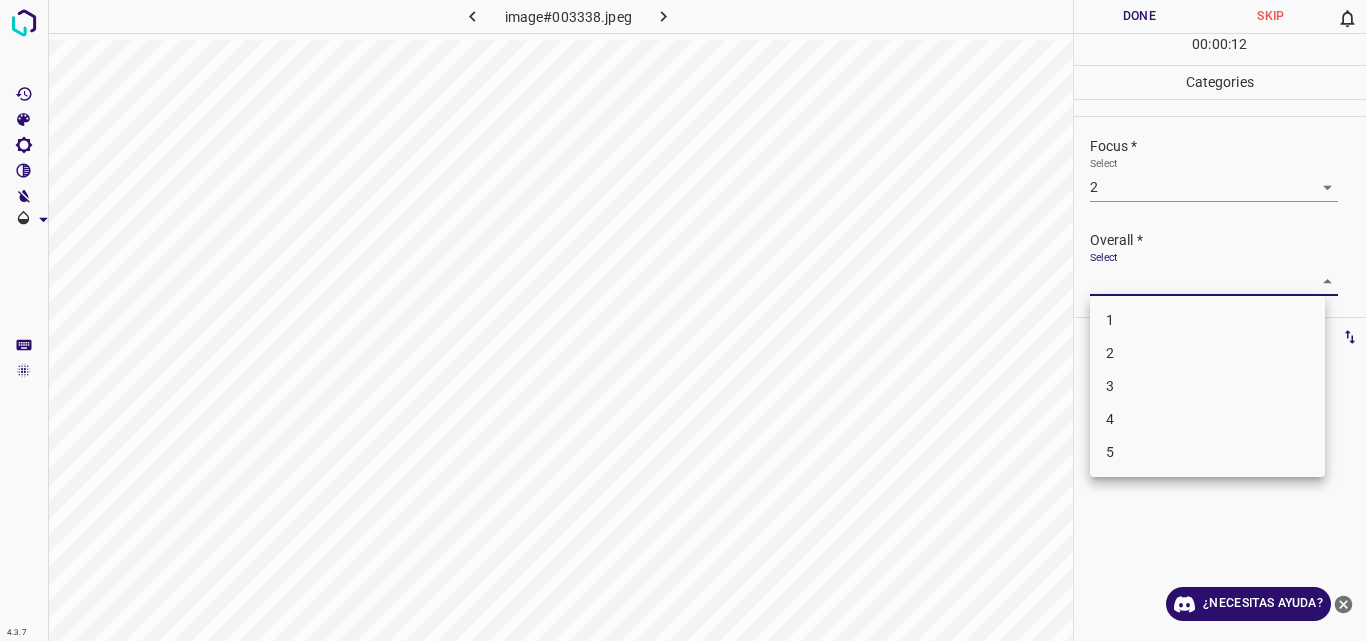 click on "4.3.7 image#003338.jpeg Done Skip 0 00   : 00   : 12   Categories Lighting *  Select 2 2 Focus *  Select 2 2 Overall *  Select ​ Labels   0 Categories 1 Lighting 2 Focus 3 Overall Tools Space Change between modes (Draw & Edit) I Auto labeling R Restore zoom M Zoom in N Zoom out Delete Delete selecte label Filters Z Restore filters X Saturation filter C Brightness filter V Contrast filter B Gray scale filter General O Download ¿Necesitas ayuda? Original text Rate this translation Your feedback will be used to help improve Google Translate - Texto - Esconder - Borrar 1 2 3 4 5" at bounding box center [683, 320] 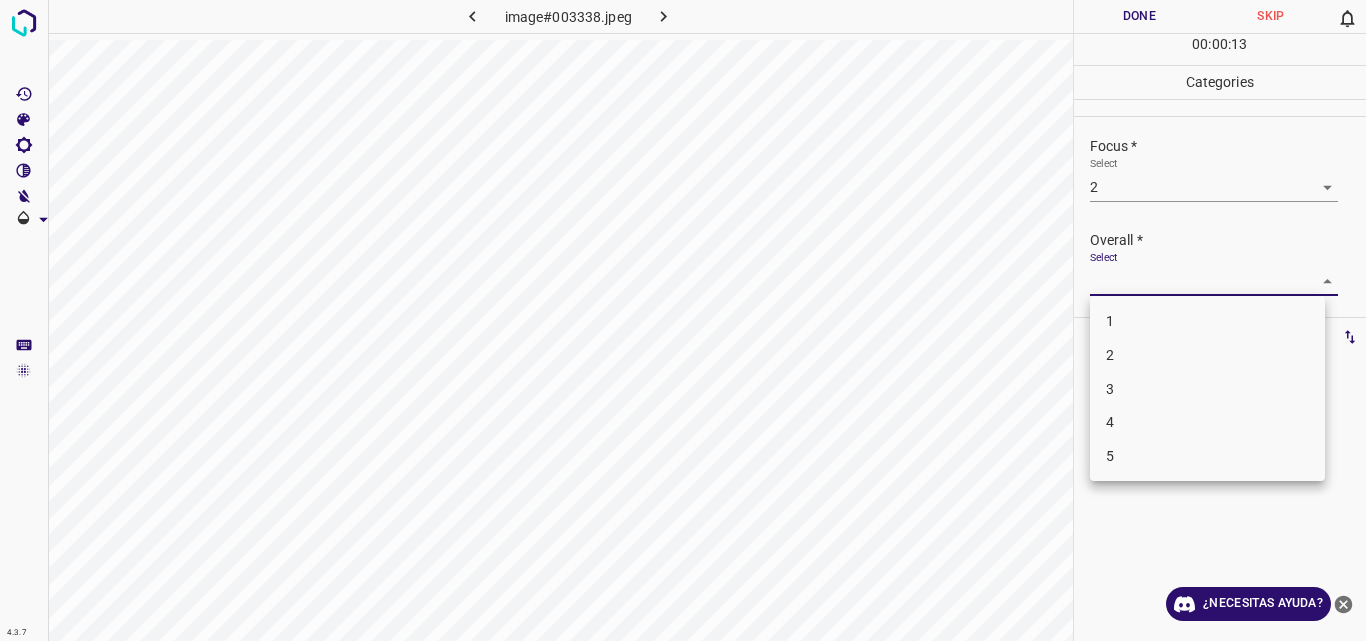 click on "2" at bounding box center [1207, 355] 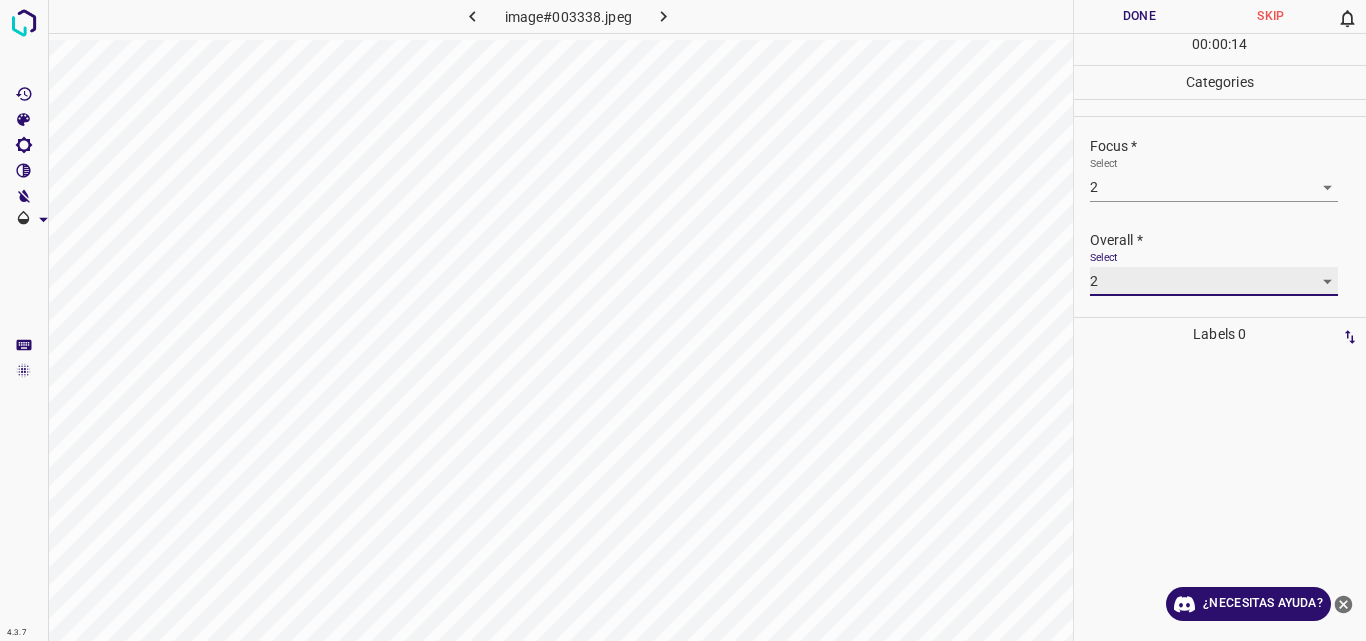 type on "2" 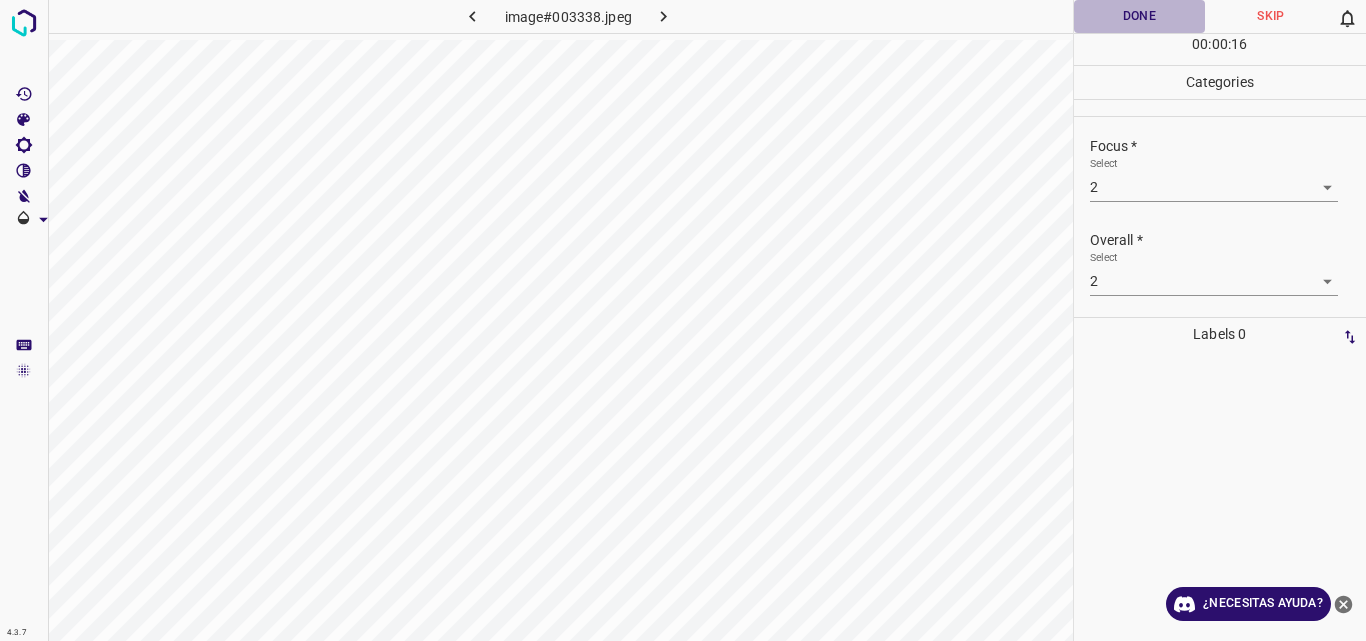click on "Done" at bounding box center (1140, 16) 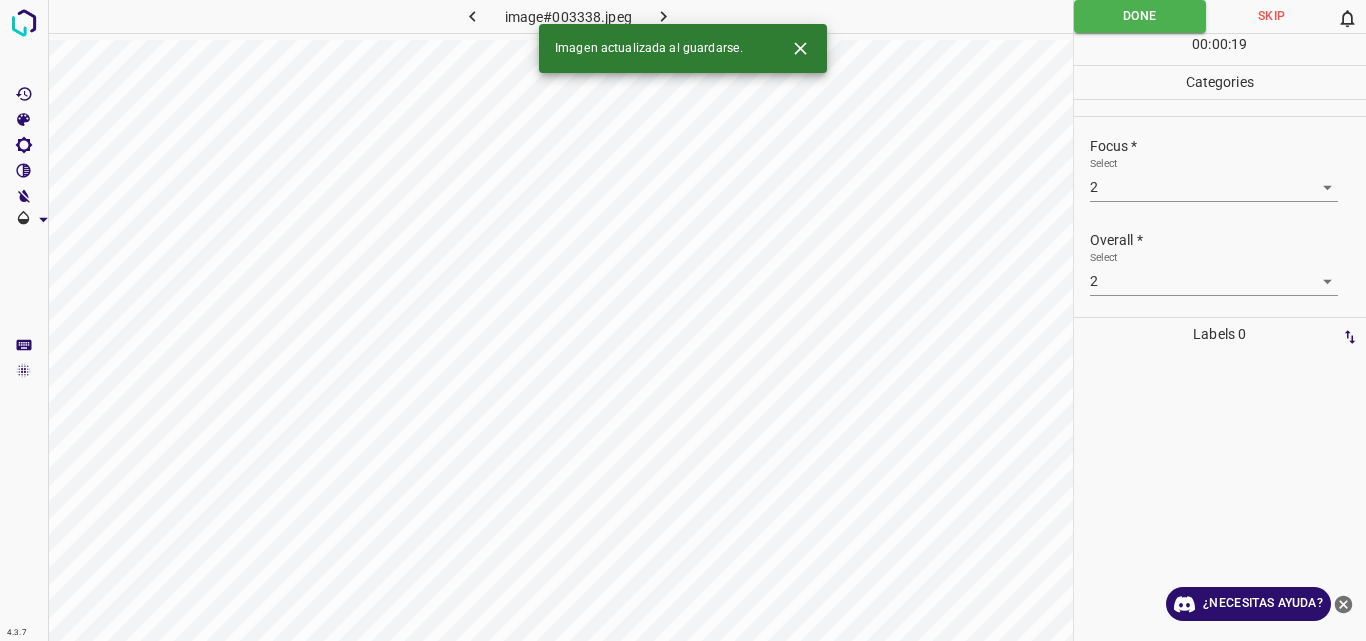 click 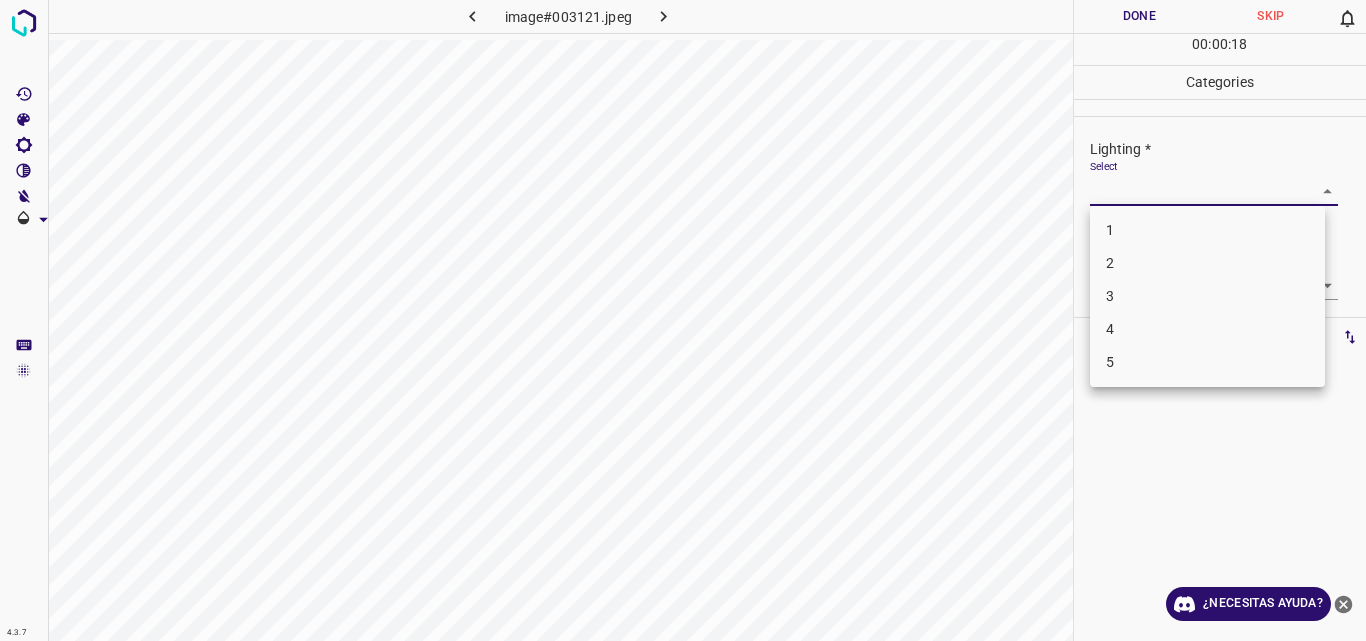 click on "4.3.7 image#003121.jpeg Done Skip 0 00   : 00   : 18   Categories Lighting *  Select ​ Focus *  Select ​ Overall *  Select ​ Labels   0 Categories 1 Lighting 2 Focus 3 Overall Tools Space Change between modes (Draw & Edit) I Auto labeling R Restore zoom M Zoom in N Zoom out Delete Delete selecte label Filters Z Restore filters X Saturation filter C Brightness filter V Contrast filter B Gray scale filter General O Download ¿Necesitas ayuda? Original text Rate this translation Your feedback will be used to help improve Google Translate - Texto - Esconder - Borrar 1 2 3 4 5" at bounding box center (683, 320) 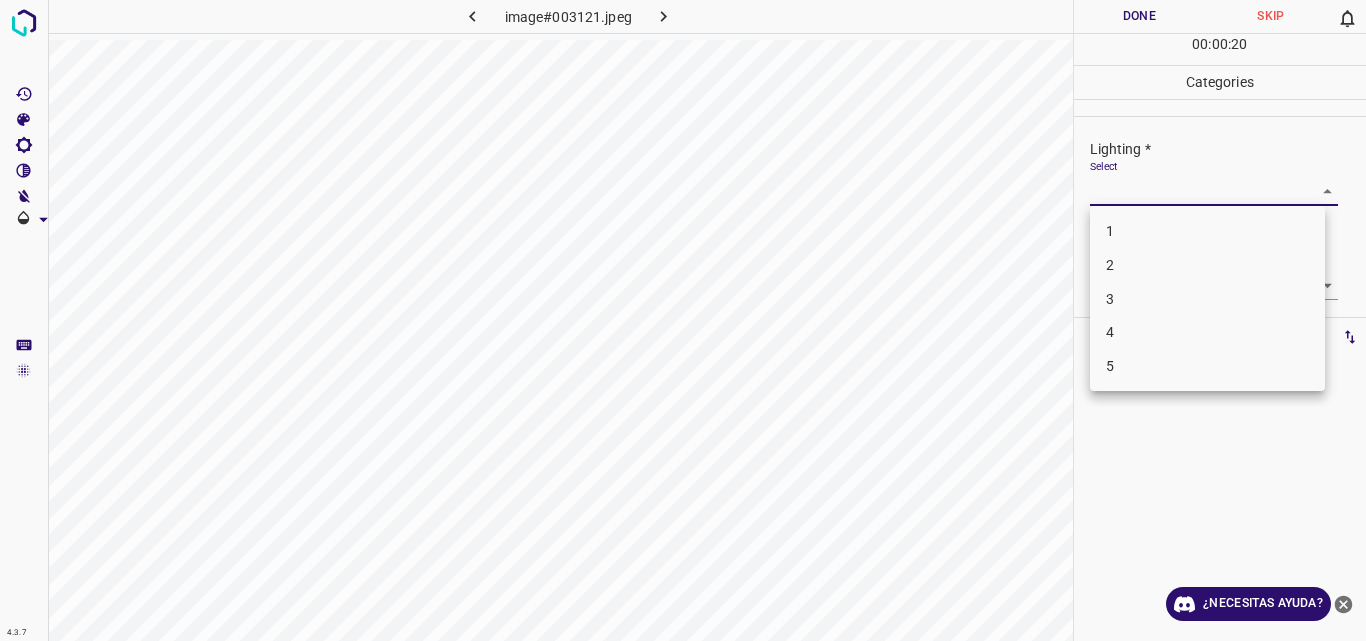 click on "3" at bounding box center (1207, 299) 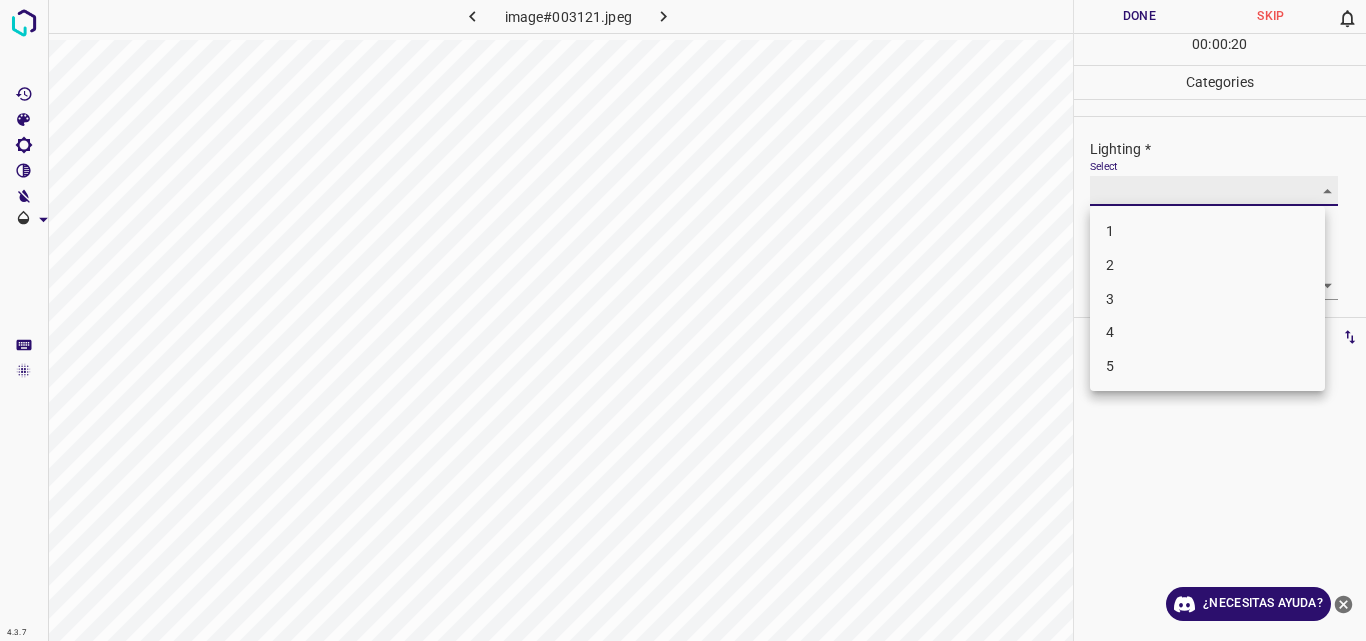 type on "3" 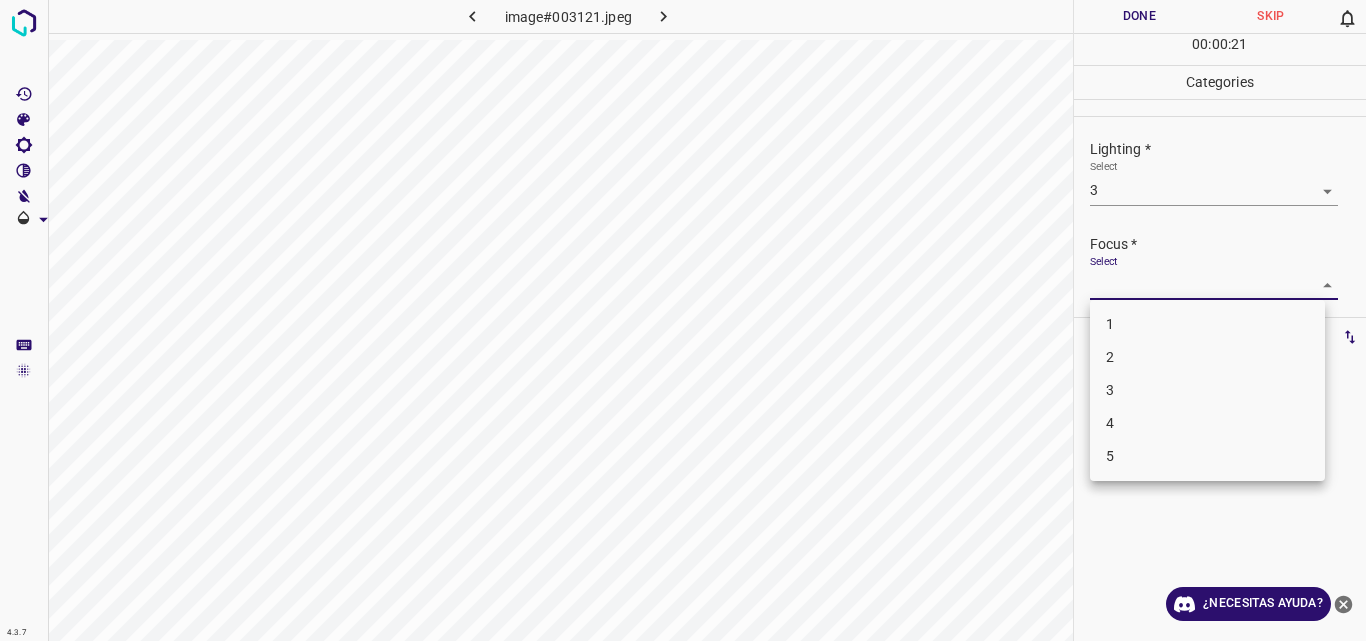 click on "4.3.7 image#003121.jpeg Done Skip 0 00   : 00   : 21   Categories Lighting *  Select 3 3 Focus *  Select ​ Overall *  Select ​ Labels   0 Categories 1 Lighting 2 Focus 3 Overall Tools Space Change between modes (Draw & Edit) I Auto labeling R Restore zoom M Zoom in N Zoom out Delete Delete selecte label Filters Z Restore filters X Saturation filter C Brightness filter V Contrast filter B Gray scale filter General O Download ¿Necesitas ayuda? Original text Rate this translation Your feedback will be used to help improve Google Translate - Texto - Esconder - Borrar 1 2 3 4 5" at bounding box center (683, 320) 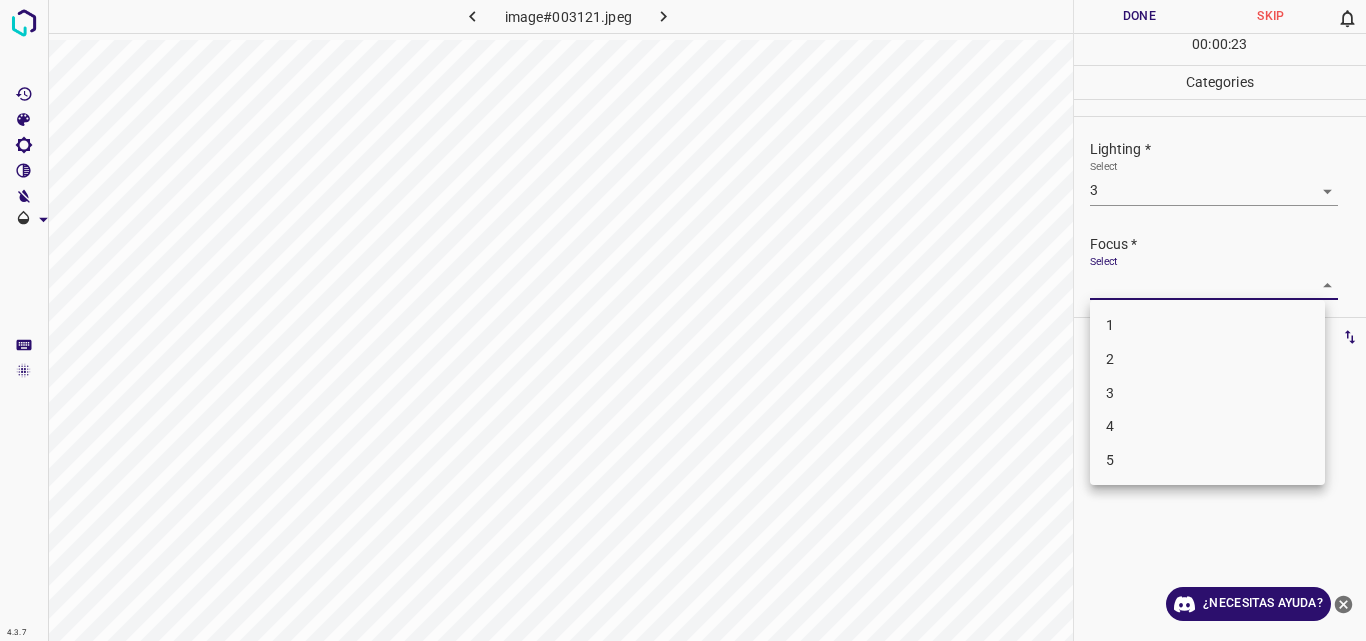 click on "3" at bounding box center [1207, 393] 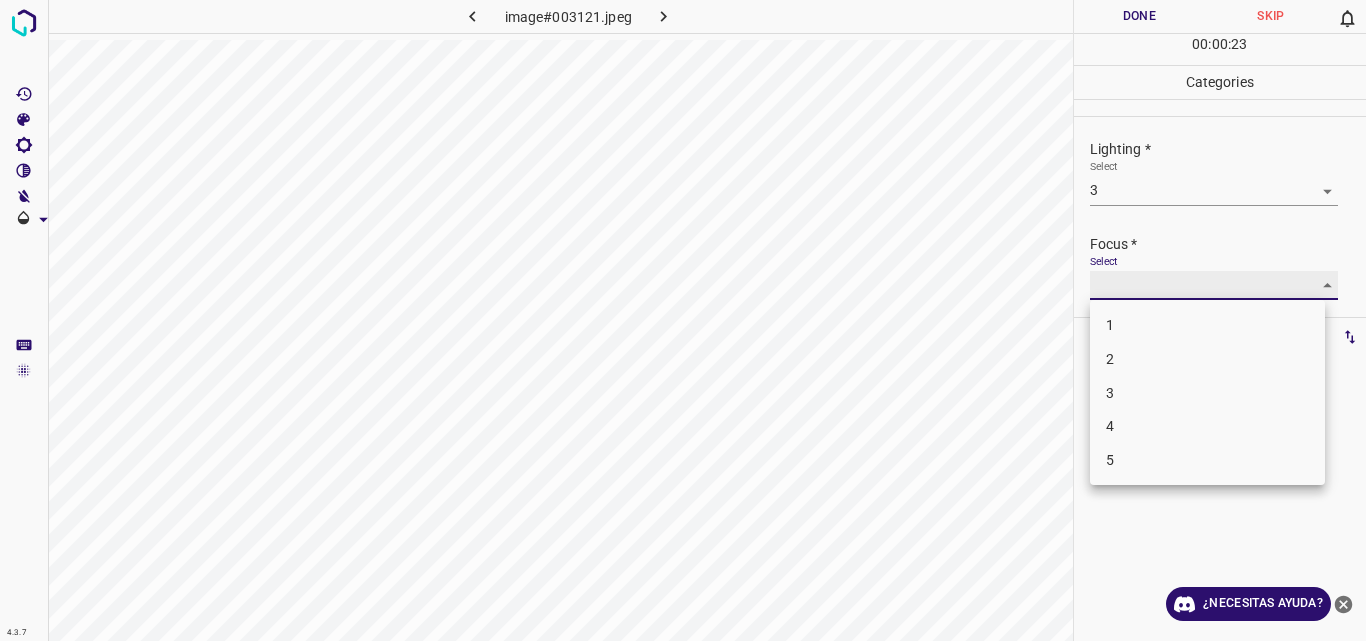 type on "3" 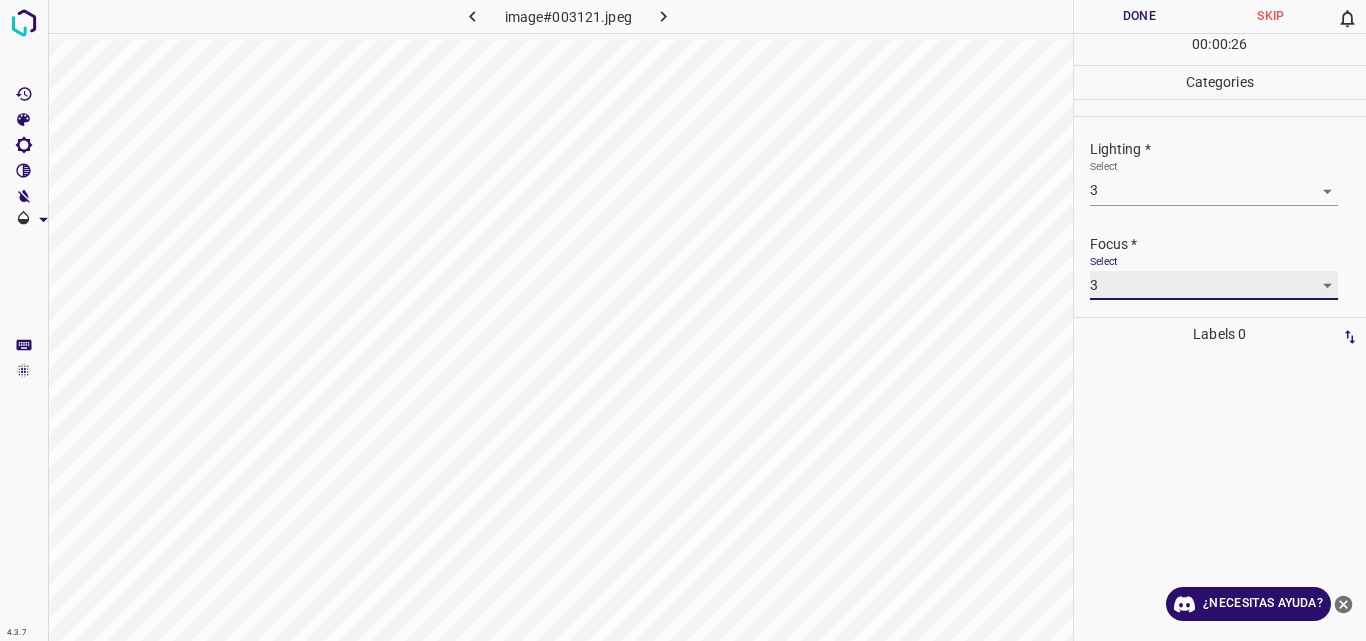 scroll, scrollTop: 98, scrollLeft: 0, axis: vertical 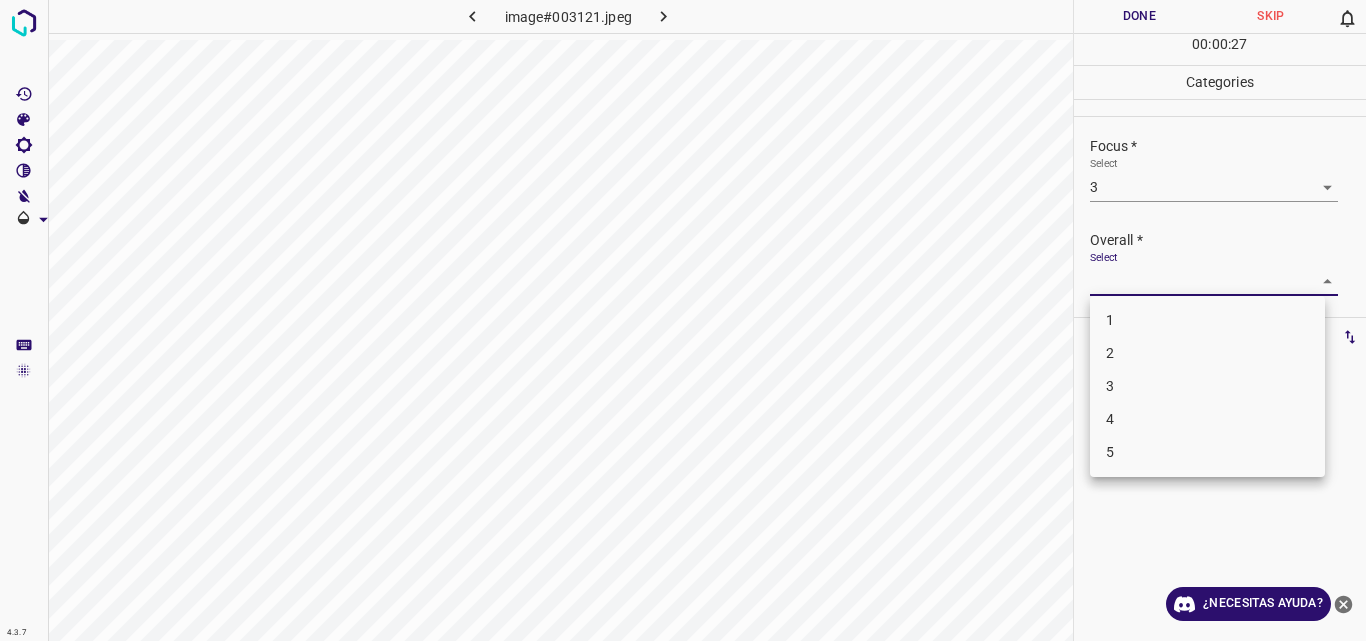 click on "4.3.7 image#003121.jpeg Done Skip 0 00   : 00   : 27   Categories Lighting *  Select 3 3 Focus *  Select 3 3 Overall *  Select ​ Labels   0 Categories 1 Lighting 2 Focus 3 Overall Tools Space Change between modes (Draw & Edit) I Auto labeling R Restore zoom M Zoom in N Zoom out Delete Delete selecte label Filters Z Restore filters X Saturation filter C Brightness filter V Contrast filter B Gray scale filter General O Download ¿Necesitas ayuda? Original text Rate this translation Your feedback will be used to help improve Google Translate - Texto - Esconder - Borrar 1 2 3 4 5" at bounding box center (683, 320) 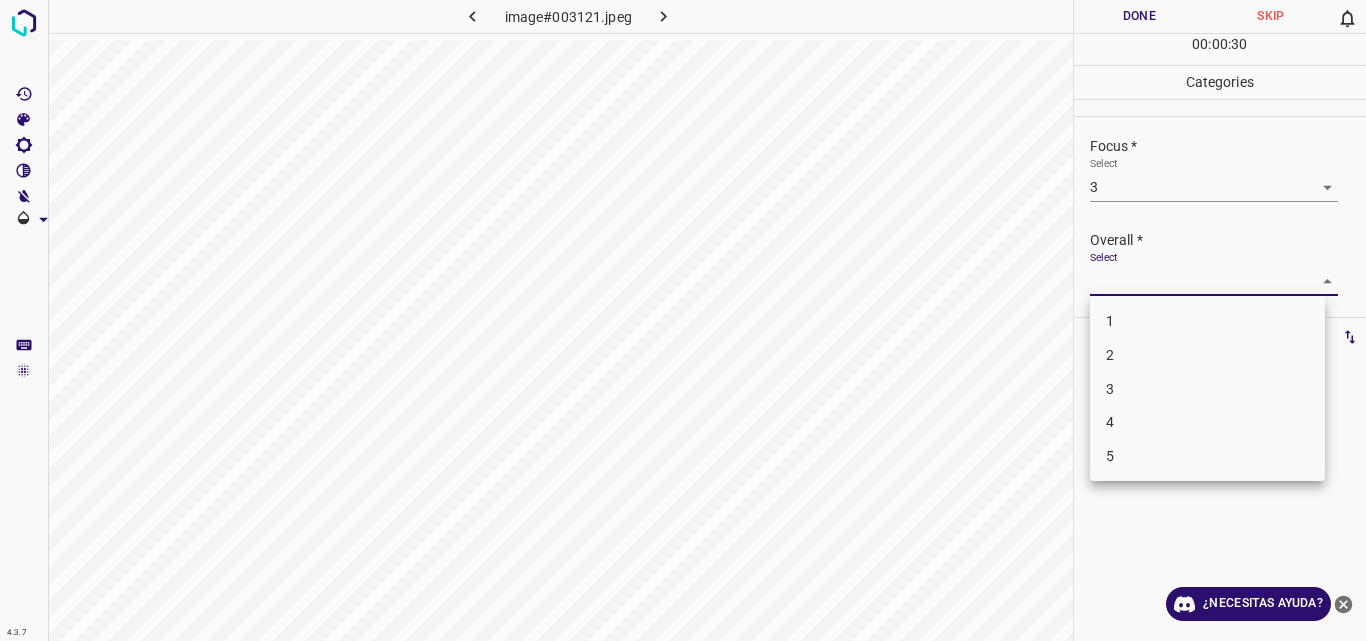click on "3" at bounding box center [1207, 389] 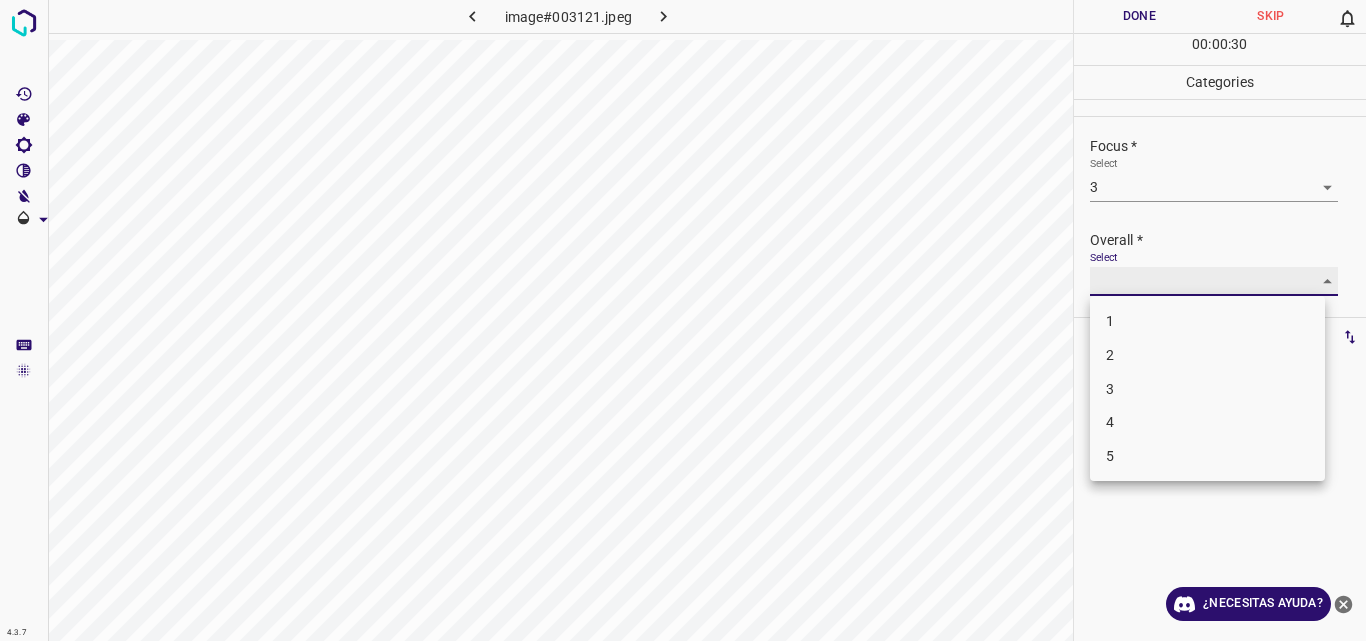 type on "3" 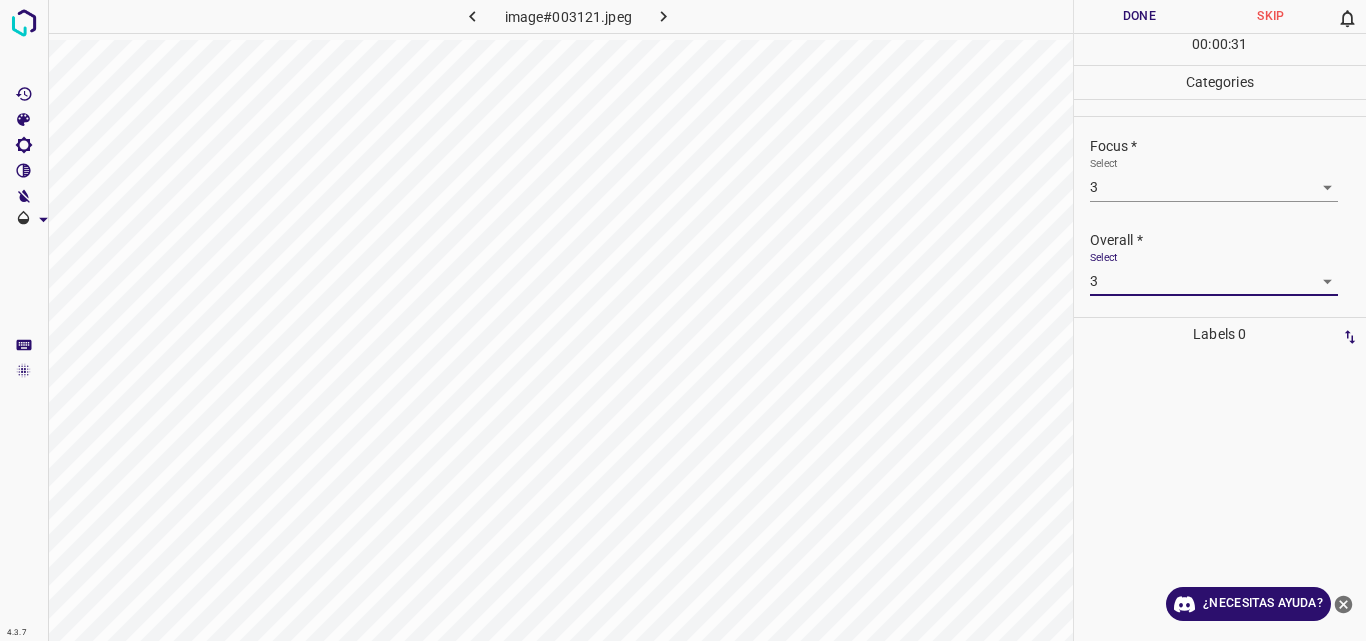 click on "Done" at bounding box center [1140, 16] 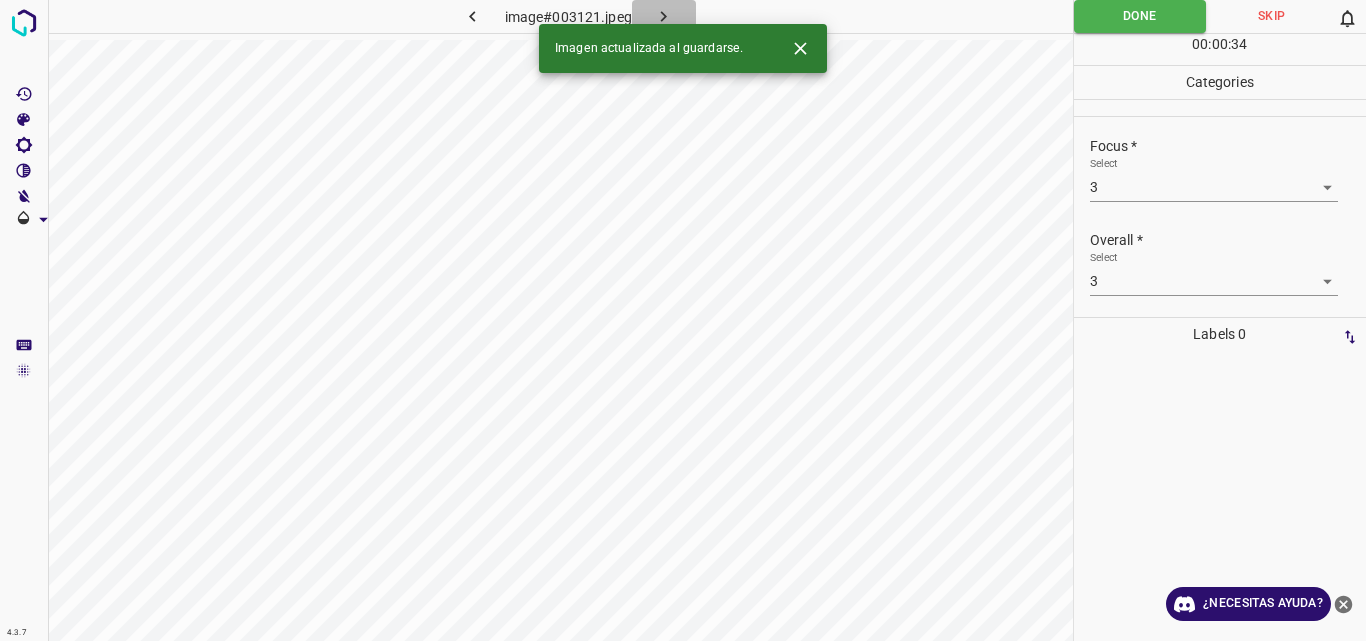 click 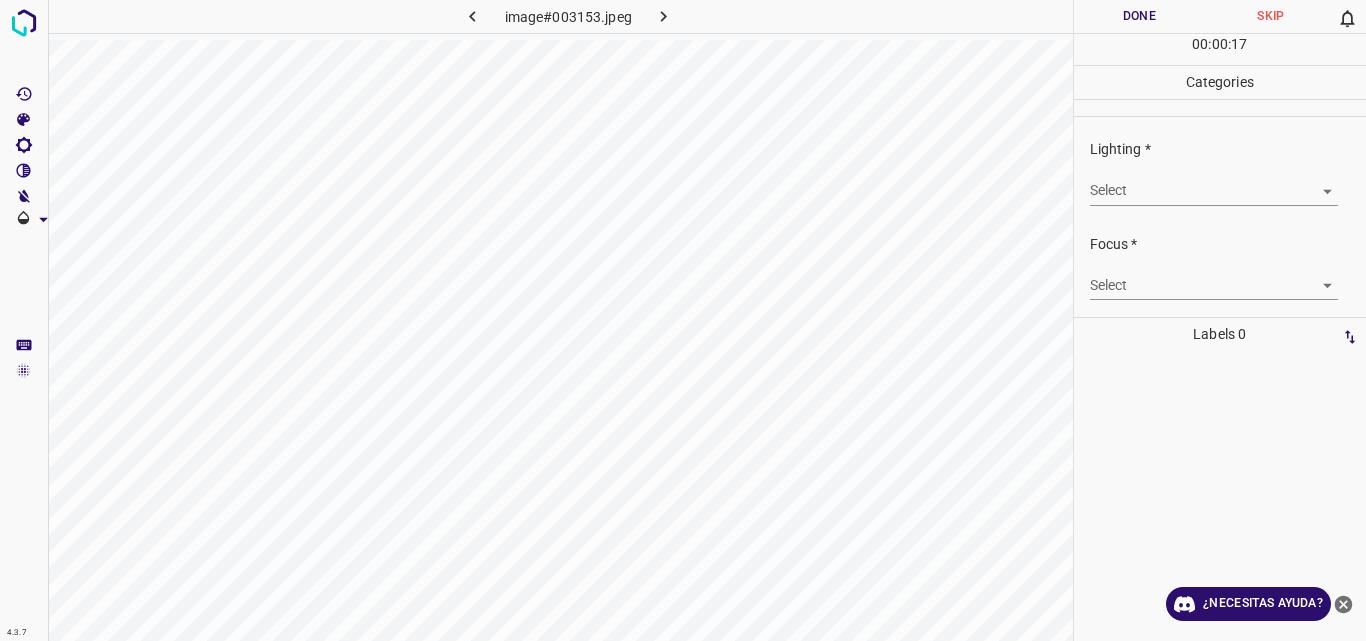 click on "4.3.7 image#003153.jpeg Done Skip 0 00   : 00   : 17   Categories Lighting *  Select ​ Focus *  Select ​ Overall *  Select ​ Labels   0 Categories 1 Lighting 2 Focus 3 Overall Tools Space Change between modes (Draw & Edit) I Auto labeling R Restore zoom M Zoom in N Zoom out Delete Delete selecte label Filters Z Restore filters X Saturation filter C Brightness filter V Contrast filter B Gray scale filter General O Download ¿Necesitas ayuda? Original text Rate this translation Your feedback will be used to help improve Google Translate - Texto - Esconder - Borrar" at bounding box center [683, 320] 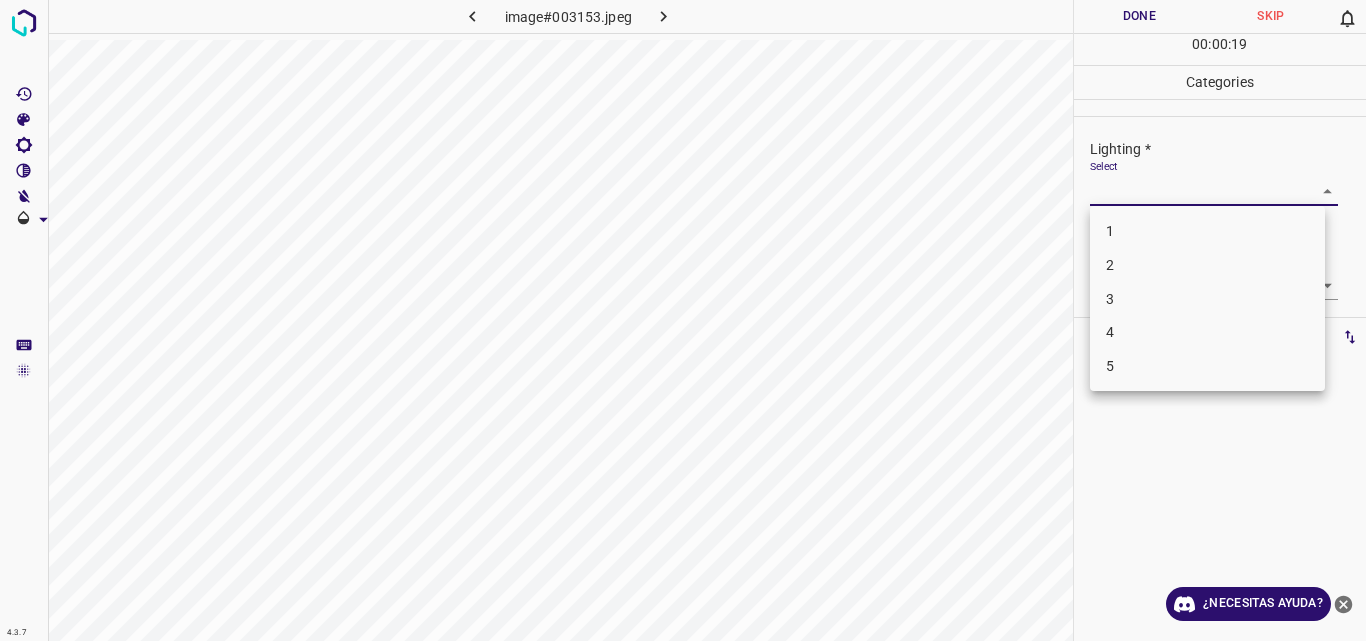 click on "3" at bounding box center (1207, 299) 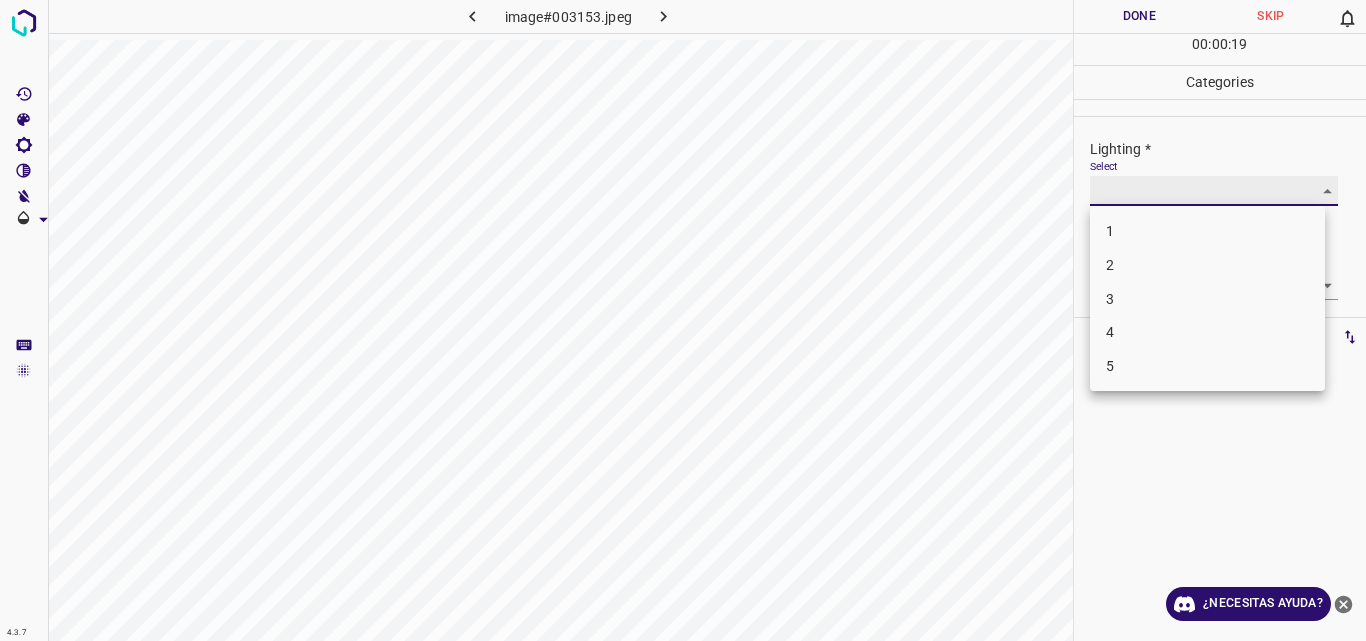 type on "3" 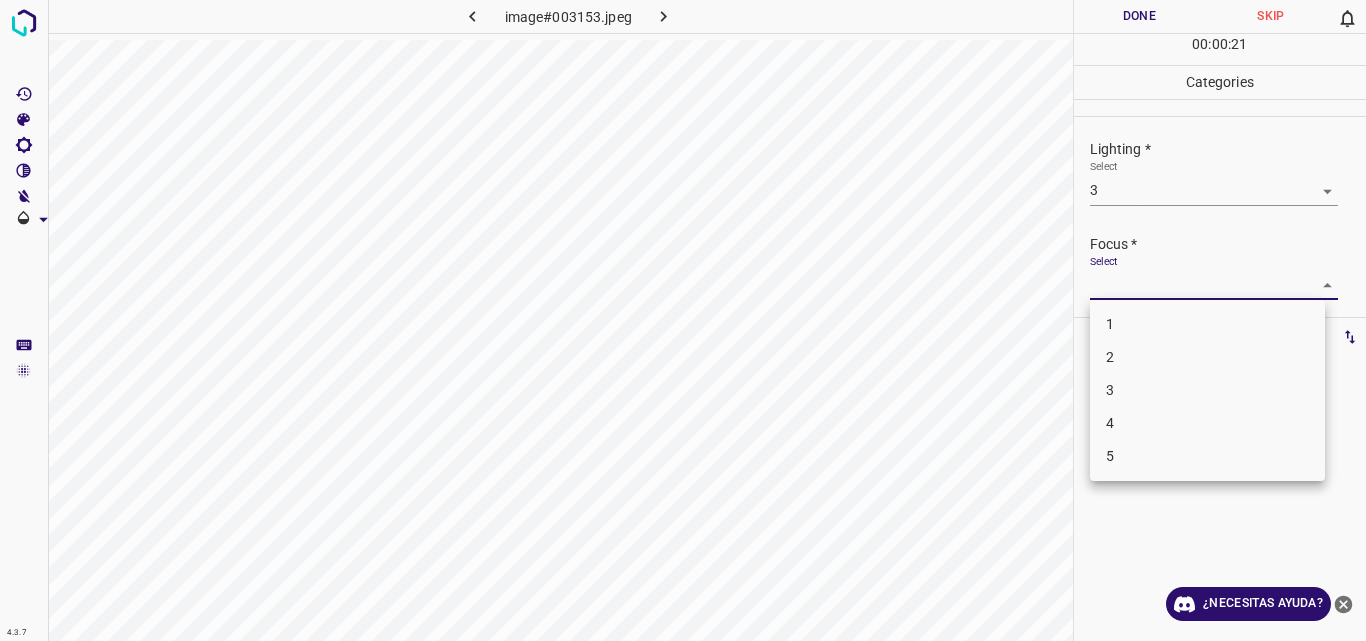 click on "4.3.7 image#003153.jpeg Done Skip 0 00   : 00   : 21   Categories Lighting *  Select 3 3 Focus *  Select ​ Overall *  Select ​ Labels   0 Categories 1 Lighting 2 Focus 3 Overall Tools Space Change between modes (Draw & Edit) I Auto labeling R Restore zoom M Zoom in N Zoom out Delete Delete selecte label Filters Z Restore filters X Saturation filter C Brightness filter V Contrast filter B Gray scale filter General O Download ¿Necesitas ayuda? Original text Rate this translation Your feedback will be used to help improve Google Translate - Texto - Esconder - Borrar 1 2 3 4 5" at bounding box center [683, 320] 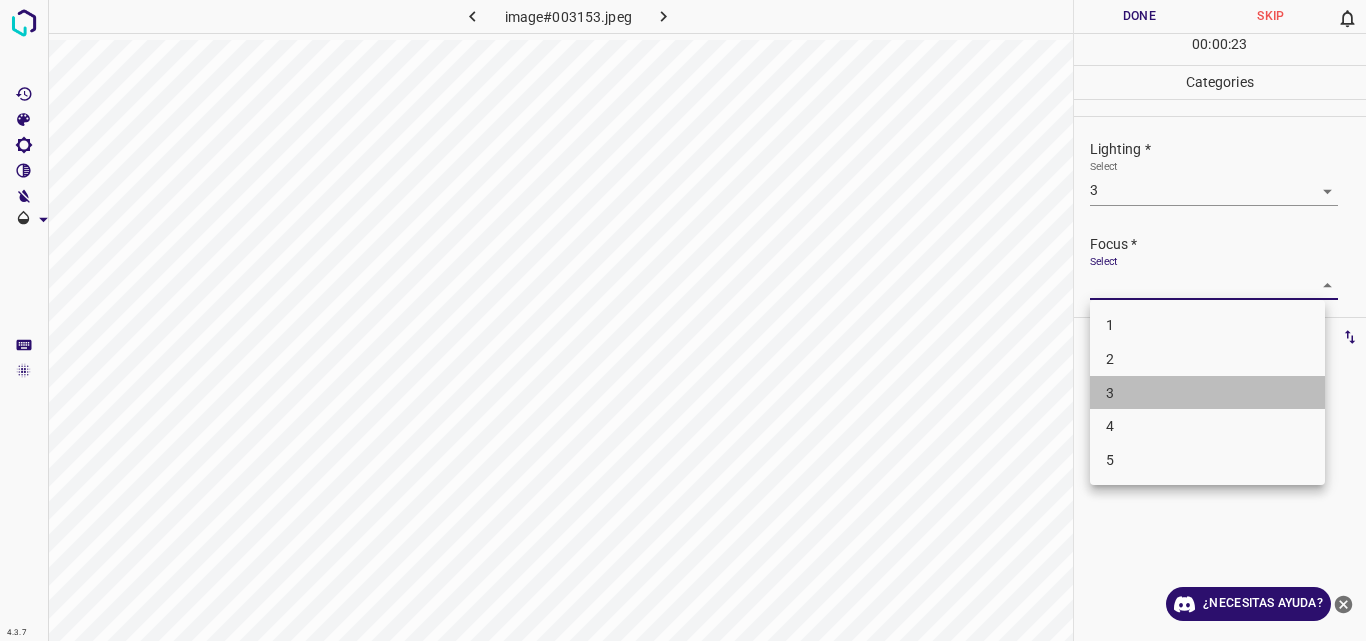click on "3" at bounding box center (1207, 393) 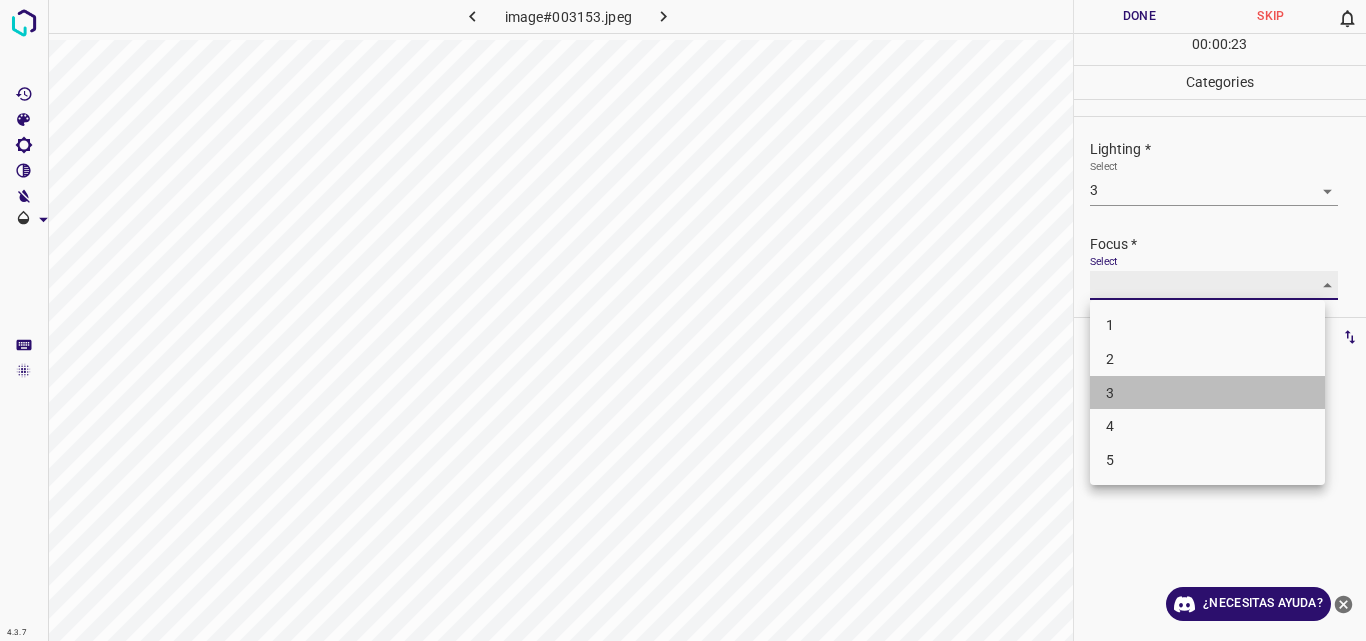type on "3" 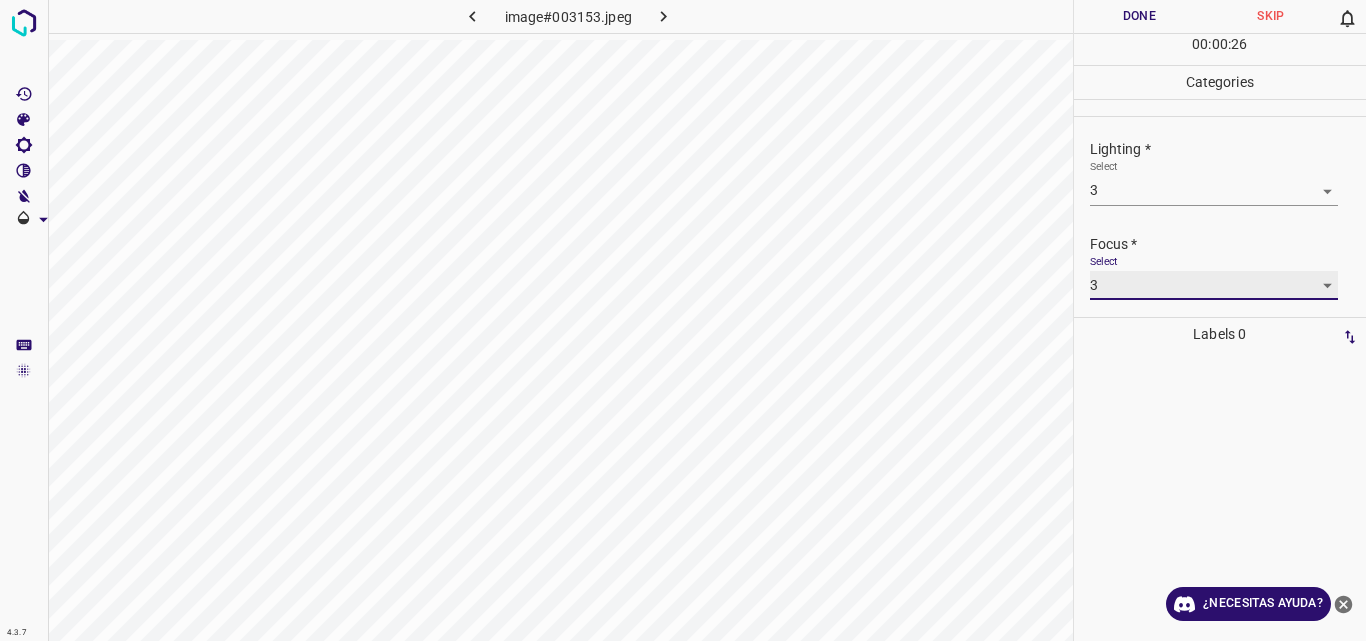 scroll, scrollTop: 98, scrollLeft: 0, axis: vertical 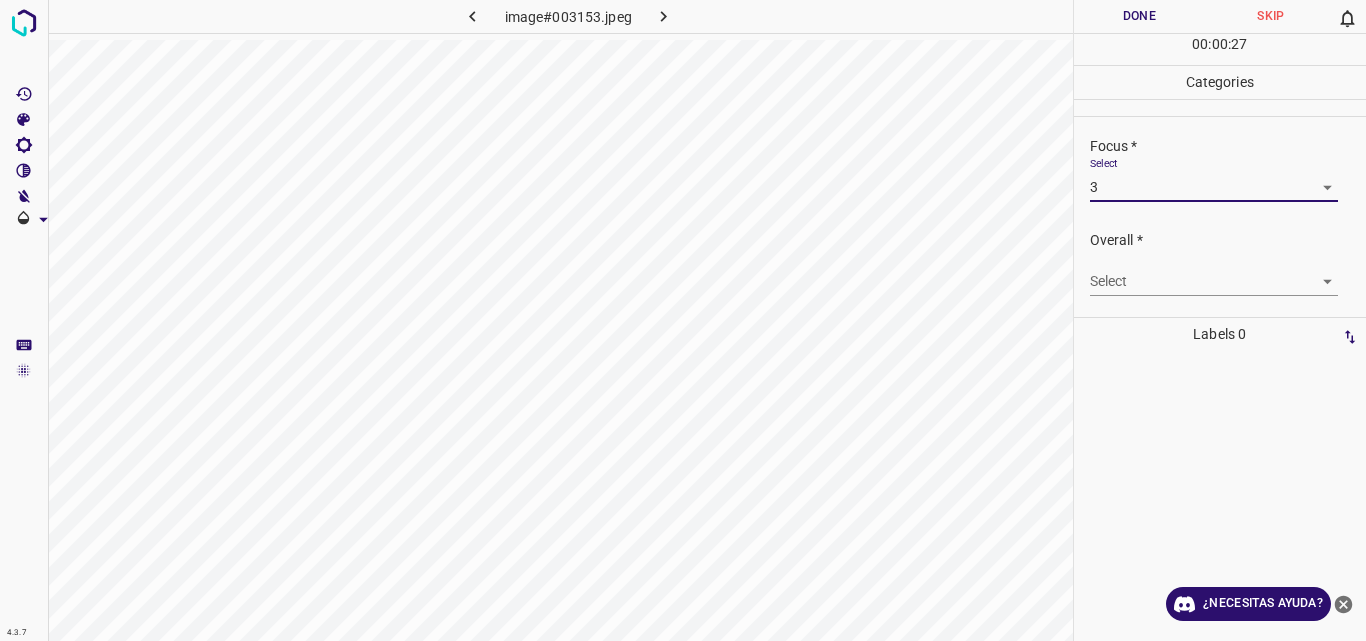 click on "4.3.7 image#003153.jpeg Done Skip 0 00   : 00   : 27   Categories Lighting *  Select 3 3 Focus *  Select 3 3 Overall *  Select ​ Labels   0 Categories 1 Lighting 2 Focus 3 Overall Tools Space Change between modes (Draw & Edit) I Auto labeling R Restore zoom M Zoom in N Zoom out Delete Delete selecte label Filters Z Restore filters X Saturation filter C Brightness filter V Contrast filter B Gray scale filter General O Download ¿Necesitas ayuda? Original text Rate this translation Your feedback will be used to help improve Google Translate - Texto - Esconder - Borrar" at bounding box center [683, 320] 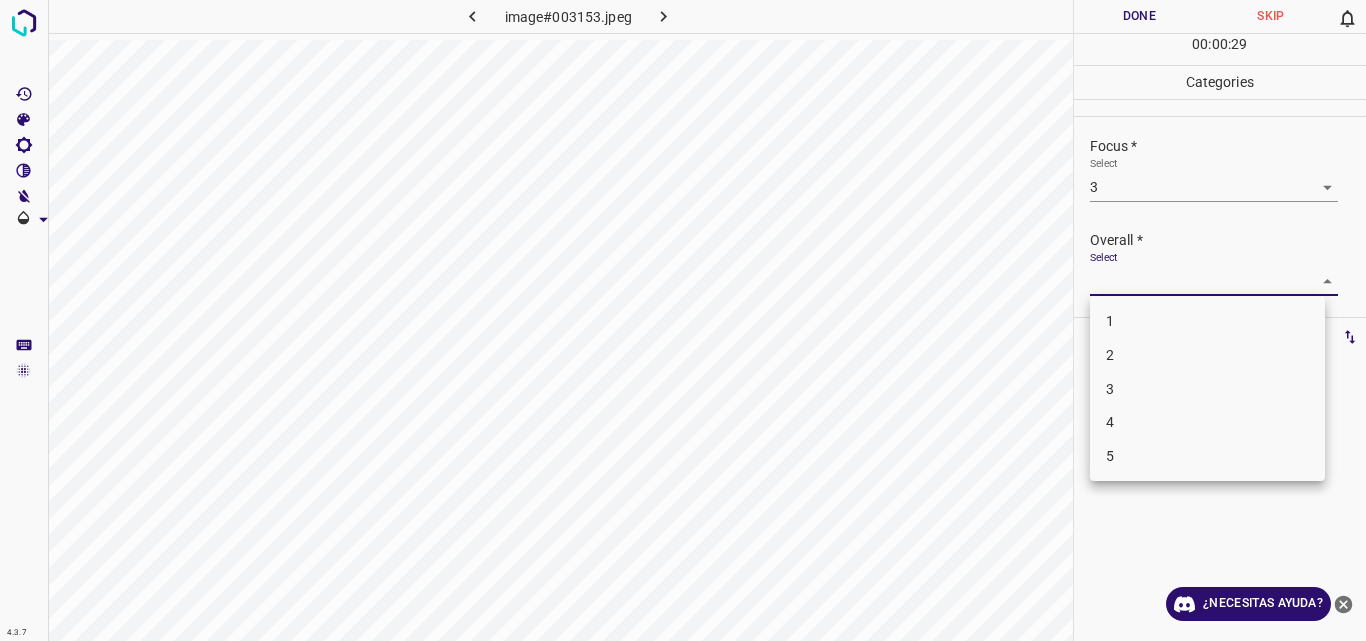 click on "3" at bounding box center (1207, 389) 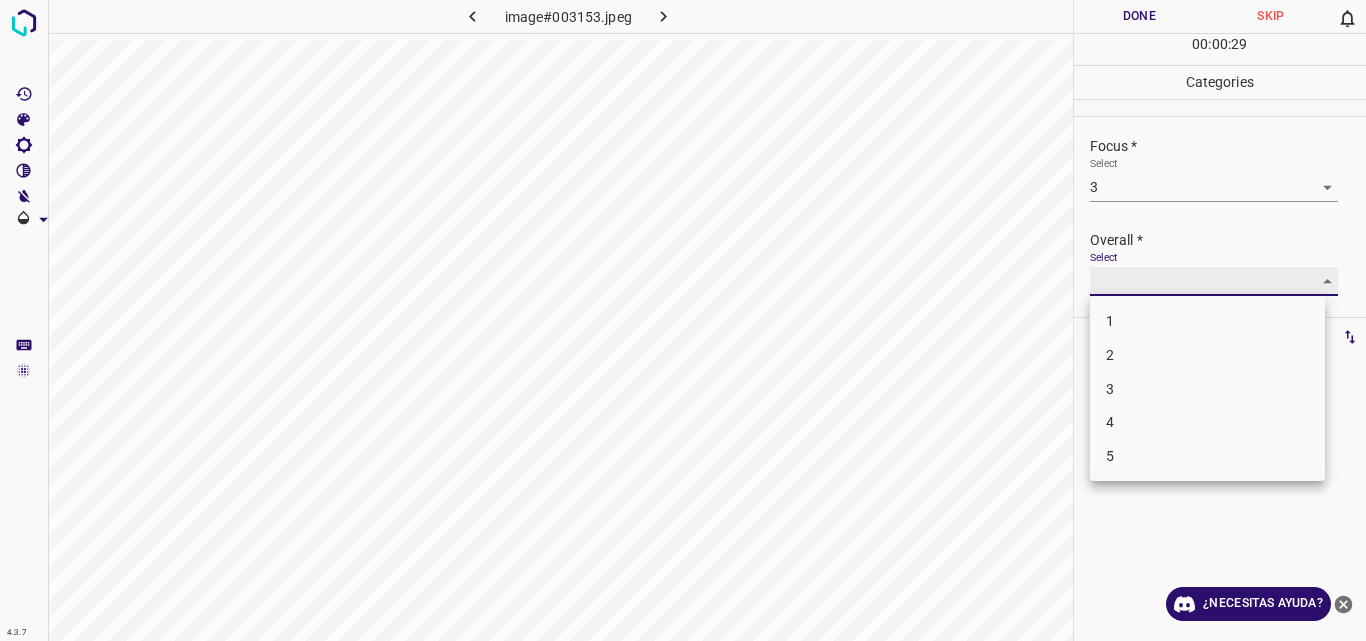 type on "3" 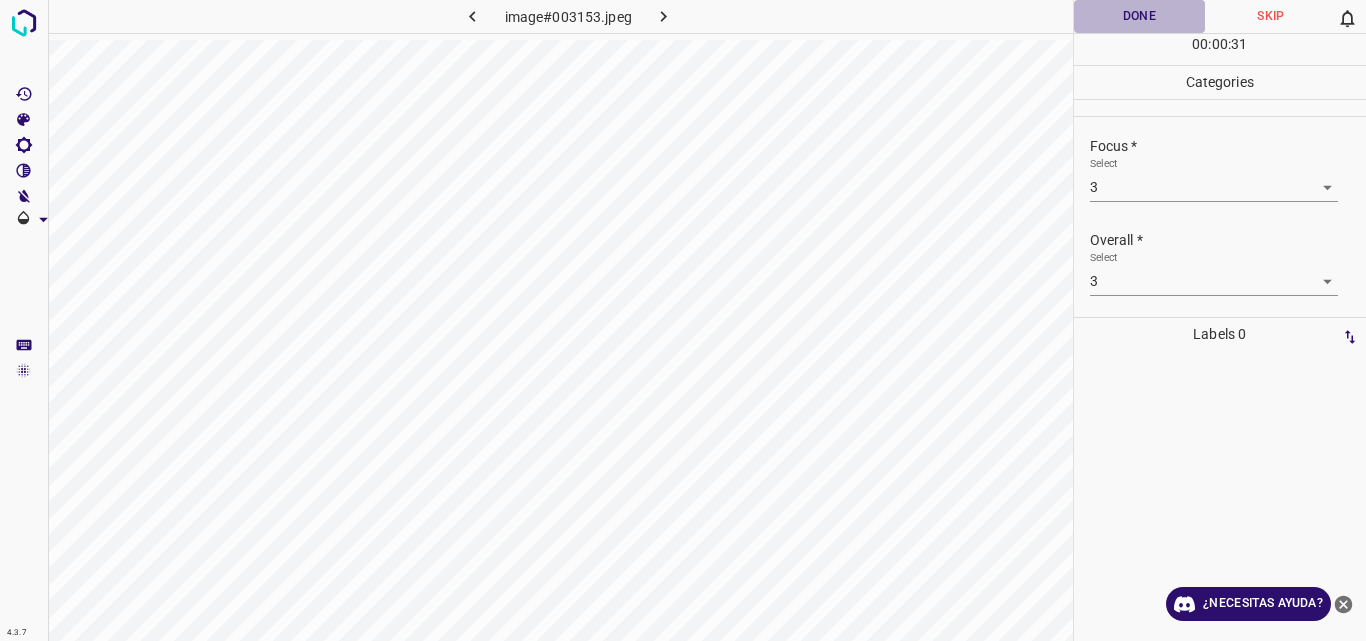 click on "Done" at bounding box center [1140, 16] 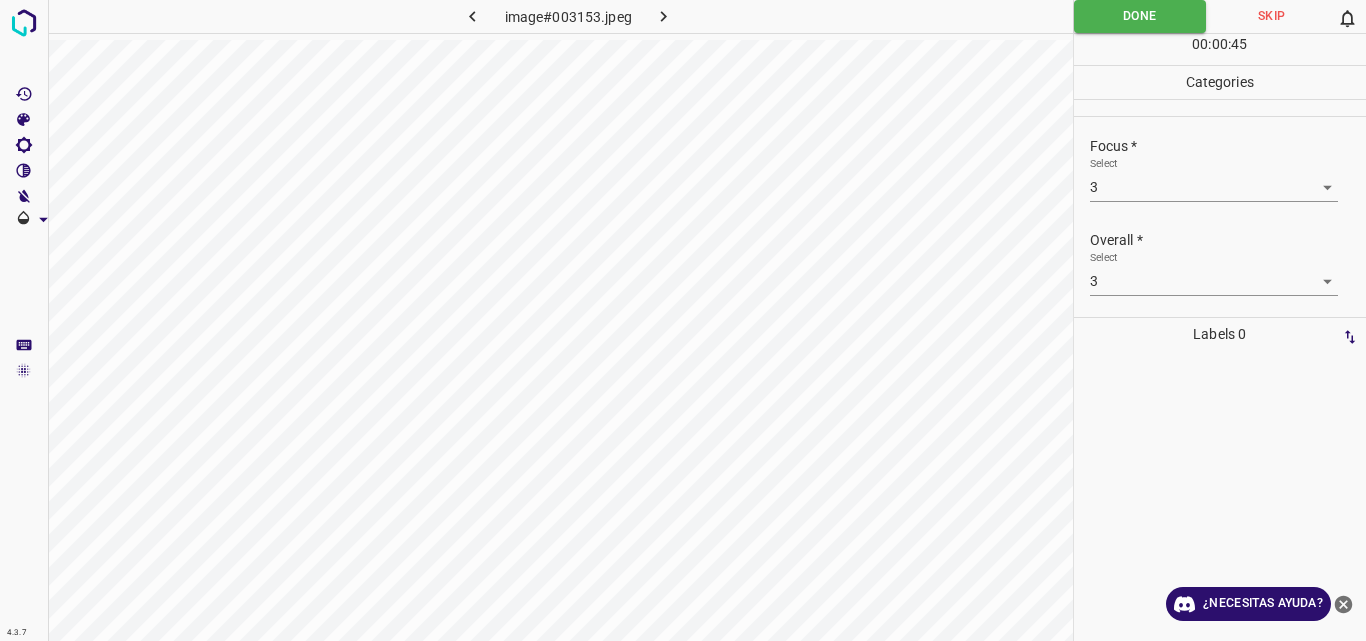 click 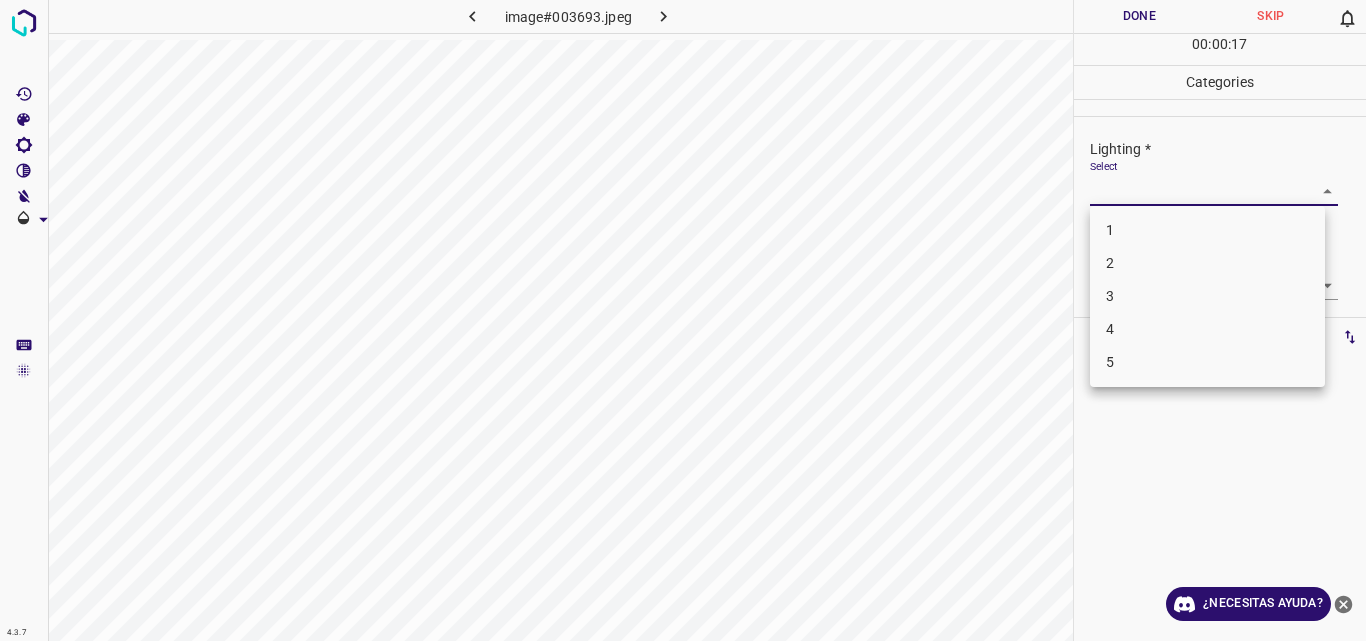 click on "4.3.7 image#003693.jpeg Done Skip 0 00   : 00   : 17   Categories Lighting *  Select ​ Focus *  Select ​ Overall *  Select ​ Labels   0 Categories 1 Lighting 2 Focus 3 Overall Tools Space Change between modes (Draw & Edit) I Auto labeling R Restore zoom M Zoom in N Zoom out Delete Delete selecte label Filters Z Restore filters X Saturation filter C Brightness filter V Contrast filter B Gray scale filter General O Download ¿Necesitas ayuda? Original text Rate this translation Your feedback will be used to help improve Google Translate - Texto - Esconder - Borrar 1 2 3 4 5" at bounding box center (683, 320) 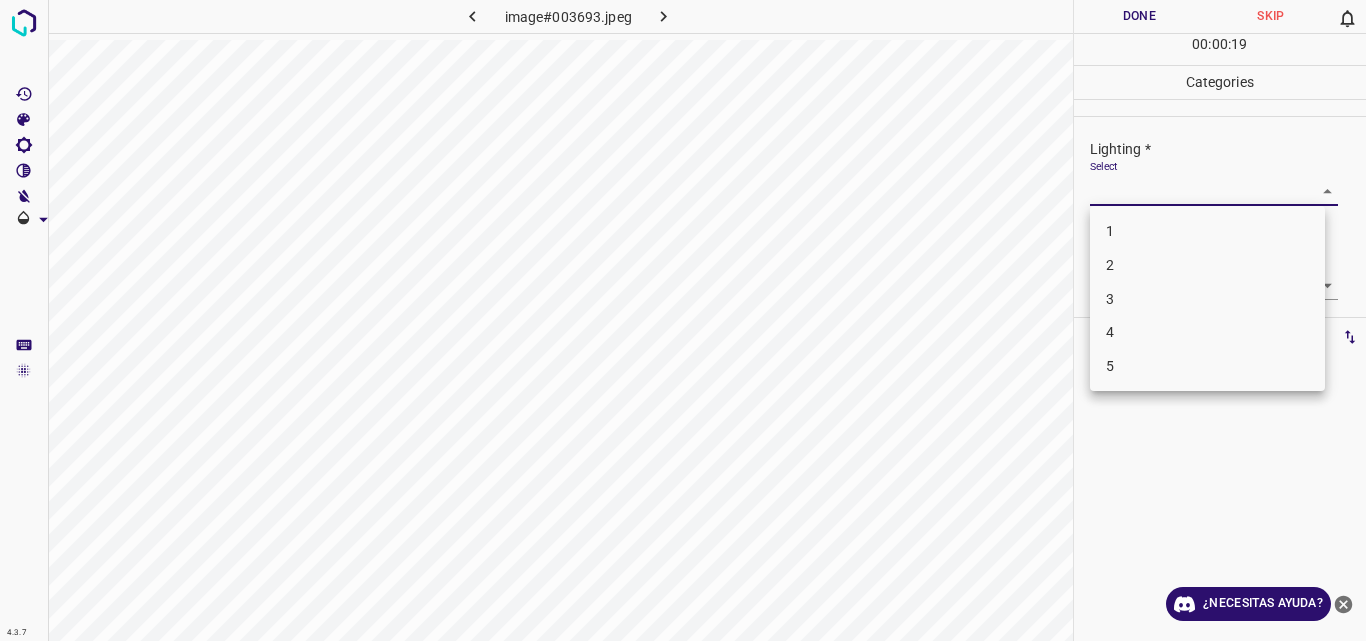 click on "3" at bounding box center (1207, 299) 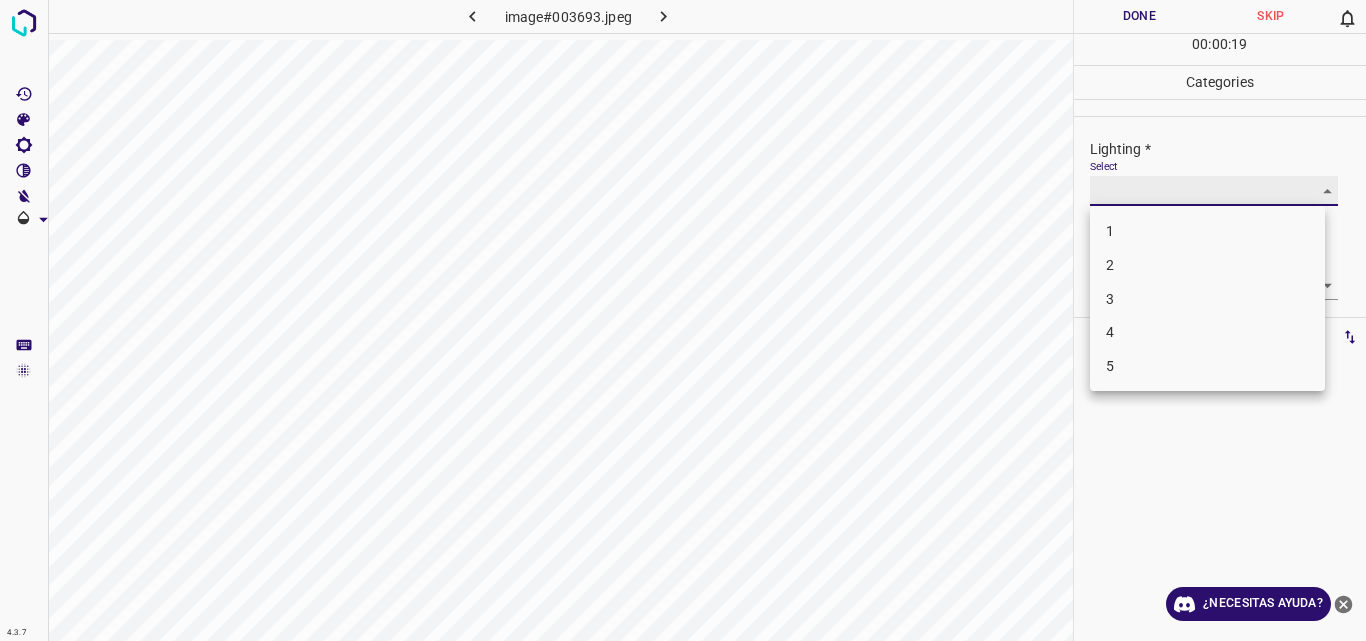 type on "3" 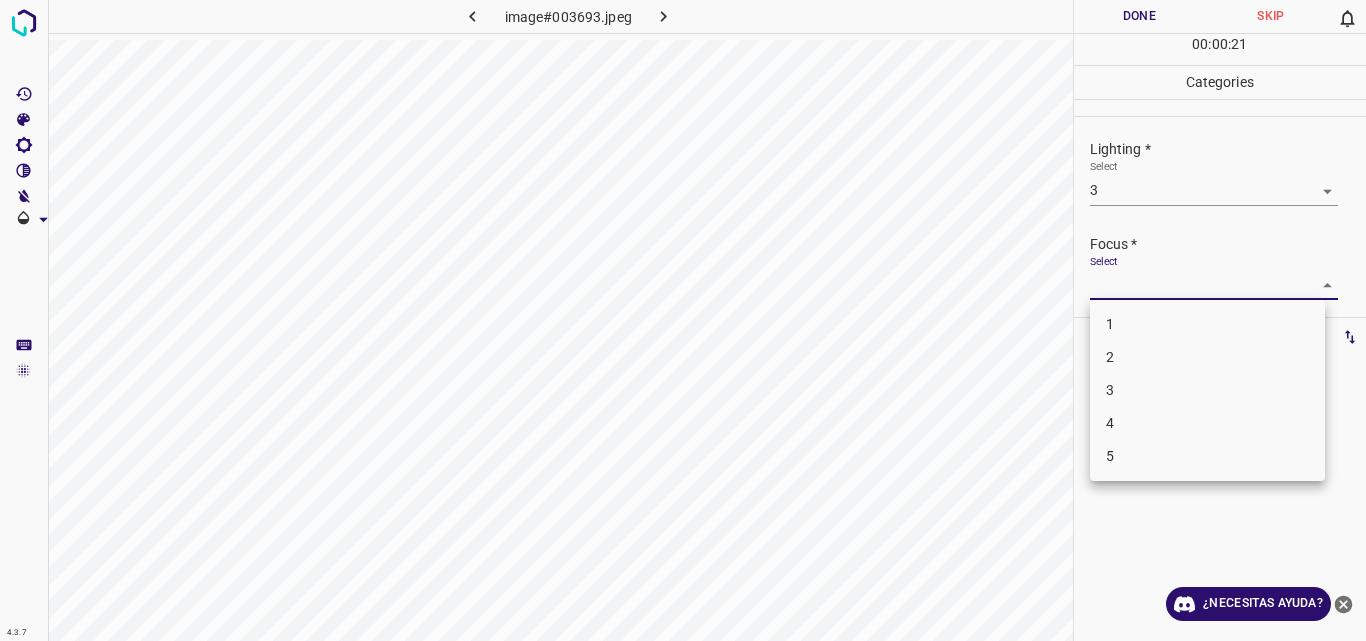 click on "4.3.7 image#003693.jpeg Done Skip 0 00   : 00   : 21   Categories Lighting *  Select 3 3 Focus *  Select ​ Overall *  Select ​ Labels   0 Categories 1 Lighting 2 Focus 3 Overall Tools Space Change between modes (Draw & Edit) I Auto labeling R Restore zoom M Zoom in N Zoom out Delete Delete selecte label Filters Z Restore filters X Saturation filter C Brightness filter V Contrast filter B Gray scale filter General O Download ¿Necesitas ayuda? Original text Rate this translation Your feedback will be used to help improve Google Translate - Texto - Esconder - Borrar 1 2 3 4 5" at bounding box center [683, 320] 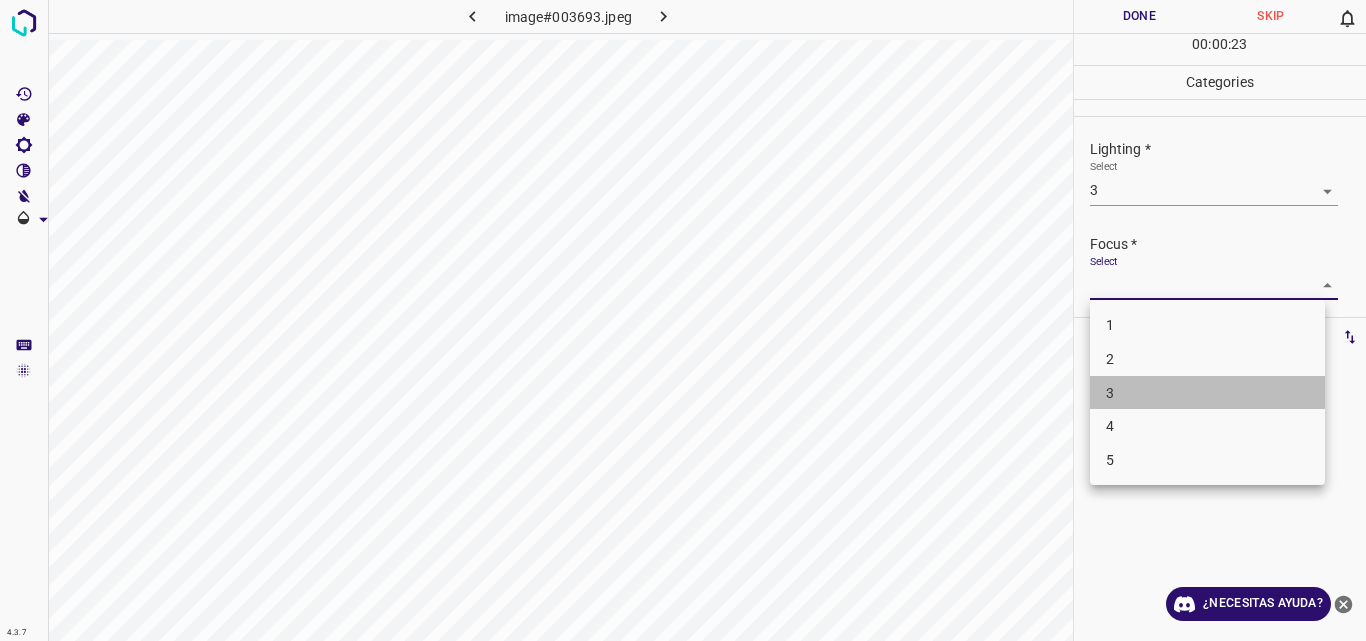 click on "3" at bounding box center (1207, 393) 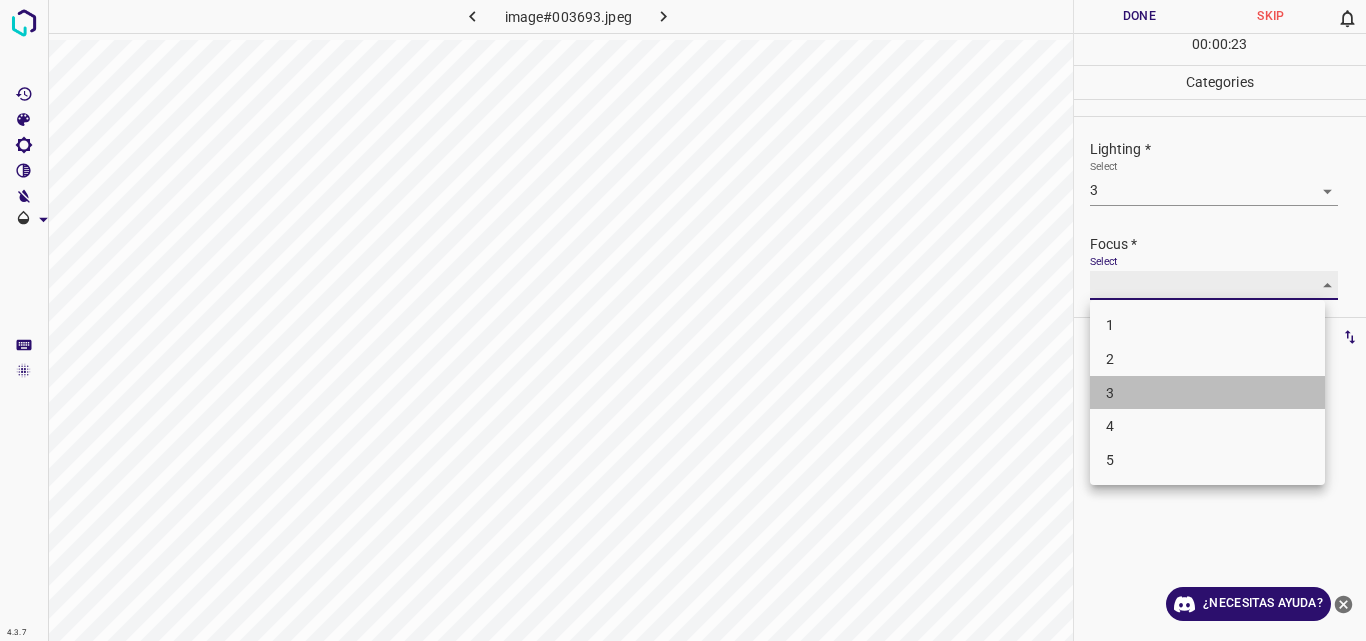 type on "3" 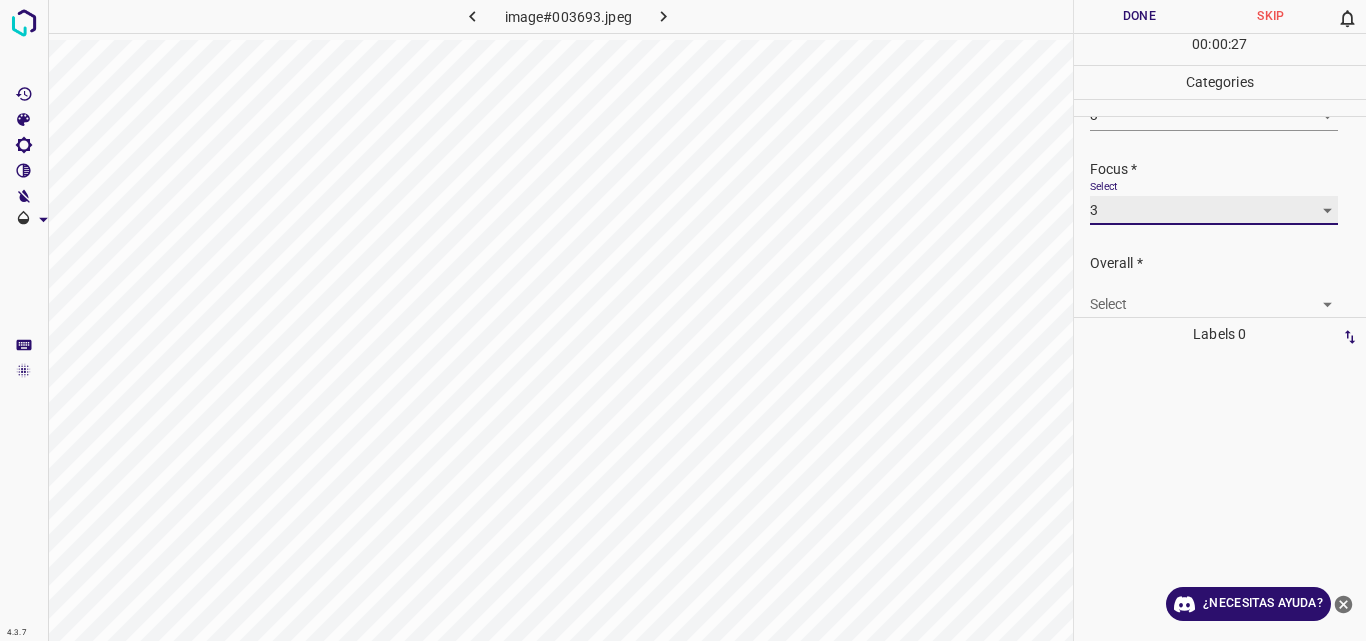 scroll, scrollTop: 98, scrollLeft: 0, axis: vertical 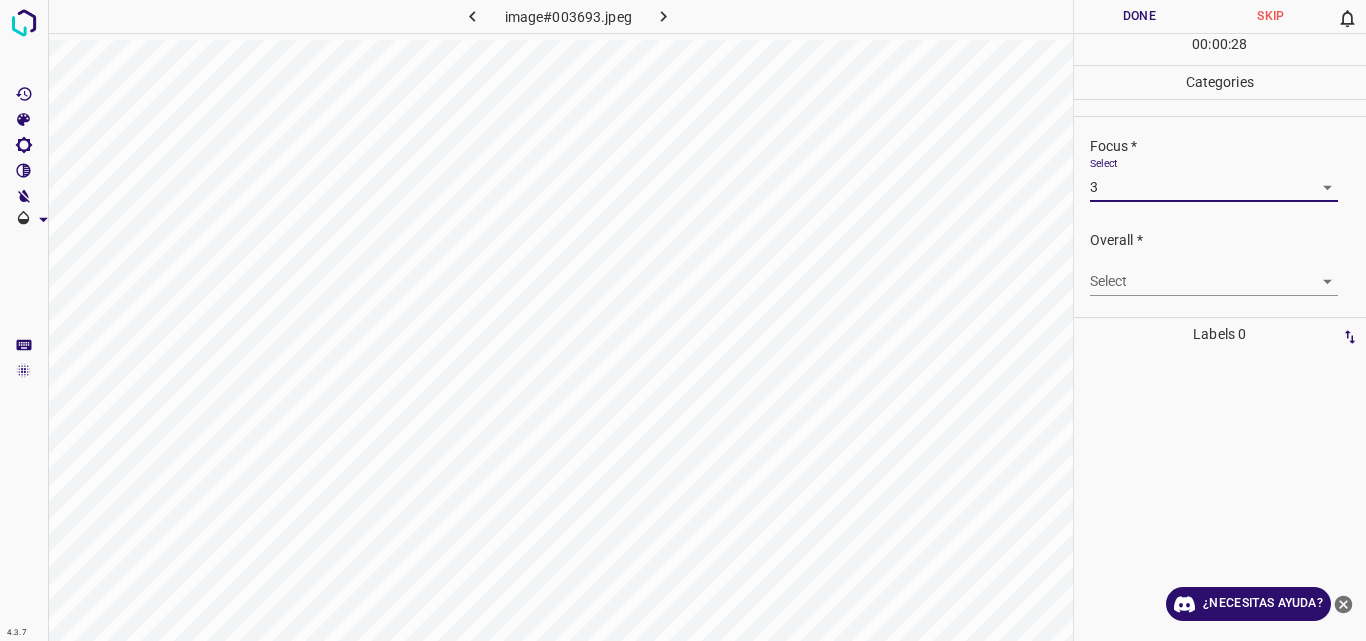 click on "4.3.7 image#003693.jpeg Done Skip 0 00   : 00   : 28   Categories Lighting *  Select 3 3 Focus *  Select 3 3 Overall *  Select ​ Labels   0 Categories 1 Lighting 2 Focus 3 Overall Tools Space Change between modes (Draw & Edit) I Auto labeling R Restore zoom M Zoom in N Zoom out Delete Delete selecte label Filters Z Restore filters X Saturation filter C Brightness filter V Contrast filter B Gray scale filter General O Download ¿Necesitas ayuda? Original text Rate this translation Your feedback will be used to help improve Google Translate - Texto - Esconder - Borrar" at bounding box center [683, 320] 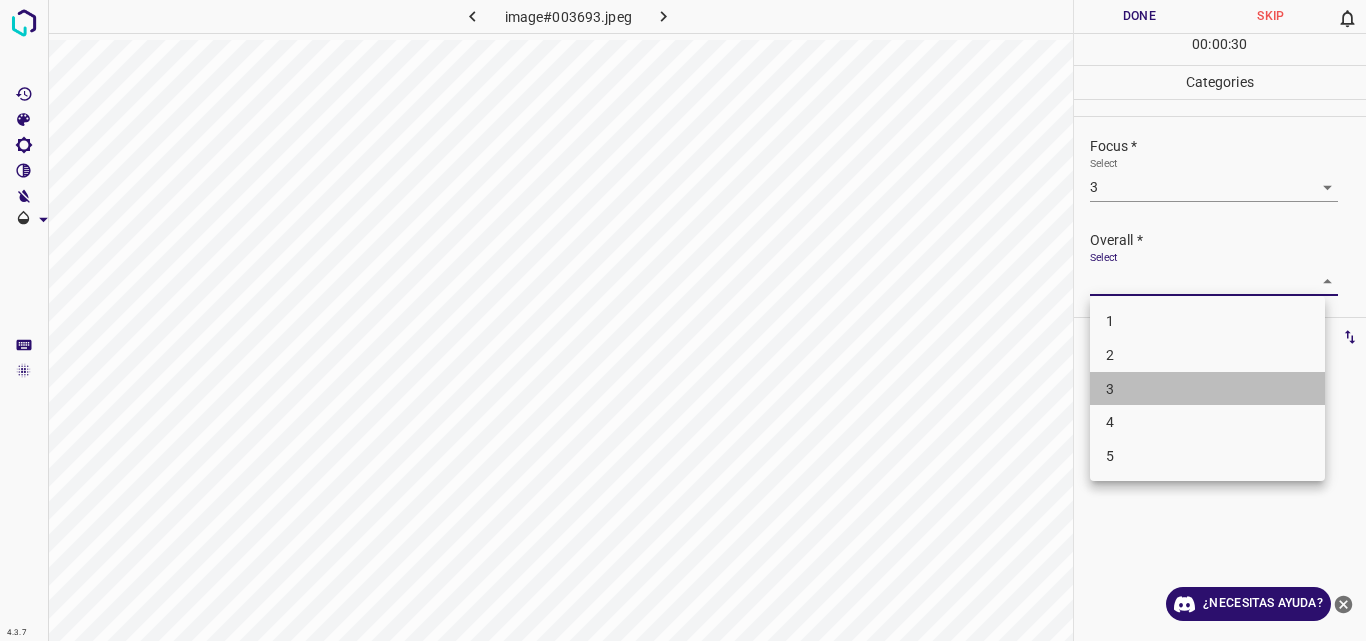 click on "3" at bounding box center (1207, 389) 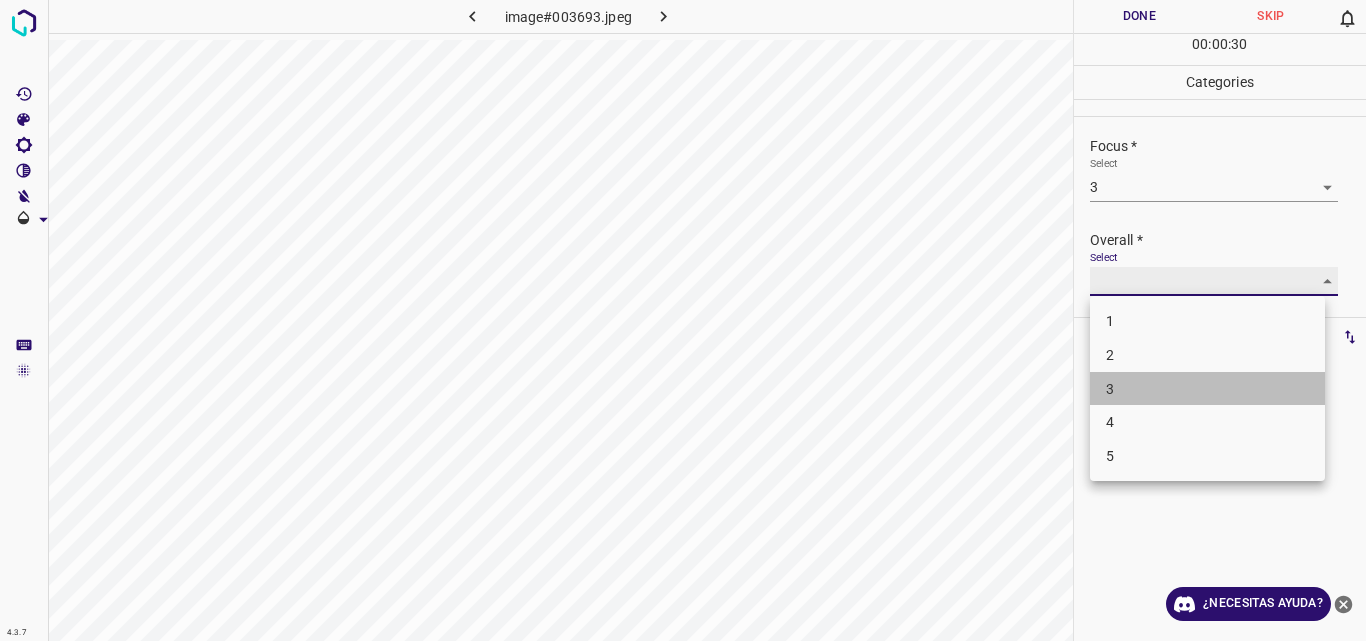 type on "3" 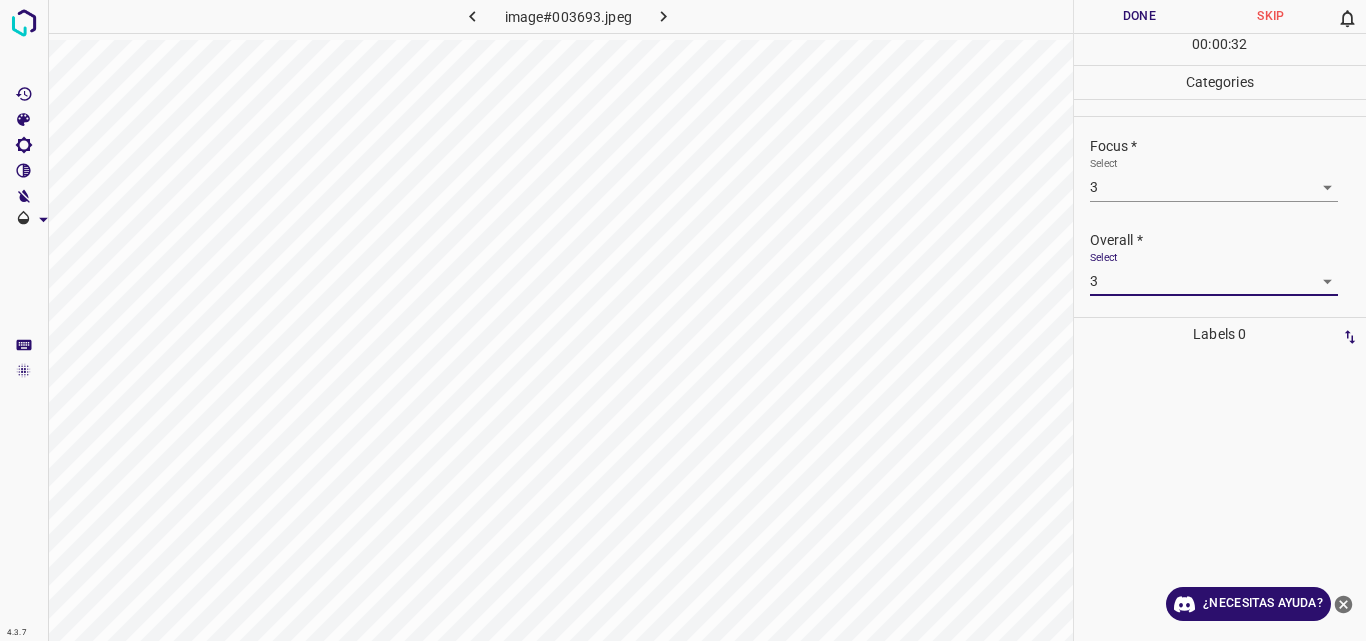 click on "Done" at bounding box center [1140, 16] 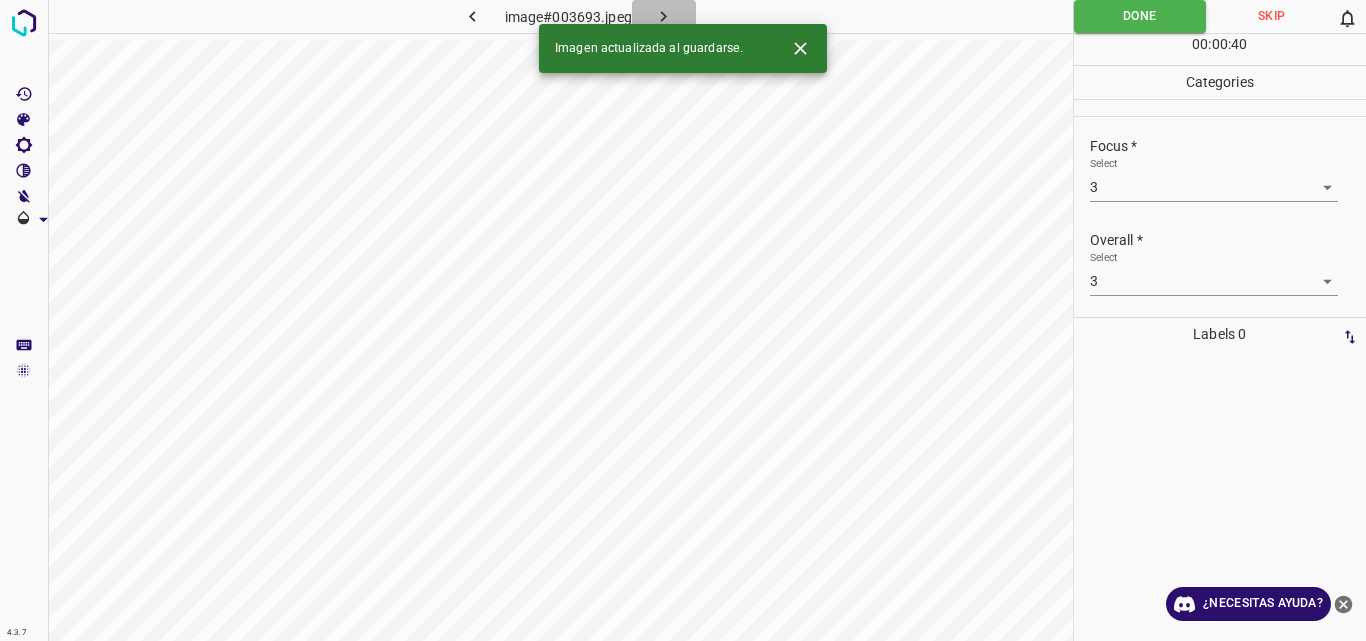 click 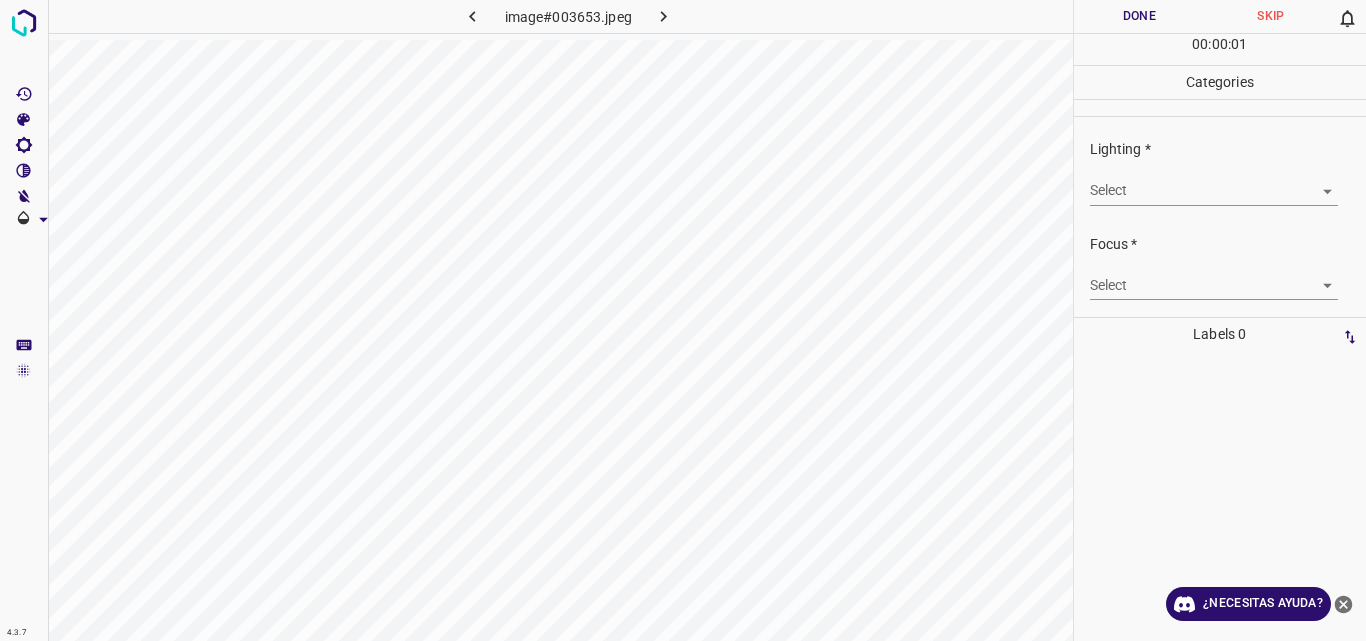 click on "4.3.7 image#003653.jpeg Done Skip 0 00   : 00   : 01   Categories Lighting *  Select ​ Focus *  Select ​ Overall *  Select ​ Labels   0 Categories 1 Lighting 2 Focus 3 Overall Tools Space Change between modes (Draw & Edit) I Auto labeling R Restore zoom M Zoom in N Zoom out Delete Delete selecte label Filters Z Restore filters X Saturation filter C Brightness filter V Contrast filter B Gray scale filter General O Download ¿Necesitas ayuda? Original text Rate this translation Your feedback will be used to help improve Google Translate - Texto - Esconder - Borrar" at bounding box center (683, 320) 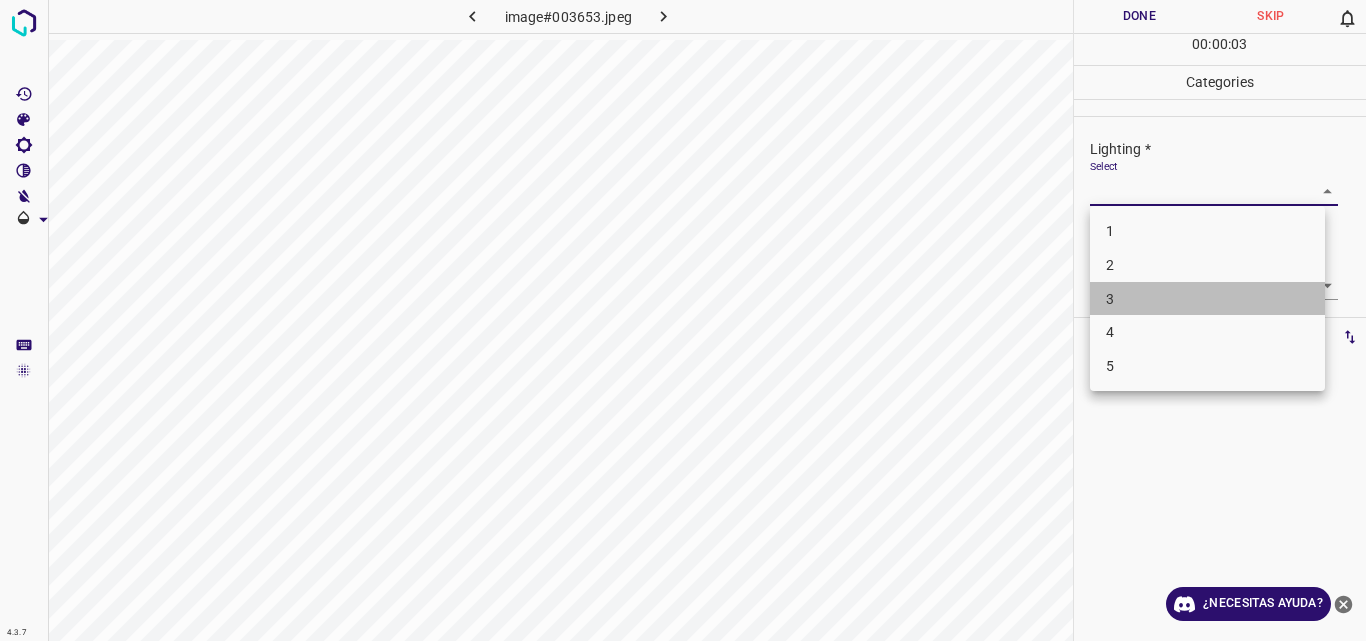 click on "3" at bounding box center [1207, 299] 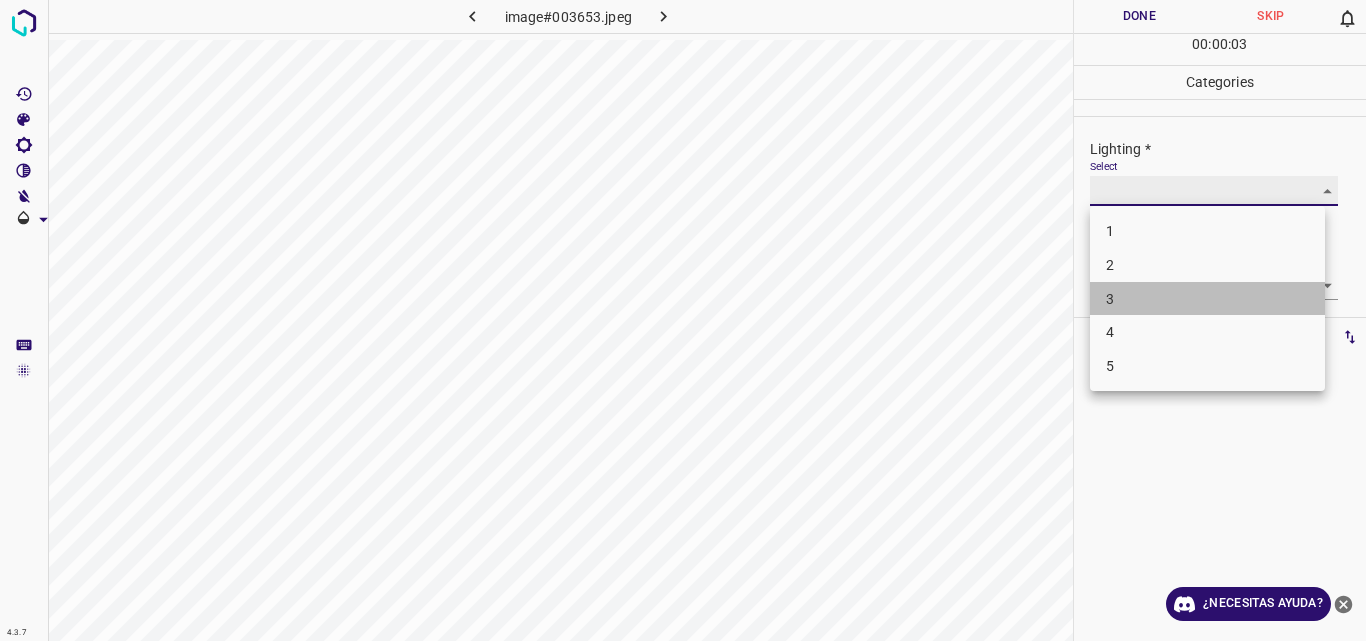 type on "3" 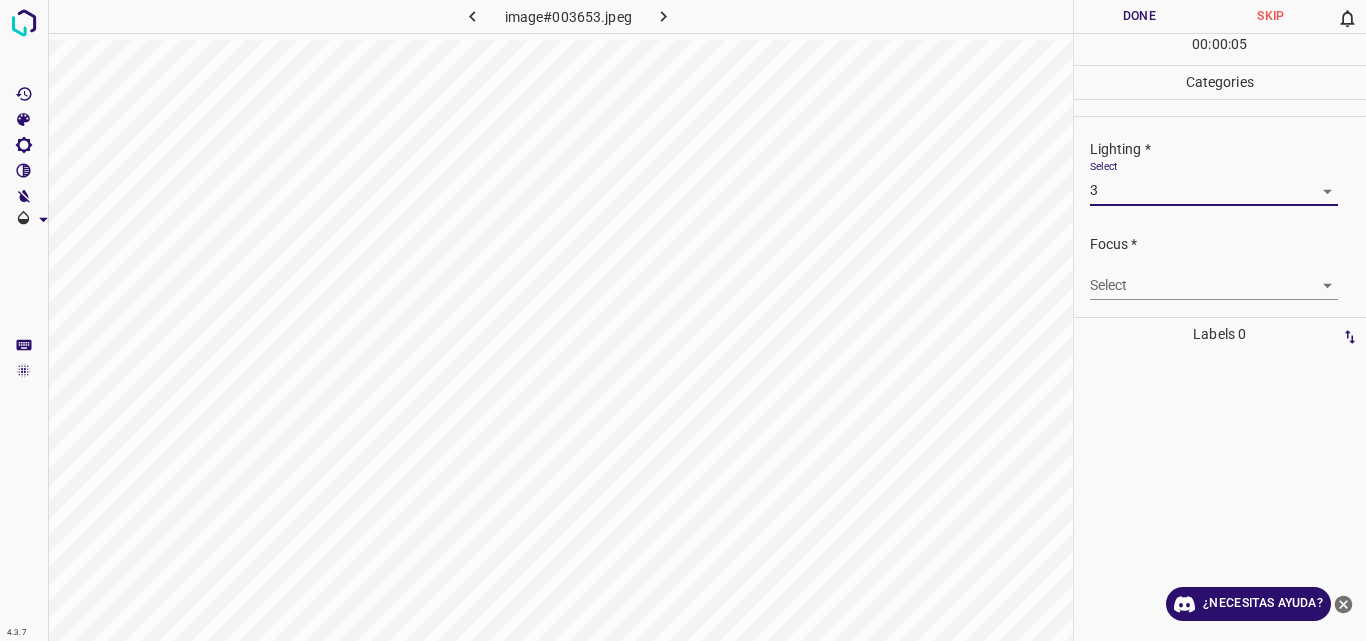 click on "4.3.7 image#003653.jpeg Done Skip 0 00   : 00   : 05   Categories Lighting *  Select 3 3 Focus *  Select ​ Overall *  Select ​ Labels   0 Categories 1 Lighting 2 Focus 3 Overall Tools Space Change between modes (Draw & Edit) I Auto labeling R Restore zoom M Zoom in N Zoom out Delete Delete selecte label Filters Z Restore filters X Saturation filter C Brightness filter V Contrast filter B Gray scale filter General O Download ¿Necesitas ayuda? Original text Rate this translation Your feedback will be used to help improve Google Translate - Texto - Esconder - Borrar" at bounding box center [683, 320] 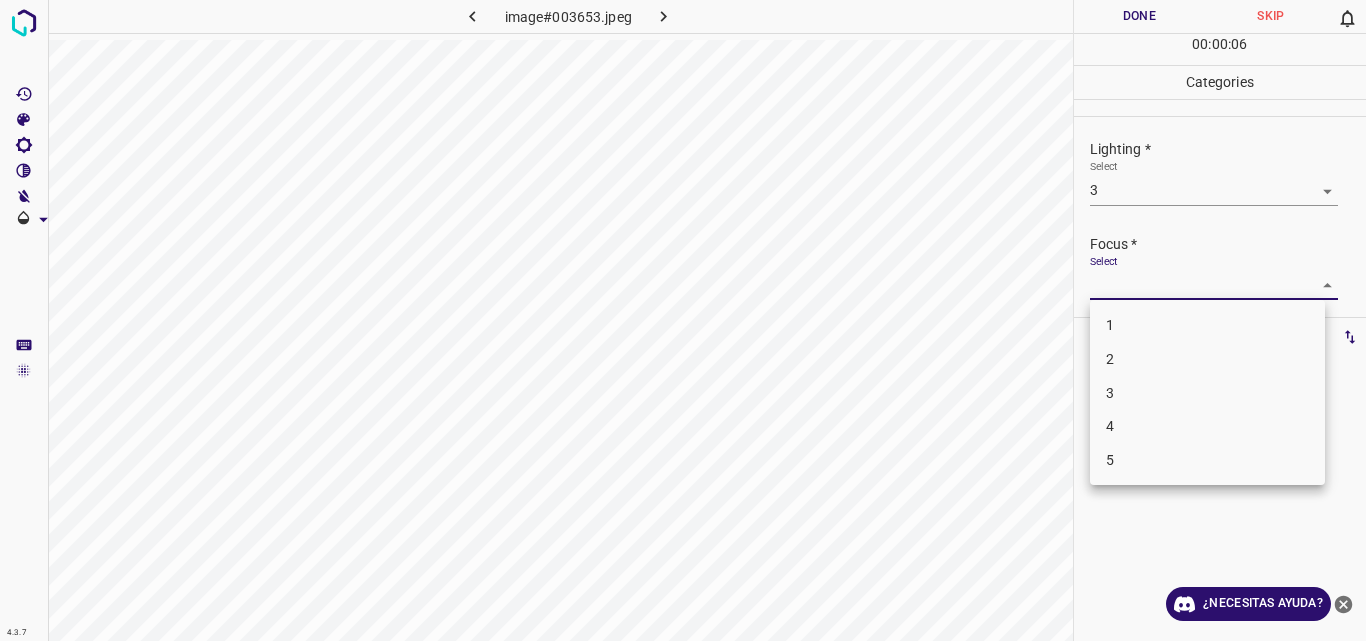 click on "3" at bounding box center [1207, 393] 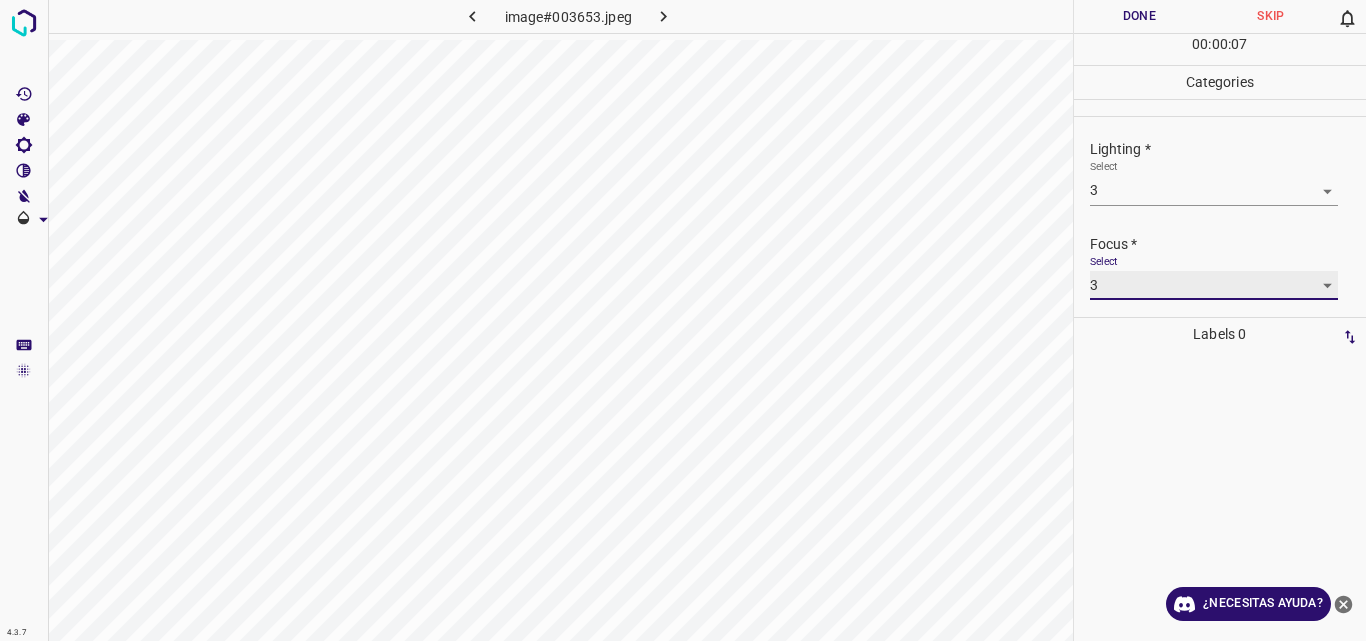 type on "3" 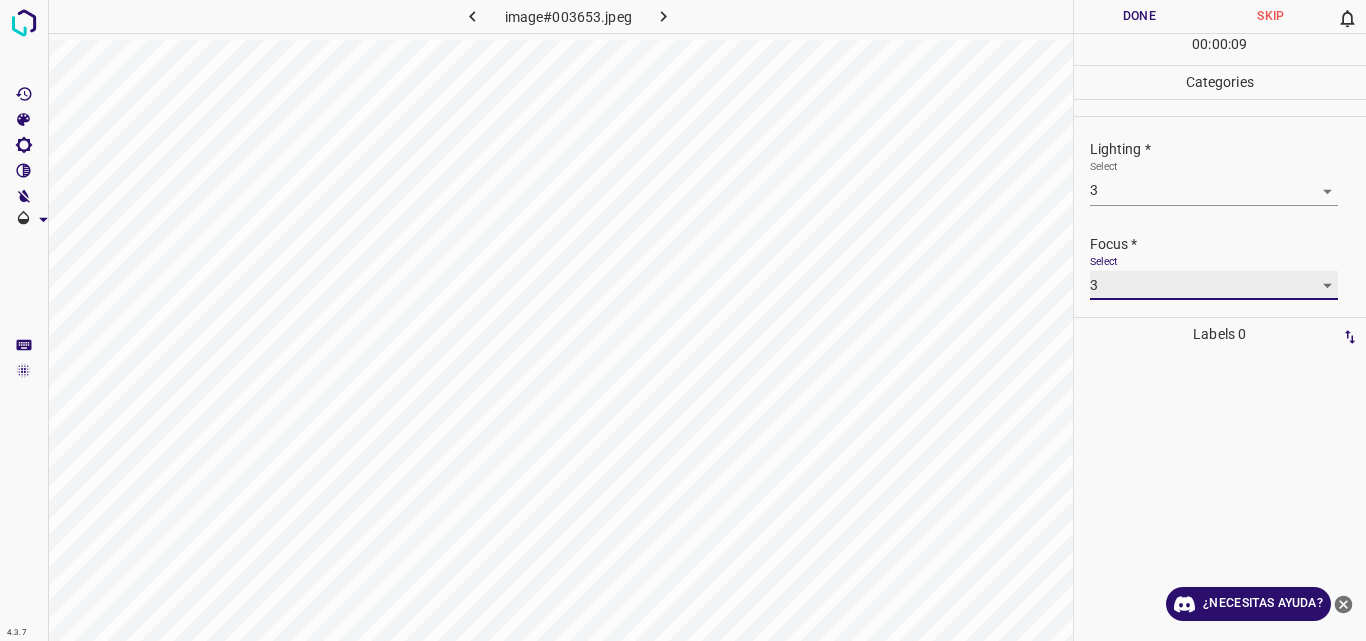 scroll, scrollTop: 98, scrollLeft: 0, axis: vertical 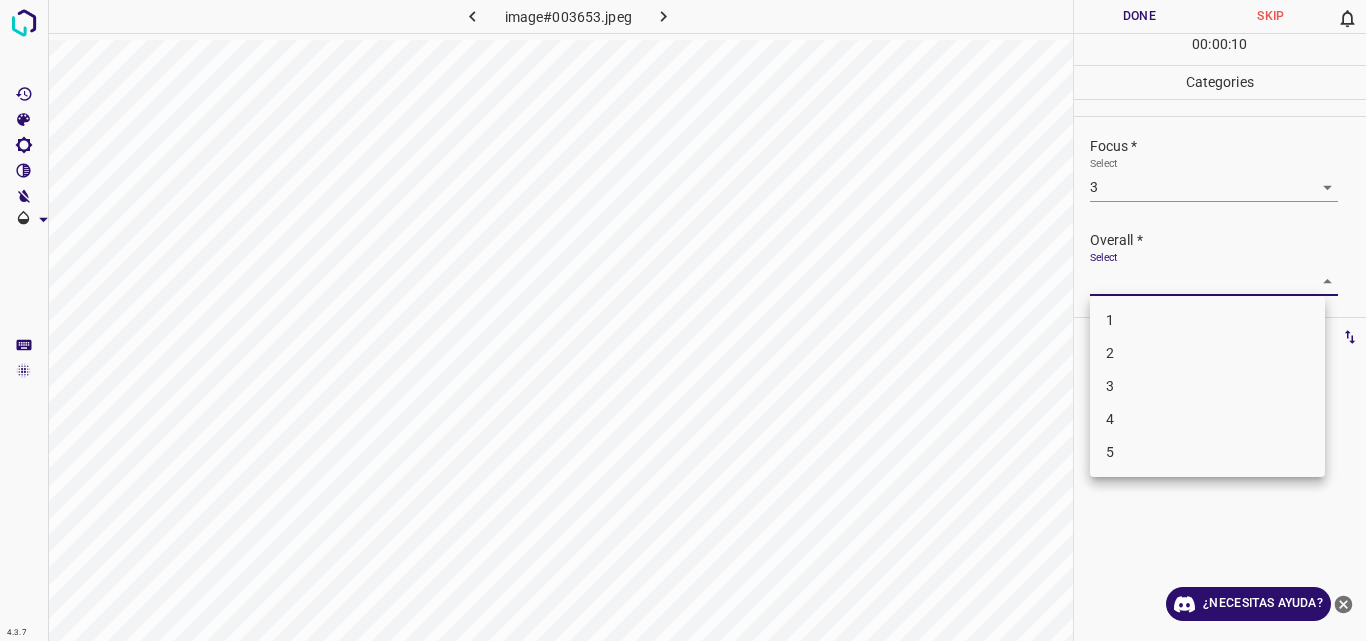 click on "4.3.7 image#003653.jpeg Done Skip 0 00   : 00   : 10   Categories Lighting *  Select 3 3 Focus *  Select 3 3 Overall *  Select ​ Labels   0 Categories 1 Lighting 2 Focus 3 Overall Tools Space Change between modes (Draw & Edit) I Auto labeling R Restore zoom M Zoom in N Zoom out Delete Delete selecte label Filters Z Restore filters X Saturation filter C Brightness filter V Contrast filter B Gray scale filter General O Download ¿Necesitas ayuda? Original text Rate this translation Your feedback will be used to help improve Google Translate - Texto - Esconder - Borrar 1 2 3 4 5" at bounding box center [683, 320] 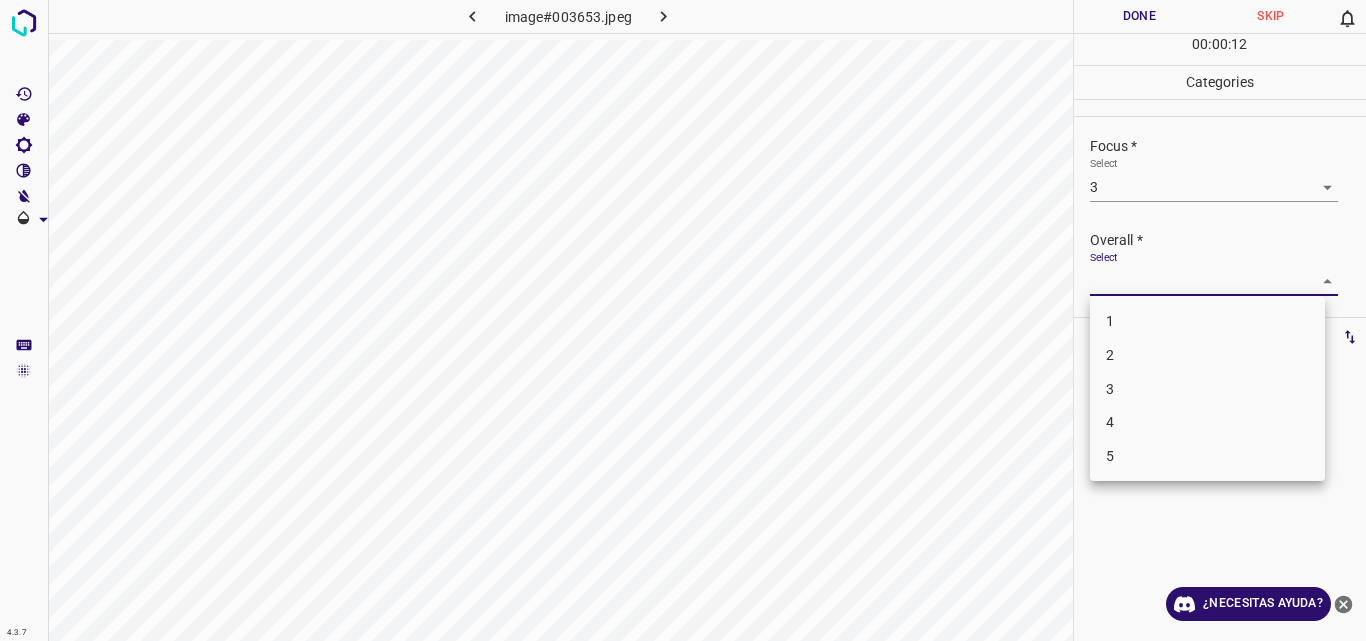 click on "3" at bounding box center (1207, 389) 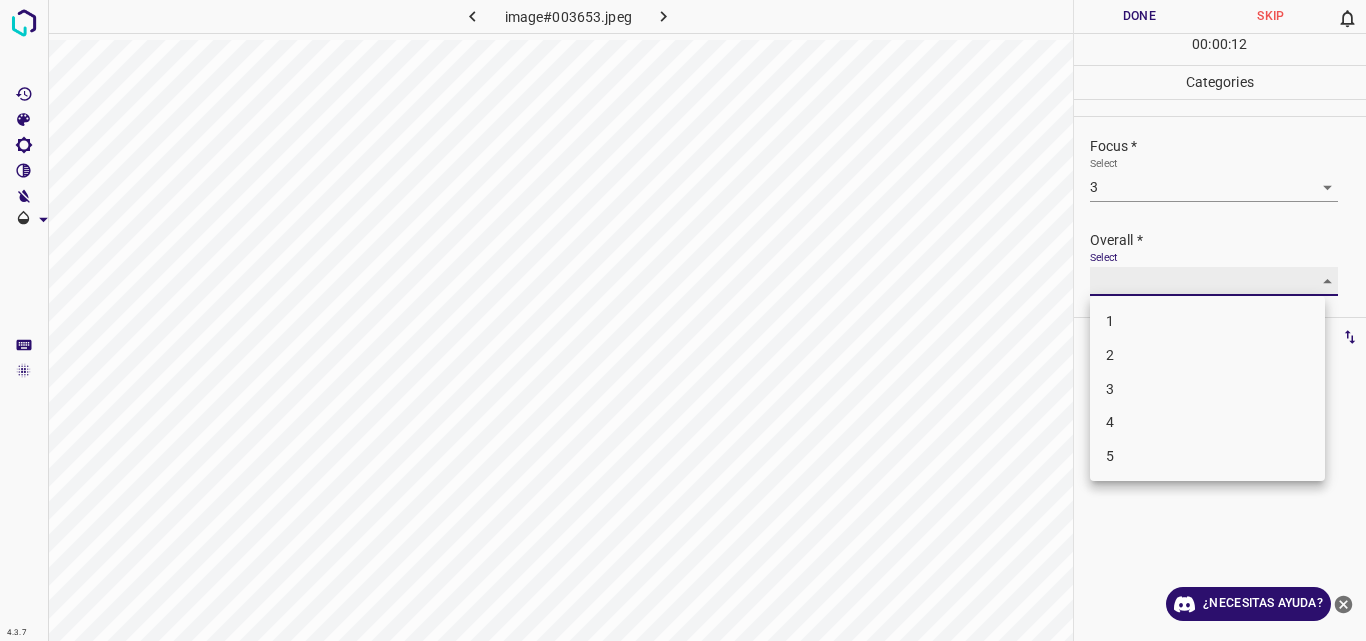 type on "3" 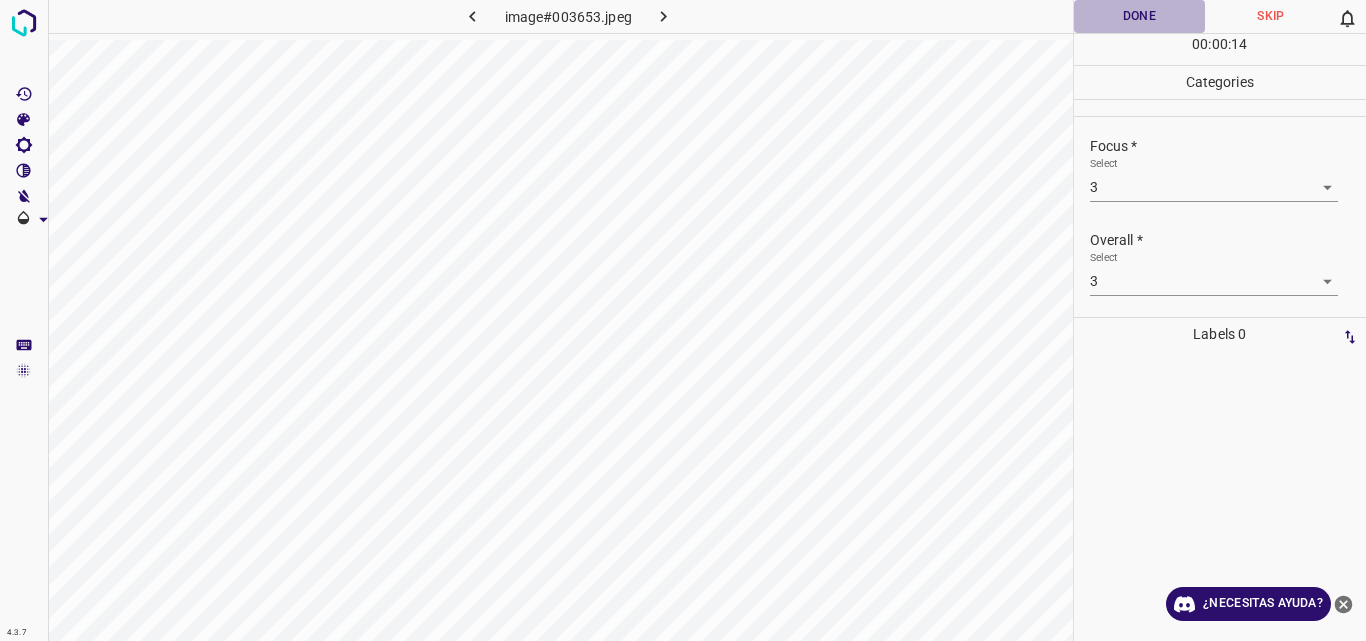 click on "Done" at bounding box center [1140, 16] 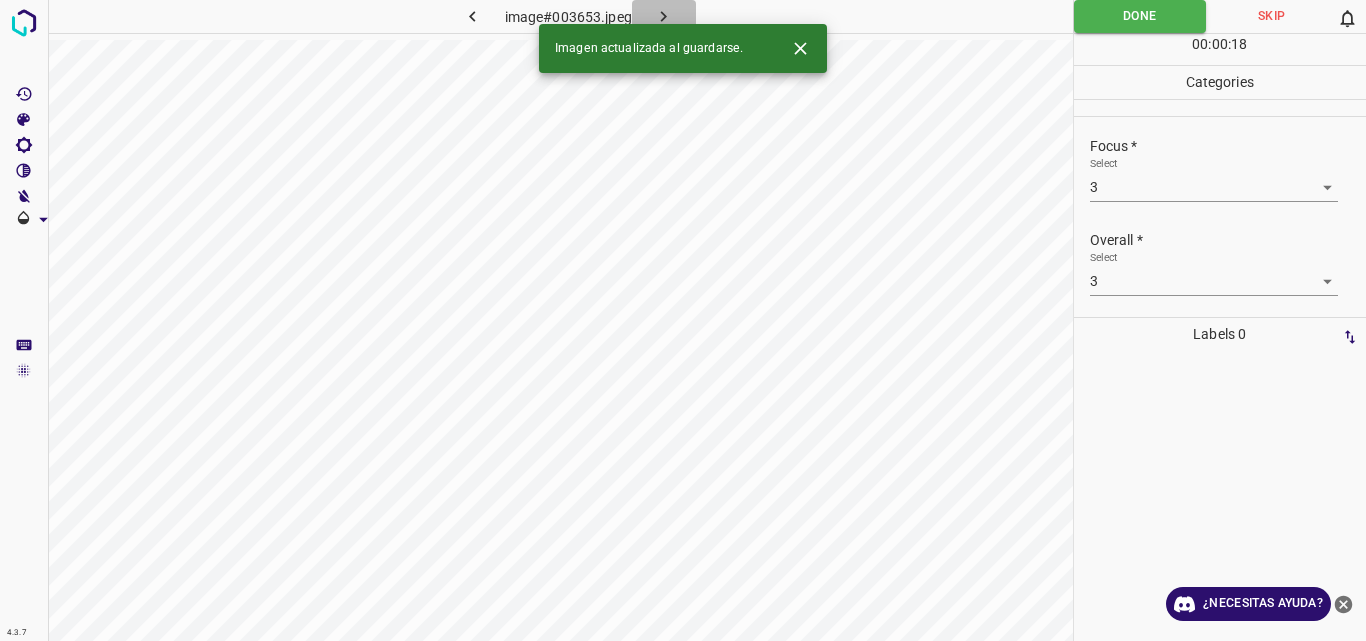 click 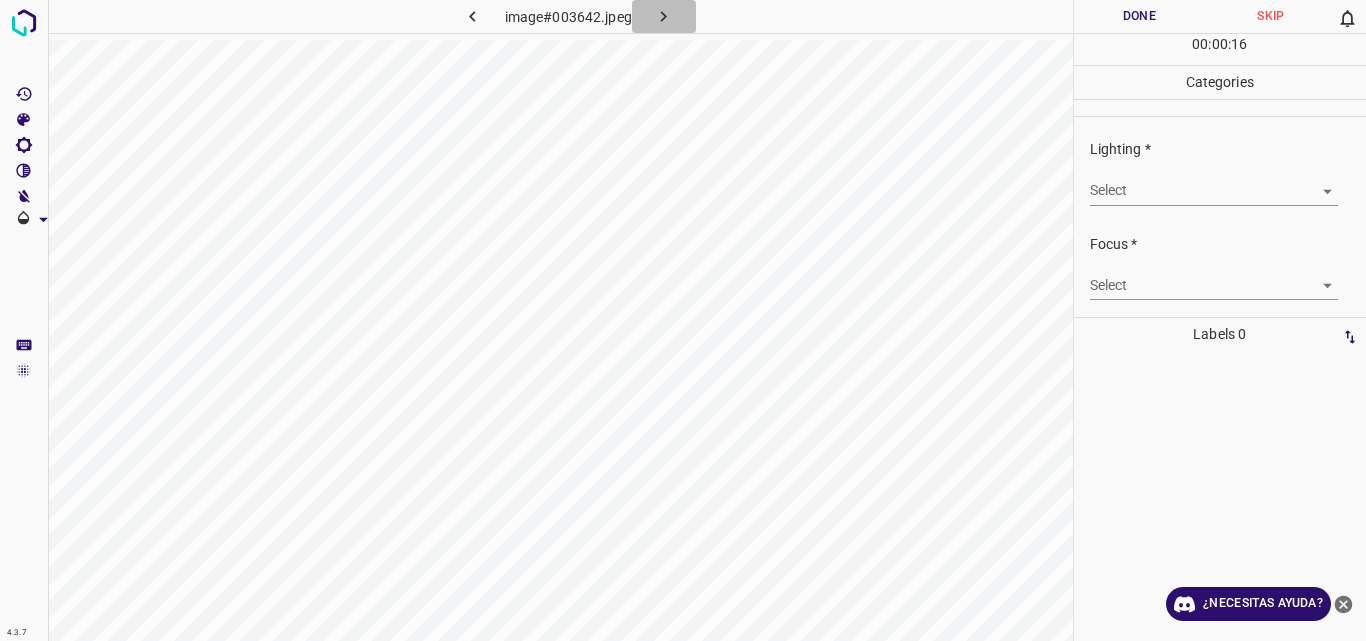 click on "image#003642.jpeg" at bounding box center [560, 320] 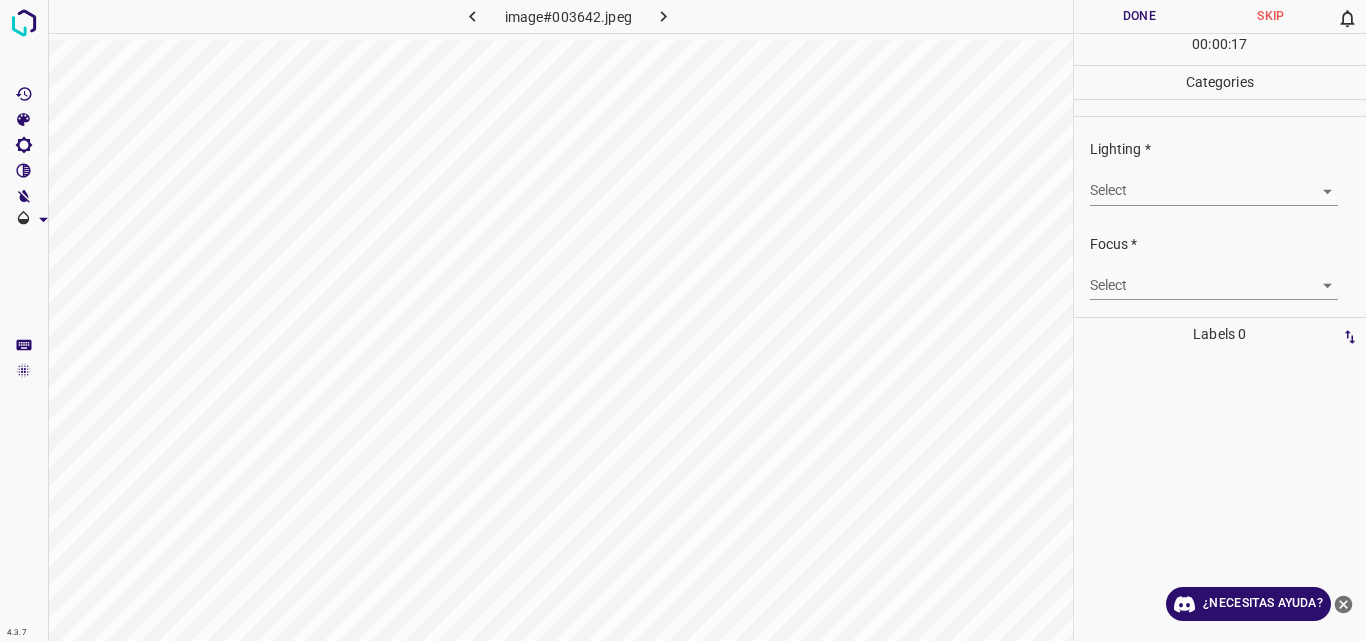 click on "4.3.7 image#003642.jpeg Done Skip 0 00   : 00   : 17   Categories Lighting *  Select ​ Focus *  Select ​ Overall *  Select ​ Labels   0 Categories 1 Lighting 2 Focus 3 Overall Tools Space Change between modes (Draw & Edit) I Auto labeling R Restore zoom M Zoom in N Zoom out Delete Delete selecte label Filters Z Restore filters X Saturation filter C Brightness filter V Contrast filter B Gray scale filter General O Download ¿Necesitas ayuda? Original text Rate this translation Your feedback will be used to help improve Google Translate - Texto - Esconder - Borrar" at bounding box center (683, 320) 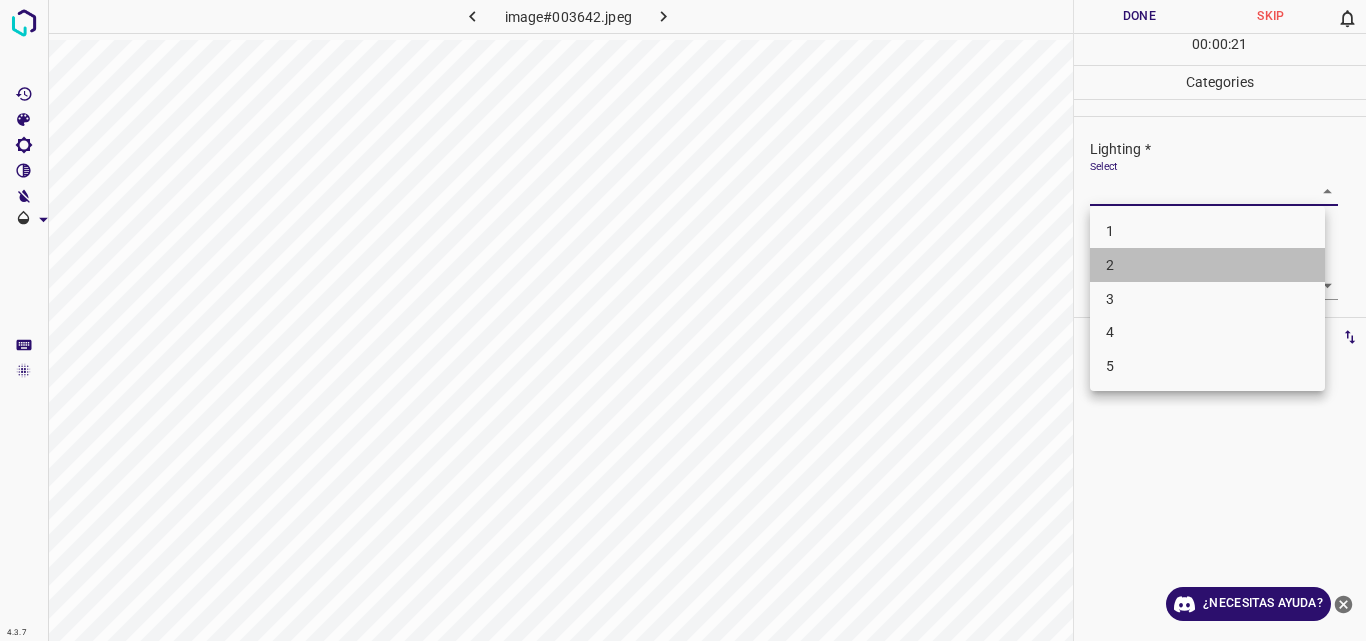 click on "2" at bounding box center (1207, 265) 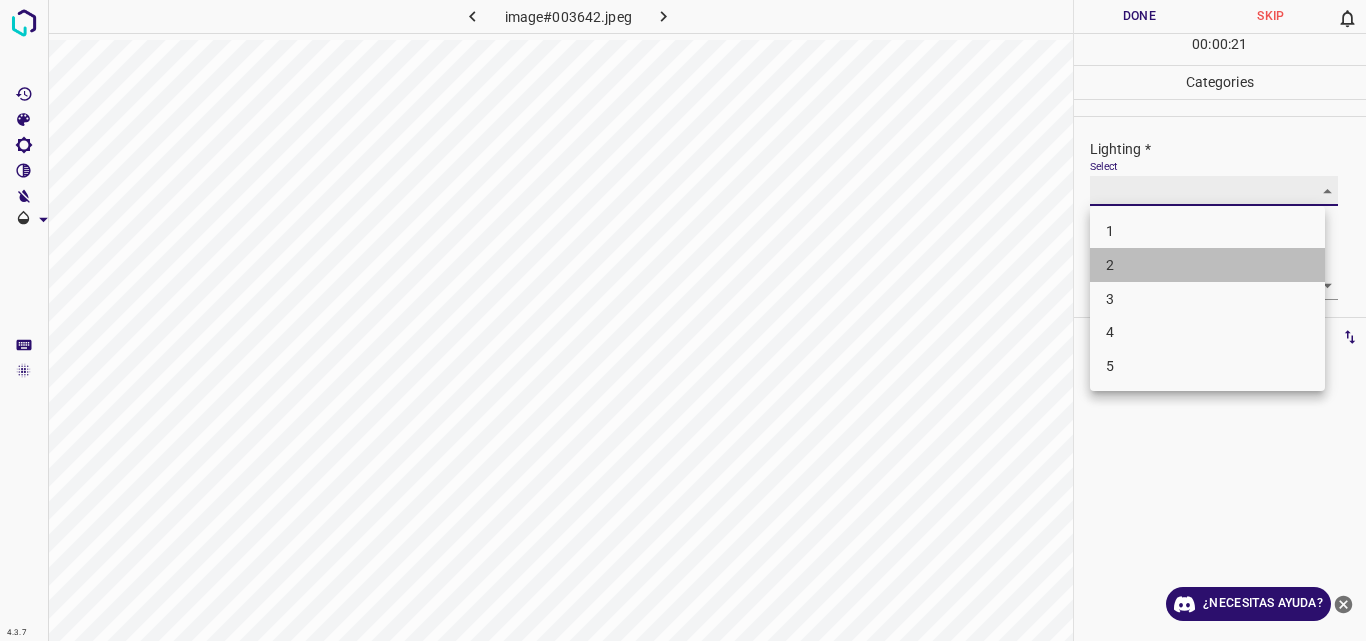 type on "2" 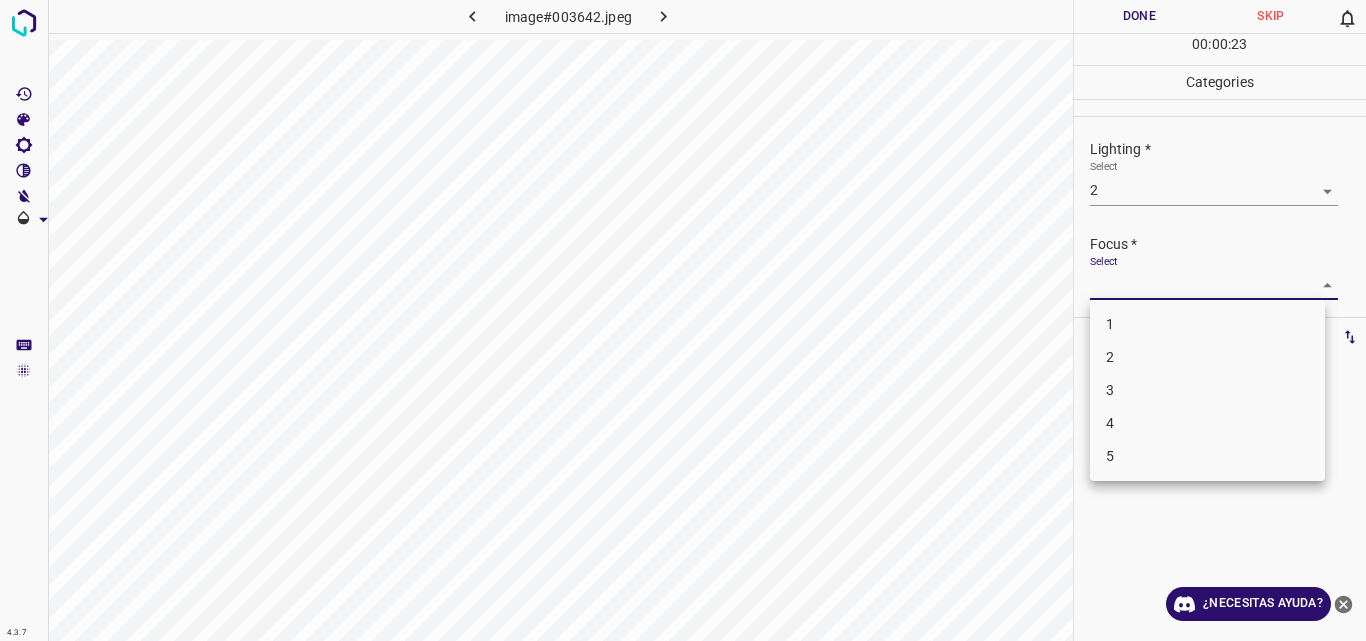 click on "4.3.7 image#003642.jpeg Done Skip 0 00   : 00   : 23   Categories Lighting *  Select 2 2 Focus *  Select ​ Overall *  Select ​ Labels   0 Categories 1 Lighting 2 Focus 3 Overall Tools Space Change between modes (Draw & Edit) I Auto labeling R Restore zoom M Zoom in N Zoom out Delete Delete selecte label Filters Z Restore filters X Saturation filter C Brightness filter V Contrast filter B Gray scale filter General O Download ¿Necesitas ayuda? Original text Rate this translation Your feedback will be used to help improve Google Translate - Texto - Esconder - Borrar 1 2 3 4 5" at bounding box center (683, 320) 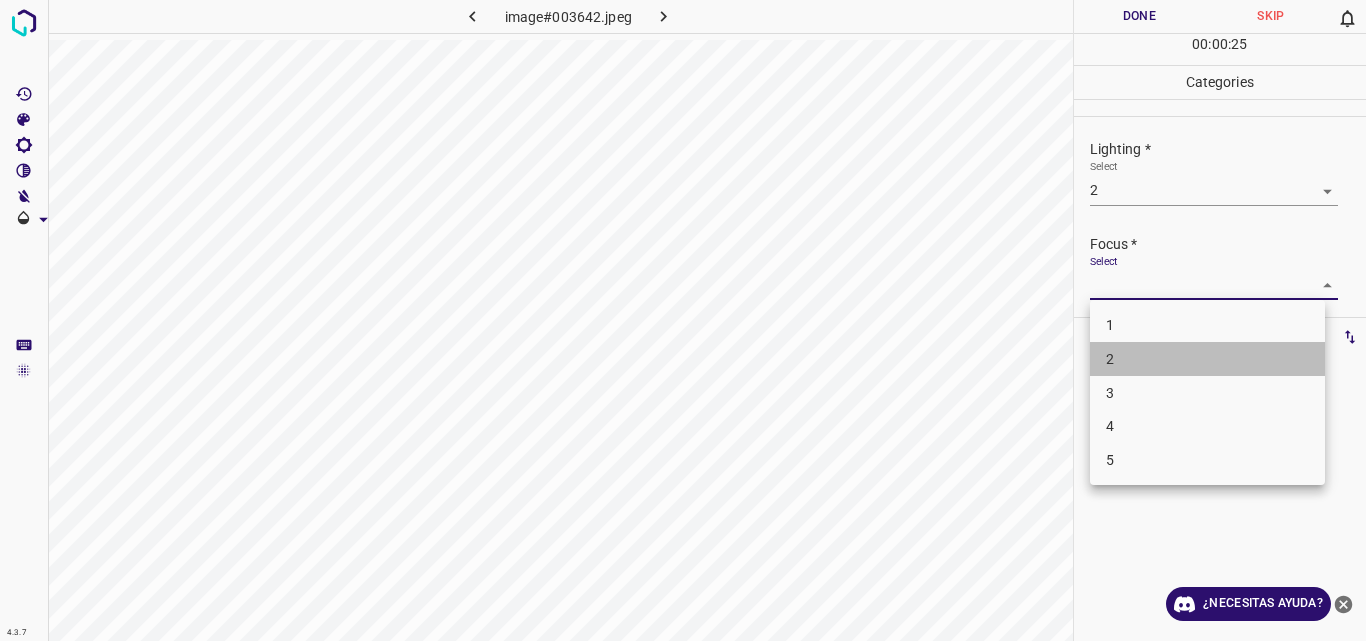 click on "2" at bounding box center (1207, 359) 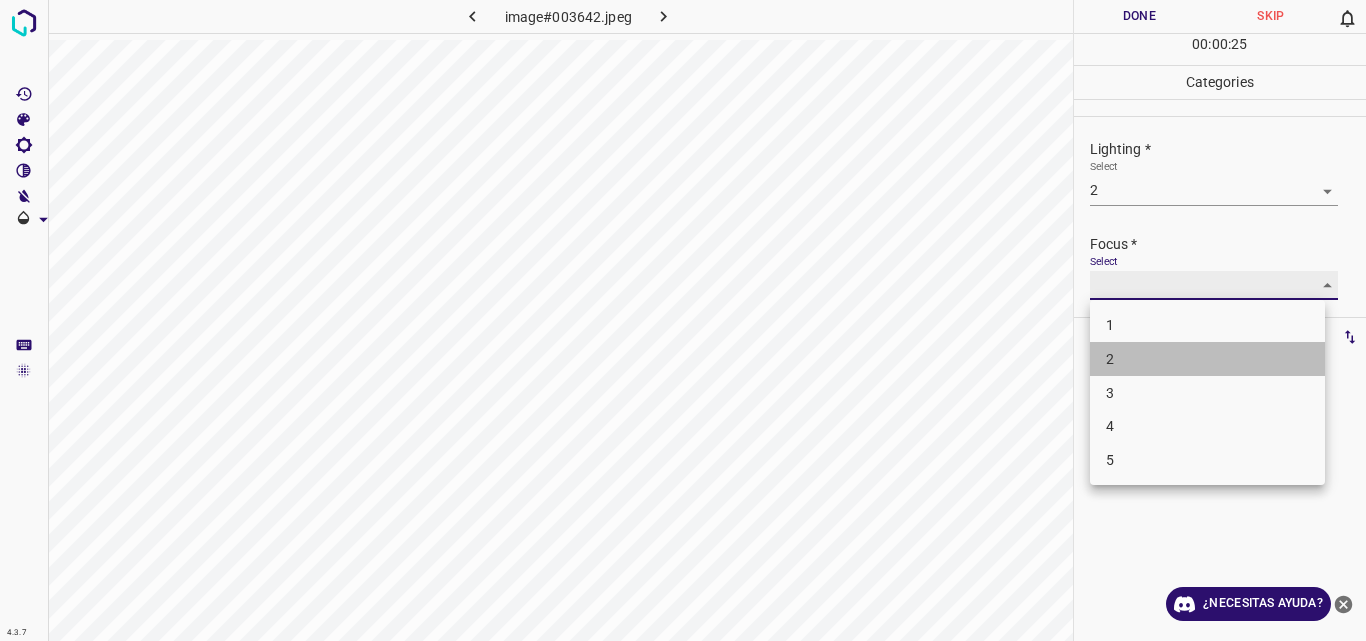 type on "2" 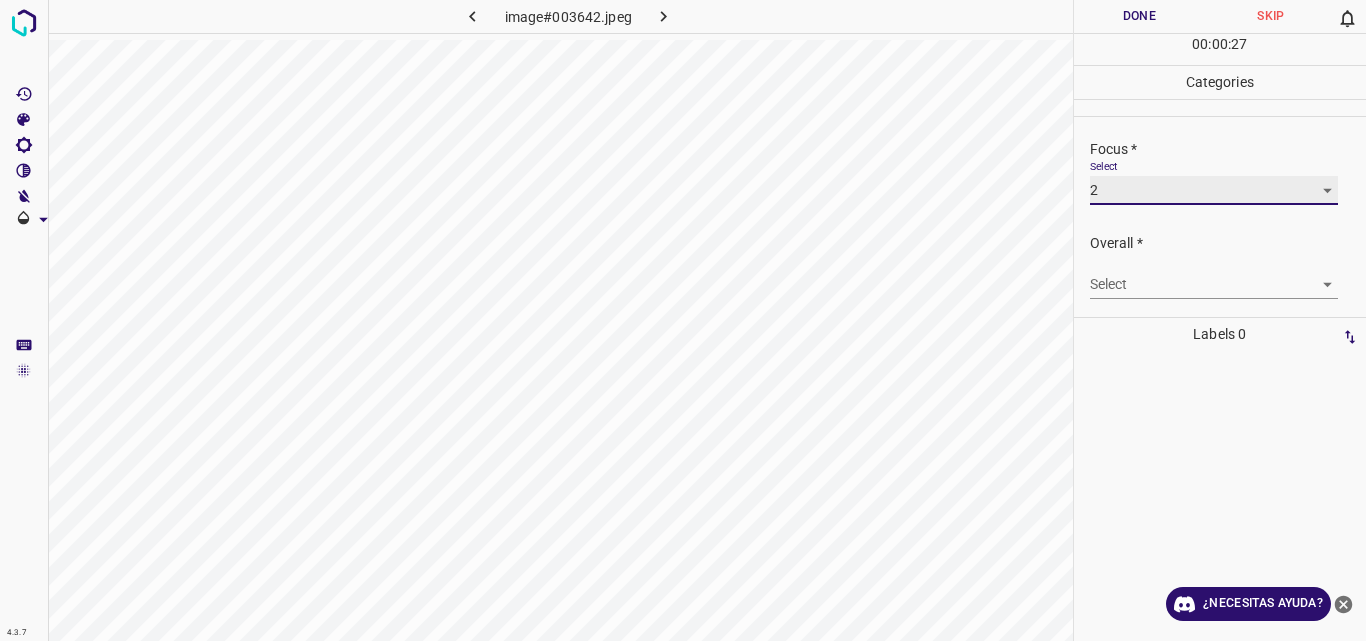 scroll, scrollTop: 98, scrollLeft: 0, axis: vertical 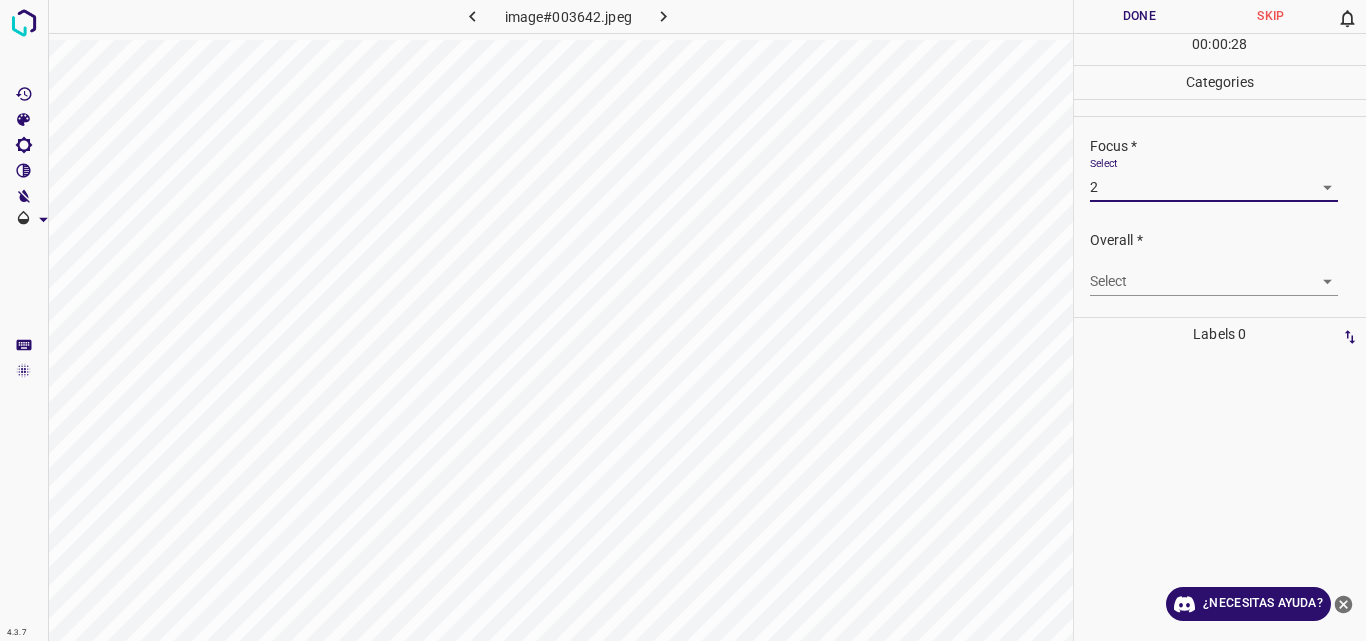 click on "4.3.7 image#003642.jpeg Done Skip 0 00   : 00   : 28   Categories Lighting *  Select 2 2 Focus *  Select 2 2 Overall *  Select ​ Labels   0 Categories 1 Lighting 2 Focus 3 Overall Tools Space Change between modes (Draw & Edit) I Auto labeling R Restore zoom M Zoom in N Zoom out Delete Delete selecte label Filters Z Restore filters X Saturation filter C Brightness filter V Contrast filter B Gray scale filter General O Download ¿Necesitas ayuda? Original text Rate this translation Your feedback will be used to help improve Google Translate - Texto - Esconder - Borrar" at bounding box center (683, 320) 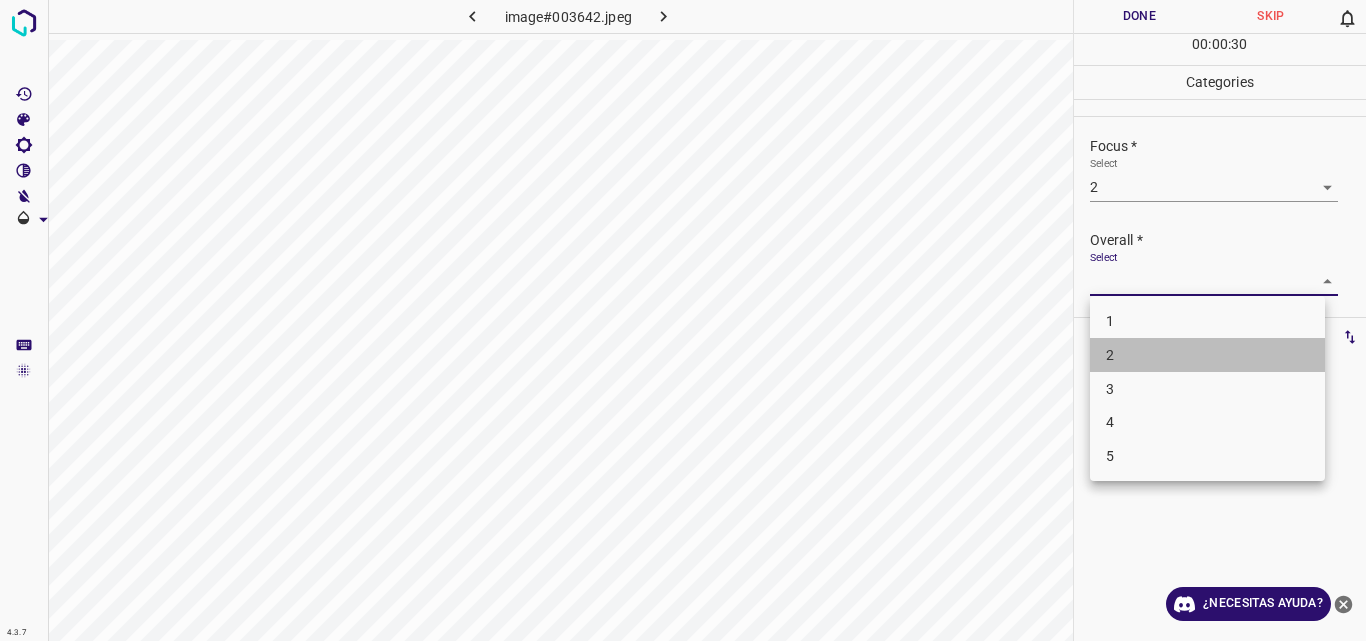 click on "2" at bounding box center (1207, 355) 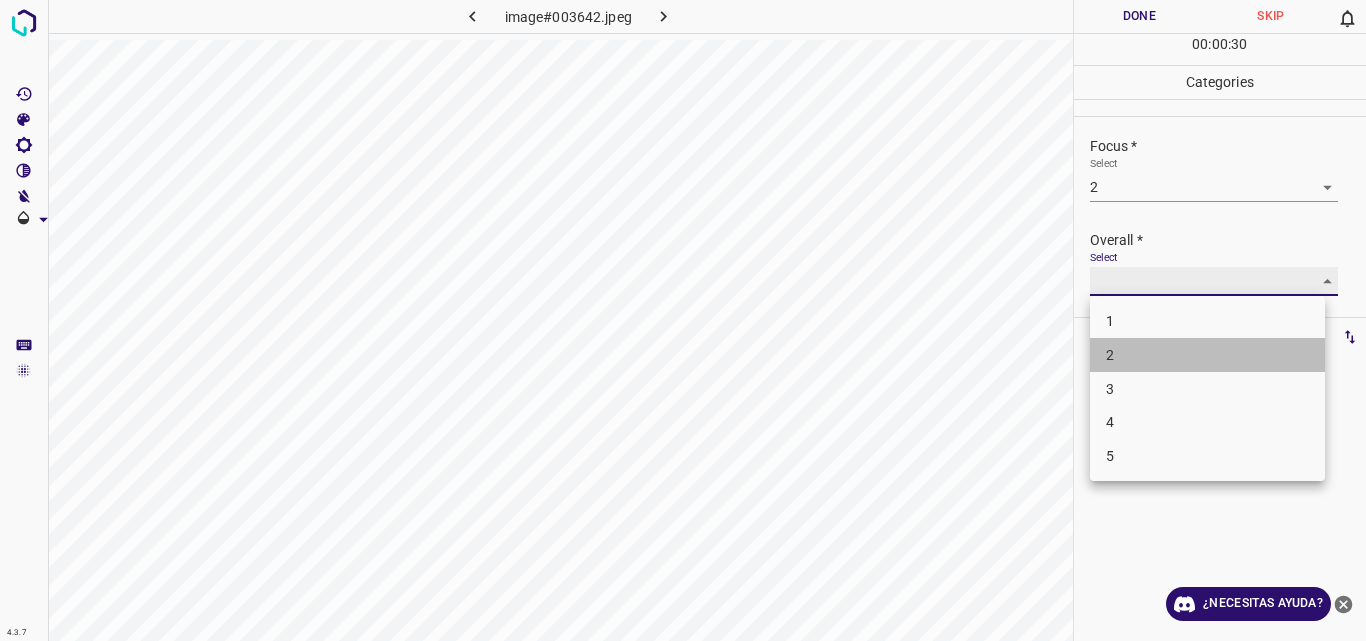 type on "2" 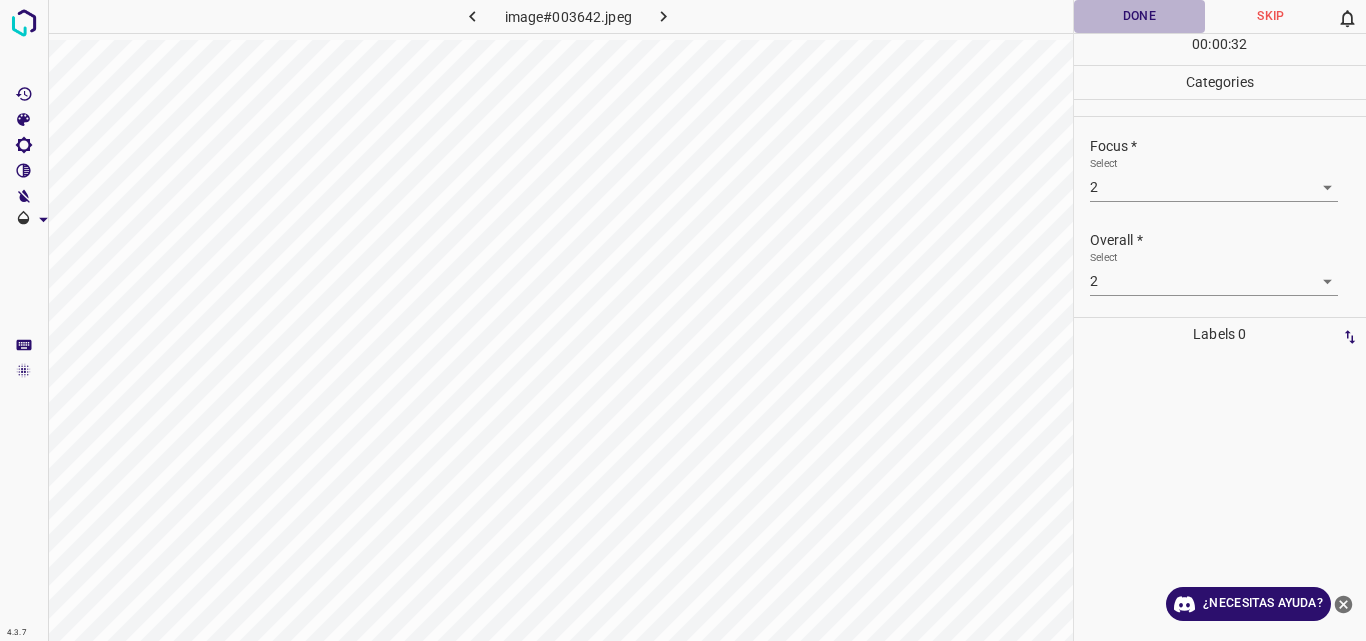 click on "Done" at bounding box center (1140, 16) 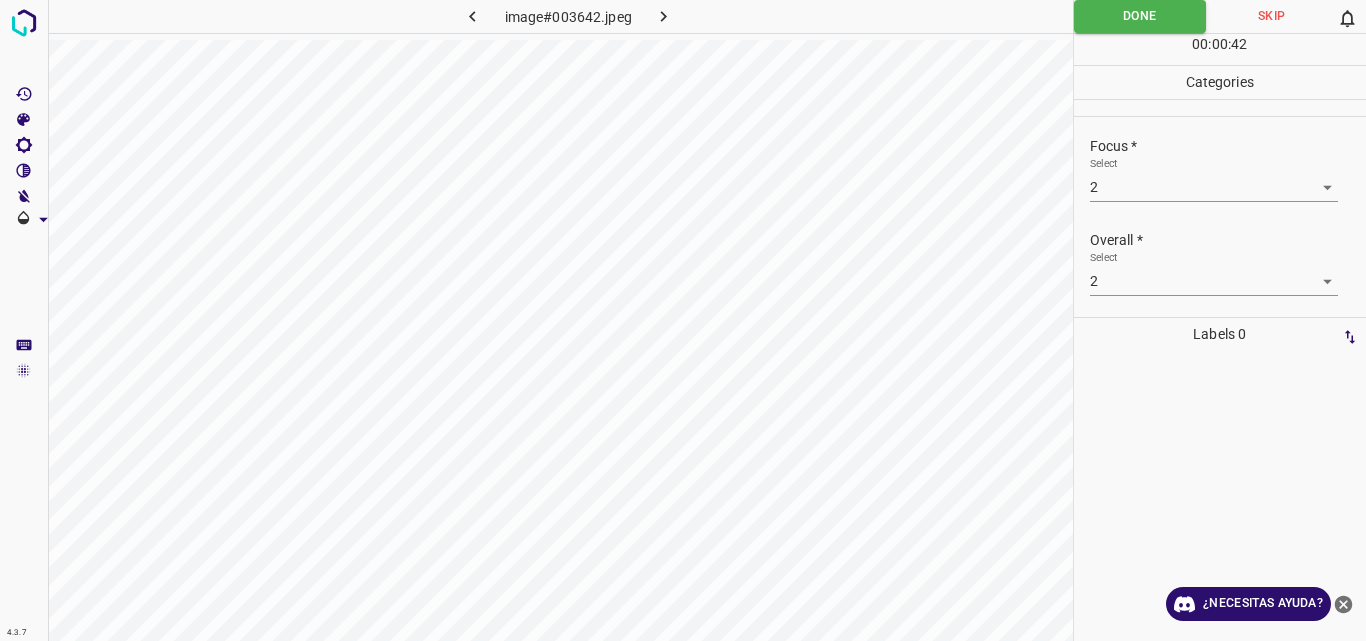 click 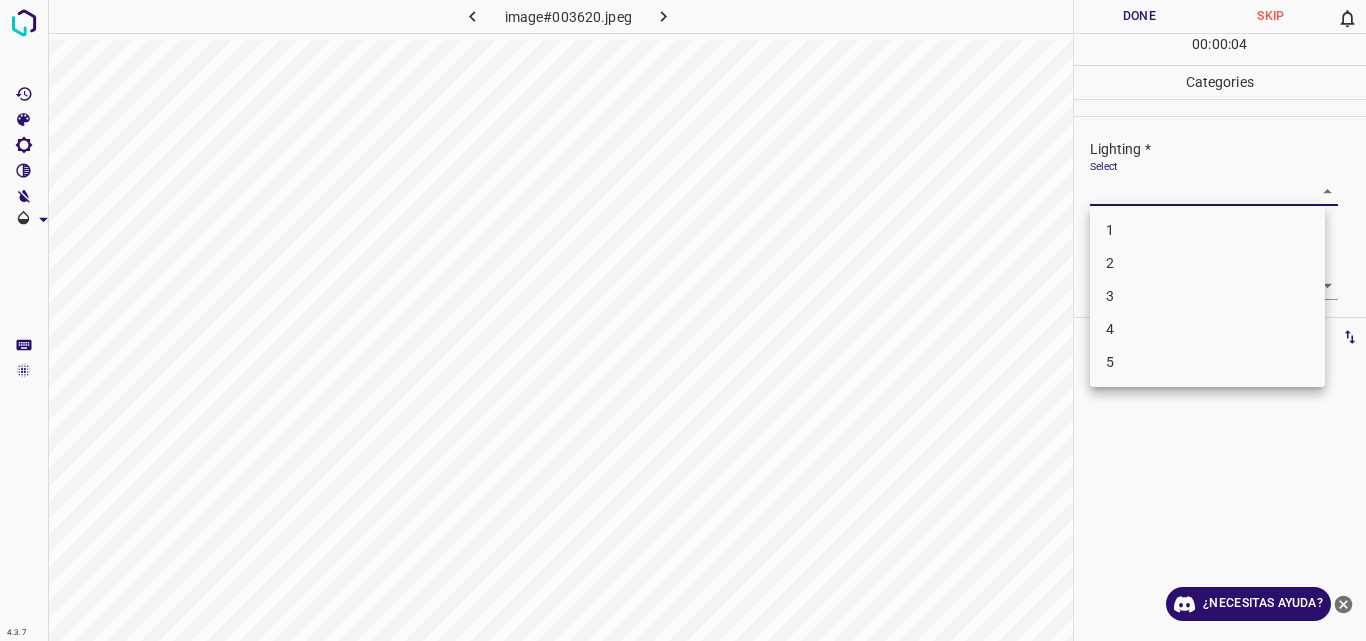 click on "4.3.7 image#003620.jpeg Done Skip 0 00   : 00   : 04   Categories Lighting *  Select ​ Focus *  Select ​ Overall *  Select ​ Labels   0 Categories 1 Lighting 2 Focus 3 Overall Tools Space Change between modes (Draw & Edit) I Auto labeling R Restore zoom M Zoom in N Zoom out Delete Delete selecte label Filters Z Restore filters X Saturation filter C Brightness filter V Contrast filter B Gray scale filter General O Download ¿Necesitas ayuda? Original text Rate this translation Your feedback will be used to help improve Google Translate - Texto - Esconder - Borrar 1 2 3 4 5" at bounding box center [683, 320] 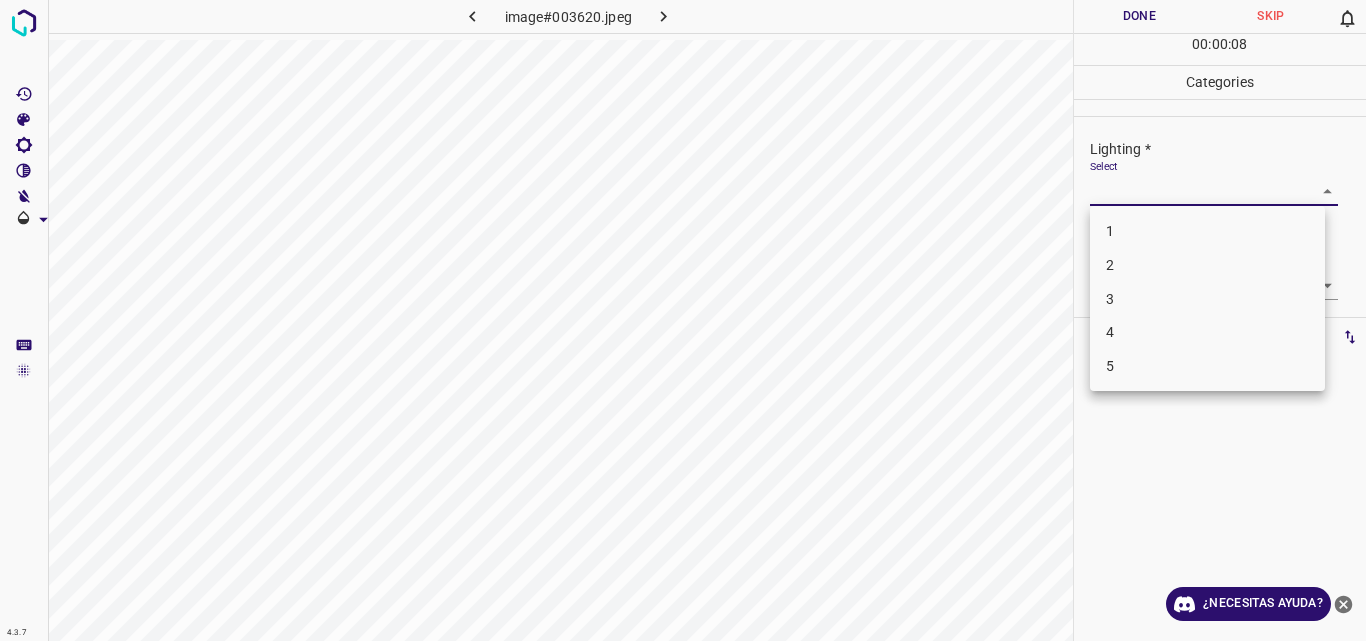 click on "3" at bounding box center [1207, 299] 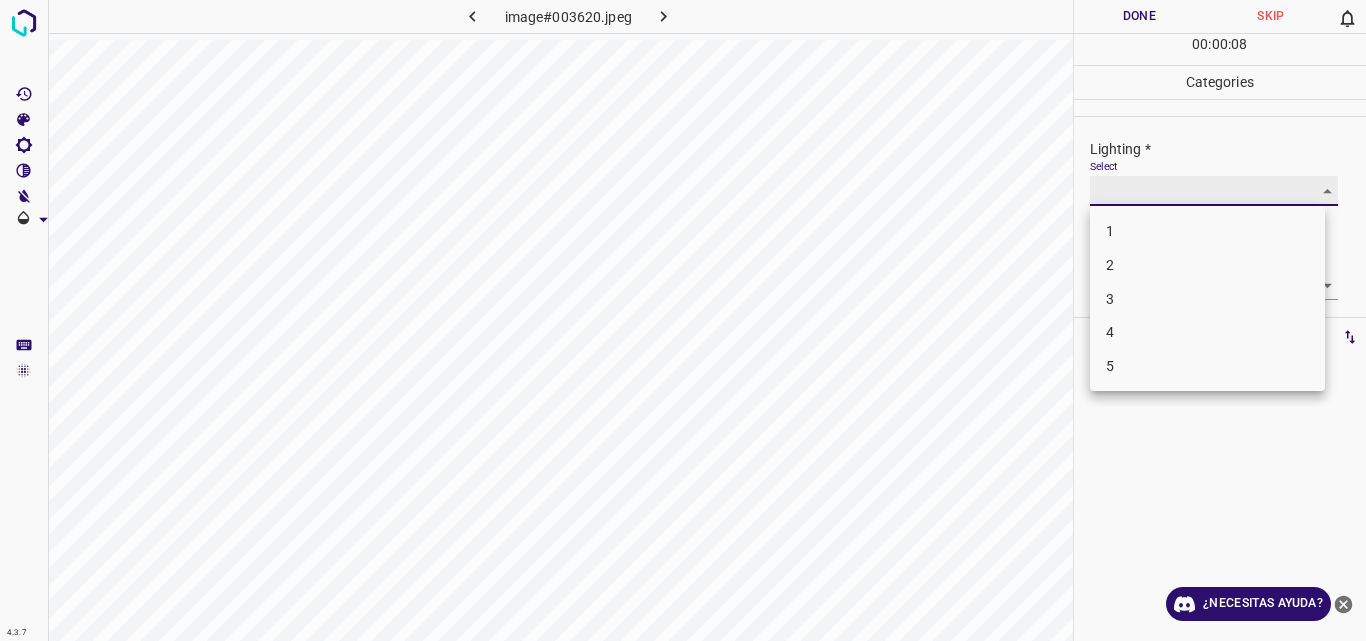 type on "3" 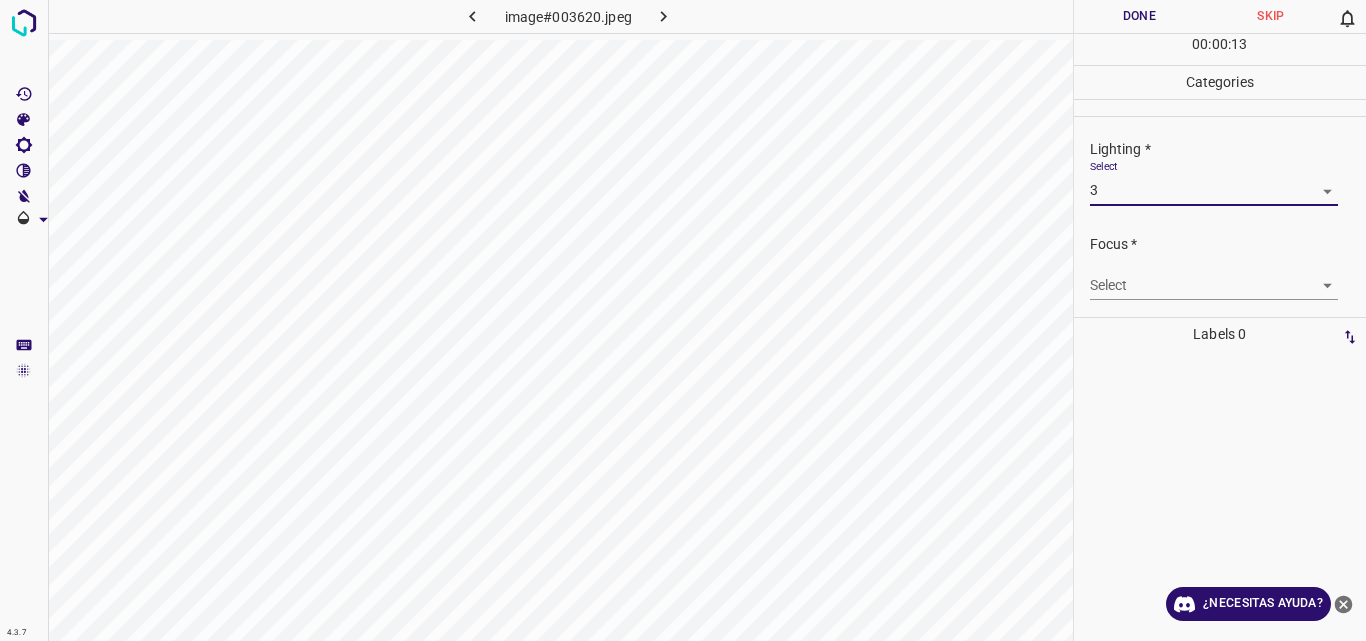 click on "4.3.7 image#003620.jpeg Done Skip 0 00   : 00   : 13   Categories Lighting *  Select 3 3 Focus *  Select ​ Overall *  Select ​ Labels   0 Categories 1 Lighting 2 Focus 3 Overall Tools Space Change between modes (Draw & Edit) I Auto labeling R Restore zoom M Zoom in N Zoom out Delete Delete selecte label Filters Z Restore filters X Saturation filter C Brightness filter V Contrast filter B Gray scale filter General O Download ¿Necesitas ayuda? Original text Rate this translation Your feedback will be used to help improve Google Translate - Texto - Esconder - Borrar" at bounding box center [683, 320] 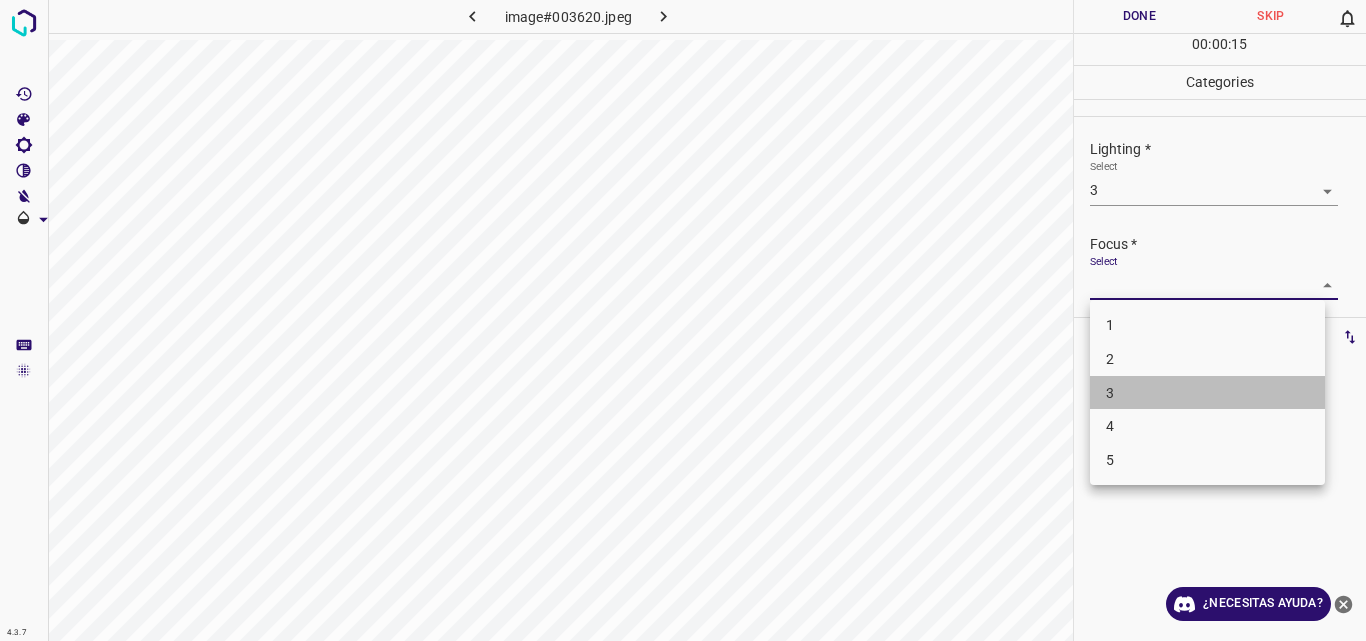 click on "3" at bounding box center (1207, 393) 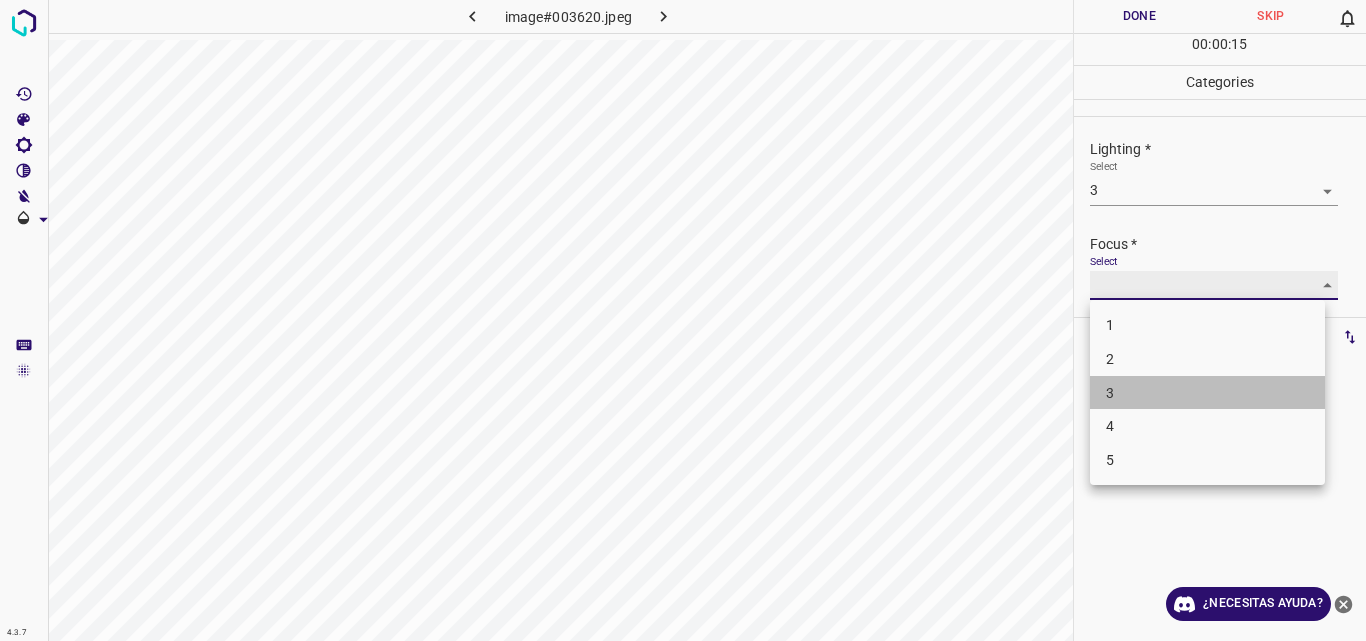 type on "3" 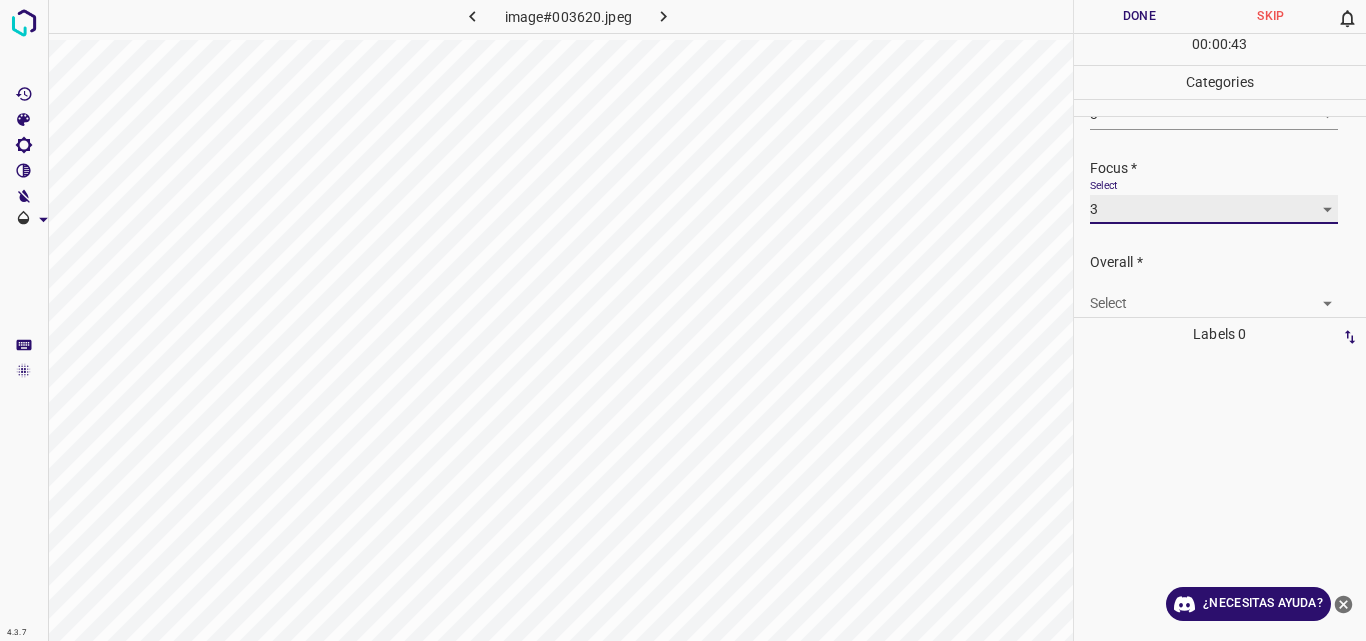 scroll, scrollTop: 98, scrollLeft: 0, axis: vertical 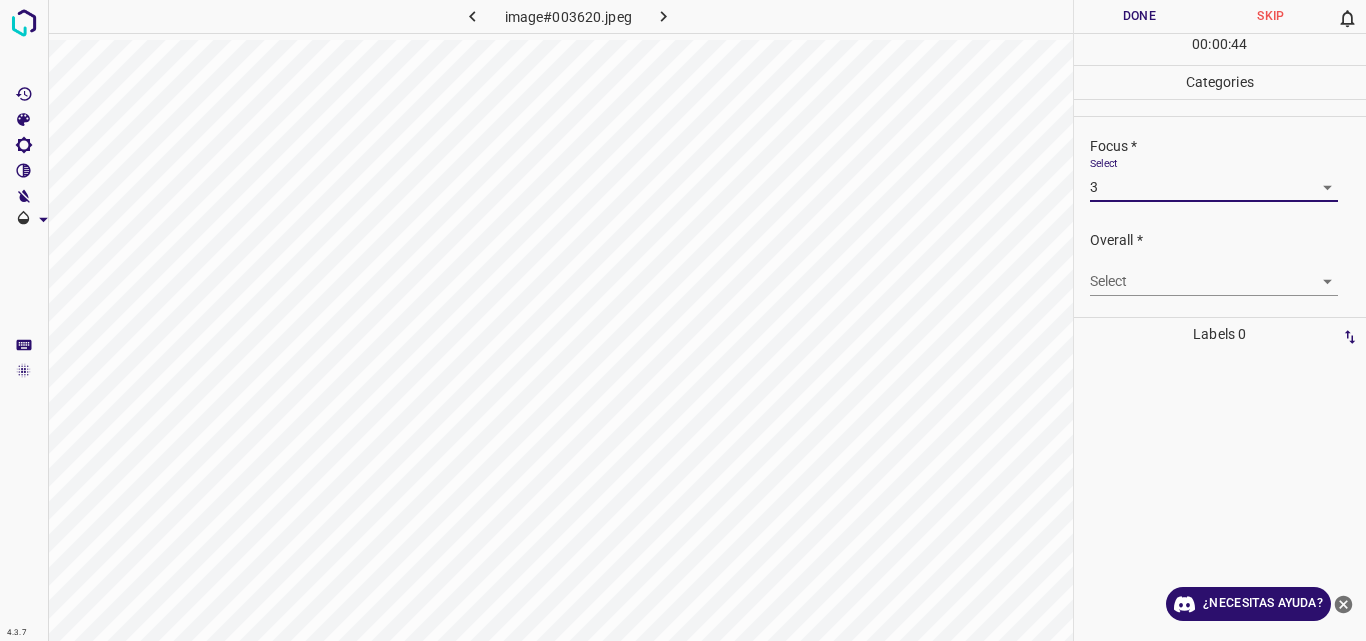 click on "4.3.7 image#003620.jpeg Done Skip 0 00   : 00   : 44   Categories Lighting *  Select 3 3 Focus *  Select 3 3 Overall *  Select ​ Labels   0 Categories 1 Lighting 2 Focus 3 Overall Tools Space Change between modes (Draw & Edit) I Auto labeling R Restore zoom M Zoom in N Zoom out Delete Delete selecte label Filters Z Restore filters X Saturation filter C Brightness filter V Contrast filter B Gray scale filter General O Download ¿Necesitas ayuda? Original text Rate this translation Your feedback will be used to help improve Google Translate - Texto - Esconder - Borrar" at bounding box center (683, 320) 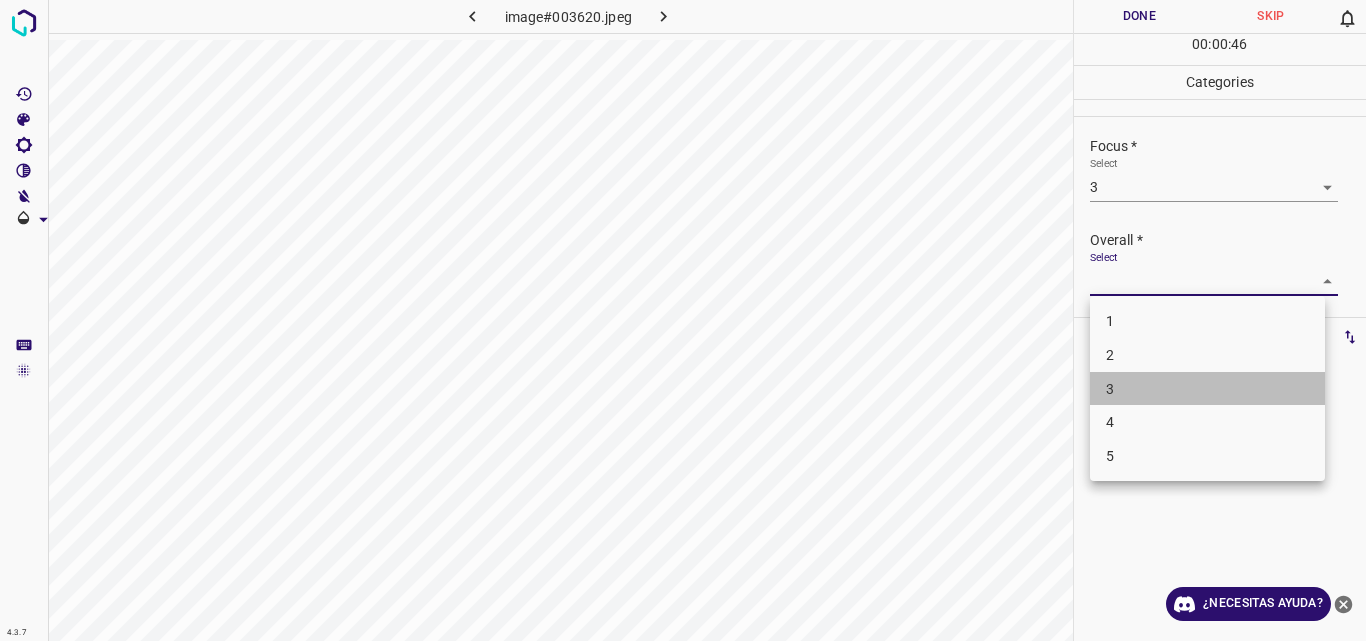 click on "3" at bounding box center (1207, 389) 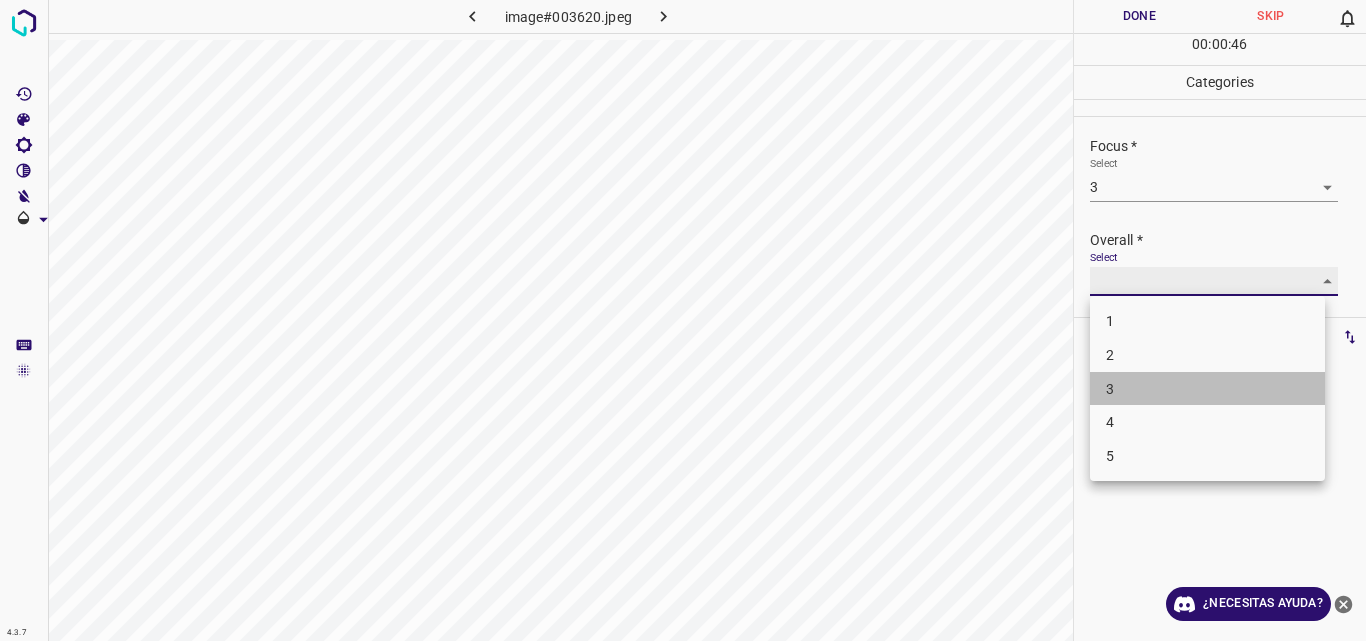 type on "3" 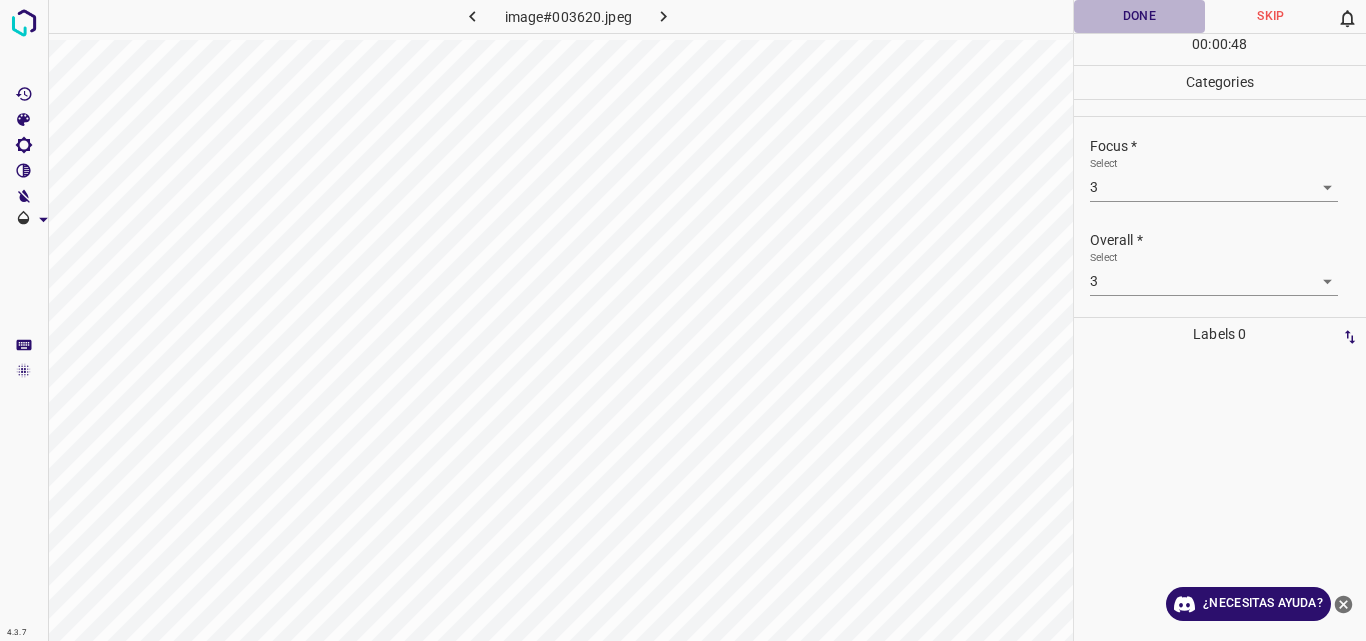 click on "Done" at bounding box center [1140, 16] 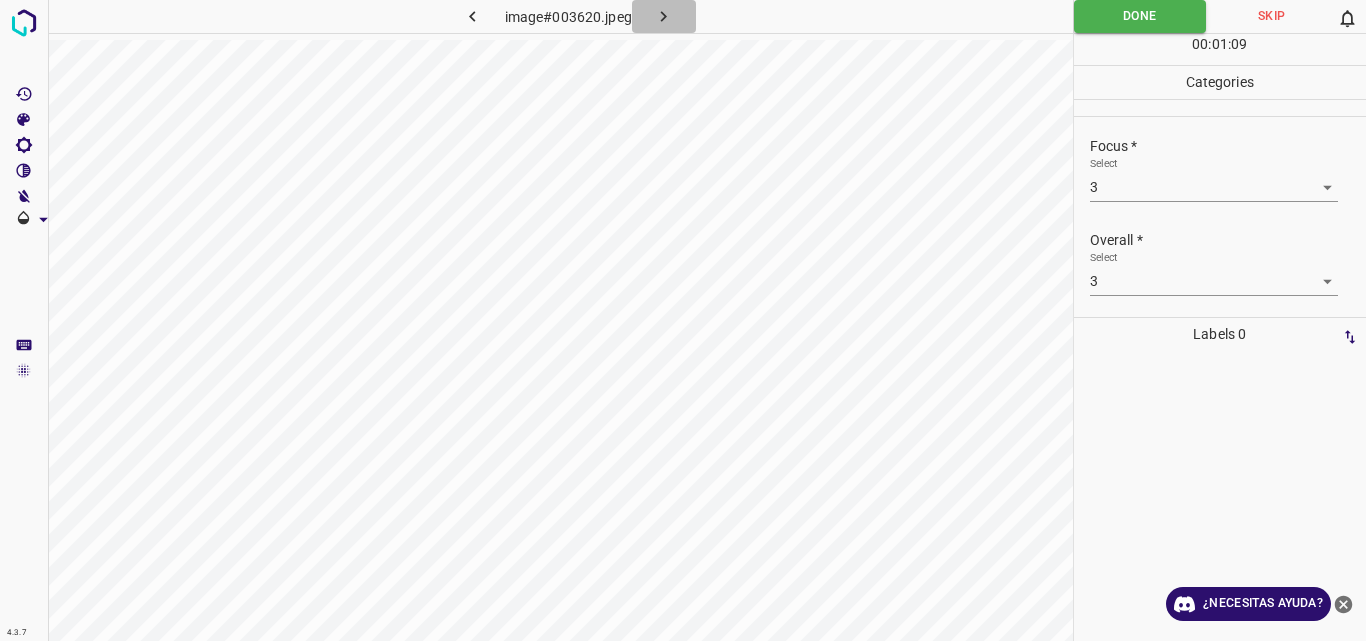 click 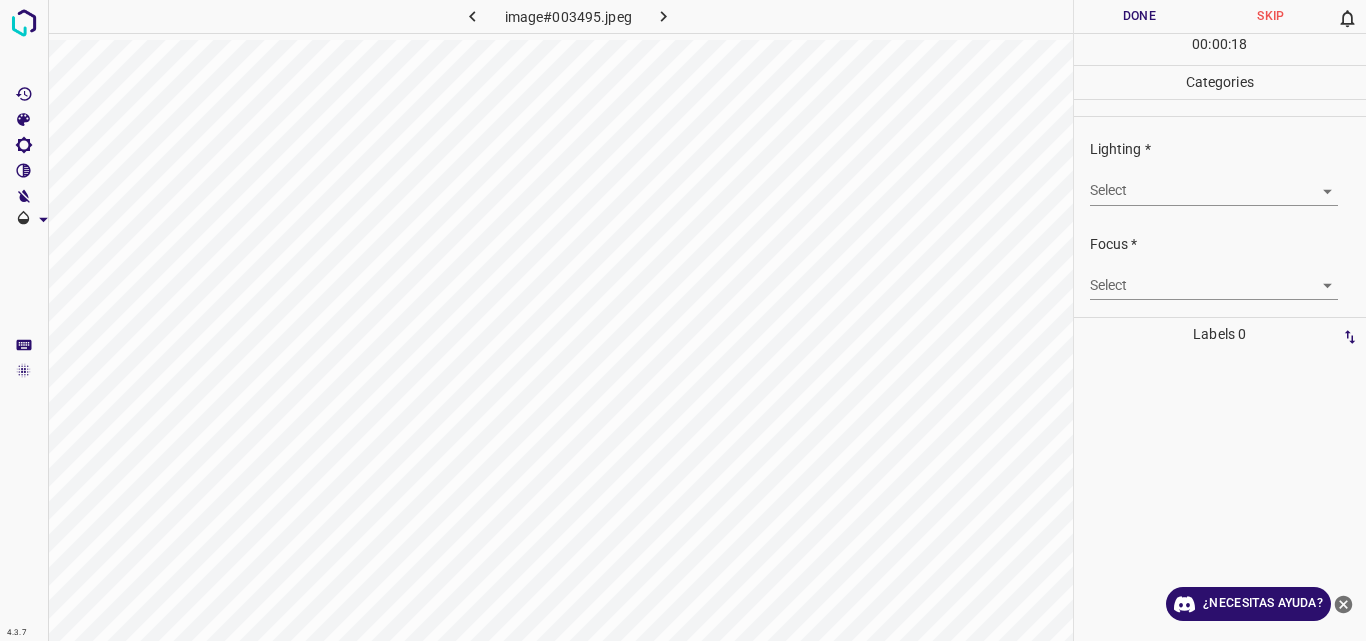click on "4.3.7 image#003495.jpeg Done Skip 0 00   : 00   : 18   Categories Lighting *  Select ​ Focus *  Select ​ Overall *  Select ​ Labels   0 Categories 1 Lighting 2 Focus 3 Overall Tools Space Change between modes (Draw & Edit) I Auto labeling R Restore zoom M Zoom in N Zoom out Delete Delete selecte label Filters Z Restore filters X Saturation filter C Brightness filter V Contrast filter B Gray scale filter General O Download ¿Necesitas ayuda? Original text Rate this translation Your feedback will be used to help improve Google Translate - Texto - Esconder - Borrar" at bounding box center (683, 320) 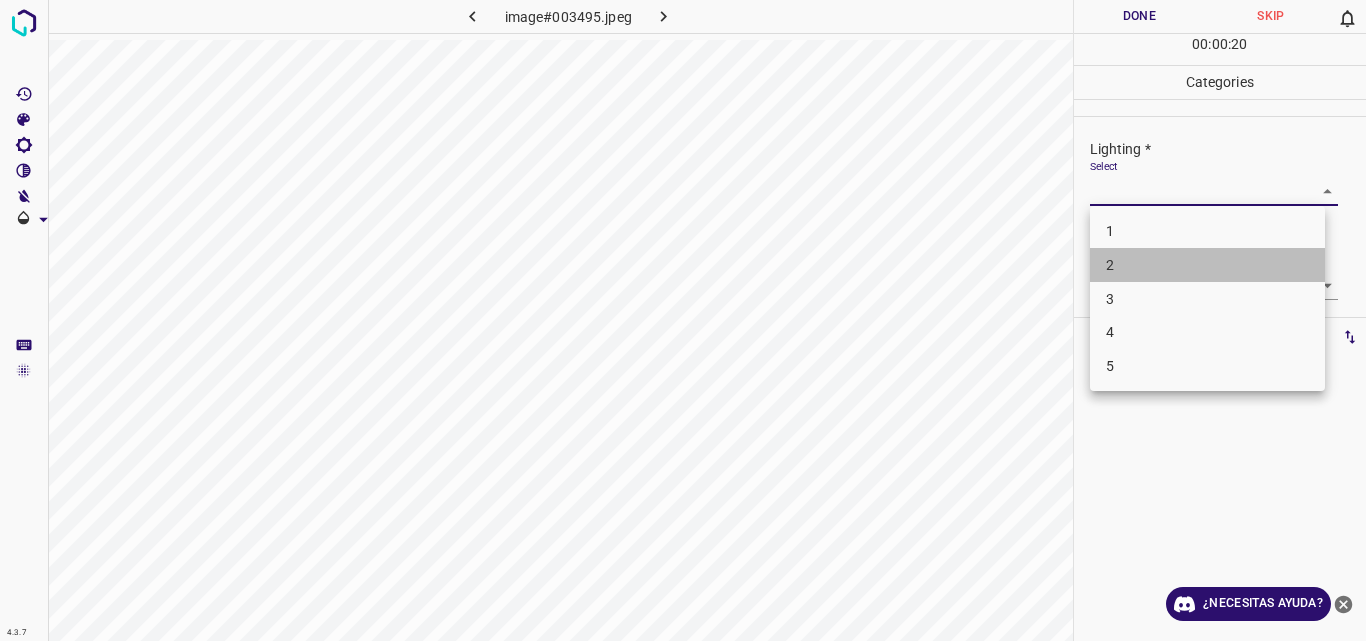 click on "2" at bounding box center [1207, 265] 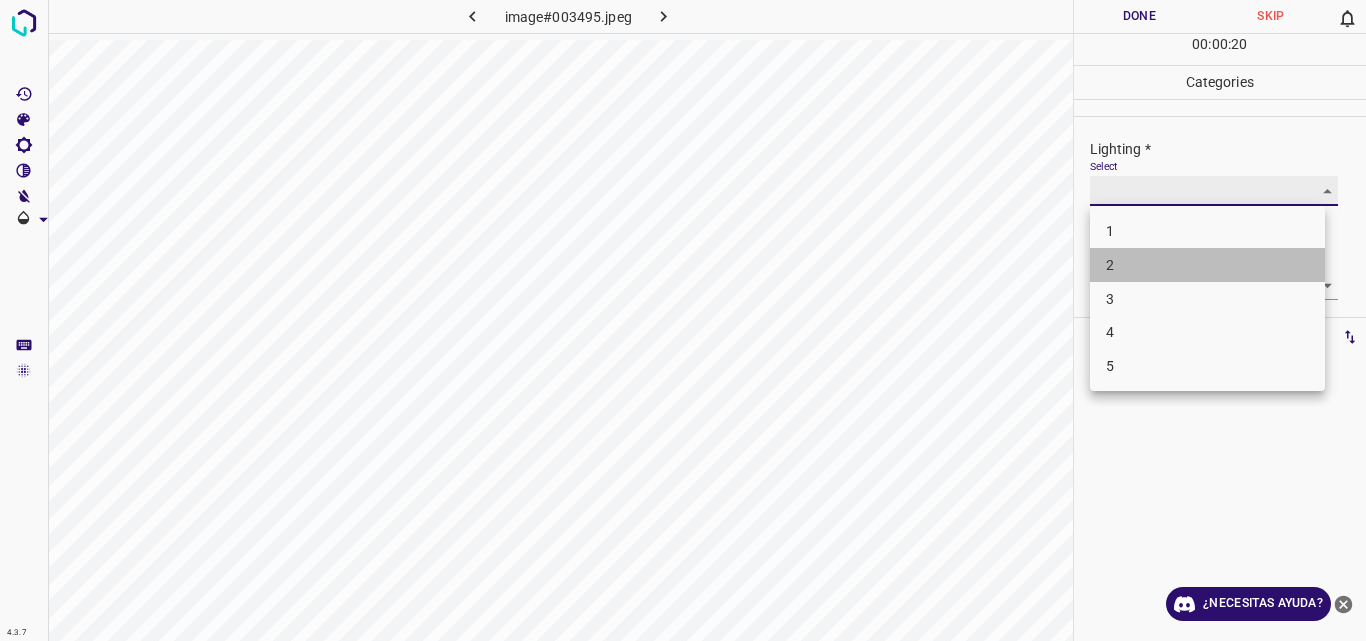 type on "2" 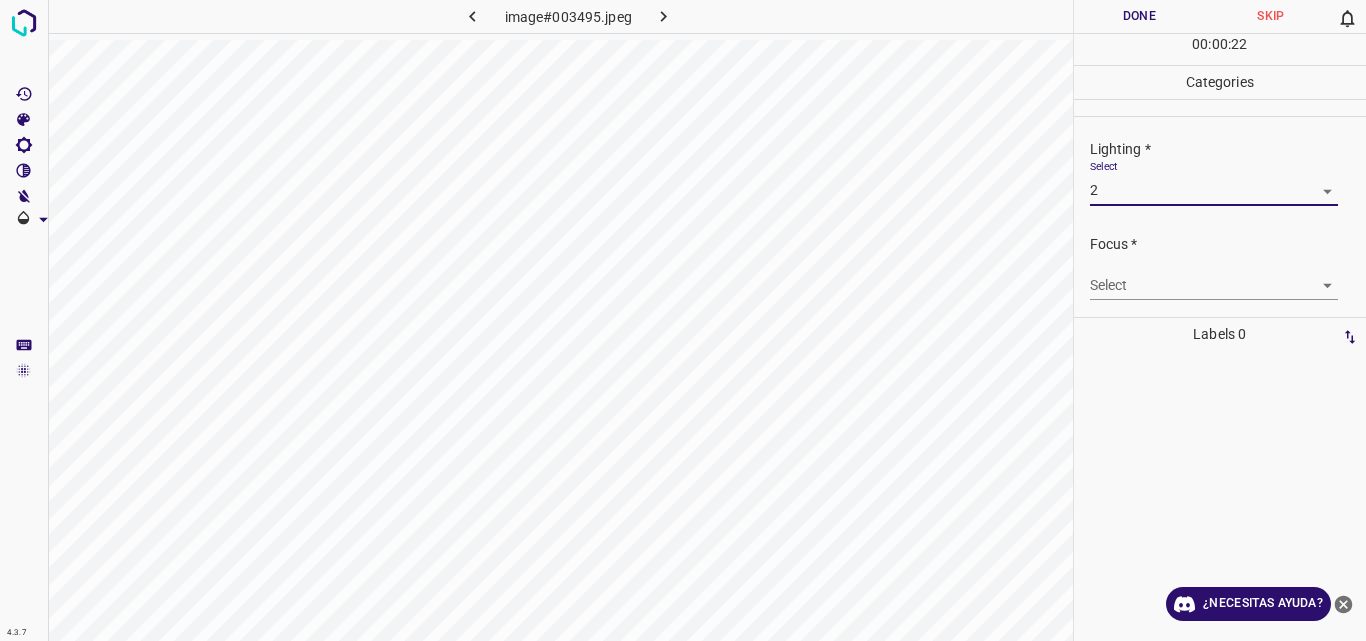 click on "4.3.7 image#003495.jpeg Done Skip 0 00   : 00   : 22   Categories Lighting *  Select 2 2 Focus *  Select ​ Overall *  Select ​ Labels   0 Categories 1 Lighting 2 Focus 3 Overall Tools Space Change between modes (Draw & Edit) I Auto labeling R Restore zoom M Zoom in N Zoom out Delete Delete selecte label Filters Z Restore filters X Saturation filter C Brightness filter V Contrast filter B Gray scale filter General O Download ¿Necesitas ayuda? Original text Rate this translation Your feedback will be used to help improve Google Translate - Texto - Esconder - Borrar" at bounding box center (683, 320) 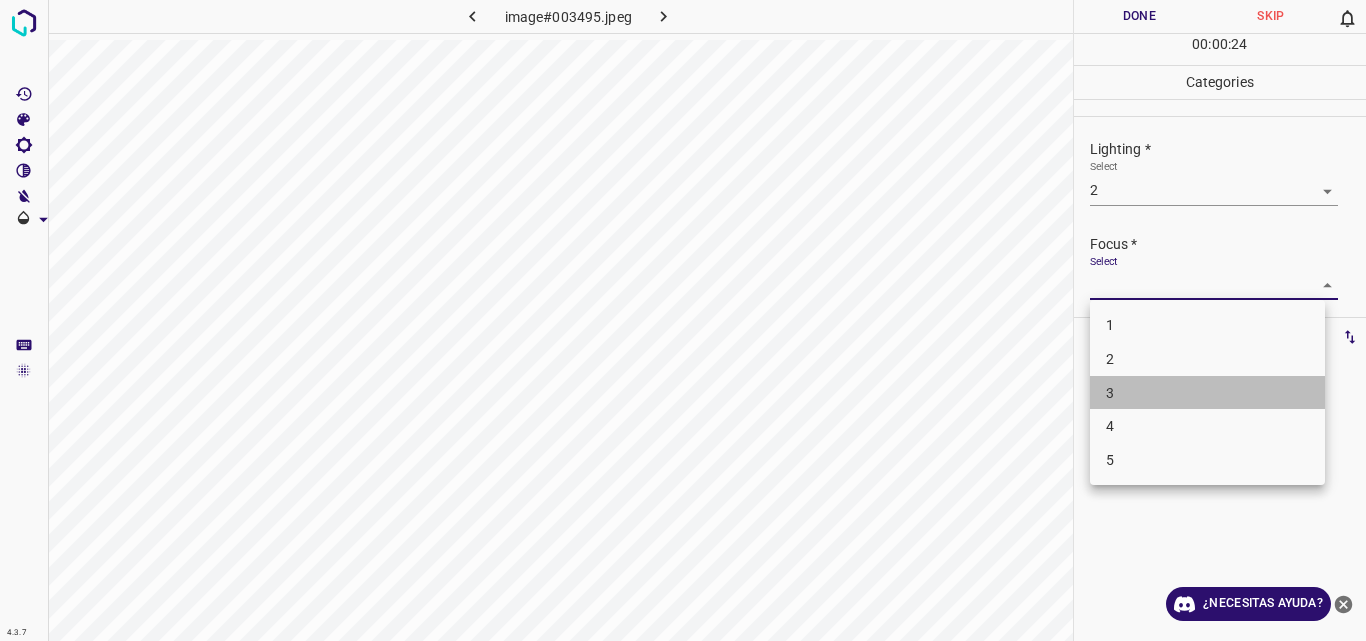 click on "3" at bounding box center [1207, 393] 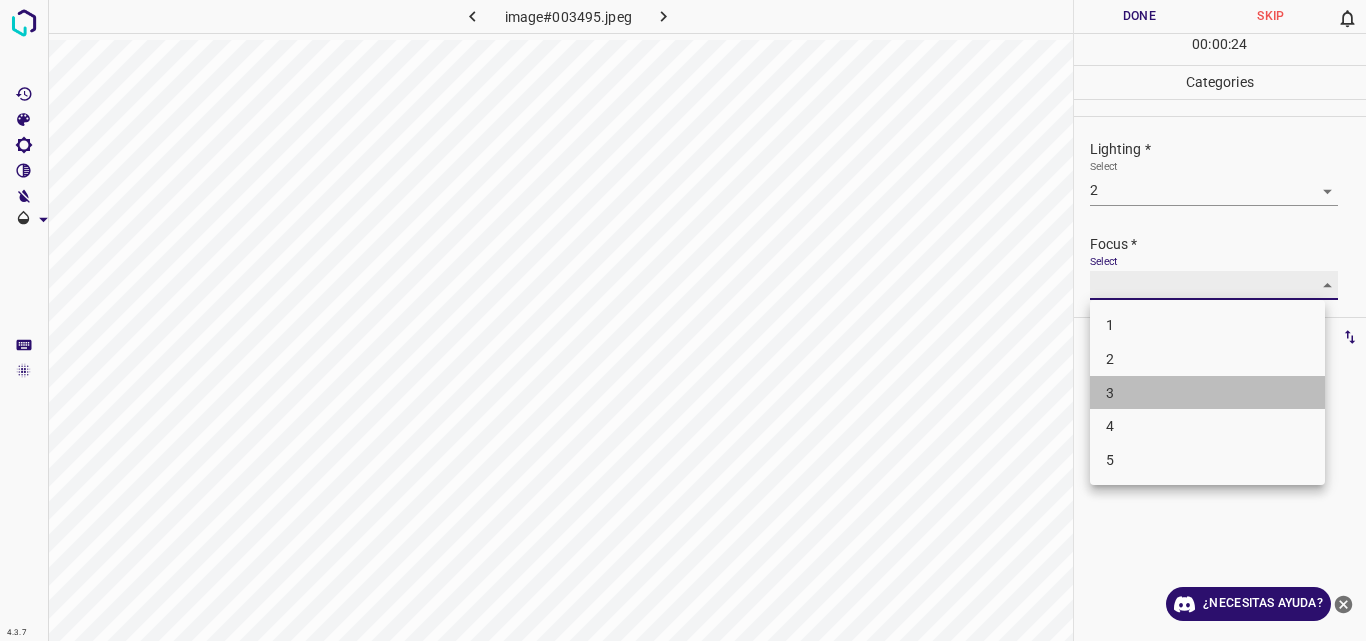 type on "3" 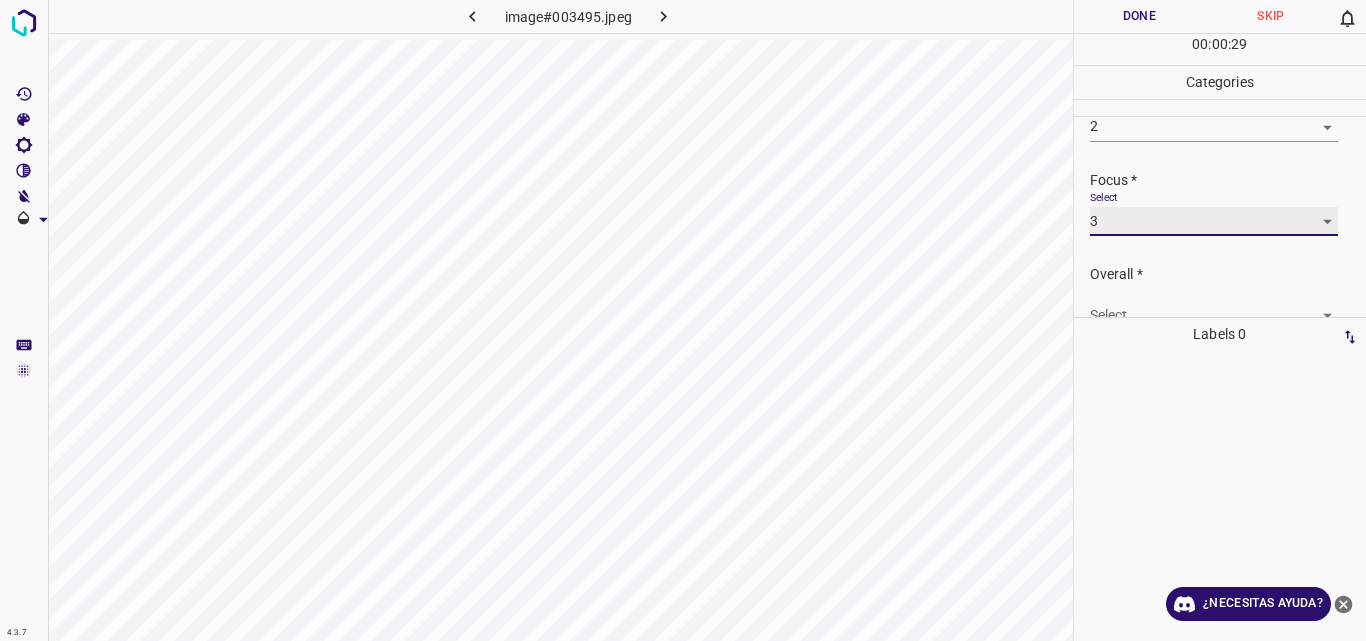 scroll, scrollTop: 98, scrollLeft: 0, axis: vertical 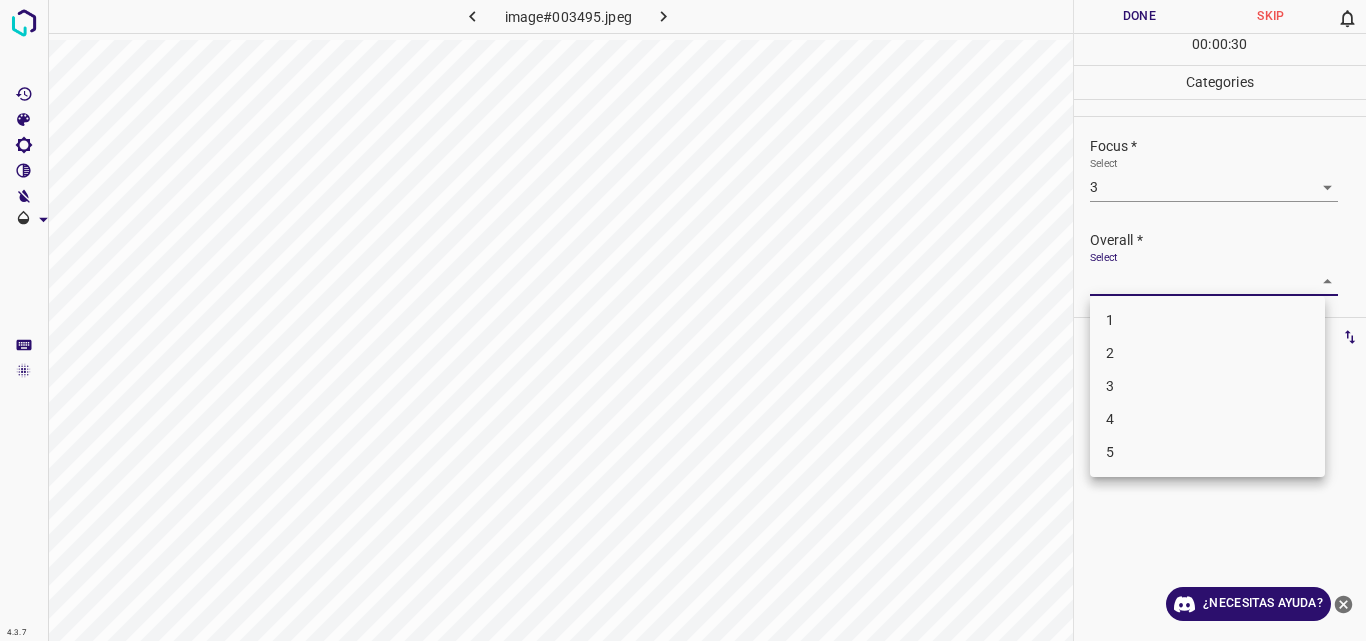 click on "4.3.7 image#003495.jpeg Done Skip 0 00   : 00   : 30   Categories Lighting *  Select 2 2 Focus *  Select 3 3 Overall *  Select ​ Labels   0 Categories 1 Lighting 2 Focus 3 Overall Tools Space Change between modes (Draw & Edit) I Auto labeling R Restore zoom M Zoom in N Zoom out Delete Delete selecte label Filters Z Restore filters X Saturation filter C Brightness filter V Contrast filter B Gray scale filter General O Download ¿Necesitas ayuda? Original text Rate this translation Your feedback will be used to help improve Google Translate - Texto - Esconder - Borrar 1 2 3 4 5" at bounding box center [683, 320] 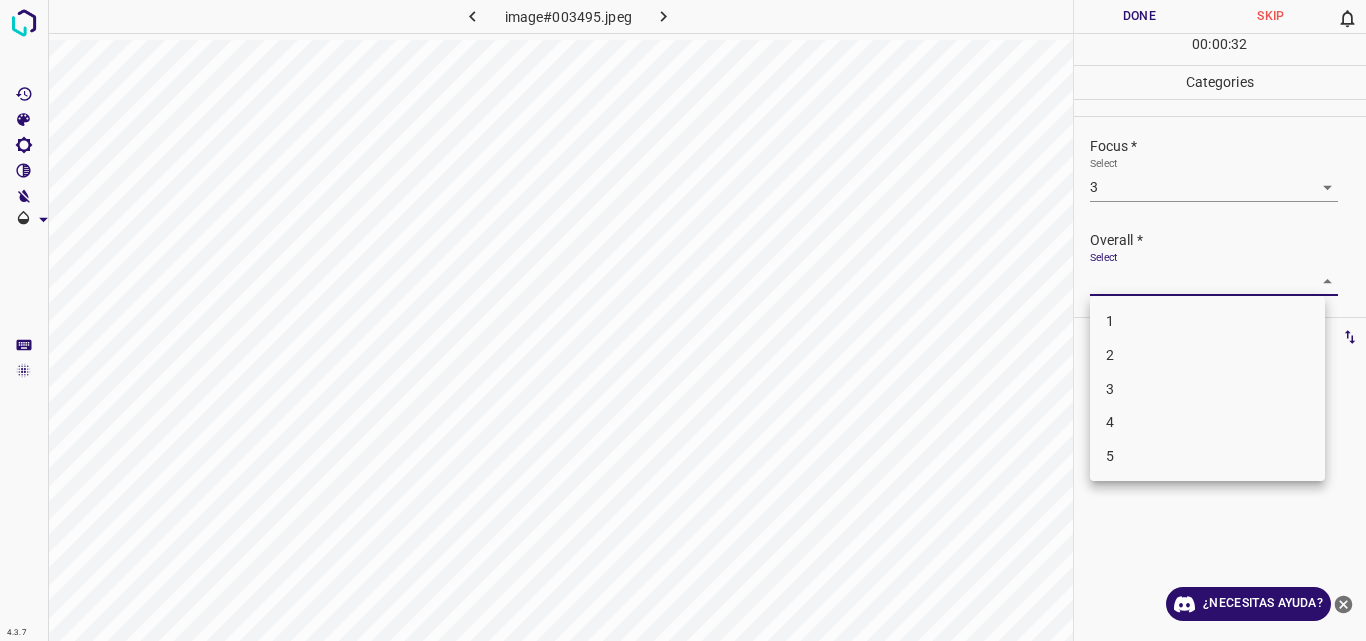 click on "3" at bounding box center (1207, 389) 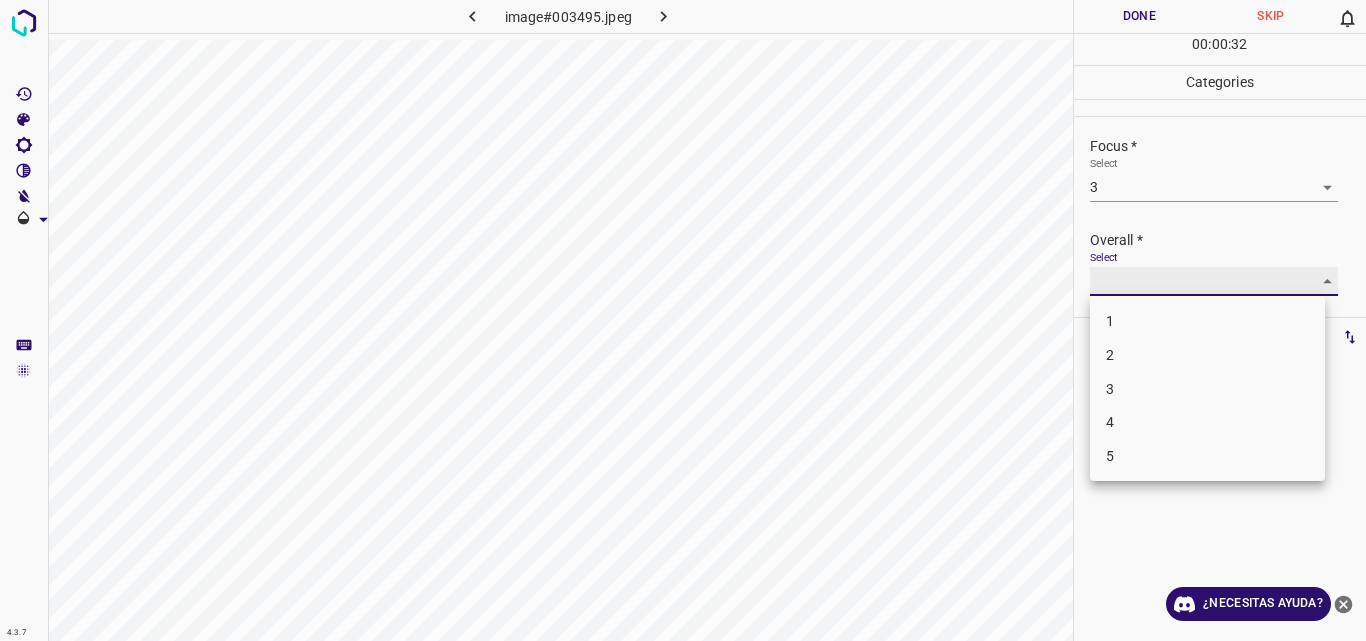 type on "3" 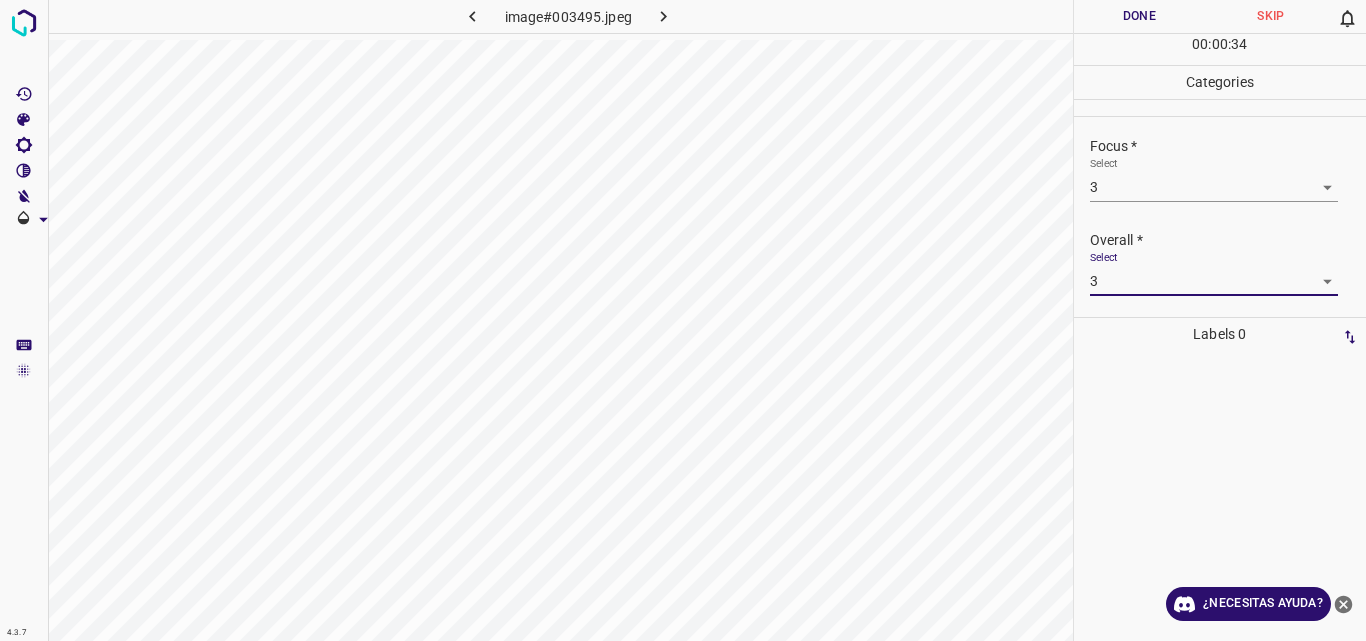 click on "Done" at bounding box center (1140, 16) 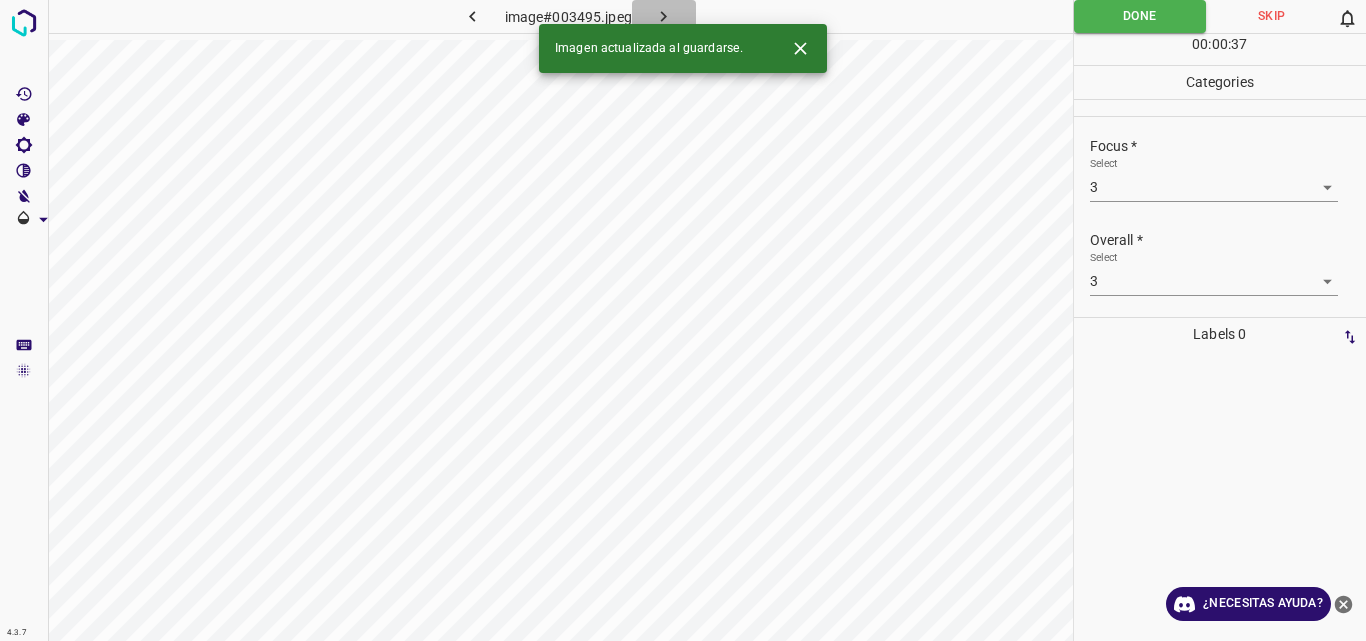 click 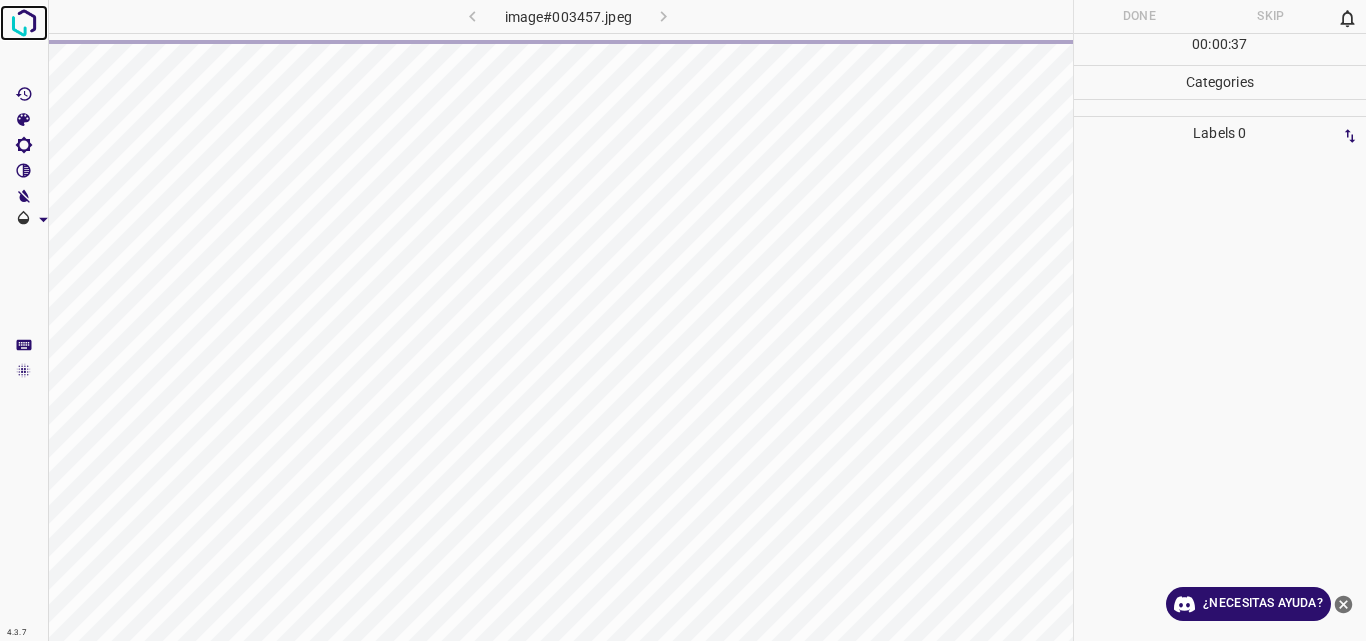click at bounding box center [24, 23] 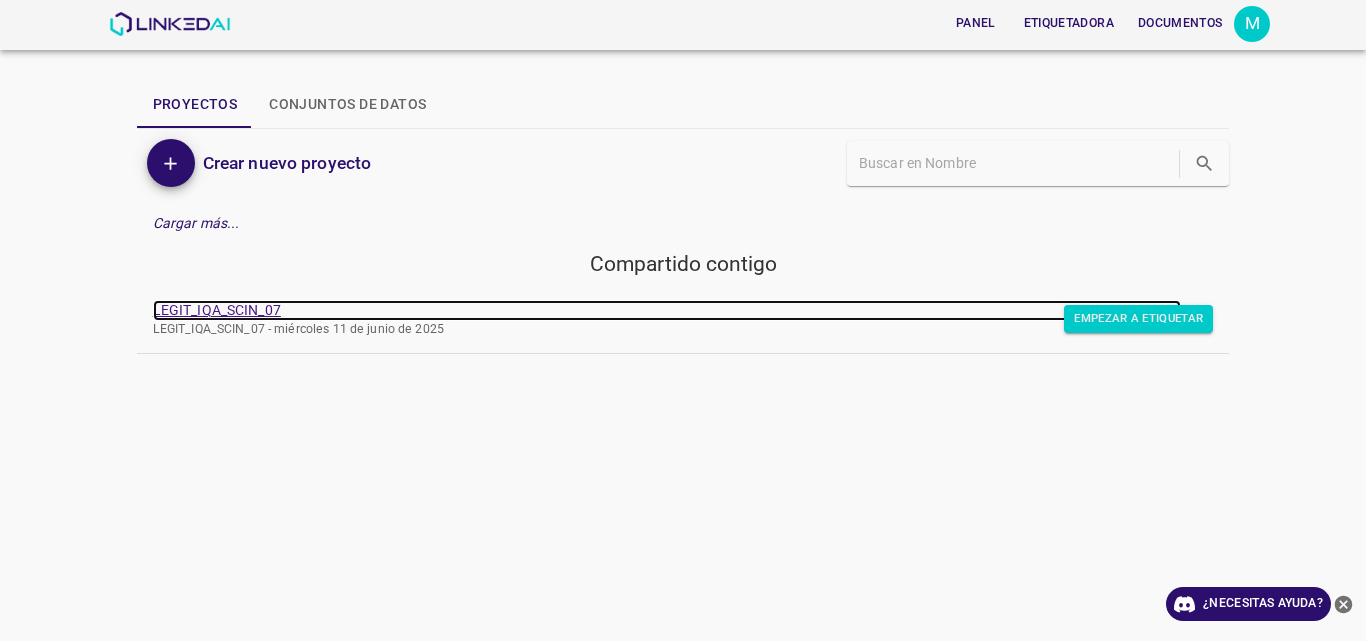 click on "LEGIT_IQA_SCIN_07" at bounding box center (217, 310) 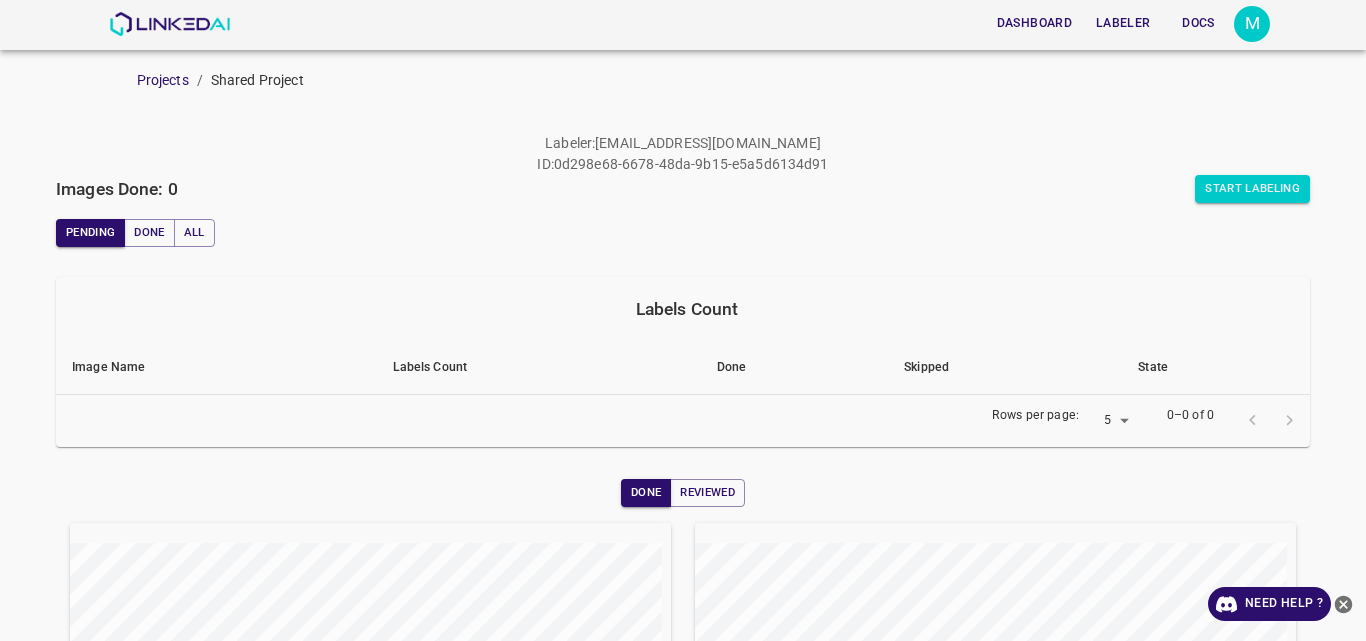 scroll, scrollTop: 0, scrollLeft: 0, axis: both 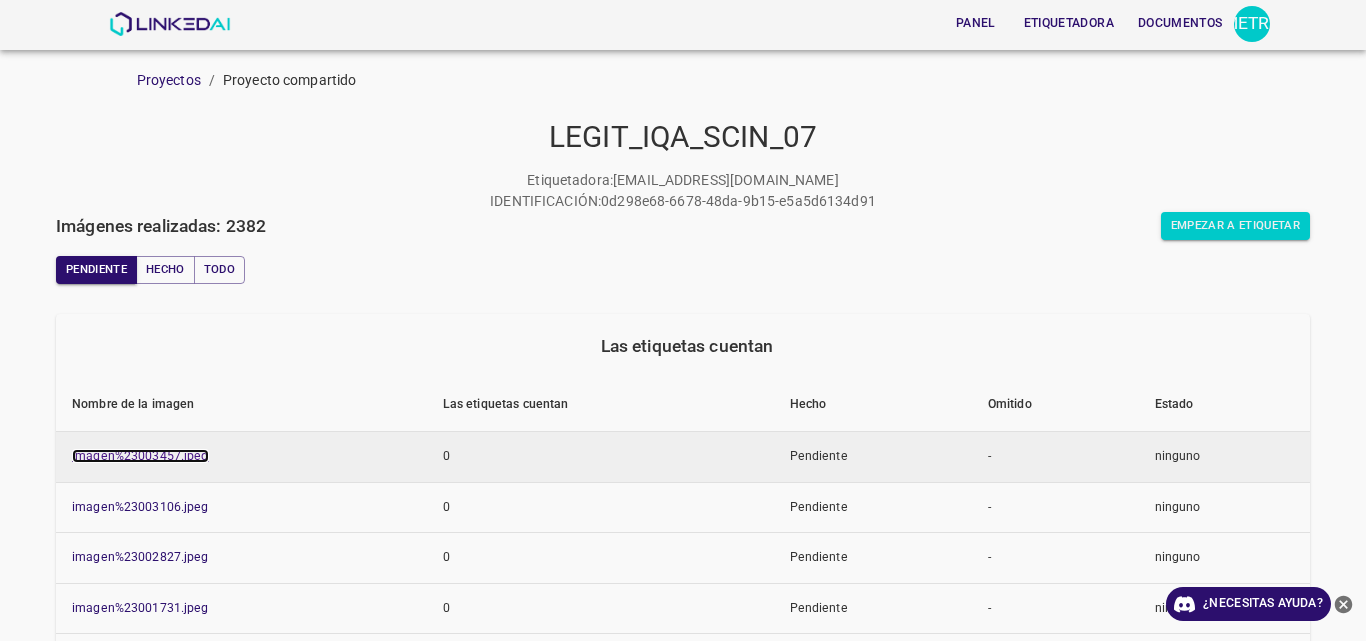 click on "imagen%23003457.jpeg" at bounding box center (140, 456) 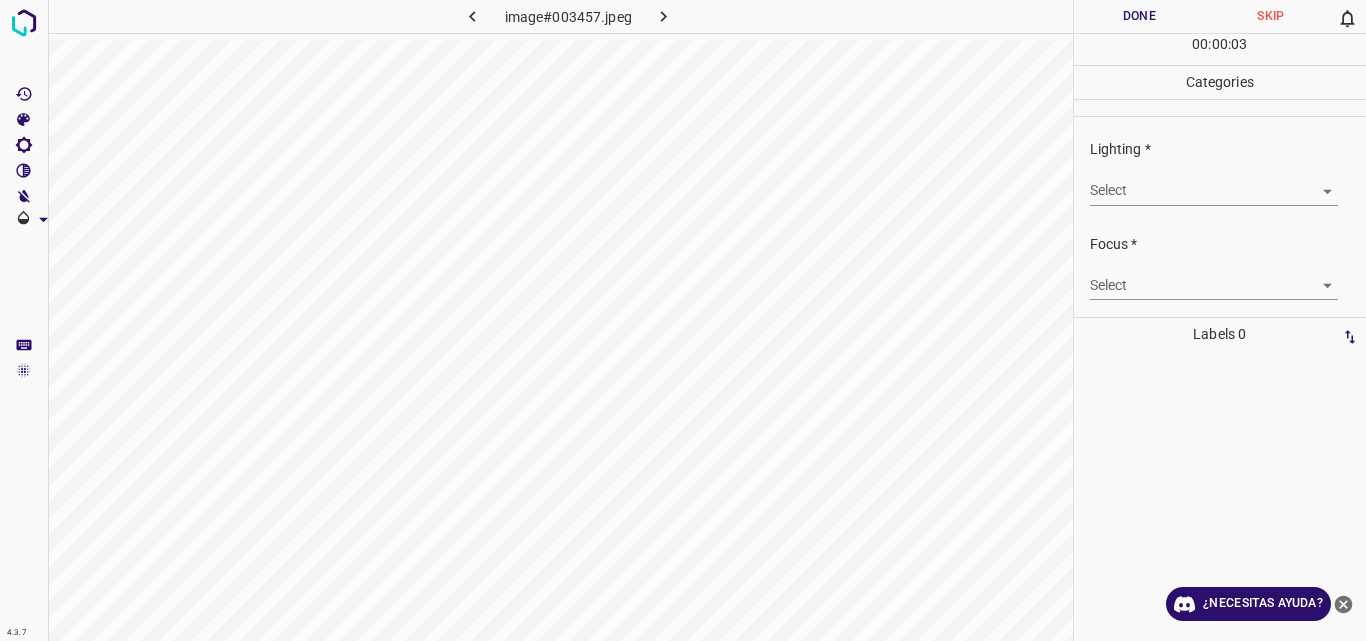 click on "4.3.7 image#003457.jpeg Done Skip 0 00   : 00   : 03   Categories Lighting *  Select ​ Focus *  Select ​ Overall *  Select ​ Labels   0 Categories 1 Lighting 2 Focus 3 Overall Tools Space Change between modes (Draw & Edit) I Auto labeling R Restore zoom M Zoom in N Zoom out Delete Delete selecte label Filters Z Restore filters X Saturation filter C Brightness filter V Contrast filter B Gray scale filter General O Download ¿Necesitas ayuda? Original text Rate this translation Your feedback will be used to help improve Google Translate - Texto - Esconder - Borrar" at bounding box center [683, 320] 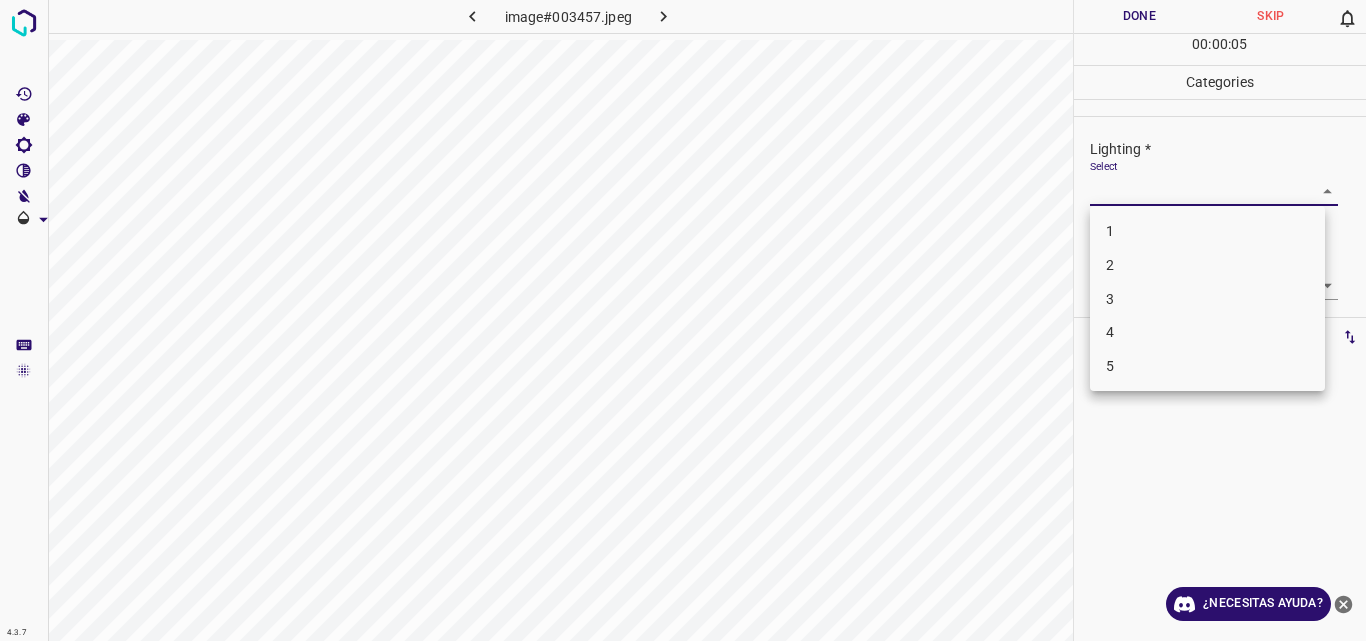 click on "2" at bounding box center [1207, 265] 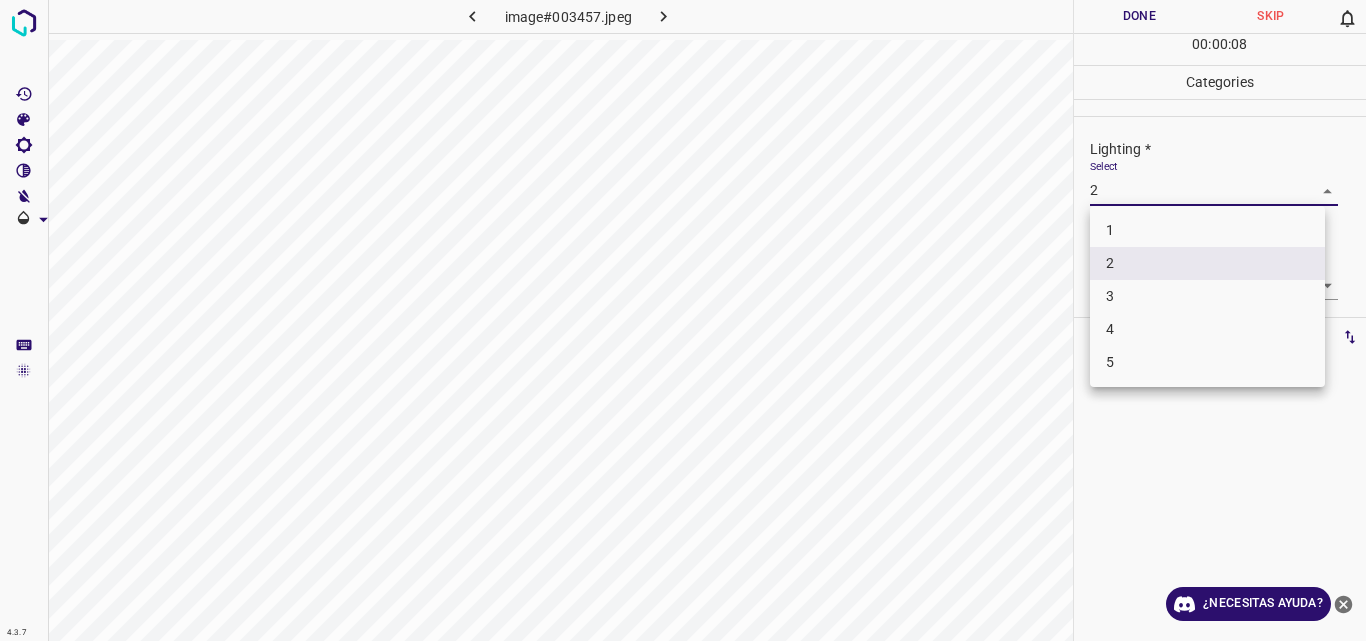 click on "4.3.7 image#003457.jpeg Done Skip 0 00   : 00   : 08   Categories Lighting *  Select 2 2 Focus *  Select ​ Overall *  Select ​ Labels   0 Categories 1 Lighting 2 Focus 3 Overall Tools Space Change between modes (Draw & Edit) I Auto labeling R Restore zoom M Zoom in N Zoom out Delete Delete selecte label Filters Z Restore filters X Saturation filter C Brightness filter V Contrast filter B Gray scale filter General O Download ¿Necesitas ayuda? Original text Rate this translation Your feedback will be used to help improve Google Translate - Texto - Esconder - Borrar 1 2 3 4 5" at bounding box center [683, 320] 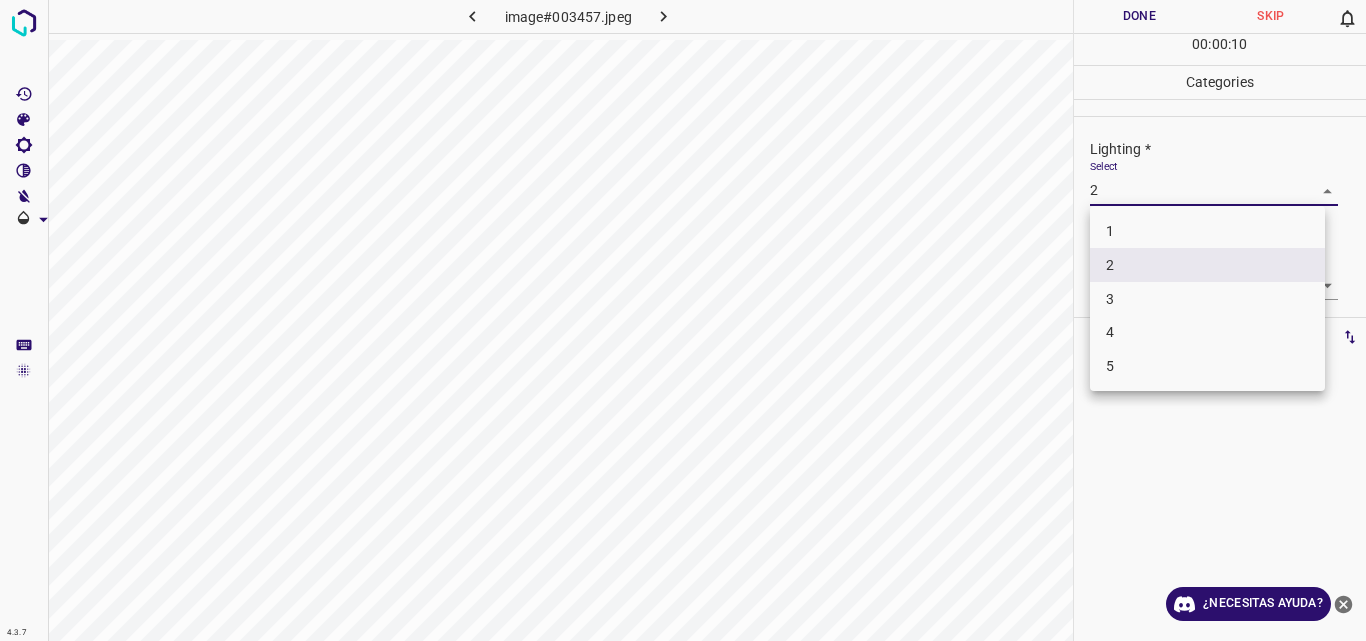 click on "3" at bounding box center [1207, 299] 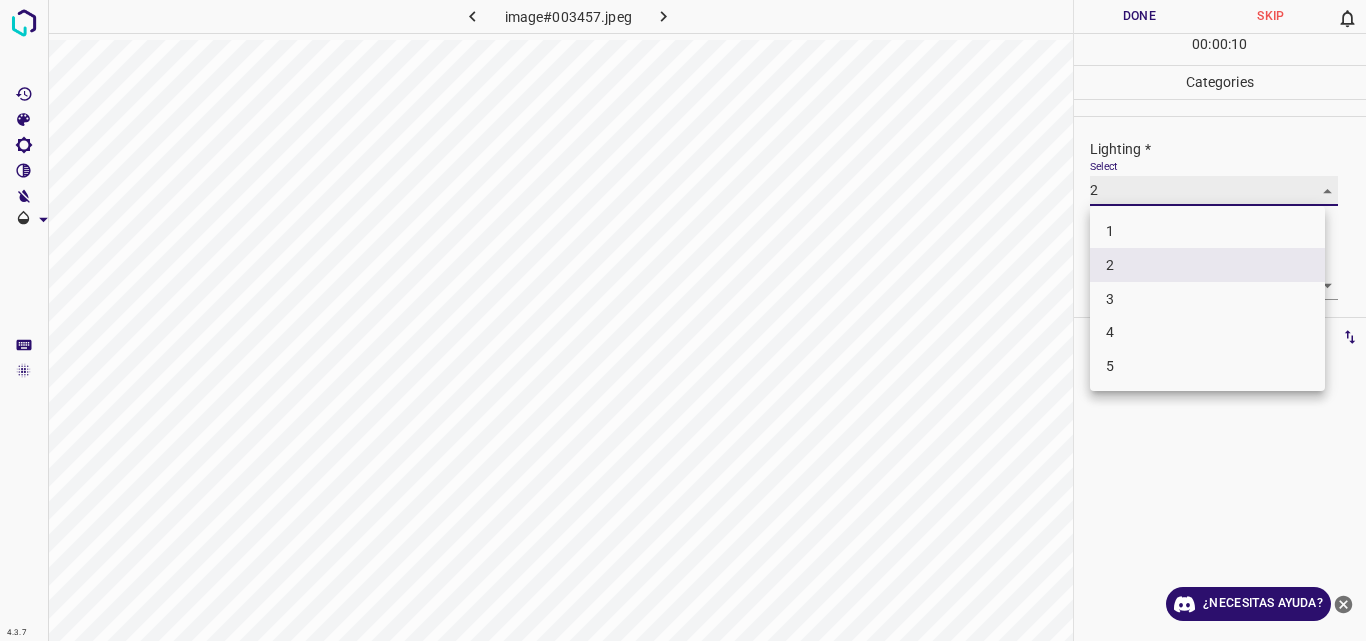 type on "3" 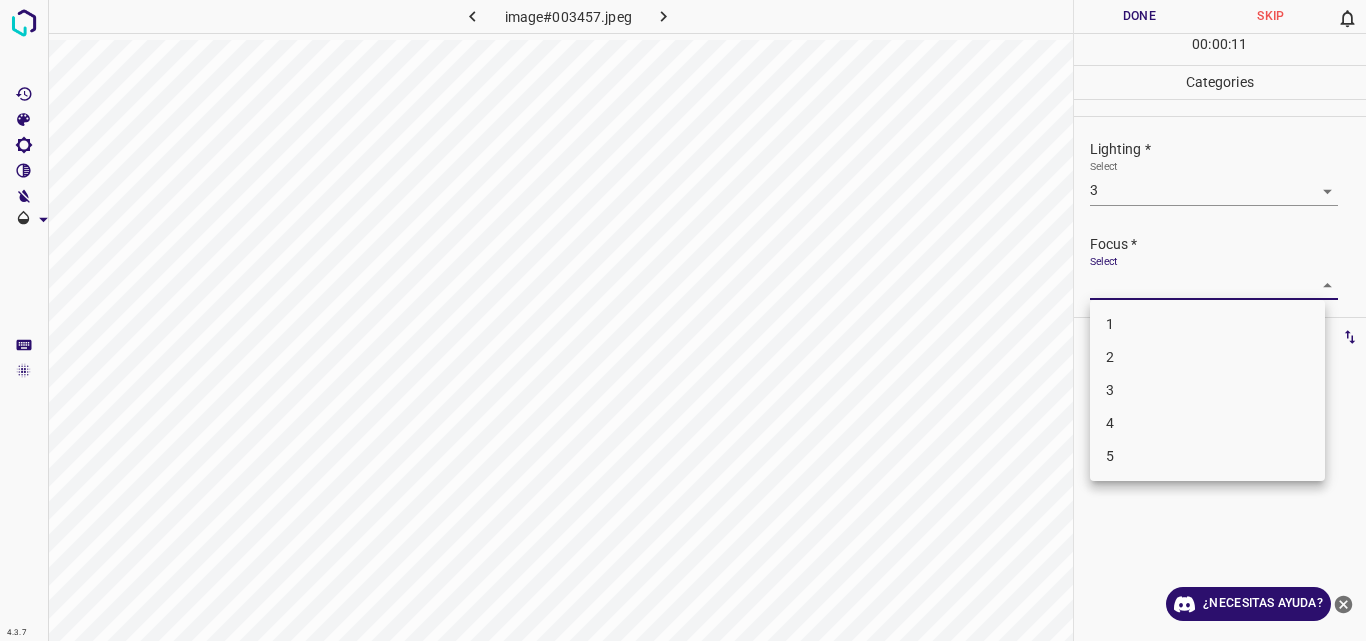 click on "4.3.7 image#003457.jpeg Done Skip 0 00   : 00   : 11   Categories Lighting *  Select 3 3 Focus *  Select ​ Overall *  Select ​ Labels   0 Categories 1 Lighting 2 Focus 3 Overall Tools Space Change between modes (Draw & Edit) I Auto labeling R Restore zoom M Zoom in N Zoom out Delete Delete selecte label Filters Z Restore filters X Saturation filter C Brightness filter V Contrast filter B Gray scale filter General O Download ¿Necesitas ayuda? Original text Rate this translation Your feedback will be used to help improve Google Translate - Texto - Esconder - Borrar 1 2 3 4 5" at bounding box center [683, 320] 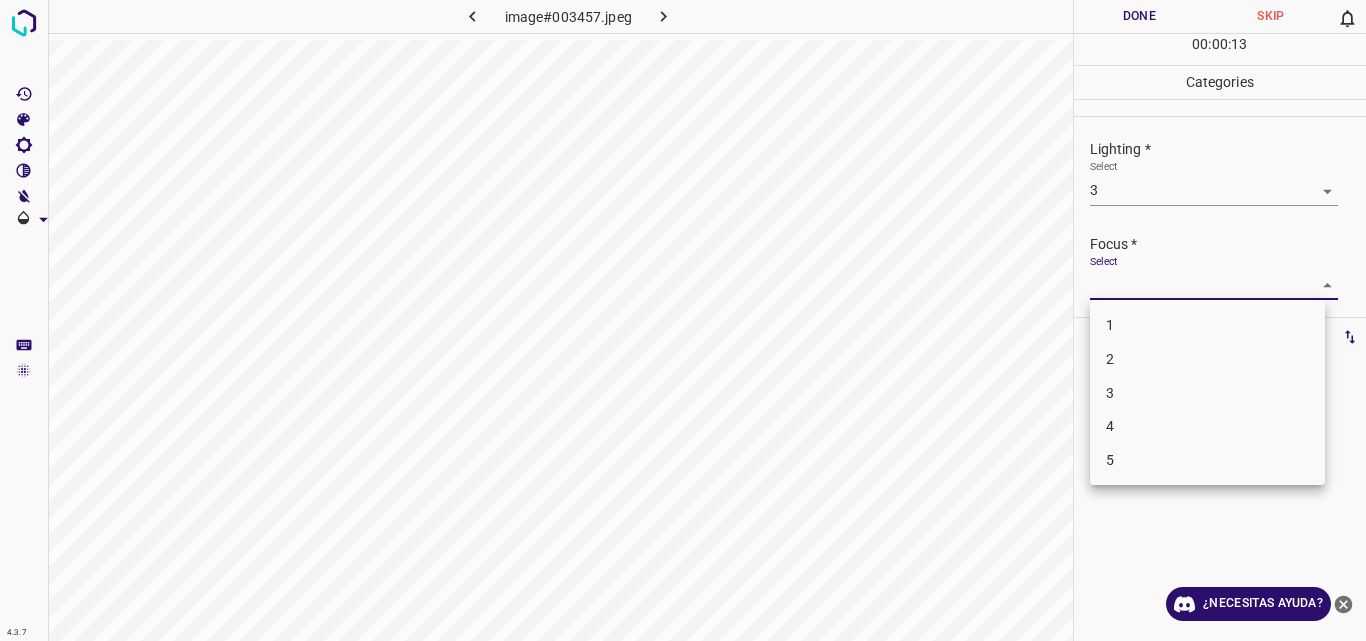 click on "3" at bounding box center (1207, 393) 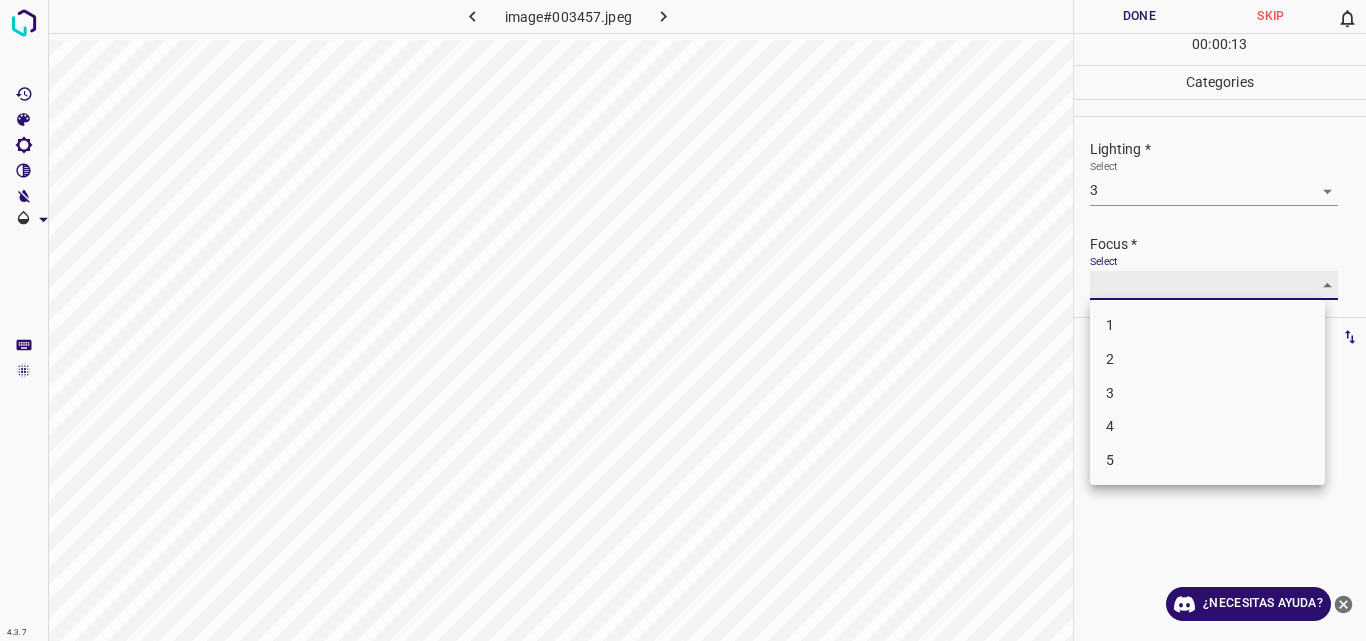 type on "3" 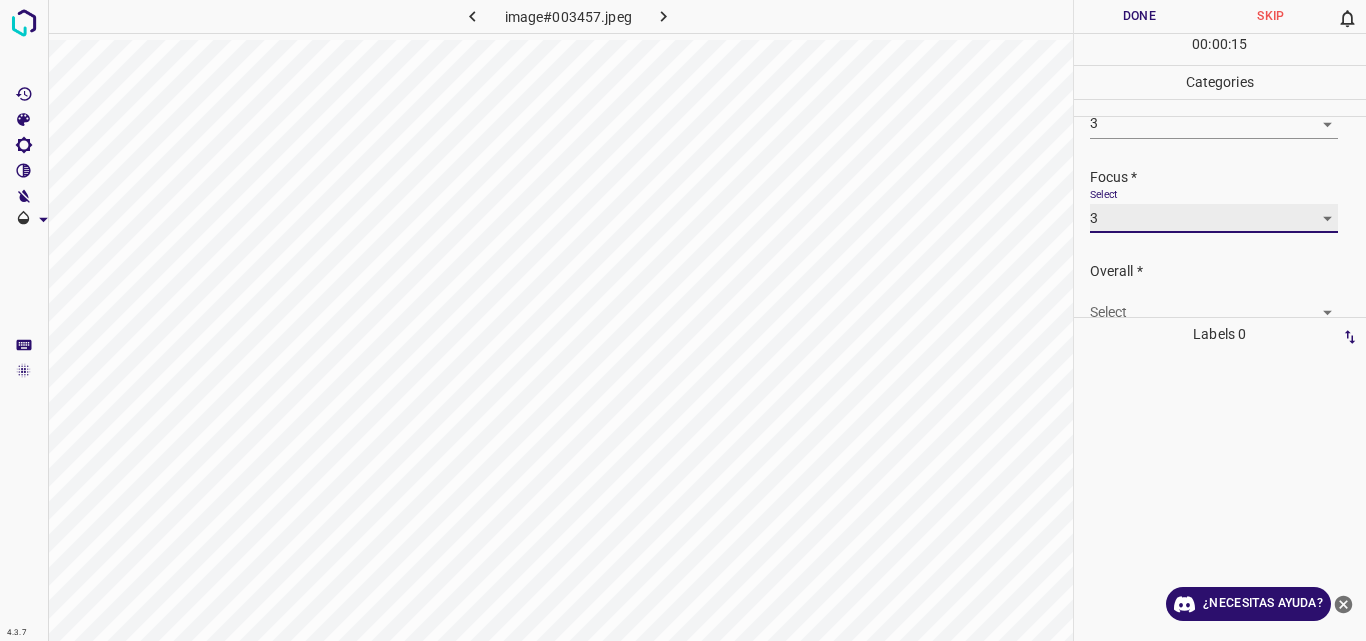 scroll, scrollTop: 98, scrollLeft: 0, axis: vertical 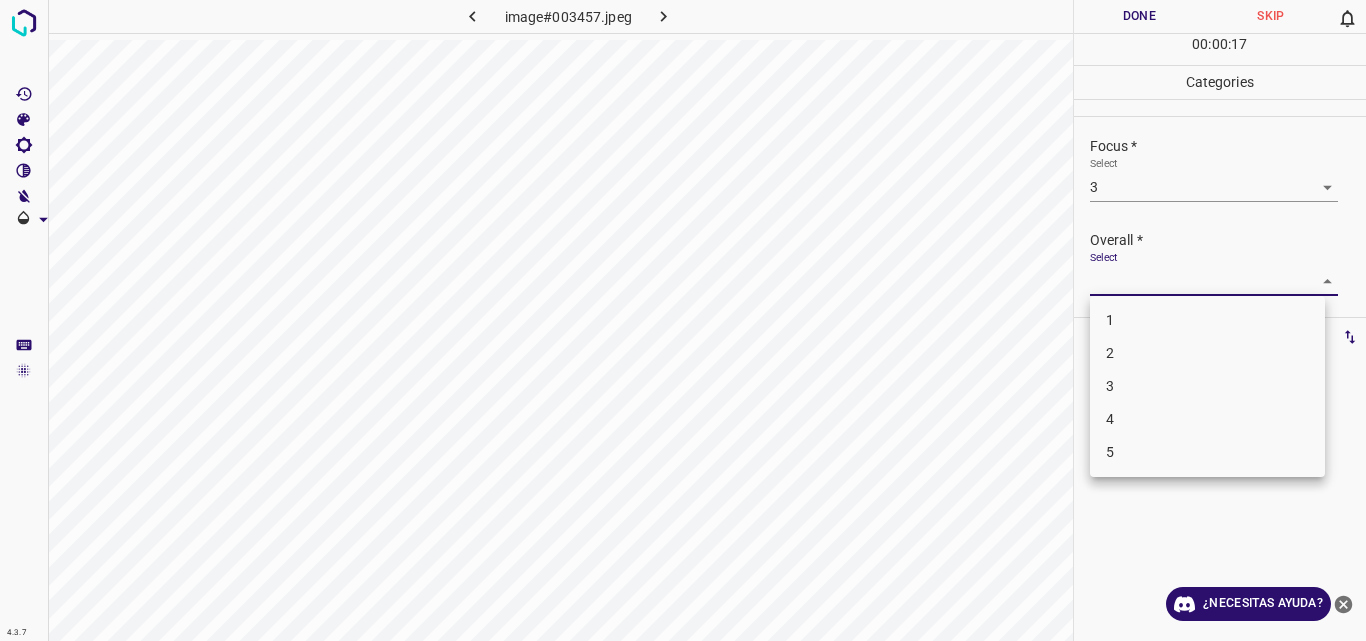 click on "4.3.7 image#003457.jpeg Done Skip 0 00   : 00   : 17   Categories Lighting *  Select 3 3 Focus *  Select 3 3 Overall *  Select ​ Labels   0 Categories 1 Lighting 2 Focus 3 Overall Tools Space Change between modes (Draw & Edit) I Auto labeling R Restore zoom M Zoom in N Zoom out Delete Delete selecte label Filters Z Restore filters X Saturation filter C Brightness filter V Contrast filter B Gray scale filter General O Download ¿Necesitas ayuda? Original text Rate this translation Your feedback will be used to help improve Google Translate - Texto - Esconder - Borrar 1 2 3 4 5" at bounding box center [683, 320] 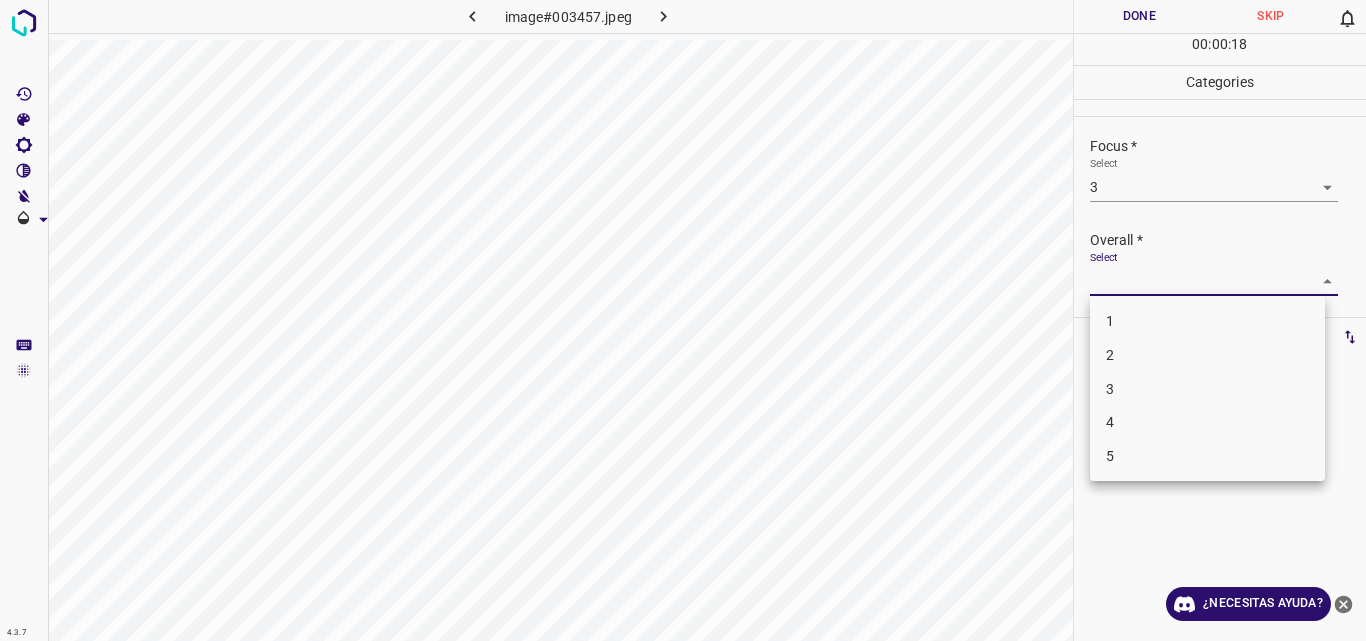 click on "3" at bounding box center (1207, 389) 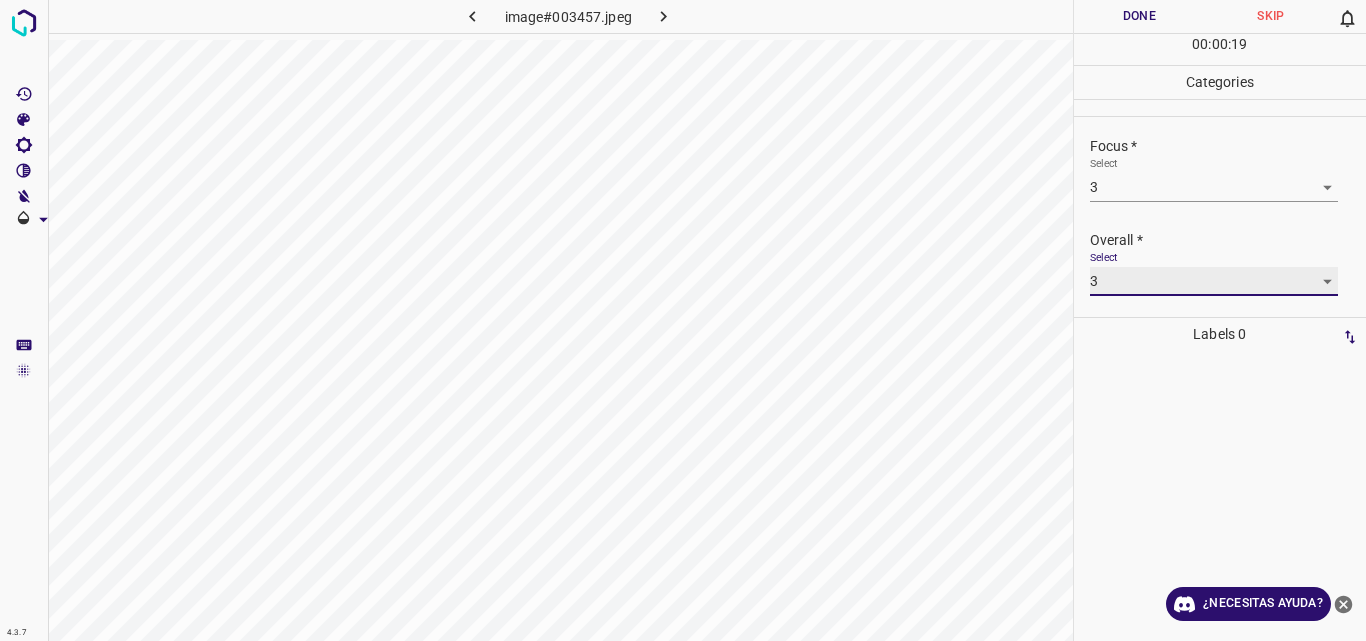 type on "3" 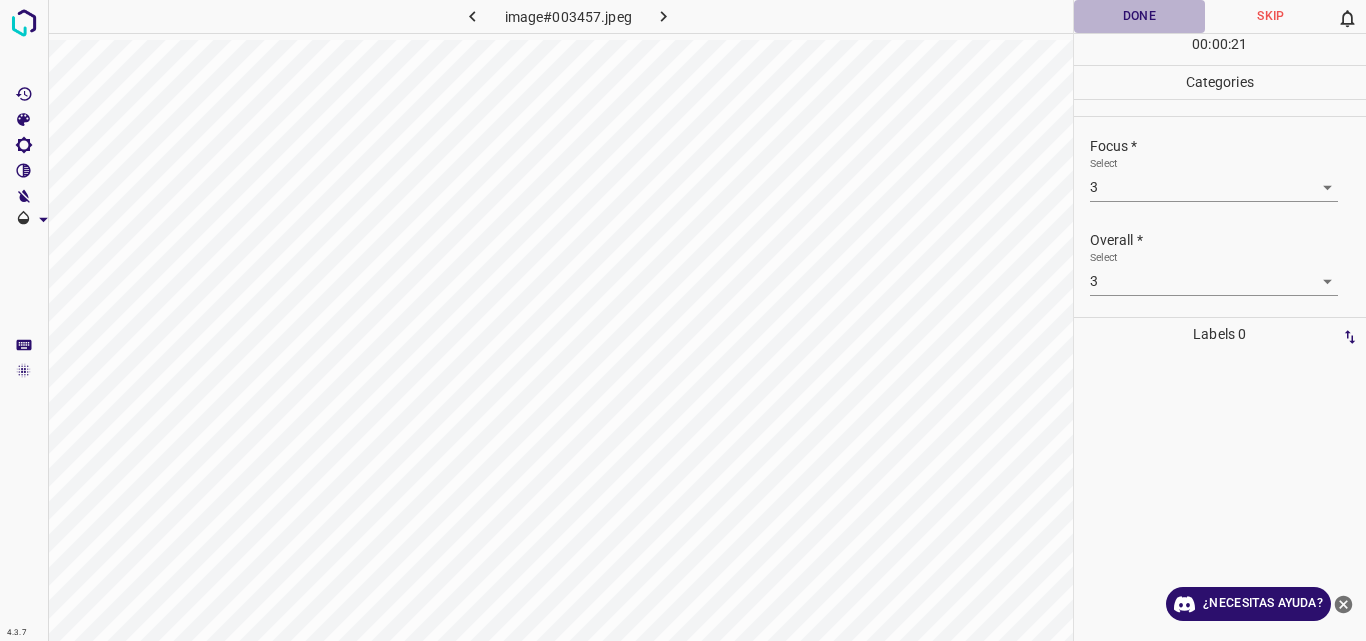 click on "Done" at bounding box center (1140, 16) 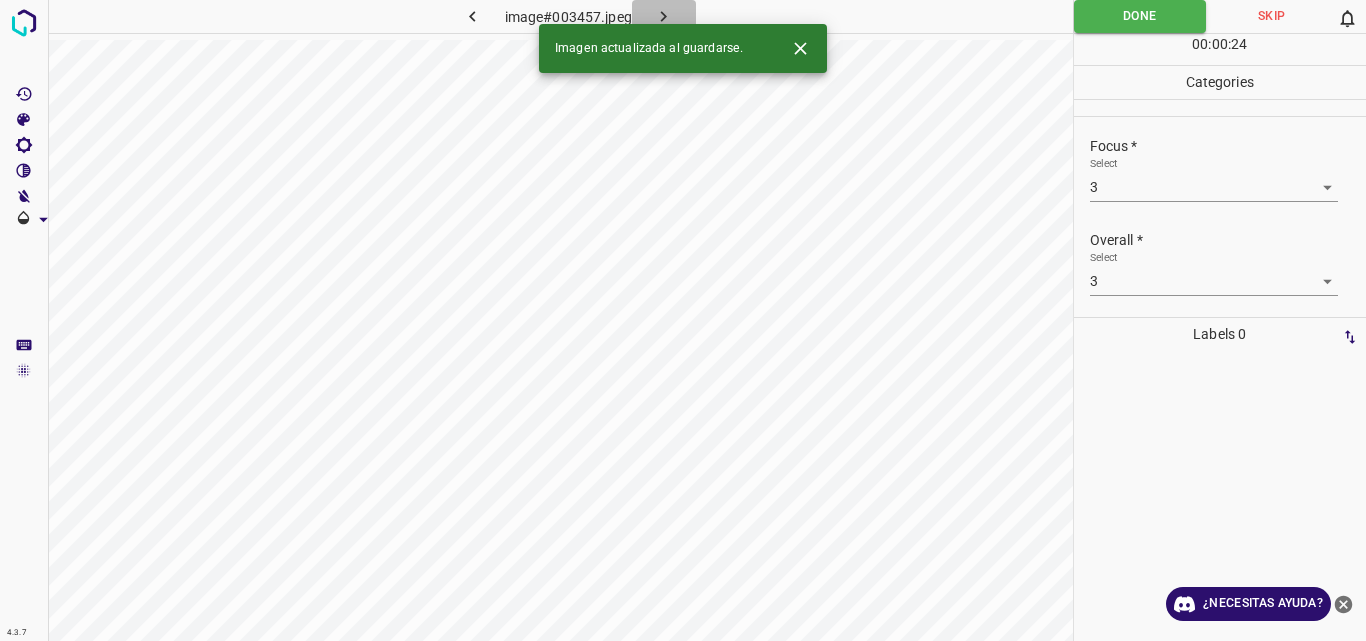 click 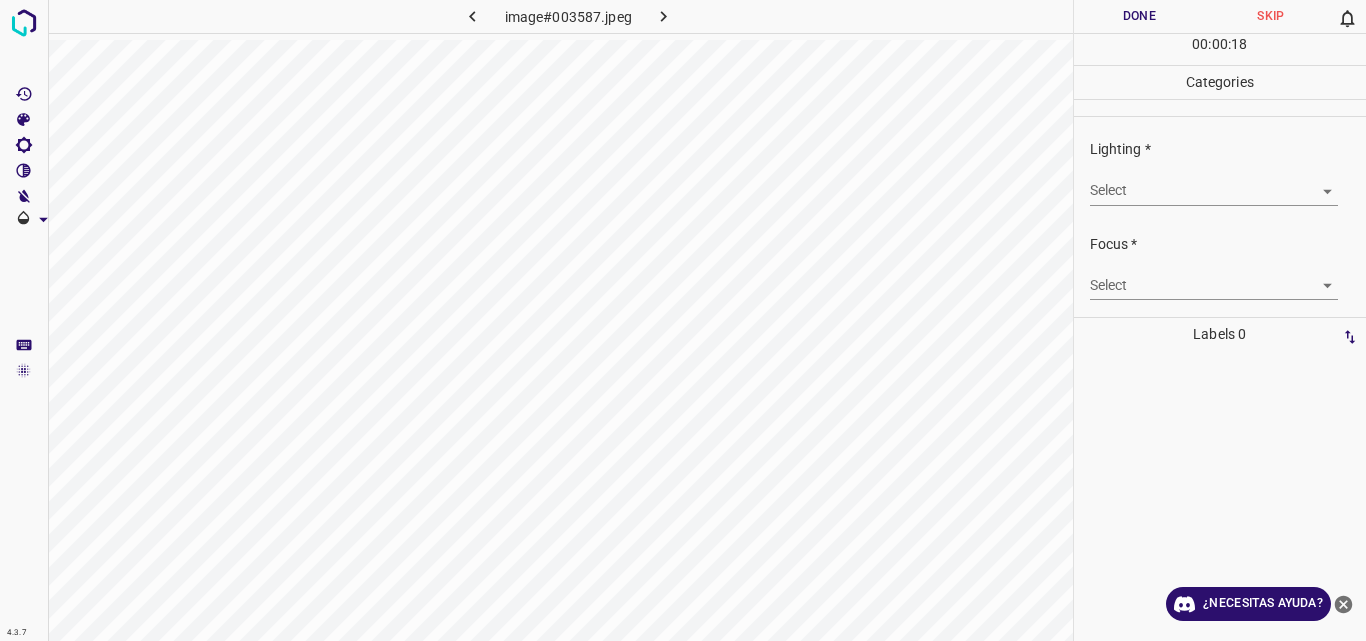 click on "4.3.7 image#003587.jpeg Done Skip 0 00   : 00   : 18   Categories Lighting *  Select ​ Focus *  Select ​ Overall *  Select ​ Labels   0 Categories 1 Lighting 2 Focus 3 Overall Tools Space Change between modes (Draw & Edit) I Auto labeling R Restore zoom M Zoom in N Zoom out Delete Delete selecte label Filters Z Restore filters X Saturation filter C Brightness filter V Contrast filter B Gray scale filter General O Download ¿Necesitas ayuda? Original text Rate this translation Your feedback will be used to help improve Google Translate - Texto - Esconder - Borrar" at bounding box center (683, 320) 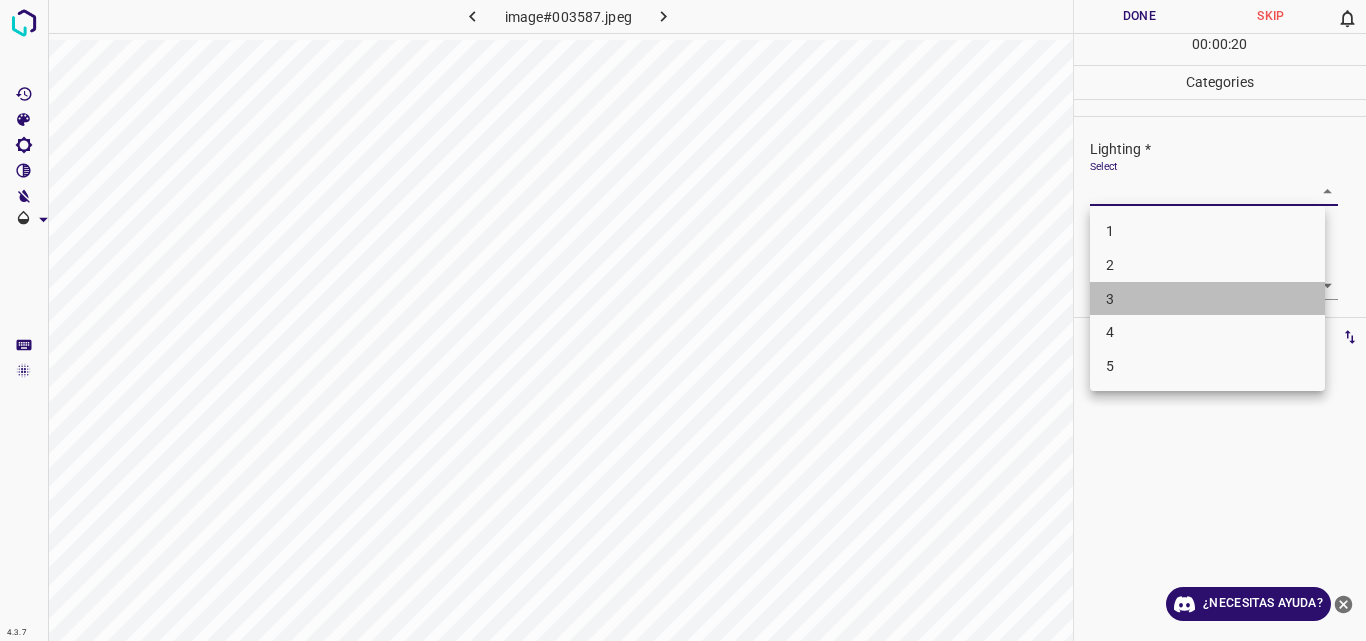 click on "3" at bounding box center [1207, 299] 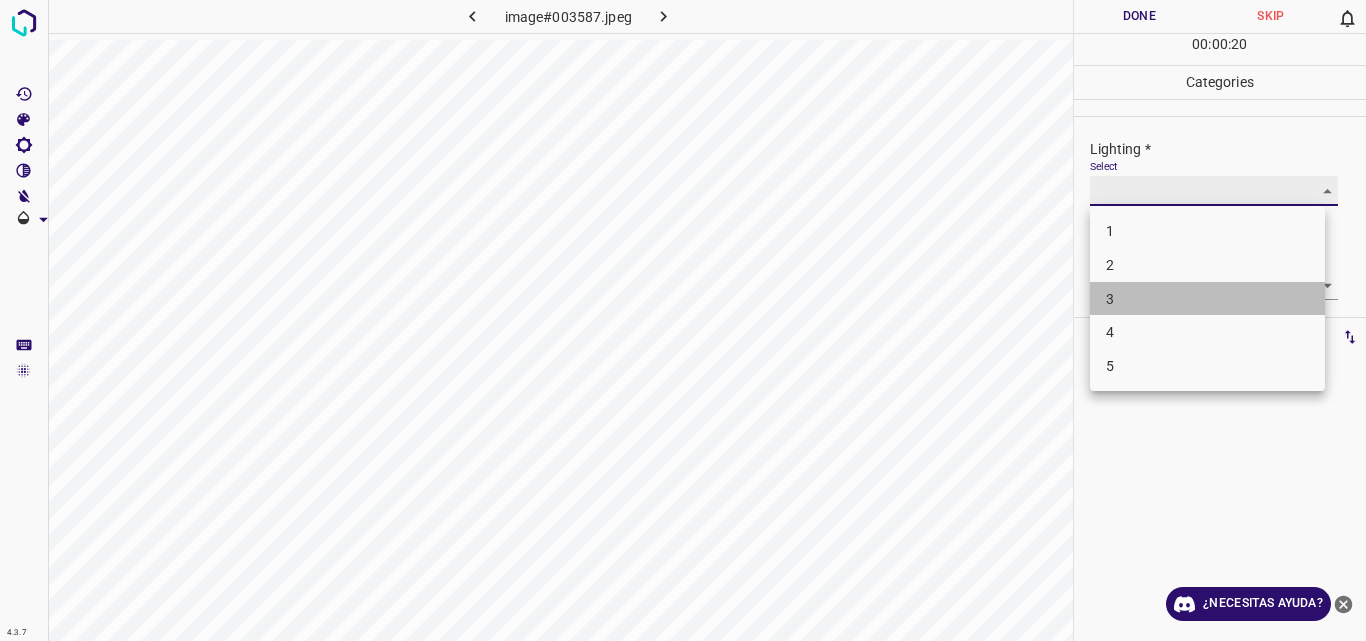 type on "3" 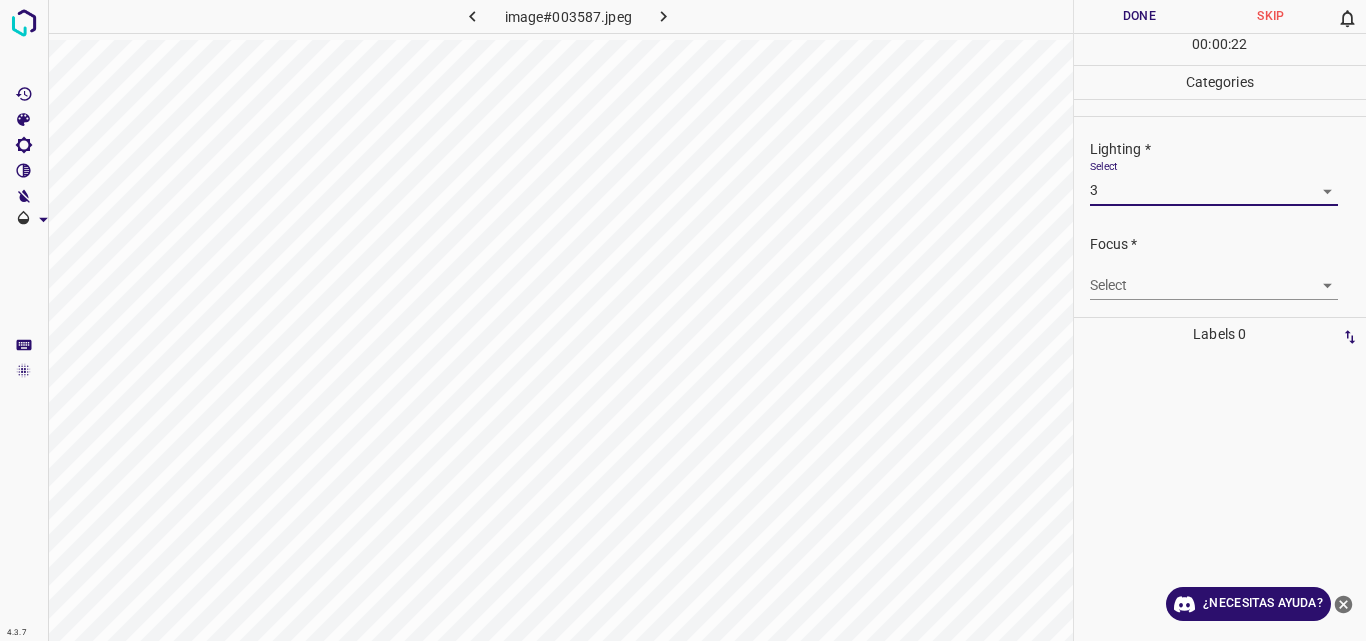click on "4.3.7 image#003587.jpeg Done Skip 0 00   : 00   : 22   Categories Lighting *  Select 3 3 Focus *  Select ​ Overall *  Select ​ Labels   0 Categories 1 Lighting 2 Focus 3 Overall Tools Space Change between modes (Draw & Edit) I Auto labeling R Restore zoom M Zoom in N Zoom out Delete Delete selecte label Filters Z Restore filters X Saturation filter C Brightness filter V Contrast filter B Gray scale filter General O Download ¿Necesitas ayuda? Original text Rate this translation Your feedback will be used to help improve Google Translate - Texto - Esconder - Borrar" at bounding box center [683, 320] 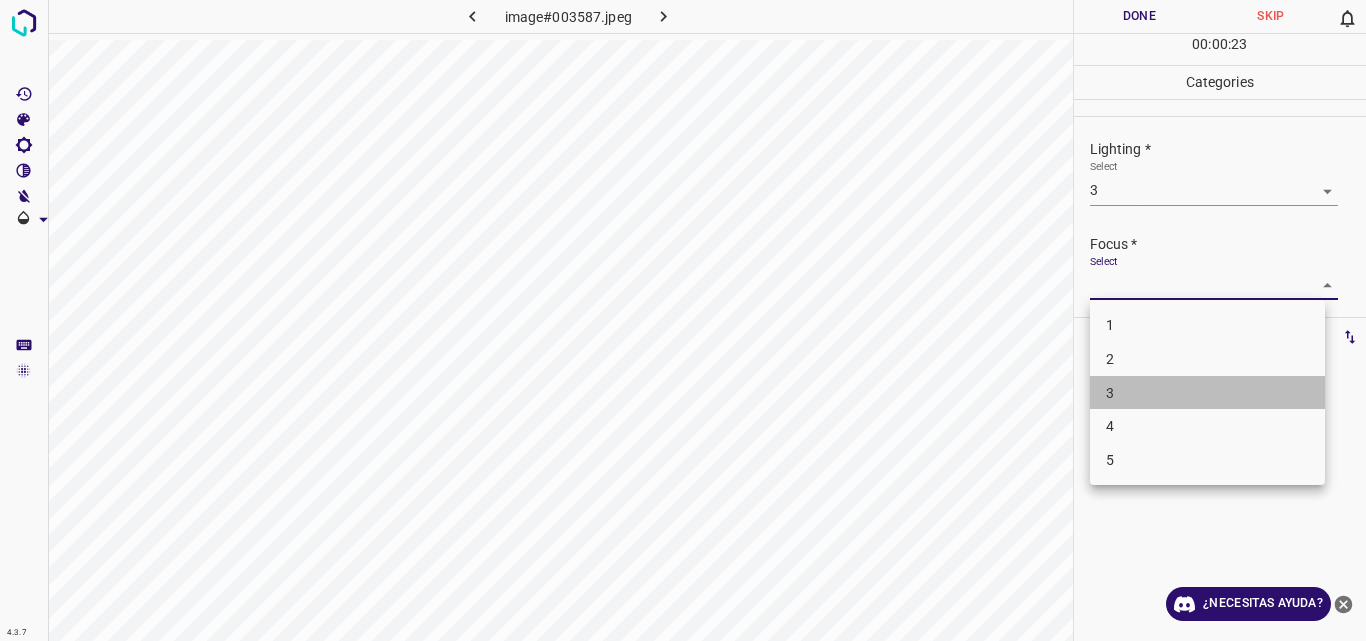 click on "3" at bounding box center [1207, 393] 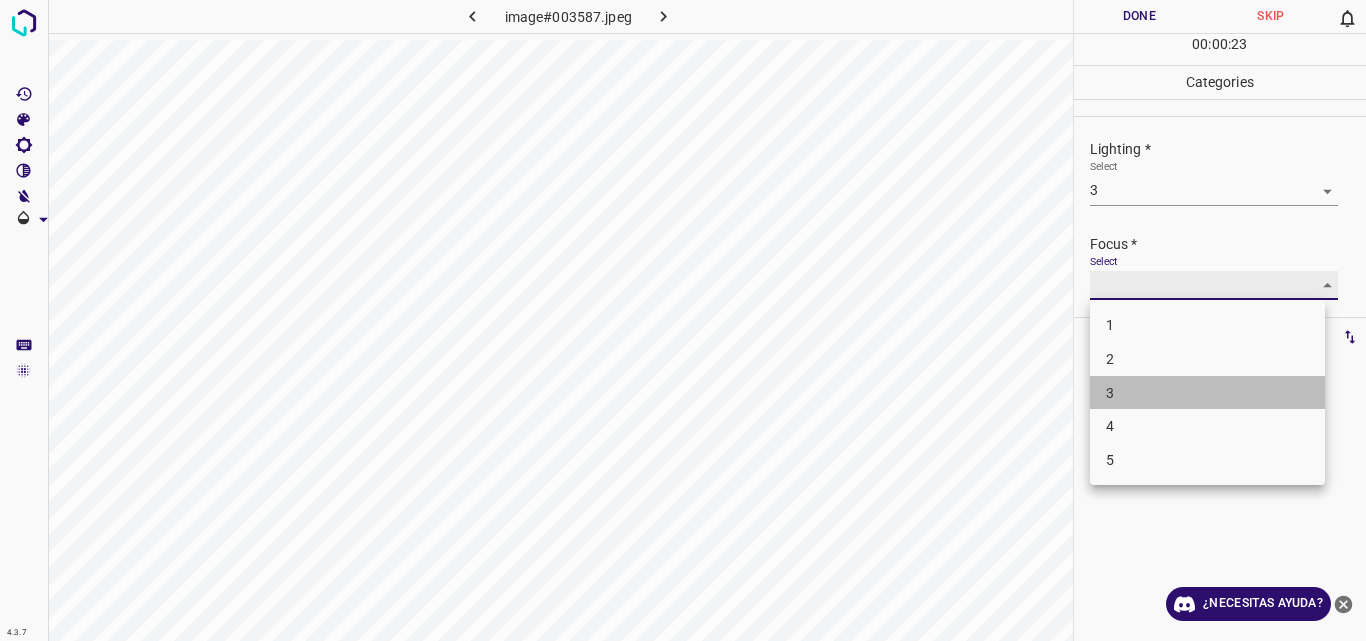 type on "3" 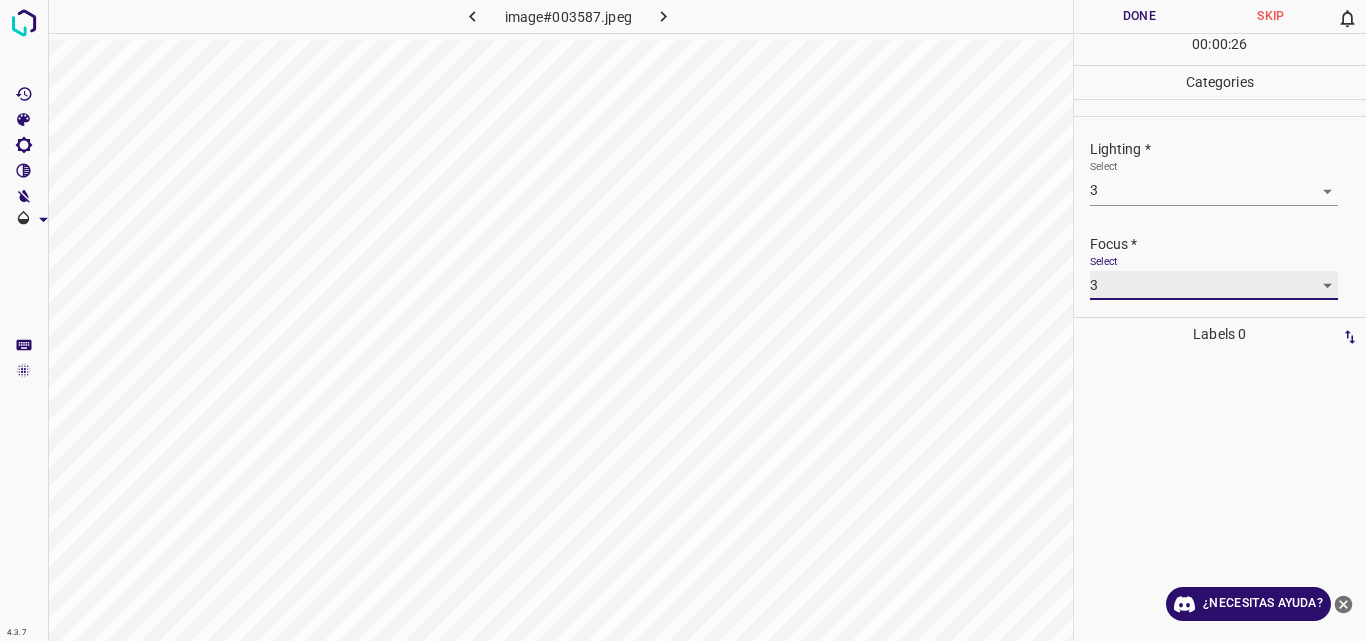 scroll, scrollTop: 98, scrollLeft: 0, axis: vertical 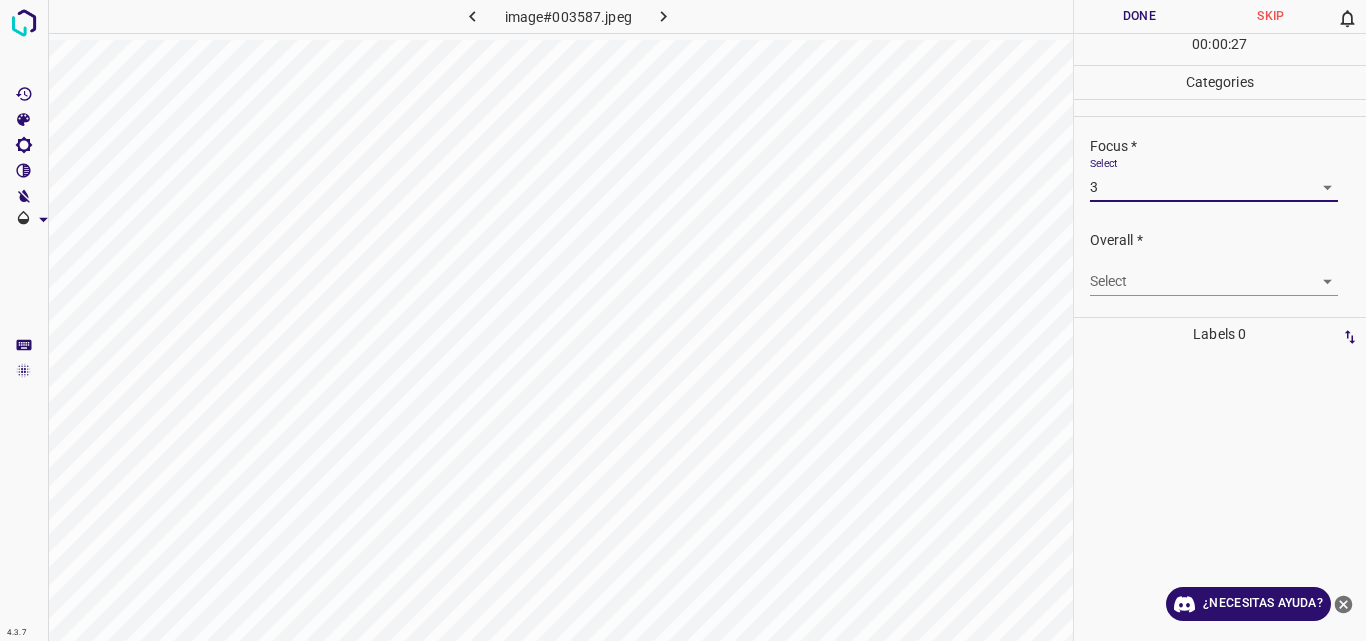 click on "4.3.7 image#003587.jpeg Done Skip 0 00   : 00   : 27   Categories Lighting *  Select 3 3 Focus *  Select 3 3 Overall *  Select ​ Labels   0 Categories 1 Lighting 2 Focus 3 Overall Tools Space Change between modes (Draw & Edit) I Auto labeling R Restore zoom M Zoom in N Zoom out Delete Delete selecte label Filters Z Restore filters X Saturation filter C Brightness filter V Contrast filter B Gray scale filter General O Download ¿Necesitas ayuda? Original text Rate this translation Your feedback will be used to help improve Google Translate - Texto - Esconder - Borrar" at bounding box center (683, 320) 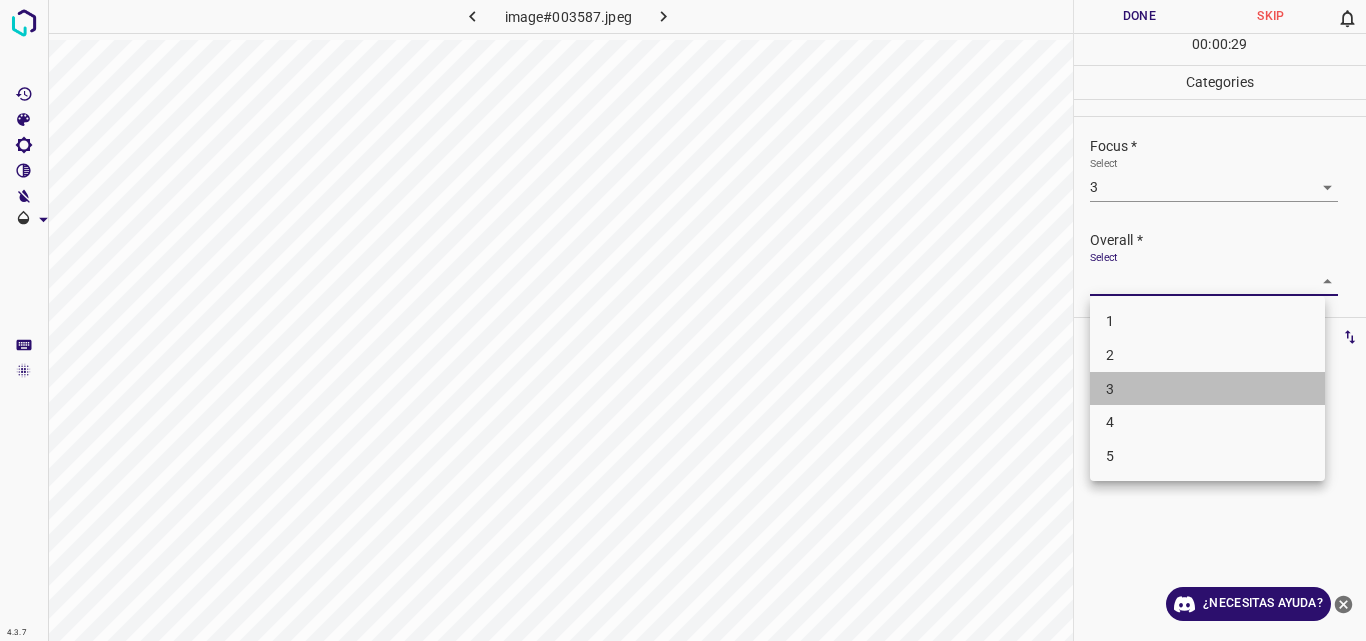 click on "3" at bounding box center [1207, 389] 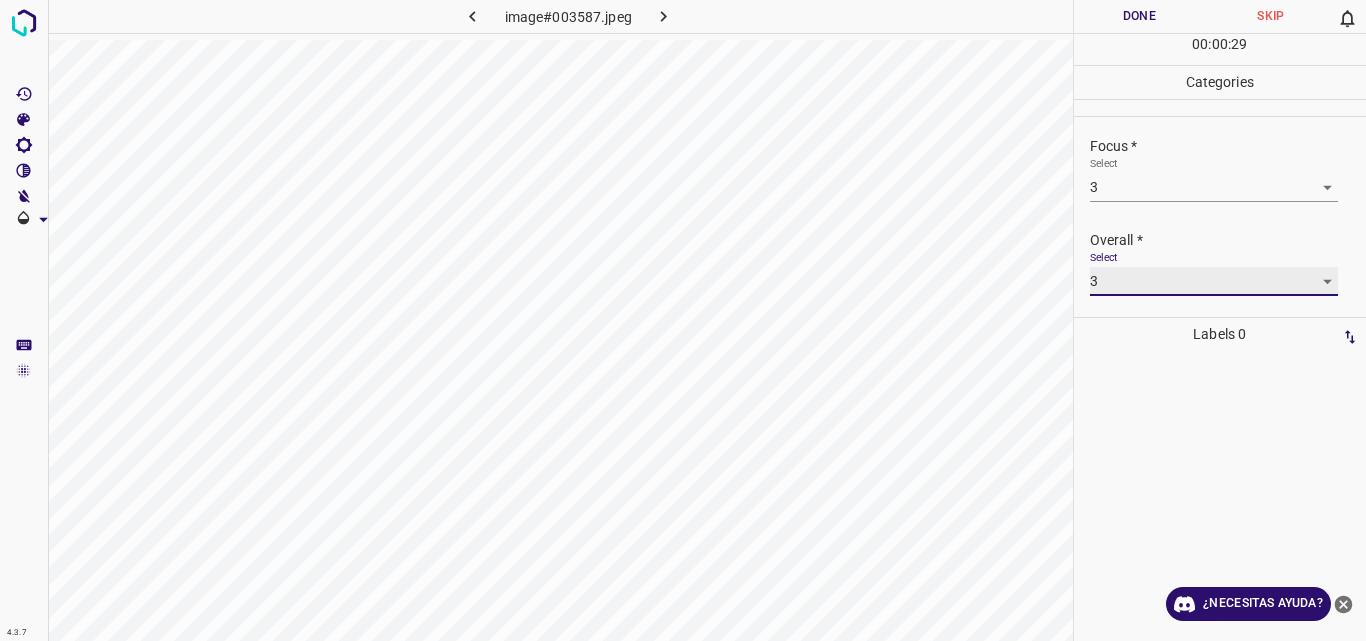 type on "3" 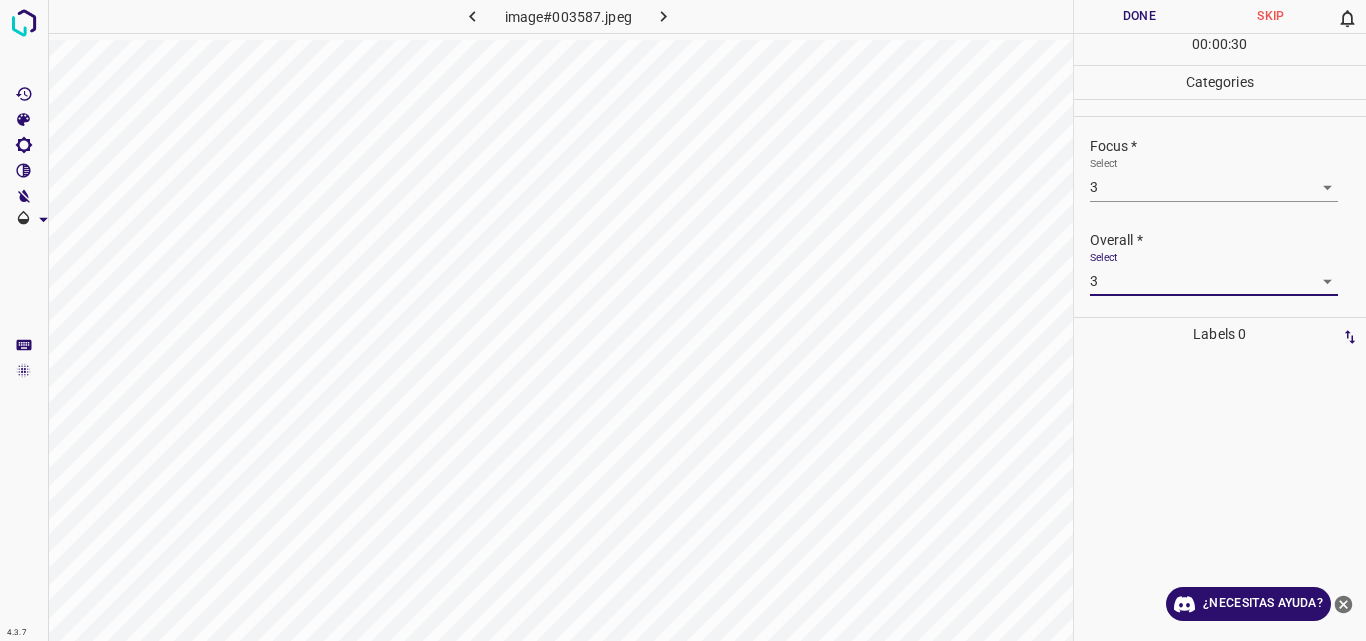click on "Done" at bounding box center [1140, 16] 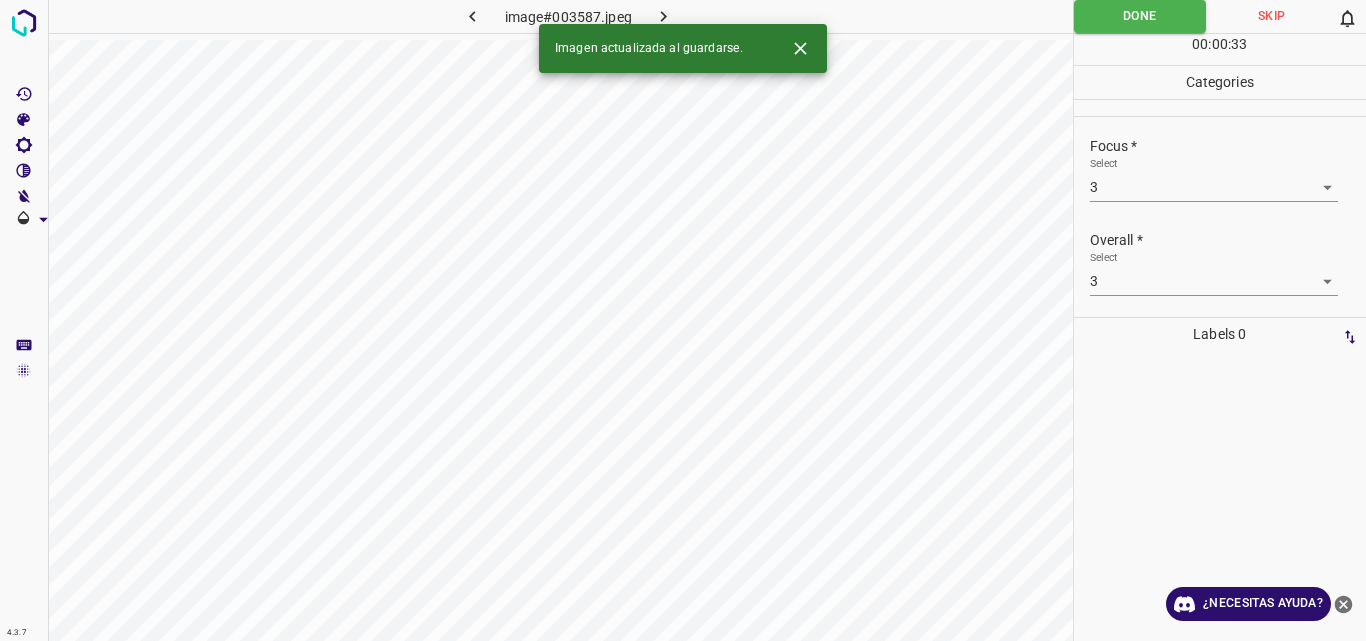 click 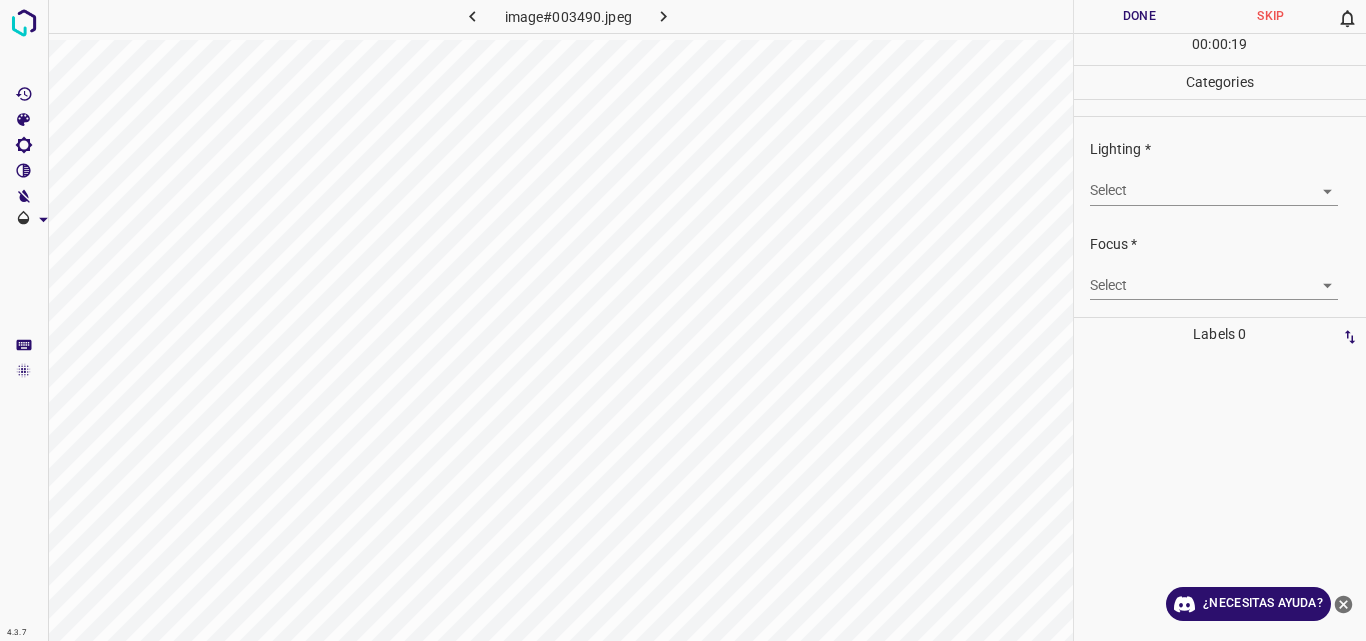 click on "4.3.7 image#003490.jpeg Done Skip 0 00   : 00   : 19   Categories Lighting *  Select ​ Focus *  Select ​ Overall *  Select ​ Labels   0 Categories 1 Lighting 2 Focus 3 Overall Tools Space Change between modes (Draw & Edit) I Auto labeling R Restore zoom M Zoom in N Zoom out Delete Delete selecte label Filters Z Restore filters X Saturation filter C Brightness filter V Contrast filter B Gray scale filter General O Download ¿Necesitas ayuda? Original text Rate this translation Your feedback will be used to help improve Google Translate - Texto - Esconder - Borrar" at bounding box center (683, 320) 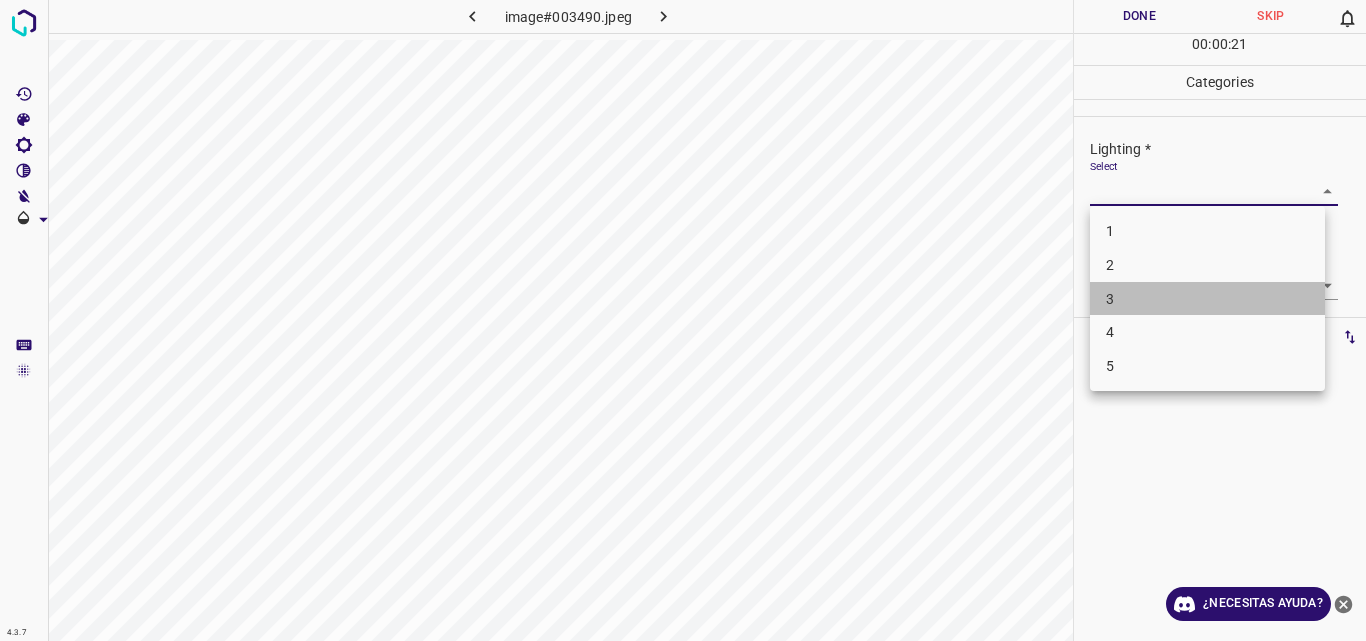 click on "3" at bounding box center [1207, 299] 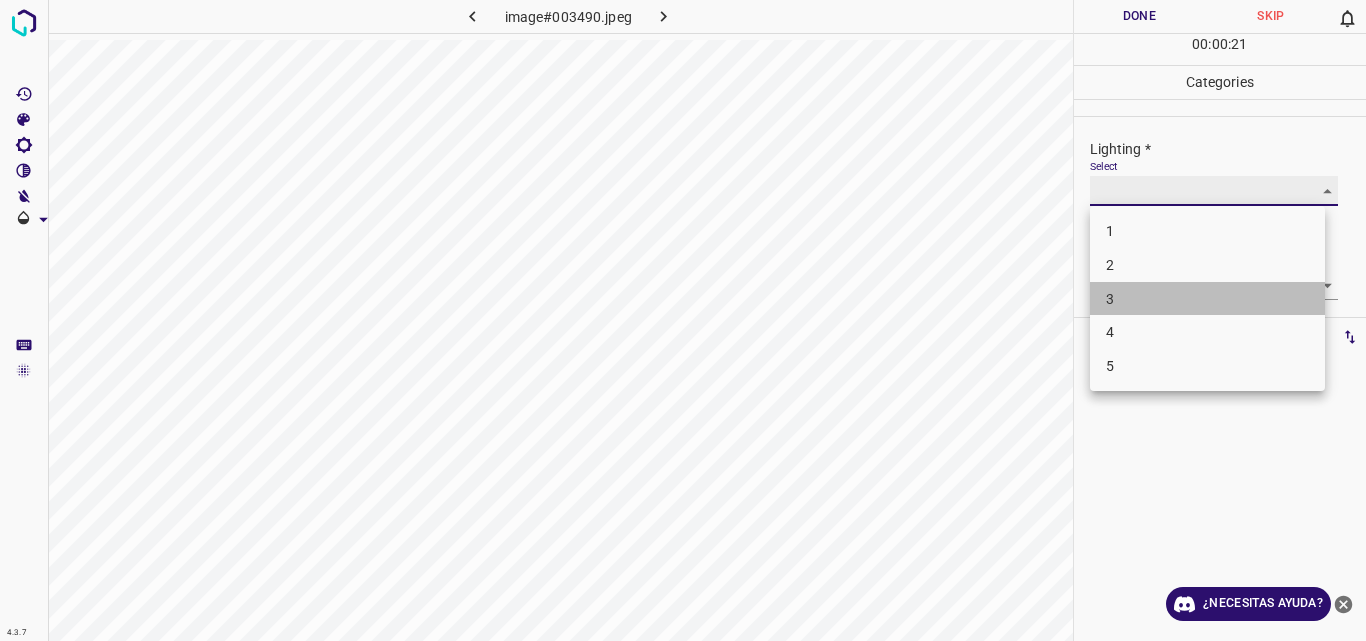 type on "3" 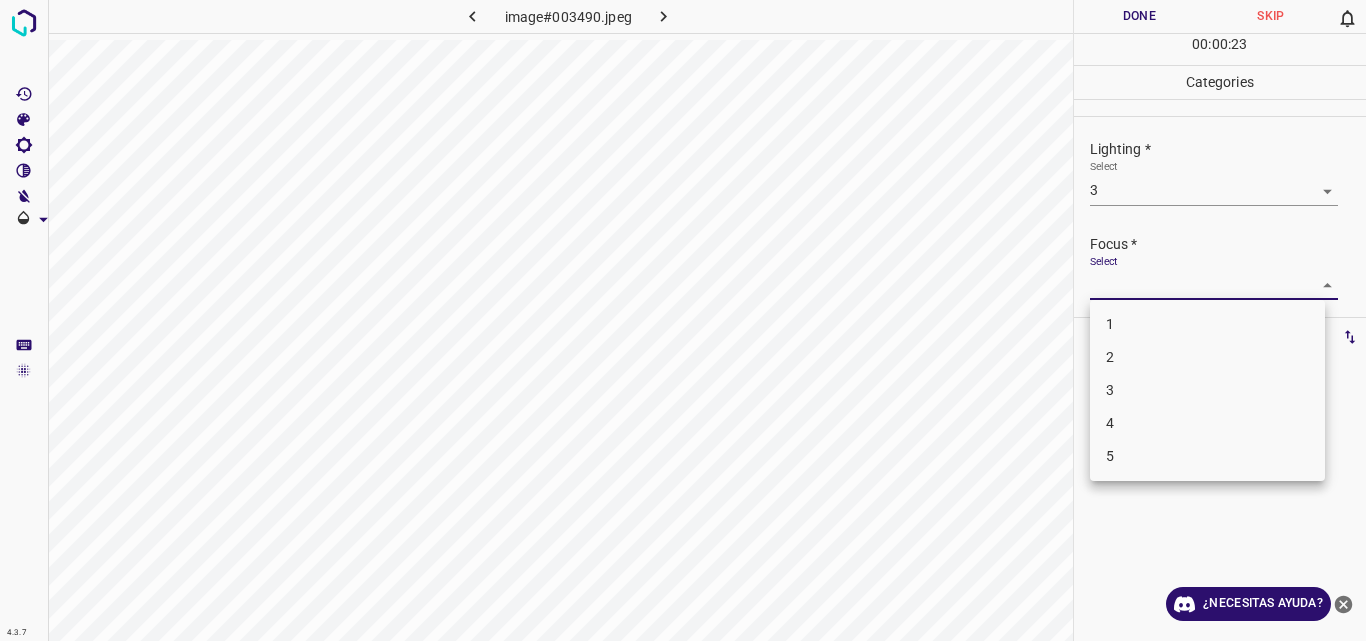 click on "4.3.7 image#003490.jpeg Done Skip 0 00   : 00   : 23   Categories Lighting *  Select 3 3 Focus *  Select ​ Overall *  Select ​ Labels   0 Categories 1 Lighting 2 Focus 3 Overall Tools Space Change between modes (Draw & Edit) I Auto labeling R Restore zoom M Zoom in N Zoom out Delete Delete selecte label Filters Z Restore filters X Saturation filter C Brightness filter V Contrast filter B Gray scale filter General O Download ¿Necesitas ayuda? Original text Rate this translation Your feedback will be used to help improve Google Translate - Texto - Esconder - Borrar 1 2 3 4 5" at bounding box center (683, 320) 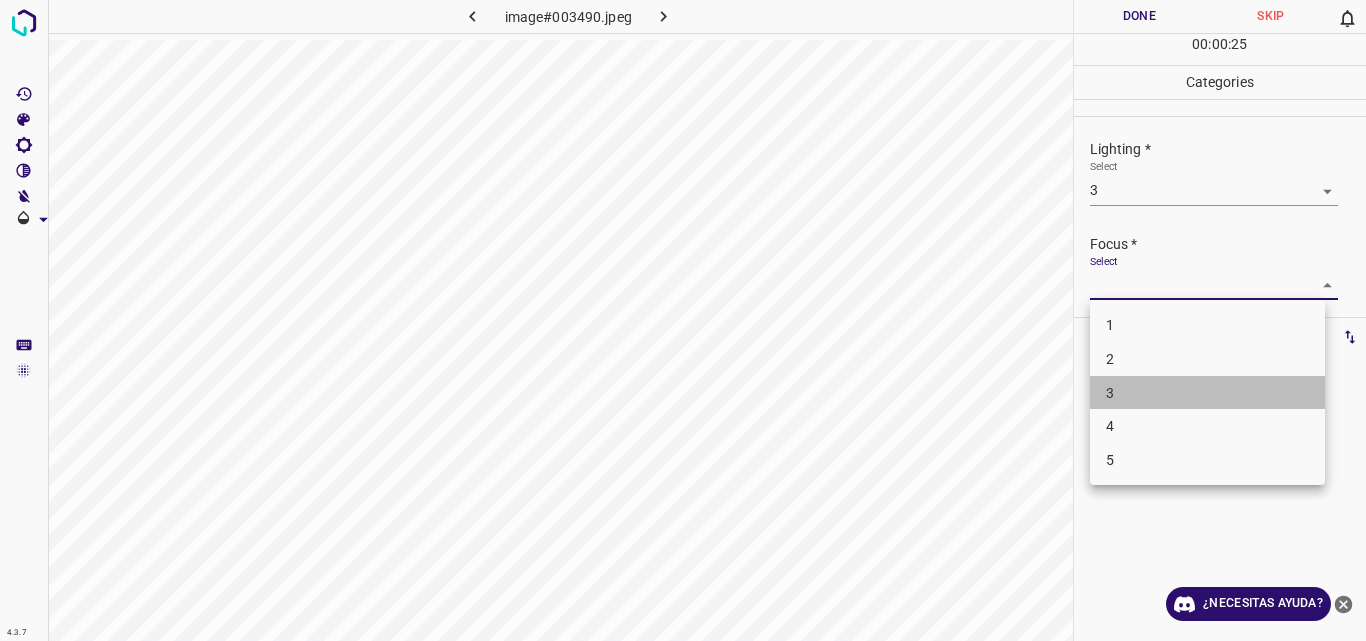 click on "3" at bounding box center [1207, 393] 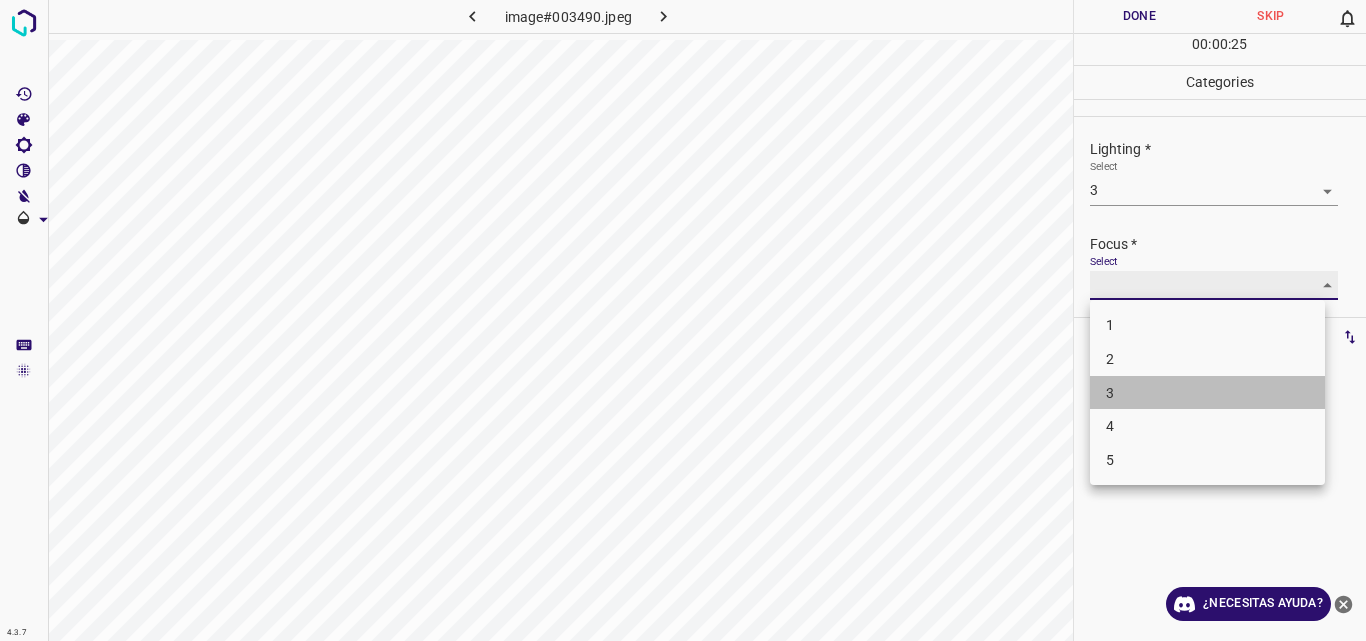 type on "3" 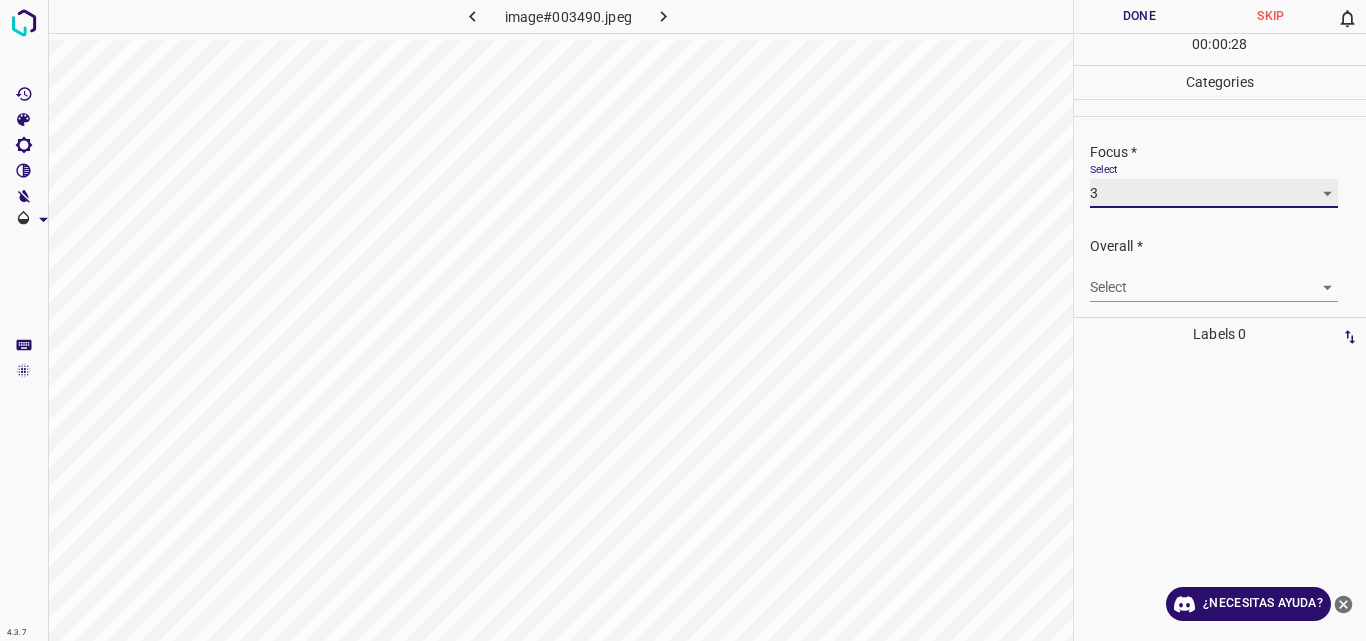 scroll, scrollTop: 98, scrollLeft: 0, axis: vertical 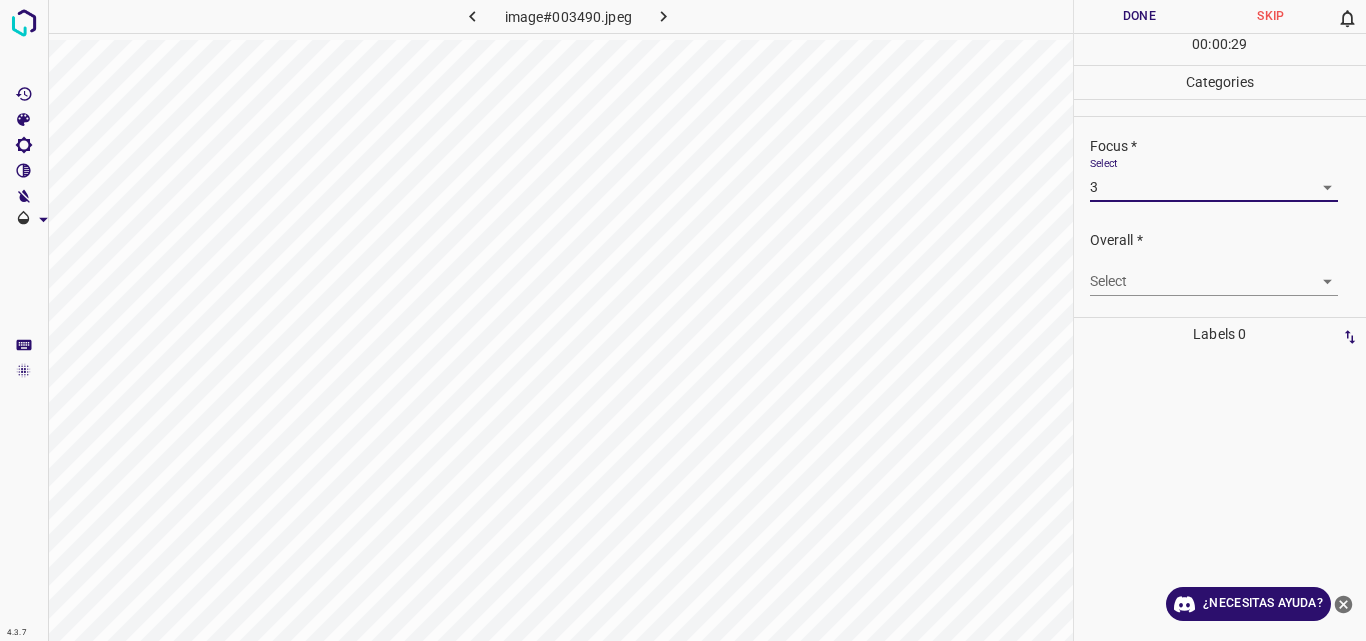 click on "4.3.7 image#003490.jpeg Done Skip 0 00   : 00   : 29   Categories Lighting *  Select 3 3 Focus *  Select 3 3 Overall *  Select ​ Labels   0 Categories 1 Lighting 2 Focus 3 Overall Tools Space Change between modes (Draw & Edit) I Auto labeling R Restore zoom M Zoom in N Zoom out Delete Delete selecte label Filters Z Restore filters X Saturation filter C Brightness filter V Contrast filter B Gray scale filter General O Download ¿Necesitas ayuda? Original text Rate this translation Your feedback will be used to help improve Google Translate - Texto - Esconder - Borrar" at bounding box center (683, 320) 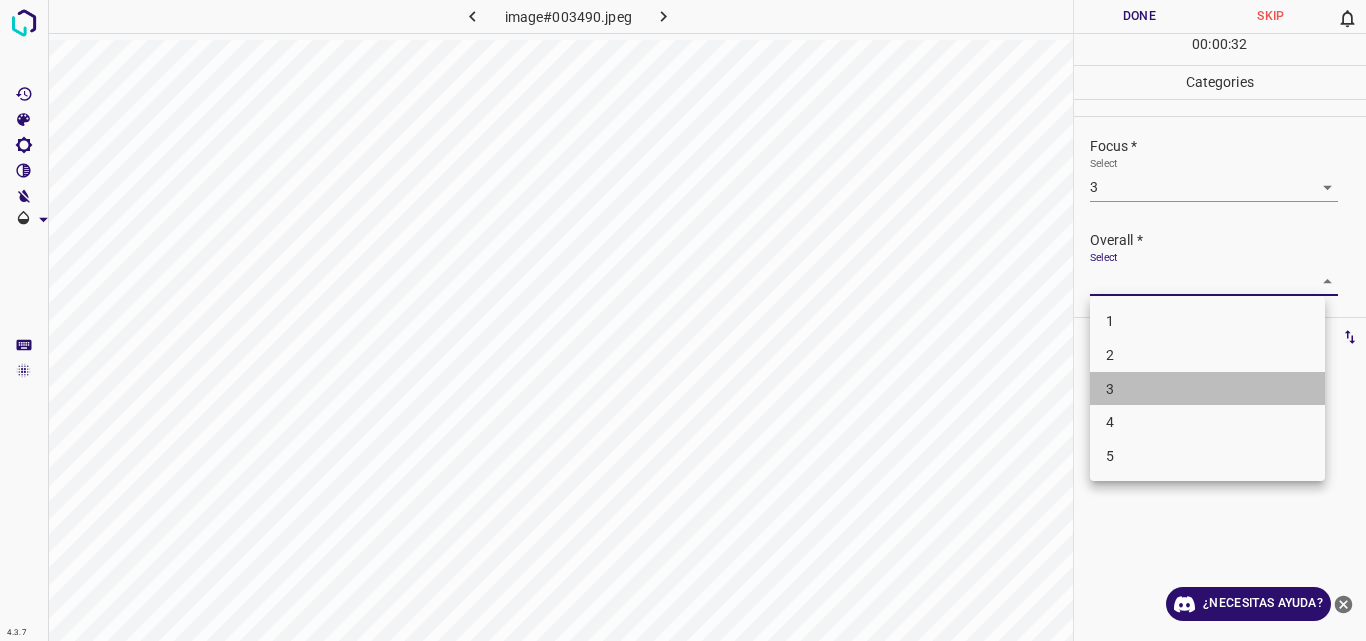 click on "3" at bounding box center (1207, 389) 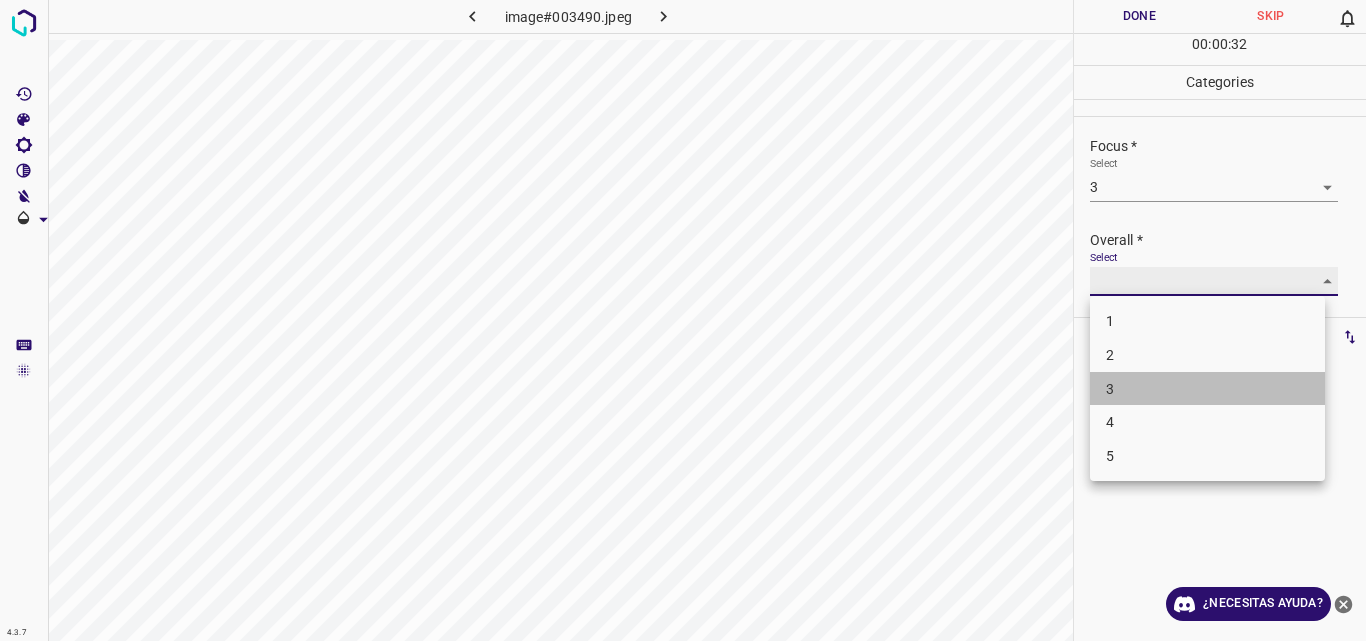 type on "3" 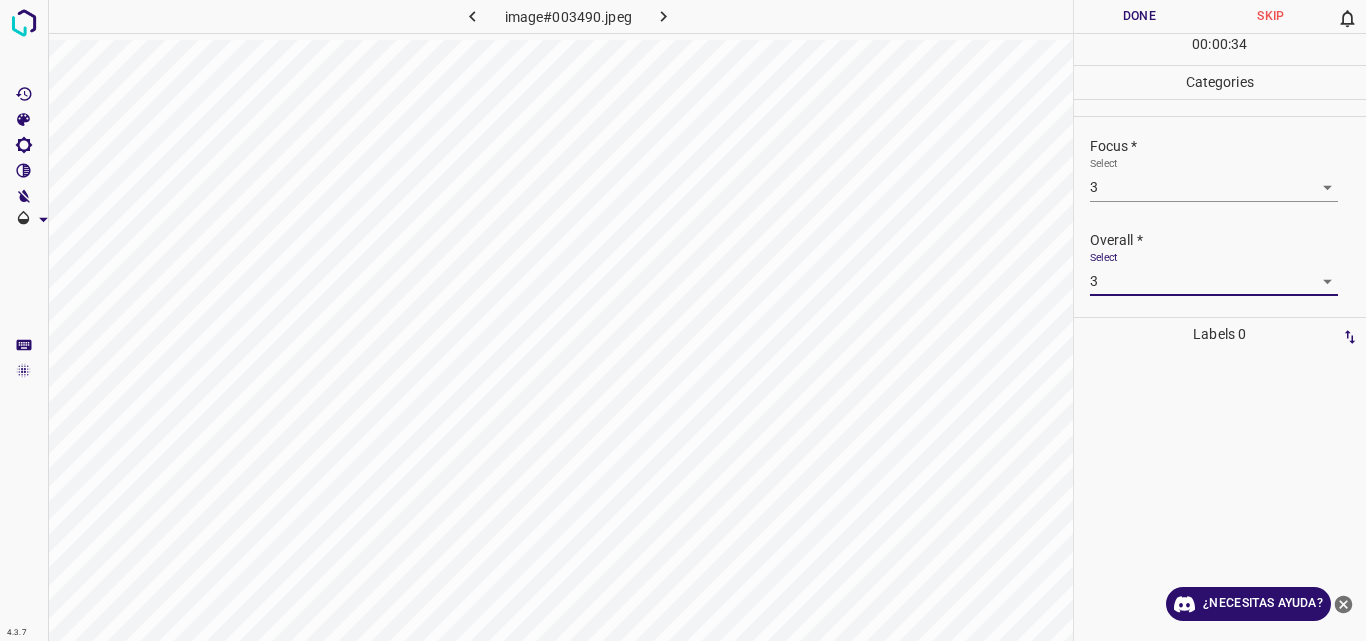 click on "Done" at bounding box center [1140, 16] 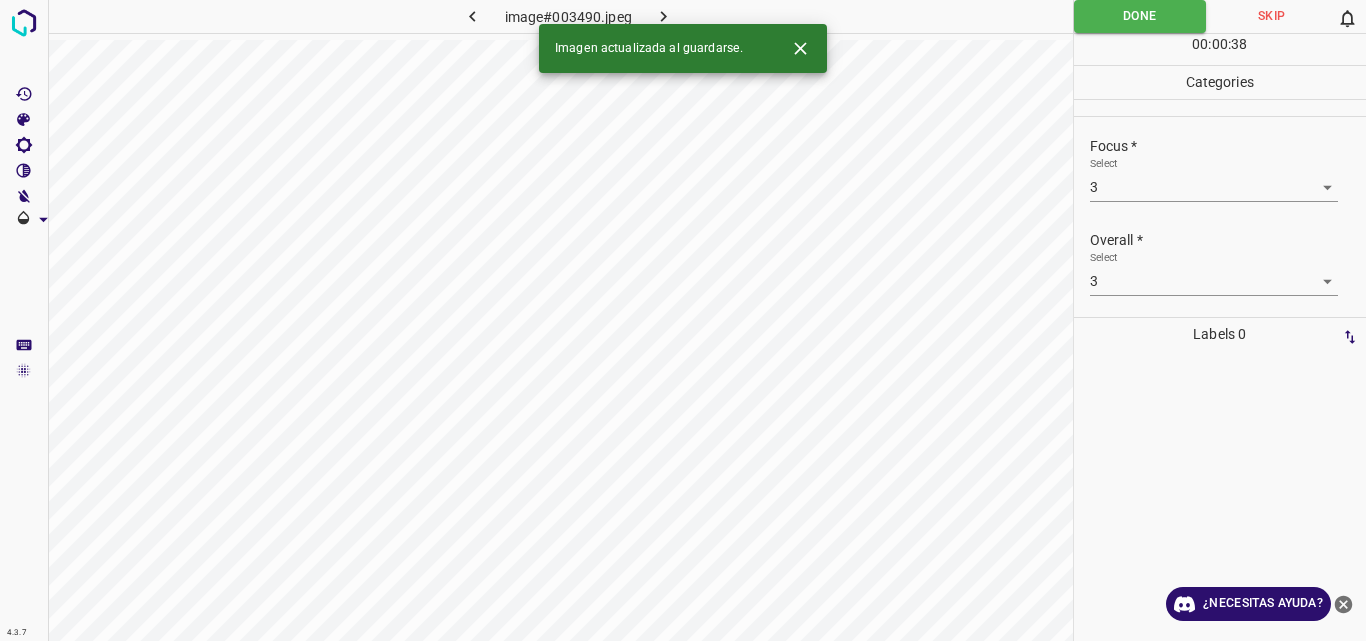 click on "Imagen actualizada al guardarse." at bounding box center (649, 49) 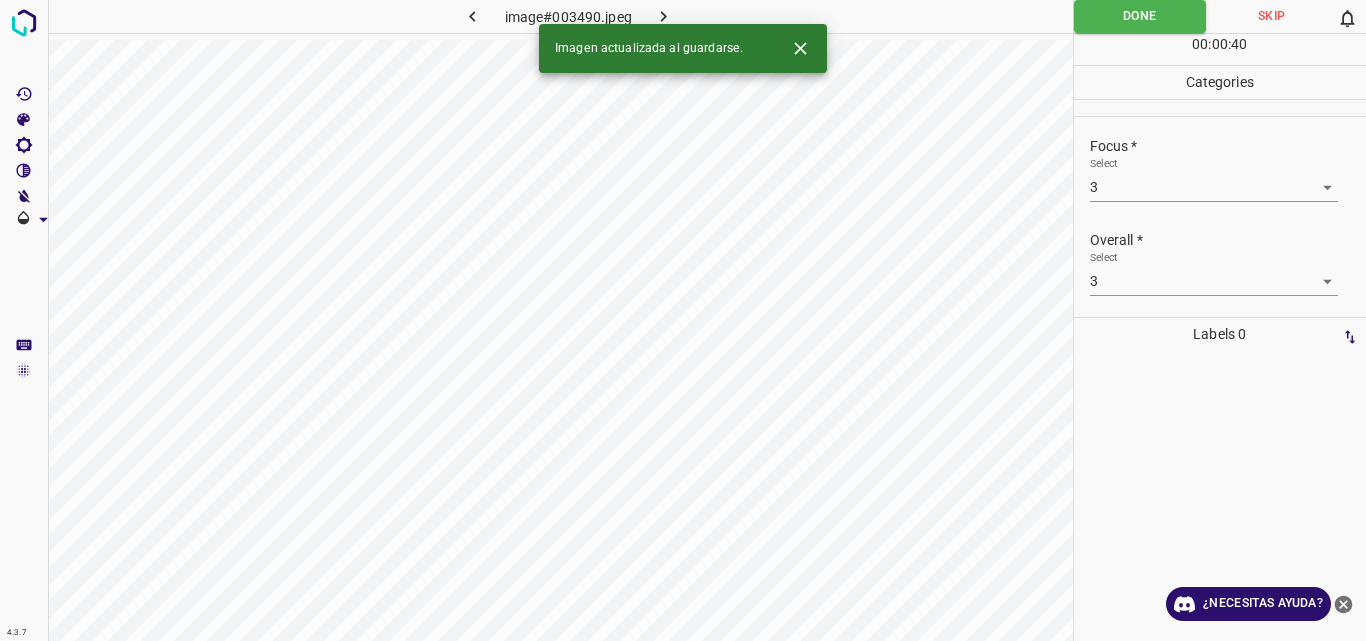 click 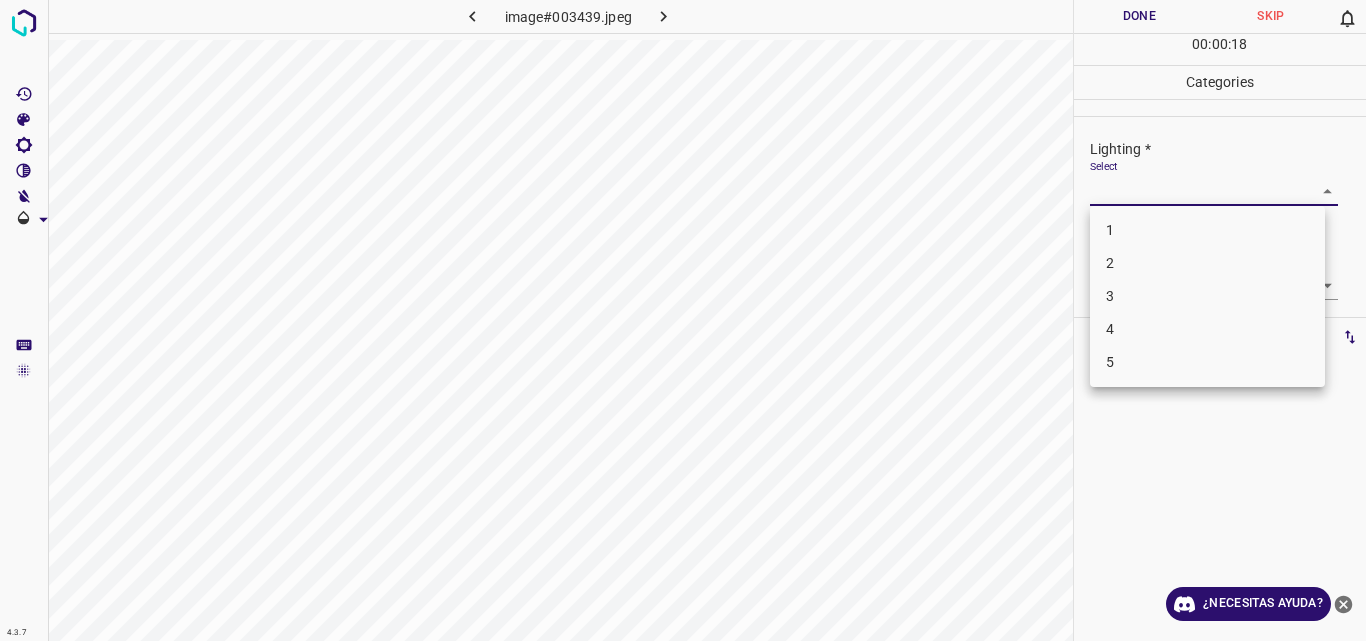 click on "4.3.7 image#003439.jpeg Done Skip 0 00   : 00   : 18   Categories Lighting *  Select ​ Focus *  Select ​ Overall *  Select ​ Labels   0 Categories 1 Lighting 2 Focus 3 Overall Tools Space Change between modes (Draw & Edit) I Auto labeling R Restore zoom M Zoom in N Zoom out Delete Delete selecte label Filters Z Restore filters X Saturation filter C Brightness filter V Contrast filter B Gray scale filter General O Download ¿Necesitas ayuda? Original text Rate this translation Your feedback will be used to help improve Google Translate - Texto - Esconder - Borrar 1 2 3 4 5" at bounding box center (683, 320) 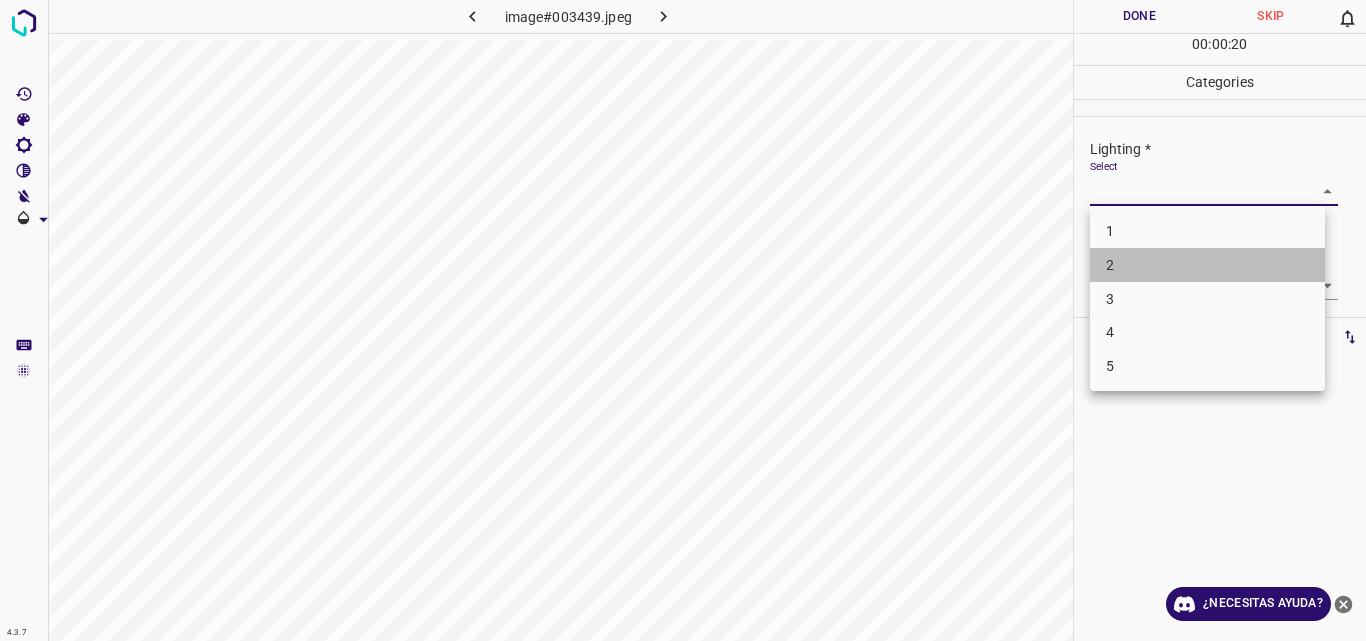 click on "2" at bounding box center (1207, 265) 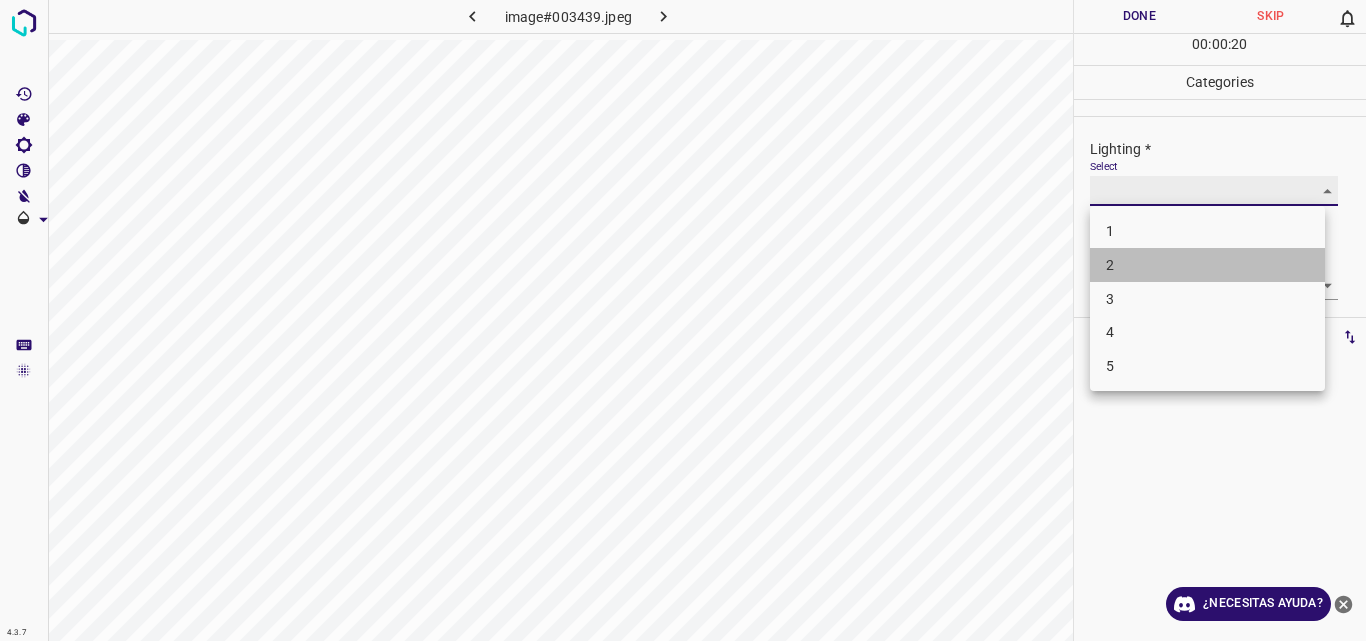 type on "2" 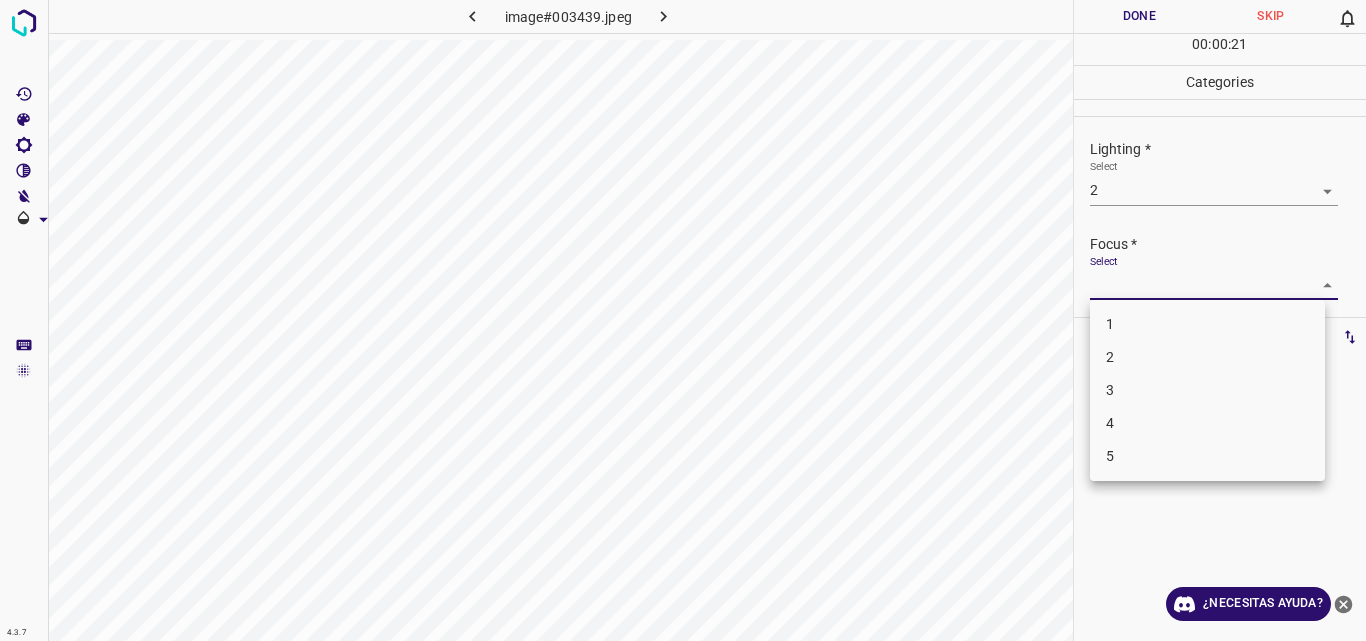 click on "4.3.7 image#003439.jpeg Done Skip 0 00   : 00   : 21   Categories Lighting *  Select 2 2 Focus *  Select ​ Overall *  Select ​ Labels   0 Categories 1 Lighting 2 Focus 3 Overall Tools Space Change between modes (Draw & Edit) I Auto labeling R Restore zoom M Zoom in N Zoom out Delete Delete selecte label Filters Z Restore filters X Saturation filter C Brightness filter V Contrast filter B Gray scale filter General O Download ¿Necesitas ayuda? Original text Rate this translation Your feedback will be used to help improve Google Translate - Texto - Esconder - Borrar 1 2 3 4 5" at bounding box center (683, 320) 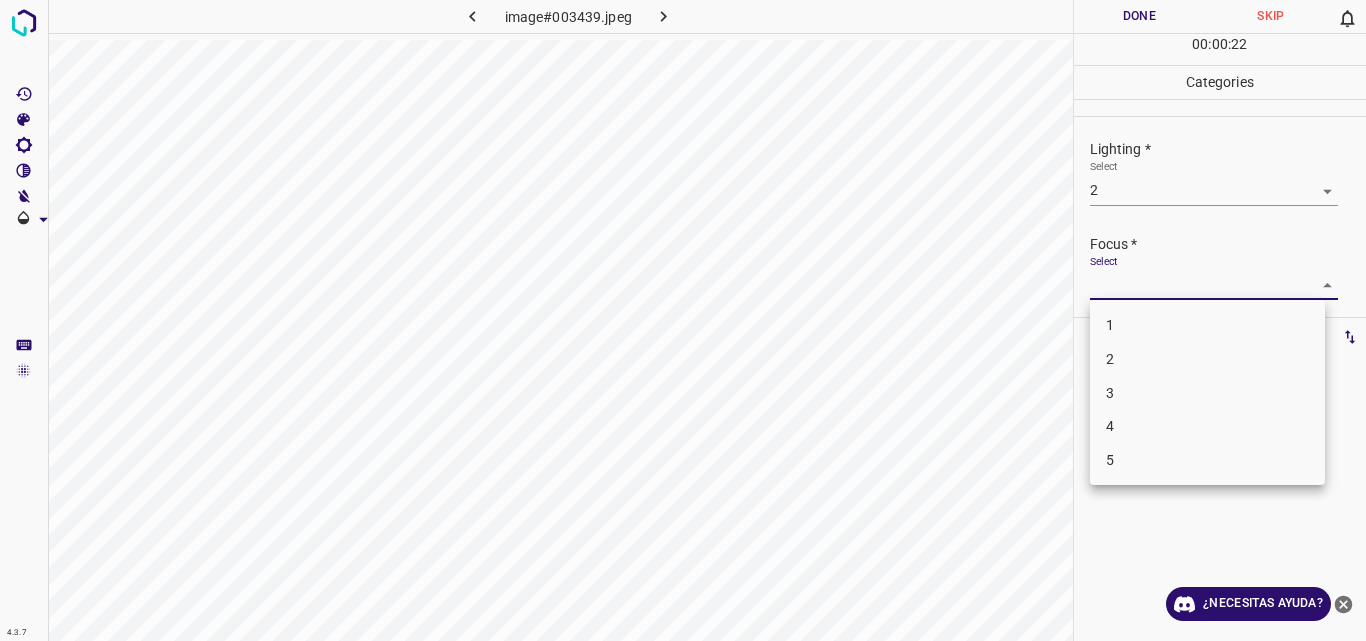 click on "2" at bounding box center (1207, 359) 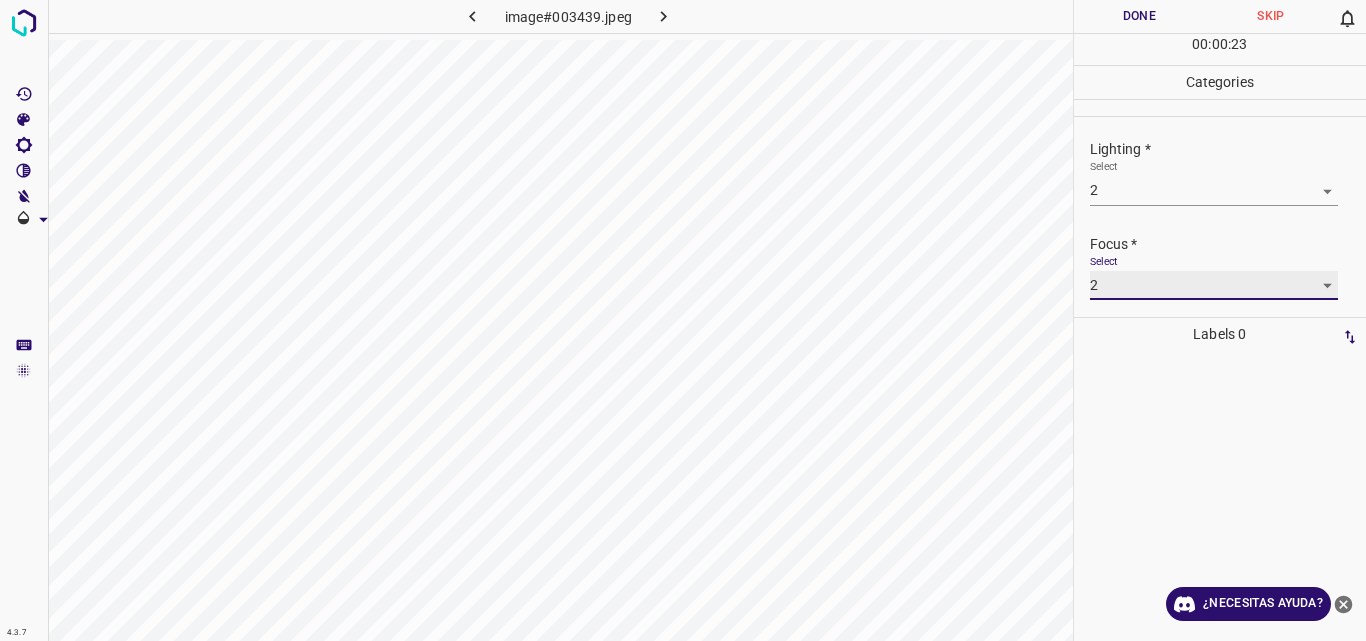 type on "2" 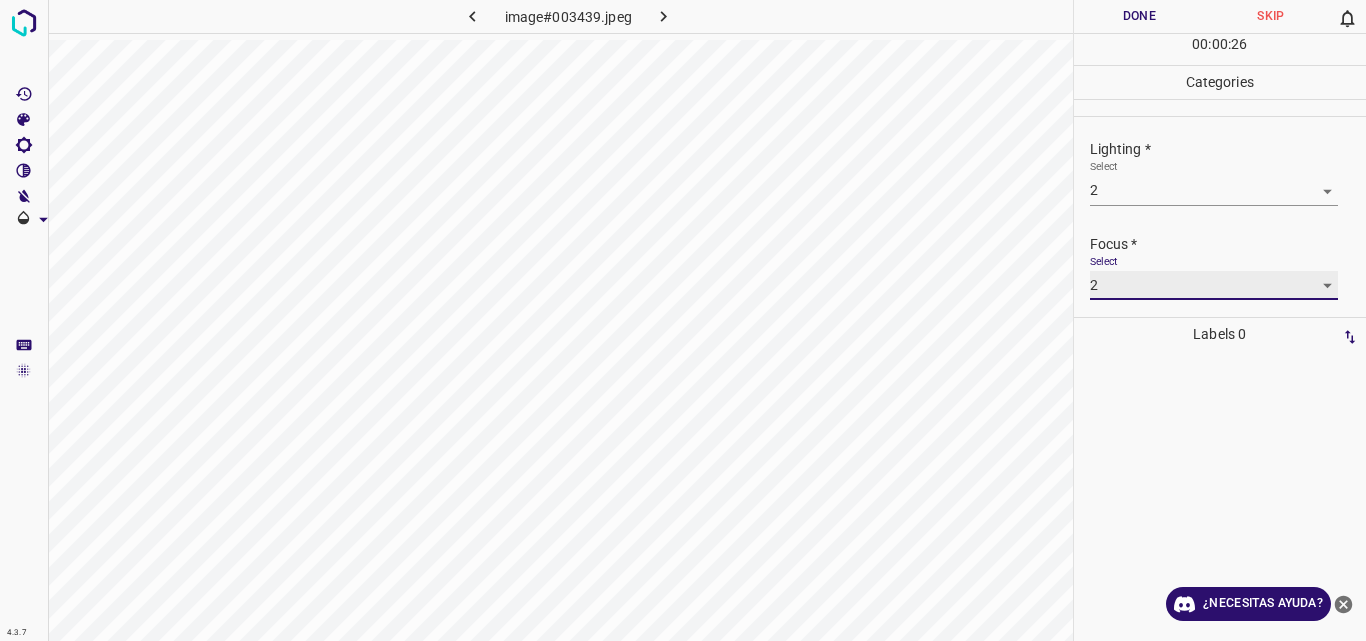 scroll, scrollTop: 98, scrollLeft: 0, axis: vertical 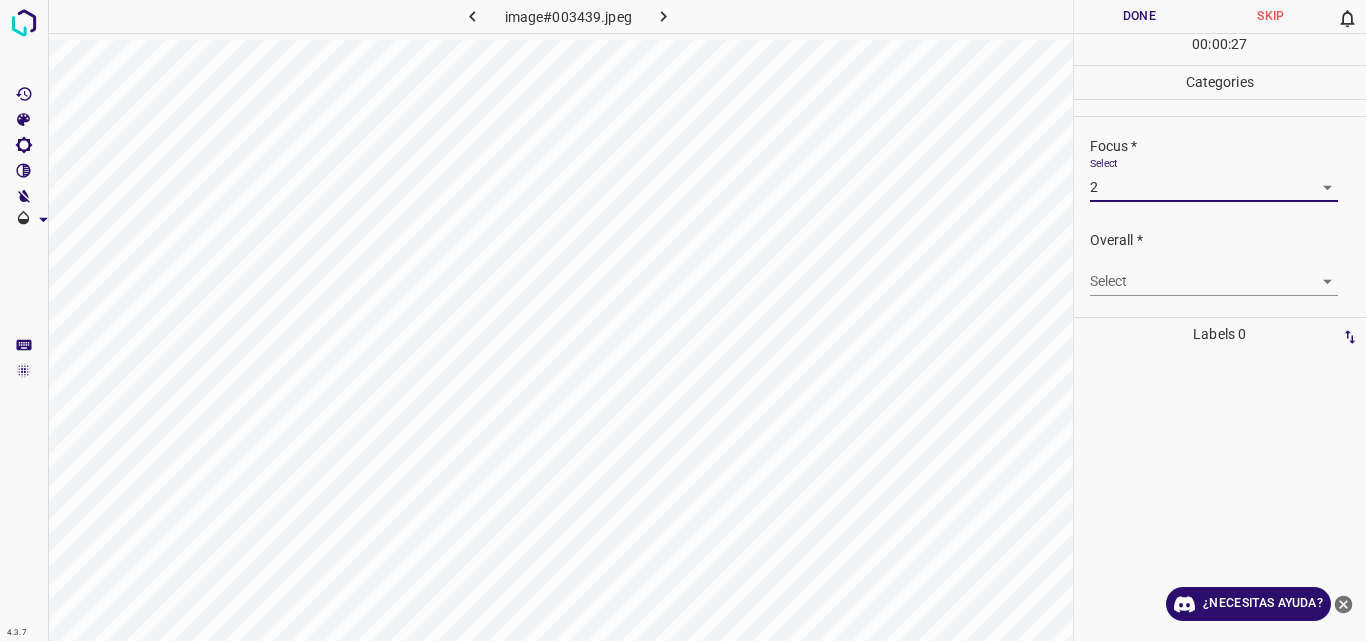 click on "4.3.7 image#003439.jpeg Done Skip 0 00   : 00   : 27   Categories Lighting *  Select 2 2 Focus *  Select 2 2 Overall *  Select ​ Labels   0 Categories 1 Lighting 2 Focus 3 Overall Tools Space Change between modes (Draw & Edit) I Auto labeling R Restore zoom M Zoom in N Zoom out Delete Delete selecte label Filters Z Restore filters X Saturation filter C Brightness filter V Contrast filter B Gray scale filter General O Download ¿Necesitas ayuda? Original text Rate this translation Your feedback will be used to help improve Google Translate - Texto - Esconder - Borrar" at bounding box center (683, 320) 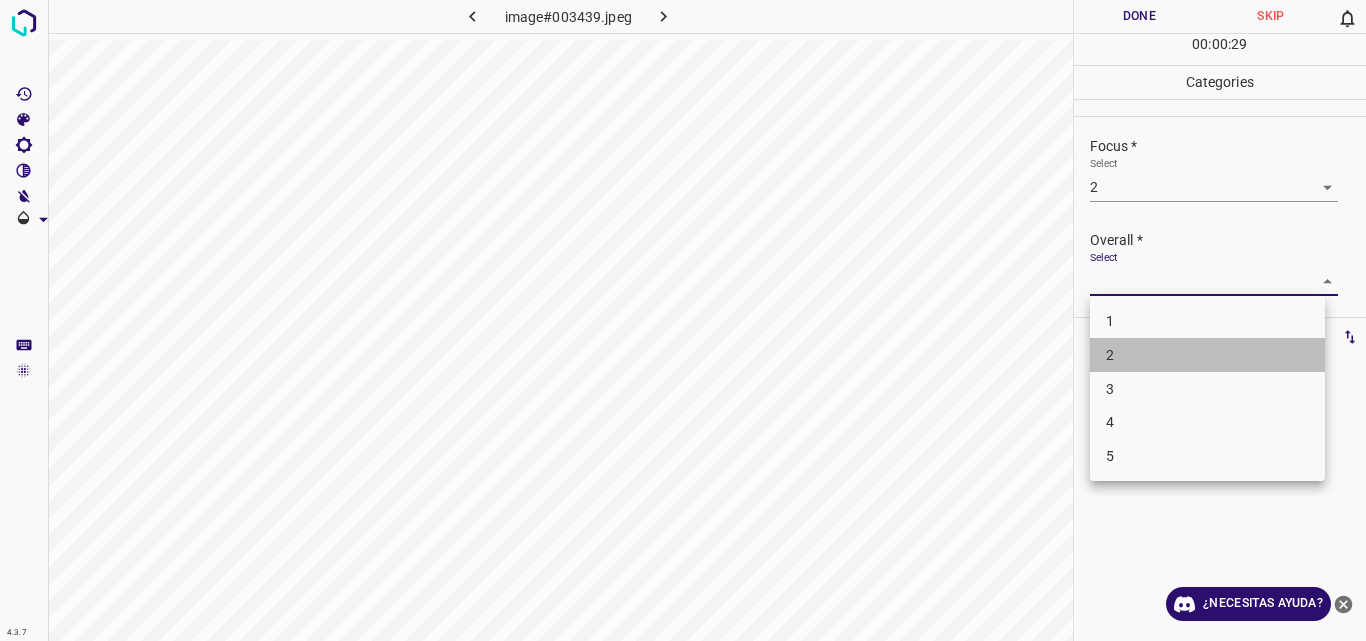 click on "2" at bounding box center (1207, 355) 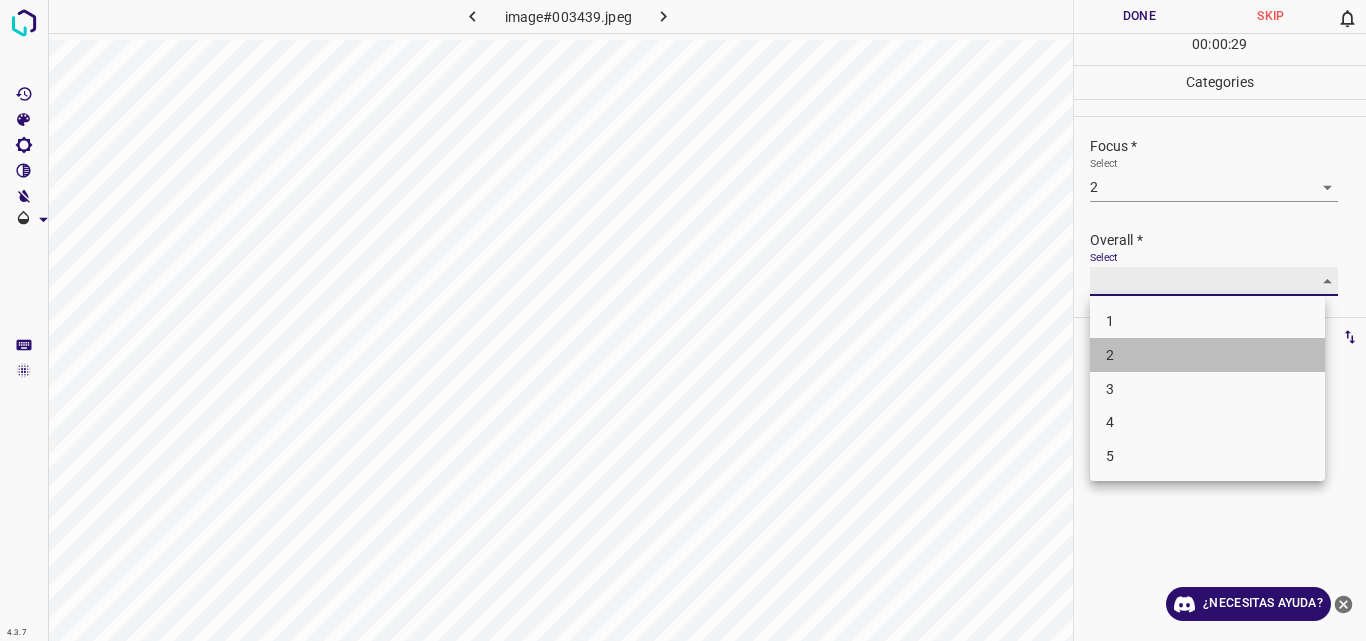 type on "2" 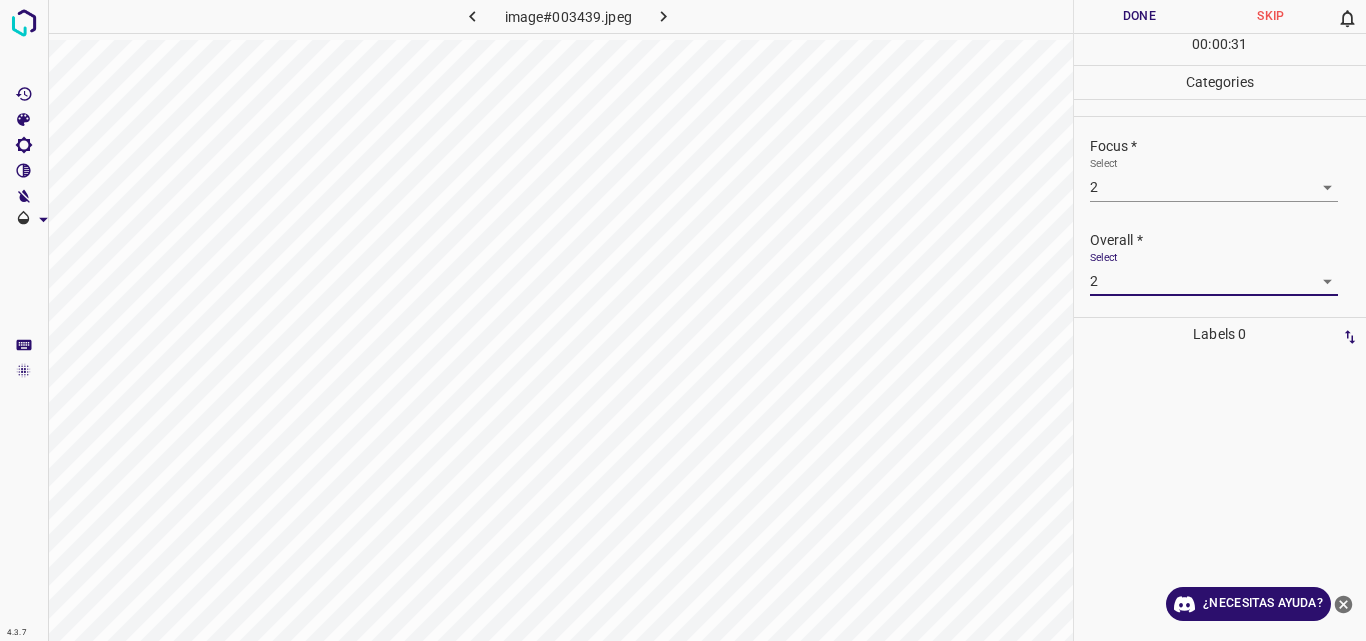 click on "Done" at bounding box center [1140, 16] 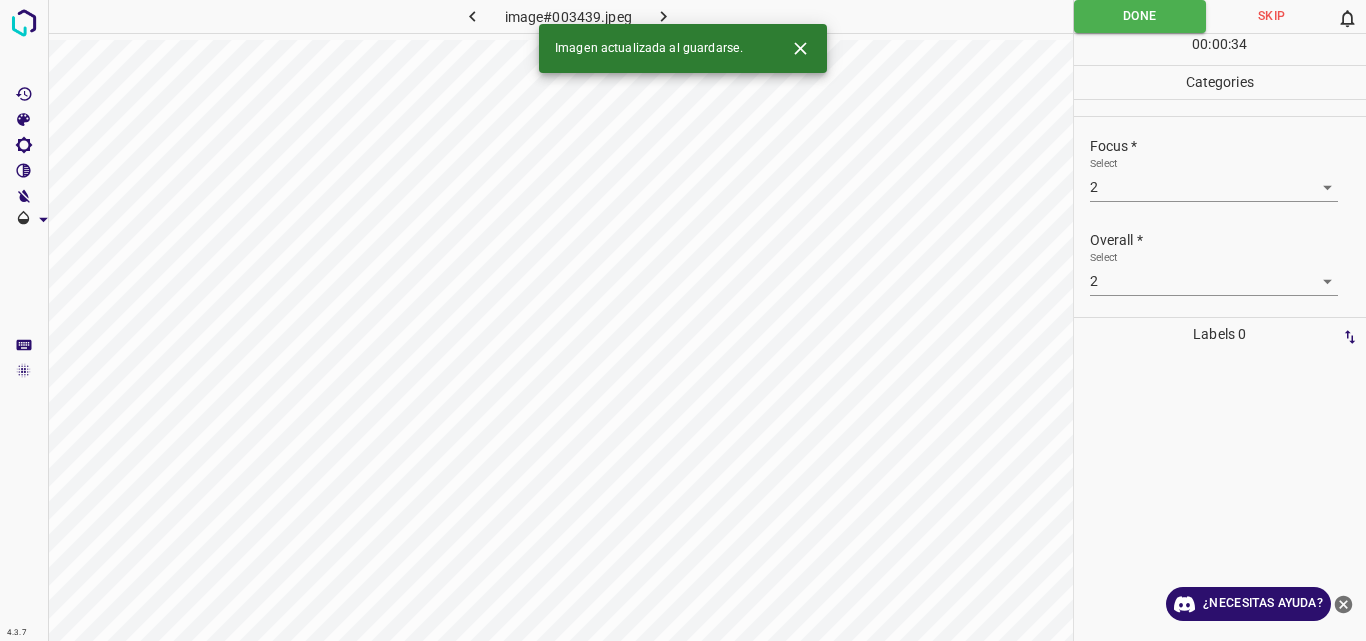 click 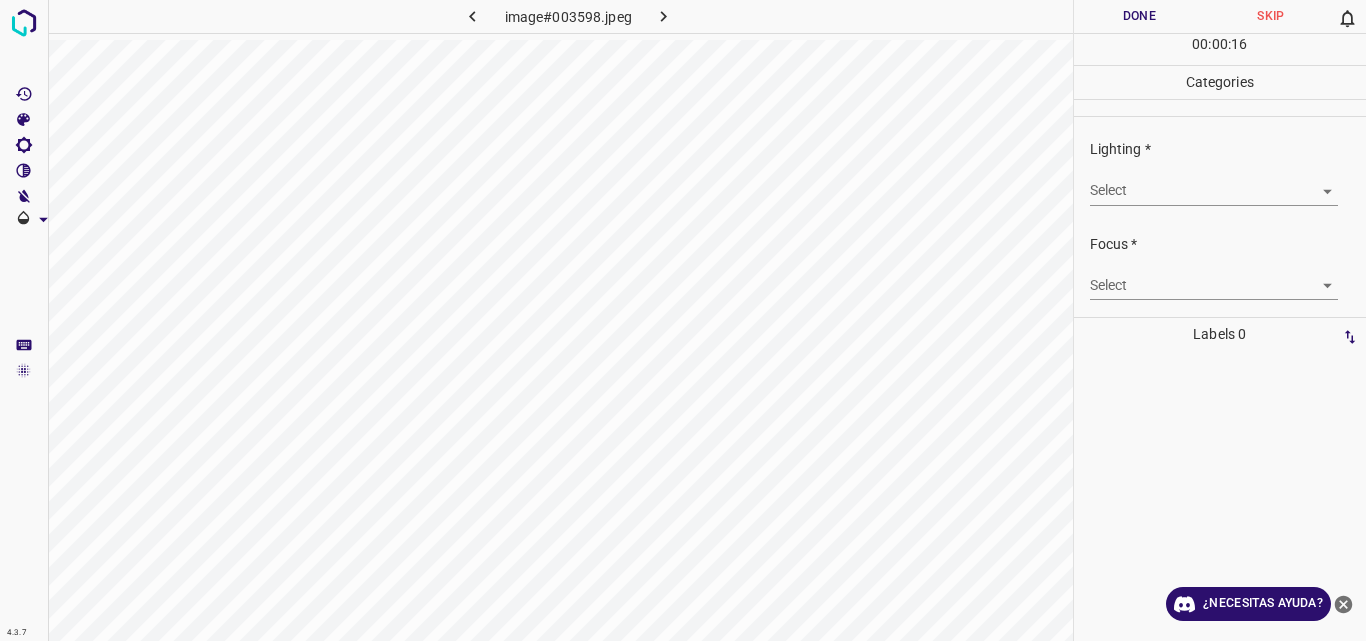 click on "4.3.7 image#003598.jpeg Done Skip 0 00   : 00   : 16   Categories Lighting *  Select ​ Focus *  Select ​ Overall *  Select ​ Labels   0 Categories 1 Lighting 2 Focus 3 Overall Tools Space Change between modes (Draw & Edit) I Auto labeling R Restore zoom M Zoom in N Zoom out Delete Delete selecte label Filters Z Restore filters X Saturation filter C Brightness filter V Contrast filter B Gray scale filter General O Download ¿Necesitas ayuda? Original text Rate this translation Your feedback will be used to help improve Google Translate - Texto - Esconder - Borrar" at bounding box center [683, 320] 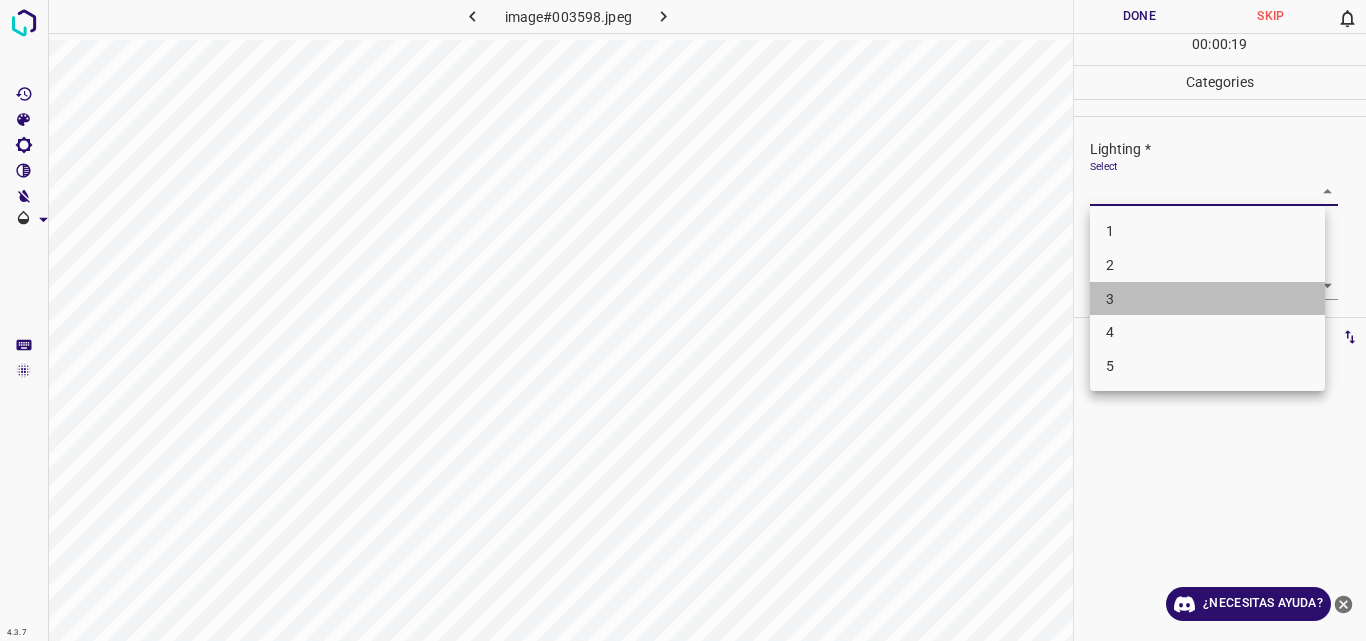 click on "3" at bounding box center (1207, 299) 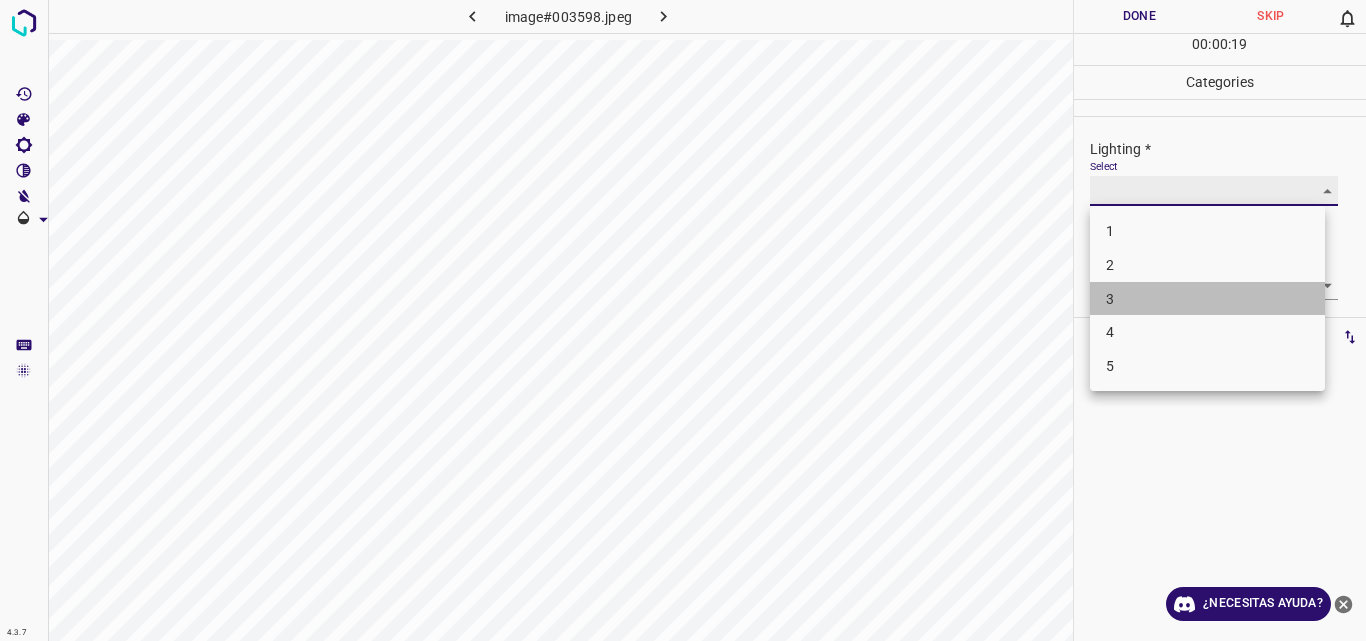 type on "3" 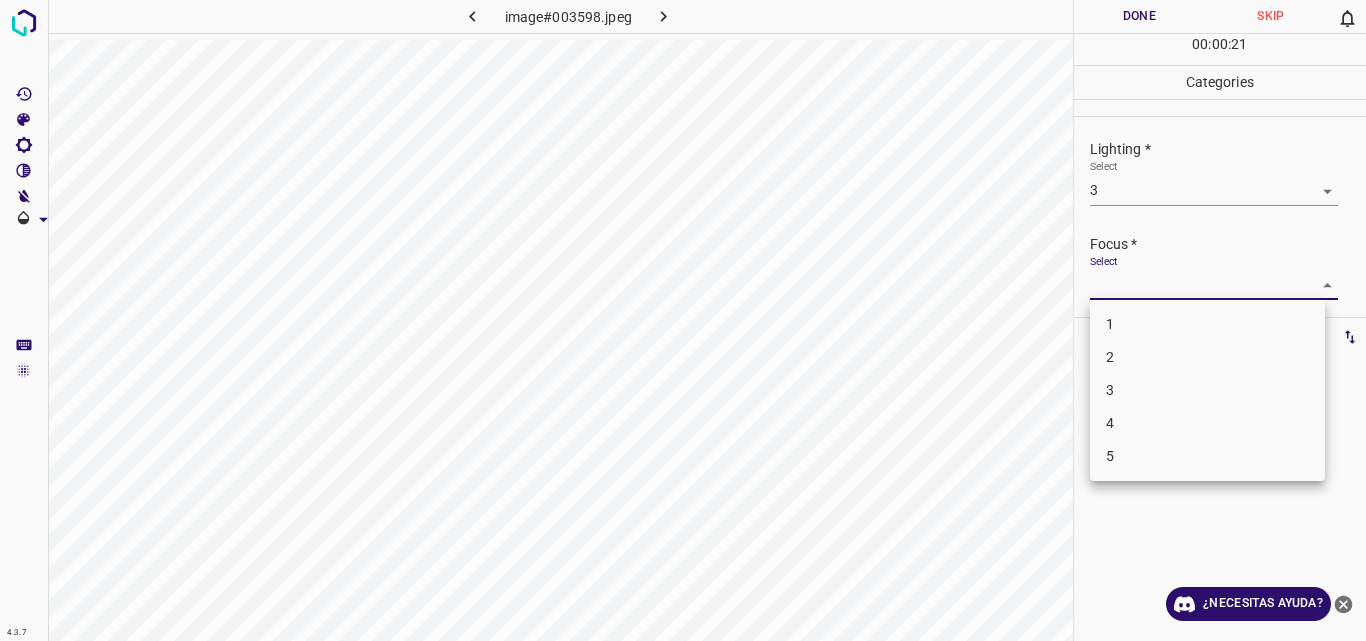 click on "4.3.7 image#003598.jpeg Done Skip 0 00   : 00   : 21   Categories Lighting *  Select 3 3 Focus *  Select ​ Overall *  Select ​ Labels   0 Categories 1 Lighting 2 Focus 3 Overall Tools Space Change between modes (Draw & Edit) I Auto labeling R Restore zoom M Zoom in N Zoom out Delete Delete selecte label Filters Z Restore filters X Saturation filter C Brightness filter V Contrast filter B Gray scale filter General O Download ¿Necesitas ayuda? Original text Rate this translation Your feedback will be used to help improve Google Translate - Texto - Esconder - Borrar 1 2 3 4 5" at bounding box center (683, 320) 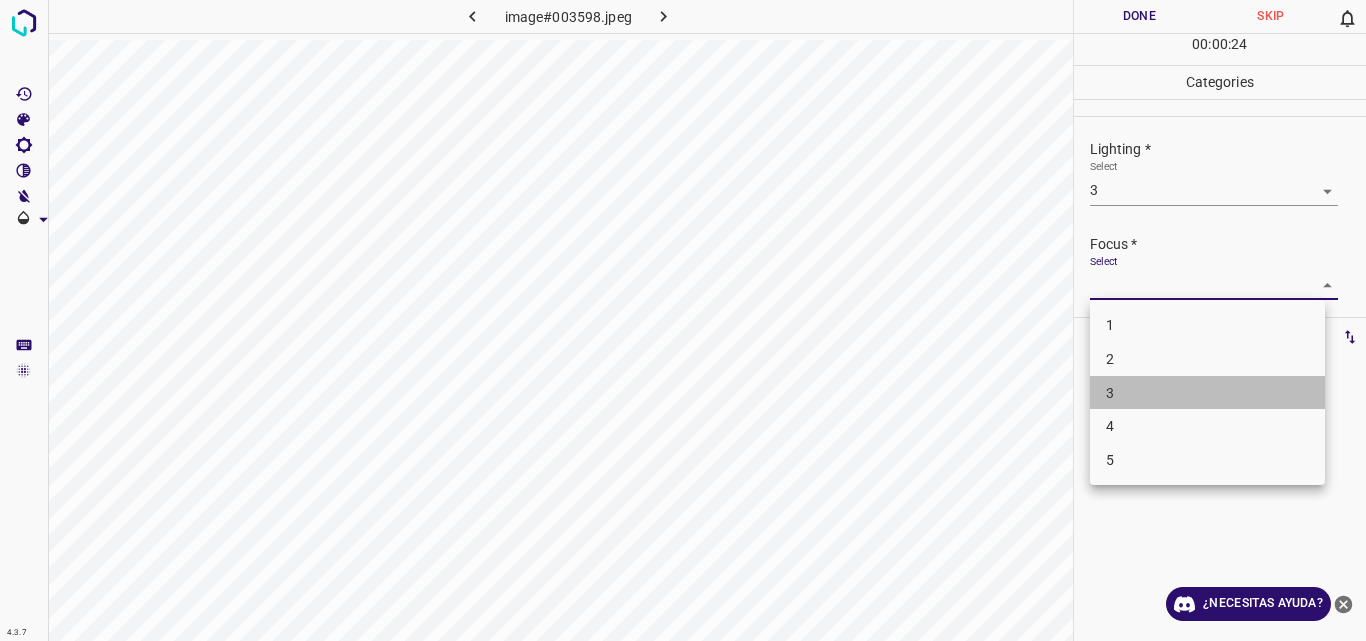 click on "3" at bounding box center [1207, 393] 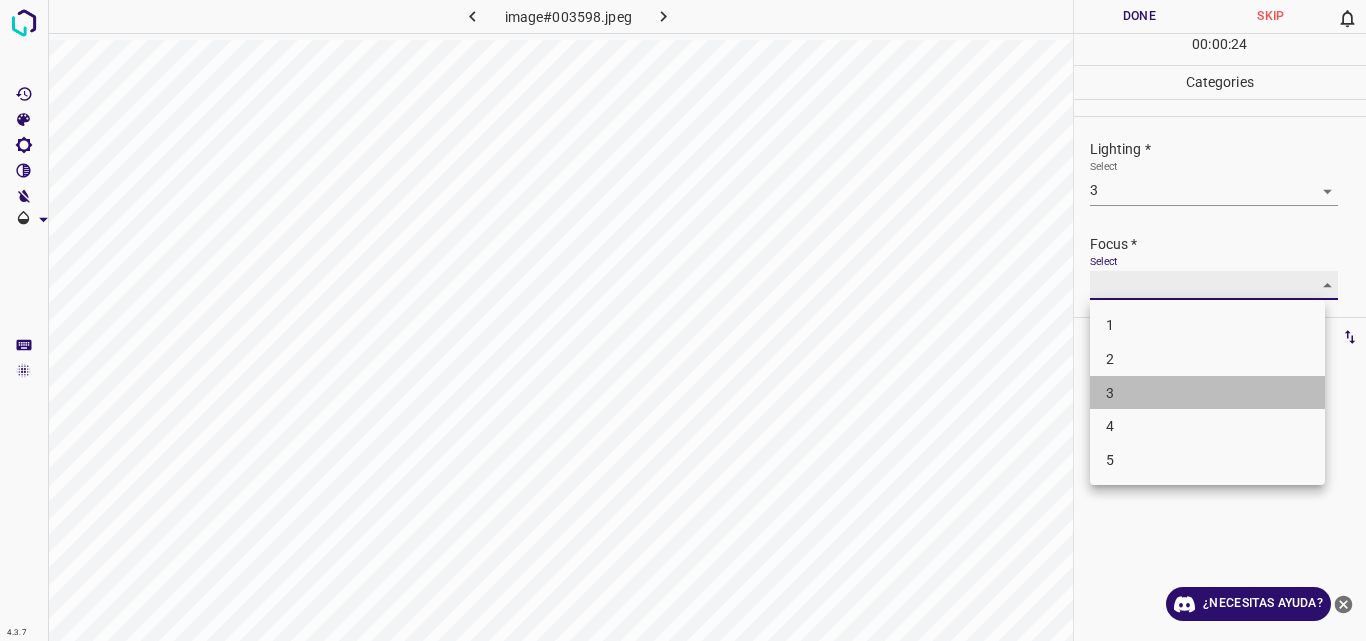 type on "3" 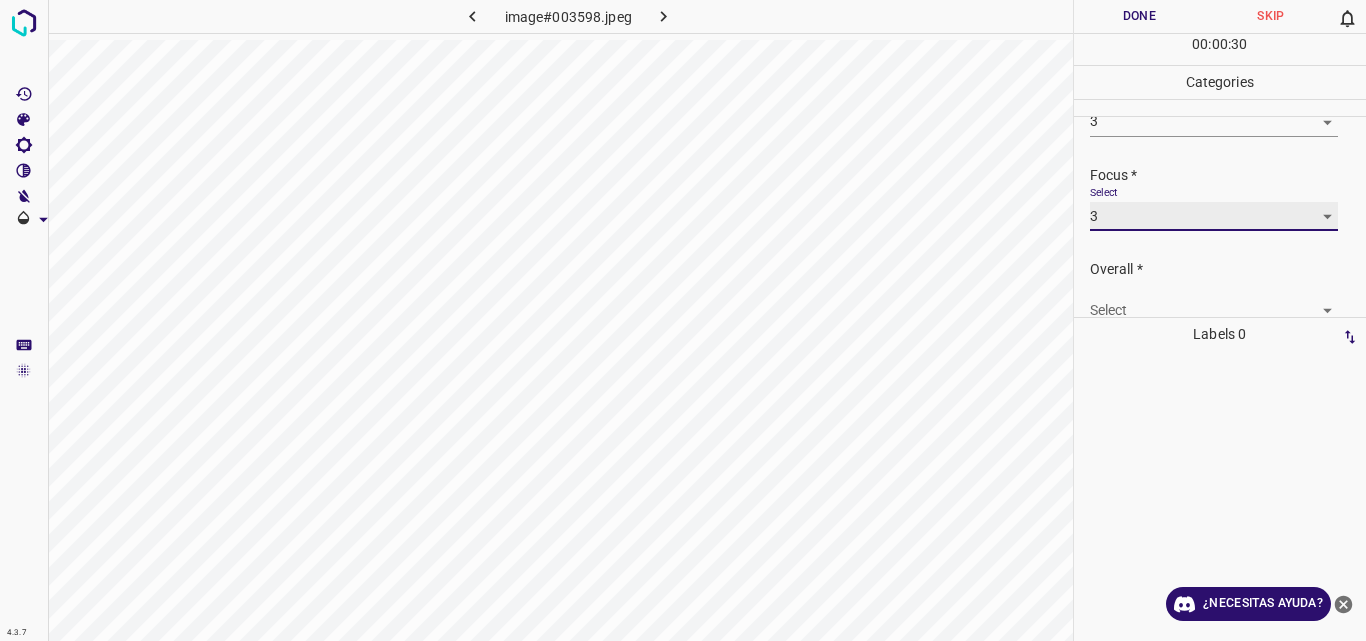 scroll, scrollTop: 98, scrollLeft: 0, axis: vertical 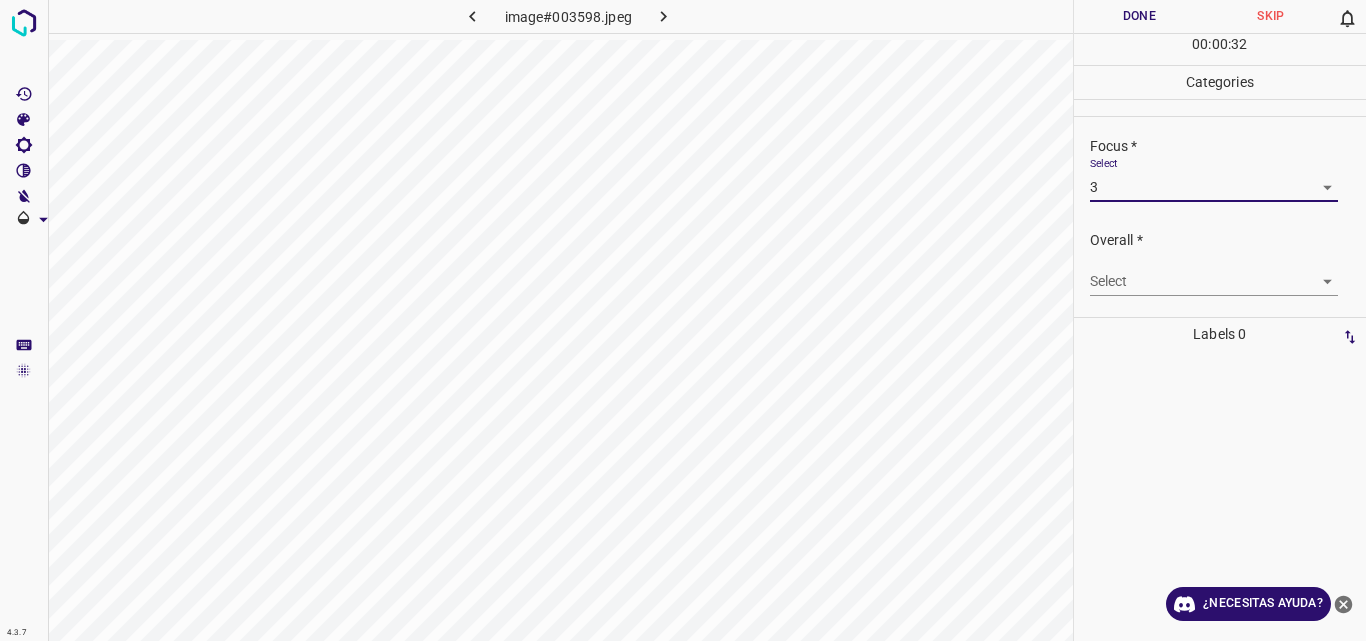 click on "4.3.7 image#003598.jpeg Done Skip 0 00   : 00   : 32   Categories Lighting *  Select 3 3 Focus *  Select 3 3 Overall *  Select ​ Labels   0 Categories 1 Lighting 2 Focus 3 Overall Tools Space Change between modes (Draw & Edit) I Auto labeling R Restore zoom M Zoom in N Zoom out Delete Delete selecte label Filters Z Restore filters X Saturation filter C Brightness filter V Contrast filter B Gray scale filter General O Download ¿Necesitas ayuda? Original text Rate this translation Your feedback will be used to help improve Google Translate - Texto - Esconder - Borrar" at bounding box center [683, 320] 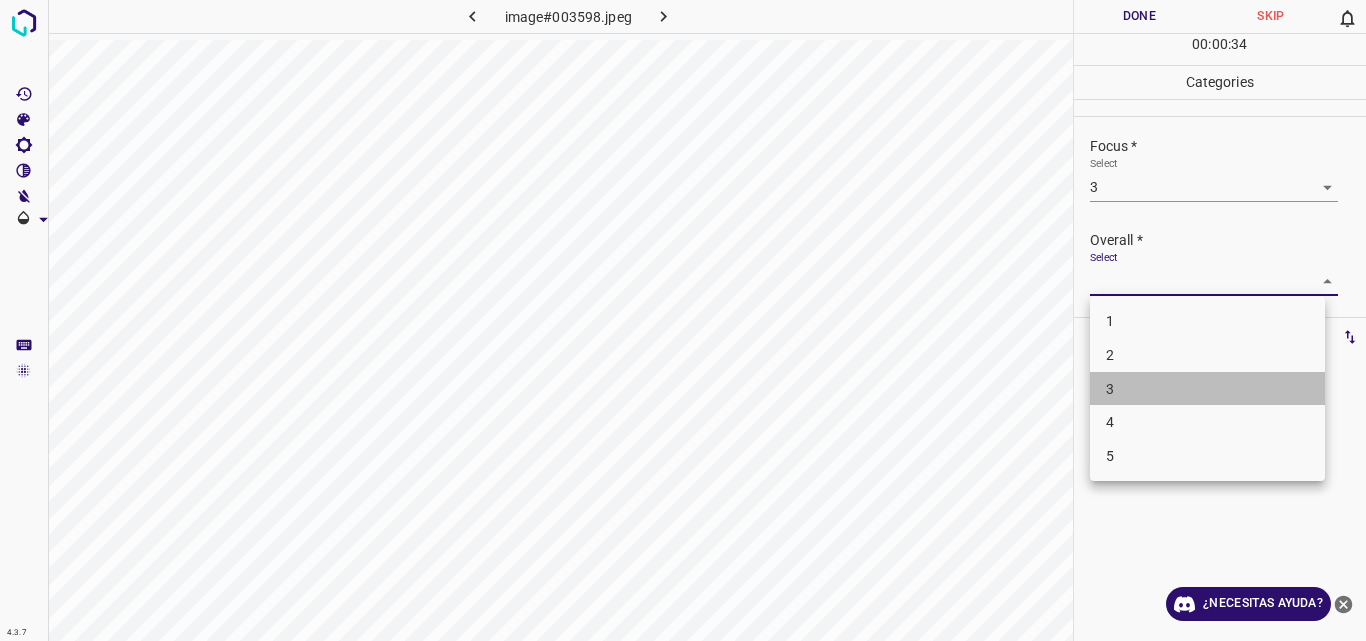 click on "3" at bounding box center [1207, 389] 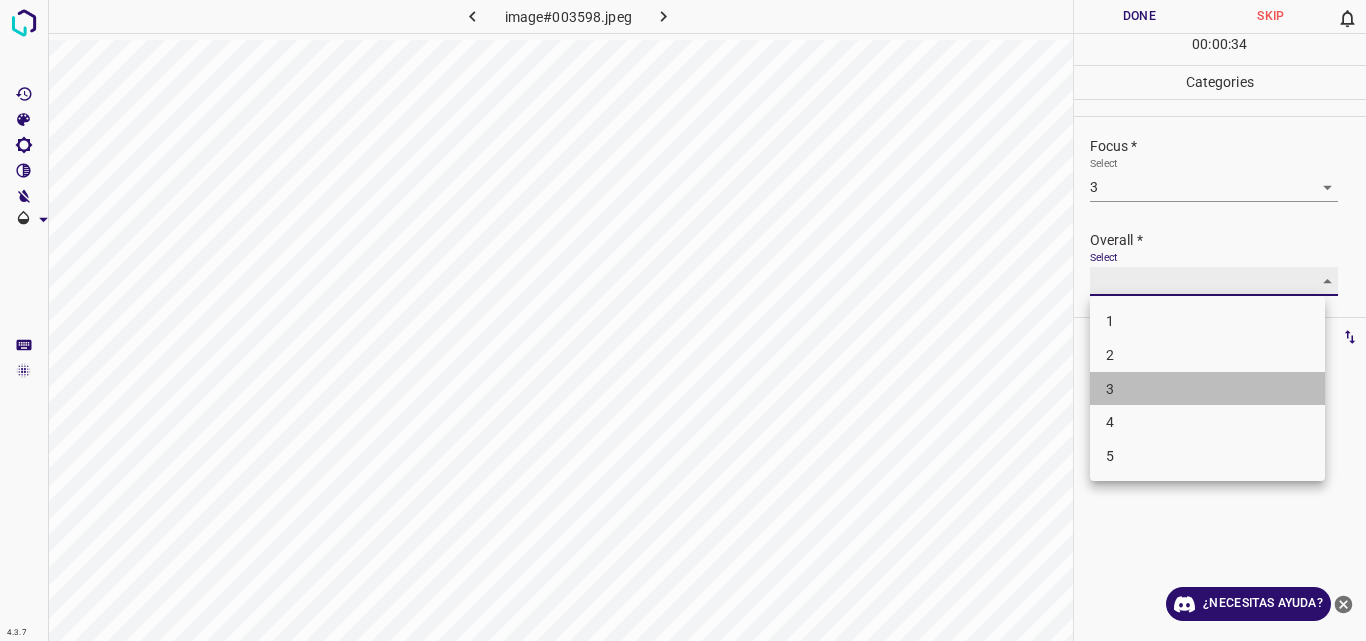 type on "3" 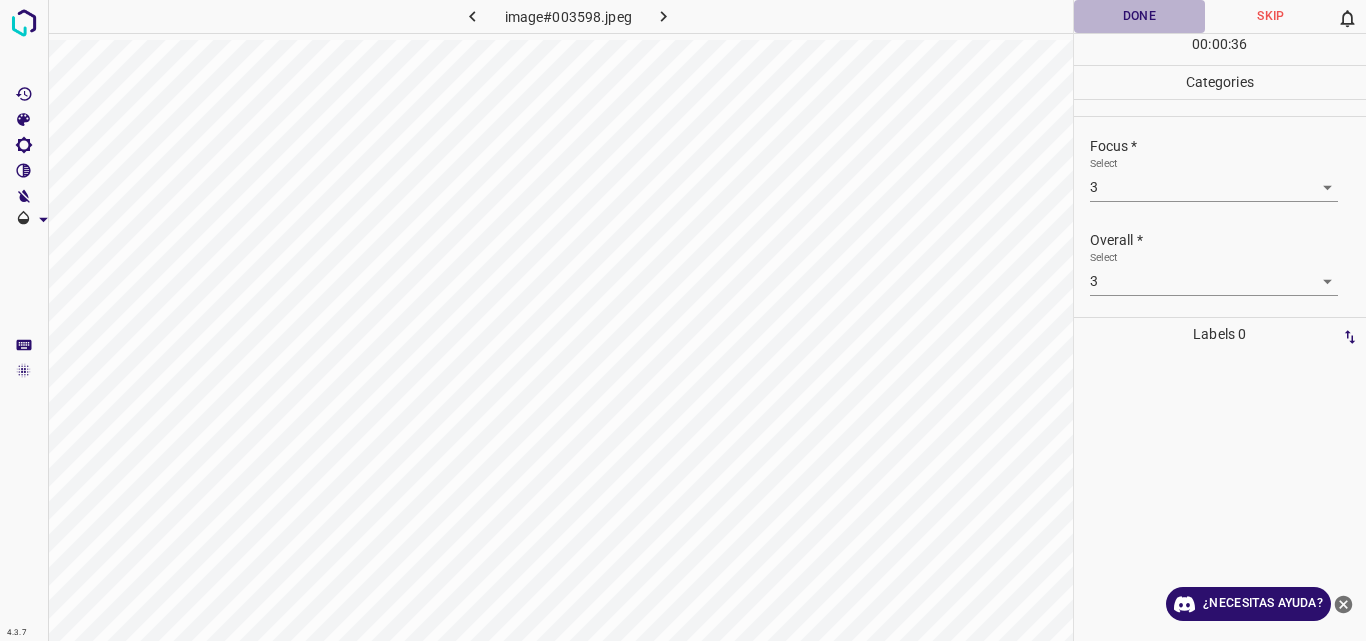 click on "Done" at bounding box center [1140, 16] 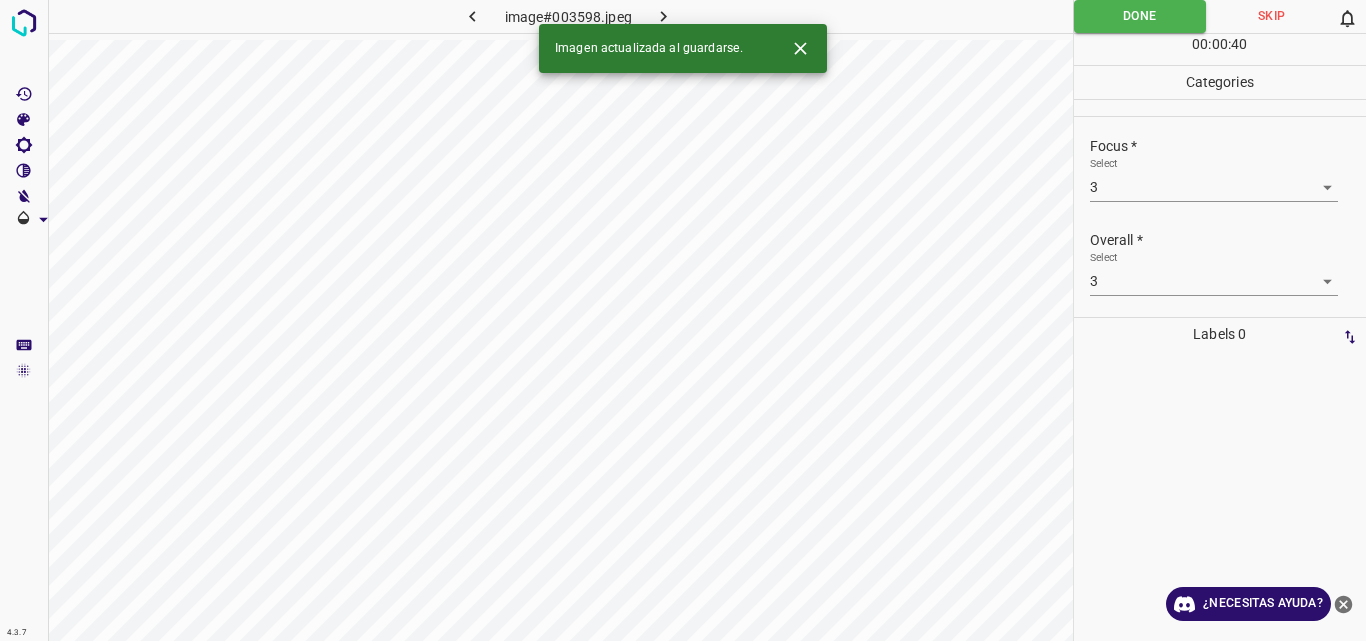 click 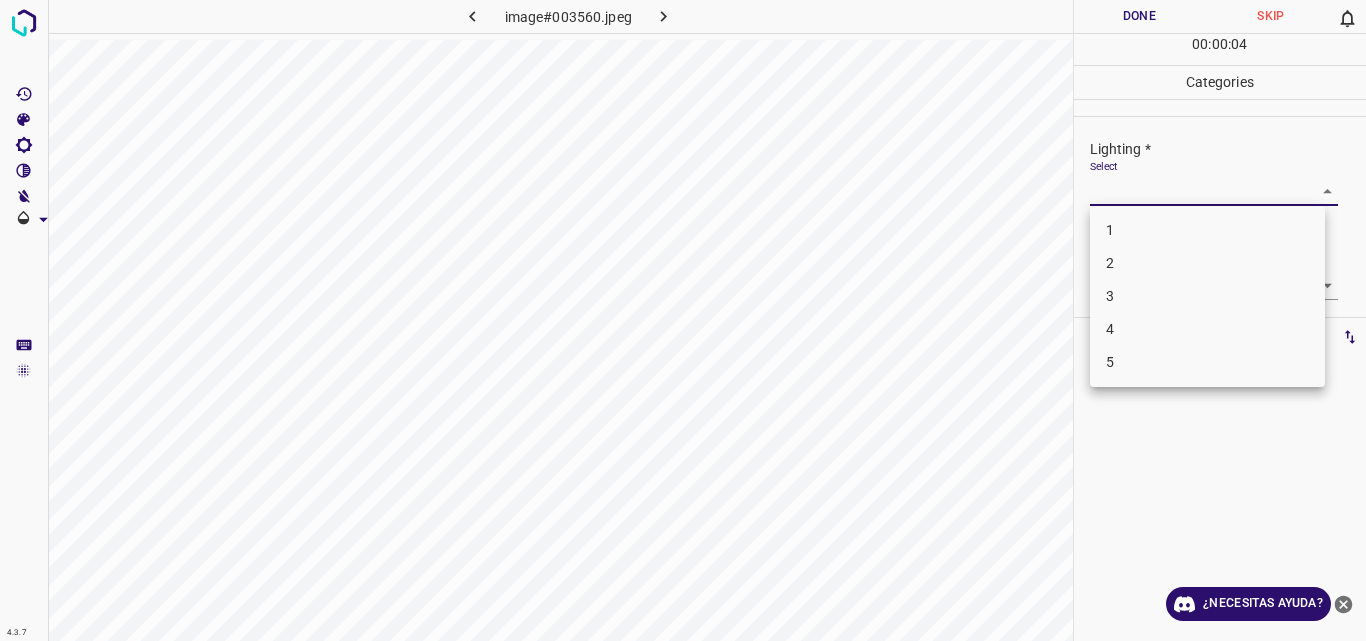 click on "4.3.7 image#003560.jpeg Done Skip 0 00   : 00   : 04   Categories Lighting *  Select ​ Focus *  Select ​ Overall *  Select ​ Labels   0 Categories 1 Lighting 2 Focus 3 Overall Tools Space Change between modes (Draw & Edit) I Auto labeling R Restore zoom M Zoom in N Zoom out Delete Delete selecte label Filters Z Restore filters X Saturation filter C Brightness filter V Contrast filter B Gray scale filter General O Download ¿Necesitas ayuda? Original text Rate this translation Your feedback will be used to help improve Google Translate - Texto - Esconder - Borrar 1 2 3 4 5" at bounding box center [683, 320] 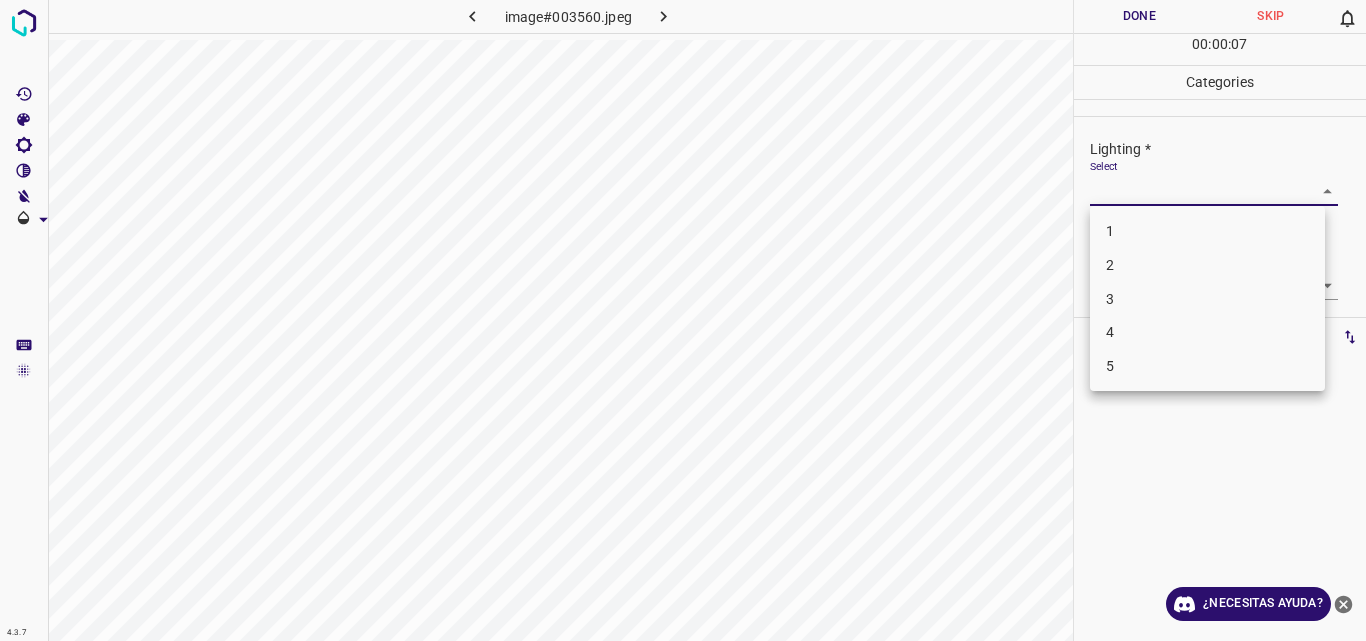 click on "2" at bounding box center [1207, 265] 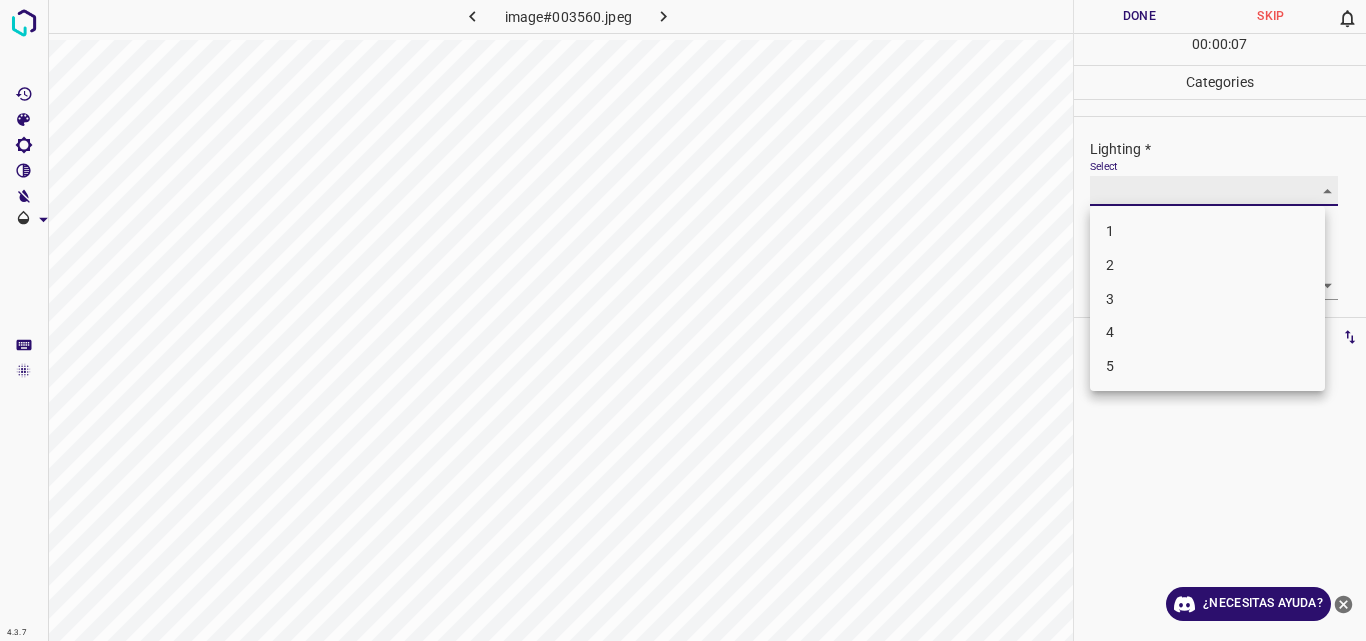 type on "2" 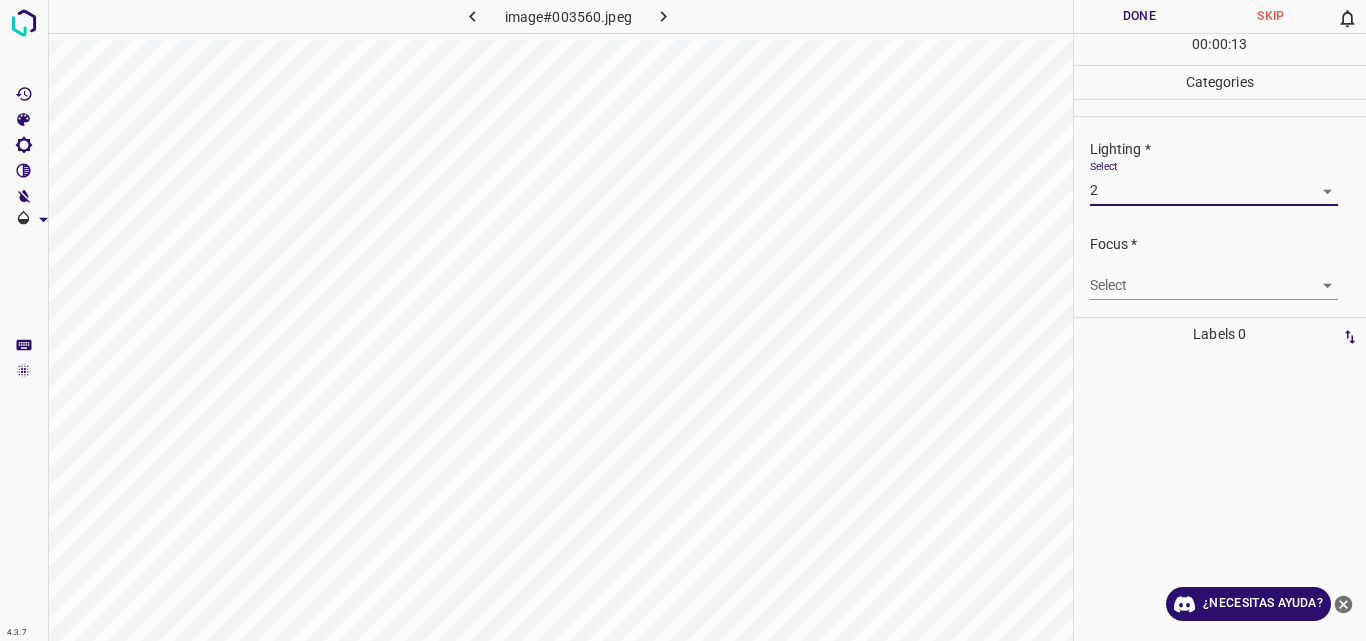 click on "4.3.7 image#003560.jpeg Done Skip 0 00   : 00   : 13   Categories Lighting *  Select 2 2 Focus *  Select ​ Overall *  Select ​ Labels   0 Categories 1 Lighting 2 Focus 3 Overall Tools Space Change between modes (Draw & Edit) I Auto labeling R Restore zoom M Zoom in N Zoom out Delete Delete selecte label Filters Z Restore filters X Saturation filter C Brightness filter V Contrast filter B Gray scale filter General O Download ¿Necesitas ayuda? Original text Rate this translation Your feedback will be used to help improve Google Translate - Texto - Esconder - Borrar" at bounding box center (683, 320) 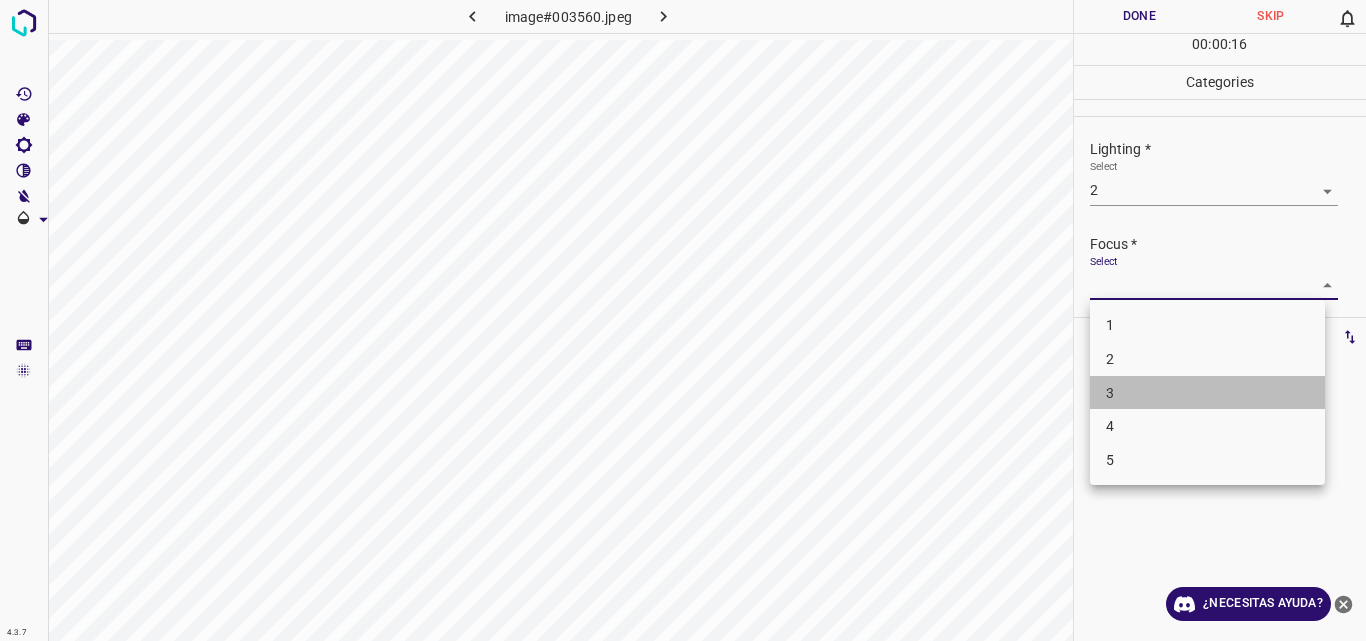 click on "3" at bounding box center [1207, 393] 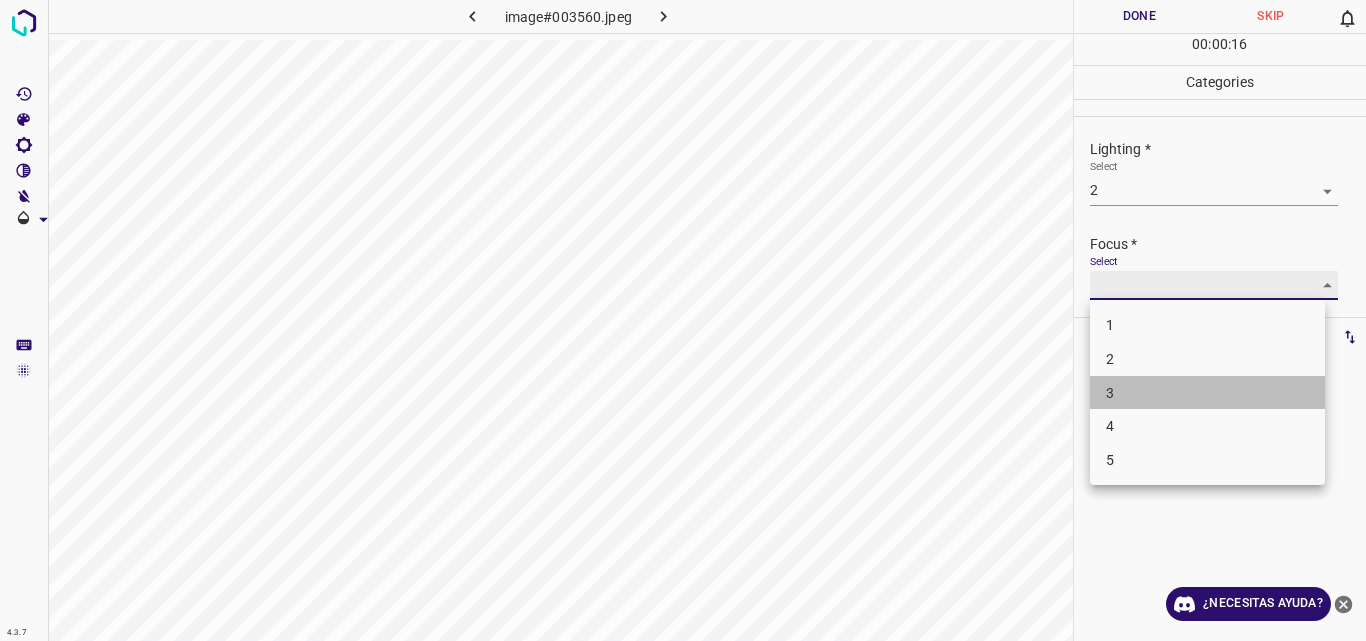 type on "3" 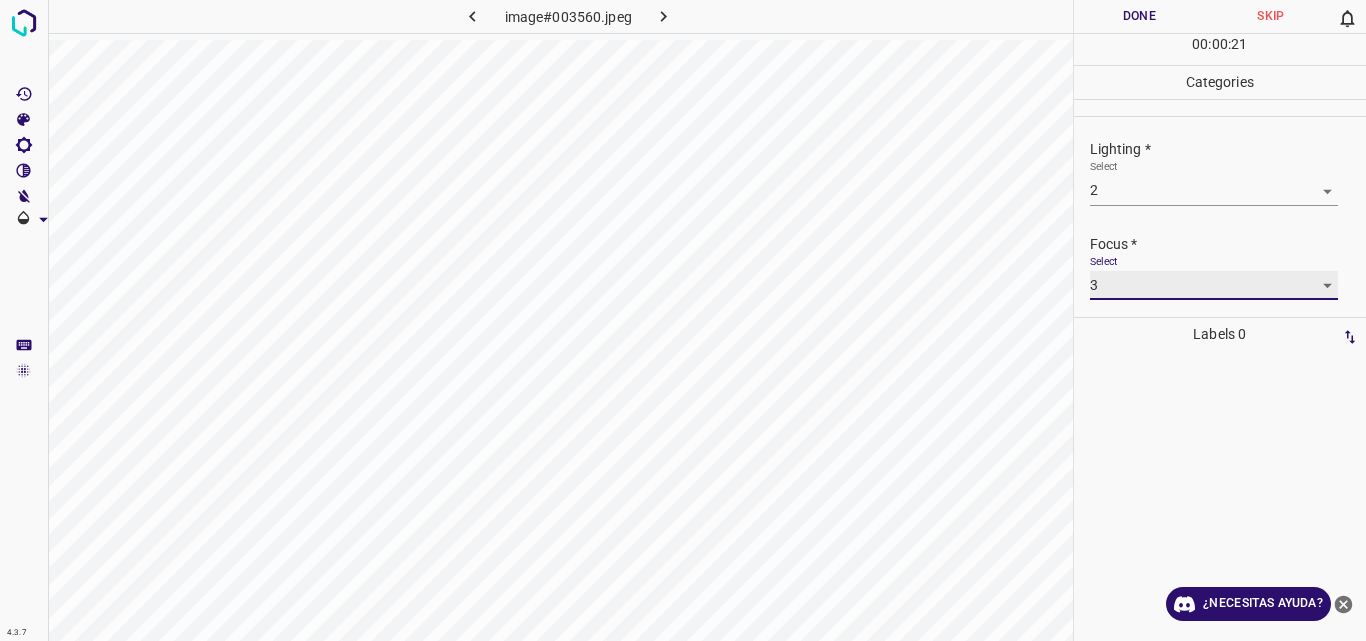 scroll, scrollTop: 78, scrollLeft: 0, axis: vertical 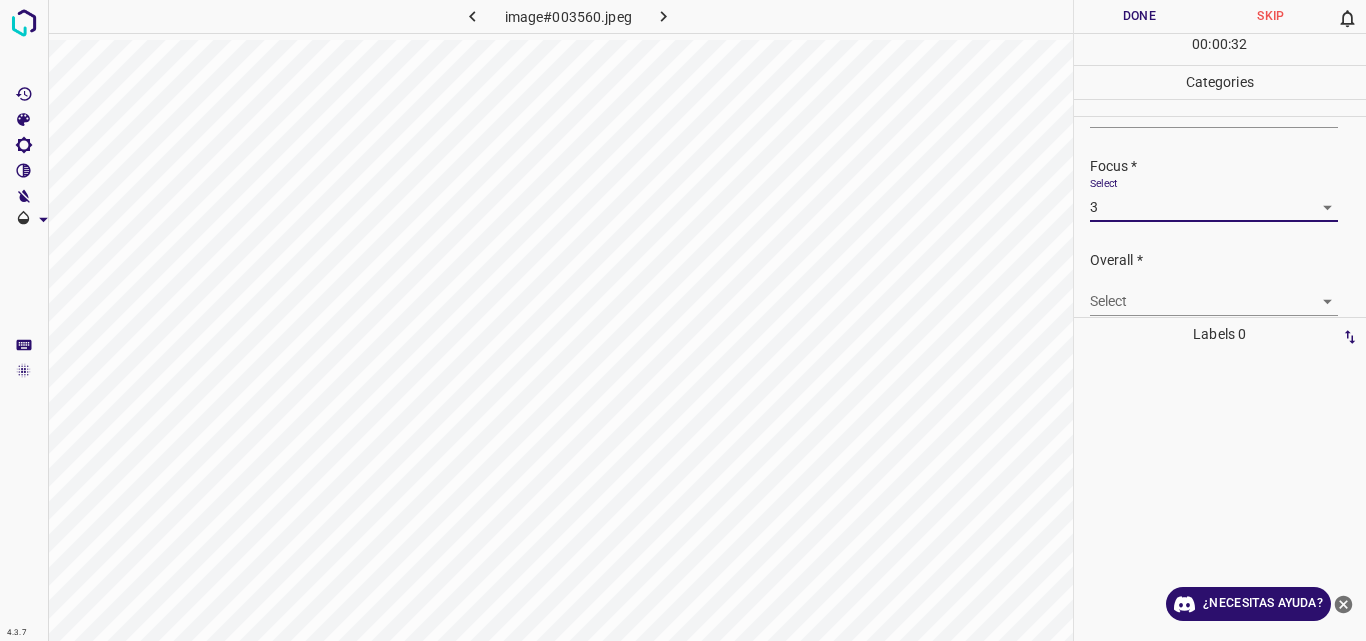 click on "4.3.7 image#003560.jpeg Done Skip 0 00   : 00   : 32   Categories Lighting *  Select 2 2 Focus *  Select 3 3 Overall *  Select ​ Labels   0 Categories 1 Lighting 2 Focus 3 Overall Tools Space Change between modes (Draw & Edit) I Auto labeling R Restore zoom M Zoom in N Zoom out Delete Delete selecte label Filters Z Restore filters X Saturation filter C Brightness filter V Contrast filter B Gray scale filter General O Download ¿Necesitas ayuda? Original text Rate this translation Your feedback will be used to help improve Google Translate - Texto - Esconder - Borrar" at bounding box center (683, 320) 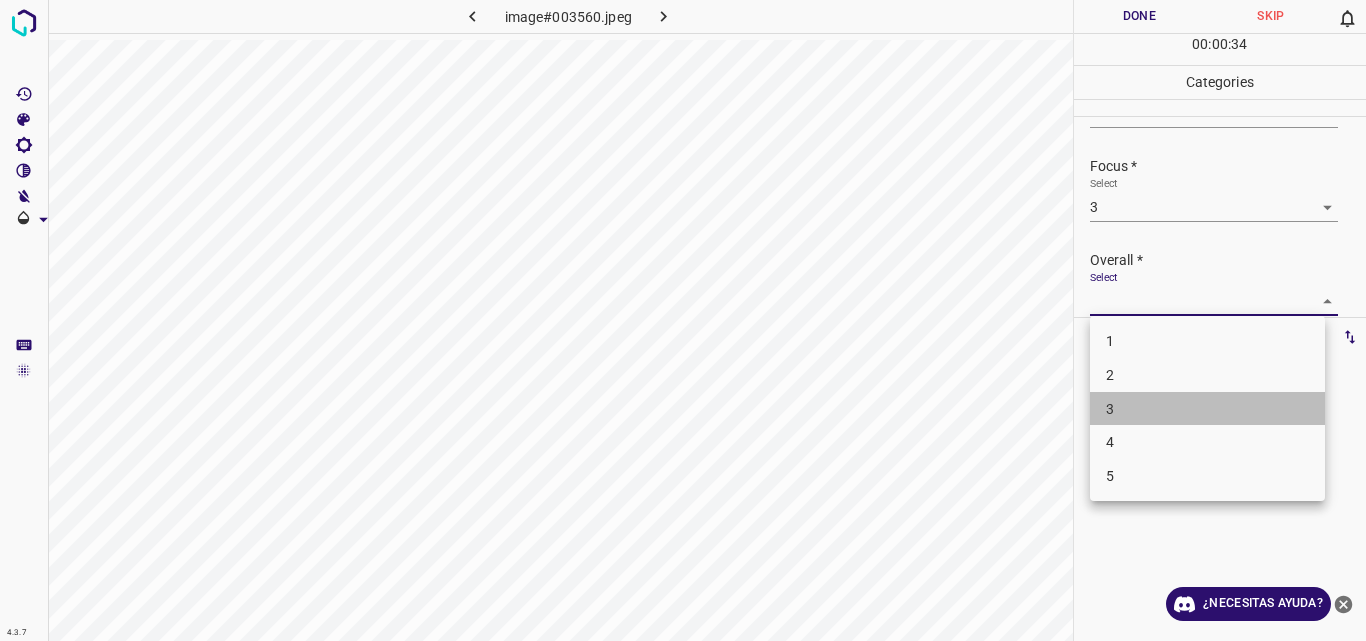 click on "3" at bounding box center (1207, 409) 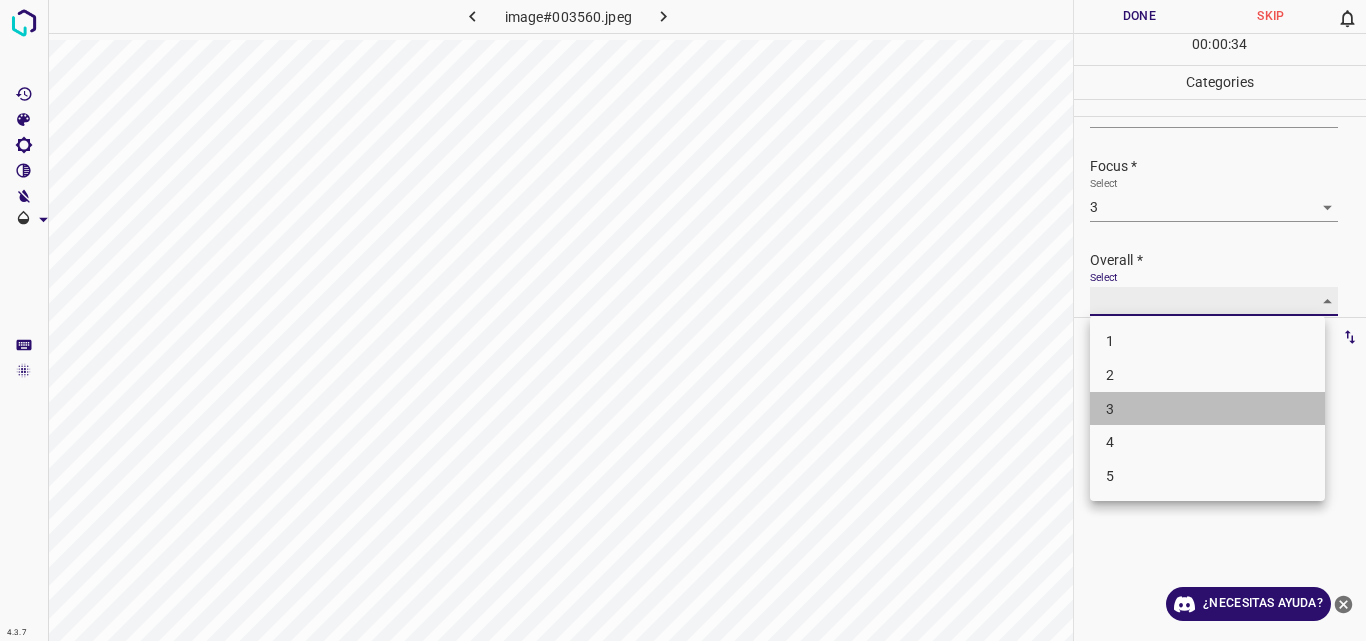 type on "3" 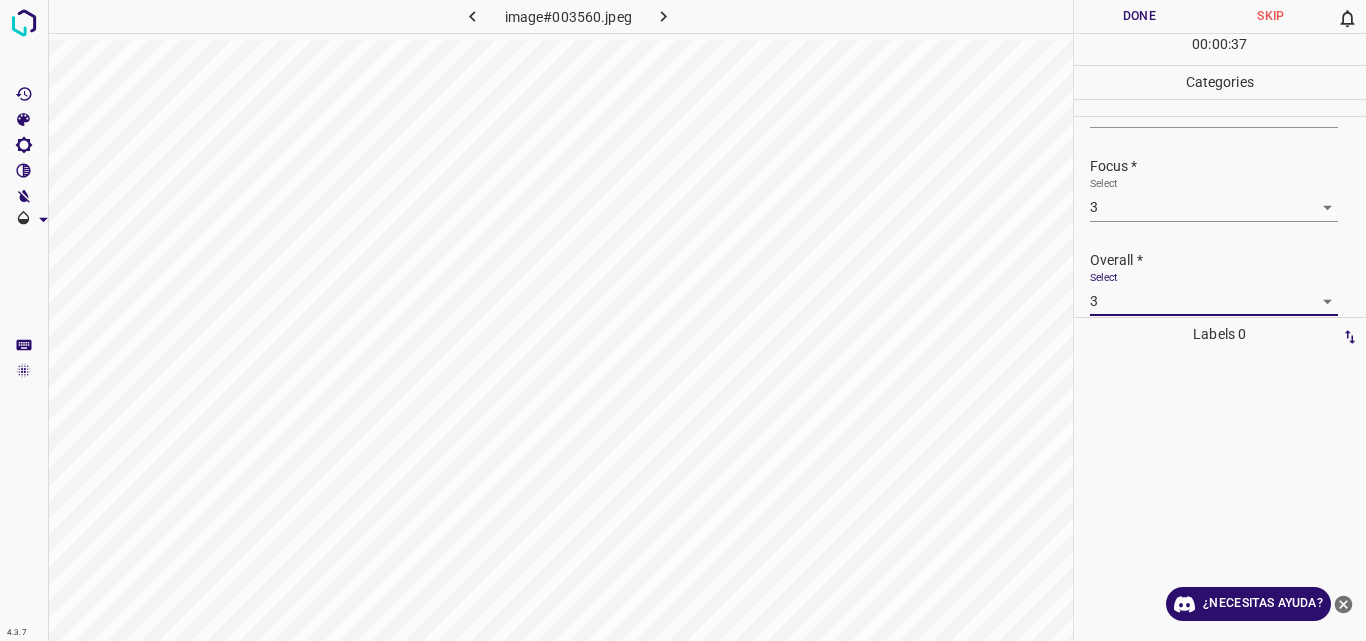click on "Done" at bounding box center [1140, 16] 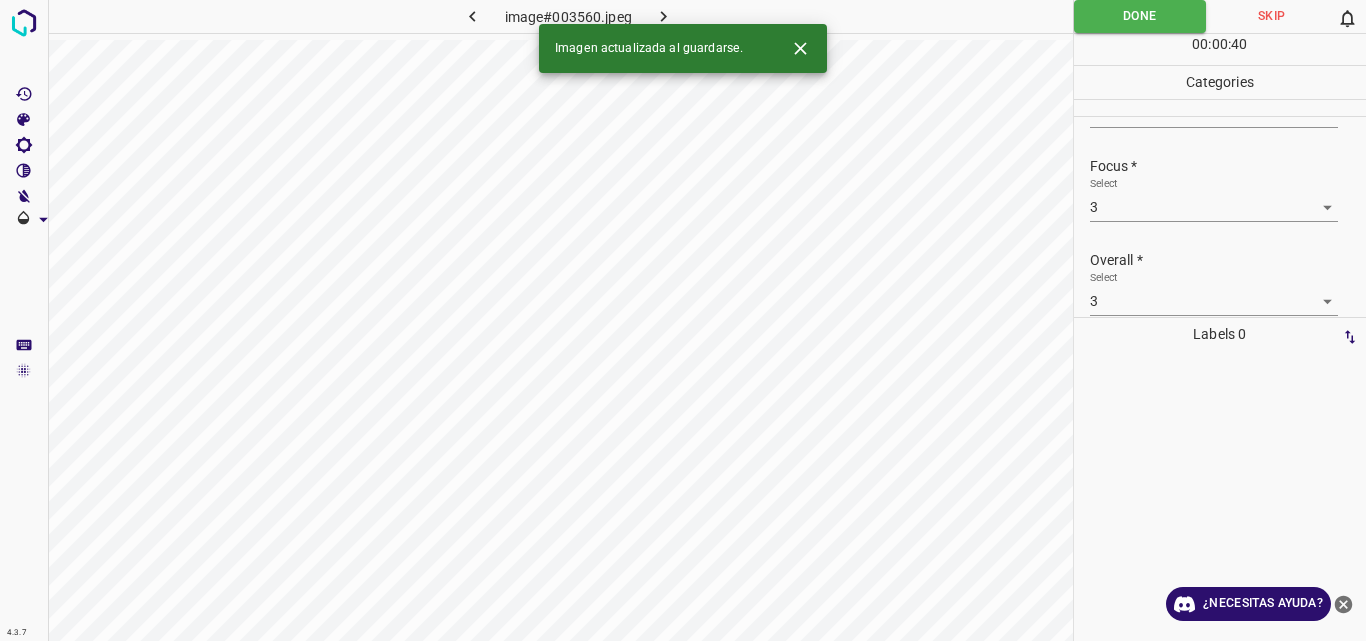 click 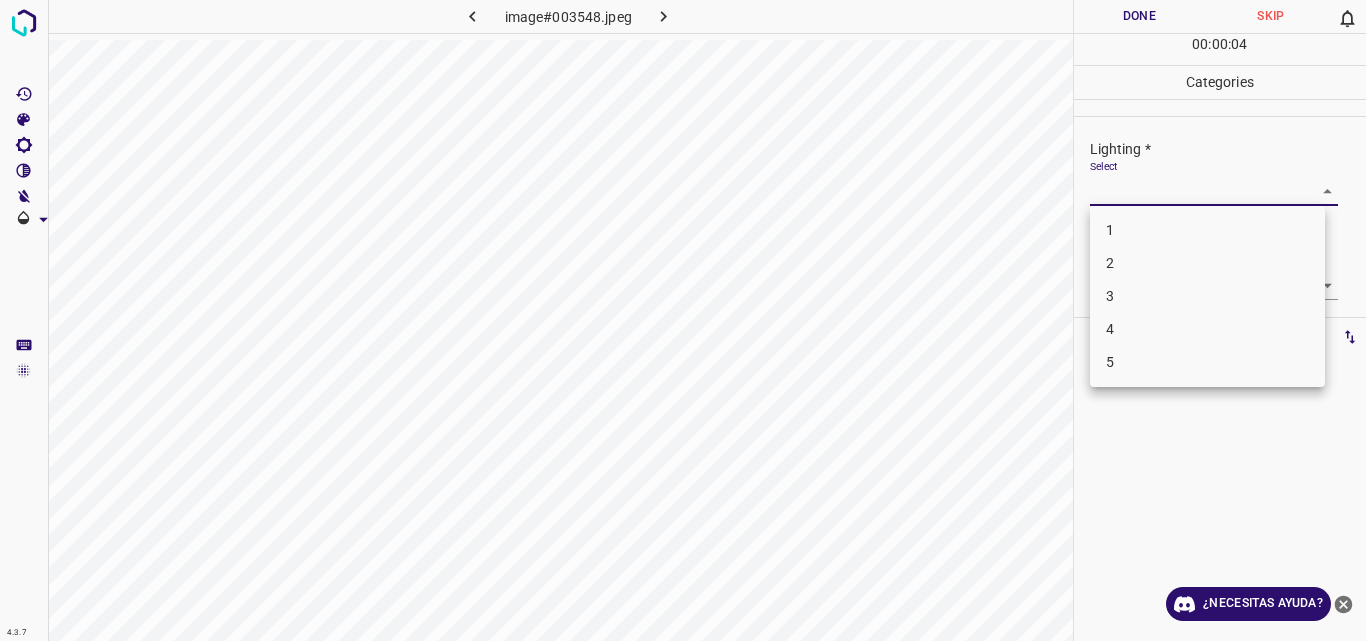 click on "4.3.7 image#003548.jpeg Done Skip 0 00   : 00   : 04   Categories Lighting *  Select ​ Focus *  Select ​ Overall *  Select ​ Labels   0 Categories 1 Lighting 2 Focus 3 Overall Tools Space Change between modes (Draw & Edit) I Auto labeling R Restore zoom M Zoom in N Zoom out Delete Delete selecte label Filters Z Restore filters X Saturation filter C Brightness filter V Contrast filter B Gray scale filter General O Download ¿Necesitas ayuda? Original text Rate this translation Your feedback will be used to help improve Google Translate - Texto - Esconder - Borrar 1 2 3 4 5" at bounding box center [683, 320] 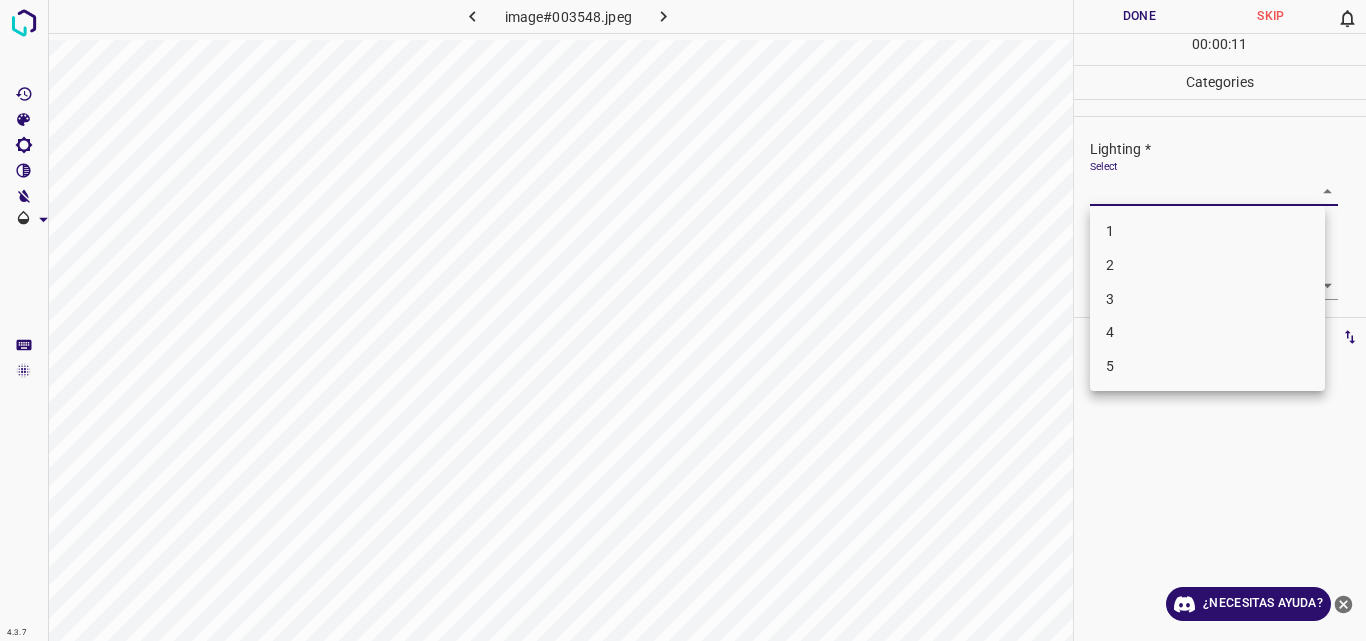 click on "3" at bounding box center (1207, 299) 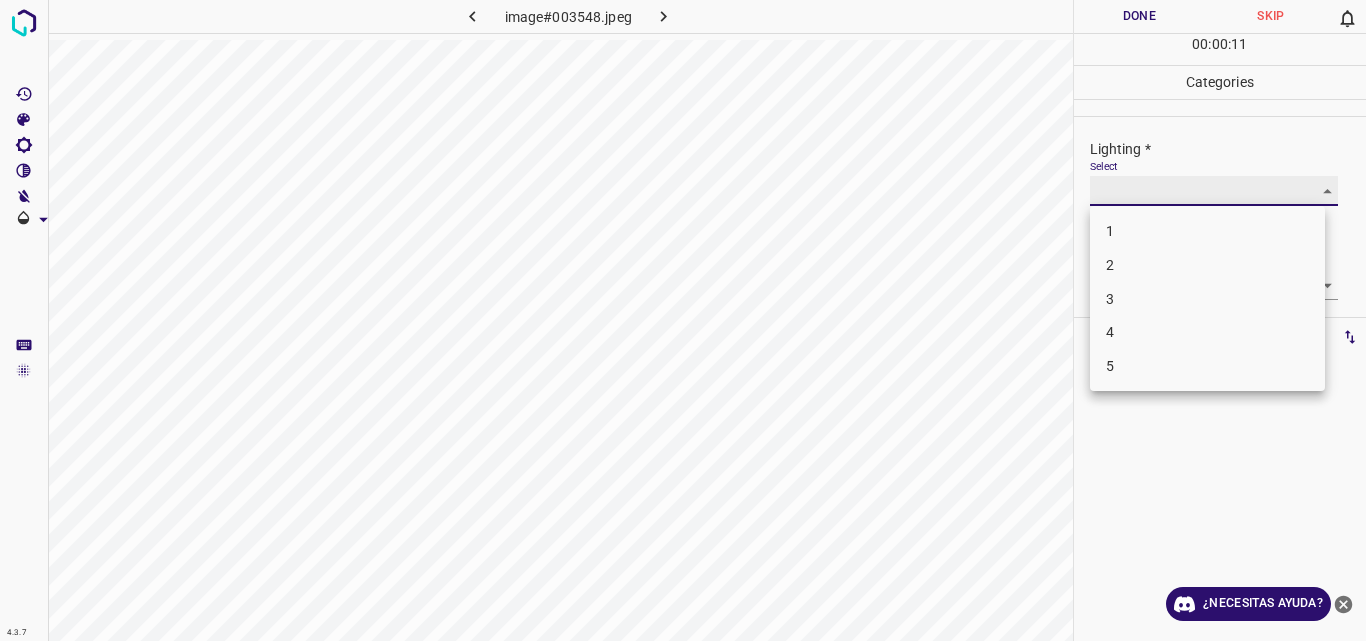 type on "3" 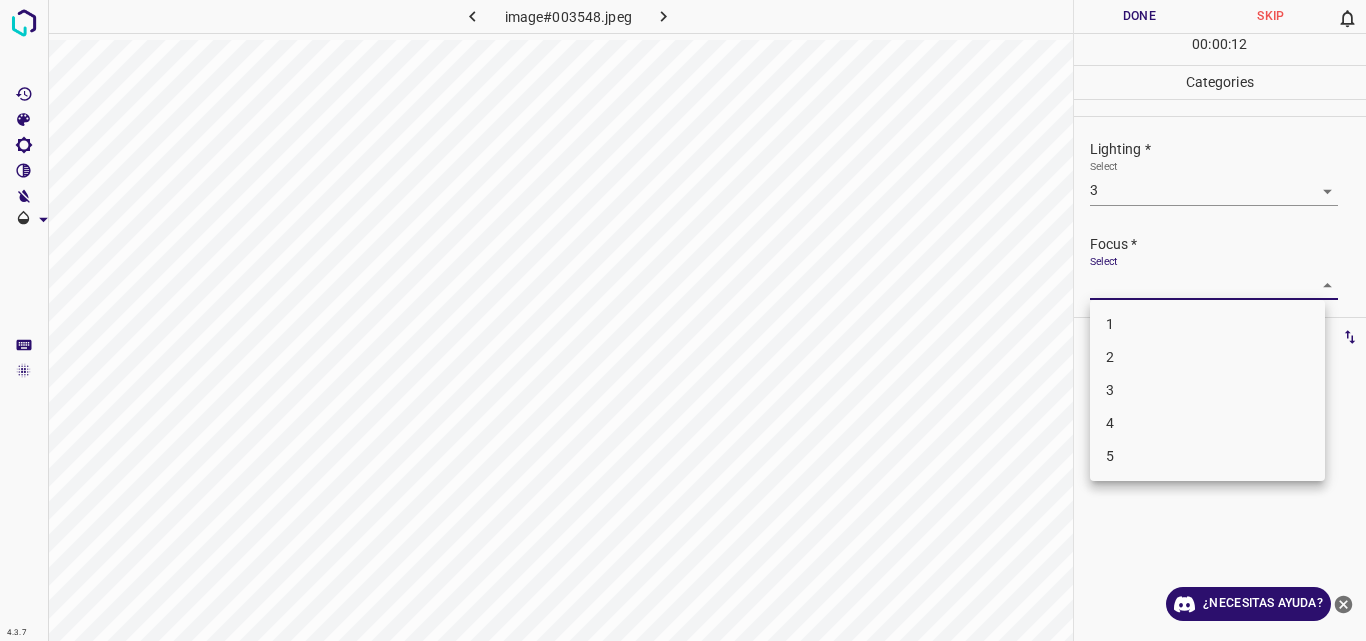 click on "4.3.7 image#003548.jpeg Done Skip 0 00   : 00   : 12   Categories Lighting *  Select 3 3 Focus *  Select ​ Overall *  Select ​ Labels   0 Categories 1 Lighting 2 Focus 3 Overall Tools Space Change between modes (Draw & Edit) I Auto labeling R Restore zoom M Zoom in N Zoom out Delete Delete selecte label Filters Z Restore filters X Saturation filter C Brightness filter V Contrast filter B Gray scale filter General O Download ¿Necesitas ayuda? Original text Rate this translation Your feedback will be used to help improve Google Translate - Texto - Esconder - Borrar 1 2 3 4 5" at bounding box center [683, 320] 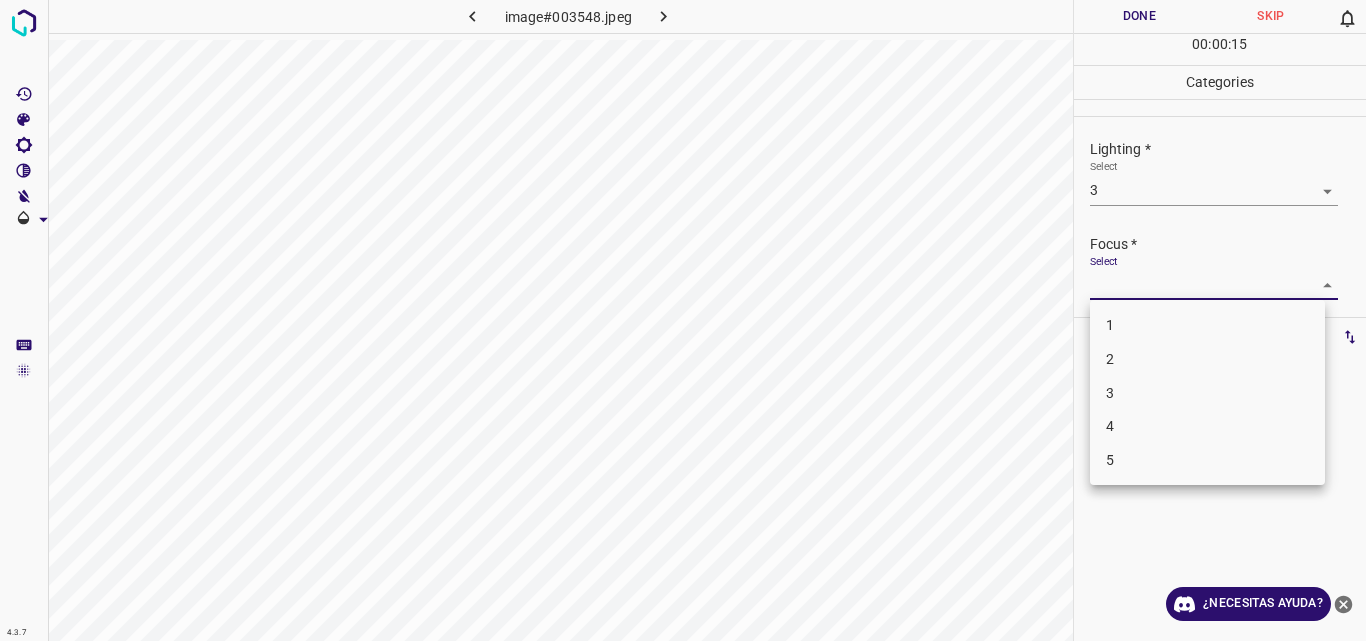 click on "4" at bounding box center (1207, 426) 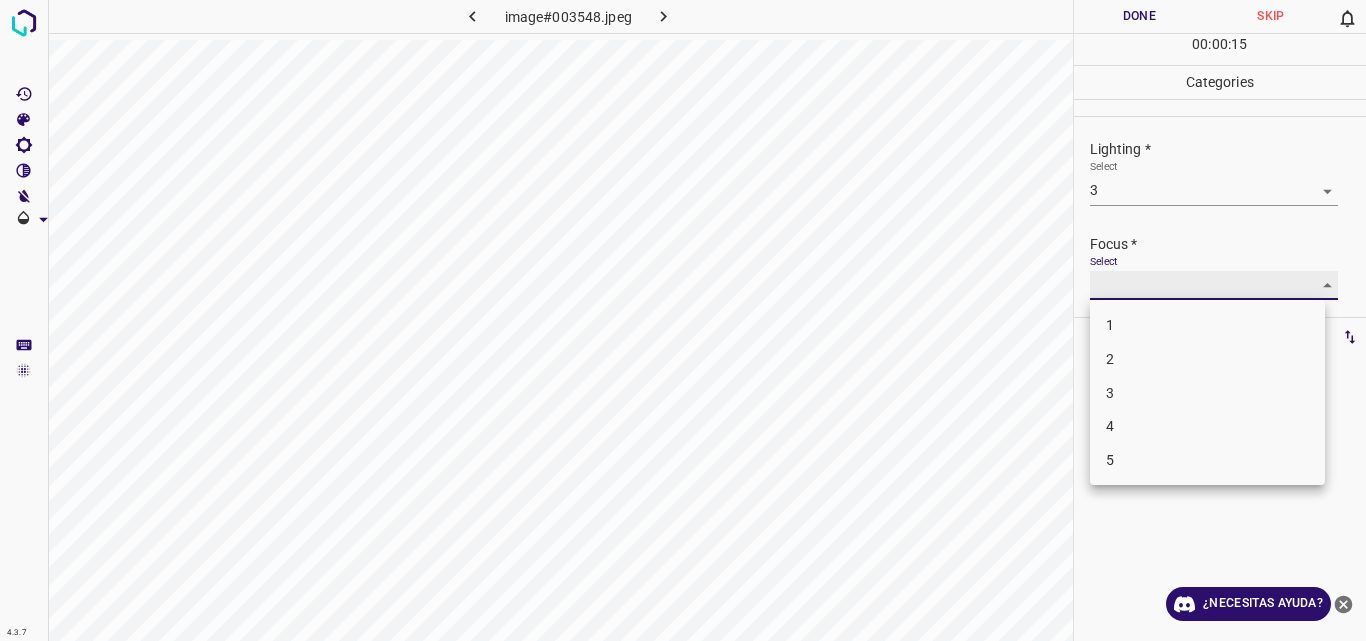 type on "4" 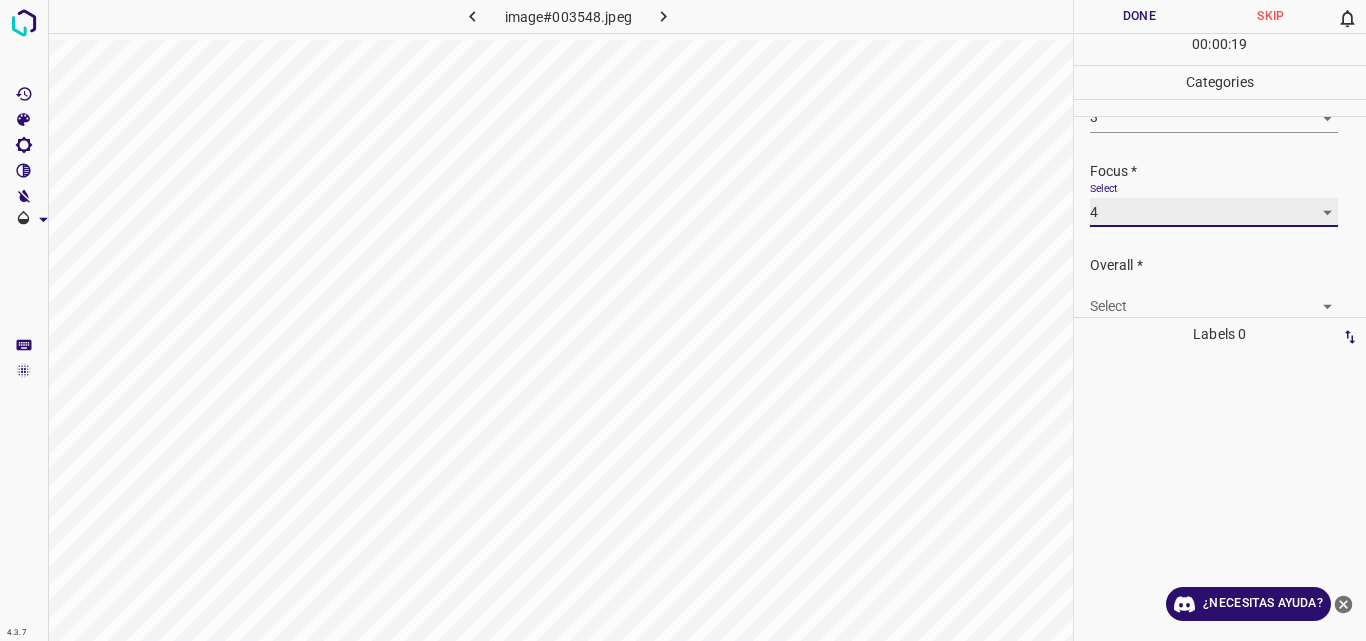 scroll, scrollTop: 98, scrollLeft: 0, axis: vertical 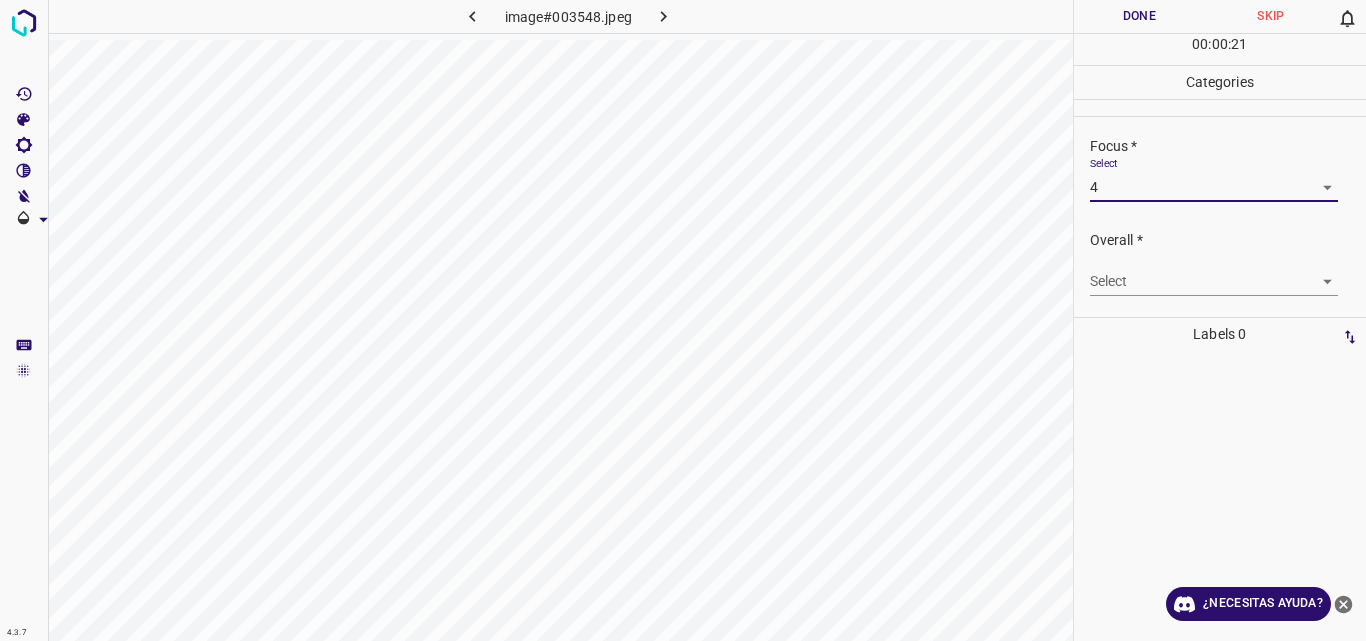 click on "4.3.7 image#003548.jpeg Done Skip 0 00   : 00   : 21   Categories Lighting *  Select 3 3 Focus *  Select 4 4 Overall *  Select ​ Labels   0 Categories 1 Lighting 2 Focus 3 Overall Tools Space Change between modes (Draw & Edit) I Auto labeling R Restore zoom M Zoom in N Zoom out Delete Delete selecte label Filters Z Restore filters X Saturation filter C Brightness filter V Contrast filter B Gray scale filter General O Download ¿Necesitas ayuda? Original text Rate this translation Your feedback will be used to help improve Google Translate - Texto - Esconder - Borrar" at bounding box center (683, 320) 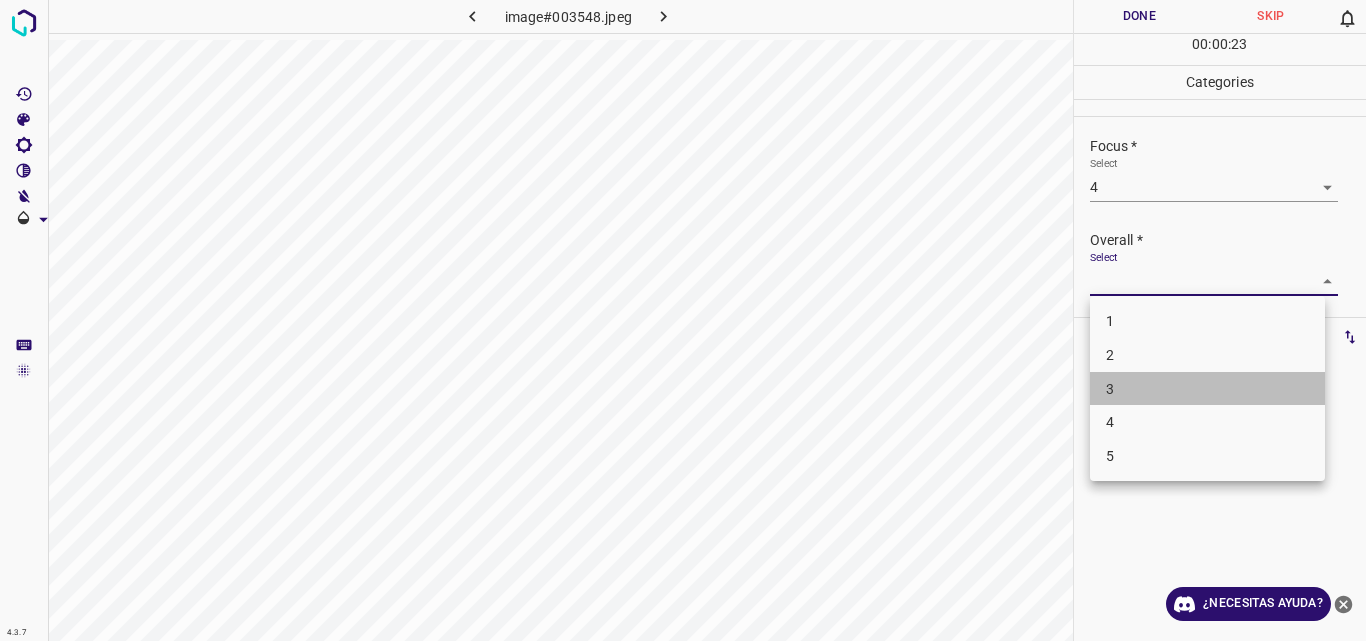 click on "3" at bounding box center (1207, 389) 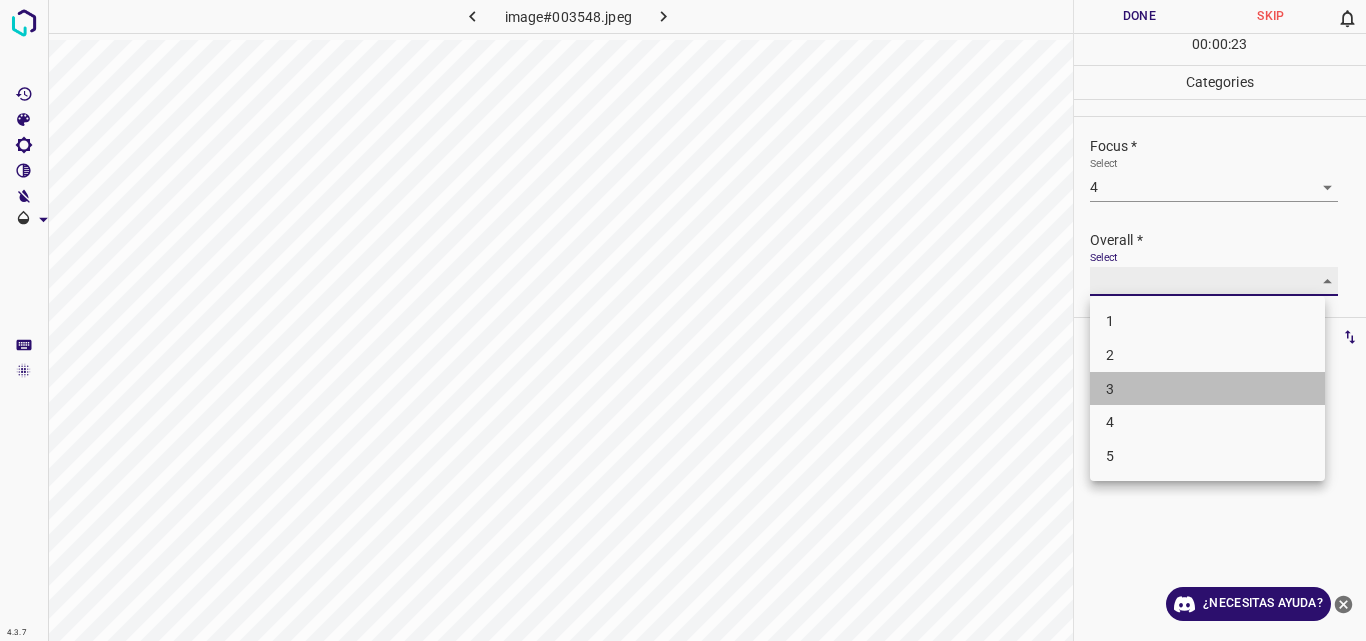 type on "3" 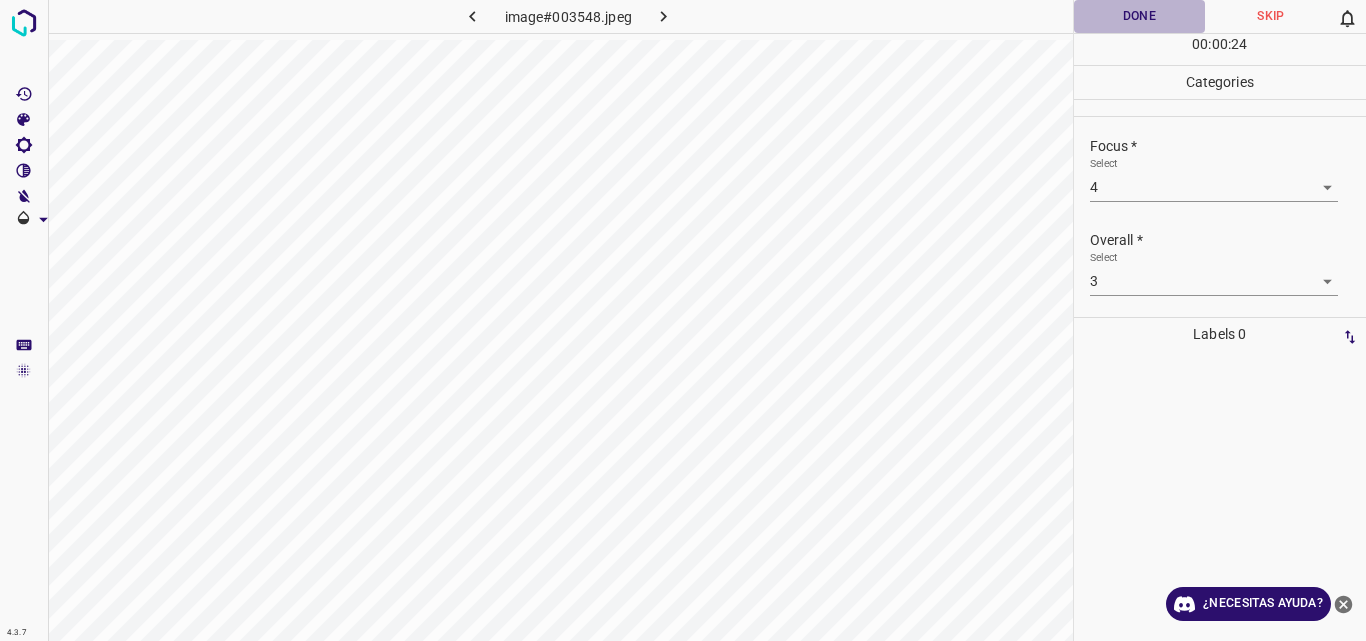 click on "Done" at bounding box center [1140, 16] 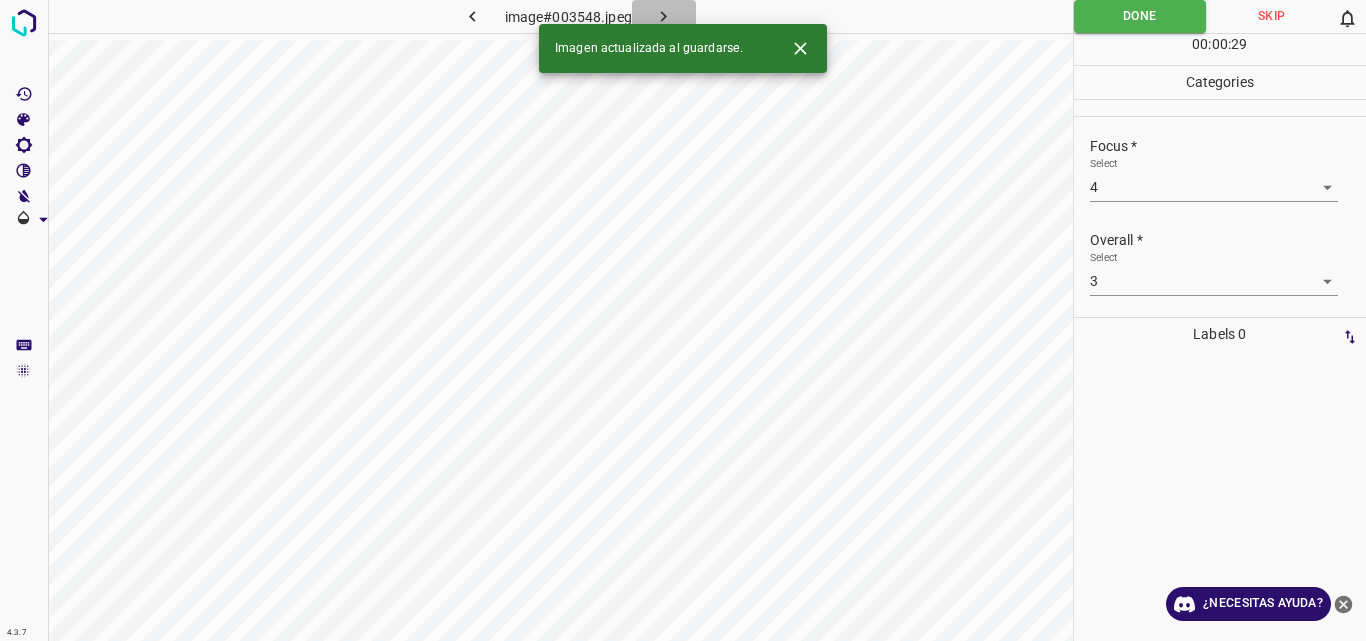 click 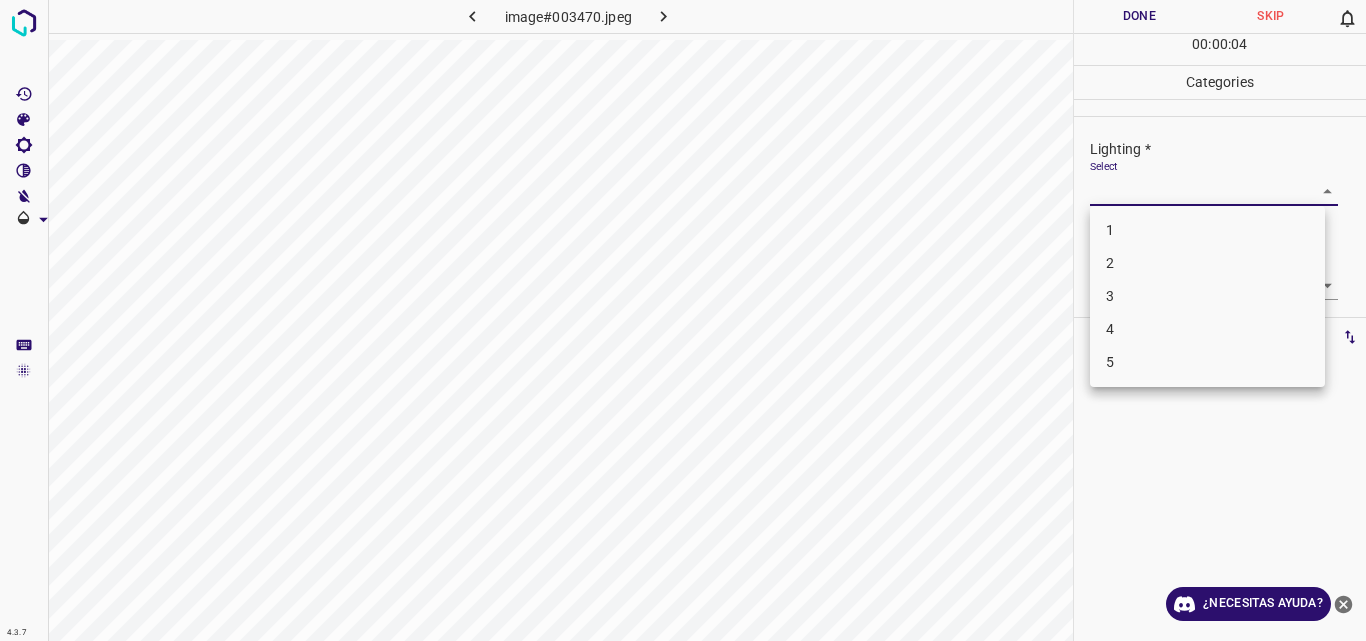 click on "4.3.7 image#003470.jpeg Done Skip 0 00   : 00   : 04   Categories Lighting *  Select ​ Focus *  Select ​ Overall *  Select ​ Labels   0 Categories 1 Lighting 2 Focus 3 Overall Tools Space Change between modes (Draw & Edit) I Auto labeling R Restore zoom M Zoom in N Zoom out Delete Delete selecte label Filters Z Restore filters X Saturation filter C Brightness filter V Contrast filter B Gray scale filter General O Download ¿Necesitas ayuda? Original text Rate this translation Your feedback will be used to help improve Google Translate - Texto - Esconder - Borrar 1 2 3 4 5" at bounding box center (683, 320) 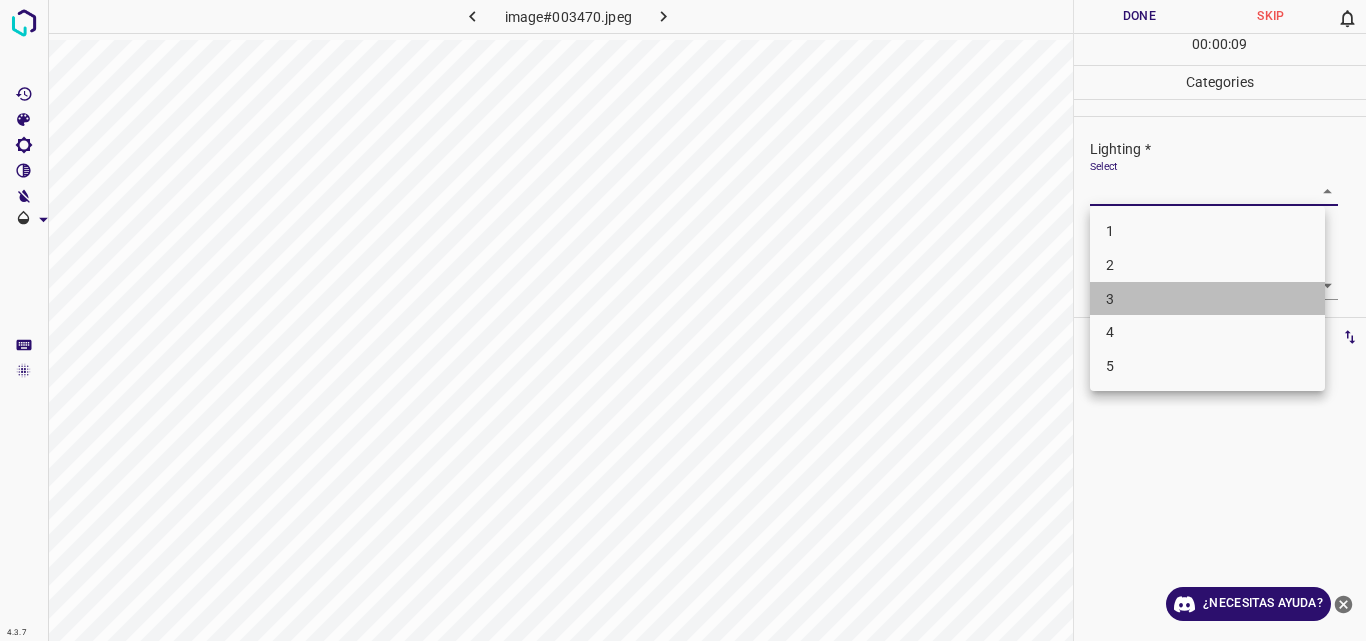 click on "3" at bounding box center [1207, 299] 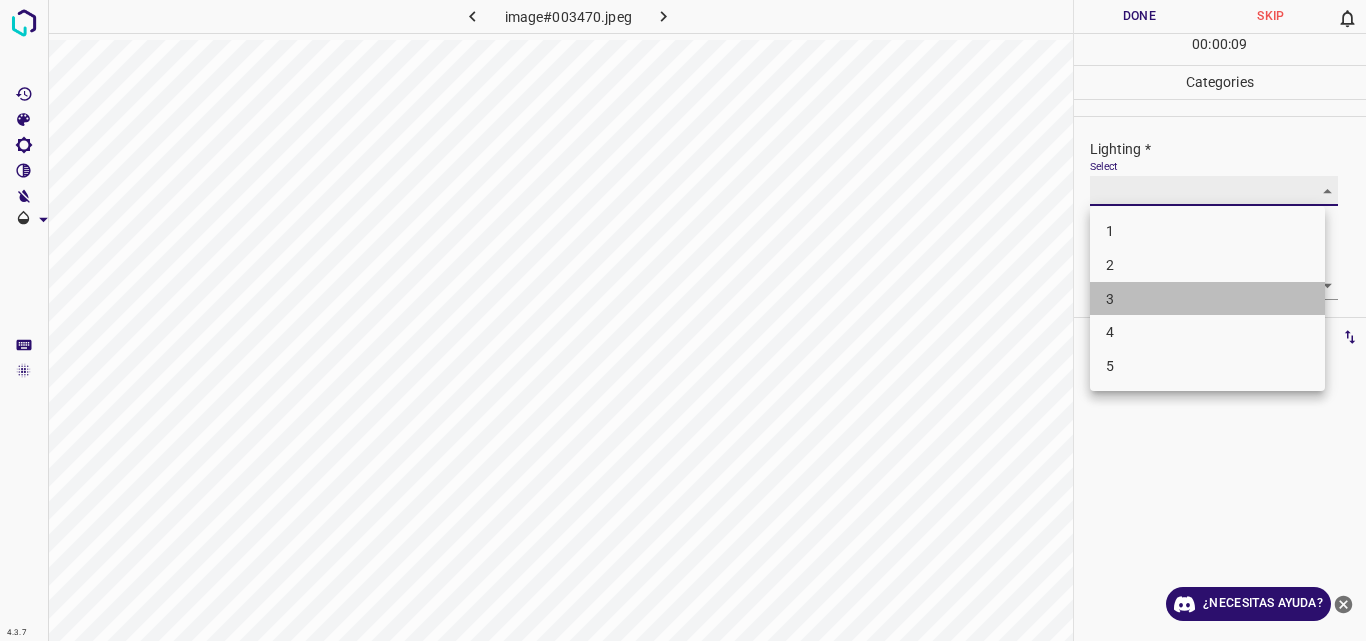 type on "3" 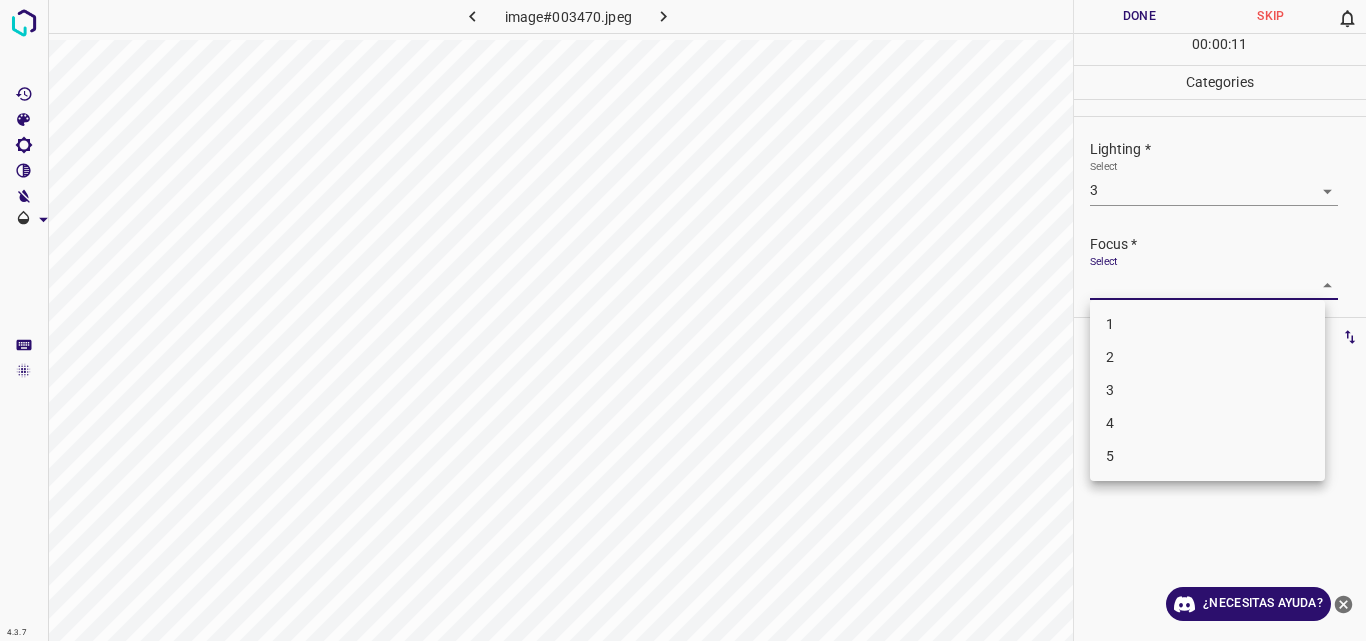 click on "4.3.7 image#003470.jpeg Done Skip 0 00   : 00   : 11   Categories Lighting *  Select 3 3 Focus *  Select ​ Overall *  Select ​ Labels   0 Categories 1 Lighting 2 Focus 3 Overall Tools Space Change between modes (Draw & Edit) I Auto labeling R Restore zoom M Zoom in N Zoom out Delete Delete selecte label Filters Z Restore filters X Saturation filter C Brightness filter V Contrast filter B Gray scale filter General O Download ¿Necesitas ayuda? Original text Rate this translation Your feedback will be used to help improve Google Translate - Texto - Esconder - Borrar 1 2 3 4 5" at bounding box center [683, 320] 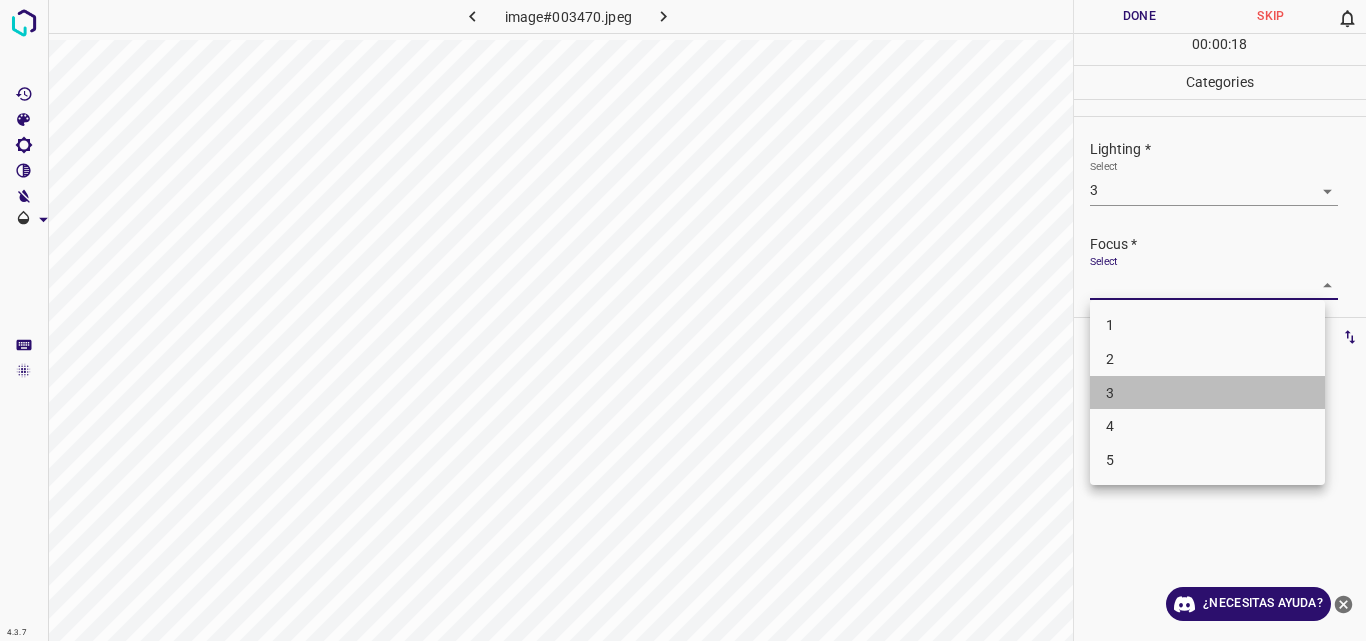click on "3" at bounding box center [1207, 393] 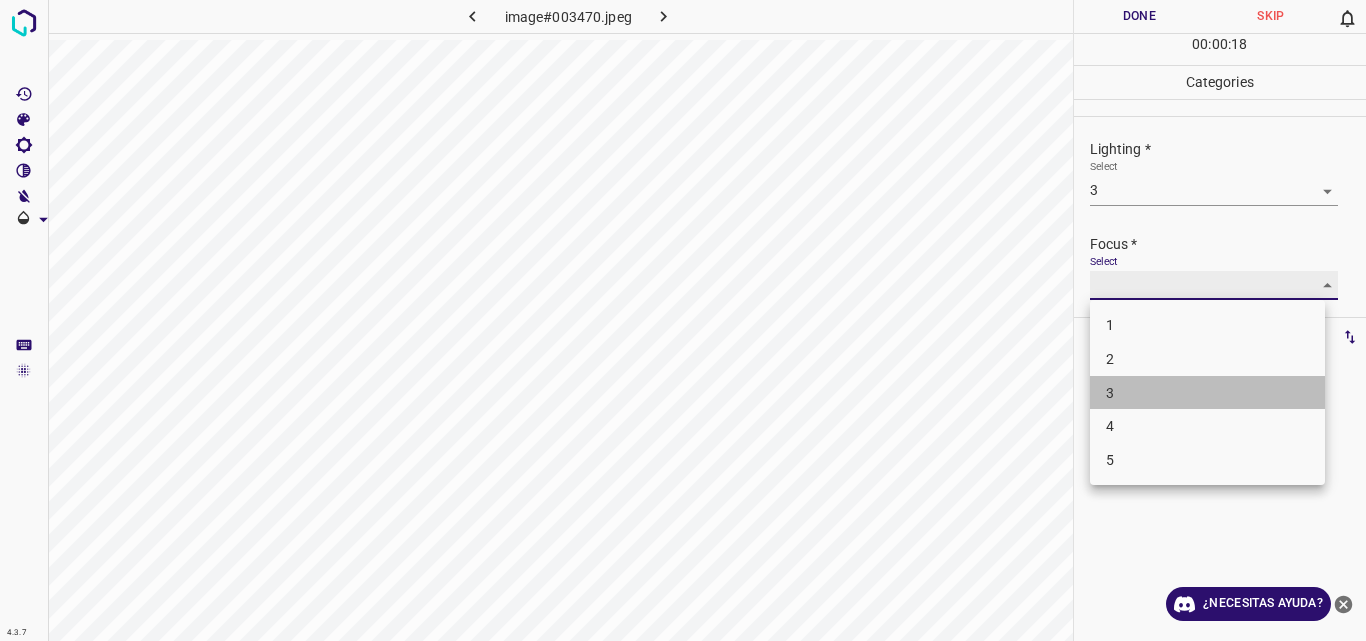 type on "3" 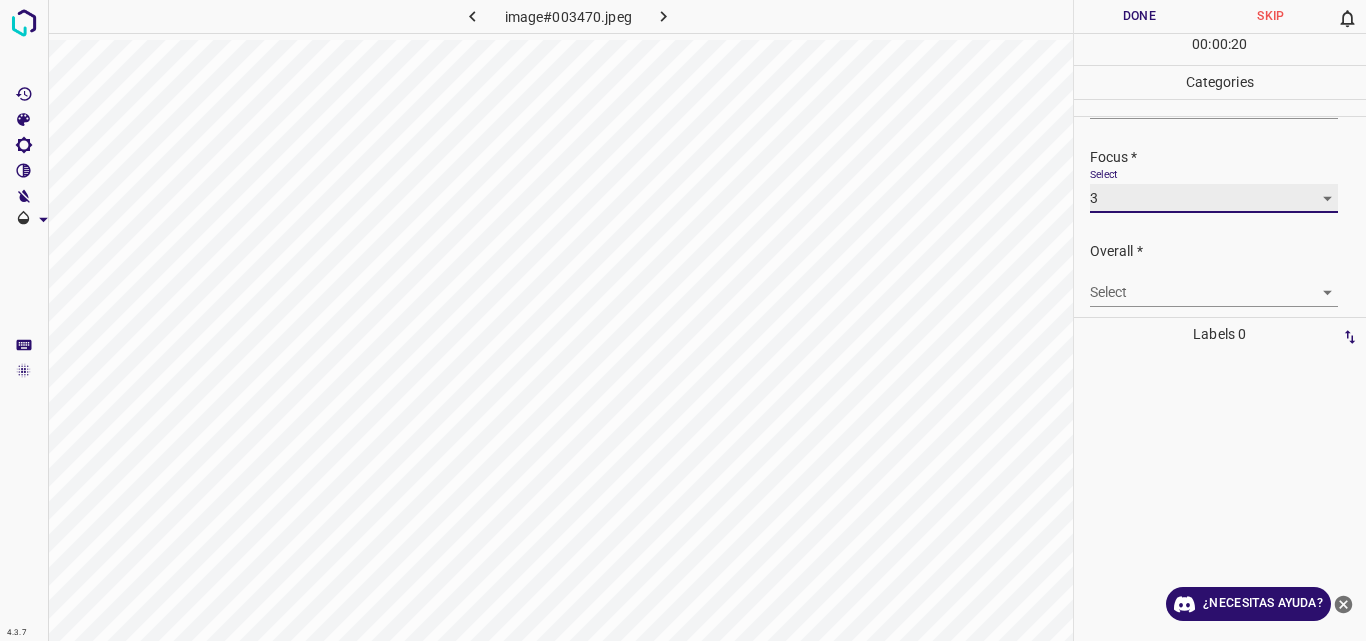 scroll, scrollTop: 98, scrollLeft: 0, axis: vertical 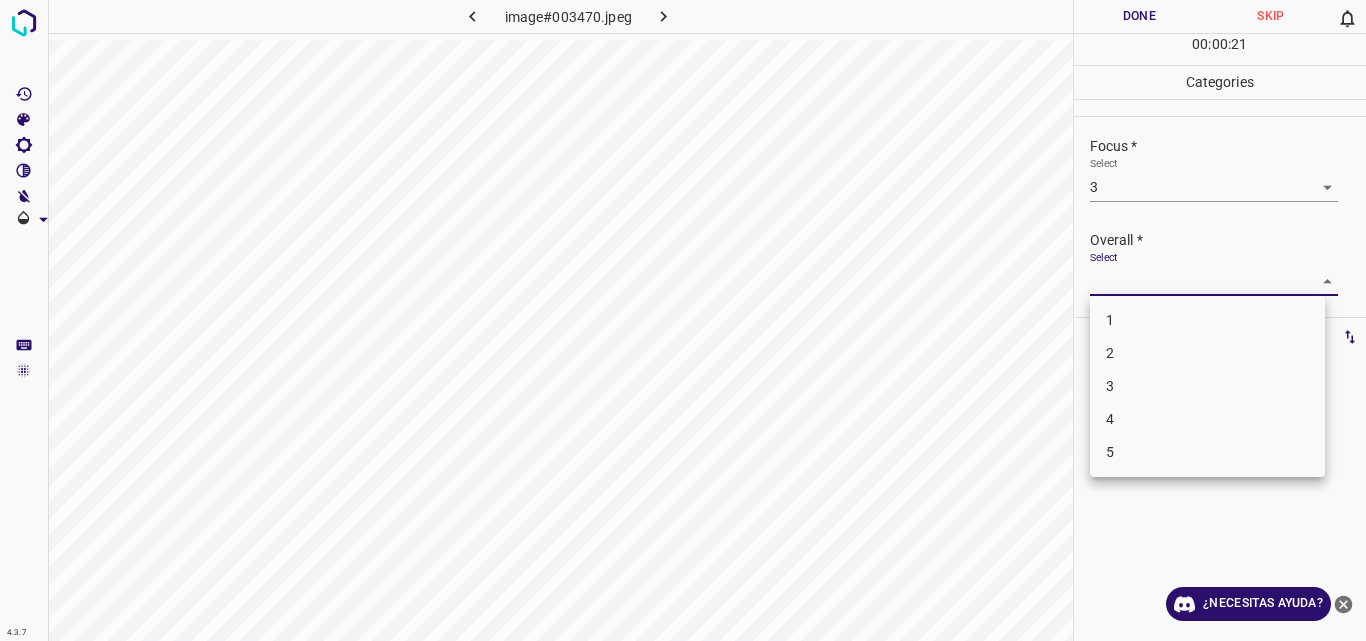 click on "4.3.7 image#003470.jpeg Done Skip 0 00   : 00   : 21   Categories Lighting *  Select 3 3 Focus *  Select 3 3 Overall *  Select ​ Labels   0 Categories 1 Lighting 2 Focus 3 Overall Tools Space Change between modes (Draw & Edit) I Auto labeling R Restore zoom M Zoom in N Zoom out Delete Delete selecte label Filters Z Restore filters X Saturation filter C Brightness filter V Contrast filter B Gray scale filter General O Download ¿Necesitas ayuda? Original text Rate this translation Your feedback will be used to help improve Google Translate - Texto - Esconder - Borrar 1 2 3 4 5" at bounding box center [683, 320] 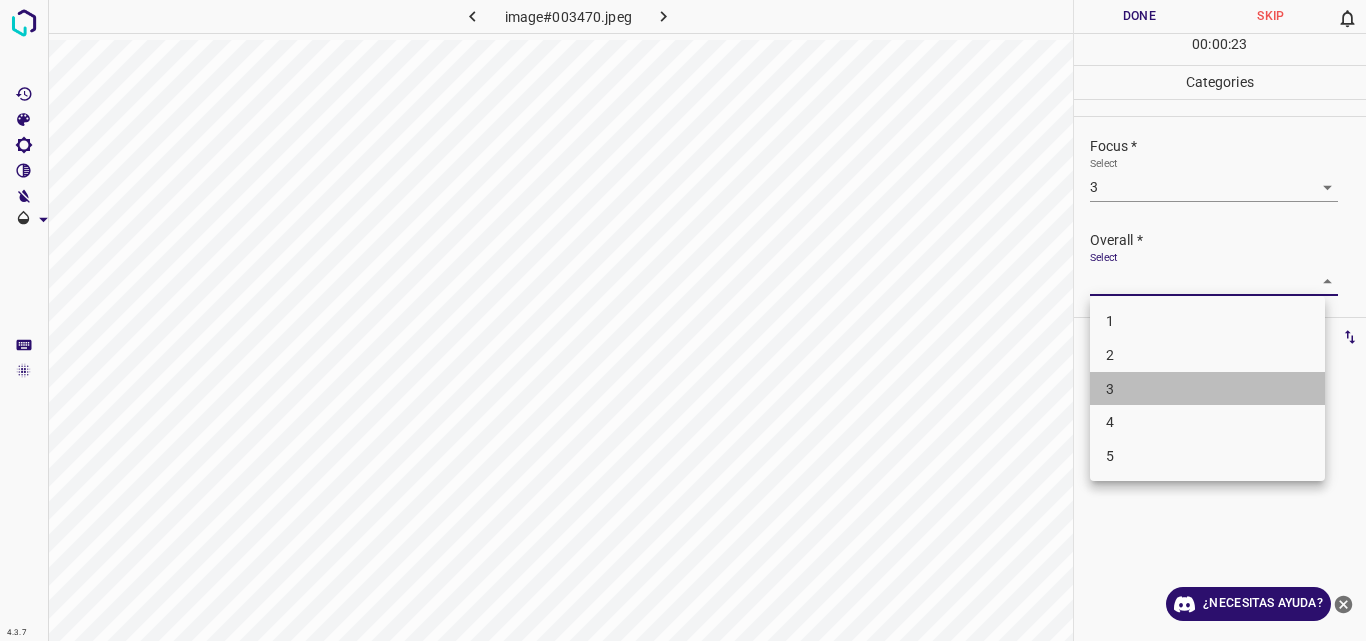 click on "3" at bounding box center [1207, 389] 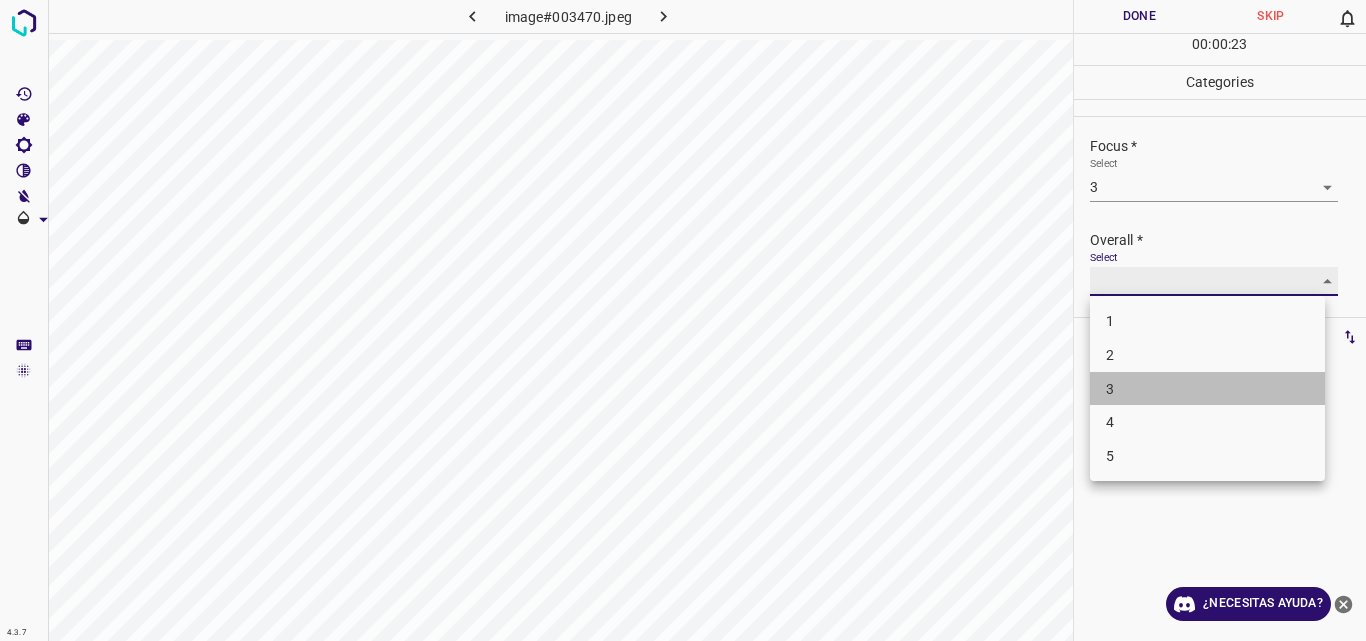 type on "3" 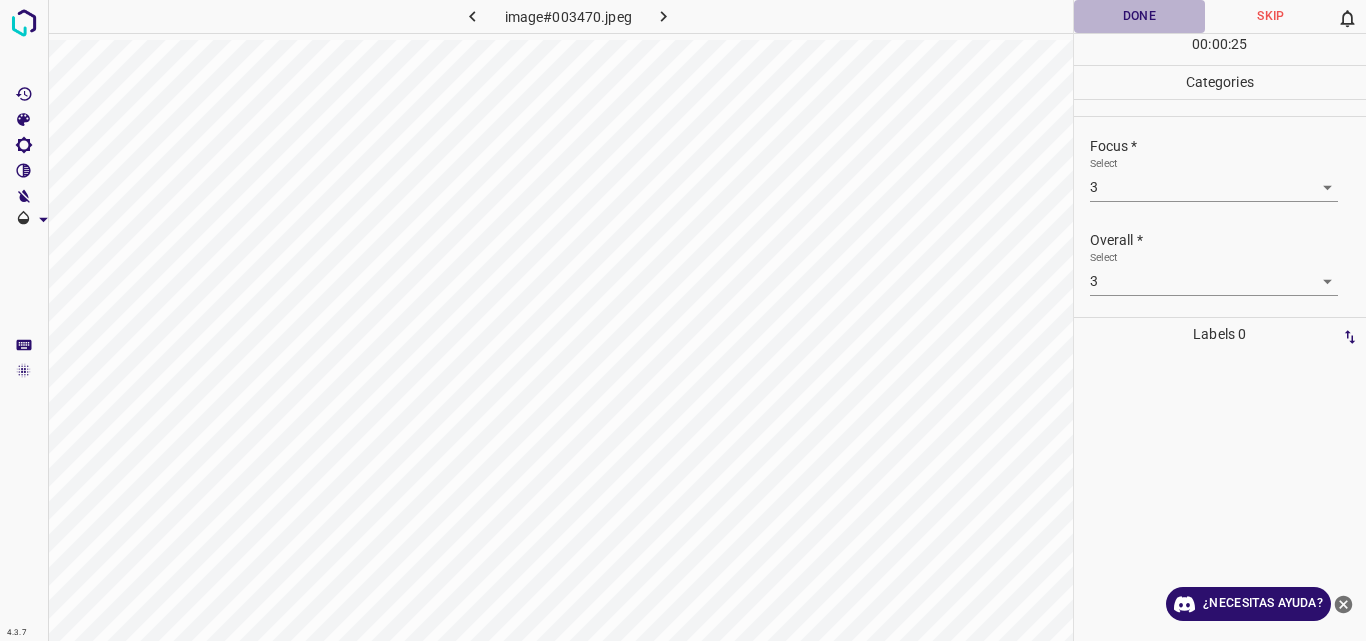 click on "Done" at bounding box center (1140, 16) 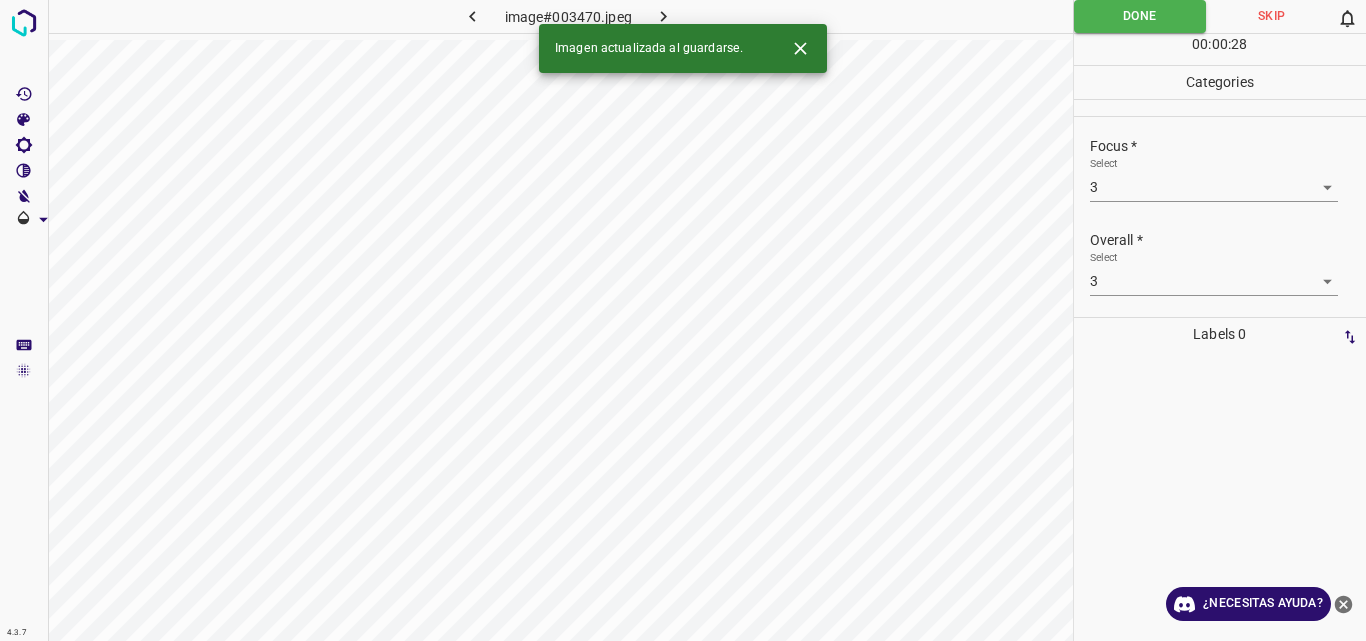click 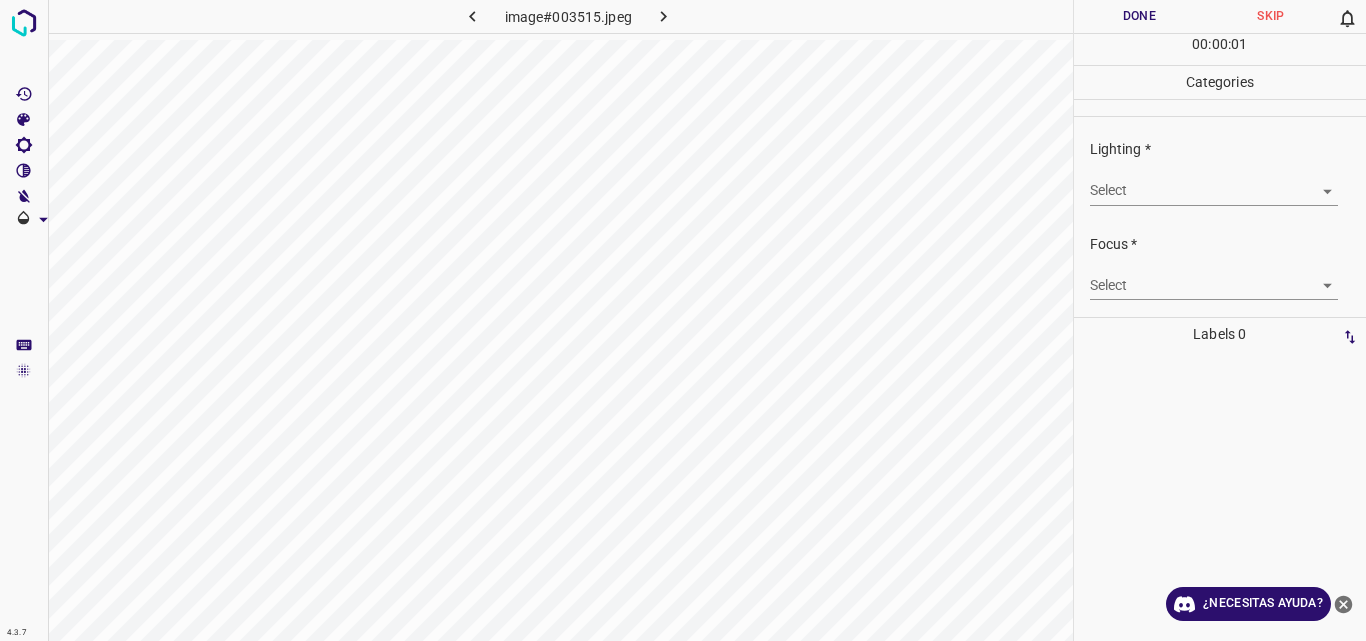 click on "4.3.7 image#003515.jpeg Done Skip 0 00   : 00   : 01   Categories Lighting *  Select ​ Focus *  Select ​ Overall *  Select ​ Labels   0 Categories 1 Lighting 2 Focus 3 Overall Tools Space Change between modes (Draw & Edit) I Auto labeling R Restore zoom M Zoom in N Zoom out Delete Delete selecte label Filters Z Restore filters X Saturation filter C Brightness filter V Contrast filter B Gray scale filter General O Download ¿Necesitas ayuda? Original text Rate this translation Your feedback will be used to help improve Google Translate - Texto - Esconder - Borrar" at bounding box center [683, 320] 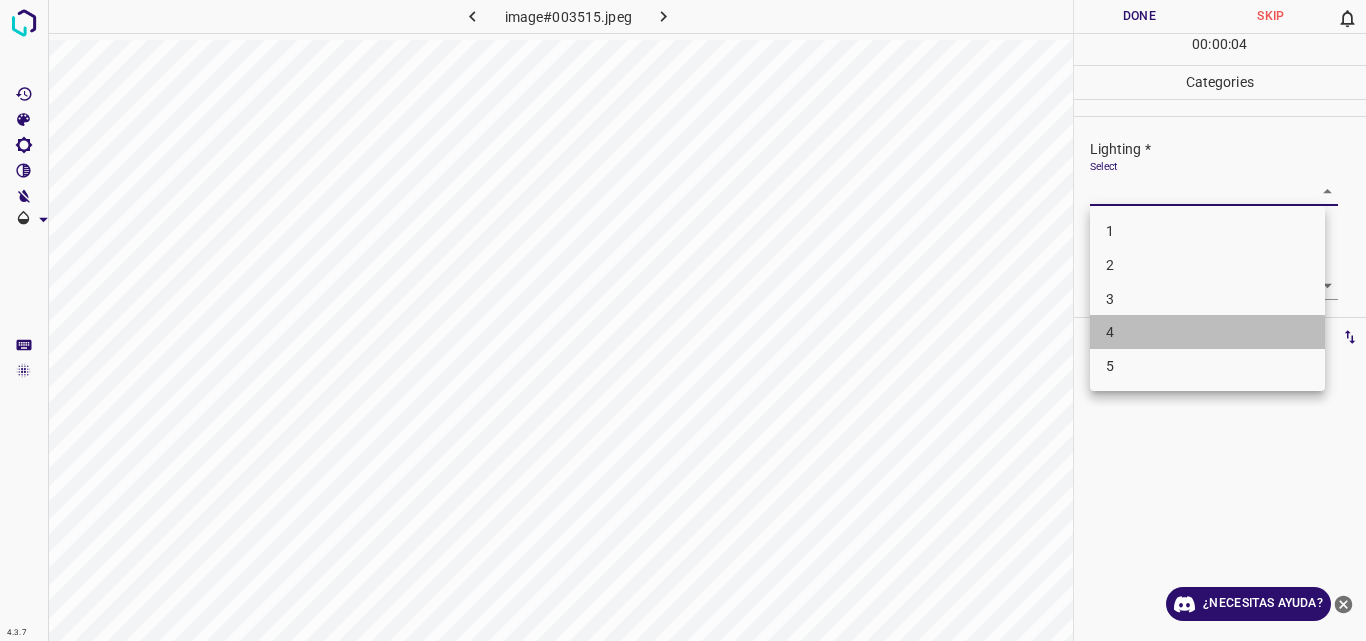 click on "4" at bounding box center (1207, 332) 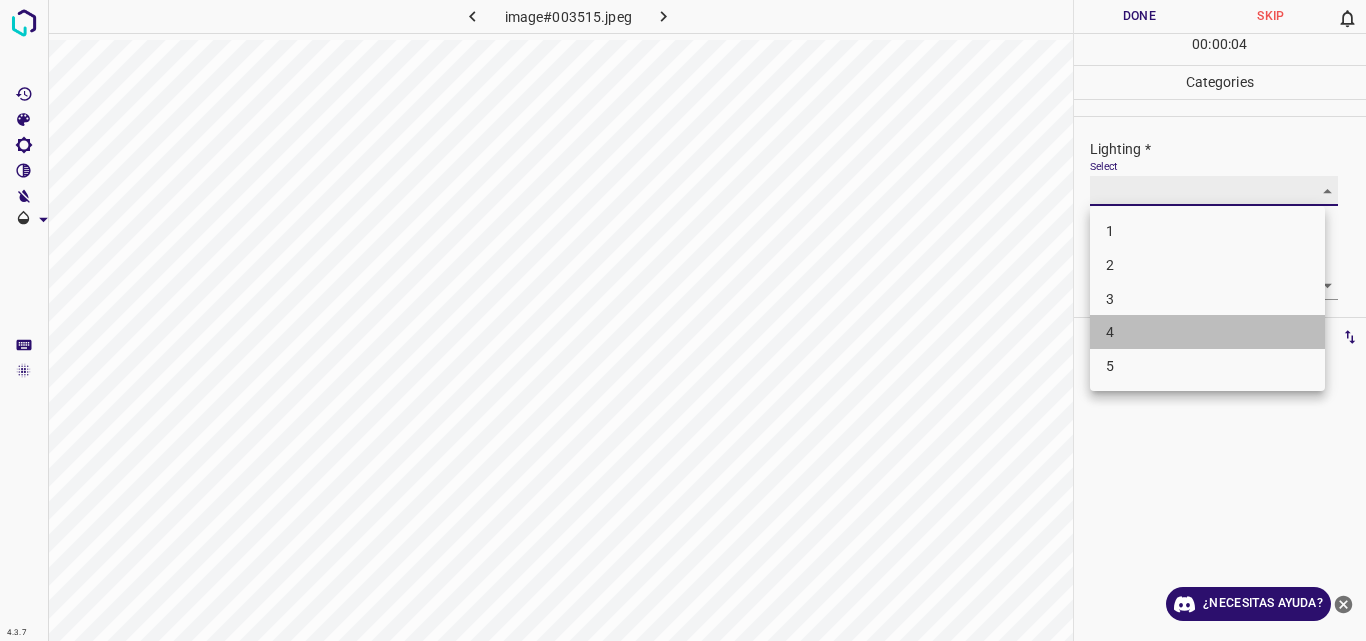 type on "4" 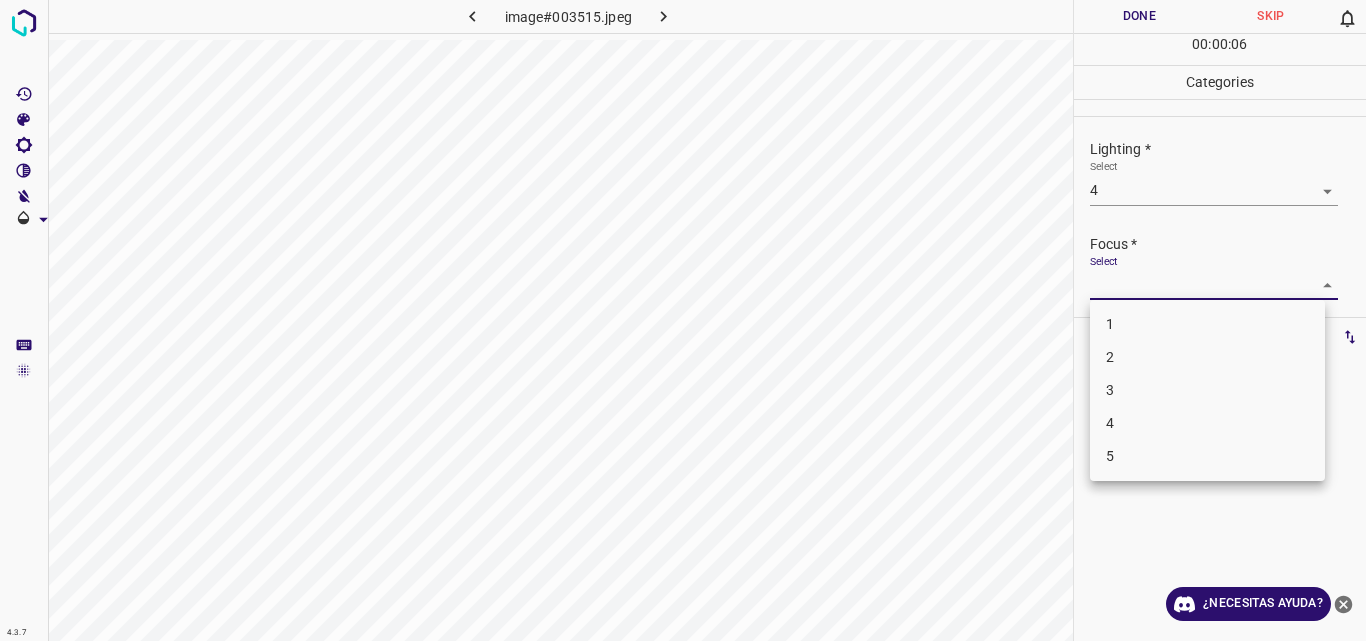click on "4.3.7 image#003515.jpeg Done Skip 0 00   : 00   : 06   Categories Lighting *  Select 4 4 Focus *  Select ​ Overall *  Select ​ Labels   0 Categories 1 Lighting 2 Focus 3 Overall Tools Space Change between modes (Draw & Edit) I Auto labeling R Restore zoom M Zoom in N Zoom out Delete Delete selecte label Filters Z Restore filters X Saturation filter C Brightness filter V Contrast filter B Gray scale filter General O Download ¿Necesitas ayuda? Original text Rate this translation Your feedback will be used to help improve Google Translate - Texto - Esconder - Borrar 1 2 3 4 5" at bounding box center (683, 320) 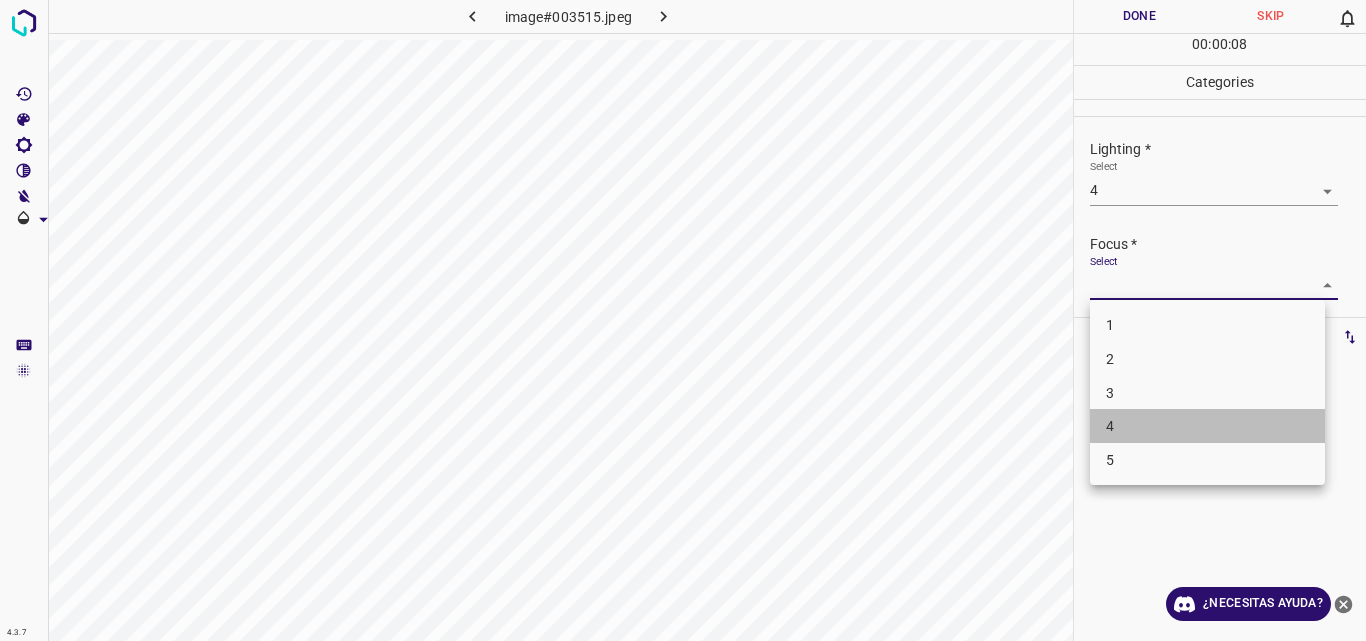 click on "4" at bounding box center (1207, 426) 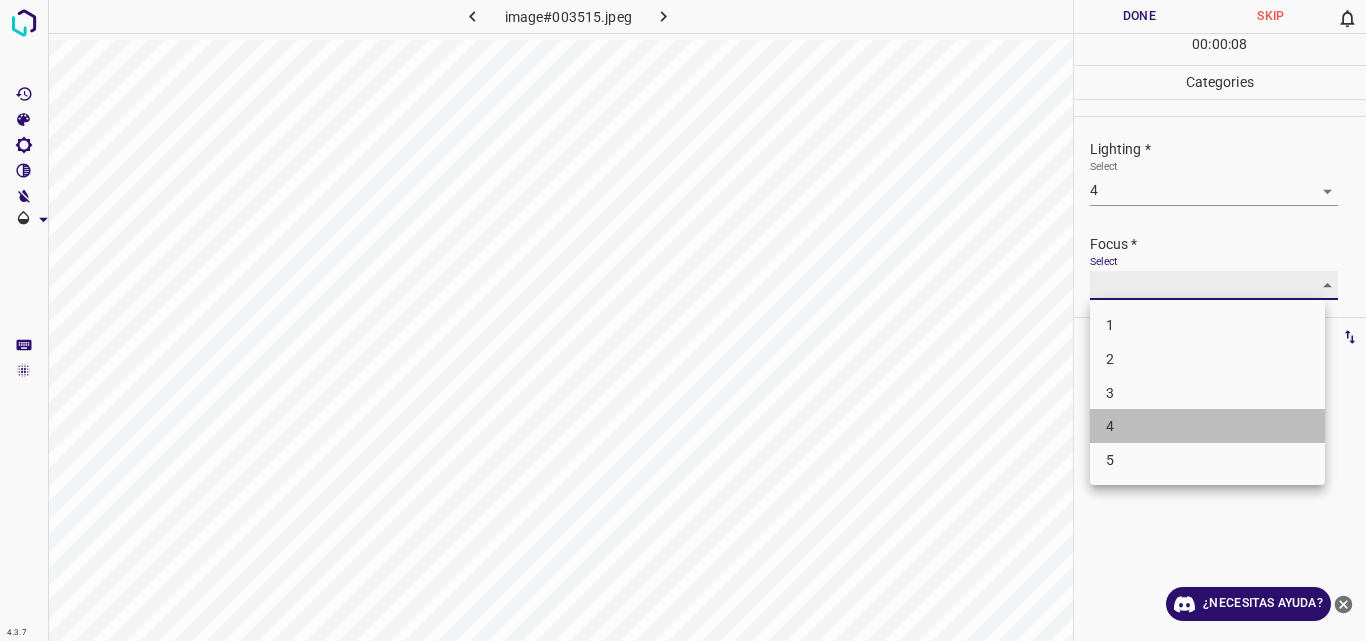 type on "4" 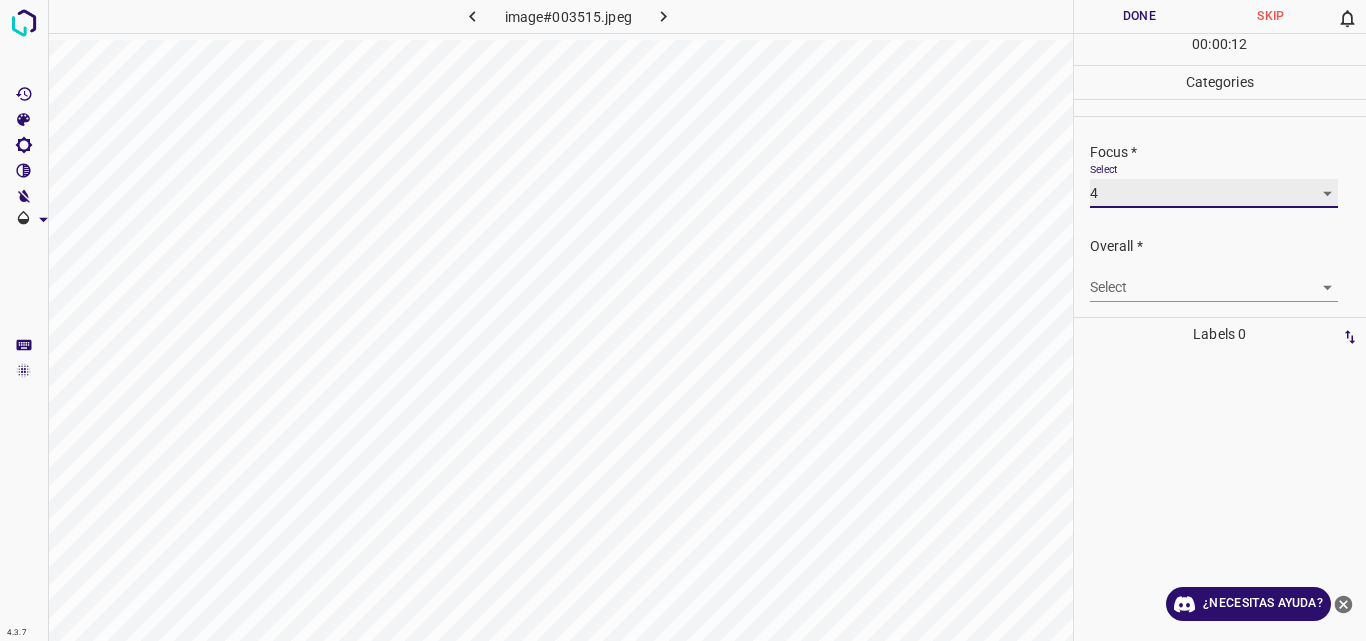 scroll, scrollTop: 98, scrollLeft: 0, axis: vertical 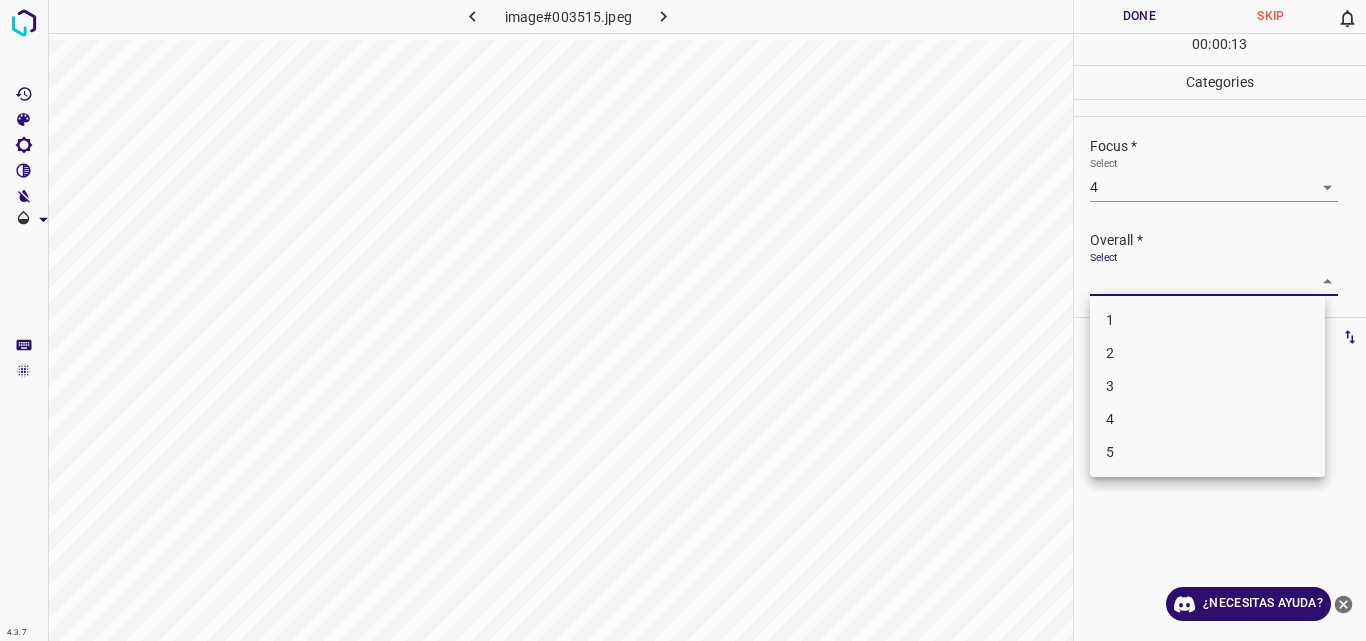 click on "4.3.7 image#003515.jpeg Done Skip 0 00   : 00   : 13   Categories Lighting *  Select 4 4 Focus *  Select 4 4 Overall *  Select ​ Labels   0 Categories 1 Lighting 2 Focus 3 Overall Tools Space Change between modes (Draw & Edit) I Auto labeling R Restore zoom M Zoom in N Zoom out Delete Delete selecte label Filters Z Restore filters X Saturation filter C Brightness filter V Contrast filter B Gray scale filter General O Download ¿Necesitas ayuda? Original text Rate this translation Your feedback will be used to help improve Google Translate - Texto - Esconder - Borrar 1 2 3 4 5" at bounding box center [683, 320] 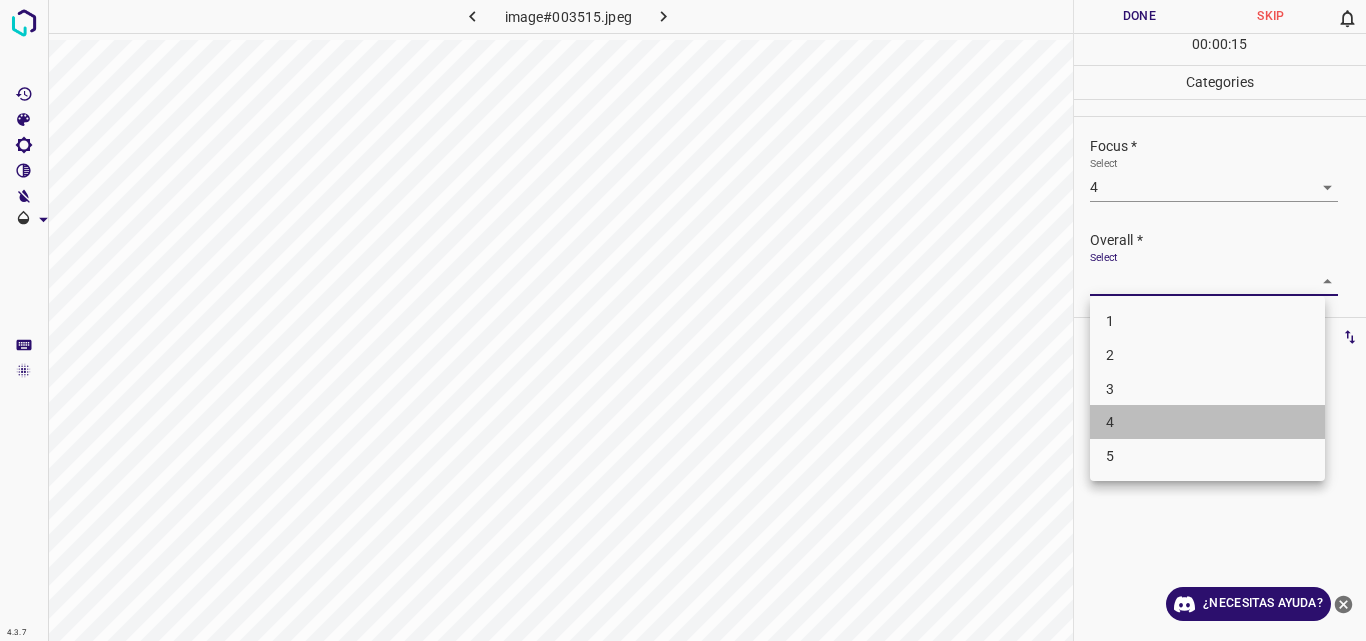 click on "4" at bounding box center (1207, 422) 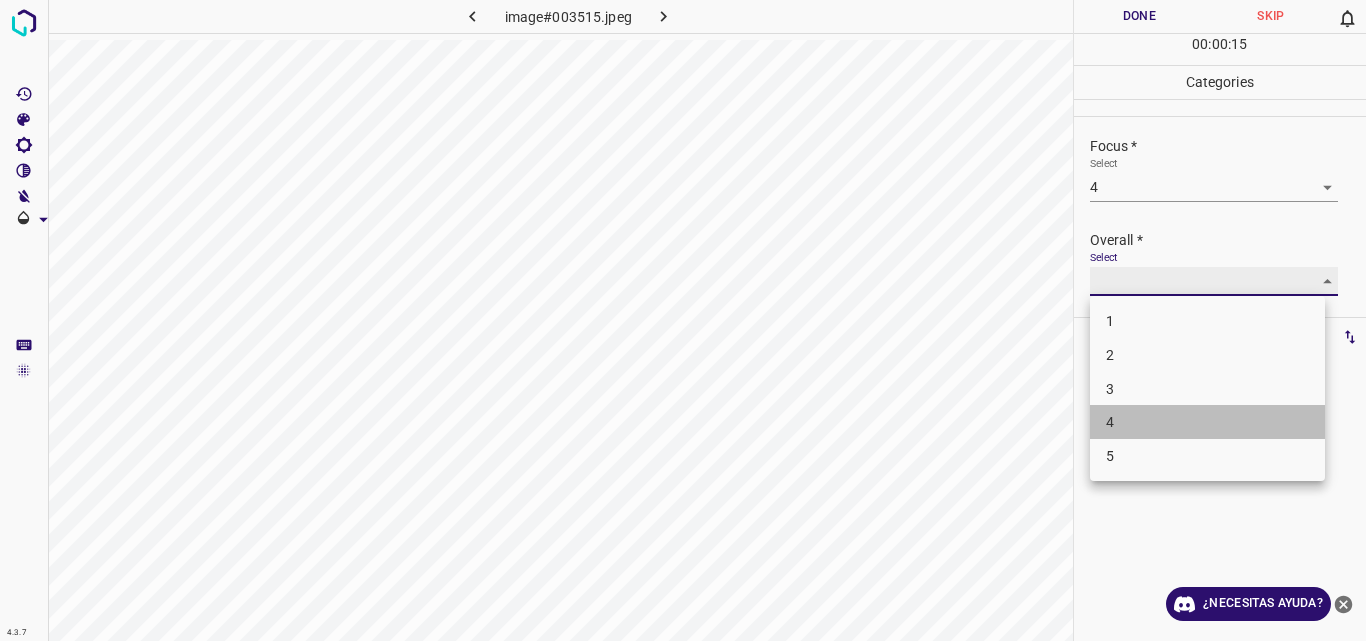 type on "4" 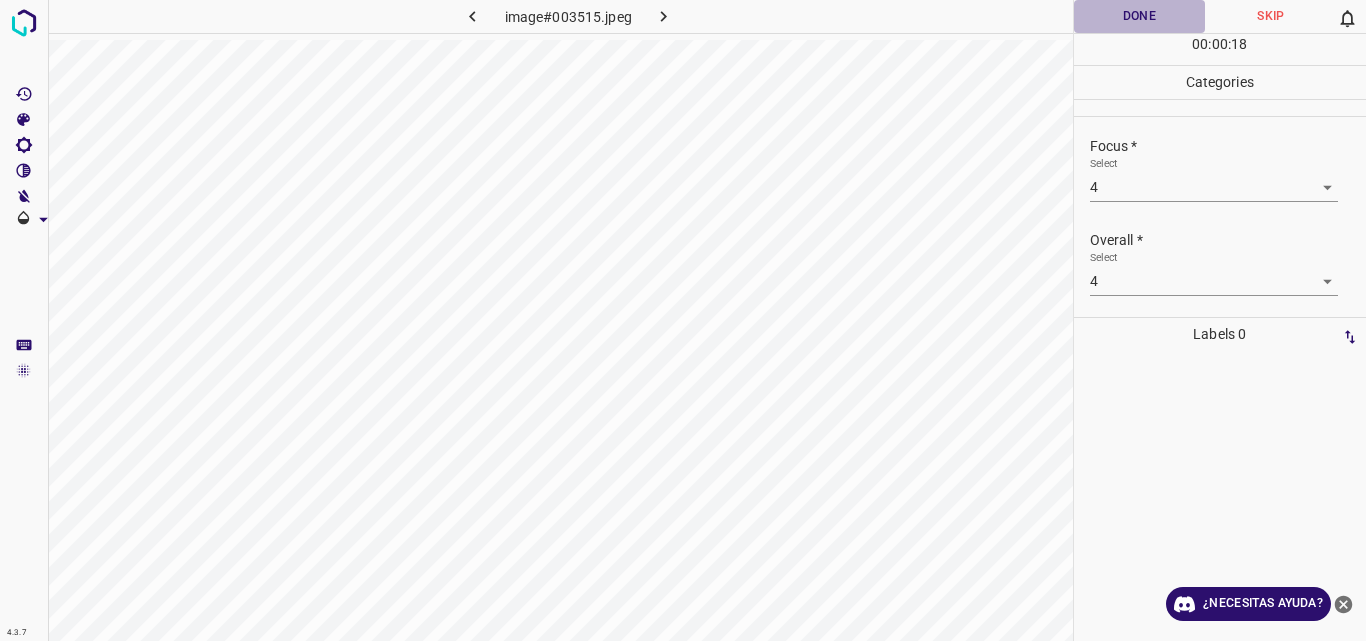 click on "Done" at bounding box center [1140, 16] 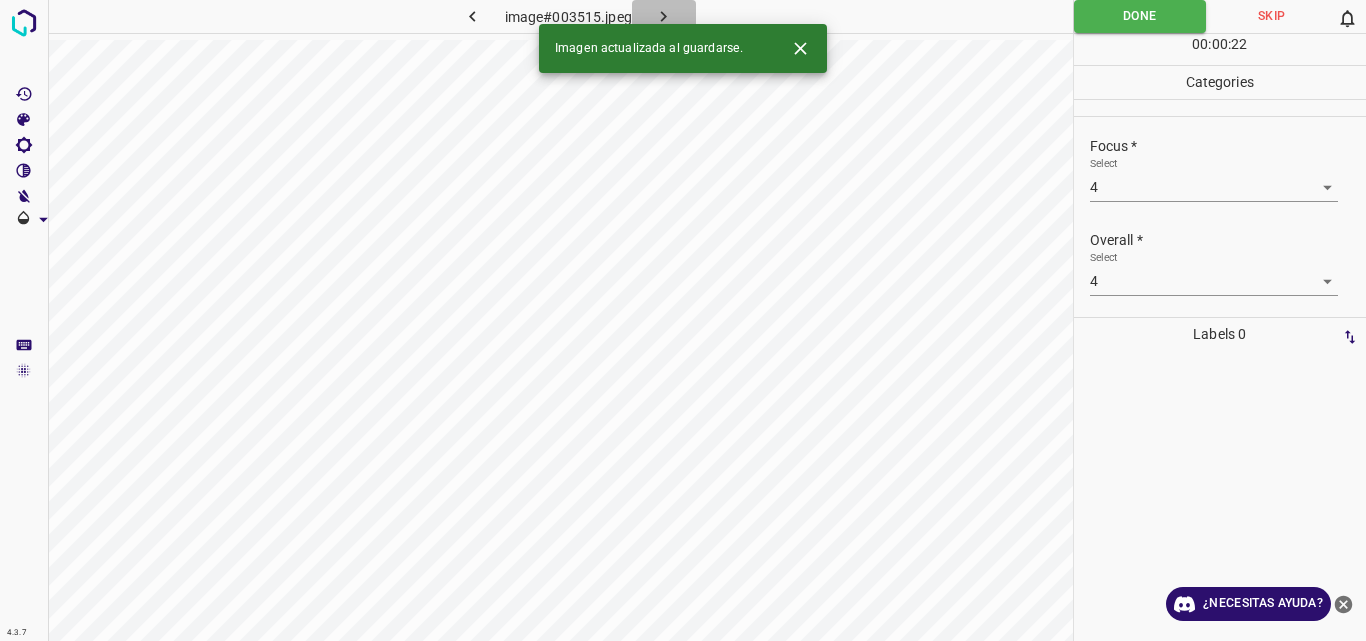 click 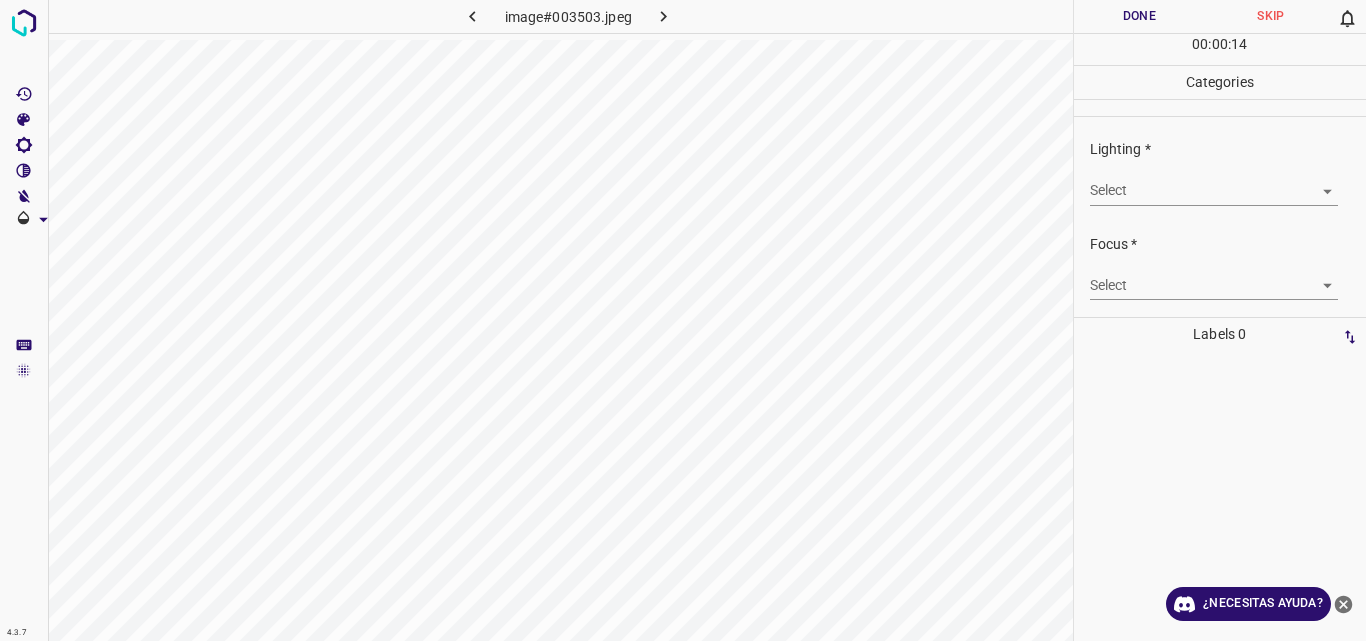click on "4.3.7 image#003503.jpeg Done Skip 0 00   : 00   : 14   Categories Lighting *  Select ​ Focus *  Select ​ Overall *  Select ​ Labels   0 Categories 1 Lighting 2 Focus 3 Overall Tools Space Change between modes (Draw & Edit) I Auto labeling R Restore zoom M Zoom in N Zoom out Delete Delete selecte label Filters Z Restore filters X Saturation filter C Brightness filter V Contrast filter B Gray scale filter General O Download ¿Necesitas ayuda? Original text Rate this translation Your feedback will be used to help improve Google Translate - Texto - Esconder - Borrar" at bounding box center [683, 320] 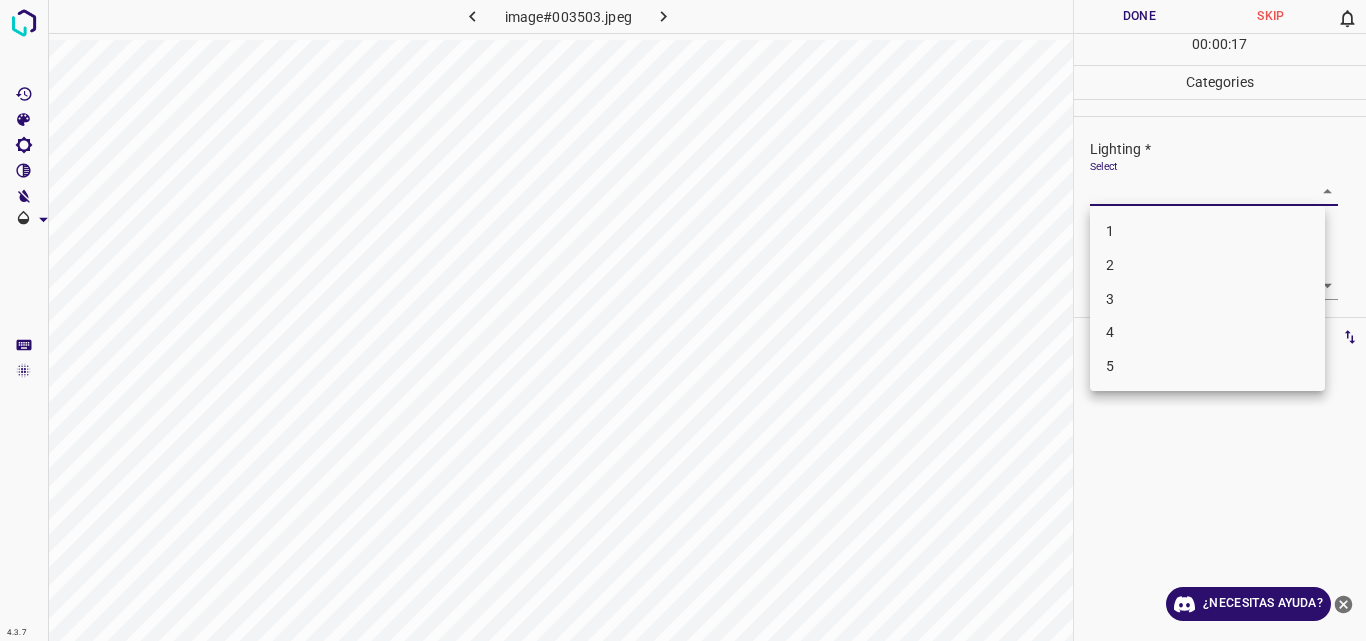 click on "2" at bounding box center (1207, 265) 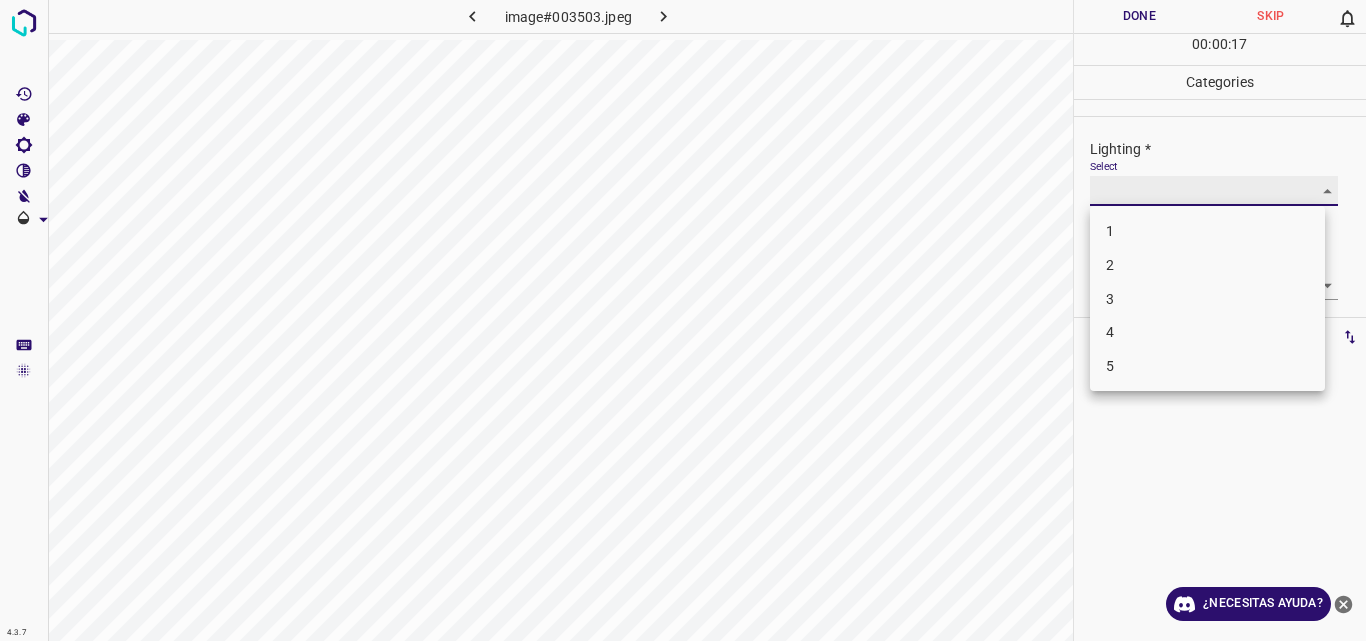 type on "2" 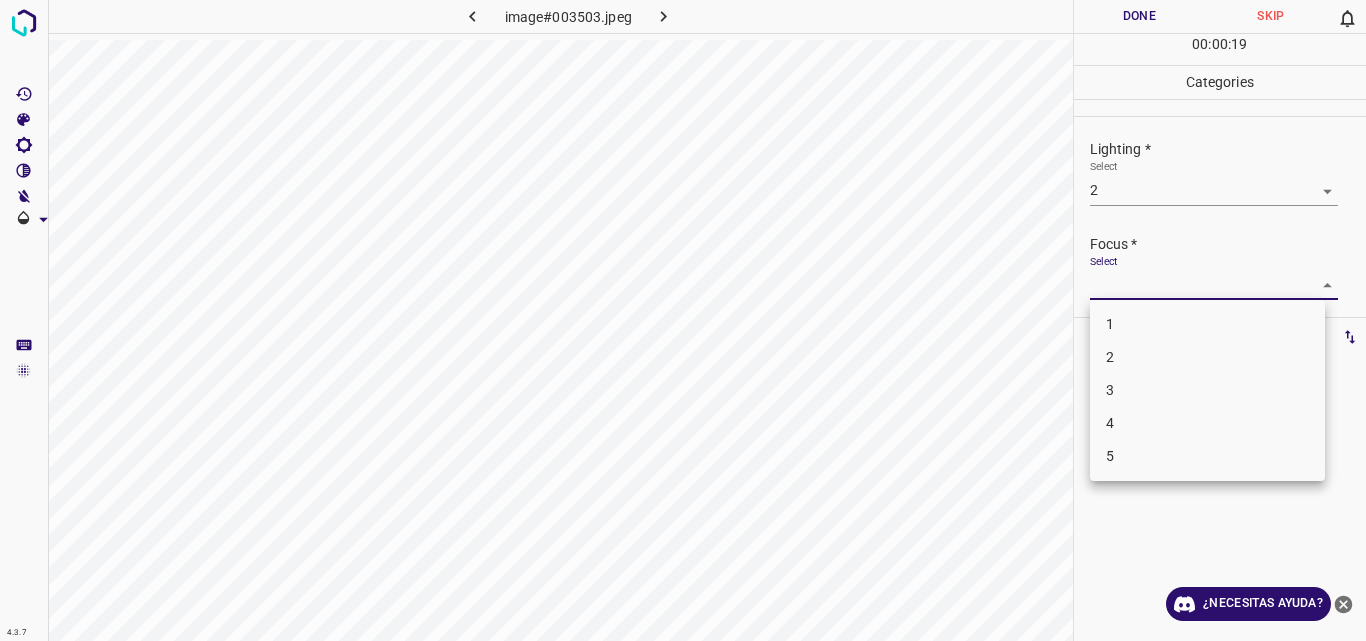 click on "4.3.7 image#003503.jpeg Done Skip 0 00   : 00   : 19   Categories Lighting *  Select 2 2 Focus *  Select ​ Overall *  Select ​ Labels   0 Categories 1 Lighting 2 Focus 3 Overall Tools Space Change between modes (Draw & Edit) I Auto labeling R Restore zoom M Zoom in N Zoom out Delete Delete selecte label Filters Z Restore filters X Saturation filter C Brightness filter V Contrast filter B Gray scale filter General O Download ¿Necesitas ayuda? Original text Rate this translation Your feedback will be used to help improve Google Translate - Texto - Esconder - Borrar 1 2 3 4 5" at bounding box center [683, 320] 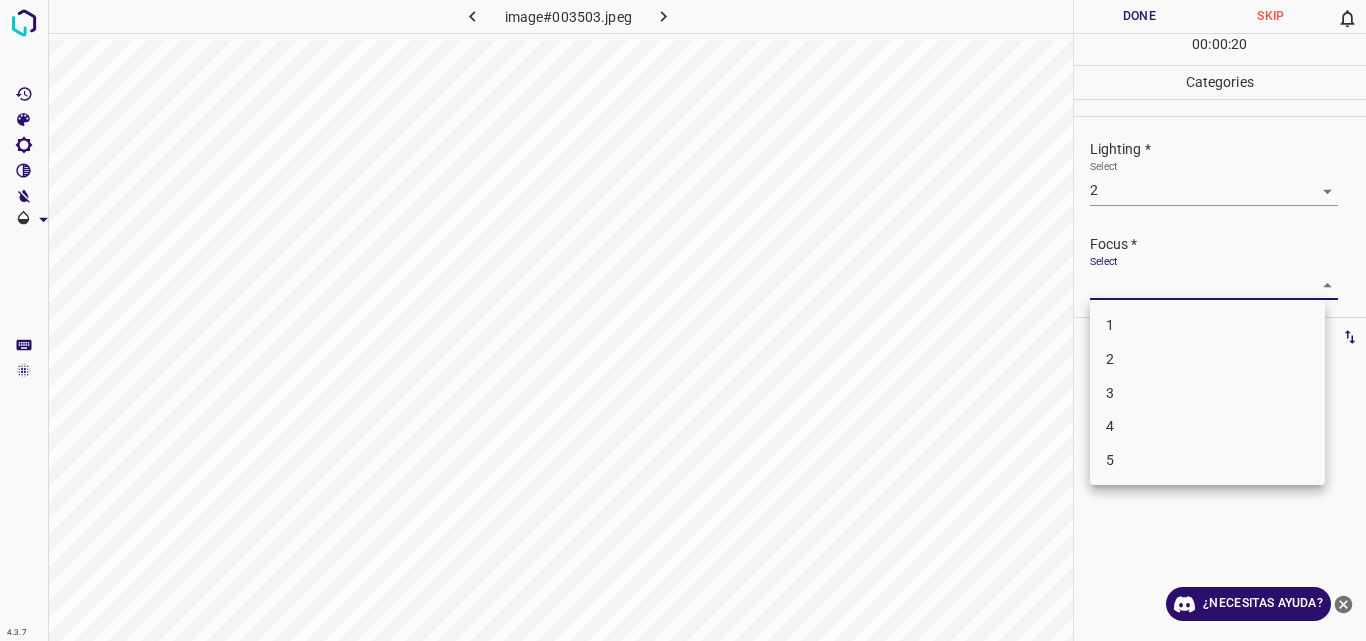 click on "2" at bounding box center [1207, 359] 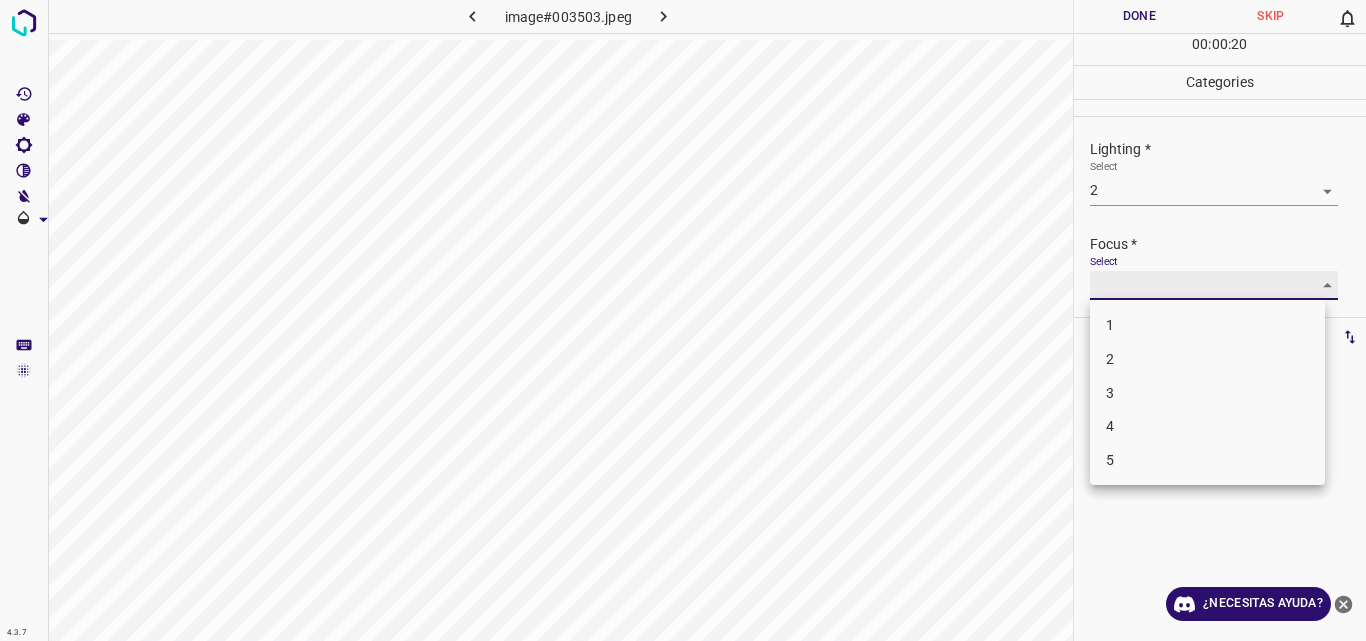 type on "2" 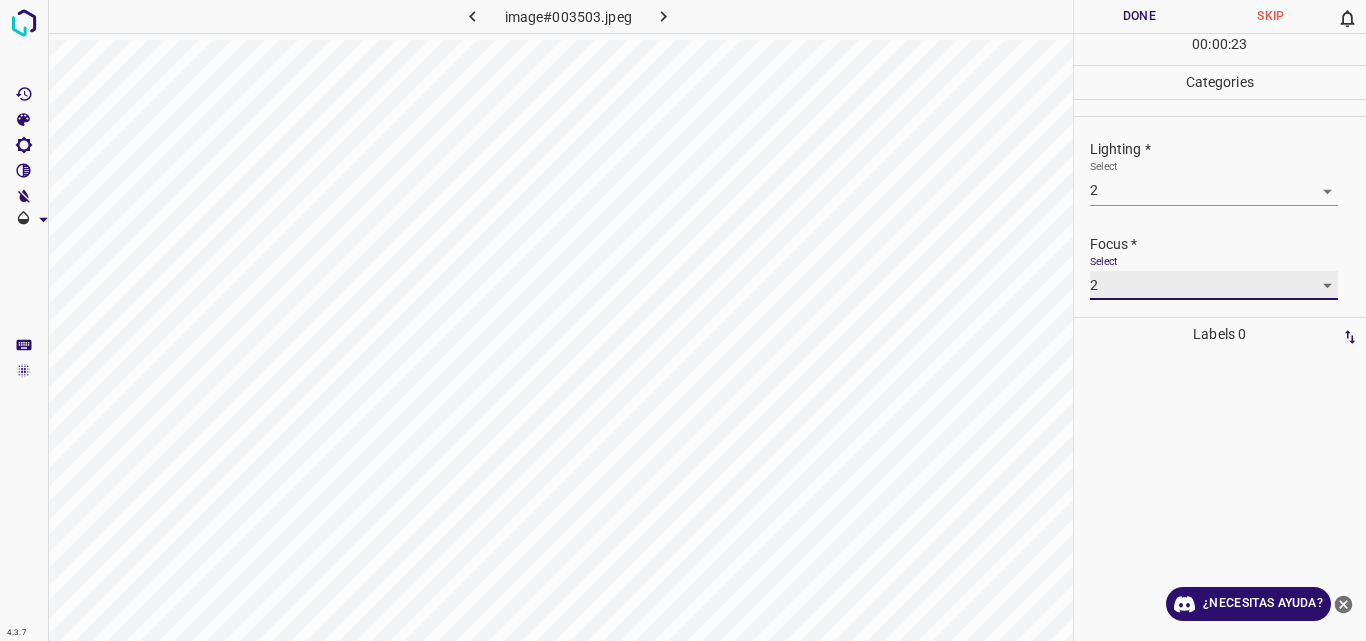 scroll, scrollTop: 98, scrollLeft: 0, axis: vertical 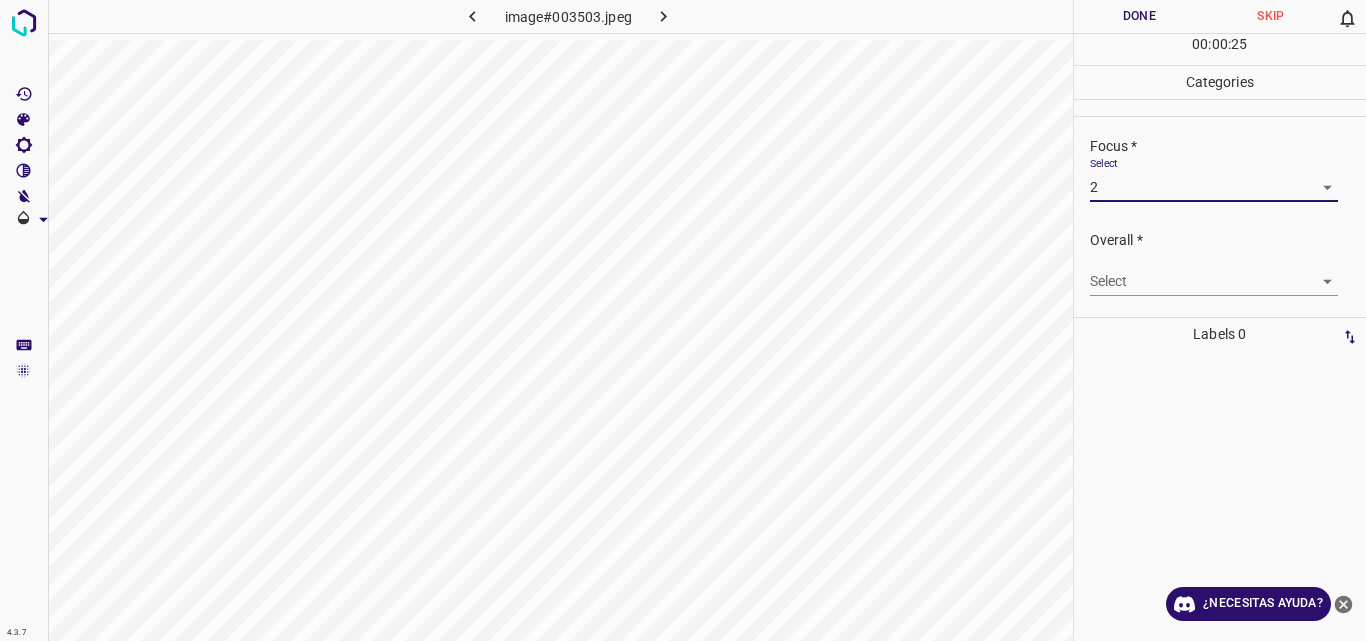 click on "4.3.7 image#003503.jpeg Done Skip 0 00   : 00   : 25   Categories Lighting *  Select 2 2 Focus *  Select 2 2 Overall *  Select ​ Labels   0 Categories 1 Lighting 2 Focus 3 Overall Tools Space Change between modes (Draw & Edit) I Auto labeling R Restore zoom M Zoom in N Zoom out Delete Delete selecte label Filters Z Restore filters X Saturation filter C Brightness filter V Contrast filter B Gray scale filter General O Download ¿Necesitas ayuda? Original text Rate this translation Your feedback will be used to help improve Google Translate - Texto - Esconder - Borrar" at bounding box center [683, 320] 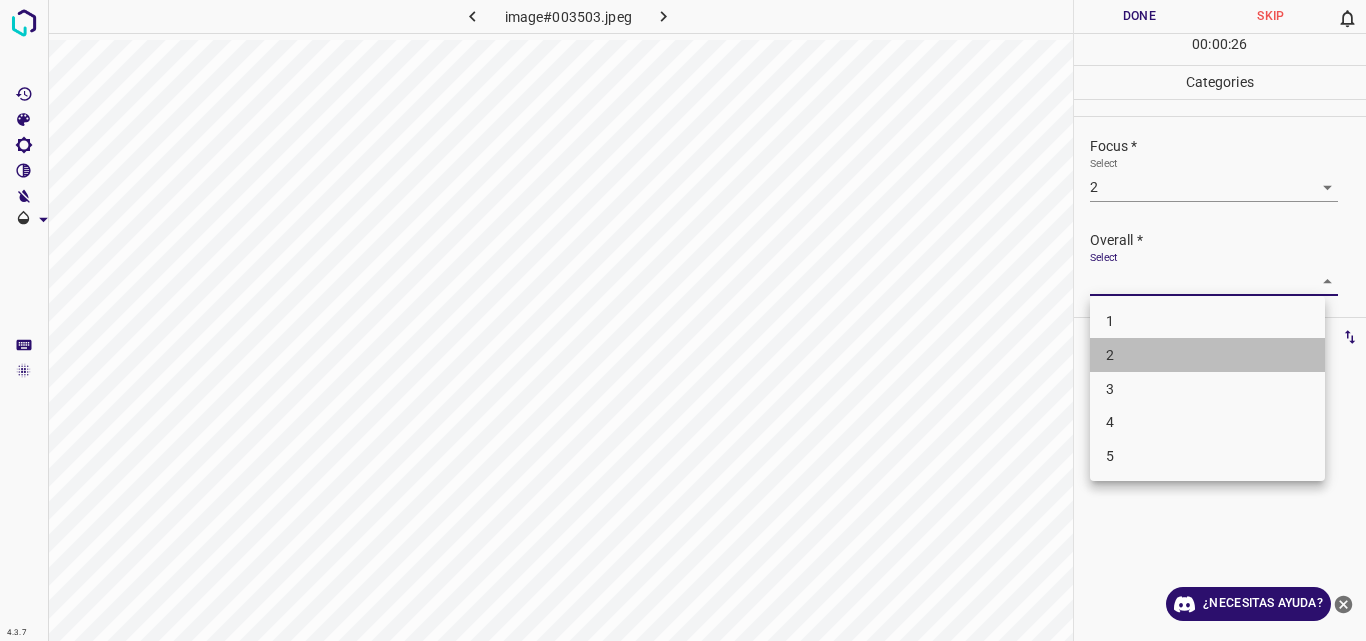 click on "2" at bounding box center [1207, 355] 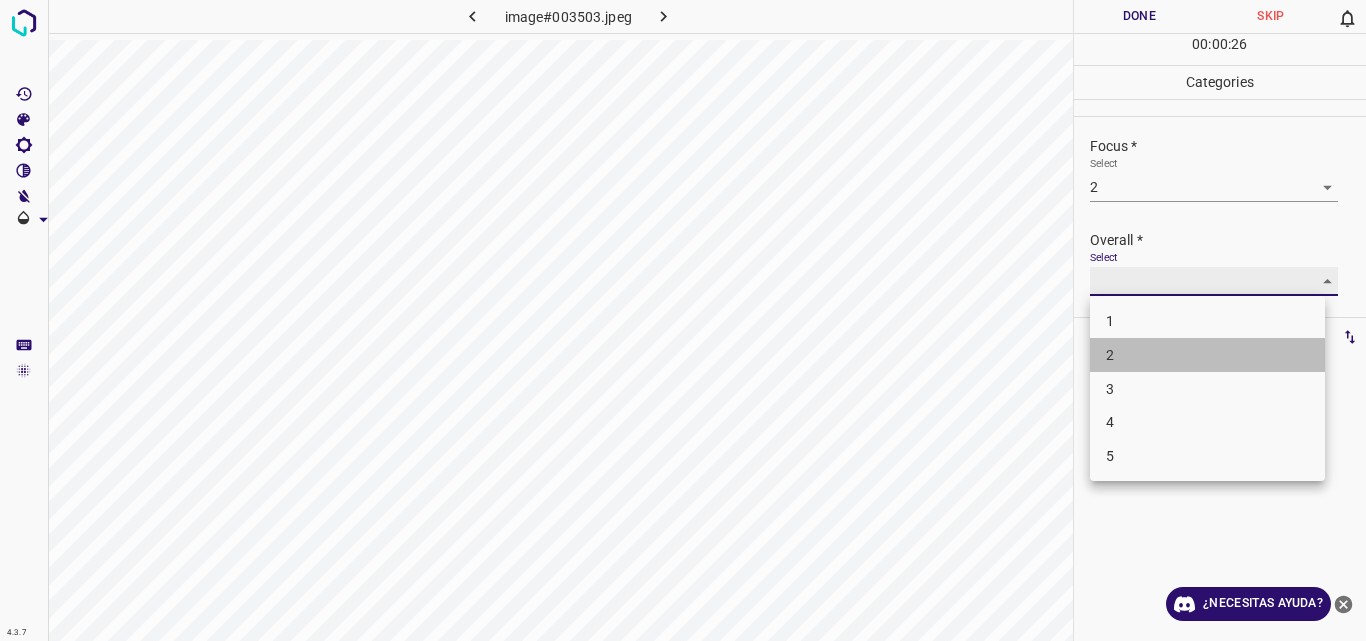 type on "2" 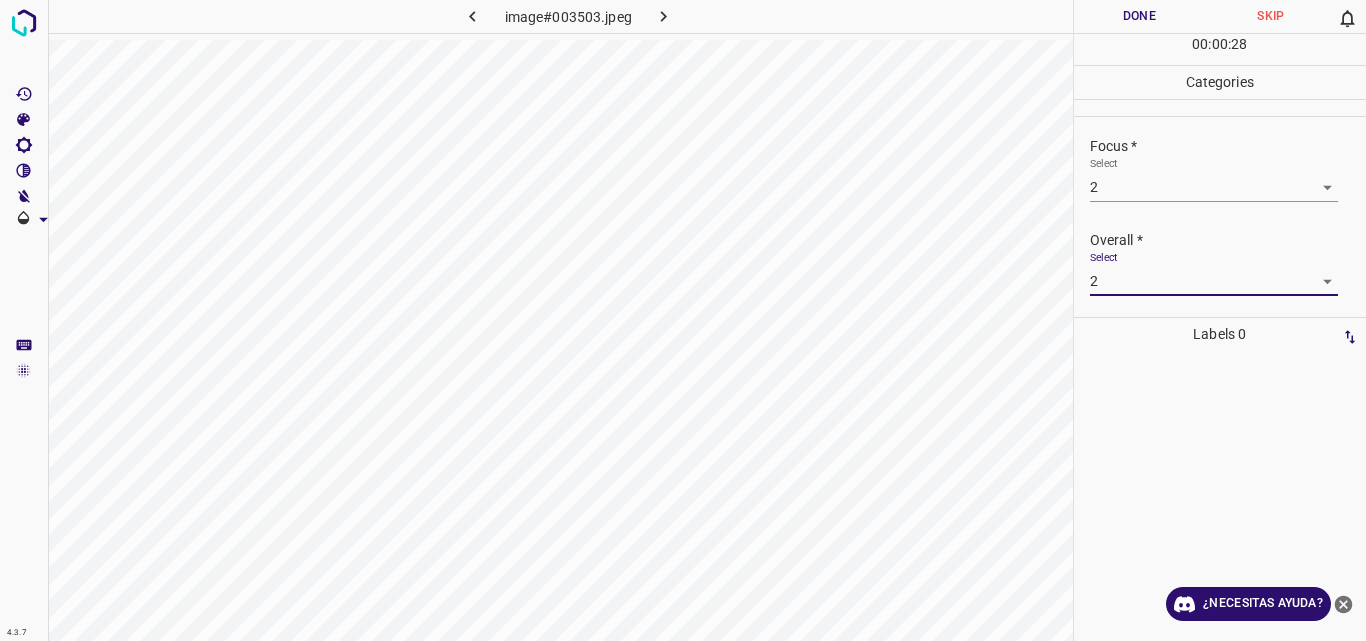 click on "Done" at bounding box center [1140, 16] 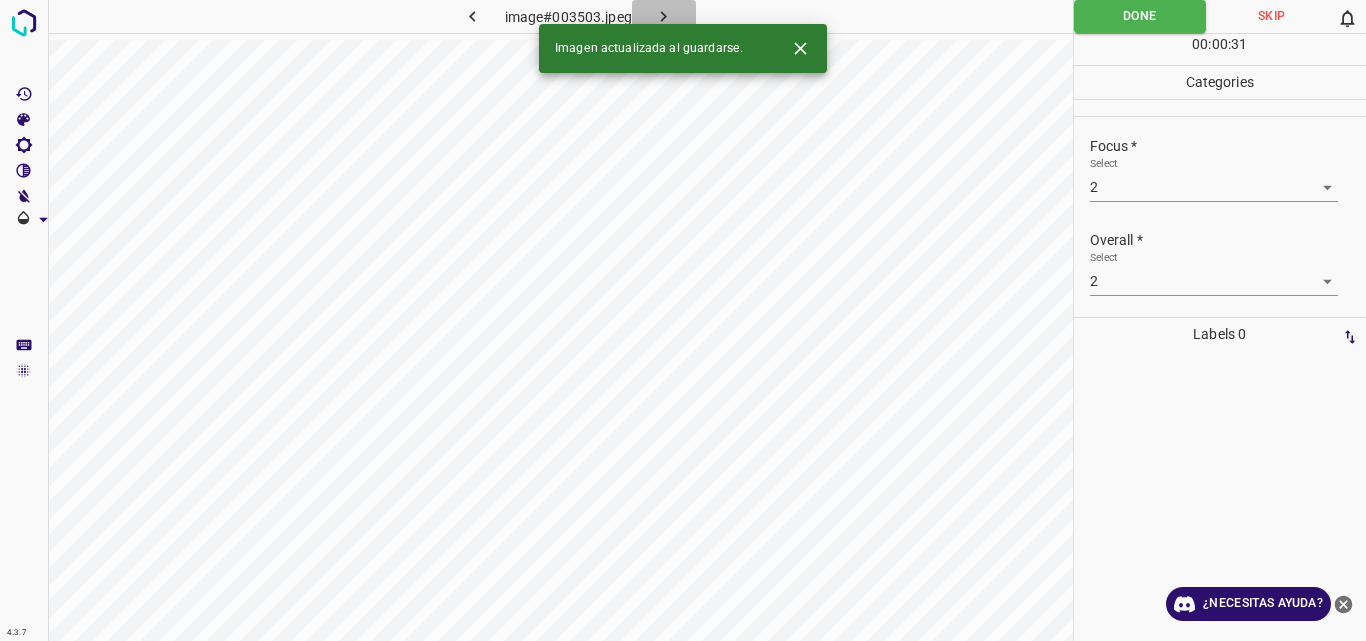 click 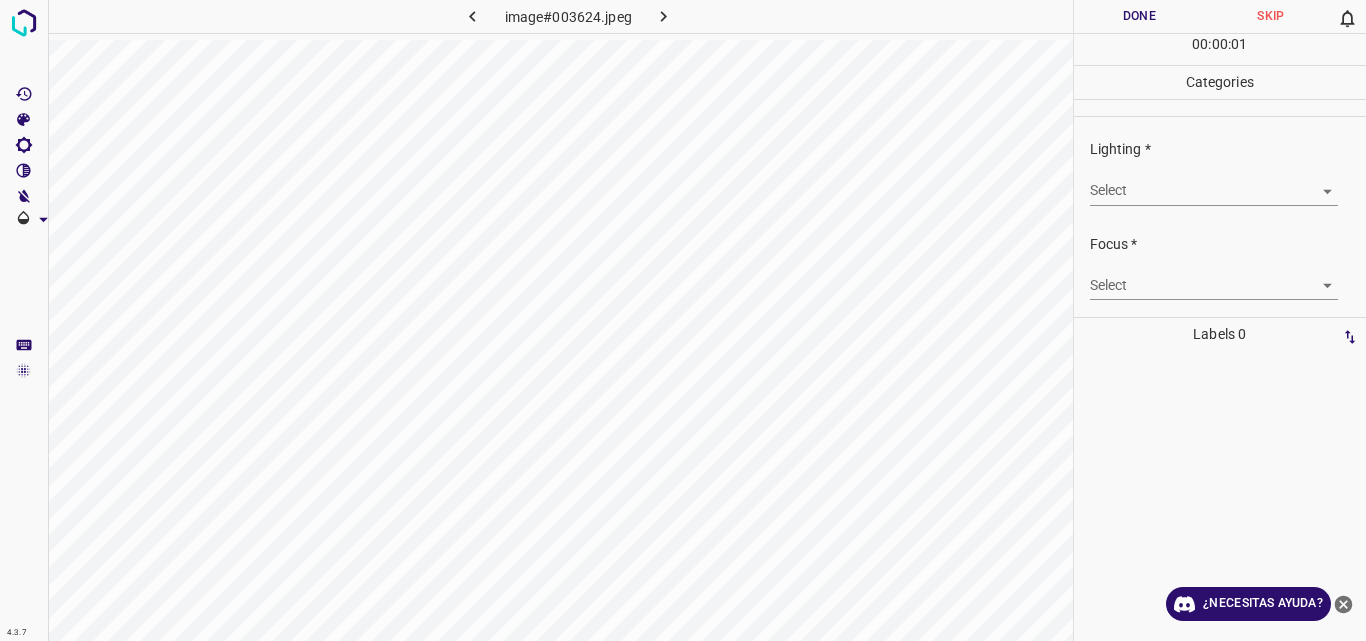 click on "4.3.7 image#003624.jpeg Done Skip 0 00   : 00   : 01   Categories Lighting *  Select ​ Focus *  Select ​ Overall *  Select ​ Labels   0 Categories 1 Lighting 2 Focus 3 Overall Tools Space Change between modes (Draw & Edit) I Auto labeling R Restore zoom M Zoom in N Zoom out Delete Delete selecte label Filters Z Restore filters X Saturation filter C Brightness filter V Contrast filter B Gray scale filter General O Download ¿Necesitas ayuda? Original text Rate this translation Your feedback will be used to help improve Google Translate - Texto - Esconder - Borrar" at bounding box center (683, 320) 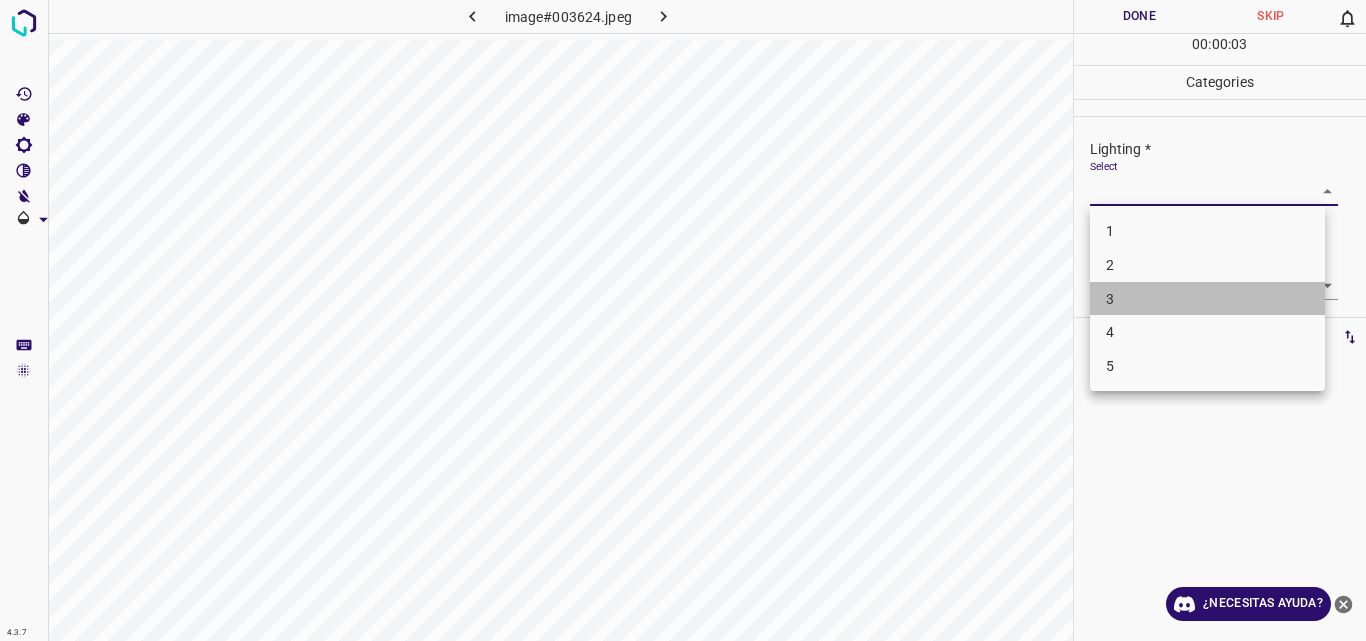 click on "3" at bounding box center [1207, 299] 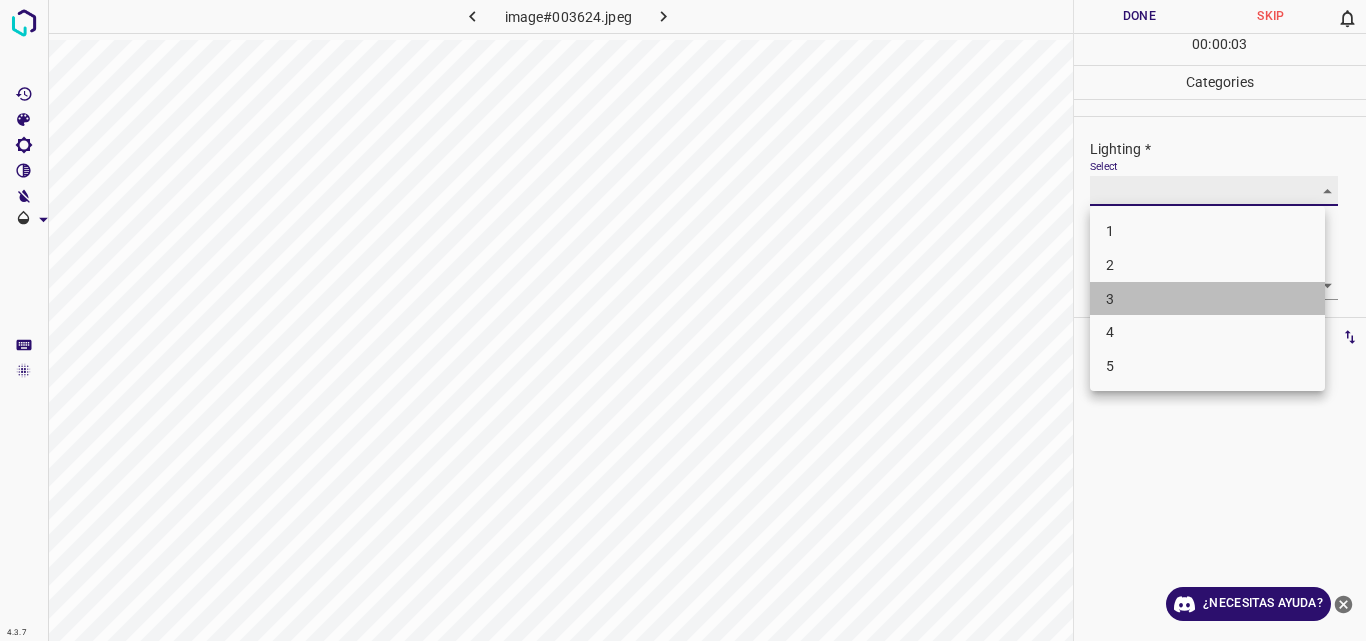 type on "3" 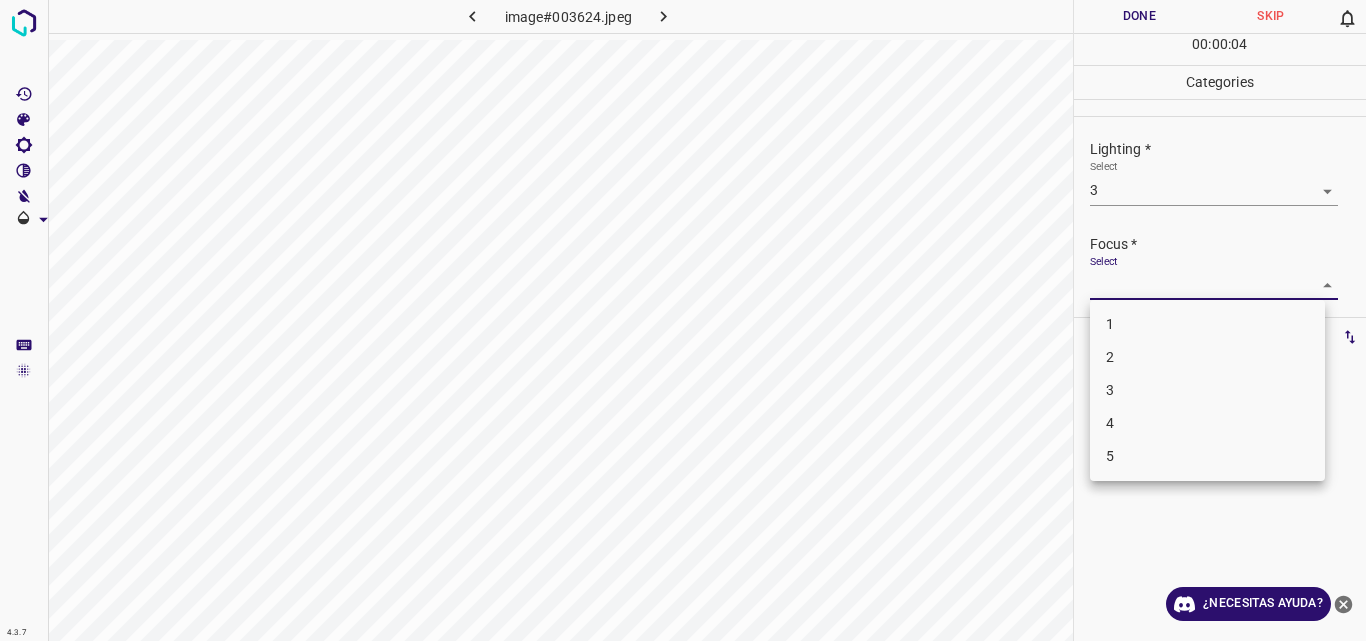 click on "4.3.7 image#003624.jpeg Done Skip 0 00   : 00   : 04   Categories Lighting *  Select 3 3 Focus *  Select ​ Overall *  Select ​ Labels   0 Categories 1 Lighting 2 Focus 3 Overall Tools Space Change between modes (Draw & Edit) I Auto labeling R Restore zoom M Zoom in N Zoom out Delete Delete selecte label Filters Z Restore filters X Saturation filter C Brightness filter V Contrast filter B Gray scale filter General O Download ¿Necesitas ayuda? Original text Rate this translation Your feedback will be used to help improve Google Translate - Texto - Esconder - Borrar 1 2 3 4 5" at bounding box center [683, 320] 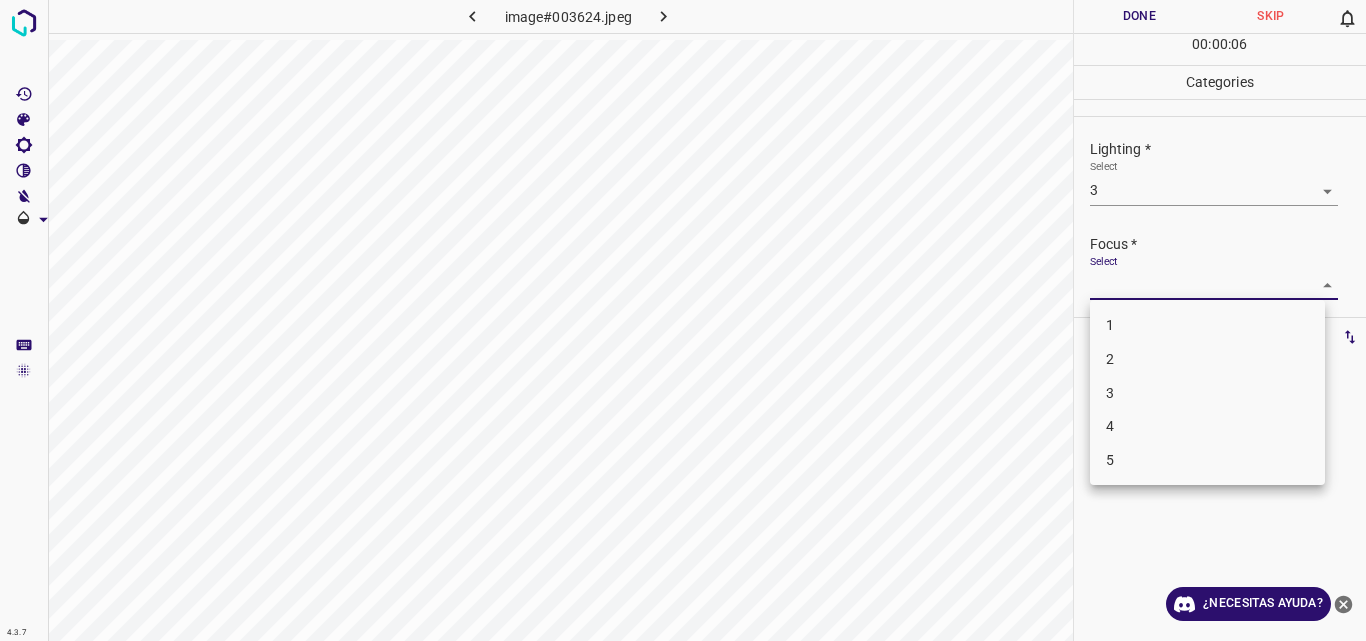 click on "3" at bounding box center [1207, 393] 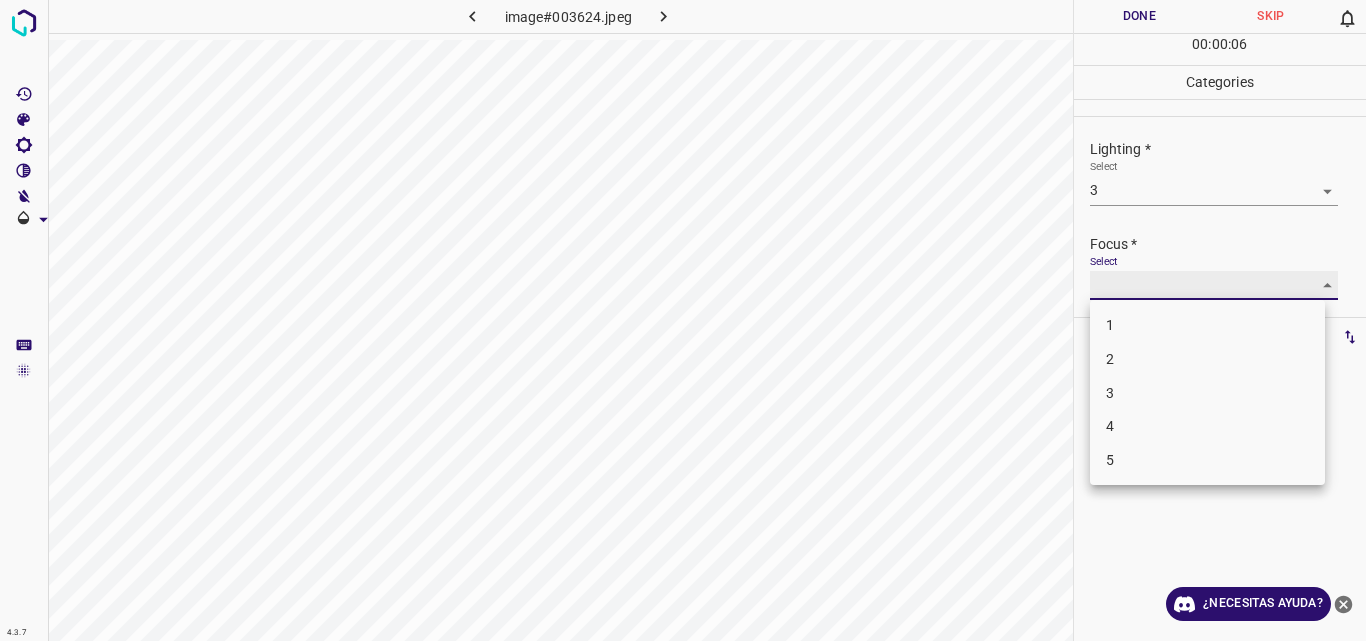 type on "3" 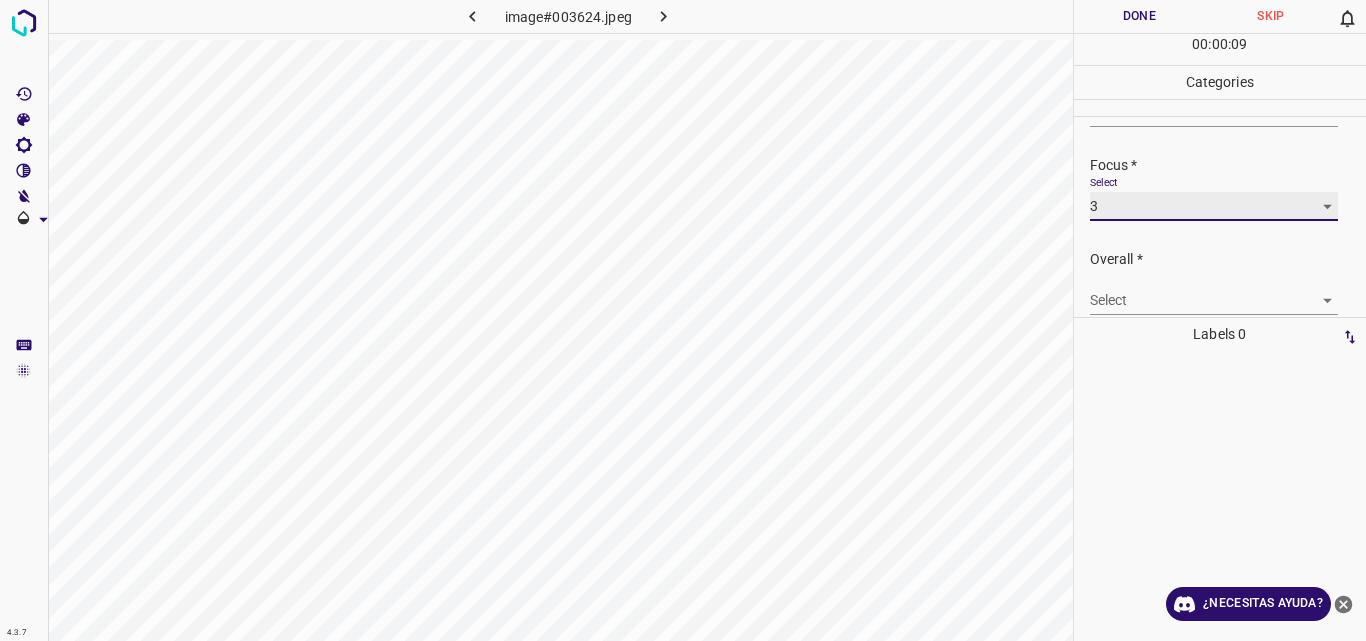 scroll, scrollTop: 98, scrollLeft: 0, axis: vertical 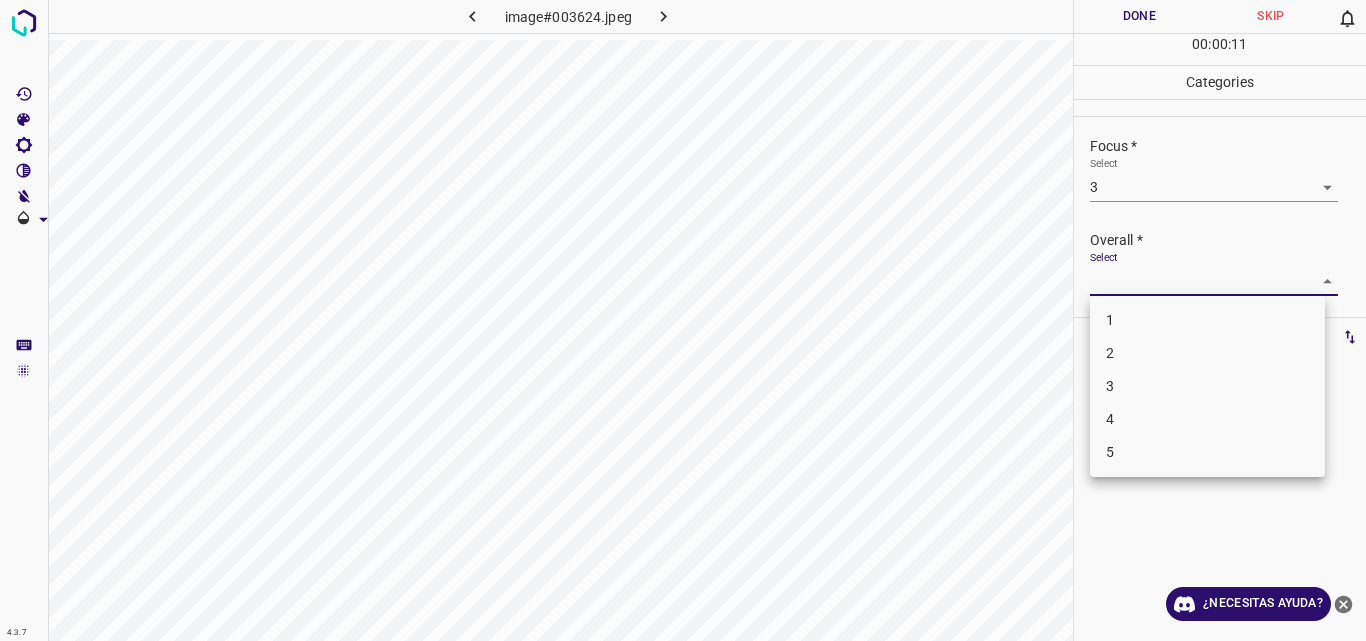 click on "4.3.7 image#003624.jpeg Done Skip 0 00   : 00   : 11   Categories Lighting *  Select 3 3 Focus *  Select 3 3 Overall *  Select ​ Labels   0 Categories 1 Lighting 2 Focus 3 Overall Tools Space Change between modes (Draw & Edit) I Auto labeling R Restore zoom M Zoom in N Zoom out Delete Delete selecte label Filters Z Restore filters X Saturation filter C Brightness filter V Contrast filter B Gray scale filter General O Download ¿Necesitas ayuda? Original text Rate this translation Your feedback will be used to help improve Google Translate - Texto - Esconder - Borrar 1 2 3 4 5" at bounding box center (683, 320) 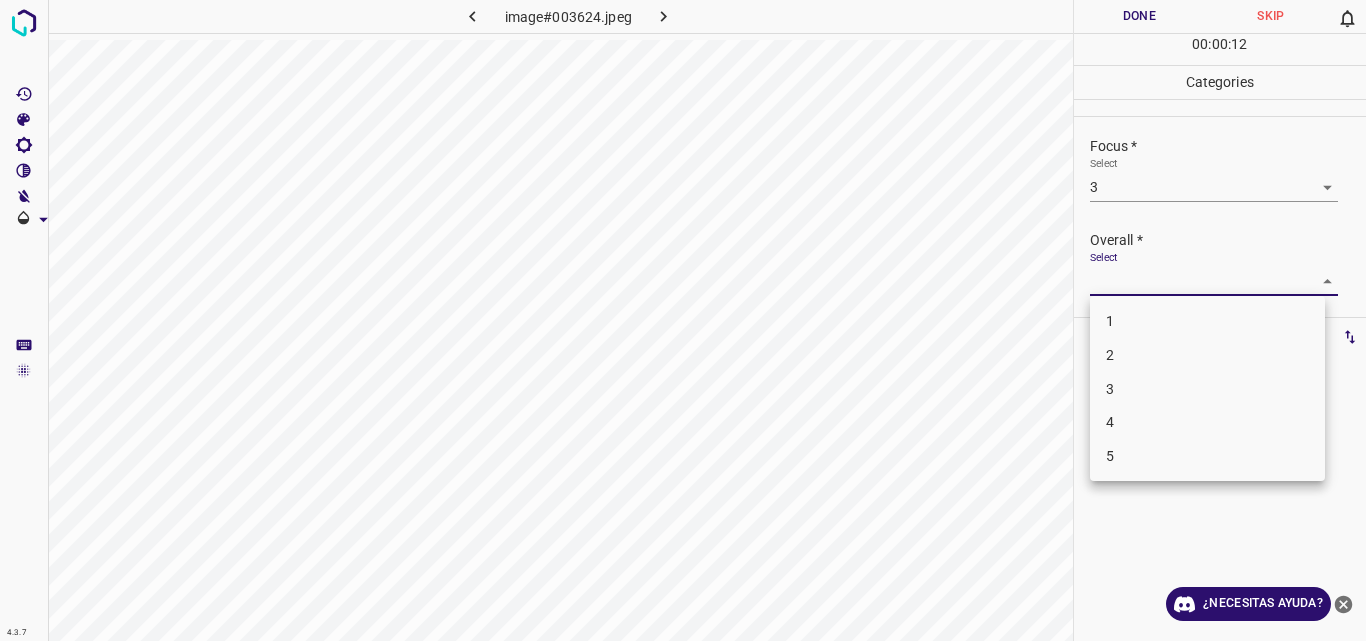 click on "3" at bounding box center (1207, 389) 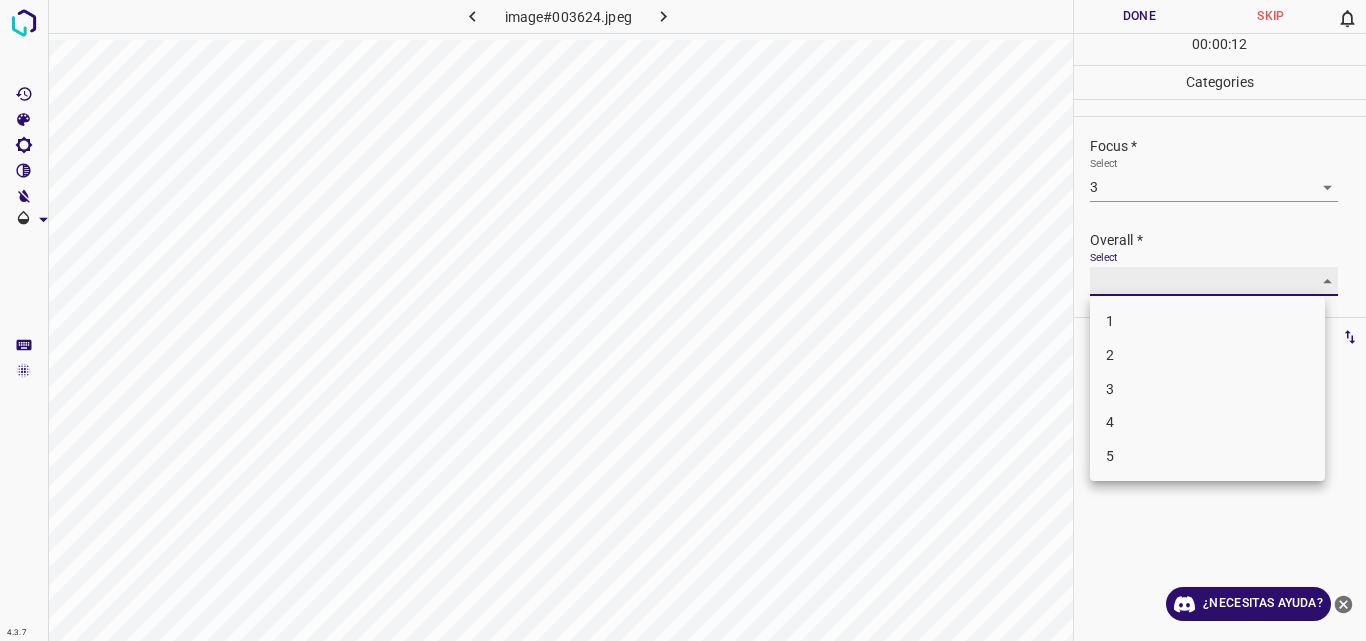 type on "3" 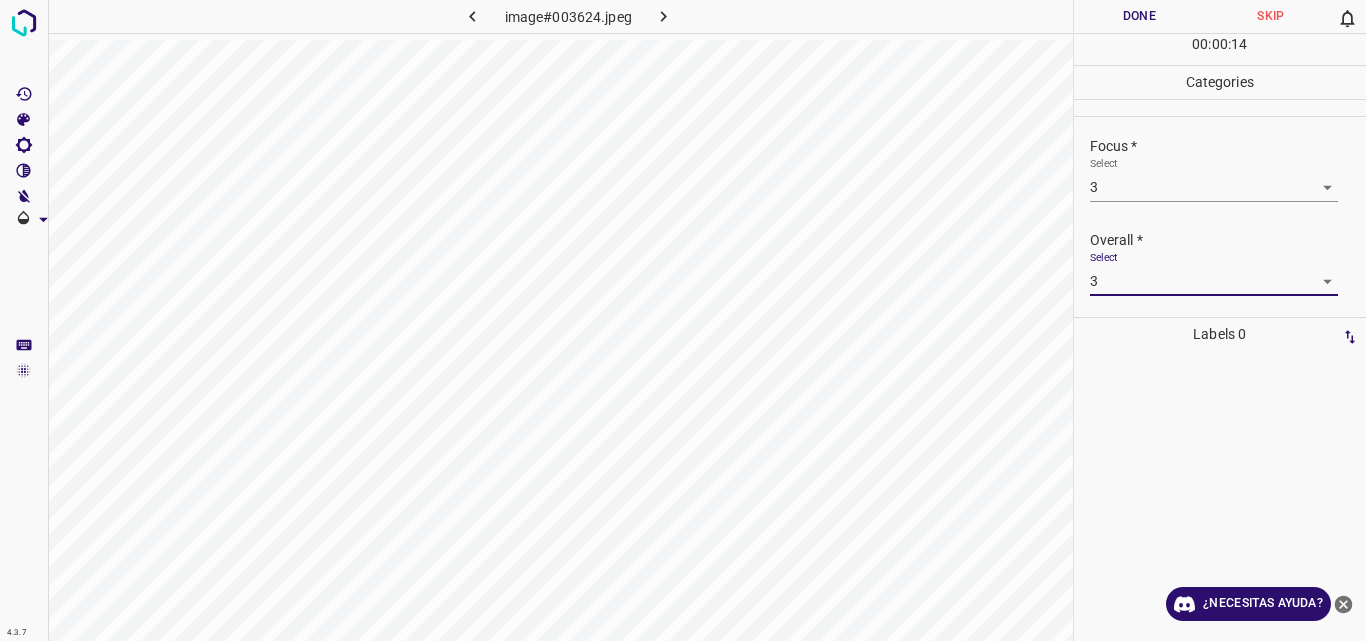 click on "Done" at bounding box center [1140, 16] 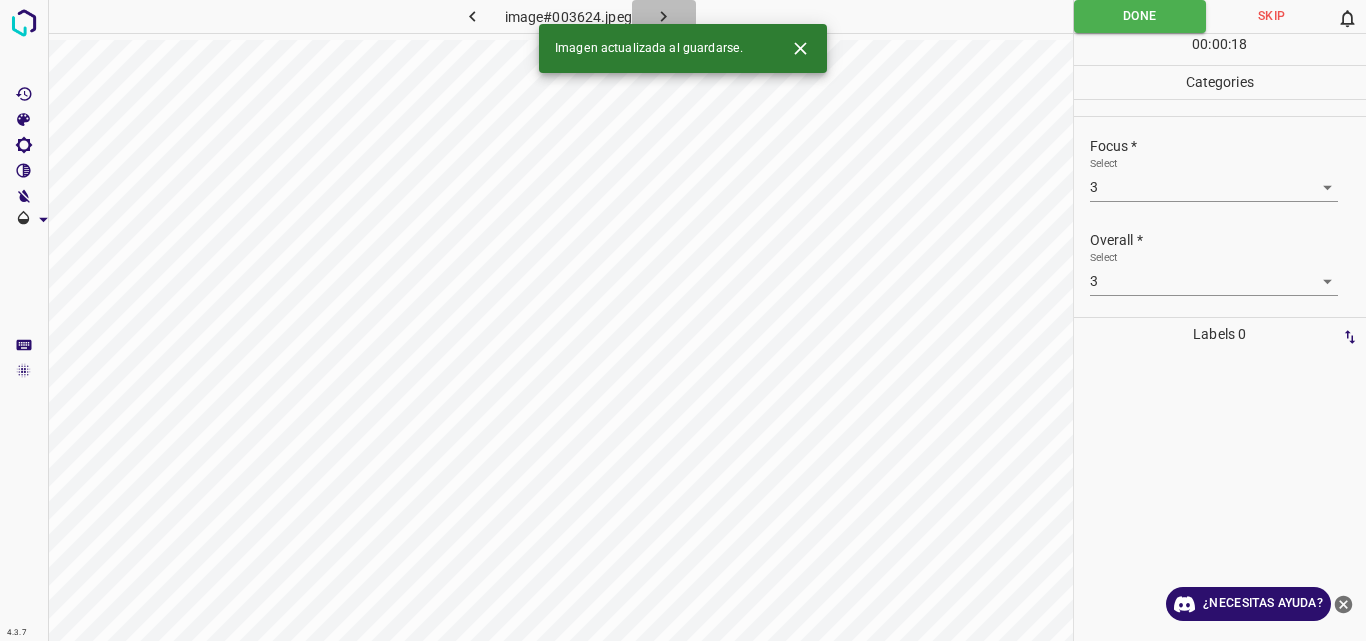 click 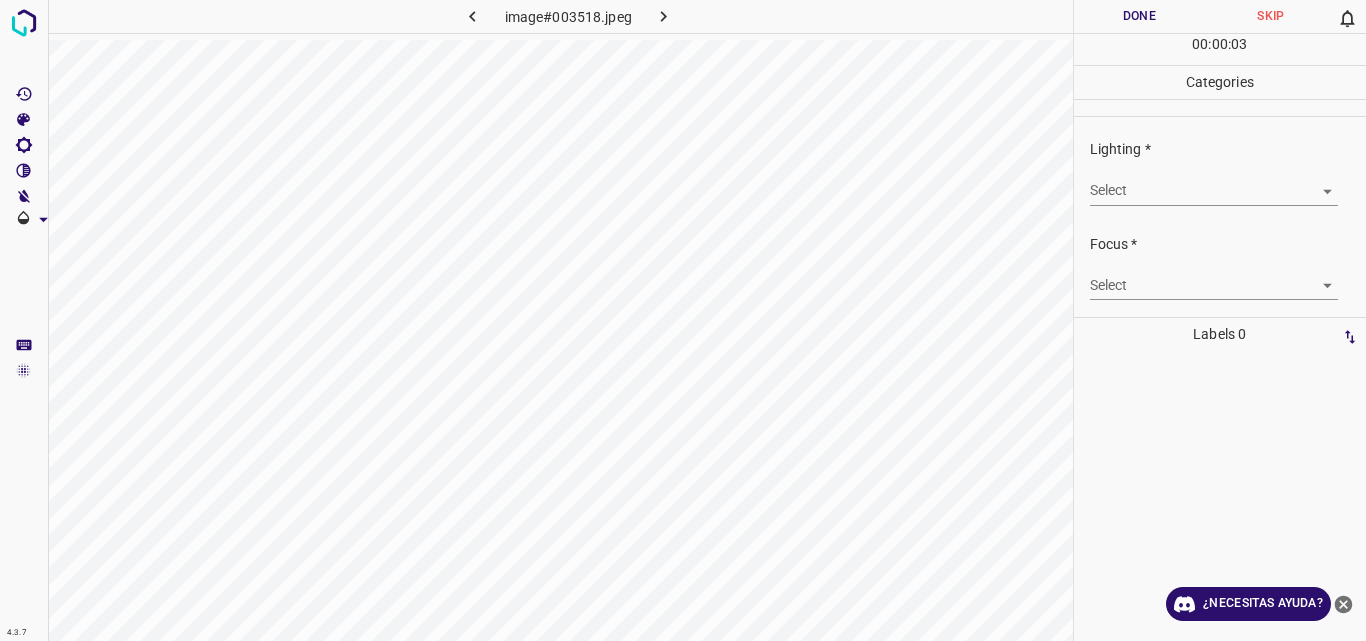 click on "4.3.7 image#003518.jpeg Done Skip 0 00   : 00   : 03   Categories Lighting *  Select ​ Focus *  Select ​ Overall *  Select ​ Labels   0 Categories 1 Lighting 2 Focus 3 Overall Tools Space Change between modes (Draw & Edit) I Auto labeling R Restore zoom M Zoom in N Zoom out Delete Delete selecte label Filters Z Restore filters X Saturation filter C Brightness filter V Contrast filter B Gray scale filter General O Download ¿Necesitas ayuda? Original text Rate this translation Your feedback will be used to help improve Google Translate - Texto - Esconder - Borrar" at bounding box center [683, 320] 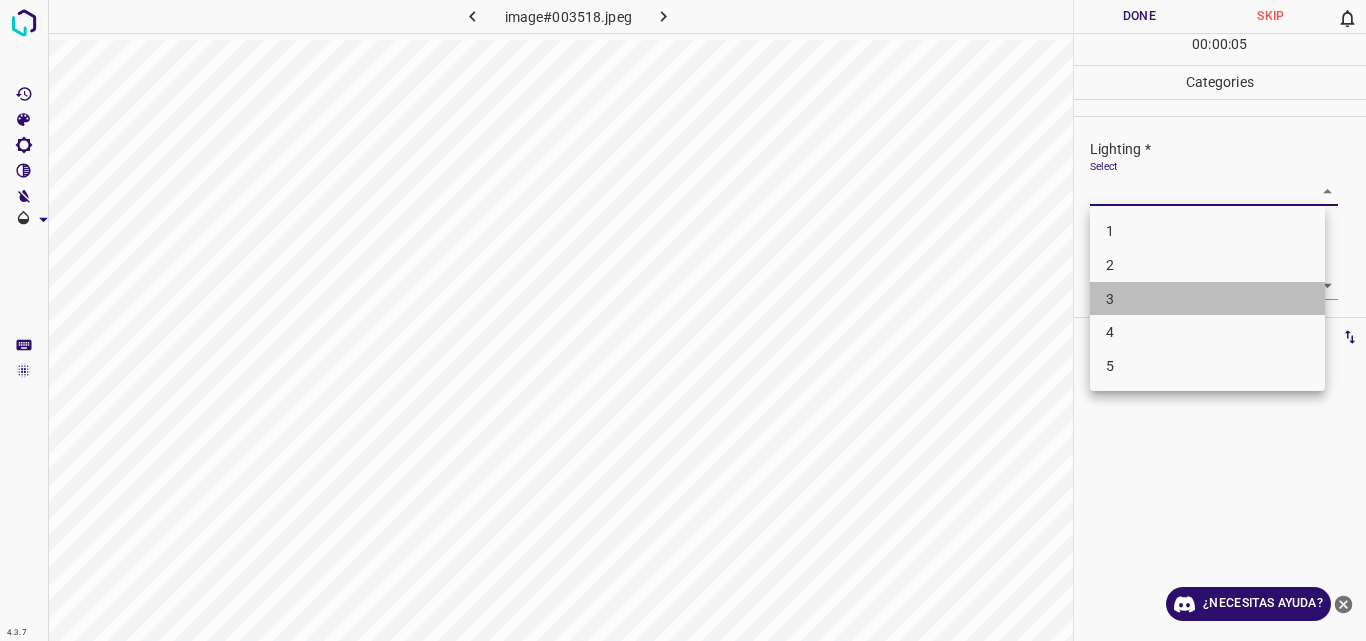 click on "3" at bounding box center (1207, 299) 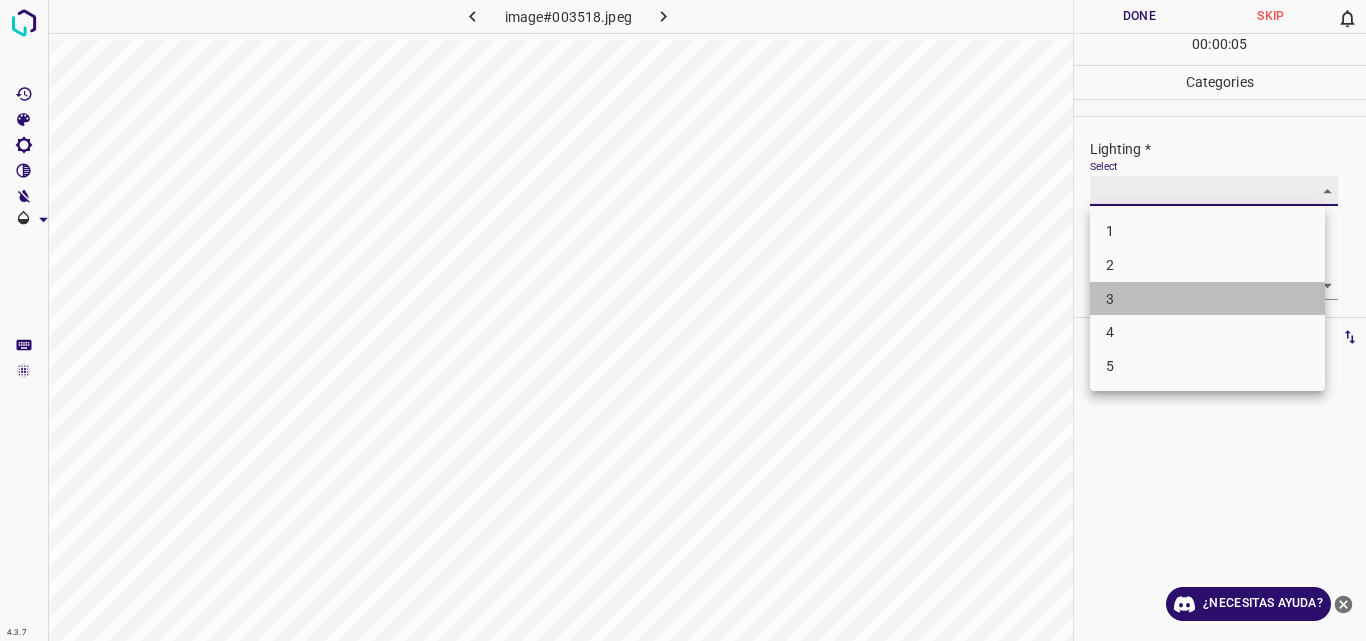 type on "3" 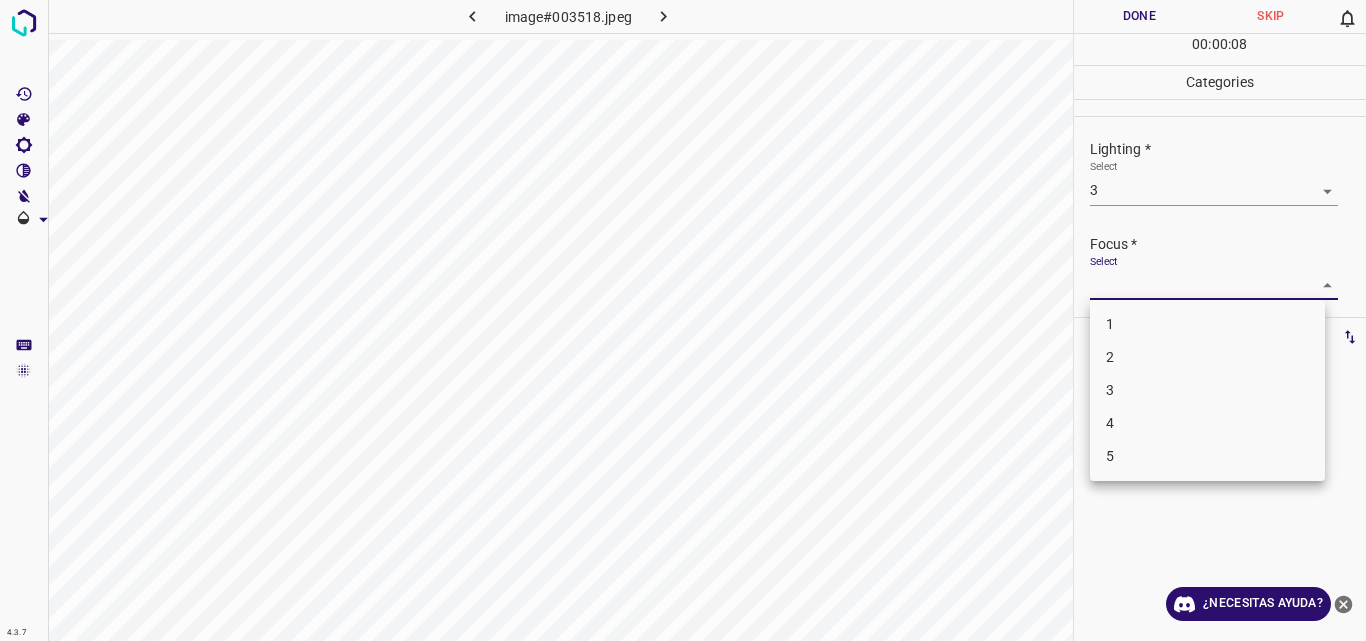 click on "4.3.7 image#003518.jpeg Done Skip 0 00   : 00   : 08   Categories Lighting *  Select 3 3 Focus *  Select ​ Overall *  Select ​ Labels   0 Categories 1 Lighting 2 Focus 3 Overall Tools Space Change between modes (Draw & Edit) I Auto labeling R Restore zoom M Zoom in N Zoom out Delete Delete selecte label Filters Z Restore filters X Saturation filter C Brightness filter V Contrast filter B Gray scale filter General O Download ¿Necesitas ayuda? Original text Rate this translation Your feedback will be used to help improve Google Translate - Texto - Esconder - Borrar 1 2 3 4 5" at bounding box center [683, 320] 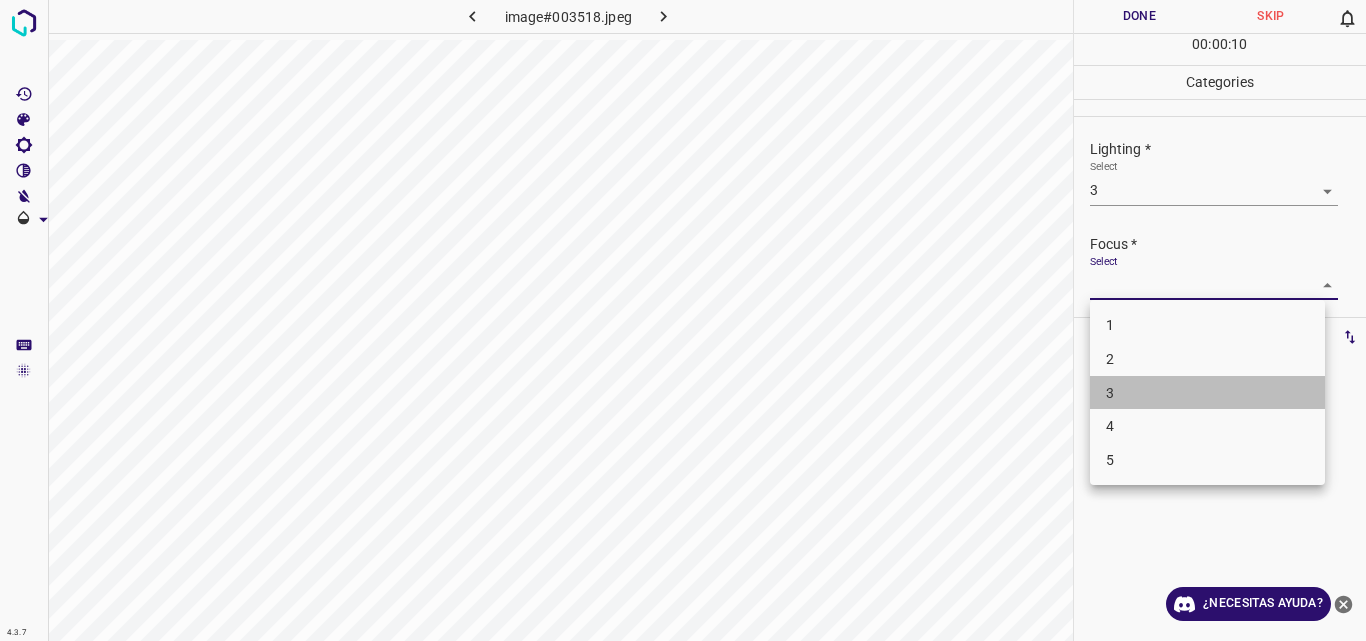 click on "3" at bounding box center [1207, 393] 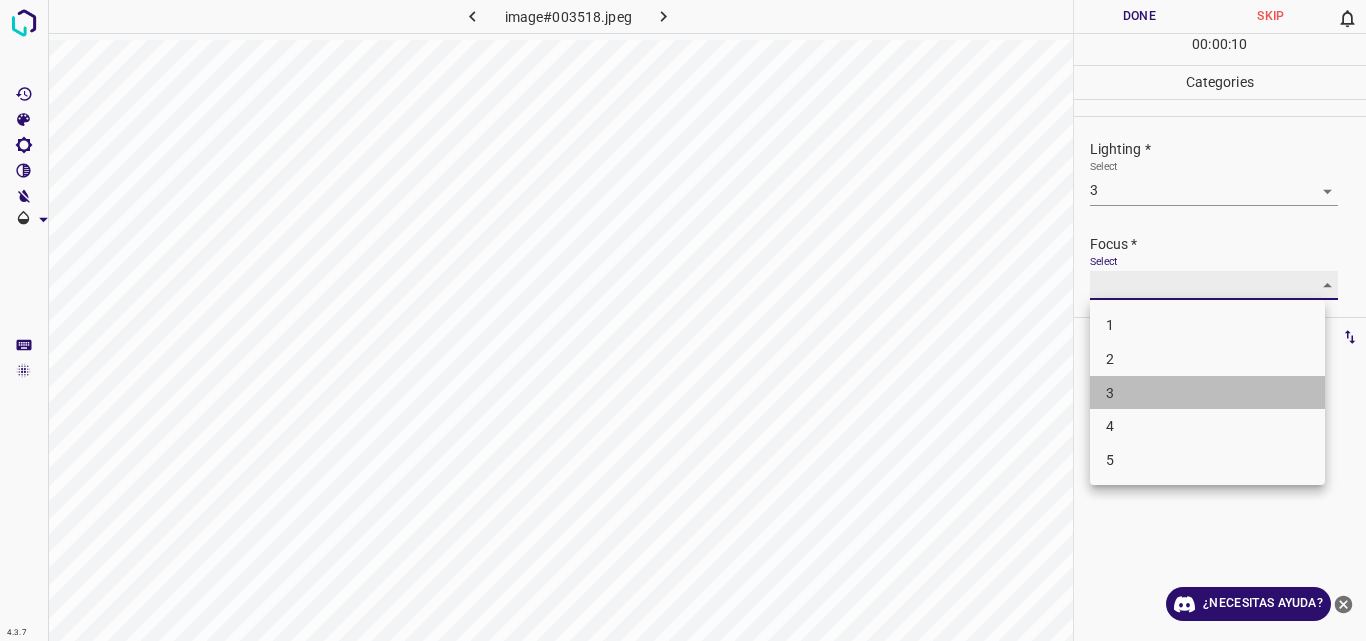 type on "3" 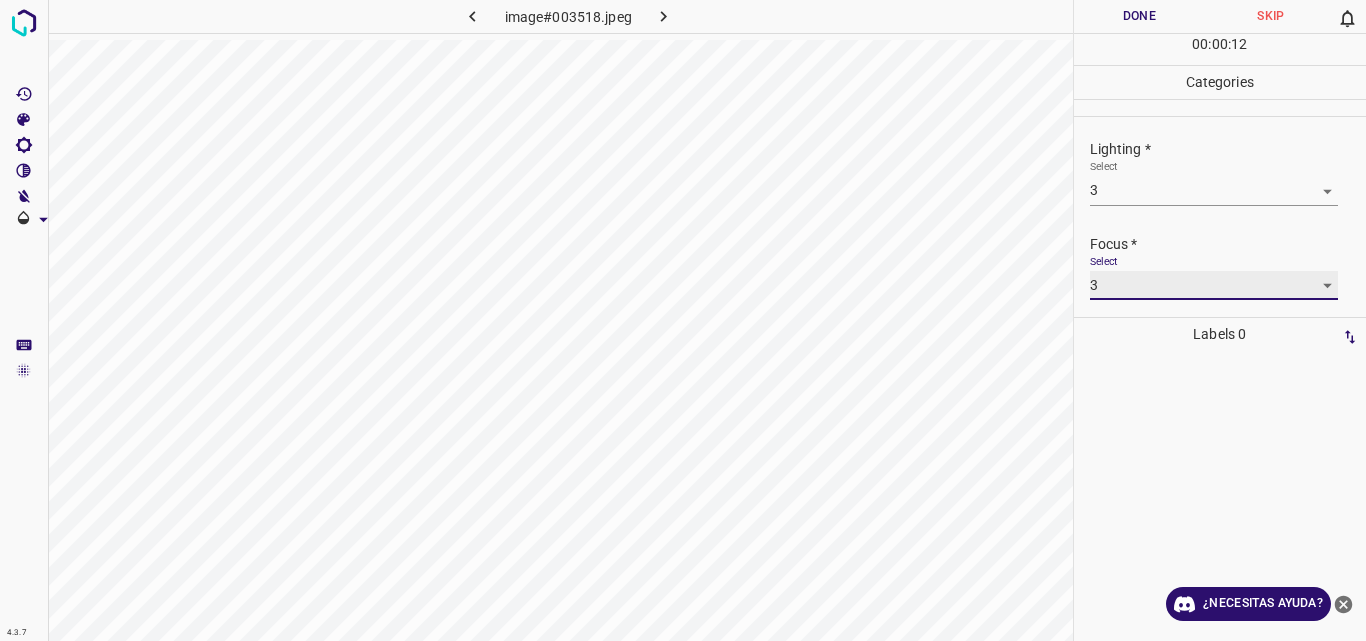 scroll, scrollTop: 98, scrollLeft: 0, axis: vertical 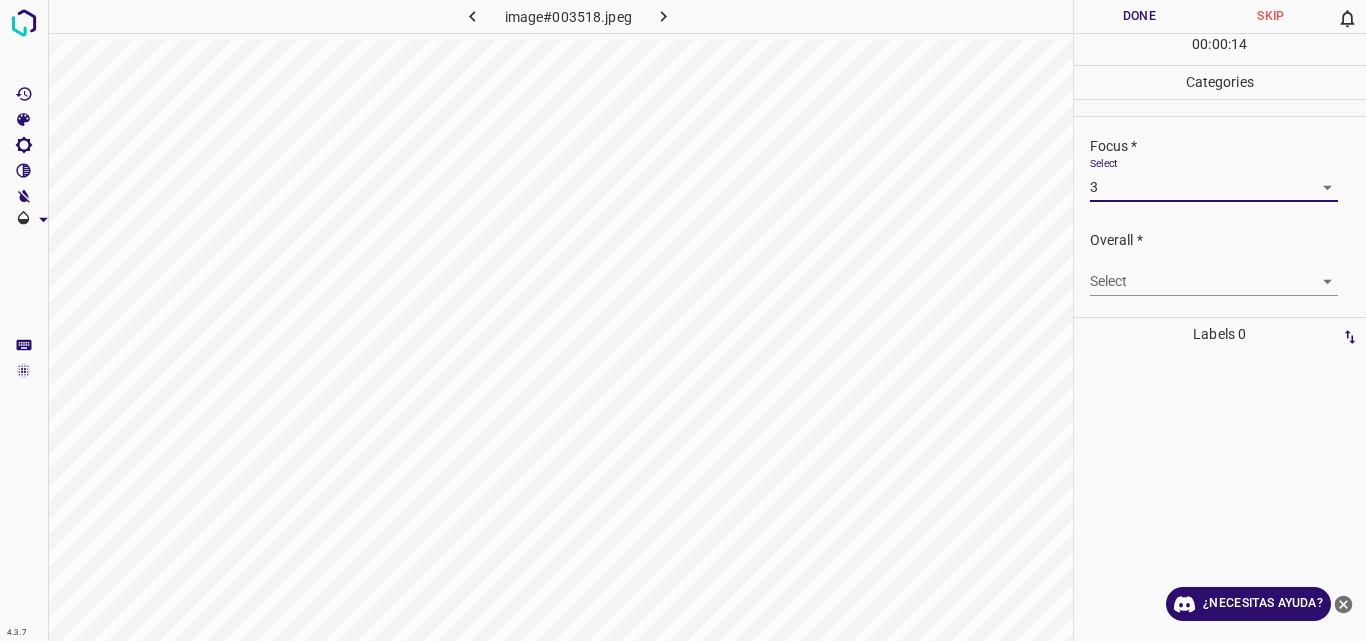 click on "4.3.7 image#003518.jpeg Done Skip 0 00   : 00   : 14   Categories Lighting *  Select 3 3 Focus *  Select 3 3 Overall *  Select ​ Labels   0 Categories 1 Lighting 2 Focus 3 Overall Tools Space Change between modes (Draw & Edit) I Auto labeling R Restore zoom M Zoom in N Zoom out Delete Delete selecte label Filters Z Restore filters X Saturation filter C Brightness filter V Contrast filter B Gray scale filter General O Download ¿Necesitas ayuda? Original text Rate this translation Your feedback will be used to help improve Google Translate - Texto - Esconder - Borrar" at bounding box center [683, 320] 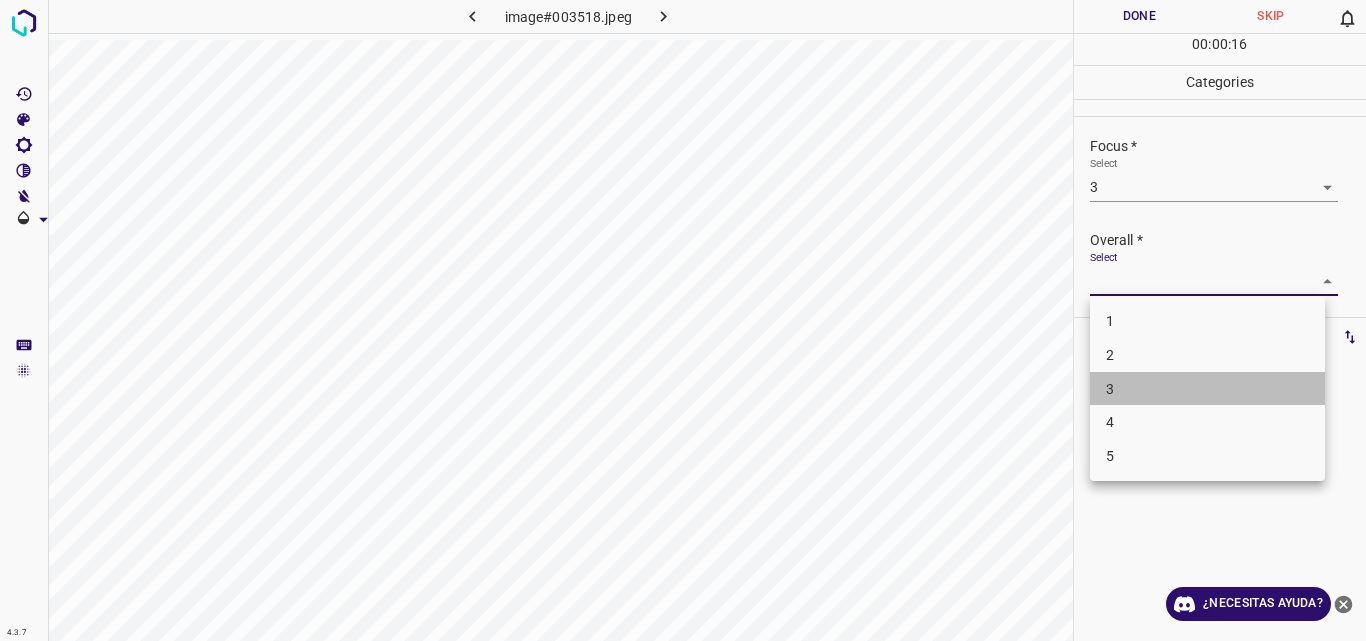click on "3" at bounding box center [1207, 389] 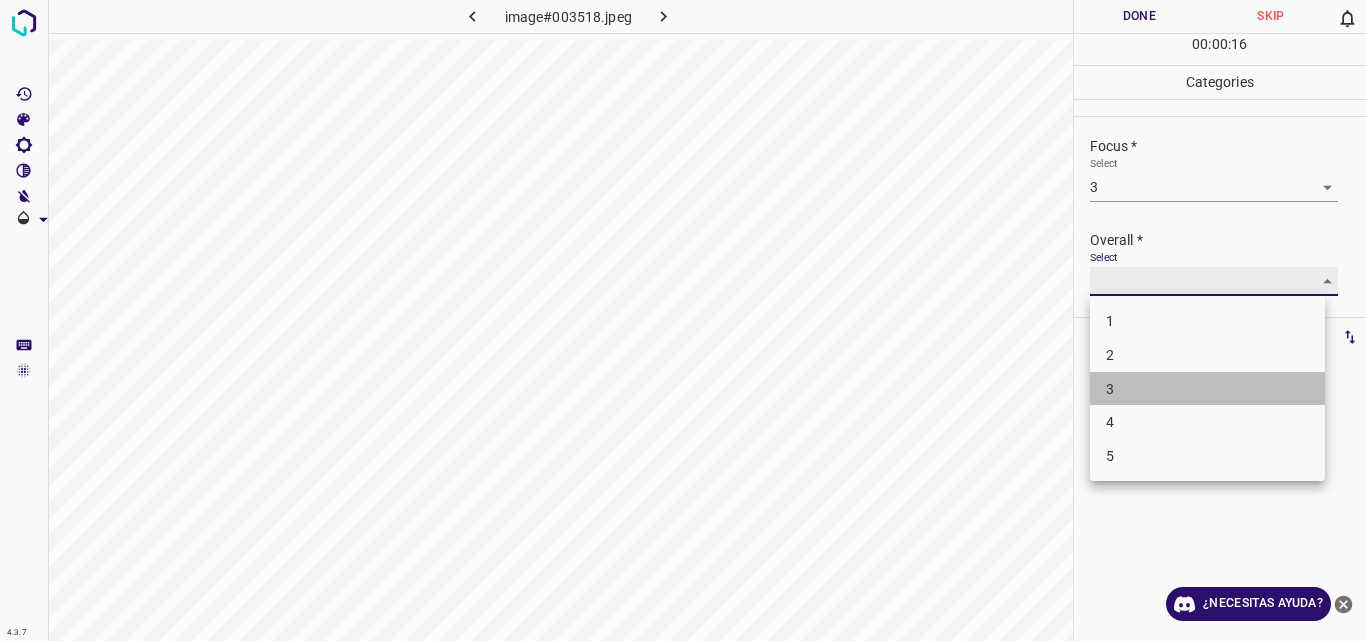 type on "3" 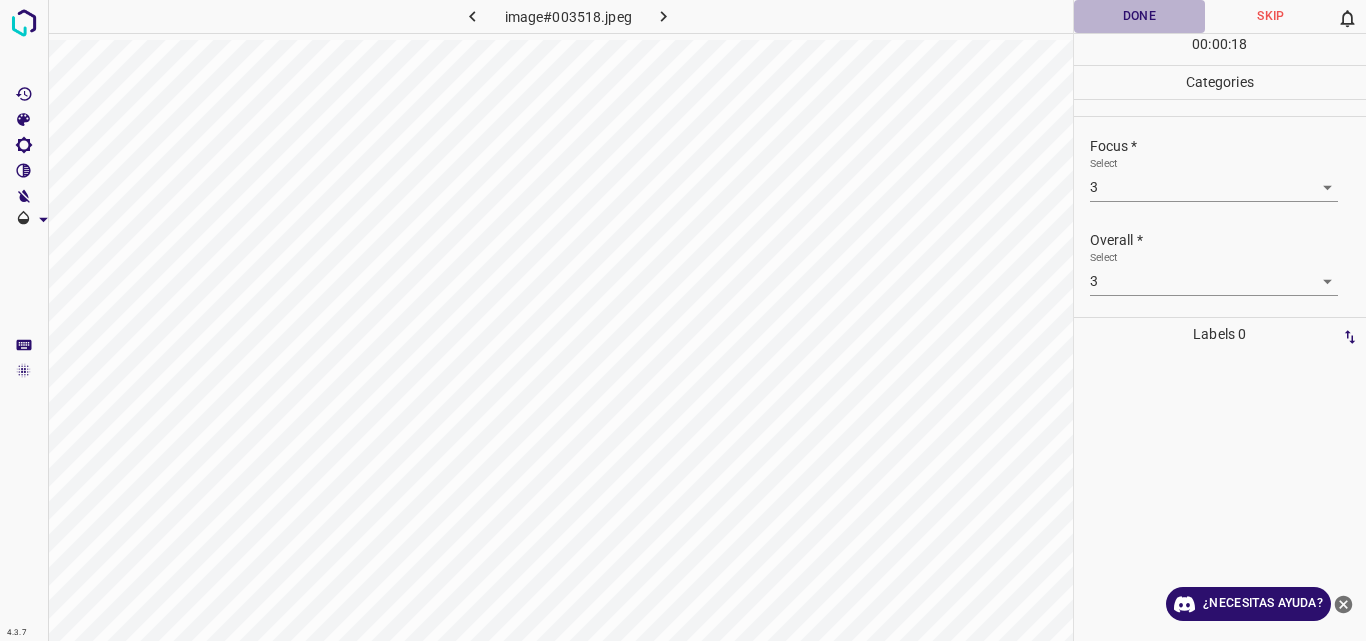 click on "Done" at bounding box center [1140, 16] 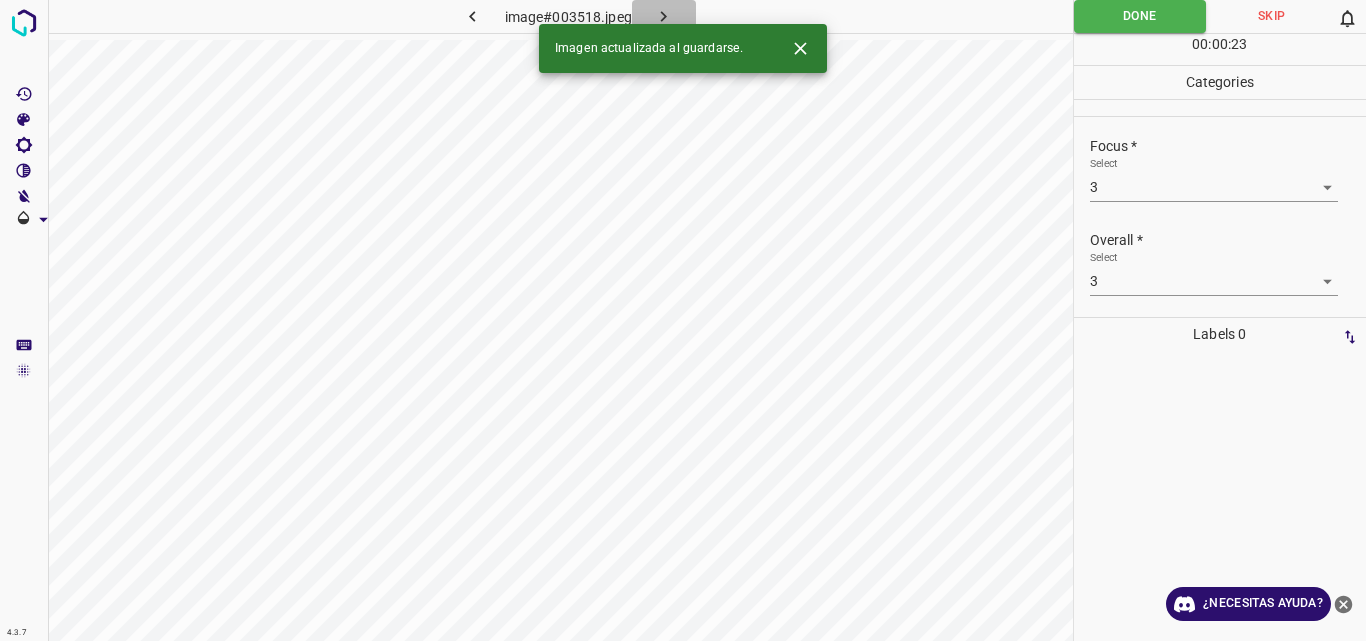 click 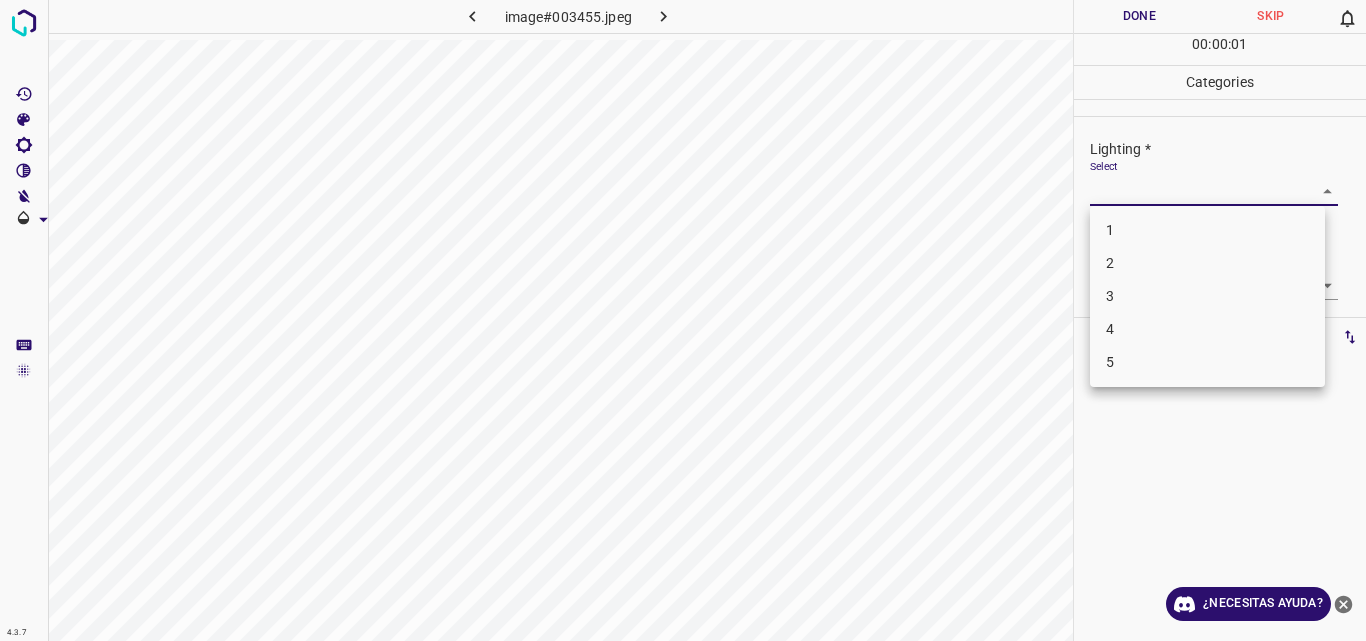 click on "4.3.7 image#003455.jpeg Done Skip 0 00   : 00   : 01   Categories Lighting *  Select ​ Focus *  Select ​ Overall *  Select ​ Labels   0 Categories 1 Lighting 2 Focus 3 Overall Tools Space Change between modes (Draw & Edit) I Auto labeling R Restore zoom M Zoom in N Zoom out Delete Delete selecte label Filters Z Restore filters X Saturation filter C Brightness filter V Contrast filter B Gray scale filter General O Download ¿Necesitas ayuda? Original text Rate this translation Your feedback will be used to help improve Google Translate - Texto - Esconder - Borrar 1 2 3 4 5" at bounding box center [683, 320] 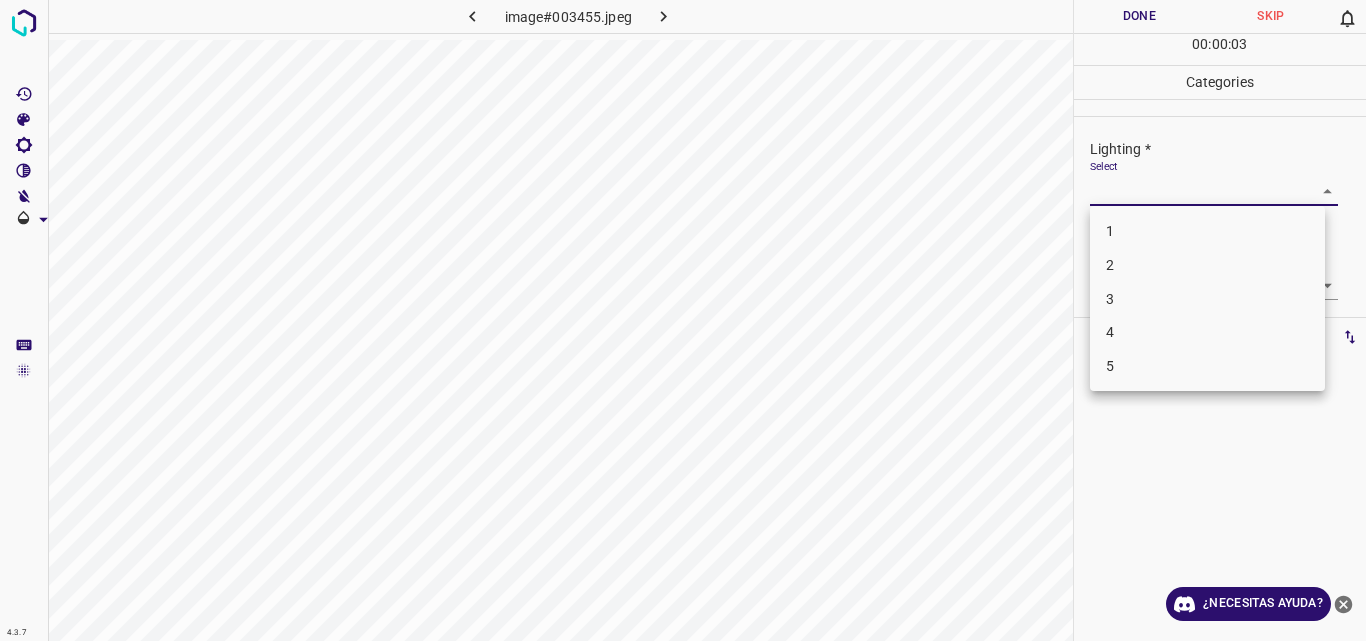 click on "3" at bounding box center (1207, 299) 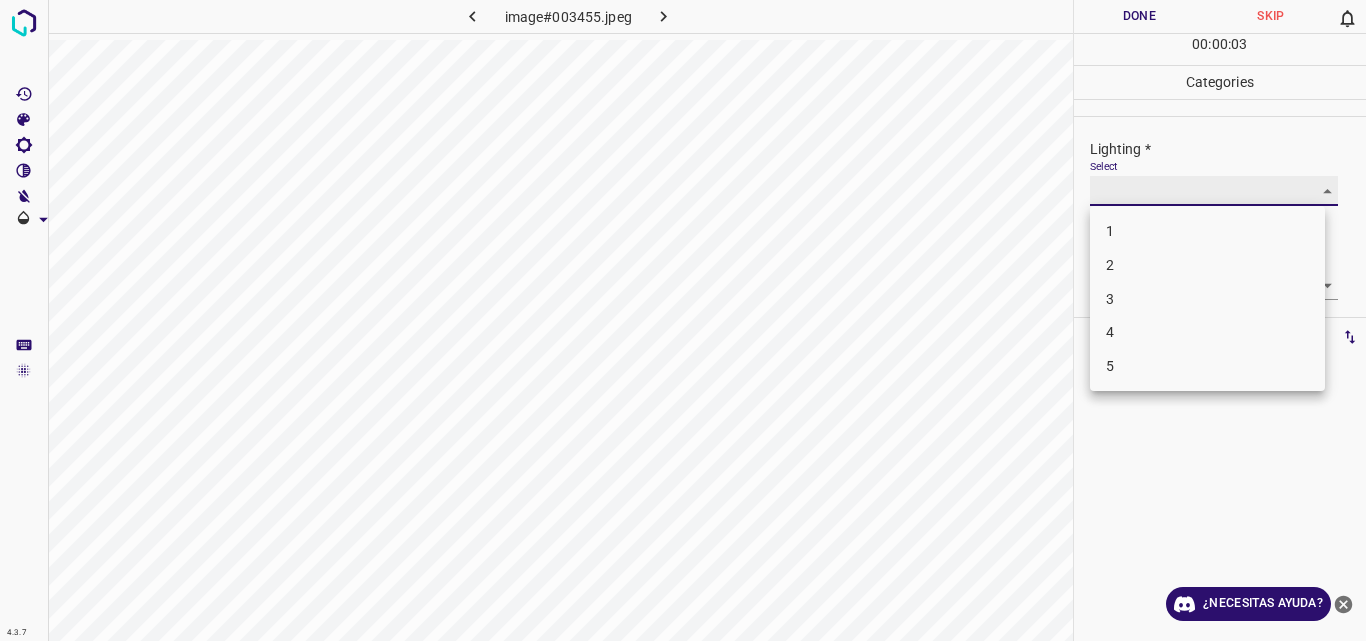 type on "3" 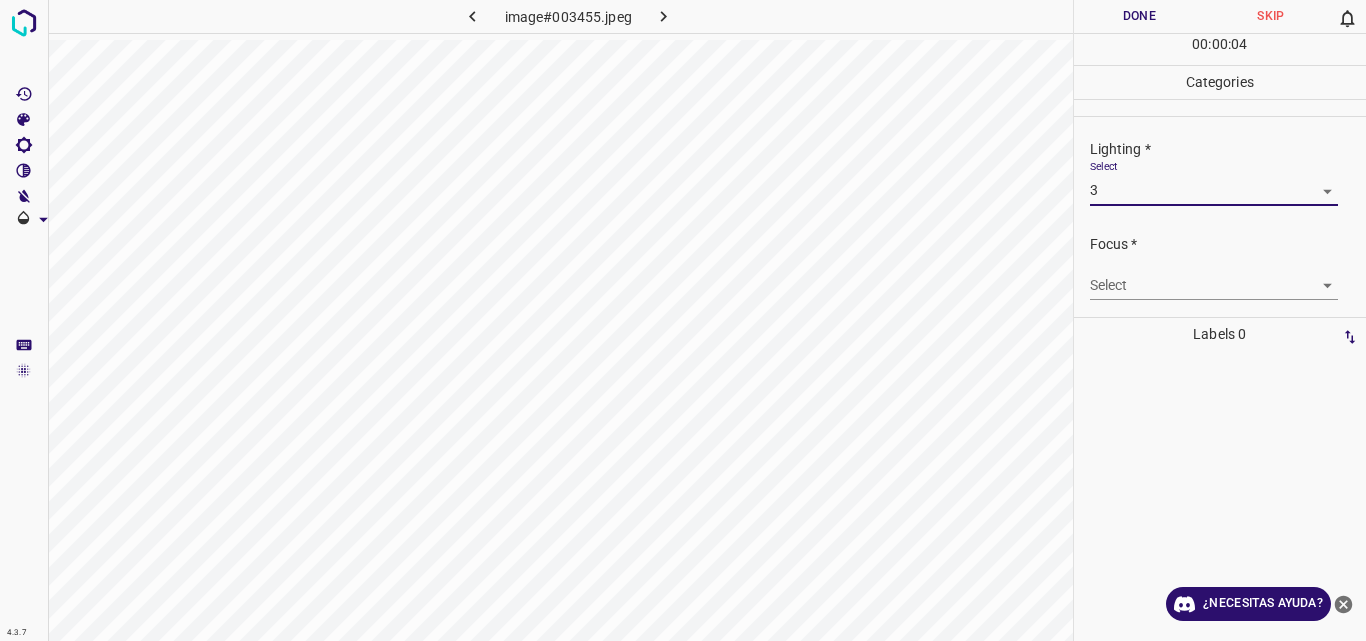 click on "4.3.7 image#003455.jpeg Done Skip 0 00   : 00   : 04   Categories Lighting *  Select 3 3 Focus *  Select ​ Overall *  Select ​ Labels   0 Categories 1 Lighting 2 Focus 3 Overall Tools Space Change between modes (Draw & Edit) I Auto labeling R Restore zoom M Zoom in N Zoom out Delete Delete selecte label Filters Z Restore filters X Saturation filter C Brightness filter V Contrast filter B Gray scale filter General O Download ¿Necesitas ayuda? Original text Rate this translation Your feedback will be used to help improve Google Translate - Texto - Esconder - Borrar" at bounding box center (683, 320) 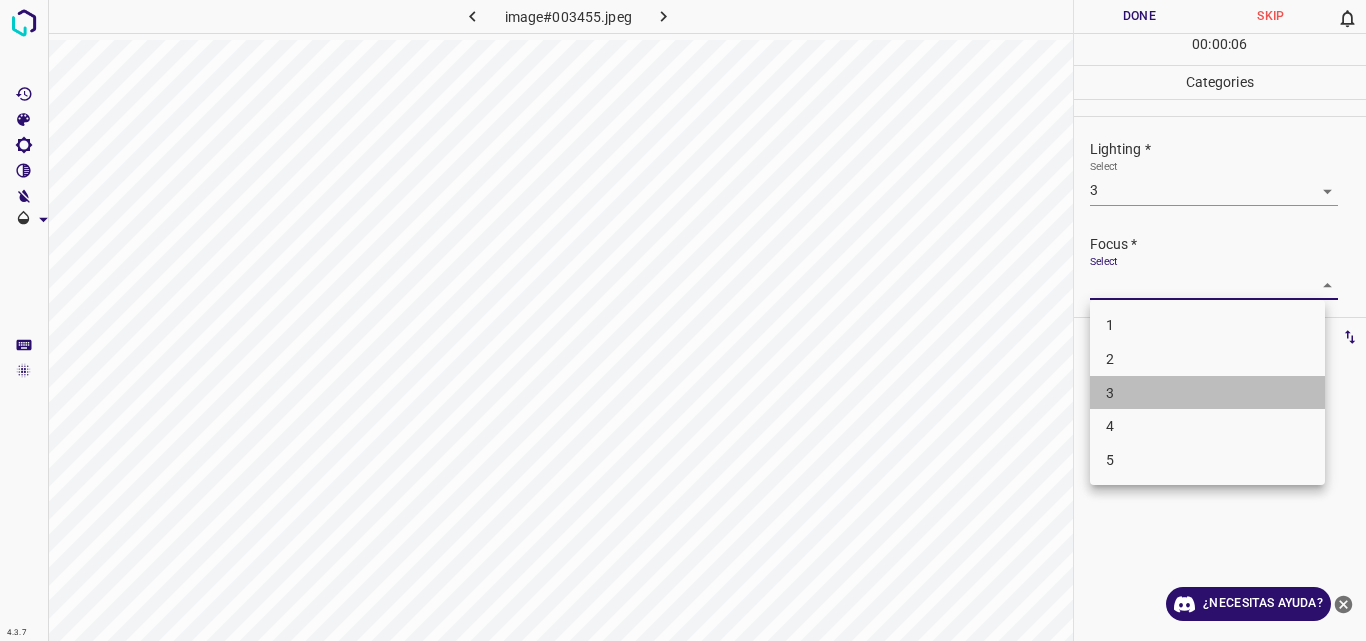 click on "3" at bounding box center [1207, 393] 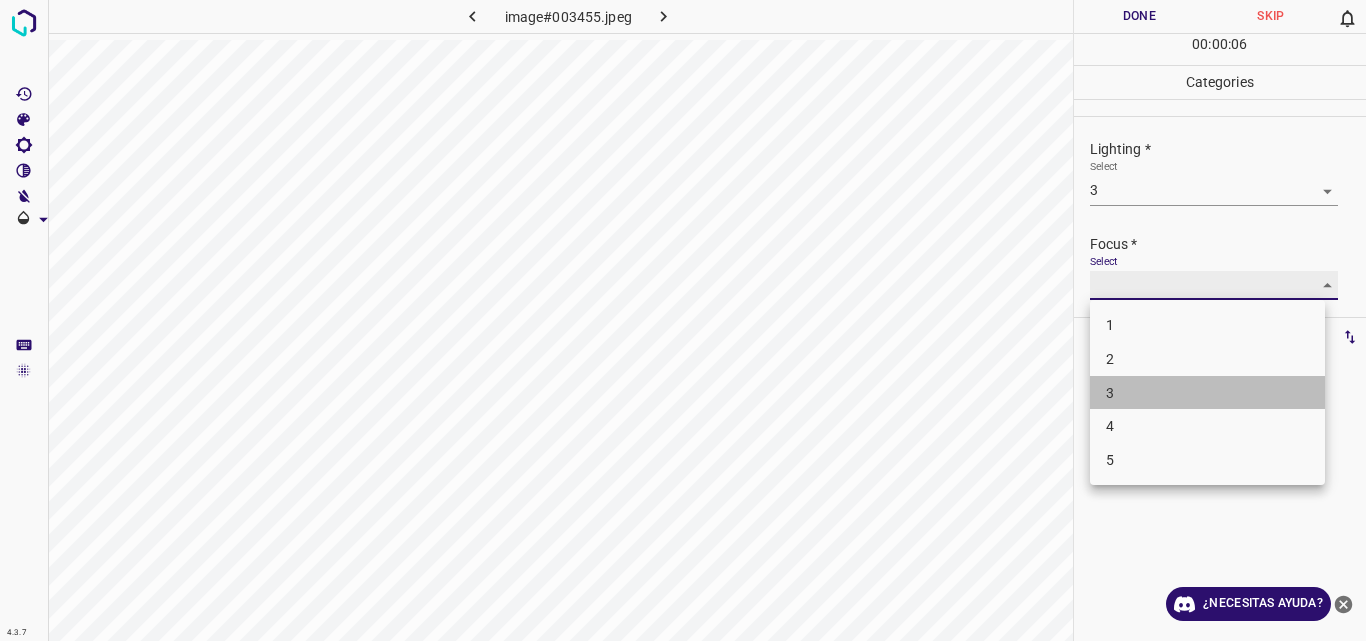 type on "3" 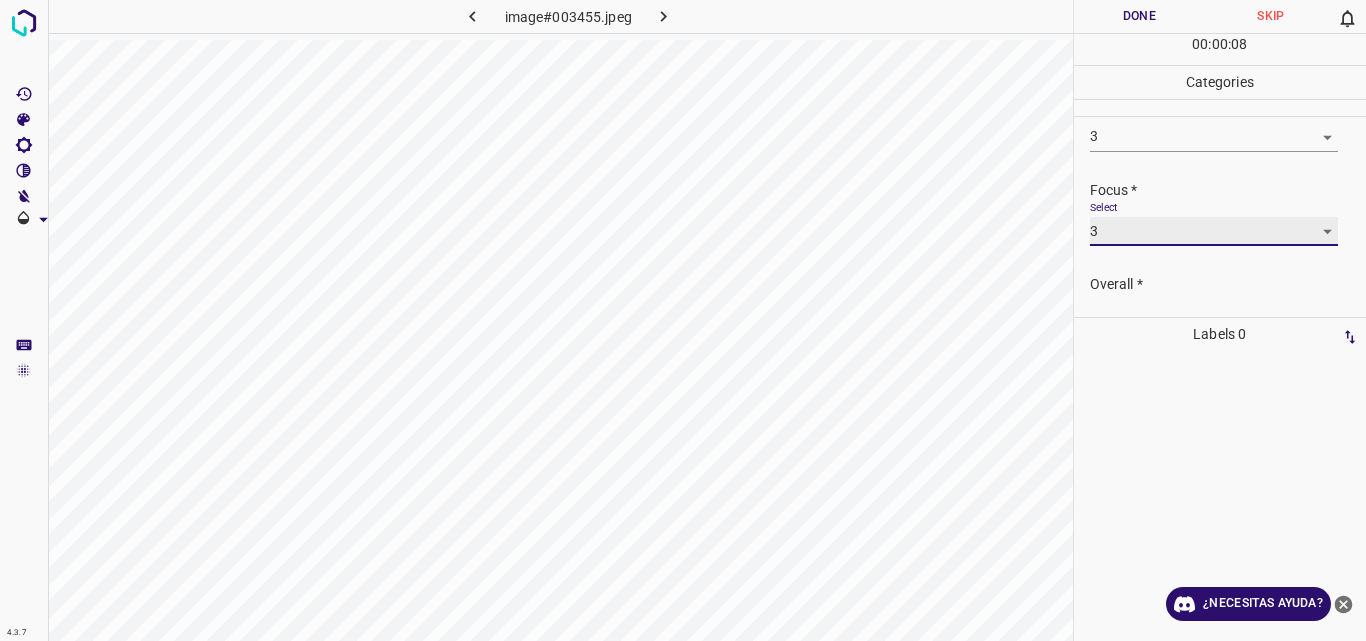 scroll, scrollTop: 98, scrollLeft: 0, axis: vertical 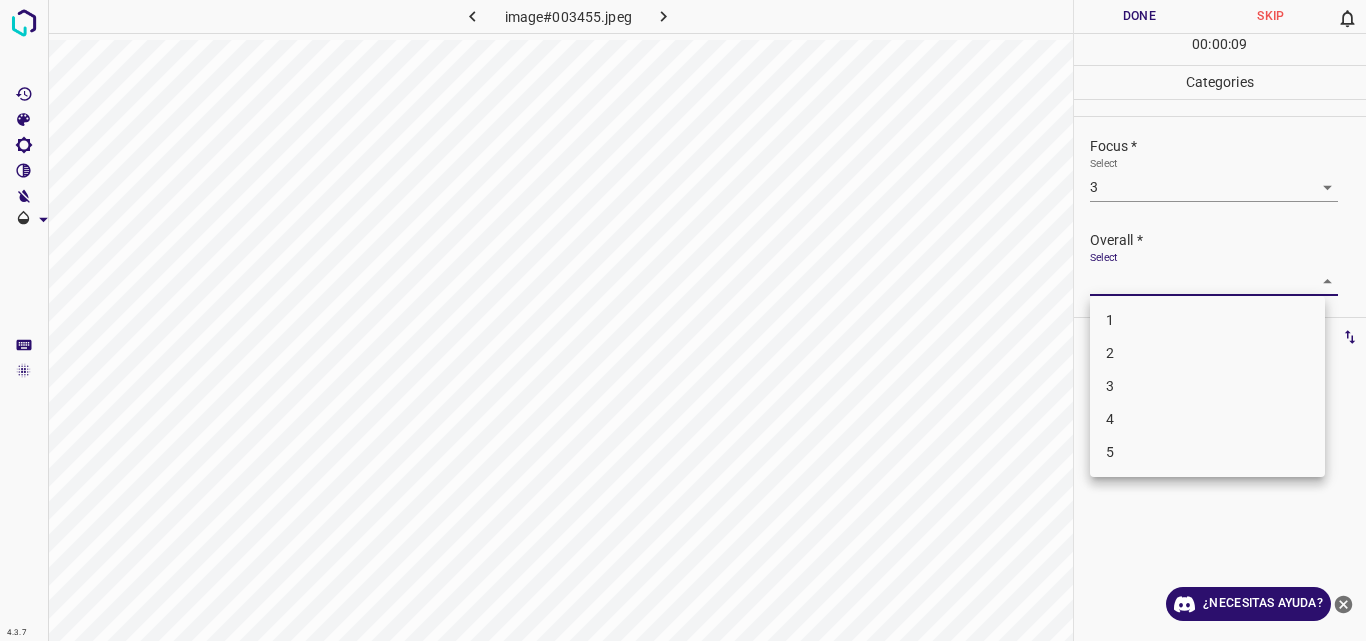 click on "4.3.7 image#003455.jpeg Done Skip 0 00   : 00   : 09   Categories Lighting *  Select 3 3 Focus *  Select 3 3 Overall *  Select ​ Labels   0 Categories 1 Lighting 2 Focus 3 Overall Tools Space Change between modes (Draw & Edit) I Auto labeling R Restore zoom M Zoom in N Zoom out Delete Delete selecte label Filters Z Restore filters X Saturation filter C Brightness filter V Contrast filter B Gray scale filter General O Download ¿Necesitas ayuda? Original text Rate this translation Your feedback will be used to help improve Google Translate - Texto - Esconder - Borrar 1 2 3 4 5" at bounding box center [683, 320] 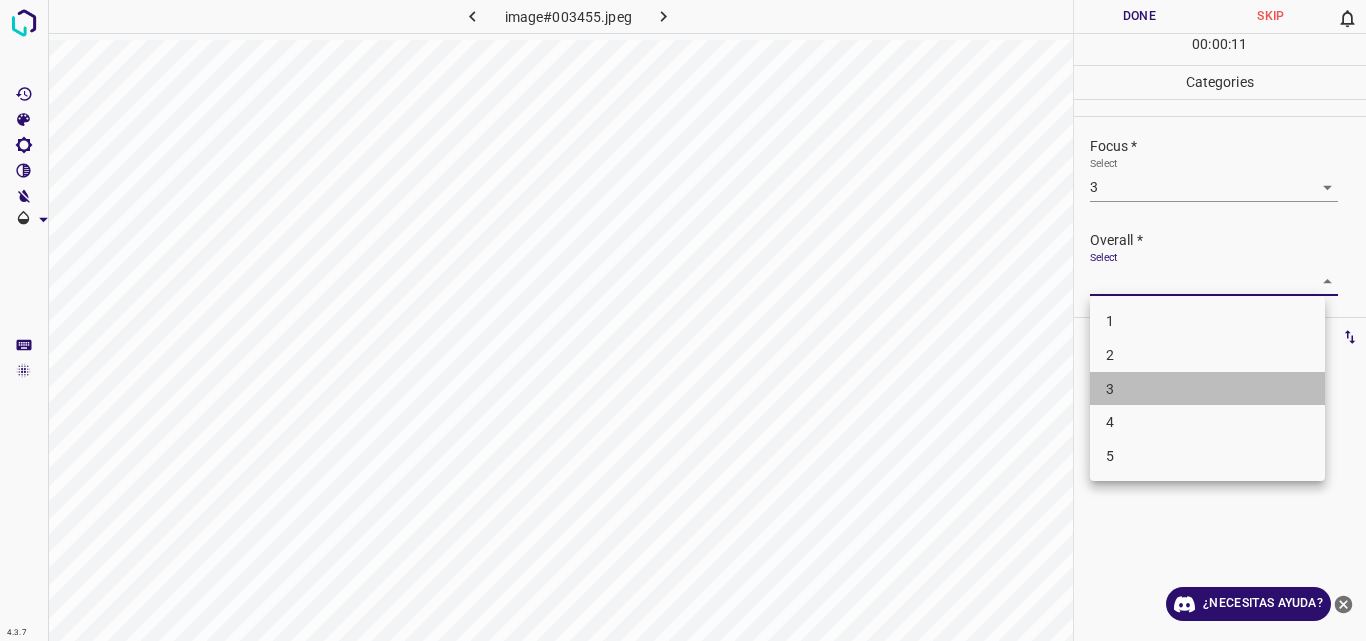 click on "3" at bounding box center (1207, 389) 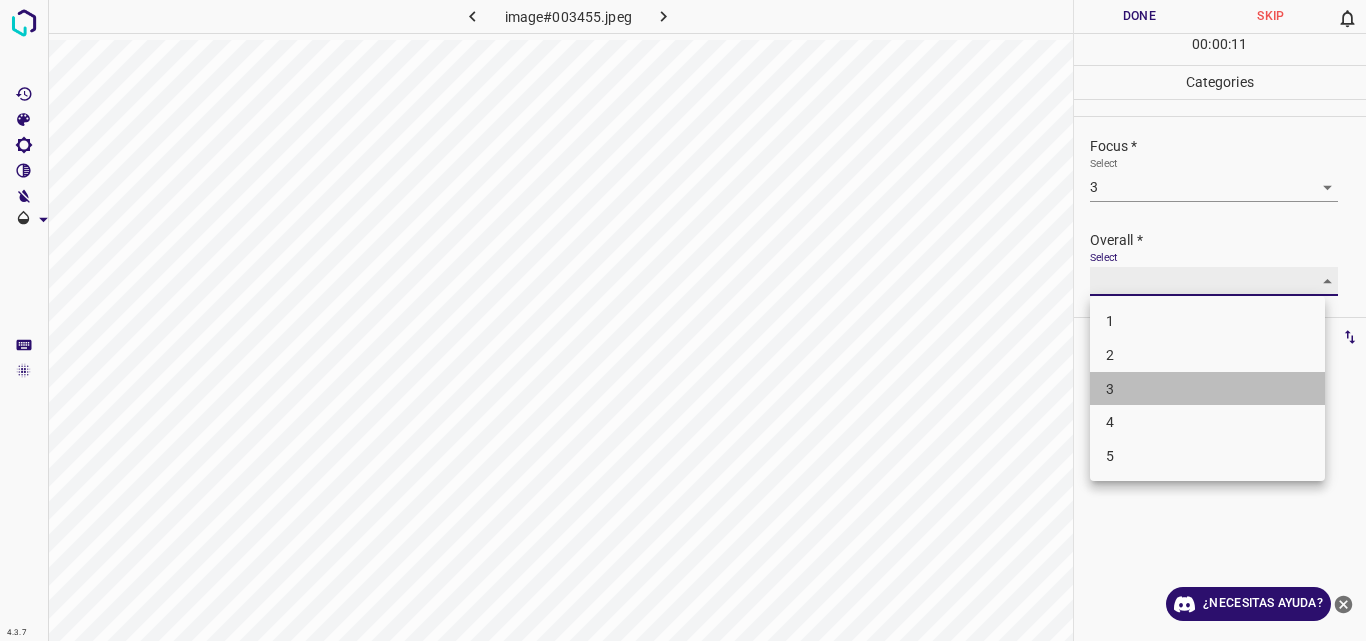 type on "3" 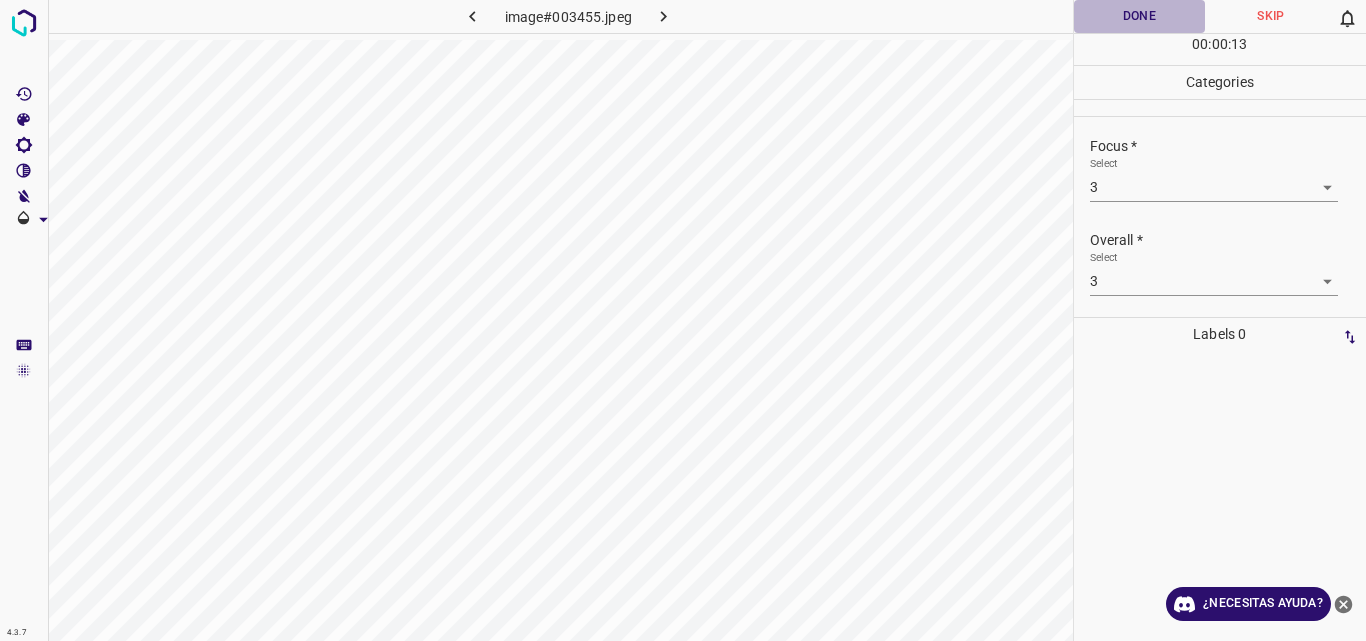 click on "Done" at bounding box center (1140, 16) 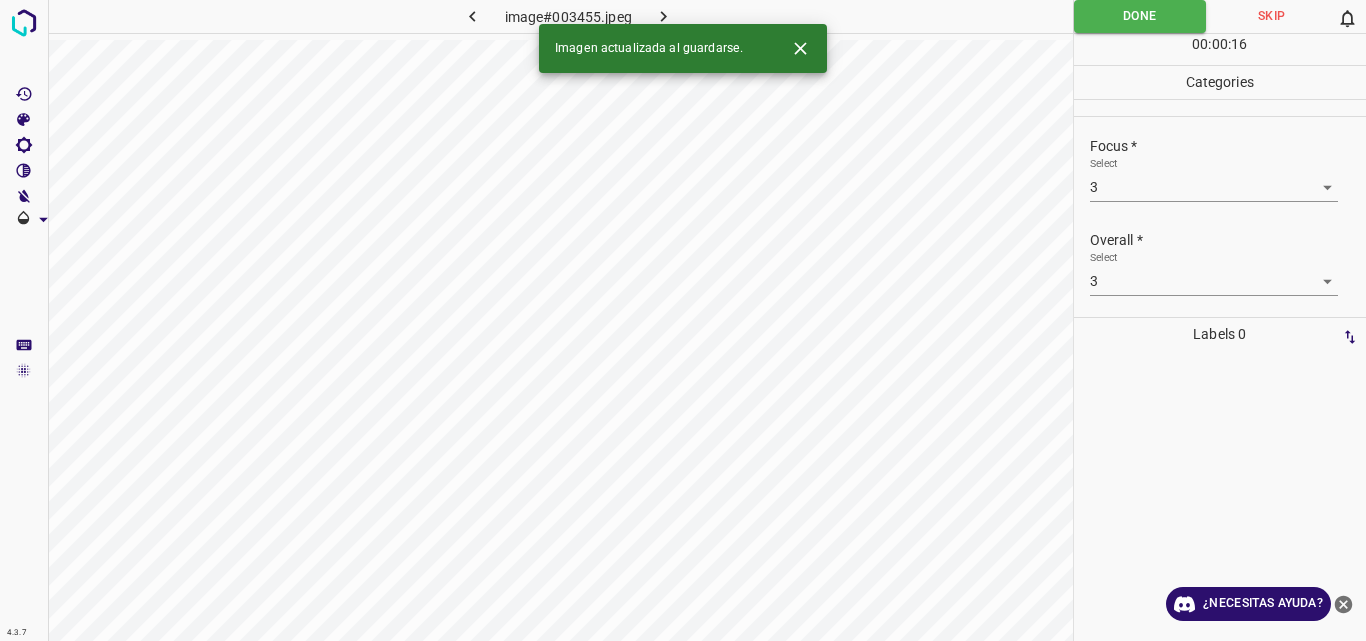 click 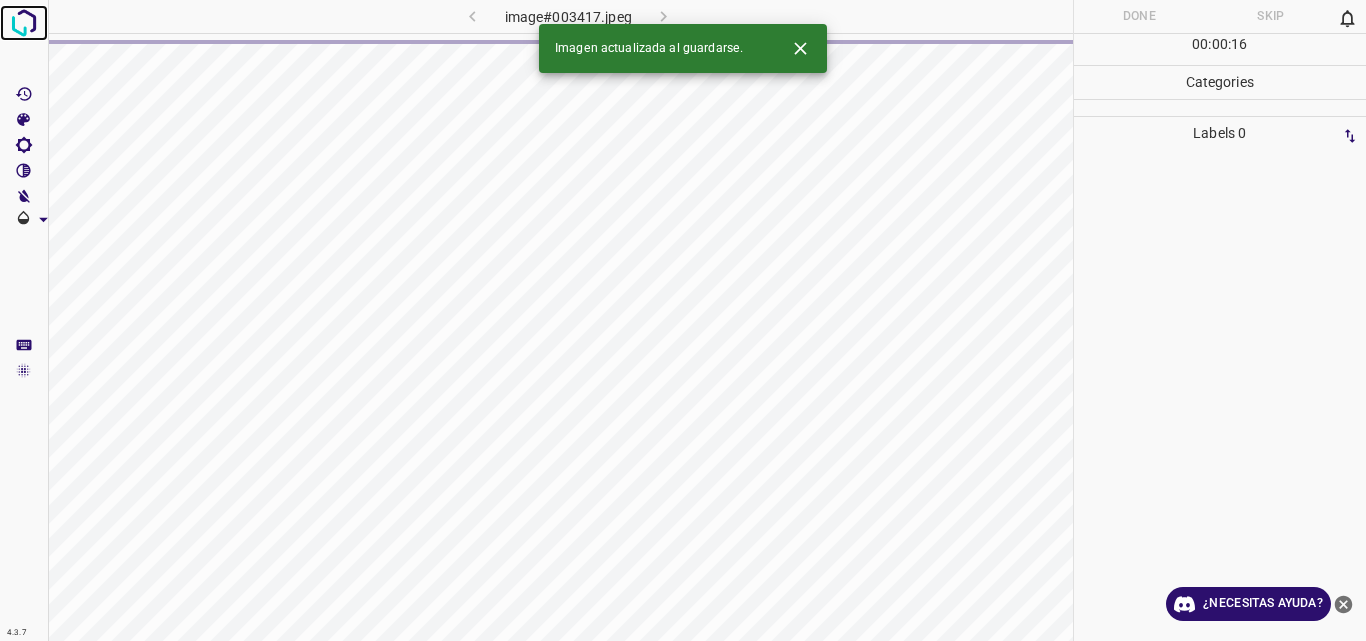 click at bounding box center [24, 23] 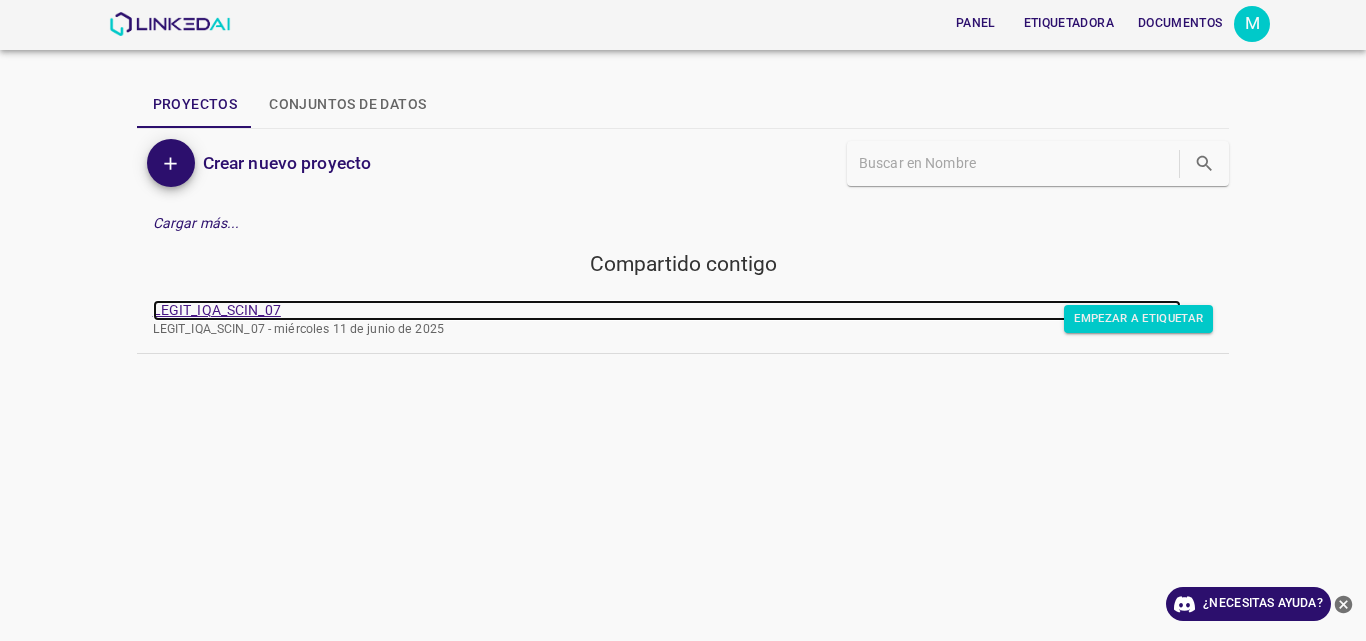 click on "LEGIT_IQA_SCIN_07" at bounding box center (217, 310) 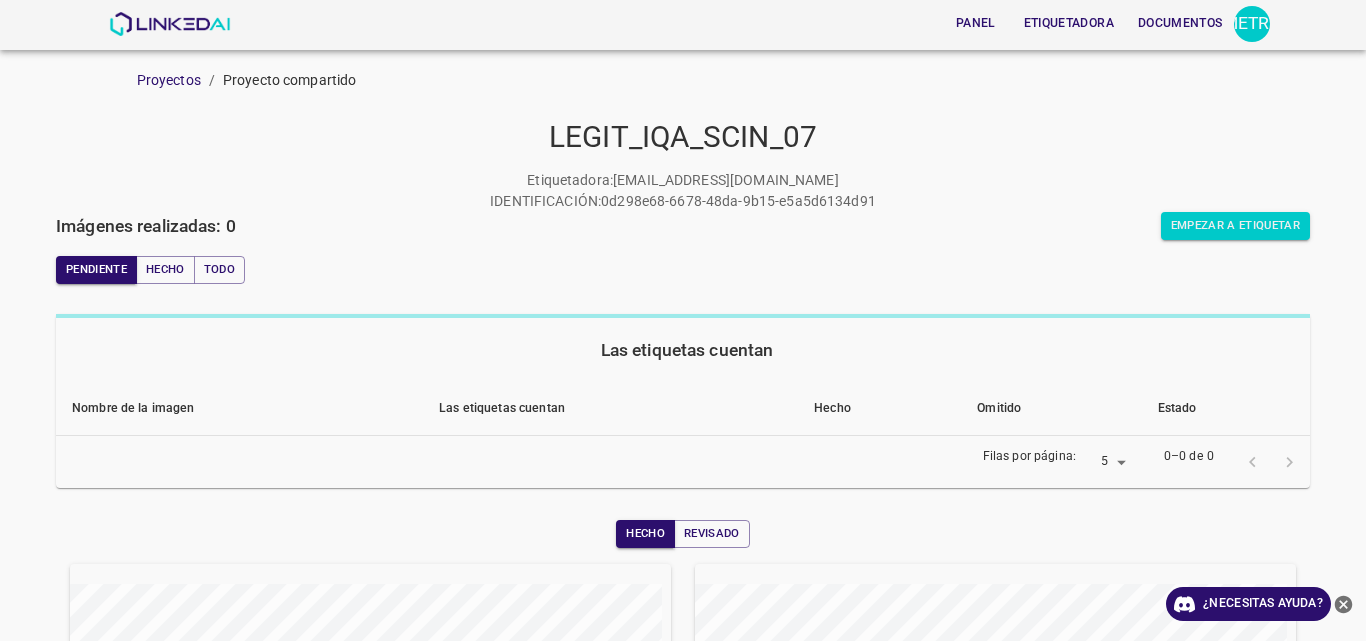 scroll, scrollTop: 0, scrollLeft: 0, axis: both 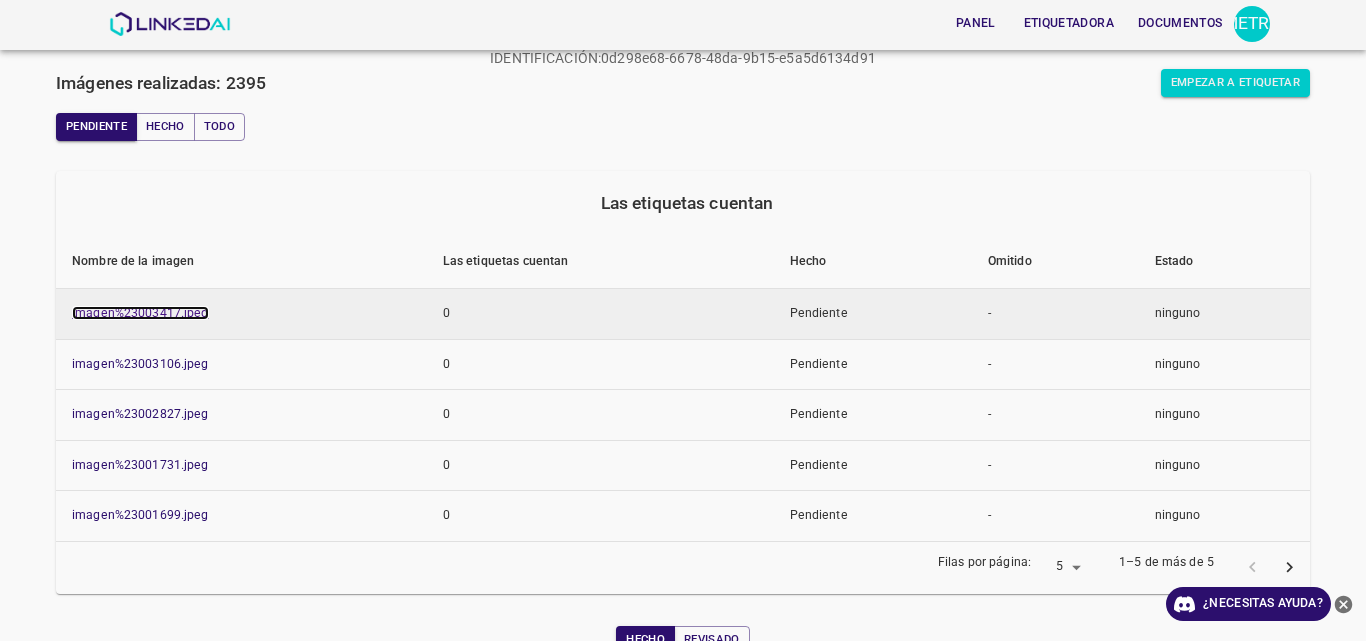 click on "imagen%23003417.jpeg" at bounding box center (140, 313) 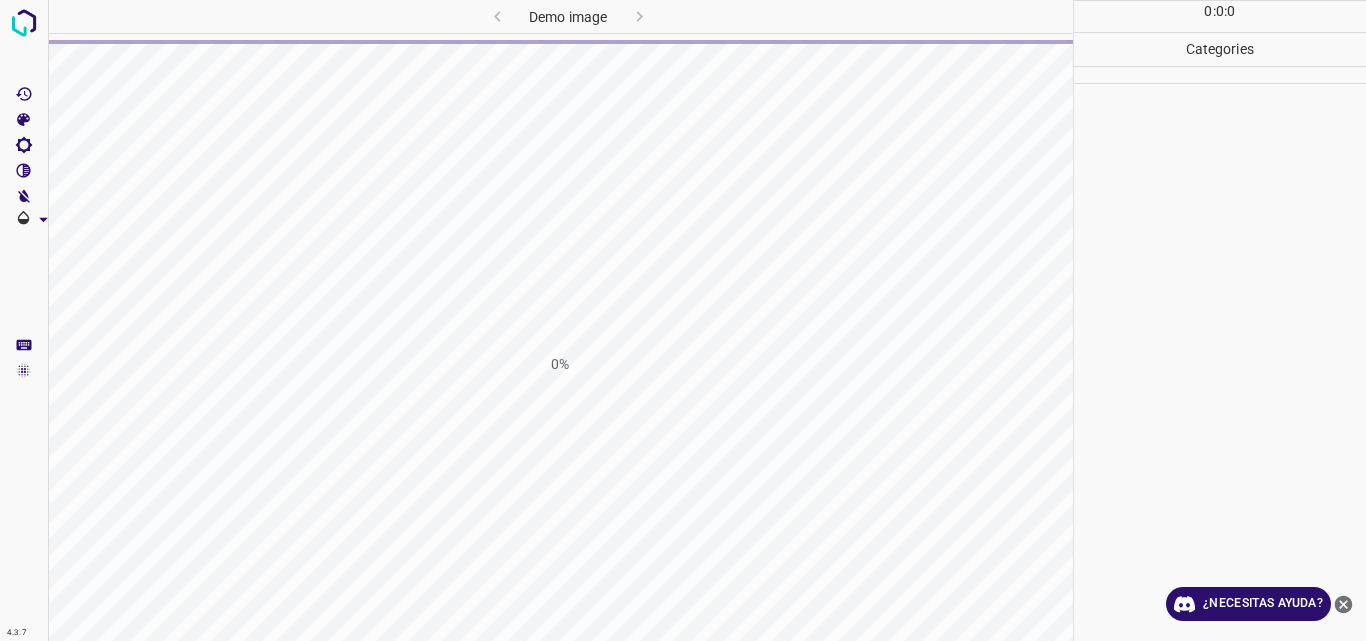 scroll, scrollTop: 0, scrollLeft: 0, axis: both 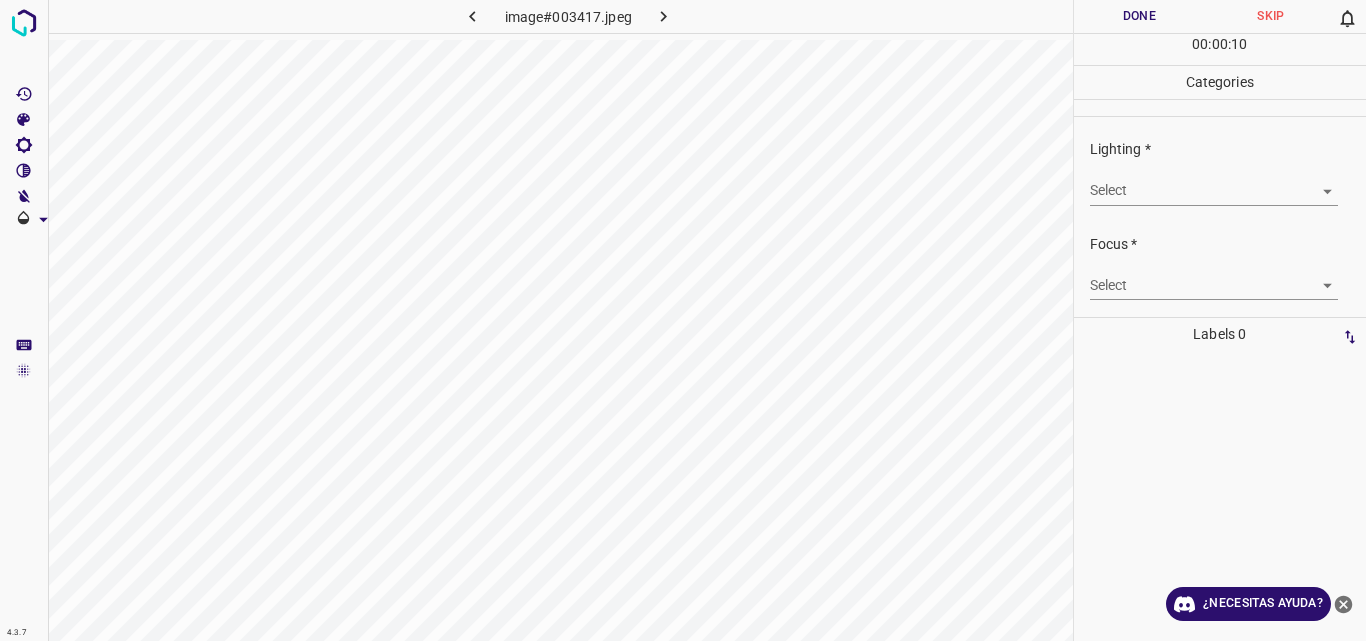 click on "4.3.7 image#003417.jpeg Done Skip 0 00   : 00   : 10   Categories Lighting *  Select ​ Focus *  Select ​ Overall *  Select ​ Labels   0 Categories 1 Lighting 2 Focus 3 Overall Tools Space Change between modes (Draw & Edit) I Auto labeling R Restore zoom M Zoom in N Zoom out Delete Delete selecte label Filters Z Restore filters X Saturation filter C Brightness filter V Contrast filter B Gray scale filter General O Download ¿Necesitas ayuda? Original text Rate this translation Your feedback will be used to help improve Google Translate - Texto - Esconder - Borrar" at bounding box center [683, 320] 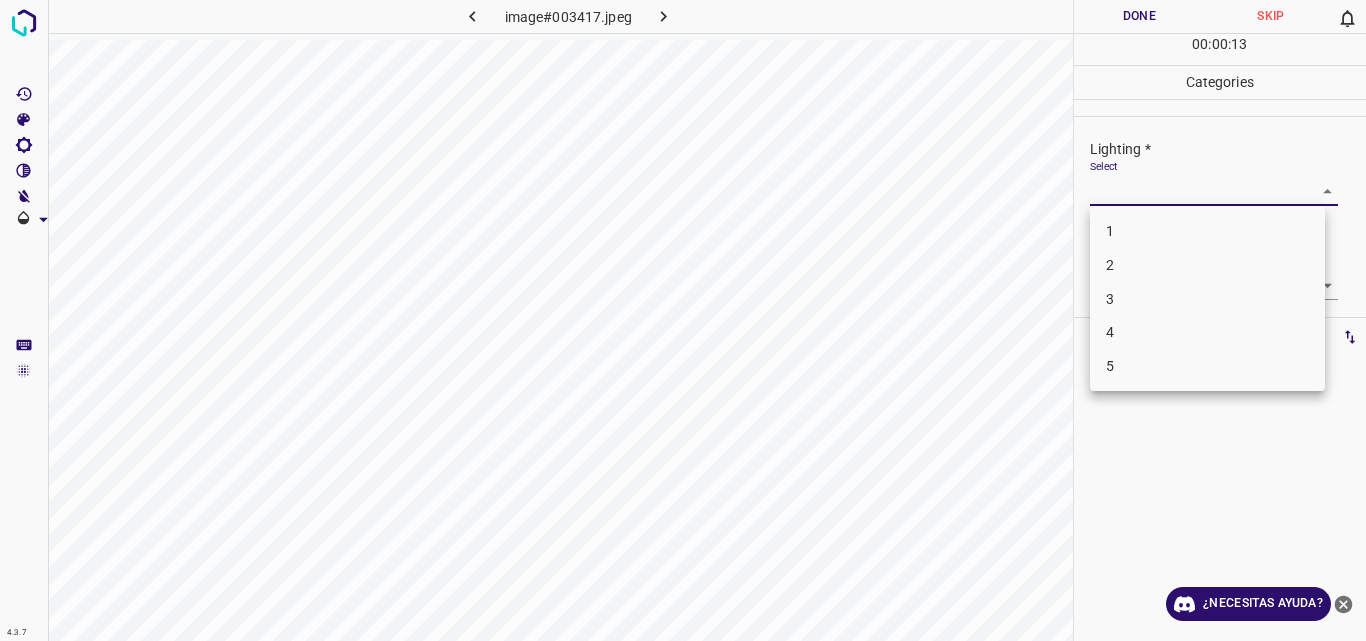 click on "3" at bounding box center (1207, 299) 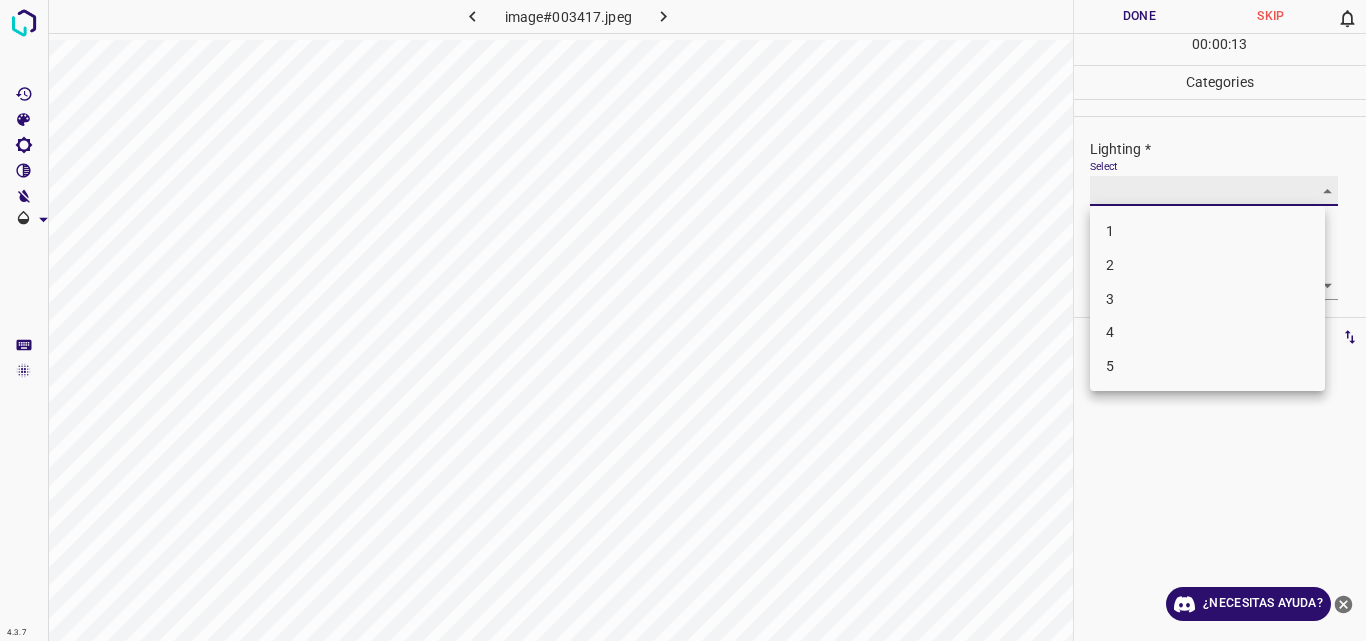 type on "3" 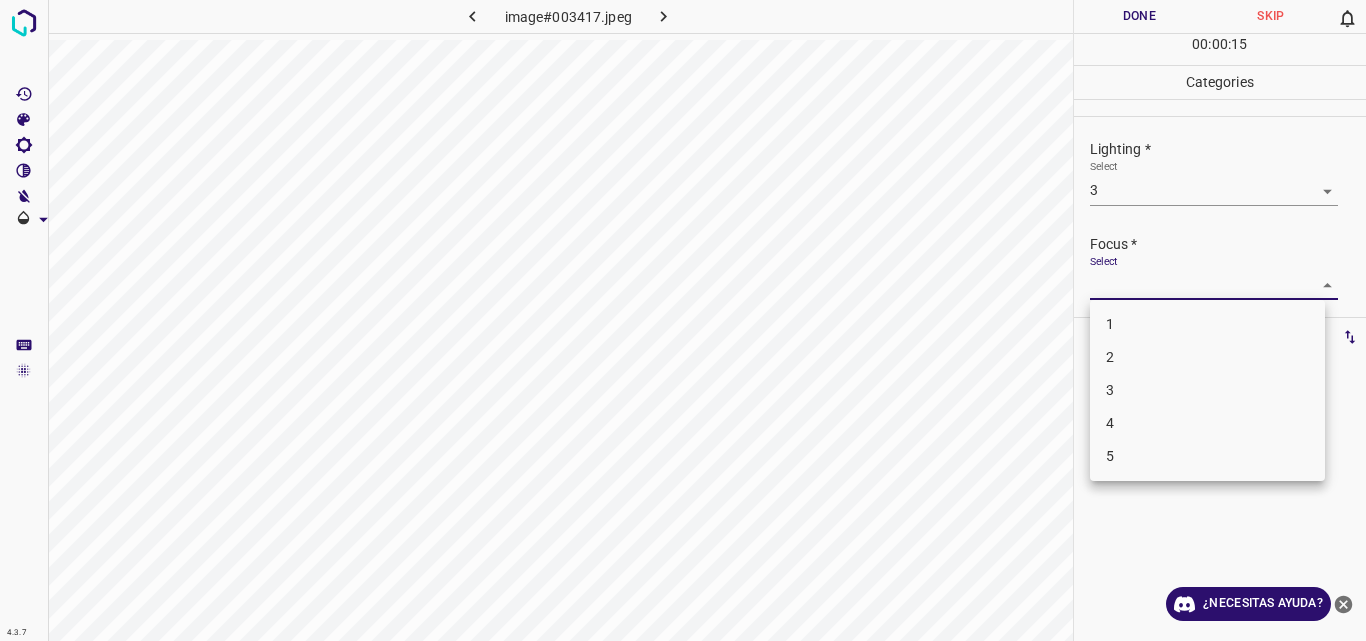 click on "4.3.7 image#003417.jpeg Done Skip 0 00   : 00   : 15   Categories Lighting *  Select 3 3 Focus *  Select ​ Overall *  Select ​ Labels   0 Categories 1 Lighting 2 Focus 3 Overall Tools Space Change between modes (Draw & Edit) I Auto labeling R Restore zoom M Zoom in N Zoom out Delete Delete selecte label Filters Z Restore filters X Saturation filter C Brightness filter V Contrast filter B Gray scale filter General O Download ¿Necesitas ayuda? Original text Rate this translation Your feedback will be used to help improve Google Translate - Texto - Esconder - Borrar 1 2 3 4 5" at bounding box center (683, 320) 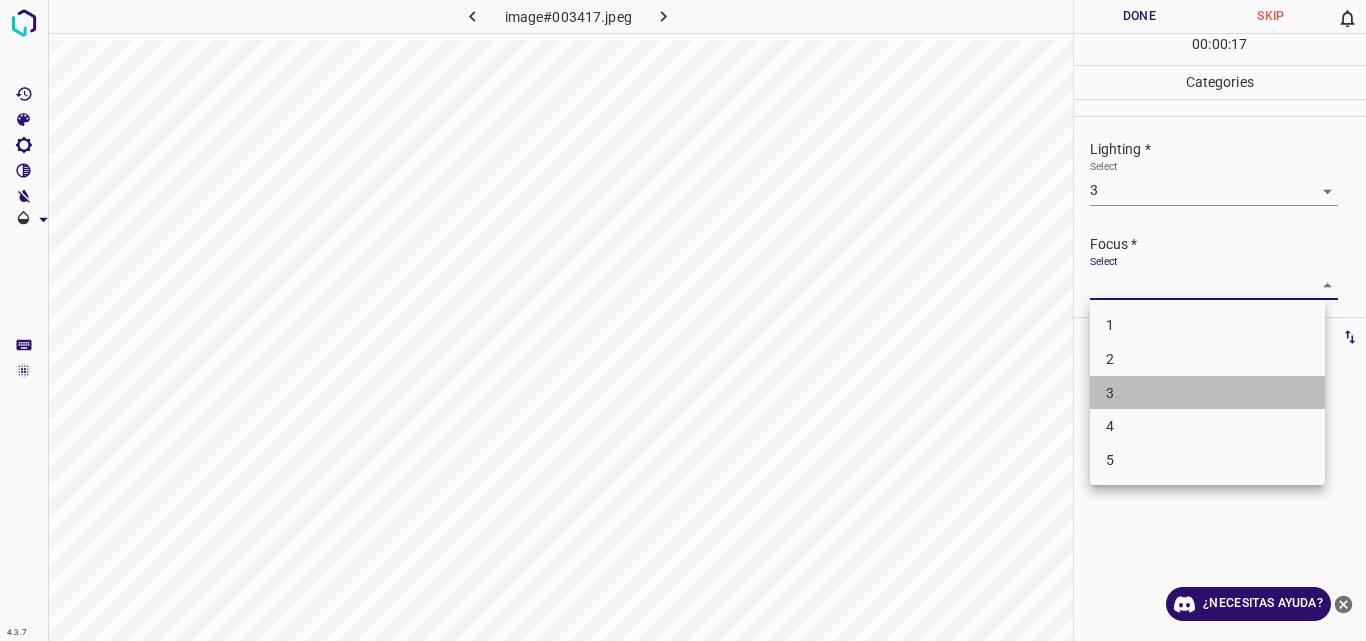 click on "3" at bounding box center (1207, 393) 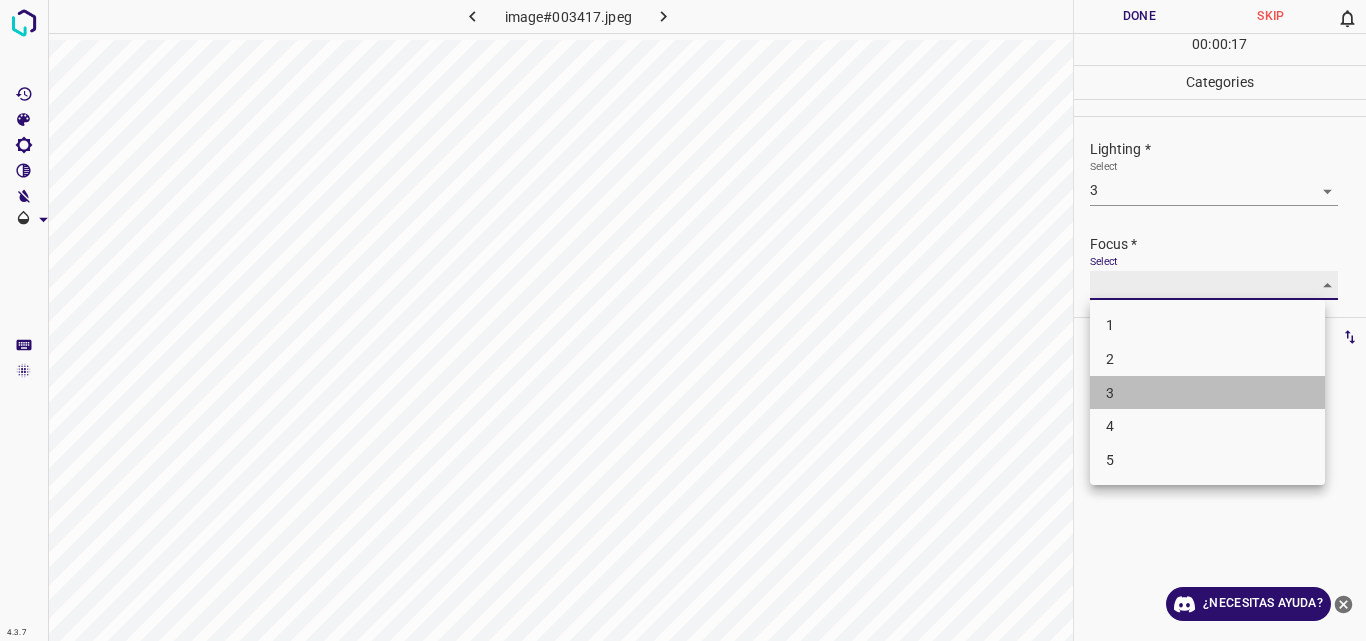 type on "3" 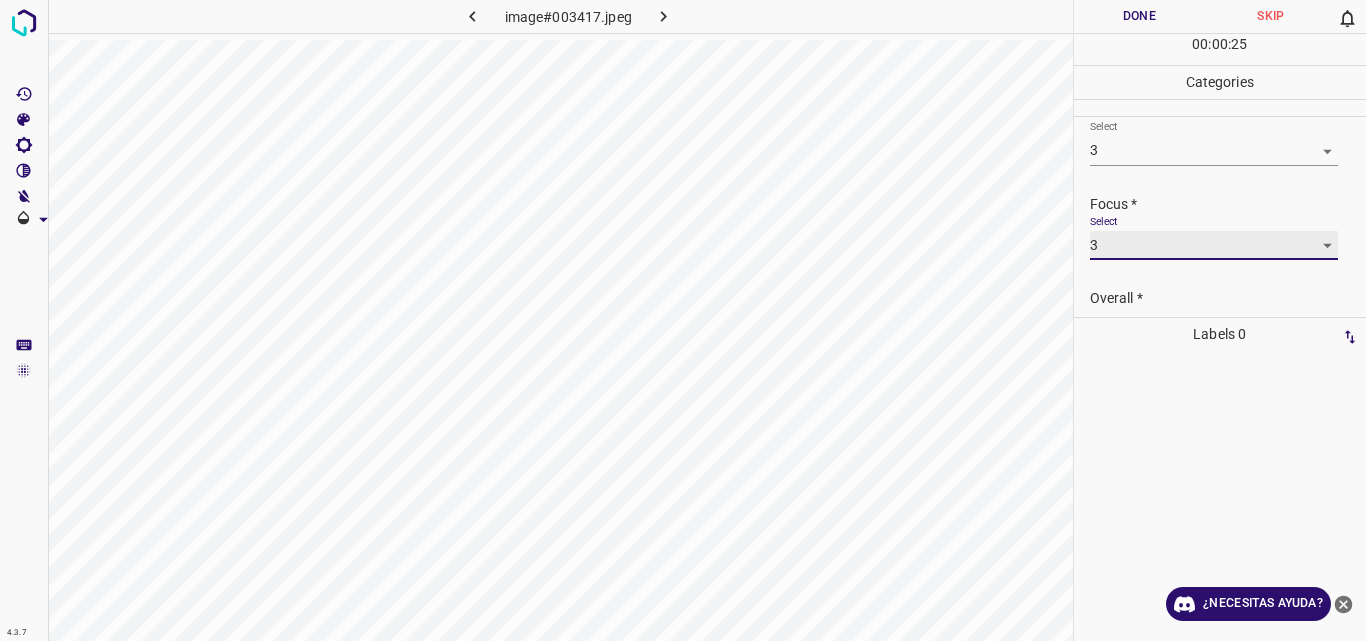 scroll, scrollTop: 47, scrollLeft: 0, axis: vertical 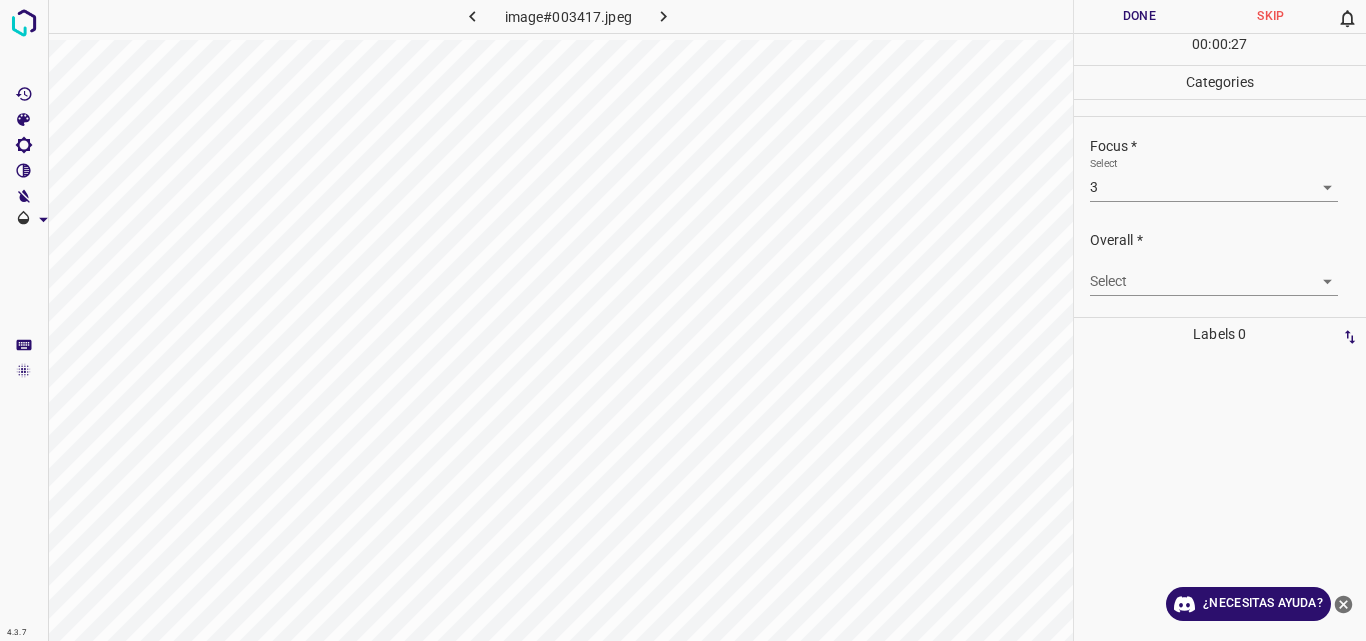 drag, startPoint x: 1348, startPoint y: 277, endPoint x: 1365, endPoint y: 313, distance: 39.812057 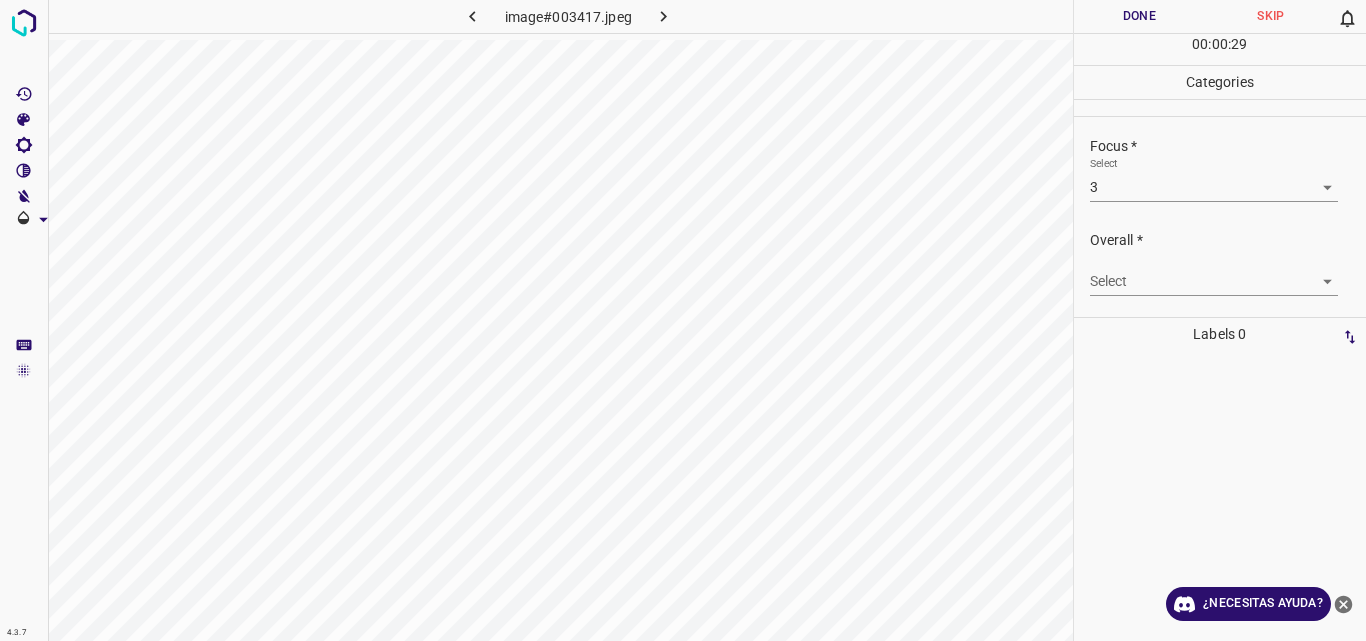 click on "4.3.7 image#003417.jpeg Done Skip 0 00   : 00   : 29   Categories Lighting *  Select 3 3 Focus *  Select 3 3 Overall *  Select ​ Labels   0 Categories 1 Lighting 2 Focus 3 Overall Tools Space Change between modes (Draw & Edit) I Auto labeling R Restore zoom M Zoom in N Zoom out Delete Delete selecte label Filters Z Restore filters X Saturation filter C Brightness filter V Contrast filter B Gray scale filter General O Download ¿Necesitas ayuda? Original text Rate this translation Your feedback will be used to help improve Google Translate - Texto - Esconder - Borrar" at bounding box center (683, 320) 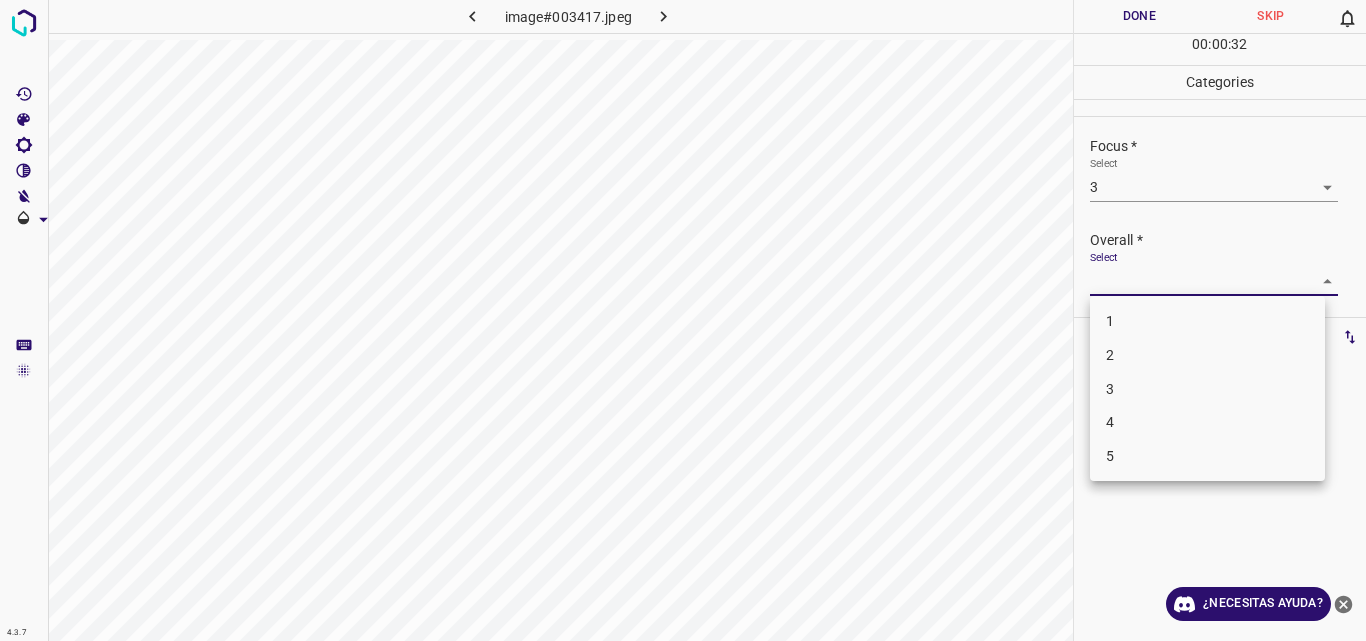 click on "3" at bounding box center [1207, 389] 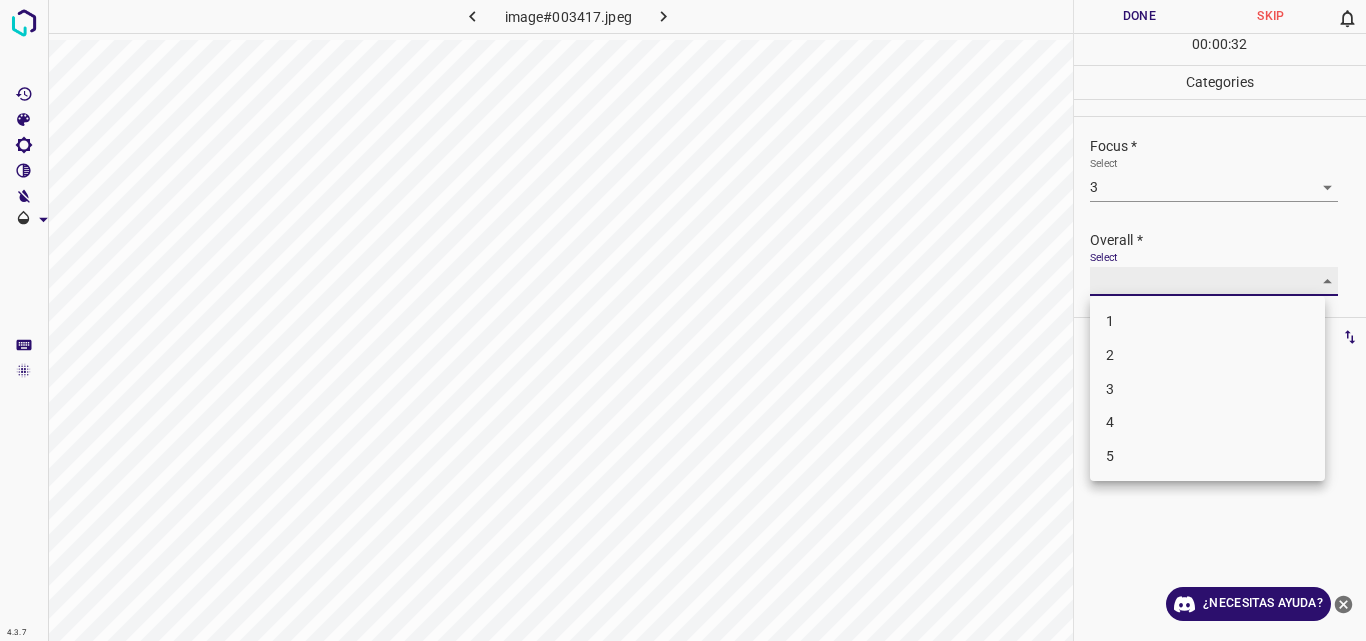 type on "3" 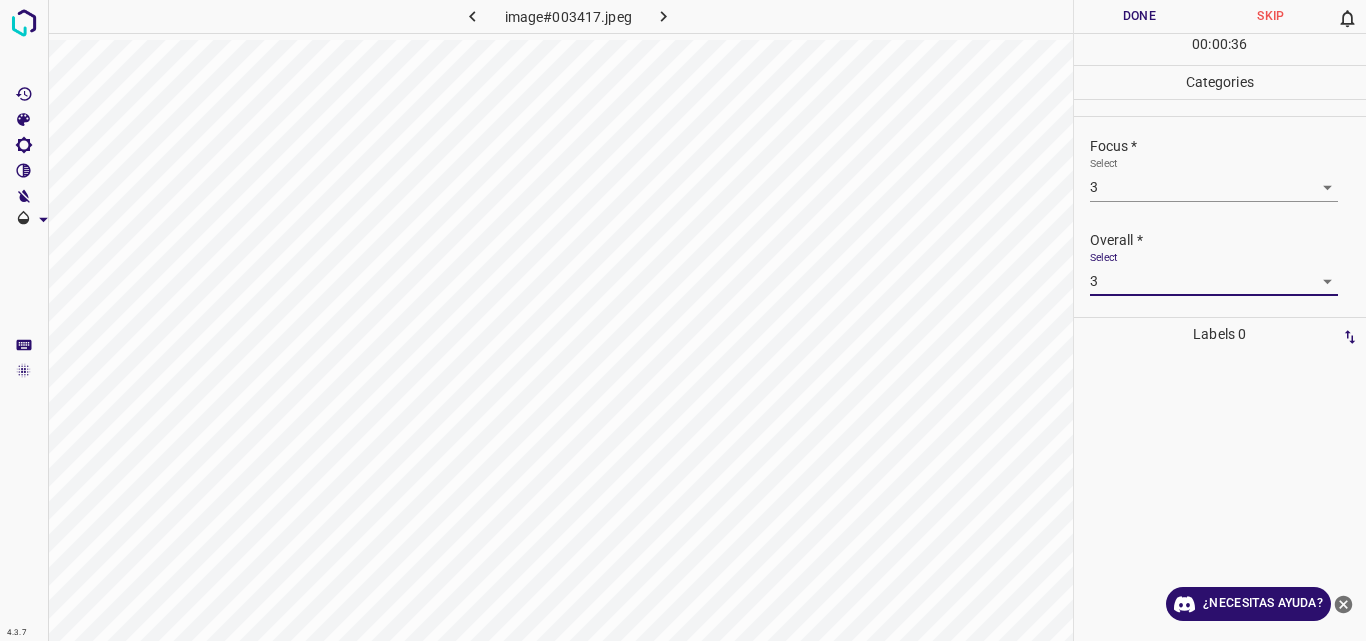 click on "Done" at bounding box center [1140, 16] 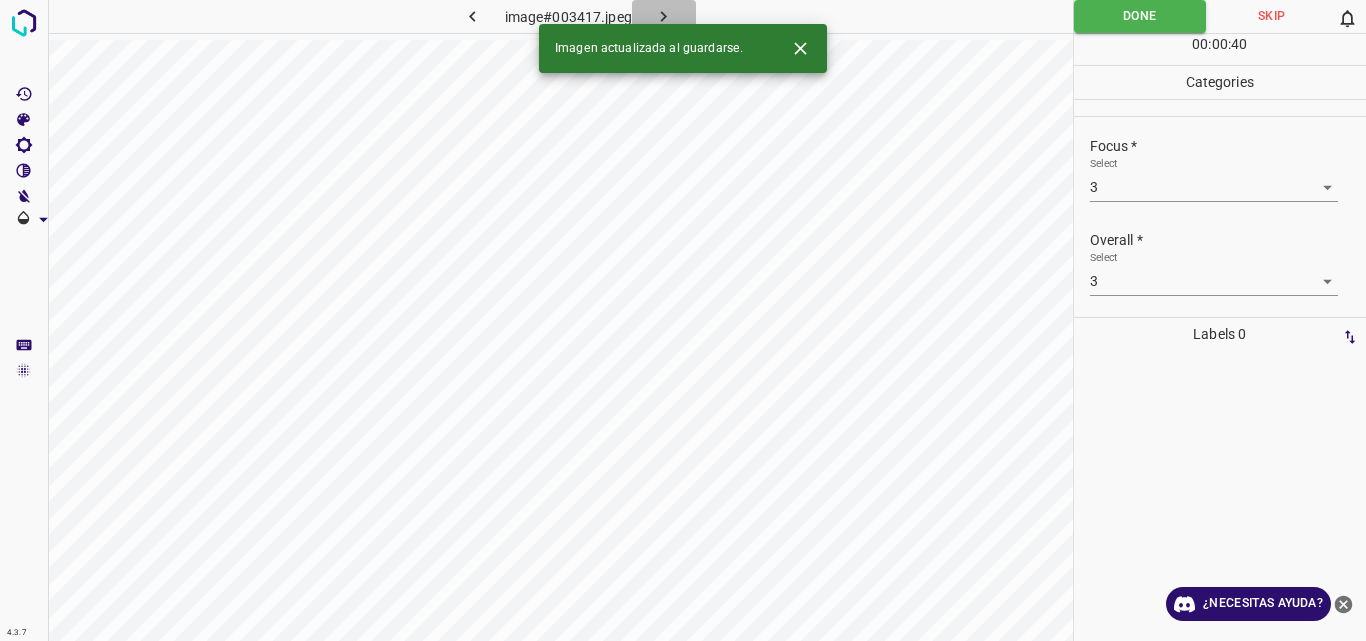click 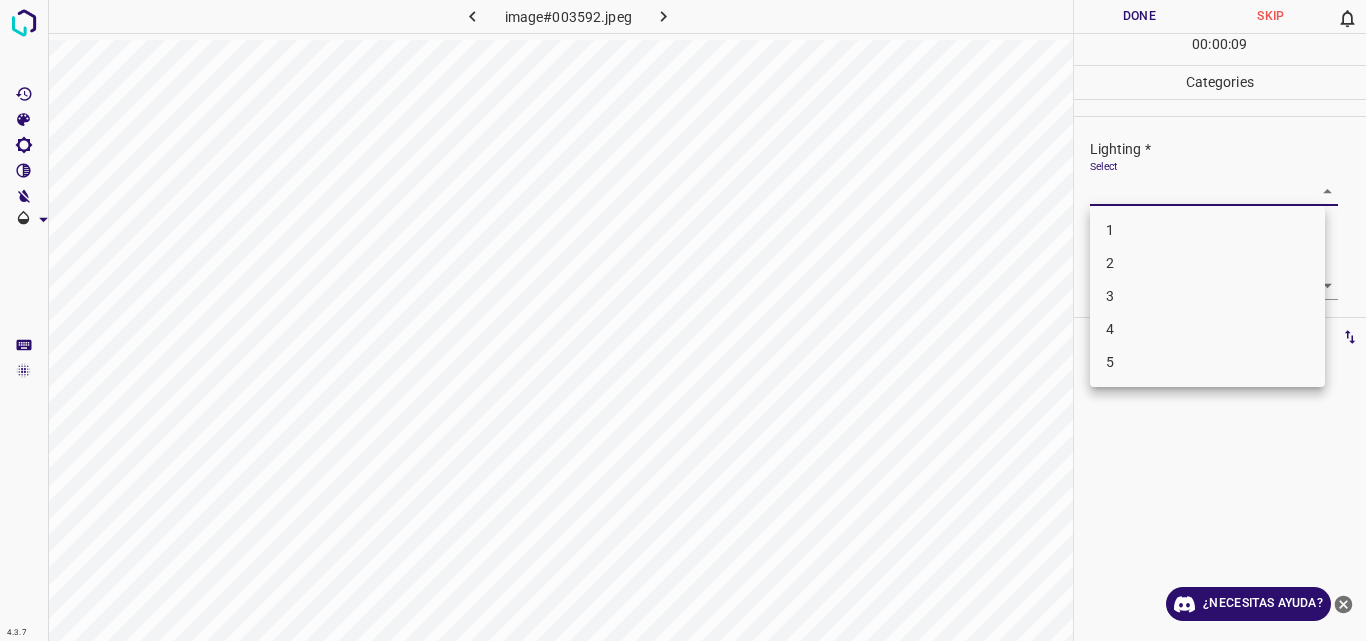click on "4.3.7 image#003592.jpeg Done Skip 0 00   : 00   : 09   Categories Lighting *  Select ​ Focus *  Select ​ Overall *  Select ​ Labels   0 Categories 1 Lighting 2 Focus 3 Overall Tools Space Change between modes (Draw & Edit) I Auto labeling R Restore zoom M Zoom in N Zoom out Delete Delete selecte label Filters Z Restore filters X Saturation filter C Brightness filter V Contrast filter B Gray scale filter General O Download ¿Necesitas ayuda? Original text Rate this translation Your feedback will be used to help improve Google Translate - Texto - Esconder - Borrar 1 2 3 4 5" at bounding box center (683, 320) 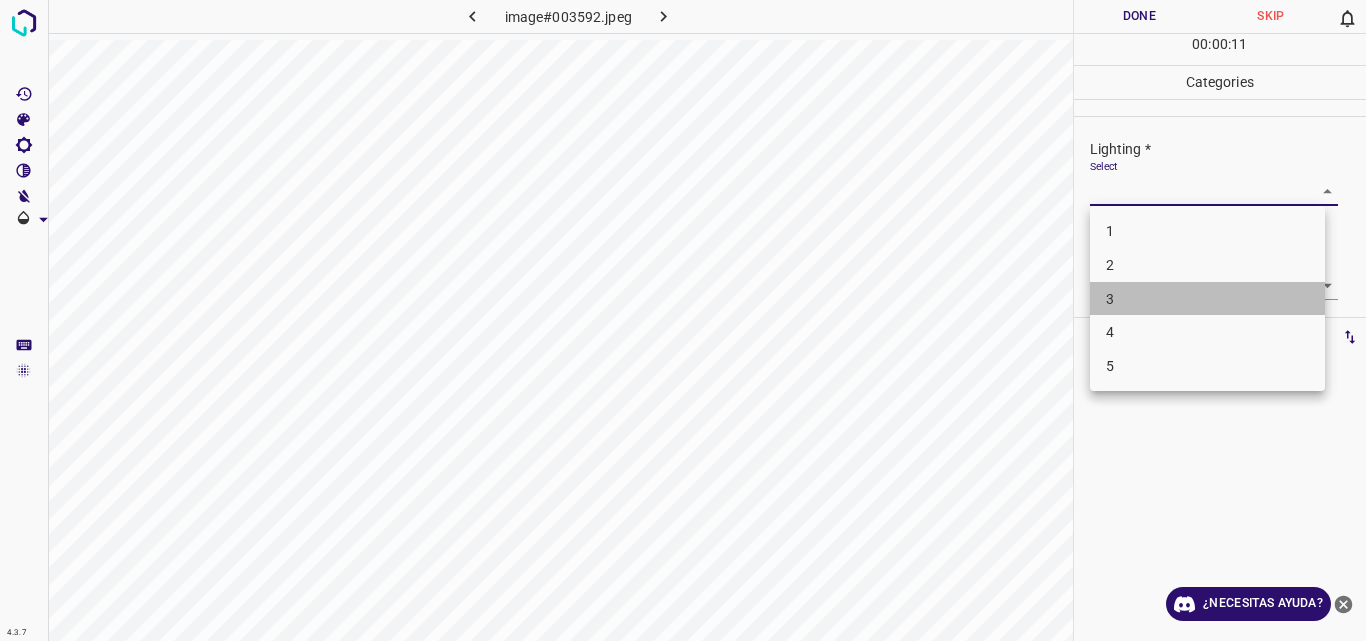 click on "3" at bounding box center [1207, 299] 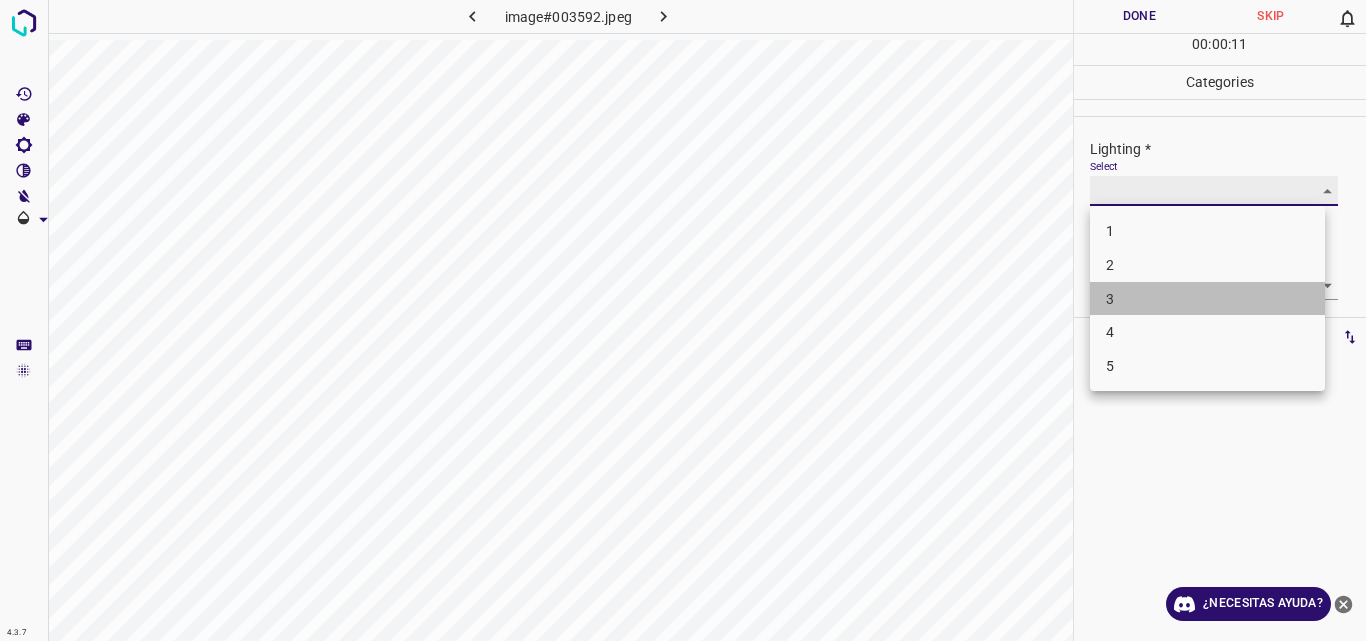 type on "3" 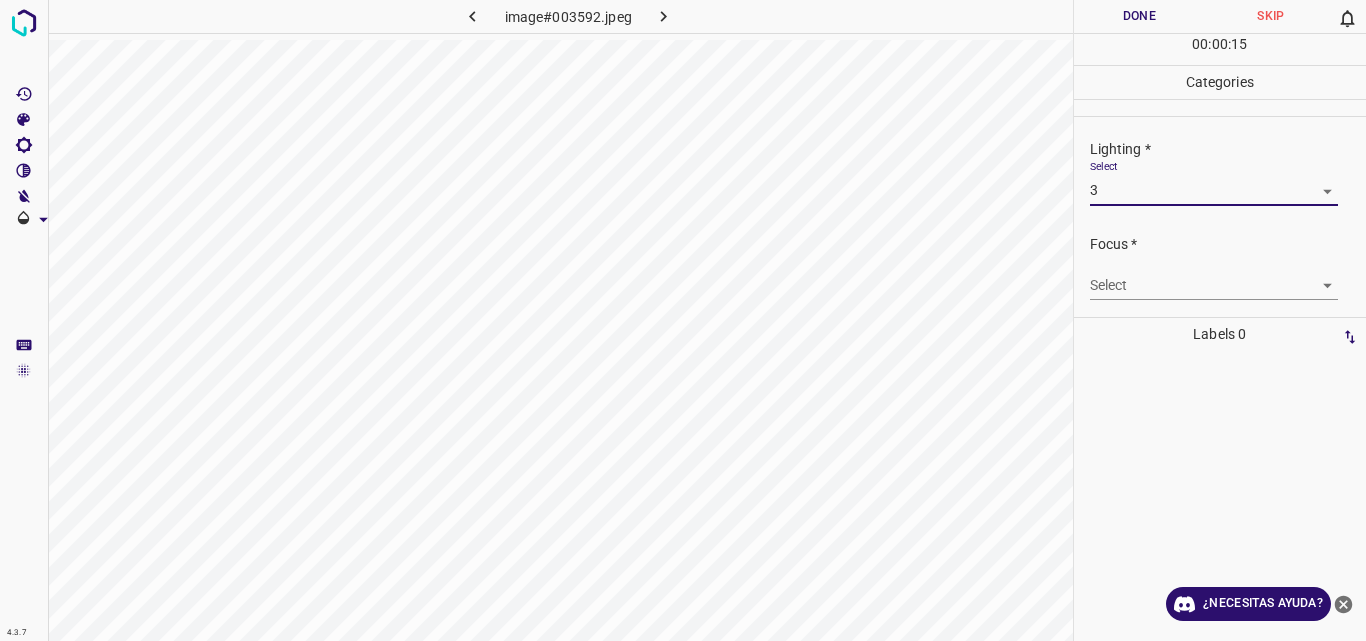 click on "4.3.7 image#003592.jpeg Done Skip 0 00   : 00   : 15   Categories Lighting *  Select 3 3 Focus *  Select ​ Overall *  Select ​ Labels   0 Categories 1 Lighting 2 Focus 3 Overall Tools Space Change between modes (Draw & Edit) I Auto labeling R Restore zoom M Zoom in N Zoom out Delete Delete selecte label Filters Z Restore filters X Saturation filter C Brightness filter V Contrast filter B Gray scale filter General O Download ¿Necesitas ayuda? Original text Rate this translation Your feedback will be used to help improve Google Translate - Texto - Esconder - Borrar" at bounding box center (683, 320) 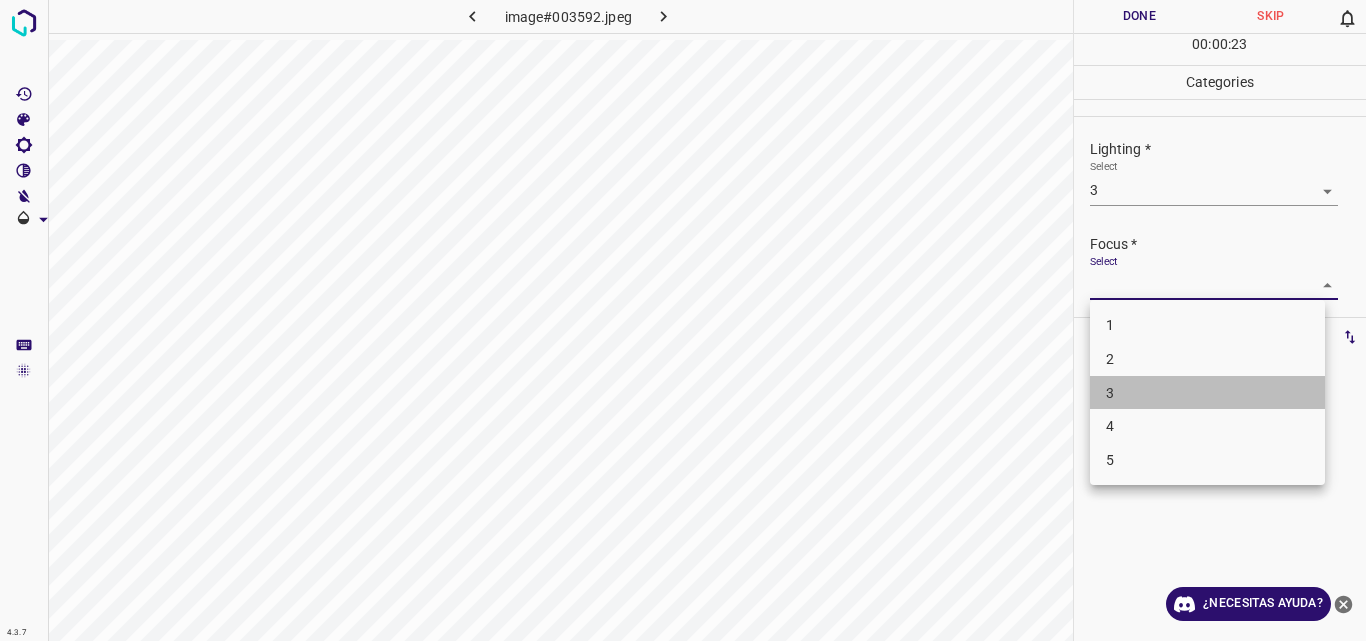 click on "3" at bounding box center (1207, 393) 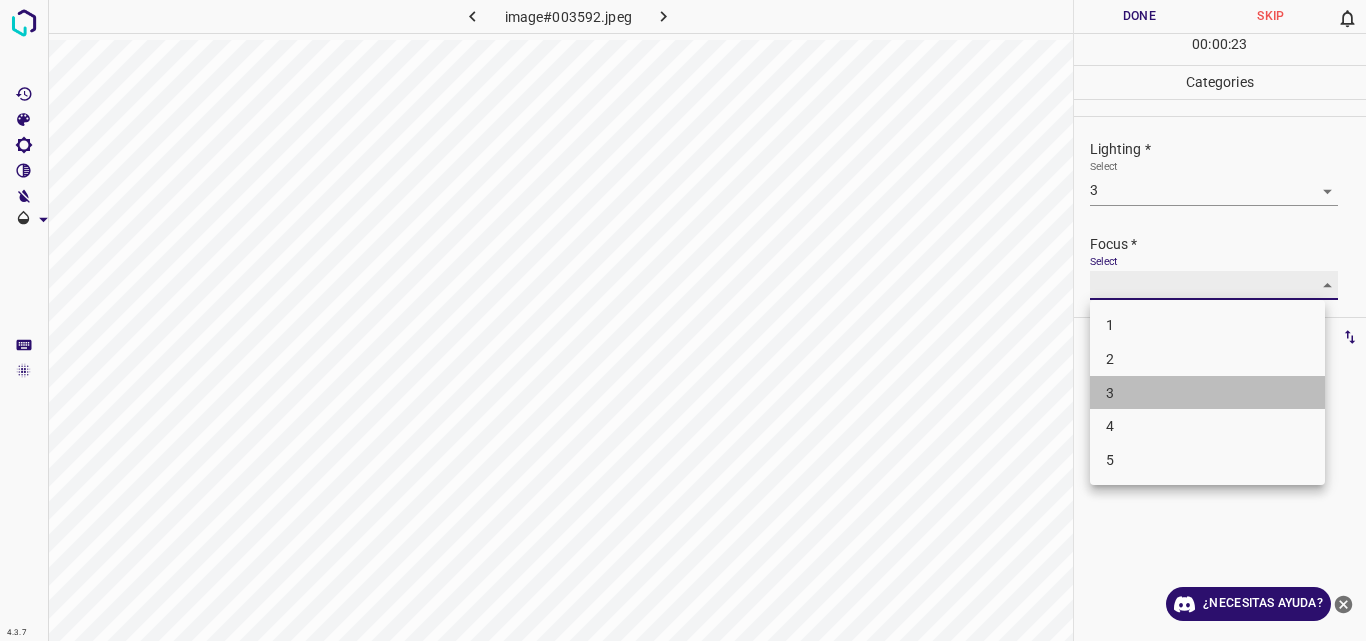 type on "3" 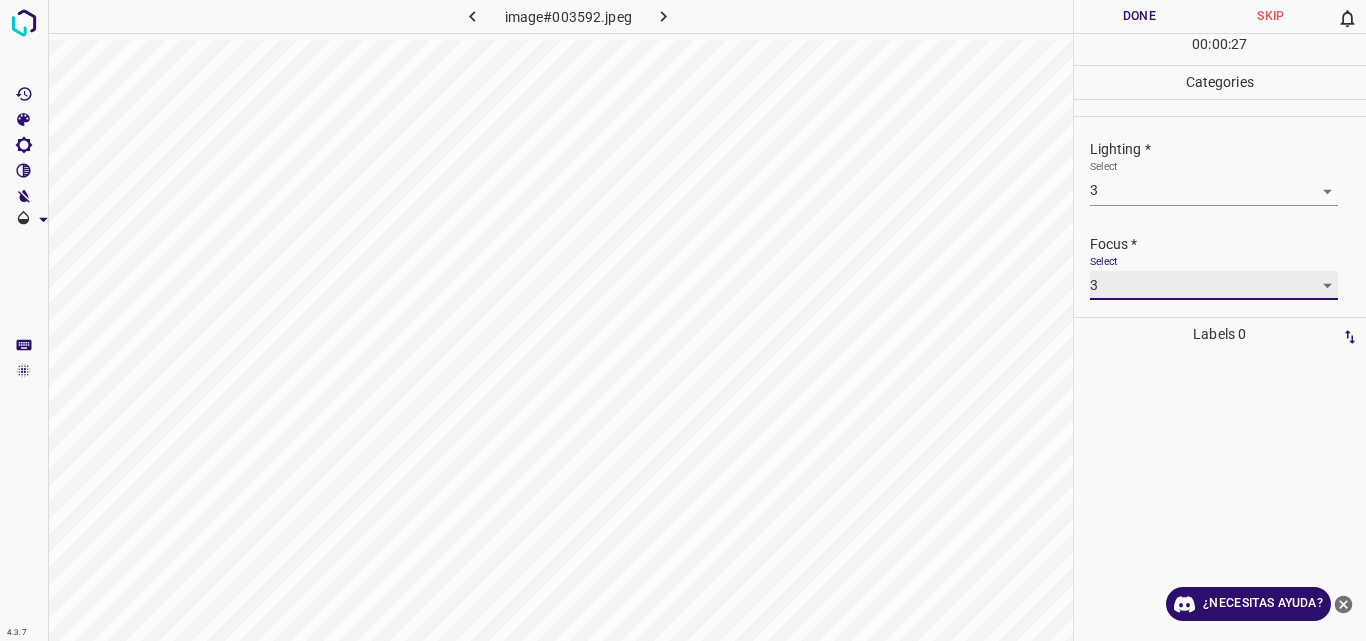 scroll, scrollTop: 98, scrollLeft: 0, axis: vertical 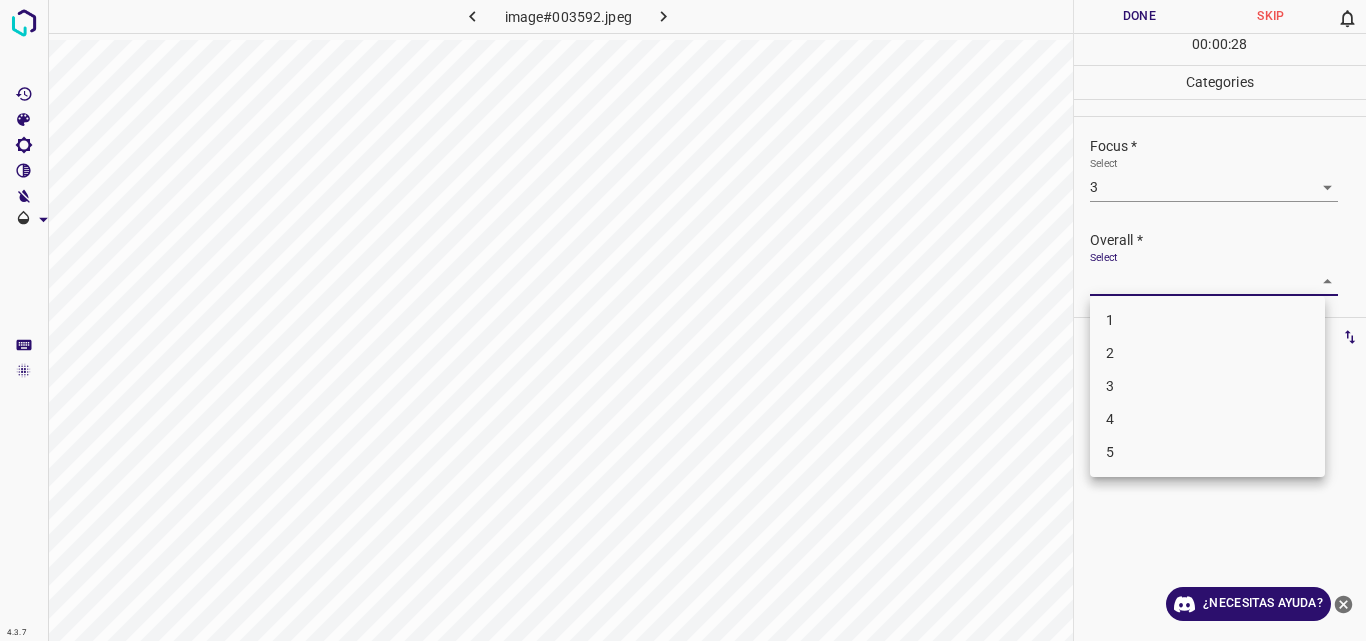 click on "4.3.7 image#003592.jpeg Done Skip 0 00   : 00   : 28   Categories Lighting *  Select 3 3 Focus *  Select 3 3 Overall *  Select ​ Labels   0 Categories 1 Lighting 2 Focus 3 Overall Tools Space Change between modes (Draw & Edit) I Auto labeling R Restore zoom M Zoom in N Zoom out Delete Delete selecte label Filters Z Restore filters X Saturation filter C Brightness filter V Contrast filter B Gray scale filter General O Download ¿Necesitas ayuda? Original text Rate this translation Your feedback will be used to help improve Google Translate - Texto - Esconder - Borrar 1 2 3 4 5" at bounding box center [683, 320] 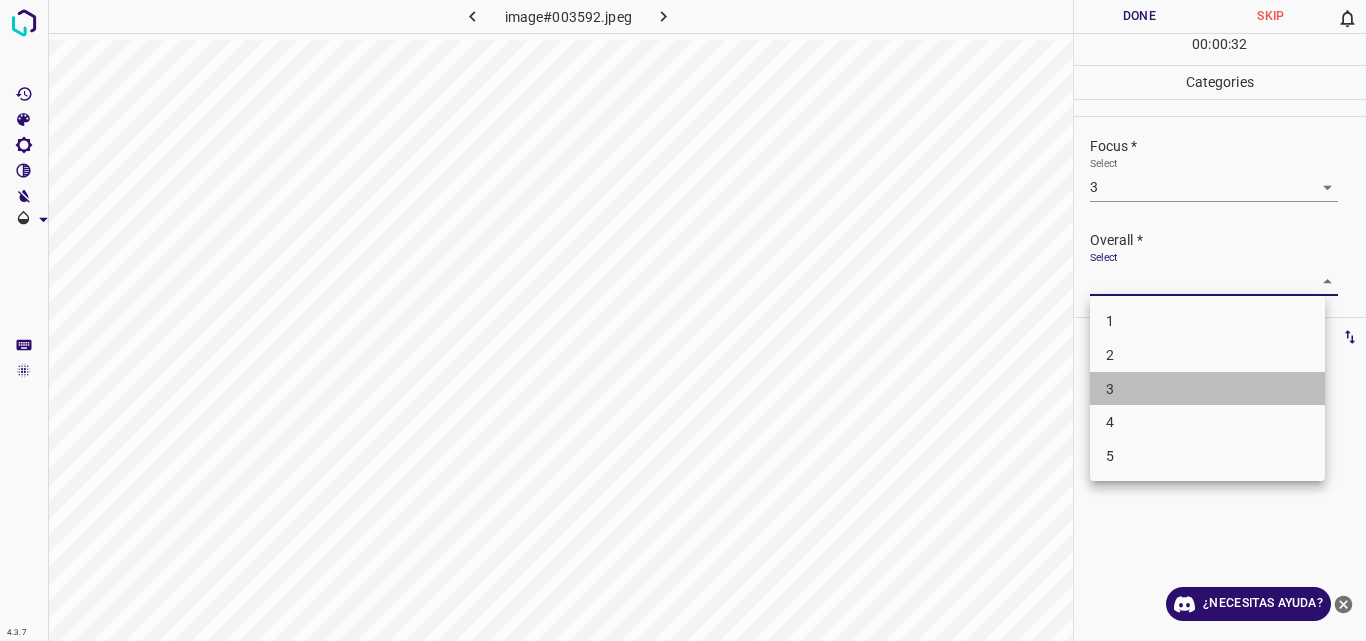 click on "3" at bounding box center (1207, 389) 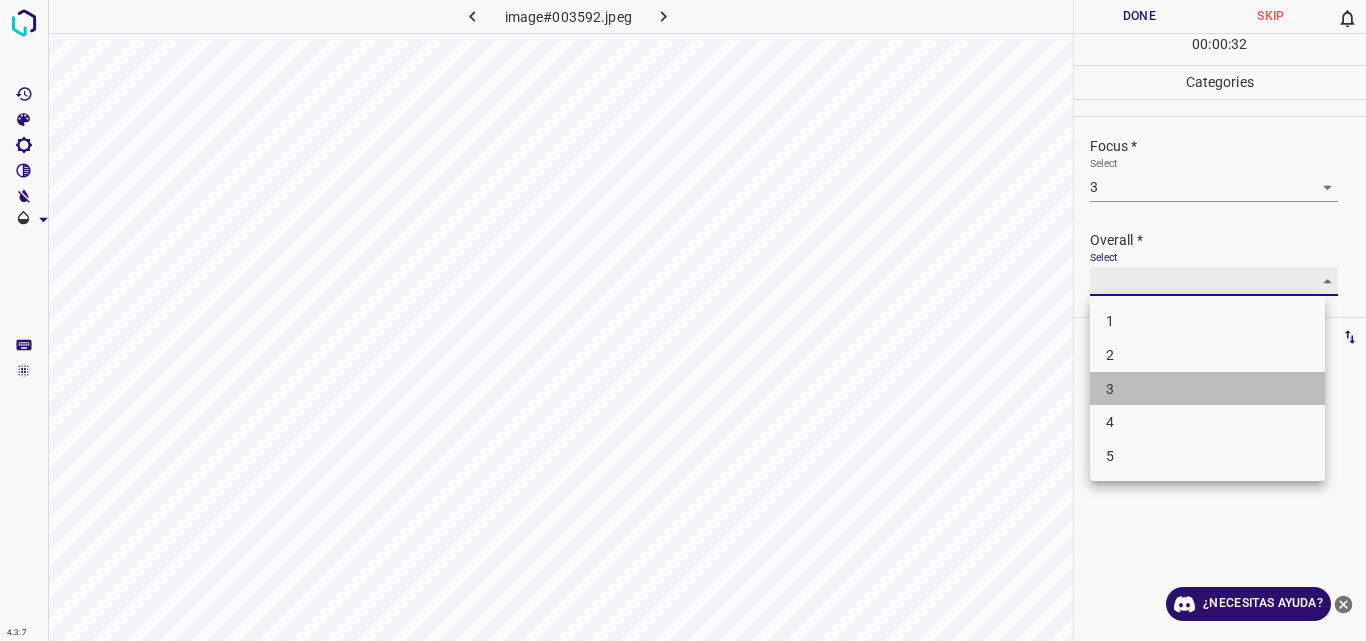 type on "3" 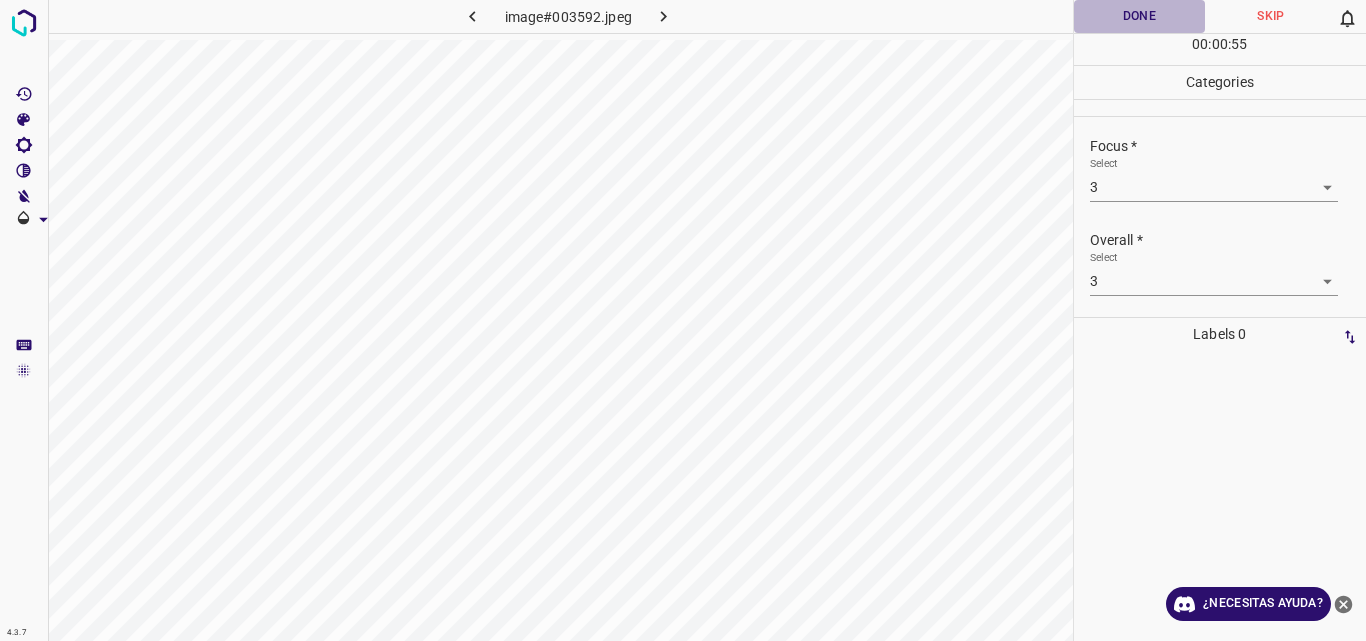 click on "Done" at bounding box center [1140, 16] 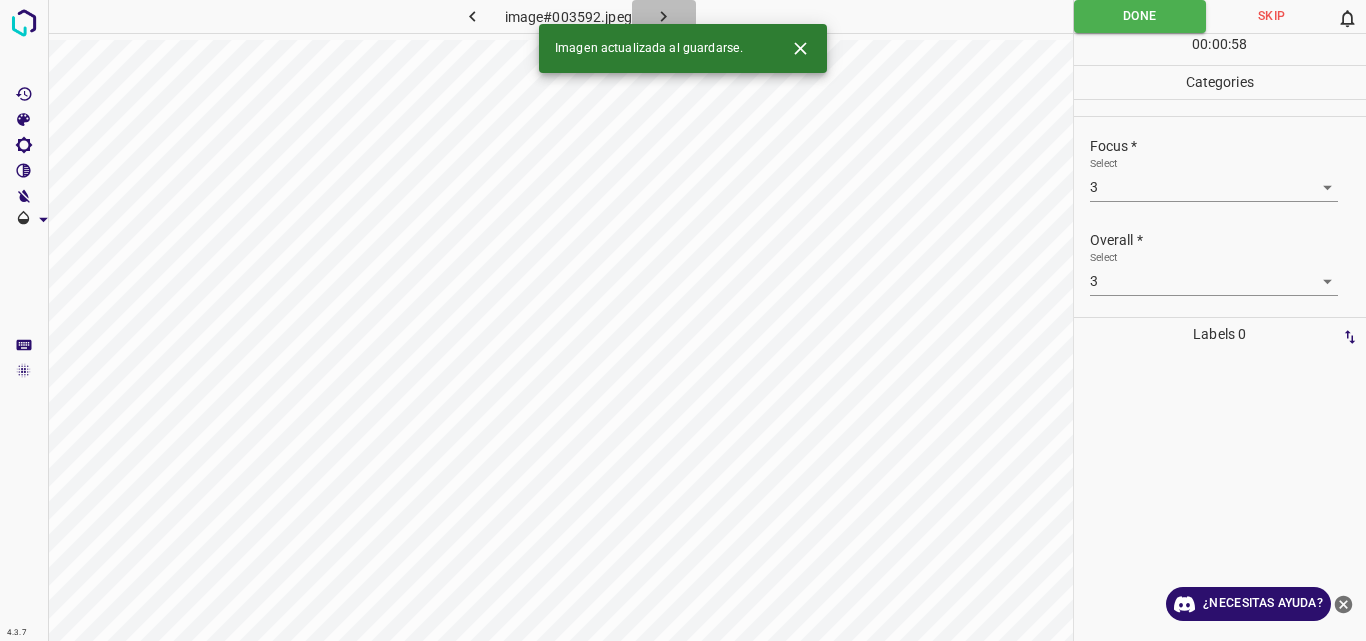 click 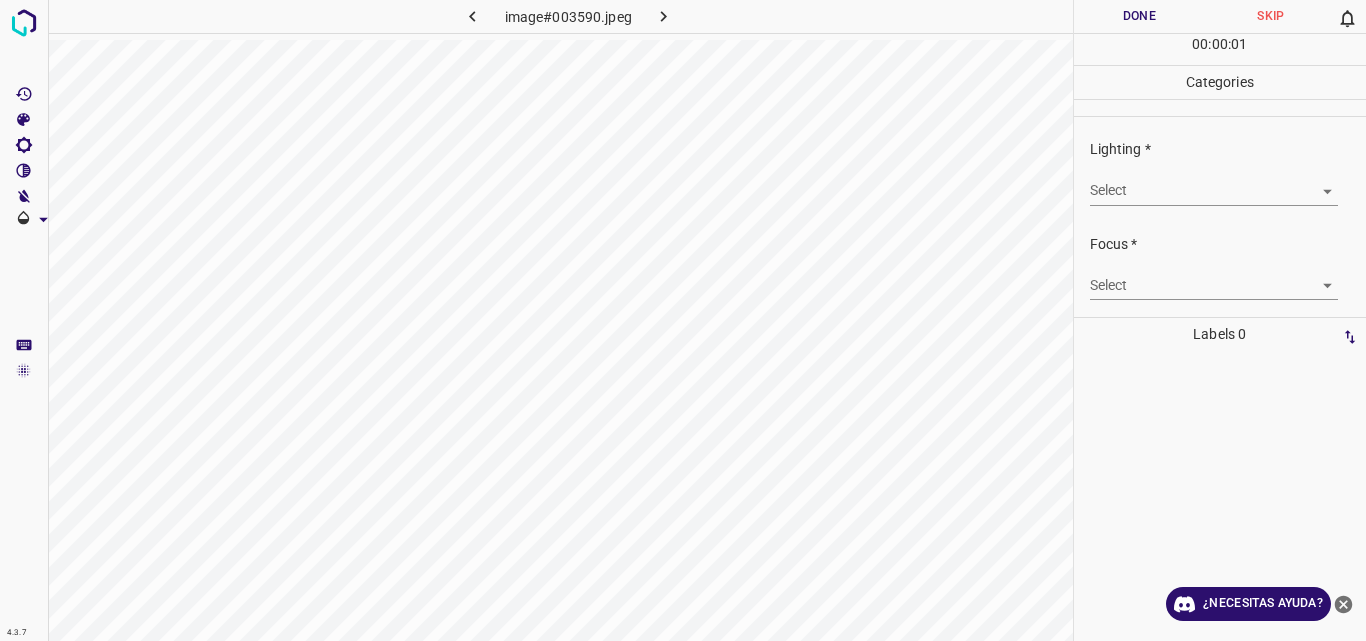 click on "4.3.7 image#003590.jpeg Done Skip 0 00   : 00   : 01   Categories Lighting *  Select ​ Focus *  Select ​ Overall *  Select ​ Labels   0 Categories 1 Lighting 2 Focus 3 Overall Tools Space Change between modes (Draw & Edit) I Auto labeling R Restore zoom M Zoom in N Zoom out Delete Delete selecte label Filters Z Restore filters X Saturation filter C Brightness filter V Contrast filter B Gray scale filter General O Download ¿Necesitas ayuda? Original text Rate this translation Your feedback will be used to help improve Google Translate - Texto - Esconder - Borrar" at bounding box center [683, 320] 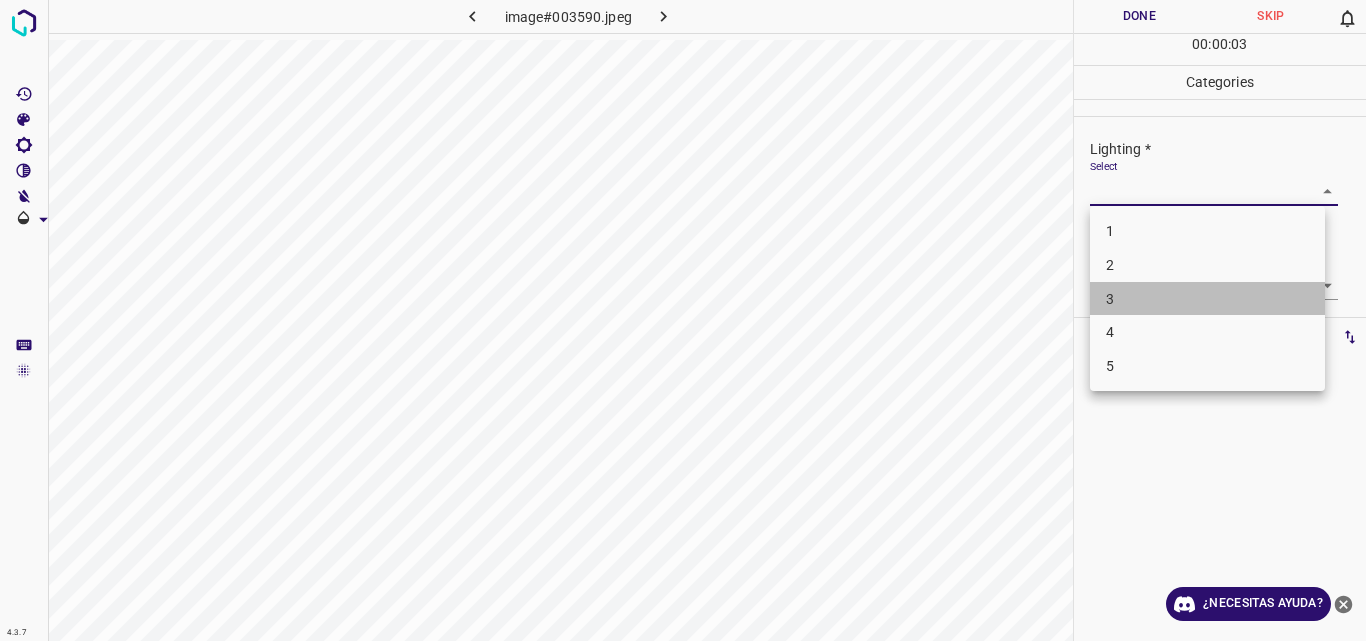 click on "3" at bounding box center [1207, 299] 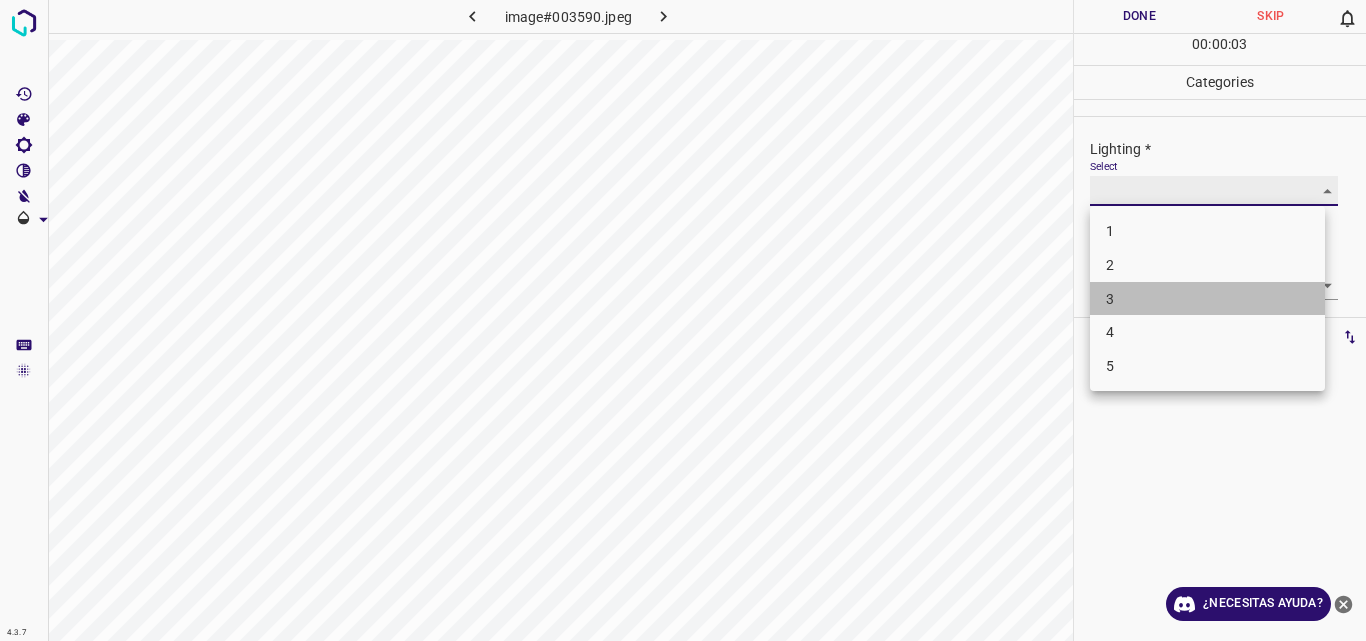 type on "3" 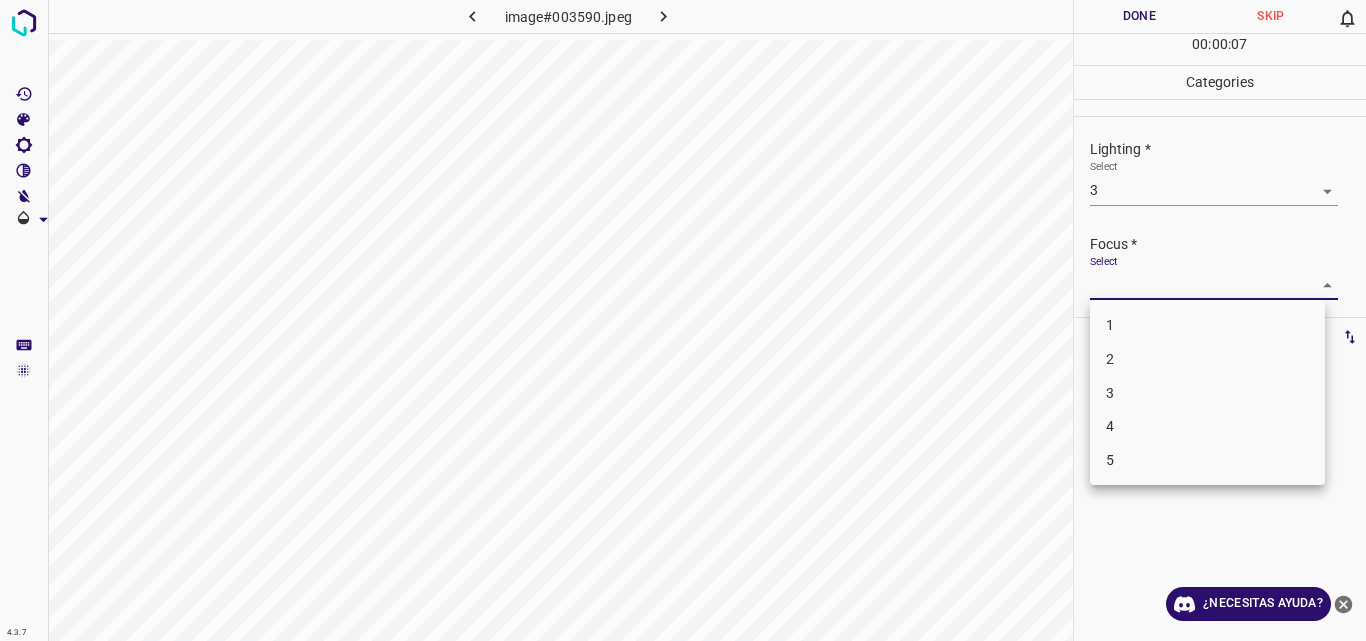 drag, startPoint x: 1316, startPoint y: 291, endPoint x: 1321, endPoint y: 353, distance: 62.201286 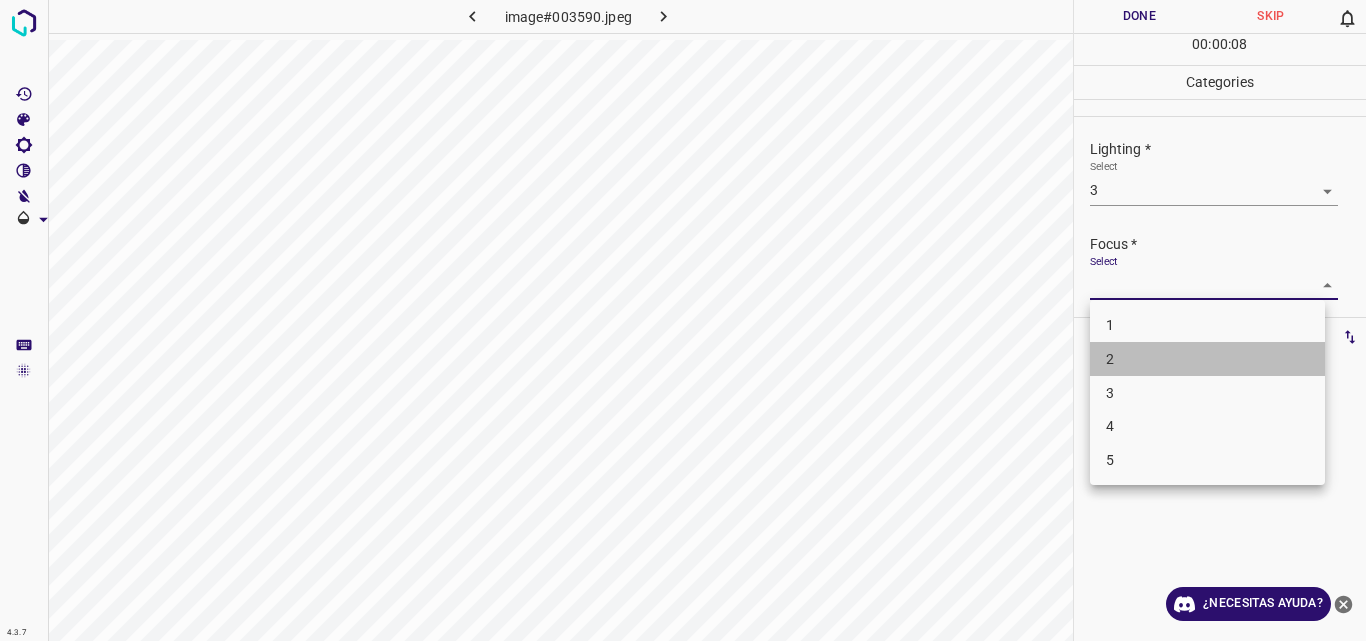 drag, startPoint x: 1321, startPoint y: 353, endPoint x: 1299, endPoint y: 358, distance: 22.561028 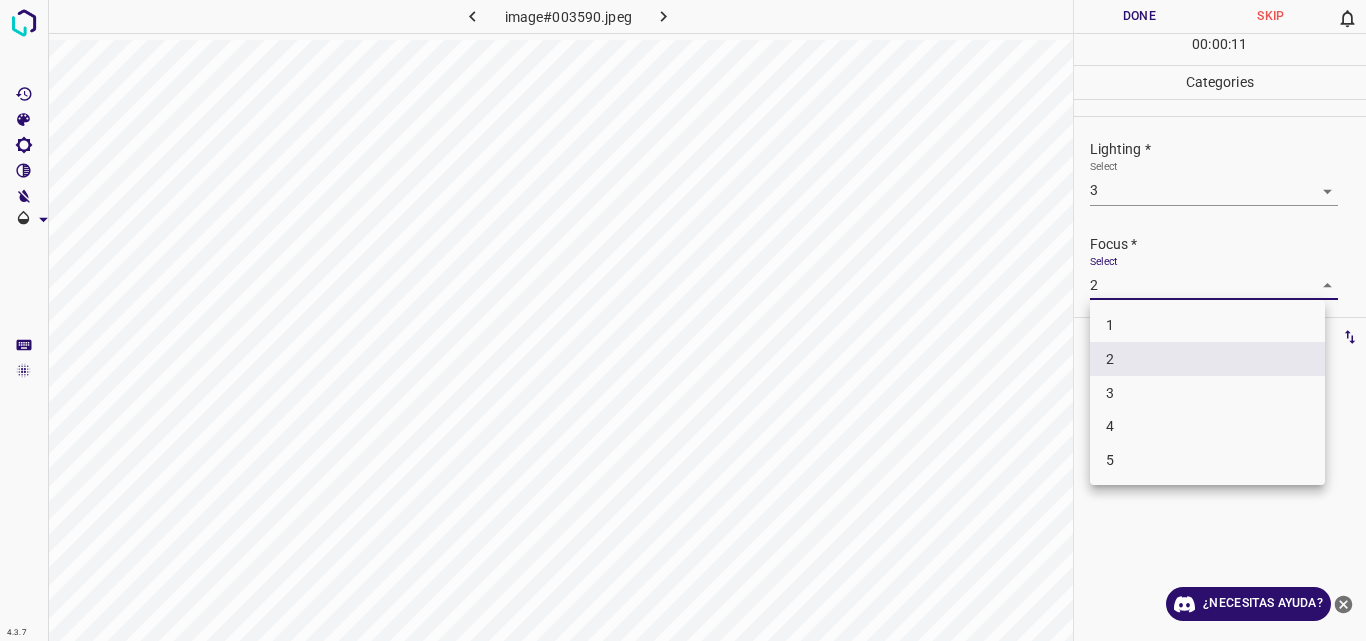 drag, startPoint x: 1315, startPoint y: 290, endPoint x: 1291, endPoint y: 366, distance: 79.69943 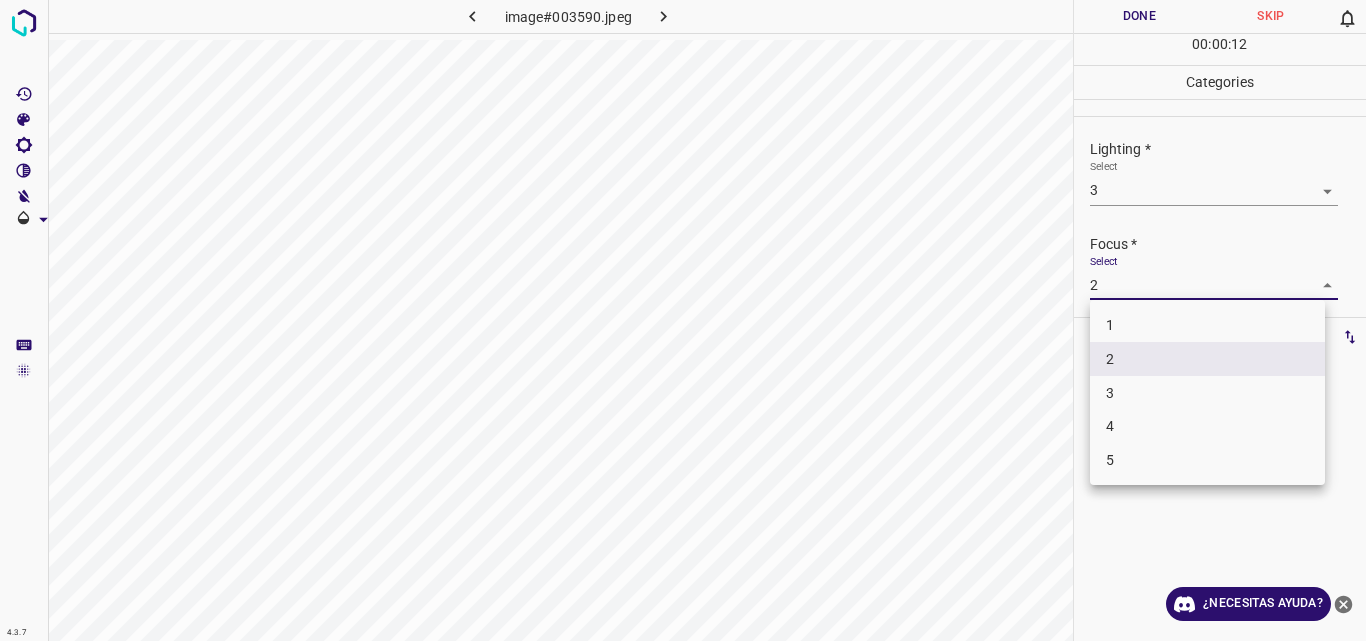 click on "1 2 3 4 5" at bounding box center (1207, 392) 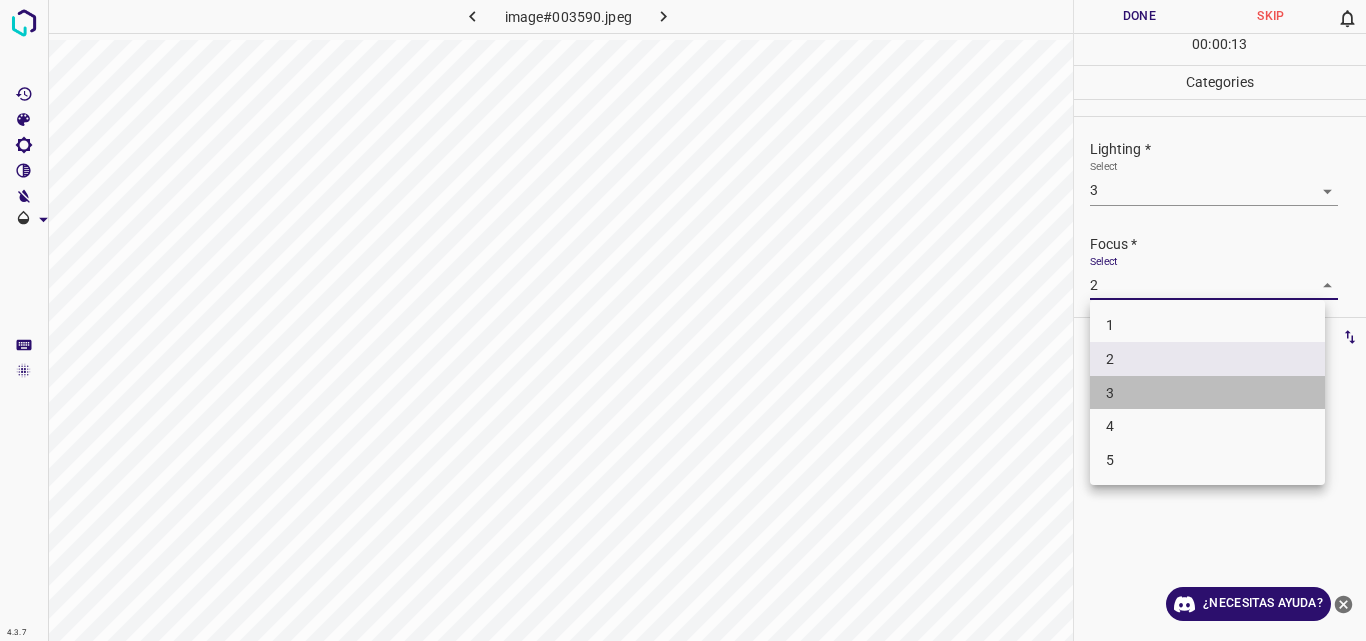 click on "3" at bounding box center [1207, 393] 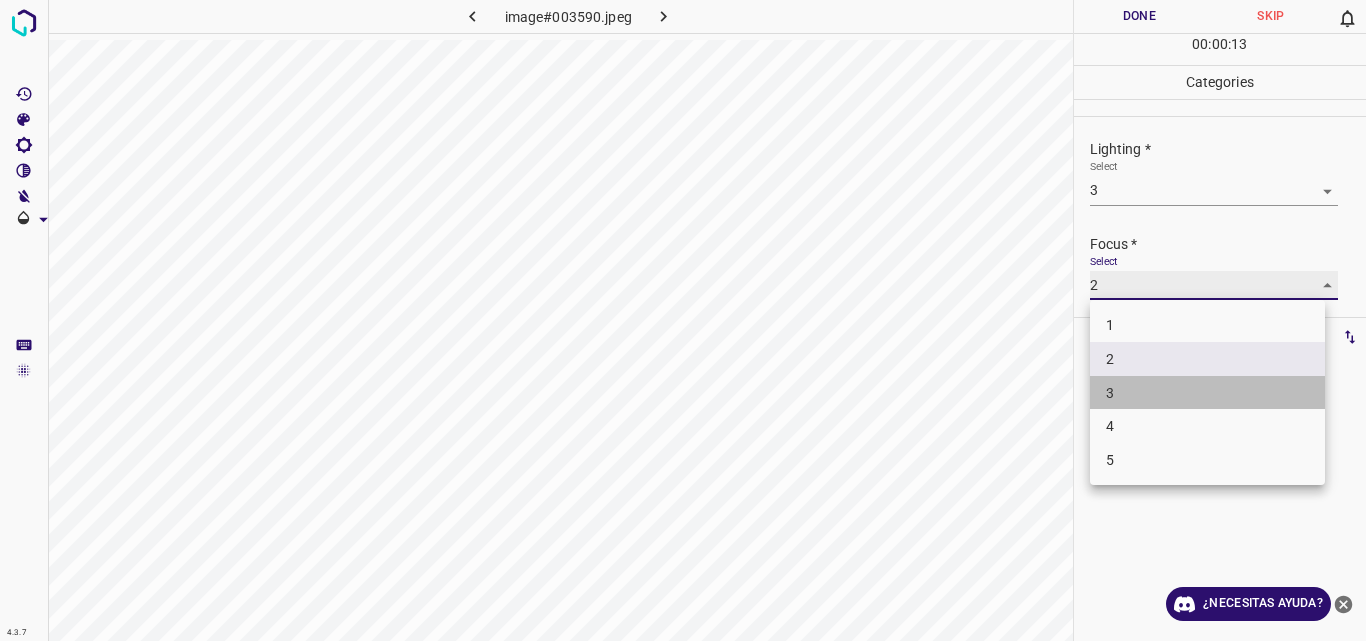 type on "3" 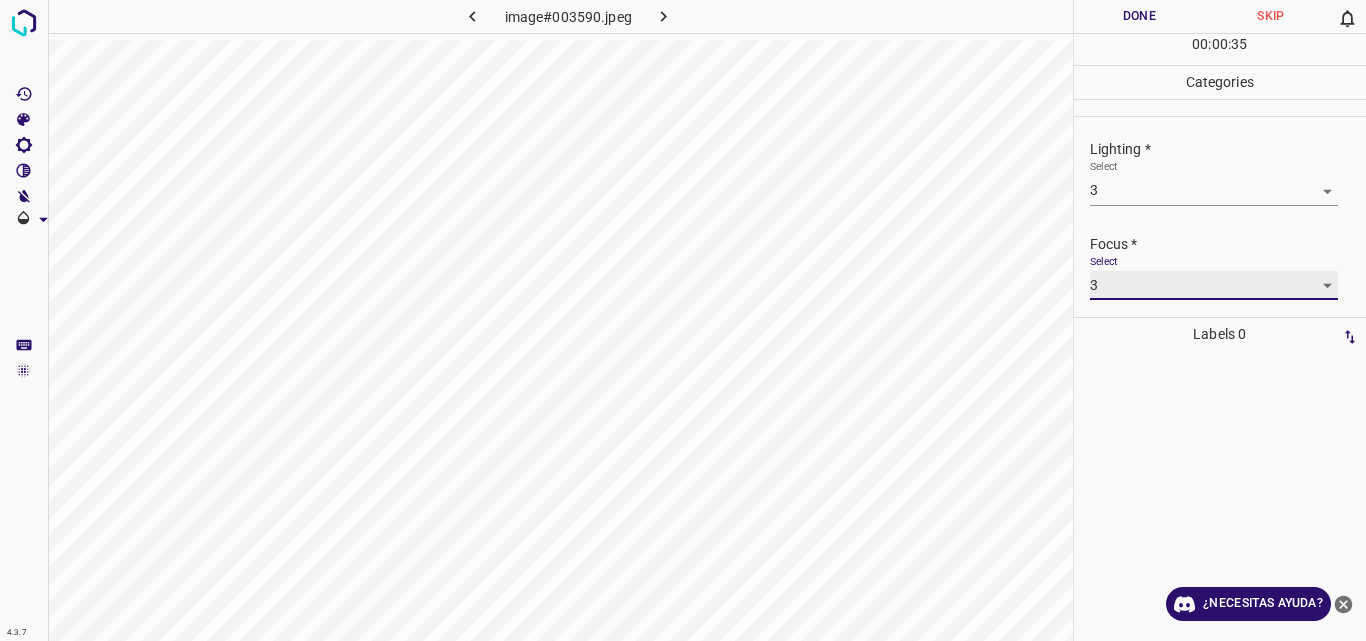 scroll, scrollTop: 98, scrollLeft: 0, axis: vertical 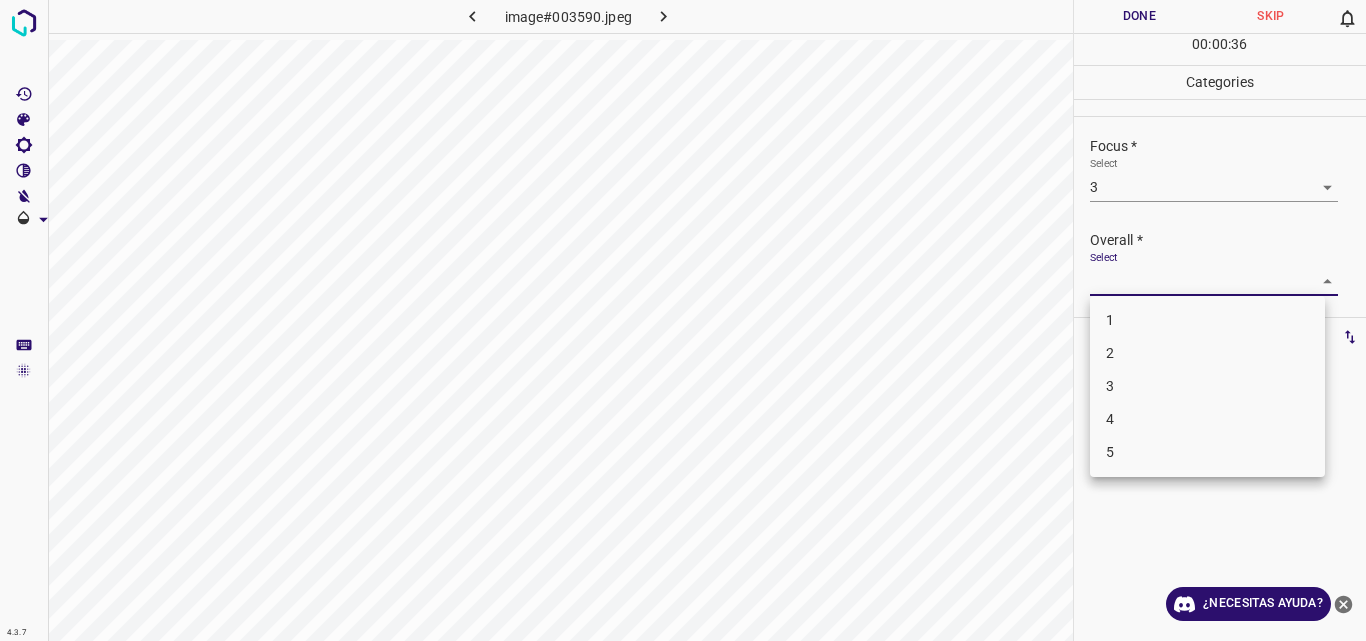 click on "4.3.7 image#003590.jpeg Done Skip 0 00   : 00   : 36   Categories Lighting *  Select 3 3 Focus *  Select 3 3 Overall *  Select ​ Labels   0 Categories 1 Lighting 2 Focus 3 Overall Tools Space Change between modes (Draw & Edit) I Auto labeling R Restore zoom M Zoom in N Zoom out Delete Delete selecte label Filters Z Restore filters X Saturation filter C Brightness filter V Contrast filter B Gray scale filter General O Download ¿Necesitas ayuda? Original text Rate this translation Your feedback will be used to help improve Google Translate - Texto - Esconder - Borrar 1 2 3 4 5" at bounding box center [683, 320] 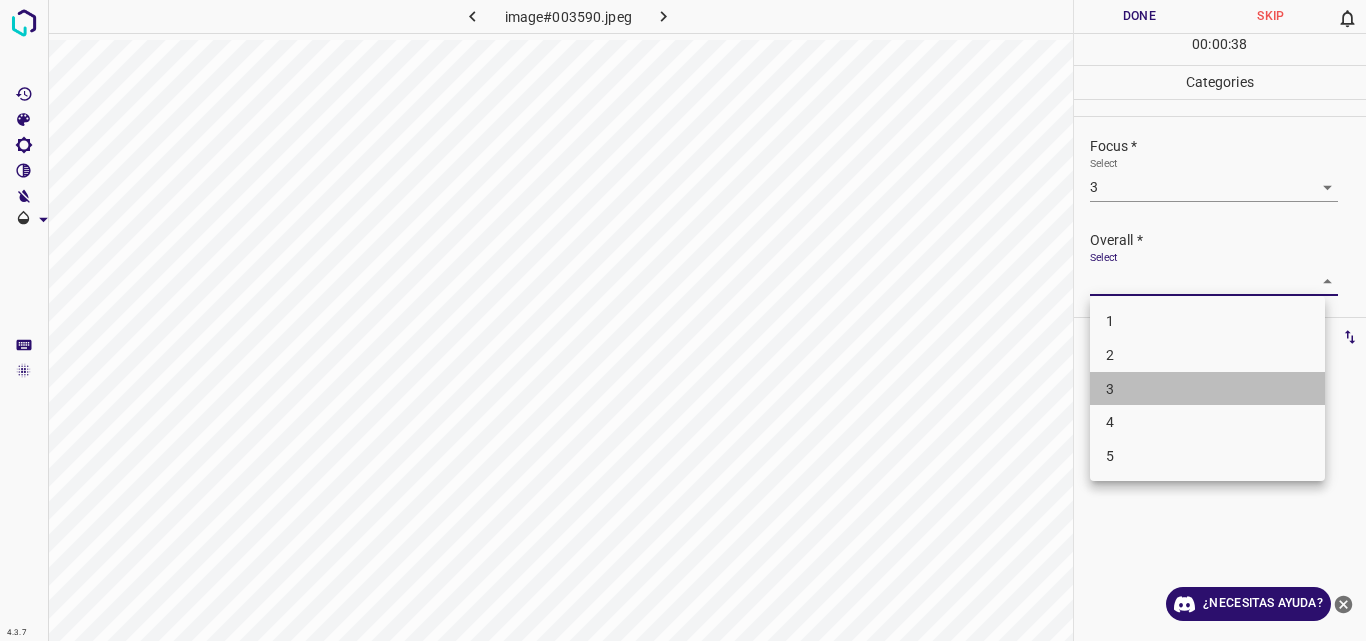 click on "3" at bounding box center (1207, 389) 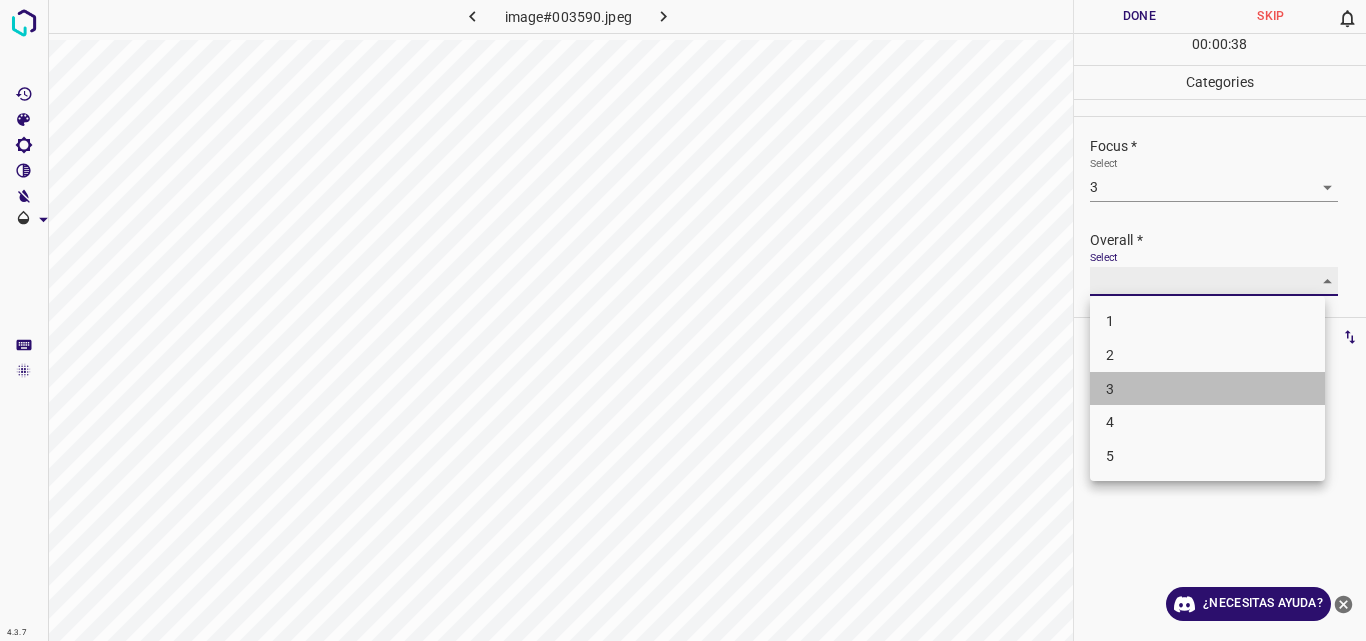 type on "3" 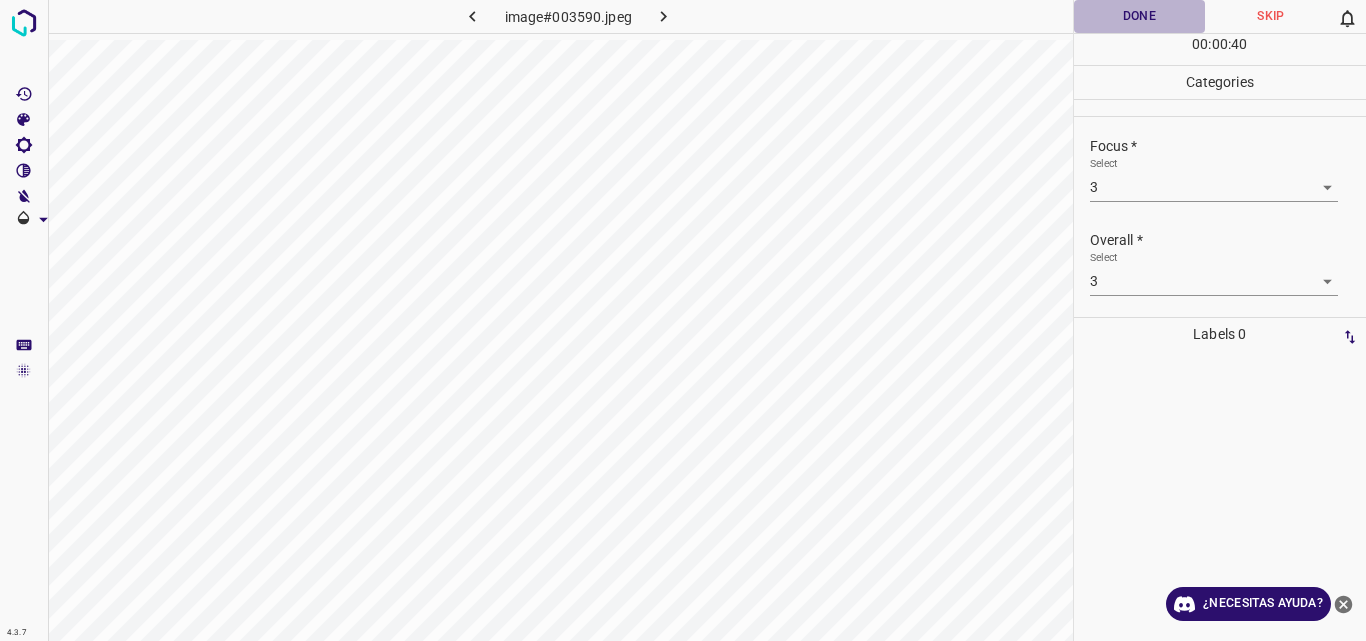 click on "Done" at bounding box center [1140, 16] 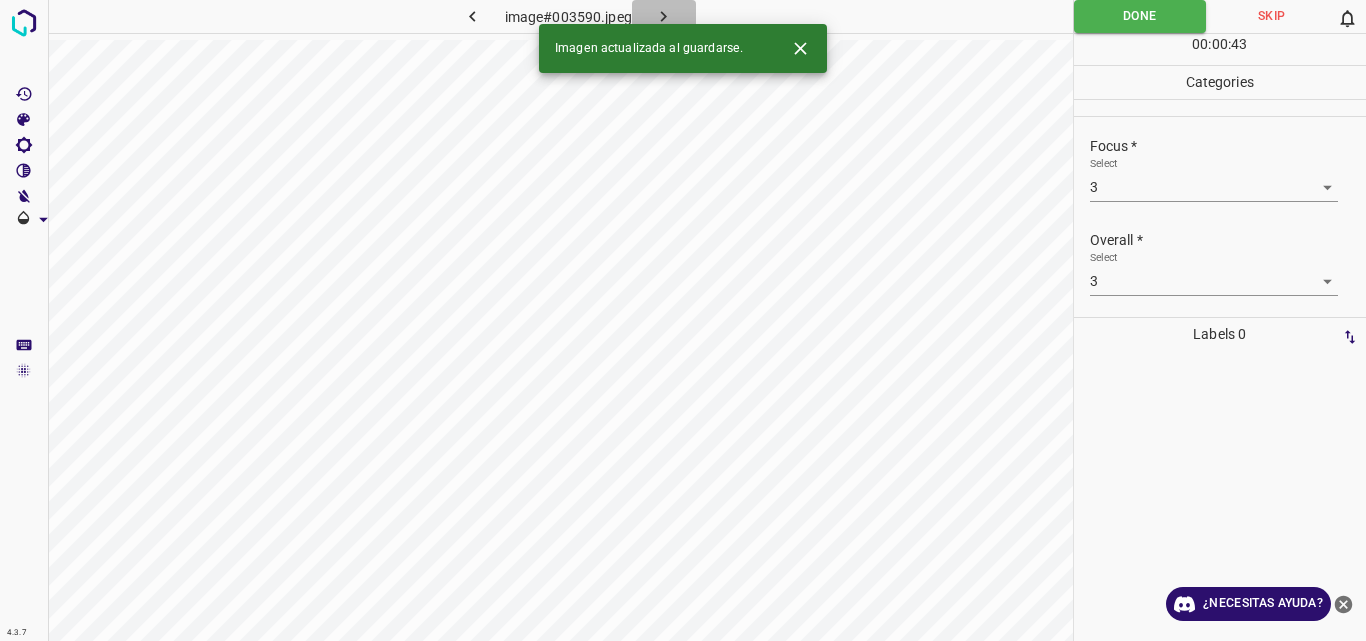 click 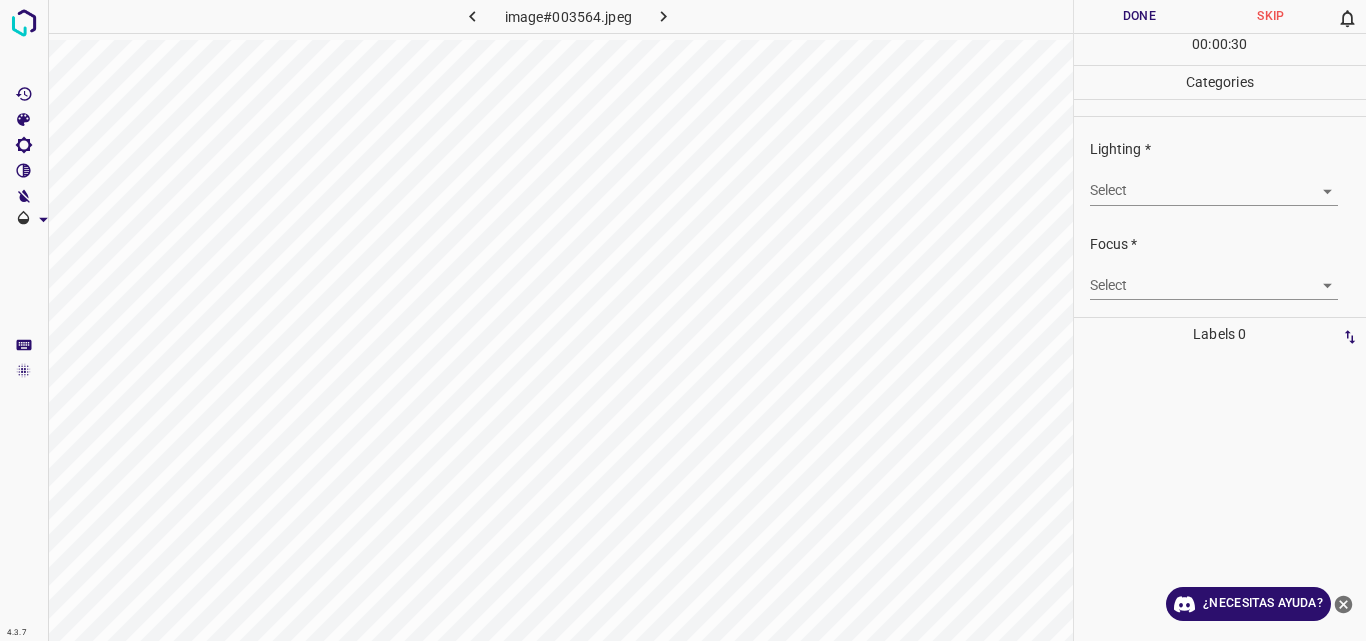 click on "4.3.7 image#003564.jpeg Done Skip 0 00   : 00   : 30   Categories Lighting *  Select ​ Focus *  Select ​ Overall *  Select ​ Labels   0 Categories 1 Lighting 2 Focus 3 Overall Tools Space Change between modes (Draw & Edit) I Auto labeling R Restore zoom M Zoom in N Zoom out Delete Delete selecte label Filters Z Restore filters X Saturation filter C Brightness filter V Contrast filter B Gray scale filter General O Download ¿Necesitas ayuda? Original text Rate this translation Your feedback will be used to help improve Google Translate - Texto - Esconder - Borrar" at bounding box center (683, 320) 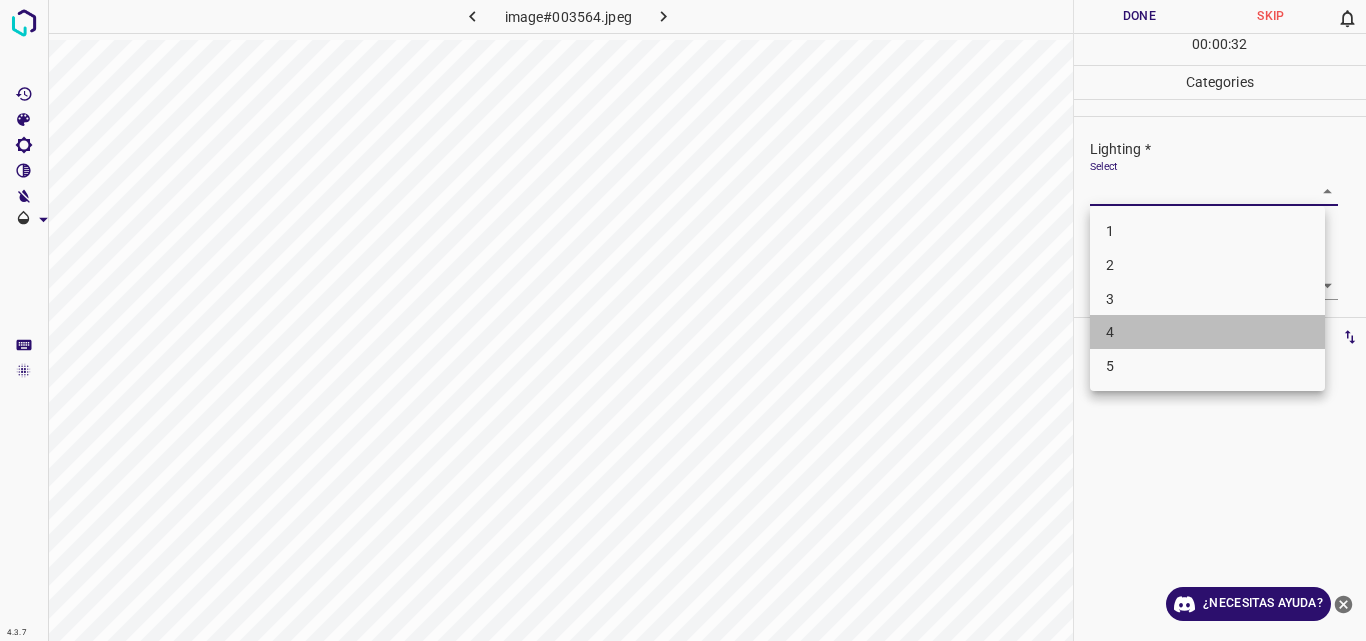 click on "4" at bounding box center [1207, 332] 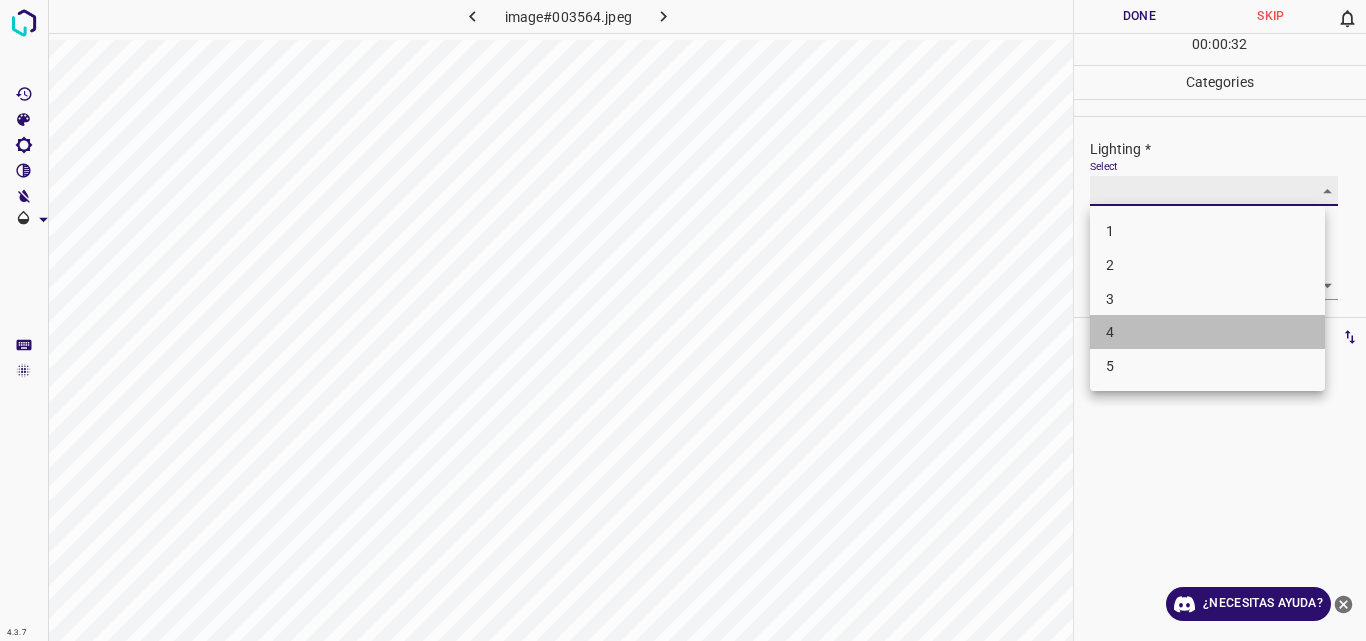 type on "4" 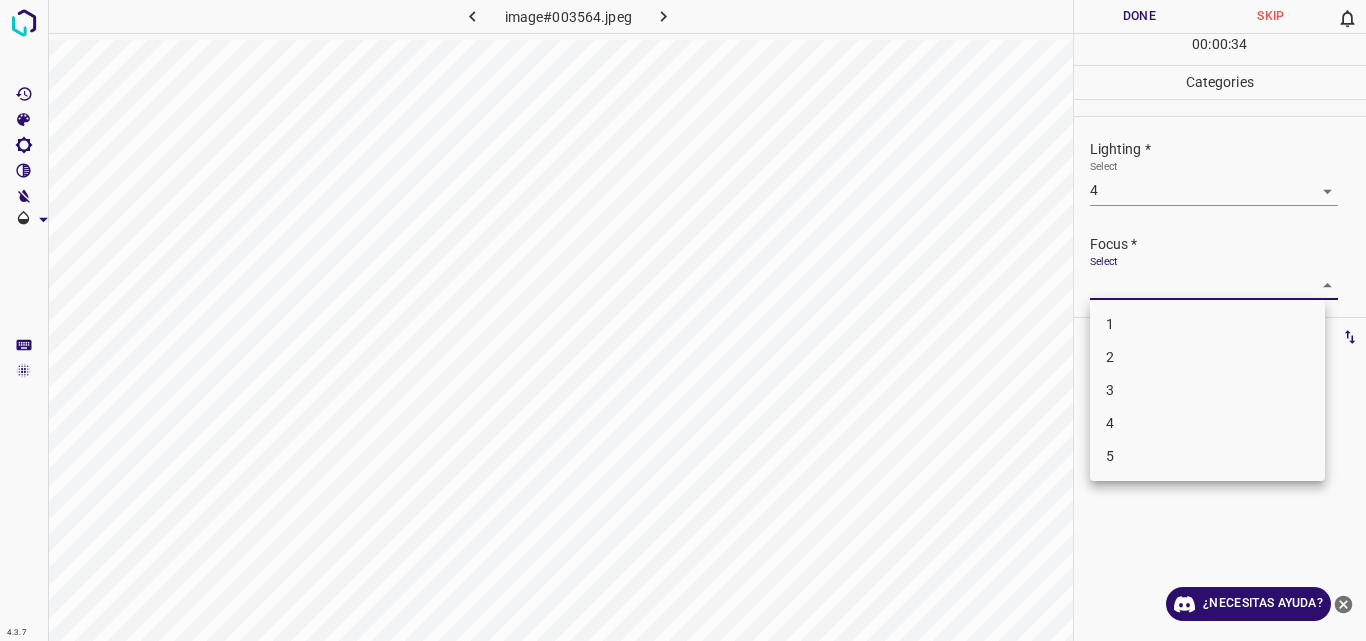 click on "4.3.7 image#003564.jpeg Done Skip 0 00   : 00   : 34   Categories Lighting *  Select 4 4 Focus *  Select ​ Overall *  Select ​ Labels   0 Categories 1 Lighting 2 Focus 3 Overall Tools Space Change between modes (Draw & Edit) I Auto labeling R Restore zoom M Zoom in N Zoom out Delete Delete selecte label Filters Z Restore filters X Saturation filter C Brightness filter V Contrast filter B Gray scale filter General O Download ¿Necesitas ayuda? Original text Rate this translation Your feedback will be used to help improve Google Translate - Texto - Esconder - Borrar 1 2 3 4 5" at bounding box center [683, 320] 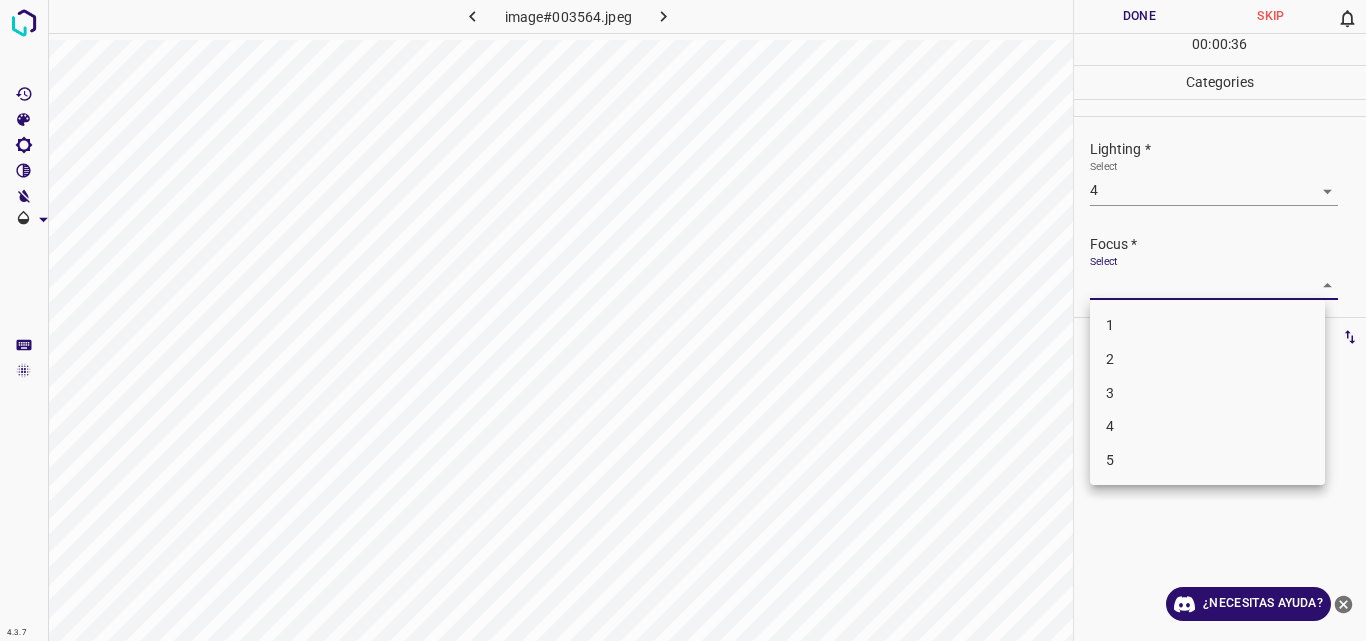 click on "4" at bounding box center [1207, 426] 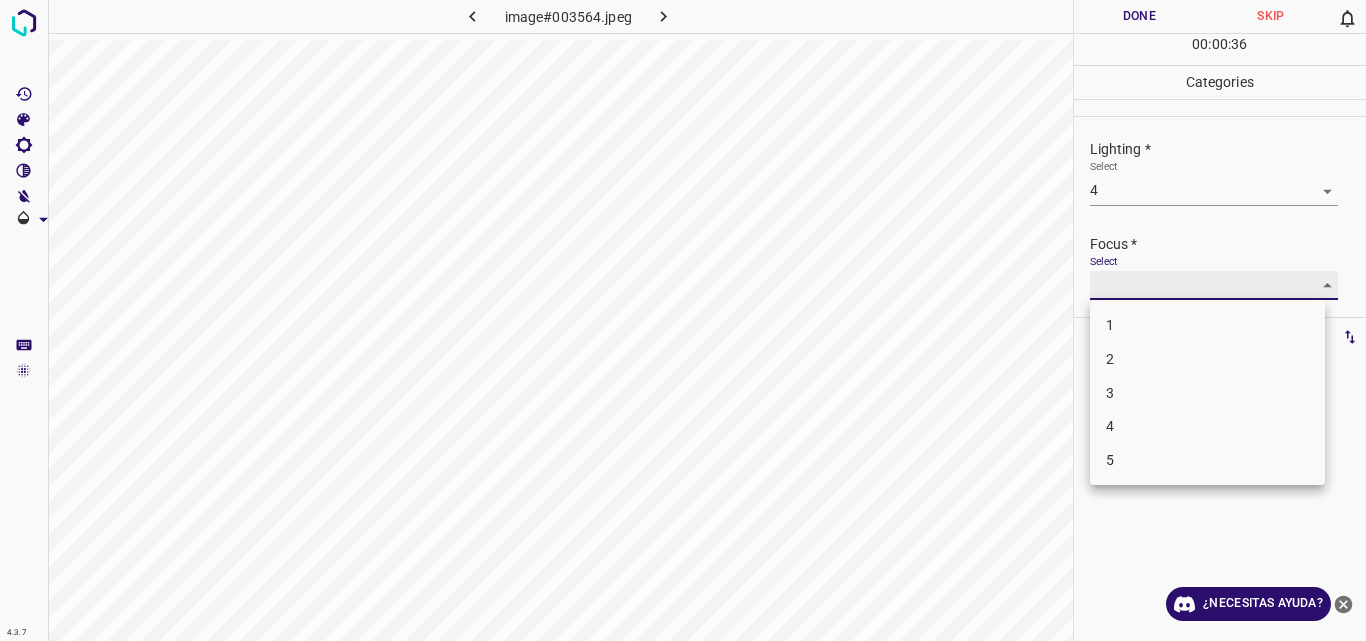 type on "4" 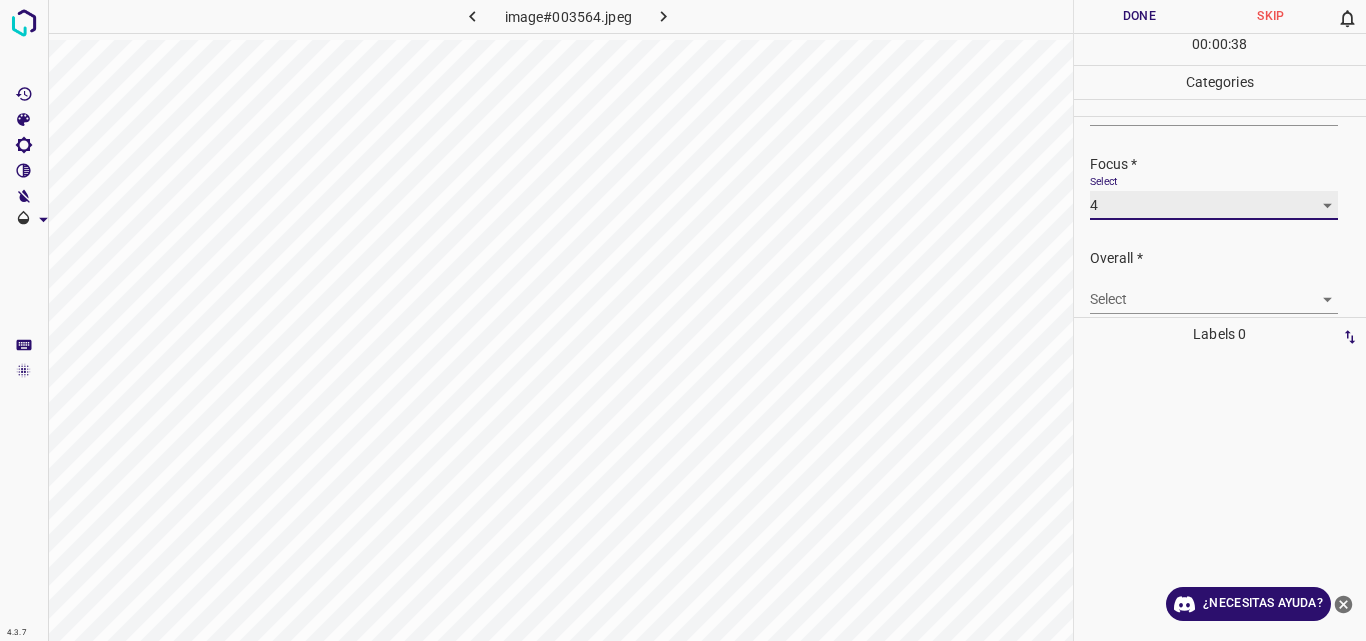 scroll, scrollTop: 98, scrollLeft: 0, axis: vertical 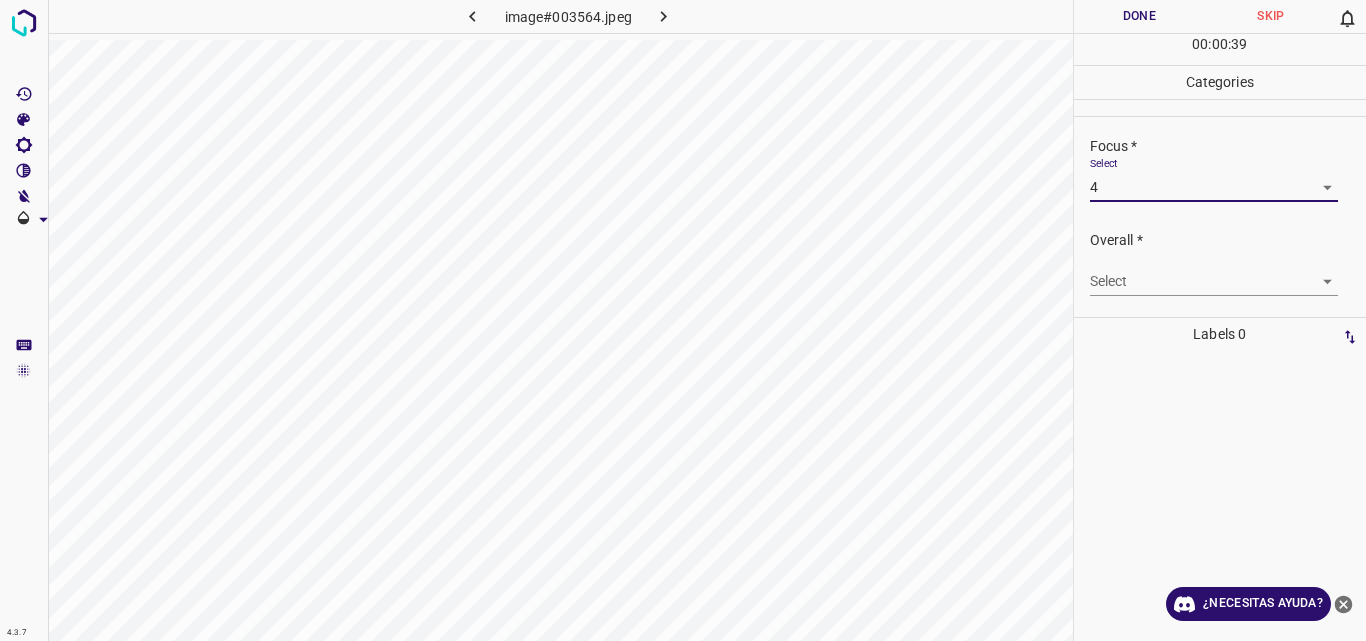 click on "4.3.7 image#003564.jpeg Done Skip 0 00   : 00   : 39   Categories Lighting *  Select 4 4 Focus *  Select 4 4 Overall *  Select ​ Labels   0 Categories 1 Lighting 2 Focus 3 Overall Tools Space Change between modes (Draw & Edit) I Auto labeling R Restore zoom M Zoom in N Zoom out Delete Delete selecte label Filters Z Restore filters X Saturation filter C Brightness filter V Contrast filter B Gray scale filter General O Download ¿Necesitas ayuda? Original text Rate this translation Your feedback will be used to help improve Google Translate - Texto - Esconder - Borrar" at bounding box center (683, 320) 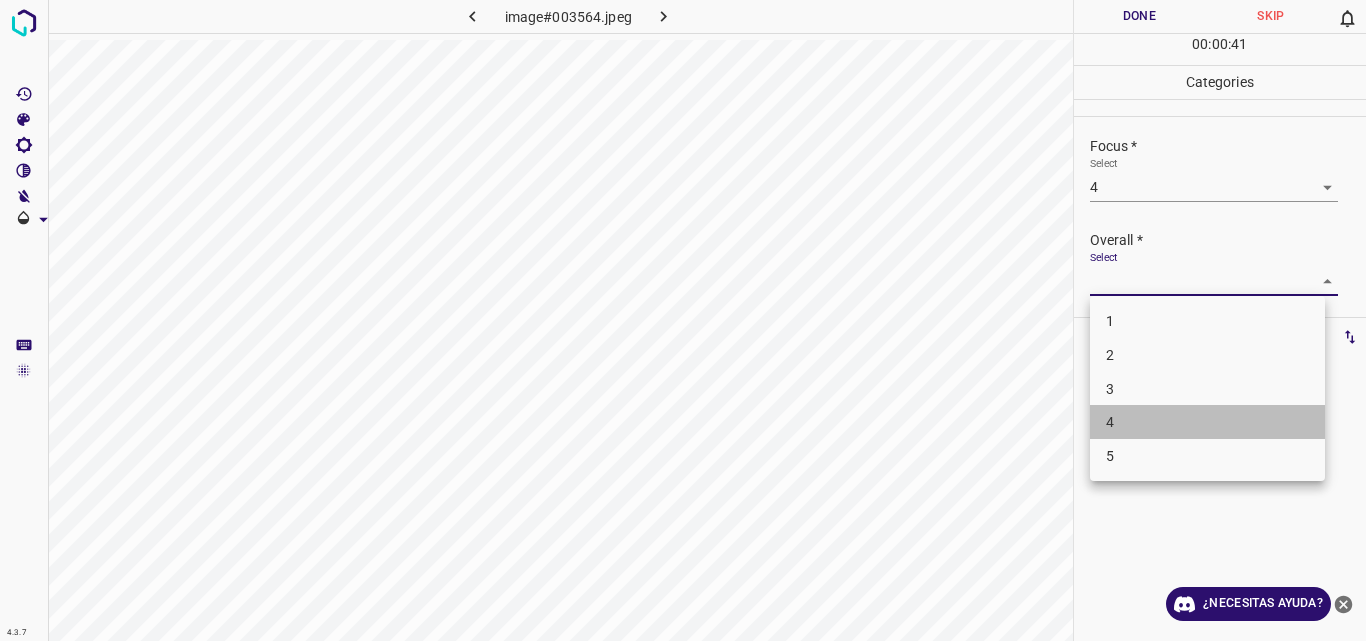 click on "4" at bounding box center [1207, 422] 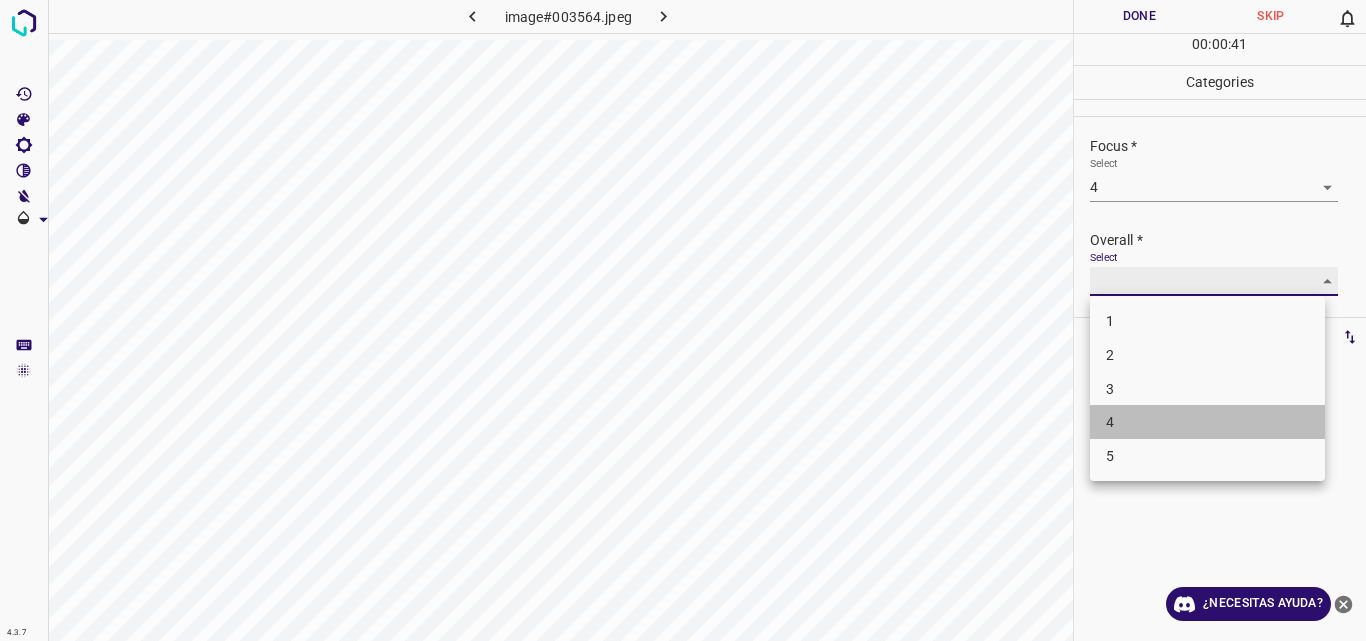 type on "4" 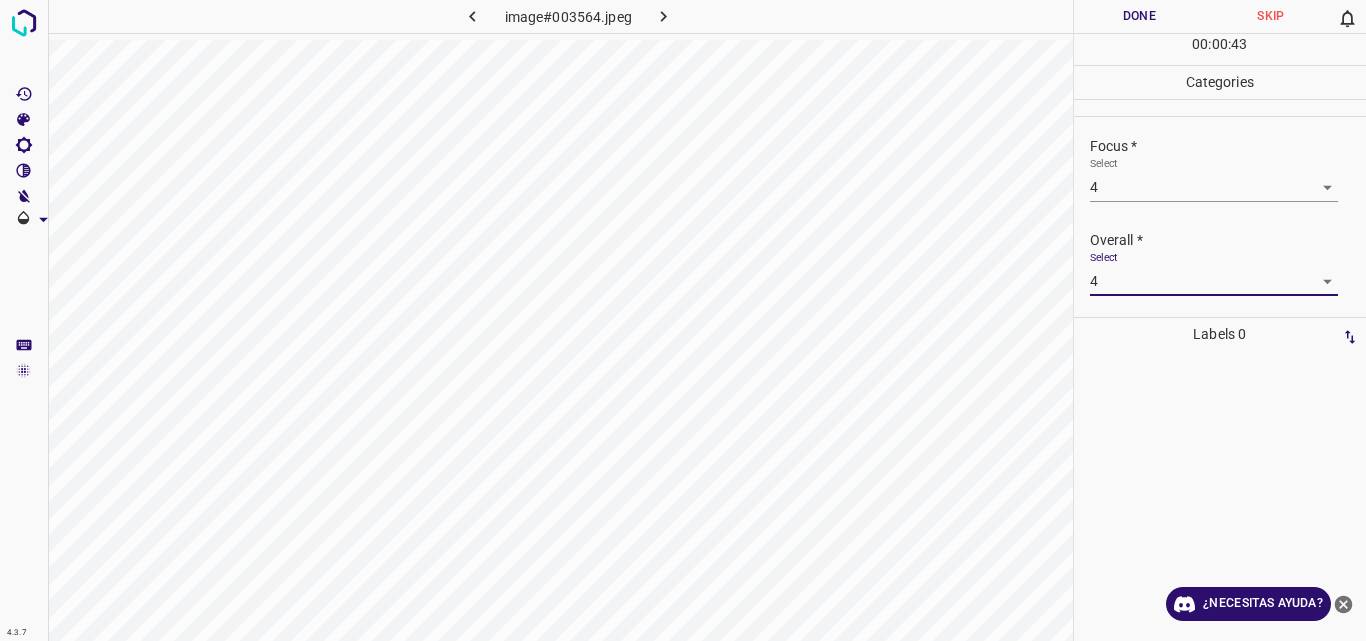 click on "Done" at bounding box center [1140, 16] 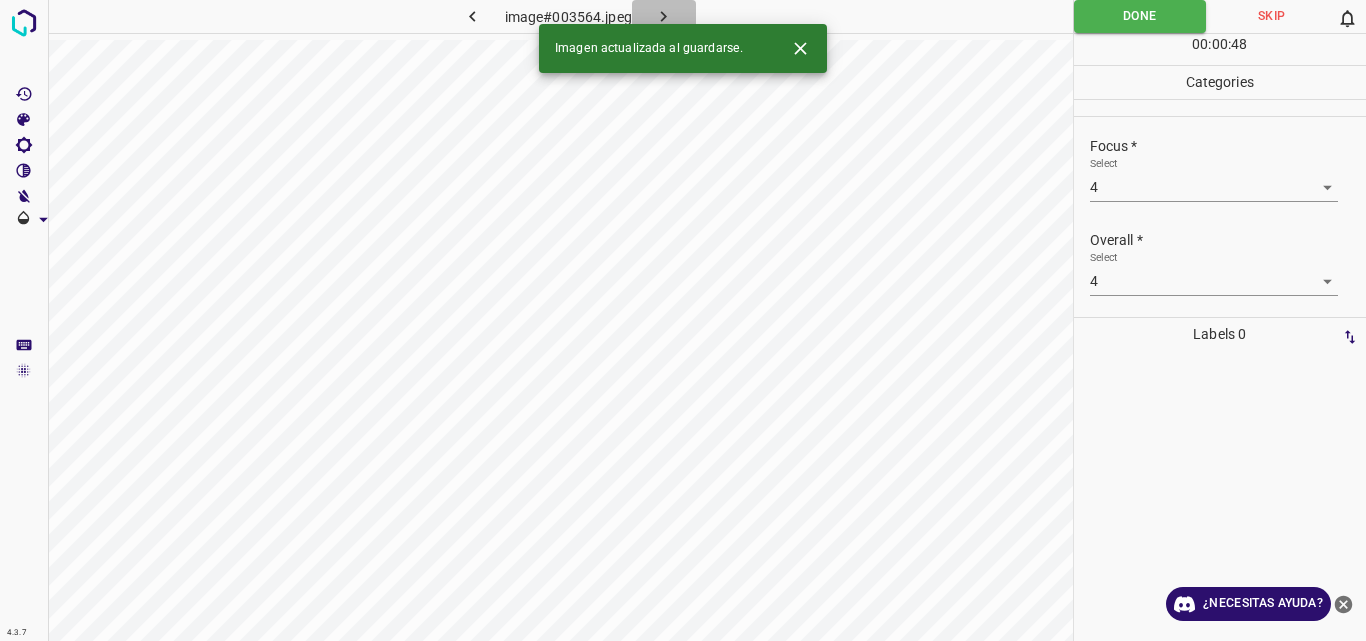 click 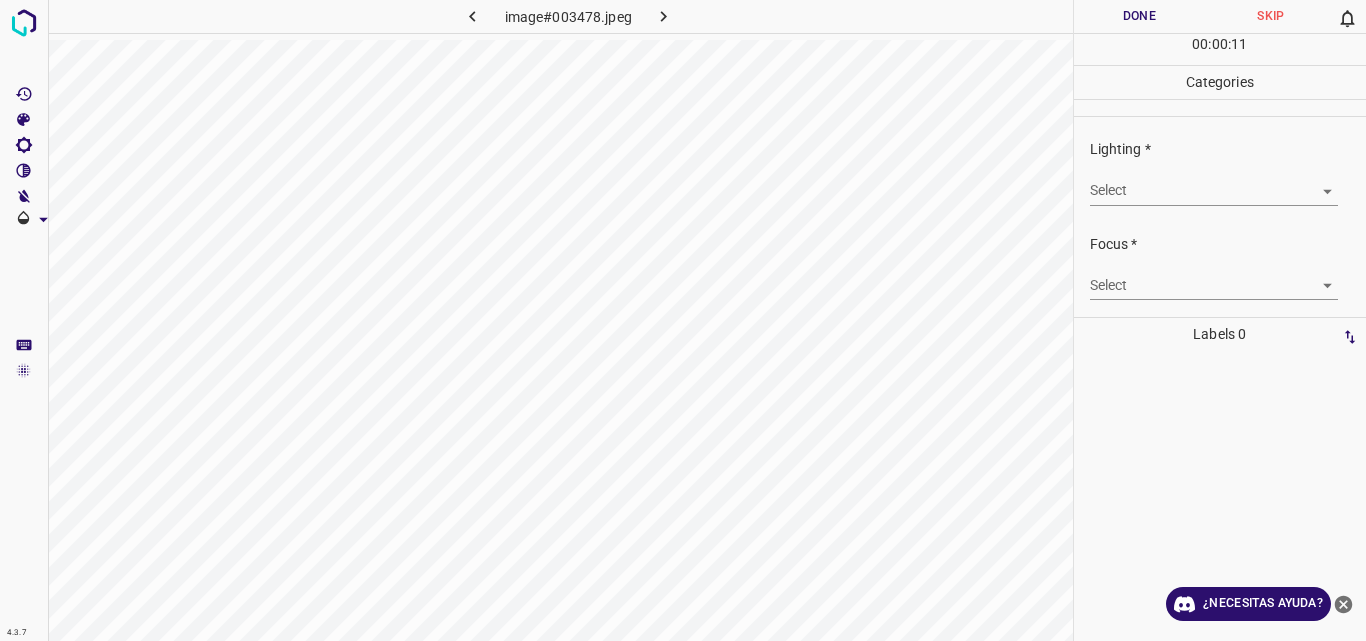 click on "4.3.7 image#003478.jpeg Done Skip 0 00   : 00   : 11   Categories Lighting *  Select ​ Focus *  Select ​ Overall *  Select ​ Labels   0 Categories 1 Lighting 2 Focus 3 Overall Tools Space Change between modes (Draw & Edit) I Auto labeling R Restore zoom M Zoom in N Zoom out Delete Delete selecte label Filters Z Restore filters X Saturation filter C Brightness filter V Contrast filter B Gray scale filter General O Download ¿Necesitas ayuda? Original text Rate this translation Your feedback will be used to help improve Google Translate - Texto - Esconder - Borrar" at bounding box center (683, 320) 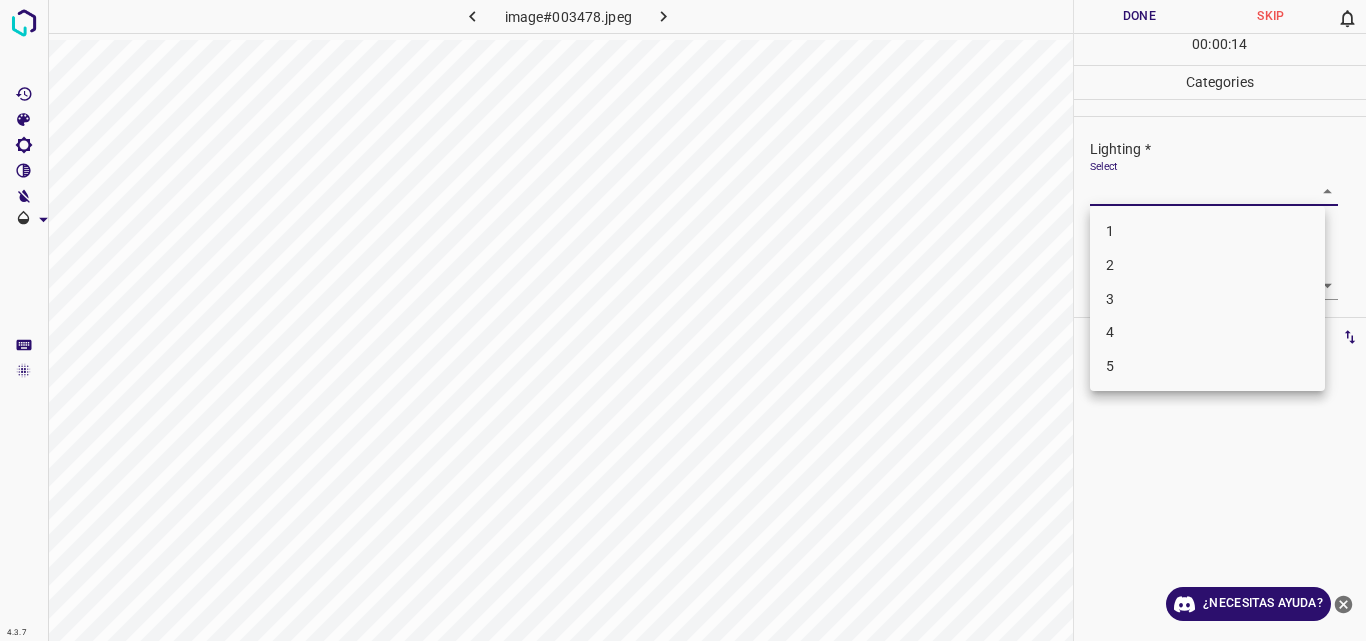 click on "3" at bounding box center [1207, 299] 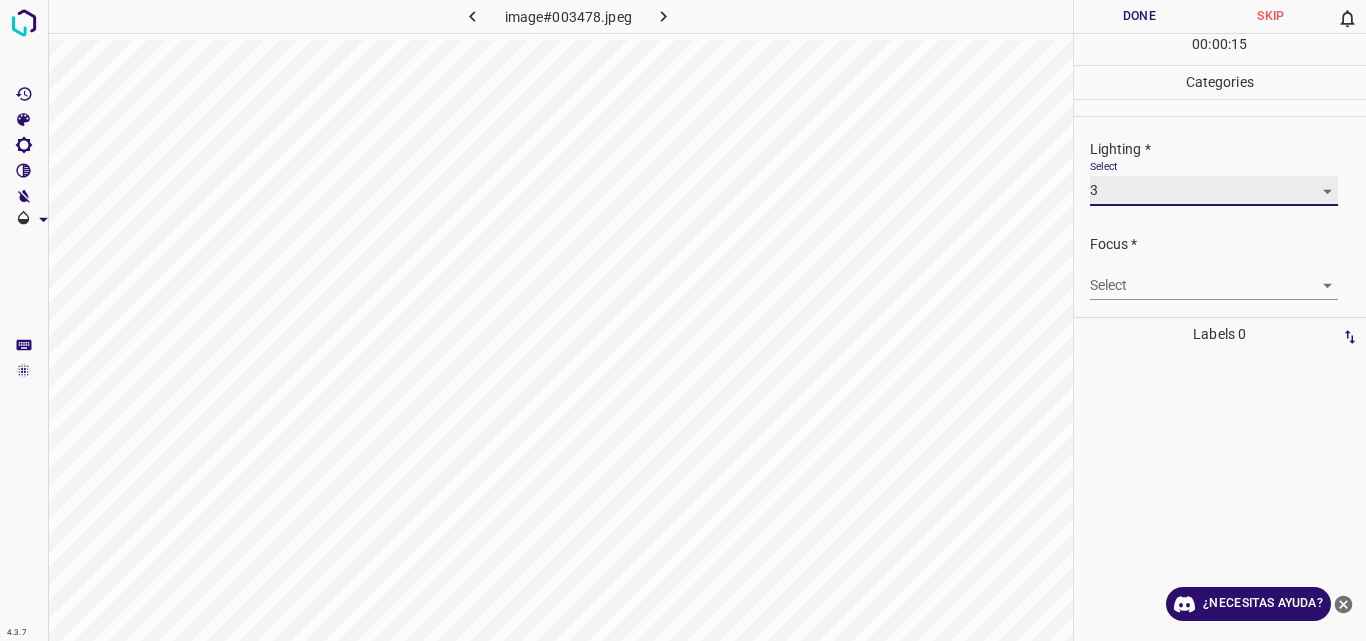 type on "3" 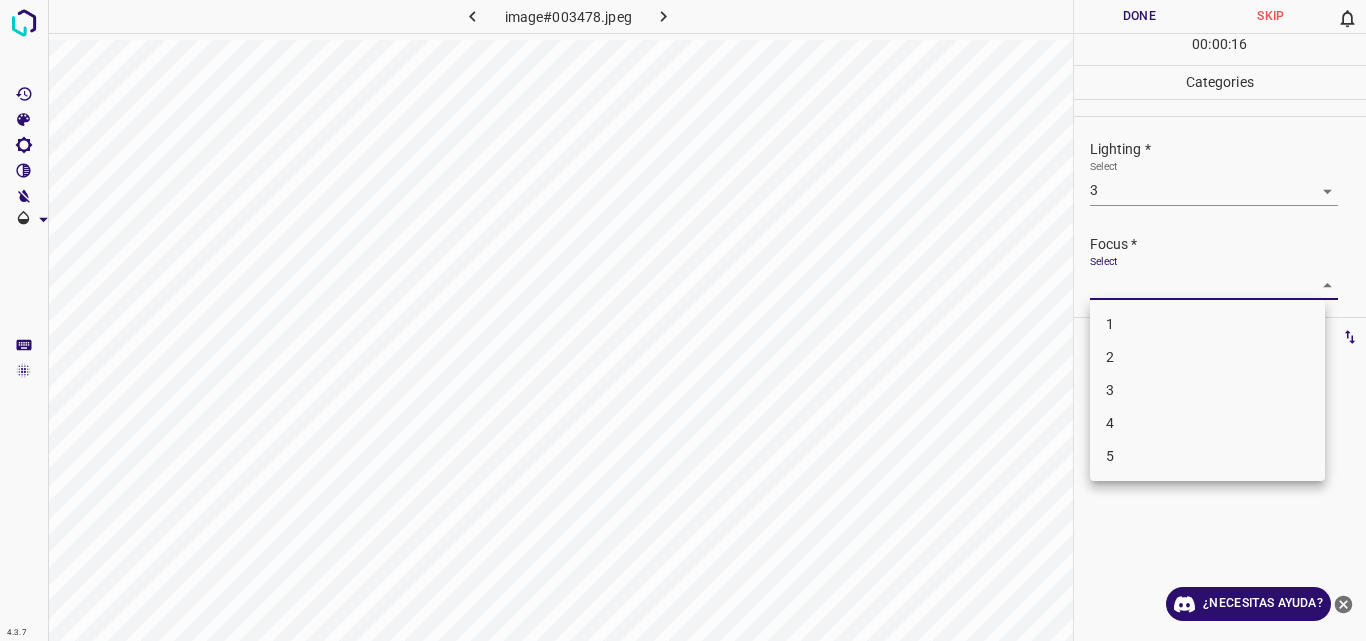 click on "4.3.7 image#003478.jpeg Done Skip 0 00   : 00   : 16   Categories Lighting *  Select 3 3 Focus *  Select ​ Overall *  Select ​ Labels   0 Categories 1 Lighting 2 Focus 3 Overall Tools Space Change between modes (Draw & Edit) I Auto labeling R Restore zoom M Zoom in N Zoom out Delete Delete selecte label Filters Z Restore filters X Saturation filter C Brightness filter V Contrast filter B Gray scale filter General O Download ¿Necesitas ayuda? Original text Rate this translation Your feedback will be used to help improve Google Translate - Texto - Esconder - Borrar 1 2 3 4 5" at bounding box center [683, 320] 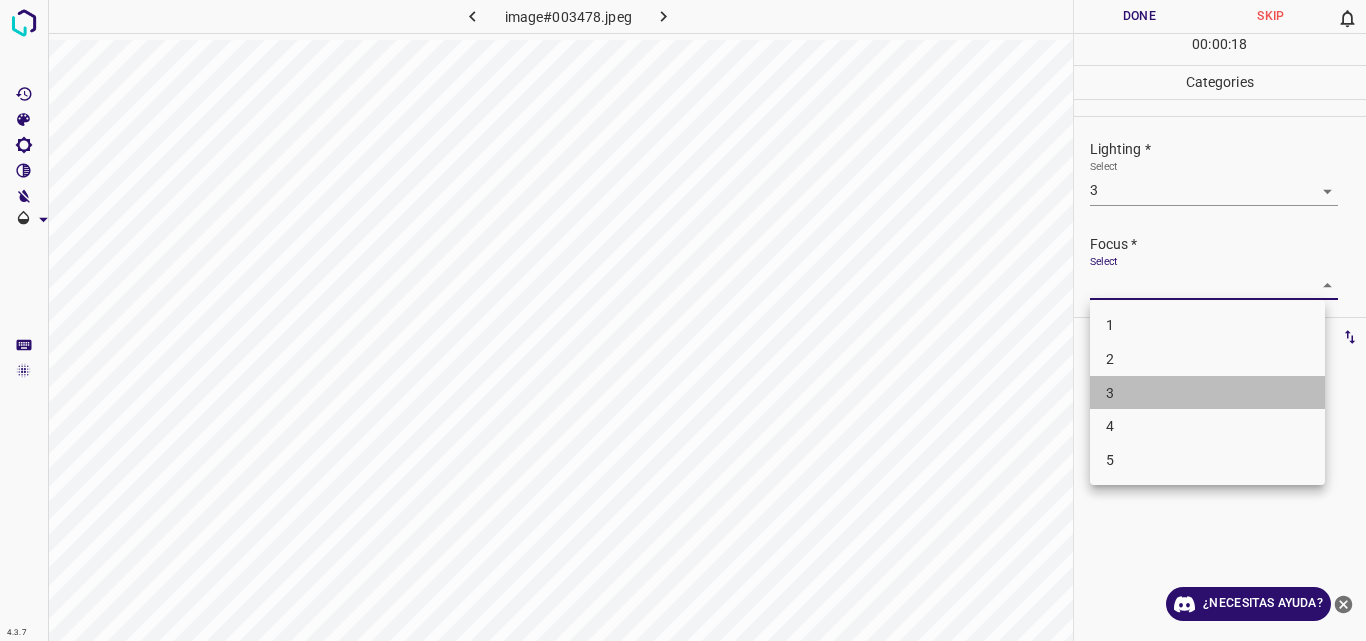 click on "3" at bounding box center (1207, 393) 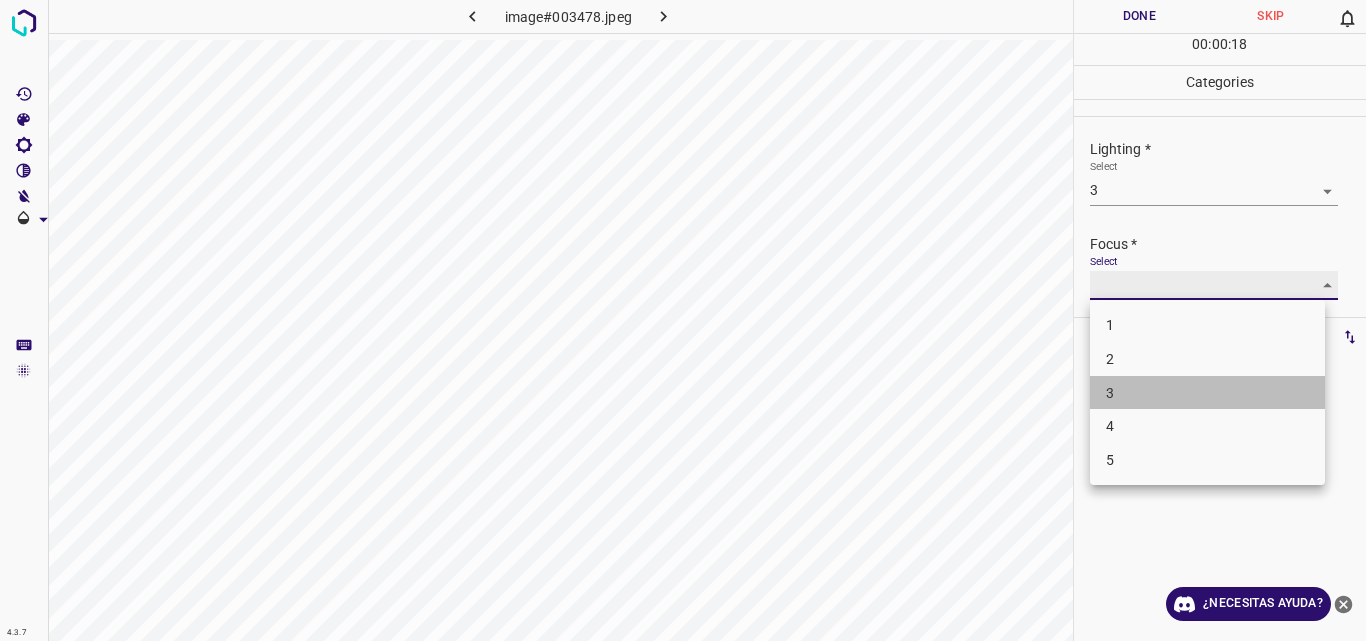 type on "3" 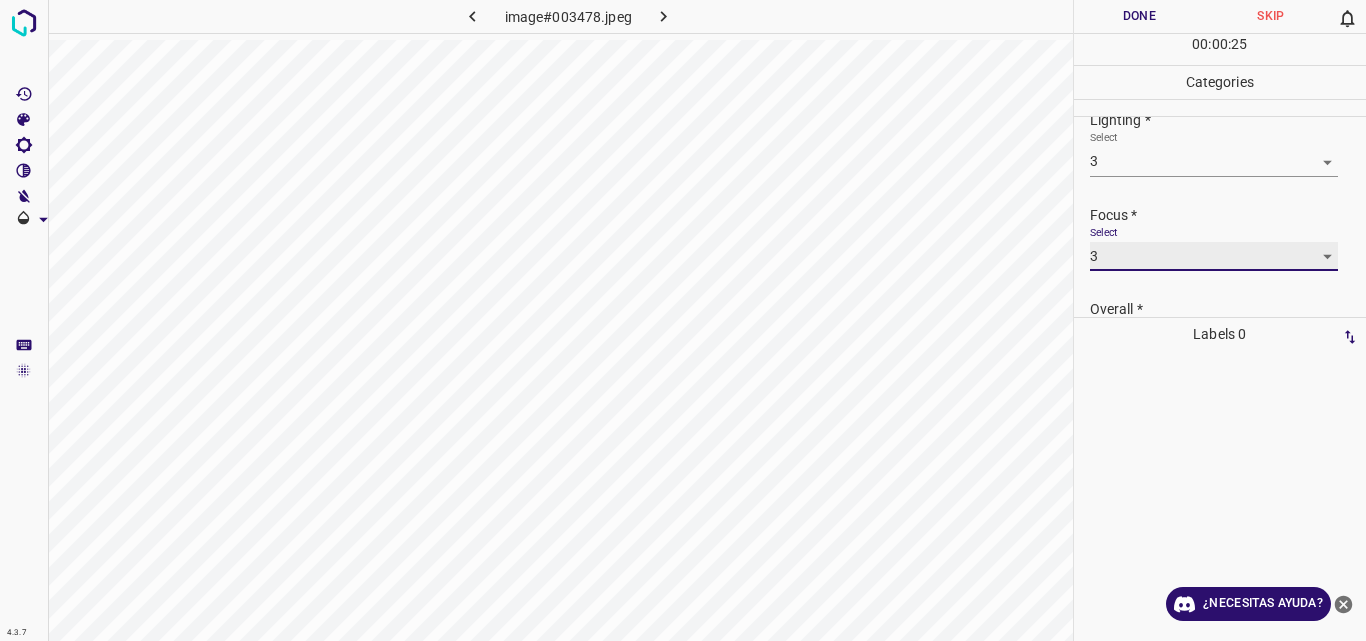 scroll, scrollTop: 98, scrollLeft: 0, axis: vertical 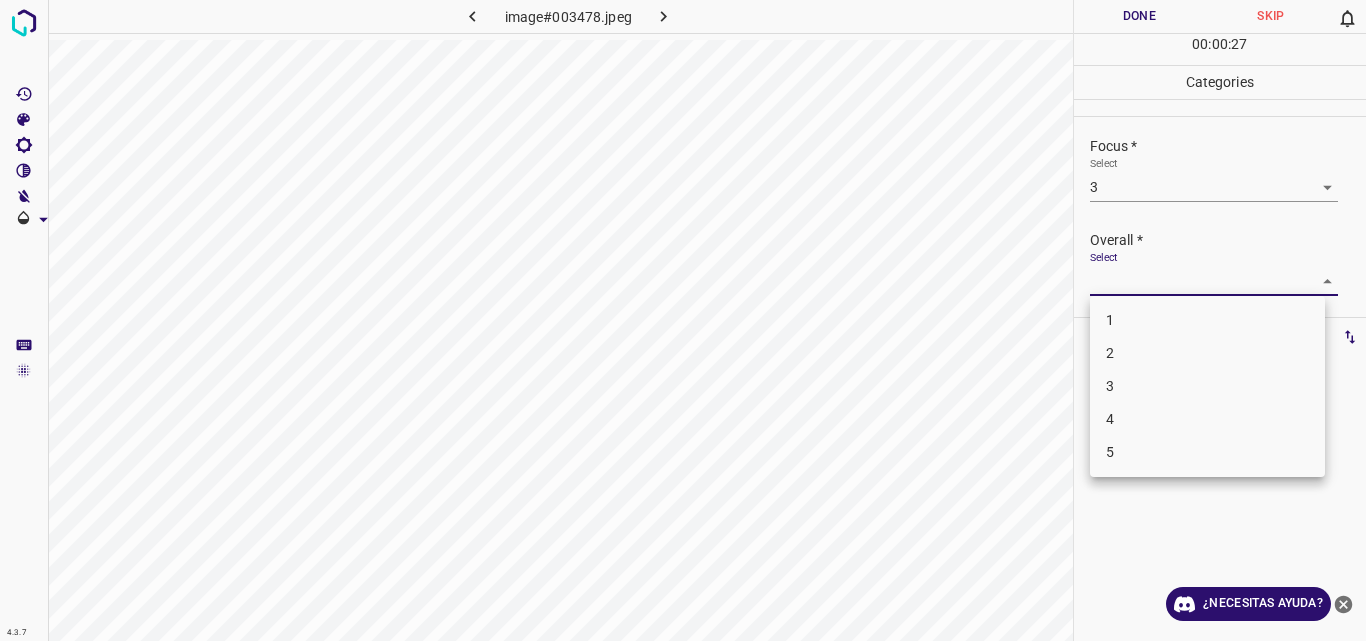 click on "4.3.7 image#003478.jpeg Done Skip 0 00   : 00   : 27   Categories Lighting *  Select 3 3 Focus *  Select 3 3 Overall *  Select ​ Labels   0 Categories 1 Lighting 2 Focus 3 Overall Tools Space Change between modes (Draw & Edit) I Auto labeling R Restore zoom M Zoom in N Zoom out Delete Delete selecte label Filters Z Restore filters X Saturation filter C Brightness filter V Contrast filter B Gray scale filter General O Download ¿Necesitas ayuda? Original text Rate this translation Your feedback will be used to help improve Google Translate - Texto - Esconder - Borrar 1 2 3 4 5" at bounding box center (683, 320) 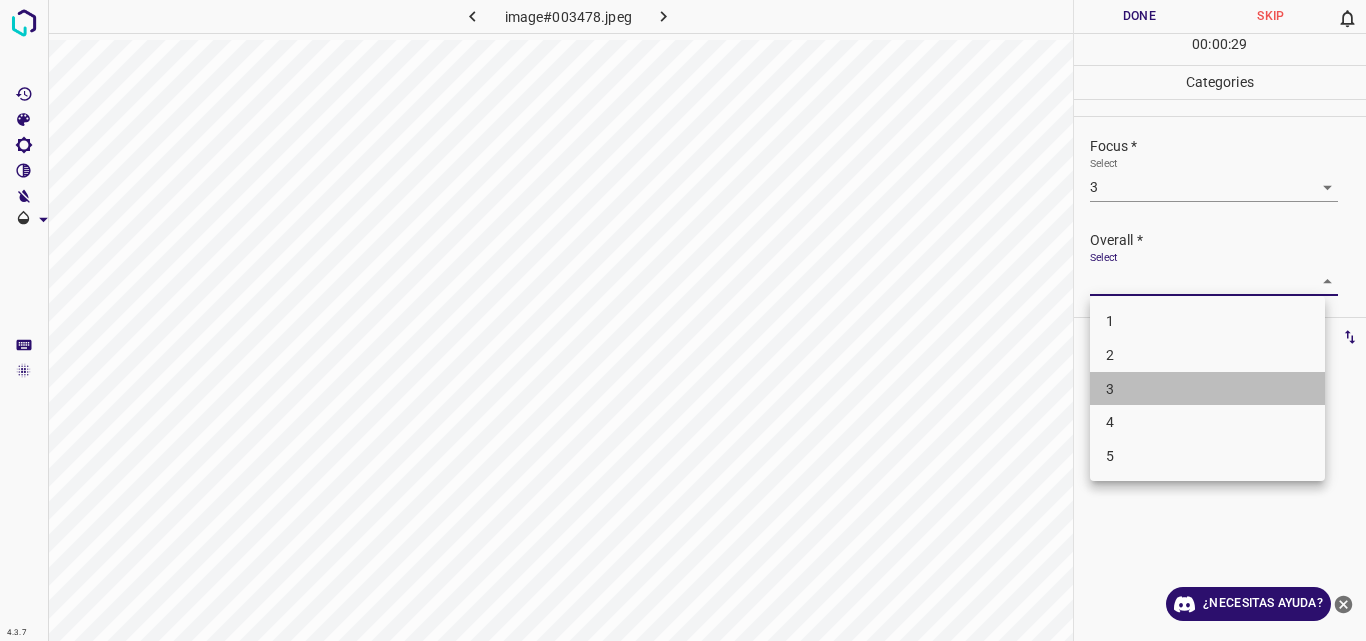 click on "3" at bounding box center [1207, 389] 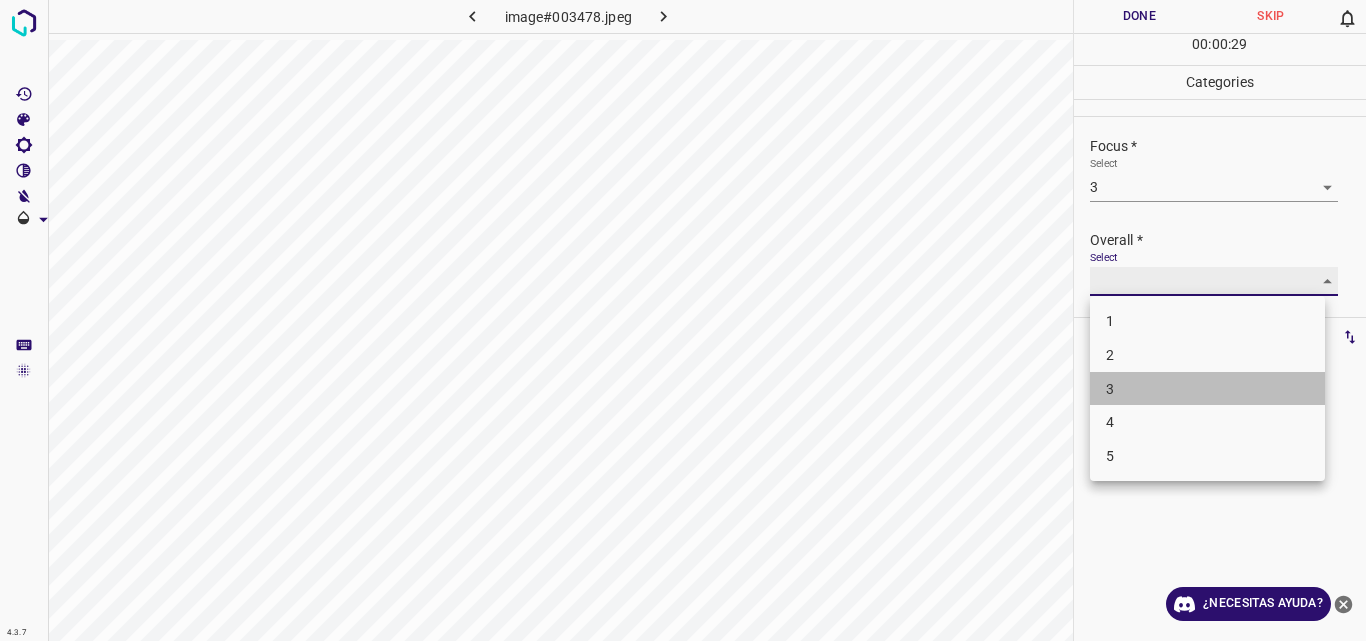 type on "3" 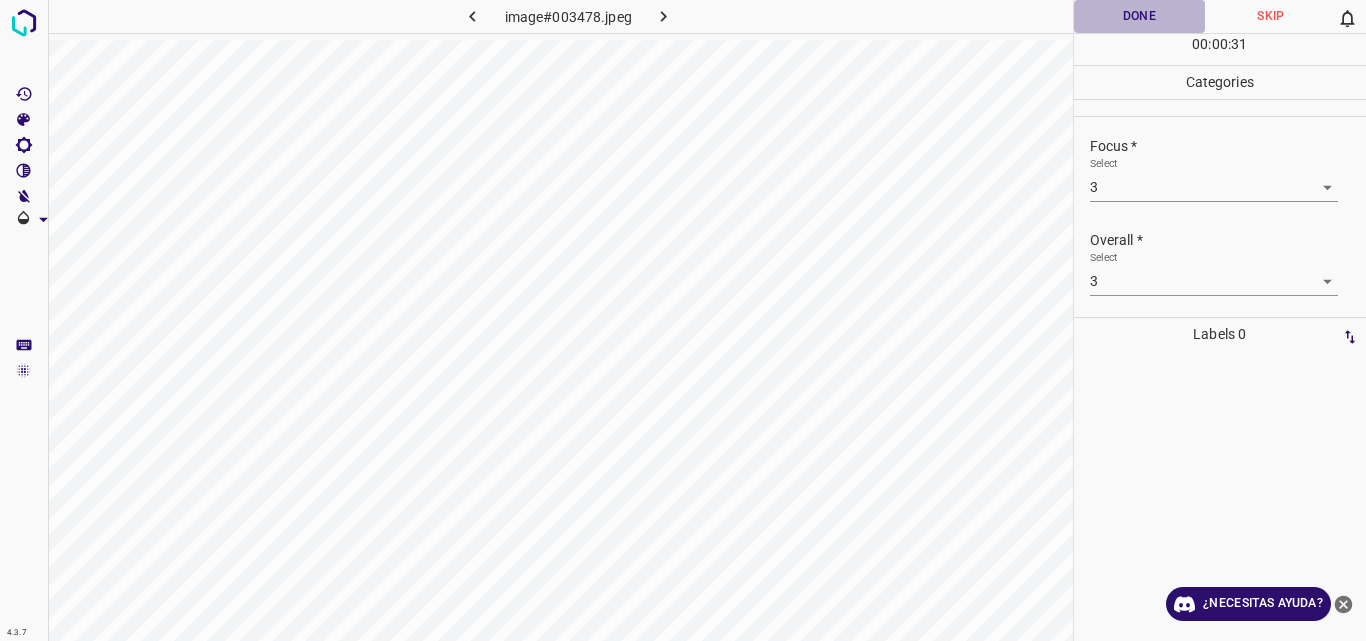 click on "Done" at bounding box center [1140, 16] 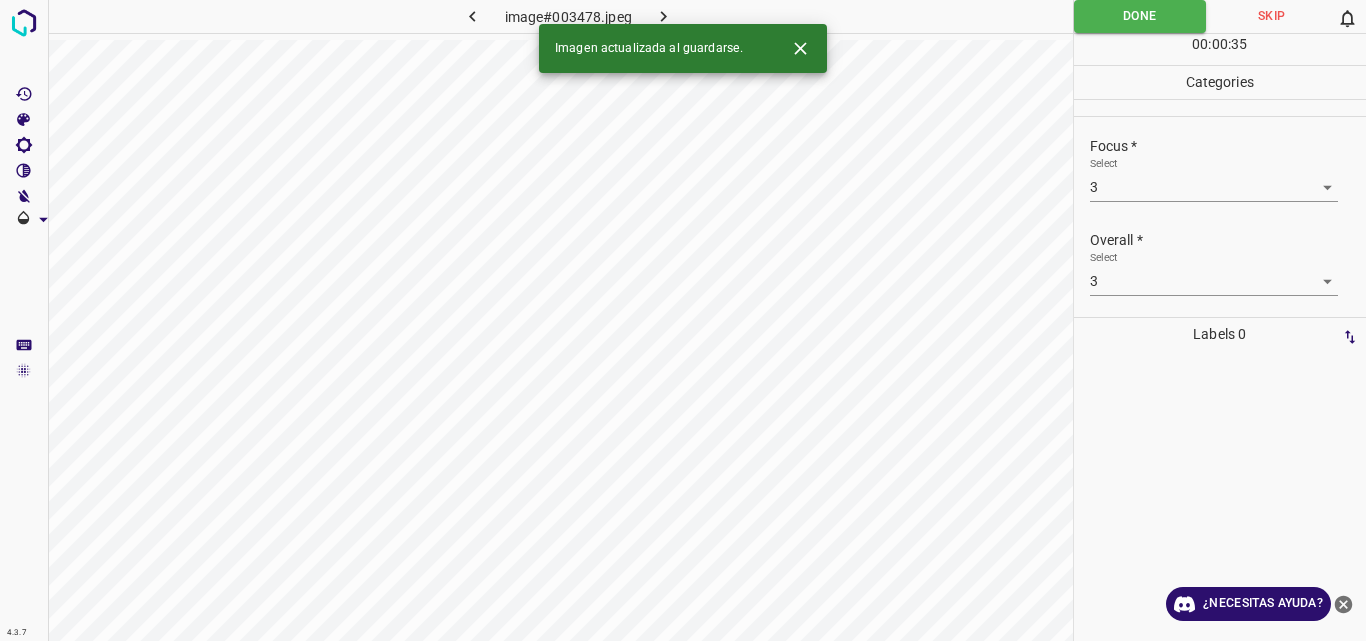 click 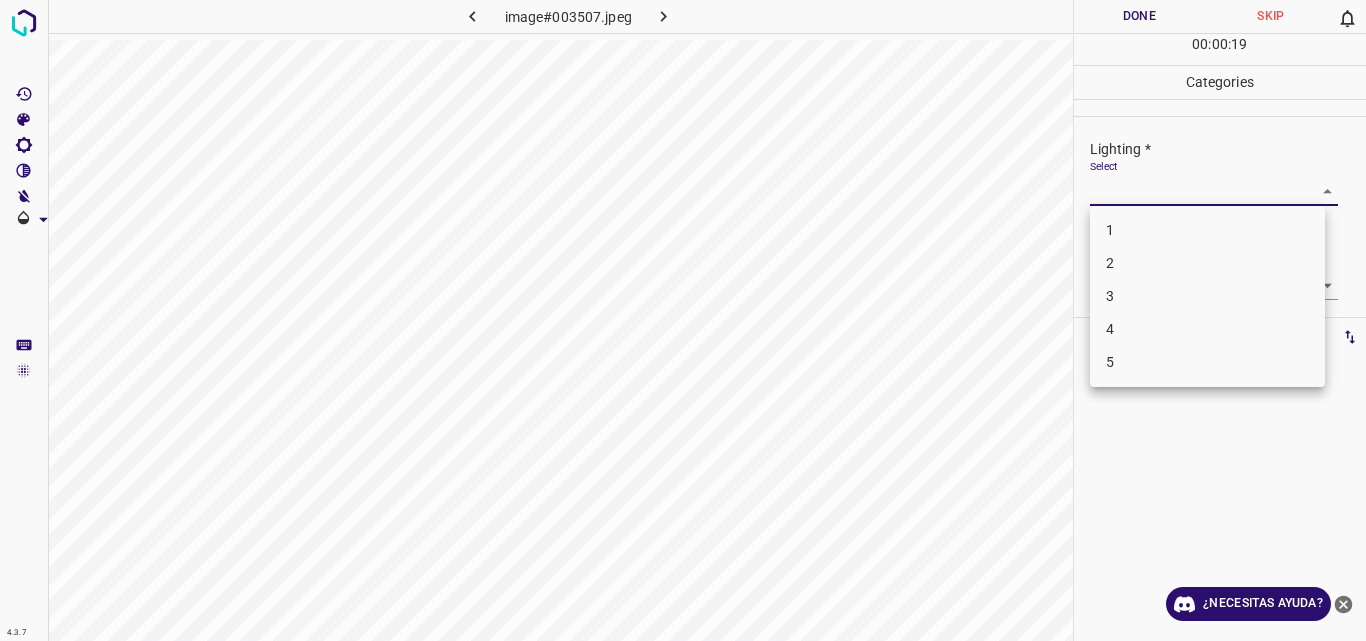 click on "4.3.7 image#003507.jpeg Done Skip 0 00   : 00   : 19   Categories Lighting *  Select ​ Focus *  Select ​ Overall *  Select ​ Labels   0 Categories 1 Lighting 2 Focus 3 Overall Tools Space Change between modes (Draw & Edit) I Auto labeling R Restore zoom M Zoom in N Zoom out Delete Delete selecte label Filters Z Restore filters X Saturation filter C Brightness filter V Contrast filter B Gray scale filter General O Download ¿Necesitas ayuda? Original text Rate this translation Your feedback will be used to help improve Google Translate - Texto - Esconder - Borrar 1 2 3 4 5" at bounding box center [683, 320] 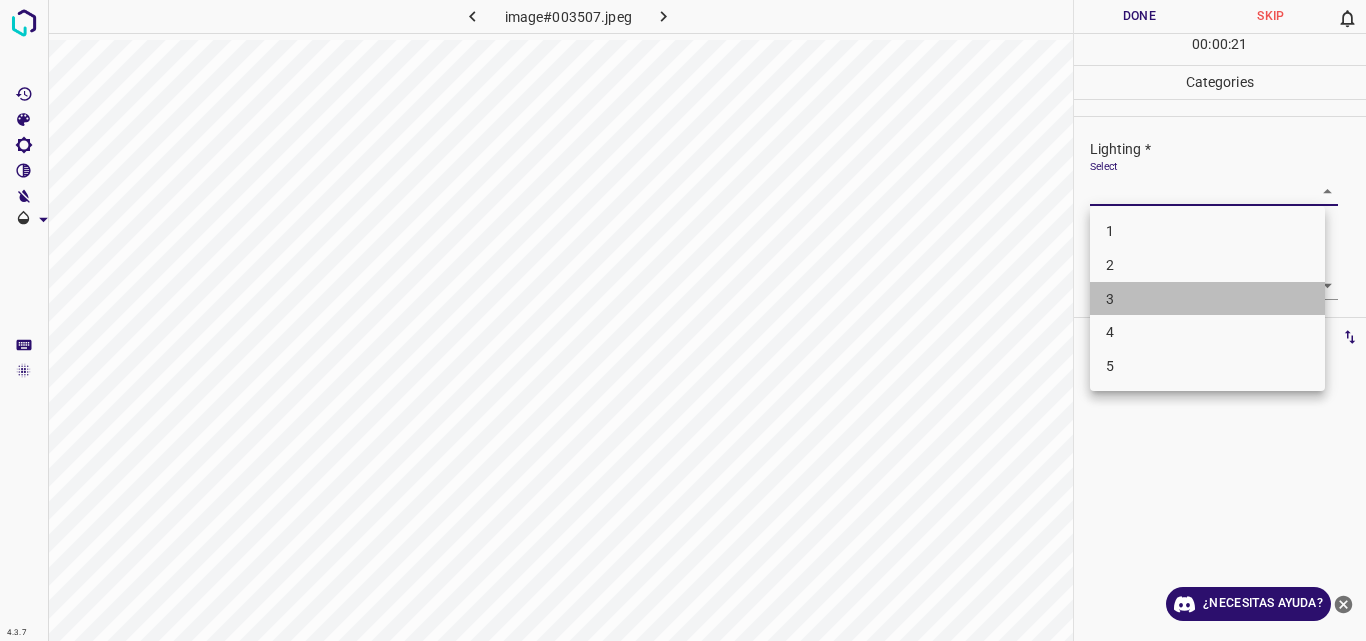 click on "3" at bounding box center [1207, 299] 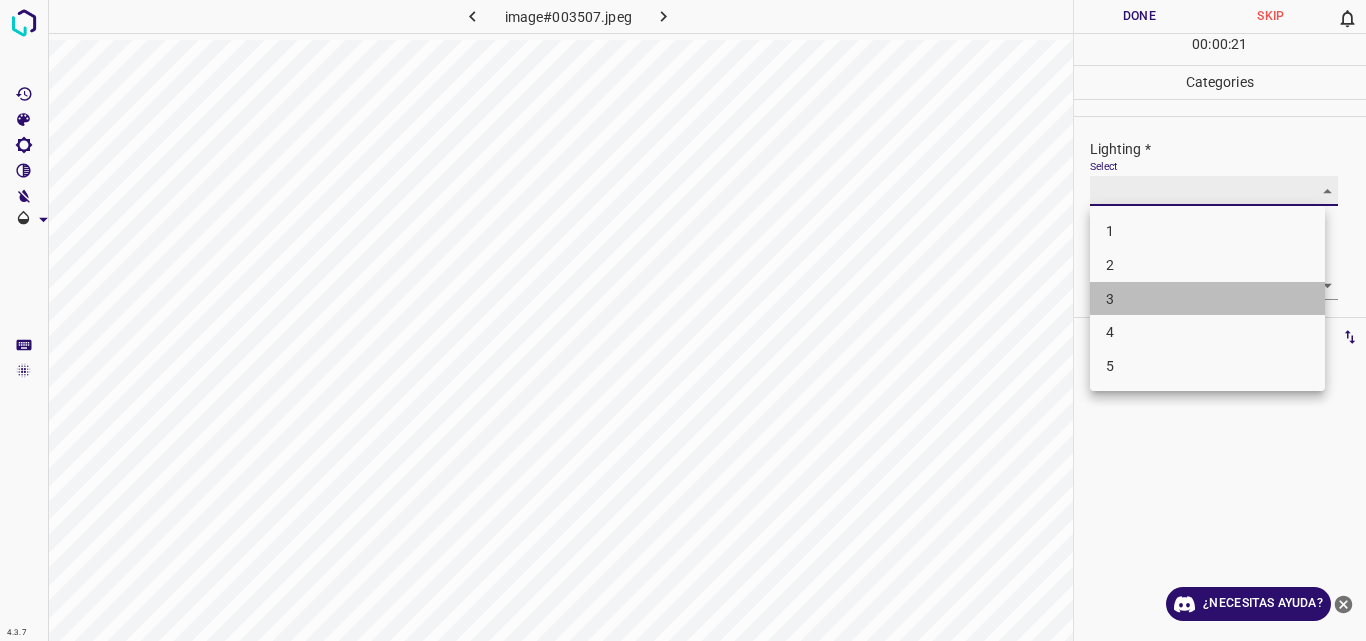 type on "3" 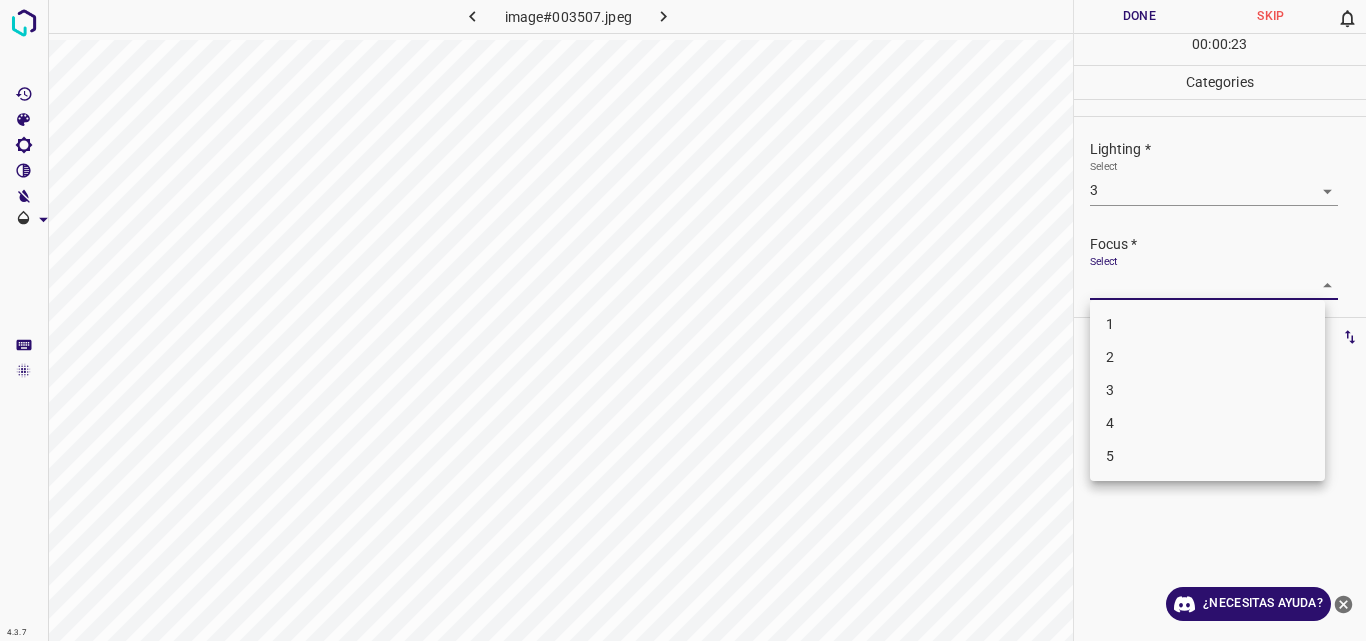 click on "4.3.7 image#003507.jpeg Done Skip 0 00   : 00   : 23   Categories Lighting *  Select 3 3 Focus *  Select ​ Overall *  Select ​ Labels   0 Categories 1 Lighting 2 Focus 3 Overall Tools Space Change between modes (Draw & Edit) I Auto labeling R Restore zoom M Zoom in N Zoom out Delete Delete selecte label Filters Z Restore filters X Saturation filter C Brightness filter V Contrast filter B Gray scale filter General O Download ¿Necesitas ayuda? Original text Rate this translation Your feedback will be used to help improve Google Translate - Texto - Esconder - Borrar 1 2 3 4 5" at bounding box center (683, 320) 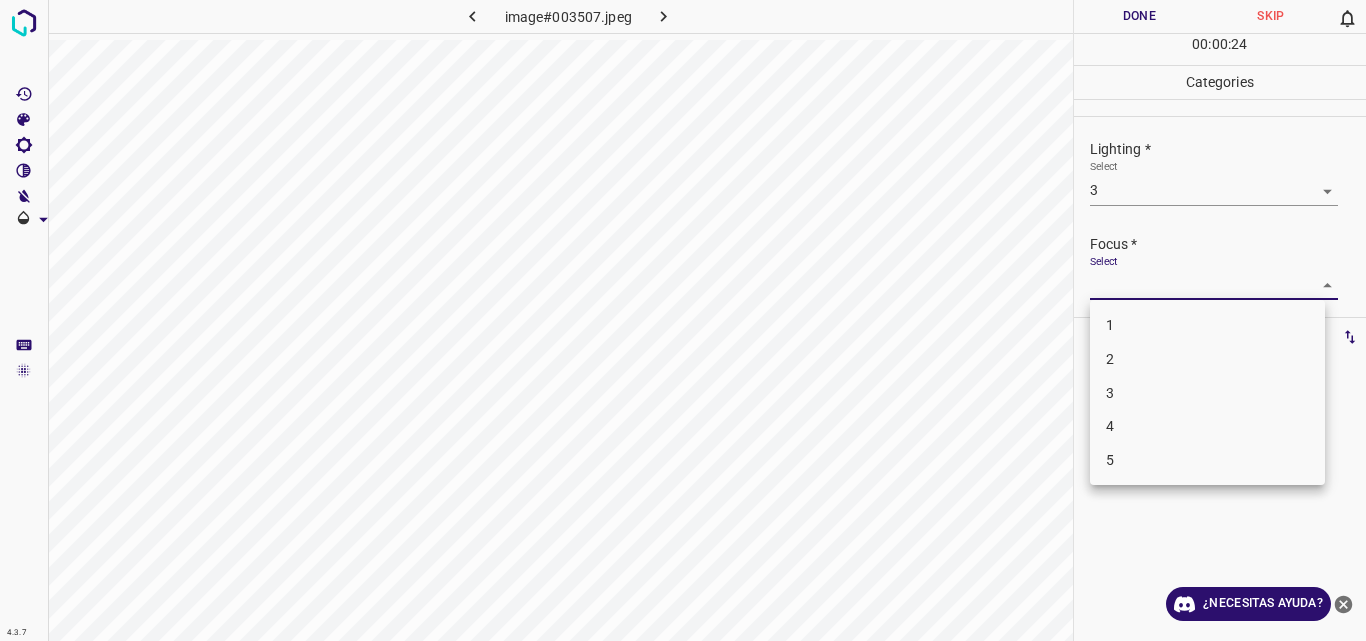 click on "3" at bounding box center [1207, 393] 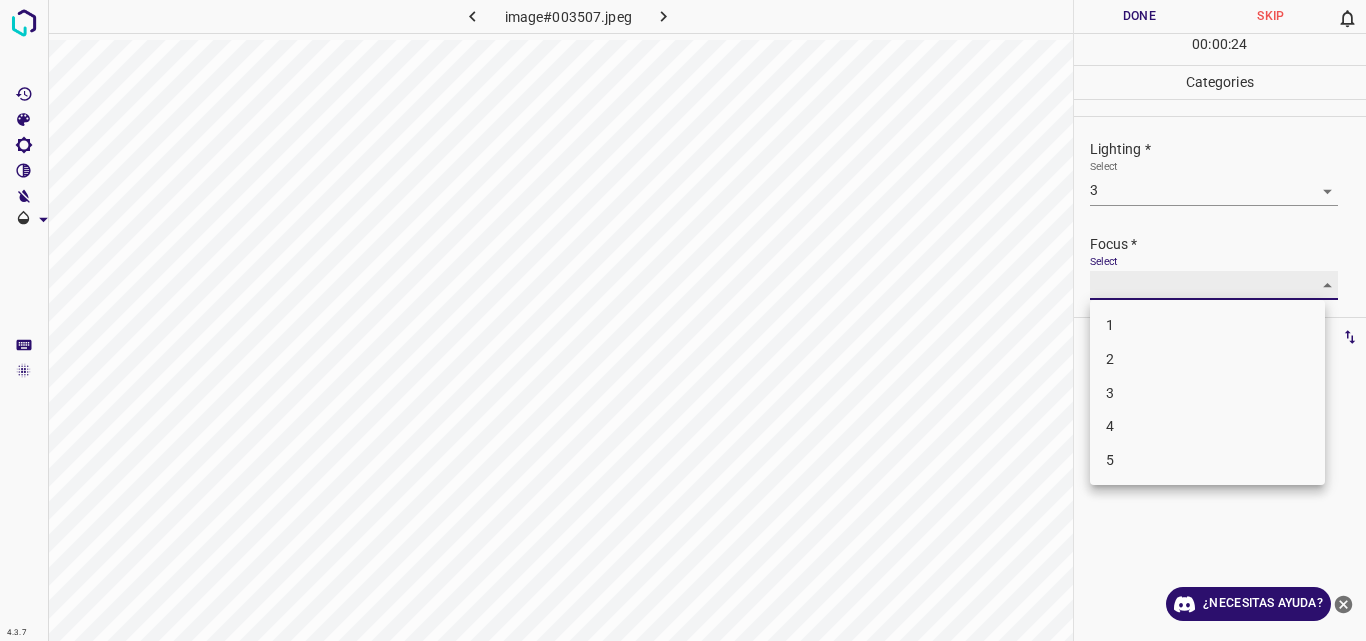 type on "3" 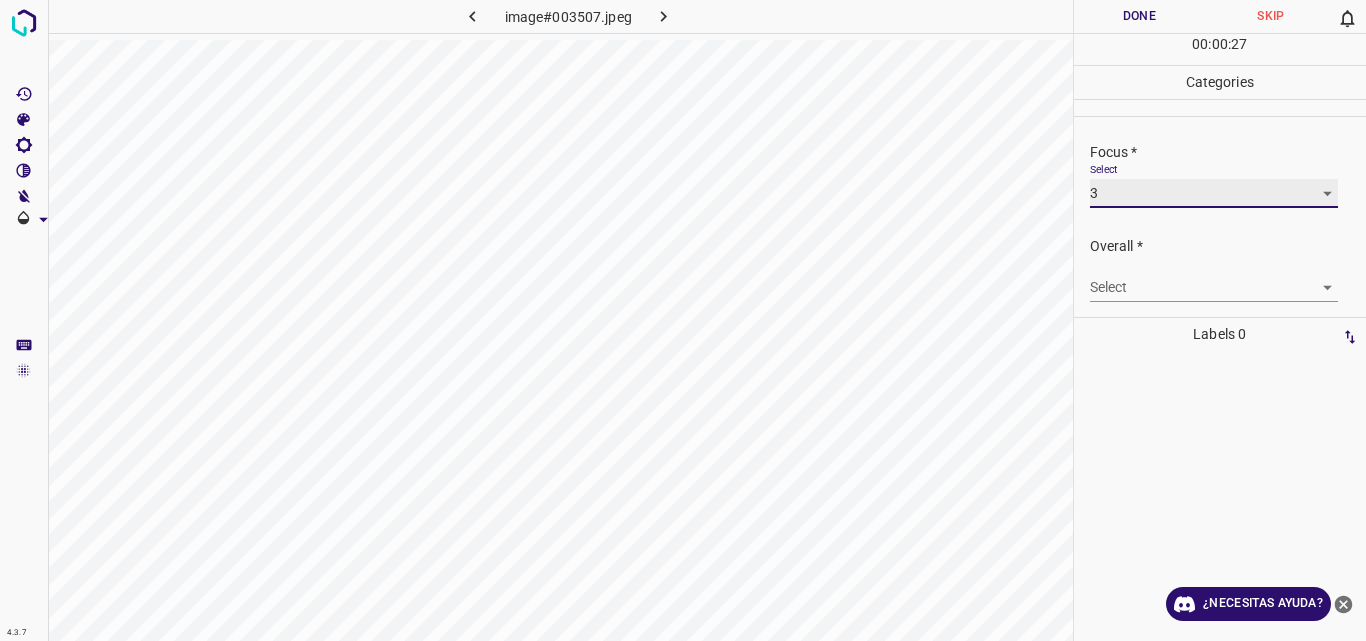 scroll, scrollTop: 98, scrollLeft: 0, axis: vertical 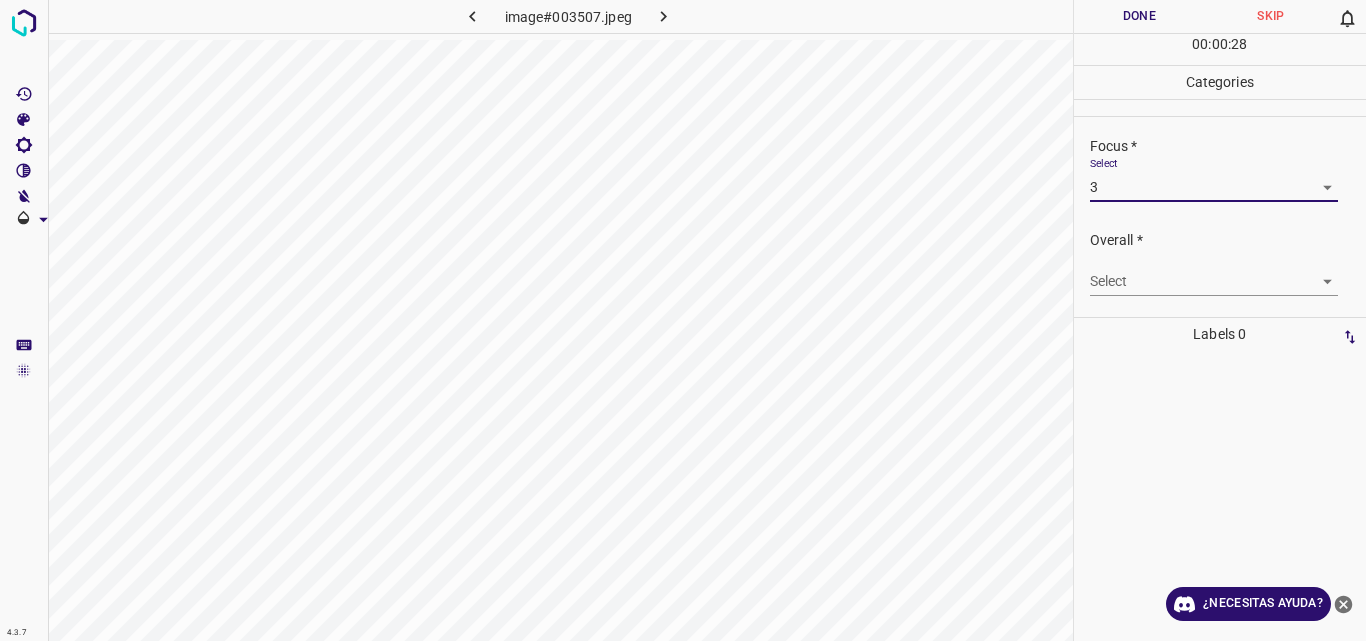 click on "4.3.7 image#003507.jpeg Done Skip 0 00   : 00   : 28   Categories Lighting *  Select 3 3 Focus *  Select 3 3 Overall *  Select ​ Labels   0 Categories 1 Lighting 2 Focus 3 Overall Tools Space Change between modes (Draw & Edit) I Auto labeling R Restore zoom M Zoom in N Zoom out Delete Delete selecte label Filters Z Restore filters X Saturation filter C Brightness filter V Contrast filter B Gray scale filter General O Download ¿Necesitas ayuda? Original text Rate this translation Your feedback will be used to help improve Google Translate - Texto - Esconder - Borrar" at bounding box center (683, 320) 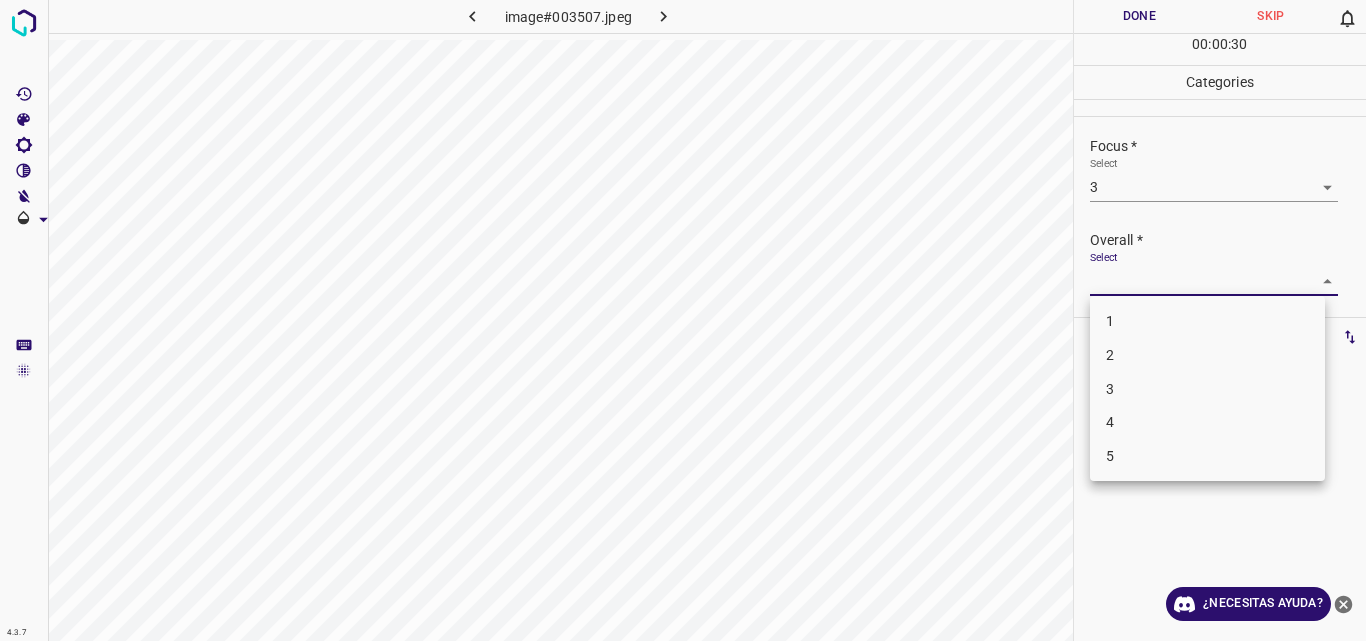 click on "3" at bounding box center (1207, 389) 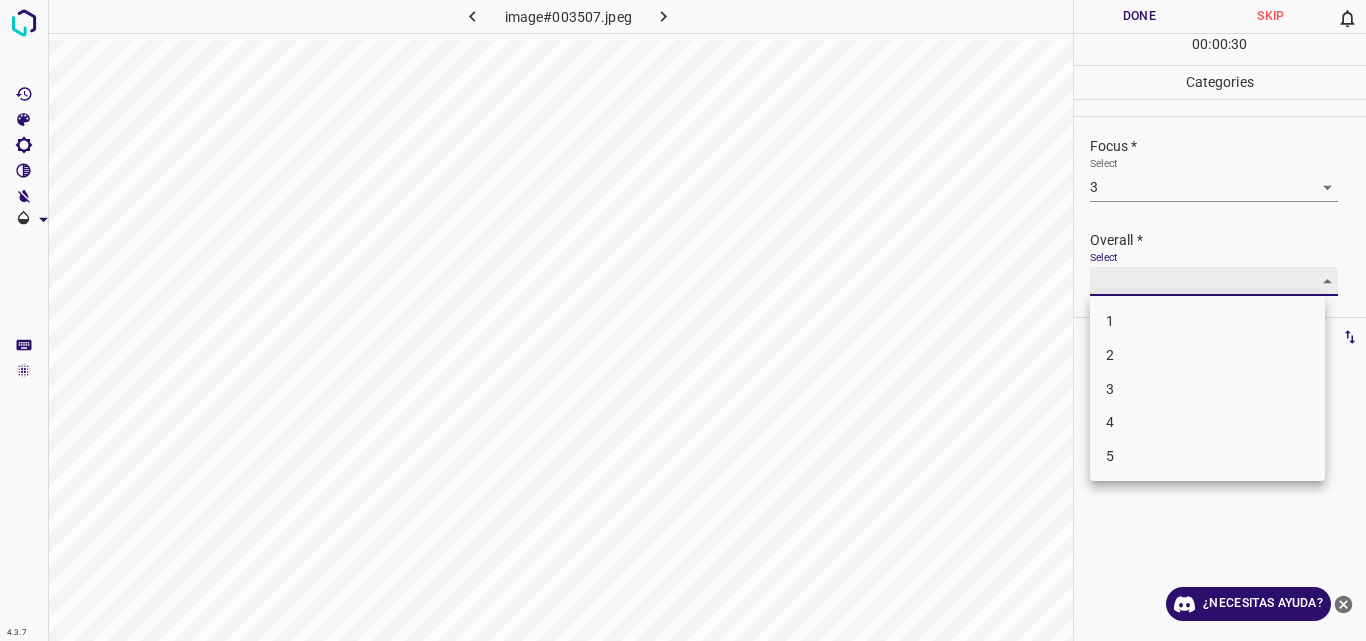type on "3" 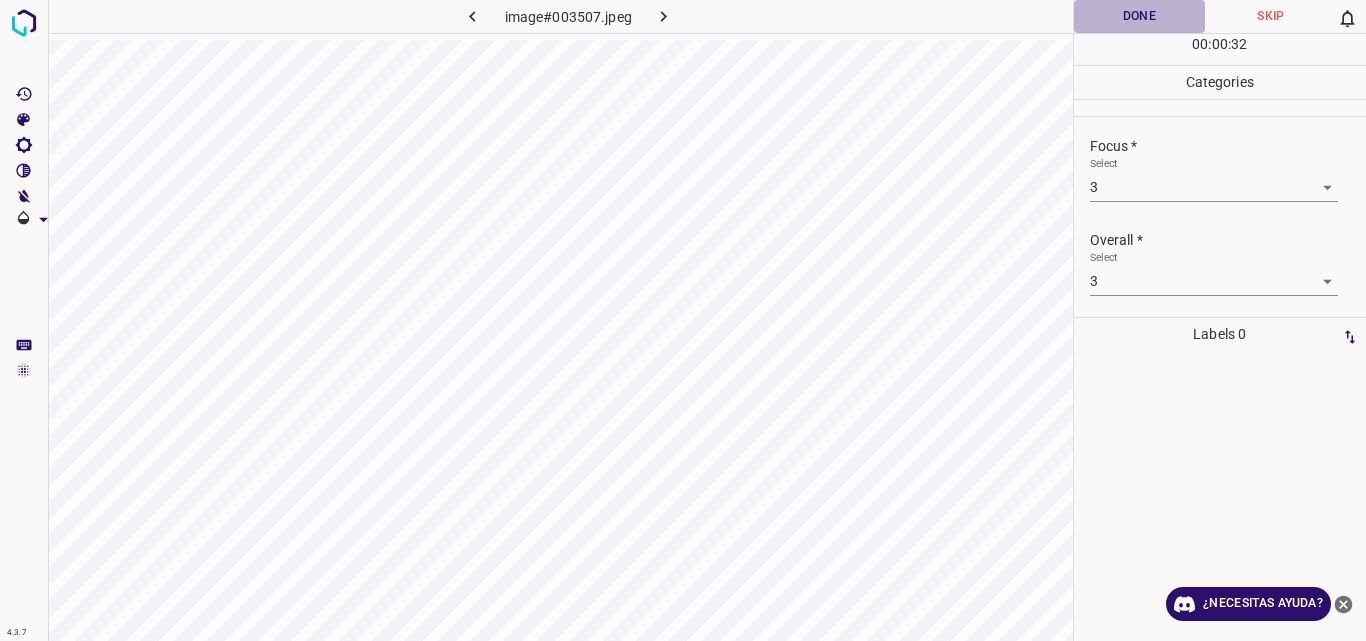 click on "Done" at bounding box center [1140, 16] 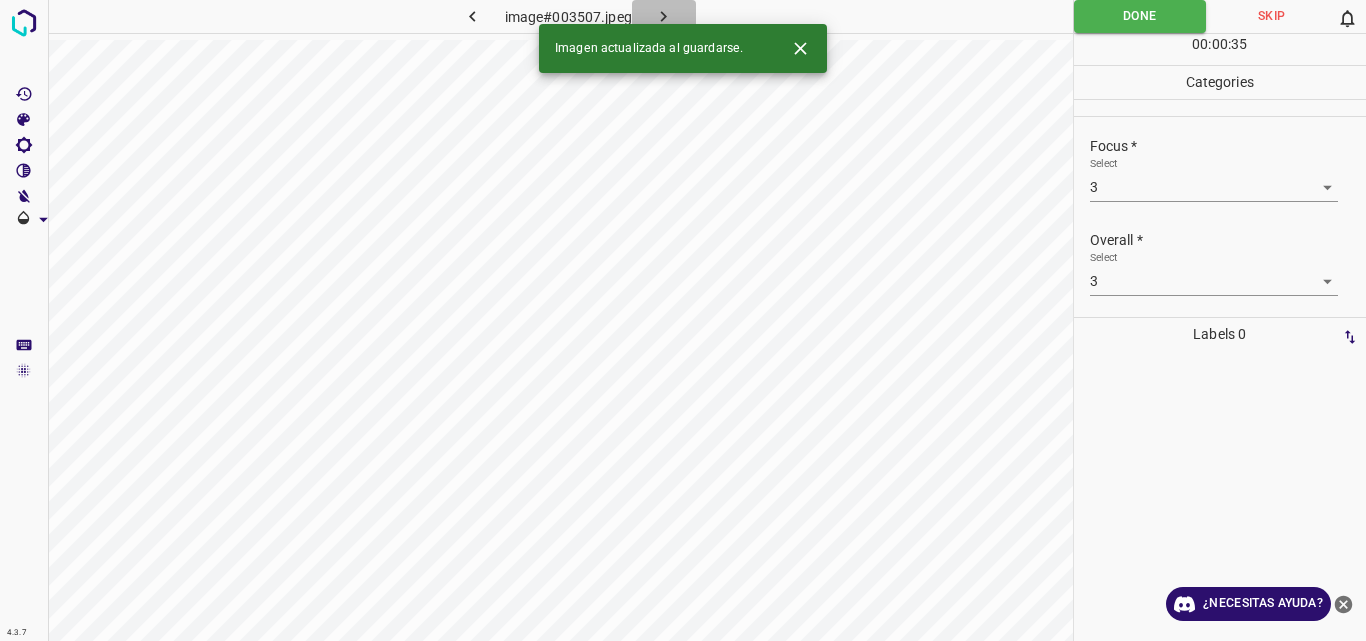 click 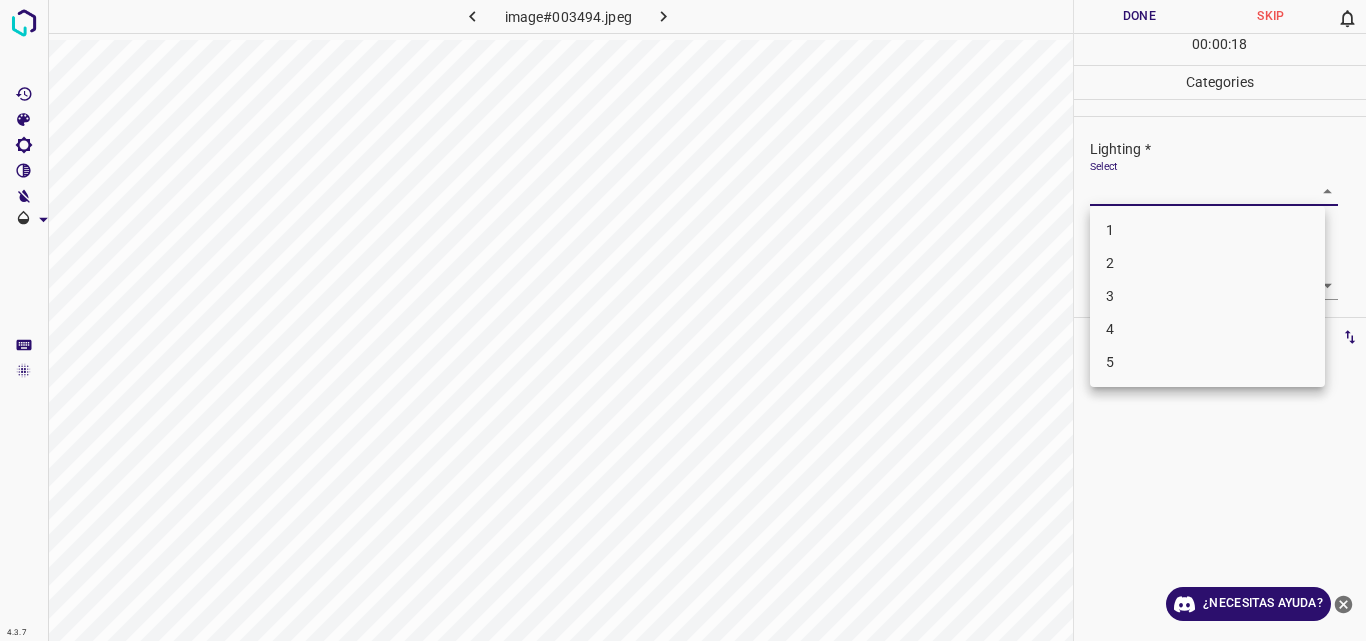 click on "4.3.7 image#003494.jpeg Done Skip 0 00   : 00   : 18   Categories Lighting *  Select ​ Focus *  Select ​ Overall *  Select ​ Labels   0 Categories 1 Lighting 2 Focus 3 Overall Tools Space Change between modes (Draw & Edit) I Auto labeling R Restore zoom M Zoom in N Zoom out Delete Delete selecte label Filters Z Restore filters X Saturation filter C Brightness filter V Contrast filter B Gray scale filter General O Download ¿Necesitas ayuda? Original text Rate this translation Your feedback will be used to help improve Google Translate - Texto - Esconder - Borrar 1 2 3 4 5" at bounding box center [683, 320] 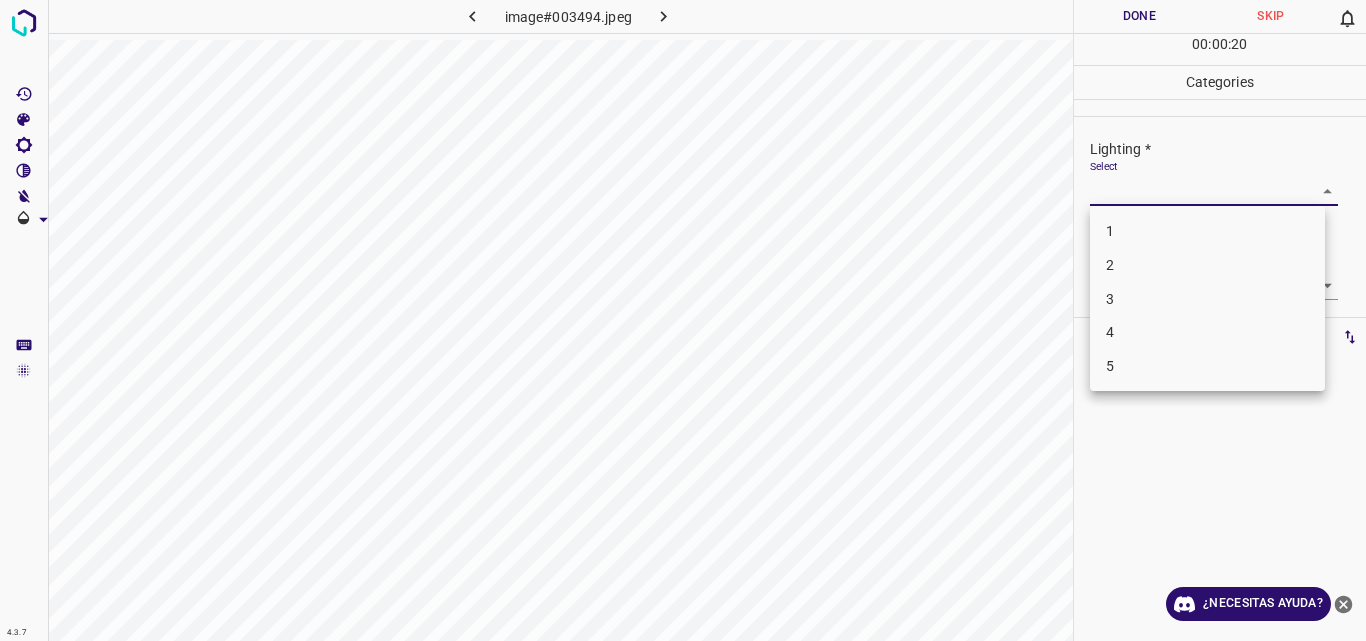 click on "3" at bounding box center (1207, 299) 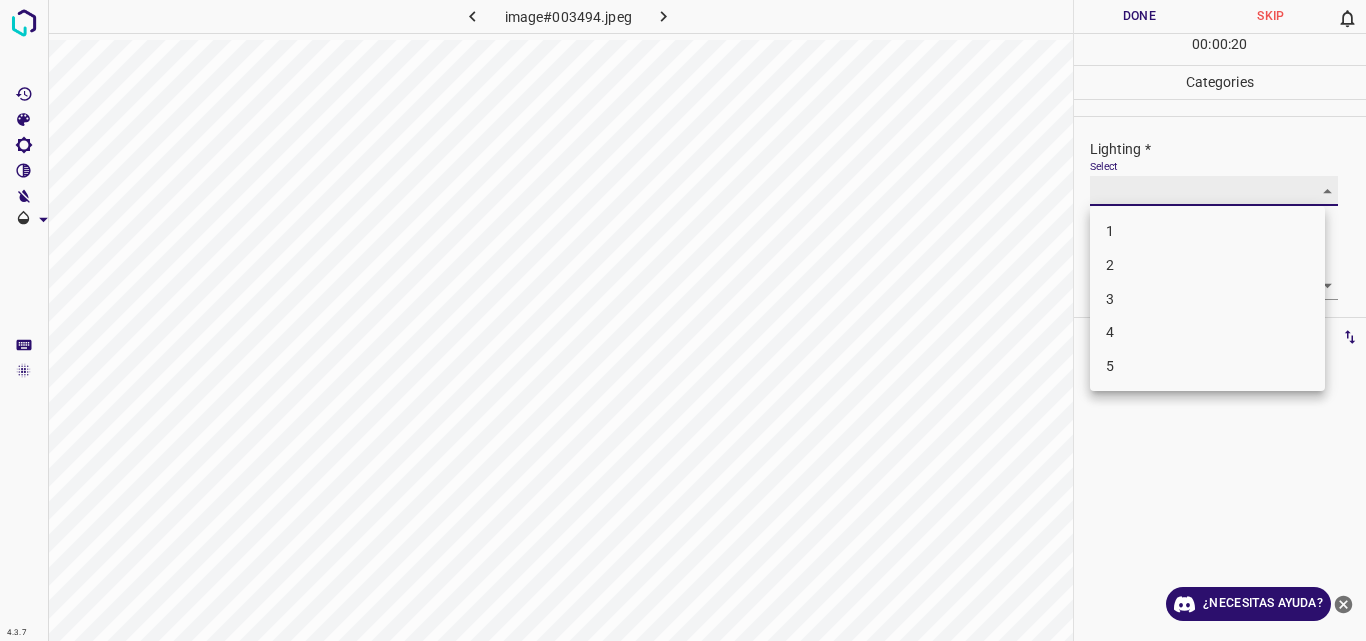 type on "3" 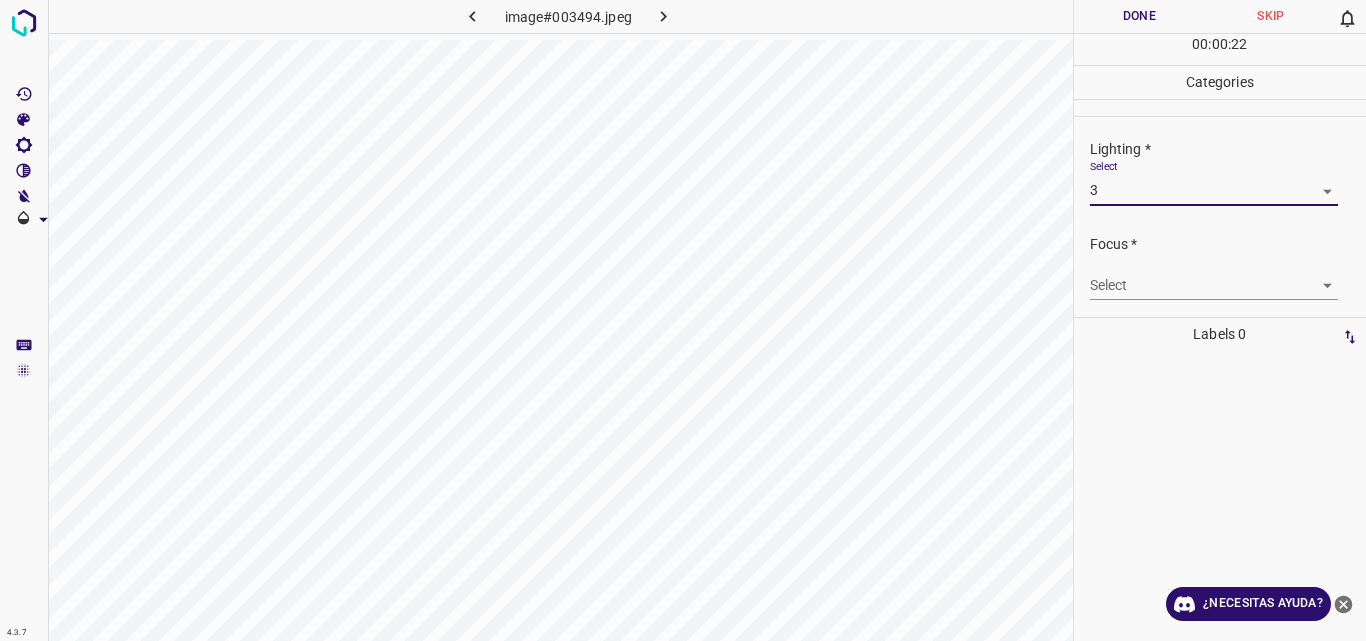click on "4.3.7 image#003494.jpeg Done Skip 0 00   : 00   : 22   Categories Lighting *  Select 3 3 Focus *  Select ​ Overall *  Select ​ Labels   0 Categories 1 Lighting 2 Focus 3 Overall Tools Space Change between modes (Draw & Edit) I Auto labeling R Restore zoom M Zoom in N Zoom out Delete Delete selecte label Filters Z Restore filters X Saturation filter C Brightness filter V Contrast filter B Gray scale filter General O Download ¿Necesitas ayuda? Original text Rate this translation Your feedback will be used to help improve Google Translate - Texto - Esconder - Borrar" at bounding box center (683, 320) 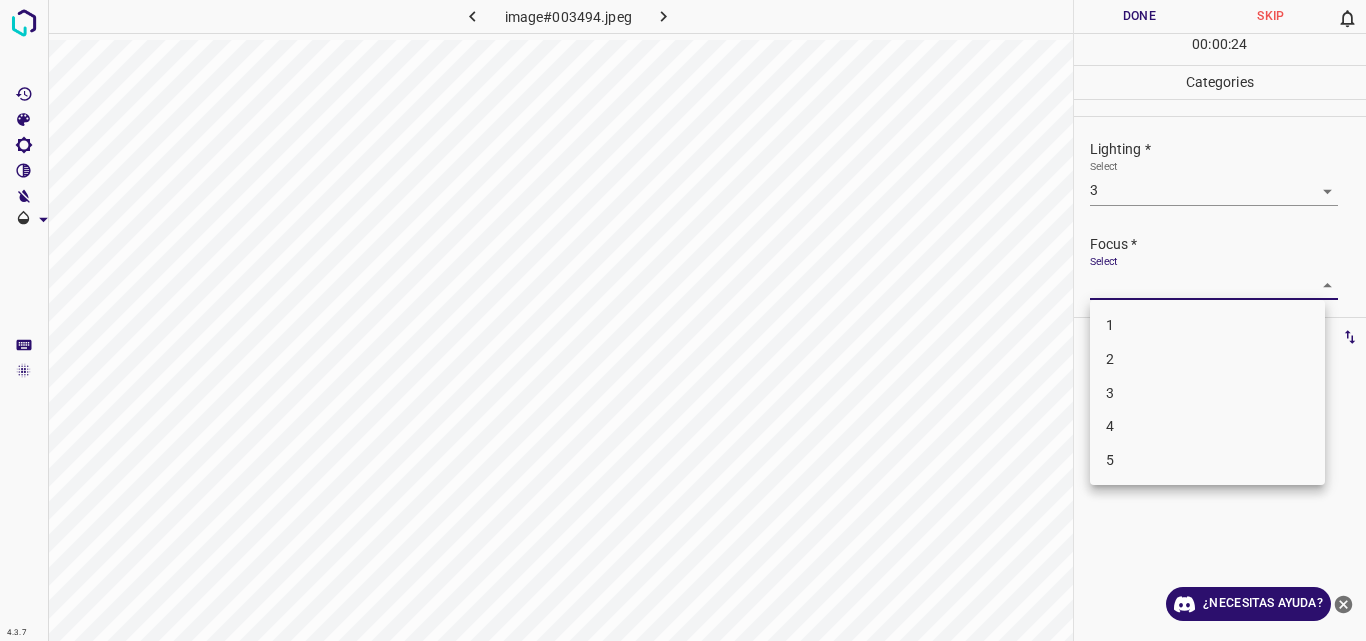 click on "3" at bounding box center [1207, 393] 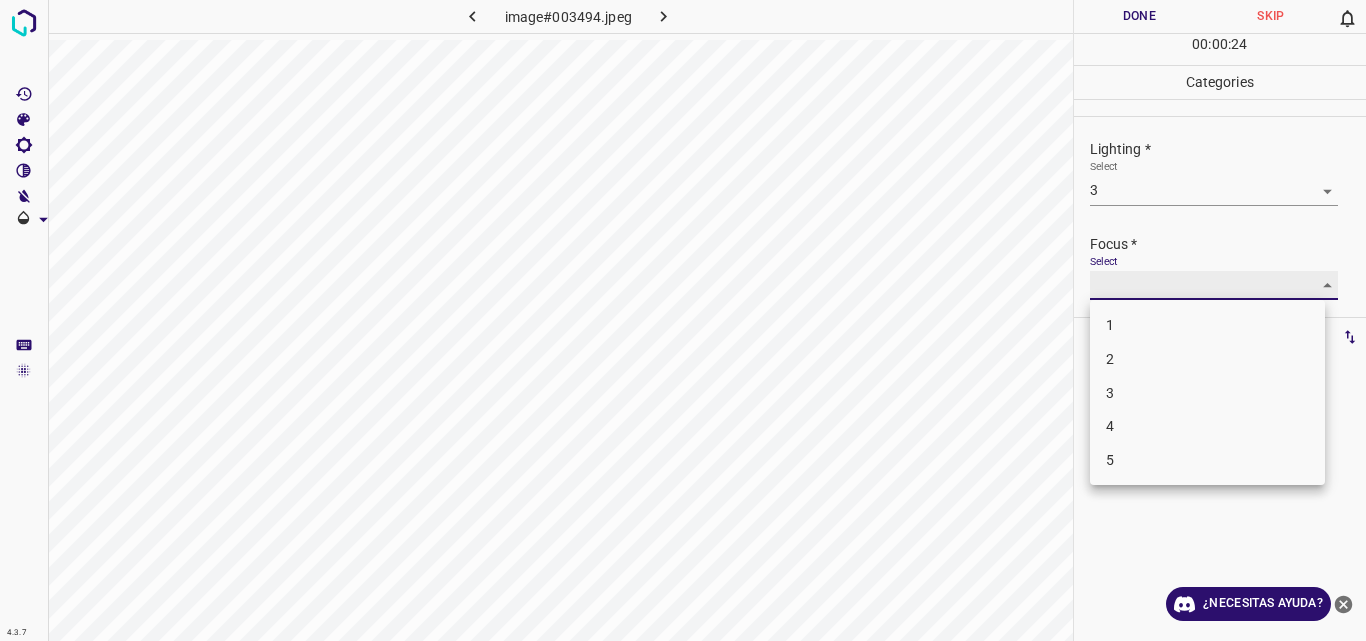 type on "3" 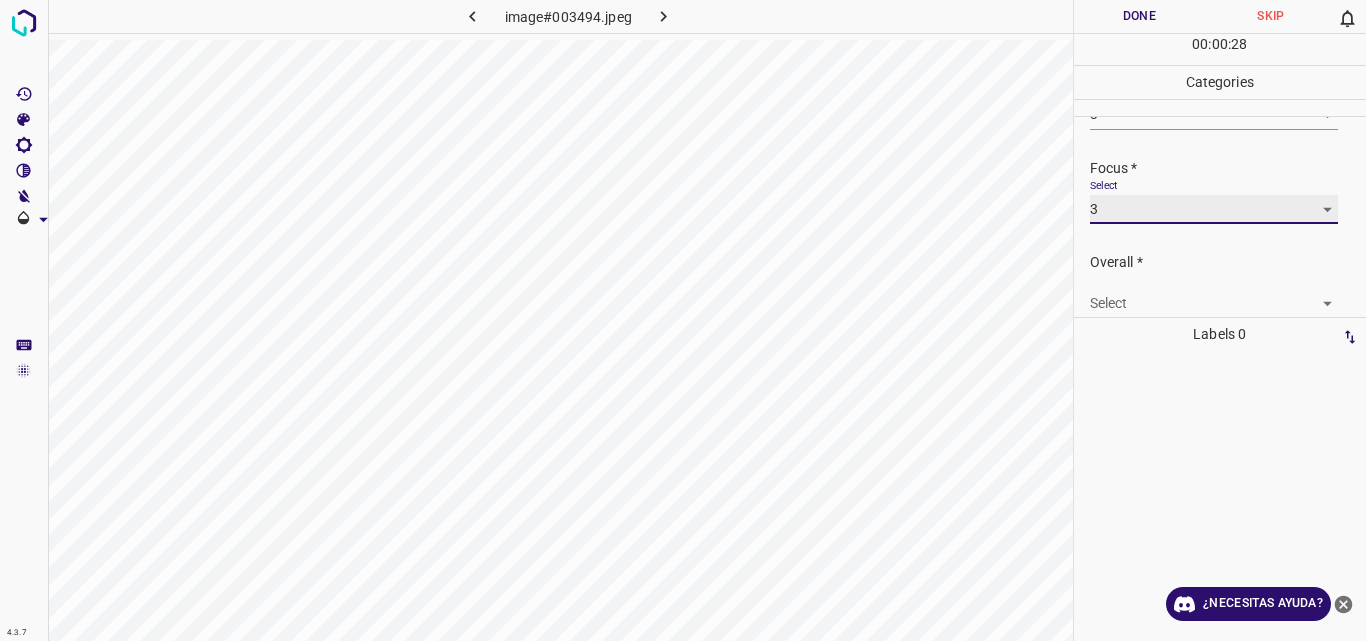 scroll, scrollTop: 98, scrollLeft: 0, axis: vertical 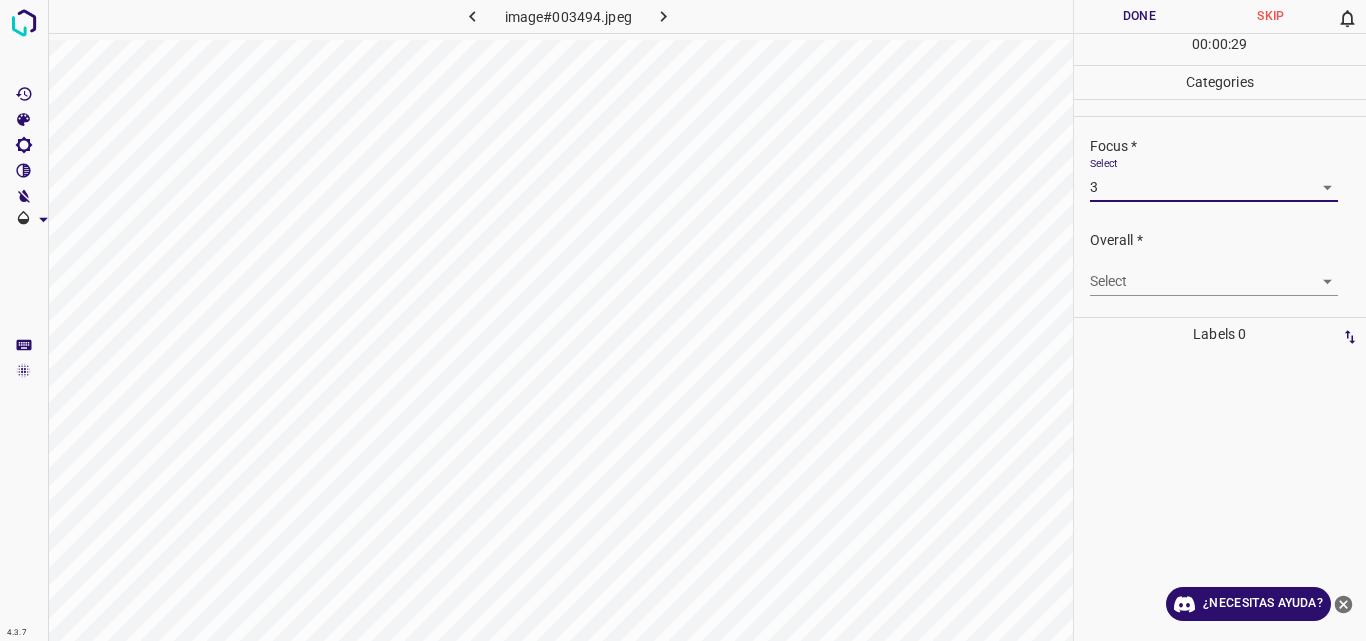 click on "4.3.7 image#003494.jpeg Done Skip 0 00   : 00   : 29   Categories Lighting *  Select 3 3 Focus *  Select 3 3 Overall *  Select ​ Labels   0 Categories 1 Lighting 2 Focus 3 Overall Tools Space Change between modes (Draw & Edit) I Auto labeling R Restore zoom M Zoom in N Zoom out Delete Delete selecte label Filters Z Restore filters X Saturation filter C Brightness filter V Contrast filter B Gray scale filter General O Download ¿Necesitas ayuda? Original text Rate this translation Your feedback will be used to help improve Google Translate - Texto - Esconder - Borrar" at bounding box center (683, 320) 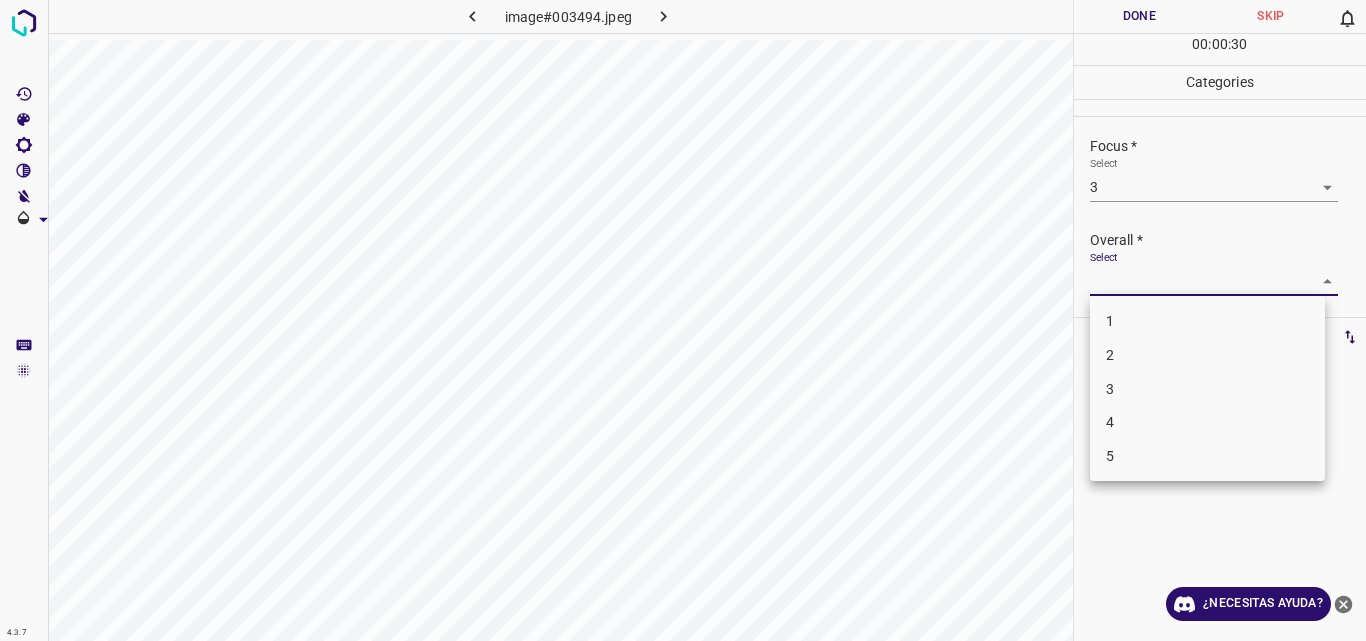 click on "3" at bounding box center [1207, 389] 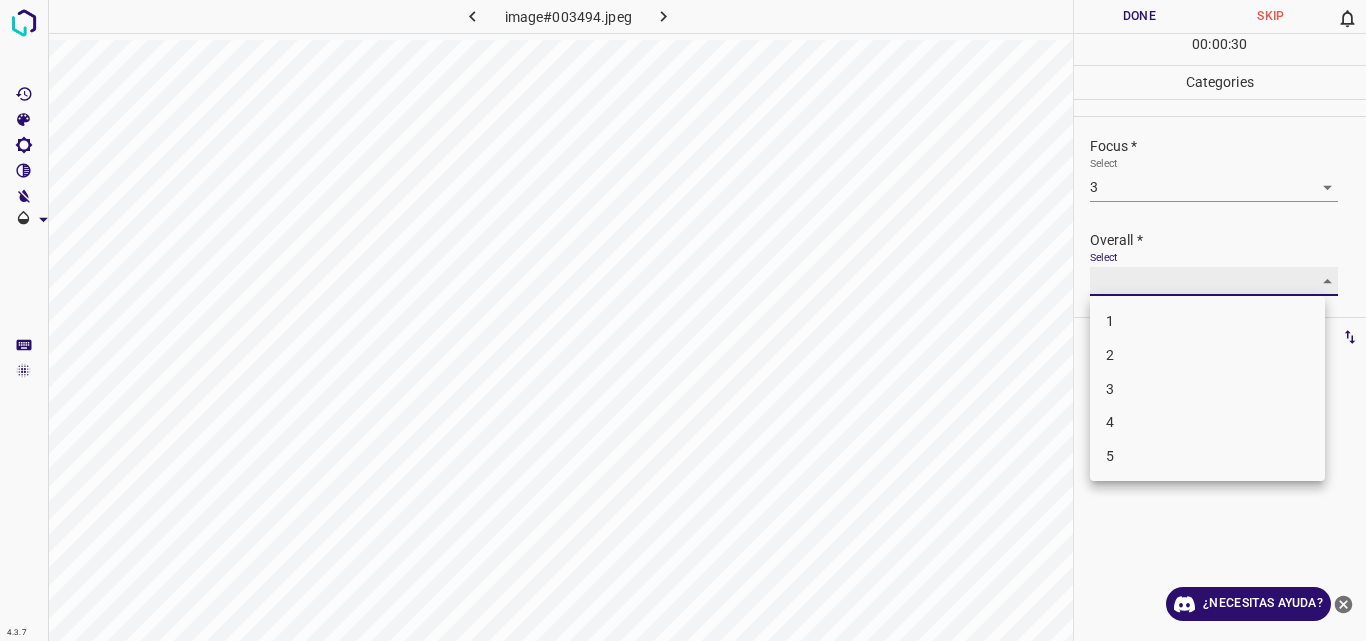 type on "3" 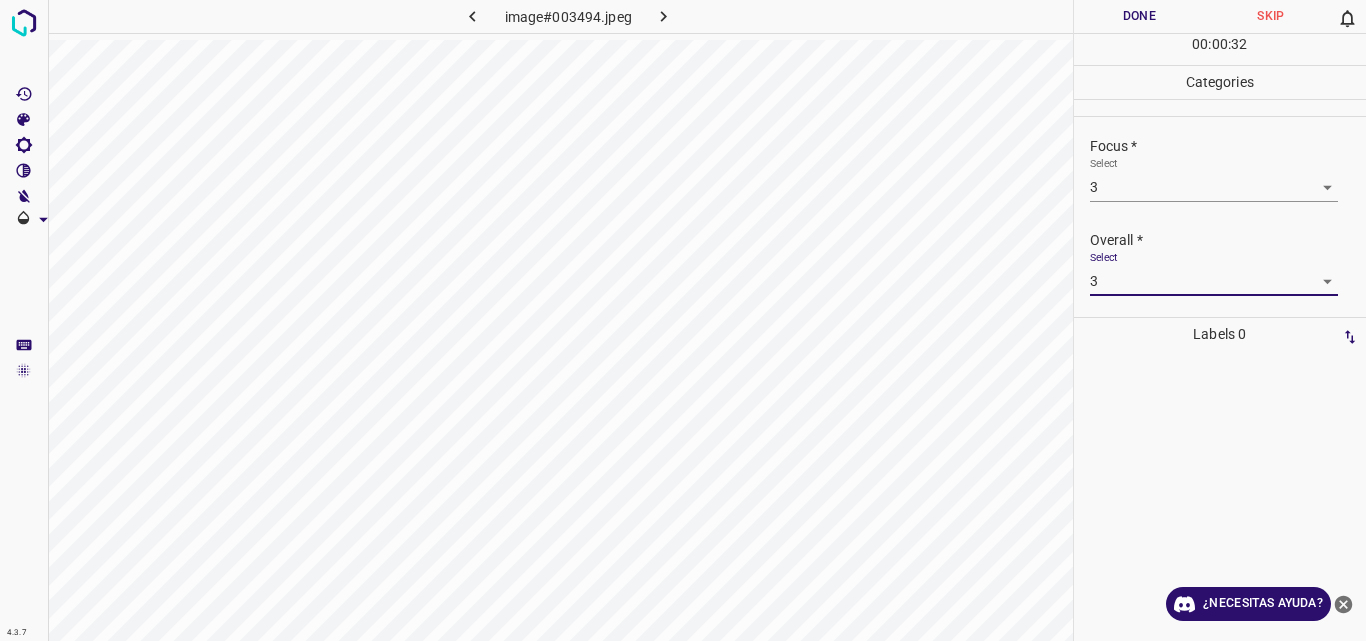 click on "Done" at bounding box center [1140, 16] 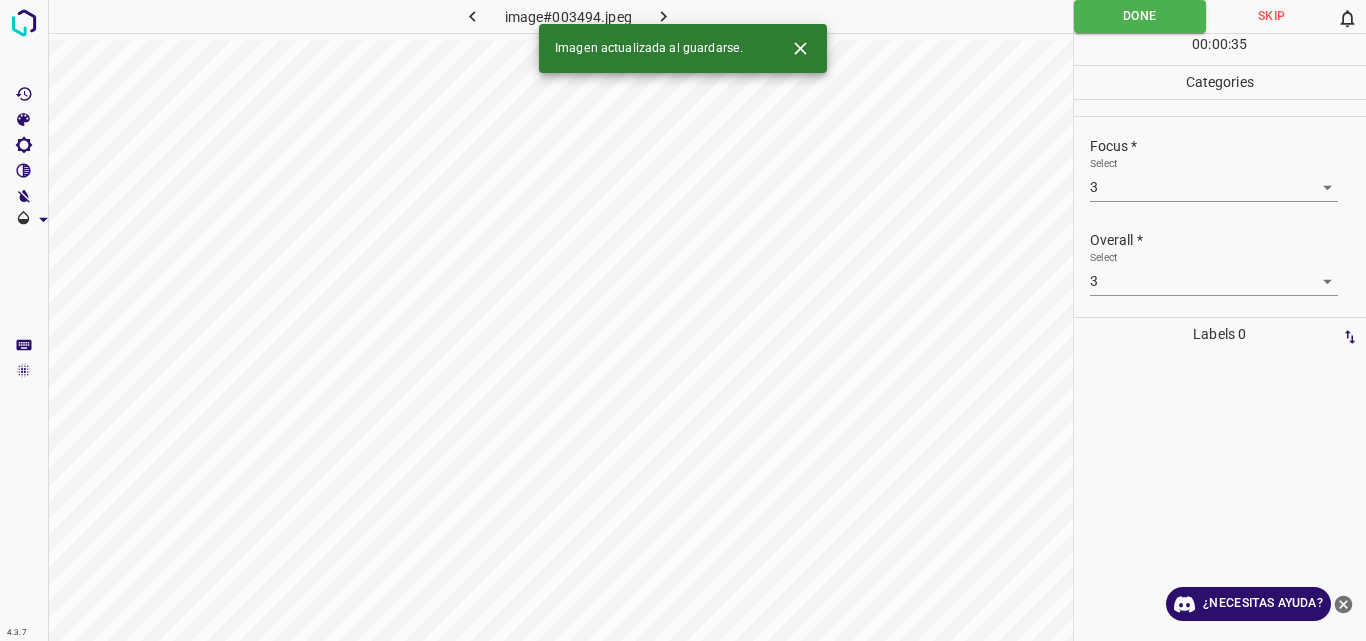 click 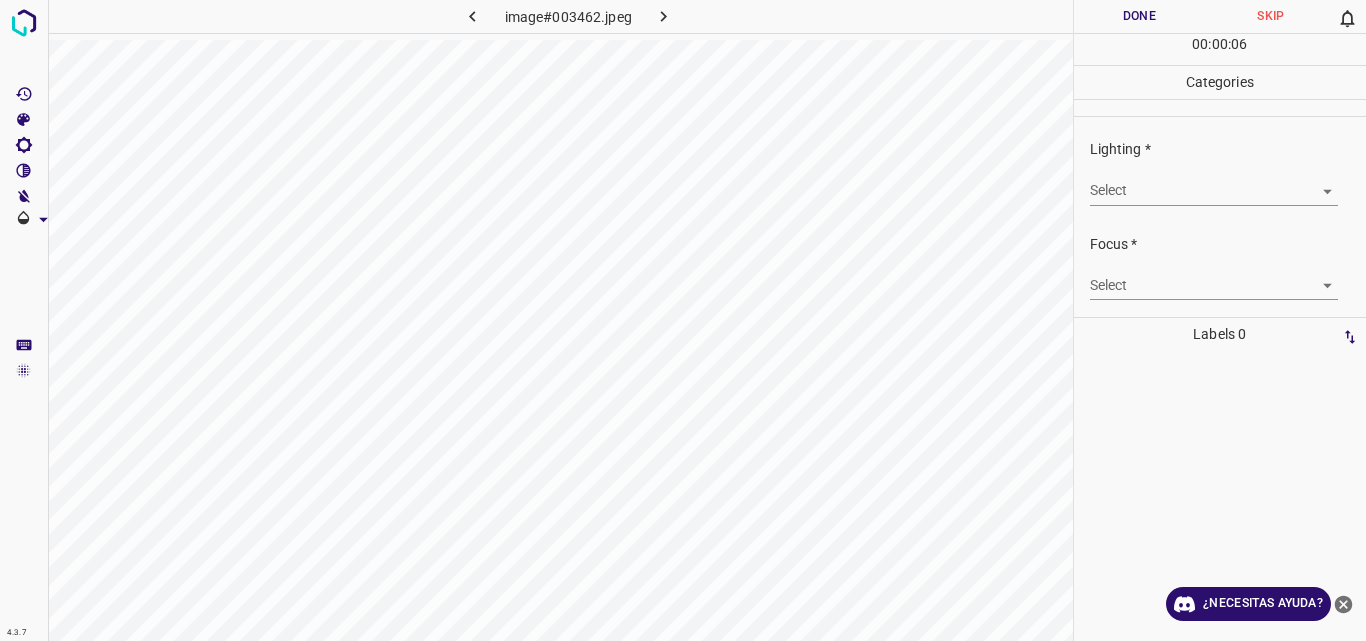 click on "4.3.7 image#003462.jpeg Done Skip 0 00   : 00   : 06   Categories Lighting *  Select ​ Focus *  Select ​ Overall *  Select ​ Labels   0 Categories 1 Lighting 2 Focus 3 Overall Tools Space Change between modes (Draw & Edit) I Auto labeling R Restore zoom M Zoom in N Zoom out Delete Delete selecte label Filters Z Restore filters X Saturation filter C Brightness filter V Contrast filter B Gray scale filter General O Download ¿Necesitas ayuda? Original text Rate this translation Your feedback will be used to help improve Google Translate - Texto - Esconder - Borrar" at bounding box center (683, 320) 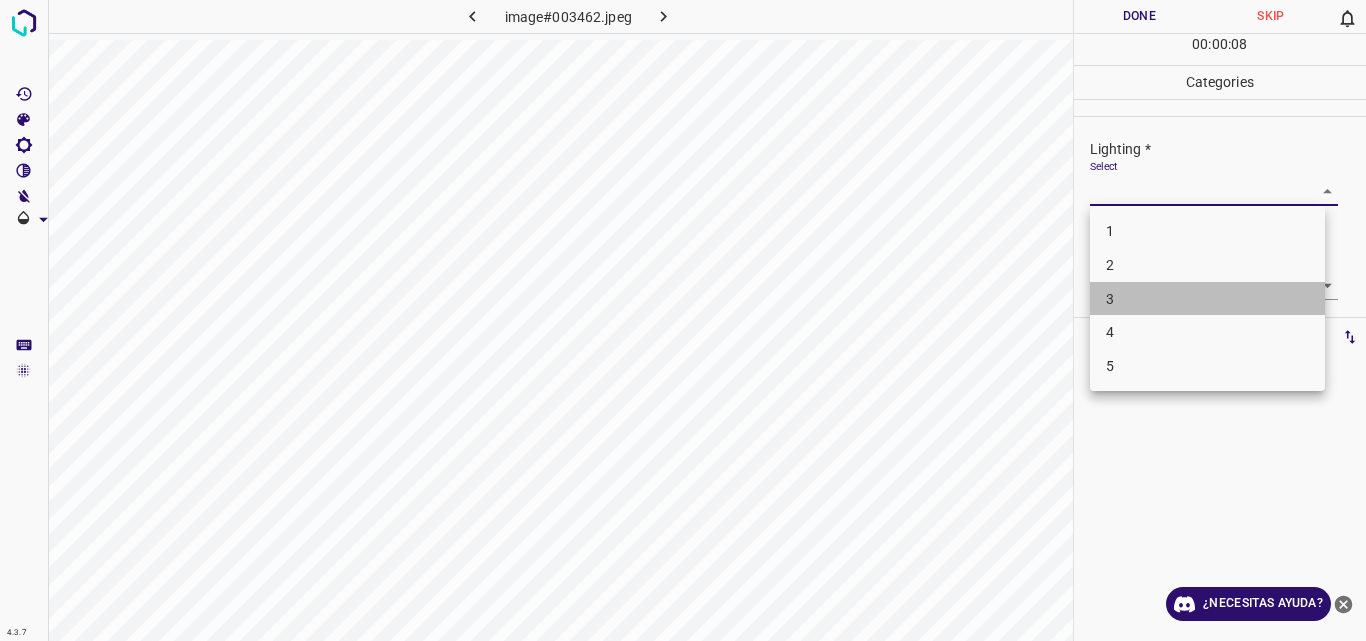click on "3" at bounding box center [1207, 299] 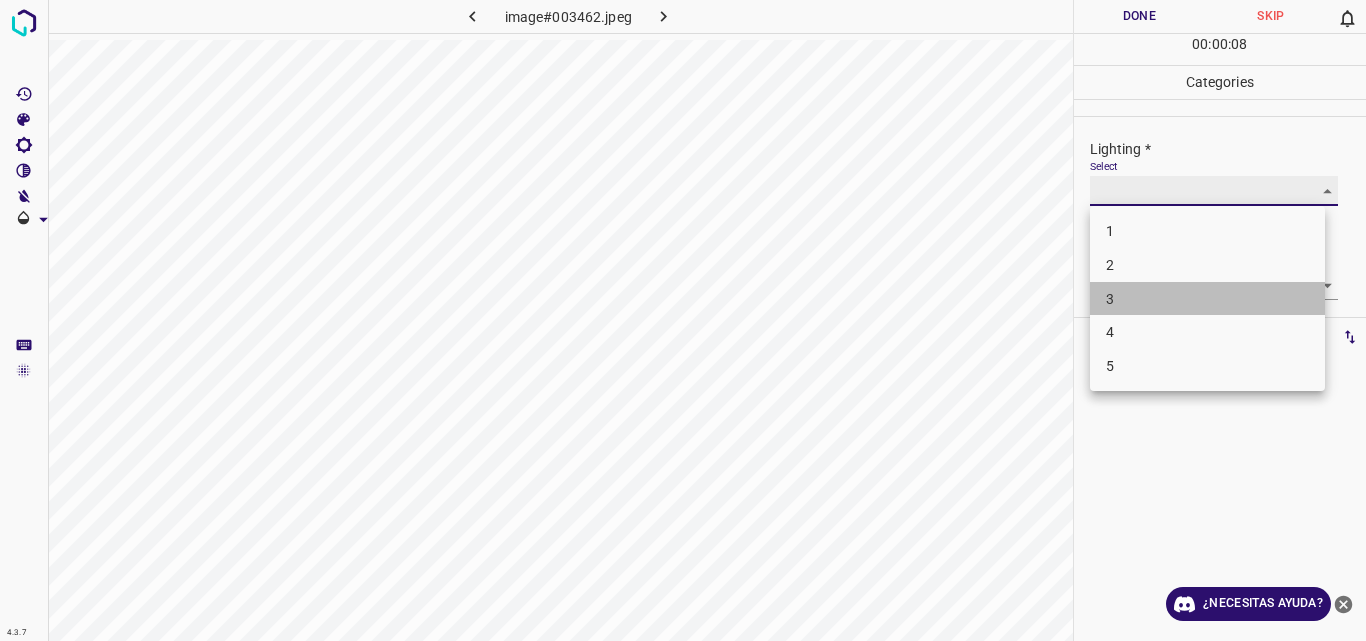 type on "3" 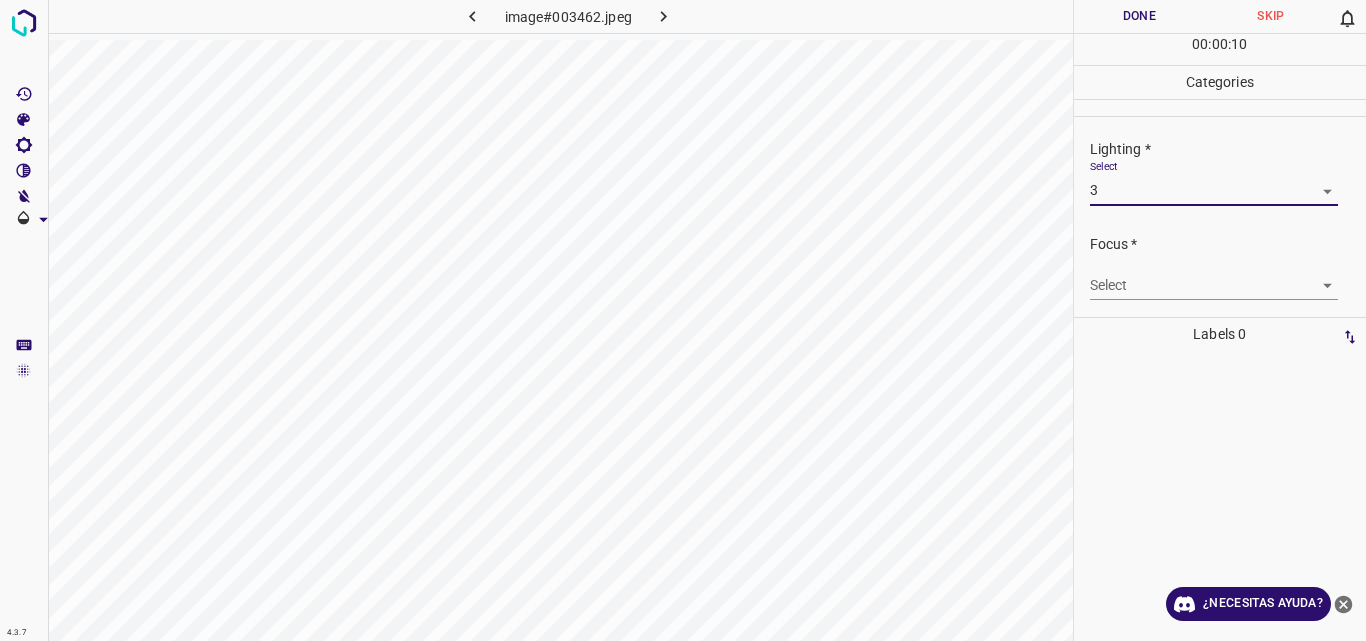 click on "4.3.7 image#003462.jpeg Done Skip 0 00   : 00   : 10   Categories Lighting *  Select 3 3 Focus *  Select ​ Overall *  Select ​ Labels   0 Categories 1 Lighting 2 Focus 3 Overall Tools Space Change between modes (Draw & Edit) I Auto labeling R Restore zoom M Zoom in N Zoom out Delete Delete selecte label Filters Z Restore filters X Saturation filter C Brightness filter V Contrast filter B Gray scale filter General O Download ¿Necesitas ayuda? Original text Rate this translation Your feedback will be used to help improve Google Translate - Texto - Esconder - Borrar" at bounding box center (683, 320) 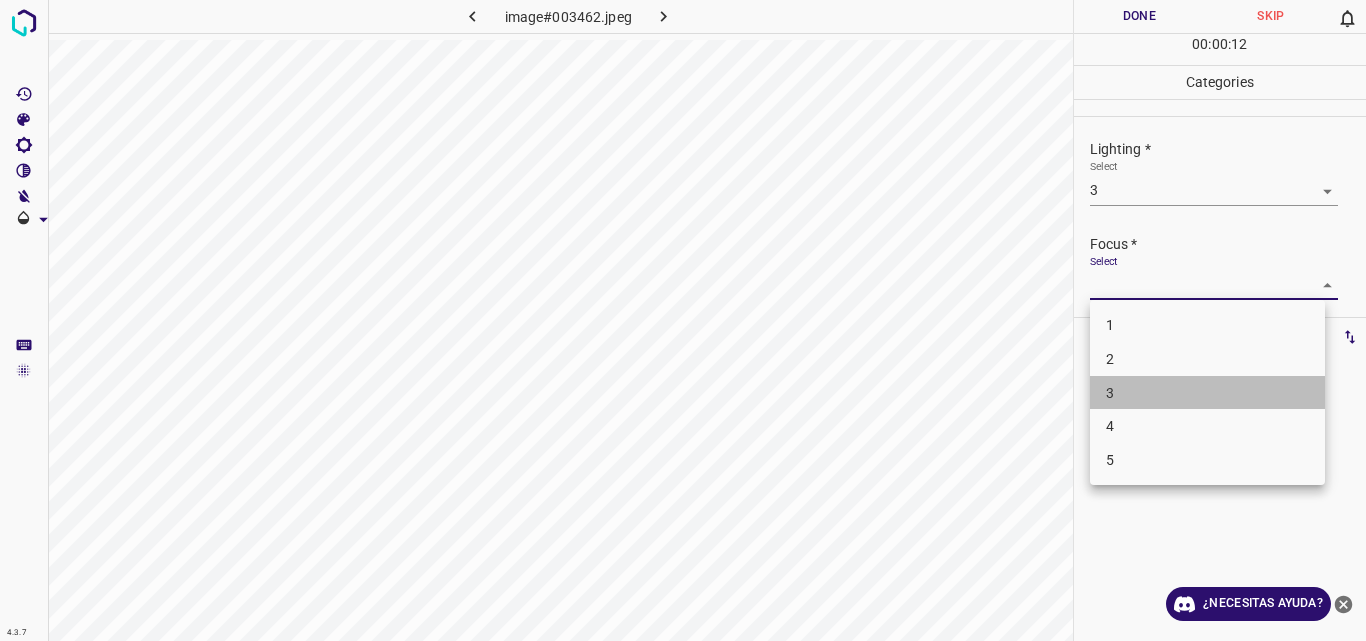 click on "3" at bounding box center (1207, 393) 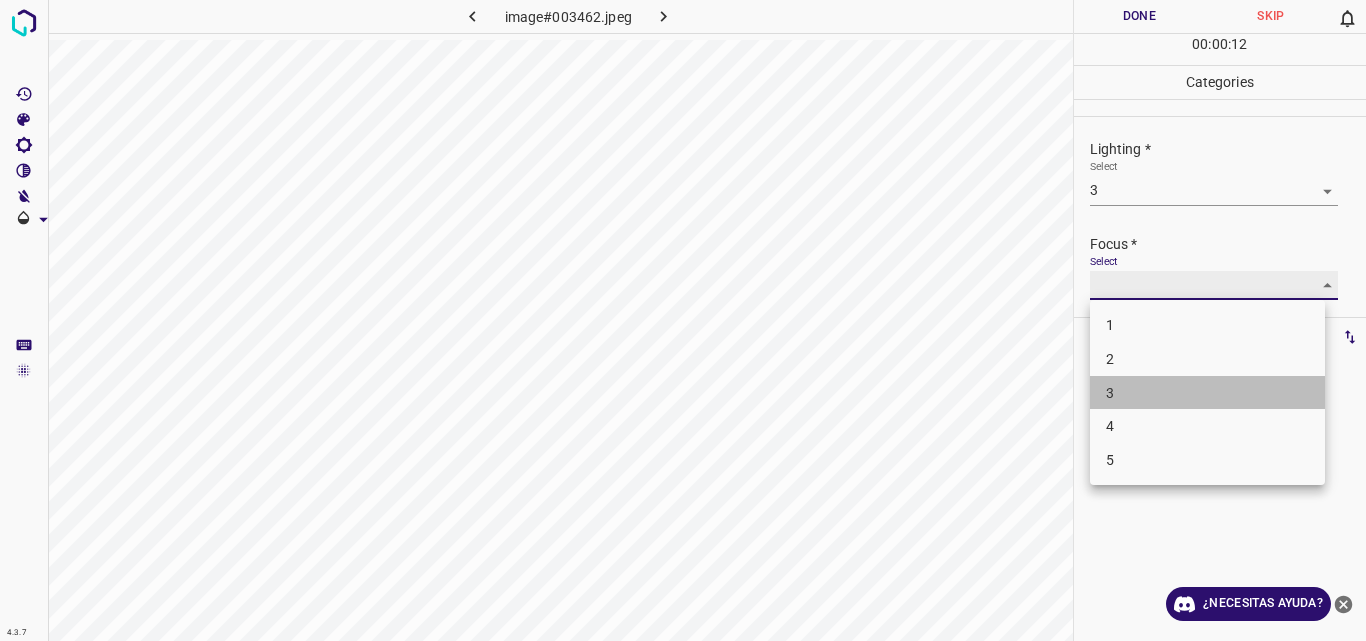 type on "3" 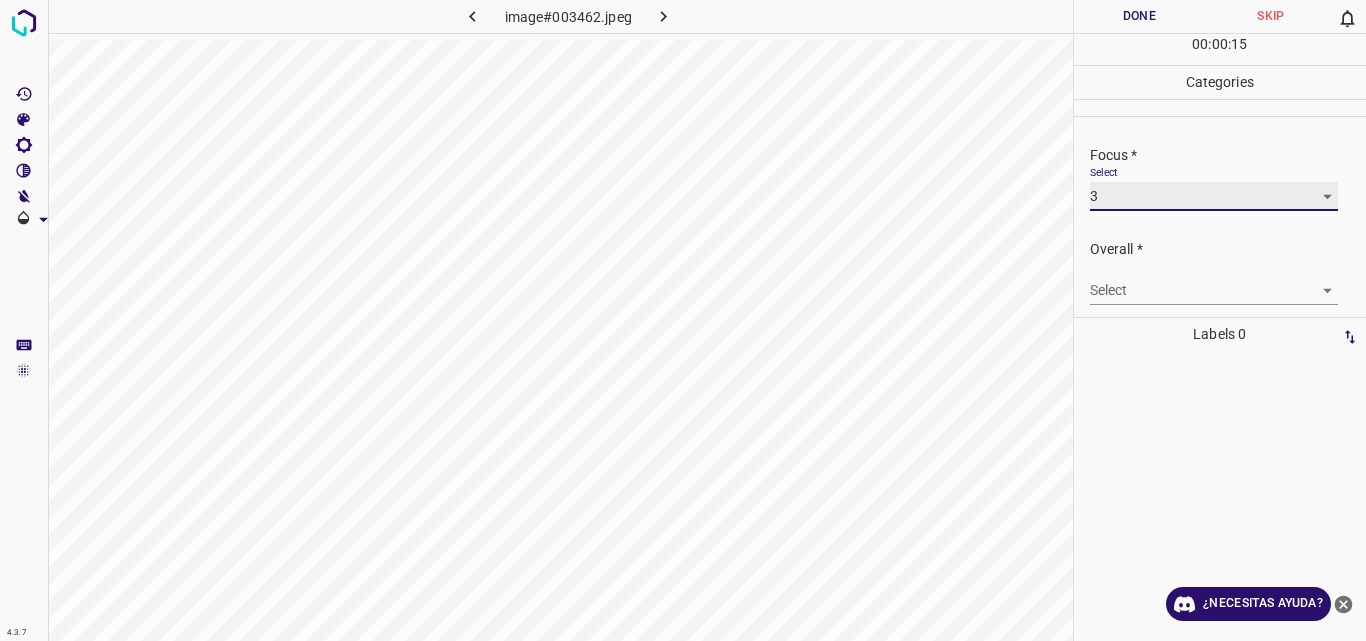 scroll, scrollTop: 98, scrollLeft: 0, axis: vertical 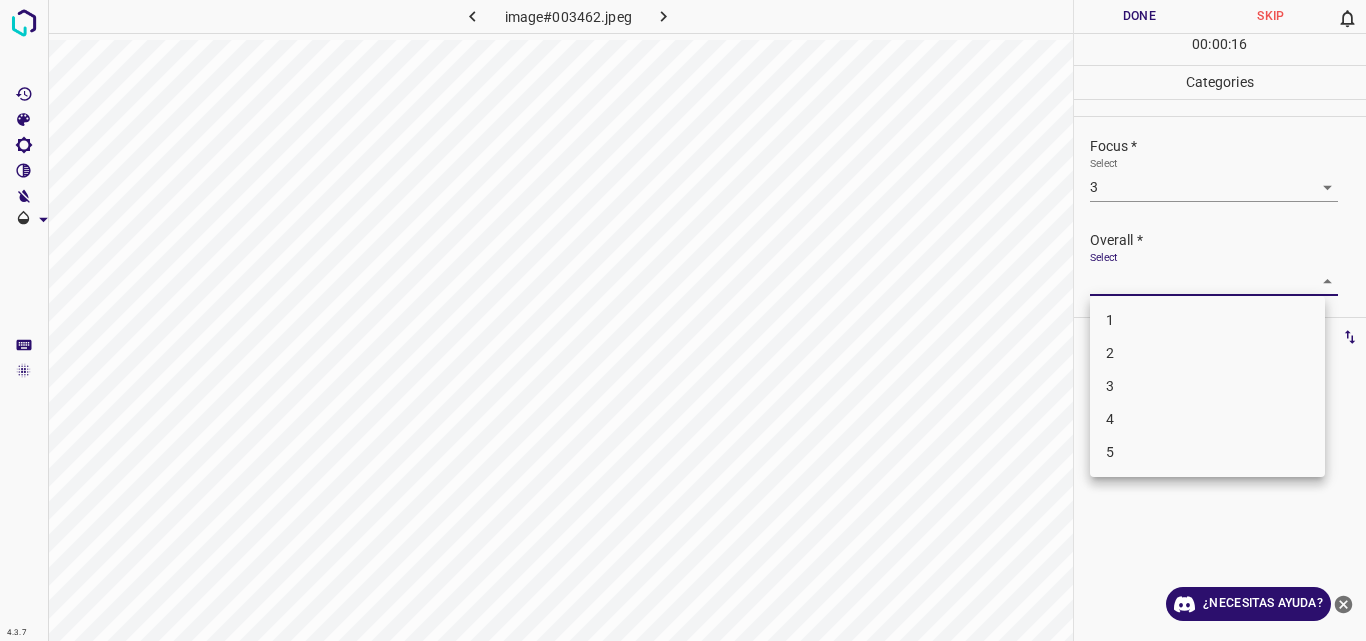 click on "4.3.7 image#003462.jpeg Done Skip 0 00   : 00   : 16   Categories Lighting *  Select 3 3 Focus *  Select 3 3 Overall *  Select ​ Labels   0 Categories 1 Lighting 2 Focus 3 Overall Tools Space Change between modes (Draw & Edit) I Auto labeling R Restore zoom M Zoom in N Zoom out Delete Delete selecte label Filters Z Restore filters X Saturation filter C Brightness filter V Contrast filter B Gray scale filter General O Download ¿Necesitas ayuda? Original text Rate this translation Your feedback will be used to help improve Google Translate - Texto - Esconder - Borrar 1 2 3 4 5" at bounding box center [683, 320] 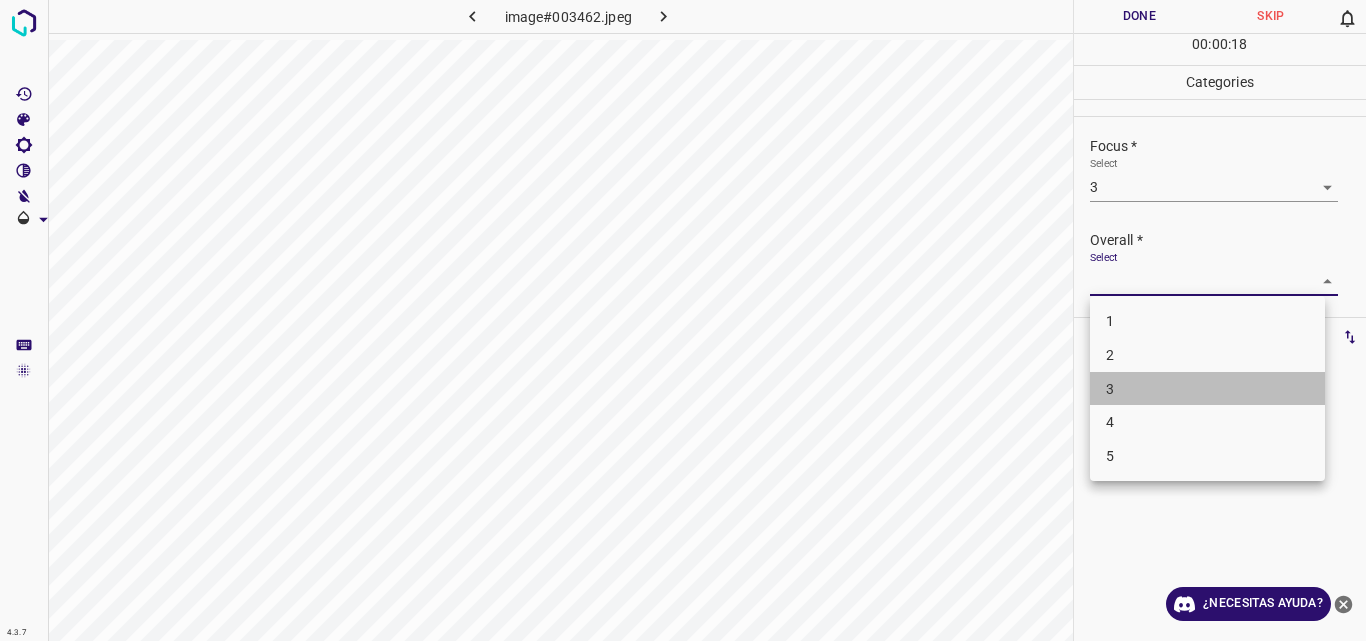 click on "3" at bounding box center (1207, 389) 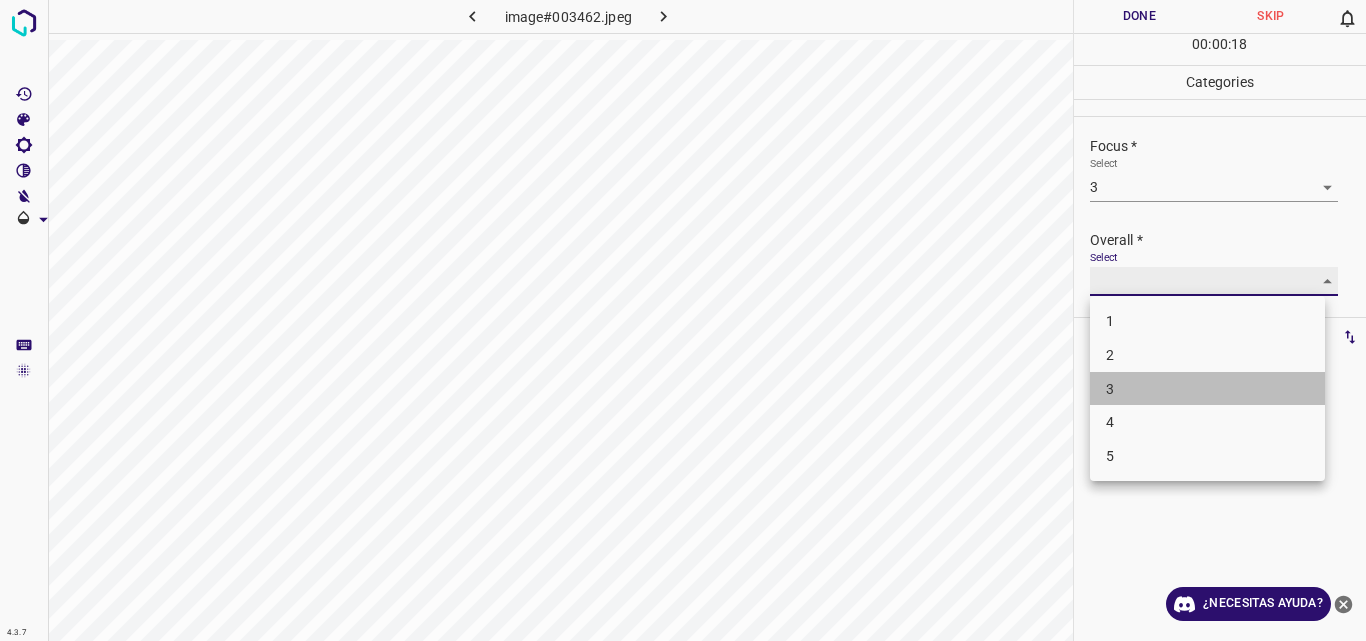 type on "3" 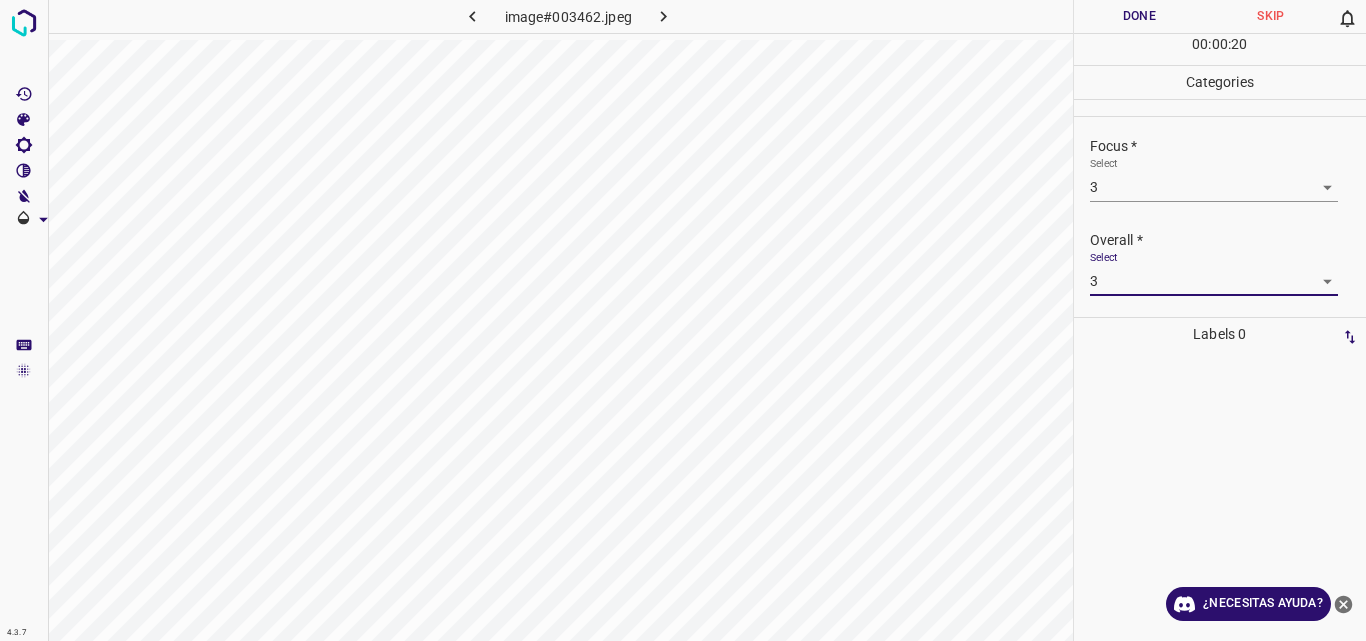 click on "Done" at bounding box center (1140, 16) 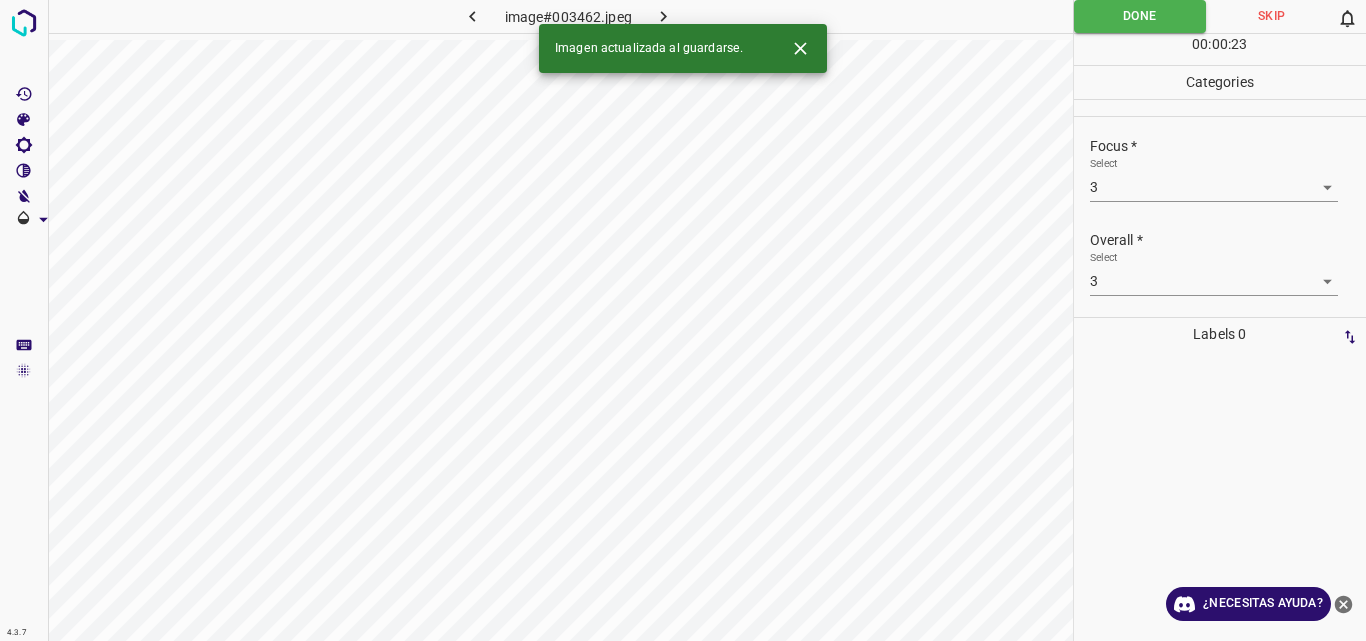 click 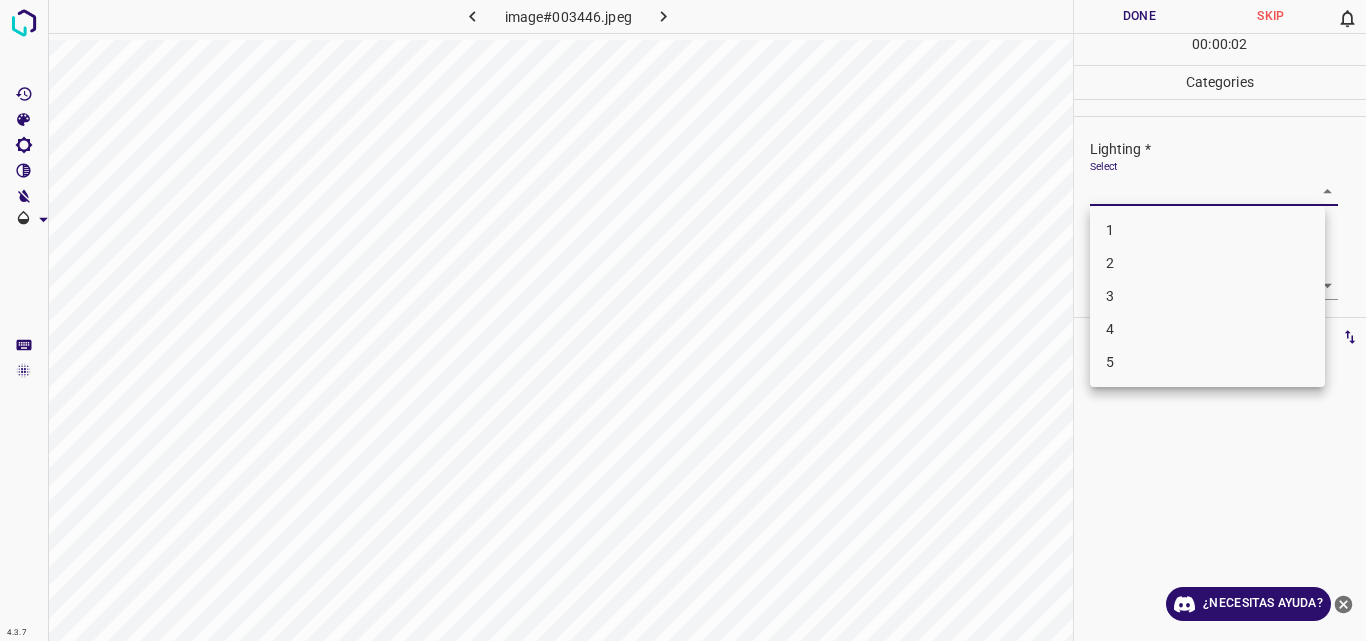 click on "4.3.7 image#003446.jpeg Done Skip 0 00   : 00   : 02   Categories Lighting *  Select ​ Focus *  Select ​ Overall *  Select ​ Labels   0 Categories 1 Lighting 2 Focus 3 Overall Tools Space Change between modes (Draw & Edit) I Auto labeling R Restore zoom M Zoom in N Zoom out Delete Delete selecte label Filters Z Restore filters X Saturation filter C Brightness filter V Contrast filter B Gray scale filter General O Download ¿Necesitas ayuda? Original text Rate this translation Your feedback will be used to help improve Google Translate - Texto - Esconder - Borrar 1 2 3 4 5" at bounding box center (683, 320) 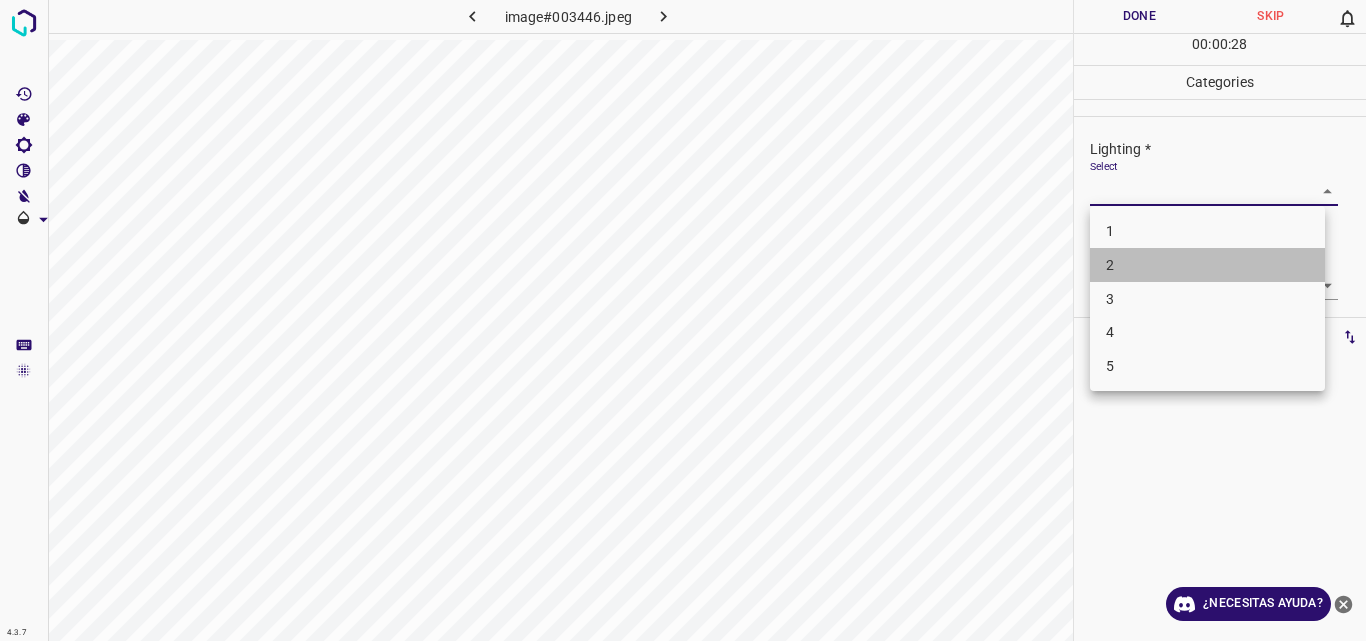 click on "2" at bounding box center [1207, 265] 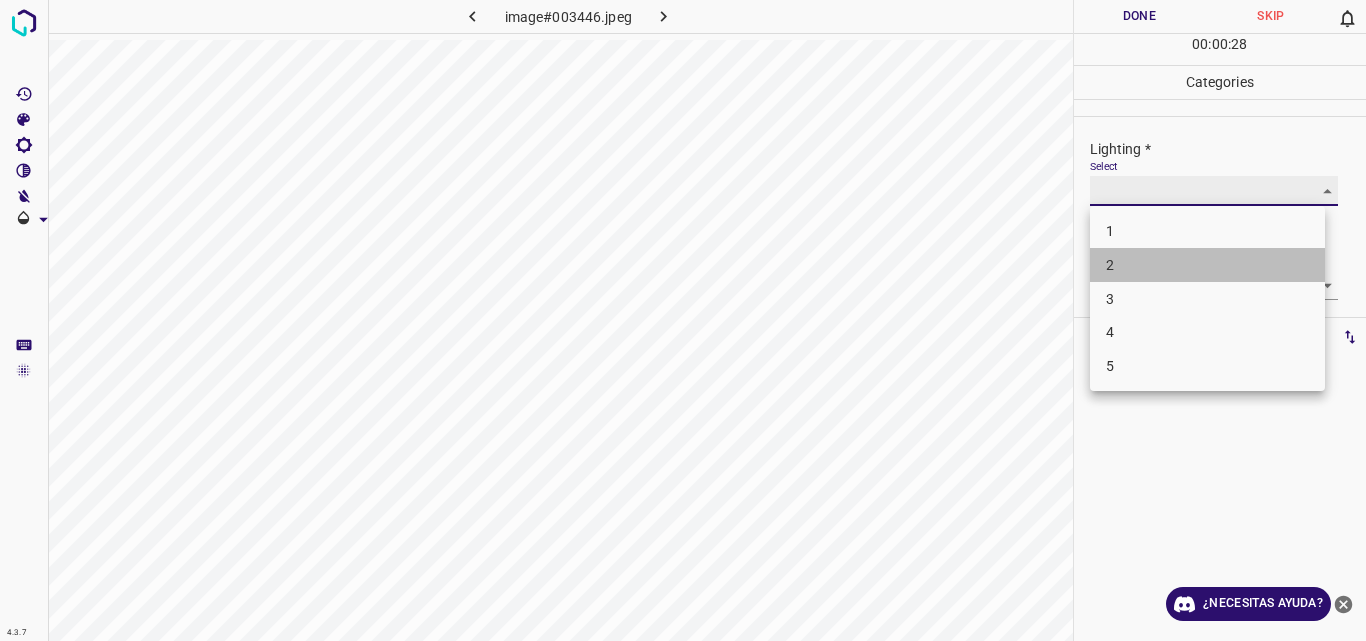 type on "2" 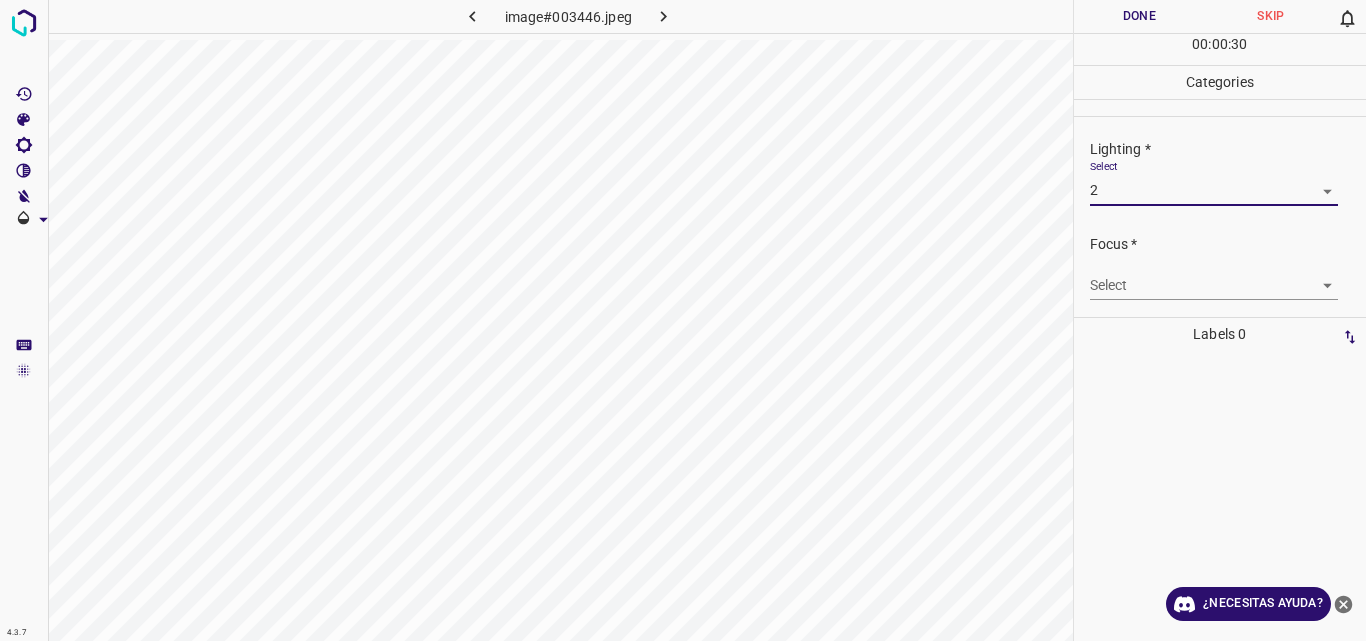 click on "4.3.7 image#003446.jpeg Done Skip 0 00   : 00   : 30   Categories Lighting *  Select 2 2 Focus *  Select ​ Overall *  Select ​ Labels   0 Categories 1 Lighting 2 Focus 3 Overall Tools Space Change between modes (Draw & Edit) I Auto labeling R Restore zoom M Zoom in N Zoom out Delete Delete selecte label Filters Z Restore filters X Saturation filter C Brightness filter V Contrast filter B Gray scale filter General O Download ¿Necesitas ayuda? Original text Rate this translation Your feedback will be used to help improve Google Translate - Texto - Esconder - Borrar" at bounding box center [683, 320] 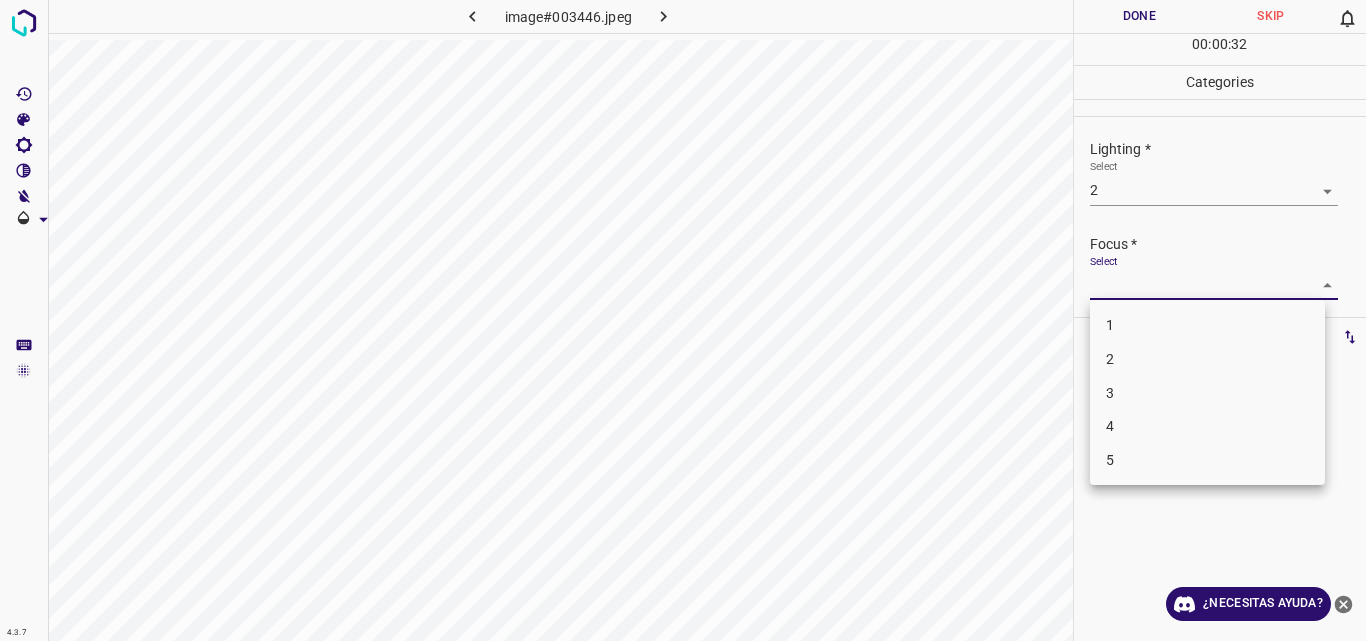 click on "2" at bounding box center (1207, 359) 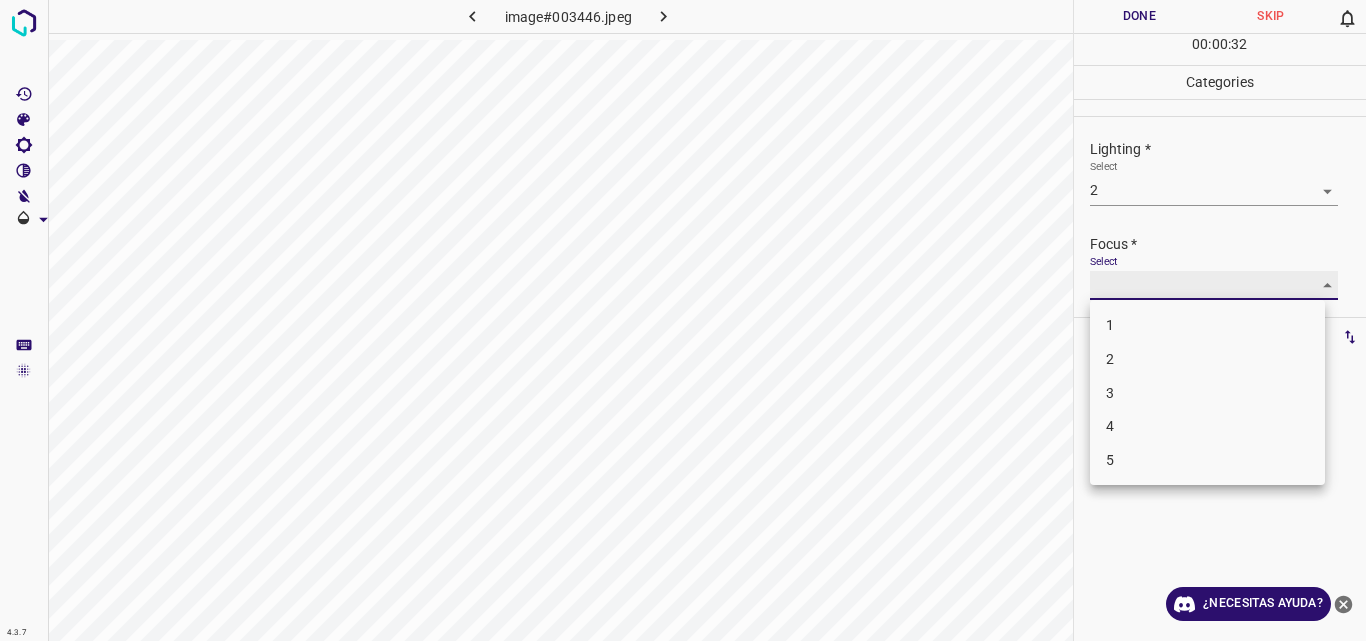 type on "2" 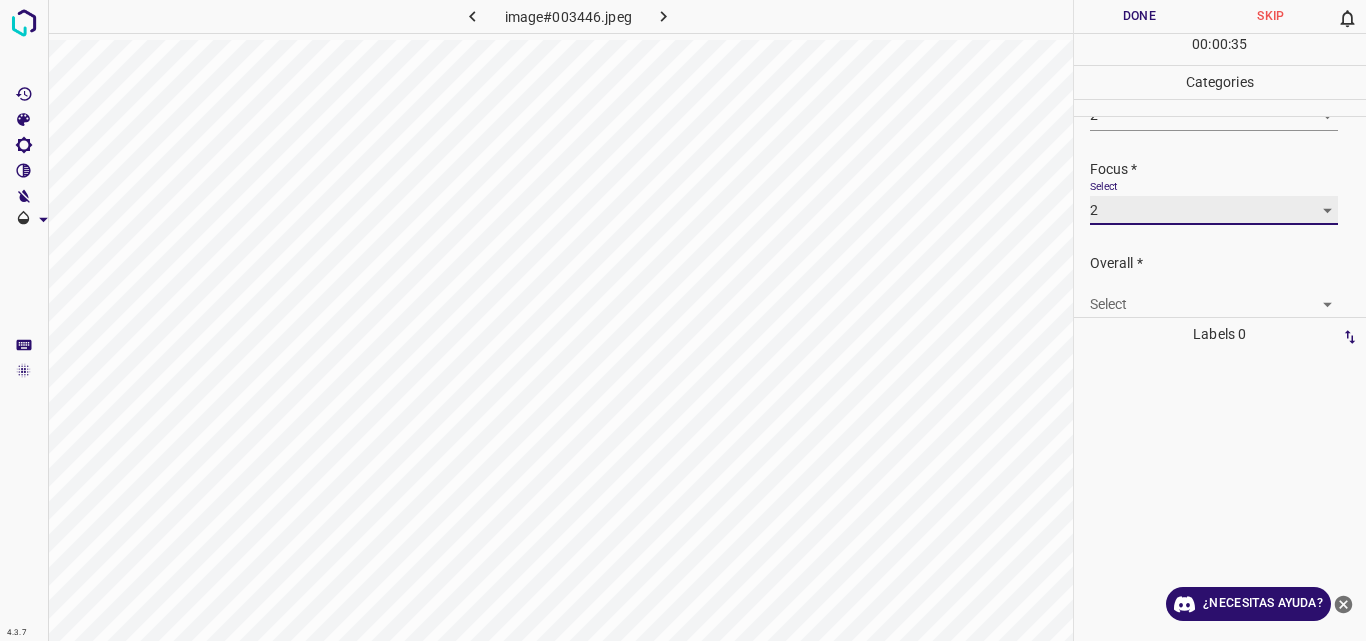scroll, scrollTop: 98, scrollLeft: 0, axis: vertical 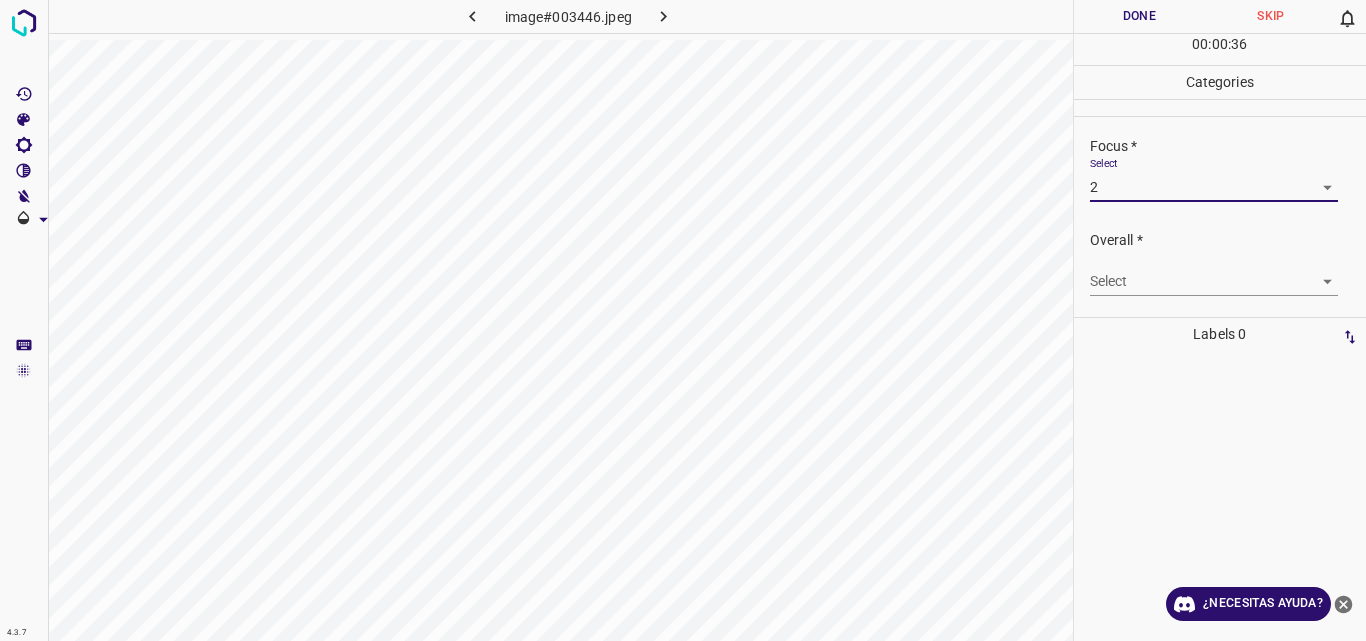 click on "4.3.7 image#003446.jpeg Done Skip 0 00   : 00   : 36   Categories Lighting *  Select 2 2 Focus *  Select 2 2 Overall *  Select ​ Labels   0 Categories 1 Lighting 2 Focus 3 Overall Tools Space Change between modes (Draw & Edit) I Auto labeling R Restore zoom M Zoom in N Zoom out Delete Delete selecte label Filters Z Restore filters X Saturation filter C Brightness filter V Contrast filter B Gray scale filter General O Download ¿Necesitas ayuda? Original text Rate this translation Your feedback will be used to help improve Google Translate - Texto - Esconder - Borrar" at bounding box center (683, 320) 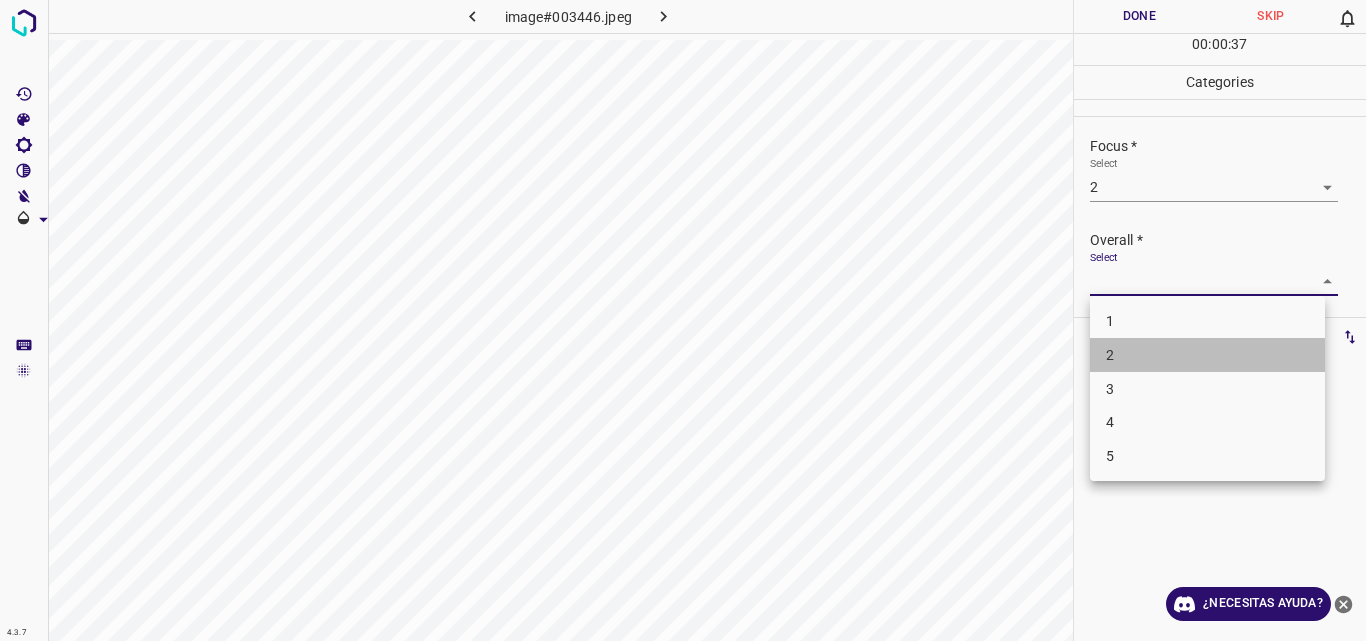 click on "2" at bounding box center (1207, 355) 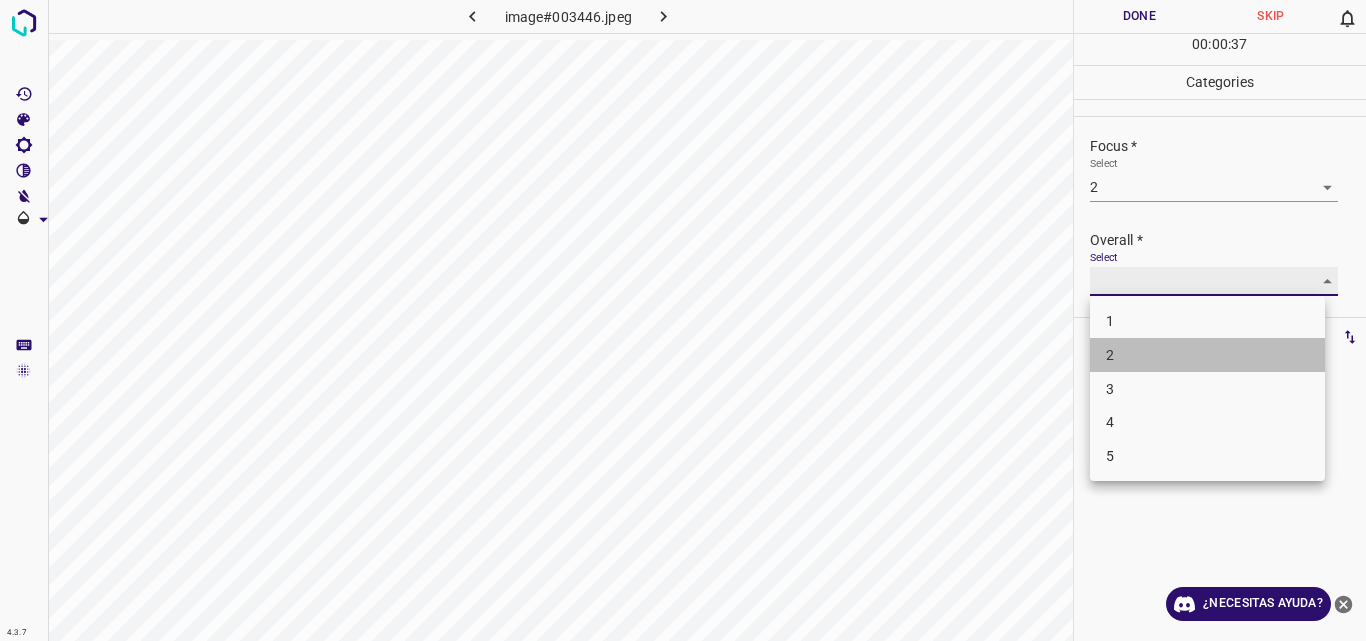 type on "2" 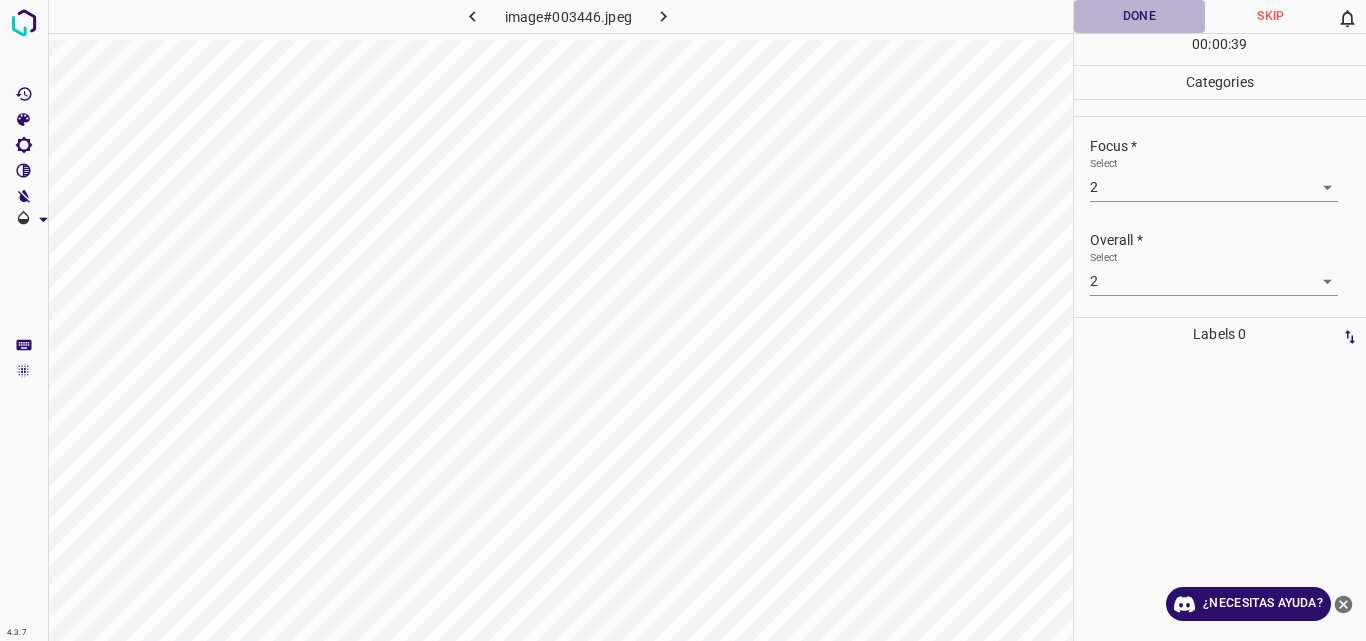 click on "Done" at bounding box center (1140, 16) 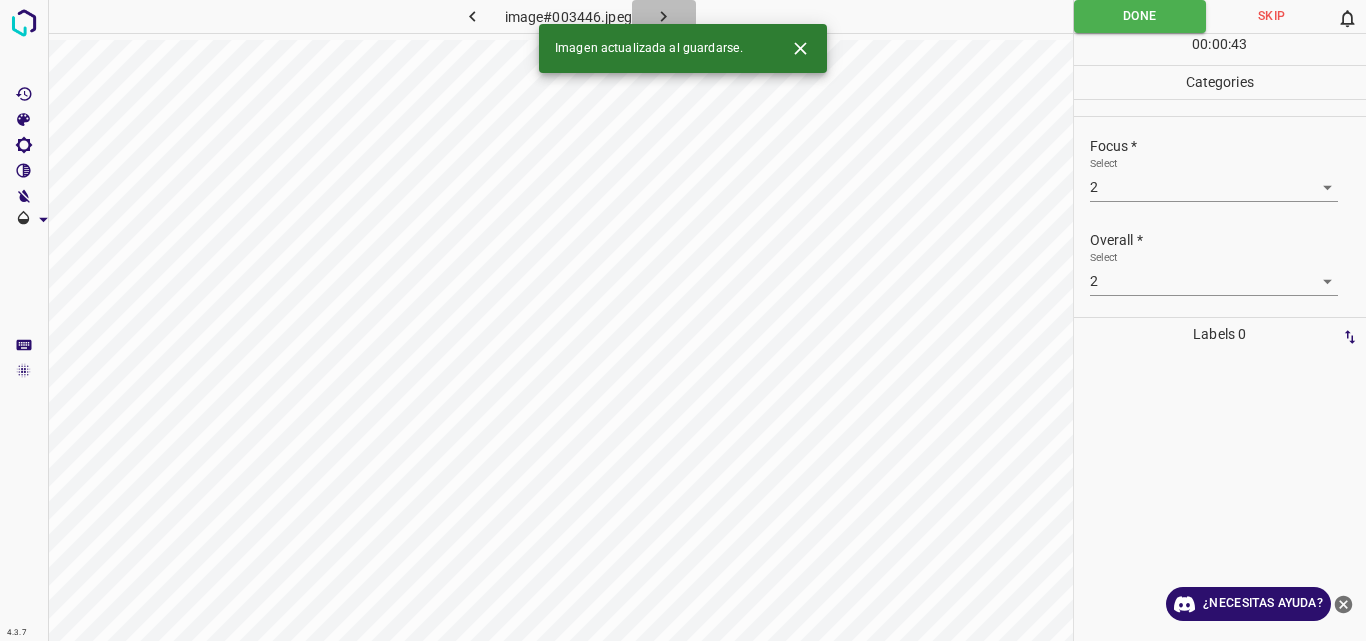 click 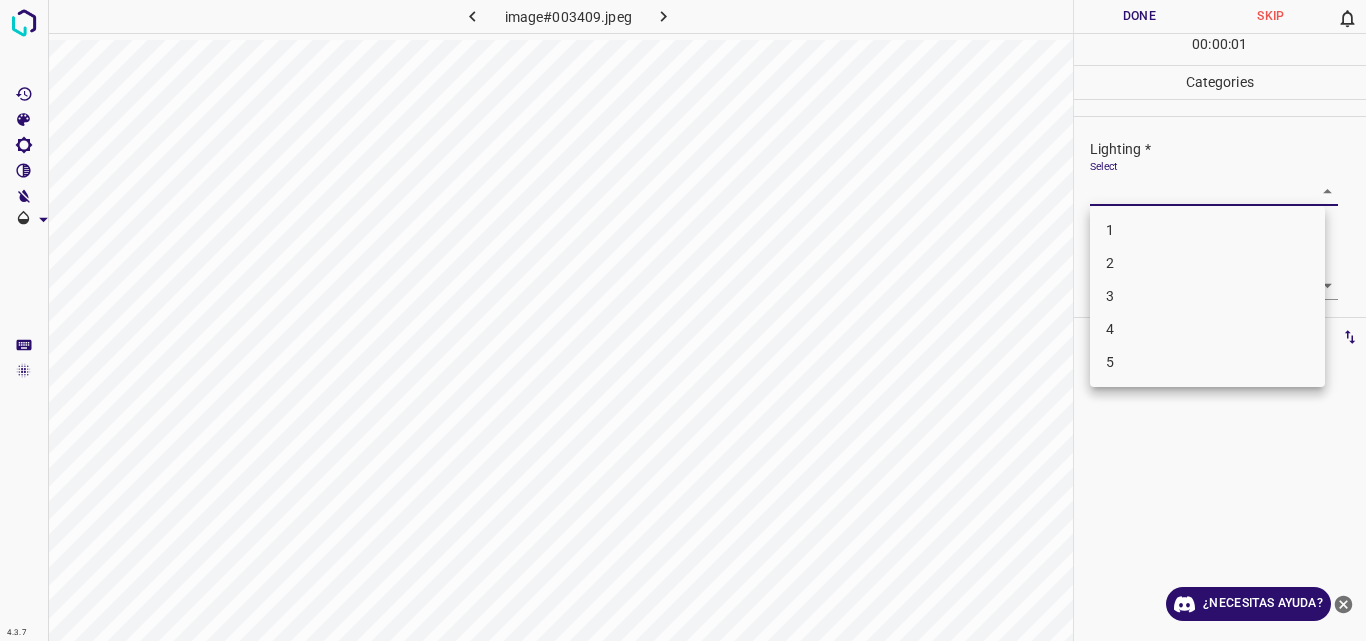 click on "4.3.7 image#003409.jpeg Done Skip 0 00   : 00   : 01   Categories Lighting *  Select ​ Focus *  Select ​ Overall *  Select ​ Labels   0 Categories 1 Lighting 2 Focus 3 Overall Tools Space Change between modes (Draw & Edit) I Auto labeling R Restore zoom M Zoom in N Zoom out Delete Delete selecte label Filters Z Restore filters X Saturation filter C Brightness filter V Contrast filter B Gray scale filter General O Download ¿Necesitas ayuda? Original text Rate this translation Your feedback will be used to help improve Google Translate - Texto - Esconder - Borrar 1 2 3 4 5" at bounding box center [683, 320] 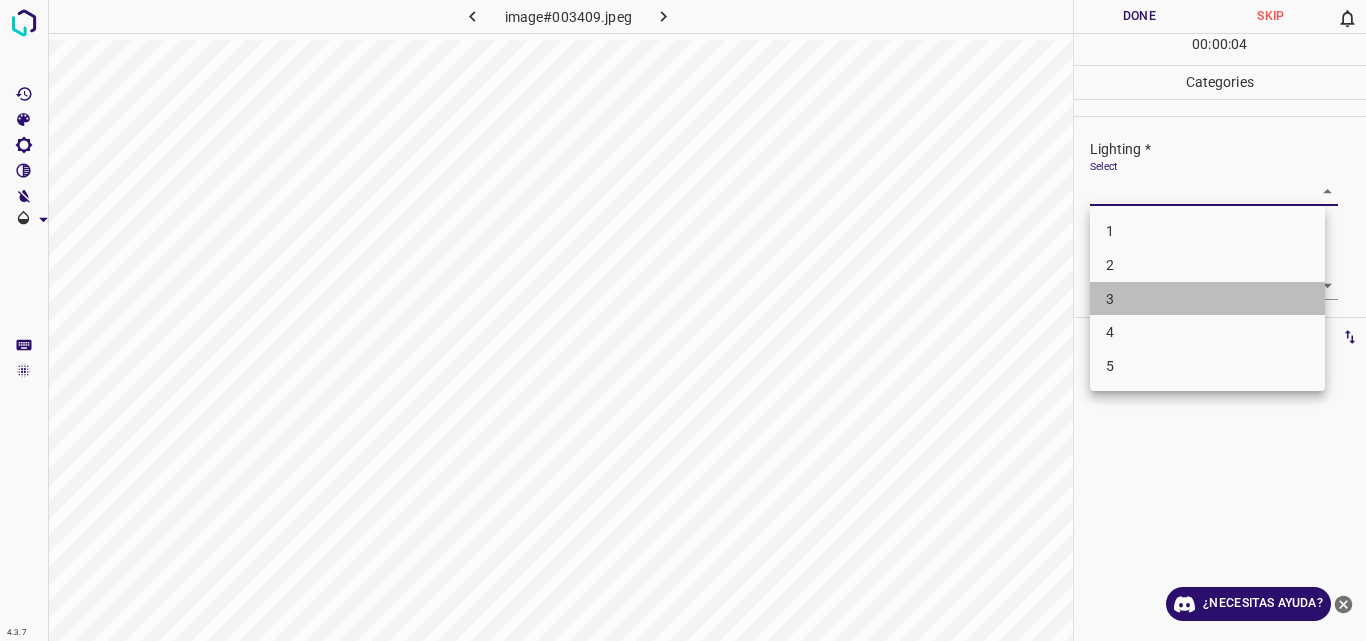 click on "3" at bounding box center (1207, 299) 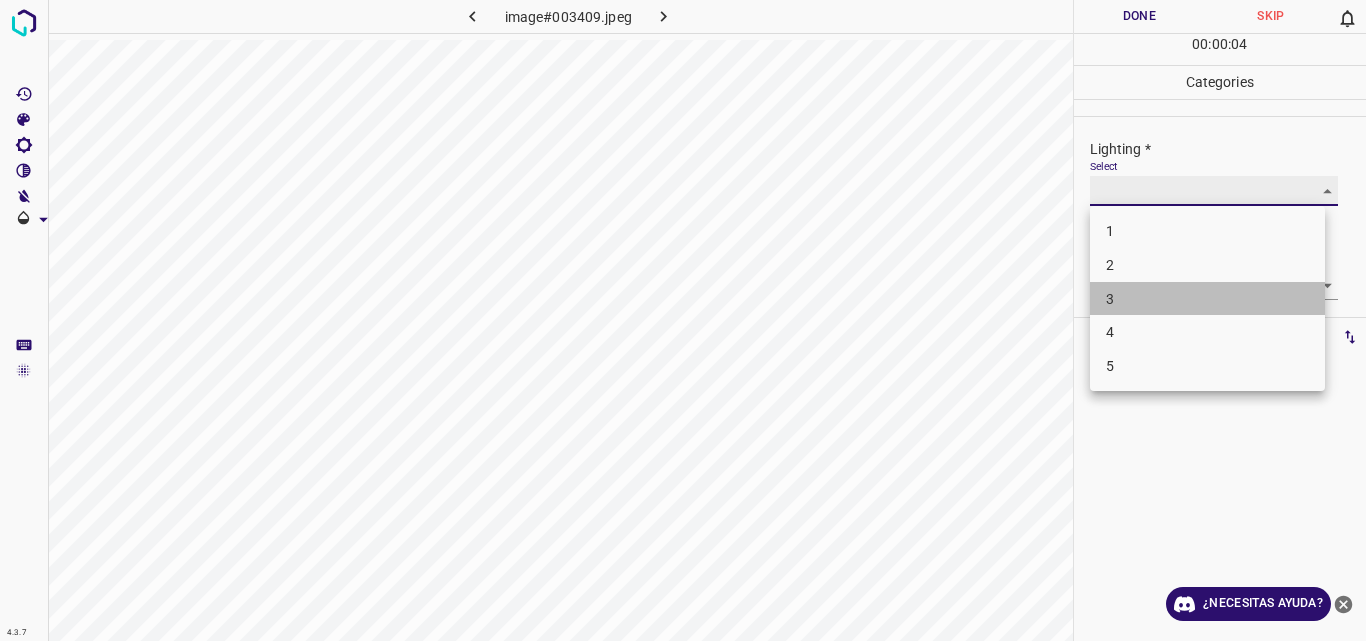type on "3" 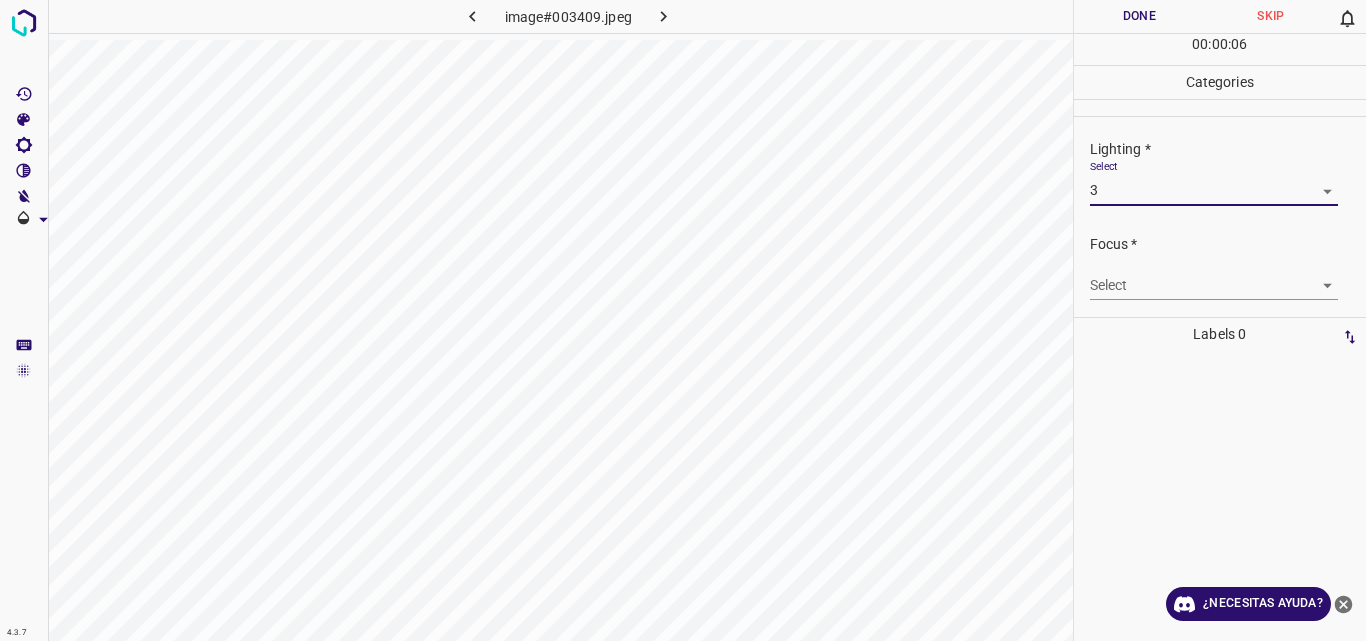 click on "4.3.7 image#003409.jpeg Done Skip 0 00   : 00   : 06   Categories Lighting *  Select 3 3 Focus *  Select ​ Overall *  Select ​ Labels   0 Categories 1 Lighting 2 Focus 3 Overall Tools Space Change between modes (Draw & Edit) I Auto labeling R Restore zoom M Zoom in N Zoom out Delete Delete selecte label Filters Z Restore filters X Saturation filter C Brightness filter V Contrast filter B Gray scale filter General O Download ¿Necesitas ayuda? Original text Rate this translation Your feedback will be used to help improve Google Translate - Texto - Esconder - Borrar" at bounding box center [683, 320] 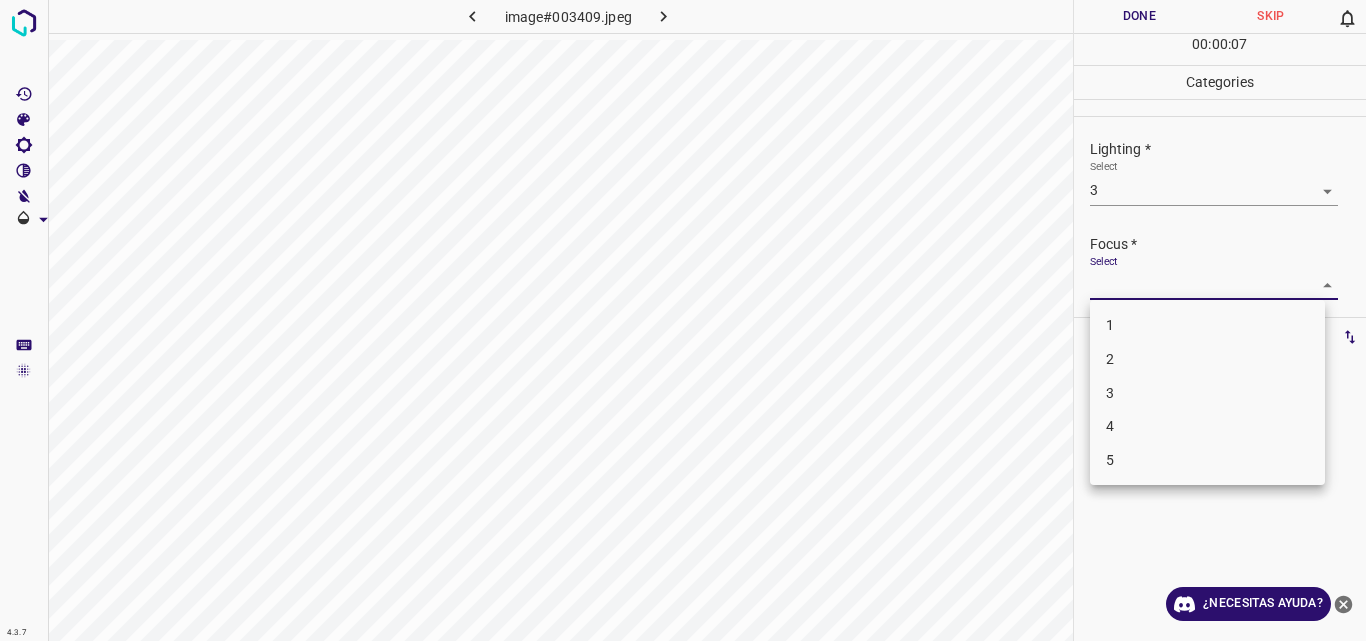 click on "3" at bounding box center (1207, 393) 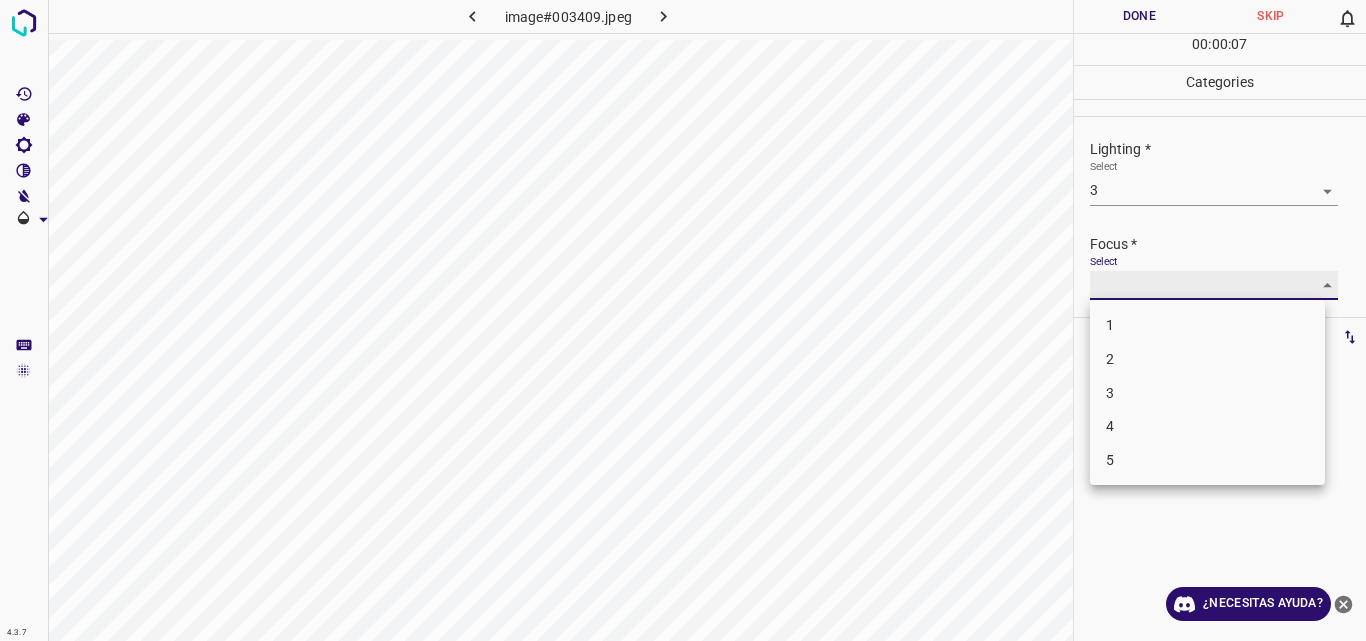 type on "3" 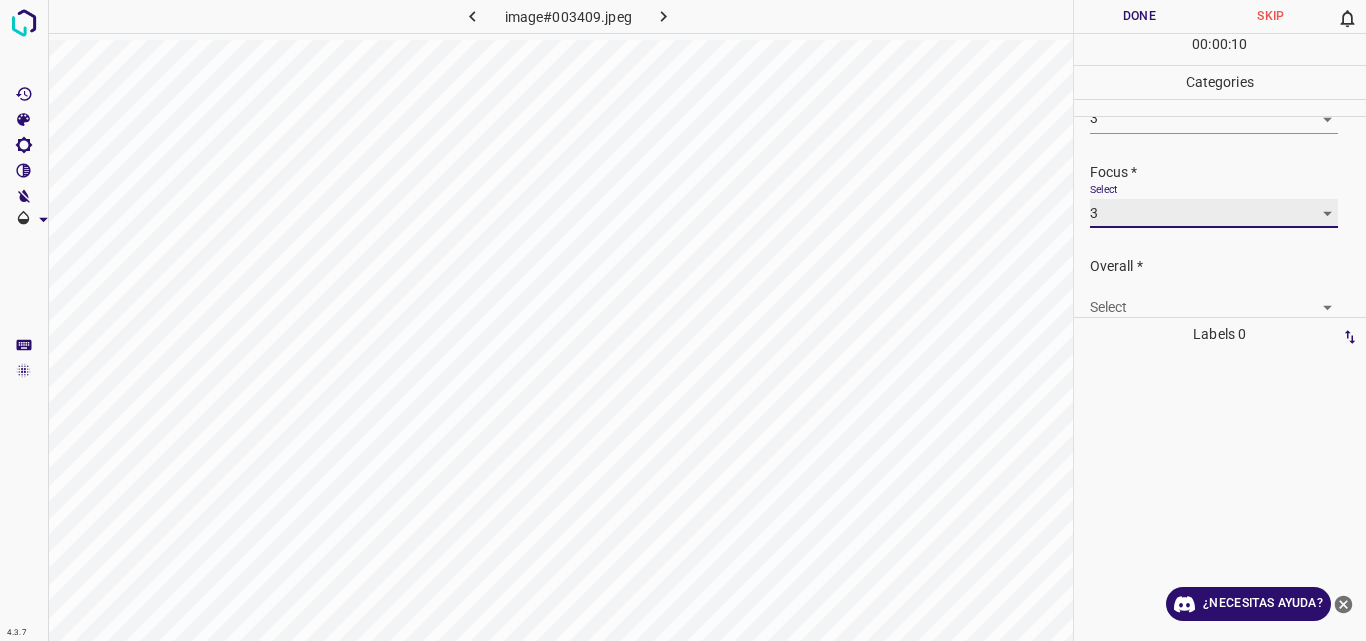 scroll, scrollTop: 98, scrollLeft: 0, axis: vertical 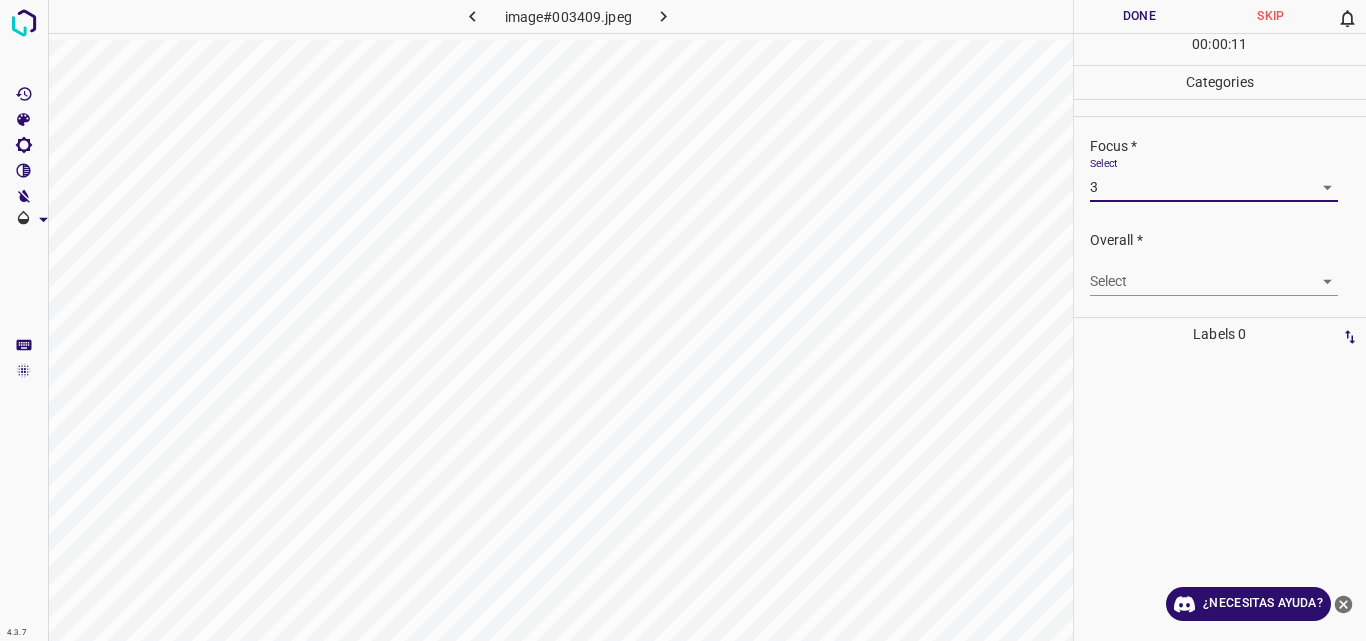 click on "4.3.7 image#003409.jpeg Done Skip 0 00   : 00   : 11   Categories Lighting *  Select 3 3 Focus *  Select 3 3 Overall *  Select ​ Labels   0 Categories 1 Lighting 2 Focus 3 Overall Tools Space Change between modes (Draw & Edit) I Auto labeling R Restore zoom M Zoom in N Zoom out Delete Delete selecte label Filters Z Restore filters X Saturation filter C Brightness filter V Contrast filter B Gray scale filter General O Download ¿Necesitas ayuda? Original text Rate this translation Your feedback will be used to help improve Google Translate - Texto - Esconder - Borrar" at bounding box center [683, 320] 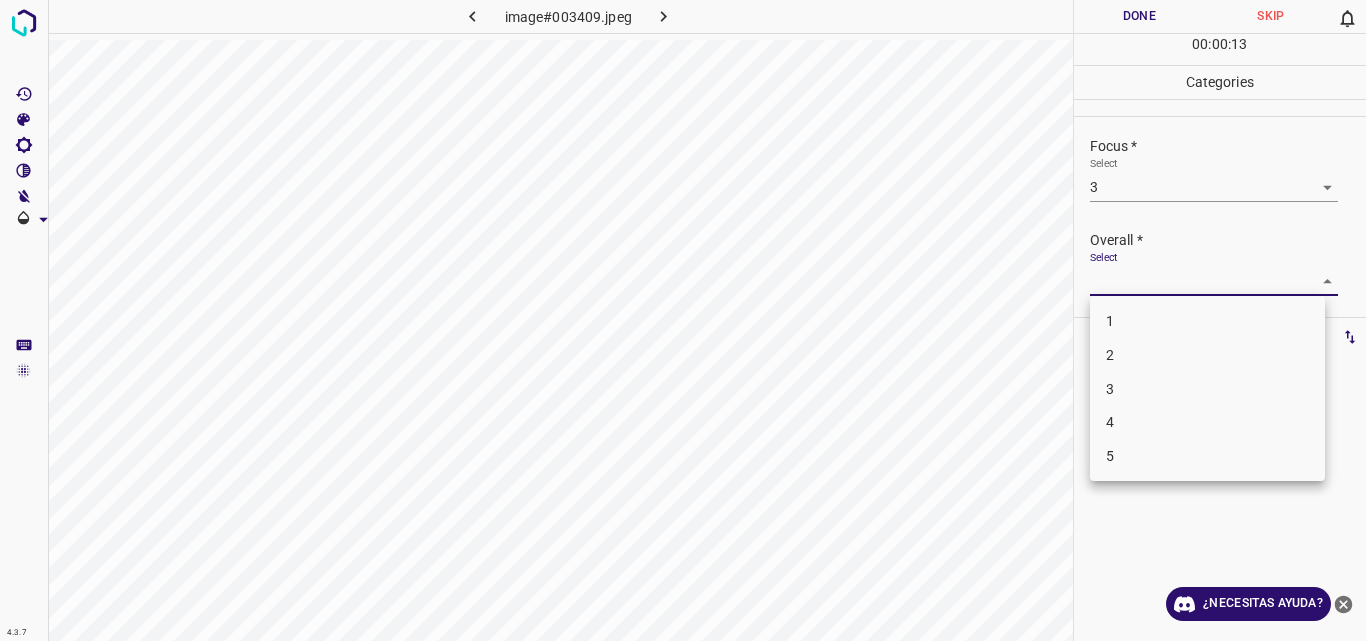 click on "3" at bounding box center [1207, 389] 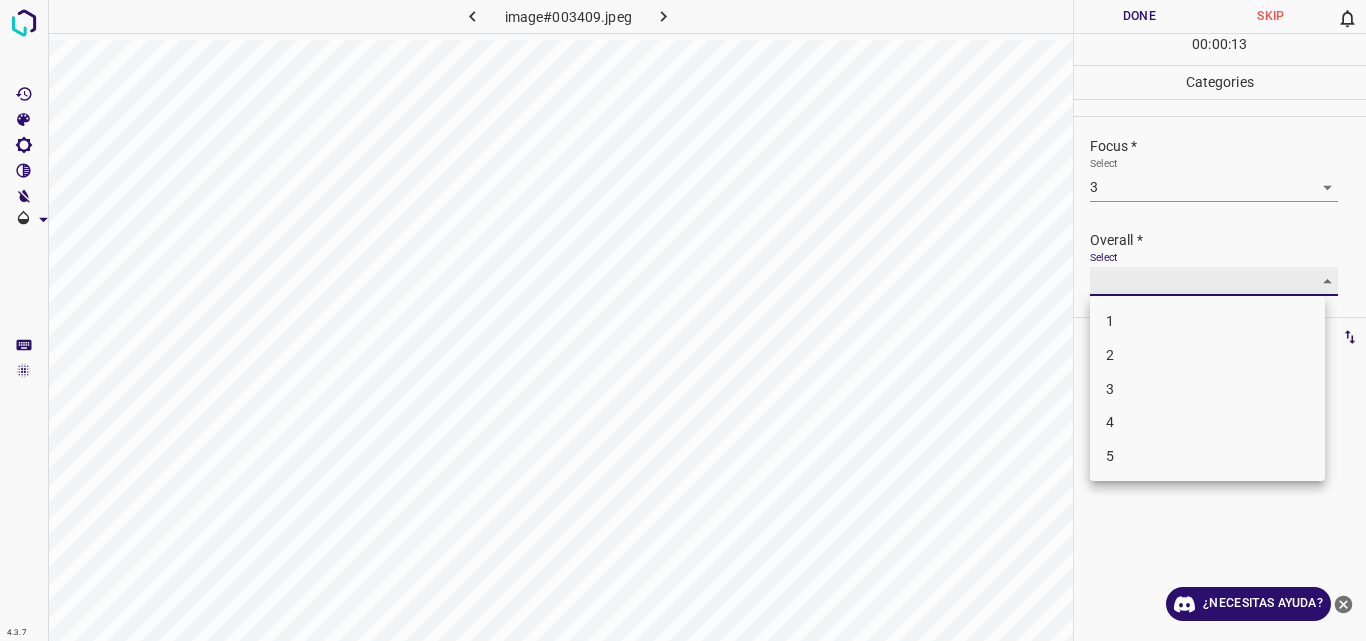 type on "3" 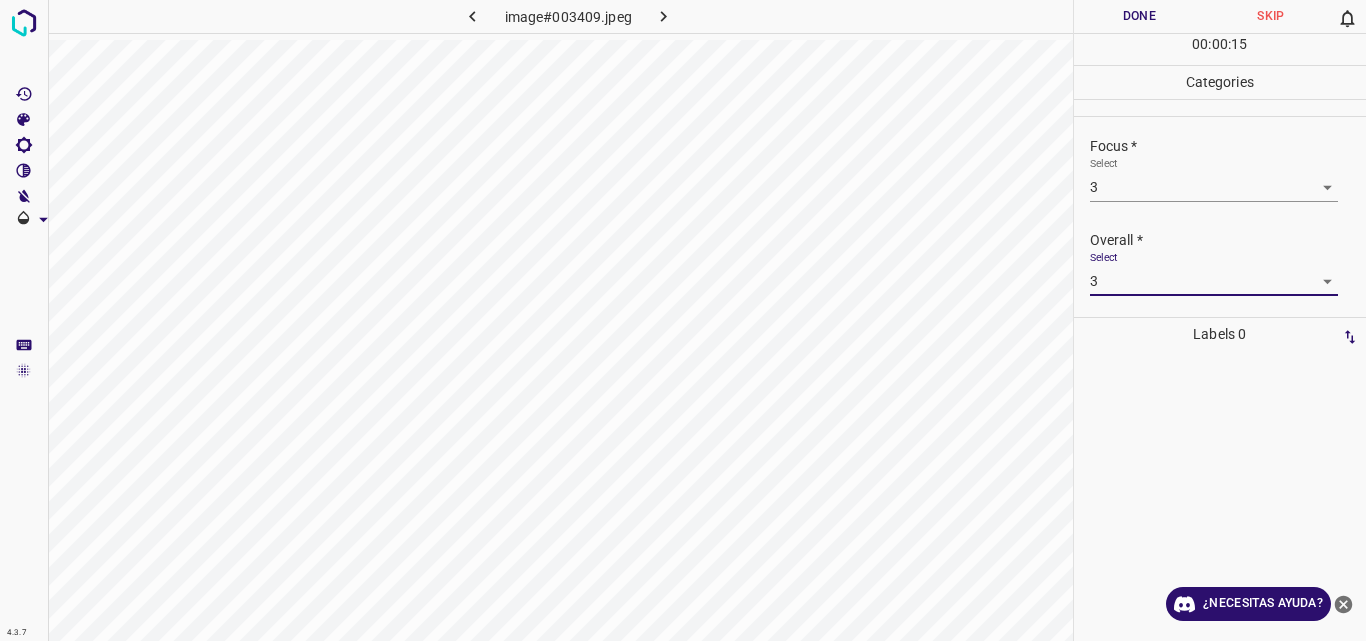 click on "Done" at bounding box center [1140, 16] 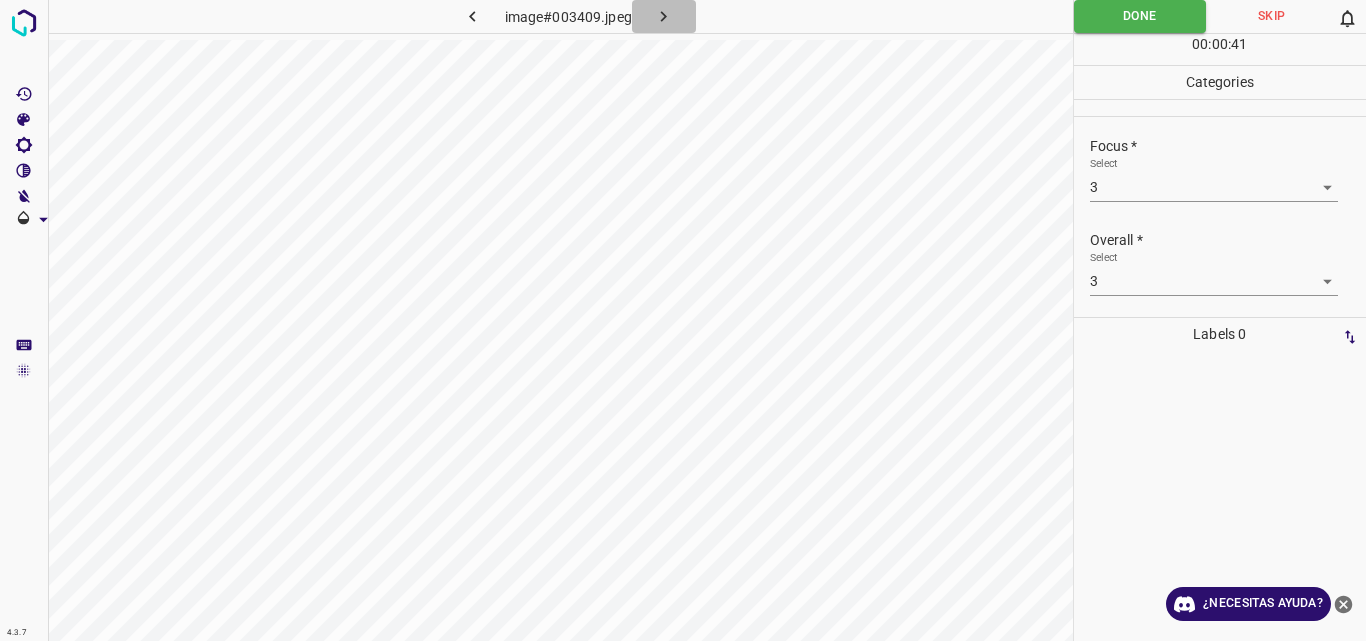 click 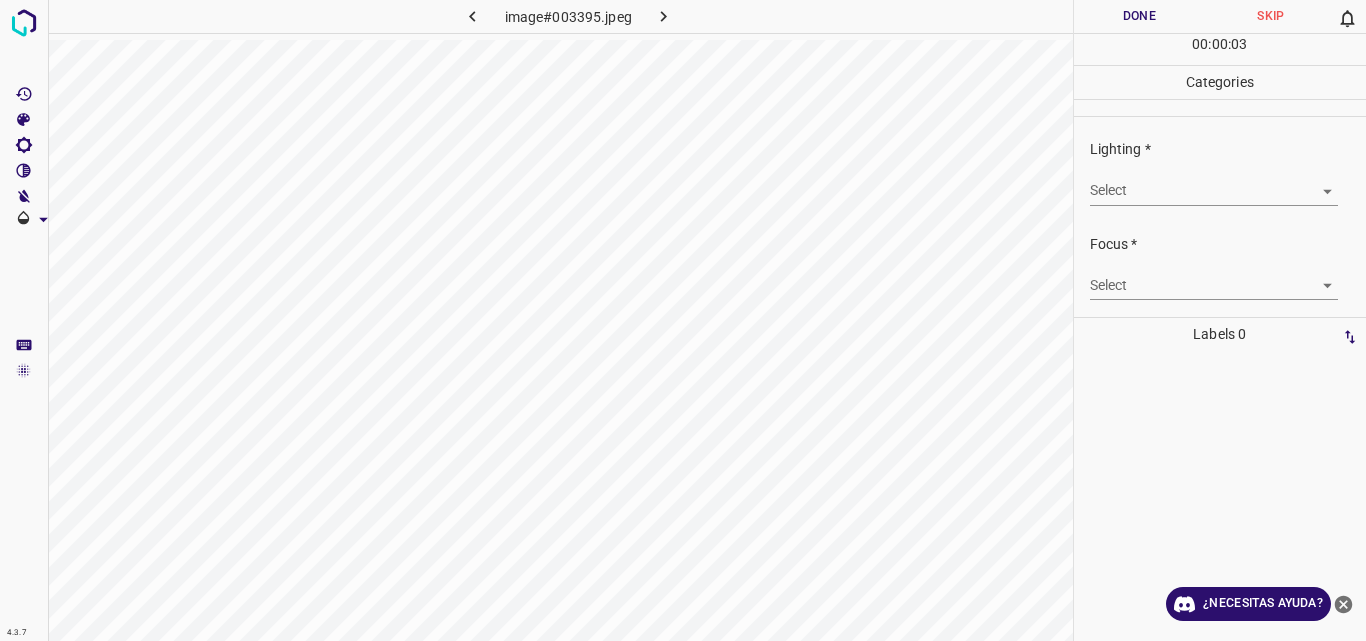 click on "4.3.7 image#003395.jpeg Done Skip 0 00   : 00   : 03   Categories Lighting *  Select ​ Focus *  Select ​ Overall *  Select ​ Labels   0 Categories 1 Lighting 2 Focus 3 Overall Tools Space Change between modes (Draw & Edit) I Auto labeling R Restore zoom M Zoom in N Zoom out Delete Delete selecte label Filters Z Restore filters X Saturation filter C Brightness filter V Contrast filter B Gray scale filter General O Download ¿Necesitas ayuda? Original text Rate this translation Your feedback will be used to help improve Google Translate - Texto - Esconder - Borrar" at bounding box center [683, 320] 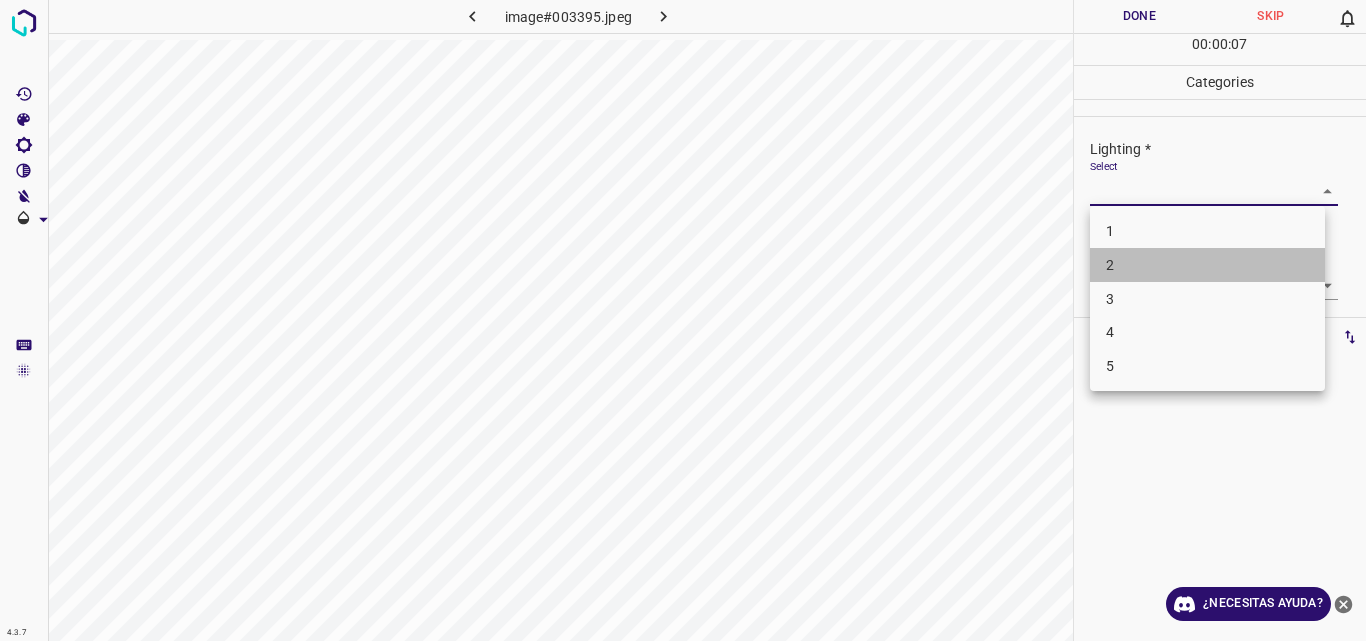 click on "2" at bounding box center [1207, 265] 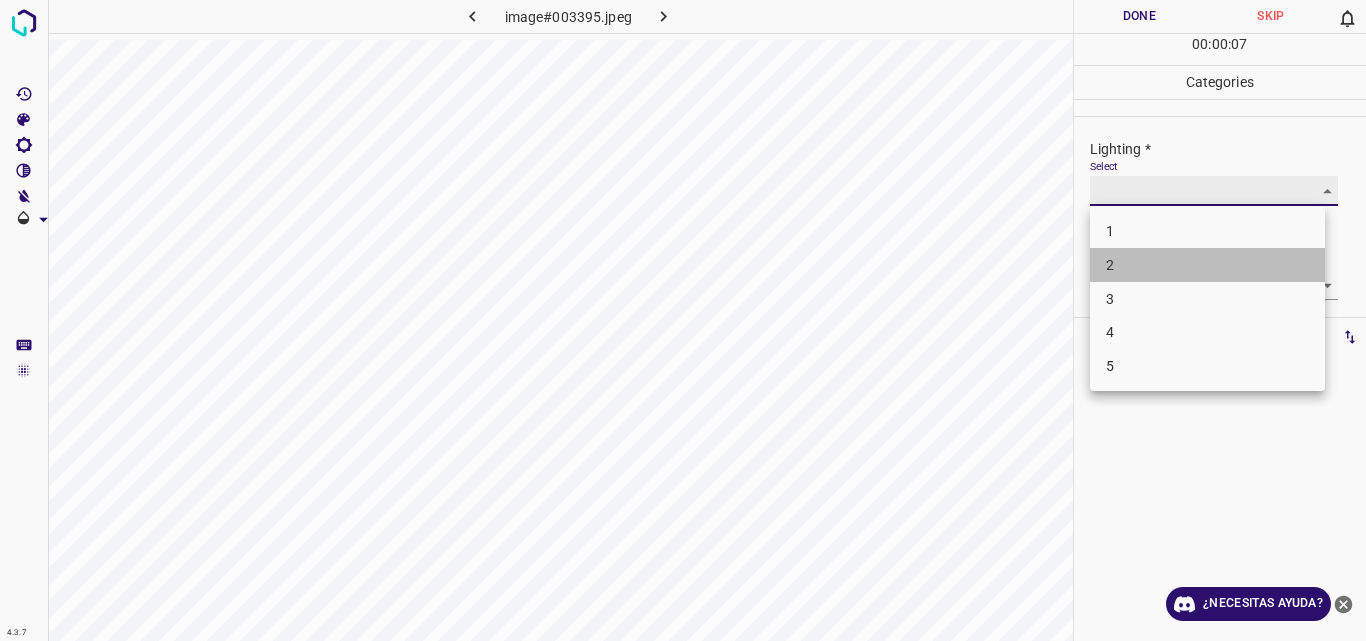 type on "2" 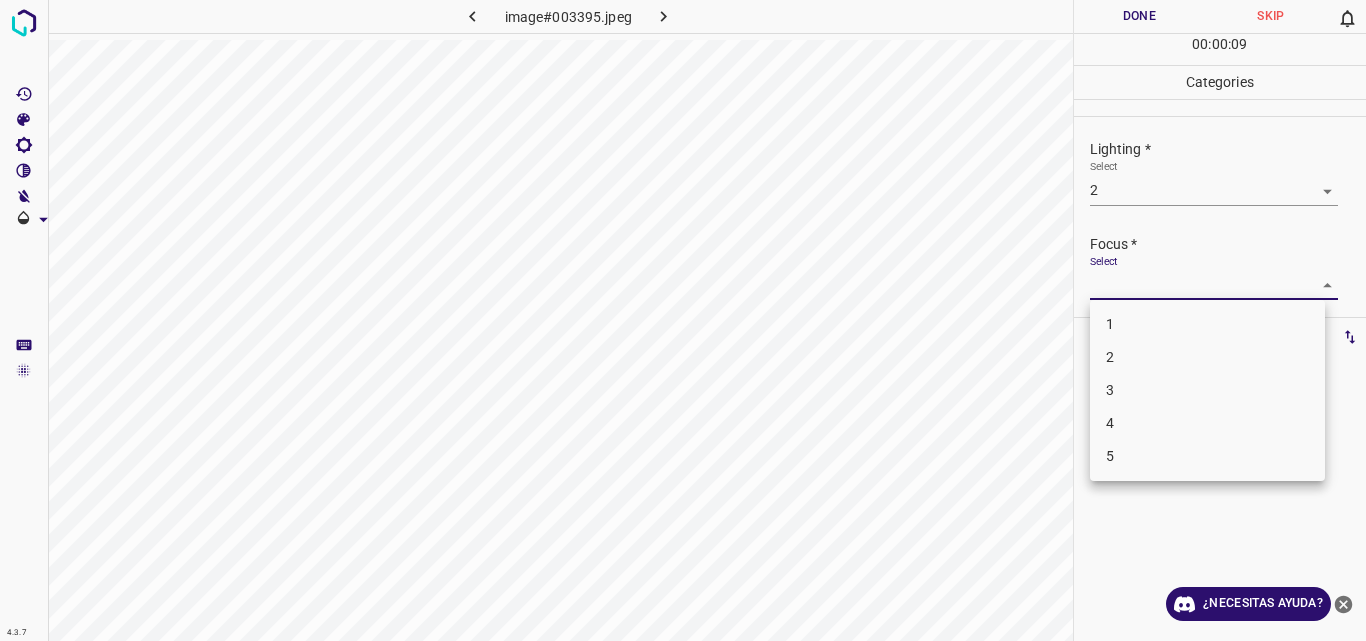 click on "4.3.7 image#003395.jpeg Done Skip 0 00   : 00   : 09   Categories Lighting *  Select 2 2 Focus *  Select ​ Overall *  Select ​ Labels   0 Categories 1 Lighting 2 Focus 3 Overall Tools Space Change between modes (Draw & Edit) I Auto labeling R Restore zoom M Zoom in N Zoom out Delete Delete selecte label Filters Z Restore filters X Saturation filter C Brightness filter V Contrast filter B Gray scale filter General O Download ¿Necesitas ayuda? Original text Rate this translation Your feedback will be used to help improve Google Translate - Texto - Esconder - Borrar 1 2 3 4 5" at bounding box center (683, 320) 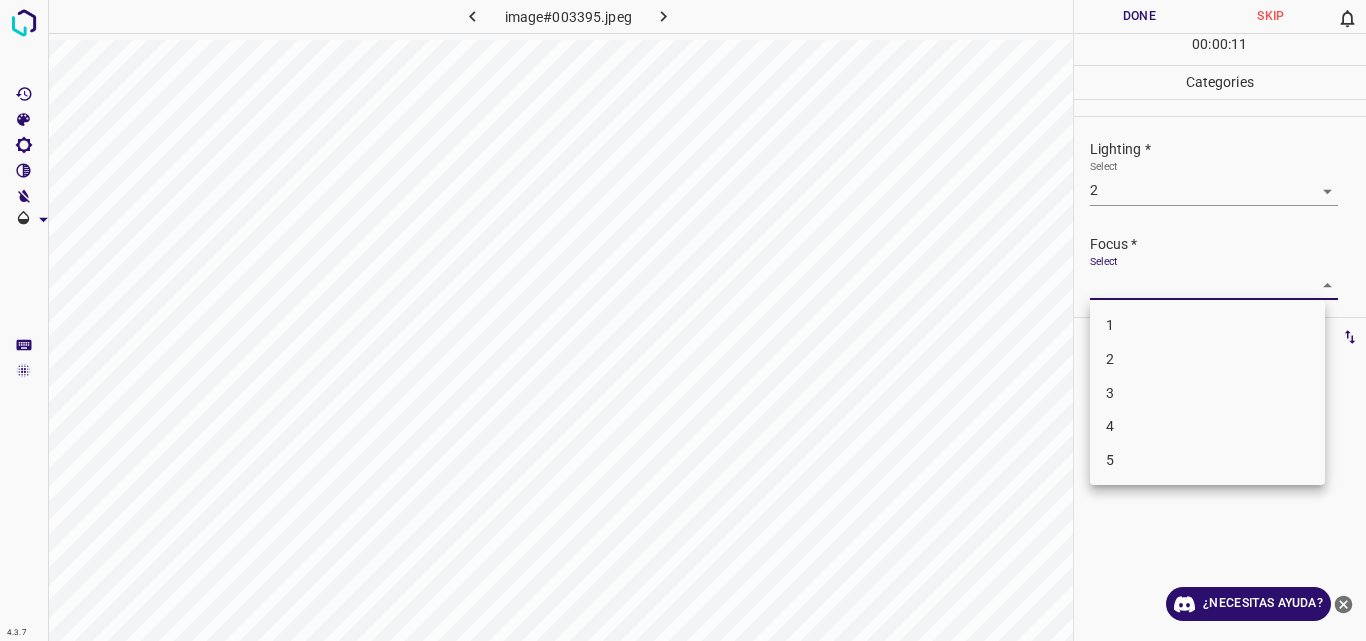 click on "2" at bounding box center [1207, 359] 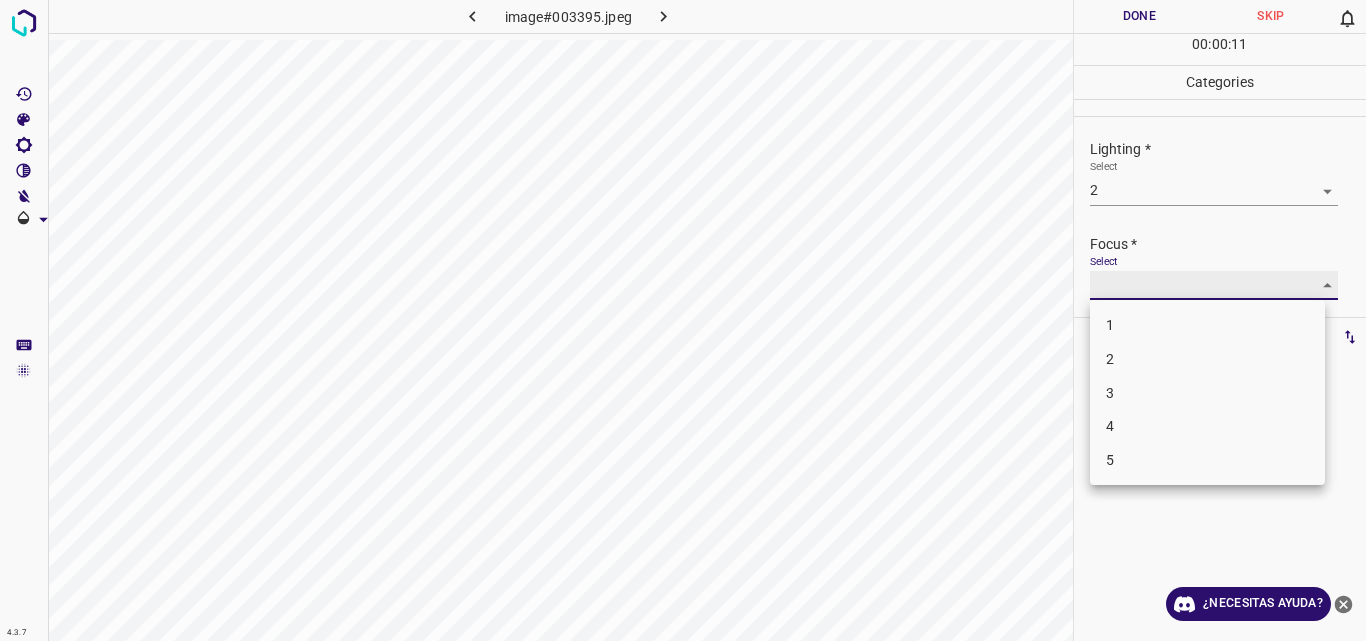 type on "2" 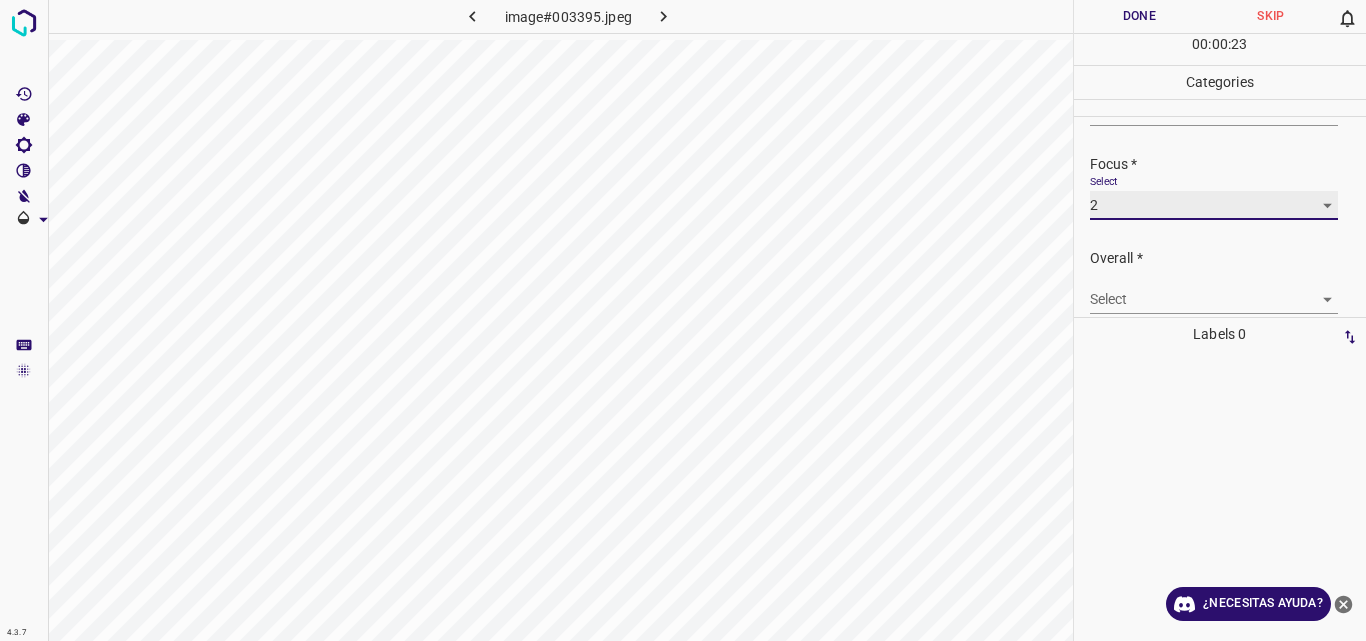 scroll, scrollTop: 98, scrollLeft: 0, axis: vertical 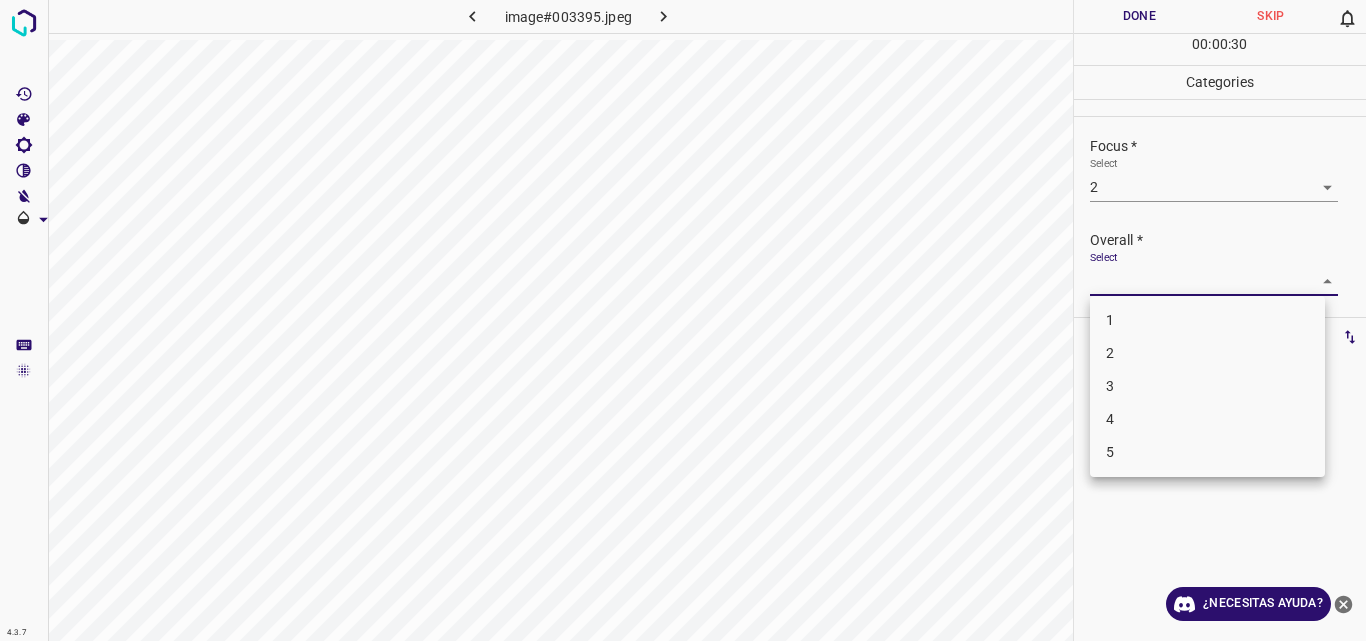 click on "4.3.7 image#003395.jpeg Done Skip 0 00   : 00   : 30   Categories Lighting *  Select 2 2 Focus *  Select 2 2 Overall *  Select ​ Labels   0 Categories 1 Lighting 2 Focus 3 Overall Tools Space Change between modes (Draw & Edit) I Auto labeling R Restore zoom M Zoom in N Zoom out Delete Delete selecte label Filters Z Restore filters X Saturation filter C Brightness filter V Contrast filter B Gray scale filter General O Download ¿Necesitas ayuda? Original text Rate this translation Your feedback will be used to help improve Google Translate - Texto - Esconder - Borrar 1 2 3 4 5" at bounding box center (683, 320) 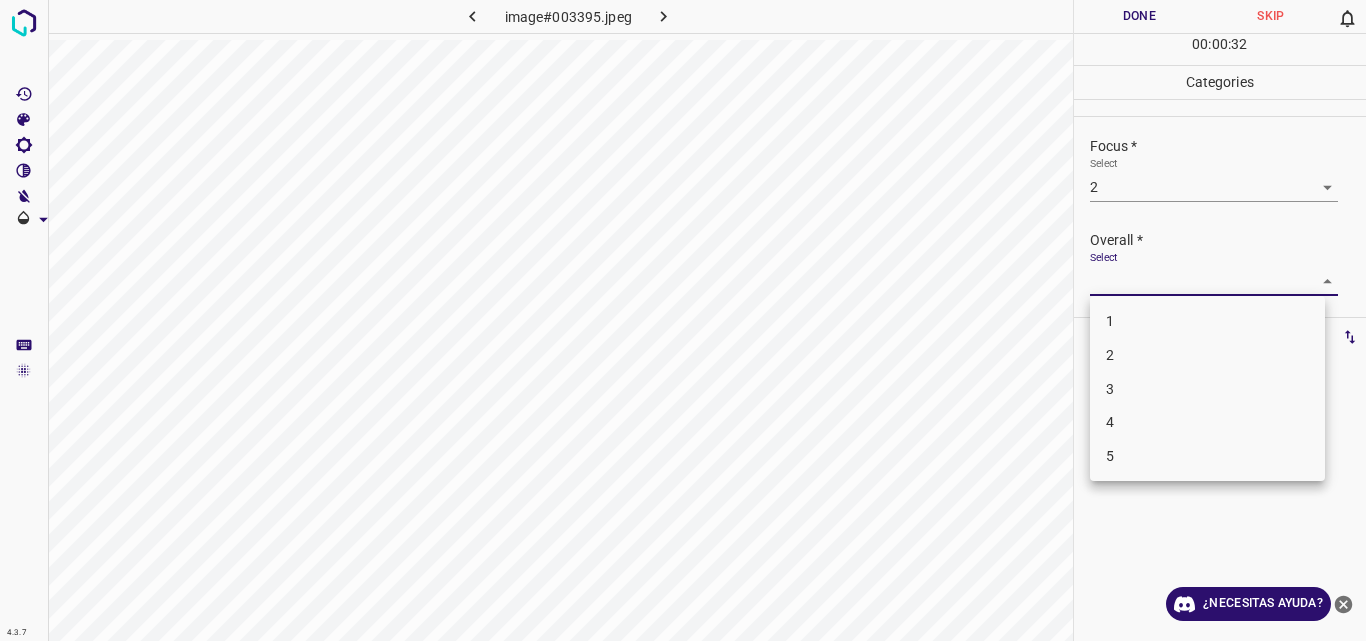 click on "2" at bounding box center [1207, 355] 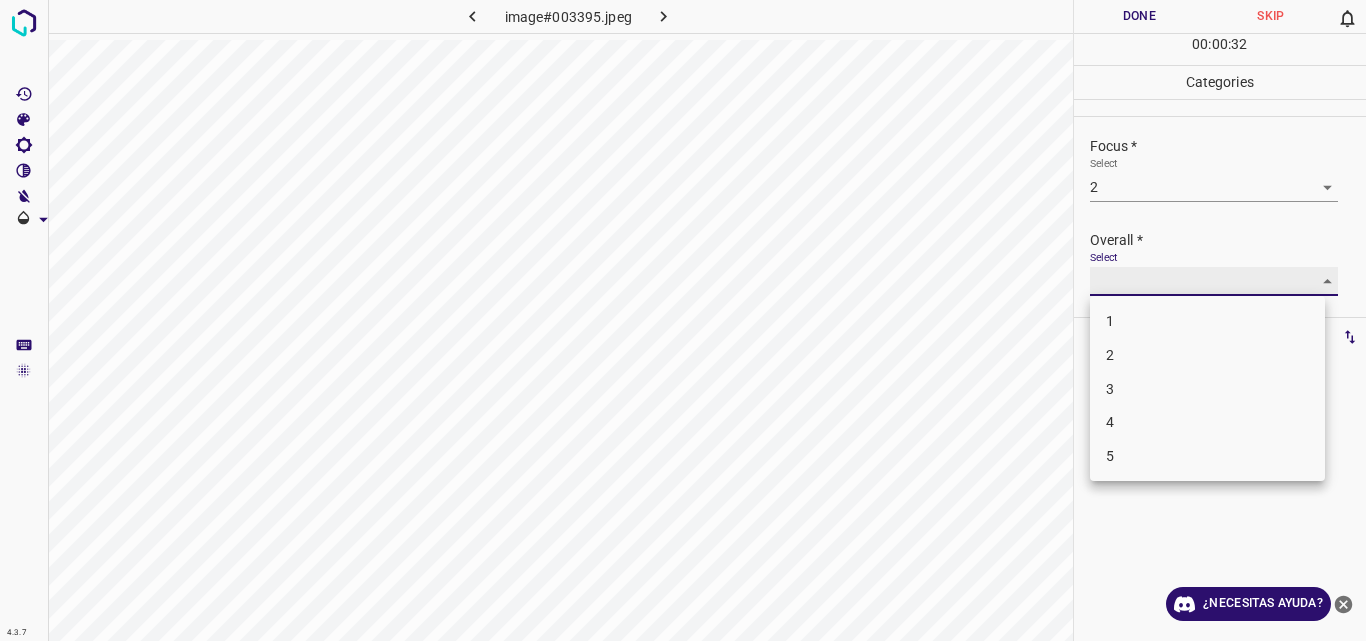 type on "2" 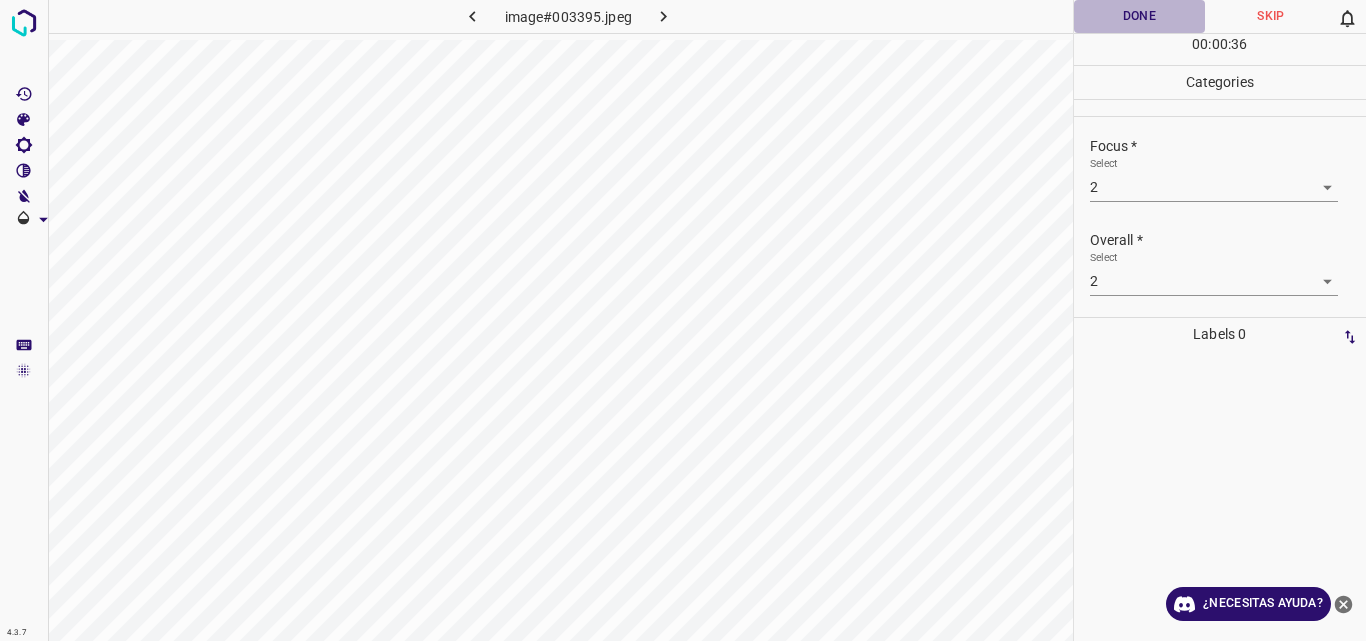 click on "Done" at bounding box center (1140, 16) 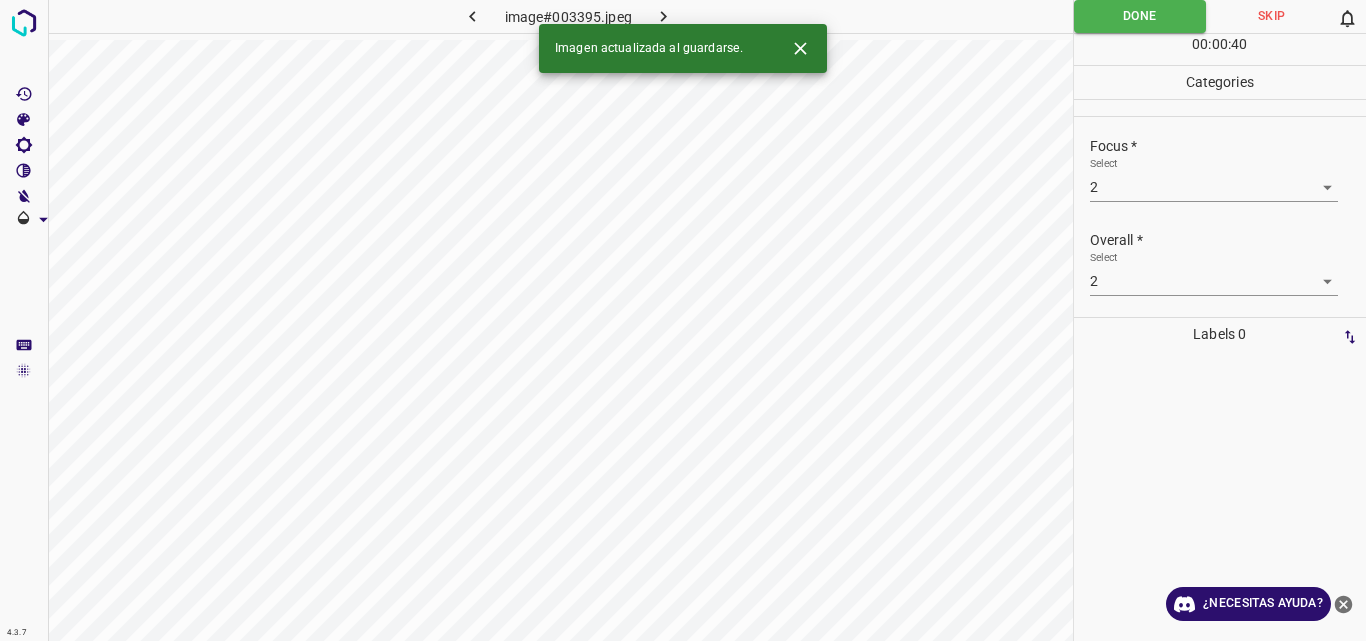 click 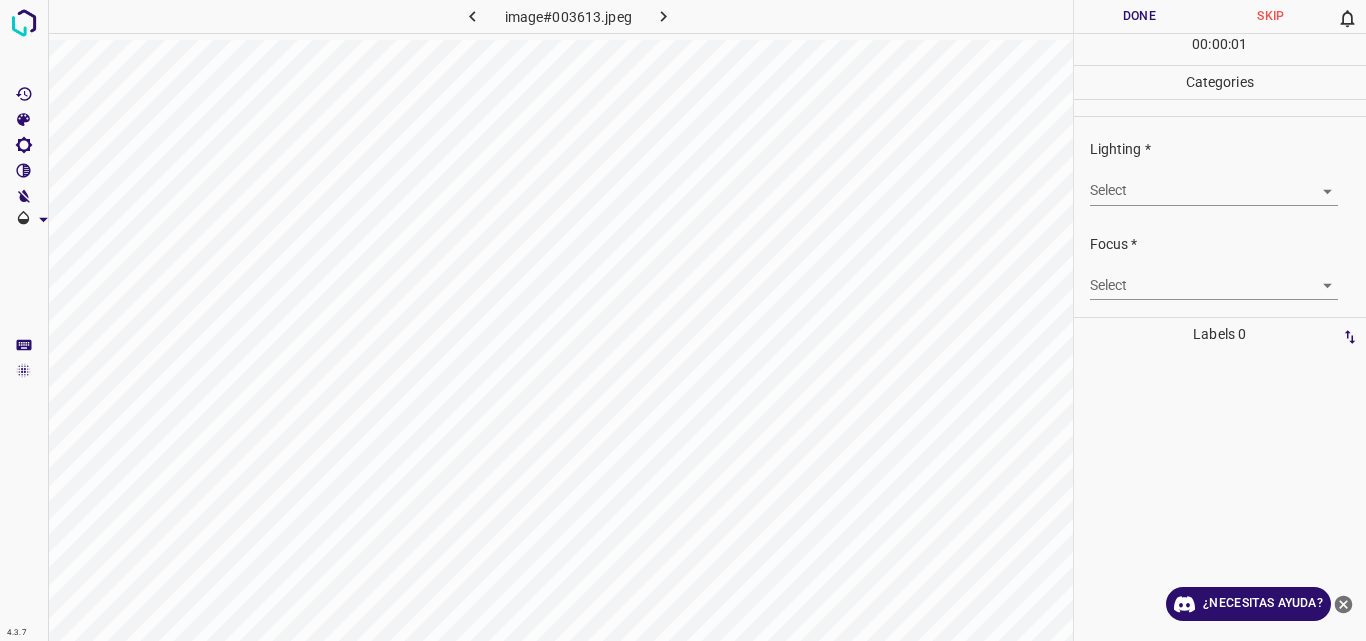 click on "4.3.7 image#003613.jpeg Done Skip 0 00   : 00   : 01   Categories Lighting *  Select ​ Focus *  Select ​ Overall *  Select ​ Labels   0 Categories 1 Lighting 2 Focus 3 Overall Tools Space Change between modes (Draw & Edit) I Auto labeling R Restore zoom M Zoom in N Zoom out Delete Delete selecte label Filters Z Restore filters X Saturation filter C Brightness filter V Contrast filter B Gray scale filter General O Download ¿Necesitas ayuda? Original text Rate this translation Your feedback will be used to help improve Google Translate - Texto - Esconder - Borrar" at bounding box center [683, 320] 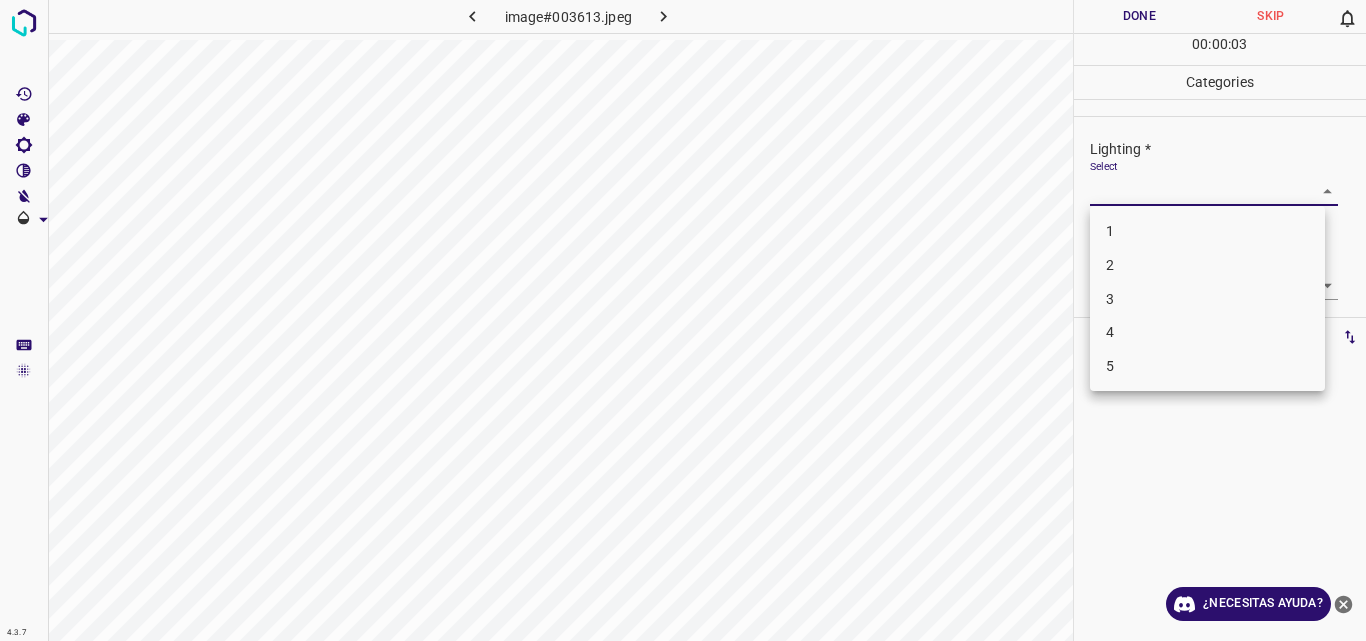 click on "3" at bounding box center [1207, 299] 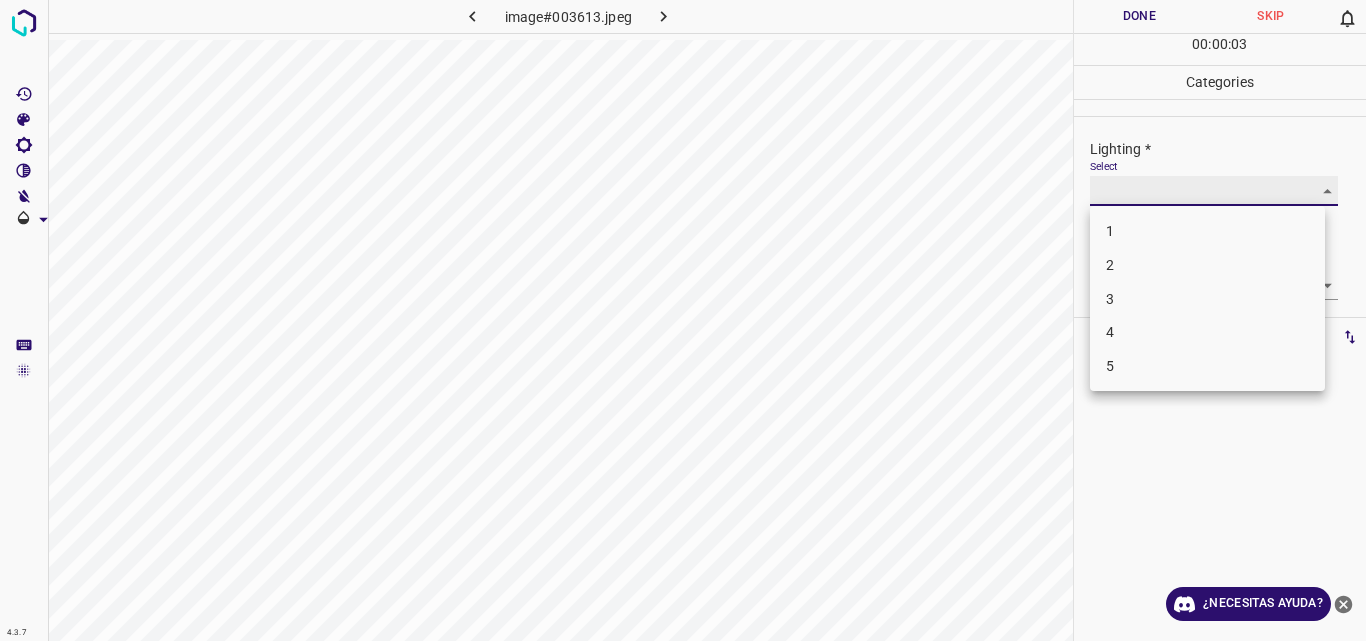 type on "3" 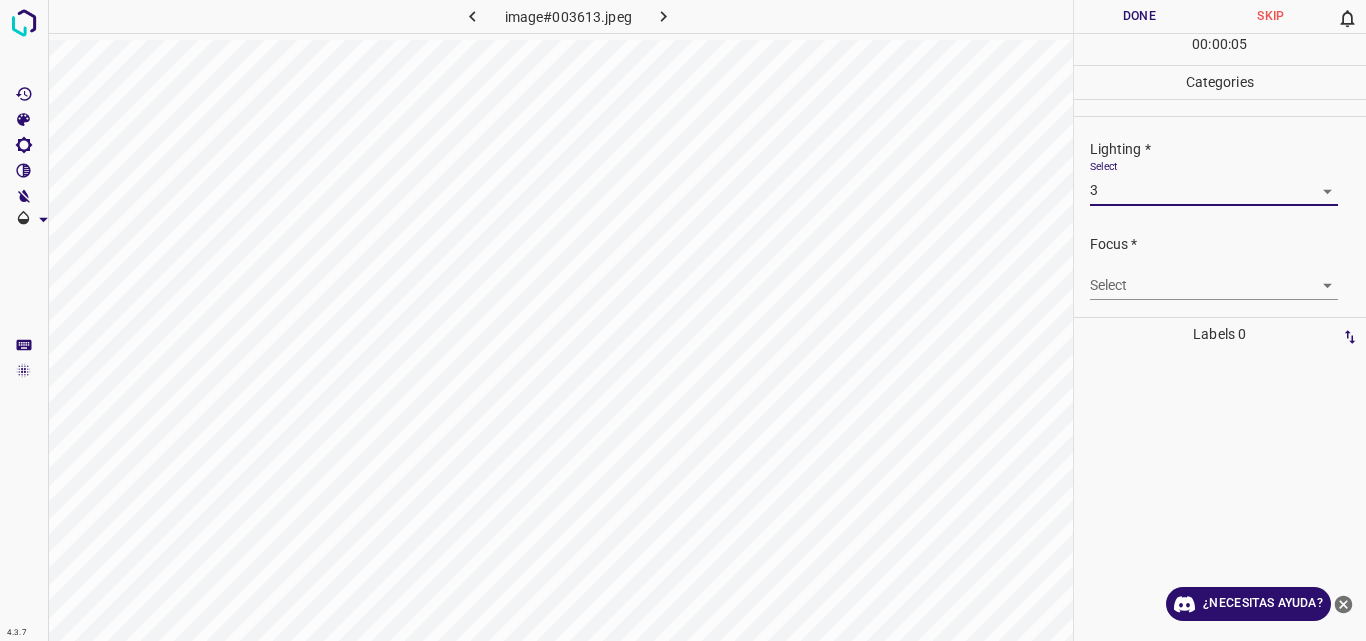 click on "4.3.7 image#003613.jpeg Done Skip 0 00   : 00   : 05   Categories Lighting *  Select 3 3 Focus *  Select ​ Overall *  Select ​ Labels   0 Categories 1 Lighting 2 Focus 3 Overall Tools Space Change between modes (Draw & Edit) I Auto labeling R Restore zoom M Zoom in N Zoom out Delete Delete selecte label Filters Z Restore filters X Saturation filter C Brightness filter V Contrast filter B Gray scale filter General O Download ¿Necesitas ayuda? Original text Rate this translation Your feedback will be used to help improve Google Translate - Texto - Esconder - Borrar" at bounding box center (683, 320) 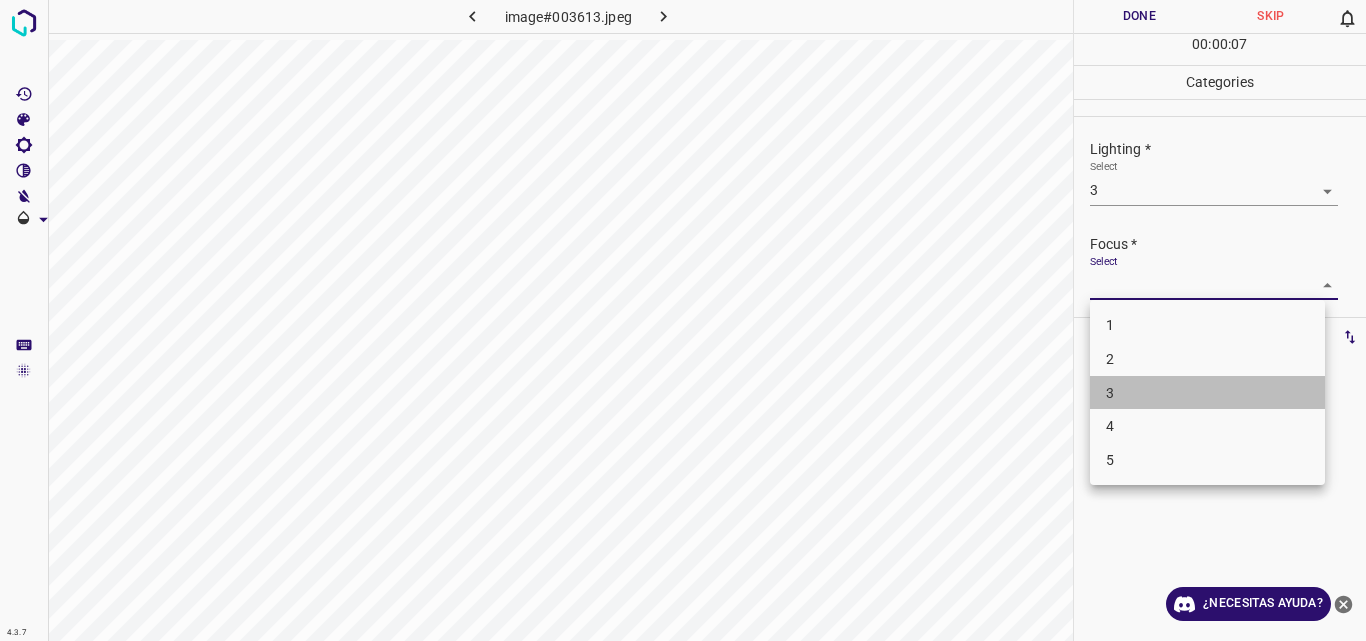 click on "3" at bounding box center (1207, 393) 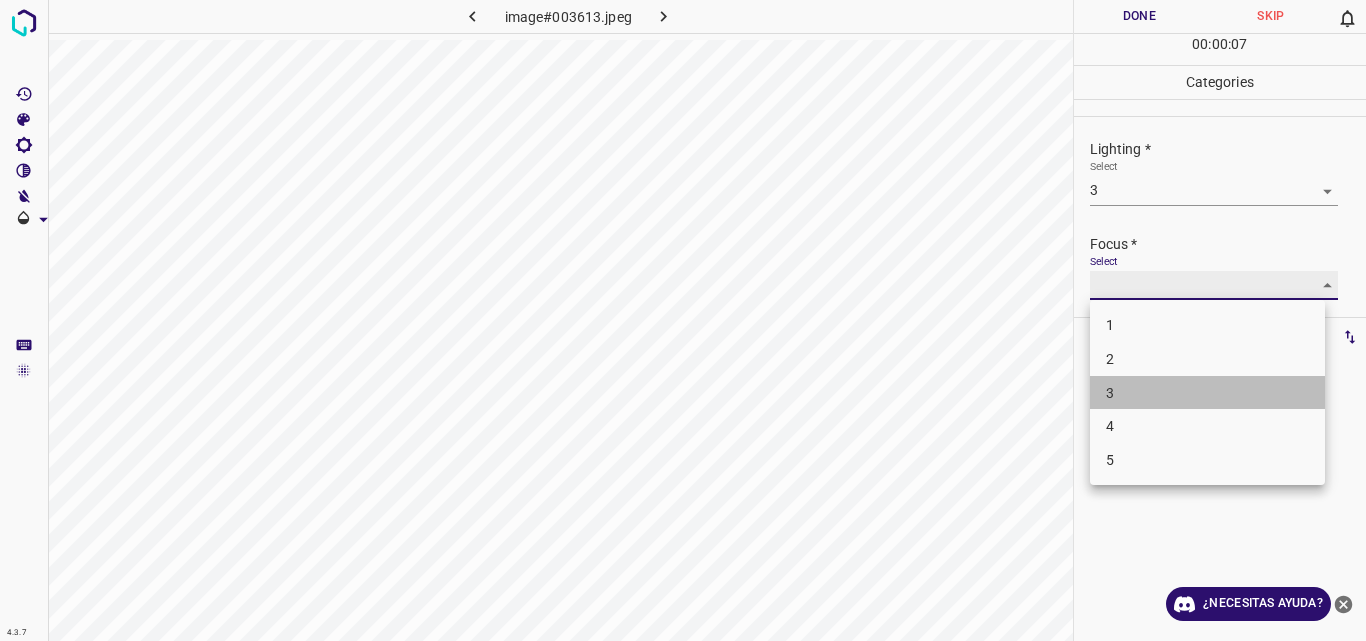 type on "3" 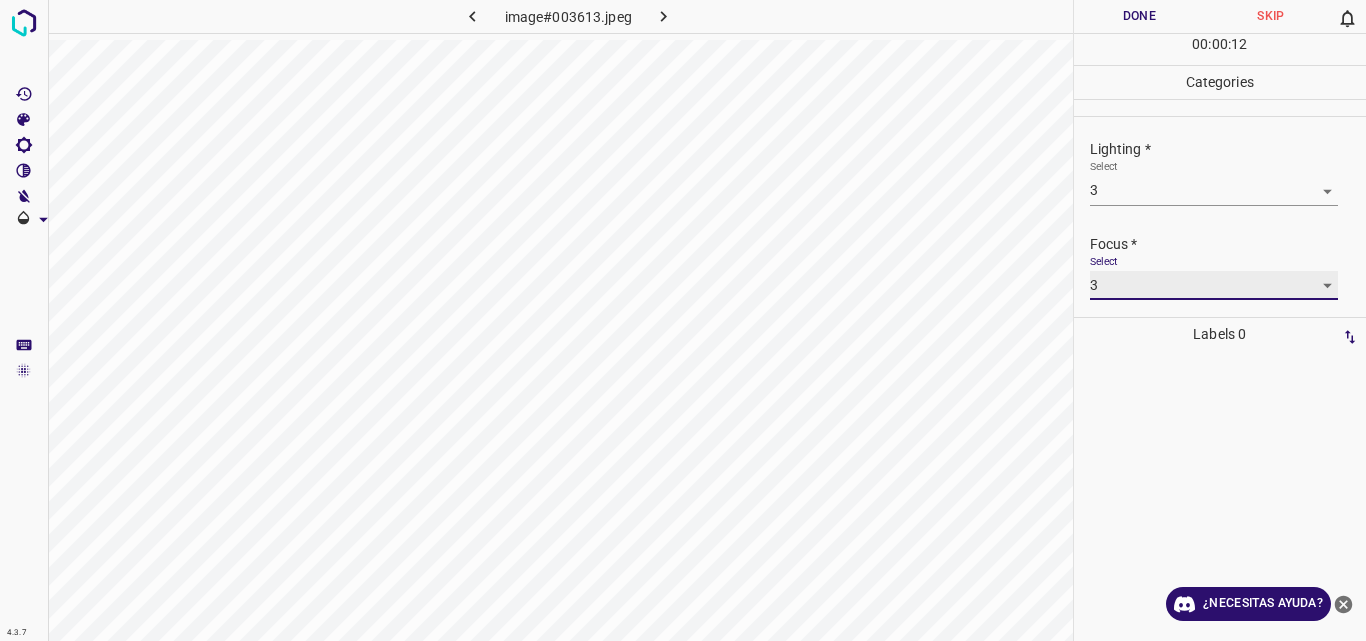 scroll, scrollTop: 78, scrollLeft: 0, axis: vertical 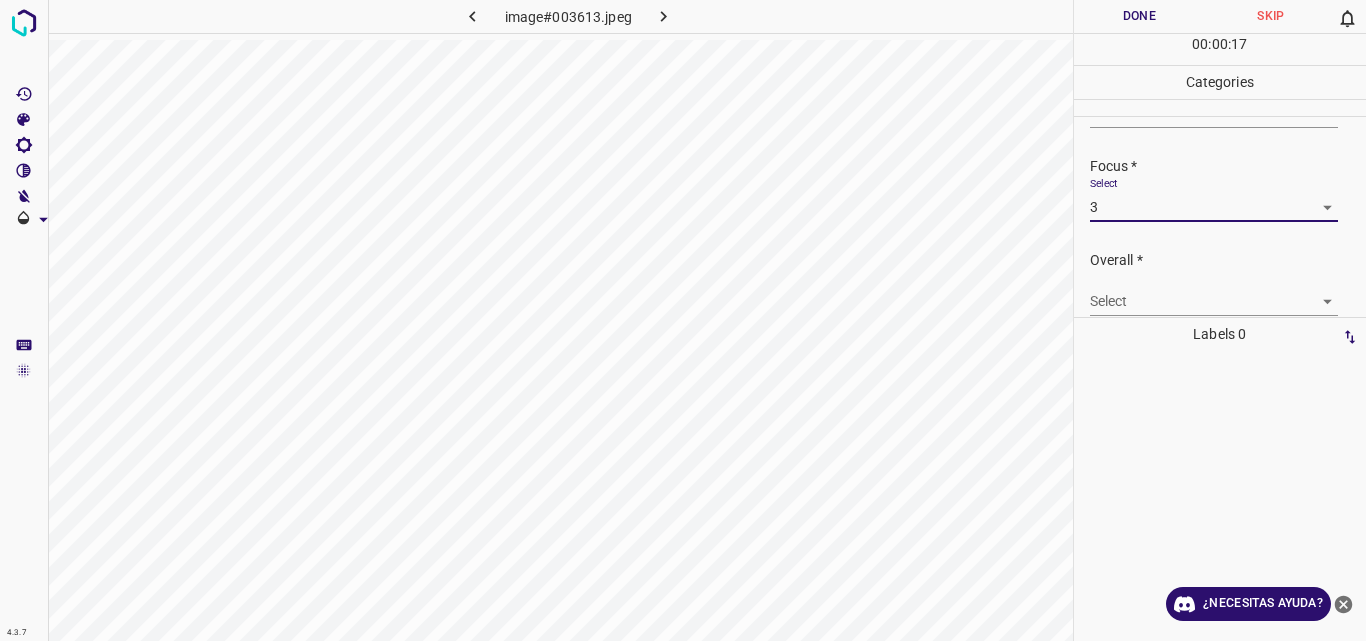 click on "4.3.7 image#003613.jpeg Done Skip 0 00   : 00   : 17   Categories Lighting *  Select 3 3 Focus *  Select 3 3 Overall *  Select ​ Labels   0 Categories 1 Lighting 2 Focus 3 Overall Tools Space Change between modes (Draw & Edit) I Auto labeling R Restore zoom M Zoom in N Zoom out Delete Delete selecte label Filters Z Restore filters X Saturation filter C Brightness filter V Contrast filter B Gray scale filter General O Download ¿Necesitas ayuda? Original text Rate this translation Your feedback will be used to help improve Google Translate - Texto - Esconder - Borrar" at bounding box center (683, 320) 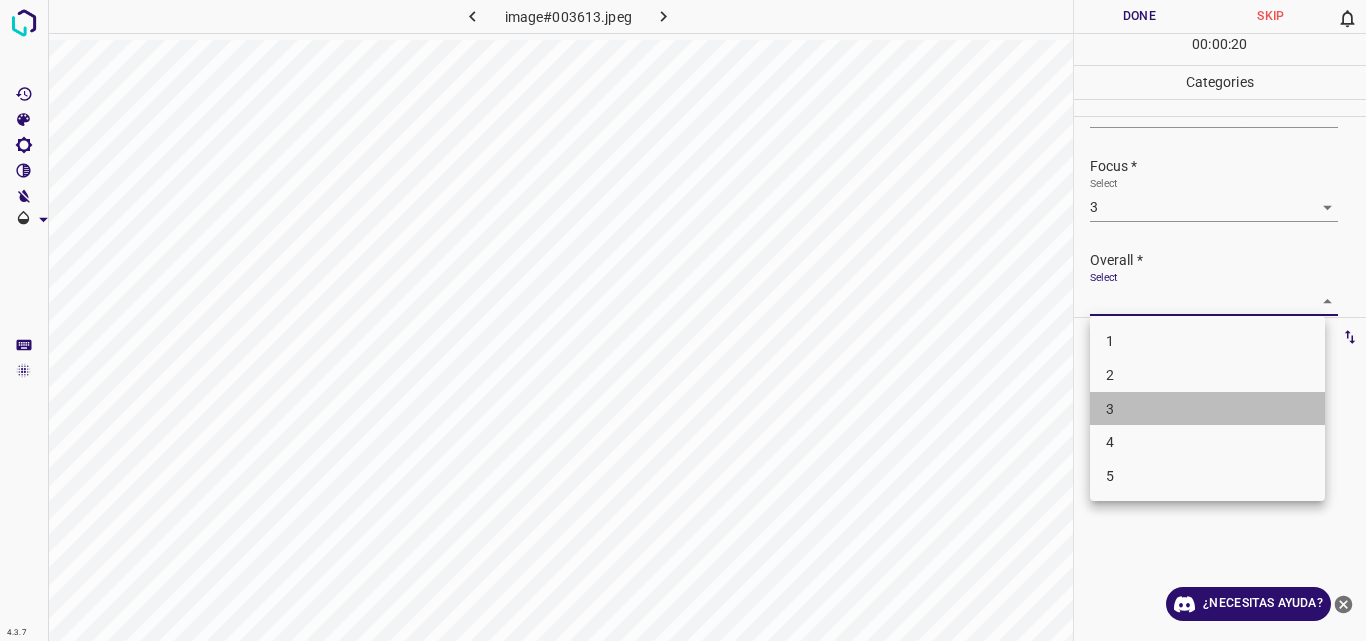 click on "3" at bounding box center [1207, 409] 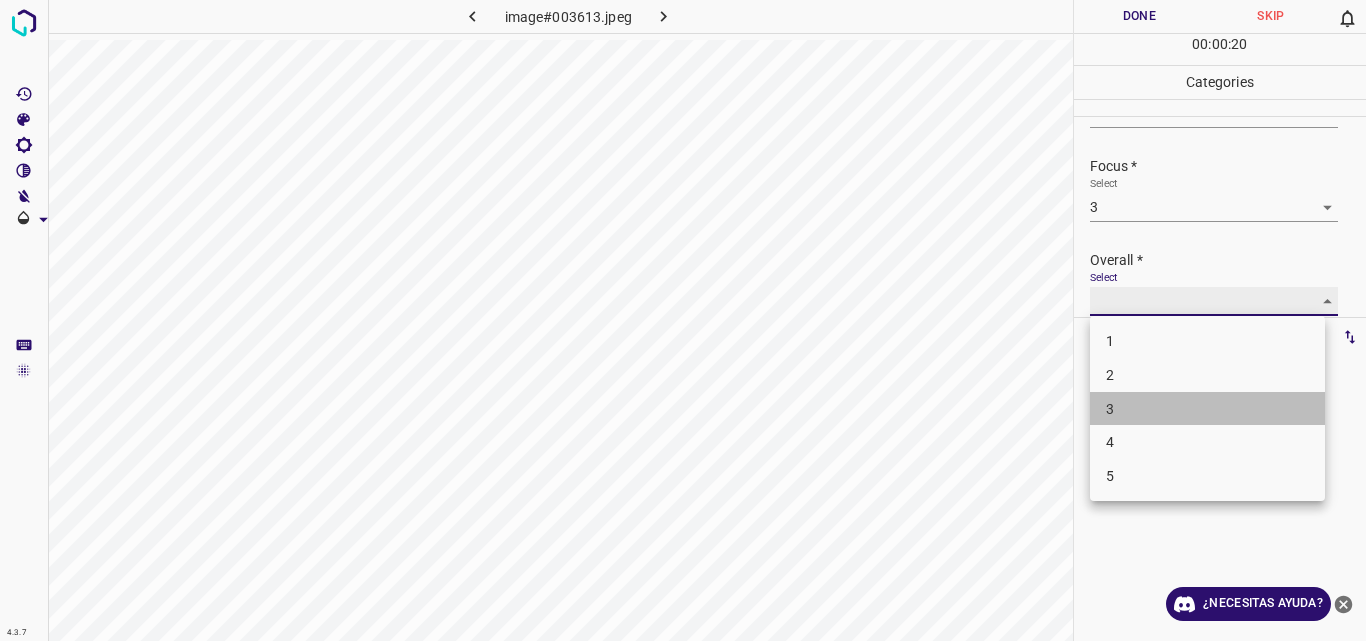 type on "3" 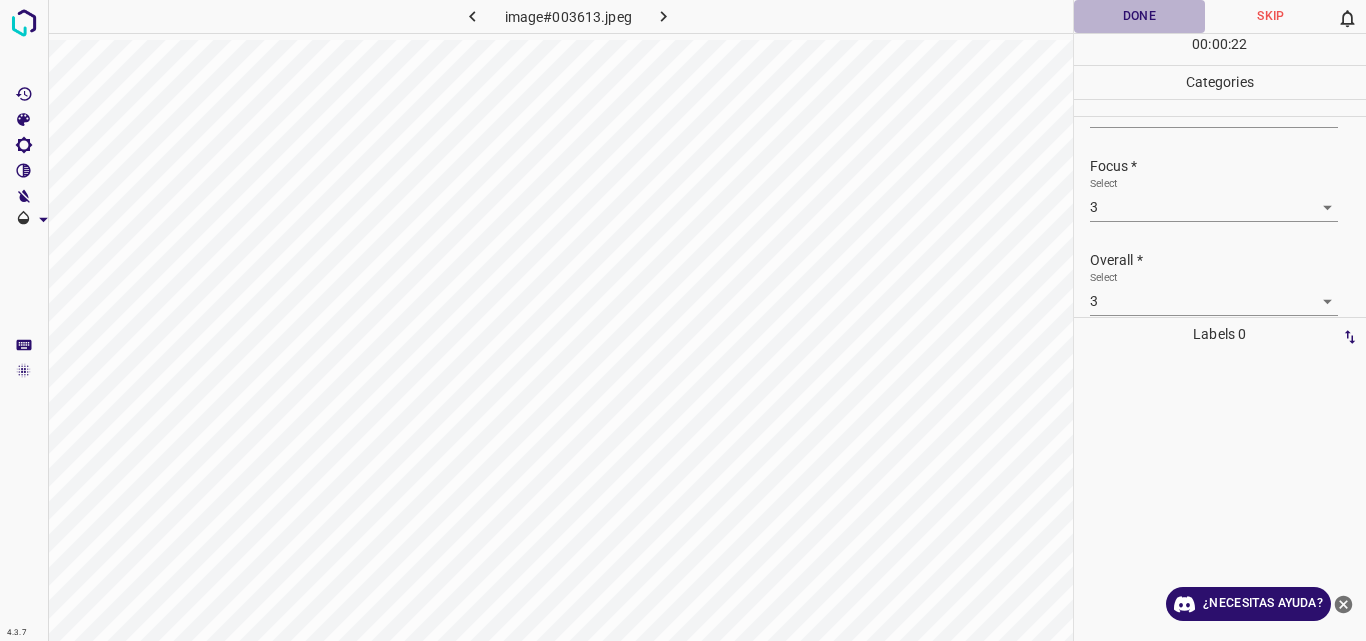 click on "Done" at bounding box center [1140, 16] 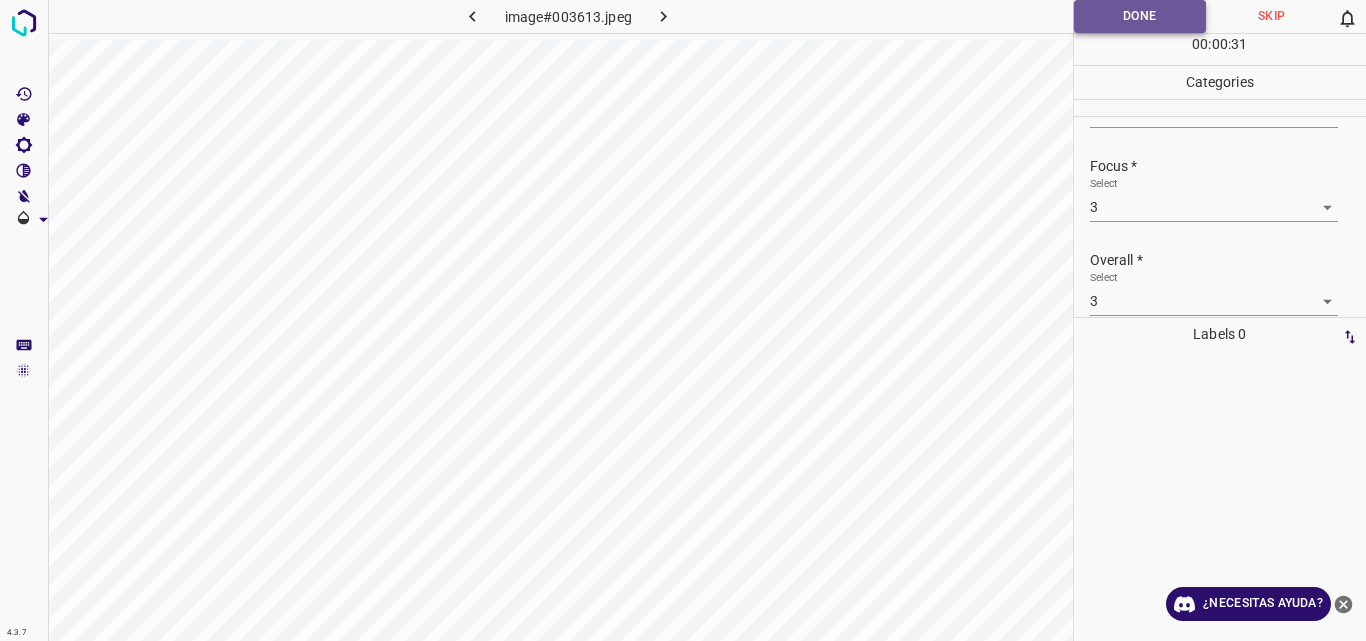 click on "Done" at bounding box center [1140, 16] 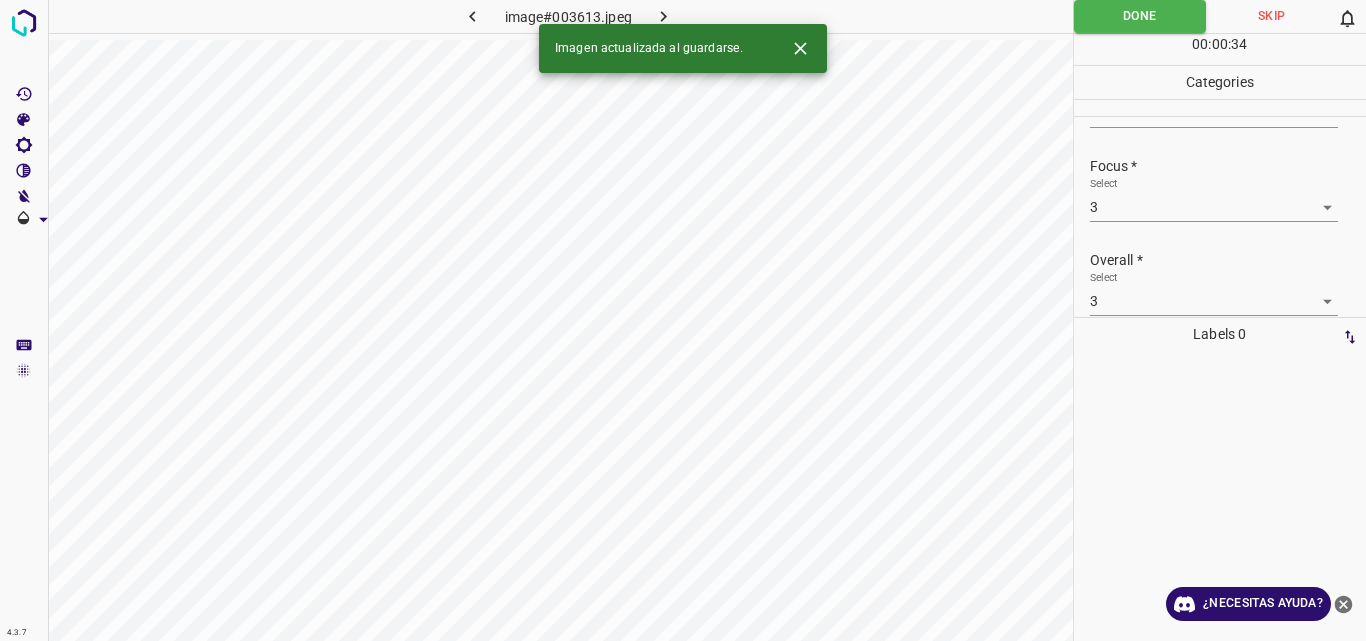 click 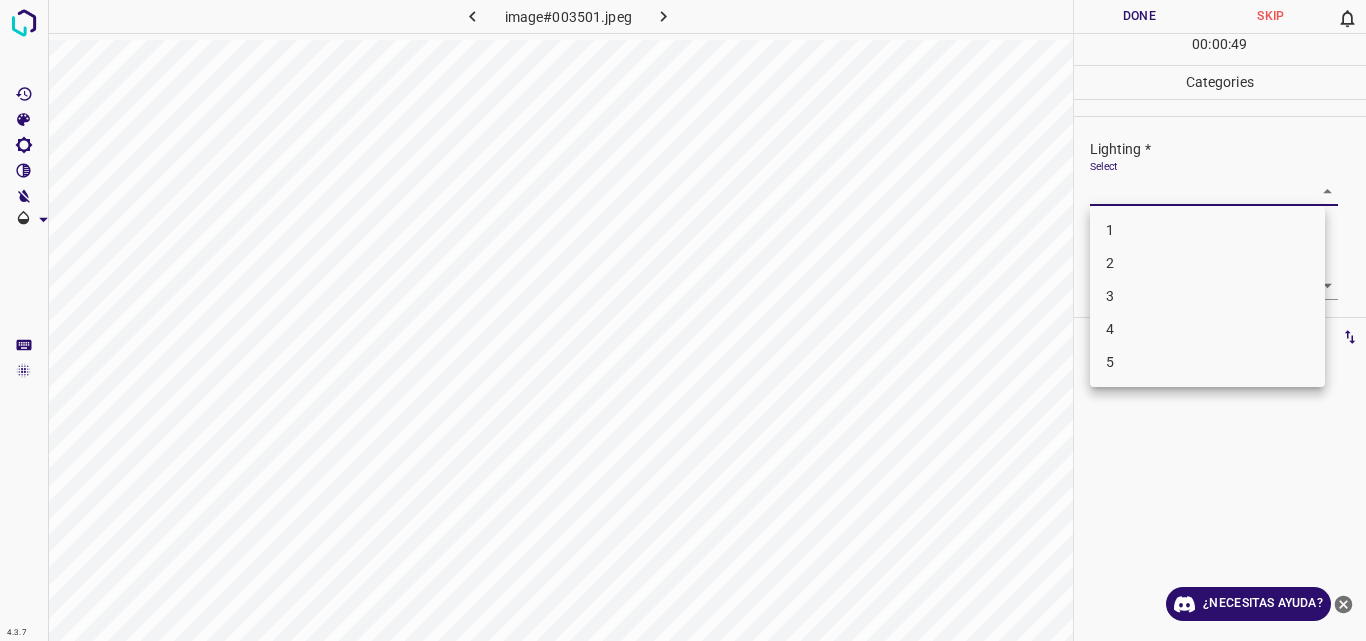 click on "4.3.7 image#003501.jpeg Done Skip 0 00   : 00   : 49   Categories Lighting *  Select ​ Focus *  Select ​ Overall *  Select ​ Labels   0 Categories 1 Lighting 2 Focus 3 Overall Tools Space Change between modes (Draw & Edit) I Auto labeling R Restore zoom M Zoom in N Zoom out Delete Delete selecte label Filters Z Restore filters X Saturation filter C Brightness filter V Contrast filter B Gray scale filter General O Download ¿Necesitas ayuda? Original text Rate this translation Your feedback will be used to help improve Google Translate - Texto - Esconder - Borrar 1 2 3 4 5" at bounding box center [683, 320] 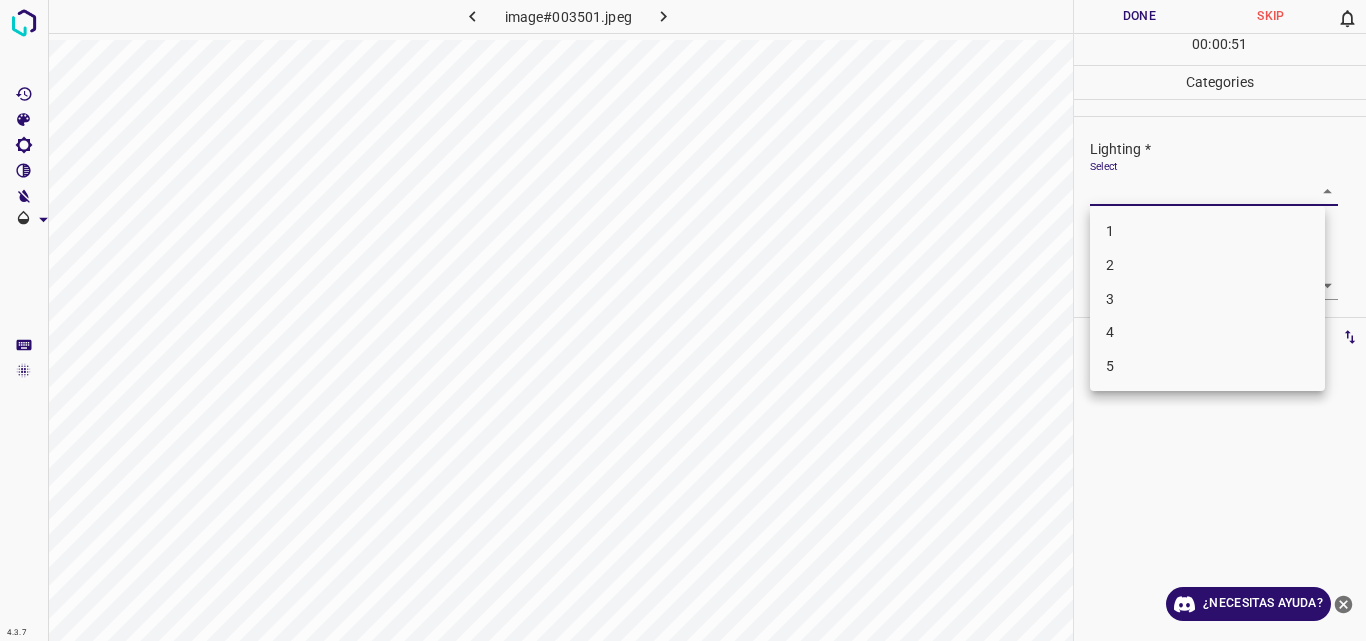click on "3" at bounding box center [1207, 299] 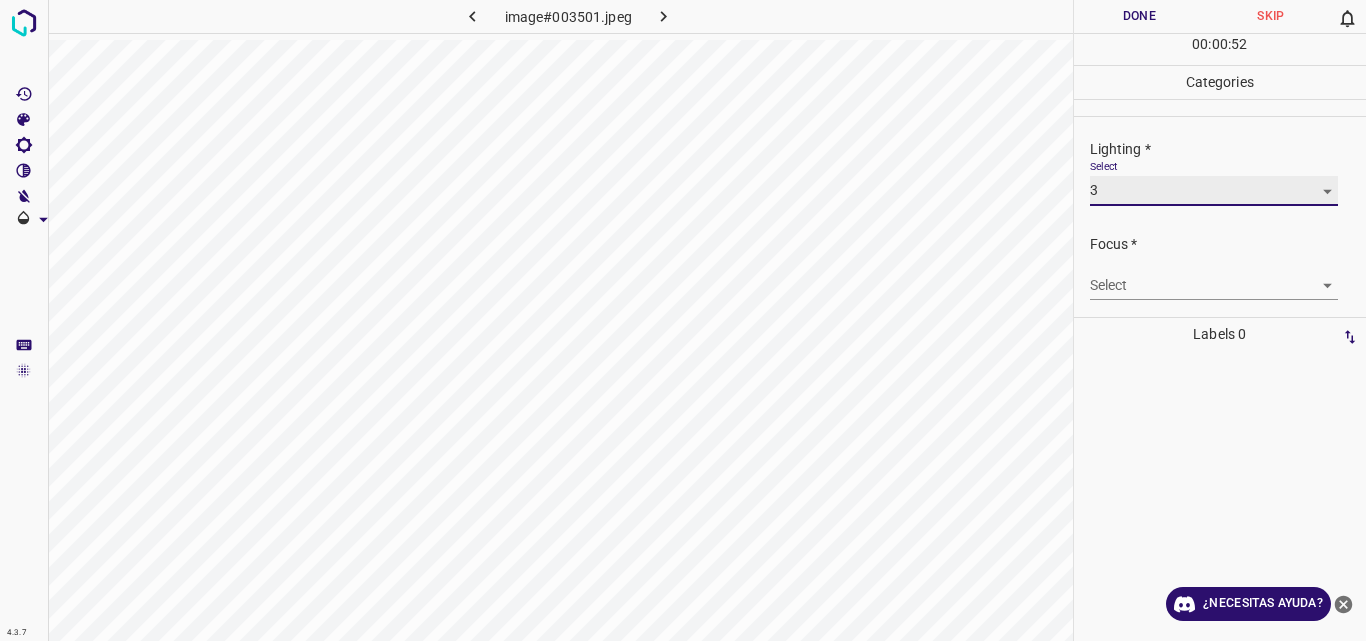 type on "3" 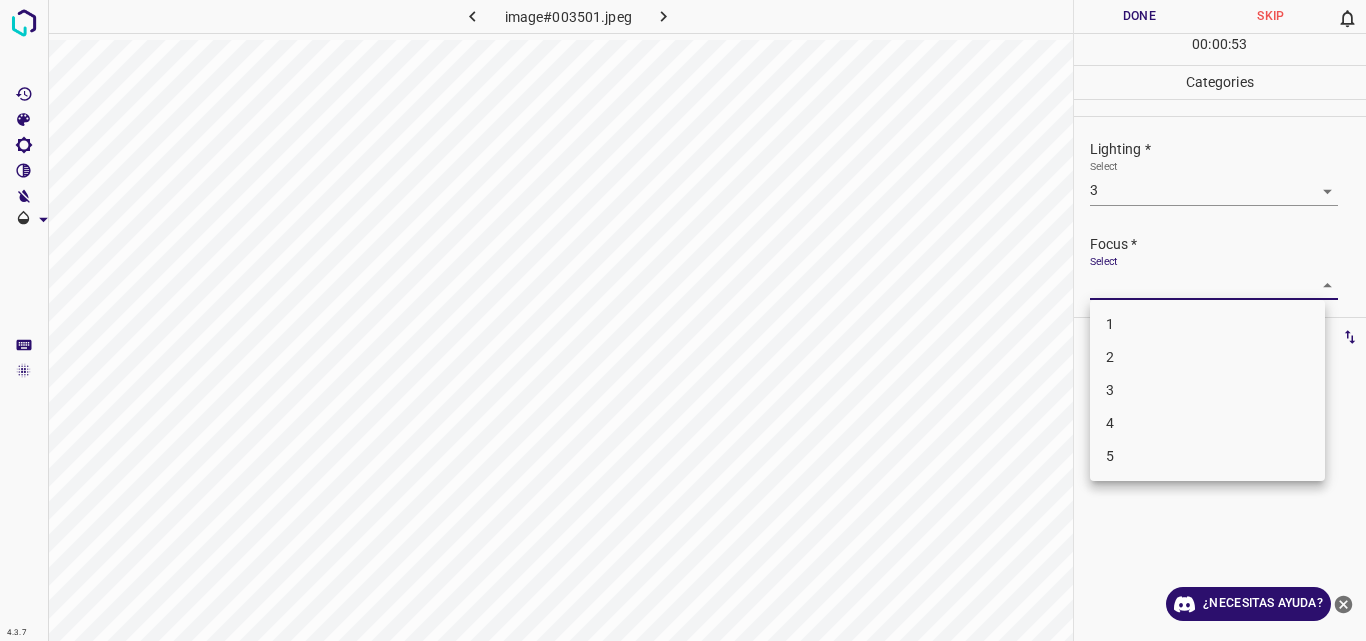 click on "4.3.7 image#003501.jpeg Done Skip 0 00   : 00   : 53   Categories Lighting *  Select 3 3 Focus *  Select ​ Overall *  Select ​ Labels   0 Categories 1 Lighting 2 Focus 3 Overall Tools Space Change between modes (Draw & Edit) I Auto labeling R Restore zoom M Zoom in N Zoom out Delete Delete selecte label Filters Z Restore filters X Saturation filter C Brightness filter V Contrast filter B Gray scale filter General O Download ¿Necesitas ayuda? Original text Rate this translation Your feedback will be used to help improve Google Translate - Texto - Esconder - Borrar 1 2 3 4 5" at bounding box center (683, 320) 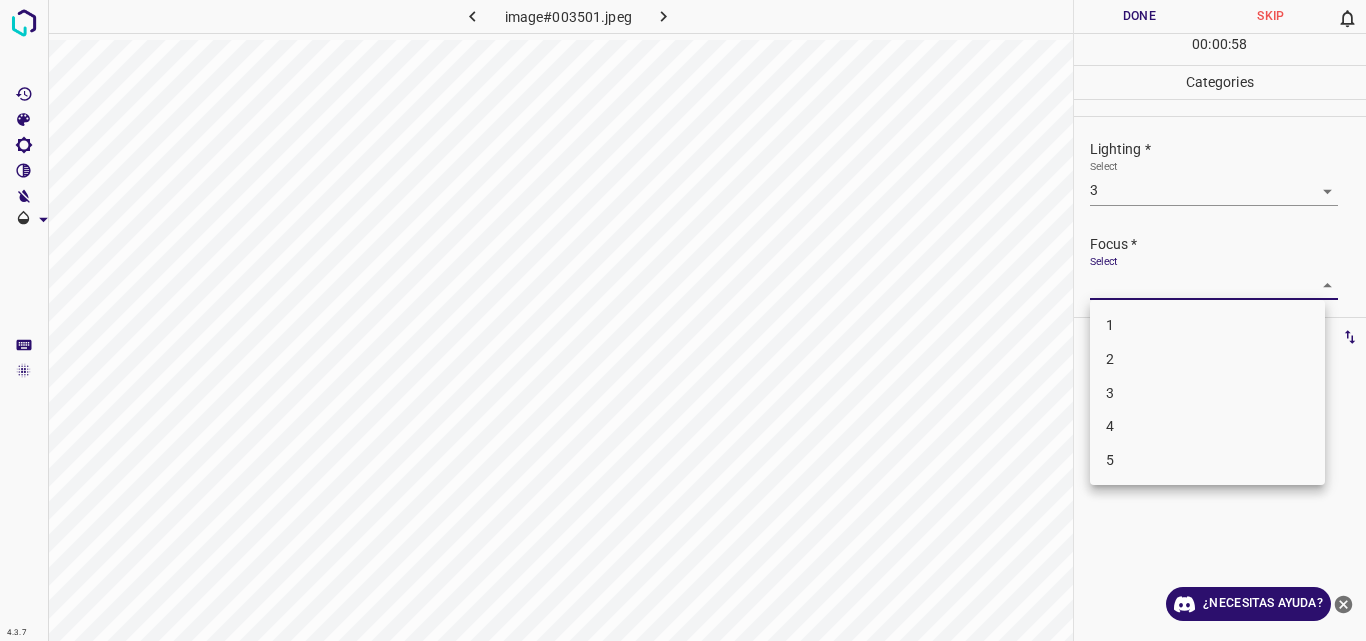 click on "3" at bounding box center (1207, 393) 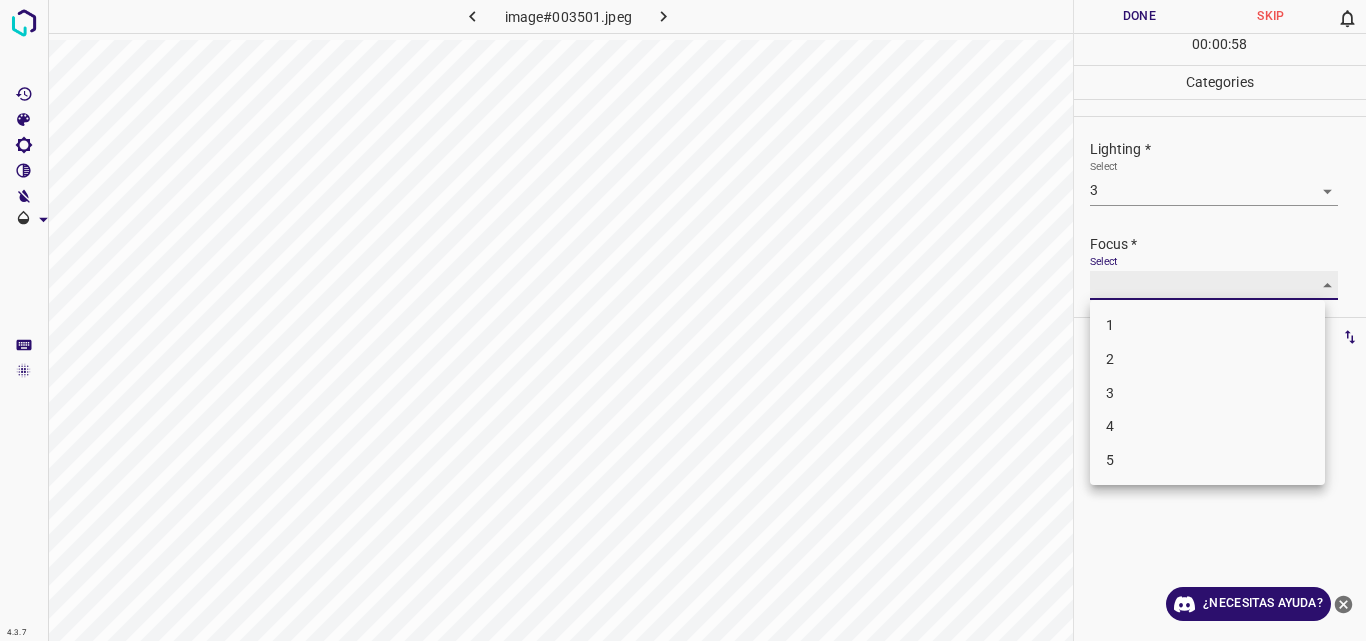 type on "3" 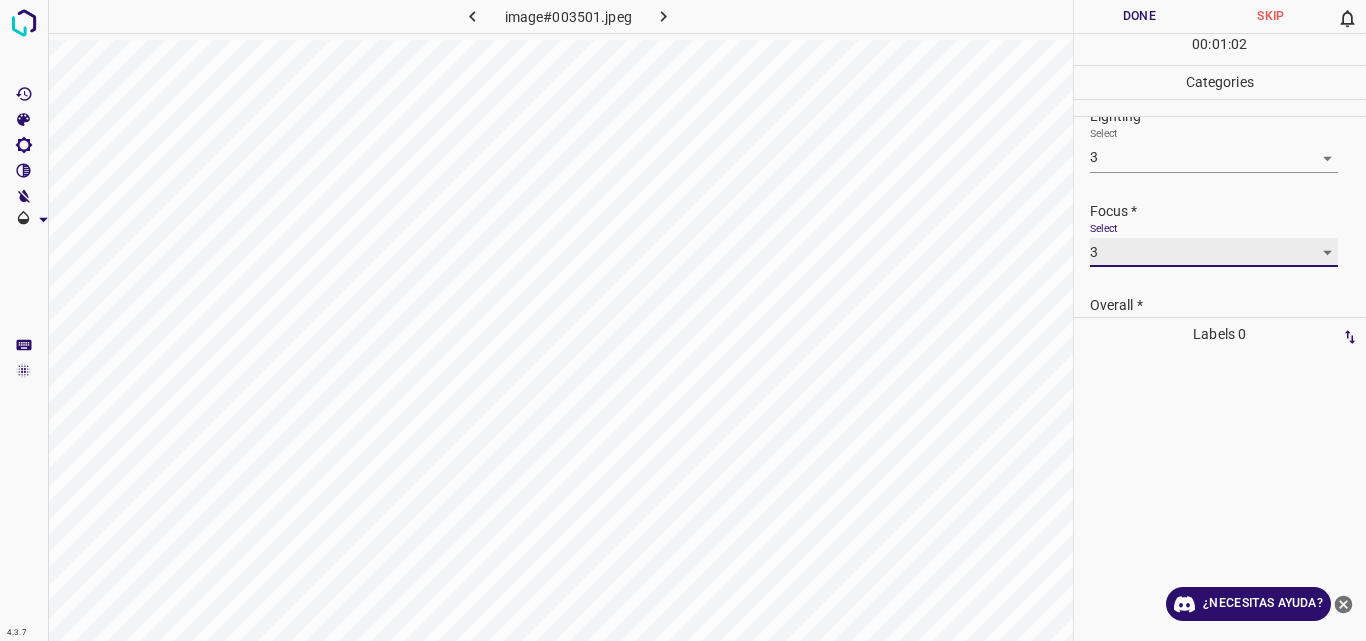 scroll, scrollTop: 98, scrollLeft: 0, axis: vertical 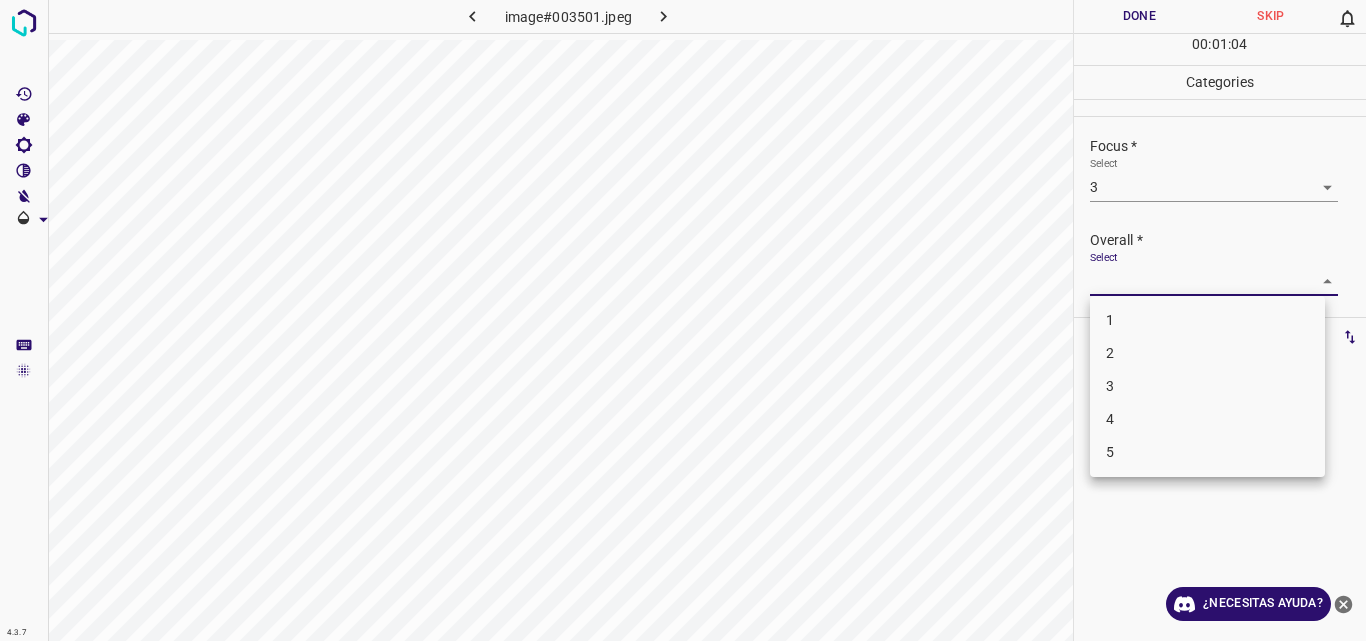 click on "4.3.7 image#003501.jpeg Done Skip 0 00   : 01   : 04   Categories Lighting *  Select 3 3 Focus *  Select 3 3 Overall *  Select ​ Labels   0 Categories 1 Lighting 2 Focus 3 Overall Tools Space Change between modes (Draw & Edit) I Auto labeling R Restore zoom M Zoom in N Zoom out Delete Delete selecte label Filters Z Restore filters X Saturation filter C Brightness filter V Contrast filter B Gray scale filter General O Download ¿Necesitas ayuda? Original text Rate this translation Your feedback will be used to help improve Google Translate - Texto - Esconder - Borrar 1 2 3 4 5" at bounding box center [683, 320] 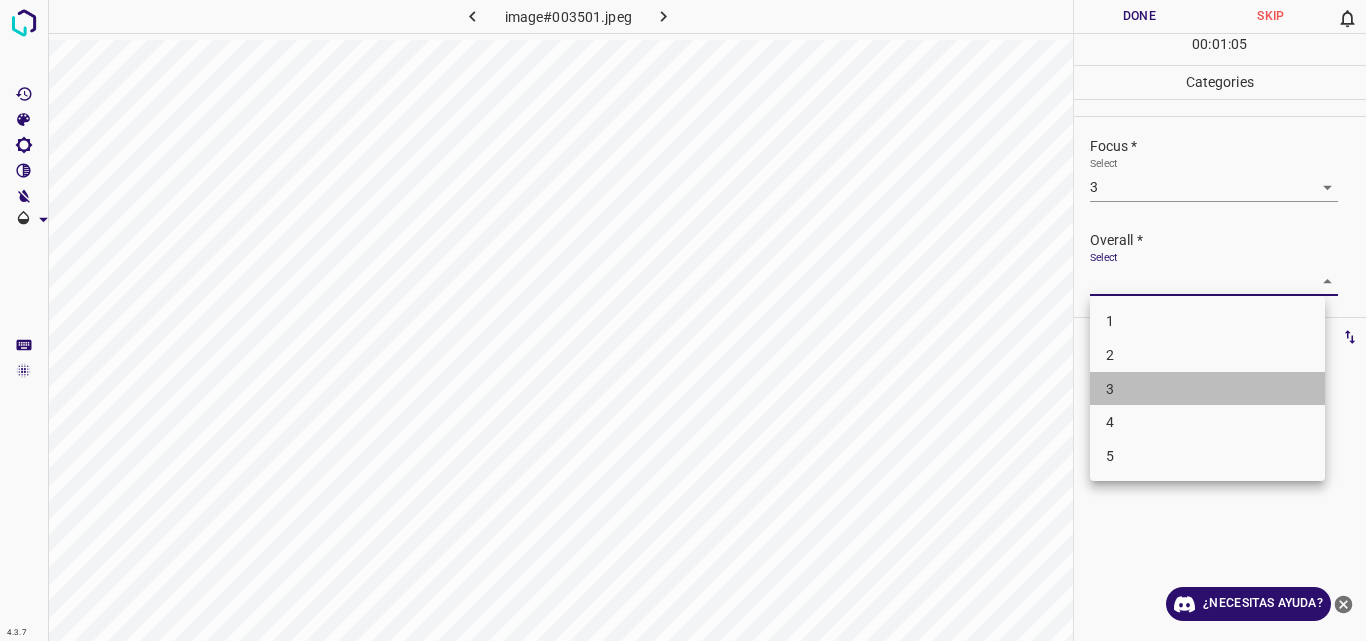click on "3" at bounding box center (1207, 389) 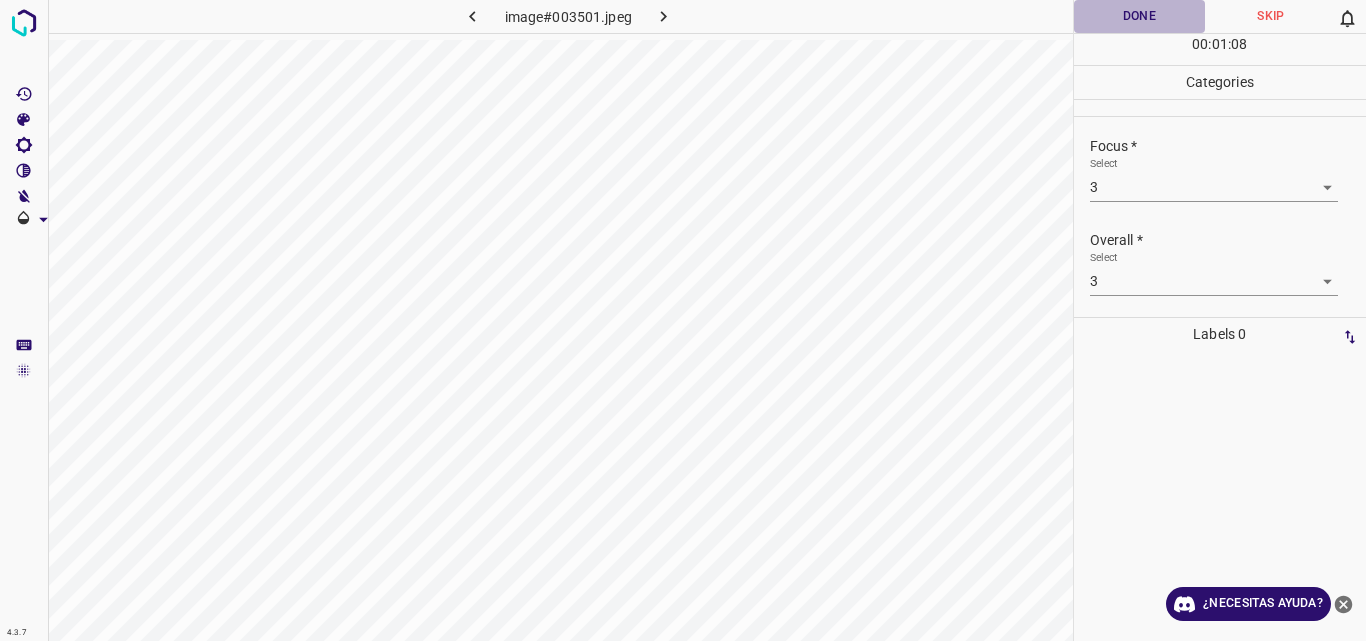 click on "Done" at bounding box center (1140, 16) 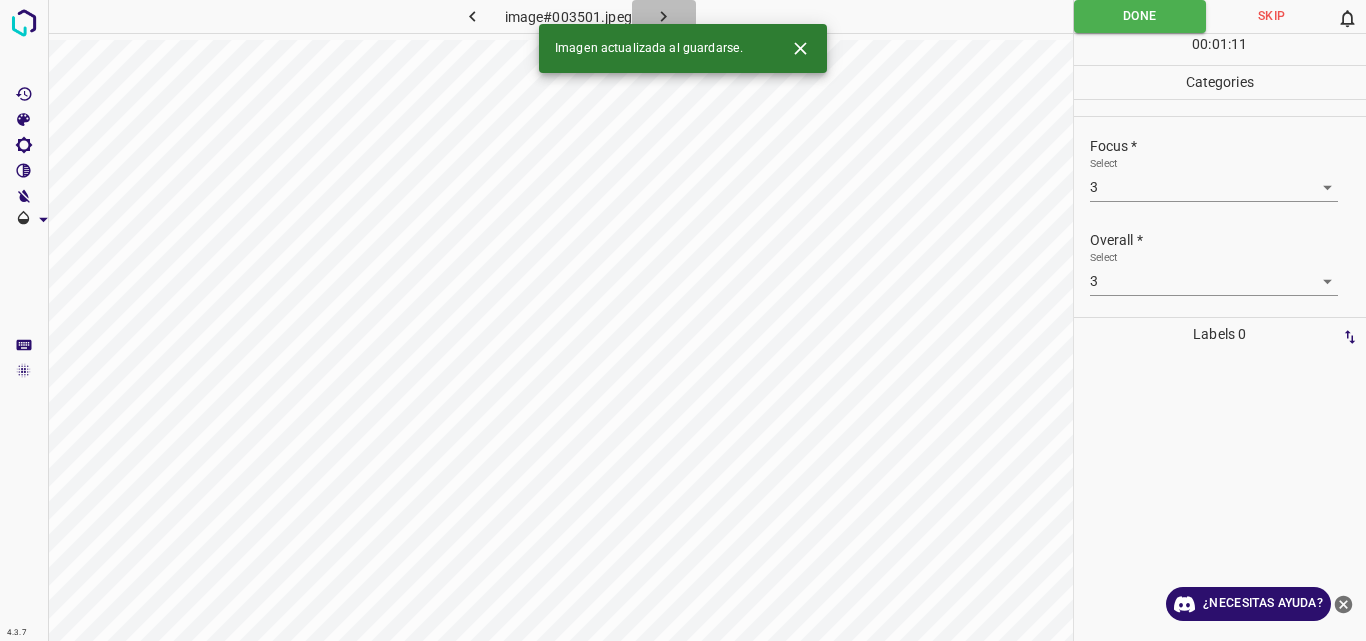 click 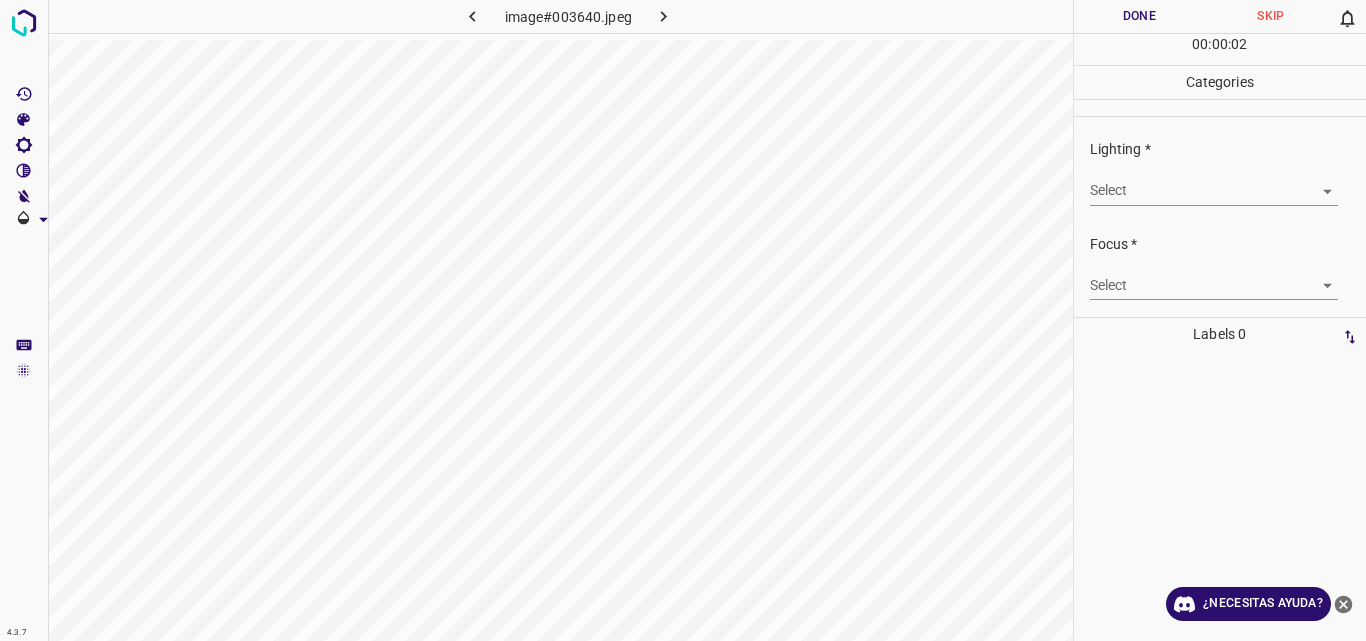 click on "4.3.7 image#003640.jpeg Done Skip 0 00   : 00   : 02   Categories Lighting *  Select ​ Focus *  Select ​ Overall *  Select ​ Labels   0 Categories 1 Lighting 2 Focus 3 Overall Tools Space Change between modes (Draw & Edit) I Auto labeling R Restore zoom M Zoom in N Zoom out Delete Delete selecte label Filters Z Restore filters X Saturation filter C Brightness filter V Contrast filter B Gray scale filter General O Download ¿Necesitas ayuda? Original text Rate this translation Your feedback will be used to help improve Google Translate - Texto - Esconder - Borrar" at bounding box center (683, 320) 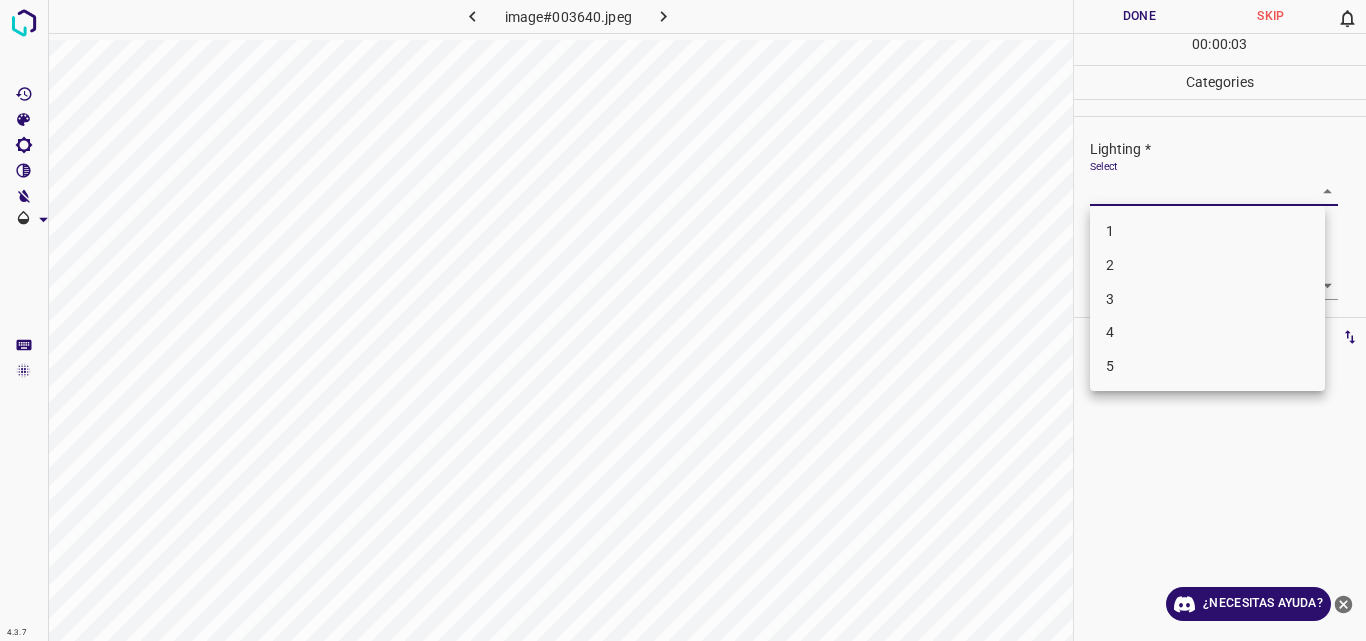 click on "3" at bounding box center (1207, 299) 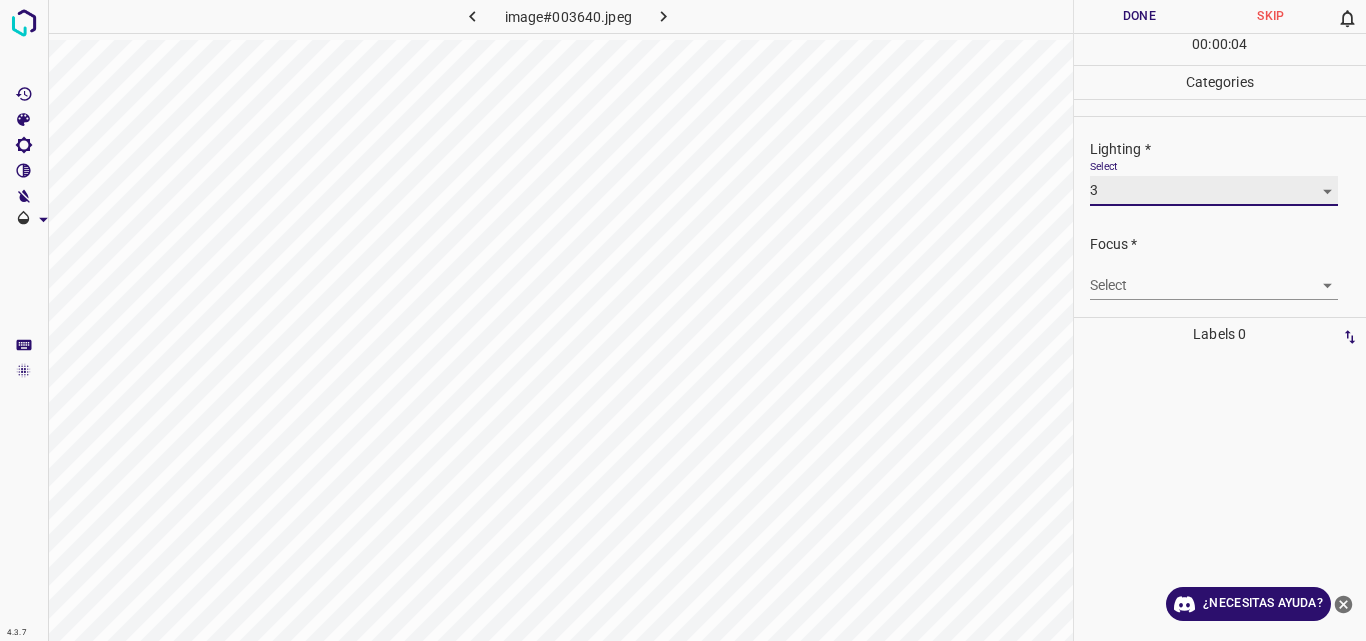 type on "3" 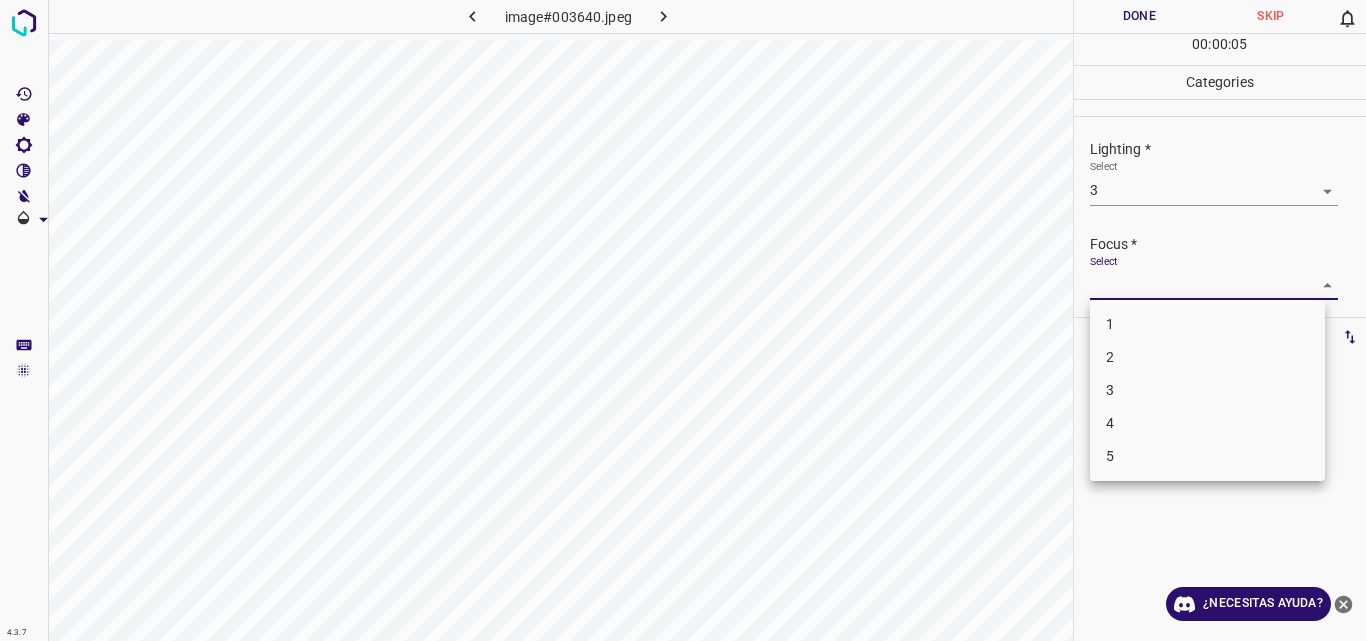 click on "4.3.7 image#003640.jpeg Done Skip 0 00   : 00   : 05   Categories Lighting *  Select 3 3 Focus *  Select ​ Overall *  Select ​ Labels   0 Categories 1 Lighting 2 Focus 3 Overall Tools Space Change between modes (Draw & Edit) I Auto labeling R Restore zoom M Zoom in N Zoom out Delete Delete selecte label Filters Z Restore filters X Saturation filter C Brightness filter V Contrast filter B Gray scale filter General O Download ¿Necesitas ayuda? Original text Rate this translation Your feedback will be used to help improve Google Translate - Texto - Esconder - Borrar 1 2 3 4 5" at bounding box center (683, 320) 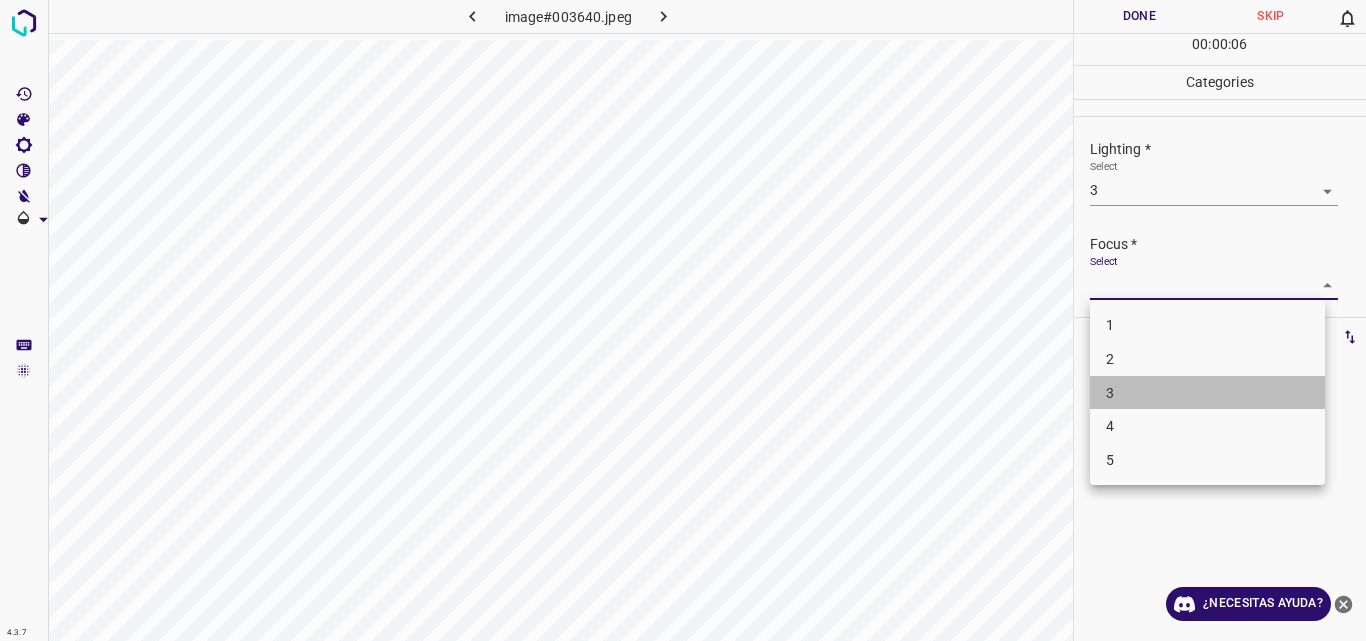 click on "3" at bounding box center [1207, 393] 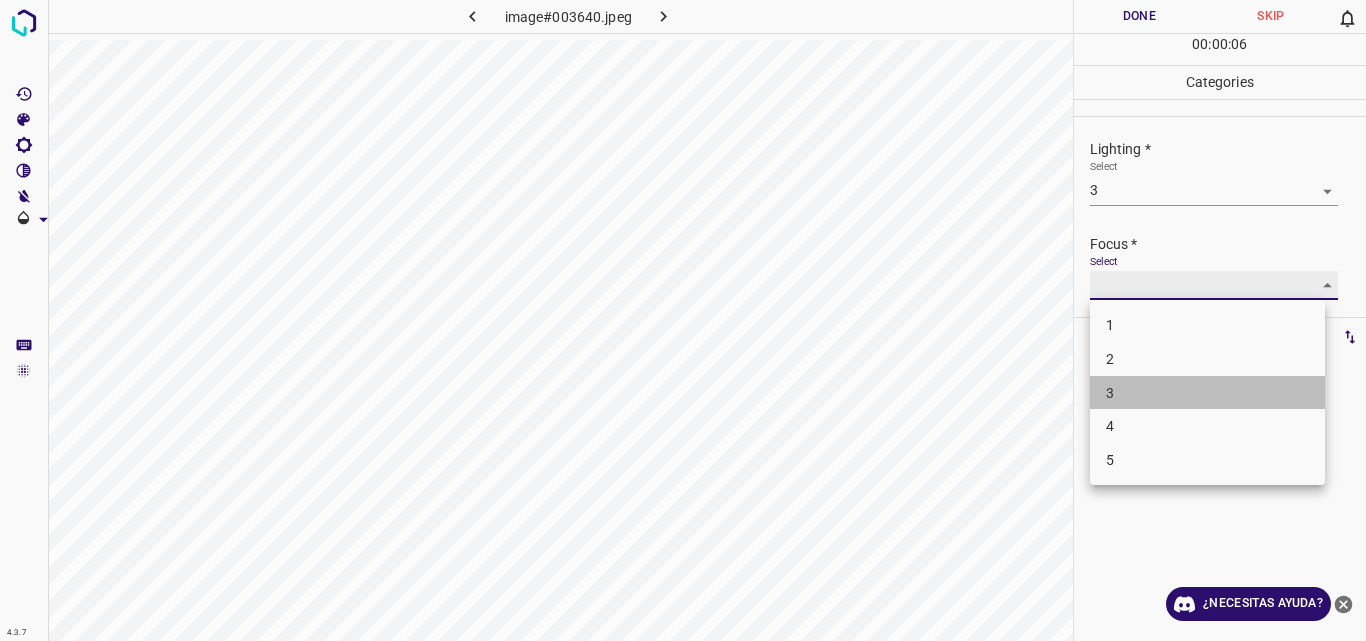 type on "3" 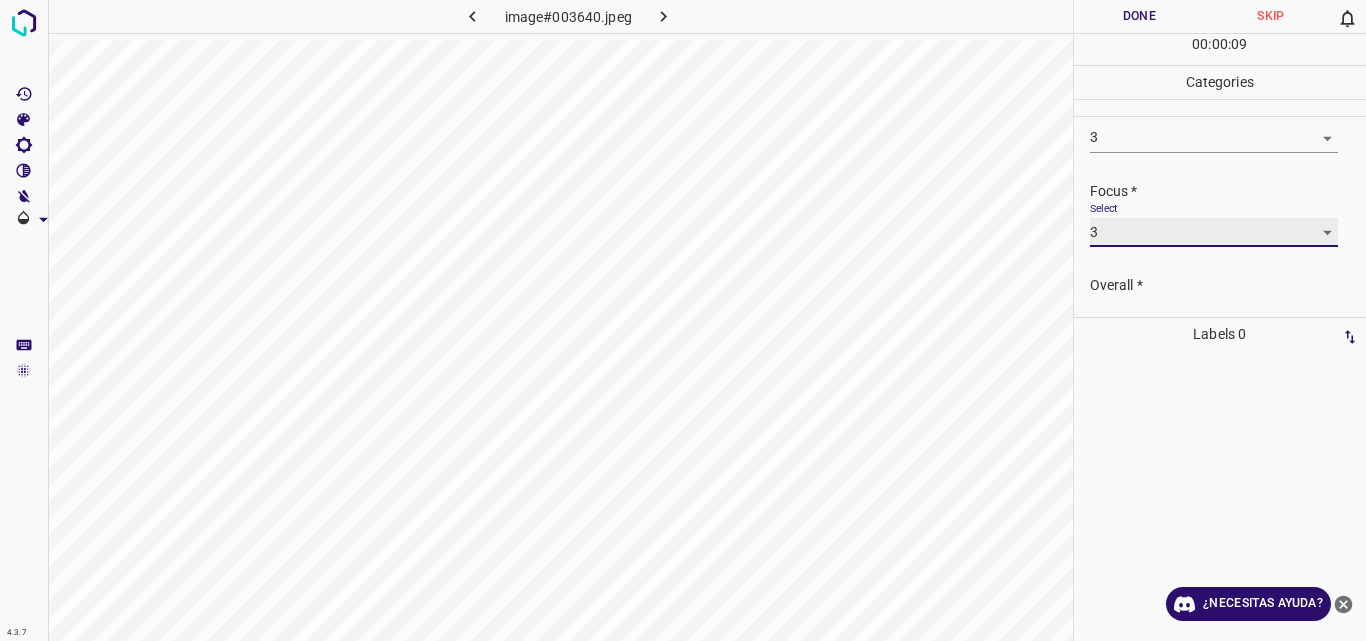 scroll, scrollTop: 98, scrollLeft: 0, axis: vertical 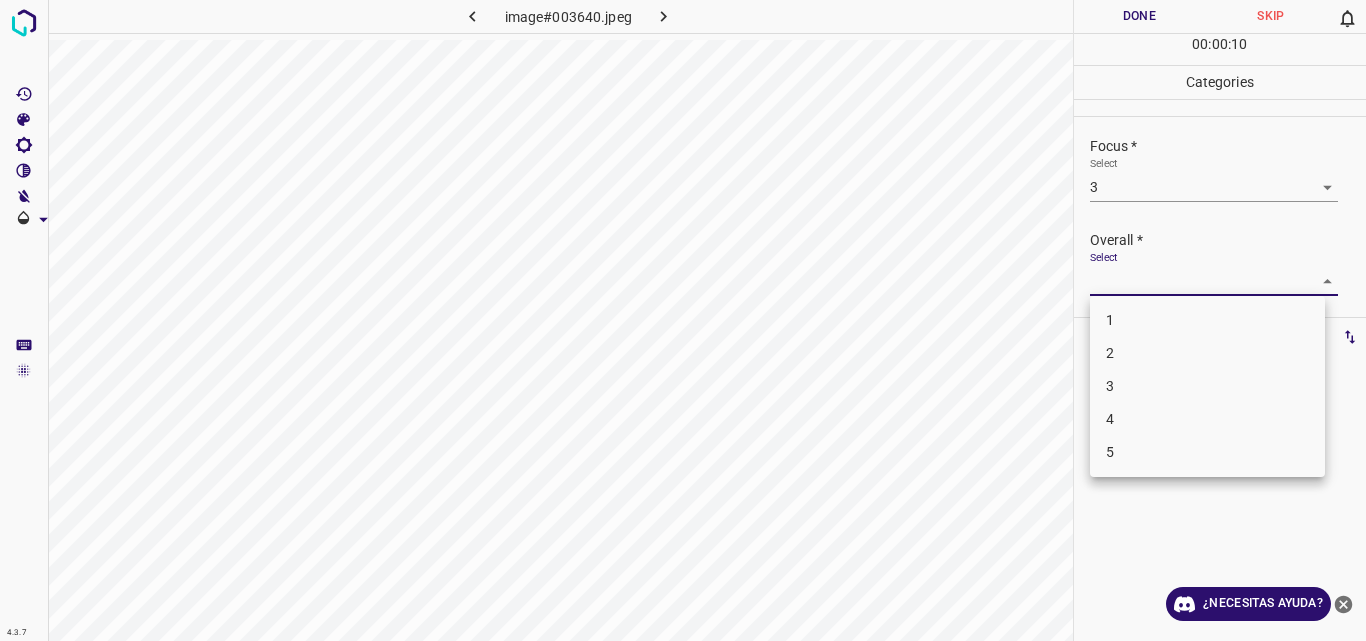 click on "4.3.7 image#003640.jpeg Done Skip 0 00   : 00   : 10   Categories Lighting *  Select 3 3 Focus *  Select 3 3 Overall *  Select ​ Labels   0 Categories 1 Lighting 2 Focus 3 Overall Tools Space Change between modes (Draw & Edit) I Auto labeling R Restore zoom M Zoom in N Zoom out Delete Delete selecte label Filters Z Restore filters X Saturation filter C Brightness filter V Contrast filter B Gray scale filter General O Download ¿Necesitas ayuda? Original text Rate this translation Your feedback will be used to help improve Google Translate - Texto - Esconder - Borrar 1 2 3 4 5" at bounding box center (683, 320) 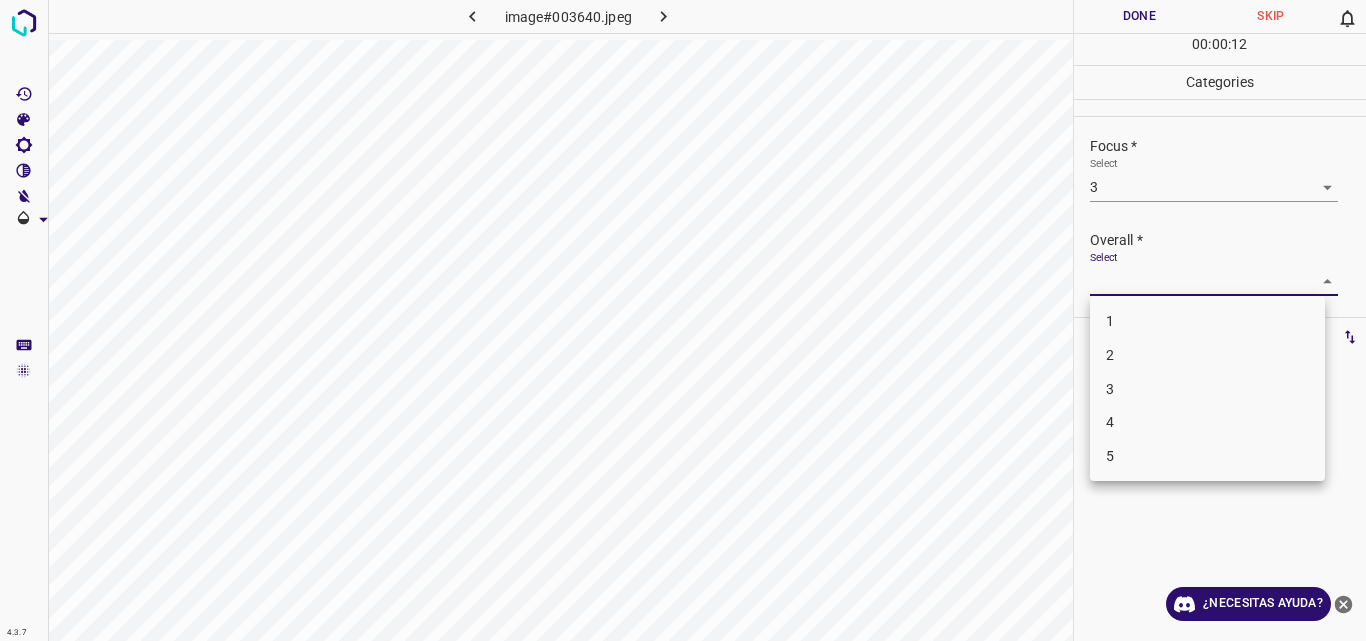 click on "3" at bounding box center [1207, 389] 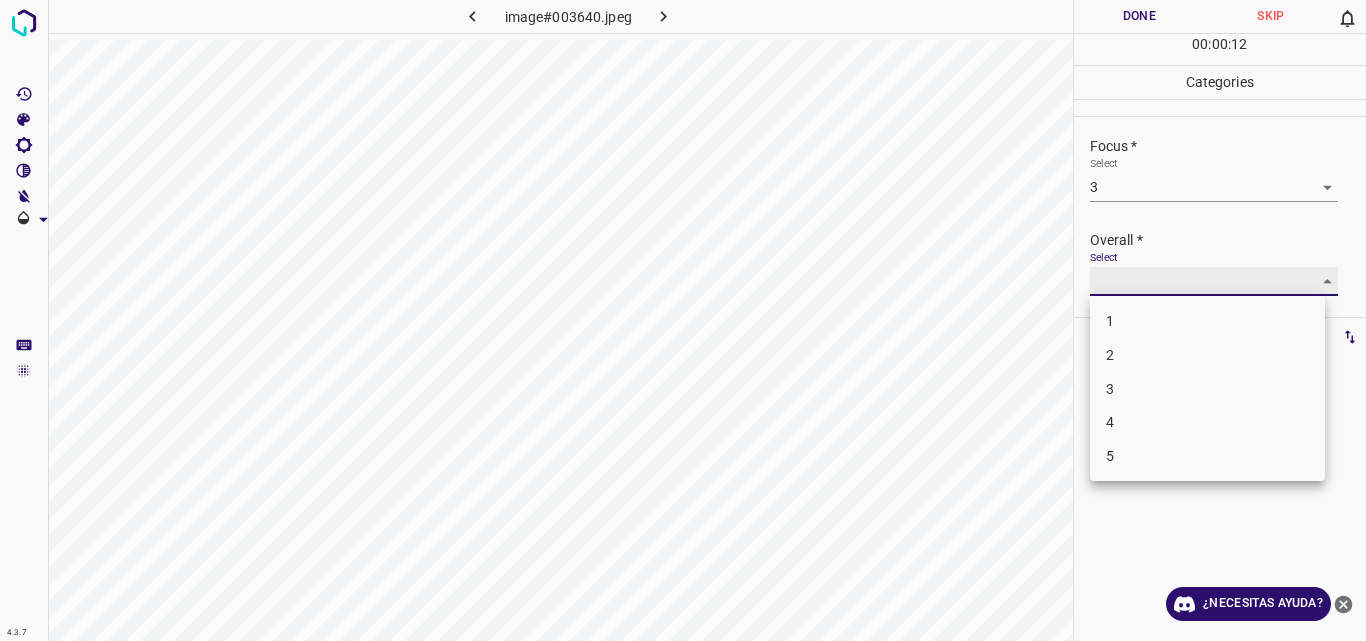 type on "3" 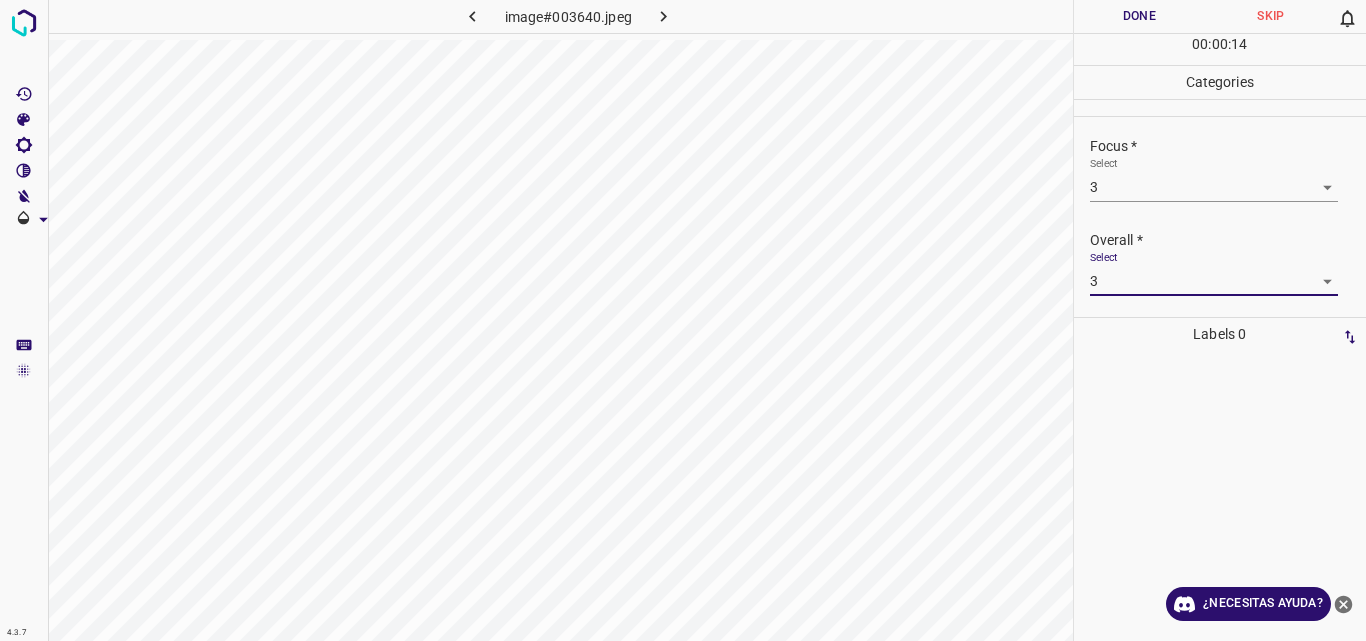 click on "Done" at bounding box center [1140, 16] 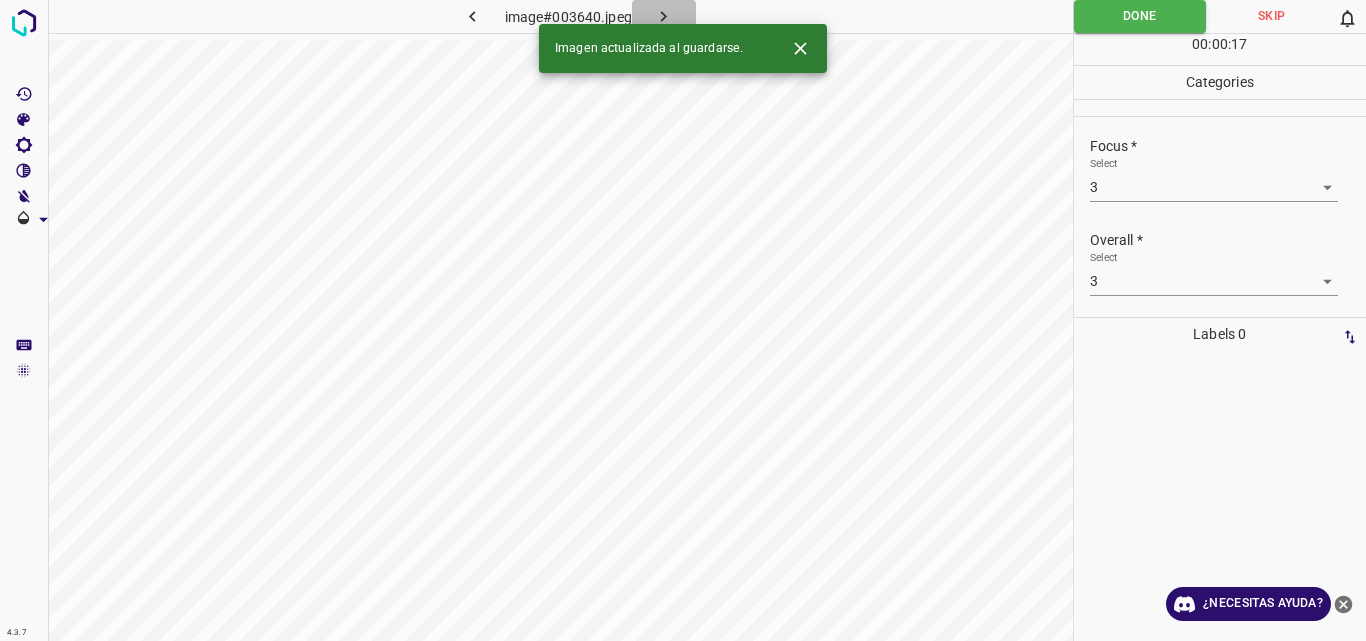 click 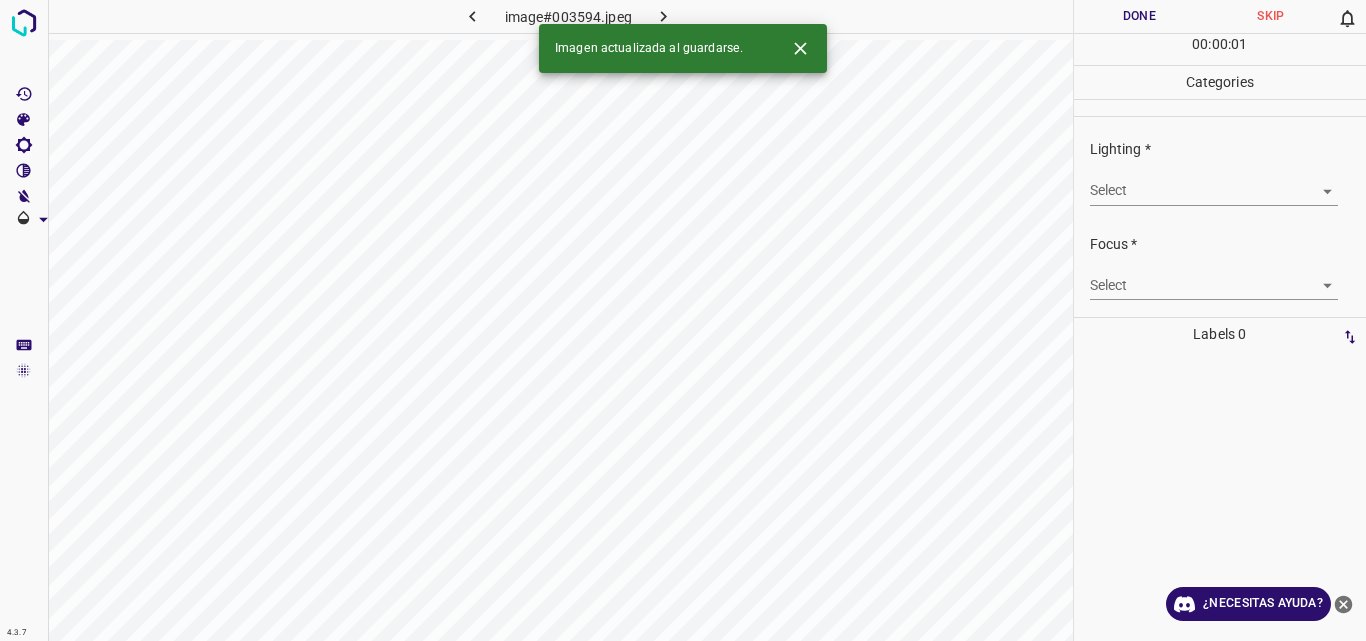 click on "4.3.7 image#003594.jpeg Done Skip 0 00   : 00   : 01   Categories Lighting *  Select ​ Focus *  Select ​ Overall *  Select ​ Labels   0 Categories 1 Lighting 2 Focus 3 Overall Tools Space Change between modes (Draw & Edit) I Auto labeling R Restore zoom M Zoom in N Zoom out Delete Delete selecte label Filters Z Restore filters X Saturation filter C Brightness filter V Contrast filter B Gray scale filter General O Download Imagen actualizada al guardarse. ¿Necesitas ayuda? Original text Rate this translation Your feedback will be used to help improve Google Translate - Texto - Esconder - Borrar" at bounding box center [683, 320] 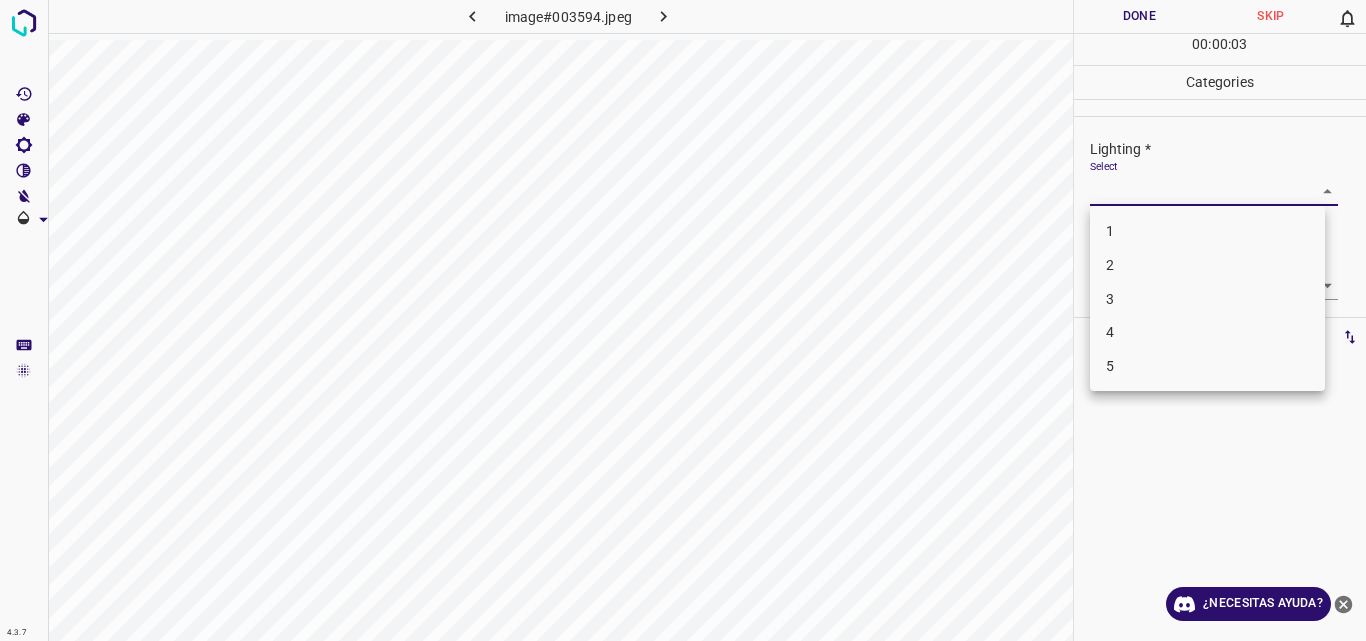 click on "3" at bounding box center [1207, 299] 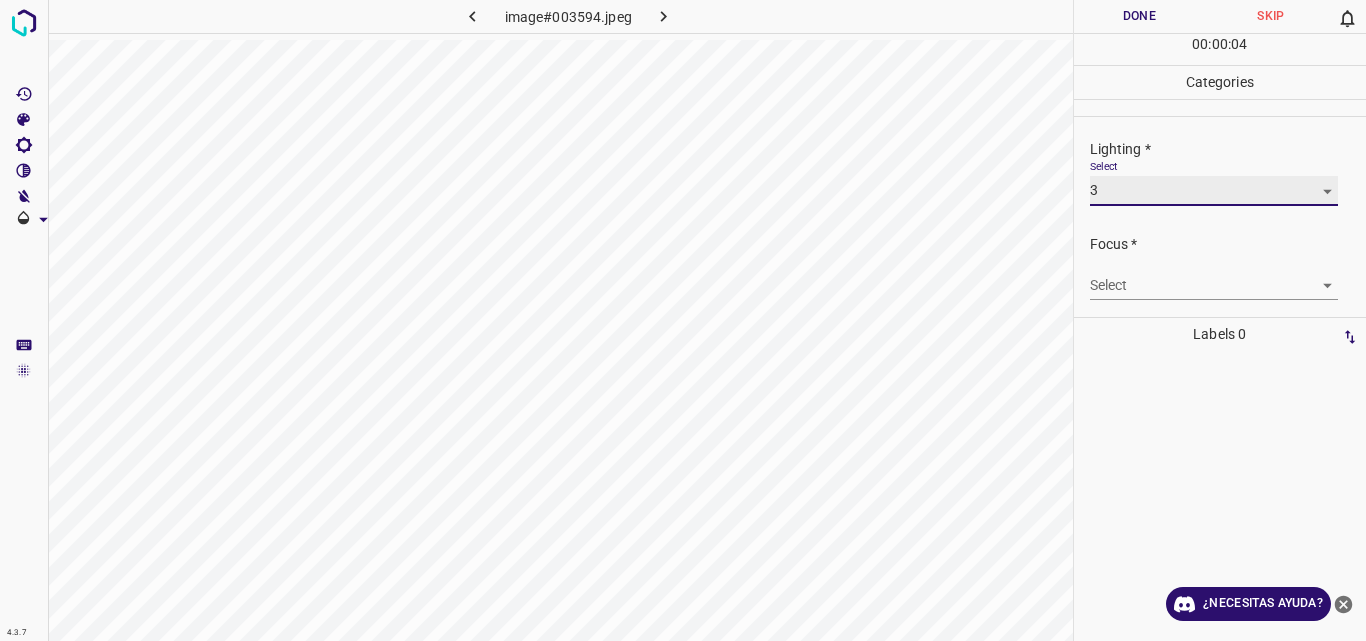 type on "3" 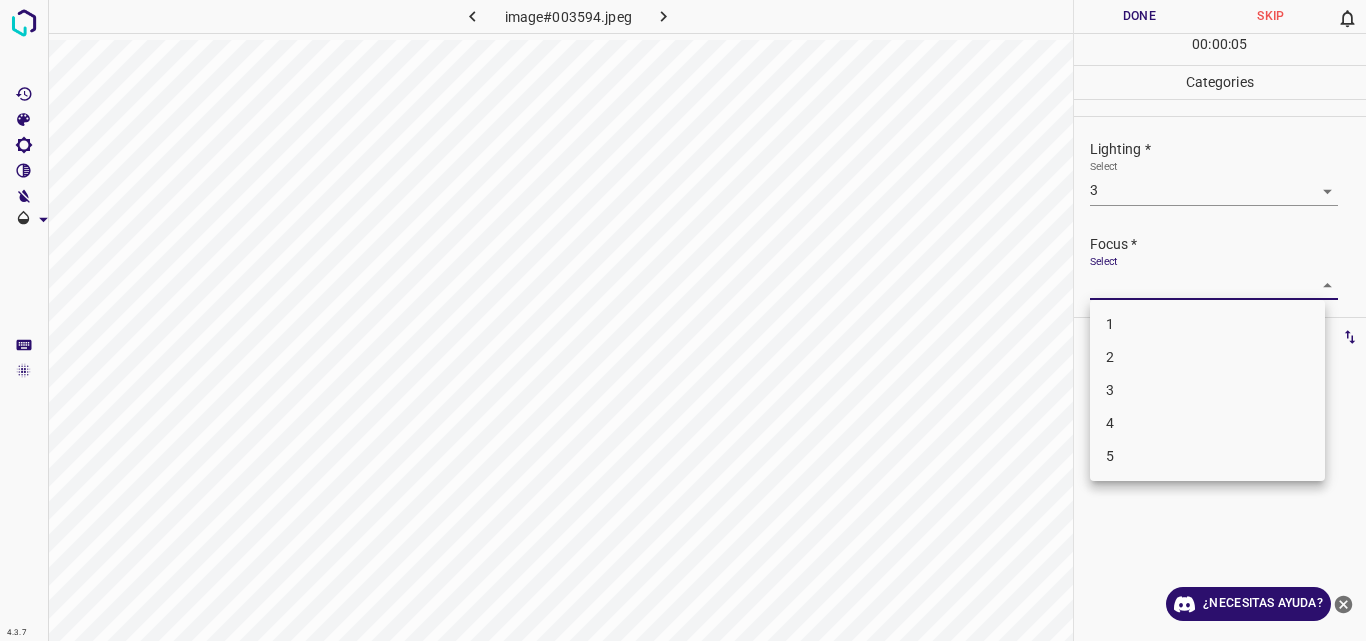 click on "4.3.7 image#003594.jpeg Done Skip 0 00   : 00   : 05   Categories Lighting *  Select 3 3 Focus *  Select ​ Overall *  Select ​ Labels   0 Categories 1 Lighting 2 Focus 3 Overall Tools Space Change between modes (Draw & Edit) I Auto labeling R Restore zoom M Zoom in N Zoom out Delete Delete selecte label Filters Z Restore filters X Saturation filter C Brightness filter V Contrast filter B Gray scale filter General O Download ¿Necesitas ayuda? Original text Rate this translation Your feedback will be used to help improve Google Translate - Texto - Esconder - Borrar 1 2 3 4 5" at bounding box center [683, 320] 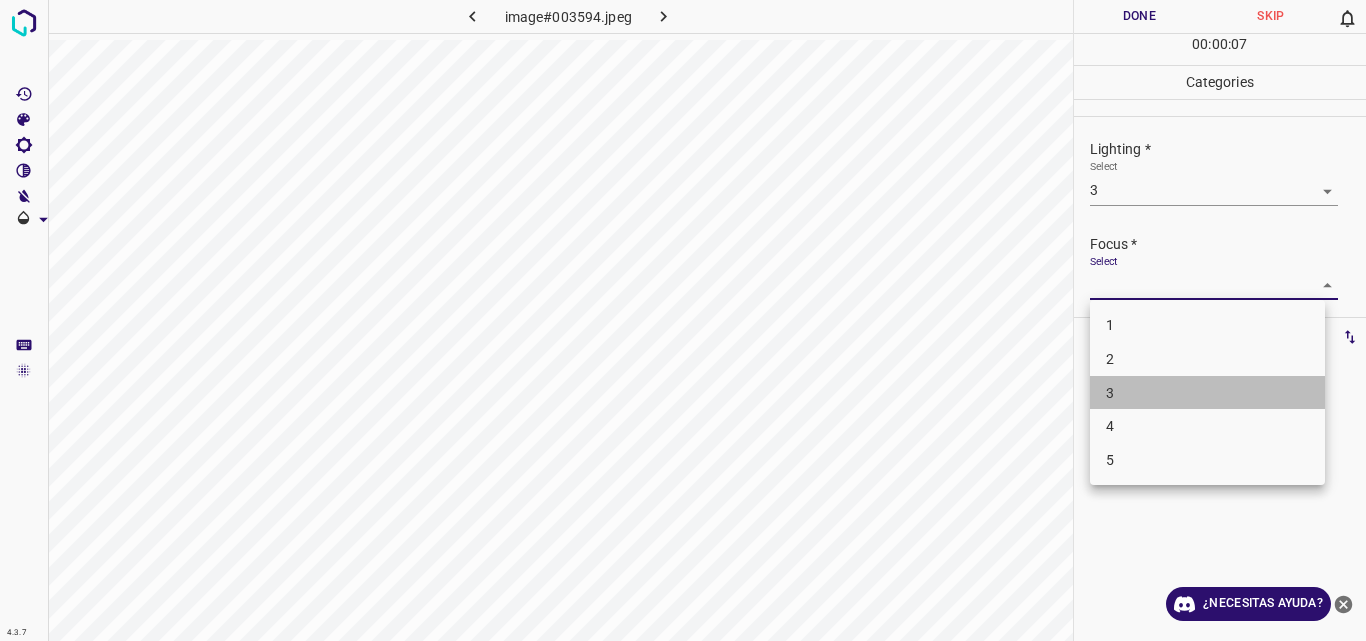 click on "3" at bounding box center (1207, 393) 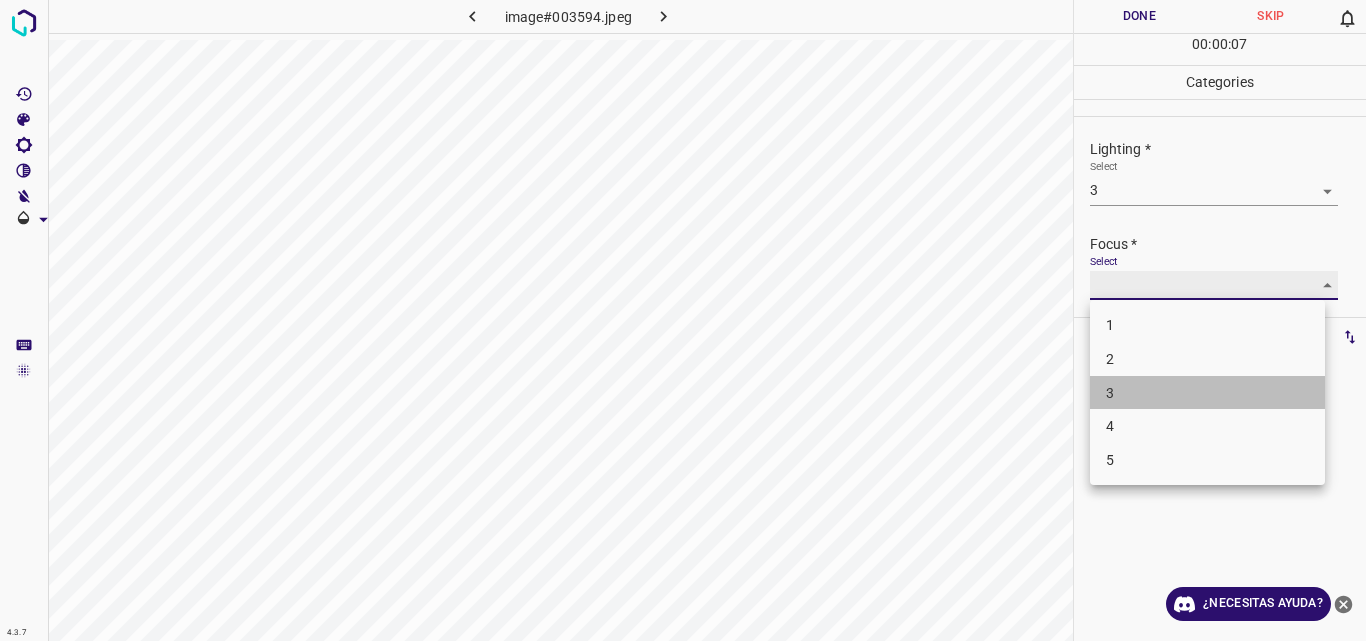 type on "3" 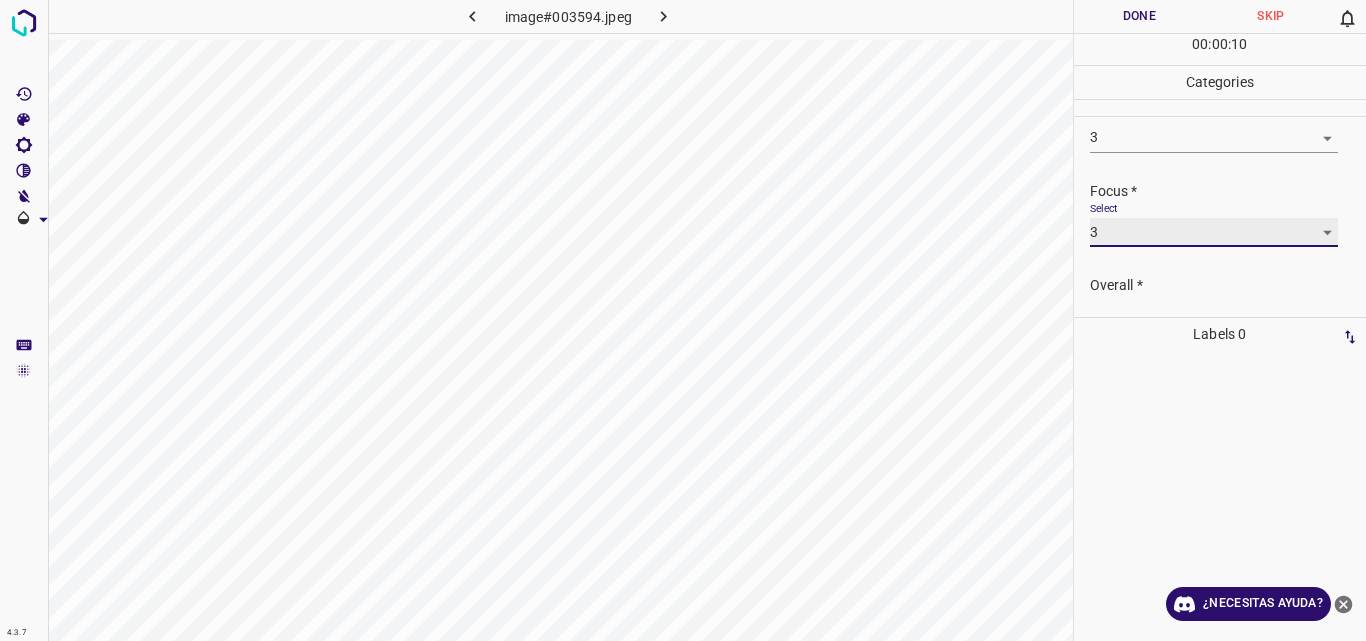 scroll, scrollTop: 98, scrollLeft: 0, axis: vertical 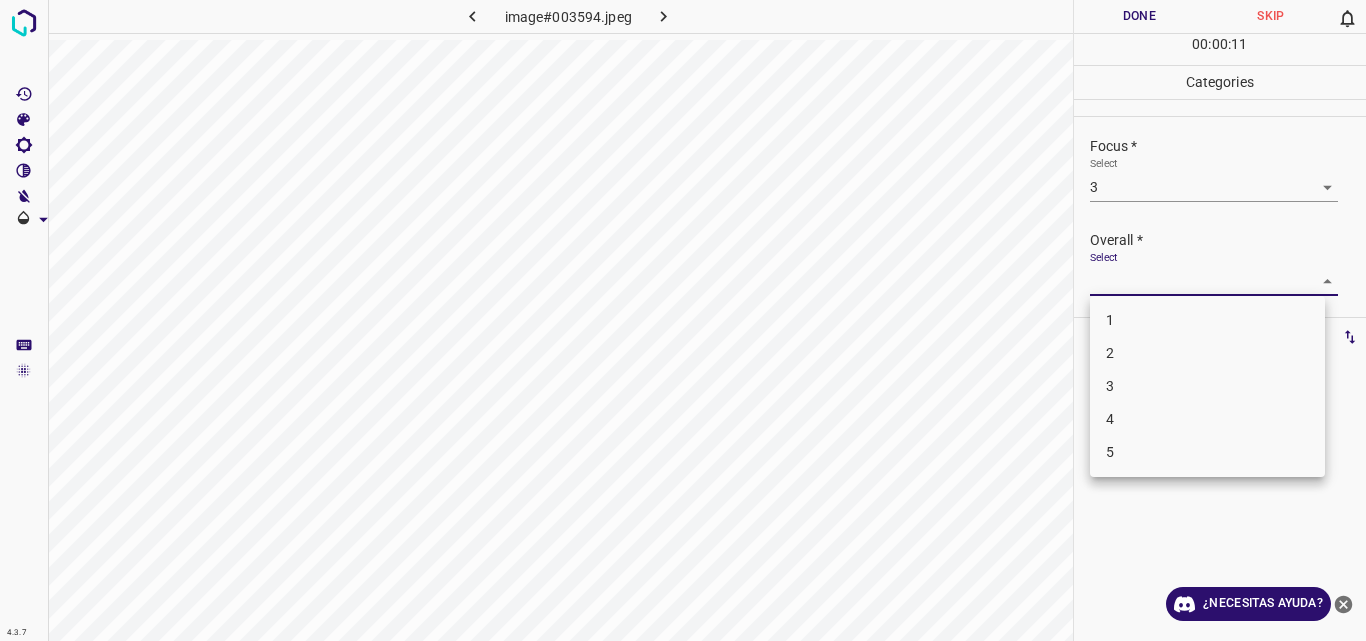 click on "4.3.7 image#003594.jpeg Done Skip 0 00   : 00   : 11   Categories Lighting *  Select 3 3 Focus *  Select 3 3 Overall *  Select ​ Labels   0 Categories 1 Lighting 2 Focus 3 Overall Tools Space Change between modes (Draw & Edit) I Auto labeling R Restore zoom M Zoom in N Zoom out Delete Delete selecte label Filters Z Restore filters X Saturation filter C Brightness filter V Contrast filter B Gray scale filter General O Download ¿Necesitas ayuda? Original text Rate this translation Your feedback will be used to help improve Google Translate - Texto - Esconder - Borrar 1 2 3 4 5" at bounding box center [683, 320] 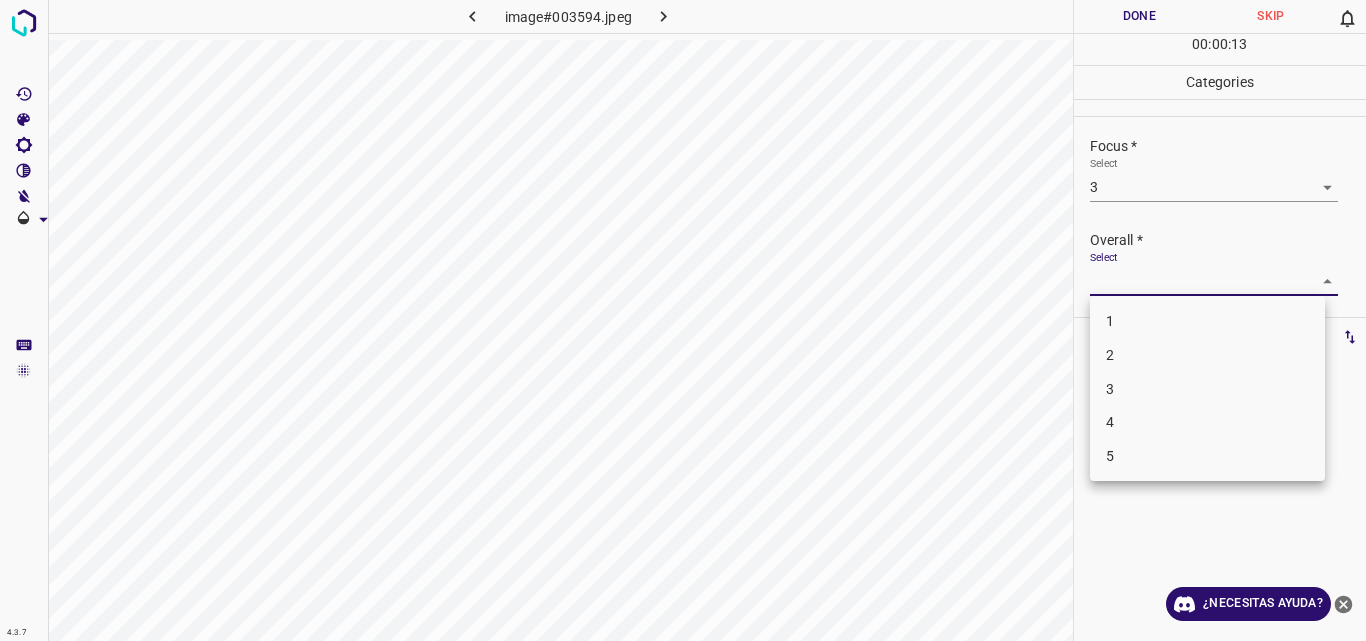 click on "3" at bounding box center [1207, 389] 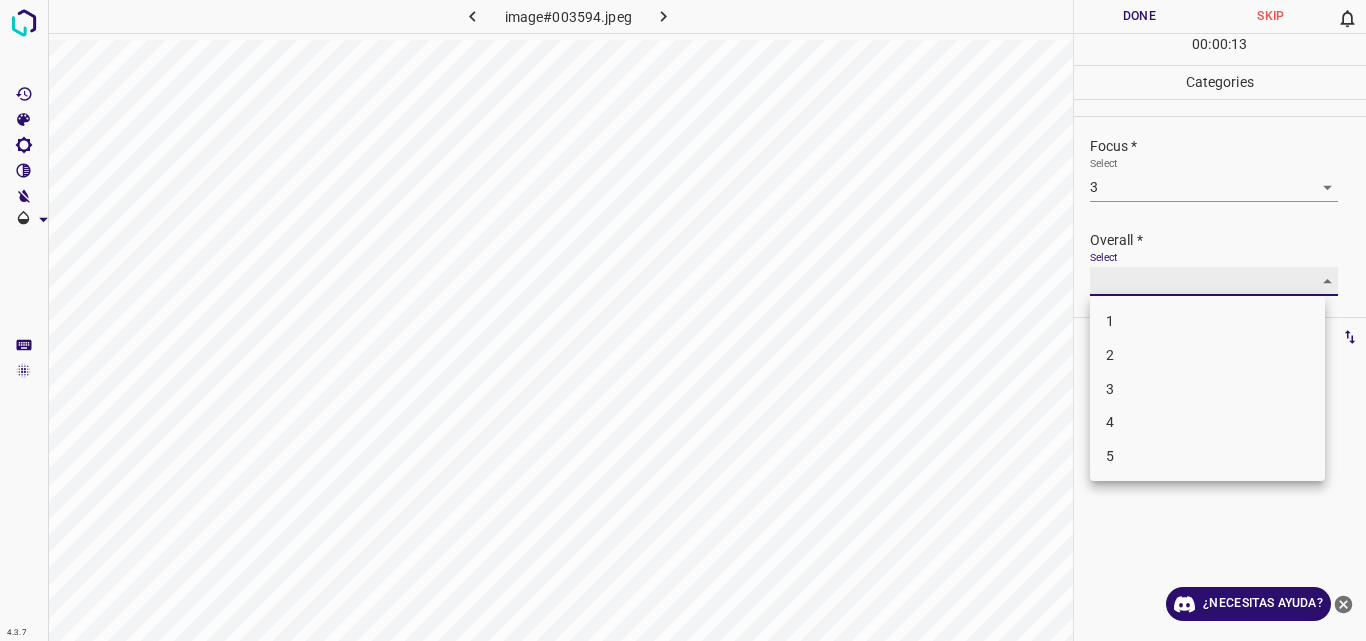 type on "3" 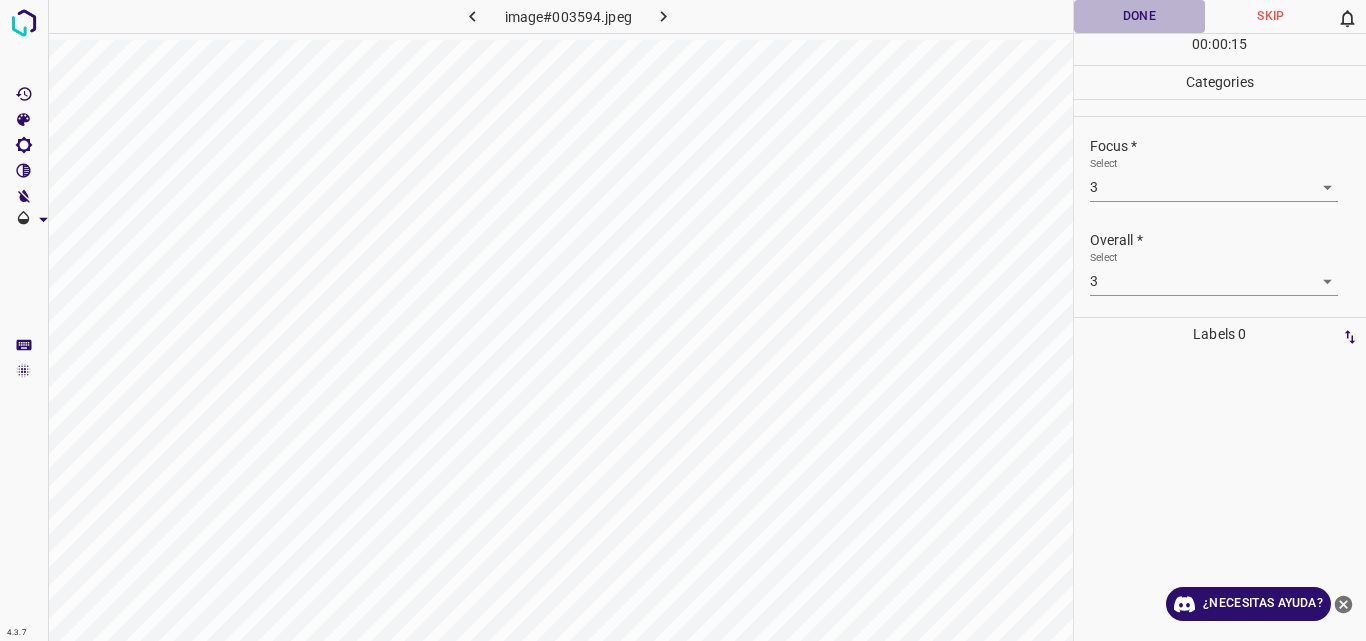 click on "Done" at bounding box center [1140, 16] 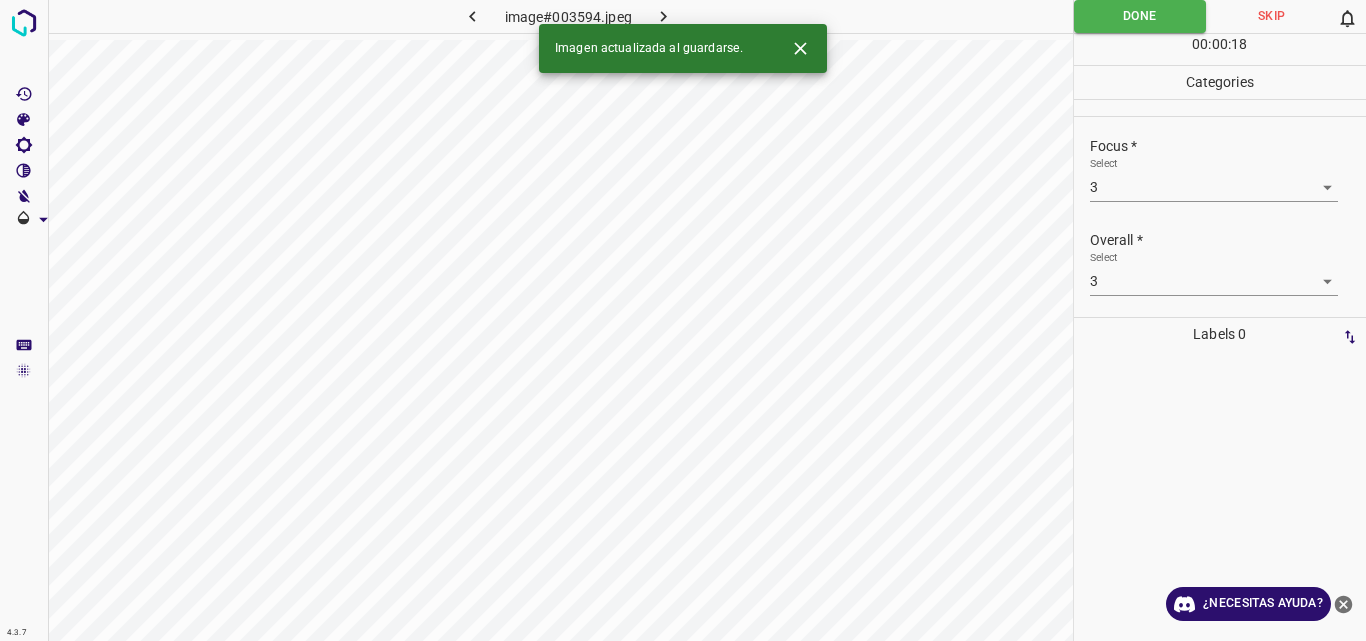 click 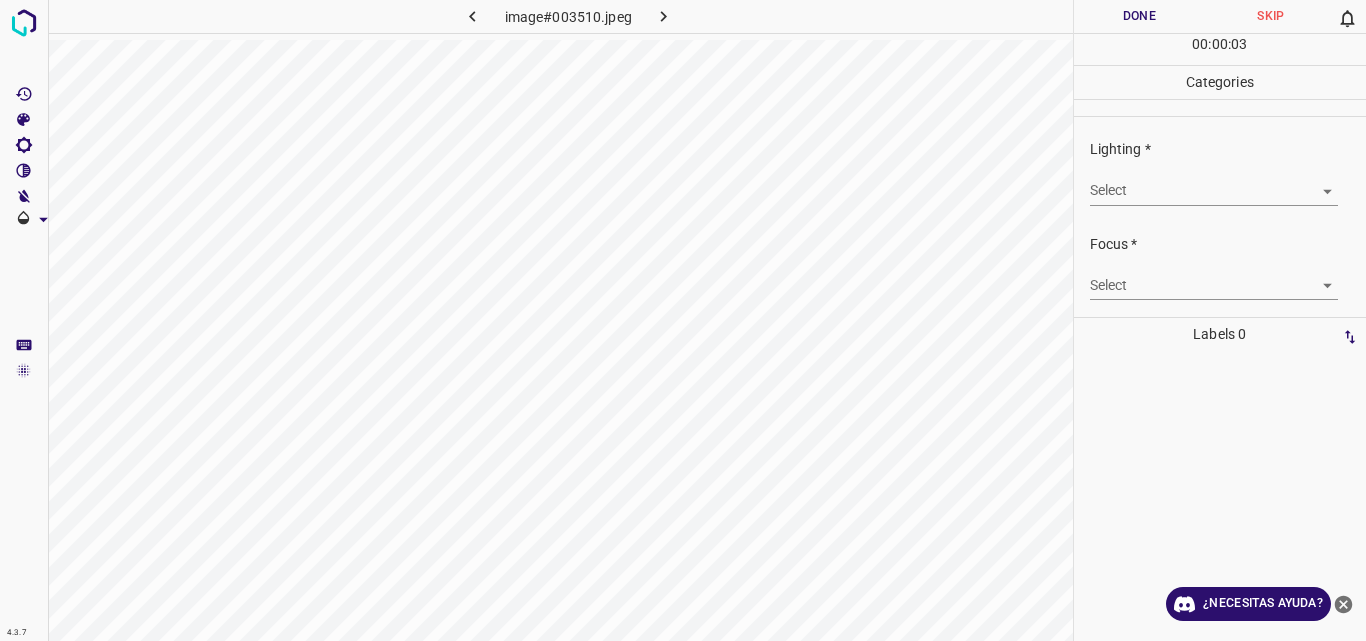 click on "4.3.7 image#003510.jpeg Done Skip 0 00   : 00   : 03   Categories Lighting *  Select ​ Focus *  Select ​ Overall *  Select ​ Labels   0 Categories 1 Lighting 2 Focus 3 Overall Tools Space Change between modes (Draw & Edit) I Auto labeling R Restore zoom M Zoom in N Zoom out Delete Delete selecte label Filters Z Restore filters X Saturation filter C Brightness filter V Contrast filter B Gray scale filter General O Download ¿Necesitas ayuda? Original text Rate this translation Your feedback will be used to help improve Google Translate - Texto - Esconder - Borrar" at bounding box center [683, 320] 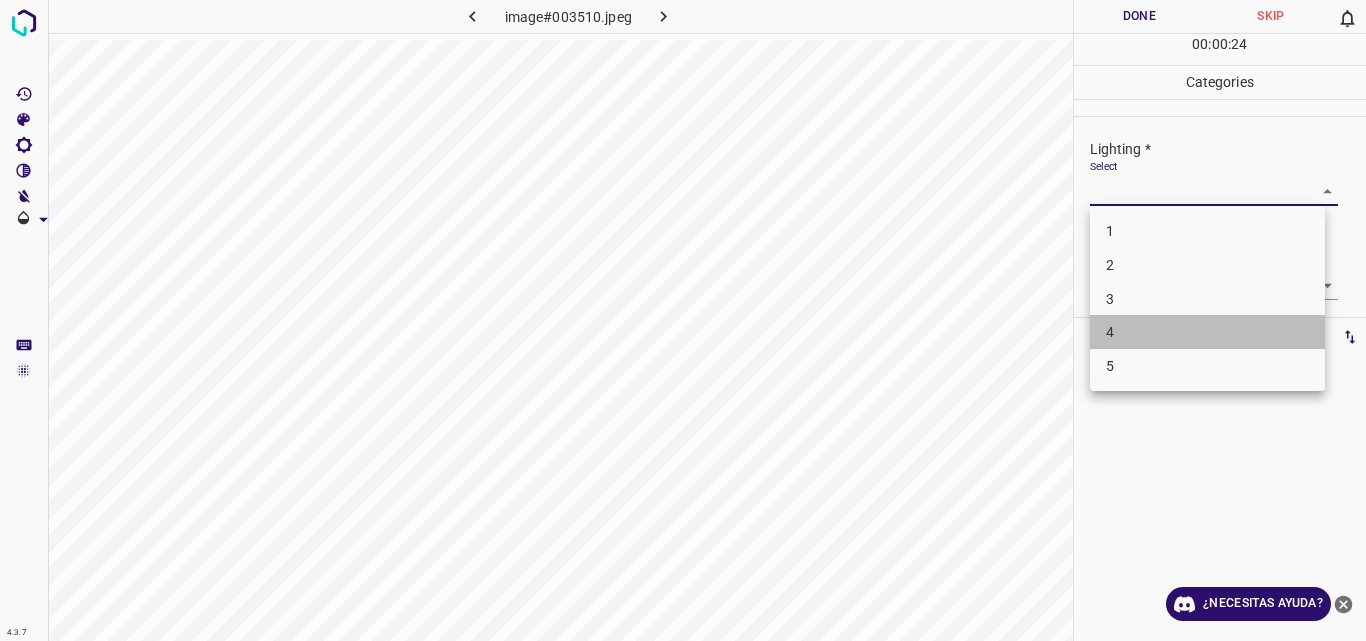 click on "4" at bounding box center [1207, 332] 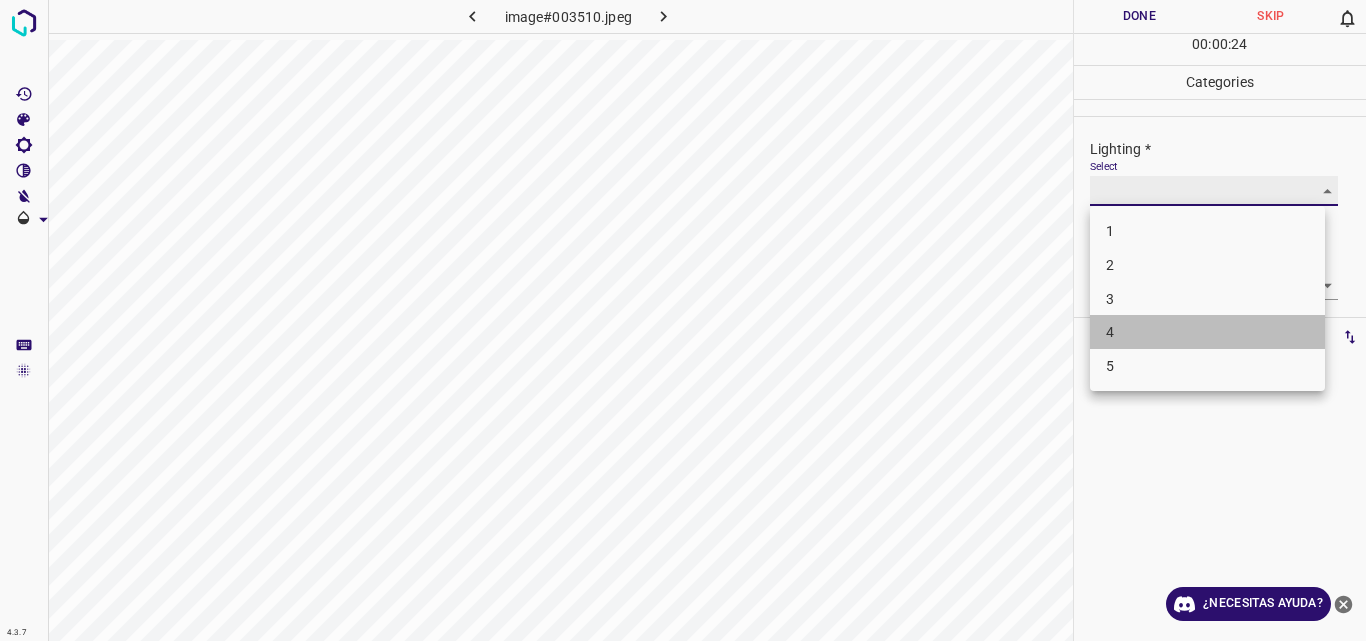 type on "4" 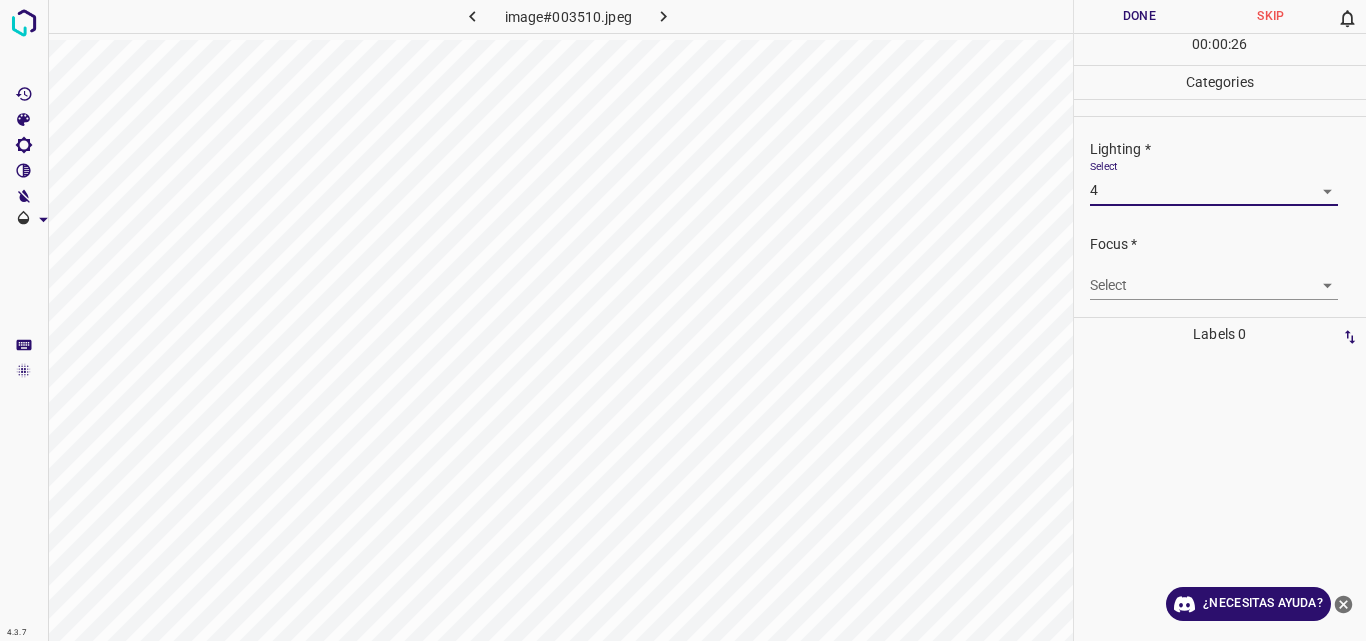 click on "4.3.7 image#003510.jpeg Done Skip 0 00   : 00   : 26   Categories Lighting *  Select 4 4 Focus *  Select ​ Overall *  Select ​ Labels   0 Categories 1 Lighting 2 Focus 3 Overall Tools Space Change between modes (Draw & Edit) I Auto labeling R Restore zoom M Zoom in N Zoom out Delete Delete selecte label Filters Z Restore filters X Saturation filter C Brightness filter V Contrast filter B Gray scale filter General O Download ¿Necesitas ayuda? Original text Rate this translation Your feedback will be used to help improve Google Translate - Texto - Esconder - Borrar" at bounding box center [683, 320] 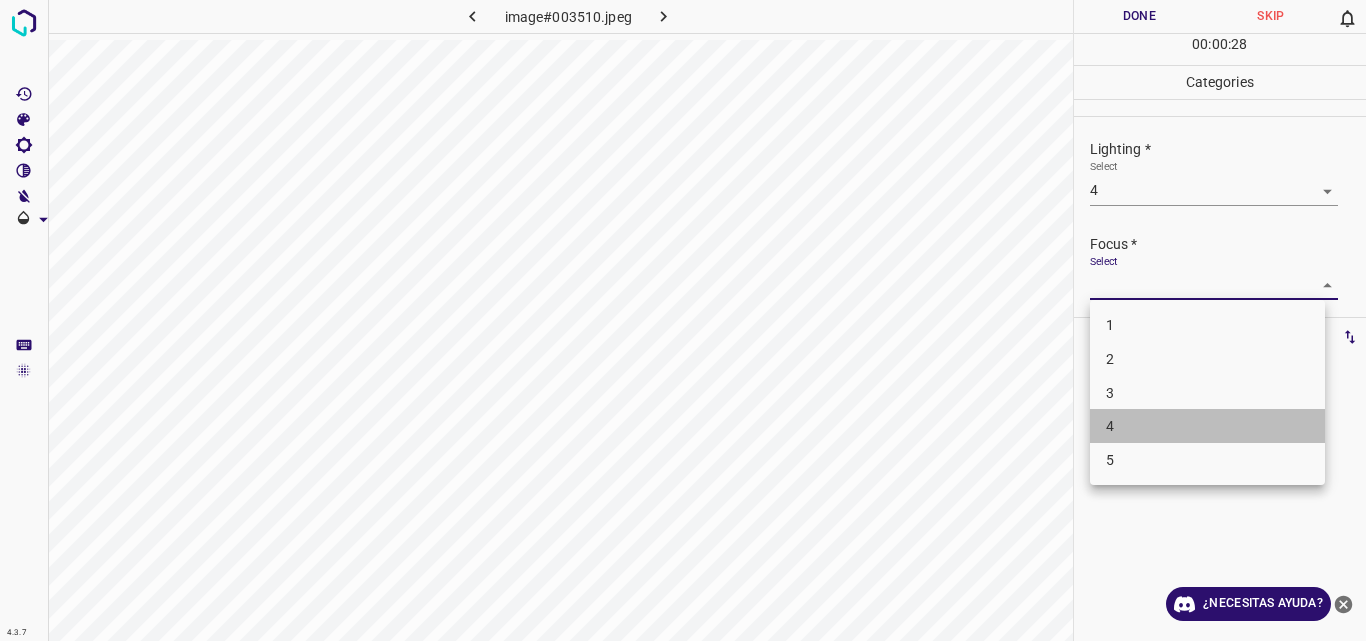 click on "4" at bounding box center (1207, 426) 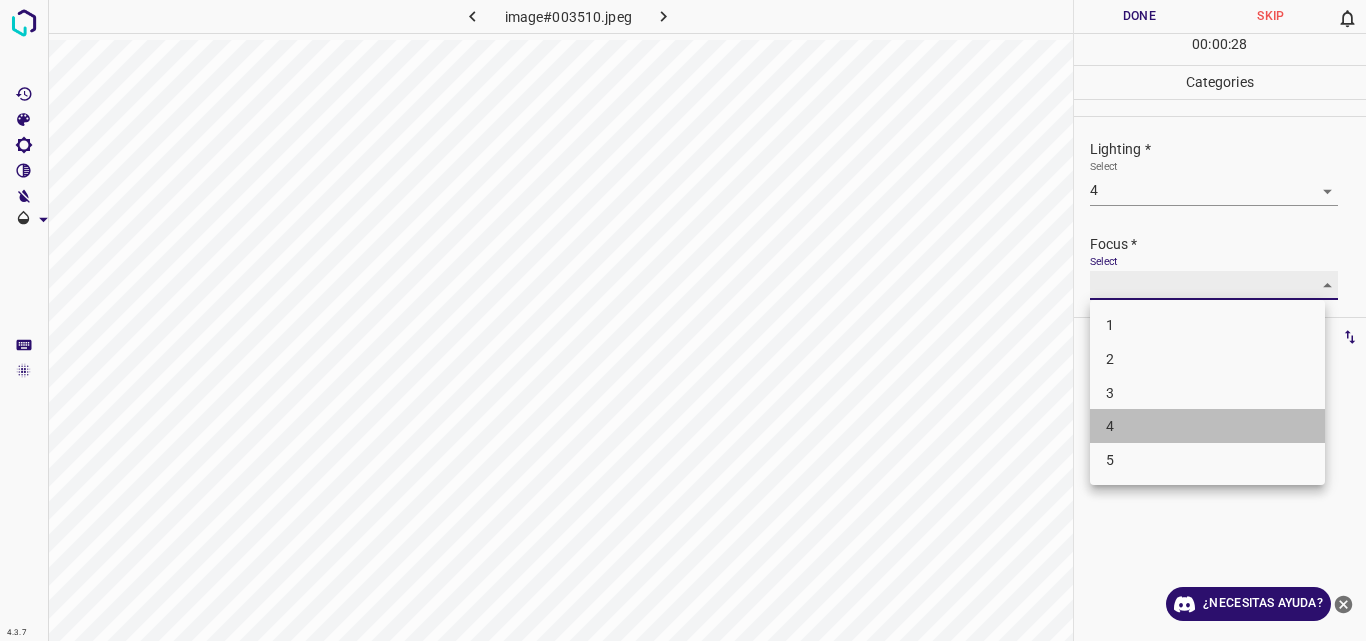 type on "4" 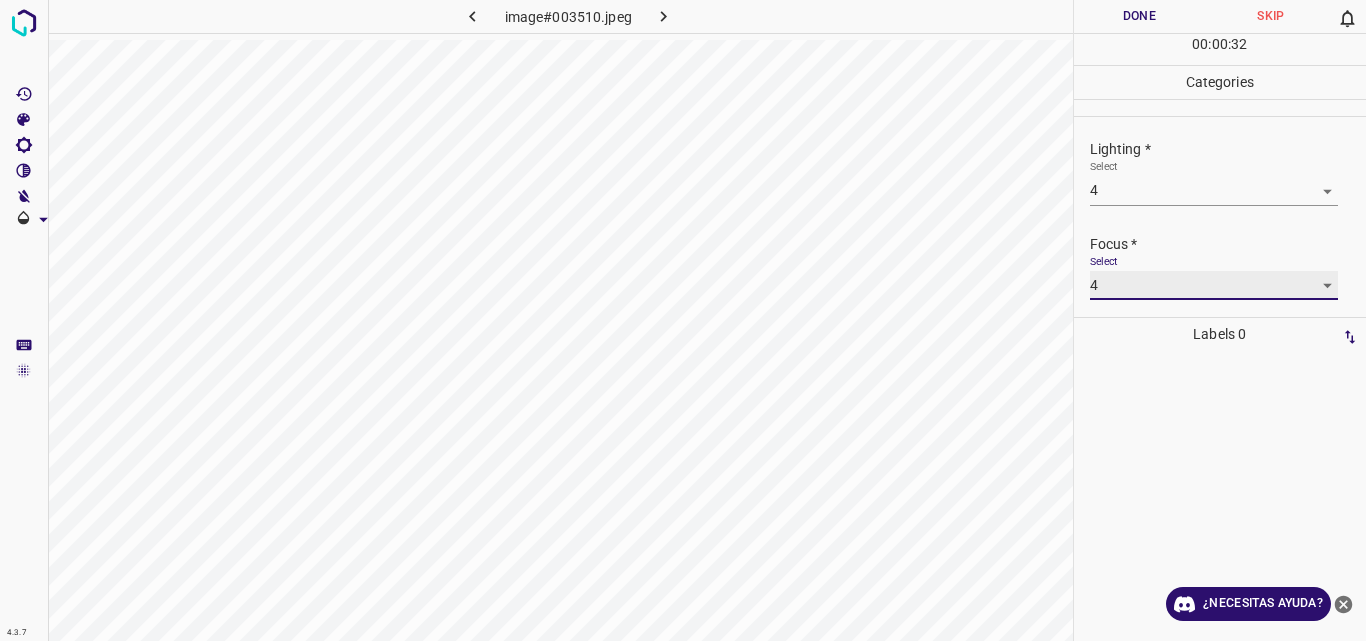 scroll, scrollTop: 98, scrollLeft: 0, axis: vertical 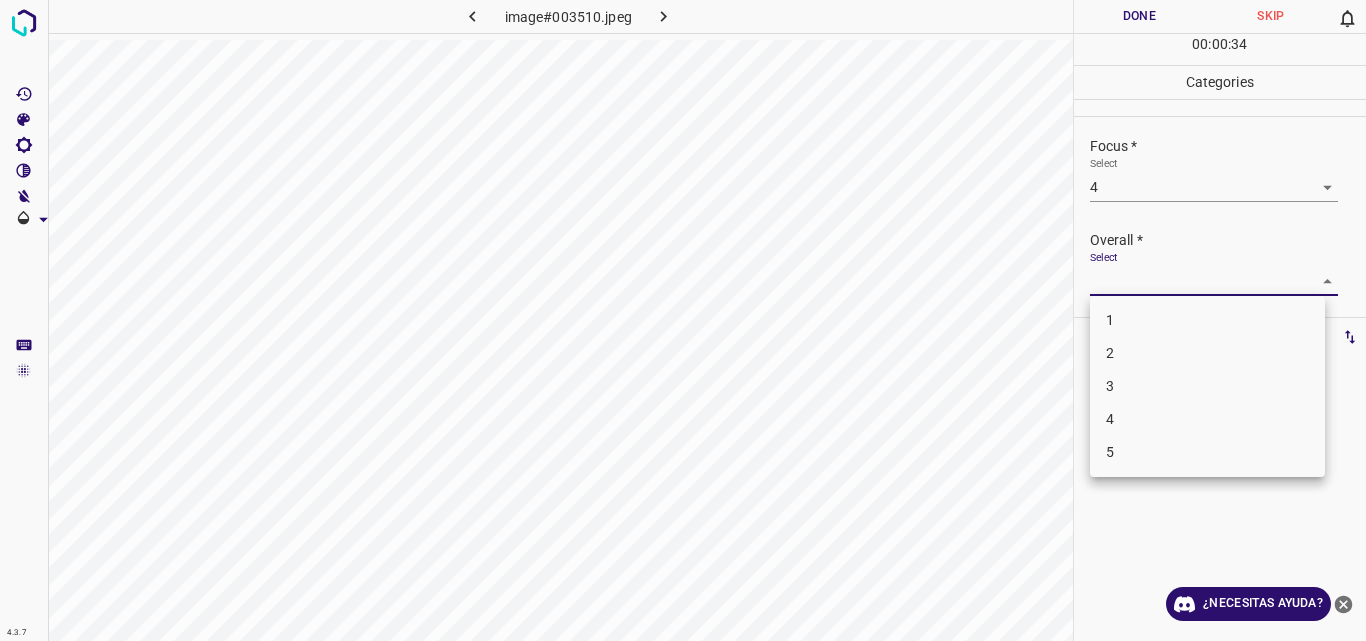 click on "4.3.7 image#003510.jpeg Done Skip 0 00   : 00   : 34   Categories Lighting *  Select 4 4 Focus *  Select 4 4 Overall *  Select ​ Labels   0 Categories 1 Lighting 2 Focus 3 Overall Tools Space Change between modes (Draw & Edit) I Auto labeling R Restore zoom M Zoom in N Zoom out Delete Delete selecte label Filters Z Restore filters X Saturation filter C Brightness filter V Contrast filter B Gray scale filter General O Download ¿Necesitas ayuda? Original text Rate this translation Your feedback will be used to help improve Google Translate - Texto - Esconder - Borrar 1 2 3 4 5" at bounding box center (683, 320) 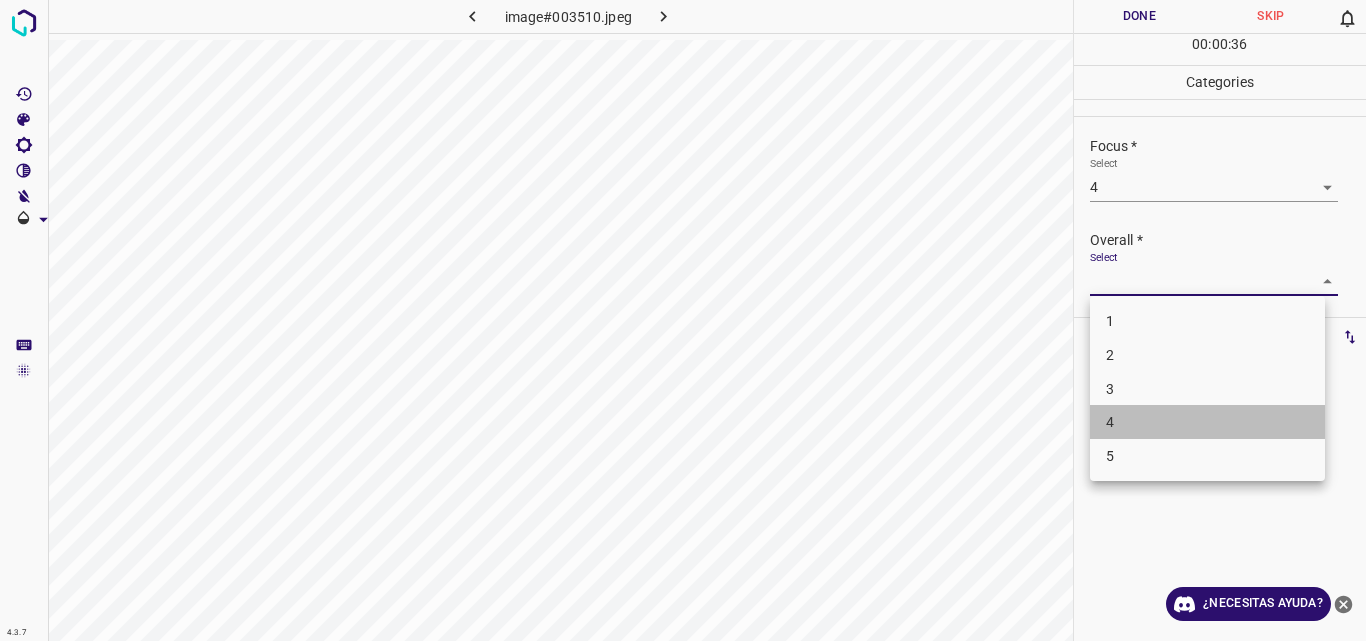 click on "4" at bounding box center [1207, 422] 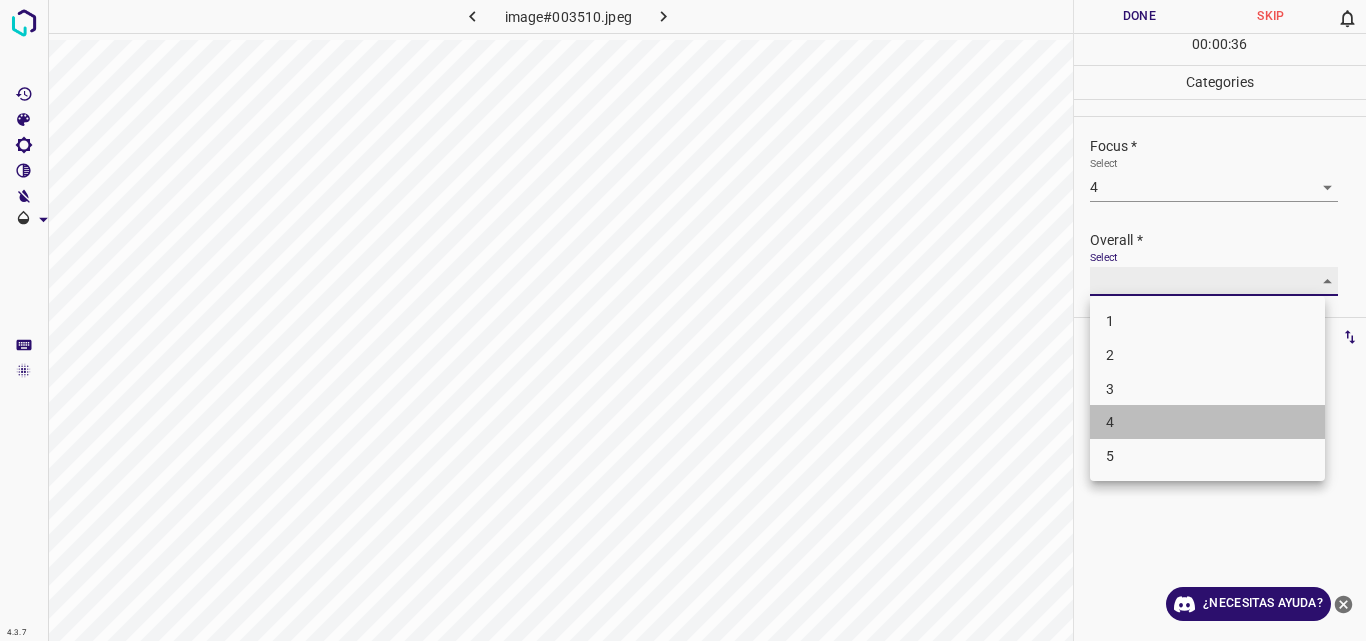 type on "4" 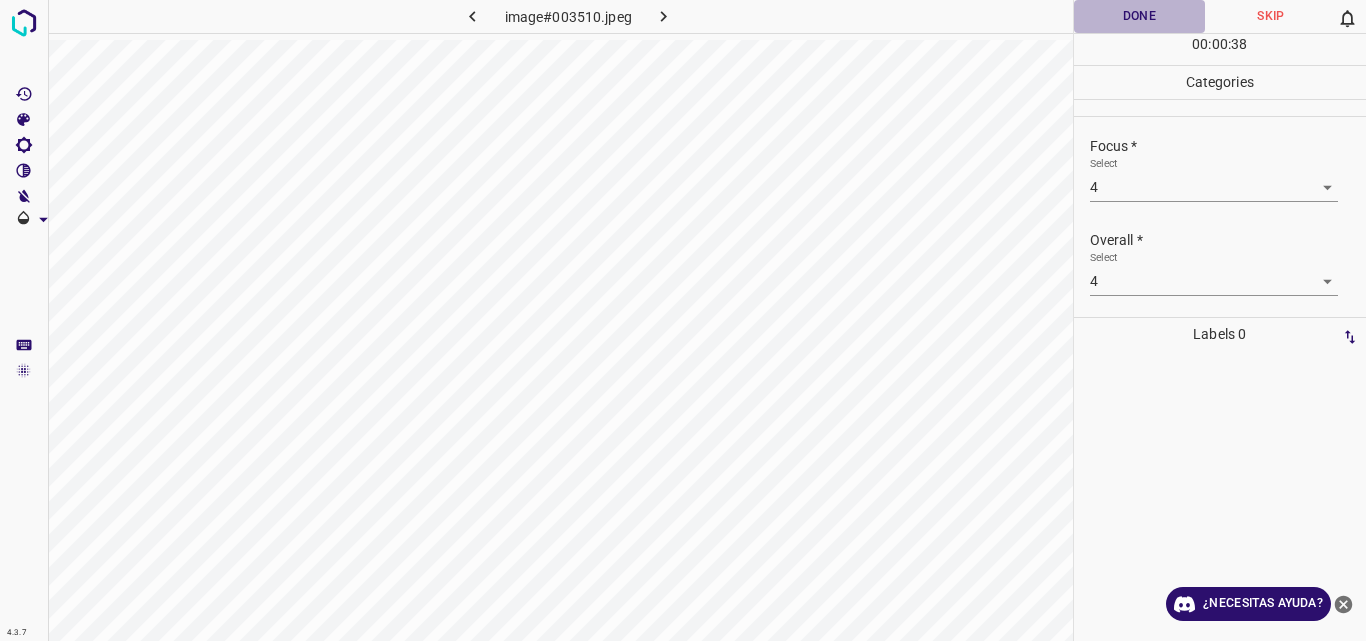 click on "Done" at bounding box center (1140, 16) 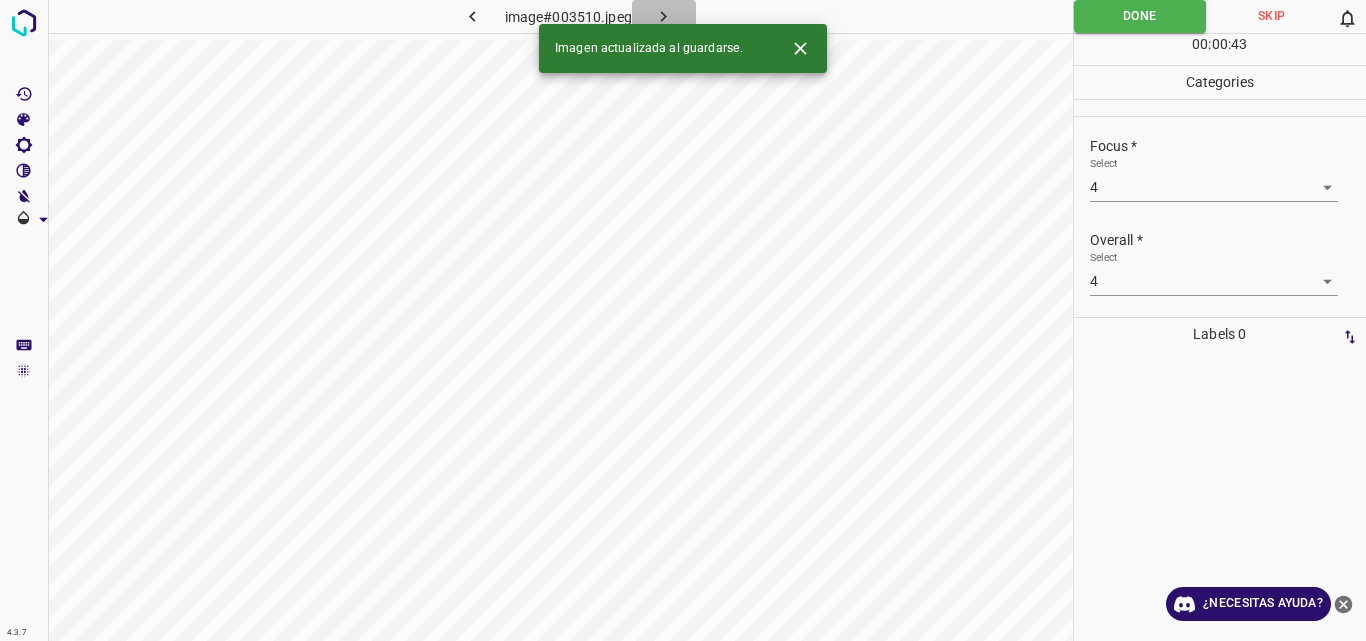 click 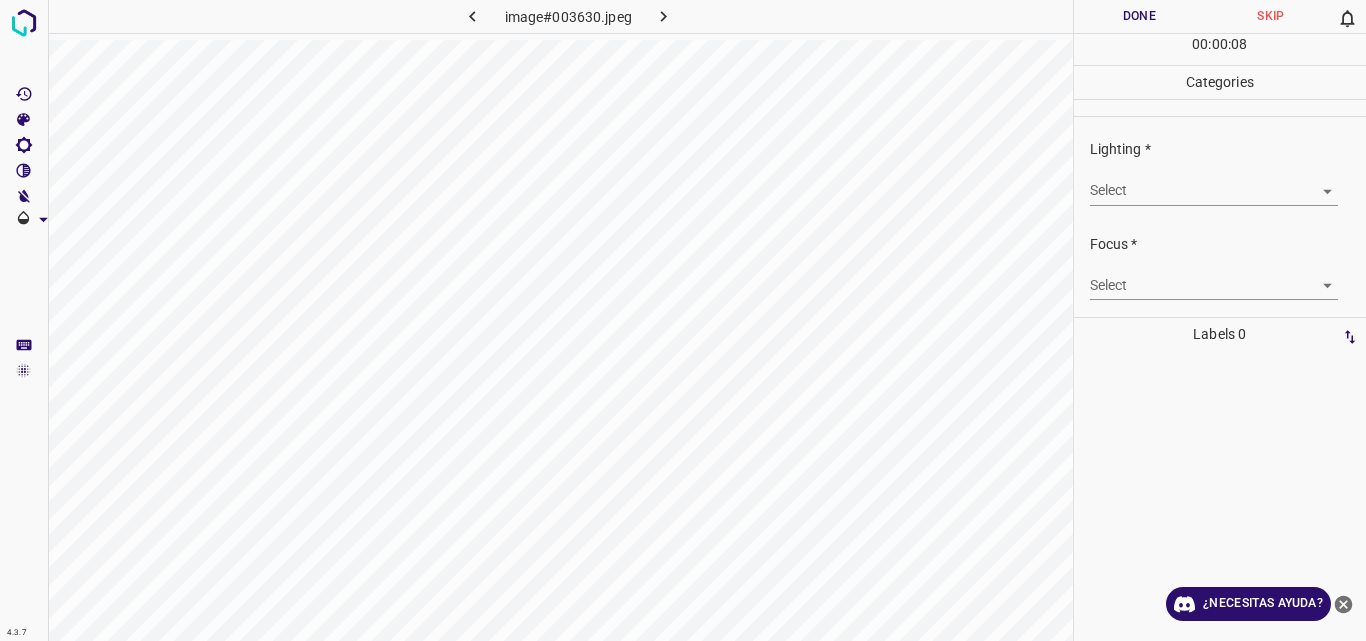click on "4.3.7 image#003630.jpeg Done Skip 0 00   : 00   : 08   Categories Lighting *  Select ​ Focus *  Select ​ Overall *  Select ​ Labels   0 Categories 1 Lighting 2 Focus 3 Overall Tools Space Change between modes (Draw & Edit) I Auto labeling R Restore zoom M Zoom in N Zoom out Delete Delete selecte label Filters Z Restore filters X Saturation filter C Brightness filter V Contrast filter B Gray scale filter General O Download ¿Necesitas ayuda? Original text Rate this translation Your feedback will be used to help improve Google Translate - Texto - Esconder - Borrar" at bounding box center (683, 320) 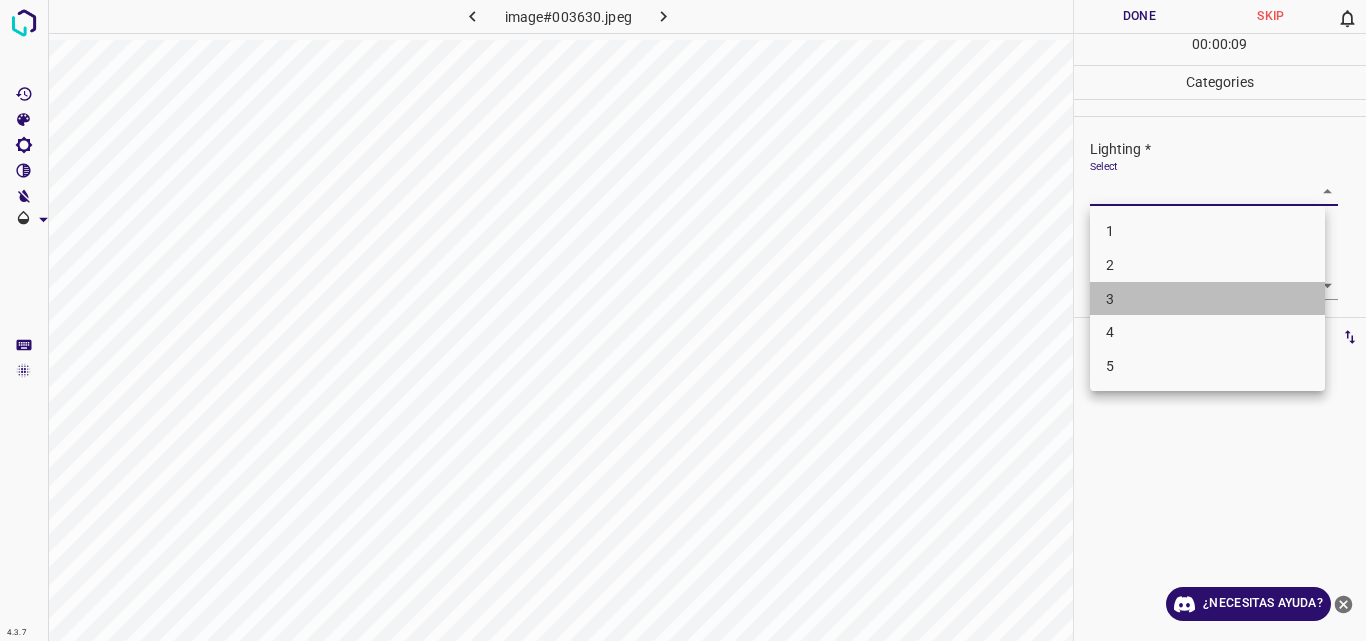 click on "3" at bounding box center (1207, 299) 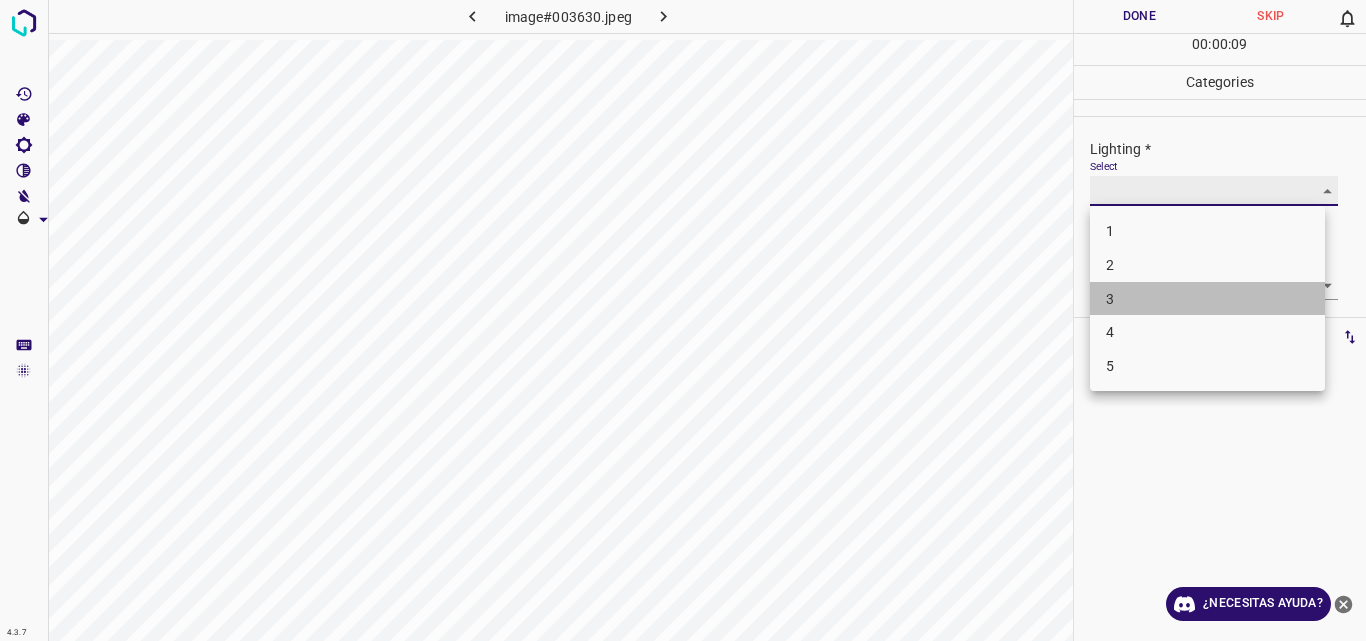 type on "3" 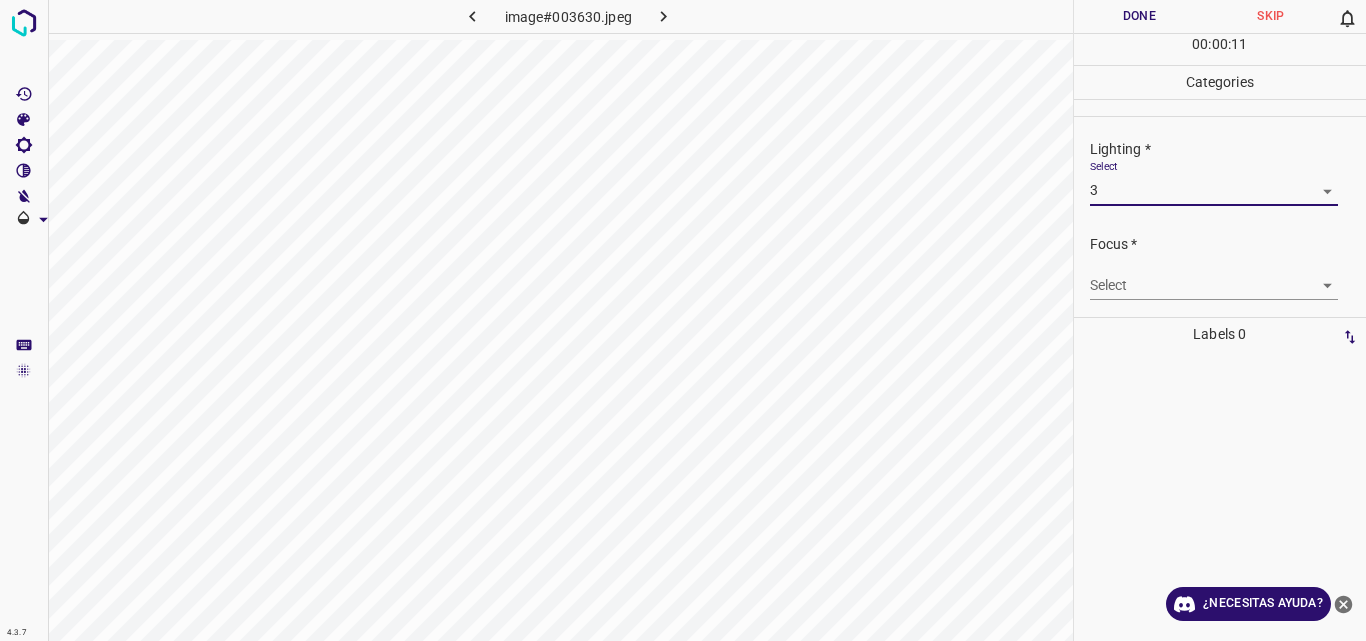 click on "4.3.7 image#003630.jpeg Done Skip 0 00   : 00   : 11   Categories Lighting *  Select 3 3 Focus *  Select ​ Overall *  Select ​ Labels   0 Categories 1 Lighting 2 Focus 3 Overall Tools Space Change between modes (Draw & Edit) I Auto labeling R Restore zoom M Zoom in N Zoom out Delete Delete selecte label Filters Z Restore filters X Saturation filter C Brightness filter V Contrast filter B Gray scale filter General O Download ¿Necesitas ayuda? Original text Rate this translation Your feedback will be used to help improve Google Translate - Texto - Esconder - Borrar" at bounding box center (683, 320) 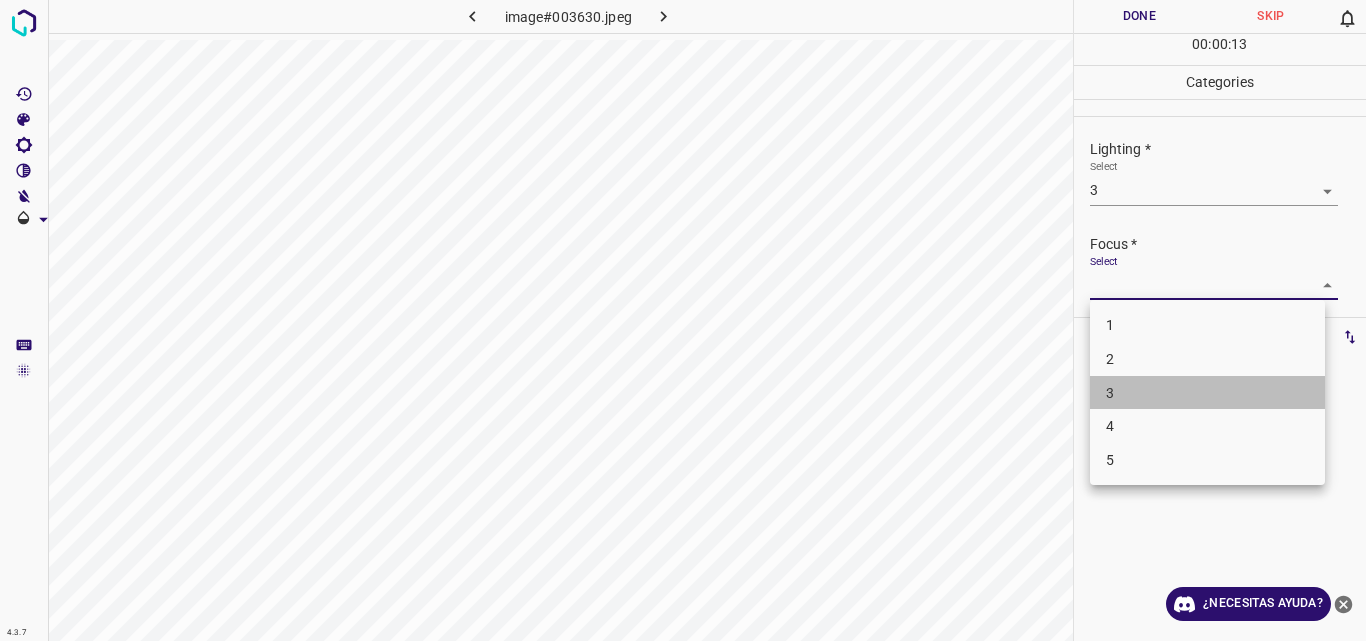 click on "3" at bounding box center (1207, 393) 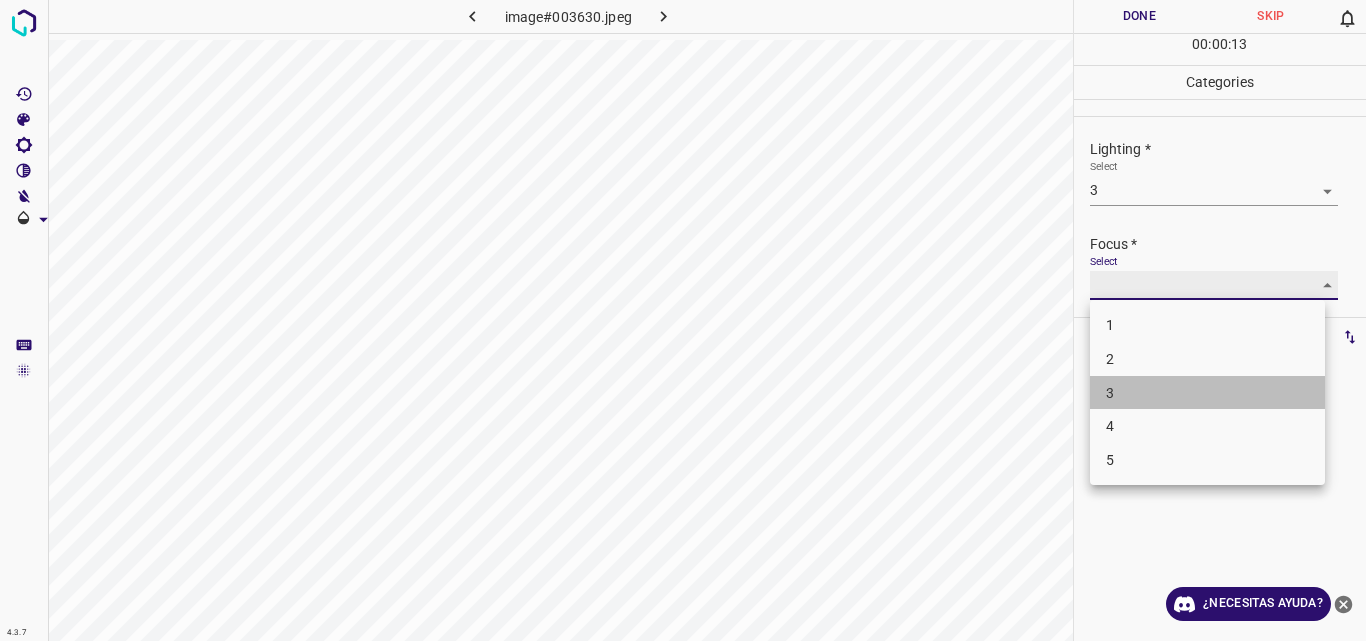 type on "3" 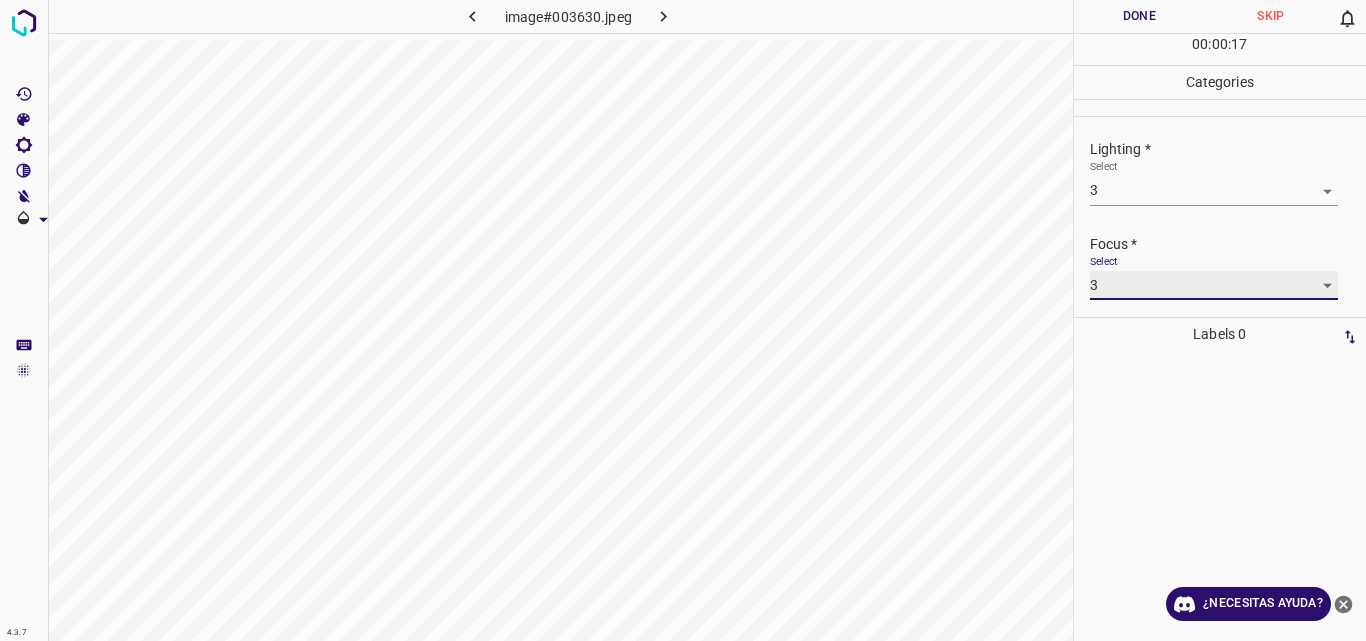 scroll, scrollTop: 98, scrollLeft: 0, axis: vertical 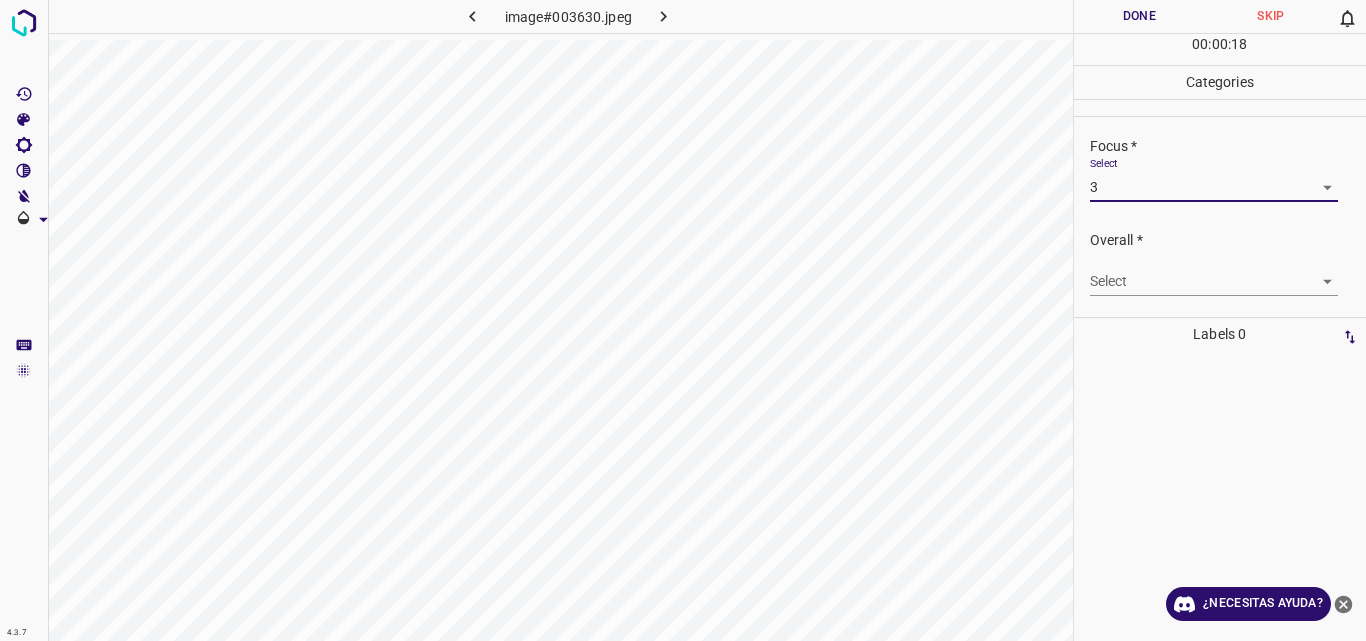 click on "4.3.7 image#003630.jpeg Done Skip 0 00   : 00   : 18   Categories Lighting *  Select 3 3 Focus *  Select 3 3 Overall *  Select ​ Labels   0 Categories 1 Lighting 2 Focus 3 Overall Tools Space Change between modes (Draw & Edit) I Auto labeling R Restore zoom M Zoom in N Zoom out Delete Delete selecte label Filters Z Restore filters X Saturation filter C Brightness filter V Contrast filter B Gray scale filter General O Download ¿Necesitas ayuda? Original text Rate this translation Your feedback will be used to help improve Google Translate - Texto - Esconder - Borrar" at bounding box center [683, 320] 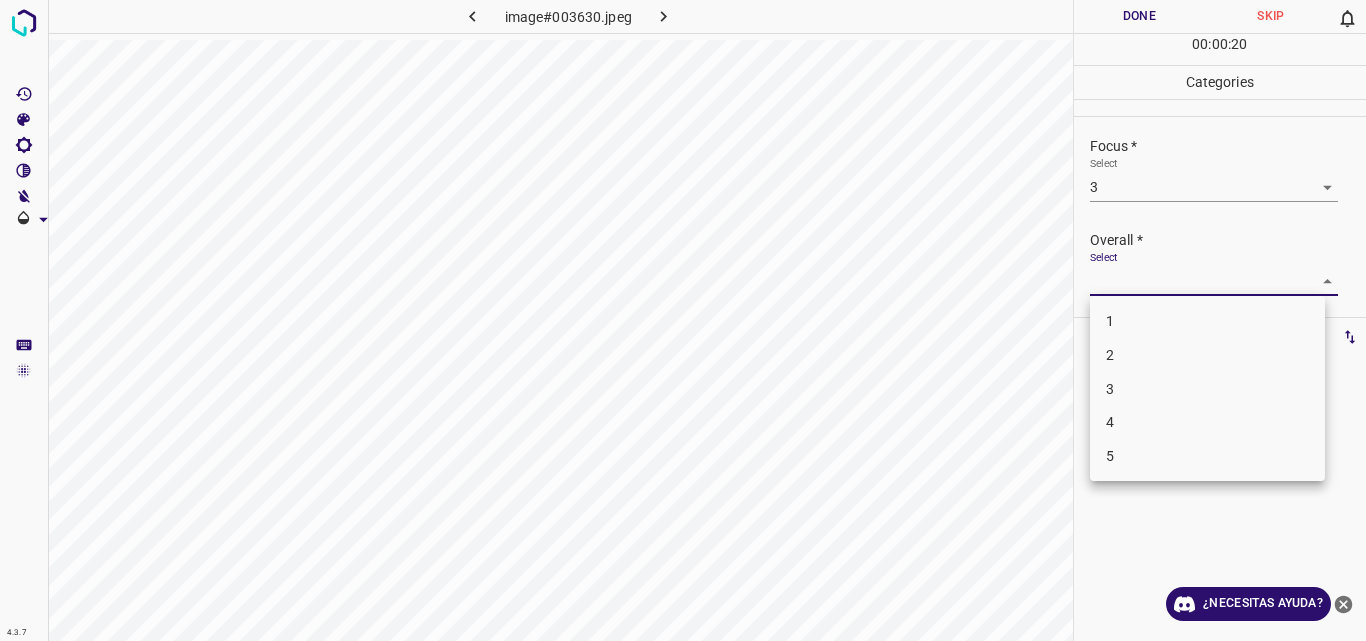 click on "3" at bounding box center (1207, 389) 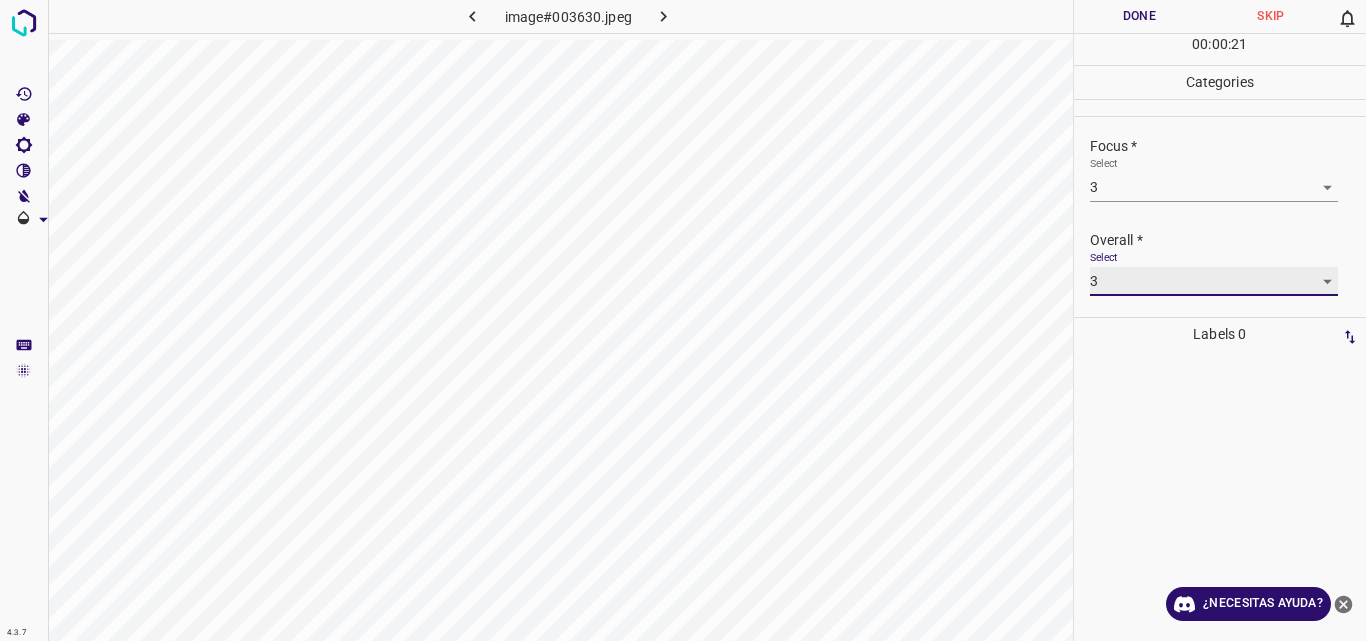 type on "3" 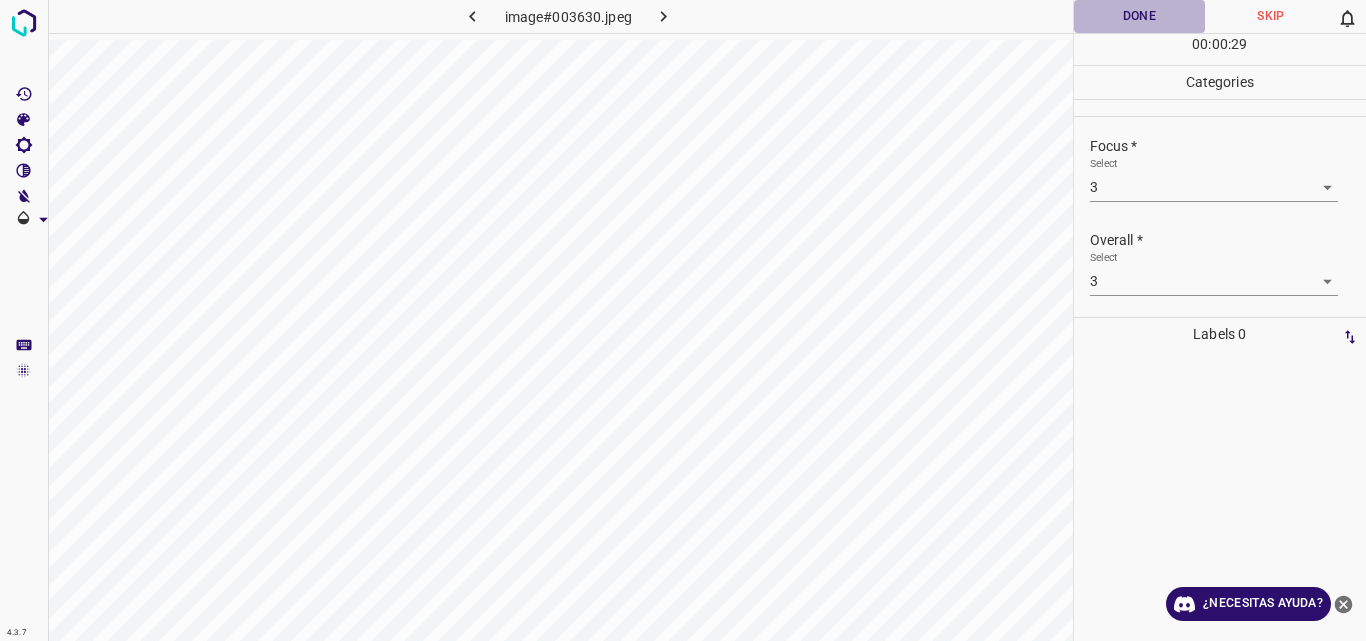 click on "Done" at bounding box center [1140, 16] 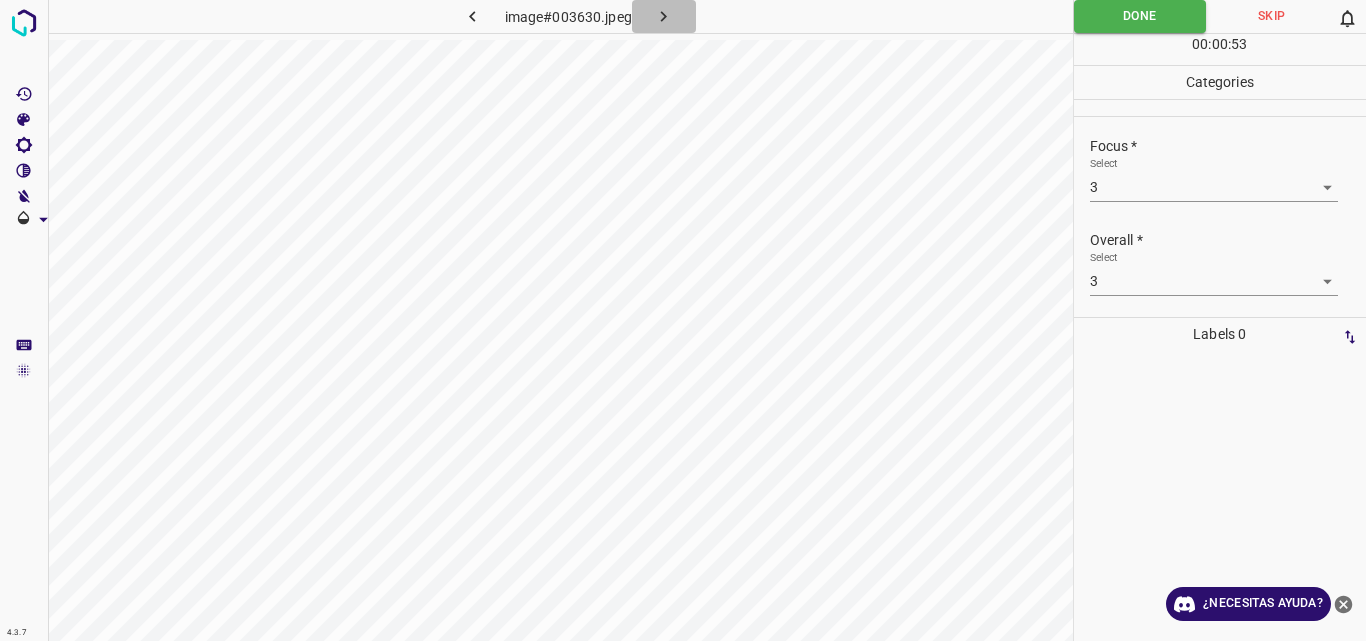 click 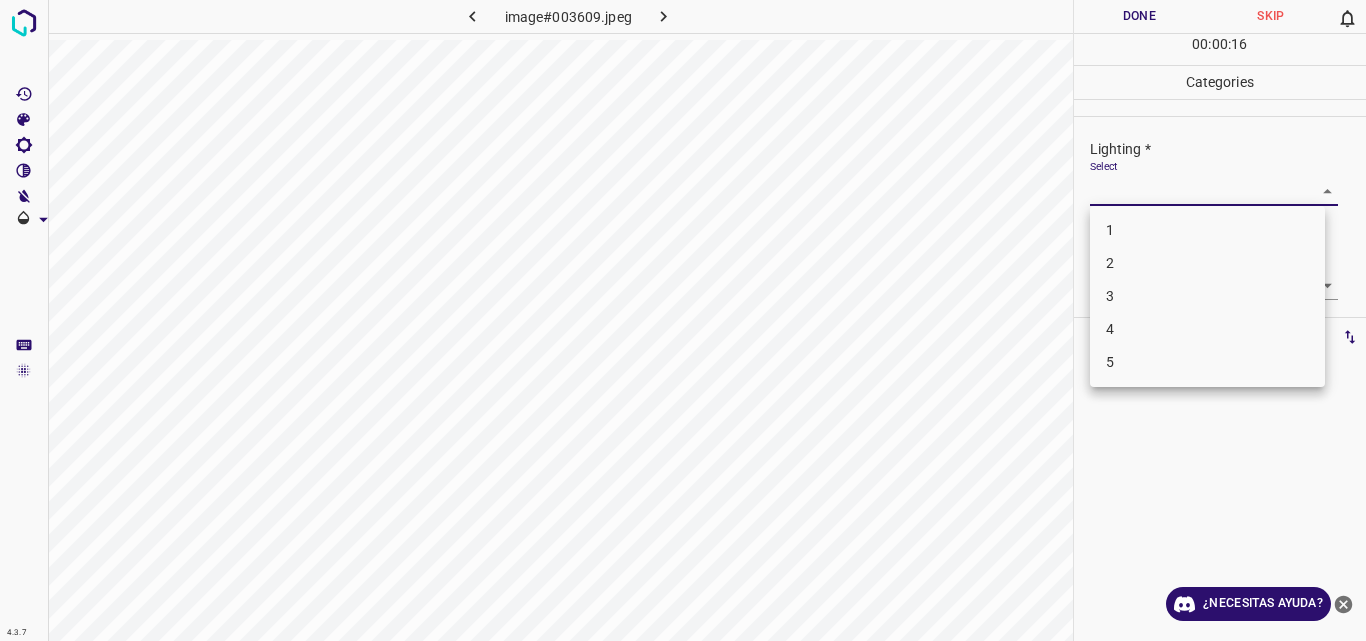 click on "4.3.7 image#003609.jpeg Done Skip 0 00   : 00   : 16   Categories Lighting *  Select ​ Focus *  Select ​ Overall *  Select ​ Labels   0 Categories 1 Lighting 2 Focus 3 Overall Tools Space Change between modes (Draw & Edit) I Auto labeling R Restore zoom M Zoom in N Zoom out Delete Delete selecte label Filters Z Restore filters X Saturation filter C Brightness filter V Contrast filter B Gray scale filter General O Download ¿Necesitas ayuda? Original text Rate this translation Your feedback will be used to help improve Google Translate - Texto - Esconder - Borrar 1 2 3 4 5" at bounding box center (683, 320) 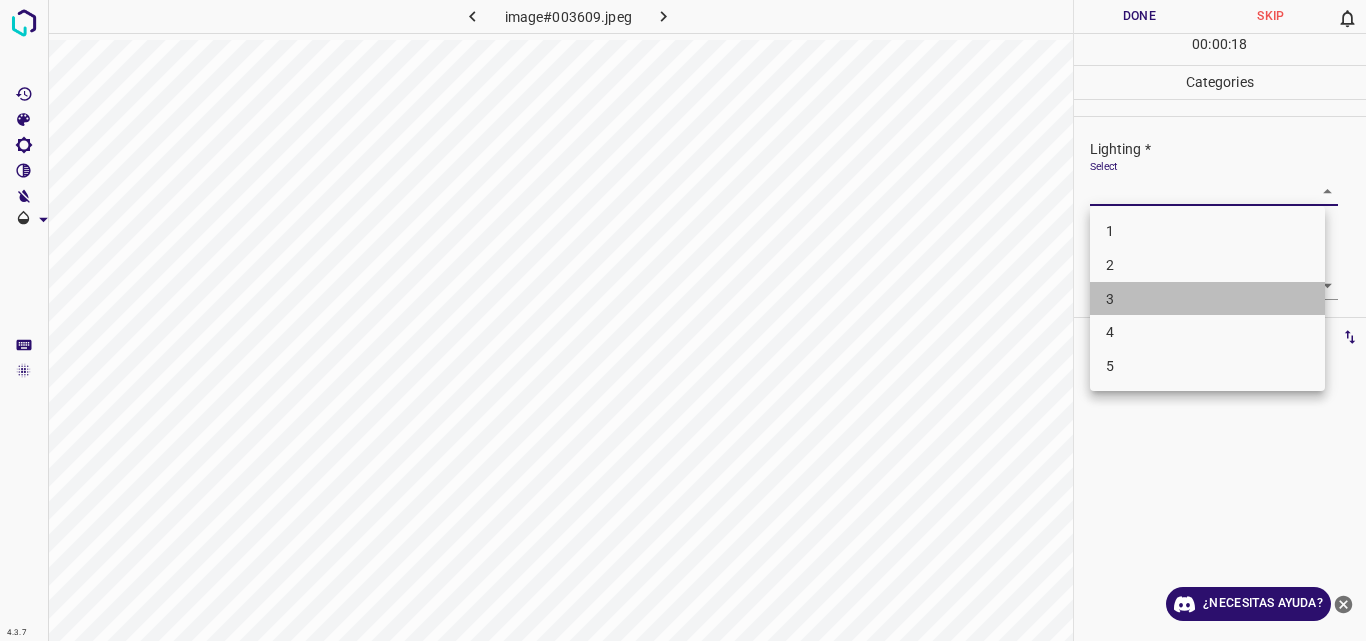 click on "3" at bounding box center (1207, 299) 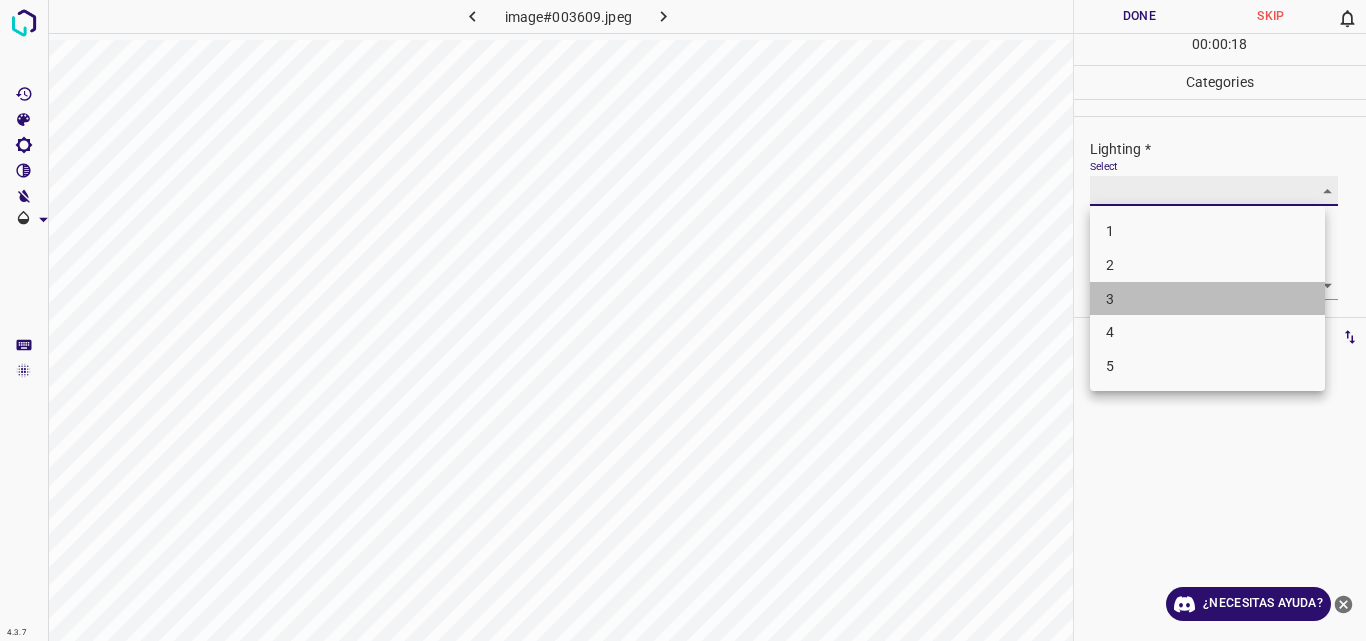 type on "3" 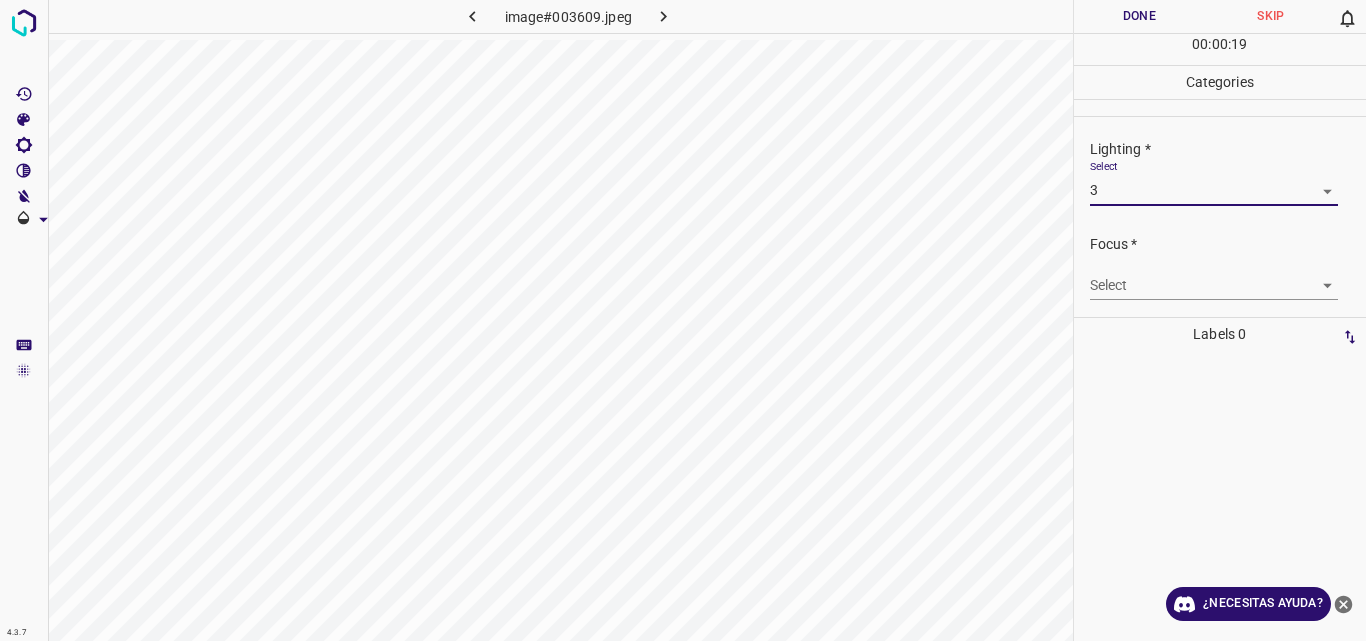 click on "4.3.7 image#003609.jpeg Done Skip 0 00   : 00   : 19   Categories Lighting *  Select 3 3 Focus *  Select ​ Overall *  Select ​ Labels   0 Categories 1 Lighting 2 Focus 3 Overall Tools Space Change between modes (Draw & Edit) I Auto labeling R Restore zoom M Zoom in N Zoom out Delete Delete selecte label Filters Z Restore filters X Saturation filter C Brightness filter V Contrast filter B Gray scale filter General O Download ¿Necesitas ayuda? Original text Rate this translation Your feedback will be used to help improve Google Translate - Texto - Esconder - Borrar" at bounding box center (683, 320) 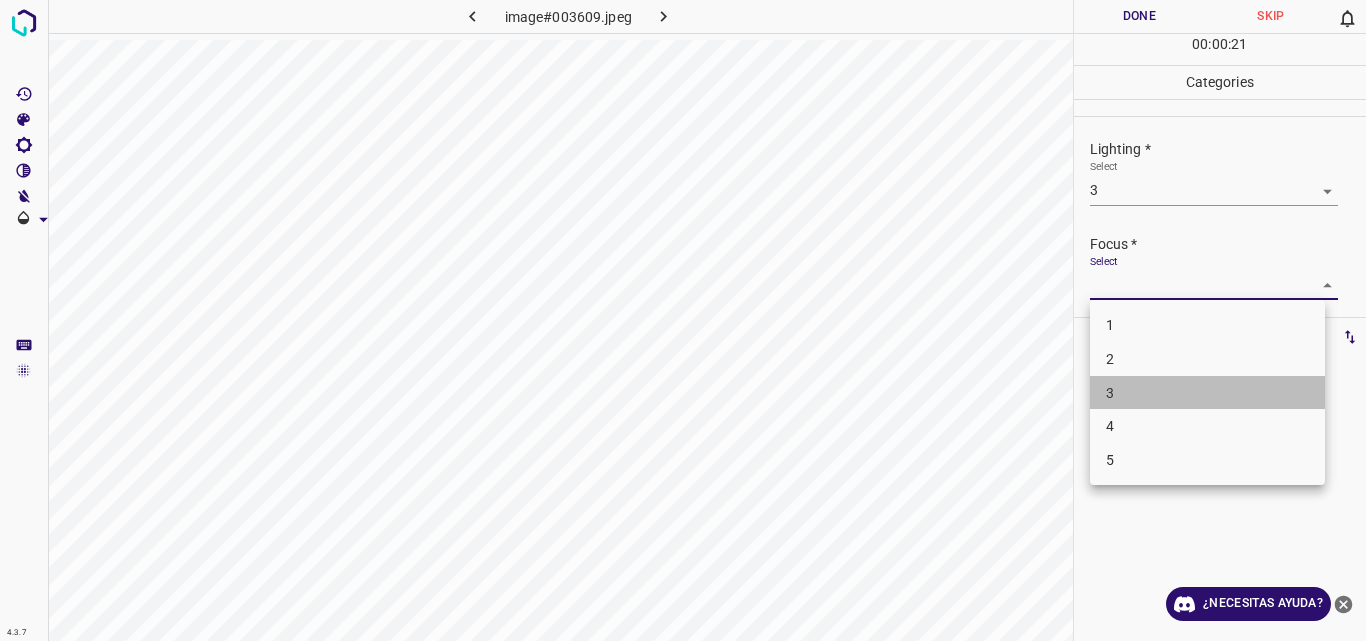 click on "3" at bounding box center (1207, 393) 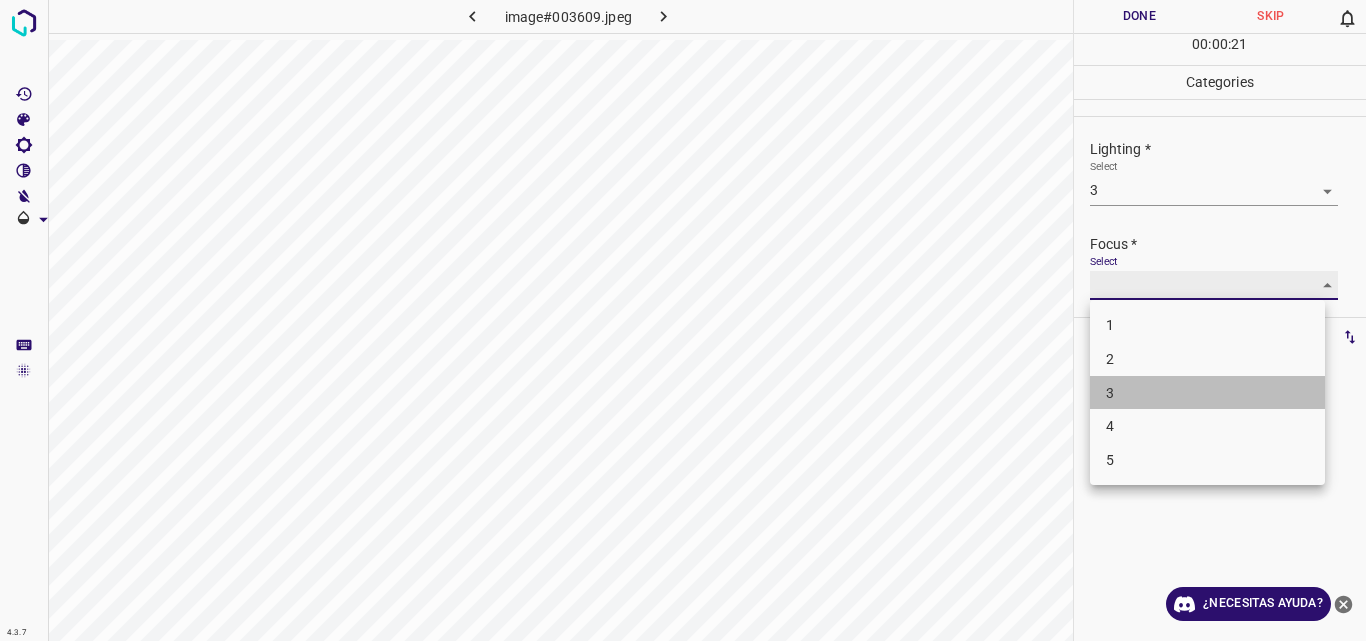 type on "3" 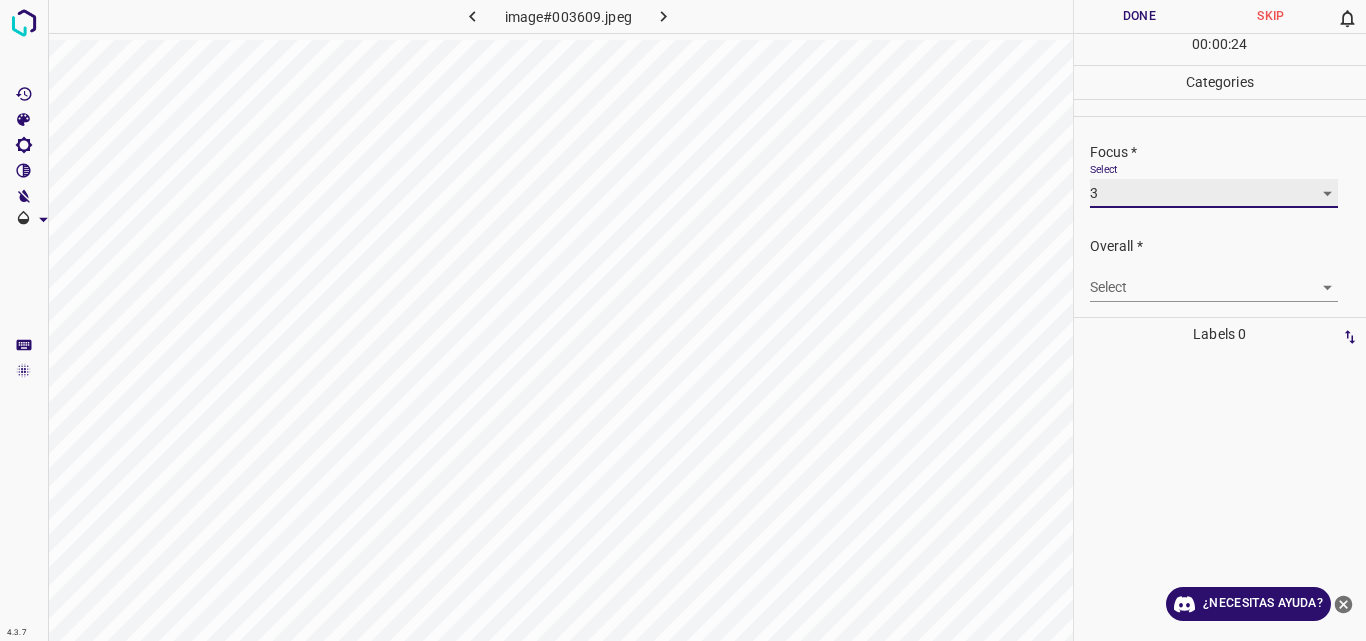 scroll, scrollTop: 98, scrollLeft: 0, axis: vertical 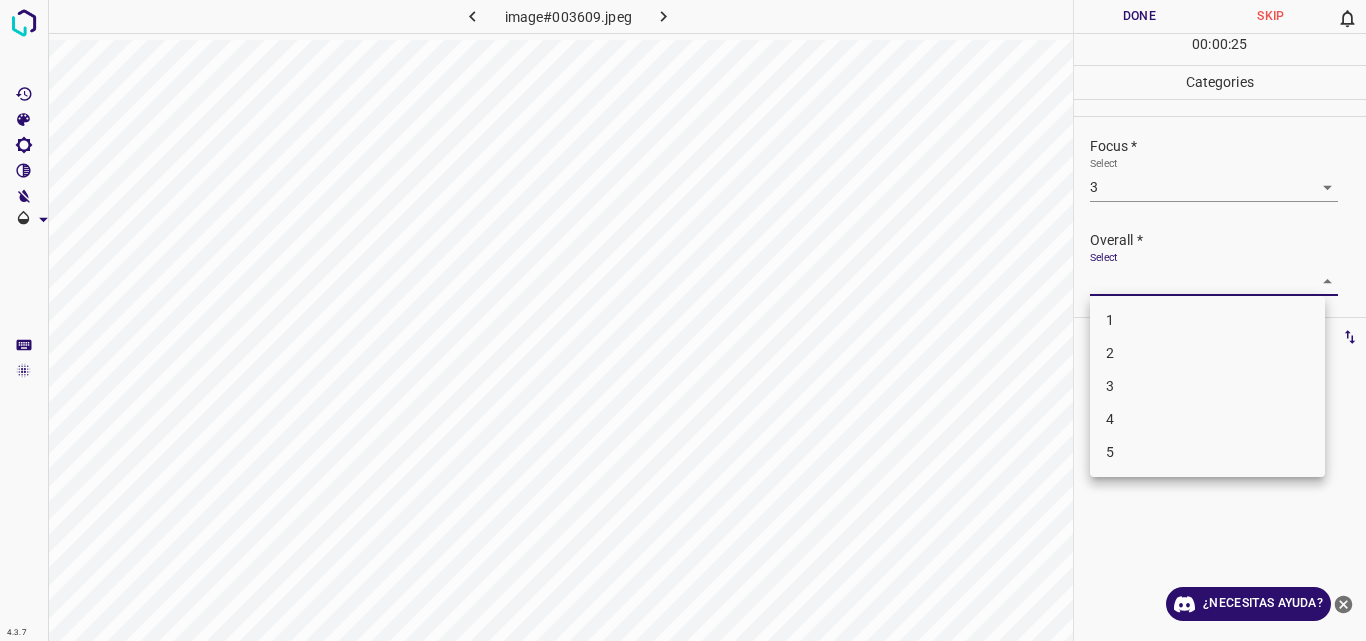 click on "4.3.7 image#003609.jpeg Done Skip 0 00   : 00   : 25   Categories Lighting *  Select 3 3 Focus *  Select 3 3 Overall *  Select ​ Labels   0 Categories 1 Lighting 2 Focus 3 Overall Tools Space Change between modes (Draw & Edit) I Auto labeling R Restore zoom M Zoom in N Zoom out Delete Delete selecte label Filters Z Restore filters X Saturation filter C Brightness filter V Contrast filter B Gray scale filter General O Download ¿Necesitas ayuda? Original text Rate this translation Your feedback will be used to help improve Google Translate - Texto - Esconder - Borrar 1 2 3 4 5" at bounding box center (683, 320) 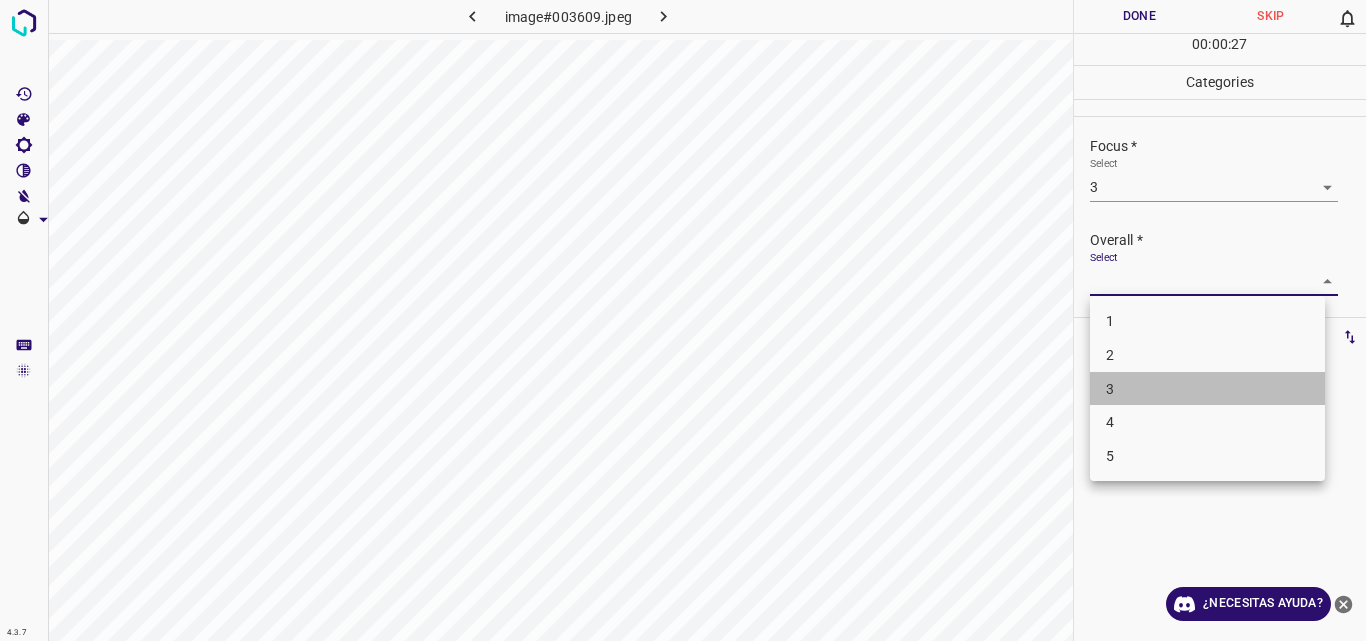 click on "3" at bounding box center (1207, 389) 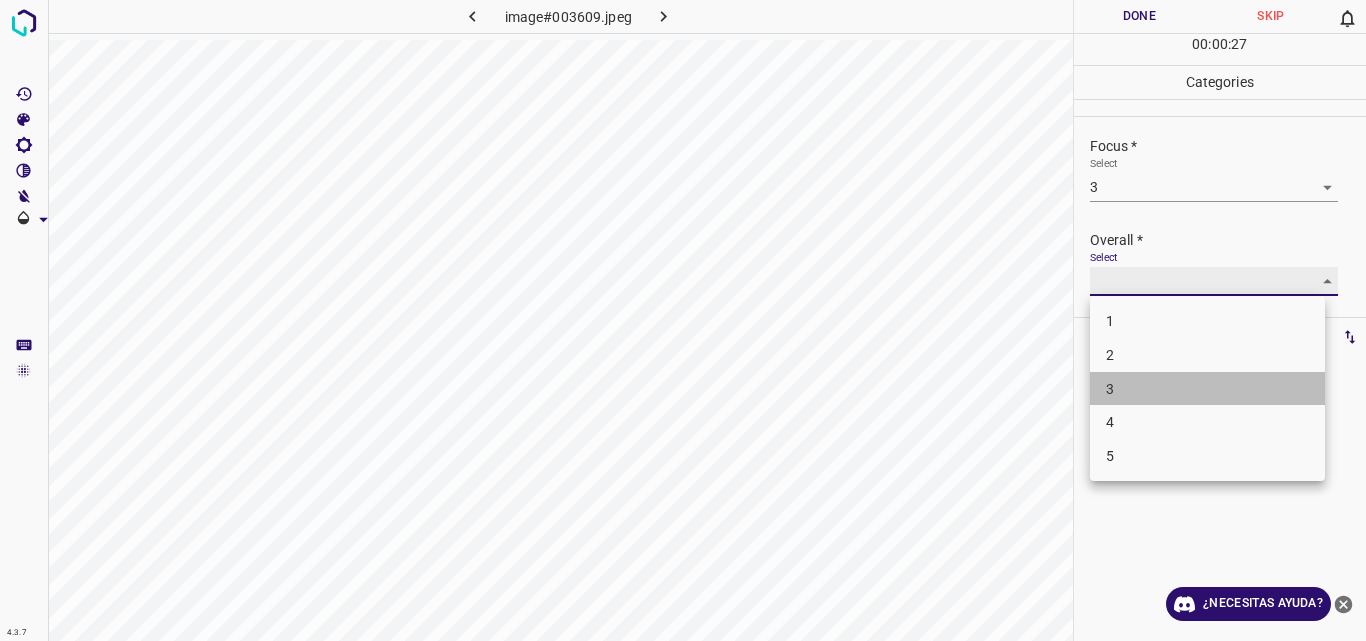 type on "3" 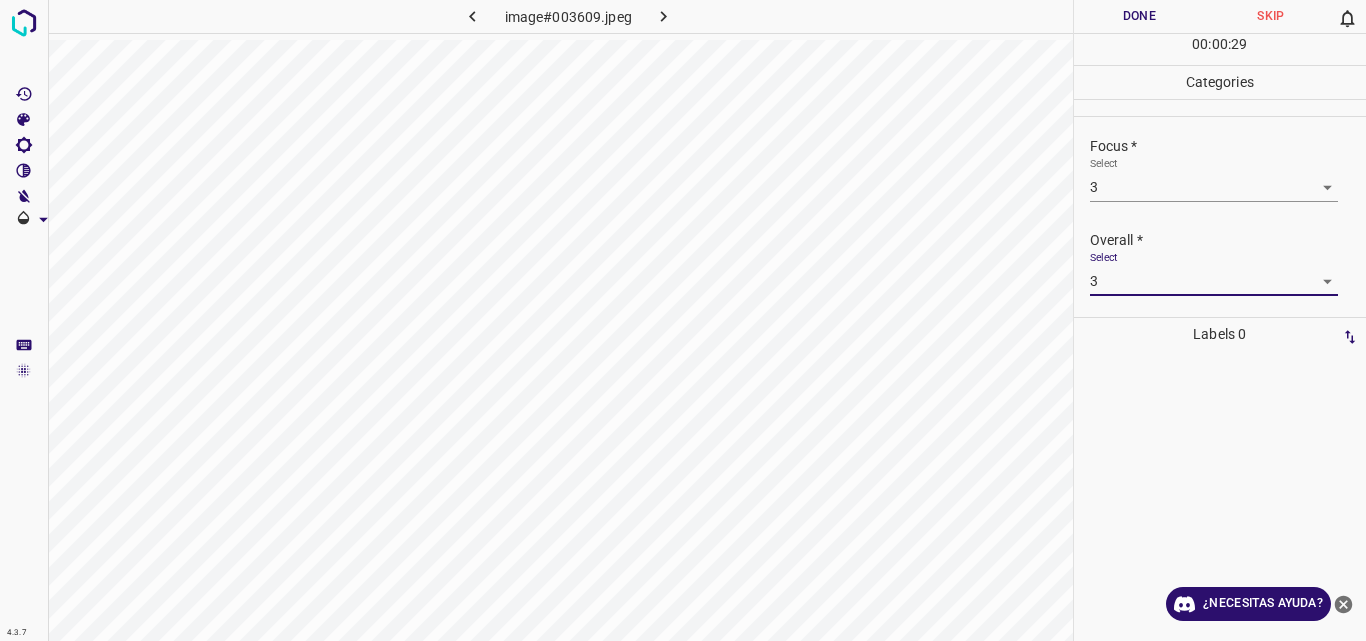 click on "Done" at bounding box center (1140, 16) 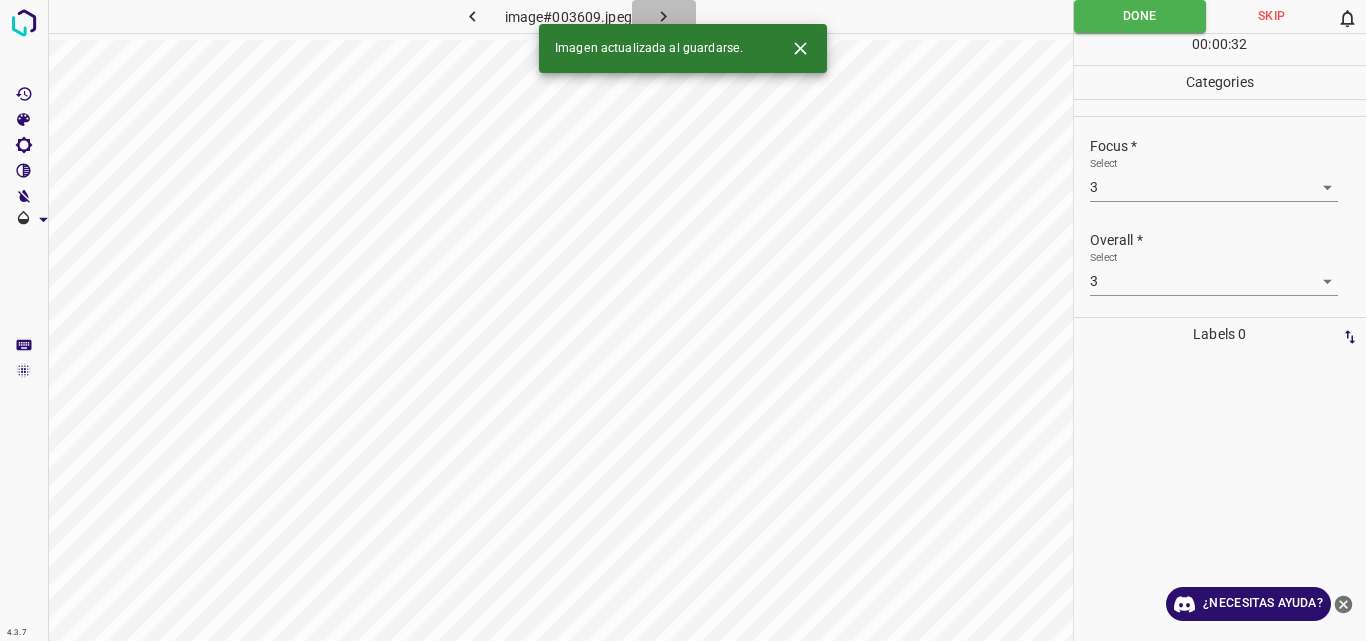 click 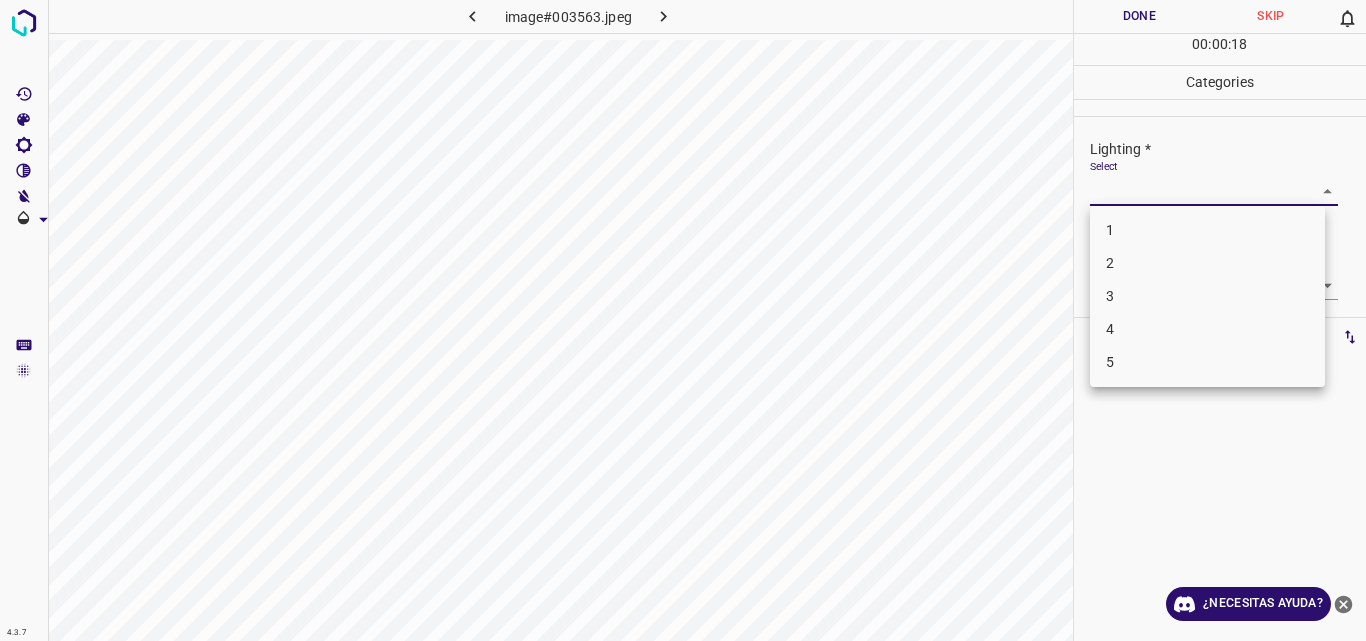 click on "4.3.7 image#003563.jpeg Done Skip 0 00   : 00   : 18   Categories Lighting *  Select ​ Focus *  Select ​ Overall *  Select ​ Labels   0 Categories 1 Lighting 2 Focus 3 Overall Tools Space Change between modes (Draw & Edit) I Auto labeling R Restore zoom M Zoom in N Zoom out Delete Delete selecte label Filters Z Restore filters X Saturation filter C Brightness filter V Contrast filter B Gray scale filter General O Download ¿Necesitas ayuda? Original text Rate this translation Your feedback will be used to help improve Google Translate - Texto - Esconder - Borrar 1 2 3 4 5" at bounding box center [683, 320] 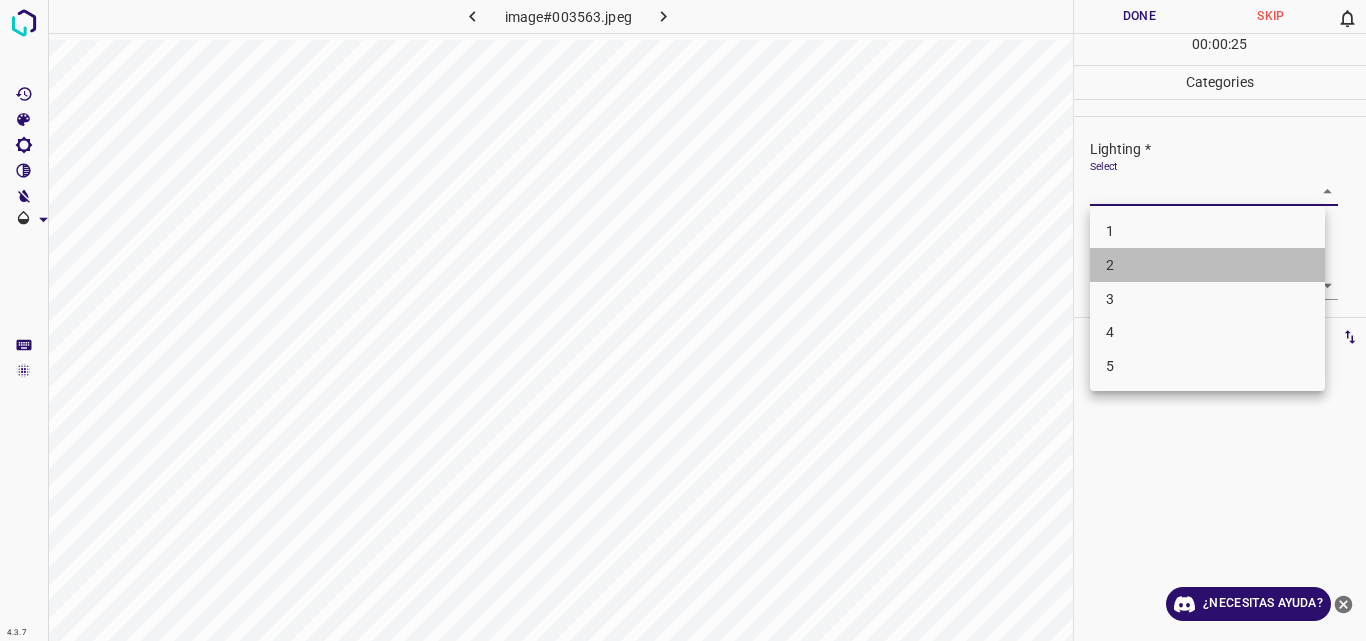 click on "2" at bounding box center [1207, 265] 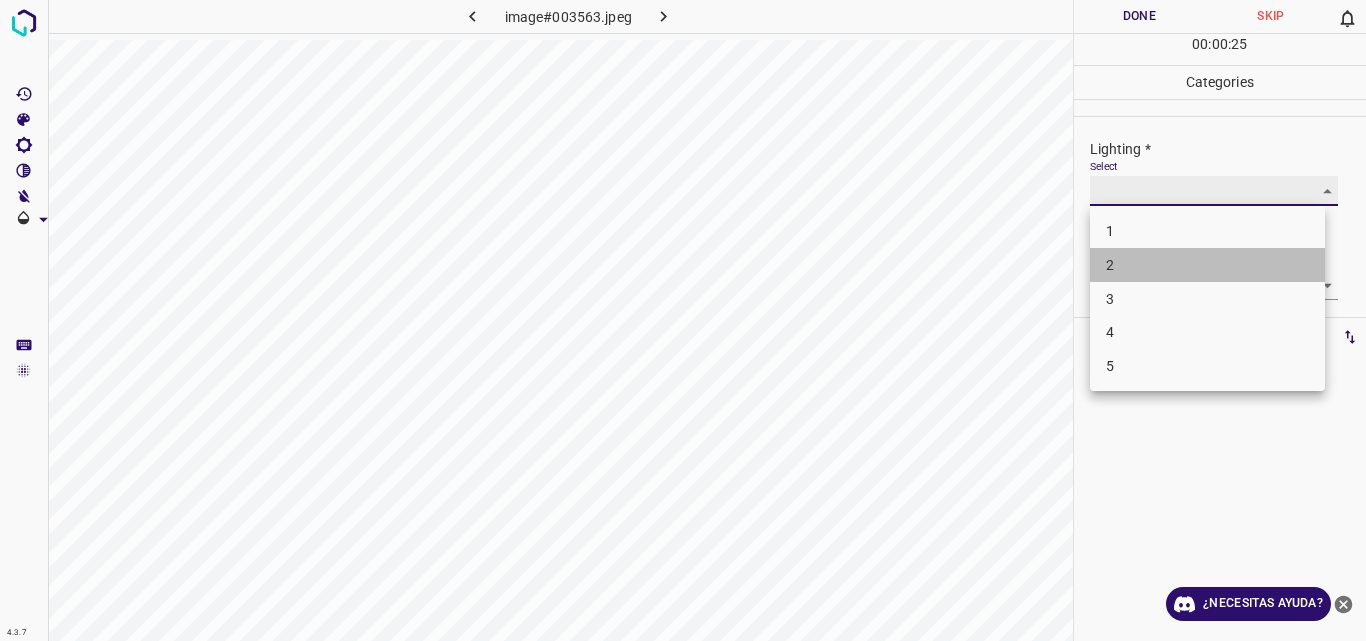 type on "2" 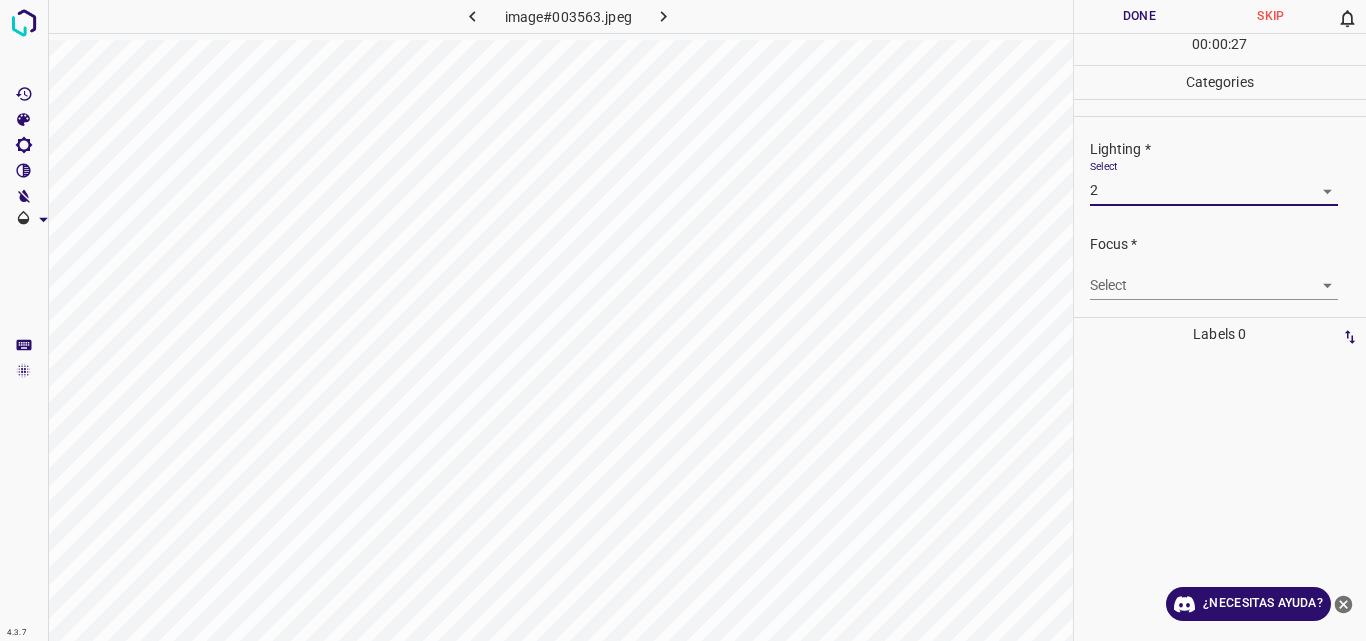 click on "4.3.7 image#003563.jpeg Done Skip 0 00   : 00   : 27   Categories Lighting *  Select 2 2 Focus *  Select ​ Overall *  Select ​ Labels   0 Categories 1 Lighting 2 Focus 3 Overall Tools Space Change between modes (Draw & Edit) I Auto labeling R Restore zoom M Zoom in N Zoom out Delete Delete selecte label Filters Z Restore filters X Saturation filter C Brightness filter V Contrast filter B Gray scale filter General O Download ¿Necesitas ayuda? Original text Rate this translation Your feedback will be used to help improve Google Translate - Texto - Esconder - Borrar" at bounding box center (683, 320) 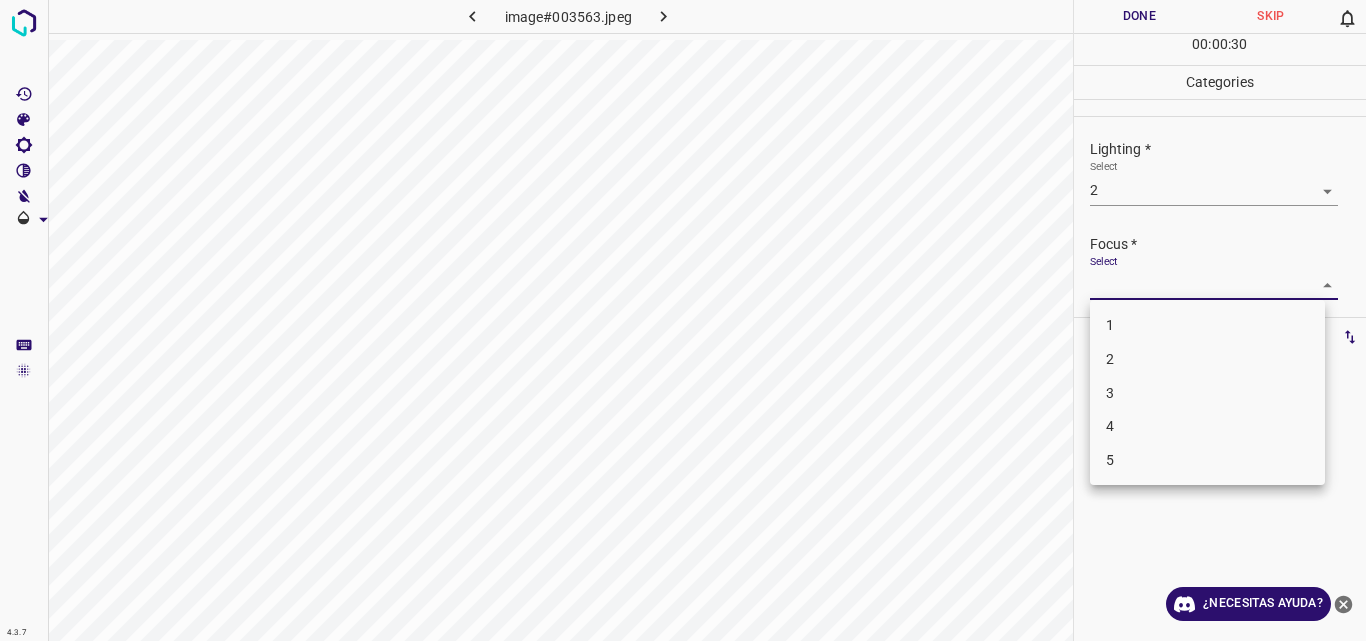 click on "3" at bounding box center [1207, 393] 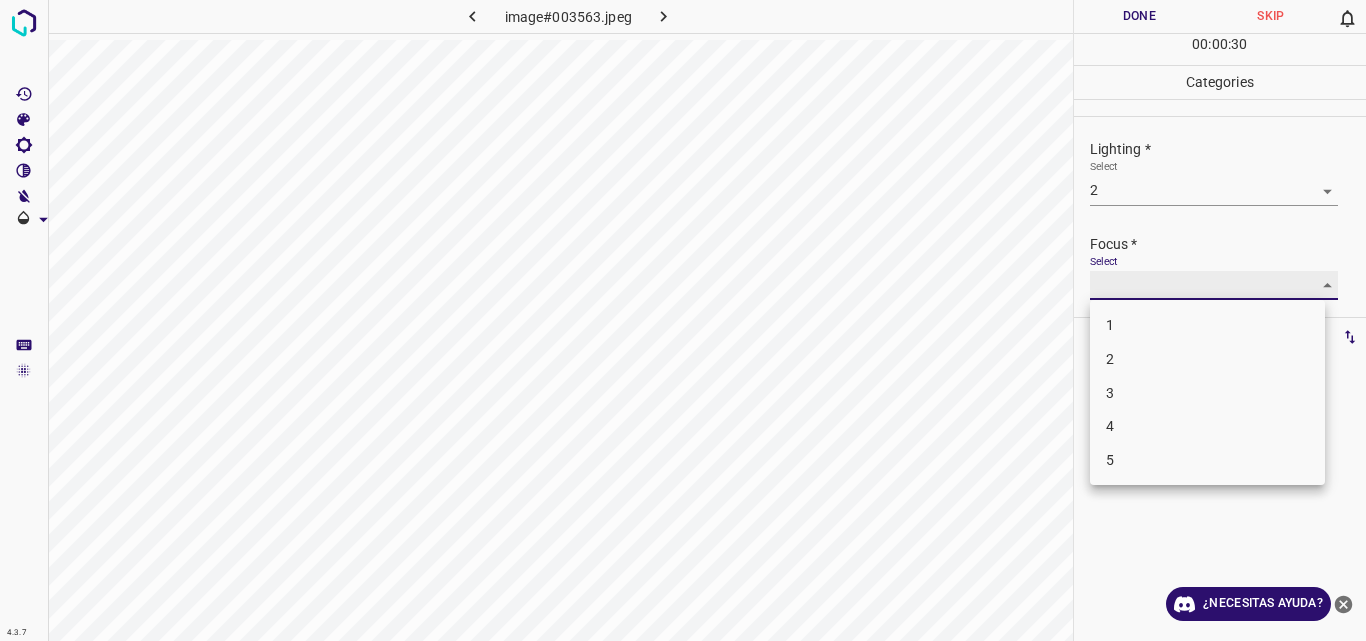 type on "3" 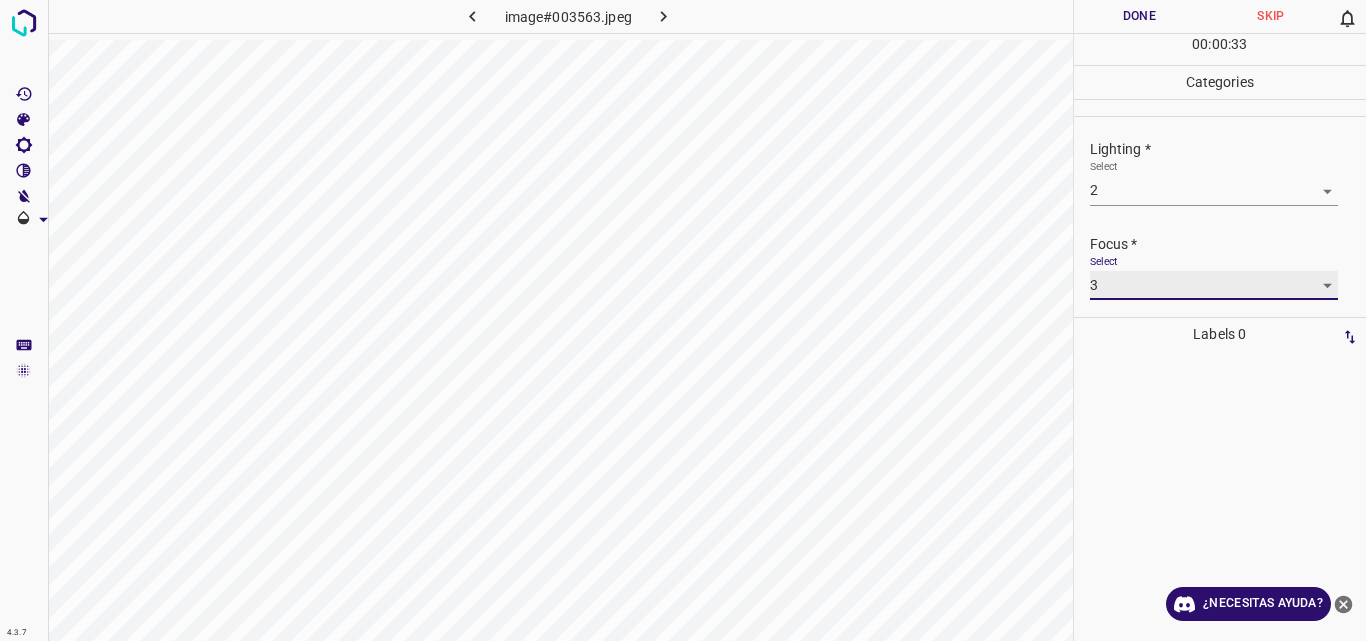 scroll, scrollTop: 98, scrollLeft: 0, axis: vertical 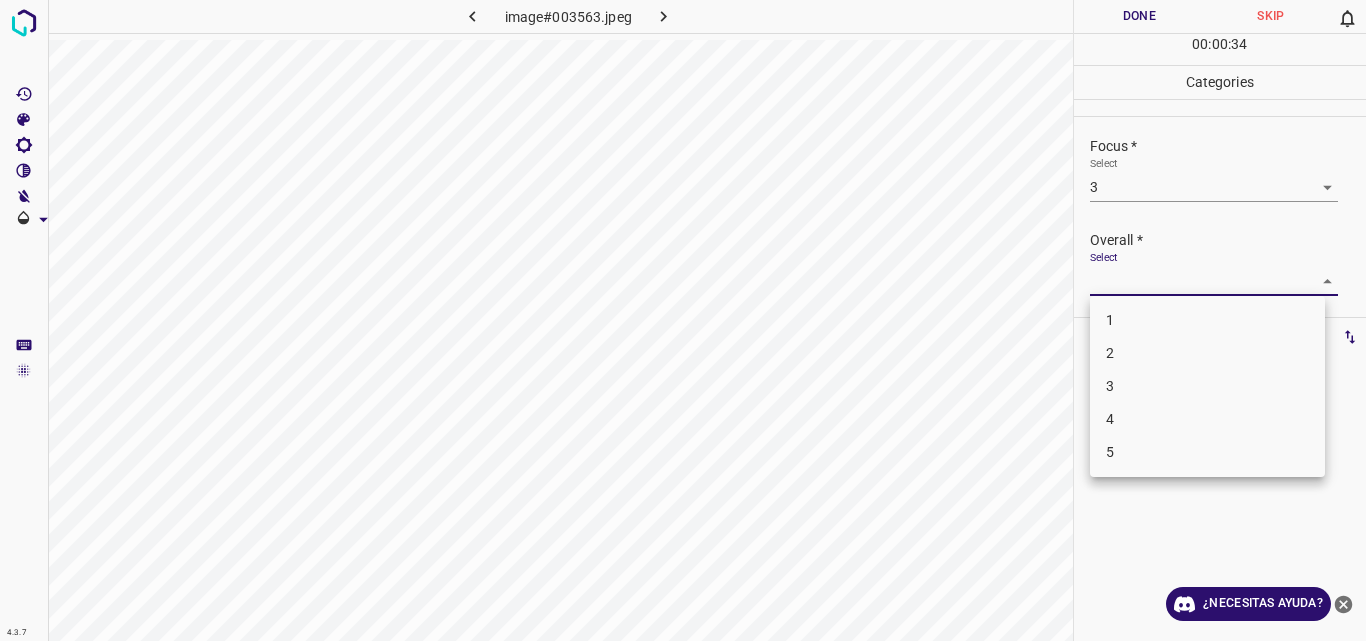 click on "4.3.7 image#003563.jpeg Done Skip 0 00   : 00   : 34   Categories Lighting *  Select 2 2 Focus *  Select 3 3 Overall *  Select ​ Labels   0 Categories 1 Lighting 2 Focus 3 Overall Tools Space Change between modes (Draw & Edit) I Auto labeling R Restore zoom M Zoom in N Zoom out Delete Delete selecte label Filters Z Restore filters X Saturation filter C Brightness filter V Contrast filter B Gray scale filter General O Download ¿Necesitas ayuda? Original text Rate this translation Your feedback will be used to help improve Google Translate - Texto - Esconder - Borrar 1 2 3 4 5" at bounding box center (683, 320) 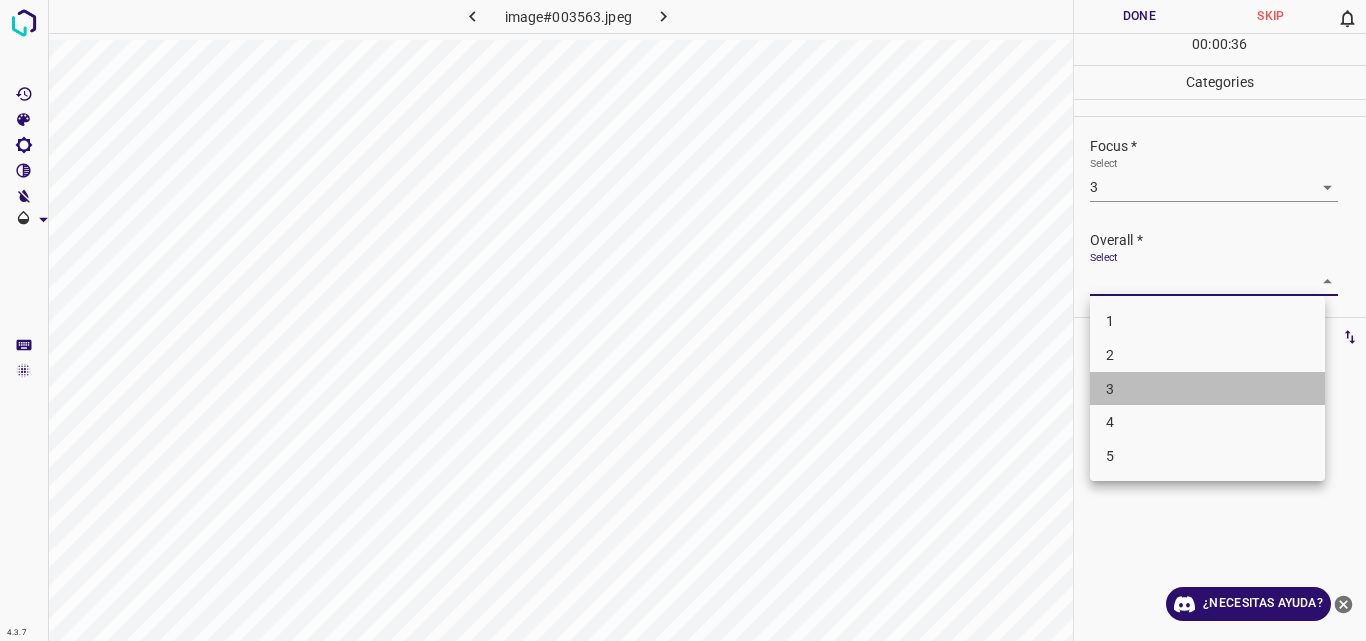 click on "3" at bounding box center [1207, 389] 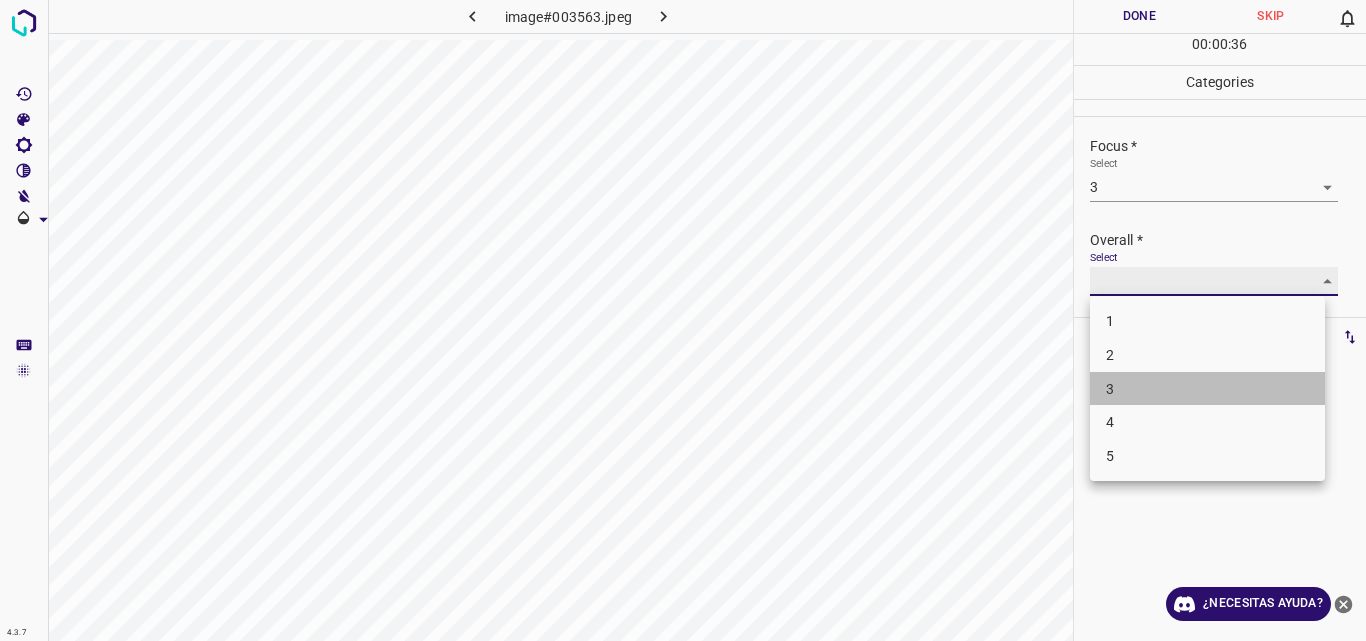 type on "3" 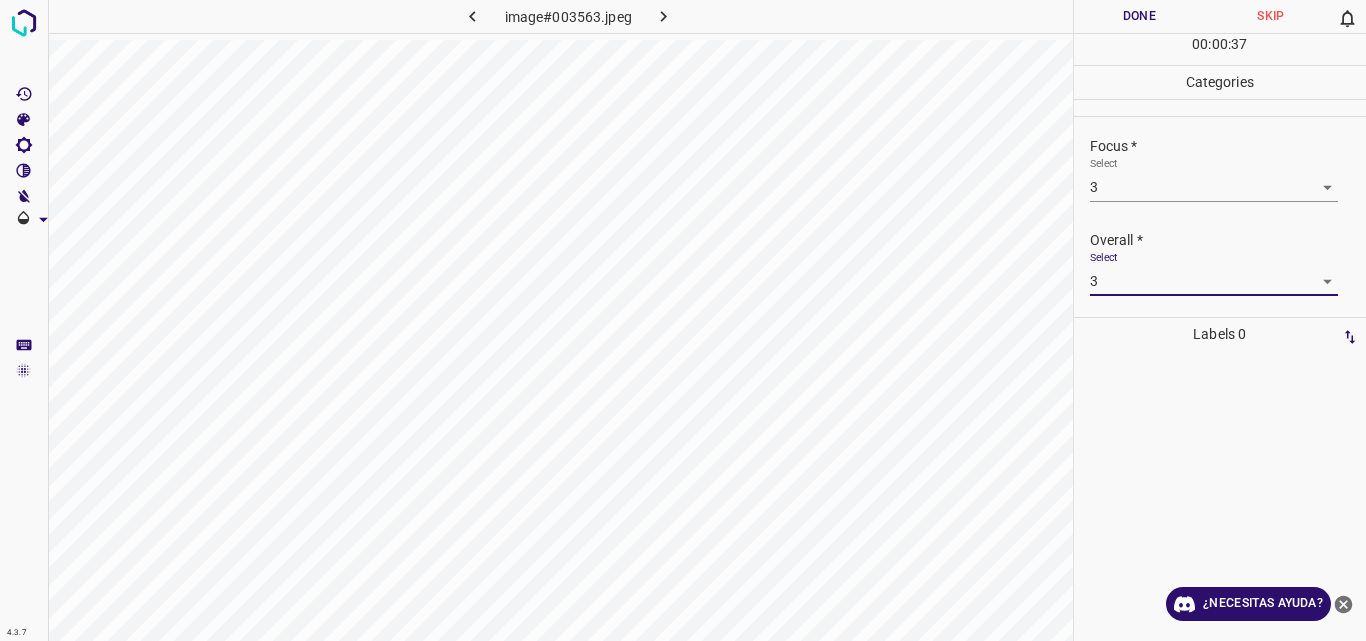 click on "Done" at bounding box center [1140, 16] 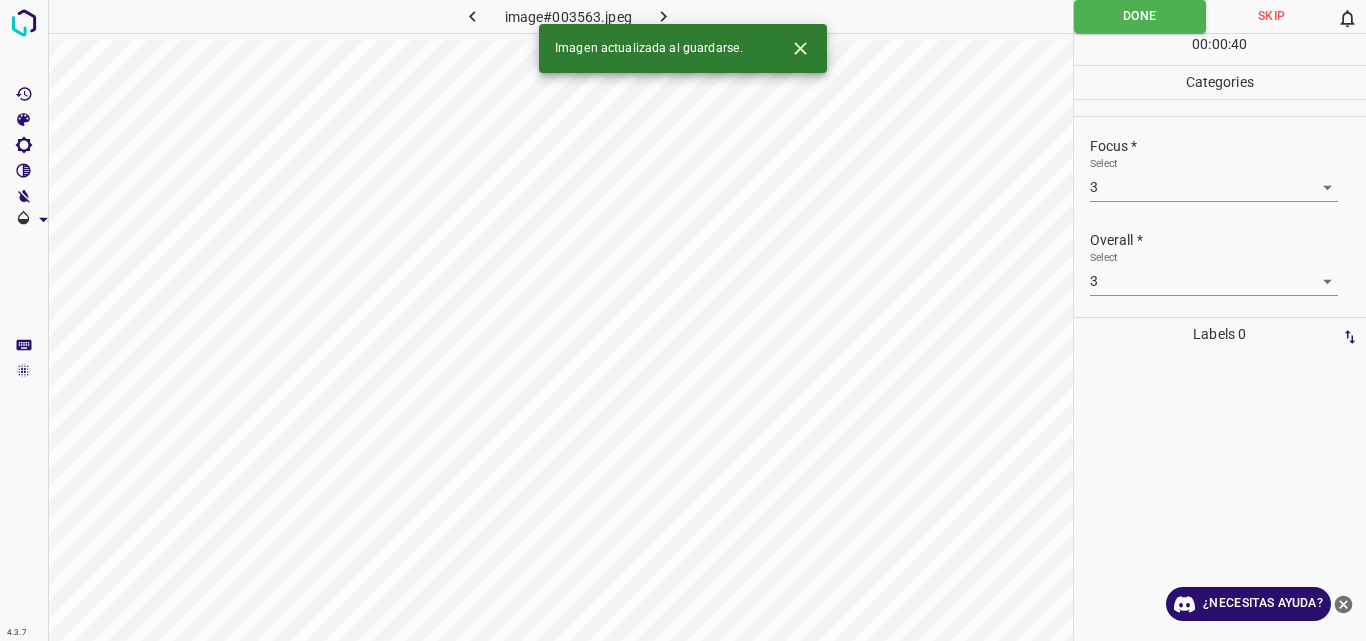 click 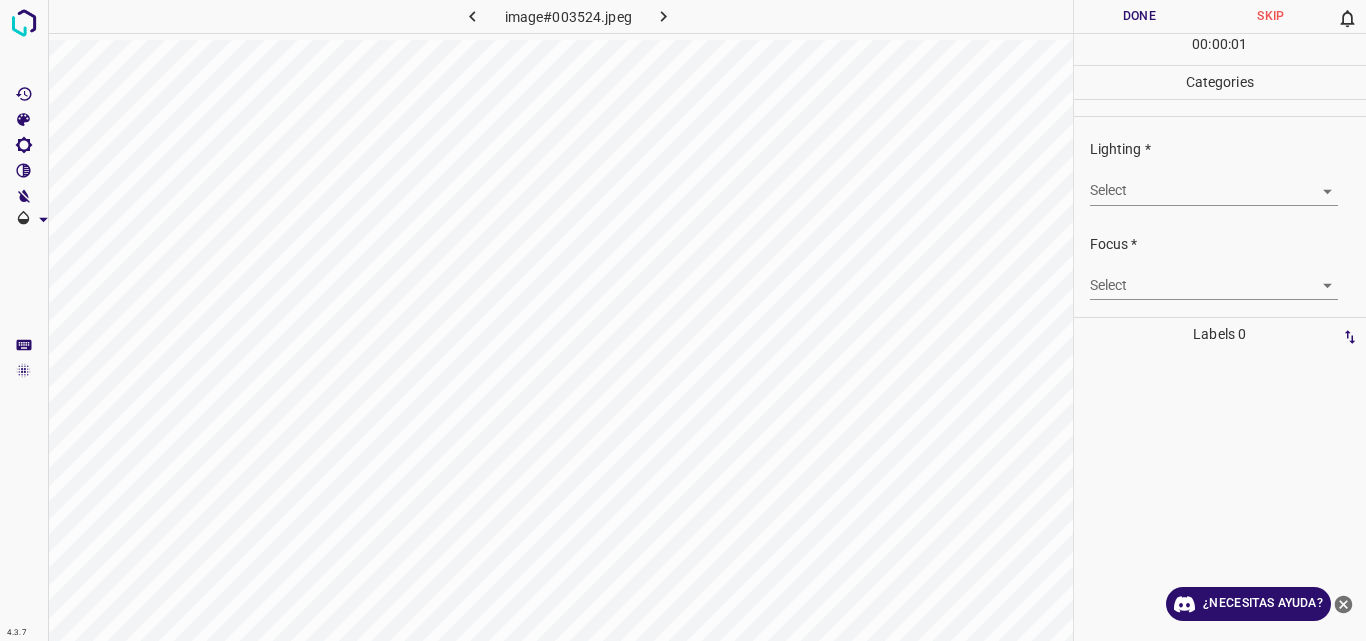 click on "4.3.7 image#003524.jpeg Done Skip 0 00   : 00   : 01   Categories Lighting *  Select ​ Focus *  Select ​ Overall *  Select ​ Labels   0 Categories 1 Lighting 2 Focus 3 Overall Tools Space Change between modes (Draw & Edit) I Auto labeling R Restore zoom M Zoom in N Zoom out Delete Delete selecte label Filters Z Restore filters X Saturation filter C Brightness filter V Contrast filter B Gray scale filter General O Download ¿Necesitas ayuda? Original text Rate this translation Your feedback will be used to help improve Google Translate - Texto - Esconder - Borrar" at bounding box center [683, 320] 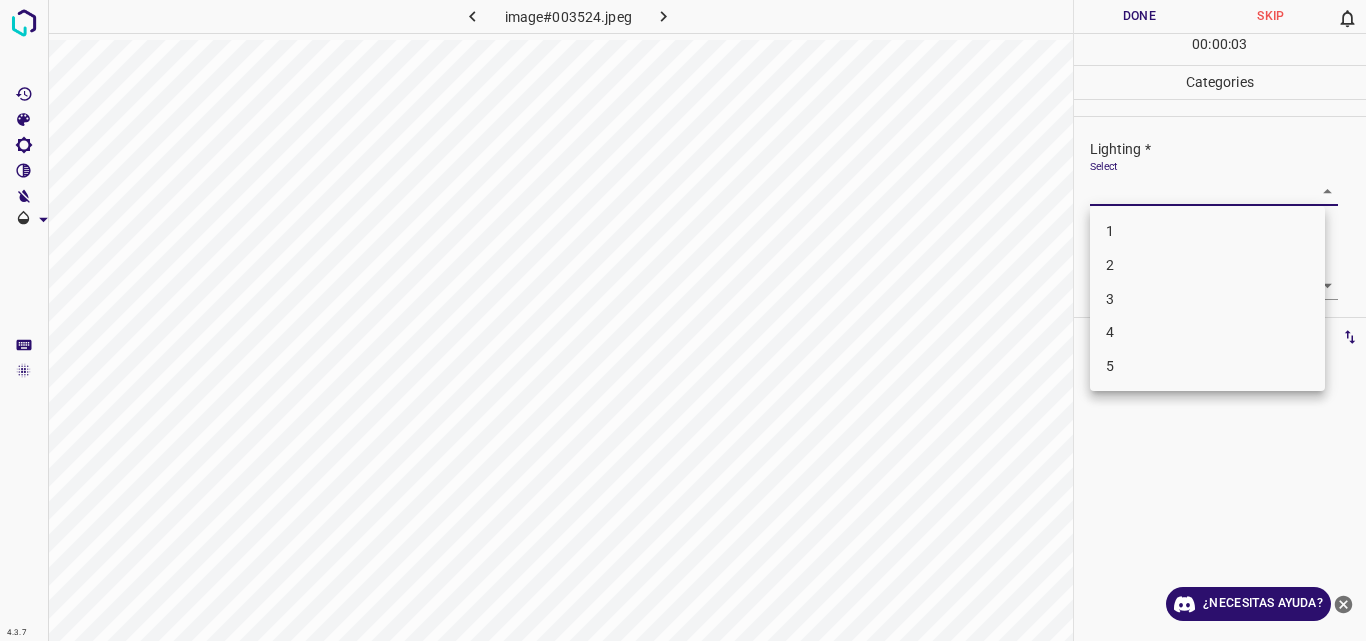 click on "2" at bounding box center [1207, 265] 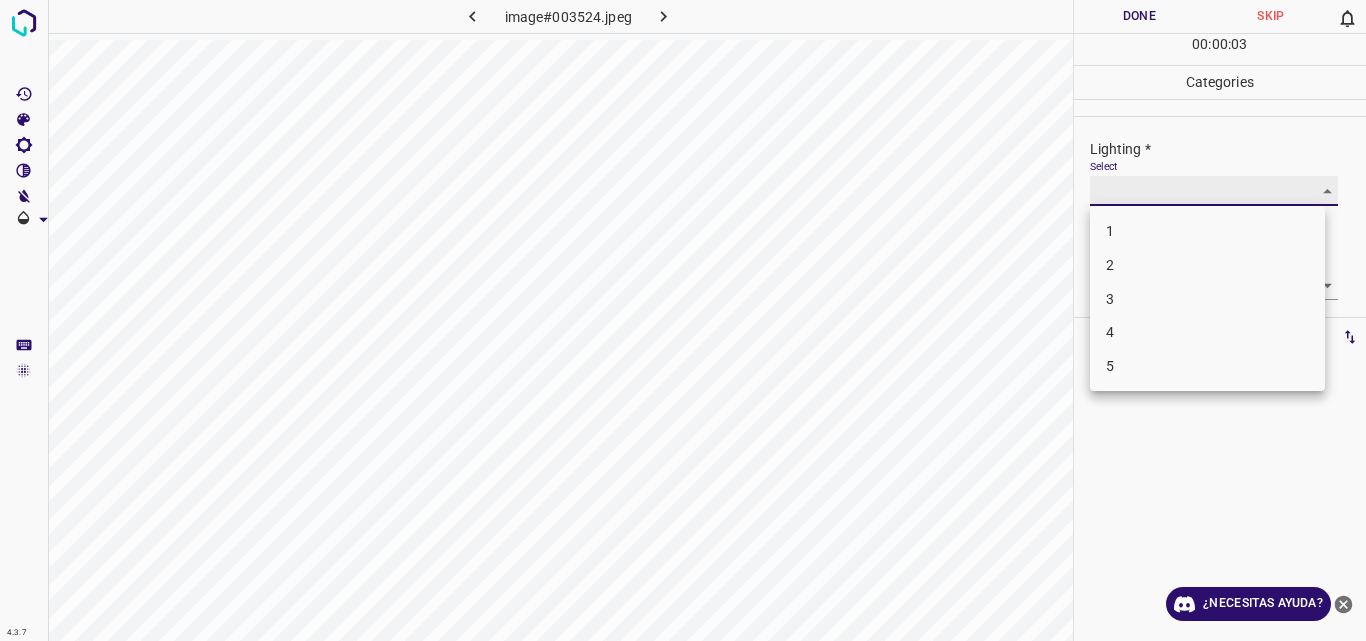 type on "2" 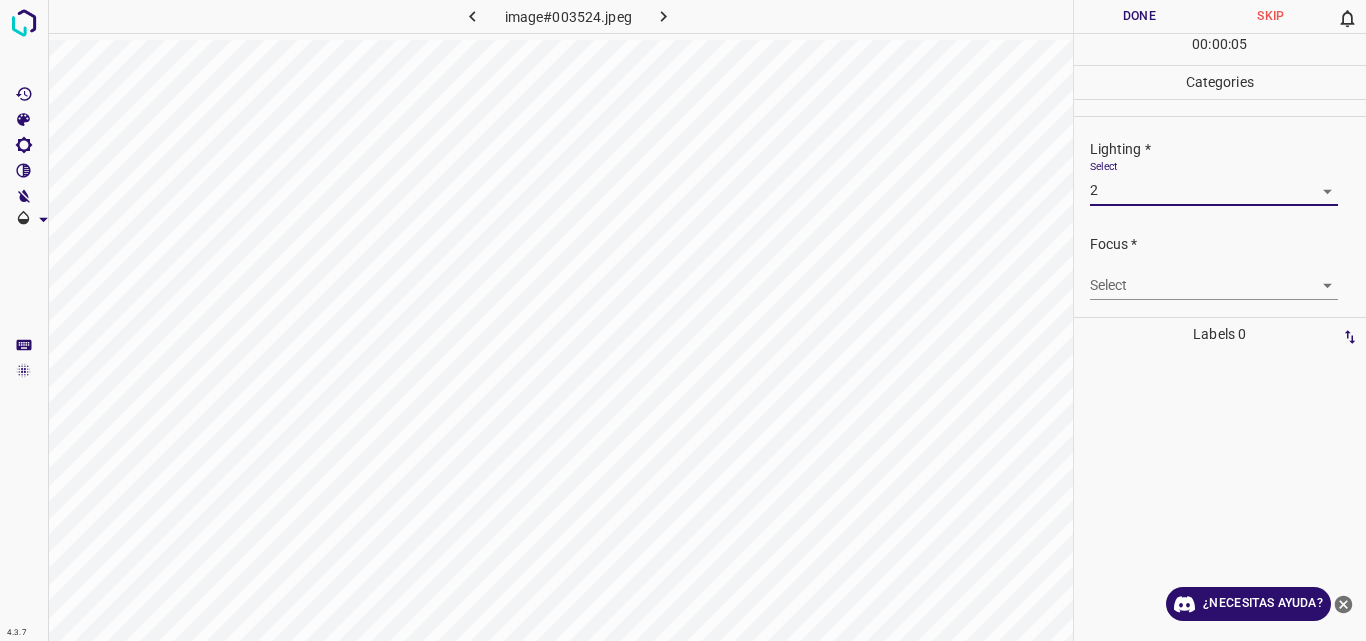 click on "4.3.7 image#003524.jpeg Done Skip 0 00   : 00   : 05   Categories Lighting *  Select 2 2 Focus *  Select ​ Overall *  Select ​ Labels   0 Categories 1 Lighting 2 Focus 3 Overall Tools Space Change between modes (Draw & Edit) I Auto labeling R Restore zoom M Zoom in N Zoom out Delete Delete selecte label Filters Z Restore filters X Saturation filter C Brightness filter V Contrast filter B Gray scale filter General O Download ¿Necesitas ayuda? Original text Rate this translation Your feedback will be used to help improve Google Translate - Texto - Esconder - Borrar" at bounding box center (683, 320) 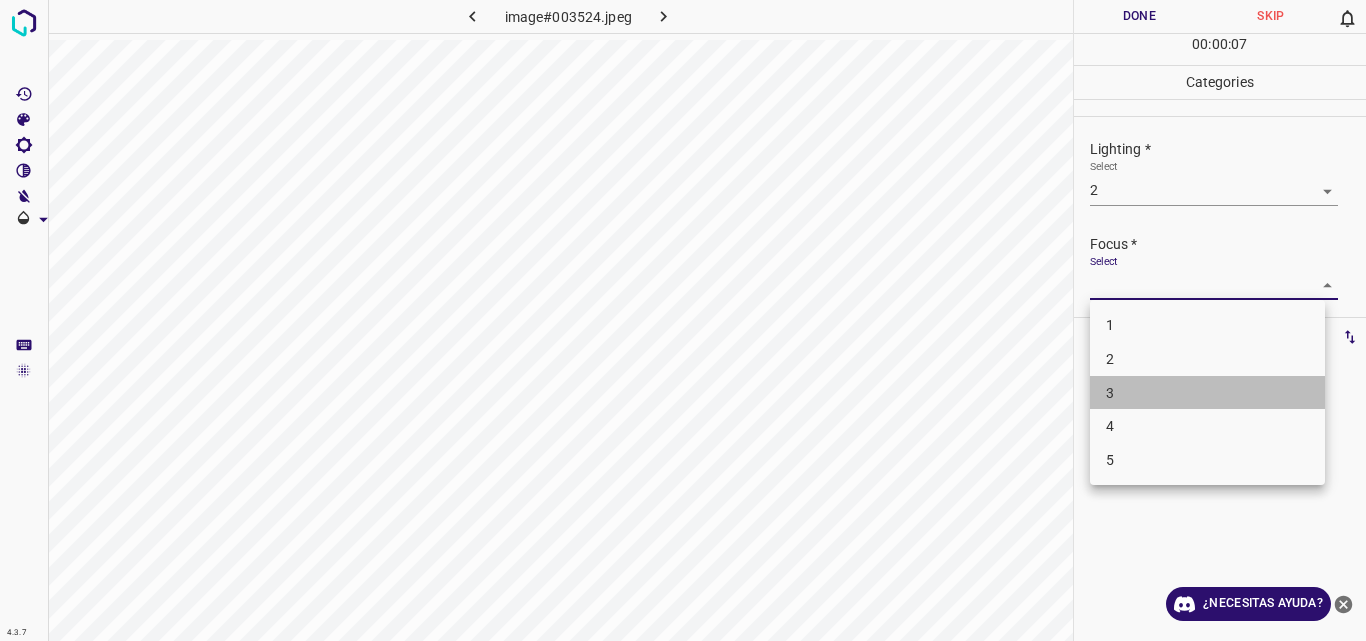 click on "3" at bounding box center [1207, 393] 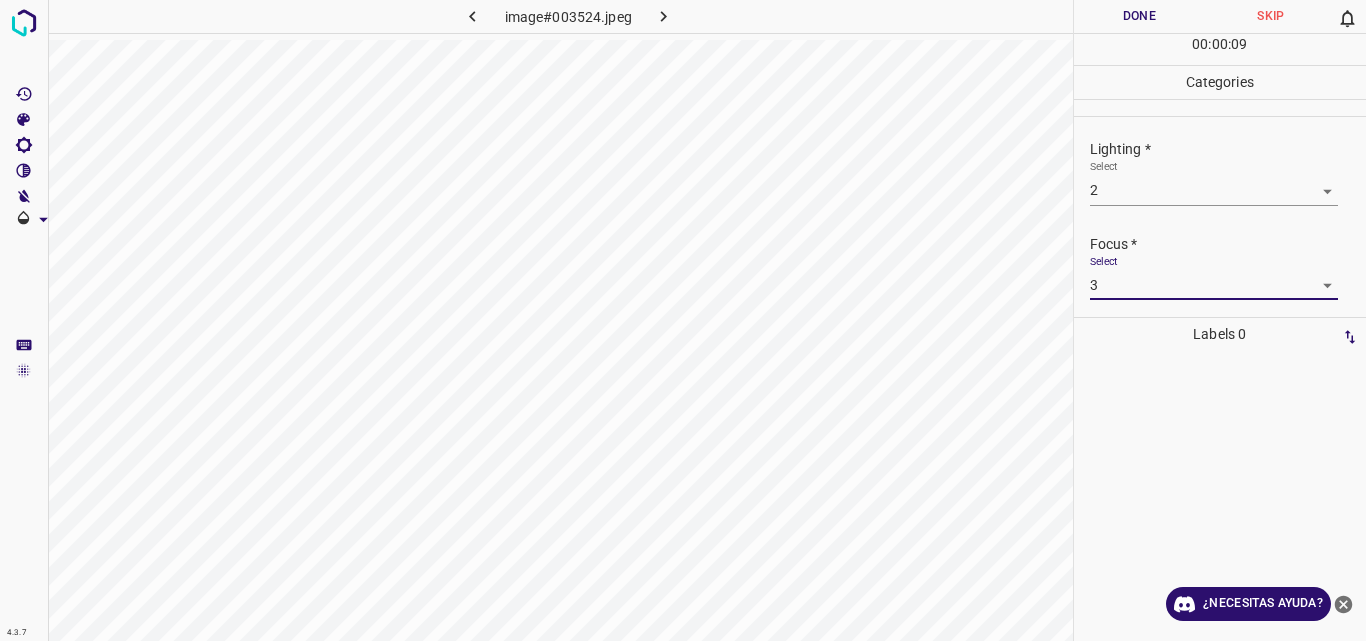click on "4.3.7 image#003524.jpeg Done Skip 0 00   : 00   : 09   Categories Lighting *  Select 2 2 Focus *  Select 3 3 Overall *  Select ​ Labels   0 Categories 1 Lighting 2 Focus 3 Overall Tools Space Change between modes (Draw & Edit) I Auto labeling R Restore zoom M Zoom in N Zoom out Delete Delete selecte label Filters Z Restore filters X Saturation filter C Brightness filter V Contrast filter B Gray scale filter General O Download ¿Necesitas ayuda? Original text Rate this translation Your feedback will be used to help improve Google Translate - Texto - Esconder - Borrar" at bounding box center [683, 320] 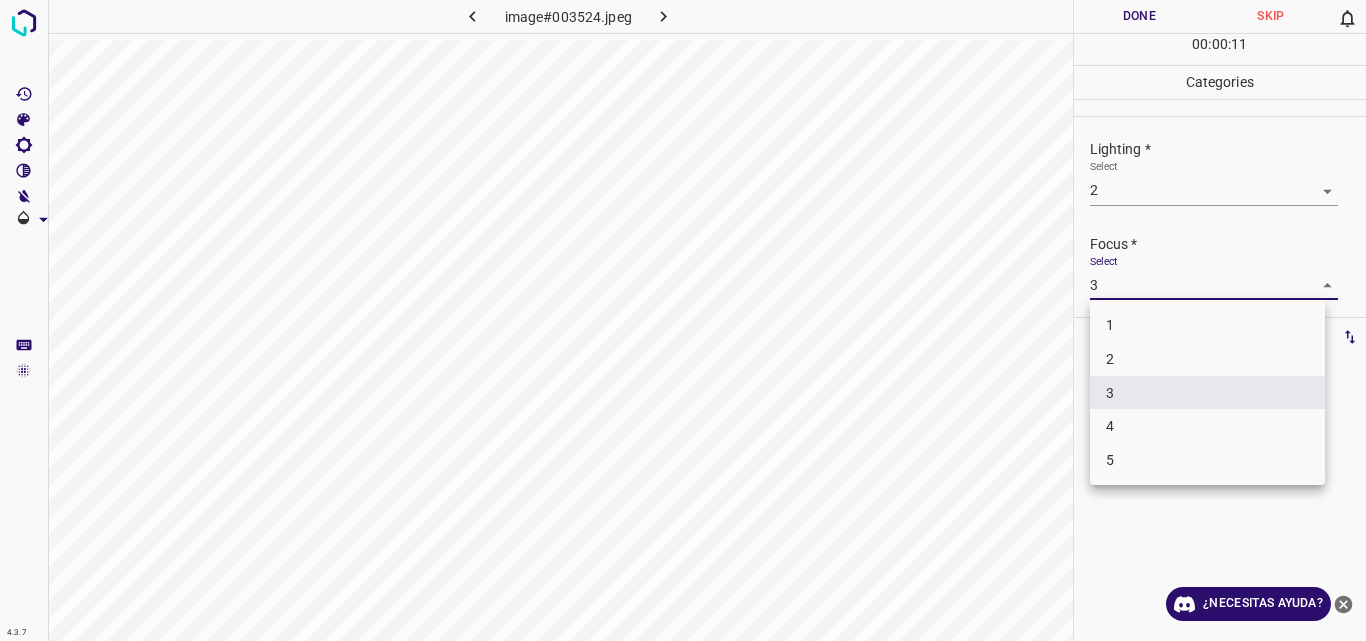 click on "2" at bounding box center (1207, 359) 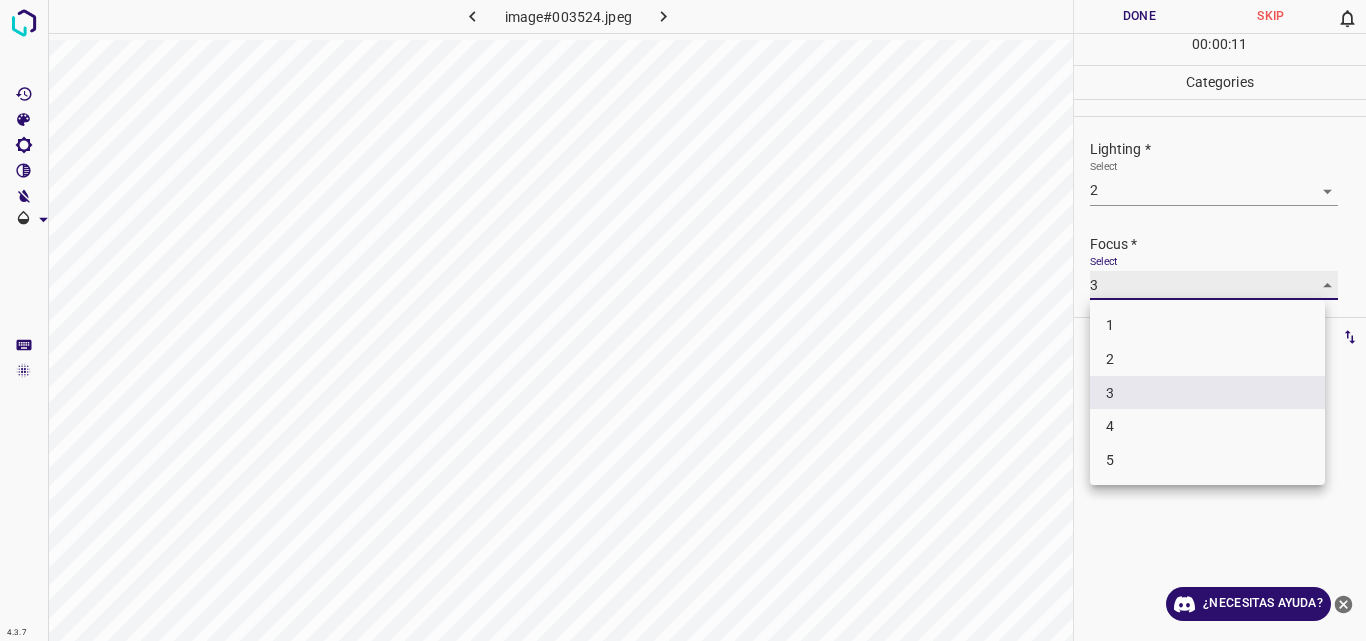 type on "2" 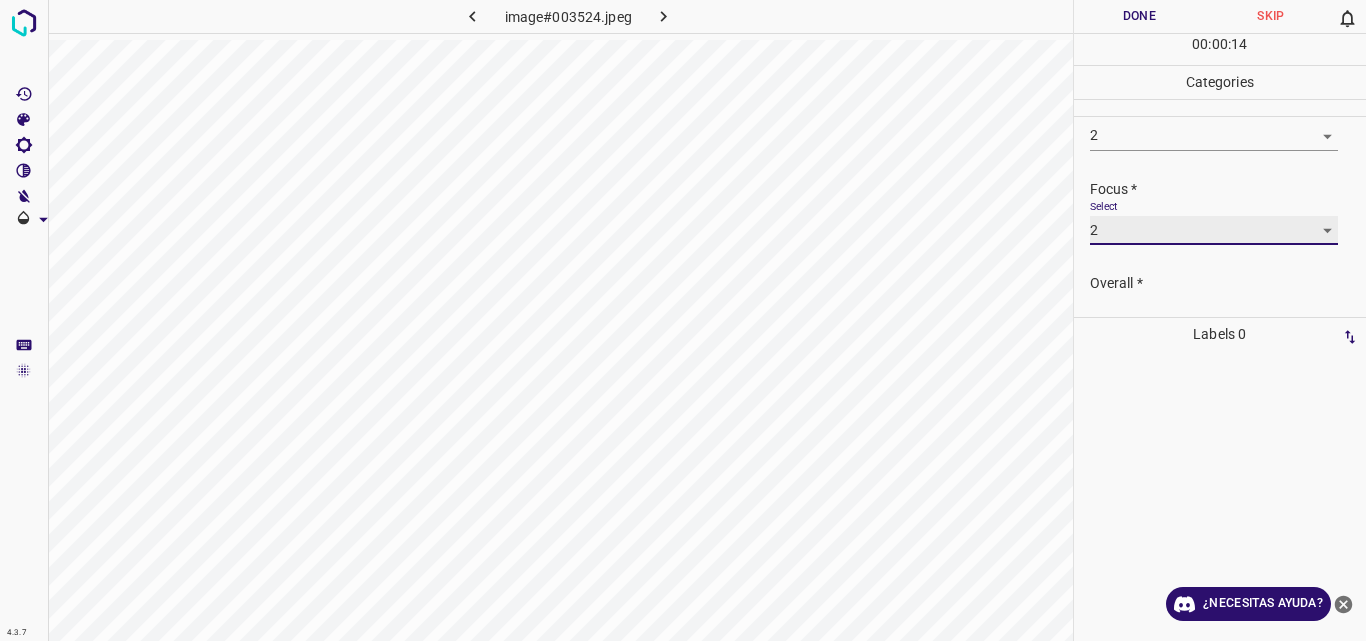 scroll, scrollTop: 98, scrollLeft: 0, axis: vertical 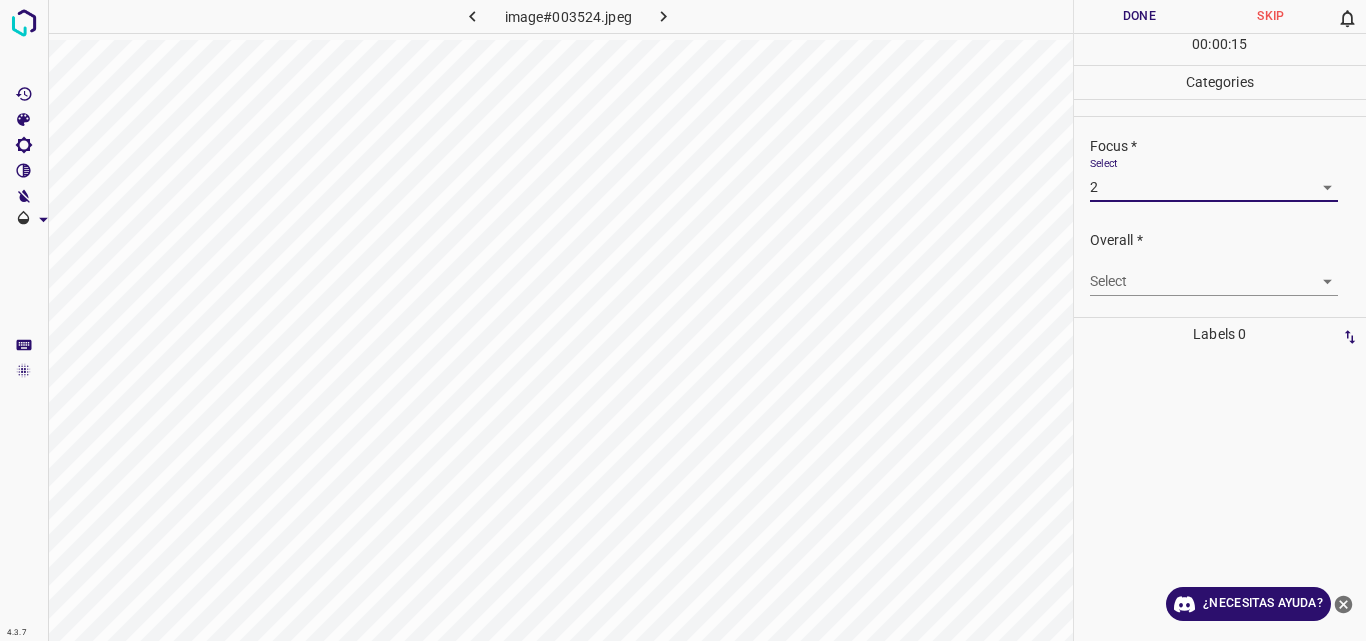 click on "4.3.7 image#003524.jpeg Done Skip 0 00   : 00   : 15   Categories Lighting *  Select 2 2 Focus *  Select 2 2 Overall *  Select ​ Labels   0 Categories 1 Lighting 2 Focus 3 Overall Tools Space Change between modes (Draw & Edit) I Auto labeling R Restore zoom M Zoom in N Zoom out Delete Delete selecte label Filters Z Restore filters X Saturation filter C Brightness filter V Contrast filter B Gray scale filter General O Download ¿Necesitas ayuda? Original text Rate this translation Your feedback will be used to help improve Google Translate - Texto - Esconder - Borrar" at bounding box center [683, 320] 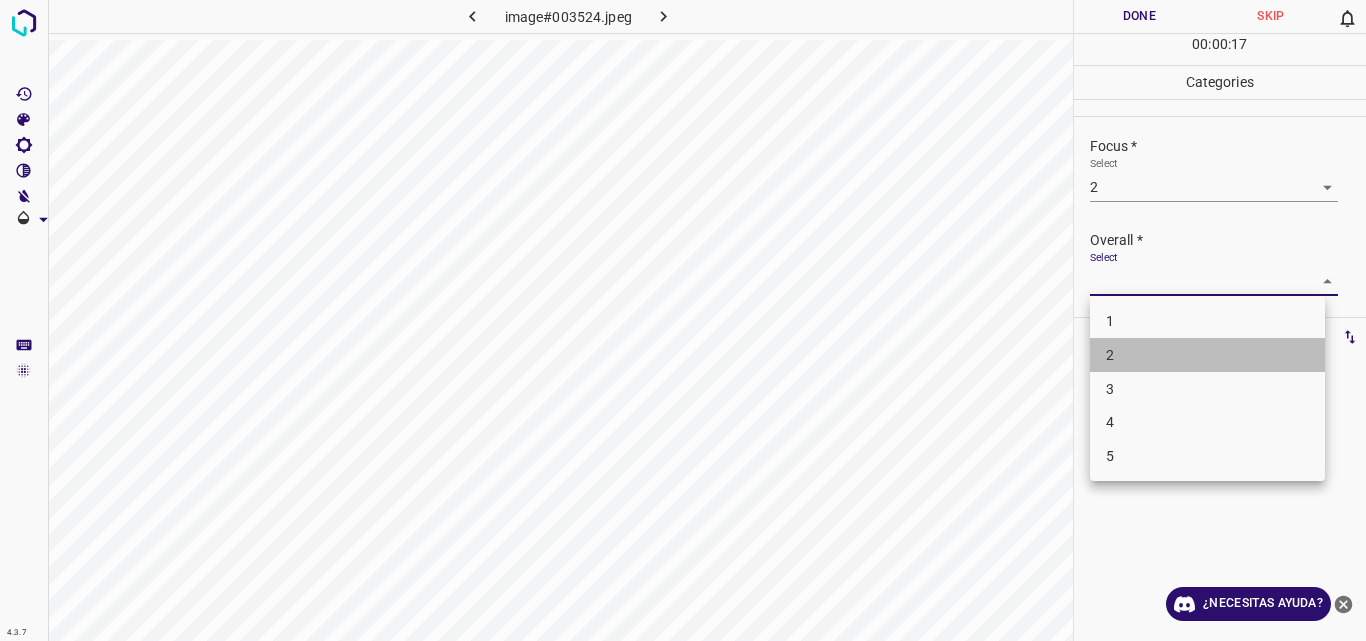 click on "2" at bounding box center [1207, 355] 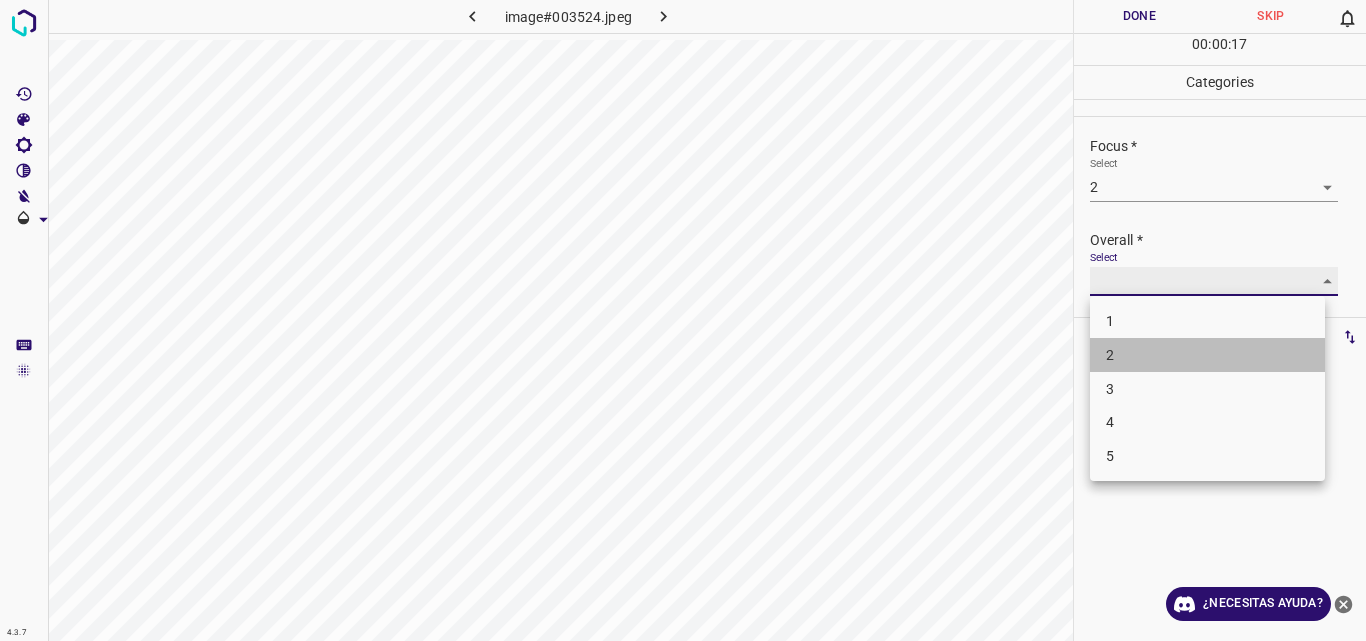type on "2" 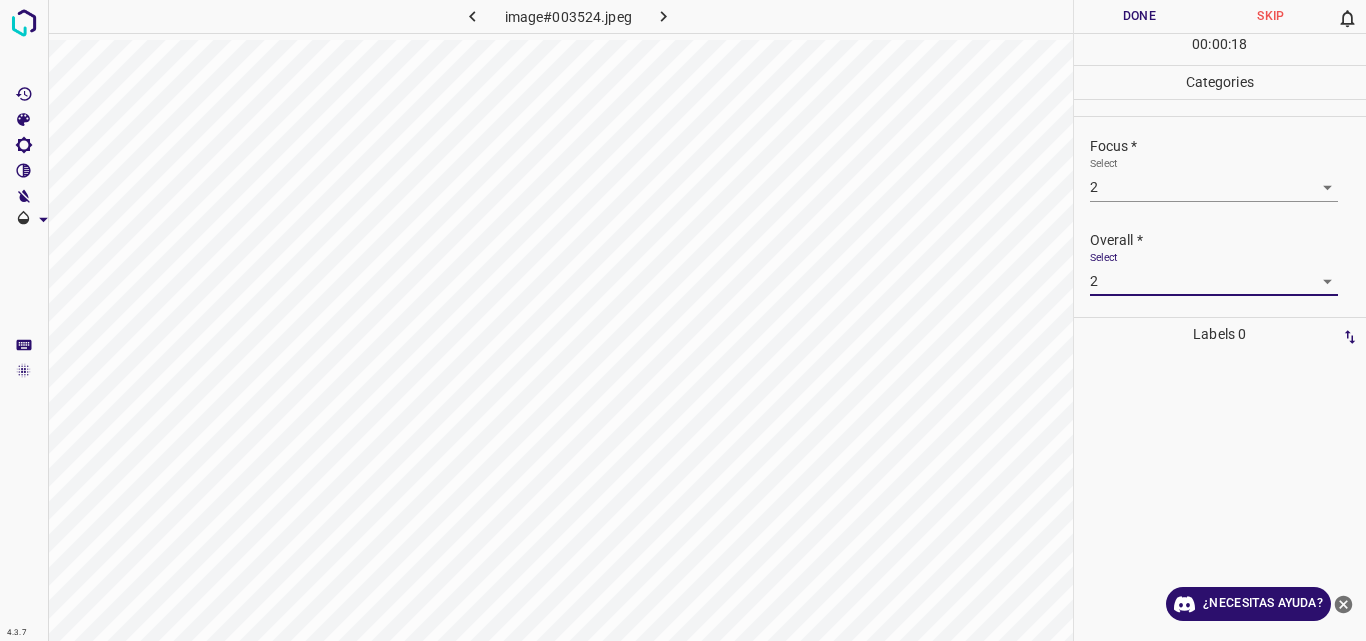 click on "Done" at bounding box center [1140, 16] 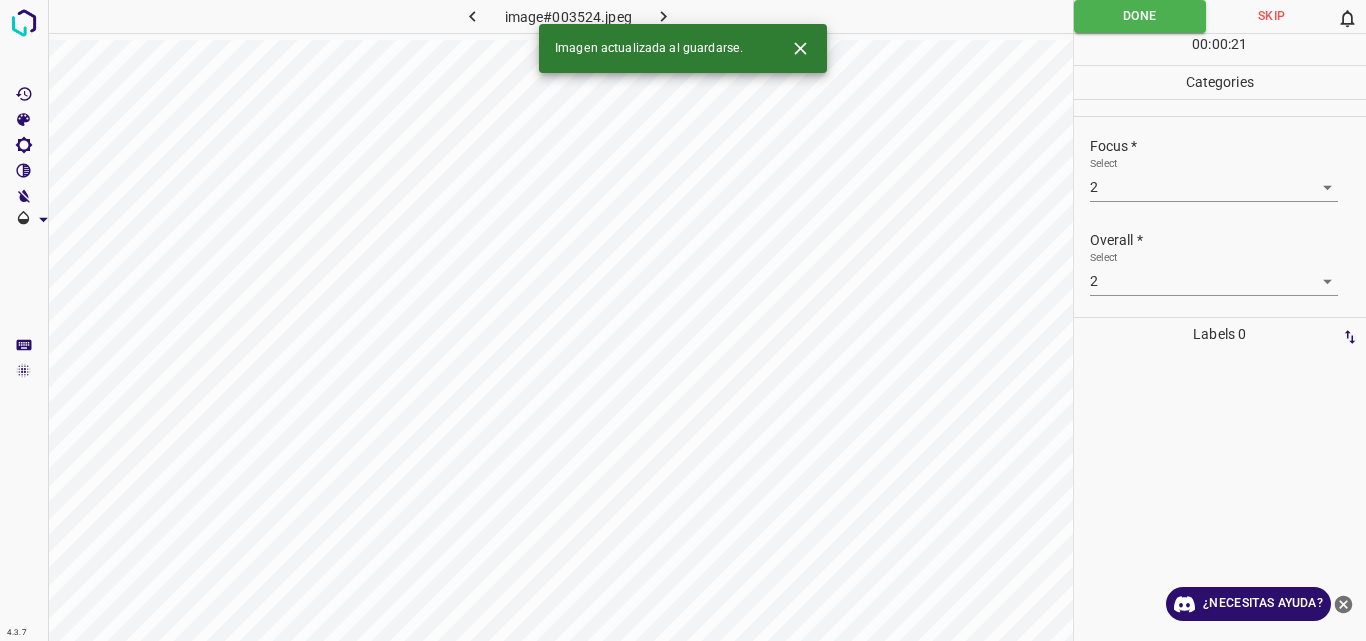 click 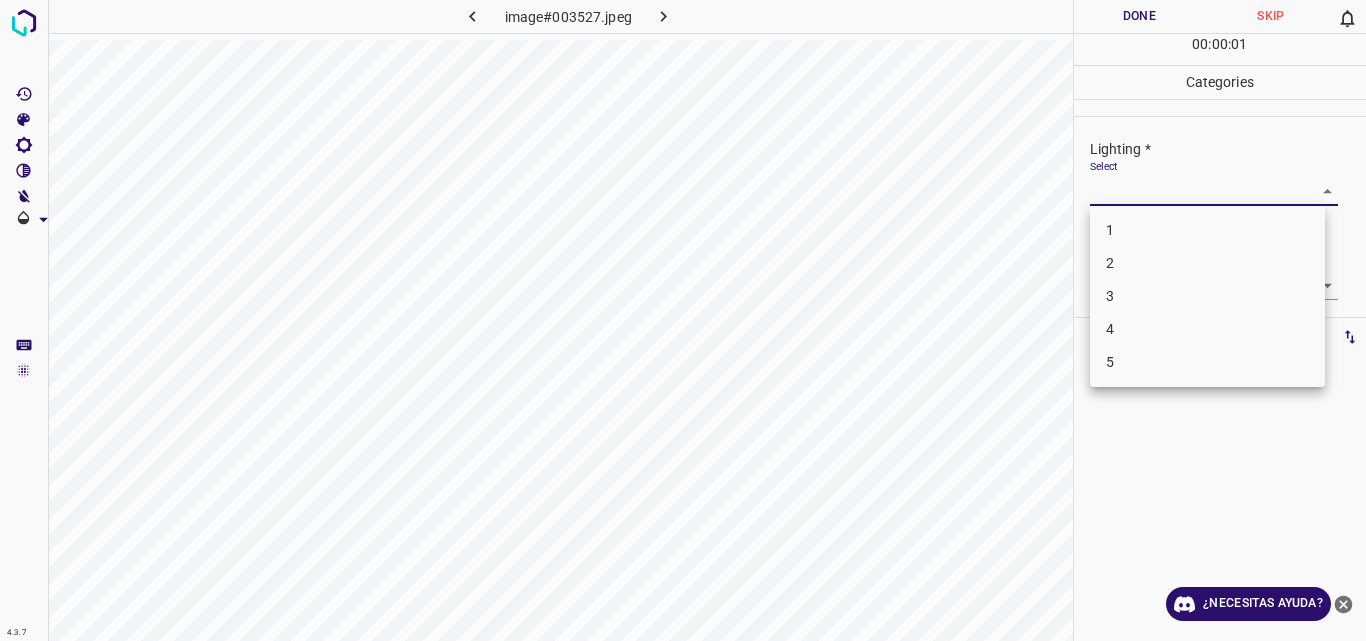 click on "4.3.7 image#003527.jpeg Done Skip 0 00   : 00   : 01   Categories Lighting *  Select ​ Focus *  Select ​ Overall *  Select ​ Labels   0 Categories 1 Lighting 2 Focus 3 Overall Tools Space Change between modes (Draw & Edit) I Auto labeling R Restore zoom M Zoom in N Zoom out Delete Delete selecte label Filters Z Restore filters X Saturation filter C Brightness filter V Contrast filter B Gray scale filter General O Download ¿Necesitas ayuda? Original text Rate this translation Your feedback will be used to help improve Google Translate - Texto - Esconder - Borrar 1 2 3 4 5" at bounding box center [683, 320] 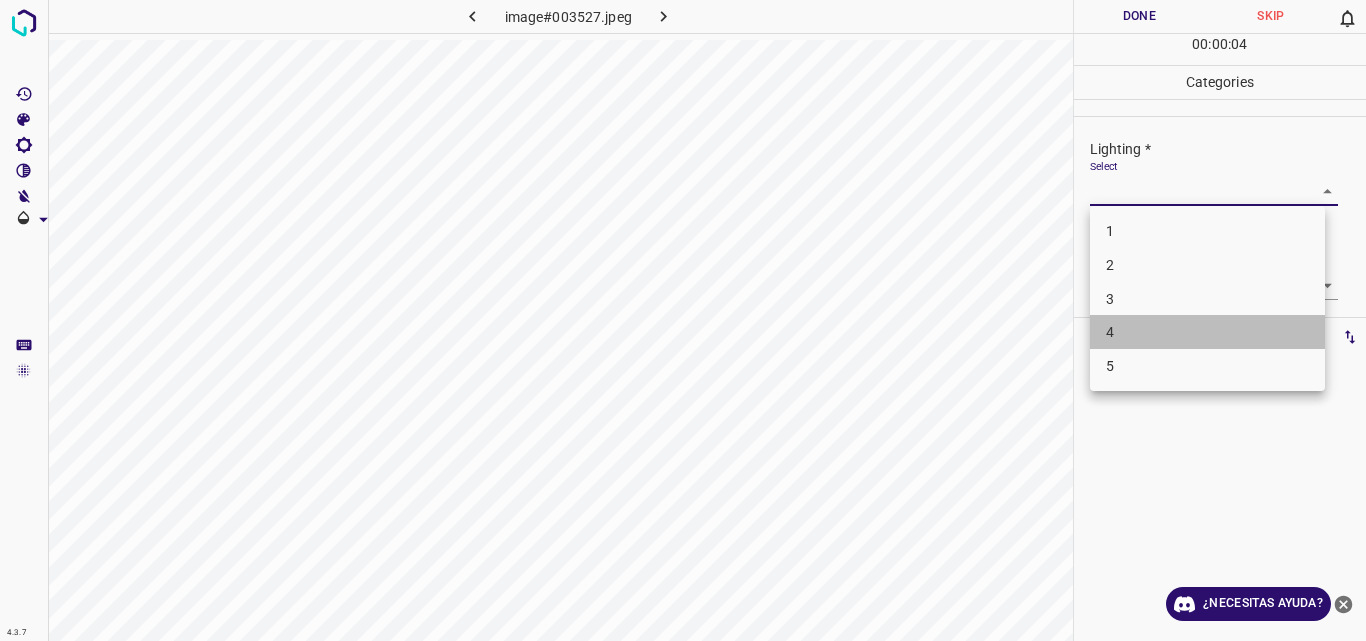 click on "4" at bounding box center (1207, 332) 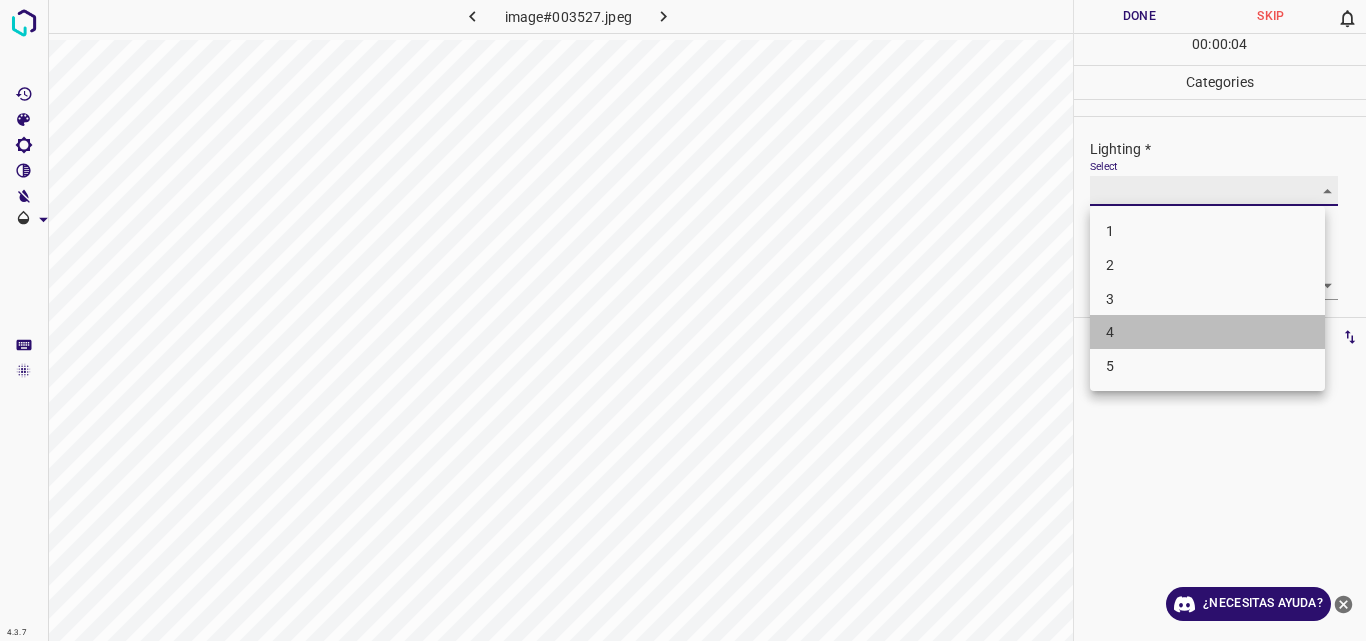 type on "4" 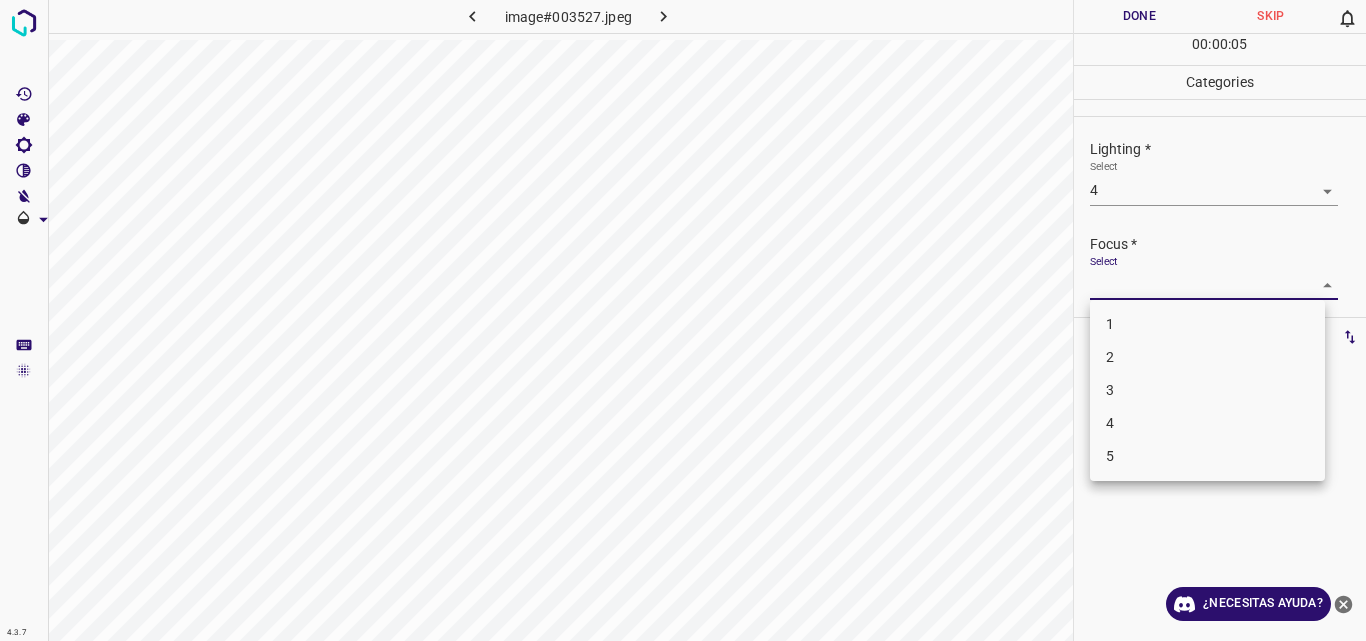 click on "4.3.7 image#003527.jpeg Done Skip 0 00   : 00   : 05   Categories Lighting *  Select 4 4 Focus *  Select ​ Overall *  Select ​ Labels   0 Categories 1 Lighting 2 Focus 3 Overall Tools Space Change between modes (Draw & Edit) I Auto labeling R Restore zoom M Zoom in N Zoom out Delete Delete selecte label Filters Z Restore filters X Saturation filter C Brightness filter V Contrast filter B Gray scale filter General O Download ¿Necesitas ayuda? Original text Rate this translation Your feedback will be used to help improve Google Translate - Texto - Esconder - Borrar 1 2 3 4 5" at bounding box center [683, 320] 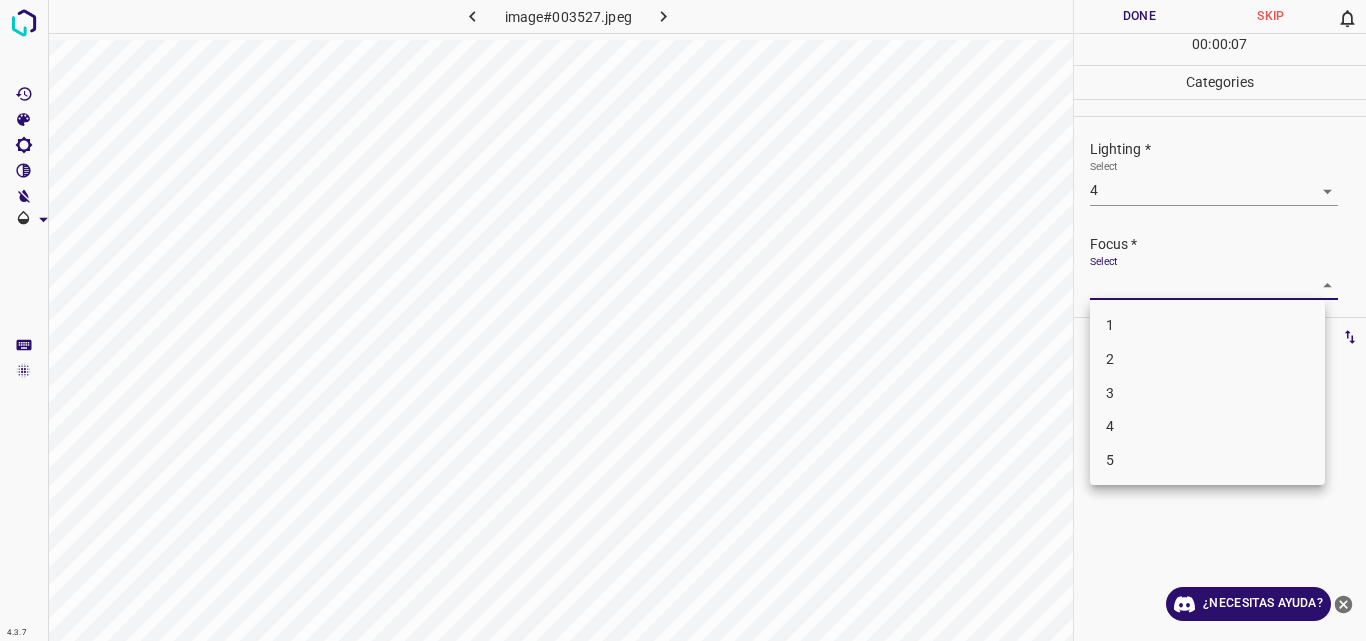 click on "4" at bounding box center [1207, 426] 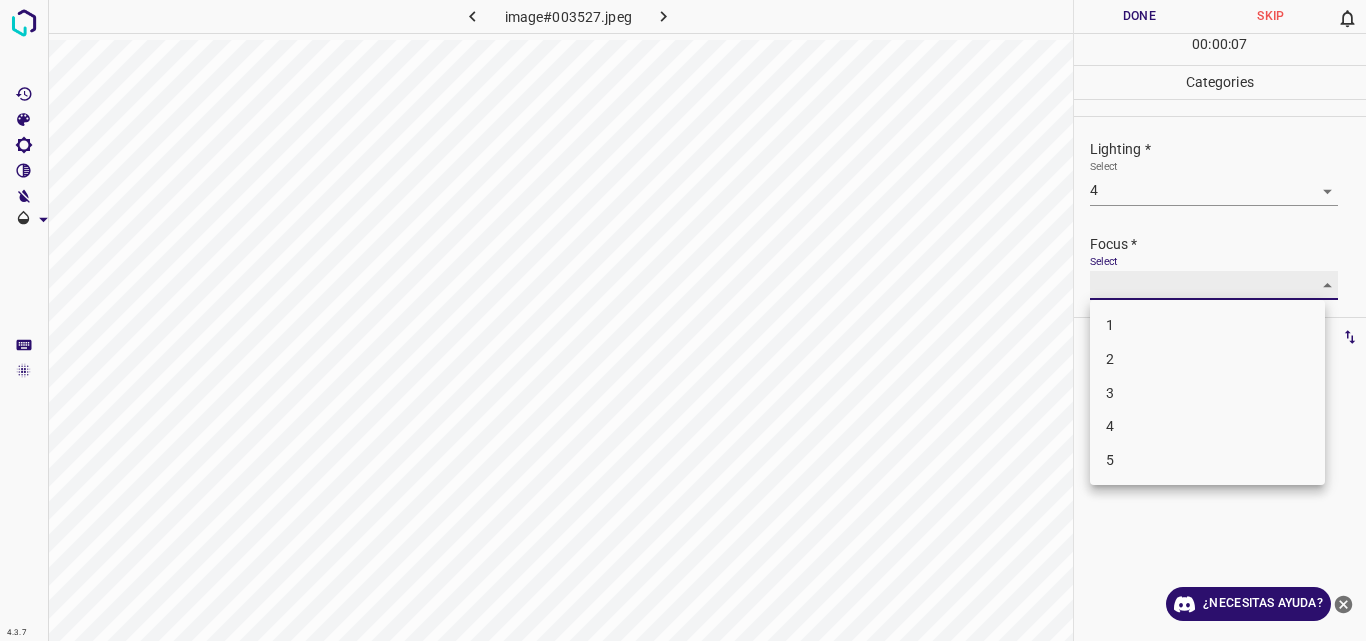 type on "4" 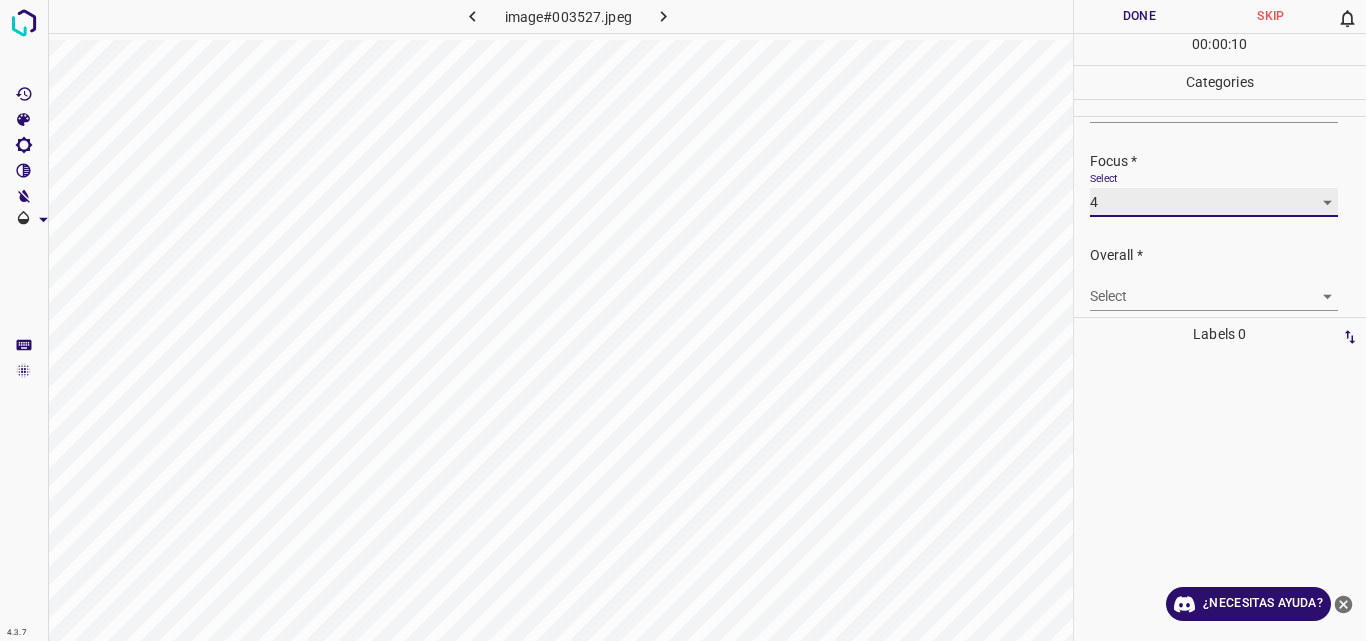 scroll, scrollTop: 98, scrollLeft: 0, axis: vertical 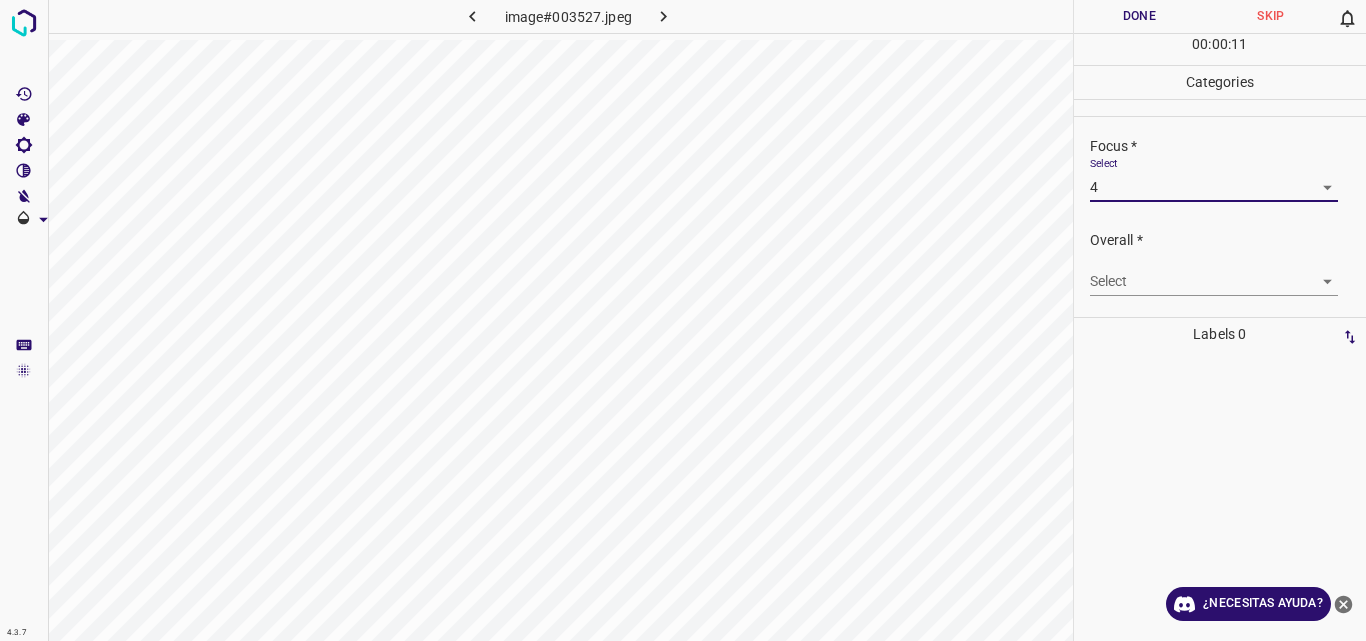 click on "4.3.7 image#003527.jpeg Done Skip 0 00   : 00   : 11   Categories Lighting *  Select 4 4 Focus *  Select 4 4 Overall *  Select ​ Labels   0 Categories 1 Lighting 2 Focus 3 Overall Tools Space Change between modes (Draw & Edit) I Auto labeling R Restore zoom M Zoom in N Zoom out Delete Delete selecte label Filters Z Restore filters X Saturation filter C Brightness filter V Contrast filter B Gray scale filter General O Download ¿Necesitas ayuda? Original text Rate this translation Your feedback will be used to help improve Google Translate - Texto - Esconder - Borrar" at bounding box center [683, 320] 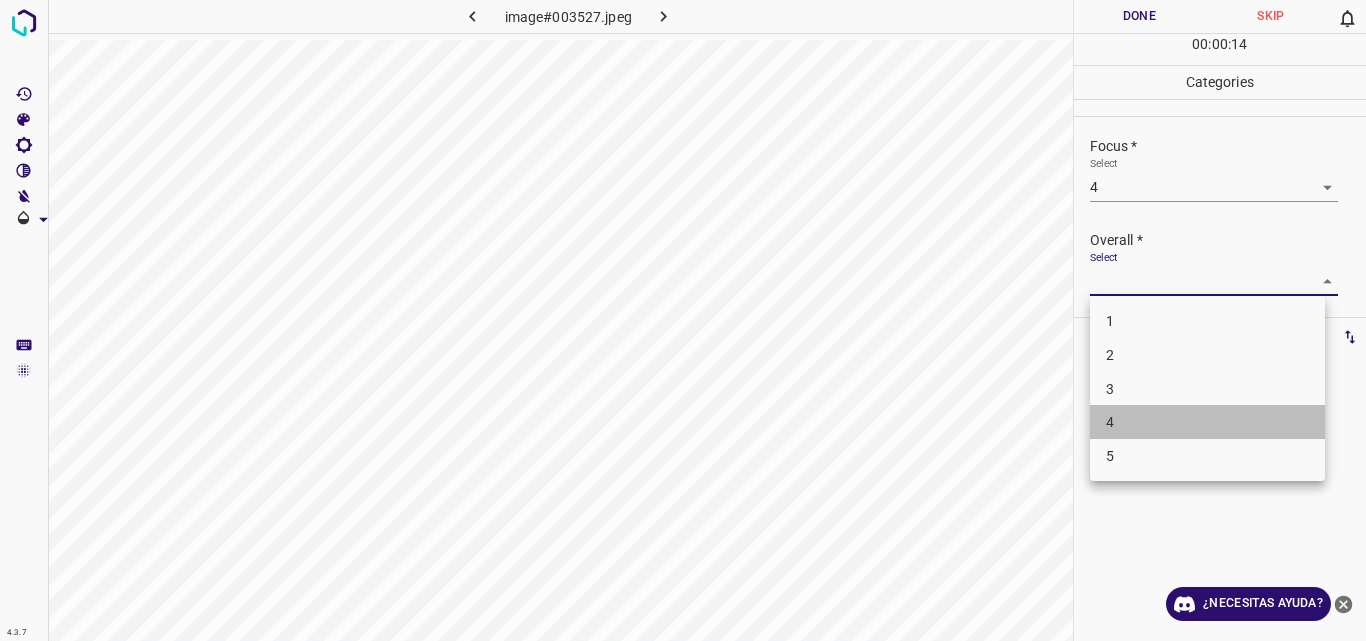click on "4" at bounding box center (1207, 422) 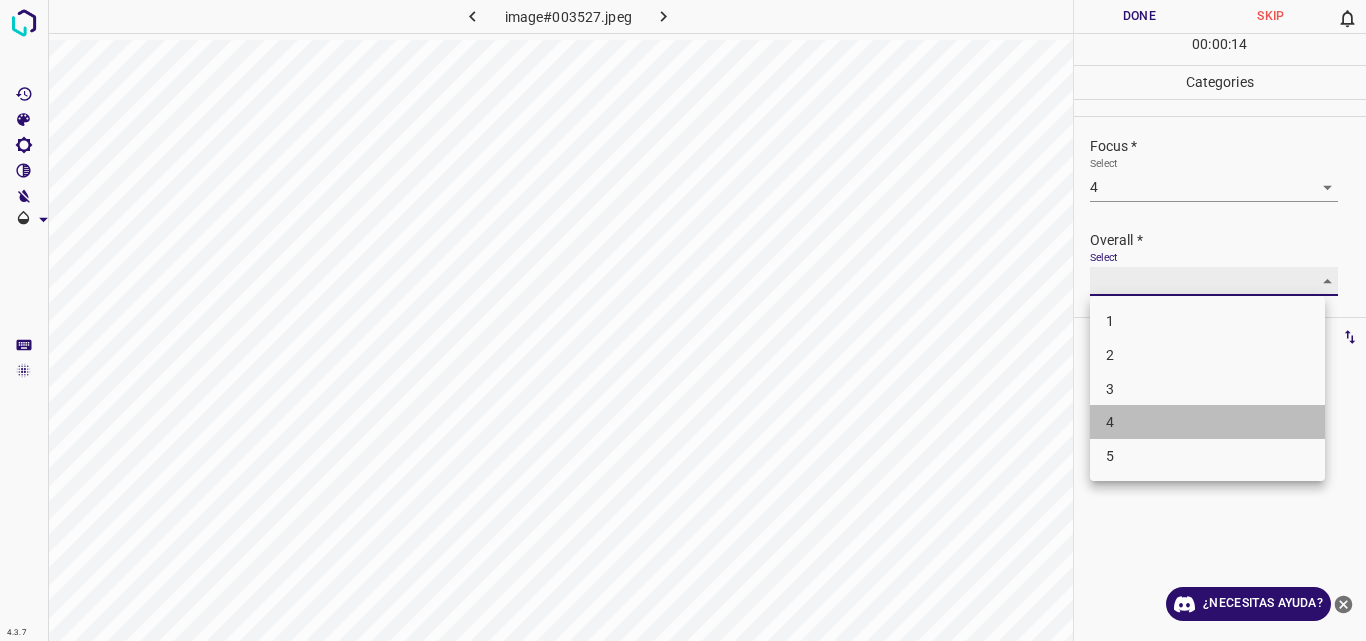 type on "4" 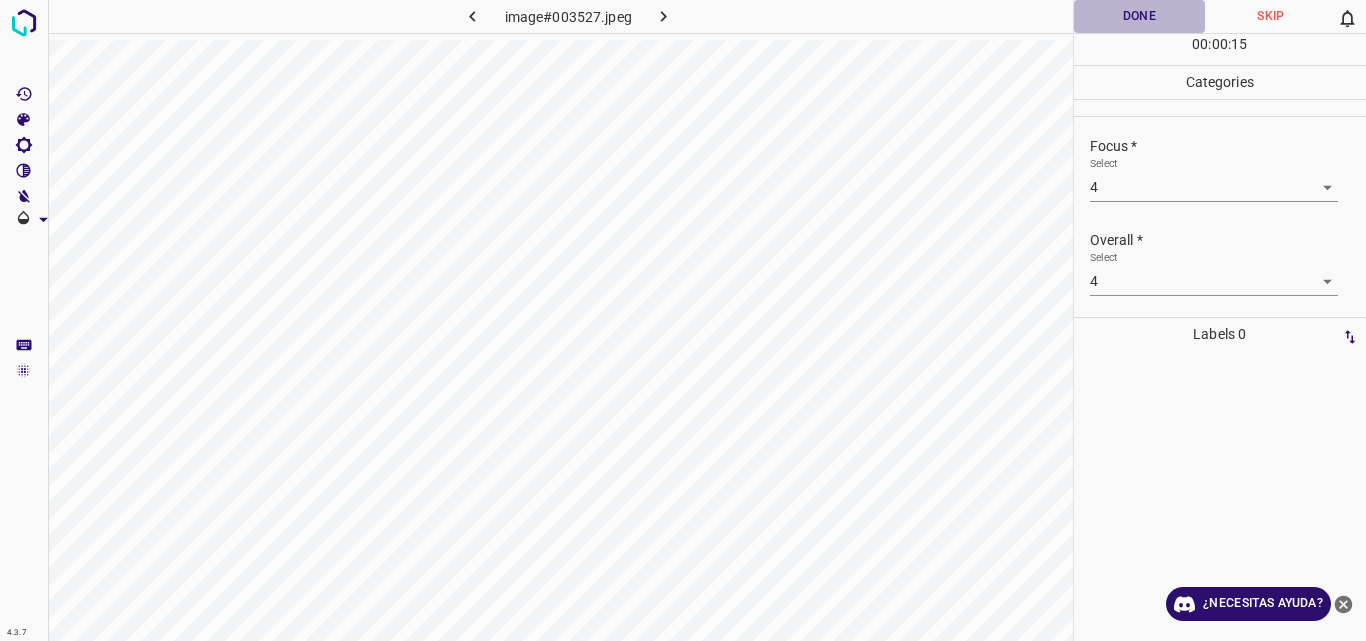 click on "Done" at bounding box center [1140, 16] 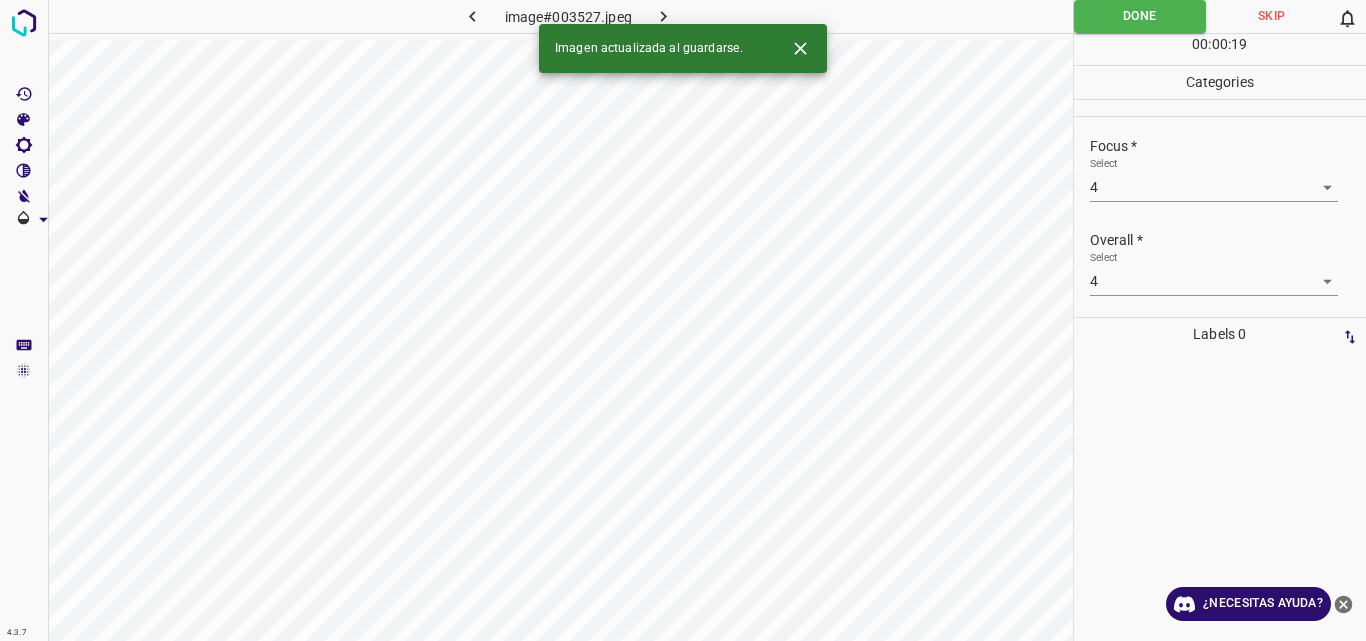 click 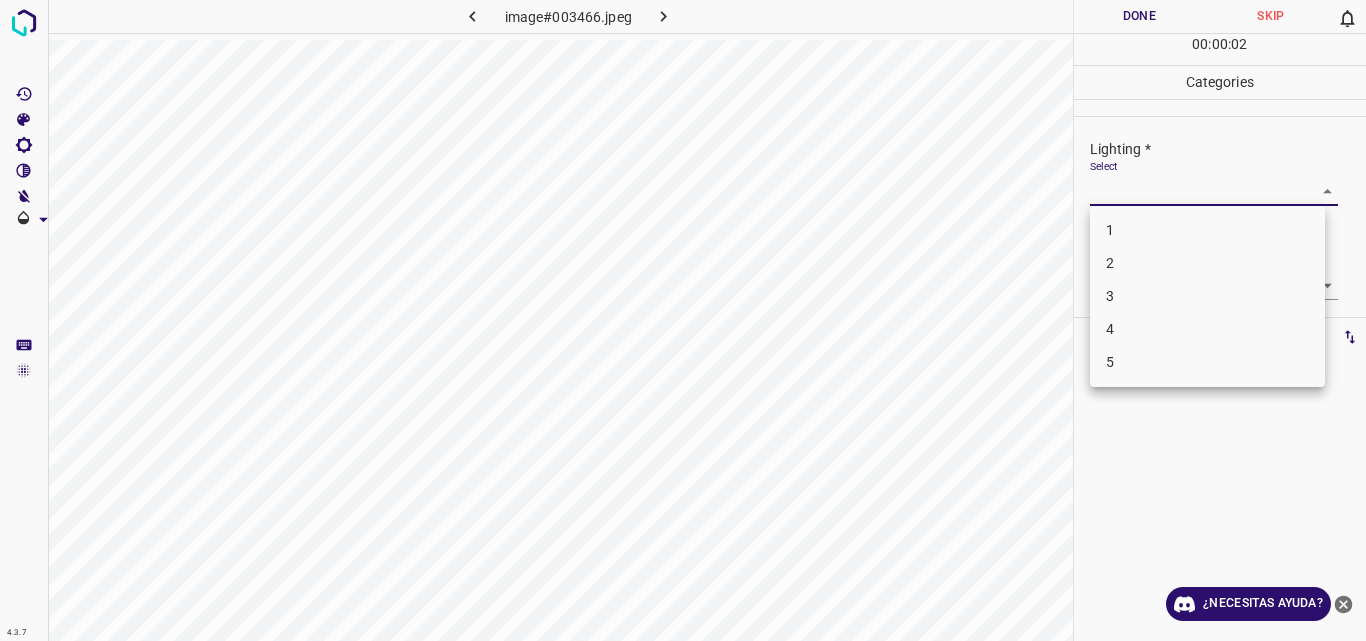 click on "4.3.7 image#003466.jpeg Done Skip 0 00   : 00   : 02   Categories Lighting *  Select ​ Focus *  Select ​ Overall *  Select ​ Labels   0 Categories 1 Lighting 2 Focus 3 Overall Tools Space Change between modes (Draw & Edit) I Auto labeling R Restore zoom M Zoom in N Zoom out Delete Delete selecte label Filters Z Restore filters X Saturation filter C Brightness filter V Contrast filter B Gray scale filter General O Download ¿Necesitas ayuda? Original text Rate this translation Your feedback will be used to help improve Google Translate - Texto - Esconder - Borrar 1 2 3 4 5" at bounding box center (683, 320) 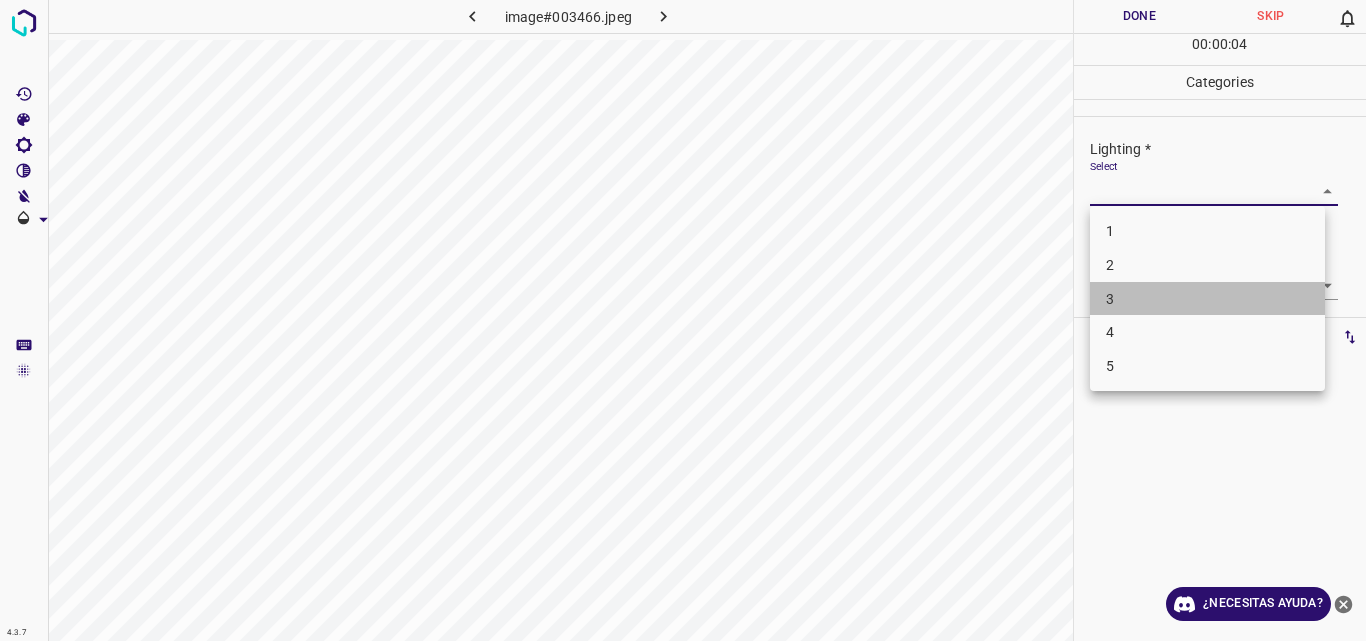 click on "3" at bounding box center [1207, 299] 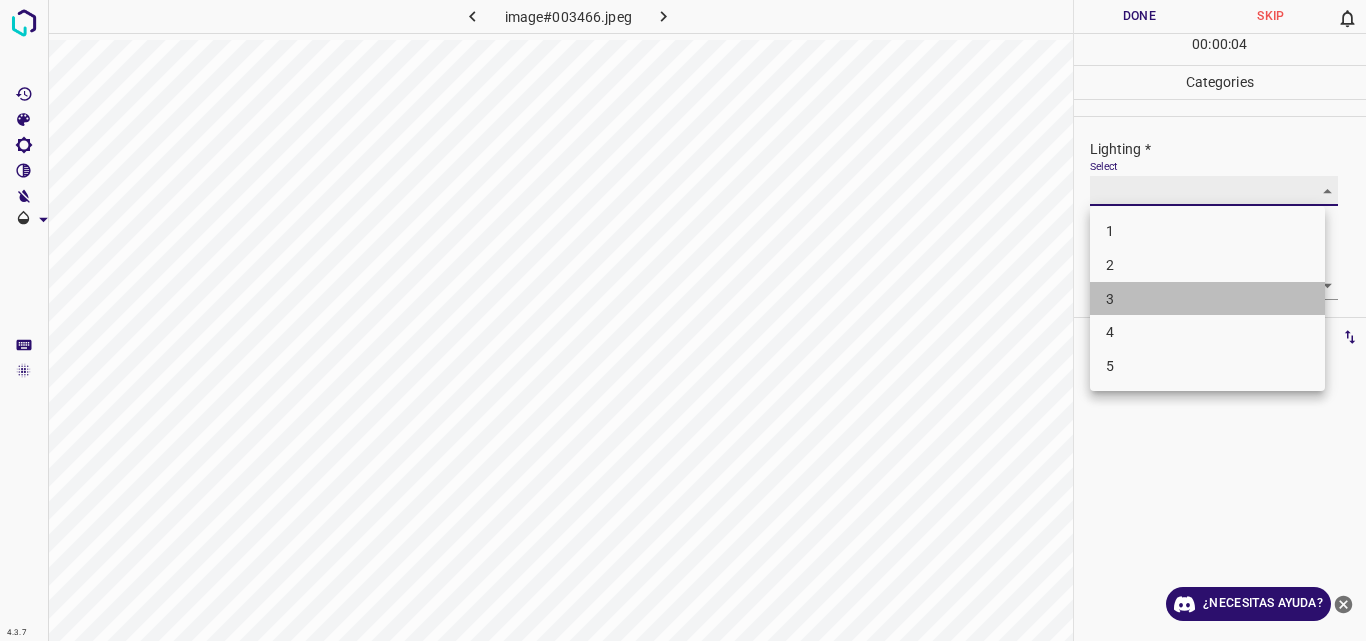 type on "3" 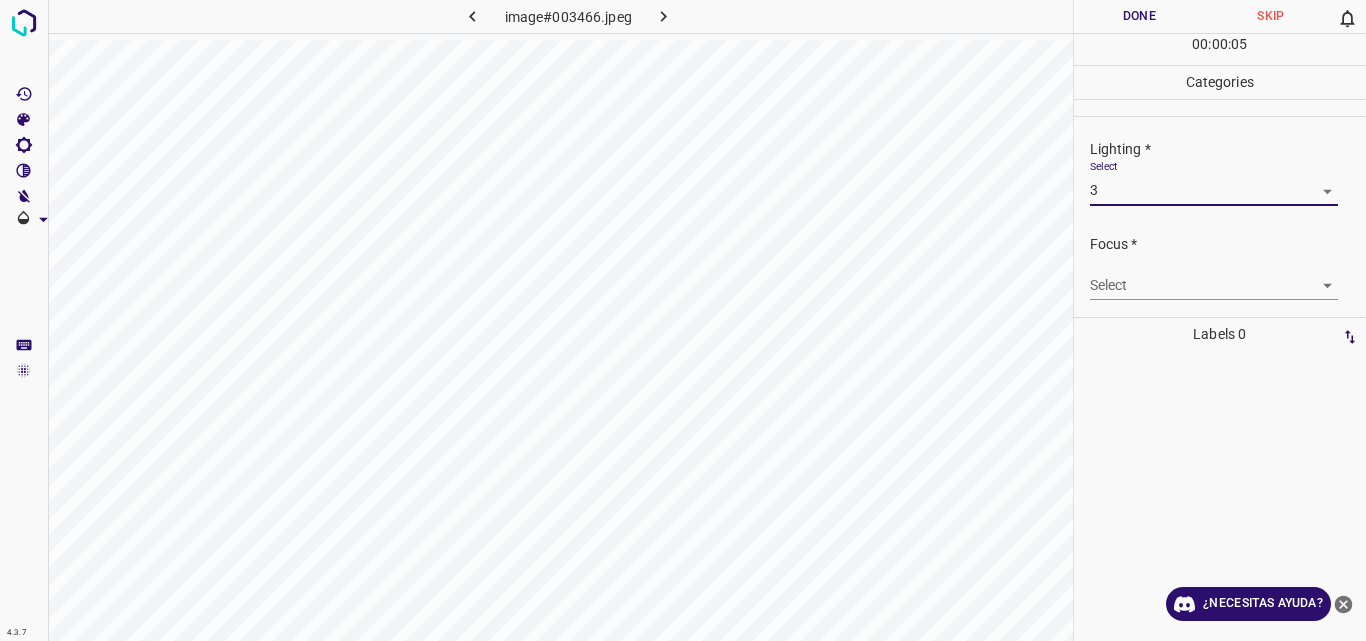 click on "4.3.7 image#003466.jpeg Done Skip 0 00   : 00   : 05   Categories Lighting *  Select 3 3 Focus *  Select ​ Overall *  Select ​ Labels   0 Categories 1 Lighting 2 Focus 3 Overall Tools Space Change between modes (Draw & Edit) I Auto labeling R Restore zoom M Zoom in N Zoom out Delete Delete selecte label Filters Z Restore filters X Saturation filter C Brightness filter V Contrast filter B Gray scale filter General O Download ¿Necesitas ayuda? Original text Rate this translation Your feedback will be used to help improve Google Translate - Texto - Esconder - Borrar" at bounding box center (683, 320) 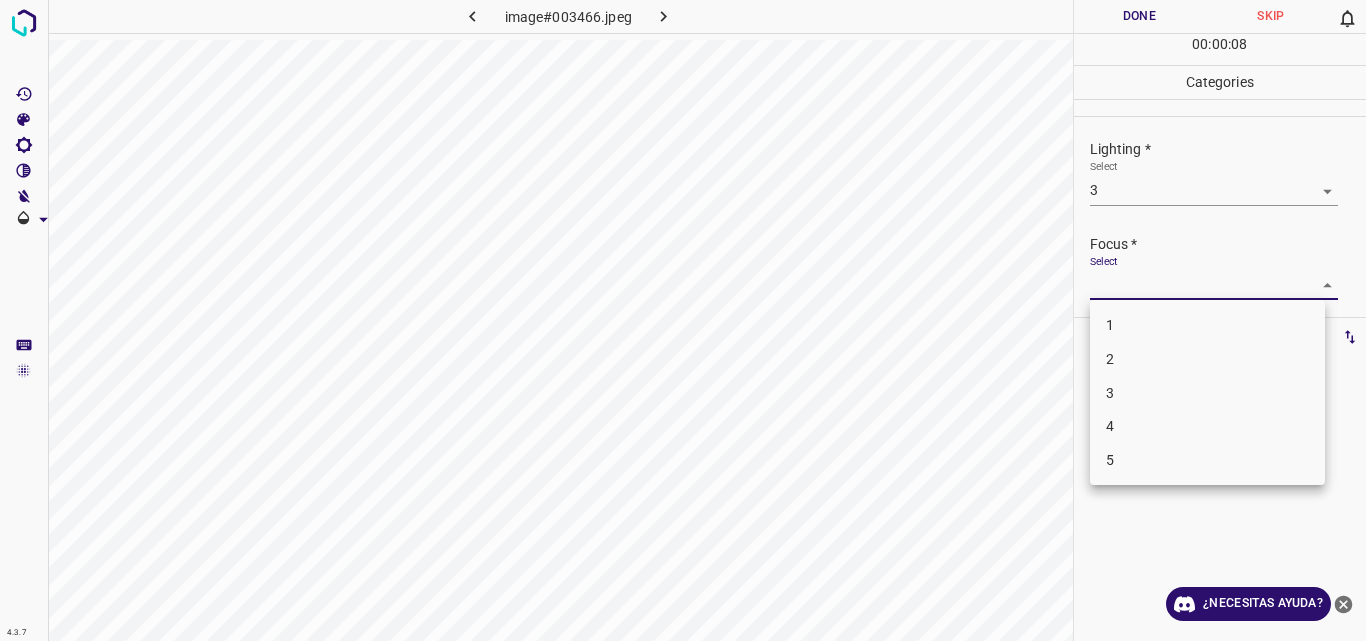 click on "3" at bounding box center [1207, 393] 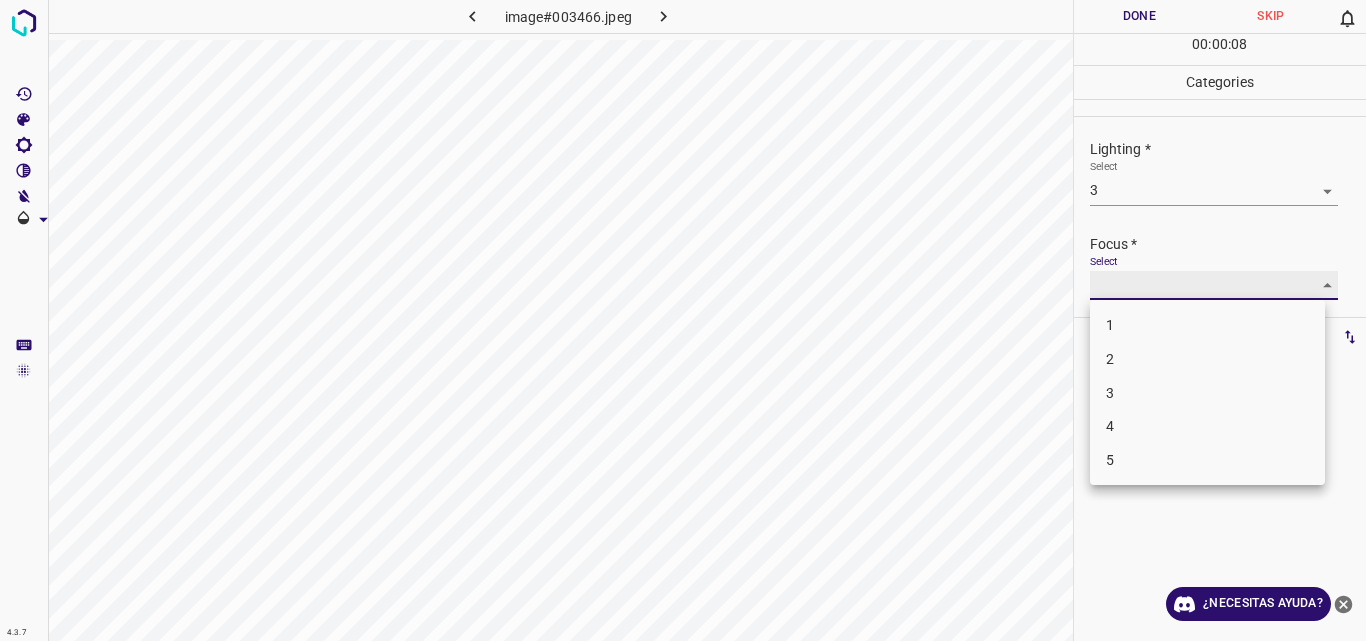 type on "3" 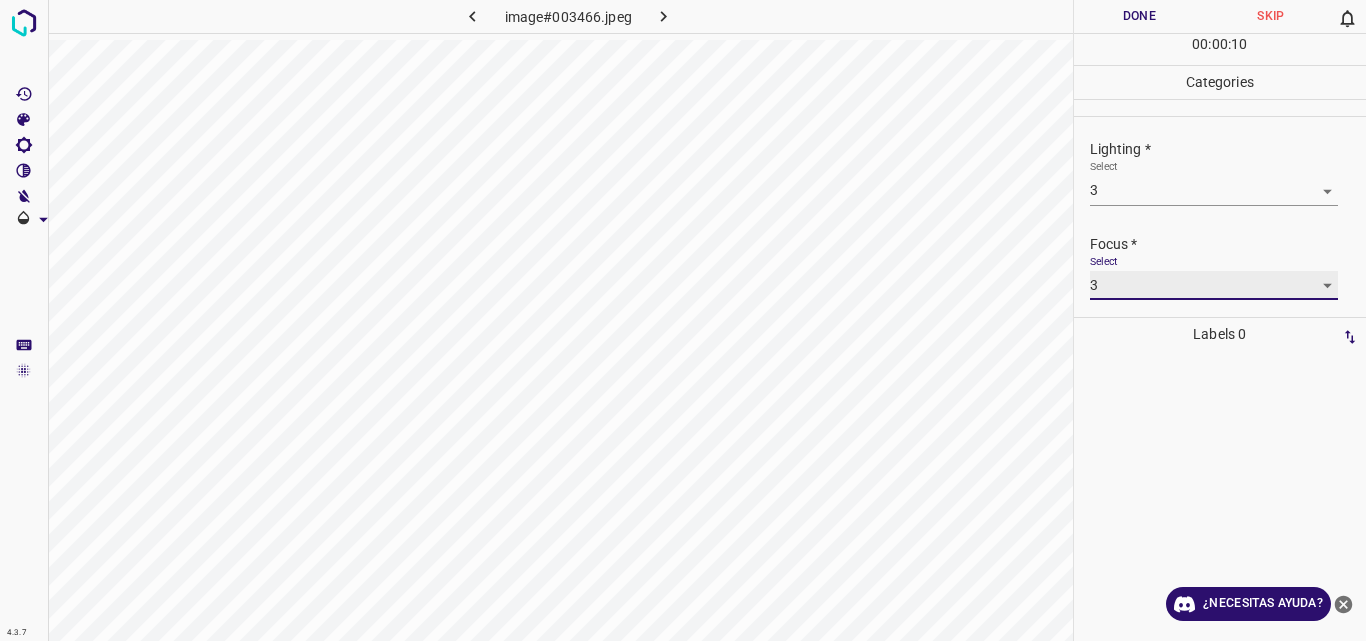 scroll, scrollTop: 98, scrollLeft: 0, axis: vertical 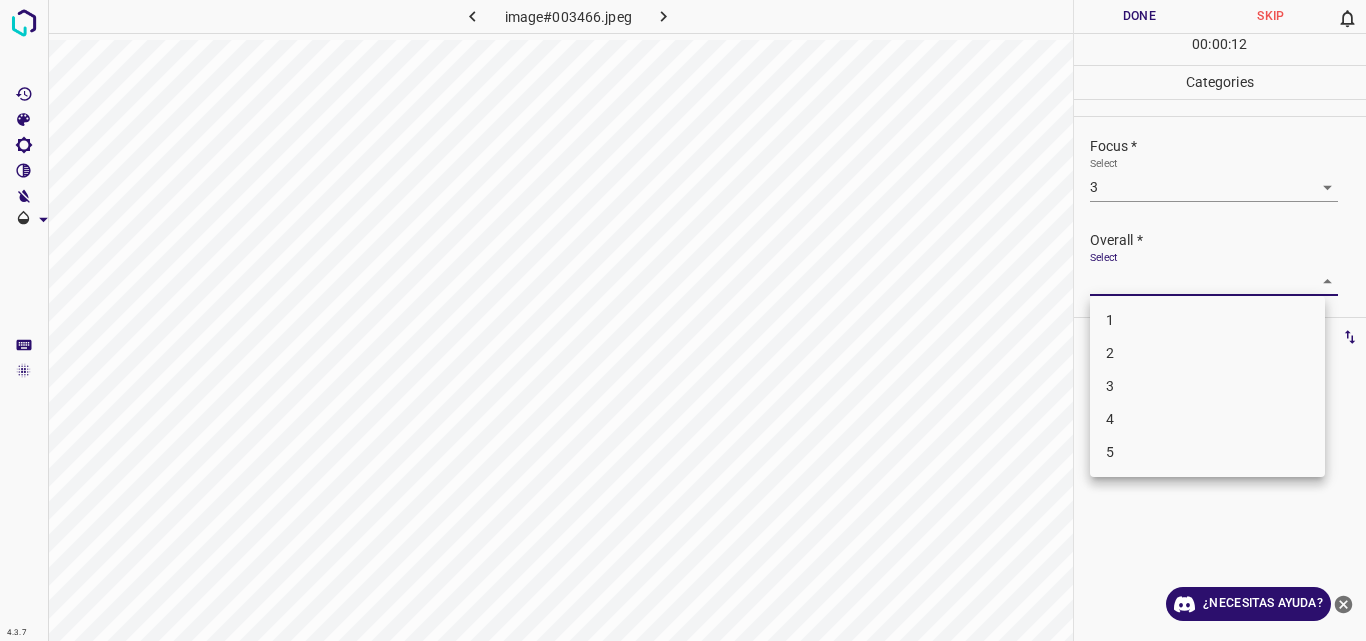 click on "4.3.7 image#003466.jpeg Done Skip 0 00   : 00   : 12   Categories Lighting *  Select 3 3 Focus *  Select 3 3 Overall *  Select ​ Labels   0 Categories 1 Lighting 2 Focus 3 Overall Tools Space Change between modes (Draw & Edit) I Auto labeling R Restore zoom M Zoom in N Zoom out Delete Delete selecte label Filters Z Restore filters X Saturation filter C Brightness filter V Contrast filter B Gray scale filter General O Download ¿Necesitas ayuda? Original text Rate this translation Your feedback will be used to help improve Google Translate - Texto - Esconder - Borrar 1 2 3 4 5" at bounding box center [683, 320] 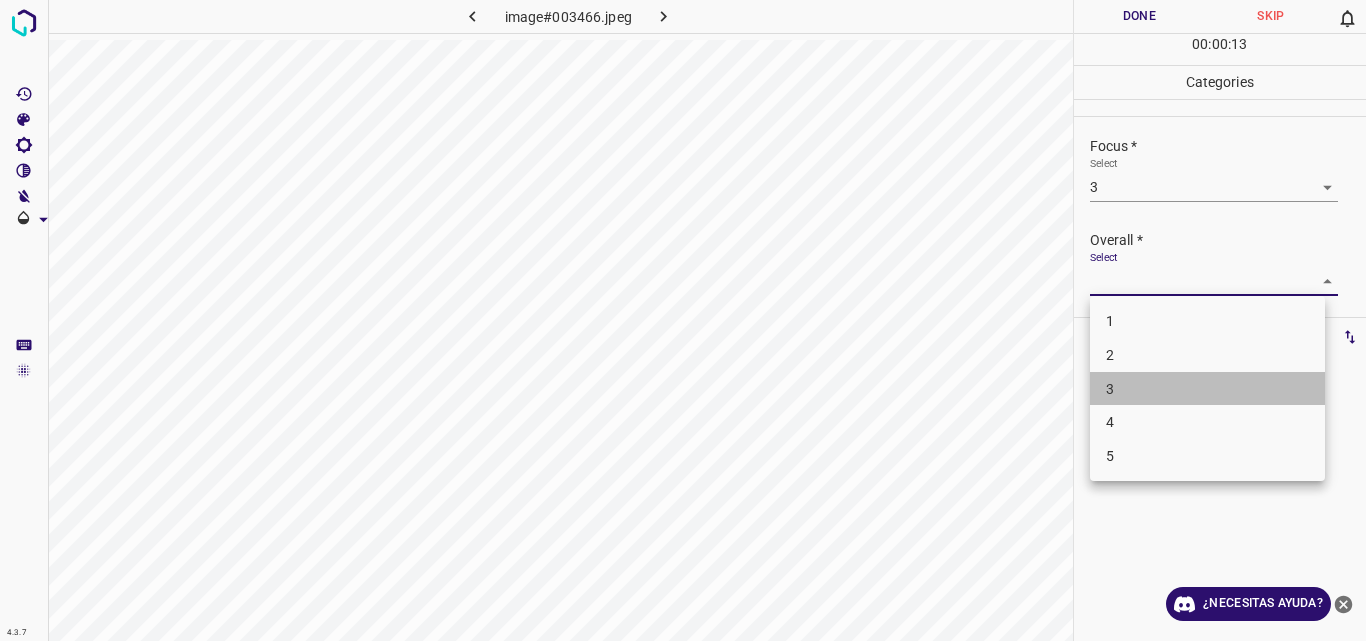 click on "3" at bounding box center (1207, 389) 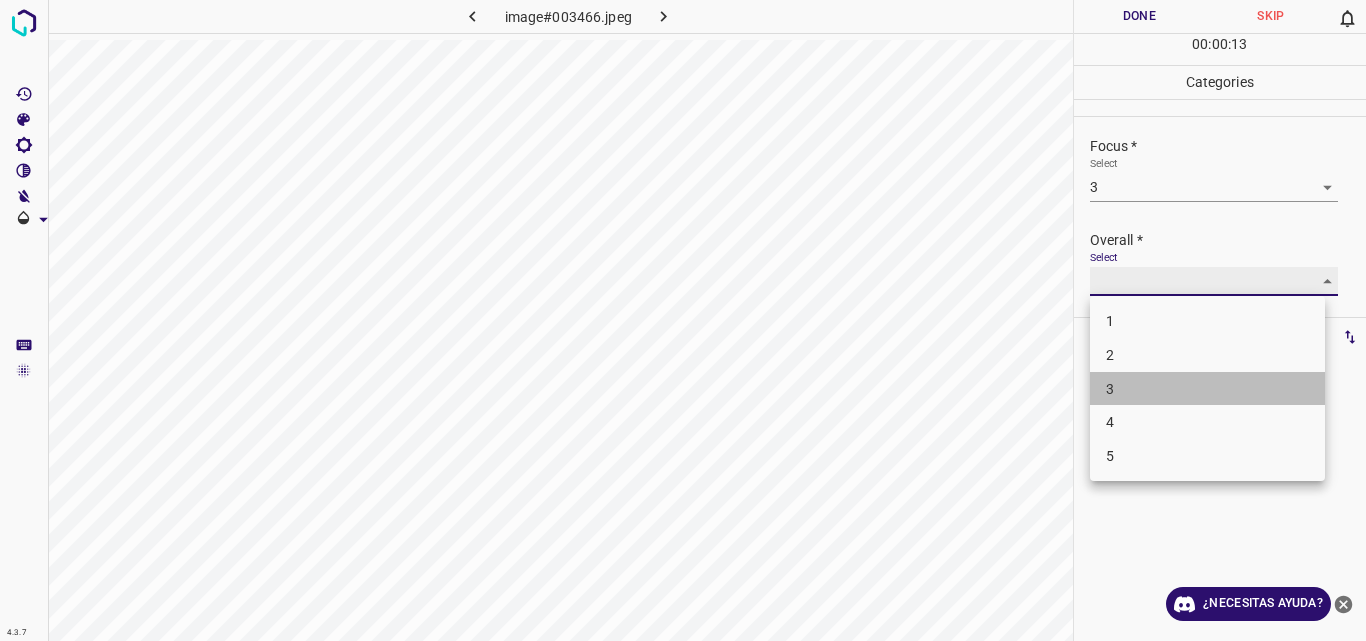 type on "3" 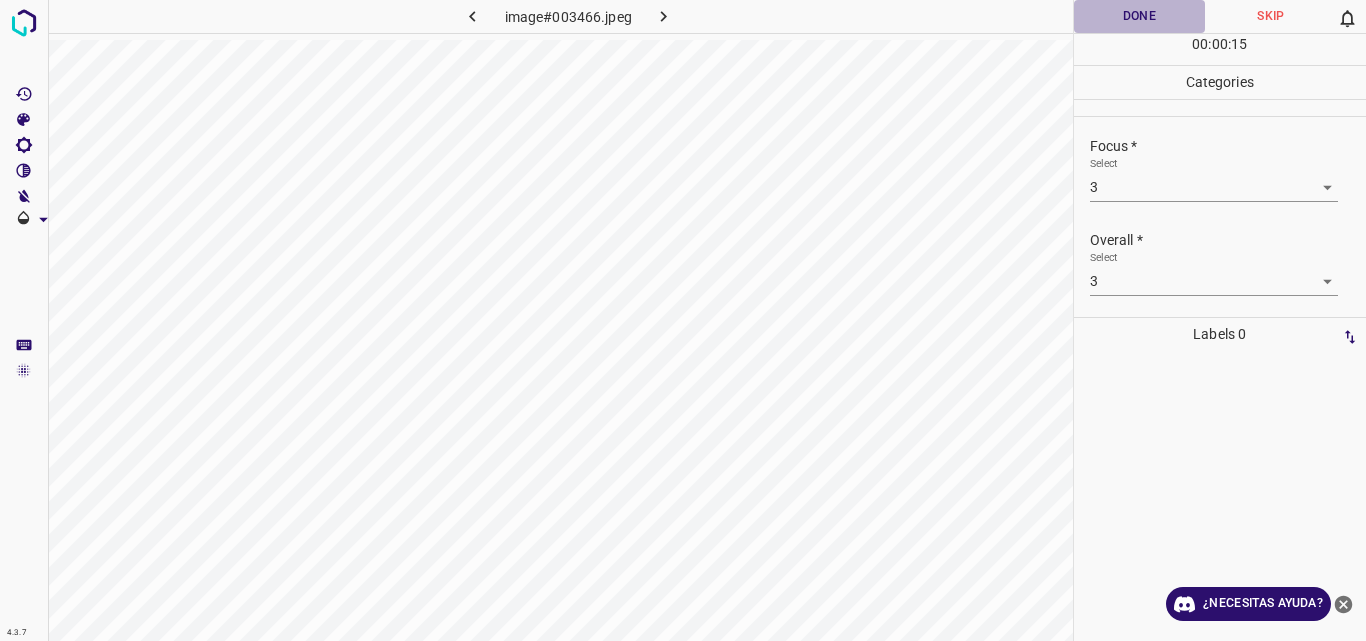 click on "Done" at bounding box center (1140, 16) 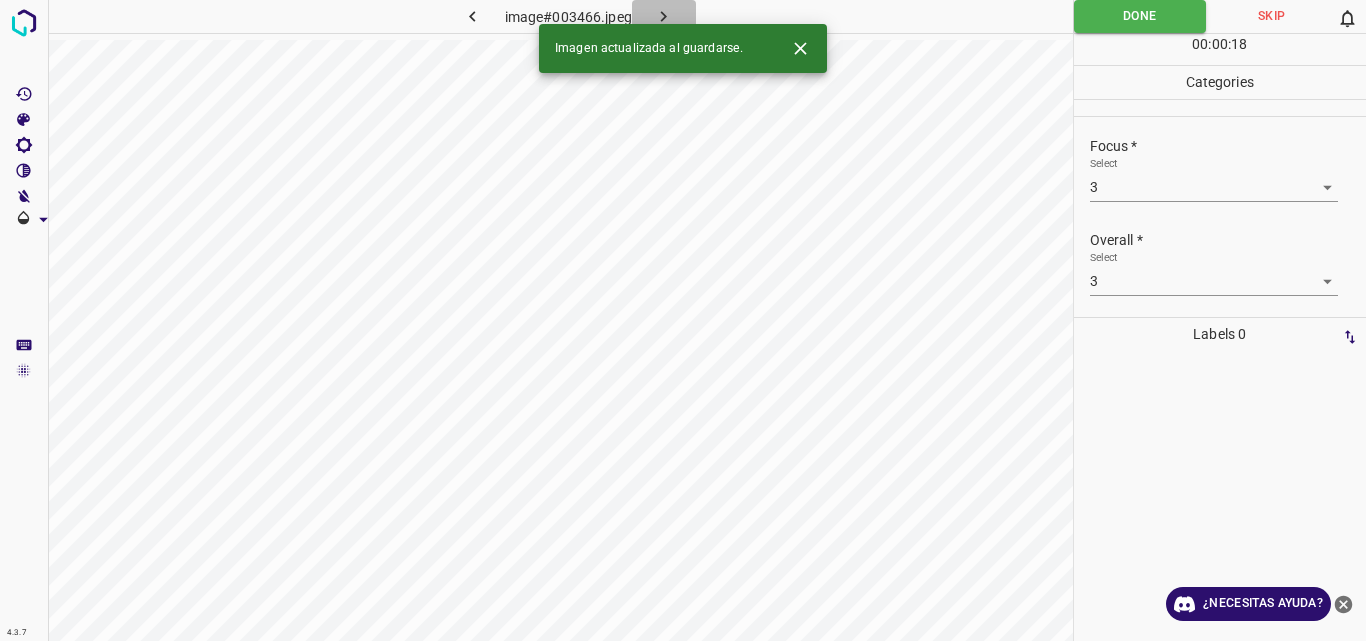 click 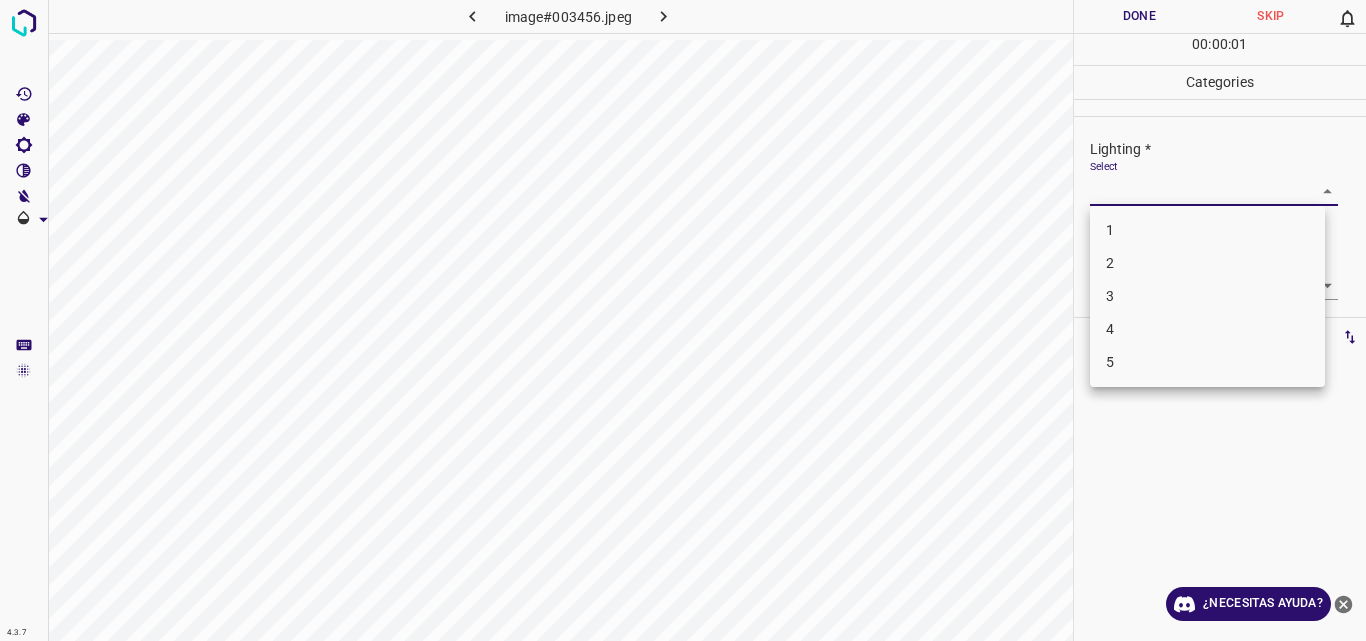 click on "4.3.7 image#003456.jpeg Done Skip 0 00   : 00   : 01   Categories Lighting *  Select ​ Focus *  Select ​ Overall *  Select ​ Labels   0 Categories 1 Lighting 2 Focus 3 Overall Tools Space Change between modes (Draw & Edit) I Auto labeling R Restore zoom M Zoom in N Zoom out Delete Delete selecte label Filters Z Restore filters X Saturation filter C Brightness filter V Contrast filter B Gray scale filter General O Download ¿Necesitas ayuda? Original text Rate this translation Your feedback will be used to help improve Google Translate - Texto - Esconder - Borrar 1 2 3 4 5" at bounding box center (683, 320) 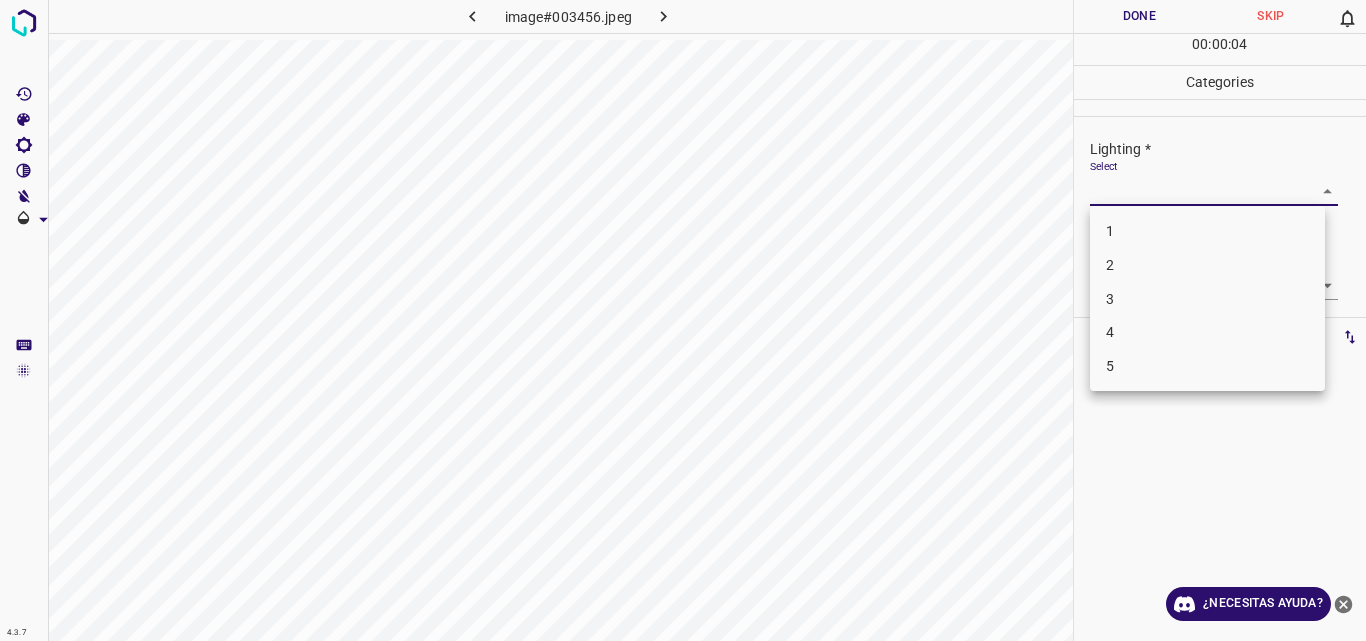 click on "2" at bounding box center [1207, 265] 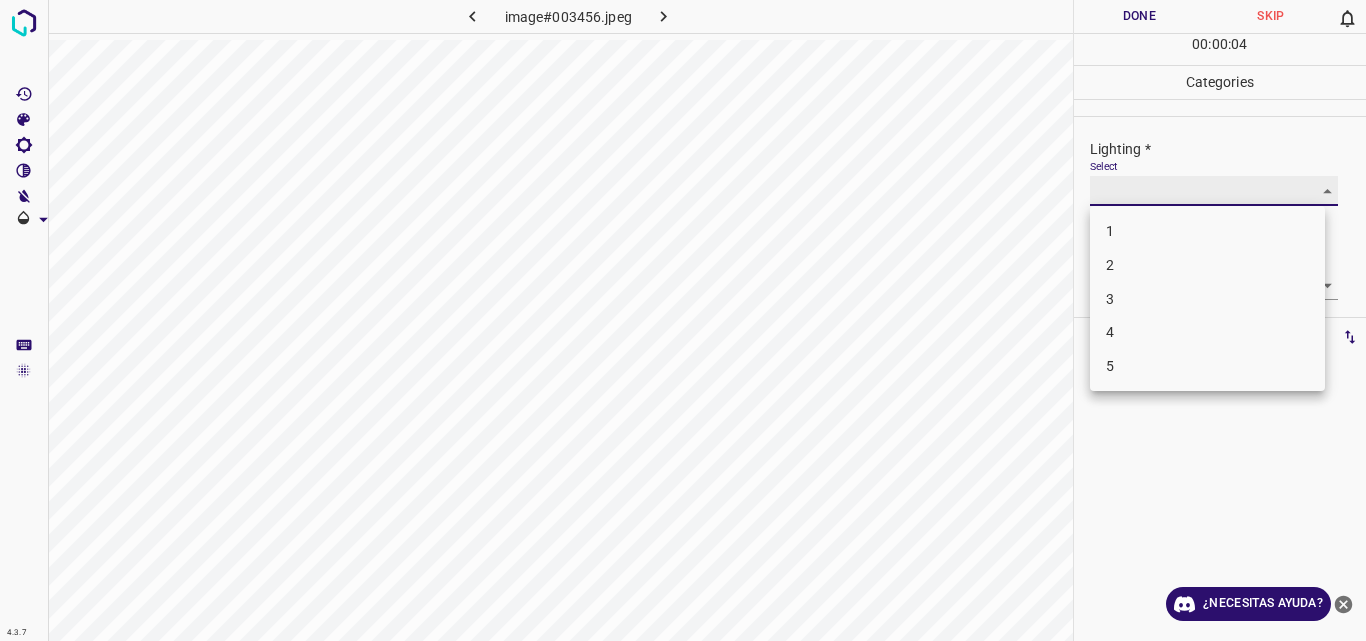 type on "2" 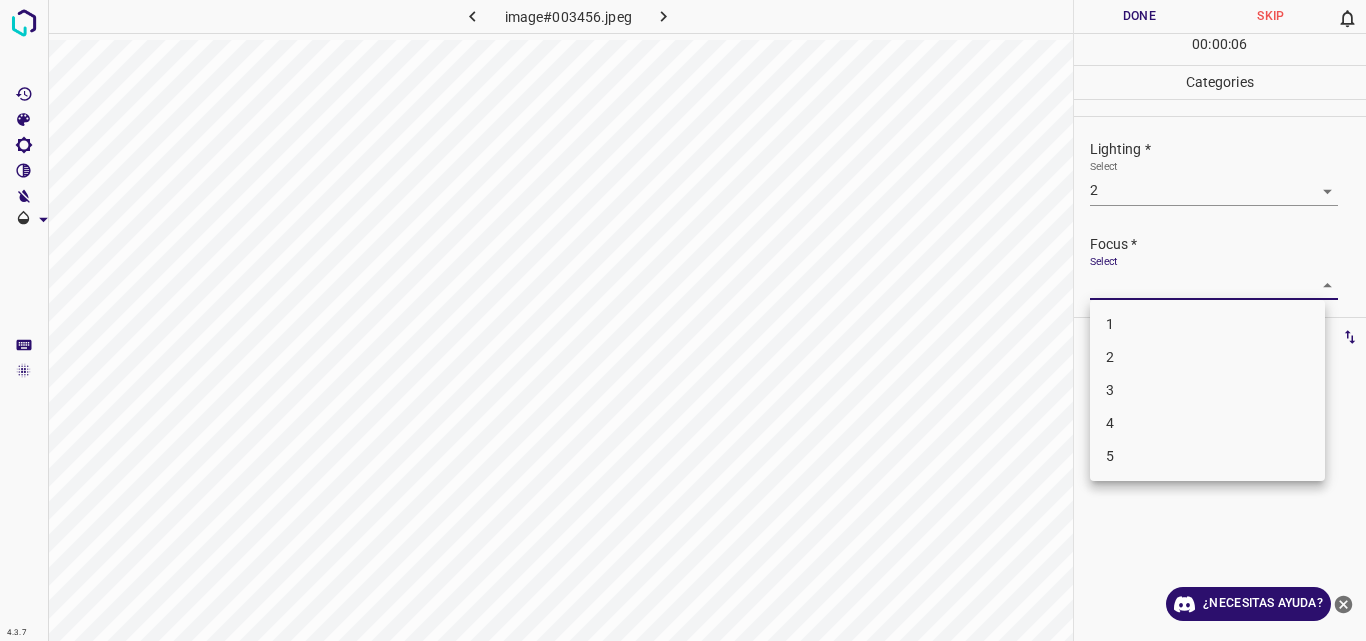click on "4.3.7 image#003456.jpeg Done Skip 0 00   : 00   : 06   Categories Lighting *  Select 2 2 Focus *  Select ​ Overall *  Select ​ Labels   0 Categories 1 Lighting 2 Focus 3 Overall Tools Space Change between modes (Draw & Edit) I Auto labeling R Restore zoom M Zoom in N Zoom out Delete Delete selecte label Filters Z Restore filters X Saturation filter C Brightness filter V Contrast filter B Gray scale filter General O Download ¿Necesitas ayuda? Original text Rate this translation Your feedback will be used to help improve Google Translate - Texto - Esconder - Borrar 1 2 3 4 5" at bounding box center [683, 320] 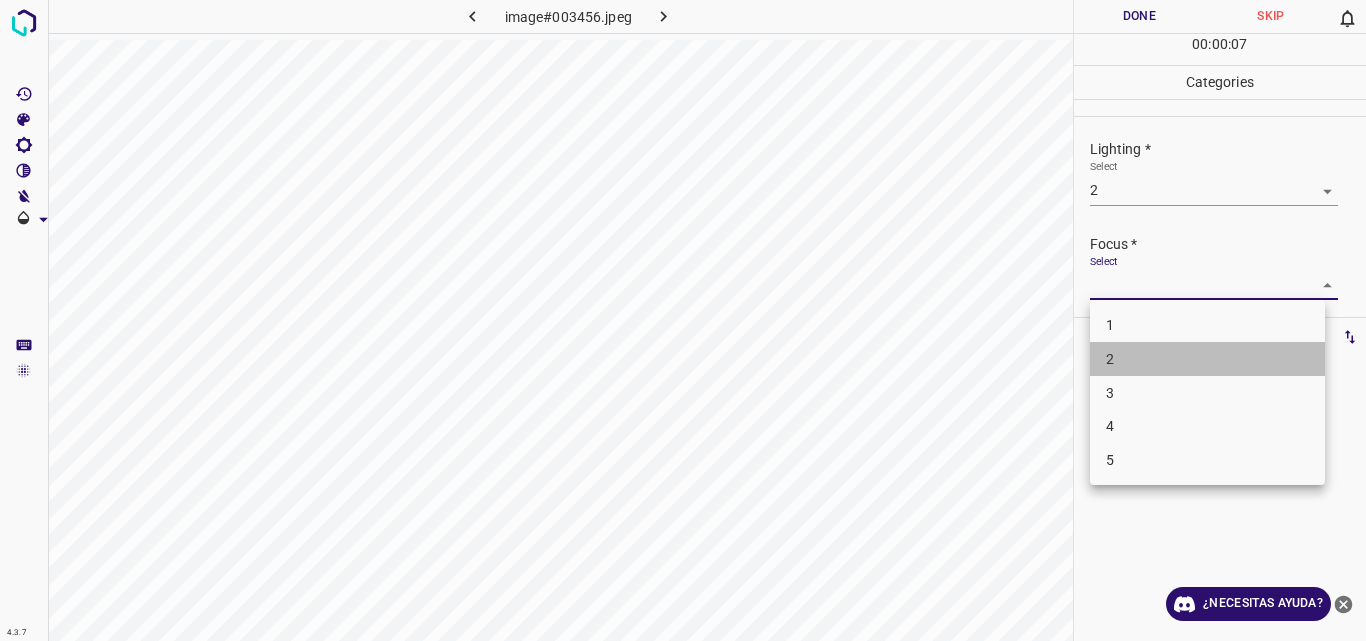 click on "2" at bounding box center [1207, 359] 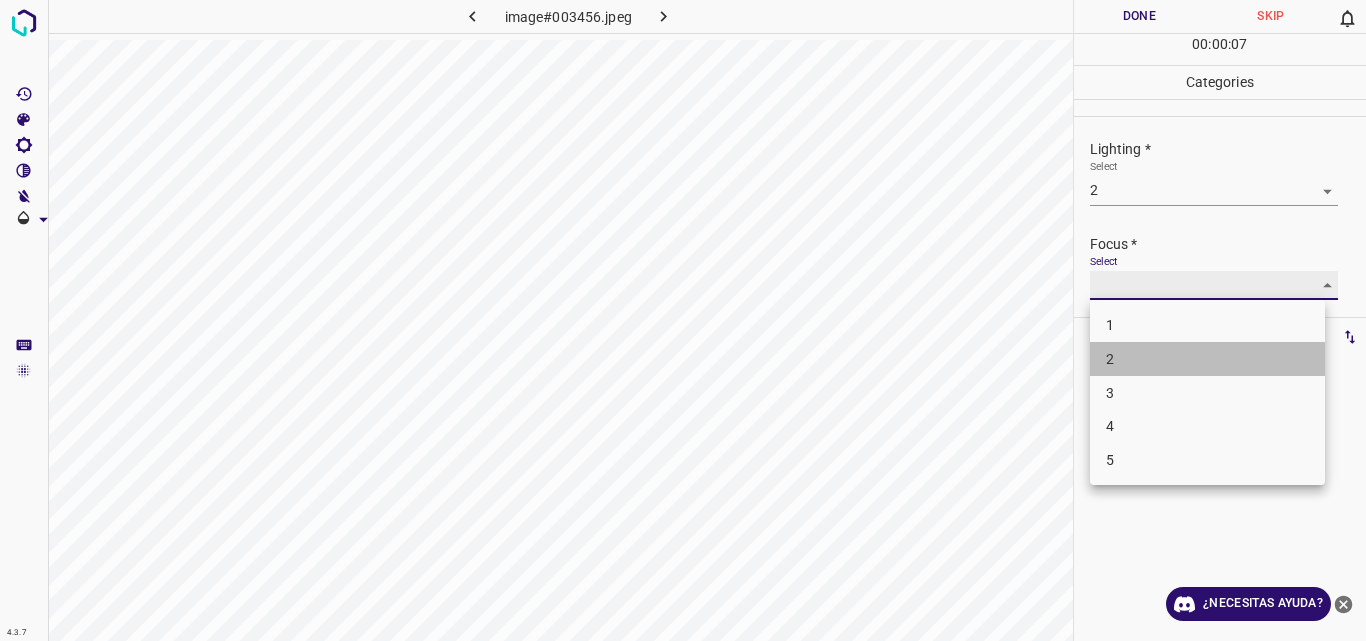 type on "2" 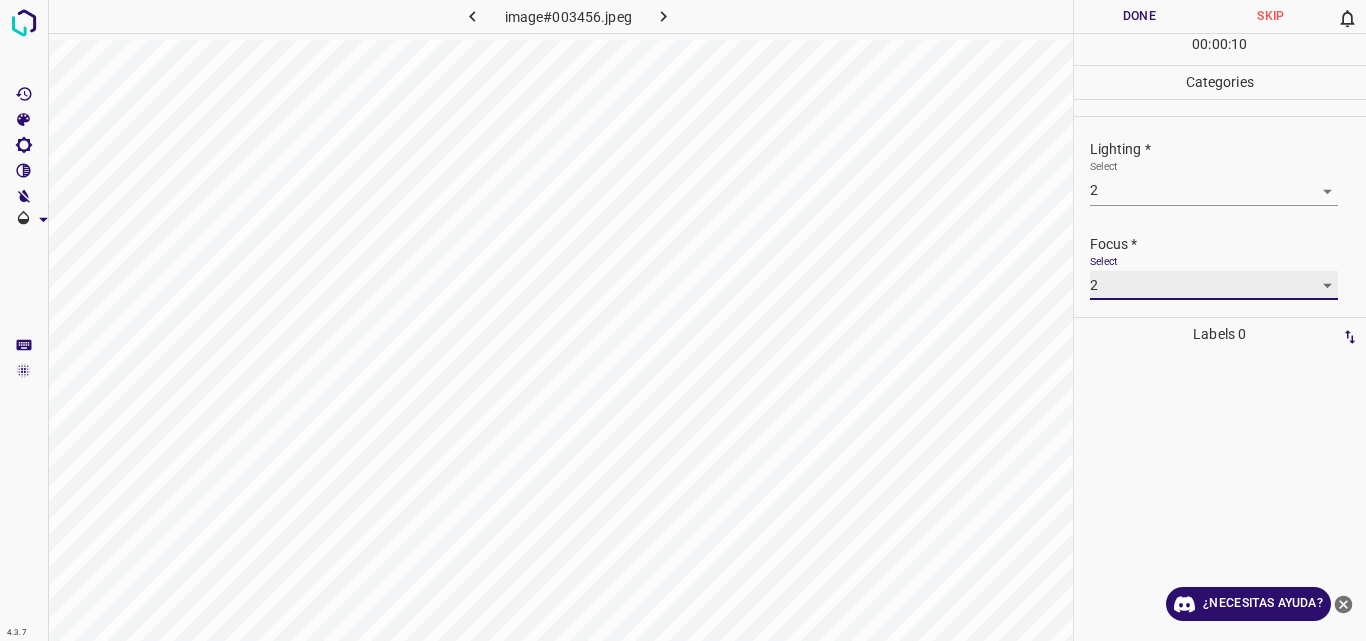 scroll, scrollTop: 98, scrollLeft: 0, axis: vertical 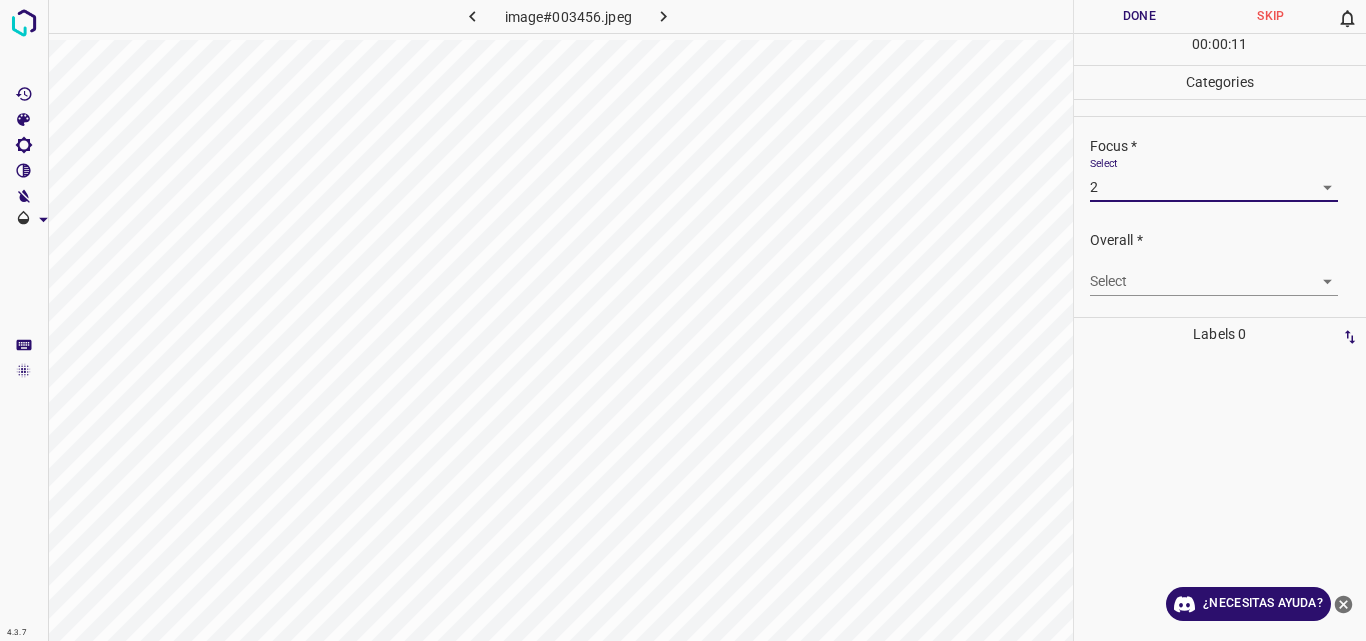 click on "4.3.7 image#003456.jpeg Done Skip 0 00   : 00   : 11   Categories Lighting *  Select 2 2 Focus *  Select 2 2 Overall *  Select ​ Labels   0 Categories 1 Lighting 2 Focus 3 Overall Tools Space Change between modes (Draw & Edit) I Auto labeling R Restore zoom M Zoom in N Zoom out Delete Delete selecte label Filters Z Restore filters X Saturation filter C Brightness filter V Contrast filter B Gray scale filter General O Download ¿Necesitas ayuda? Original text Rate this translation Your feedback will be used to help improve Google Translate - Texto - Esconder - Borrar" at bounding box center [683, 320] 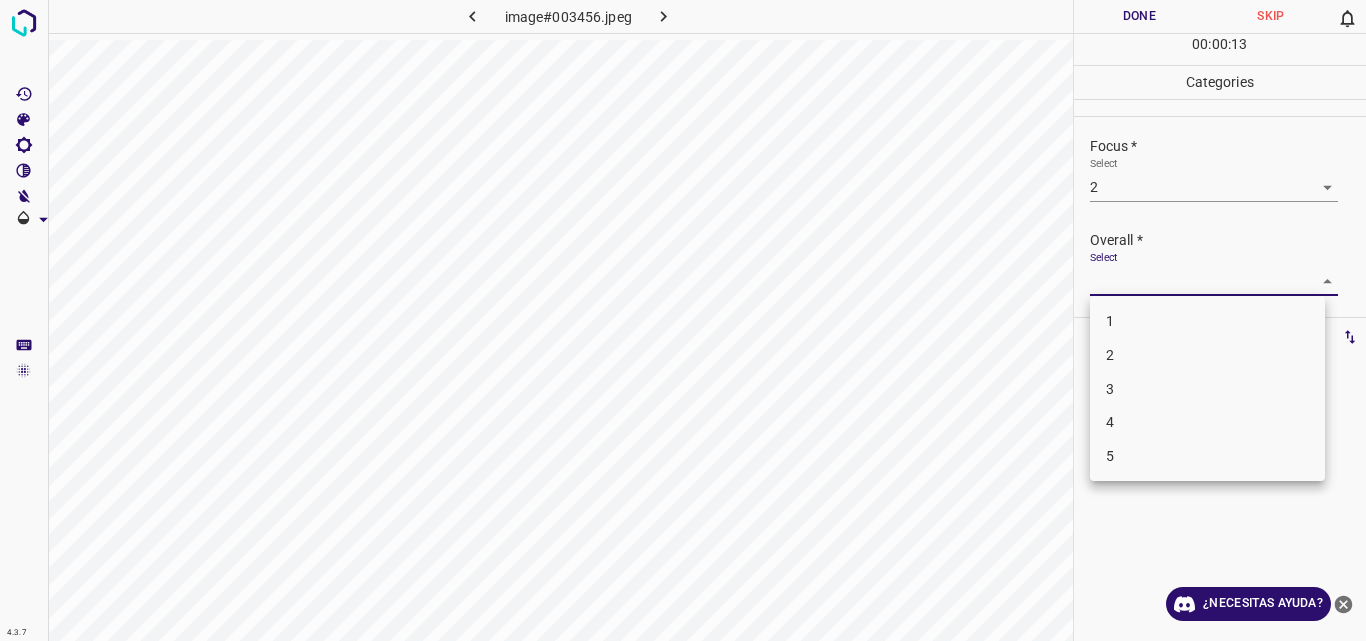click on "2" at bounding box center (1207, 355) 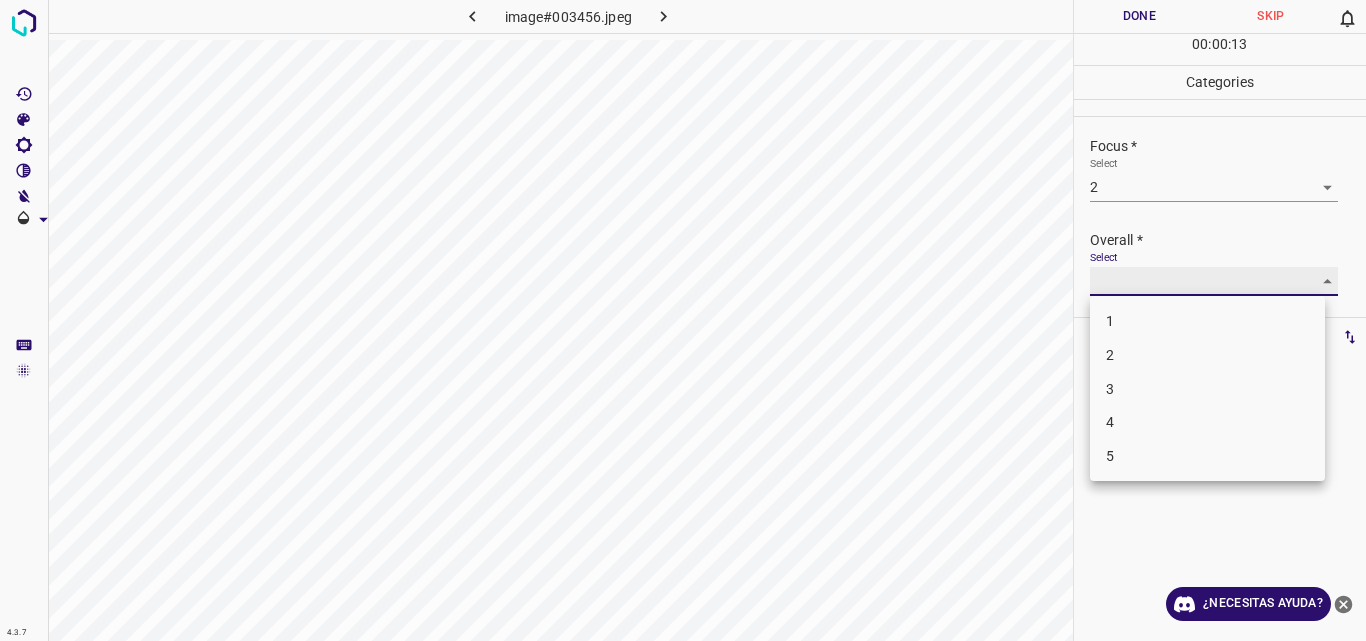 type on "2" 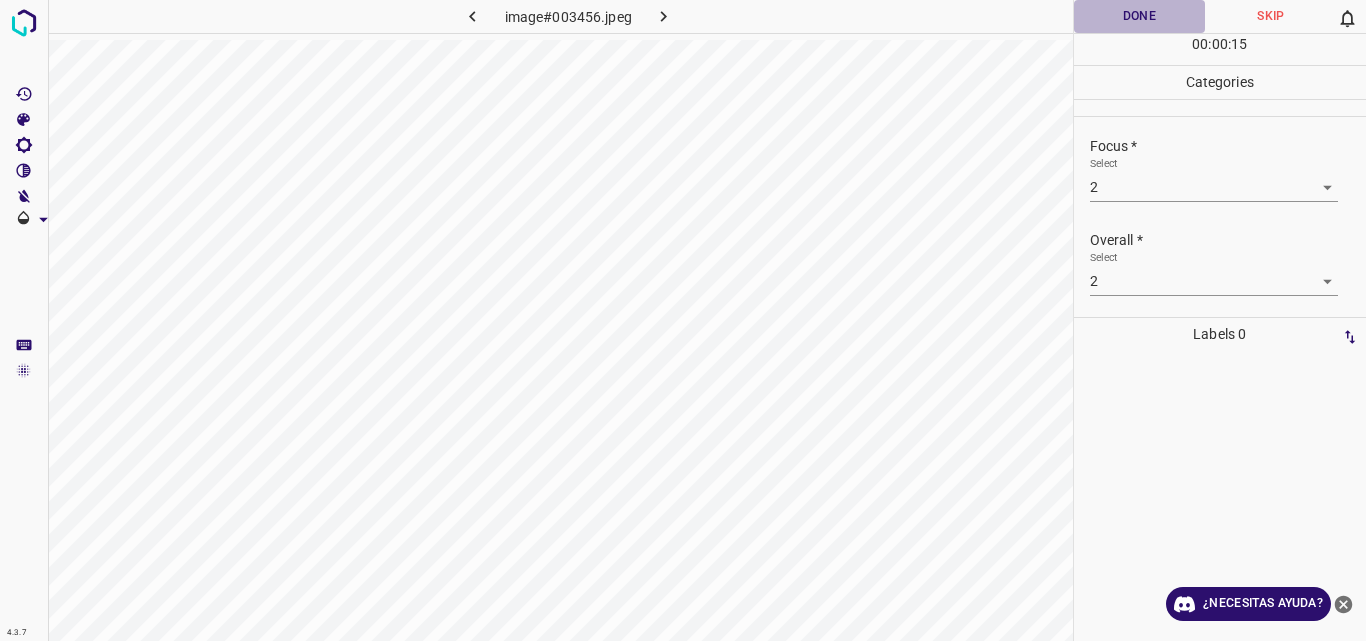 click on "Done" at bounding box center (1140, 16) 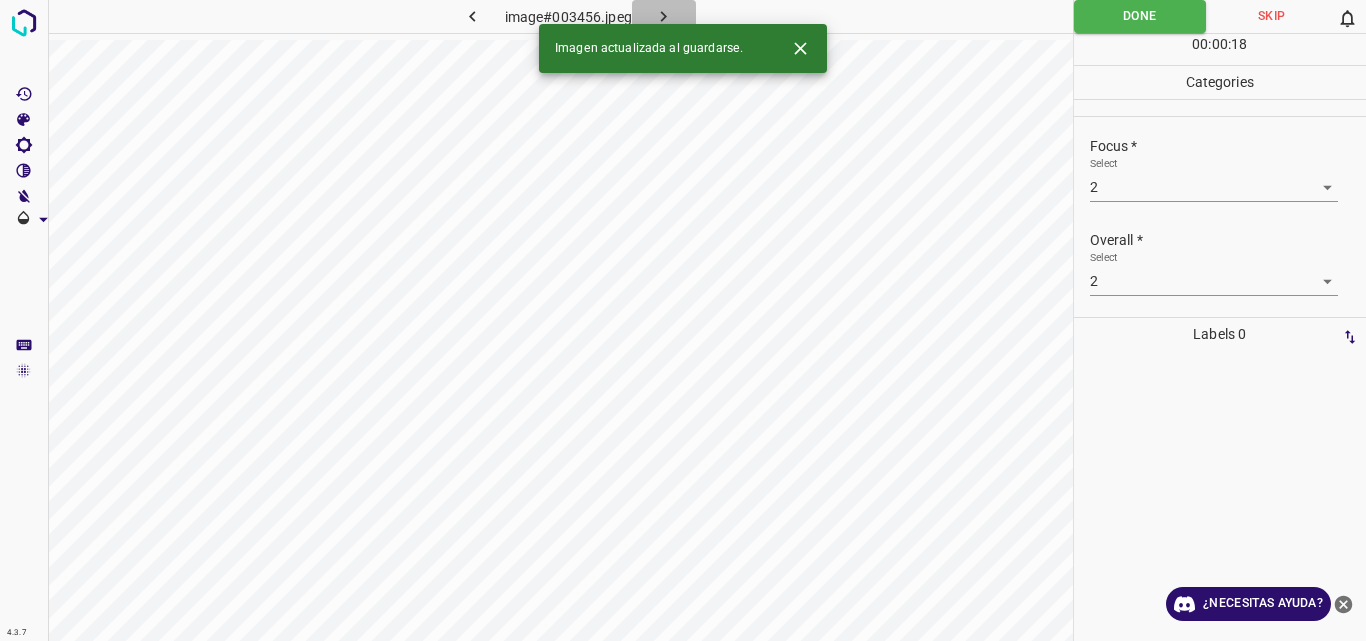 click 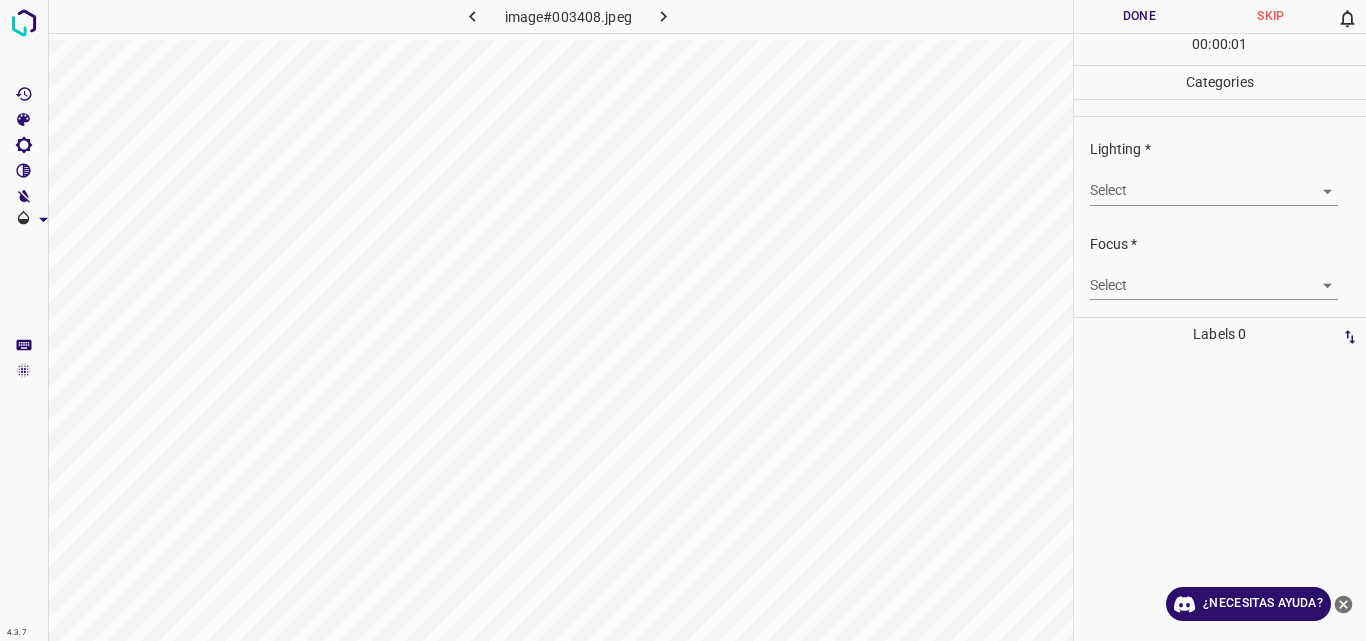 click on "4.3.7 image#003408.jpeg Done Skip 0 00   : 00   : 01   Categories Lighting *  Select ​ Focus *  Select ​ Overall *  Select ​ Labels   0 Categories 1 Lighting 2 Focus 3 Overall Tools Space Change between modes (Draw & Edit) I Auto labeling R Restore zoom M Zoom in N Zoom out Delete Delete selecte label Filters Z Restore filters X Saturation filter C Brightness filter V Contrast filter B Gray scale filter General O Download ¿Necesitas ayuda? Original text Rate this translation Your feedback will be used to help improve Google Translate - Texto - Esconder - Borrar" at bounding box center (683, 320) 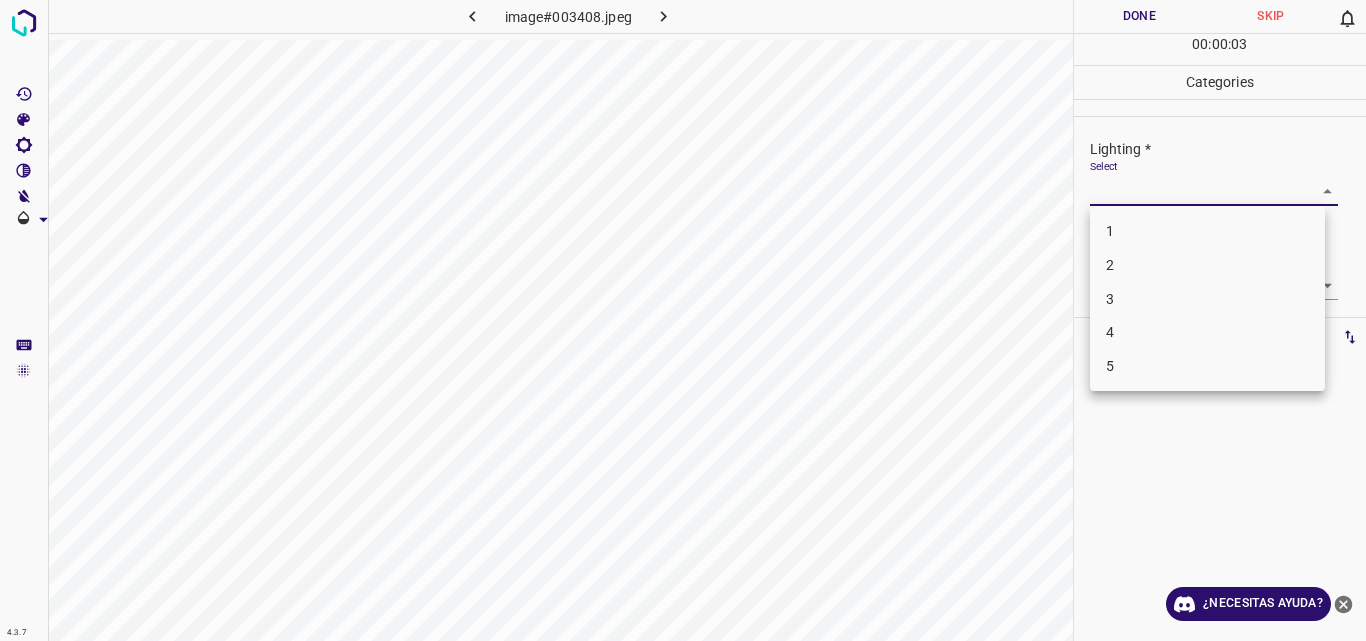 click on "3" at bounding box center [1207, 299] 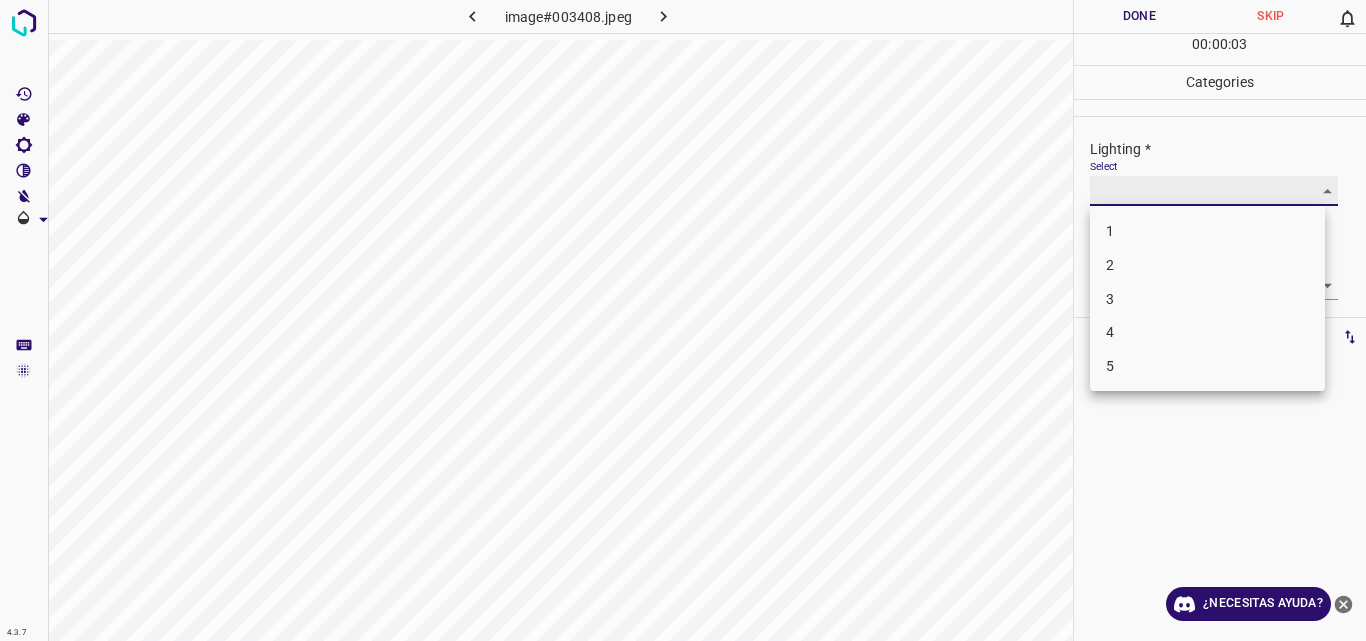 type on "3" 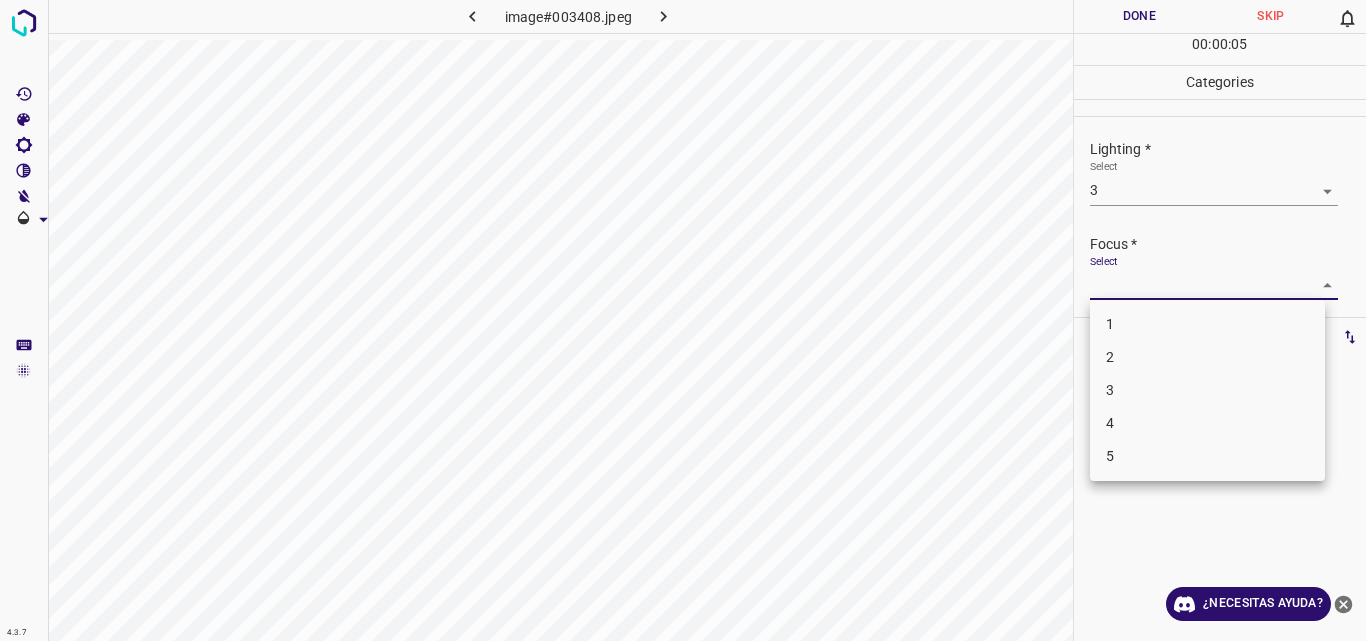 click on "4.3.7 image#003408.jpeg Done Skip 0 00   : 00   : 05   Categories Lighting *  Select 3 3 Focus *  Select ​ Overall *  Select ​ Labels   0 Categories 1 Lighting 2 Focus 3 Overall Tools Space Change between modes (Draw & Edit) I Auto labeling R Restore zoom M Zoom in N Zoom out Delete Delete selecte label Filters Z Restore filters X Saturation filter C Brightness filter V Contrast filter B Gray scale filter General O Download ¿Necesitas ayuda? Original text Rate this translation Your feedback will be used to help improve Google Translate - Texto - Esconder - Borrar 1 2 3 4 5" at bounding box center (683, 320) 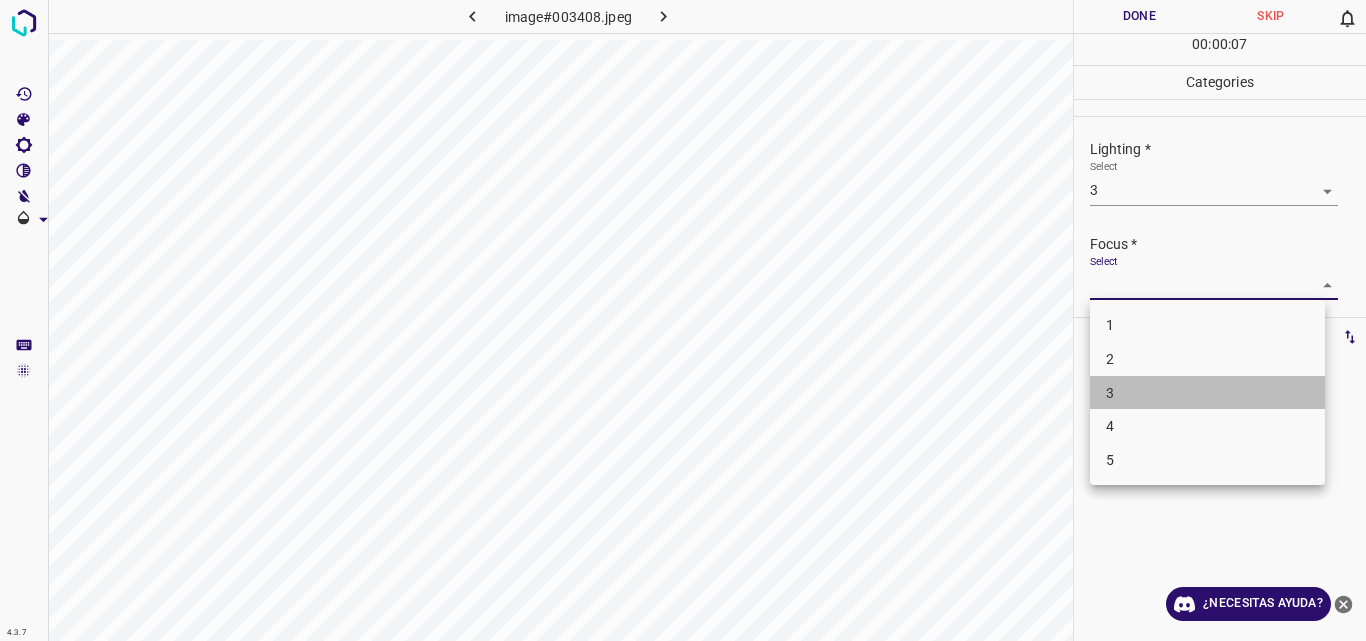 click on "3" at bounding box center [1207, 393] 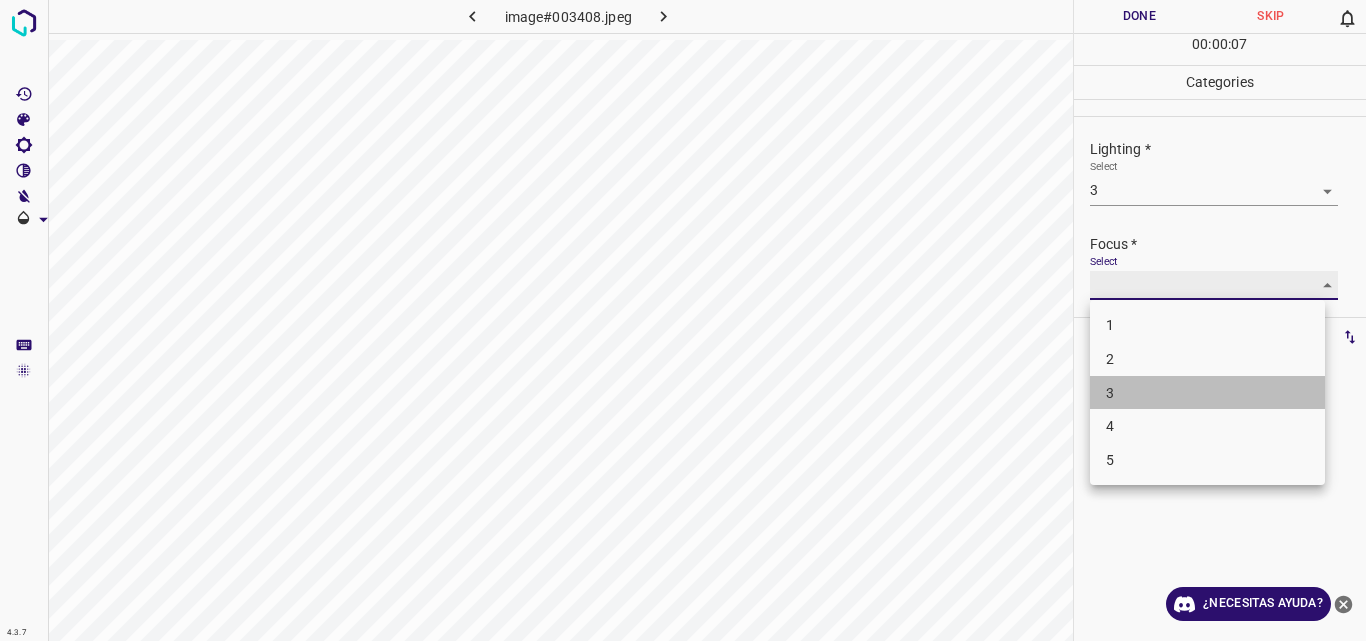 type on "3" 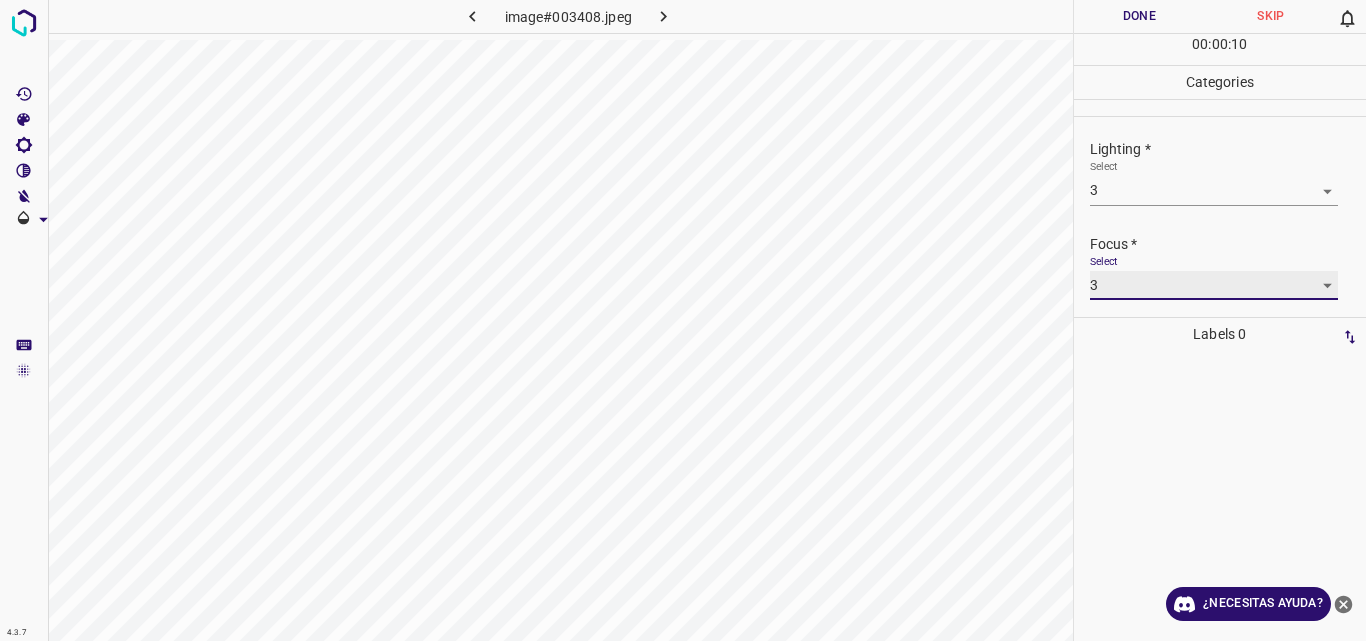 scroll, scrollTop: 98, scrollLeft: 0, axis: vertical 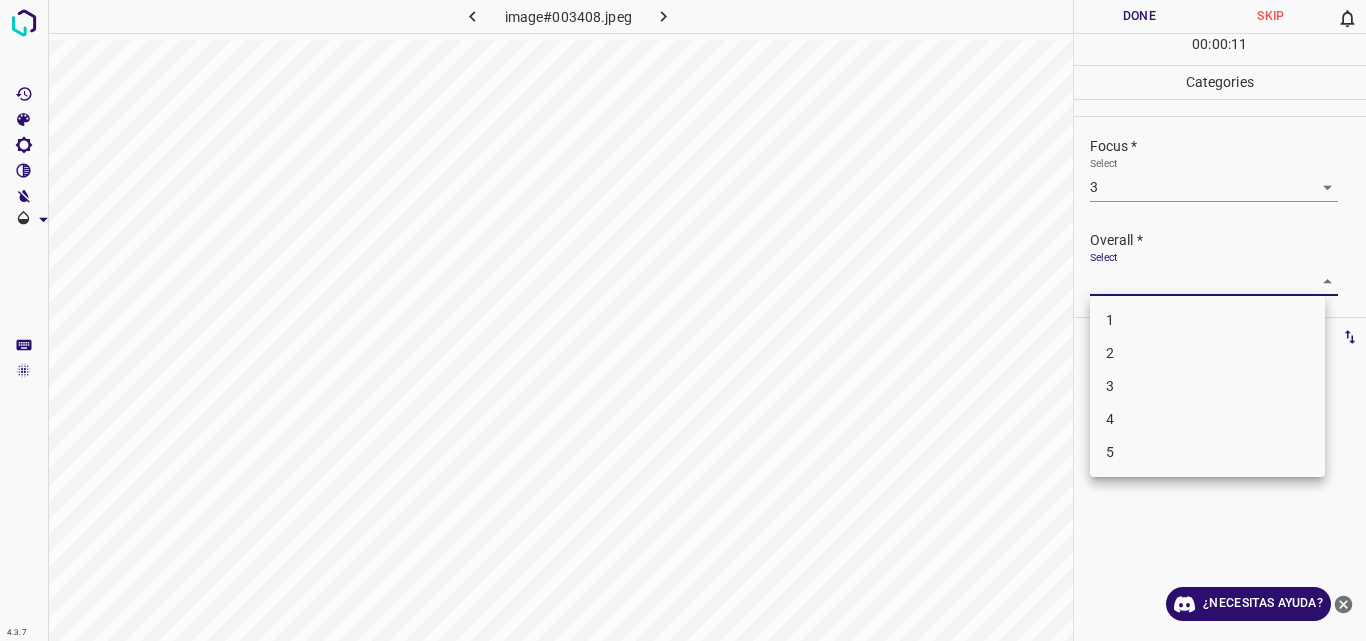 click on "4.3.7 image#003408.jpeg Done Skip 0 00   : 00   : 11   Categories Lighting *  Select 3 3 Focus *  Select 3 3 Overall *  Select ​ Labels   0 Categories 1 Lighting 2 Focus 3 Overall Tools Space Change between modes (Draw & Edit) I Auto labeling R Restore zoom M Zoom in N Zoom out Delete Delete selecte label Filters Z Restore filters X Saturation filter C Brightness filter V Contrast filter B Gray scale filter General O Download ¿Necesitas ayuda? Original text Rate this translation Your feedback will be used to help improve Google Translate - Texto - Esconder - Borrar 1 2 3 4 5" at bounding box center [683, 320] 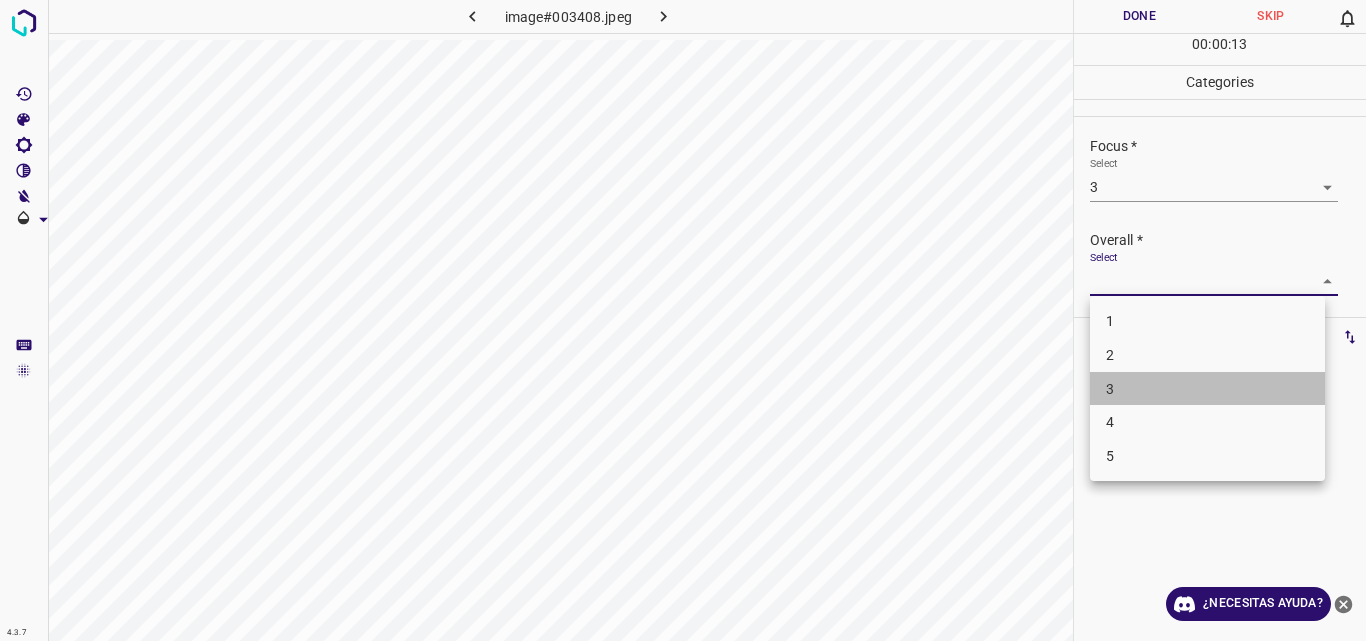 click on "3" at bounding box center [1207, 389] 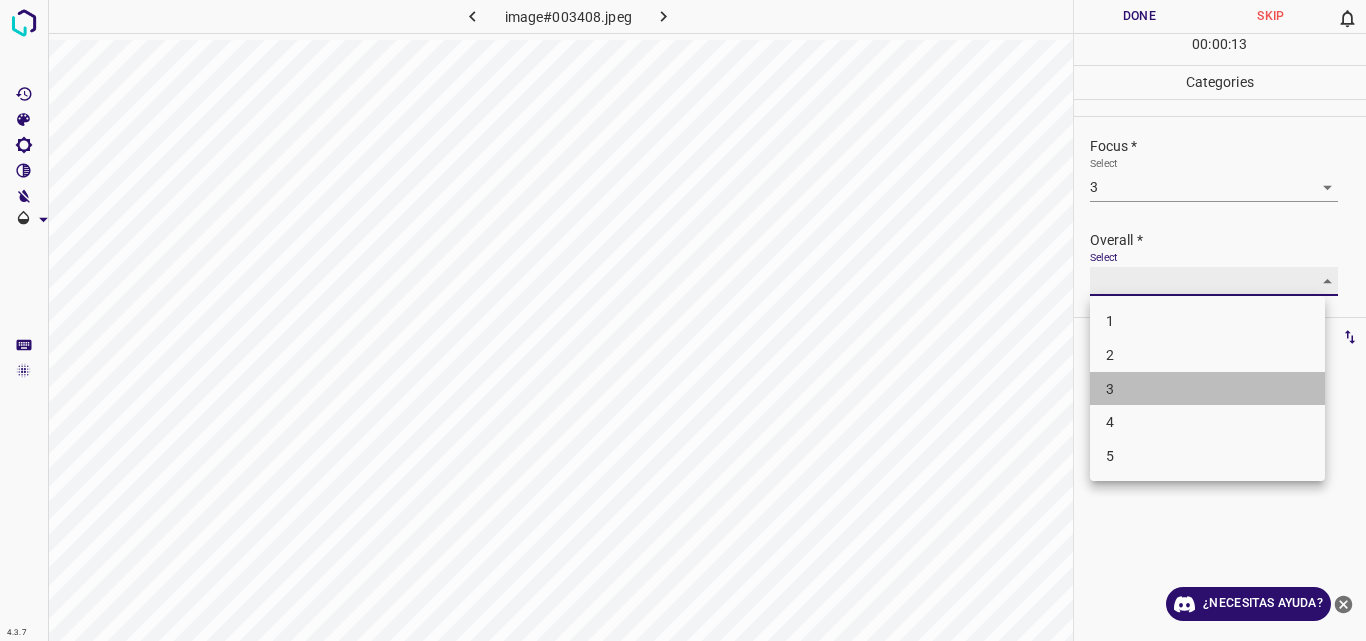 type on "3" 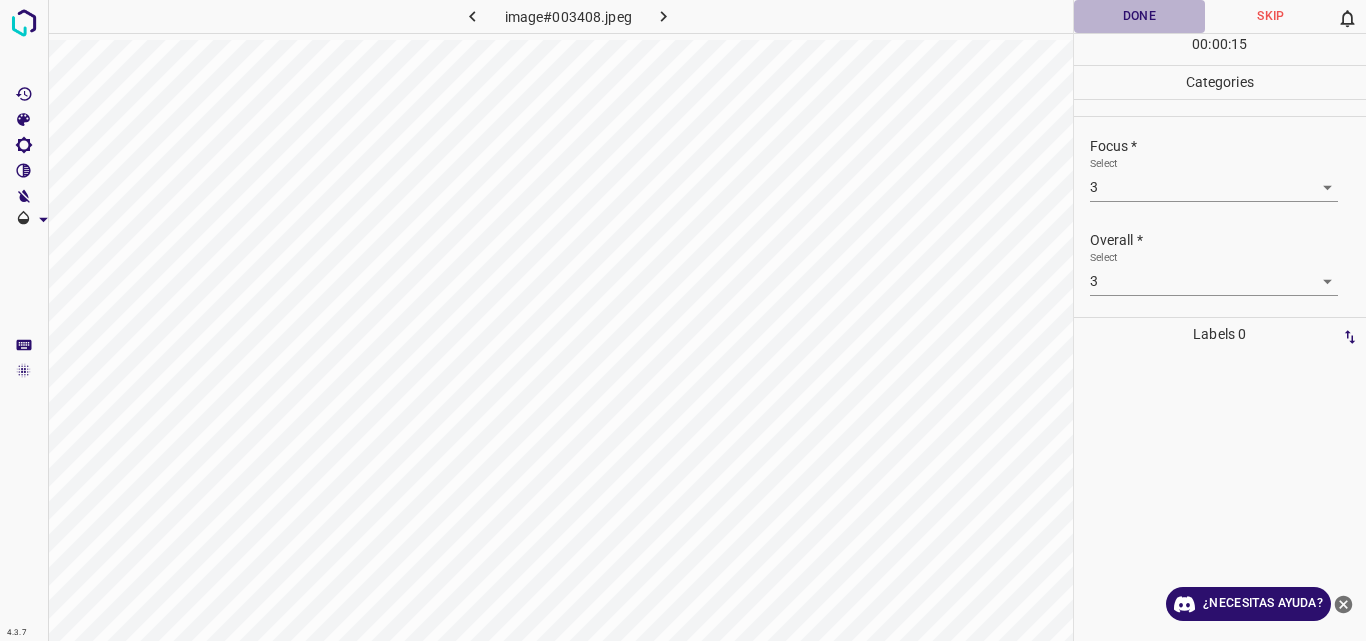 click on "Done" at bounding box center (1140, 16) 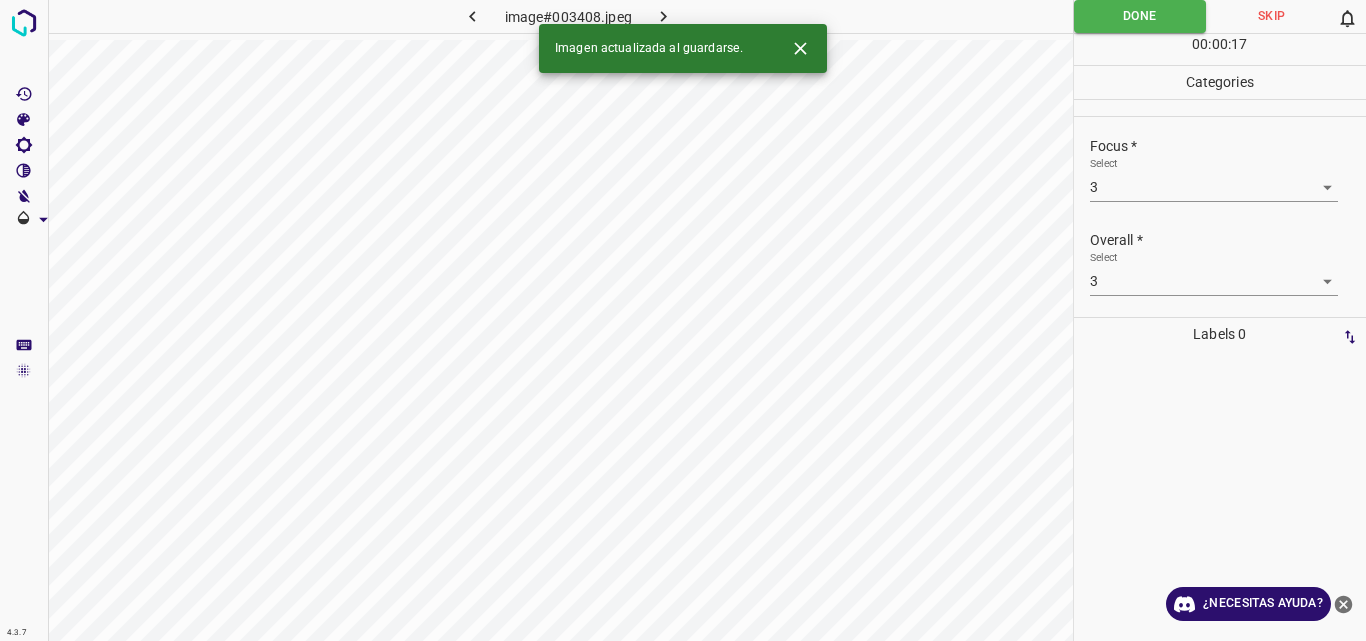 click 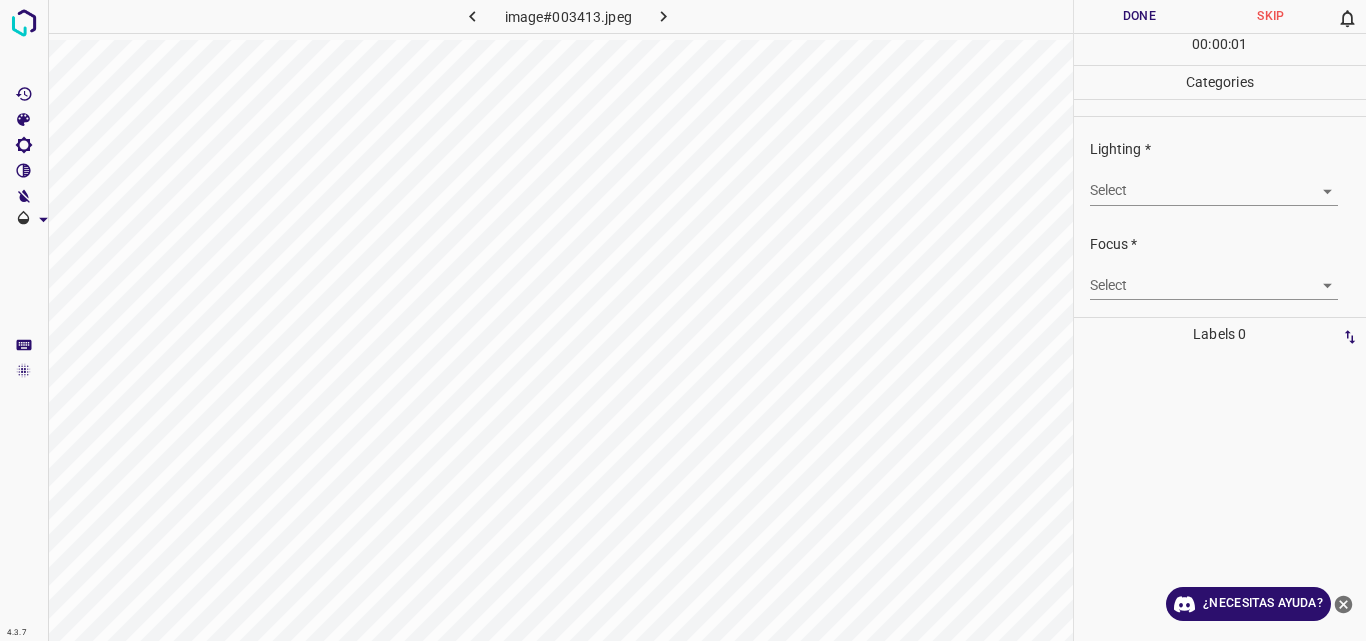 click on "4.3.7 image#003413.jpeg Done Skip 0 00   : 00   : 01   Categories Lighting *  Select ​ Focus *  Select ​ Overall *  Select ​ Labels   0 Categories 1 Lighting 2 Focus 3 Overall Tools Space Change between modes (Draw & Edit) I Auto labeling R Restore zoom M Zoom in N Zoom out Delete Delete selecte label Filters Z Restore filters X Saturation filter C Brightness filter V Contrast filter B Gray scale filter General O Download ¿Necesitas ayuda? Original text Rate this translation Your feedback will be used to help improve Google Translate - Texto - Esconder - Borrar" at bounding box center [683, 320] 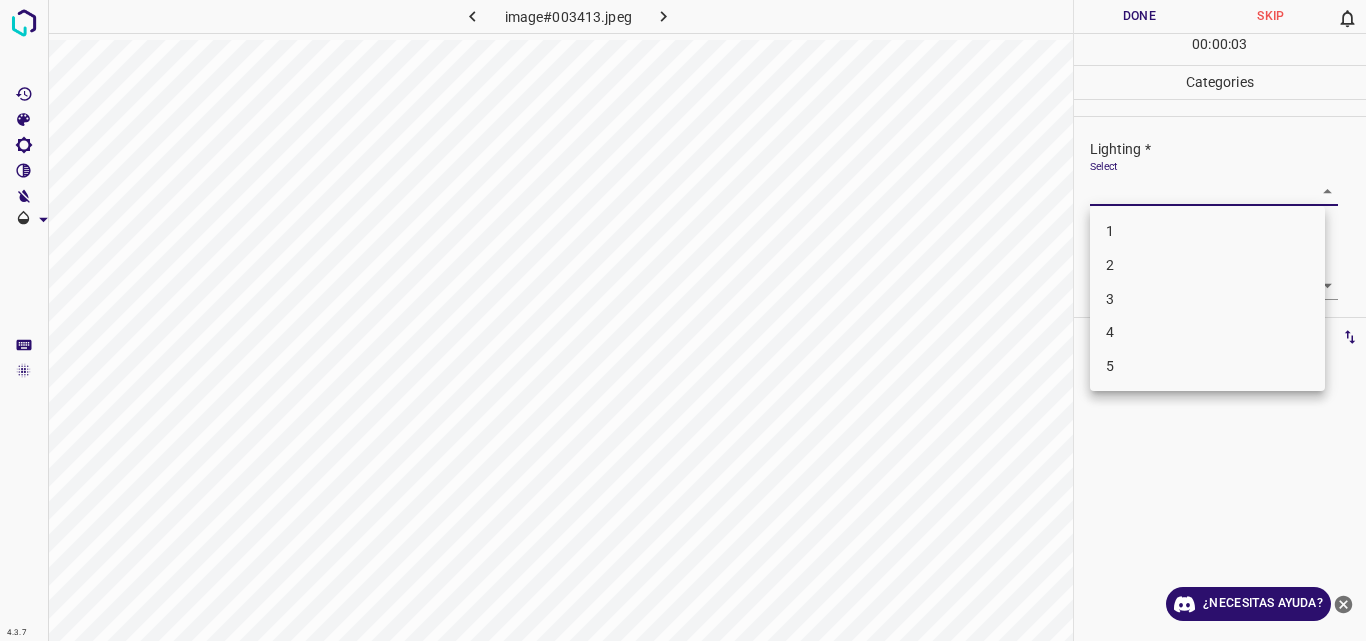 click on "2" at bounding box center [1207, 265] 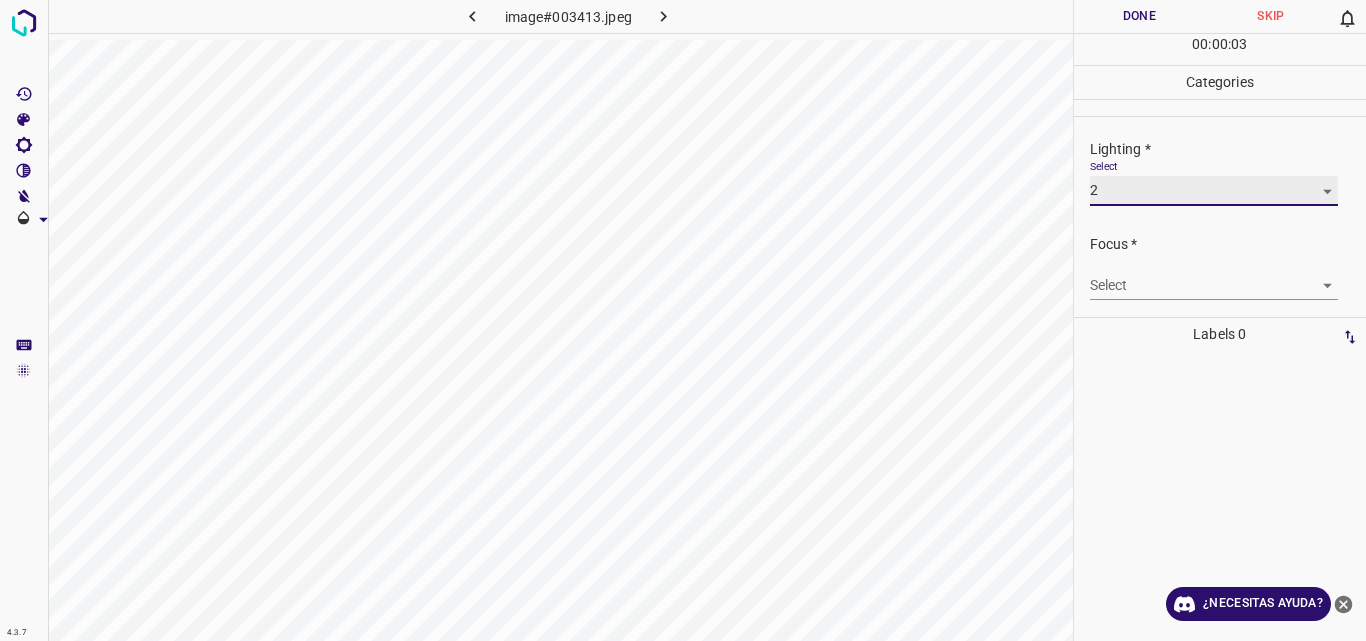type on "2" 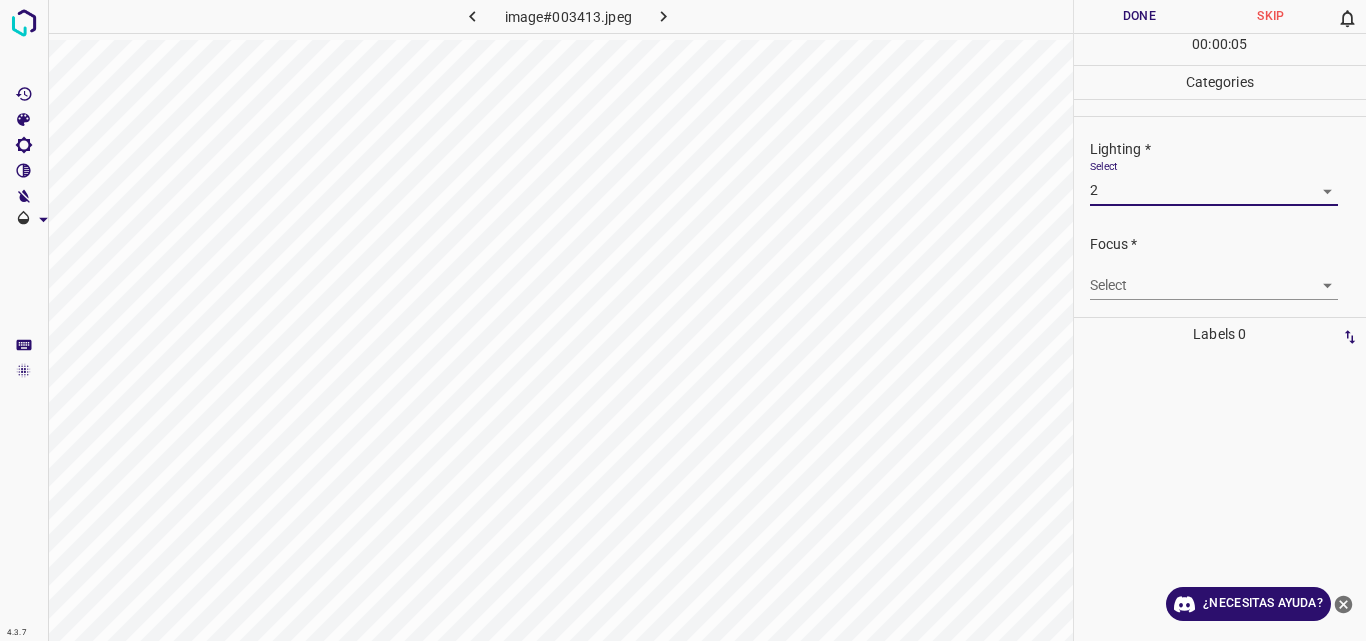 click on "4.3.7 image#003413.jpeg Done Skip 0 00   : 00   : 05   Categories Lighting *  Select 2 2 Focus *  Select ​ Overall *  Select ​ Labels   0 Categories 1 Lighting 2 Focus 3 Overall Tools Space Change between modes (Draw & Edit) I Auto labeling R Restore zoom M Zoom in N Zoom out Delete Delete selecte label Filters Z Restore filters X Saturation filter C Brightness filter V Contrast filter B Gray scale filter General O Download ¿Necesitas ayuda? Original text Rate this translation Your feedback will be used to help improve Google Translate - Texto - Esconder - Borrar" at bounding box center [683, 320] 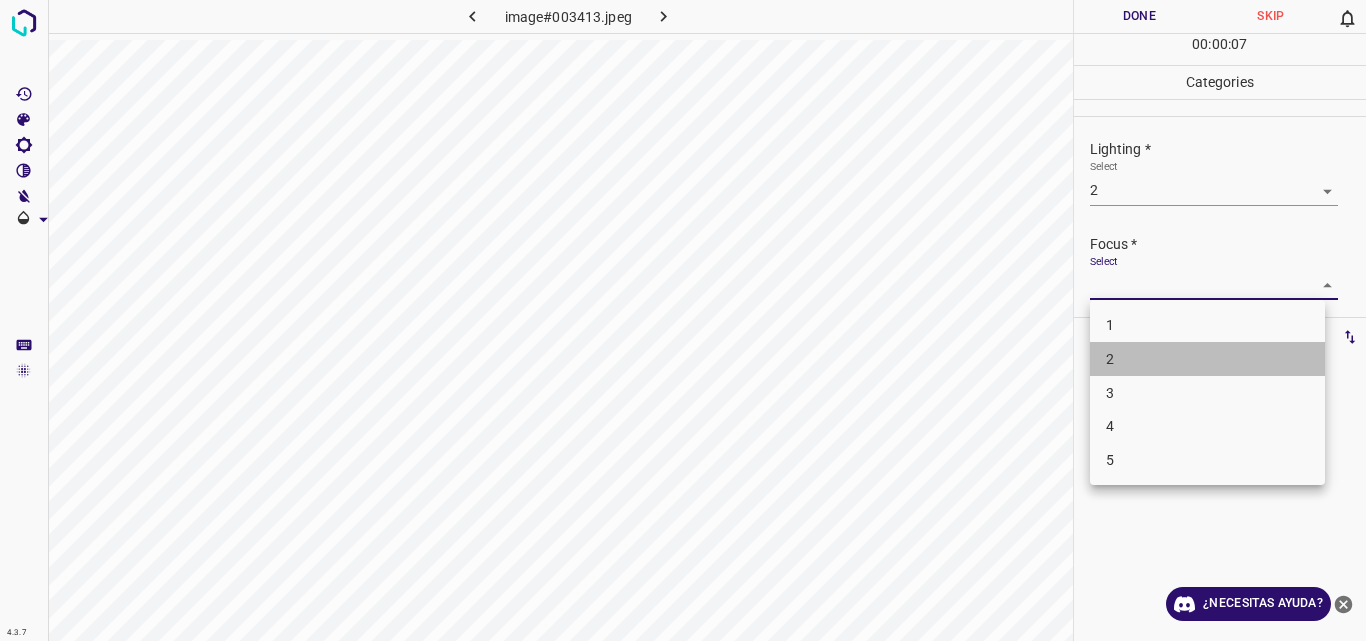 click on "2" at bounding box center (1207, 359) 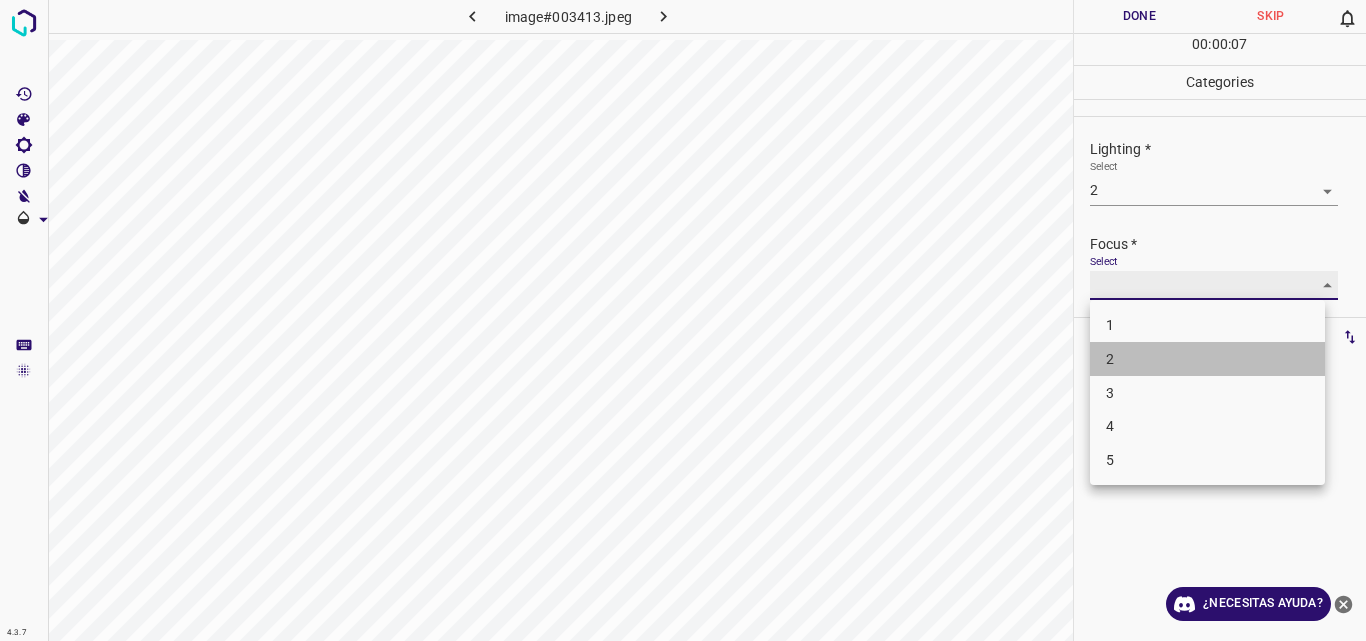 type on "2" 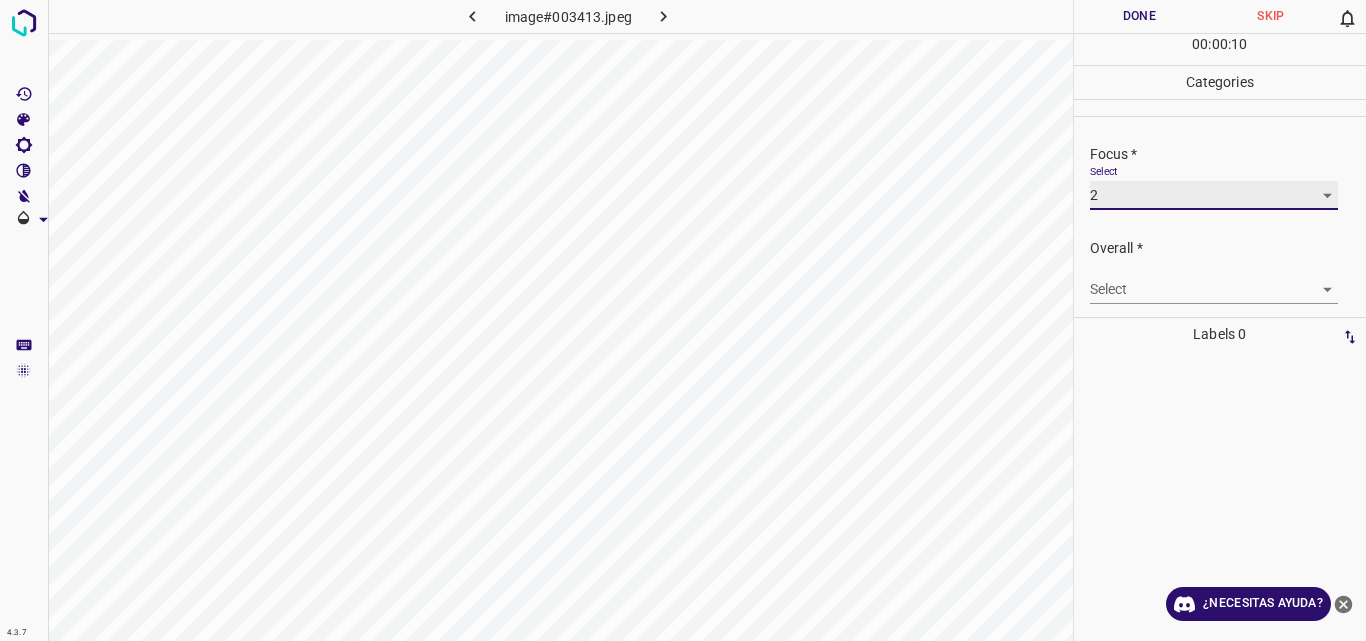 scroll, scrollTop: 94, scrollLeft: 0, axis: vertical 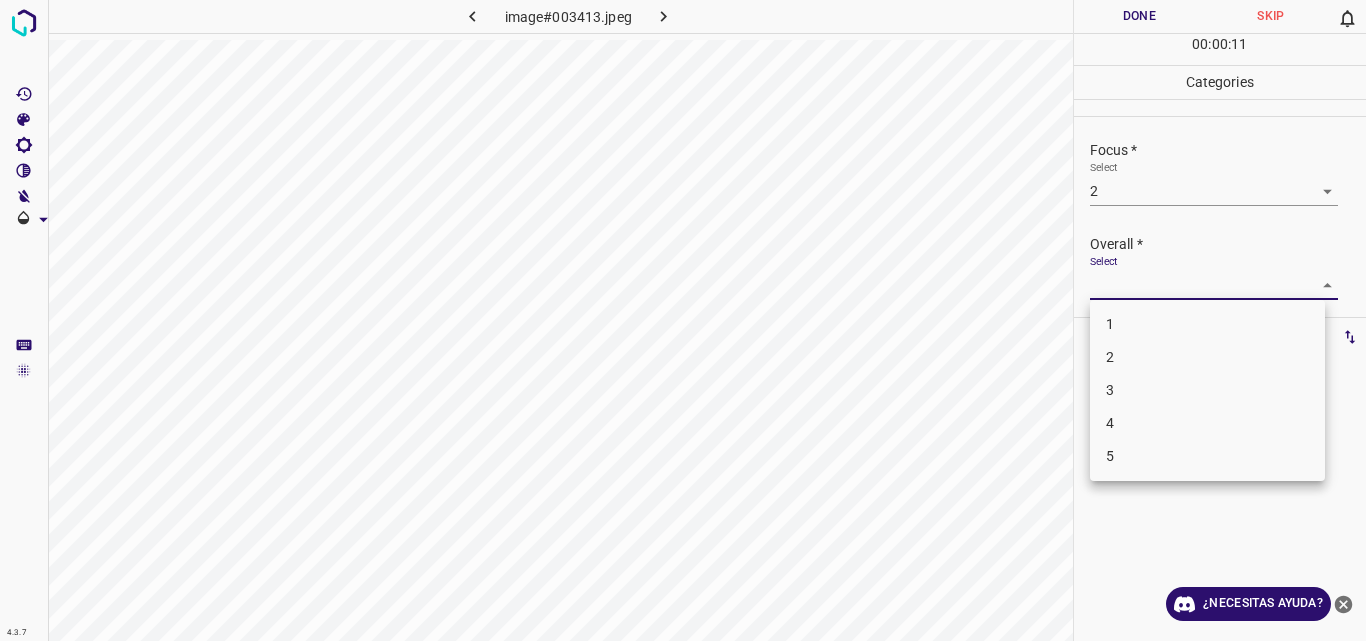click on "4.3.7 image#003413.jpeg Done Skip 0 00   : 00   : 11   Categories Lighting *  Select 2 2 Focus *  Select 2 2 Overall *  Select ​ Labels   0 Categories 1 Lighting 2 Focus 3 Overall Tools Space Change between modes (Draw & Edit) I Auto labeling R Restore zoom M Zoom in N Zoom out Delete Delete selecte label Filters Z Restore filters X Saturation filter C Brightness filter V Contrast filter B Gray scale filter General O Download ¿Necesitas ayuda? Original text Rate this translation Your feedback will be used to help improve Google Translate - Texto - Esconder - Borrar 1 2 3 4 5" at bounding box center [683, 320] 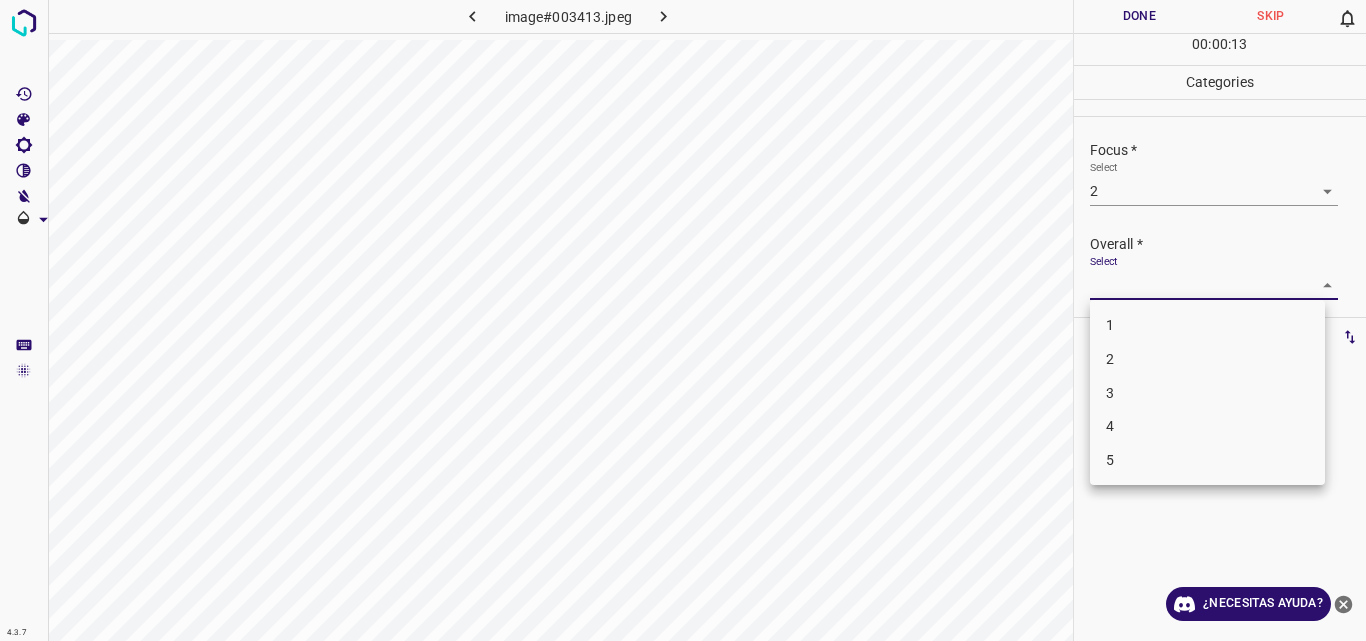 click on "2" at bounding box center [1207, 359] 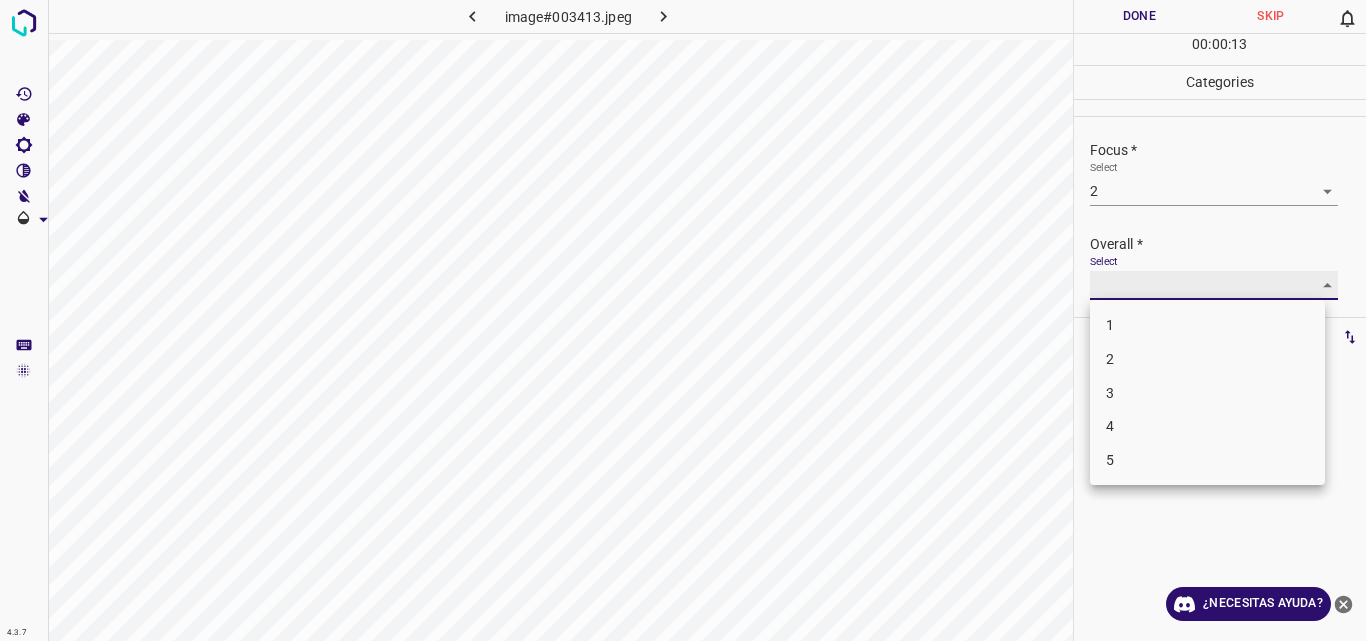 type on "2" 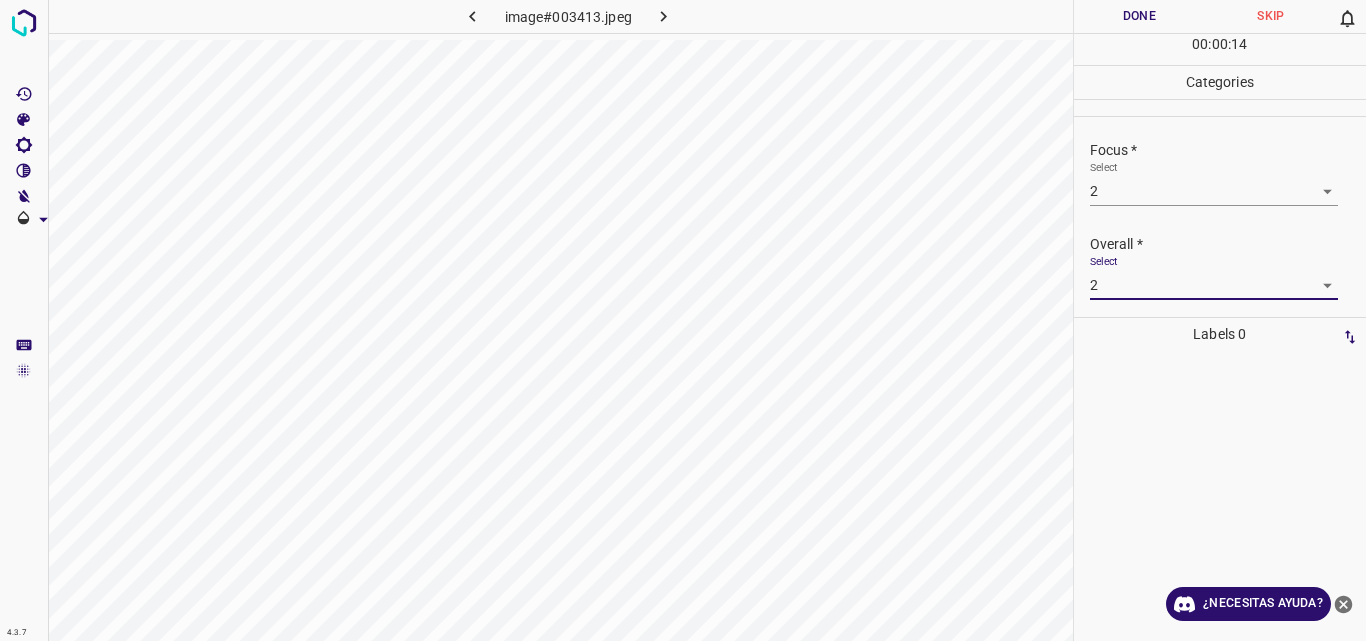 click on "Done" at bounding box center [1140, 16] 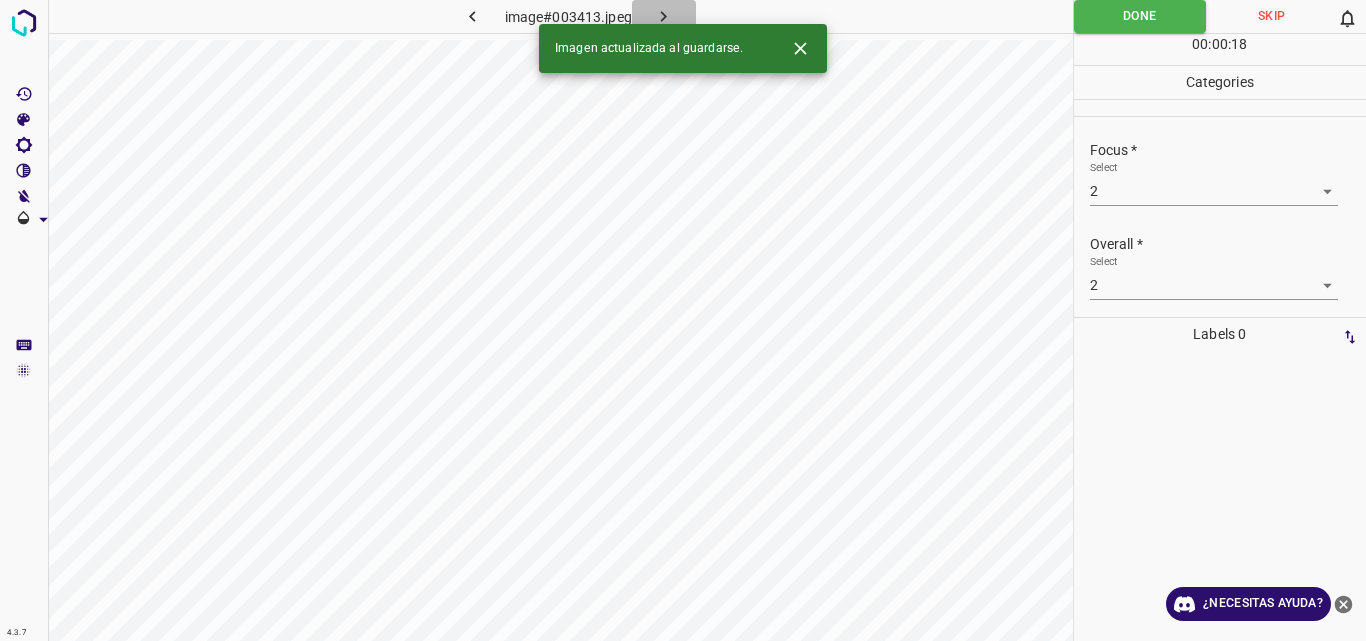click 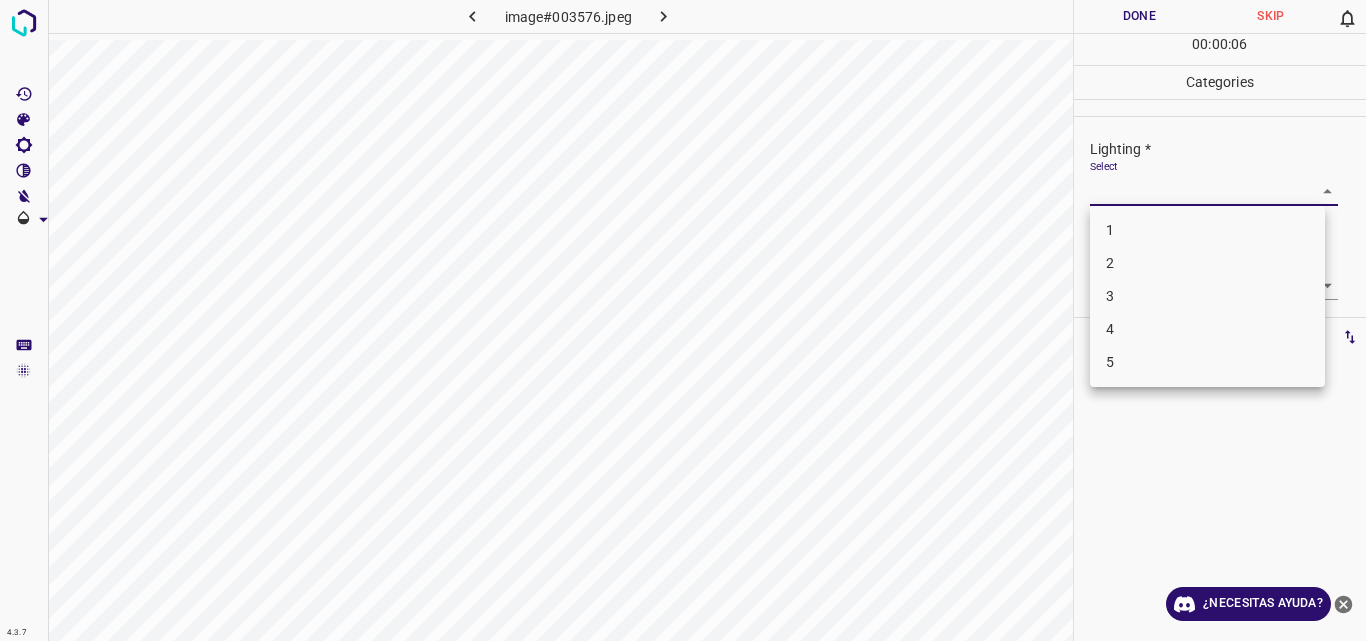 click on "4.3.7 image#003576.jpeg Done Skip 0 00   : 00   : 06   Categories Lighting *  Select ​ Focus *  Select ​ Overall *  Select ​ Labels   0 Categories 1 Lighting 2 Focus 3 Overall Tools Space Change between modes (Draw & Edit) I Auto labeling R Restore zoom M Zoom in N Zoom out Delete Delete selecte label Filters Z Restore filters X Saturation filter C Brightness filter V Contrast filter B Gray scale filter General O Download ¿Necesitas ayuda? Original text Rate this translation Your feedback will be used to help improve Google Translate - Texto - Esconder - Borrar 1 2 3 4 5" at bounding box center (683, 320) 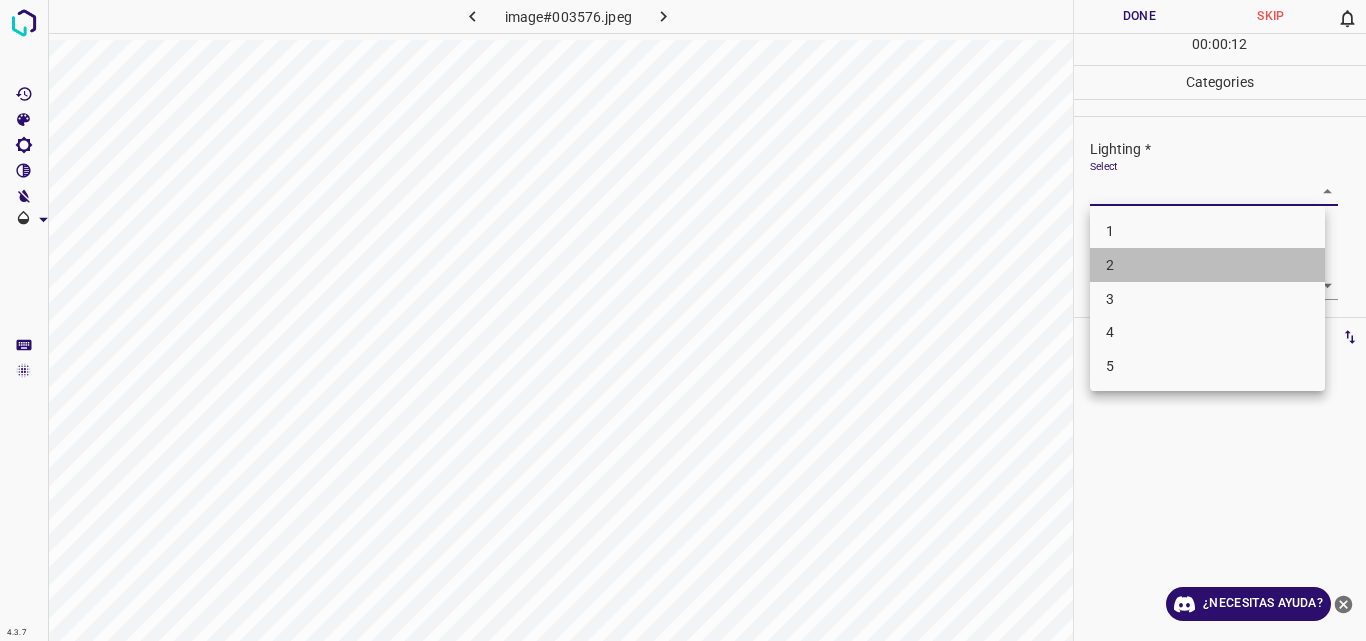 click on "2" at bounding box center [1207, 265] 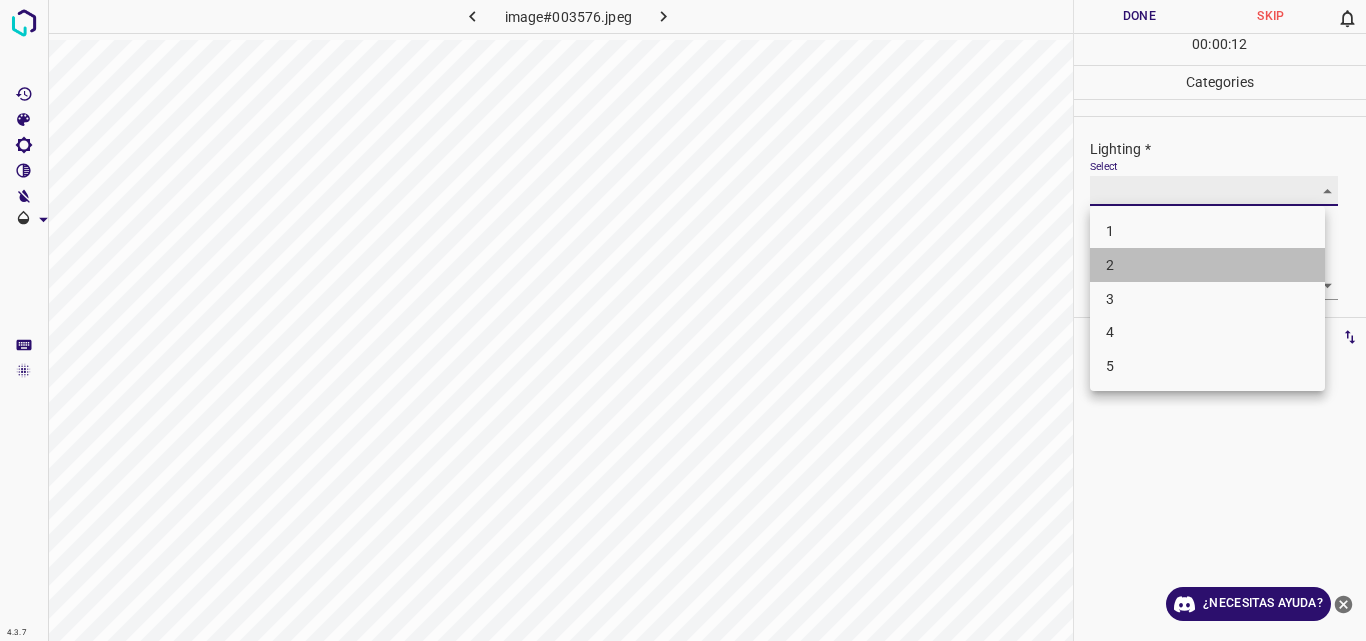 type on "2" 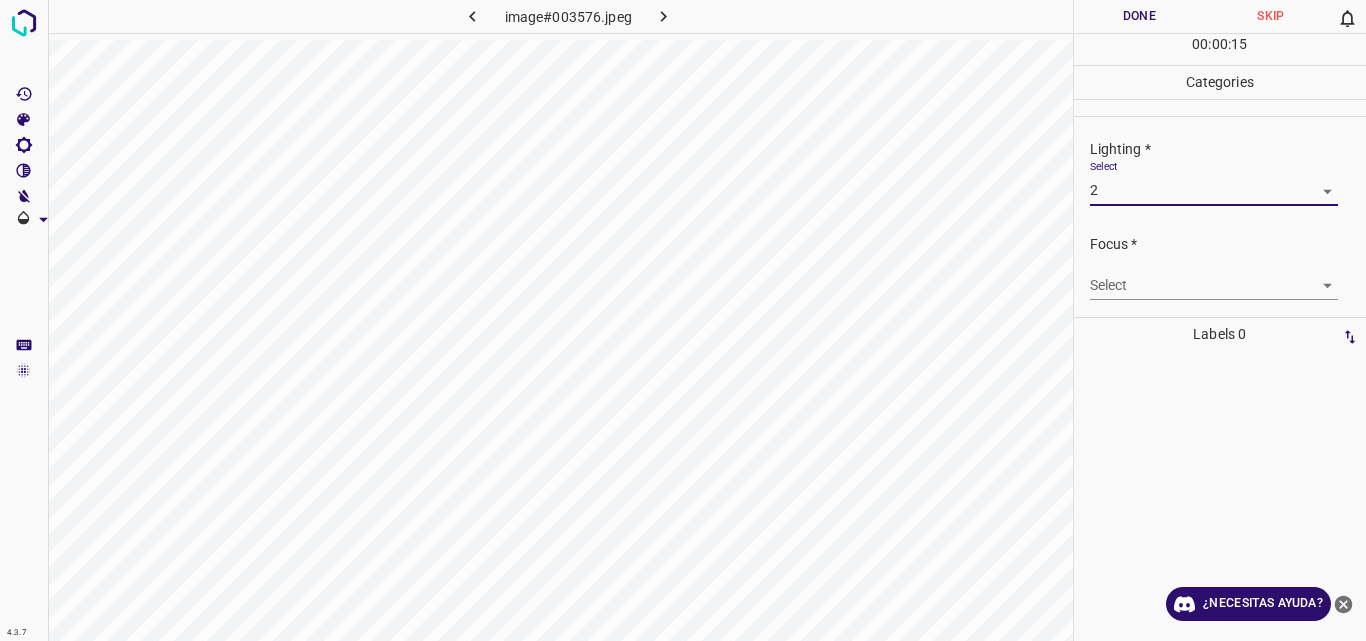 click on "4.3.7 image#003576.jpeg Done Skip 0 00   : 00   : 15   Categories Lighting *  Select 2 2 Focus *  Select ​ Overall *  Select ​ Labels   0 Categories 1 Lighting 2 Focus 3 Overall Tools Space Change between modes (Draw & Edit) I Auto labeling R Restore zoom M Zoom in N Zoom out Delete Delete selecte label Filters Z Restore filters X Saturation filter C Brightness filter V Contrast filter B Gray scale filter General O Download ¿Necesitas ayuda? Original text Rate this translation Your feedback will be used to help improve Google Translate - Texto - Esconder - Borrar" at bounding box center [683, 320] 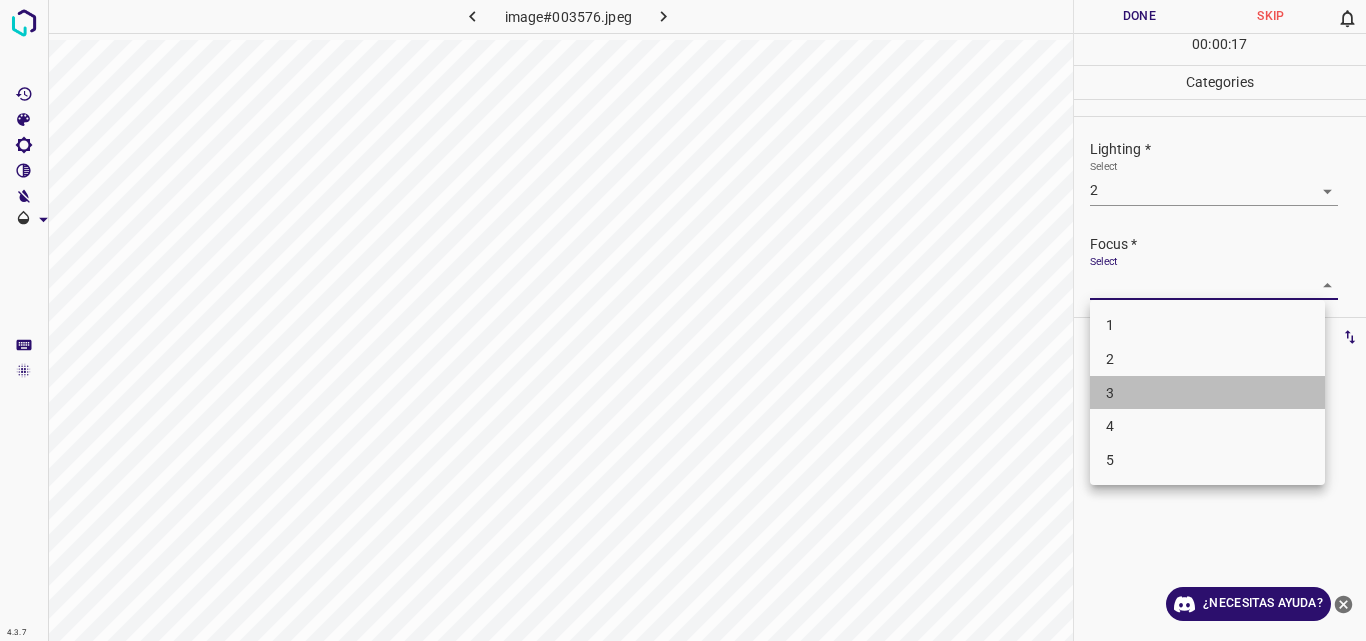 click on "3" at bounding box center (1207, 393) 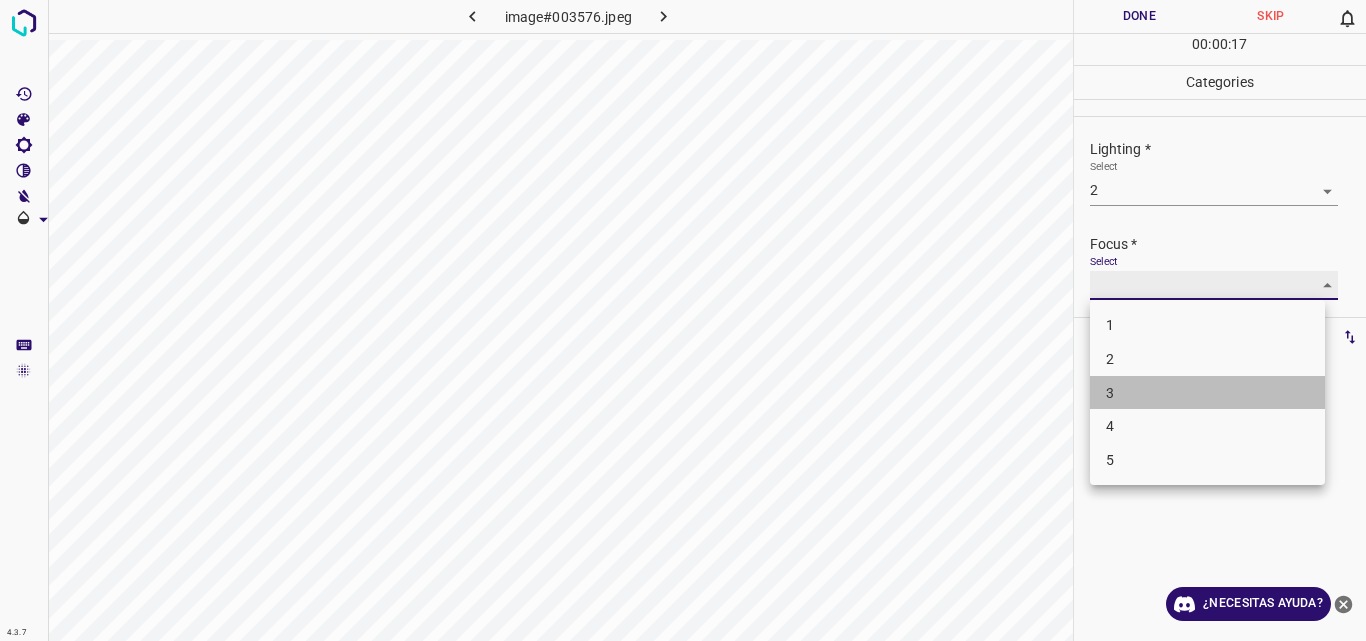 type on "3" 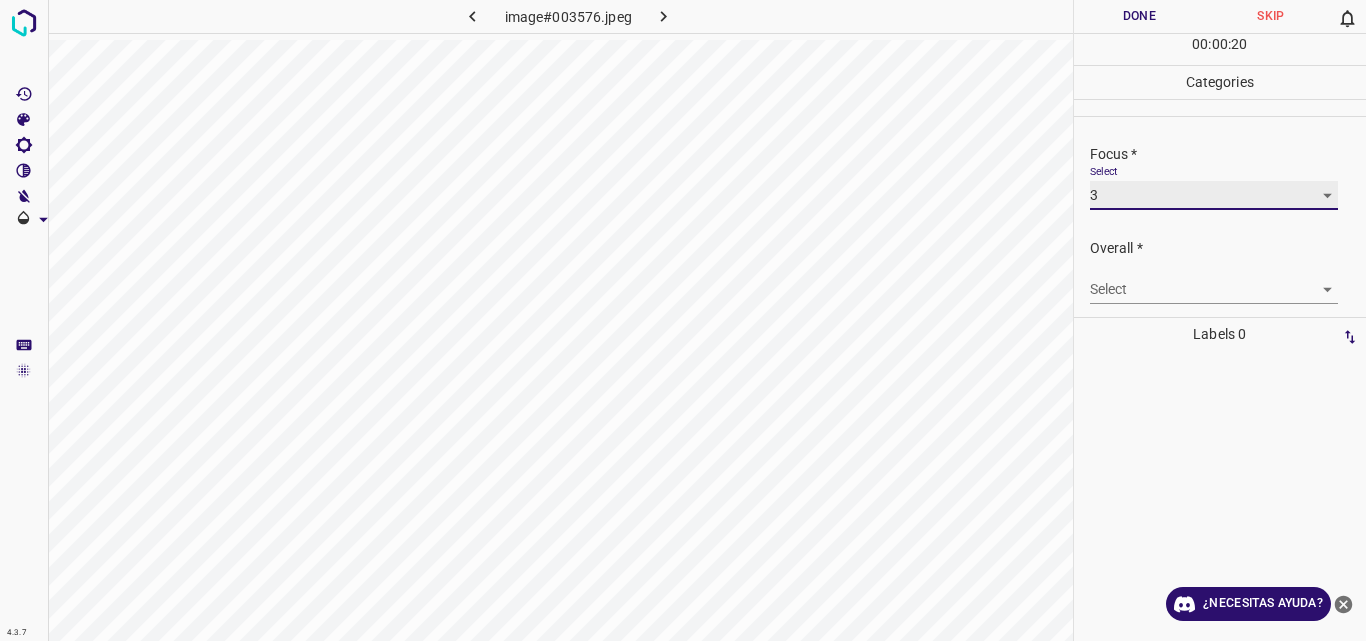 scroll, scrollTop: 98, scrollLeft: 0, axis: vertical 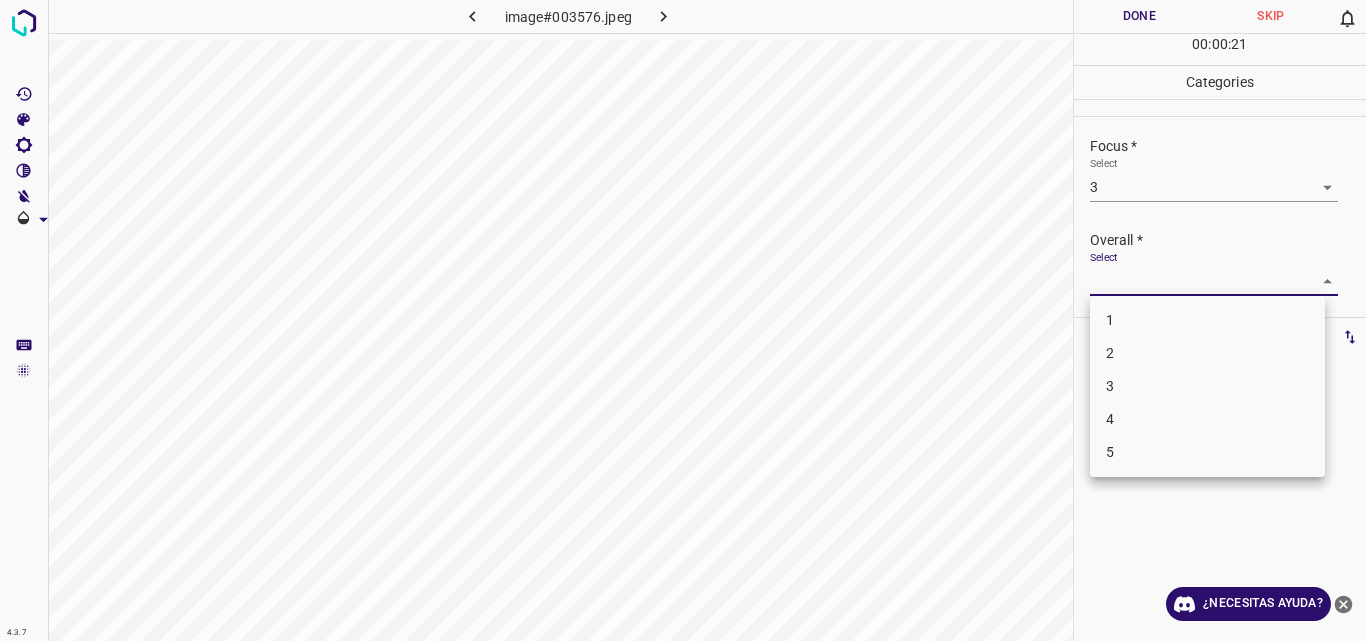 click on "4.3.7 image#003576.jpeg Done Skip 0 00   : 00   : 21   Categories Lighting *  Select 2 2 Focus *  Select 3 3 Overall *  Select ​ Labels   0 Categories 1 Lighting 2 Focus 3 Overall Tools Space Change between modes (Draw & Edit) I Auto labeling R Restore zoom M Zoom in N Zoom out Delete Delete selecte label Filters Z Restore filters X Saturation filter C Brightness filter V Contrast filter B Gray scale filter General O Download ¿Necesitas ayuda? Original text Rate this translation Your feedback will be used to help improve Google Translate - Texto - Esconder - Borrar 1 2 3 4 5" at bounding box center (683, 320) 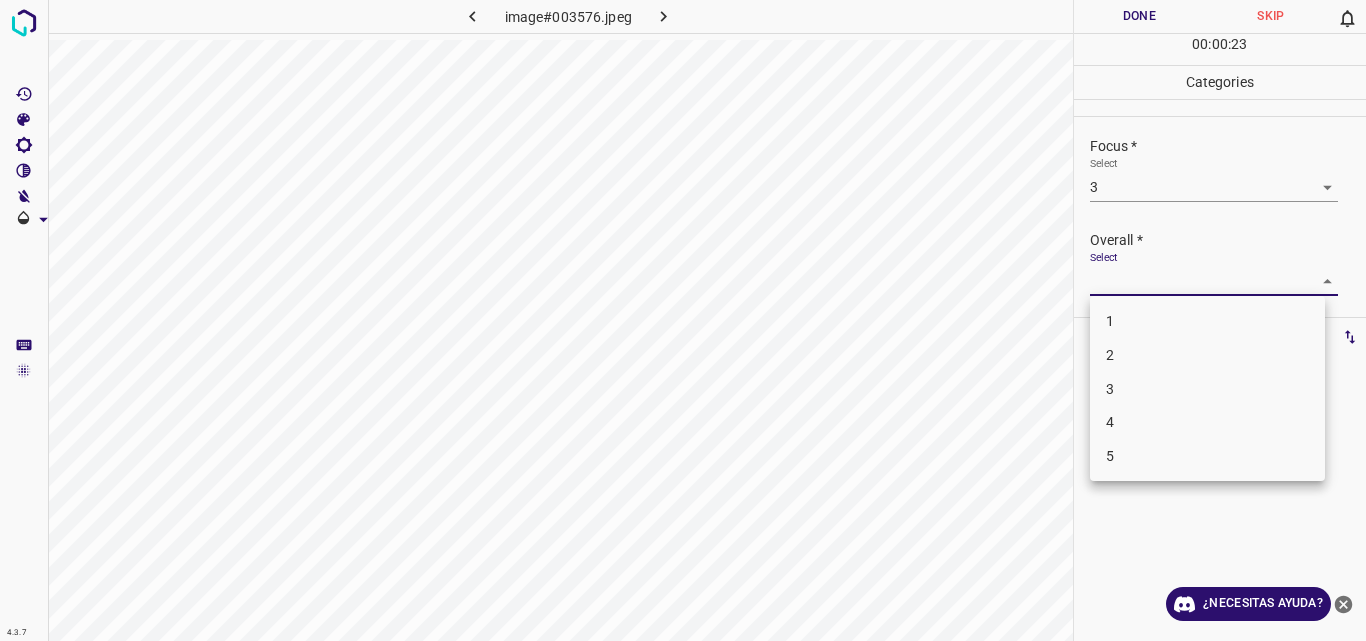 click on "3" at bounding box center [1207, 389] 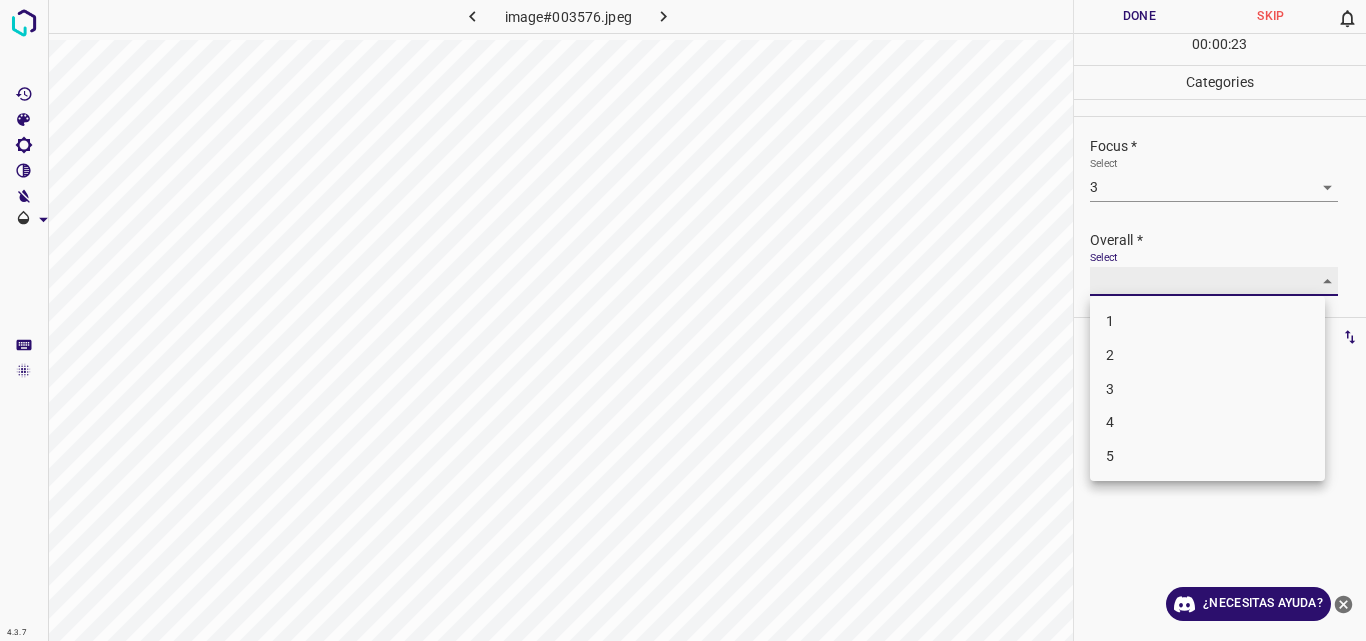 type on "3" 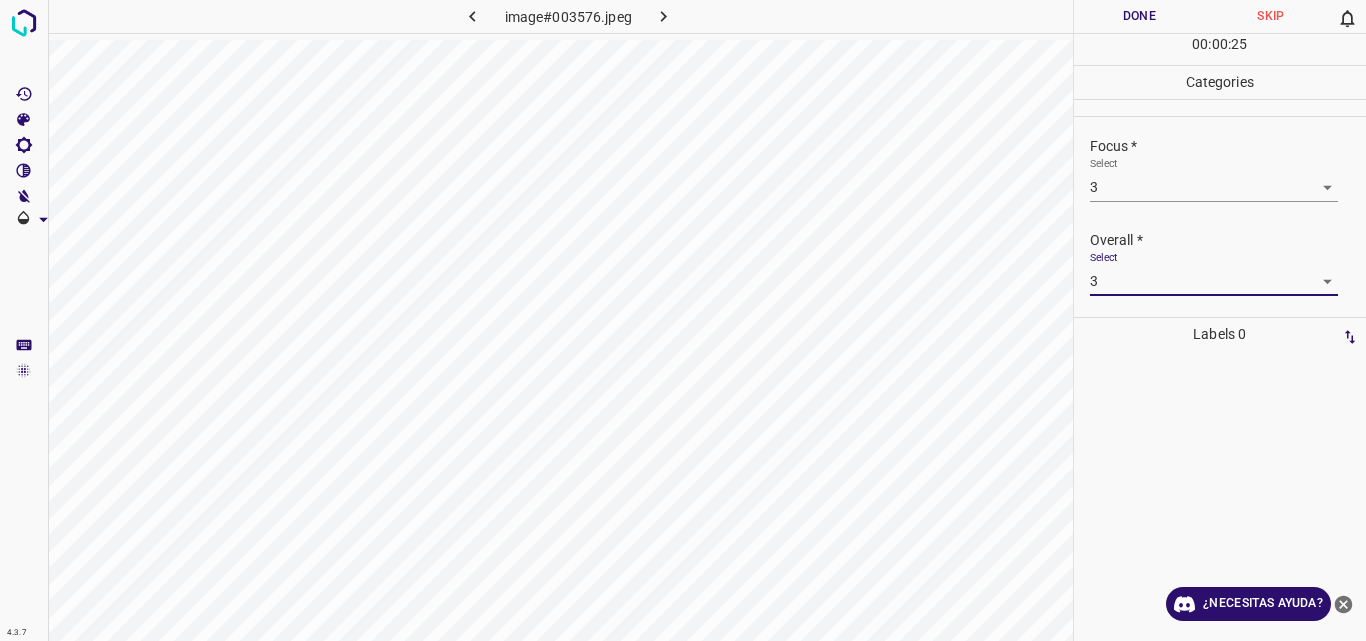 click on "Done" at bounding box center [1140, 16] 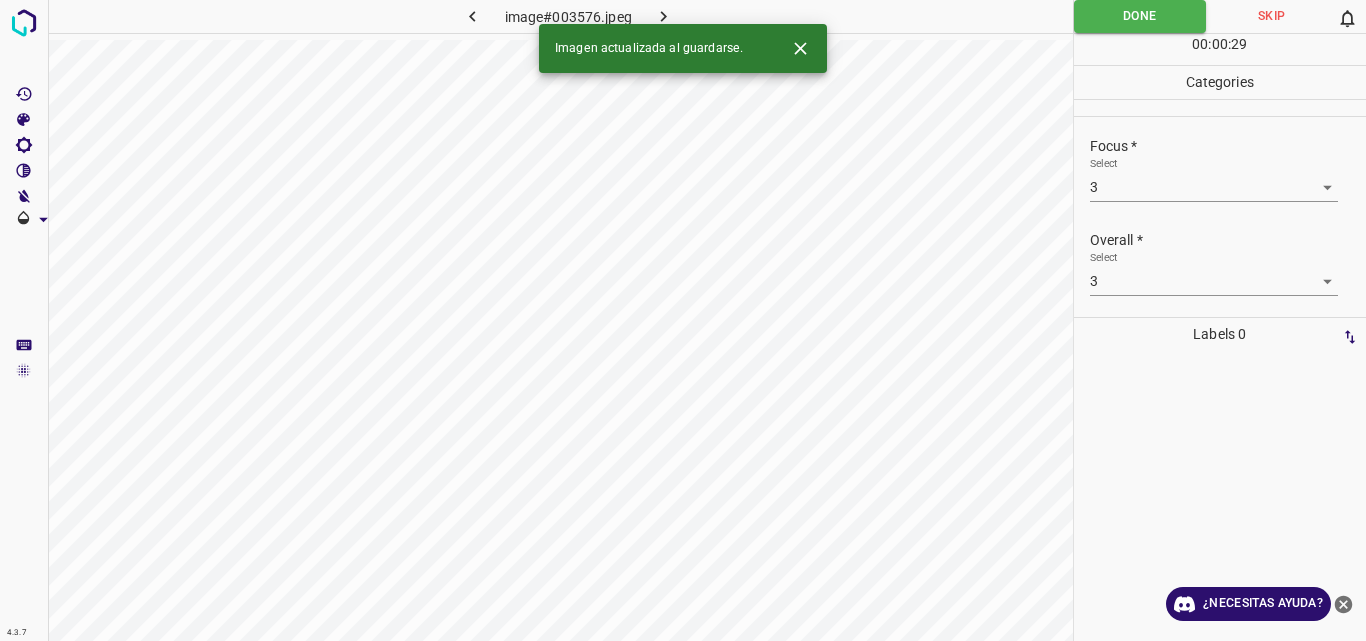 click 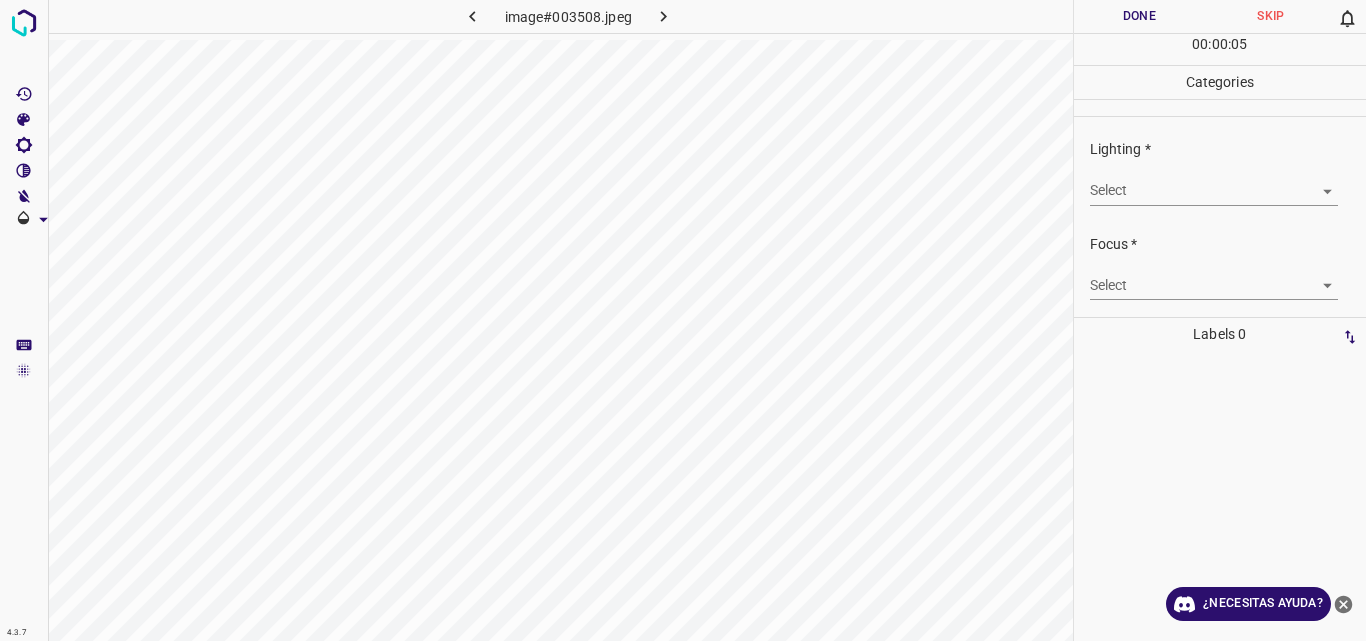 click on "4.3.7 image#003508.jpeg Done Skip 0 00   : 00   : 05   Categories Lighting *  Select ​ Focus *  Select ​ Overall *  Select ​ Labels   0 Categories 1 Lighting 2 Focus 3 Overall Tools Space Change between modes (Draw & Edit) I Auto labeling R Restore zoom M Zoom in N Zoom out Delete Delete selecte label Filters Z Restore filters X Saturation filter C Brightness filter V Contrast filter B Gray scale filter General O Download ¿Necesitas ayuda? Original text Rate this translation Your feedback will be used to help improve Google Translate - Texto - Esconder - Borrar" at bounding box center (683, 320) 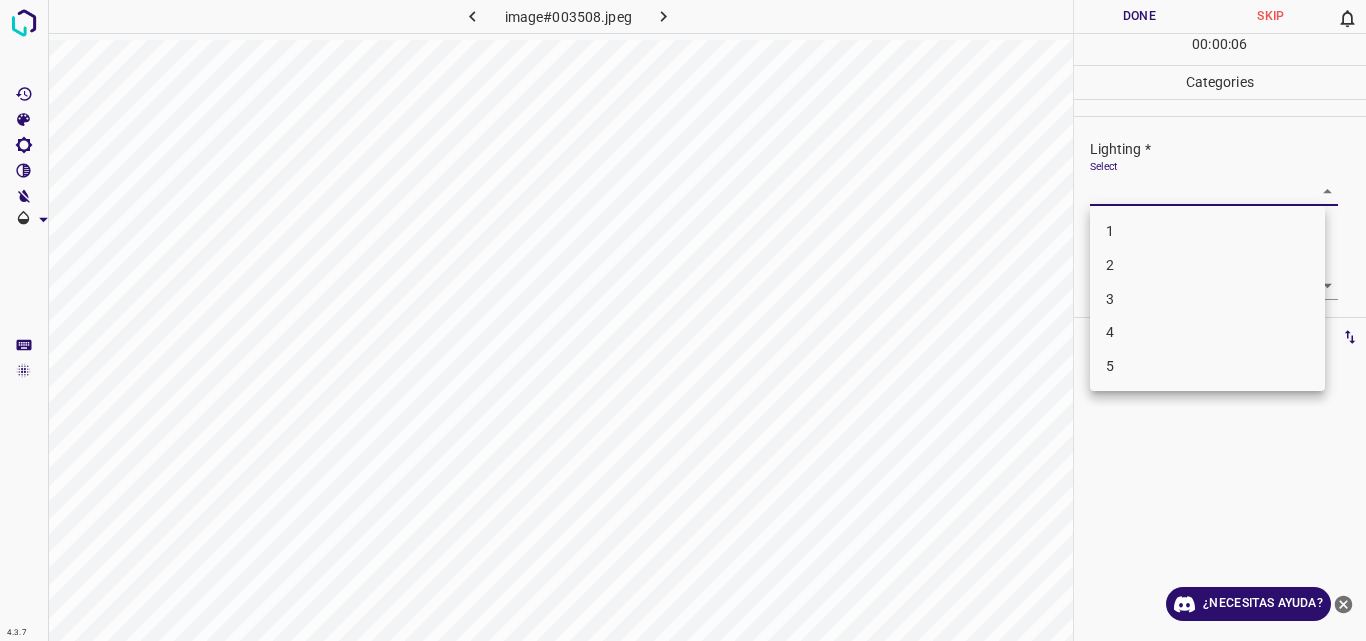 click on "2" at bounding box center (1207, 265) 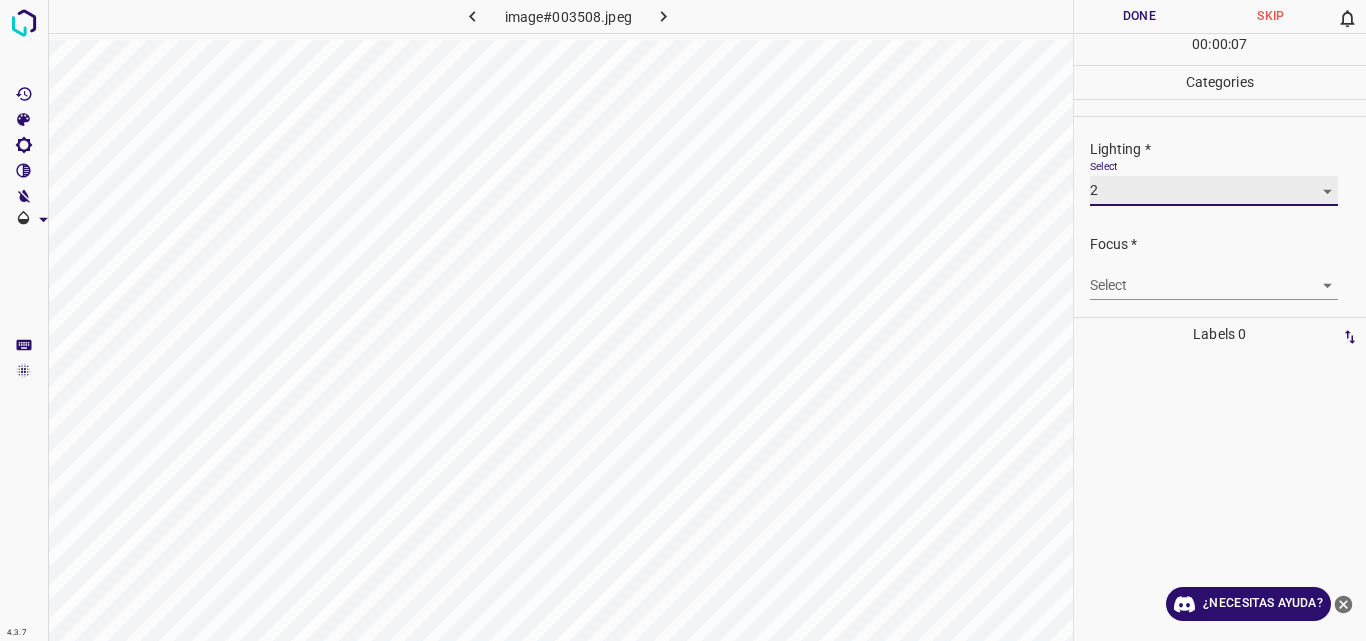 type on "2" 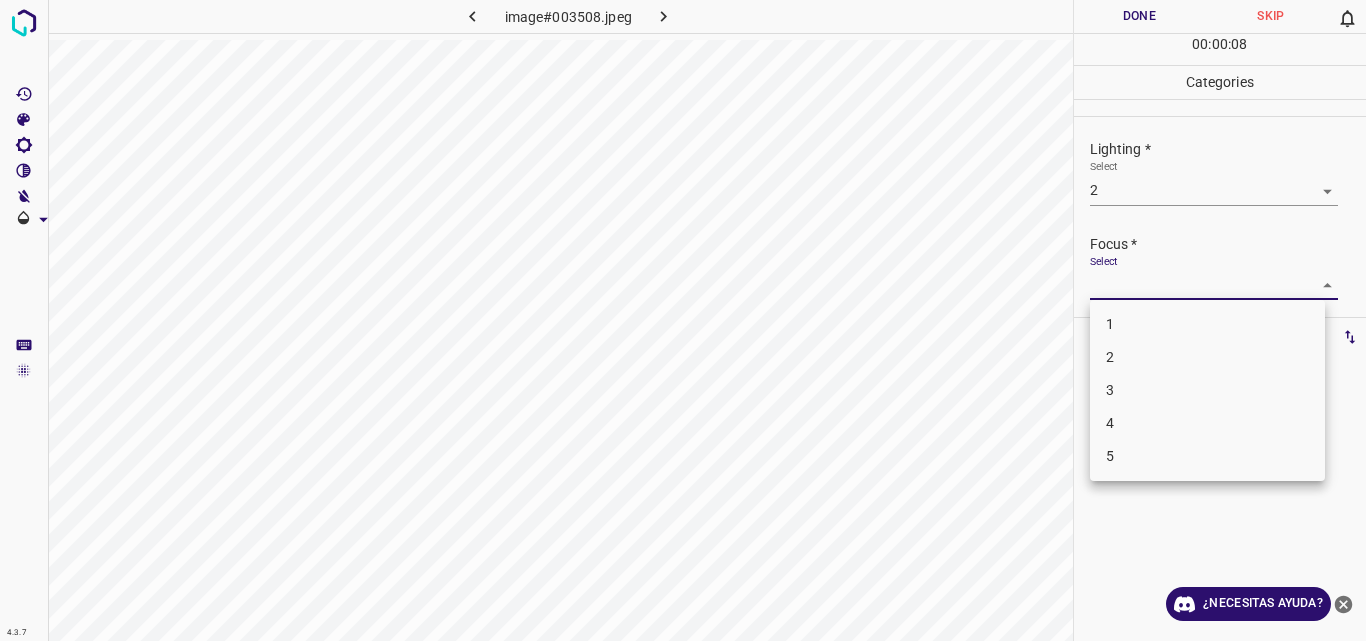 click on "4.3.7 image#003508.jpeg Done Skip 0 00   : 00   : 08   Categories Lighting *  Select 2 2 Focus *  Select ​ Overall *  Select ​ Labels   0 Categories 1 Lighting 2 Focus 3 Overall Tools Space Change between modes (Draw & Edit) I Auto labeling R Restore zoom M Zoom in N Zoom out Delete Delete selecte label Filters Z Restore filters X Saturation filter C Brightness filter V Contrast filter B Gray scale filter General O Download ¿Necesitas ayuda? Original text Rate this translation Your feedback will be used to help improve Google Translate - Texto - Esconder - Borrar 1 2 3 4 5" at bounding box center (683, 320) 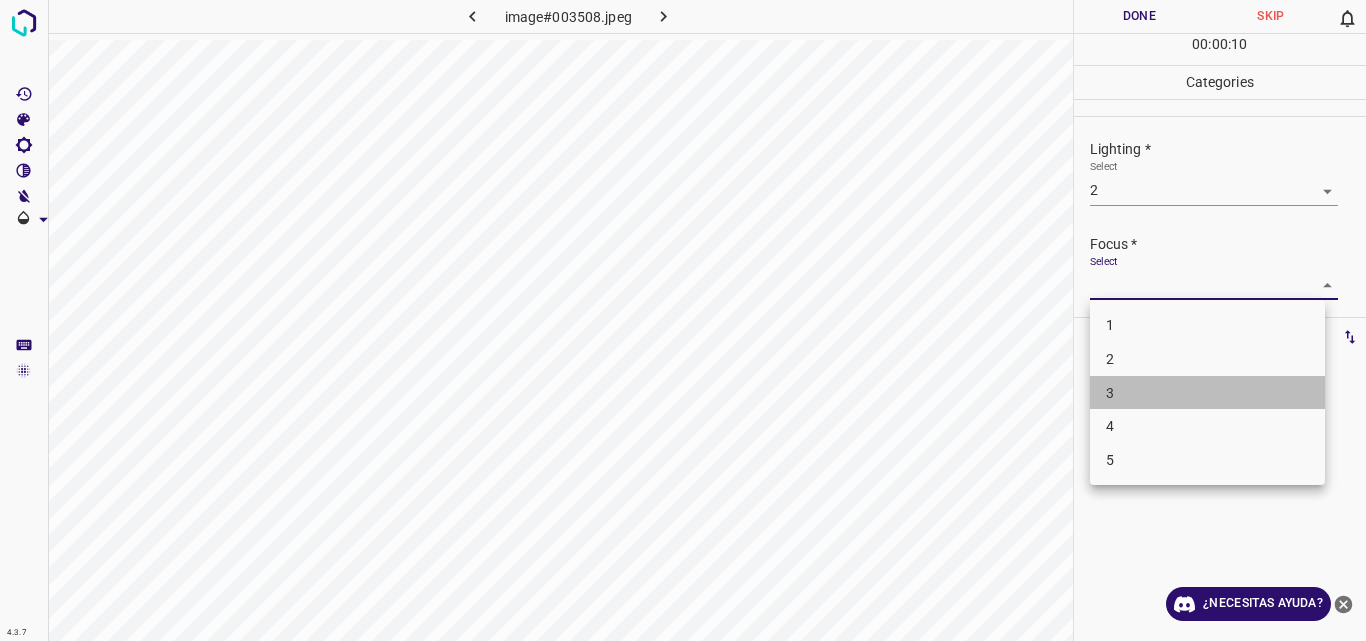click on "3" at bounding box center [1207, 393] 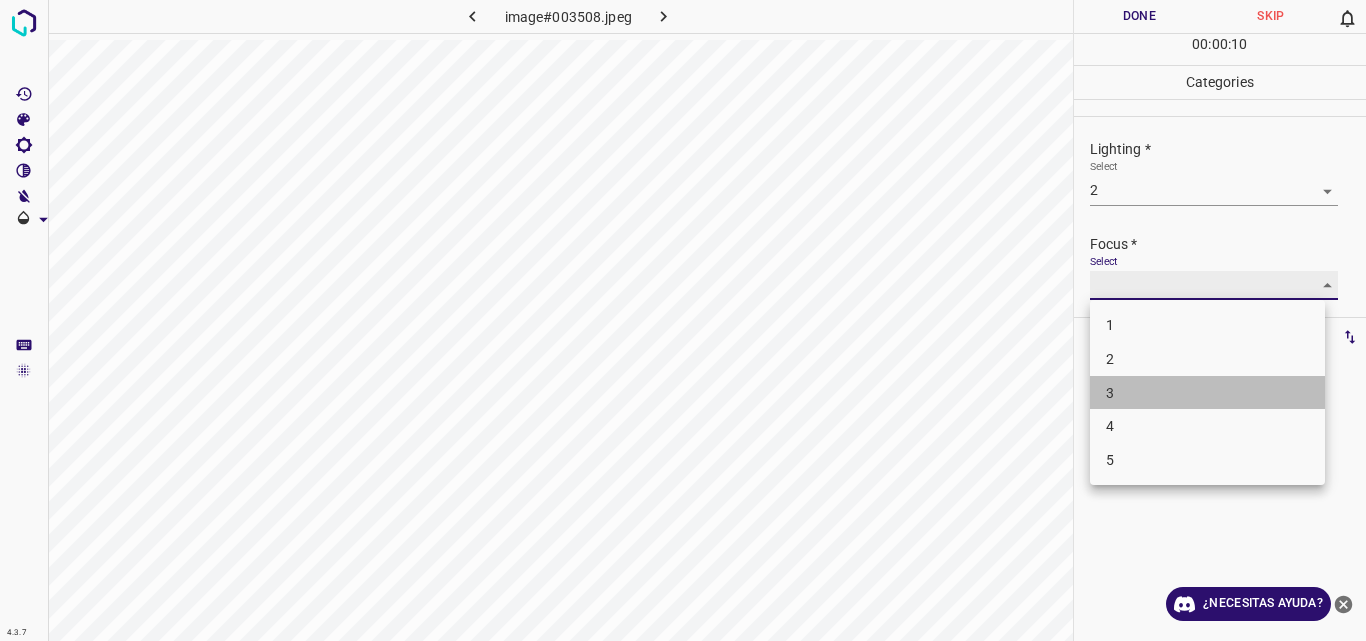type on "3" 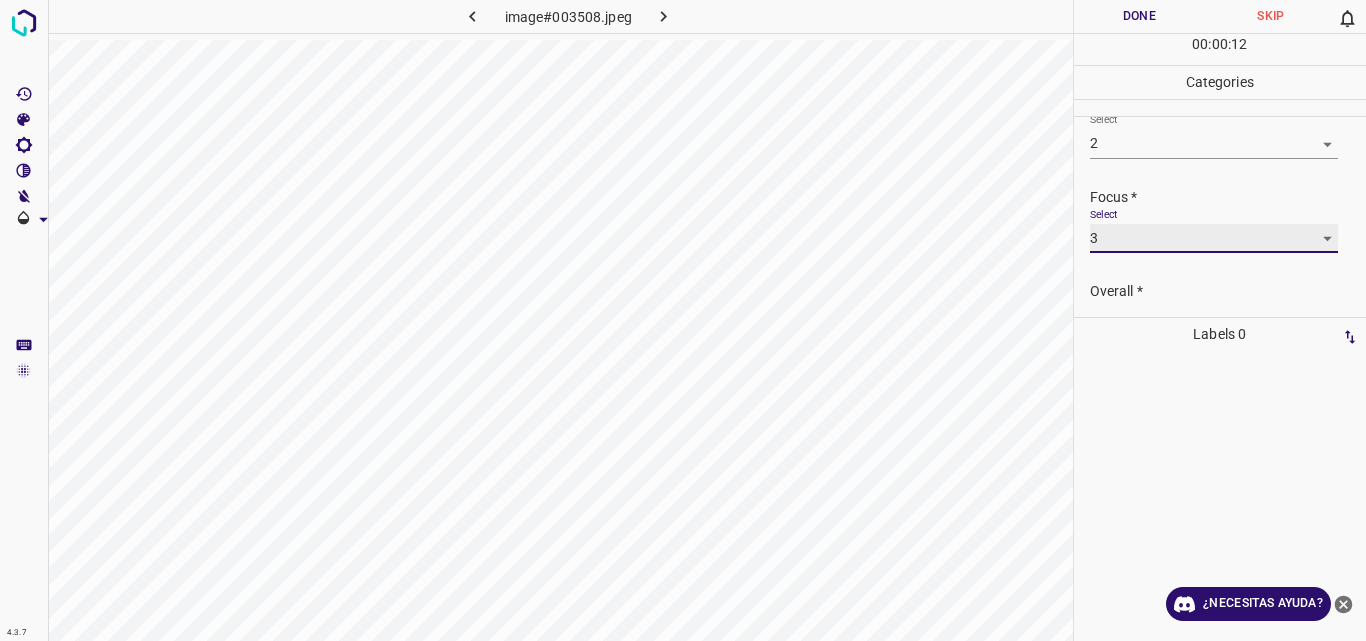 scroll, scrollTop: 98, scrollLeft: 0, axis: vertical 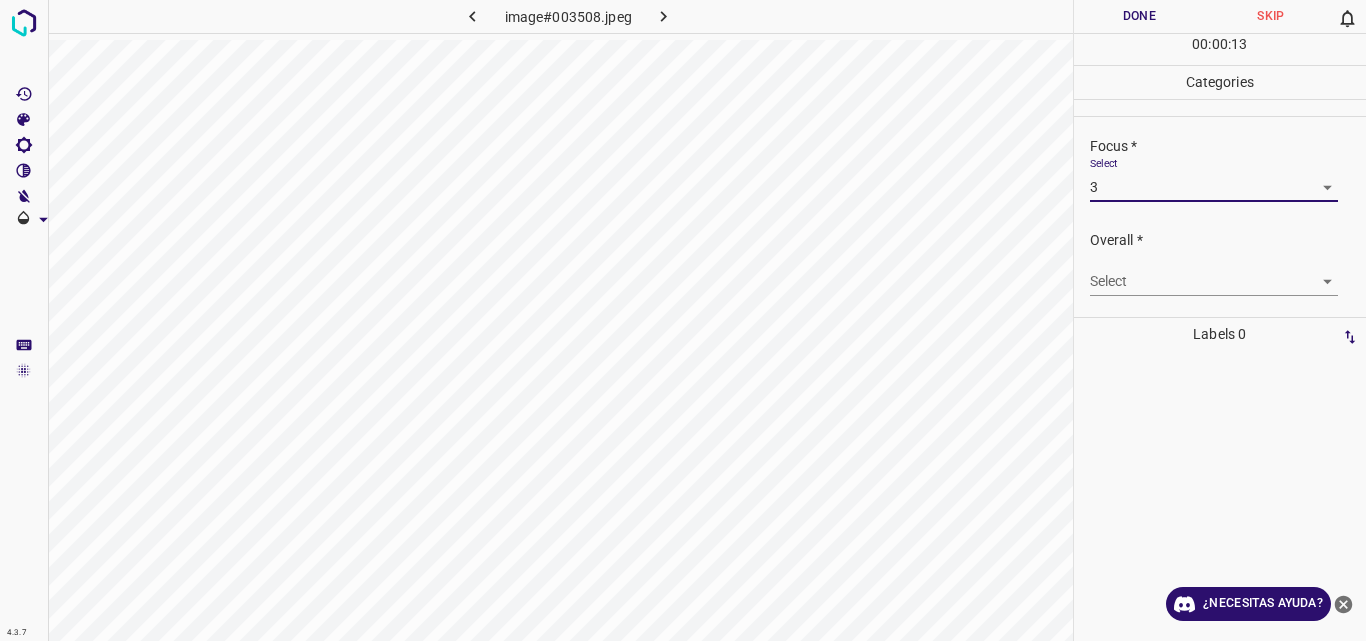 click on "4.3.7 image#003508.jpeg Done Skip 0 00   : 00   : 13   Categories Lighting *  Select 2 2 Focus *  Select 3 3 Overall *  Select ​ Labels   0 Categories 1 Lighting 2 Focus 3 Overall Tools Space Change between modes (Draw & Edit) I Auto labeling R Restore zoom M Zoom in N Zoom out Delete Delete selecte label Filters Z Restore filters X Saturation filter C Brightness filter V Contrast filter B Gray scale filter General O Download ¿Necesitas ayuda? Original text Rate this translation Your feedback will be used to help improve Google Translate - Texto - Esconder - Borrar" at bounding box center [683, 320] 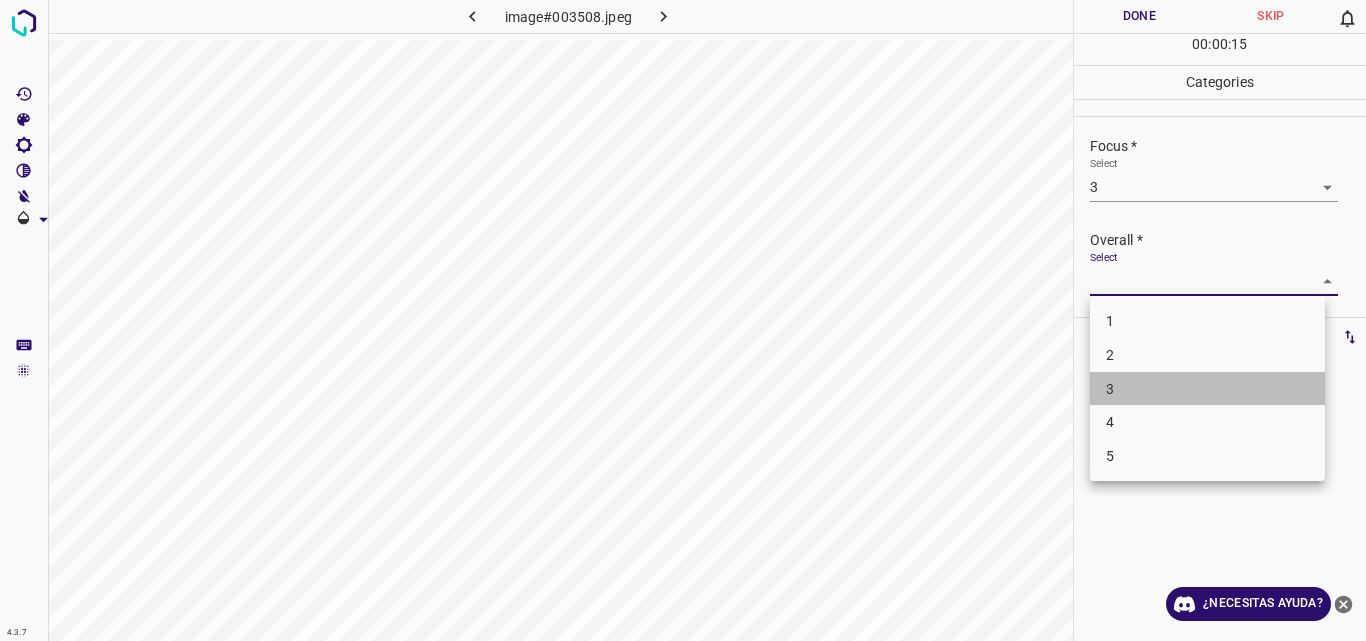 click on "3" at bounding box center (1207, 389) 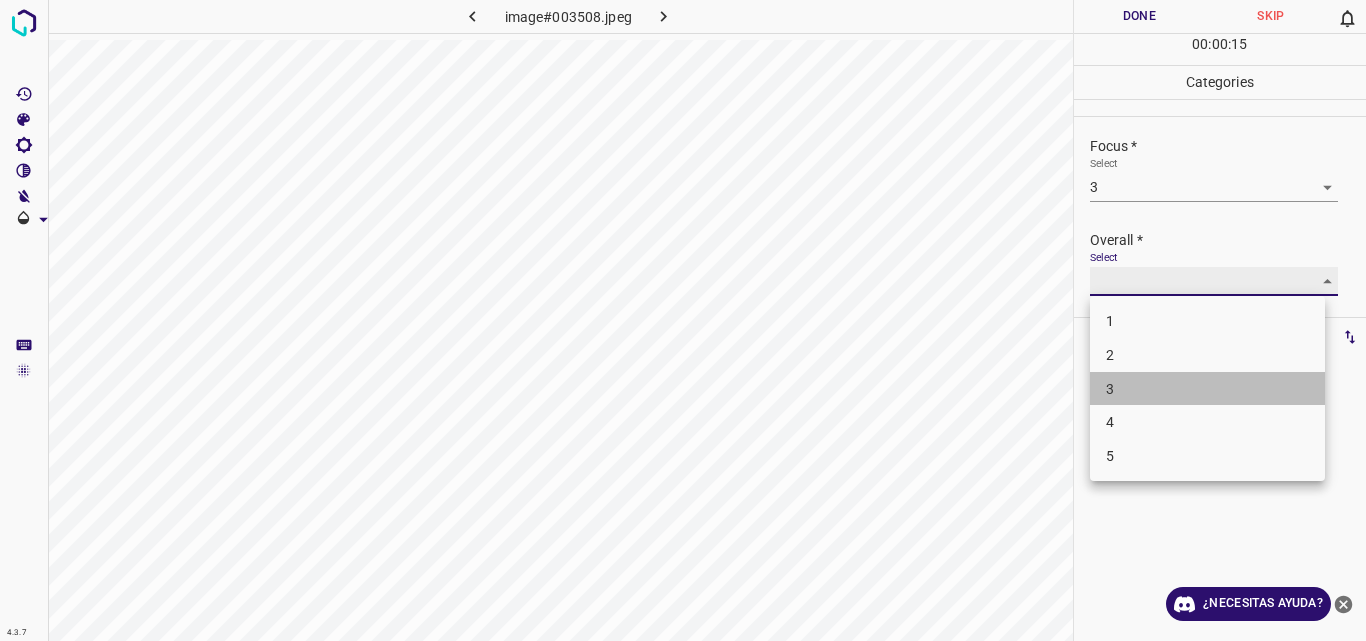 type on "3" 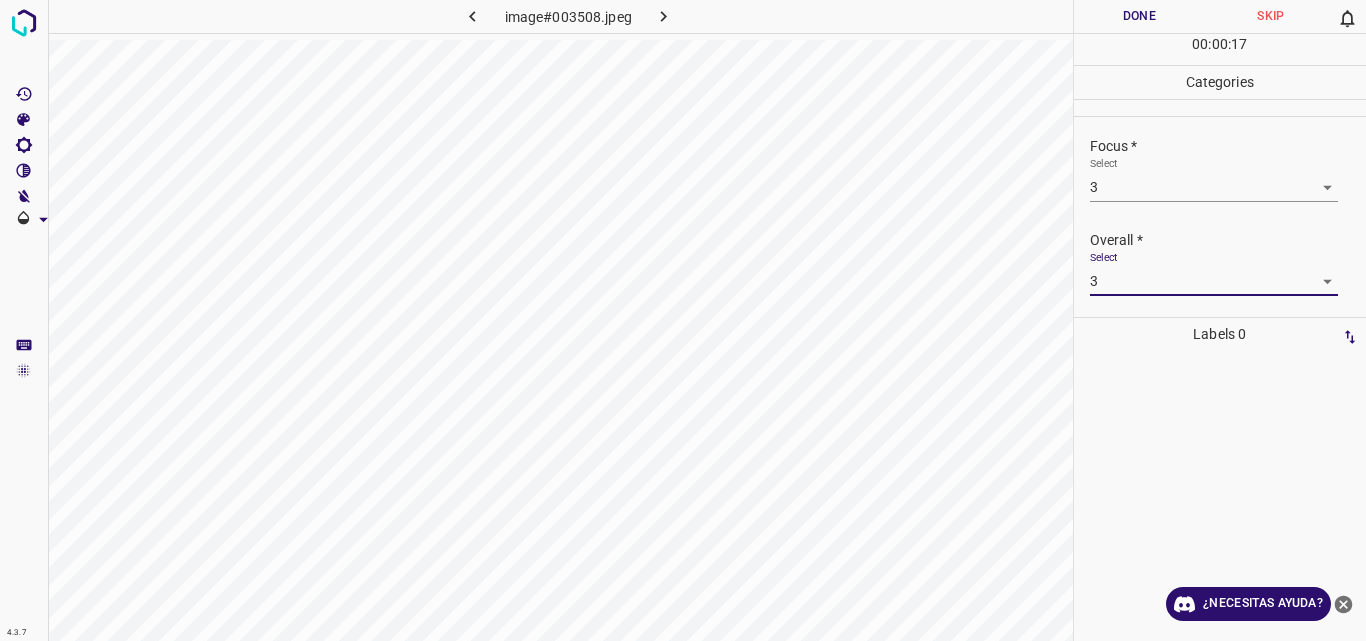 click on "Done" at bounding box center (1140, 16) 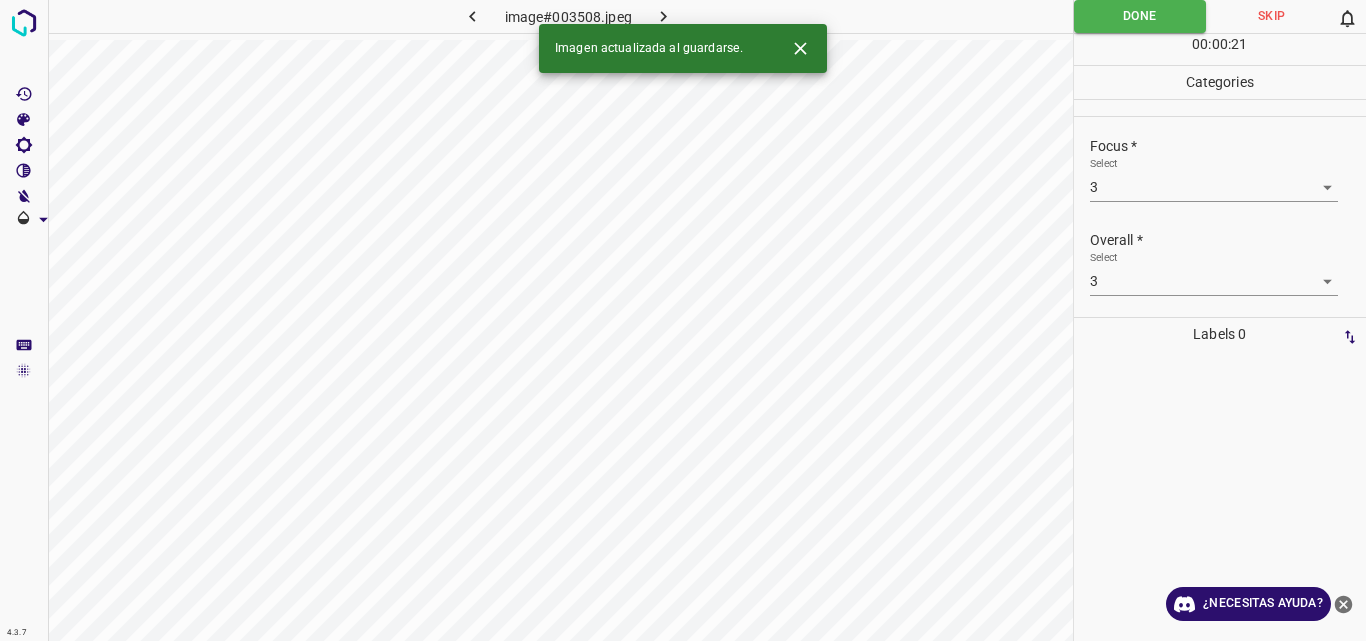 click 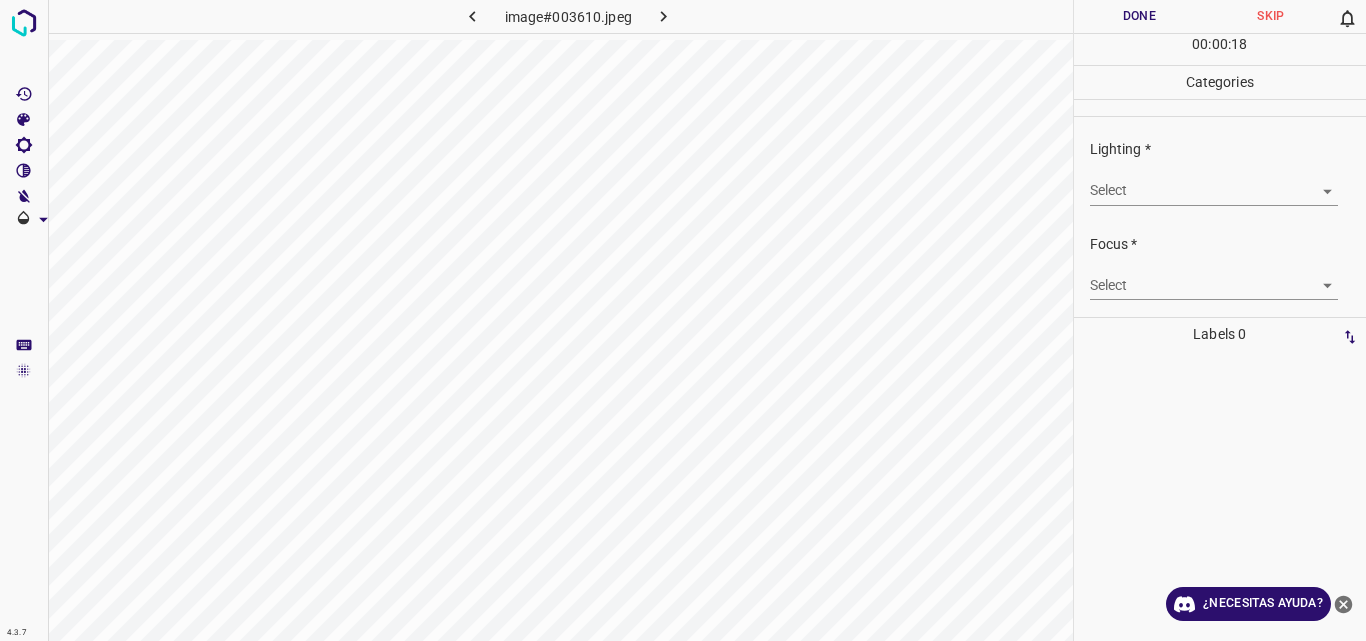 click on "4.3.7 image#003610.jpeg Done Skip 0 00   : 00   : 18   Categories Lighting *  Select ​ Focus *  Select ​ Overall *  Select ​ Labels   0 Categories 1 Lighting 2 Focus 3 Overall Tools Space Change between modes (Draw & Edit) I Auto labeling R Restore zoom M Zoom in N Zoom out Delete Delete selecte label Filters Z Restore filters X Saturation filter C Brightness filter V Contrast filter B Gray scale filter General O Download ¿Necesitas ayuda? Original text Rate this translation Your feedback will be used to help improve Google Translate - Texto - Esconder - Borrar" at bounding box center (683, 320) 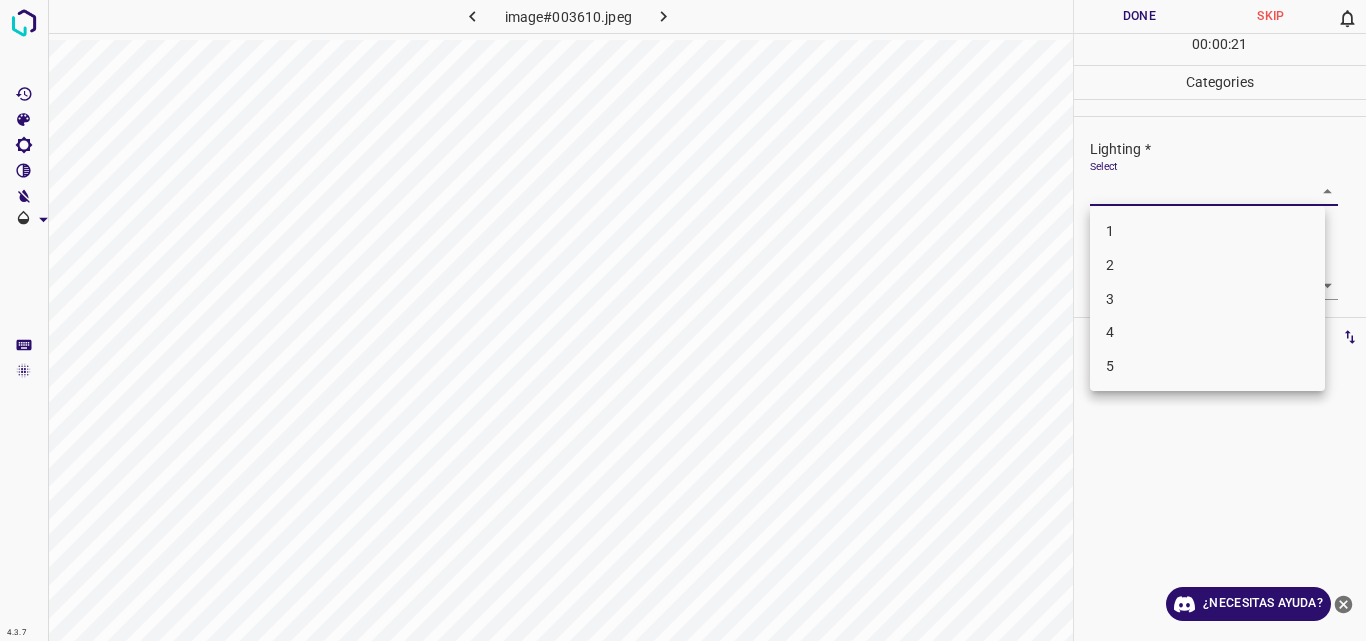 click on "3" at bounding box center (1207, 299) 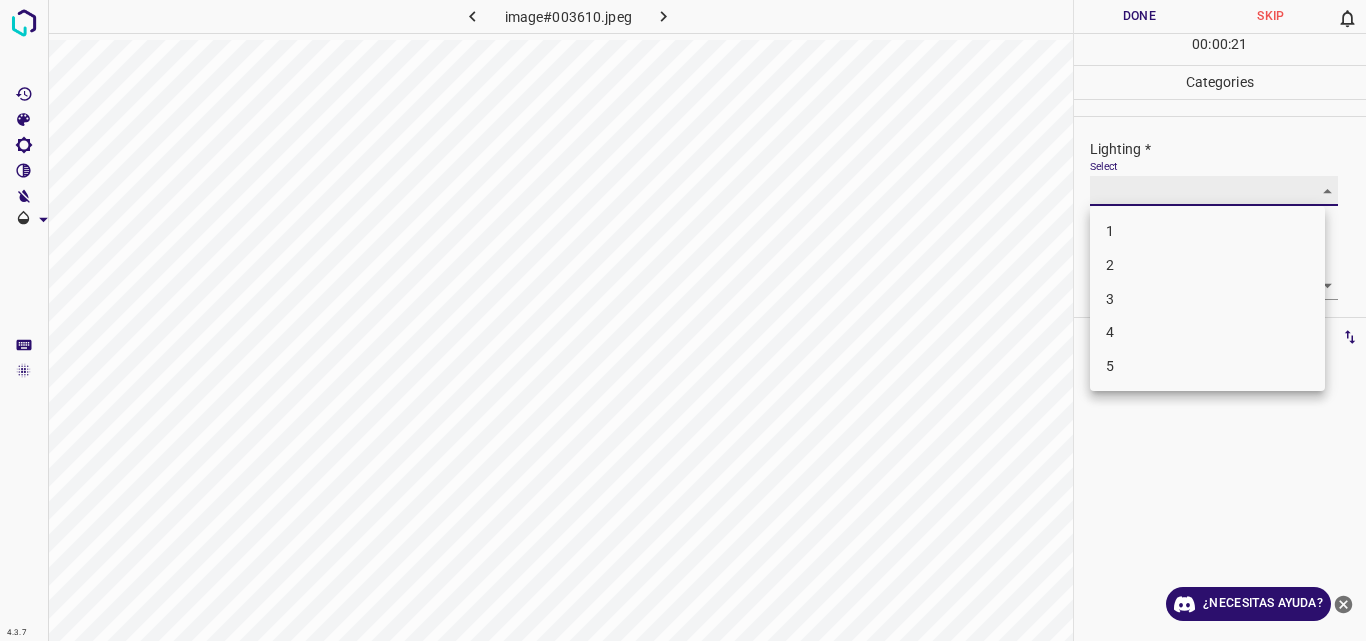 type on "3" 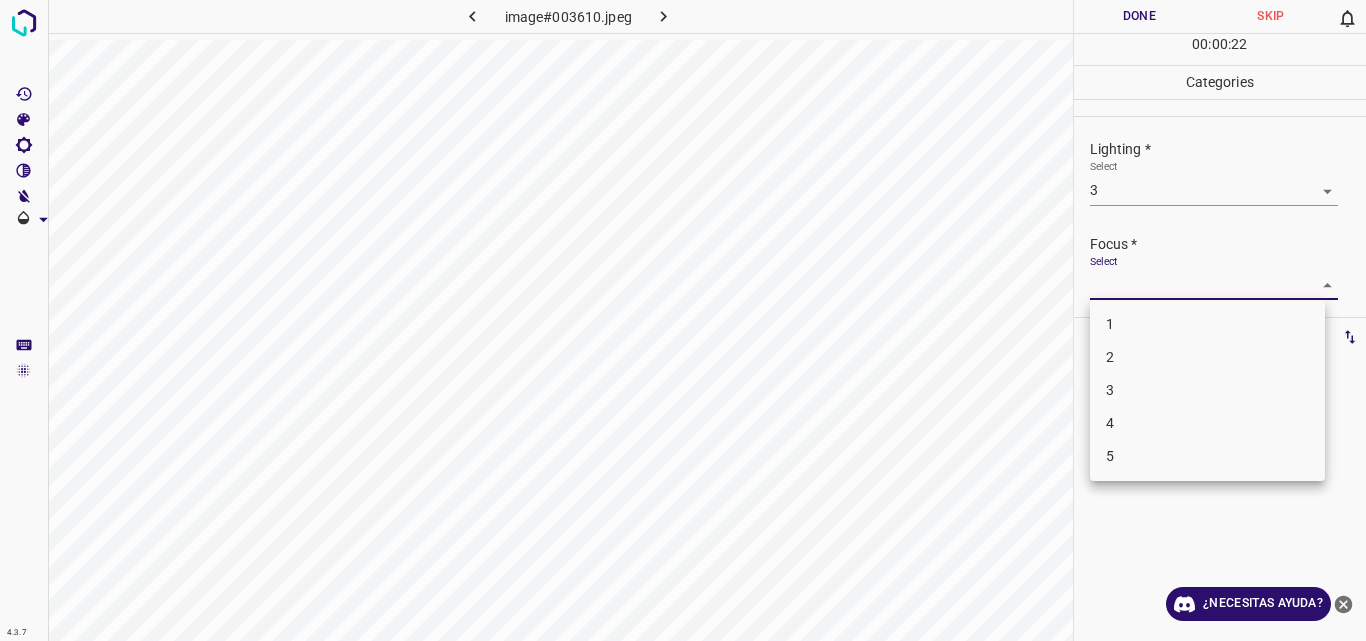 click on "4.3.7 image#003610.jpeg Done Skip 0 00   : 00   : 22   Categories Lighting *  Select 3 3 Focus *  Select ​ Overall *  Select ​ Labels   0 Categories 1 Lighting 2 Focus 3 Overall Tools Space Change between modes (Draw & Edit) I Auto labeling R Restore zoom M Zoom in N Zoom out Delete Delete selecte label Filters Z Restore filters X Saturation filter C Brightness filter V Contrast filter B Gray scale filter General O Download ¿Necesitas ayuda? Original text Rate this translation Your feedback will be used to help improve Google Translate - Texto - Esconder - Borrar 1 2 3 4 5" at bounding box center (683, 320) 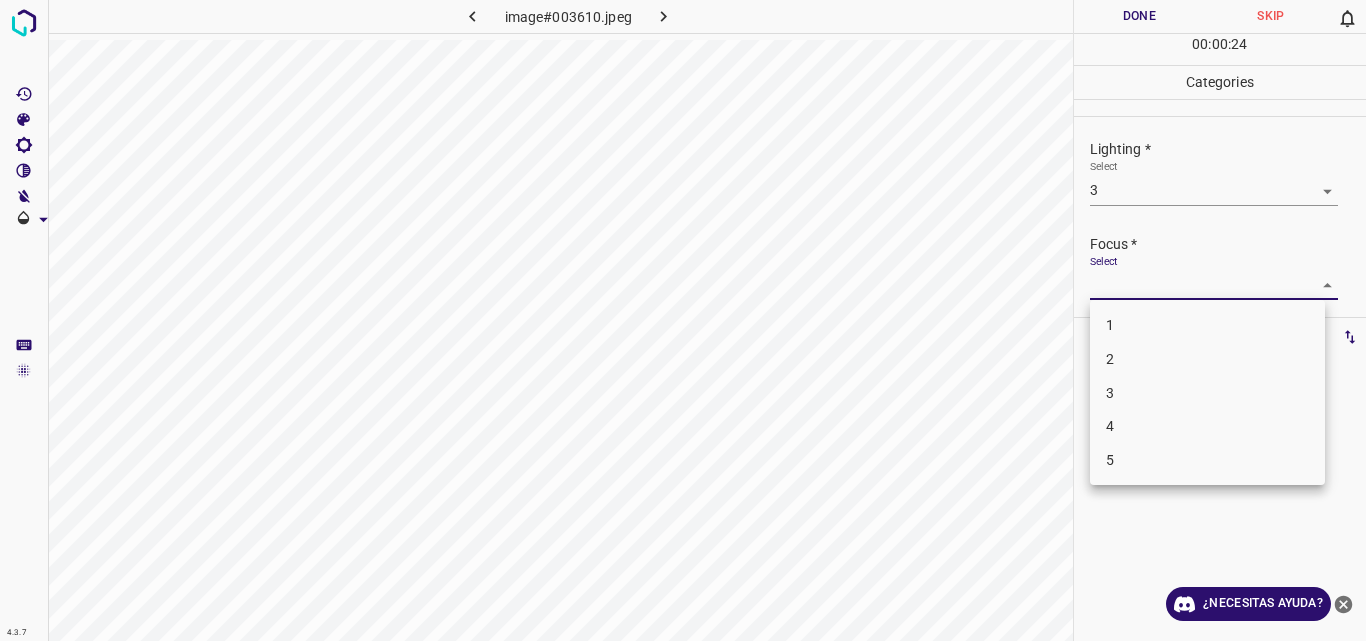 click on "3" at bounding box center (1207, 393) 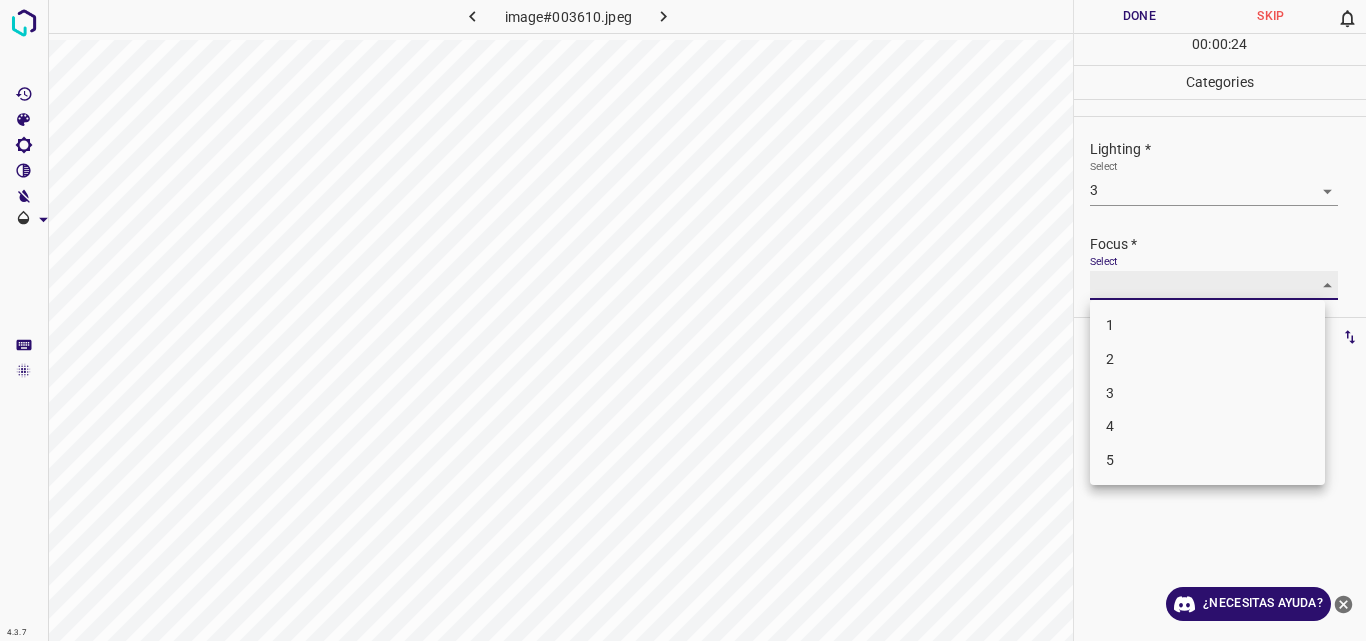 type on "3" 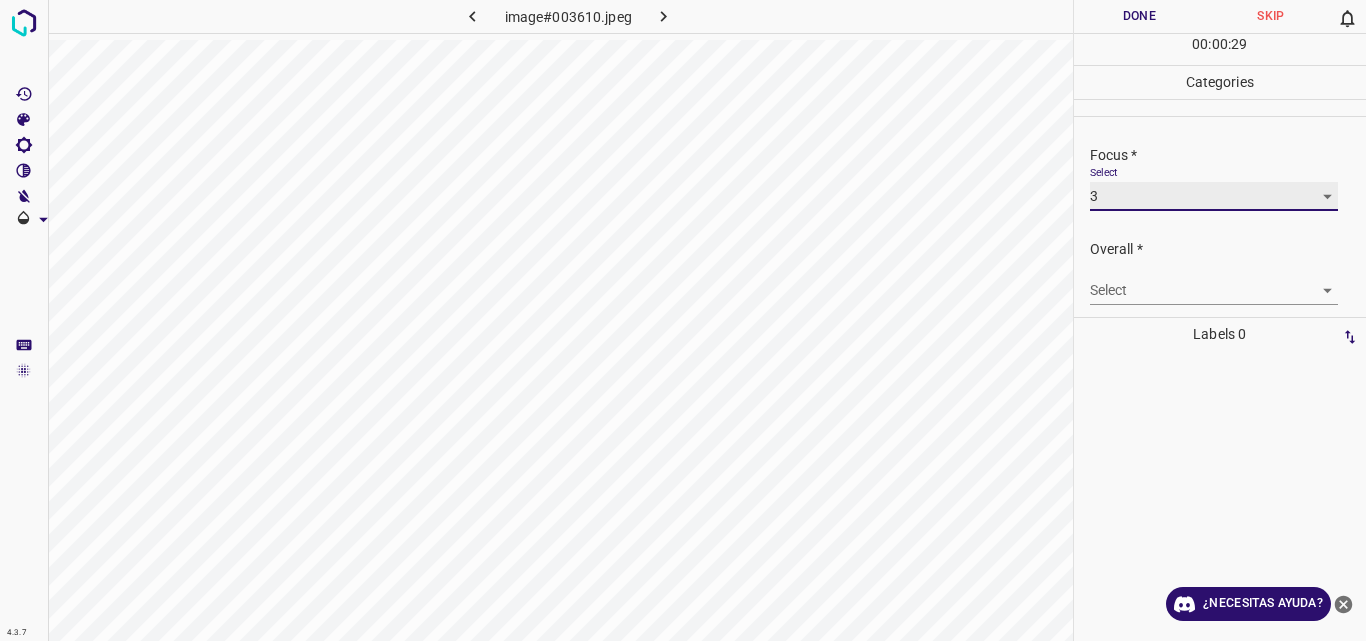 scroll, scrollTop: 98, scrollLeft: 0, axis: vertical 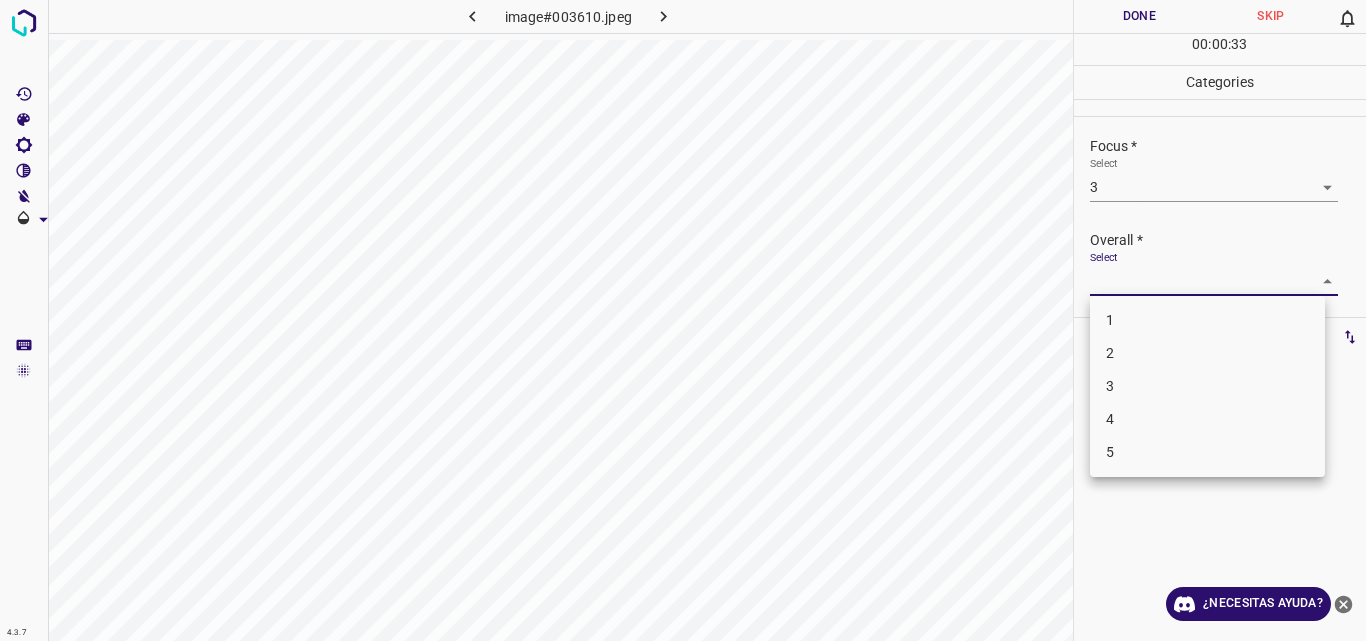 click on "4.3.7 image#003610.jpeg Done Skip 0 00   : 00   : 33   Categories Lighting *  Select 3 3 Focus *  Select 3 3 Overall *  Select ​ Labels   0 Categories 1 Lighting 2 Focus 3 Overall Tools Space Change between modes (Draw & Edit) I Auto labeling R Restore zoom M Zoom in N Zoom out Delete Delete selecte label Filters Z Restore filters X Saturation filter C Brightness filter V Contrast filter B Gray scale filter General O Download ¿Necesitas ayuda? Original text Rate this translation Your feedback will be used to help improve Google Translate - Texto - Esconder - Borrar 1 2 3 4 5" at bounding box center [683, 320] 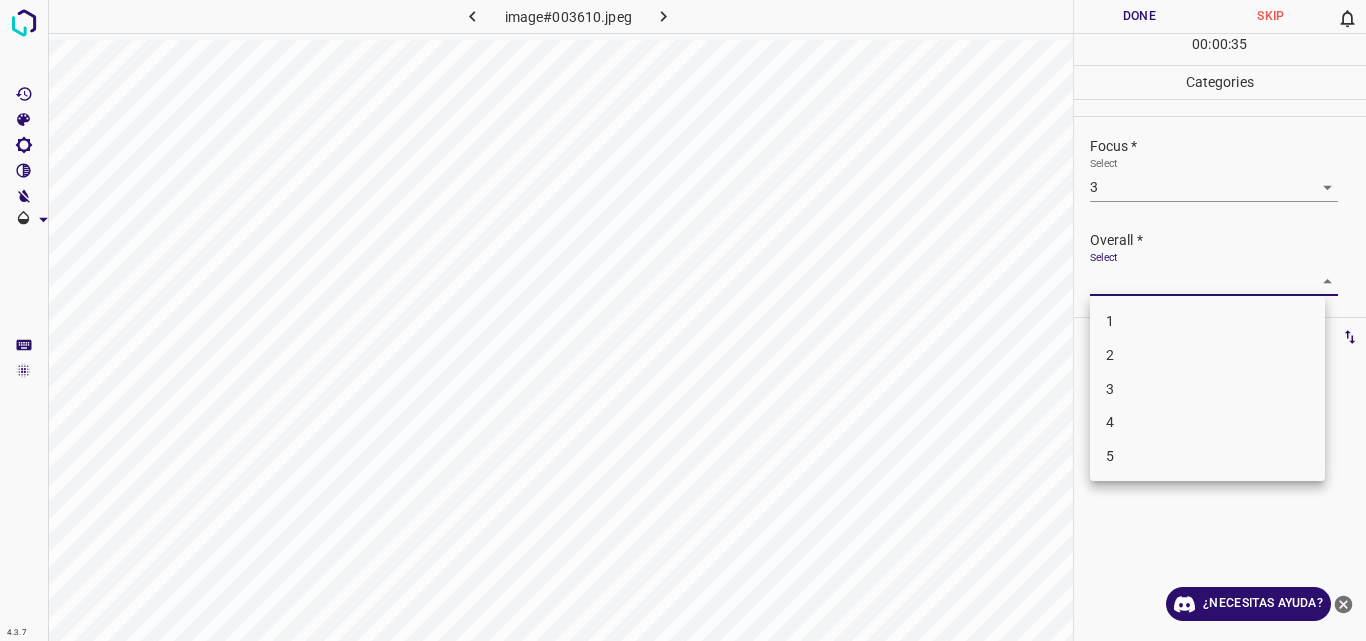 click on "3" at bounding box center (1207, 389) 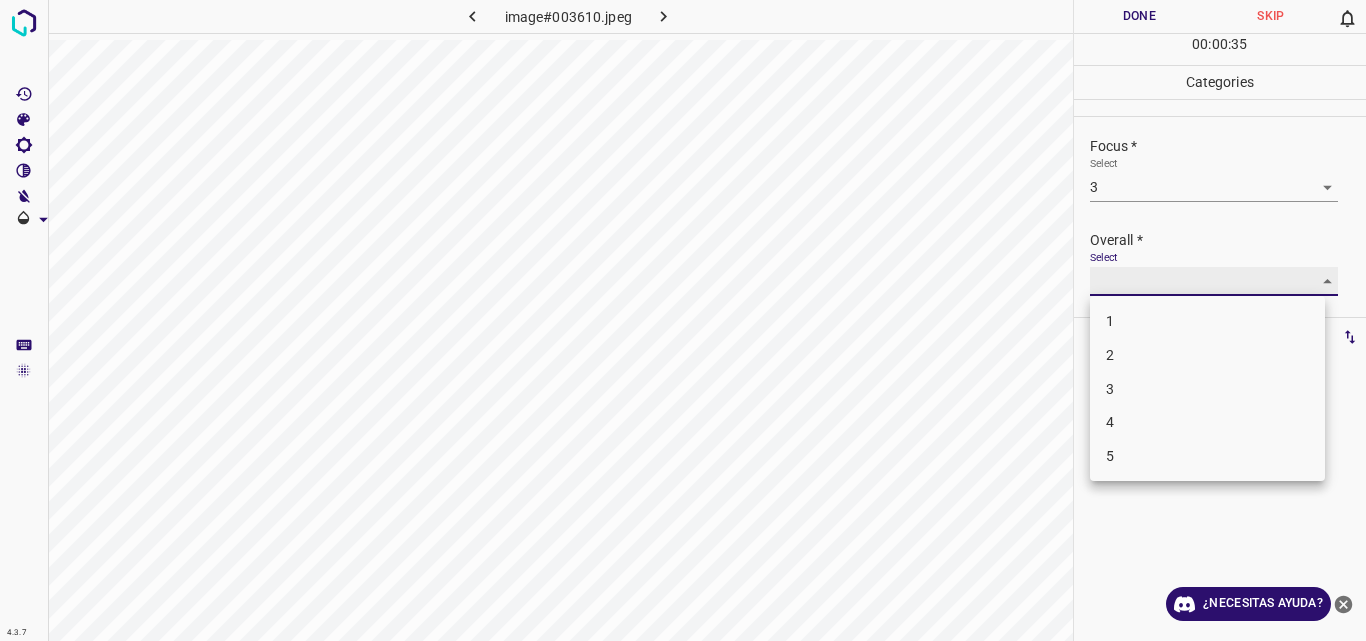 type on "3" 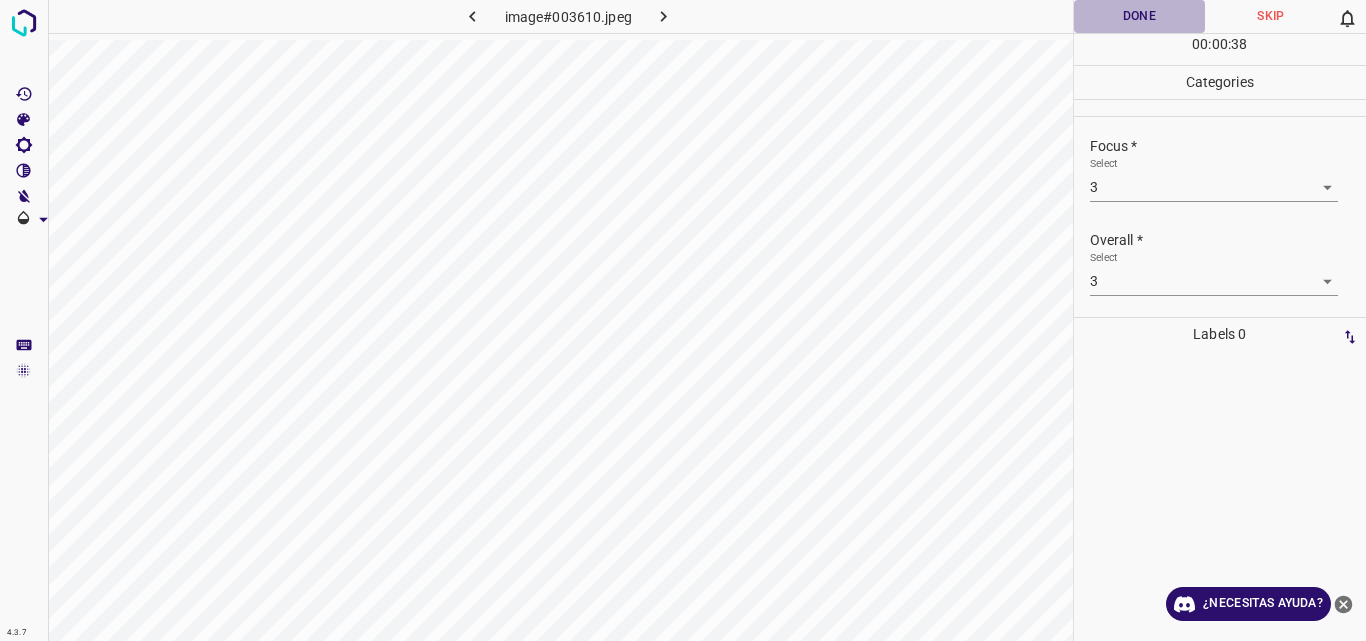 click on "Done" at bounding box center (1140, 16) 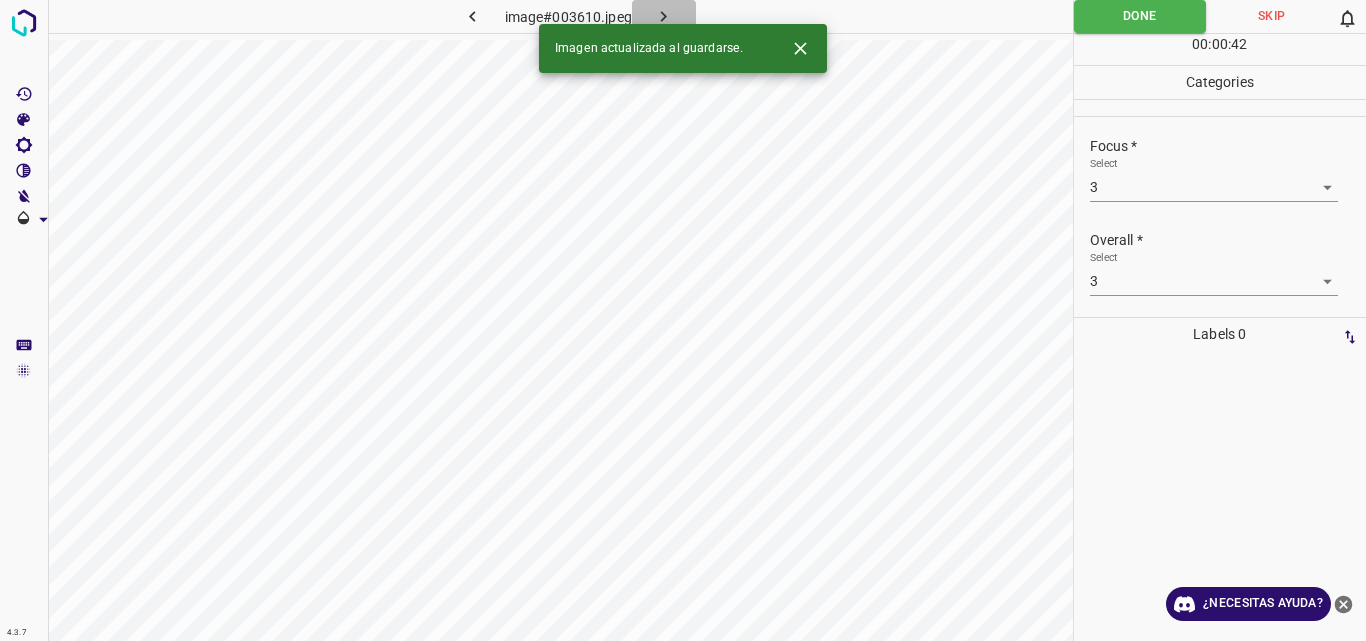 click 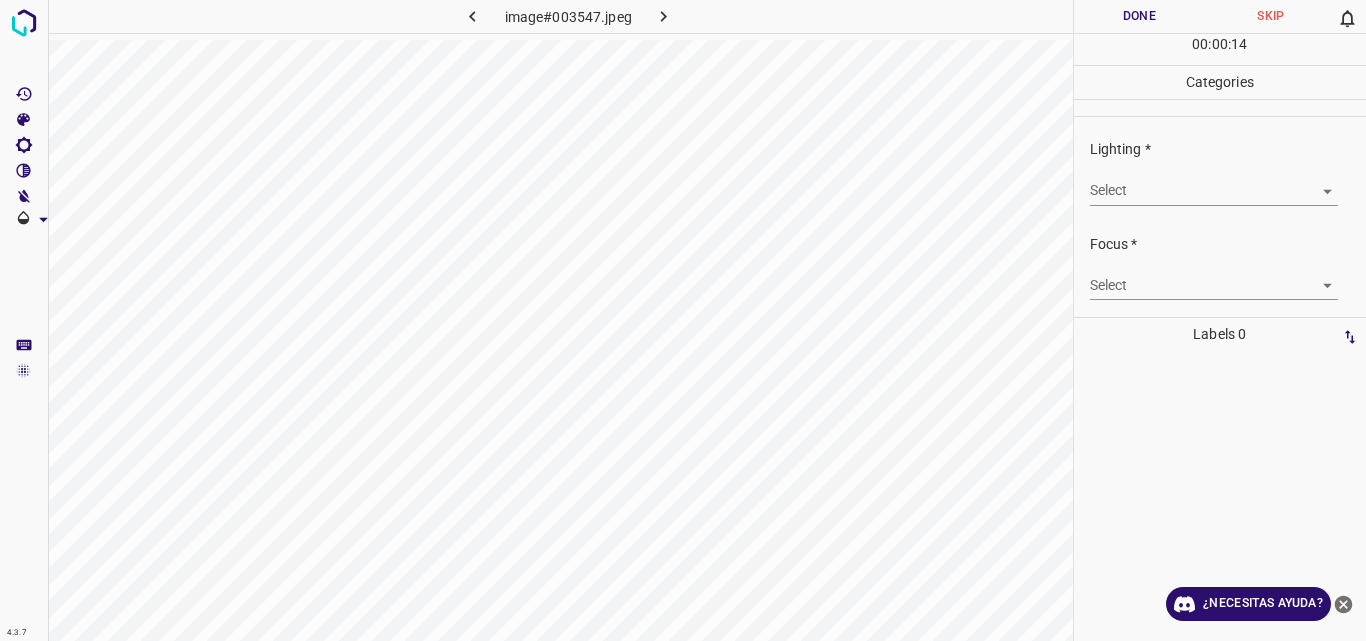 click on "4.3.7 image#003547.jpeg Done Skip 0 00   : 00   : 14   Categories Lighting *  Select ​ Focus *  Select ​ Overall *  Select ​ Labels   0 Categories 1 Lighting 2 Focus 3 Overall Tools Space Change between modes (Draw & Edit) I Auto labeling R Restore zoom M Zoom in N Zoom out Delete Delete selecte label Filters Z Restore filters X Saturation filter C Brightness filter V Contrast filter B Gray scale filter General O Download ¿Necesitas ayuda? Original text Rate this translation Your feedback will be used to help improve Google Translate - Texto - Esconder - Borrar" at bounding box center (683, 320) 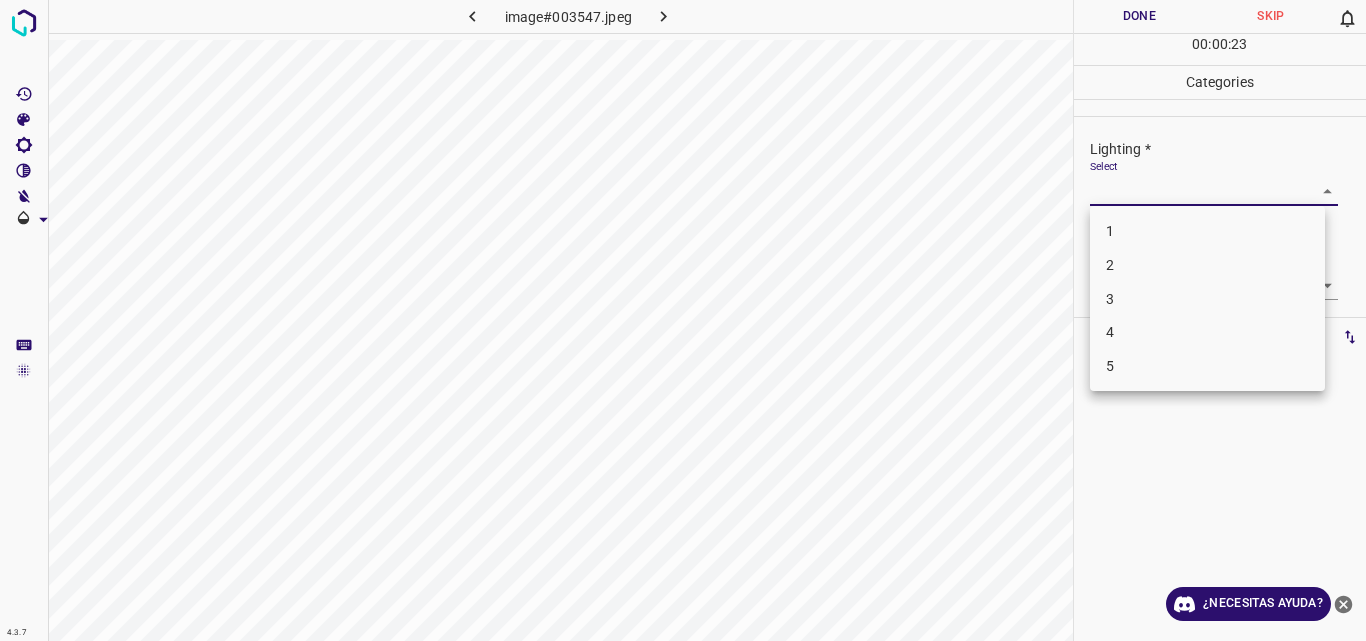 click on "3" at bounding box center [1207, 299] 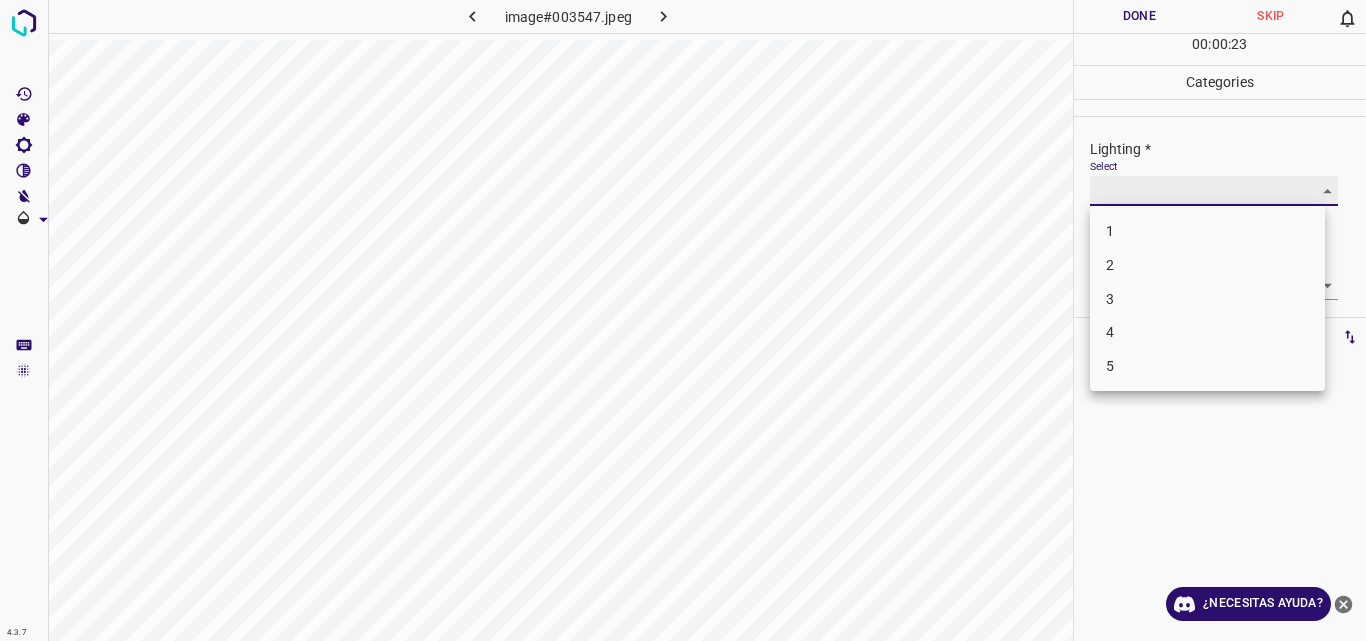 type on "3" 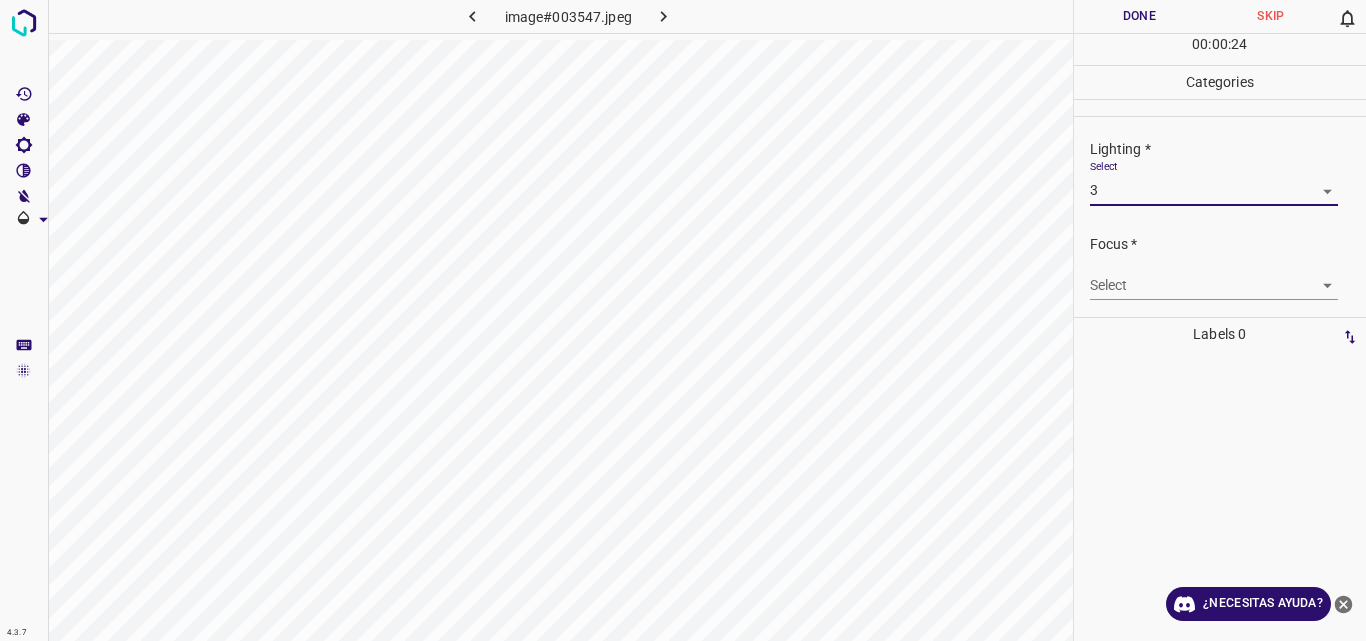 click on "4.3.7 image#003547.jpeg Done Skip 0 00   : 00   : 24   Categories Lighting *  Select 3 3 Focus *  Select ​ Overall *  Select ​ Labels   0 Categories 1 Lighting 2 Focus 3 Overall Tools Space Change between modes (Draw & Edit) I Auto labeling R Restore zoom M Zoom in N Zoom out Delete Delete selecte label Filters Z Restore filters X Saturation filter C Brightness filter V Contrast filter B Gray scale filter General O Download ¿Necesitas ayuda? Original text Rate this translation Your feedback will be used to help improve Google Translate - Texto - Esconder - Borrar" at bounding box center [683, 320] 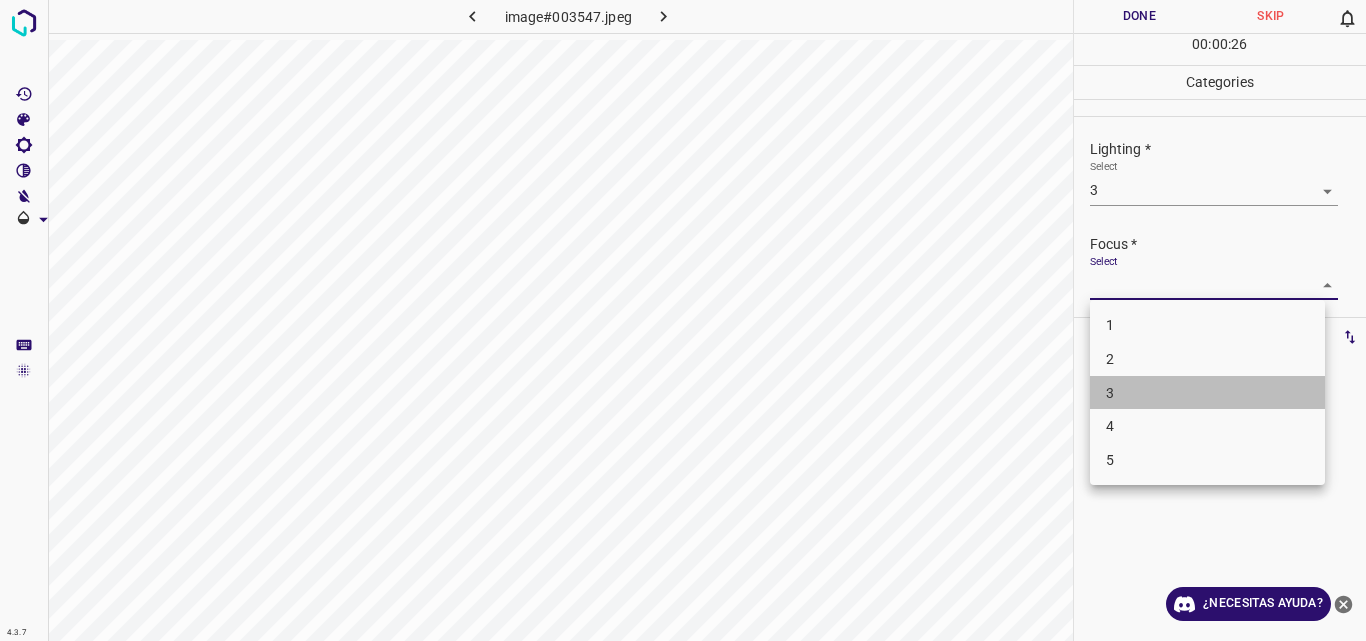 click on "3" at bounding box center [1207, 393] 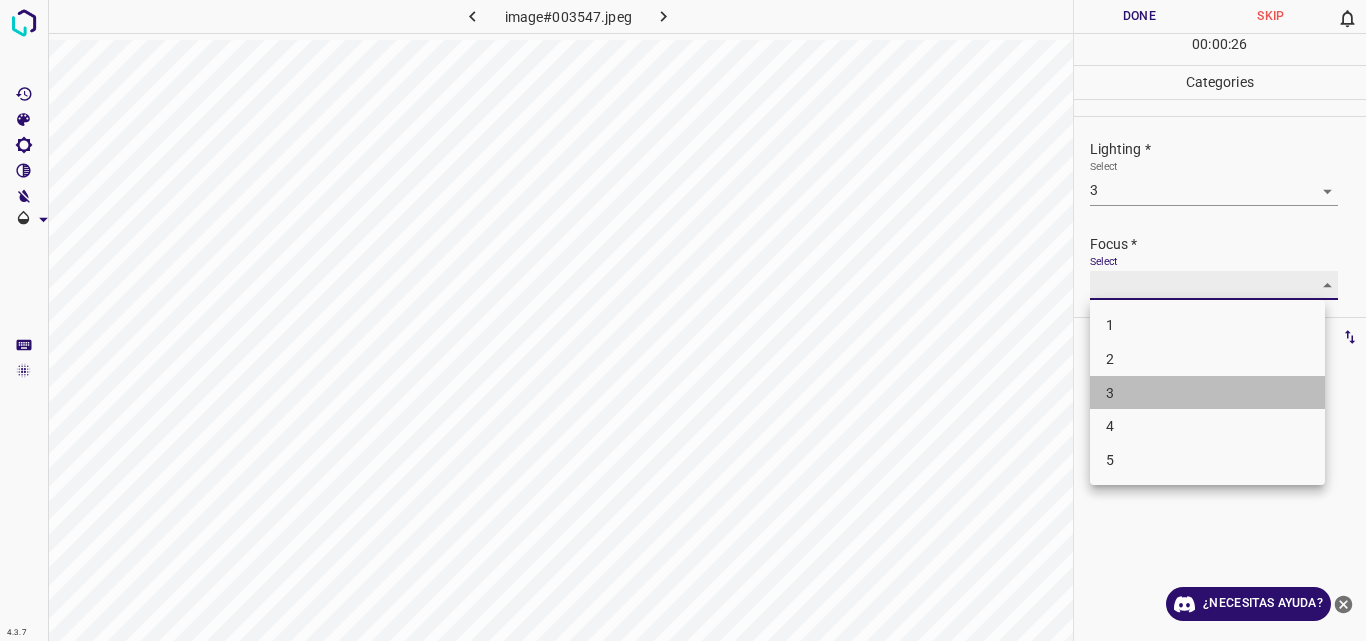 type on "3" 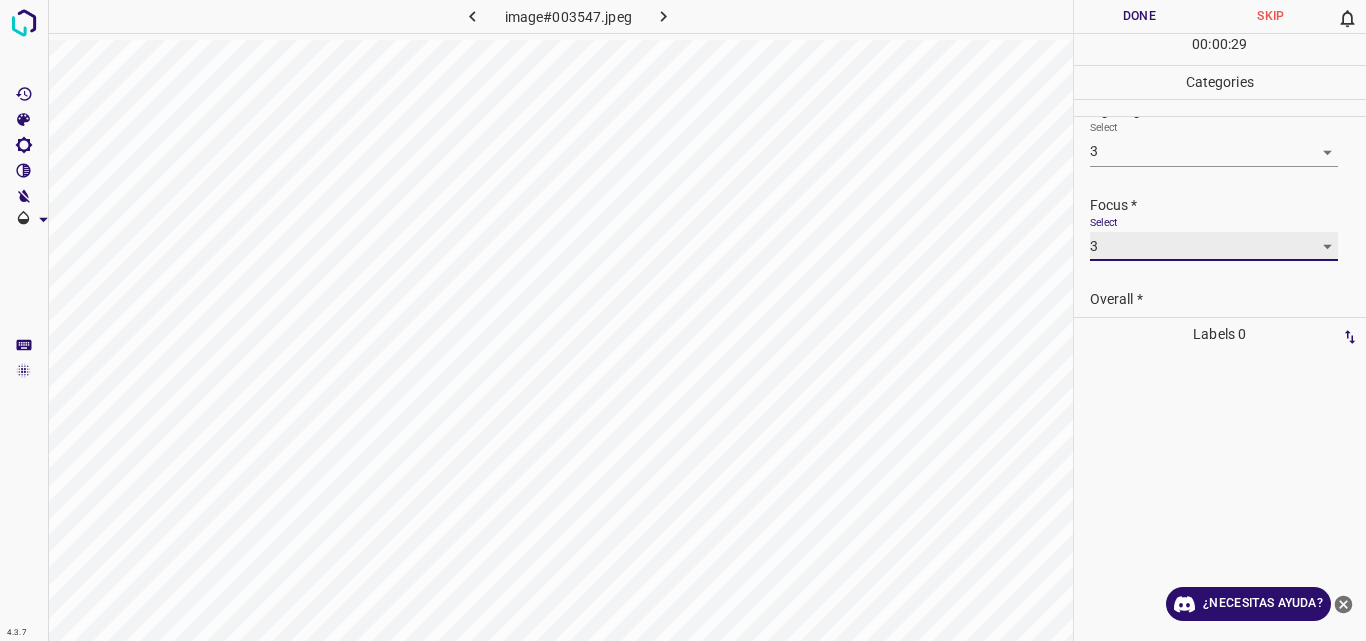 scroll, scrollTop: 98, scrollLeft: 0, axis: vertical 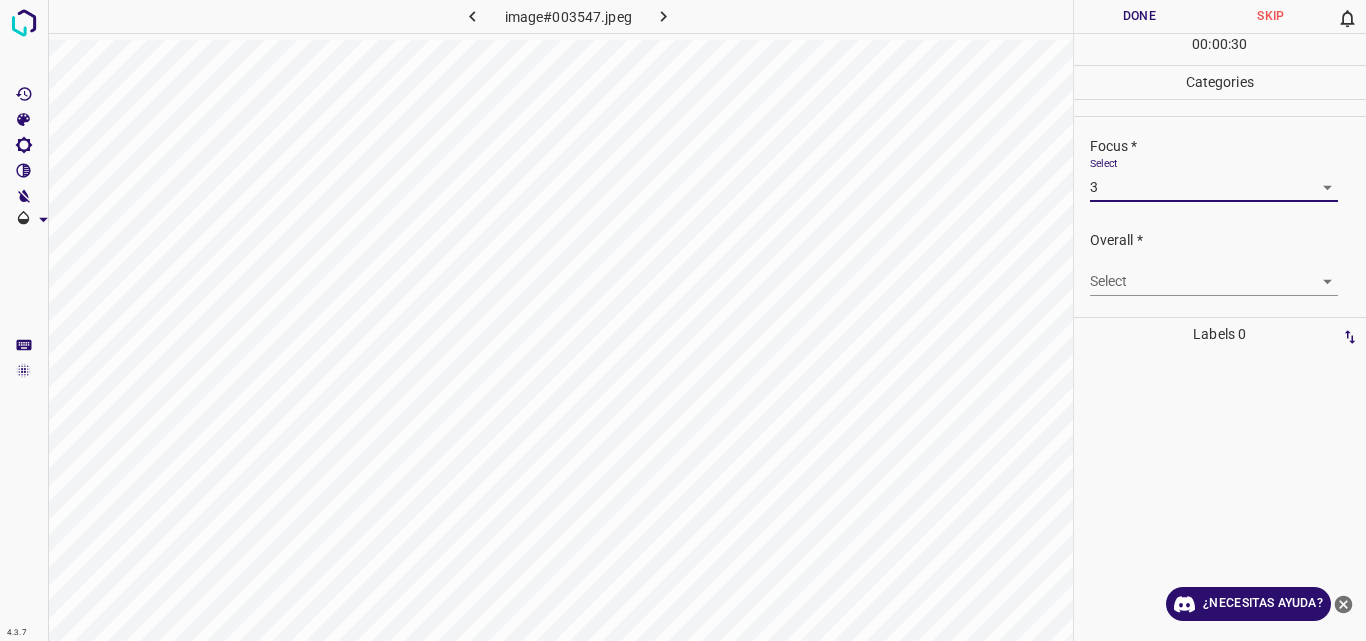 click on "4.3.7 image#003547.jpeg Done Skip 0 00   : 00   : 30   Categories Lighting *  Select 3 3 Focus *  Select 3 3 Overall *  Select ​ Labels   0 Categories 1 Lighting 2 Focus 3 Overall Tools Space Change between modes (Draw & Edit) I Auto labeling R Restore zoom M Zoom in N Zoom out Delete Delete selecte label Filters Z Restore filters X Saturation filter C Brightness filter V Contrast filter B Gray scale filter General O Download ¿Necesitas ayuda? Original text Rate this translation Your feedback will be used to help improve Google Translate - Texto - Esconder - Borrar" at bounding box center [683, 320] 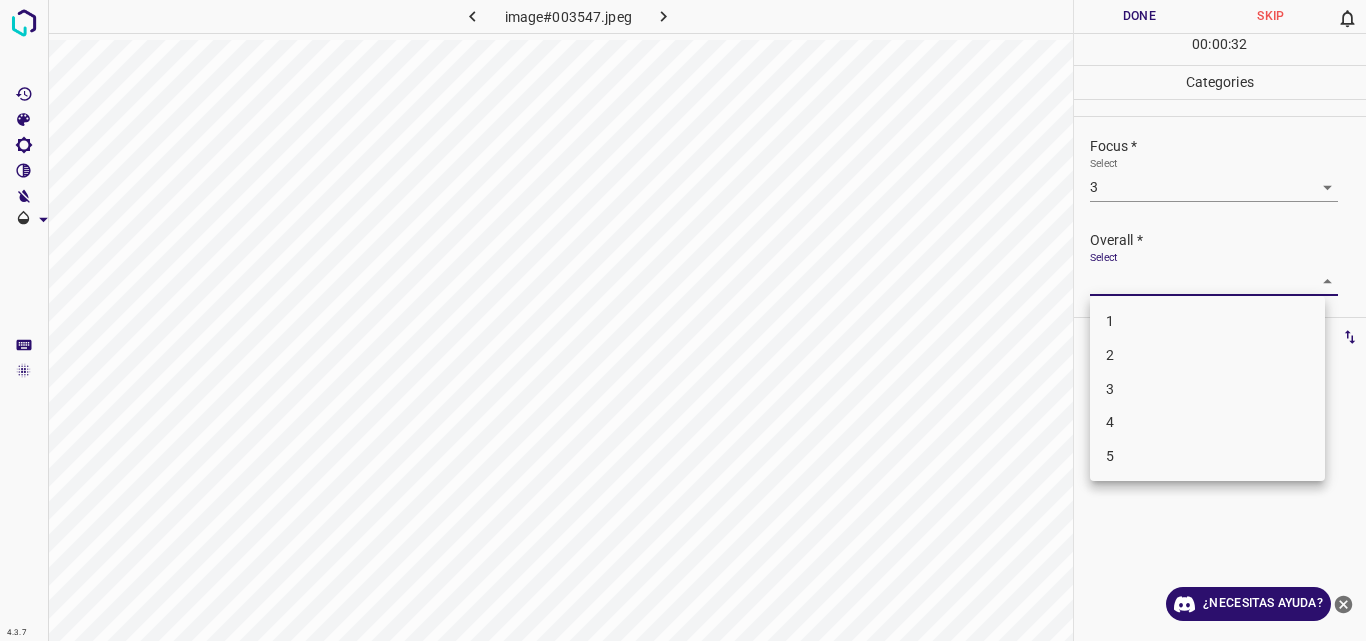 click on "3" at bounding box center [1207, 389] 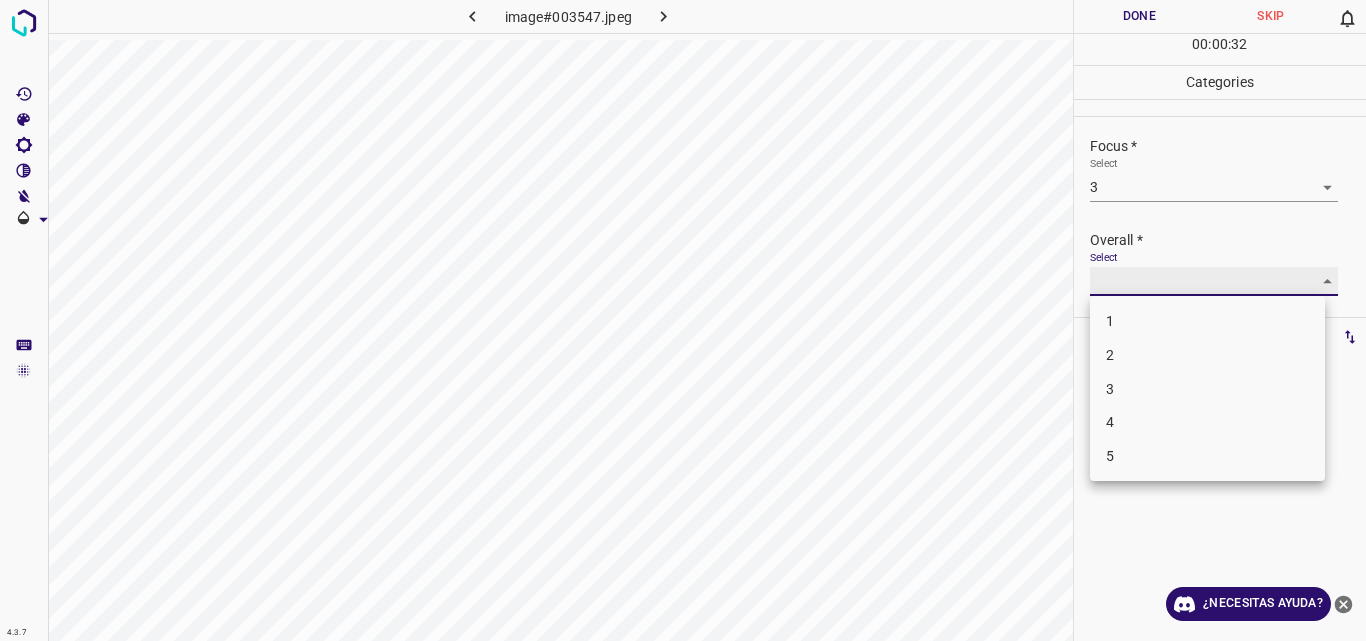 type on "3" 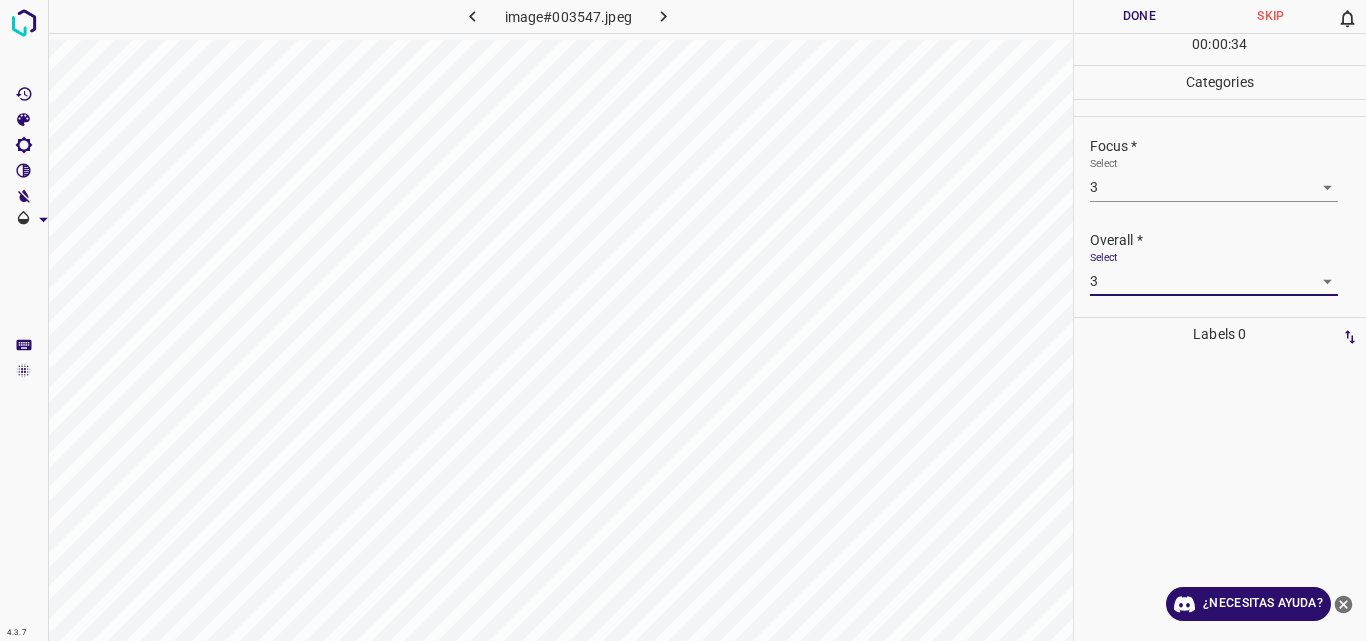 click on "Done" at bounding box center (1140, 16) 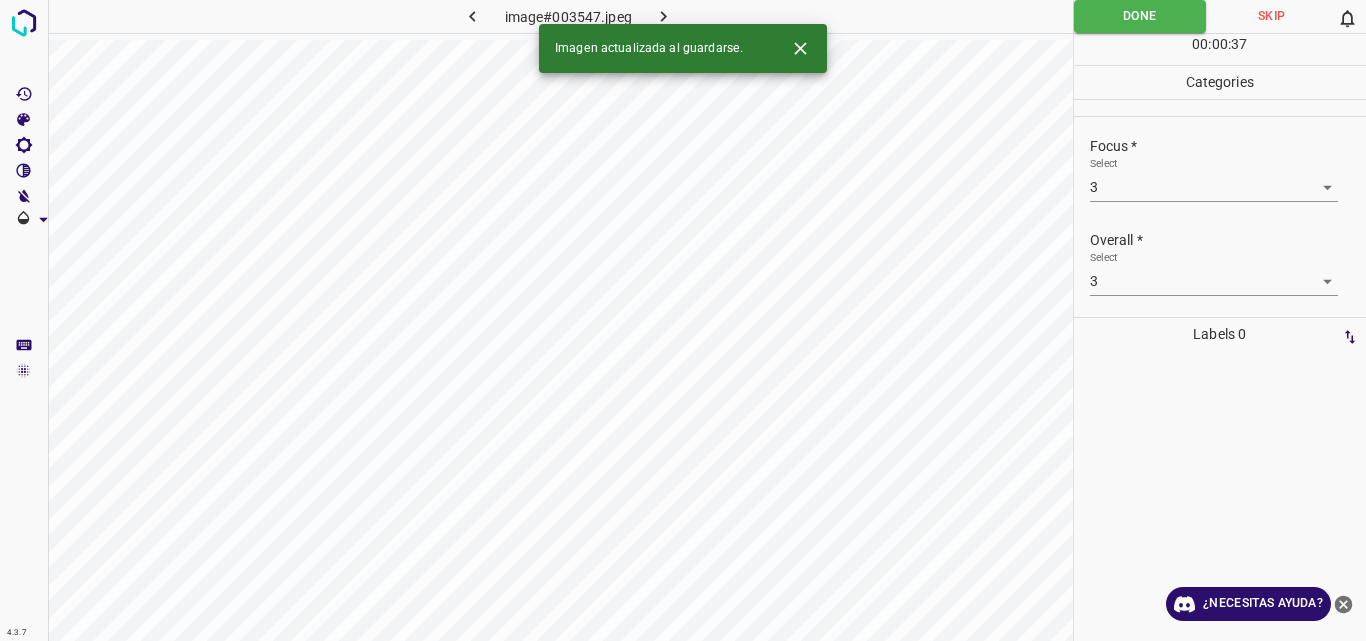 click 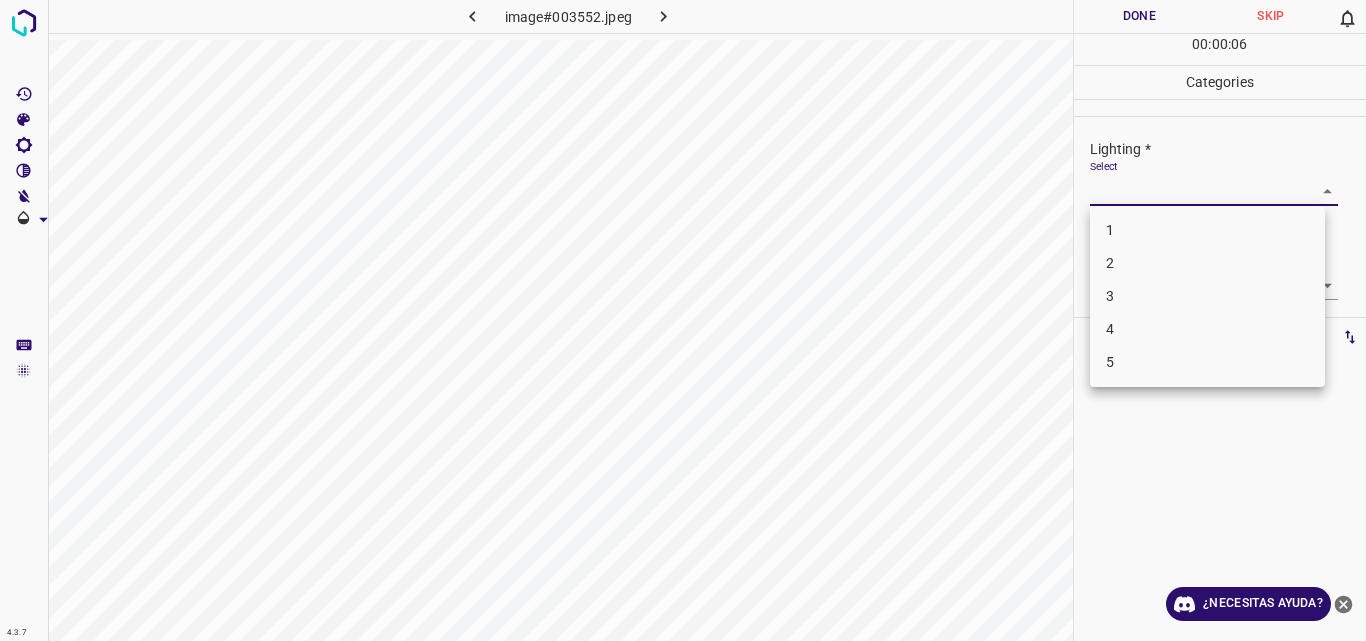 click on "4.3.7 image#003552.jpeg Done Skip 0 00   : 00   : 06   Categories Lighting *  Select ​ Focus *  Select ​ Overall *  Select ​ Labels   0 Categories 1 Lighting 2 Focus 3 Overall Tools Space Change between modes (Draw & Edit) I Auto labeling R Restore zoom M Zoom in N Zoom out Delete Delete selecte label Filters Z Restore filters X Saturation filter C Brightness filter V Contrast filter B Gray scale filter General O Download ¿Necesitas ayuda? Original text Rate this translation Your feedback will be used to help improve Google Translate - Texto - Esconder - Borrar 1 2 3 4 5" at bounding box center [683, 320] 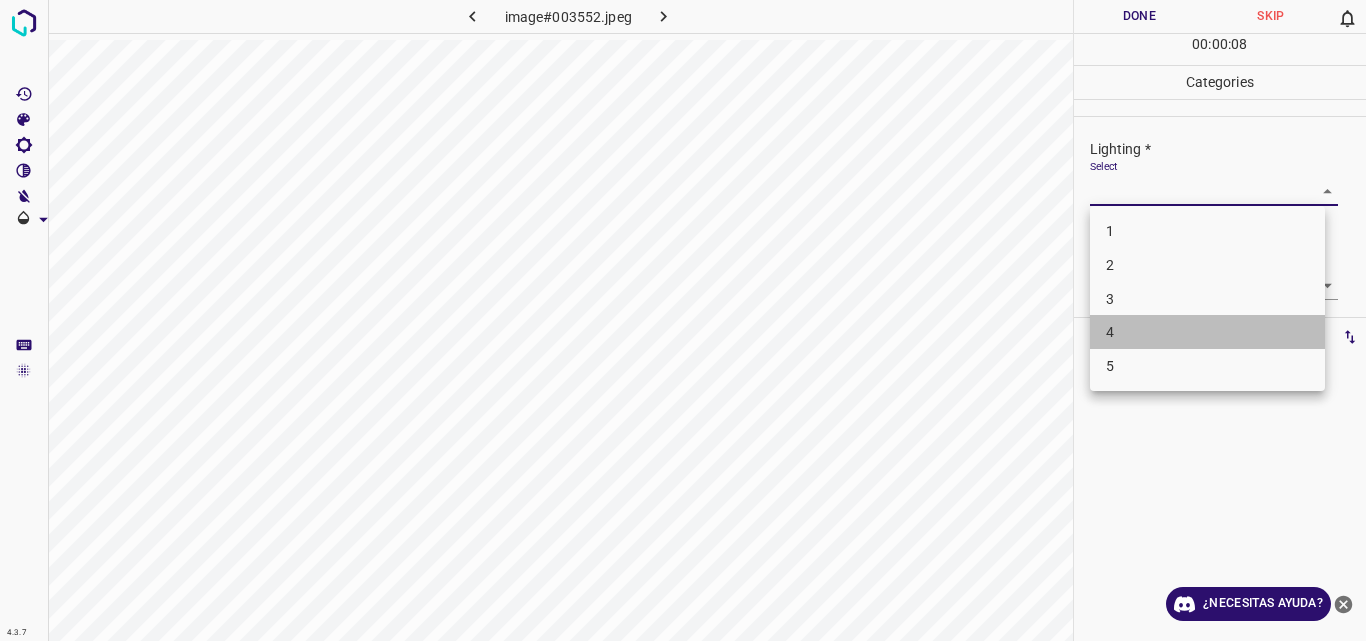 click on "4" at bounding box center [1207, 332] 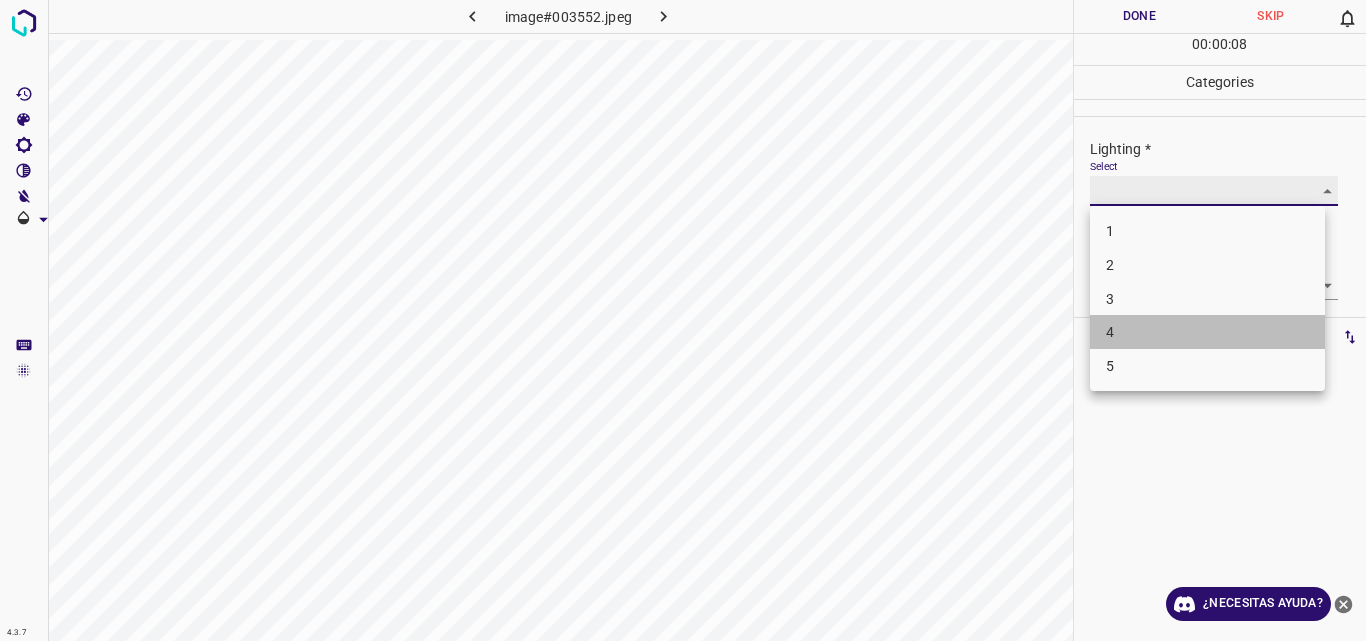 type on "4" 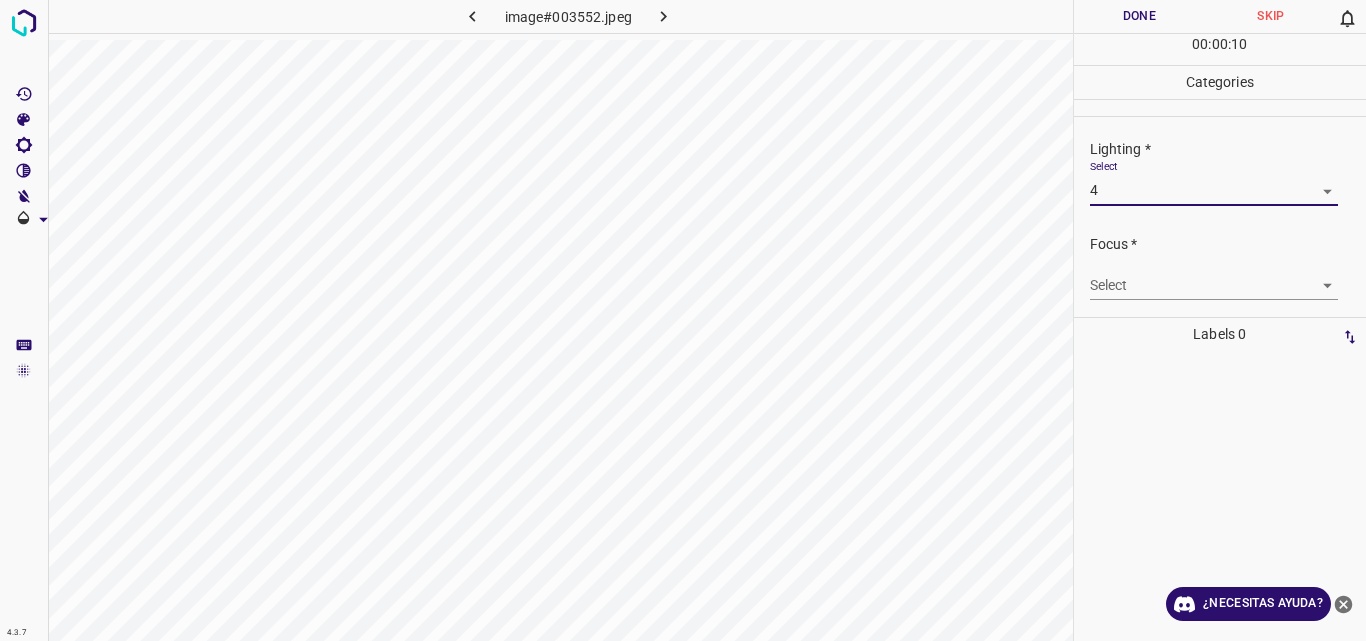 click on "4.3.7 image#003552.jpeg Done Skip 0 00   : 00   : 10   Categories Lighting *  Select 4 4 Focus *  Select ​ Overall *  Select ​ Labels   0 Categories 1 Lighting 2 Focus 3 Overall Tools Space Change between modes (Draw & Edit) I Auto labeling R Restore zoom M Zoom in N Zoom out Delete Delete selecte label Filters Z Restore filters X Saturation filter C Brightness filter V Contrast filter B Gray scale filter General O Download ¿Necesitas ayuda? Original text Rate this translation Your feedback will be used to help improve Google Translate - Texto - Esconder - Borrar" at bounding box center (683, 320) 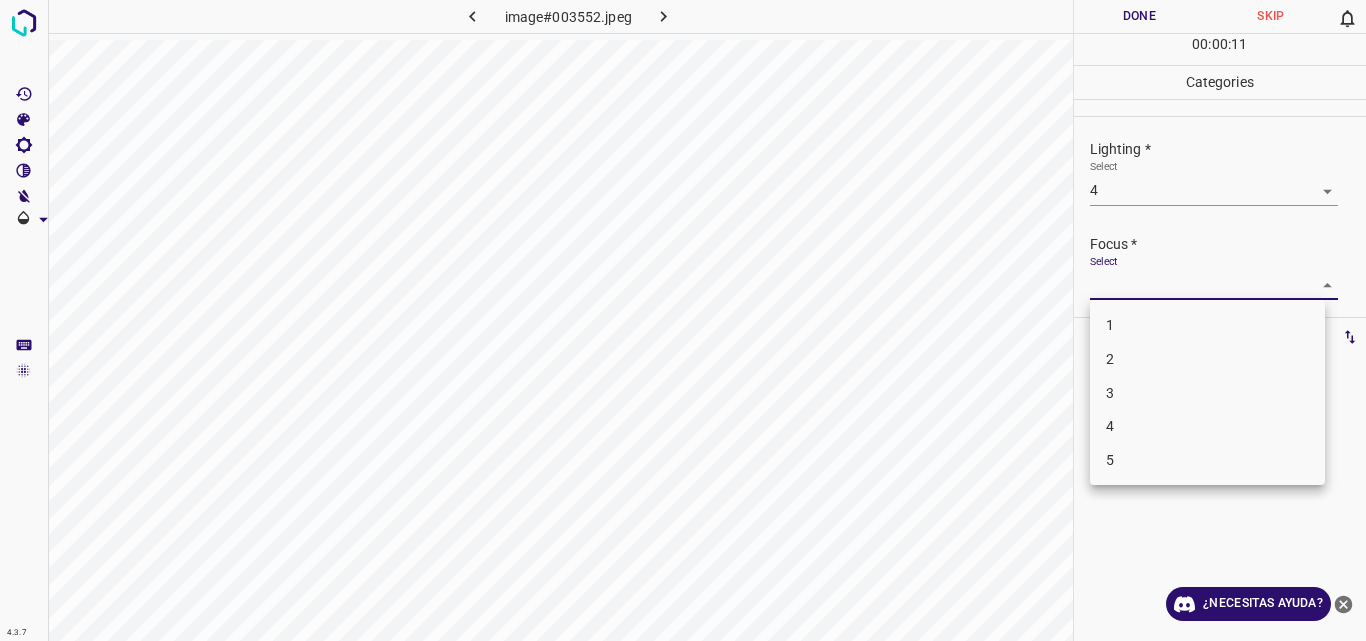 click on "4" at bounding box center [1207, 426] 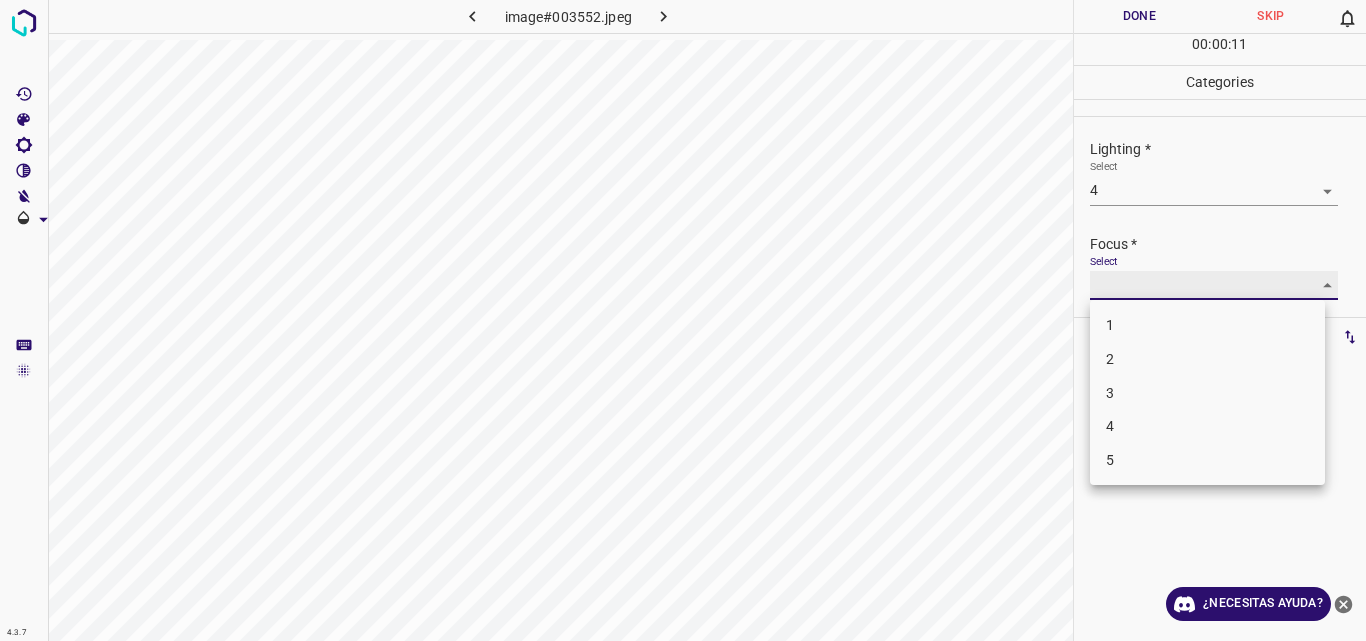 type on "4" 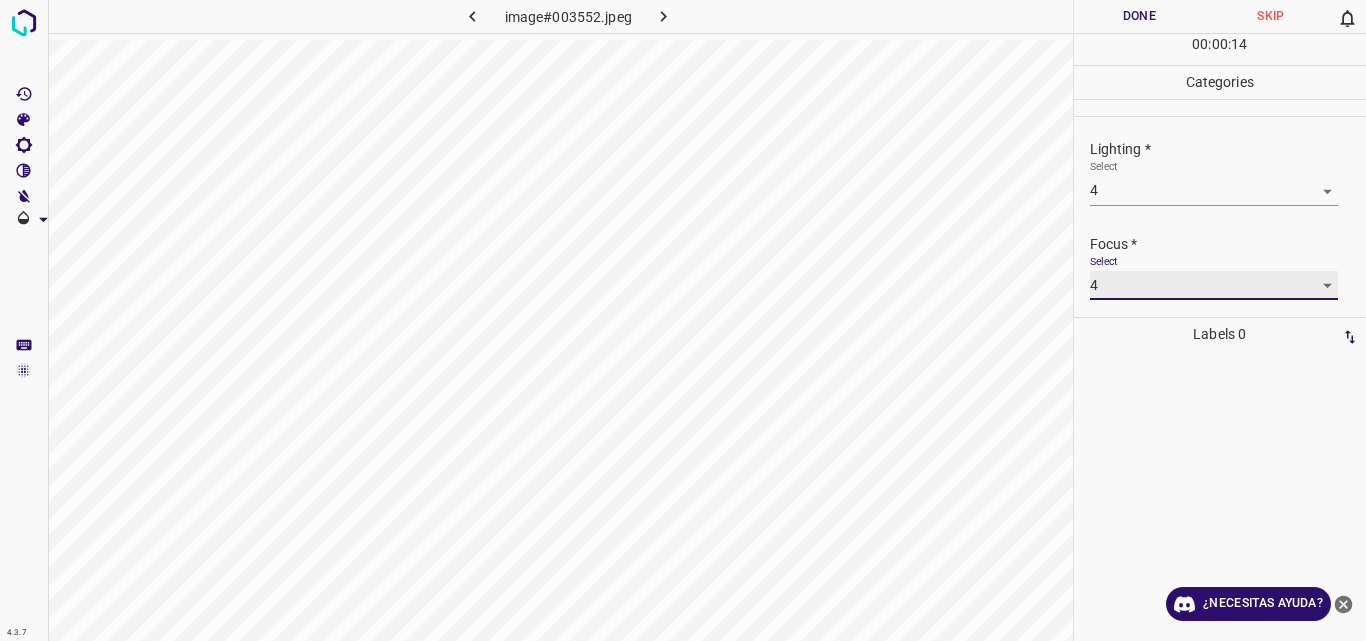 scroll, scrollTop: 98, scrollLeft: 0, axis: vertical 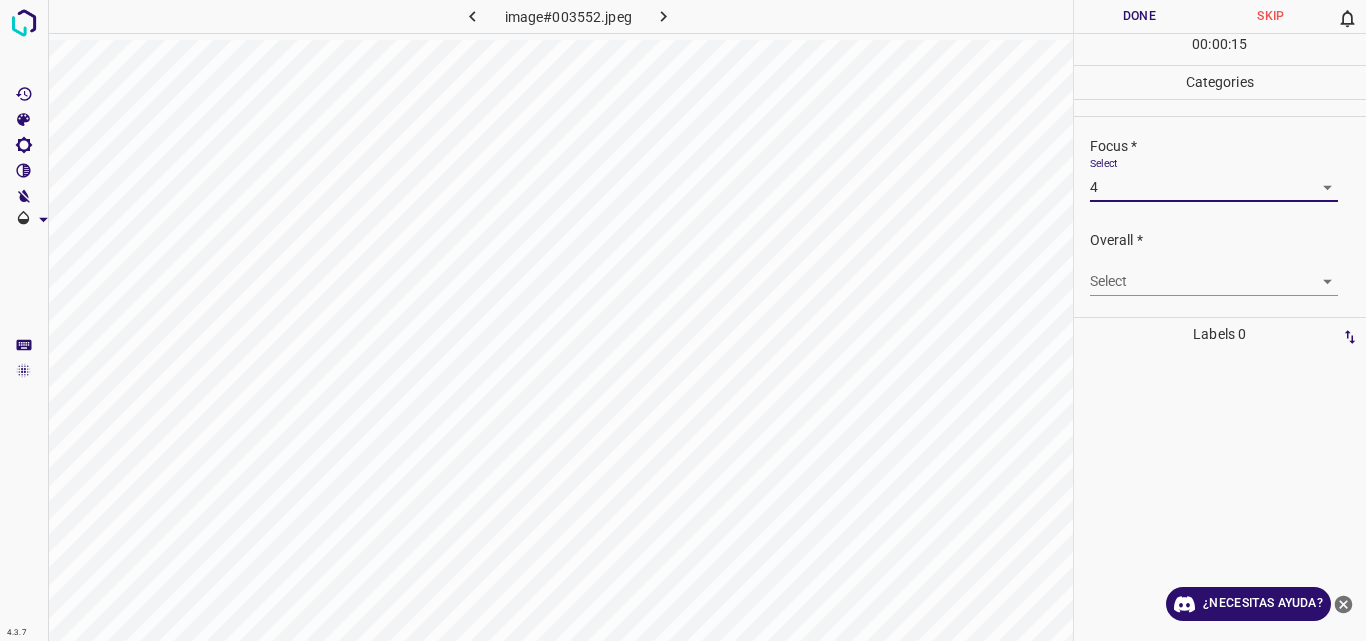 click on "4.3.7 image#003552.jpeg Done Skip 0 00   : 00   : 15   Categories Lighting *  Select 4 4 Focus *  Select 4 4 Overall *  Select ​ Labels   0 Categories 1 Lighting 2 Focus 3 Overall Tools Space Change between modes (Draw & Edit) I Auto labeling R Restore zoom M Zoom in N Zoom out Delete Delete selecte label Filters Z Restore filters X Saturation filter C Brightness filter V Contrast filter B Gray scale filter General O Download ¿Necesitas ayuda? Original text Rate this translation Your feedback will be used to help improve Google Translate - Texto - Esconder - Borrar" at bounding box center (683, 320) 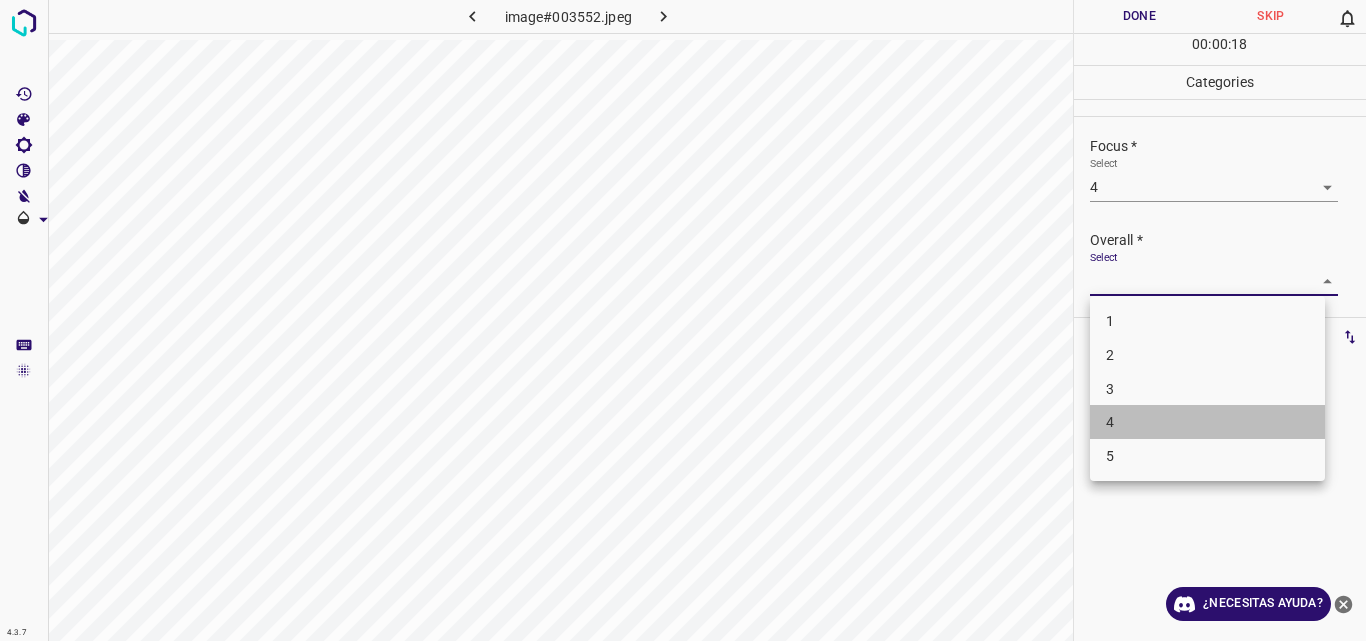 click on "4" at bounding box center (1207, 422) 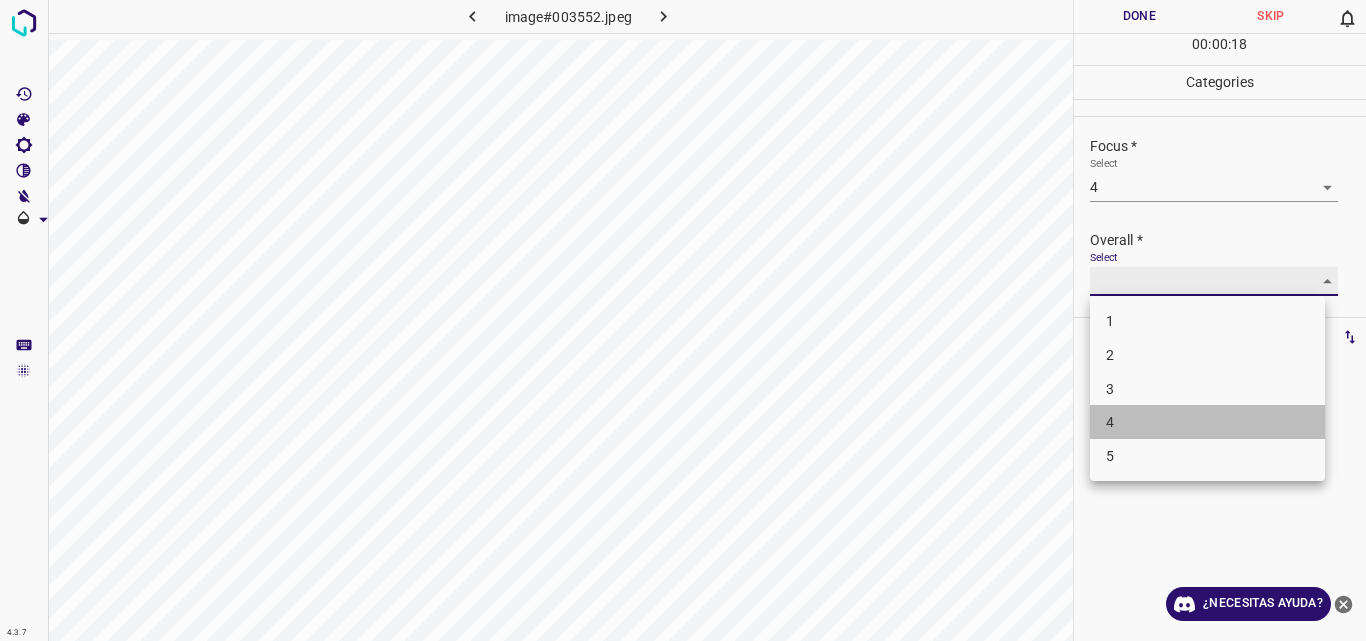 type on "4" 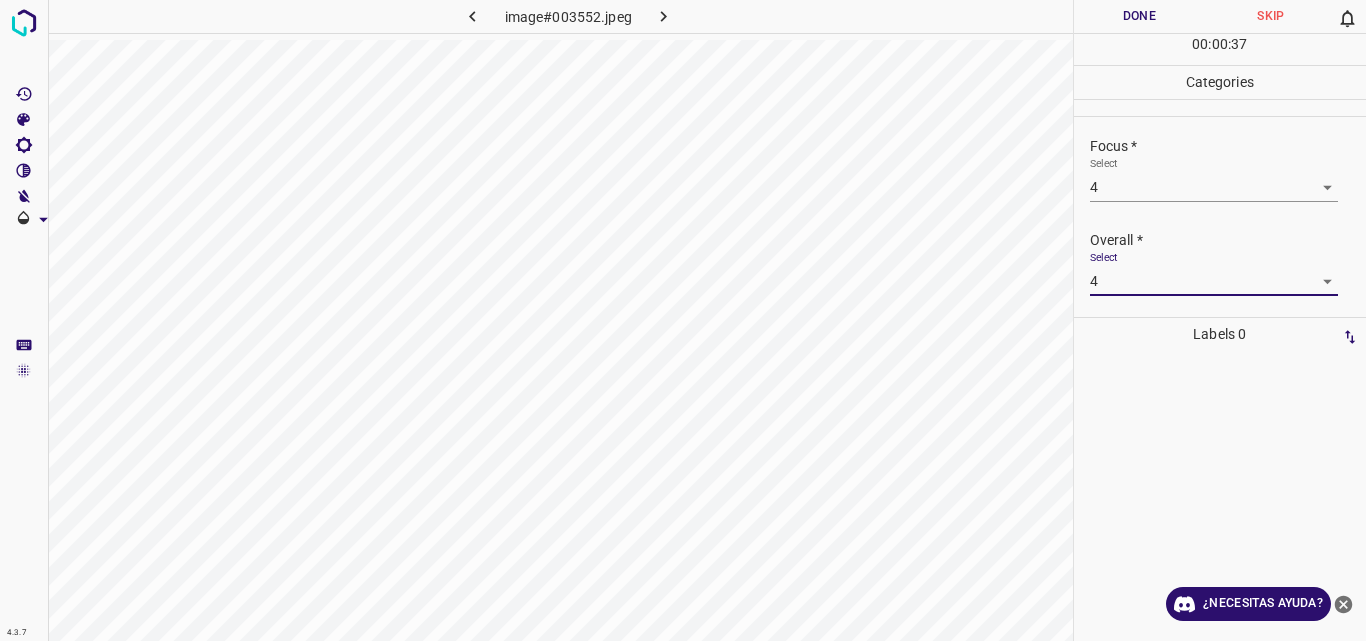 click on "Done" at bounding box center (1140, 16) 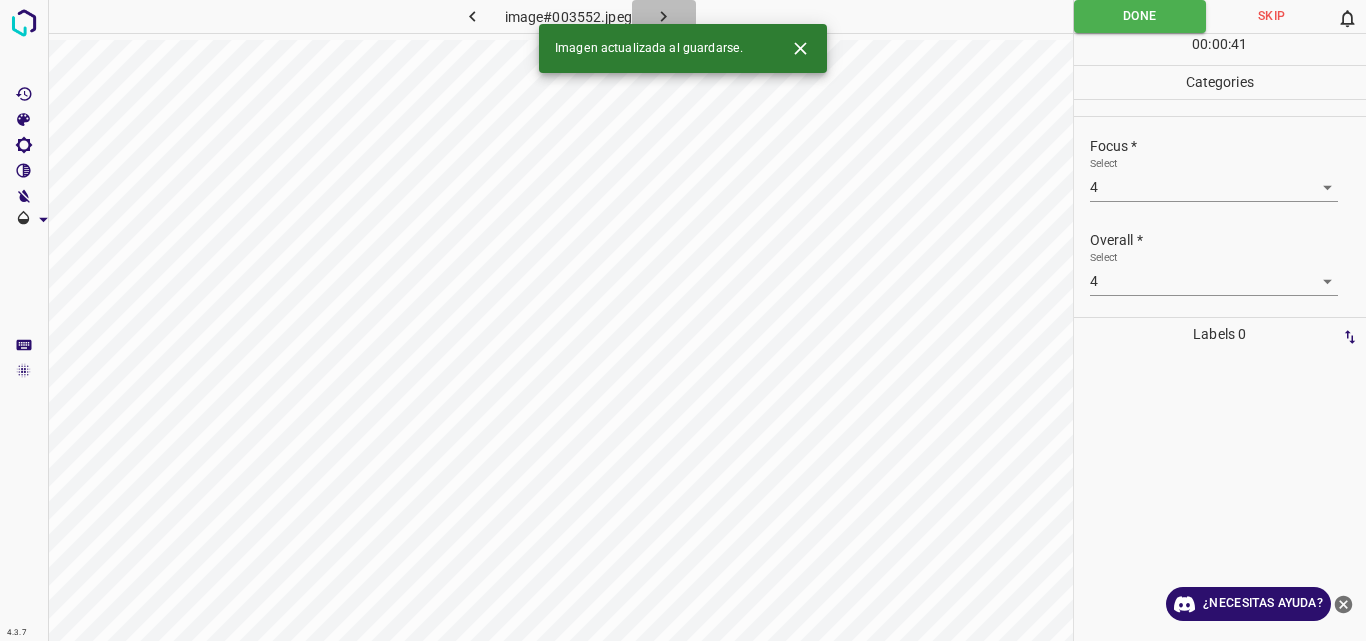 click 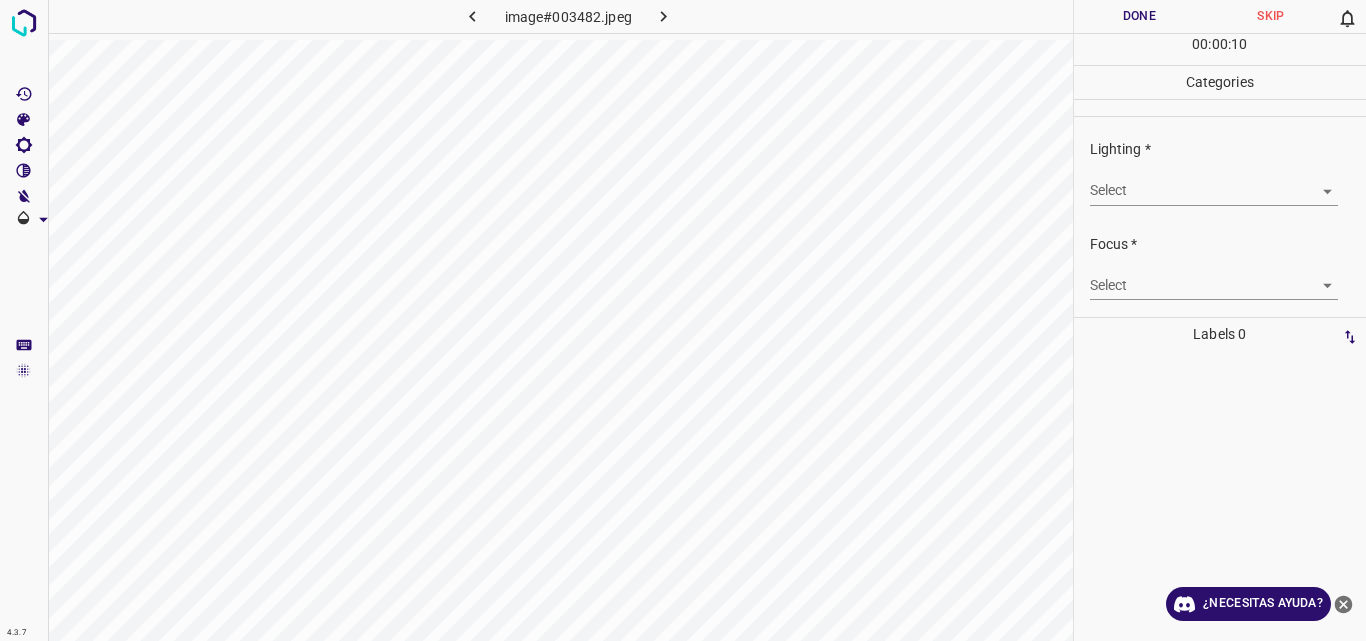 click on "4.3.7 image#003482.jpeg Done Skip 0 00   : 00   : 10   Categories Lighting *  Select ​ Focus *  Select ​ Overall *  Select ​ Labels   0 Categories 1 Lighting 2 Focus 3 Overall Tools Space Change between modes (Draw & Edit) I Auto labeling R Restore zoom M Zoom in N Zoom out Delete Delete selecte label Filters Z Restore filters X Saturation filter C Brightness filter V Contrast filter B Gray scale filter General O Download ¿Necesitas ayuda? Original text Rate this translation Your feedback will be used to help improve Google Translate - Texto - Esconder - Borrar" at bounding box center [683, 320] 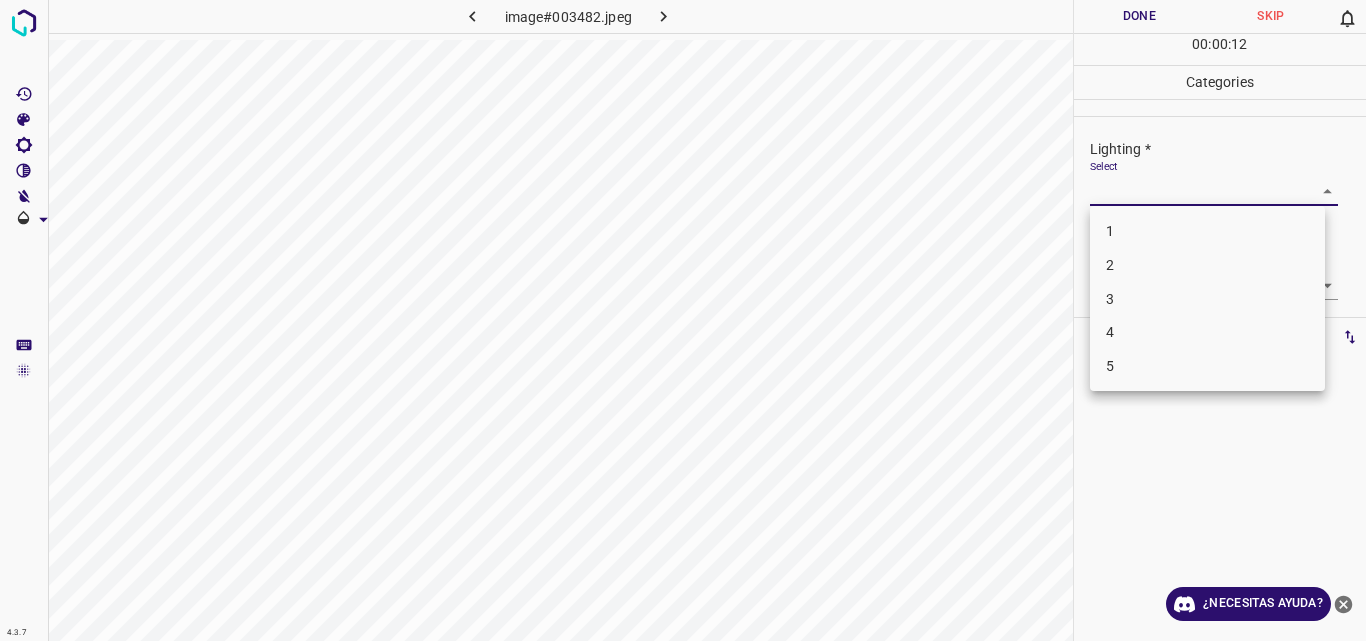 click on "3" at bounding box center [1207, 299] 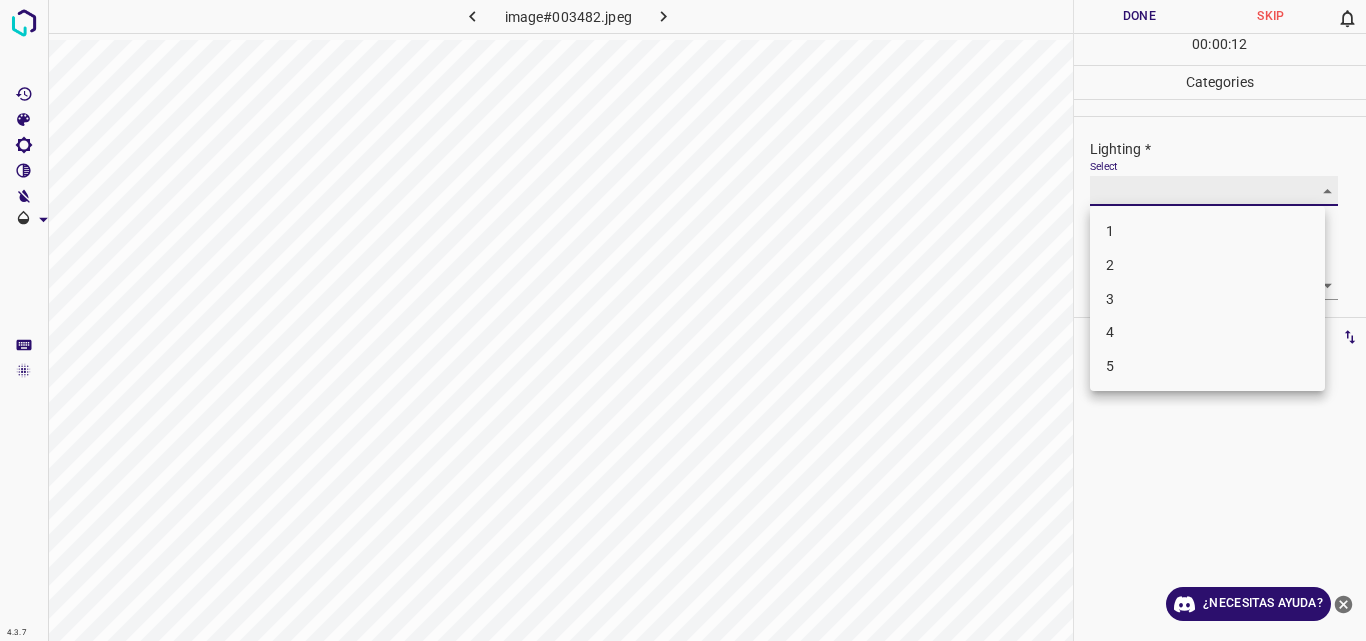 type on "3" 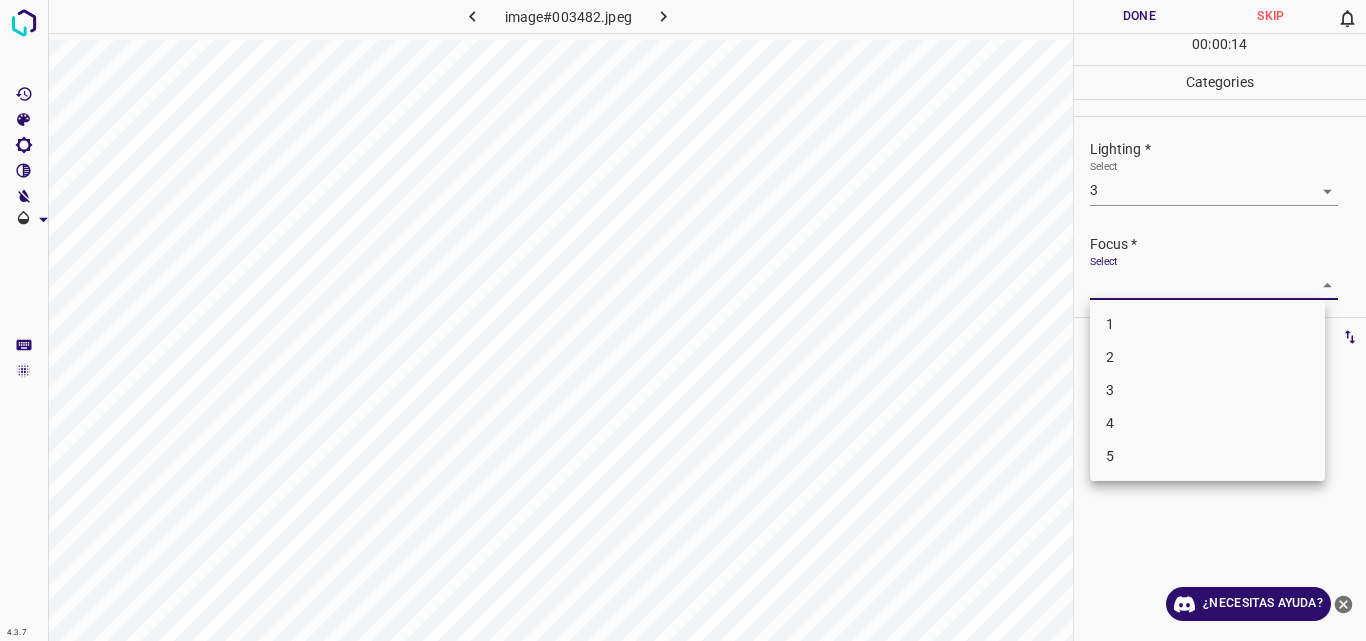 click on "4.3.7 image#003482.jpeg Done Skip 0 00   : 00   : 14   Categories Lighting *  Select 3 3 Focus *  Select ​ Overall *  Select ​ Labels   0 Categories 1 Lighting 2 Focus 3 Overall Tools Space Change between modes (Draw & Edit) I Auto labeling R Restore zoom M Zoom in N Zoom out Delete Delete selecte label Filters Z Restore filters X Saturation filter C Brightness filter V Contrast filter B Gray scale filter General O Download ¿Necesitas ayuda? Original text Rate this translation Your feedback will be used to help improve Google Translate - Texto - Esconder - Borrar 1 2 3 4 5" at bounding box center (683, 320) 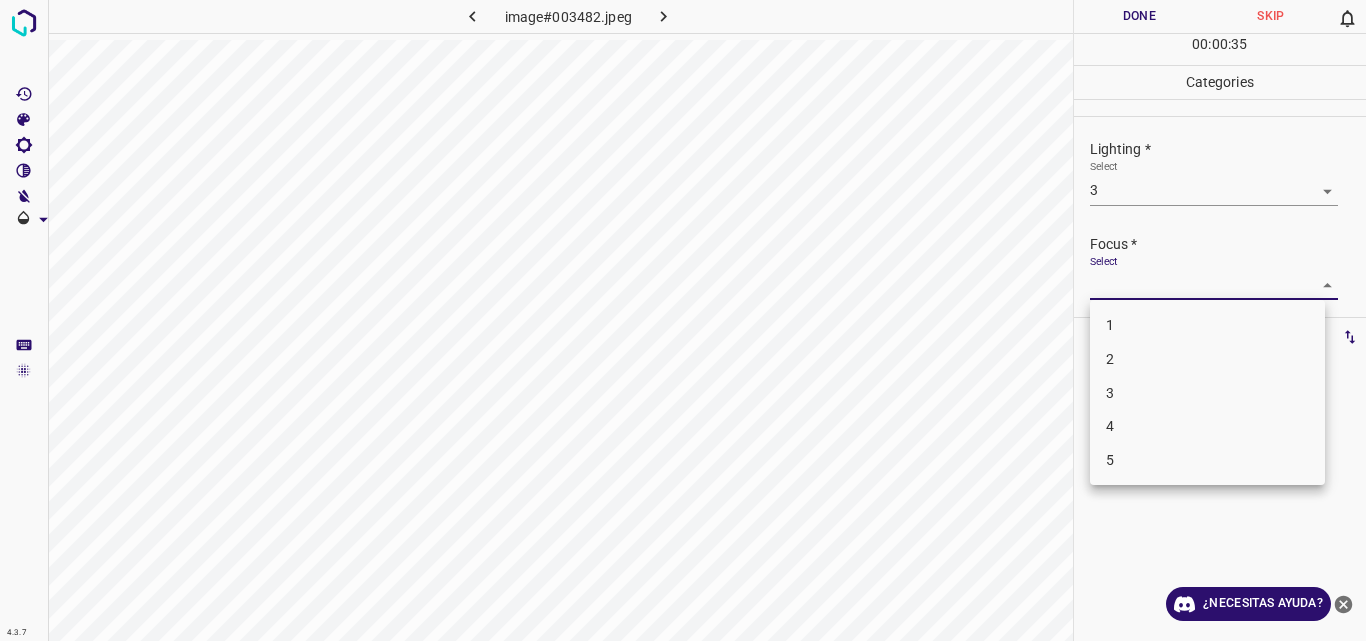 click on "3" at bounding box center (1207, 393) 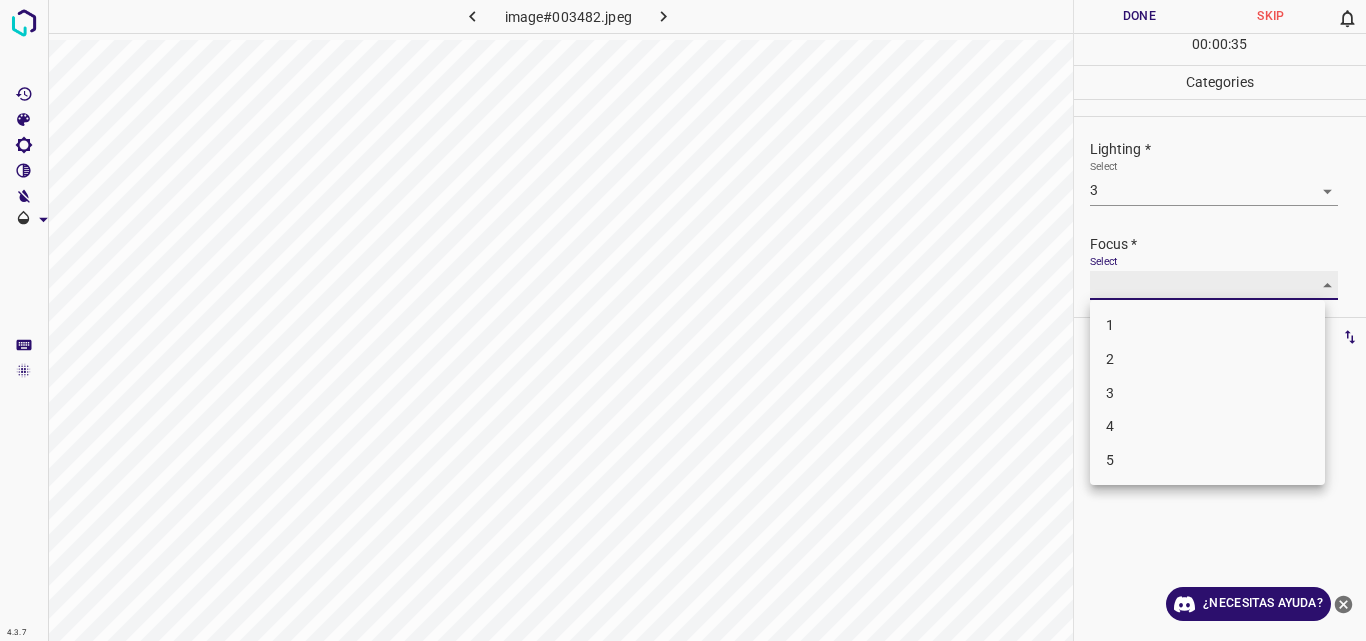 type on "3" 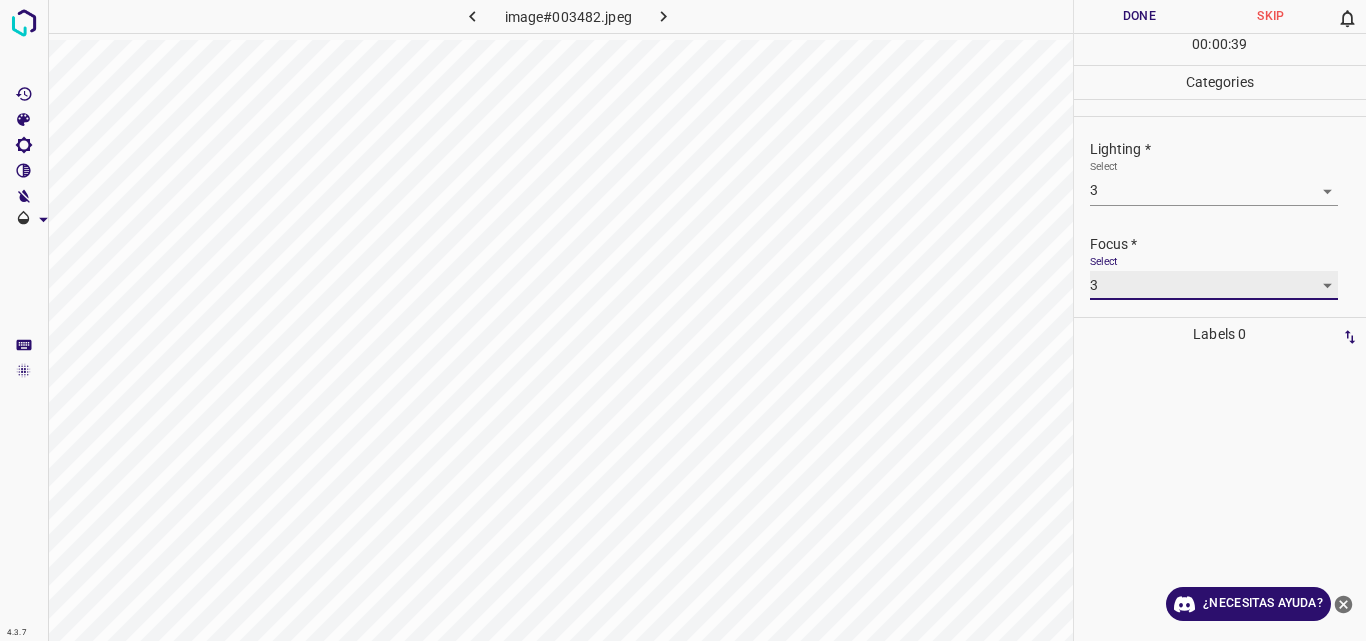 scroll, scrollTop: 98, scrollLeft: 0, axis: vertical 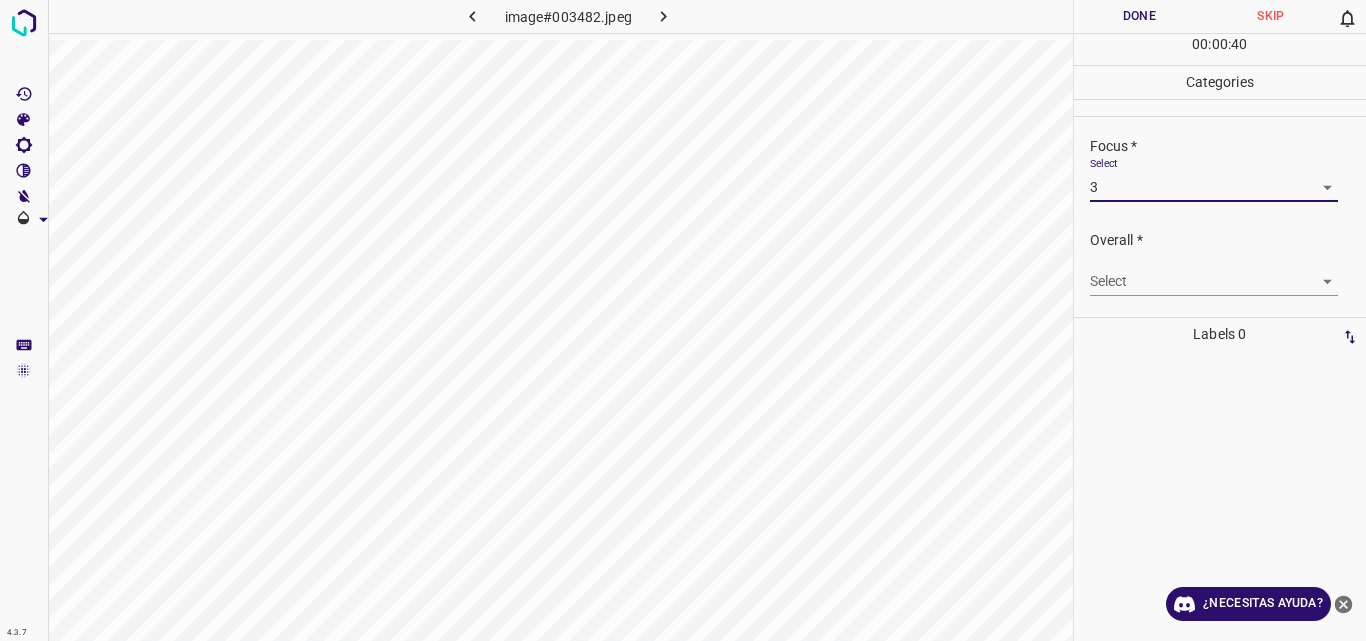 click on "4.3.7 image#003482.jpeg Done Skip 0 00   : 00   : 40   Categories Lighting *  Select 3 3 Focus *  Select 3 3 Overall *  Select ​ Labels   0 Categories 1 Lighting 2 Focus 3 Overall Tools Space Change between modes (Draw & Edit) I Auto labeling R Restore zoom M Zoom in N Zoom out Delete Delete selecte label Filters Z Restore filters X Saturation filter C Brightness filter V Contrast filter B Gray scale filter General O Download ¿Necesitas ayuda? Original text Rate this translation Your feedback will be used to help improve Google Translate - Texto - Esconder - Borrar" at bounding box center [683, 320] 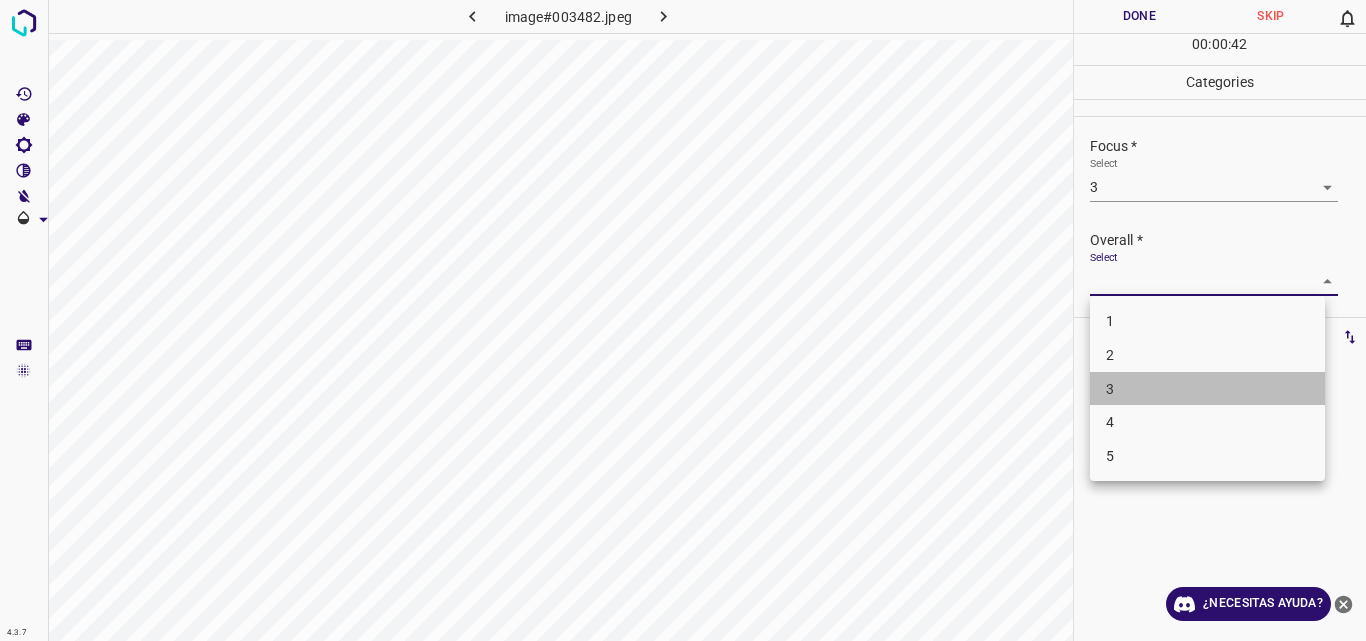 click on "3" at bounding box center [1207, 389] 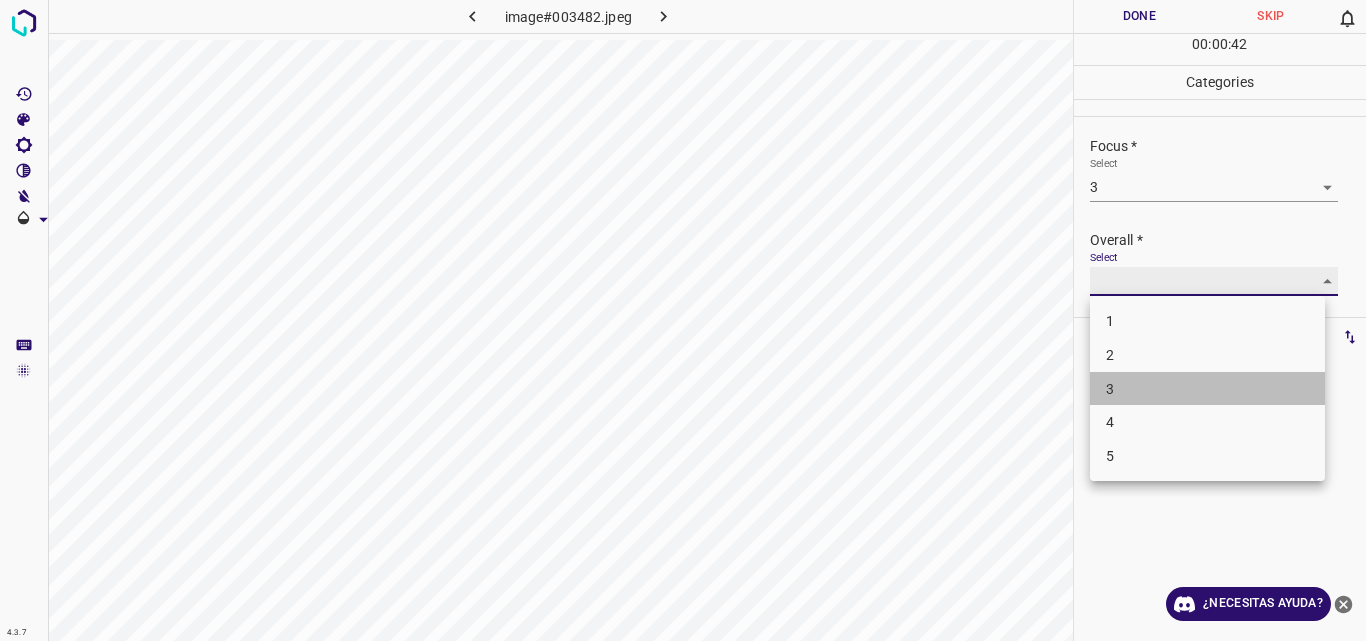 type on "3" 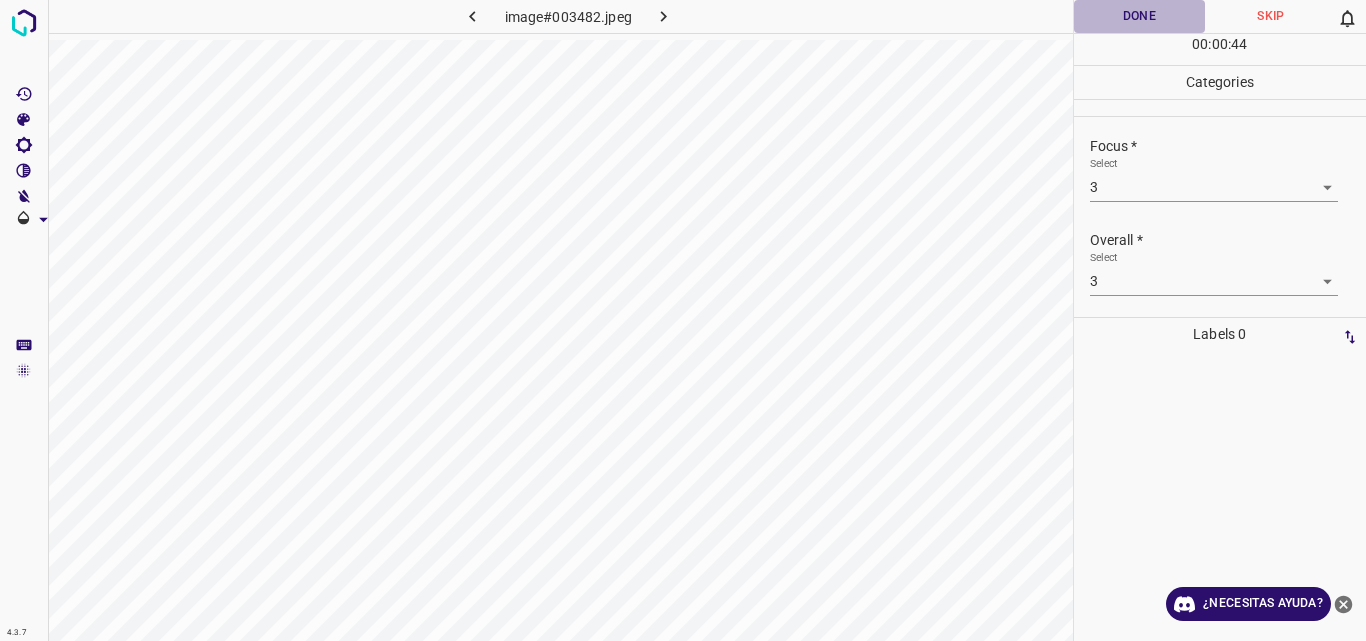 click on "Done" at bounding box center (1140, 16) 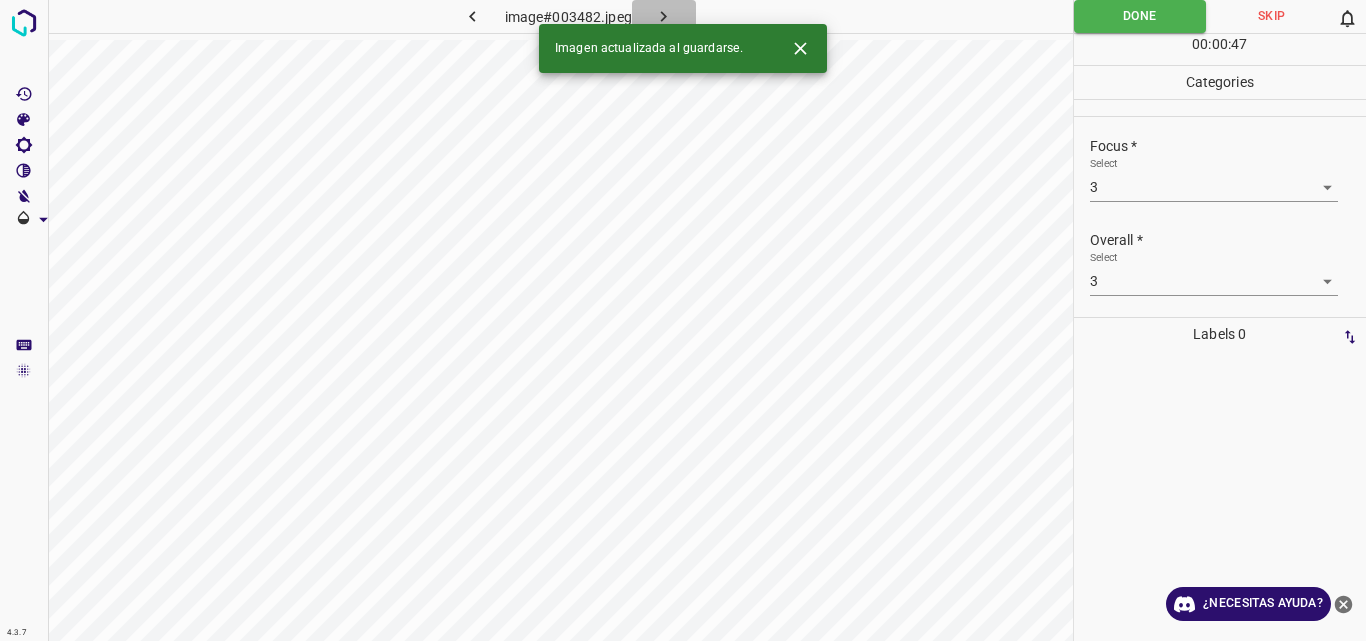 click 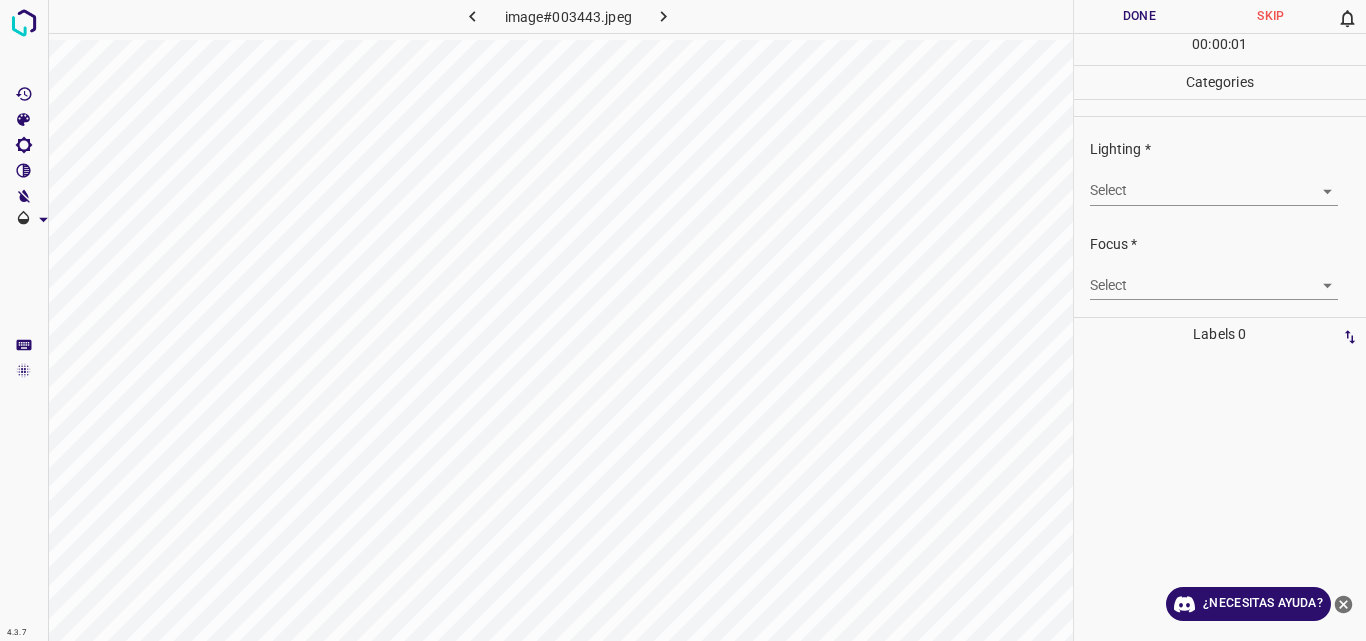 click 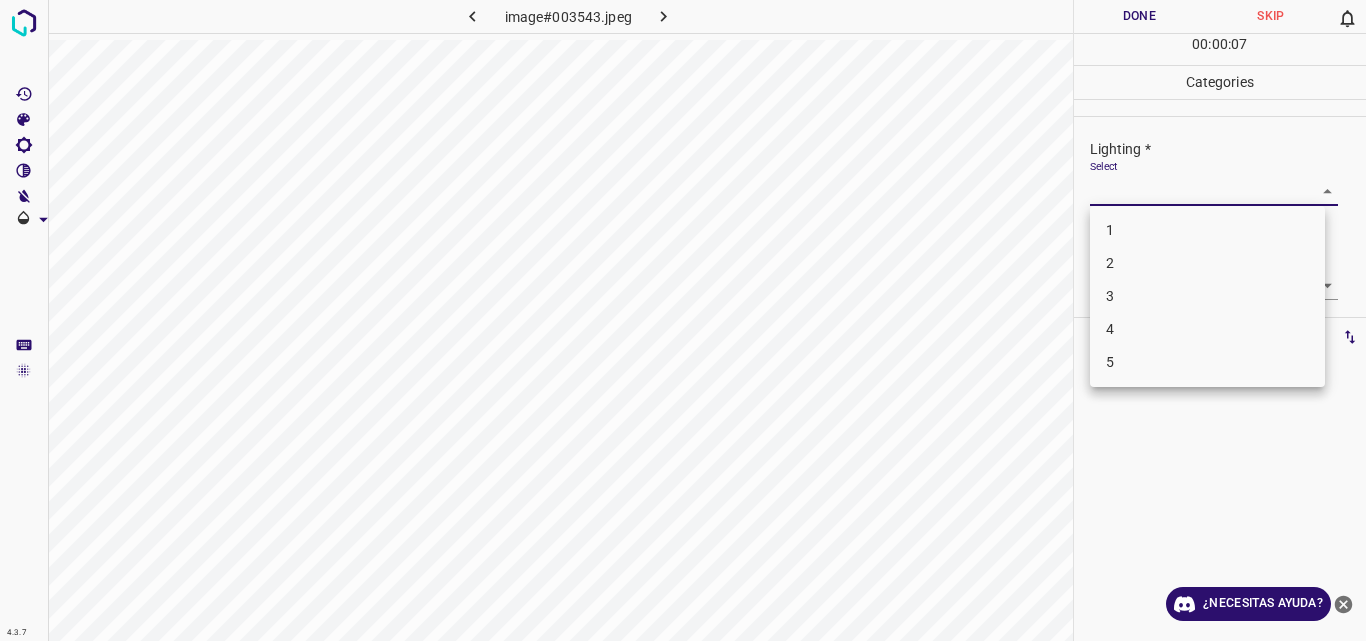 click on "4.3.7 image#003543.jpeg Done Skip 0 00   : 00   : 07   Categories Lighting *  Select ​ Focus *  Select ​ Overall *  Select ​ Labels   0 Categories 1 Lighting 2 Focus 3 Overall Tools Space Change between modes (Draw & Edit) I Auto labeling R Restore zoom M Zoom in N Zoom out Delete Delete selecte label Filters Z Restore filters X Saturation filter C Brightness filter V Contrast filter B Gray scale filter General O Download ¿Necesitas ayuda? Original text Rate this translation Your feedback will be used to help improve Google Translate - Texto - Esconder - Borrar 1 2 3 4 5" at bounding box center [683, 320] 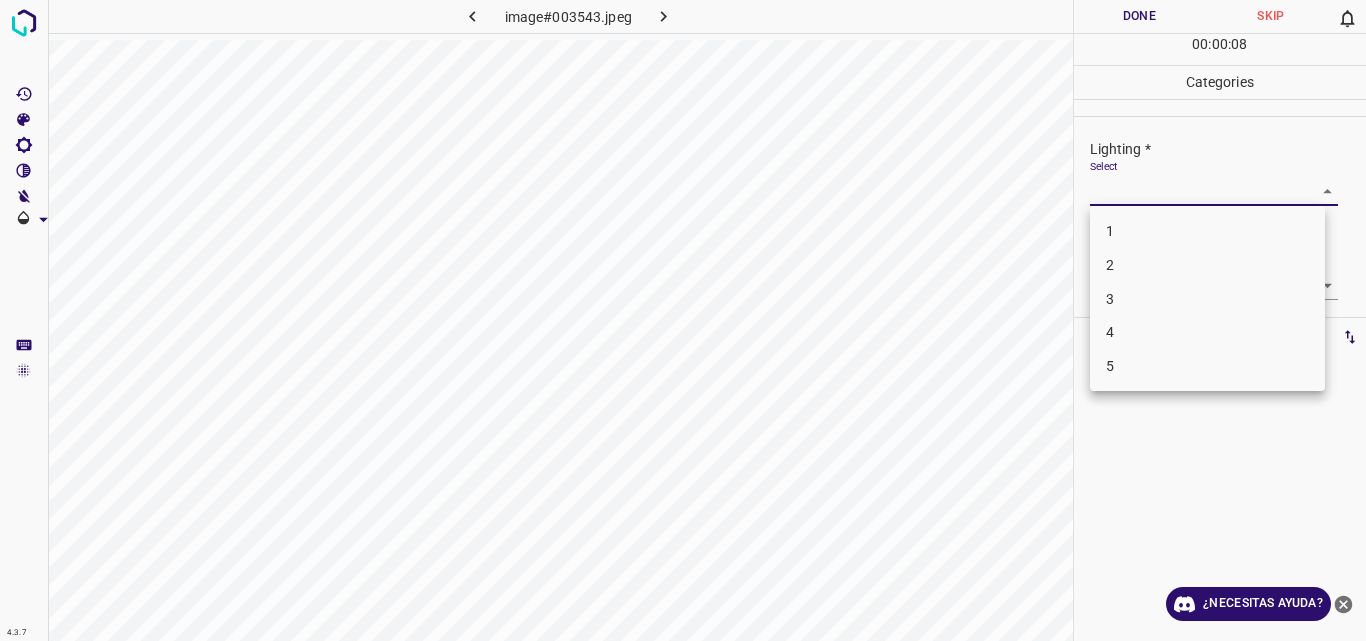 click on "2" at bounding box center [1207, 265] 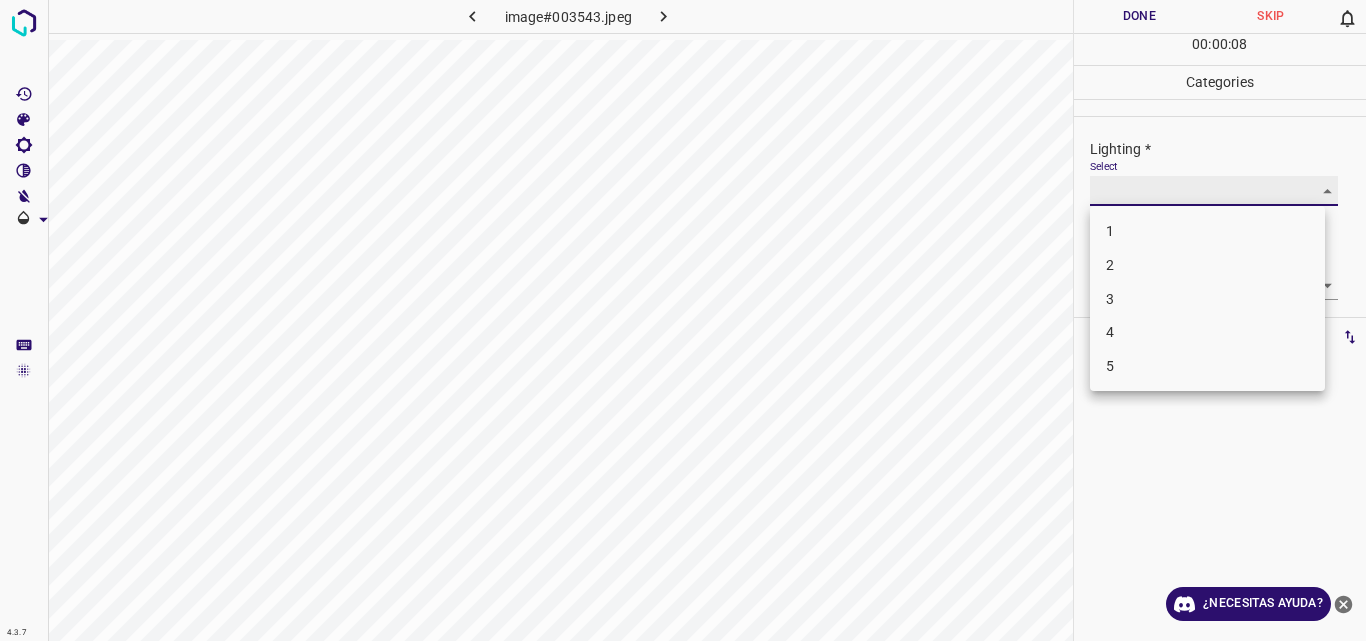 type on "2" 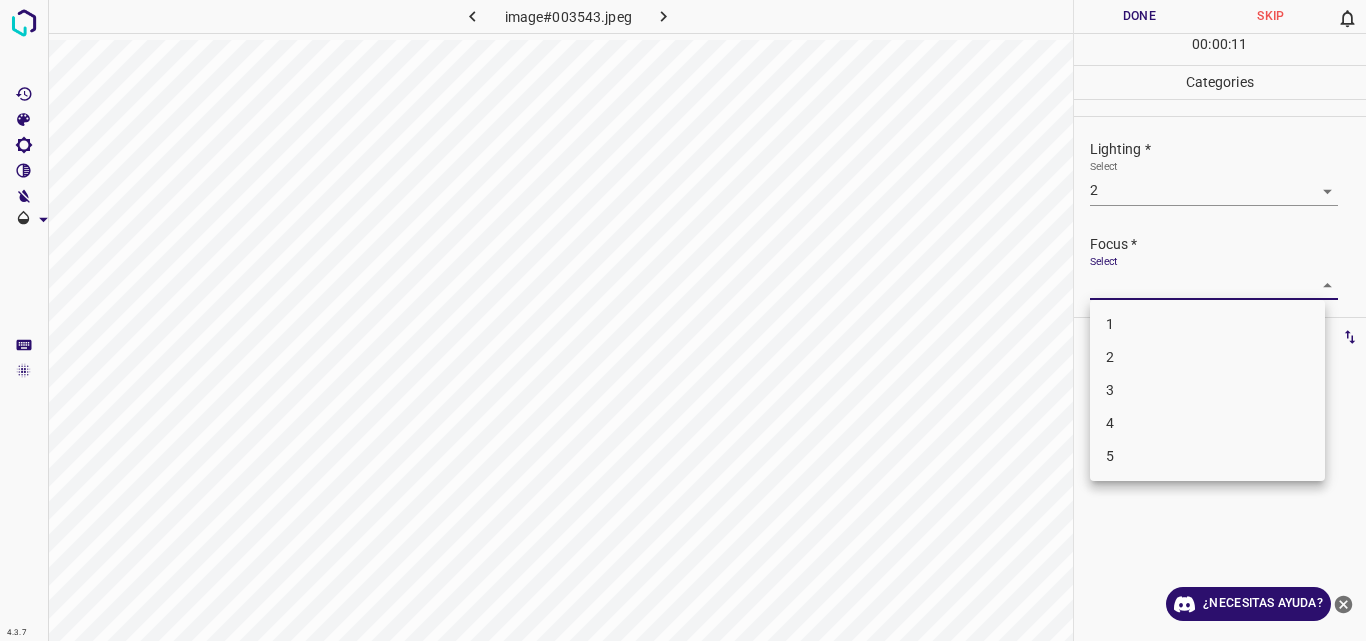 click on "4.3.7 image#003543.jpeg Done Skip 0 00   : 00   : 11   Categories Lighting *  Select 2 2 Focus *  Select ​ Overall *  Select ​ Labels   0 Categories 1 Lighting 2 Focus 3 Overall Tools Space Change between modes (Draw & Edit) I Auto labeling R Restore zoom M Zoom in N Zoom out Delete Delete selecte label Filters Z Restore filters X Saturation filter C Brightness filter V Contrast filter B Gray scale filter General O Download ¿Necesitas ayuda? Original text Rate this translation Your feedback will be used to help improve Google Translate - Texto - Esconder - Borrar 1 2 3 4 5" at bounding box center (683, 320) 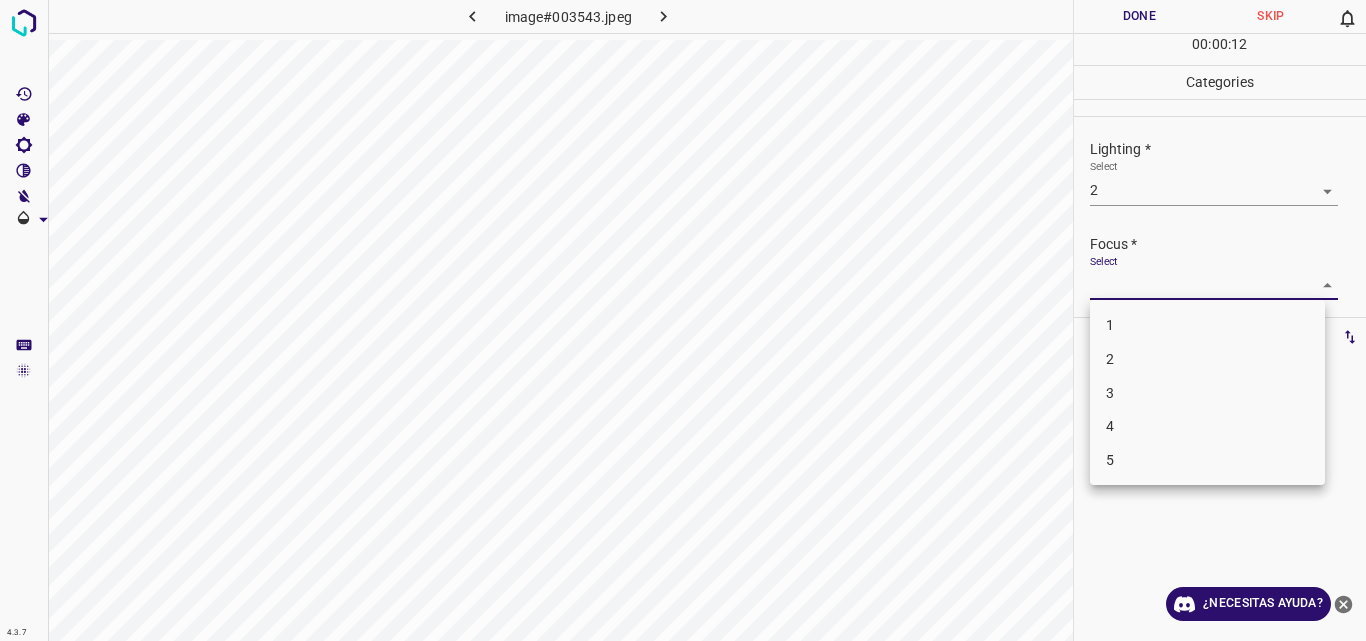 click on "2" at bounding box center [1207, 359] 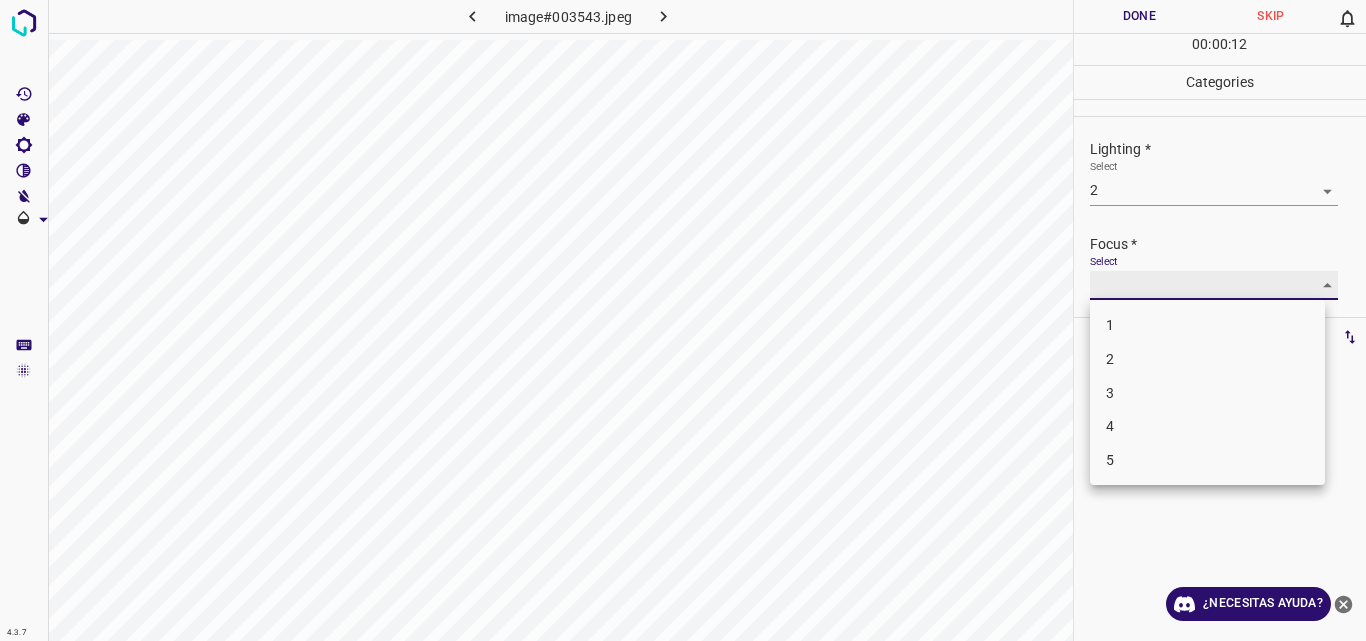type on "2" 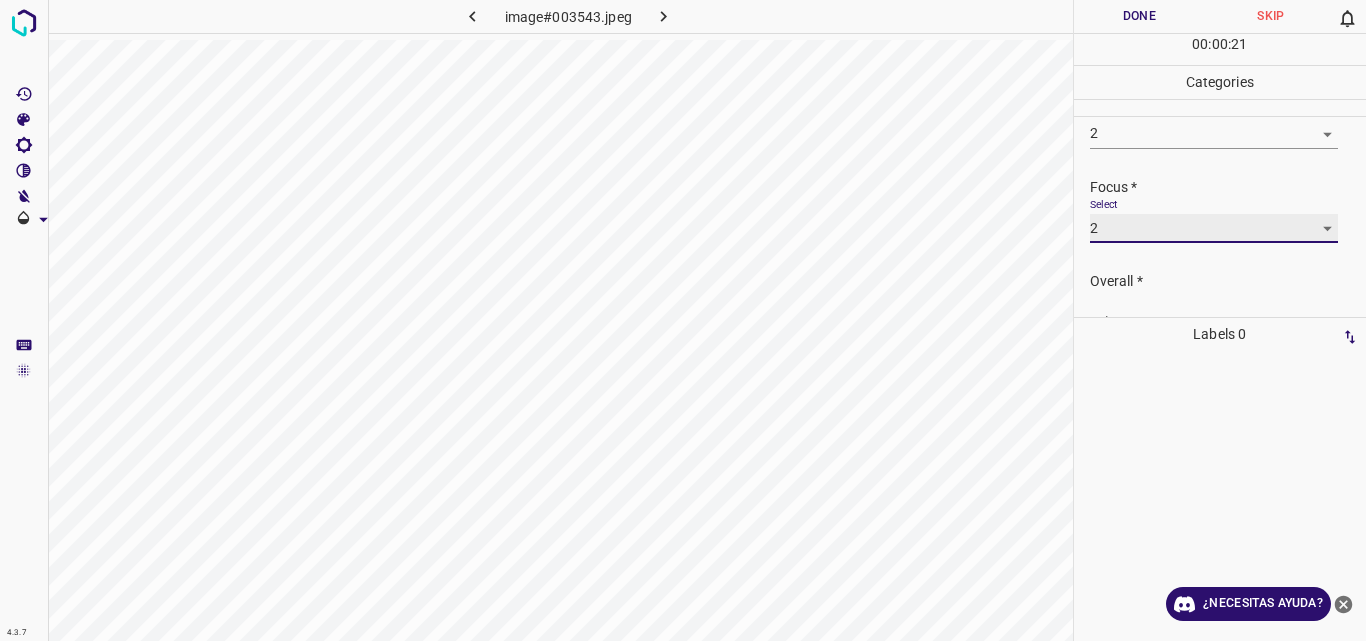 scroll, scrollTop: 98, scrollLeft: 0, axis: vertical 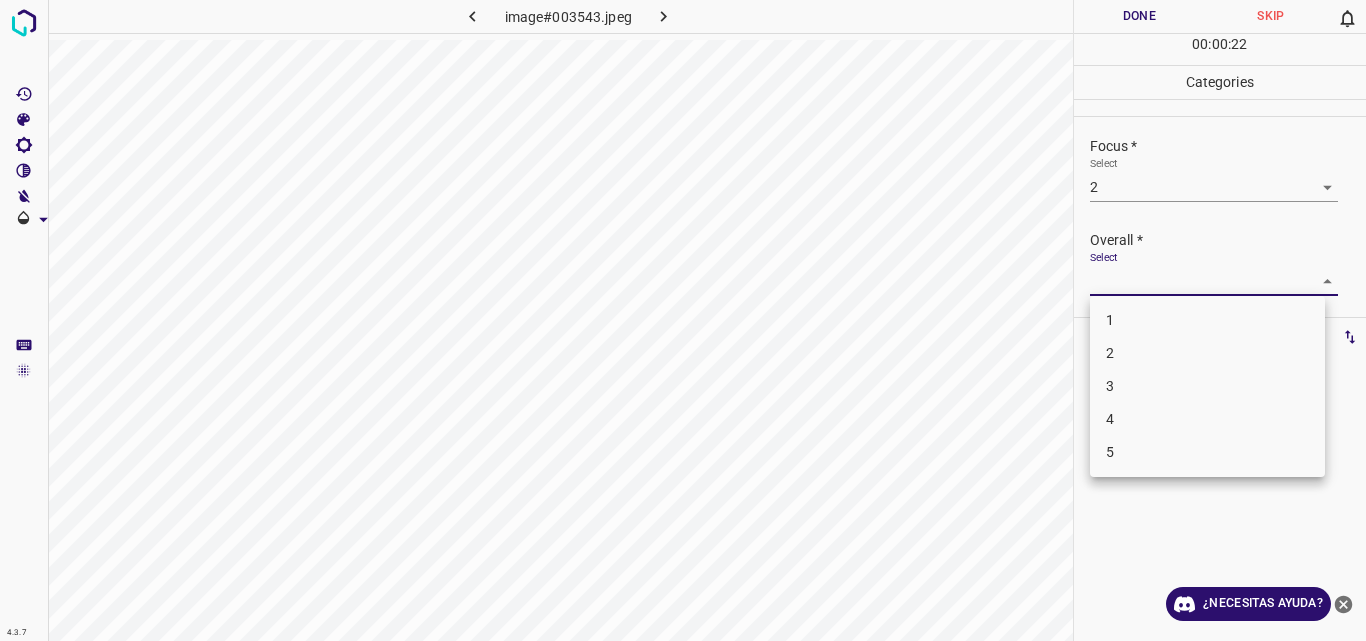 click on "4.3.7 image#003543.jpeg Done Skip 0 00   : 00   : 22   Categories Lighting *  Select 2 2 Focus *  Select 2 2 Overall *  Select ​ Labels   0 Categories 1 Lighting 2 Focus 3 Overall Tools Space Change between modes (Draw & Edit) I Auto labeling R Restore zoom M Zoom in N Zoom out Delete Delete selecte label Filters Z Restore filters X Saturation filter C Brightness filter V Contrast filter B Gray scale filter General O Download ¿Necesitas ayuda? Original text Rate this translation Your feedback will be used to help improve Google Translate - Texto - Esconder - Borrar 1 2 3 4 5" at bounding box center (683, 320) 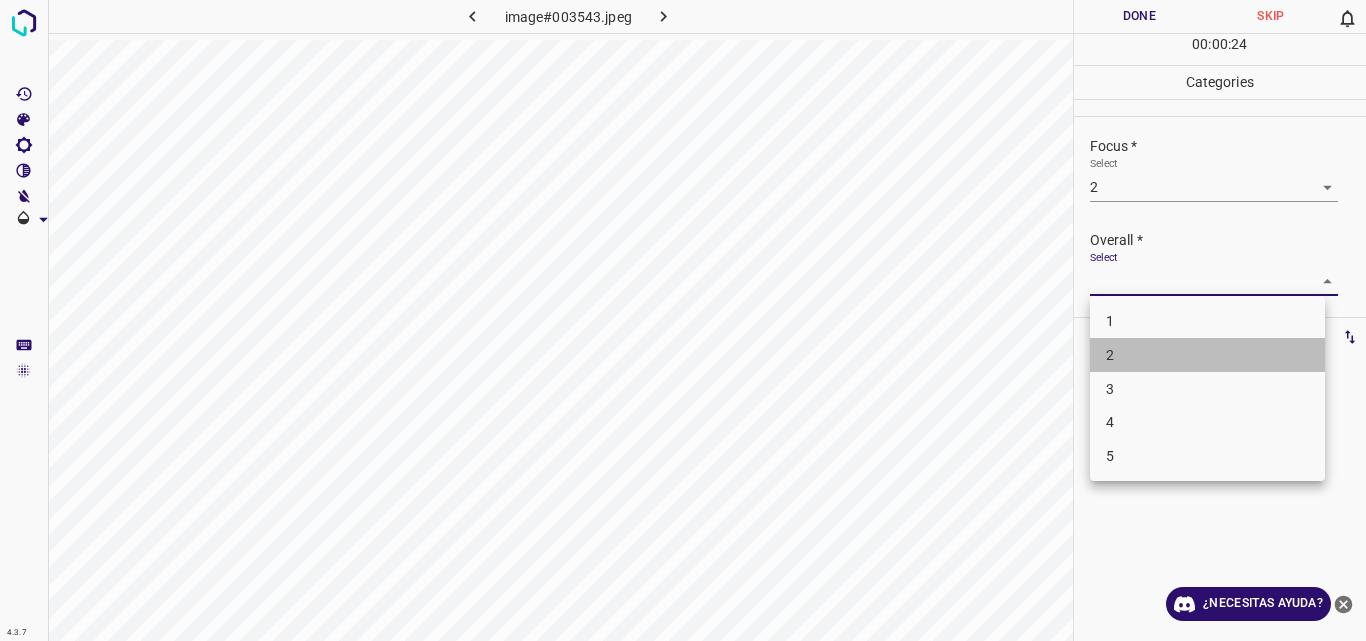 click on "2" at bounding box center [1207, 355] 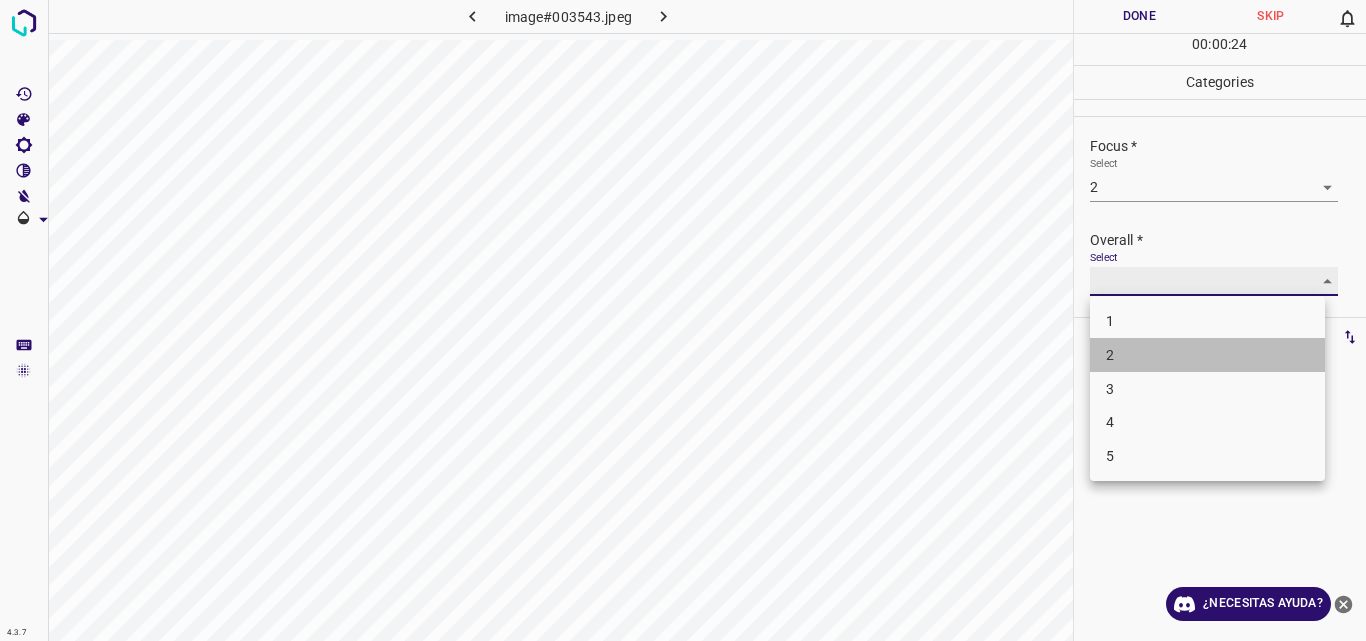 type on "2" 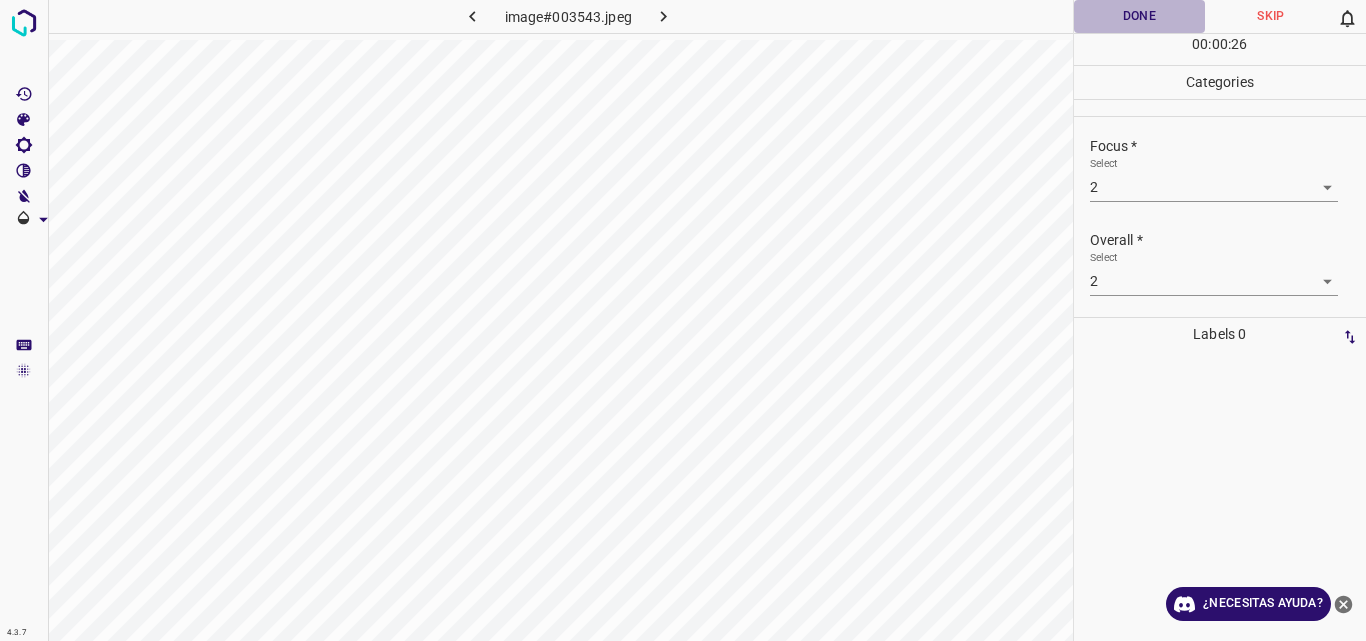 click on "Done" at bounding box center [1140, 16] 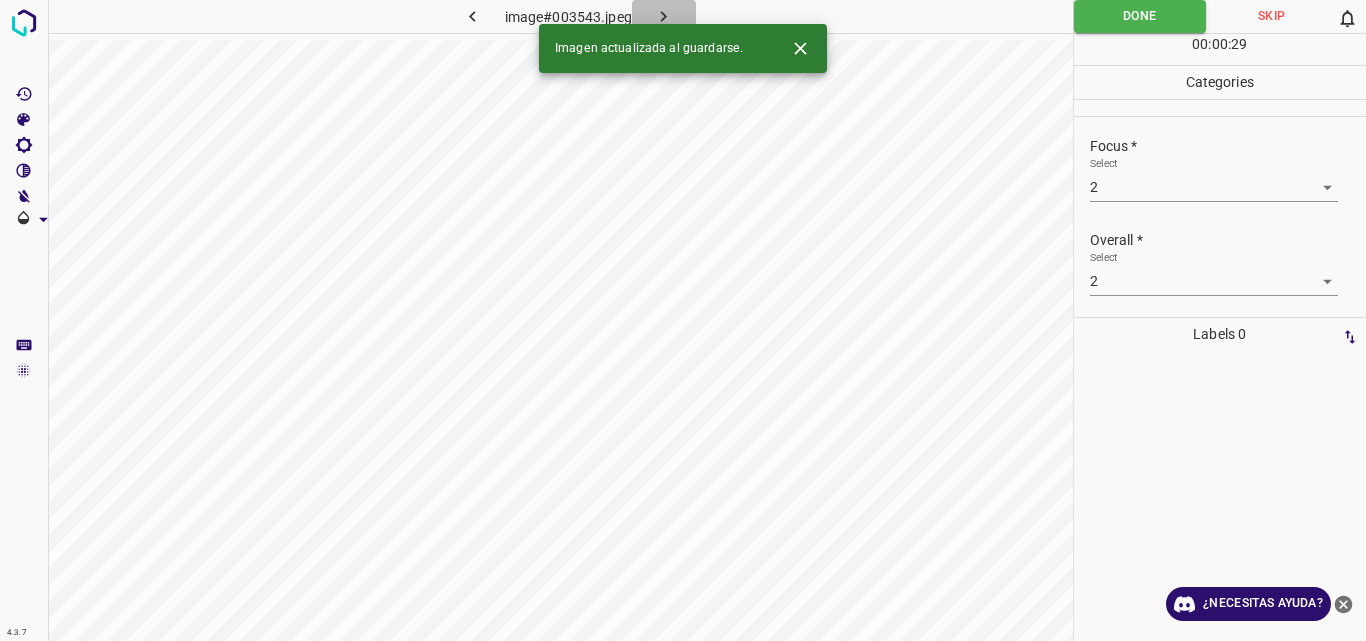 click 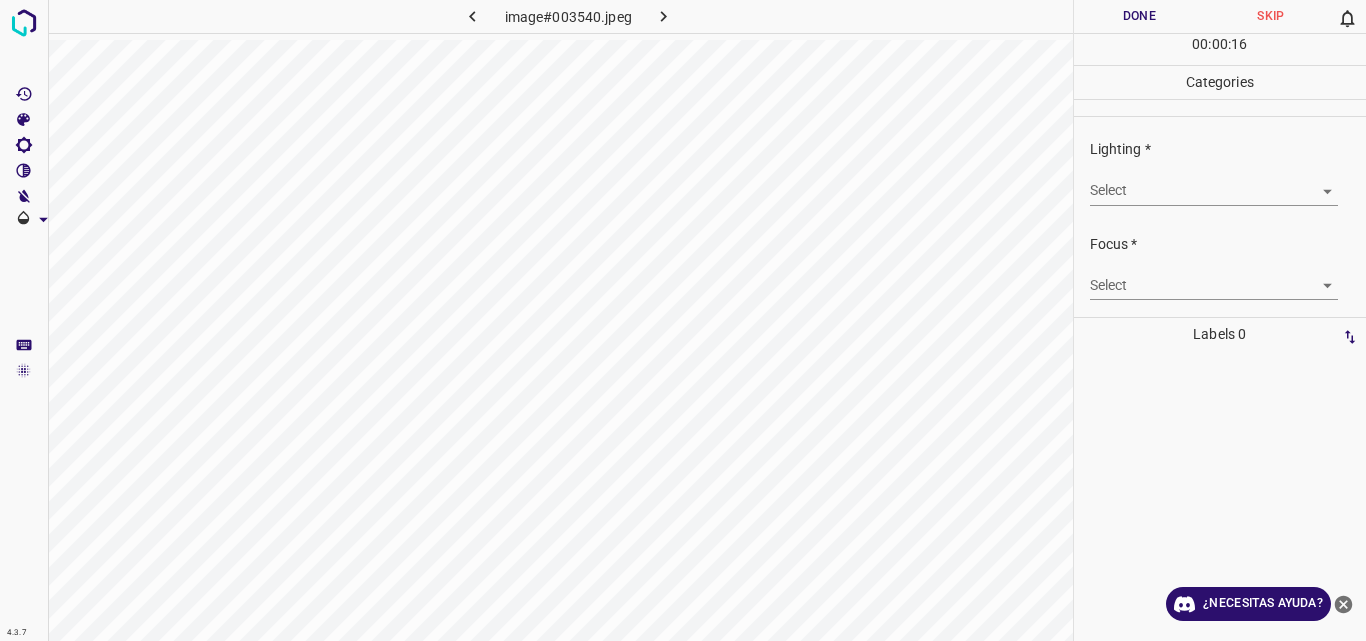 click on "4.3.7 image#003540.jpeg Done Skip 0 00   : 00   : 16   Categories Lighting *  Select ​ Focus *  Select ​ Overall *  Select ​ Labels   0 Categories 1 Lighting 2 Focus 3 Overall Tools Space Change between modes (Draw & Edit) I Auto labeling R Restore zoom M Zoom in N Zoom out Delete Delete selecte label Filters Z Restore filters X Saturation filter C Brightness filter V Contrast filter B Gray scale filter General O Download ¿Necesitas ayuda? Original text Rate this translation Your feedback will be used to help improve Google Translate - Texto - Esconder - Borrar" at bounding box center [683, 320] 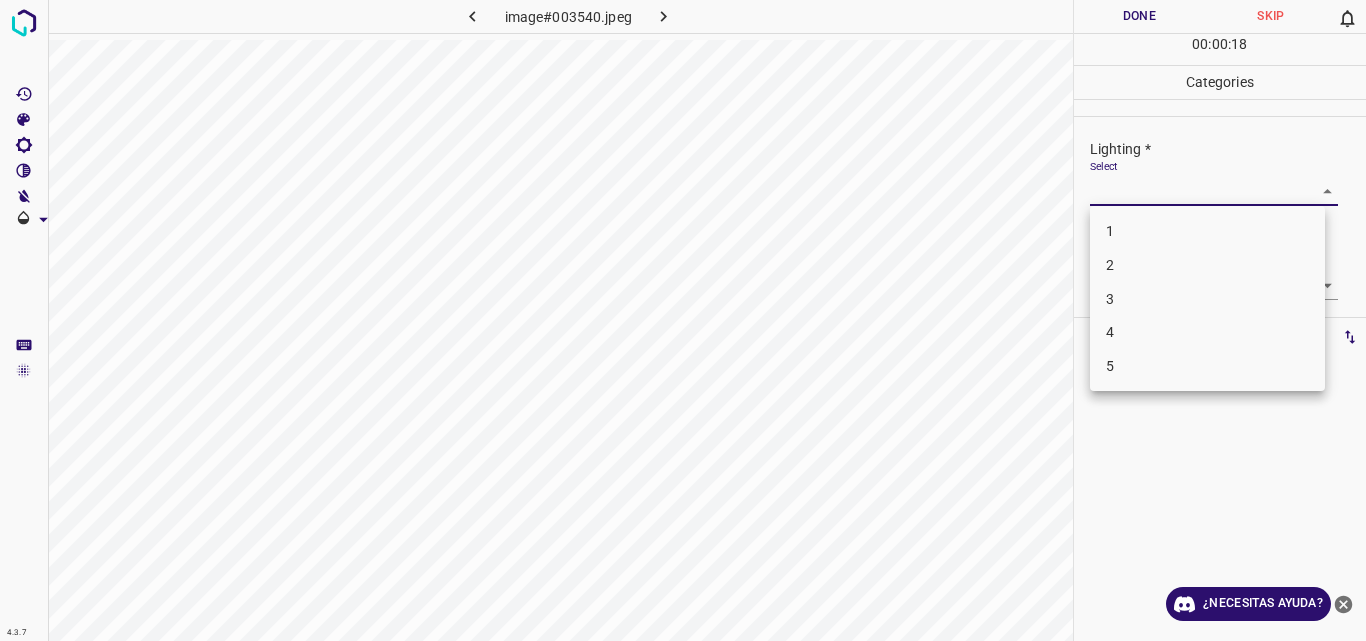 click on "4" at bounding box center [1207, 332] 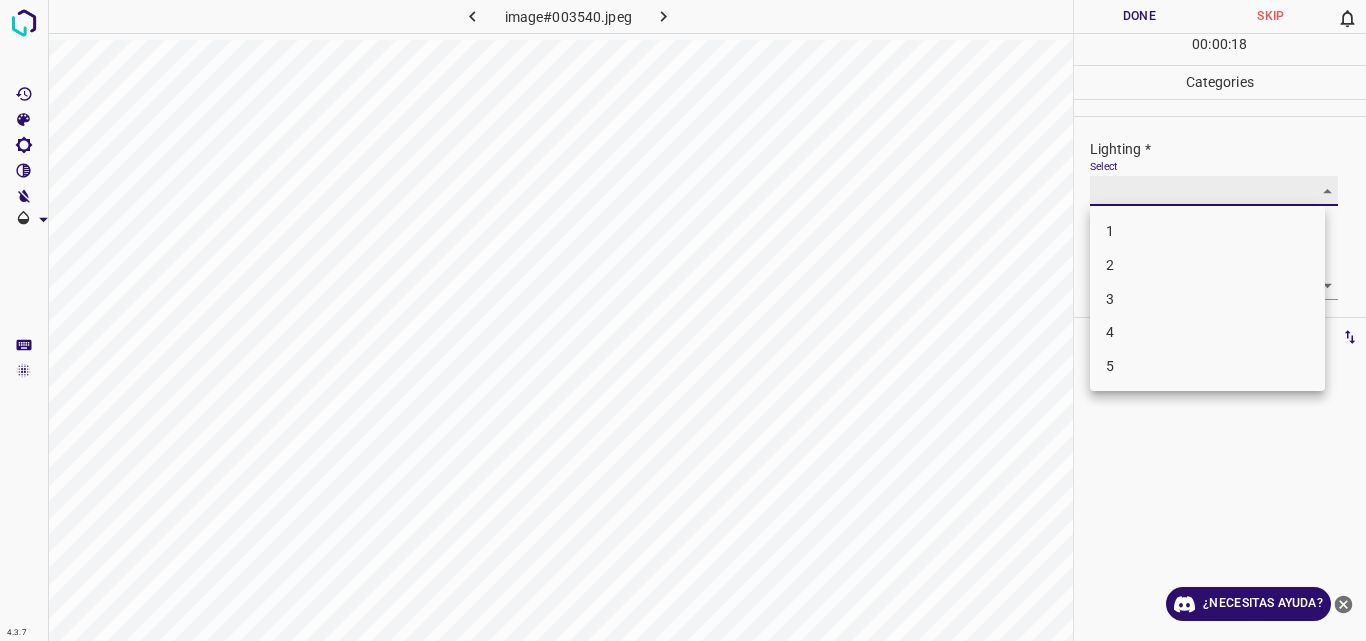 type on "4" 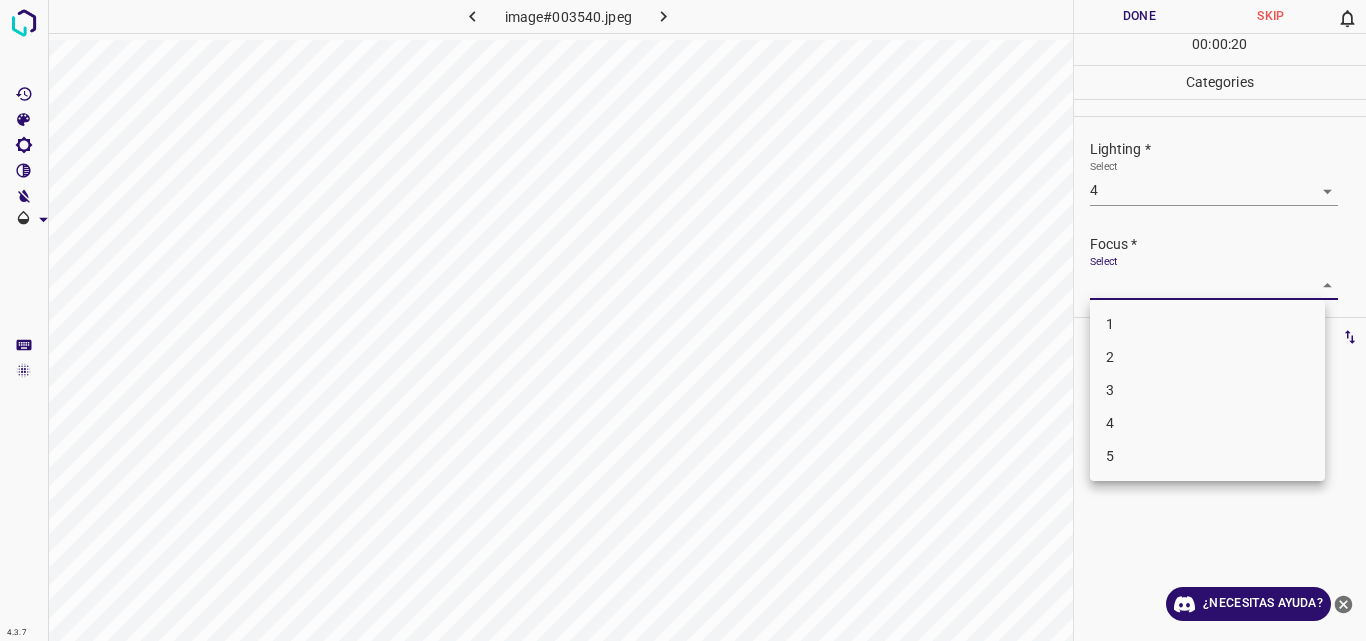 click on "4.3.7 image#003540.jpeg Done Skip 0 00   : 00   : 20   Categories Lighting *  Select 4 4 Focus *  Select ​ Overall *  Select ​ Labels   0 Categories 1 Lighting 2 Focus 3 Overall Tools Space Change between modes (Draw & Edit) I Auto labeling R Restore zoom M Zoom in N Zoom out Delete Delete selecte label Filters Z Restore filters X Saturation filter C Brightness filter V Contrast filter B Gray scale filter General O Download ¿Necesitas ayuda? Original text Rate this translation Your feedback will be used to help improve Google Translate - Texto - Esconder - Borrar 1 2 3 4 5" at bounding box center [683, 320] 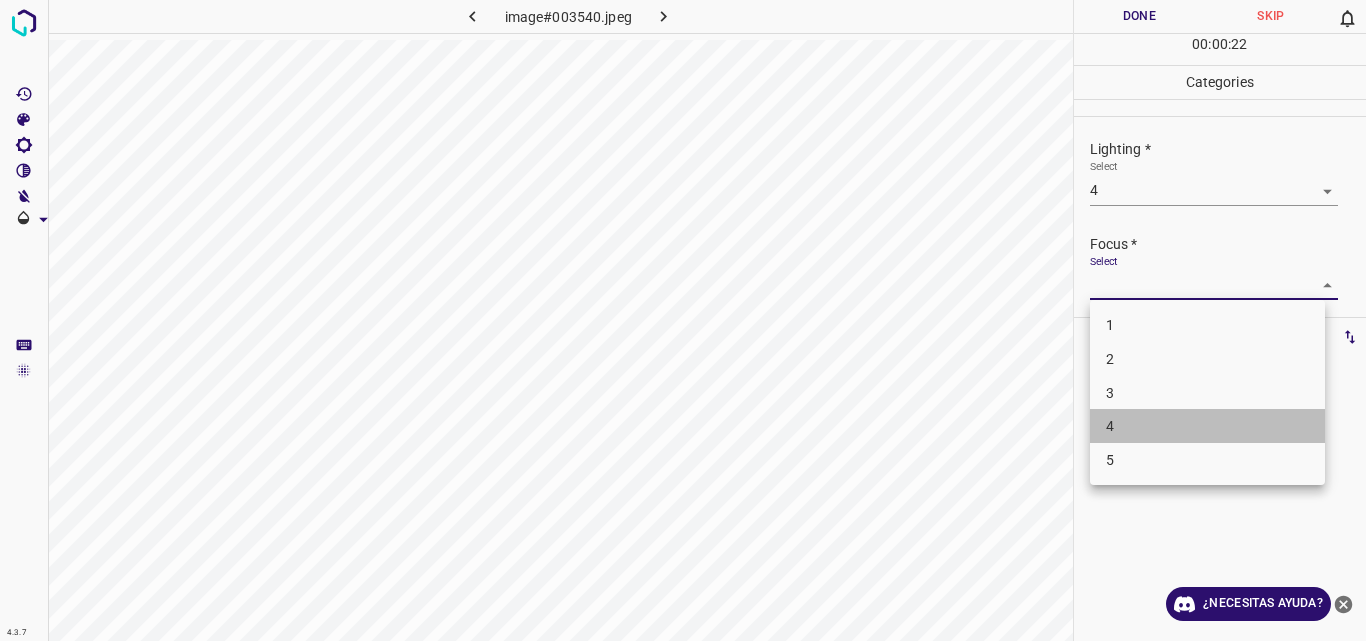 click on "4" at bounding box center (1207, 426) 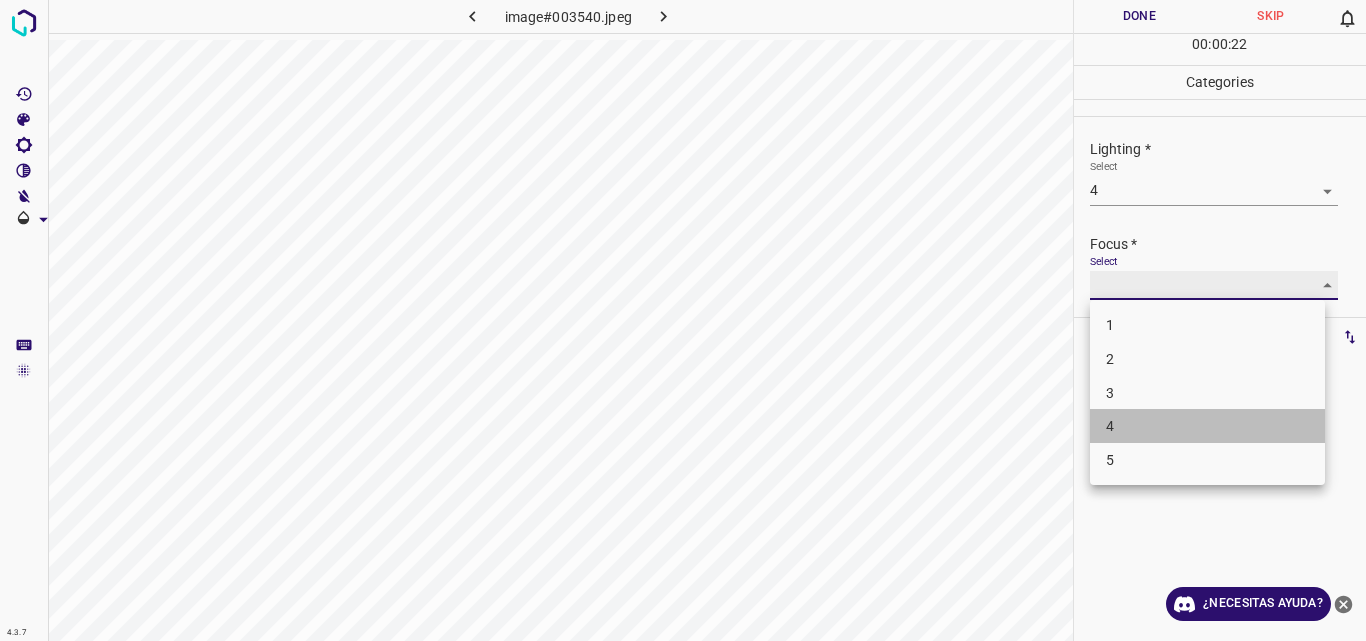 type on "4" 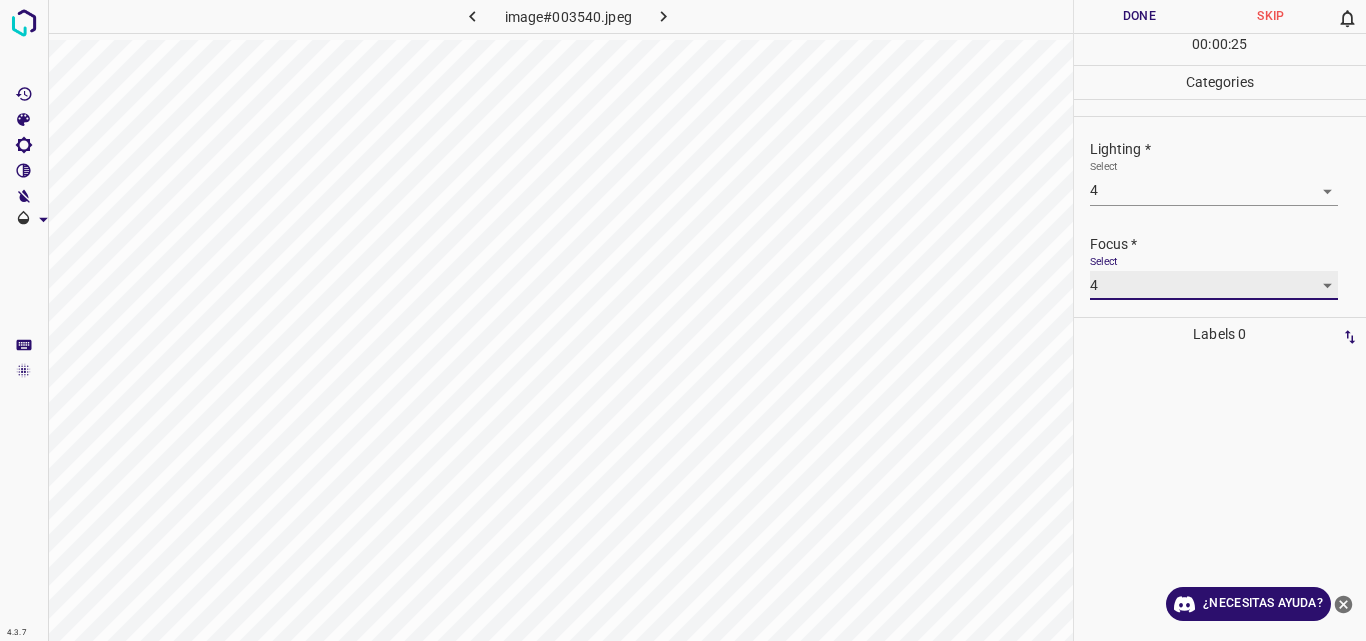 scroll, scrollTop: 98, scrollLeft: 0, axis: vertical 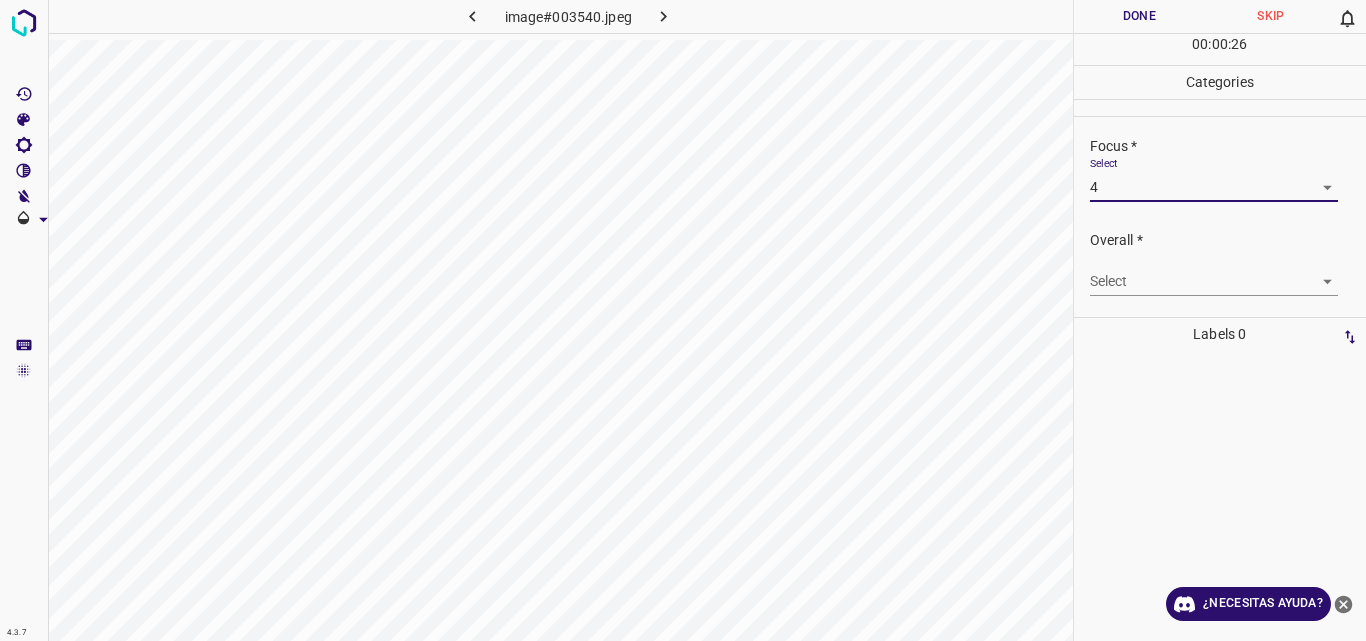 click on "4.3.7 image#003540.jpeg Done Skip 0 00   : 00   : 26   Categories Lighting *  Select 4 4 Focus *  Select 4 4 Overall *  Select ​ Labels   0 Categories 1 Lighting 2 Focus 3 Overall Tools Space Change between modes (Draw & Edit) I Auto labeling R Restore zoom M Zoom in N Zoom out Delete Delete selecte label Filters Z Restore filters X Saturation filter C Brightness filter V Contrast filter B Gray scale filter General O Download ¿Necesitas ayuda? Original text Rate this translation Your feedback will be used to help improve Google Translate - Texto - Esconder - Borrar" at bounding box center [683, 320] 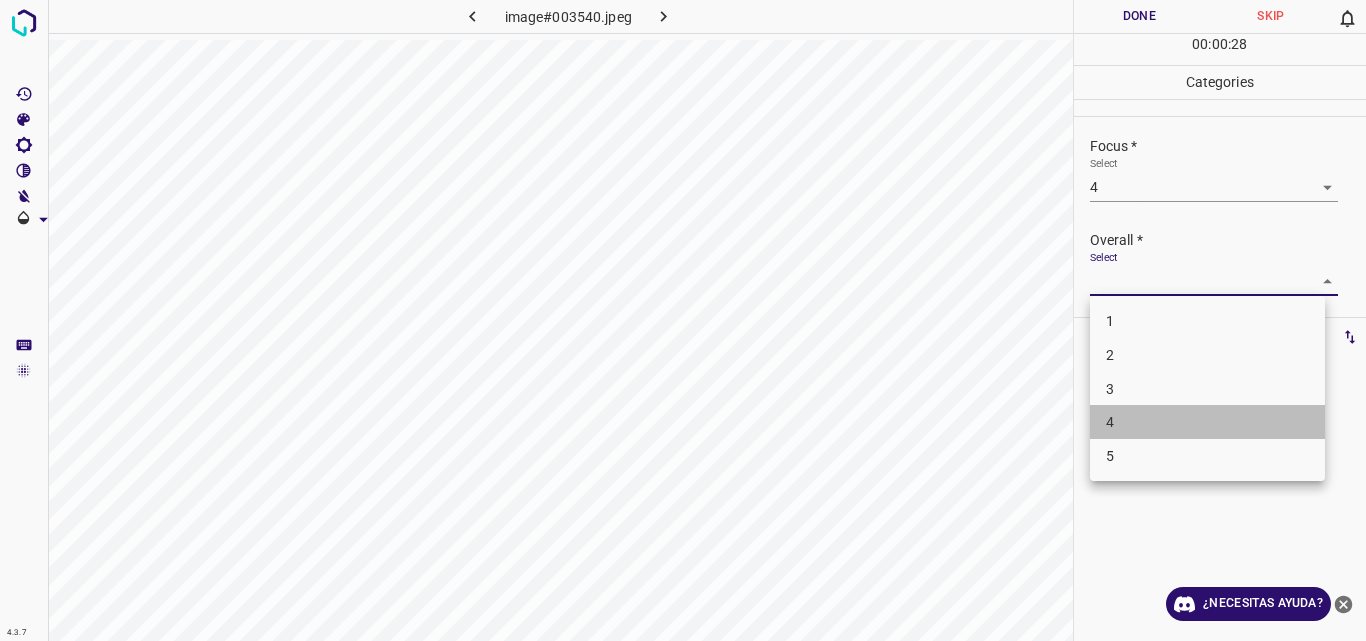 click on "4" at bounding box center [1207, 422] 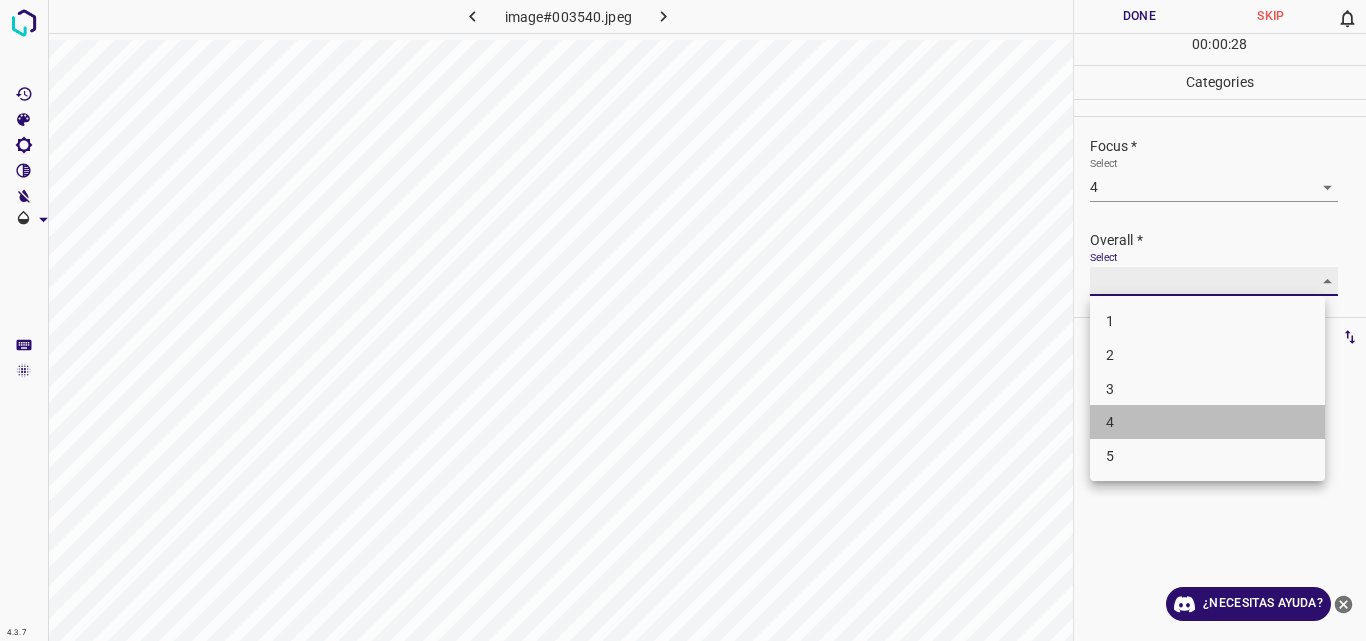 type on "4" 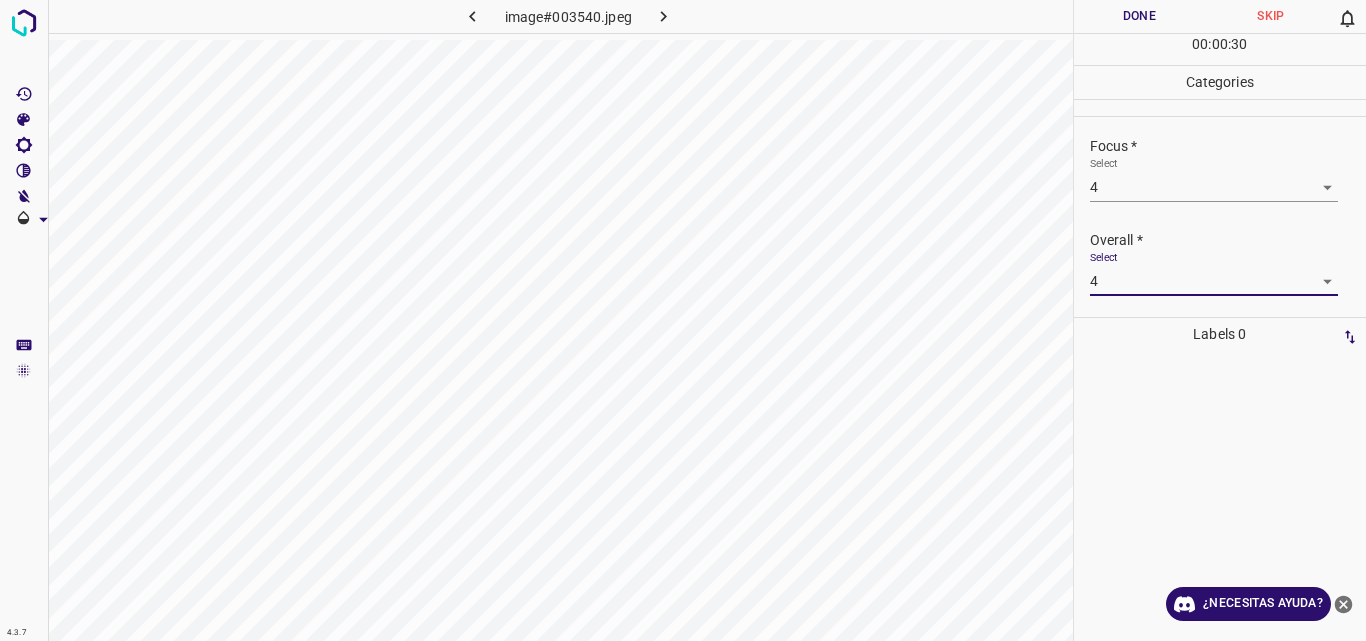 click on "Done" at bounding box center [1140, 16] 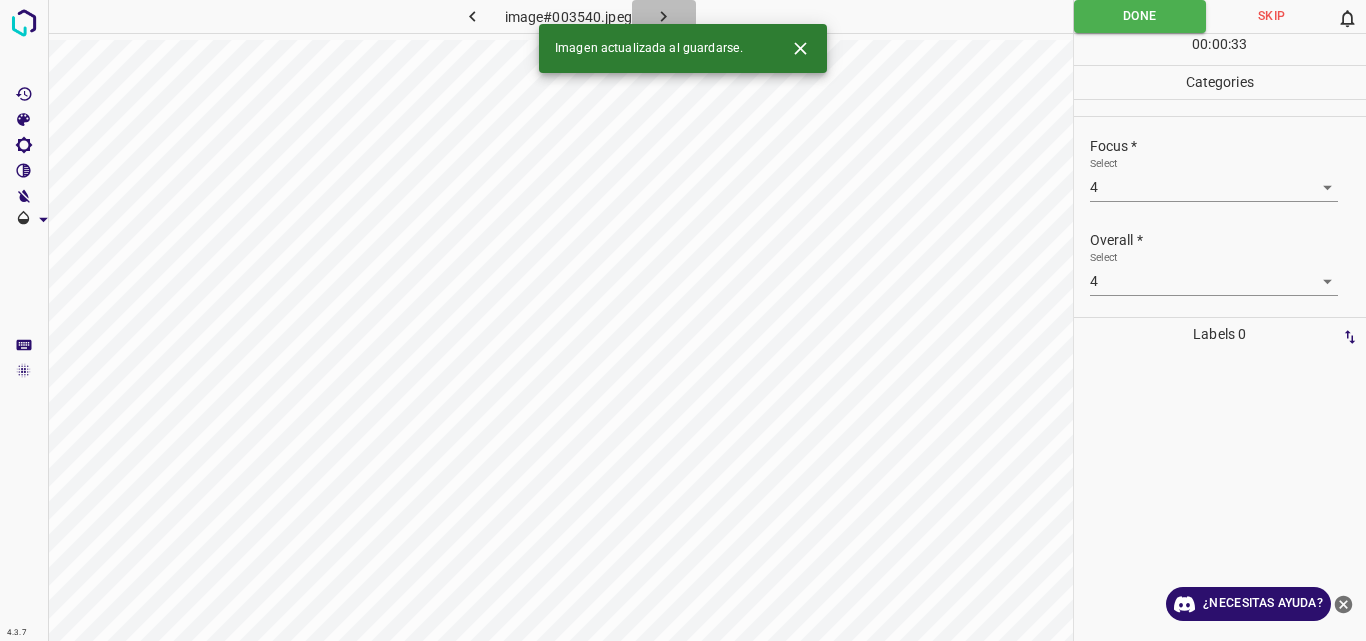 click 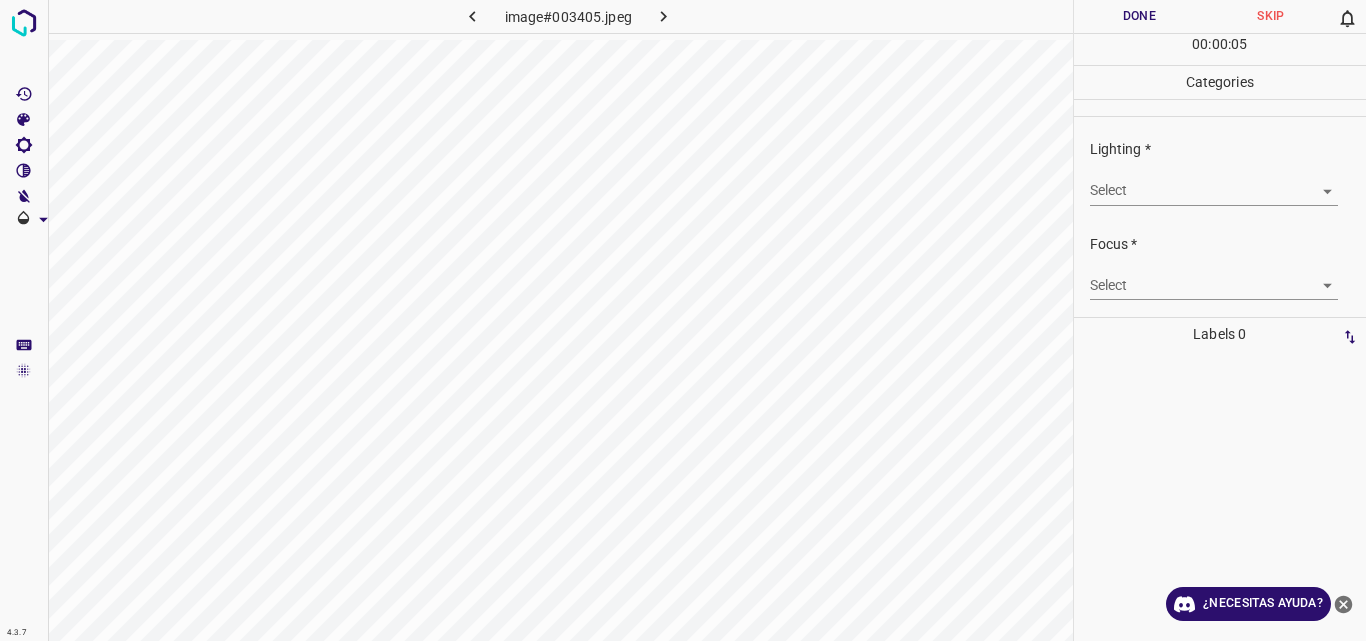 click on "4.3.7 image#003405.jpeg Done Skip 0 00   : 00   : 05   Categories Lighting *  Select ​ Focus *  Select ​ Overall *  Select ​ Labels   0 Categories 1 Lighting 2 Focus 3 Overall Tools Space Change between modes (Draw & Edit) I Auto labeling R Restore zoom M Zoom in N Zoom out Delete Delete selecte label Filters Z Restore filters X Saturation filter C Brightness filter V Contrast filter B Gray scale filter General O Download ¿Necesitas ayuda? Original text Rate this translation Your feedback will be used to help improve Google Translate - Texto - Esconder - Borrar" at bounding box center (683, 320) 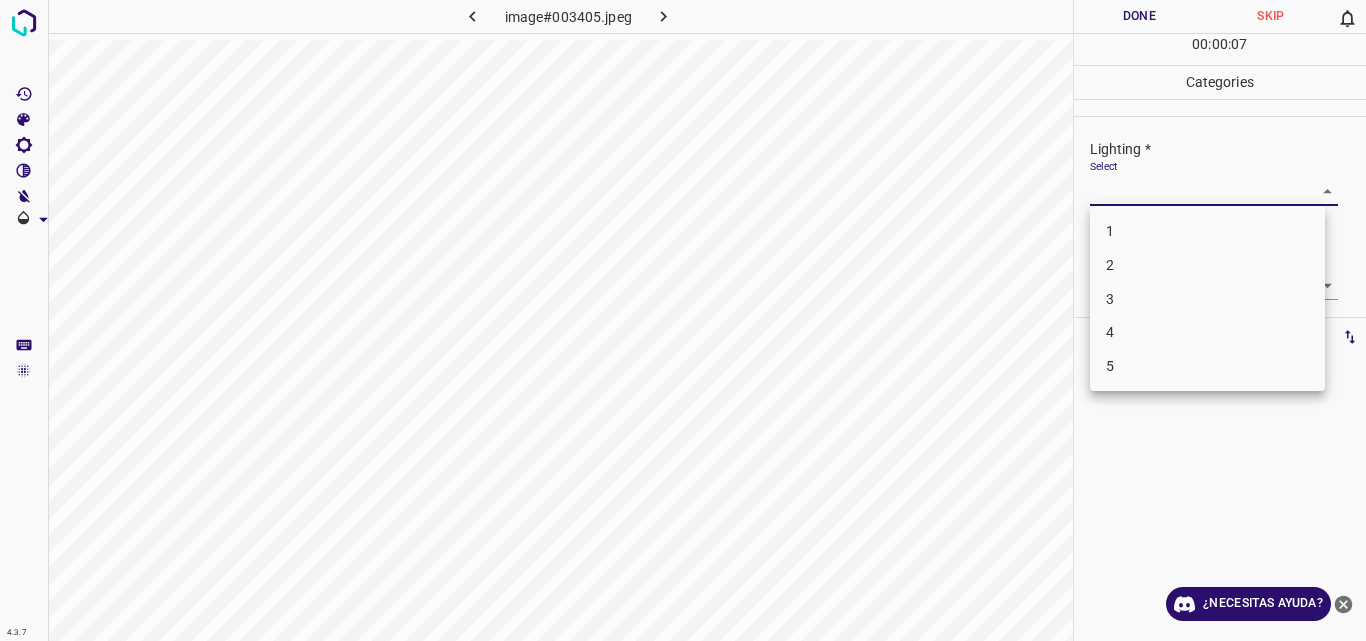 click on "3" at bounding box center [1207, 299] 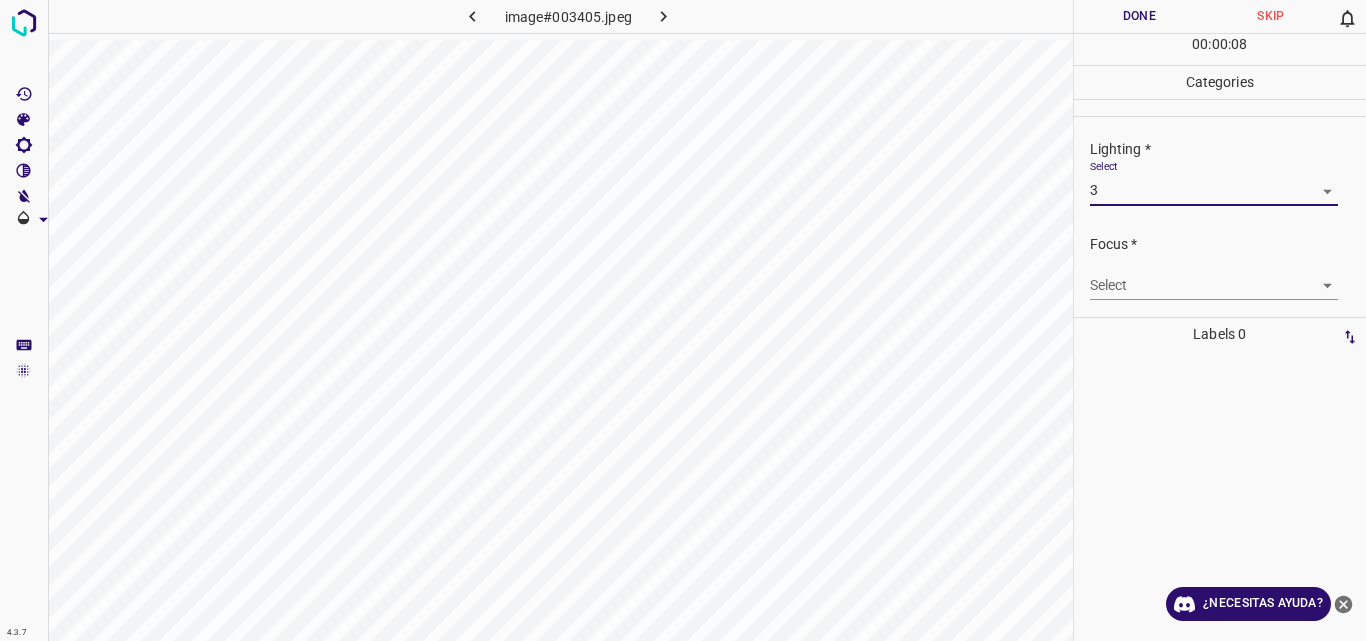click on "4.3.7 image#003405.jpeg Done Skip 0 00   : 00   : 08   Categories Lighting *  Select 3 3 Focus *  Select ​ Overall *  Select ​ Labels   0 Categories 1 Lighting 2 Focus 3 Overall Tools Space Change between modes (Draw & Edit) I Auto labeling R Restore zoom M Zoom in N Zoom out Delete Delete selecte label Filters Z Restore filters X Saturation filter C Brightness filter V Contrast filter B Gray scale filter General O Download ¿Necesitas ayuda? Original text Rate this translation Your feedback will be used to help improve Google Translate - Texto - Esconder - Borrar" at bounding box center [683, 320] 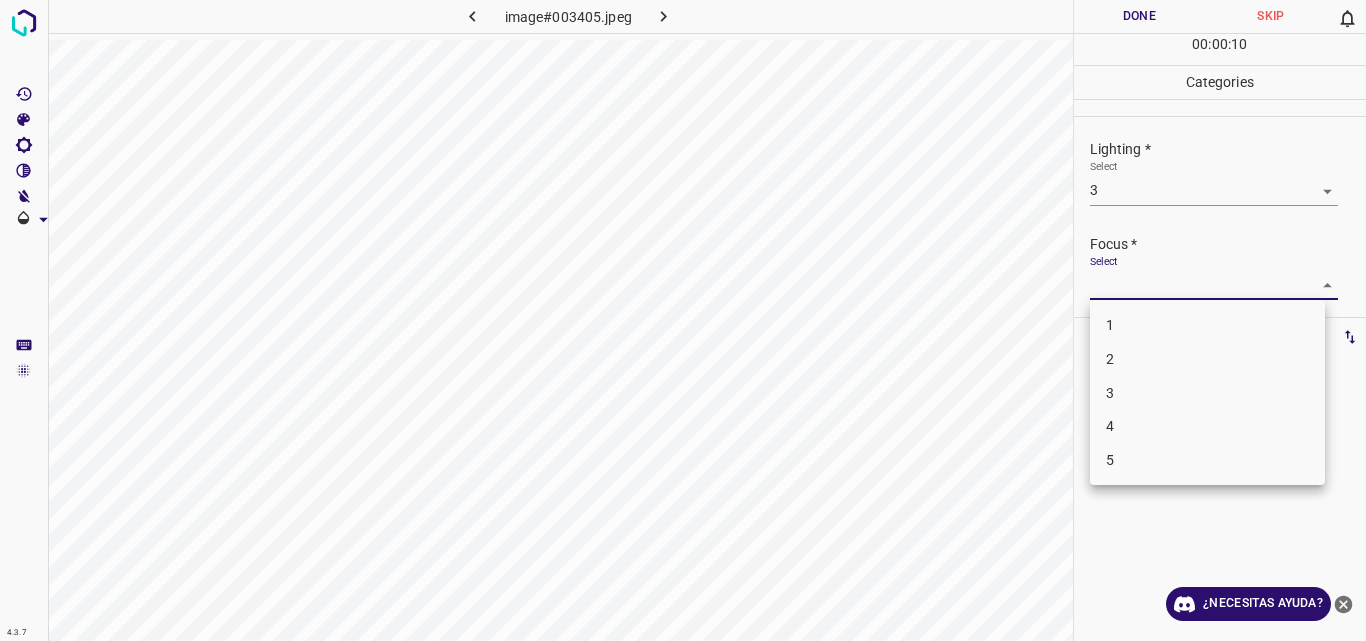 click at bounding box center (683, 320) 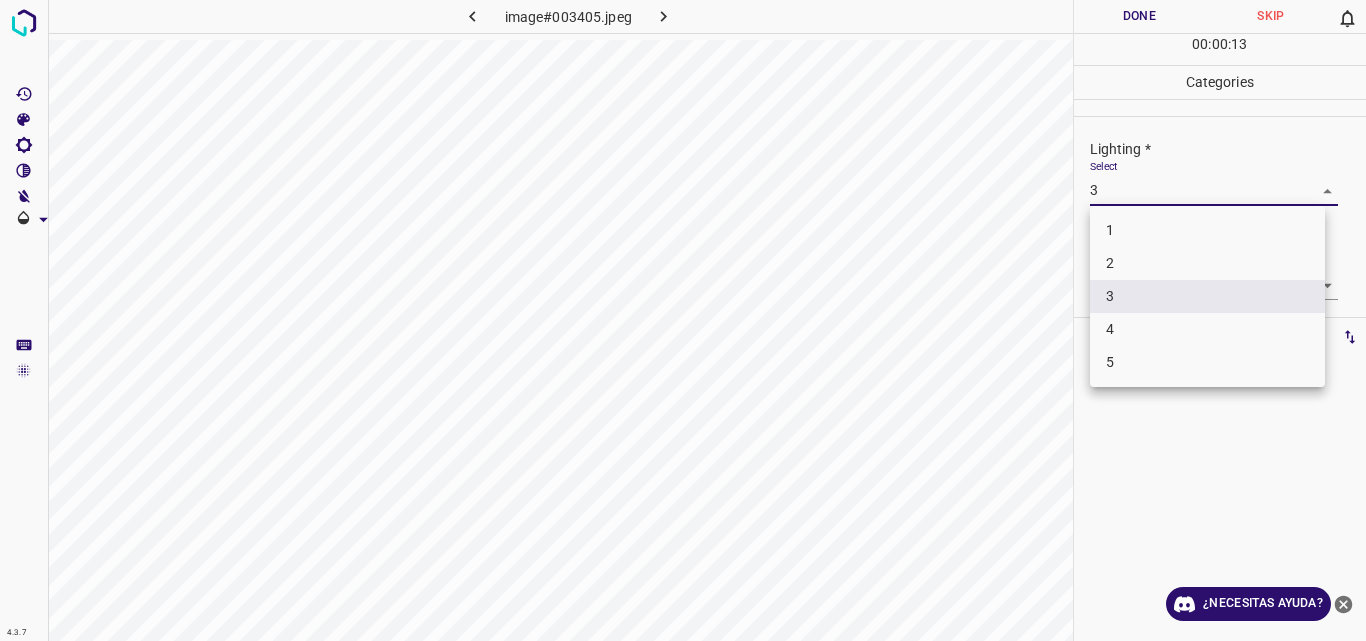 click on "4.3.7 image#003405.jpeg Done Skip 0 00   : 00   : 13   Categories Lighting *  Select 3 3 Focus *  Select ​ Overall *  Select ​ Labels   0 Categories 1 Lighting 2 Focus 3 Overall Tools Space Change between modes (Draw & Edit) I Auto labeling R Restore zoom M Zoom in N Zoom out Delete Delete selecte label Filters Z Restore filters X Saturation filter C Brightness filter V Contrast filter B Gray scale filter General O Download ¿Necesitas ayuda? Original text Rate this translation Your feedback will be used to help improve Google Translate - Texto - Esconder - Borrar 1 2 3 4 5" at bounding box center [683, 320] 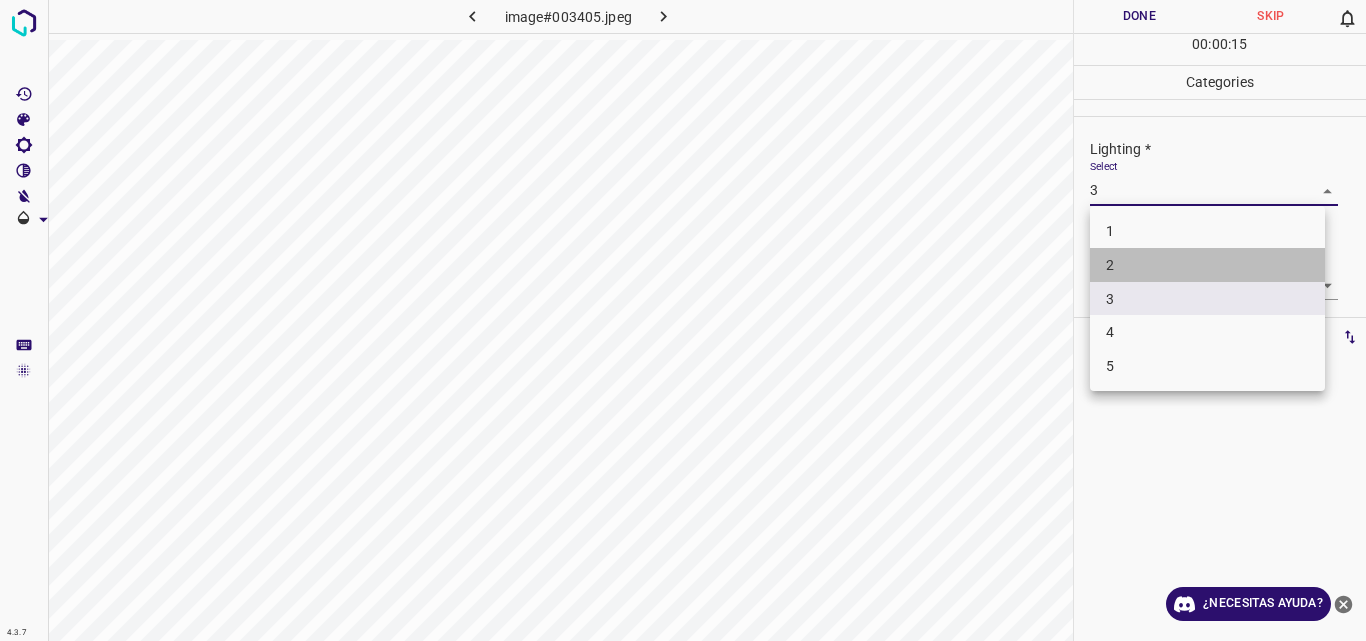 click on "2" at bounding box center [1207, 265] 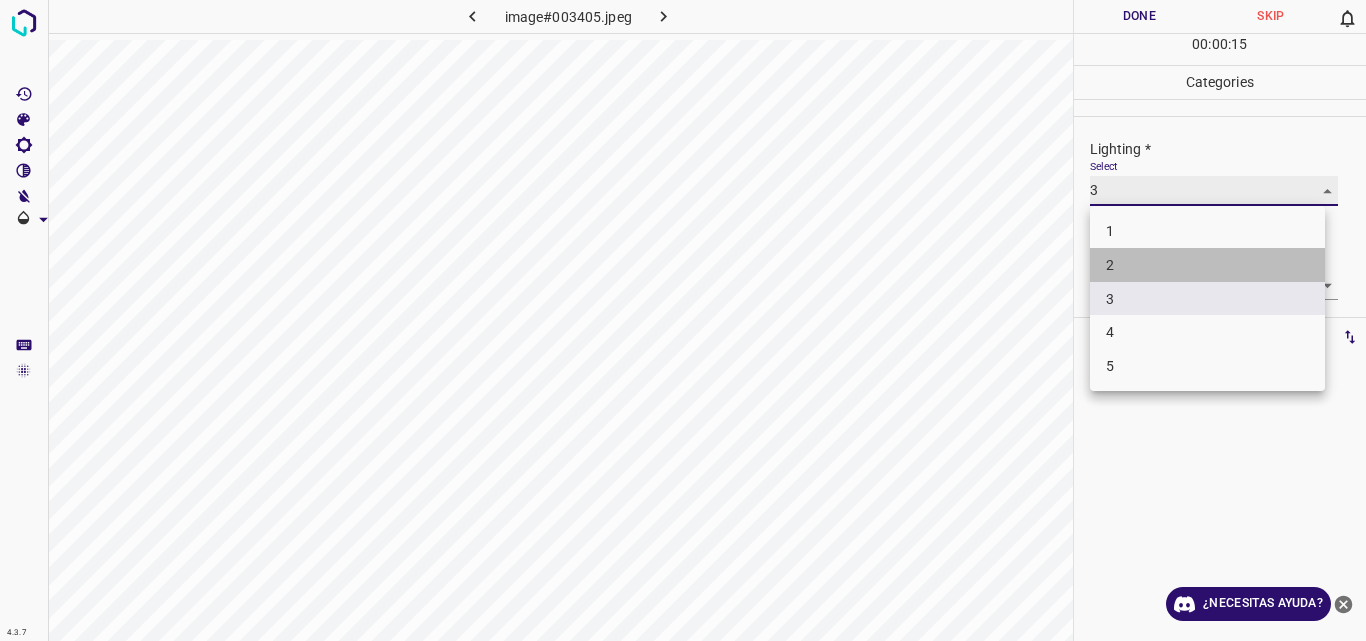 type on "2" 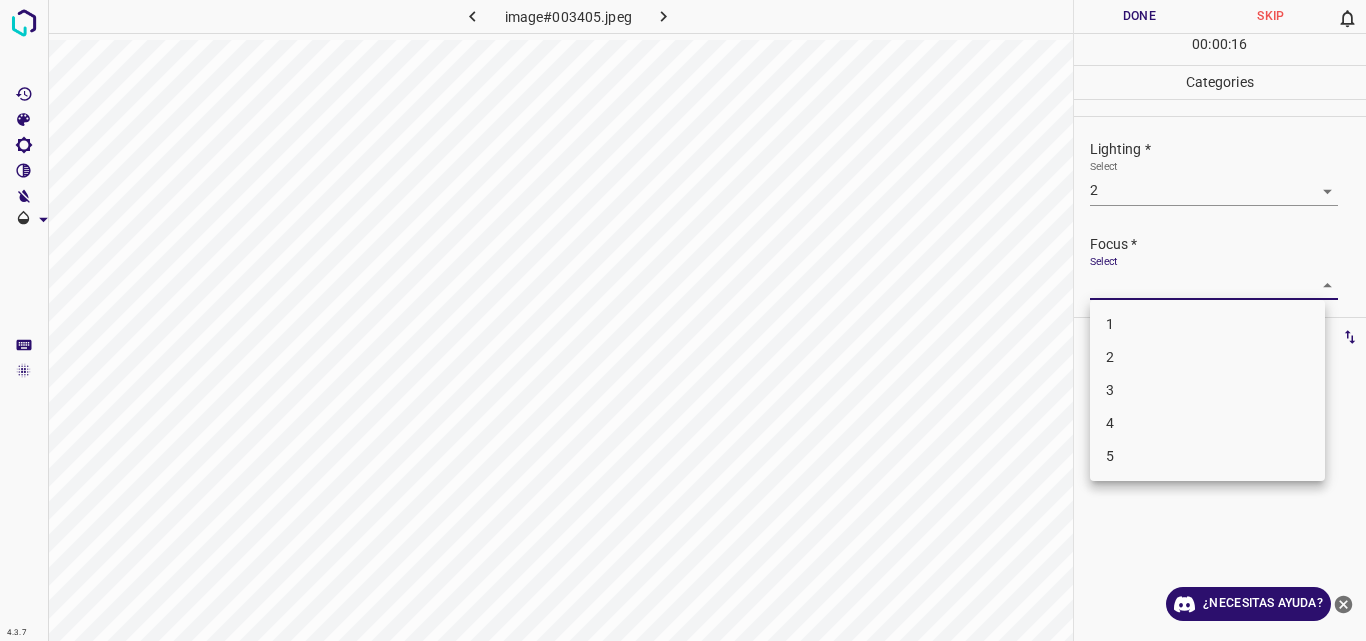 click on "4.3.7 image#003405.jpeg Done Skip 0 00   : 00   : 16   Categories Lighting *  Select 2 2 Focus *  Select ​ Overall *  Select ​ Labels   0 Categories 1 Lighting 2 Focus 3 Overall Tools Space Change between modes (Draw & Edit) I Auto labeling R Restore zoom M Zoom in N Zoom out Delete Delete selecte label Filters Z Restore filters X Saturation filter C Brightness filter V Contrast filter B Gray scale filter General O Download ¿Necesitas ayuda? Original text Rate this translation Your feedback will be used to help improve Google Translate - Texto - Esconder - Borrar 1 2 3 4 5" at bounding box center [683, 320] 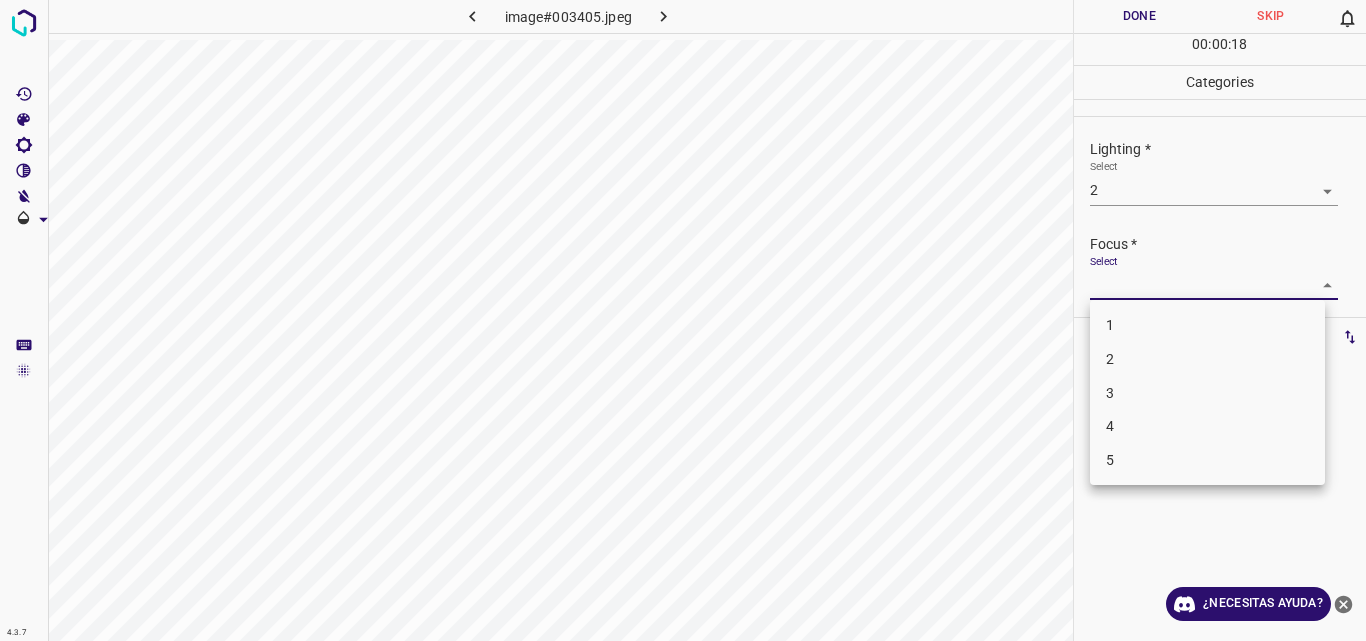 click on "3" at bounding box center (1207, 393) 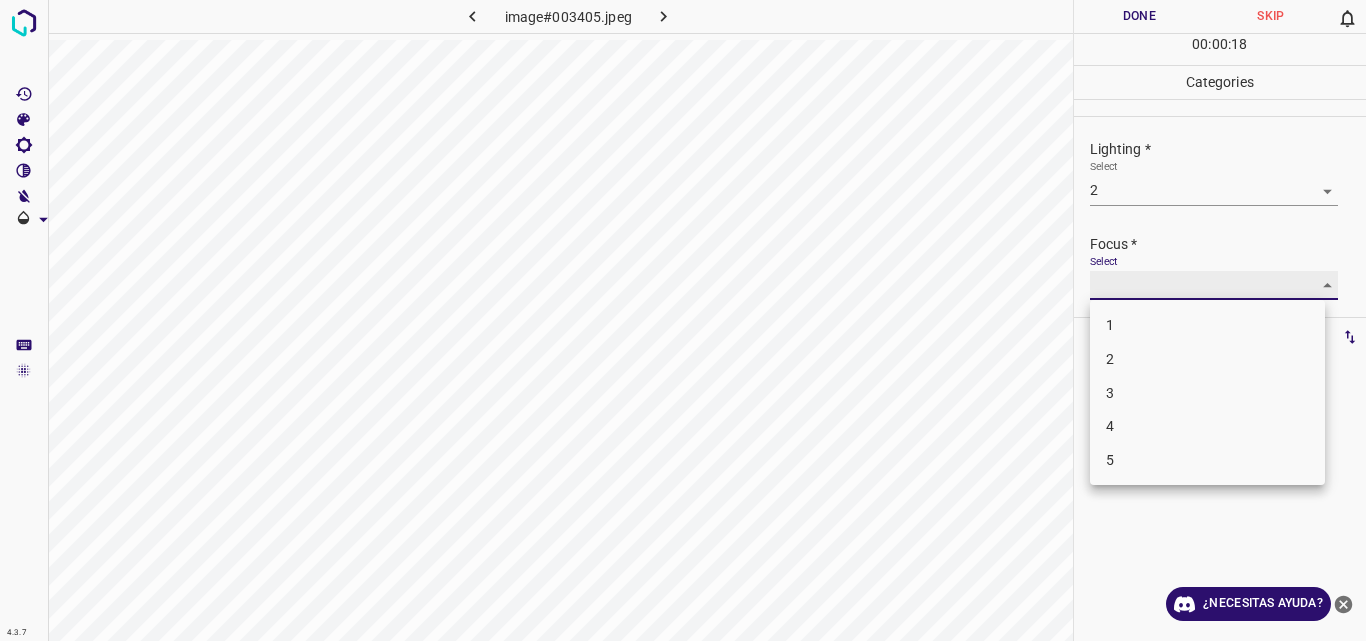 type on "3" 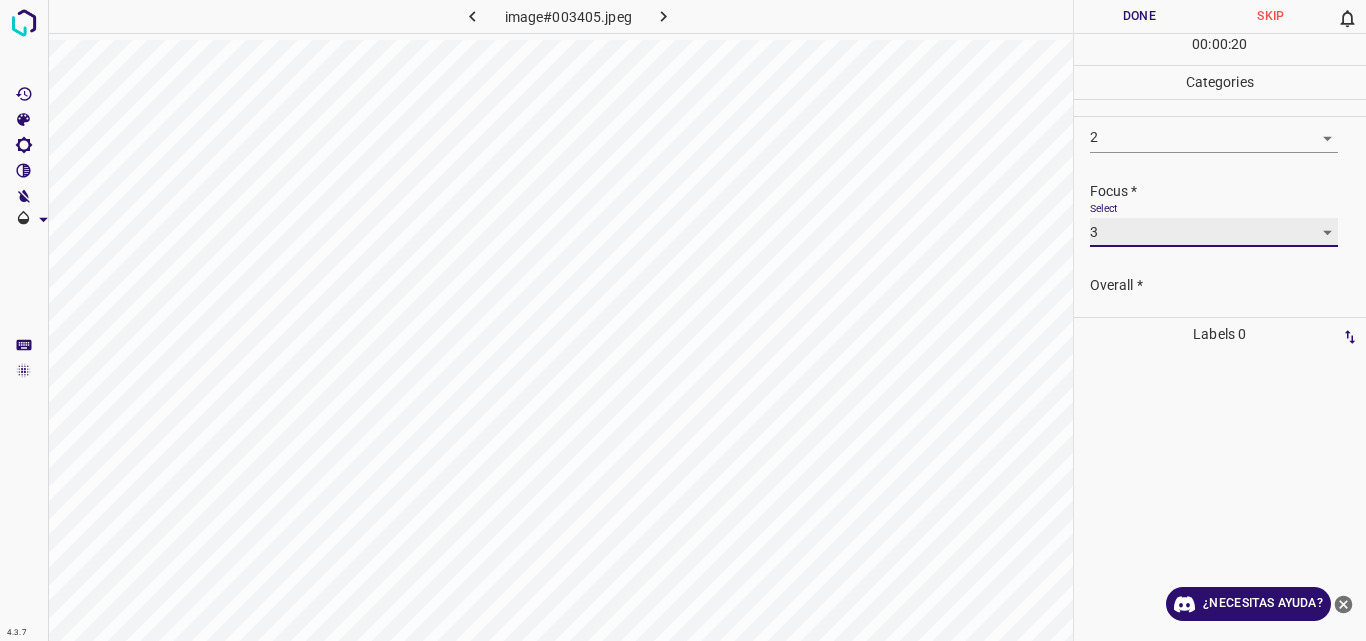 scroll, scrollTop: 98, scrollLeft: 0, axis: vertical 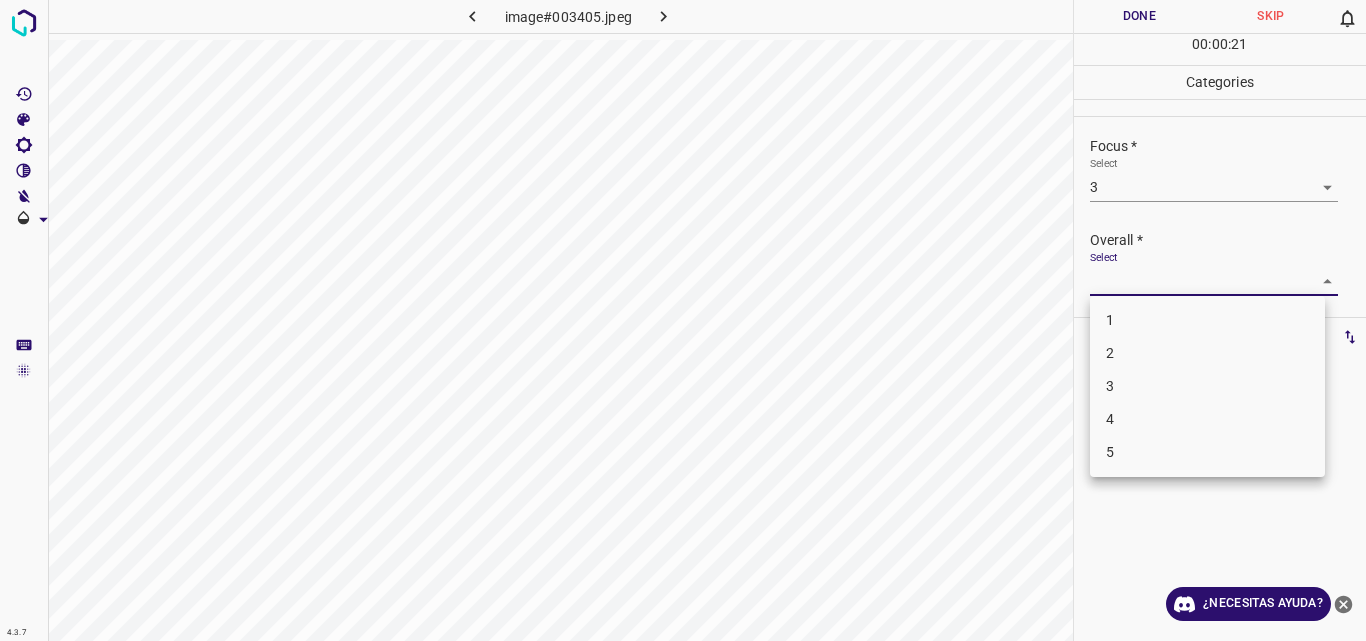 click on "4.3.7 image#003405.jpeg Done Skip 0 00   : 00   : 21   Categories Lighting *  Select 2 2 Focus *  Select 3 3 Overall *  Select ​ Labels   0 Categories 1 Lighting 2 Focus 3 Overall Tools Space Change between modes (Draw & Edit) I Auto labeling R Restore zoom M Zoom in N Zoom out Delete Delete selecte label Filters Z Restore filters X Saturation filter C Brightness filter V Contrast filter B Gray scale filter General O Download ¿Necesitas ayuda? Original text Rate this translation Your feedback will be used to help improve Google Translate - Texto - Esconder - Borrar 1 2 3 4 5" at bounding box center [683, 320] 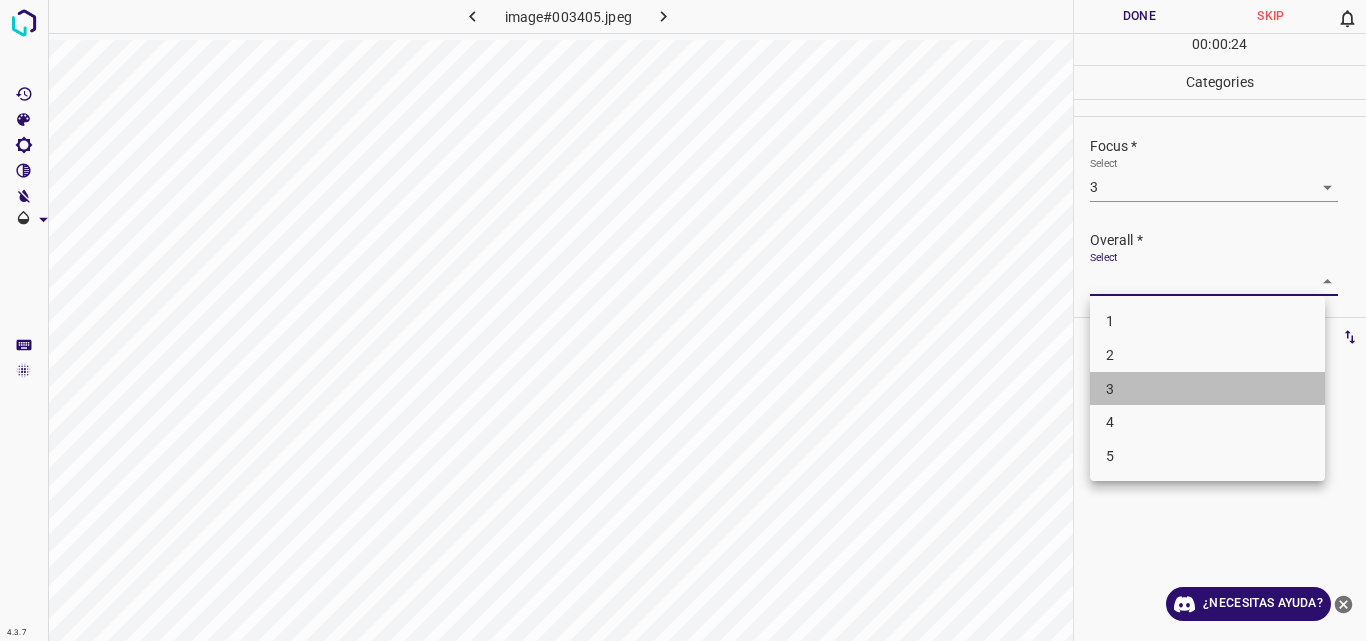 click on "3" at bounding box center [1207, 389] 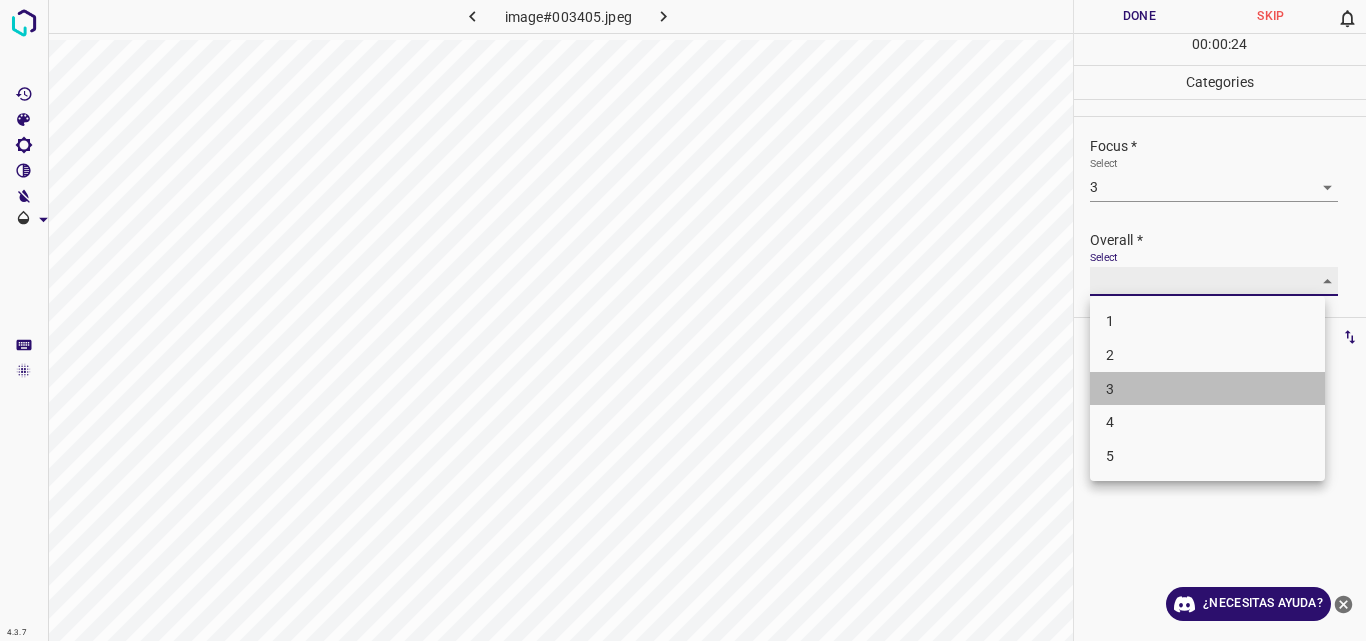 type on "3" 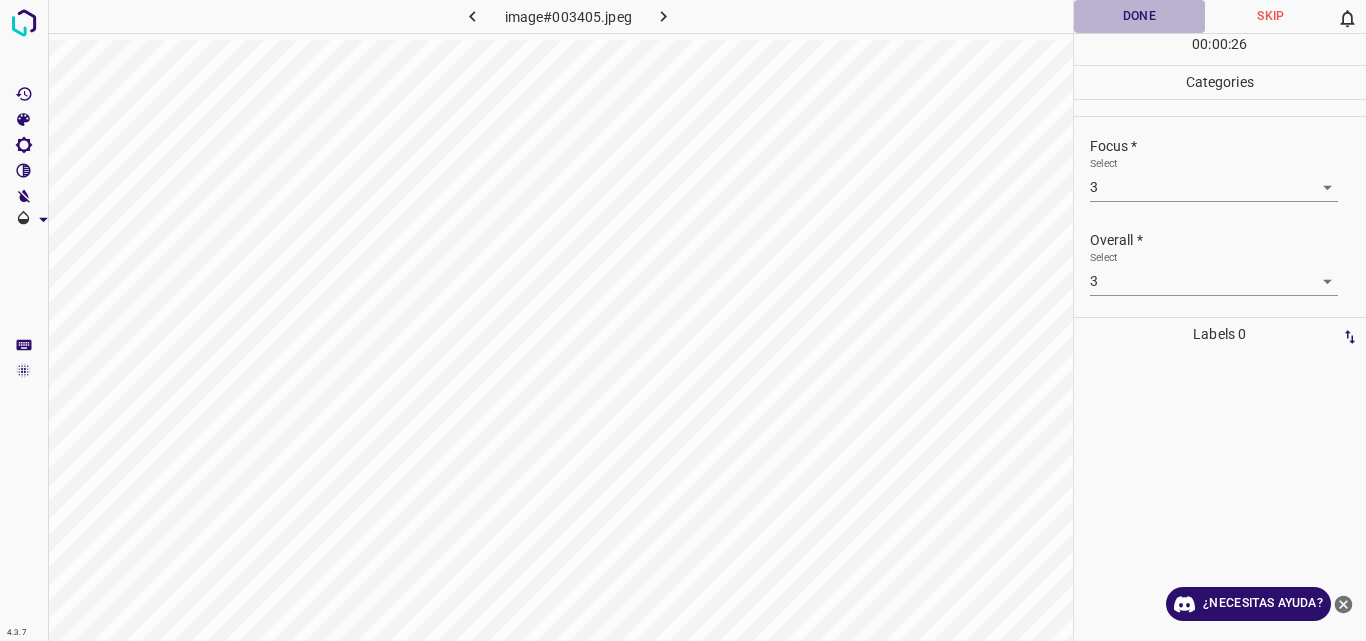 click on "Done" at bounding box center (1140, 16) 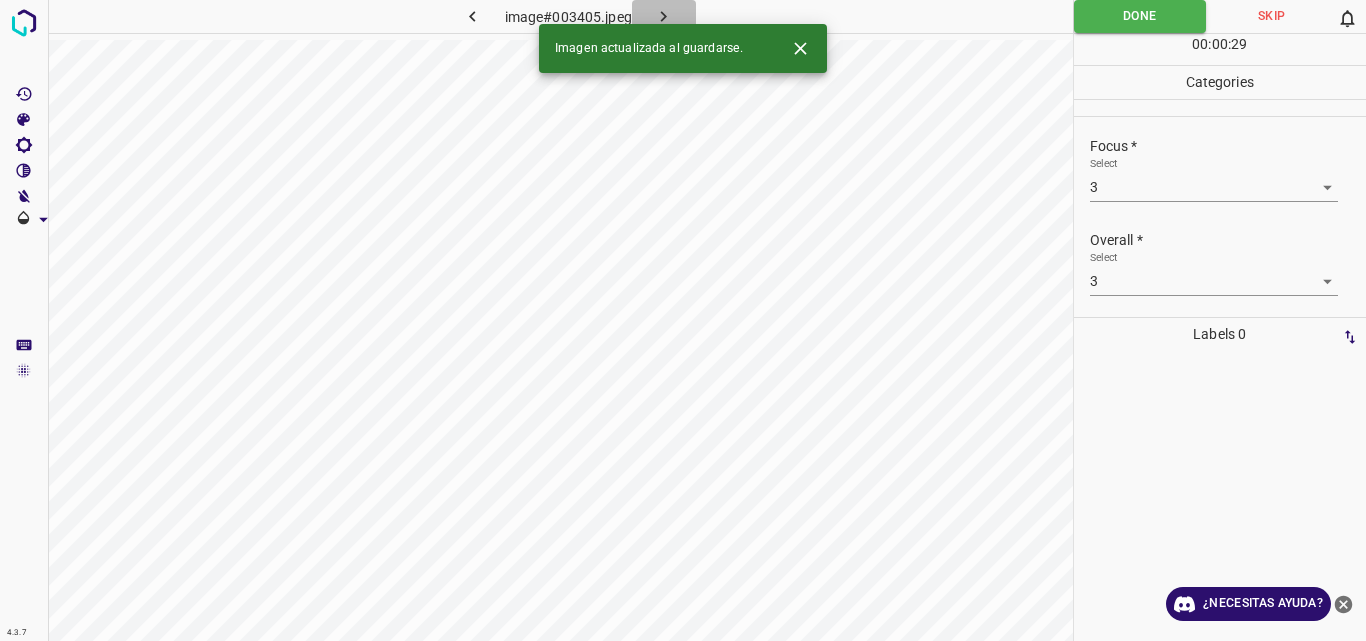 click 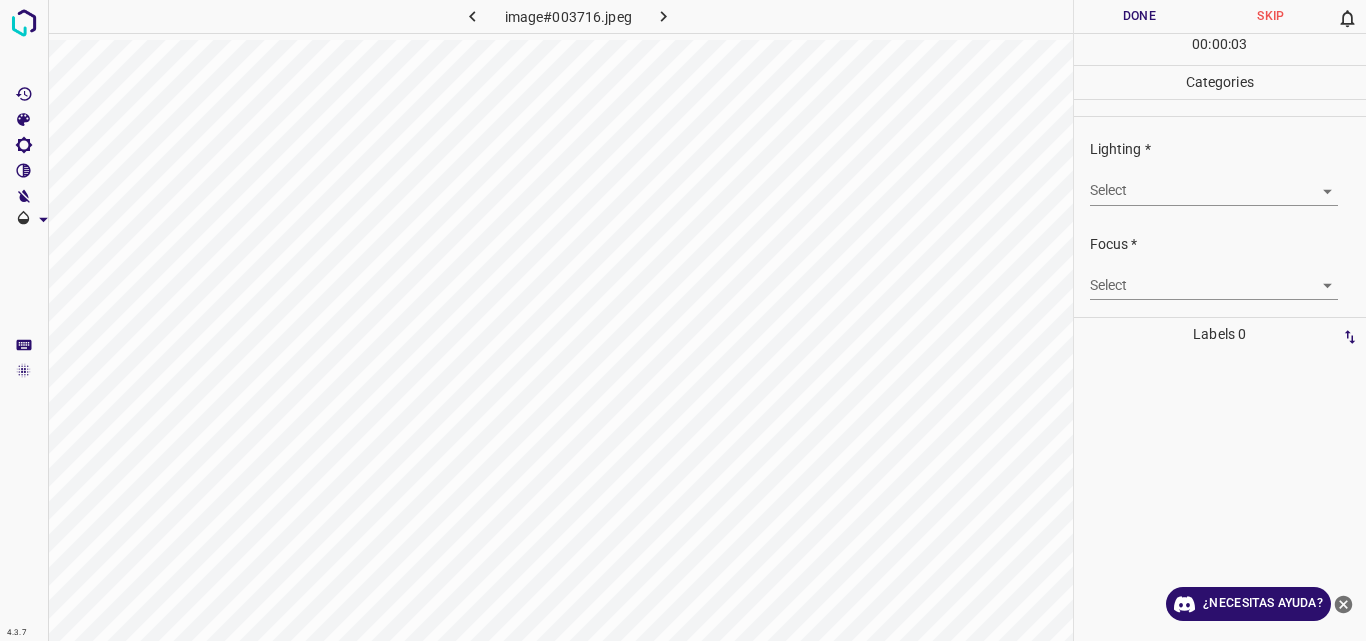 click on "4.3.7 image#003716.jpeg Done Skip 0 00   : 00   : 03   Categories Lighting *  Select ​ Focus *  Select ​ Overall *  Select ​ Labels   0 Categories 1 Lighting 2 Focus 3 Overall Tools Space Change between modes (Draw & Edit) I Auto labeling R Restore zoom M Zoom in N Zoom out Delete Delete selecte label Filters Z Restore filters X Saturation filter C Brightness filter V Contrast filter B Gray scale filter General O Download ¿Necesitas ayuda? Original text Rate this translation Your feedback will be used to help improve Google Translate - Texto - Esconder - Borrar" at bounding box center [683, 320] 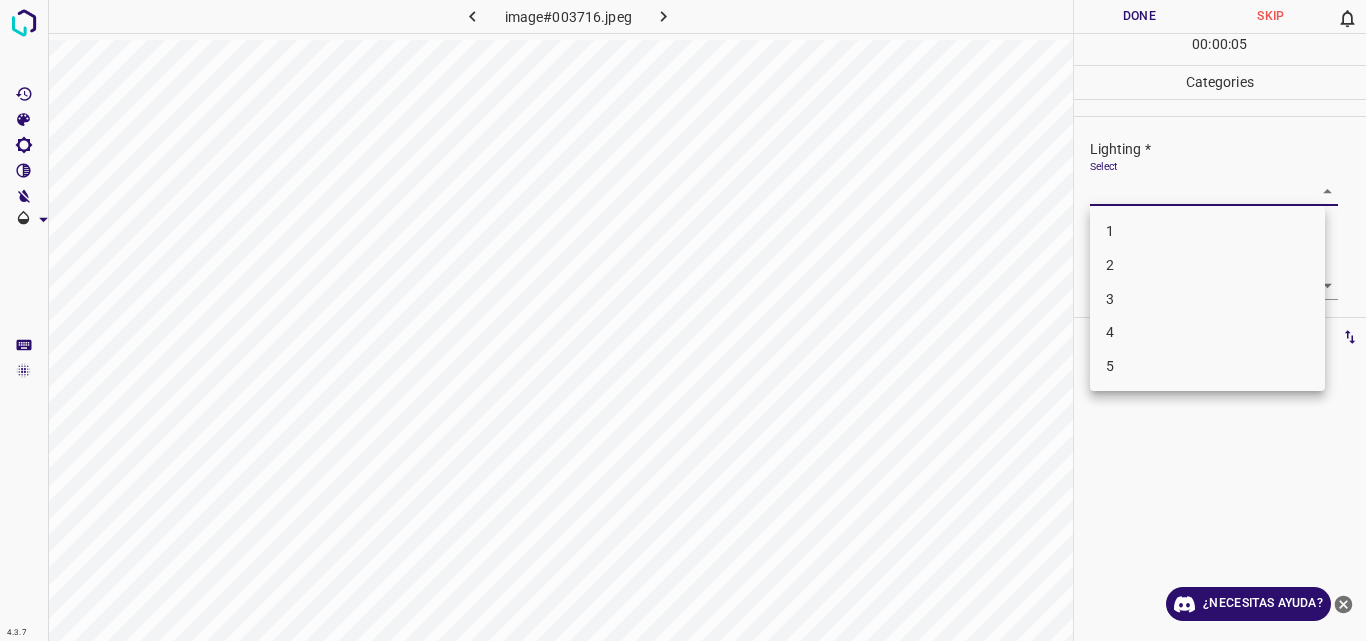 click on "3" at bounding box center [1207, 299] 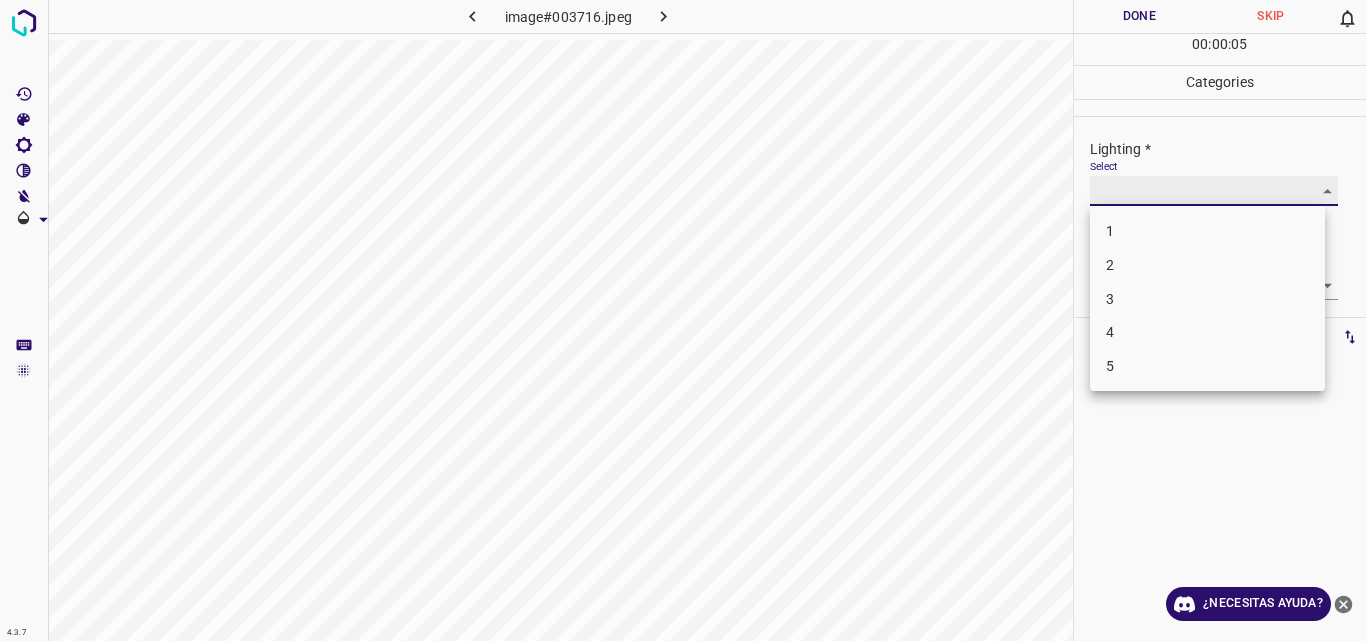 type on "3" 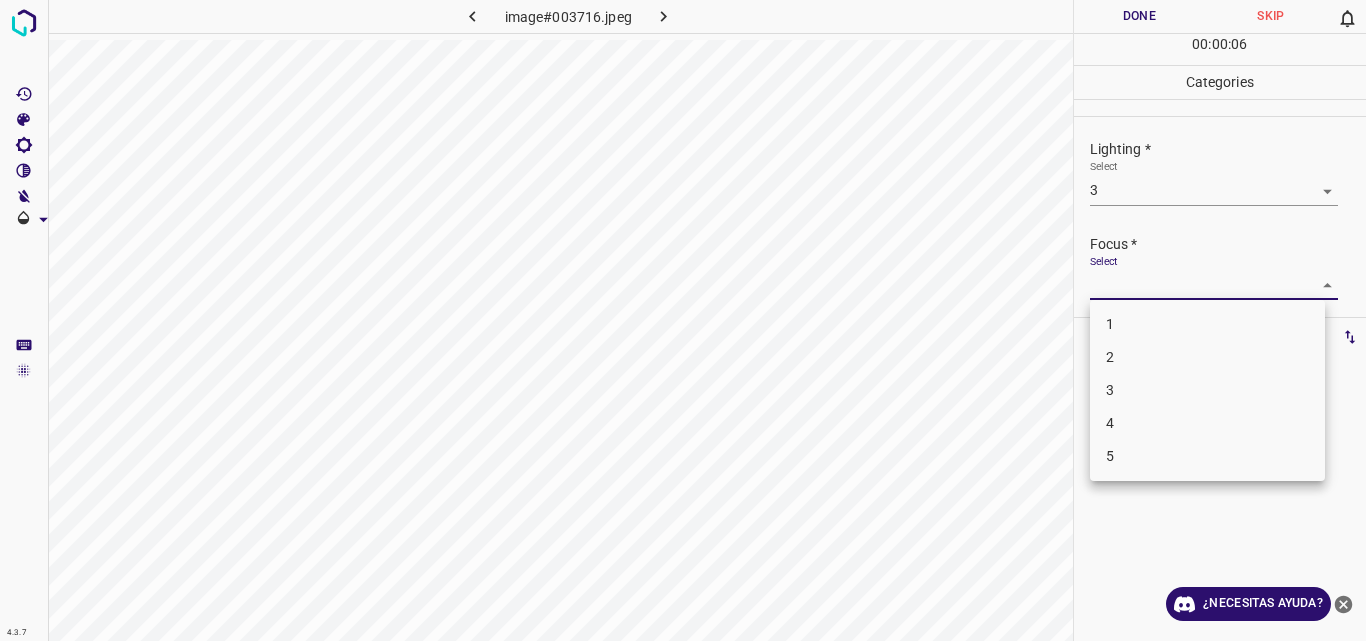 click on "4.3.7 image#003716.jpeg Done Skip 0 00   : 00   : 06   Categories Lighting *  Select 3 3 Focus *  Select ​ Overall *  Select ​ Labels   0 Categories 1 Lighting 2 Focus 3 Overall Tools Space Change between modes (Draw & Edit) I Auto labeling R Restore zoom M Zoom in N Zoom out Delete Delete selecte label Filters Z Restore filters X Saturation filter C Brightness filter V Contrast filter B Gray scale filter General O Download ¿Necesitas ayuda? Original text Rate this translation Your feedback will be used to help improve Google Translate - Texto - Esconder - Borrar 1 2 3 4 5" at bounding box center [683, 320] 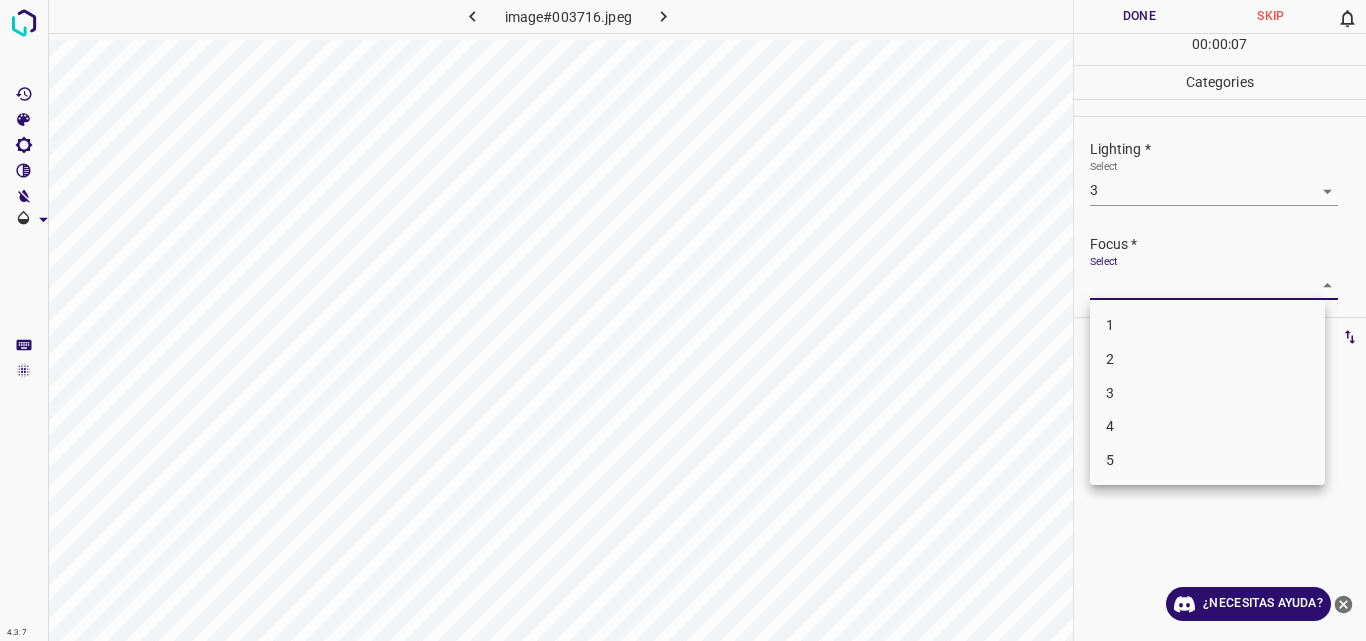 click on "3" at bounding box center [1207, 393] 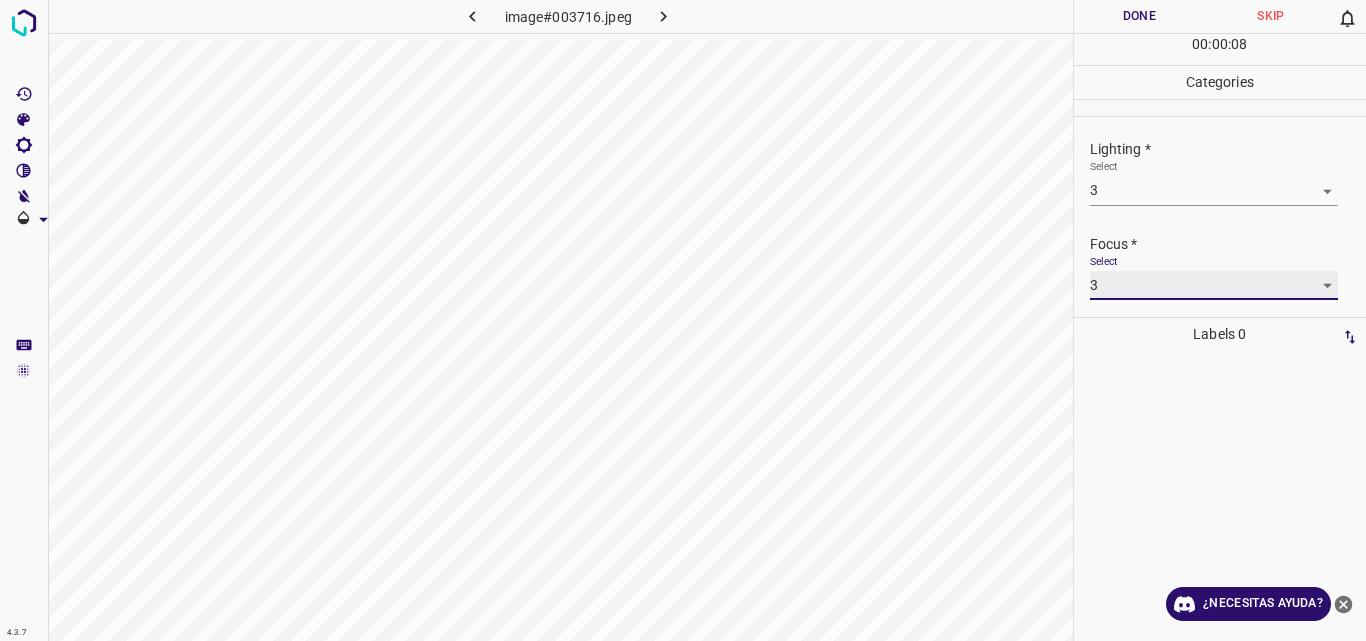 type on "3" 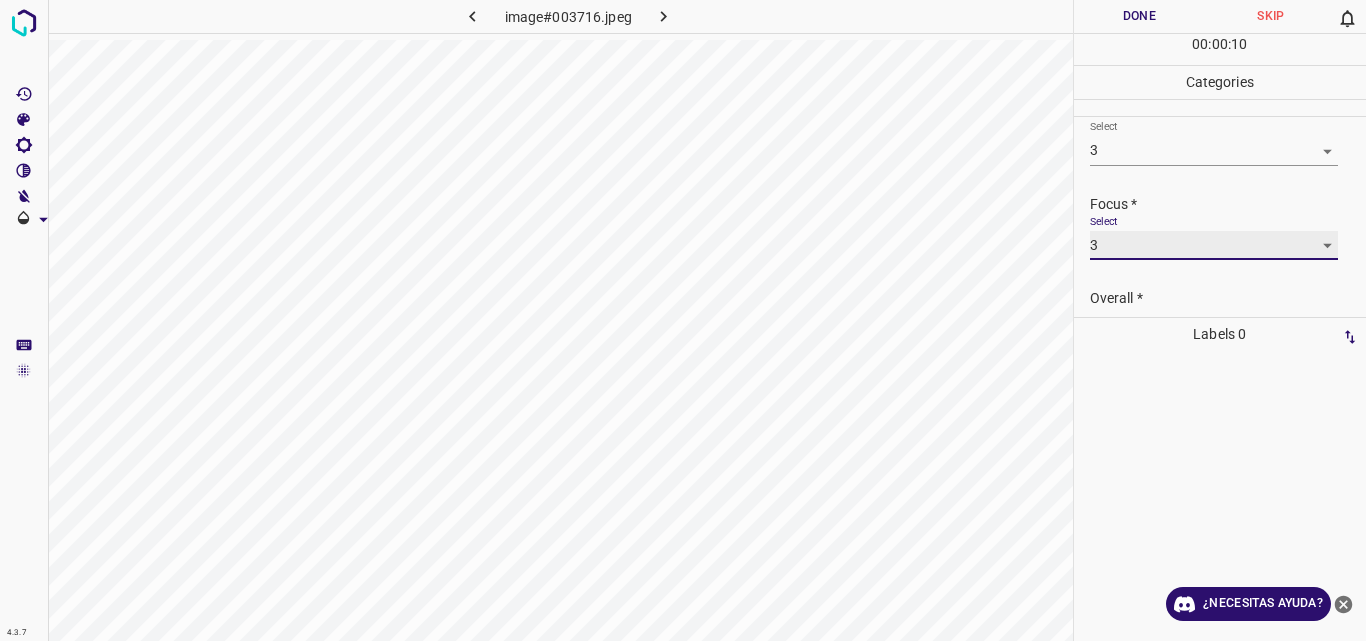 scroll, scrollTop: 98, scrollLeft: 0, axis: vertical 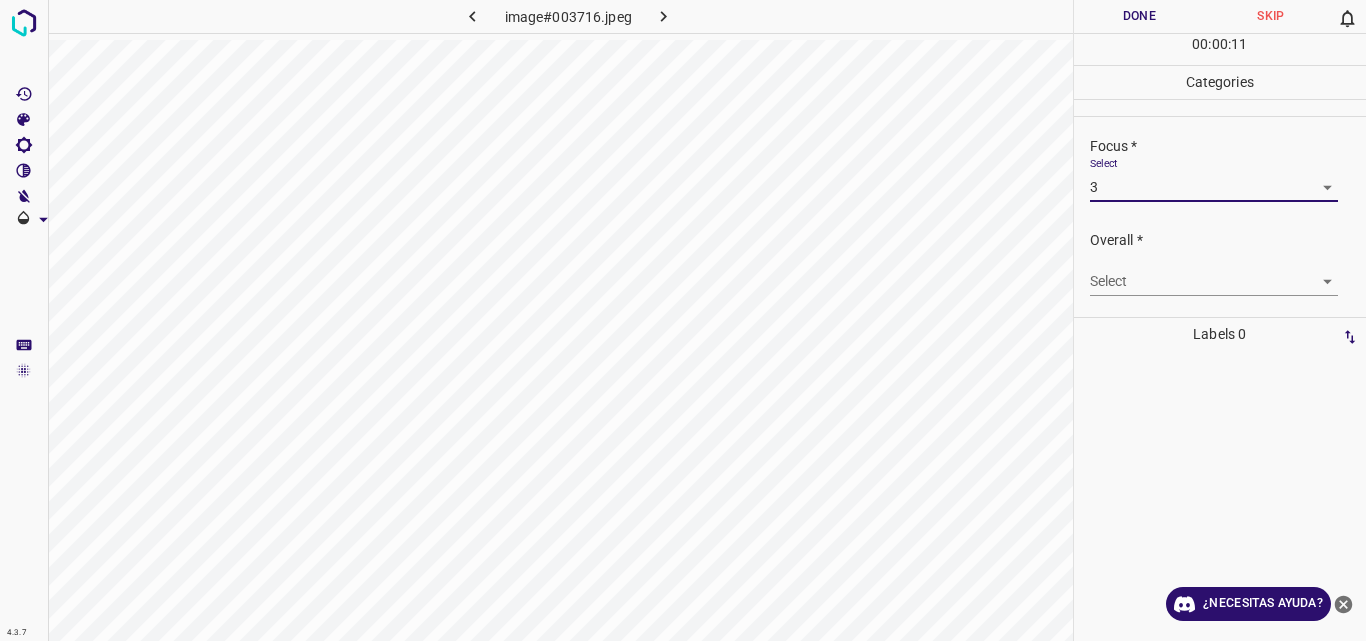 click on "4.3.7 image#003716.jpeg Done Skip 0 00   : 00   : 11   Categories Lighting *  Select 3 3 Focus *  Select 3 3 Overall *  Select ​ Labels   0 Categories 1 Lighting 2 Focus 3 Overall Tools Space Change between modes (Draw & Edit) I Auto labeling R Restore zoom M Zoom in N Zoom out Delete Delete selecte label Filters Z Restore filters X Saturation filter C Brightness filter V Contrast filter B Gray scale filter General O Download ¿Necesitas ayuda? Original text Rate this translation Your feedback will be used to help improve Google Translate - Texto - Esconder - Borrar" at bounding box center [683, 320] 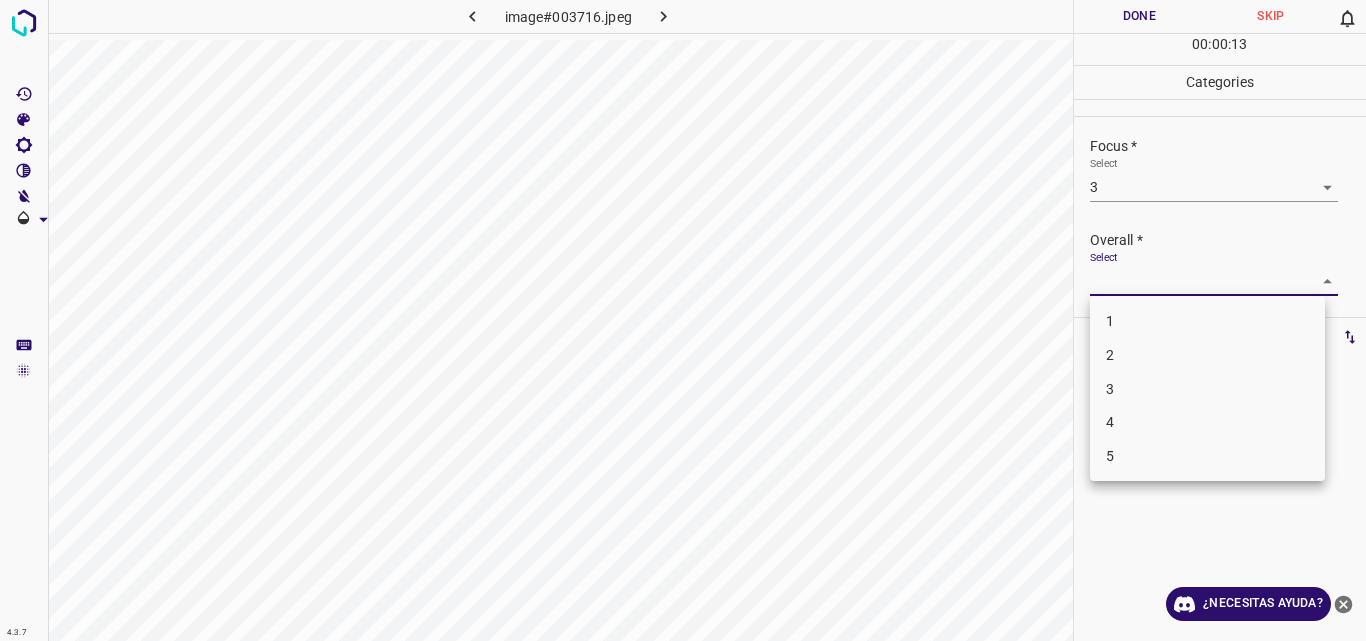 click on "3" at bounding box center [1207, 389] 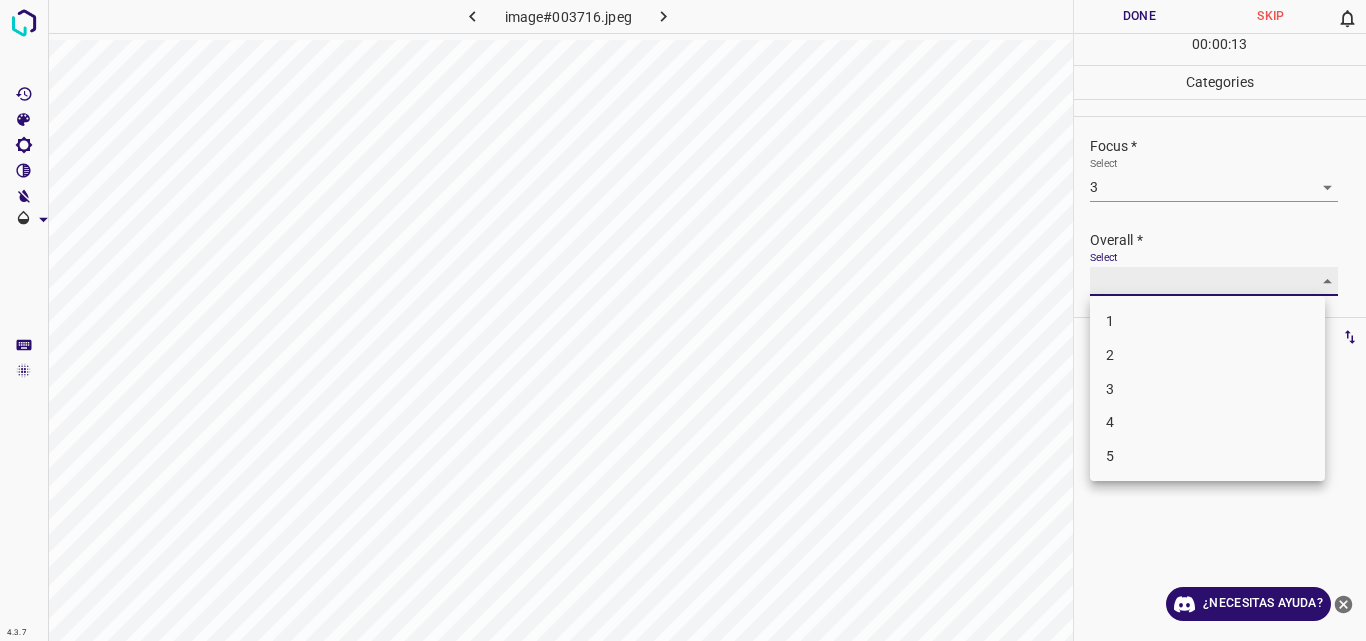 type on "3" 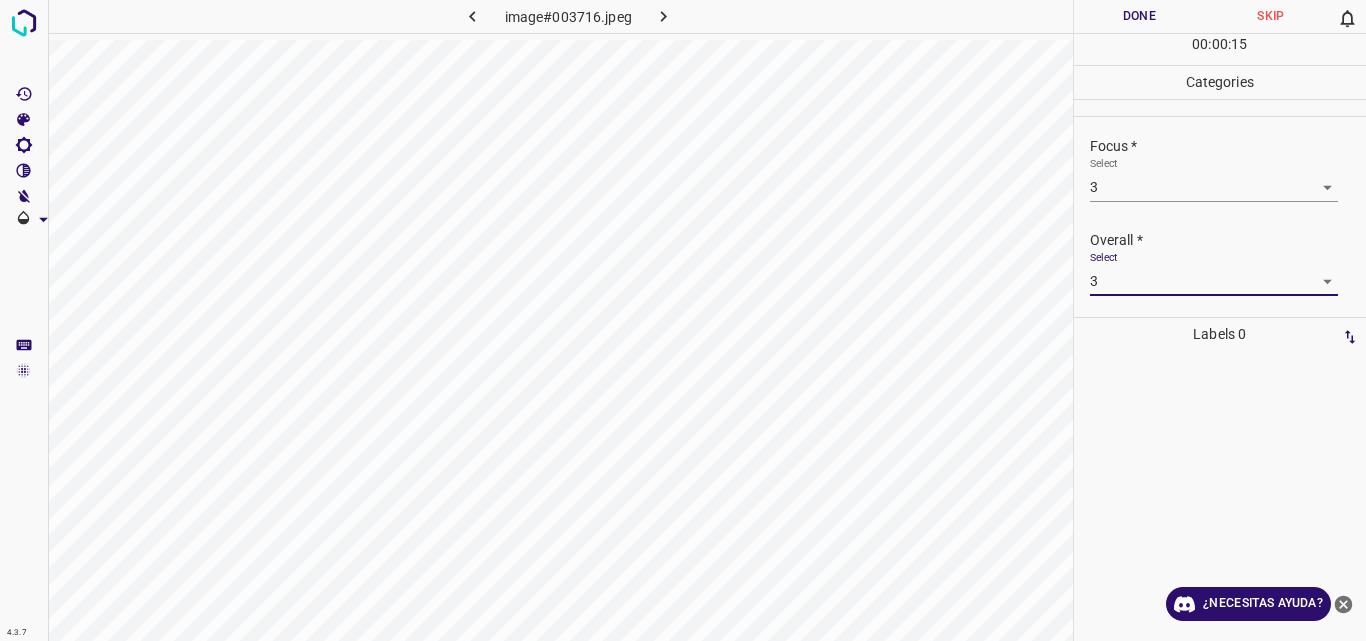click on "Done" at bounding box center [1140, 16] 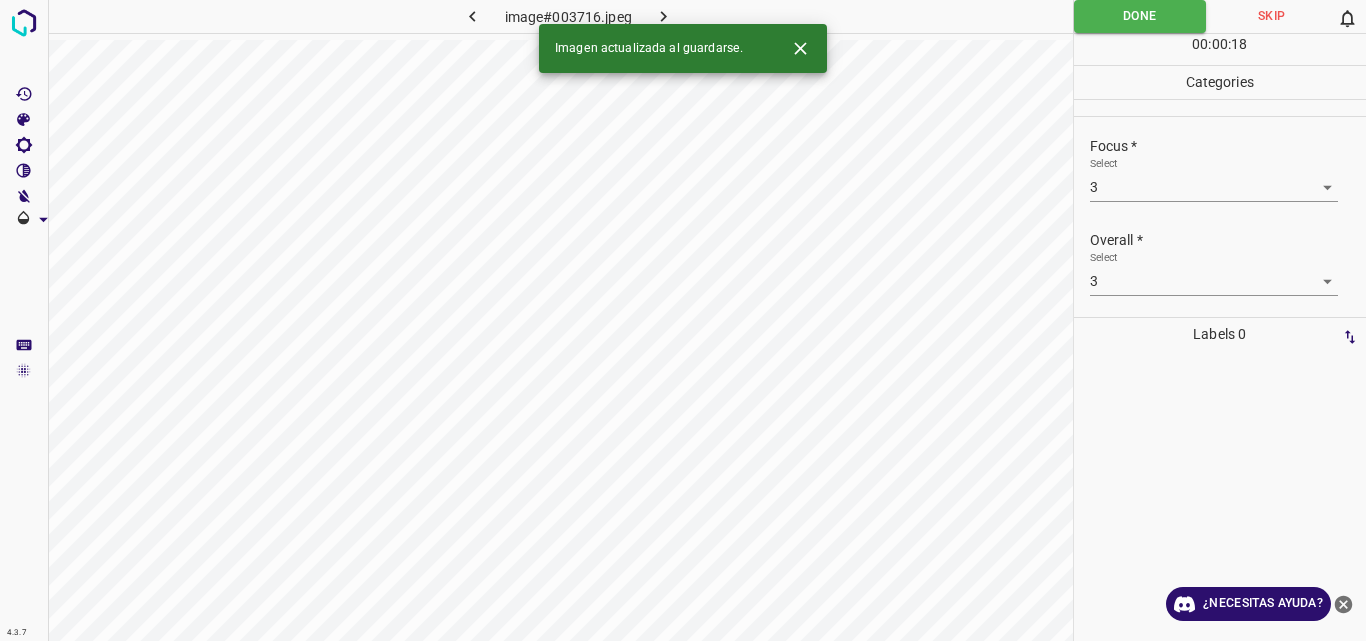 click 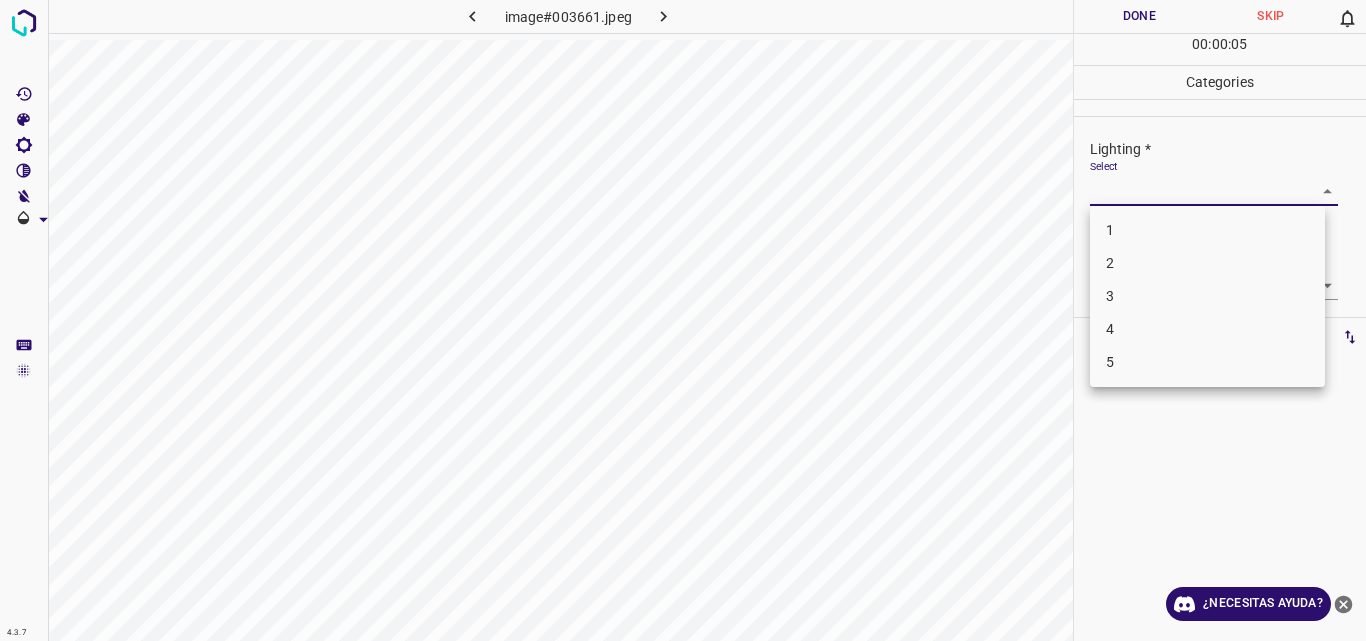 click on "4.3.7 image#003661.jpeg Done Skip 0 00   : 00   : 05   Categories Lighting *  Select ​ Focus *  Select ​ Overall *  Select ​ Labels   0 Categories 1 Lighting 2 Focus 3 Overall Tools Space Change between modes (Draw & Edit) I Auto labeling R Restore zoom M Zoom in N Zoom out Delete Delete selecte label Filters Z Restore filters X Saturation filter C Brightness filter V Contrast filter B Gray scale filter General O Download ¿Necesitas ayuda? Original text Rate this translation Your feedback will be used to help improve Google Translate - Texto - Esconder - Borrar 1 2 3 4 5" at bounding box center (683, 320) 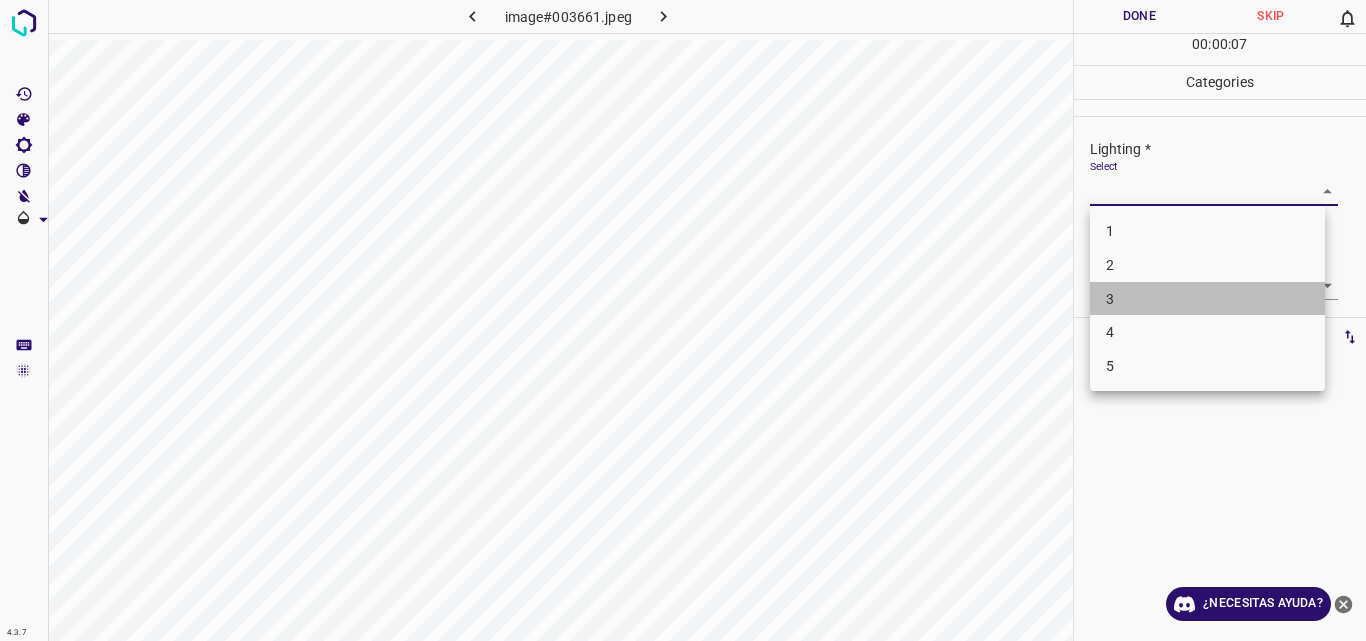 click on "3" at bounding box center (1207, 299) 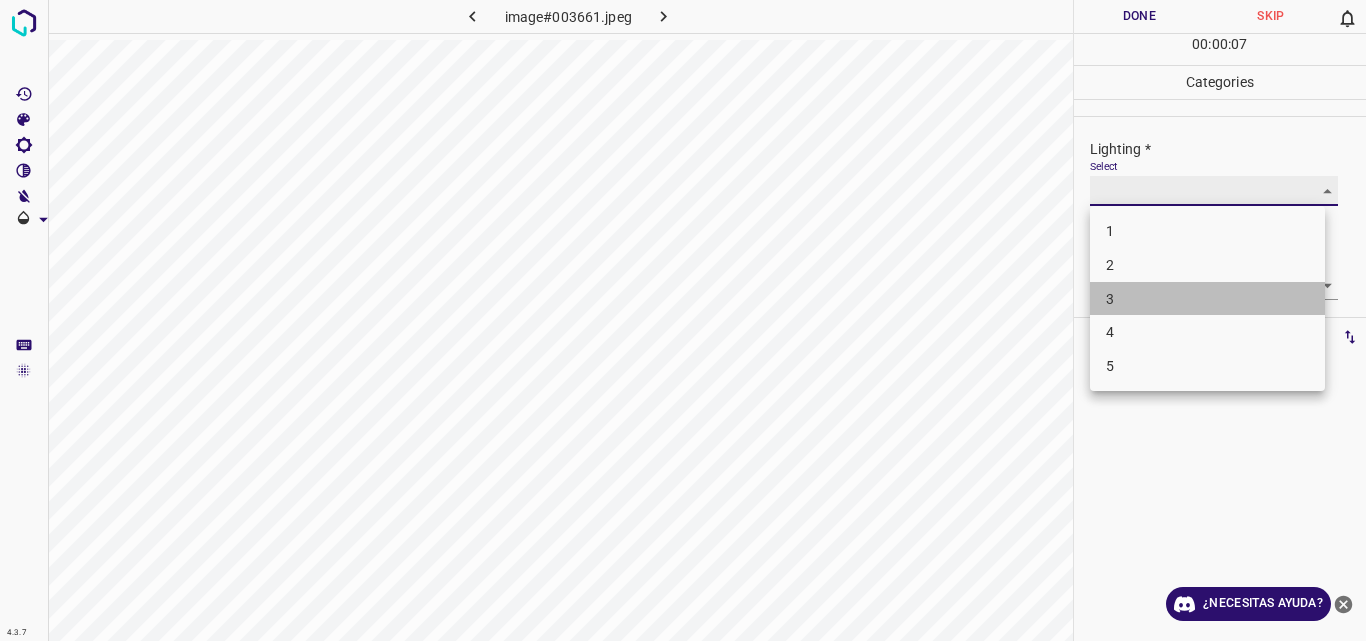 type on "3" 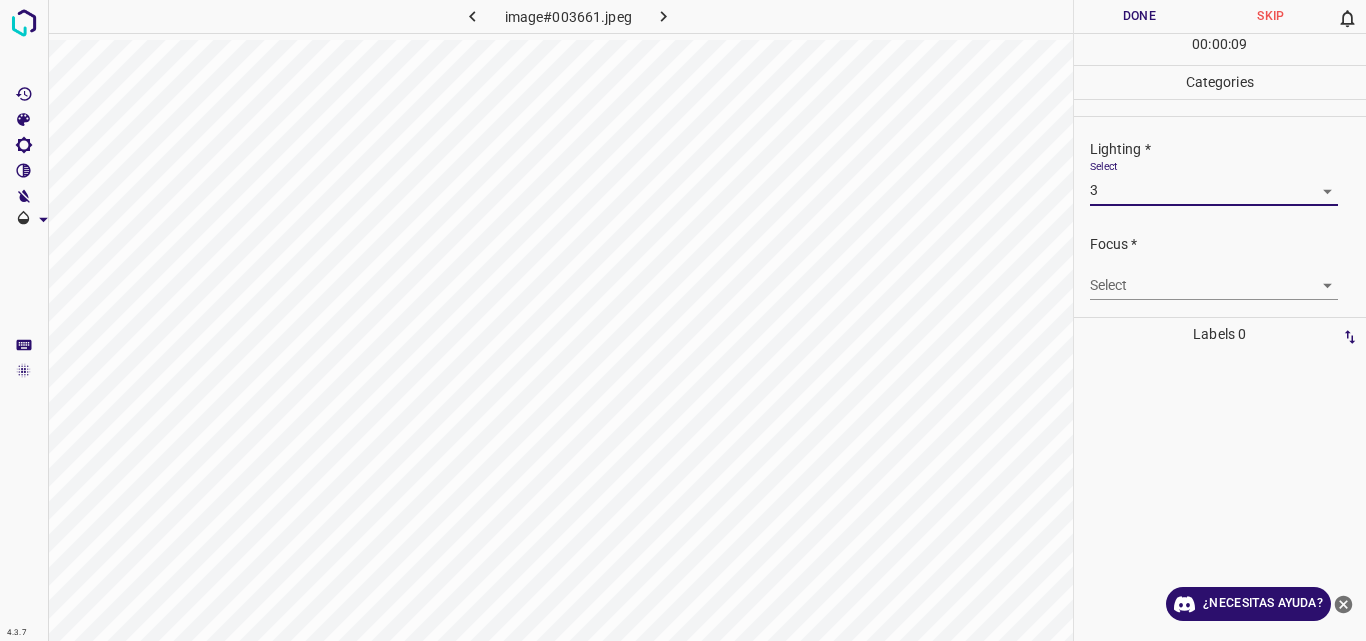 click on "4.3.7 image#003661.jpeg Done Skip 0 00   : 00   : 09   Categories Lighting *  Select 3 3 Focus *  Select ​ Overall *  Select ​ Labels   0 Categories 1 Lighting 2 Focus 3 Overall Tools Space Change between modes (Draw & Edit) I Auto labeling R Restore zoom M Zoom in N Zoom out Delete Delete selecte label Filters Z Restore filters X Saturation filter C Brightness filter V Contrast filter B Gray scale filter General O Download ¿Necesitas ayuda? Original text Rate this translation Your feedback will be used to help improve Google Translate - Texto - Esconder - Borrar" at bounding box center [683, 320] 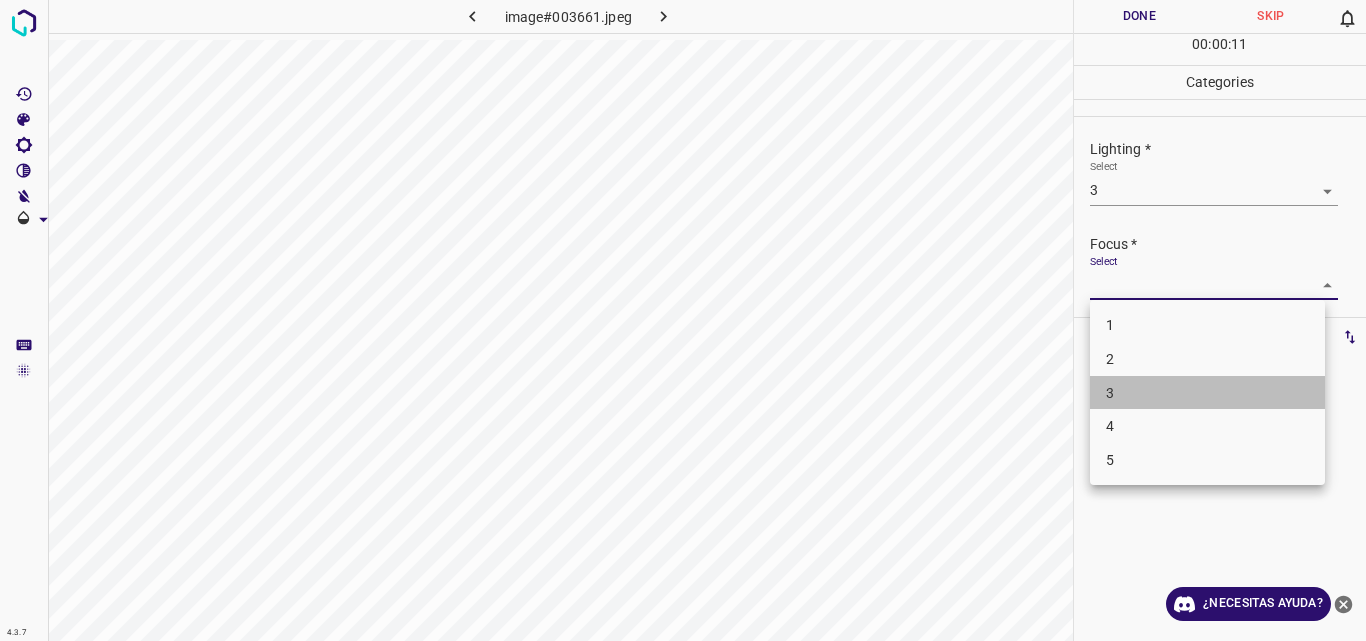 click on "3" at bounding box center [1207, 393] 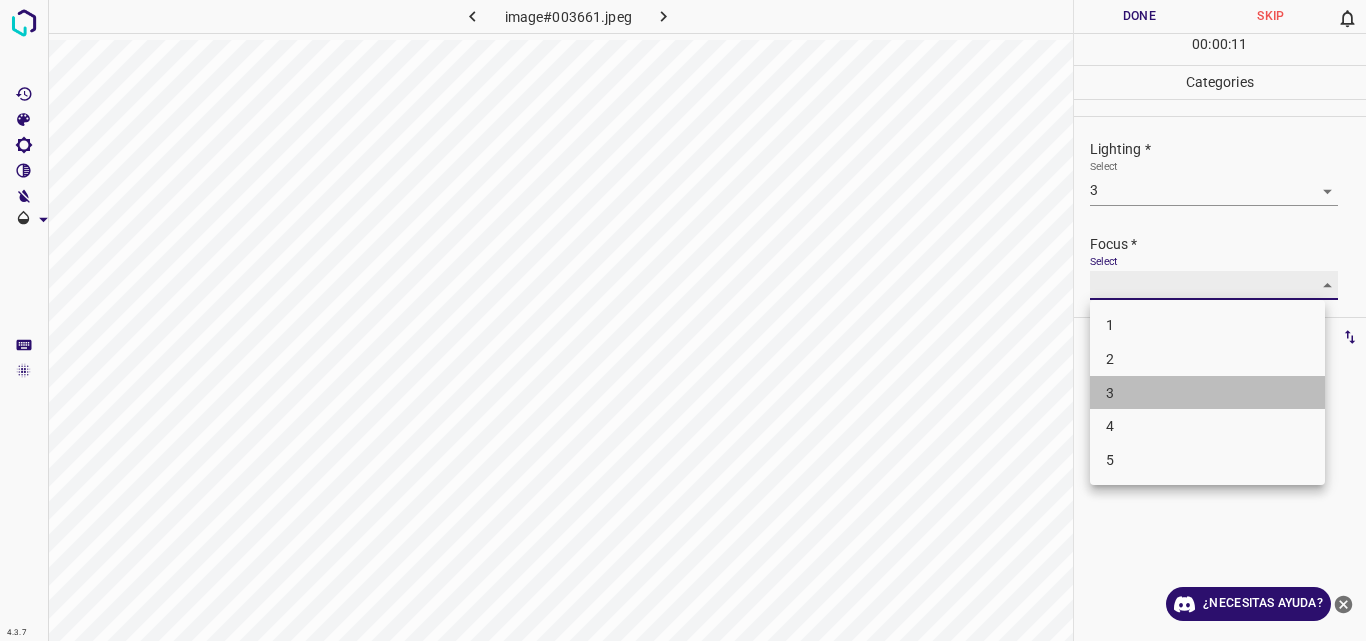 type on "3" 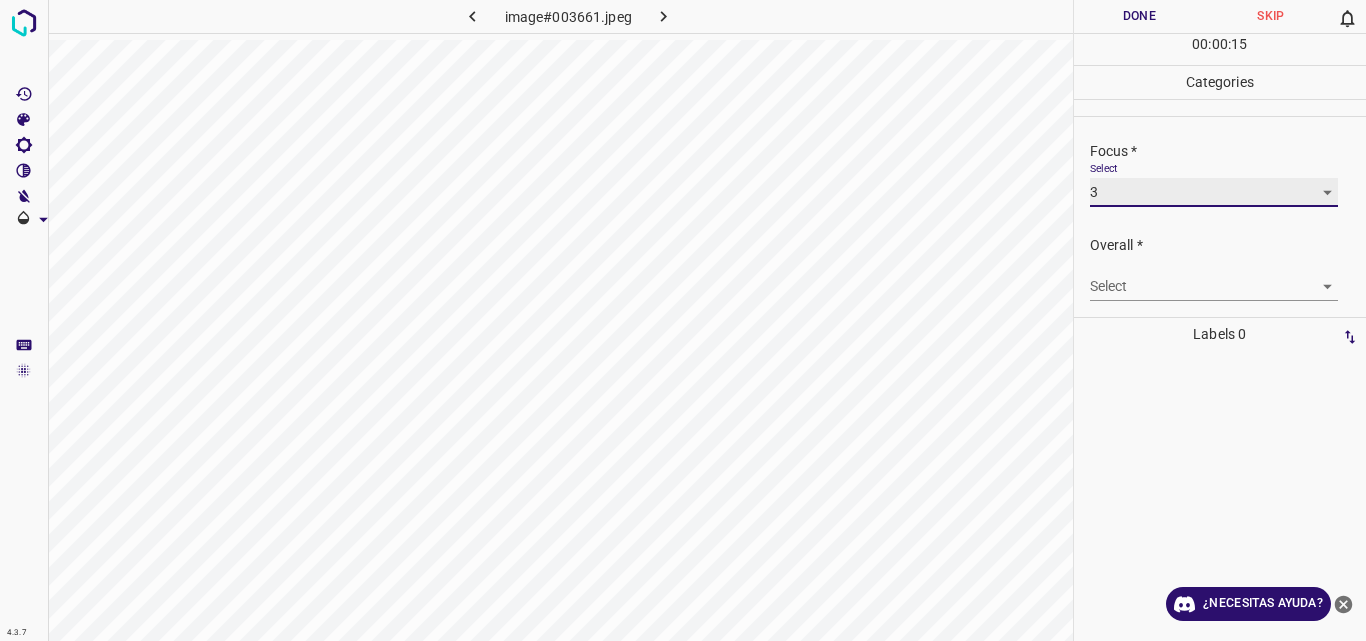 scroll, scrollTop: 98, scrollLeft: 0, axis: vertical 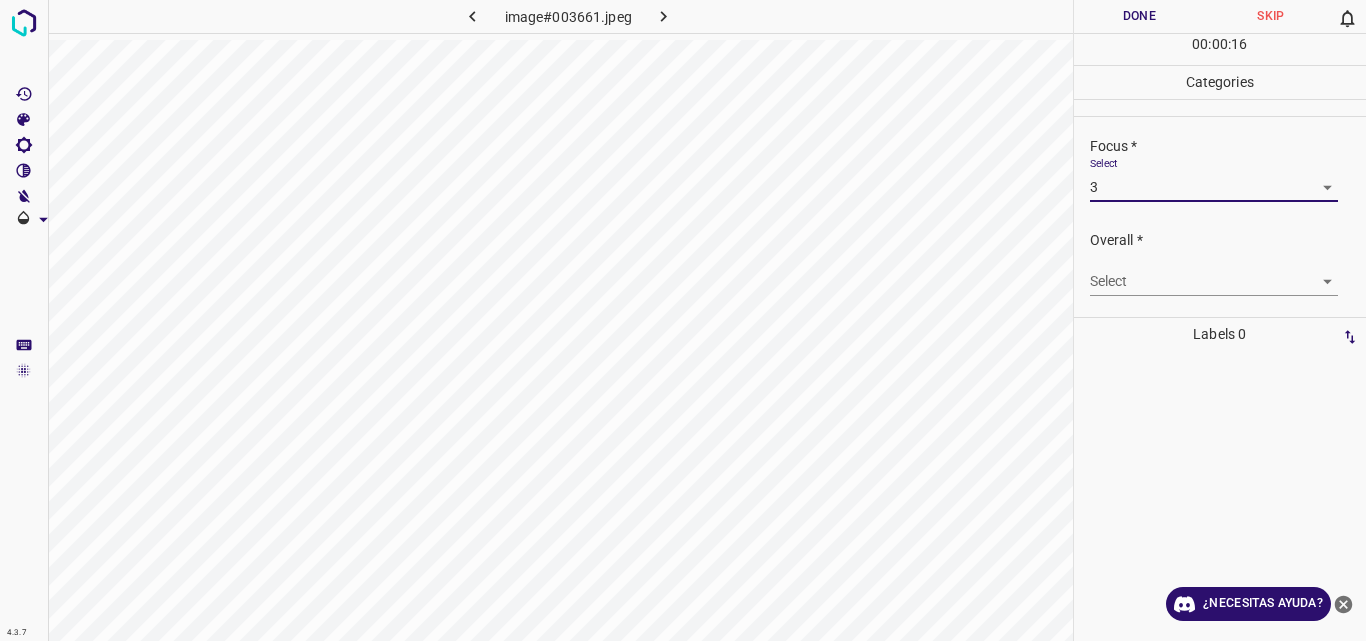 click on "4.3.7 image#003661.jpeg Done Skip 0 00   : 00   : 16   Categories Lighting *  Select 3 3 Focus *  Select 3 3 Overall *  Select ​ Labels   0 Categories 1 Lighting 2 Focus 3 Overall Tools Space Change between modes (Draw & Edit) I Auto labeling R Restore zoom M Zoom in N Zoom out Delete Delete selecte label Filters Z Restore filters X Saturation filter C Brightness filter V Contrast filter B Gray scale filter General O Download ¿Necesitas ayuda? Original text Rate this translation Your feedback will be used to help improve Google Translate - Texto - Esconder - Borrar" at bounding box center (683, 320) 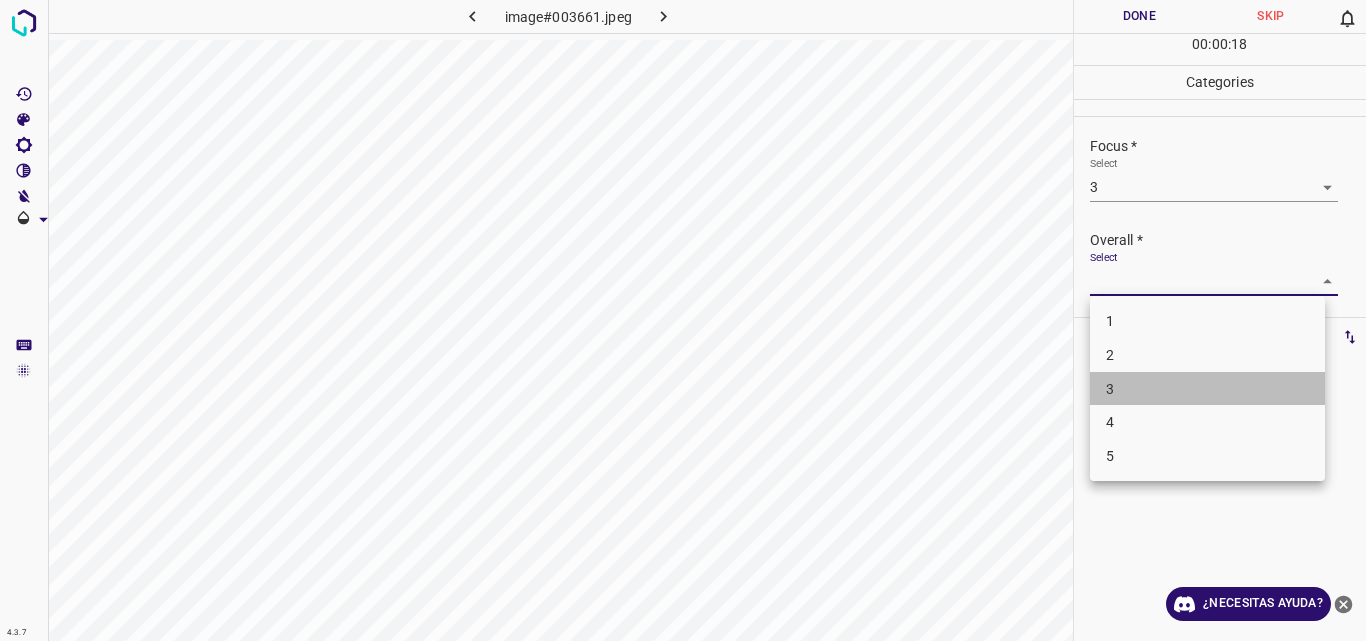 click on "3" at bounding box center [1207, 389] 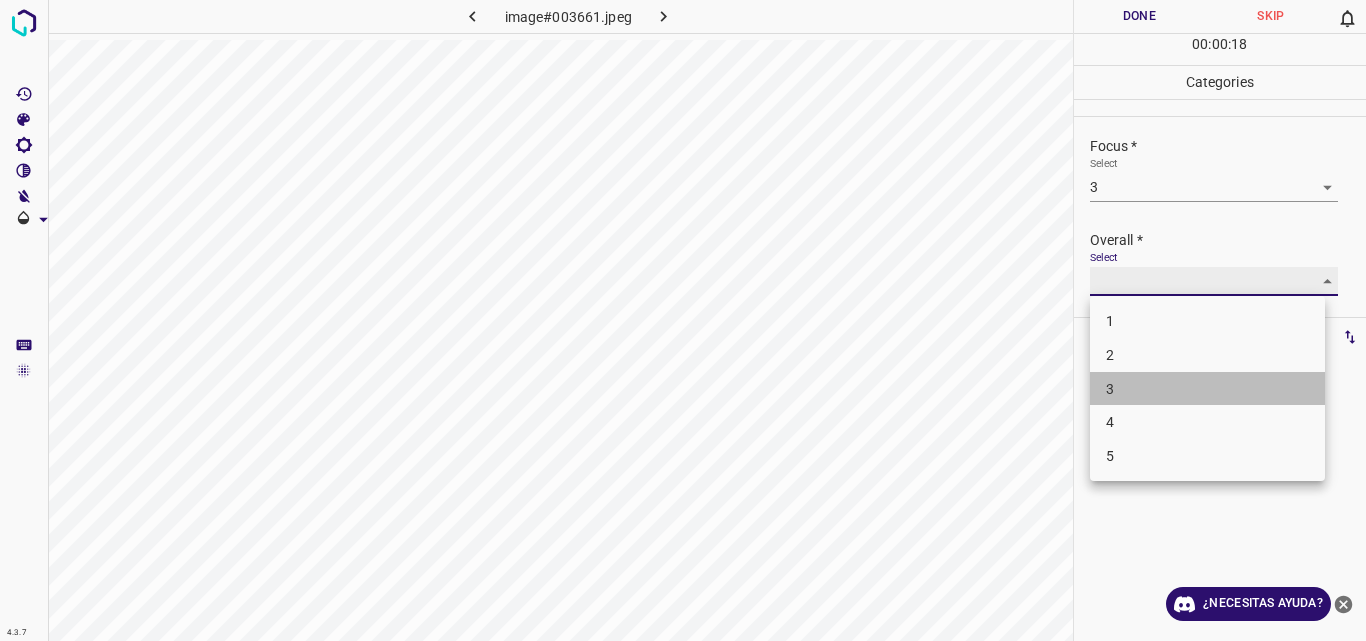 type on "3" 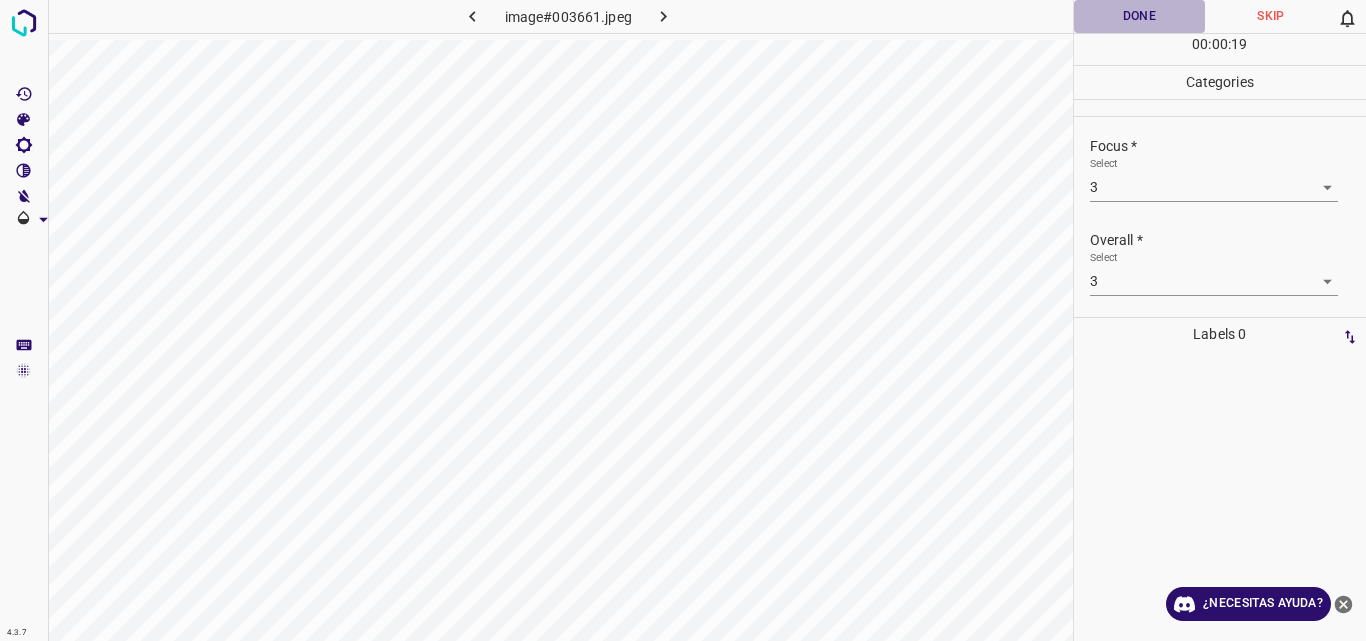 click on "Done" at bounding box center [1140, 16] 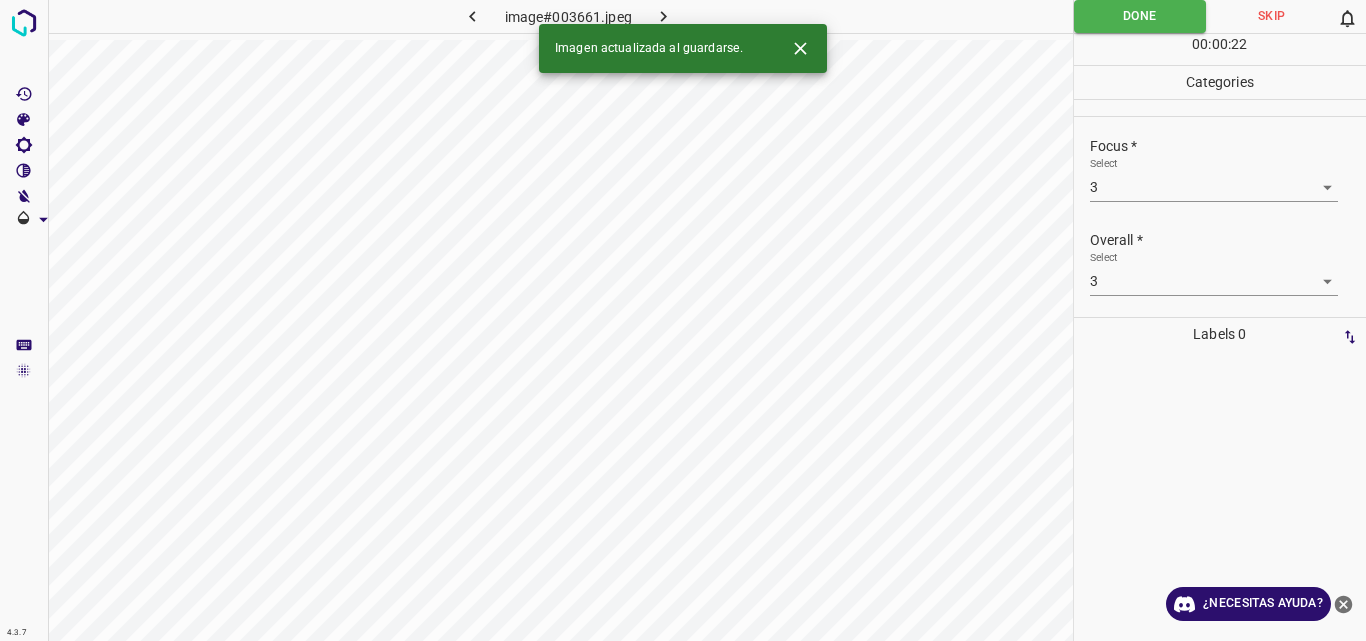 click 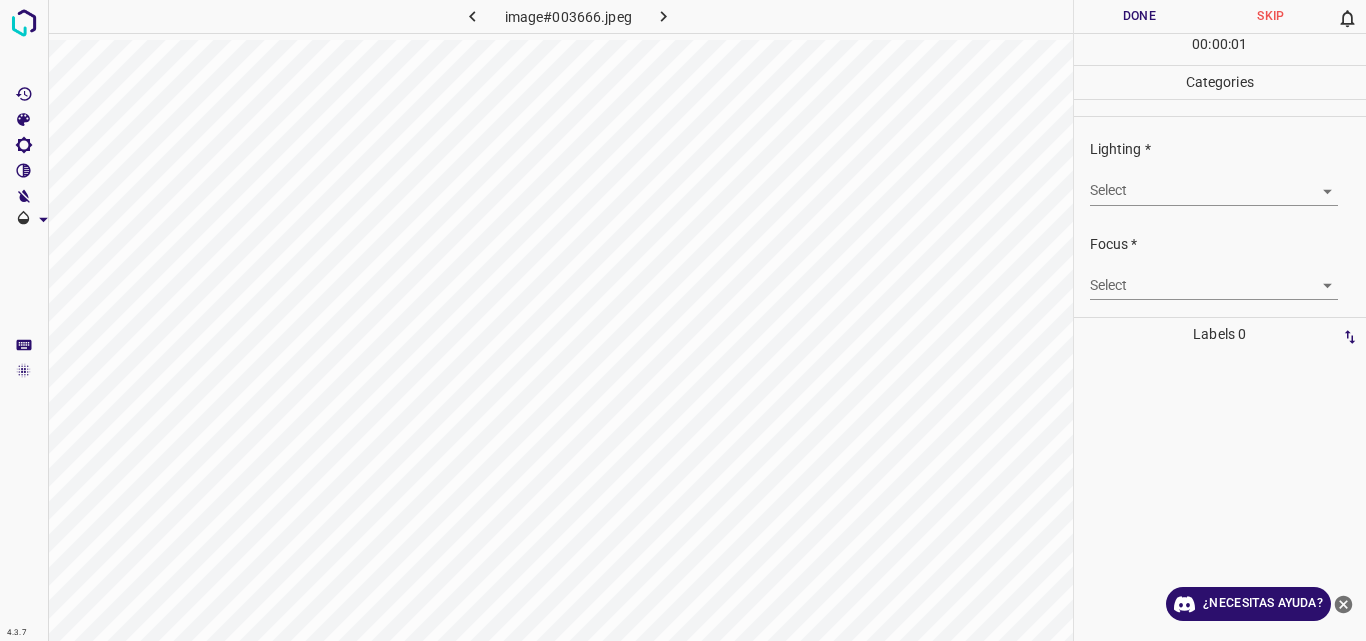 click on "4.3.7 image#003666.jpeg Done Skip 0 00   : 00   : 01   Categories Lighting *  Select ​ Focus *  Select ​ Overall *  Select ​ Labels   0 Categories 1 Lighting 2 Focus 3 Overall Tools Space Change between modes (Draw & Edit) I Auto labeling R Restore zoom M Zoom in N Zoom out Delete Delete selecte label Filters Z Restore filters X Saturation filter C Brightness filter V Contrast filter B Gray scale filter General O Download ¿Necesitas ayuda? Original text Rate this translation Your feedback will be used to help improve Google Translate - Texto - Esconder - Borrar" at bounding box center (683, 320) 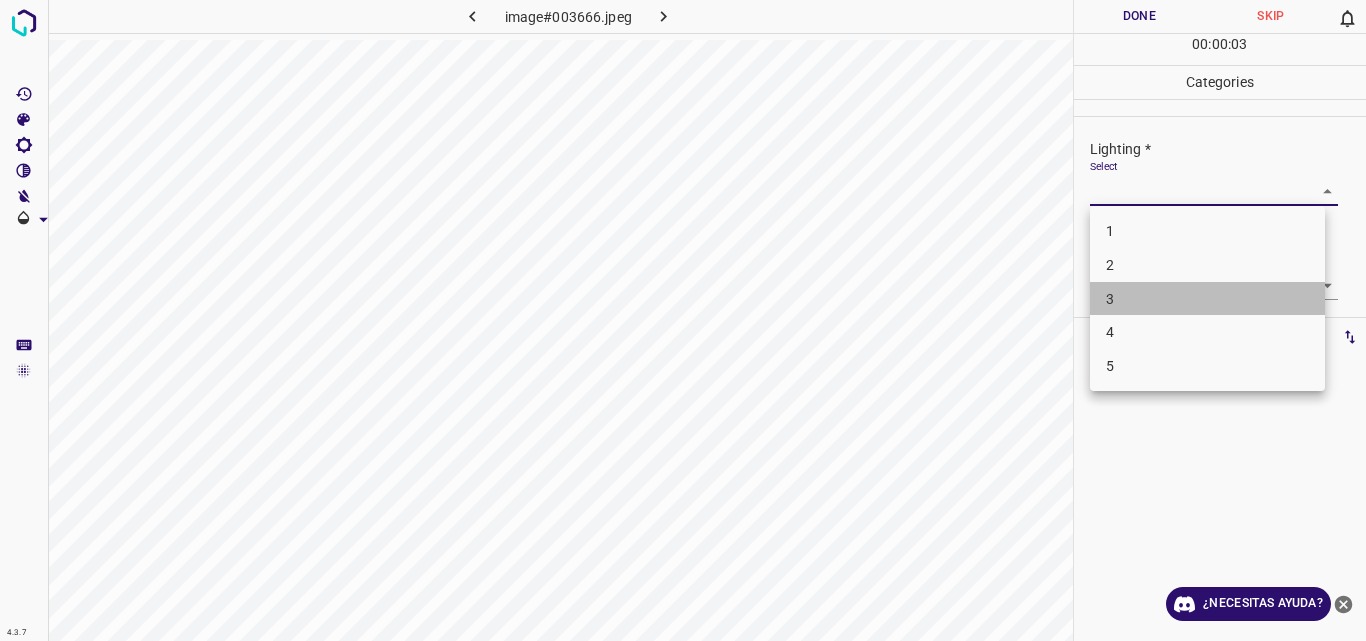 click on "3" at bounding box center (1207, 299) 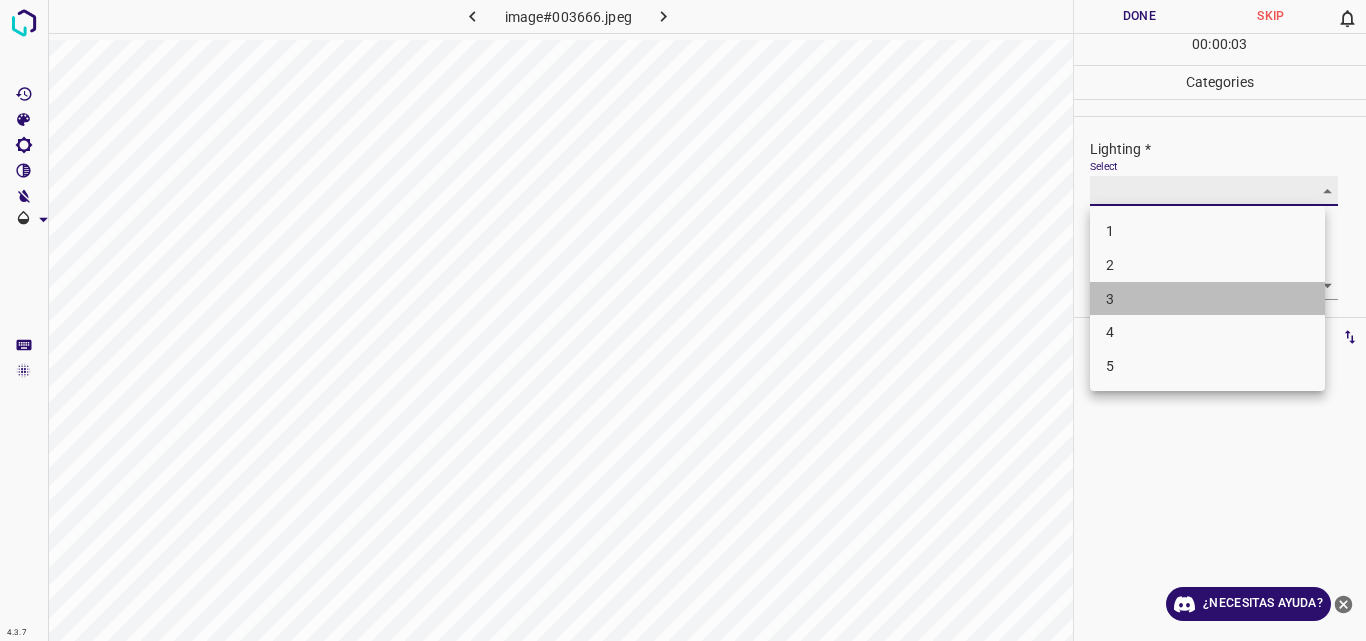 type on "3" 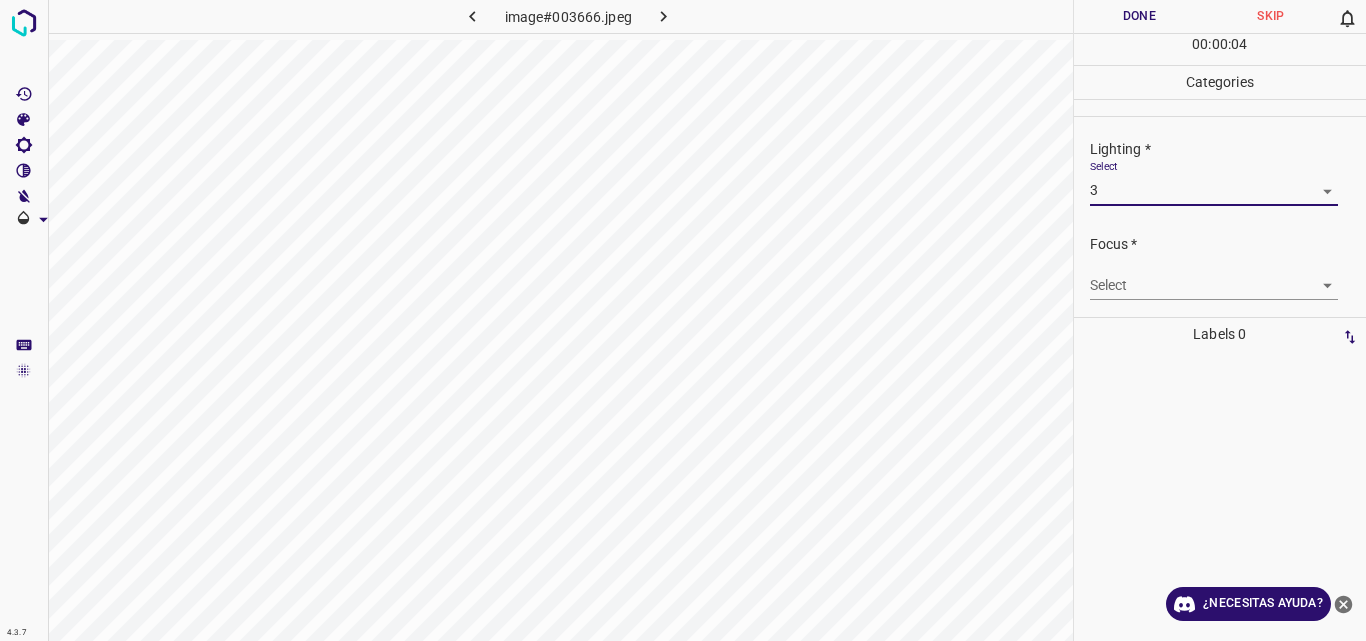 click on "4.3.7 image#003666.jpeg Done Skip 0 00   : 00   : 04   Categories Lighting *  Select 3 3 Focus *  Select ​ Overall *  Select ​ Labels   0 Categories 1 Lighting 2 Focus 3 Overall Tools Space Change between modes (Draw & Edit) I Auto labeling R Restore zoom M Zoom in N Zoom out Delete Delete selecte label Filters Z Restore filters X Saturation filter C Brightness filter V Contrast filter B Gray scale filter General O Download ¿Necesitas ayuda? Original text Rate this translation Your feedback will be used to help improve Google Translate - Texto - Esconder - Borrar" at bounding box center [683, 320] 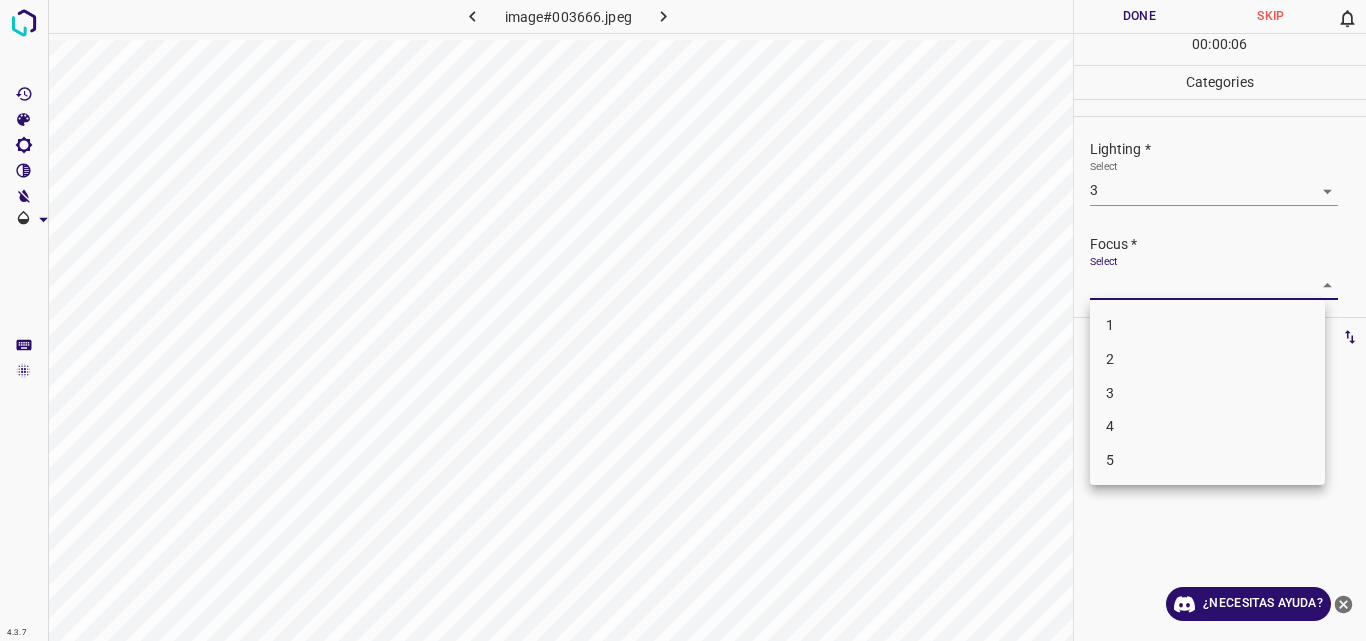 click on "3" at bounding box center [1207, 393] 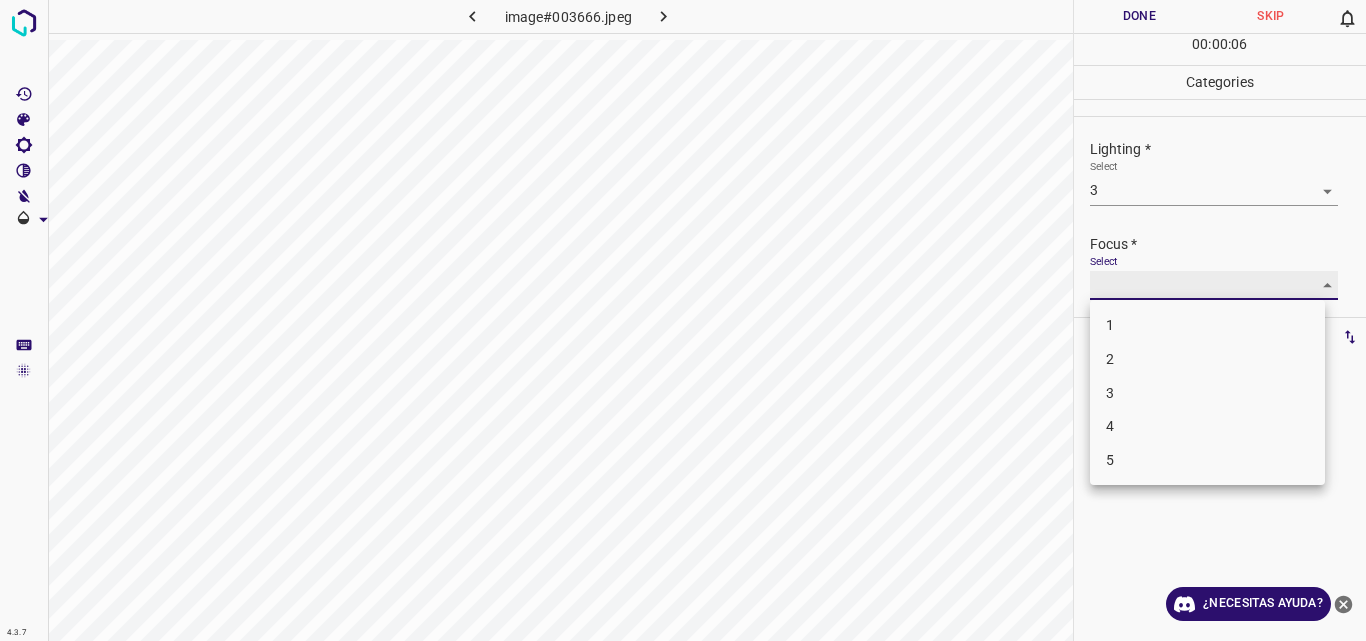 type on "3" 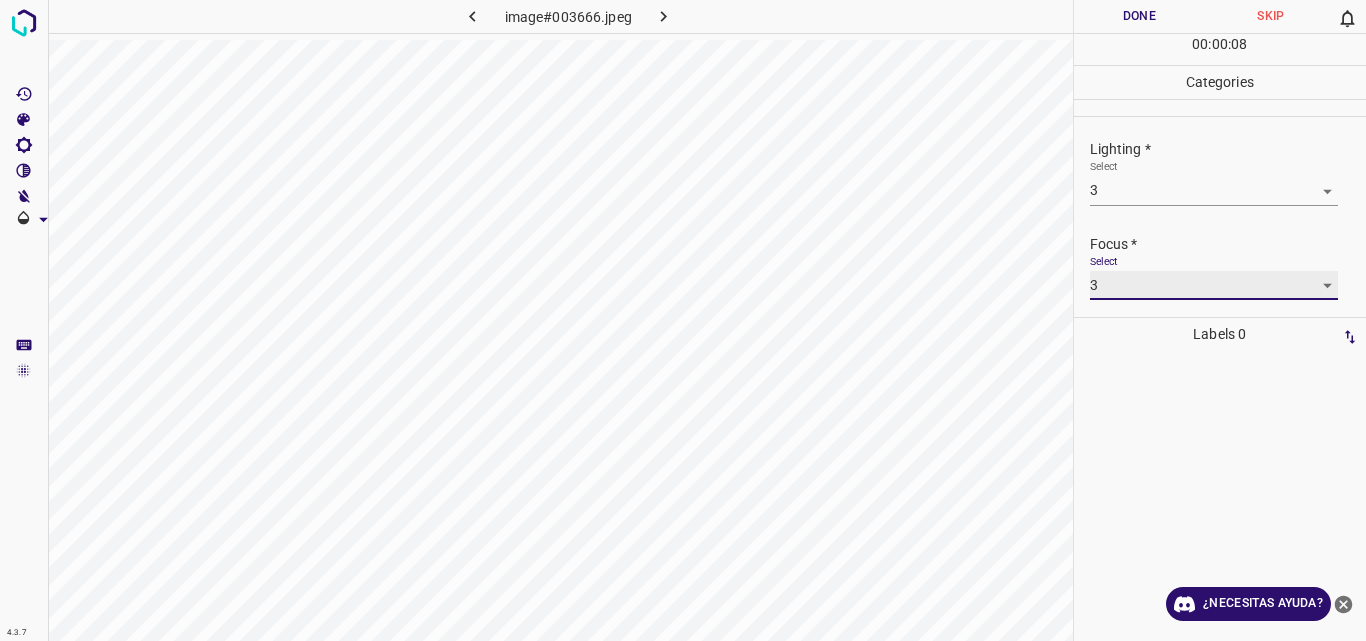 scroll, scrollTop: 98, scrollLeft: 0, axis: vertical 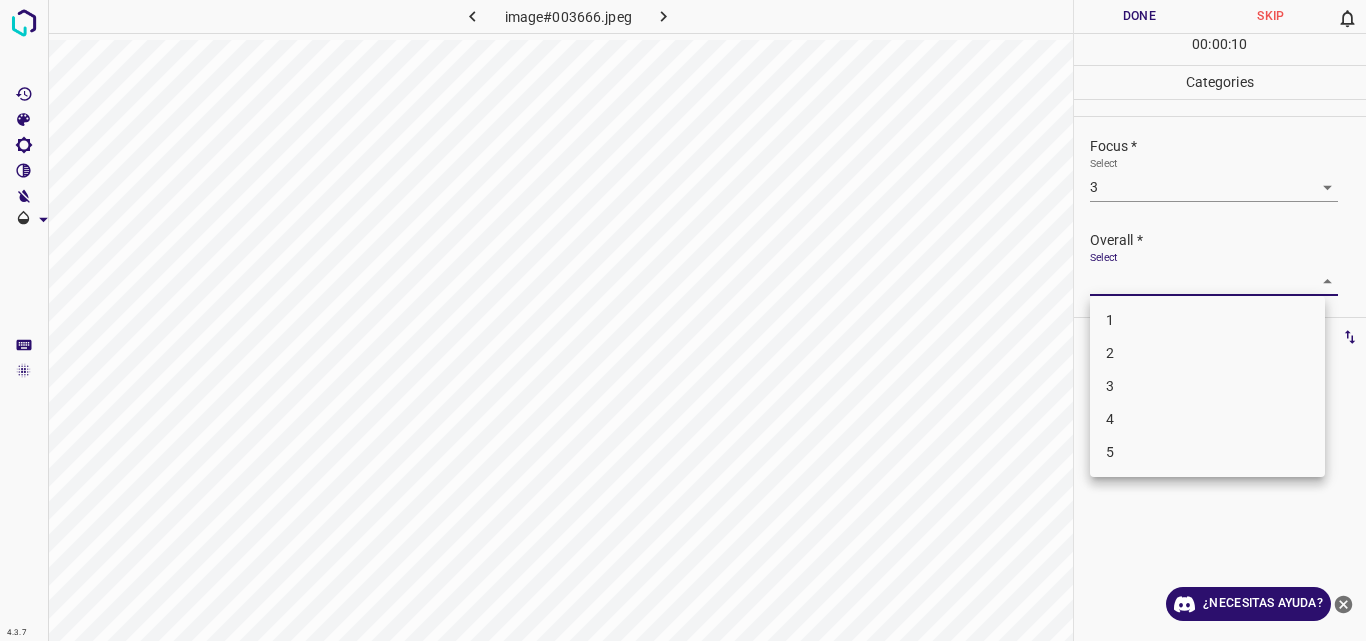 click on "4.3.7 image#003666.jpeg Done Skip 0 00   : 00   : 10   Categories Lighting *  Select 3 3 Focus *  Select 3 3 Overall *  Select ​ Labels   0 Categories 1 Lighting 2 Focus 3 Overall Tools Space Change between modes (Draw & Edit) I Auto labeling R Restore zoom M Zoom in N Zoom out Delete Delete selecte label Filters Z Restore filters X Saturation filter C Brightness filter V Contrast filter B Gray scale filter General O Download ¿Necesitas ayuda? Original text Rate this translation Your feedback will be used to help improve Google Translate - Texto - Esconder - Borrar 1 2 3 4 5" at bounding box center [683, 320] 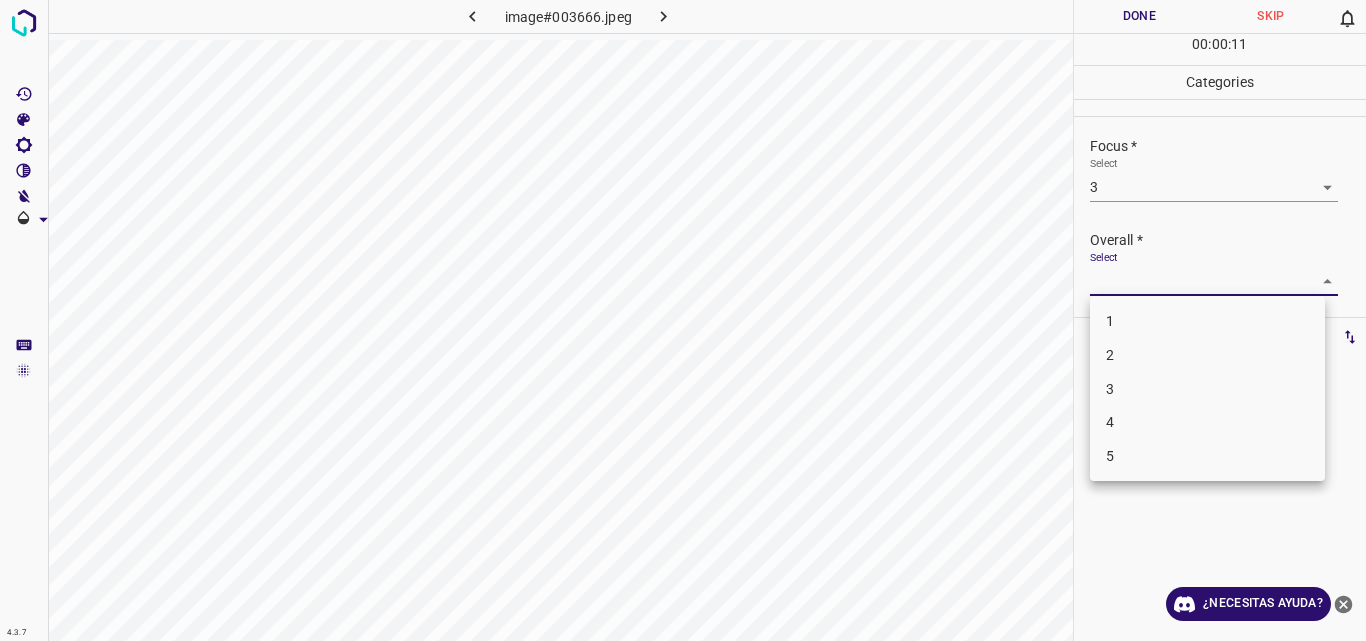 click on "3" at bounding box center (1207, 389) 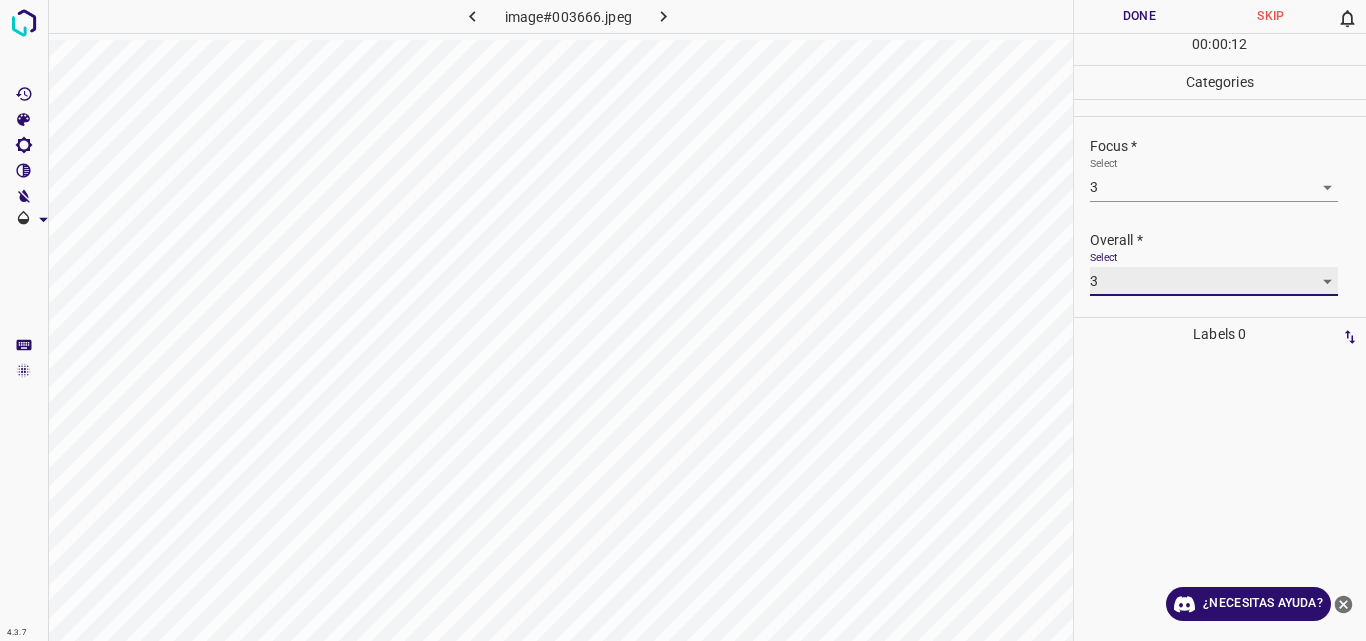 type on "3" 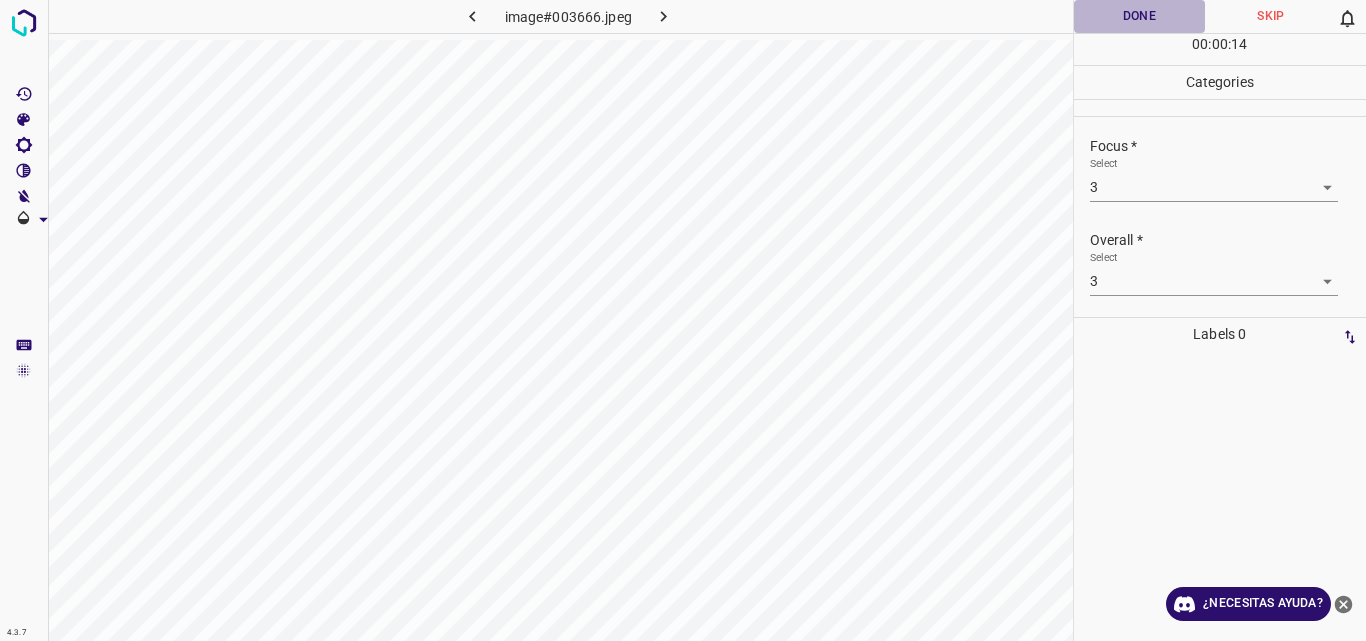 click on "Done" at bounding box center (1140, 16) 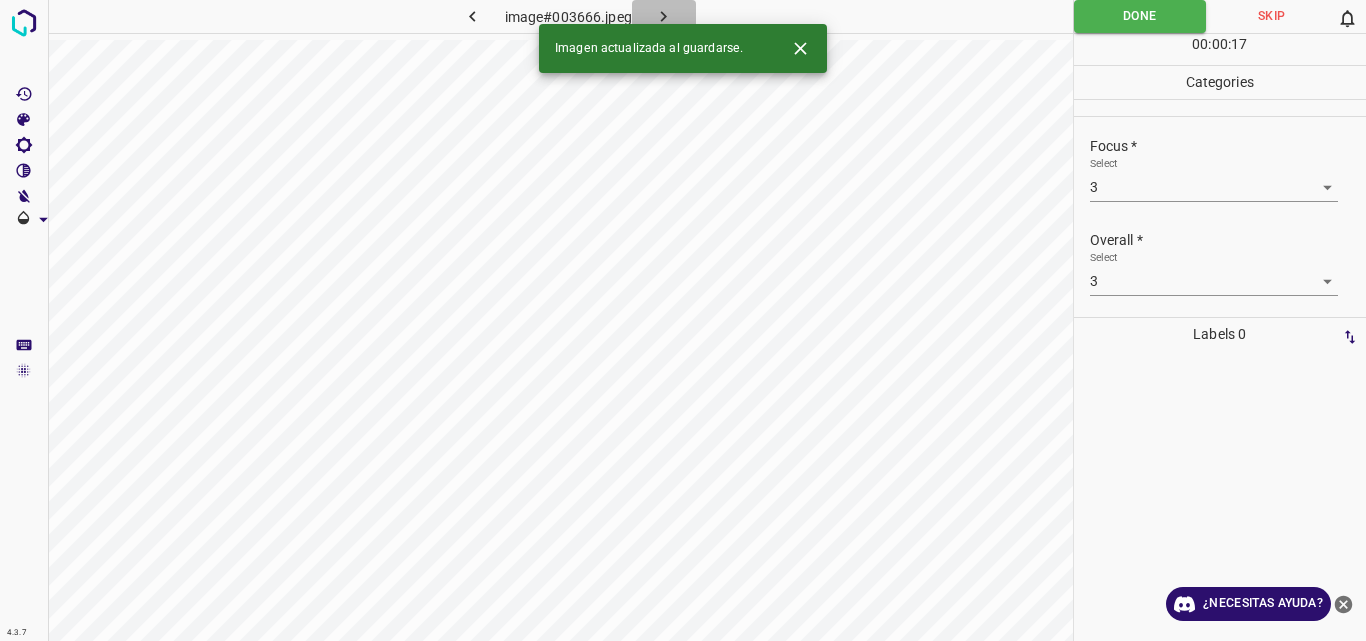 click 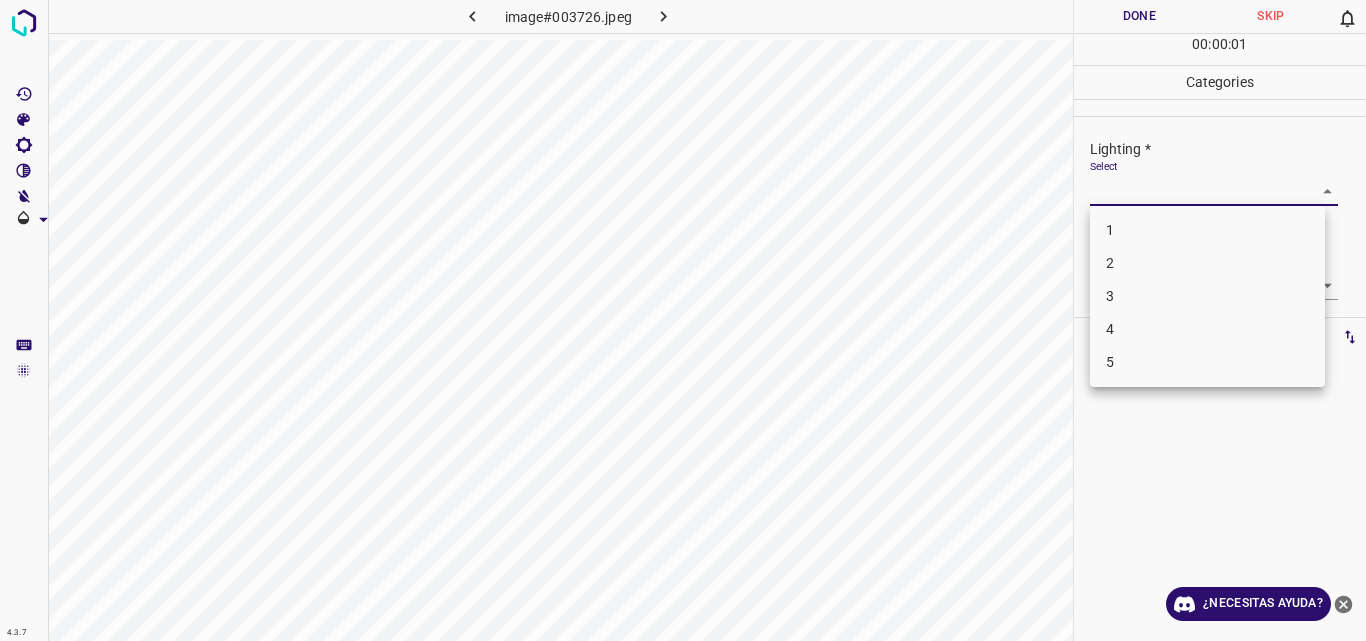click on "4.3.7 image#003726.jpeg Done Skip 0 00   : 00   : 01   Categories Lighting *  Select ​ Focus *  Select ​ Overall *  Select ​ Labels   0 Categories 1 Lighting 2 Focus 3 Overall Tools Space Change between modes (Draw & Edit) I Auto labeling R Restore zoom M Zoom in N Zoom out Delete Delete selecte label Filters Z Restore filters X Saturation filter C Brightness filter V Contrast filter B Gray scale filter General O Download ¿Necesitas ayuda? Original text Rate this translation Your feedback will be used to help improve Google Translate - Texto - Esconder - Borrar 1 2 3 4 5" at bounding box center [683, 320] 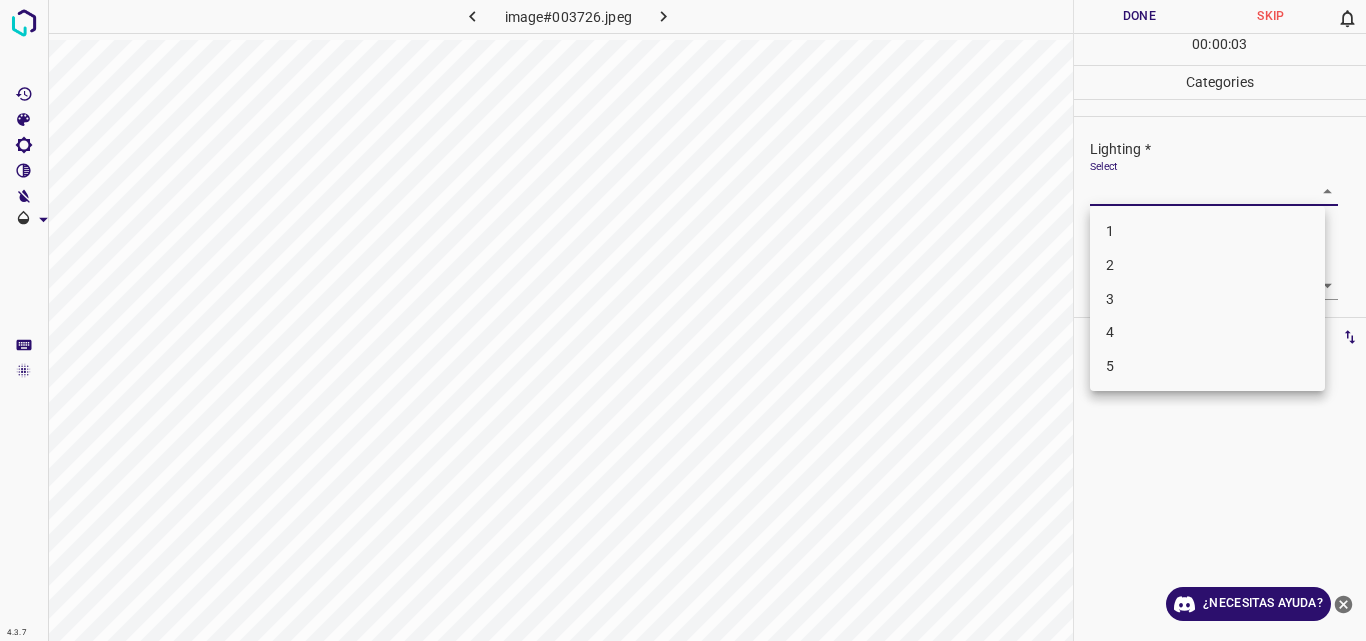 click on "3" at bounding box center (1207, 299) 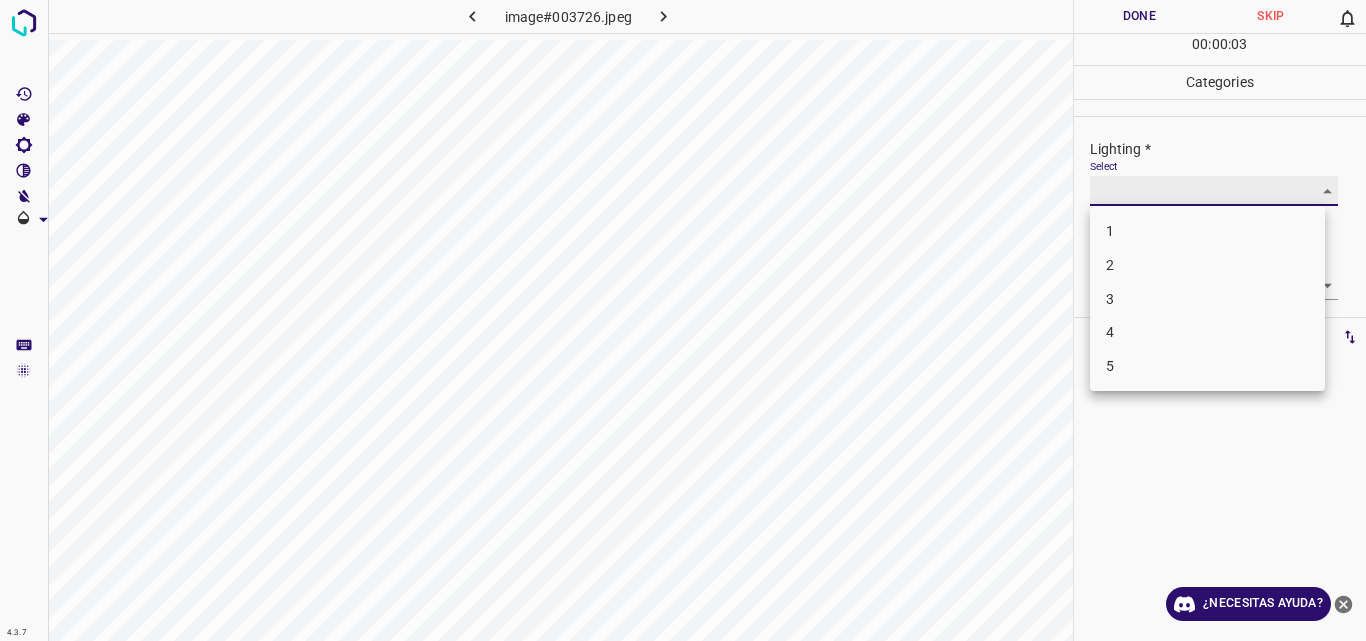 type on "3" 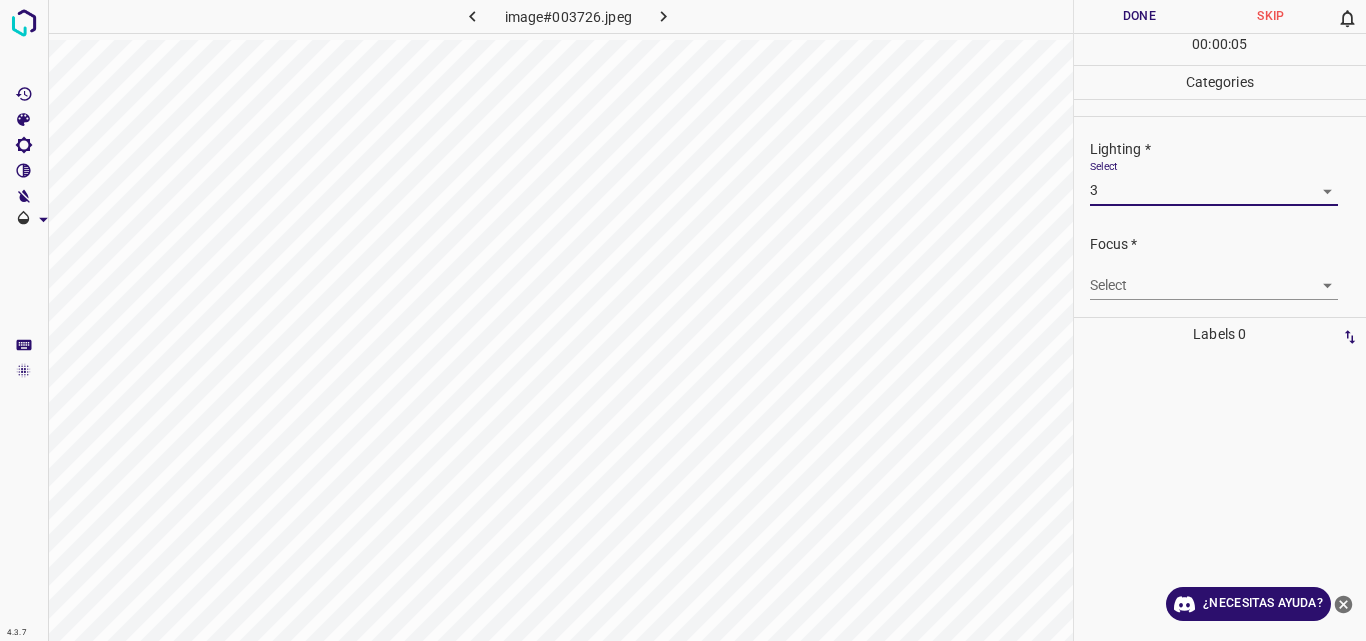 click on "4.3.7 image#003726.jpeg Done Skip 0 00   : 00   : 05   Categories Lighting *  Select 3 3 Focus *  Select ​ Overall *  Select ​ Labels   0 Categories 1 Lighting 2 Focus 3 Overall Tools Space Change between modes (Draw & Edit) I Auto labeling R Restore zoom M Zoom in N Zoom out Delete Delete selecte label Filters Z Restore filters X Saturation filter C Brightness filter V Contrast filter B Gray scale filter General O Download ¿Necesitas ayuda? Original text Rate this translation Your feedback will be used to help improve Google Translate - Texto - Esconder - Borrar" at bounding box center [683, 320] 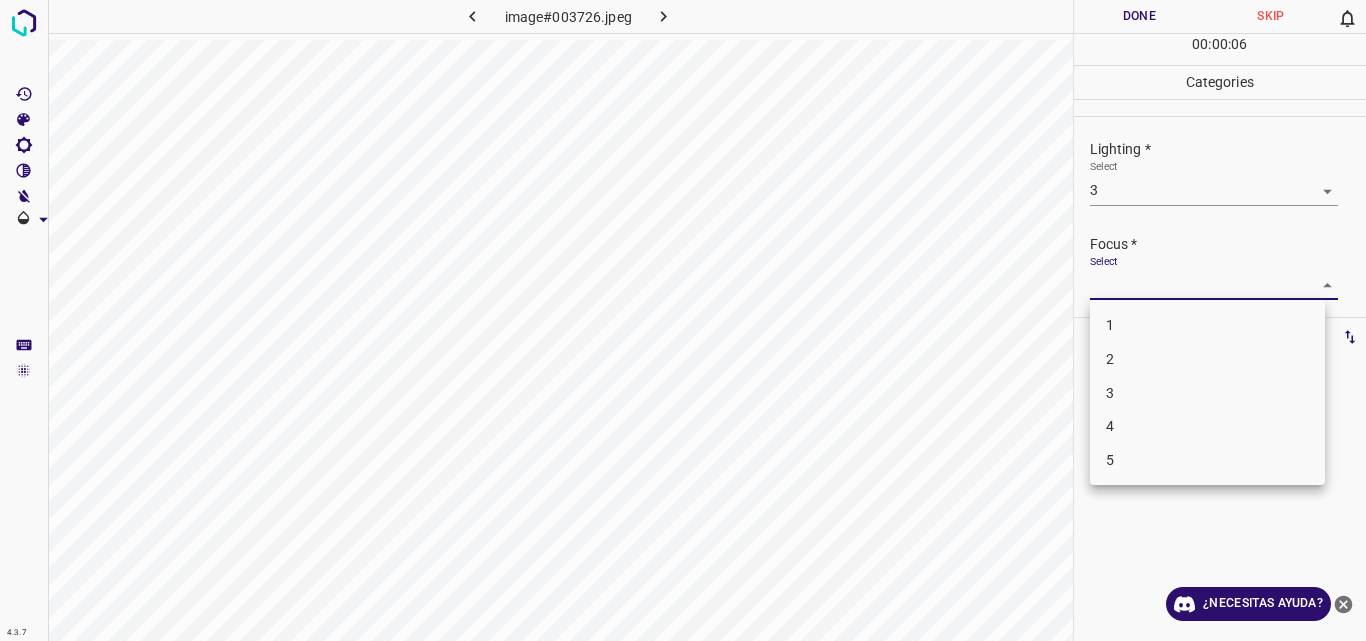 click on "3" at bounding box center [1207, 393] 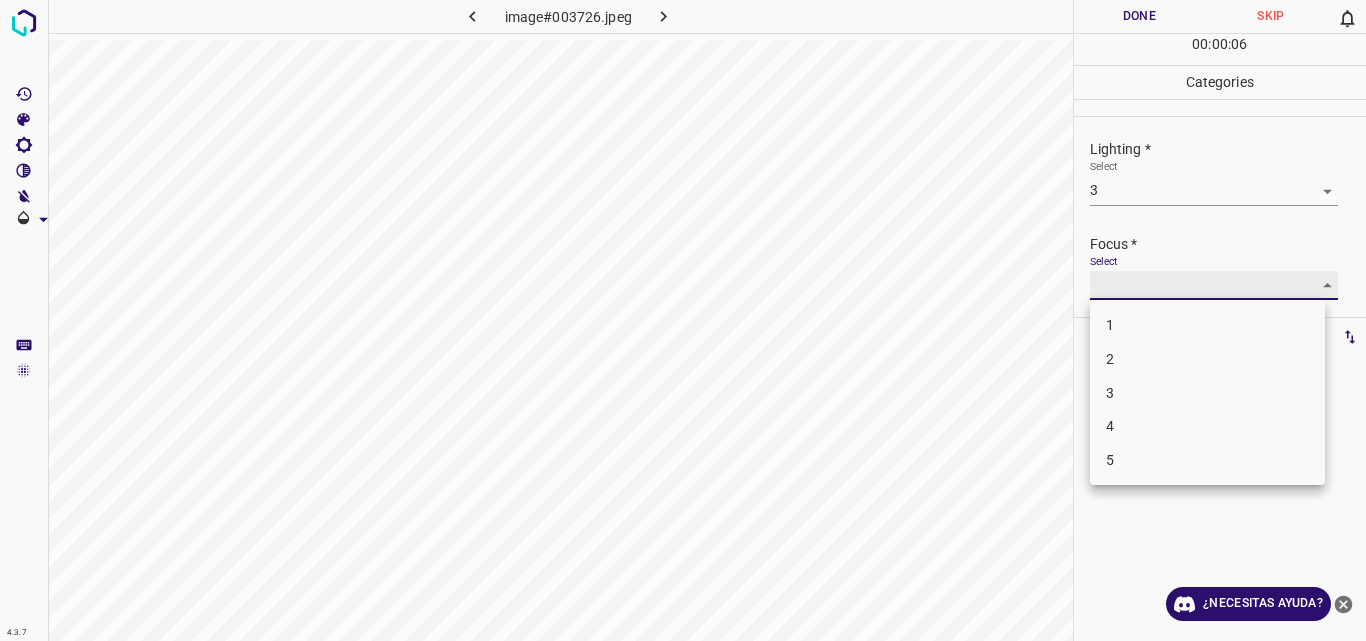 type on "3" 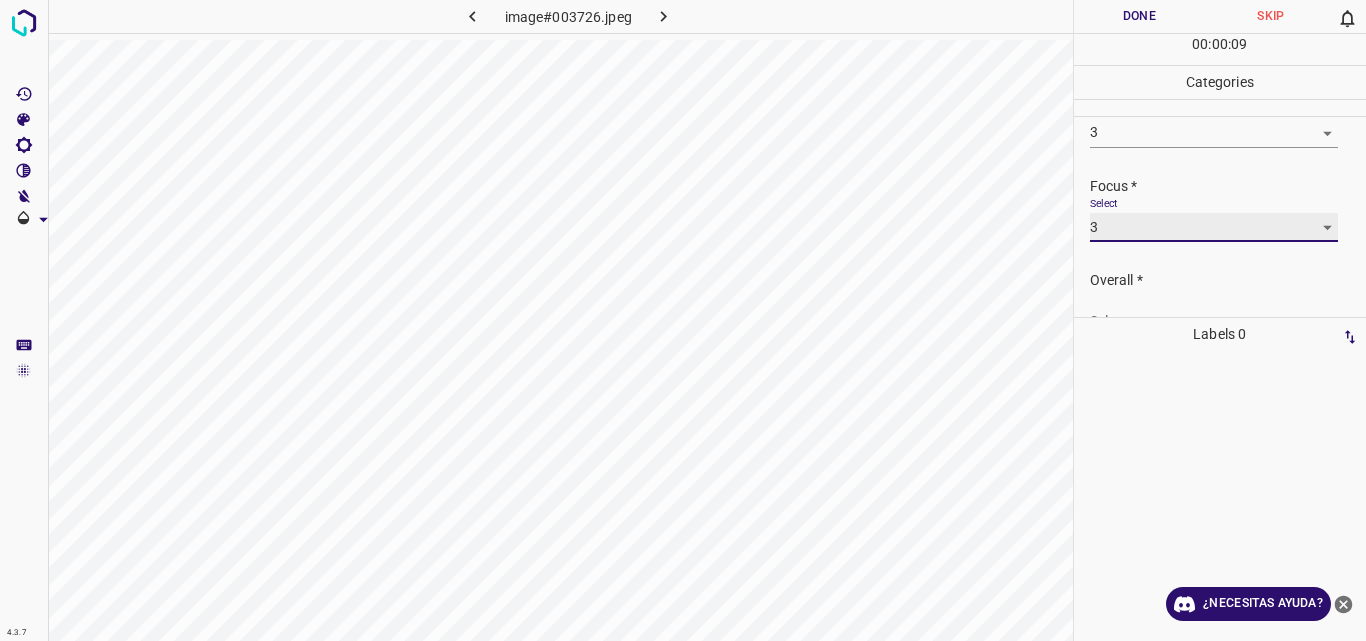 scroll, scrollTop: 98, scrollLeft: 0, axis: vertical 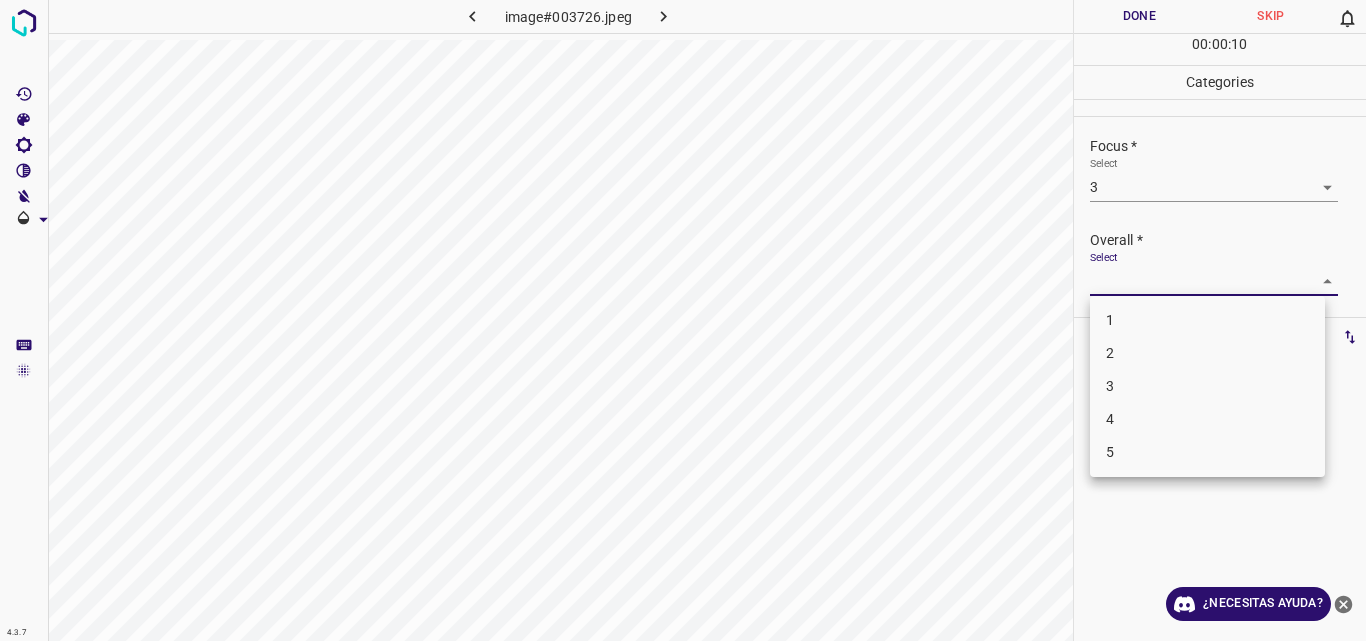 click on "4.3.7 image#003726.jpeg Done Skip 0 00   : 00   : 10   Categories Lighting *  Select 3 3 Focus *  Select 3 3 Overall *  Select ​ Labels   0 Categories 1 Lighting 2 Focus 3 Overall Tools Space Change between modes (Draw & Edit) I Auto labeling R Restore zoom M Zoom in N Zoom out Delete Delete selecte label Filters Z Restore filters X Saturation filter C Brightness filter V Contrast filter B Gray scale filter General O Download ¿Necesitas ayuda? Original text Rate this translation Your feedback will be used to help improve Google Translate - Texto - Esconder - Borrar 1 2 3 4 5" at bounding box center (683, 320) 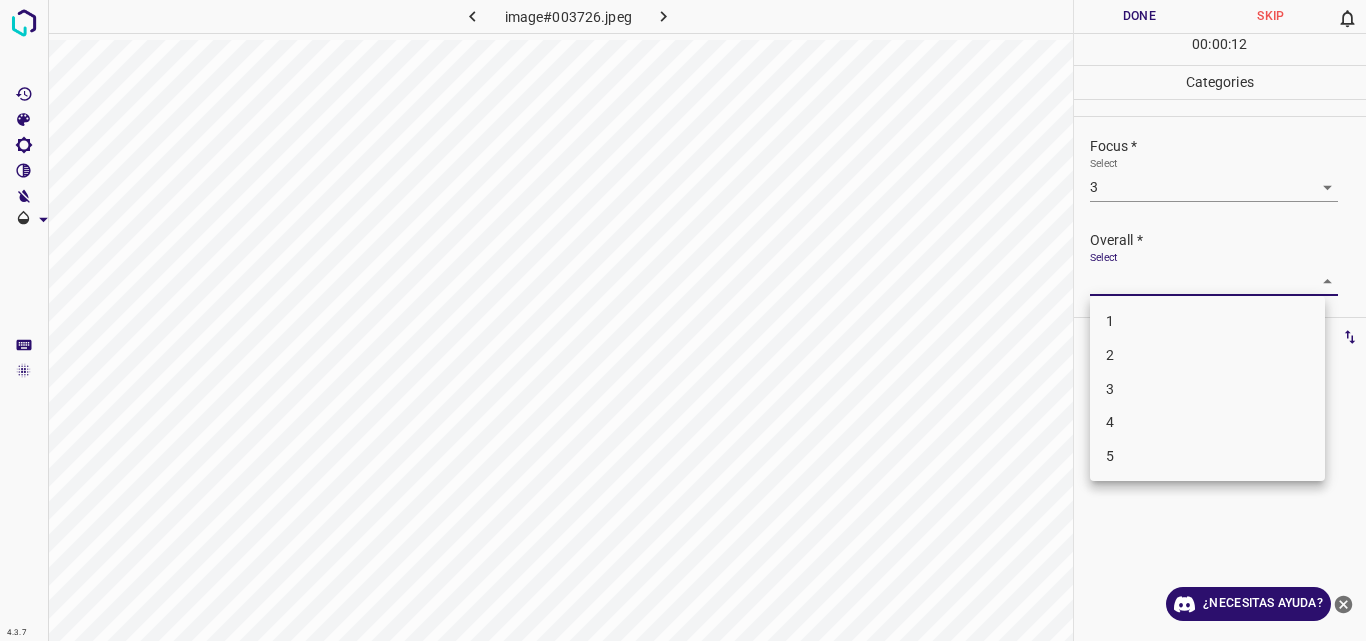 click on "3" at bounding box center [1207, 389] 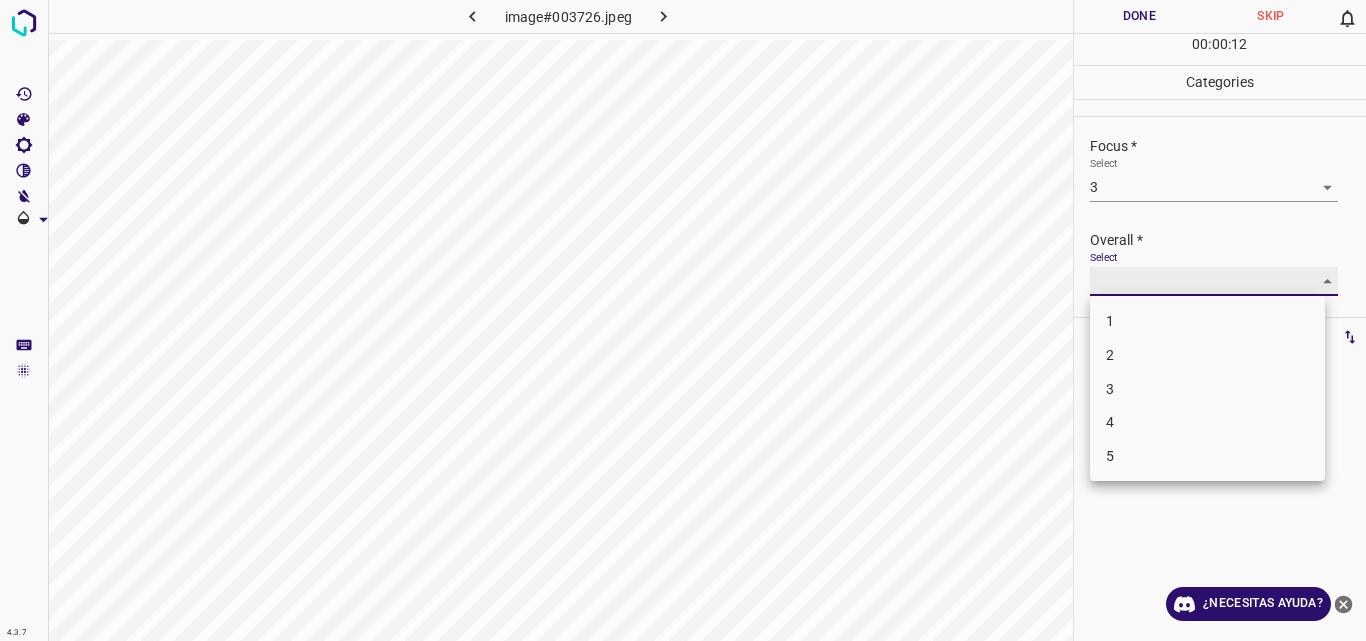 type on "3" 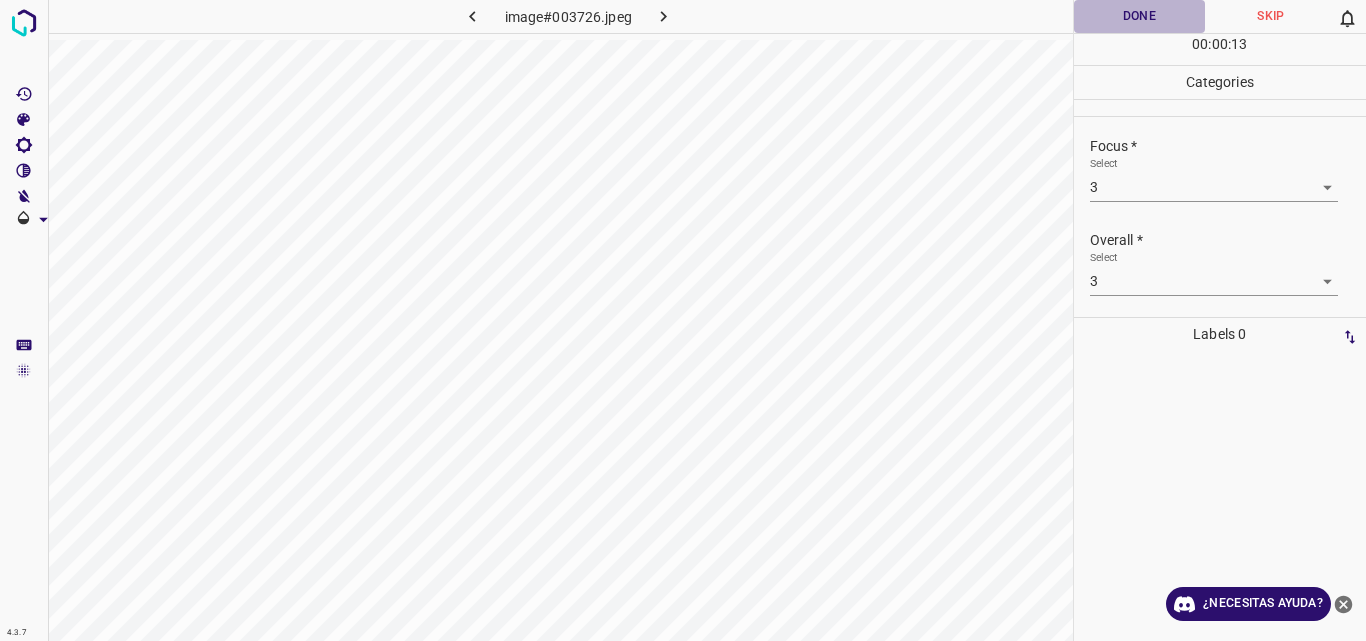 click on "Done" at bounding box center (1140, 16) 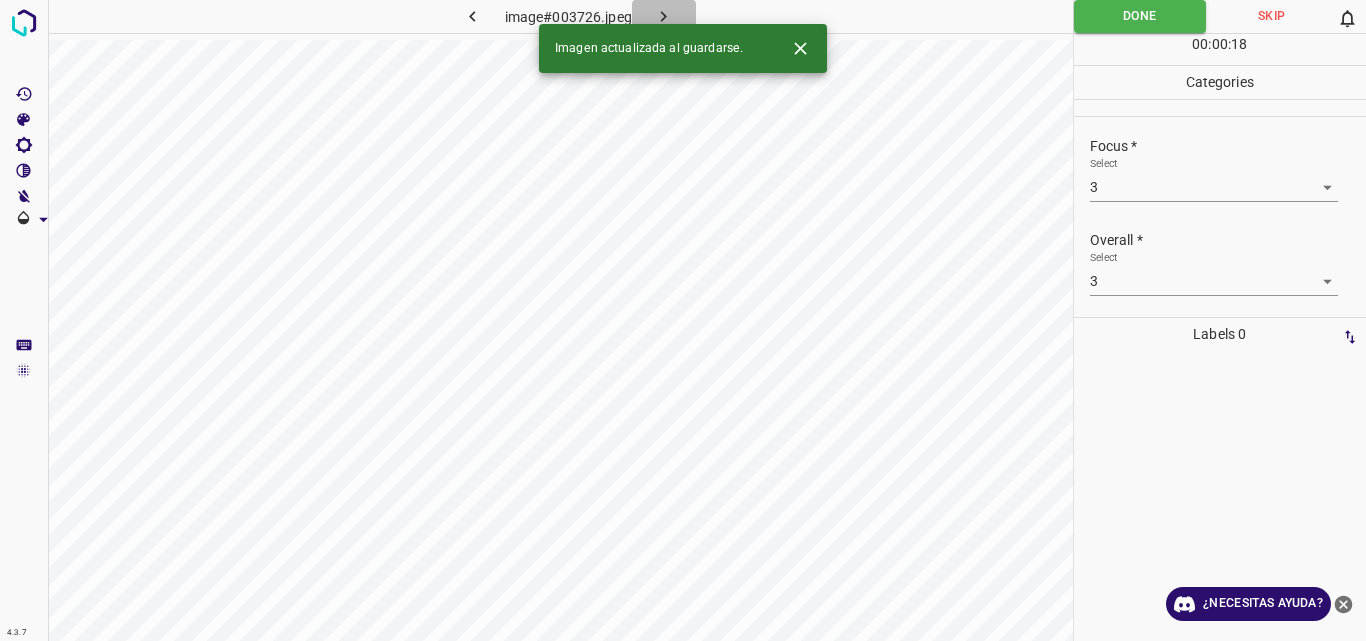 click 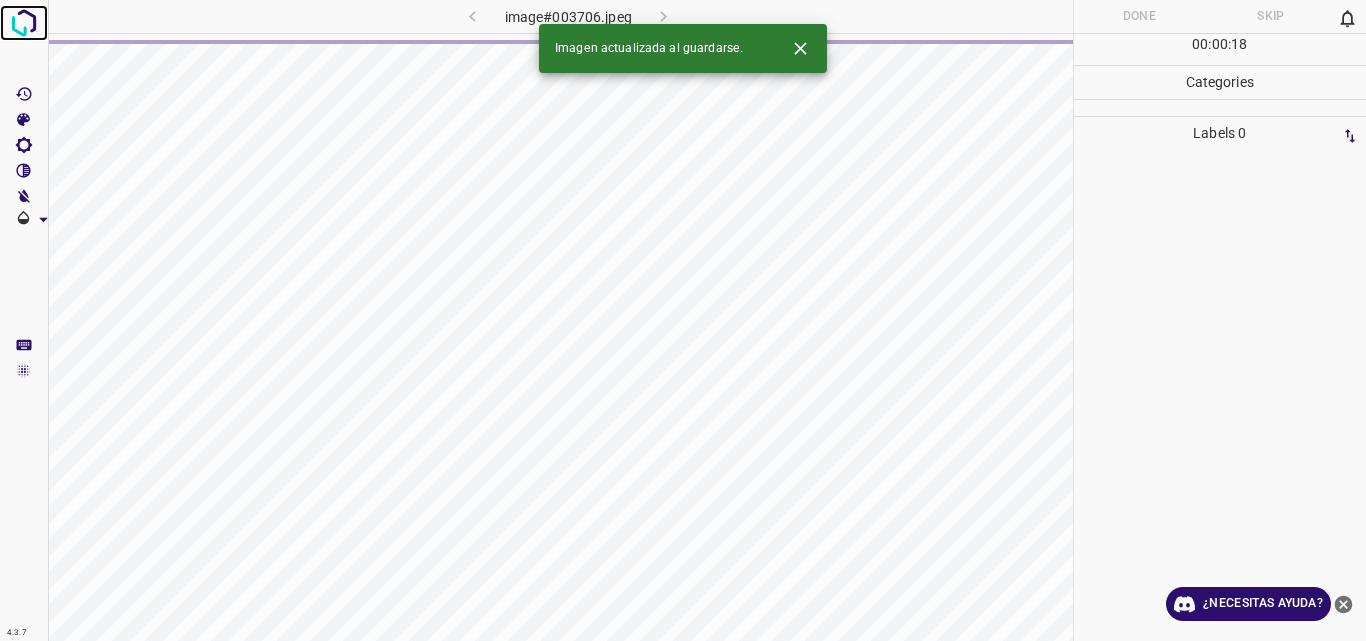 click at bounding box center [24, 23] 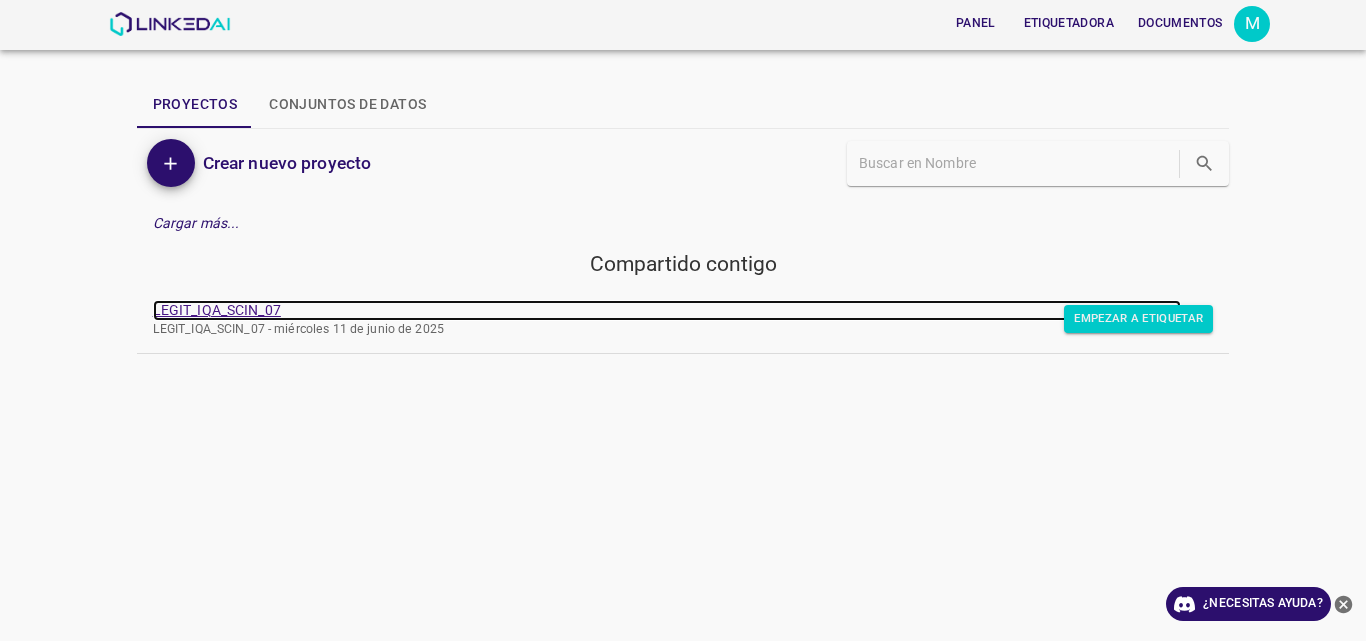 click on "LEGIT_IQA_SCIN_07" at bounding box center (217, 310) 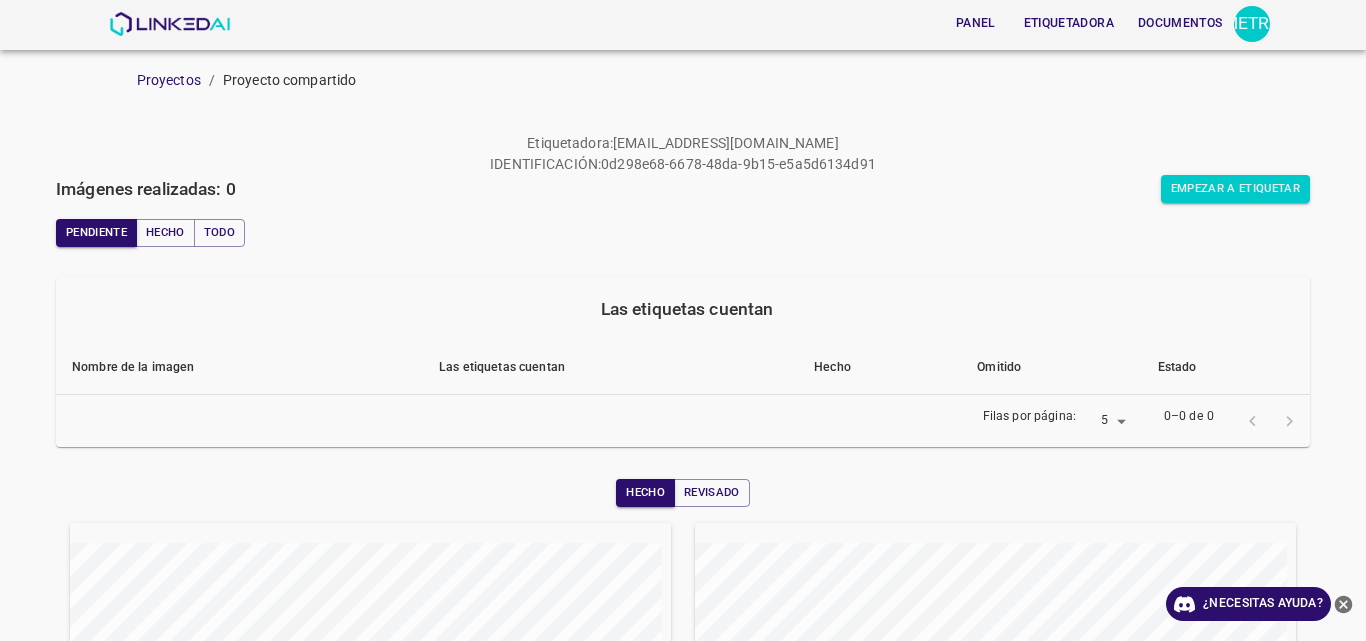 scroll, scrollTop: 0, scrollLeft: 0, axis: both 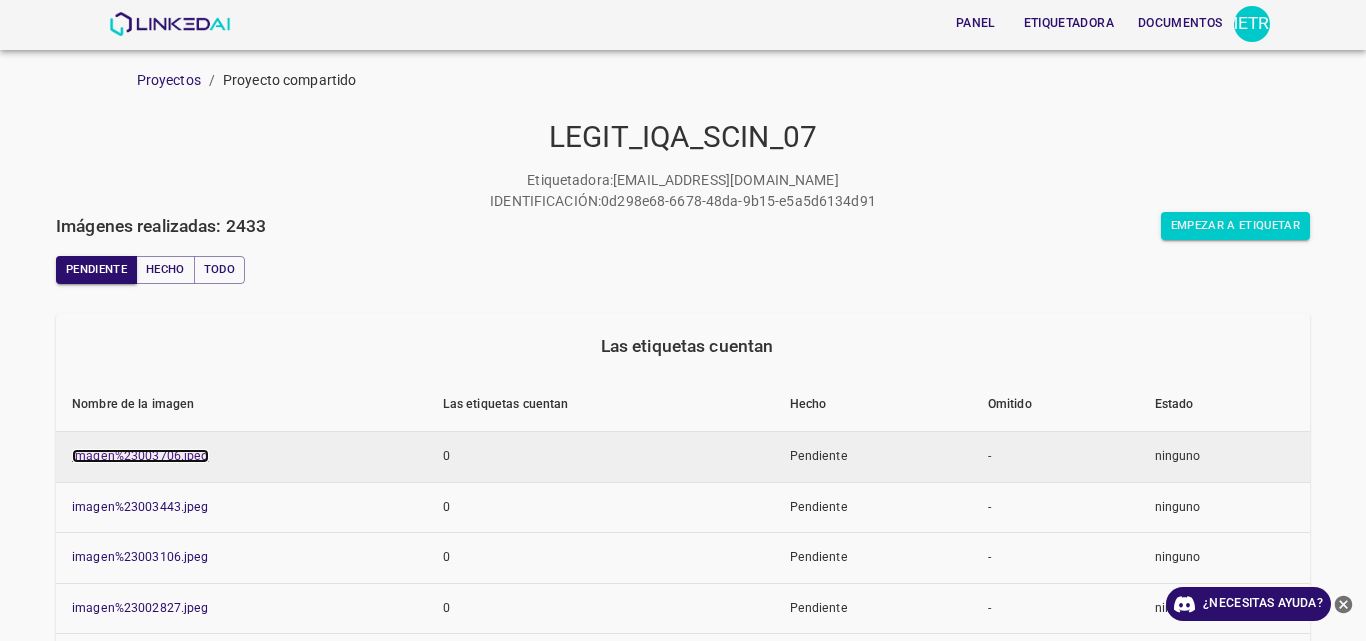 click on "imagen%23003706.jpeg" at bounding box center [140, 456] 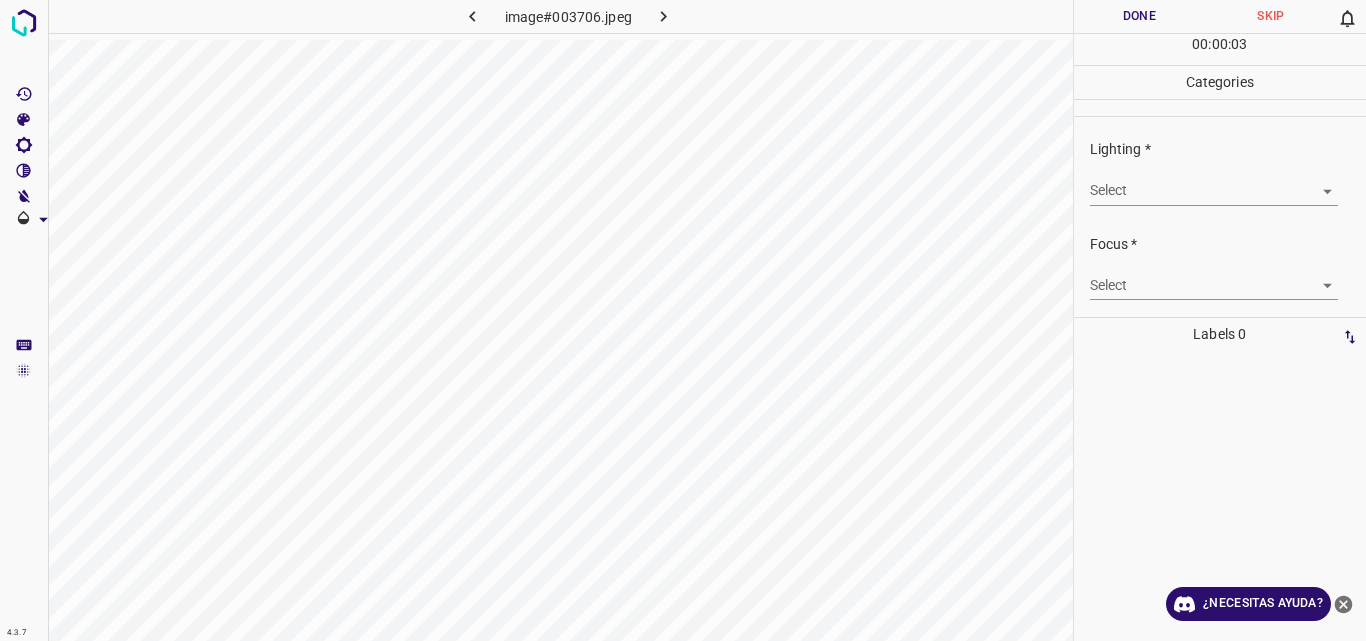 click on "4.3.7 image#003706.jpeg Done Skip 0 00   : 00   : 03   Categories Lighting *  Select ​ Focus *  Select ​ Overall *  Select ​ Labels   0 Categories 1 Lighting 2 Focus 3 Overall Tools Space Change between modes (Draw & Edit) I Auto labeling R Restore zoom M Zoom in N Zoom out Delete Delete selecte label Filters Z Restore filters X Saturation filter C Brightness filter V Contrast filter B Gray scale filter General O Download ¿Necesitas ayuda? Original text Rate this translation Your feedback will be used to help improve Google Translate - Texto - Esconder - Borrar" at bounding box center [683, 320] 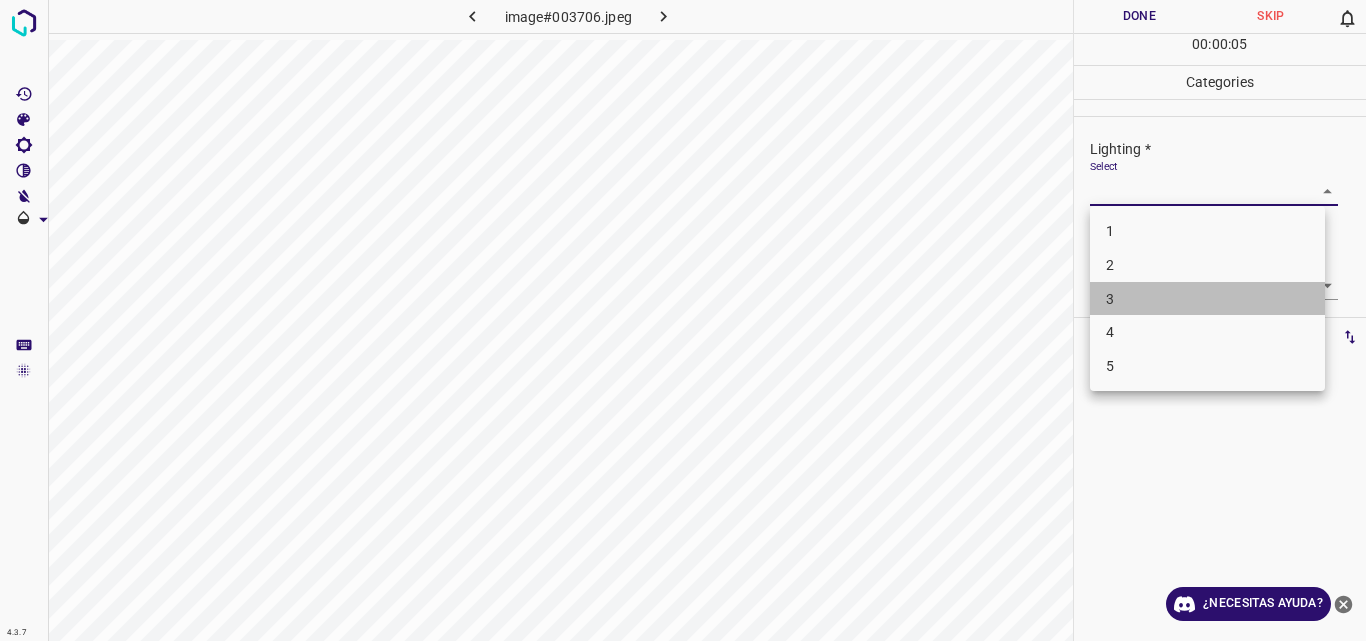 click on "3" at bounding box center (1207, 299) 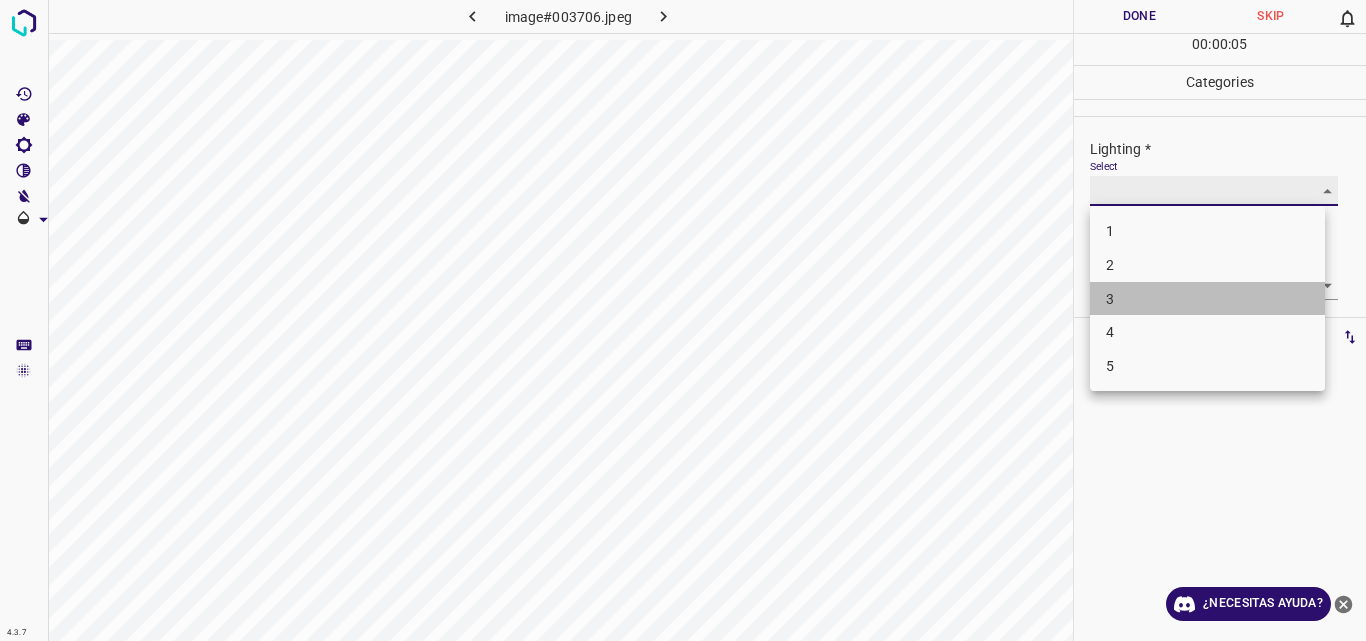 type on "3" 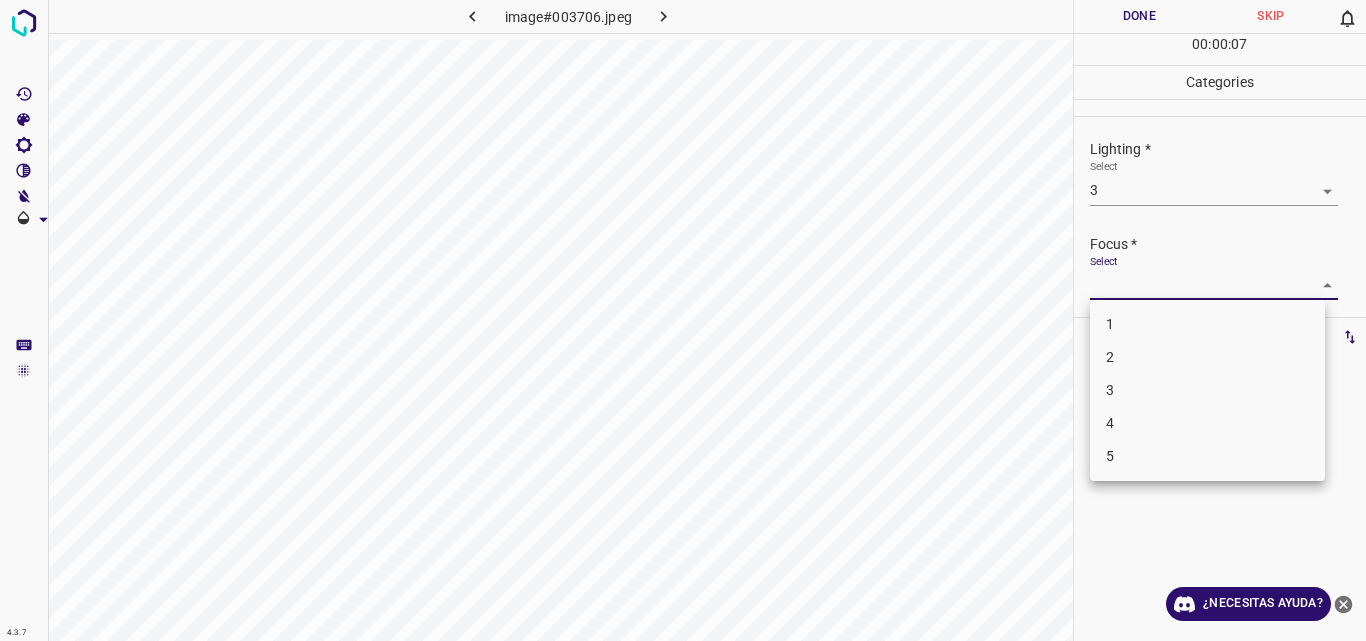 click on "4.3.7 image#003706.jpeg Done Skip 0 00   : 00   : 07   Categories Lighting *  Select 3 3 Focus *  Select ​ Overall *  Select ​ Labels   0 Categories 1 Lighting 2 Focus 3 Overall Tools Space Change between modes (Draw & Edit) I Auto labeling R Restore zoom M Zoom in N Zoom out Delete Delete selecte label Filters Z Restore filters X Saturation filter C Brightness filter V Contrast filter B Gray scale filter General O Download ¿Necesitas ayuda? Original text Rate this translation Your feedback will be used to help improve Google Translate - Texto - Esconder - Borrar 1 2 3 4 5" at bounding box center [683, 320] 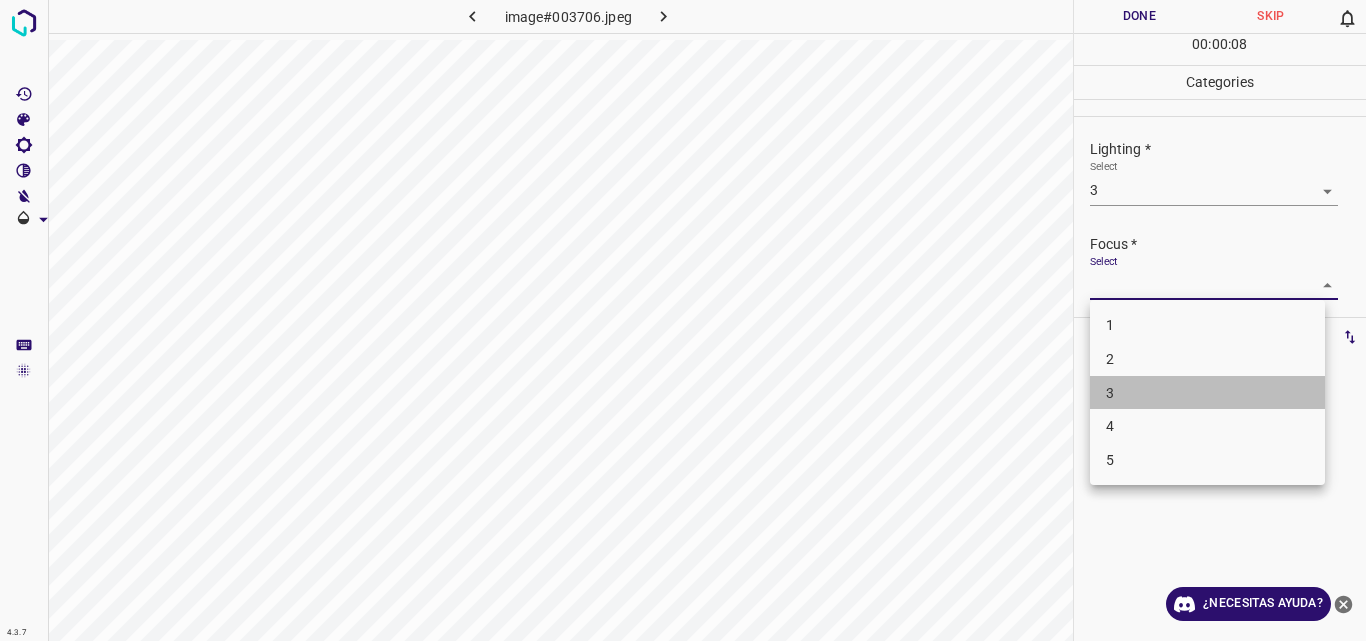 click on "3" at bounding box center (1207, 393) 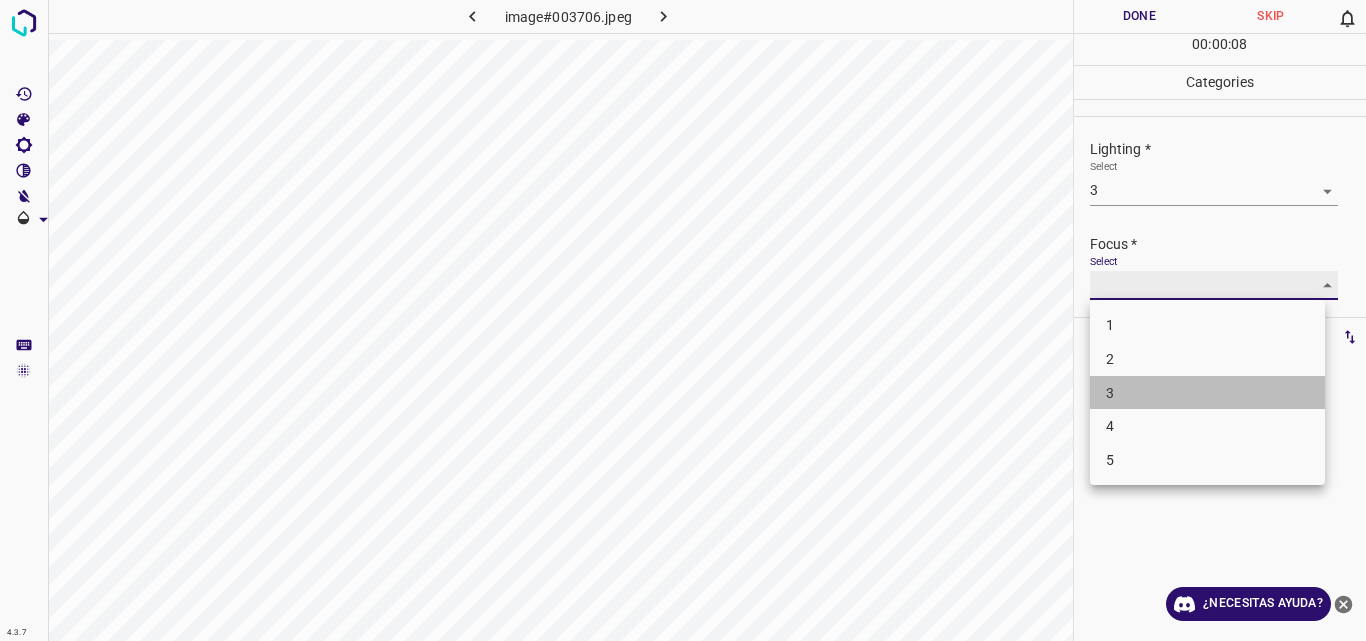type on "3" 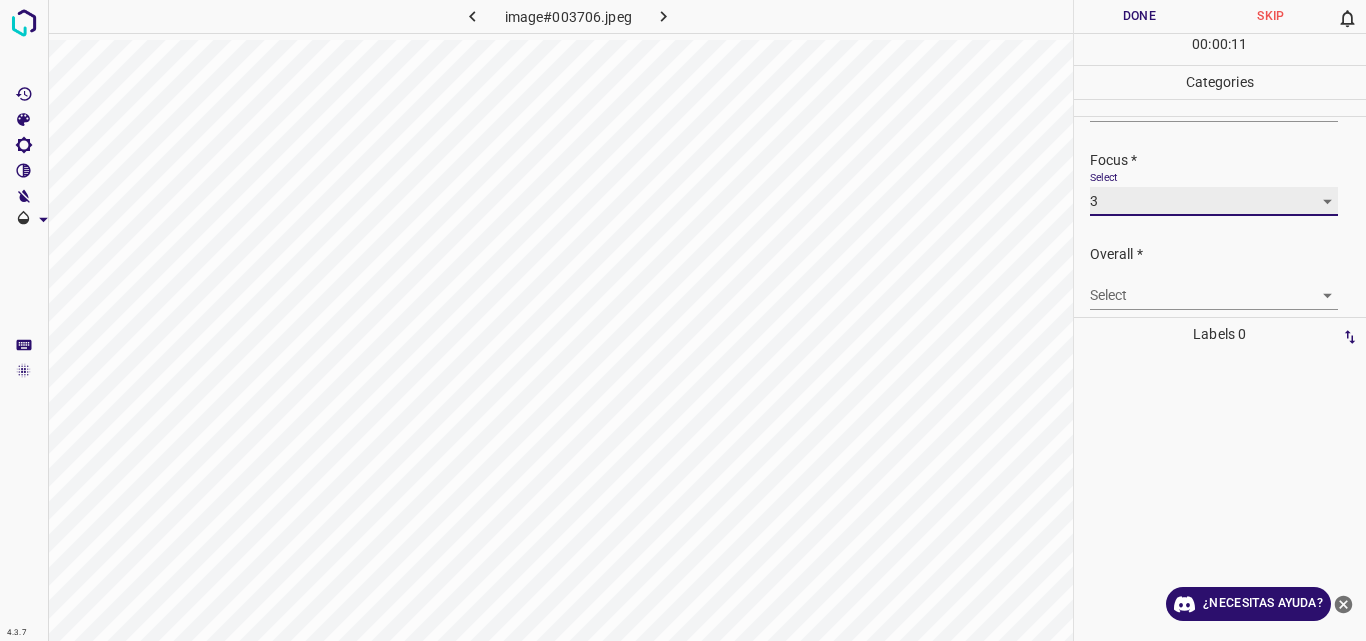 scroll, scrollTop: 98, scrollLeft: 0, axis: vertical 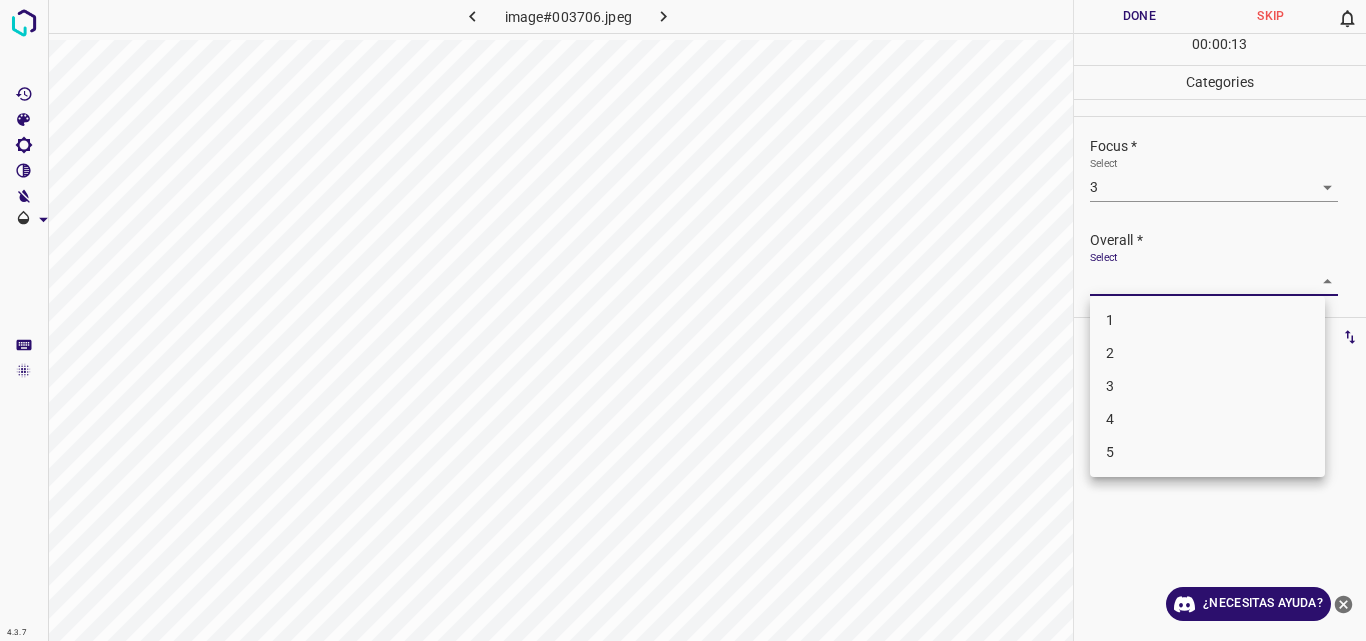click on "4.3.7 image#003706.jpeg Done Skip 0 00   : 00   : 13   Categories Lighting *  Select 3 3 Focus *  Select 3 3 Overall *  Select ​ Labels   0 Categories 1 Lighting 2 Focus 3 Overall Tools Space Change between modes (Draw & Edit) I Auto labeling R Restore zoom M Zoom in N Zoom out Delete Delete selecte label Filters Z Restore filters X Saturation filter C Brightness filter V Contrast filter B Gray scale filter General O Download ¿Necesitas ayuda? Original text Rate this translation Your feedback will be used to help improve Google Translate - Texto - Esconder - Borrar 1 2 3 4 5" at bounding box center (683, 320) 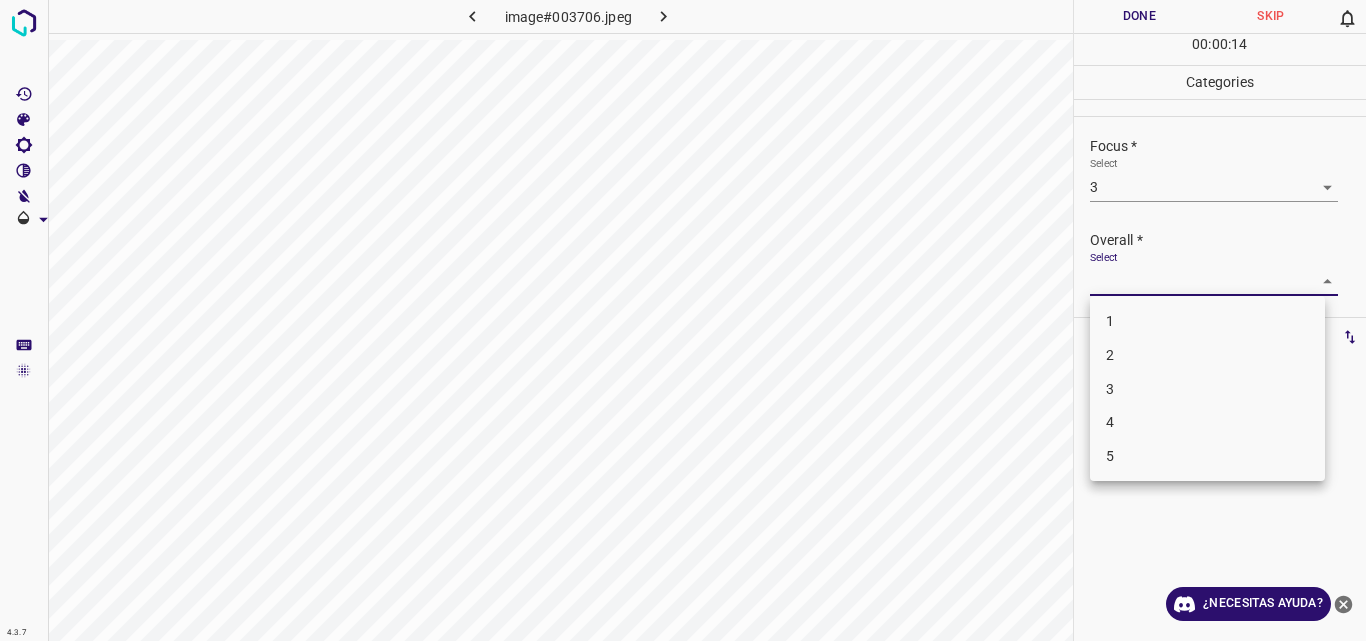 click on "3" at bounding box center [1207, 389] 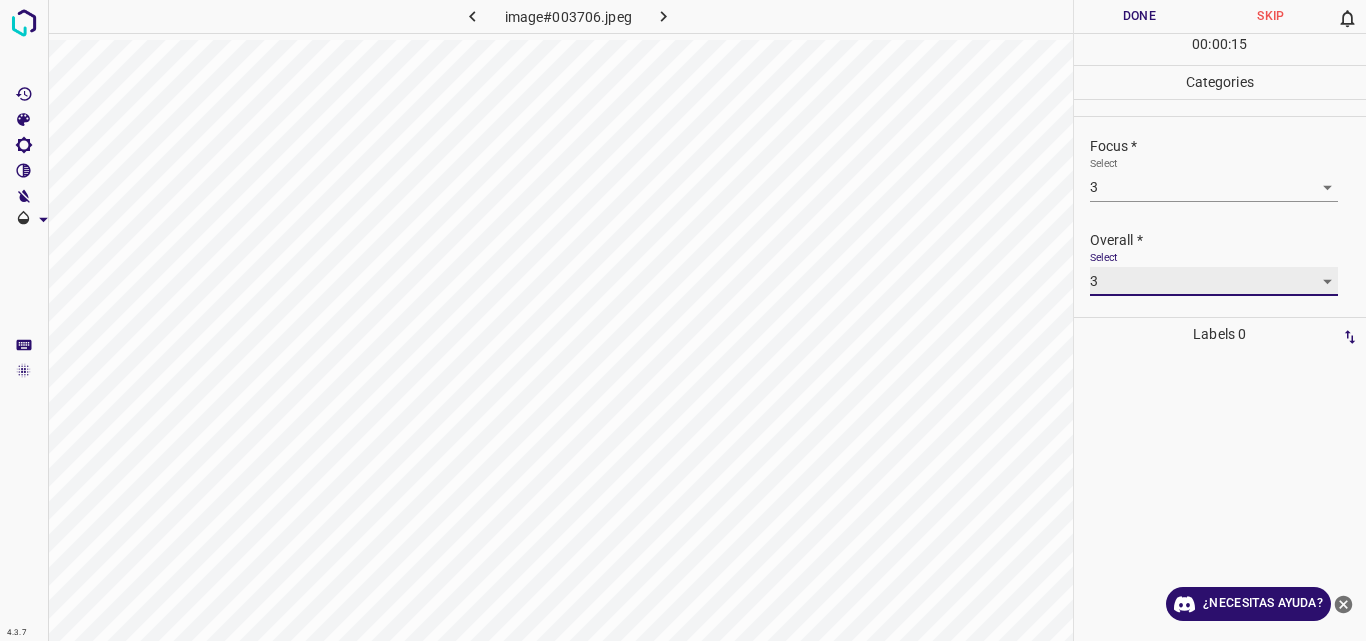 type on "3" 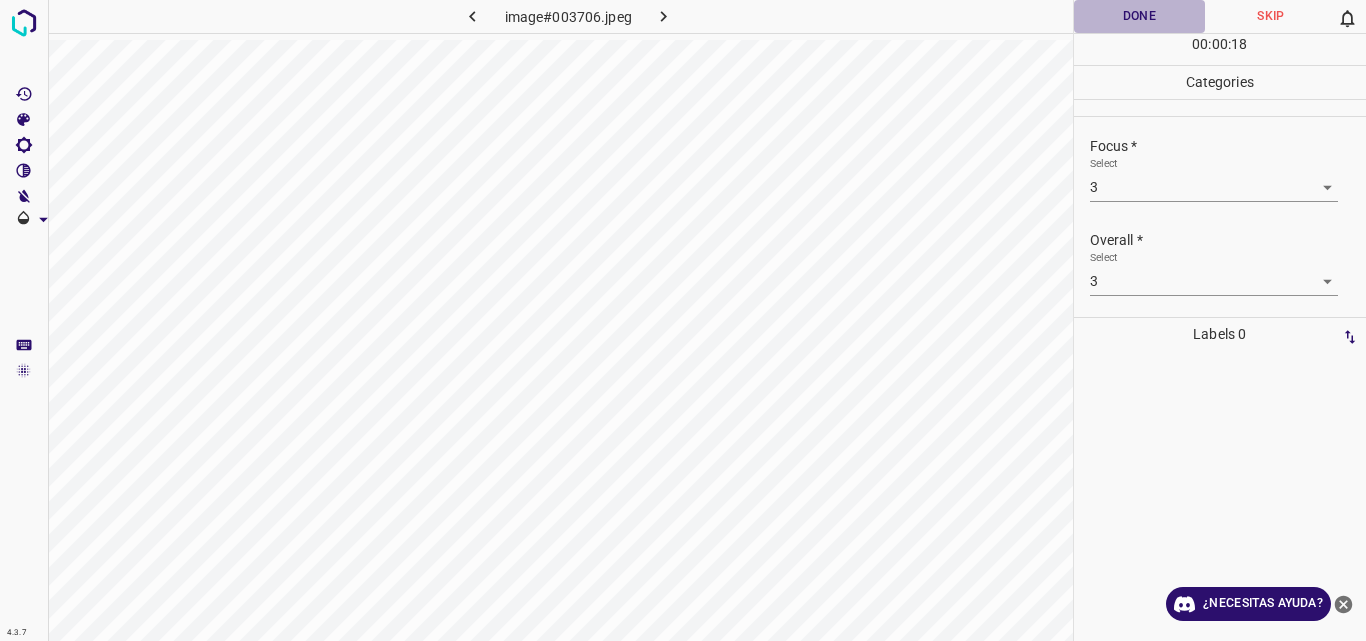 click on "Done" at bounding box center [1140, 16] 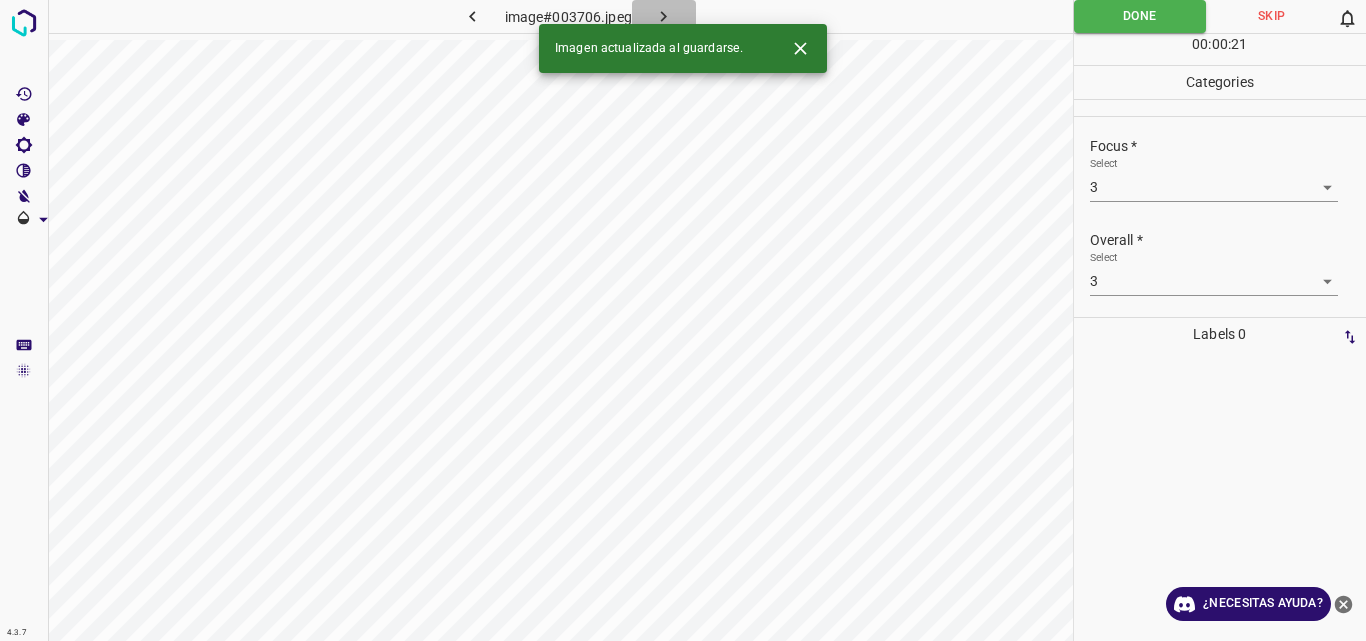 click 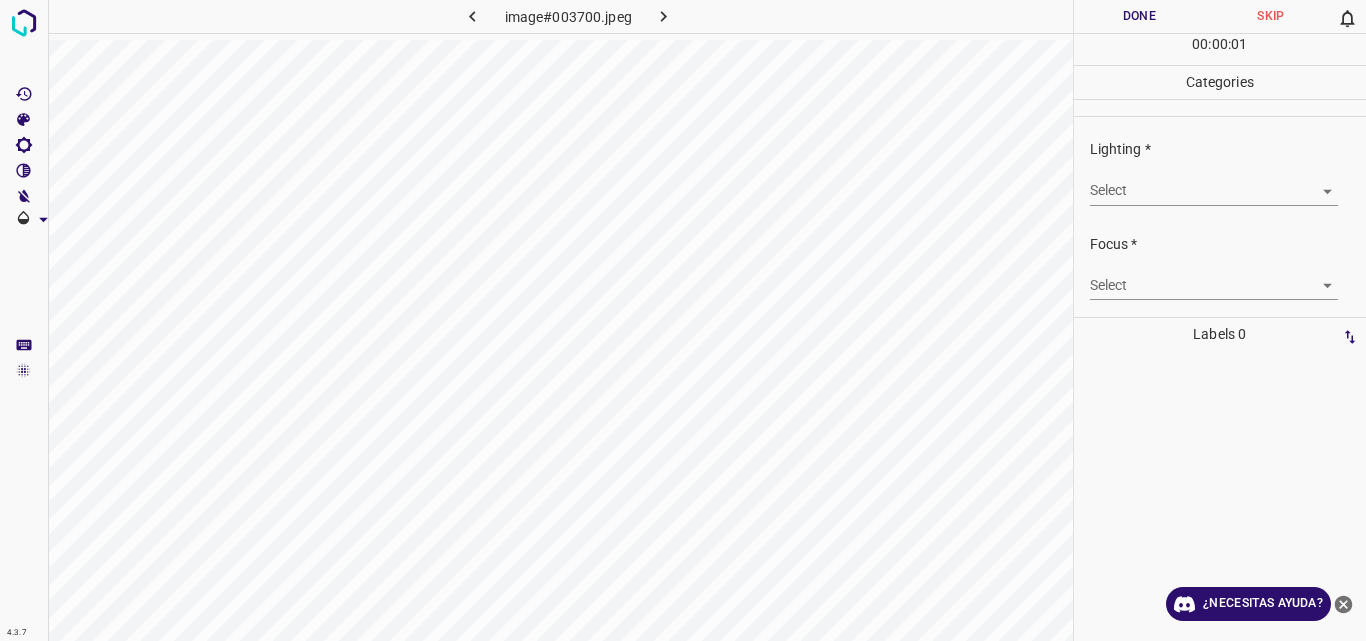 click on "4.3.7 image#003700.jpeg Done Skip 0 00   : 00   : 01   Categories Lighting *  Select ​ Focus *  Select ​ Overall *  Select ​ Labels   0 Categories 1 Lighting 2 Focus 3 Overall Tools Space Change between modes (Draw & Edit) I Auto labeling R Restore zoom M Zoom in N Zoom out Delete Delete selecte label Filters Z Restore filters X Saturation filter C Brightness filter V Contrast filter B Gray scale filter General O Download ¿Necesitas ayuda? Original text Rate this translation Your feedback will be used to help improve Google Translate - Texto - Esconder - Borrar" at bounding box center (683, 320) 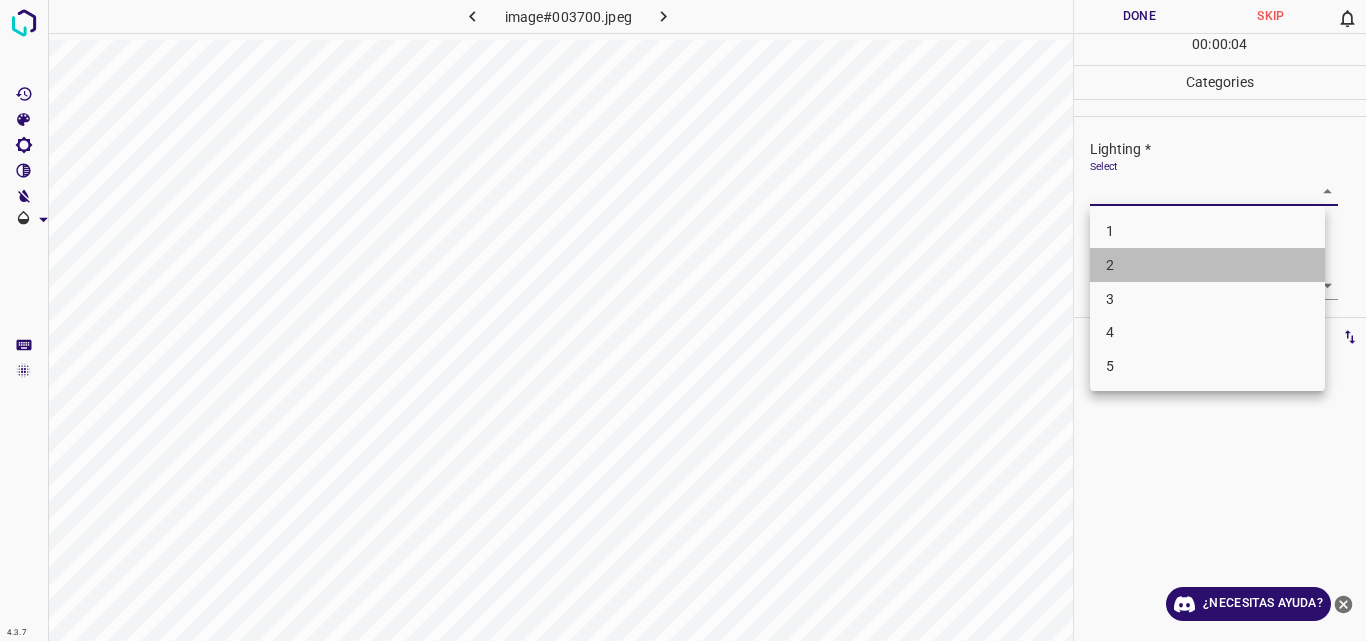 click on "2" at bounding box center [1207, 265] 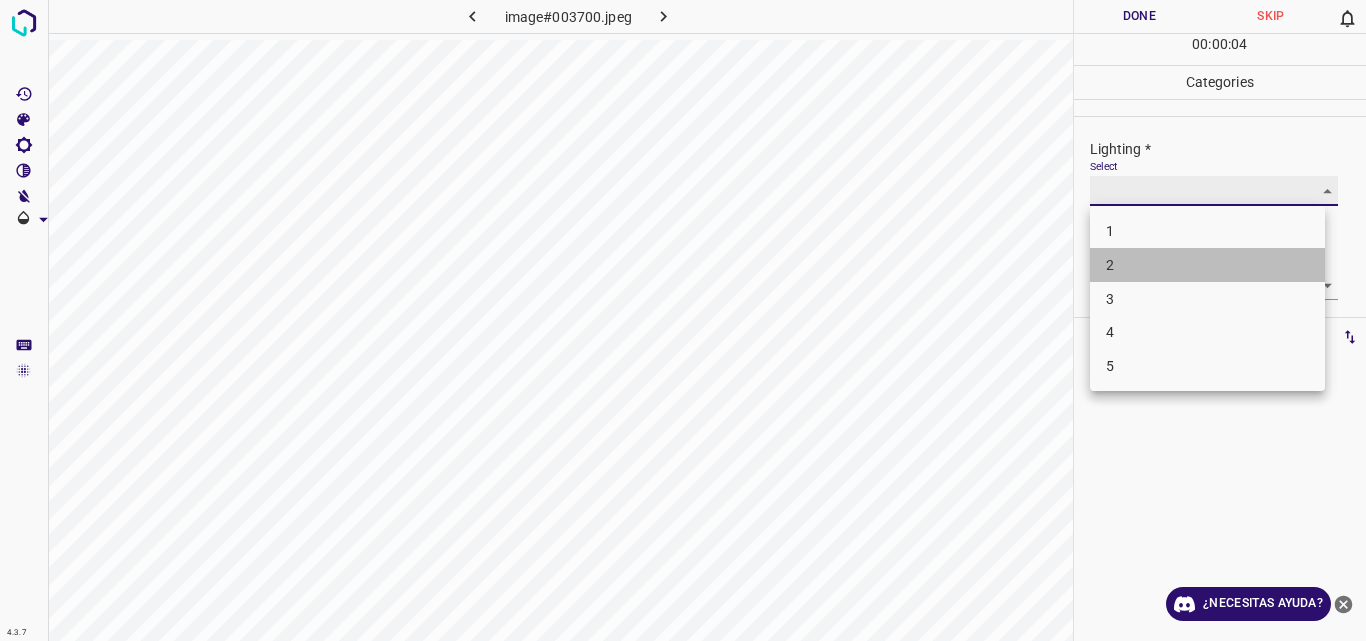 type on "2" 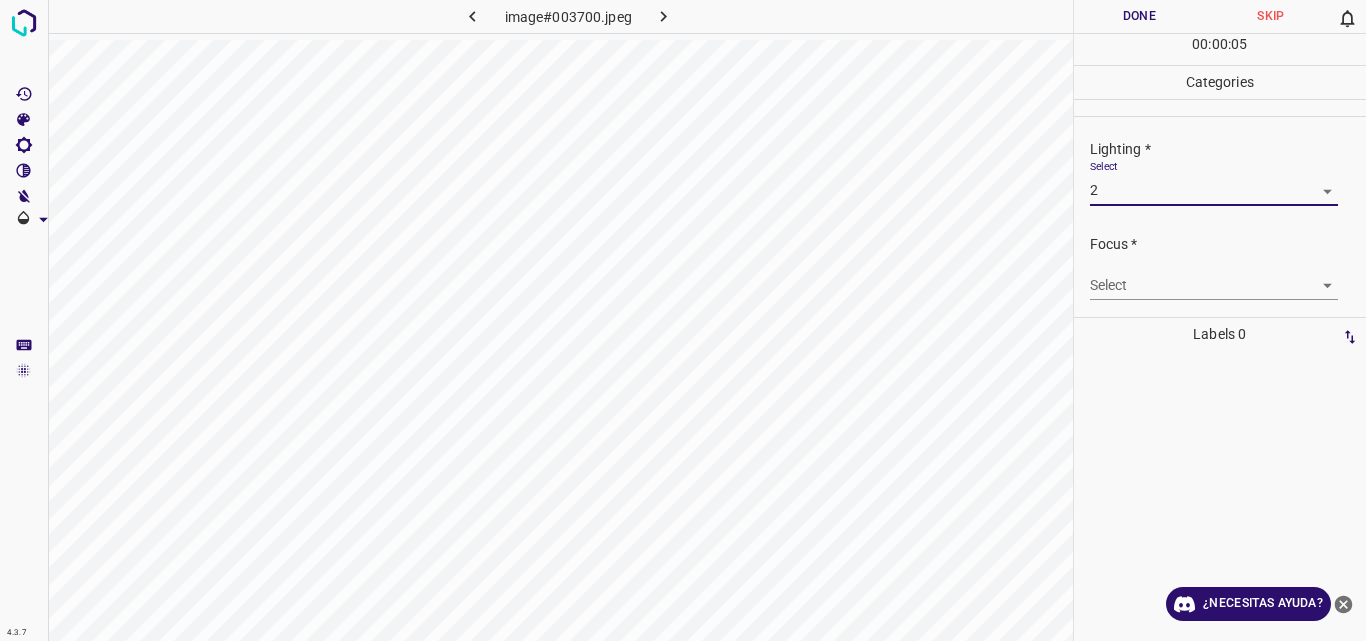 click on "4.3.7 image#003700.jpeg Done Skip 0 00   : 00   : 05   Categories Lighting *  Select 2 2 Focus *  Select ​ Overall *  Select ​ Labels   0 Categories 1 Lighting 2 Focus 3 Overall Tools Space Change between modes (Draw & Edit) I Auto labeling R Restore zoom M Zoom in N Zoom out Delete Delete selecte label Filters Z Restore filters X Saturation filter C Brightness filter V Contrast filter B Gray scale filter General O Download ¿Necesitas ayuda? Original text Rate this translation Your feedback will be used to help improve Google Translate - Texto - Esconder - Borrar" at bounding box center (683, 320) 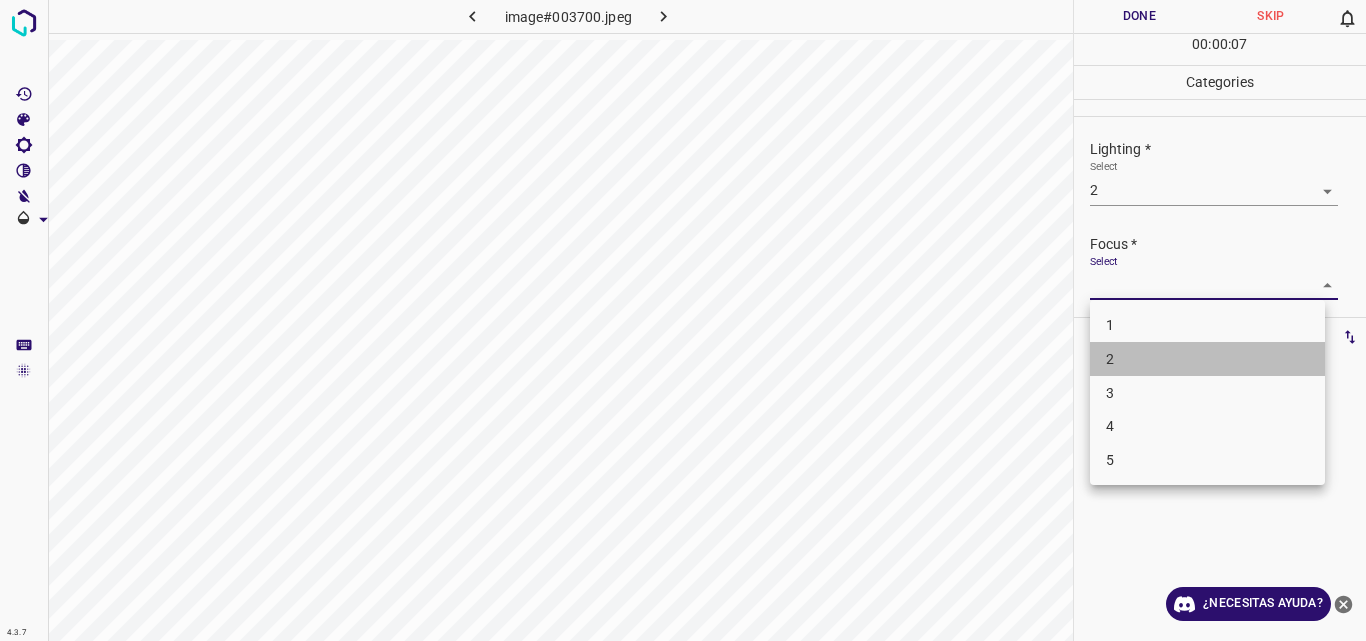 click on "2" at bounding box center (1207, 359) 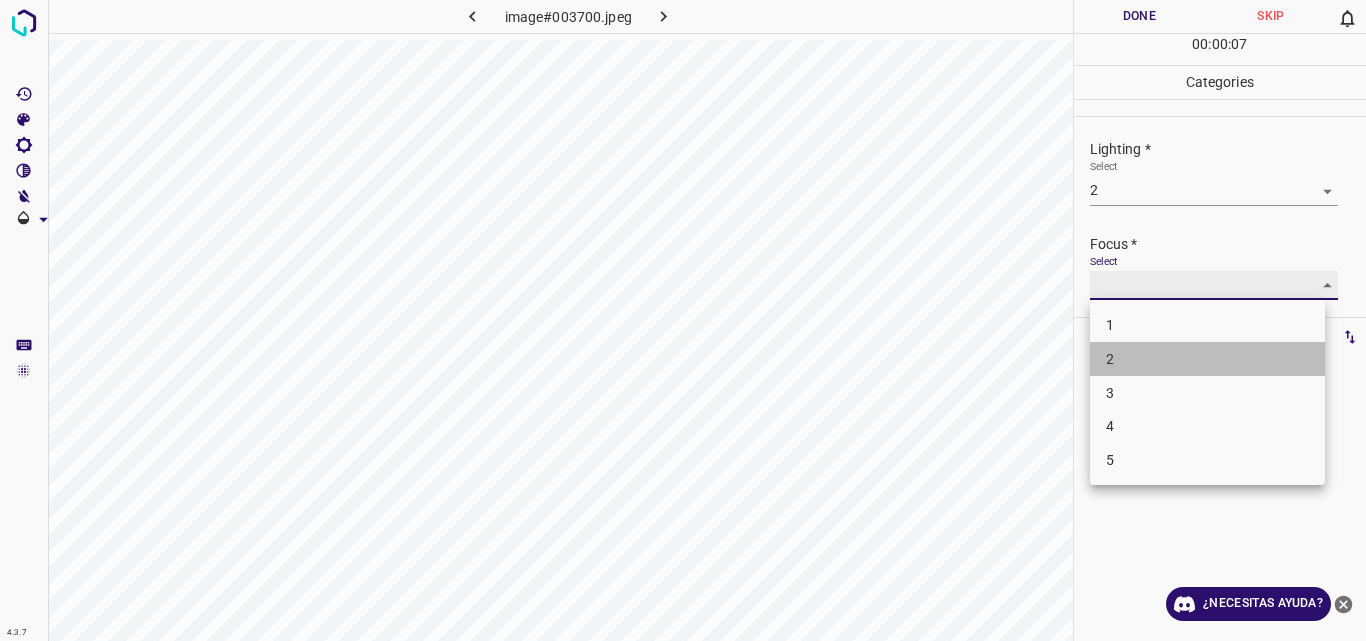 type on "2" 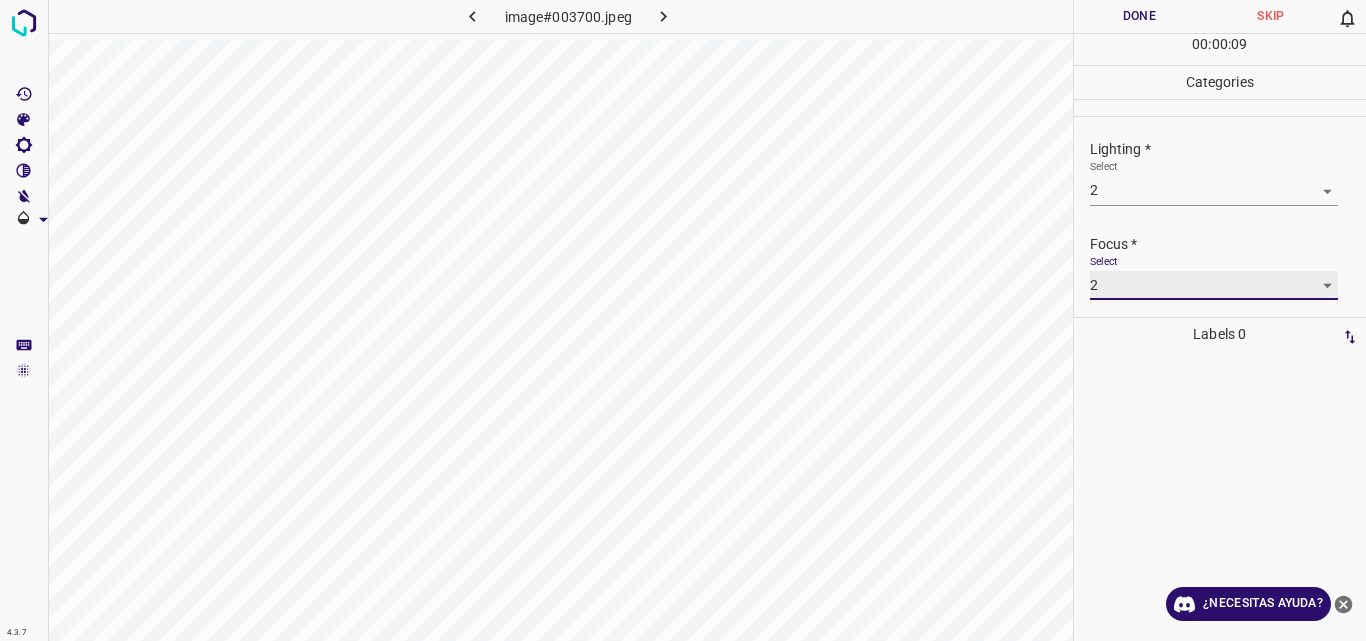 scroll, scrollTop: 98, scrollLeft: 0, axis: vertical 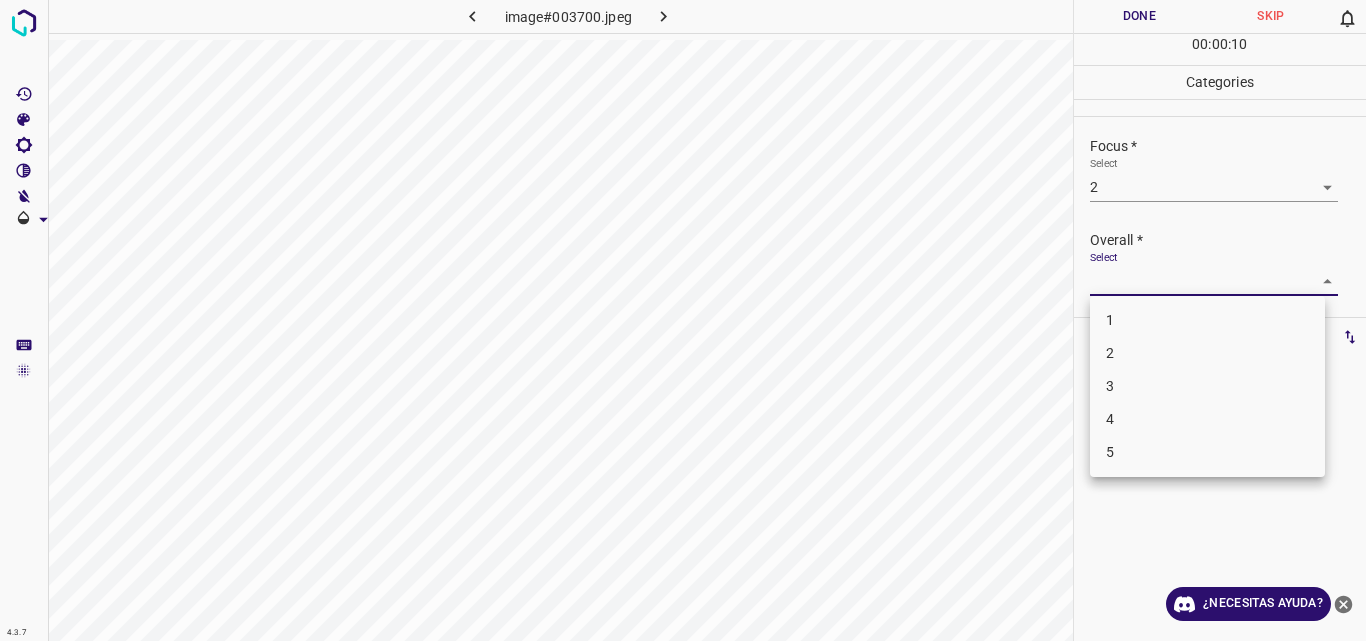 click on "4.3.7 image#003700.jpeg Done Skip 0 00   : 00   : 10   Categories Lighting *  Select 2 2 Focus *  Select 2 2 Overall *  Select ​ Labels   0 Categories 1 Lighting 2 Focus 3 Overall Tools Space Change between modes (Draw & Edit) I Auto labeling R Restore zoom M Zoom in N Zoom out Delete Delete selecte label Filters Z Restore filters X Saturation filter C Brightness filter V Contrast filter B Gray scale filter General O Download ¿Necesitas ayuda? Original text Rate this translation Your feedback will be used to help improve Google Translate - Texto - Esconder - Borrar 1 2 3 4 5" at bounding box center (683, 320) 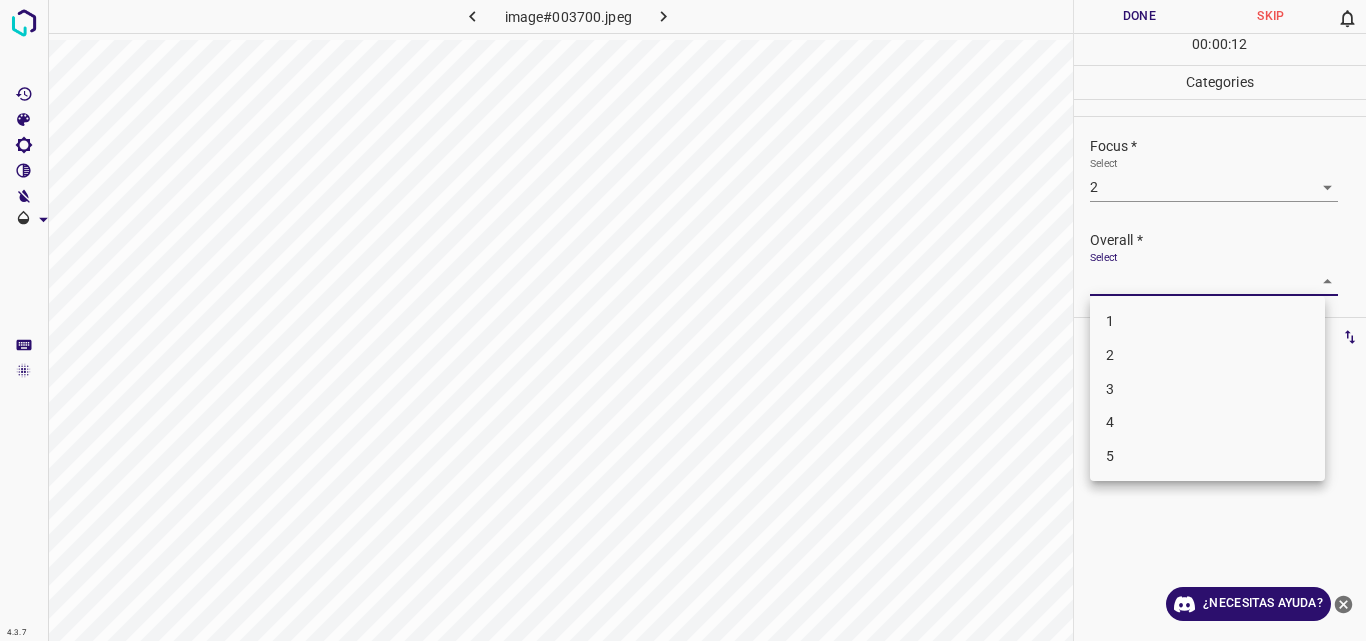 click on "2" at bounding box center (1207, 355) 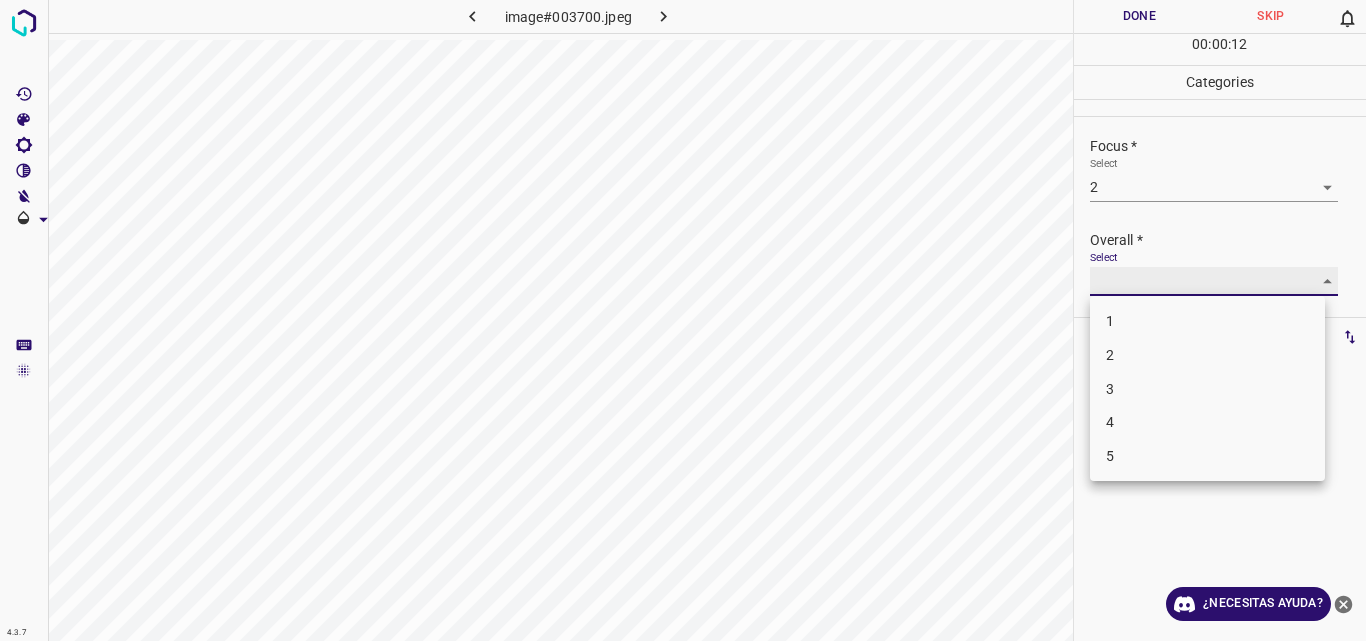 type on "2" 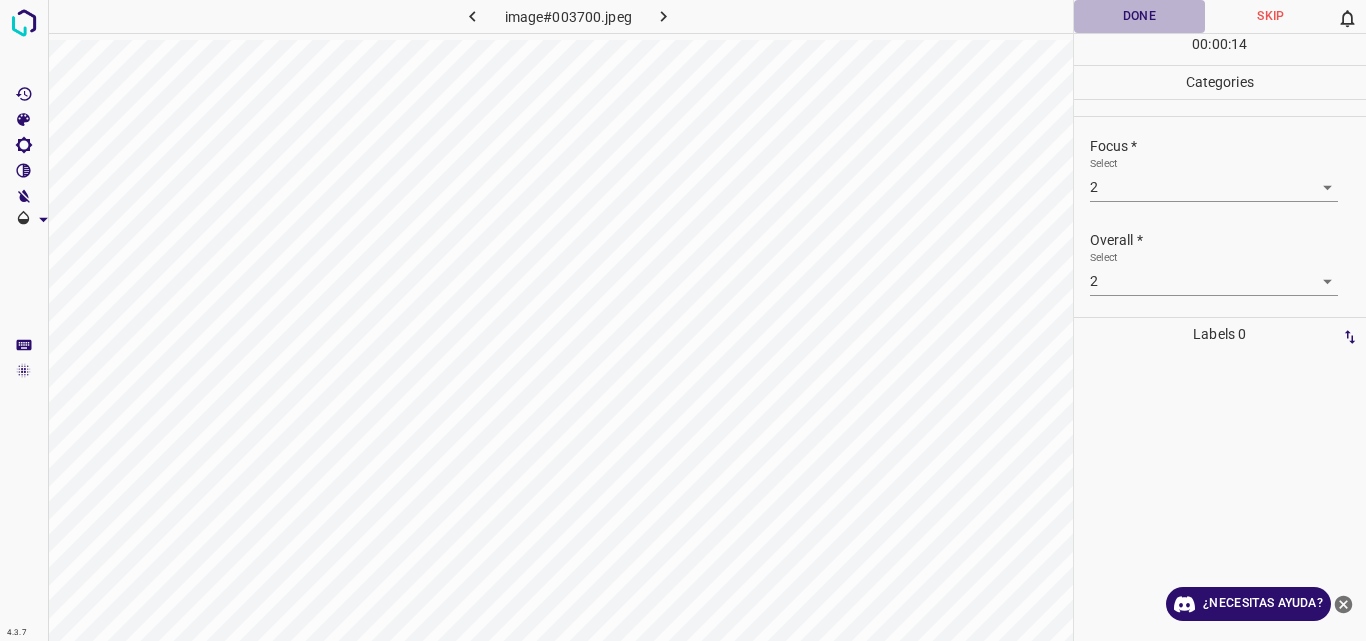 click on "Done" at bounding box center (1140, 16) 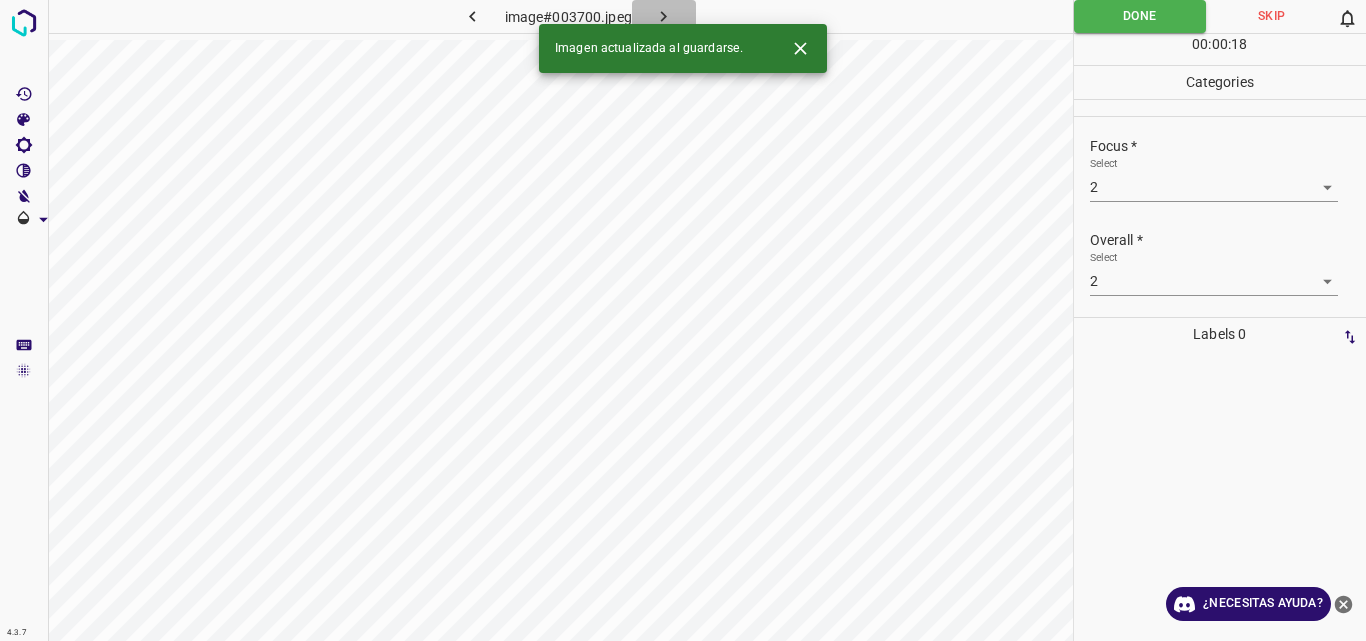 click 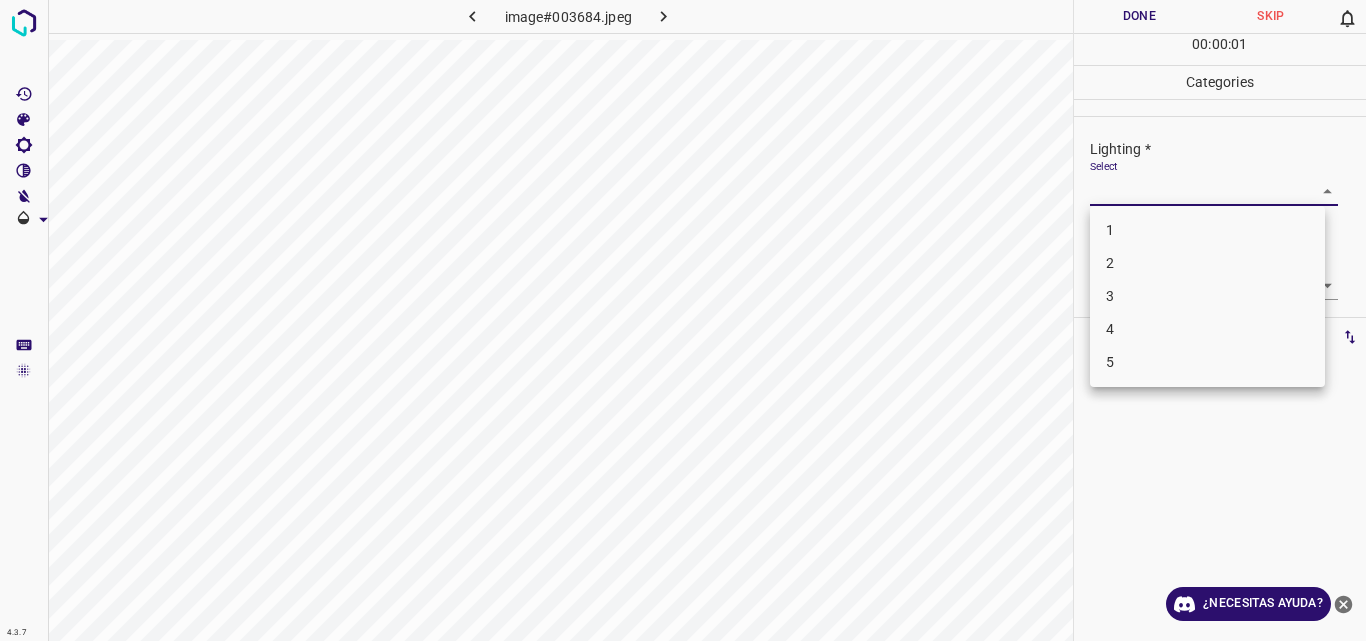click on "4.3.7 image#003684.jpeg Done Skip 0 00   : 00   : 01   Categories Lighting *  Select ​ Focus *  Select ​ Overall *  Select ​ Labels   0 Categories 1 Lighting 2 Focus 3 Overall Tools Space Change between modes (Draw & Edit) I Auto labeling R Restore zoom M Zoom in N Zoom out Delete Delete selecte label Filters Z Restore filters X Saturation filter C Brightness filter V Contrast filter B Gray scale filter General O Download ¿Necesitas ayuda? Original text Rate this translation Your feedback will be used to help improve Google Translate - Texto - Esconder - Borrar 1 2 3 4 5" at bounding box center [683, 320] 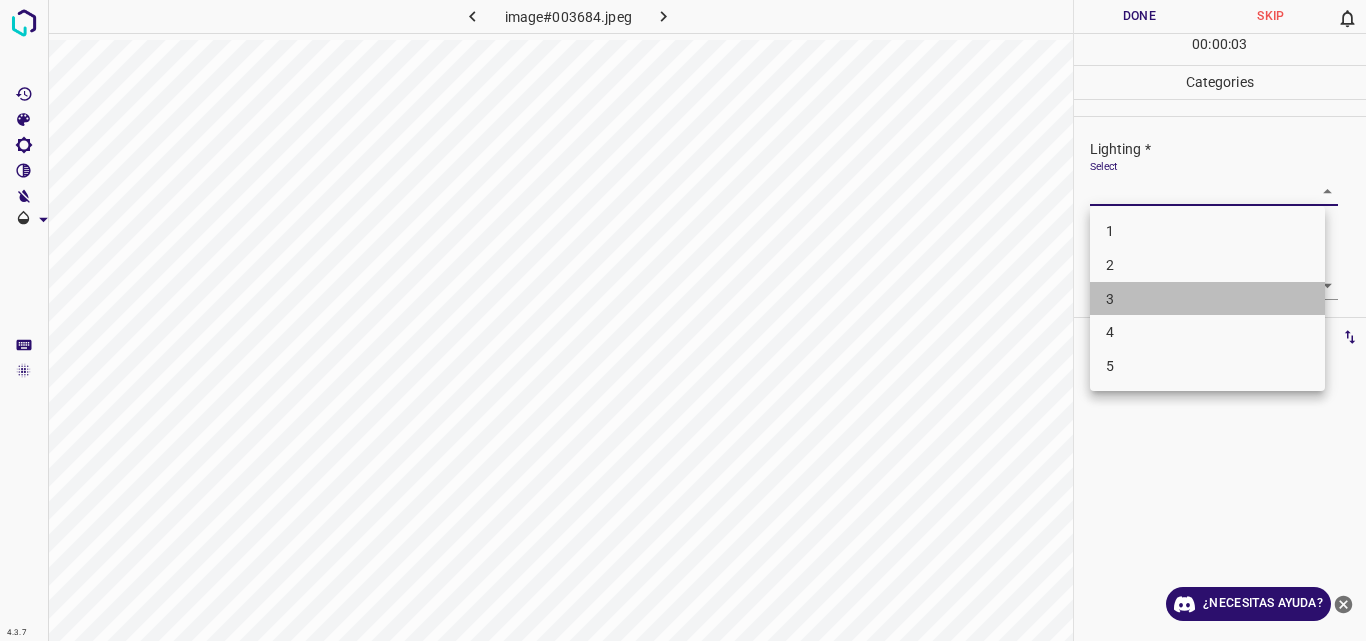 click on "3" at bounding box center [1207, 299] 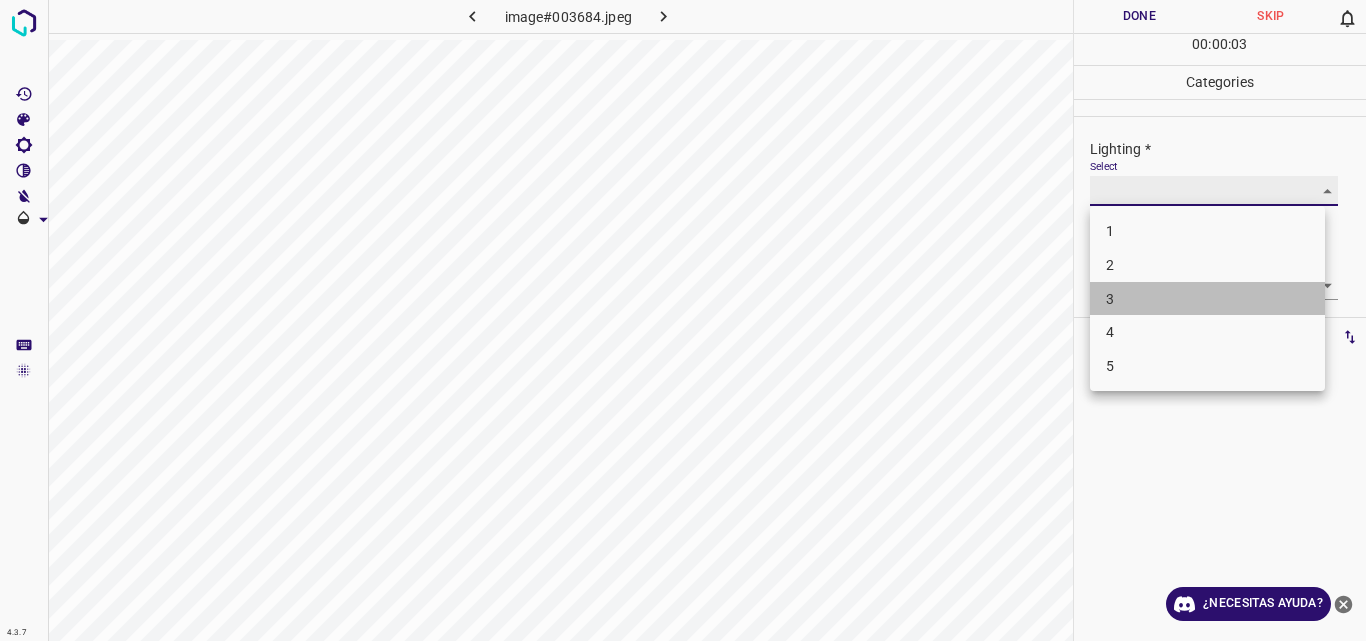type on "3" 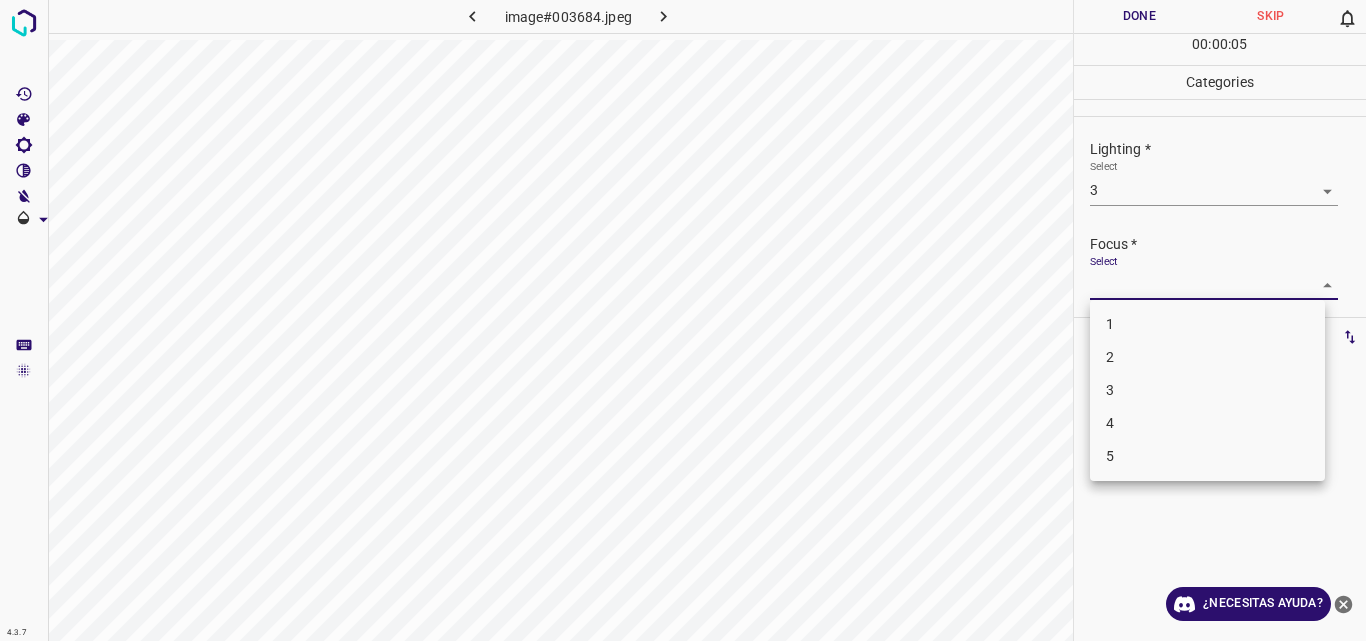 click on "4.3.7 image#003684.jpeg Done Skip 0 00   : 00   : 05   Categories Lighting *  Select 3 3 Focus *  Select ​ Overall *  Select ​ Labels   0 Categories 1 Lighting 2 Focus 3 Overall Tools Space Change between modes (Draw & Edit) I Auto labeling R Restore zoom M Zoom in N Zoom out Delete Delete selecte label Filters Z Restore filters X Saturation filter C Brightness filter V Contrast filter B Gray scale filter General O Download ¿Necesitas ayuda? Original text Rate this translation Your feedback will be used to help improve Google Translate - Texto - Esconder - Borrar 1 2 3 4 5" at bounding box center (683, 320) 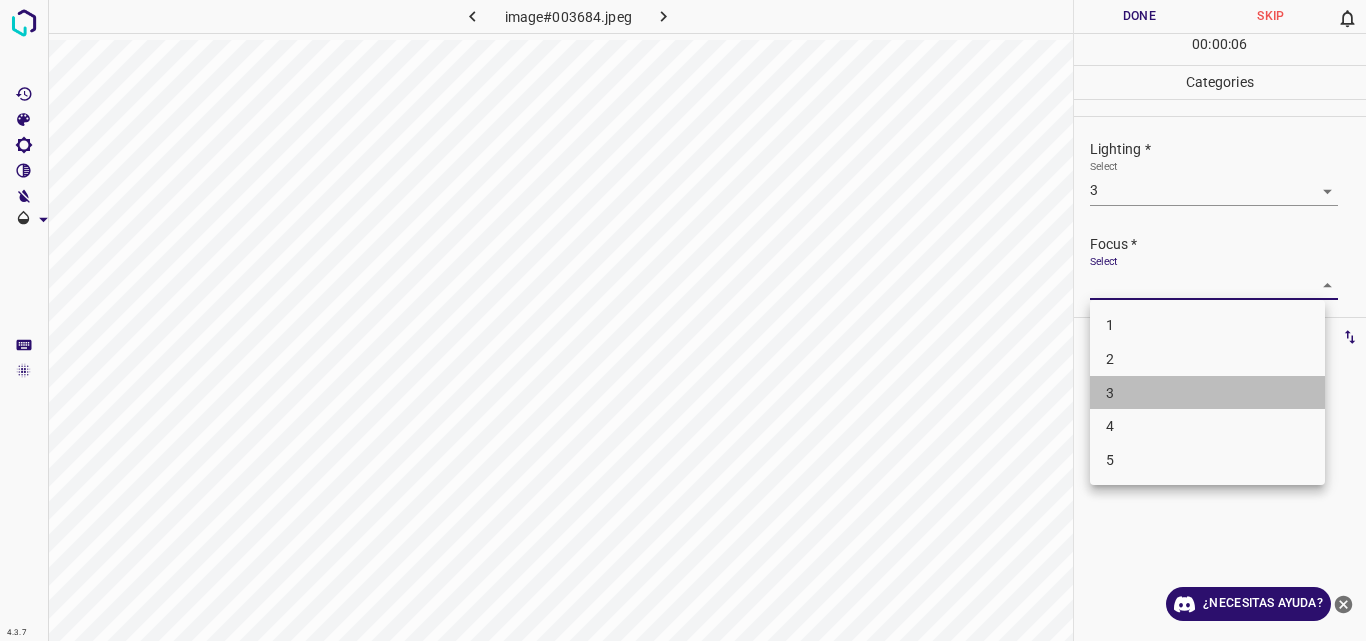 click on "3" at bounding box center (1207, 393) 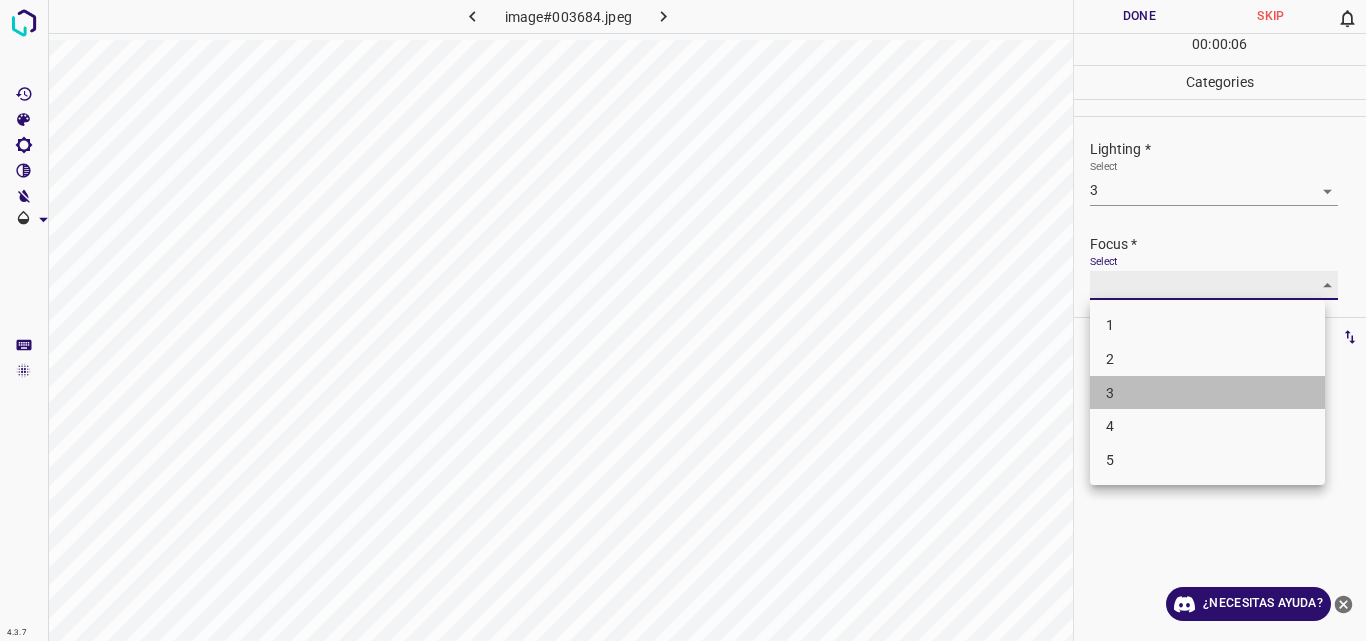 type on "3" 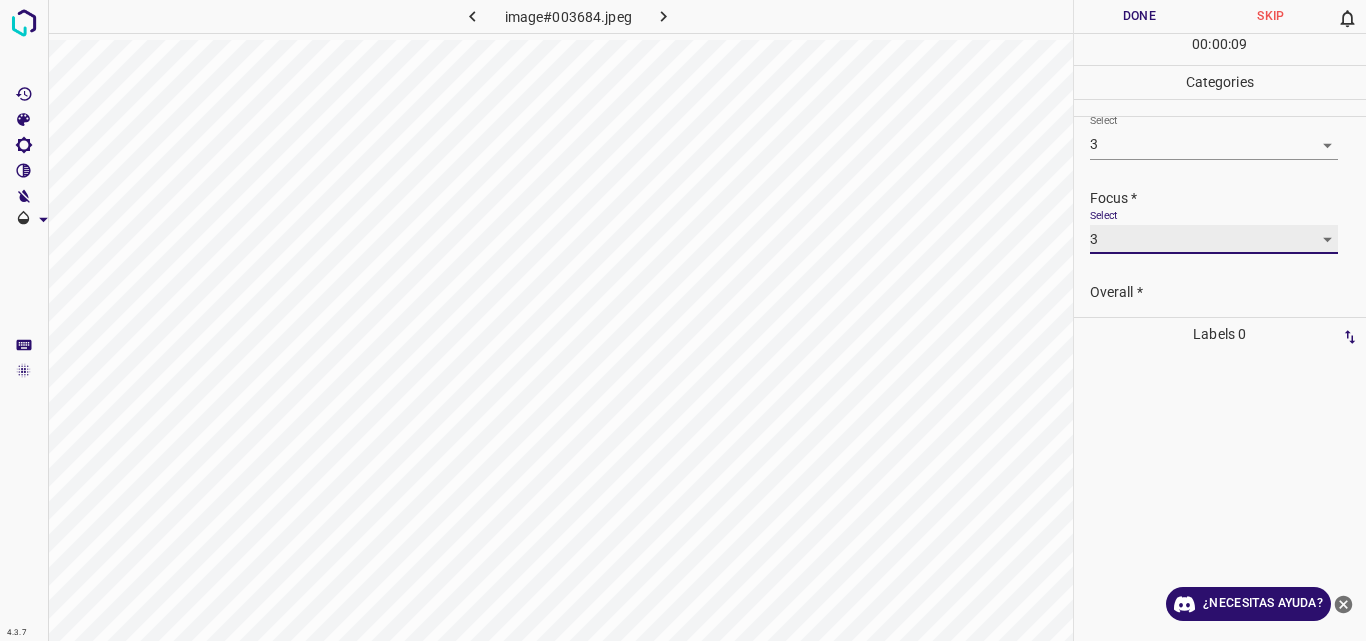 scroll, scrollTop: 98, scrollLeft: 0, axis: vertical 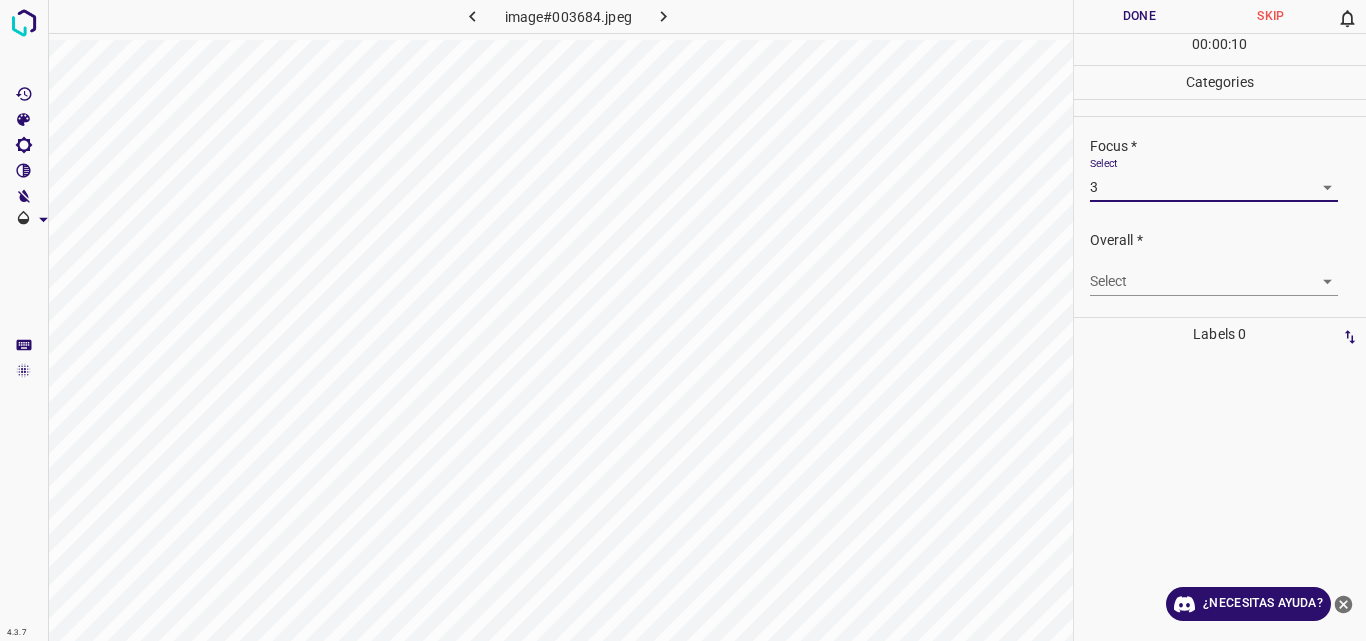 click on "4.3.7 image#003684.jpeg Done Skip 0 00   : 00   : 10   Categories Lighting *  Select 3 3 Focus *  Select 3 3 Overall *  Select ​ Labels   0 Categories 1 Lighting 2 Focus 3 Overall Tools Space Change between modes (Draw & Edit) I Auto labeling R Restore zoom M Zoom in N Zoom out Delete Delete selecte label Filters Z Restore filters X Saturation filter C Brightness filter V Contrast filter B Gray scale filter General O Download ¿Necesitas ayuda? Original text Rate this translation Your feedback will be used to help improve Google Translate - Texto - Esconder - Borrar" at bounding box center (683, 320) 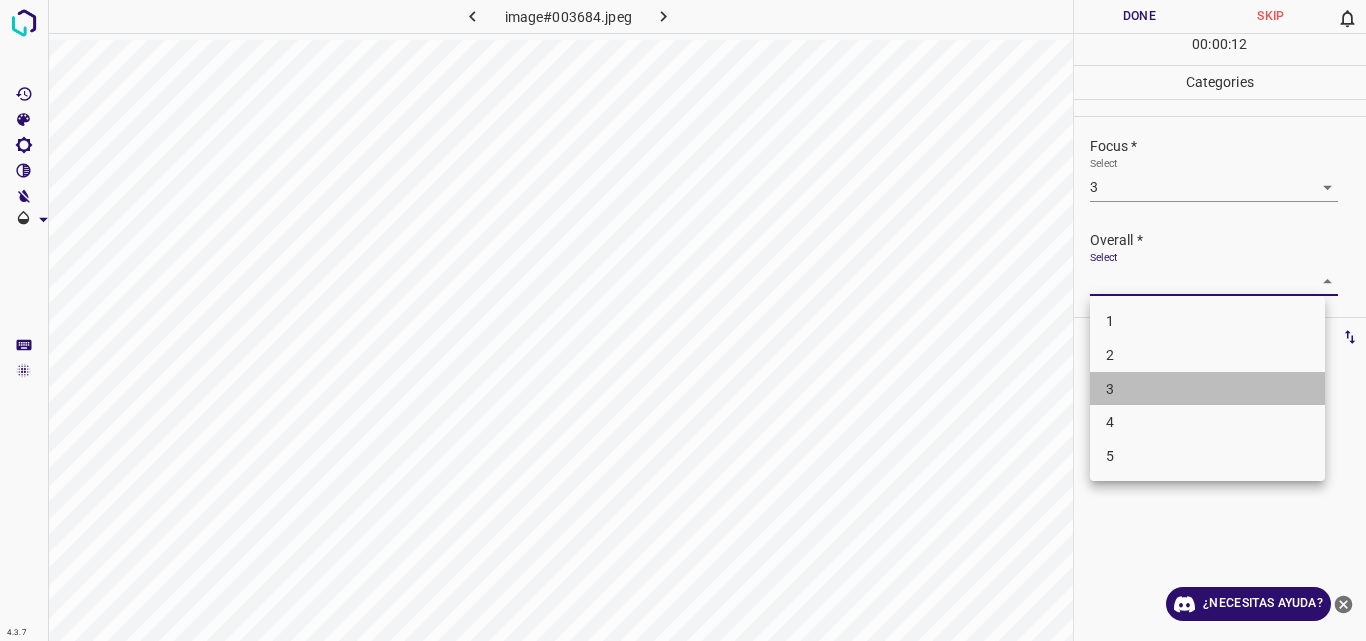 click on "3" at bounding box center (1207, 389) 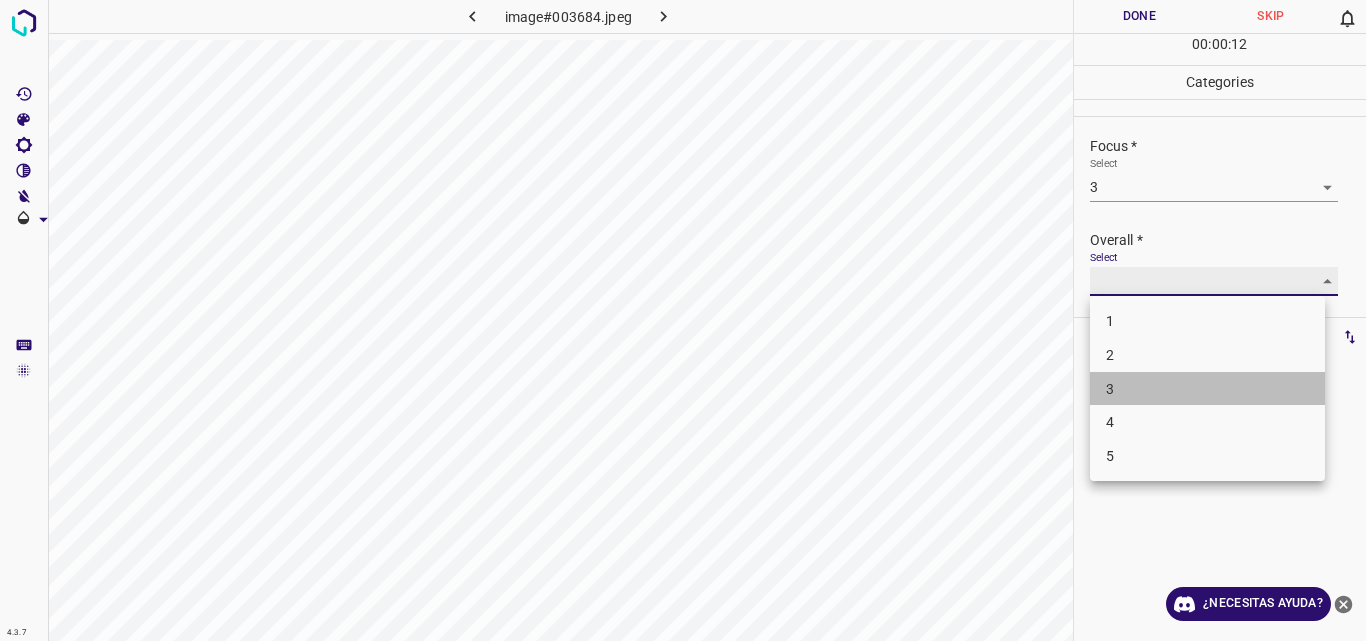 type on "3" 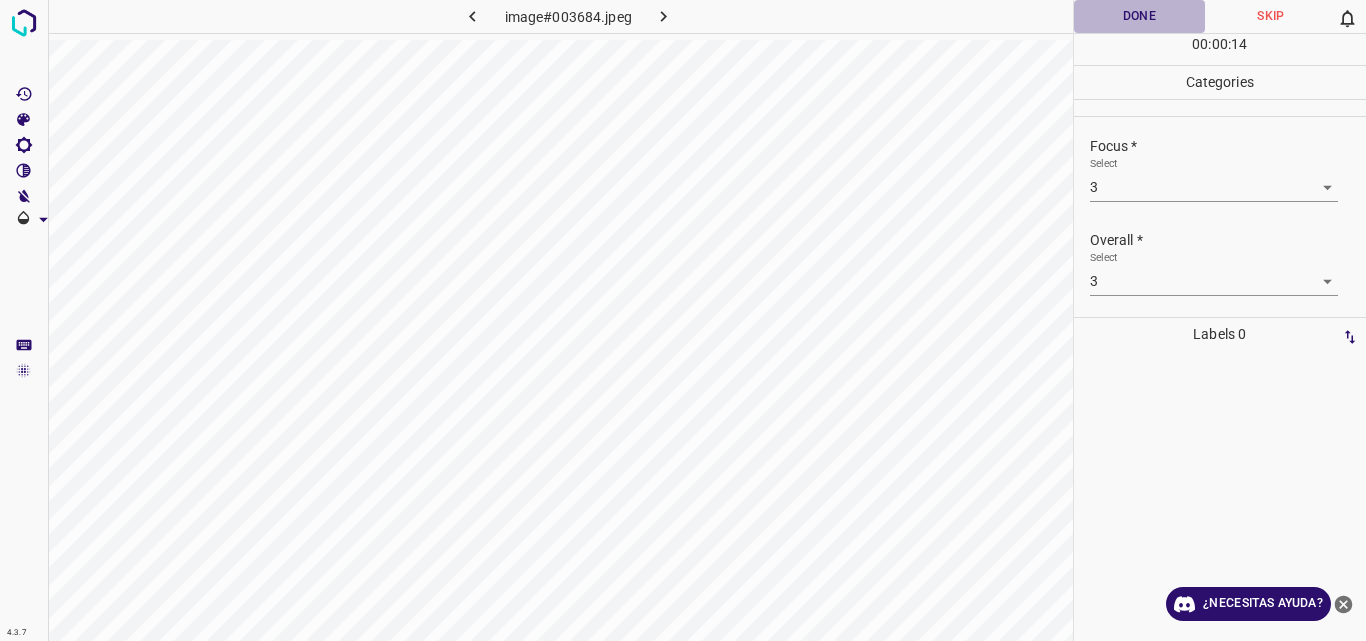 click on "Done" at bounding box center [1140, 16] 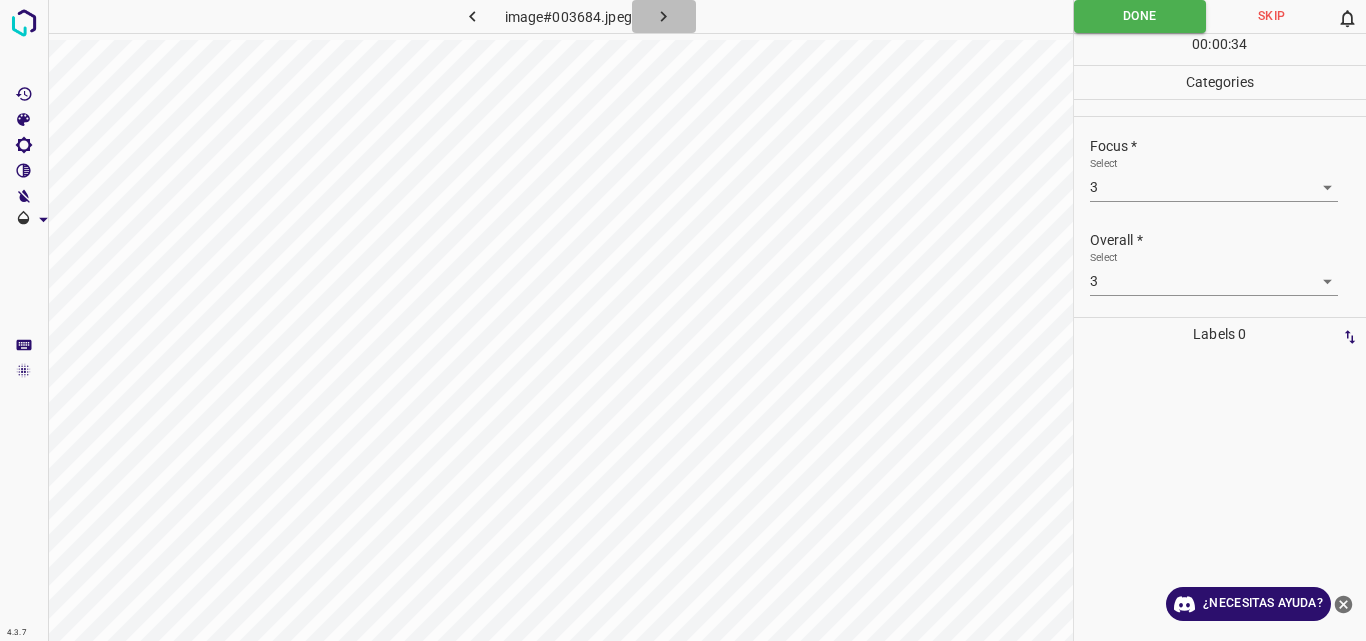 click 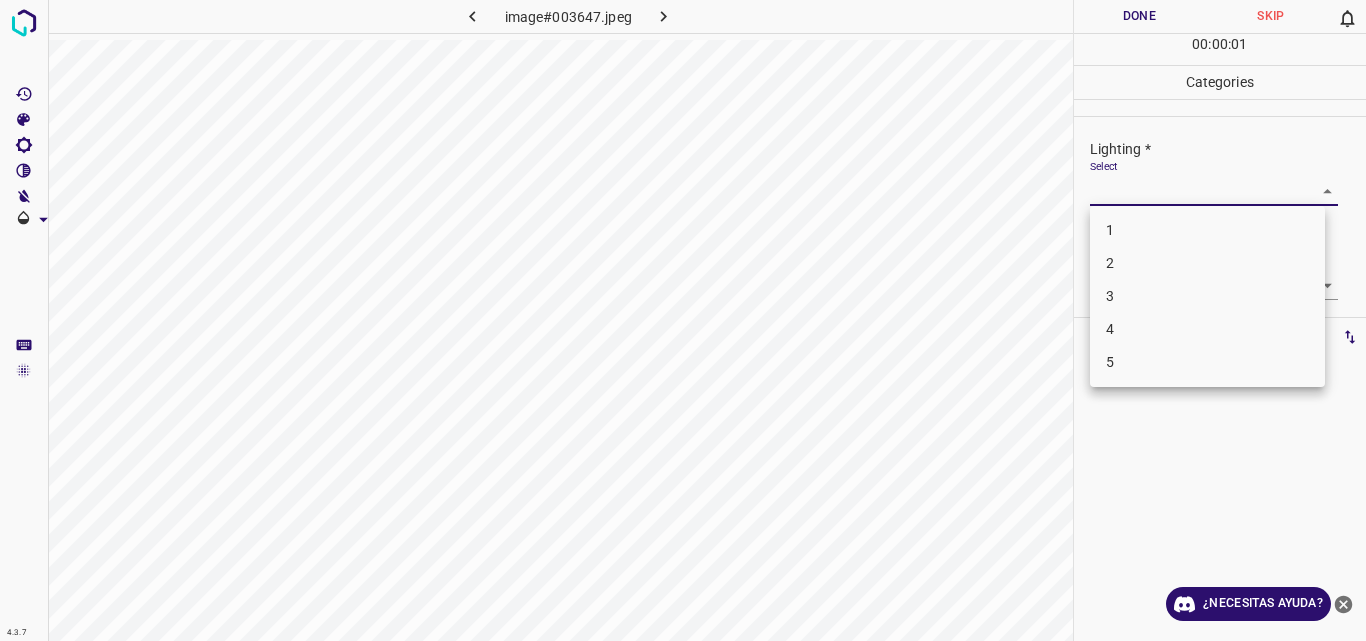 click on "4.3.7 image#003647.jpeg Done Skip 0 00   : 00   : 01   Categories Lighting *  Select ​ Focus *  Select ​ Overall *  Select ​ Labels   0 Categories 1 Lighting 2 Focus 3 Overall Tools Space Change between modes (Draw & Edit) I Auto labeling R Restore zoom M Zoom in N Zoom out Delete Delete selecte label Filters Z Restore filters X Saturation filter C Brightness filter V Contrast filter B Gray scale filter General O Download ¿Necesitas ayuda? Original text Rate this translation Your feedback will be used to help improve Google Translate - Texto - Esconder - Borrar 1 2 3 4 5" at bounding box center [683, 320] 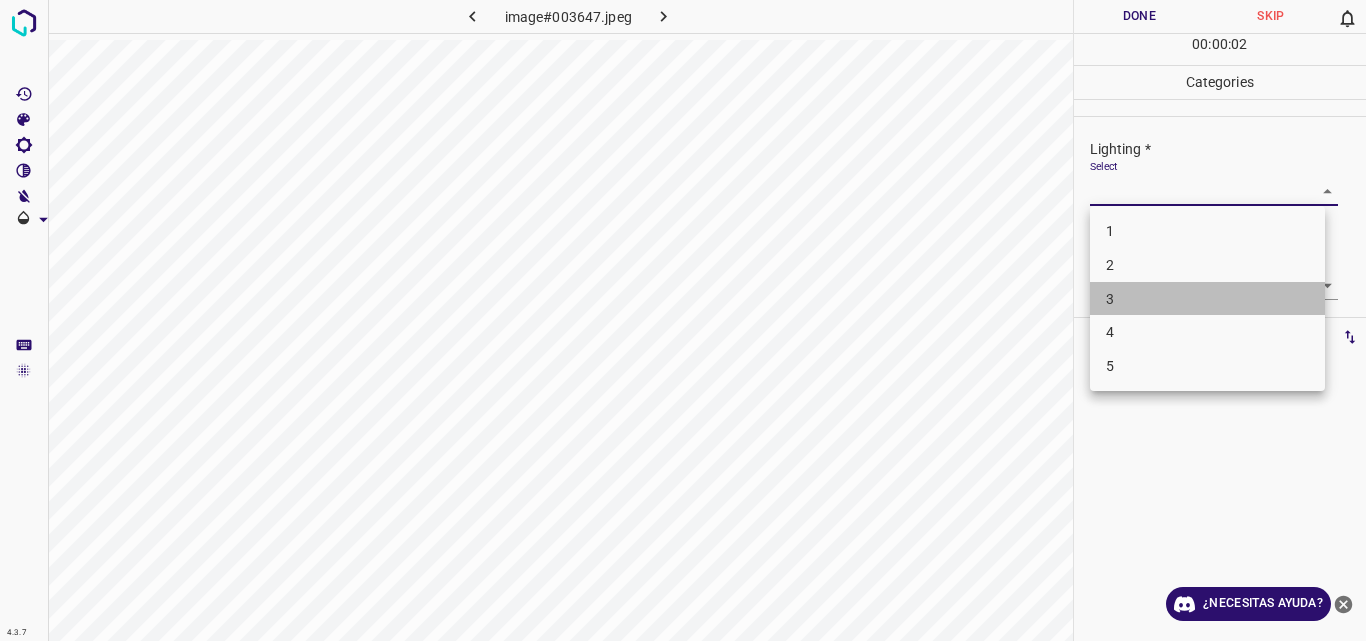 click on "3" at bounding box center [1207, 299] 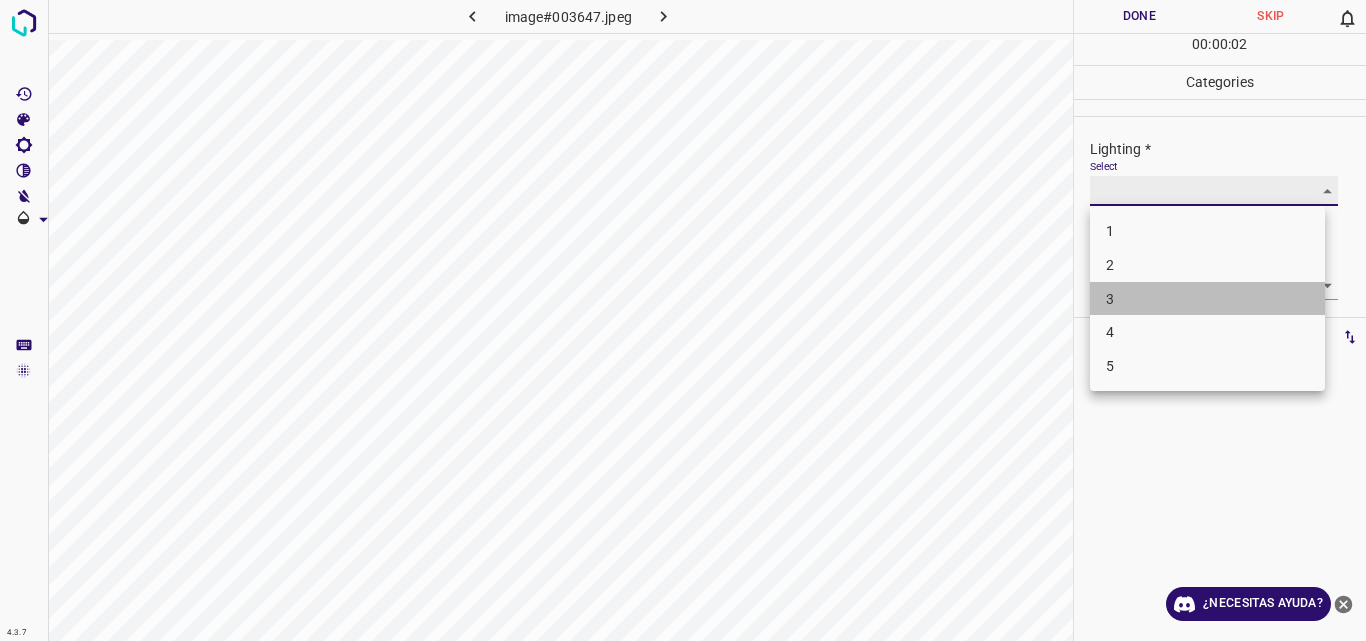 type on "3" 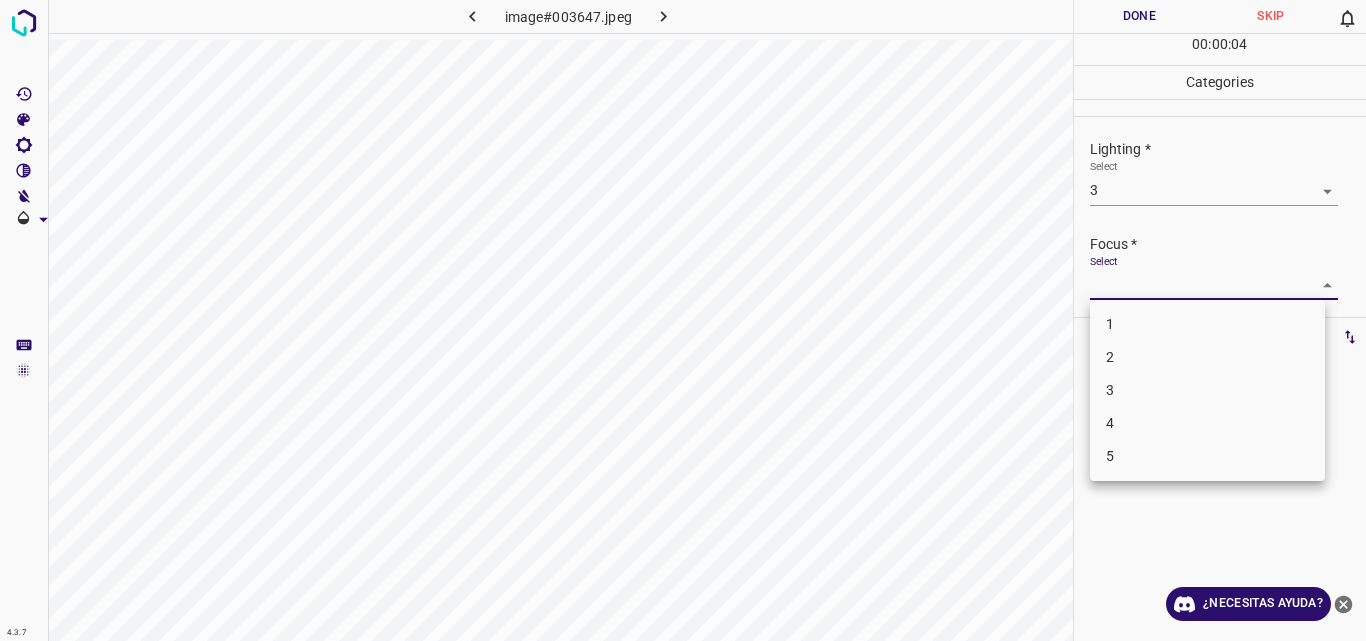 click on "4.3.7 image#003647.jpeg Done Skip 0 00   : 00   : 04   Categories Lighting *  Select 3 3 Focus *  Select ​ Overall *  Select ​ Labels   0 Categories 1 Lighting 2 Focus 3 Overall Tools Space Change between modes (Draw & Edit) I Auto labeling R Restore zoom M Zoom in N Zoom out Delete Delete selecte label Filters Z Restore filters X Saturation filter C Brightness filter V Contrast filter B Gray scale filter General O Download ¿Necesitas ayuda? Original text Rate this translation Your feedback will be used to help improve Google Translate - Texto - Esconder - Borrar 1 2 3 4 5" at bounding box center (683, 320) 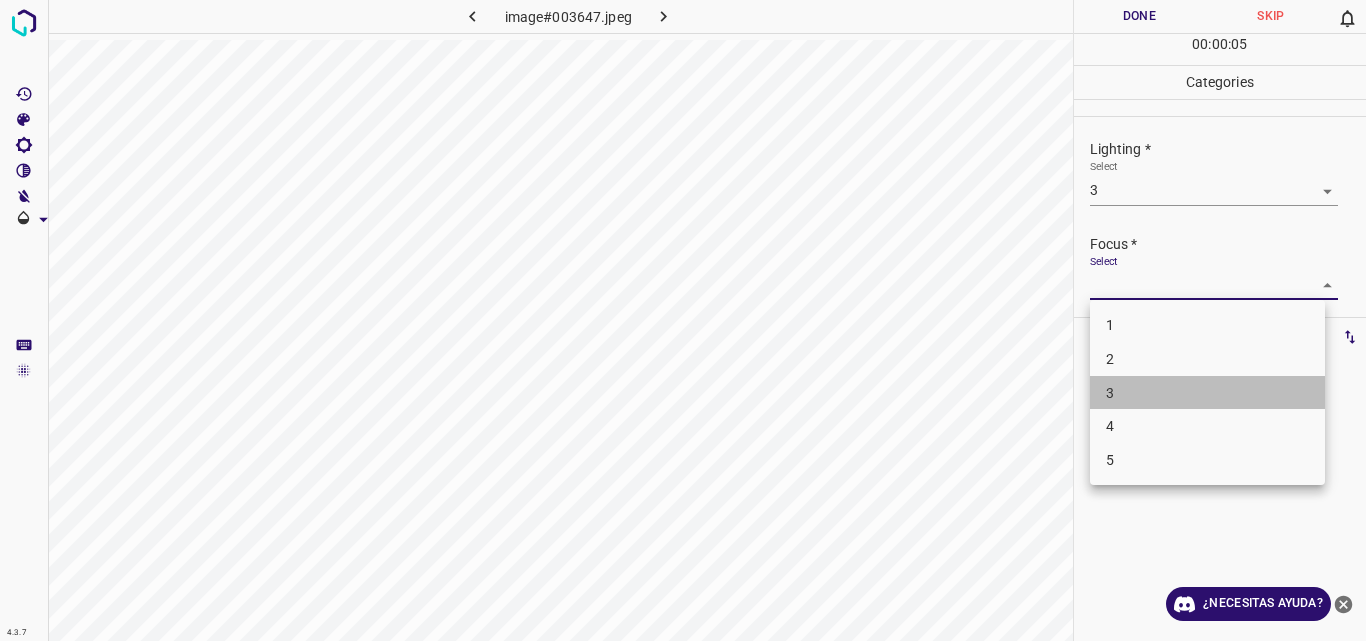 click on "3" at bounding box center (1207, 393) 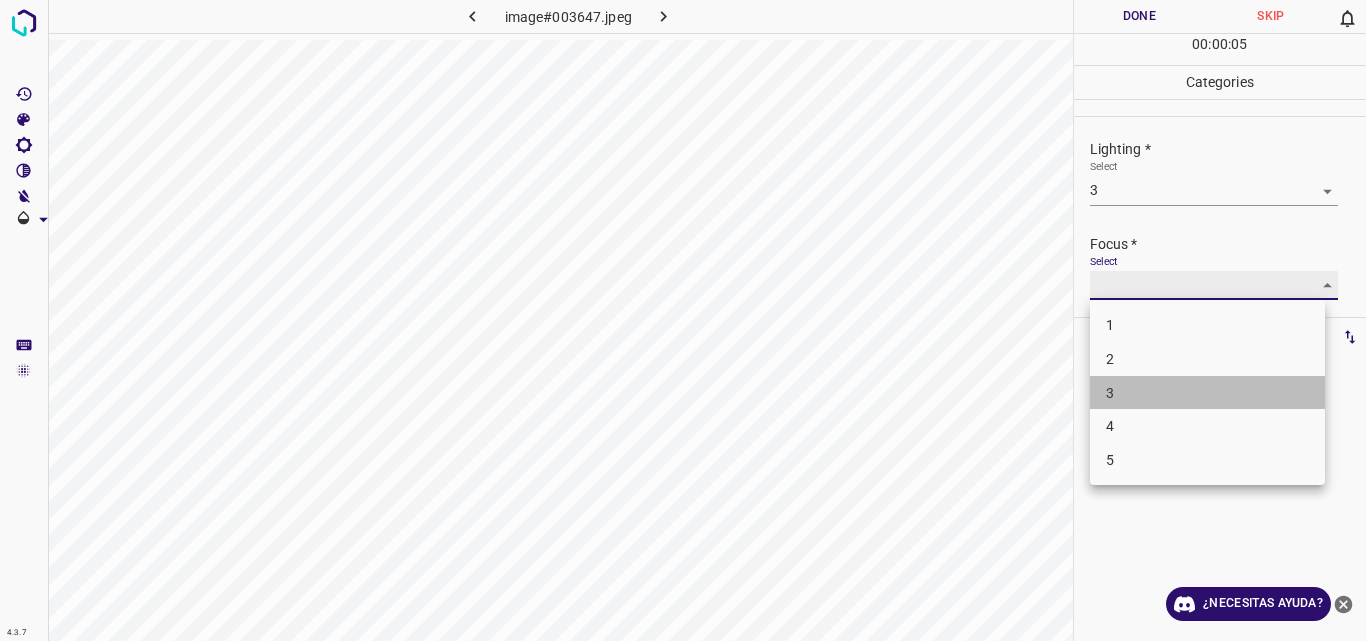 type on "3" 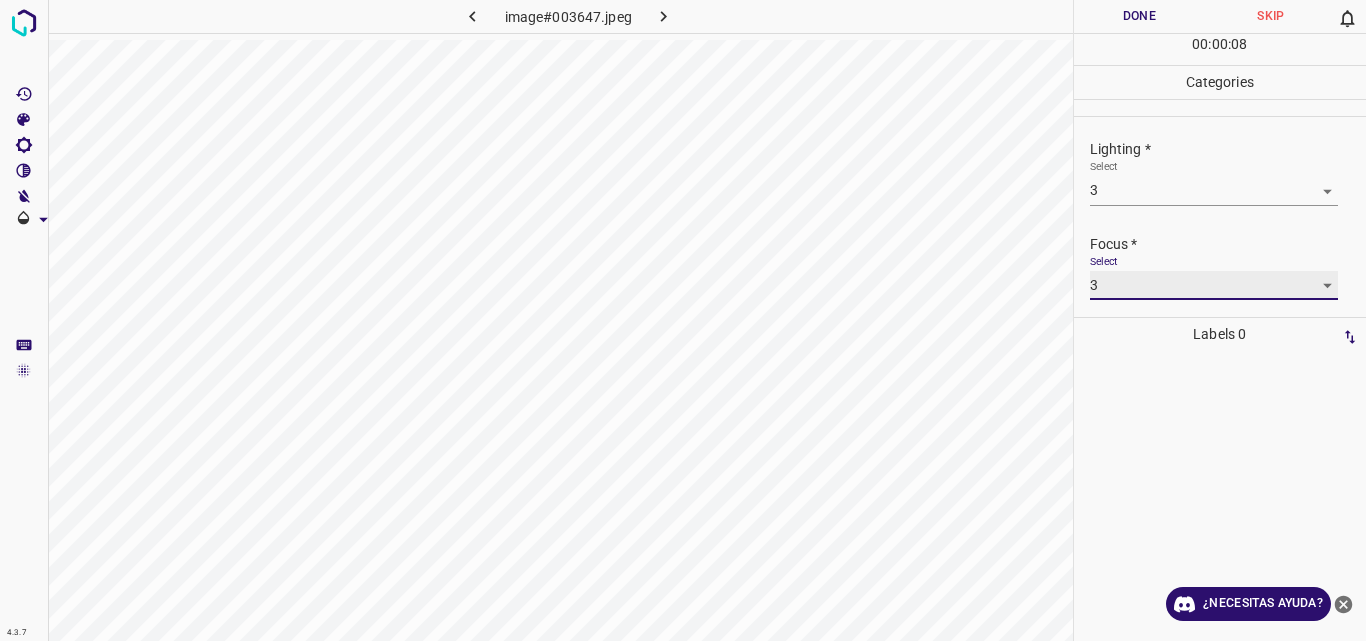 scroll, scrollTop: 98, scrollLeft: 0, axis: vertical 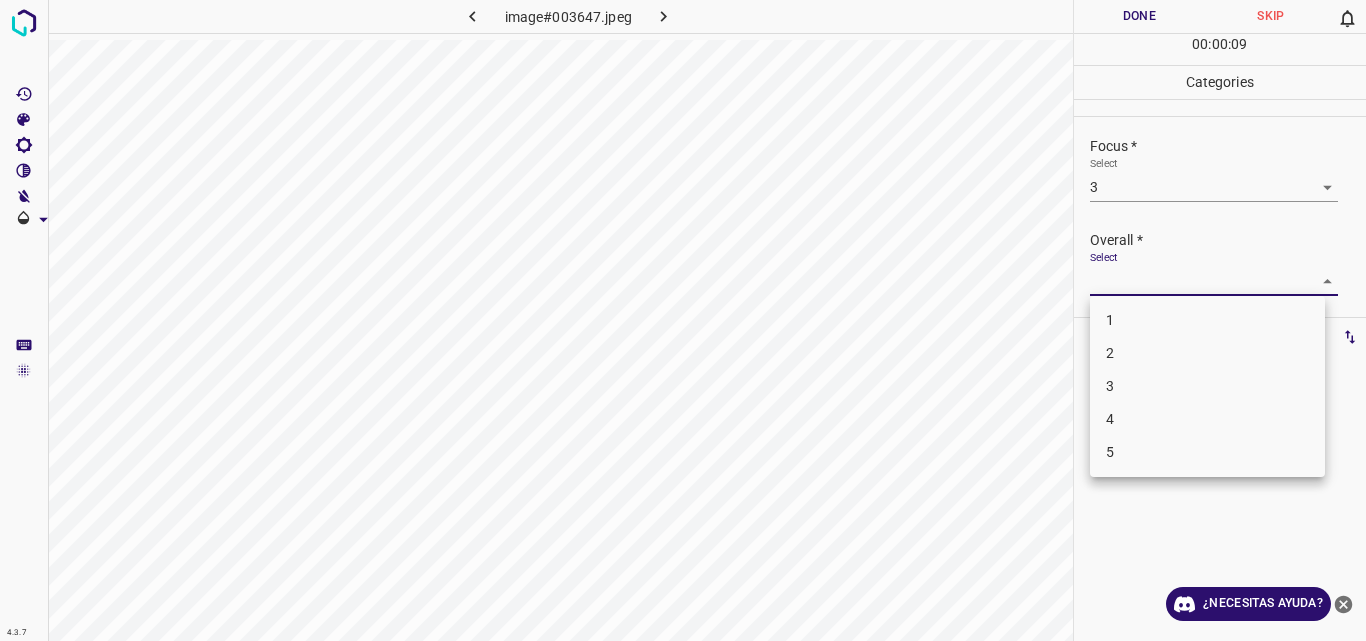 click on "4.3.7 image#003647.jpeg Done Skip 0 00   : 00   : 09   Categories Lighting *  Select 3 3 Focus *  Select 3 3 Overall *  Select ​ Labels   0 Categories 1 Lighting 2 Focus 3 Overall Tools Space Change between modes (Draw & Edit) I Auto labeling R Restore zoom M Zoom in N Zoom out Delete Delete selecte label Filters Z Restore filters X Saturation filter C Brightness filter V Contrast filter B Gray scale filter General O Download ¿Necesitas ayuda? Original text Rate this translation Your feedback will be used to help improve Google Translate - Texto - Esconder - Borrar 1 2 3 4 5" at bounding box center [683, 320] 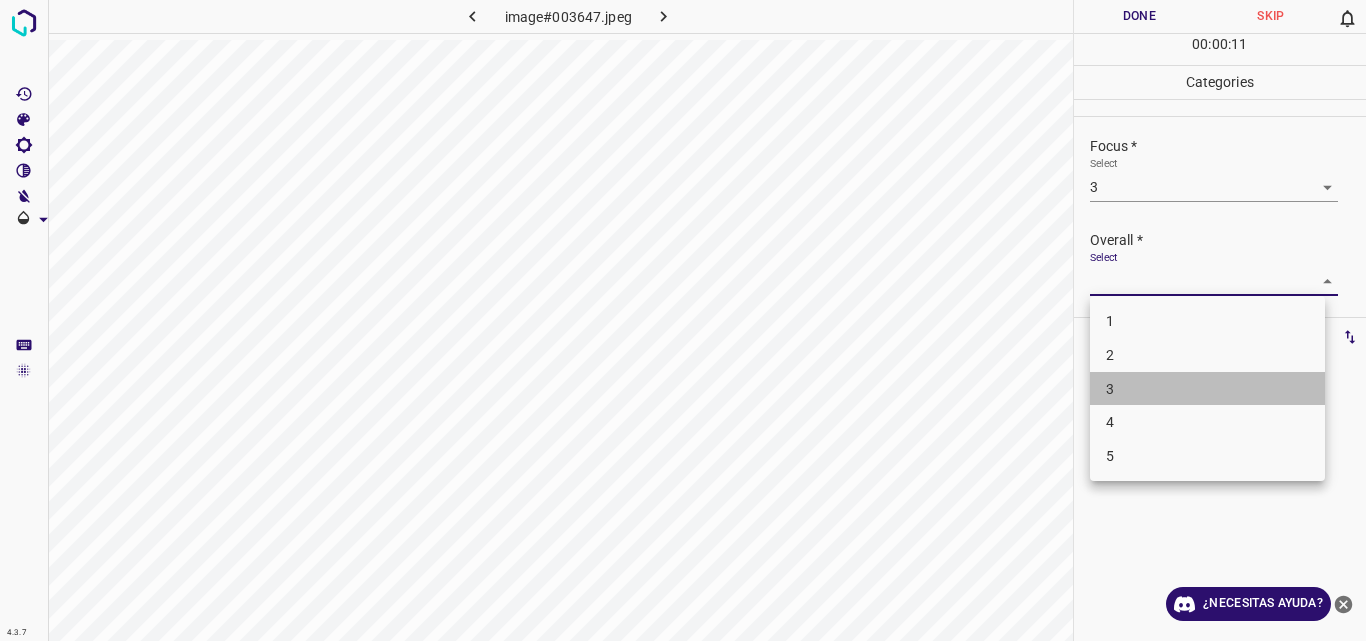 click on "3" at bounding box center [1207, 389] 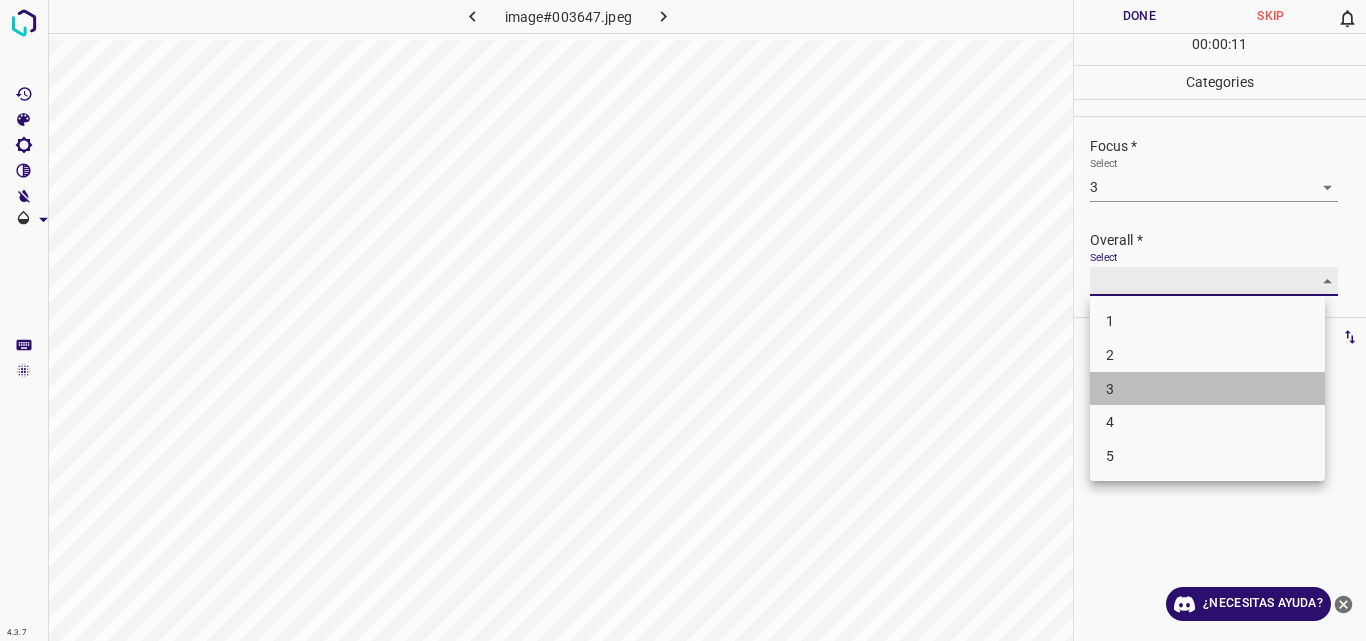 type on "3" 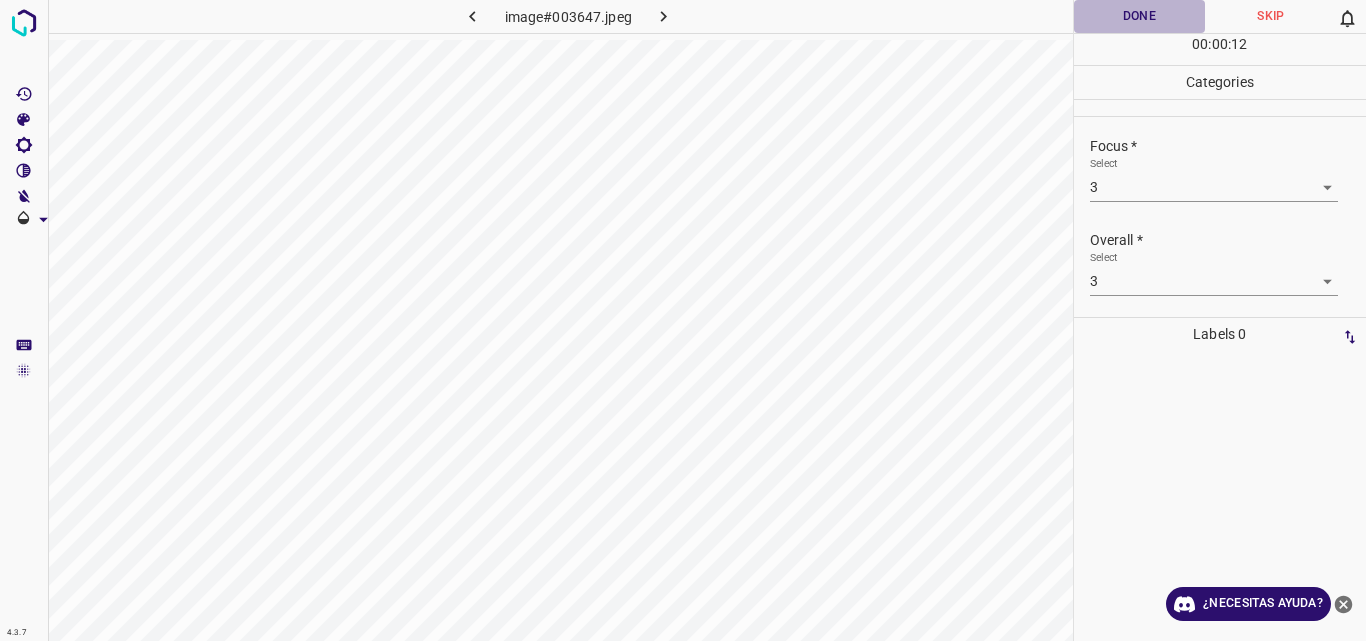 click on "Done" at bounding box center (1140, 16) 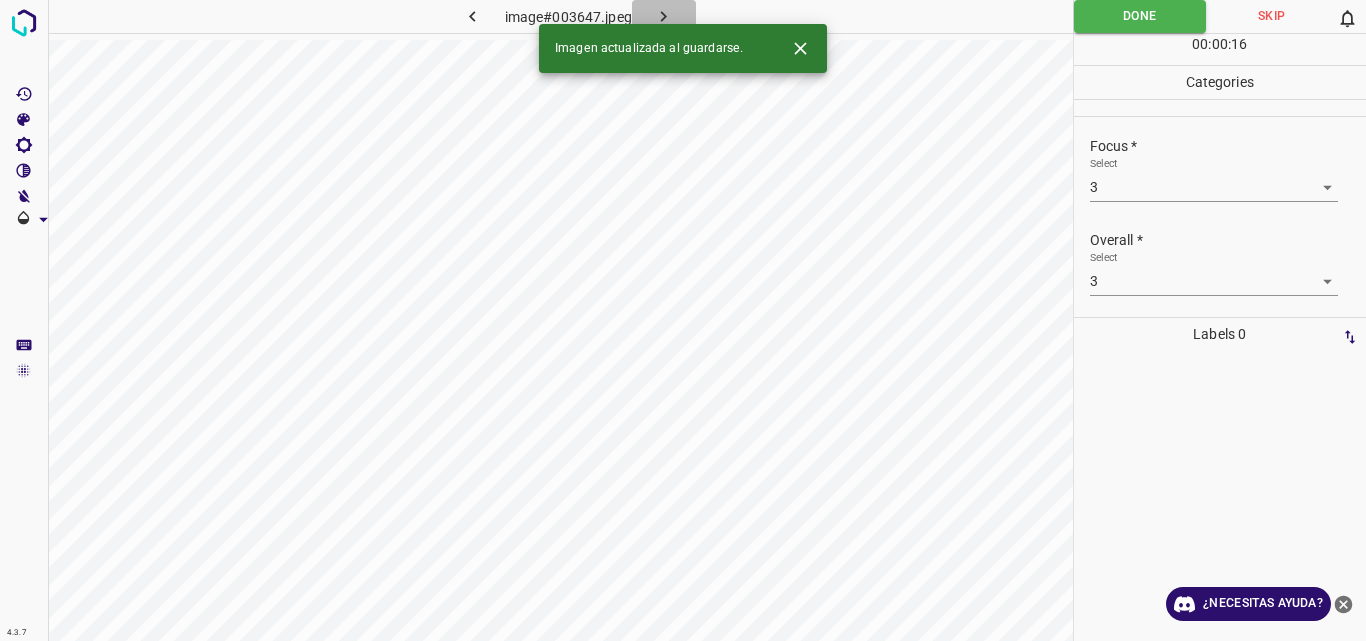 click 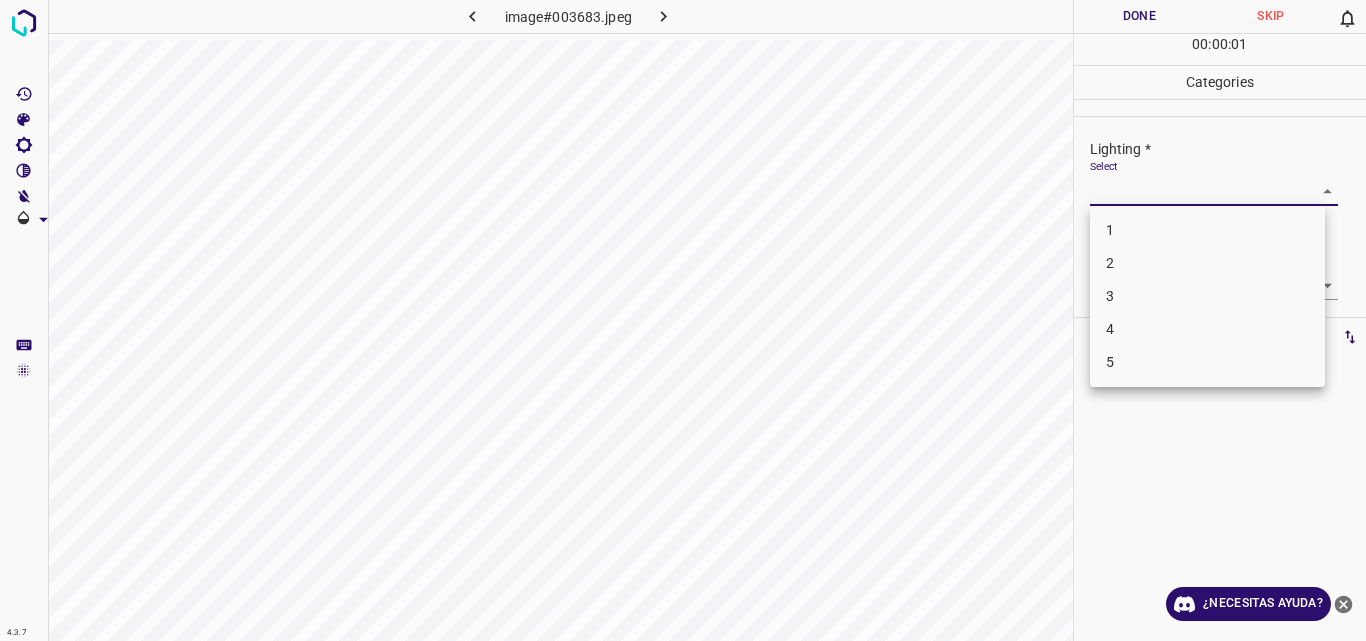 click on "4.3.7 image#003683.jpeg Done Skip 0 00   : 00   : 01   Categories Lighting *  Select ​ Focus *  Select ​ Overall *  Select ​ Labels   0 Categories 1 Lighting 2 Focus 3 Overall Tools Space Change between modes (Draw & Edit) I Auto labeling R Restore zoom M Zoom in N Zoom out Delete Delete selecte label Filters Z Restore filters X Saturation filter C Brightness filter V Contrast filter B Gray scale filter General O Download ¿Necesitas ayuda? Original text Rate this translation Your feedback will be used to help improve Google Translate - Texto - Esconder - Borrar 1 2 3 4 5" at bounding box center [683, 320] 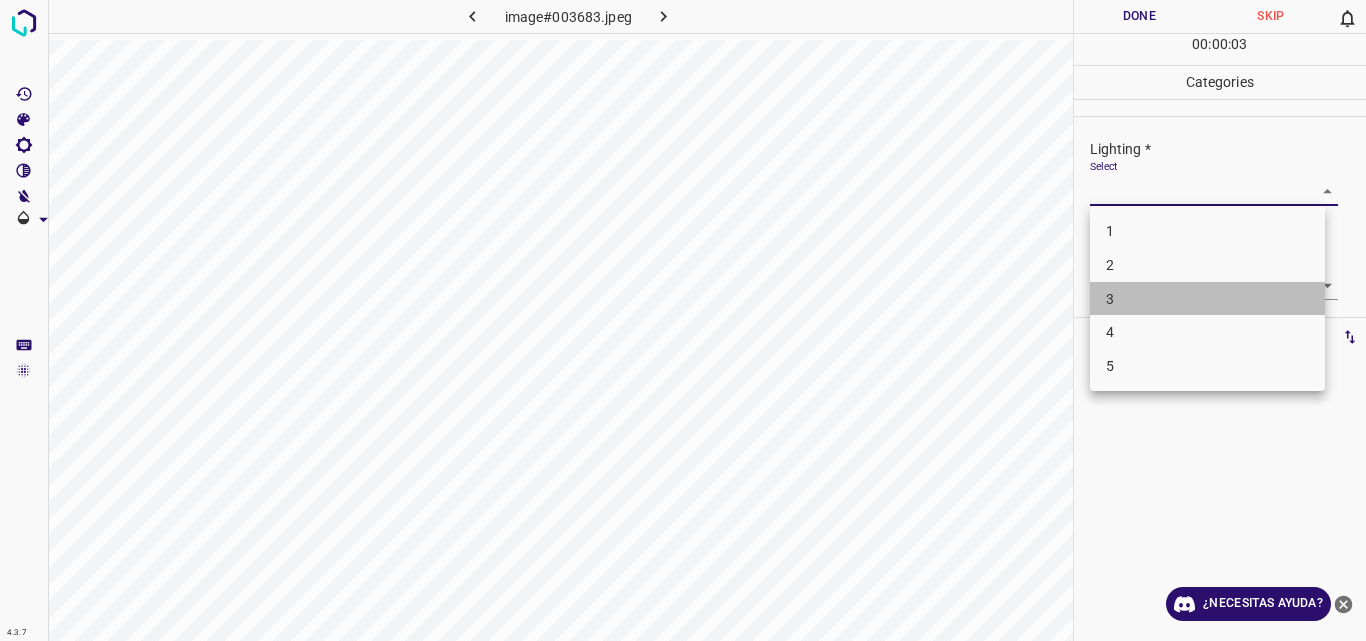 click on "3" at bounding box center [1207, 299] 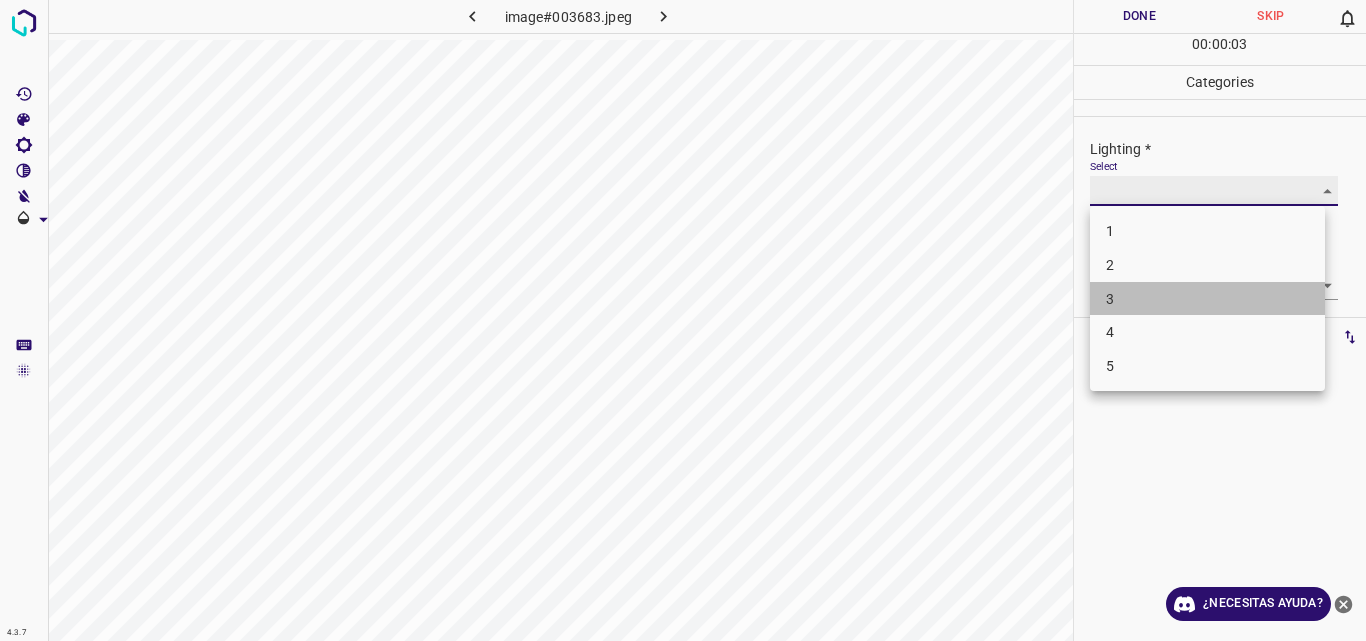 type on "3" 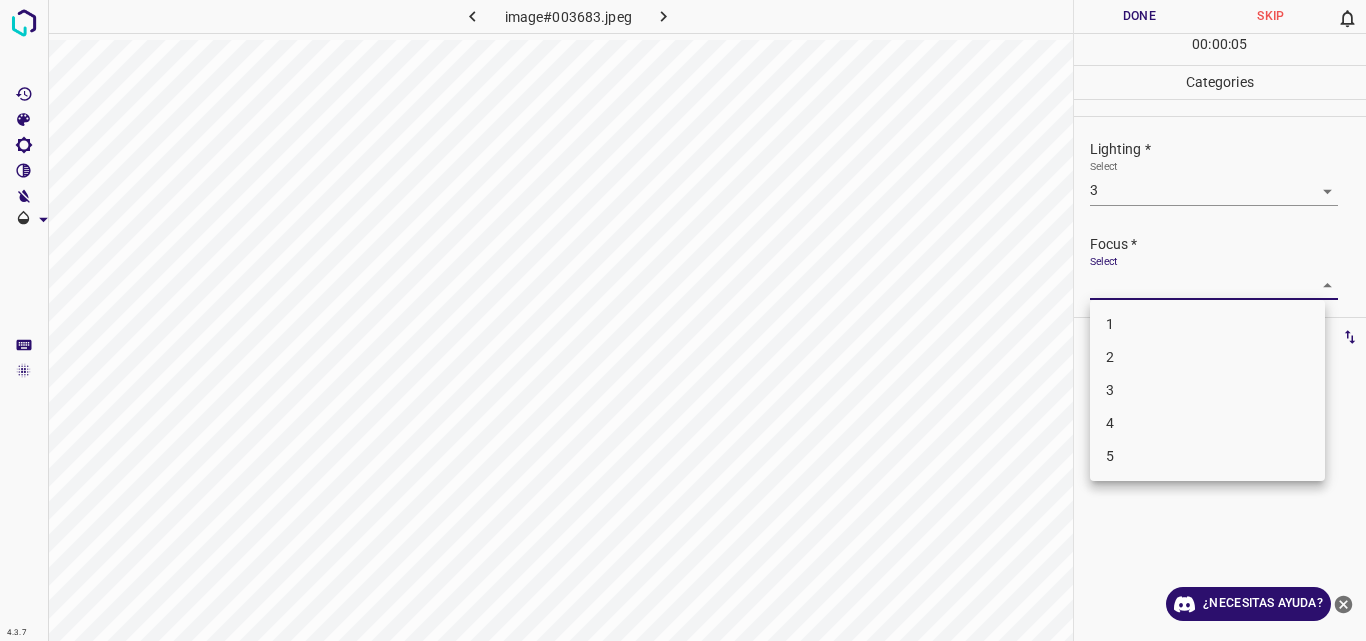 click on "4.3.7 image#003683.jpeg Done Skip 0 00   : 00   : 05   Categories Lighting *  Select 3 3 Focus *  Select ​ Overall *  Select ​ Labels   0 Categories 1 Lighting 2 Focus 3 Overall Tools Space Change between modes (Draw & Edit) I Auto labeling R Restore zoom M Zoom in N Zoom out Delete Delete selecte label Filters Z Restore filters X Saturation filter C Brightness filter V Contrast filter B Gray scale filter General O Download ¿Necesitas ayuda? Original text Rate this translation Your feedback will be used to help improve Google Translate - Texto - Esconder - Borrar 1 2 3 4 5" at bounding box center (683, 320) 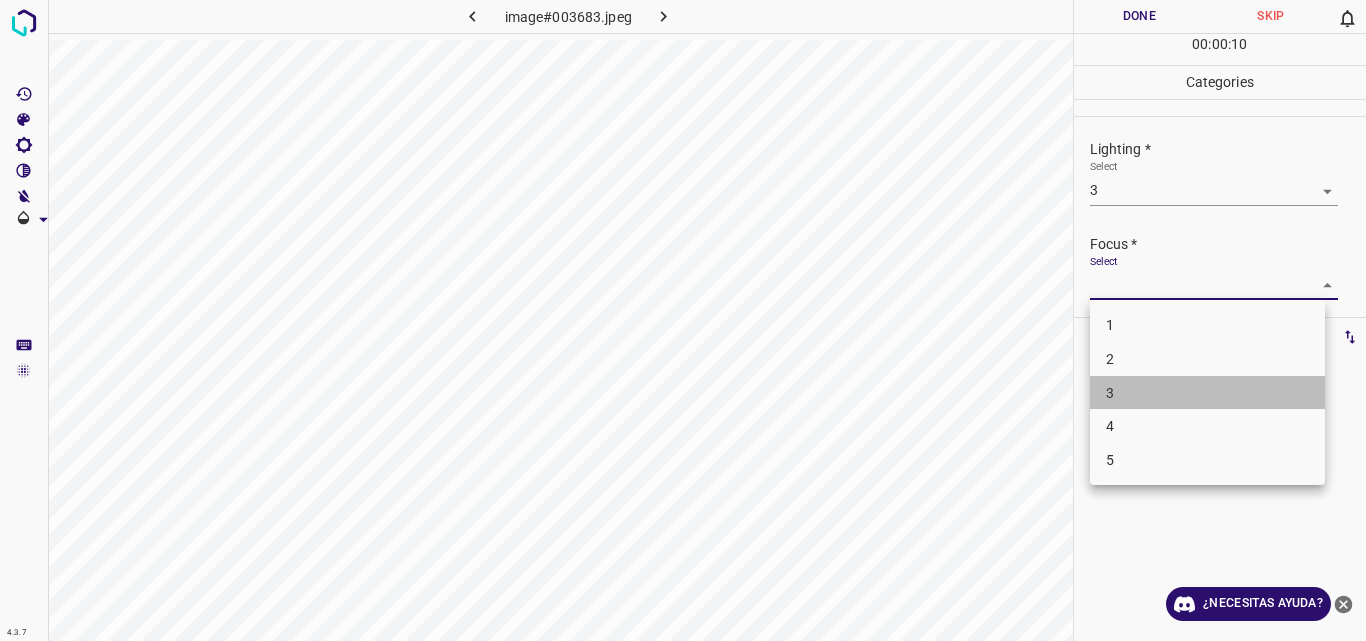 click on "3" at bounding box center (1207, 393) 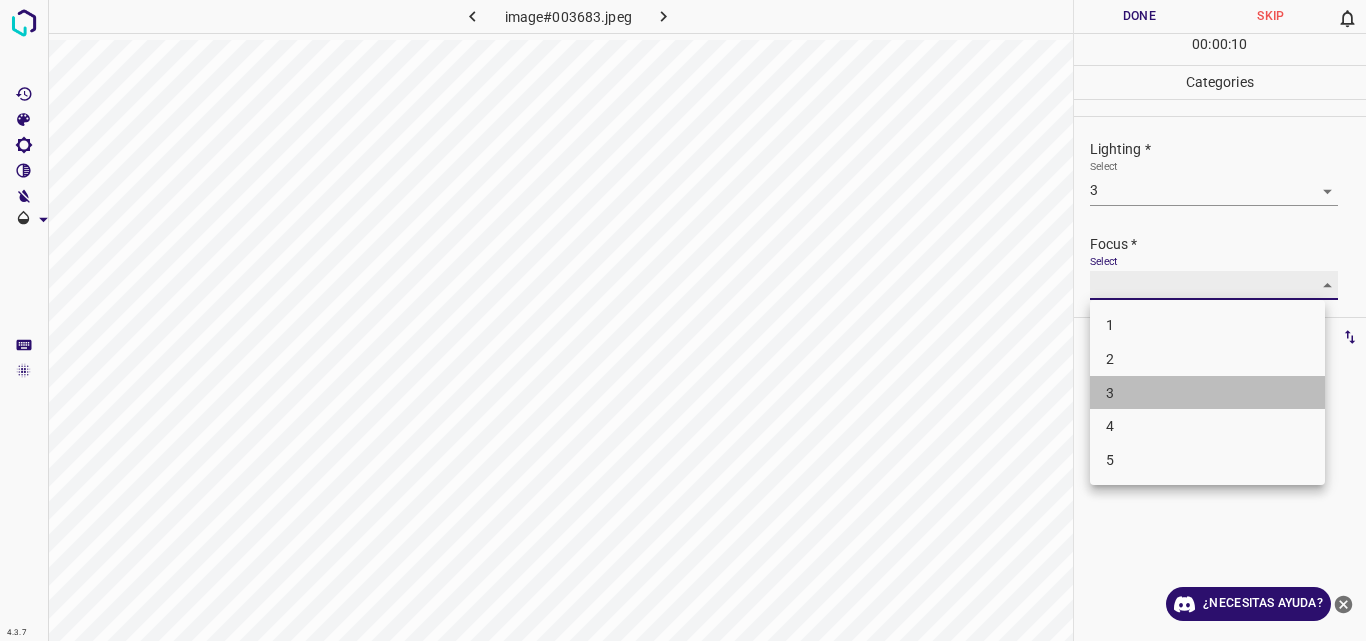 type on "3" 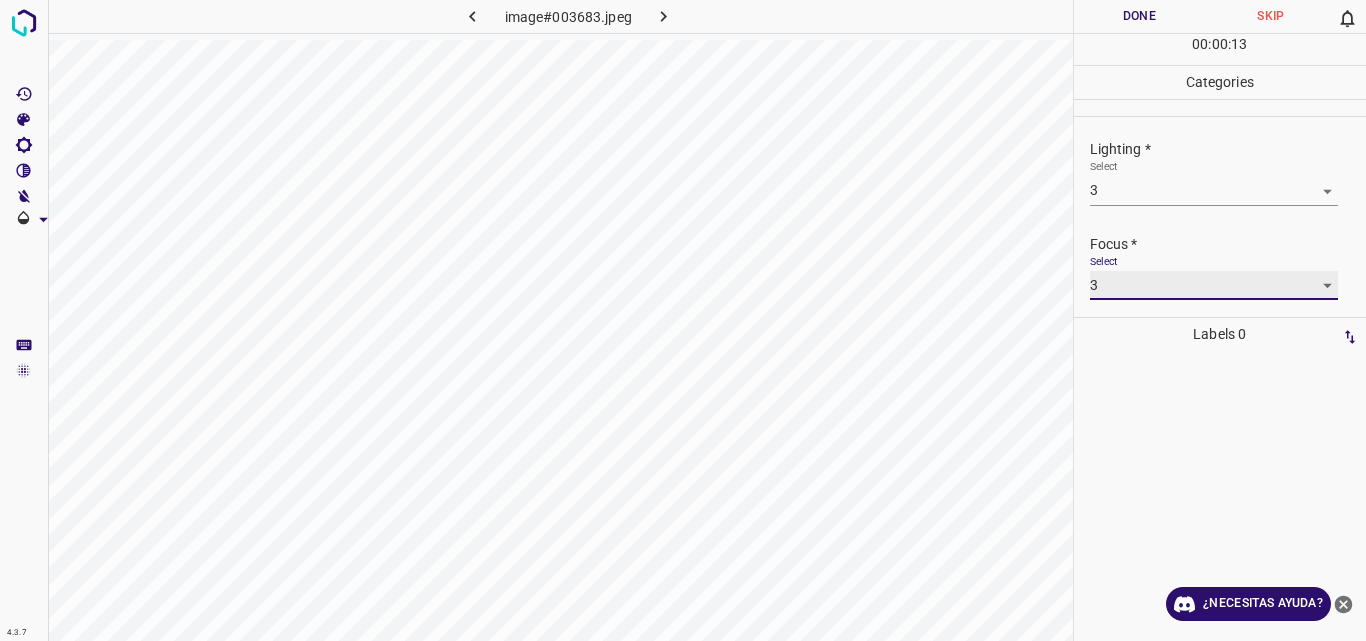 scroll, scrollTop: 98, scrollLeft: 0, axis: vertical 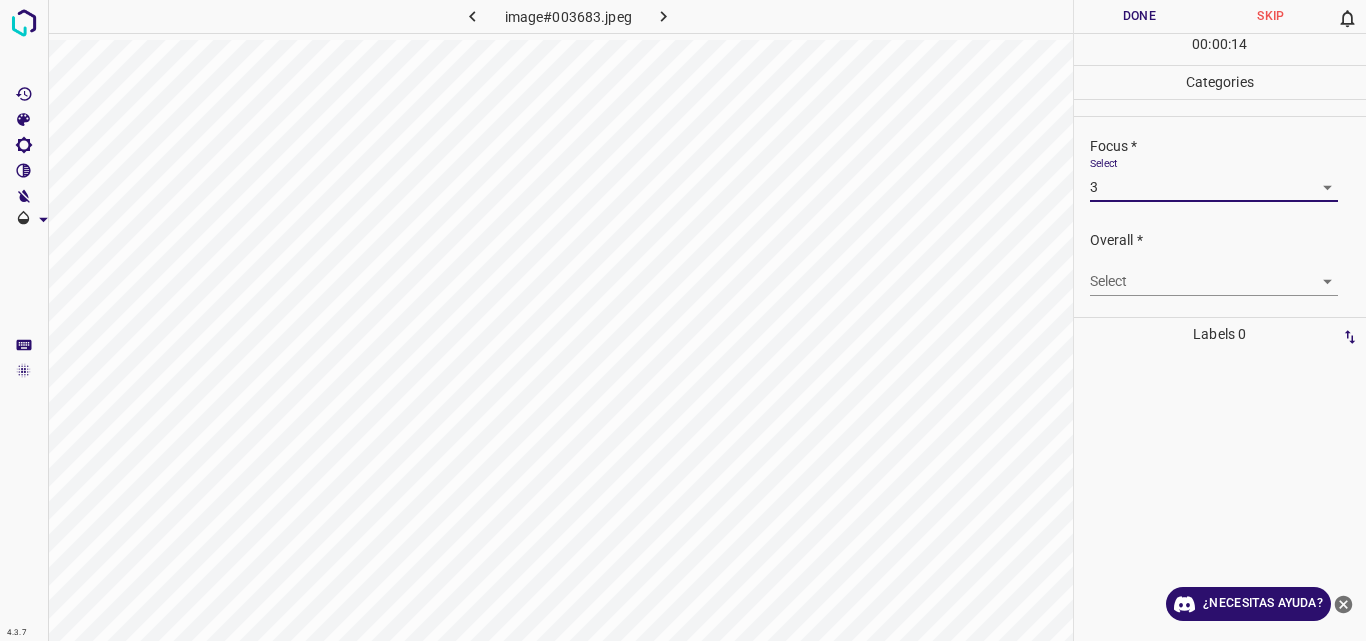 click on "4.3.7 image#003683.jpeg Done Skip 0 00   : 00   : 14   Categories Lighting *  Select 3 3 Focus *  Select 3 3 Overall *  Select ​ Labels   0 Categories 1 Lighting 2 Focus 3 Overall Tools Space Change between modes (Draw & Edit) I Auto labeling R Restore zoom M Zoom in N Zoom out Delete Delete selecte label Filters Z Restore filters X Saturation filter C Brightness filter V Contrast filter B Gray scale filter General O Download ¿Necesitas ayuda? Original text Rate this translation Your feedback will be used to help improve Google Translate - Texto - Esconder - Borrar" at bounding box center (683, 320) 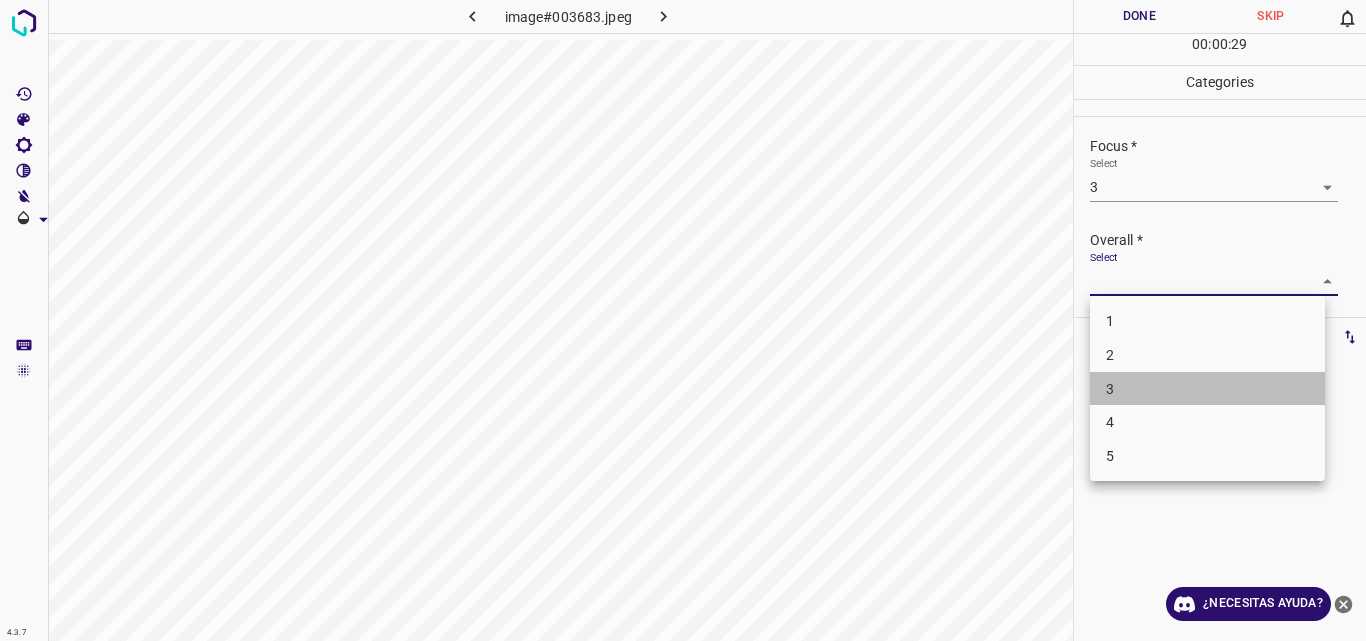 click on "3" at bounding box center (1207, 389) 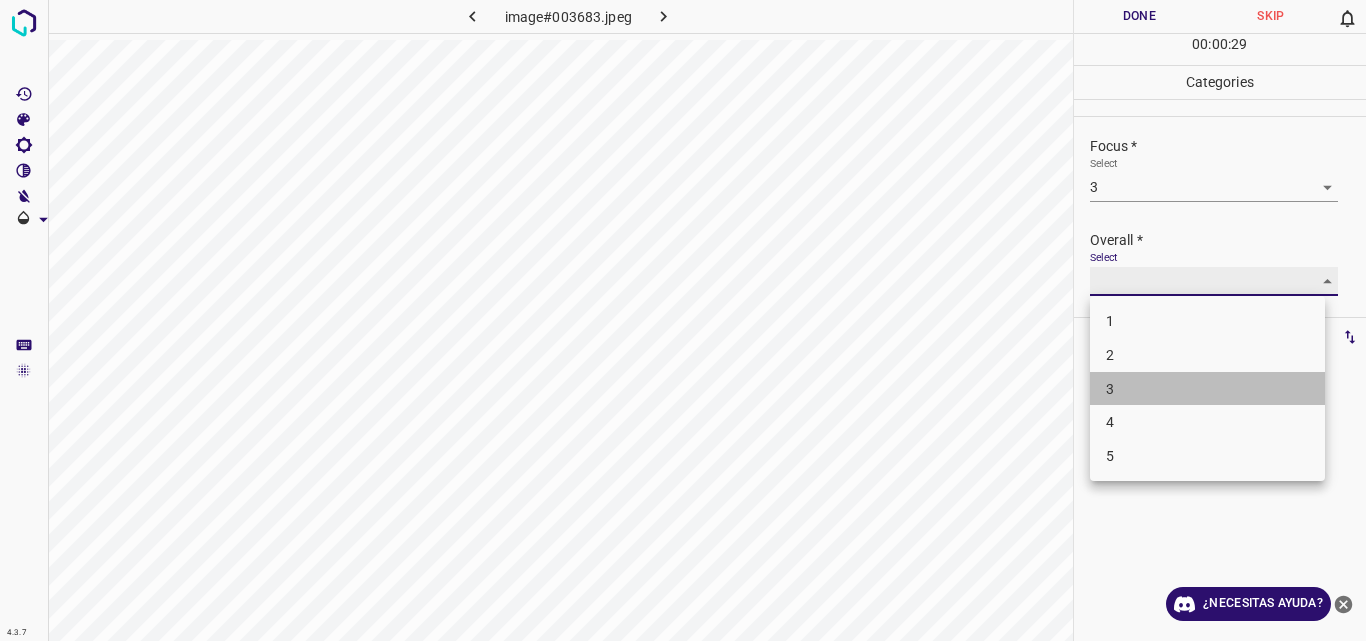 type on "3" 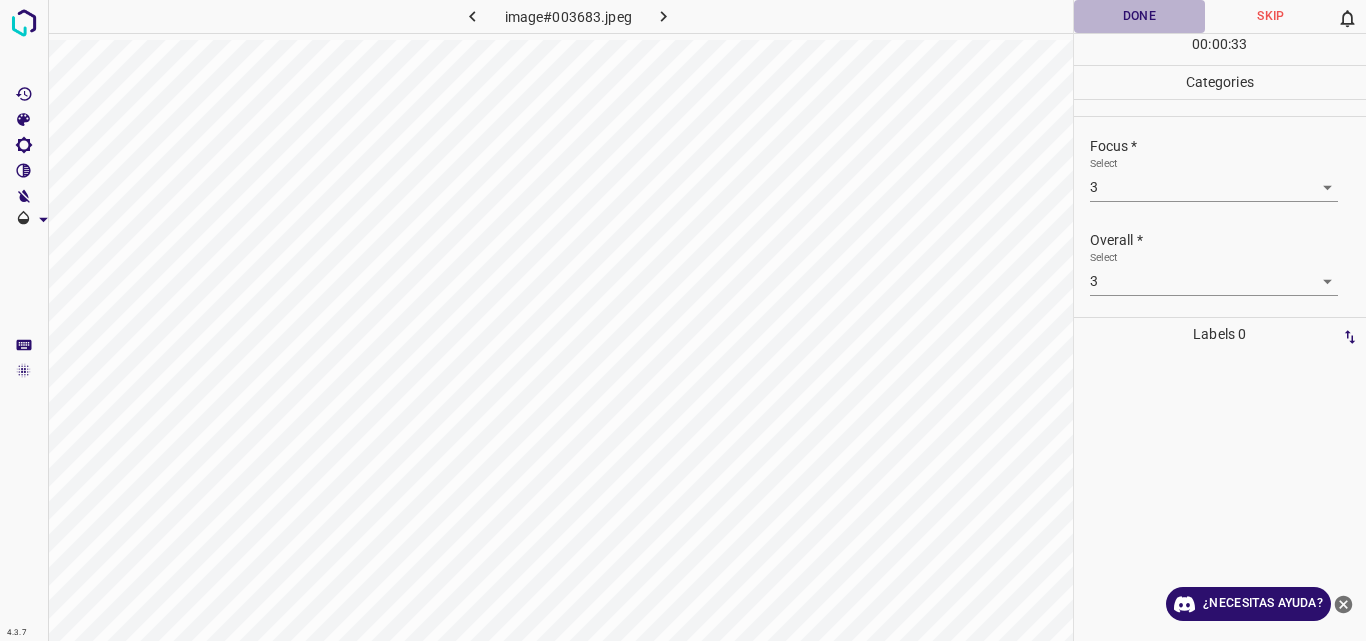 click on "Done" at bounding box center [1140, 16] 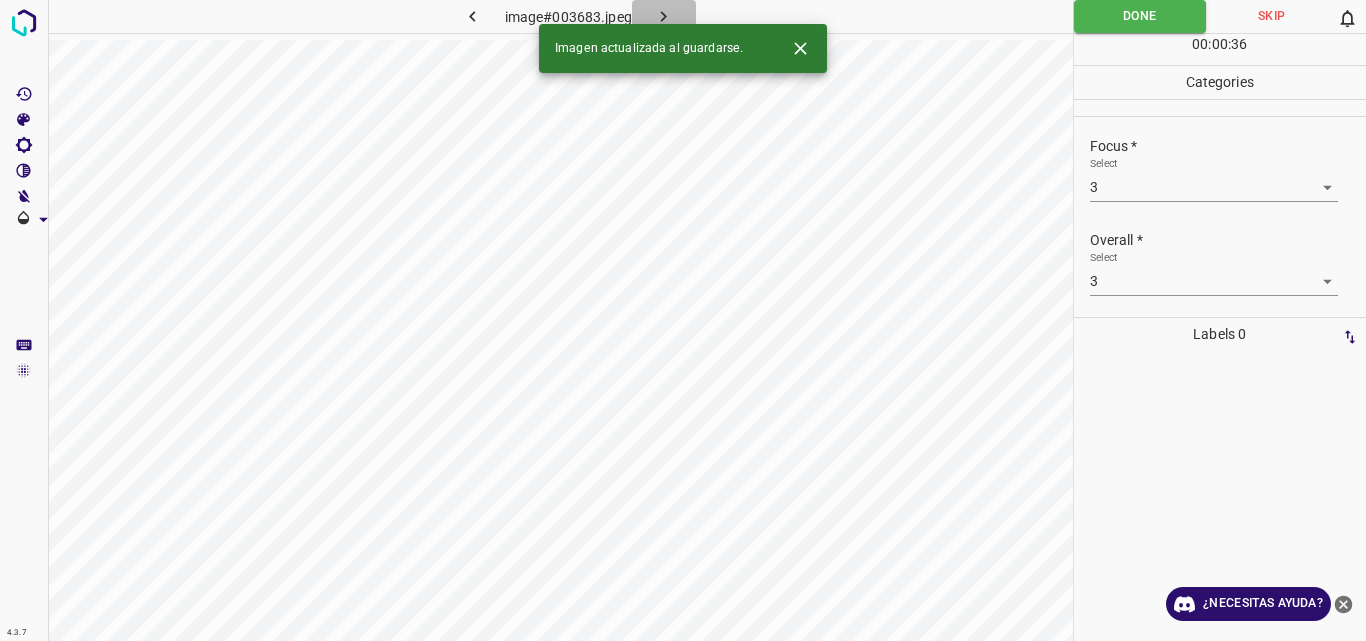click 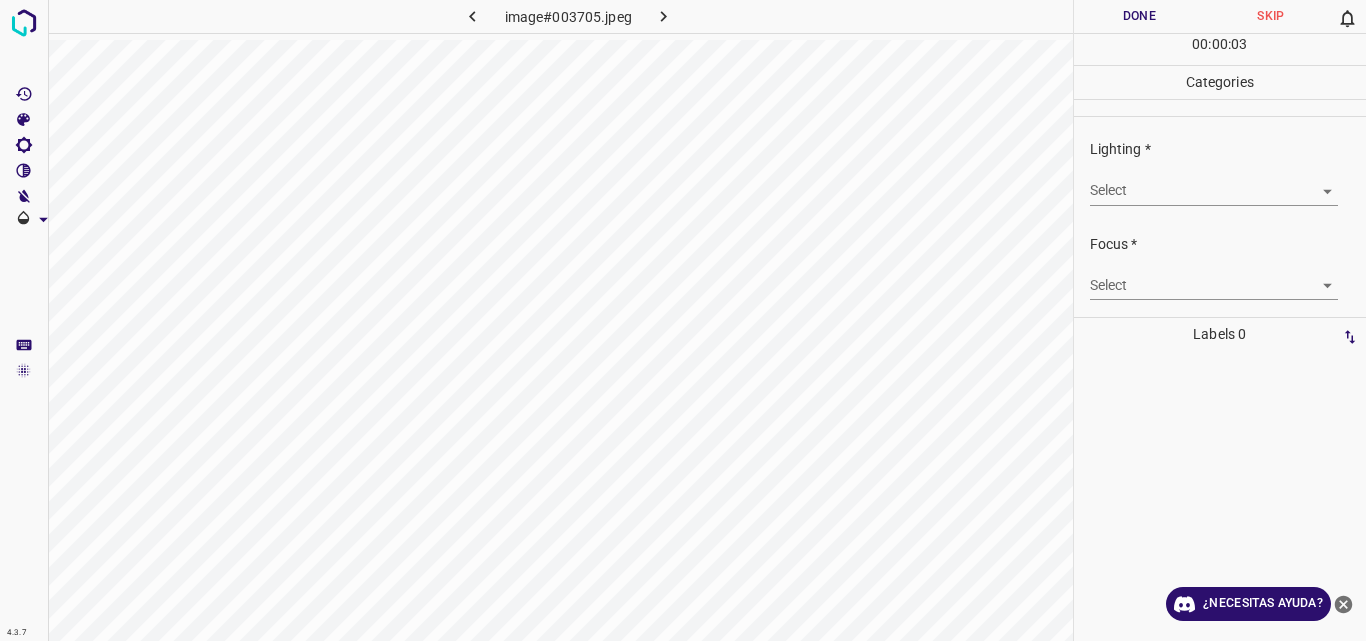 click on "4.3.7 image#003705.jpeg Done Skip 0 00   : 00   : 03   Categories Lighting *  Select ​ Focus *  Select ​ Overall *  Select ​ Labels   0 Categories 1 Lighting 2 Focus 3 Overall Tools Space Change between modes (Draw & Edit) I Auto labeling R Restore zoom M Zoom in N Zoom out Delete Delete selecte label Filters Z Restore filters X Saturation filter C Brightness filter V Contrast filter B Gray scale filter General O Download ¿Necesitas ayuda? Original text Rate this translation Your feedback will be used to help improve Google Translate - Texto - Esconder - Borrar" at bounding box center (683, 320) 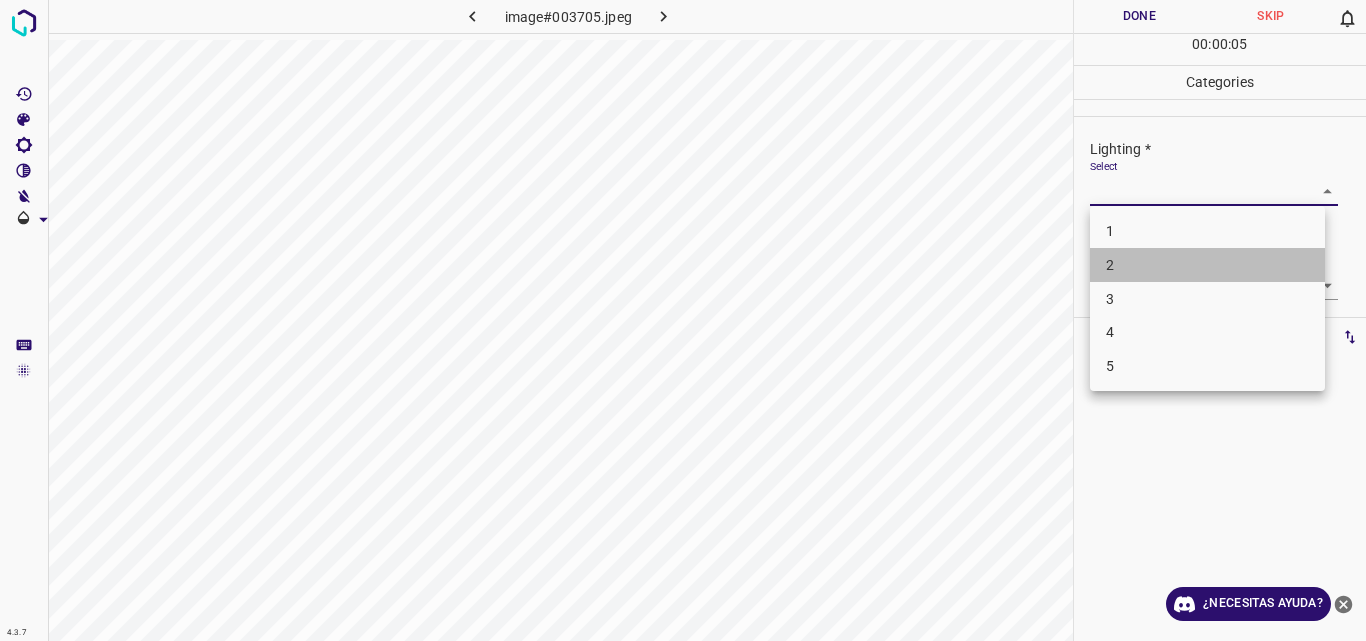 click on "2" at bounding box center [1207, 265] 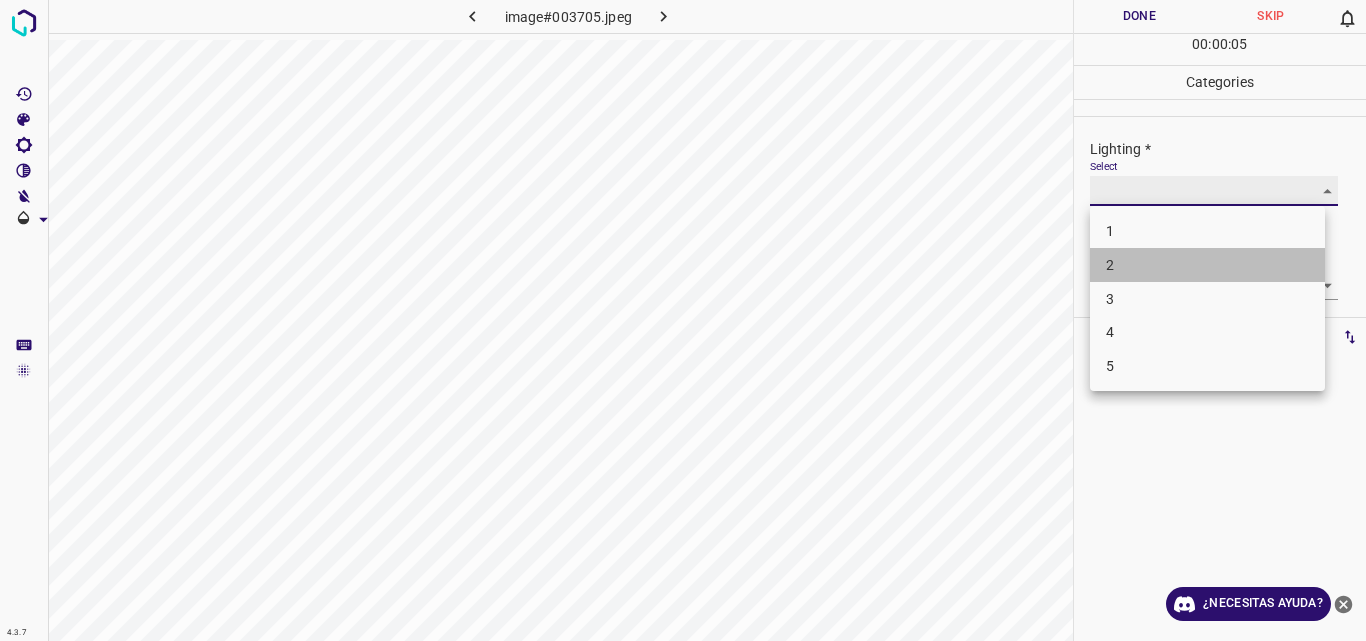 type on "2" 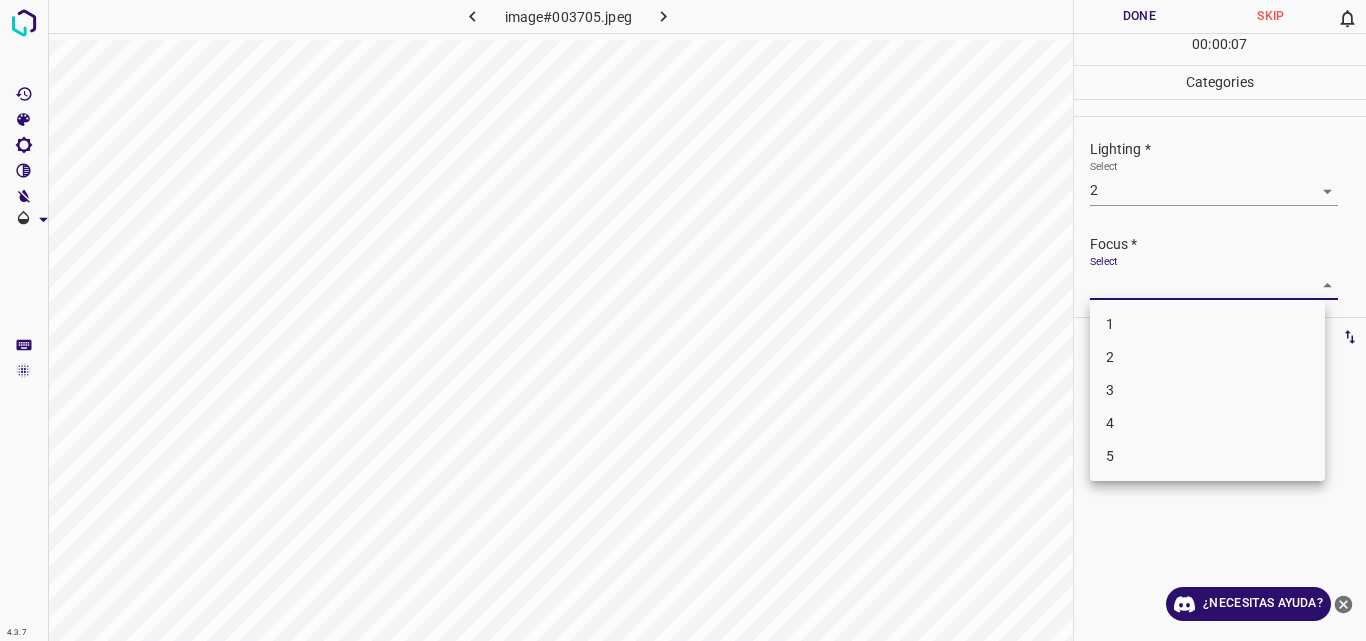 click on "4.3.7 image#003705.jpeg Done Skip 0 00   : 00   : 07   Categories Lighting *  Select 2 2 Focus *  Select ​ Overall *  Select ​ Labels   0 Categories 1 Lighting 2 Focus 3 Overall Tools Space Change between modes (Draw & Edit) I Auto labeling R Restore zoom M Zoom in N Zoom out Delete Delete selecte label Filters Z Restore filters X Saturation filter C Brightness filter V Contrast filter B Gray scale filter General O Download ¿Necesitas ayuda? Original text Rate this translation Your feedback will be used to help improve Google Translate - Texto - Esconder - Borrar 1 2 3 4 5" at bounding box center (683, 320) 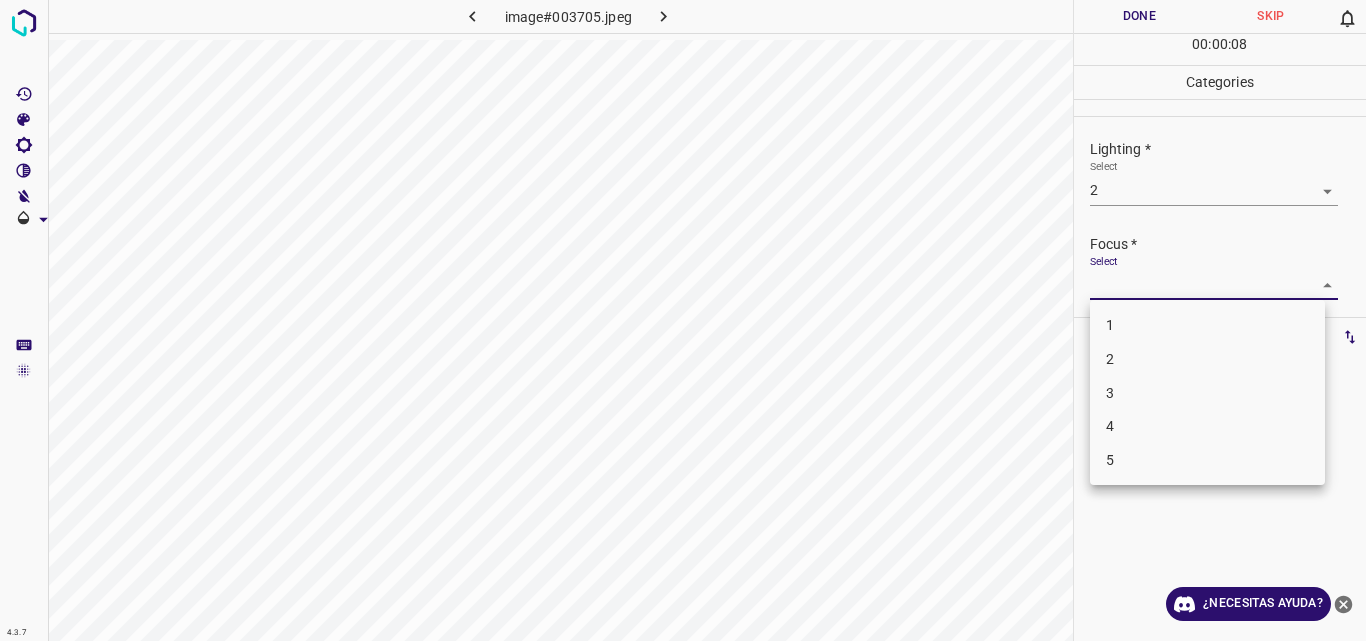 click on "2" at bounding box center (1207, 359) 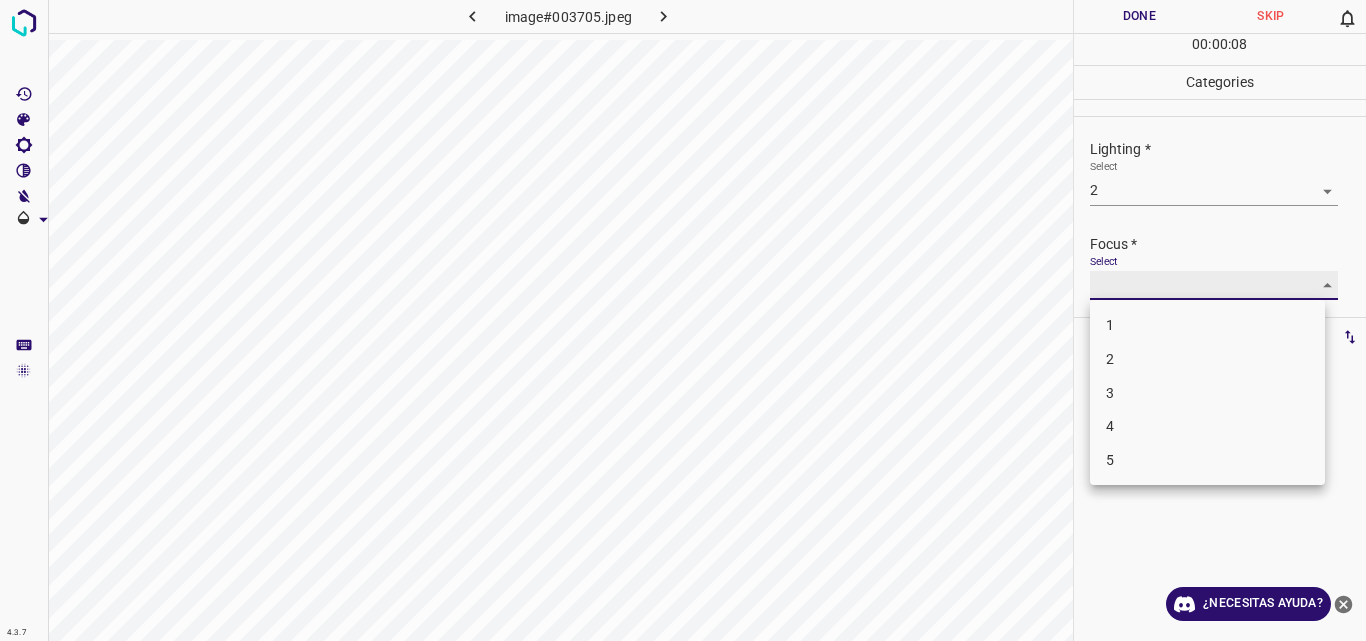 type on "2" 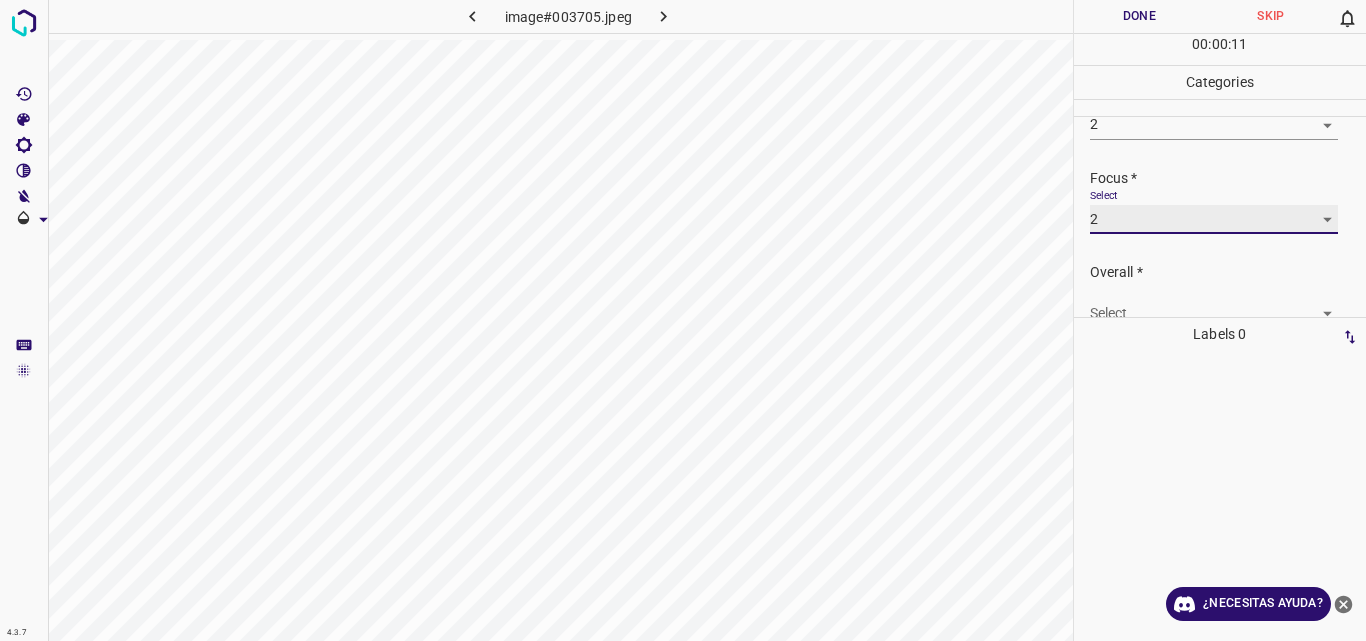 scroll, scrollTop: 98, scrollLeft: 0, axis: vertical 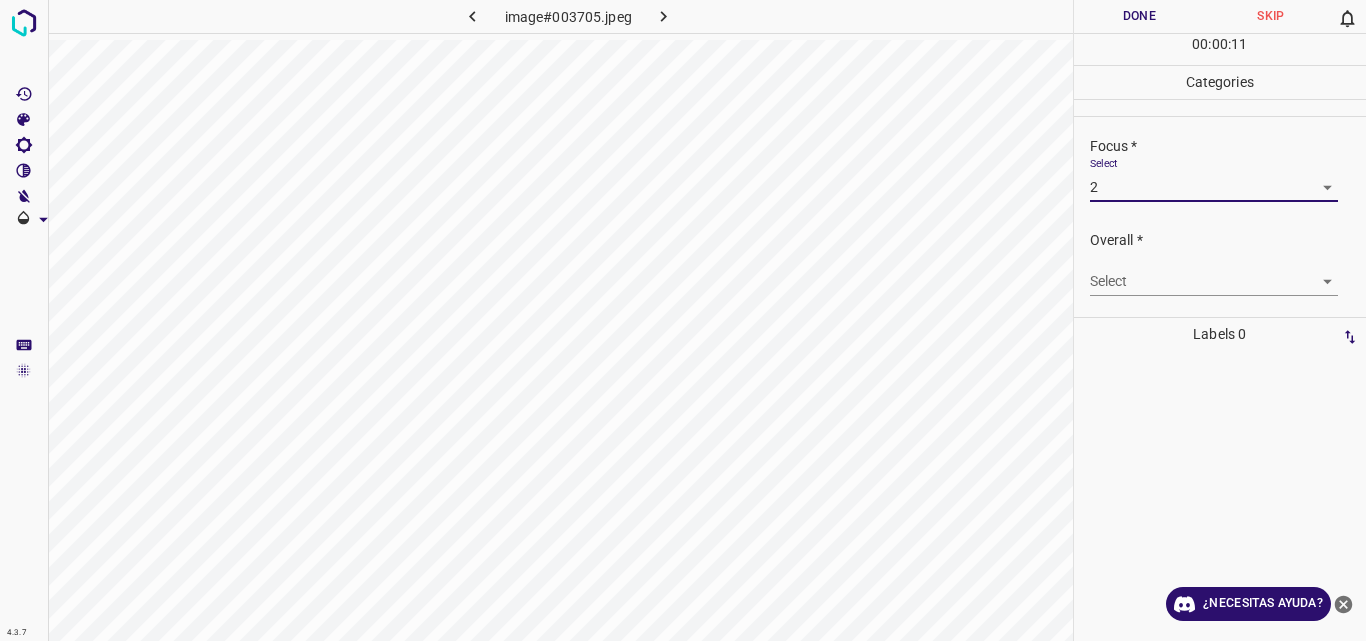 click on "4.3.7 image#003705.jpeg Done Skip 0 00   : 00   : 11   Categories Lighting *  Select 2 2 Focus *  Select 2 2 Overall *  Select ​ Labels   0 Categories 1 Lighting 2 Focus 3 Overall Tools Space Change between modes (Draw & Edit) I Auto labeling R Restore zoom M Zoom in N Zoom out Delete Delete selecte label Filters Z Restore filters X Saturation filter C Brightness filter V Contrast filter B Gray scale filter General O Download ¿Necesitas ayuda? Original text Rate this translation Your feedback will be used to help improve Google Translate - Texto - Esconder - Borrar" at bounding box center [683, 320] 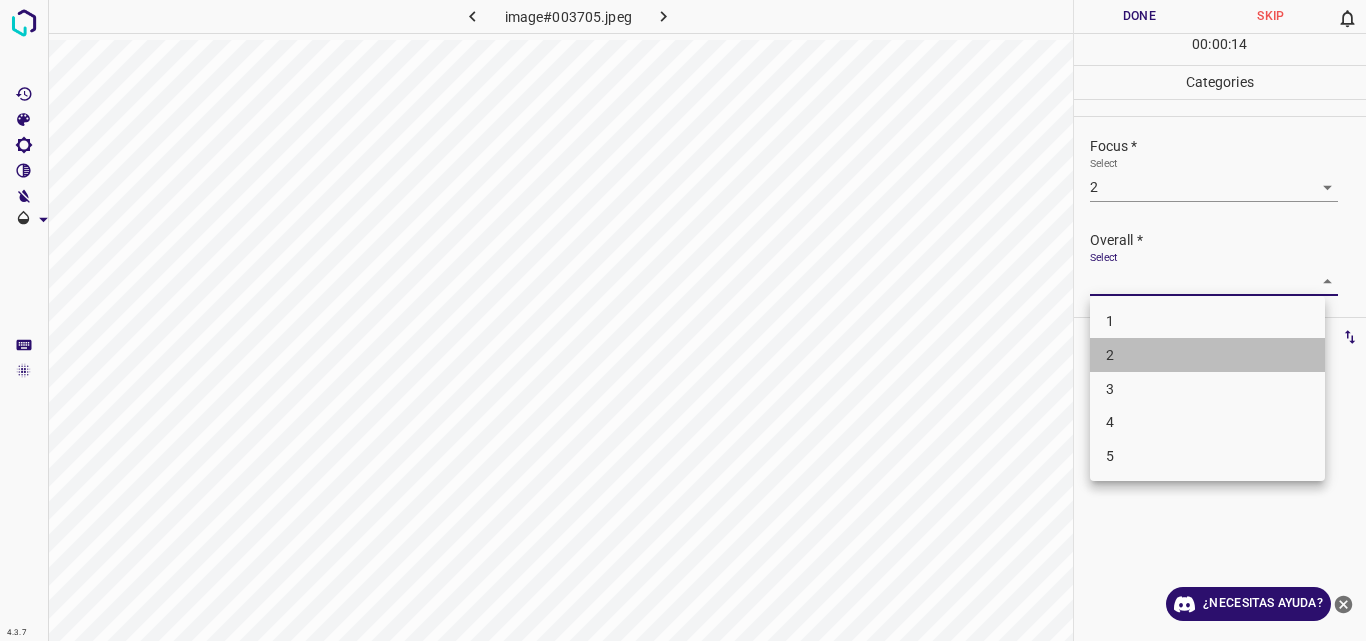 click on "2" at bounding box center [1207, 355] 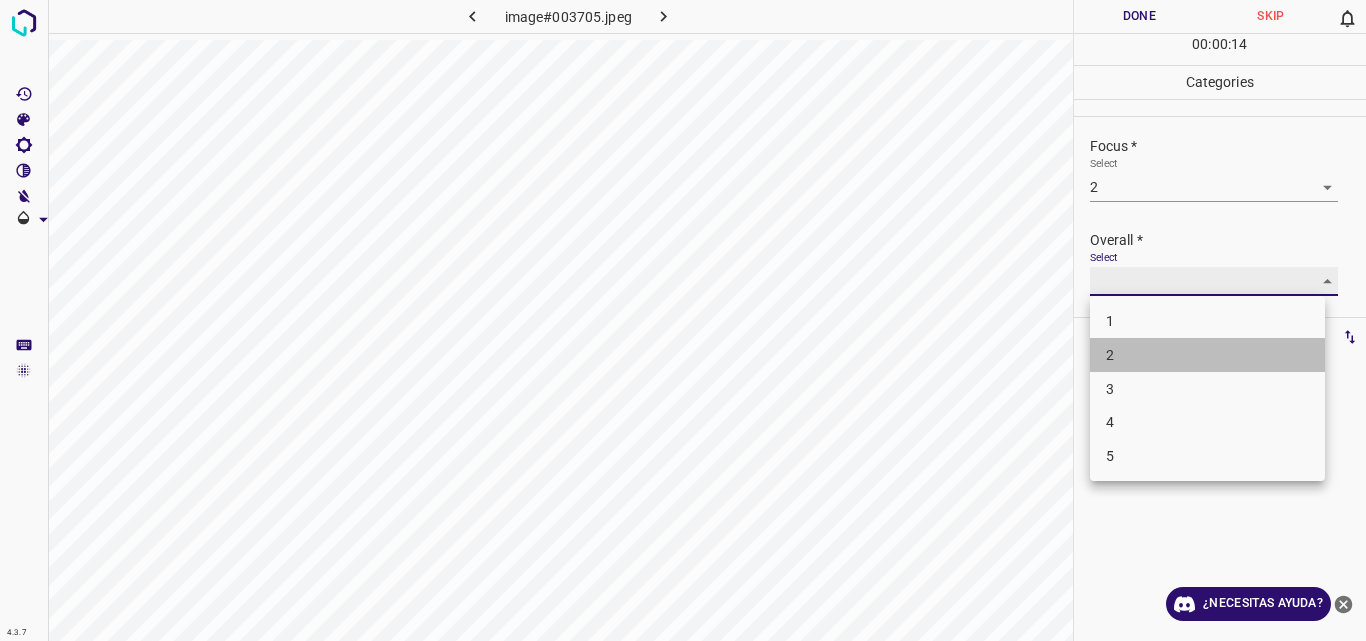 type on "2" 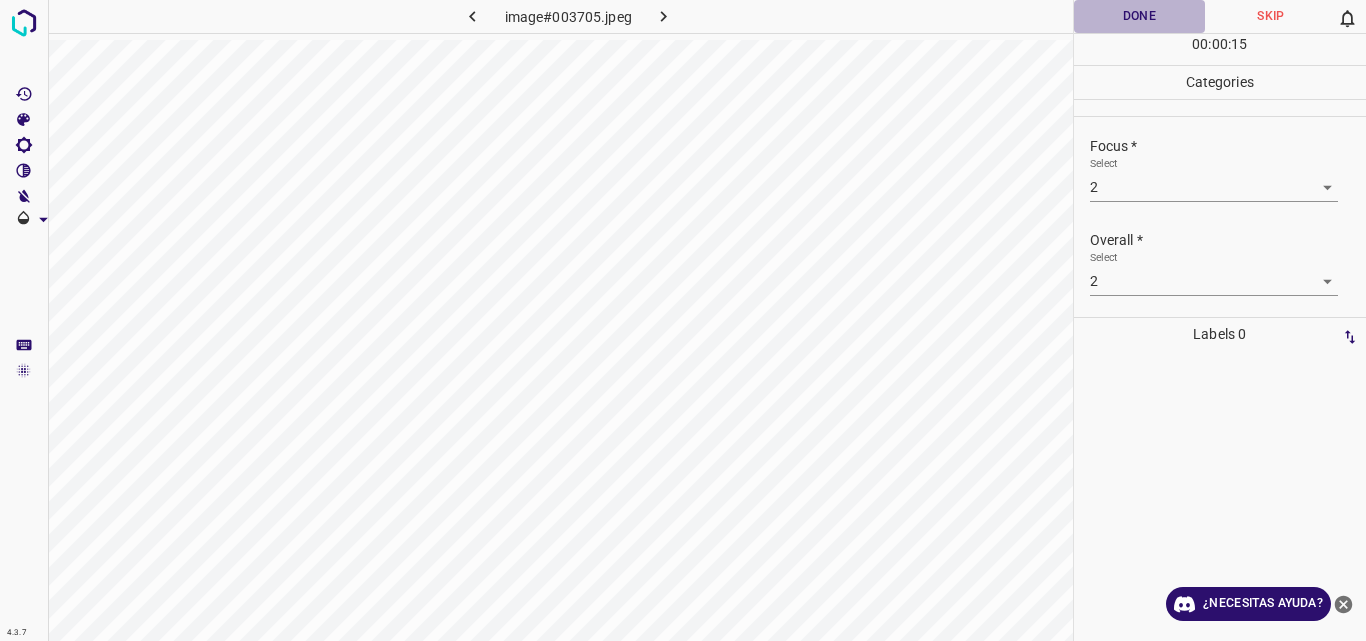 click on "Done" at bounding box center (1140, 16) 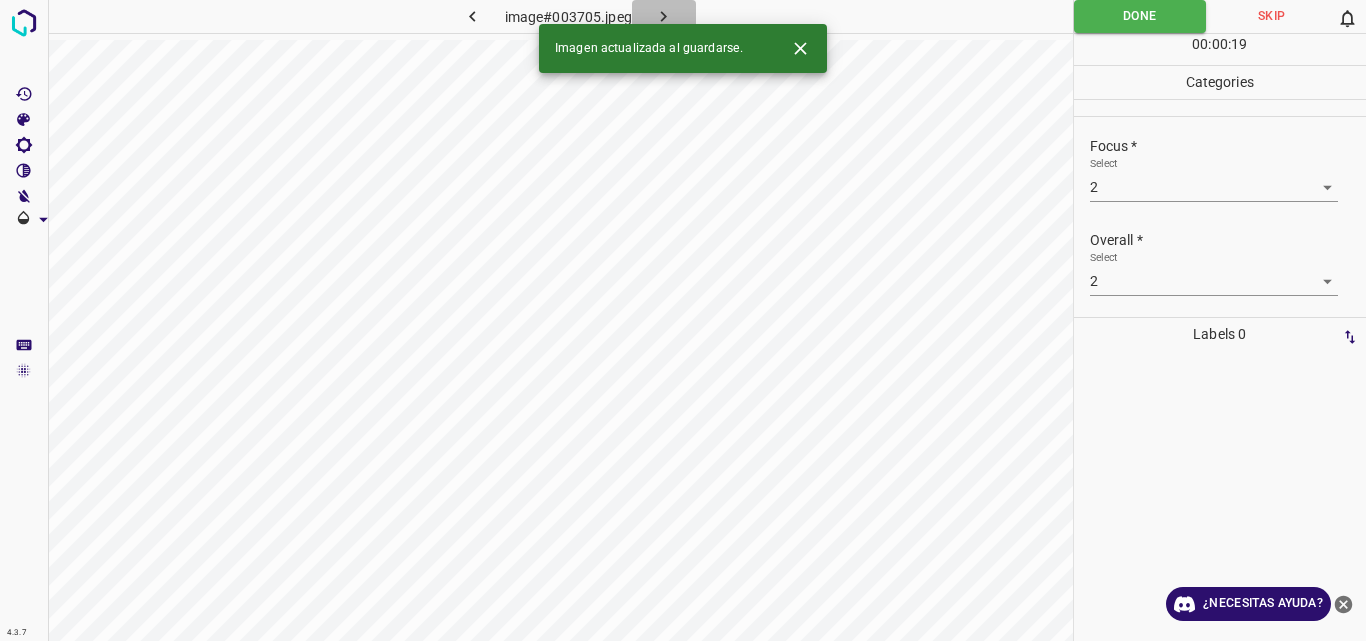 click 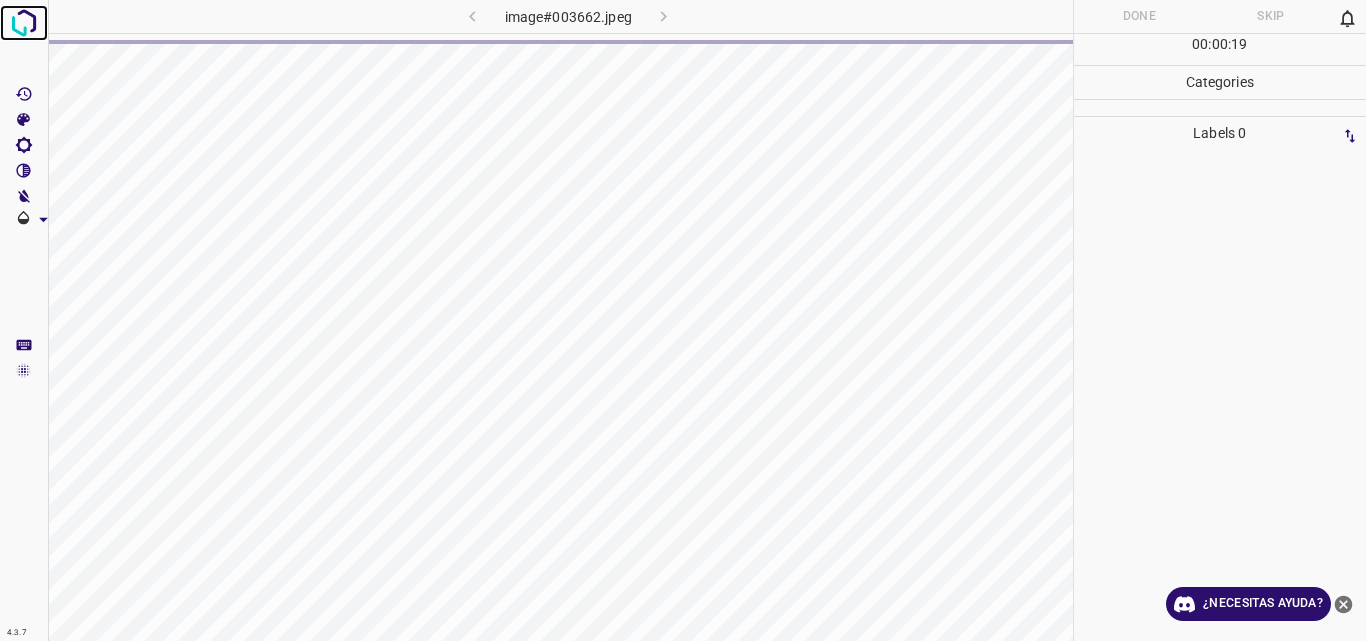 click at bounding box center (24, 23) 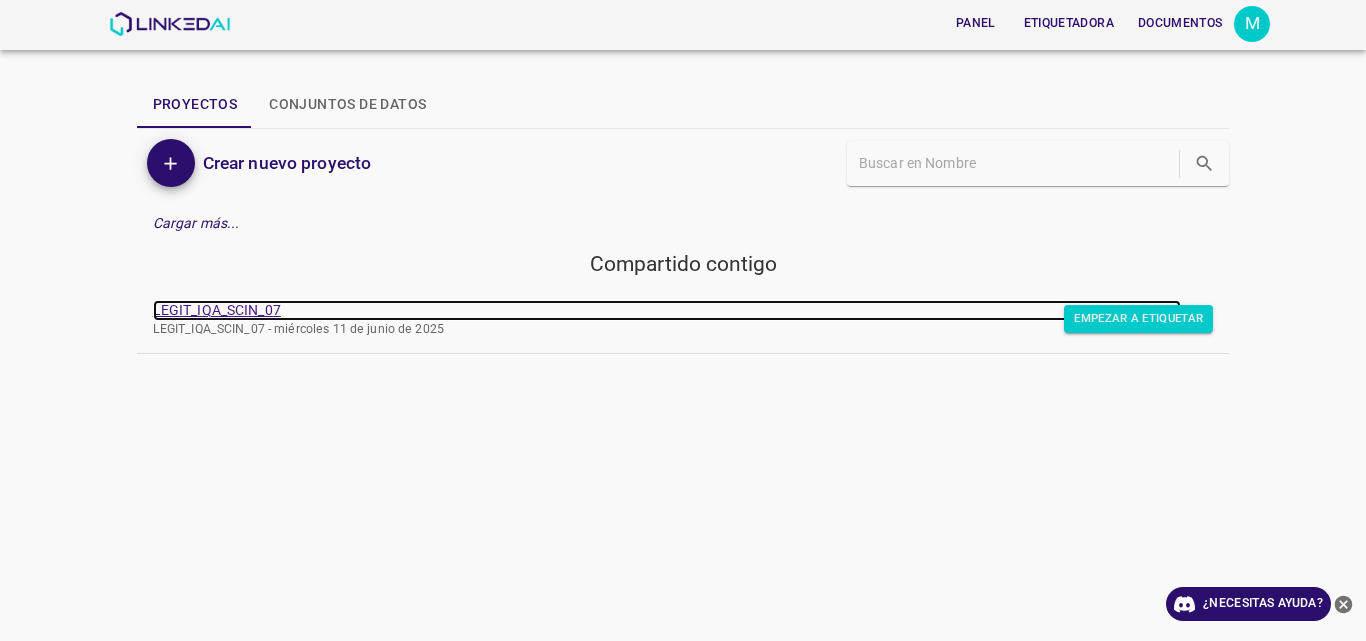 click on "LEGIT_IQA_SCIN_07" at bounding box center (217, 310) 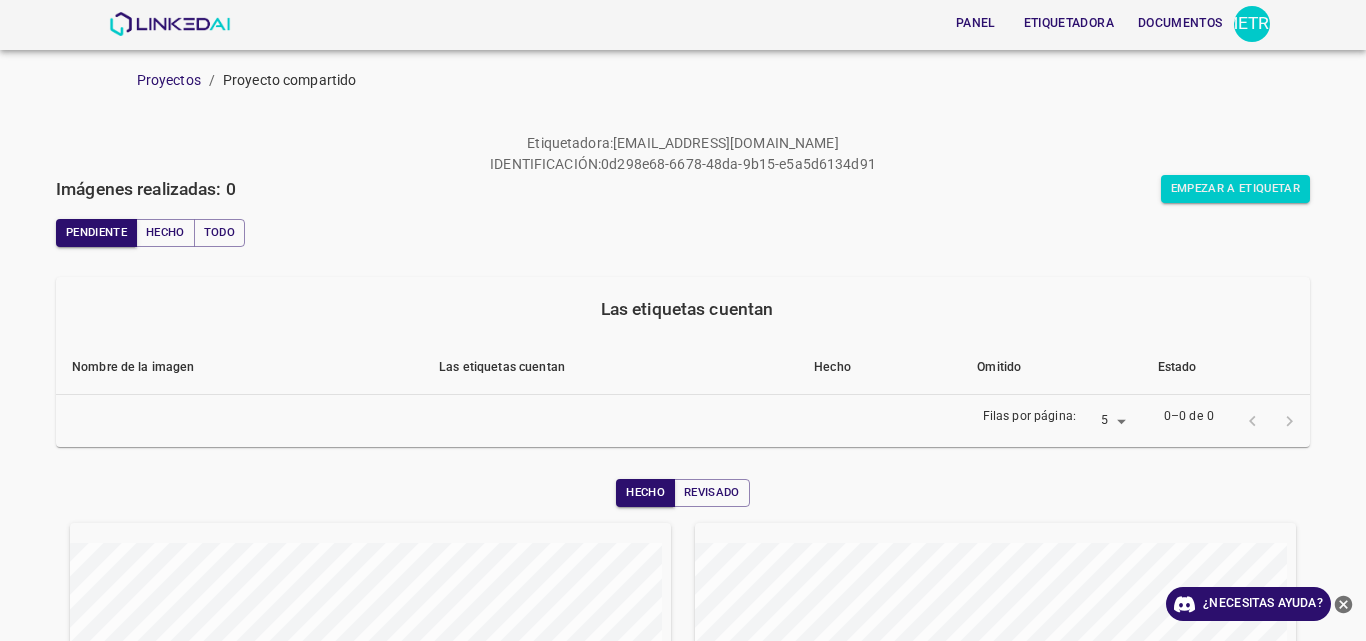 scroll, scrollTop: 0, scrollLeft: 0, axis: both 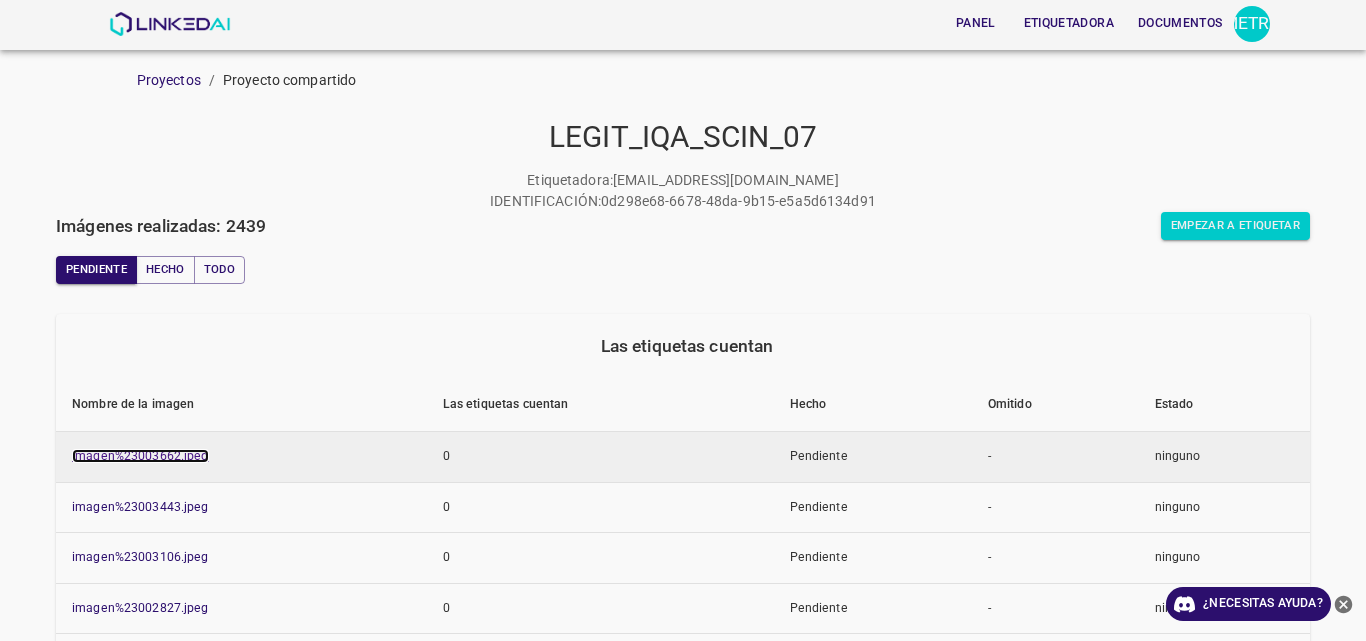 click on "imagen%23003662.jpeg" at bounding box center (140, 456) 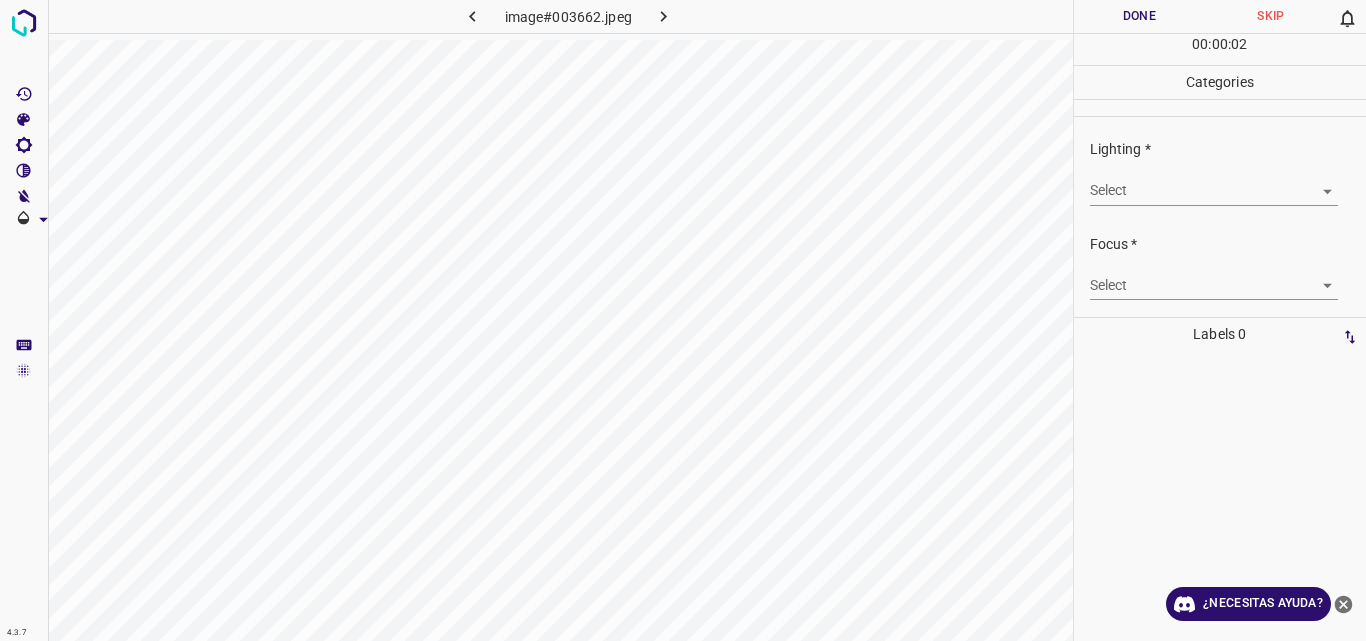 click on "4.3.7 image#003662.jpeg Done Skip 0 00   : 00   : 02   Categories Lighting *  Select ​ Focus *  Select ​ Overall *  Select ​ Labels   0 Categories 1 Lighting 2 Focus 3 Overall Tools Space Change between modes (Draw & Edit) I Auto labeling R Restore zoom M Zoom in N Zoom out Delete Delete selecte label Filters Z Restore filters X Saturation filter C Brightness filter V Contrast filter B Gray scale filter General O Download ¿Necesitas ayuda? Original text Rate this translation Your feedback will be used to help improve Google Translate - Texto - Esconder - Borrar" at bounding box center (683, 320) 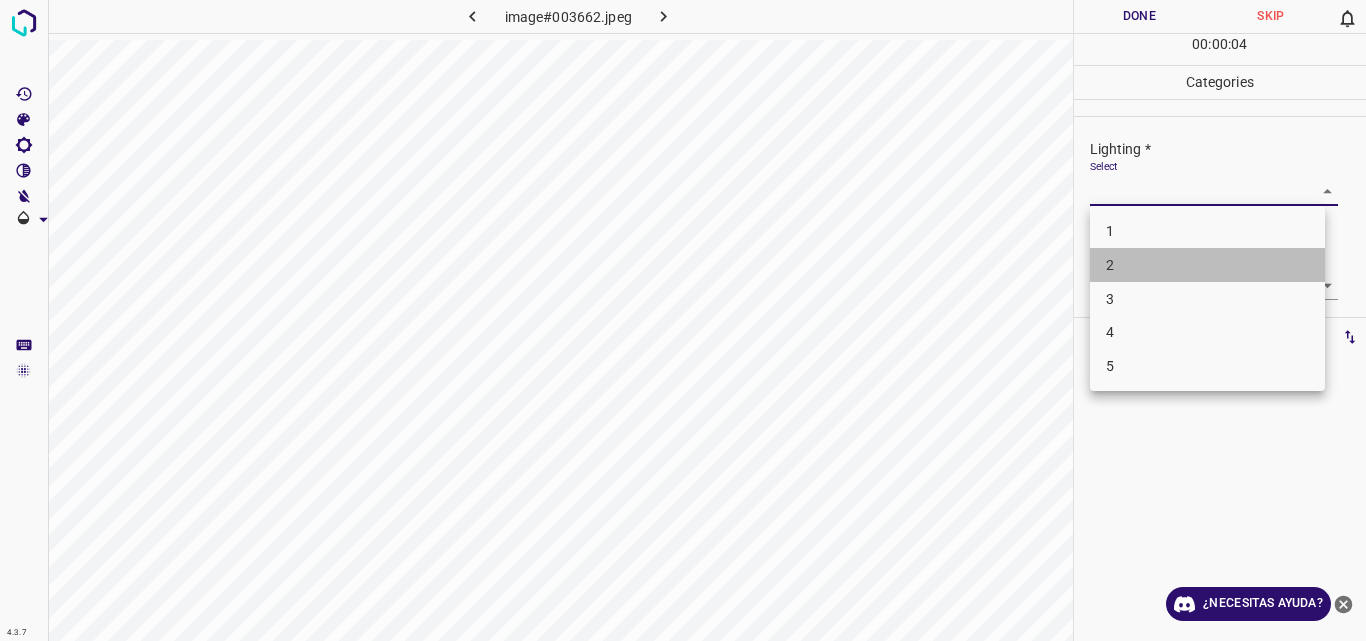 click on "2" at bounding box center (1207, 265) 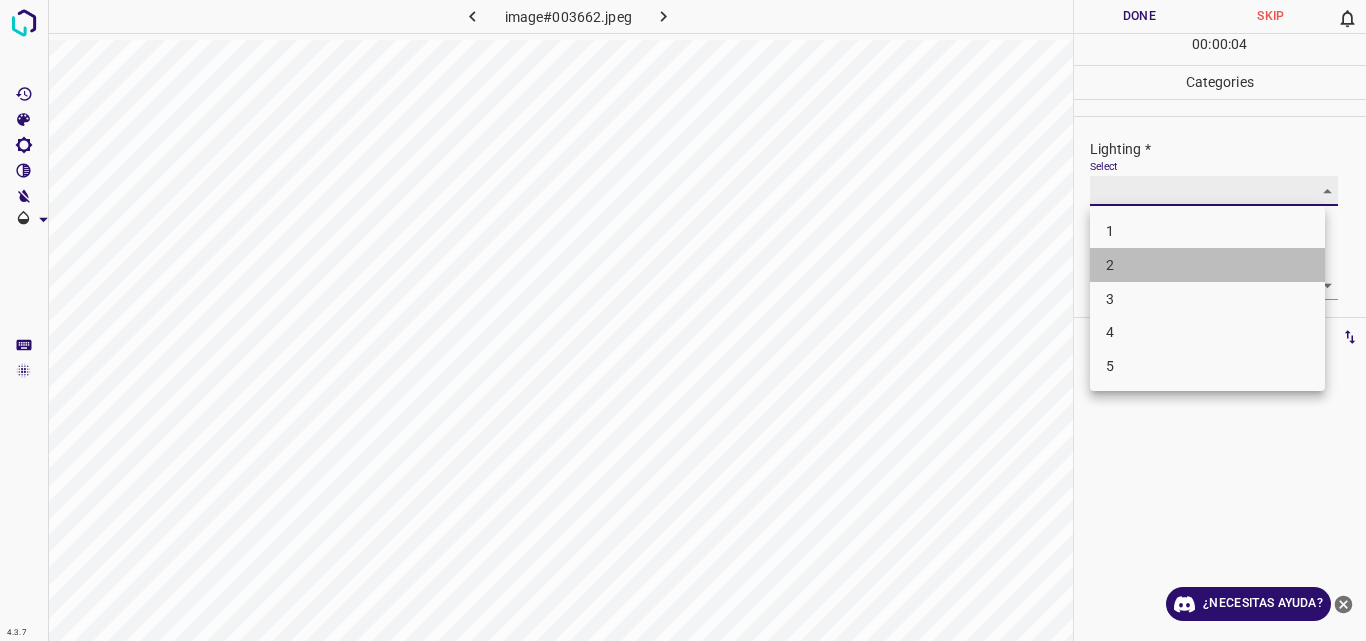 type on "2" 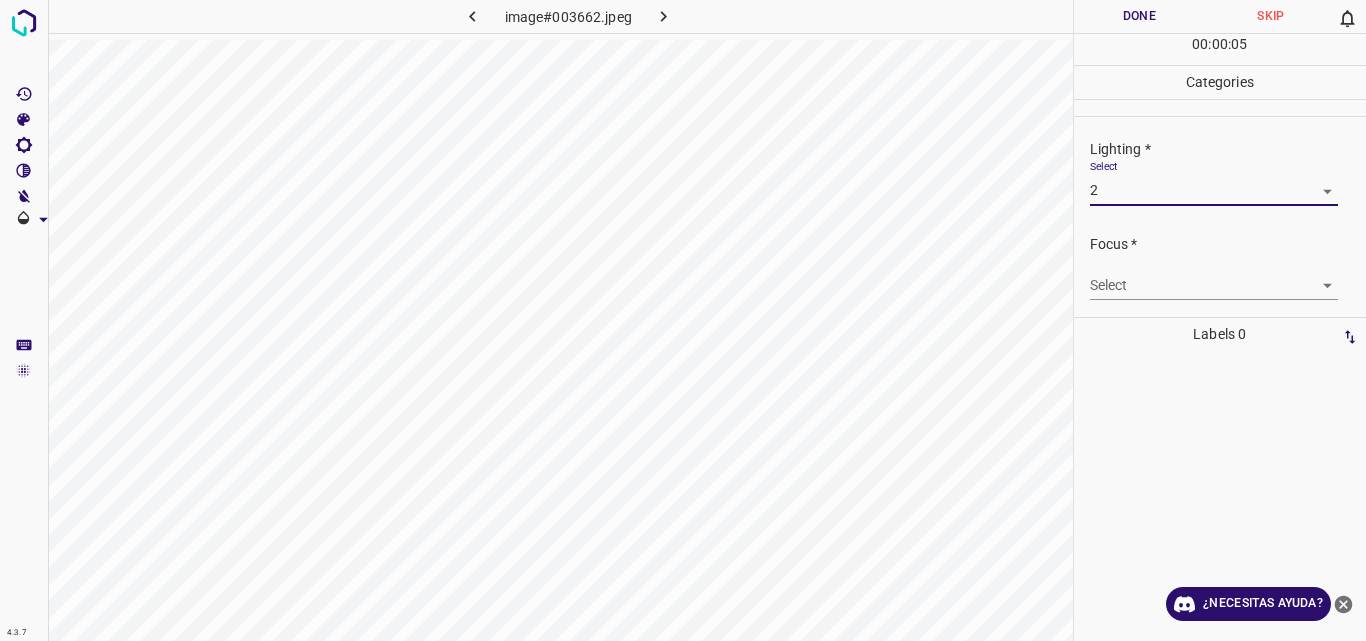 click on "4.3.7 image#003662.jpeg Done Skip 0 00   : 00   : 05   Categories Lighting *  Select 2 2 Focus *  Select ​ Overall *  Select ​ Labels   0 Categories 1 Lighting 2 Focus 3 Overall Tools Space Change between modes (Draw & Edit) I Auto labeling R Restore zoom M Zoom in N Zoom out Delete Delete selecte label Filters Z Restore filters X Saturation filter C Brightness filter V Contrast filter B Gray scale filter General O Download ¿Necesitas ayuda? Original text Rate this translation Your feedback will be used to help improve Google Translate - Texto - Esconder - Borrar" at bounding box center (683, 320) 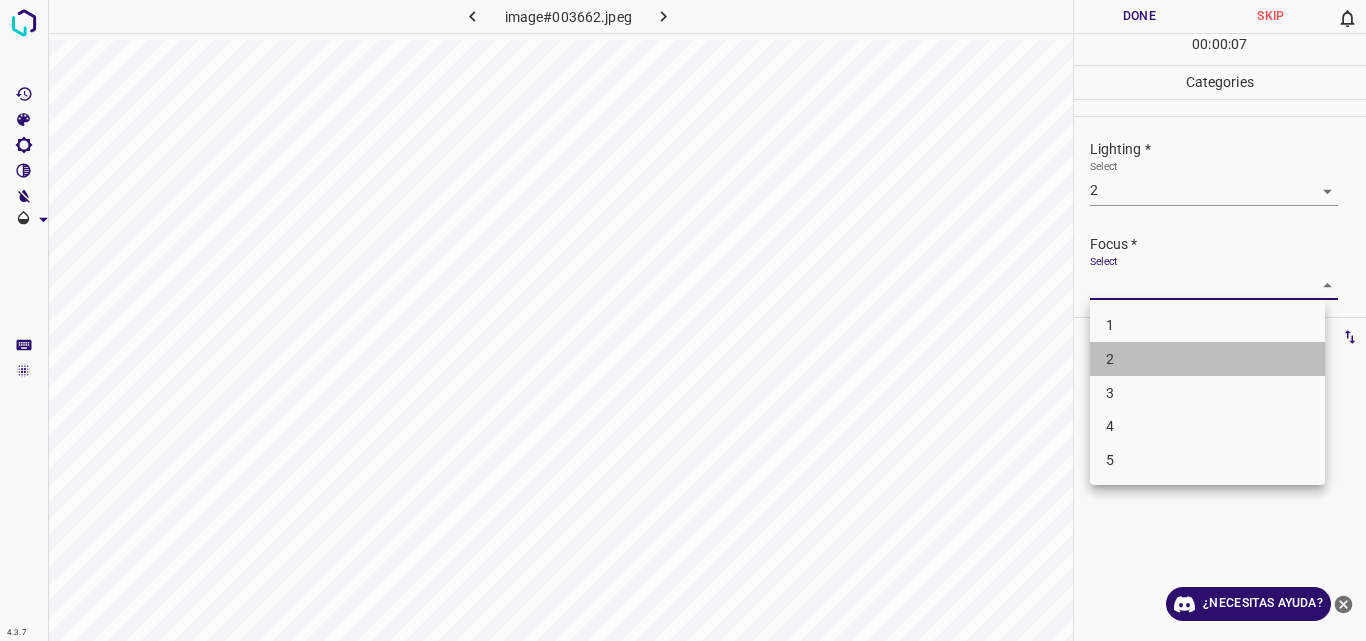 click on "2" at bounding box center (1207, 359) 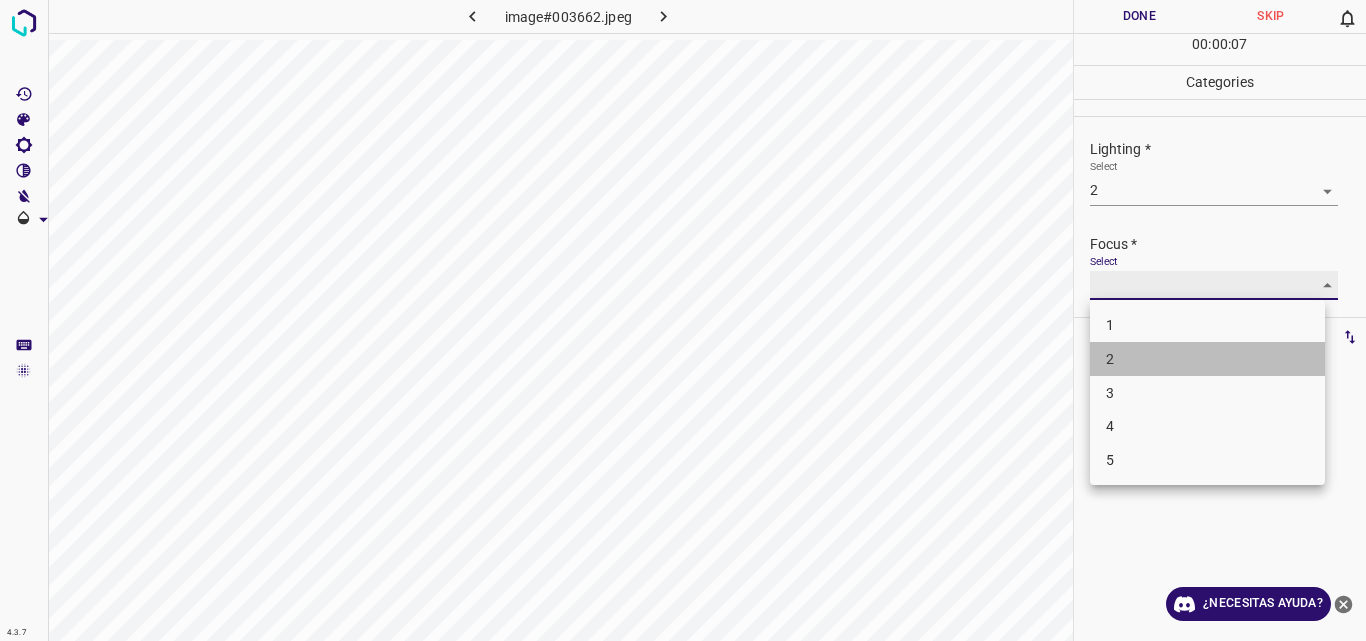 type on "2" 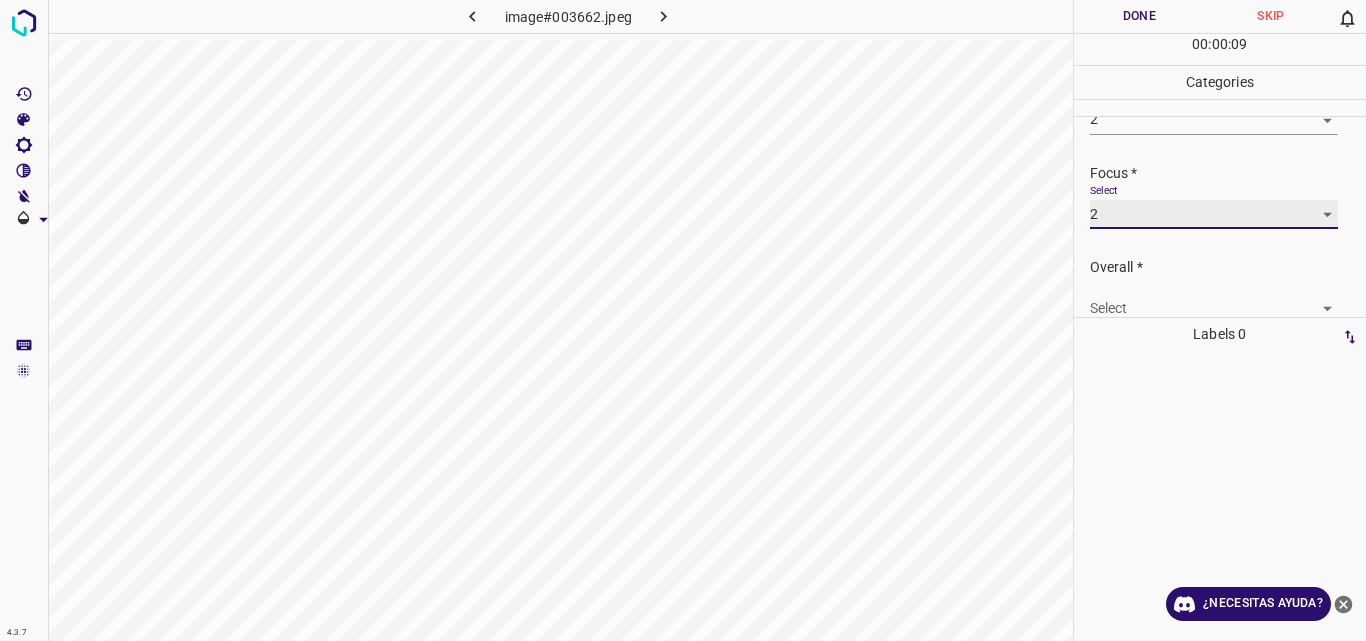 scroll, scrollTop: 98, scrollLeft: 0, axis: vertical 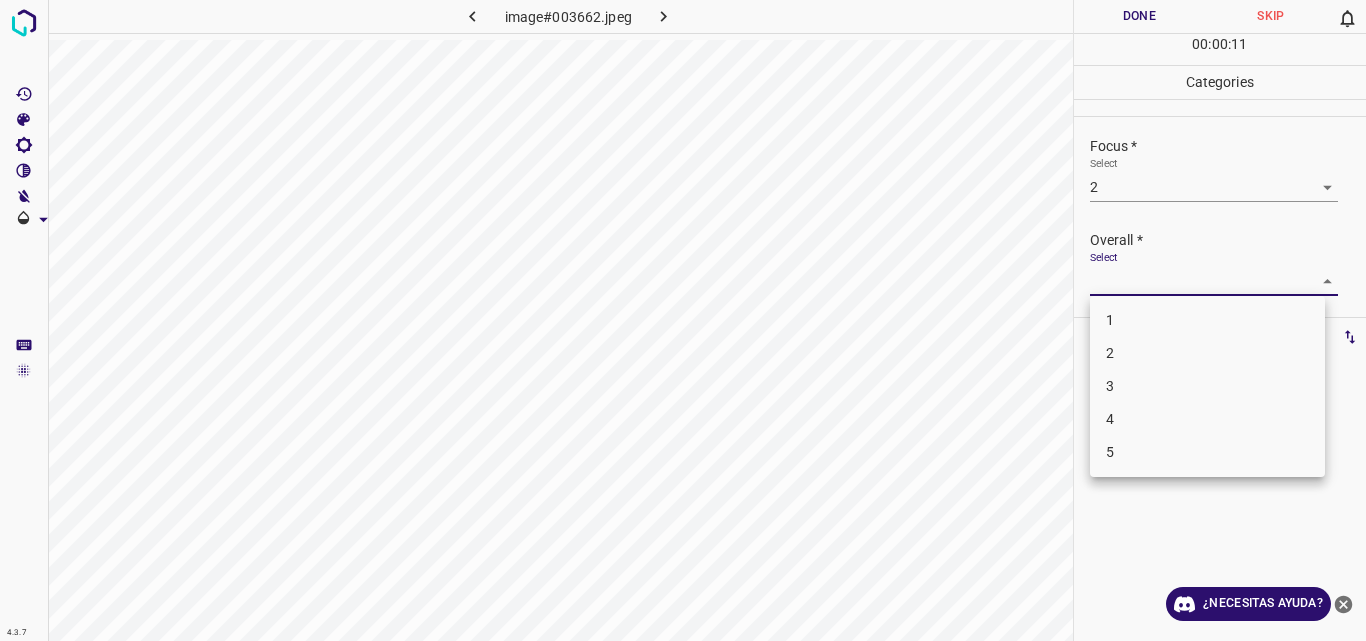 click on "4.3.7 image#003662.jpeg Done Skip 0 00   : 00   : 11   Categories Lighting *  Select 2 2 Focus *  Select 2 2 Overall *  Select ​ Labels   0 Categories 1 Lighting 2 Focus 3 Overall Tools Space Change between modes (Draw & Edit) I Auto labeling R Restore zoom M Zoom in N Zoom out Delete Delete selecte label Filters Z Restore filters X Saturation filter C Brightness filter V Contrast filter B Gray scale filter General O Download ¿Necesitas ayuda? Original text Rate this translation Your feedback will be used to help improve Google Translate - Texto - Esconder - Borrar 1 2 3 4 5" at bounding box center [683, 320] 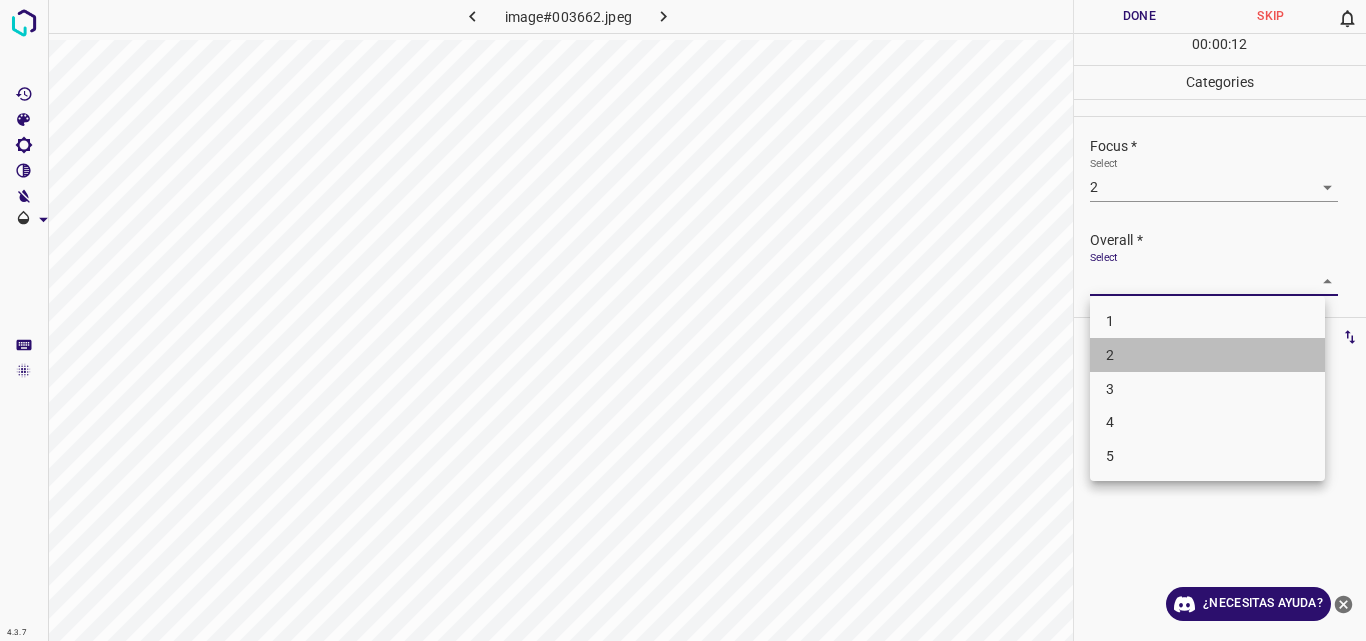 click on "2" at bounding box center [1207, 355] 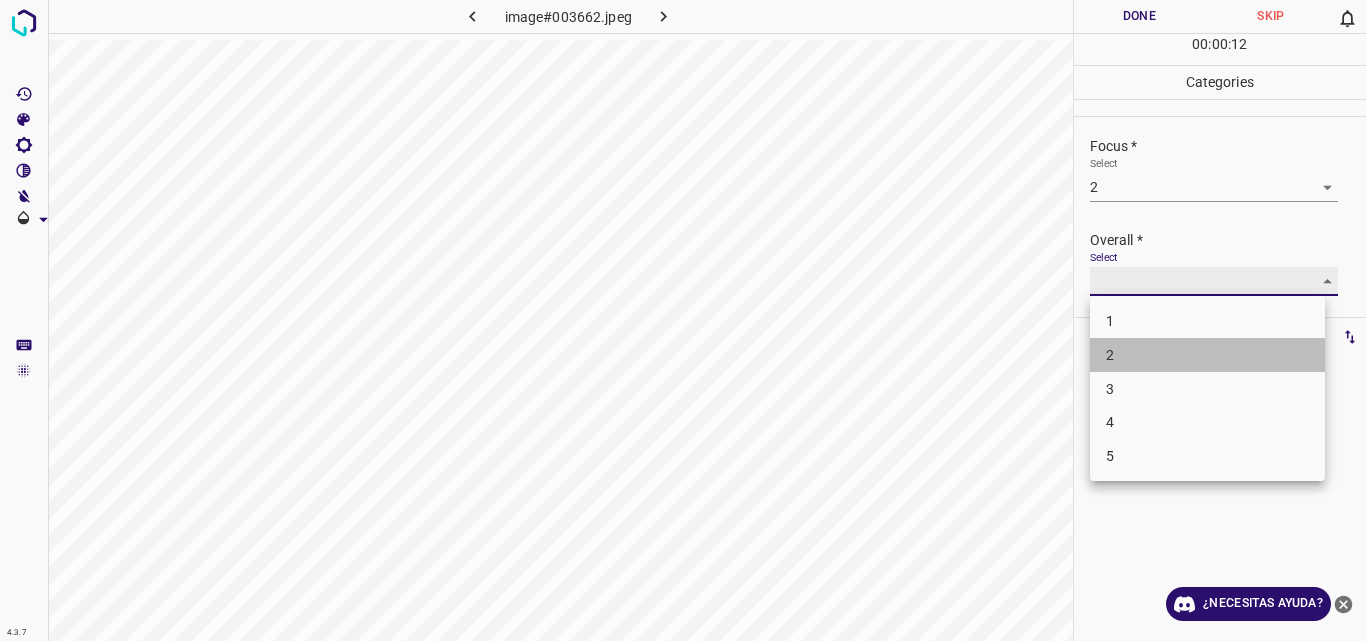 type on "2" 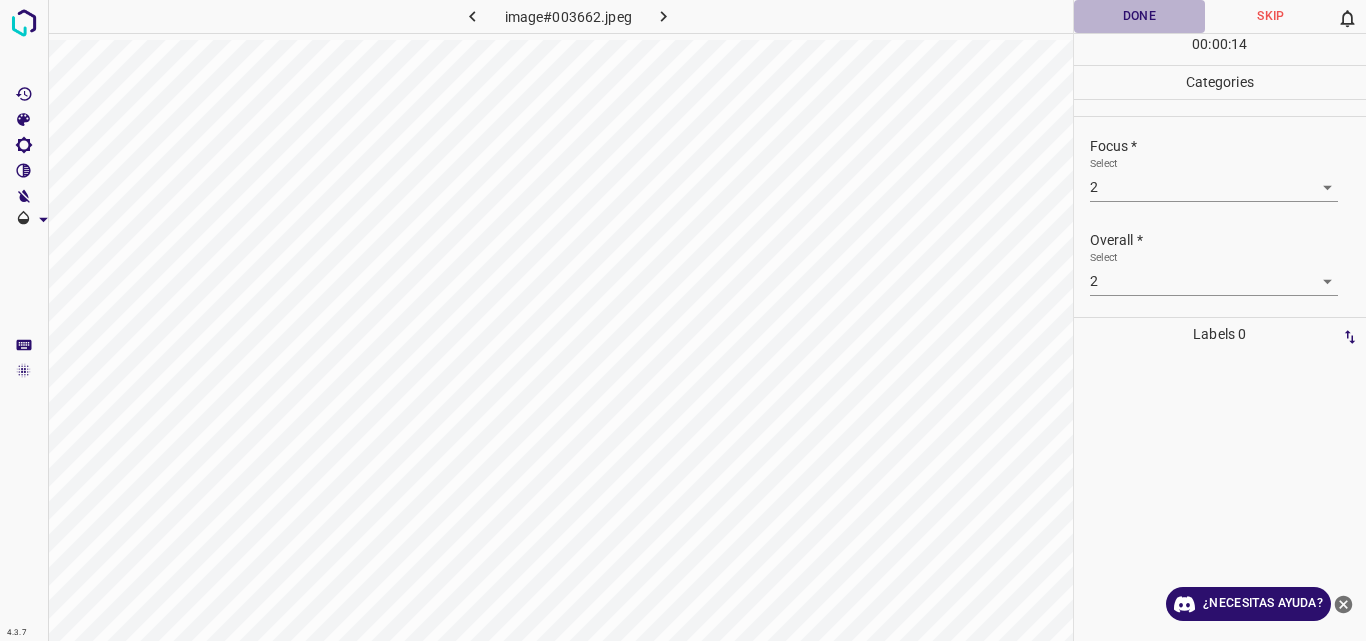 click on "Done" at bounding box center (1140, 16) 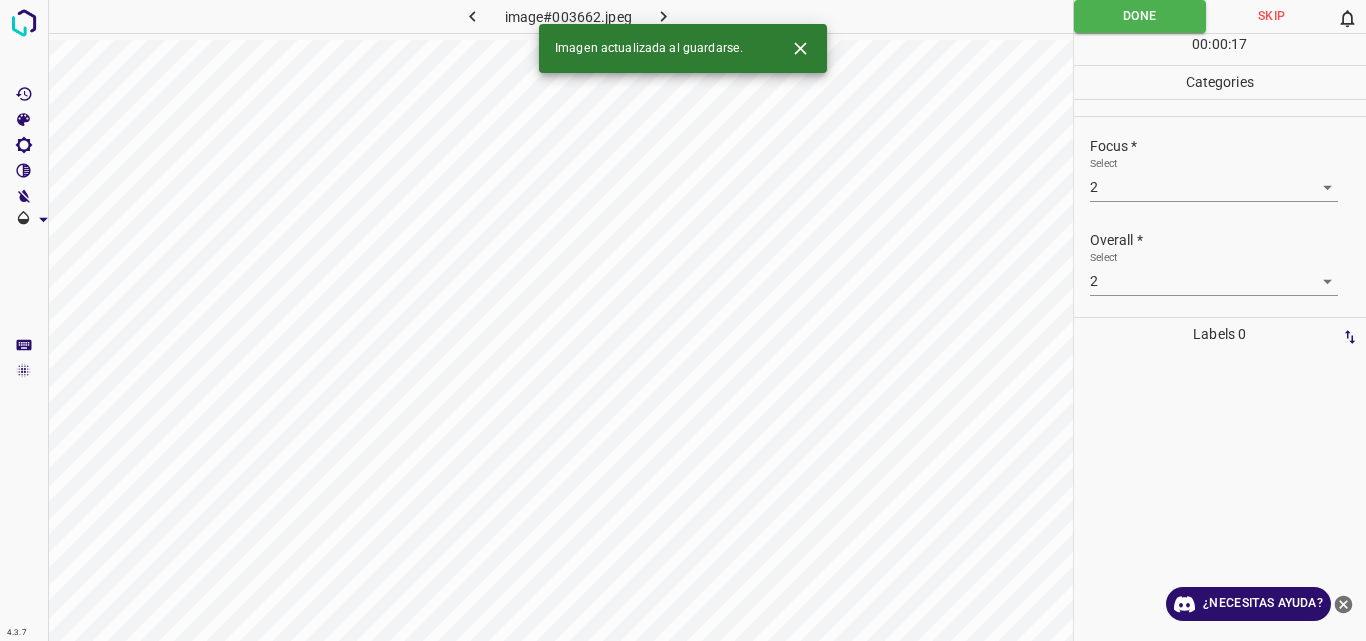 click 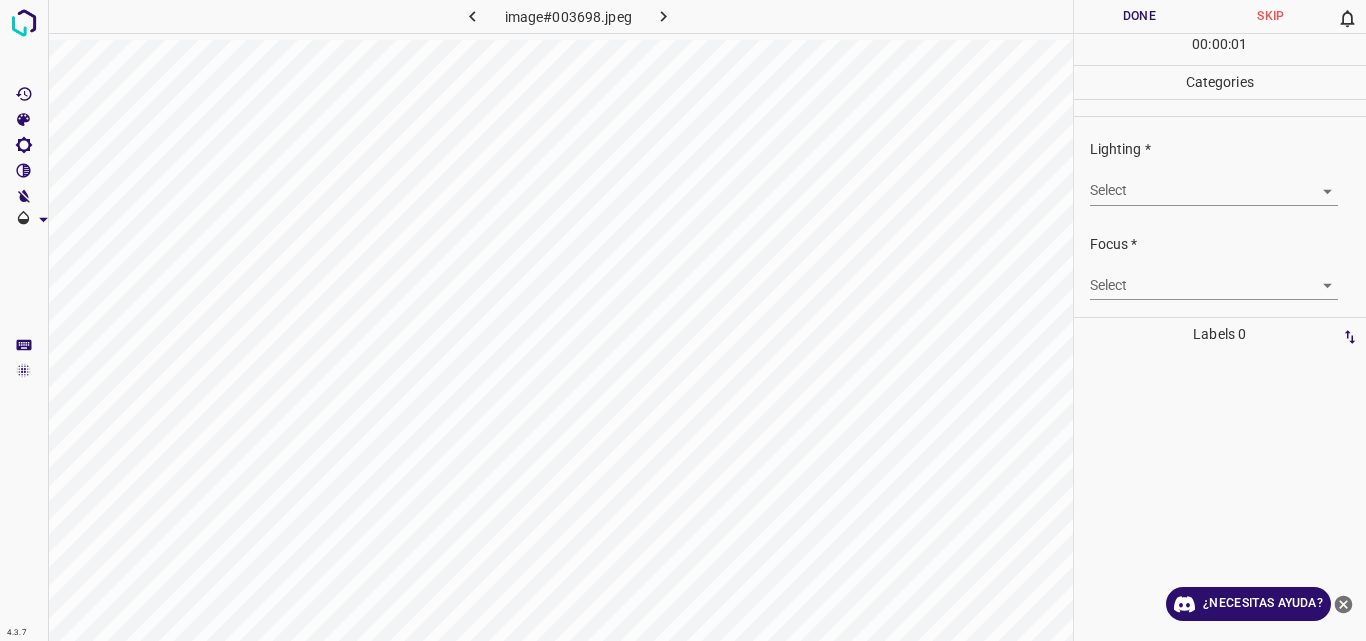 click on "4.3.7 image#003698.jpeg Done Skip 0 00   : 00   : 01   Categories Lighting *  Select ​ Focus *  Select ​ Overall *  Select ​ Labels   0 Categories 1 Lighting 2 Focus 3 Overall Tools Space Change between modes (Draw & Edit) I Auto labeling R Restore zoom M Zoom in N Zoom out Delete Delete selecte label Filters Z Restore filters X Saturation filter C Brightness filter V Contrast filter B Gray scale filter General O Download ¿Necesitas ayuda? Original text Rate this translation Your feedback will be used to help improve Google Translate - Texto - Esconder - Borrar" at bounding box center (683, 320) 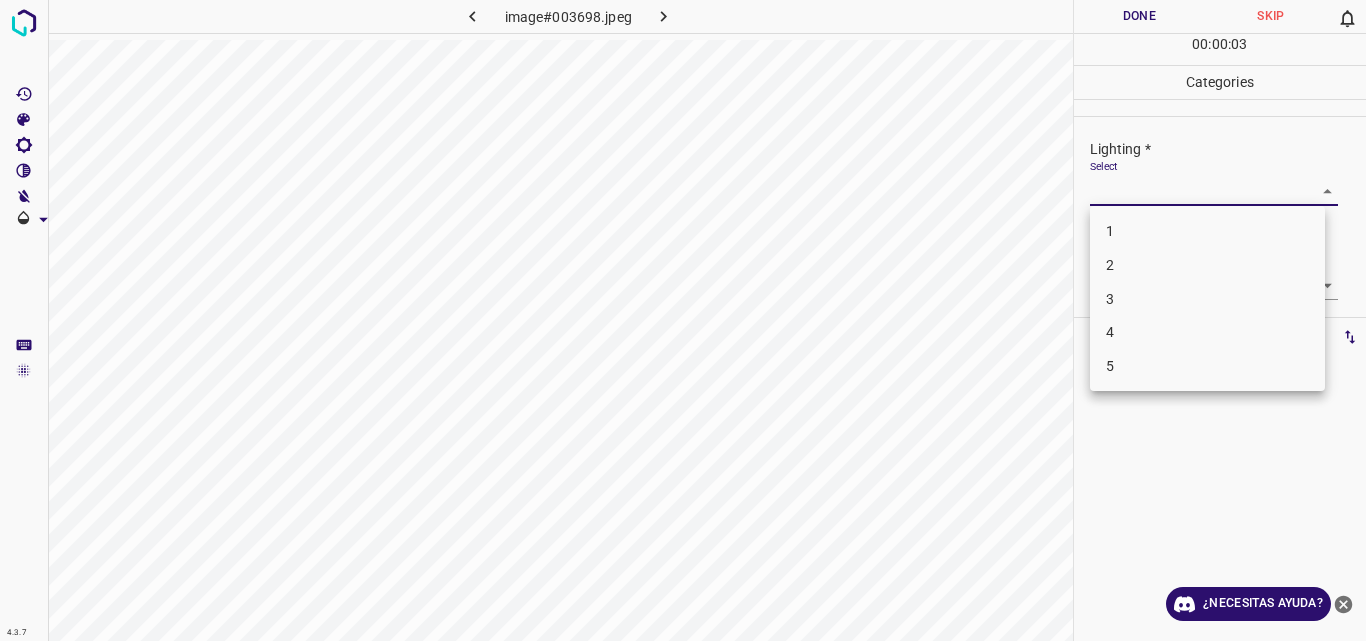click on "3" at bounding box center [1207, 299] 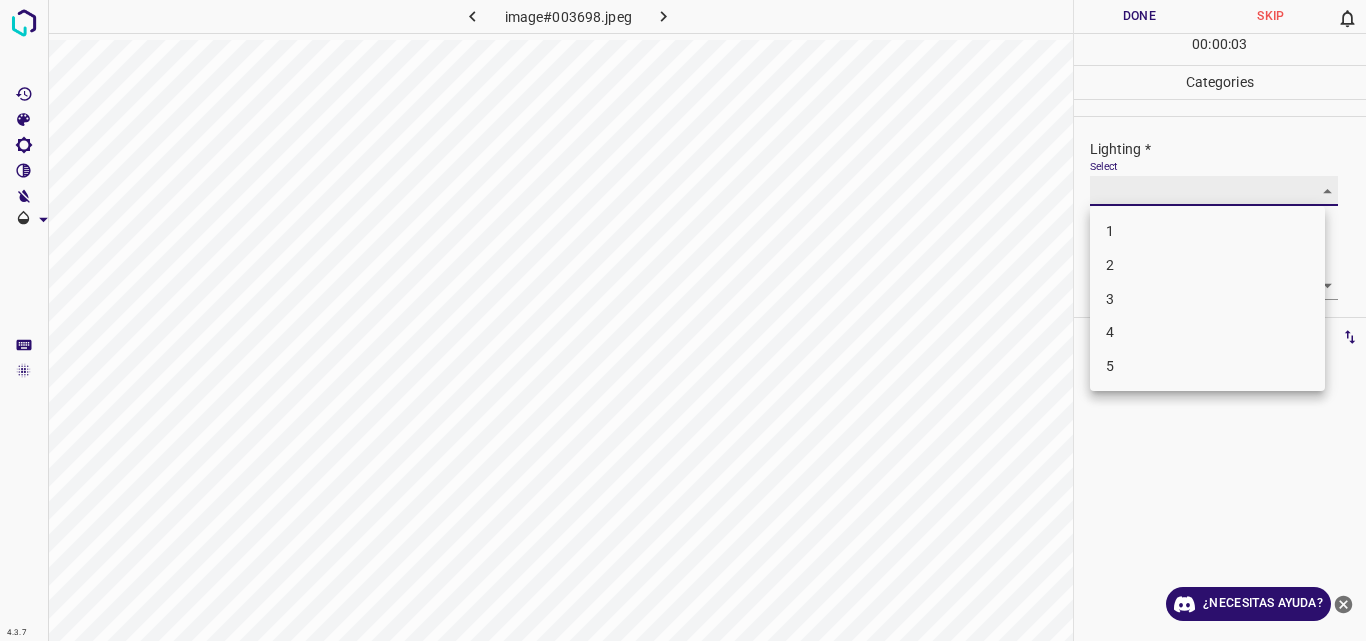 type on "3" 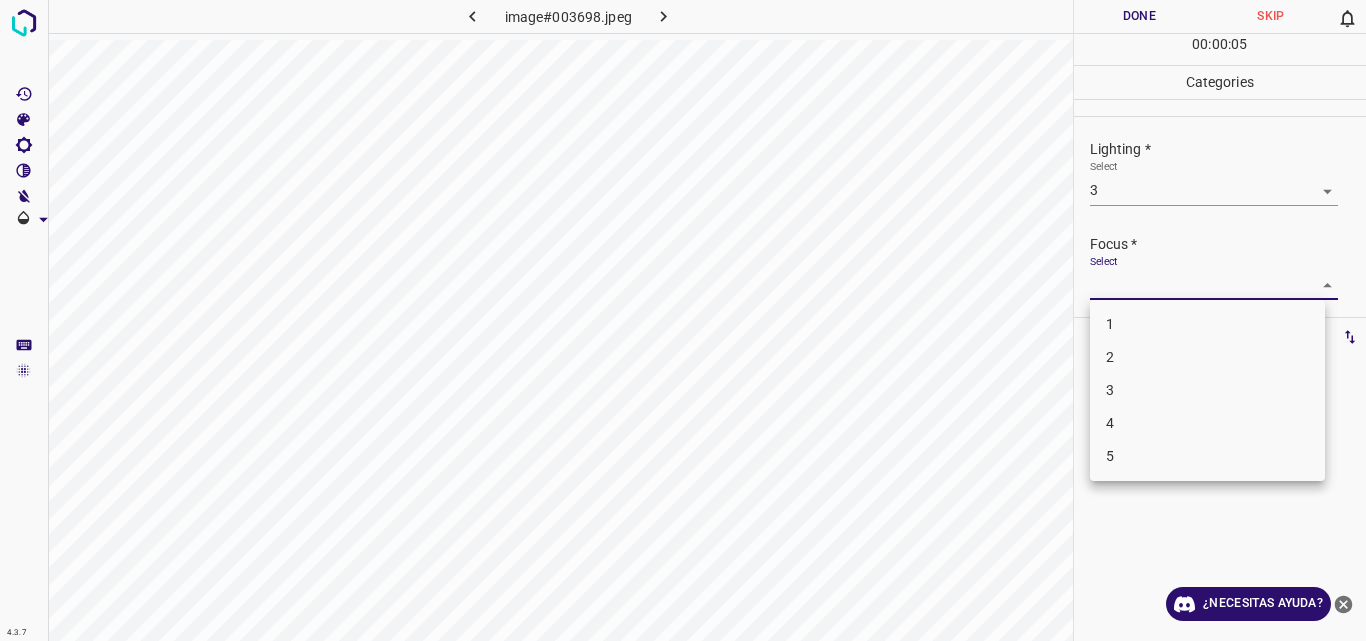 click on "4.3.7 image#003698.jpeg Done Skip 0 00   : 00   : 05   Categories Lighting *  Select 3 3 Focus *  Select ​ Overall *  Select ​ Labels   0 Categories 1 Lighting 2 Focus 3 Overall Tools Space Change between modes (Draw & Edit) I Auto labeling R Restore zoom M Zoom in N Zoom out Delete Delete selecte label Filters Z Restore filters X Saturation filter C Brightness filter V Contrast filter B Gray scale filter General O Download ¿Necesitas ayuda? Original text Rate this translation Your feedback will be used to help improve Google Translate - Texto - Esconder - Borrar 1 2 3 4 5" at bounding box center (683, 320) 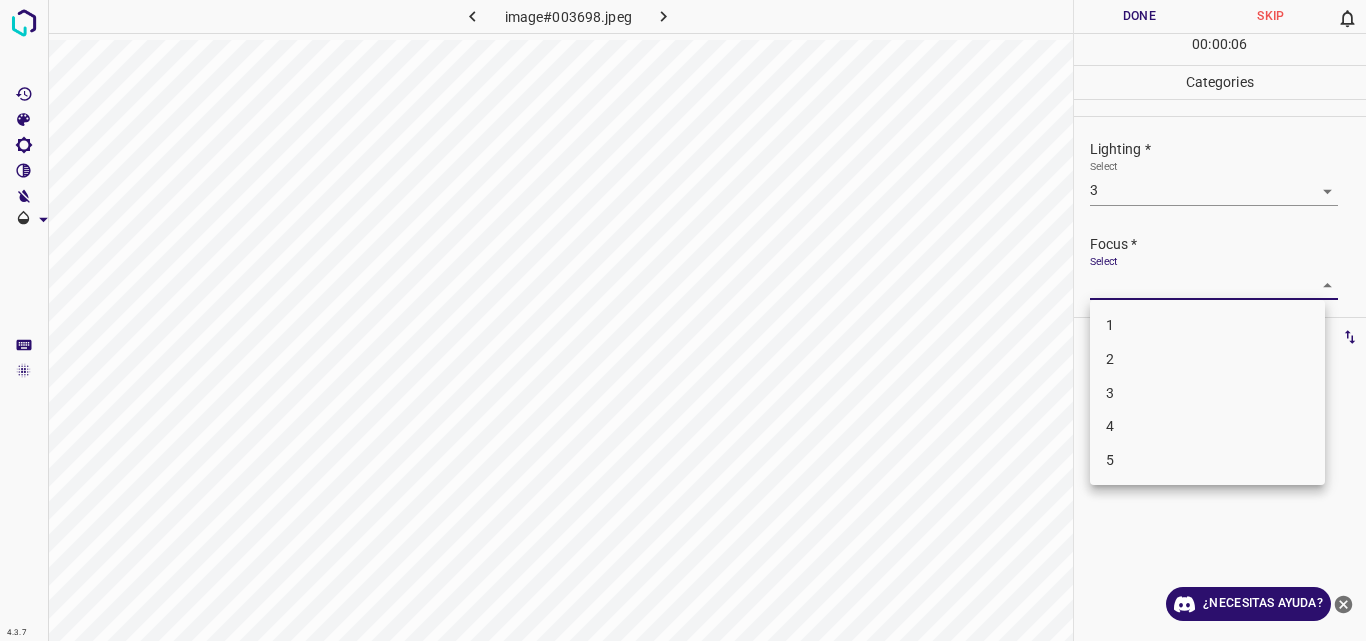 click on "3" at bounding box center (1207, 393) 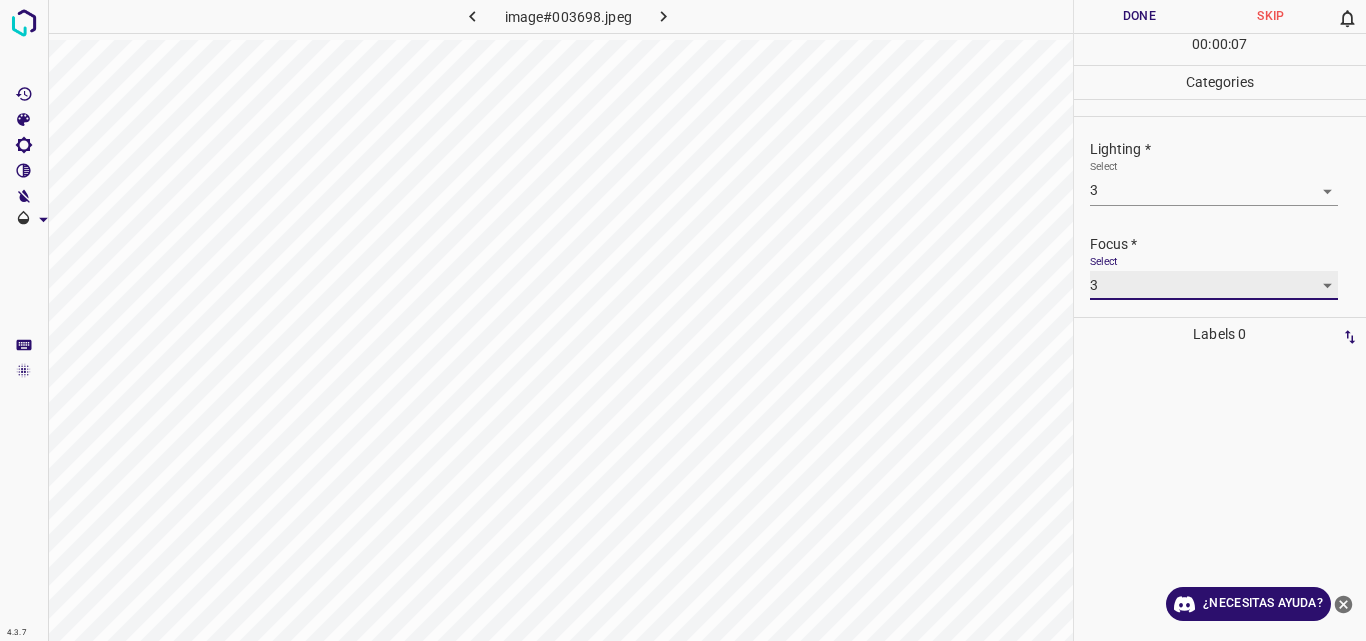 type on "3" 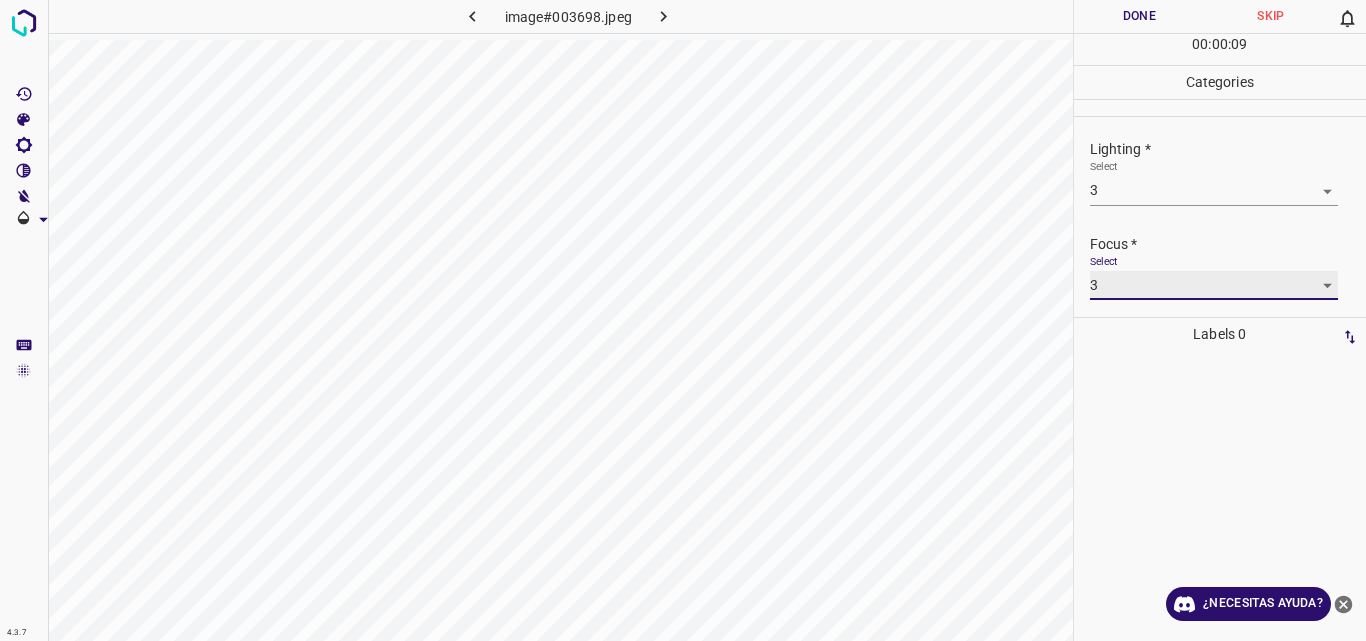 scroll, scrollTop: 98, scrollLeft: 0, axis: vertical 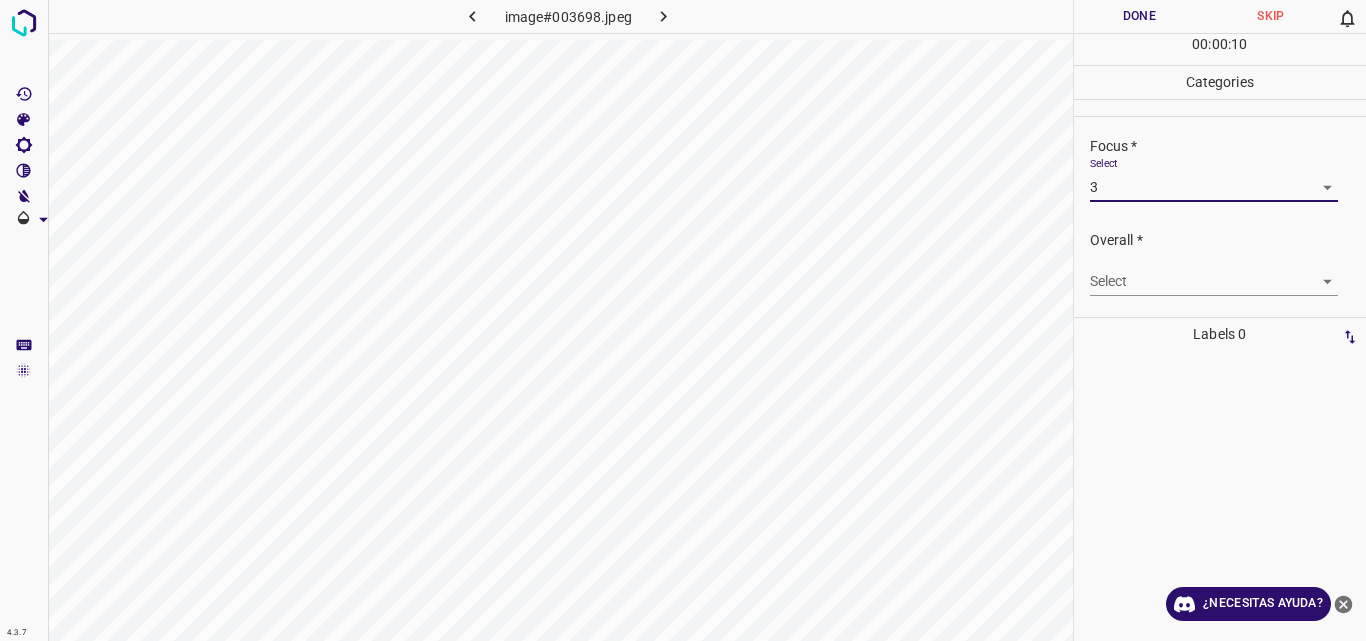 click on "4.3.7 image#003698.jpeg Done Skip 0 00   : 00   : 10   Categories Lighting *  Select 3 3 Focus *  Select 3 3 Overall *  Select ​ Labels   0 Categories 1 Lighting 2 Focus 3 Overall Tools Space Change between modes (Draw & Edit) I Auto labeling R Restore zoom M Zoom in N Zoom out Delete Delete selecte label Filters Z Restore filters X Saturation filter C Brightness filter V Contrast filter B Gray scale filter General O Download ¿Necesitas ayuda? Original text Rate this translation Your feedback will be used to help improve Google Translate - Texto - Esconder - Borrar" at bounding box center (683, 320) 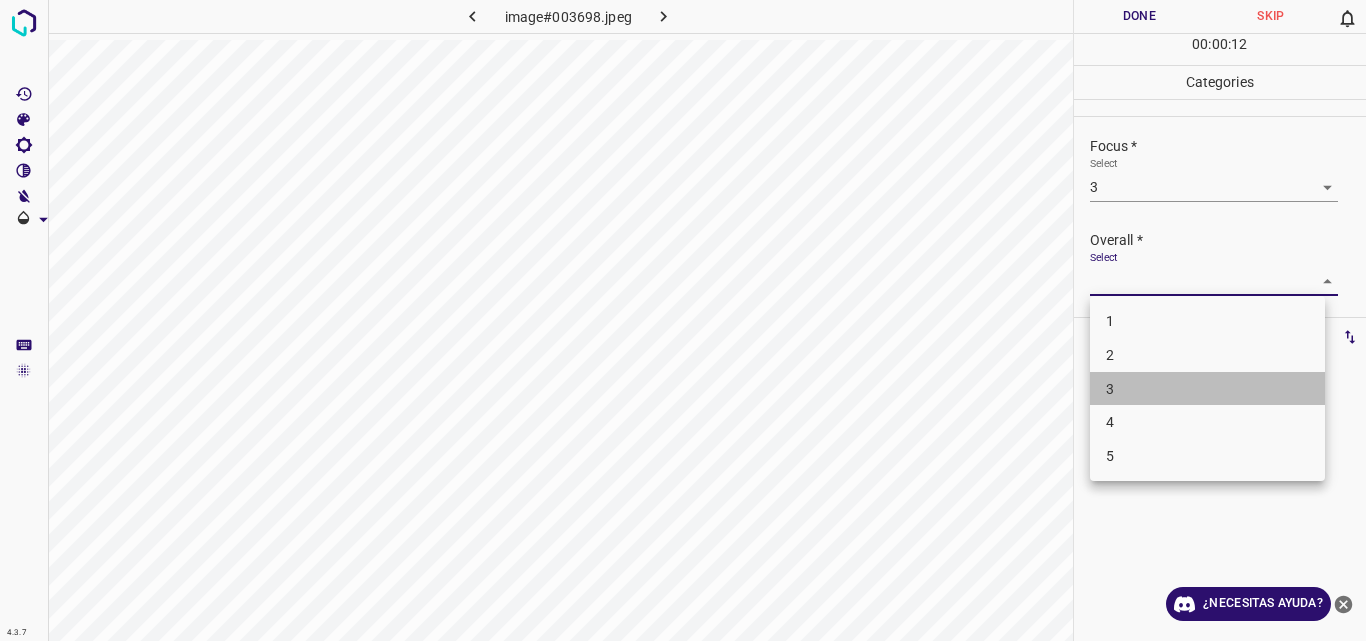 click on "3" at bounding box center [1207, 389] 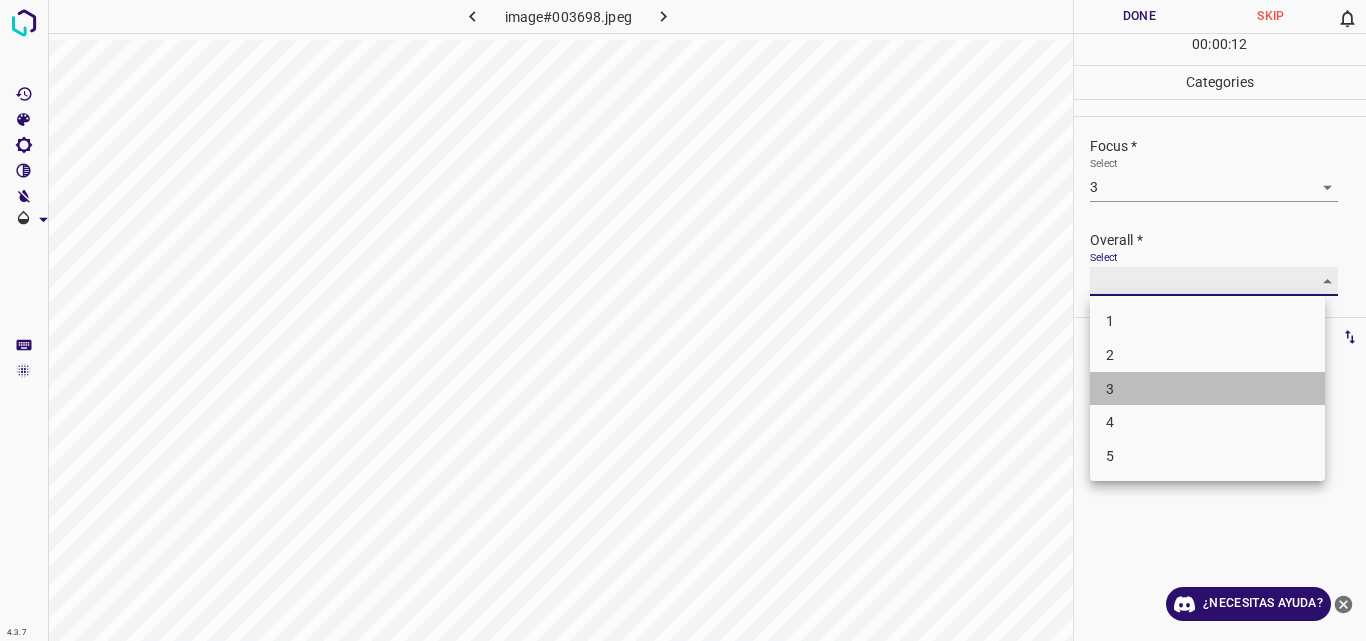 type on "3" 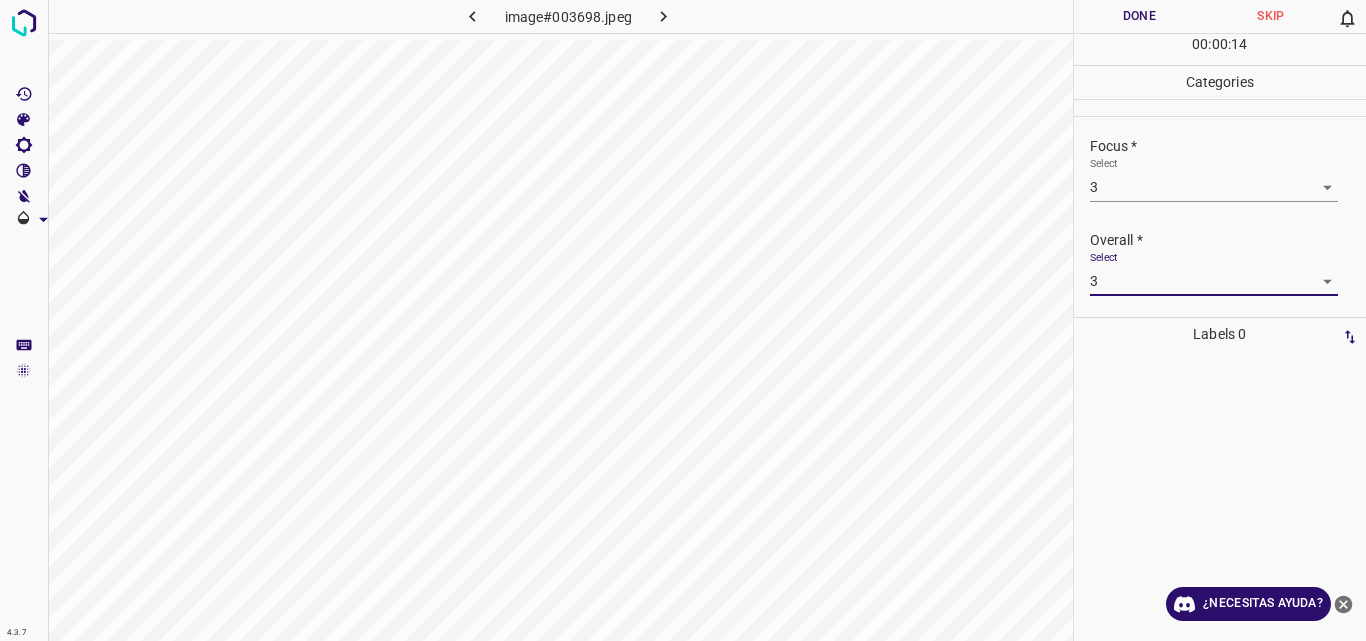 click on "Done" at bounding box center (1140, 16) 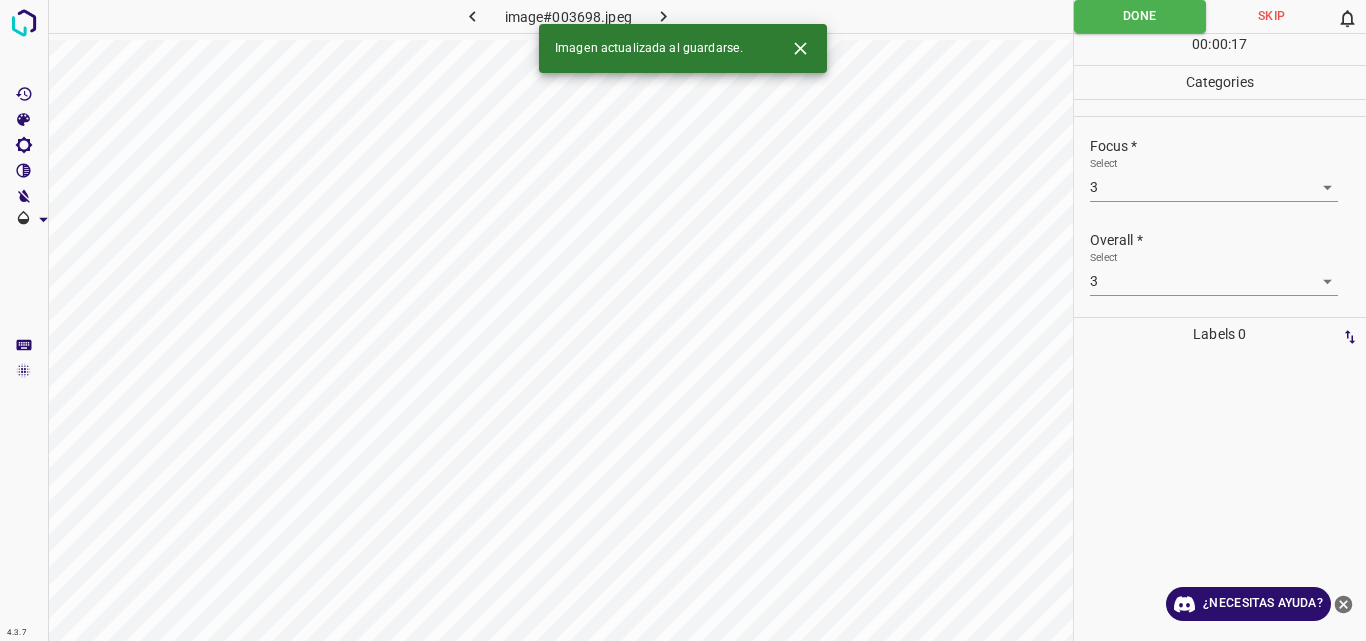 click 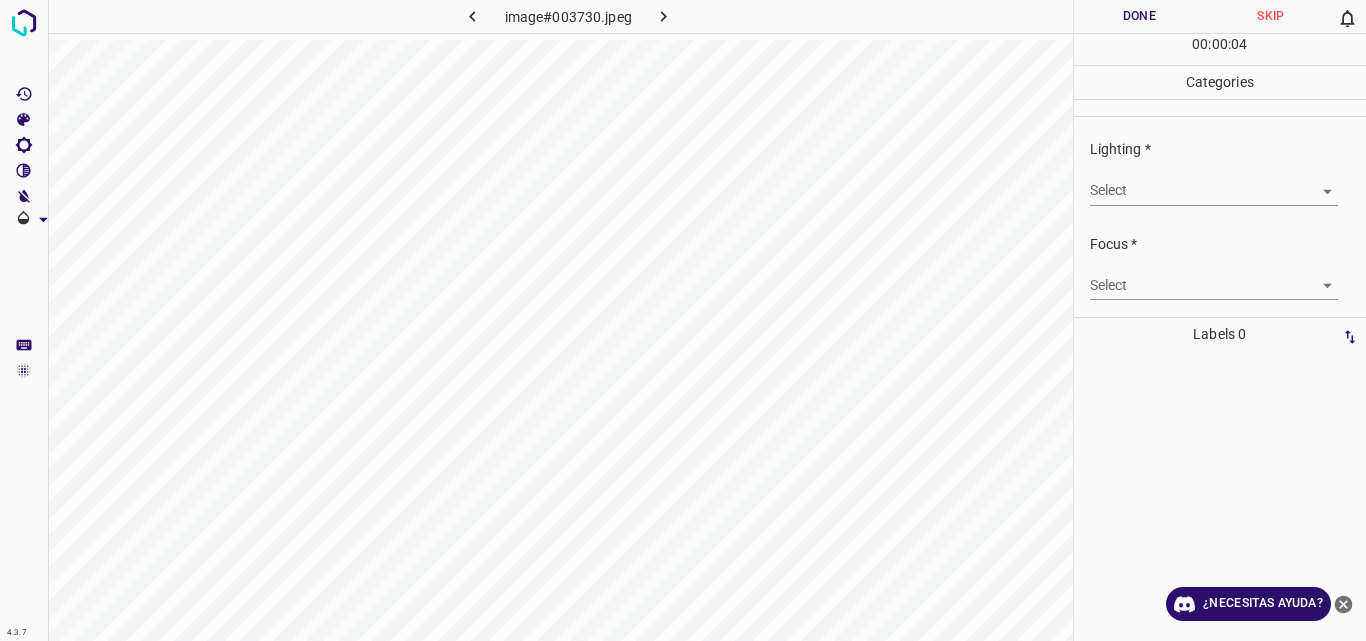 click on "4.3.7 image#003730.jpeg Done Skip 0 00   : 00   : 04   Categories Lighting *  Select ​ Focus *  Select ​ Overall *  Select ​ Labels   0 Categories 1 Lighting 2 Focus 3 Overall Tools Space Change between modes (Draw & Edit) I Auto labeling R Restore zoom M Zoom in N Zoom out Delete Delete selecte label Filters Z Restore filters X Saturation filter C Brightness filter V Contrast filter B Gray scale filter General O Download ¿Necesitas ayuda? Original text Rate this translation Your feedback will be used to help improve Google Translate - Texto - Esconder - Borrar" at bounding box center [683, 320] 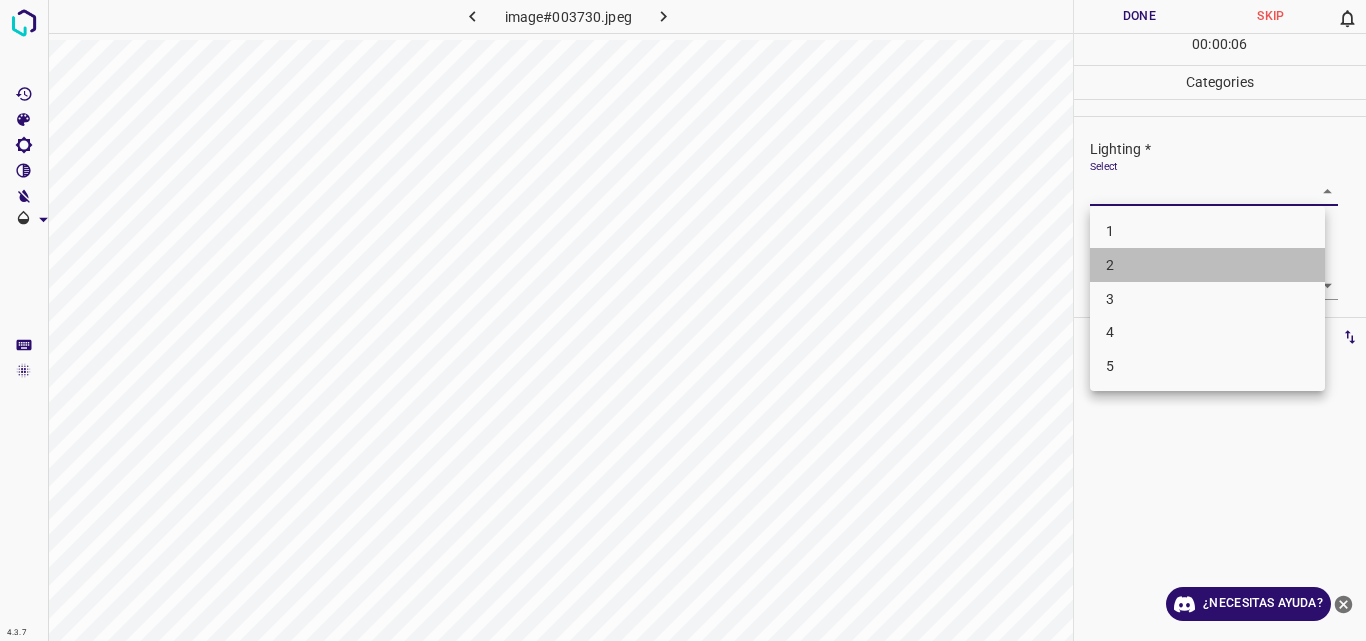 click on "2" at bounding box center [1207, 265] 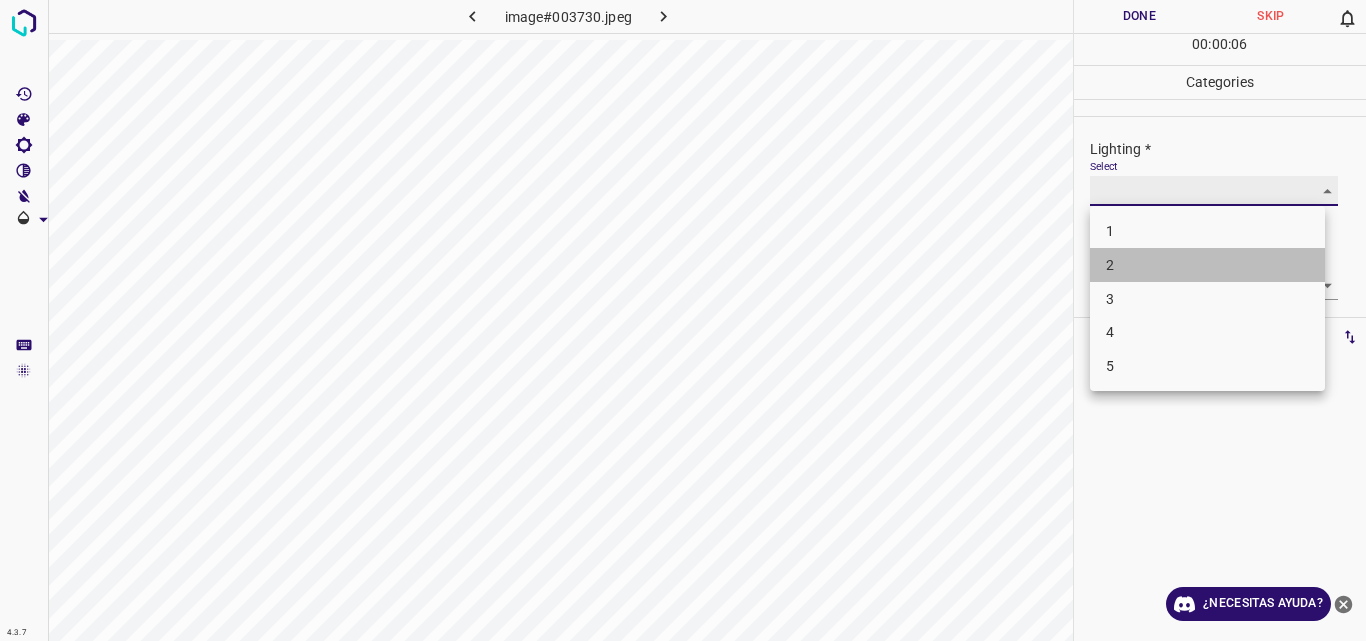 type on "2" 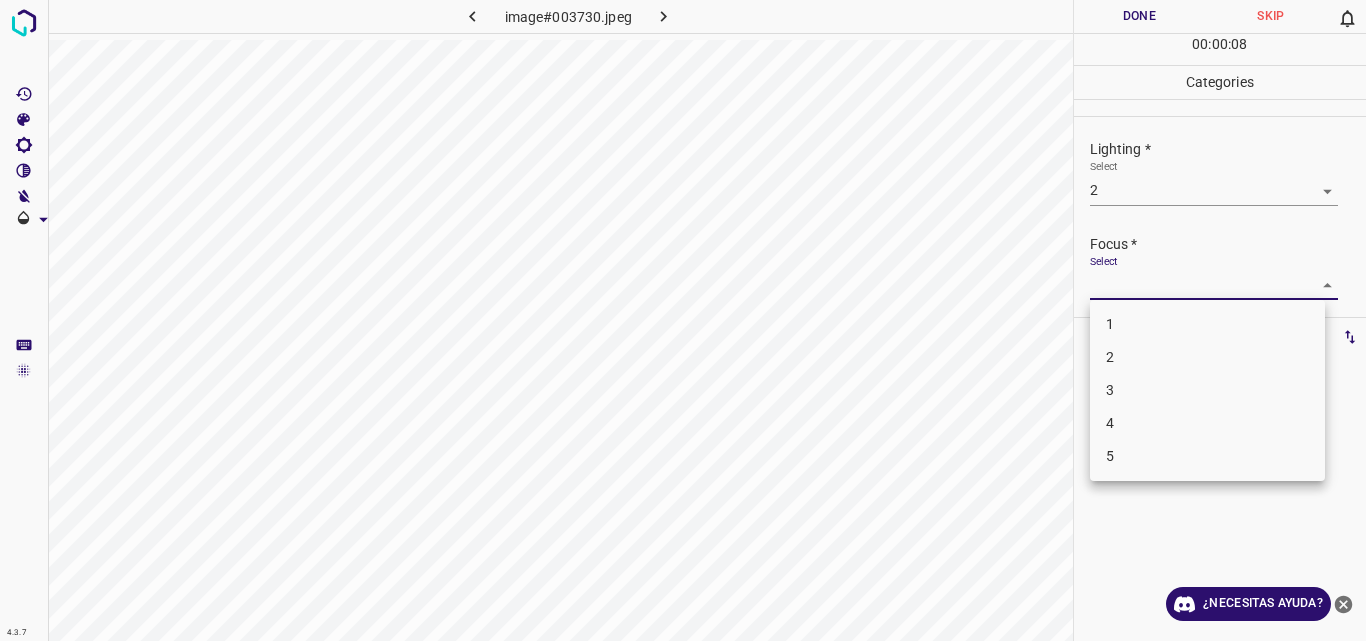 click on "4.3.7 image#003730.jpeg Done Skip 0 00   : 00   : 08   Categories Lighting *  Select 2 2 Focus *  Select ​ Overall *  Select ​ Labels   0 Categories 1 Lighting 2 Focus 3 Overall Tools Space Change between modes (Draw & Edit) I Auto labeling R Restore zoom M Zoom in N Zoom out Delete Delete selecte label Filters Z Restore filters X Saturation filter C Brightness filter V Contrast filter B Gray scale filter General O Download ¿Necesitas ayuda? Original text Rate this translation Your feedback will be used to help improve Google Translate - Texto - Esconder - Borrar 1 2 3 4 5" at bounding box center (683, 320) 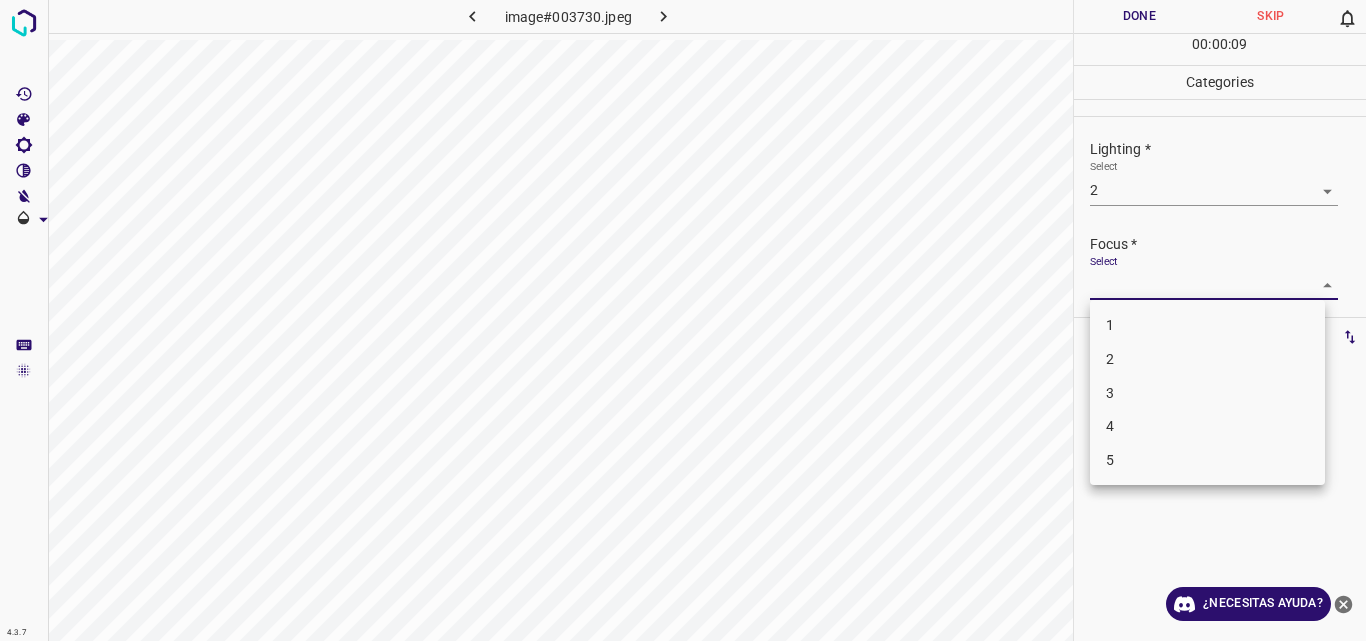 click on "2" at bounding box center (1207, 359) 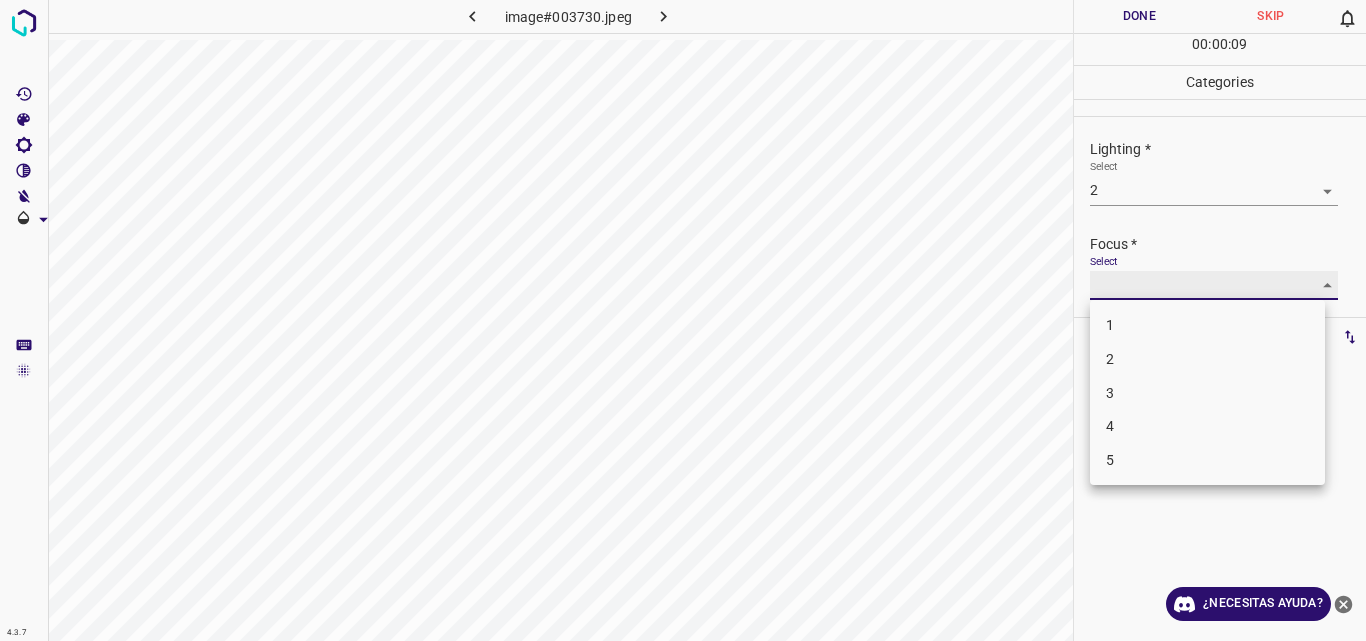 type on "2" 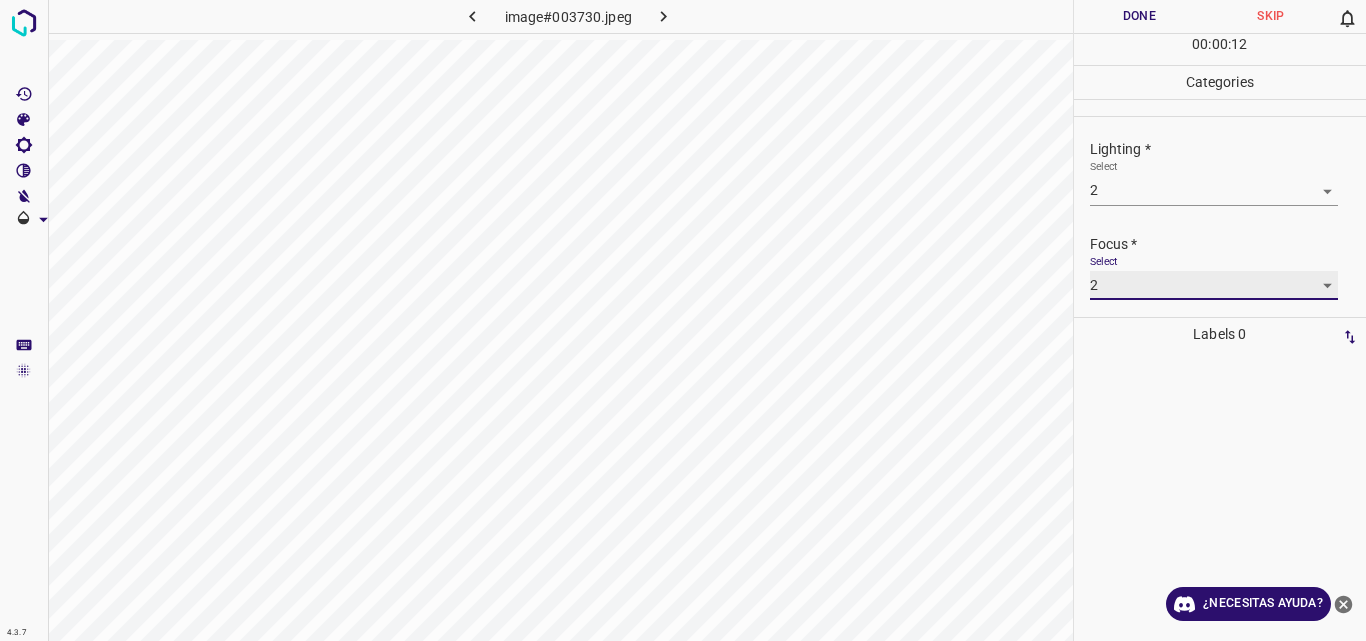 scroll, scrollTop: 98, scrollLeft: 0, axis: vertical 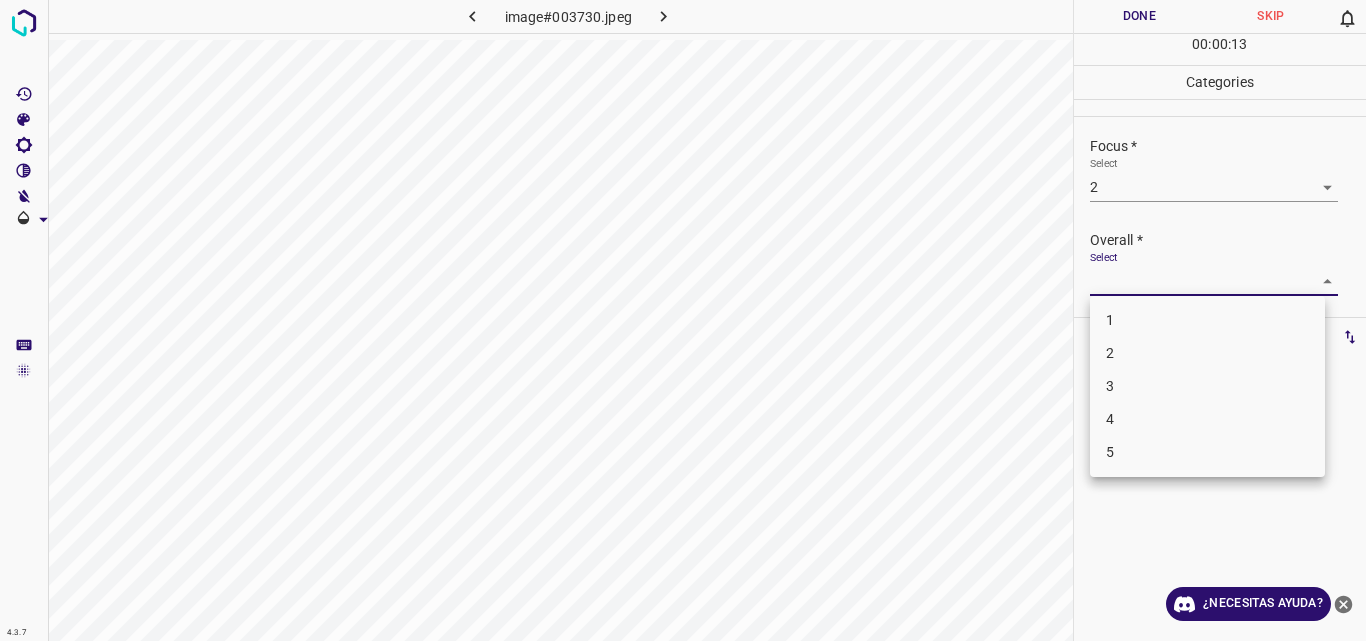 click on "4.3.7 image#003730.jpeg Done Skip 0 00   : 00   : 13   Categories Lighting *  Select 2 2 Focus *  Select 2 2 Overall *  Select ​ Labels   0 Categories 1 Lighting 2 Focus 3 Overall Tools Space Change between modes (Draw & Edit) I Auto labeling R Restore zoom M Zoom in N Zoom out Delete Delete selecte label Filters Z Restore filters X Saturation filter C Brightness filter V Contrast filter B Gray scale filter General O Download ¿Necesitas ayuda? Original text Rate this translation Your feedback will be used to help improve Google Translate - Texto - Esconder - Borrar 1 2 3 4 5" at bounding box center [683, 320] 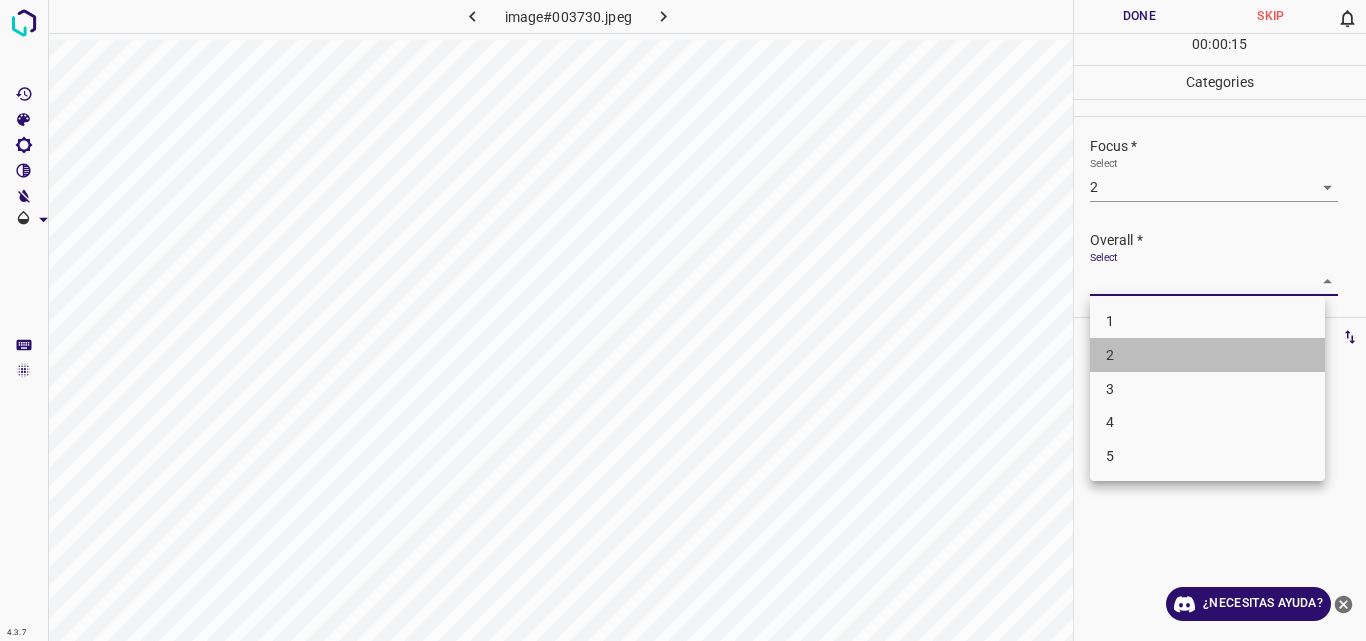 click on "2" at bounding box center [1207, 355] 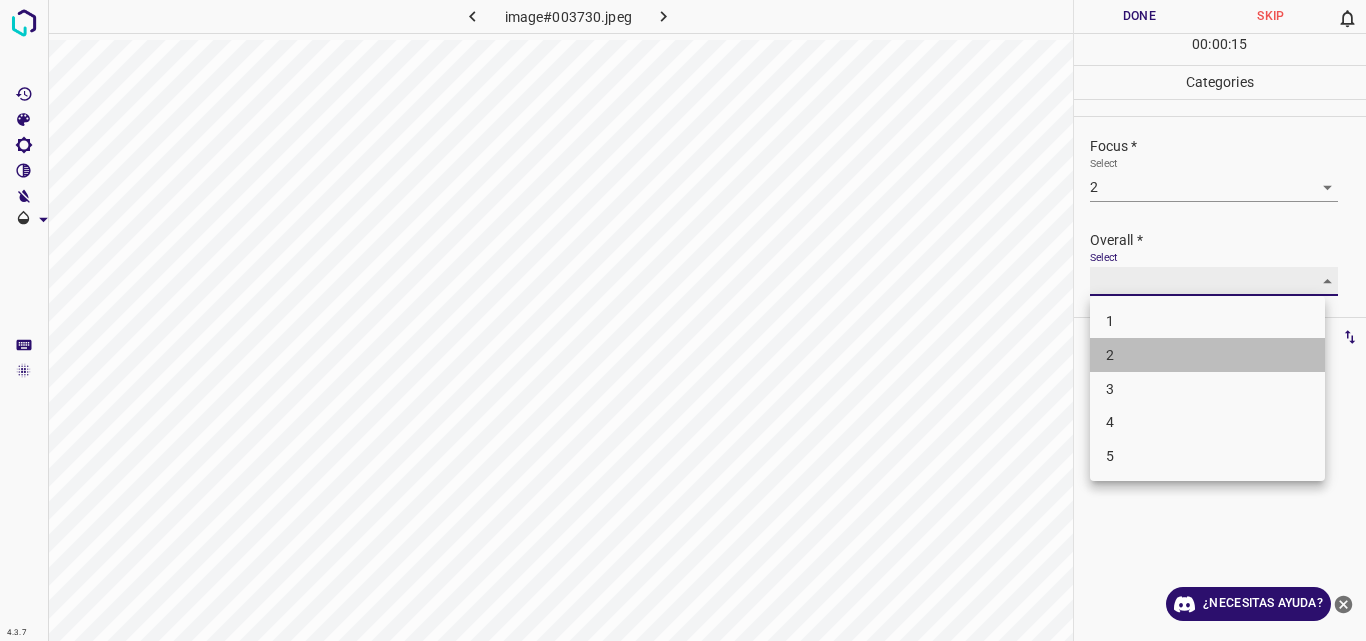 type on "2" 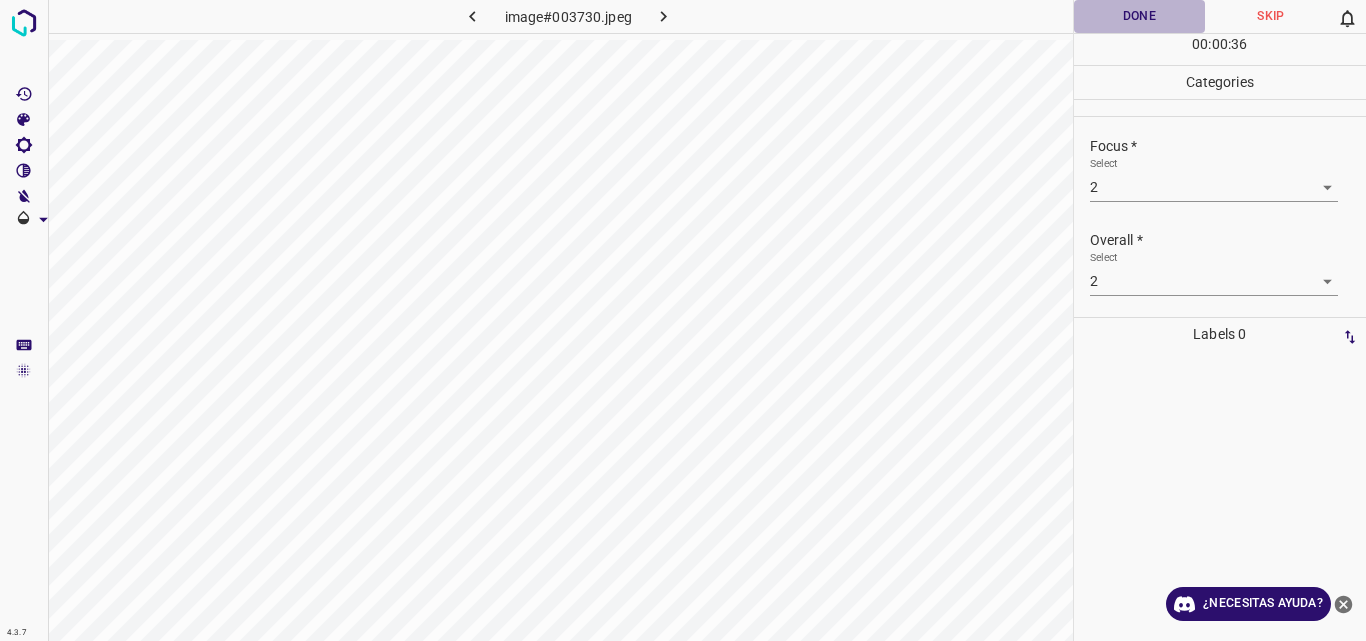 click on "Done" at bounding box center [1140, 16] 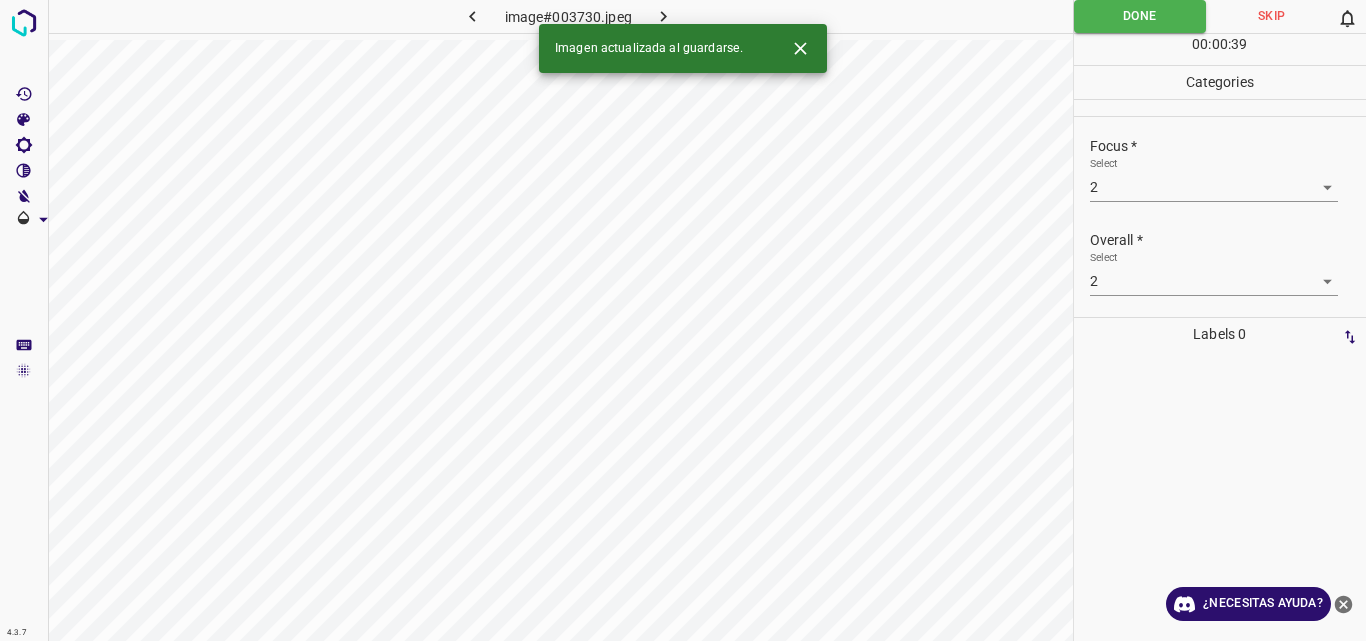 click 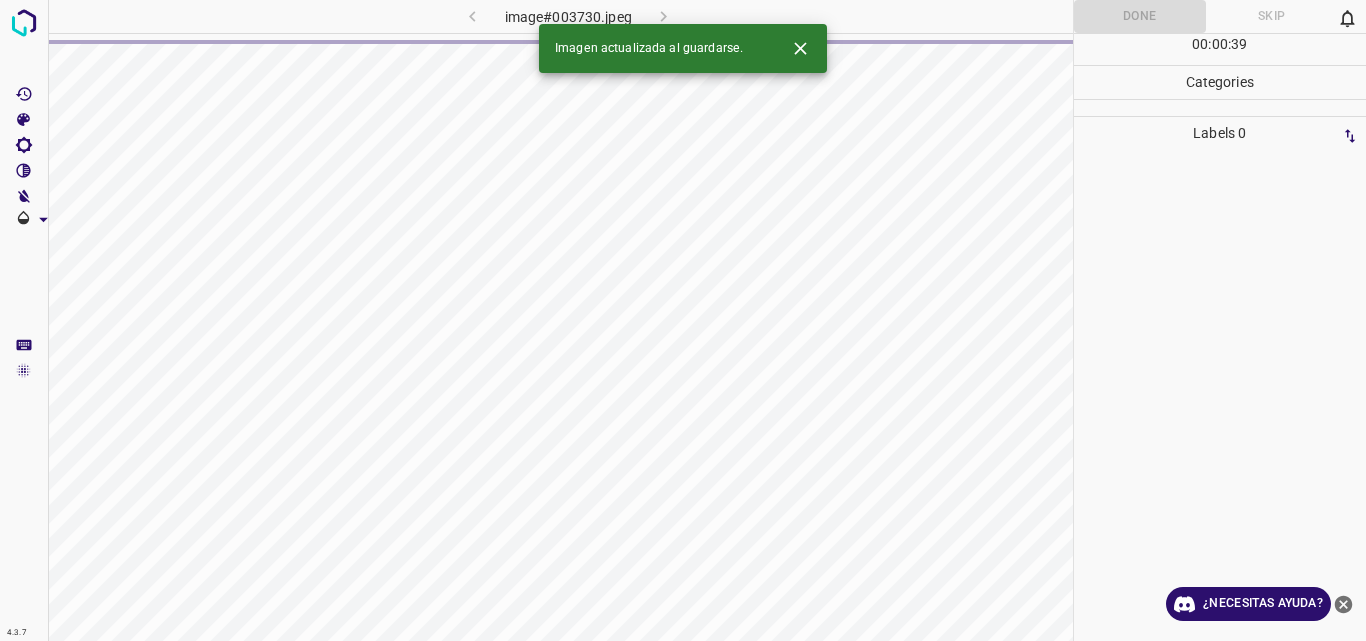 click on "Imagen actualizada al guardarse." at bounding box center [683, 48] 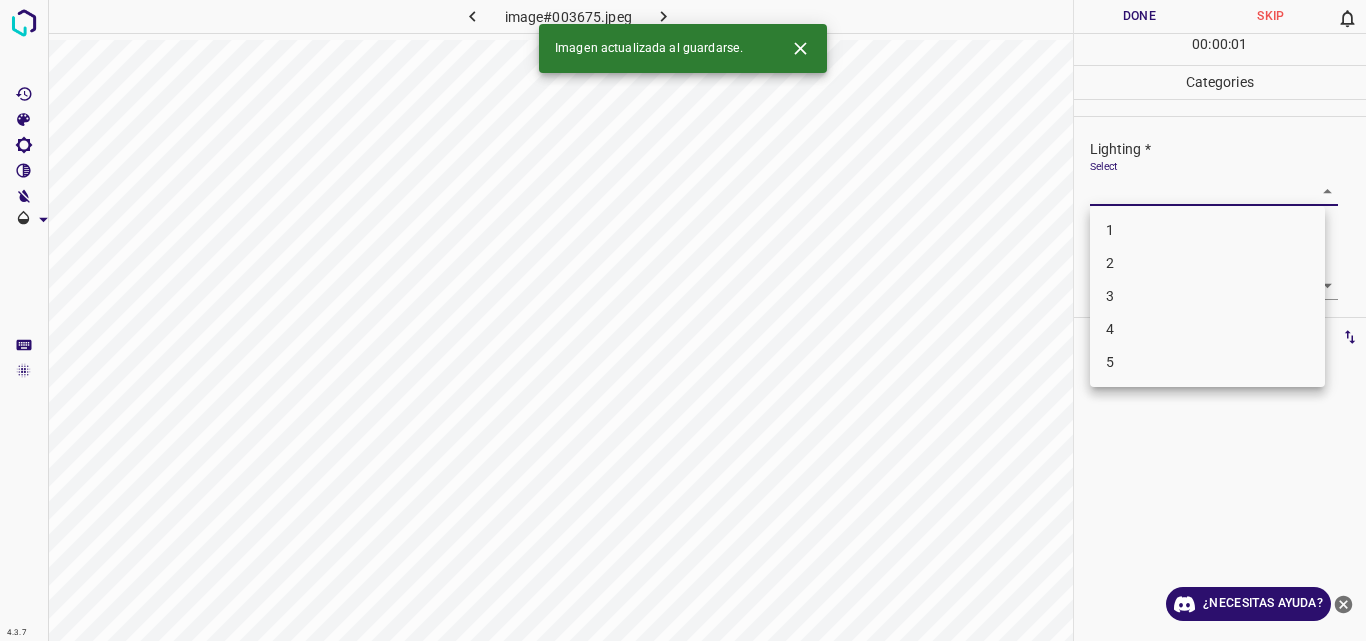 click on "4.3.7 image#003675.jpeg Done Skip 0 00   : 00   : 01   Categories Lighting *  Select ​ Focus *  Select ​ Overall *  Select ​ Labels   0 Categories 1 Lighting 2 Focus 3 Overall Tools Space Change between modes (Draw & Edit) I Auto labeling R Restore zoom M Zoom in N Zoom out Delete Delete selecte label Filters Z Restore filters X Saturation filter C Brightness filter V Contrast filter B Gray scale filter General O Download Imagen actualizada al guardarse. ¿Necesitas ayuda? Original text Rate this translation Your feedback will be used to help improve Google Translate - Texto - Esconder - Borrar 1 2 3 4 5" at bounding box center (683, 320) 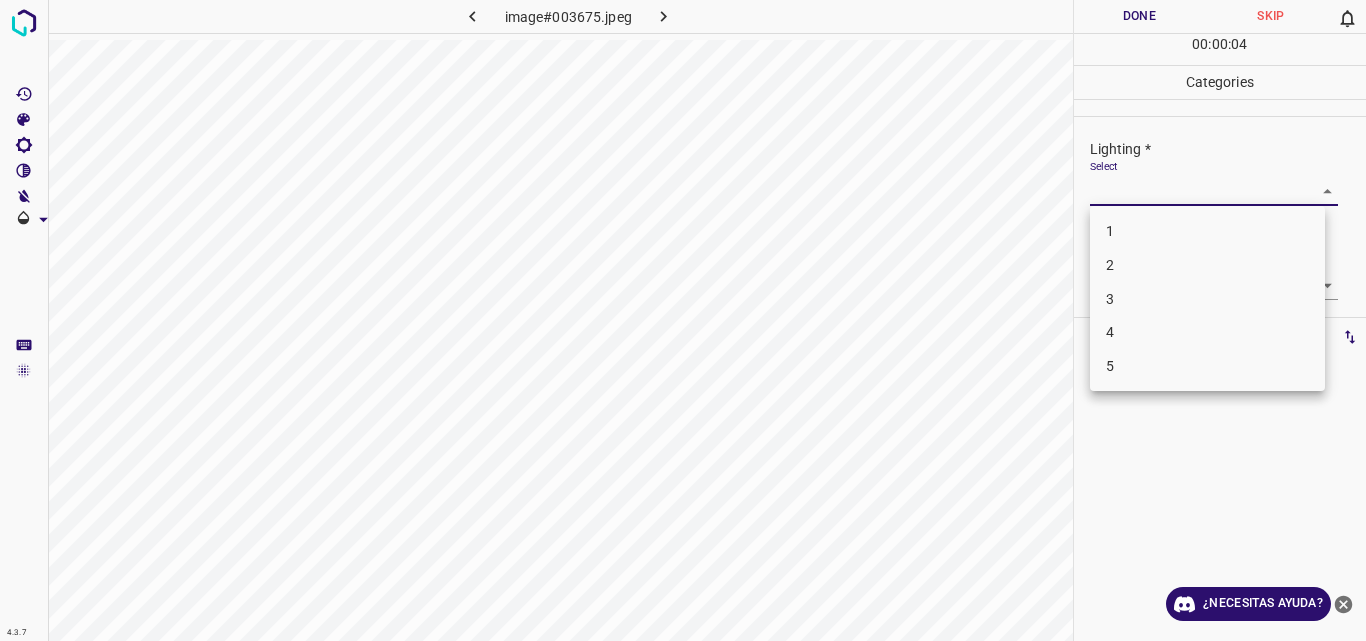 click on "2" at bounding box center (1207, 265) 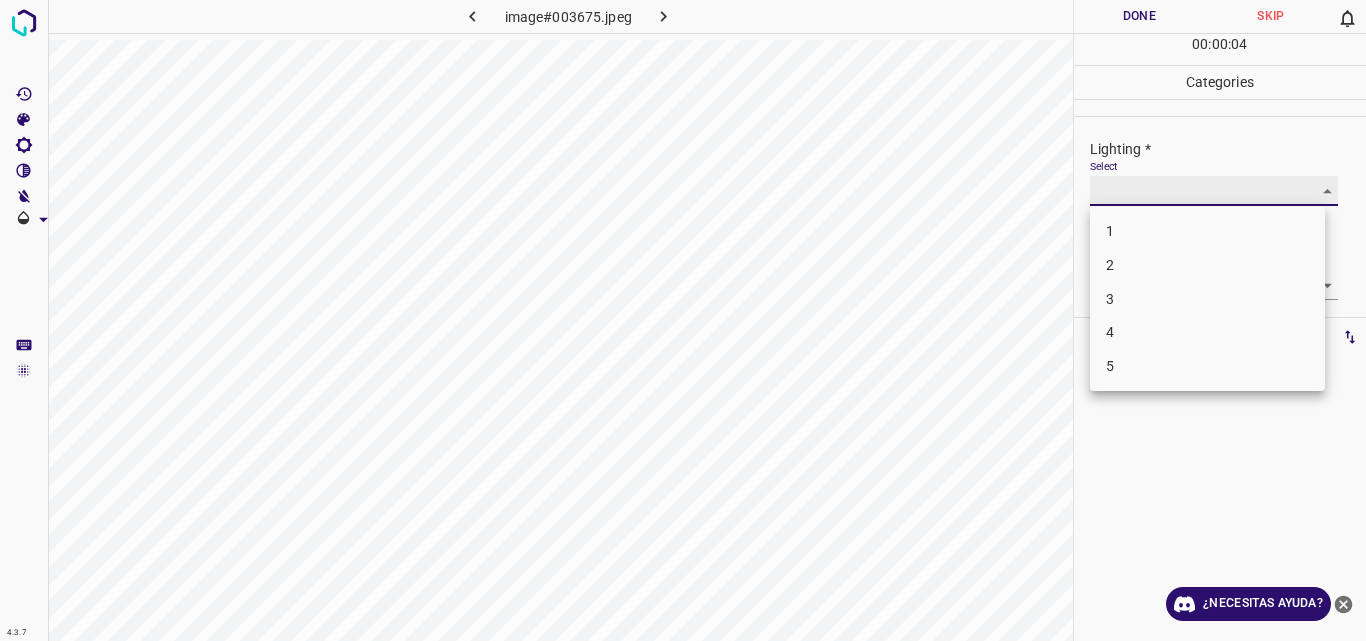type on "2" 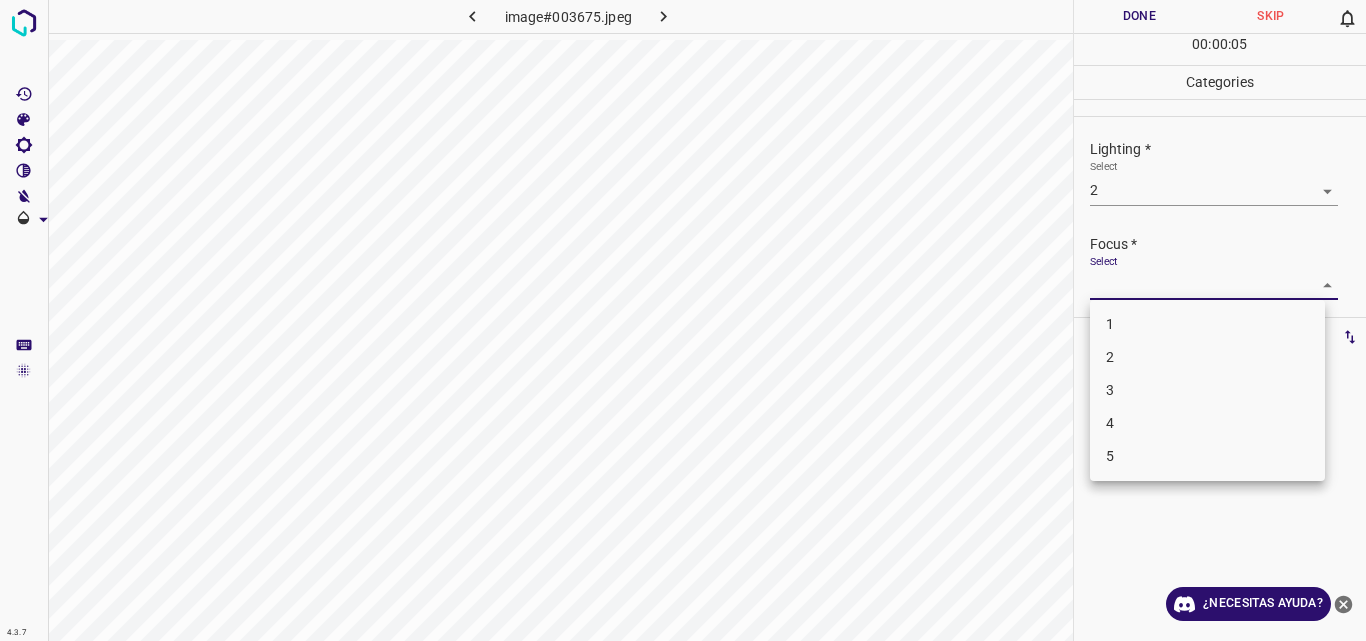 click on "4.3.7 image#003675.jpeg Done Skip 0 00   : 00   : 05   Categories Lighting *  Select 2 2 Focus *  Select ​ Overall *  Select ​ Labels   0 Categories 1 Lighting 2 Focus 3 Overall Tools Space Change between modes (Draw & Edit) I Auto labeling R Restore zoom M Zoom in N Zoom out Delete Delete selecte label Filters Z Restore filters X Saturation filter C Brightness filter V Contrast filter B Gray scale filter General O Download ¿Necesitas ayuda? Original text Rate this translation Your feedback will be used to help improve Google Translate - Texto - Esconder - Borrar 1 2 3 4 5" at bounding box center (683, 320) 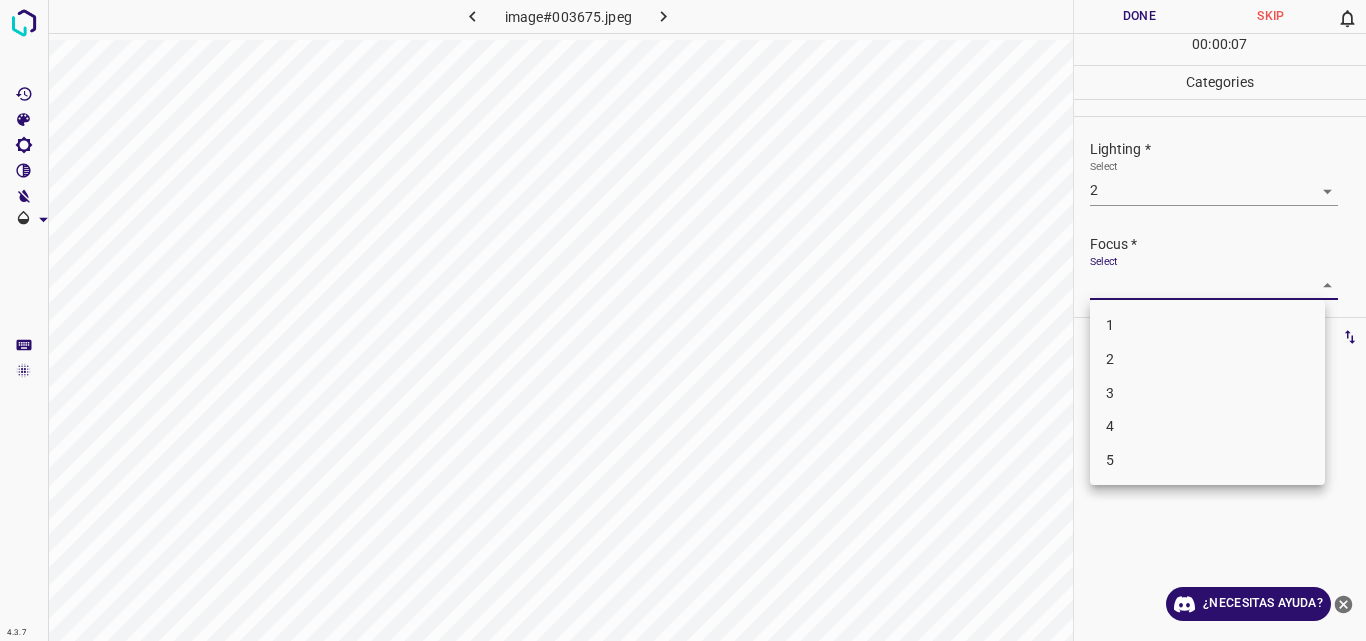 click on "3" at bounding box center [1207, 393] 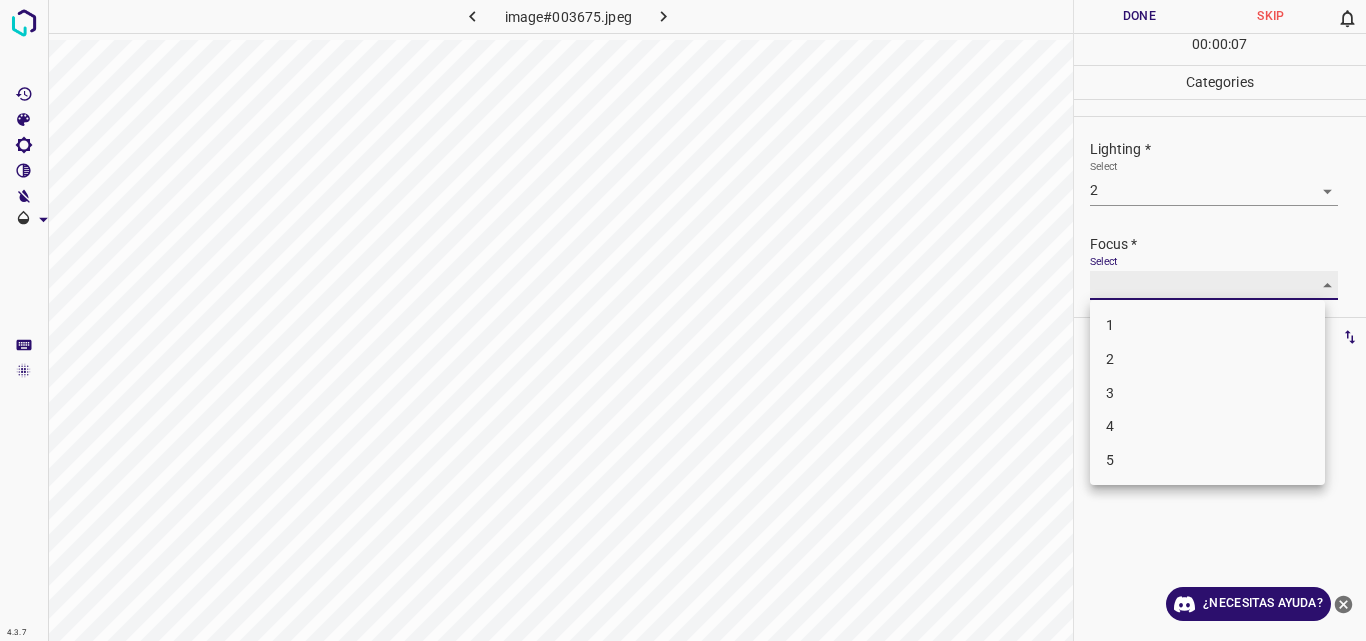 type on "3" 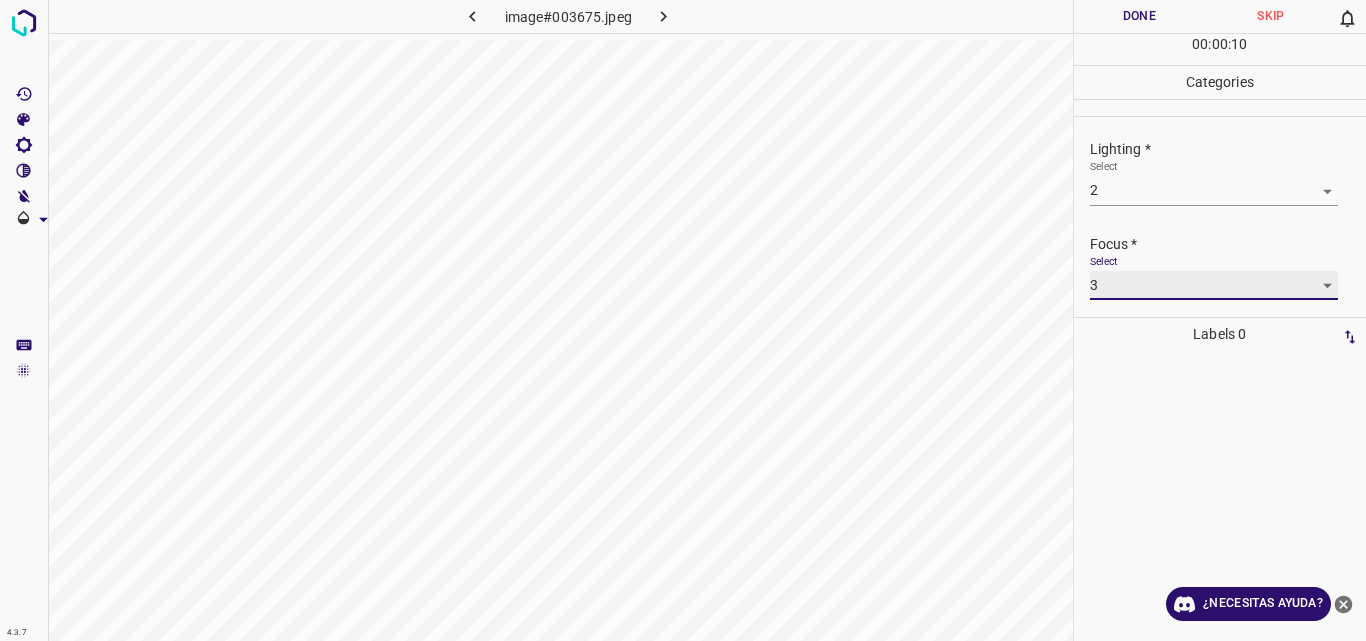 scroll, scrollTop: 98, scrollLeft: 0, axis: vertical 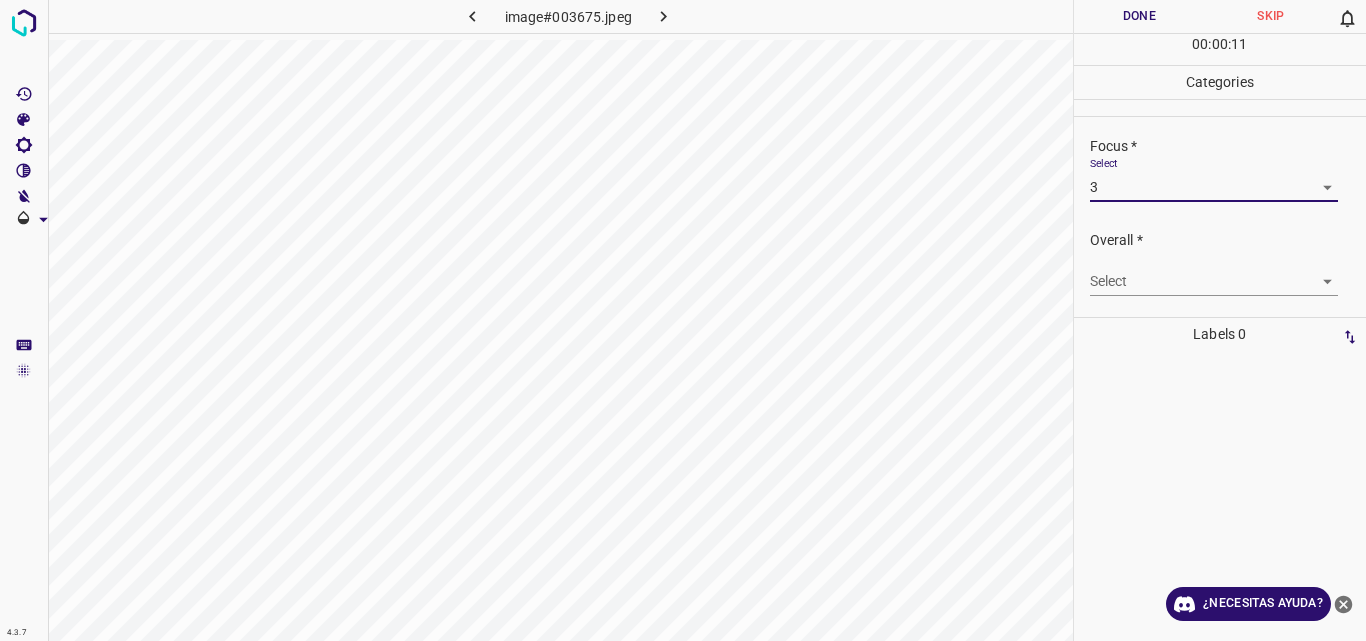 click on "4.3.7 image#003675.jpeg Done Skip 0 00   : 00   : 11   Categories Lighting *  Select 2 2 Focus *  Select 3 3 Overall *  Select ​ Labels   0 Categories 1 Lighting 2 Focus 3 Overall Tools Space Change between modes (Draw & Edit) I Auto labeling R Restore zoom M Zoom in N Zoom out Delete Delete selecte label Filters Z Restore filters X Saturation filter C Brightness filter V Contrast filter B Gray scale filter General O Download ¿Necesitas ayuda? Original text Rate this translation Your feedback will be used to help improve Google Translate - Texto - Esconder - Borrar" at bounding box center [683, 320] 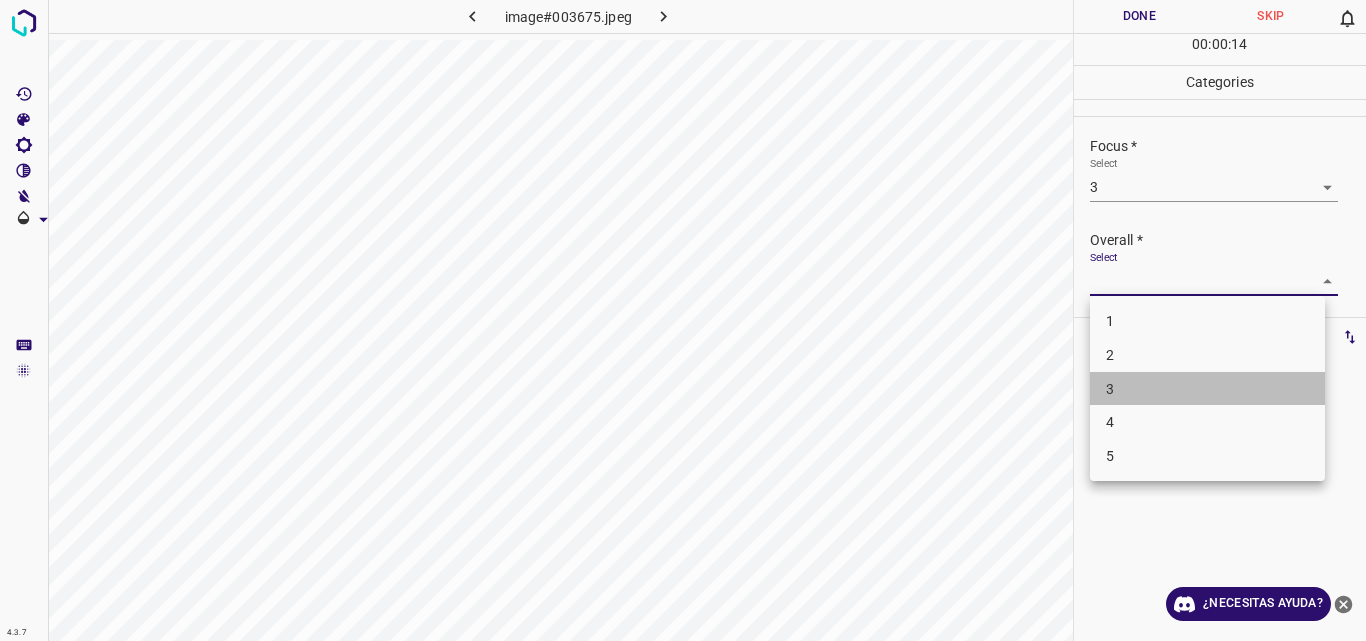 click on "3" at bounding box center [1207, 389] 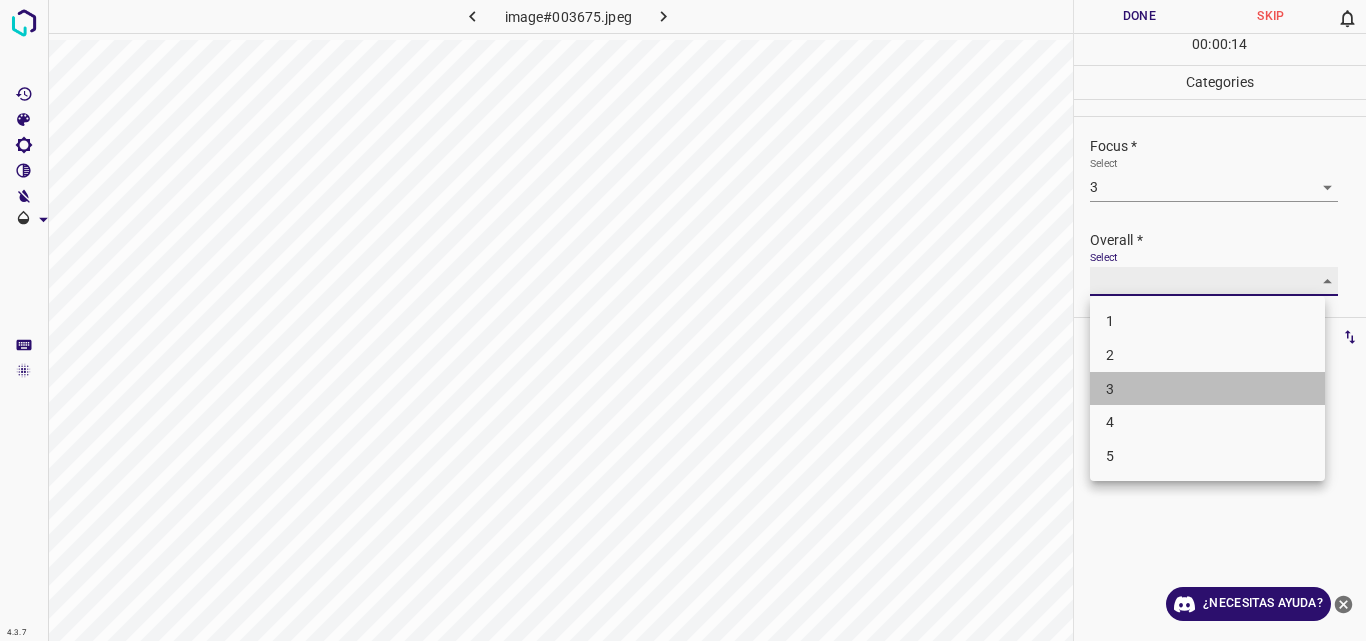 type on "3" 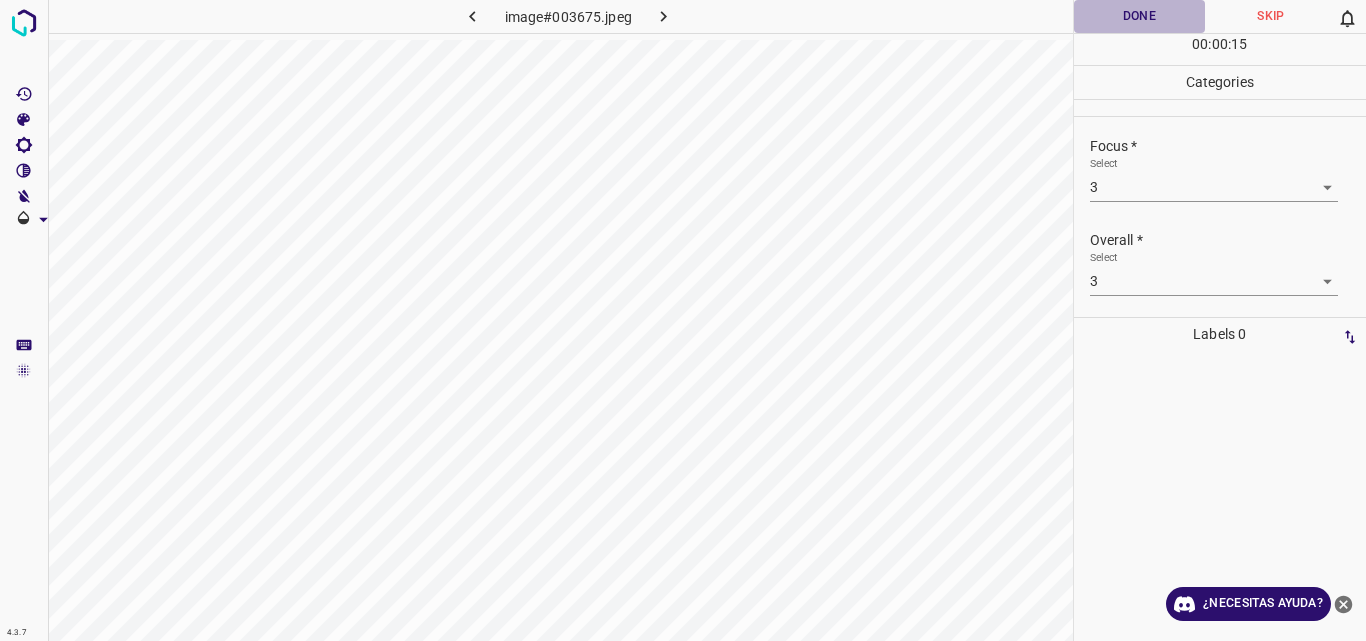 click on "Done" at bounding box center [1140, 16] 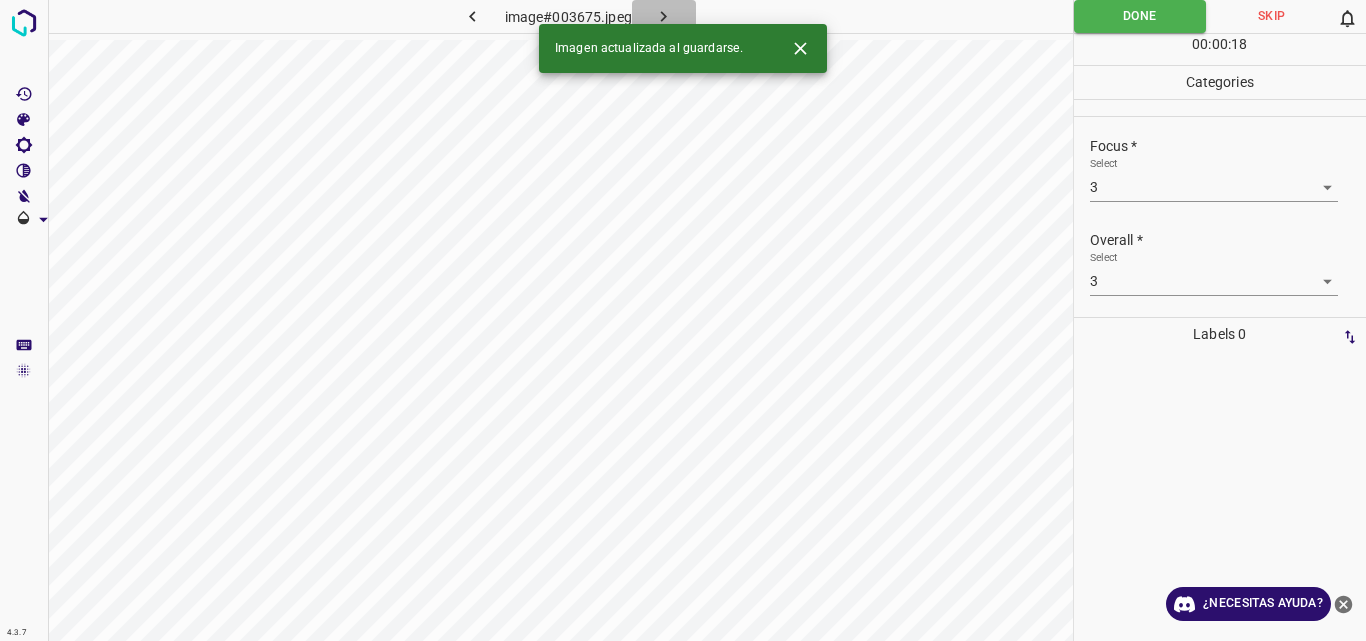 click 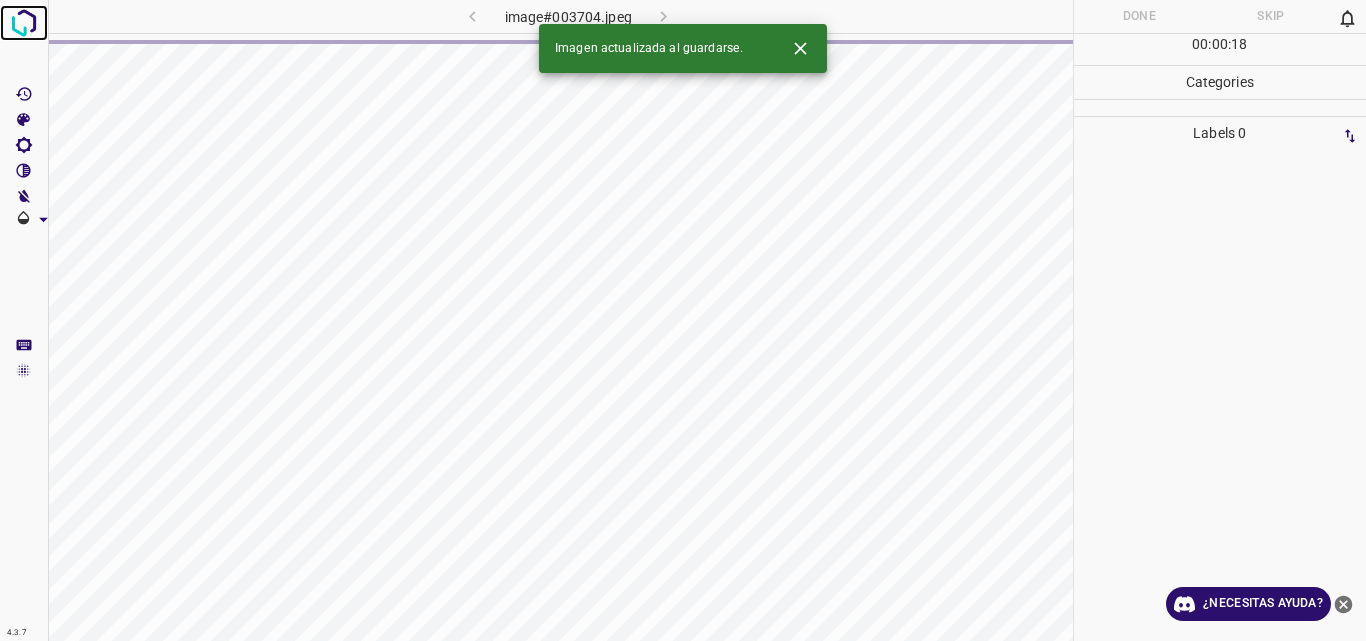 click at bounding box center (24, 23) 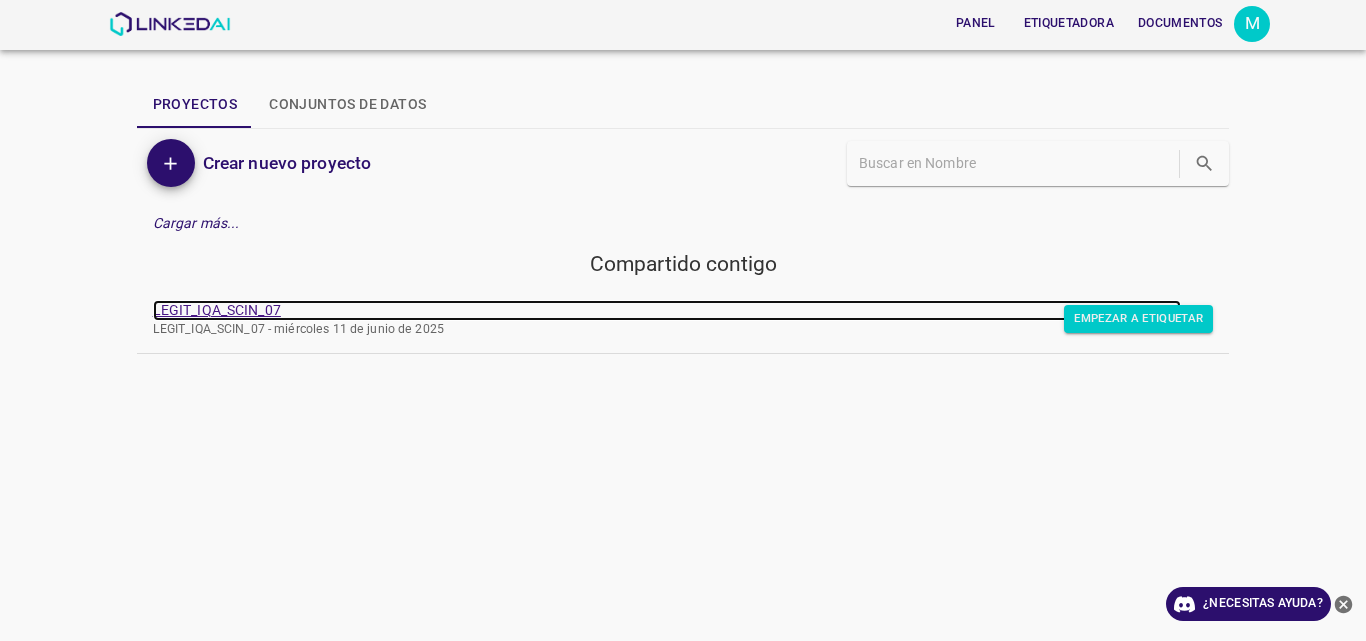 click on "LEGIT_IQA_SCIN_07" at bounding box center [217, 310] 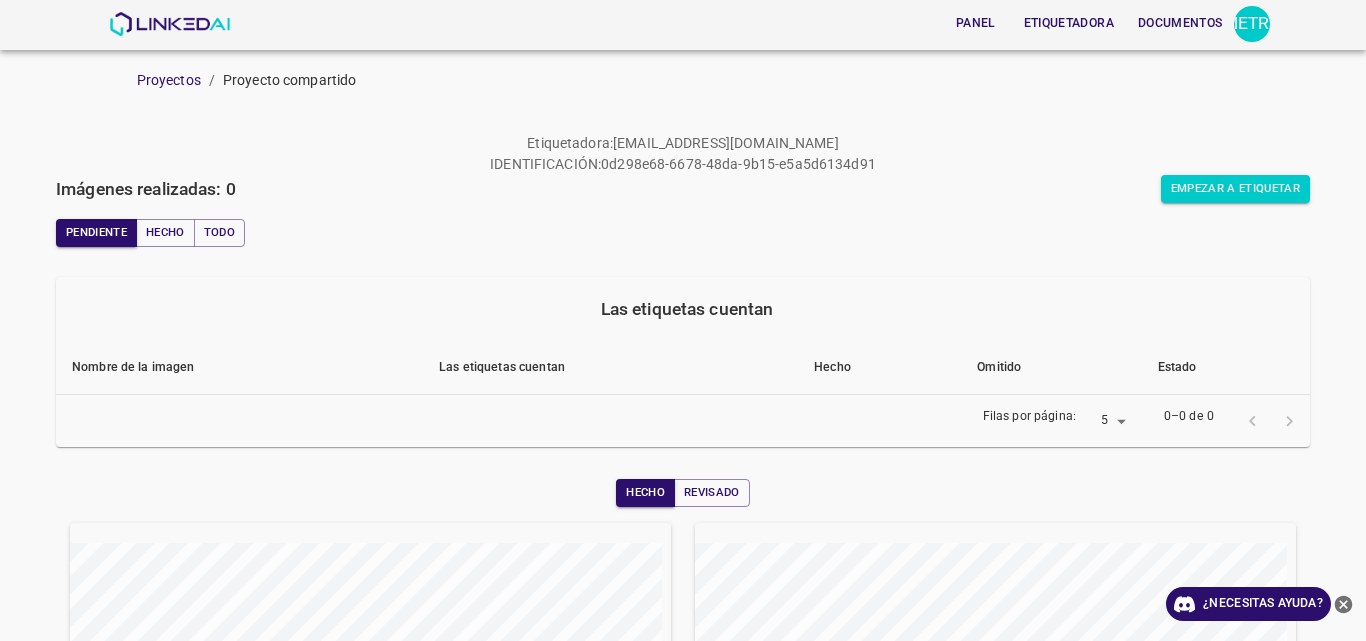 scroll, scrollTop: 0, scrollLeft: 0, axis: both 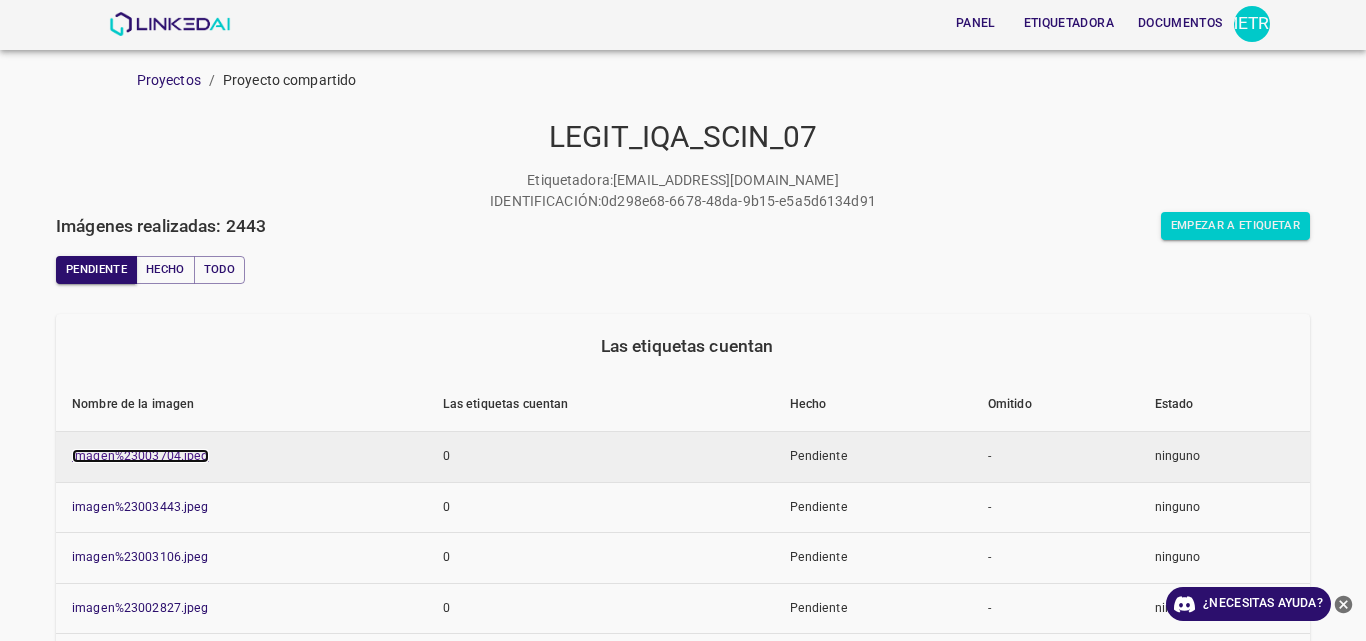 click on "imagen%23003704.jpeg" at bounding box center [140, 456] 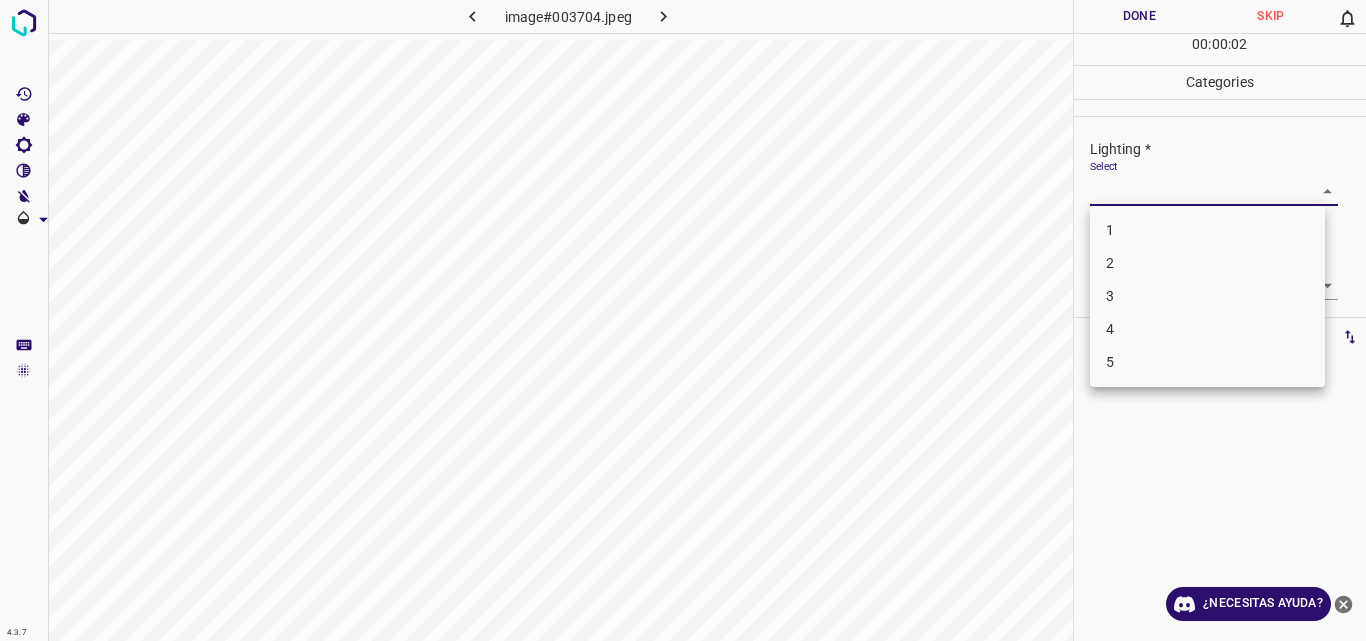 click on "4.3.7 image#003704.jpeg Done Skip 0 00   : 00   : 02   Categories Lighting *  Select ​ Focus *  Select ​ Overall *  Select ​ Labels   0 Categories 1 Lighting 2 Focus 3 Overall Tools Space Change between modes (Draw & Edit) I Auto labeling R Restore zoom M Zoom in N Zoom out Delete Delete selecte label Filters Z Restore filters X Saturation filter C Brightness filter V Contrast filter B Gray scale filter General O Download ¿Necesitas ayuda? Original text Rate this translation Your feedback will be used to help improve Google Translate - Texto - Esconder - Borrar 1 2 3 4 5" at bounding box center [683, 320] 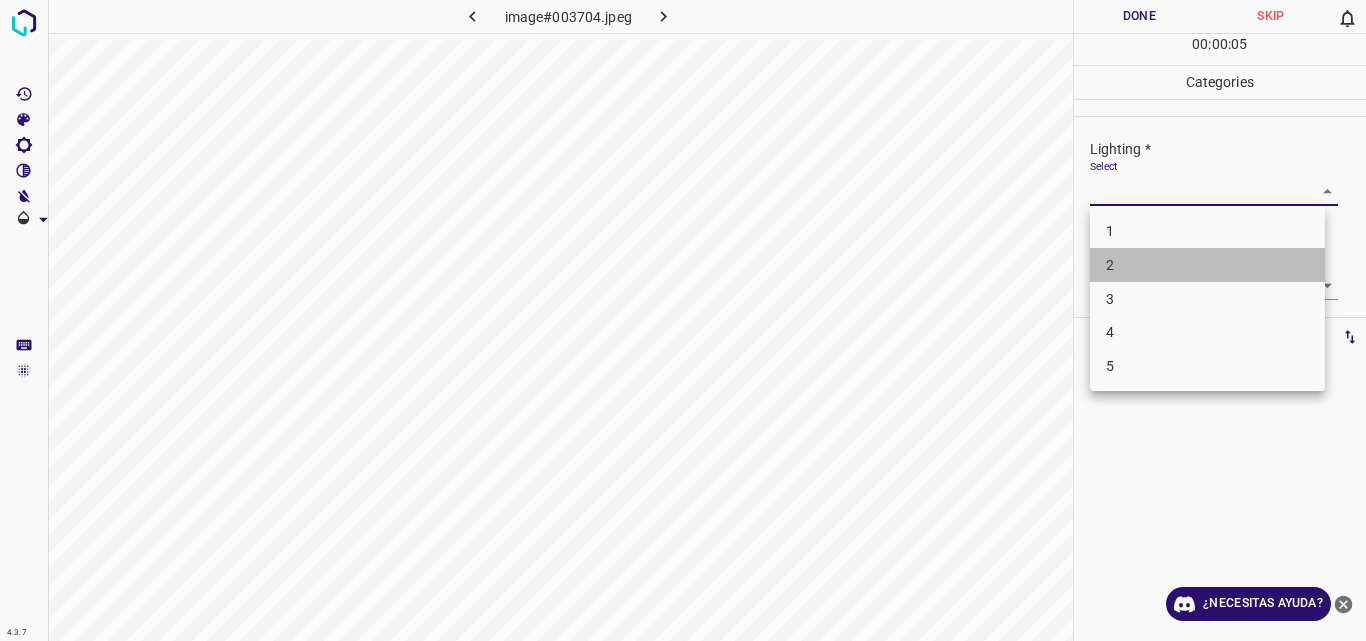 click on "2" at bounding box center (1207, 265) 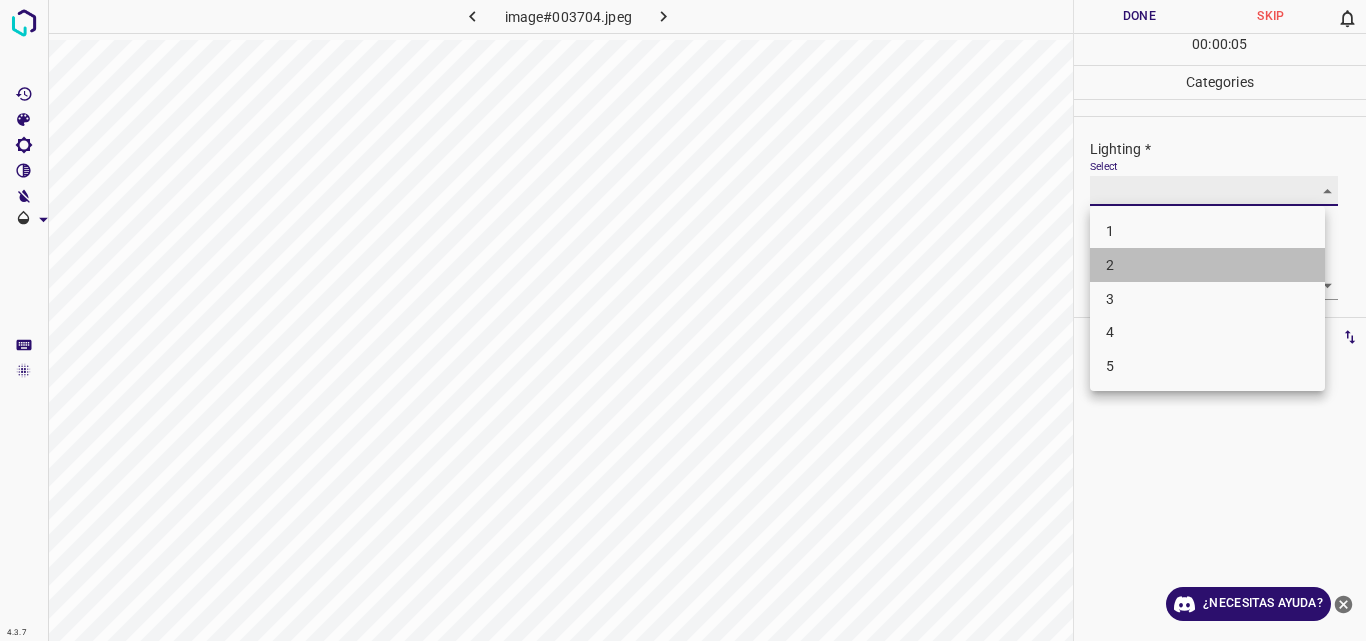 type on "2" 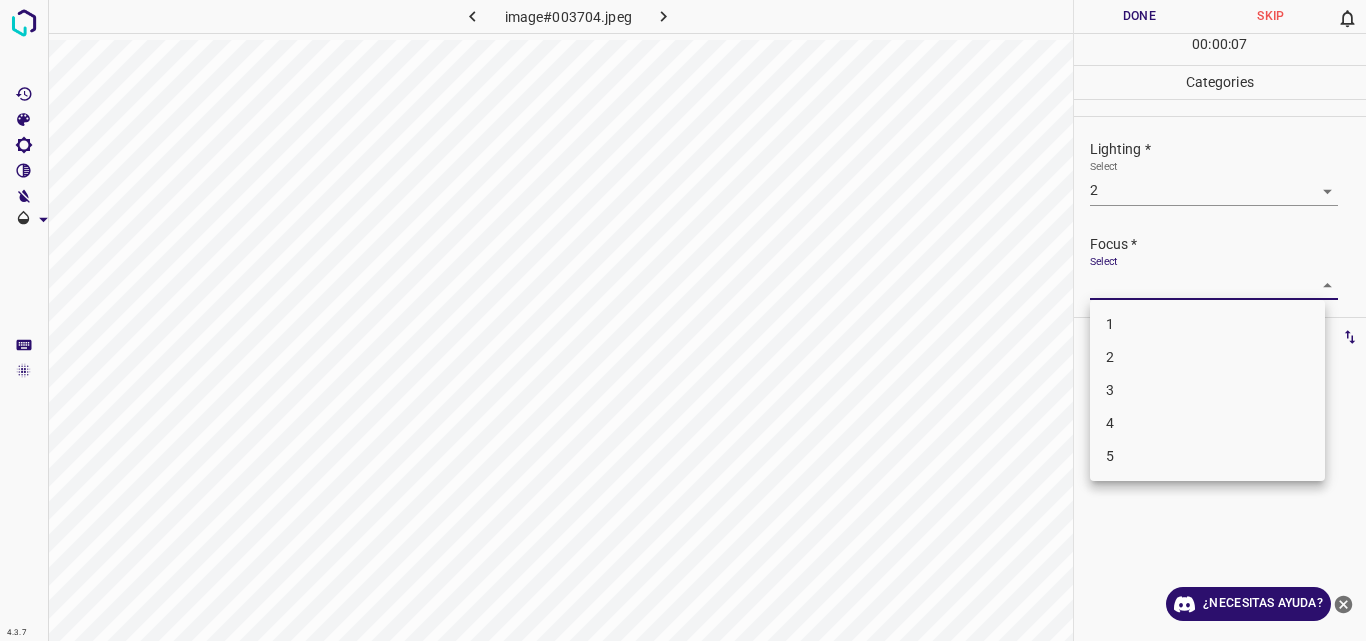 click on "4.3.7 image#003704.jpeg Done Skip 0 00   : 00   : 07   Categories Lighting *  Select 2 2 Focus *  Select ​ Overall *  Select ​ Labels   0 Categories 1 Lighting 2 Focus 3 Overall Tools Space Change between modes (Draw & Edit) I Auto labeling R Restore zoom M Zoom in N Zoom out Delete Delete selecte label Filters Z Restore filters X Saturation filter C Brightness filter V Contrast filter B Gray scale filter General O Download ¿Necesitas ayuda? Original text Rate this translation Your feedback will be used to help improve Google Translate - Texto - Esconder - Borrar 1 2 3 4 5" at bounding box center (683, 320) 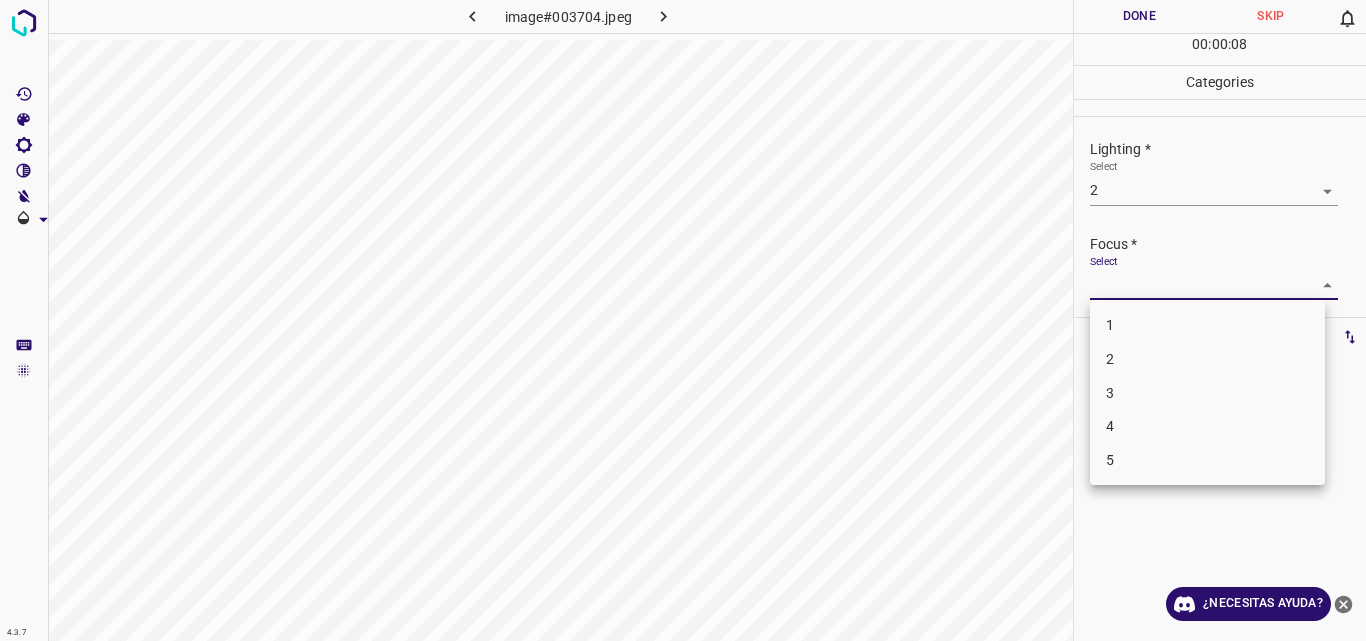 click on "2" at bounding box center [1207, 359] 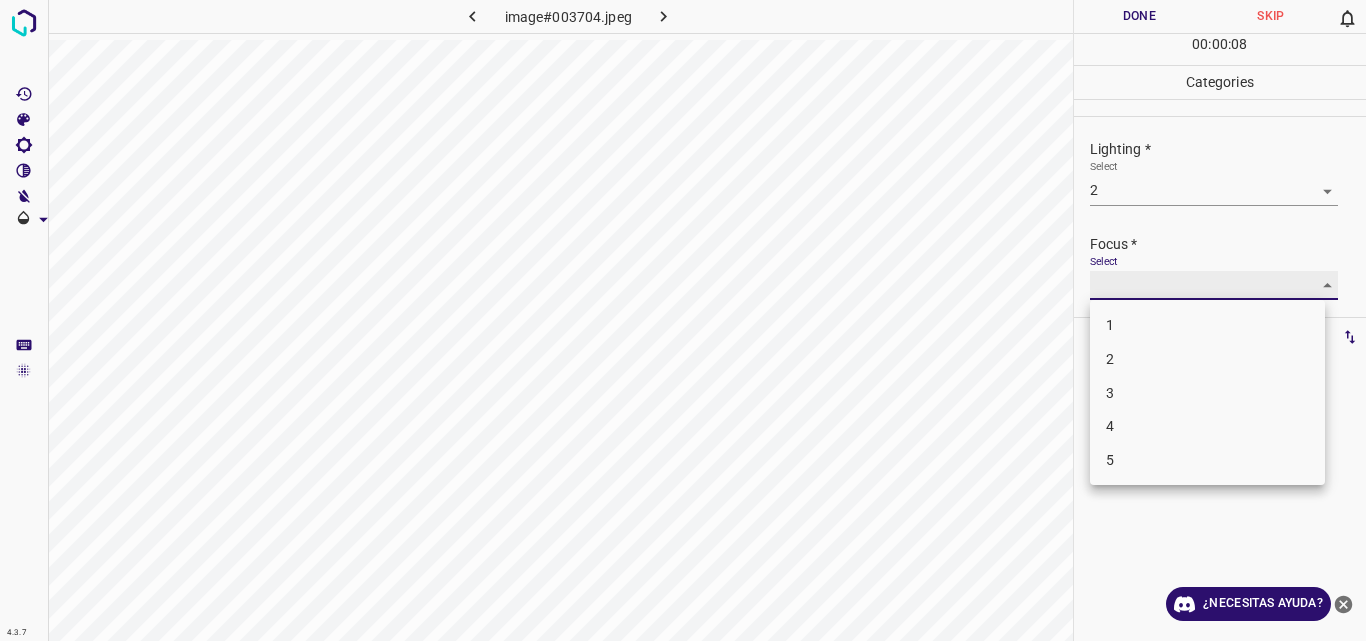 type on "2" 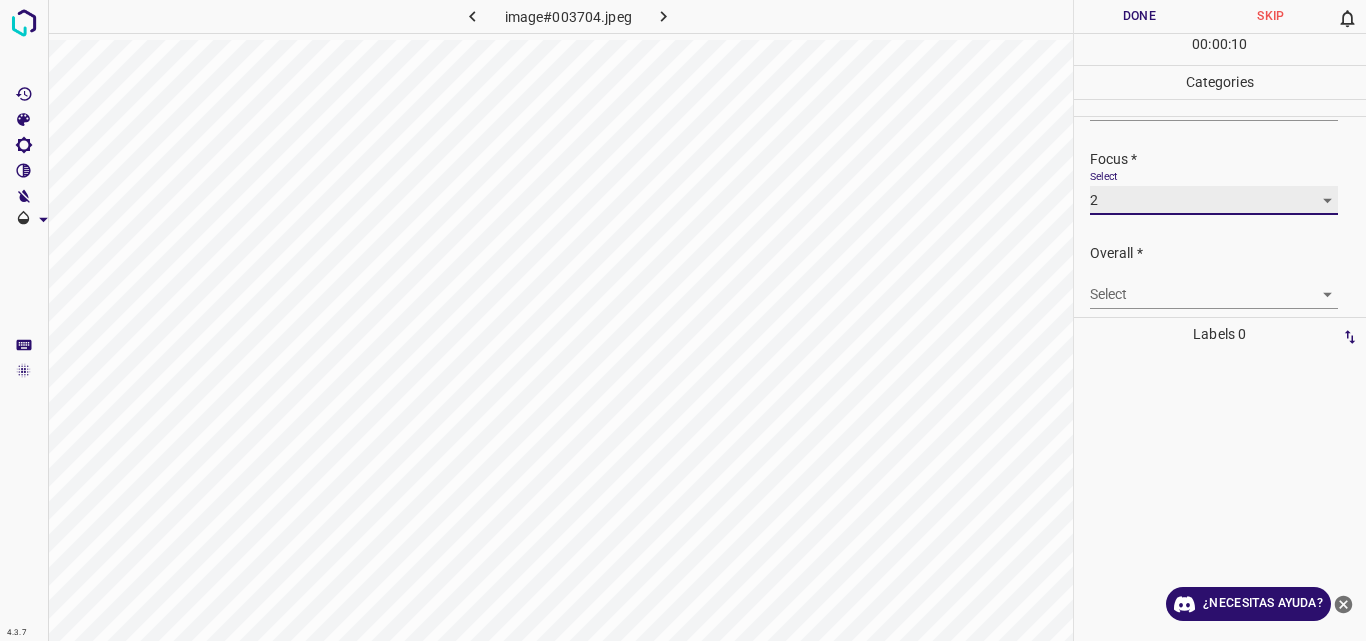 scroll, scrollTop: 98, scrollLeft: 0, axis: vertical 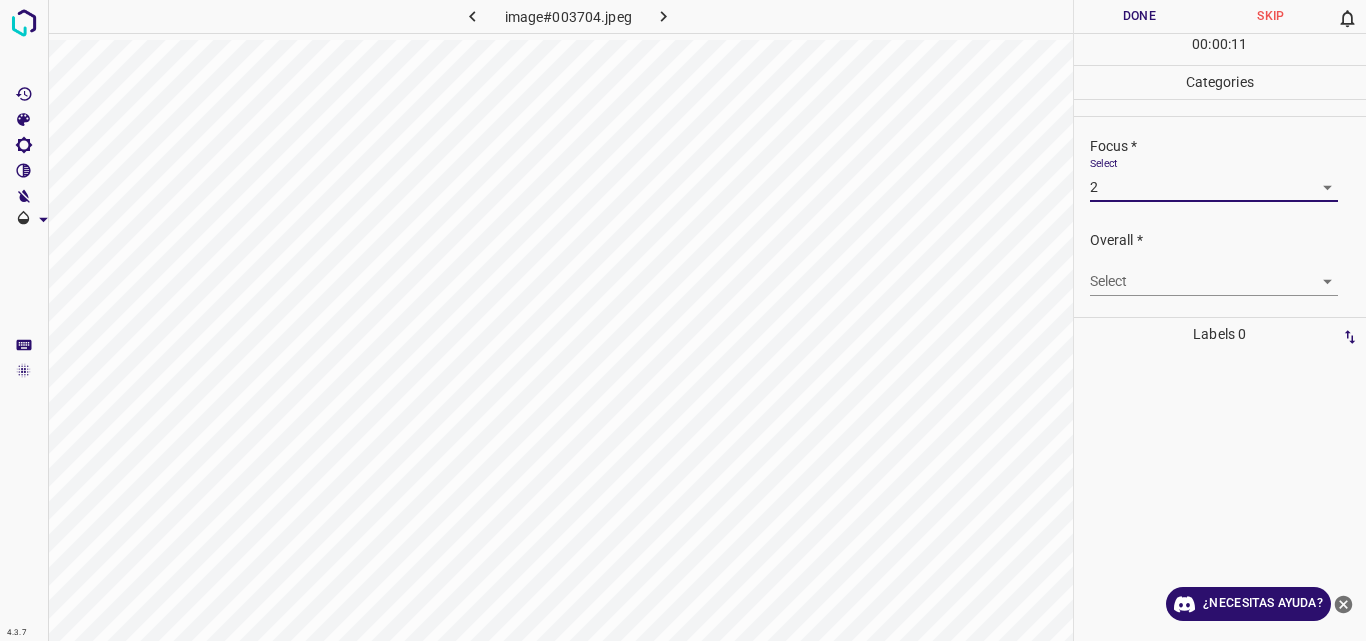 click on "4.3.7 image#003704.jpeg Done Skip 0 00   : 00   : 11   Categories Lighting *  Select 2 2 Focus *  Select 2 2 Overall *  Select ​ Labels   0 Categories 1 Lighting 2 Focus 3 Overall Tools Space Change between modes (Draw & Edit) I Auto labeling R Restore zoom M Zoom in N Zoom out Delete Delete selecte label Filters Z Restore filters X Saturation filter C Brightness filter V Contrast filter B Gray scale filter General O Download ¿Necesitas ayuda? Original text Rate this translation Your feedback will be used to help improve Google Translate - Texto - Esconder - Borrar" at bounding box center (683, 320) 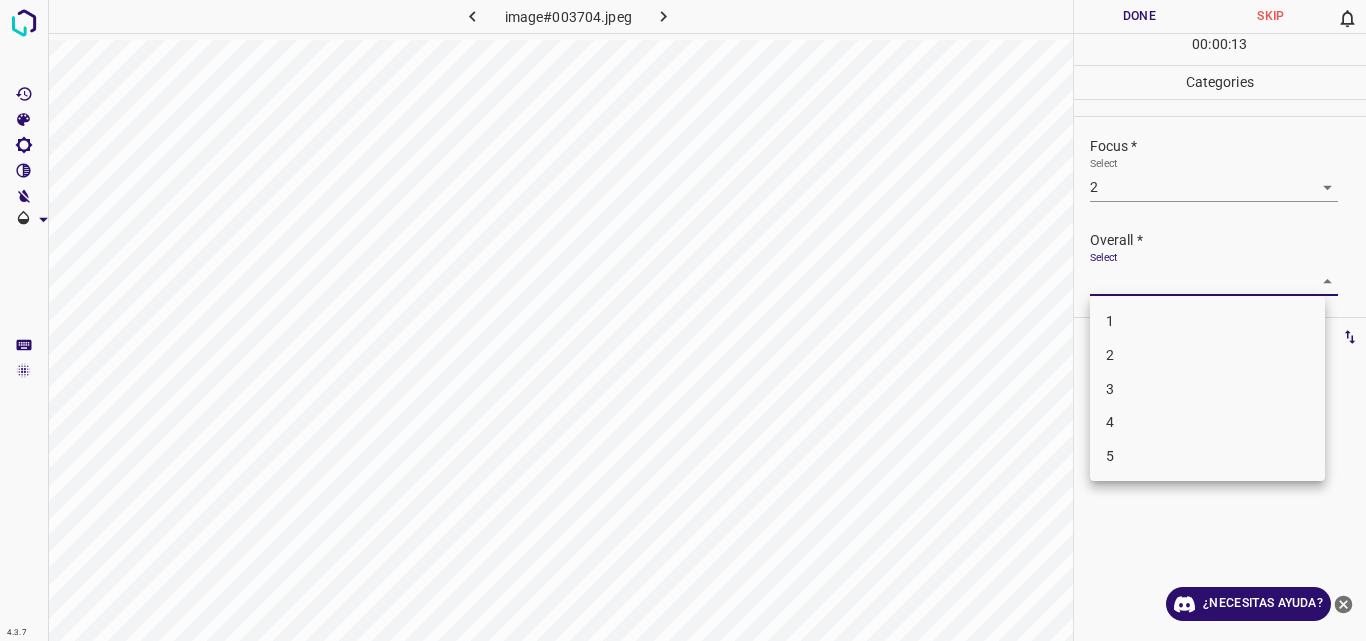 click on "2" at bounding box center [1207, 355] 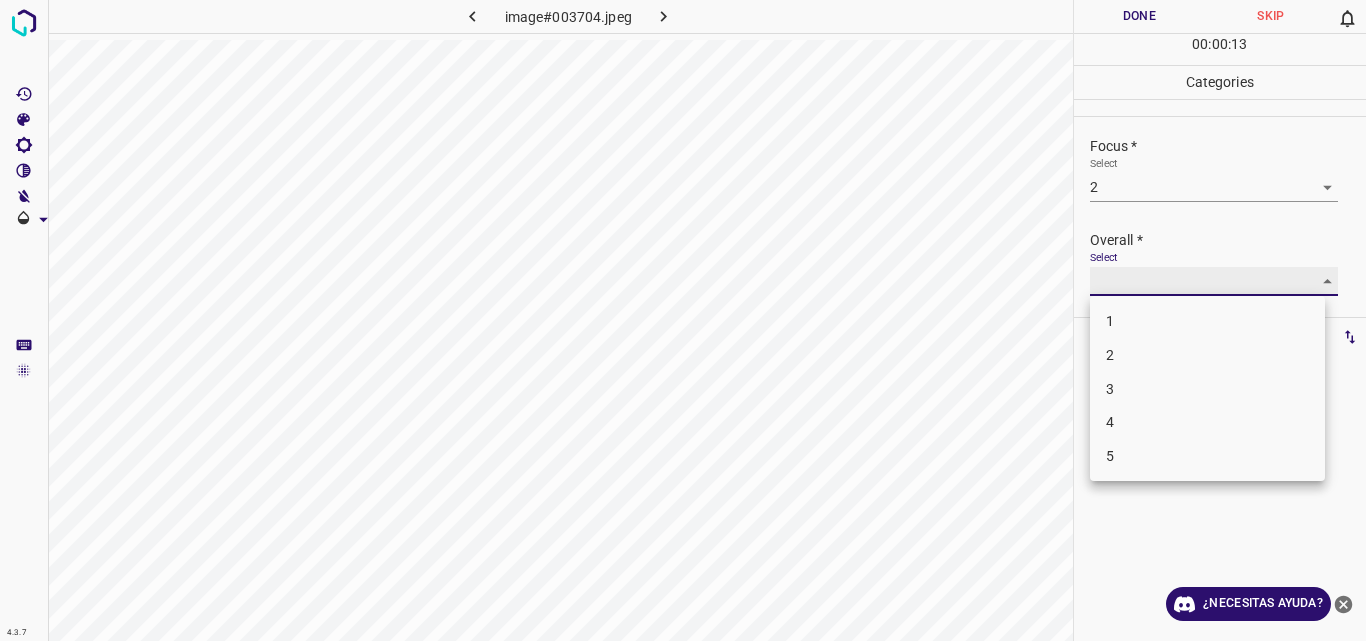type on "2" 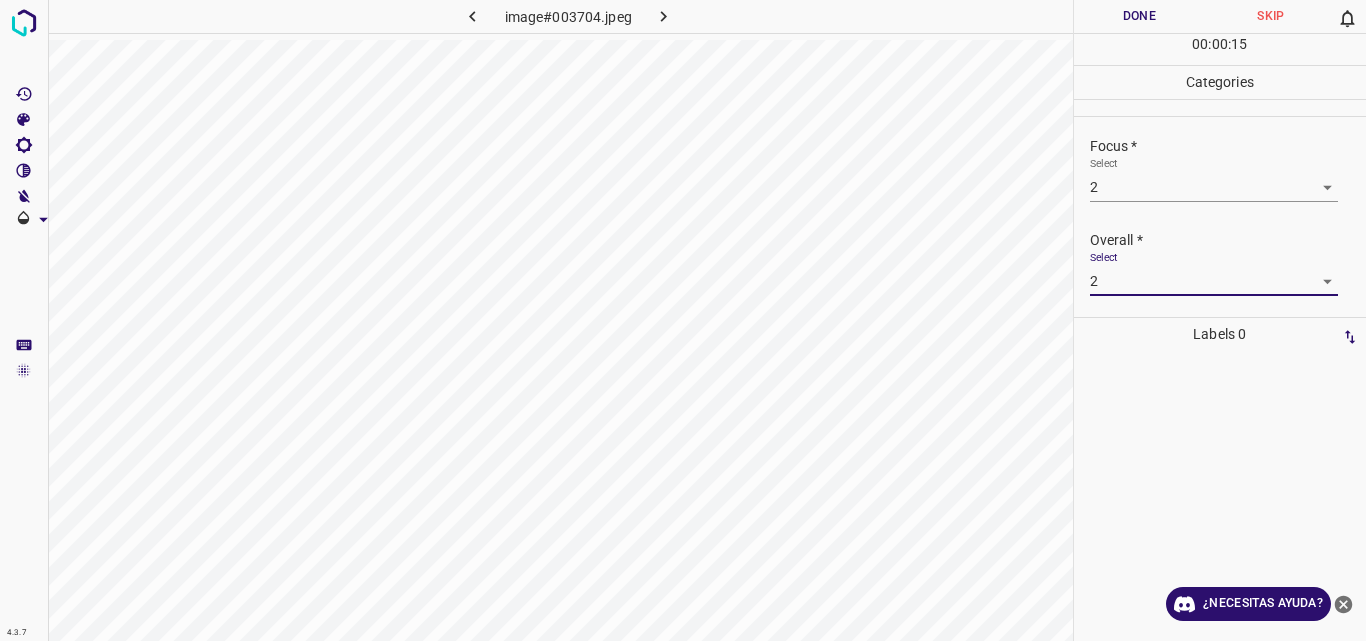 click on "Done" at bounding box center [1140, 16] 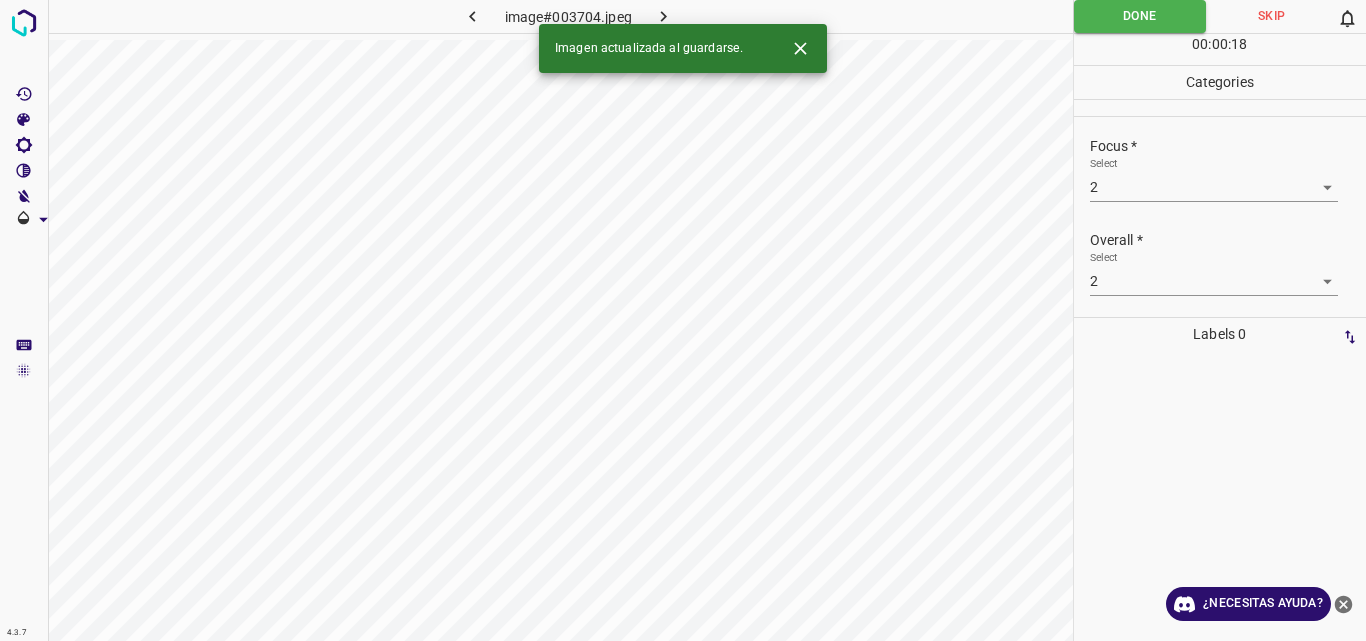 click 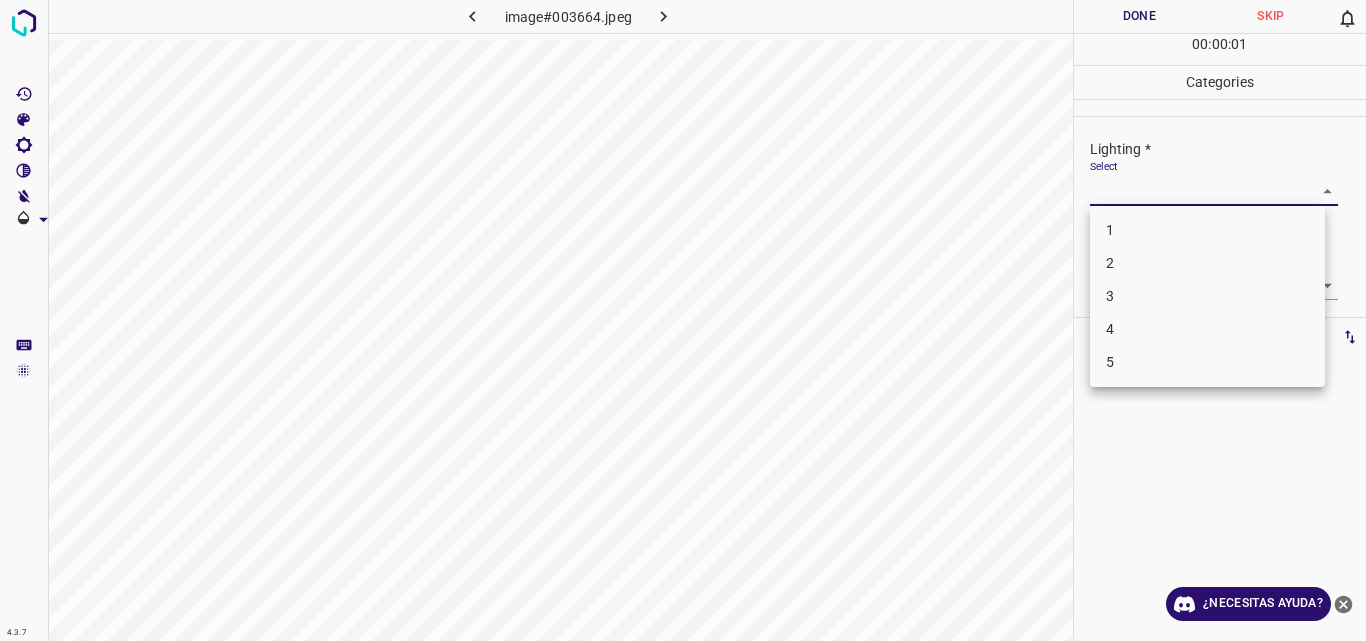 click on "4.3.7 image#003664.jpeg Done Skip 0 00   : 00   : 01   Categories Lighting *  Select ​ Focus *  Select ​ Overall *  Select ​ Labels   0 Categories 1 Lighting 2 Focus 3 Overall Tools Space Change between modes (Draw & Edit) I Auto labeling R Restore zoom M Zoom in N Zoom out Delete Delete selecte label Filters Z Restore filters X Saturation filter C Brightness filter V Contrast filter B Gray scale filter General O Download ¿Necesitas ayuda? Original text Rate this translation Your feedback will be used to help improve Google Translate - Texto - Esconder - Borrar 1 2 3 4 5" at bounding box center (683, 320) 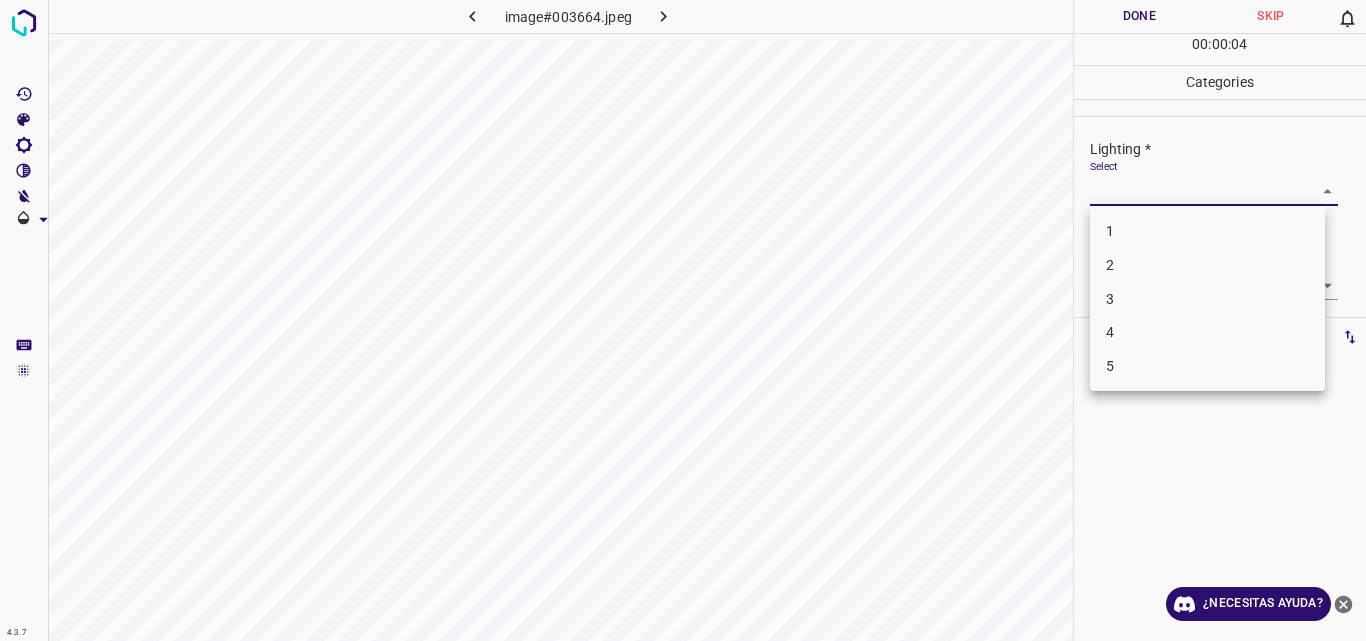 click on "2" at bounding box center (1207, 265) 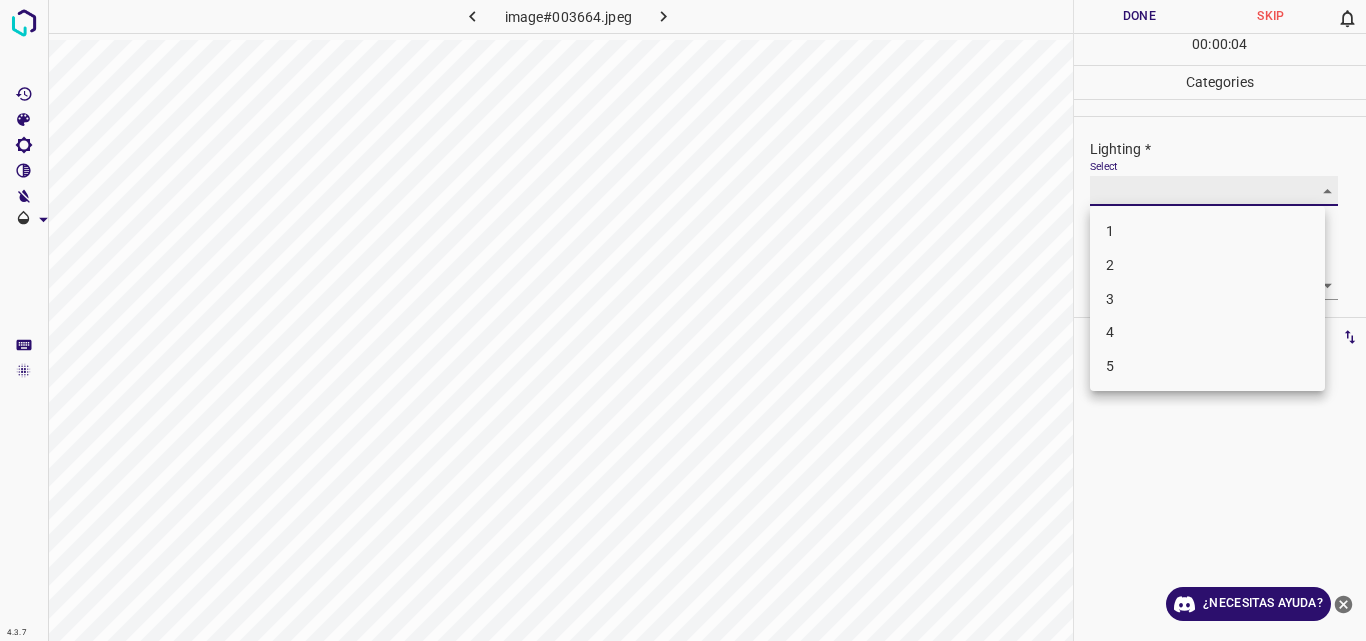 type on "2" 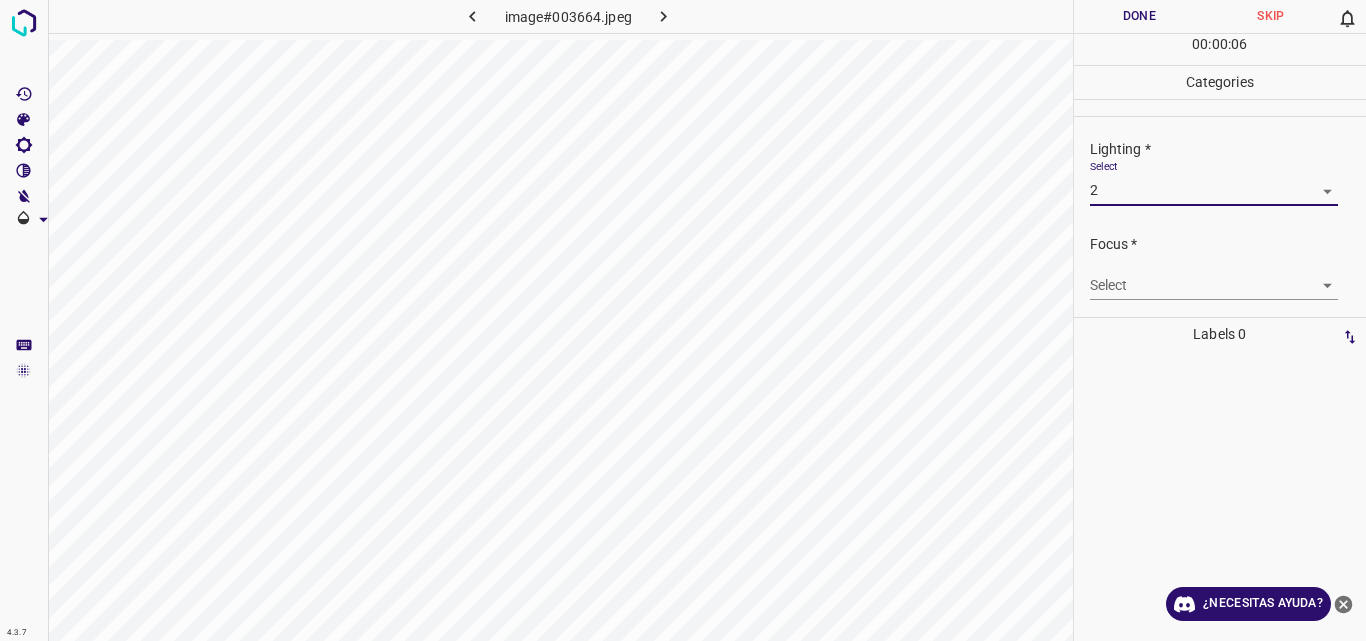 click on "4.3.7 image#003664.jpeg Done Skip 0 00   : 00   : 06   Categories Lighting *  Select 2 2 Focus *  Select ​ Overall *  Select ​ Labels   0 Categories 1 Lighting 2 Focus 3 Overall Tools Space Change between modes (Draw & Edit) I Auto labeling R Restore zoom M Zoom in N Zoom out Delete Delete selecte label Filters Z Restore filters X Saturation filter C Brightness filter V Contrast filter B Gray scale filter General O Download ¿Necesitas ayuda? Original text Rate this translation Your feedback will be used to help improve Google Translate - Texto - Esconder - Borrar" at bounding box center (683, 320) 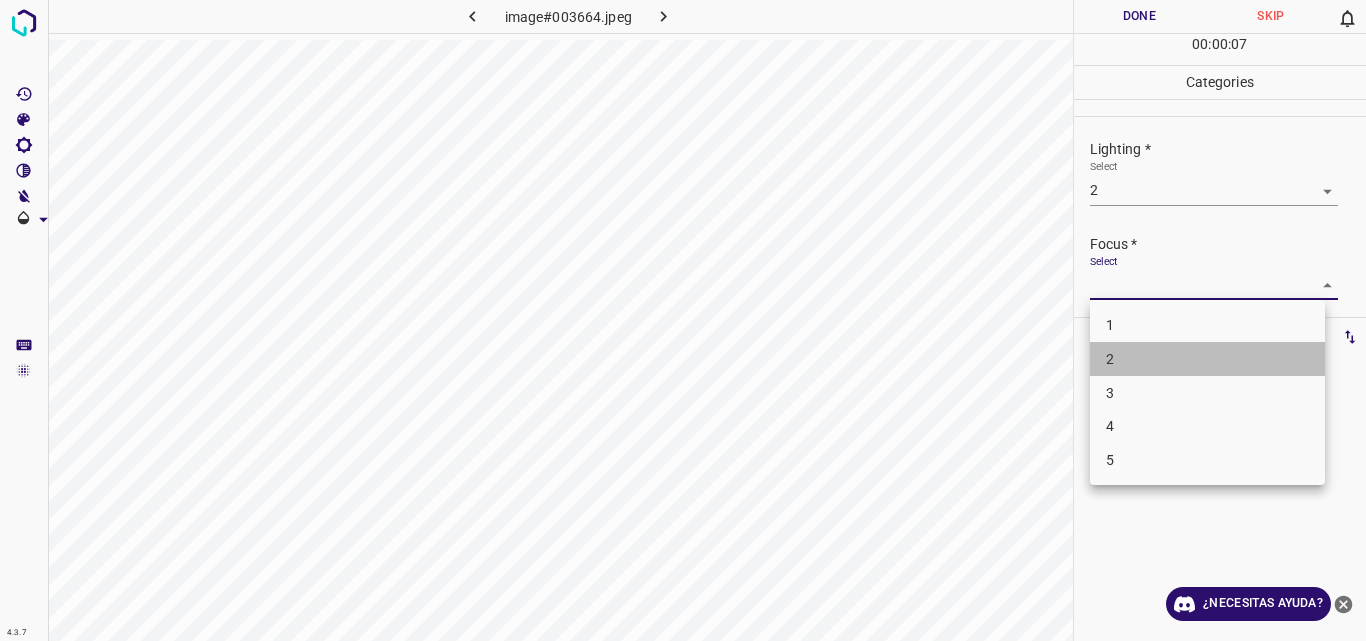 click on "2" at bounding box center [1207, 359] 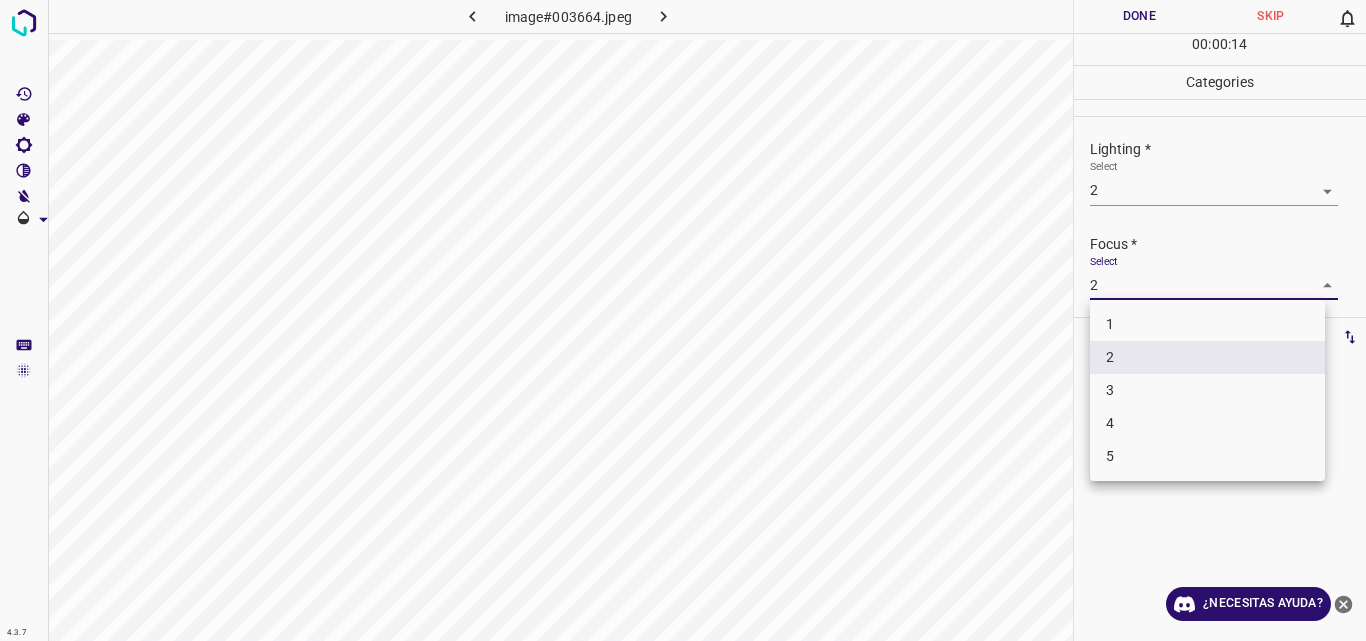 click on "4.3.7 image#003664.jpeg Done Skip 0 00   : 00   : 14   Categories Lighting *  Select 2 2 Focus *  Select 2 2 Overall *  Select ​ Labels   0 Categories 1 Lighting 2 Focus 3 Overall Tools Space Change between modes (Draw & Edit) I Auto labeling R Restore zoom M Zoom in N Zoom out Delete Delete selecte label Filters Z Restore filters X Saturation filter C Brightness filter V Contrast filter B Gray scale filter General O Download ¿Necesitas ayuda? Original text Rate this translation Your feedback will be used to help improve Google Translate - Texto - Esconder - Borrar 1 2 3 4 5" at bounding box center (683, 320) 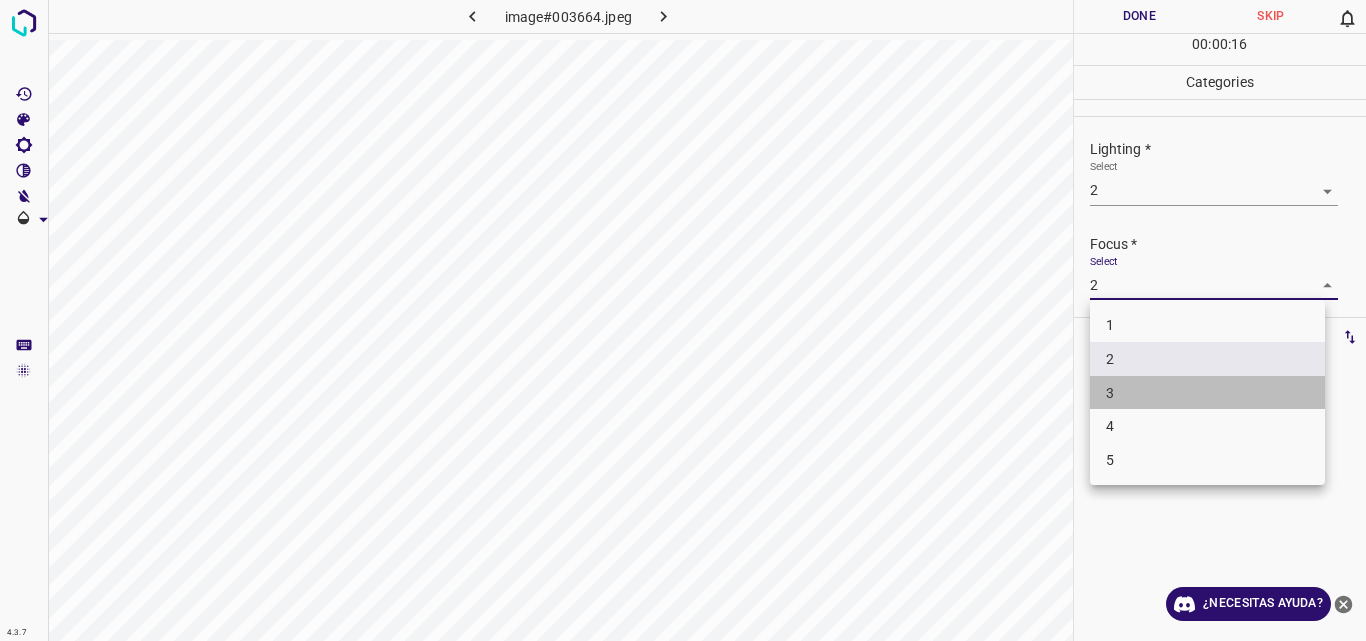 click on "3" at bounding box center [1207, 393] 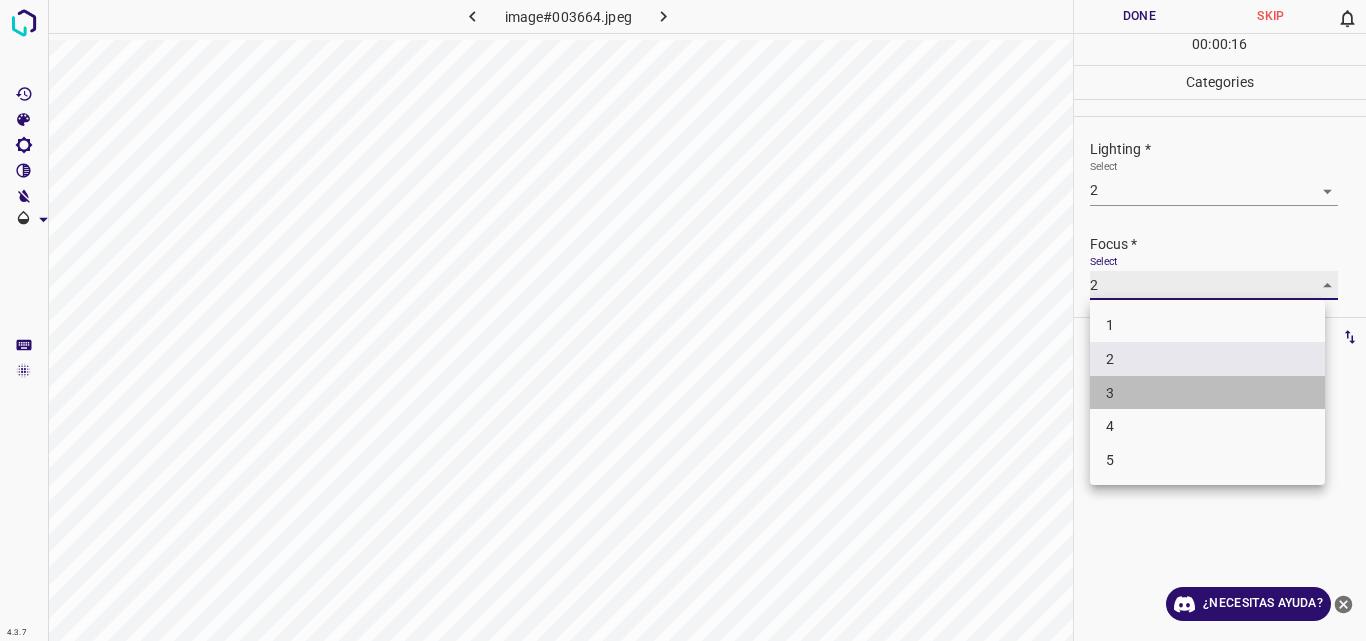 type on "3" 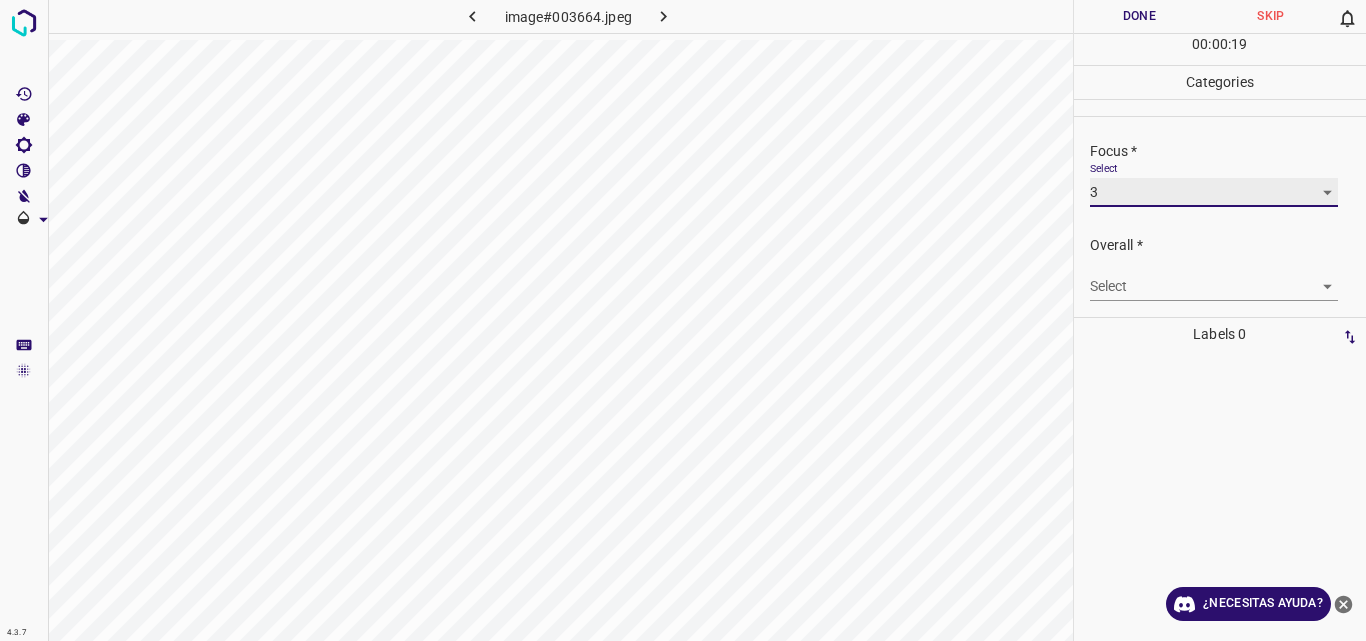 scroll, scrollTop: 98, scrollLeft: 0, axis: vertical 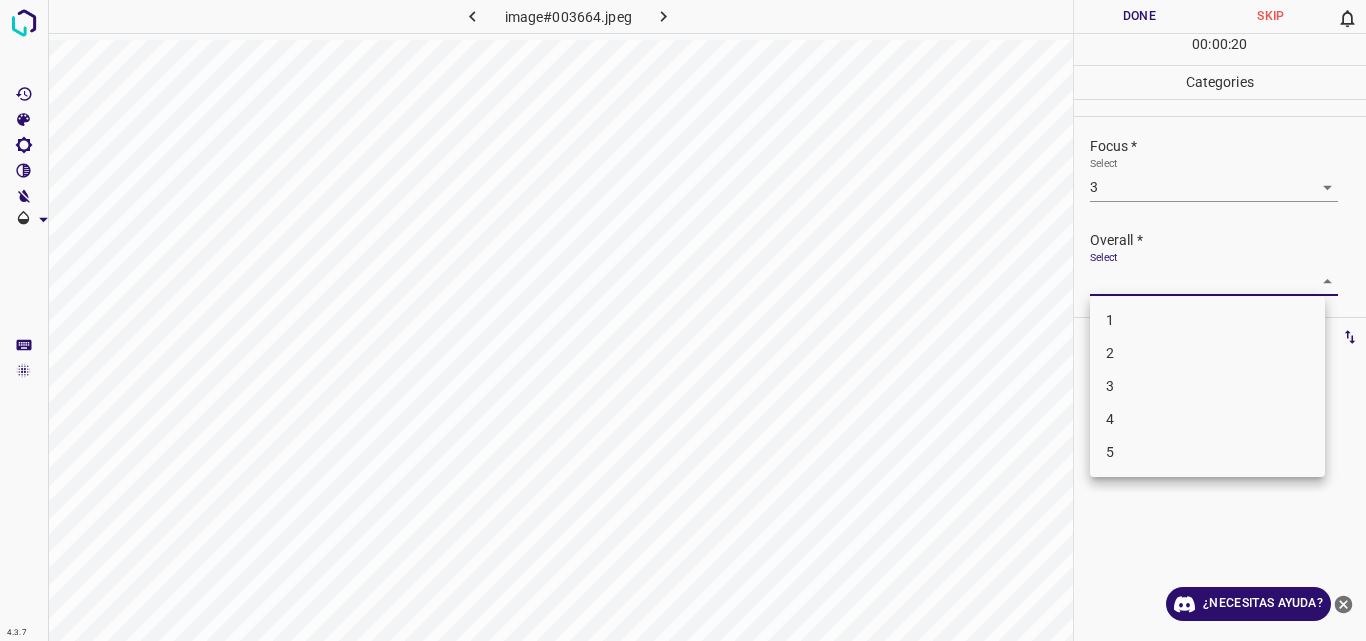 click on "4.3.7 image#003664.jpeg Done Skip 0 00   : 00   : 20   Categories Lighting *  Select 2 2 Focus *  Select 3 3 Overall *  Select ​ Labels   0 Categories 1 Lighting 2 Focus 3 Overall Tools Space Change between modes (Draw & Edit) I Auto labeling R Restore zoom M Zoom in N Zoom out Delete Delete selecte label Filters Z Restore filters X Saturation filter C Brightness filter V Contrast filter B Gray scale filter General O Download ¿Necesitas ayuda? Original text Rate this translation Your feedback will be used to help improve Google Translate - Texto - Esconder - Borrar 1 2 3 4 5" at bounding box center (683, 320) 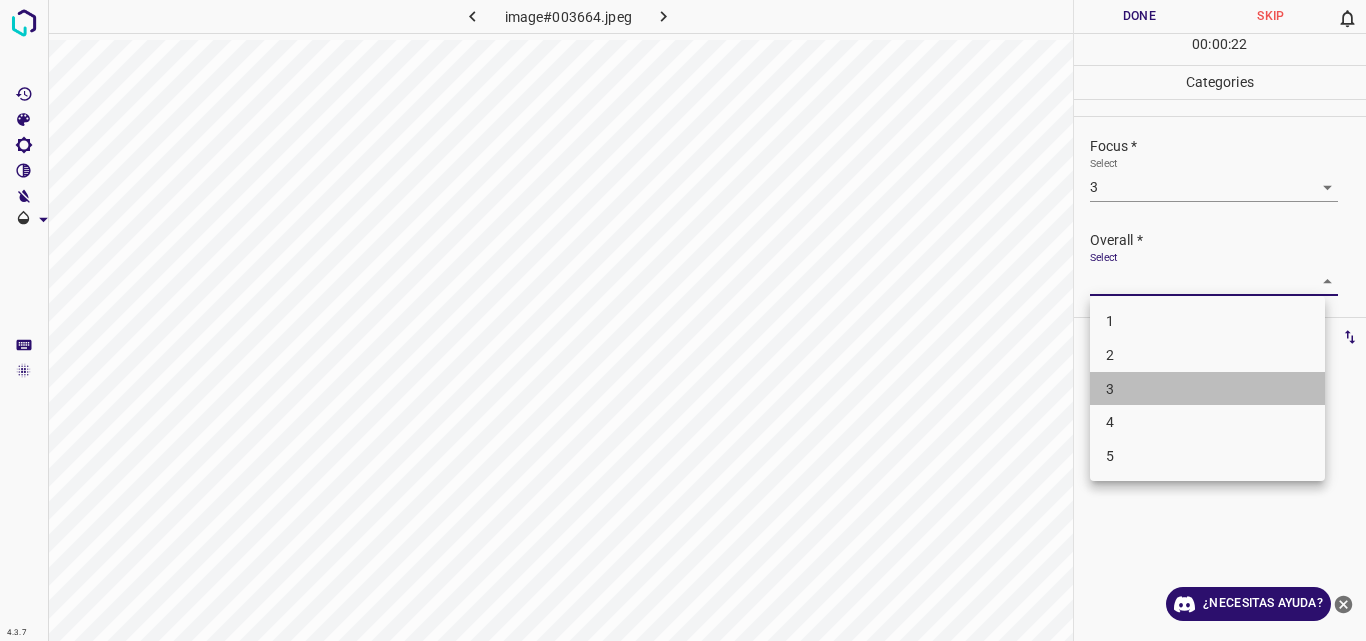 click on "3" at bounding box center (1207, 389) 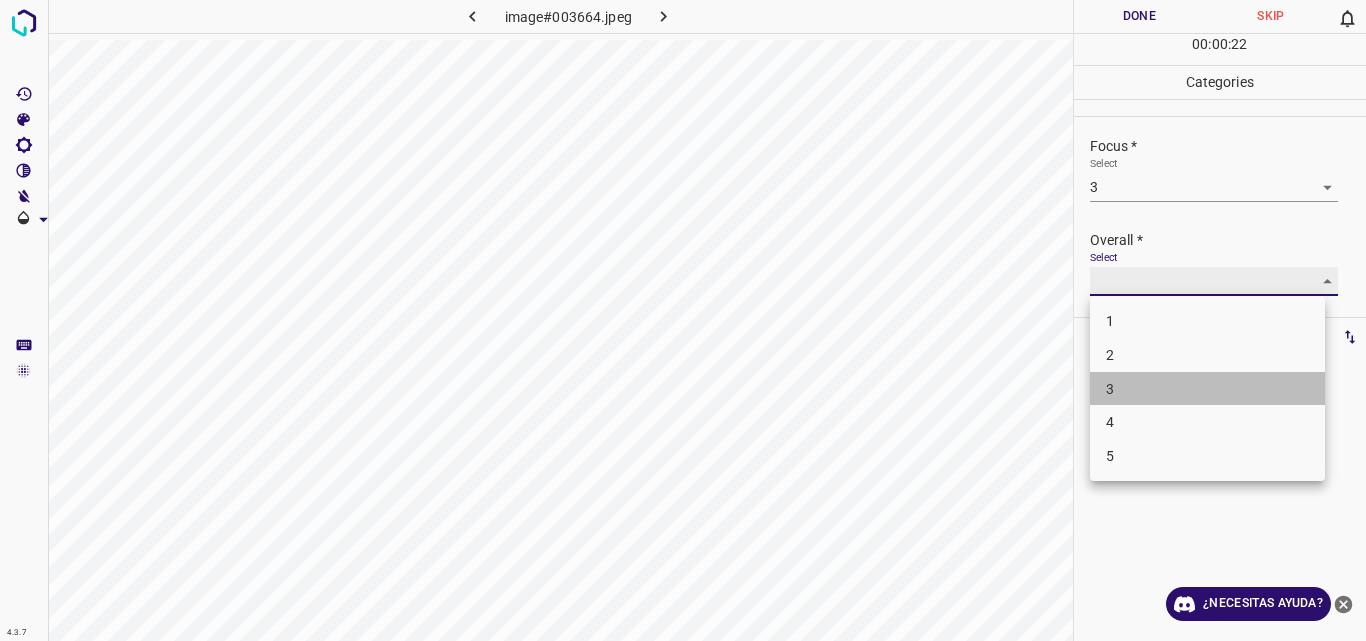 type on "3" 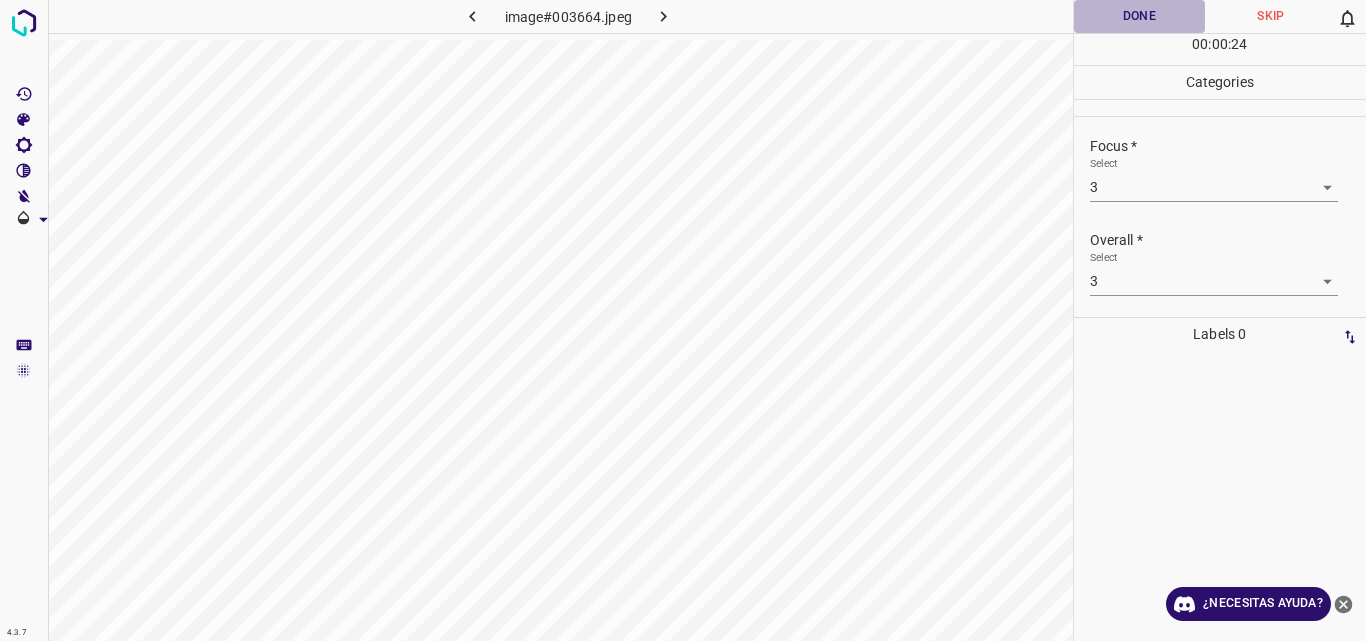 click on "Done" at bounding box center [1140, 16] 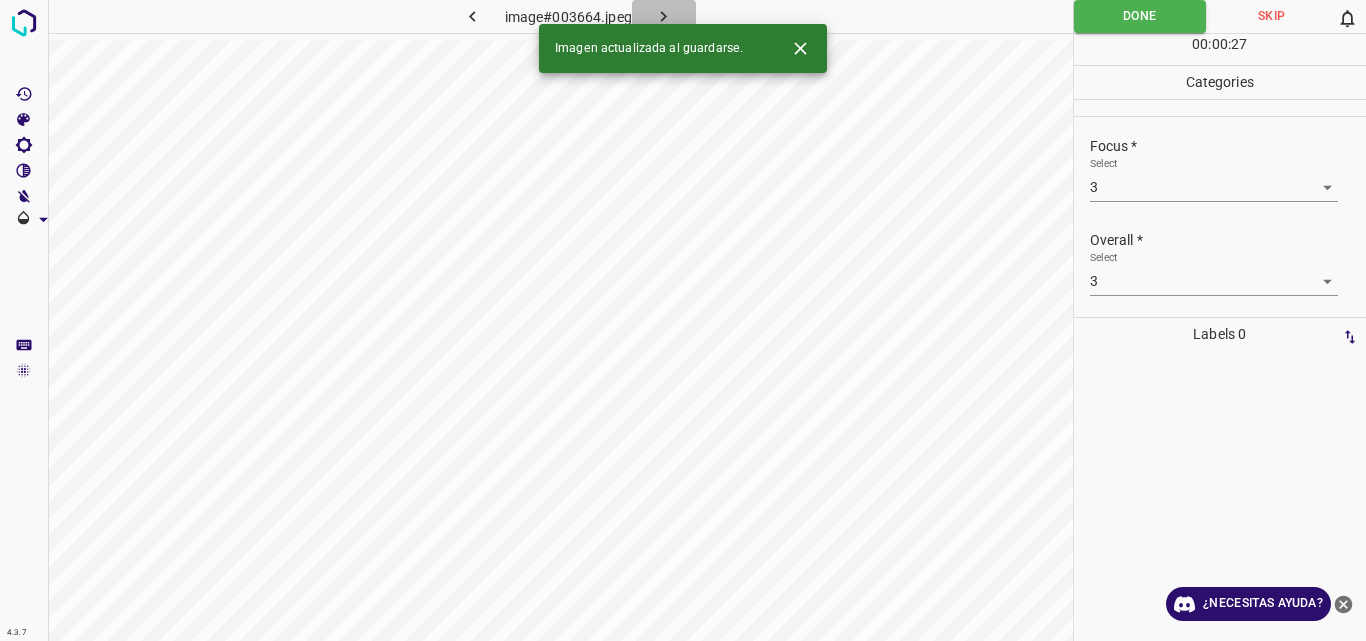 click 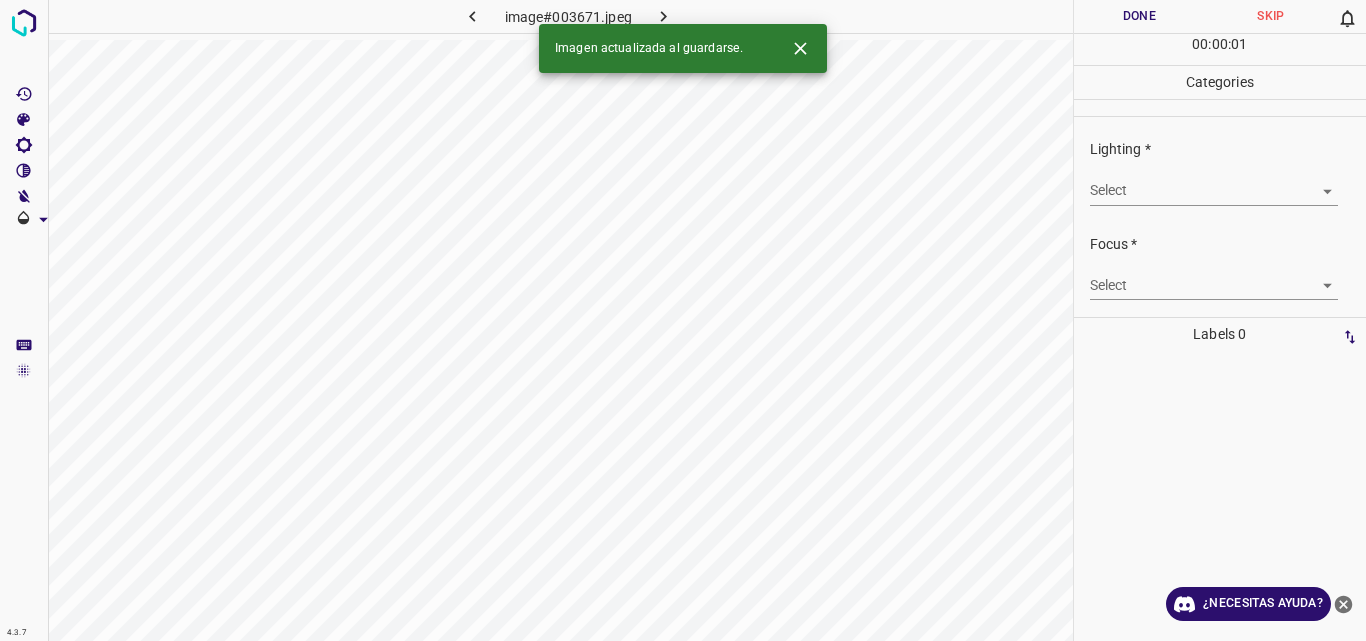click on "4.3.7 image#003671.jpeg Done Skip 0 00   : 00   : 01   Categories Lighting *  Select ​ Focus *  Select ​ Overall *  Select ​ Labels   0 Categories 1 Lighting 2 Focus 3 Overall Tools Space Change between modes (Draw & Edit) I Auto labeling R Restore zoom M Zoom in N Zoom out Delete Delete selecte label Filters Z Restore filters X Saturation filter C Brightness filter V Contrast filter B Gray scale filter General O Download Imagen actualizada al guardarse. ¿Necesitas ayuda? Original text Rate this translation Your feedback will be used to help improve Google Translate - Texto - Esconder - Borrar" at bounding box center [683, 320] 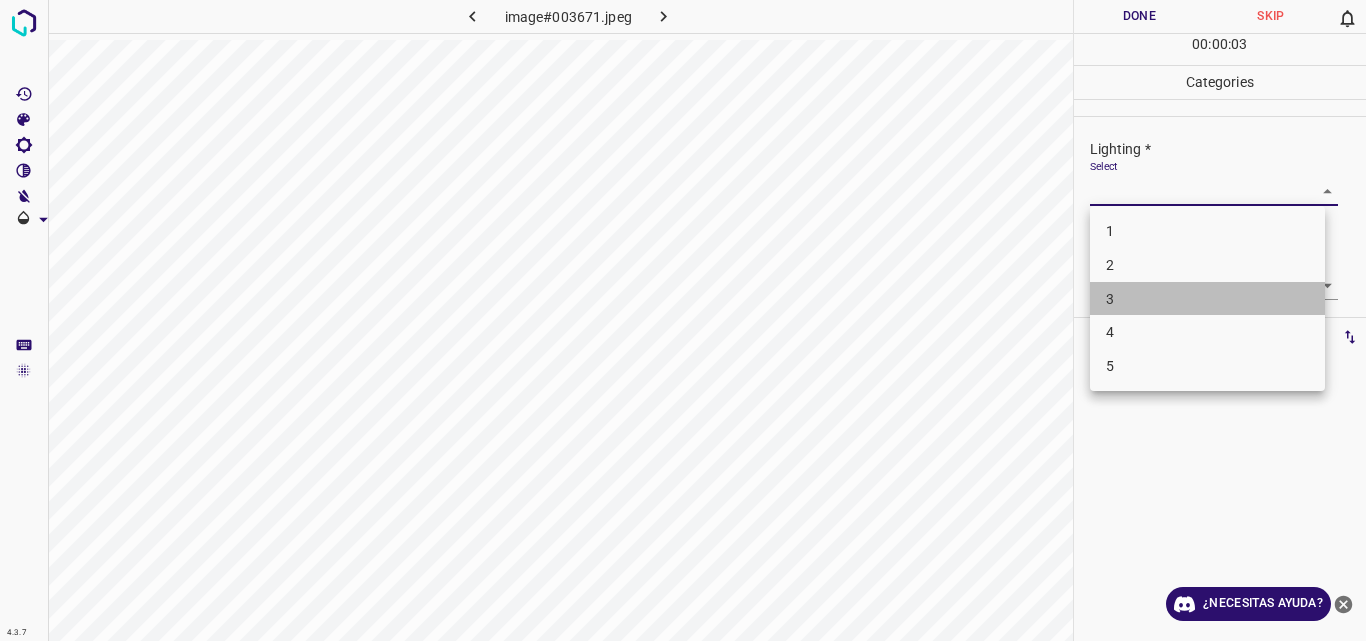 click on "3" at bounding box center [1207, 299] 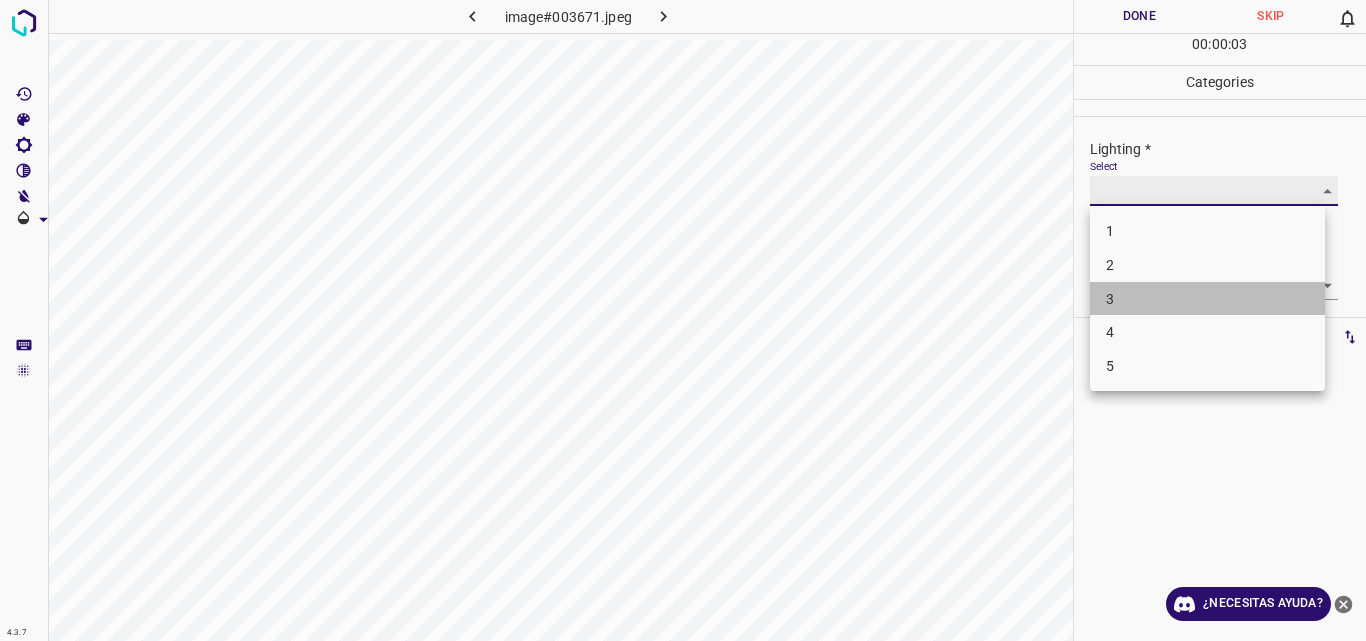 type on "3" 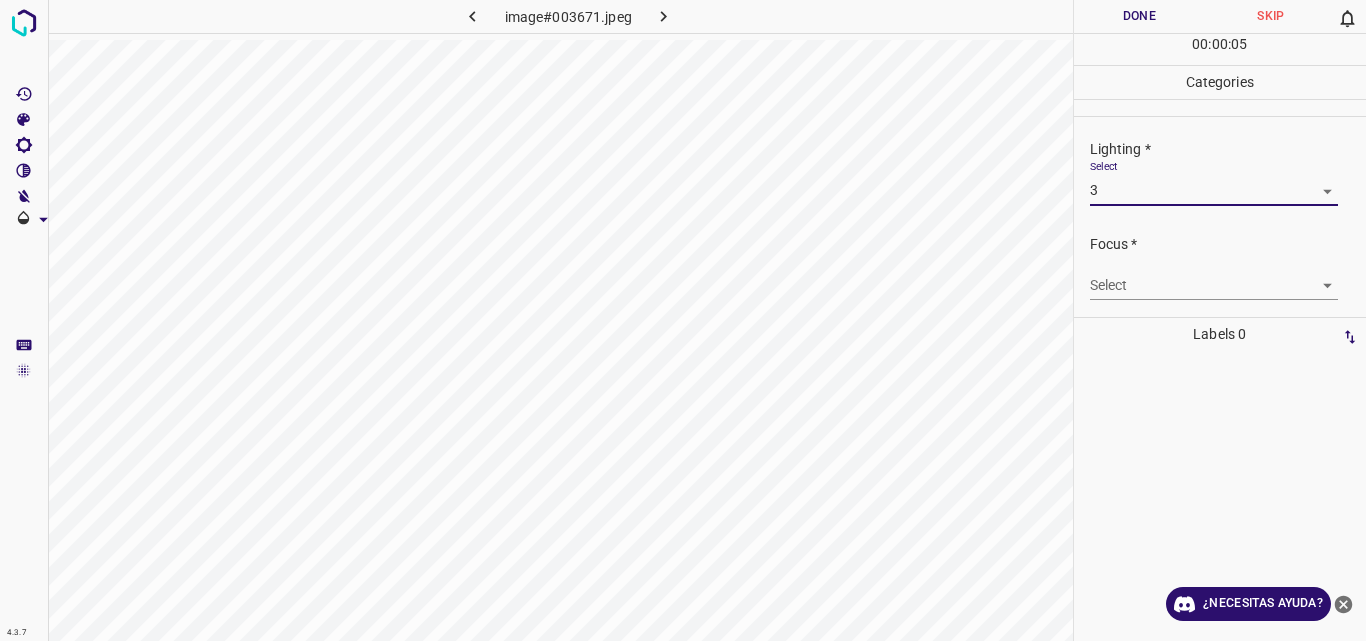 click on "4.3.7 image#003671.jpeg Done Skip 0 00   : 00   : 05   Categories Lighting *  Select 3 3 Focus *  Select ​ Overall *  Select ​ Labels   0 Categories 1 Lighting 2 Focus 3 Overall Tools Space Change between modes (Draw & Edit) I Auto labeling R Restore zoom M Zoom in N Zoom out Delete Delete selecte label Filters Z Restore filters X Saturation filter C Brightness filter V Contrast filter B Gray scale filter General O Download ¿Necesitas ayuda? Original text Rate this translation Your feedback will be used to help improve Google Translate - Texto - Esconder - Borrar" at bounding box center [683, 320] 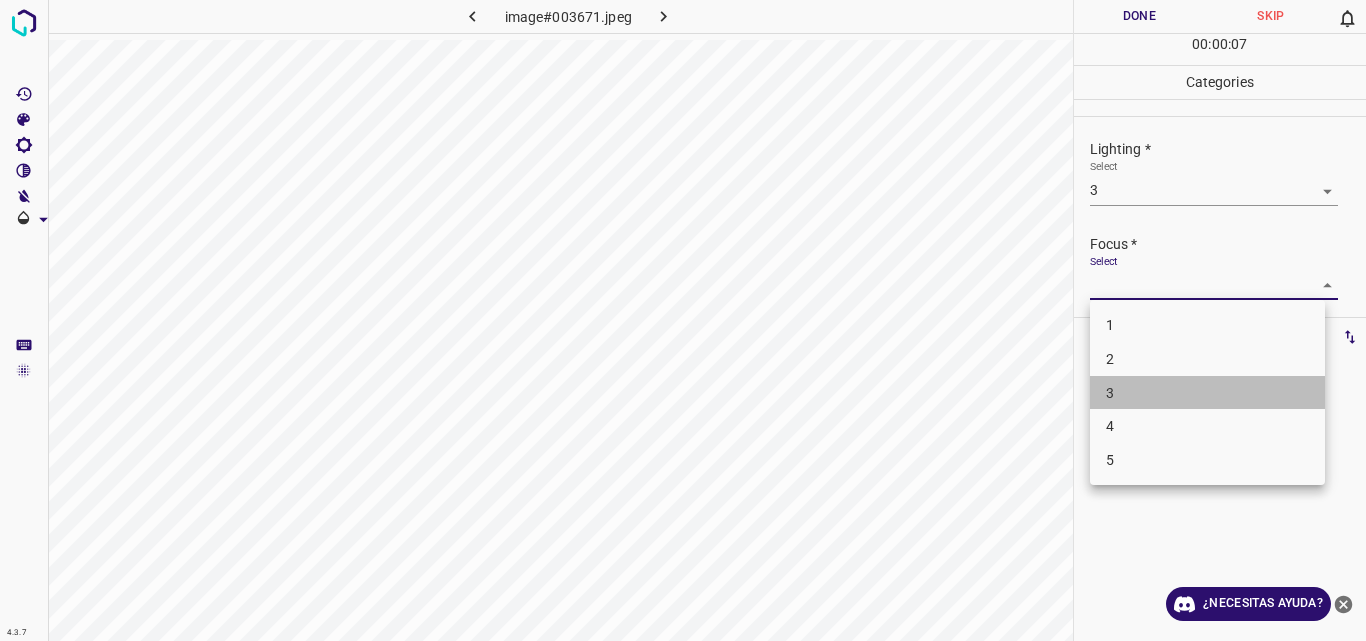 click on "3" at bounding box center (1207, 393) 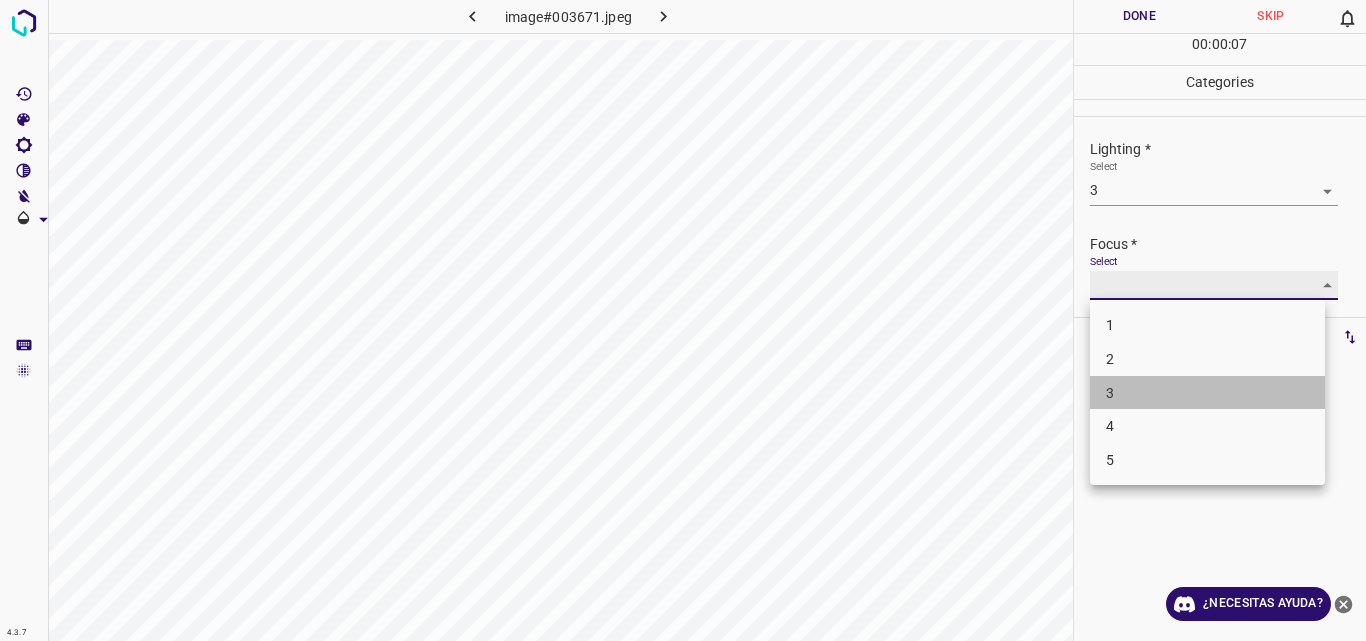 type on "3" 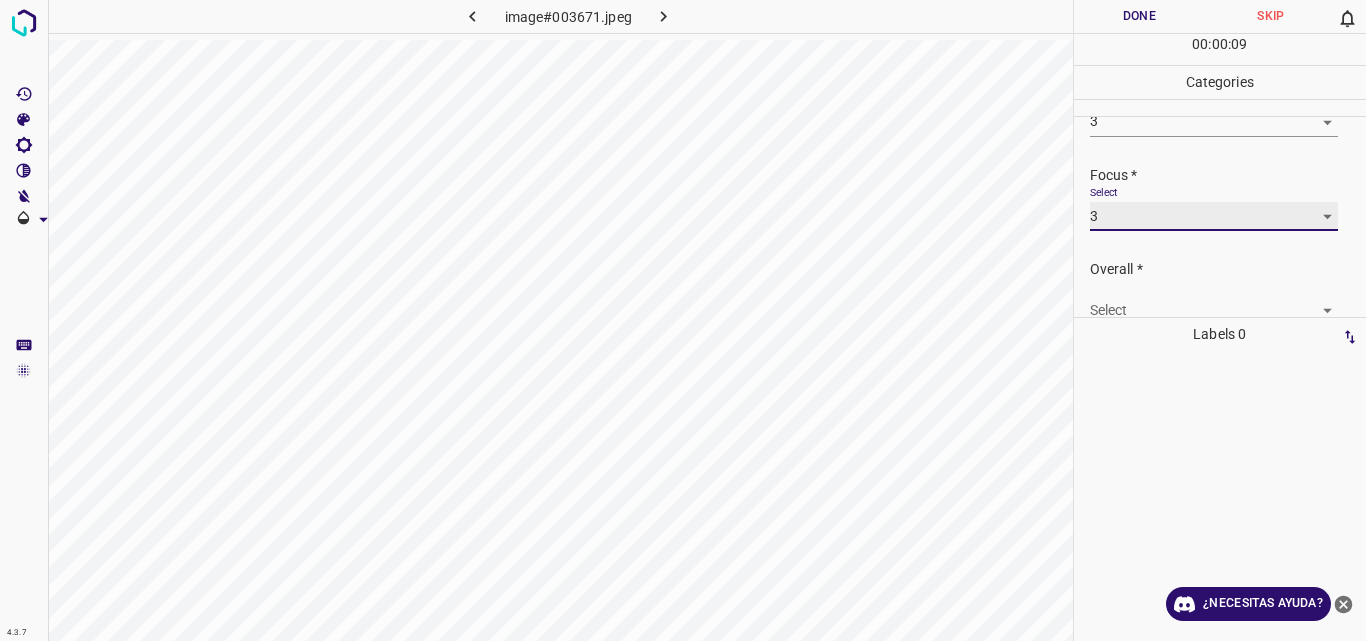 scroll, scrollTop: 98, scrollLeft: 0, axis: vertical 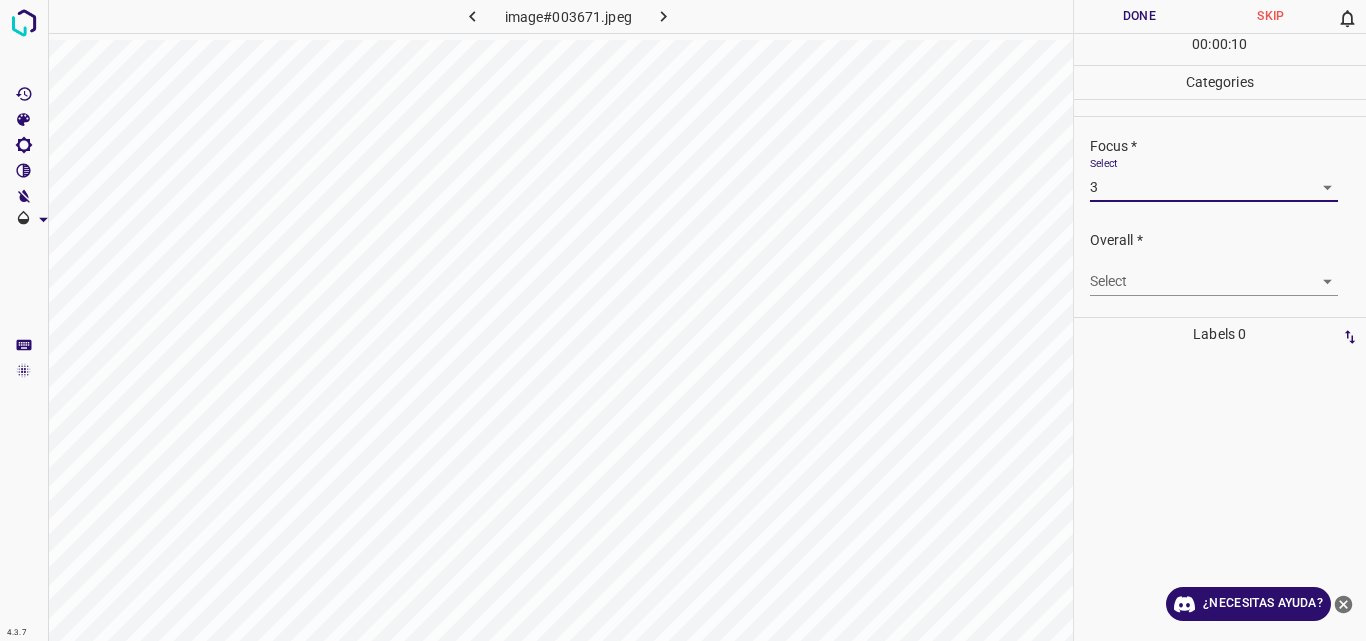click on "4.3.7 image#003671.jpeg Done Skip 0 00   : 00   : 10   Categories Lighting *  Select 3 3 Focus *  Select 3 3 Overall *  Select ​ Labels   0 Categories 1 Lighting 2 Focus 3 Overall Tools Space Change between modes (Draw & Edit) I Auto labeling R Restore zoom M Zoom in N Zoom out Delete Delete selecte label Filters Z Restore filters X Saturation filter C Brightness filter V Contrast filter B Gray scale filter General O Download ¿Necesitas ayuda? Original text Rate this translation Your feedback will be used to help improve Google Translate - Texto - Esconder - Borrar" at bounding box center [683, 320] 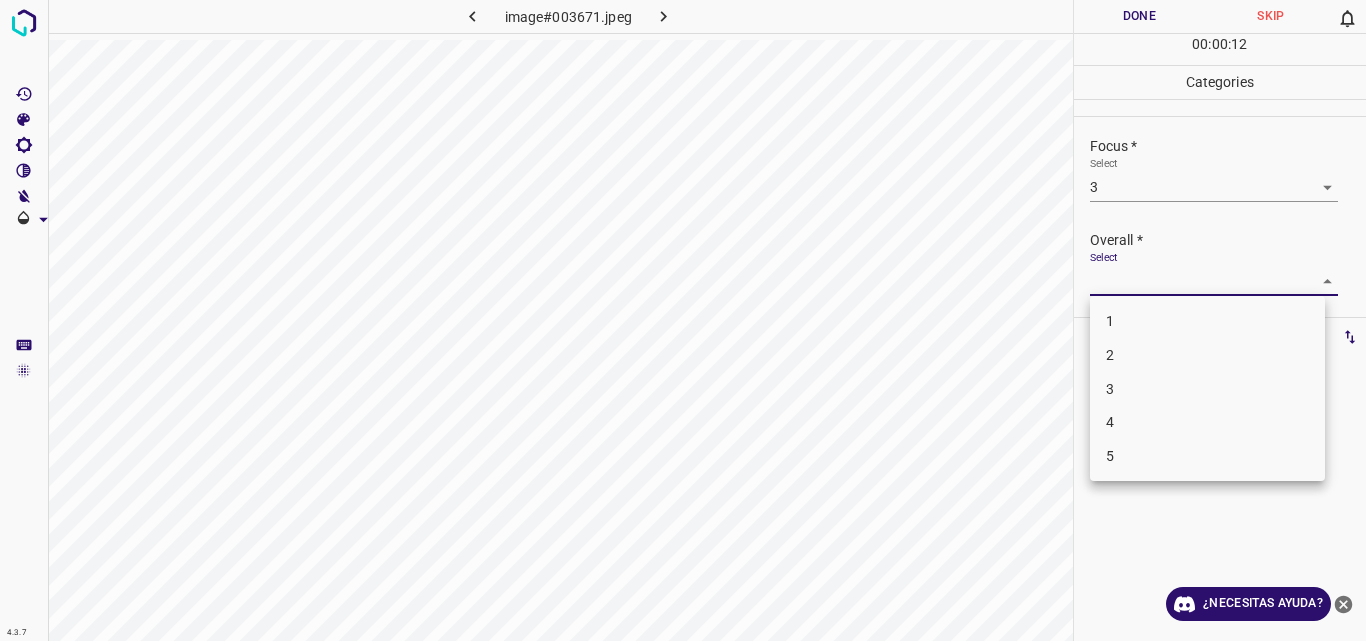 click on "3" at bounding box center [1207, 389] 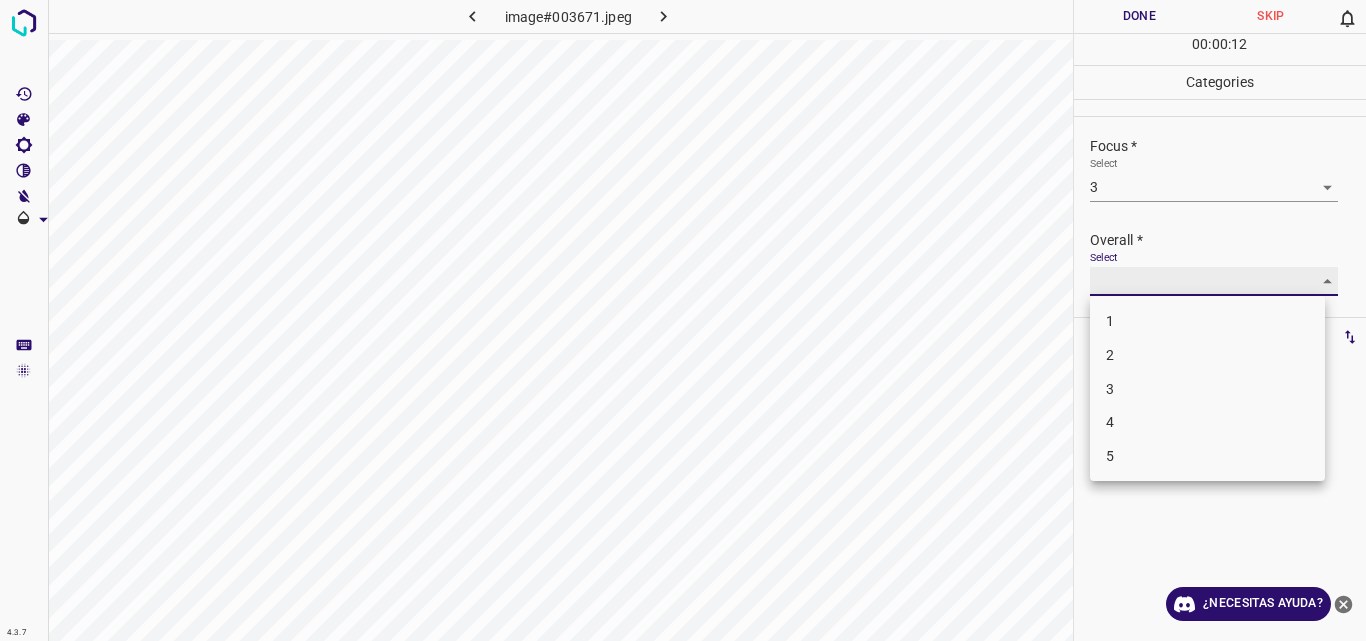 type on "3" 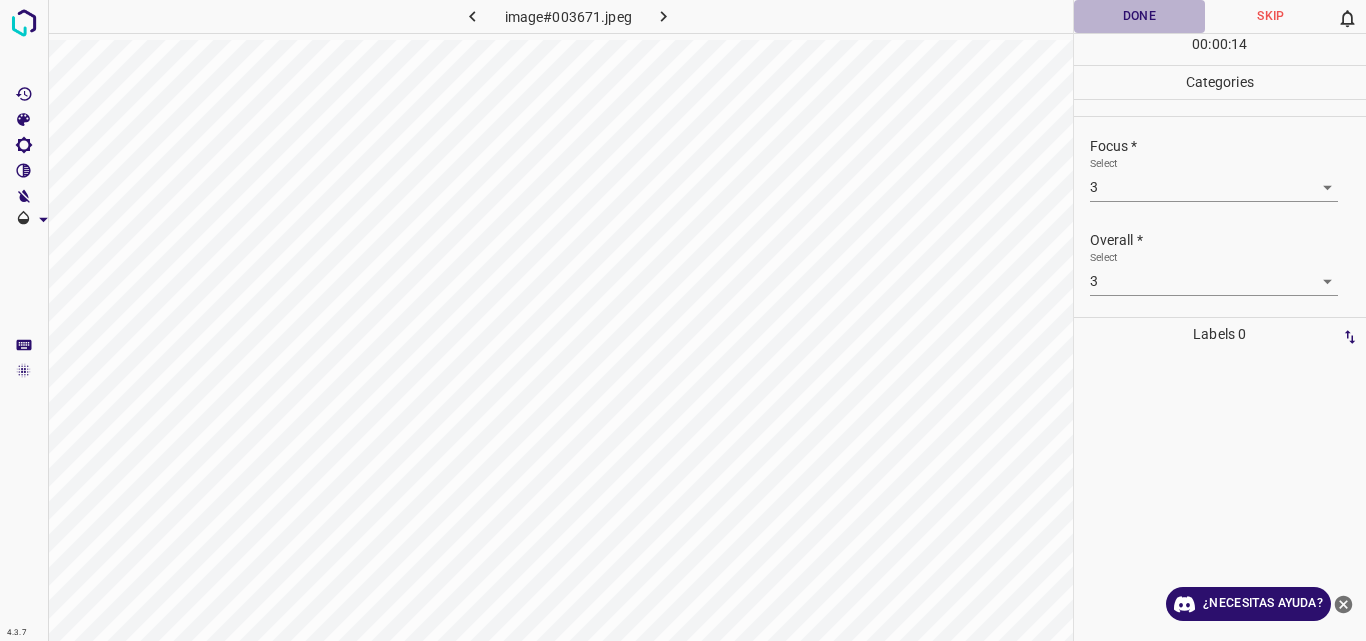 click on "Done" at bounding box center [1140, 16] 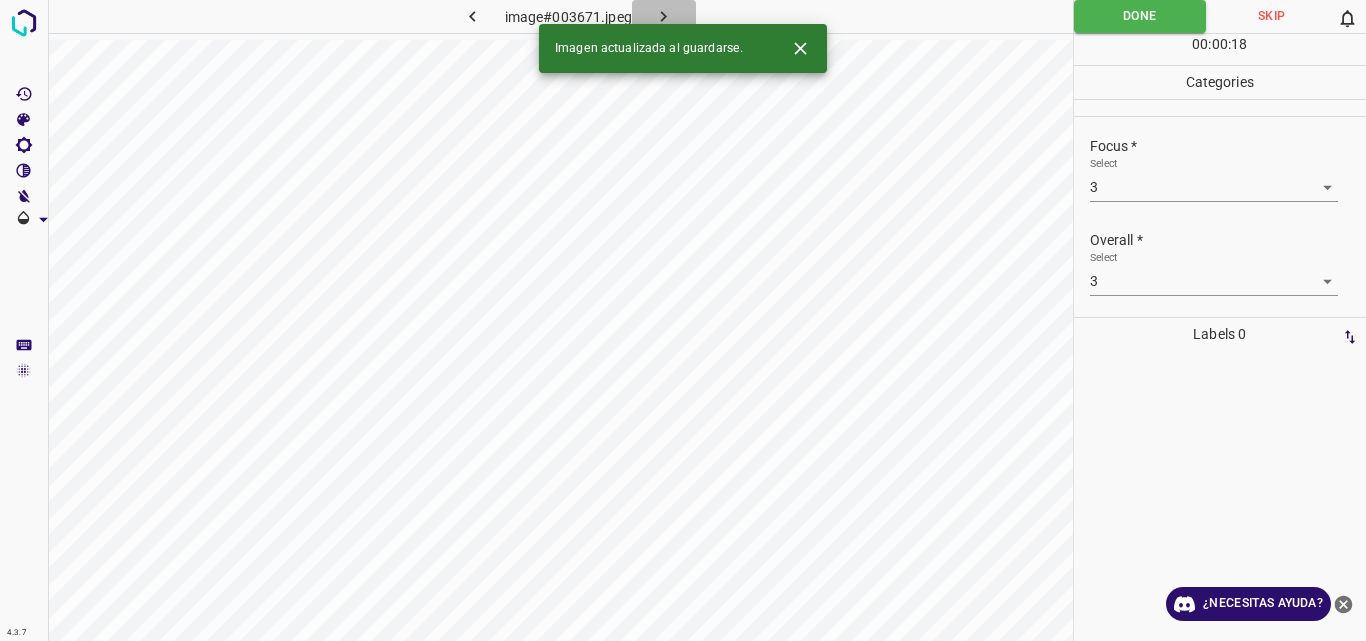 click 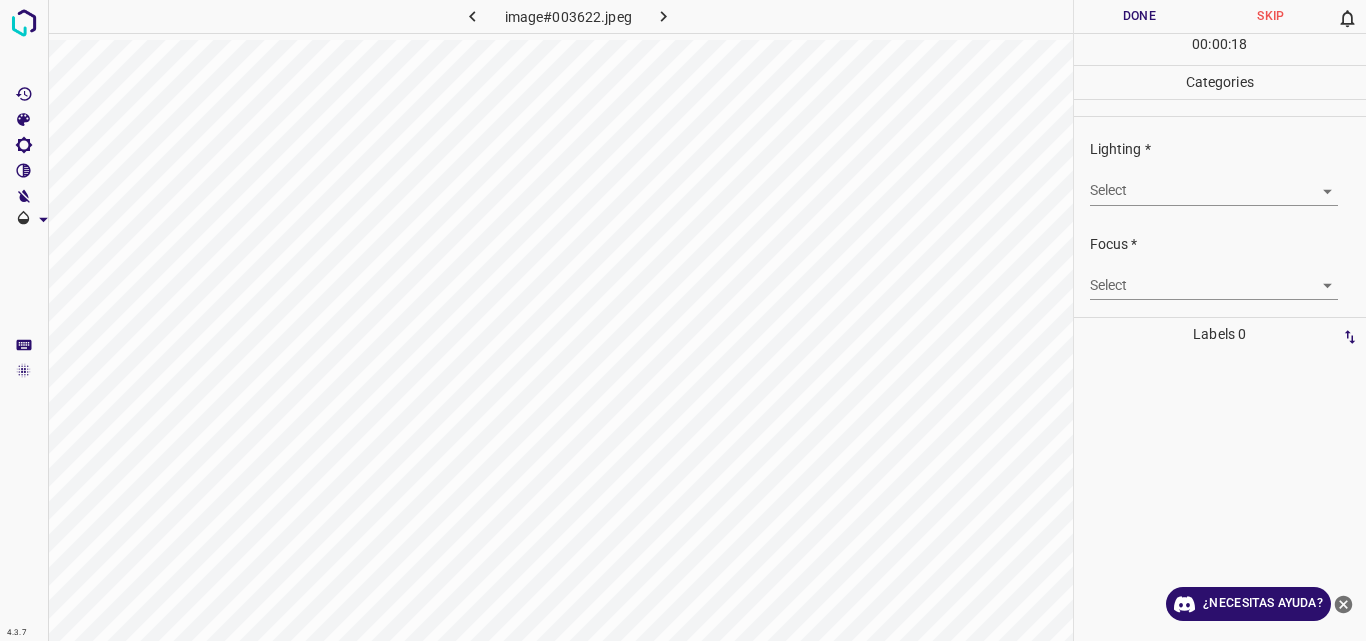 click on "4.3.7 image#003622.jpeg Done Skip 0 00   : 00   : 18   Categories Lighting *  Select ​ Focus *  Select ​ Overall *  Select ​ Labels   0 Categories 1 Lighting 2 Focus 3 Overall Tools Space Change between modes (Draw & Edit) I Auto labeling R Restore zoom M Zoom in N Zoom out Delete Delete selecte label Filters Z Restore filters X Saturation filter C Brightness filter V Contrast filter B Gray scale filter General O Download ¿Necesitas ayuda? Original text Rate this translation Your feedback will be used to help improve Google Translate - Texto - Esconder - Borrar" at bounding box center [683, 320] 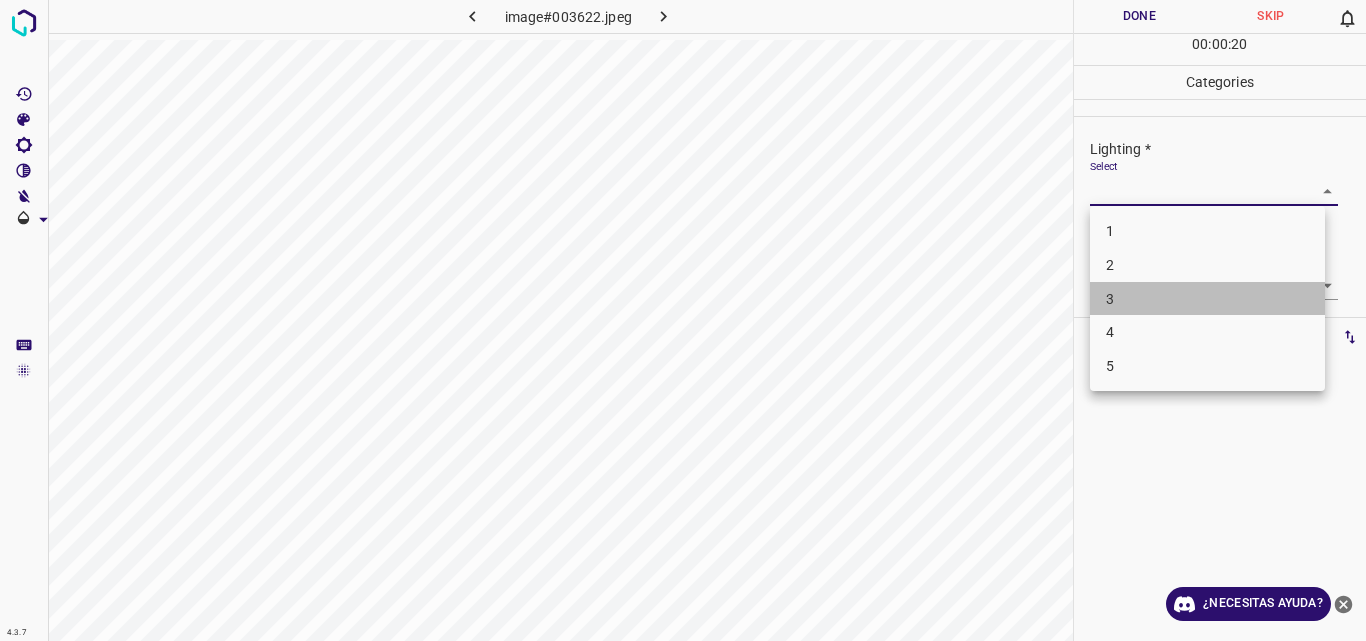 click on "3" at bounding box center (1207, 299) 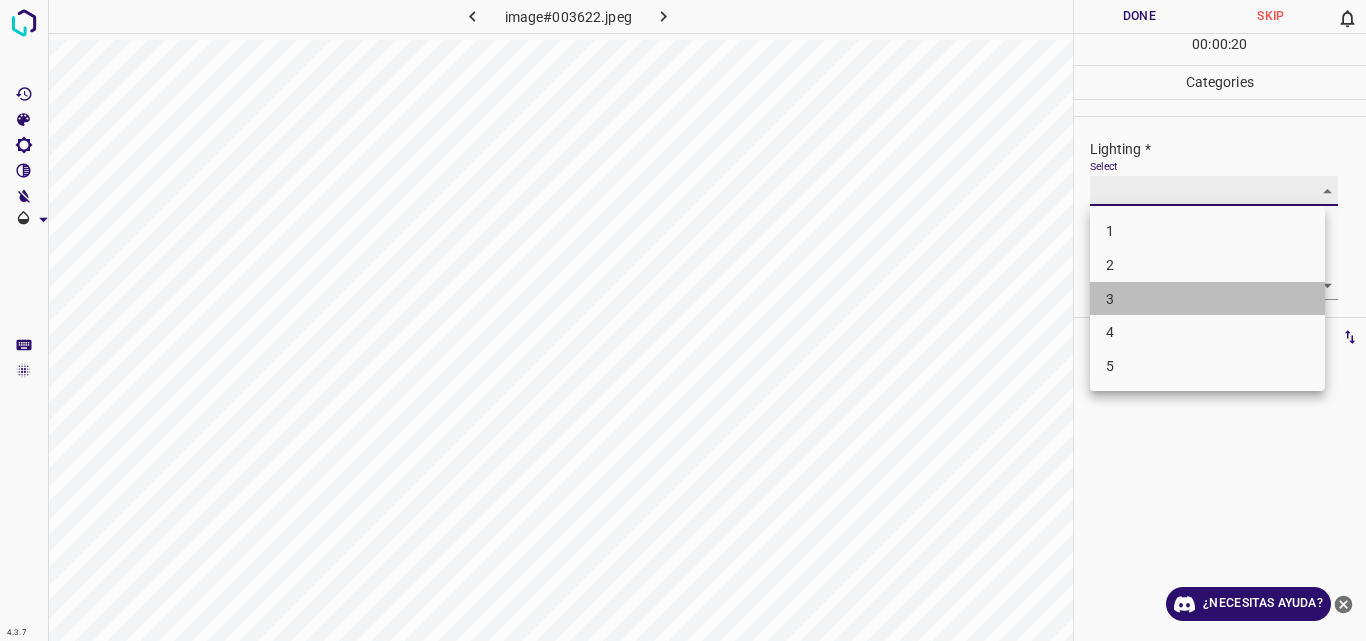 type on "3" 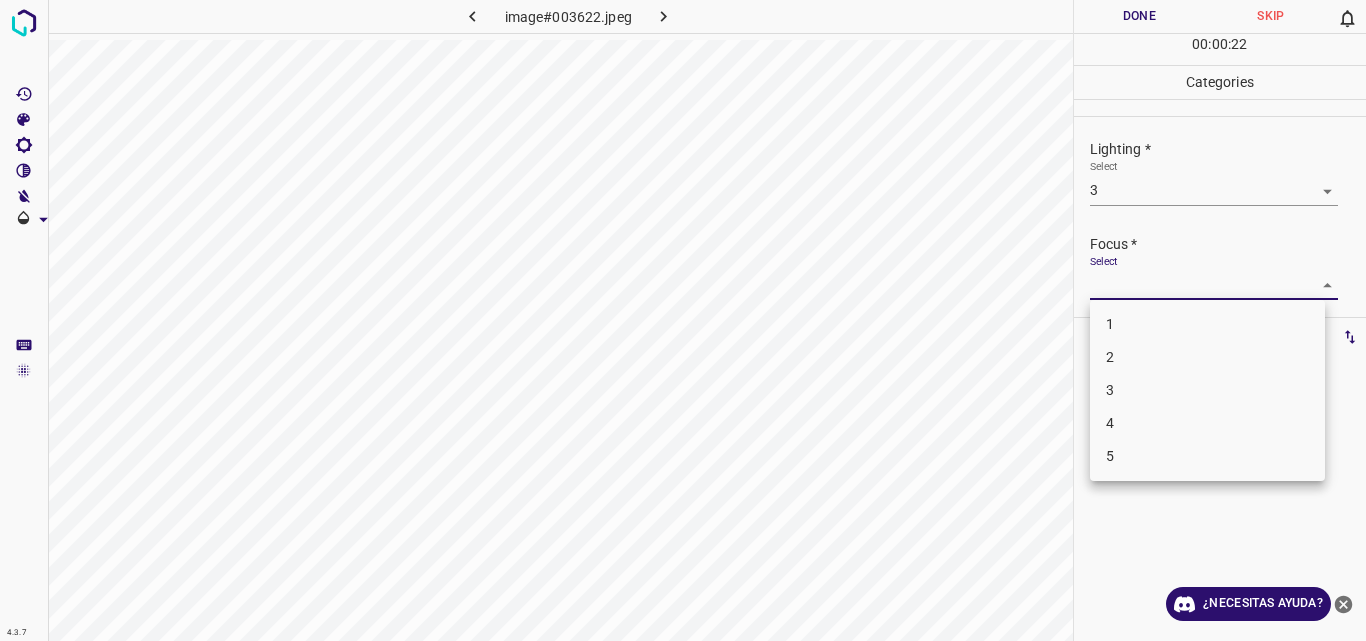 click on "4.3.7 image#003622.jpeg Done Skip 0 00   : 00   : 22   Categories Lighting *  Select 3 3 Focus *  Select ​ Overall *  Select ​ Labels   0 Categories 1 Lighting 2 Focus 3 Overall Tools Space Change between modes (Draw & Edit) I Auto labeling R Restore zoom M Zoom in N Zoom out Delete Delete selecte label Filters Z Restore filters X Saturation filter C Brightness filter V Contrast filter B Gray scale filter General O Download ¿Necesitas ayuda? Original text Rate this translation Your feedback will be used to help improve Google Translate - Texto - Esconder - Borrar 1 2 3 4 5" at bounding box center [683, 320] 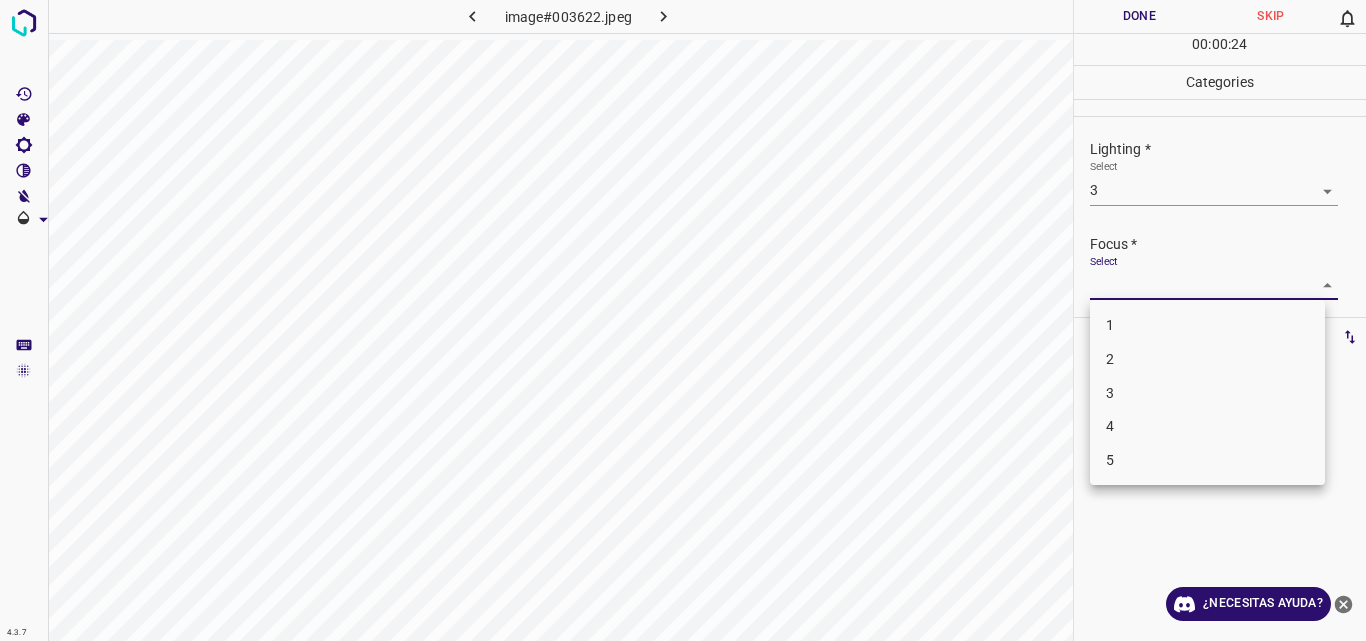 click on "3" at bounding box center (1207, 393) 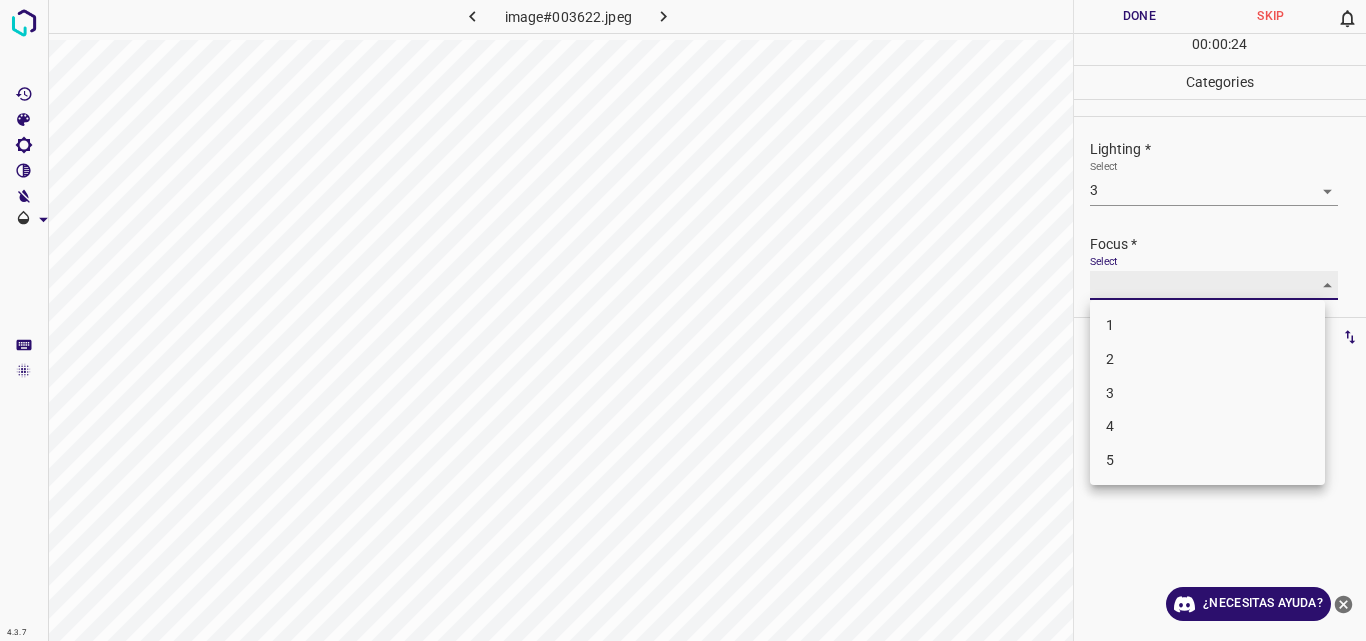 type on "3" 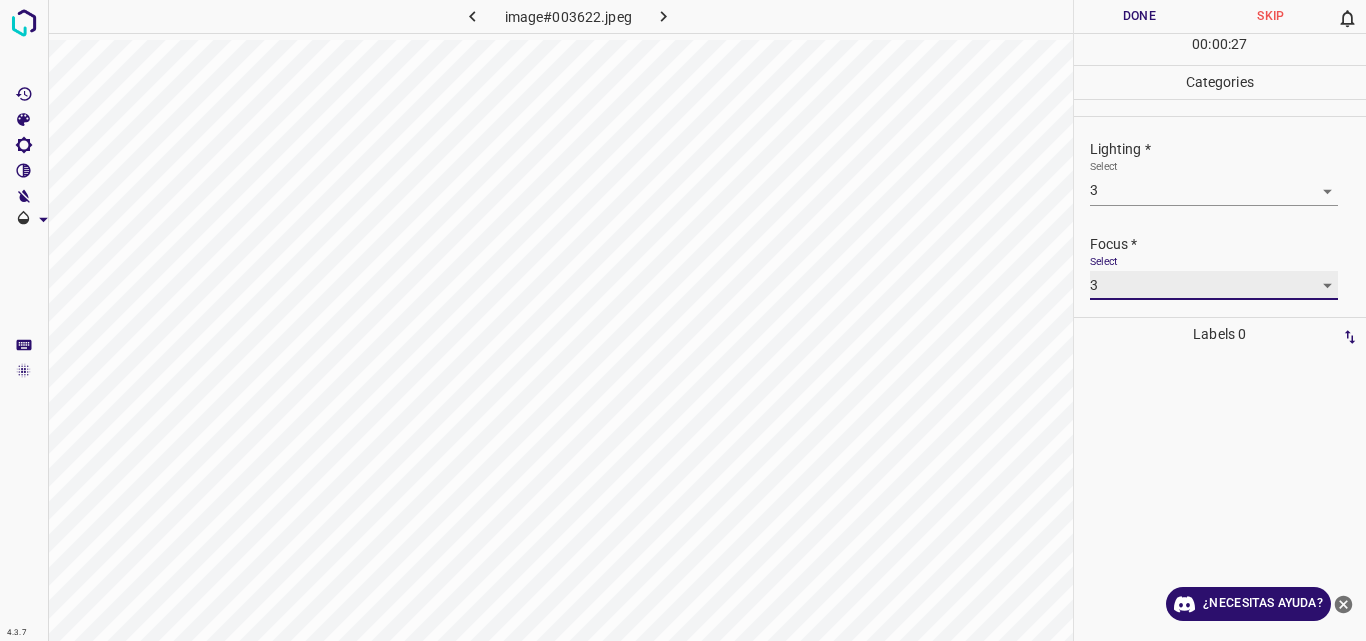 scroll, scrollTop: 98, scrollLeft: 0, axis: vertical 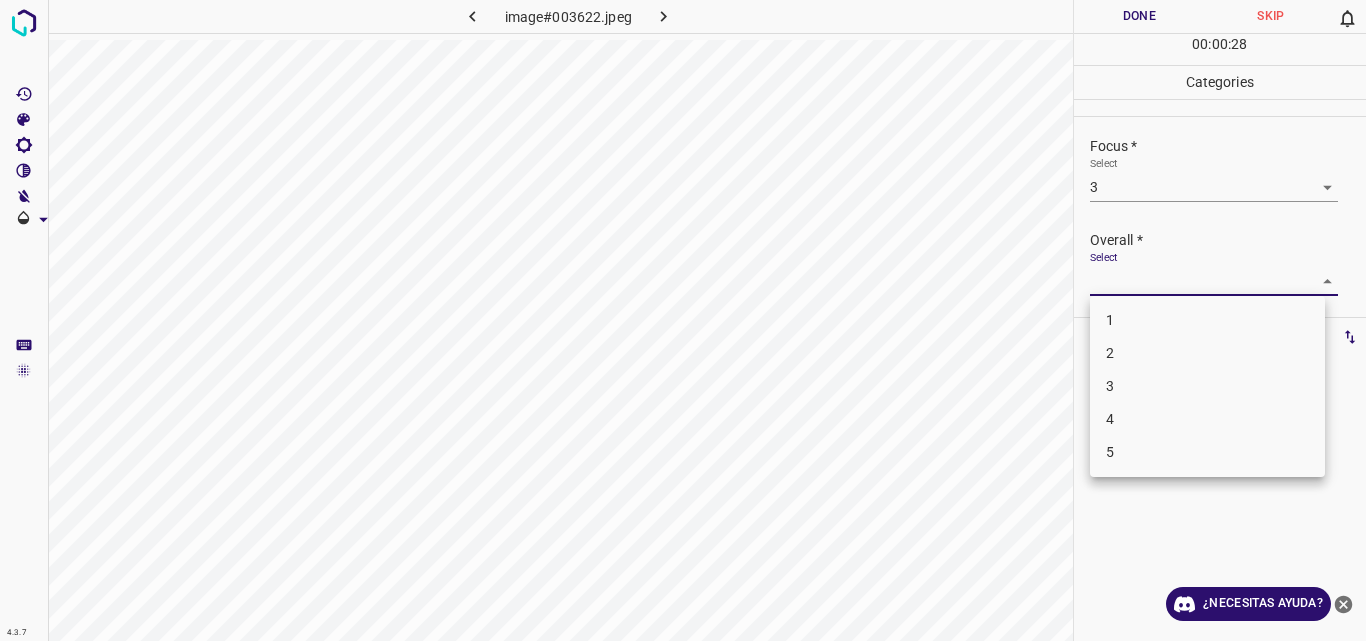 click on "4.3.7 image#003622.jpeg Done Skip 0 00   : 00   : 28   Categories Lighting *  Select 3 3 Focus *  Select 3 3 Overall *  Select ​ Labels   0 Categories 1 Lighting 2 Focus 3 Overall Tools Space Change between modes (Draw & Edit) I Auto labeling R Restore zoom M Zoom in N Zoom out Delete Delete selecte label Filters Z Restore filters X Saturation filter C Brightness filter V Contrast filter B Gray scale filter General O Download ¿Necesitas ayuda? Original text Rate this translation Your feedback will be used to help improve Google Translate - Texto - Esconder - Borrar 1 2 3 4 5" at bounding box center [683, 320] 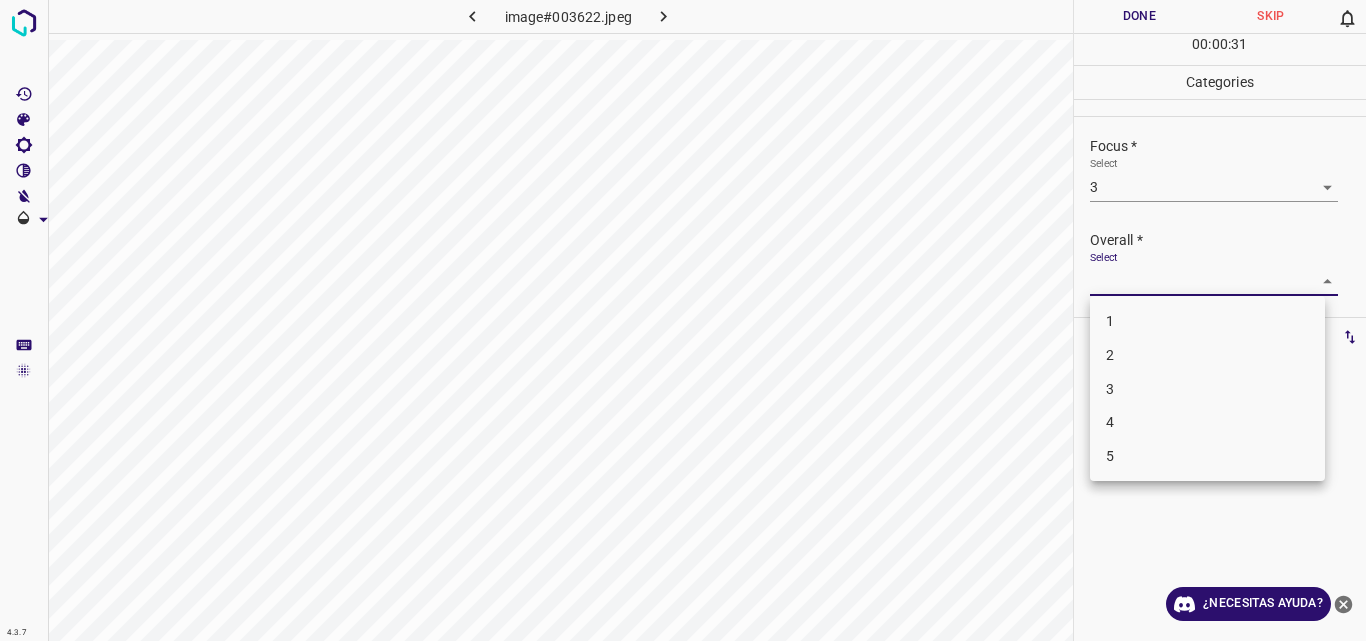 click on "3" at bounding box center [1207, 389] 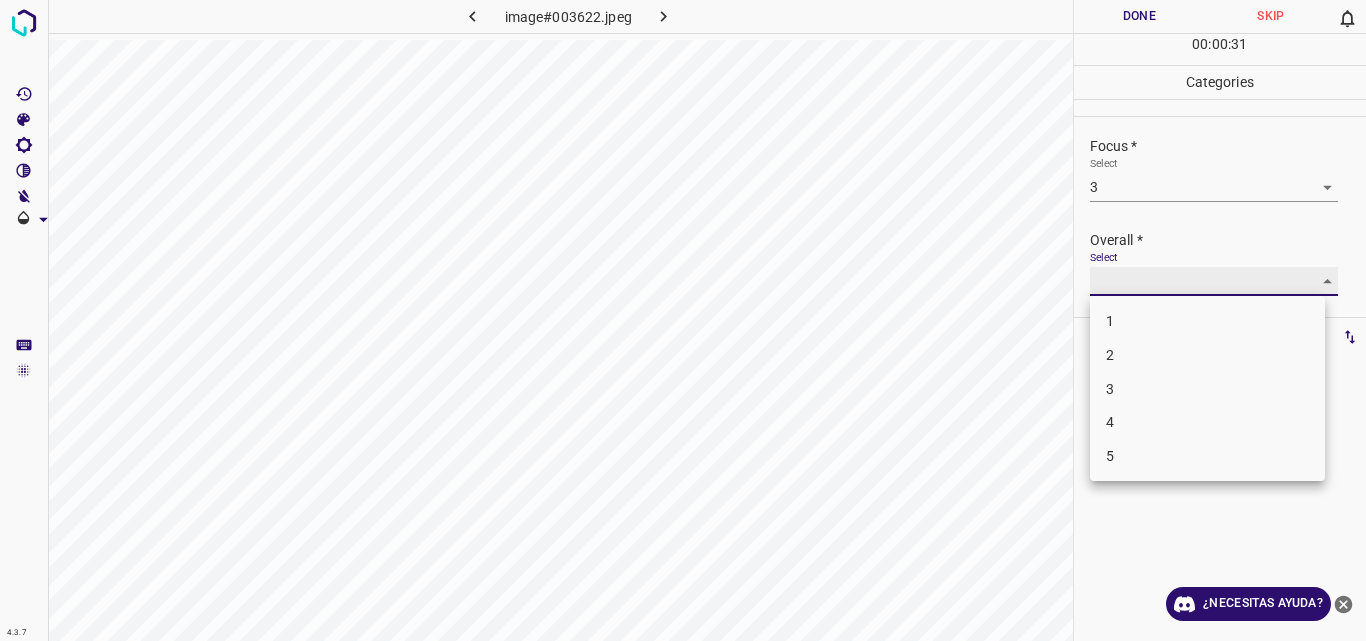 type on "3" 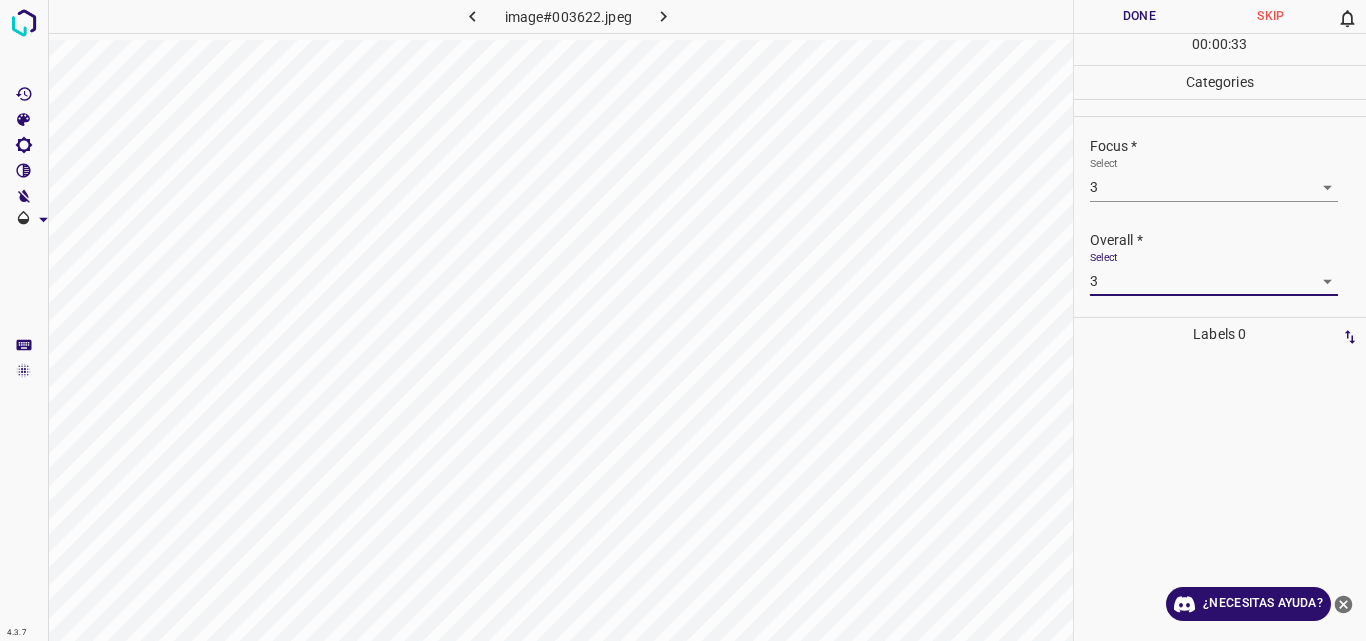 click on "Done" at bounding box center [1140, 16] 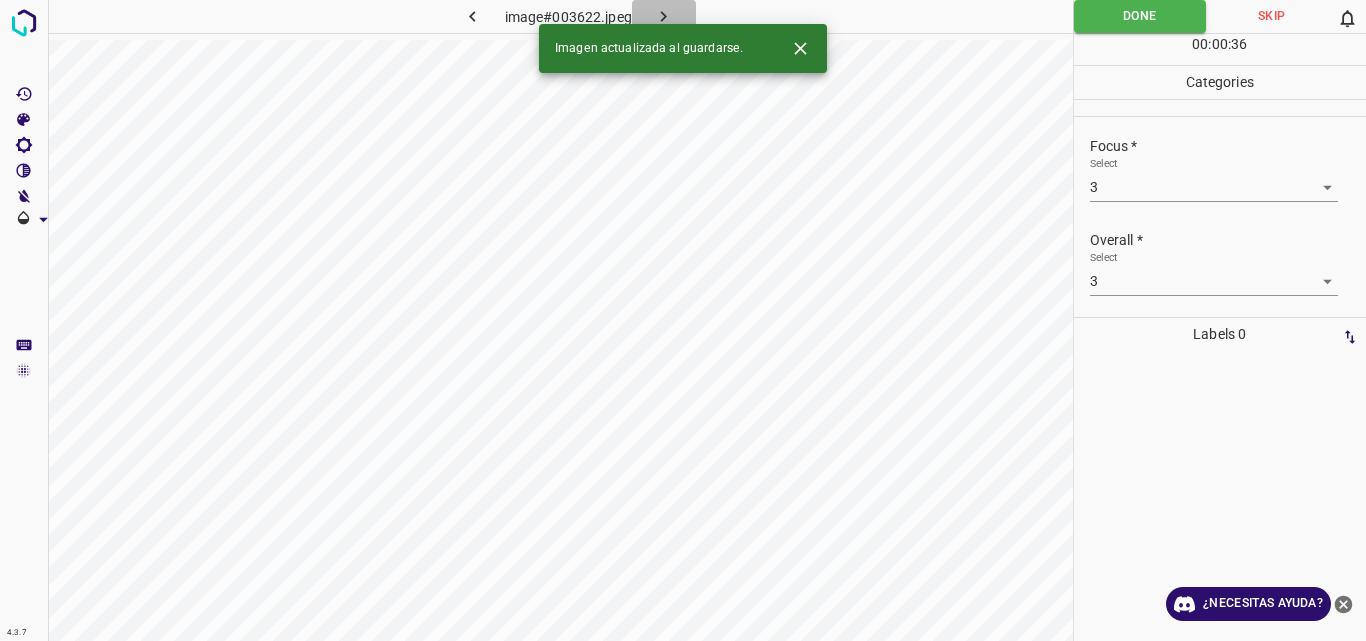 click 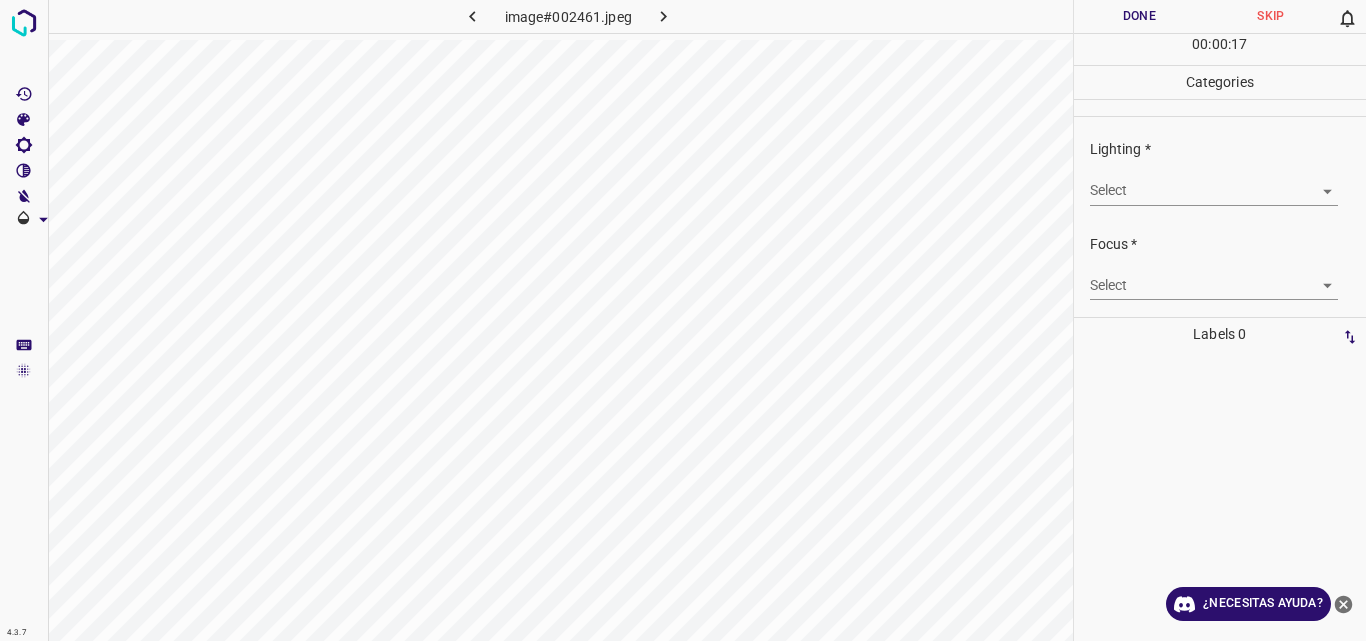 click on "4.3.7 image#002461.jpeg Done Skip 0 00   : 00   : 17   Categories Lighting *  Select ​ Focus *  Select ​ Overall *  Select ​ Labels   0 Categories 1 Lighting 2 Focus 3 Overall Tools Space Change between modes (Draw & Edit) I Auto labeling R Restore zoom M Zoom in N Zoom out Delete Delete selecte label Filters Z Restore filters X Saturation filter C Brightness filter V Contrast filter B Gray scale filter General O Download ¿Necesitas ayuda? Original text Rate this translation Your feedback will be used to help improve Google Translate - Texto - Esconder - Borrar" at bounding box center (683, 320) 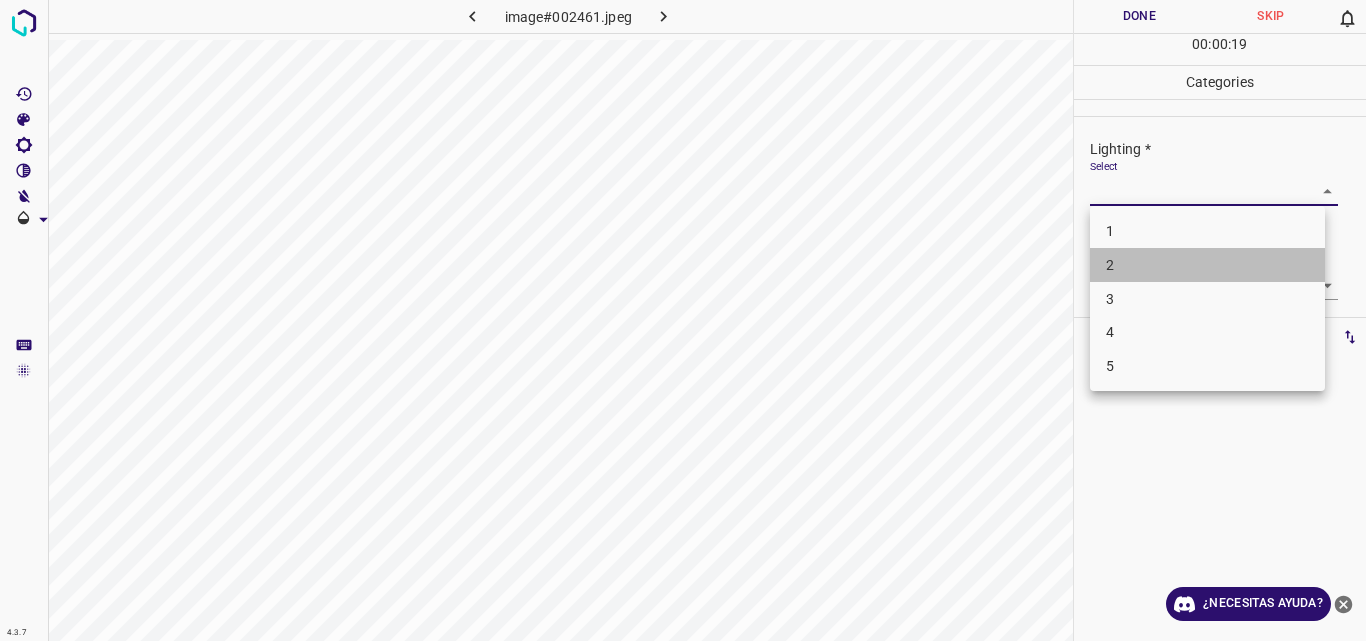 click on "2" at bounding box center (1207, 265) 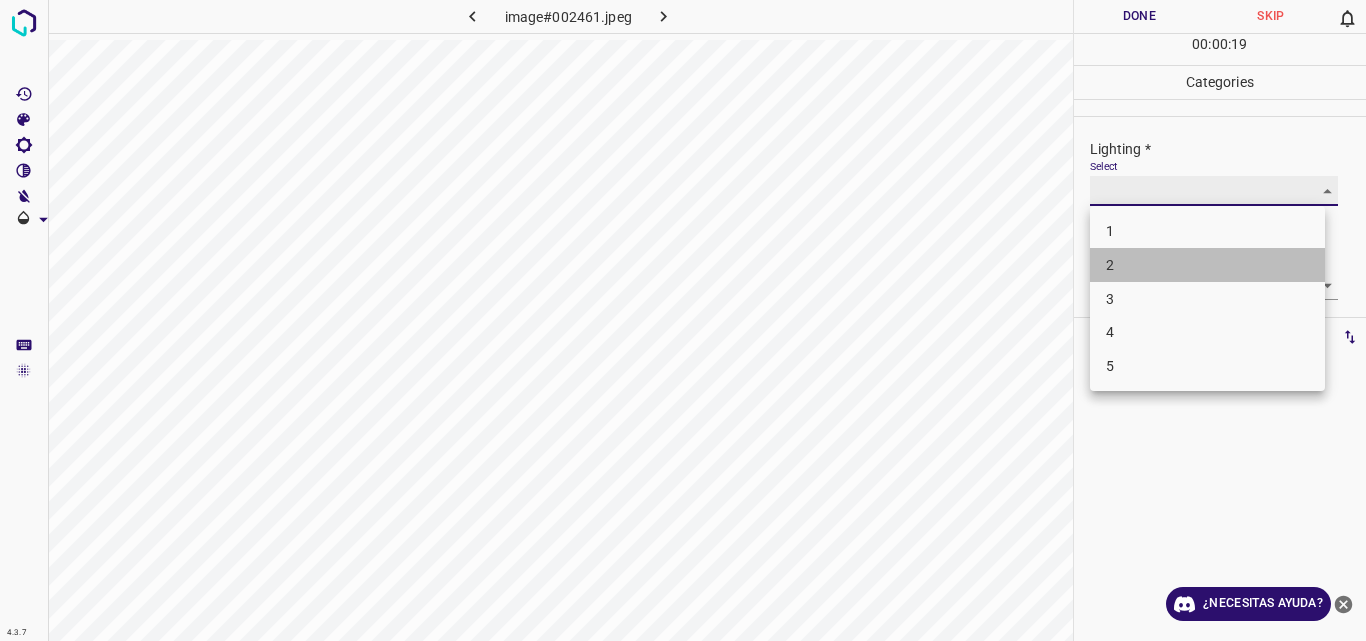 type on "2" 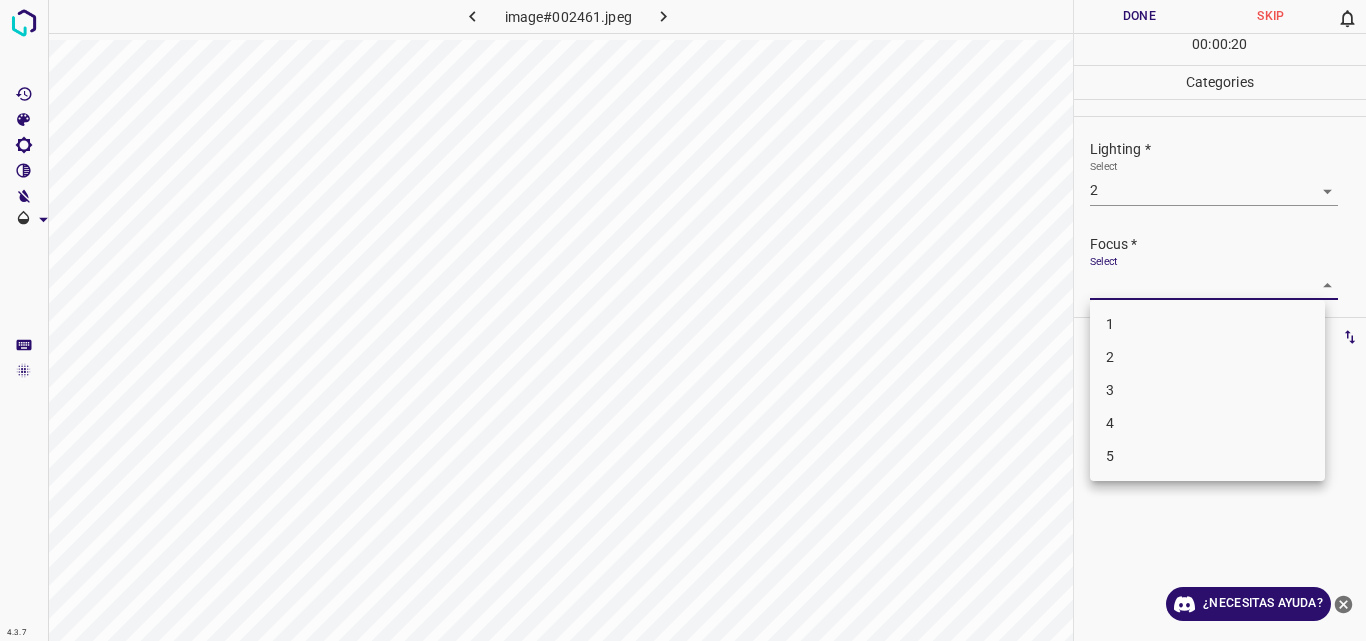 click on "4.3.7 image#002461.jpeg Done Skip 0 00   : 00   : 20   Categories Lighting *  Select 2 2 Focus *  Select ​ Overall *  Select ​ Labels   0 Categories 1 Lighting 2 Focus 3 Overall Tools Space Change between modes (Draw & Edit) I Auto labeling R Restore zoom M Zoom in N Zoom out Delete Delete selecte label Filters Z Restore filters X Saturation filter C Brightness filter V Contrast filter B Gray scale filter General O Download ¿Necesitas ayuda? Original text Rate this translation Your feedback will be used to help improve Google Translate - Texto - Esconder - Borrar 1 2 3 4 5" at bounding box center [683, 320] 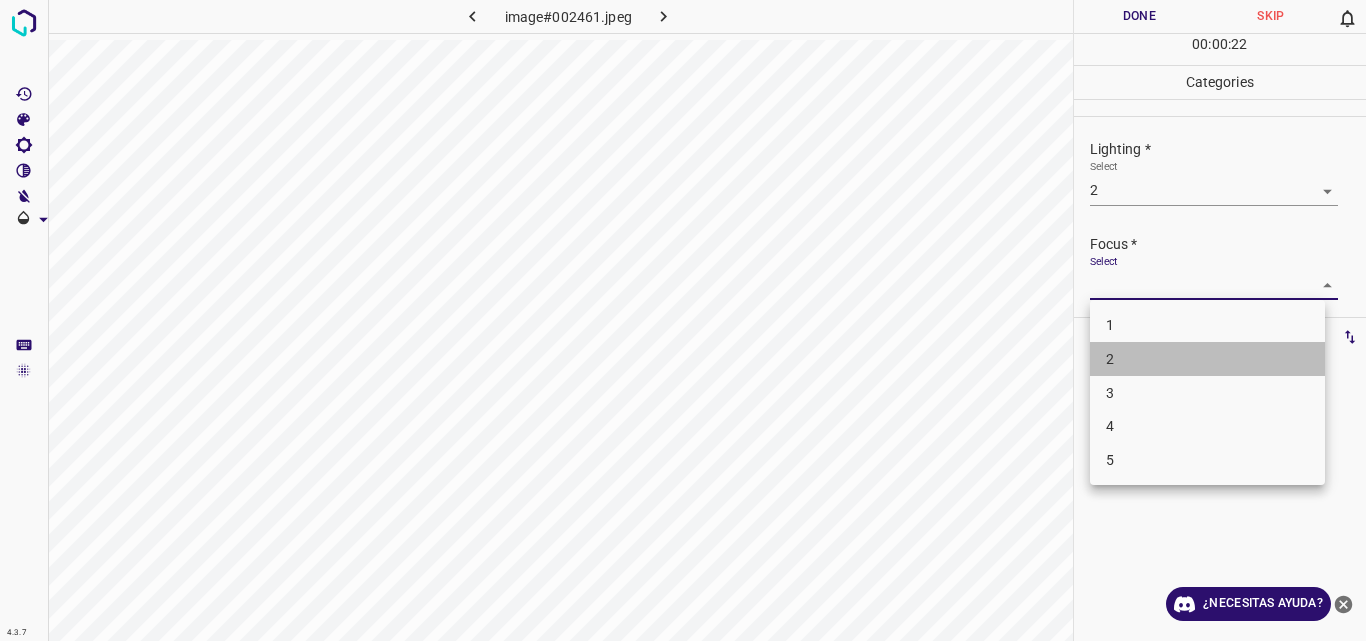 click on "2" at bounding box center [1207, 359] 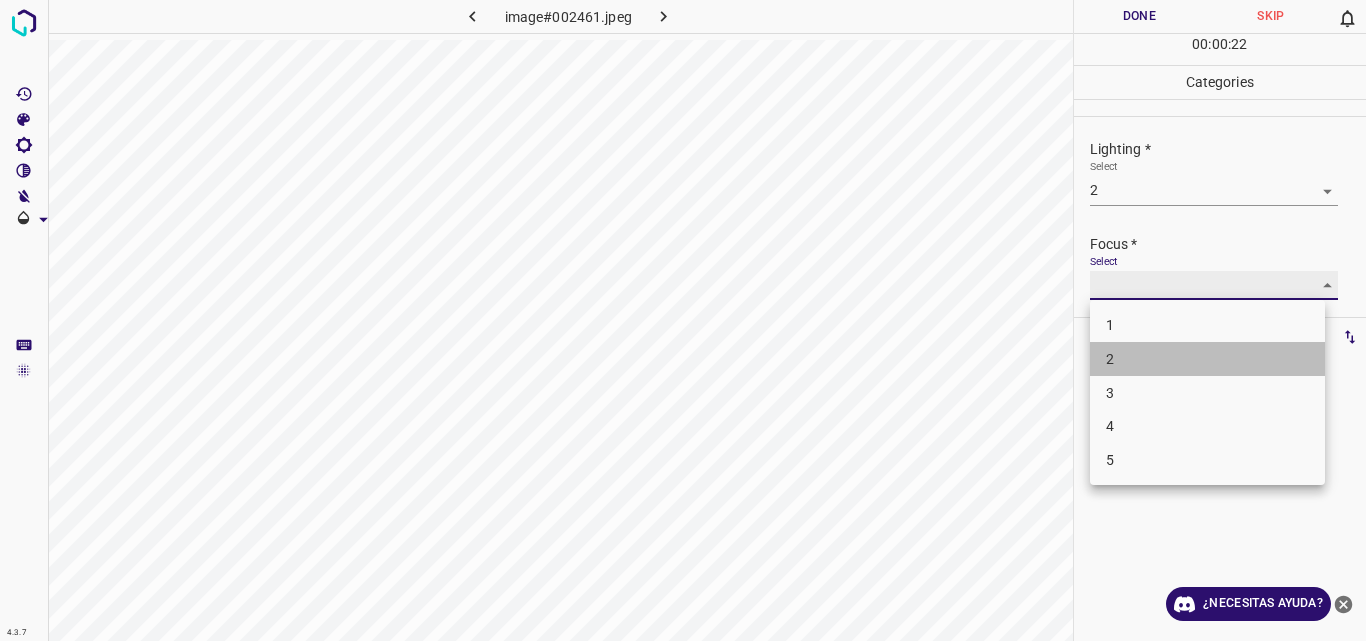 type on "2" 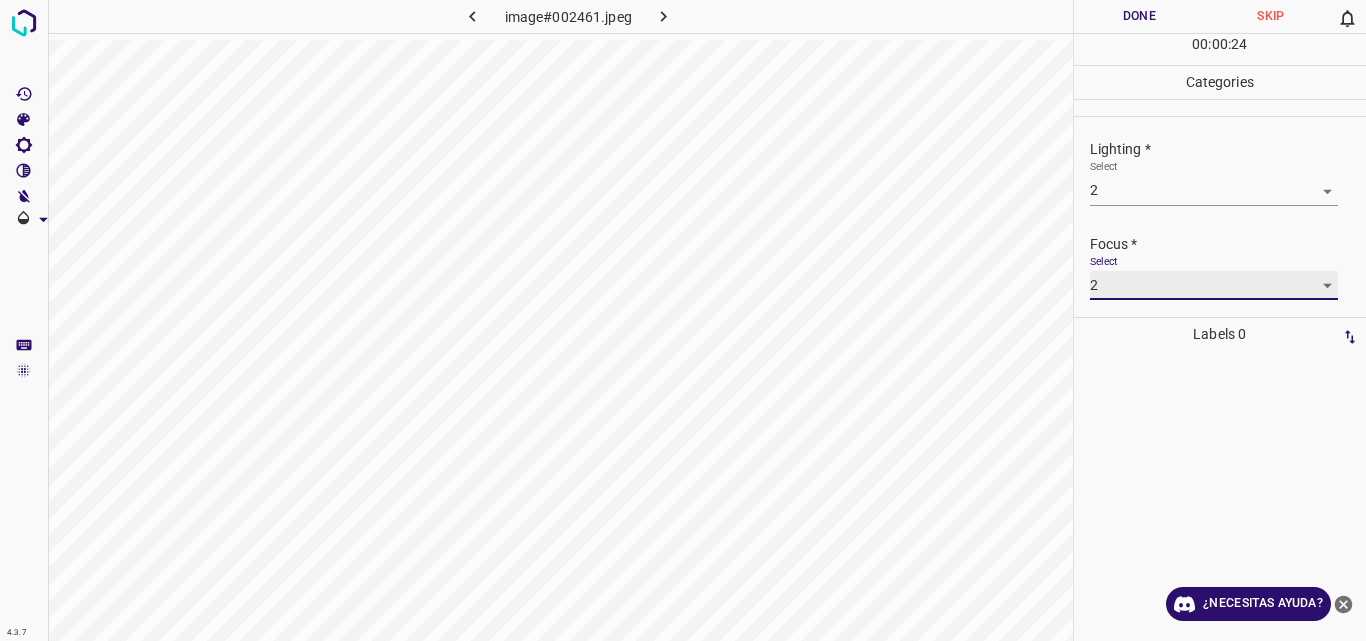 scroll, scrollTop: 98, scrollLeft: 0, axis: vertical 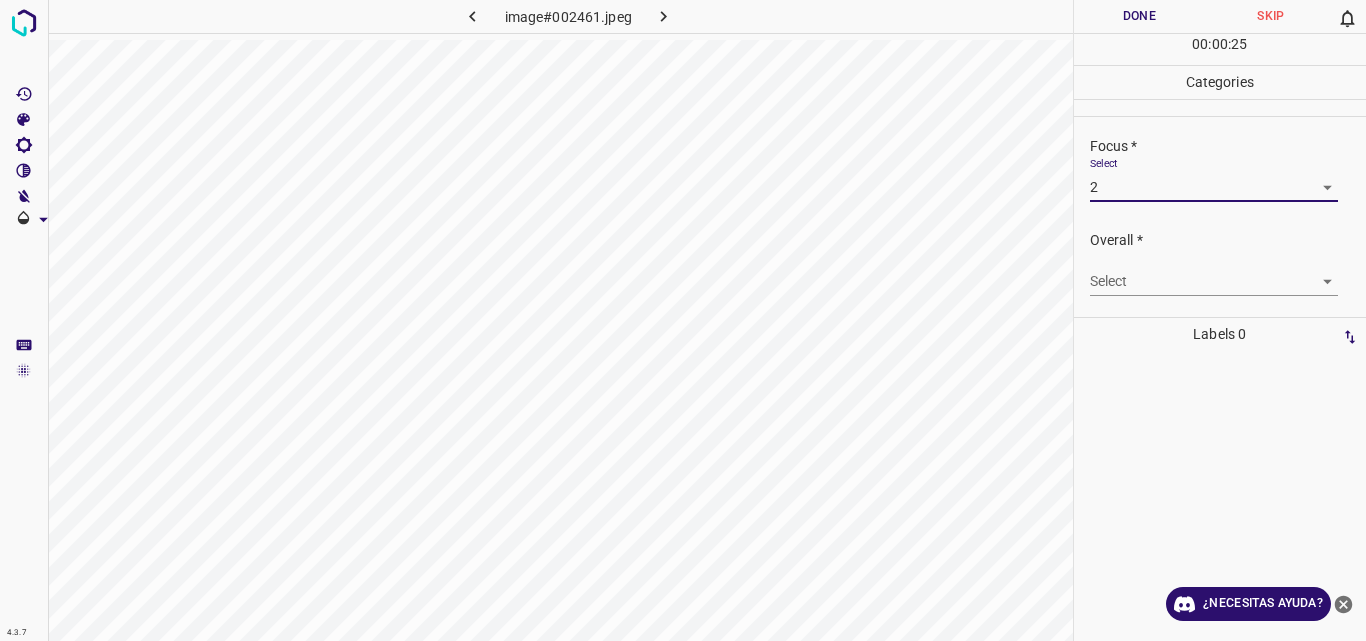 click on "4.3.7 image#002461.jpeg Done Skip 0 00   : 00   : 25   Categories Lighting *  Select 2 2 Focus *  Select 2 2 Overall *  Select ​ Labels   0 Categories 1 Lighting 2 Focus 3 Overall Tools Space Change between modes (Draw & Edit) I Auto labeling R Restore zoom M Zoom in N Zoom out Delete Delete selecte label Filters Z Restore filters X Saturation filter C Brightness filter V Contrast filter B Gray scale filter General O Download ¿Necesitas ayuda? Original text Rate this translation Your feedback will be used to help improve Google Translate - Texto - Esconder - Borrar" at bounding box center (683, 320) 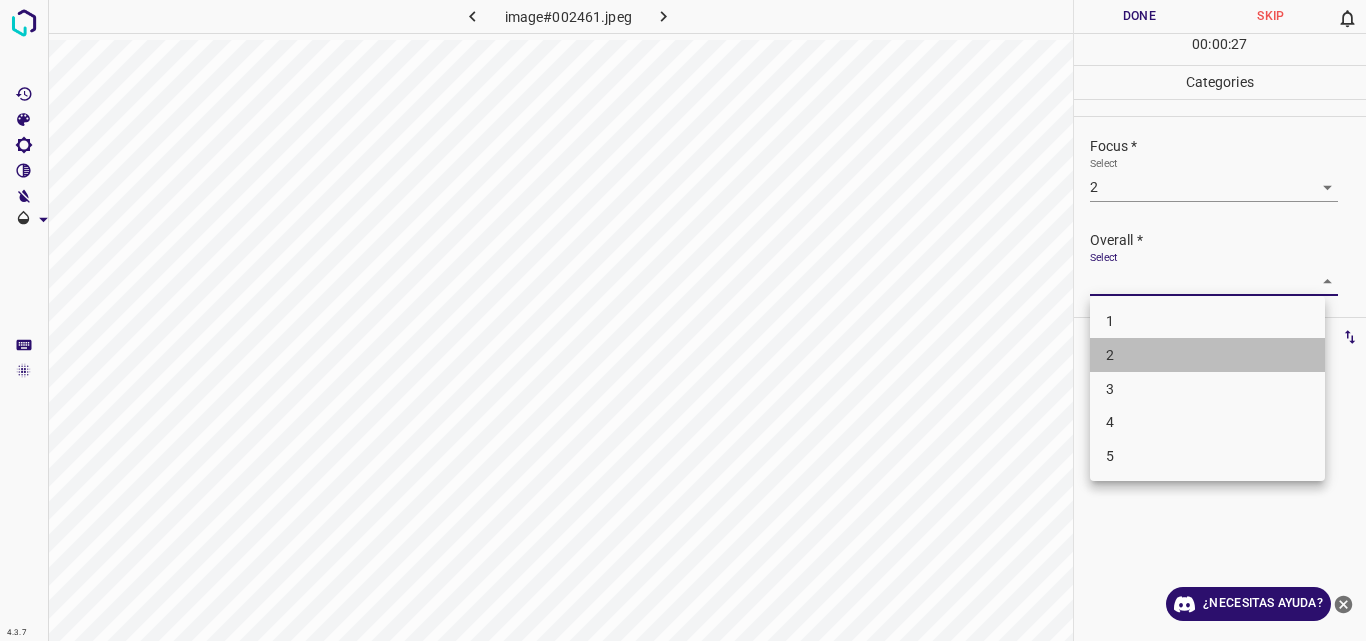 click on "2" at bounding box center [1207, 355] 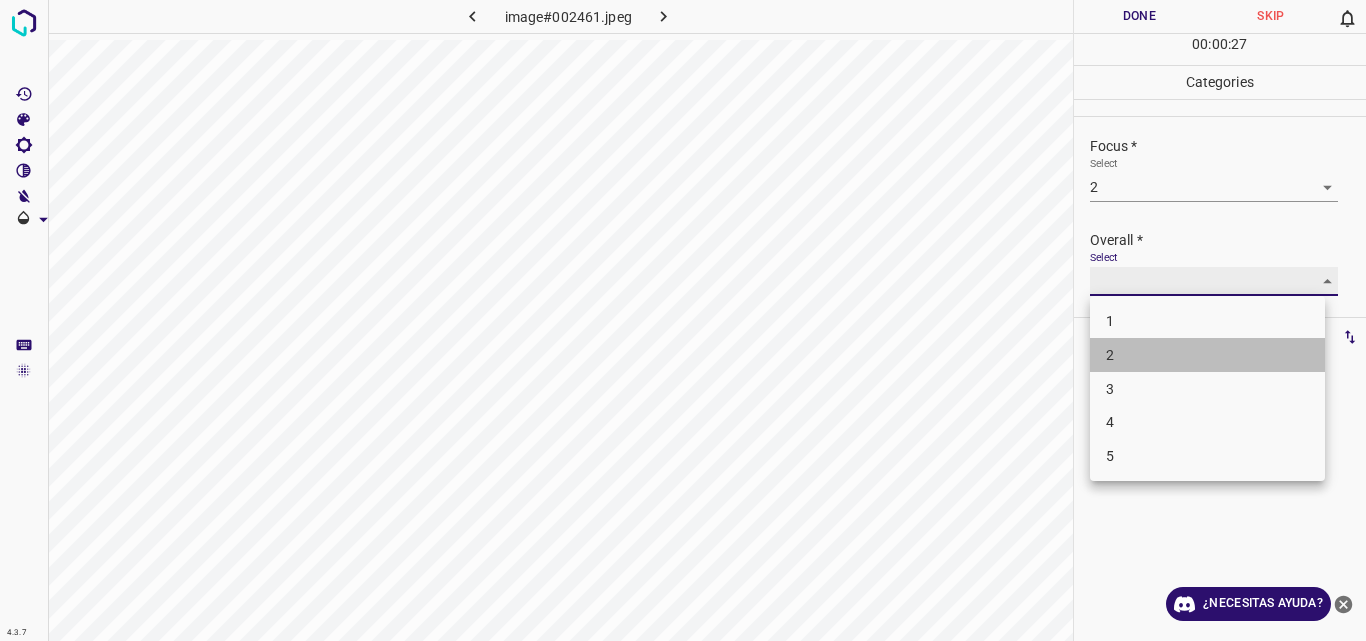 type on "2" 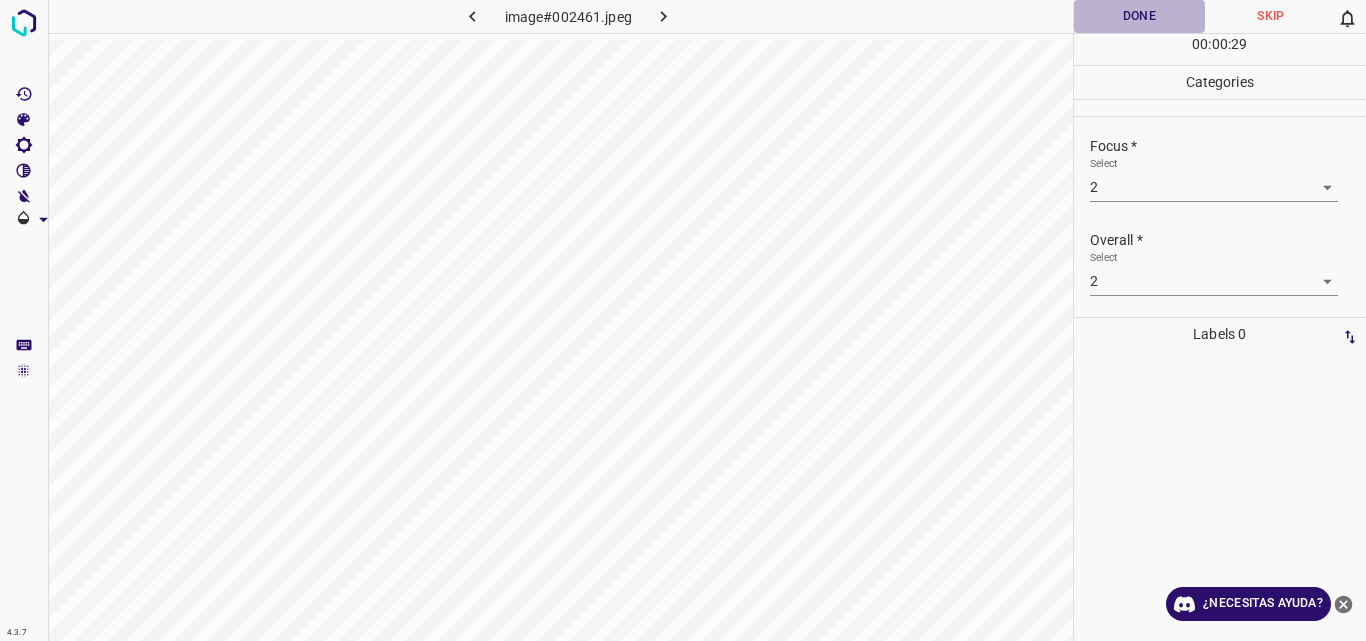 click on "Done" at bounding box center [1140, 16] 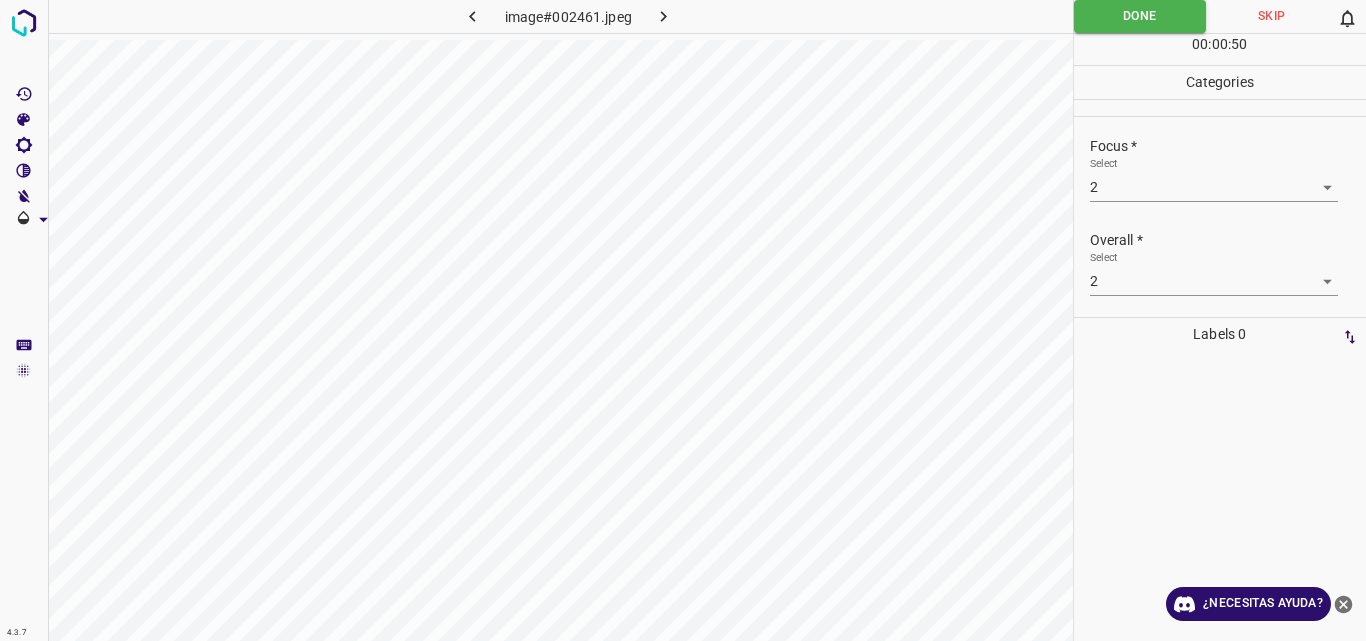 click 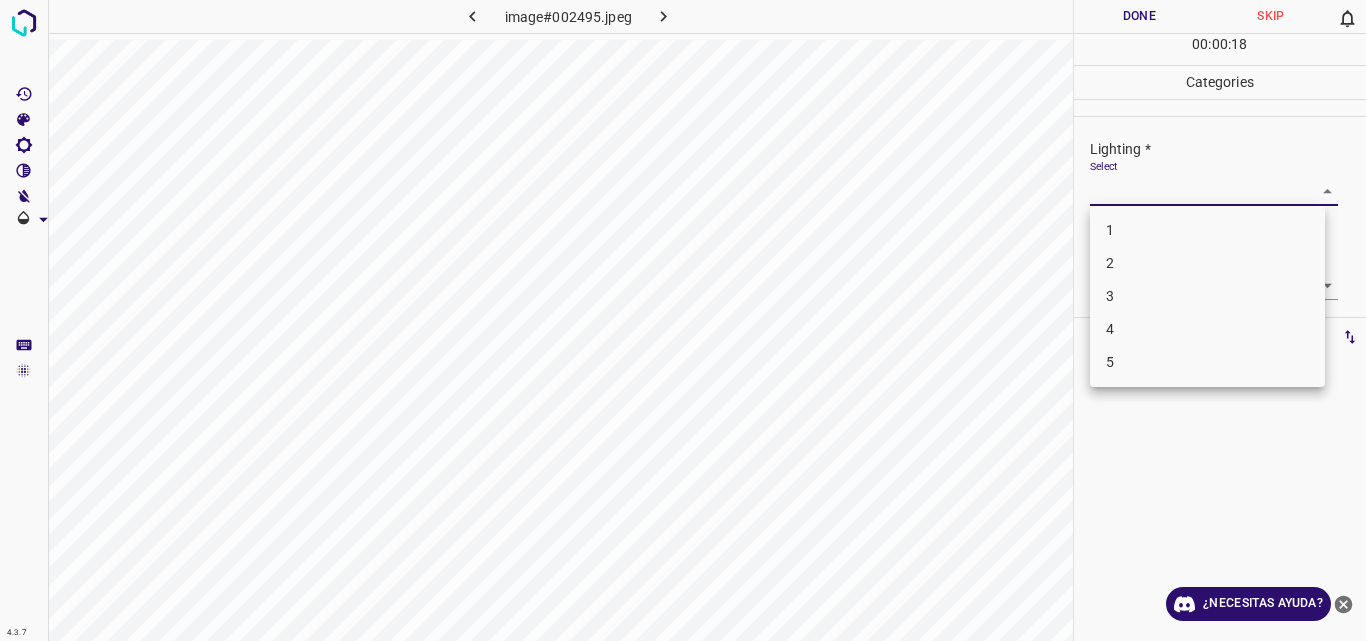 click on "4.3.7 image#002495.jpeg Done Skip 0 00   : 00   : 18   Categories Lighting *  Select ​ Focus *  Select ​ Overall *  Select ​ Labels   0 Categories 1 Lighting 2 Focus 3 Overall Tools Space Change between modes (Draw & Edit) I Auto labeling R Restore zoom M Zoom in N Zoom out Delete Delete selecte label Filters Z Restore filters X Saturation filter C Brightness filter V Contrast filter B Gray scale filter General O Download ¿Necesitas ayuda? Original text Rate this translation Your feedback will be used to help improve Google Translate - Texto - Esconder - Borrar 1 2 3 4 5" at bounding box center (683, 320) 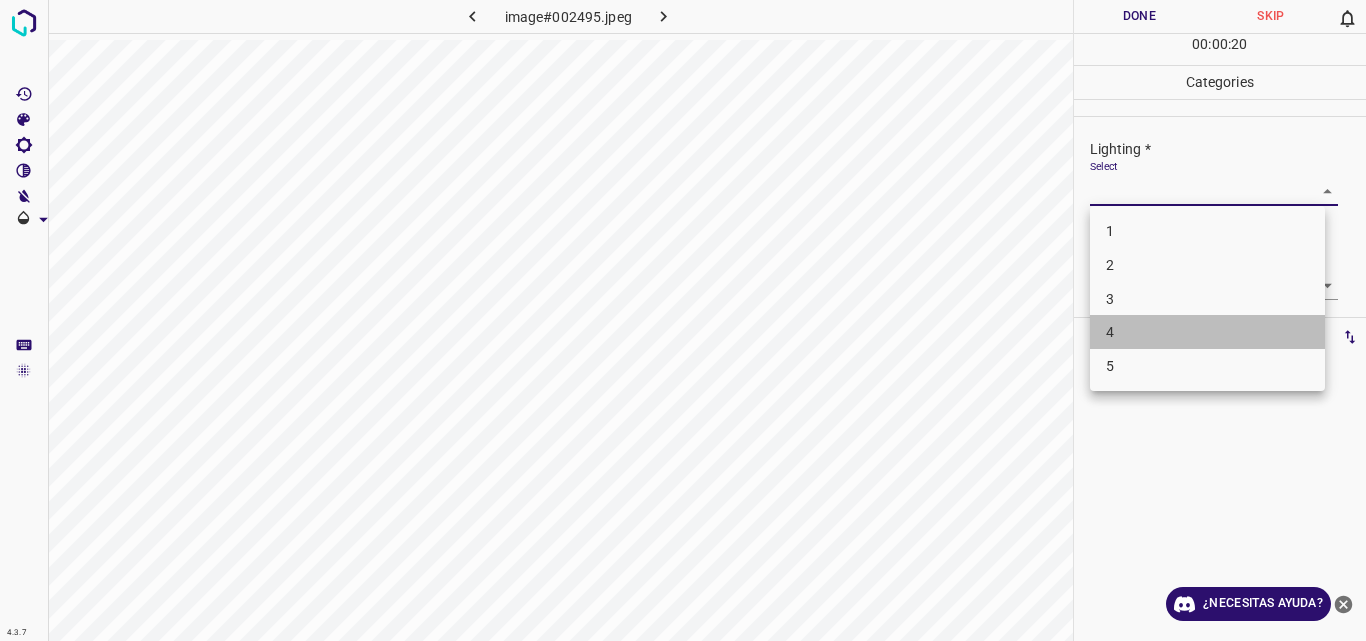 click on "4" at bounding box center (1207, 332) 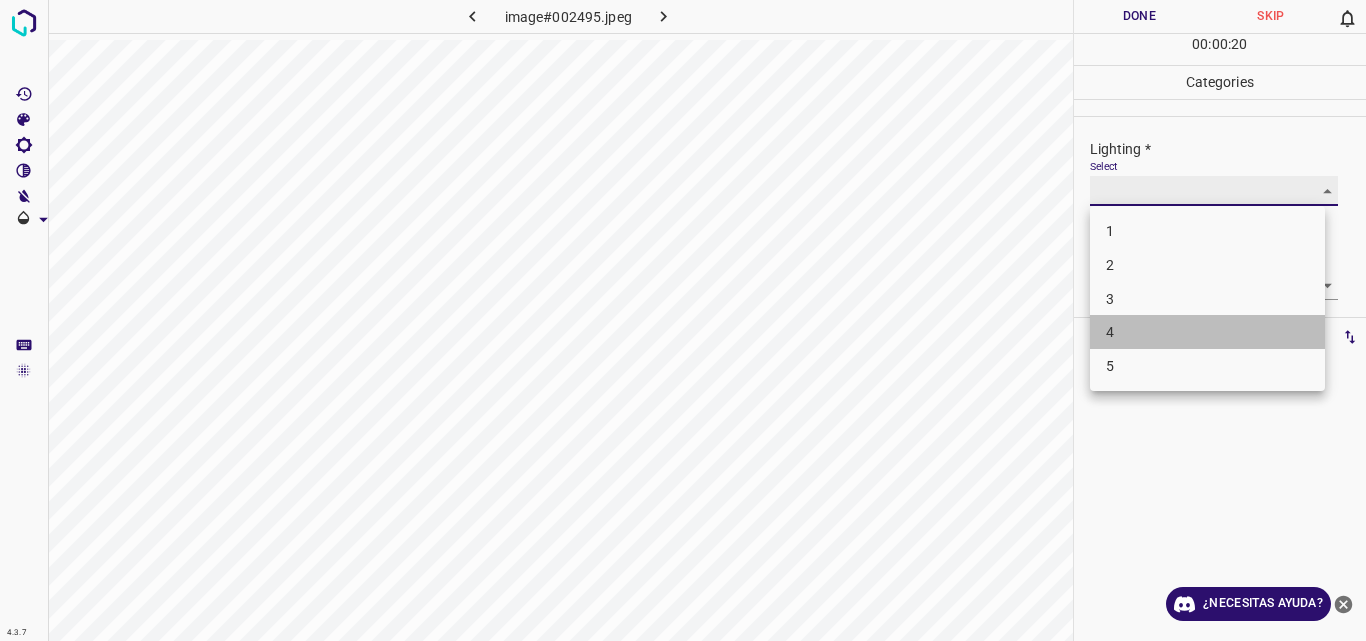 type on "4" 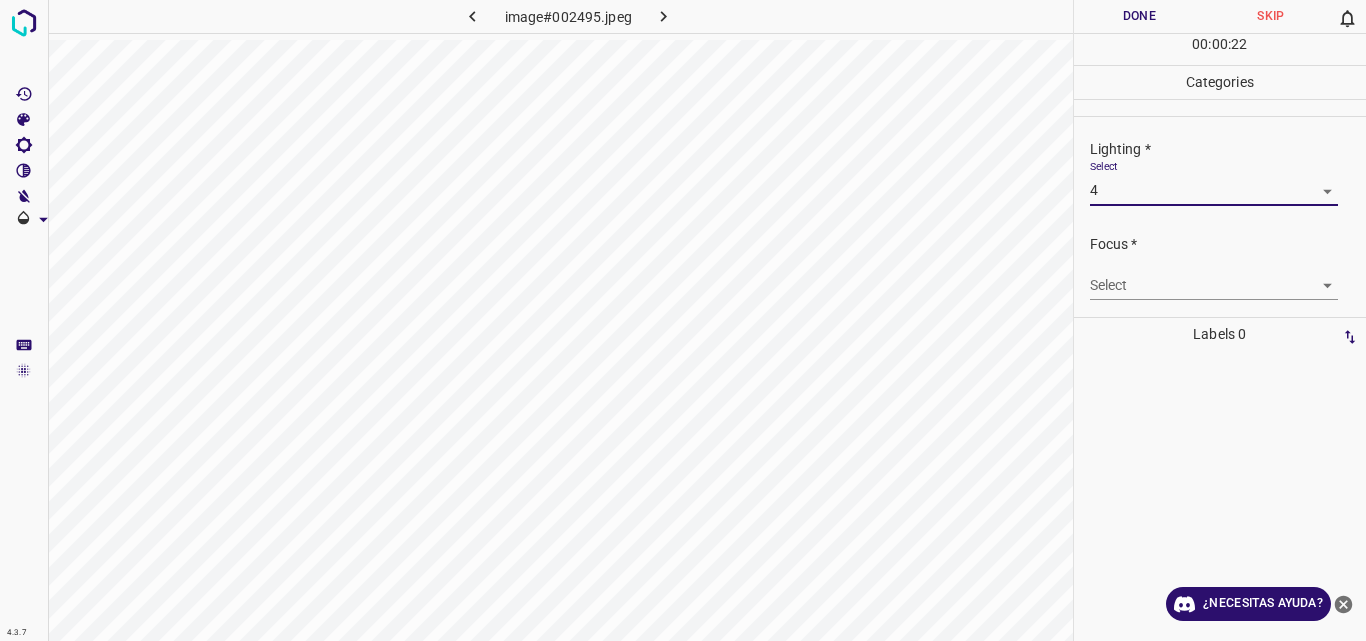 click on "4.3.7 image#002495.jpeg Done Skip 0 00   : 00   : 22   Categories Lighting *  Select 4 4 Focus *  Select ​ Overall *  Select ​ Labels   0 Categories 1 Lighting 2 Focus 3 Overall Tools Space Change between modes (Draw & Edit) I Auto labeling R Restore zoom M Zoom in N Zoom out Delete Delete selecte label Filters Z Restore filters X Saturation filter C Brightness filter V Contrast filter B Gray scale filter General O Download ¿Necesitas ayuda? Original text Rate this translation Your feedback will be used to help improve Google Translate - Texto - Esconder - Borrar" at bounding box center (683, 320) 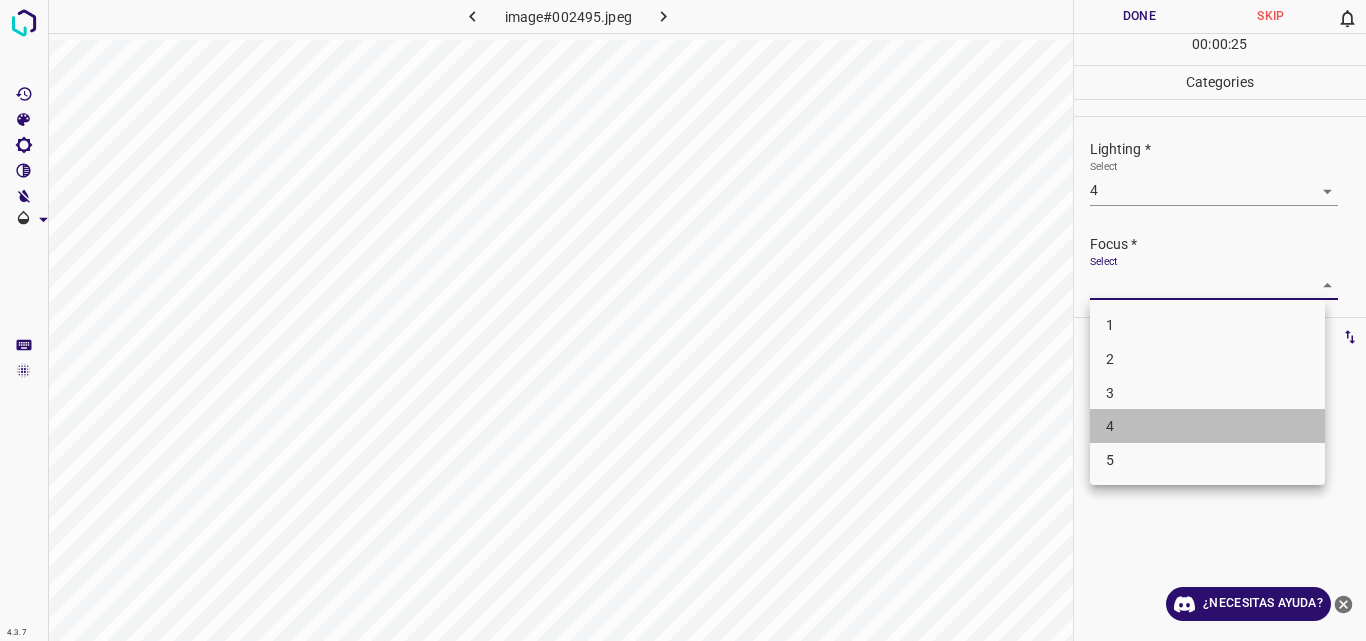 click on "4" at bounding box center (1207, 426) 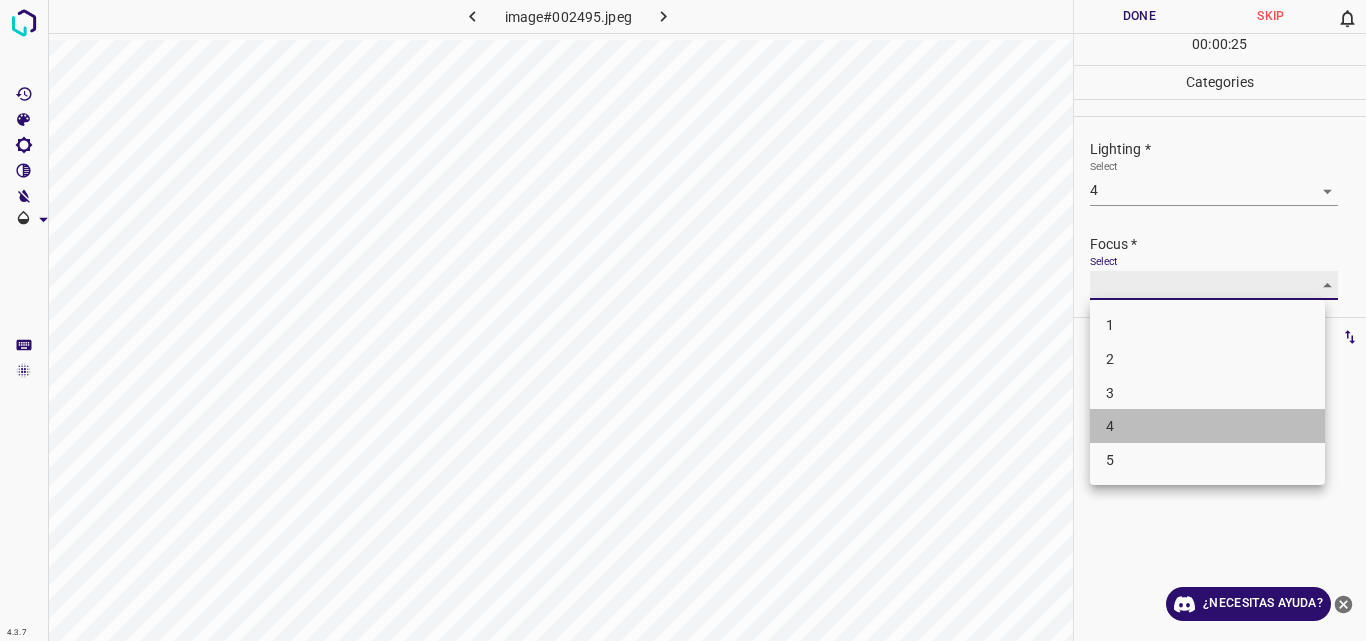 type on "4" 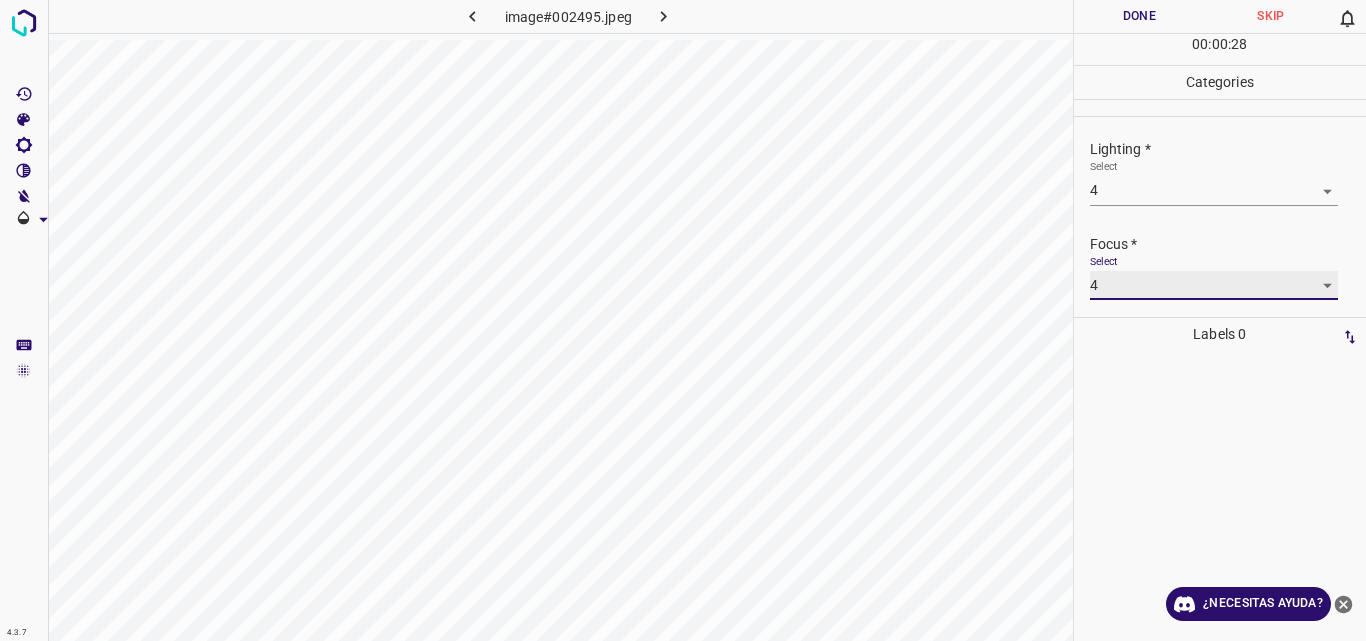scroll, scrollTop: 98, scrollLeft: 0, axis: vertical 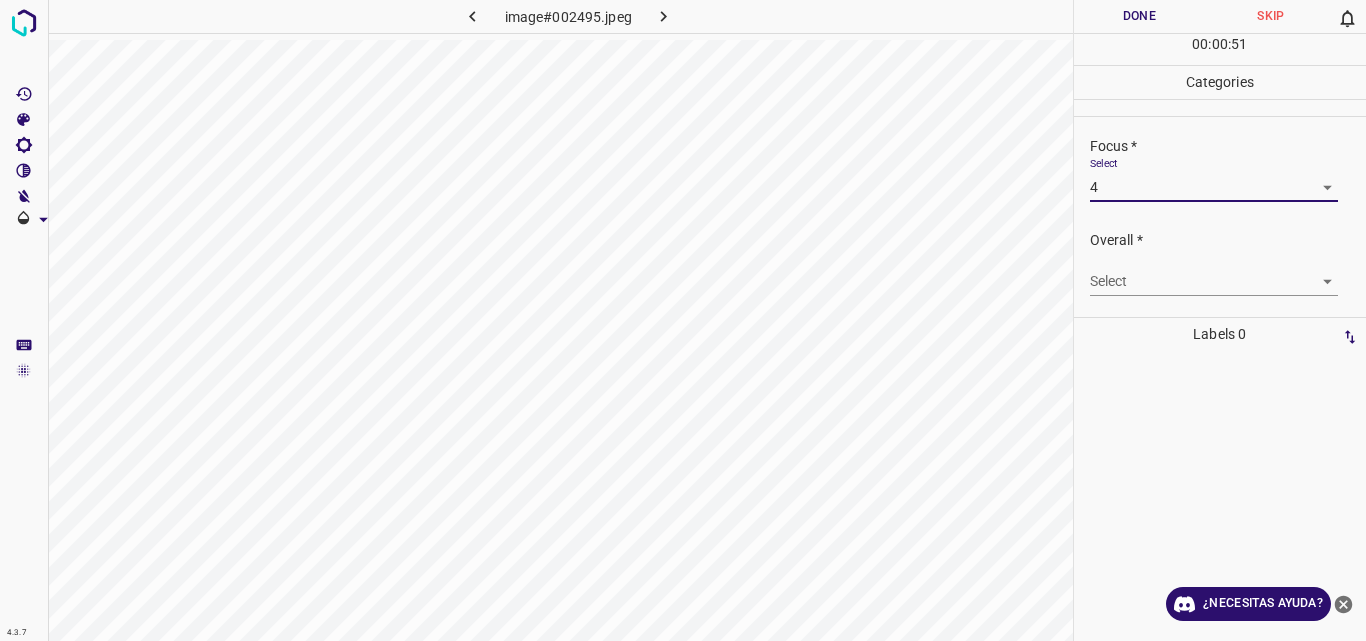 click on "4.3.7 image#002495.jpeg Done Skip 0 00   : 00   : 51   Categories Lighting *  Select 4 4 Focus *  Select 4 4 Overall *  Select ​ Labels   0 Categories 1 Lighting 2 Focus 3 Overall Tools Space Change between modes (Draw & Edit) I Auto labeling R Restore zoom M Zoom in N Zoom out Delete Delete selecte label Filters Z Restore filters X Saturation filter C Brightness filter V Contrast filter B Gray scale filter General O Download ¿Necesitas ayuda? Original text Rate this translation Your feedback will be used to help improve Google Translate - Texto - Esconder - Borrar" at bounding box center [683, 320] 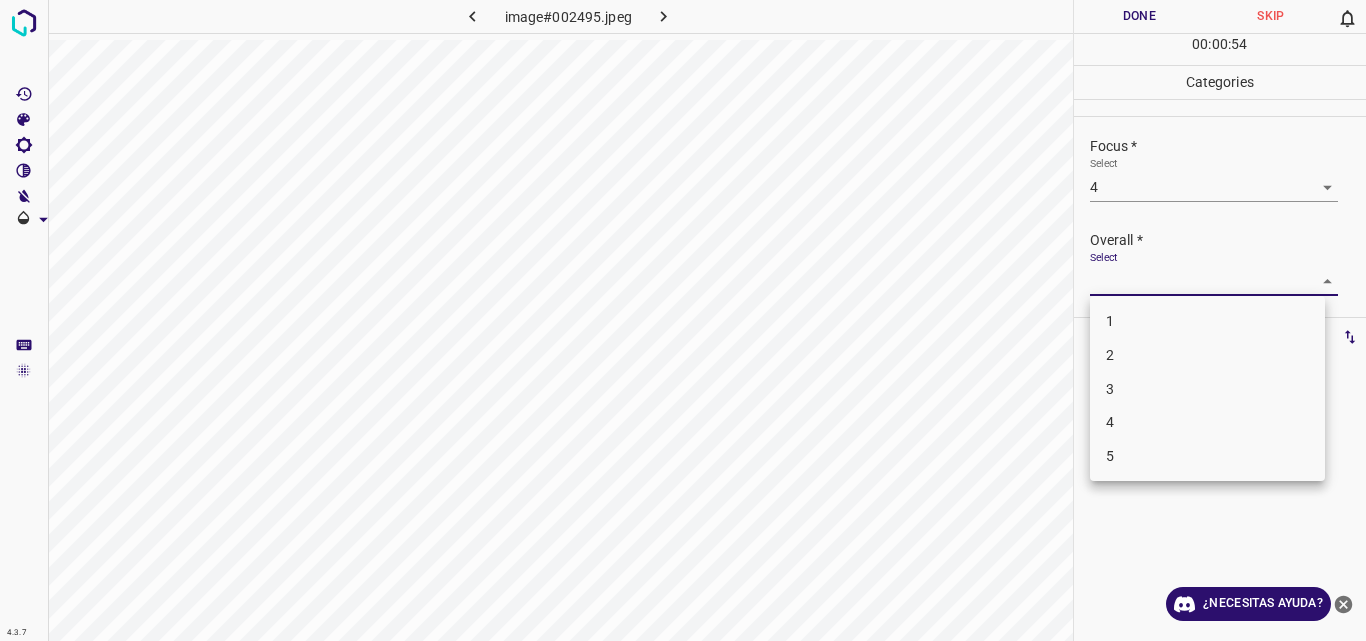 click on "4" at bounding box center (1207, 422) 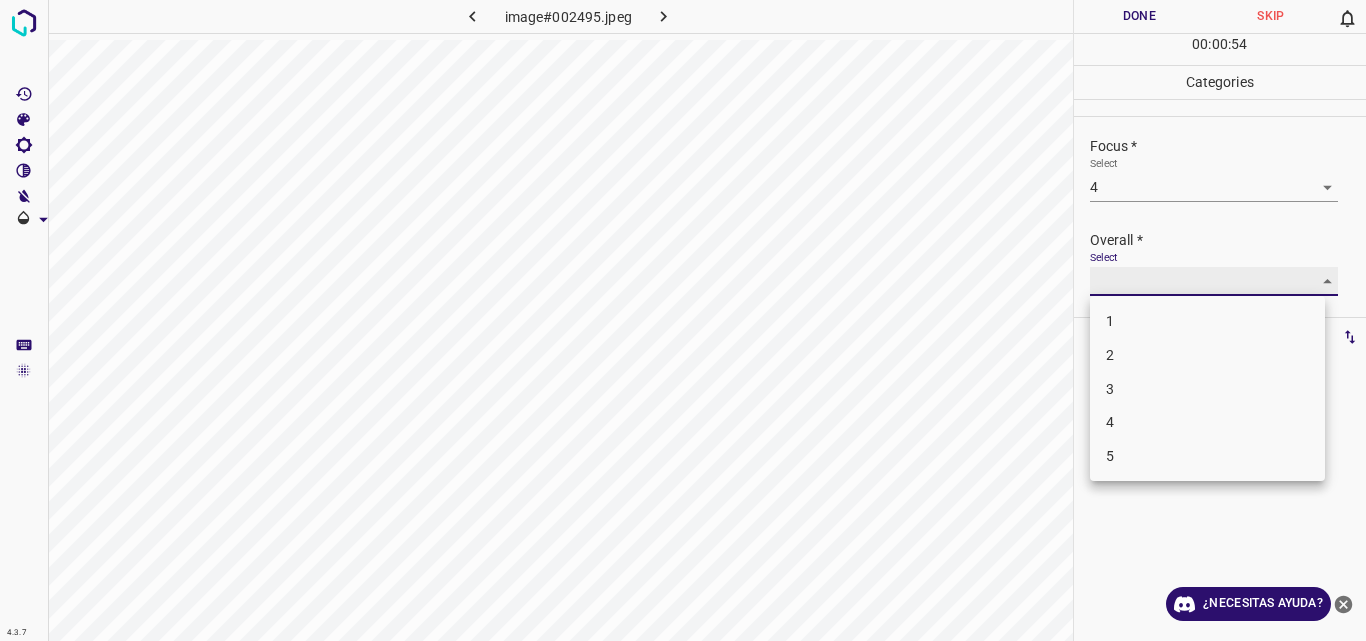 type on "4" 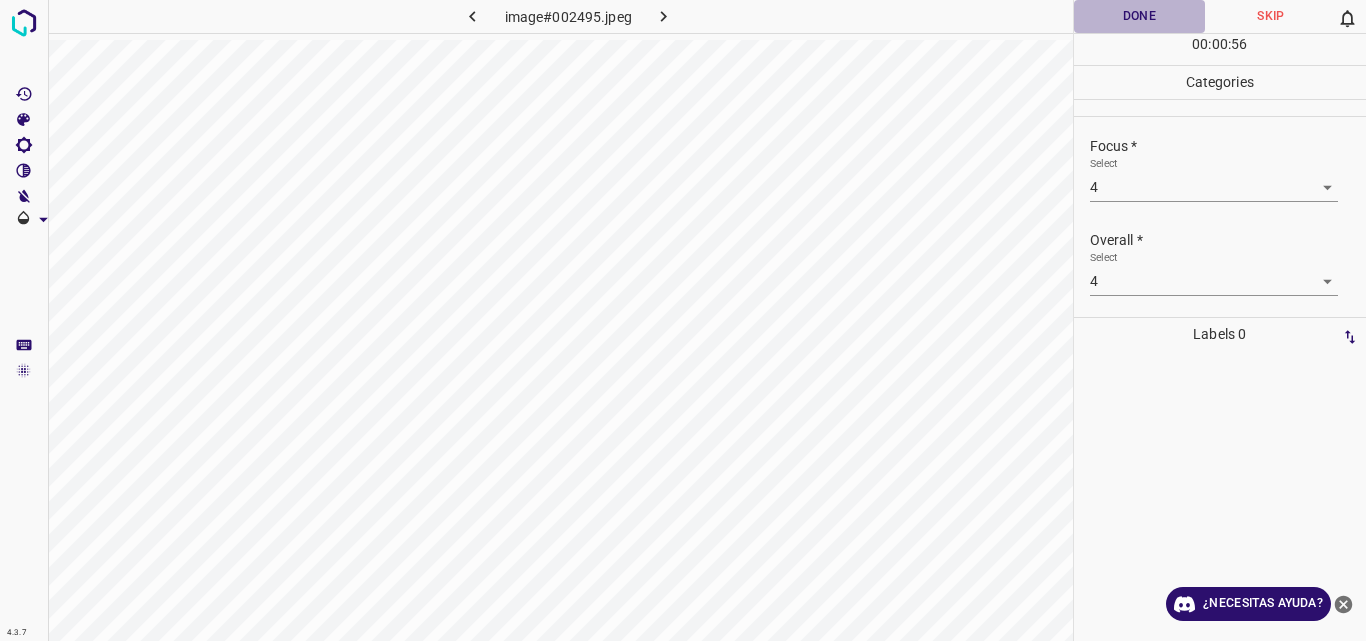 click on "Done" at bounding box center [1140, 16] 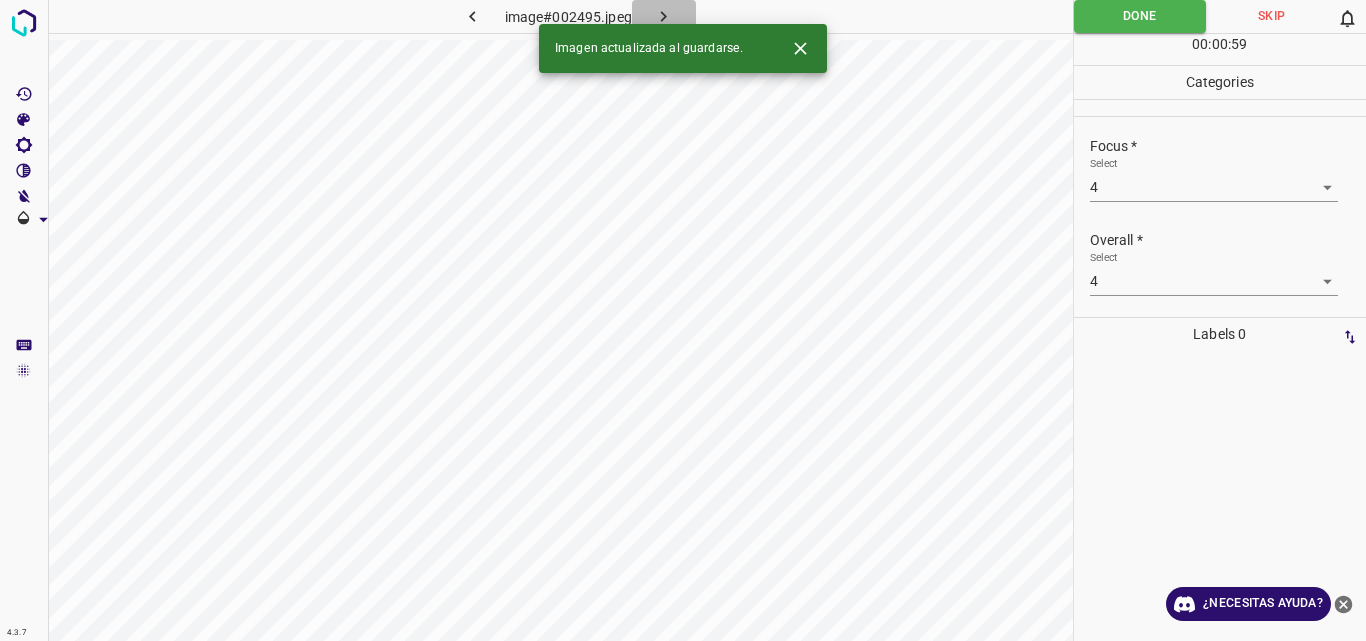 click 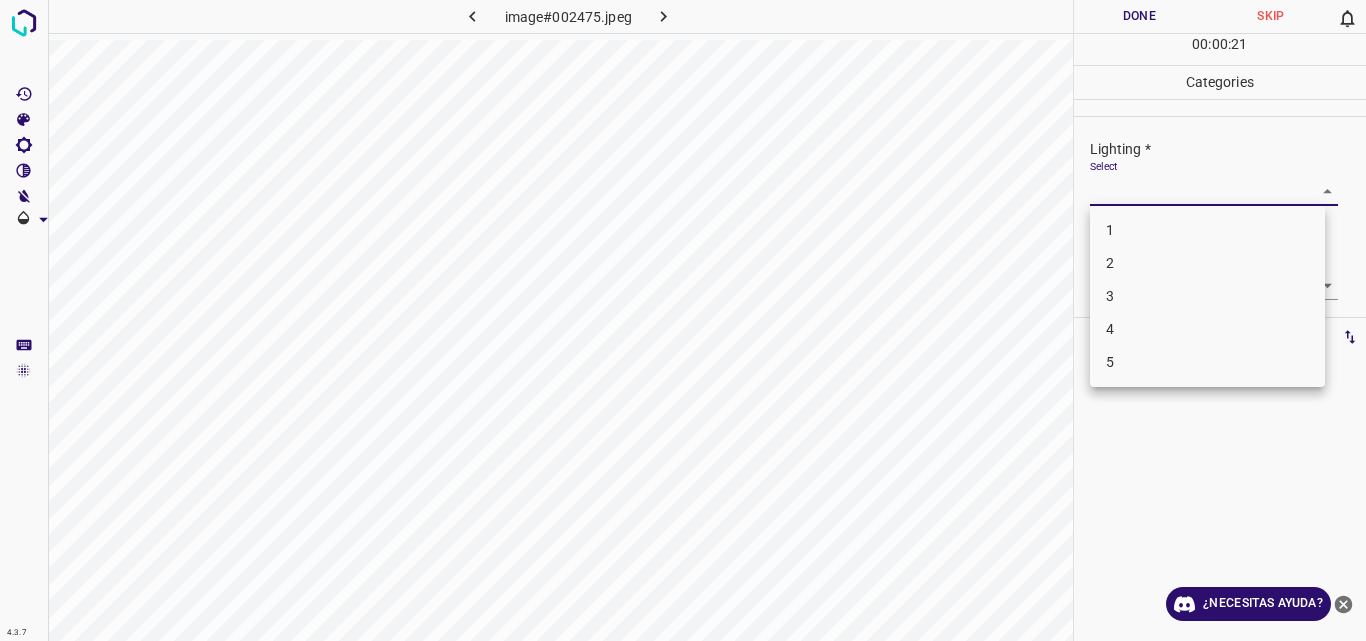 click on "4.3.7 image#002475.jpeg Done Skip 0 00   : 00   : 21   Categories Lighting *  Select ​ Focus *  Select ​ Overall *  Select ​ Labels   0 Categories 1 Lighting 2 Focus 3 Overall Tools Space Change between modes (Draw & Edit) I Auto labeling R Restore zoom M Zoom in N Zoom out Delete Delete selecte label Filters Z Restore filters X Saturation filter C Brightness filter V Contrast filter B Gray scale filter General O Download ¿Necesitas ayuda? Original text Rate this translation Your feedback will be used to help improve Google Translate - Texto - Esconder - Borrar 1 2 3 4 5" at bounding box center (683, 320) 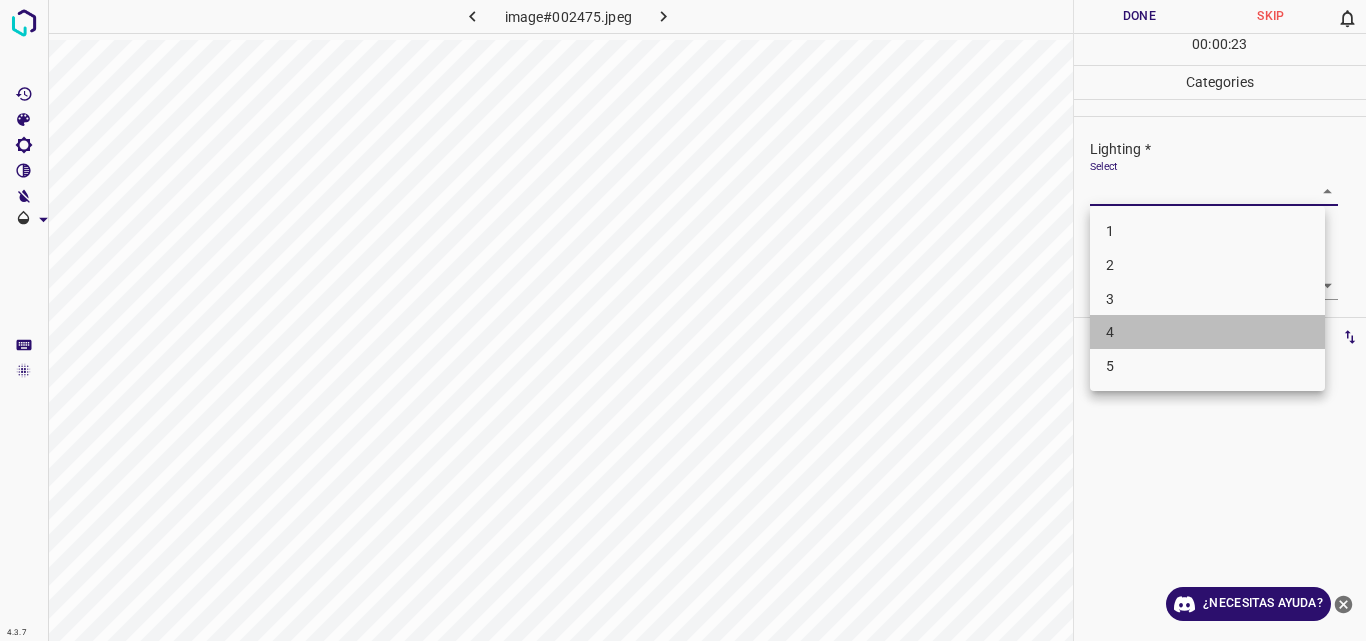 click on "4" at bounding box center (1207, 332) 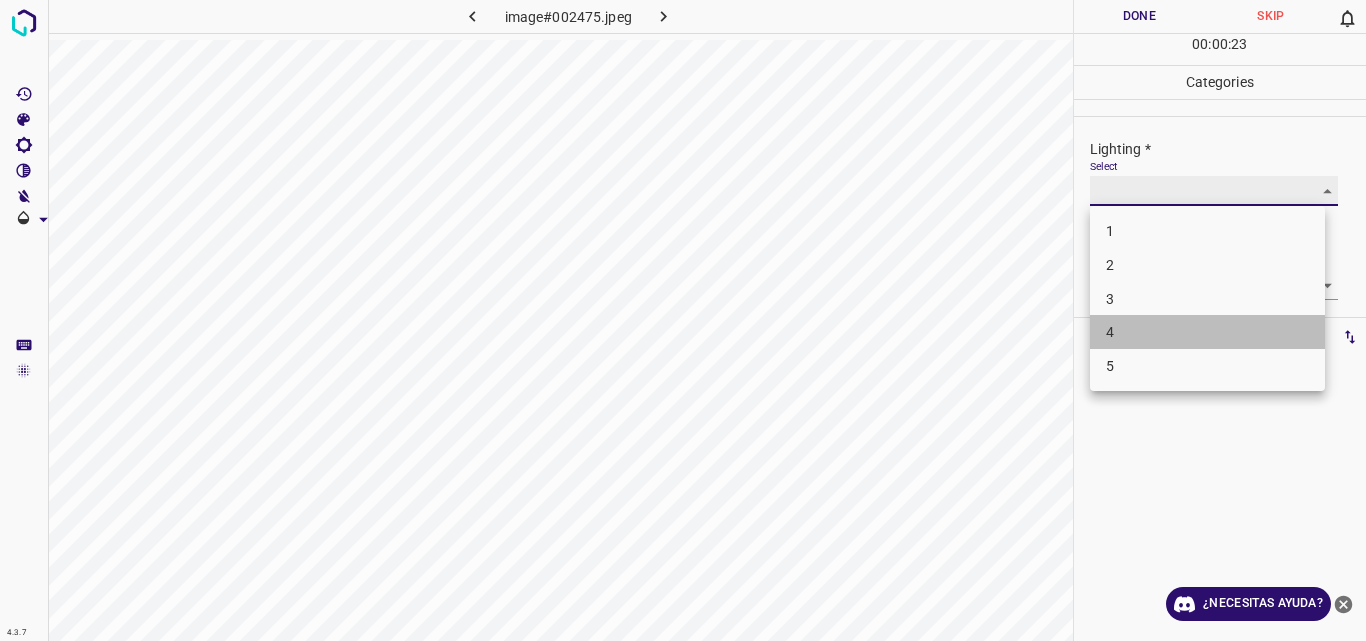 type on "4" 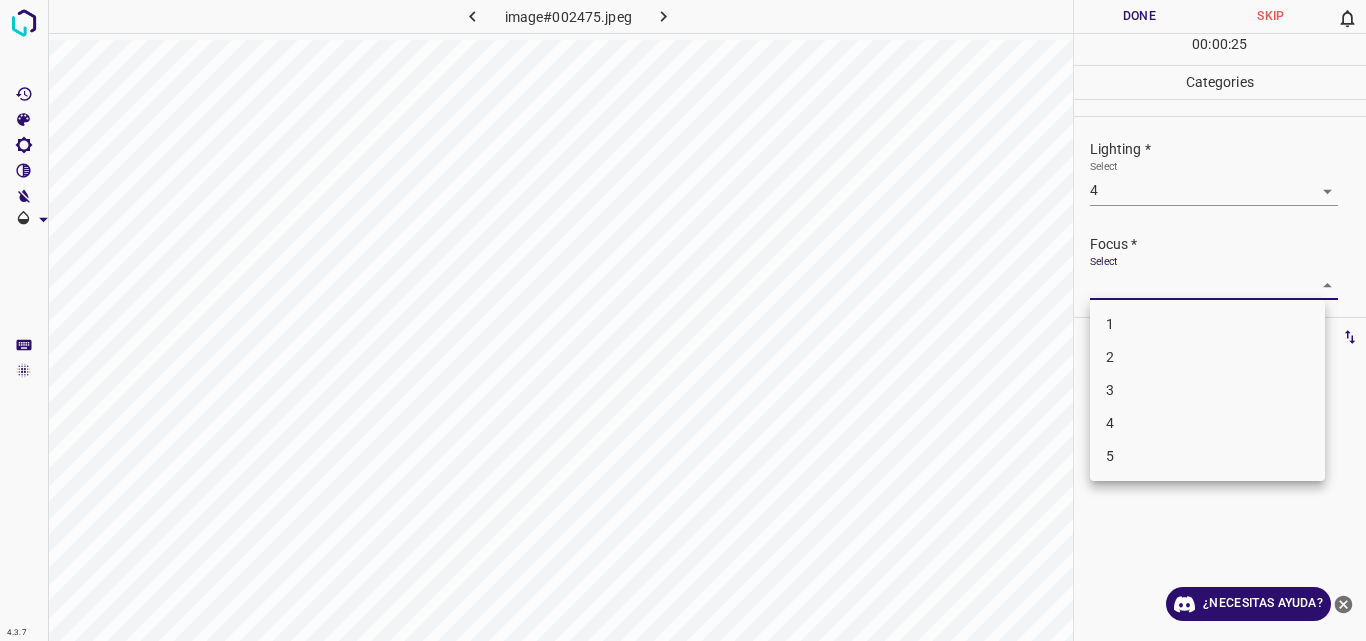 click on "4.3.7 image#002475.jpeg Done Skip 0 00   : 00   : 25   Categories Lighting *  Select 4 4 Focus *  Select ​ Overall *  Select ​ Labels   0 Categories 1 Lighting 2 Focus 3 Overall Tools Space Change between modes (Draw & Edit) I Auto labeling R Restore zoom M Zoom in N Zoom out Delete Delete selecte label Filters Z Restore filters X Saturation filter C Brightness filter V Contrast filter B Gray scale filter General O Download ¿Necesitas ayuda? Original text Rate this translation Your feedback will be used to help improve Google Translate - Texto - Esconder - Borrar 1 2 3 4 5" at bounding box center (683, 320) 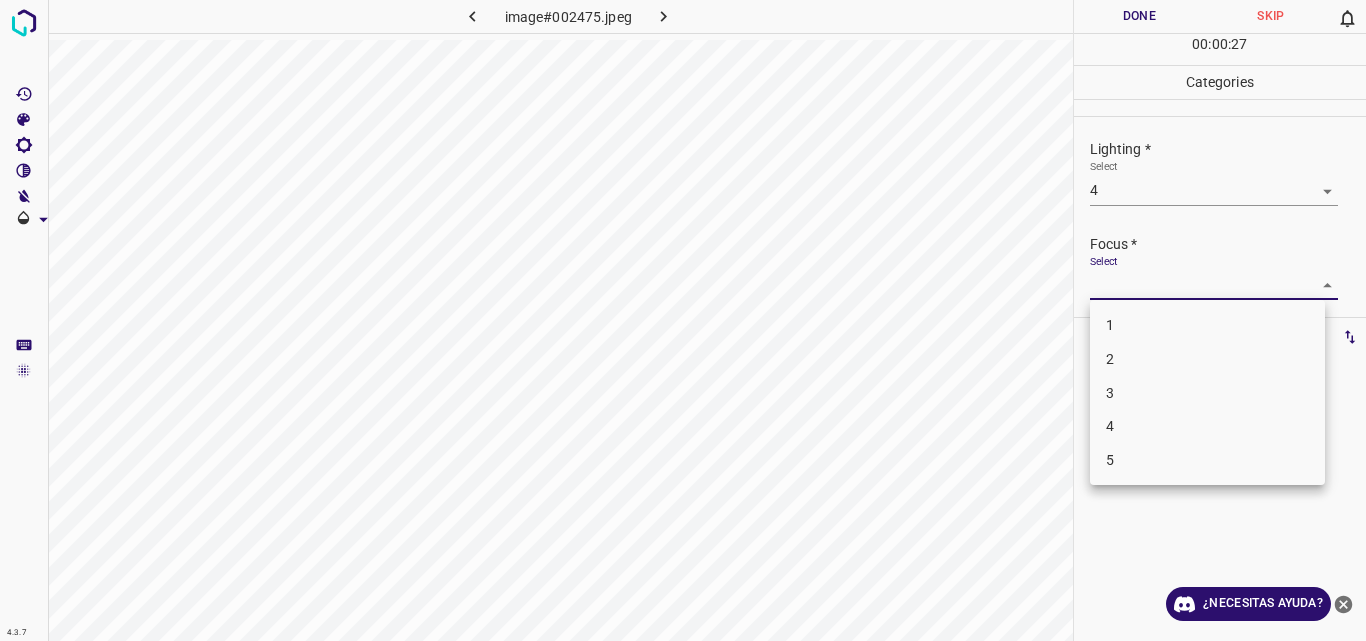 click on "3" at bounding box center [1207, 393] 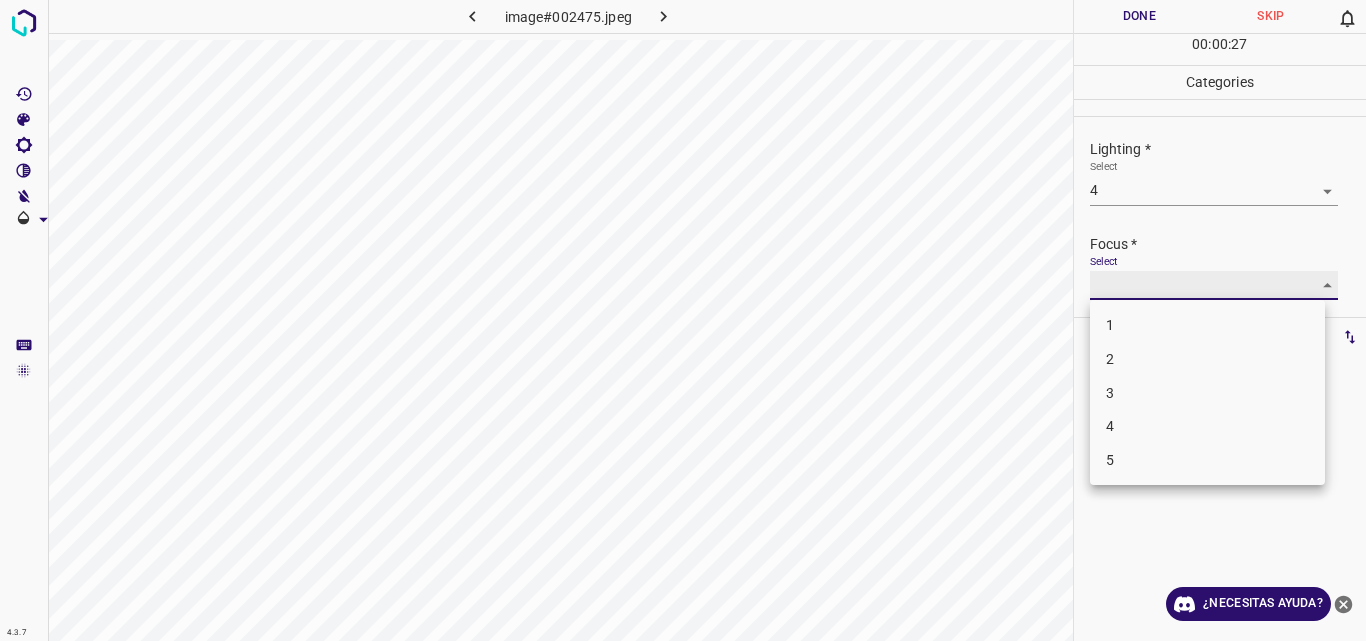 type on "3" 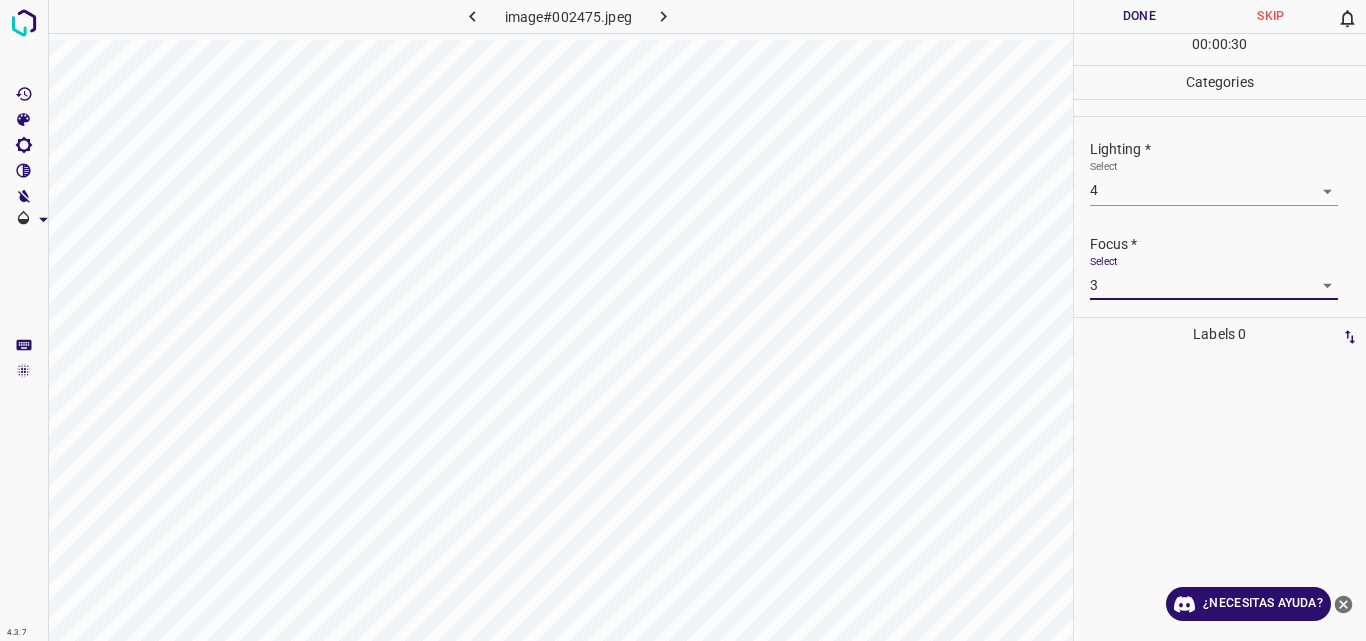 click on "4.3.7 image#002475.jpeg Done Skip 0 00   : 00   : 30   Categories Lighting *  Select 4 4 Focus *  Select 3 3 Overall *  Select ​ Labels   0 Categories 1 Lighting 2 Focus 3 Overall Tools Space Change between modes (Draw & Edit) I Auto labeling R Restore zoom M Zoom in N Zoom out Delete Delete selecte label Filters Z Restore filters X Saturation filter C Brightness filter V Contrast filter B Gray scale filter General O Download ¿Necesitas ayuda? Original text Rate this translation Your feedback will be used to help improve Google Translate - Texto - Esconder - Borrar" at bounding box center [683, 320] 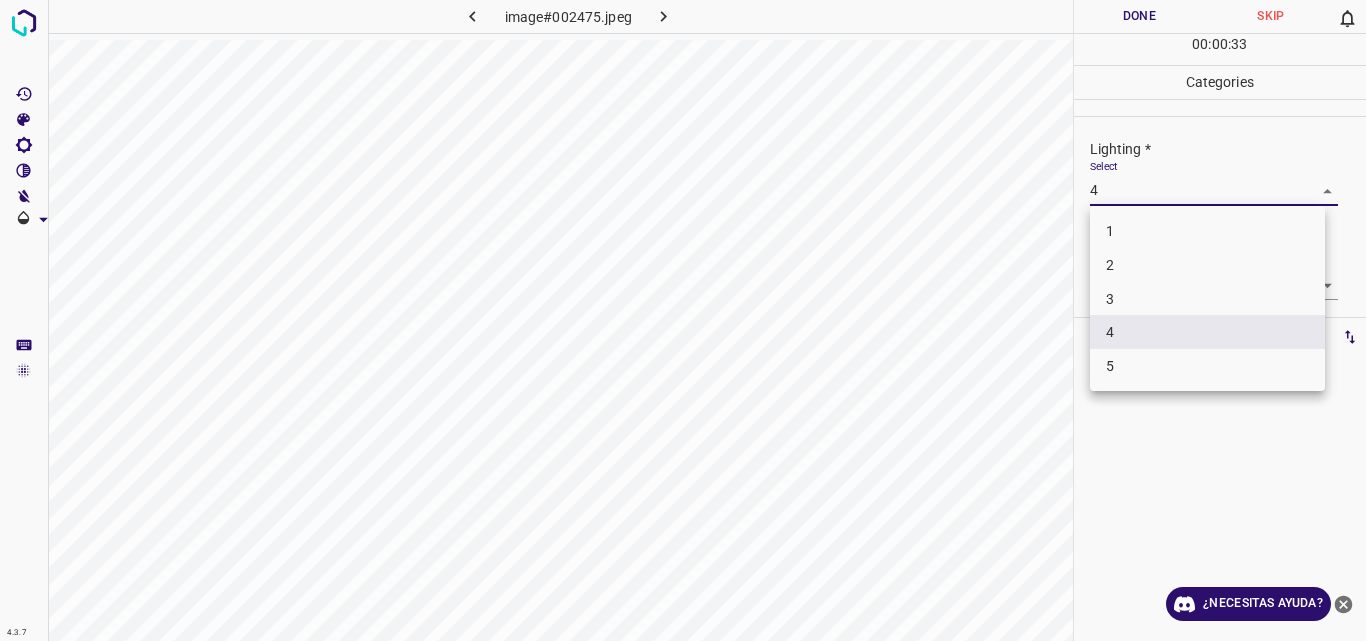 click on "3" at bounding box center [1207, 299] 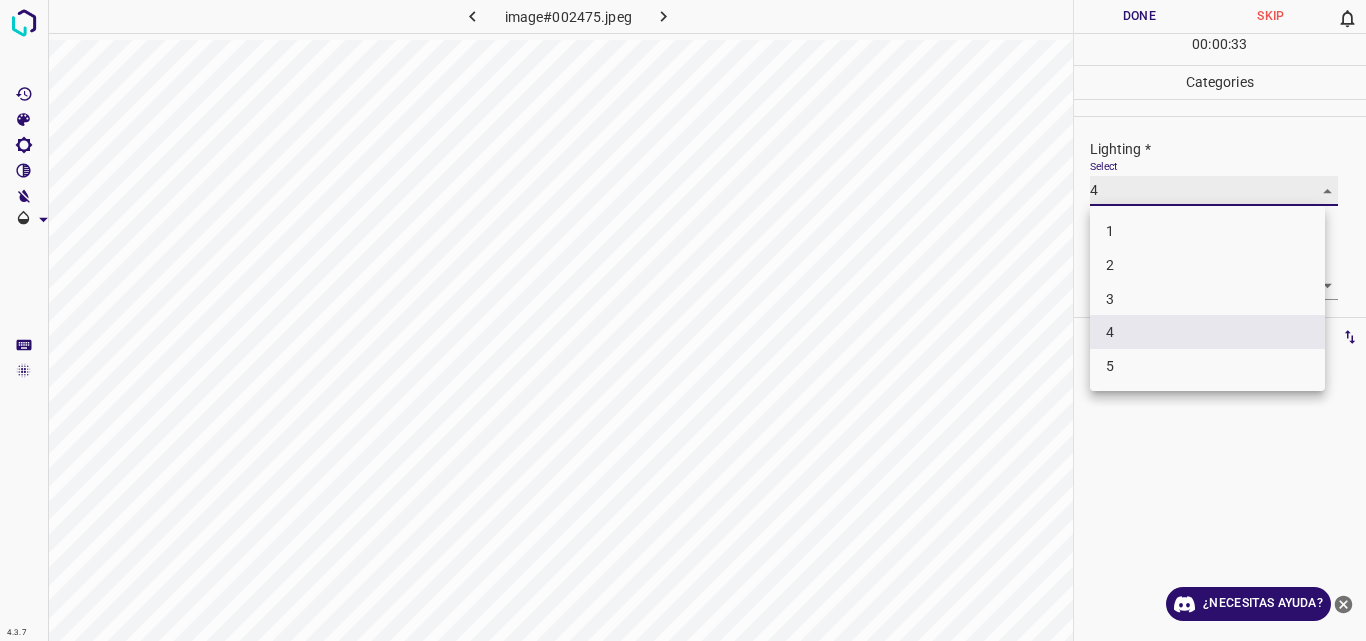 type on "3" 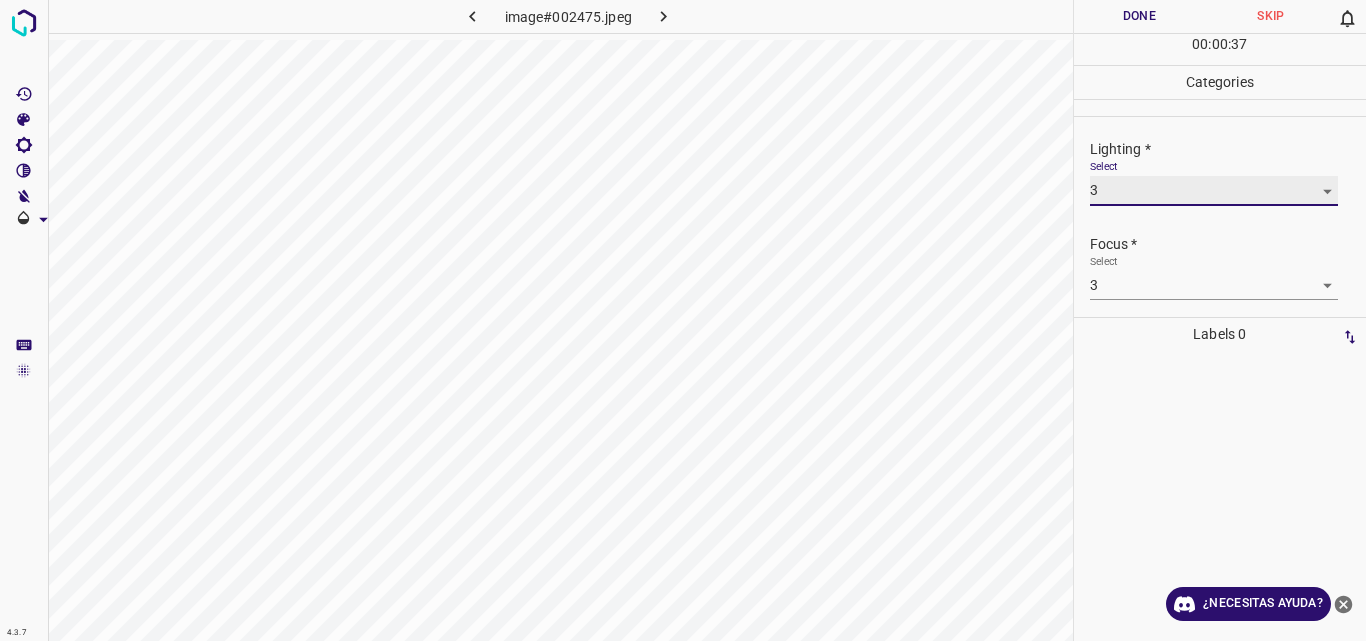 scroll, scrollTop: 98, scrollLeft: 0, axis: vertical 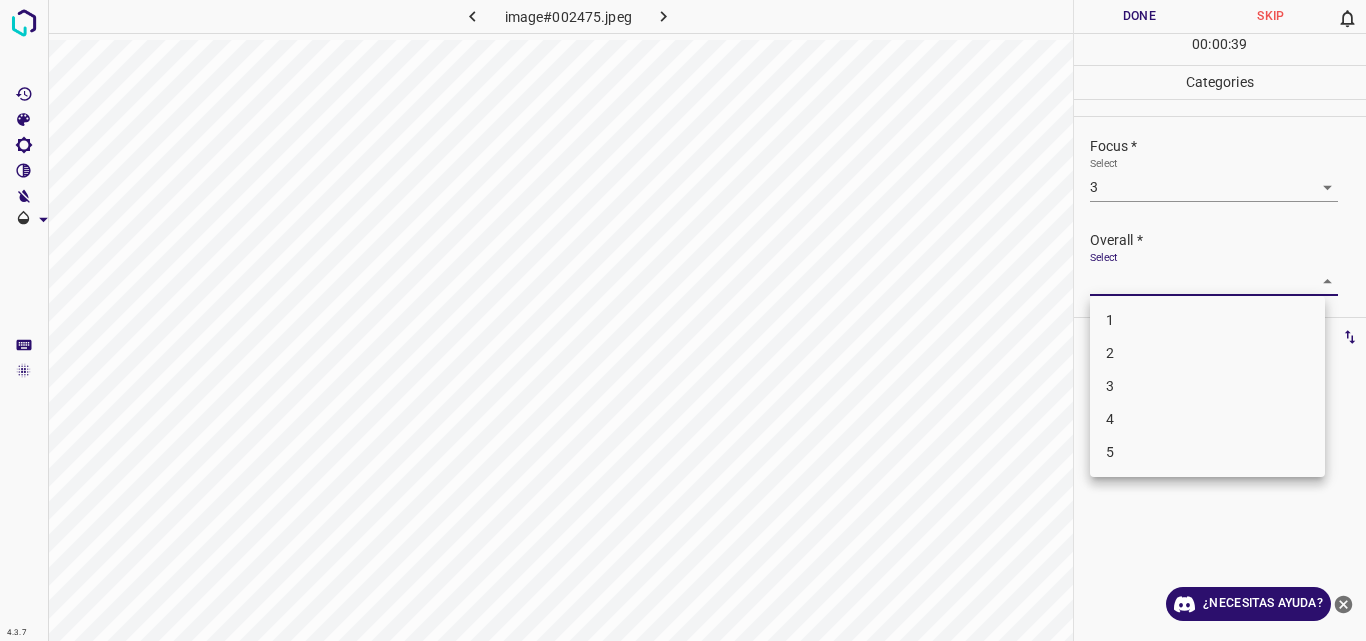 click on "4.3.7 image#002475.jpeg Done Skip 0 00   : 00   : 39   Categories Lighting *  Select 3 3 Focus *  Select 3 3 Overall *  Select ​ Labels   0 Categories 1 Lighting 2 Focus 3 Overall Tools Space Change between modes (Draw & Edit) I Auto labeling R Restore zoom M Zoom in N Zoom out Delete Delete selecte label Filters Z Restore filters X Saturation filter C Brightness filter V Contrast filter B Gray scale filter General O Download ¿Necesitas ayuda? Original text Rate this translation Your feedback will be used to help improve Google Translate - Texto - Esconder - Borrar 1 2 3 4 5" at bounding box center [683, 320] 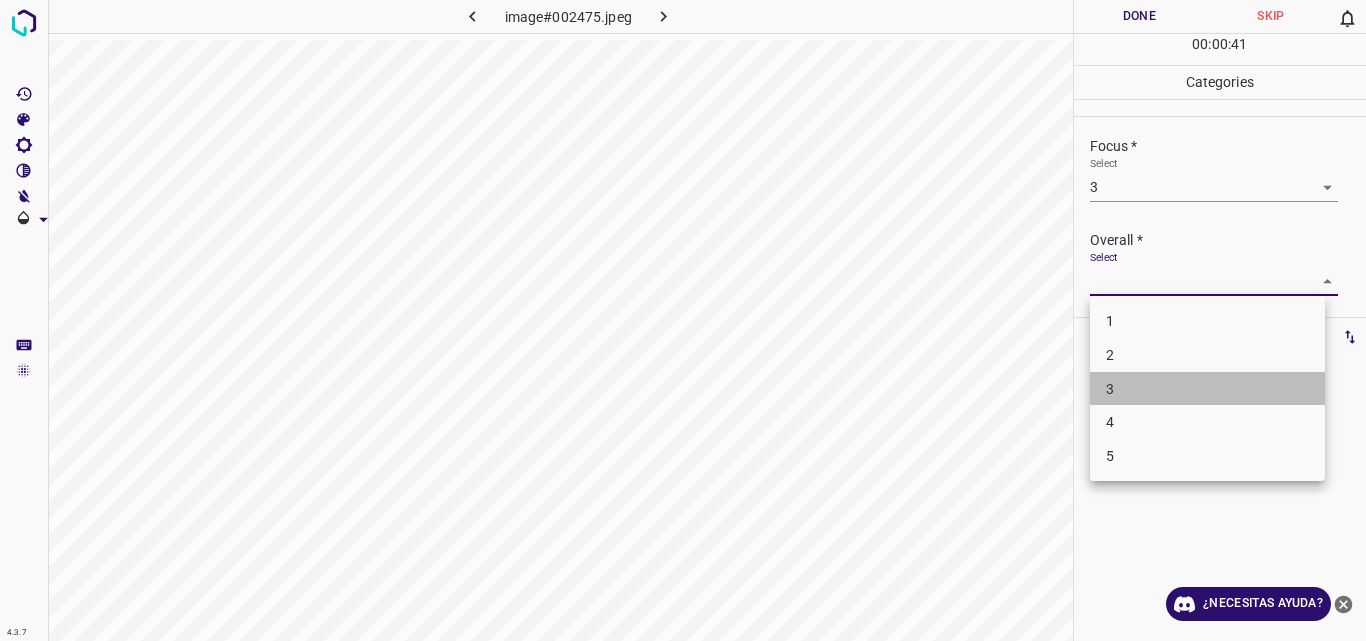 click on "3" at bounding box center [1207, 389] 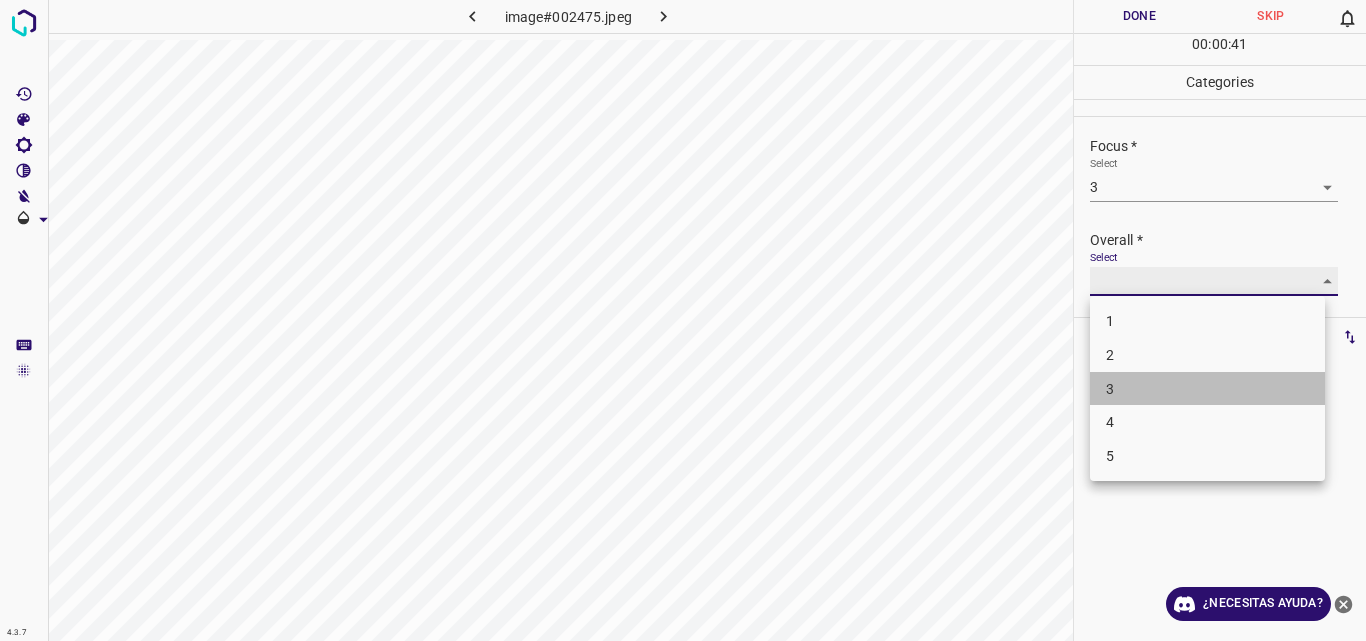 type on "3" 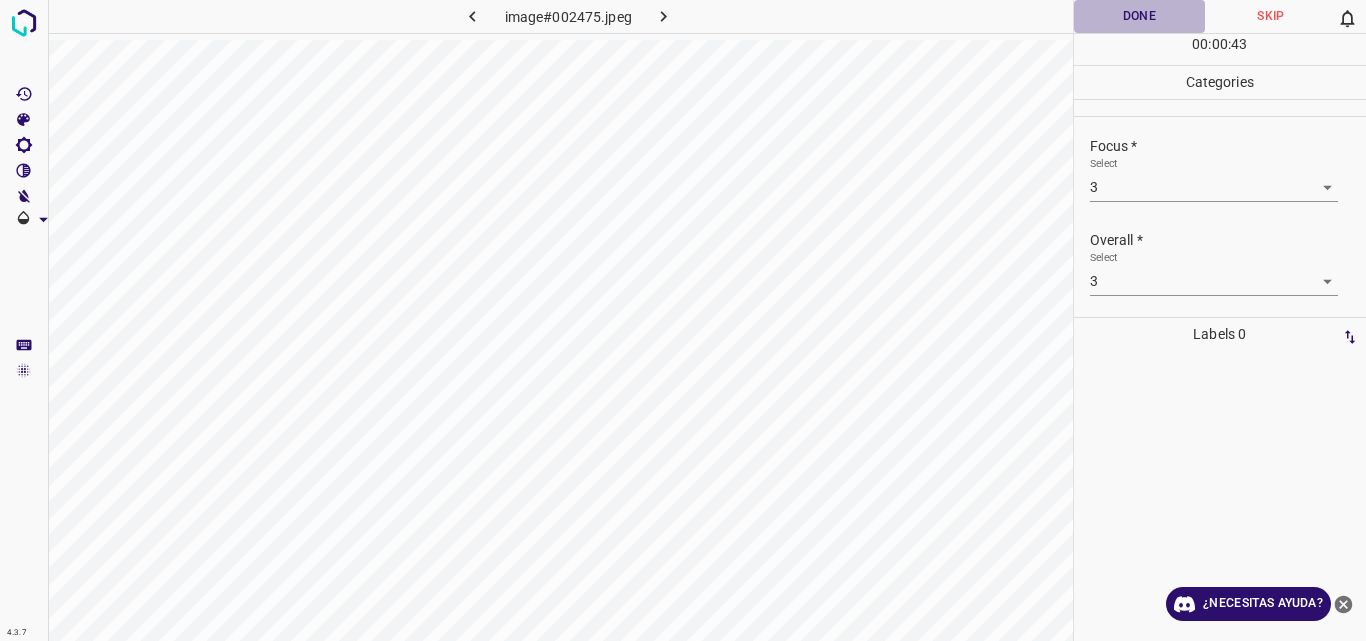 click on "Done" at bounding box center (1140, 16) 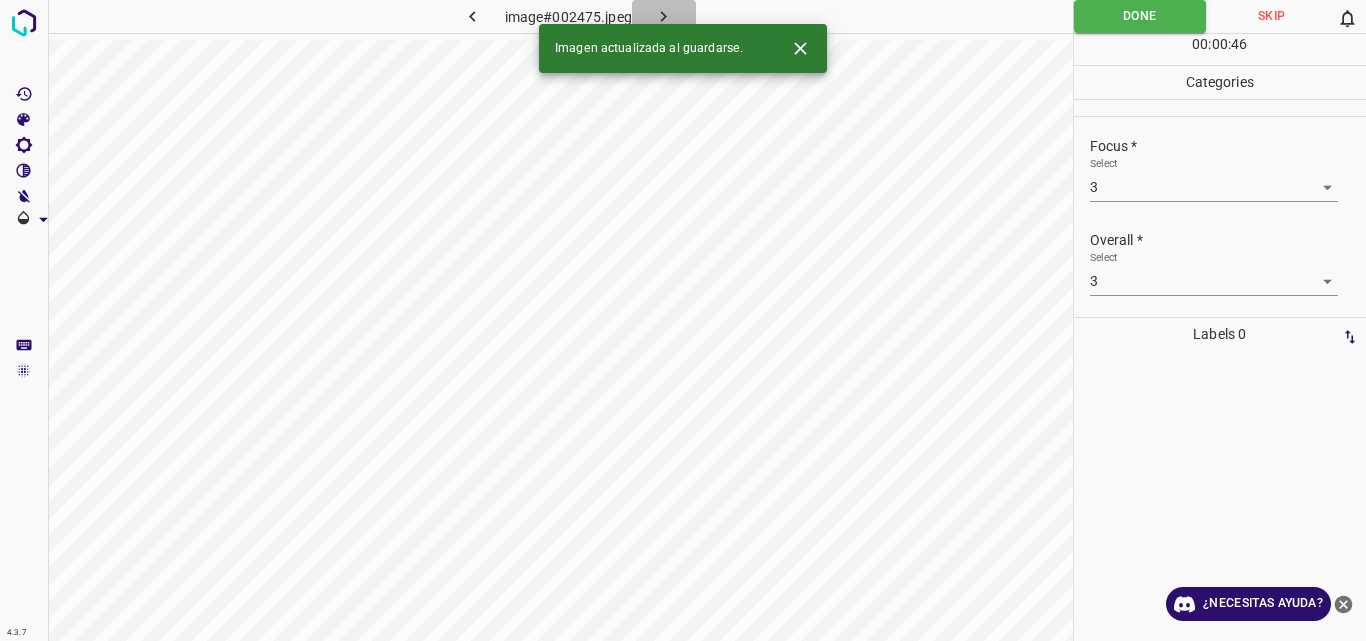click 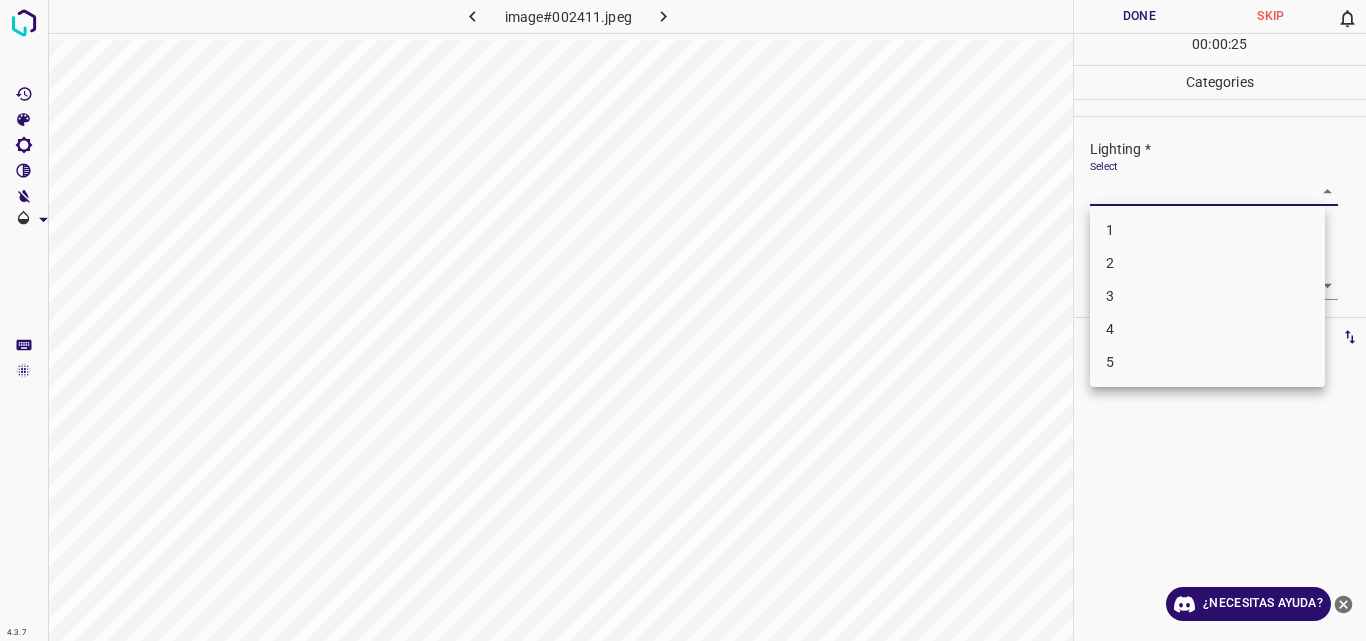 click on "4.3.7 image#002411.jpeg Done Skip 0 00   : 00   : 25   Categories Lighting *  Select ​ Focus *  Select ​ Overall *  Select ​ Labels   0 Categories 1 Lighting 2 Focus 3 Overall Tools Space Change between modes (Draw & Edit) I Auto labeling R Restore zoom M Zoom in N Zoom out Delete Delete selecte label Filters Z Restore filters X Saturation filter C Brightness filter V Contrast filter B Gray scale filter General O Download ¿Necesitas ayuda? Original text Rate this translation Your feedback will be used to help improve Google Translate - Texto - Esconder - Borrar 1 2 3 4 5" at bounding box center [683, 320] 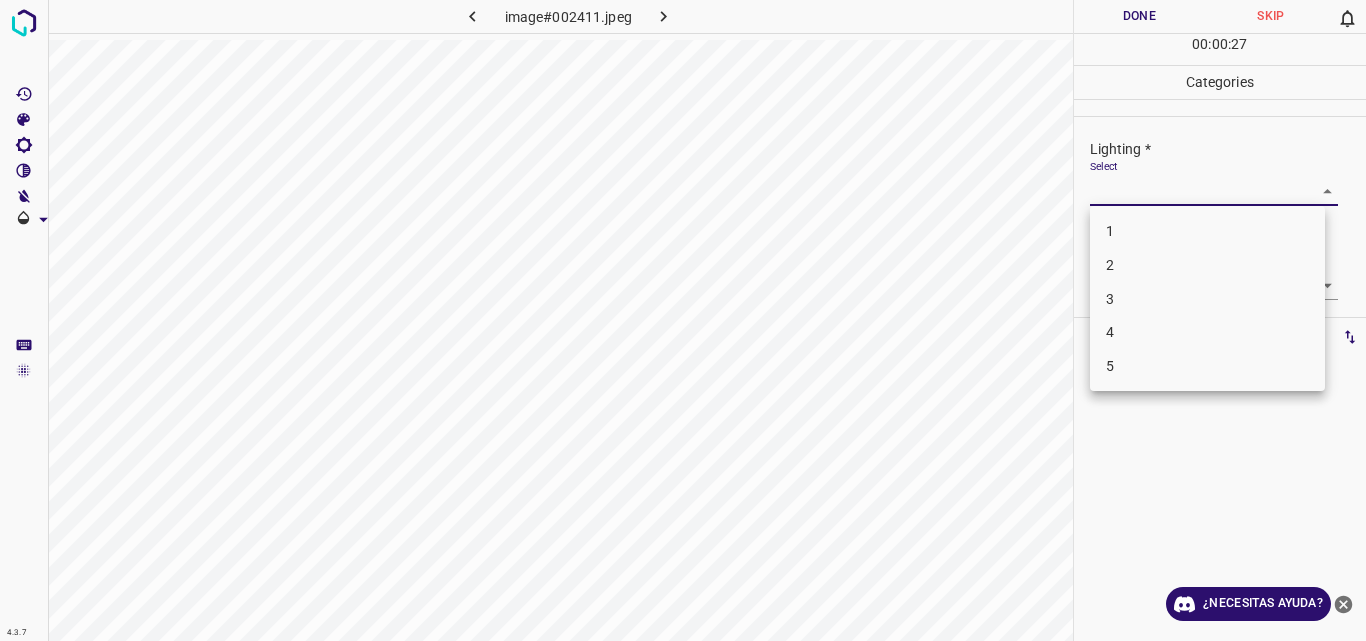 click on "3" at bounding box center [1207, 299] 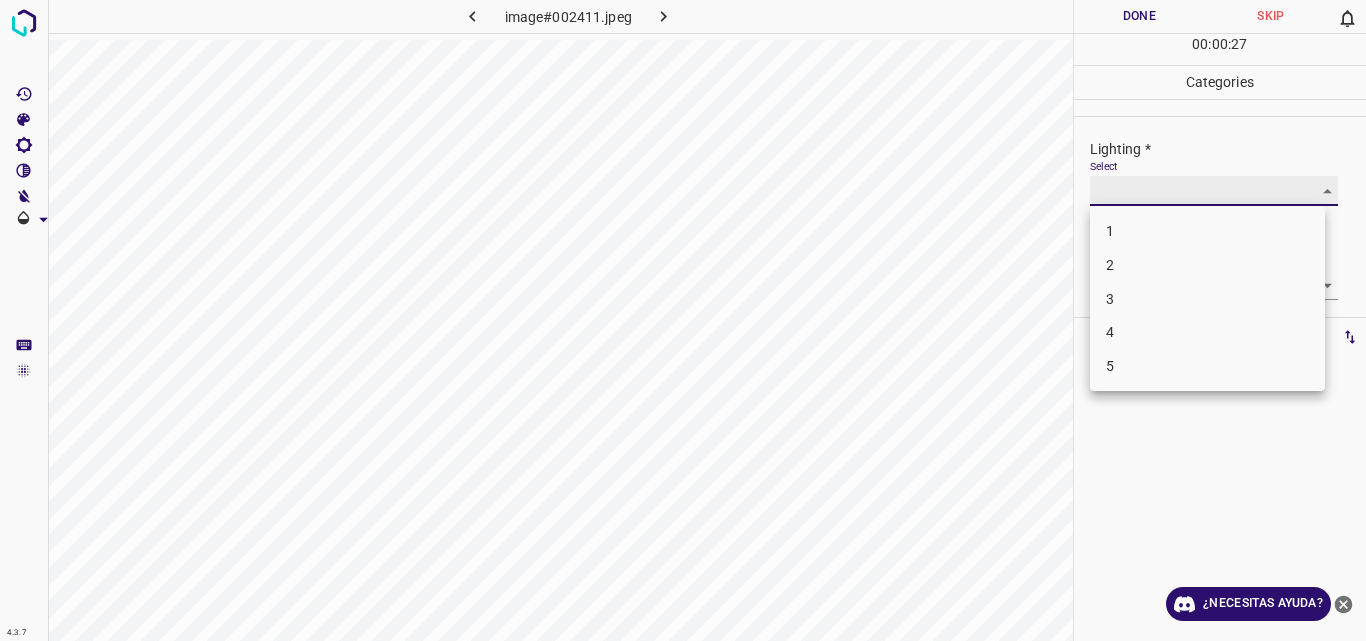 type on "3" 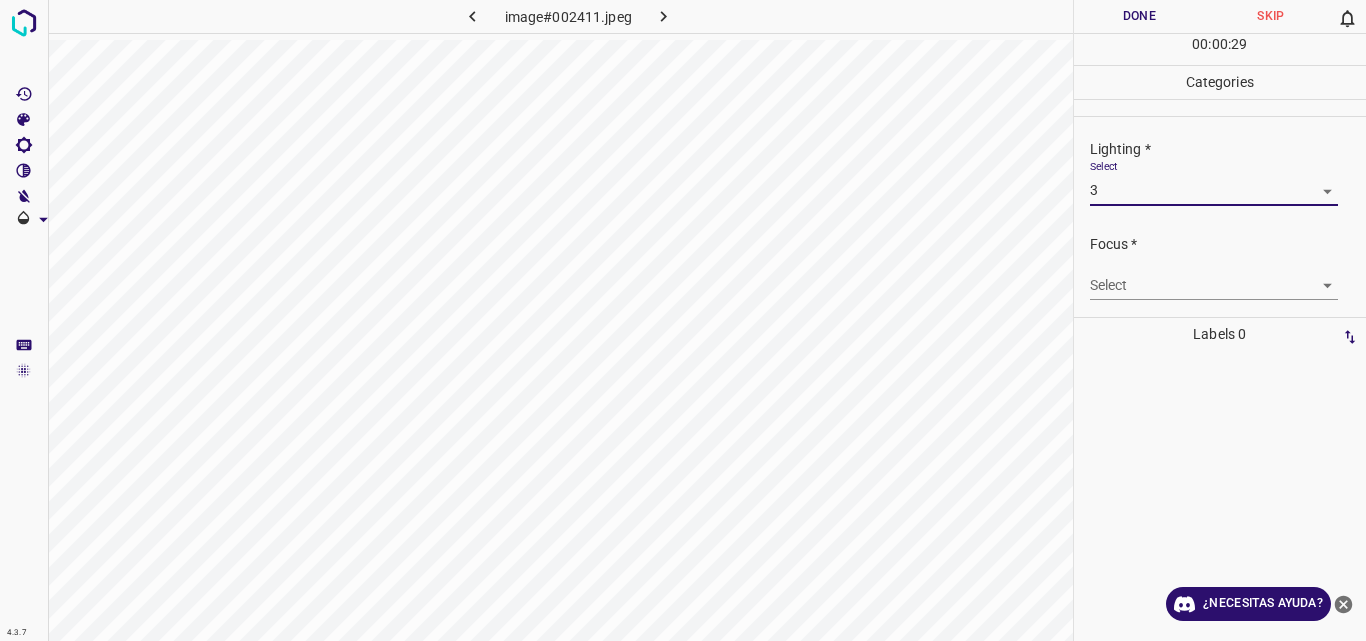 click on "4.3.7 image#002411.jpeg Done Skip 0 00   : 00   : 29   Categories Lighting *  Select 3 3 Focus *  Select ​ Overall *  Select ​ Labels   0 Categories 1 Lighting 2 Focus 3 Overall Tools Space Change between modes (Draw & Edit) I Auto labeling R Restore zoom M Zoom in N Zoom out Delete Delete selecte label Filters Z Restore filters X Saturation filter C Brightness filter V Contrast filter B Gray scale filter General O Download ¿Necesitas ayuda? Original text Rate this translation Your feedback will be used to help improve Google Translate - Texto - Esconder - Borrar" at bounding box center [683, 320] 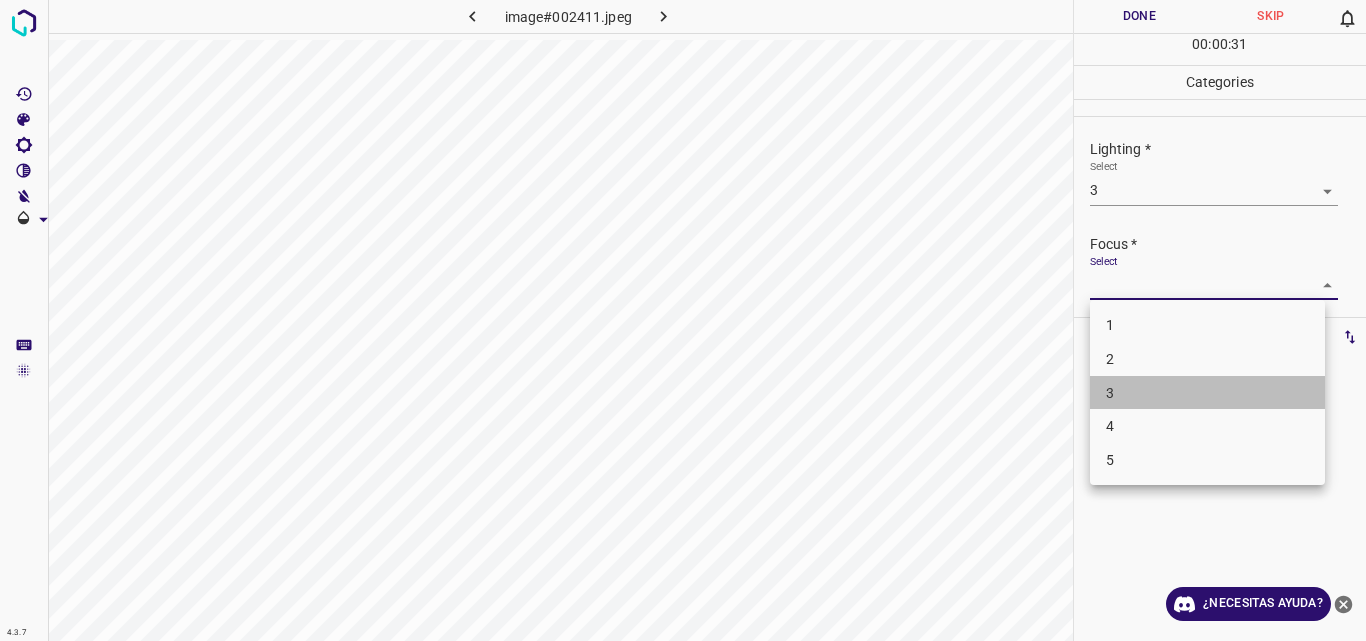 click on "3" at bounding box center [1207, 393] 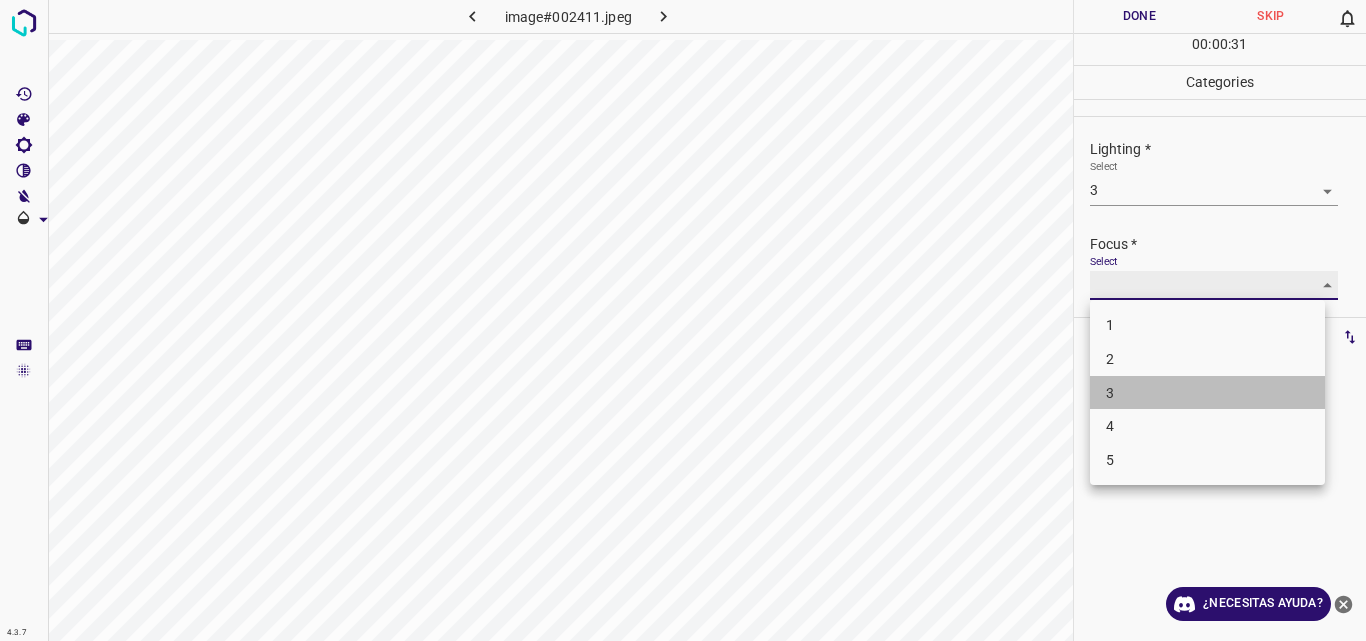 type on "3" 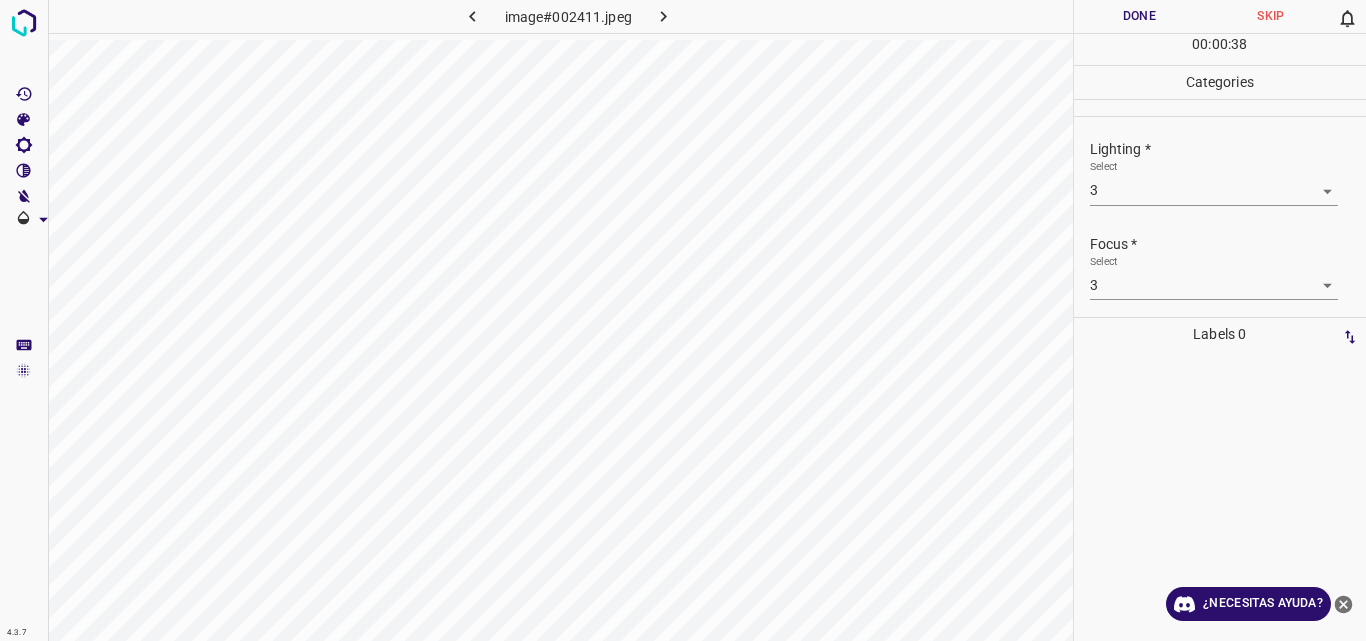 drag, startPoint x: 1350, startPoint y: 226, endPoint x: 1356, endPoint y: 297, distance: 71.25307 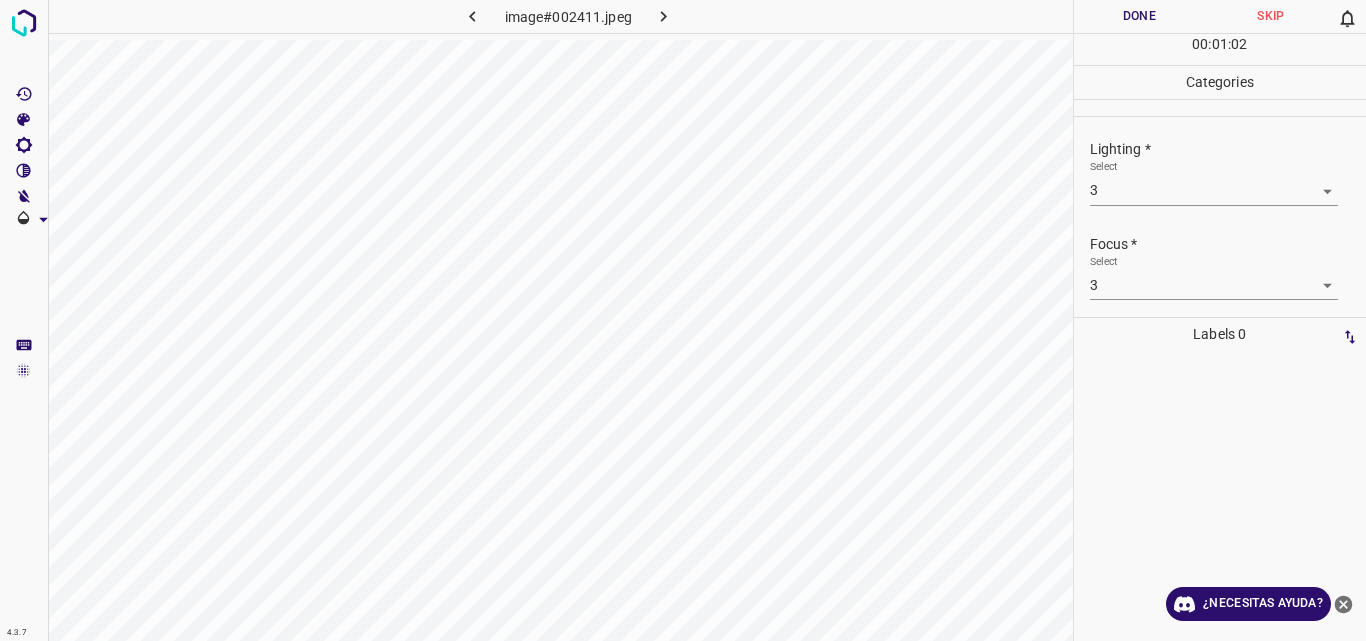scroll, scrollTop: 98, scrollLeft: 0, axis: vertical 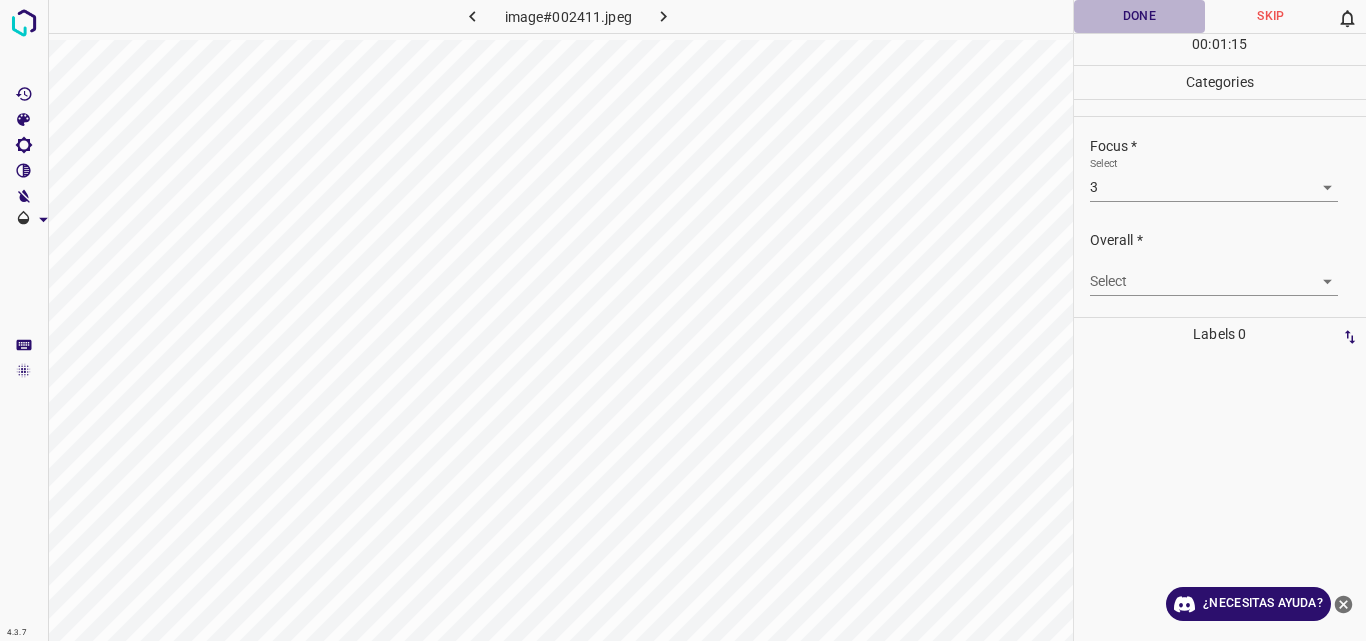 click on "Done" at bounding box center (1140, 16) 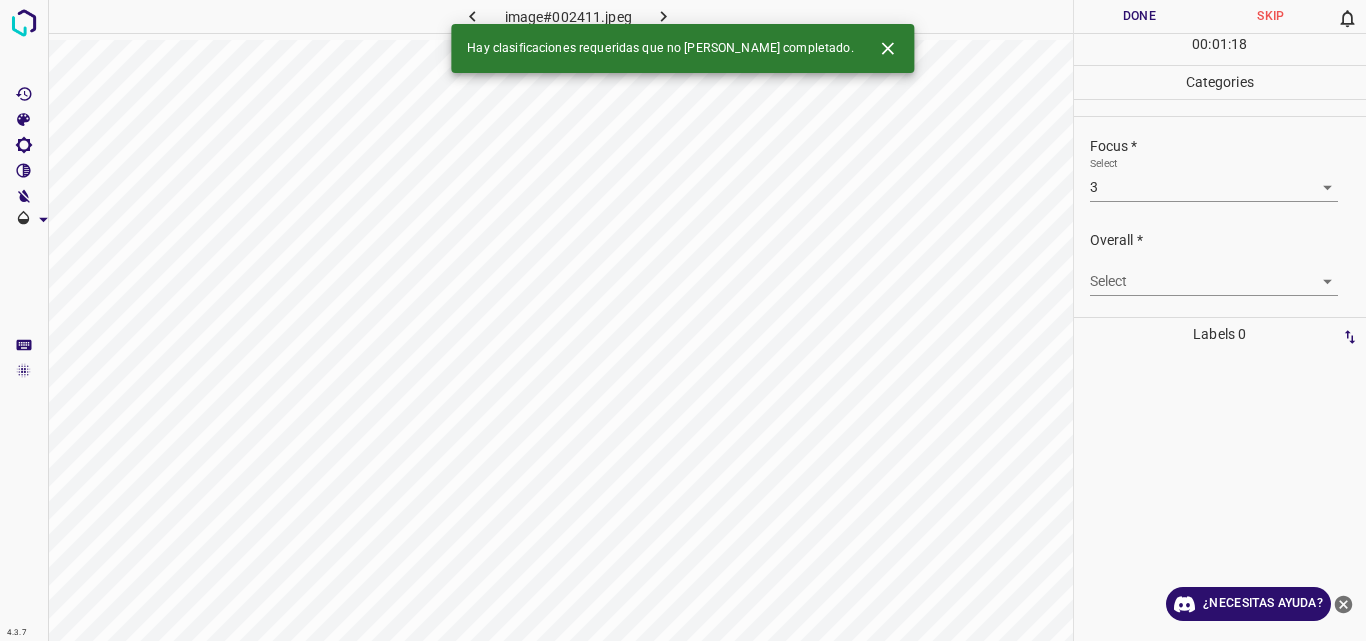click 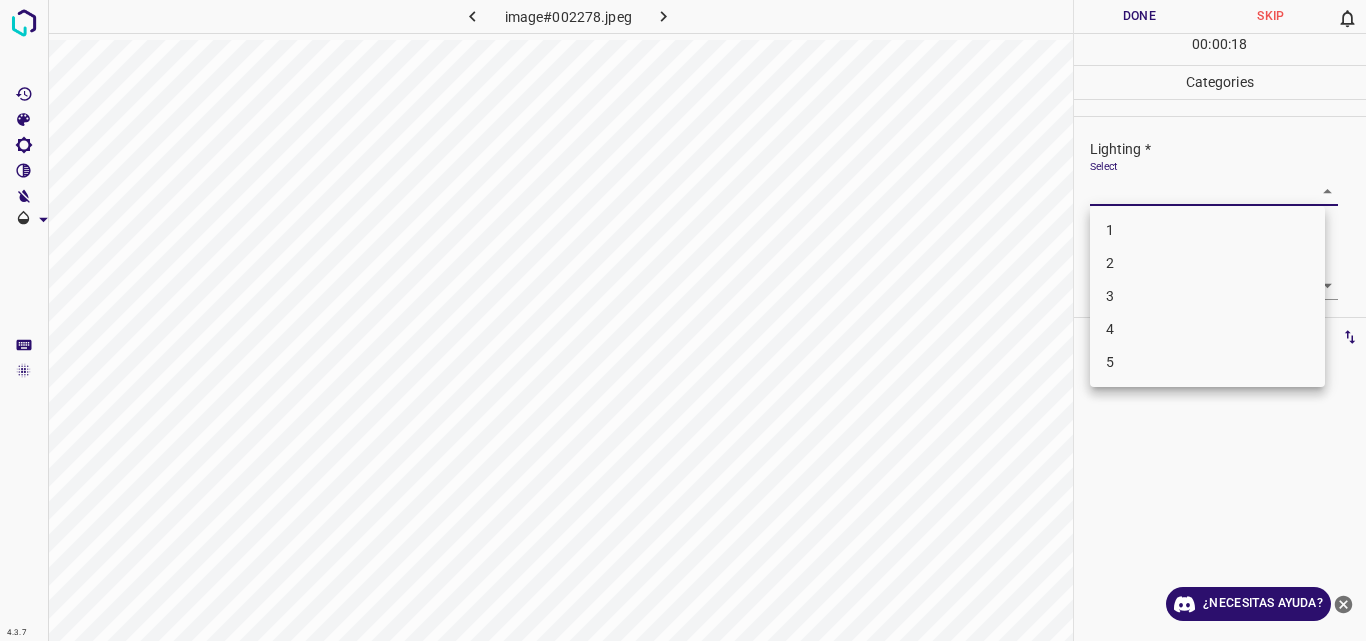 click on "4.3.7 image#002278.jpeg Done Skip 0 00   : 00   : 18   Categories Lighting *  Select ​ Focus *  Select ​ Overall *  Select ​ Labels   0 Categories 1 Lighting 2 Focus 3 Overall Tools Space Change between modes (Draw & Edit) I Auto labeling R Restore zoom M Zoom in N Zoom out Delete Delete selecte label Filters Z Restore filters X Saturation filter C Brightness filter V Contrast filter B Gray scale filter General O Download ¿Necesitas ayuda? Original text Rate this translation Your feedback will be used to help improve Google Translate - Texto - Esconder - Borrar 1 2 3 4 5" at bounding box center [683, 320] 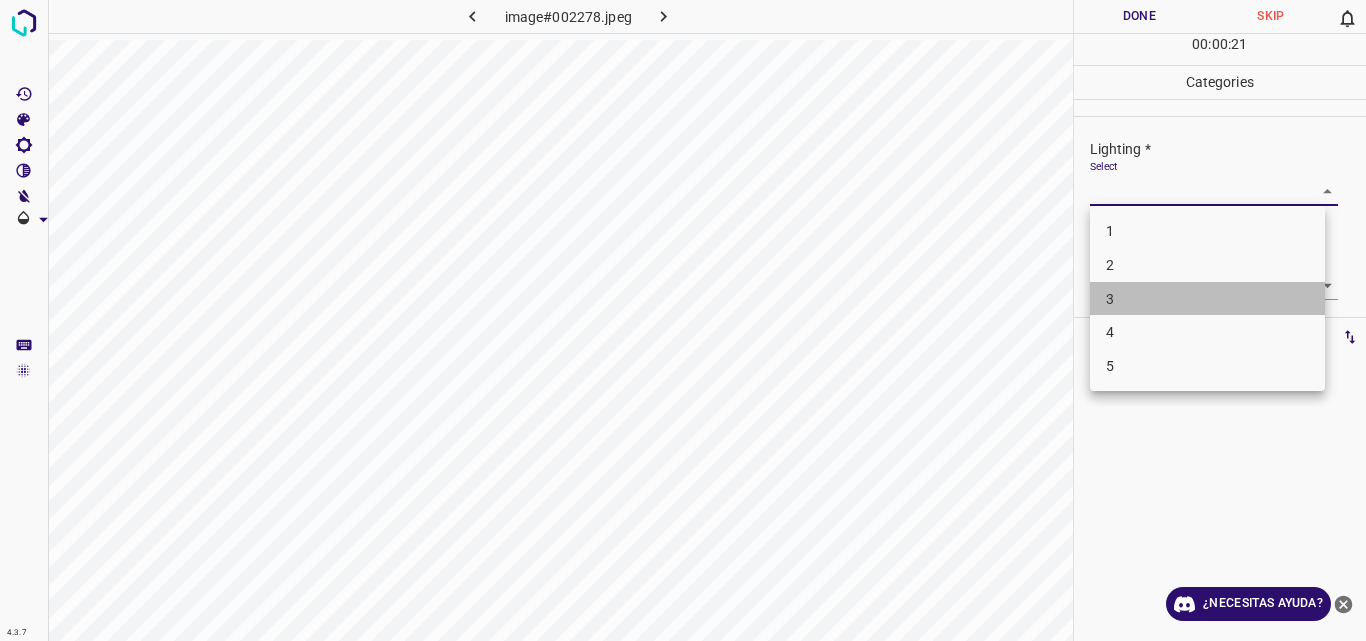 click on "3" at bounding box center (1207, 299) 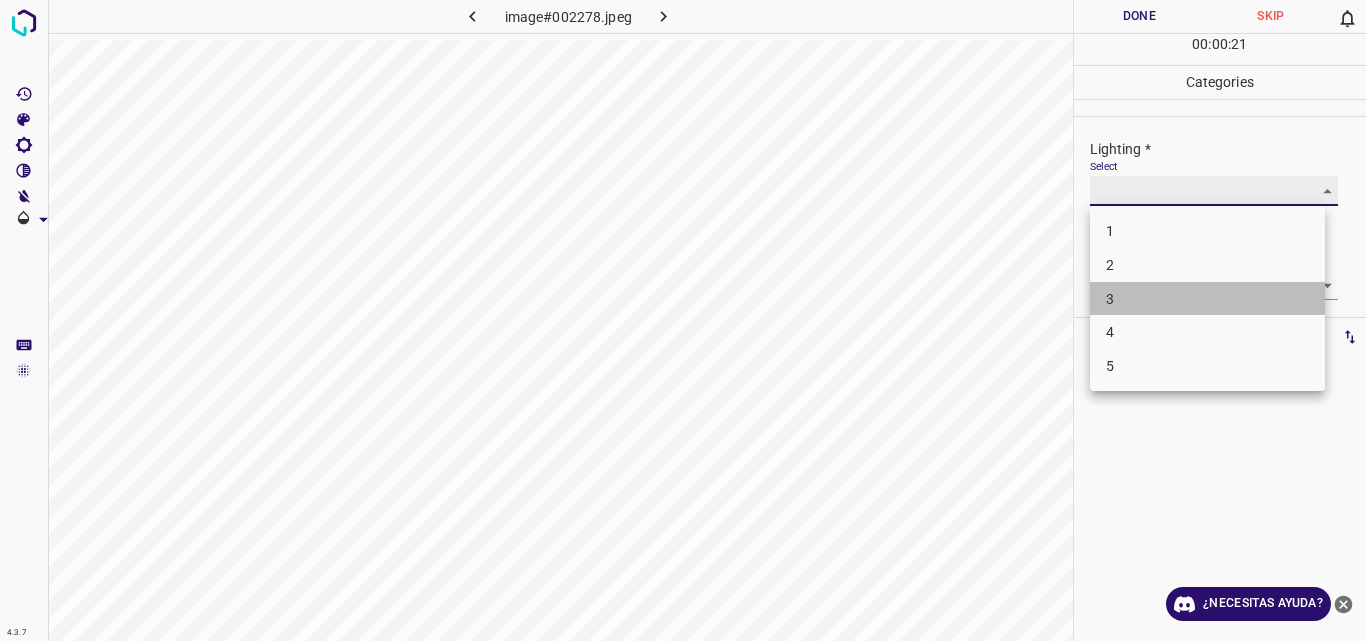 type on "3" 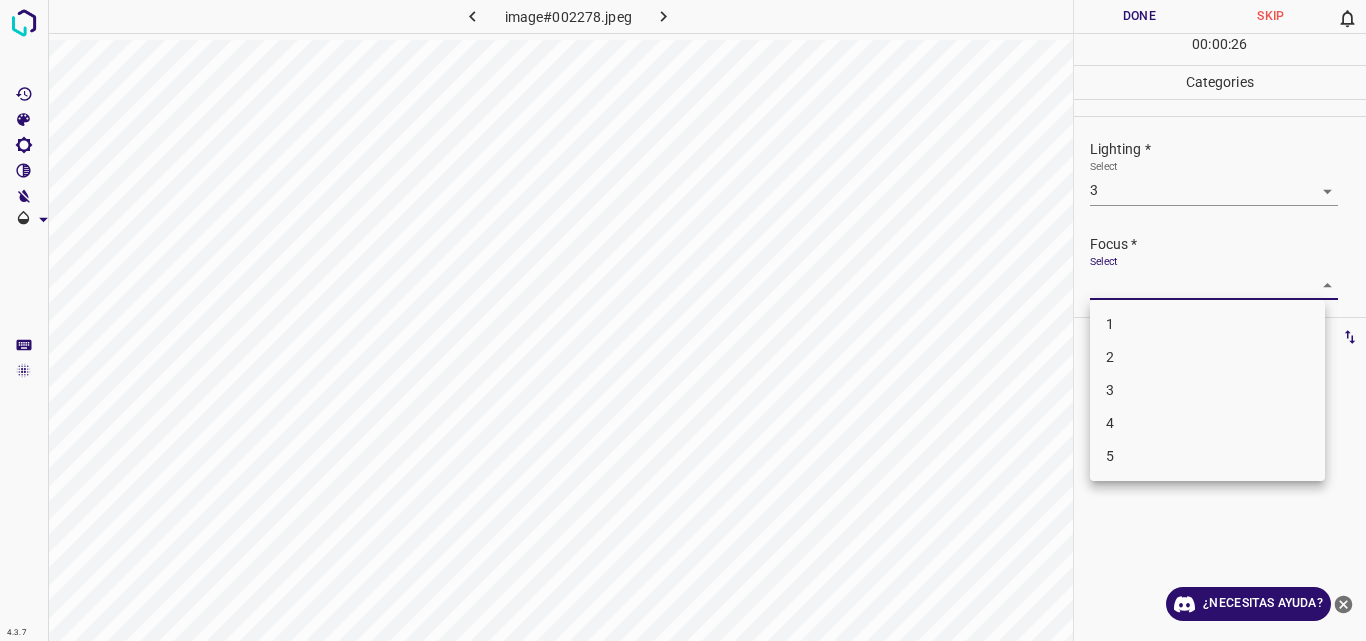 click on "4.3.7 image#002278.jpeg Done Skip 0 00   : 00   : 26   Categories Lighting *  Select 3 3 Focus *  Select ​ Overall *  Select ​ Labels   0 Categories 1 Lighting 2 Focus 3 Overall Tools Space Change between modes (Draw & Edit) I Auto labeling R Restore zoom M Zoom in N Zoom out Delete Delete selecte label Filters Z Restore filters X Saturation filter C Brightness filter V Contrast filter B Gray scale filter General O Download ¿Necesitas ayuda? Original text Rate this translation Your feedback will be used to help improve Google Translate - Texto - Esconder - Borrar 1 2 3 4 5" at bounding box center [683, 320] 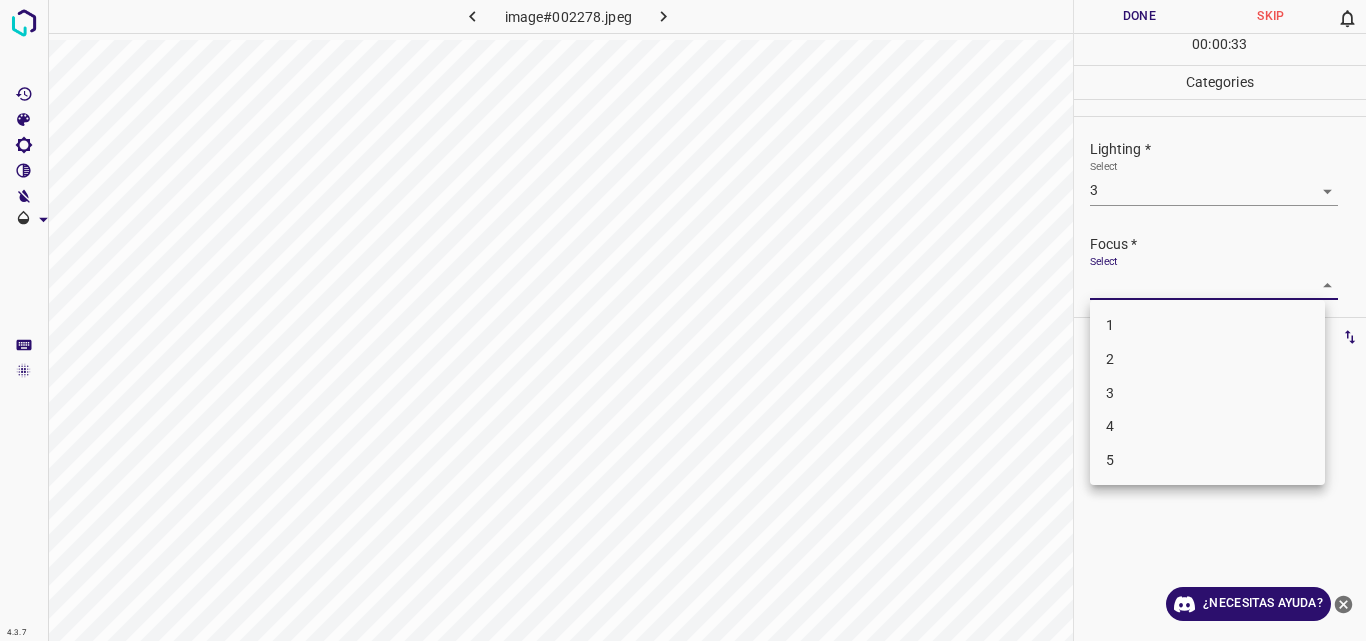drag, startPoint x: 1319, startPoint y: 290, endPoint x: 1354, endPoint y: 296, distance: 35.510563 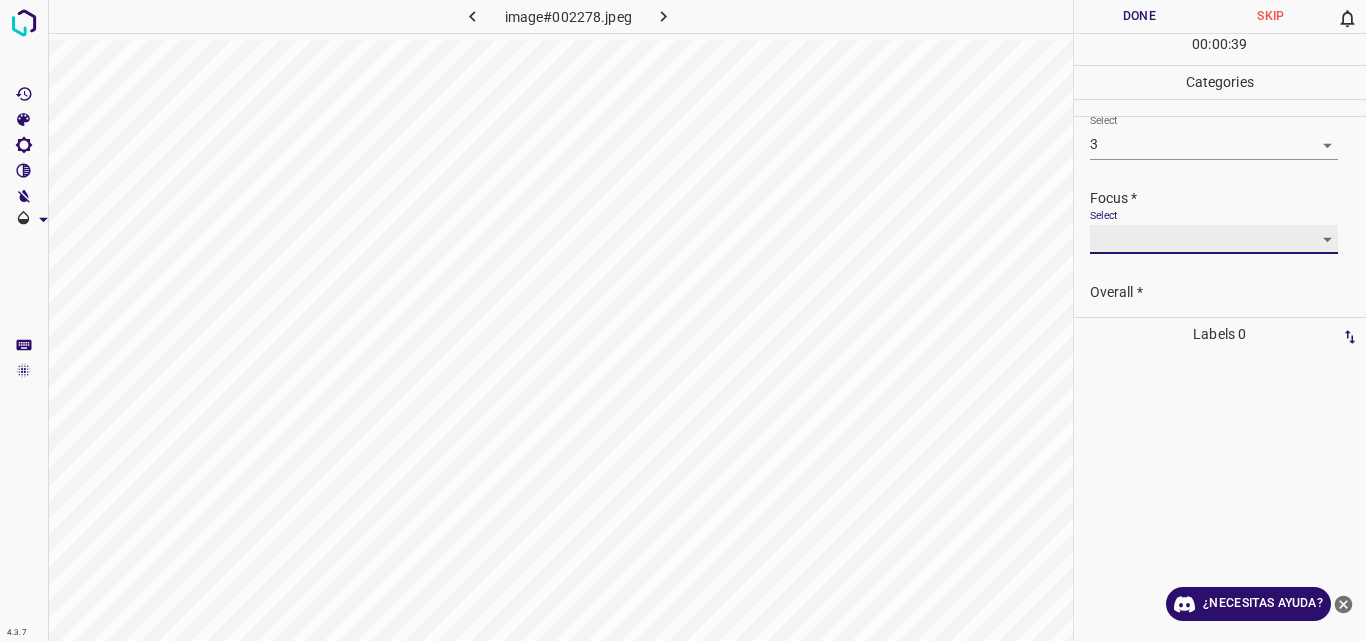 scroll, scrollTop: 98, scrollLeft: 0, axis: vertical 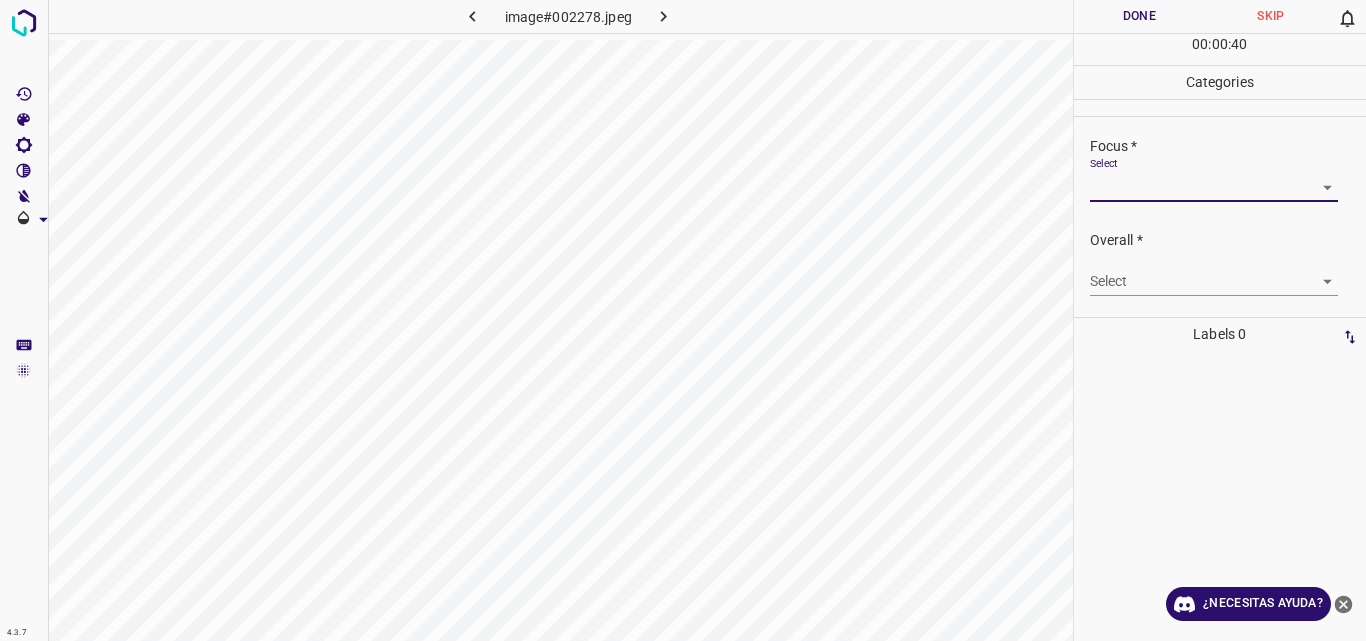 click on "4.3.7 image#002278.jpeg Done Skip 0 00   : 00   : 40   Categories Lighting *  Select 3 3 Focus *  Select ​ Overall *  Select ​ Labels   0 Categories 1 Lighting 2 Focus 3 Overall Tools Space Change between modes (Draw & Edit) I Auto labeling R Restore zoom M Zoom in N Zoom out Delete Delete selecte label Filters Z Restore filters X Saturation filter C Brightness filter V Contrast filter B Gray scale filter General O Download ¿Necesitas ayuda? Original text Rate this translation Your feedback will be used to help improve Google Translate - Texto - Esconder - Borrar" at bounding box center (683, 320) 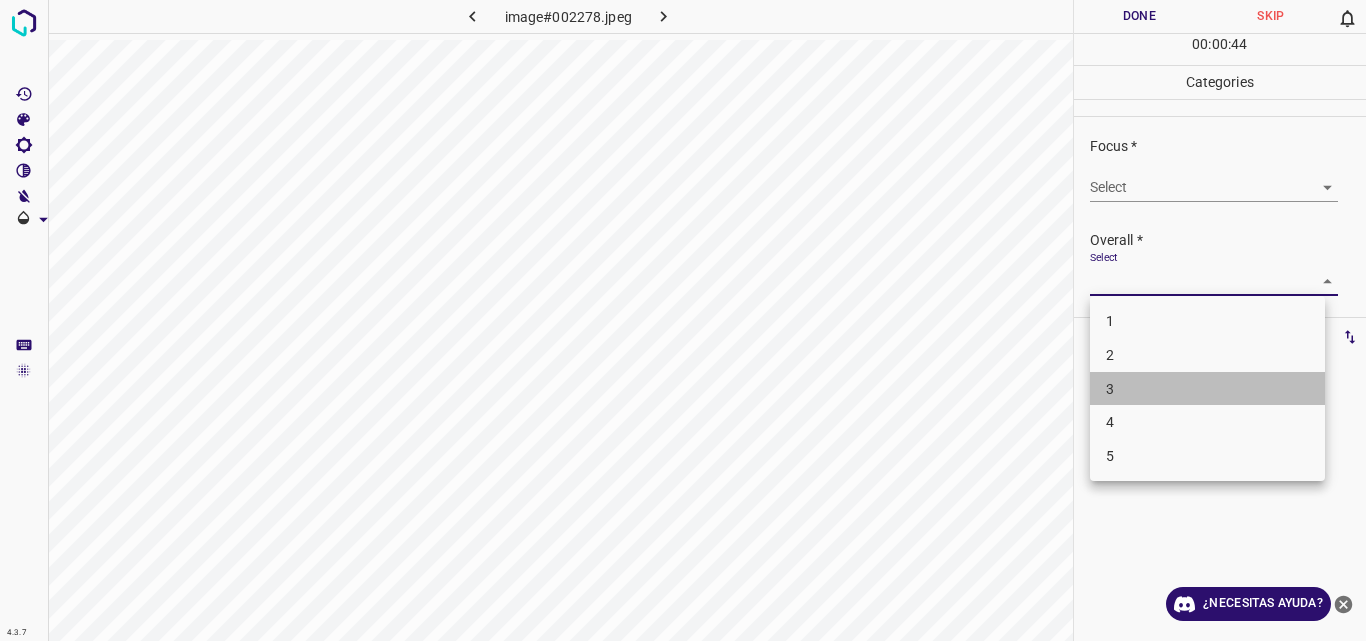 click on "3" at bounding box center [1207, 389] 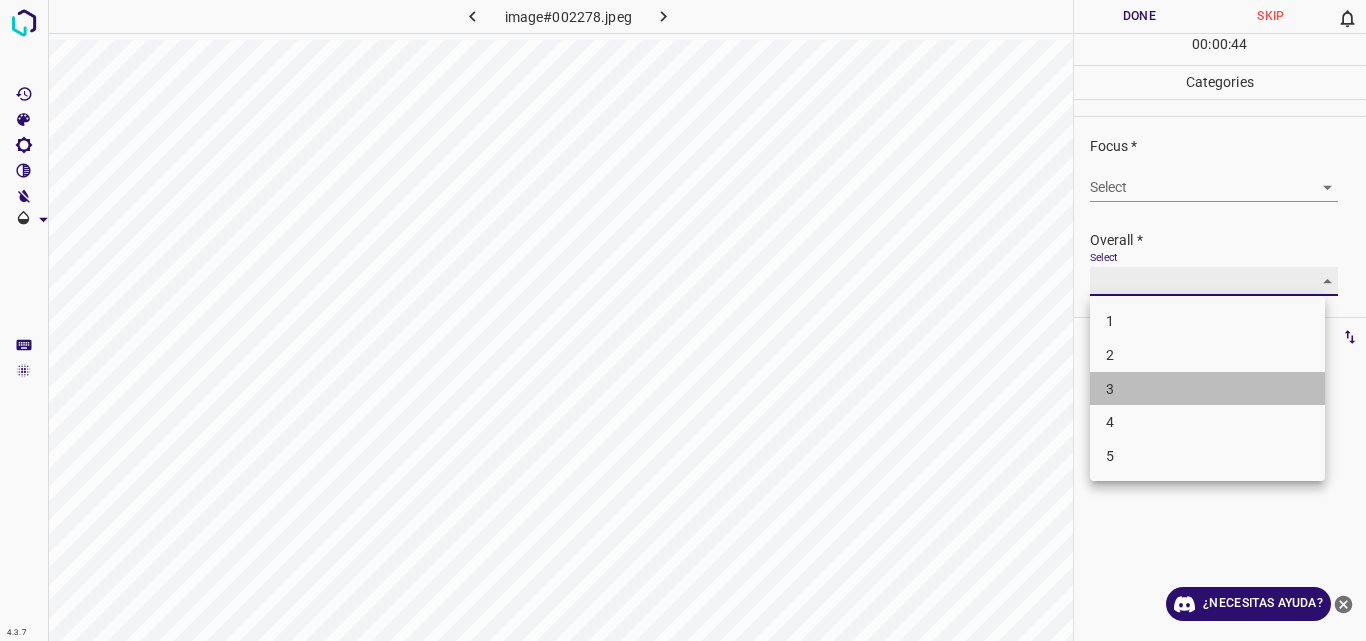 type on "3" 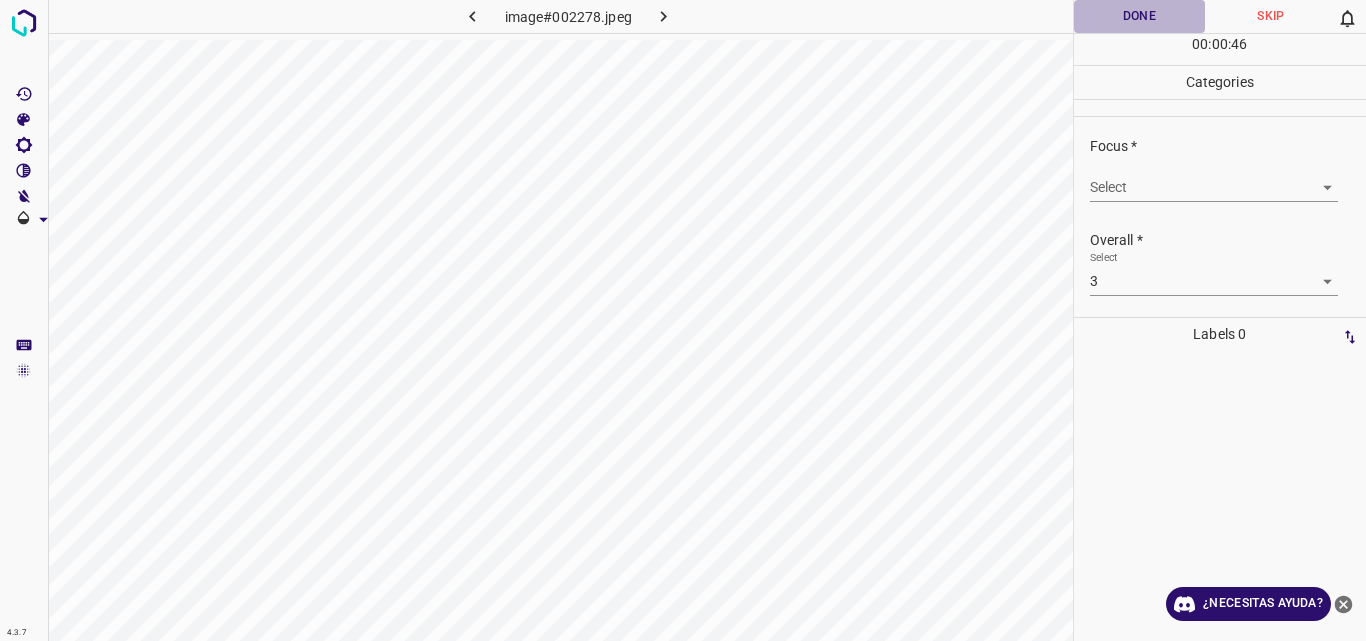 click on "Done" at bounding box center (1140, 16) 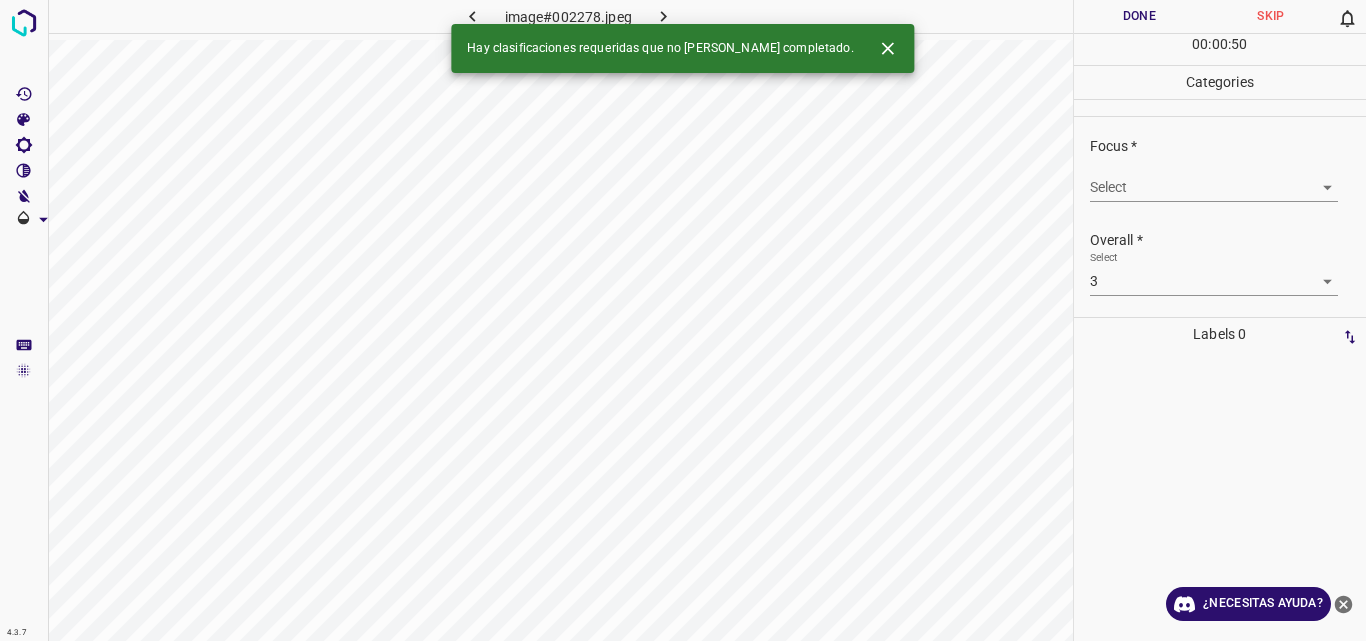 click 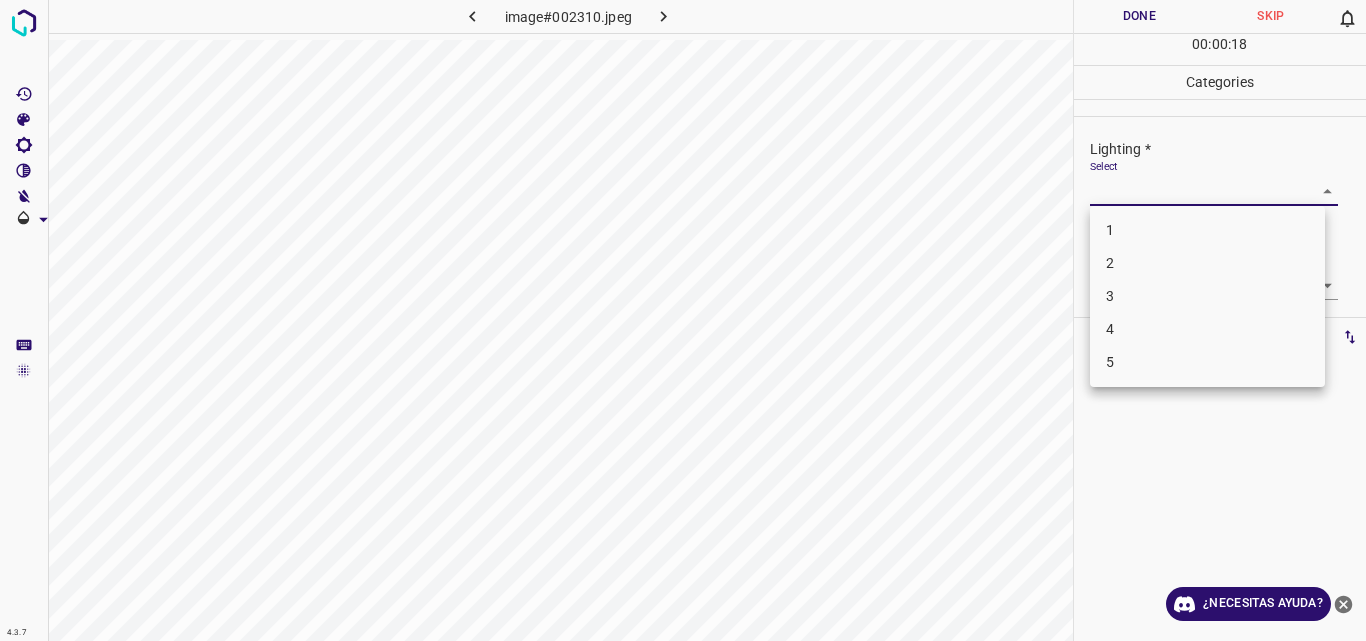 click on "4.3.7 image#002310.jpeg Done Skip 0 00   : 00   : 18   Categories Lighting *  Select ​ Focus *  Select ​ Overall *  Select ​ Labels   0 Categories 1 Lighting 2 Focus 3 Overall Tools Space Change between modes (Draw & Edit) I Auto labeling R Restore zoom M Zoom in N Zoom out Delete Delete selecte label Filters Z Restore filters X Saturation filter C Brightness filter V Contrast filter B Gray scale filter General O Download ¿Necesitas ayuda? Original text Rate this translation Your feedback will be used to help improve Google Translate - Texto - Esconder - Borrar 1 2 3 4 5" at bounding box center [683, 320] 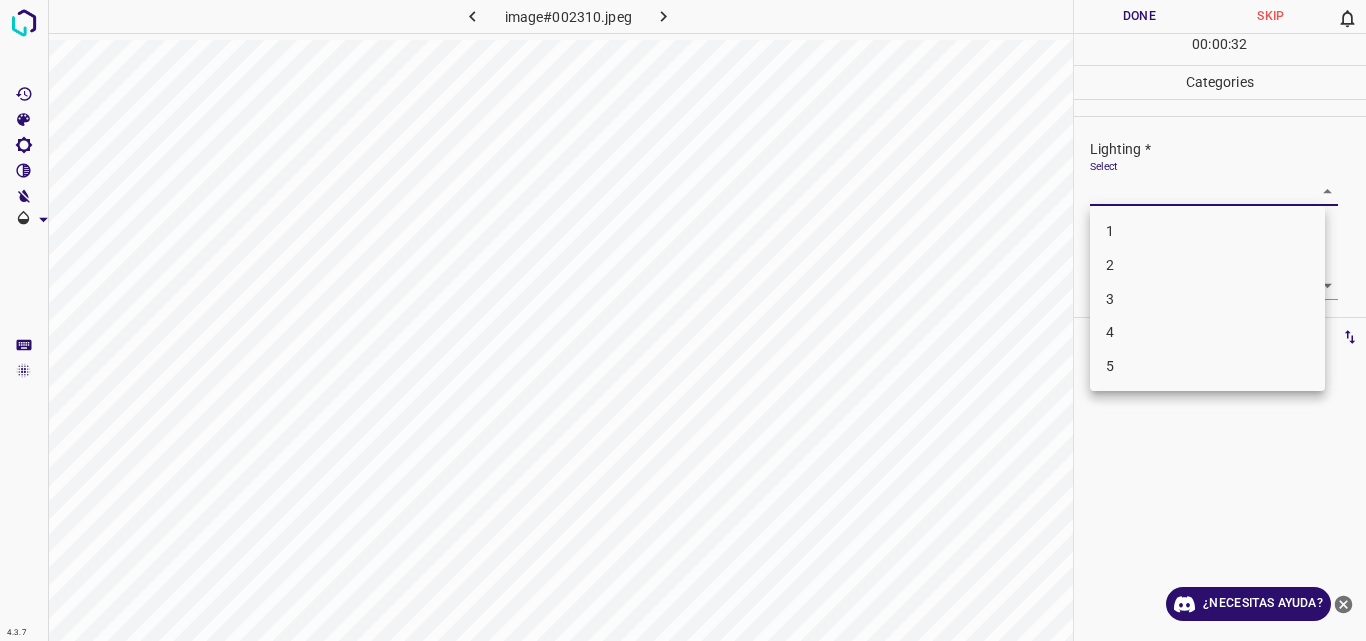 click on "2" at bounding box center (1207, 265) 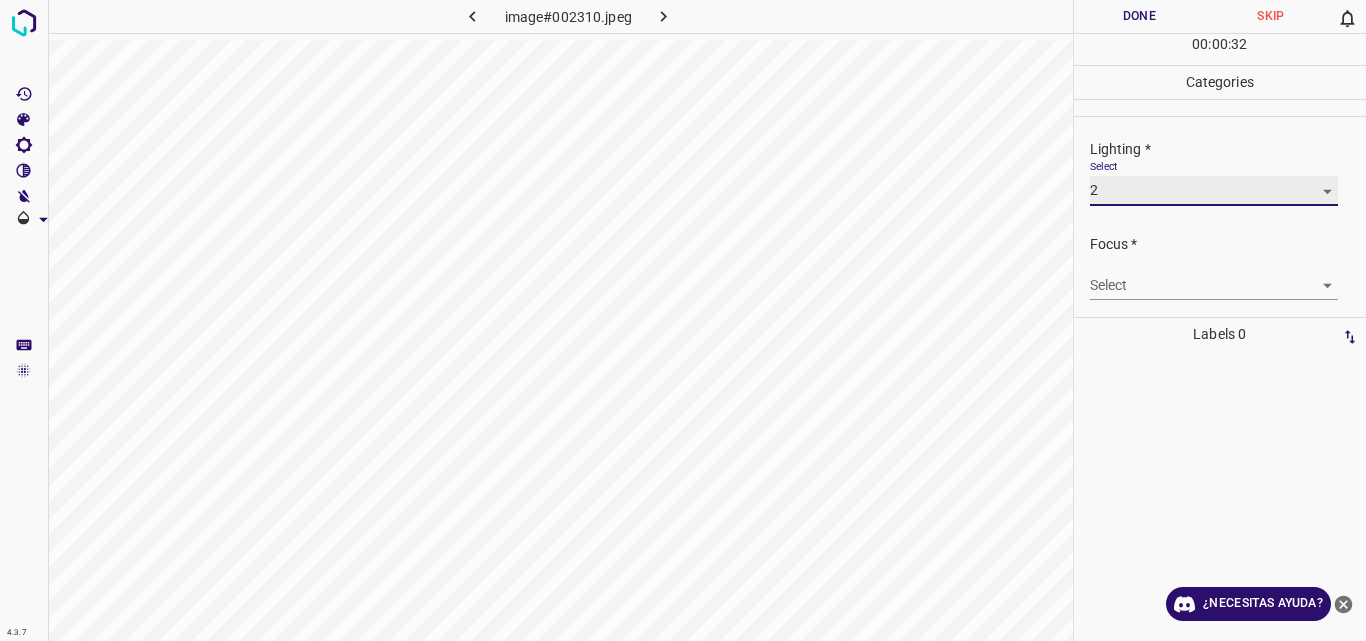 type on "2" 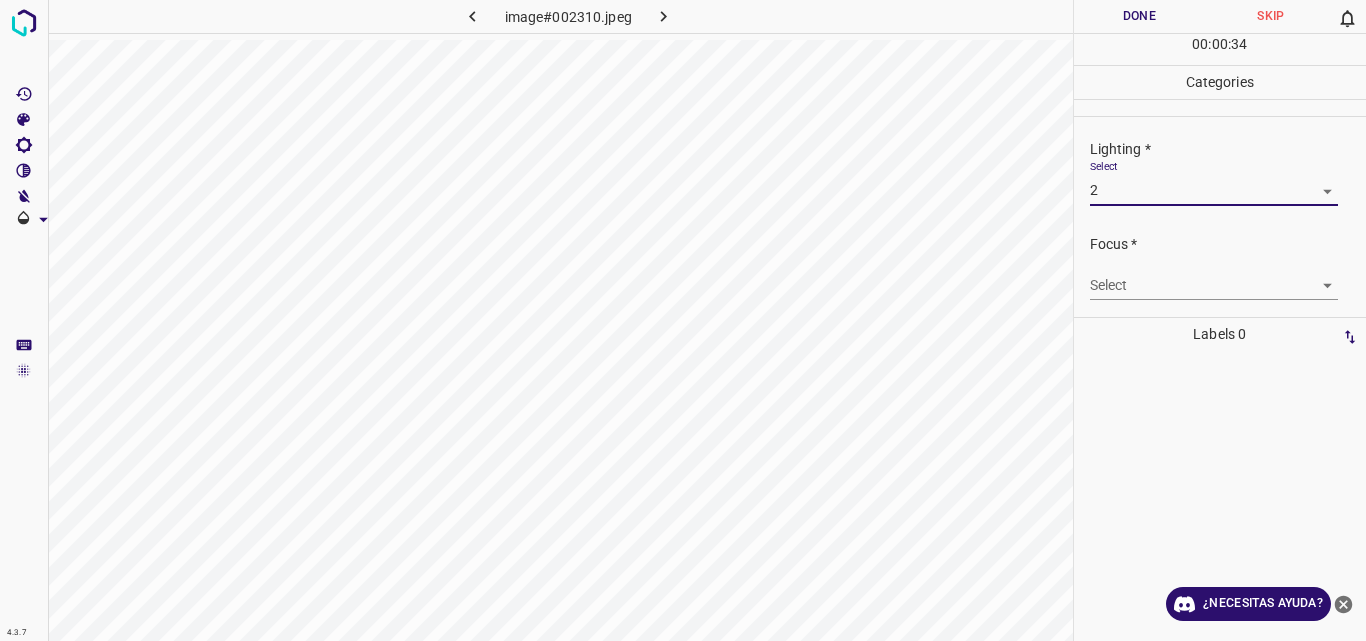 click on "4.3.7 image#002310.jpeg Done Skip 0 00   : 00   : 34   Categories Lighting *  Select 2 2 Focus *  Select ​ Overall *  Select ​ Labels   0 Categories 1 Lighting 2 Focus 3 Overall Tools Space Change between modes (Draw & Edit) I Auto labeling R Restore zoom M Zoom in N Zoom out Delete Delete selecte label Filters Z Restore filters X Saturation filter C Brightness filter V Contrast filter B Gray scale filter General O Download ¿Necesitas ayuda? Original text Rate this translation Your feedback will be used to help improve Google Translate - Texto - Esconder - Borrar" at bounding box center (683, 320) 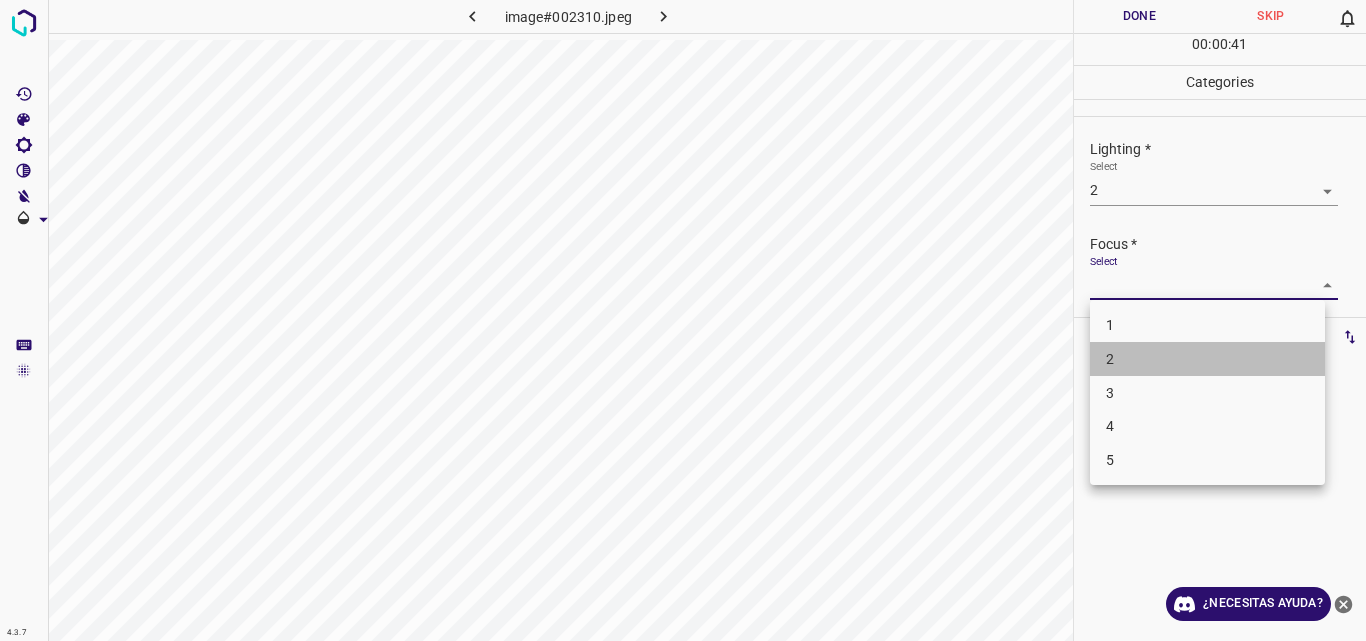 click on "2" at bounding box center (1207, 359) 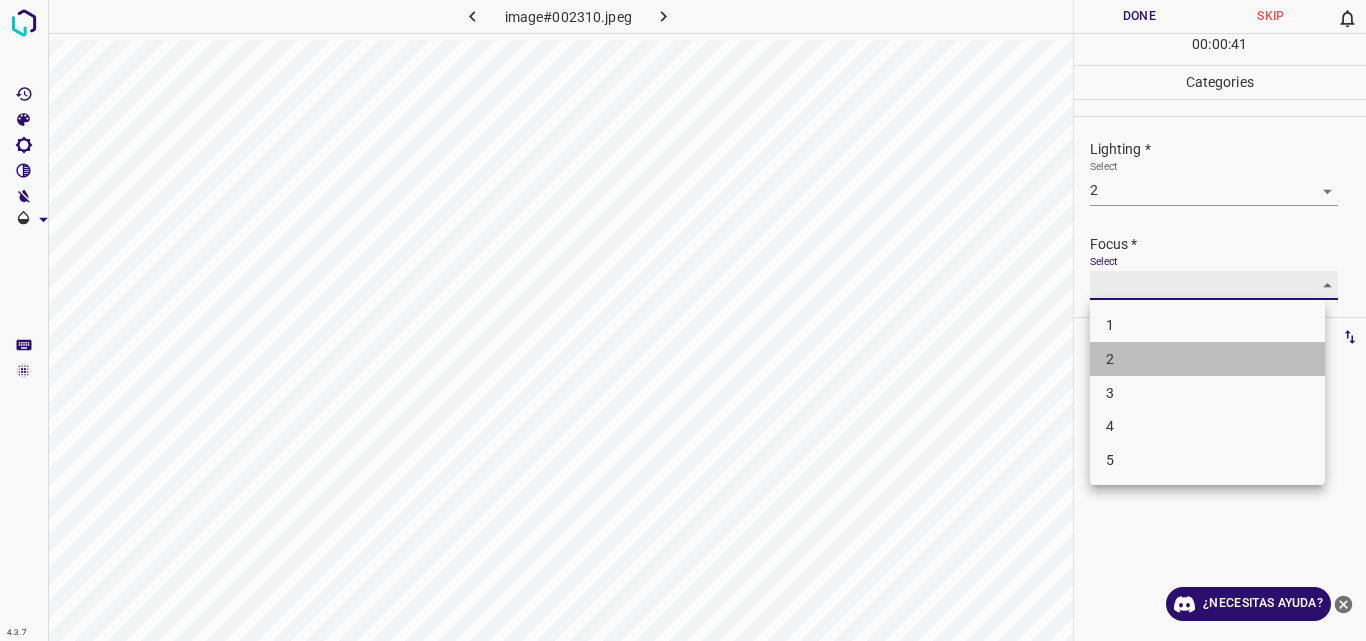 type on "2" 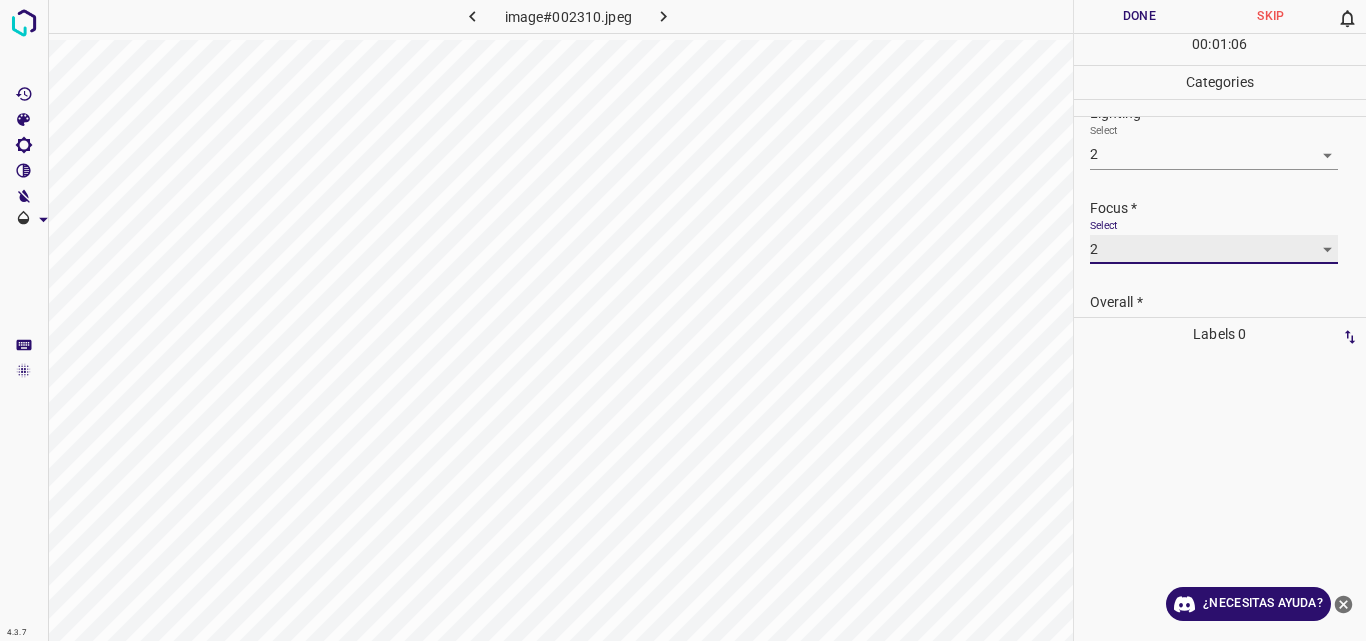 scroll, scrollTop: 98, scrollLeft: 0, axis: vertical 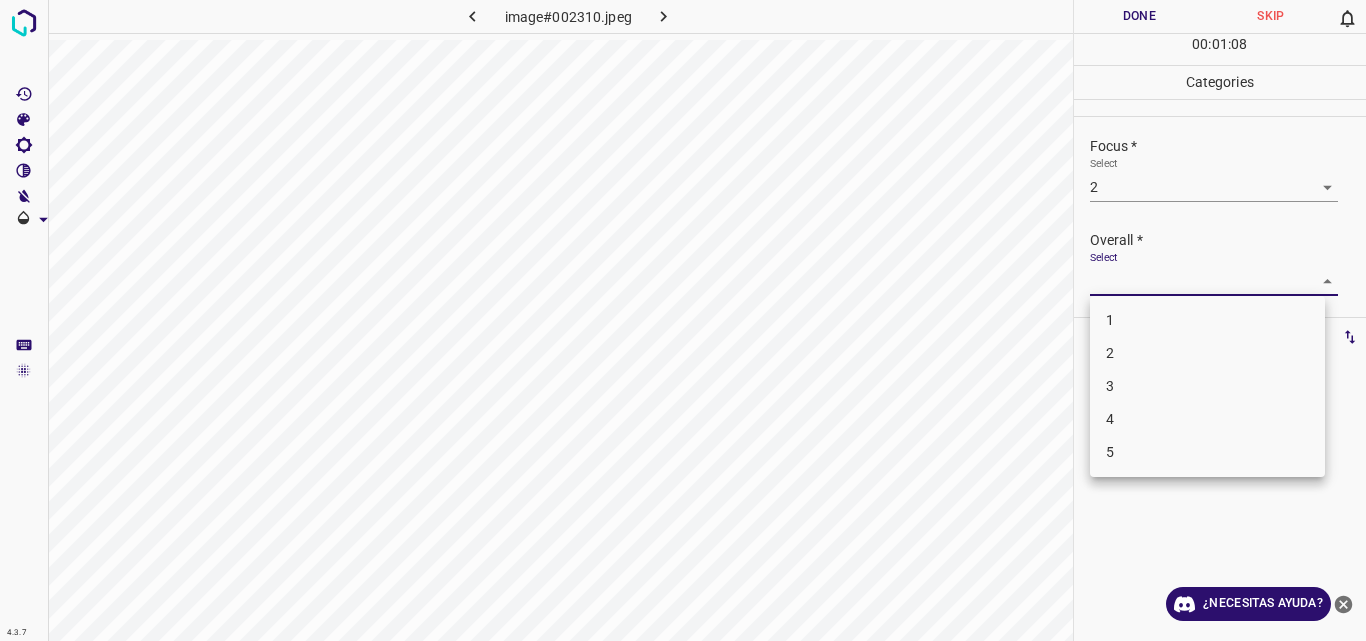 click on "4.3.7 image#002310.jpeg Done Skip 0 00   : 01   : 08   Categories Lighting *  Select 2 2 Focus *  Select 2 2 Overall *  Select ​ Labels   0 Categories 1 Lighting 2 Focus 3 Overall Tools Space Change between modes (Draw & Edit) I Auto labeling R Restore zoom M Zoom in N Zoom out Delete Delete selecte label Filters Z Restore filters X Saturation filter C Brightness filter V Contrast filter B Gray scale filter General O Download ¿Necesitas ayuda? Original text Rate this translation Your feedback will be used to help improve Google Translate - Texto - Esconder - Borrar 1 2 3 4 5" at bounding box center (683, 320) 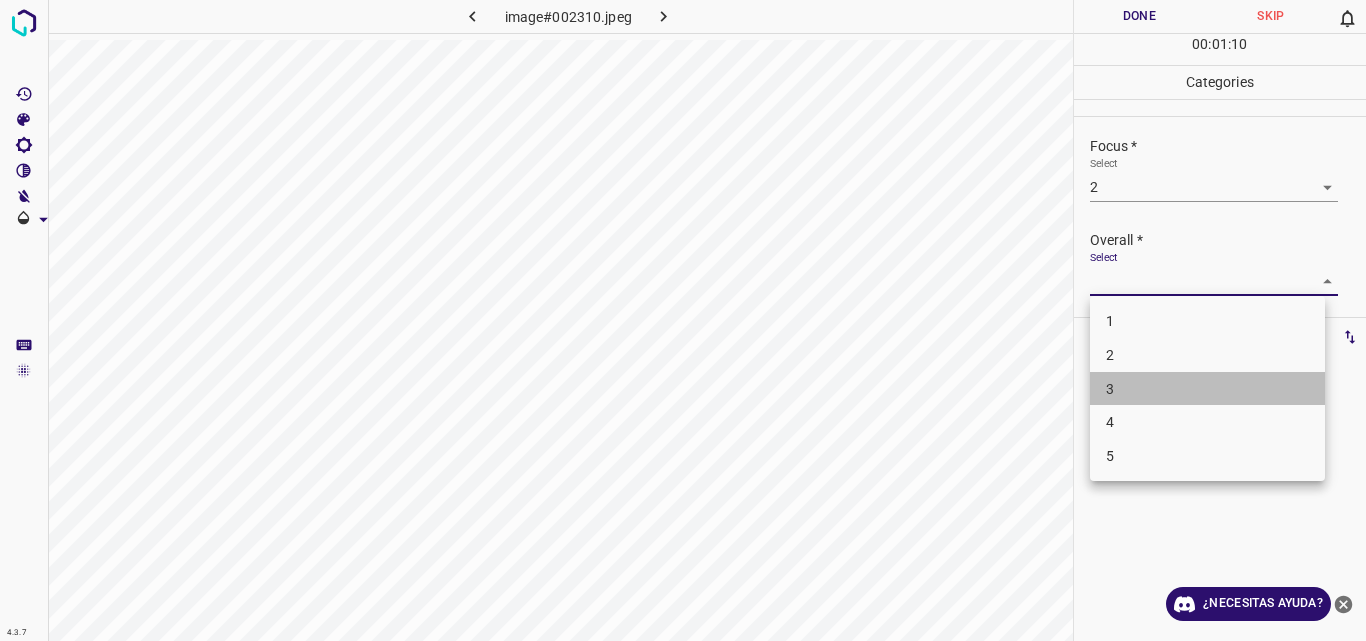 click on "3" at bounding box center [1207, 389] 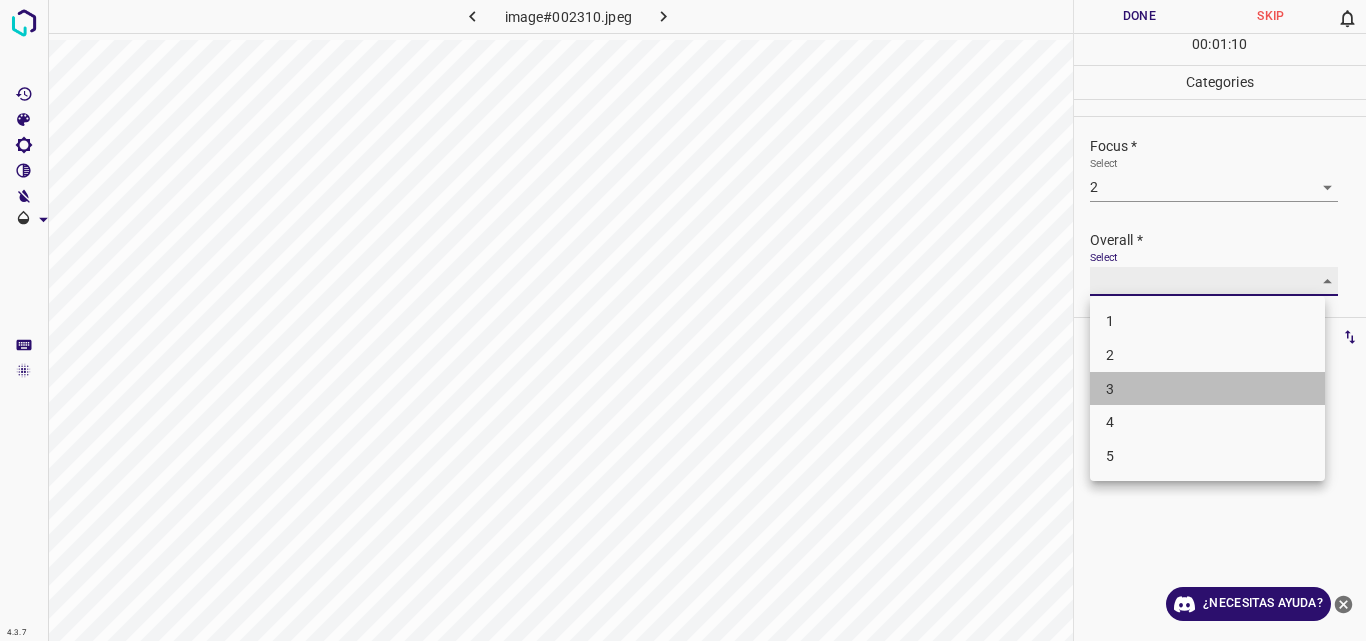 type on "3" 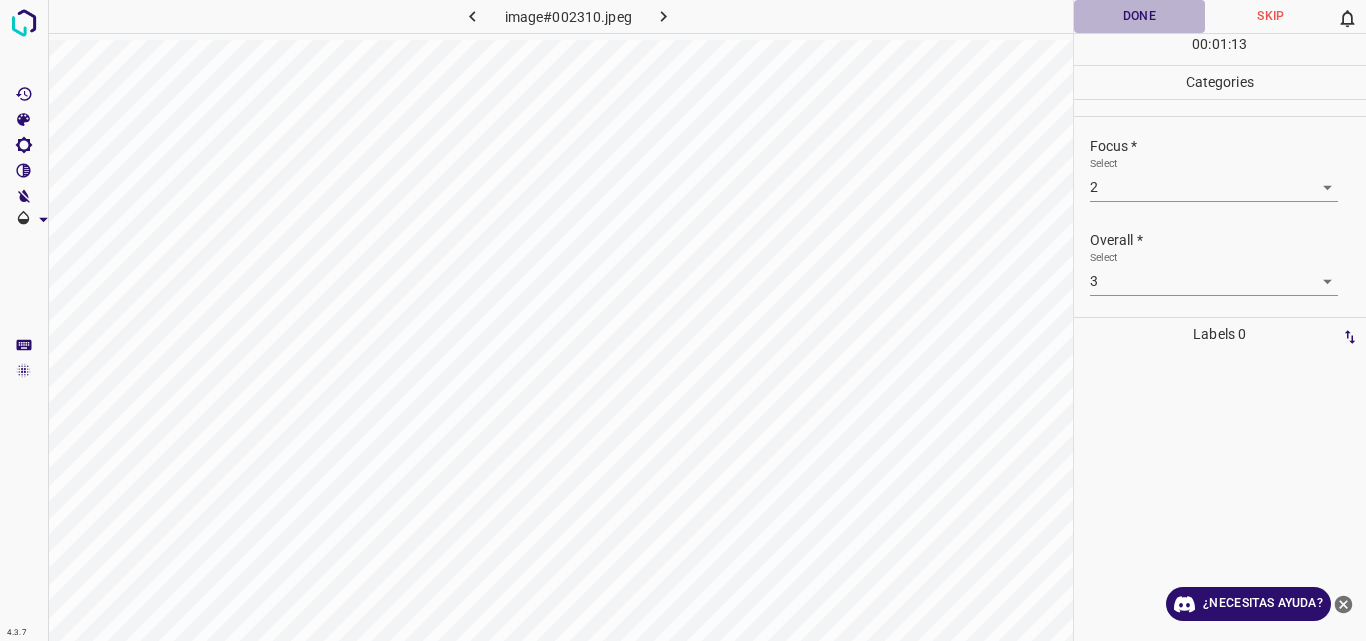 click on "Done" at bounding box center (1140, 16) 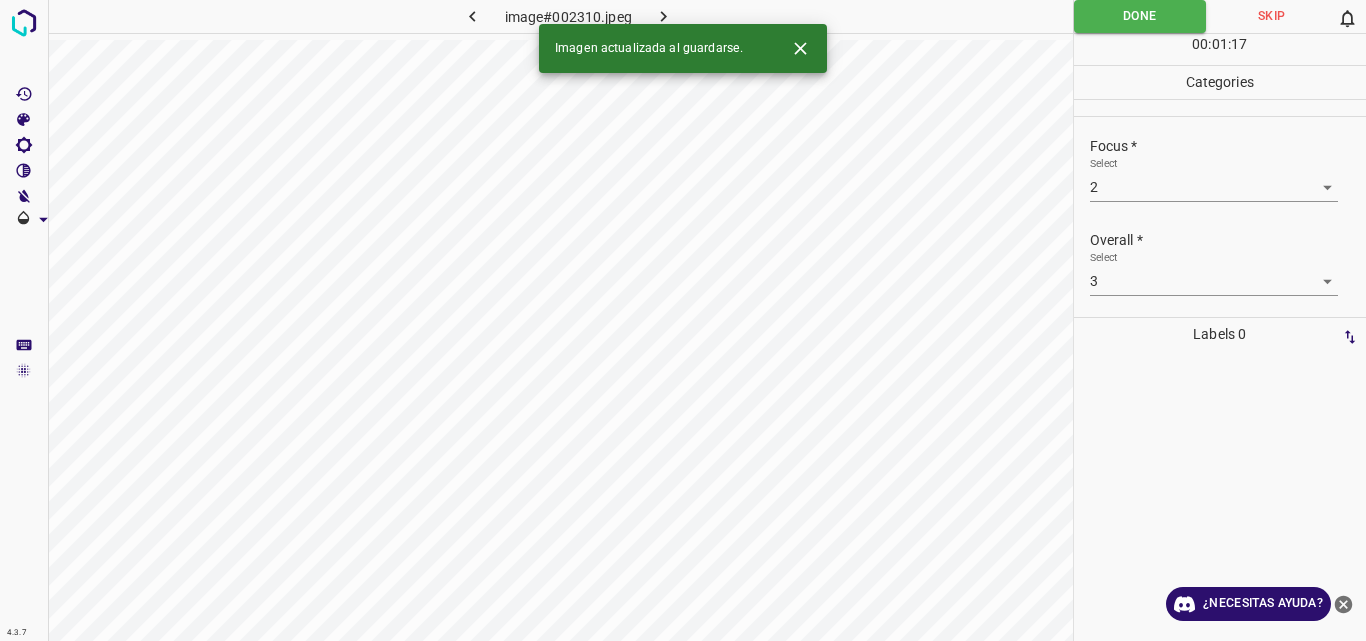 click 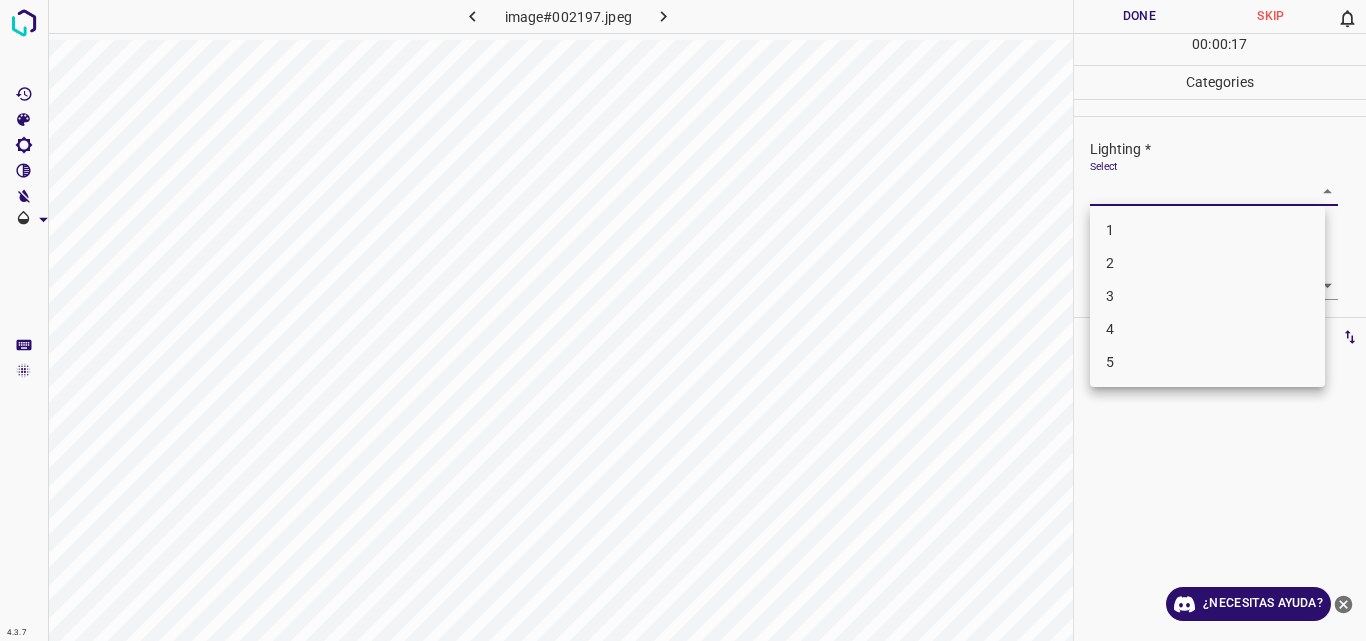 click on "4.3.7 image#002197.jpeg Done Skip 0 00   : 00   : 17   Categories Lighting *  Select ​ Focus *  Select ​ Overall *  Select ​ Labels   0 Categories 1 Lighting 2 Focus 3 Overall Tools Space Change between modes (Draw & Edit) I Auto labeling R Restore zoom M Zoom in N Zoom out Delete Delete selecte label Filters Z Restore filters X Saturation filter C Brightness filter V Contrast filter B Gray scale filter General O Download ¿Necesitas ayuda? Original text Rate this translation Your feedback will be used to help improve Google Translate - Texto - Esconder - Borrar 1 2 3 4 5" at bounding box center (683, 320) 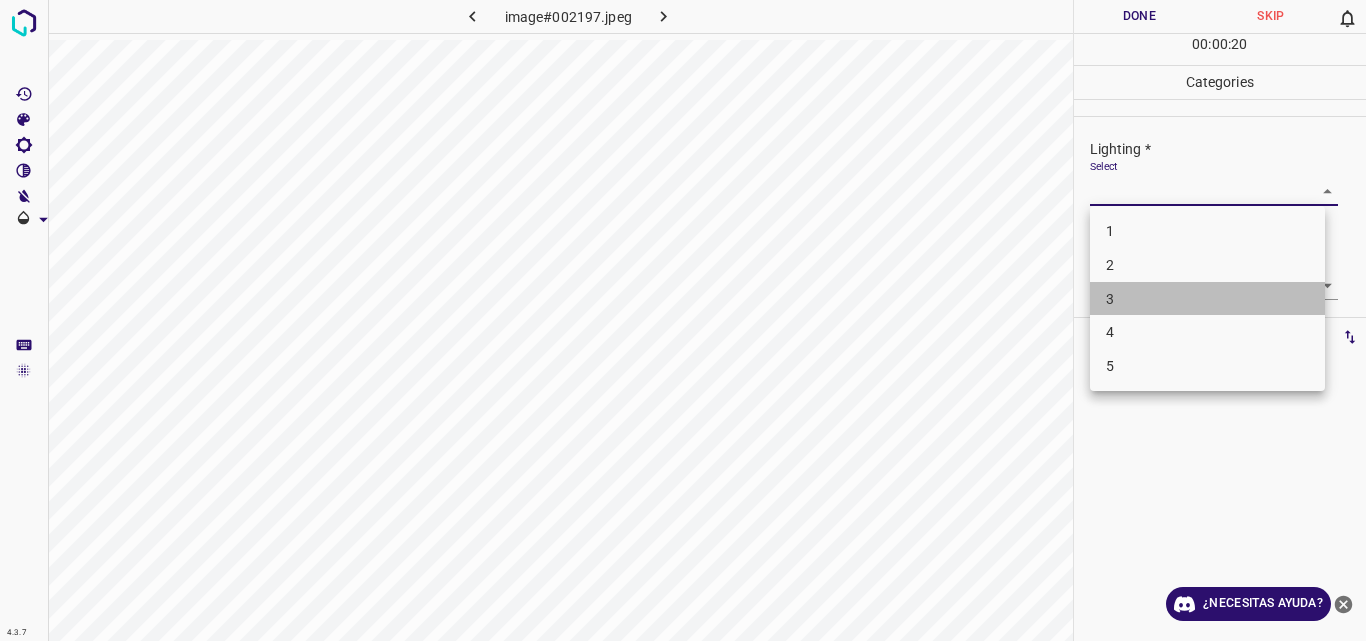 click on "3" at bounding box center (1207, 299) 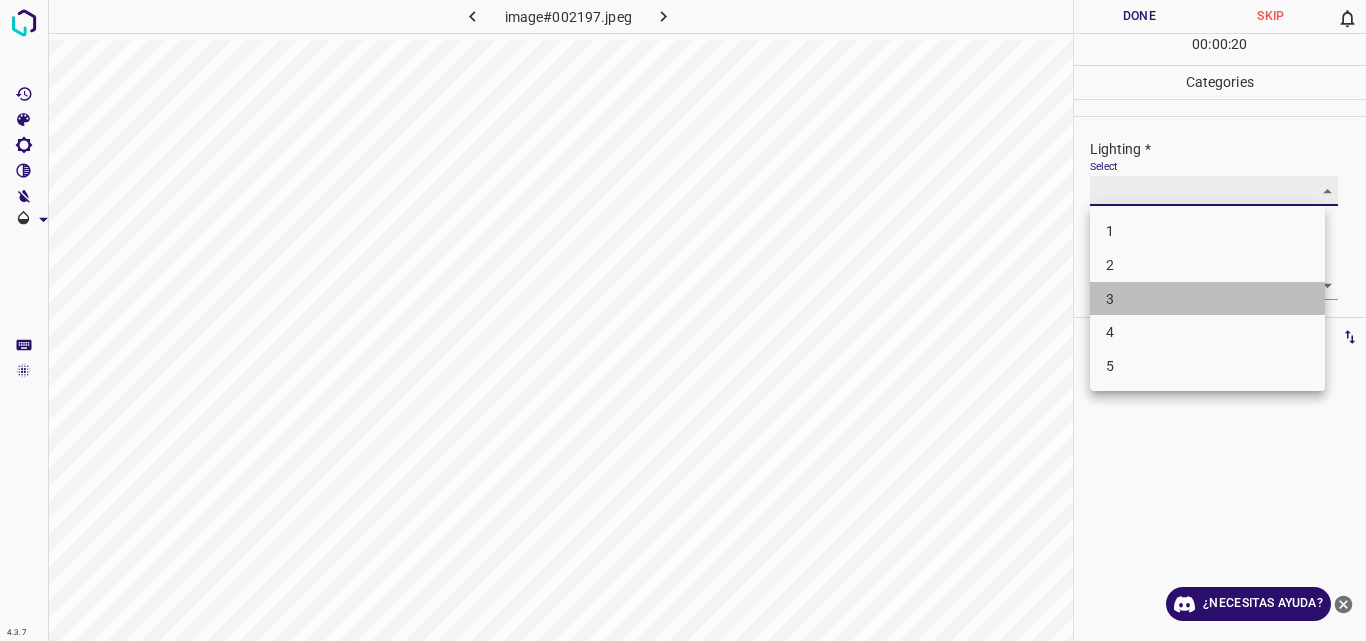 type on "3" 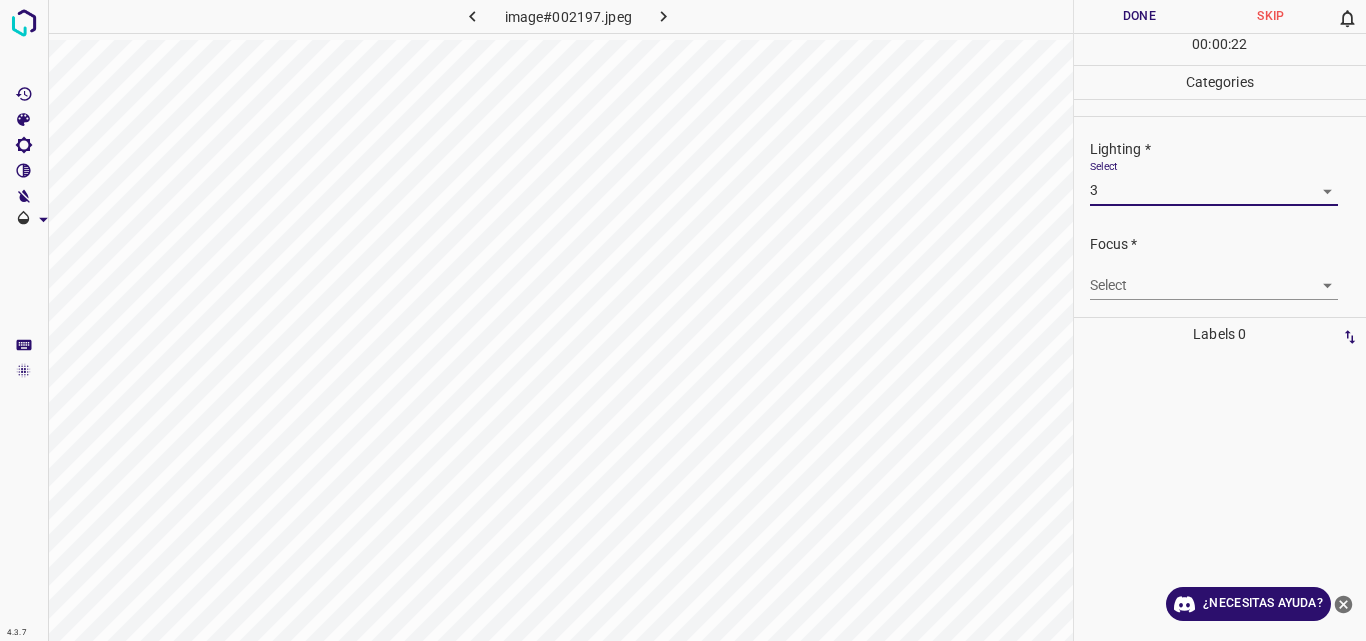 click on "4.3.7 image#002197.jpeg Done Skip 0 00   : 00   : 22   Categories Lighting *  Select 3 3 Focus *  Select ​ Overall *  Select ​ Labels   0 Categories 1 Lighting 2 Focus 3 Overall Tools Space Change between modes (Draw & Edit) I Auto labeling R Restore zoom M Zoom in N Zoom out Delete Delete selecte label Filters Z Restore filters X Saturation filter C Brightness filter V Contrast filter B Gray scale filter General O Download ¿Necesitas ayuda? Original text Rate this translation Your feedback will be used to help improve Google Translate - Texto - Esconder - Borrar" at bounding box center (683, 320) 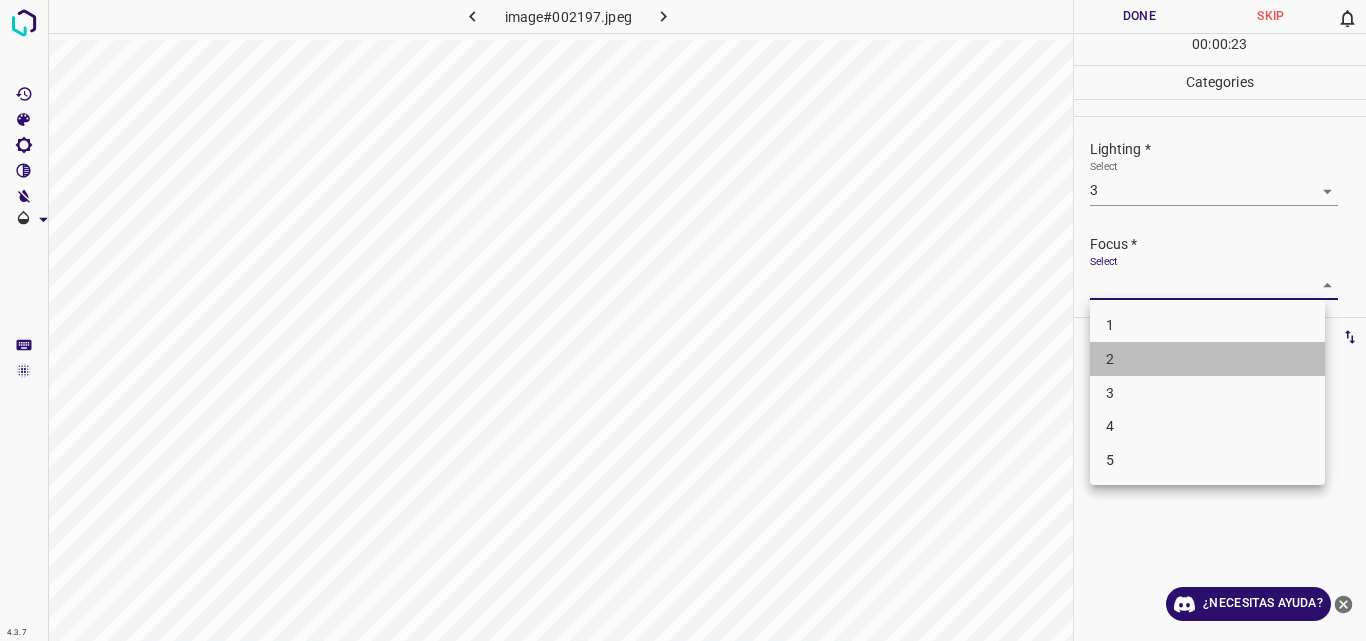 click on "2" at bounding box center (1207, 359) 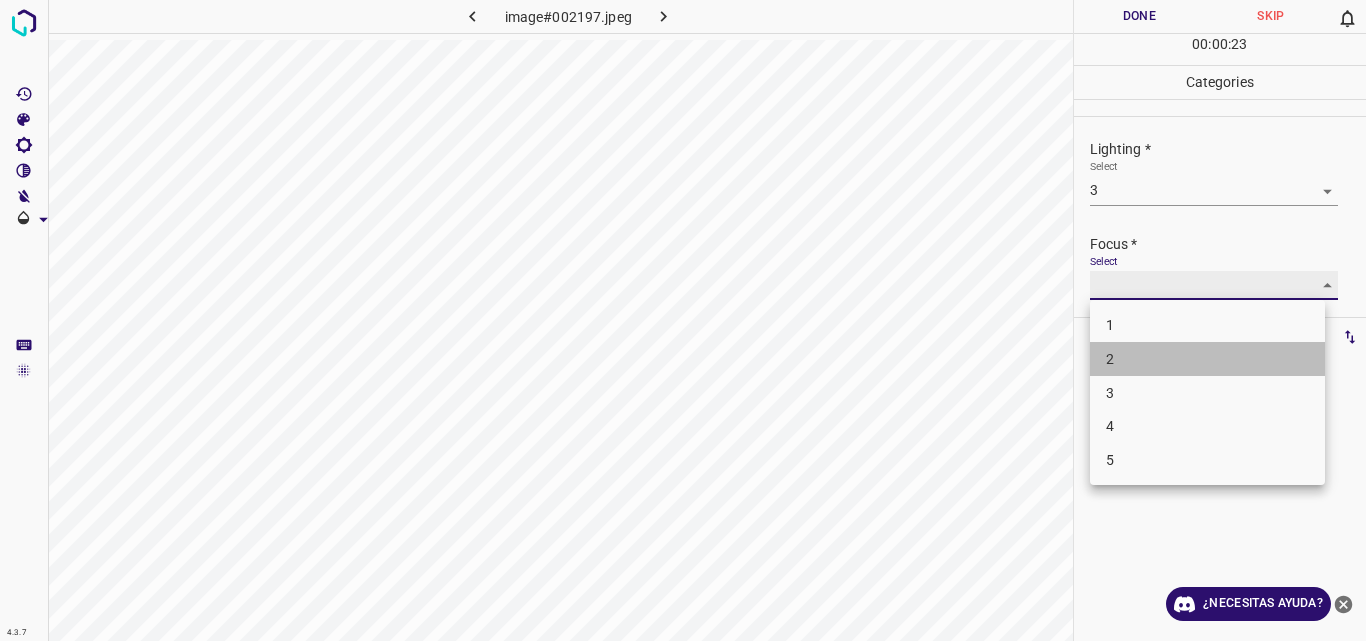 type on "2" 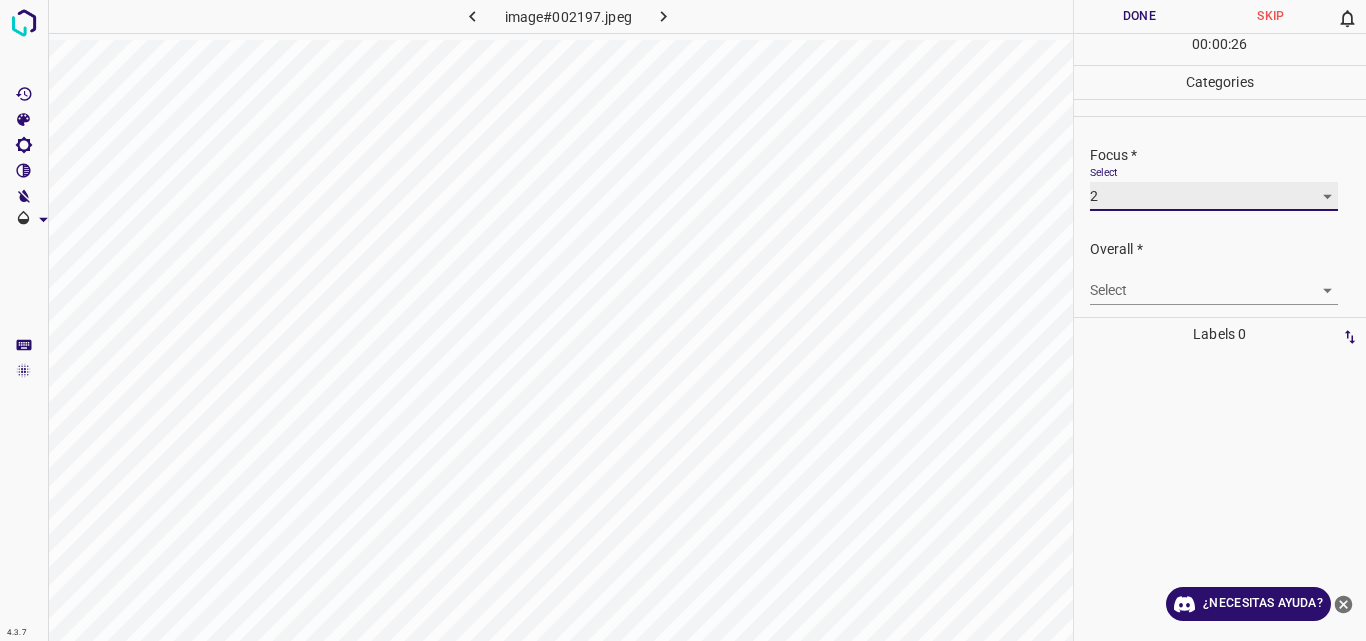 scroll, scrollTop: 98, scrollLeft: 0, axis: vertical 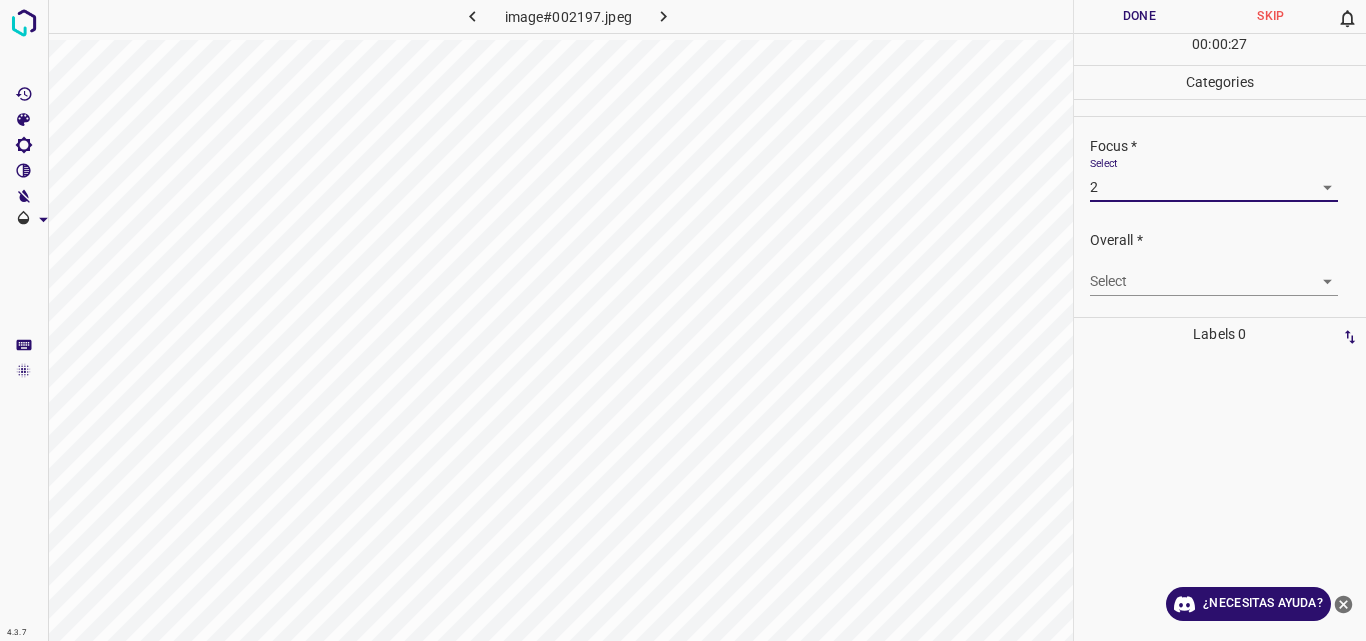 click on "4.3.7 image#002197.jpeg Done Skip 0 00   : 00   : 27   Categories Lighting *  Select 3 3 Focus *  Select 2 2 Overall *  Select ​ Labels   0 Categories 1 Lighting 2 Focus 3 Overall Tools Space Change between modes (Draw & Edit) I Auto labeling R Restore zoom M Zoom in N Zoom out Delete Delete selecte label Filters Z Restore filters X Saturation filter C Brightness filter V Contrast filter B Gray scale filter General O Download ¿Necesitas ayuda? Original text Rate this translation Your feedback will be used to help improve Google Translate - Texto - Esconder - Borrar" at bounding box center [683, 320] 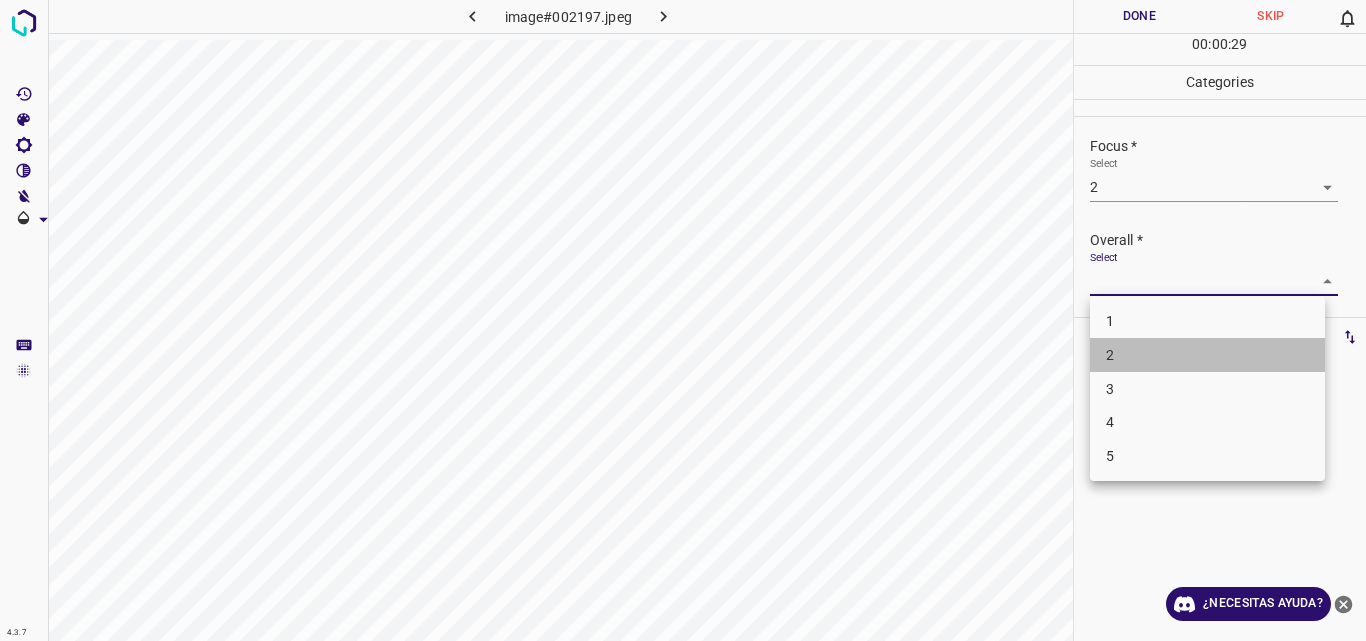 click on "2" at bounding box center [1207, 355] 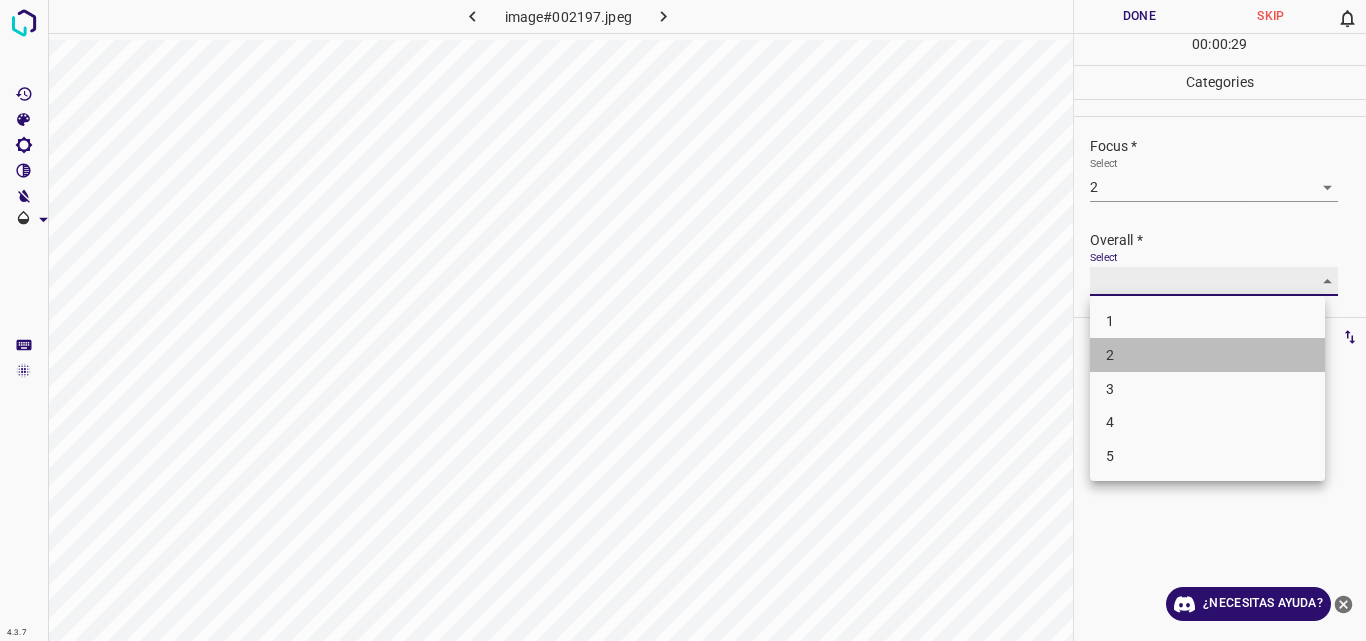 type on "2" 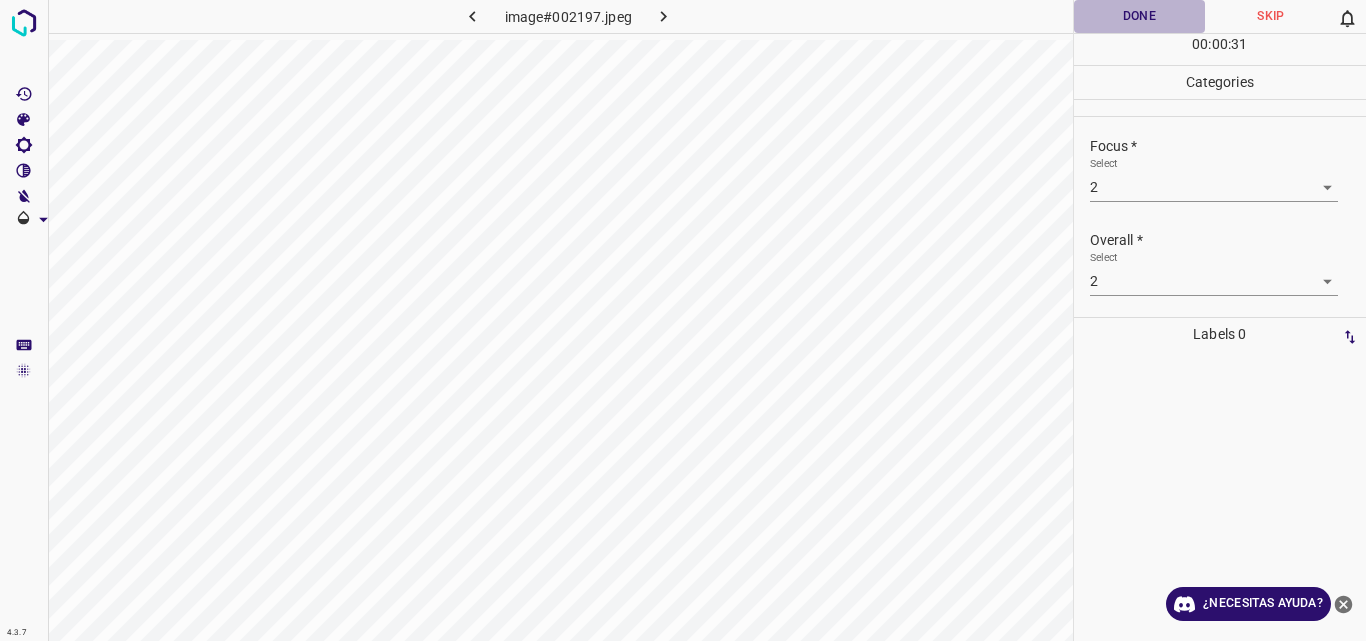 click on "Done" at bounding box center (1140, 16) 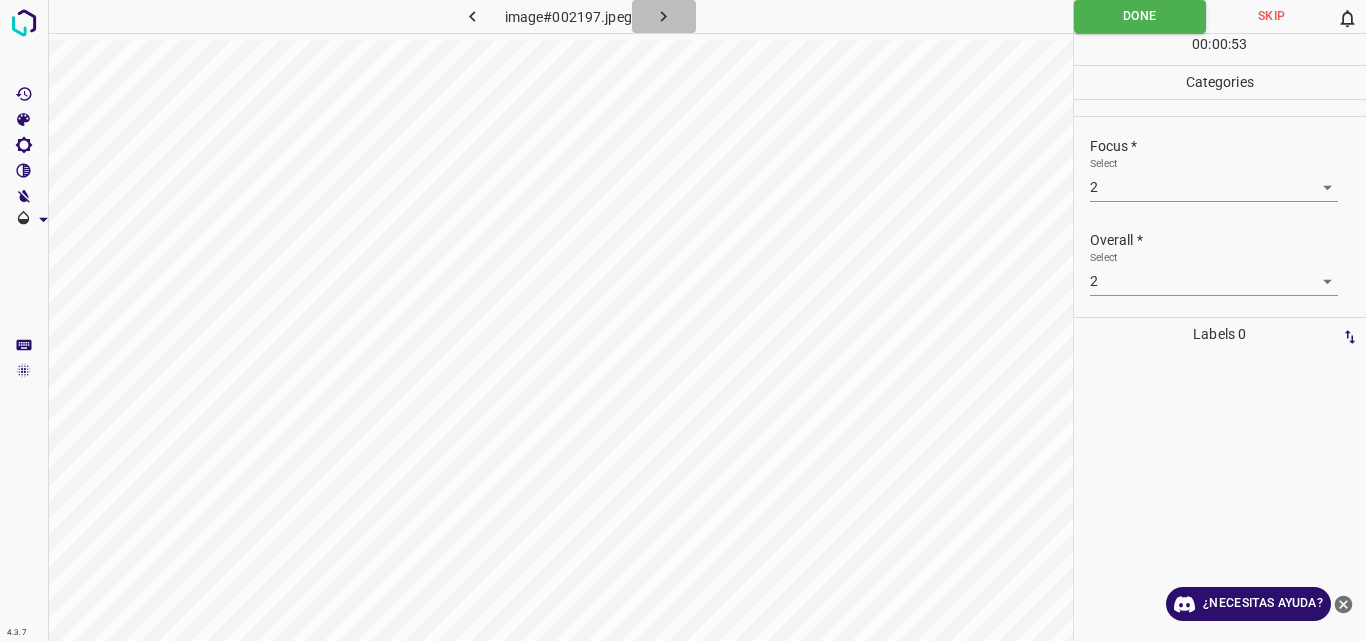 click 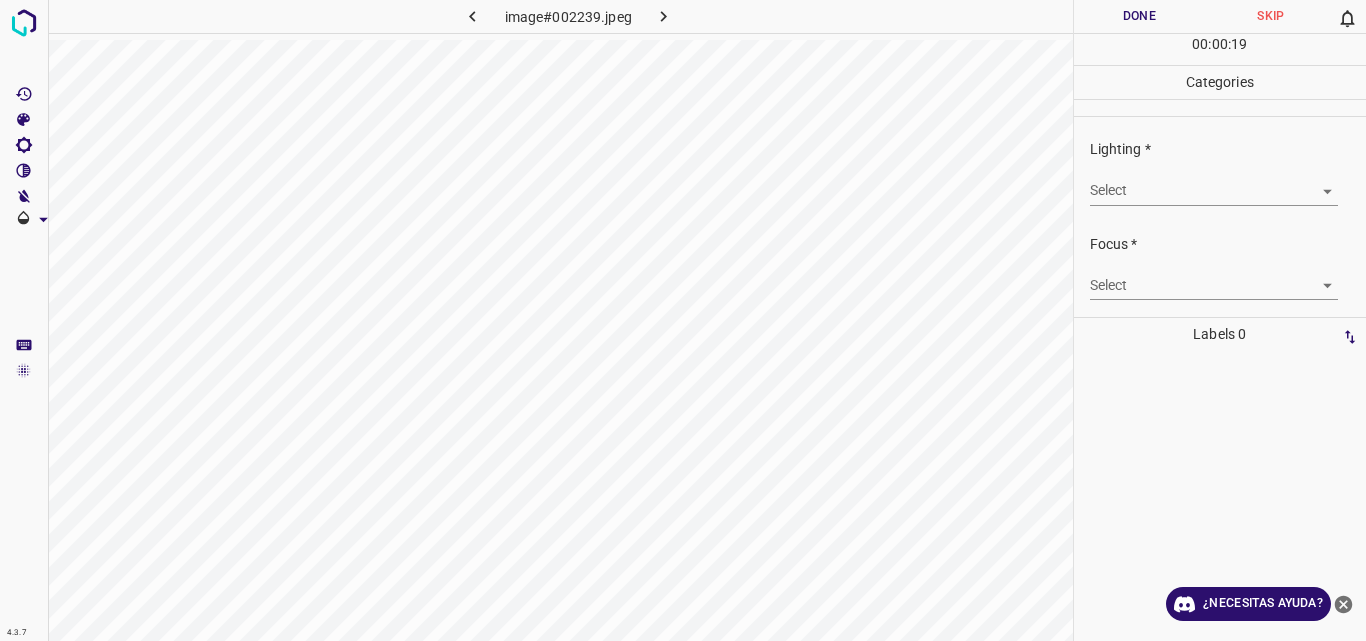 click on "4.3.7 image#002239.jpeg Done Skip 0 00   : 00   : 19   Categories Lighting *  Select ​ Focus *  Select ​ Overall *  Select ​ Labels   0 Categories 1 Lighting 2 Focus 3 Overall Tools Space Change between modes (Draw & Edit) I Auto labeling R Restore zoom M Zoom in N Zoom out Delete Delete selecte label Filters Z Restore filters X Saturation filter C Brightness filter V Contrast filter B Gray scale filter General O Download ¿Necesitas ayuda? Original text Rate this translation Your feedback will be used to help improve Google Translate - Texto - Esconder - Borrar" at bounding box center [683, 320] 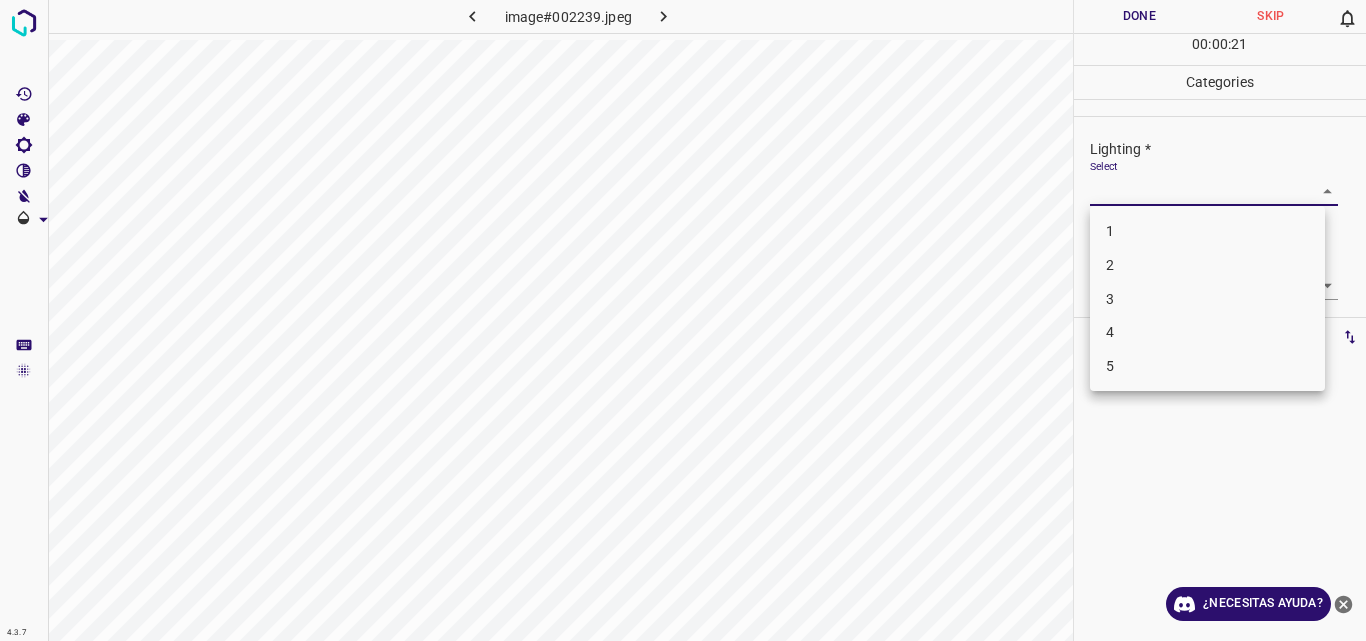 click on "2" at bounding box center (1207, 265) 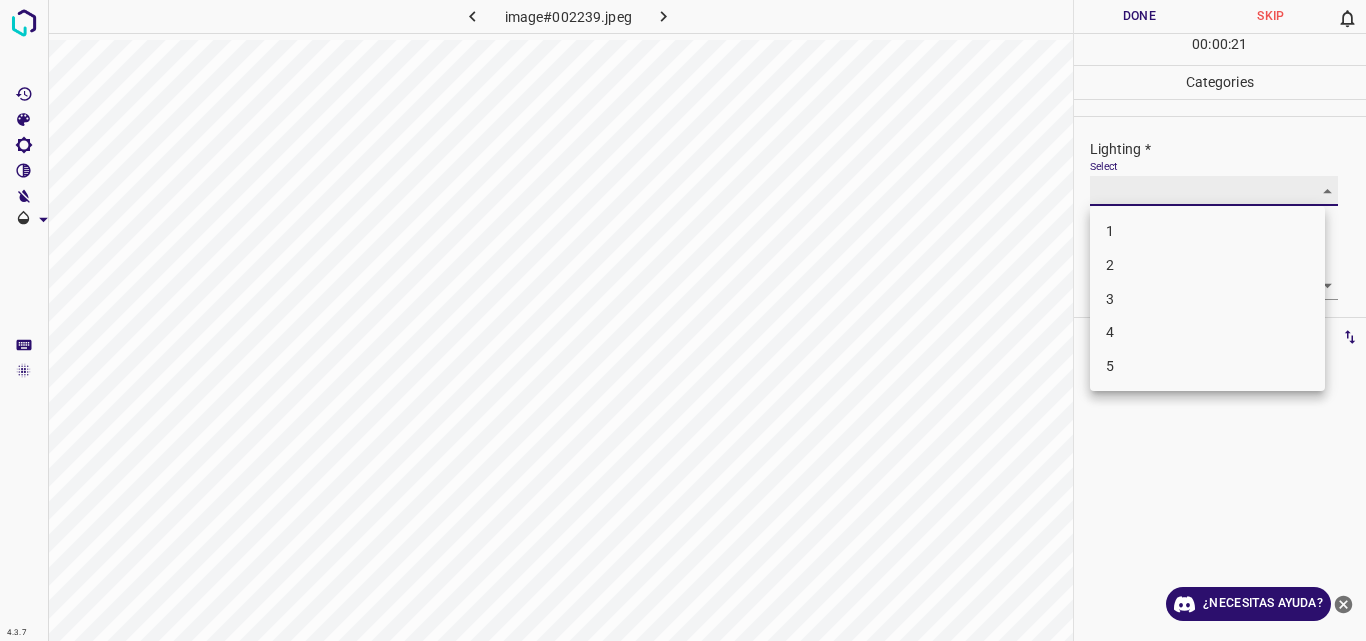 type on "2" 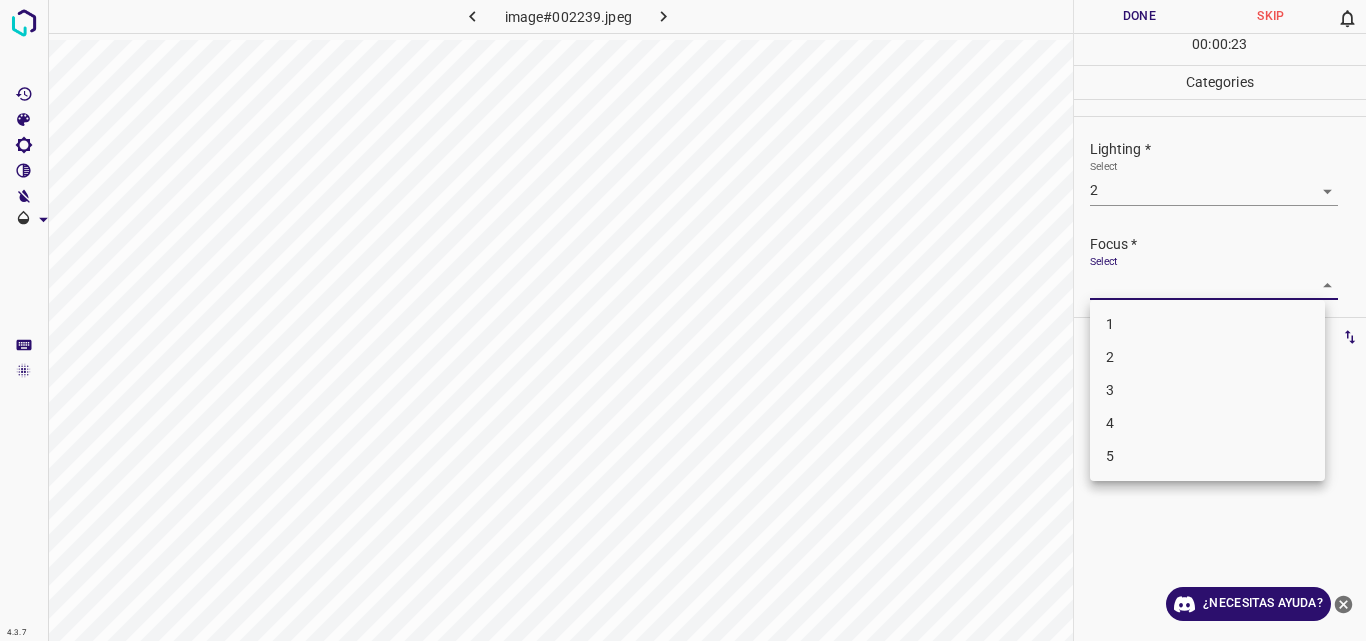 click on "4.3.7 image#002239.jpeg Done Skip 0 00   : 00   : 23   Categories Lighting *  Select 2 2 Focus *  Select ​ Overall *  Select ​ Labels   0 Categories 1 Lighting 2 Focus 3 Overall Tools Space Change between modes (Draw & Edit) I Auto labeling R Restore zoom M Zoom in N Zoom out Delete Delete selecte label Filters Z Restore filters X Saturation filter C Brightness filter V Contrast filter B Gray scale filter General O Download ¿Necesitas ayuda? Original text Rate this translation Your feedback will be used to help improve Google Translate - Texto - Esconder - Borrar 1 2 3 4 5" at bounding box center (683, 320) 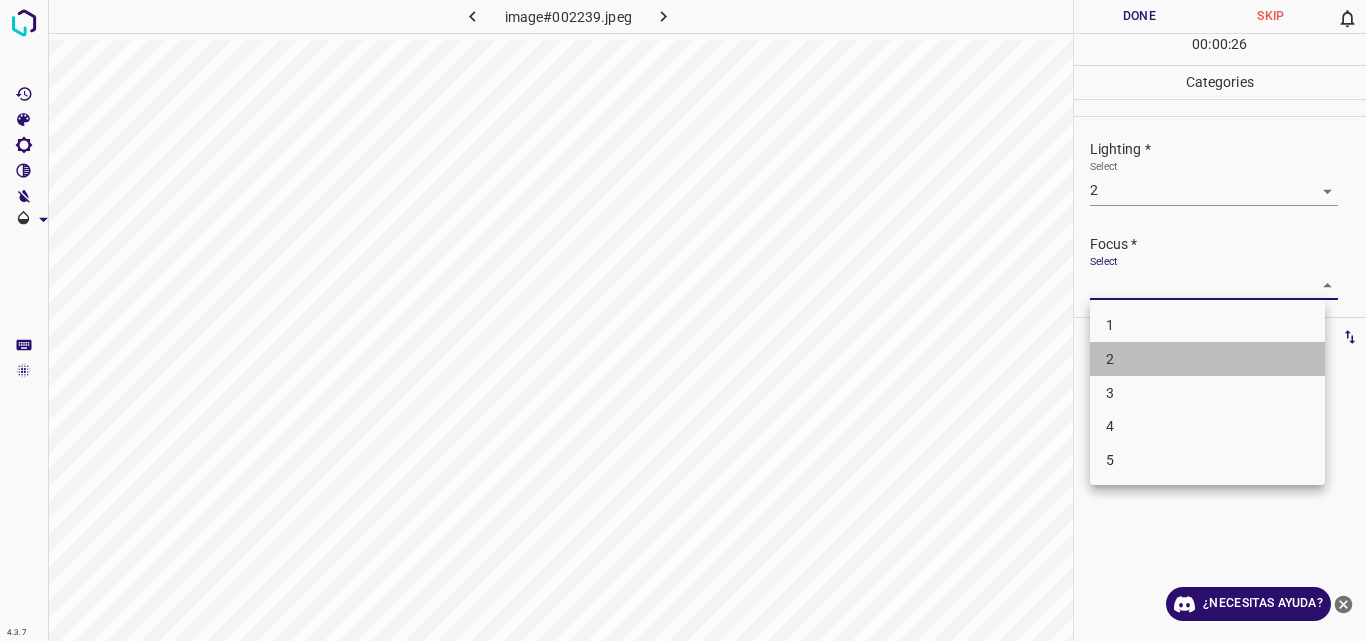 click on "2" at bounding box center (1207, 359) 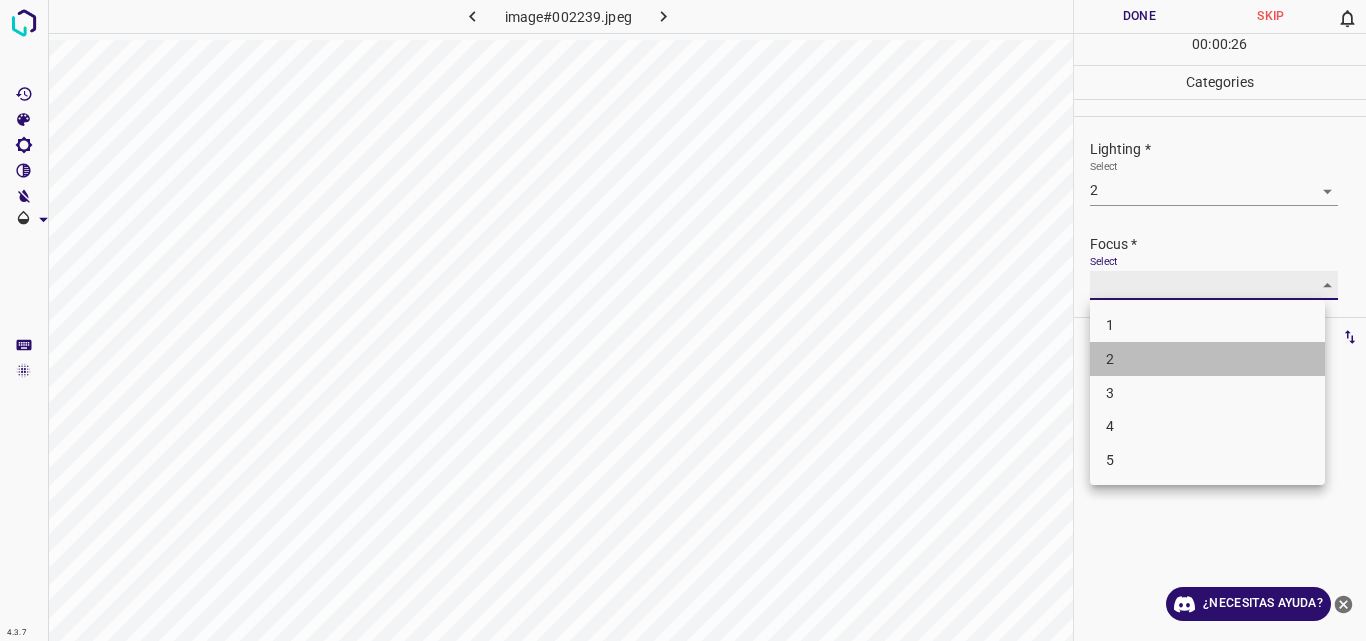 type on "2" 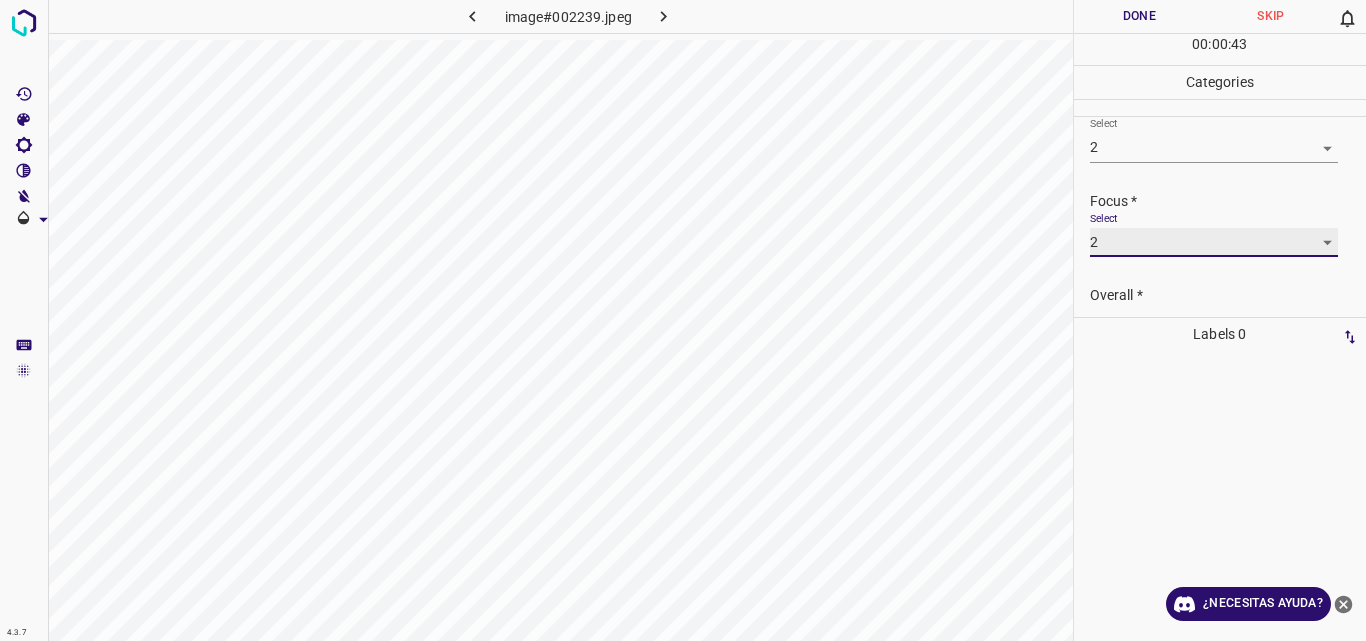 scroll, scrollTop: 98, scrollLeft: 0, axis: vertical 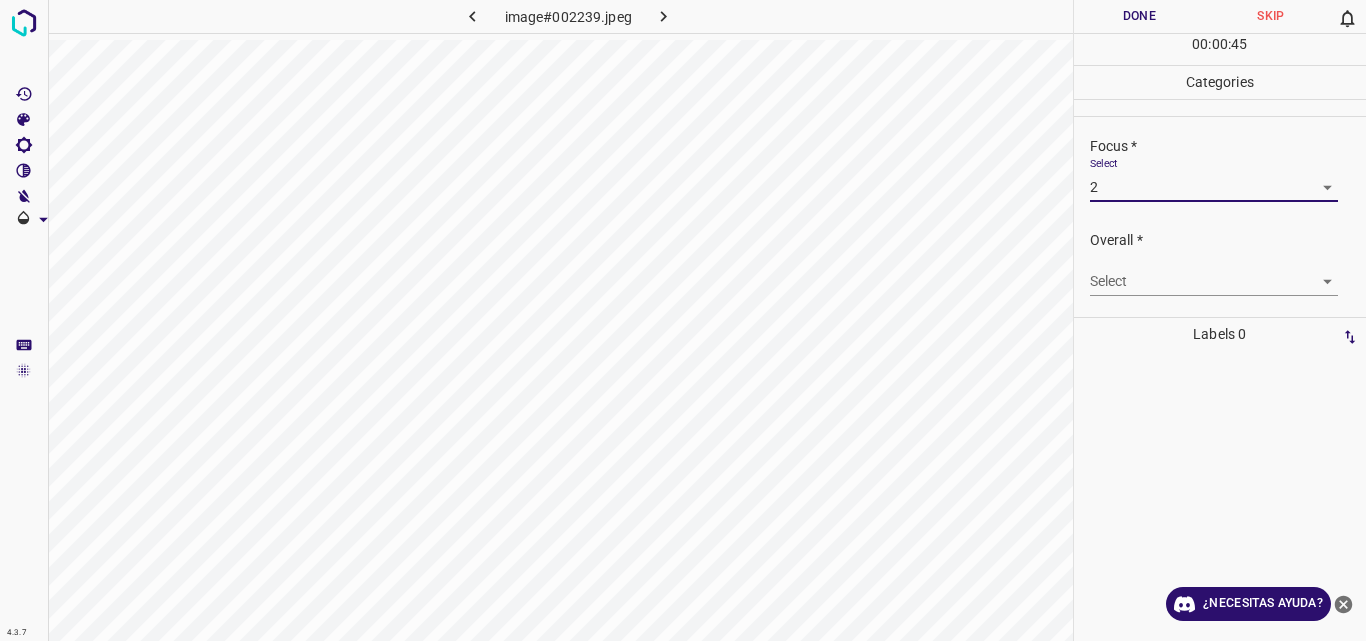 click on "4.3.7 image#002239.jpeg Done Skip 0 00   : 00   : 45   Categories Lighting *  Select 2 2 Focus *  Select 2 2 Overall *  Select ​ Labels   0 Categories 1 Lighting 2 Focus 3 Overall Tools Space Change between modes (Draw & Edit) I Auto labeling R Restore zoom M Zoom in N Zoom out Delete Delete selecte label Filters Z Restore filters X Saturation filter C Brightness filter V Contrast filter B Gray scale filter General O Download ¿Necesitas ayuda? Original text Rate this translation Your feedback will be used to help improve Google Translate - Texto - Esconder - Borrar" at bounding box center (683, 320) 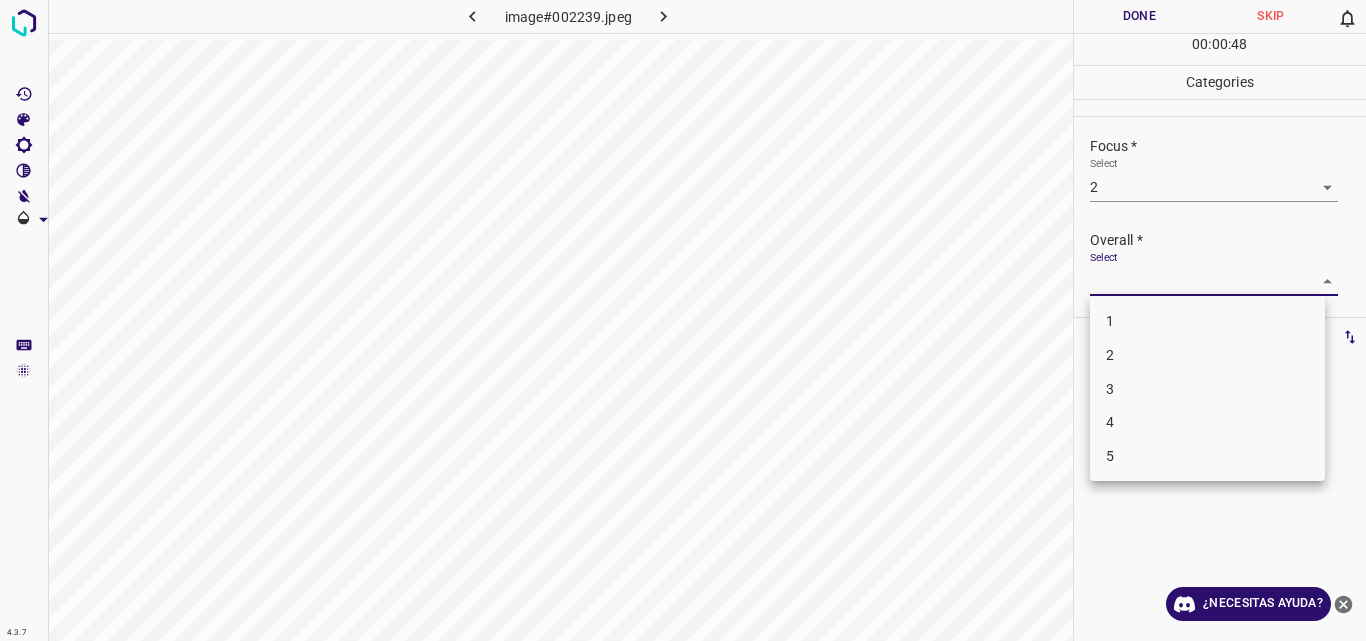 click on "2" at bounding box center (1207, 355) 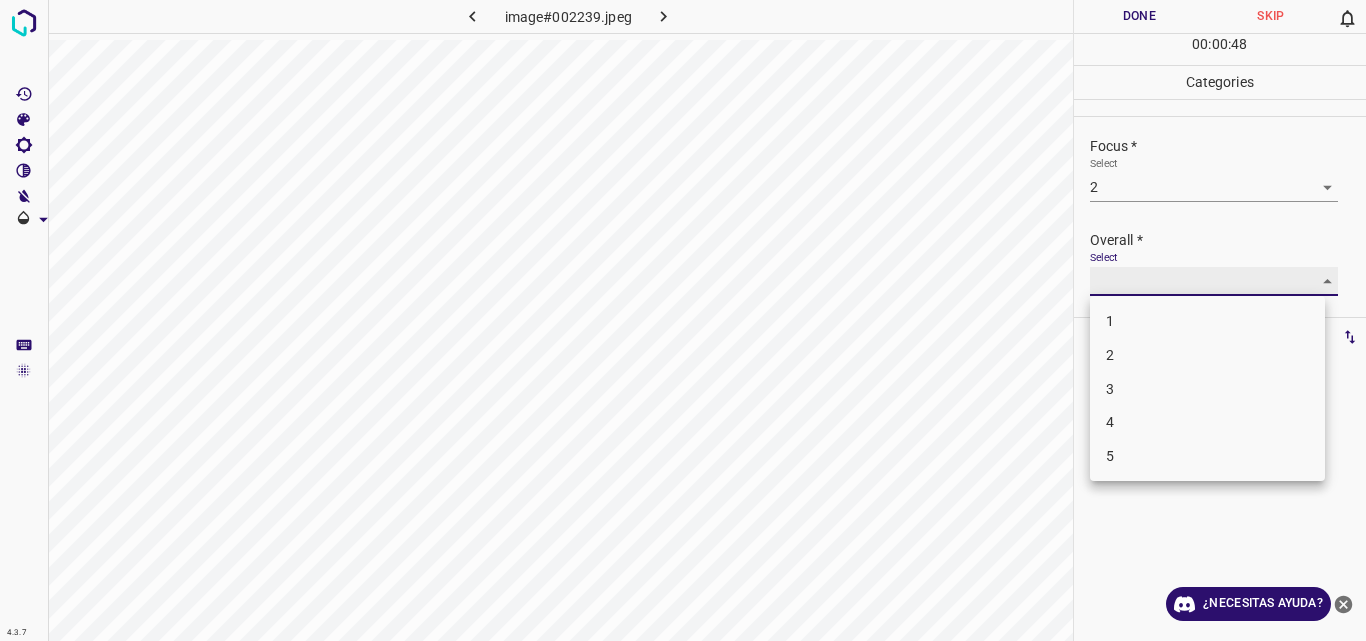 type on "2" 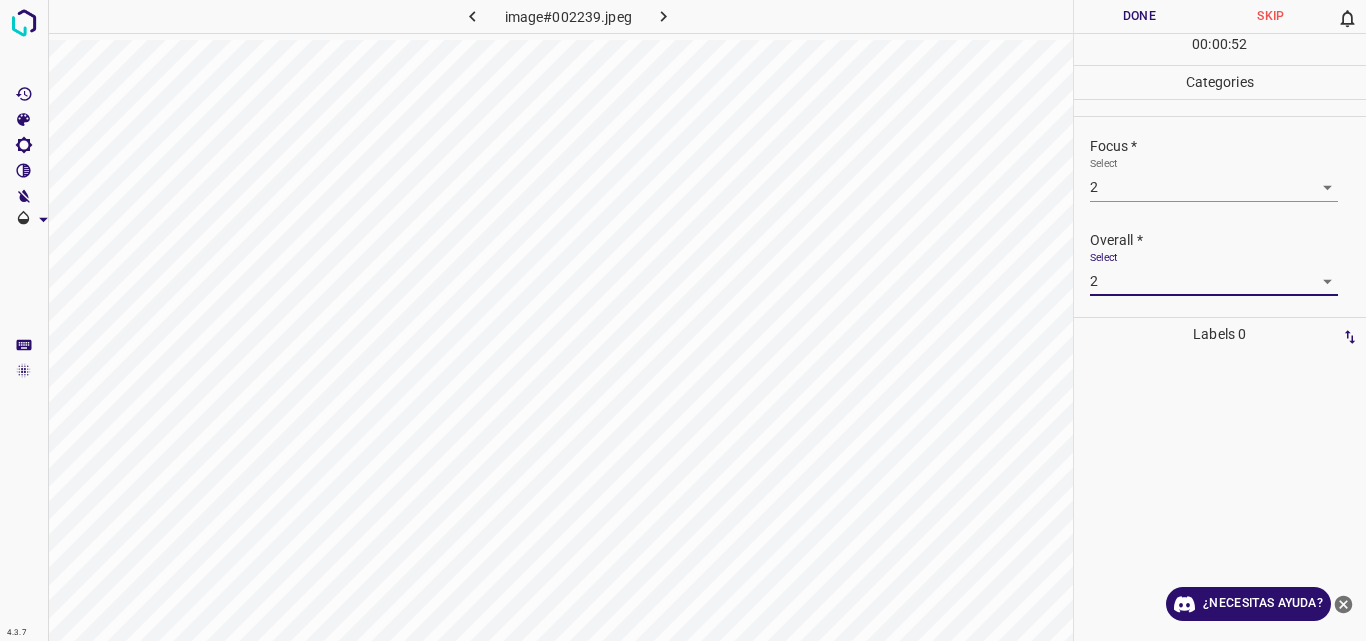 click on "Done" at bounding box center [1140, 16] 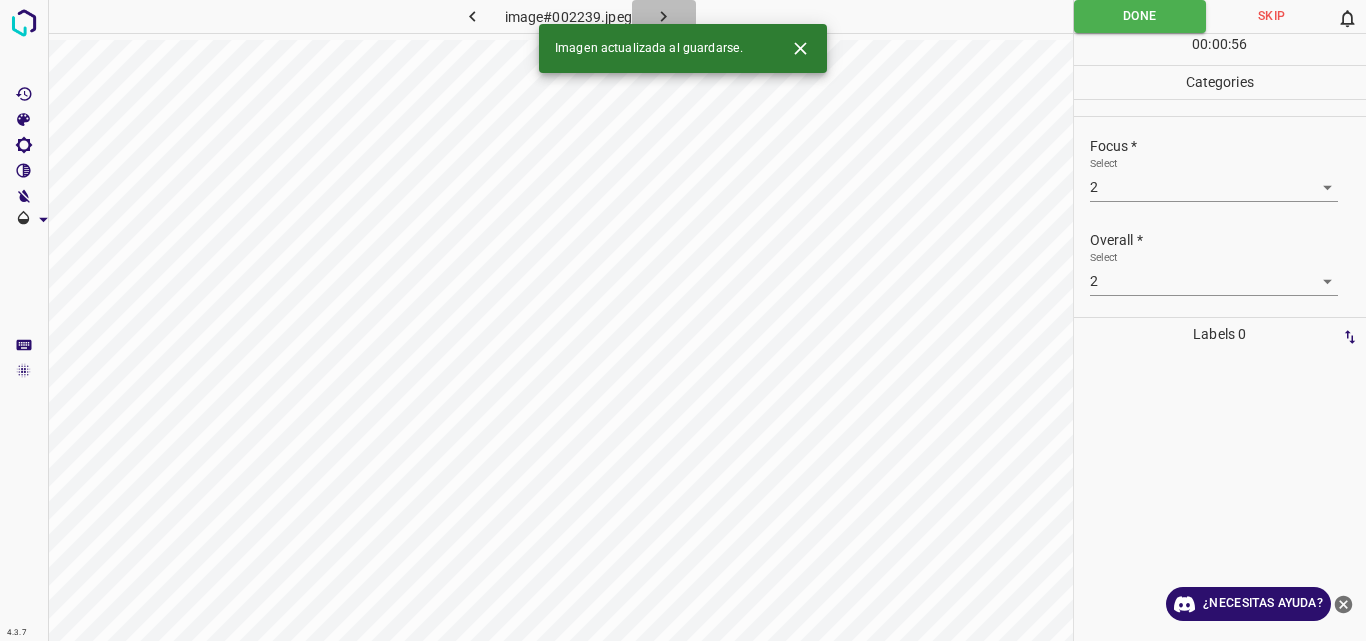 click 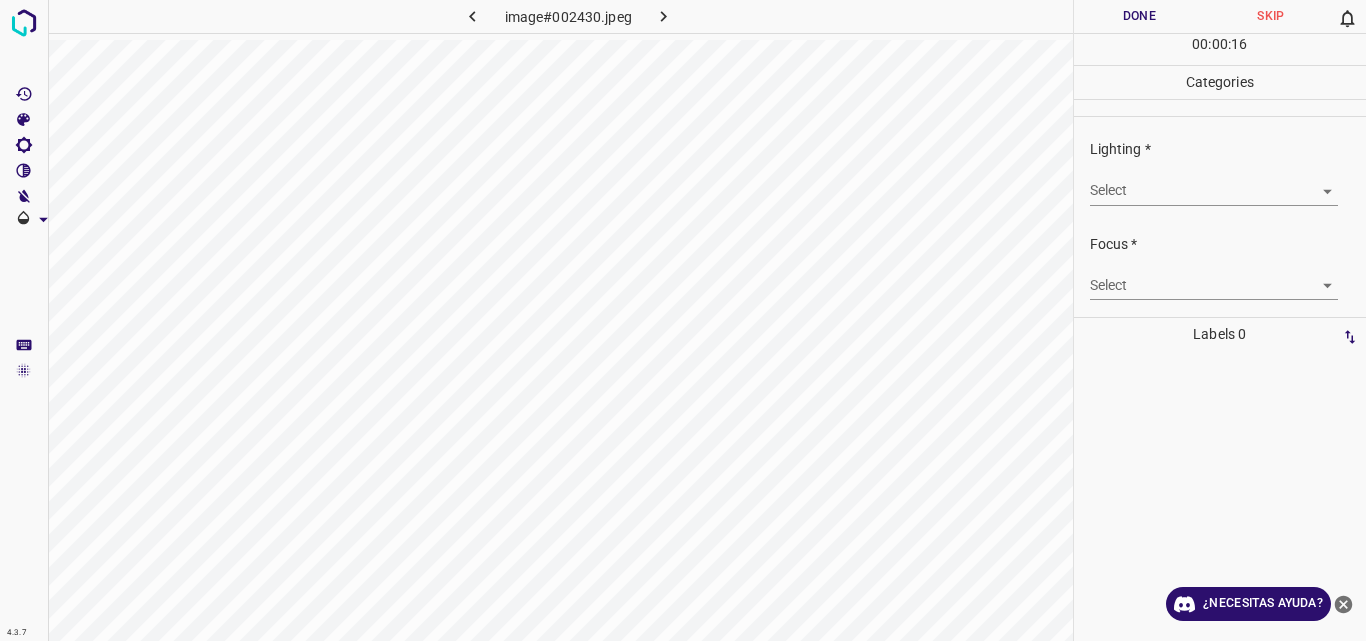 click on "4.3.7 image#002430.jpeg Done Skip 0 00   : 00   : 16   Categories Lighting *  Select ​ Focus *  Select ​ Overall *  Select ​ Labels   0 Categories 1 Lighting 2 Focus 3 Overall Tools Space Change between modes (Draw & Edit) I Auto labeling R Restore zoom M Zoom in N Zoom out Delete Delete selecte label Filters Z Restore filters X Saturation filter C Brightness filter V Contrast filter B Gray scale filter General O Download ¿Necesitas ayuda? Original text Rate this translation Your feedback will be used to help improve Google Translate - Texto - Esconder - Borrar" at bounding box center [683, 320] 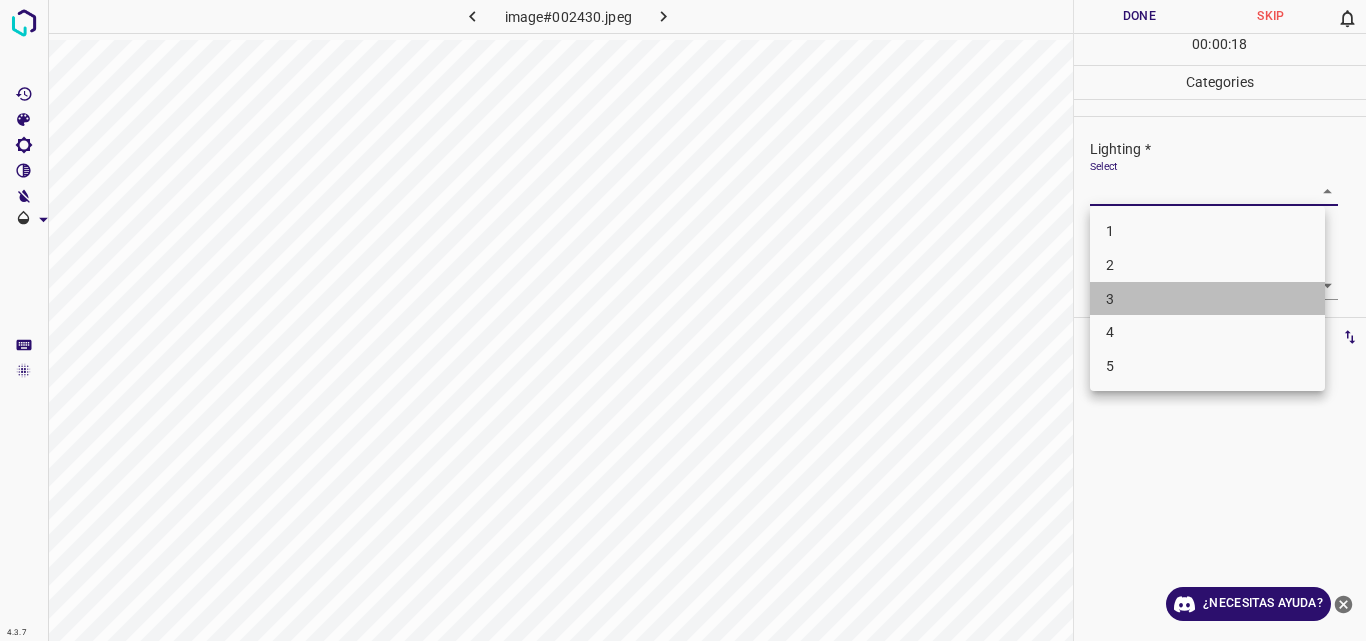click on "3" at bounding box center (1207, 299) 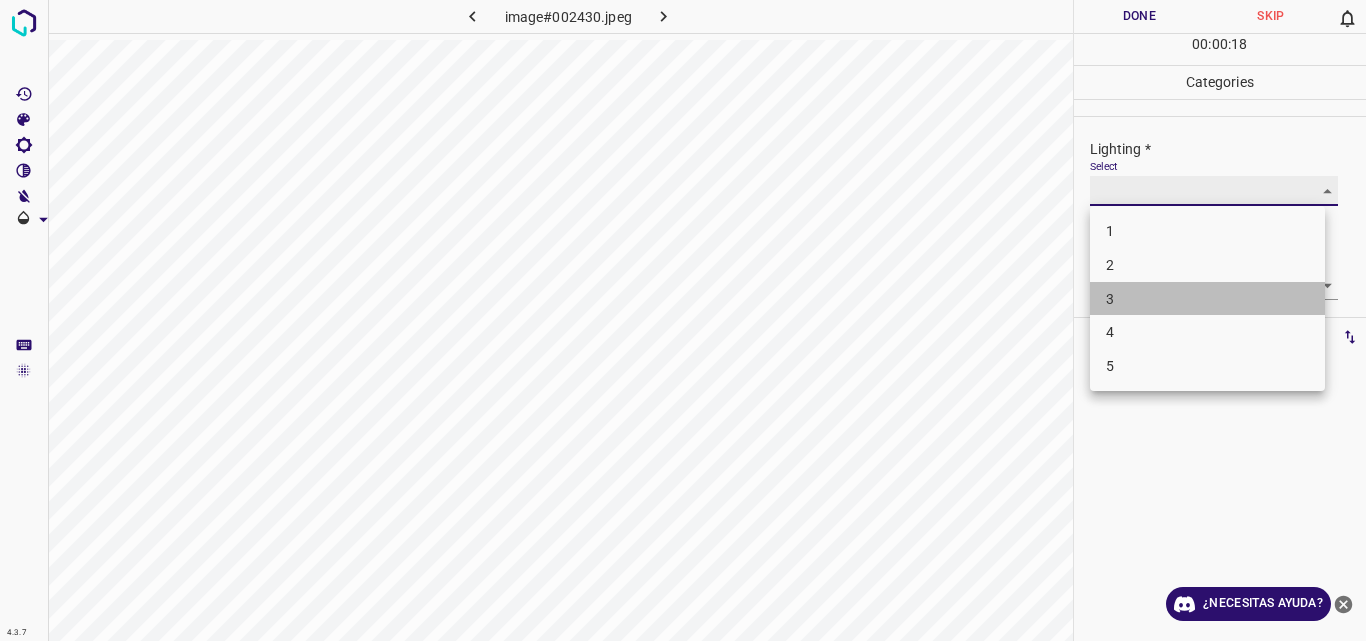 type on "3" 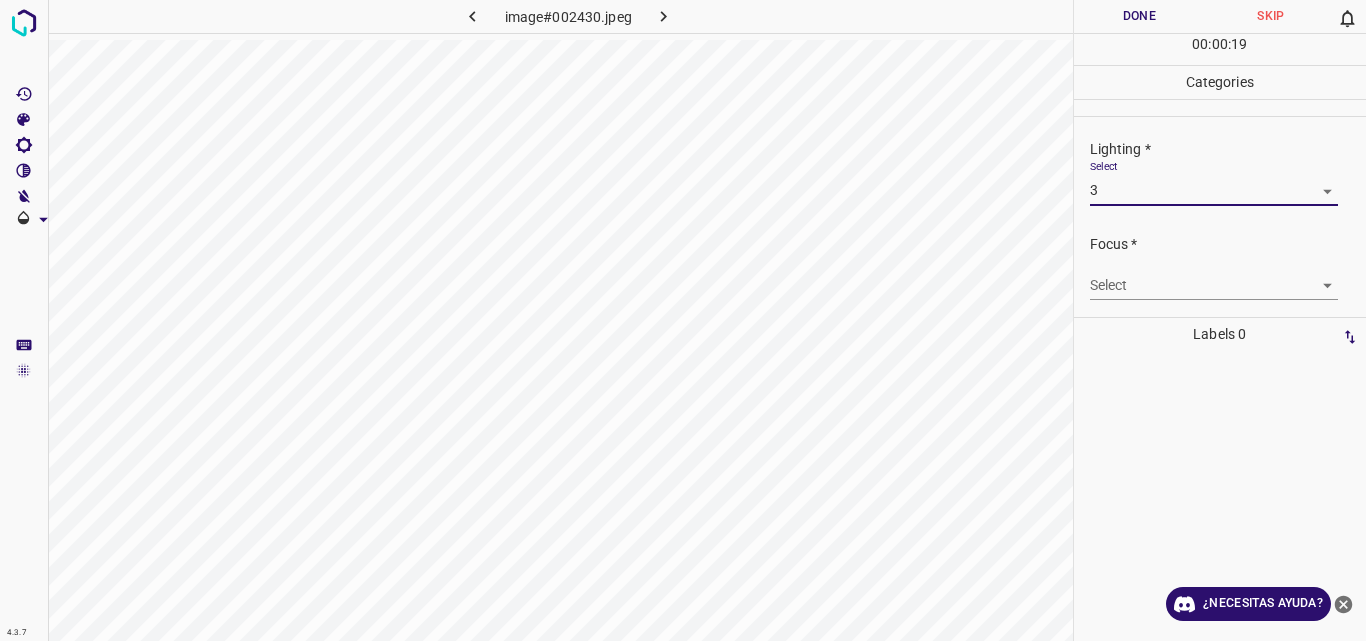 click on "4.3.7 image#002430.jpeg Done Skip 0 00   : 00   : 19   Categories Lighting *  Select 3 3 Focus *  Select ​ Overall *  Select ​ Labels   0 Categories 1 Lighting 2 Focus 3 Overall Tools Space Change between modes (Draw & Edit) I Auto labeling R Restore zoom M Zoom in N Zoom out Delete Delete selecte label Filters Z Restore filters X Saturation filter C Brightness filter V Contrast filter B Gray scale filter General O Download ¿Necesitas ayuda? Original text Rate this translation Your feedback will be used to help improve Google Translate - Texto - Esconder - Borrar" at bounding box center [683, 320] 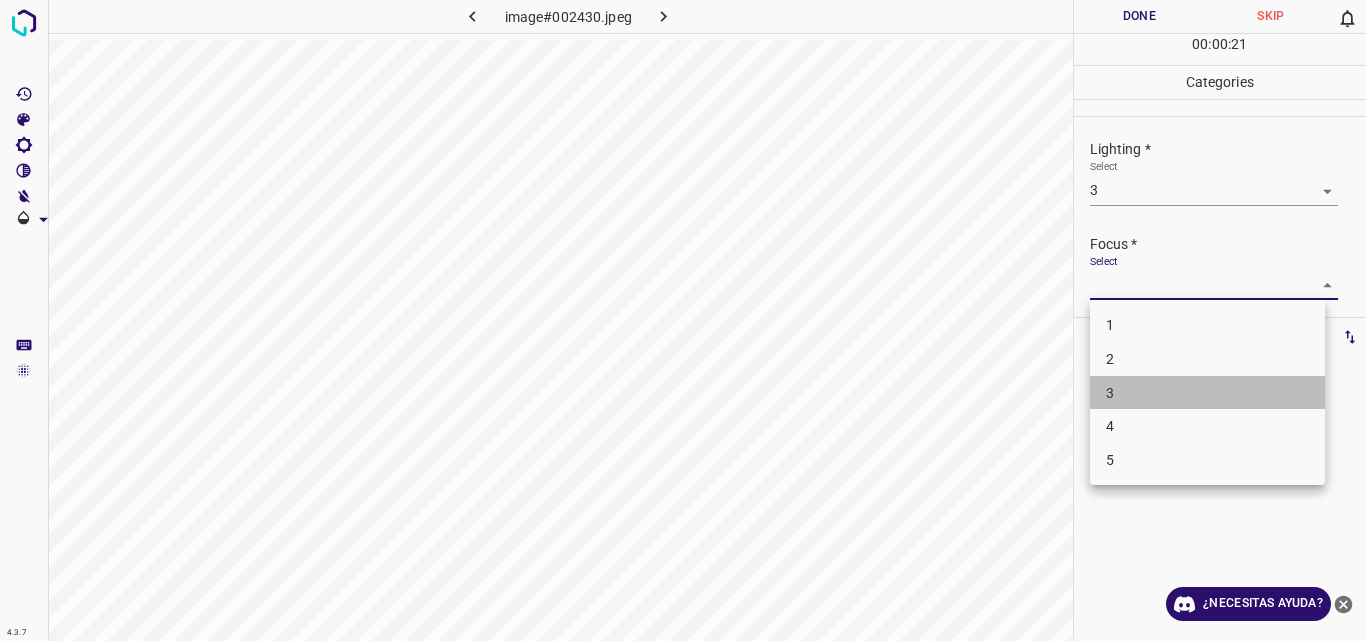 click on "3" at bounding box center [1207, 393] 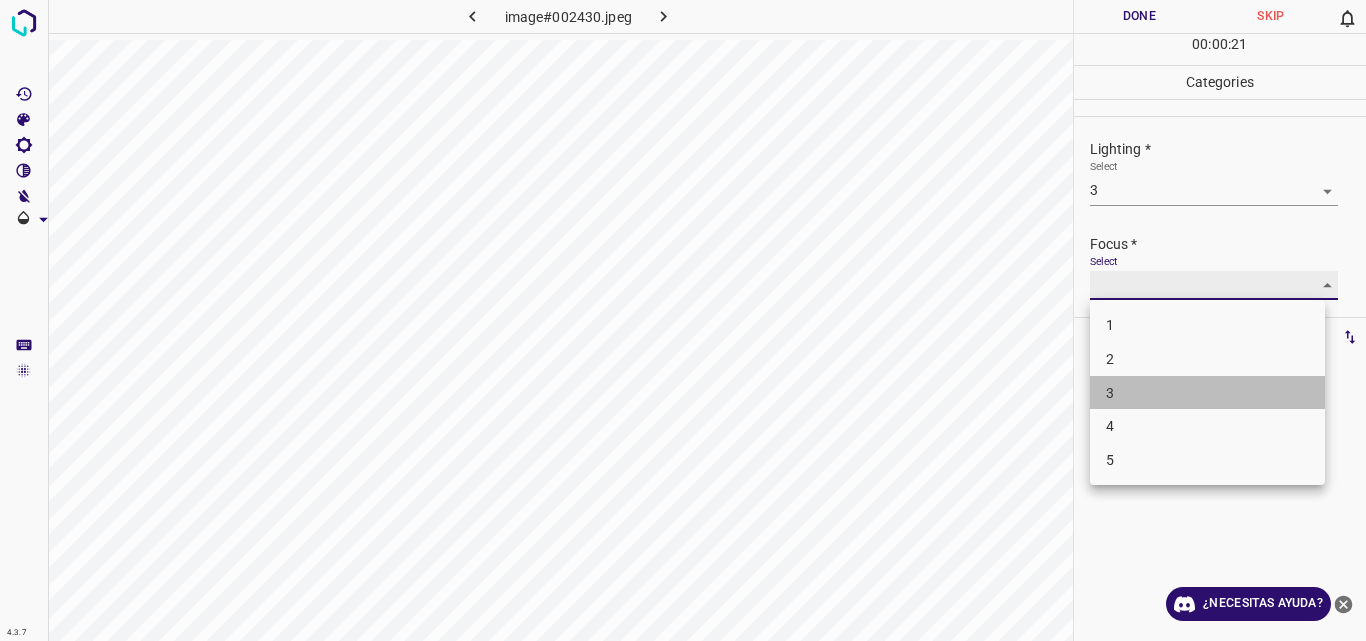 type on "3" 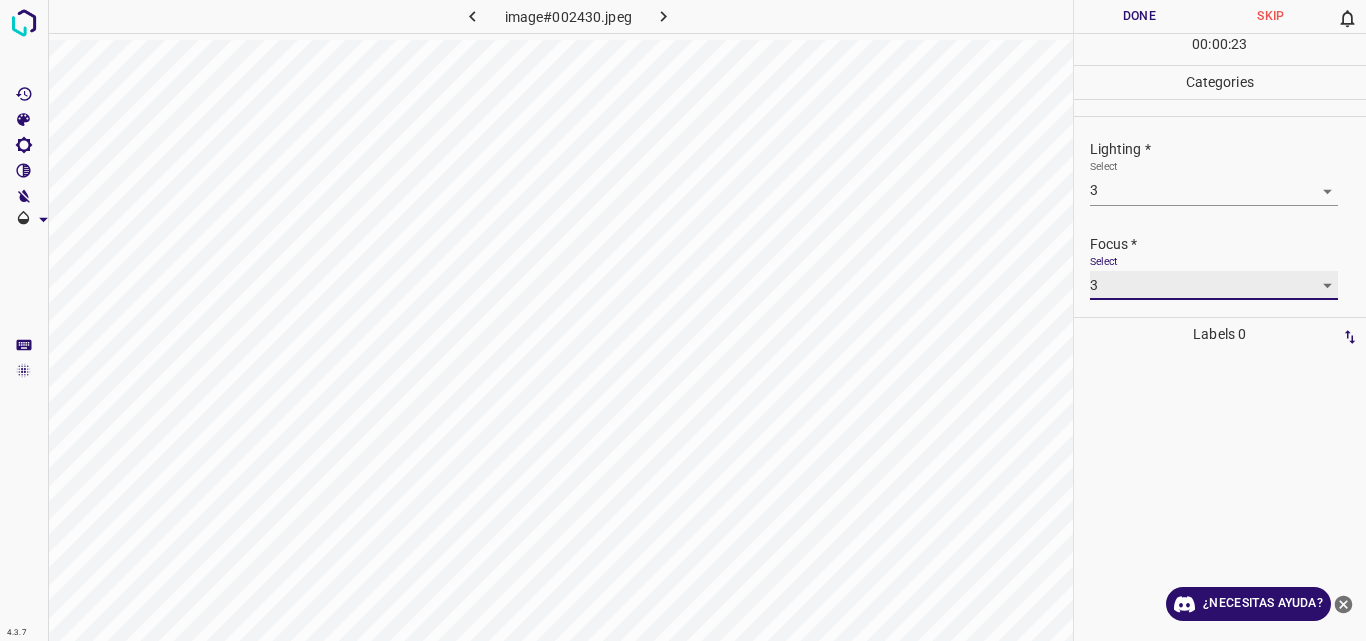 scroll, scrollTop: 98, scrollLeft: 0, axis: vertical 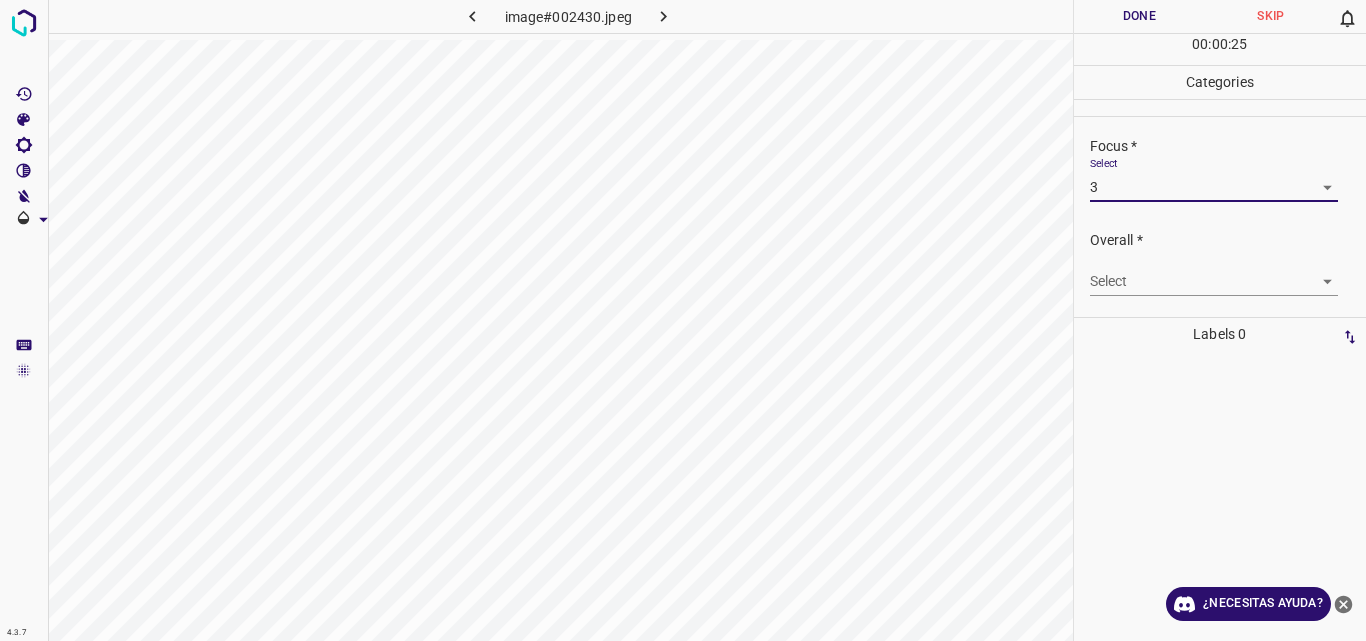 click on "4.3.7 image#002430.jpeg Done Skip 0 00   : 00   : 25   Categories Lighting *  Select 3 3 Focus *  Select 3 3 Overall *  Select ​ Labels   0 Categories 1 Lighting 2 Focus 3 Overall Tools Space Change between modes (Draw & Edit) I Auto labeling R Restore zoom M Zoom in N Zoom out Delete Delete selecte label Filters Z Restore filters X Saturation filter C Brightness filter V Contrast filter B Gray scale filter General O Download ¿Necesitas ayuda? Original text Rate this translation Your feedback will be used to help improve Google Translate - Texto - Esconder - Borrar" at bounding box center (683, 320) 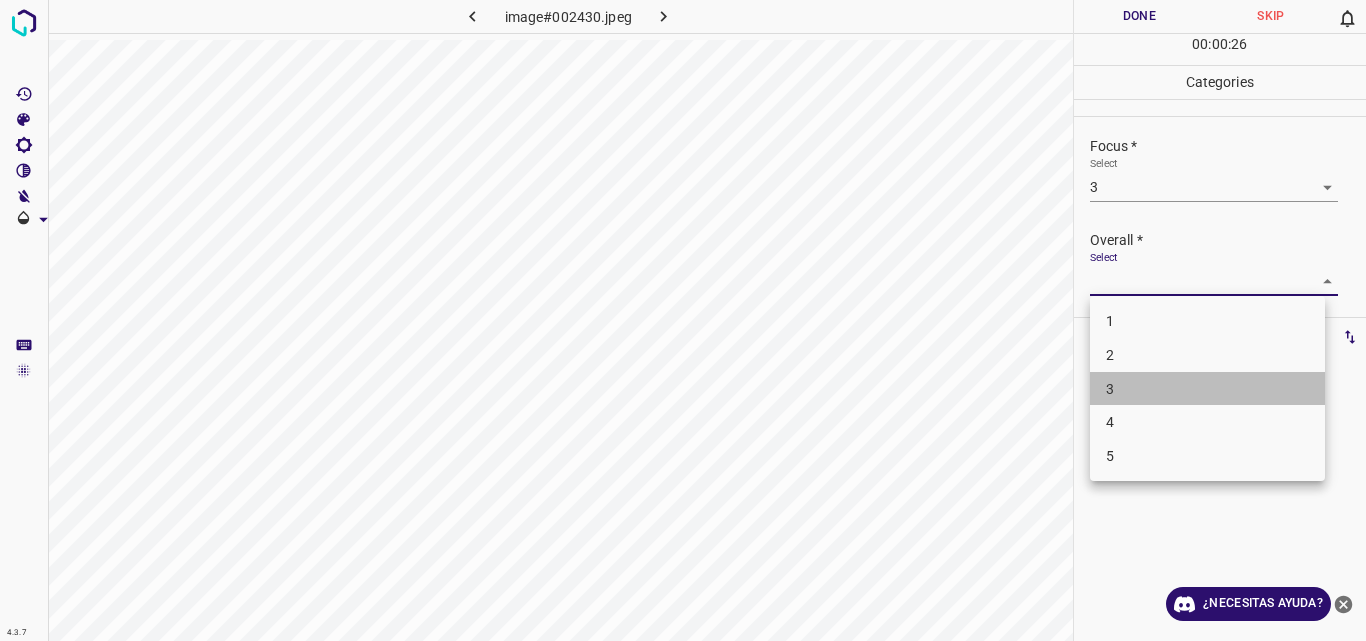 click on "3" at bounding box center [1207, 389] 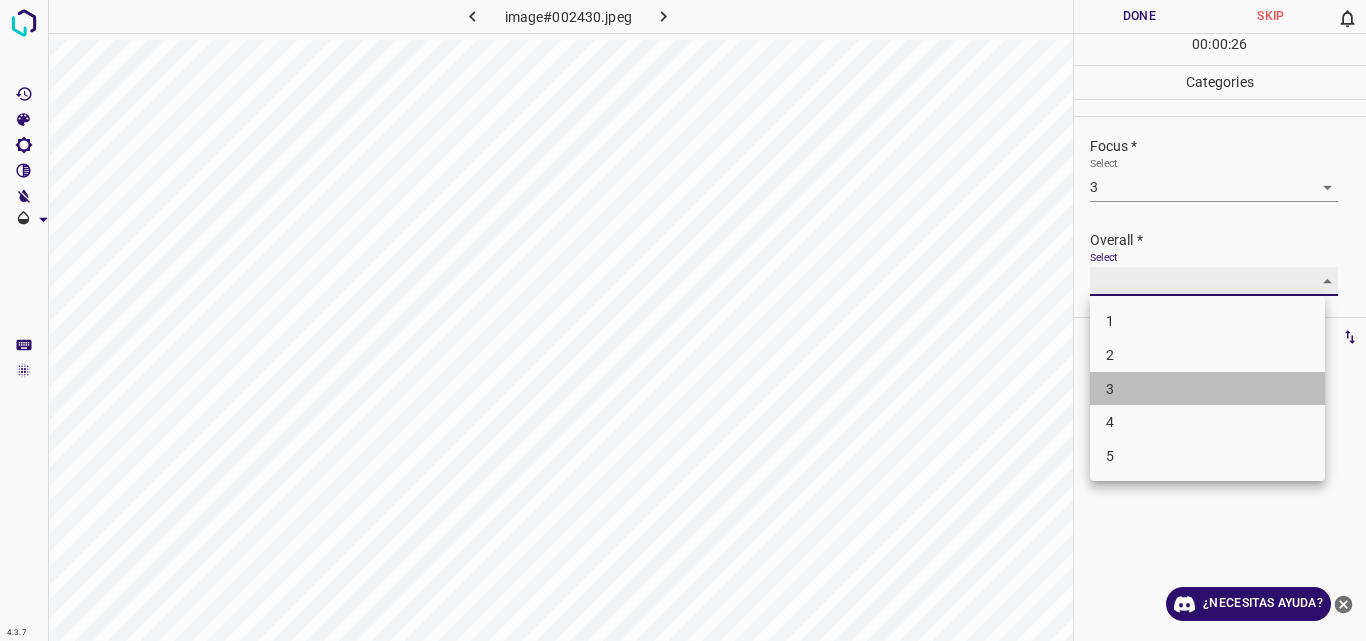 type on "3" 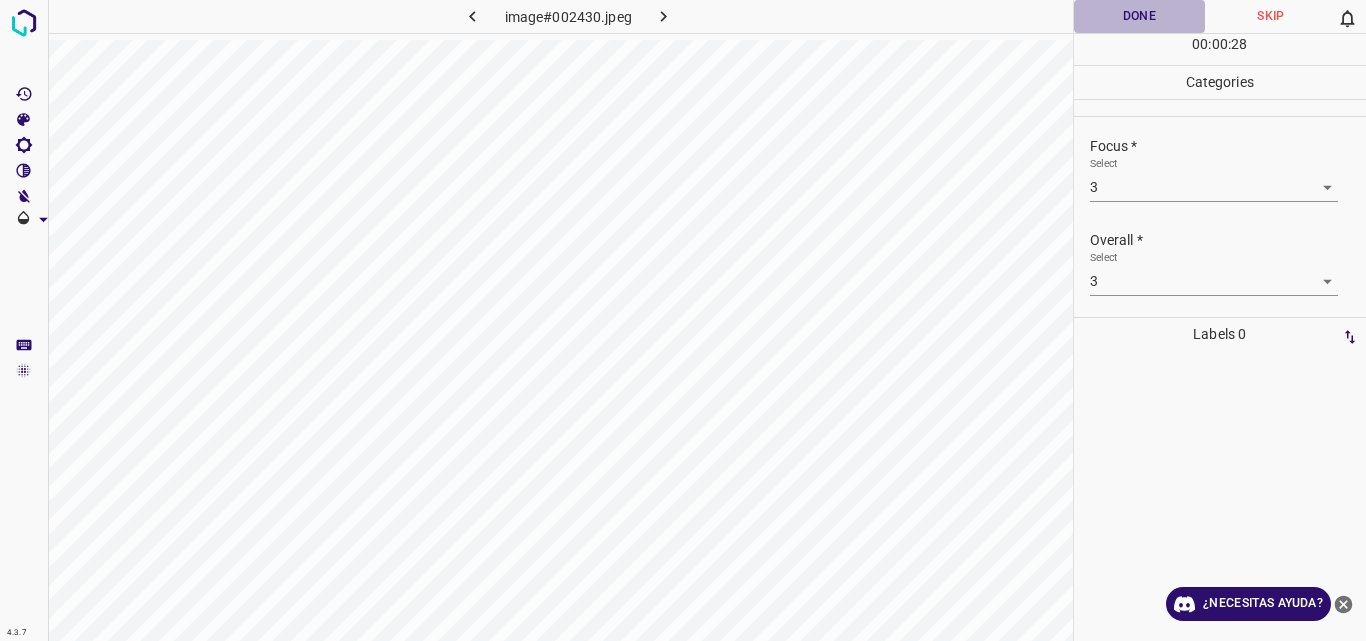 click on "Done" at bounding box center [1140, 16] 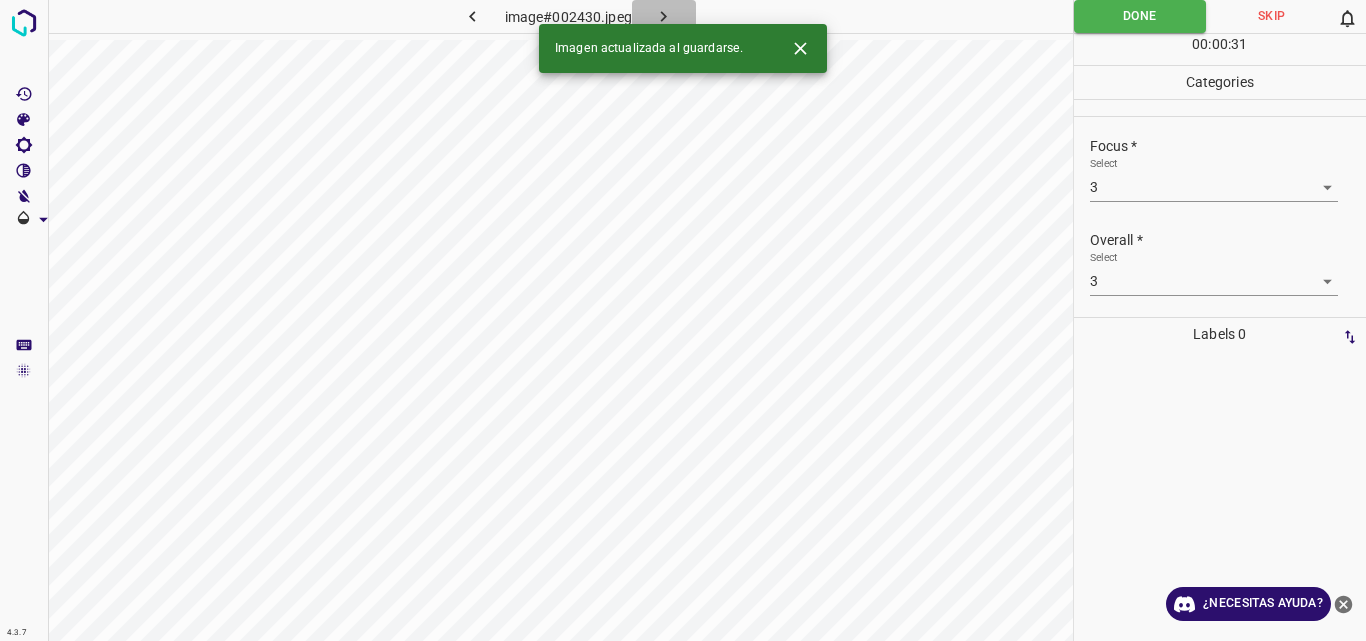 click 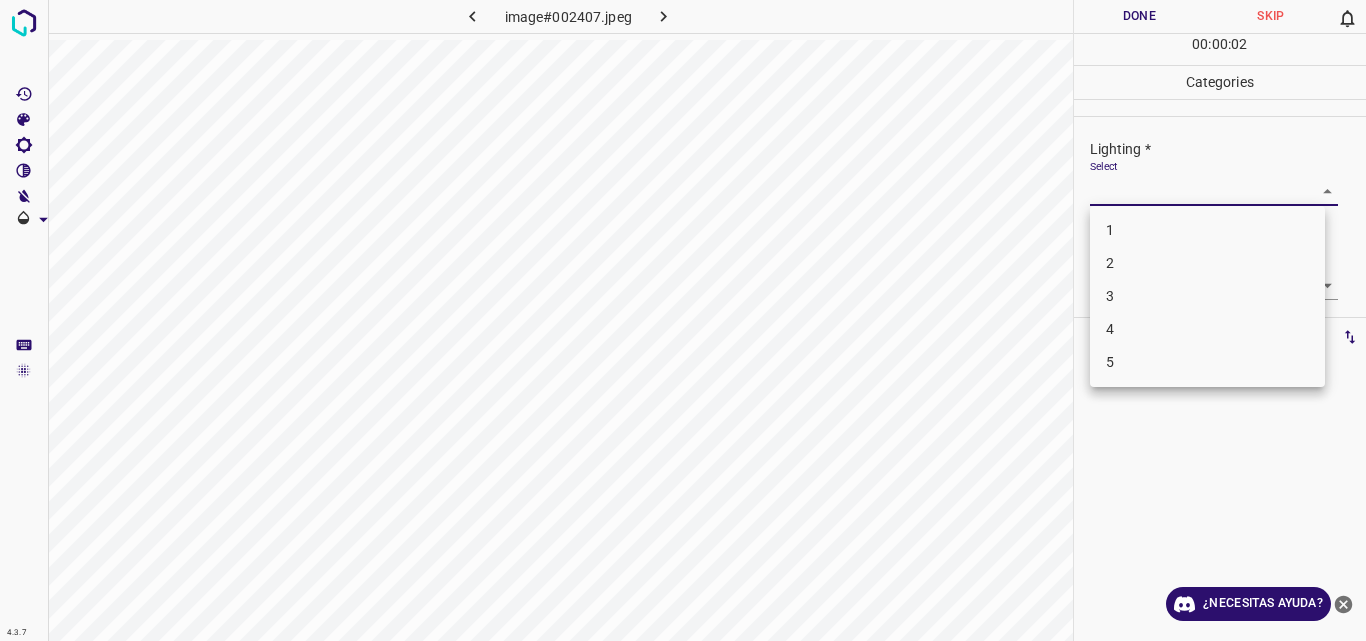 click on "4.3.7 image#002407.jpeg Done Skip 0 00   : 00   : 02   Categories Lighting *  Select ​ Focus *  Select ​ Overall *  Select ​ Labels   0 Categories 1 Lighting 2 Focus 3 Overall Tools Space Change between modes (Draw & Edit) I Auto labeling R Restore zoom M Zoom in N Zoom out Delete Delete selecte label Filters Z Restore filters X Saturation filter C Brightness filter V Contrast filter B Gray scale filter General O Download ¿Necesitas ayuda? Original text Rate this translation Your feedback will be used to help improve Google Translate - Texto - Esconder - Borrar 1 2 3 4 5" at bounding box center [683, 320] 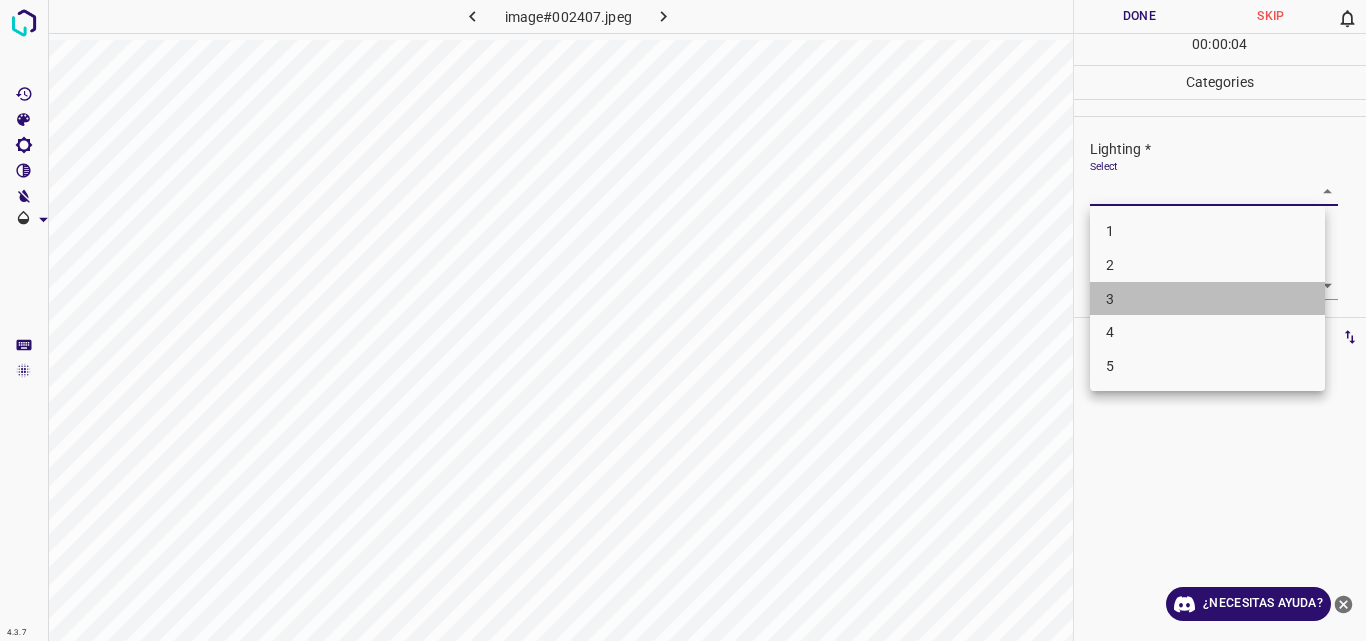 click on "3" at bounding box center (1207, 299) 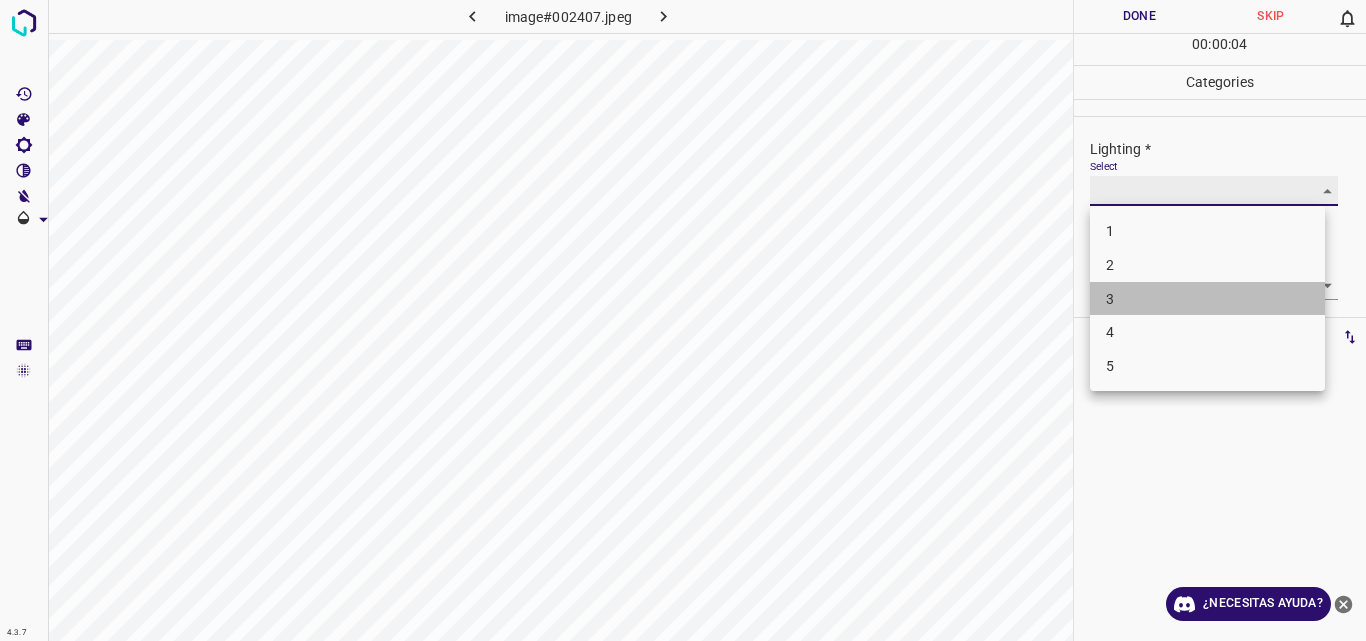 type on "3" 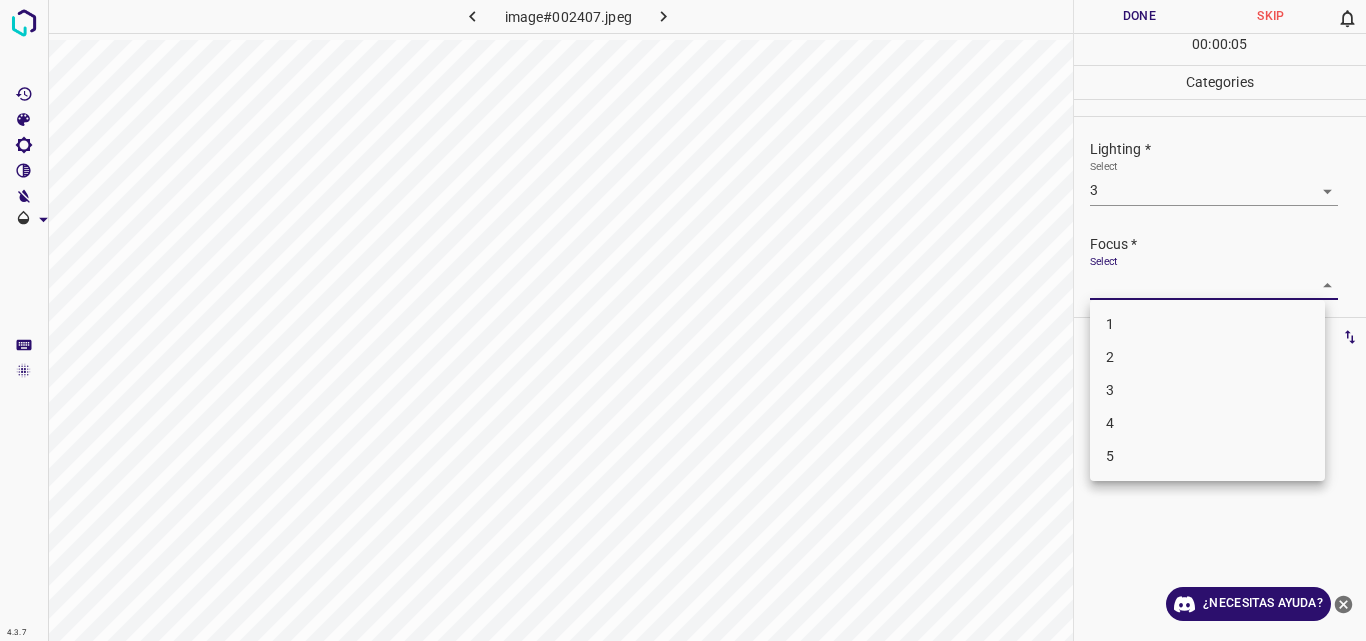 click on "4.3.7 image#002407.jpeg Done Skip 0 00   : 00   : 05   Categories Lighting *  Select 3 3 Focus *  Select ​ Overall *  Select ​ Labels   0 Categories 1 Lighting 2 Focus 3 Overall Tools Space Change between modes (Draw & Edit) I Auto labeling R Restore zoom M Zoom in N Zoom out Delete Delete selecte label Filters Z Restore filters X Saturation filter C Brightness filter V Contrast filter B Gray scale filter General O Download ¿Necesitas ayuda? Original text Rate this translation Your feedback will be used to help improve Google Translate - Texto - Esconder - Borrar 1 2 3 4 5" at bounding box center [683, 320] 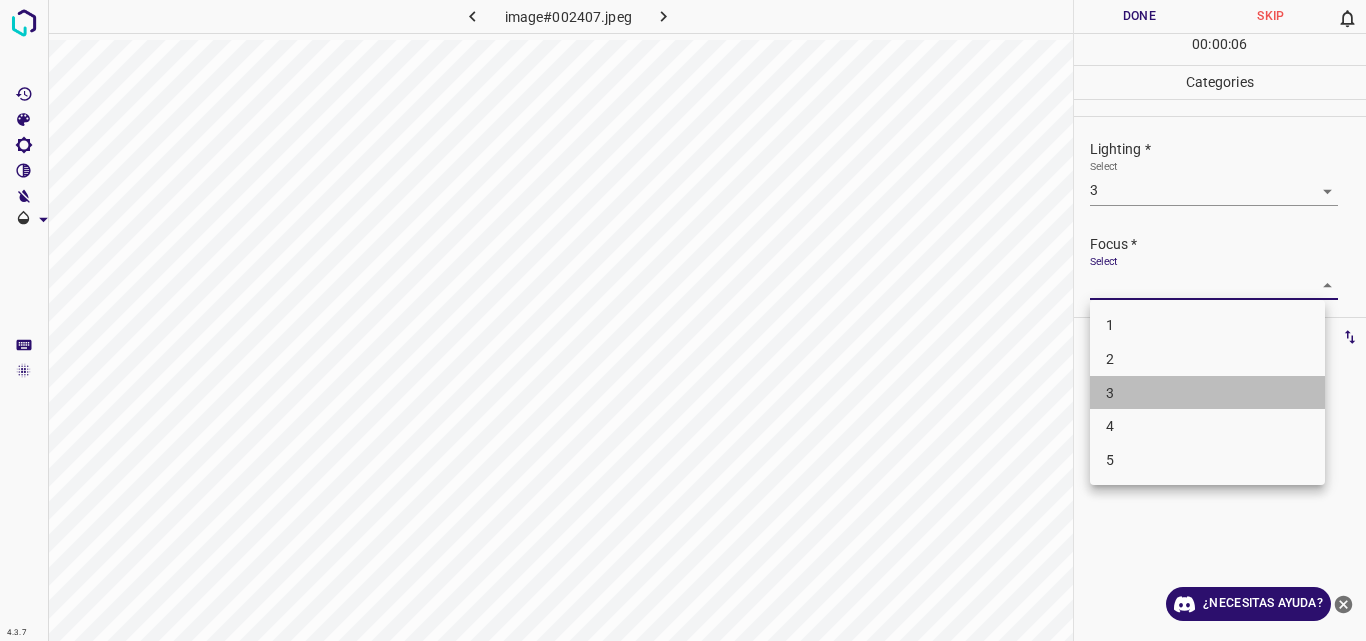 click on "3" at bounding box center (1207, 393) 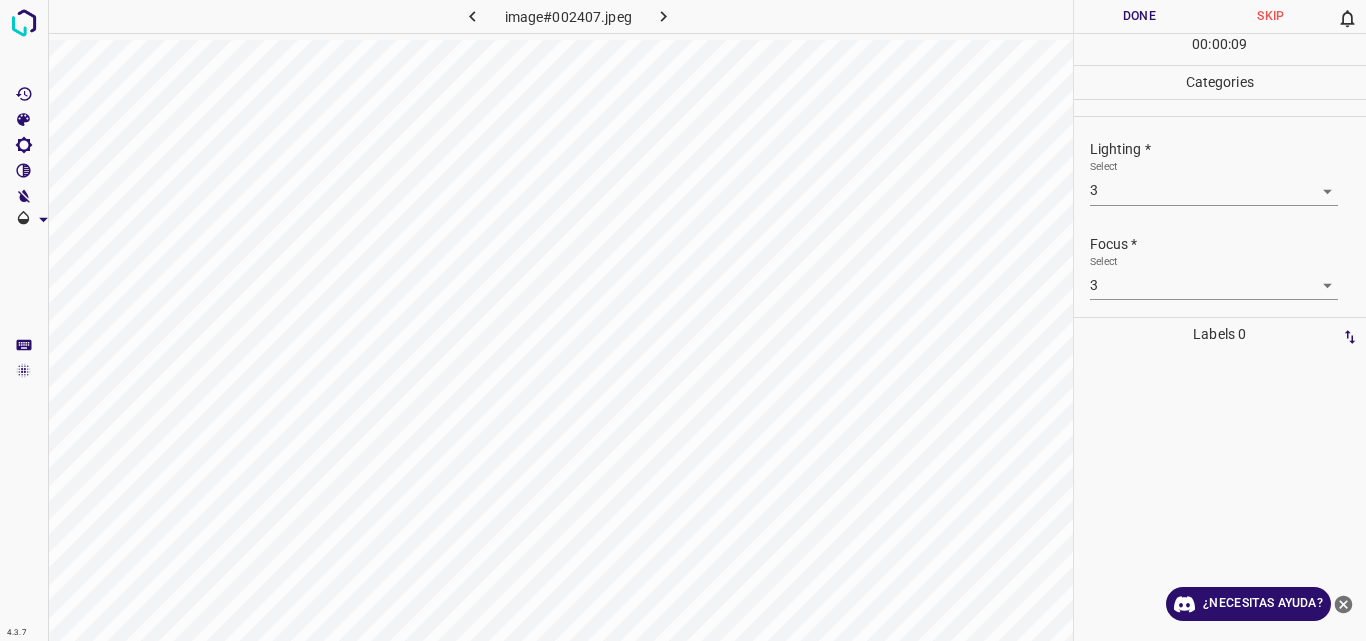 scroll, scrollTop: 98, scrollLeft: 0, axis: vertical 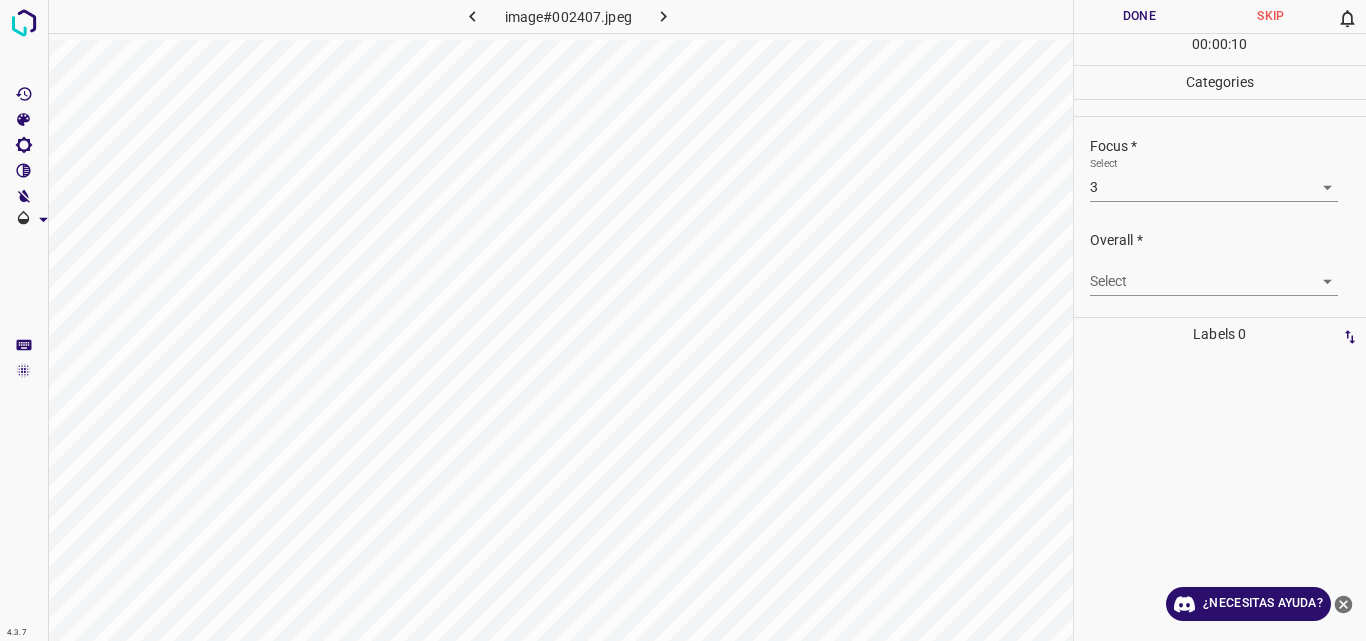 click on "4.3.7 image#002407.jpeg Done Skip 0 00   : 00   : 10   Categories Lighting *  Select 3 3 Focus *  Select 3 3 Overall *  Select ​ Labels   0 Categories 1 Lighting 2 Focus 3 Overall Tools Space Change between modes (Draw & Edit) I Auto labeling R Restore zoom M Zoom in N Zoom out Delete Delete selecte label Filters Z Restore filters X Saturation filter C Brightness filter V Contrast filter B Gray scale filter General O Download ¿Necesitas ayuda? Original text Rate this translation Your feedback will be used to help improve Google Translate - Texto - Esconder - Borrar" at bounding box center (683, 320) 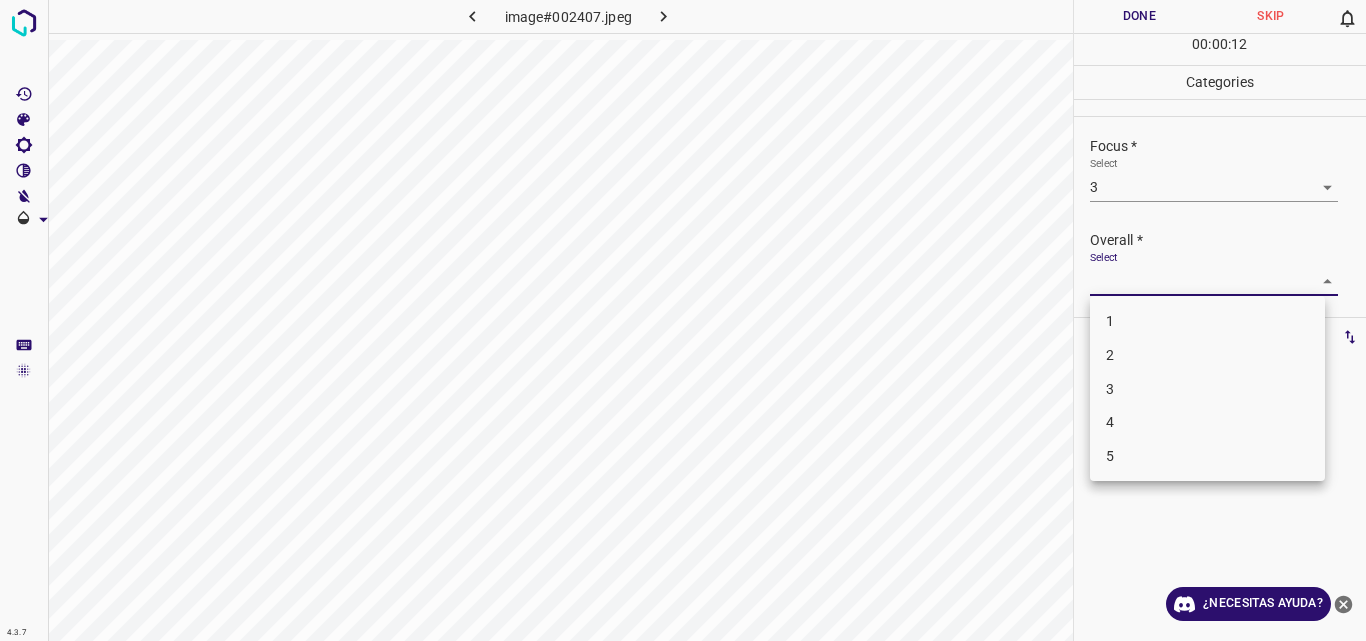 click on "3" at bounding box center [1207, 389] 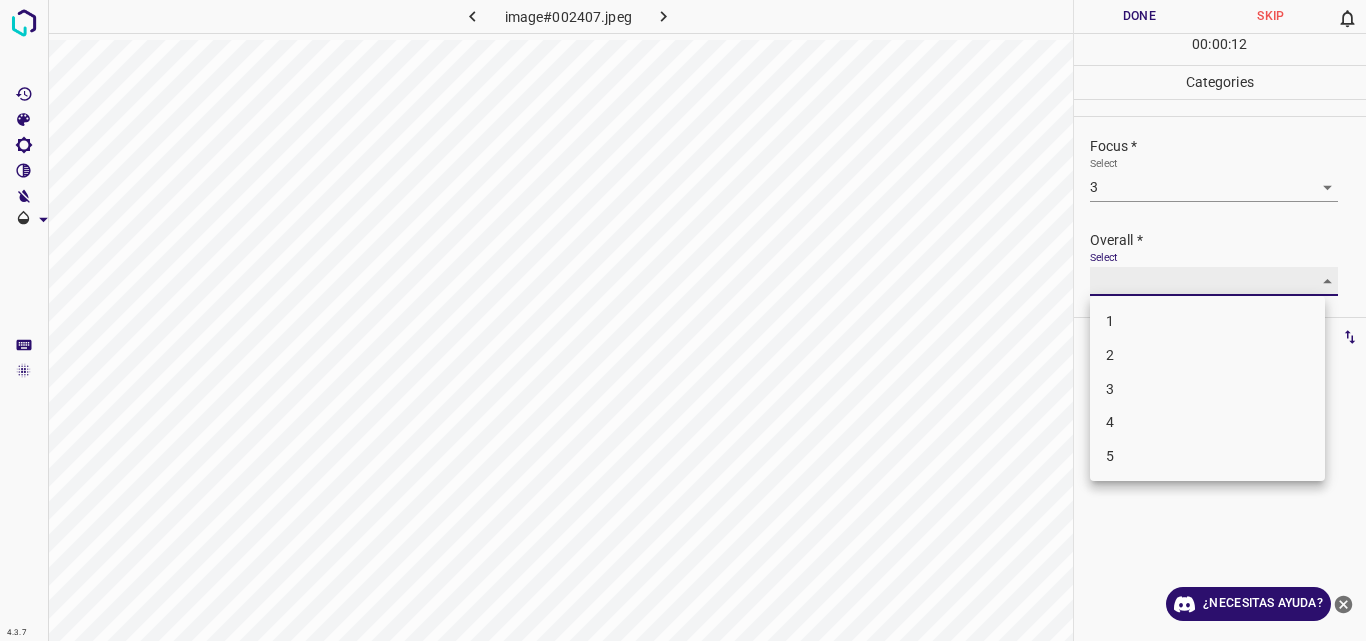 type on "3" 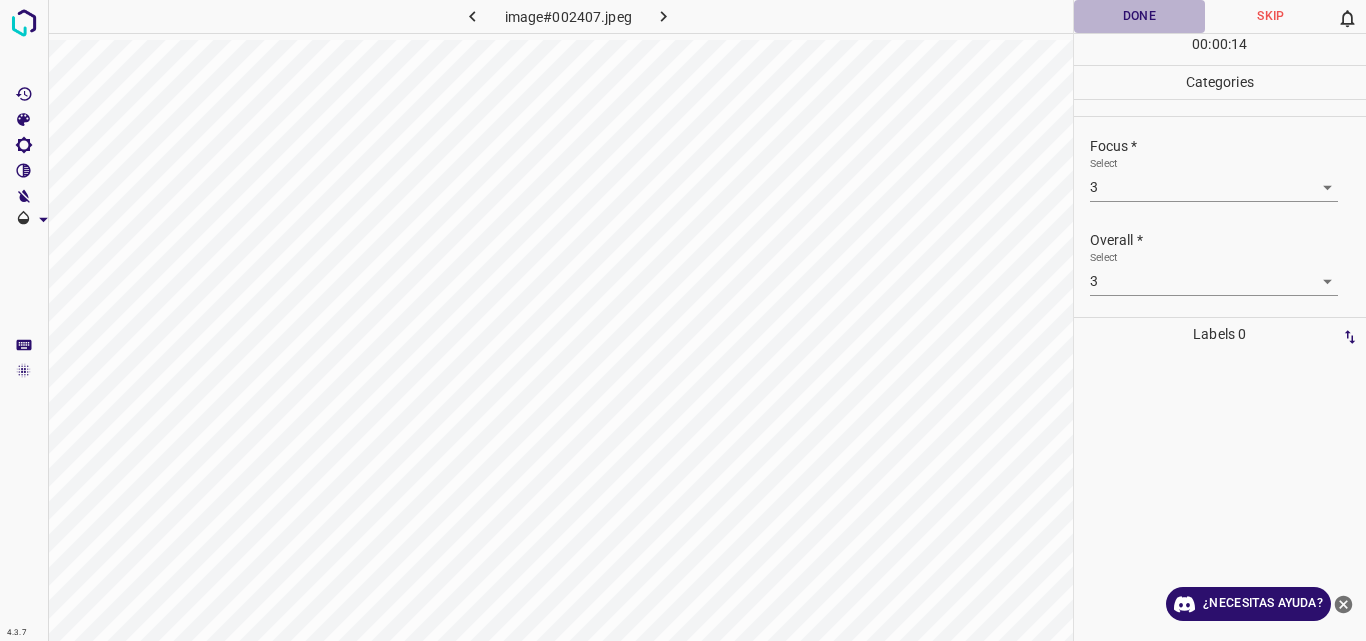 click on "Done" at bounding box center [1140, 16] 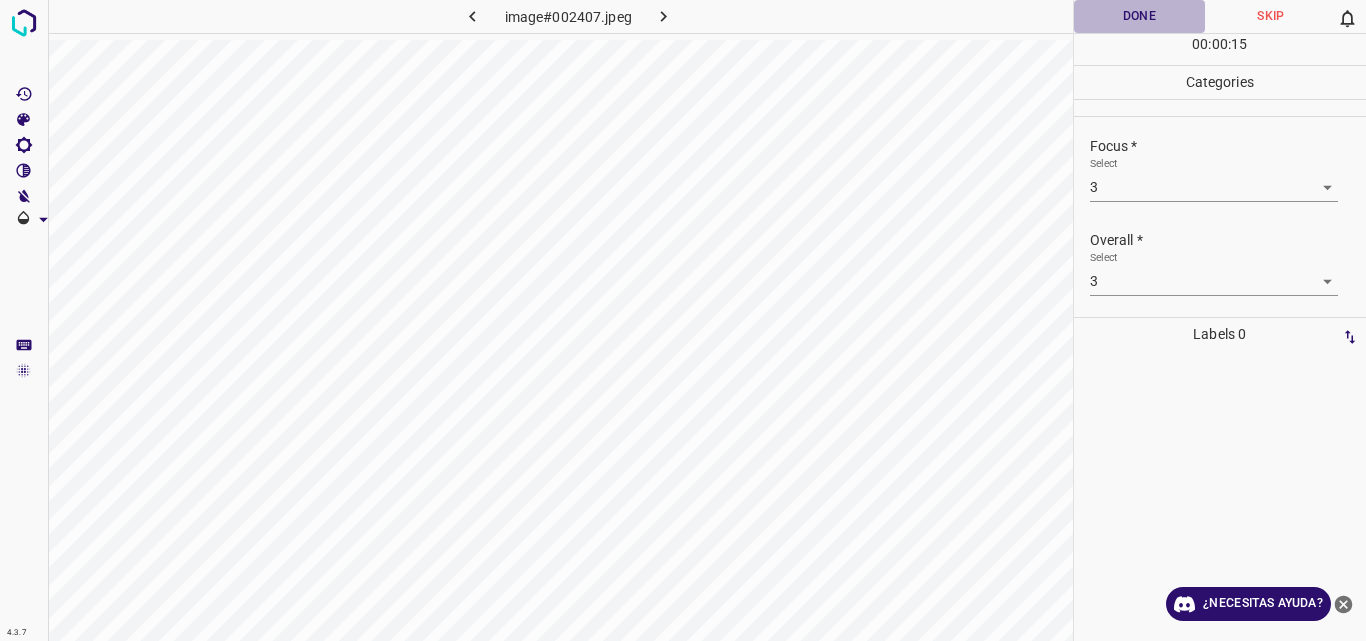 click on "Done" at bounding box center [1140, 16] 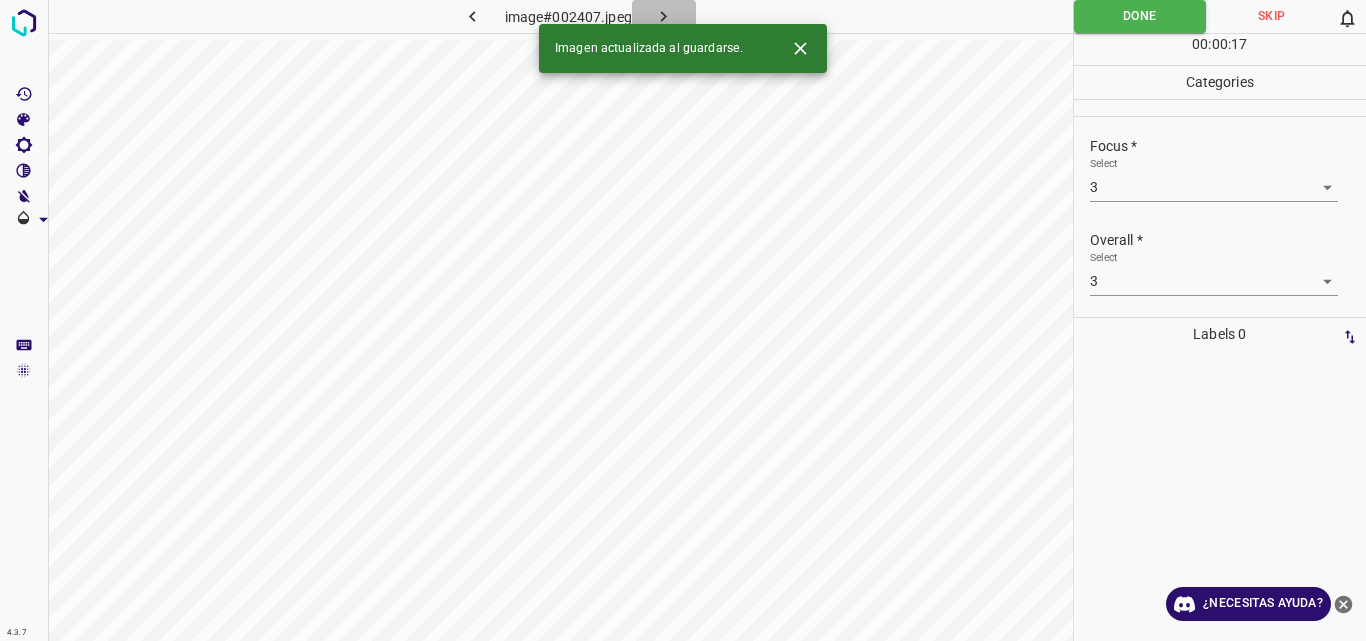 click 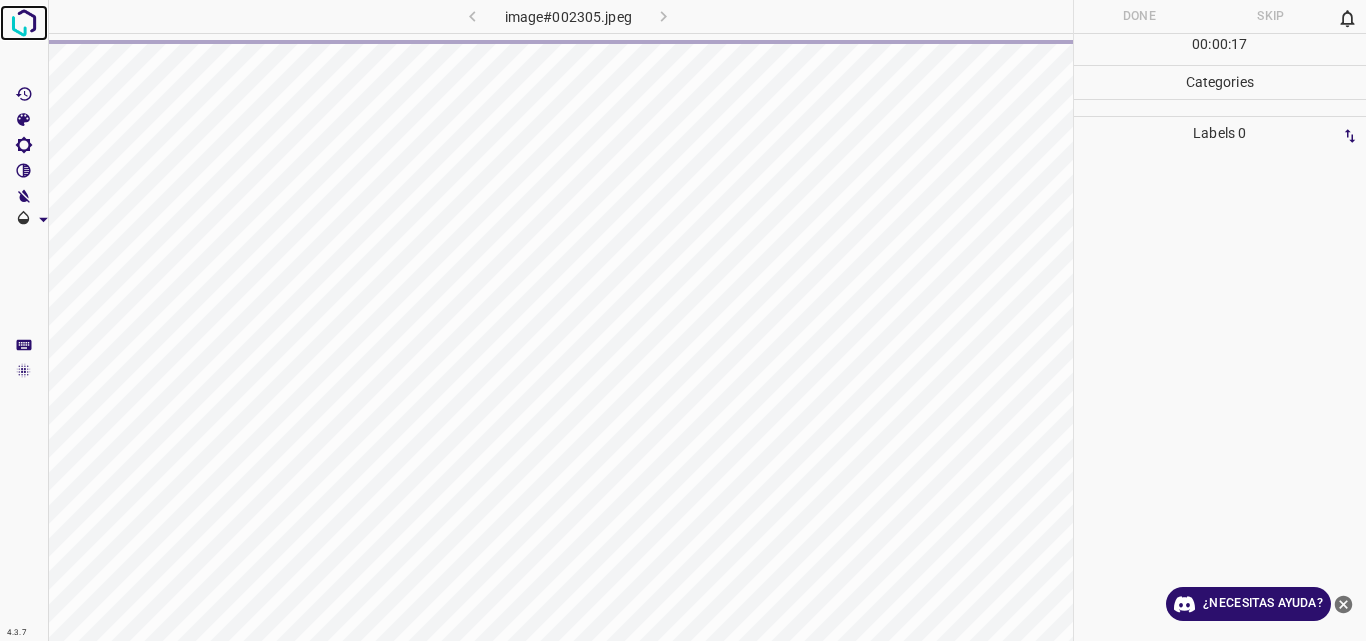 click at bounding box center [24, 23] 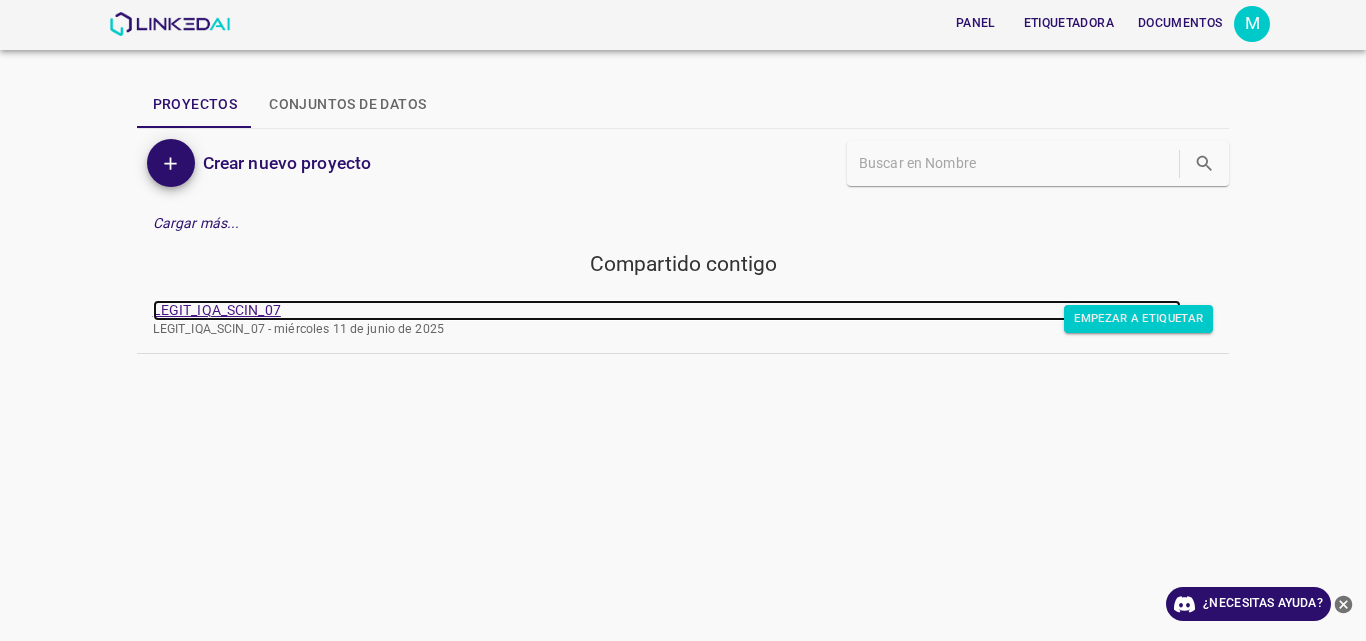 click on "LEGIT_IQA_SCIN_07" at bounding box center (217, 310) 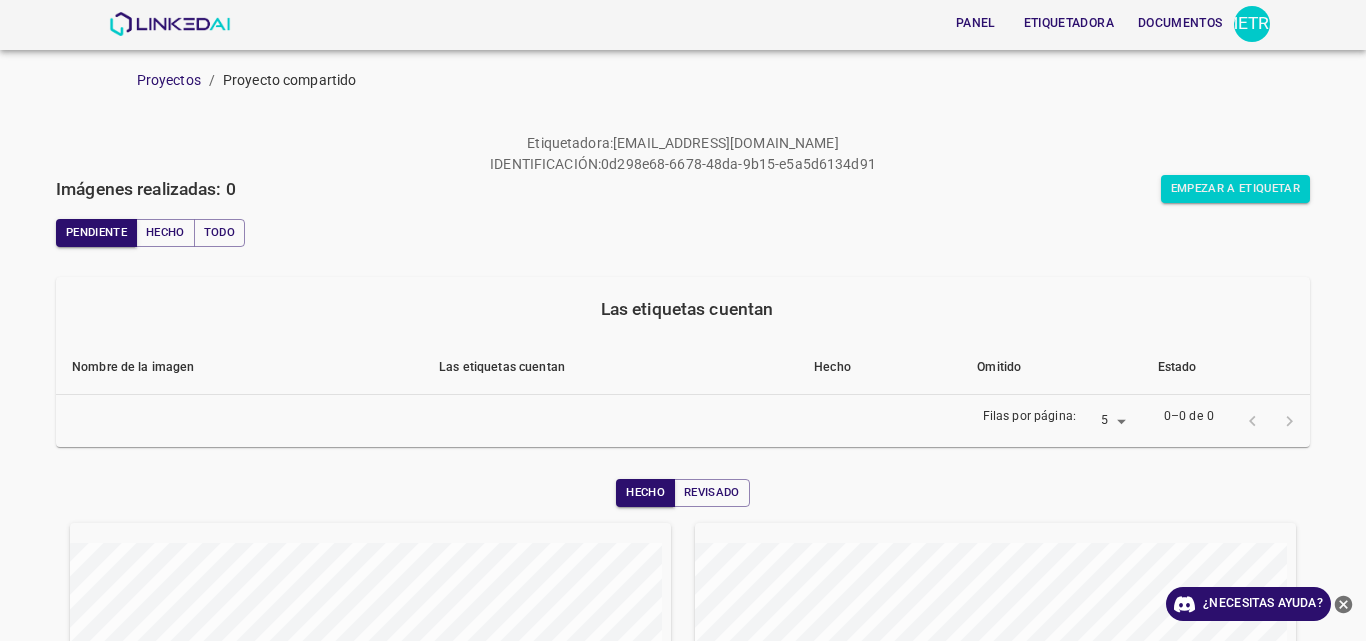 scroll, scrollTop: 0, scrollLeft: 0, axis: both 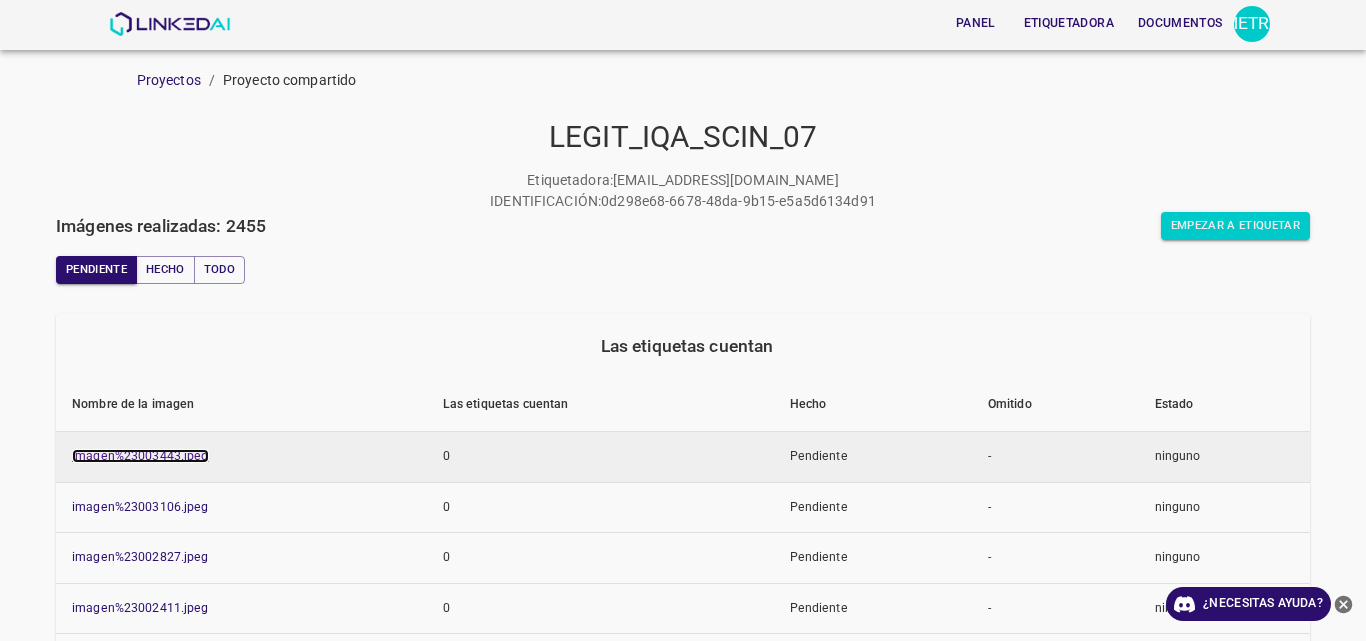 click on "imagen%23003443.jpeg" at bounding box center (140, 456) 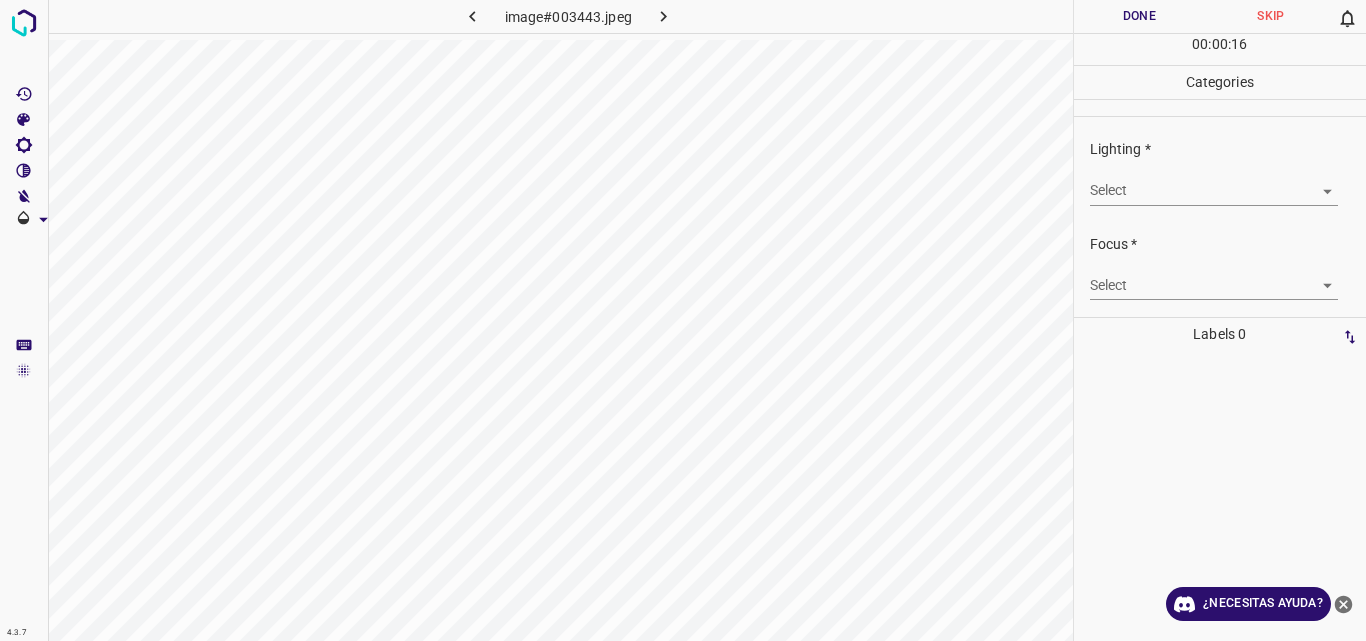click on "4.3.7 image#003443.jpeg Done Skip 0 00   : 00   : 16   Categories Lighting *  Select ​ Focus *  Select ​ Overall *  Select ​ Labels   0 Categories 1 Lighting 2 Focus 3 Overall Tools Space Change between modes (Draw & Edit) I Auto labeling R Restore zoom M Zoom in N Zoom out Delete Delete selecte label Filters Z Restore filters X Saturation filter C Brightness filter V Contrast filter B Gray scale filter General O Download ¿Necesitas ayuda? Original text Rate this translation Your feedback will be used to help improve Google Translate - Texto - Esconder - Borrar" at bounding box center [683, 320] 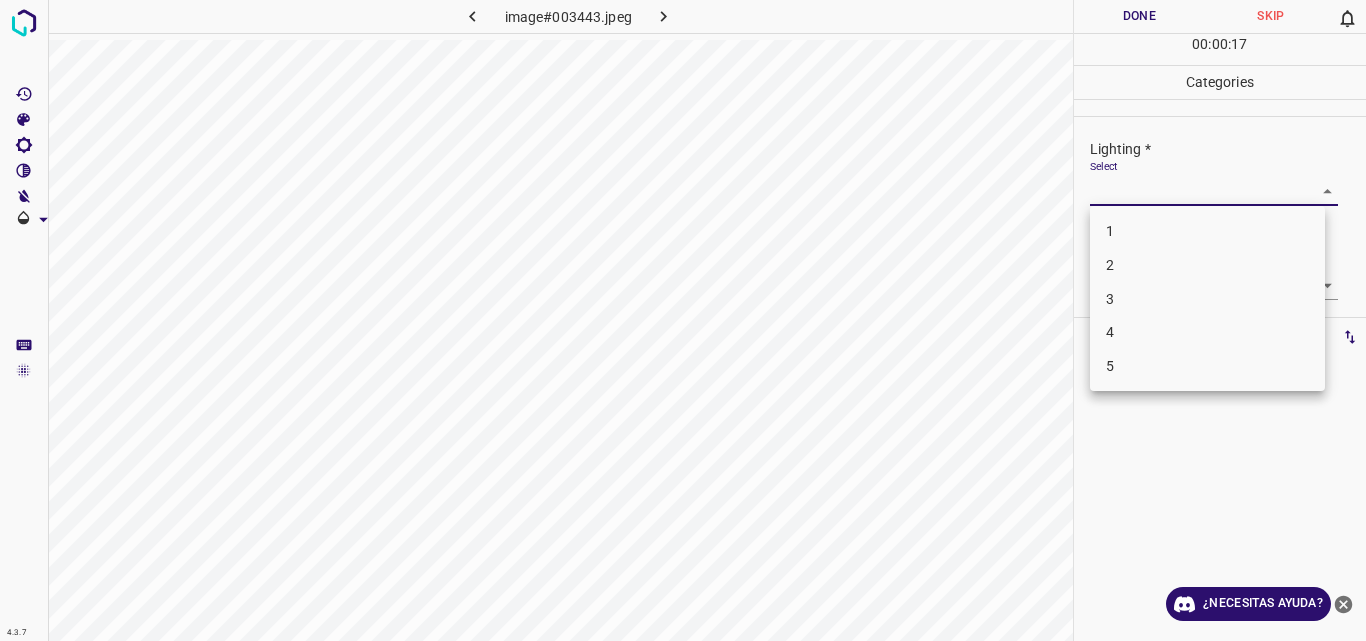 click on "3" at bounding box center [1207, 299] 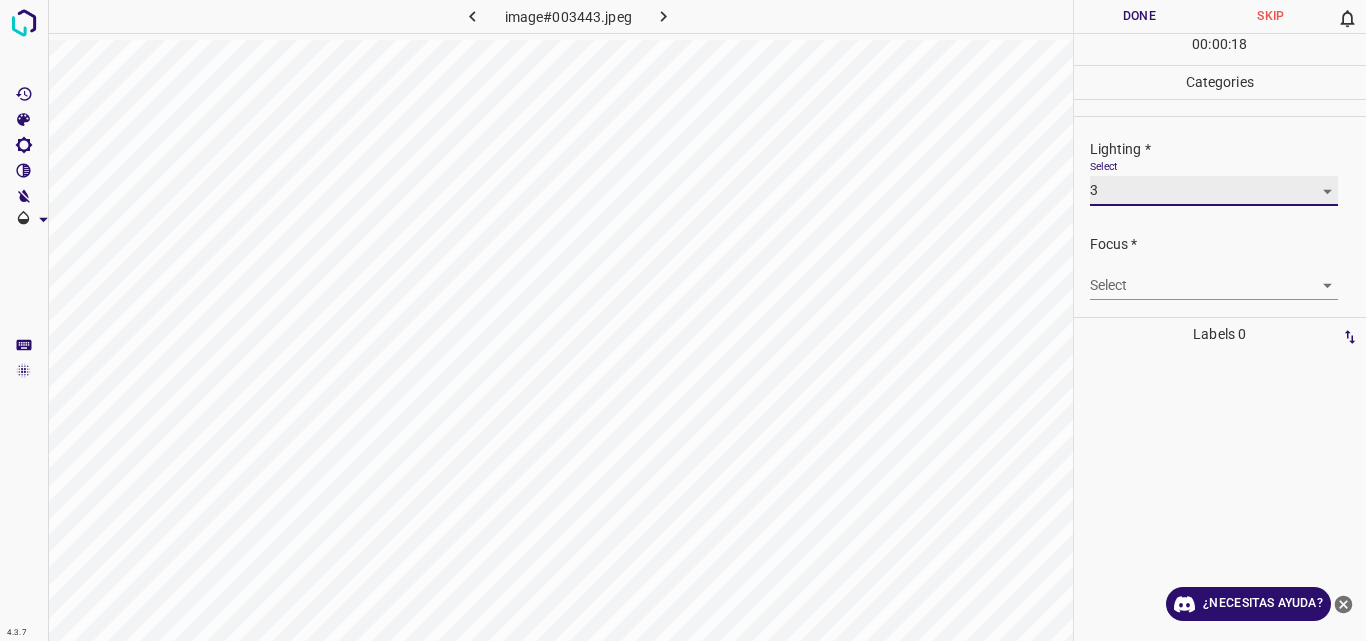 type on "3" 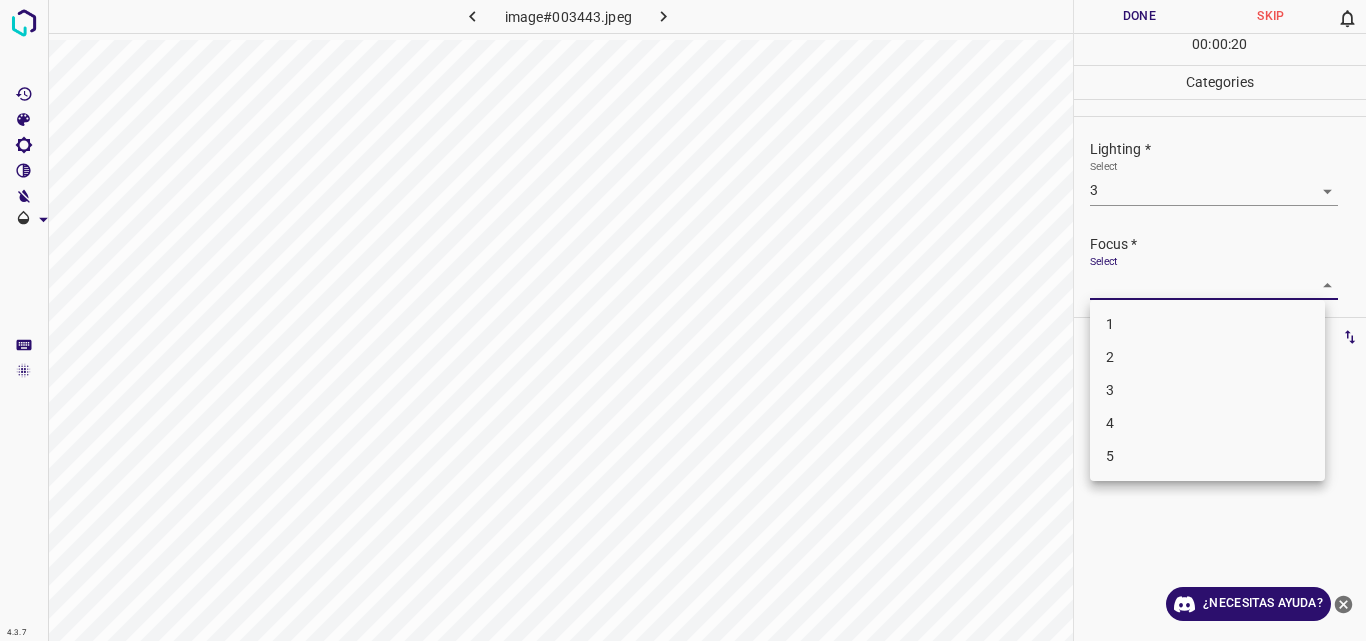 click on "4.3.7 image#003443.jpeg Done Skip 0 00   : 00   : 20   Categories Lighting *  Select 3 3 Focus *  Select ​ Overall *  Select ​ Labels   0 Categories 1 Lighting 2 Focus 3 Overall Tools Space Change between modes (Draw & Edit) I Auto labeling R Restore zoom M Zoom in N Zoom out Delete Delete selecte label Filters Z Restore filters X Saturation filter C Brightness filter V Contrast filter B Gray scale filter General O Download ¿Necesitas ayuda? Original text Rate this translation Your feedback will be used to help improve Google Translate - Texto - Esconder - Borrar 1 2 3 4 5" at bounding box center [683, 320] 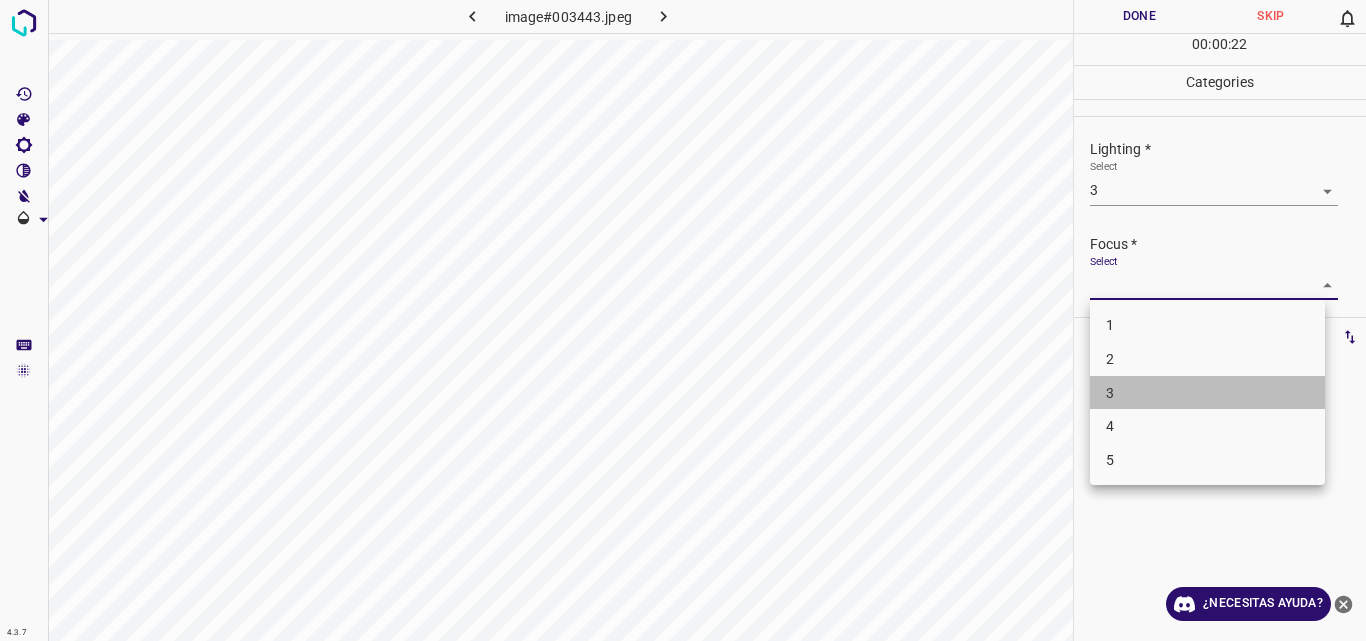 click on "3" at bounding box center (1207, 393) 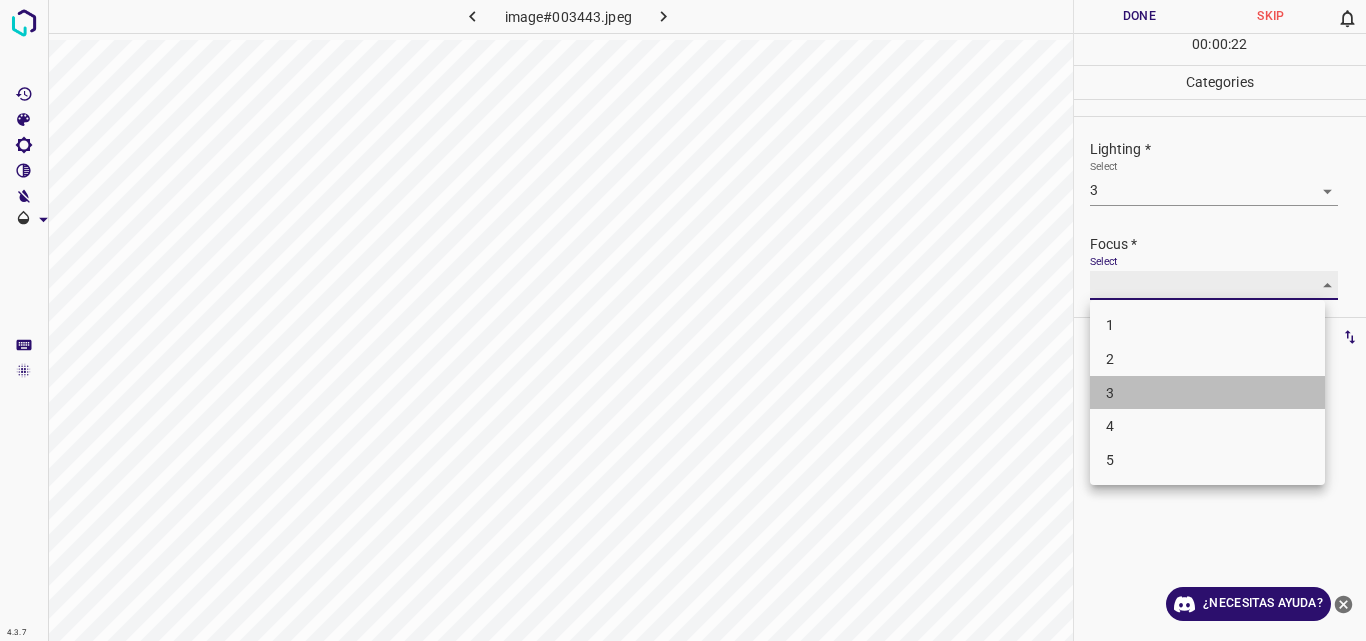type on "3" 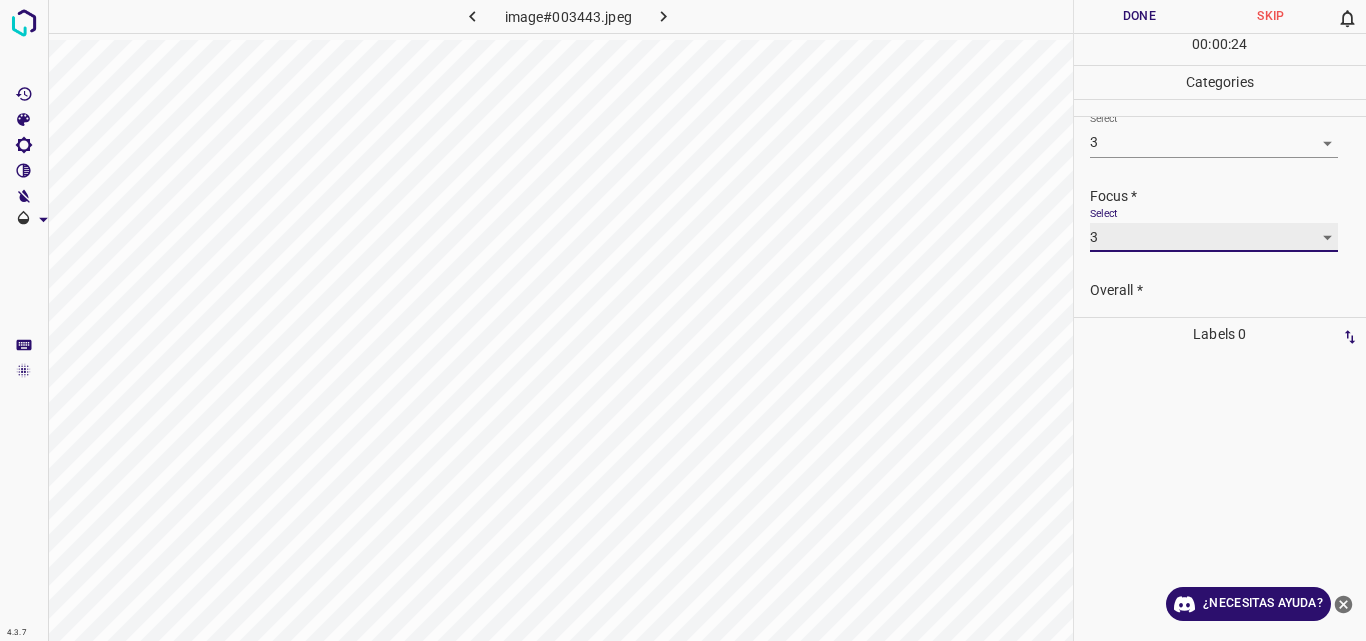 scroll, scrollTop: 98, scrollLeft: 0, axis: vertical 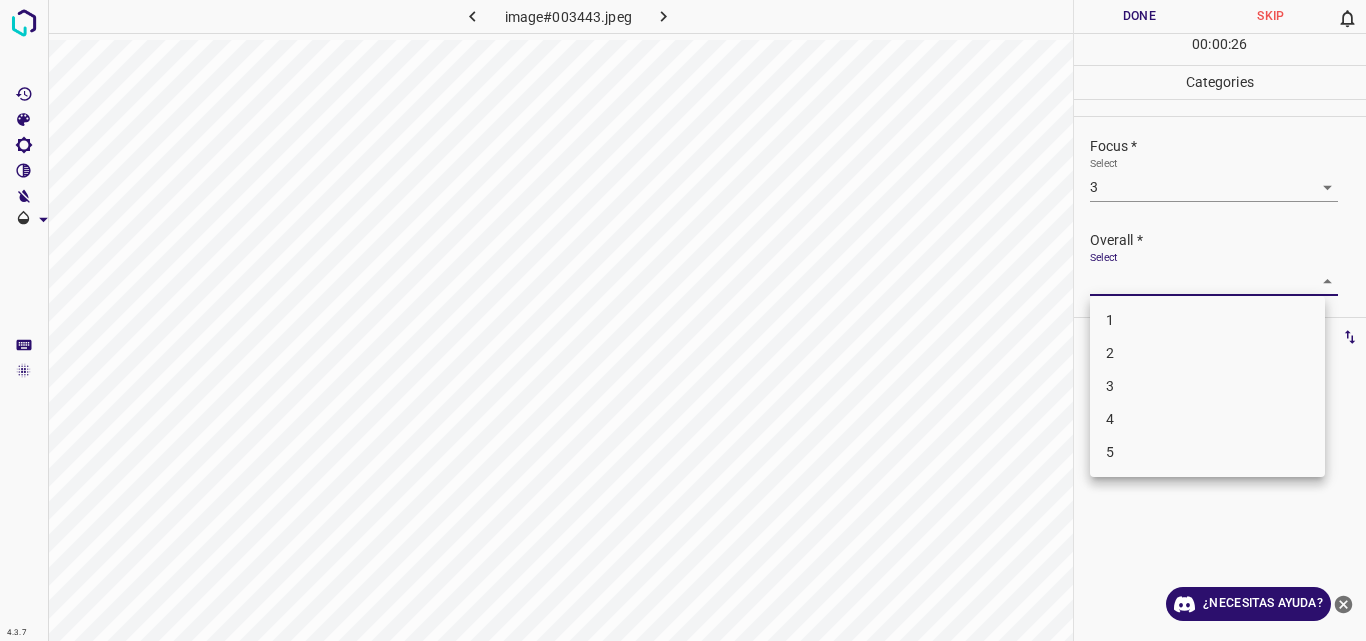 click on "4.3.7 image#003443.jpeg Done Skip 0 00   : 00   : 26   Categories Lighting *  Select 3 3 Focus *  Select 3 3 Overall *  Select ​ Labels   0 Categories 1 Lighting 2 Focus 3 Overall Tools Space Change between modes (Draw & Edit) I Auto labeling R Restore zoom M Zoom in N Zoom out Delete Delete selecte label Filters Z Restore filters X Saturation filter C Brightness filter V Contrast filter B Gray scale filter General O Download ¿Necesitas ayuda? Original text Rate this translation Your feedback will be used to help improve Google Translate - Texto - Esconder - Borrar 1 2 3 4 5" at bounding box center [683, 320] 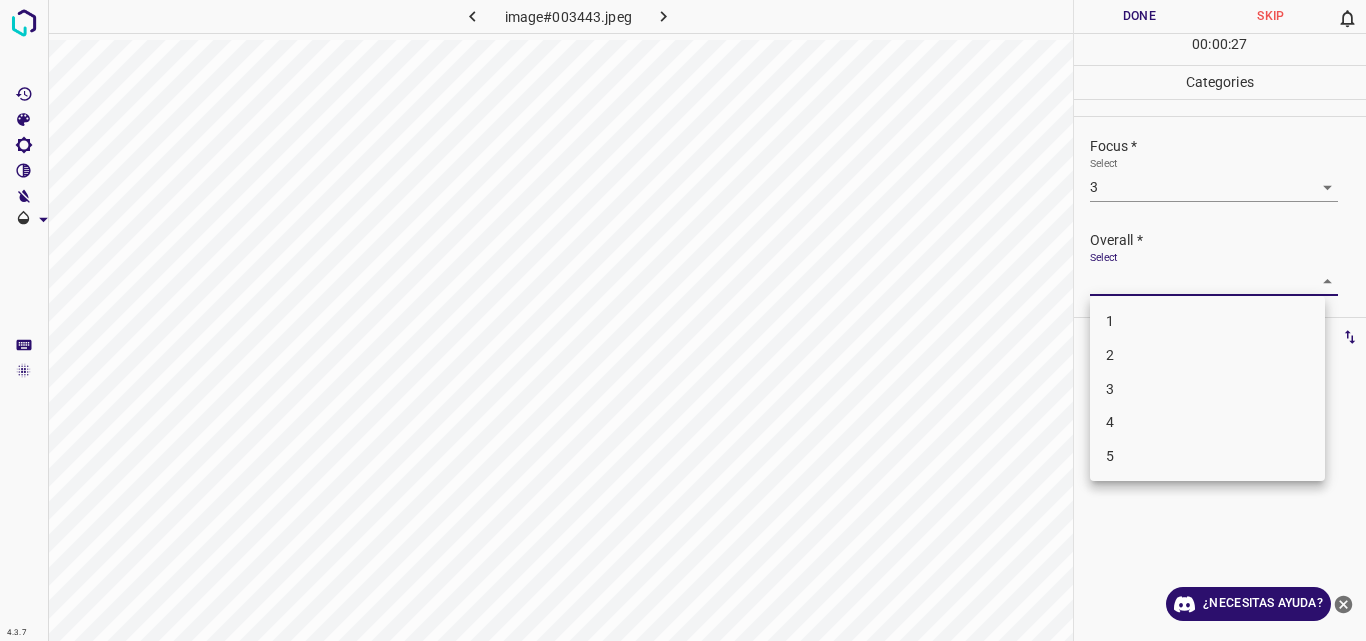 click on "3" at bounding box center (1207, 389) 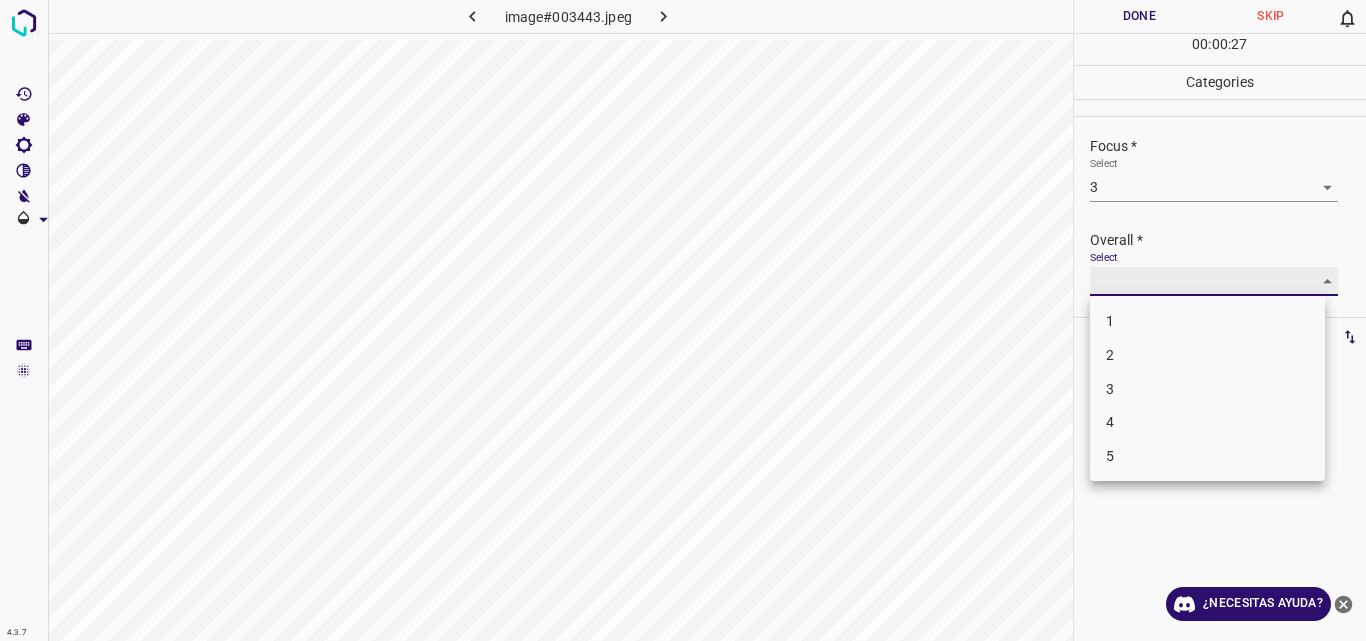 type on "3" 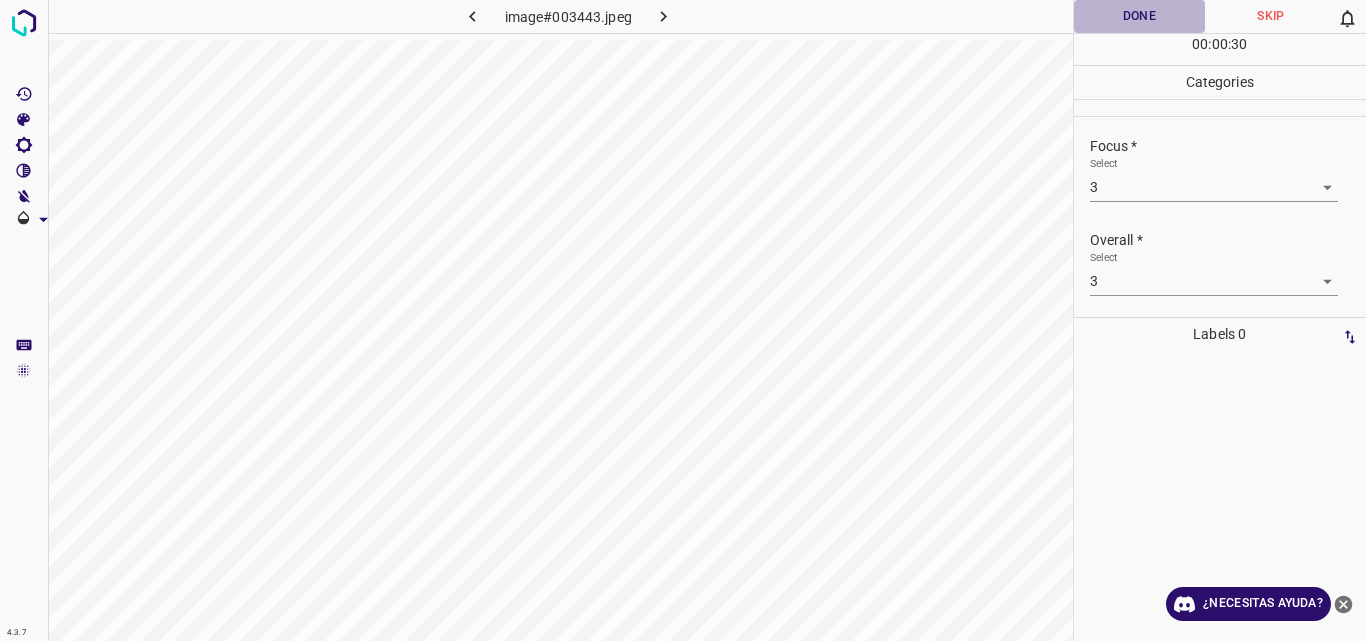 click on "Done" at bounding box center [1140, 16] 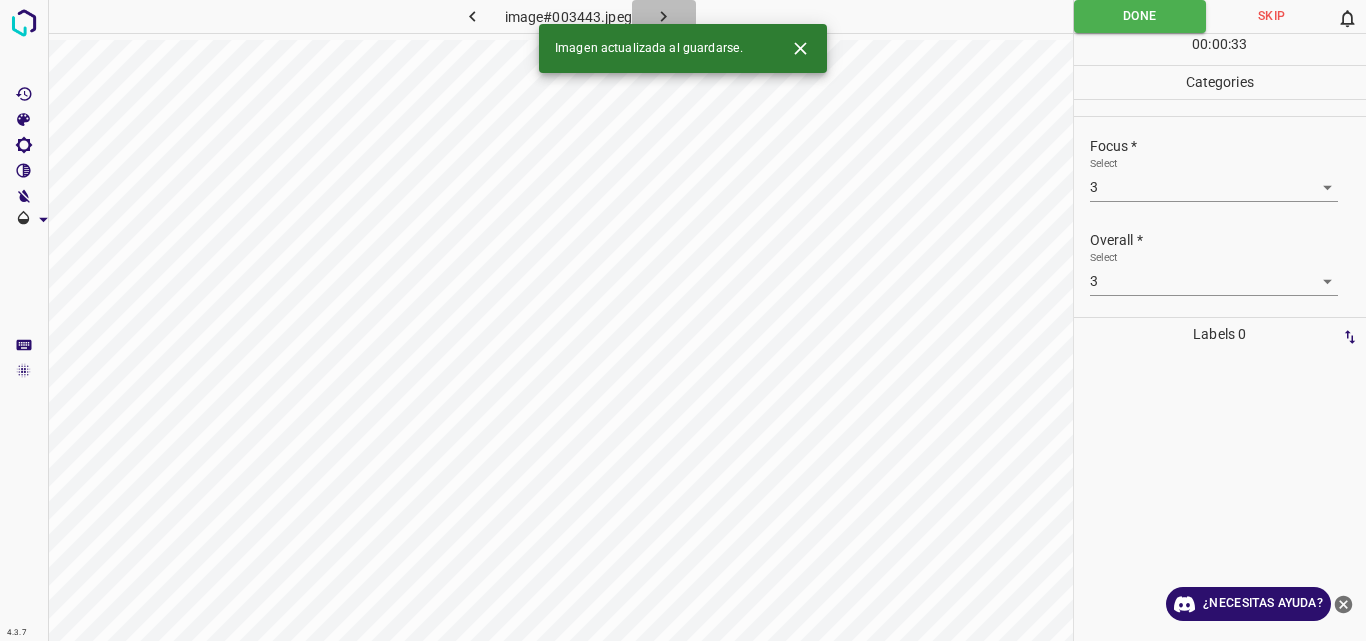 click 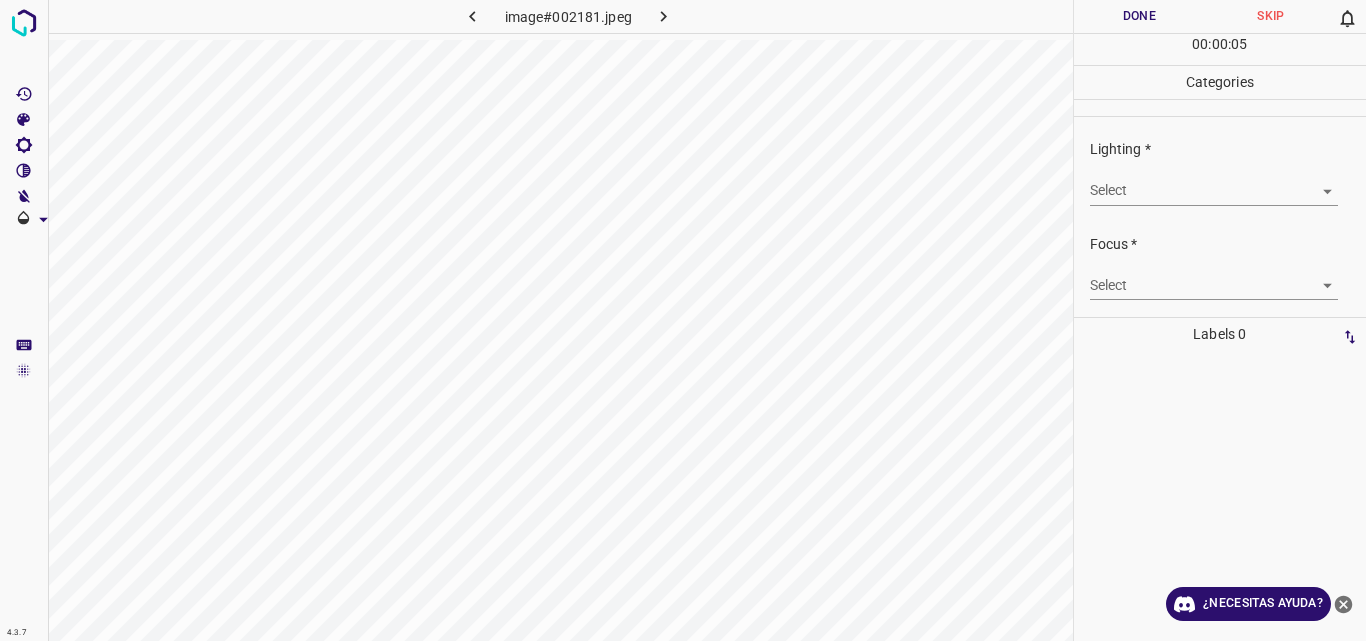 click on "4.3.7 image#002181.jpeg Done Skip 0 00   : 00   : 05   Categories Lighting *  Select ​ Focus *  Select ​ Overall *  Select ​ Labels   0 Categories 1 Lighting 2 Focus 3 Overall Tools Space Change between modes (Draw & Edit) I Auto labeling R Restore zoom M Zoom in N Zoom out Delete Delete selecte label Filters Z Restore filters X Saturation filter C Brightness filter V Contrast filter B Gray scale filter General O Download ¿Necesitas ayuda? Original text Rate this translation Your feedback will be used to help improve Google Translate - Texto - Esconder - Borrar" at bounding box center (683, 320) 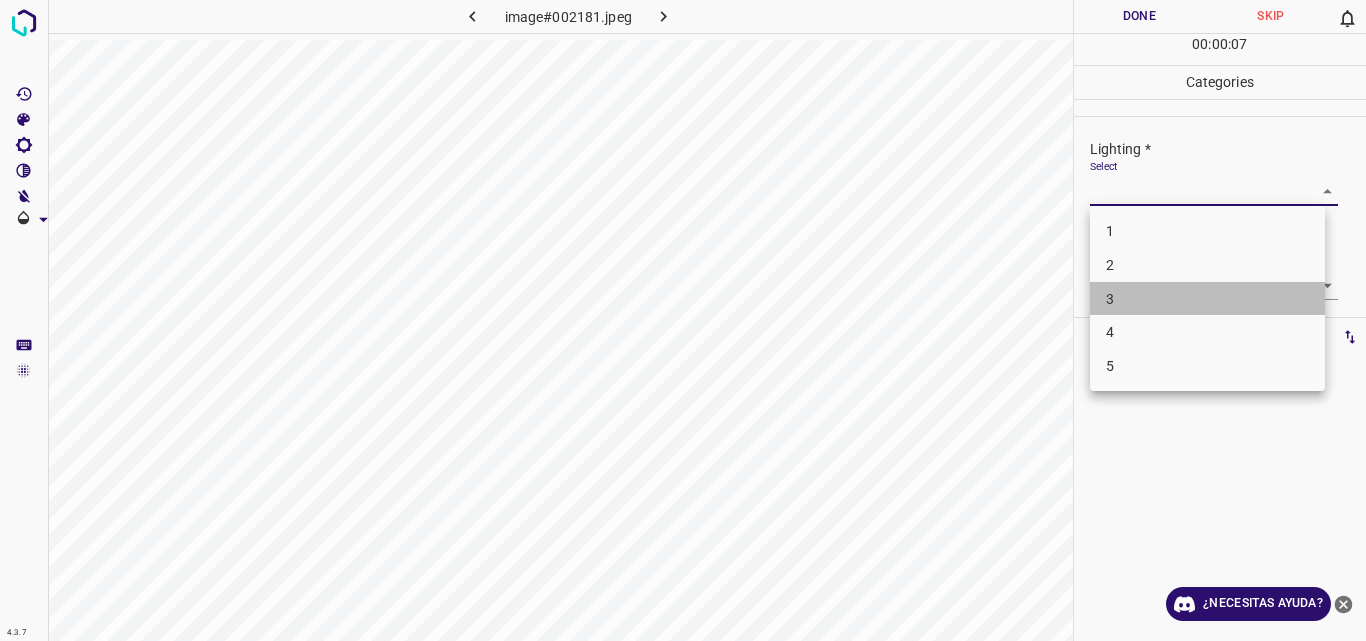 click on "3" at bounding box center (1207, 299) 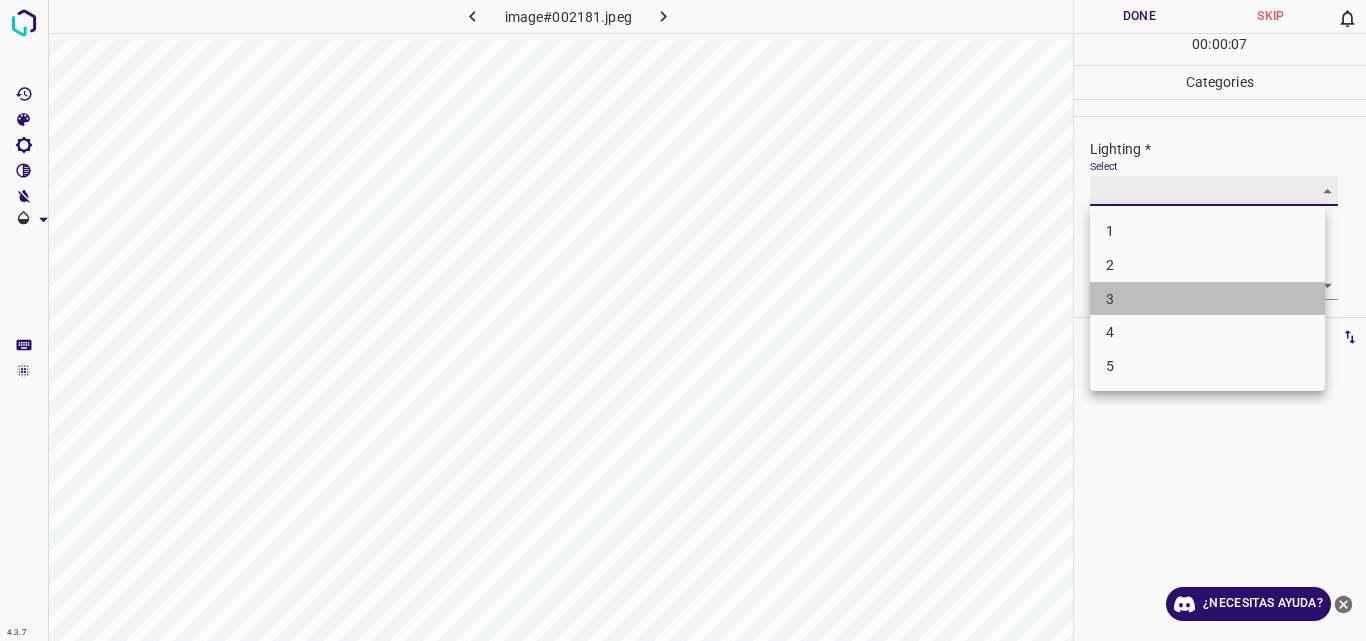type on "3" 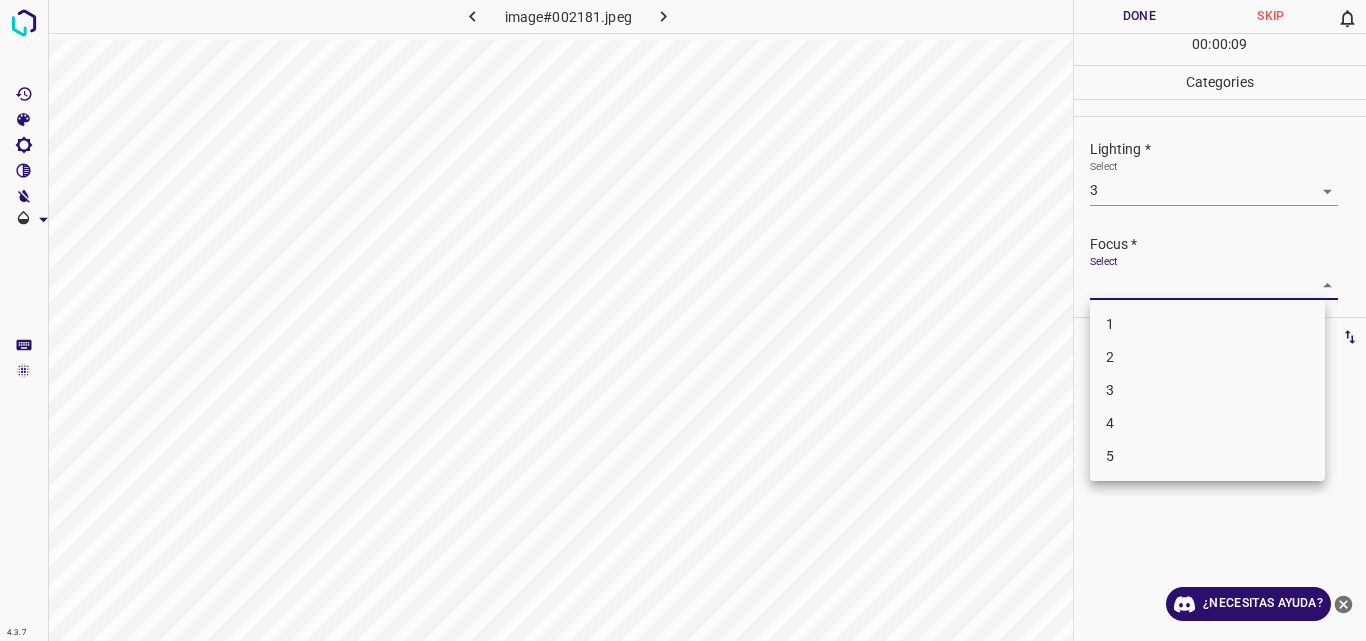 click on "4.3.7 image#002181.jpeg Done Skip 0 00   : 00   : 09   Categories Lighting *  Select 3 3 Focus *  Select ​ Overall *  Select ​ Labels   0 Categories 1 Lighting 2 Focus 3 Overall Tools Space Change between modes (Draw & Edit) I Auto labeling R Restore zoom M Zoom in N Zoom out Delete Delete selecte label Filters Z Restore filters X Saturation filter C Brightness filter V Contrast filter B Gray scale filter General O Download ¿Necesitas ayuda? Original text Rate this translation Your feedback will be used to help improve Google Translate - Texto - Esconder - Borrar 1 2 3 4 5" at bounding box center [683, 320] 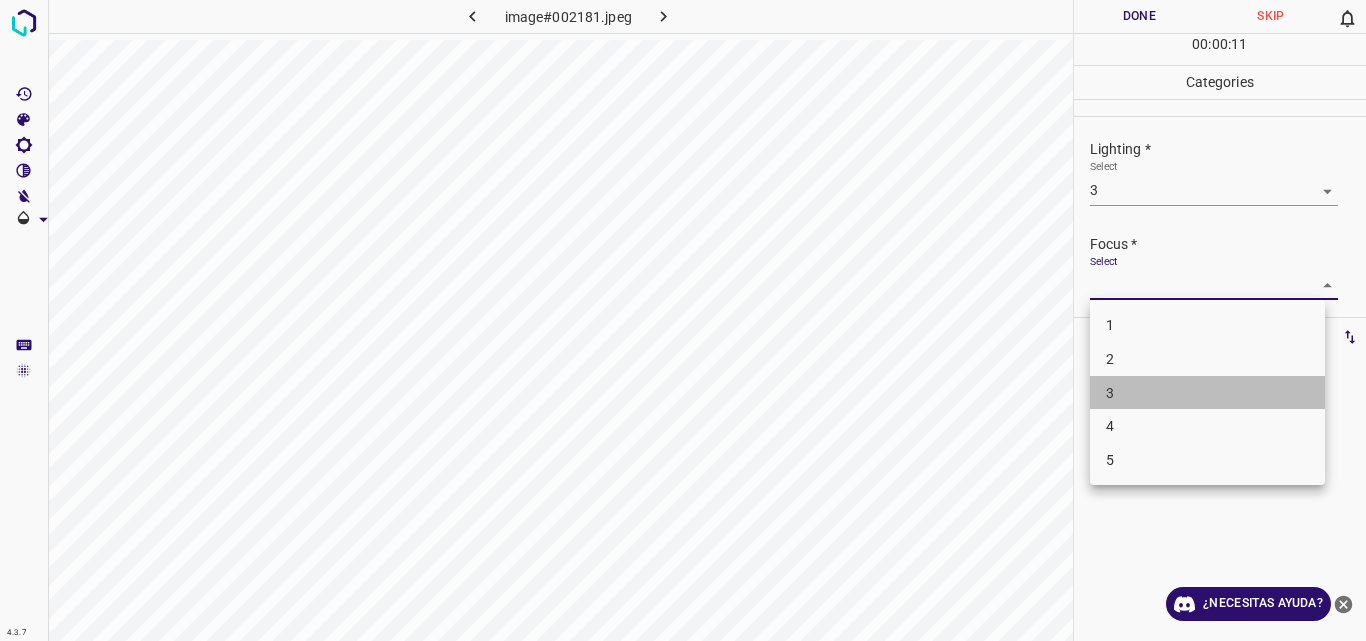 click on "3" at bounding box center (1207, 393) 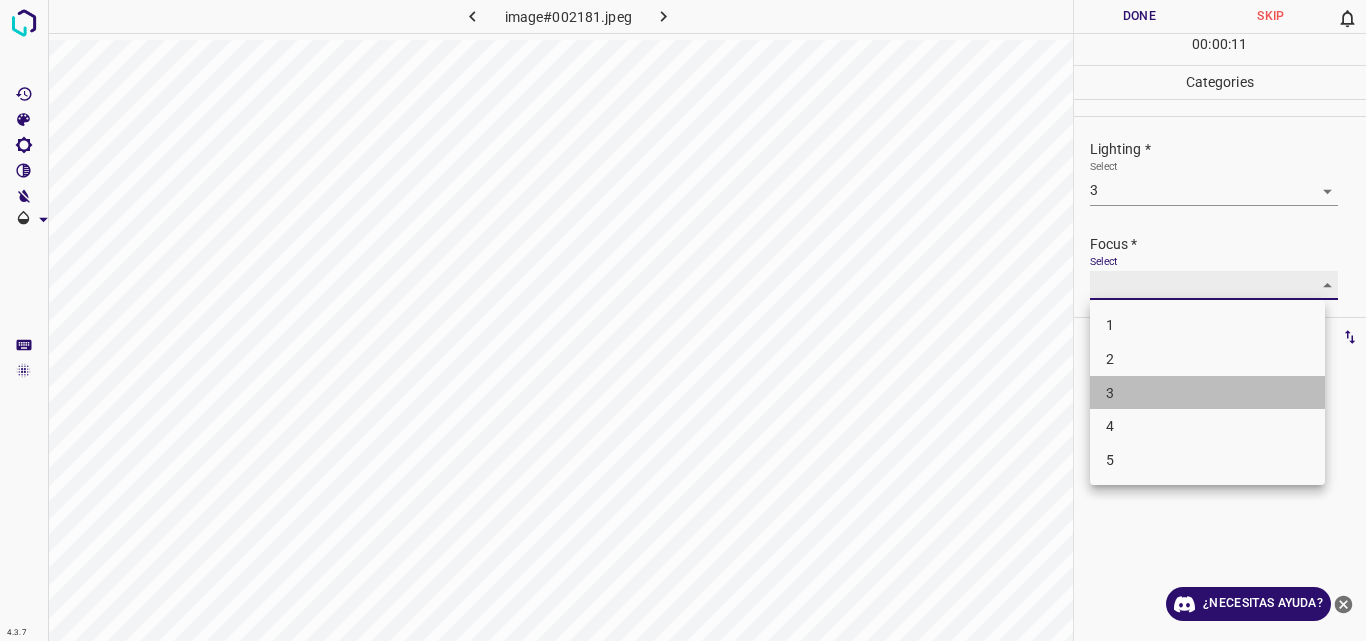 type on "3" 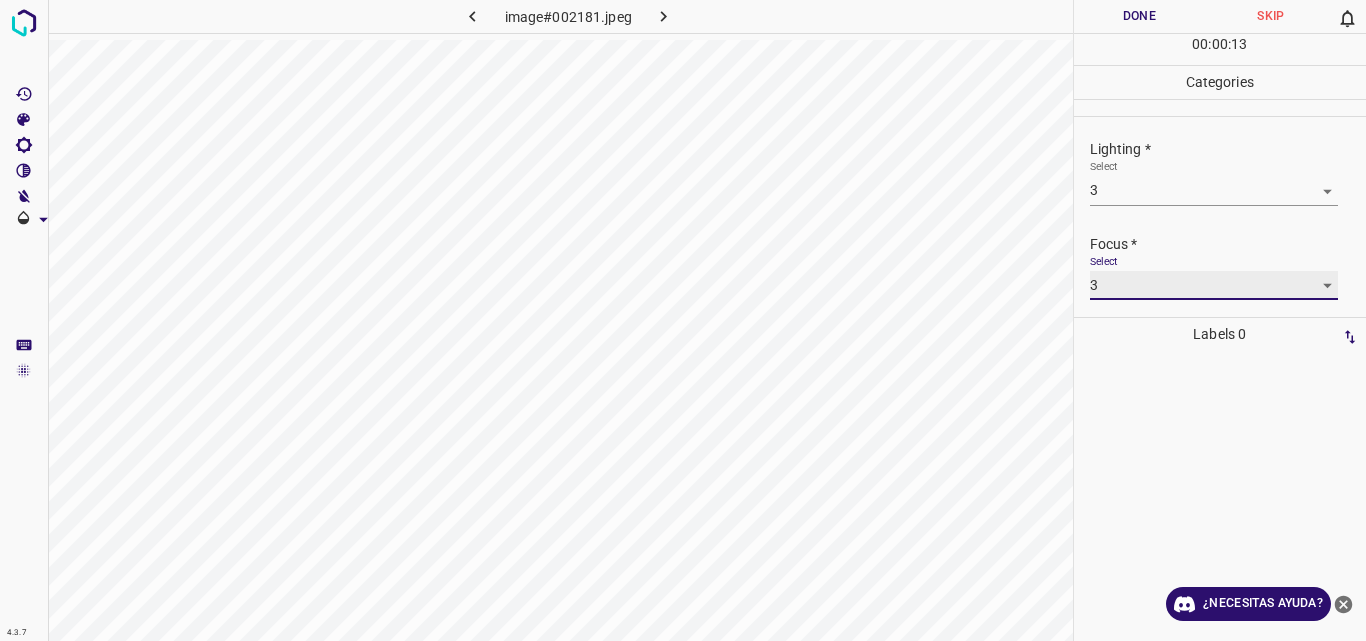 scroll, scrollTop: 98, scrollLeft: 0, axis: vertical 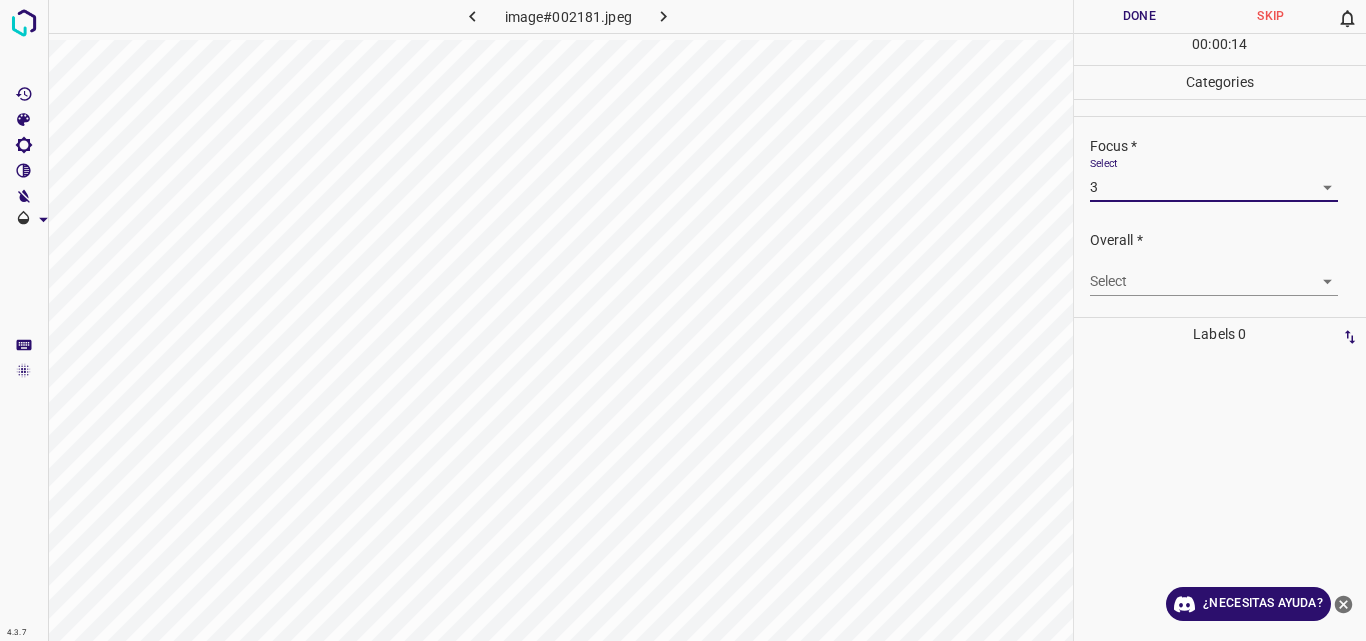 click on "4.3.7 image#002181.jpeg Done Skip 0 00   : 00   : 14   Categories Lighting *  Select 3 3 Focus *  Select 3 3 Overall *  Select ​ Labels   0 Categories 1 Lighting 2 Focus 3 Overall Tools Space Change between modes (Draw & Edit) I Auto labeling R Restore zoom M Zoom in N Zoom out Delete Delete selecte label Filters Z Restore filters X Saturation filter C Brightness filter V Contrast filter B Gray scale filter General O Download ¿Necesitas ayuda? Original text Rate this translation Your feedback will be used to help improve Google Translate - Texto - Esconder - Borrar" at bounding box center (683, 320) 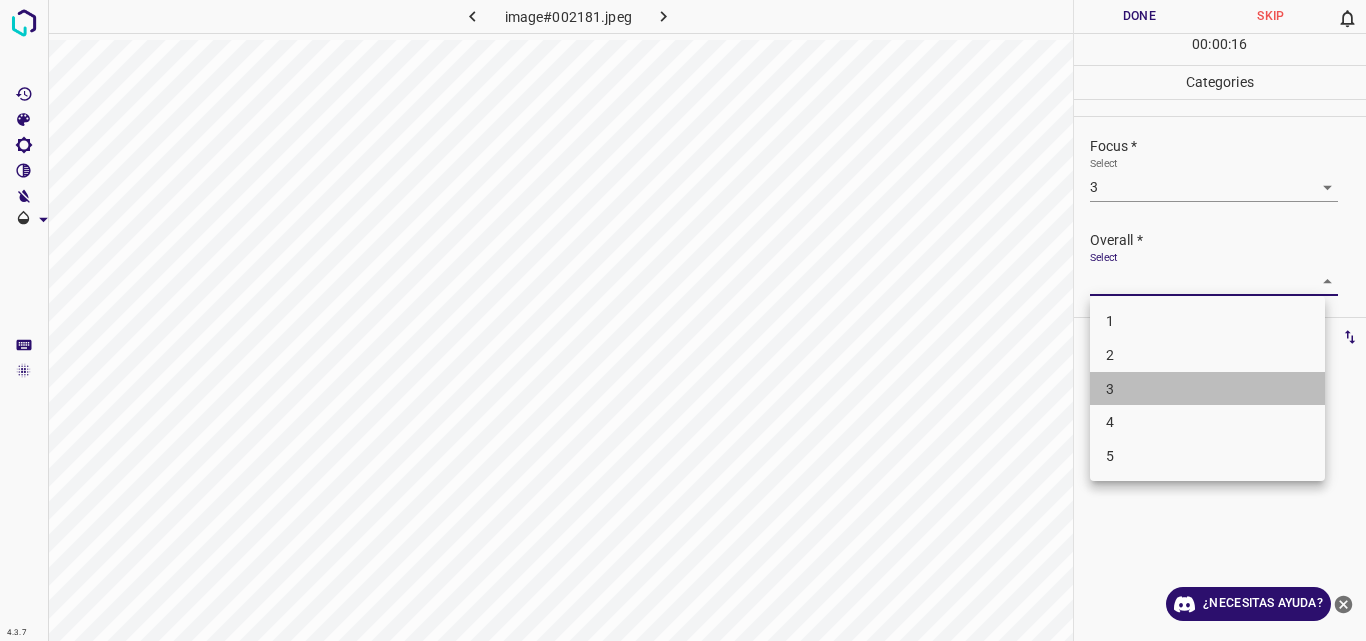 click on "3" at bounding box center [1207, 389] 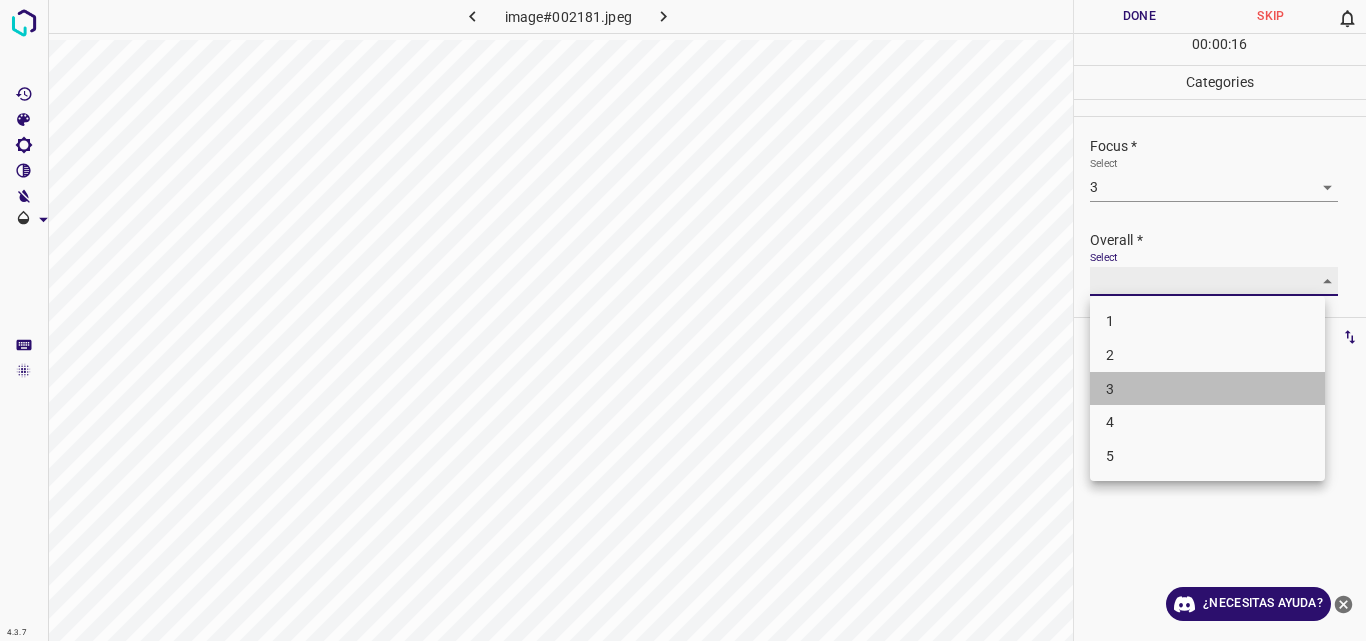 type on "3" 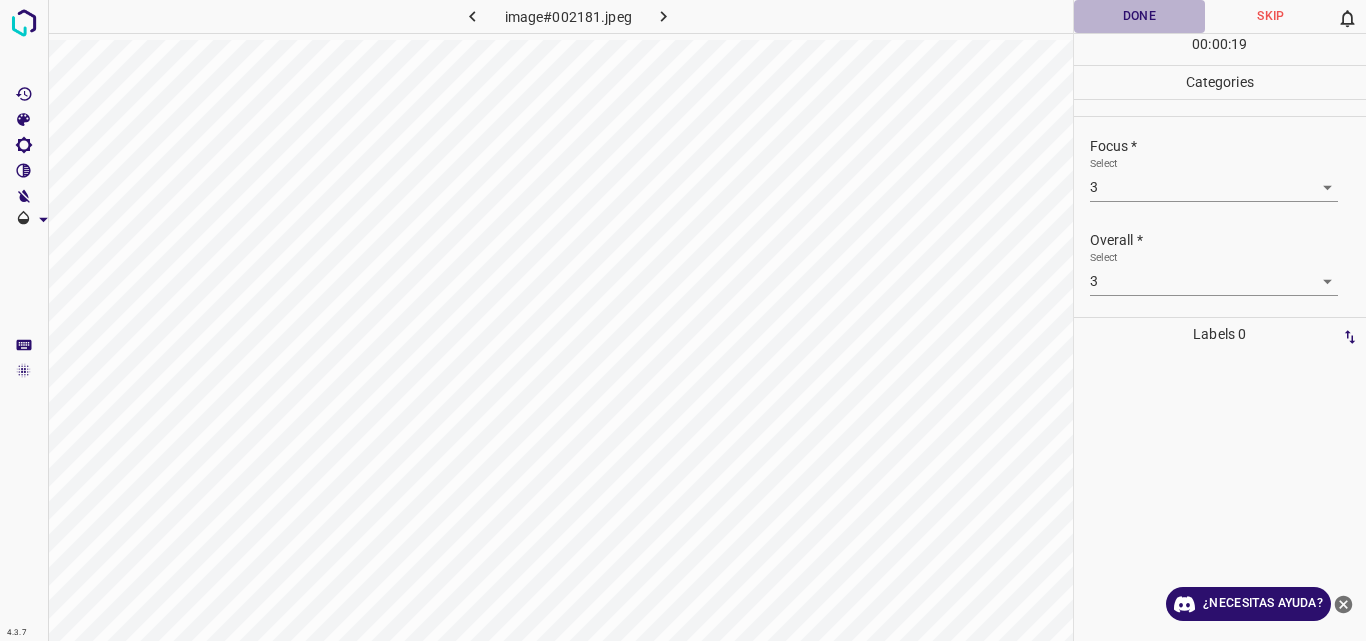 click on "Done" at bounding box center [1140, 16] 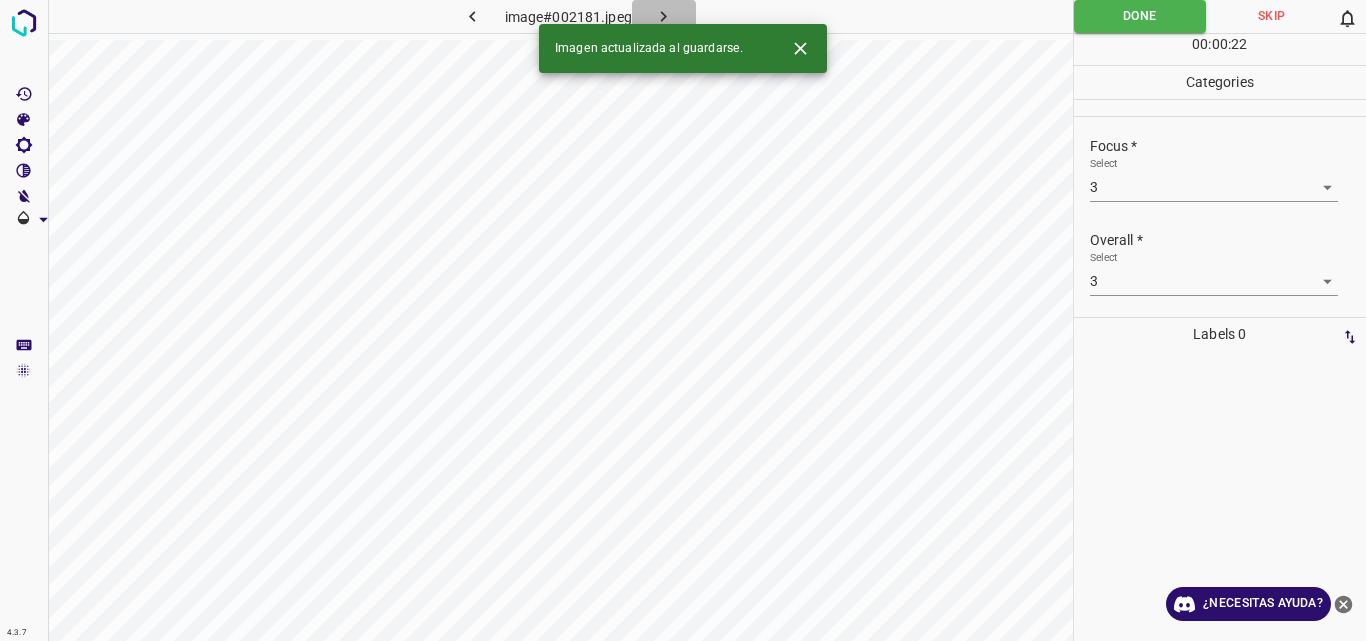 click 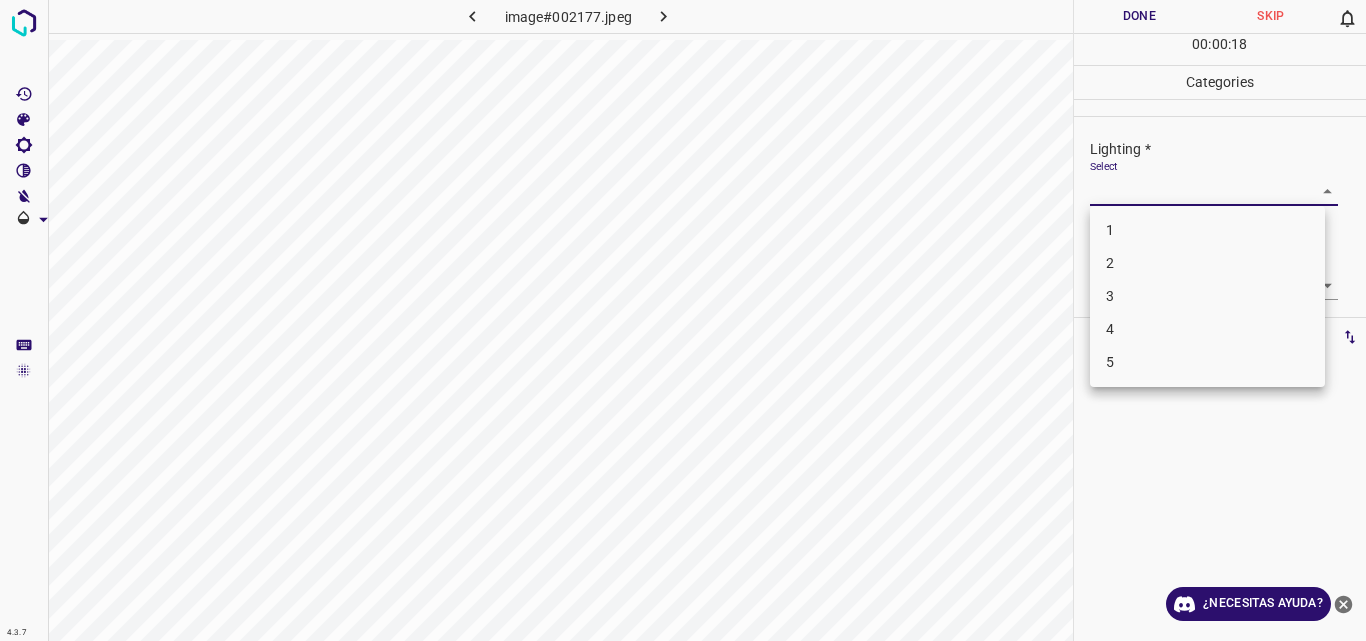 click on "4.3.7 image#002177.jpeg Done Skip 0 00   : 00   : 18   Categories Lighting *  Select ​ Focus *  Select ​ Overall *  Select ​ Labels   0 Categories 1 Lighting 2 Focus 3 Overall Tools Space Change between modes (Draw & Edit) I Auto labeling R Restore zoom M Zoom in N Zoom out Delete Delete selecte label Filters Z Restore filters X Saturation filter C Brightness filter V Contrast filter B Gray scale filter General O Download ¿Necesitas ayuda? Original text Rate this translation Your feedback will be used to help improve Google Translate - Texto - Esconder - Borrar 1 2 3 4 5" at bounding box center [683, 320] 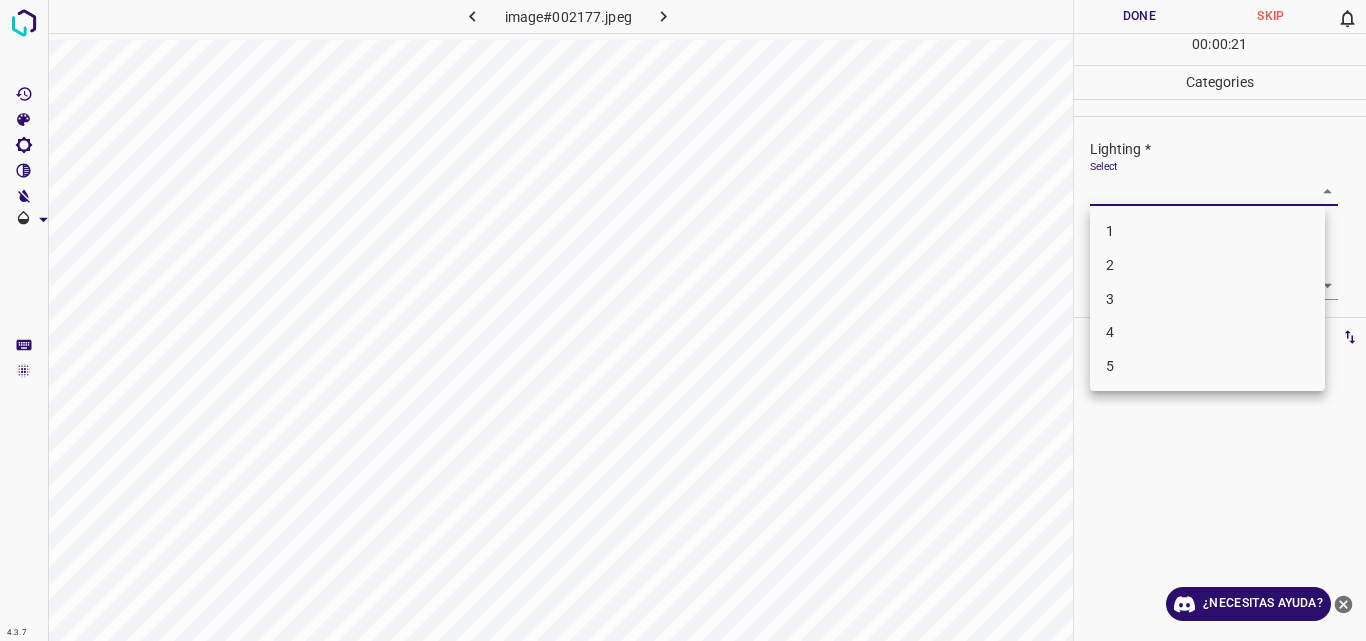 click on "3" at bounding box center (1207, 299) 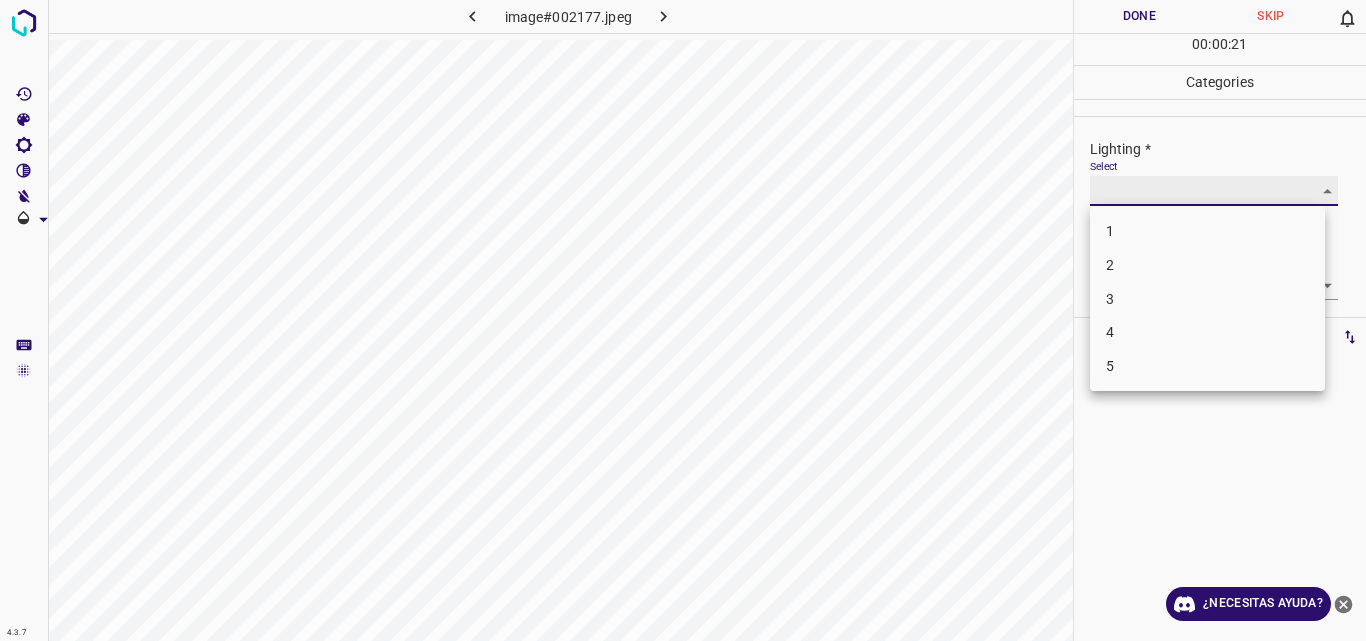 type on "3" 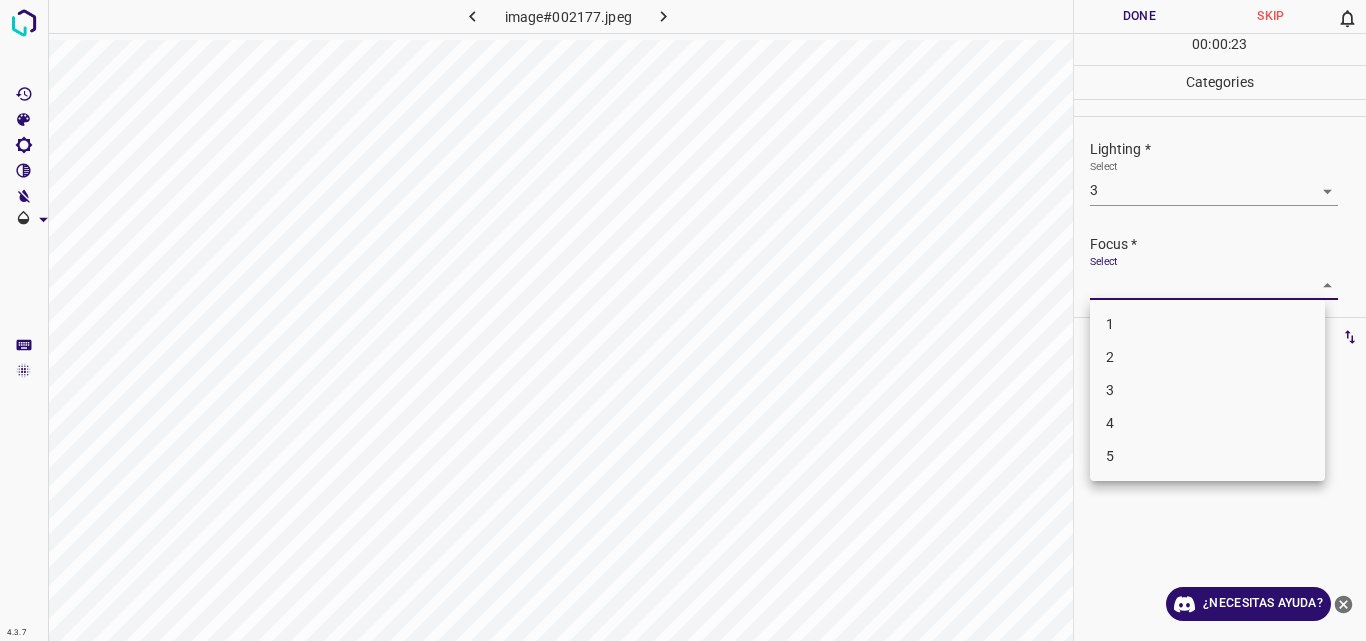 click on "4.3.7 image#002177.jpeg Done Skip 0 00   : 00   : 23   Categories Lighting *  Select 3 3 Focus *  Select ​ Overall *  Select ​ Labels   0 Categories 1 Lighting 2 Focus 3 Overall Tools Space Change between modes (Draw & Edit) I Auto labeling R Restore zoom M Zoom in N Zoom out Delete Delete selecte label Filters Z Restore filters X Saturation filter C Brightness filter V Contrast filter B Gray scale filter General O Download ¿Necesitas ayuda? Original text Rate this translation Your feedback will be used to help improve Google Translate - Texto - Esconder - Borrar 1 2 3 4 5" at bounding box center (683, 320) 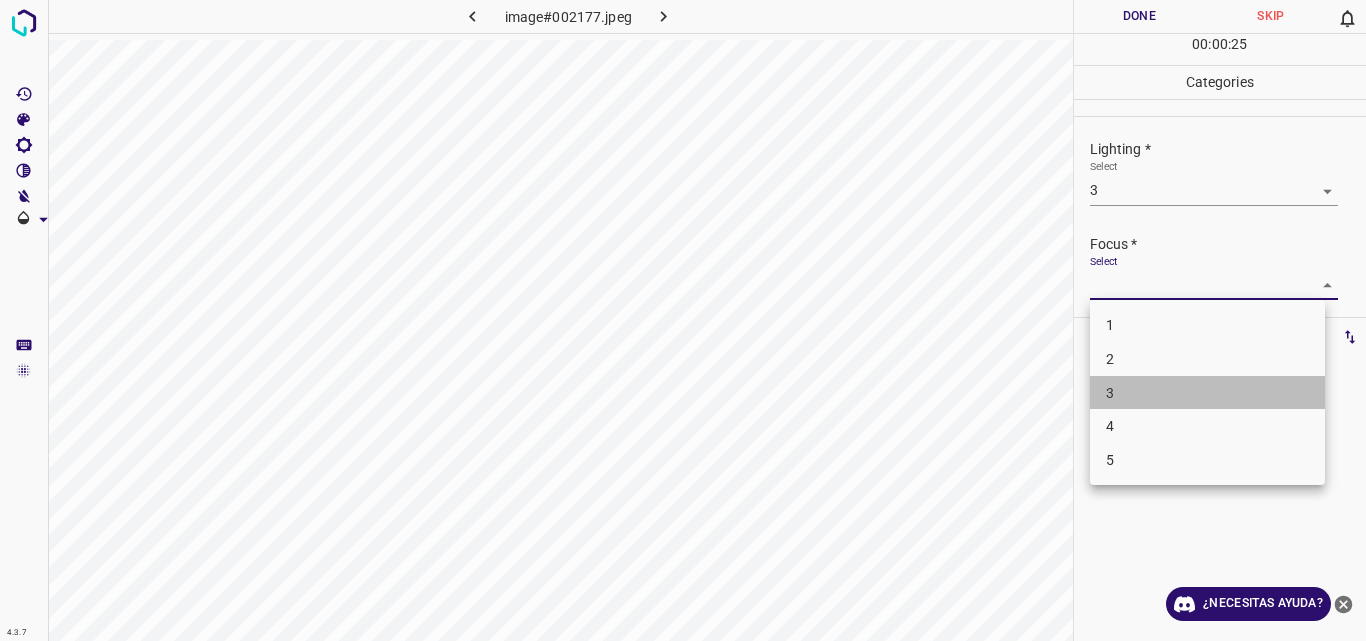 click on "3" at bounding box center [1207, 393] 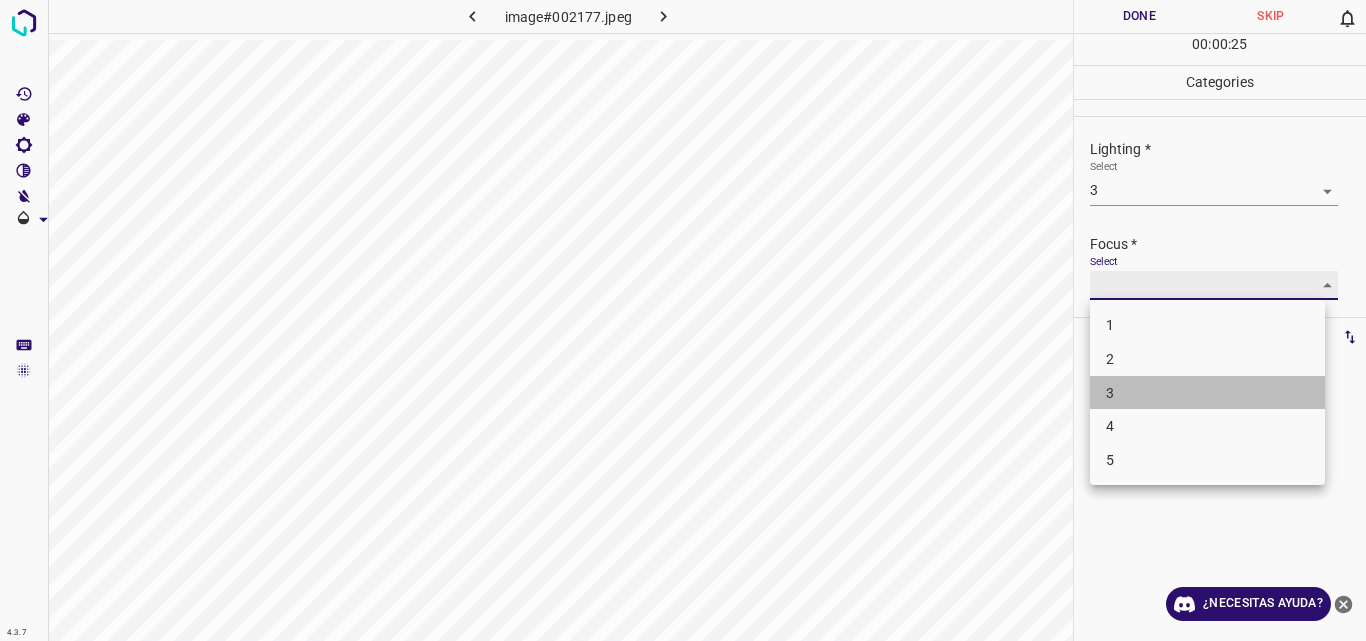 type on "3" 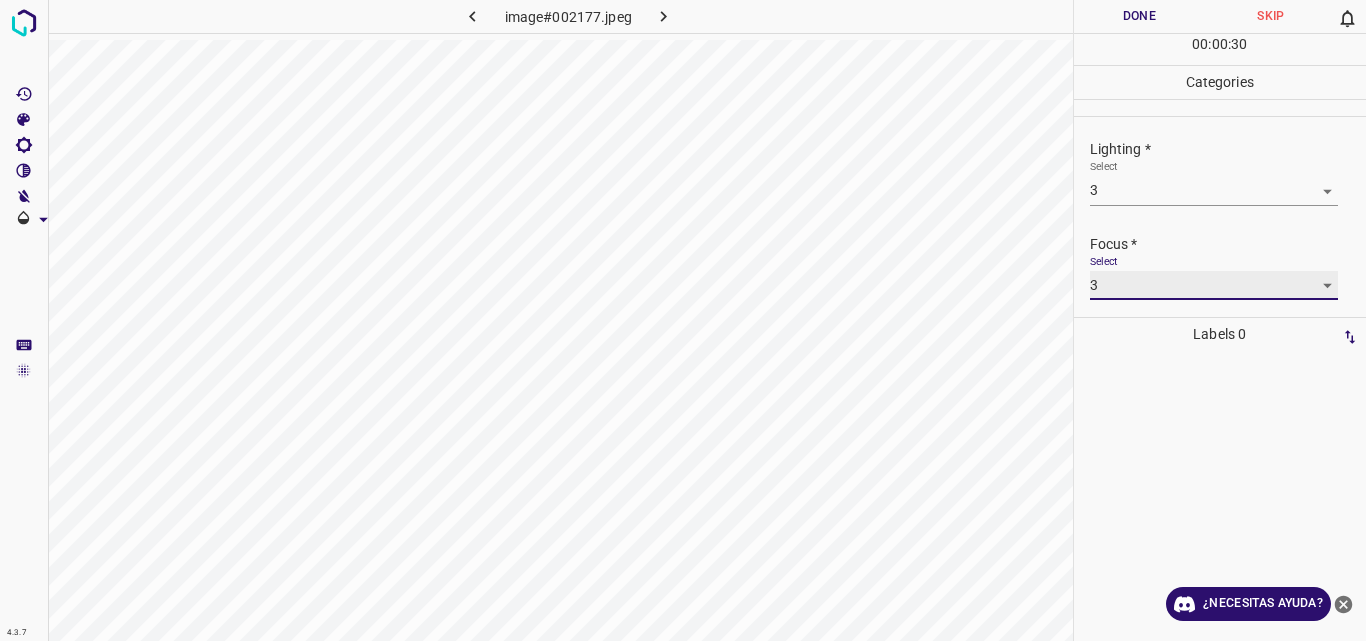 scroll, scrollTop: 98, scrollLeft: 0, axis: vertical 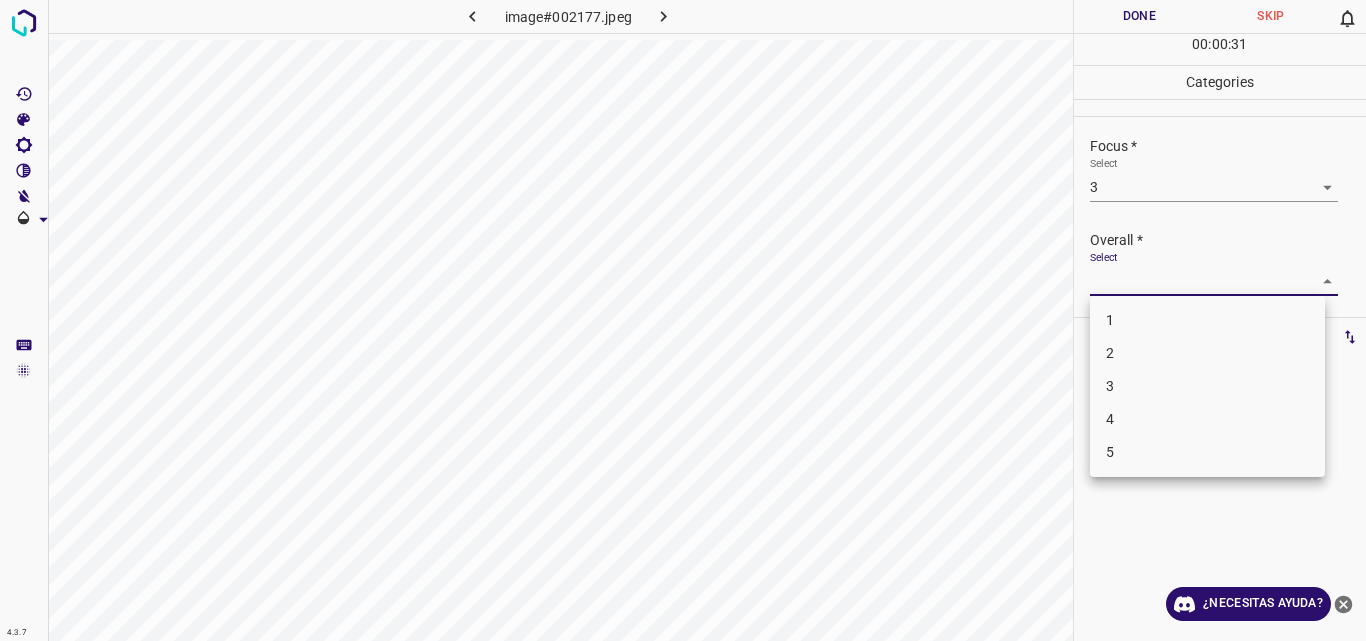 click on "4.3.7 image#002177.jpeg Done Skip 0 00   : 00   : 31   Categories Lighting *  Select 3 3 Focus *  Select 3 3 Overall *  Select ​ Labels   0 Categories 1 Lighting 2 Focus 3 Overall Tools Space Change between modes (Draw & Edit) I Auto labeling R Restore zoom M Zoom in N Zoom out Delete Delete selecte label Filters Z Restore filters X Saturation filter C Brightness filter V Contrast filter B Gray scale filter General O Download ¿Necesitas ayuda? Original text Rate this translation Your feedback will be used to help improve Google Translate - Texto - Esconder - Borrar 1 2 3 4 5" at bounding box center [683, 320] 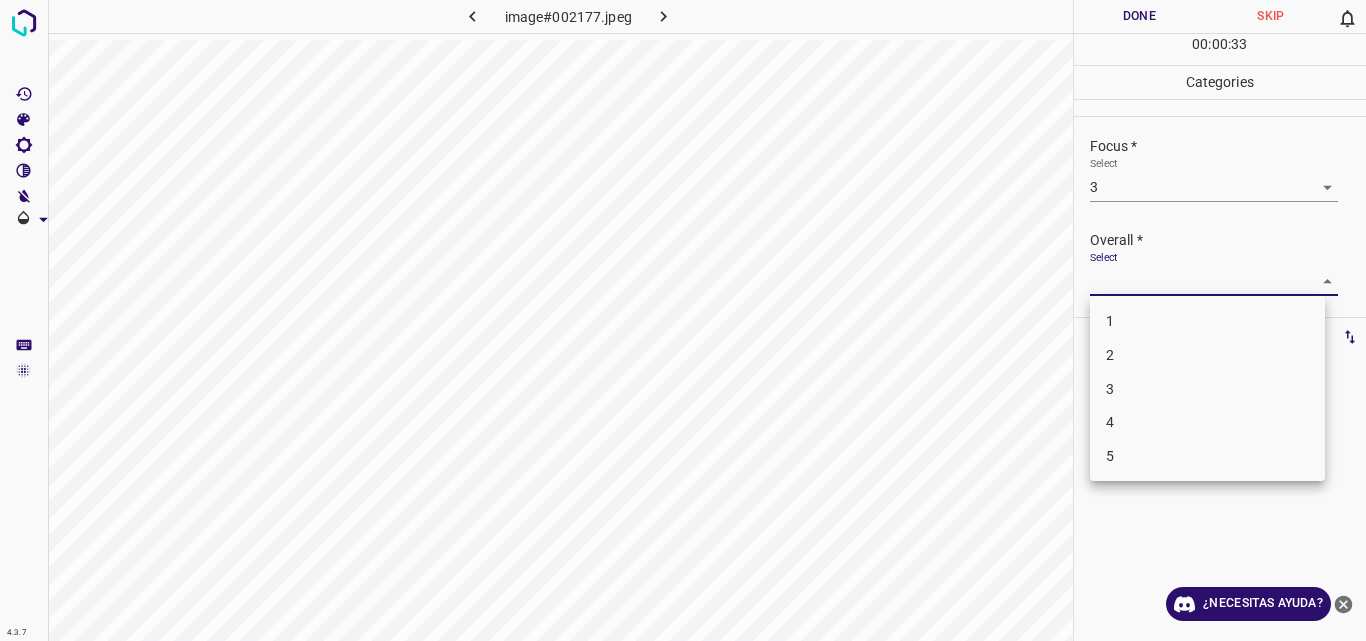 click on "3" at bounding box center (1207, 389) 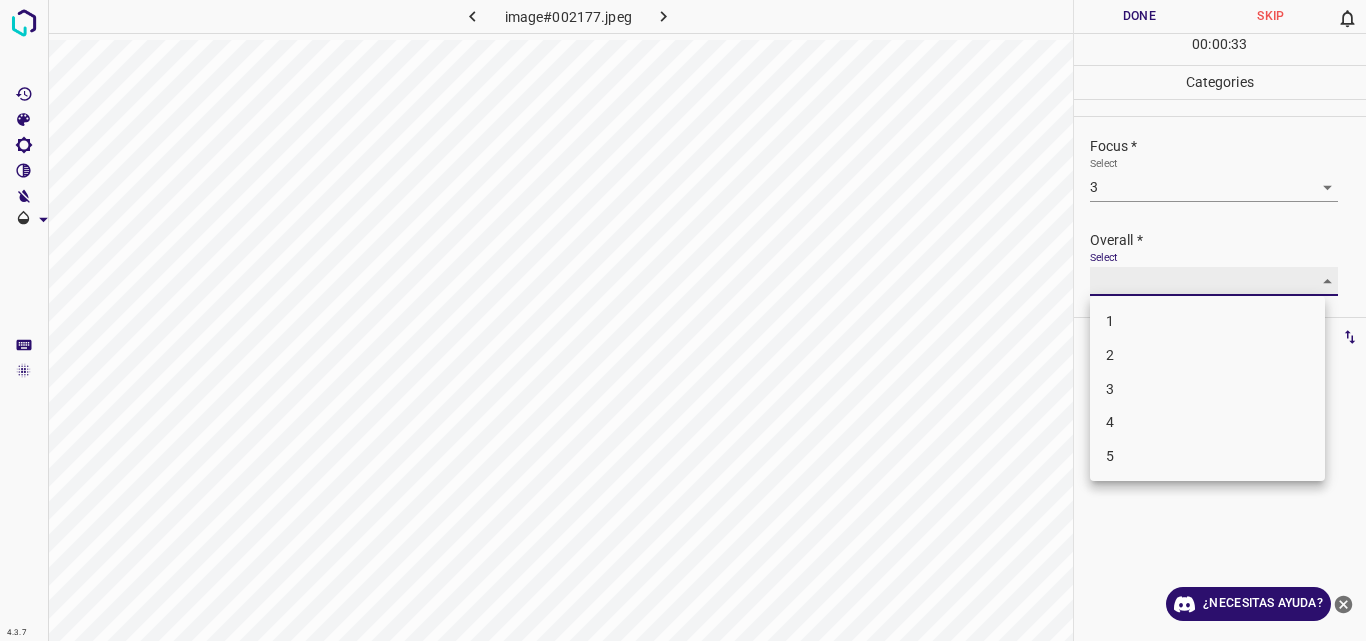 type on "3" 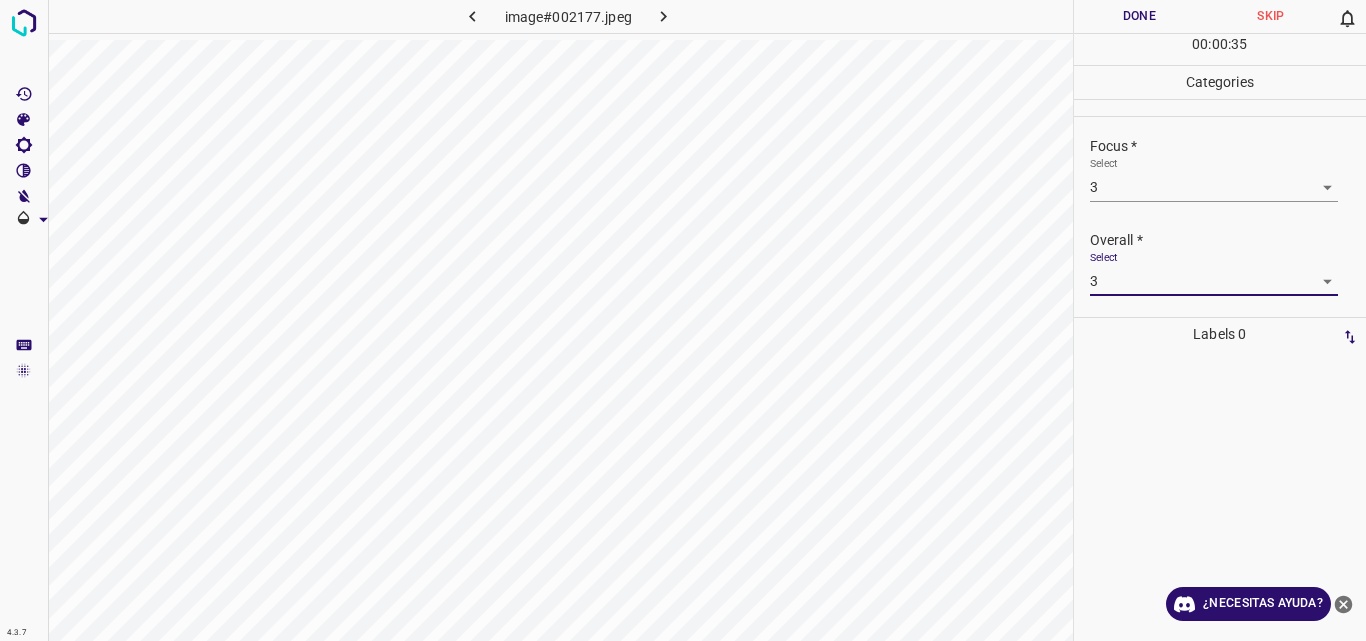 click on "Done" at bounding box center (1140, 16) 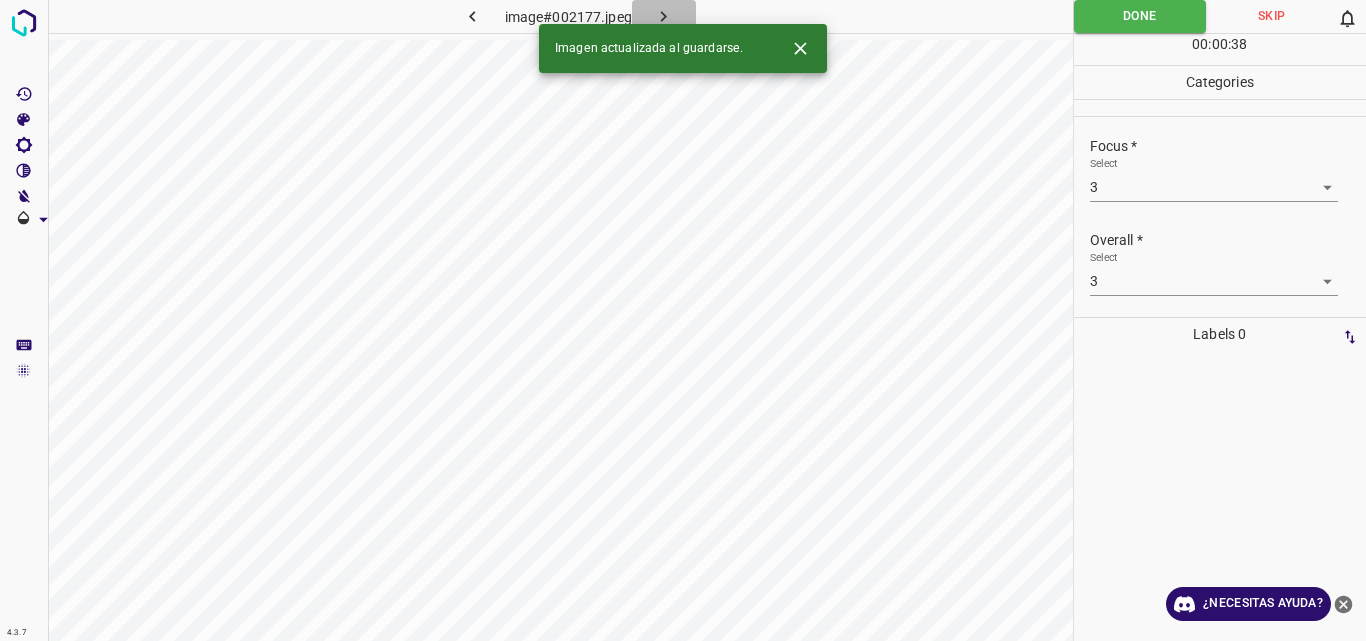 click 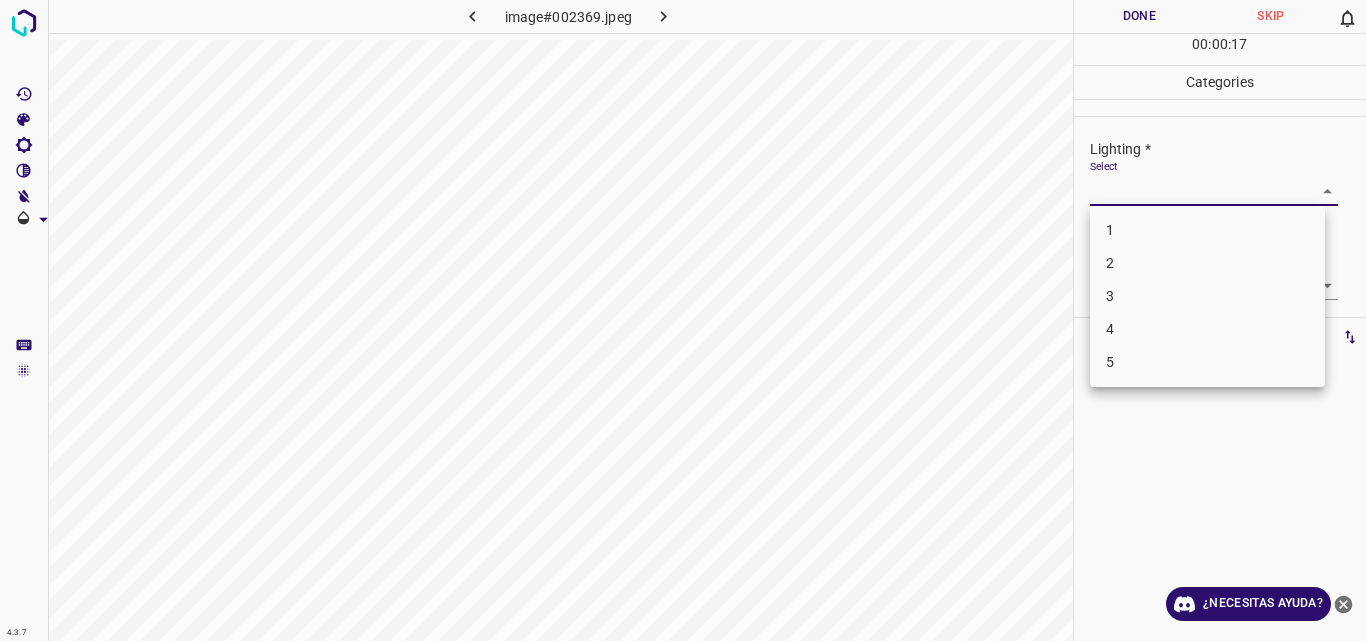 click on "4.3.7 image#002369.jpeg Done Skip 0 00   : 00   : 17   Categories Lighting *  Select ​ Focus *  Select ​ Overall *  Select ​ Labels   0 Categories 1 Lighting 2 Focus 3 Overall Tools Space Change between modes (Draw & Edit) I Auto labeling R Restore zoom M Zoom in N Zoom out Delete Delete selecte label Filters Z Restore filters X Saturation filter C Brightness filter V Contrast filter B Gray scale filter General O Download ¿Necesitas ayuda? Original text Rate this translation Your feedback will be used to help improve Google Translate - Texto - Esconder - Borrar 1 2 3 4 5" at bounding box center [683, 320] 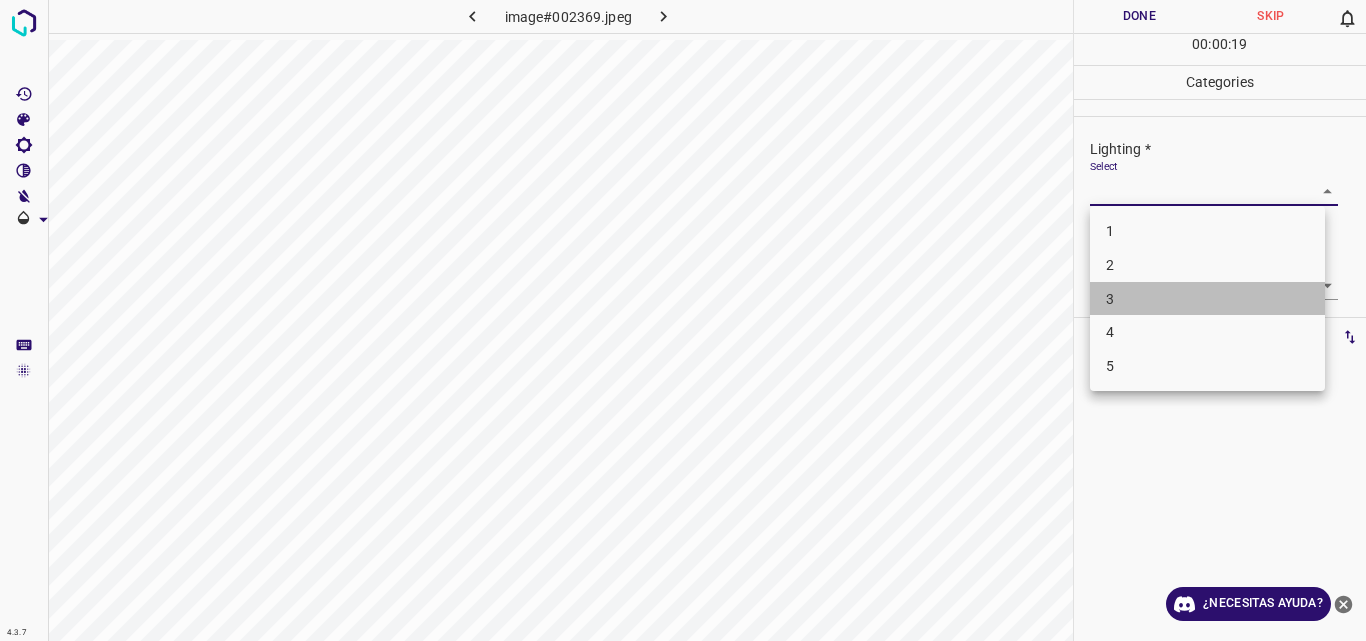click on "3" at bounding box center (1207, 299) 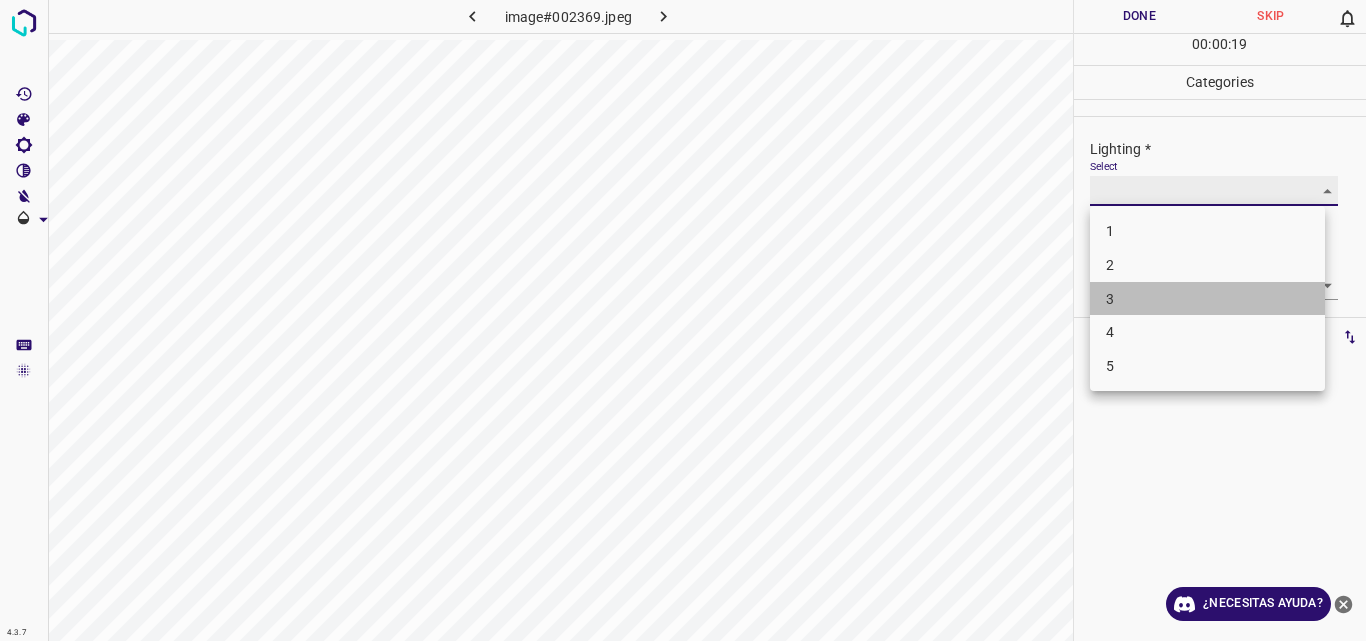 type on "3" 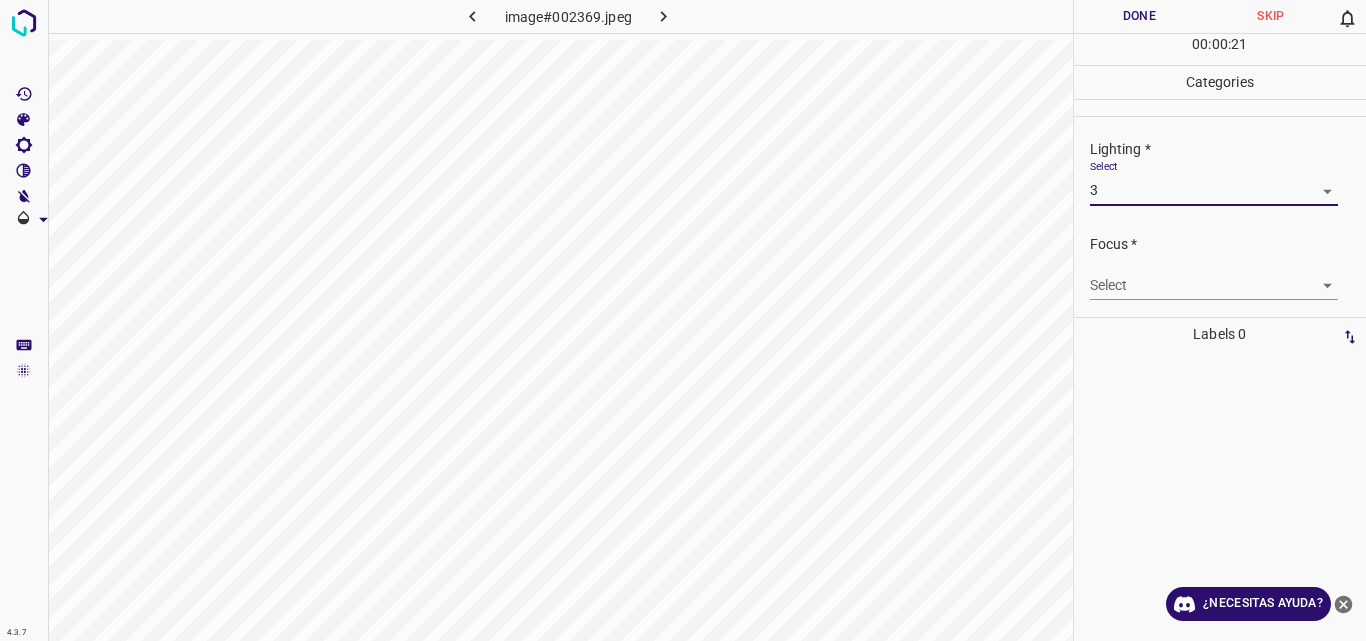 click on "4.3.7 image#002369.jpeg Done Skip 0 00   : 00   : 21   Categories Lighting *  Select 3 3 Focus *  Select ​ Overall *  Select ​ Labels   0 Categories 1 Lighting 2 Focus 3 Overall Tools Space Change between modes (Draw & Edit) I Auto labeling R Restore zoom M Zoom in N Zoom out Delete Delete selecte label Filters Z Restore filters X Saturation filter C Brightness filter V Contrast filter B Gray scale filter General O Download ¿Necesitas ayuda? Original text Rate this translation Your feedback will be used to help improve Google Translate - Texto - Esconder - Borrar" at bounding box center [683, 320] 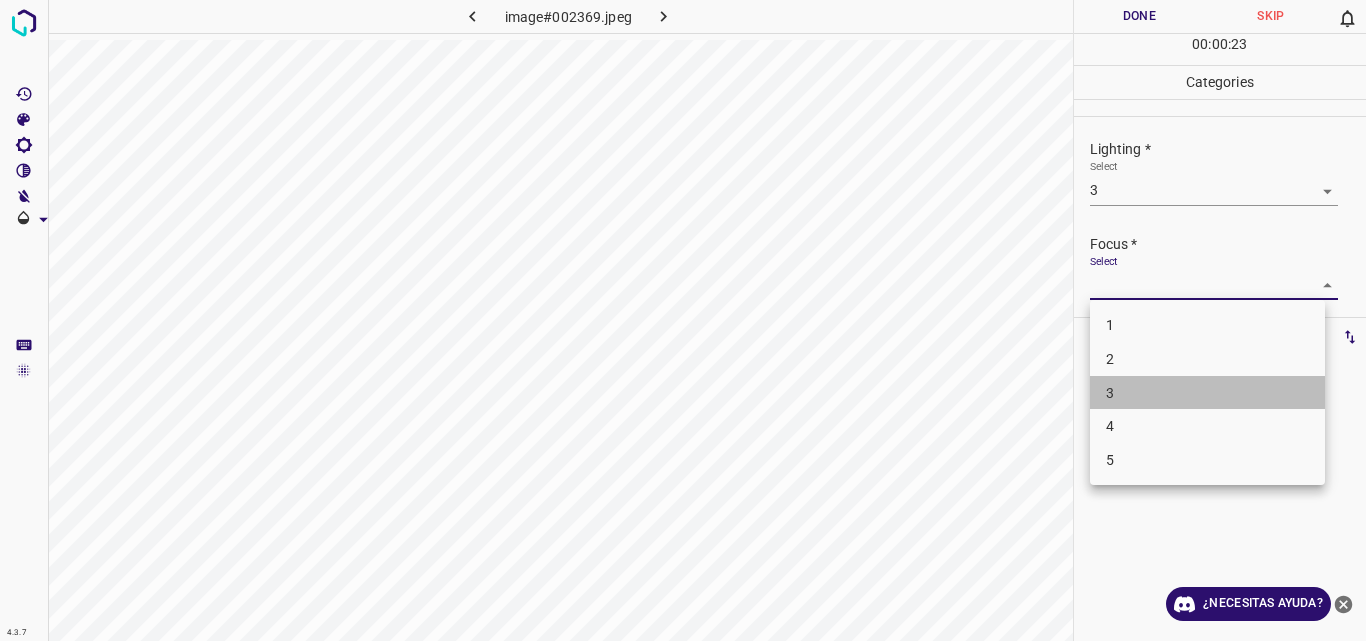 click on "3" at bounding box center (1207, 393) 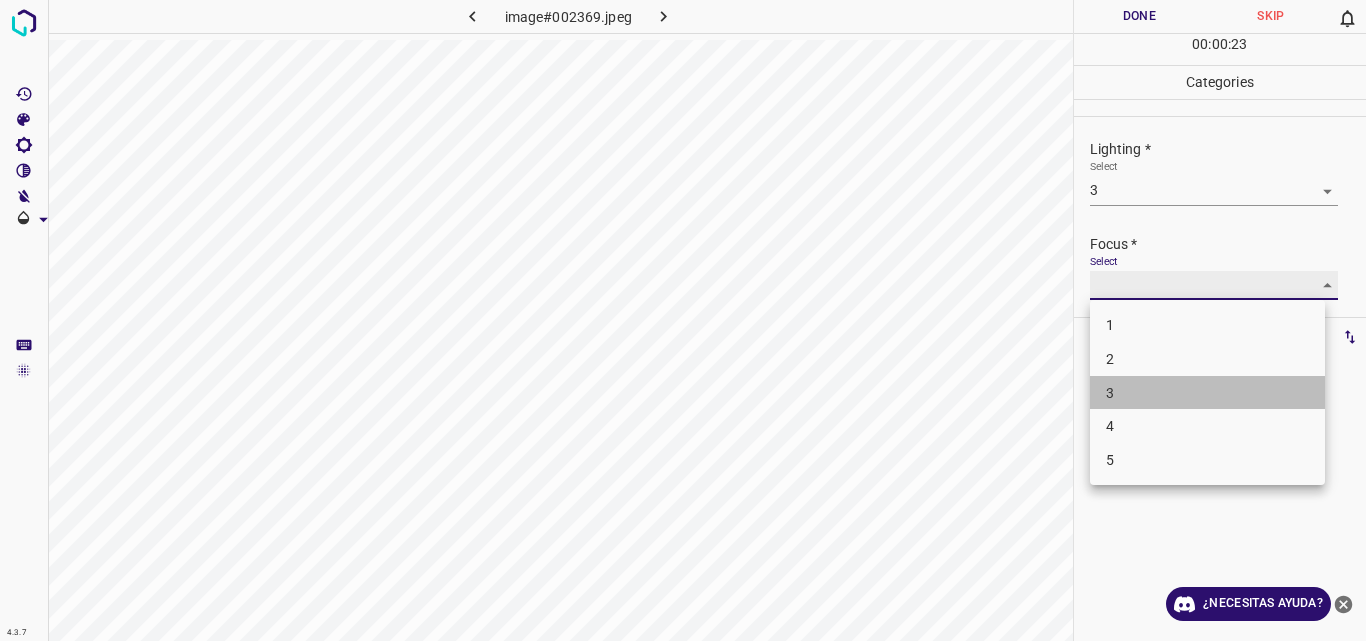 type on "3" 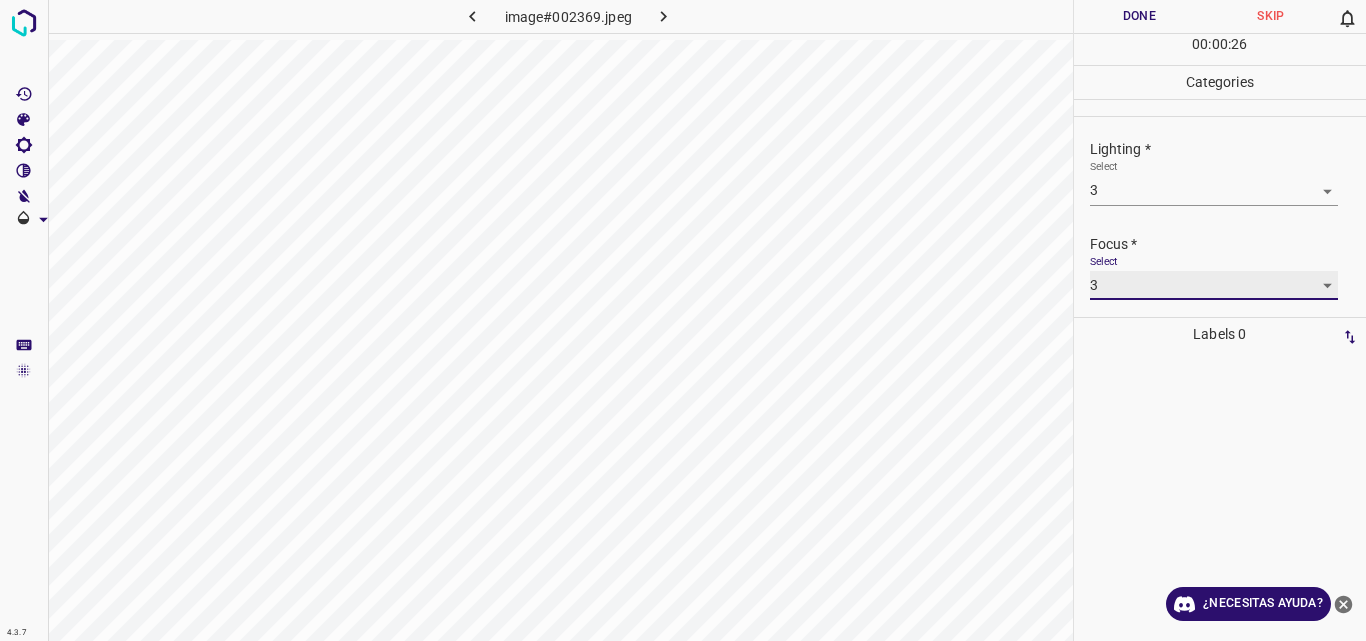 scroll, scrollTop: 98, scrollLeft: 0, axis: vertical 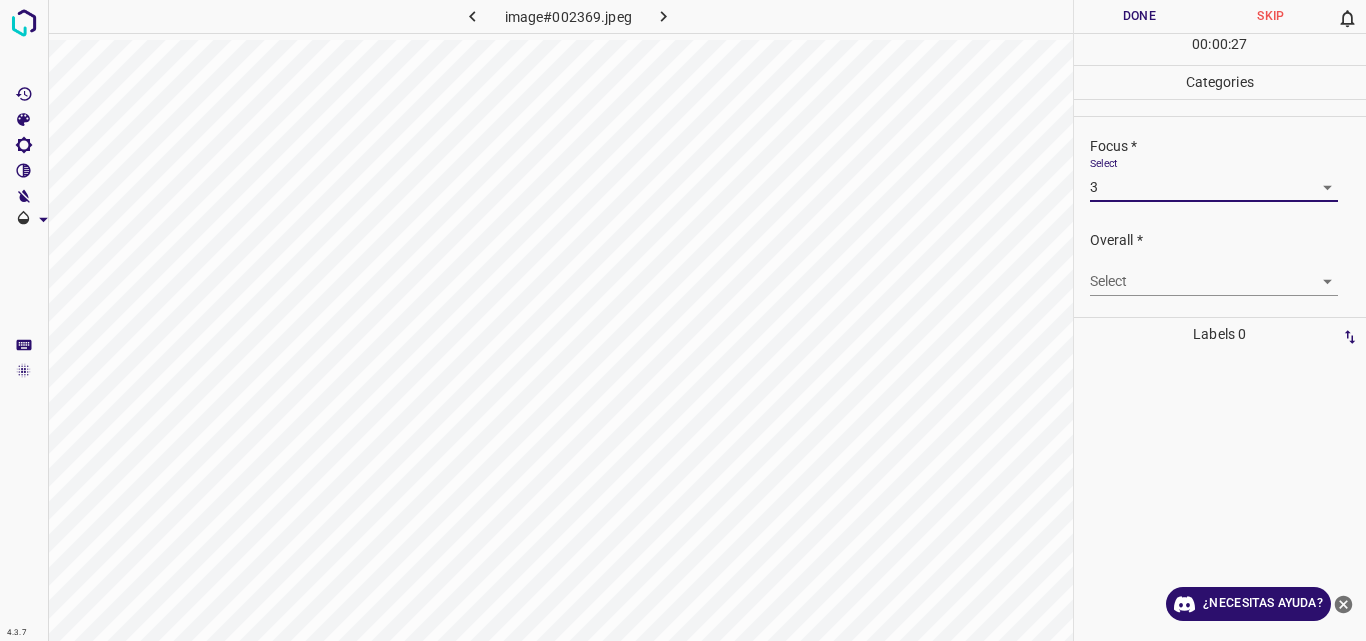 click on "4.3.7 image#002369.jpeg Done Skip 0 00   : 00   : 27   Categories Lighting *  Select 3 3 Focus *  Select 3 3 Overall *  Select ​ Labels   0 Categories 1 Lighting 2 Focus 3 Overall Tools Space Change between modes (Draw & Edit) I Auto labeling R Restore zoom M Zoom in N Zoom out Delete Delete selecte label Filters Z Restore filters X Saturation filter C Brightness filter V Contrast filter B Gray scale filter General O Download ¿Necesitas ayuda? Original text Rate this translation Your feedback will be used to help improve Google Translate - Texto - Esconder - Borrar" at bounding box center (683, 320) 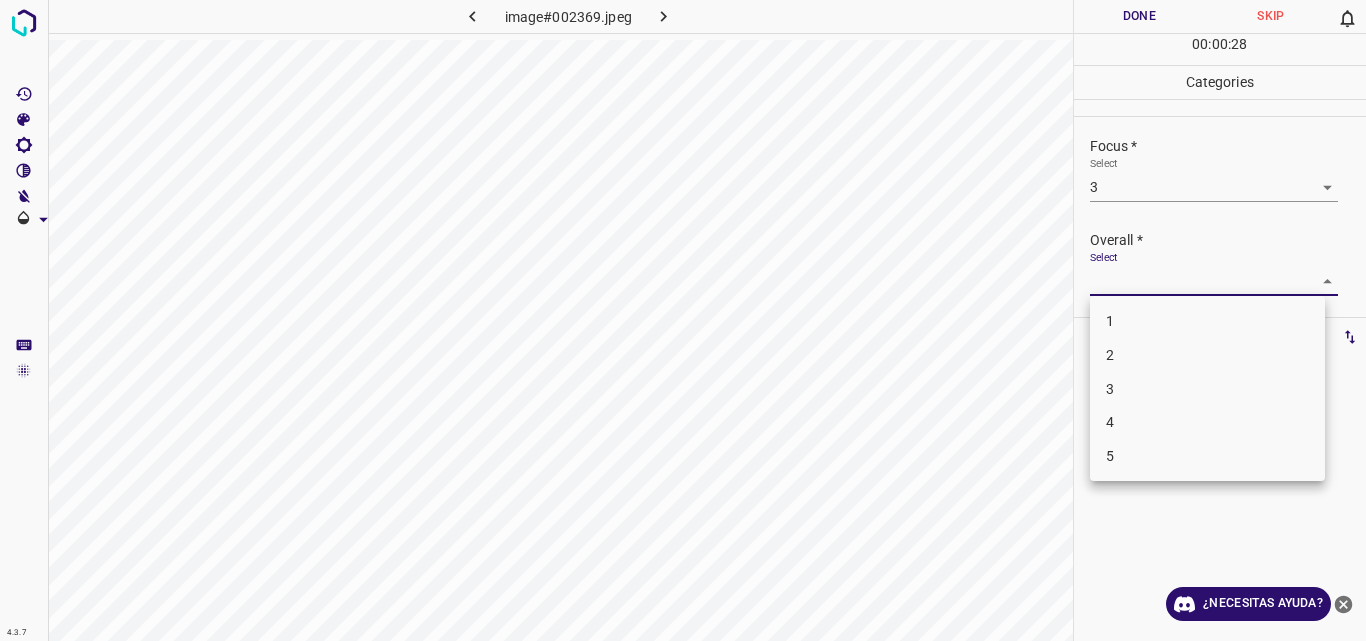 click on "3" at bounding box center (1207, 389) 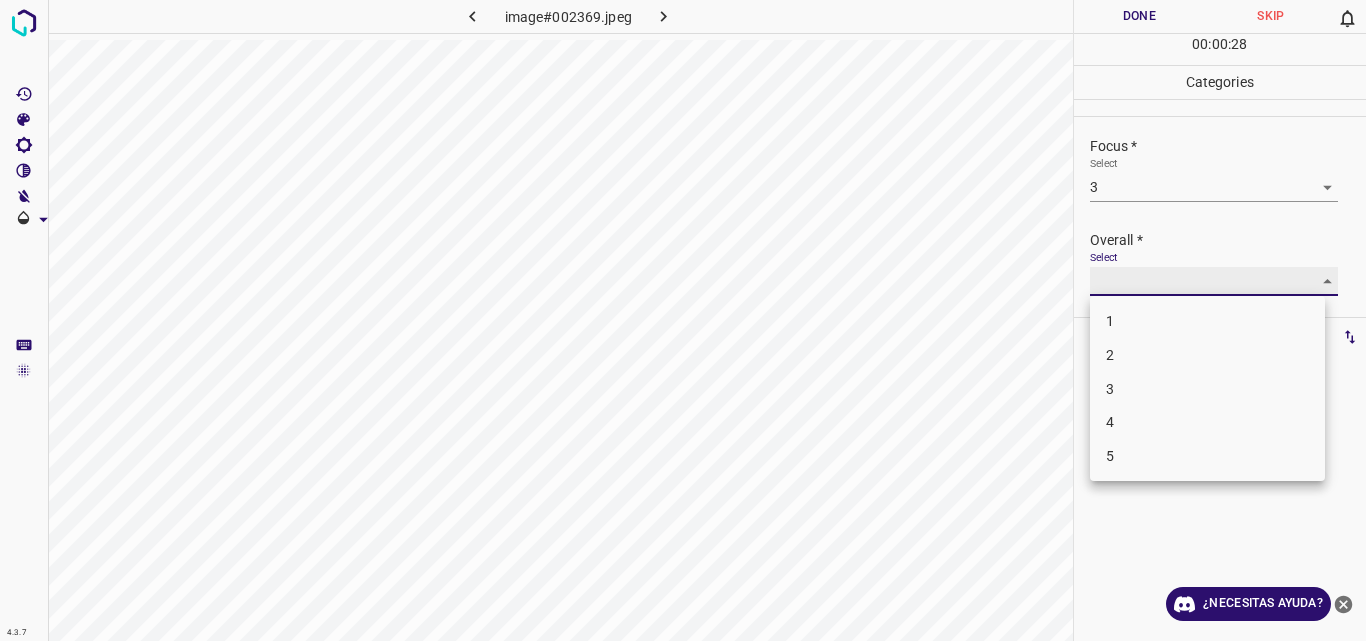 type on "3" 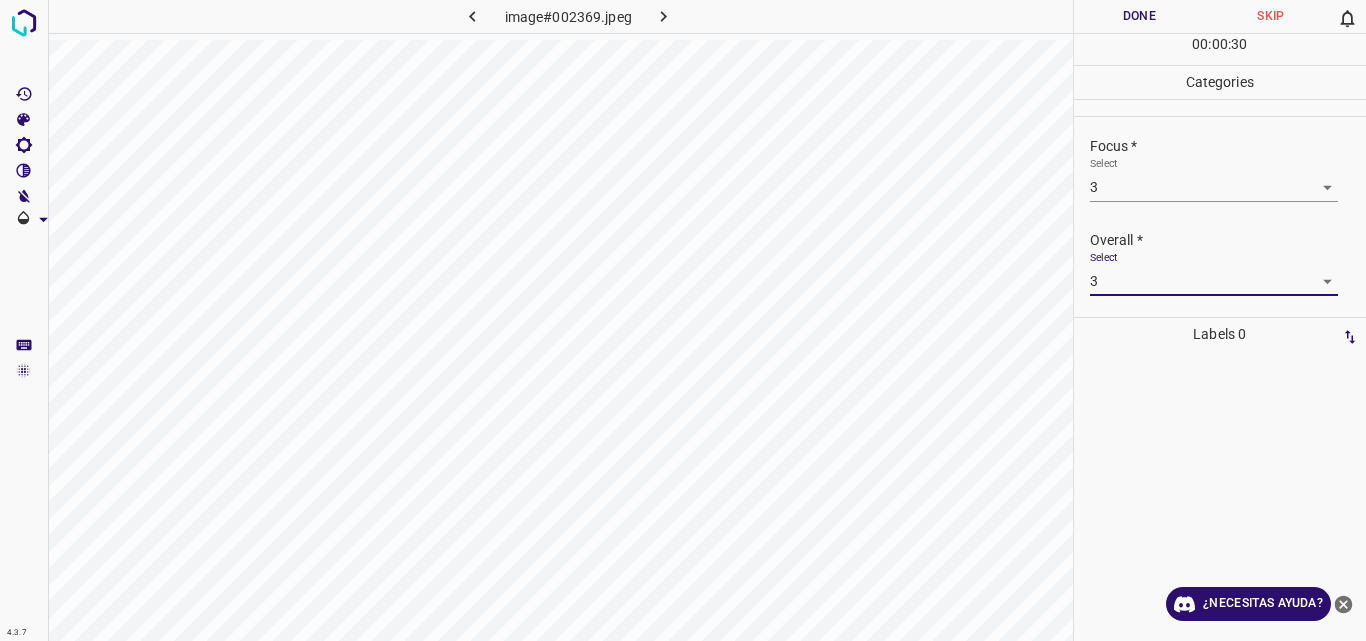 click on "Done" at bounding box center [1140, 16] 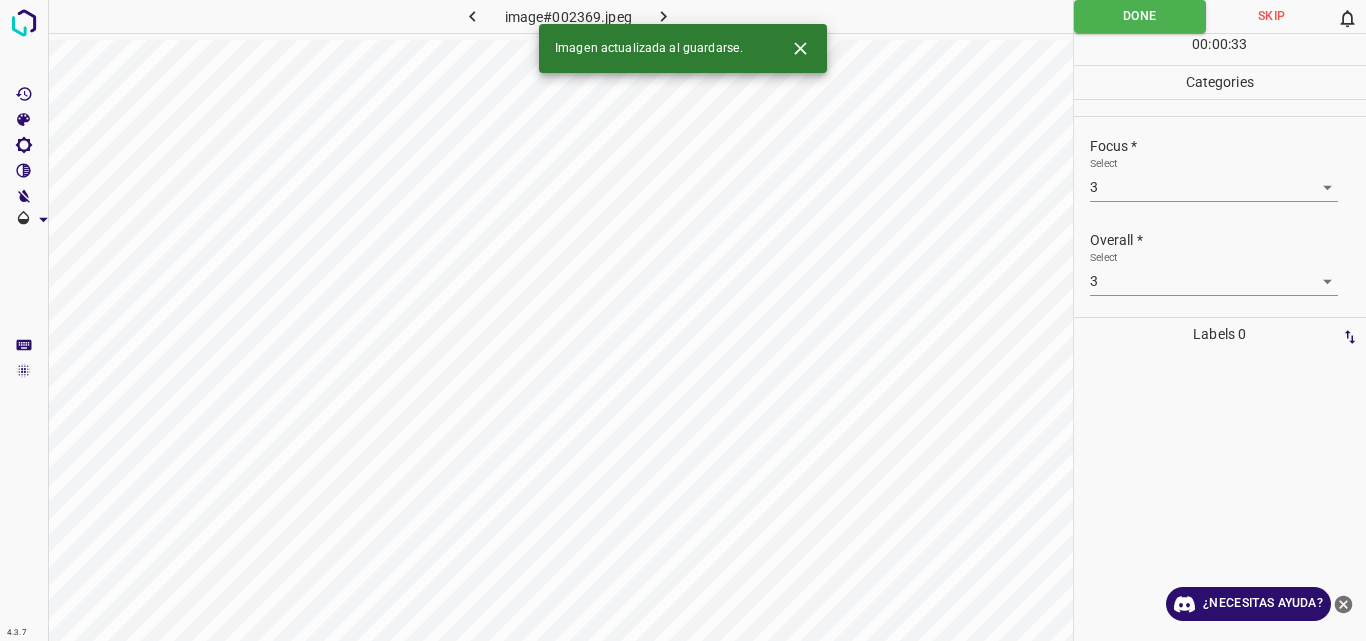 click 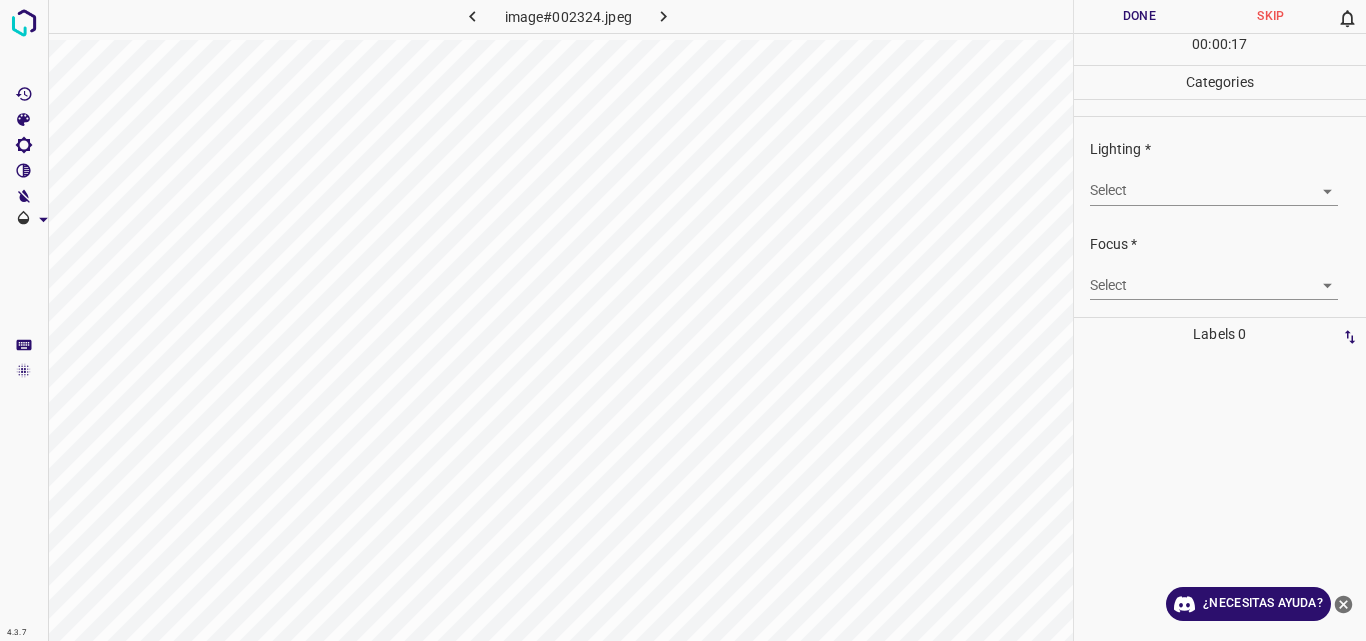 click on "4.3.7 image#002324.jpeg Done Skip 0 00   : 00   : 17   Categories Lighting *  Select ​ Focus *  Select ​ Overall *  Select ​ Labels   0 Categories 1 Lighting 2 Focus 3 Overall Tools Space Change between modes (Draw & Edit) I Auto labeling R Restore zoom M Zoom in N Zoom out Delete Delete selecte label Filters Z Restore filters X Saturation filter C Brightness filter V Contrast filter B Gray scale filter General O Download ¿Necesitas ayuda? Original text Rate this translation Your feedback will be used to help improve Google Translate - Texto - Esconder - Borrar" at bounding box center (683, 320) 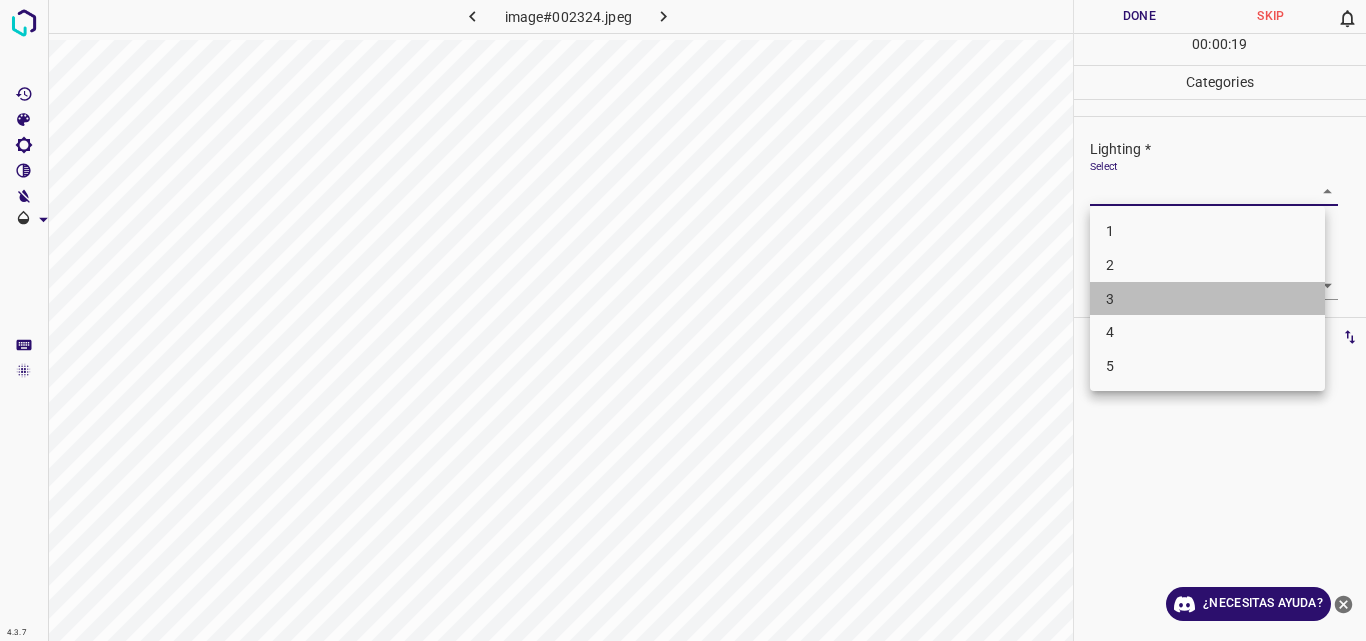 click on "3" at bounding box center [1207, 299] 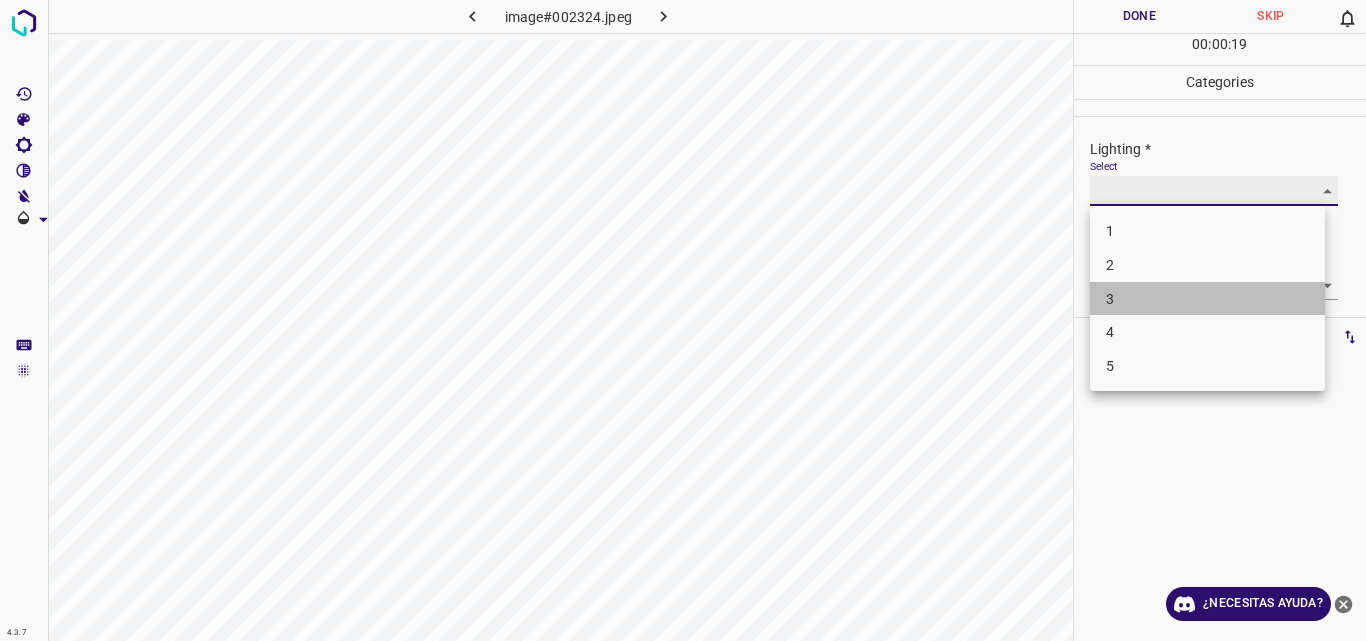 type on "3" 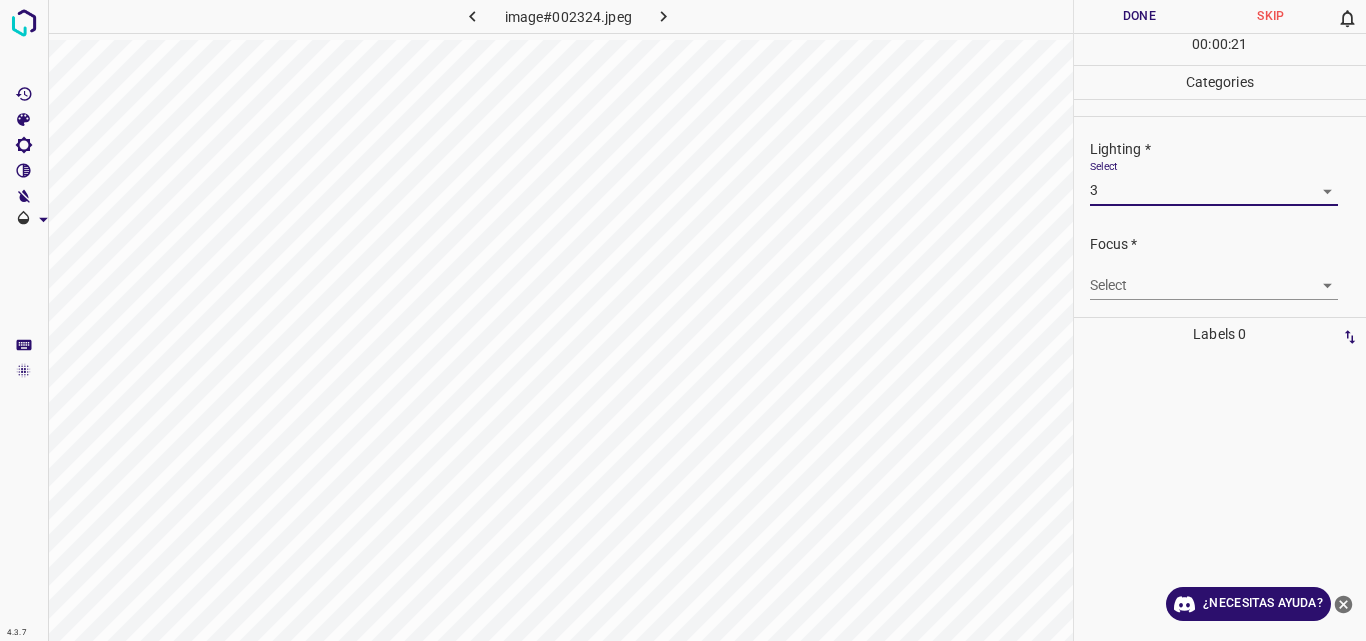 click on "Select ​" at bounding box center (1228, 277) 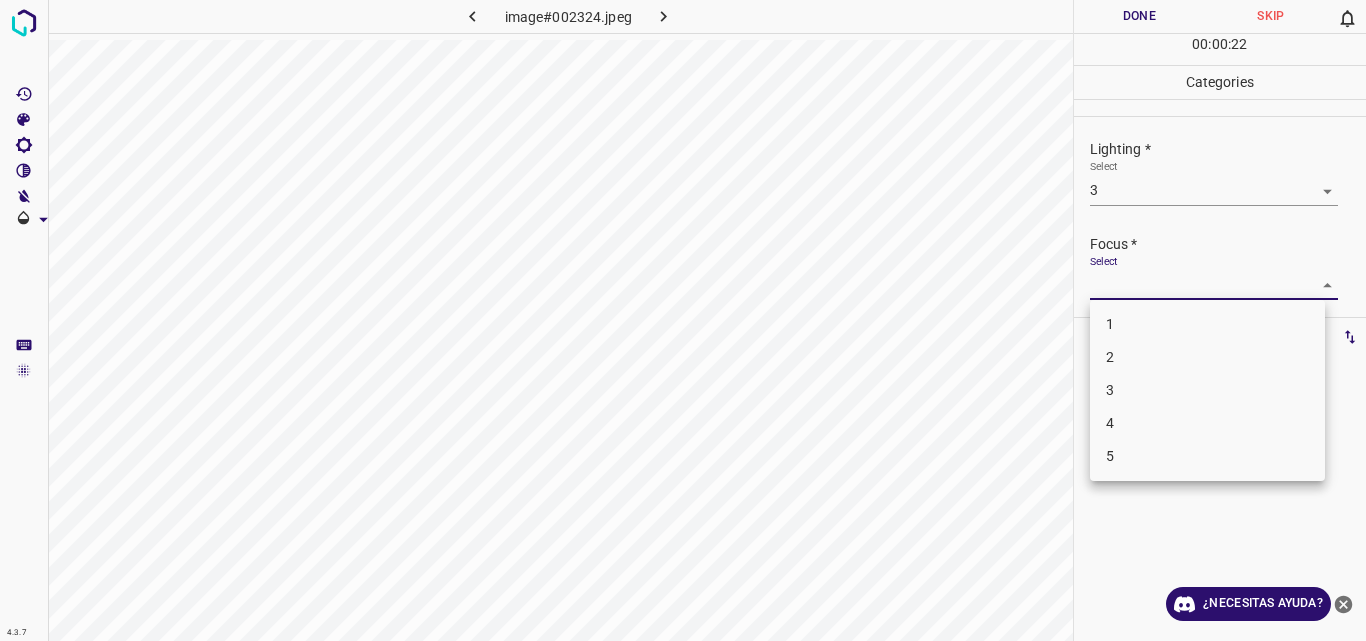 click on "4.3.7 image#002324.jpeg Done Skip 0 00   : 00   : 22   Categories Lighting *  Select 3 3 Focus *  Select ​ Overall *  Select ​ Labels   0 Categories 1 Lighting 2 Focus 3 Overall Tools Space Change between modes (Draw & Edit) I Auto labeling R Restore zoom M Zoom in N Zoom out Delete Delete selecte label Filters Z Restore filters X Saturation filter C Brightness filter V Contrast filter B Gray scale filter General O Download ¿Necesitas ayuda? Original text Rate this translation Your feedback will be used to help improve Google Translate - Texto - Esconder - Borrar 1 2 3 4 5" at bounding box center [683, 320] 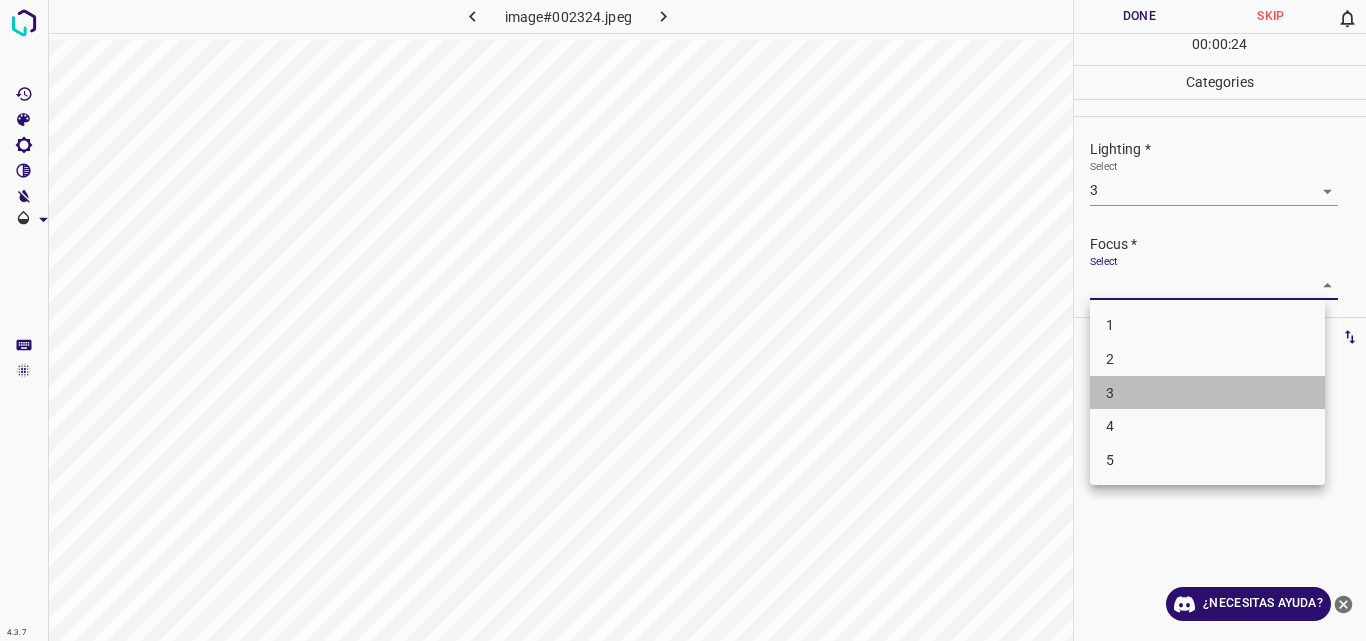 click on "3" at bounding box center [1207, 393] 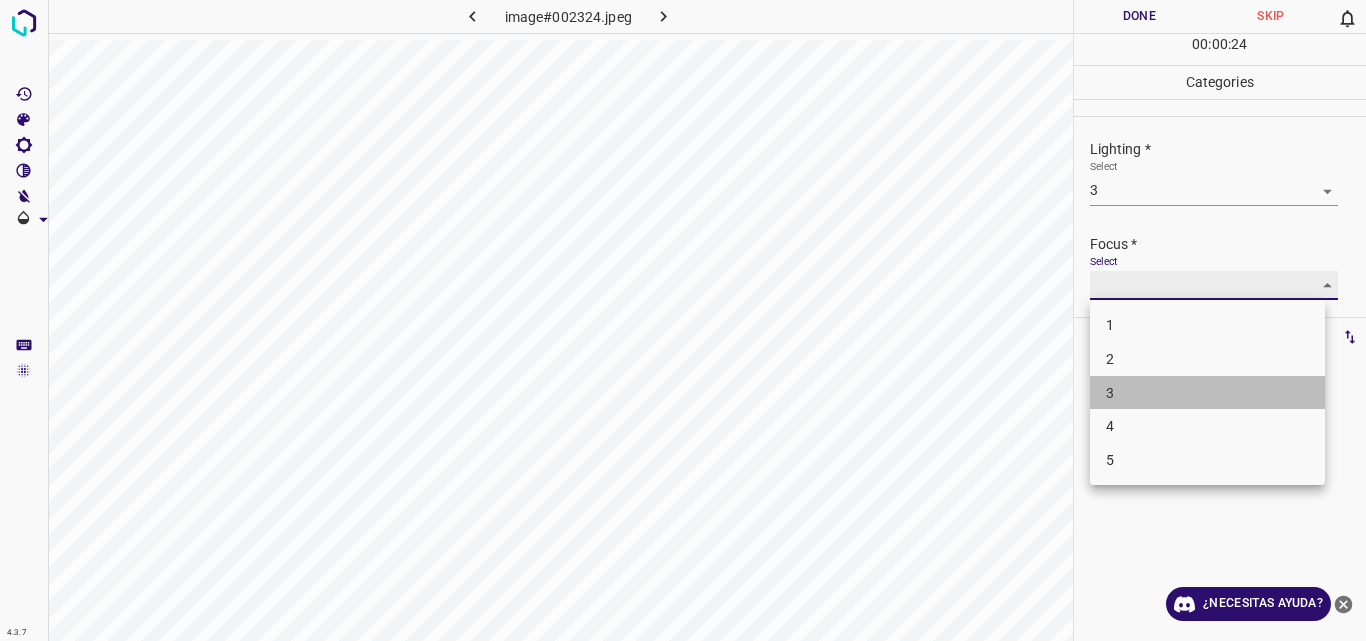 type on "3" 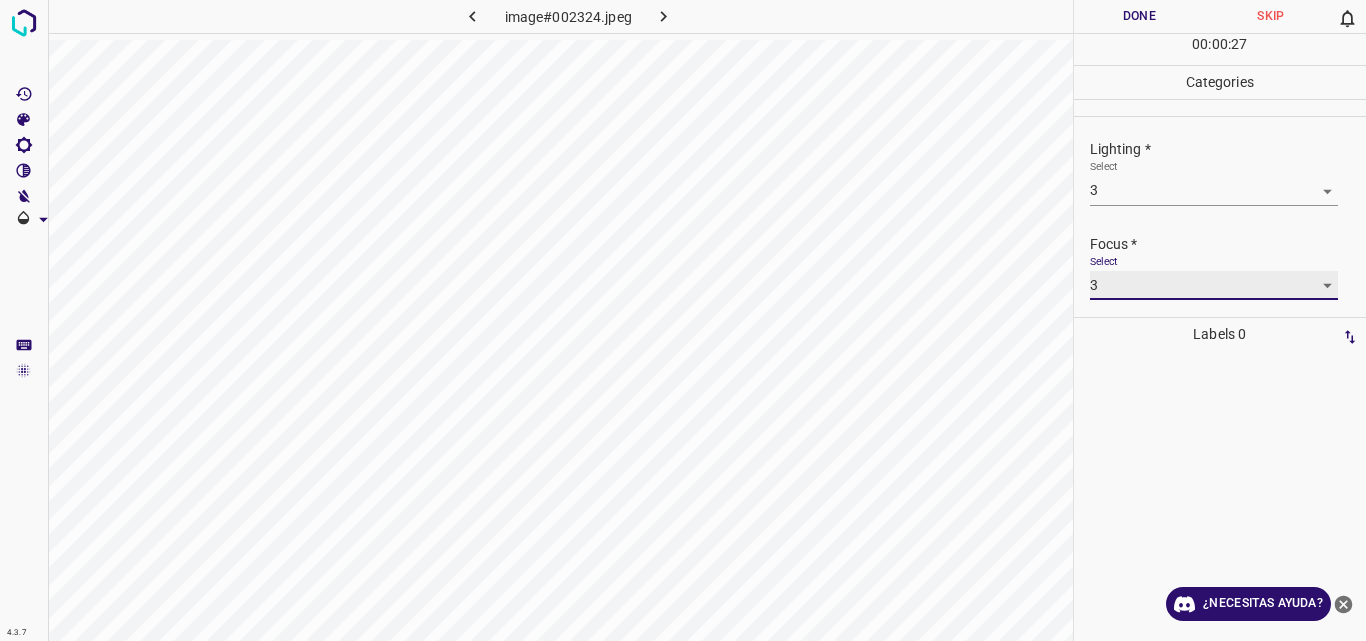 scroll, scrollTop: 98, scrollLeft: 0, axis: vertical 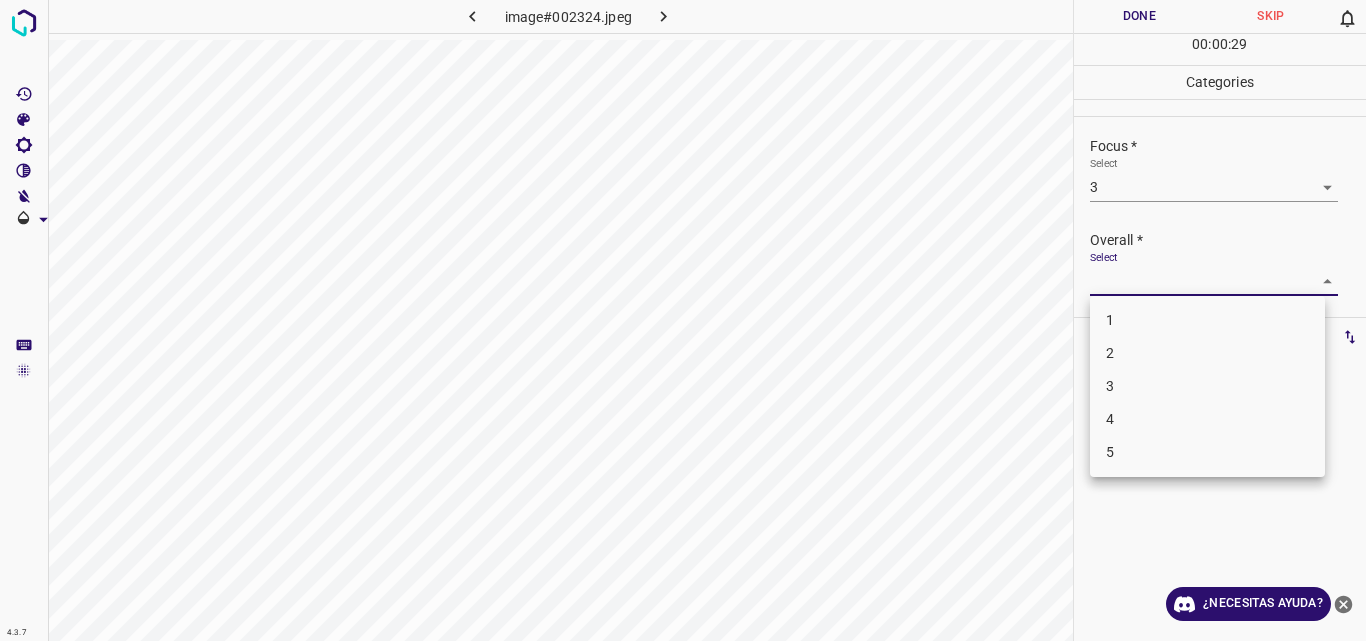 click on "4.3.7 image#002324.jpeg Done Skip 0 00   : 00   : 29   Categories Lighting *  Select 3 3 Focus *  Select 3 3 Overall *  Select ​ Labels   0 Categories 1 Lighting 2 Focus 3 Overall Tools Space Change between modes (Draw & Edit) I Auto labeling R Restore zoom M Zoom in N Zoom out Delete Delete selecte label Filters Z Restore filters X Saturation filter C Brightness filter V Contrast filter B Gray scale filter General O Download ¿Necesitas ayuda? Original text Rate this translation Your feedback will be used to help improve Google Translate - Texto - Esconder - Borrar 1 2 3 4 5" at bounding box center [683, 320] 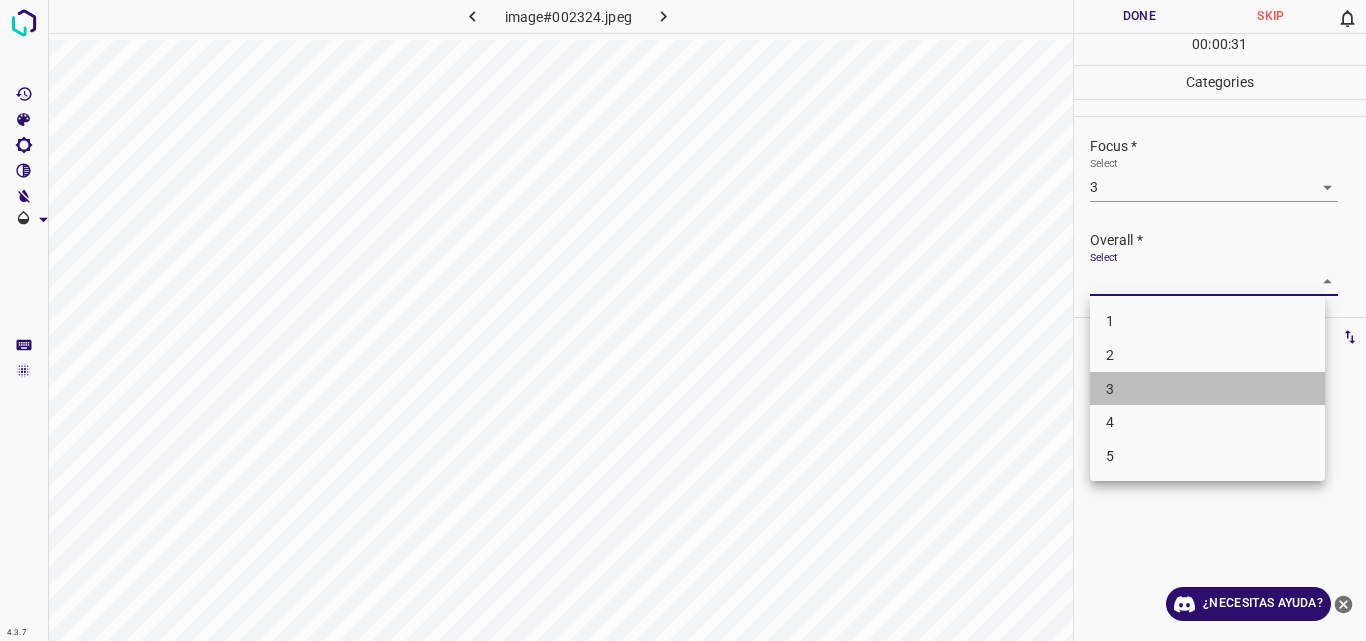 click on "3" at bounding box center [1207, 389] 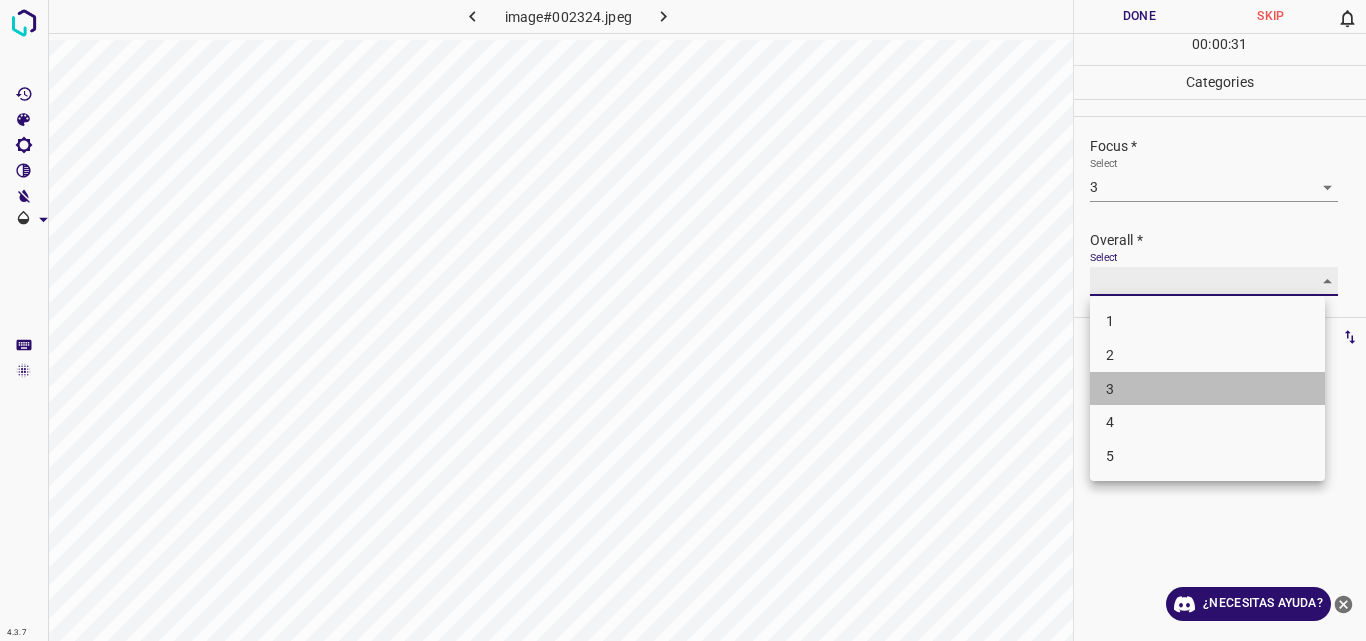 type on "3" 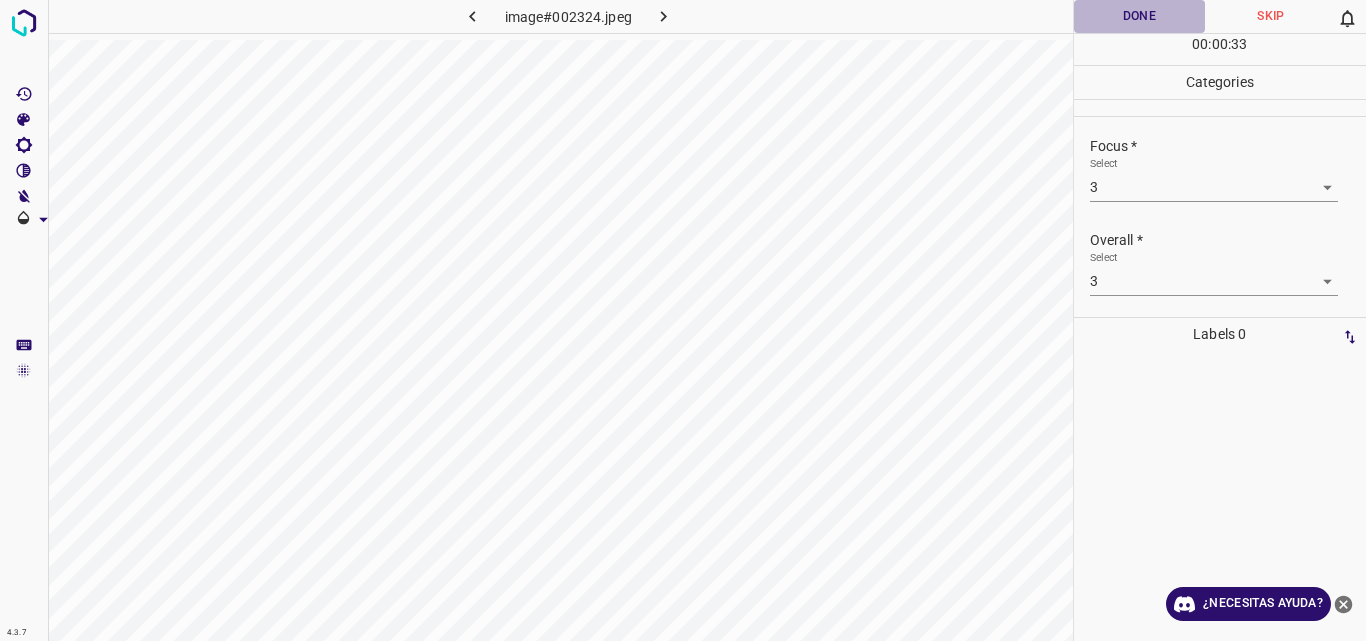 click on "Done" at bounding box center (1140, 16) 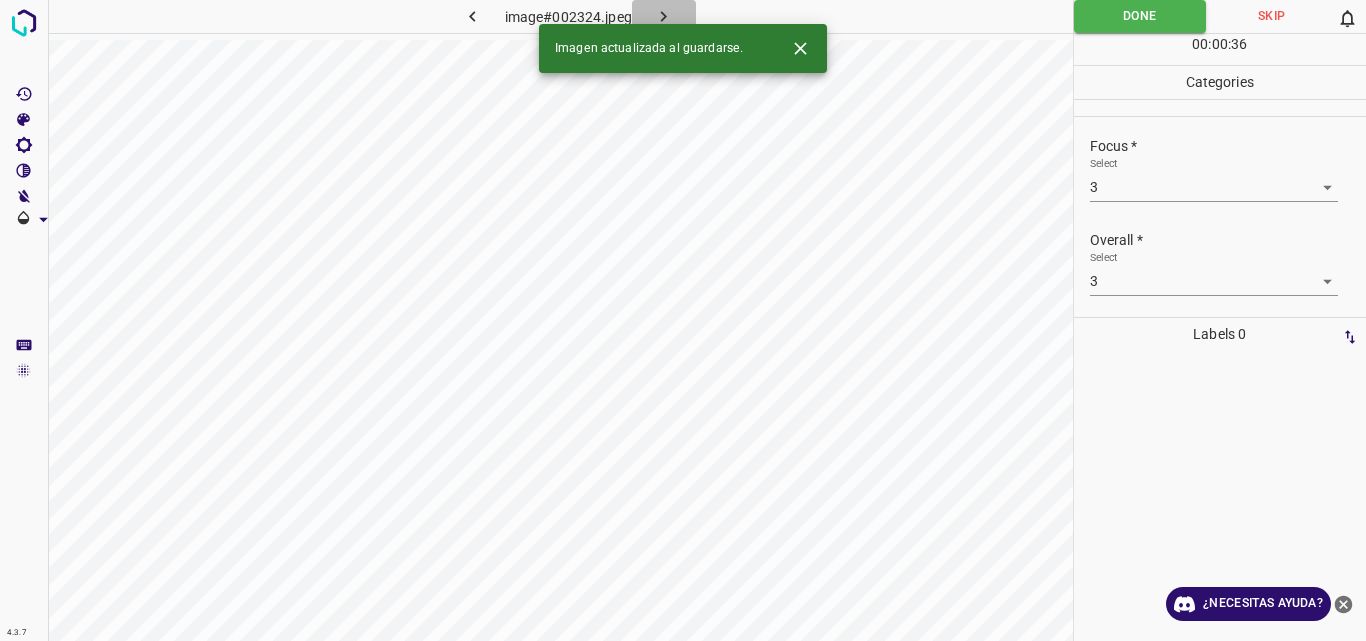 click 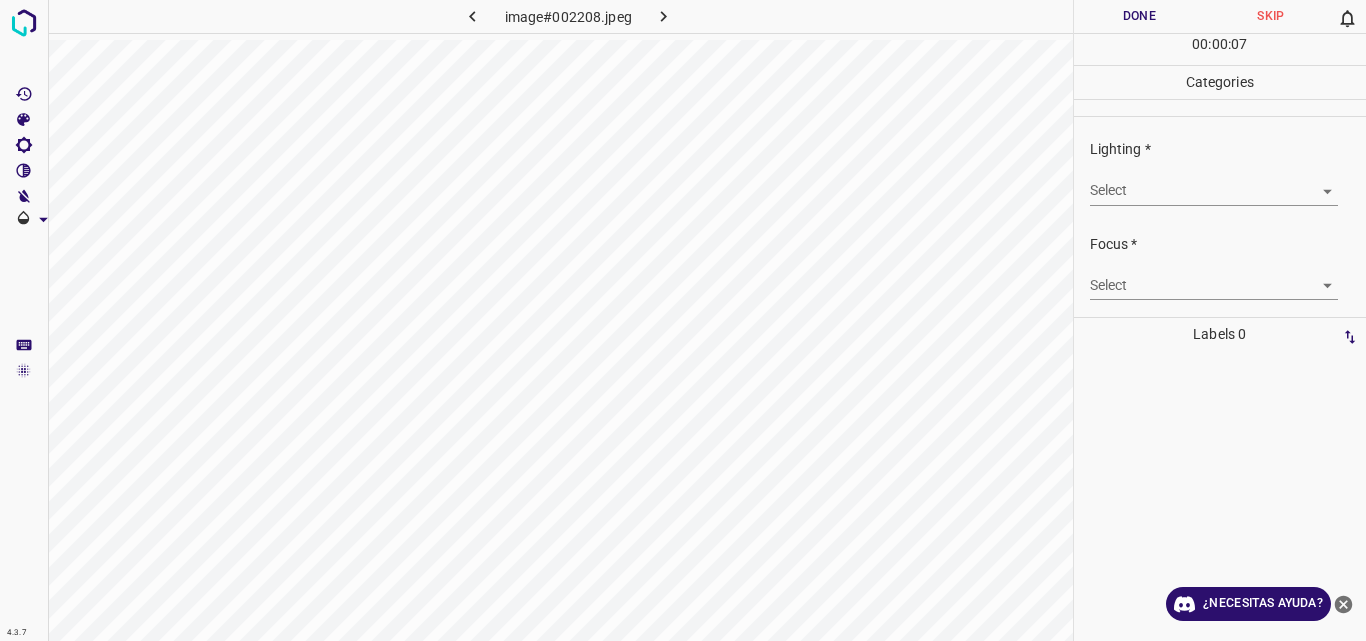 click on "4.3.7 image#002208.jpeg Done Skip 0 00   : 00   : 07   Categories Lighting *  Select ​ Focus *  Select ​ Overall *  Select ​ Labels   0 Categories 1 Lighting 2 Focus 3 Overall Tools Space Change between modes (Draw & Edit) I Auto labeling R Restore zoom M Zoom in N Zoom out Delete Delete selecte label Filters Z Restore filters X Saturation filter C Brightness filter V Contrast filter B Gray scale filter General O Download ¿Necesitas ayuda? Original text Rate this translation Your feedback will be used to help improve Google Translate - Texto - Esconder - Borrar" at bounding box center (683, 320) 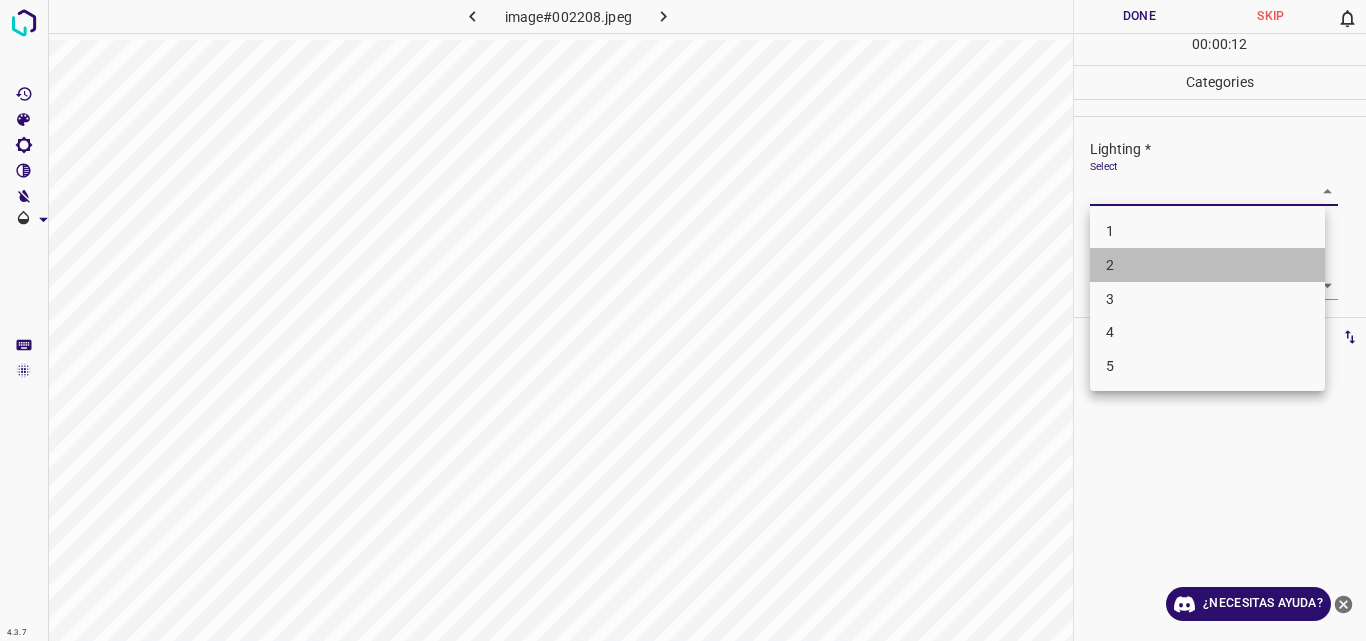click on "2" at bounding box center [1207, 265] 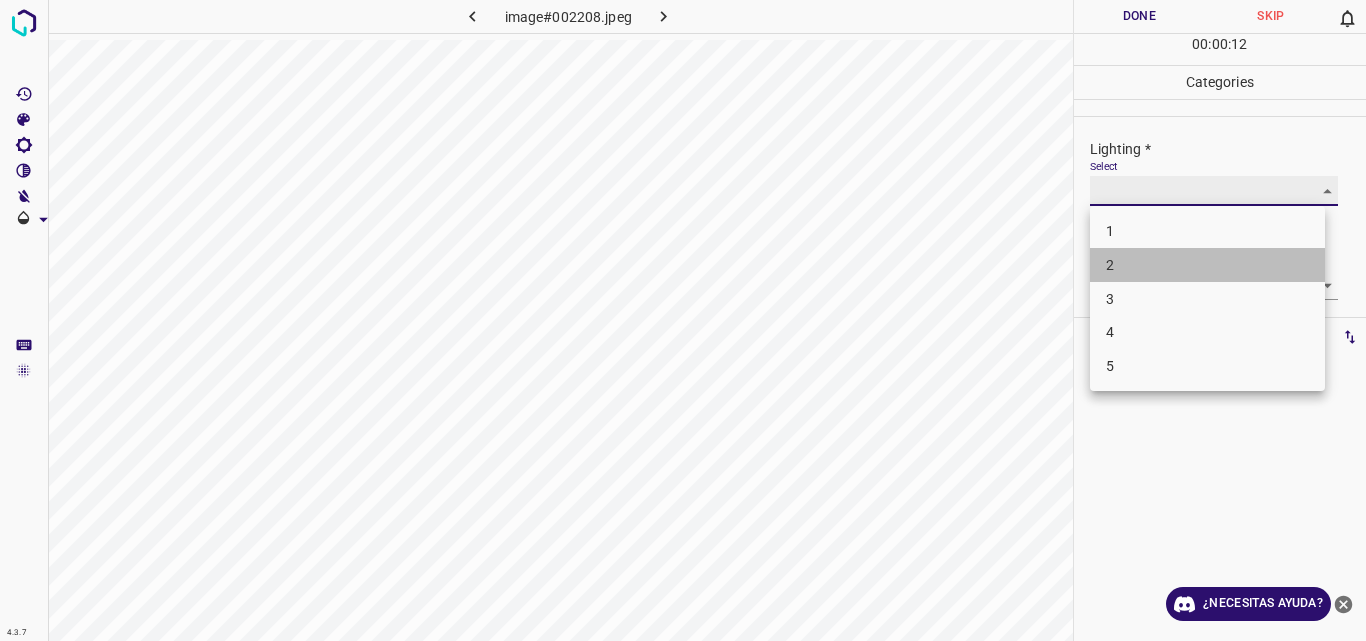 type on "2" 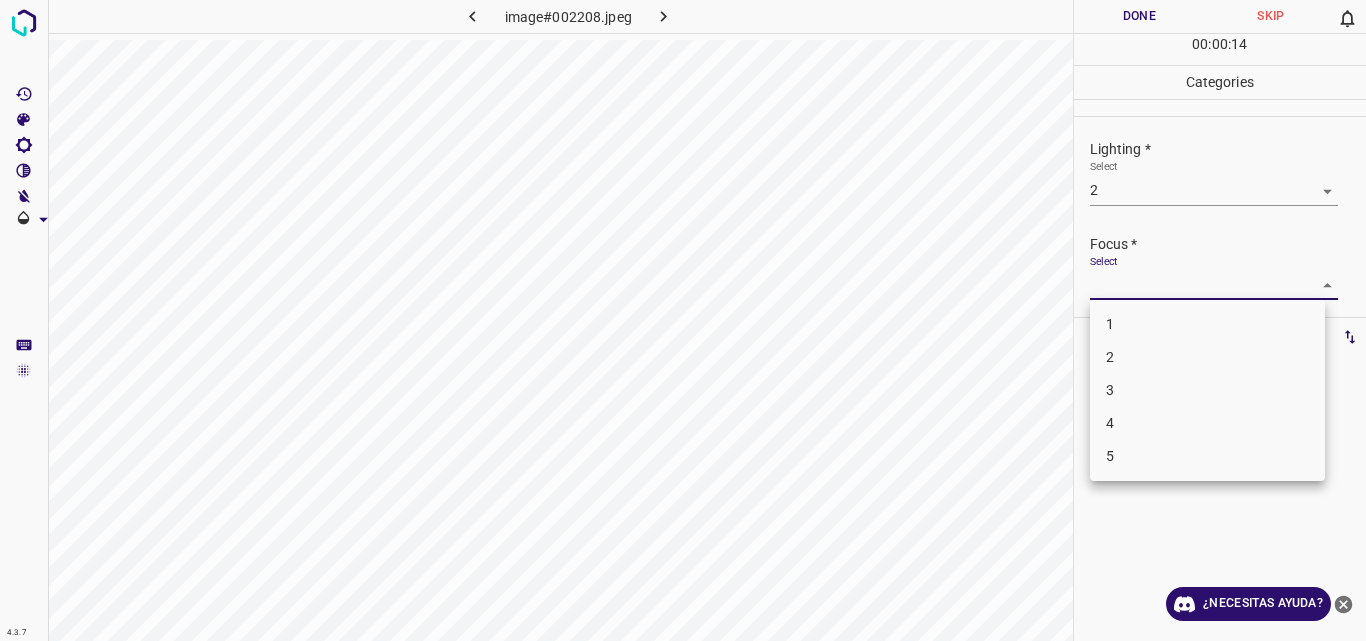 click on "4.3.7 image#002208.jpeg Done Skip 0 00   : 00   : 14   Categories Lighting *  Select 2 2 Focus *  Select ​ Overall *  Select ​ Labels   0 Categories 1 Lighting 2 Focus 3 Overall Tools Space Change between modes (Draw & Edit) I Auto labeling R Restore zoom M Zoom in N Zoom out Delete Delete selecte label Filters Z Restore filters X Saturation filter C Brightness filter V Contrast filter B Gray scale filter General O Download ¿Necesitas ayuda? Original text Rate this translation Your feedback will be used to help improve Google Translate - Texto - Esconder - Borrar 1 2 3 4 5" at bounding box center (683, 320) 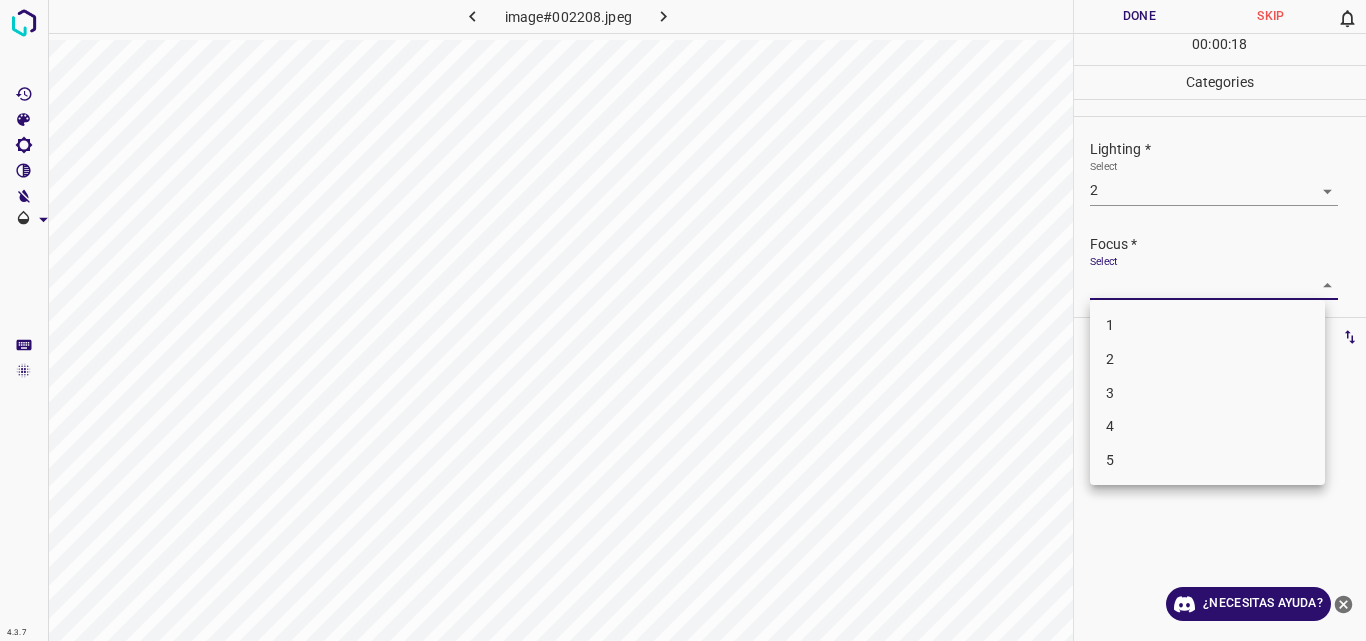 click on "3" at bounding box center [1207, 393] 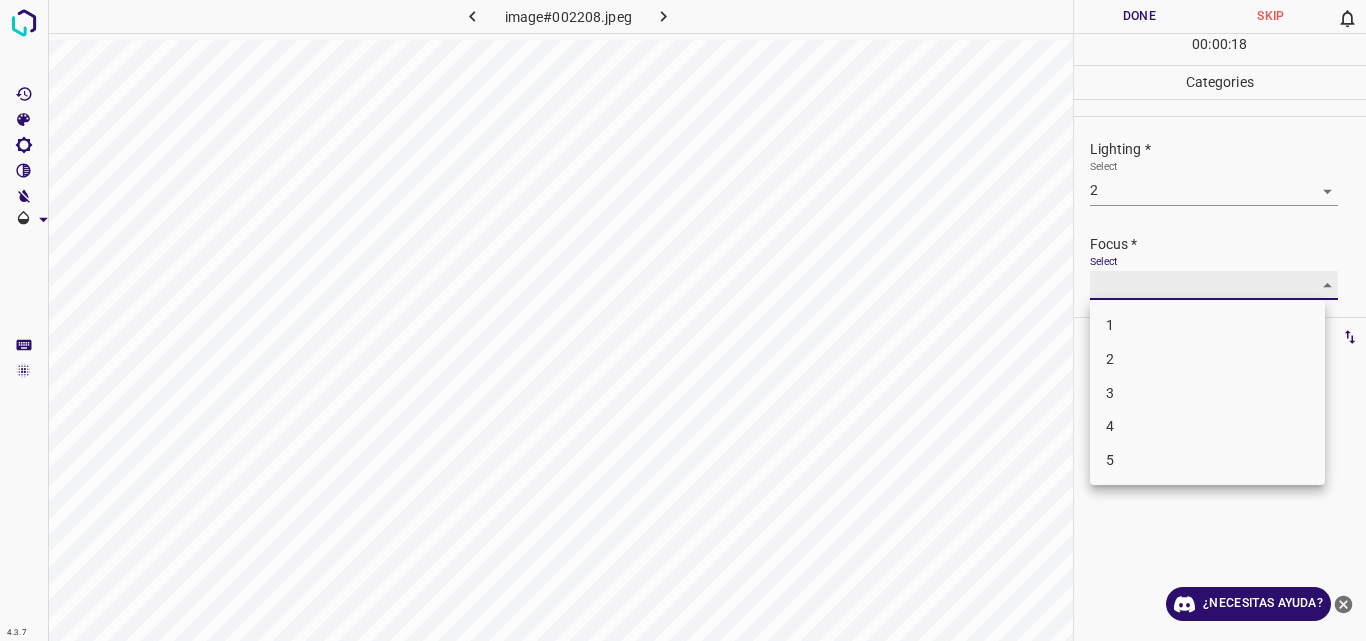 type on "3" 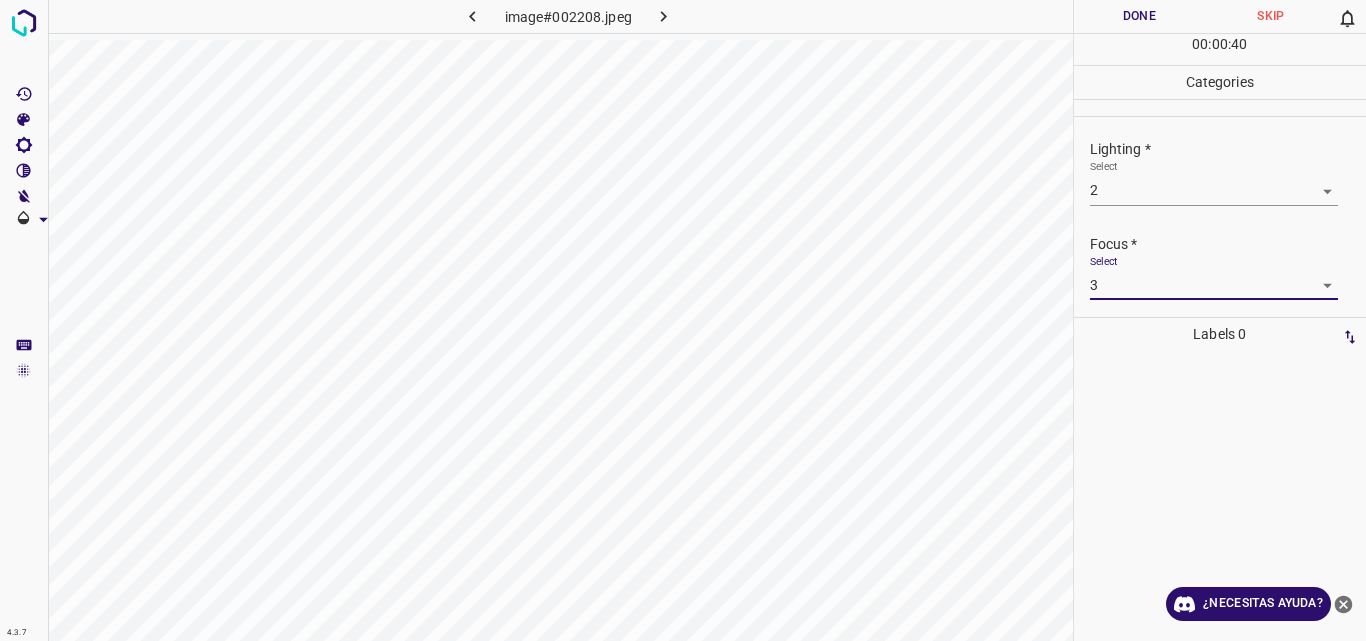 click on "Done" at bounding box center [1140, 16] 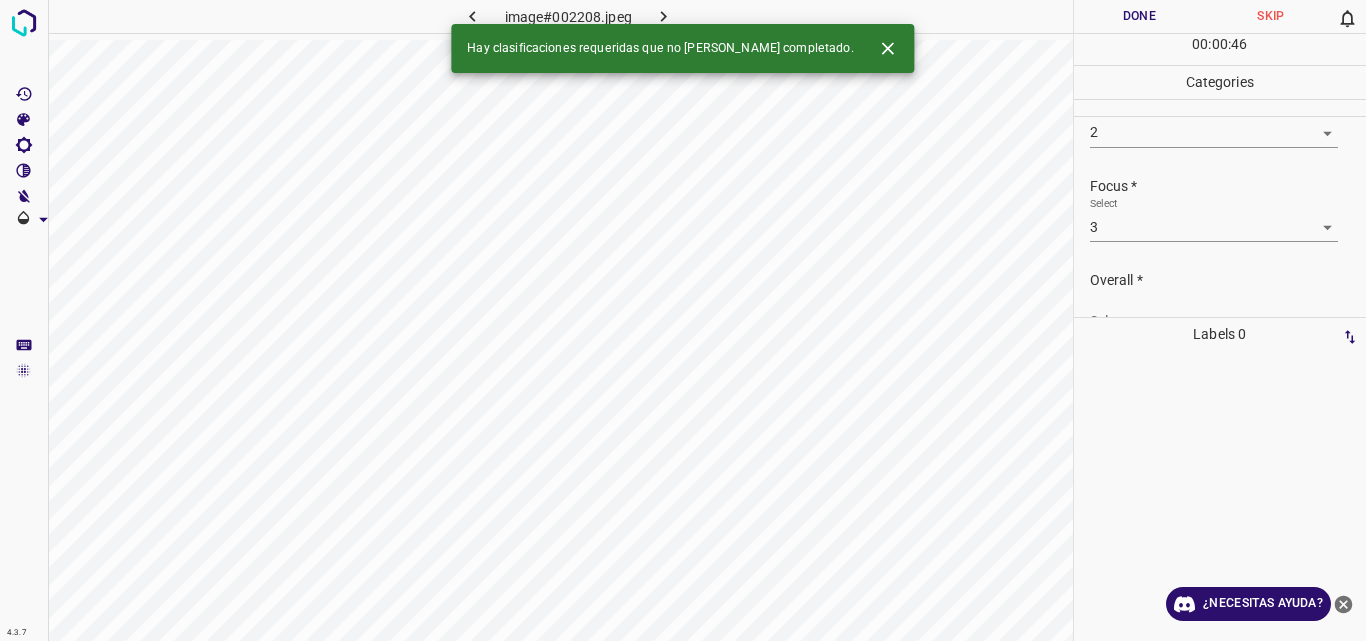 scroll, scrollTop: 87, scrollLeft: 0, axis: vertical 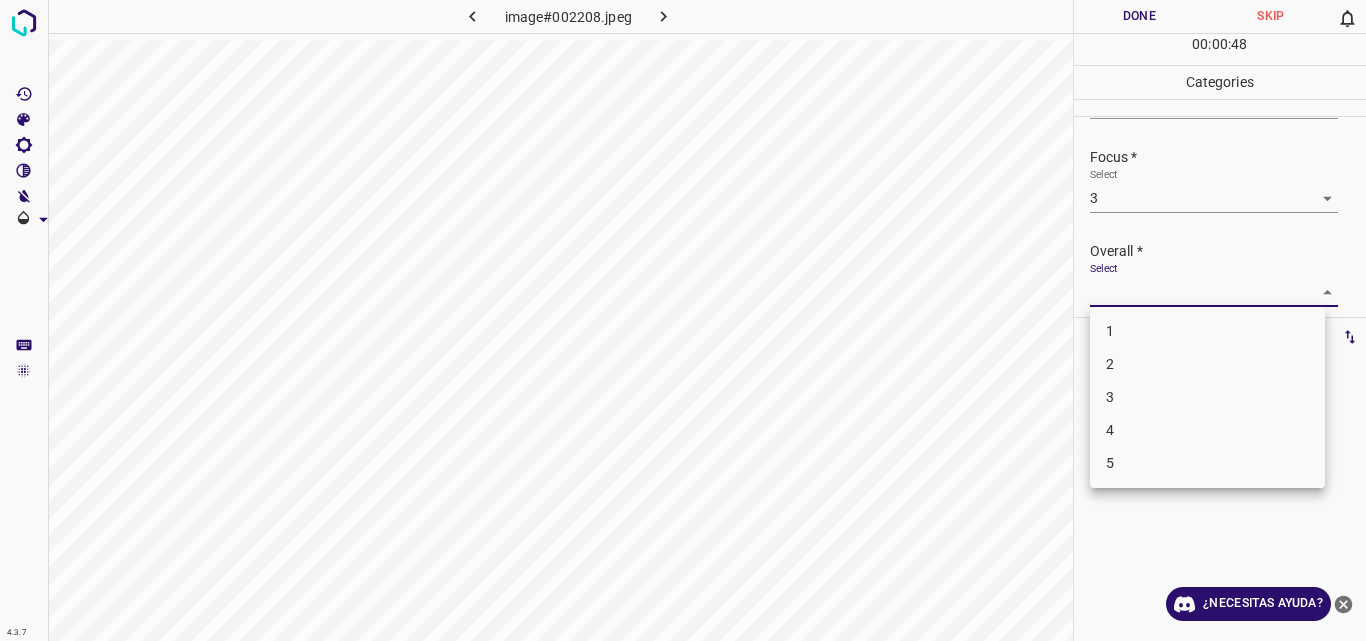 click on "4.3.7 image#002208.jpeg Done Skip 0 00   : 00   : 48   Categories Lighting *  Select 2 2 Focus *  Select 3 3 Overall *  Select ​ Labels   0 Categories 1 Lighting 2 Focus 3 Overall Tools Space Change between modes (Draw & Edit) I Auto labeling R Restore zoom M Zoom in N Zoom out Delete Delete selecte label Filters Z Restore filters X Saturation filter C Brightness filter V Contrast filter B Gray scale filter General O Download ¿Necesitas ayuda? Original text Rate this translation Your feedback will be used to help improve Google Translate - Texto - Esconder - Borrar 1 2 3 4 5" at bounding box center [683, 320] 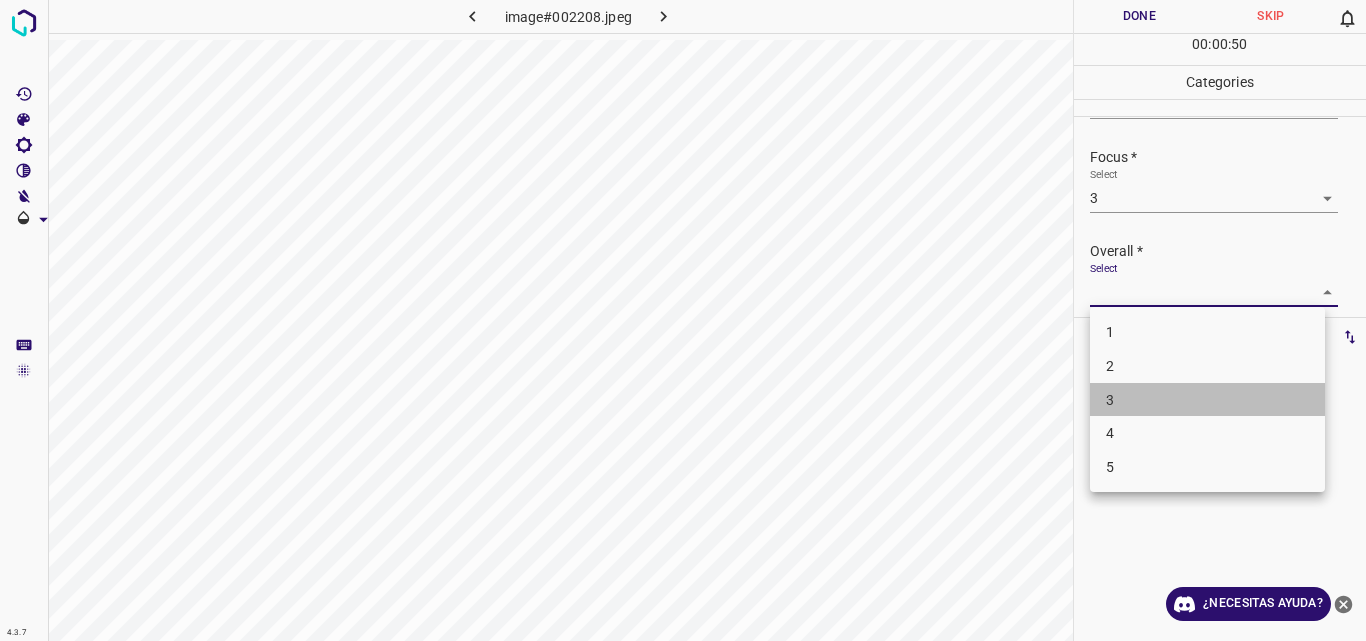 click on "3" at bounding box center (1207, 400) 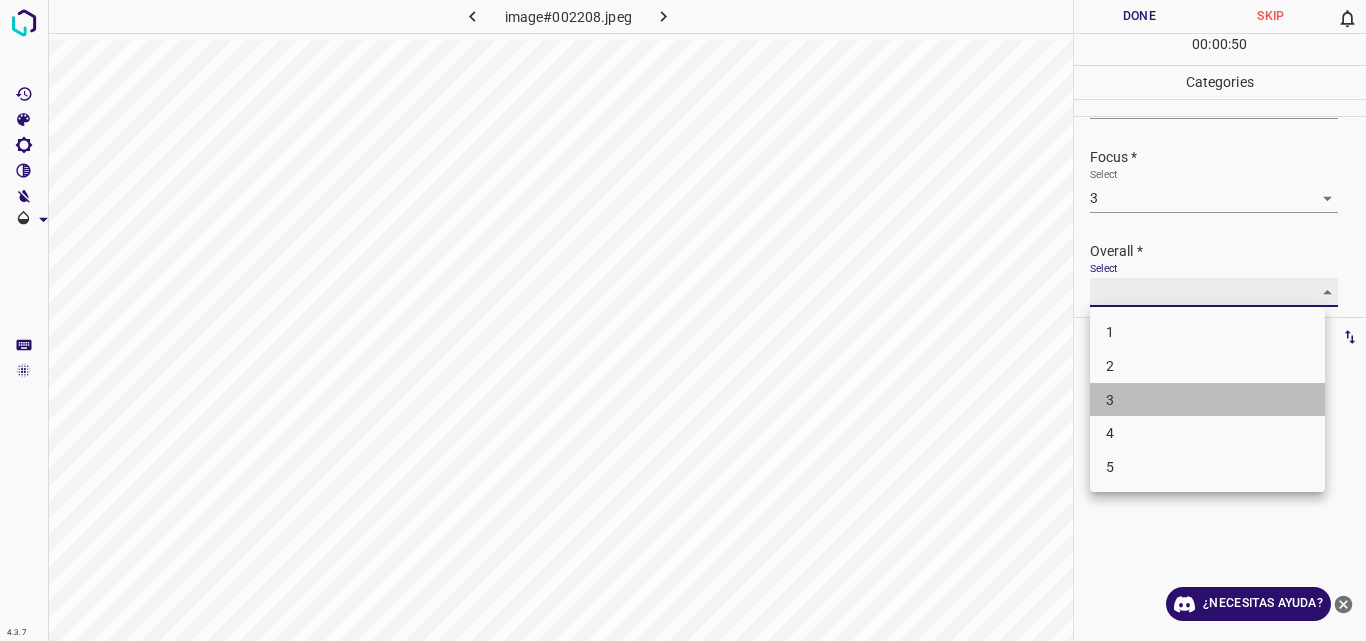 type on "3" 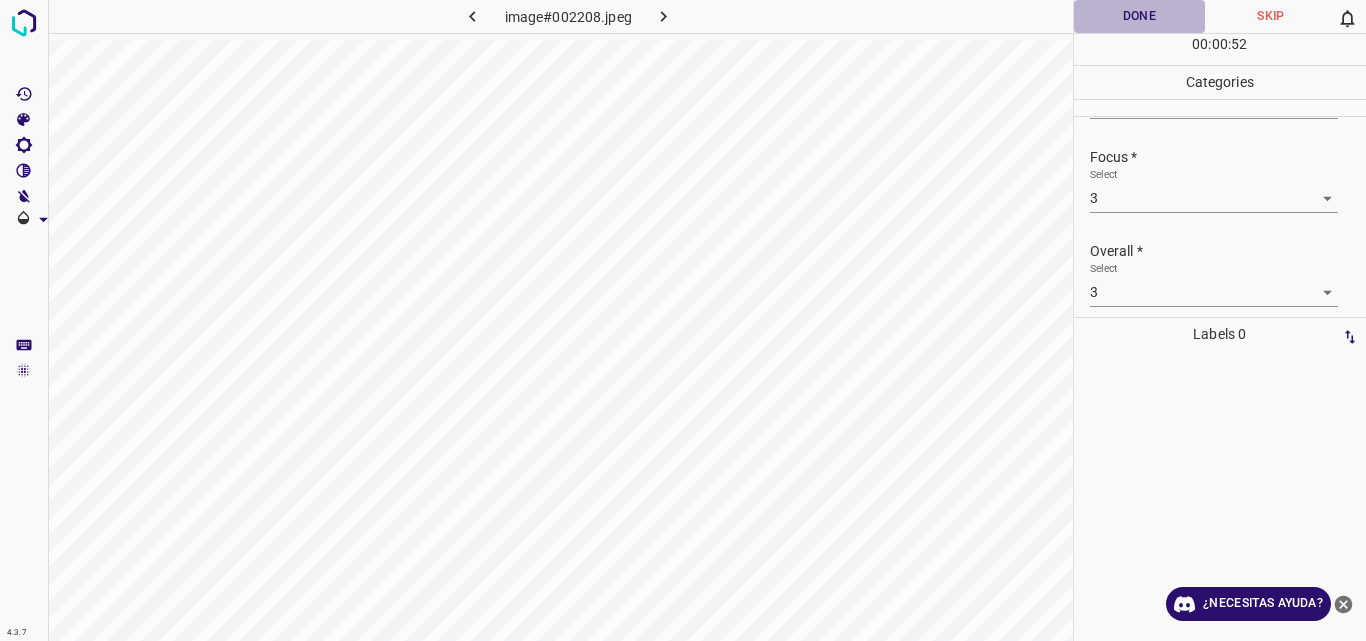 click on "Done" at bounding box center (1140, 16) 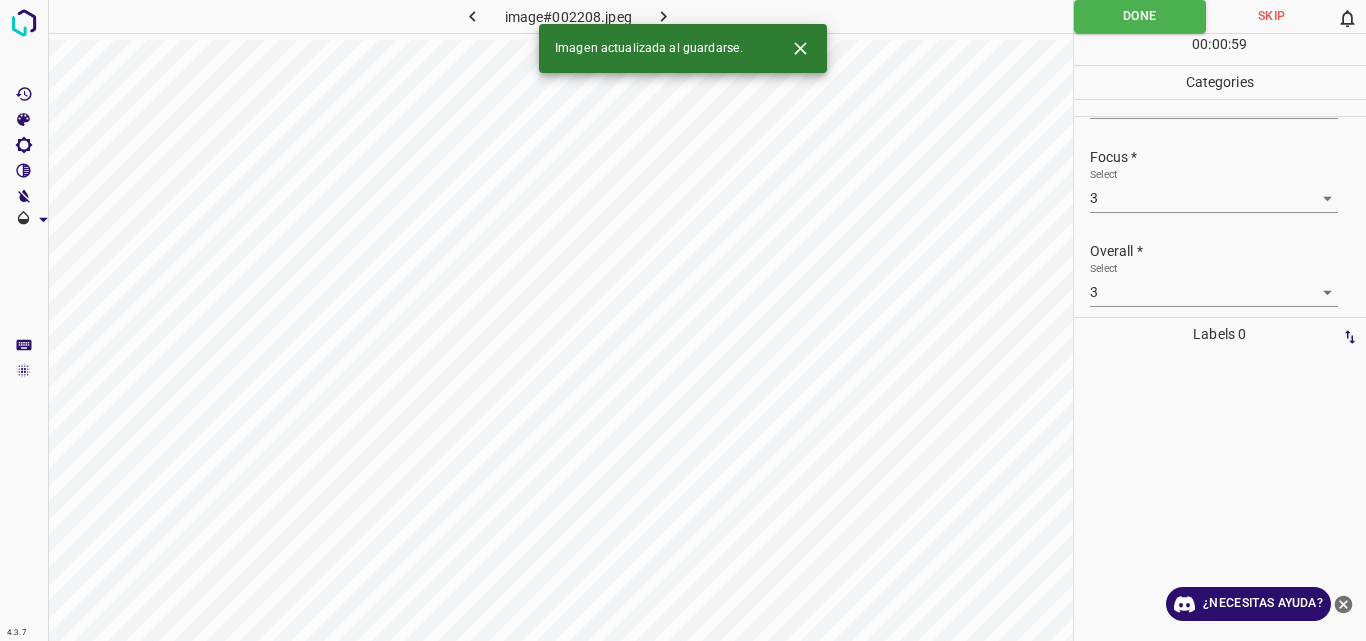 click 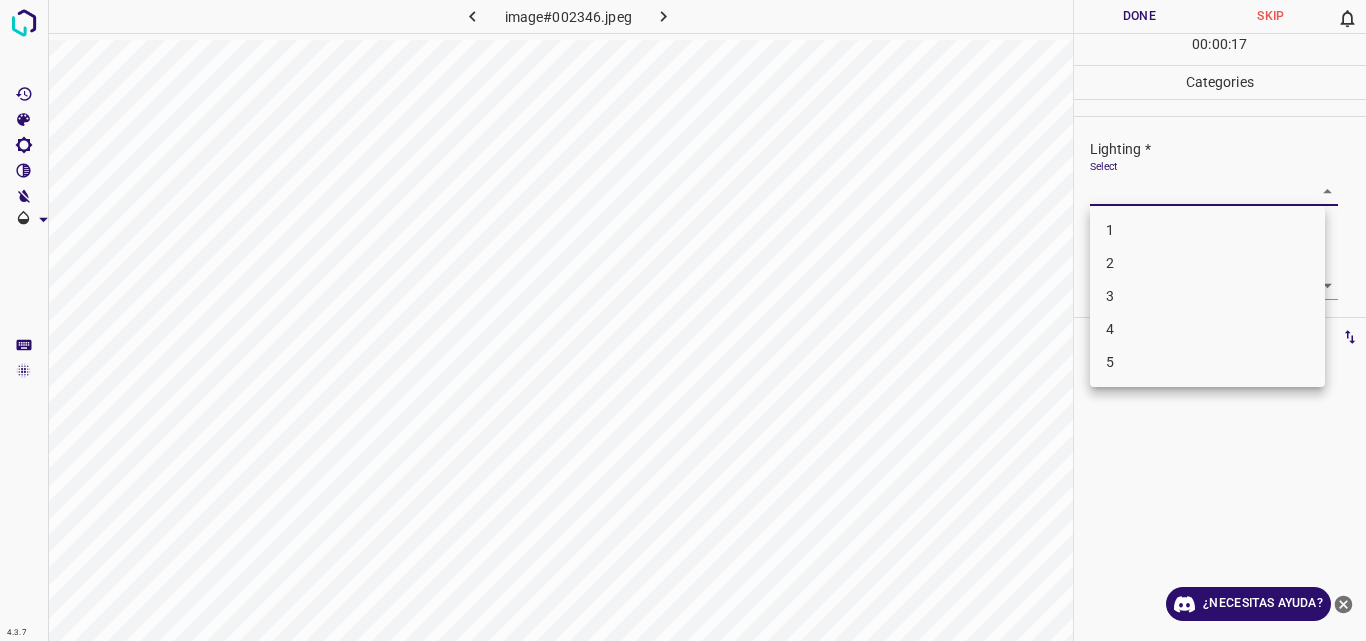 click on "4.3.7 image#002346.jpeg Done Skip 0 00   : 00   : 17   Categories Lighting *  Select ​ Focus *  Select ​ Overall *  Select ​ Labels   0 Categories 1 Lighting 2 Focus 3 Overall Tools Space Change between modes (Draw & Edit) I Auto labeling R Restore zoom M Zoom in N Zoom out Delete Delete selecte label Filters Z Restore filters X Saturation filter C Brightness filter V Contrast filter B Gray scale filter General O Download ¿Necesitas ayuda? Original text Rate this translation Your feedback will be used to help improve Google Translate - Texto - Esconder - Borrar 1 2 3 4 5" at bounding box center [683, 320] 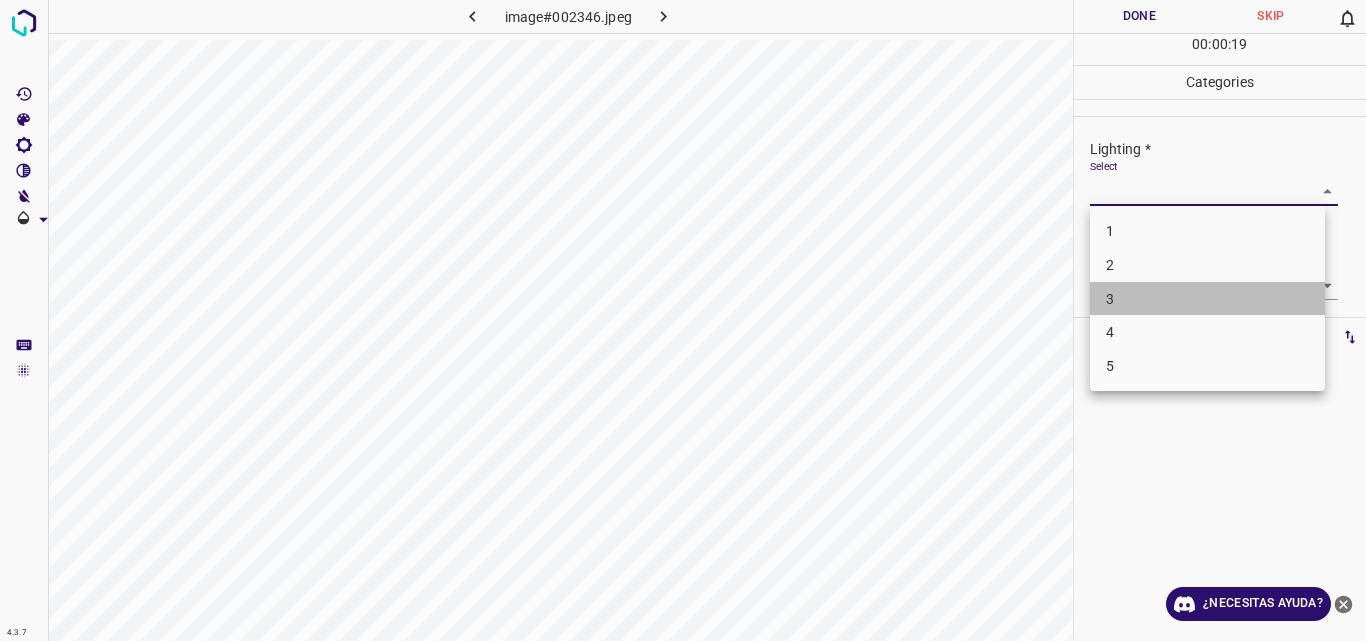 click on "3" at bounding box center [1207, 299] 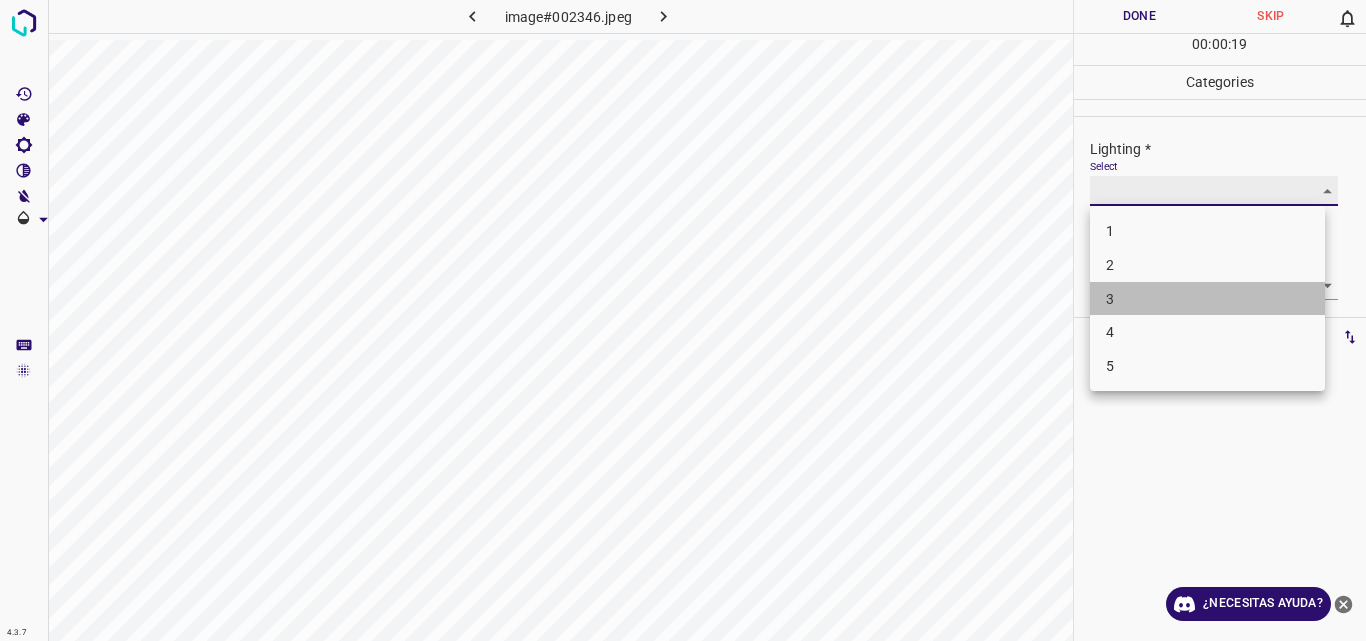 type on "3" 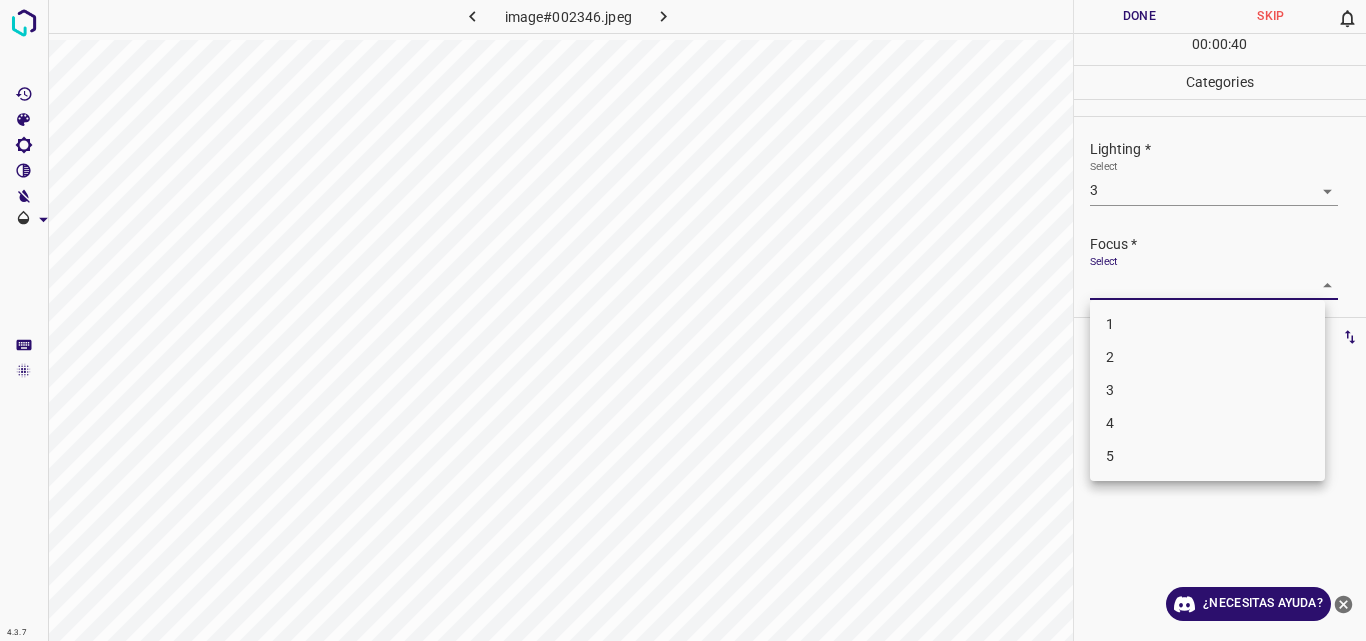 click on "4.3.7 image#002346.jpeg Done Skip 0 00   : 00   : 40   Categories Lighting *  Select 3 3 Focus *  Select ​ Overall *  Select ​ Labels   0 Categories 1 Lighting 2 Focus 3 Overall Tools Space Change between modes (Draw & Edit) I Auto labeling R Restore zoom M Zoom in N Zoom out Delete Delete selecte label Filters Z Restore filters X Saturation filter C Brightness filter V Contrast filter B Gray scale filter General O Download ¿Necesitas ayuda? Original text Rate this translation Your feedback will be used to help improve Google Translate - Texto - Esconder - Borrar 1 2 3 4 5" at bounding box center [683, 320] 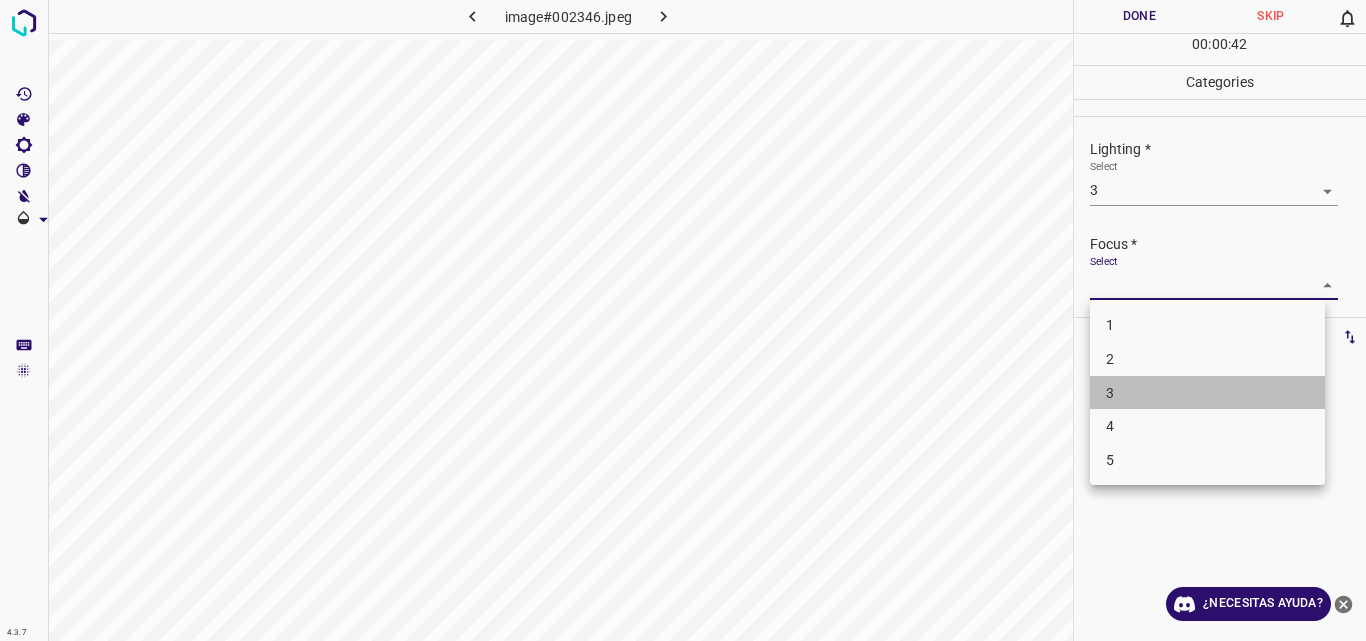 click on "3" at bounding box center (1207, 393) 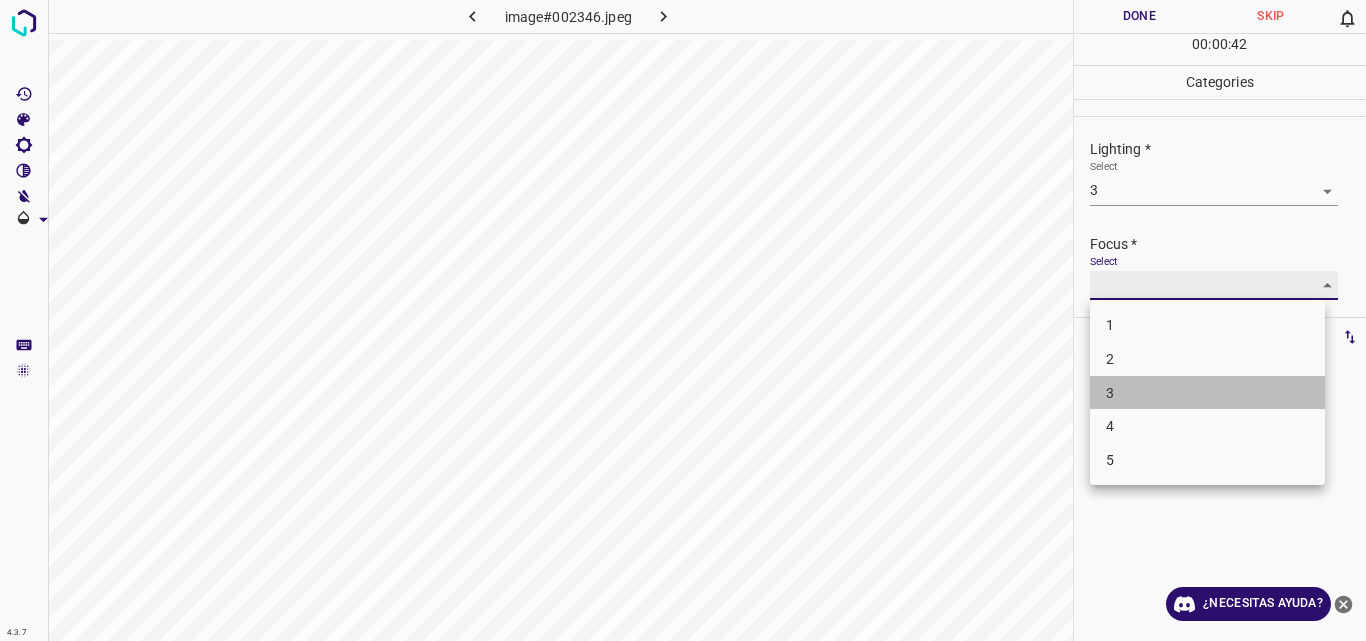 type on "3" 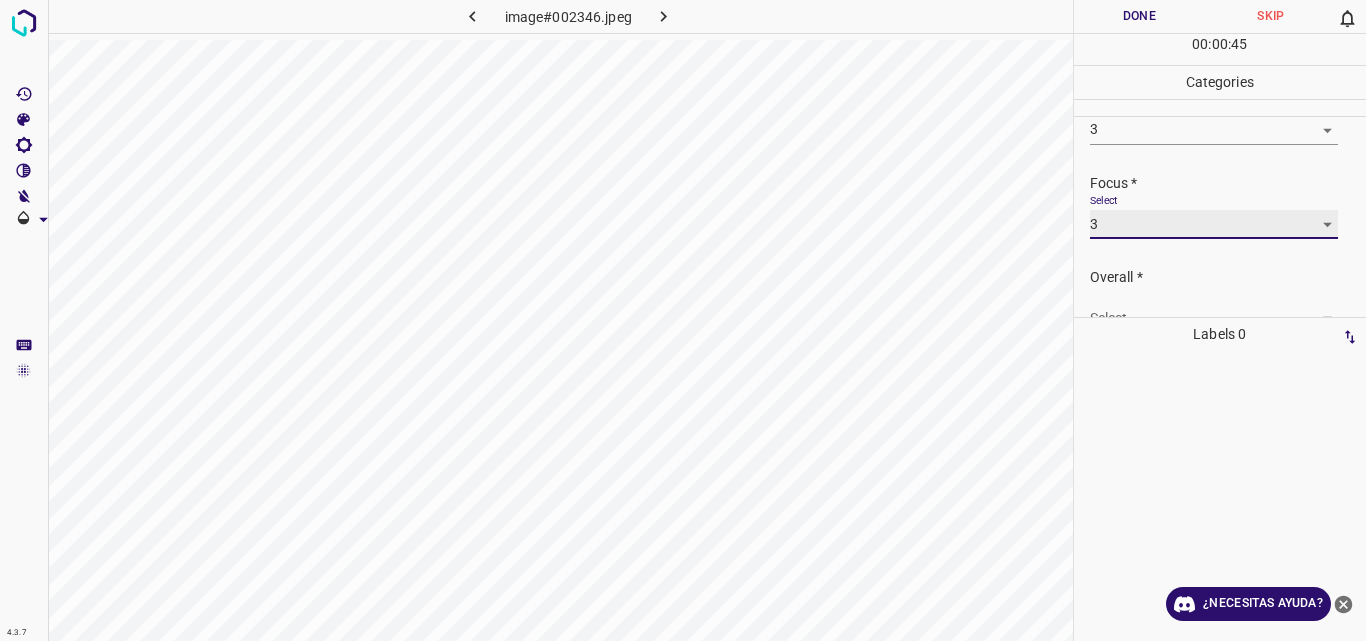 scroll, scrollTop: 98, scrollLeft: 0, axis: vertical 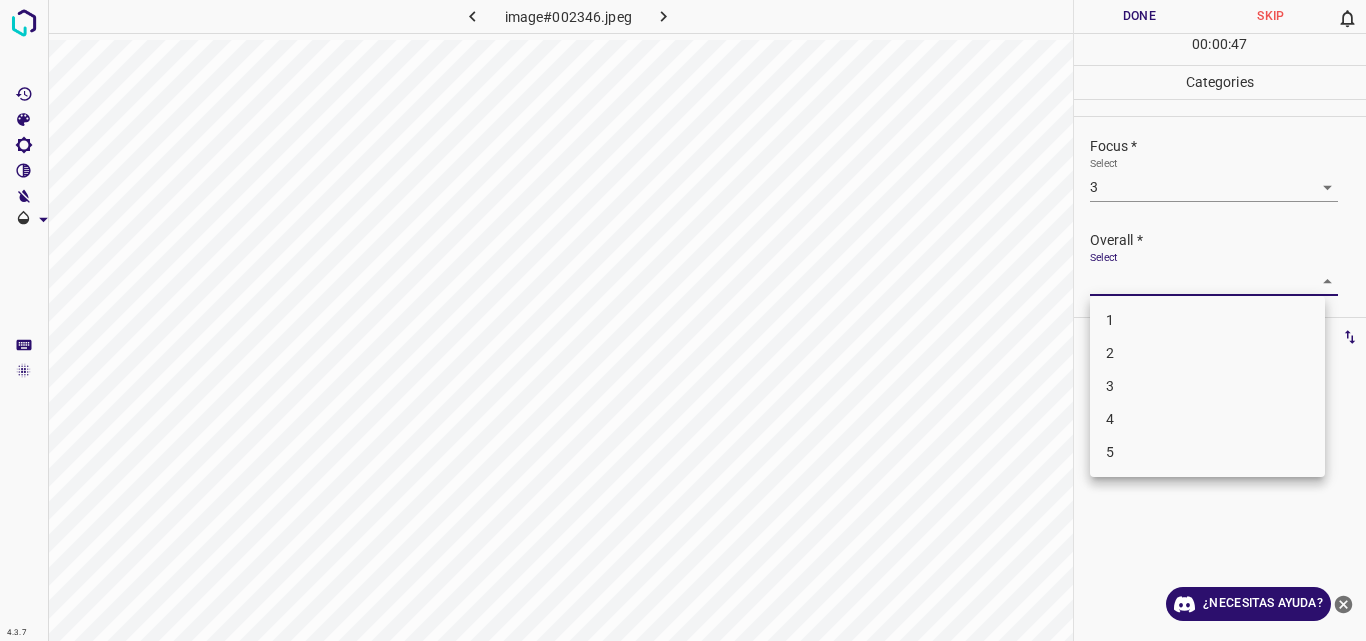 click on "4.3.7 image#002346.jpeg Done Skip 0 00   : 00   : 47   Categories Lighting *  Select 3 3 Focus *  Select 3 3 Overall *  Select ​ Labels   0 Categories 1 Lighting 2 Focus 3 Overall Tools Space Change between modes (Draw & Edit) I Auto labeling R Restore zoom M Zoom in N Zoom out Delete Delete selecte label Filters Z Restore filters X Saturation filter C Brightness filter V Contrast filter B Gray scale filter General O Download ¿Necesitas ayuda? Original text Rate this translation Your feedback will be used to help improve Google Translate - Texto - Esconder - Borrar 1 2 3 4 5" at bounding box center [683, 320] 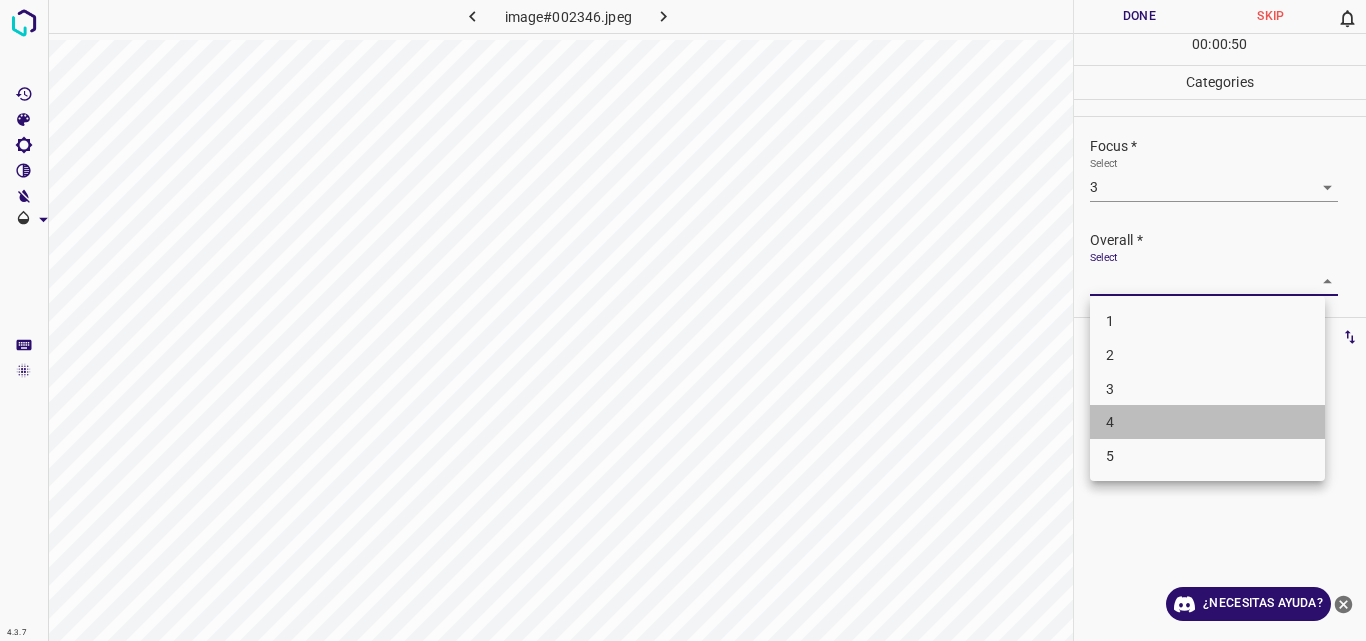 click on "4" at bounding box center [1207, 422] 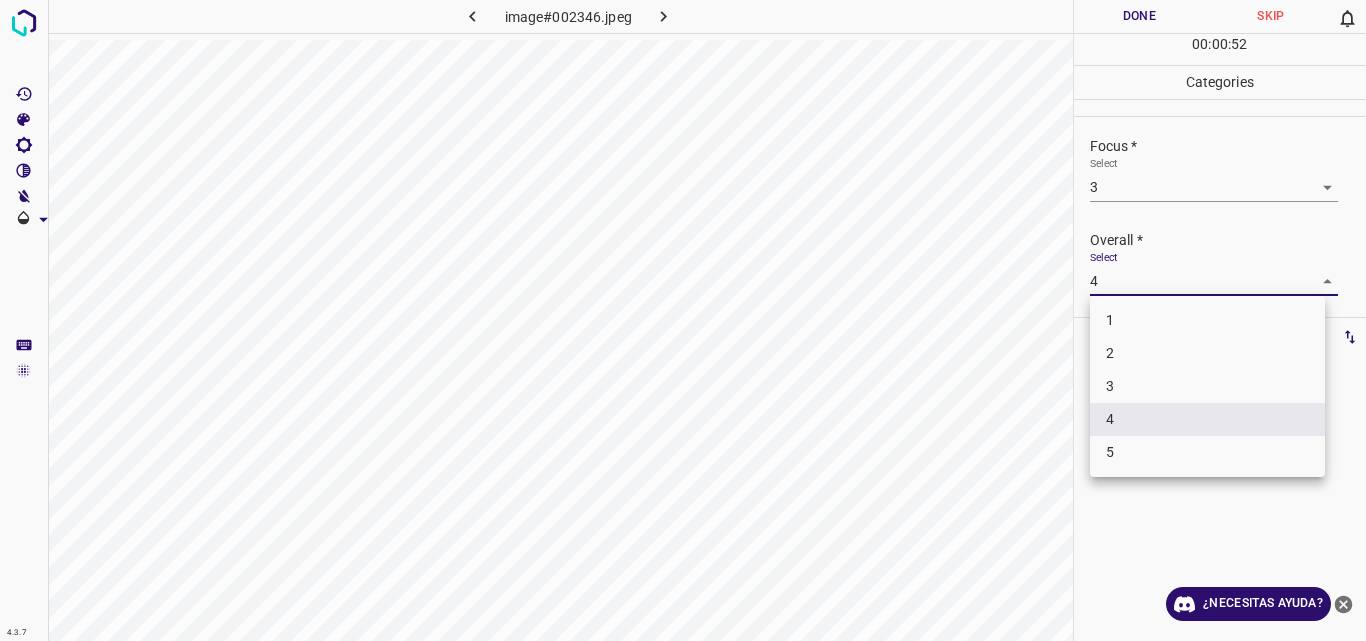 click on "4.3.7 image#002346.jpeg Done Skip 0 00   : 00   : 52   Categories Lighting *  Select 3 3 Focus *  Select 3 3 Overall *  Select 4 4 Labels   0 Categories 1 Lighting 2 Focus 3 Overall Tools Space Change between modes (Draw & Edit) I Auto labeling R Restore zoom M Zoom in N Zoom out Delete Delete selecte label Filters Z Restore filters X Saturation filter C Brightness filter V Contrast filter B Gray scale filter General O Download ¿Necesitas ayuda? Original text Rate this translation Your feedback will be used to help improve Google Translate - Texto - Esconder - Borrar 1 2 3 4 5" at bounding box center (683, 320) 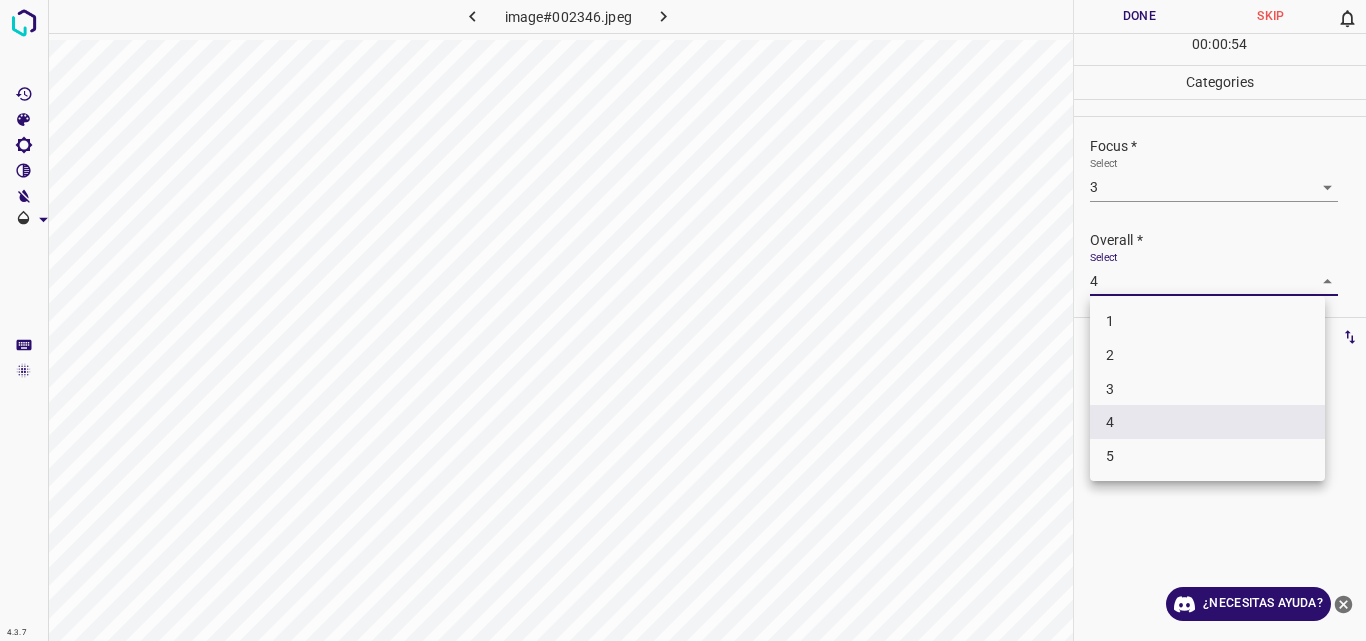 click on "3" at bounding box center [1207, 389] 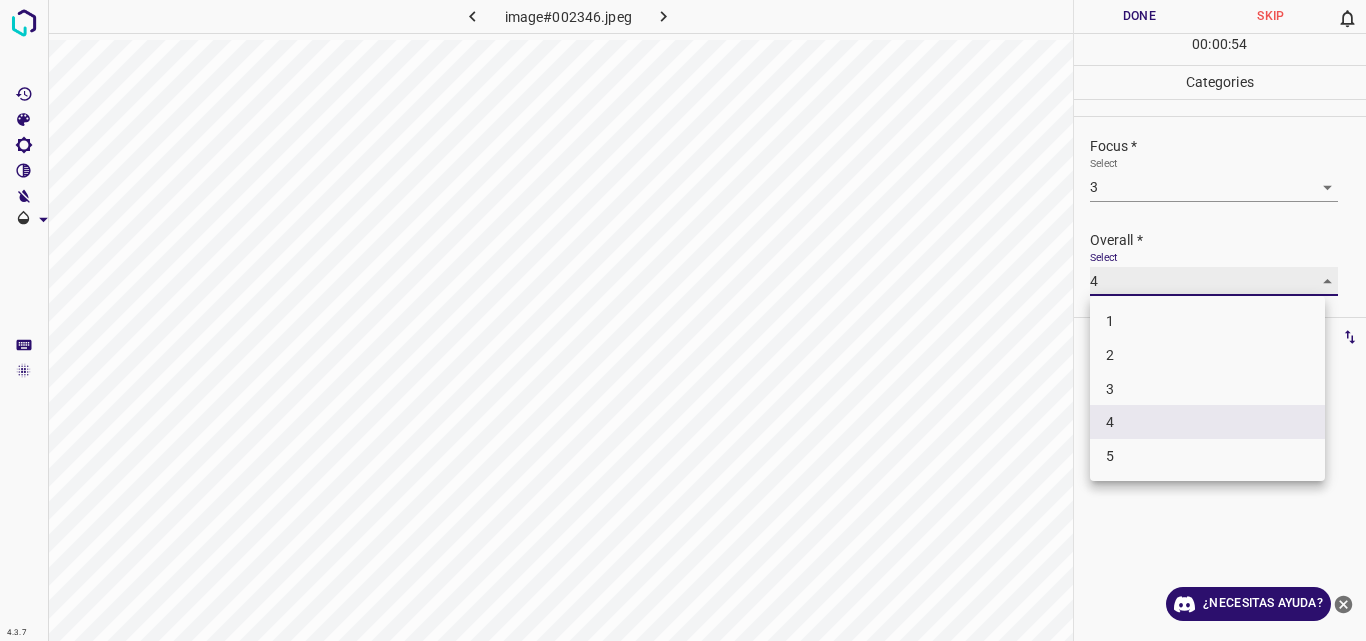type on "3" 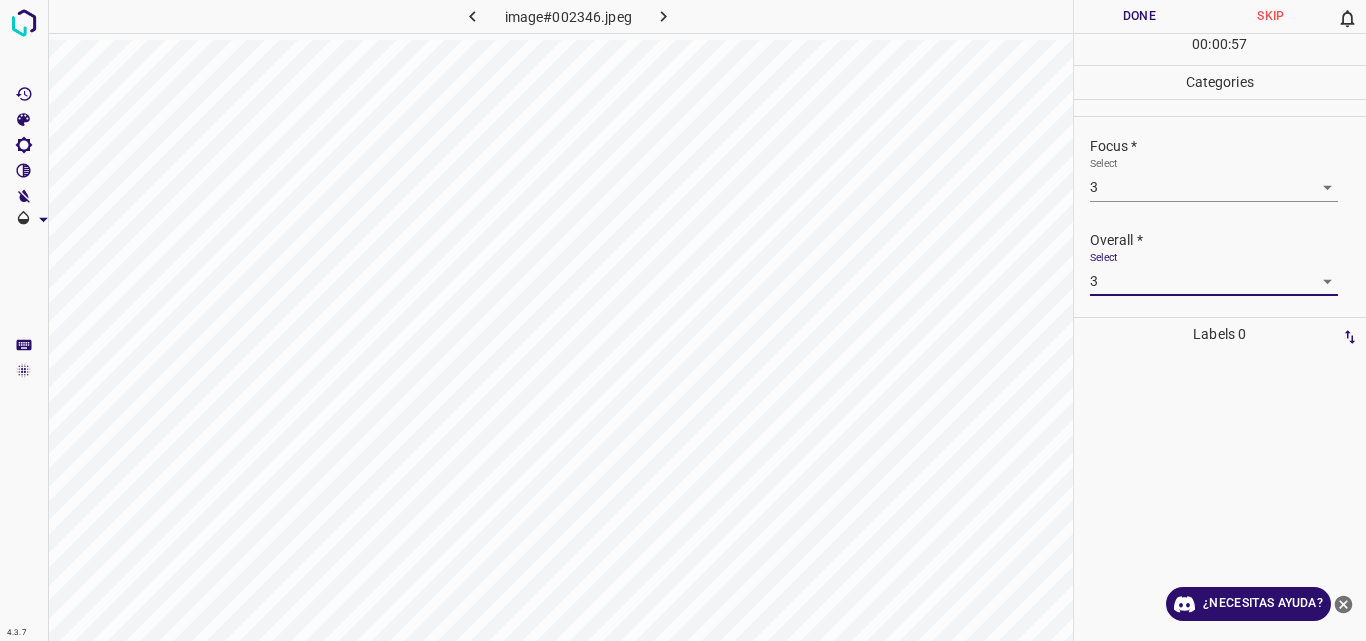 click on "Done" at bounding box center (1140, 16) 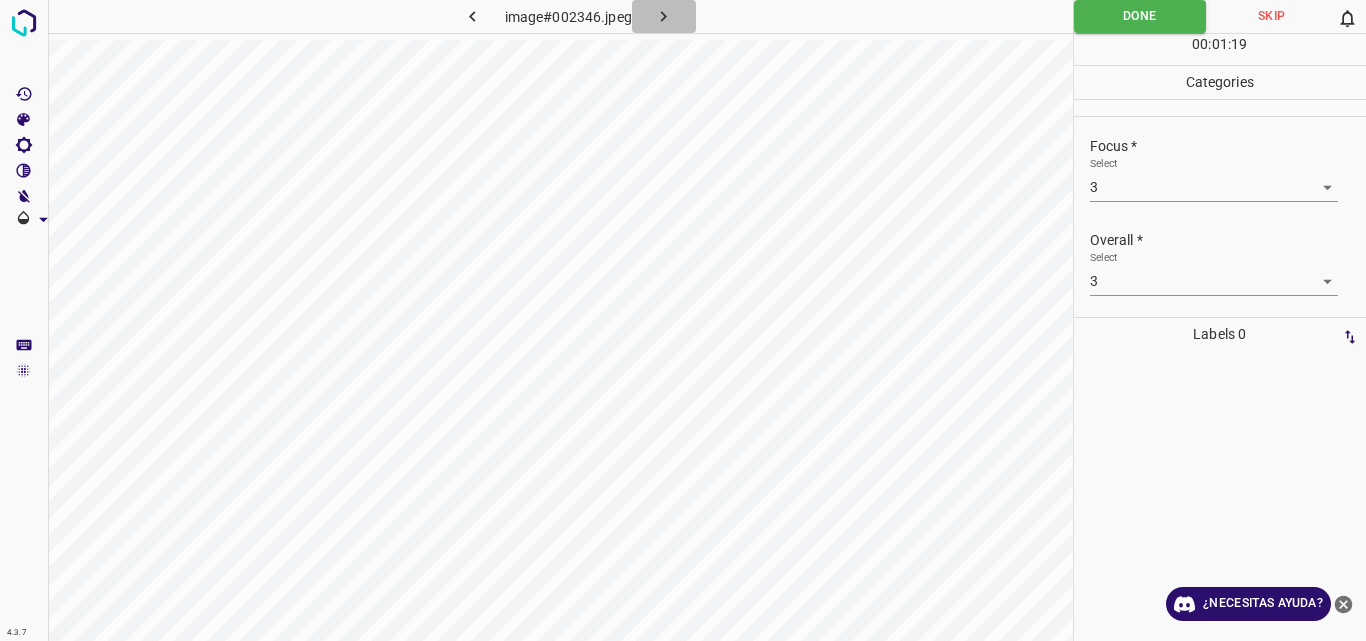 click 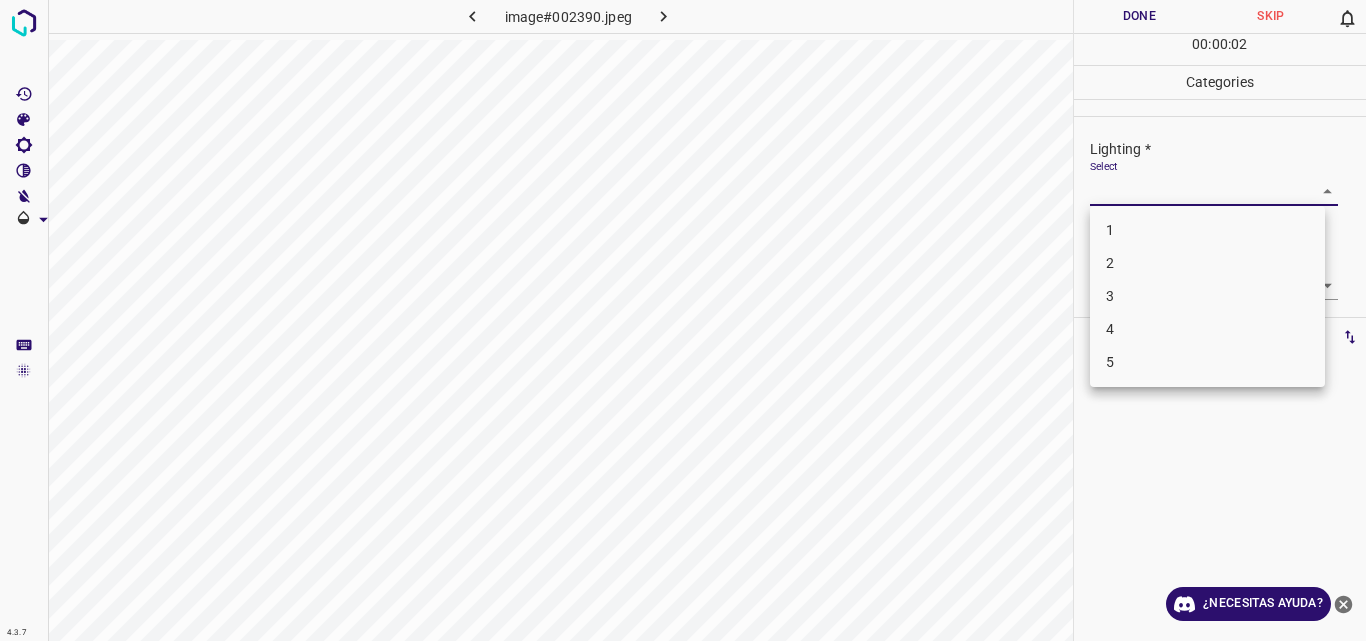 click on "4.3.7 image#002390.jpeg Done Skip 0 00   : 00   : 02   Categories Lighting *  Select ​ Focus *  Select ​ Overall *  Select ​ Labels   0 Categories 1 Lighting 2 Focus 3 Overall Tools Space Change between modes (Draw & Edit) I Auto labeling R Restore zoom M Zoom in N Zoom out Delete Delete selecte label Filters Z Restore filters X Saturation filter C Brightness filter V Contrast filter B Gray scale filter General O Download ¿Necesitas ayuda? Original text Rate this translation Your feedback will be used to help improve Google Translate - Texto - Esconder - Borrar 1 2 3 4 5" at bounding box center (683, 320) 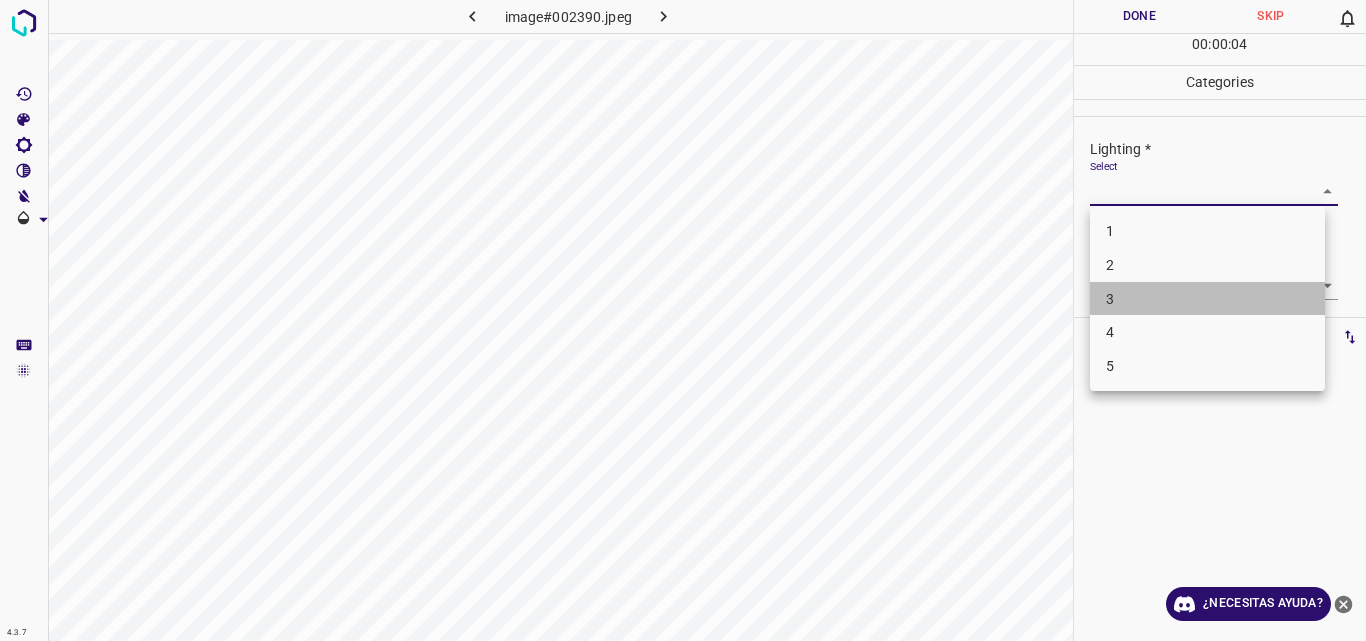 click on "3" at bounding box center (1207, 299) 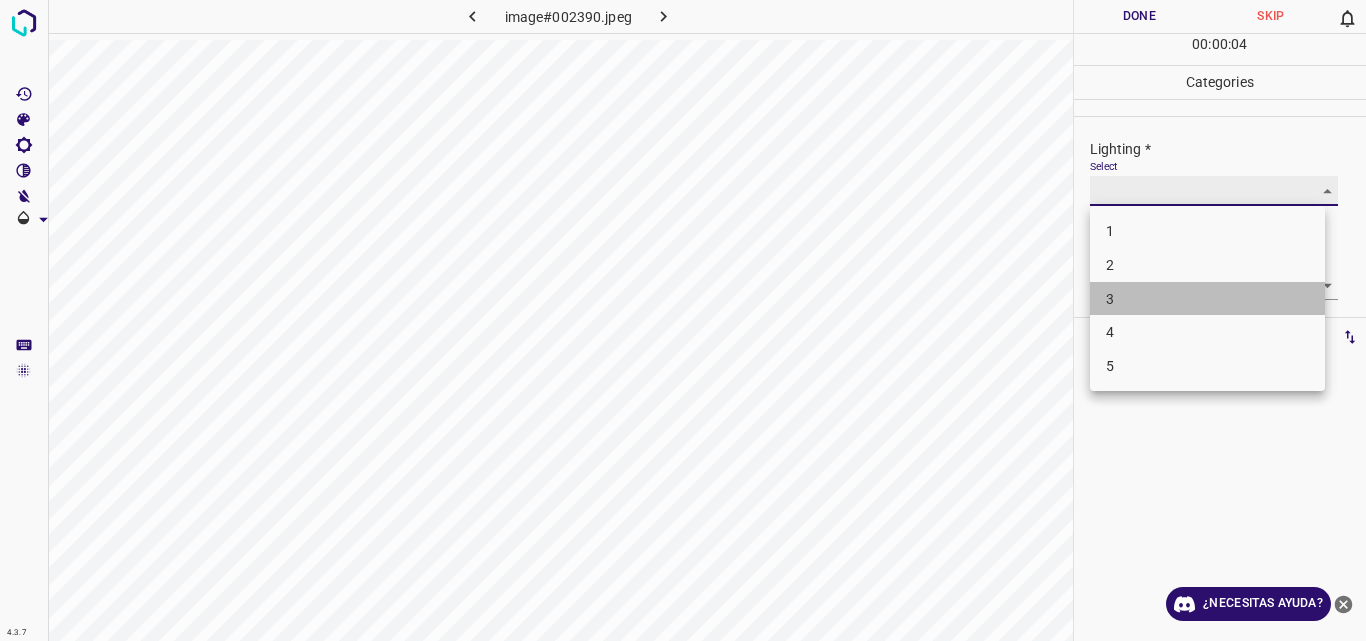 type on "3" 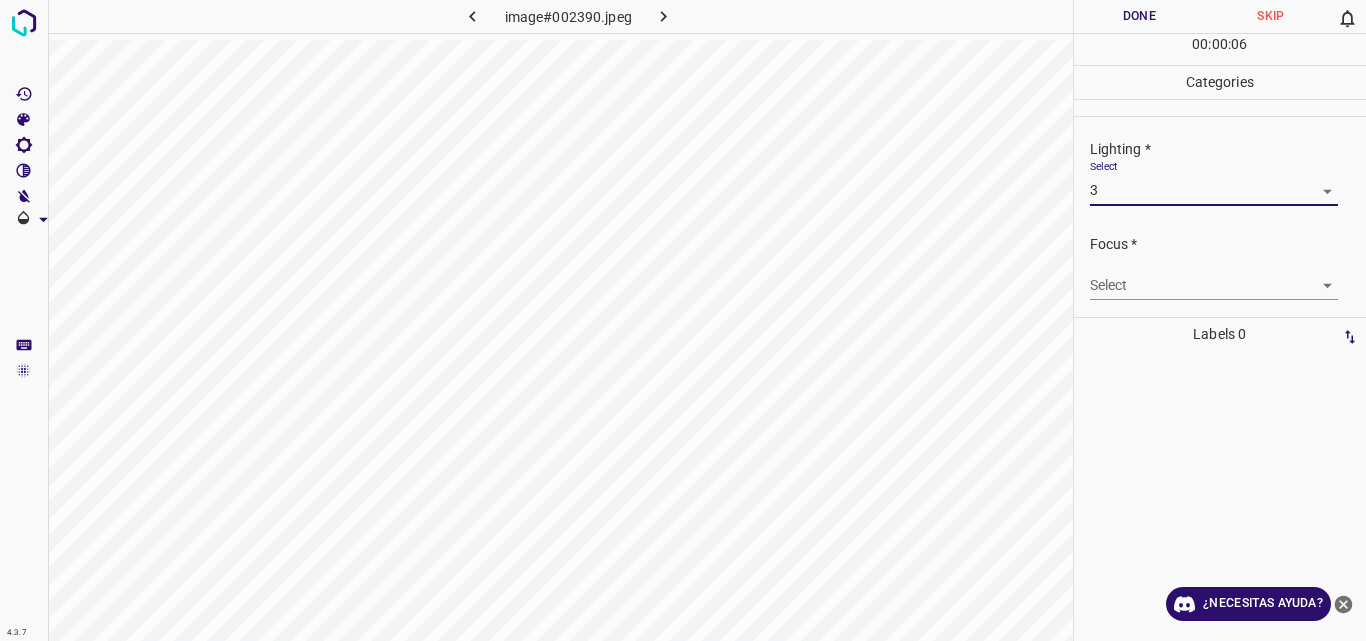 click on "4.3.7 image#002390.jpeg Done Skip 0 00   : 00   : 06   Categories Lighting *  Select 3 3 Focus *  Select ​ Overall *  Select ​ Labels   0 Categories 1 Lighting 2 Focus 3 Overall Tools Space Change between modes (Draw & Edit) I Auto labeling R Restore zoom M Zoom in N Zoom out Delete Delete selecte label Filters Z Restore filters X Saturation filter C Brightness filter V Contrast filter B Gray scale filter General O Download ¿Necesitas ayuda? Original text Rate this translation Your feedback will be used to help improve Google Translate - Texto - Esconder - Borrar" at bounding box center (683, 320) 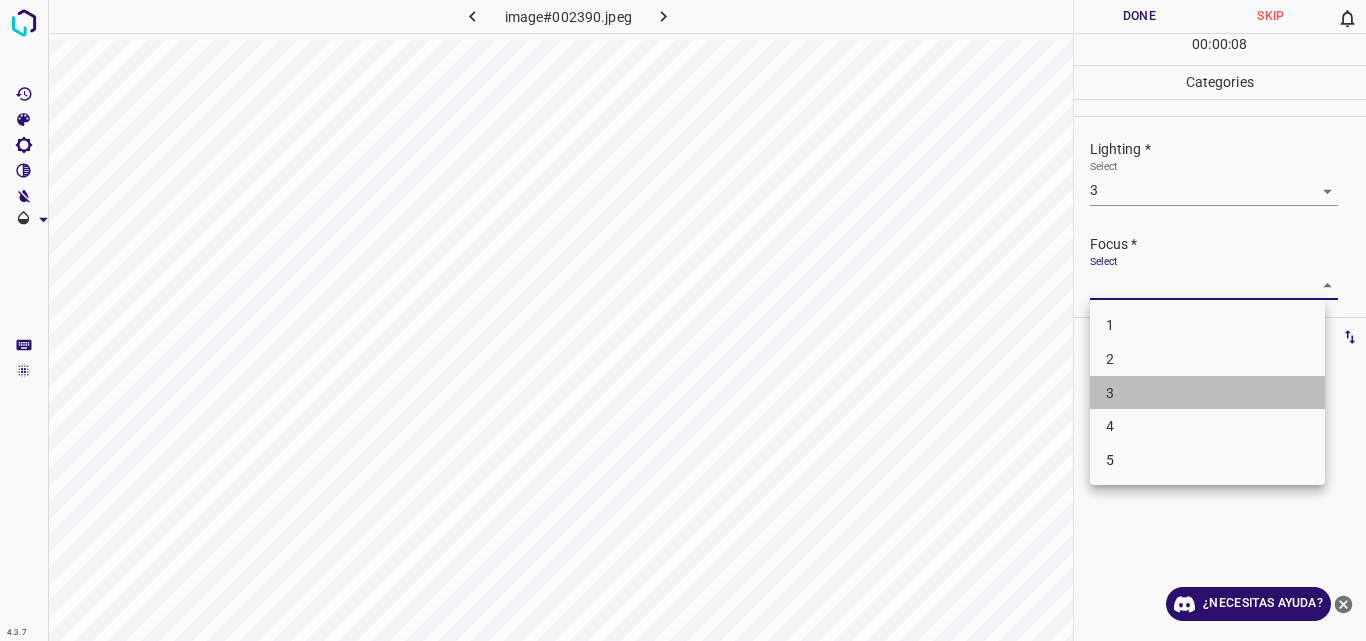 click on "3" at bounding box center (1207, 393) 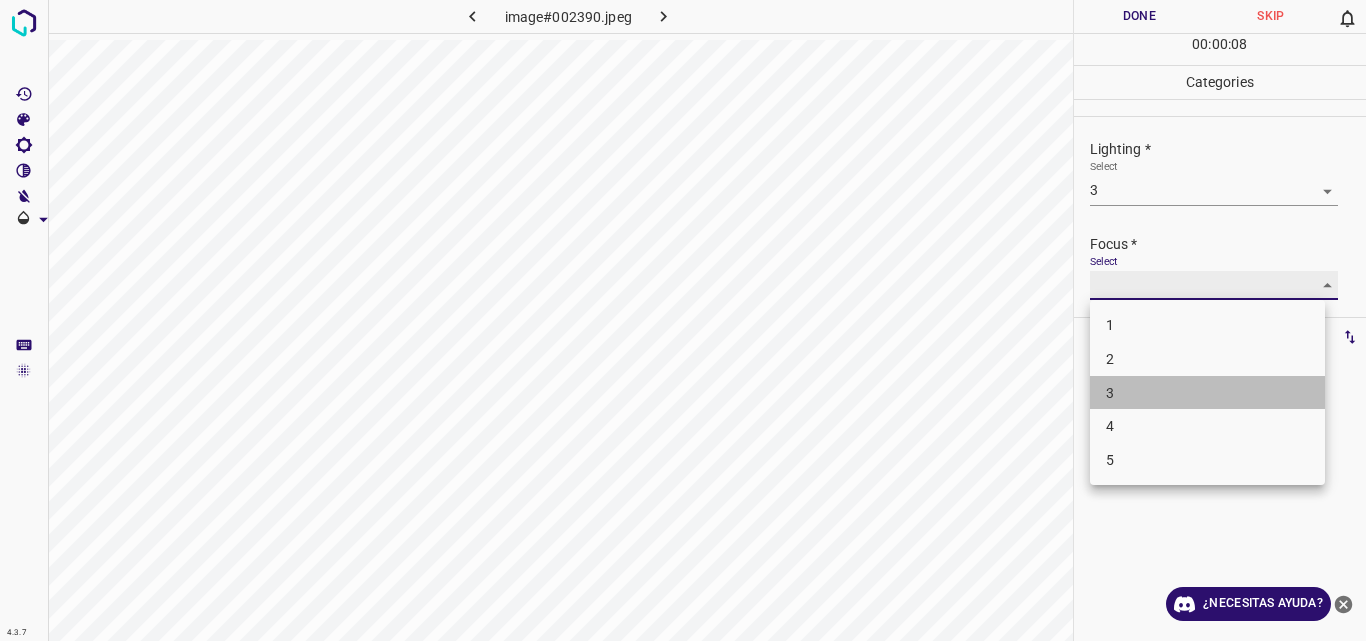type on "3" 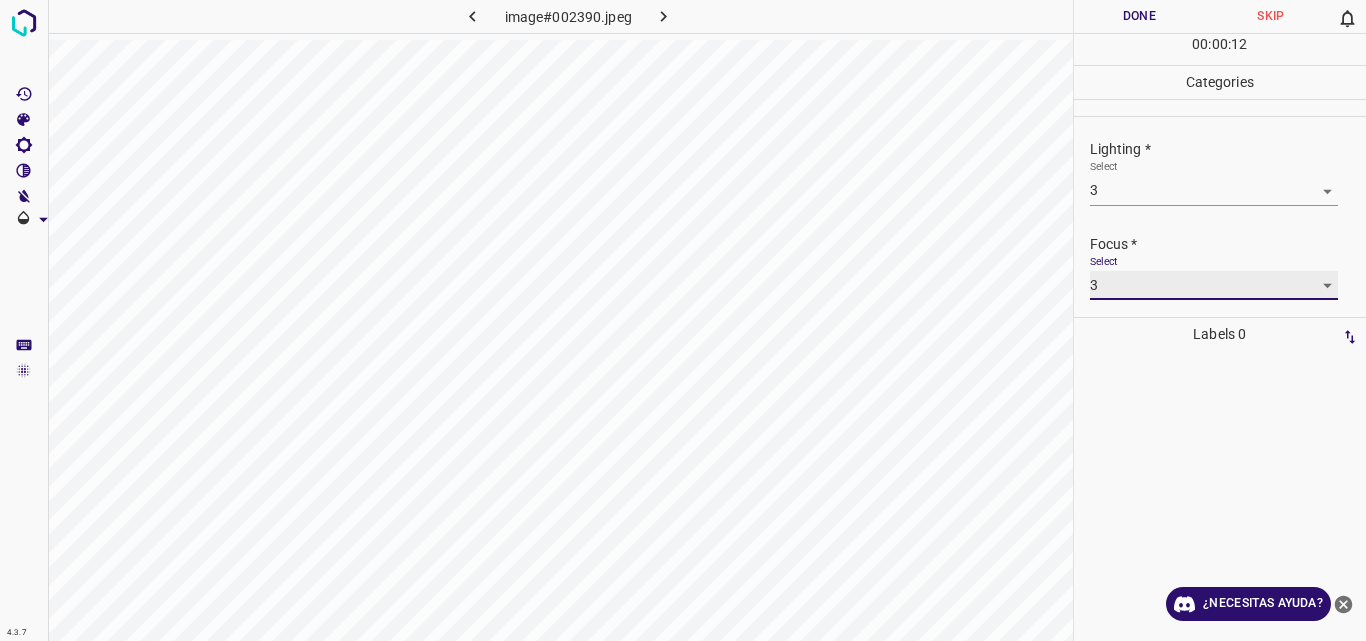 scroll, scrollTop: 98, scrollLeft: 0, axis: vertical 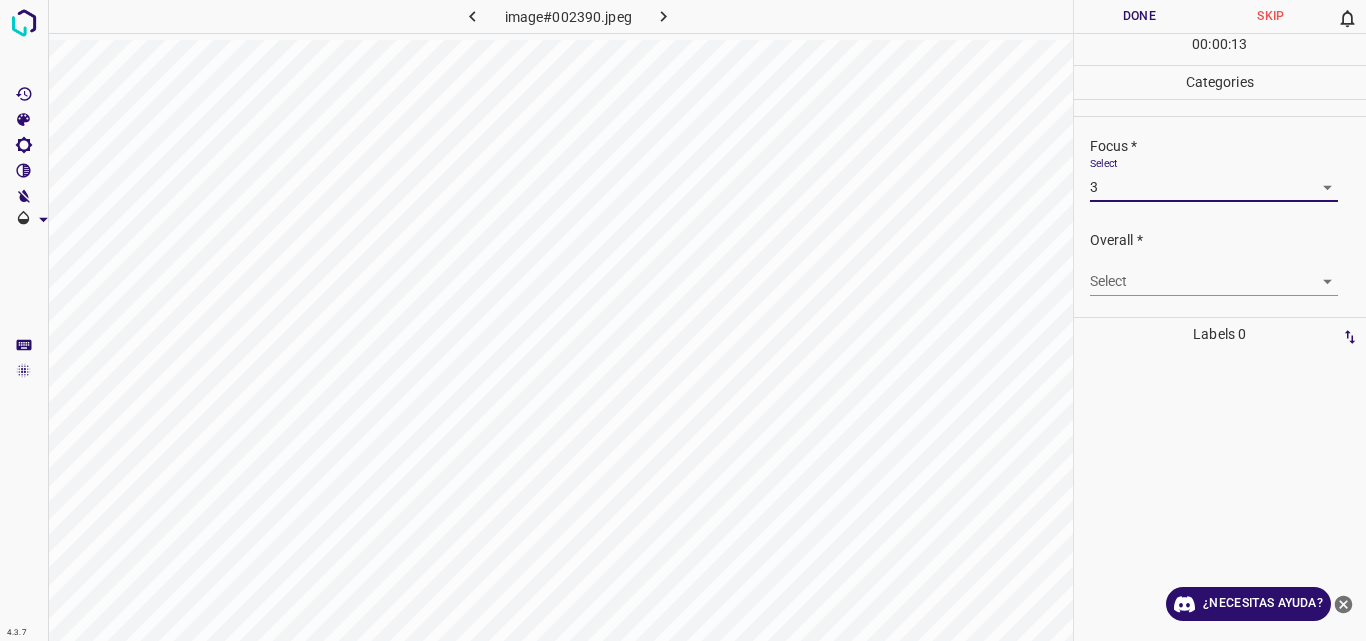 click on "4.3.7 image#002390.jpeg Done Skip 0 00   : 00   : 13   Categories Lighting *  Select 3 3 Focus *  Select 3 3 Overall *  Select ​ Labels   0 Categories 1 Lighting 2 Focus 3 Overall Tools Space Change between modes (Draw & Edit) I Auto labeling R Restore zoom M Zoom in N Zoom out Delete Delete selecte label Filters Z Restore filters X Saturation filter C Brightness filter V Contrast filter B Gray scale filter General O Download ¿Necesitas ayuda? Original text Rate this translation Your feedback will be used to help improve Google Translate - Texto - Esconder - Borrar" at bounding box center [683, 320] 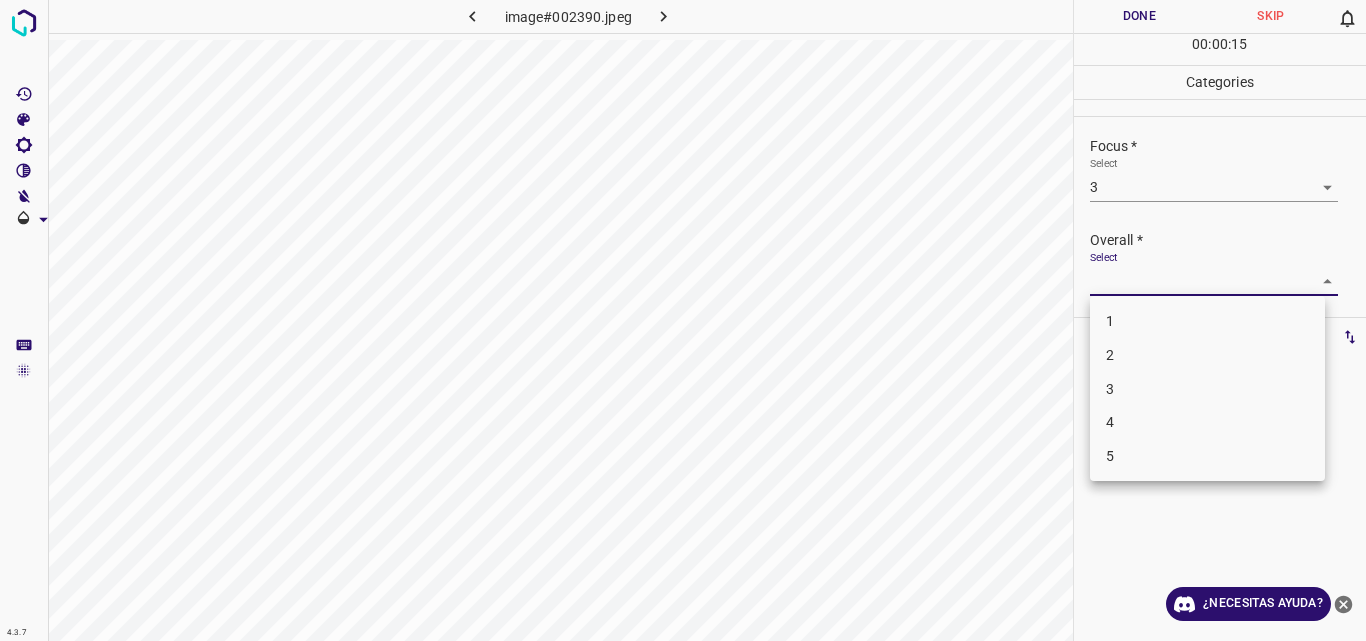 click on "3" at bounding box center [1207, 389] 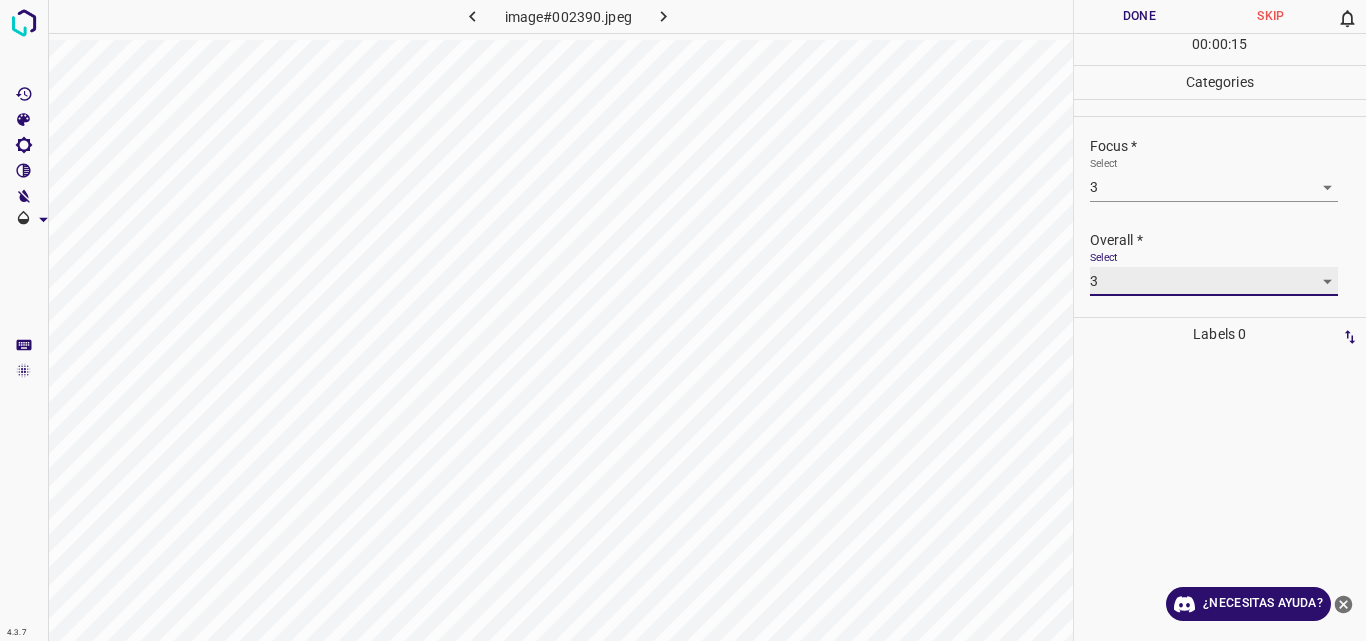 type on "3" 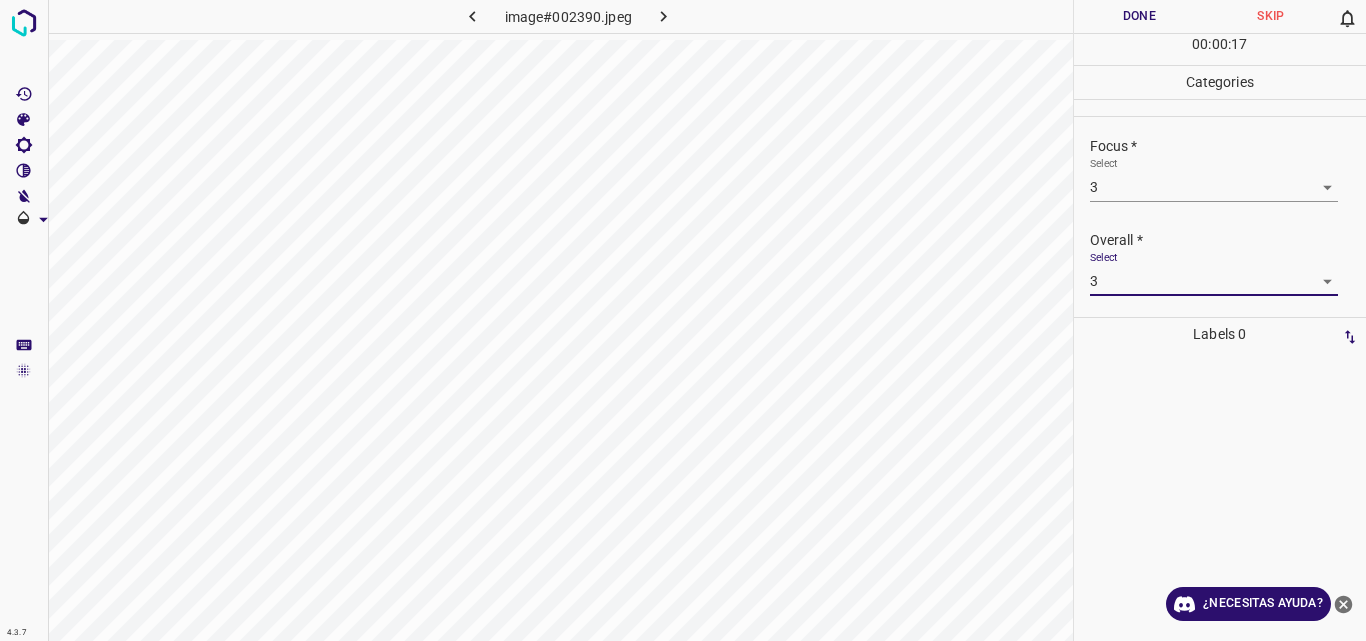click on "Done" at bounding box center (1140, 16) 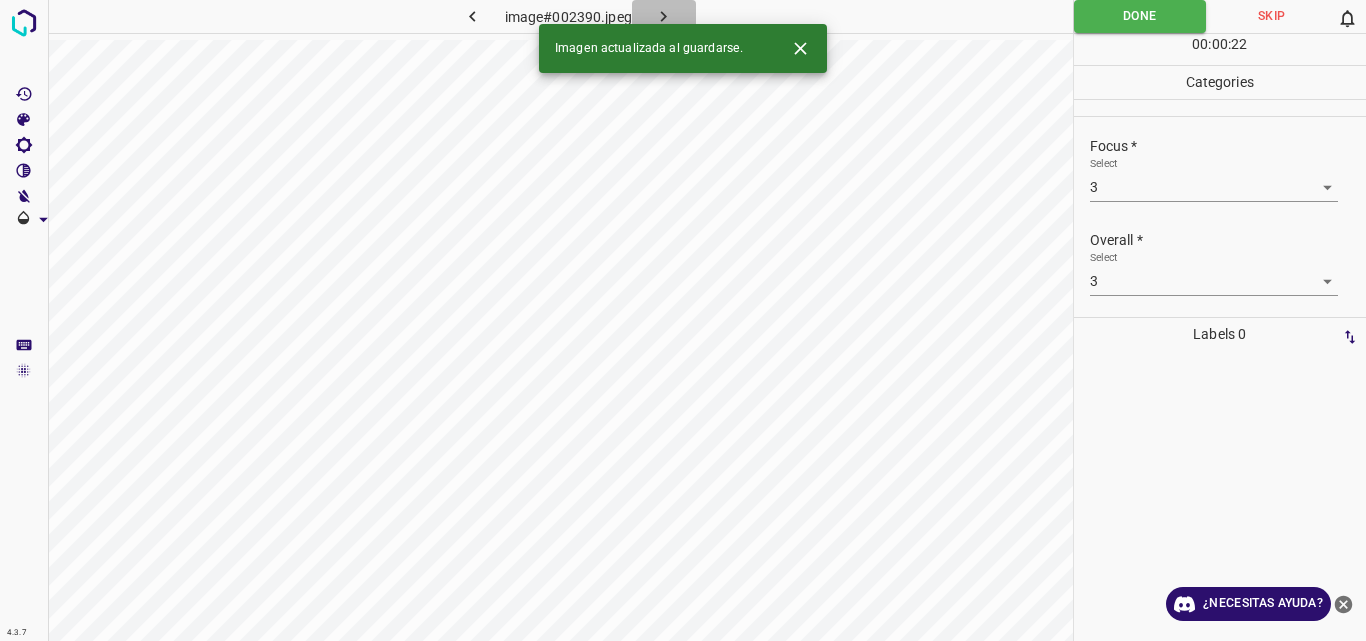 click 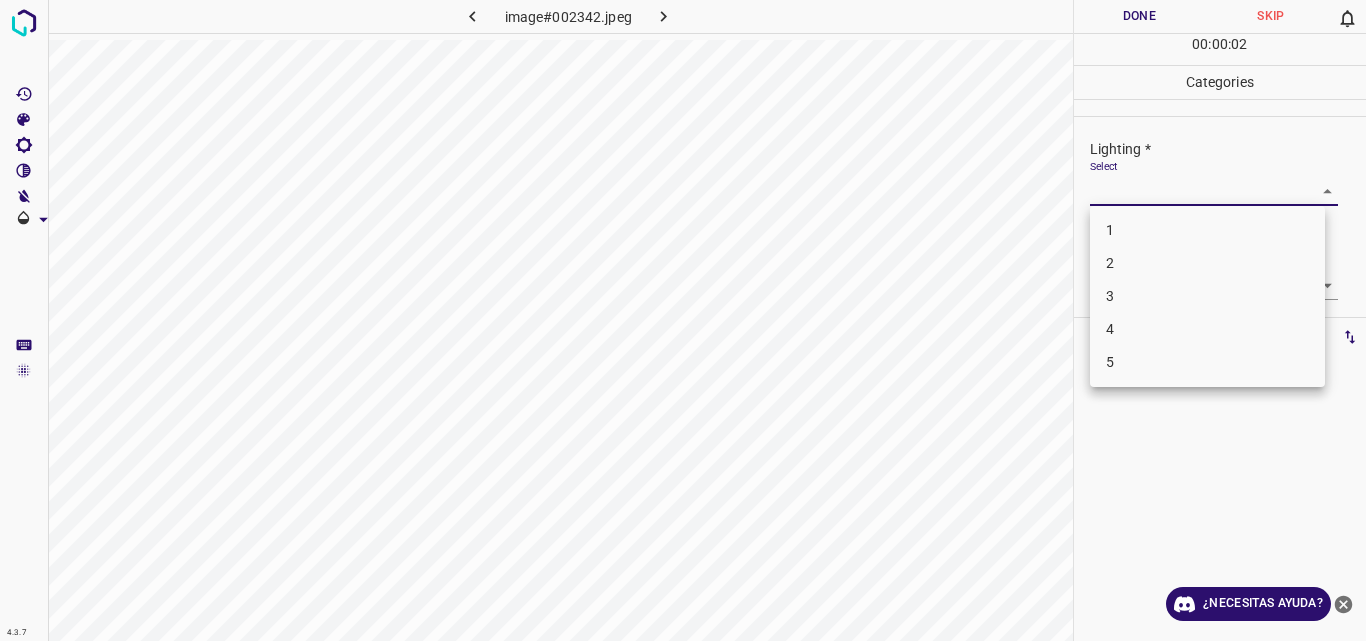 click on "4.3.7 image#002342.jpeg Done Skip 0 00   : 00   : 02   Categories Lighting *  Select ​ Focus *  Select ​ Overall *  Select ​ Labels   0 Categories 1 Lighting 2 Focus 3 Overall Tools Space Change between modes (Draw & Edit) I Auto labeling R Restore zoom M Zoom in N Zoom out Delete Delete selecte label Filters Z Restore filters X Saturation filter C Brightness filter V Contrast filter B Gray scale filter General O Download ¿Necesitas ayuda? Original text Rate this translation Your feedback will be used to help improve Google Translate - Texto - Esconder - Borrar 1 2 3 4 5" at bounding box center (683, 320) 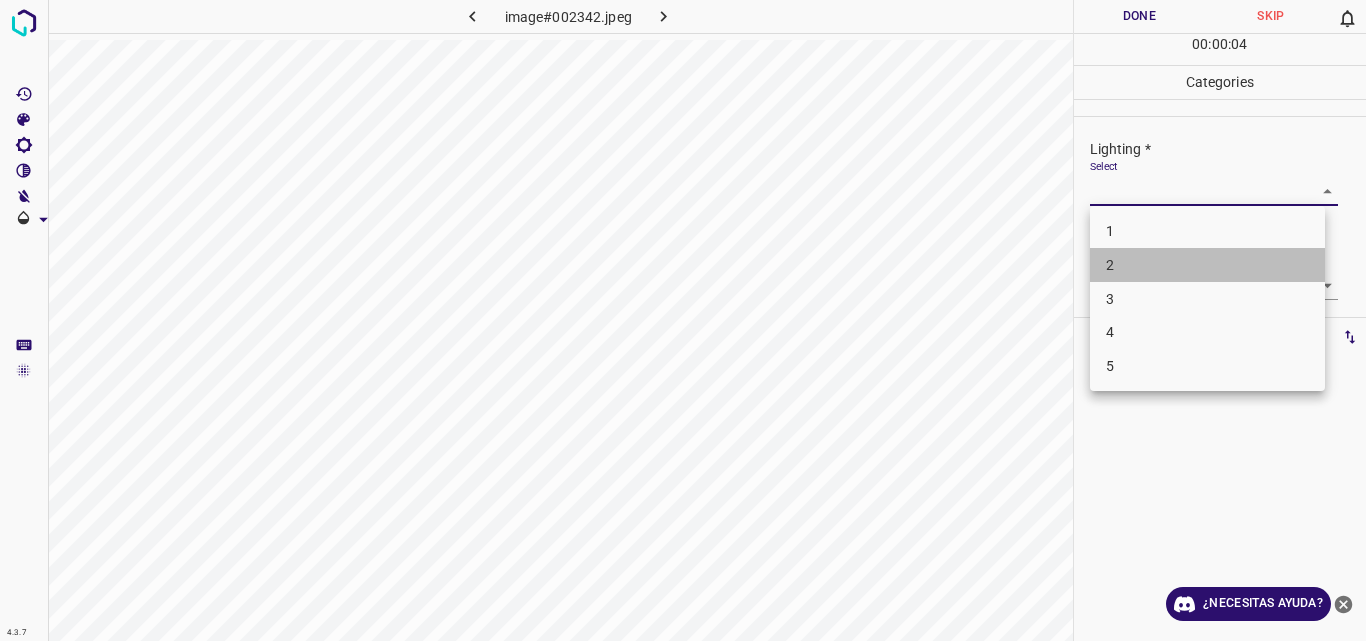 click on "2" at bounding box center [1207, 265] 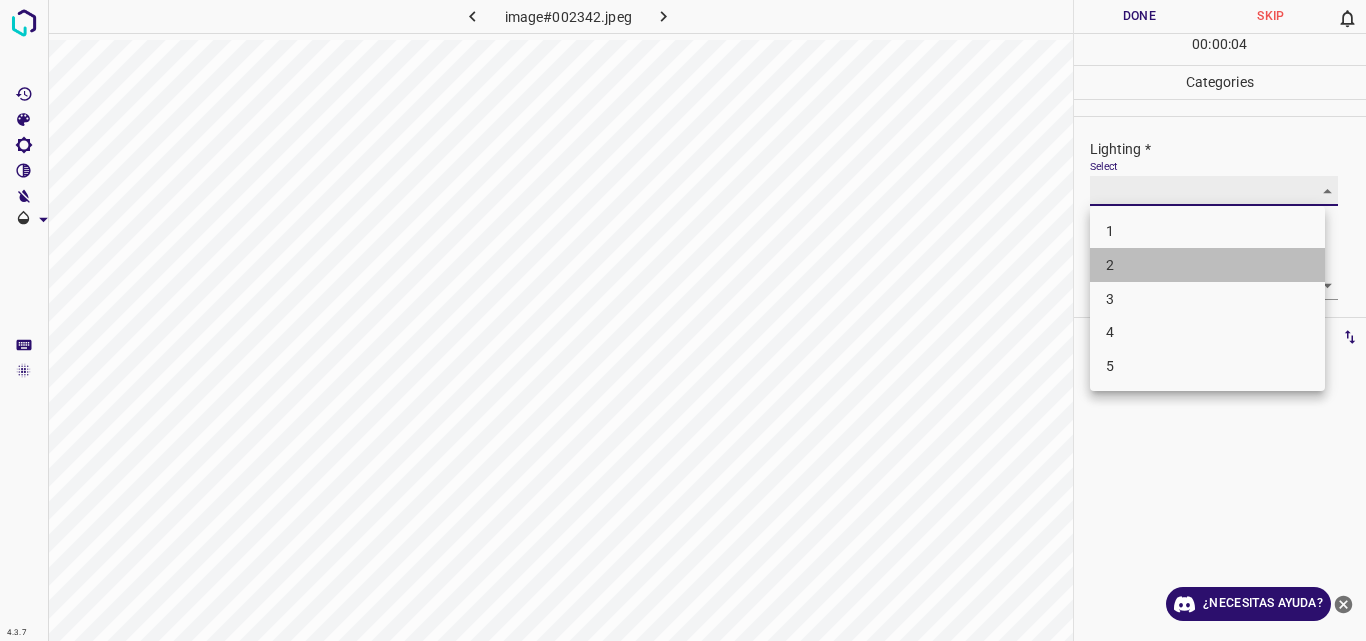 type on "2" 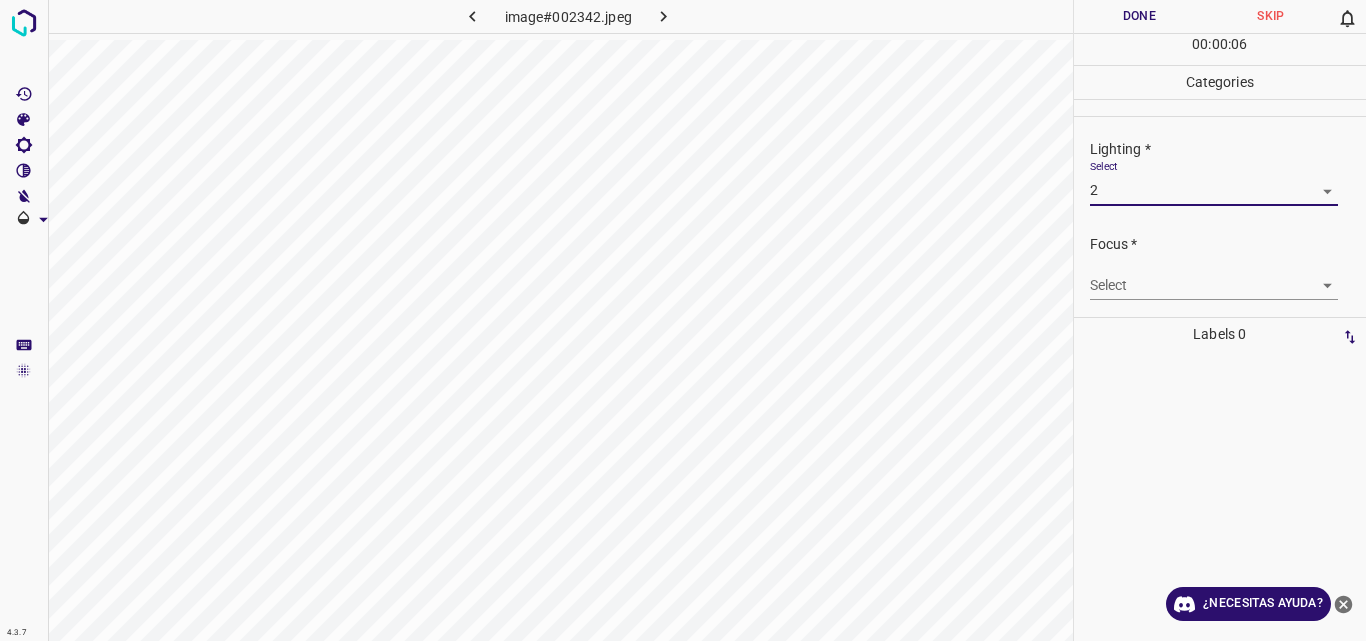 click on "4.3.7 image#002342.jpeg Done Skip 0 00   : 00   : 06   Categories Lighting *  Select 2 2 Focus *  Select ​ Overall *  Select ​ Labels   0 Categories 1 Lighting 2 Focus 3 Overall Tools Space Change between modes (Draw & Edit) I Auto labeling R Restore zoom M Zoom in N Zoom out Delete Delete selecte label Filters Z Restore filters X Saturation filter C Brightness filter V Contrast filter B Gray scale filter General O Download ¿Necesitas ayuda? Original text Rate this translation Your feedback will be used to help improve Google Translate - Texto - Esconder - Borrar" at bounding box center [683, 320] 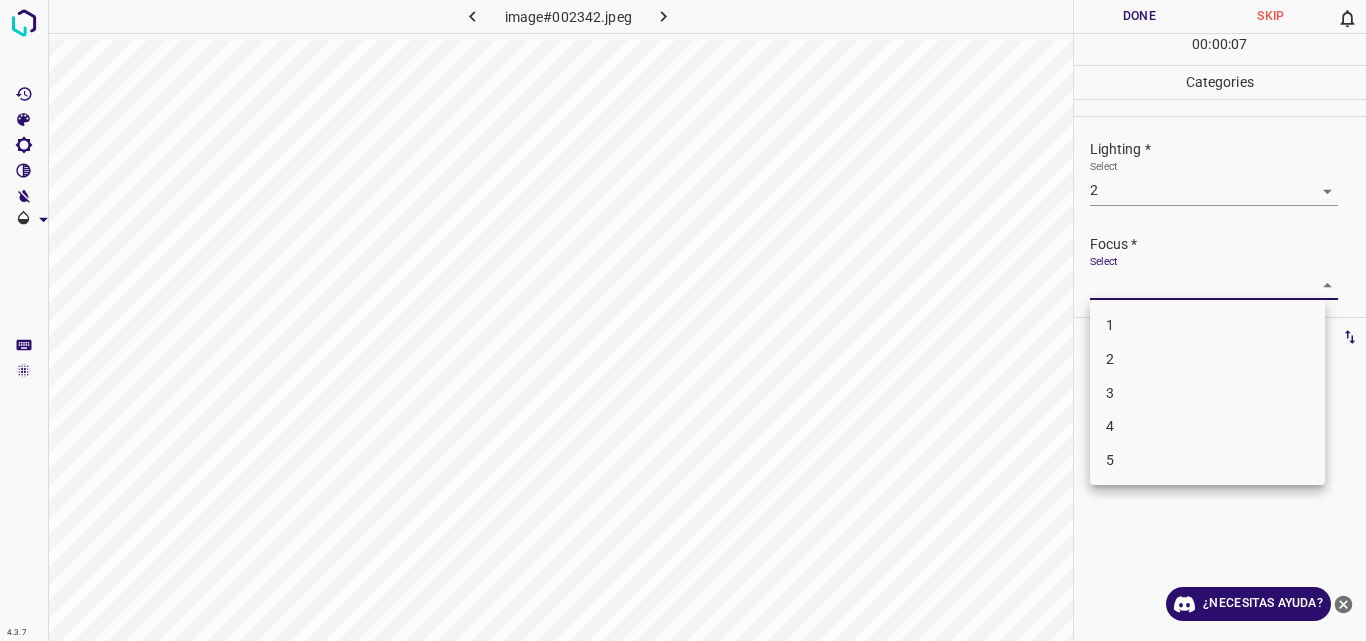 click on "2" at bounding box center [1207, 359] 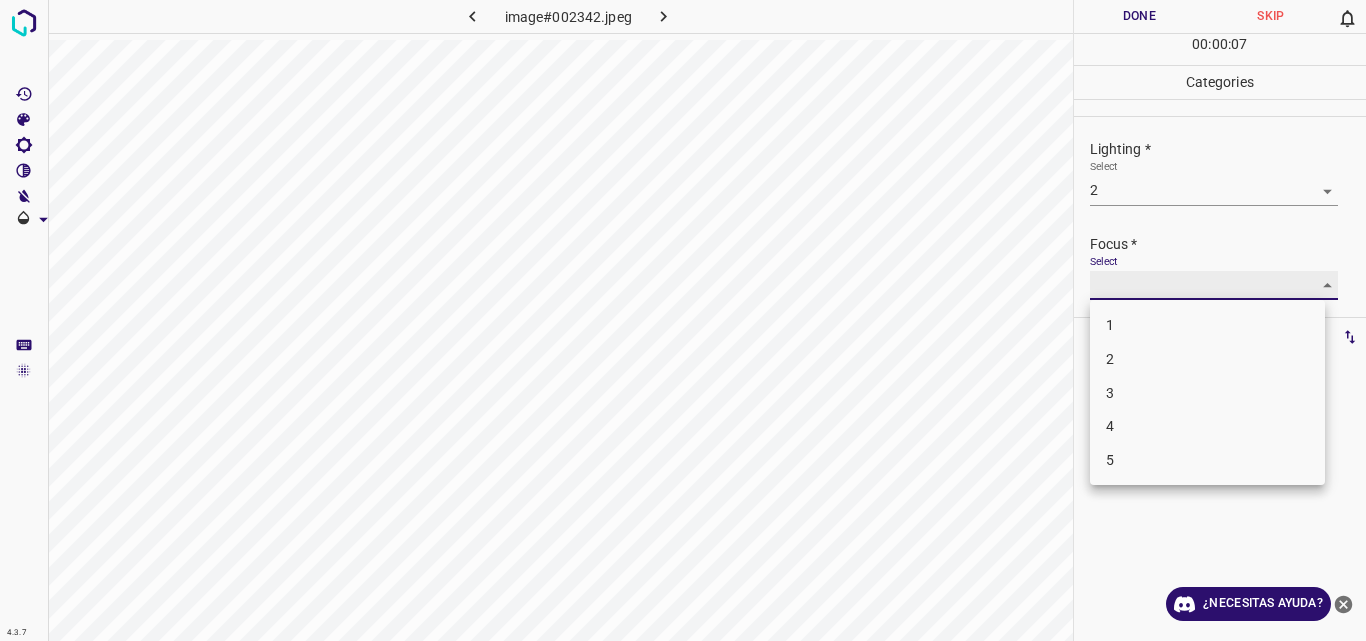 type on "2" 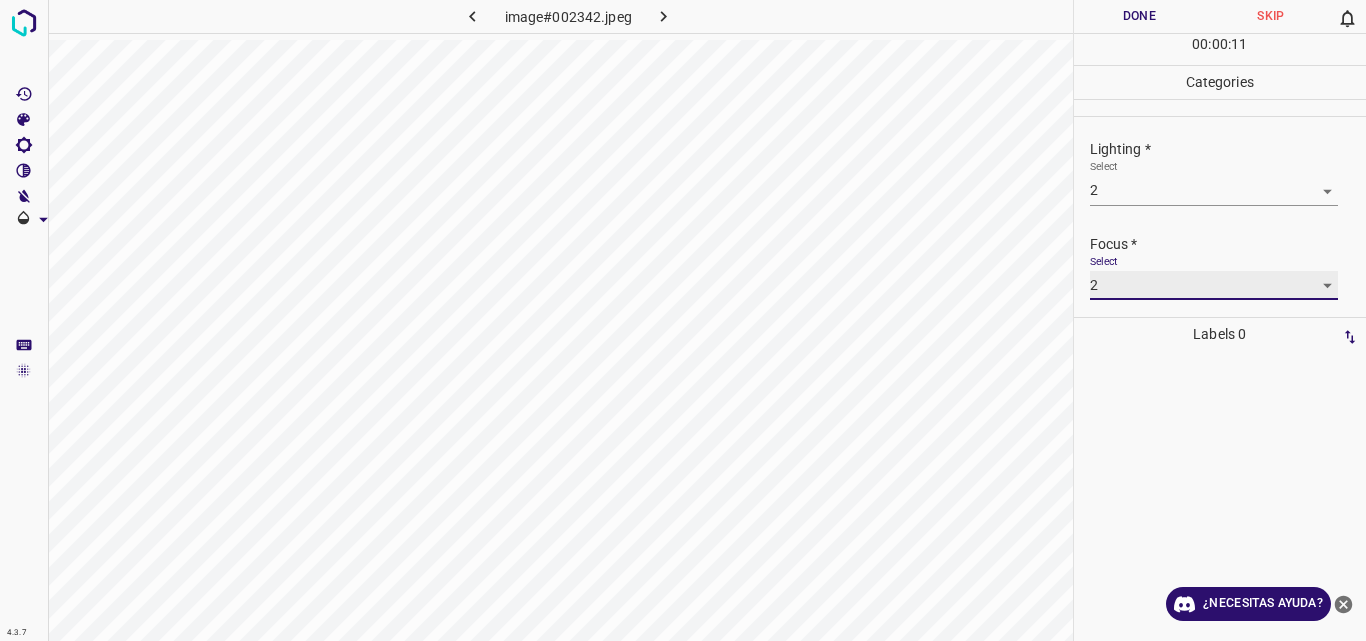scroll, scrollTop: 62, scrollLeft: 0, axis: vertical 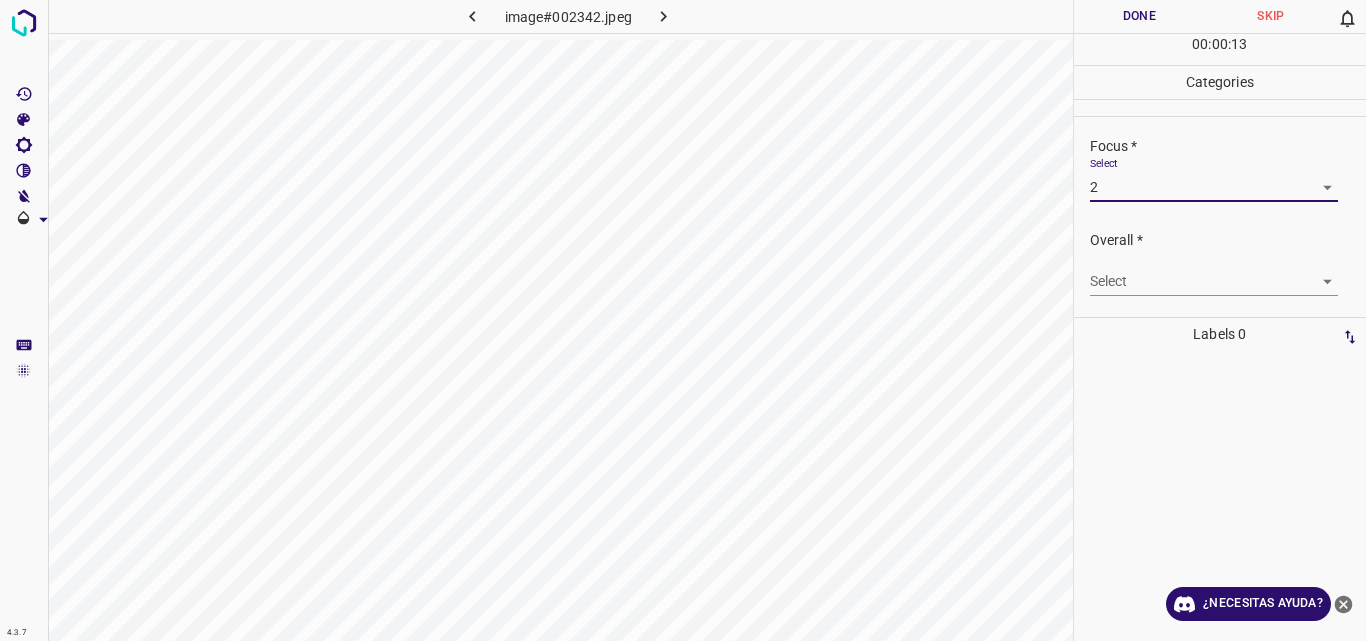 click on "Lighting *  Select 2 2 Focus *  Select 2 2 Overall *  Select ​" at bounding box center (1220, 217) 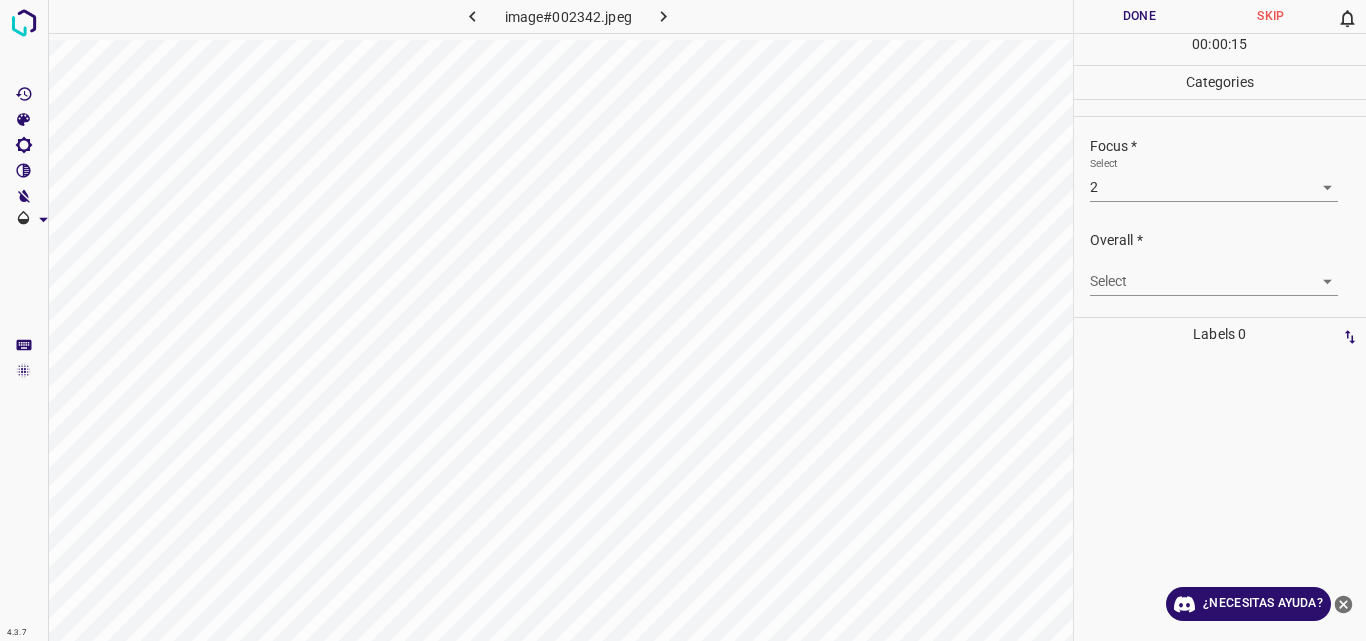 click on "4.3.7 image#002342.jpeg Done Skip 0 00   : 00   : 15   Categories Lighting *  Select 2 2 Focus *  Select 2 2 Overall *  Select ​ Labels   0 Categories 1 Lighting 2 Focus 3 Overall Tools Space Change between modes (Draw & Edit) I Auto labeling R Restore zoom M Zoom in N Zoom out Delete Delete selecte label Filters Z Restore filters X Saturation filter C Brightness filter V Contrast filter B Gray scale filter General O Download ¿Necesitas ayuda? Original text Rate this translation Your feedback will be used to help improve Google Translate - Texto - Esconder - Borrar" at bounding box center [683, 320] 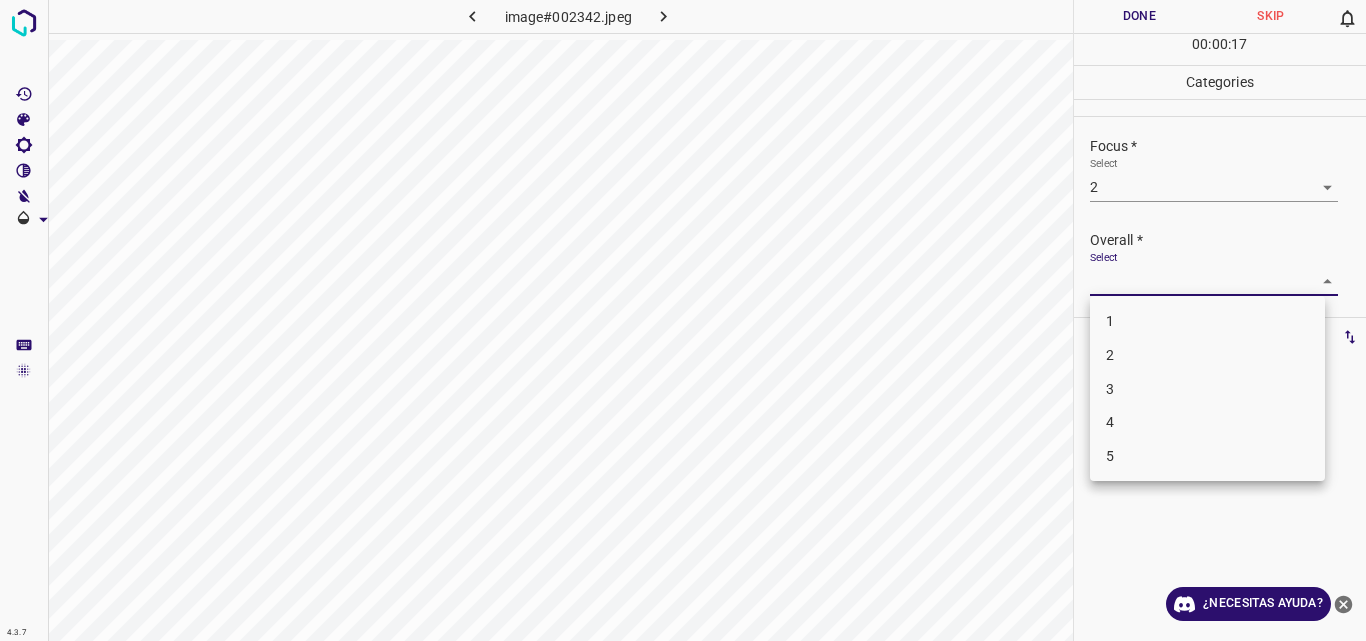 click on "2" at bounding box center (1207, 355) 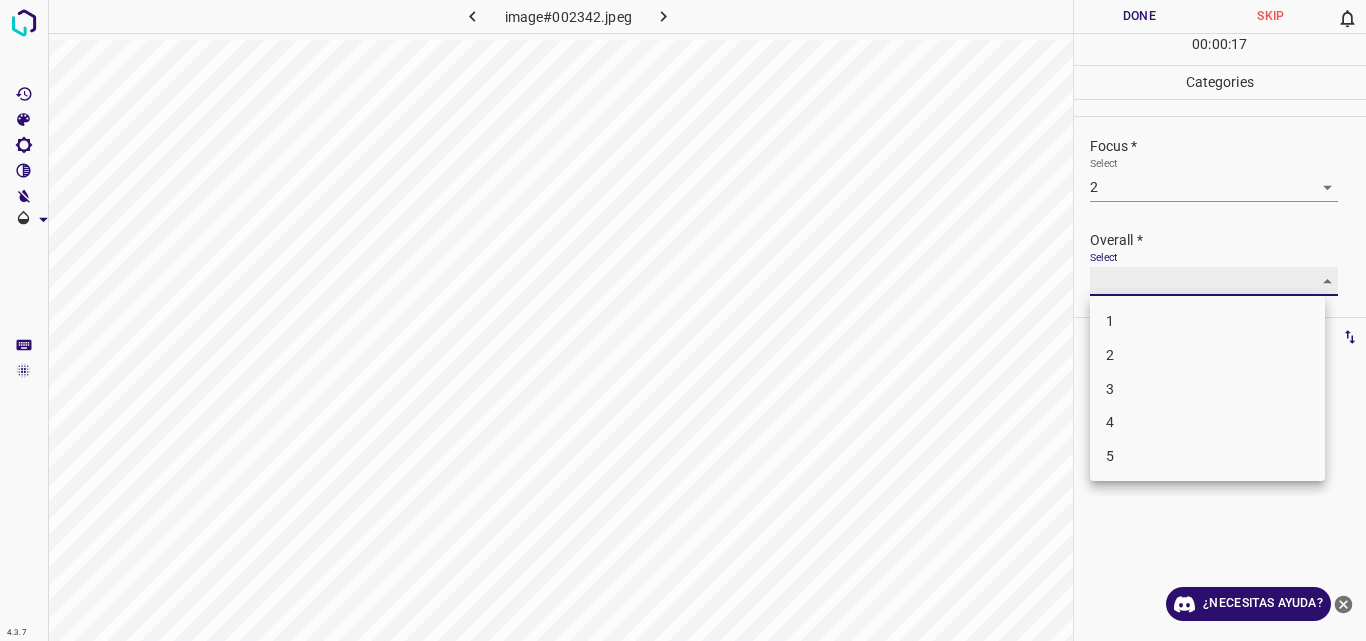 type on "2" 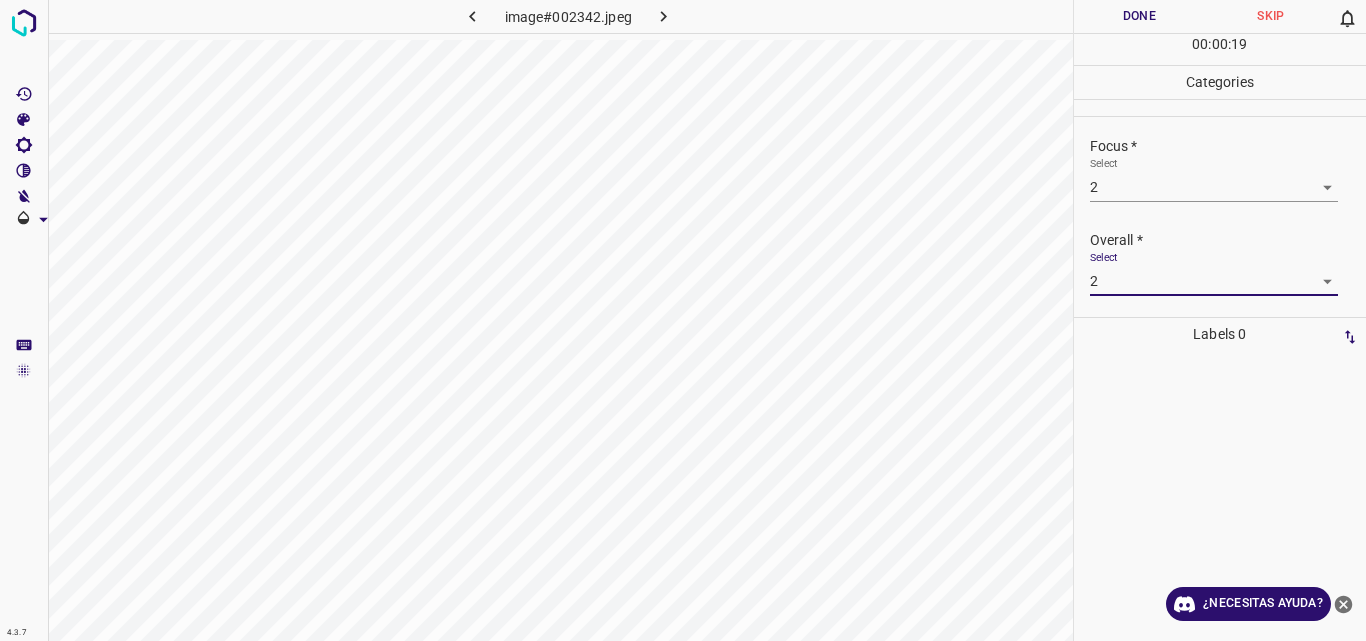 click on "Done" at bounding box center (1140, 16) 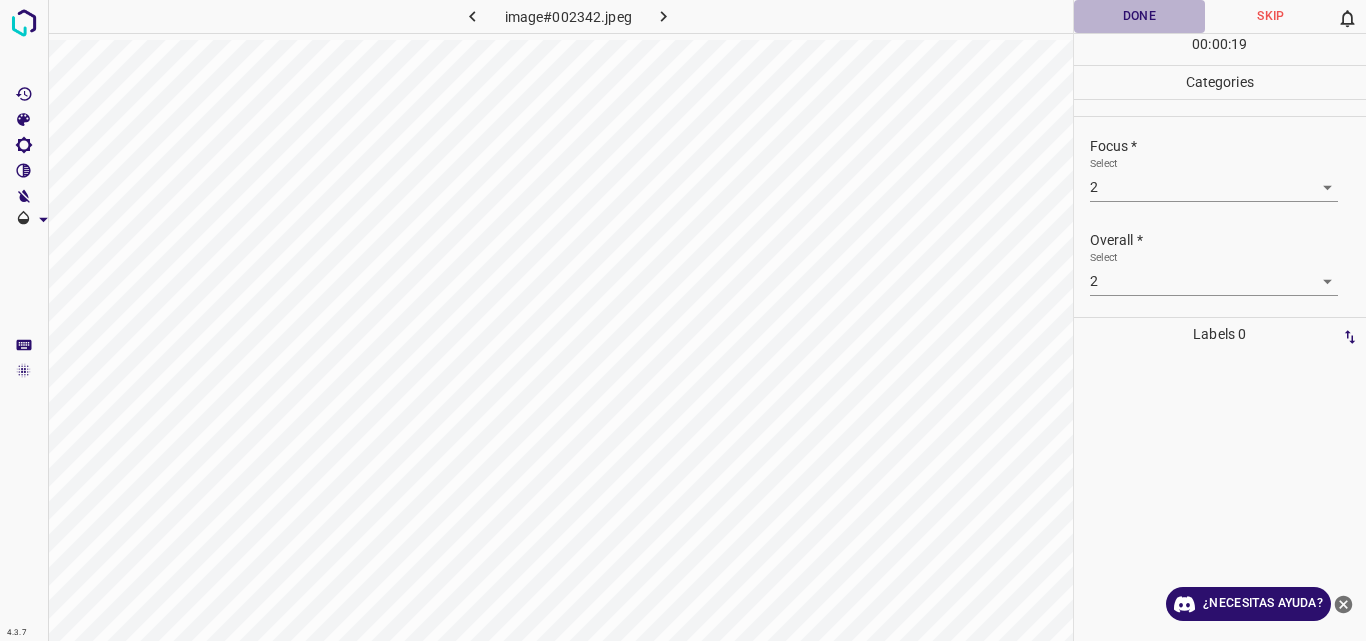 click on "Done" at bounding box center [1140, 16] 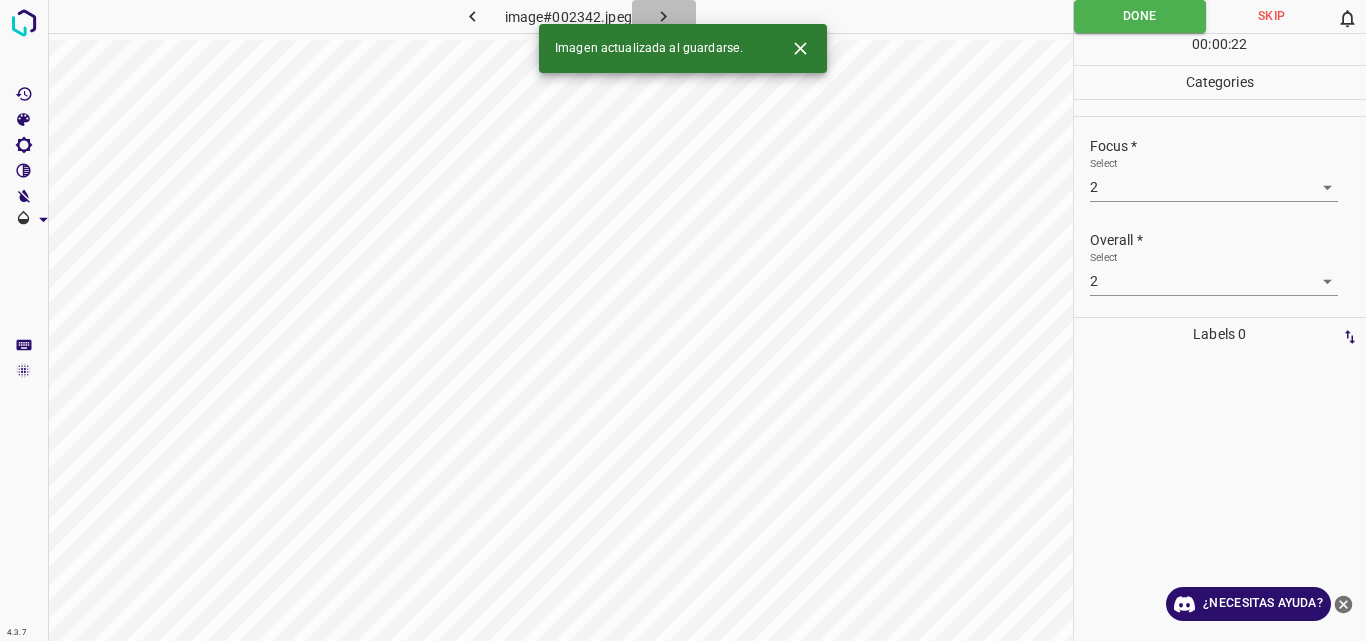 click 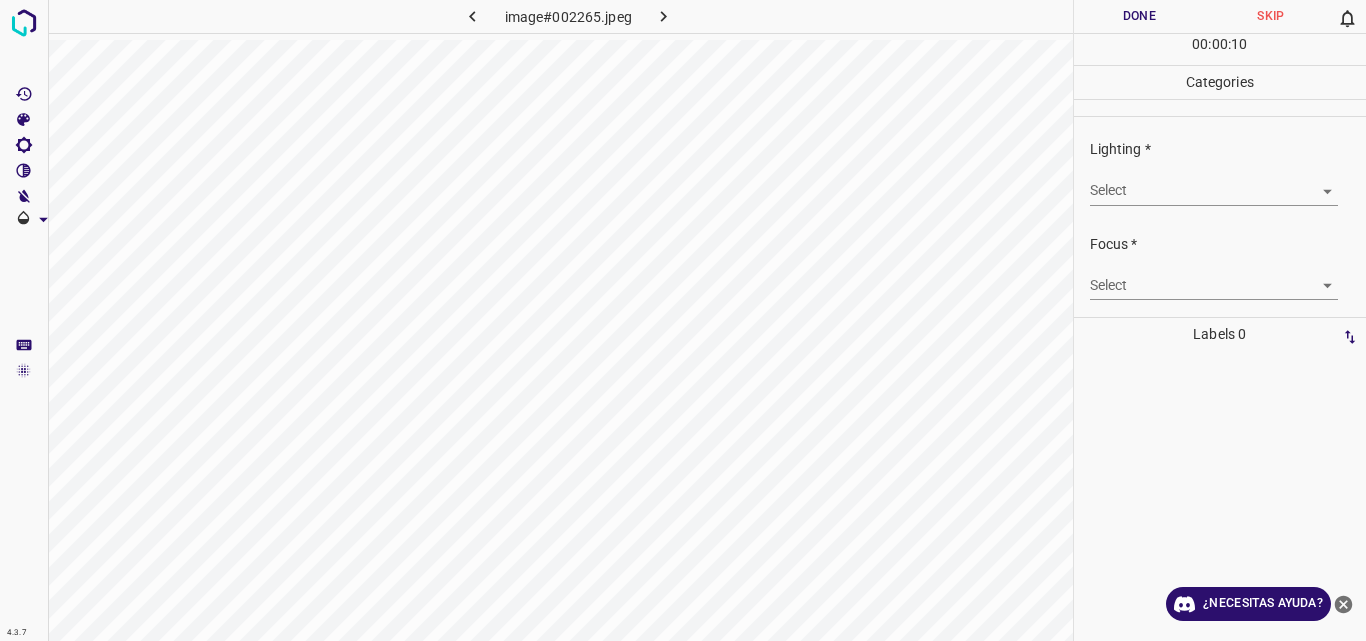 click on "4.3.7 image#002265.jpeg Done Skip 0 00   : 00   : 10   Categories Lighting *  Select ​ Focus *  Select ​ Overall *  Select ​ Labels   0 Categories 1 Lighting 2 Focus 3 Overall Tools Space Change between modes (Draw & Edit) I Auto labeling R Restore zoom M Zoom in N Zoom out Delete Delete selecte label Filters Z Restore filters X Saturation filter C Brightness filter V Contrast filter B Gray scale filter General O Download ¿Necesitas ayuda? Original text Rate this translation Your feedback will be used to help improve Google Translate - Texto - Esconder - Borrar" at bounding box center (683, 320) 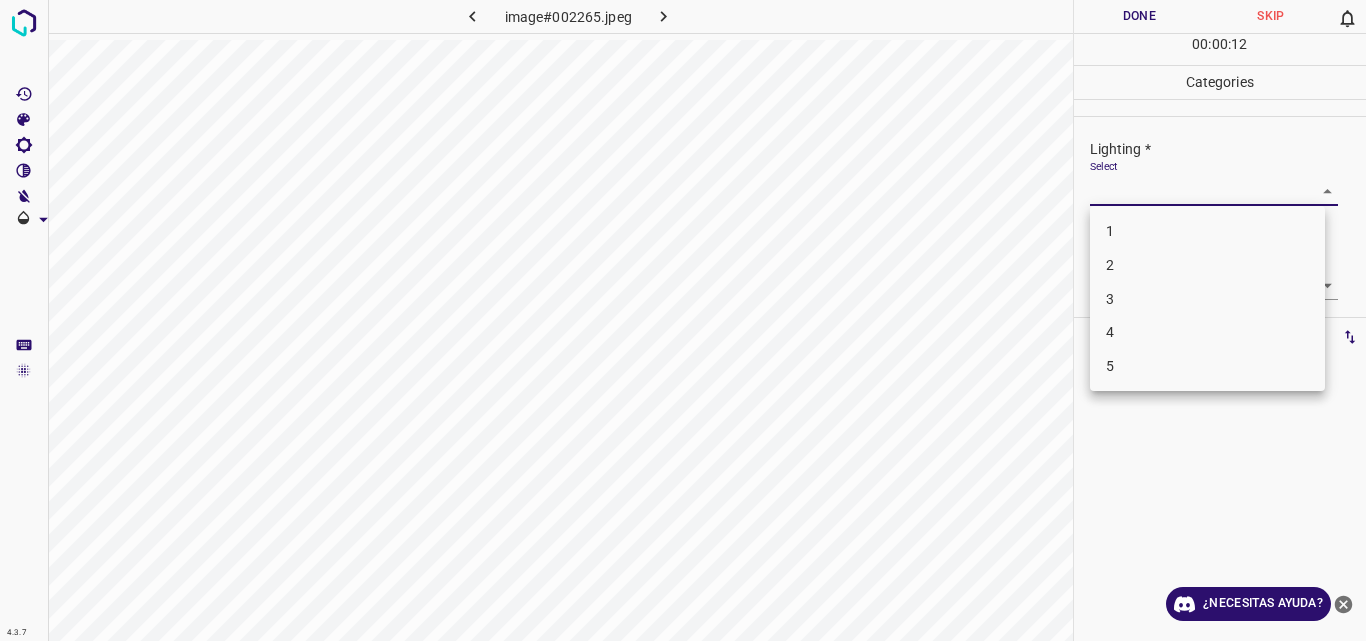 click on "3" at bounding box center (1207, 299) 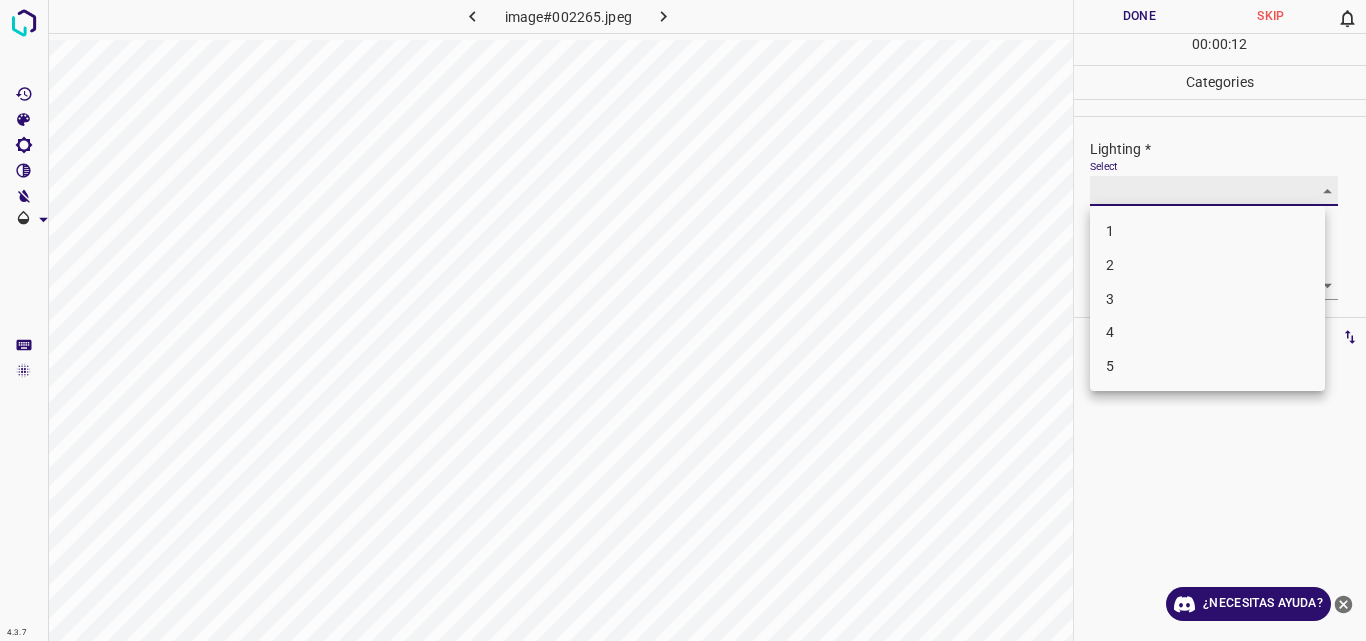 type on "3" 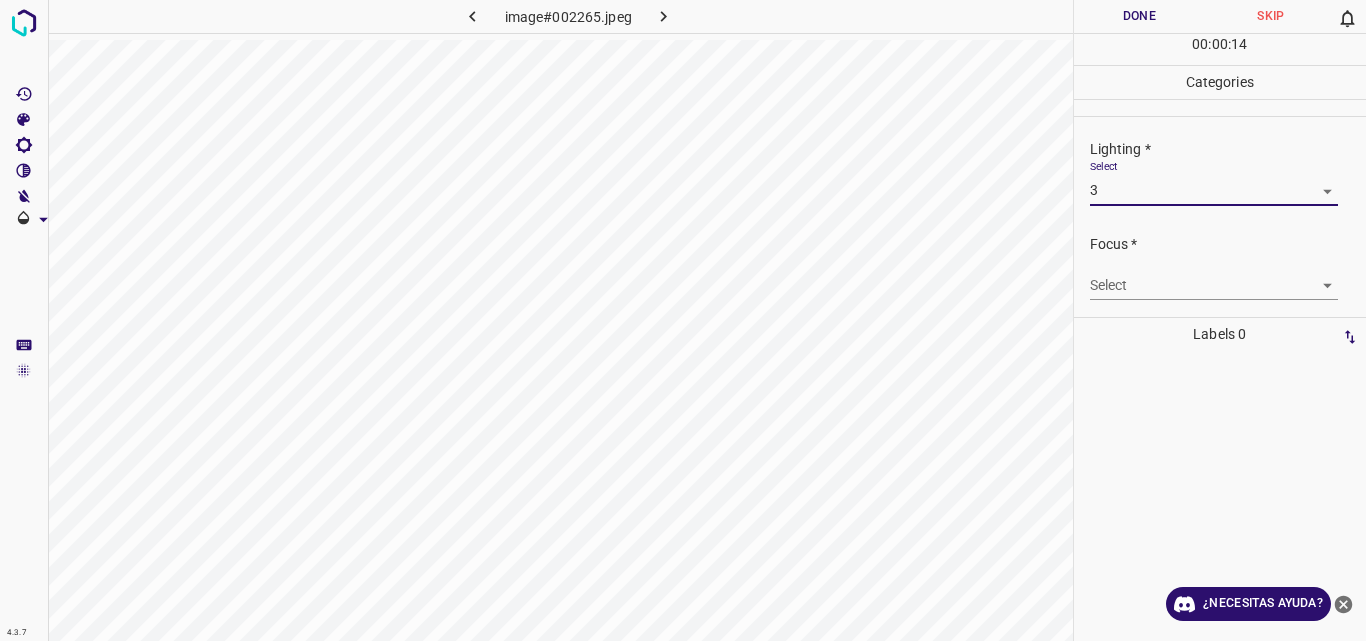 click on "4.3.7 image#002265.jpeg Done Skip 0 00   : 00   : 14   Categories Lighting *  Select 3 3 Focus *  Select ​ Overall *  Select ​ Labels   0 Categories 1 Lighting 2 Focus 3 Overall Tools Space Change between modes (Draw & Edit) I Auto labeling R Restore zoom M Zoom in N Zoom out Delete Delete selecte label Filters Z Restore filters X Saturation filter C Brightness filter V Contrast filter B Gray scale filter General O Download ¿Necesitas ayuda? Original text Rate this translation Your feedback will be used to help improve Google Translate - Texto - Esconder - Borrar" at bounding box center [683, 320] 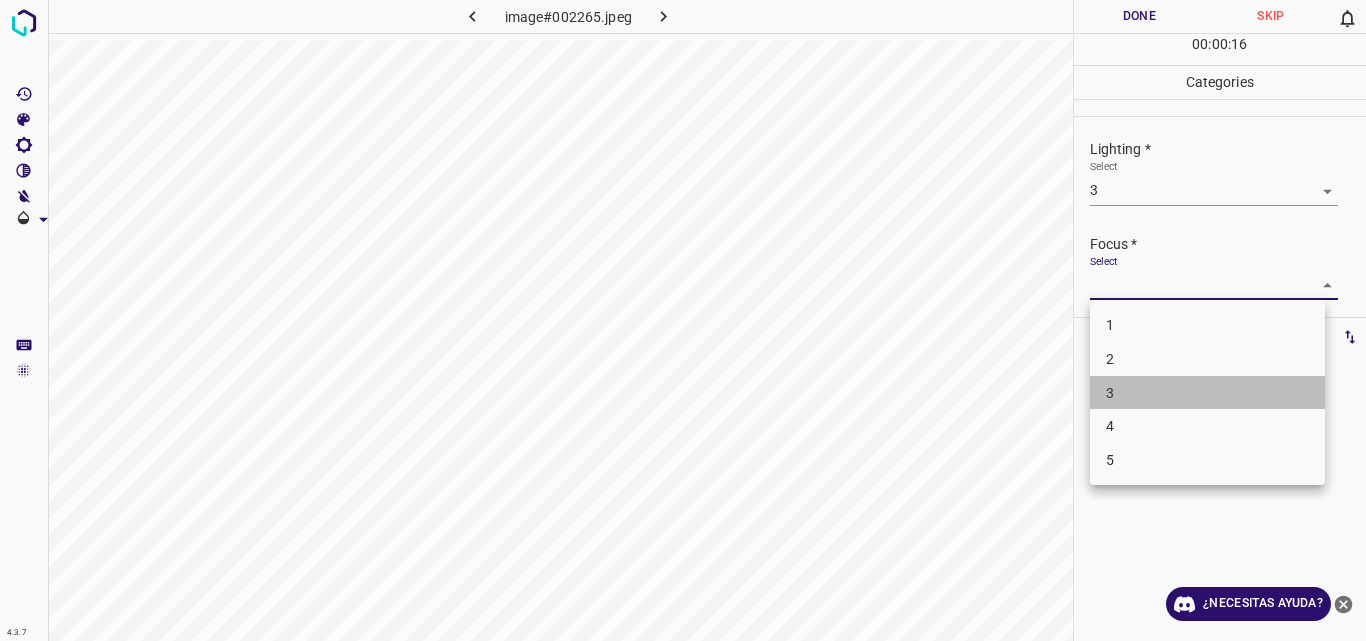 click on "3" at bounding box center (1207, 393) 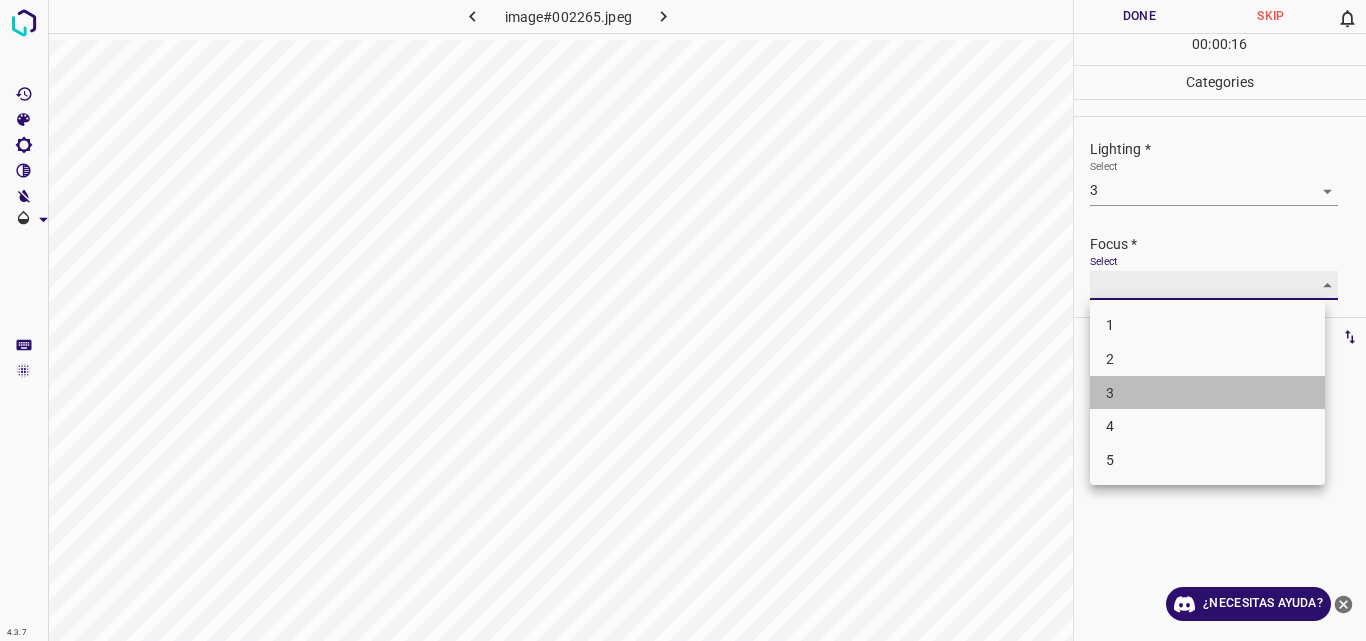 type on "3" 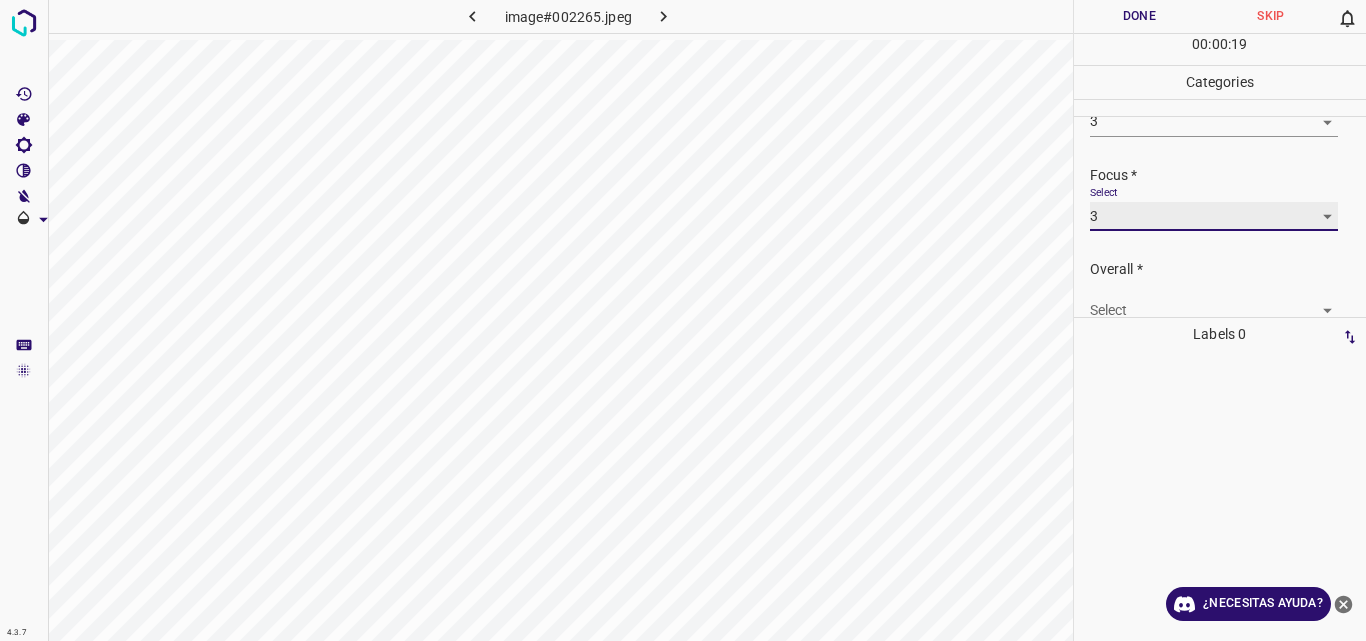 scroll, scrollTop: 78, scrollLeft: 0, axis: vertical 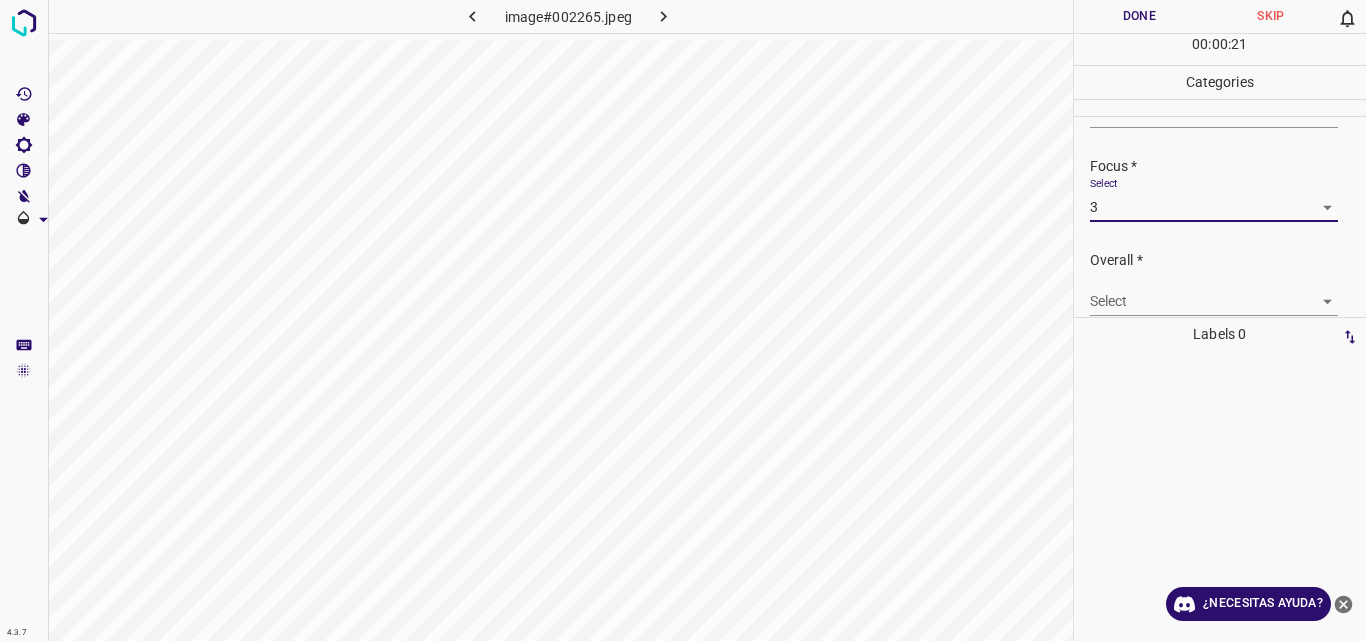 click on "4.3.7 image#002265.jpeg Done Skip 0 00   : 00   : 21   Categories Lighting *  Select 3 3 Focus *  Select 3 3 Overall *  Select ​ Labels   0 Categories 1 Lighting 2 Focus 3 Overall Tools Space Change between modes (Draw & Edit) I Auto labeling R Restore zoom M Zoom in N Zoom out Delete Delete selecte label Filters Z Restore filters X Saturation filter C Brightness filter V Contrast filter B Gray scale filter General O Download ¿Necesitas ayuda? Original text Rate this translation Your feedback will be used to help improve Google Translate - Texto - Esconder - Borrar" at bounding box center (683, 320) 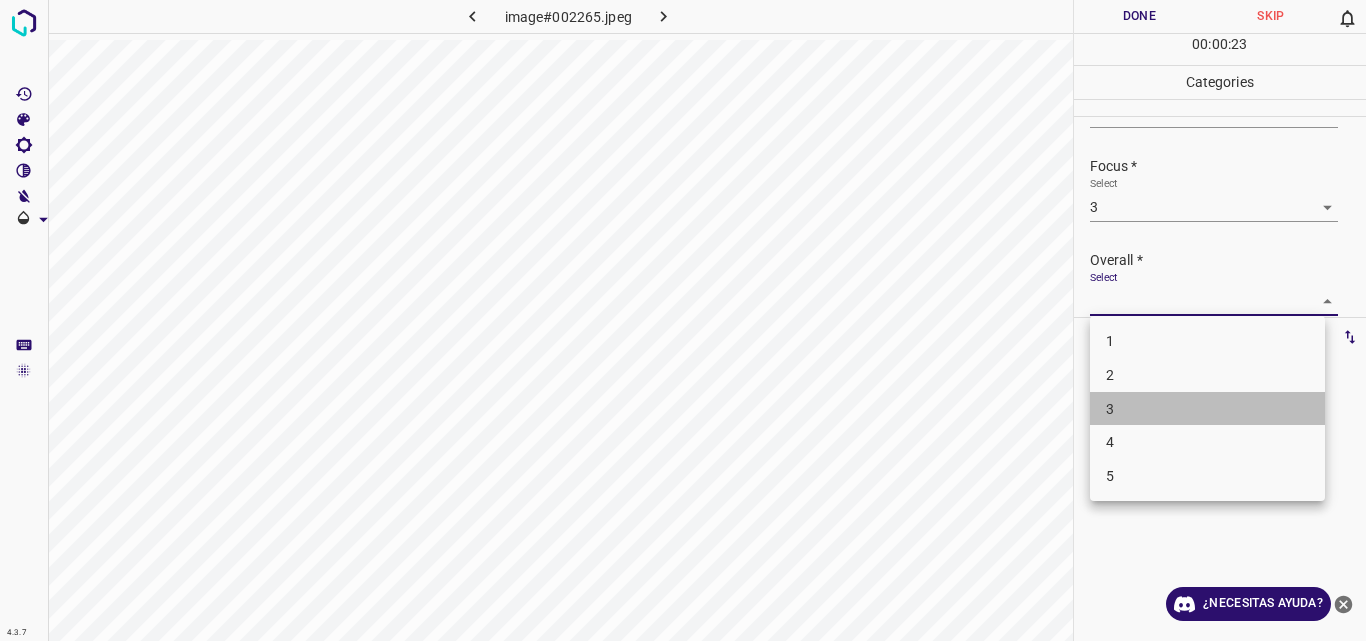 click on "3" at bounding box center [1207, 409] 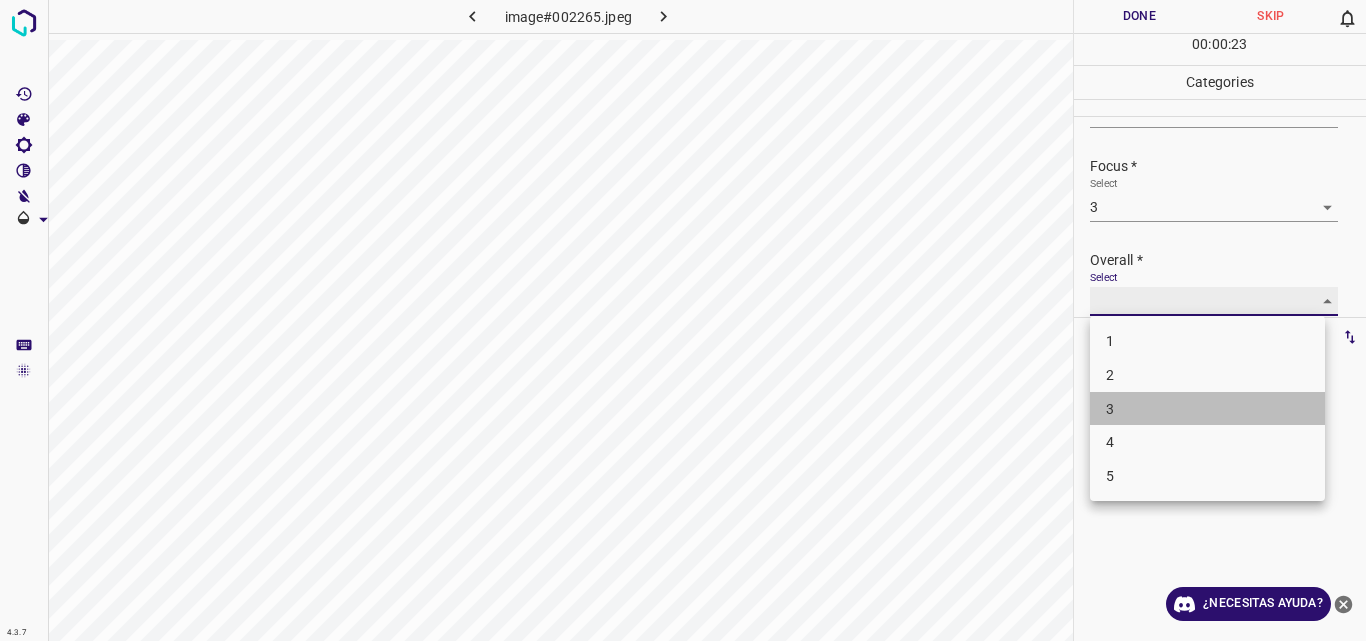type on "3" 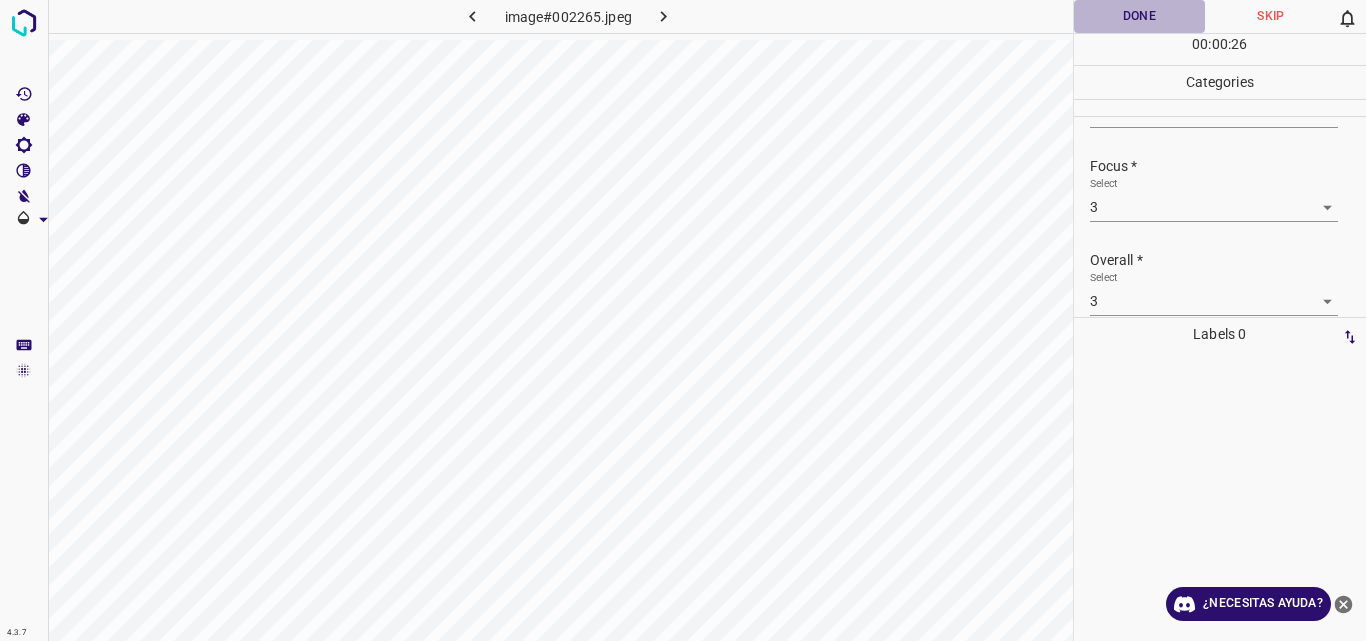 click on "Done" at bounding box center (1140, 16) 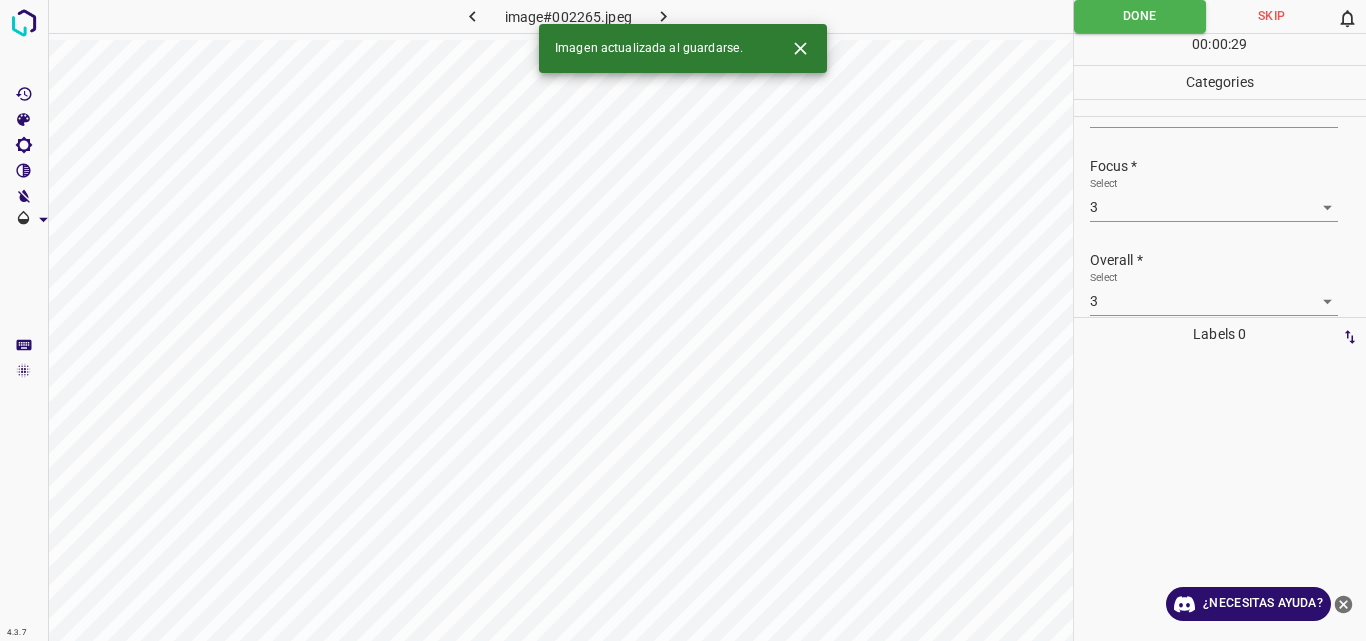 click 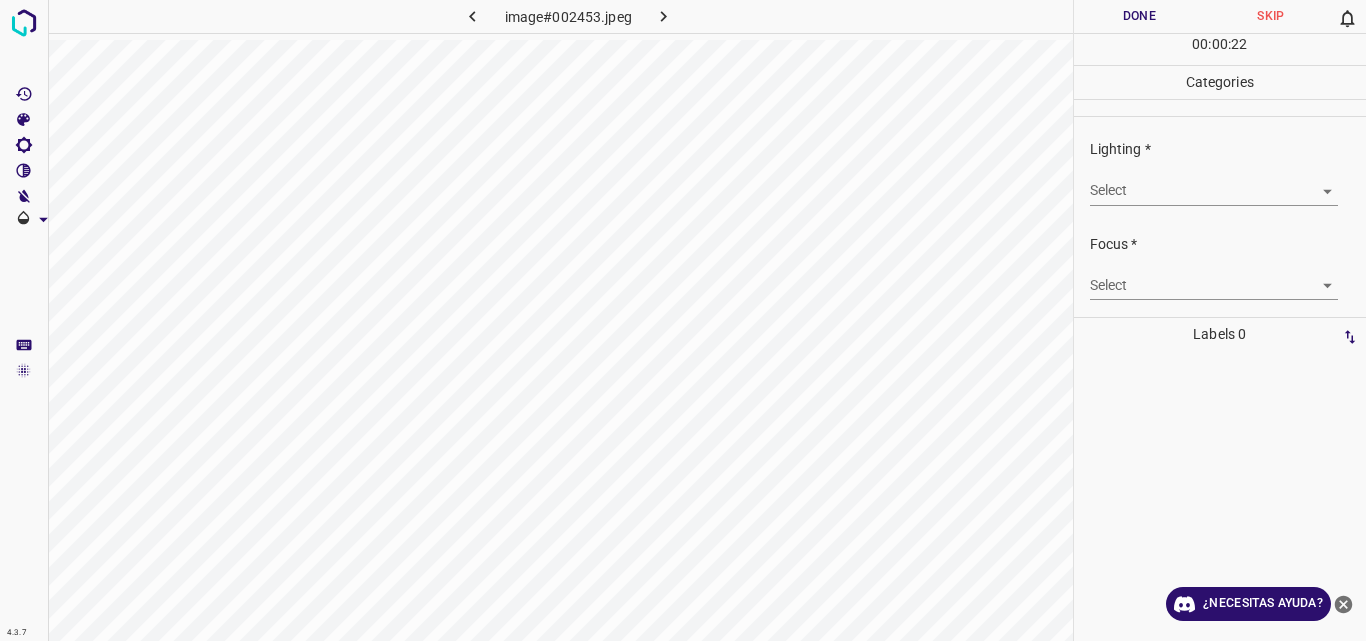 click on "4.3.7 image#002453.jpeg Done Skip 0 00   : 00   : 22   Categories Lighting *  Select ​ Focus *  Select ​ Overall *  Select ​ Labels   0 Categories 1 Lighting 2 Focus 3 Overall Tools Space Change between modes (Draw & Edit) I Auto labeling R Restore zoom M Zoom in N Zoom out Delete Delete selecte label Filters Z Restore filters X Saturation filter C Brightness filter V Contrast filter B Gray scale filter General O Download ¿Necesitas ayuda? Original text Rate this translation Your feedback will be used to help improve Google Translate - Texto - Esconder - Borrar" at bounding box center (683, 320) 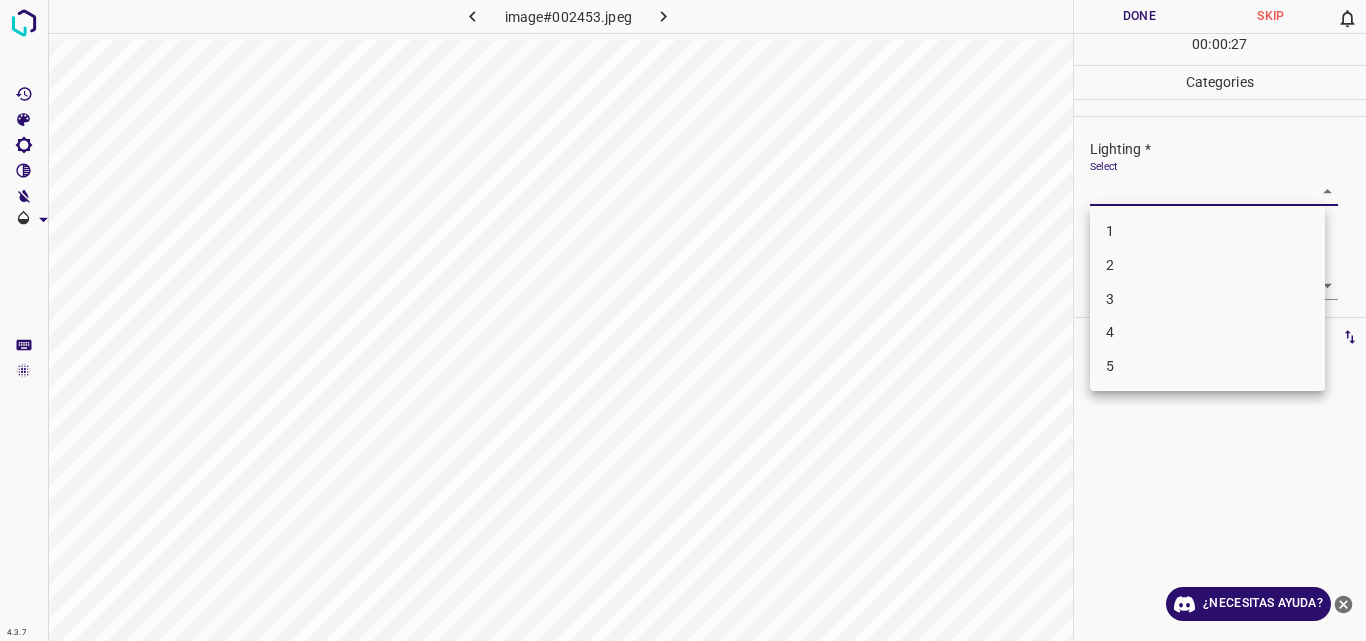 click on "3" at bounding box center (1207, 299) 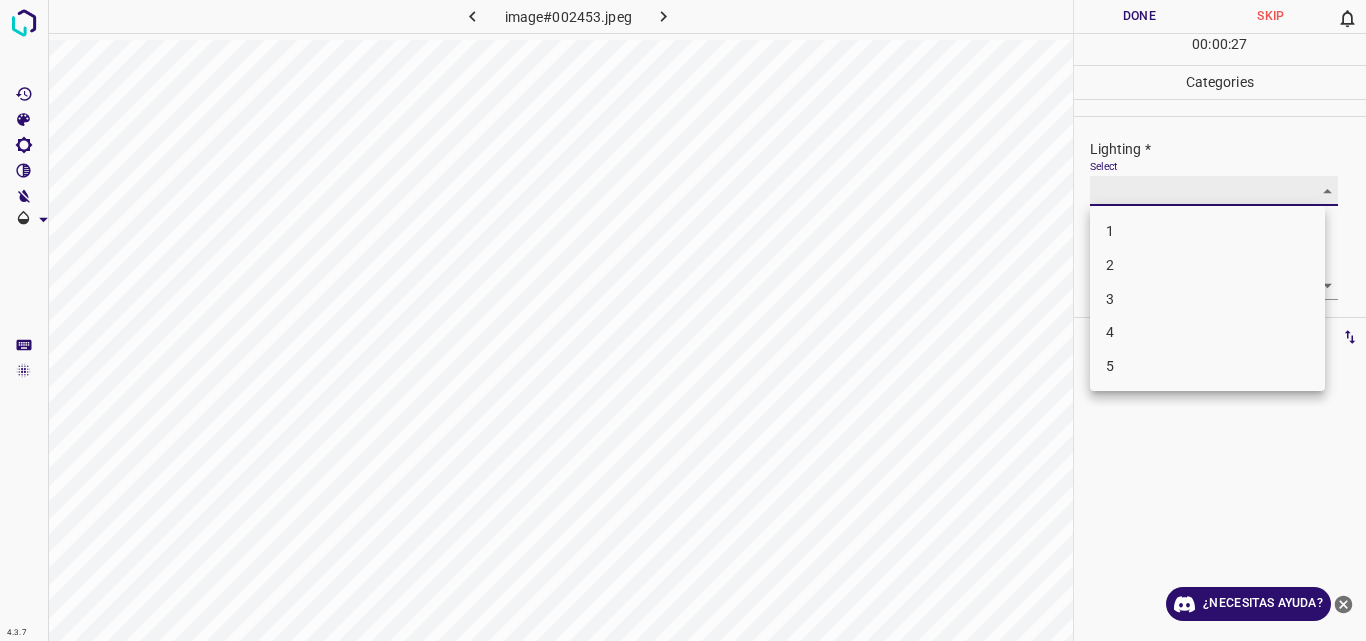 type on "3" 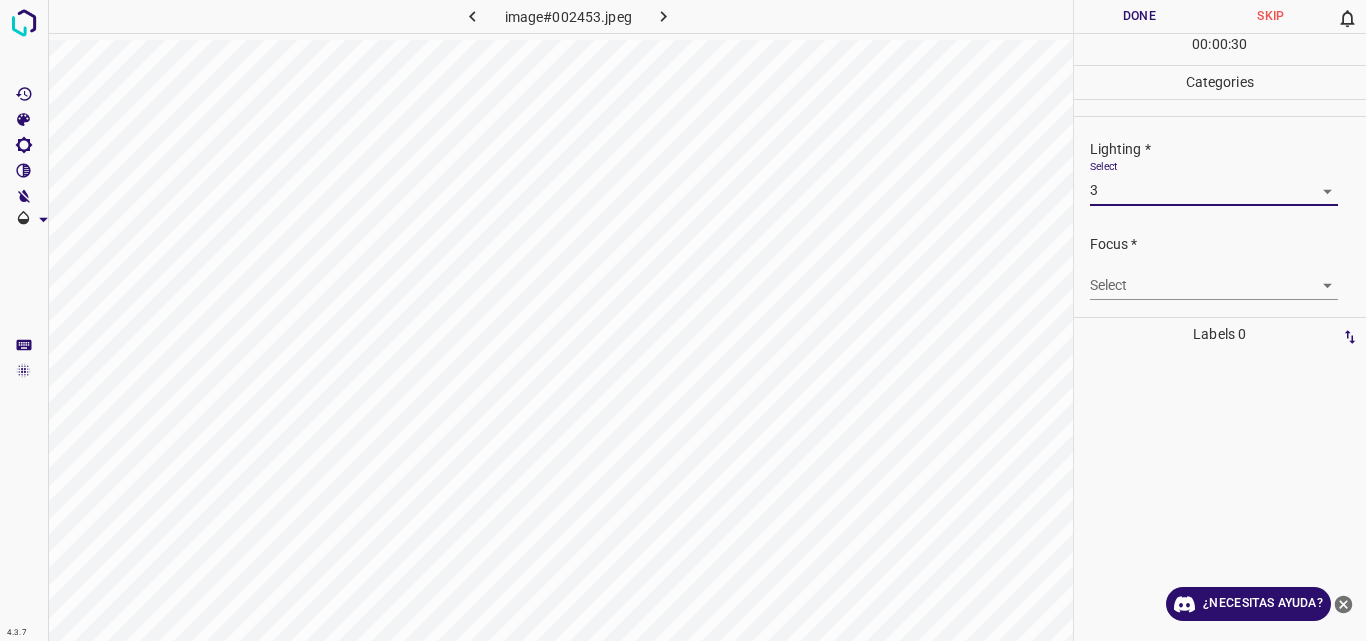 click on "4.3.7 image#002453.jpeg Done Skip 0 00   : 00   : 30   Categories Lighting *  Select 3 3 Focus *  Select ​ Overall *  Select ​ Labels   0 Categories 1 Lighting 2 Focus 3 Overall Tools Space Change between modes (Draw & Edit) I Auto labeling R Restore zoom M Zoom in N Zoom out Delete Delete selecte label Filters Z Restore filters X Saturation filter C Brightness filter V Contrast filter B Gray scale filter General O Download ¿Necesitas ayuda? Original text Rate this translation Your feedback will be used to help improve Google Translate - Texto - Esconder - Borrar" at bounding box center [683, 320] 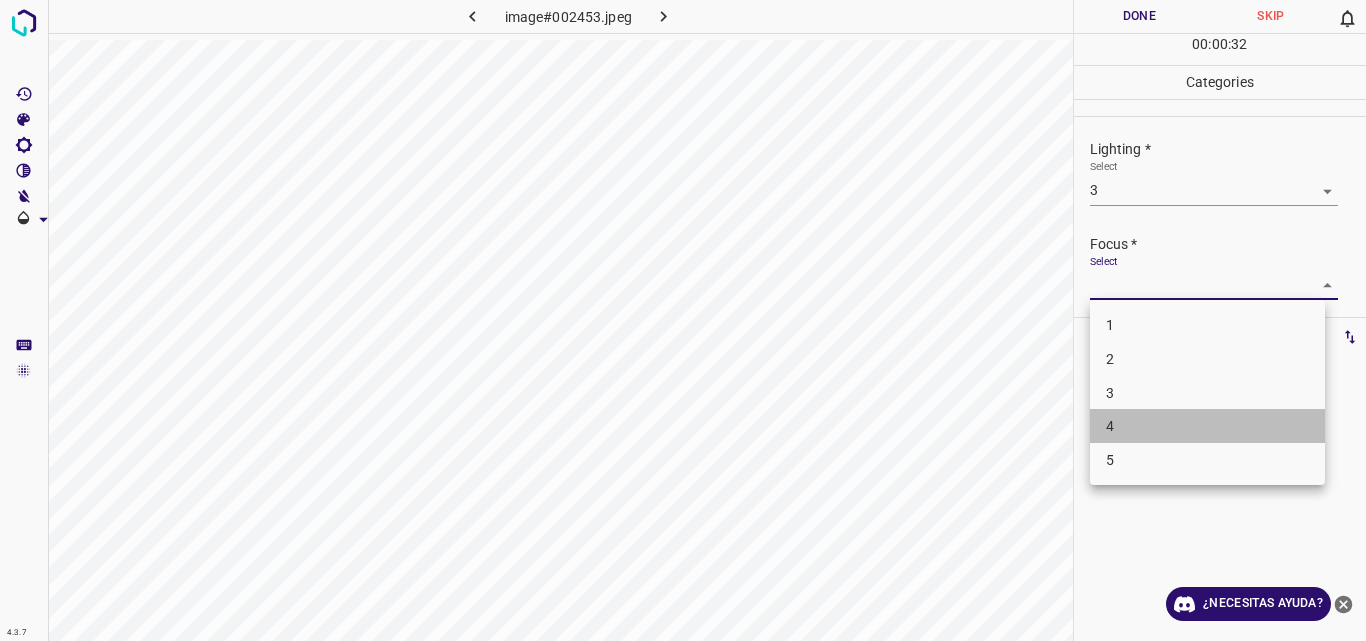 click on "4" at bounding box center [1207, 426] 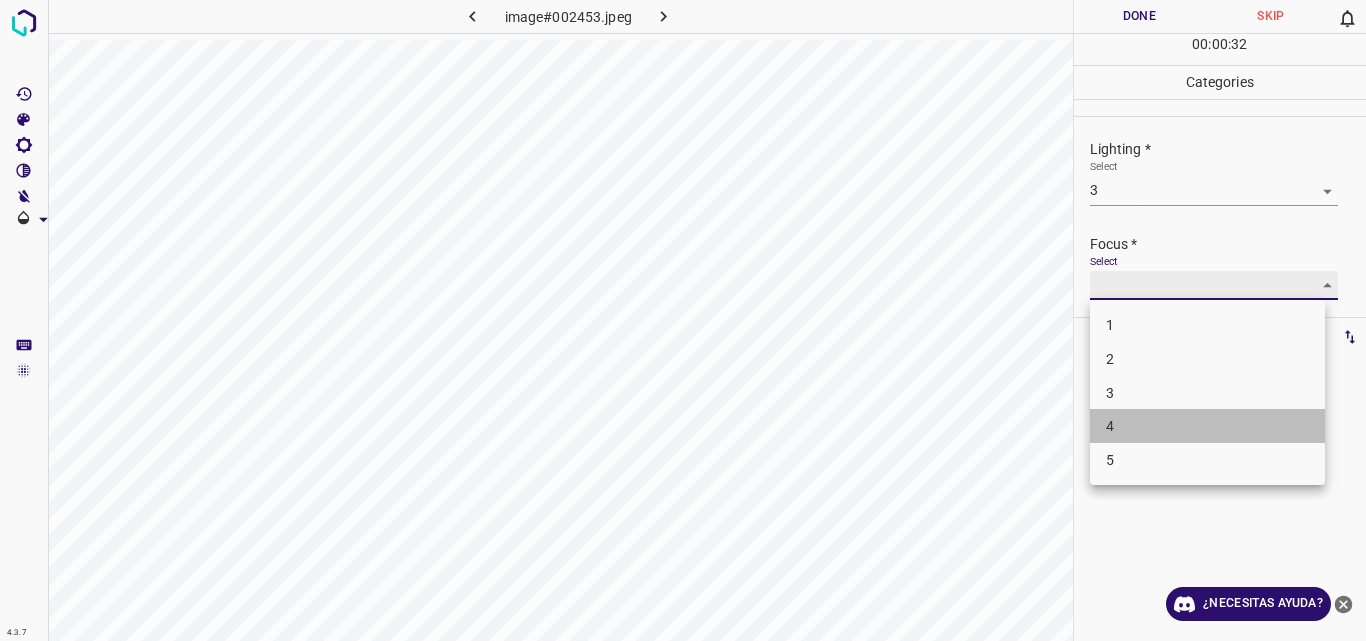 type on "4" 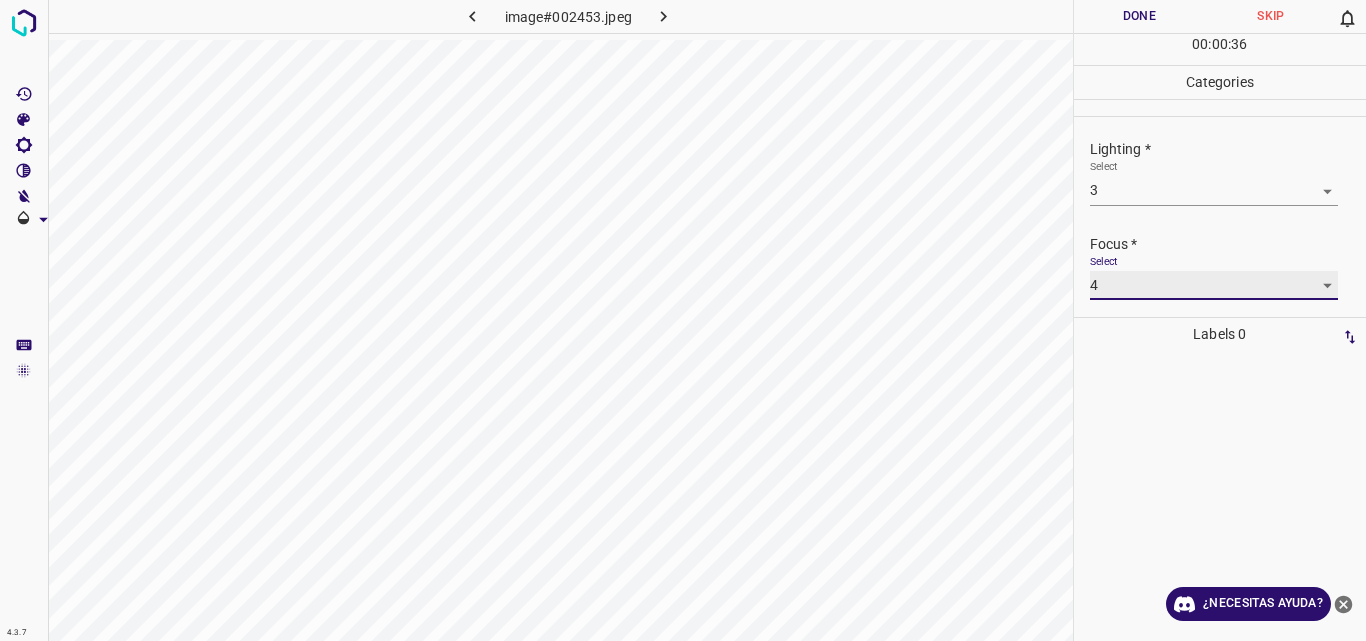 scroll, scrollTop: 98, scrollLeft: 0, axis: vertical 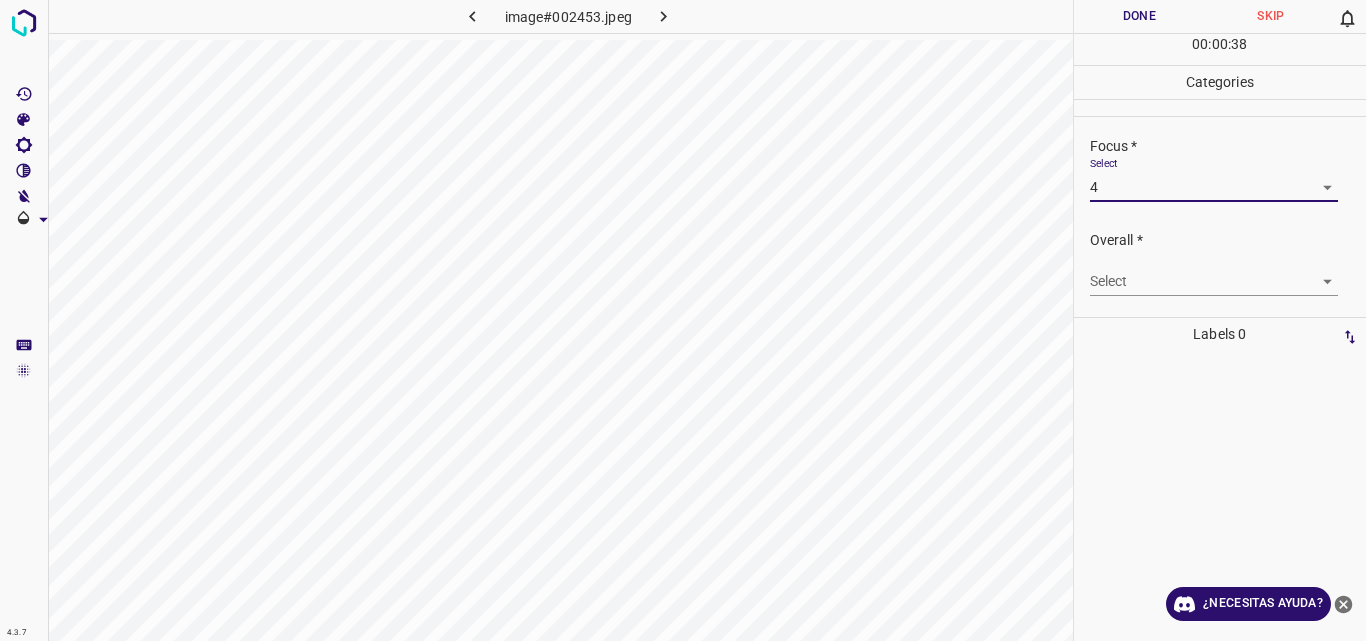 click on "4.3.7 image#002453.jpeg Done Skip 0 00   : 00   : 38   Categories Lighting *  Select 3 3 Focus *  Select 4 4 Overall *  Select ​ Labels   0 Categories 1 Lighting 2 Focus 3 Overall Tools Space Change between modes (Draw & Edit) I Auto labeling R Restore zoom M Zoom in N Zoom out Delete Delete selecte label Filters Z Restore filters X Saturation filter C Brightness filter V Contrast filter B Gray scale filter General O Download ¿Necesitas ayuda? Original text Rate this translation Your feedback will be used to help improve Google Translate - Texto - Esconder - Borrar" at bounding box center (683, 320) 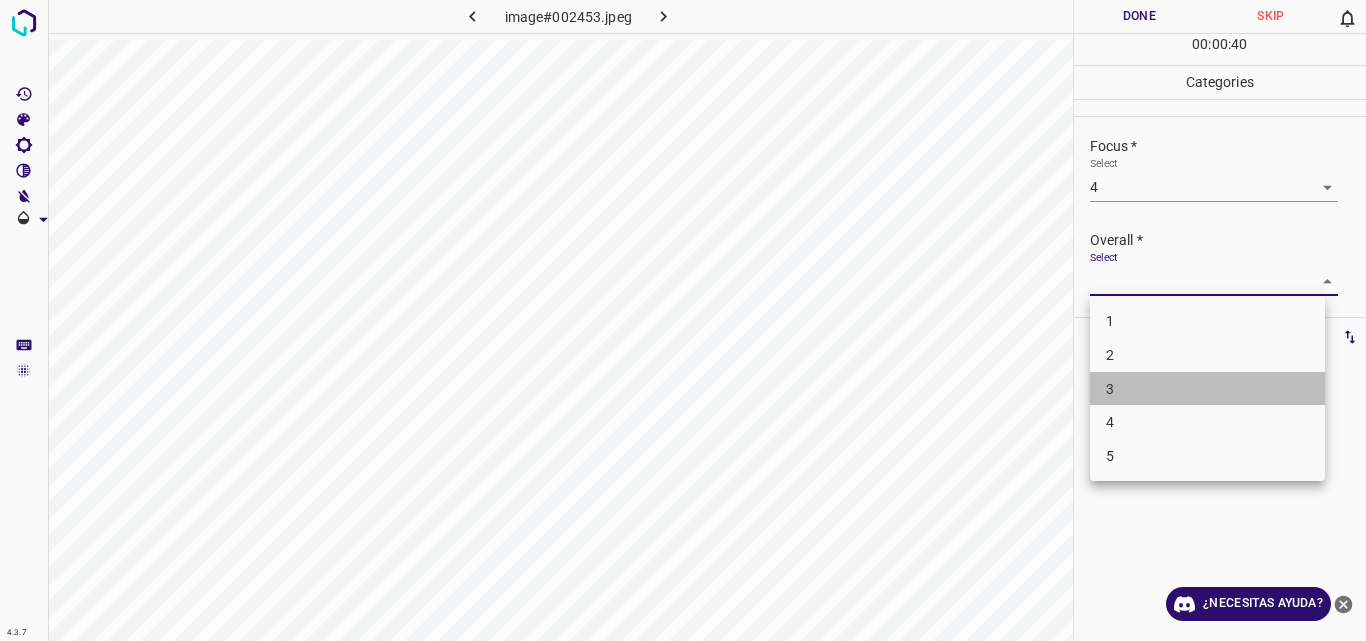 click on "3" at bounding box center [1207, 389] 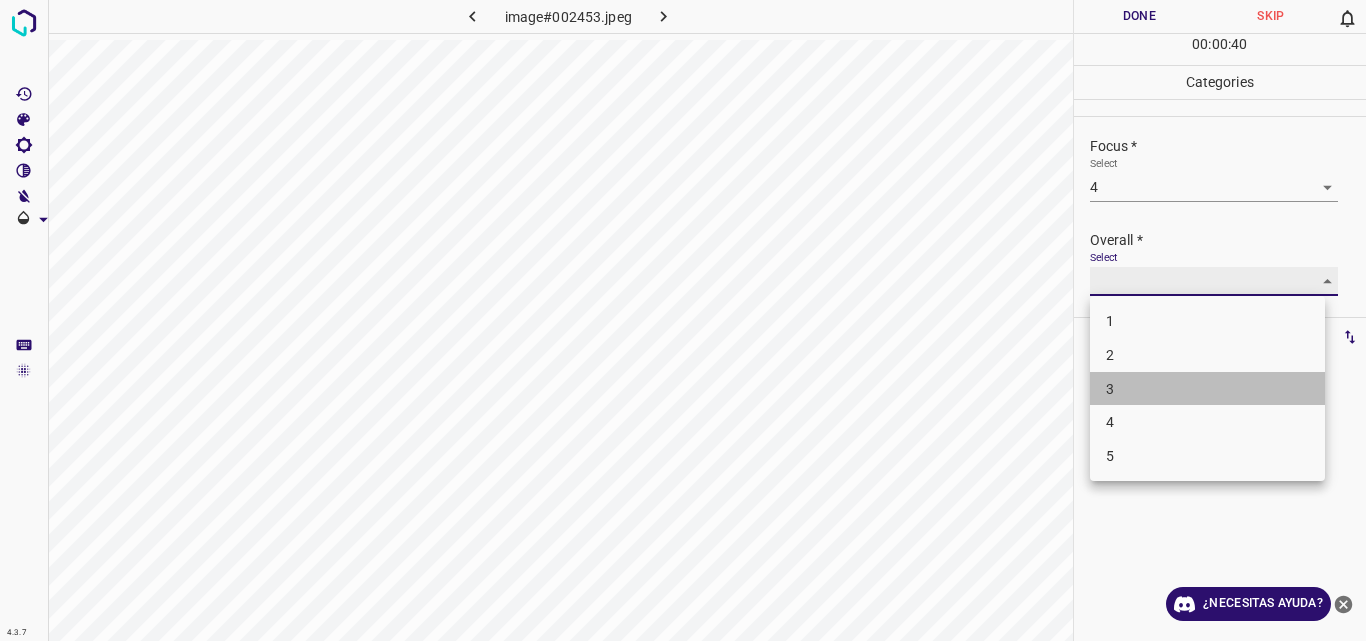 type on "3" 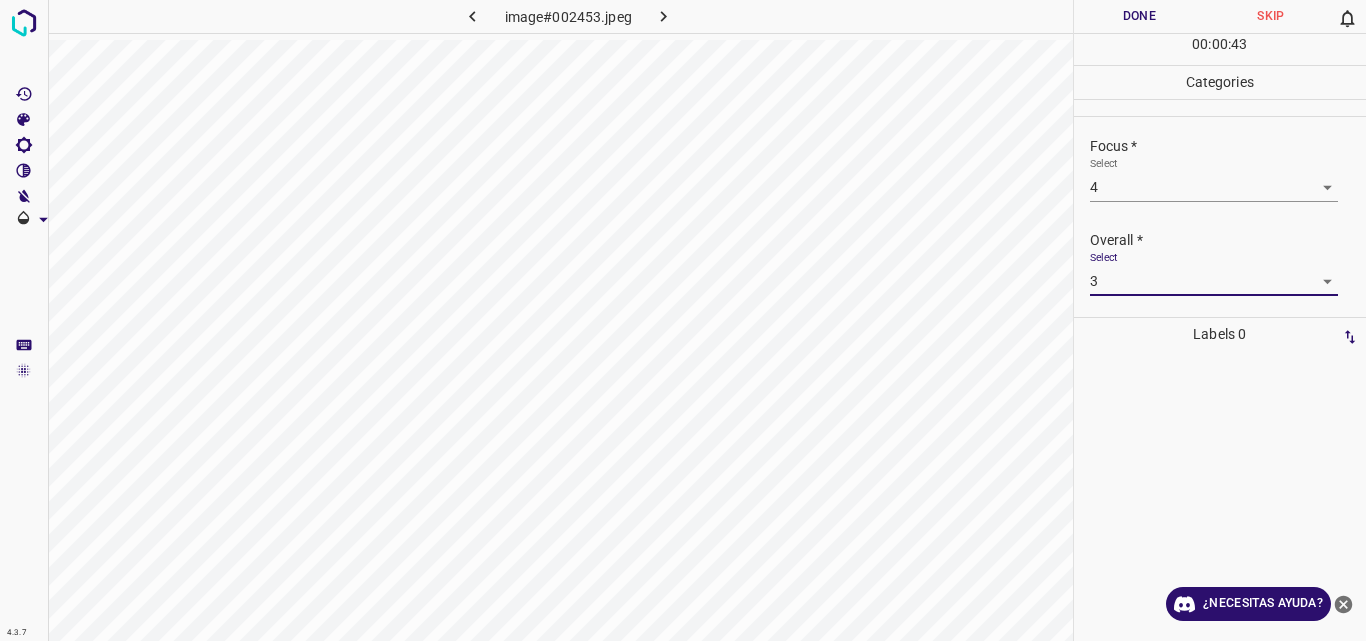 click on "Done" at bounding box center (1140, 16) 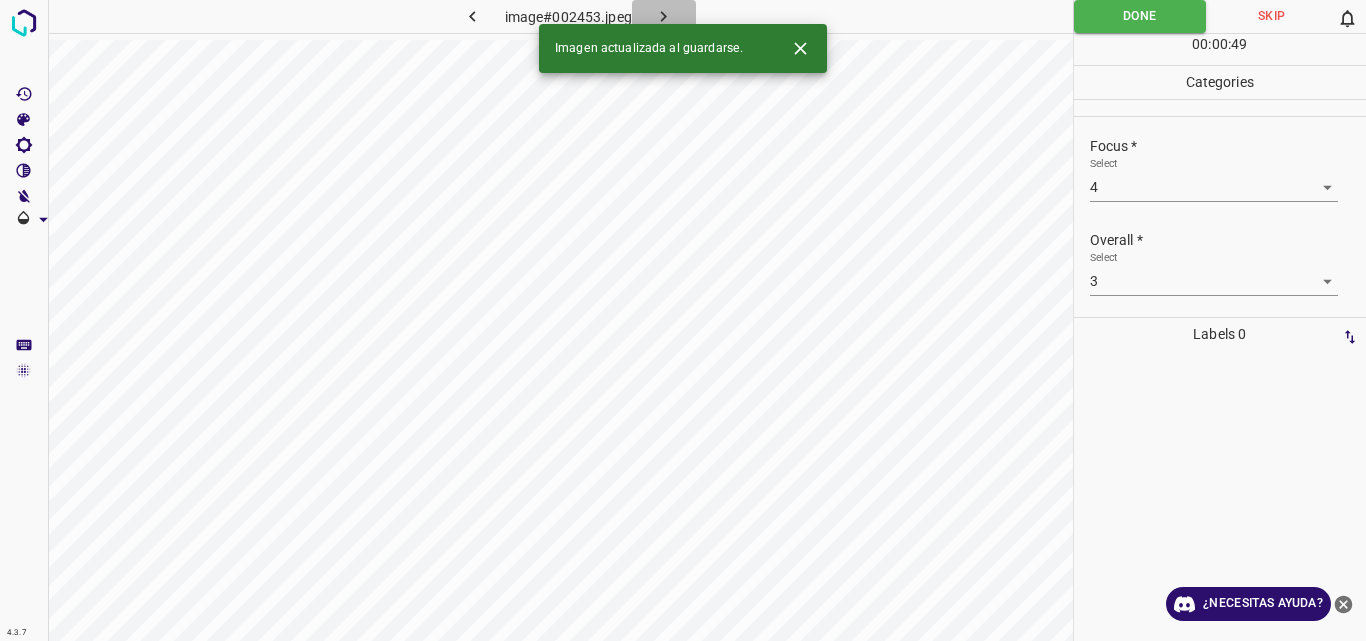 click 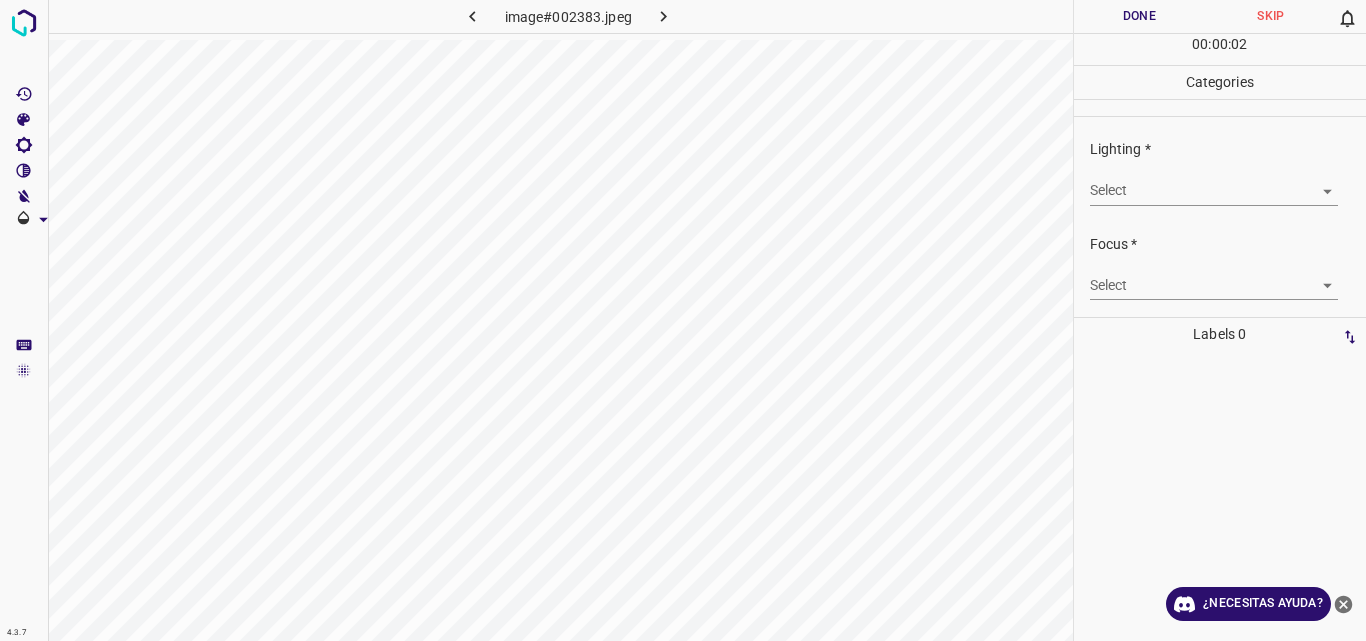click on "4.3.7 image#002383.jpeg Done Skip 0 00   : 00   : 02   Categories Lighting *  Select ​ Focus *  Select ​ Overall *  Select ​ Labels   0 Categories 1 Lighting 2 Focus 3 Overall Tools Space Change between modes (Draw & Edit) I Auto labeling R Restore zoom M Zoom in N Zoom out Delete Delete selecte label Filters Z Restore filters X Saturation filter C Brightness filter V Contrast filter B Gray scale filter General O Download ¿Necesitas ayuda? Original text Rate this translation Your feedback will be used to help improve Google Translate - Texto - Esconder - Borrar" at bounding box center (683, 320) 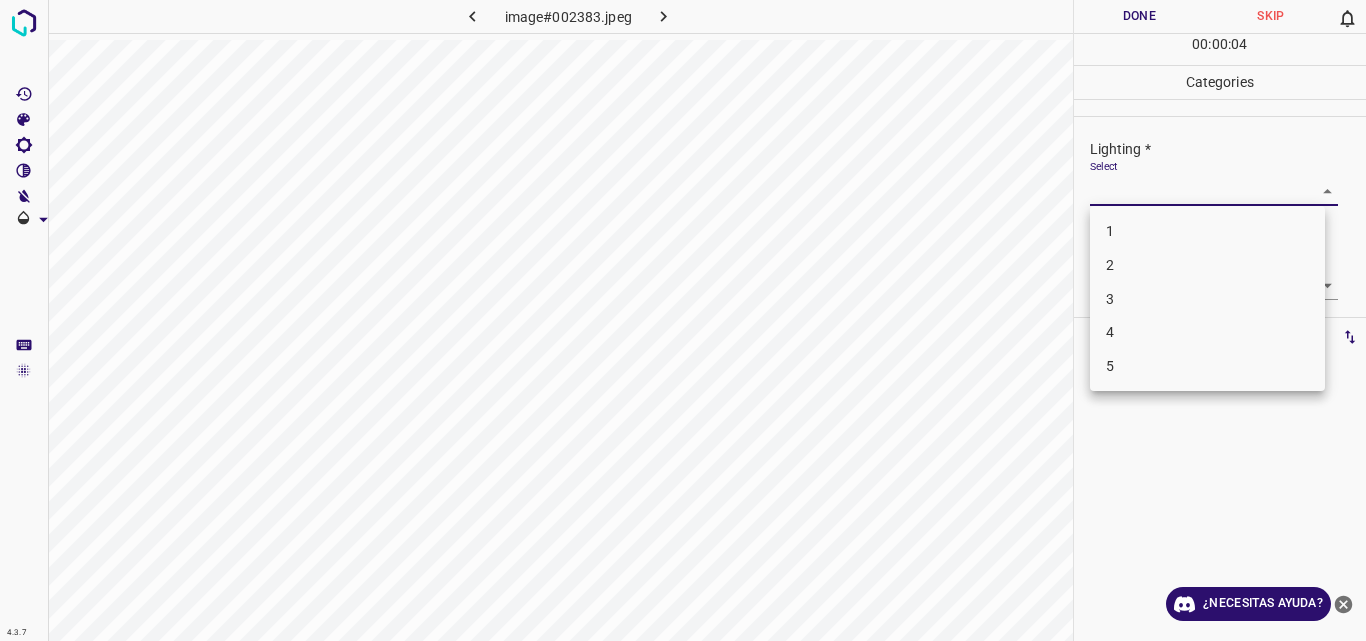 click on "3" at bounding box center (1207, 299) 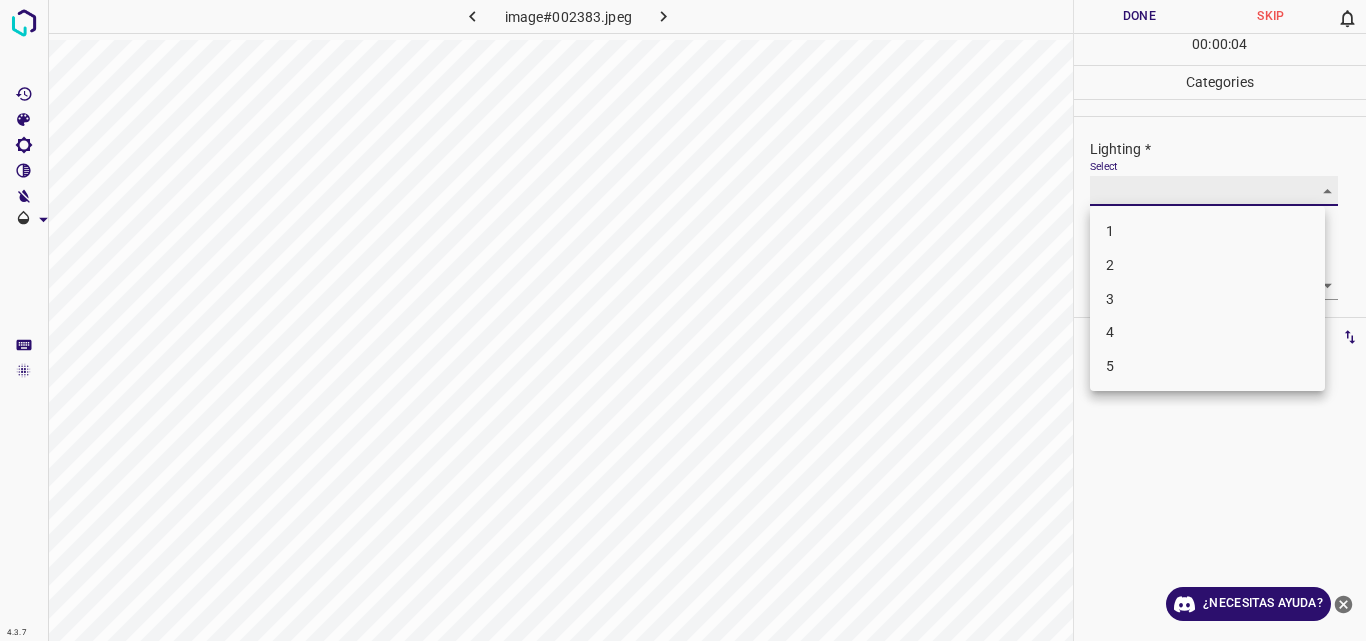 type on "3" 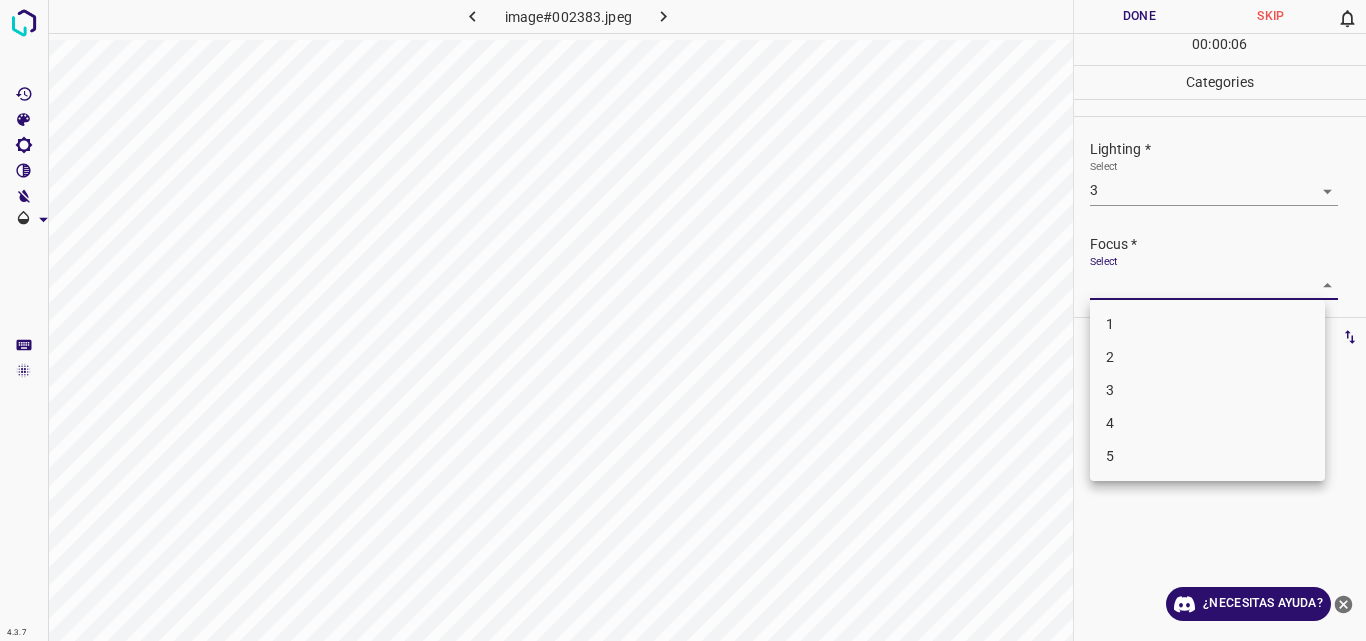 click on "4.3.7 image#002383.jpeg Done Skip 0 00   : 00   : 06   Categories Lighting *  Select 3 3 Focus *  Select ​ Overall *  Select ​ Labels   0 Categories 1 Lighting 2 Focus 3 Overall Tools Space Change between modes (Draw & Edit) I Auto labeling R Restore zoom M Zoom in N Zoom out Delete Delete selecte label Filters Z Restore filters X Saturation filter C Brightness filter V Contrast filter B Gray scale filter General O Download ¿Necesitas ayuda? Original text Rate this translation Your feedback will be used to help improve Google Translate - Texto - Esconder - Borrar 1 2 3 4 5" at bounding box center [683, 320] 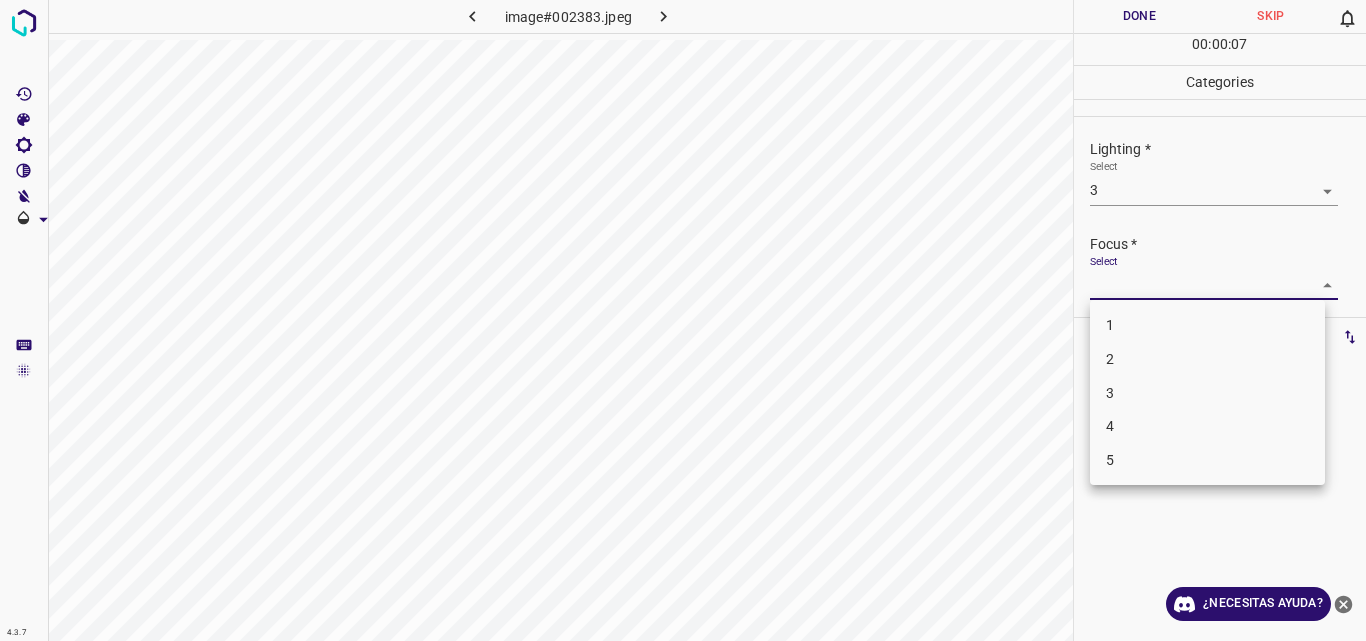 click on "3" at bounding box center [1207, 393] 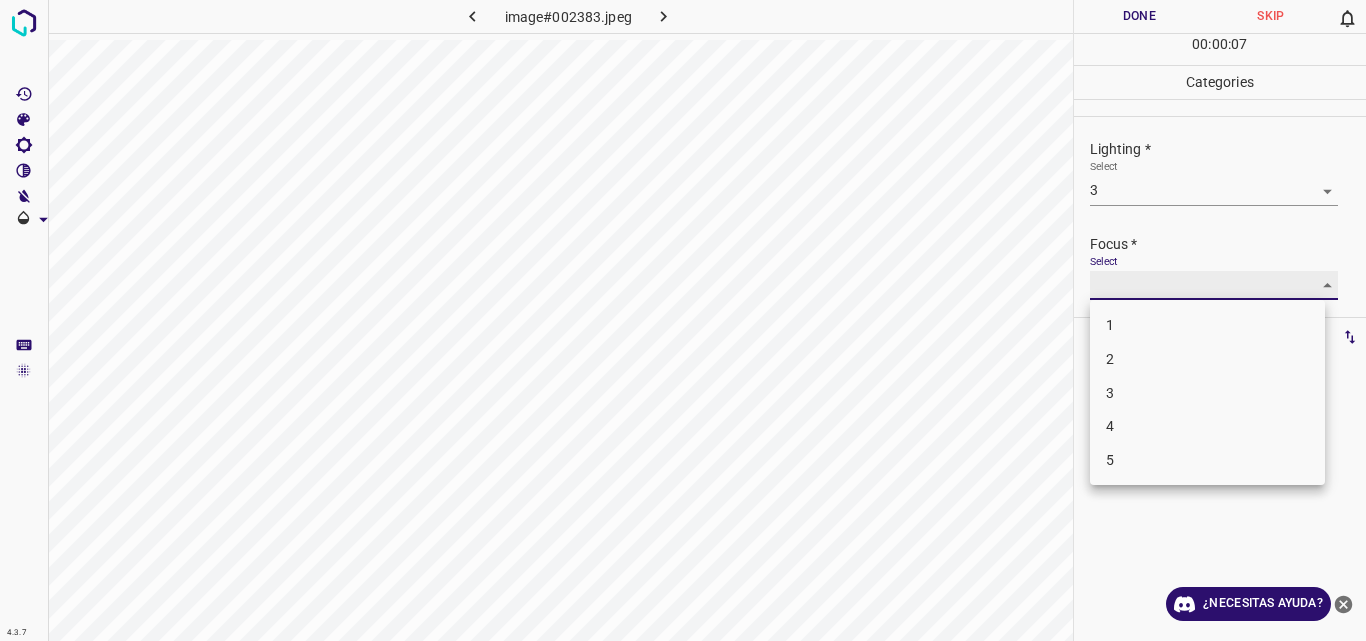 type on "3" 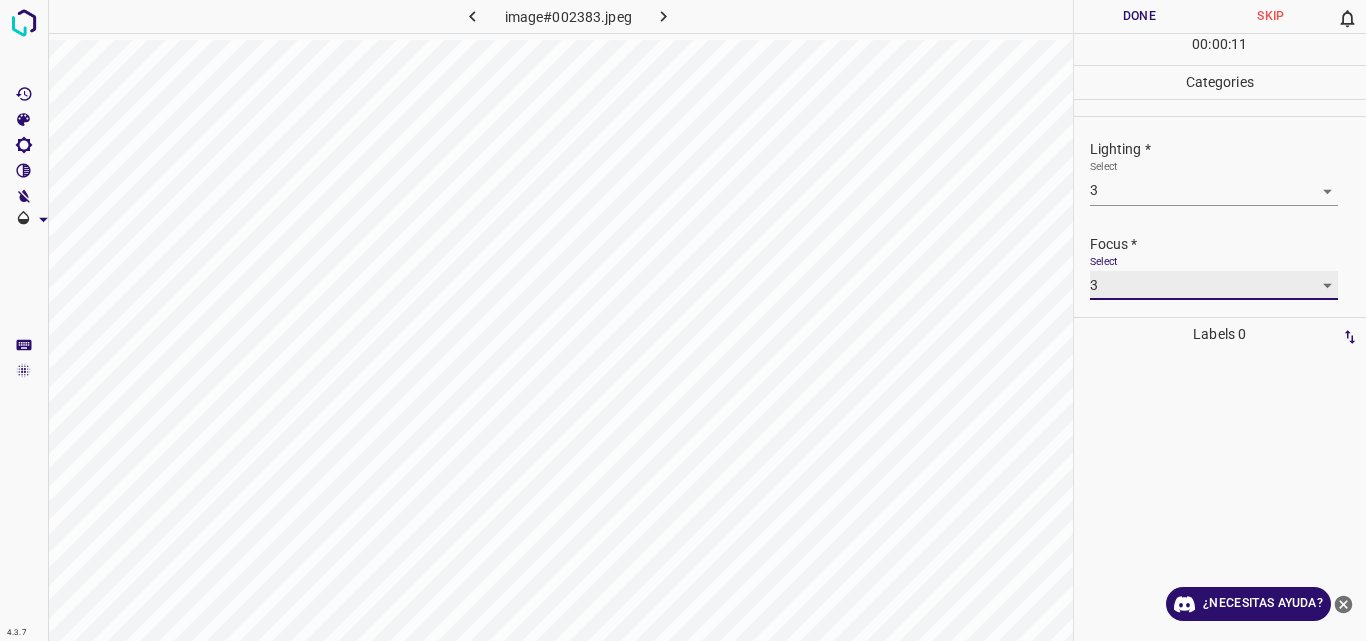 scroll, scrollTop: 98, scrollLeft: 0, axis: vertical 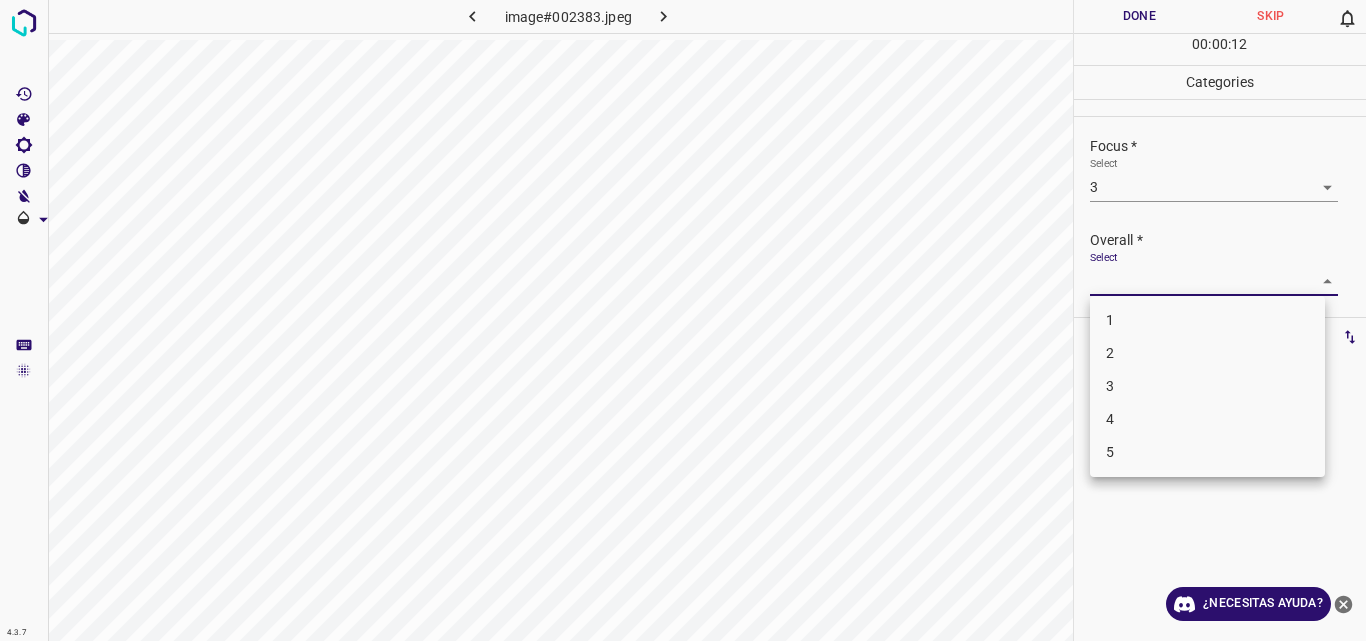 click on "4.3.7 image#002383.jpeg Done Skip 0 00   : 00   : 12   Categories Lighting *  Select 3 3 Focus *  Select 3 3 Overall *  Select ​ Labels   0 Categories 1 Lighting 2 Focus 3 Overall Tools Space Change between modes (Draw & Edit) I Auto labeling R Restore zoom M Zoom in N Zoom out Delete Delete selecte label Filters Z Restore filters X Saturation filter C Brightness filter V Contrast filter B Gray scale filter General O Download ¿Necesitas ayuda? Original text Rate this translation Your feedback will be used to help improve Google Translate - Texto - Esconder - Borrar 1 2 3 4 5" at bounding box center [683, 320] 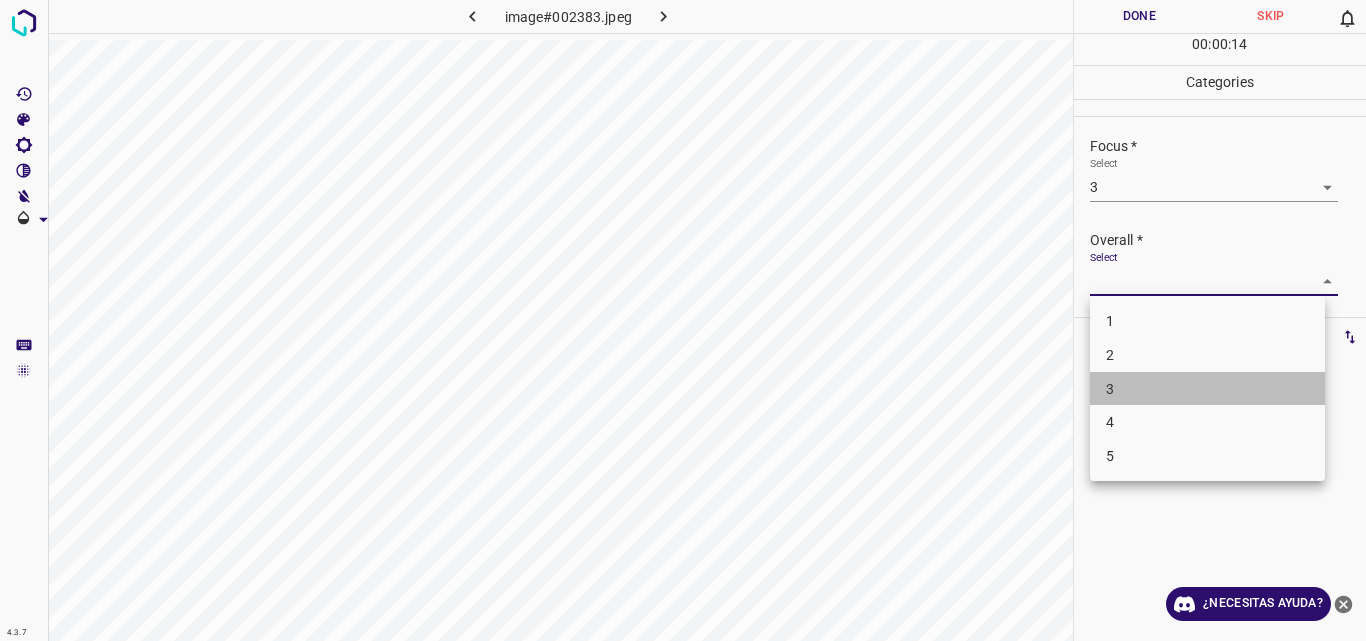 click on "3" at bounding box center [1207, 389] 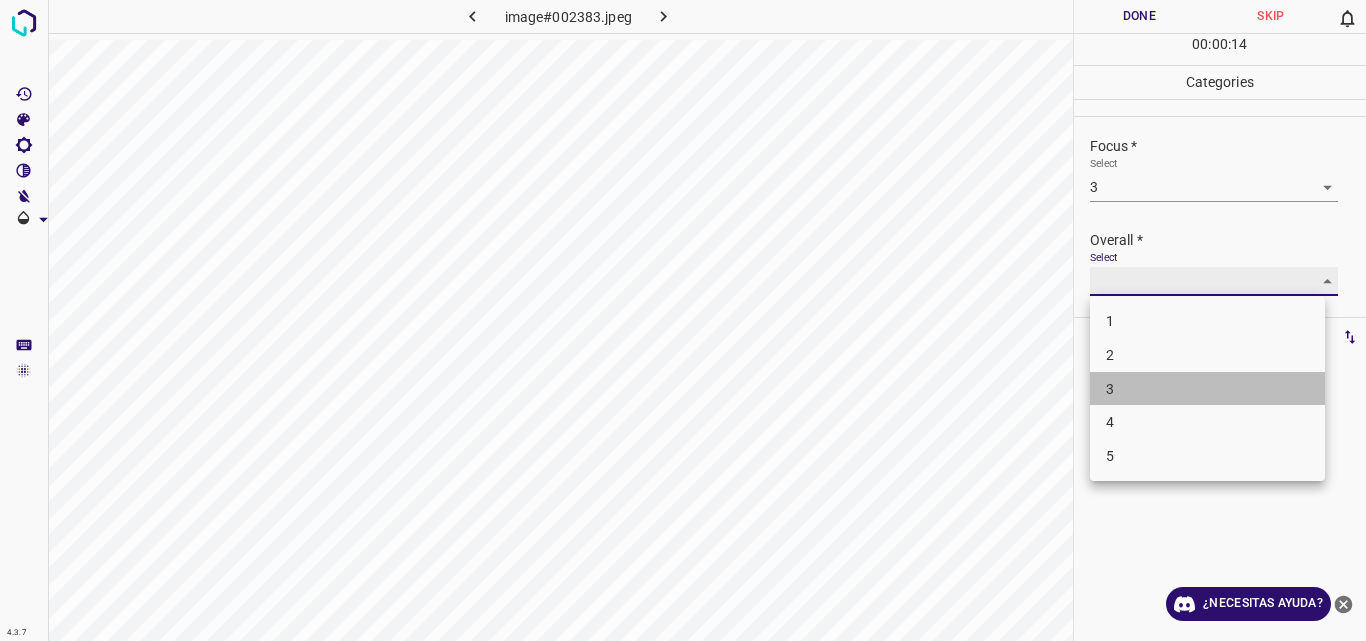 type on "3" 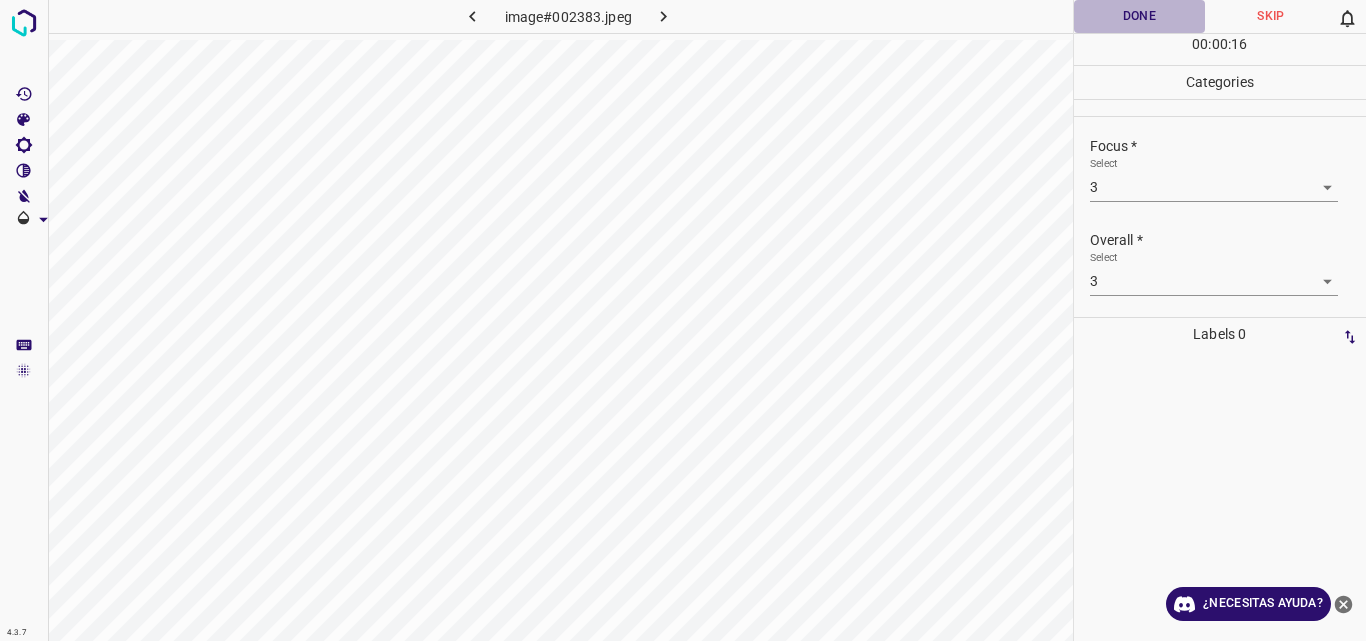 click on "Done" at bounding box center (1140, 16) 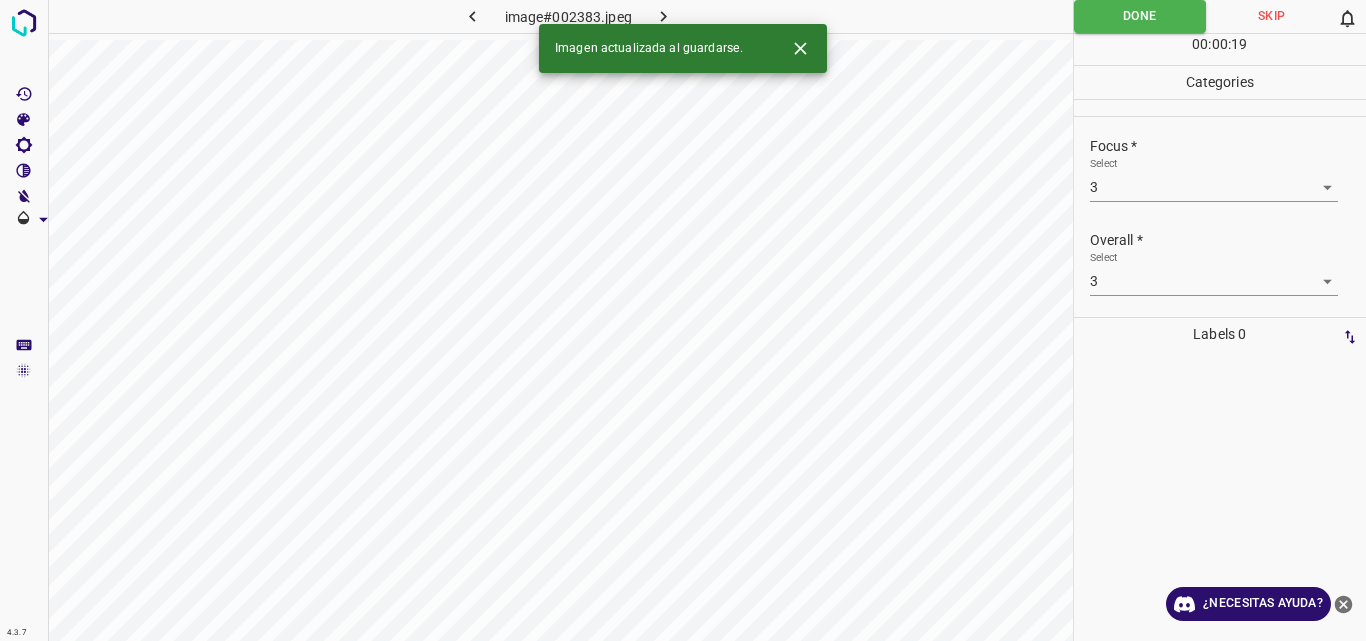 click 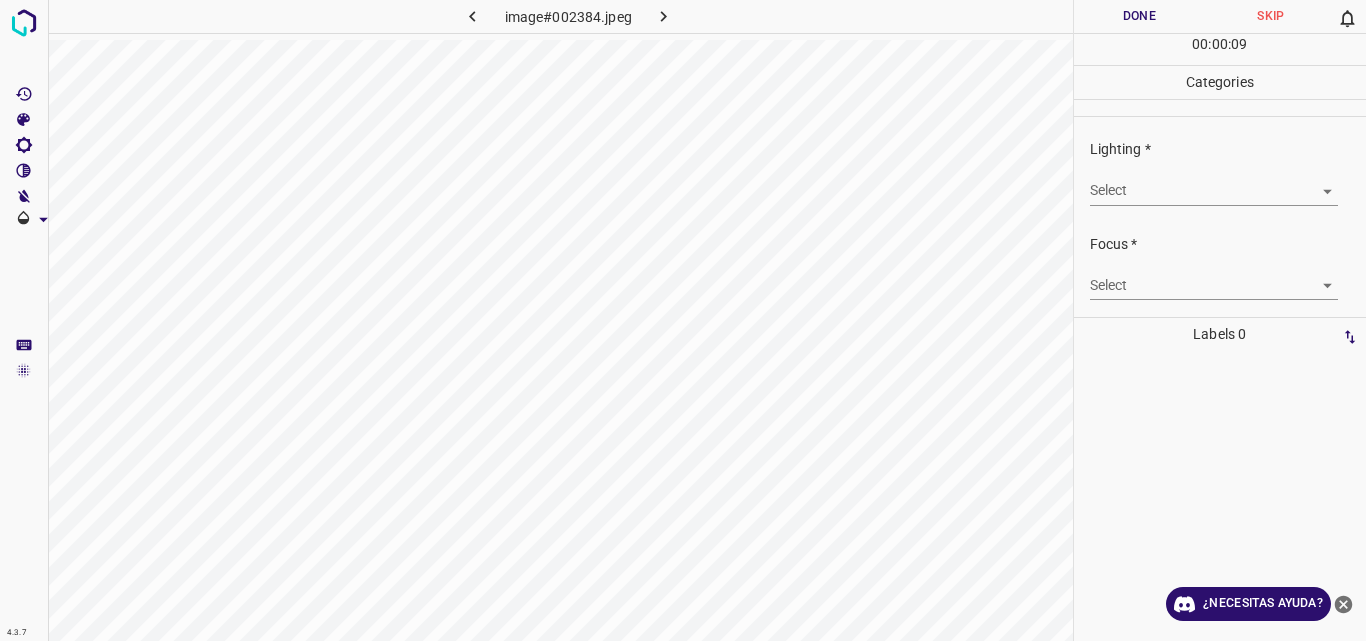 click on "4.3.7 image#002384.jpeg Done Skip 0 00   : 00   : 09   Categories Lighting *  Select ​ Focus *  Select ​ Overall *  Select ​ Labels   0 Categories 1 Lighting 2 Focus 3 Overall Tools Space Change between modes (Draw & Edit) I Auto labeling R Restore zoom M Zoom in N Zoom out Delete Delete selecte label Filters Z Restore filters X Saturation filter C Brightness filter V Contrast filter B Gray scale filter General O Download ¿Necesitas ayuda? Original text Rate this translation Your feedback will be used to help improve Google Translate - Texto - Esconder - Borrar" at bounding box center [683, 320] 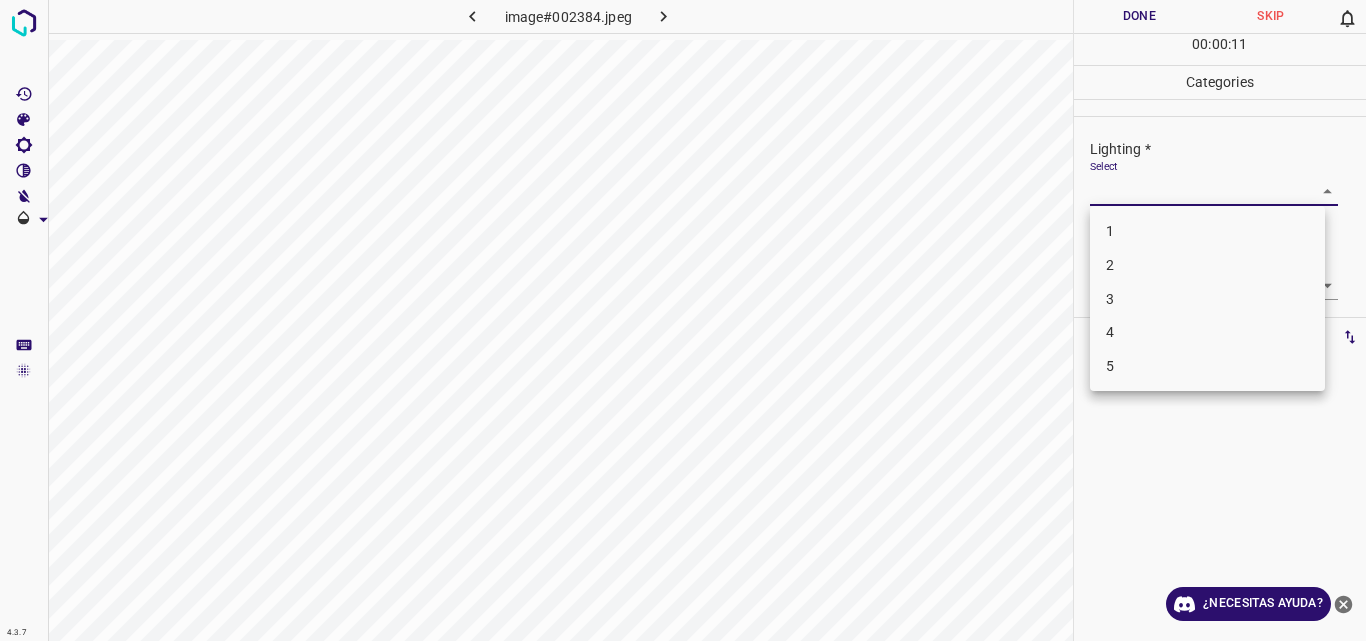 click on "3" at bounding box center [1207, 299] 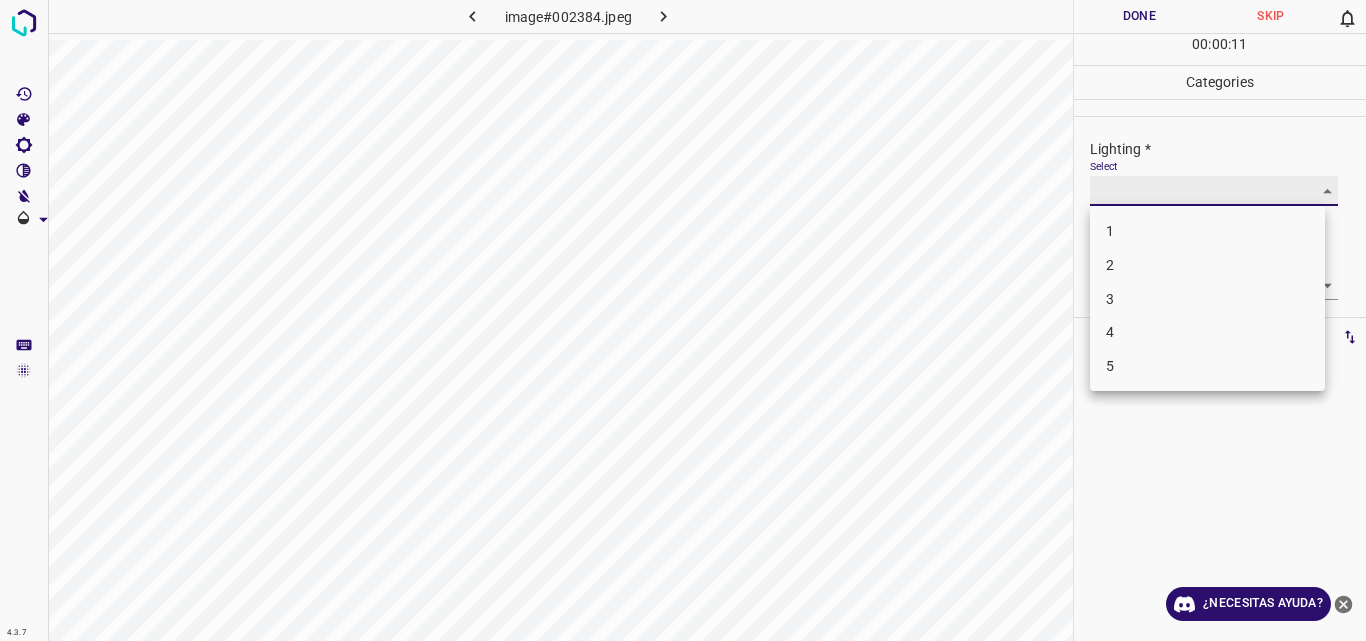 type on "3" 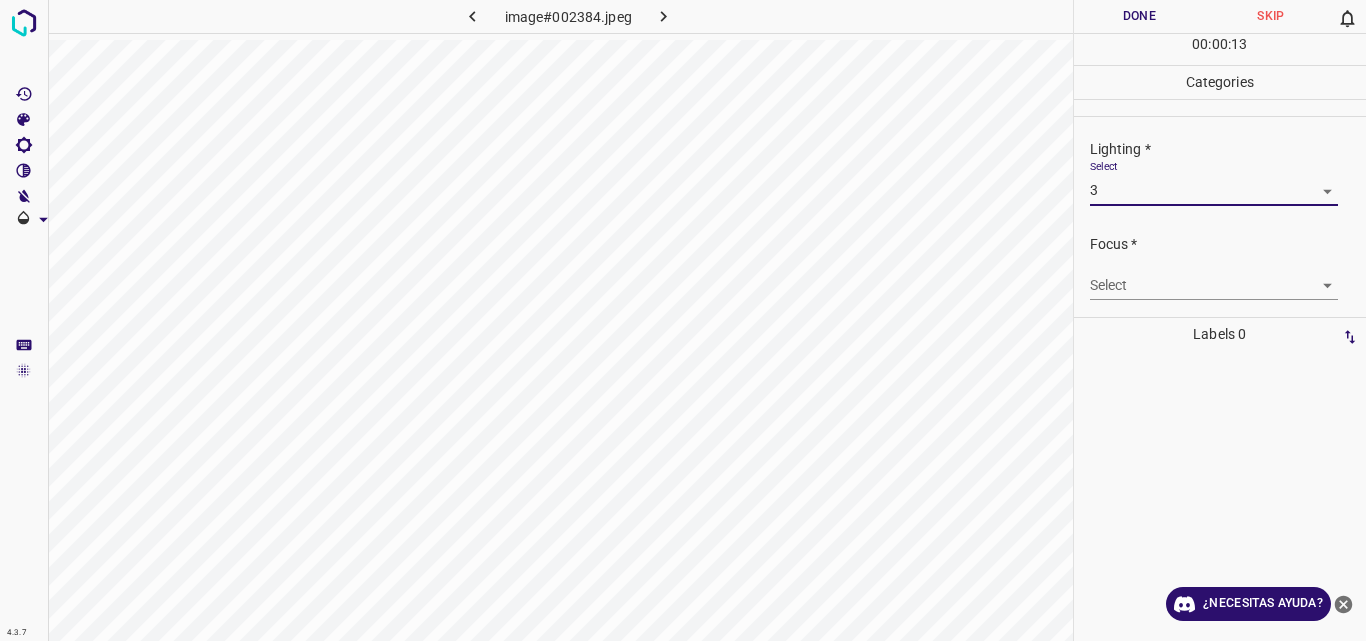 click on "4.3.7 image#002384.jpeg Done Skip 0 00   : 00   : 13   Categories Lighting *  Select 3 3 Focus *  Select ​ Overall *  Select ​ Labels   0 Categories 1 Lighting 2 Focus 3 Overall Tools Space Change between modes (Draw & Edit) I Auto labeling R Restore zoom M Zoom in N Zoom out Delete Delete selecte label Filters Z Restore filters X Saturation filter C Brightness filter V Contrast filter B Gray scale filter General O Download ¿Necesitas ayuda? Original text Rate this translation Your feedback will be used to help improve Google Translate - Texto - Esconder - Borrar" at bounding box center (683, 320) 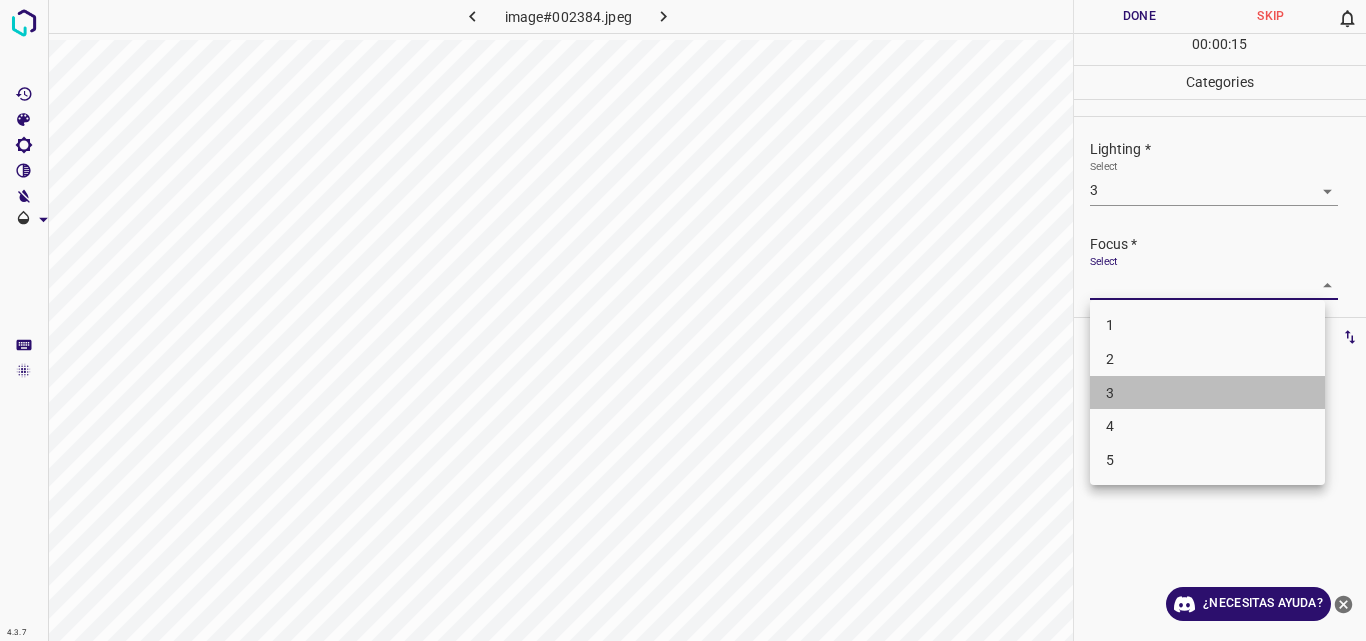 click on "3" at bounding box center [1207, 393] 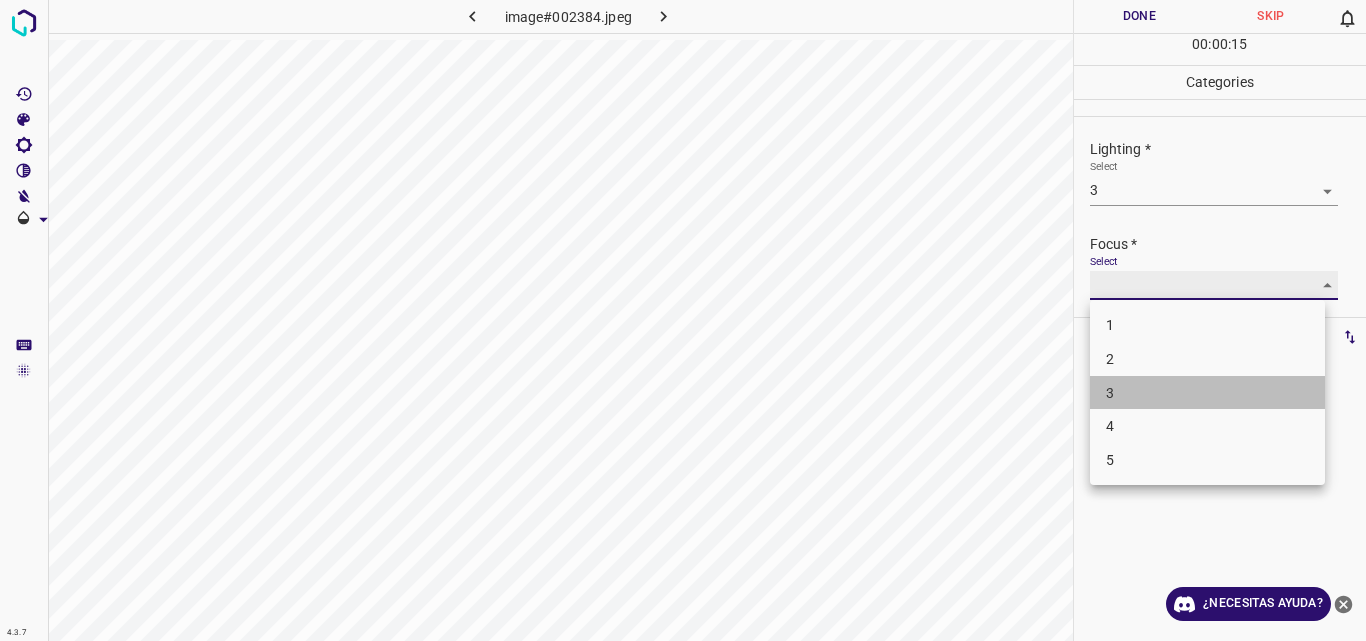 type on "3" 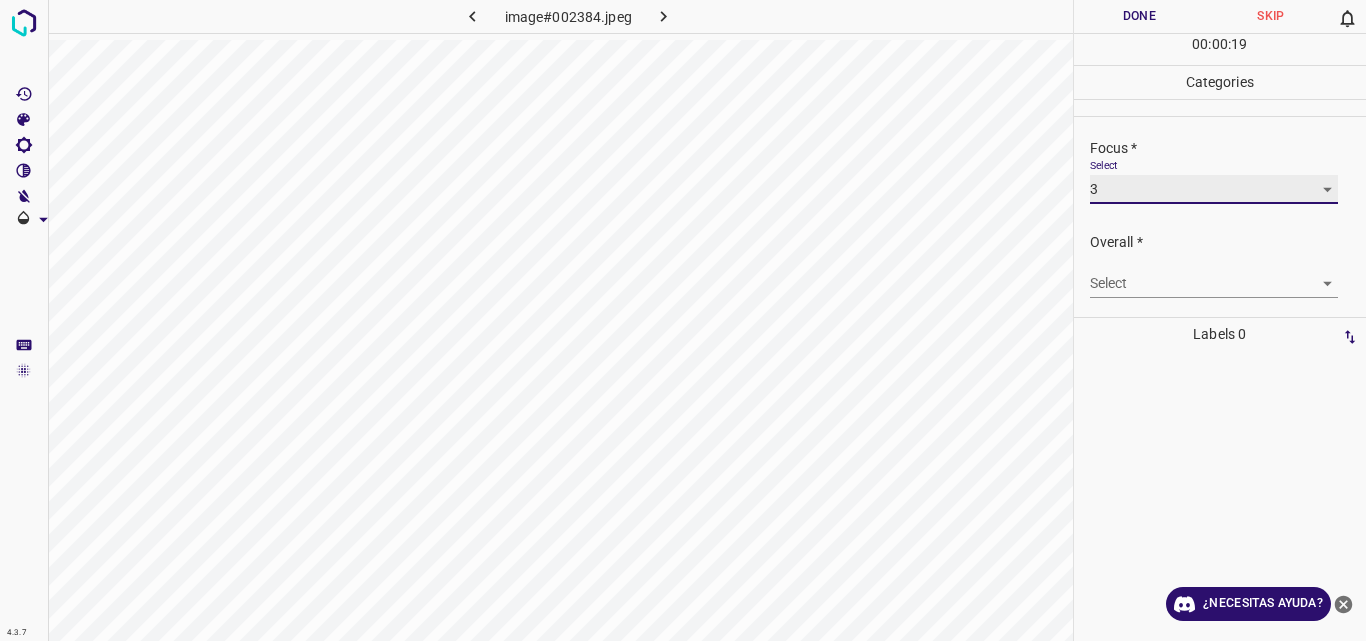 scroll, scrollTop: 98, scrollLeft: 0, axis: vertical 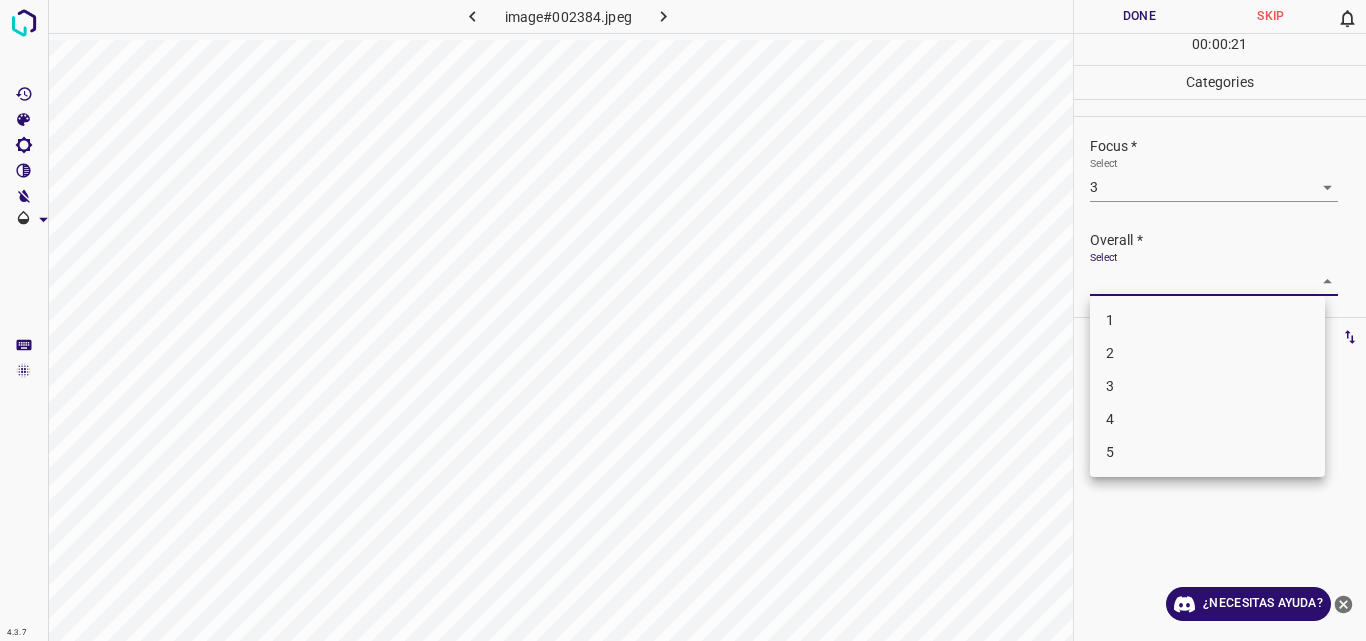 click on "4.3.7 image#002384.jpeg Done Skip 0 00   : 00   : 21   Categories Lighting *  Select 3 3 Focus *  Select 3 3 Overall *  Select ​ Labels   0 Categories 1 Lighting 2 Focus 3 Overall Tools Space Change between modes (Draw & Edit) I Auto labeling R Restore zoom M Zoom in N Zoom out Delete Delete selecte label Filters Z Restore filters X Saturation filter C Brightness filter V Contrast filter B Gray scale filter General O Download ¿Necesitas ayuda? Original text Rate this translation Your feedback will be used to help improve Google Translate - Texto - Esconder - Borrar 1 2 3 4 5" at bounding box center [683, 320] 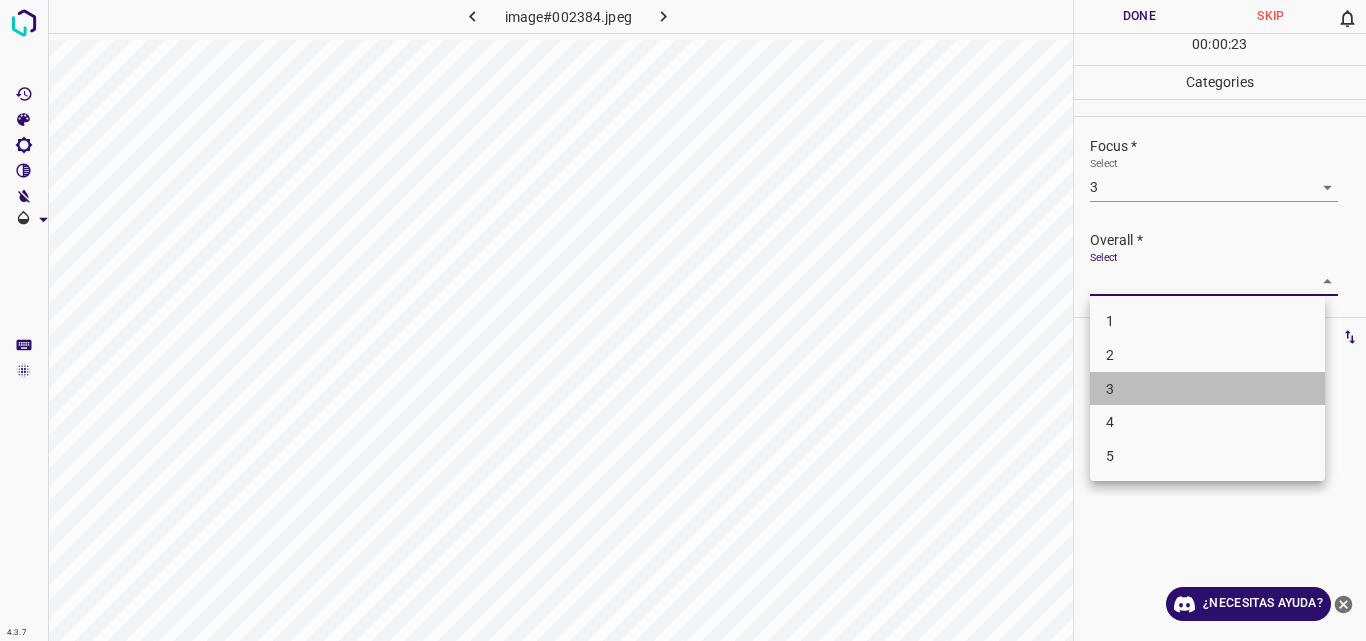 click on "3" at bounding box center [1207, 389] 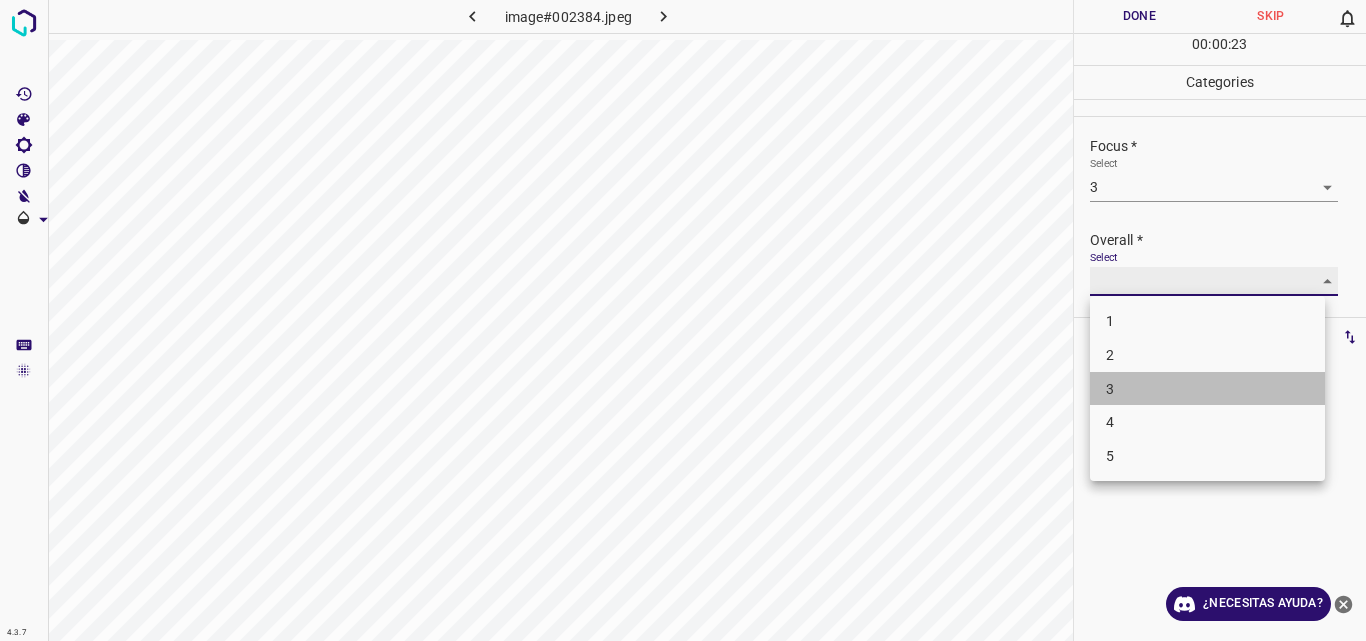 type on "3" 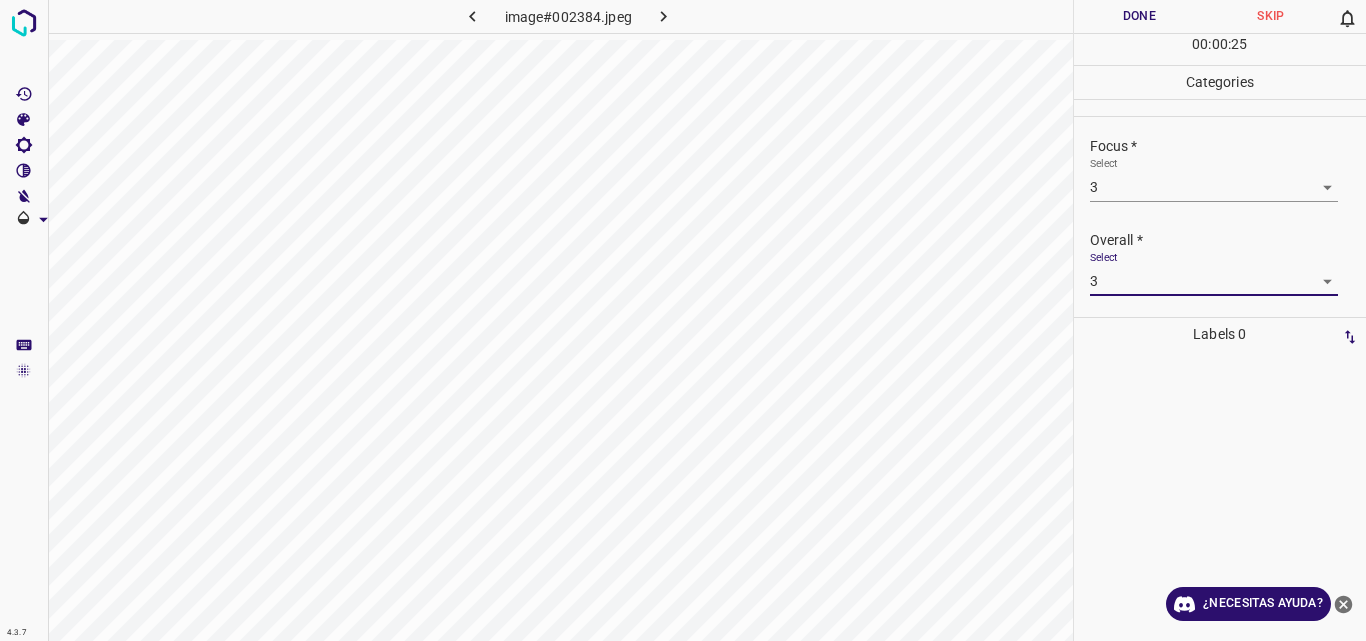click on "Done" at bounding box center [1140, 16] 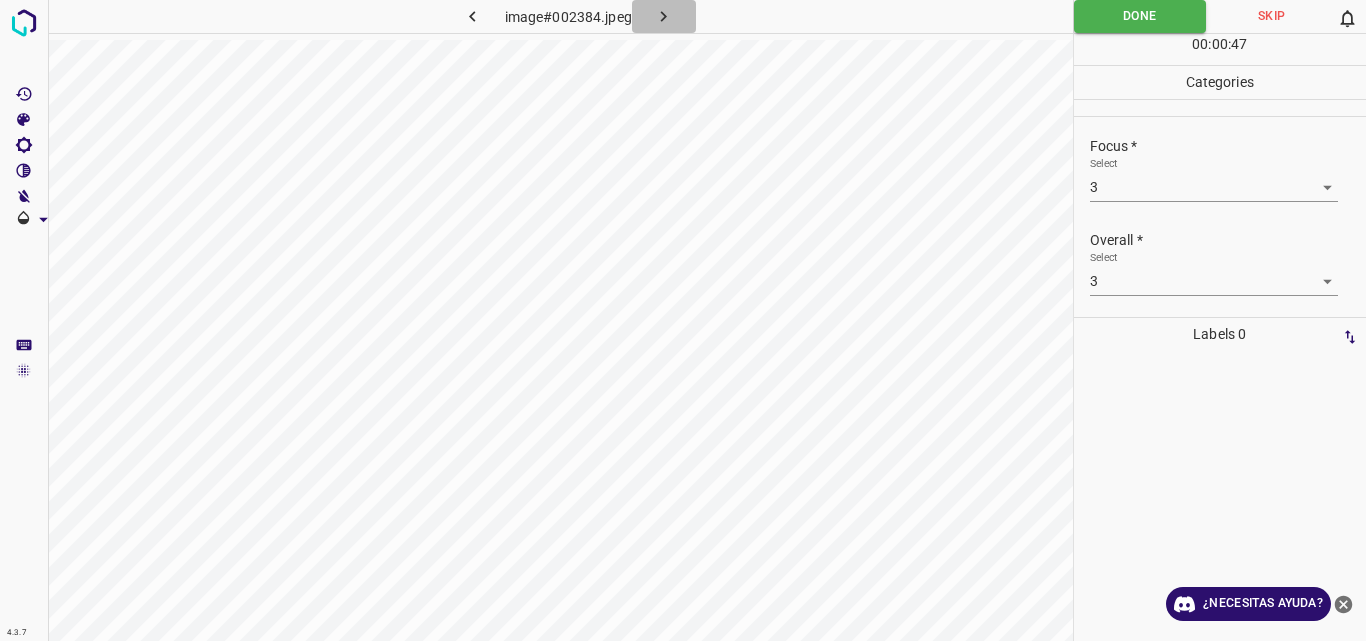 click 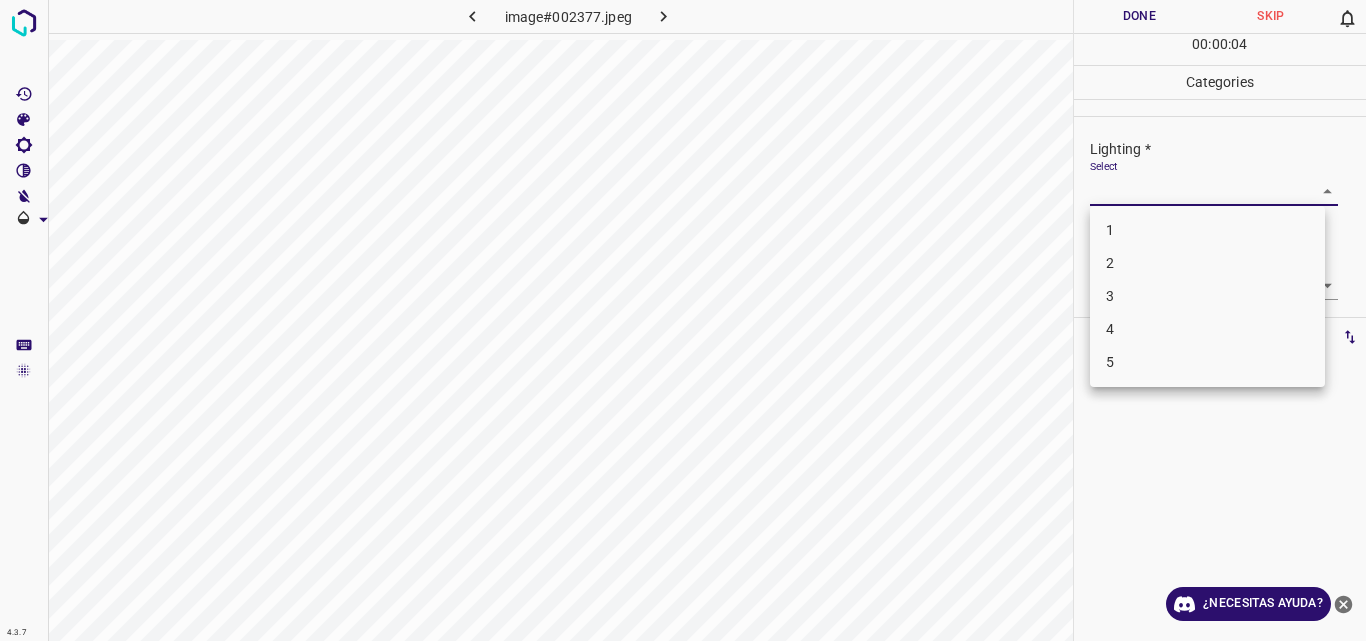 click on "4.3.7 image#002377.jpeg Done Skip 0 00   : 00   : 04   Categories Lighting *  Select ​ Focus *  Select ​ Overall *  Select ​ Labels   0 Categories 1 Lighting 2 Focus 3 Overall Tools Space Change between modes (Draw & Edit) I Auto labeling R Restore zoom M Zoom in N Zoom out Delete Delete selecte label Filters Z Restore filters X Saturation filter C Brightness filter V Contrast filter B Gray scale filter General O Download ¿Necesitas ayuda? Original text Rate this translation Your feedback will be used to help improve Google Translate - Texto - Esconder - Borrar 1 2 3 4 5" at bounding box center [683, 320] 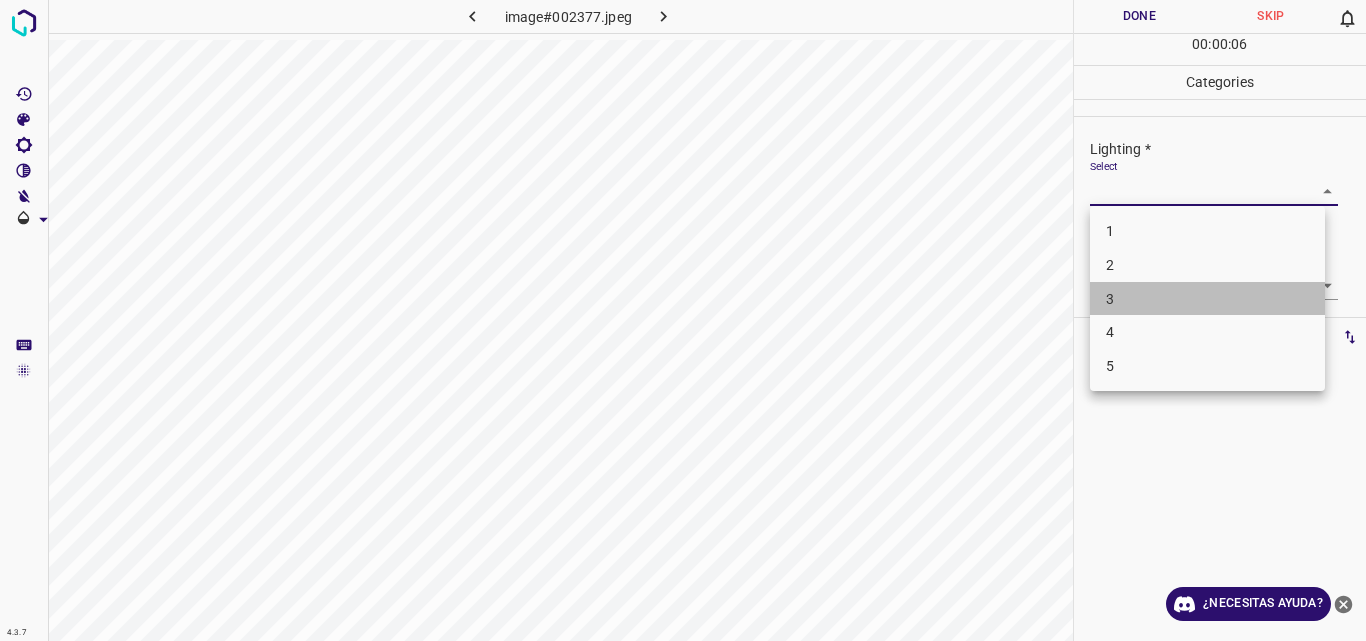 click on "3" at bounding box center (1207, 299) 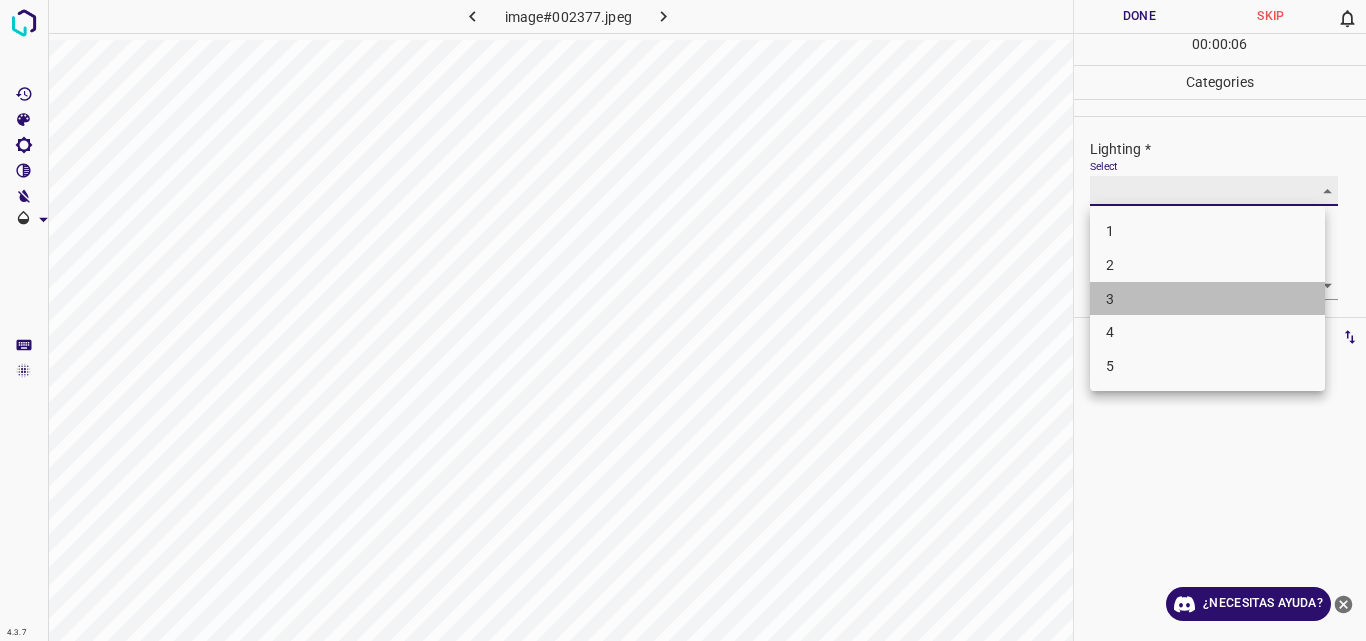 type on "3" 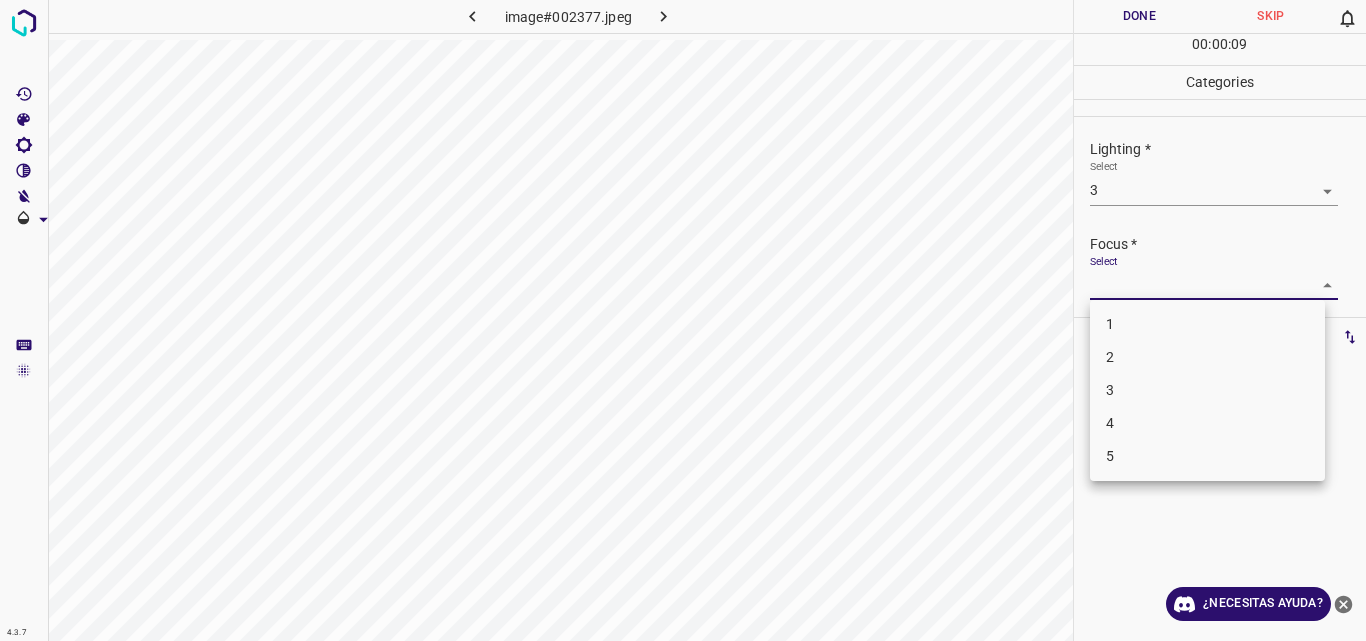 click on "4.3.7 image#002377.jpeg Done Skip 0 00   : 00   : 09   Categories Lighting *  Select 3 3 Focus *  Select ​ Overall *  Select ​ Labels   0 Categories 1 Lighting 2 Focus 3 Overall Tools Space Change between modes (Draw & Edit) I Auto labeling R Restore zoom M Zoom in N Zoom out Delete Delete selecte label Filters Z Restore filters X Saturation filter C Brightness filter V Contrast filter B Gray scale filter General O Download ¿Necesitas ayuda? Original text Rate this translation Your feedback will be used to help improve Google Translate - Texto - Esconder - Borrar 1 2 3 4 5" at bounding box center [683, 320] 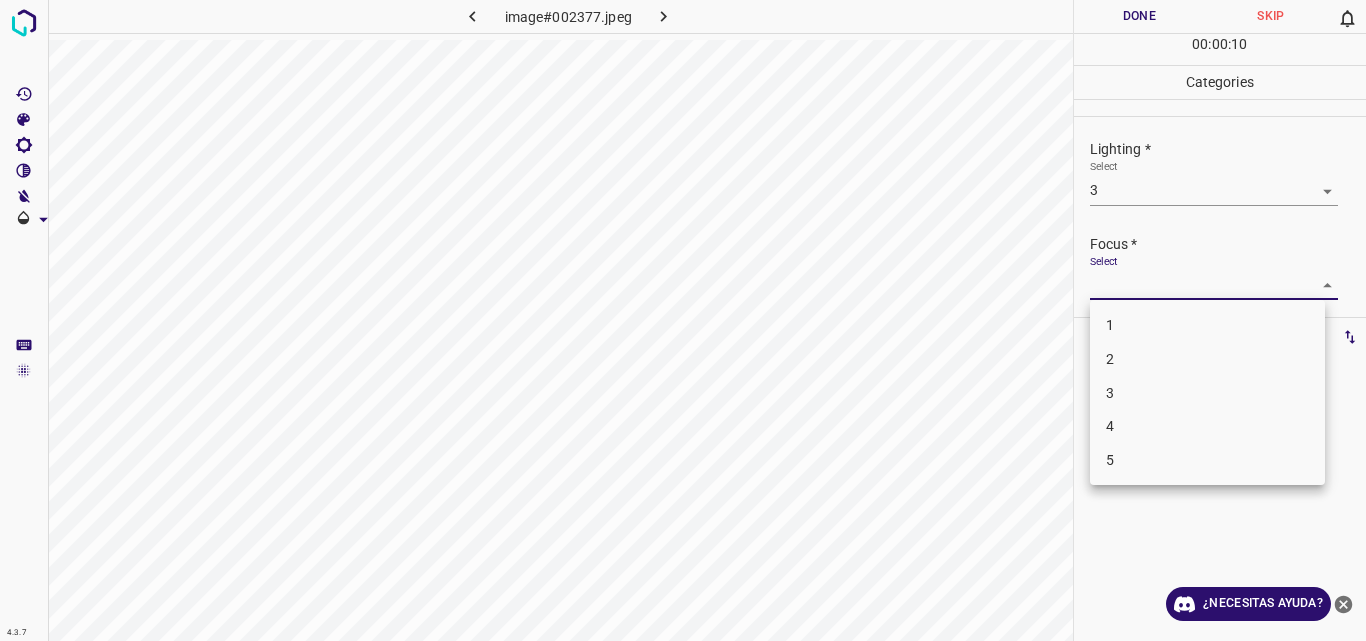 click on "3" at bounding box center [1207, 393] 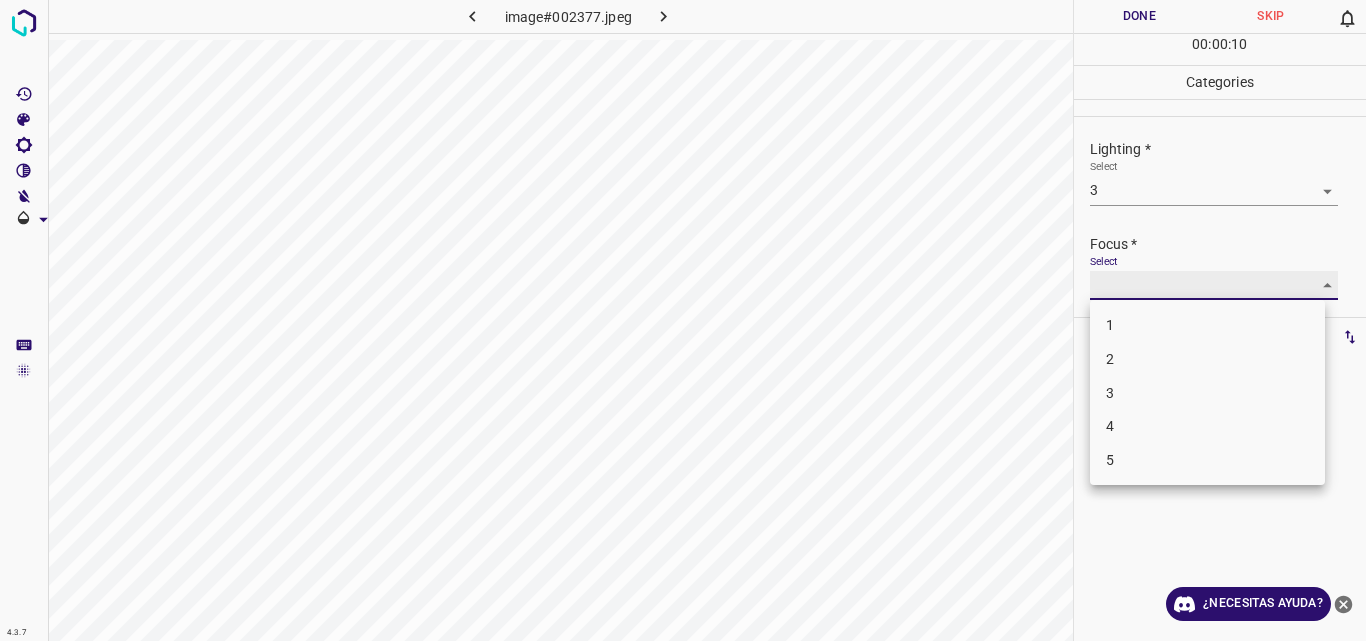type on "3" 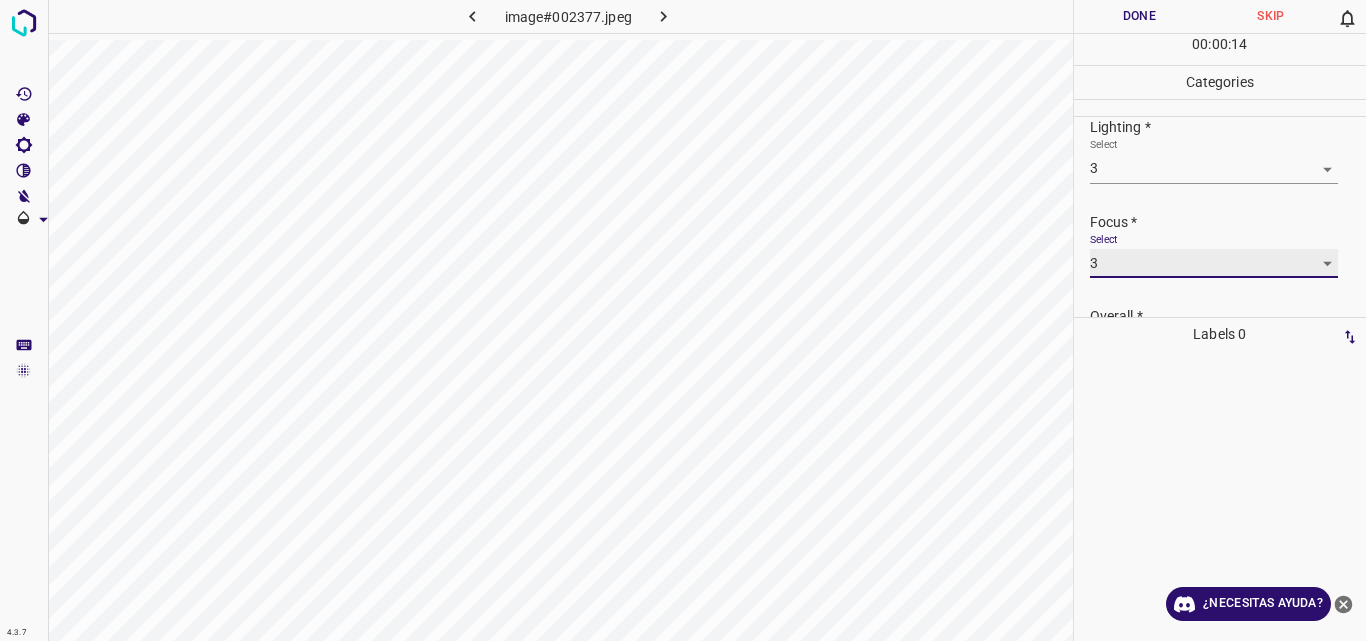 scroll, scrollTop: 98, scrollLeft: 0, axis: vertical 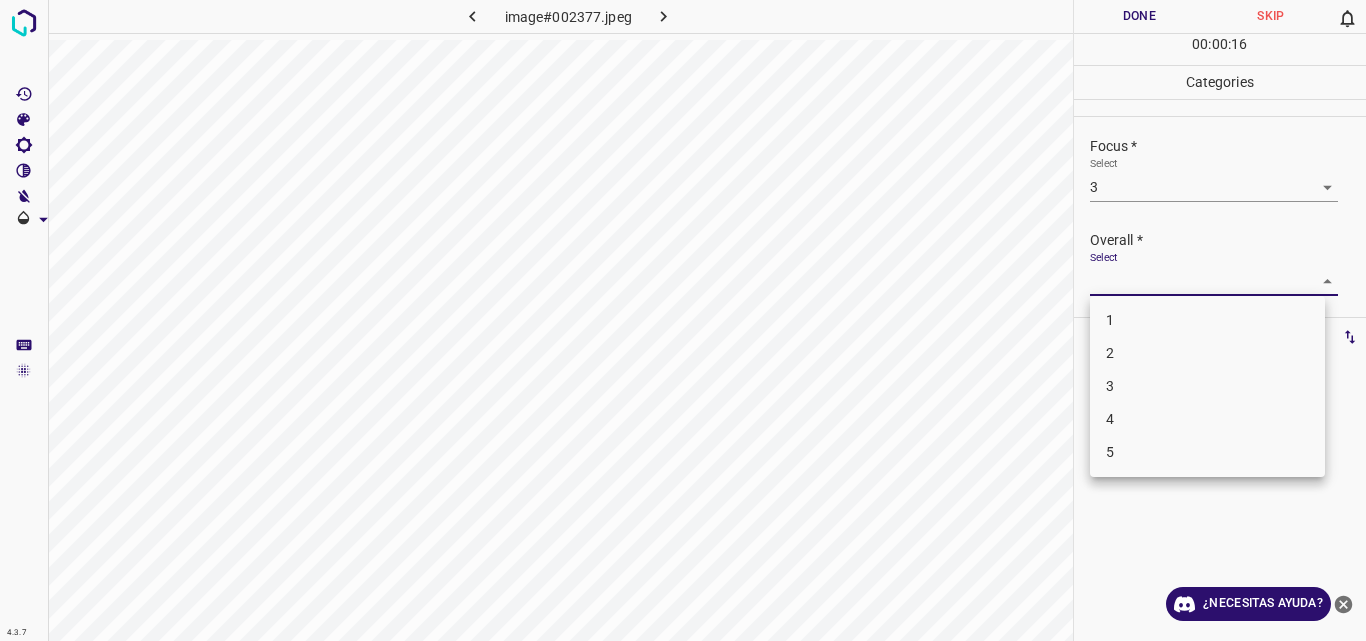 click on "4.3.7 image#002377.jpeg Done Skip 0 00   : 00   : 16   Categories Lighting *  Select 3 3 Focus *  Select 3 3 Overall *  Select ​ Labels   0 Categories 1 Lighting 2 Focus 3 Overall Tools Space Change between modes (Draw & Edit) I Auto labeling R Restore zoom M Zoom in N Zoom out Delete Delete selecte label Filters Z Restore filters X Saturation filter C Brightness filter V Contrast filter B Gray scale filter General O Download ¿Necesitas ayuda? Original text Rate this translation Your feedback will be used to help improve Google Translate - Texto - Esconder - Borrar 1 2 3 4 5" at bounding box center [683, 320] 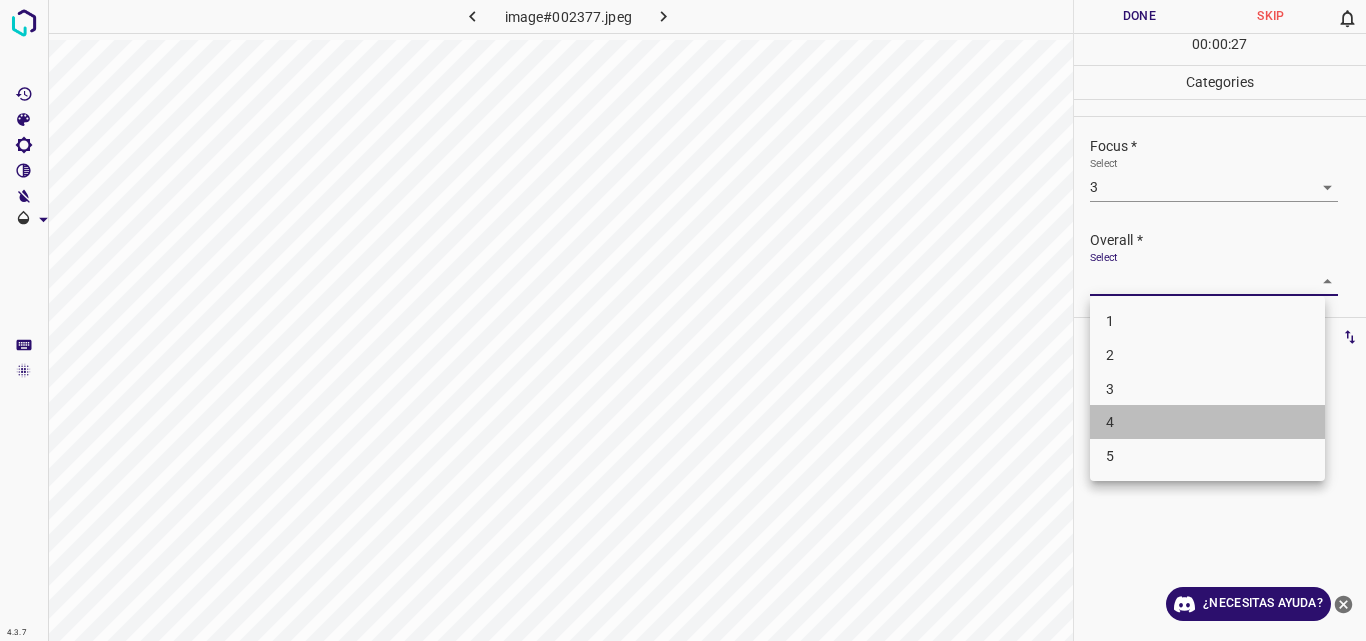click on "4" at bounding box center [1207, 422] 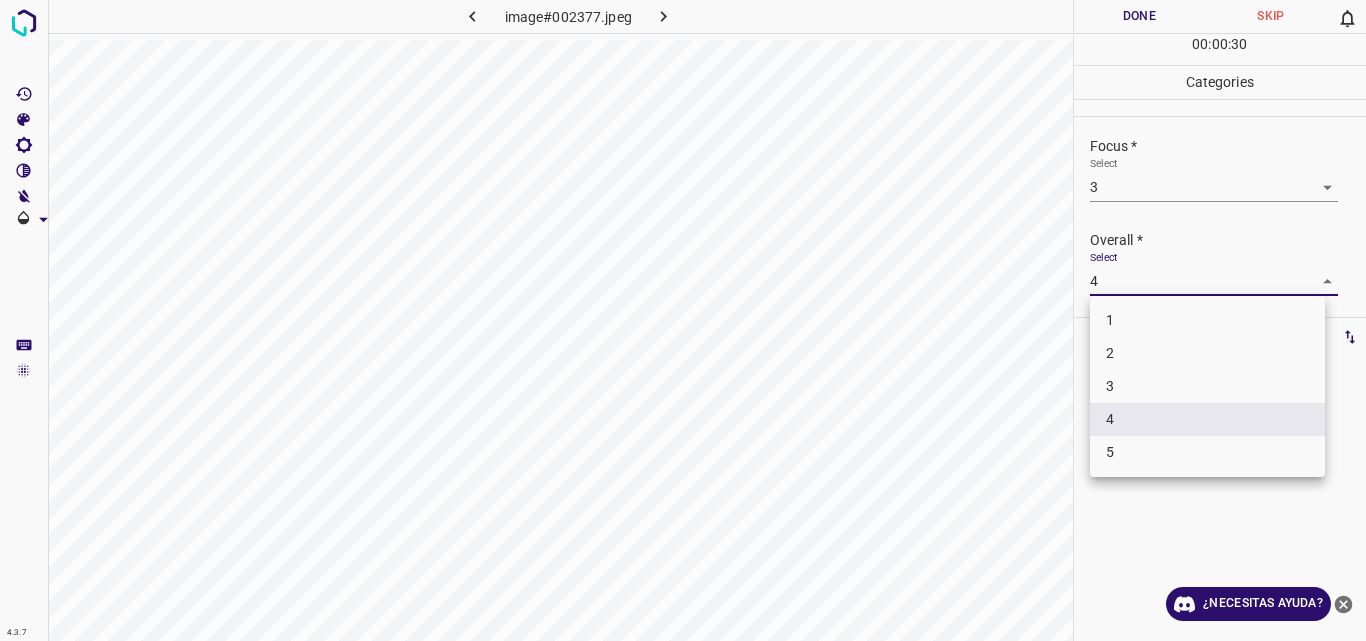 click on "4.3.7 image#002377.jpeg Done Skip 0 00   : 00   : 30   Categories Lighting *  Select 3 3 Focus *  Select 3 3 Overall *  Select 4 4 Labels   0 Categories 1 Lighting 2 Focus 3 Overall Tools Space Change between modes (Draw & Edit) I Auto labeling R Restore zoom M Zoom in N Zoom out Delete Delete selecte label Filters Z Restore filters X Saturation filter C Brightness filter V Contrast filter B Gray scale filter General O Download ¿Necesitas ayuda? Original text Rate this translation Your feedback will be used to help improve Google Translate - Texto - Esconder - Borrar 1 2 3 4 5" at bounding box center (683, 320) 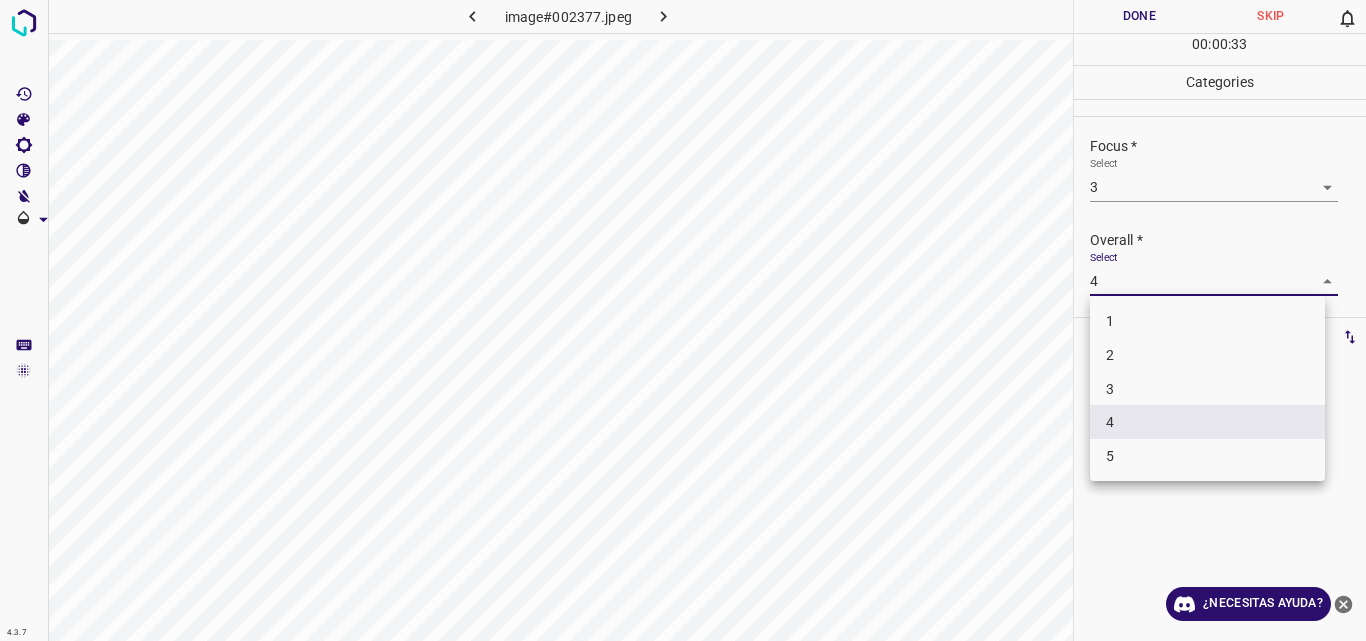 click on "3" at bounding box center [1207, 389] 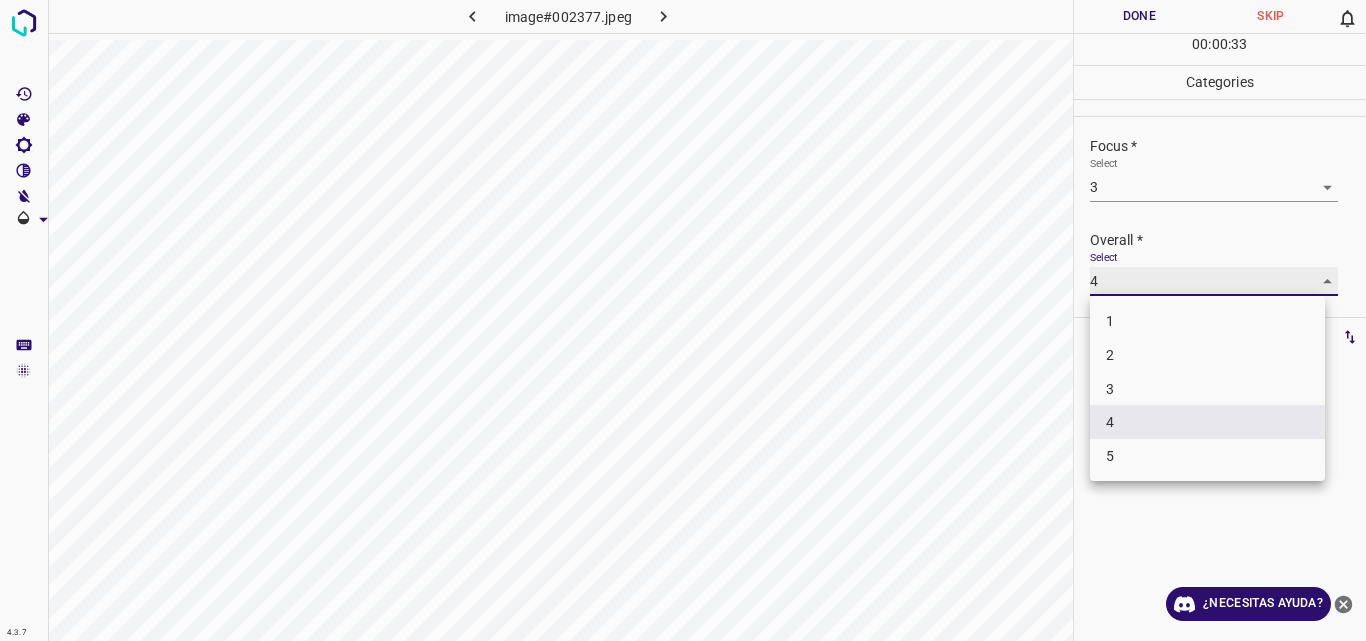 type on "3" 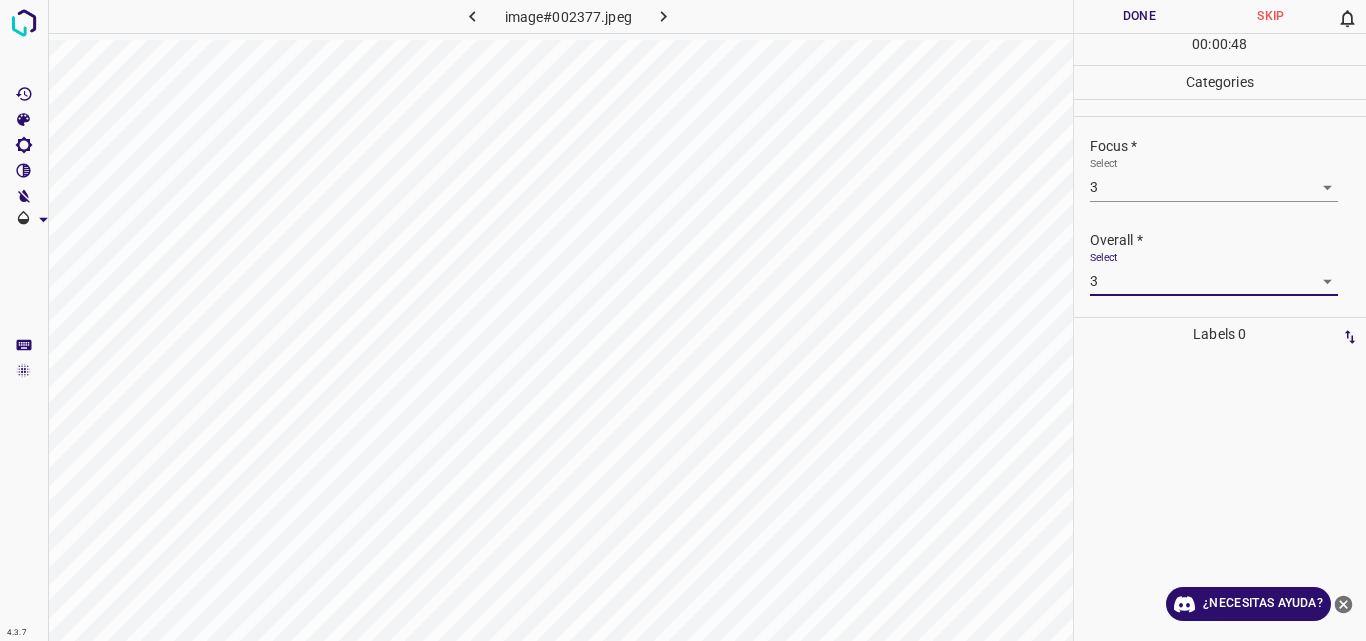 click on "Done" at bounding box center [1140, 16] 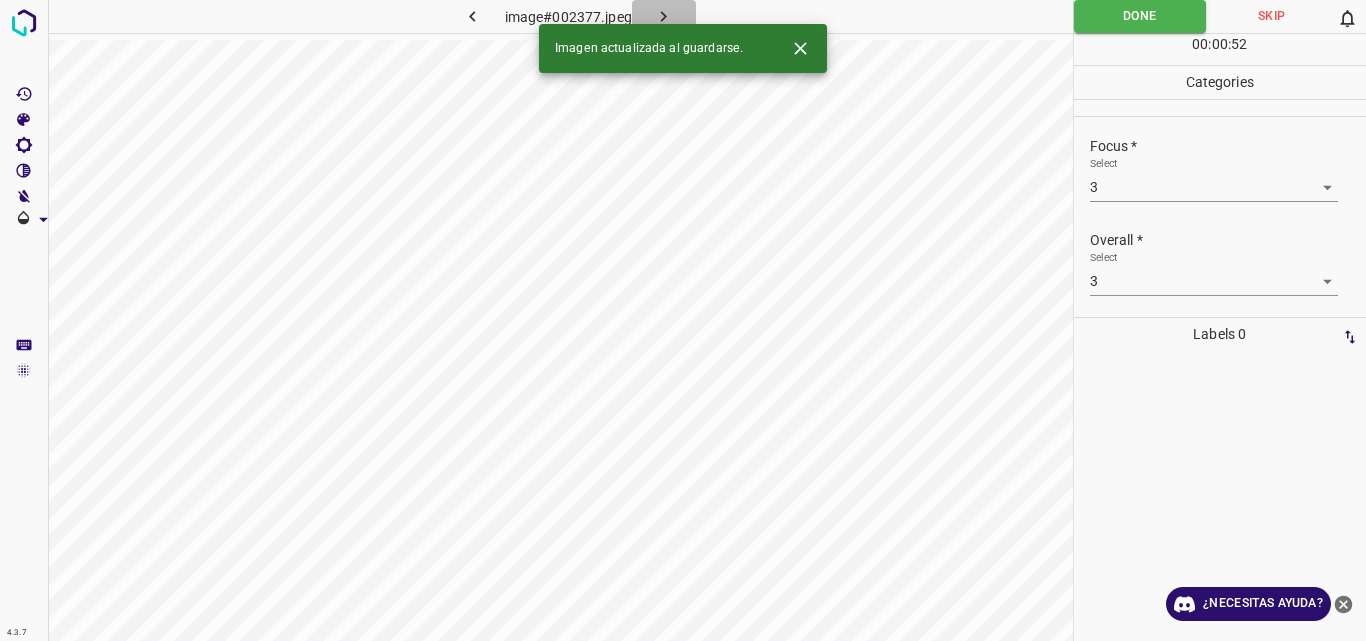 click 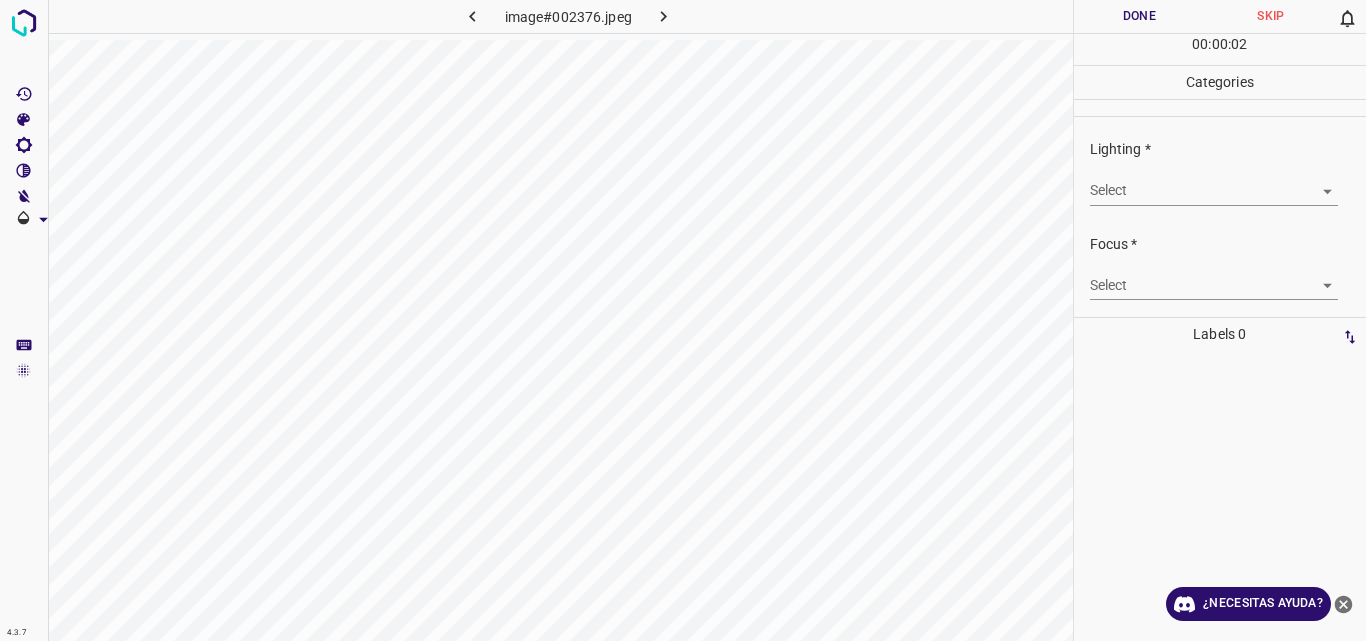 click on "4.3.7 image#002376.jpeg Done Skip 0 00   : 00   : 02   Categories Lighting *  Select ​ Focus *  Select ​ Overall *  Select ​ Labels   0 Categories 1 Lighting 2 Focus 3 Overall Tools Space Change between modes (Draw & Edit) I Auto labeling R Restore zoom M Zoom in N Zoom out Delete Delete selecte label Filters Z Restore filters X Saturation filter C Brightness filter V Contrast filter B Gray scale filter General O Download ¿Necesitas ayuda? Original text Rate this translation Your feedback will be used to help improve Google Translate - Texto - Esconder - Borrar" at bounding box center [683, 320] 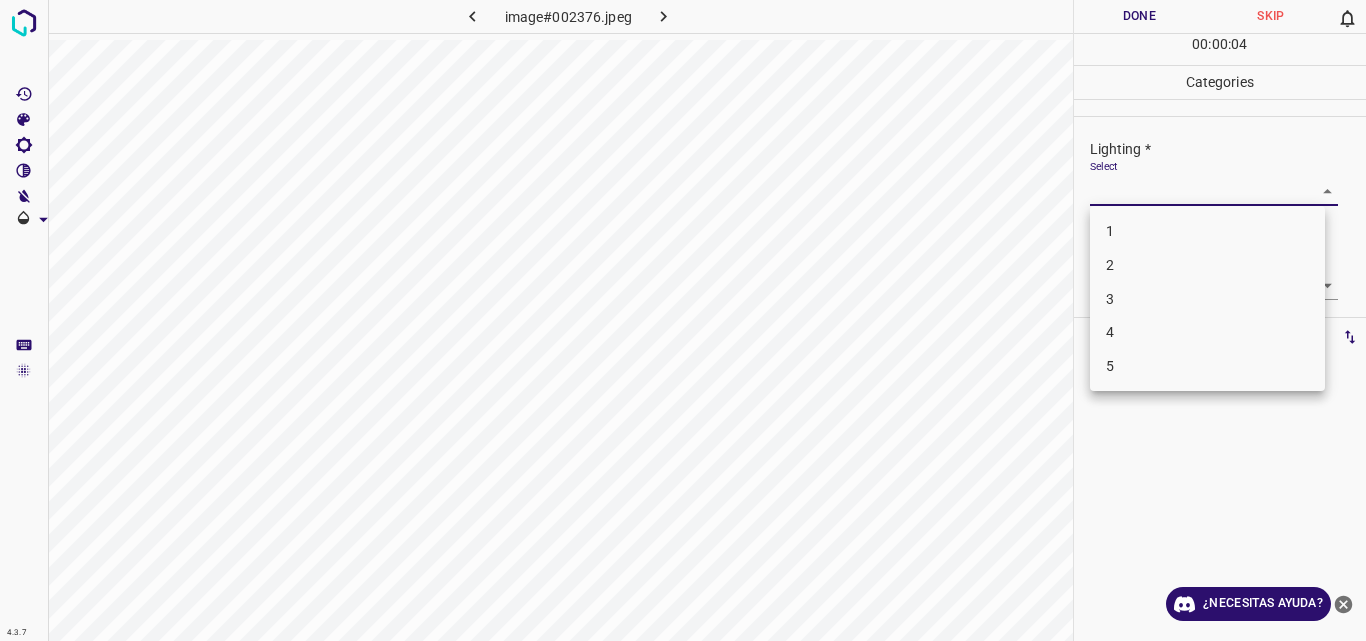 click on "3" at bounding box center (1207, 299) 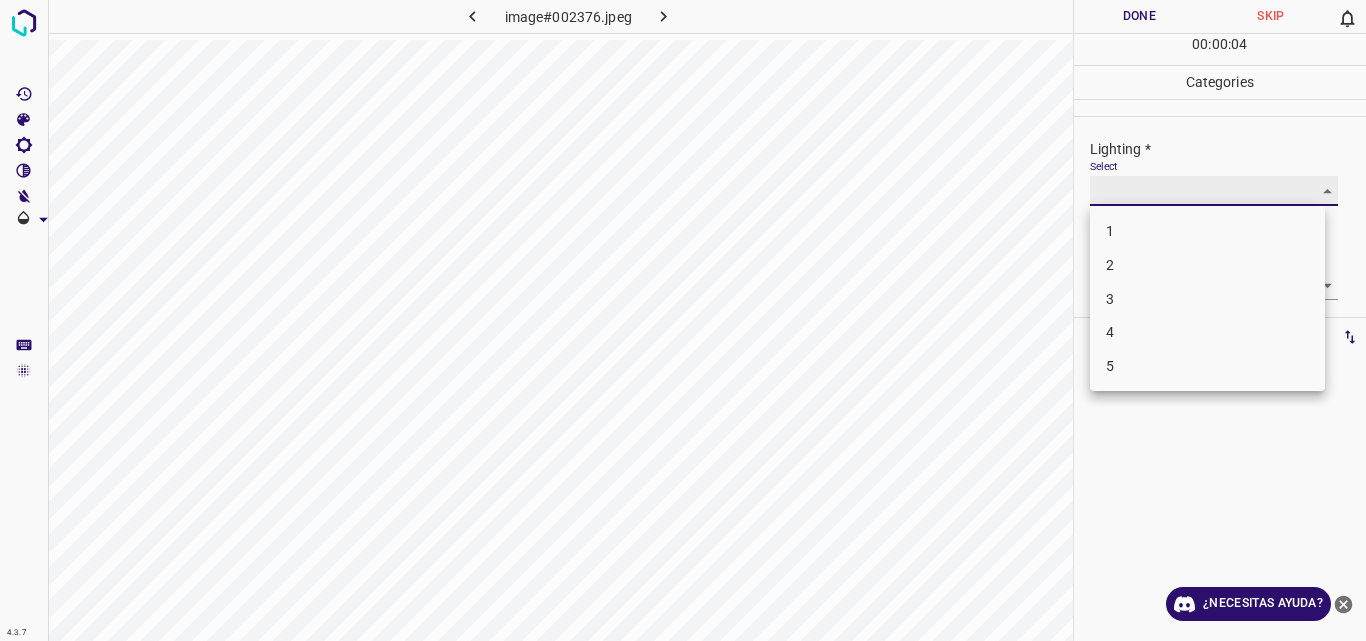 type on "3" 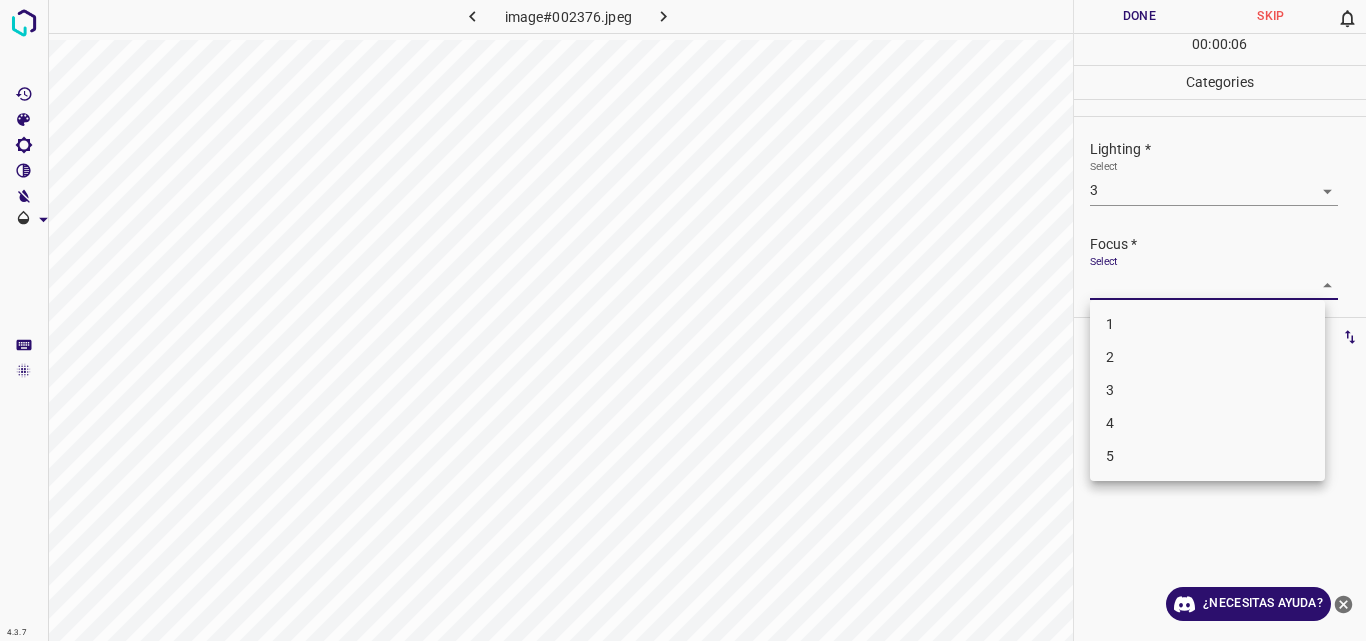 click on "4.3.7 image#002376.jpeg Done Skip 0 00   : 00   : 06   Categories Lighting *  Select 3 3 Focus *  Select ​ Overall *  Select ​ Labels   0 Categories 1 Lighting 2 Focus 3 Overall Tools Space Change between modes (Draw & Edit) I Auto labeling R Restore zoom M Zoom in N Zoom out Delete Delete selecte label Filters Z Restore filters X Saturation filter C Brightness filter V Contrast filter B Gray scale filter General O Download ¿Necesitas ayuda? Original text Rate this translation Your feedback will be used to help improve Google Translate - Texto - Esconder - Borrar 1 2 3 4 5" at bounding box center (683, 320) 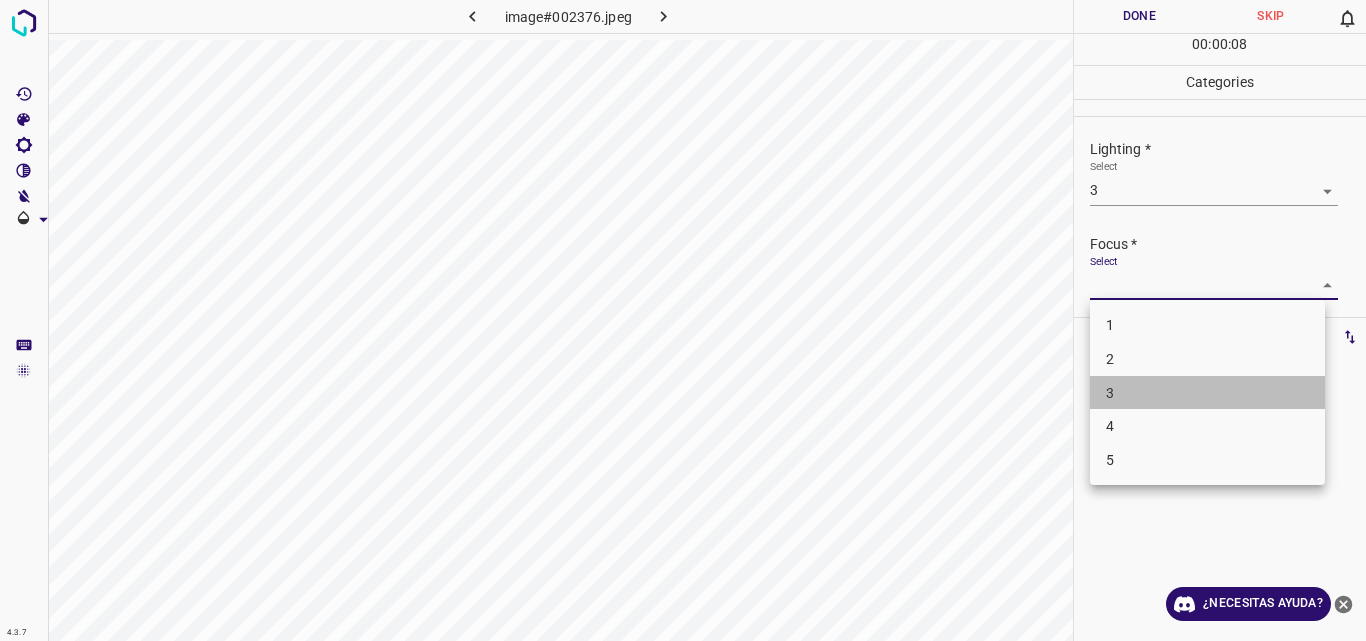 click on "3" at bounding box center (1207, 393) 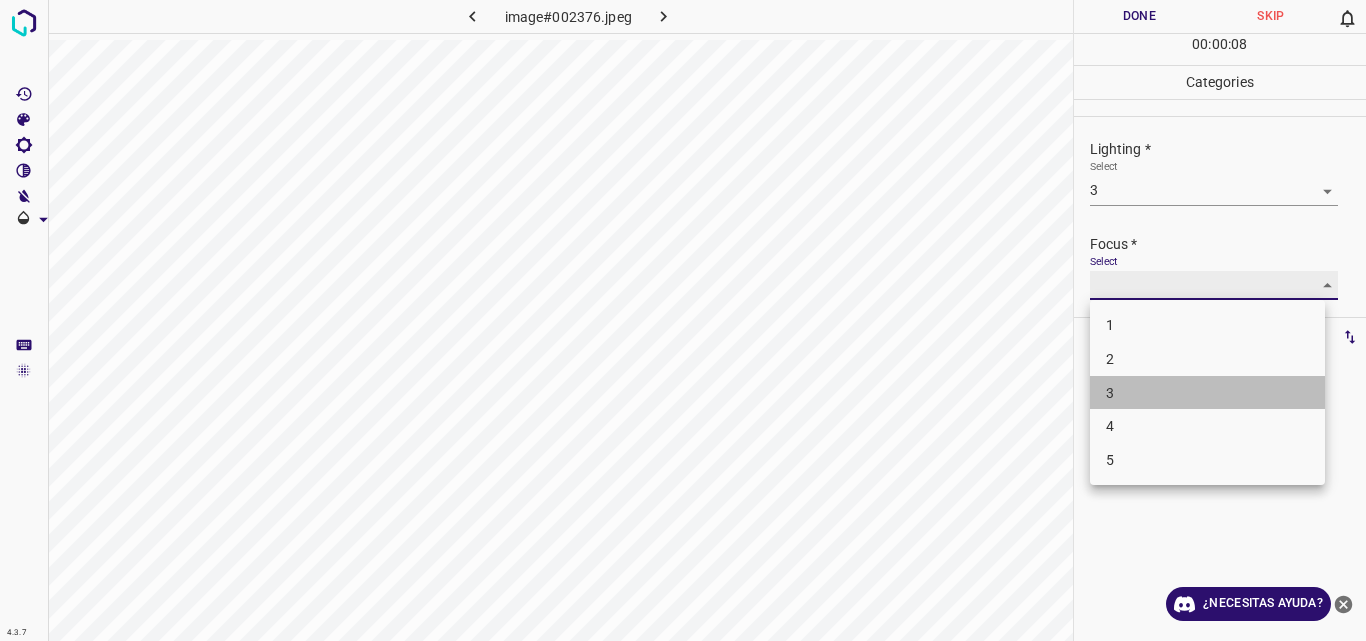 type on "3" 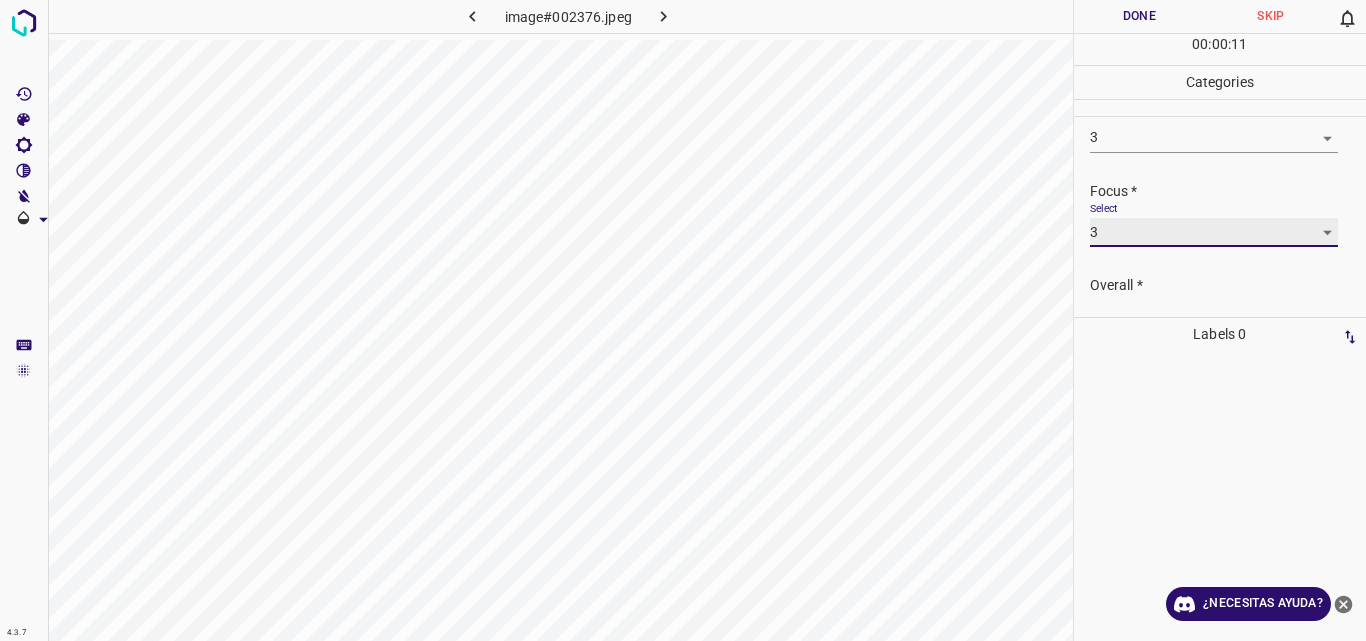 scroll, scrollTop: 98, scrollLeft: 0, axis: vertical 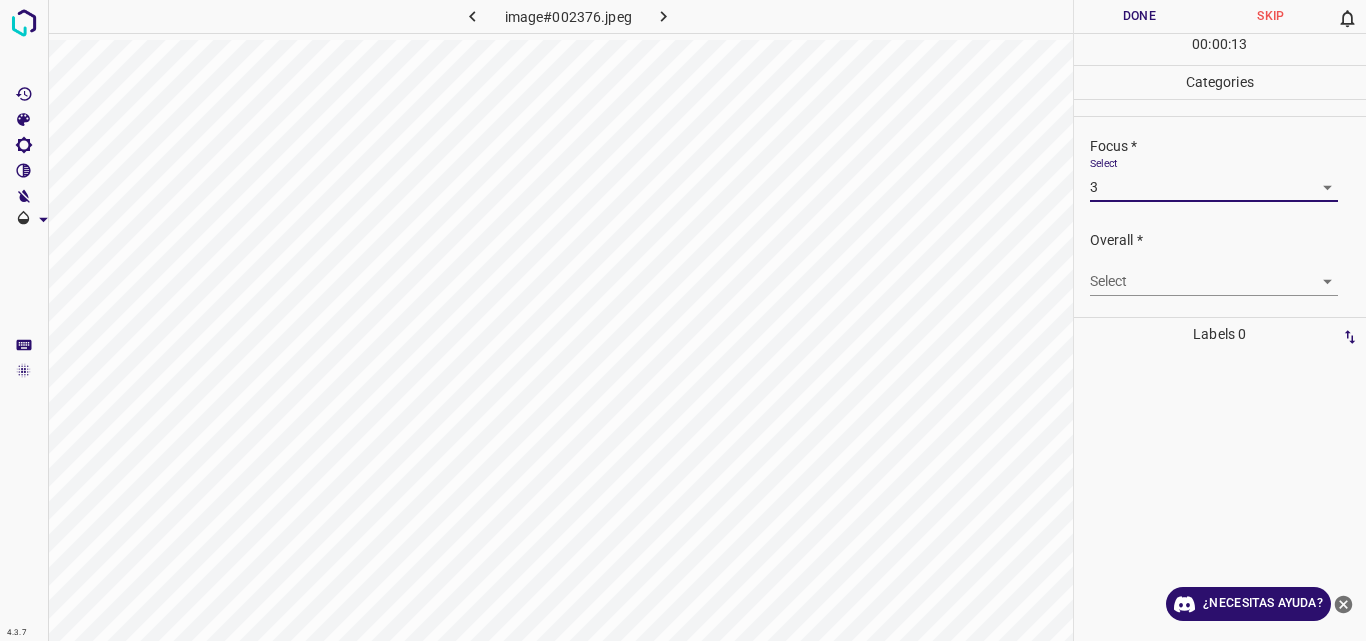 click on "4.3.7 image#002376.jpeg Done Skip 0 00   : 00   : 13   Categories Lighting *  Select 3 3 Focus *  Select 3 3 Overall *  Select ​ Labels   0 Categories 1 Lighting 2 Focus 3 Overall Tools Space Change between modes (Draw & Edit) I Auto labeling R Restore zoom M Zoom in N Zoom out Delete Delete selecte label Filters Z Restore filters X Saturation filter C Brightness filter V Contrast filter B Gray scale filter General O Download ¿Necesitas ayuda? Original text Rate this translation Your feedback will be used to help improve Google Translate - Texto - Esconder - Borrar" at bounding box center (683, 320) 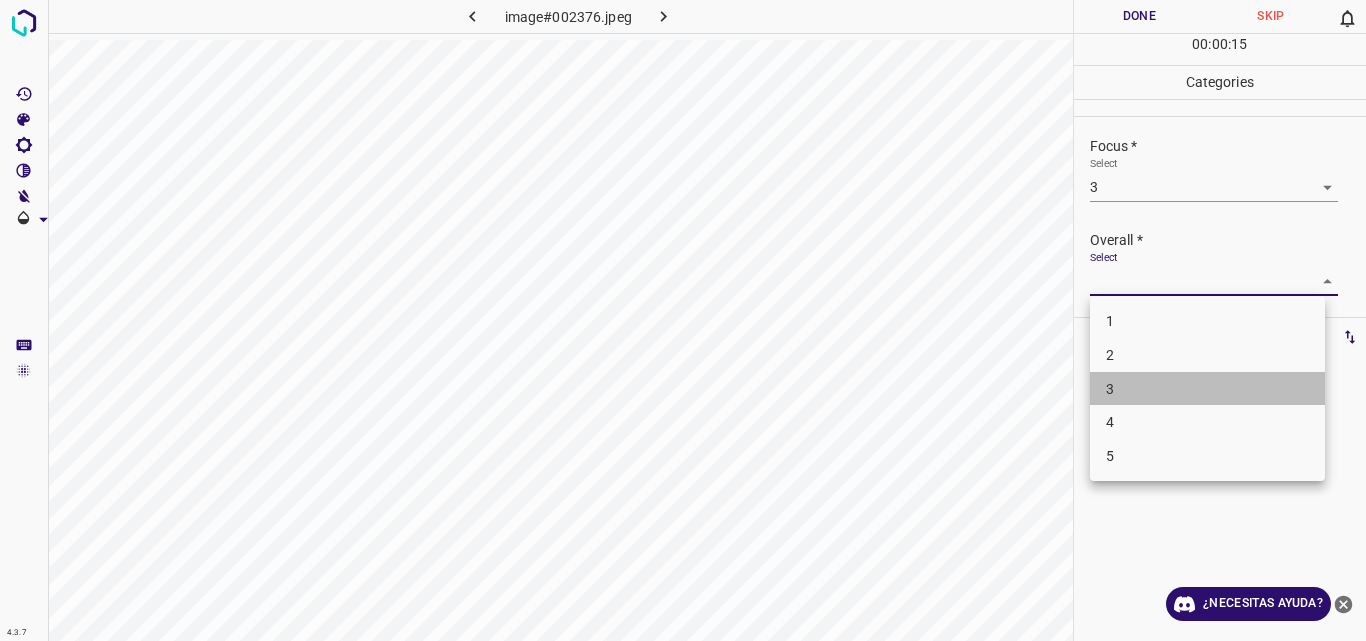 click on "3" at bounding box center (1207, 389) 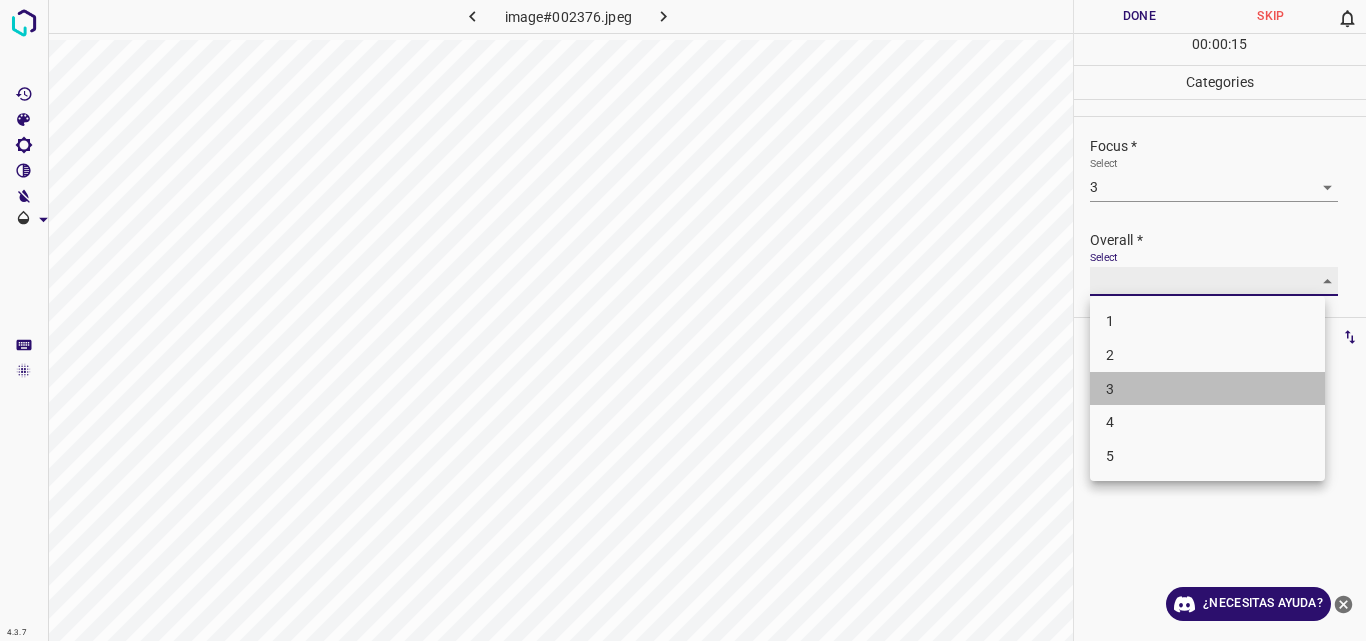 type on "3" 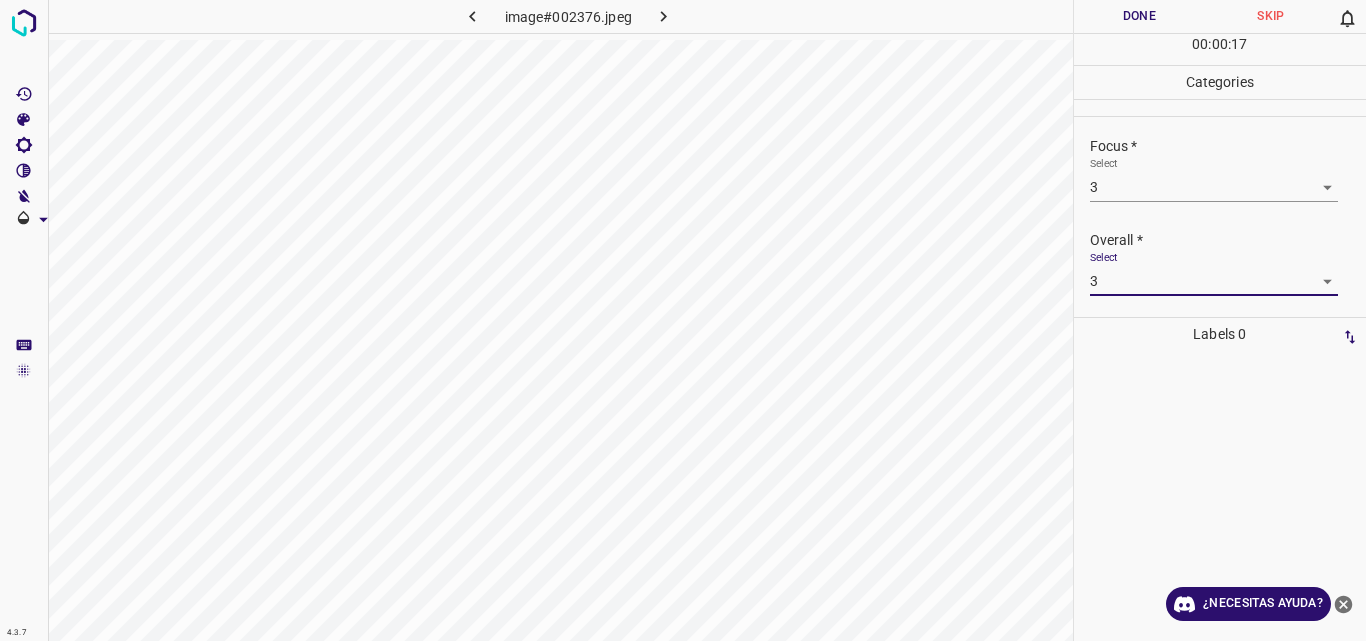 click on "Done" at bounding box center [1140, 16] 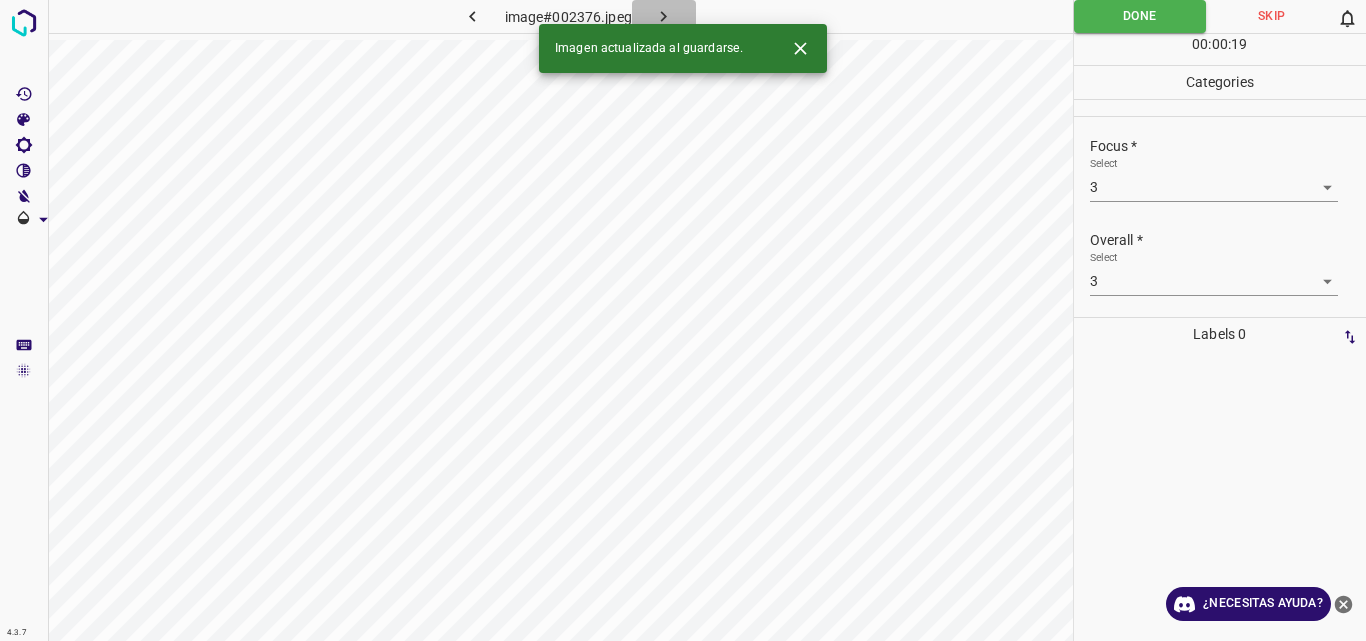 click 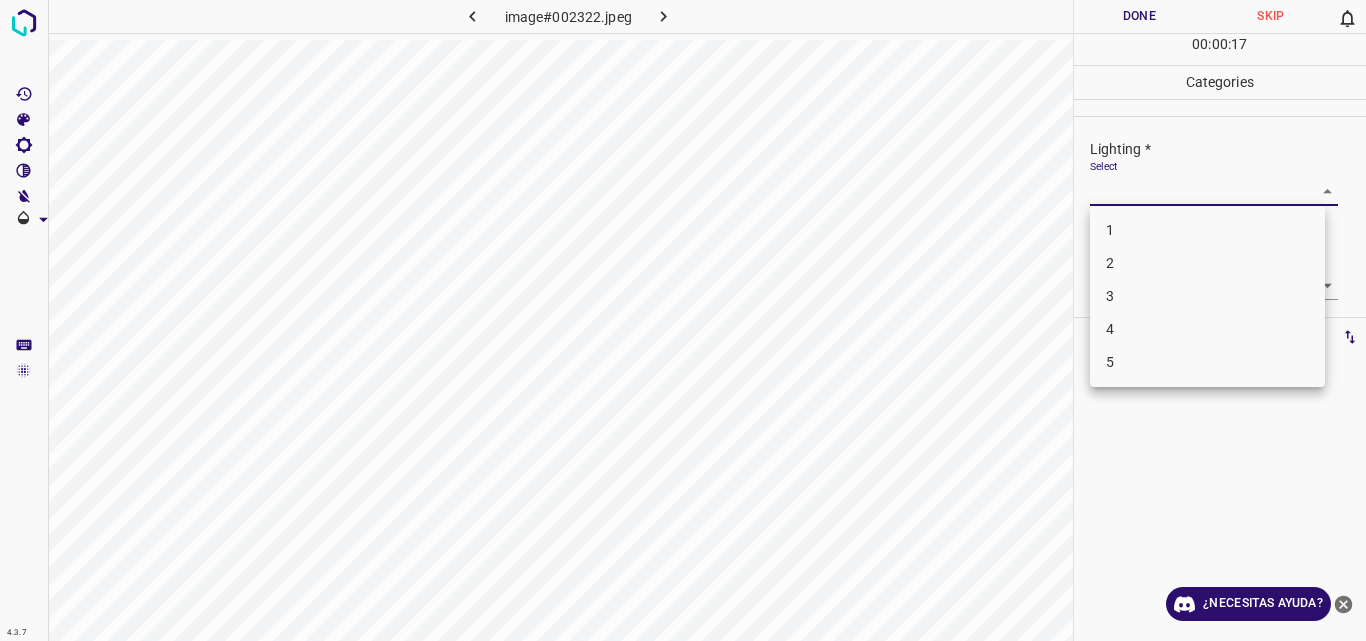 click on "4.3.7 image#002322.jpeg Done Skip 0 00   : 00   : 17   Categories Lighting *  Select ​ Focus *  Select ​ Overall *  Select ​ Labels   0 Categories 1 Lighting 2 Focus 3 Overall Tools Space Change between modes (Draw & Edit) I Auto labeling R Restore zoom M Zoom in N Zoom out Delete Delete selecte label Filters Z Restore filters X Saturation filter C Brightness filter V Contrast filter B Gray scale filter General O Download ¿Necesitas ayuda? Original text Rate this translation Your feedback will be used to help improve Google Translate - Texto - Esconder - Borrar 1 2 3 4 5" at bounding box center [683, 320] 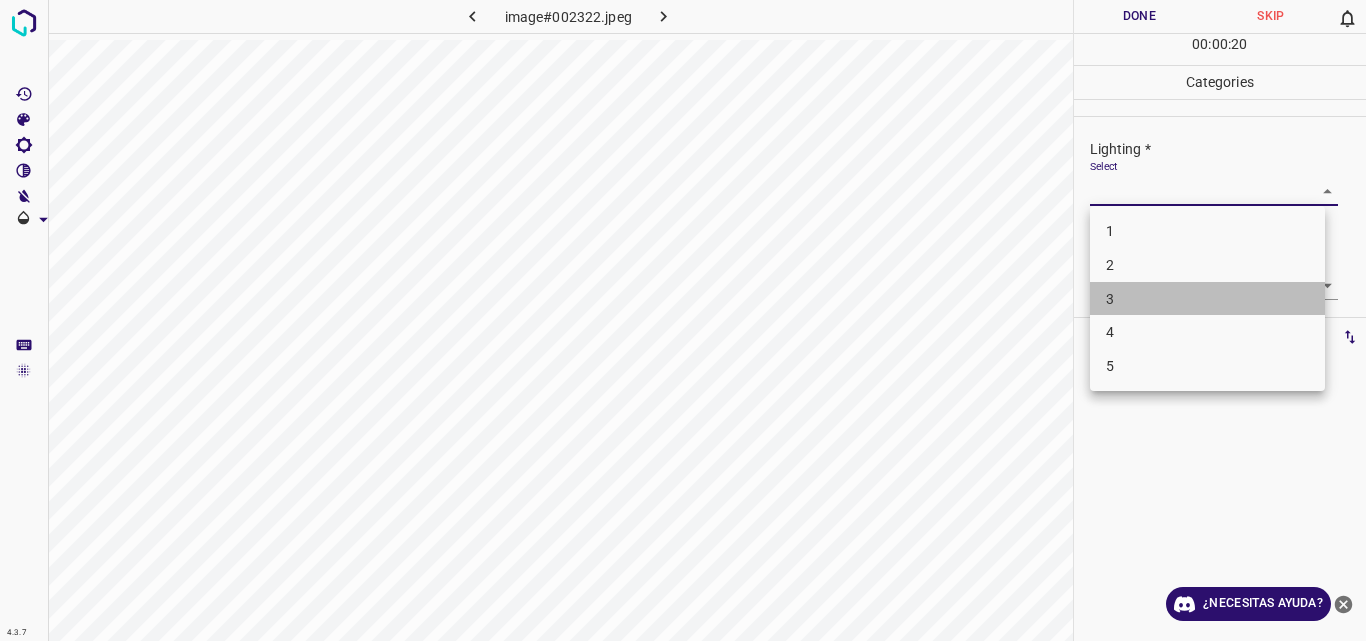 click on "3" at bounding box center [1207, 299] 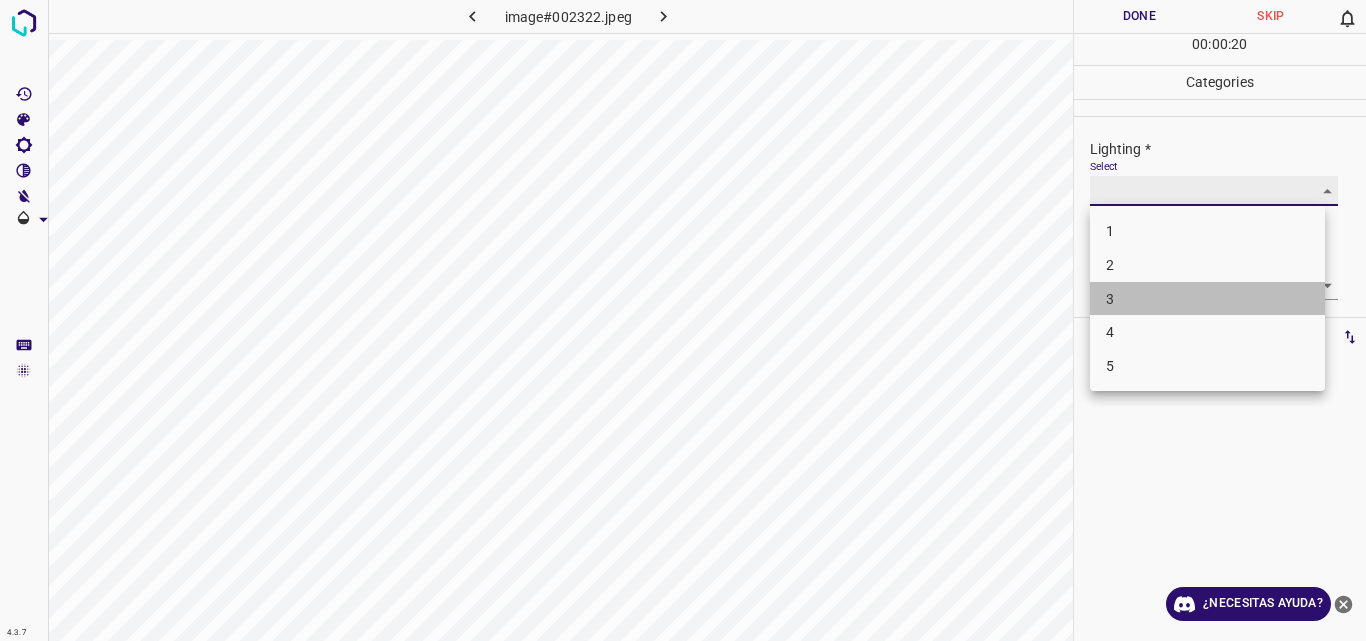type on "3" 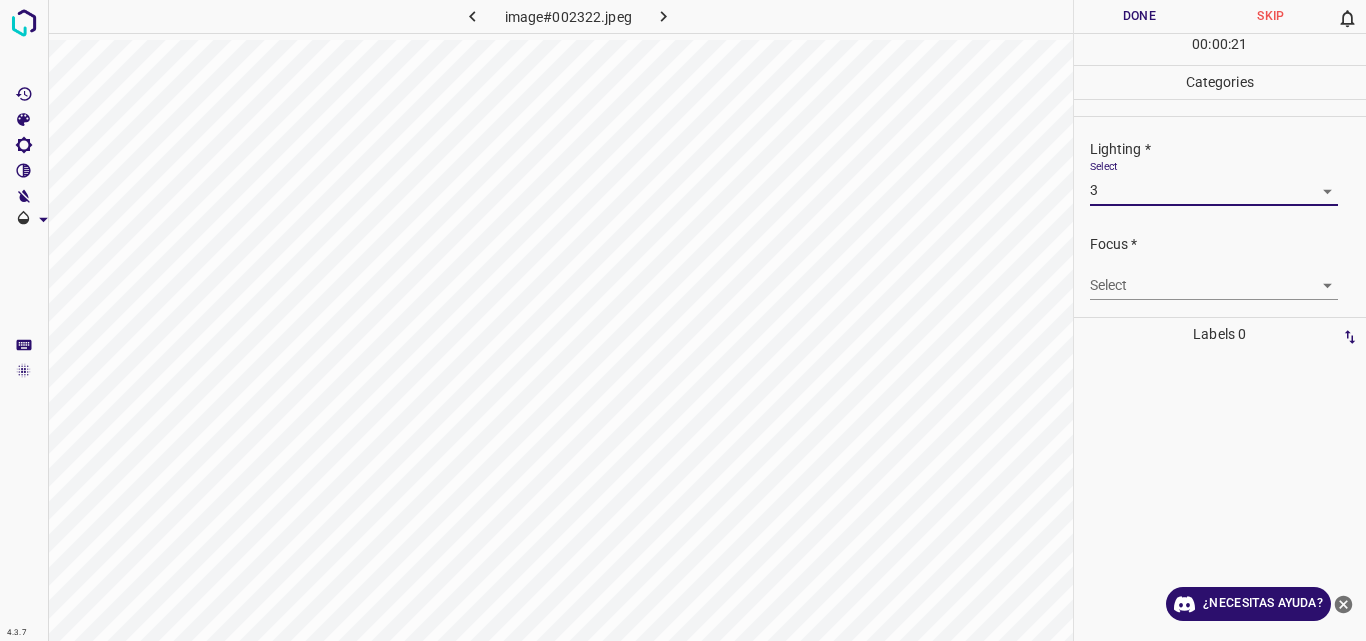 click on "4.3.7 image#002322.jpeg Done Skip 0 00   : 00   : 21   Categories Lighting *  Select 3 3 Focus *  Select ​ Overall *  Select ​ Labels   0 Categories 1 Lighting 2 Focus 3 Overall Tools Space Change between modes (Draw & Edit) I Auto labeling R Restore zoom M Zoom in N Zoom out Delete Delete selecte label Filters Z Restore filters X Saturation filter C Brightness filter V Contrast filter B Gray scale filter General O Download ¿Necesitas ayuda? Original text Rate this translation Your feedback will be used to help improve Google Translate - Texto - Esconder - Borrar" at bounding box center [683, 320] 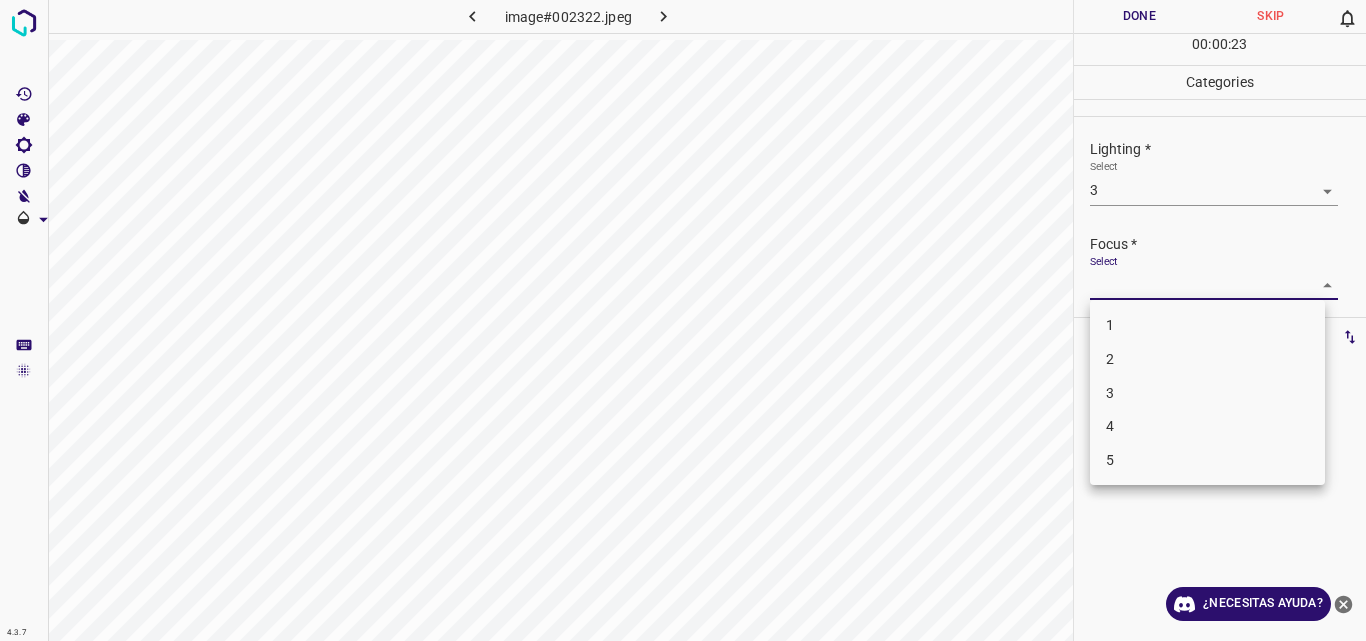 click on "3" at bounding box center (1207, 393) 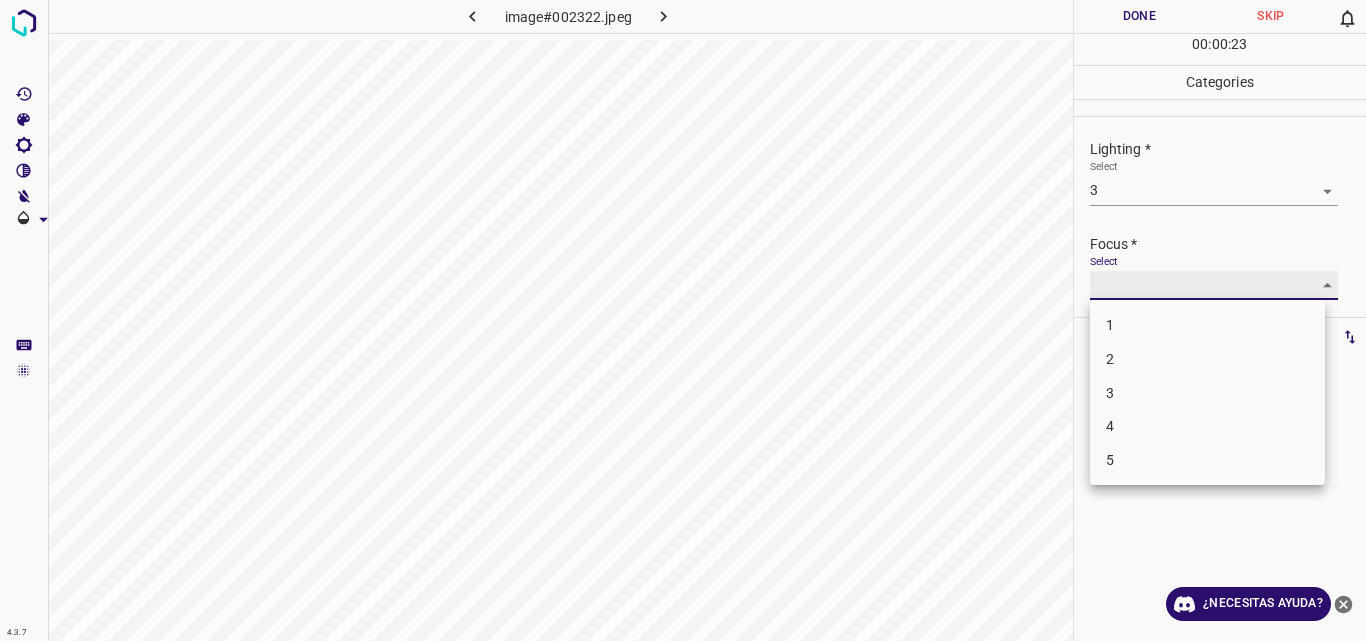 type on "3" 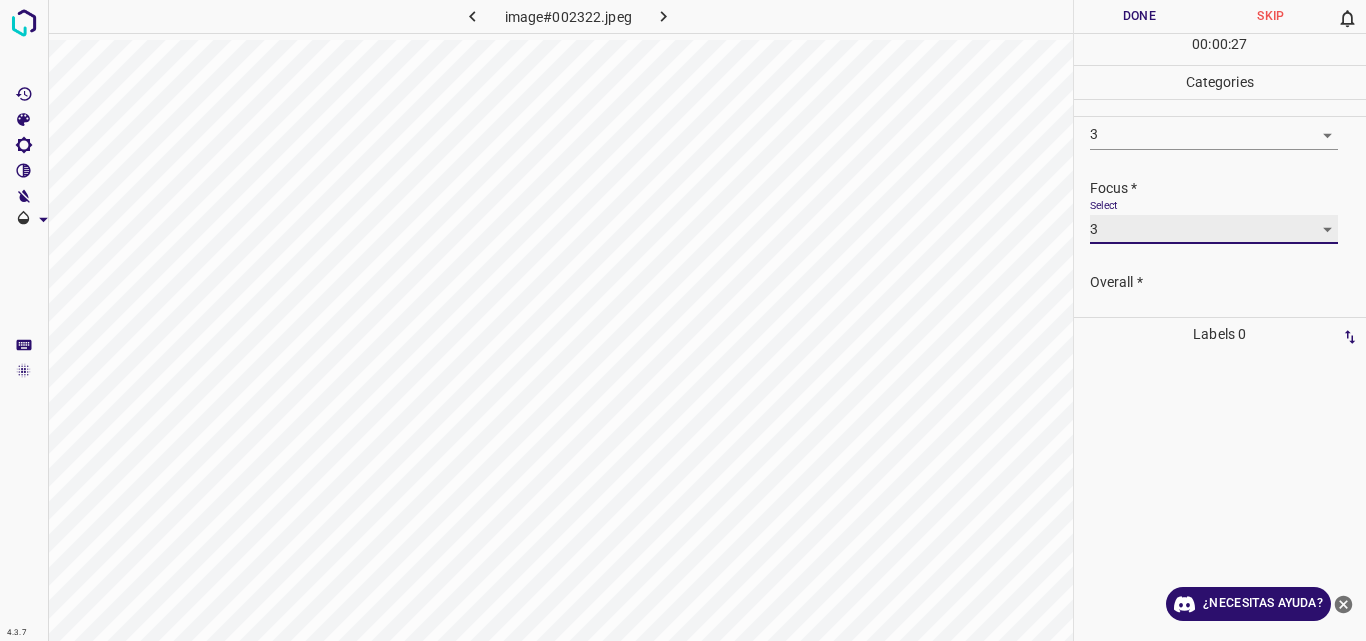 scroll, scrollTop: 98, scrollLeft: 0, axis: vertical 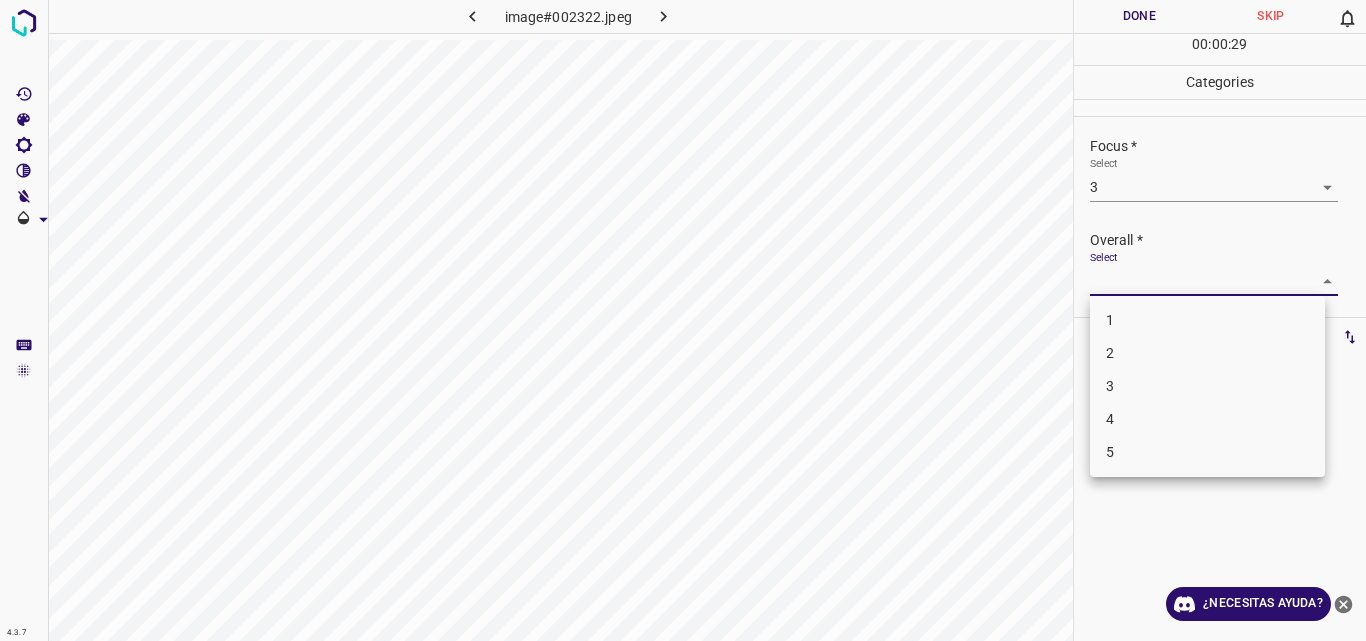 click on "4.3.7 image#002322.jpeg Done Skip 0 00   : 00   : 29   Categories Lighting *  Select 3 3 Focus *  Select 3 3 Overall *  Select ​ Labels   0 Categories 1 Lighting 2 Focus 3 Overall Tools Space Change between modes (Draw & Edit) I Auto labeling R Restore zoom M Zoom in N Zoom out Delete Delete selecte label Filters Z Restore filters X Saturation filter C Brightness filter V Contrast filter B Gray scale filter General O Download ¿Necesitas ayuda? Original text Rate this translation Your feedback will be used to help improve Google Translate - Texto - Esconder - Borrar 1 2 3 4 5" at bounding box center [683, 320] 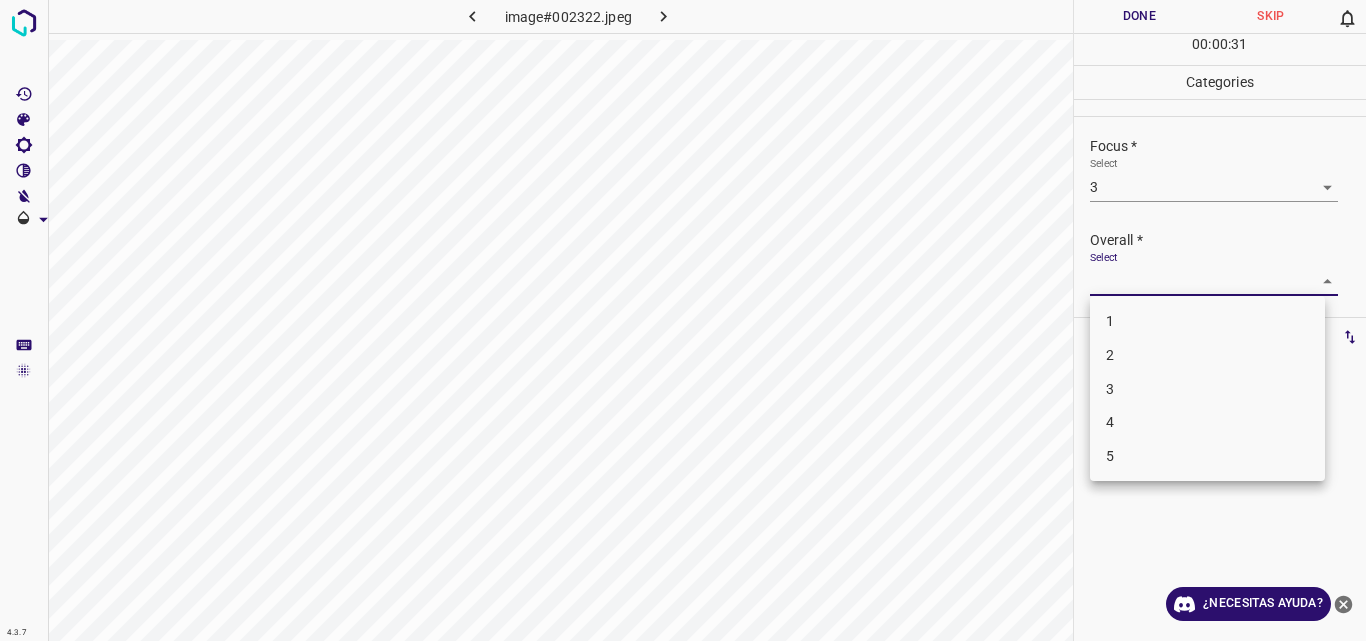 click on "3" at bounding box center [1207, 389] 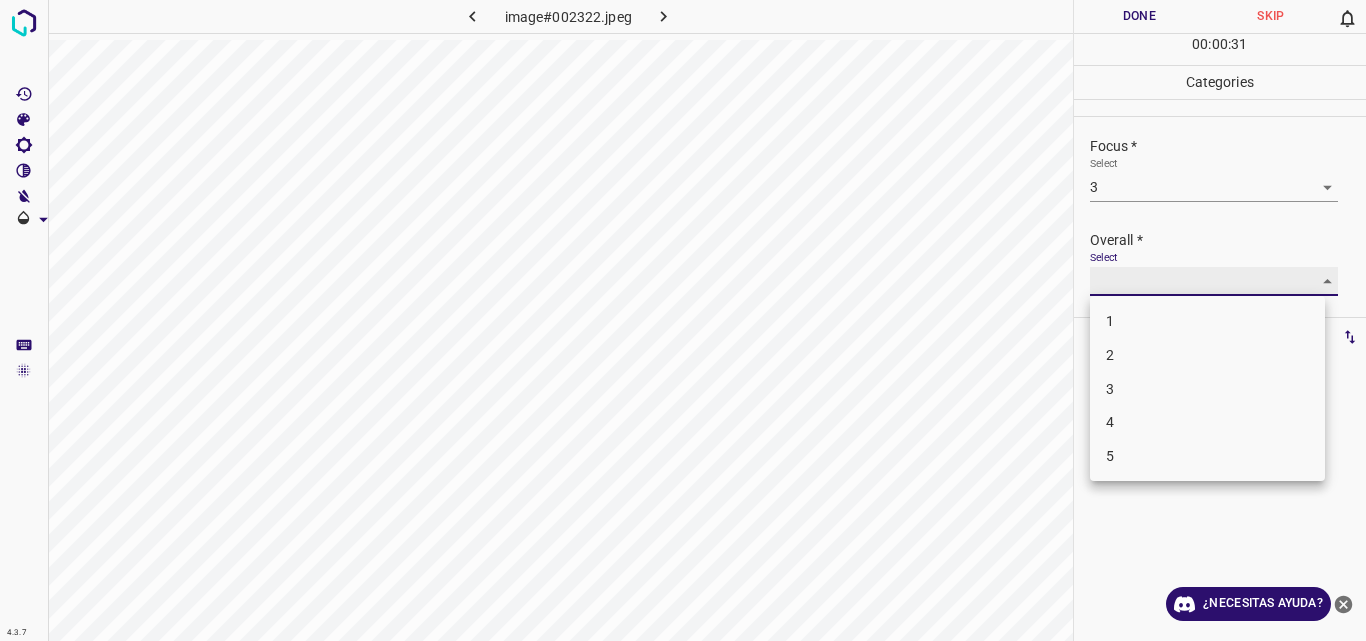 type on "3" 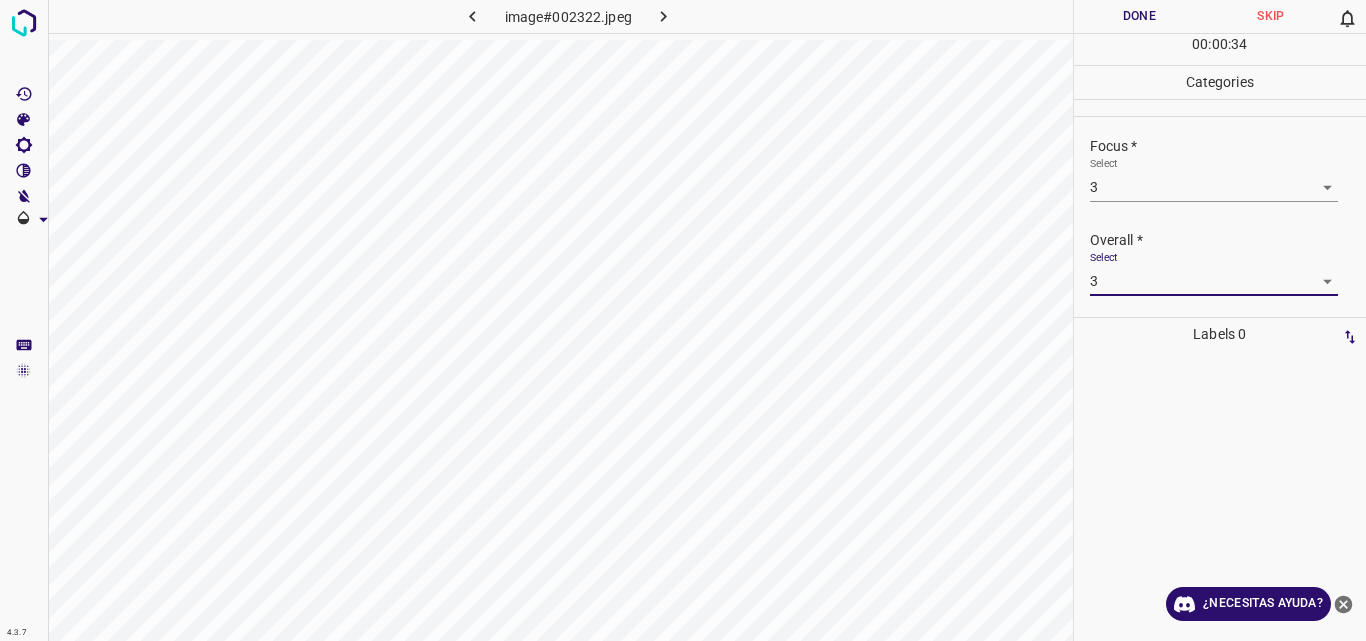 click on "Done" at bounding box center [1140, 16] 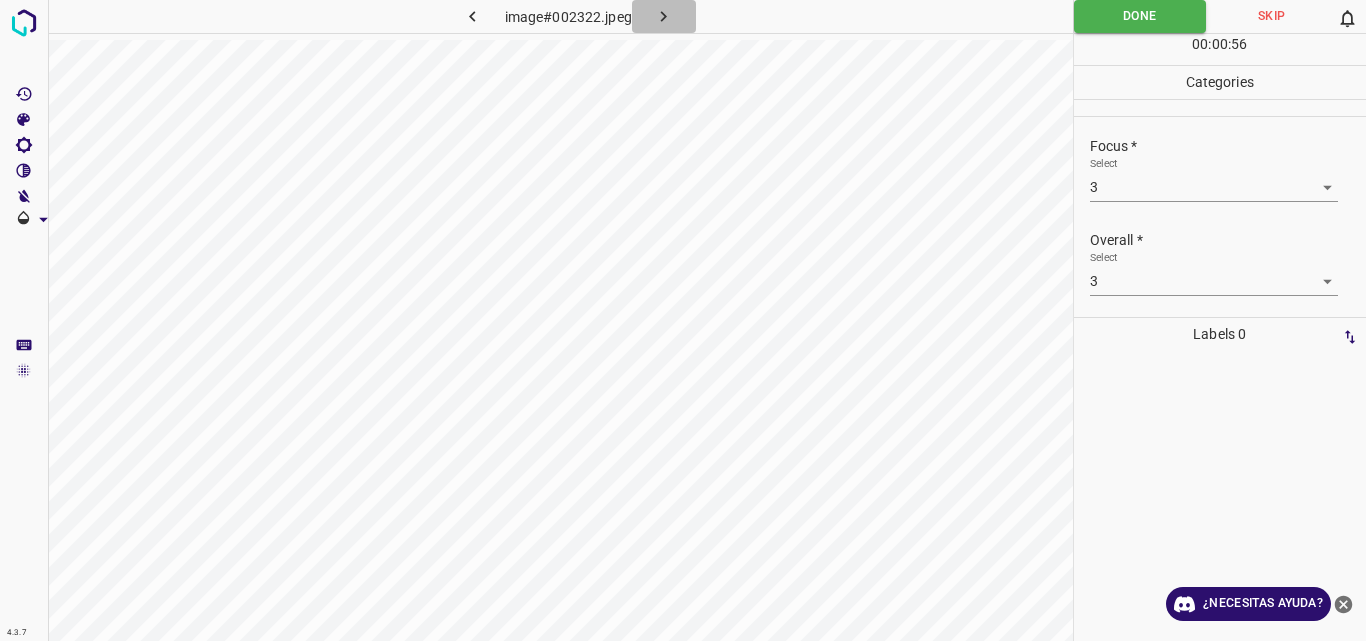 click 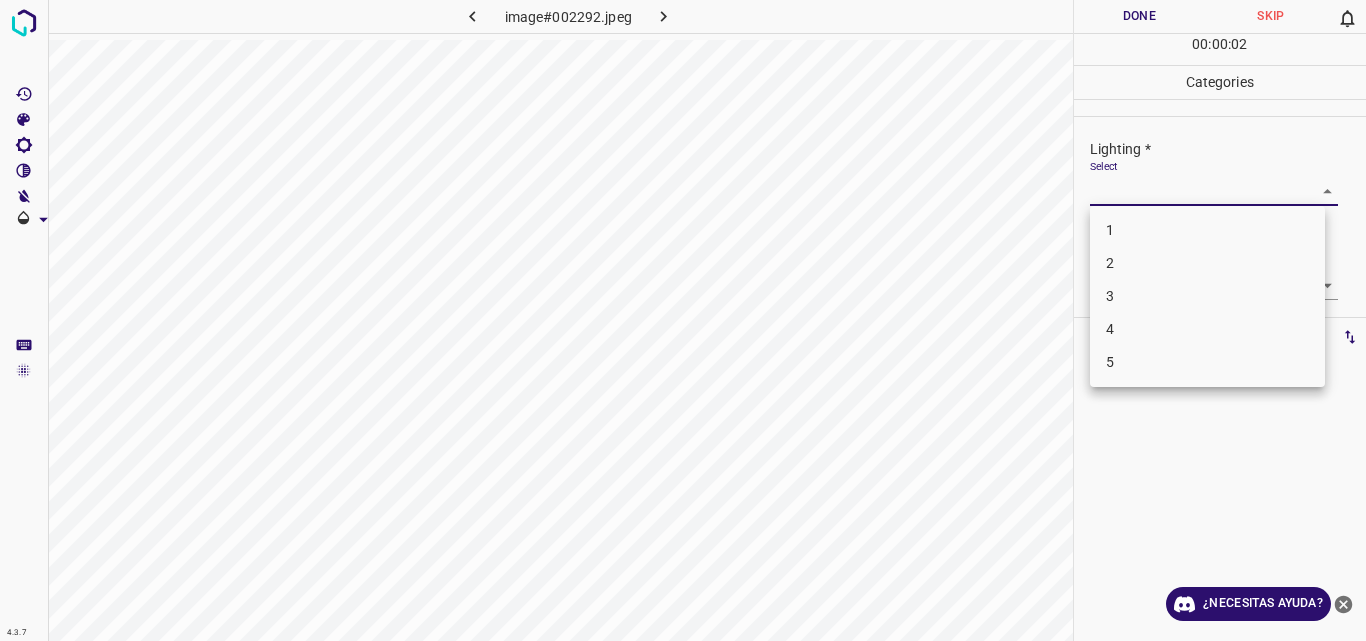 click on "4.3.7 image#002292.jpeg Done Skip 0 00   : 00   : 02   Categories Lighting *  Select ​ Focus *  Select ​ Overall *  Select ​ Labels   0 Categories 1 Lighting 2 Focus 3 Overall Tools Space Change between modes (Draw & Edit) I Auto labeling R Restore zoom M Zoom in N Zoom out Delete Delete selecte label Filters Z Restore filters X Saturation filter C Brightness filter V Contrast filter B Gray scale filter General O Download ¿Necesitas ayuda? Original text Rate this translation Your feedback will be used to help improve Google Translate - Texto - Esconder - Borrar 1 2 3 4 5" at bounding box center [683, 320] 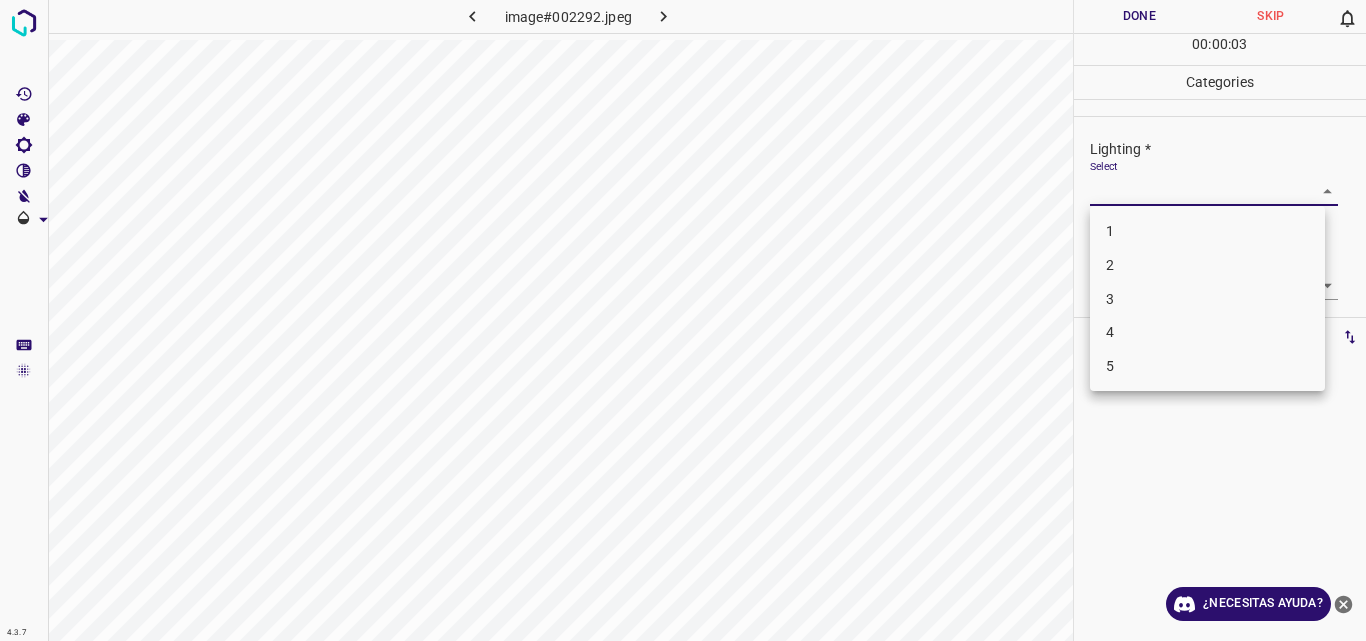 click on "3" at bounding box center (1207, 299) 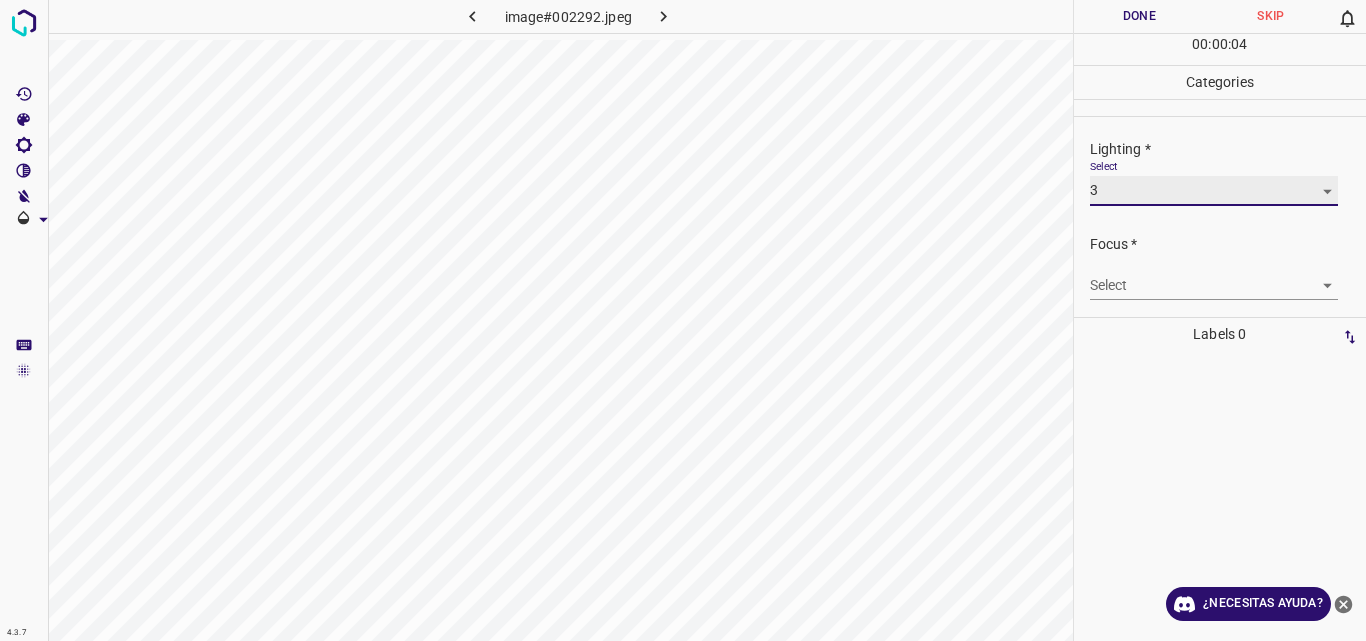 type on "3" 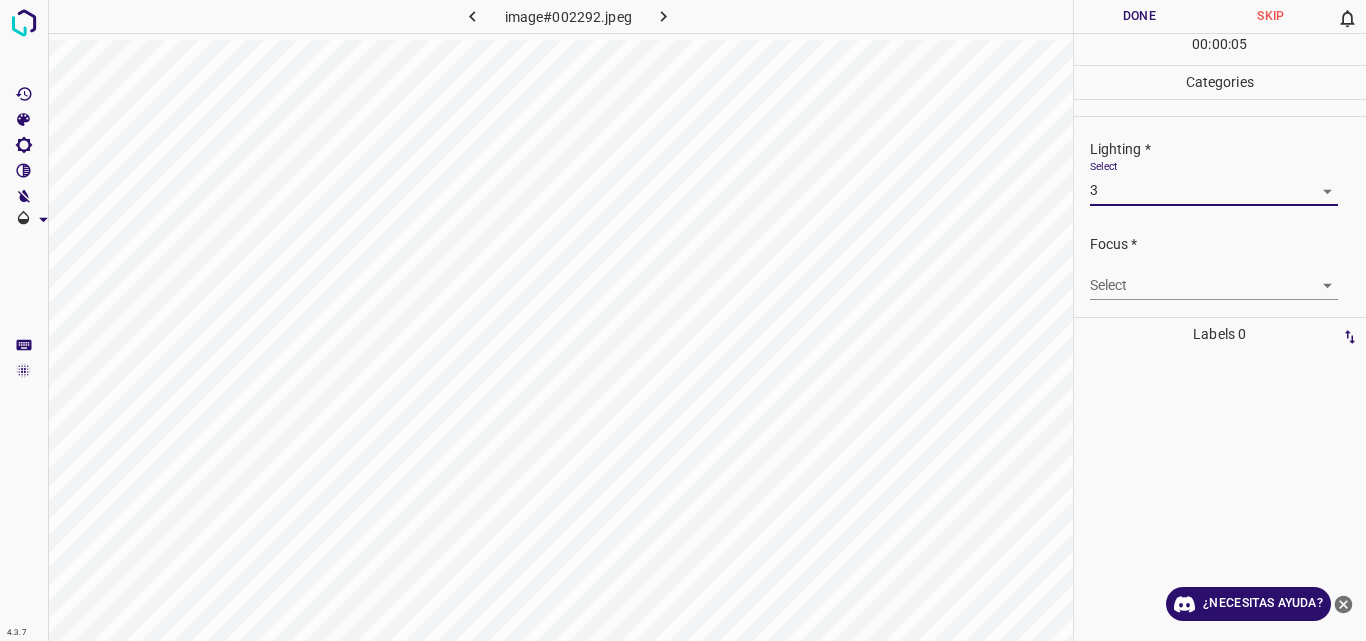 click on "4.3.7 image#002292.jpeg Done Skip 0 00   : 00   : 05   Categories Lighting *  Select 3 3 Focus *  Select ​ Overall *  Select ​ Labels   0 Categories 1 Lighting 2 Focus 3 Overall Tools Space Change between modes (Draw & Edit) I Auto labeling R Restore zoom M Zoom in N Zoom out Delete Delete selecte label Filters Z Restore filters X Saturation filter C Brightness filter V Contrast filter B Gray scale filter General O Download ¿Necesitas ayuda? Original text Rate this translation Your feedback will be used to help improve Google Translate - Texto - Esconder - Borrar" at bounding box center (683, 320) 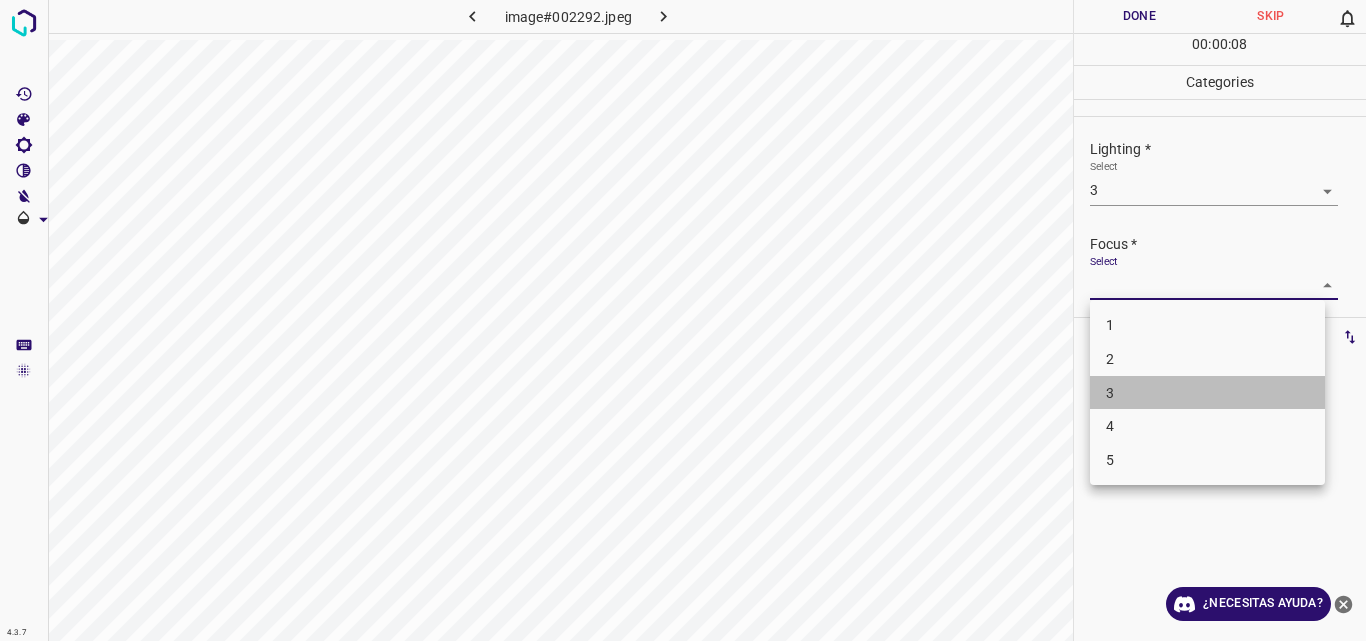 click on "3" at bounding box center [1207, 393] 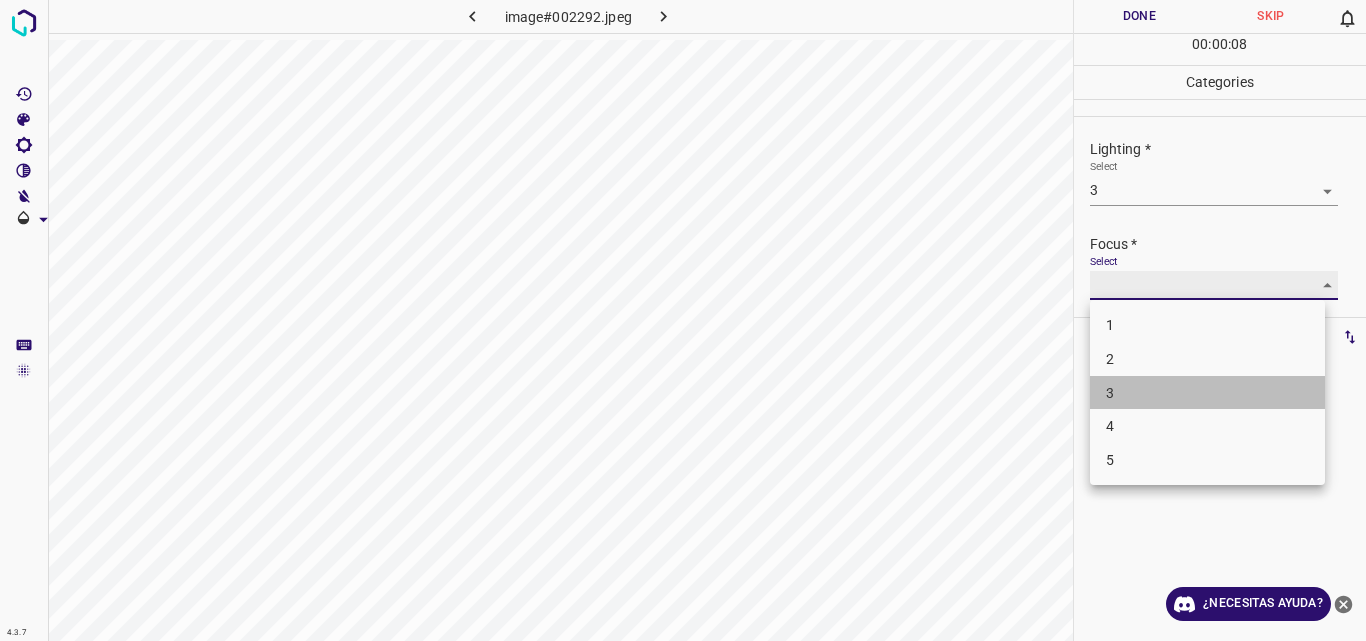 type on "3" 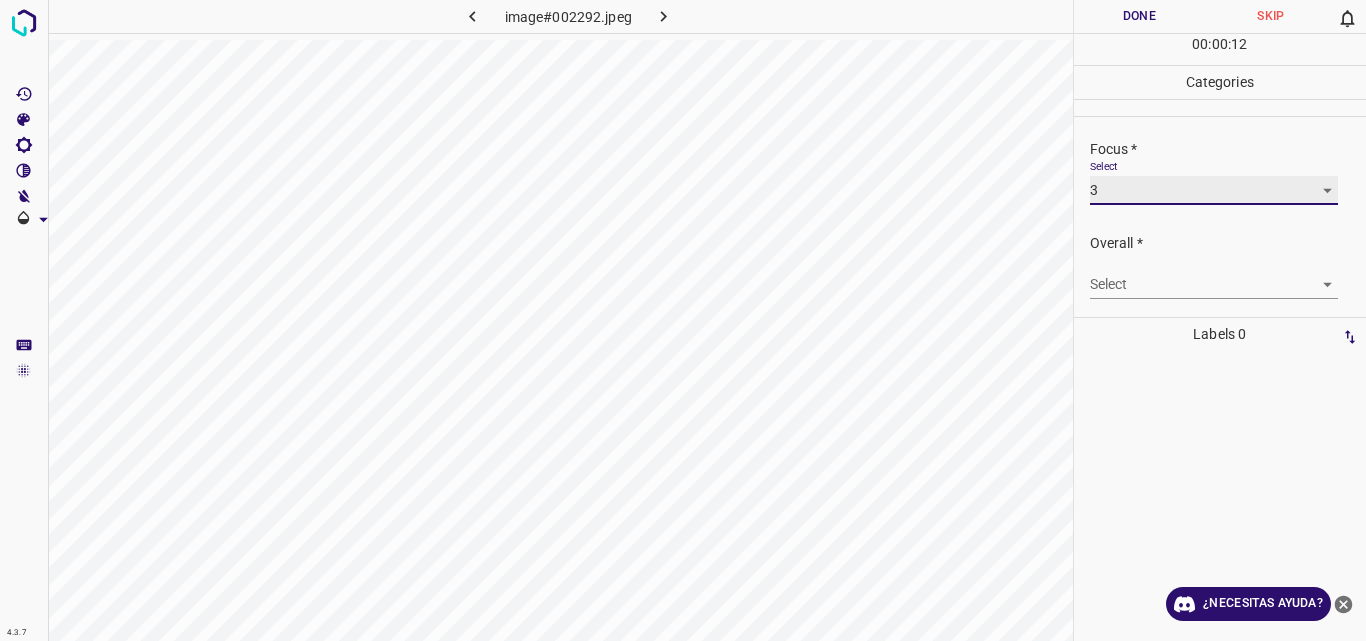 scroll, scrollTop: 98, scrollLeft: 0, axis: vertical 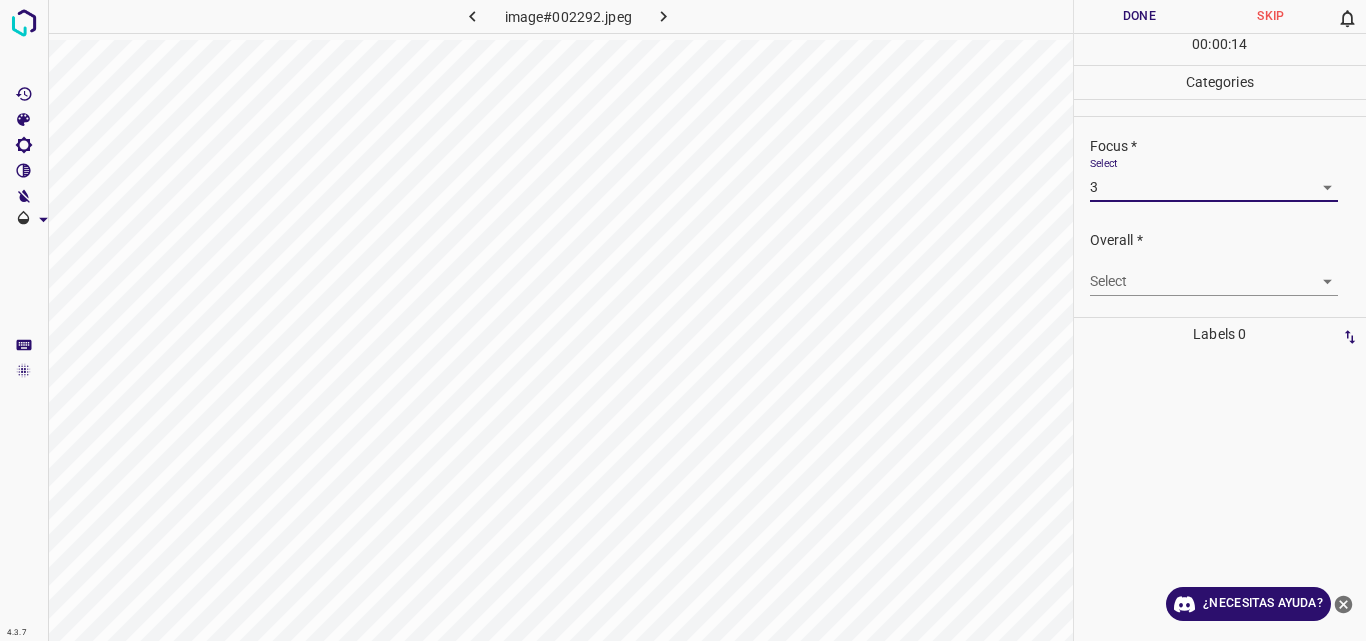 click on "4.3.7 image#002292.jpeg Done Skip 0 00   : 00   : 14   Categories Lighting *  Select 3 3 Focus *  Select 3 3 Overall *  Select ​ Labels   0 Categories 1 Lighting 2 Focus 3 Overall Tools Space Change between modes (Draw & Edit) I Auto labeling R Restore zoom M Zoom in N Zoom out Delete Delete selecte label Filters Z Restore filters X Saturation filter C Brightness filter V Contrast filter B Gray scale filter General O Download ¿Necesitas ayuda? Original text Rate this translation Your feedback will be used to help improve Google Translate - Texto - Esconder - Borrar" at bounding box center [683, 320] 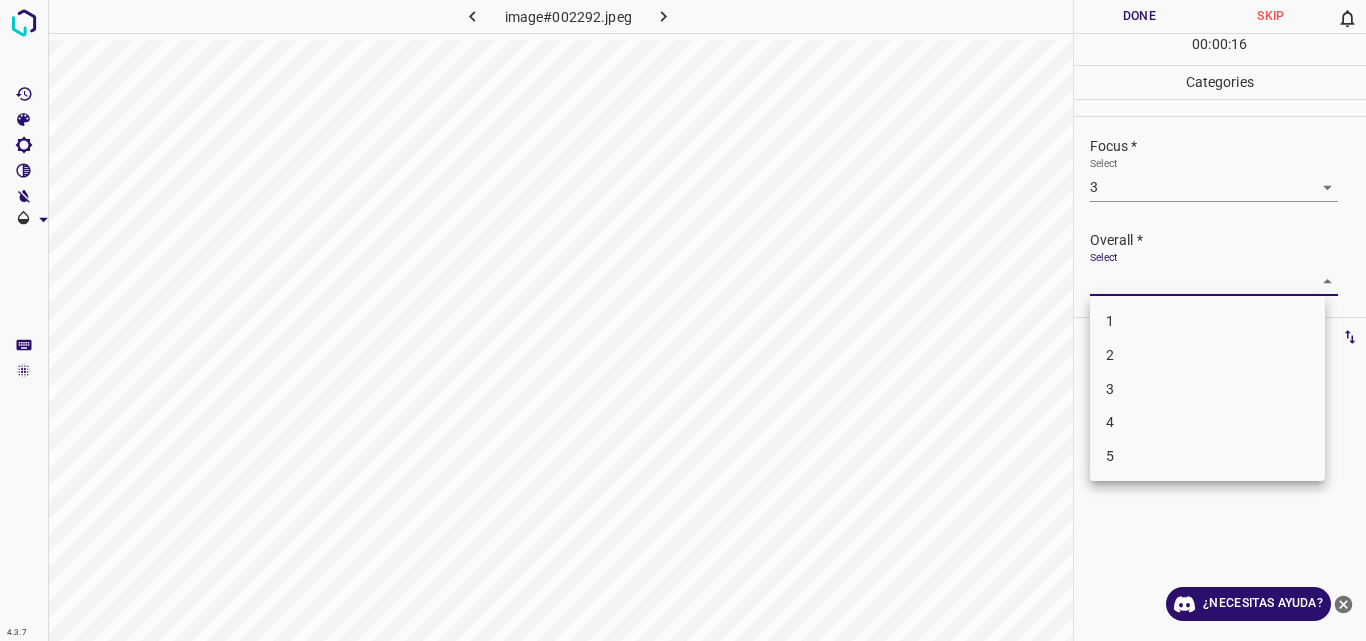 click on "3" at bounding box center [1207, 389] 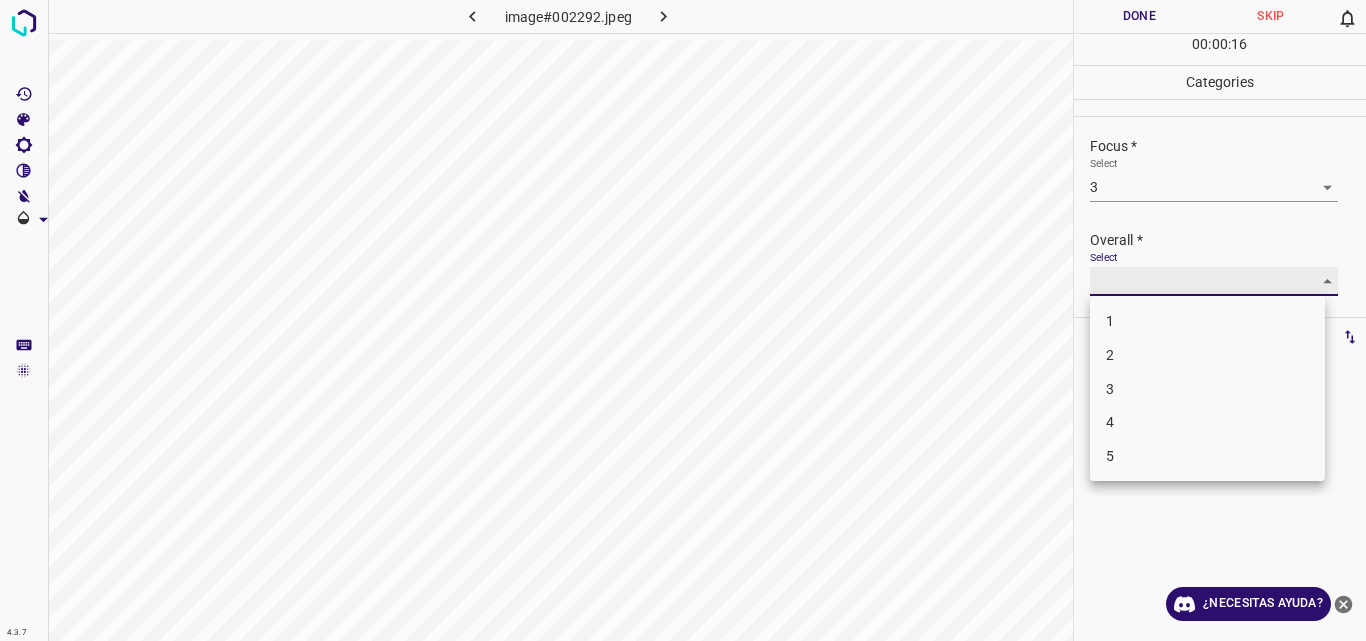 type on "3" 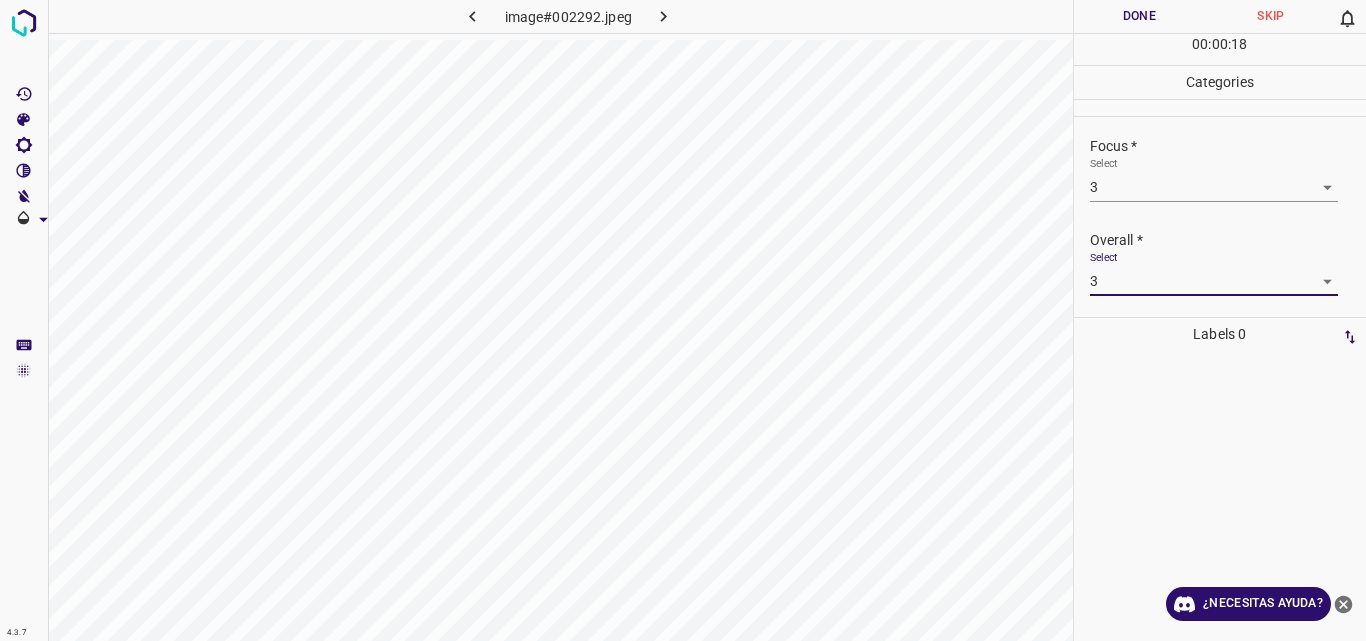 click on "Done" at bounding box center (1140, 16) 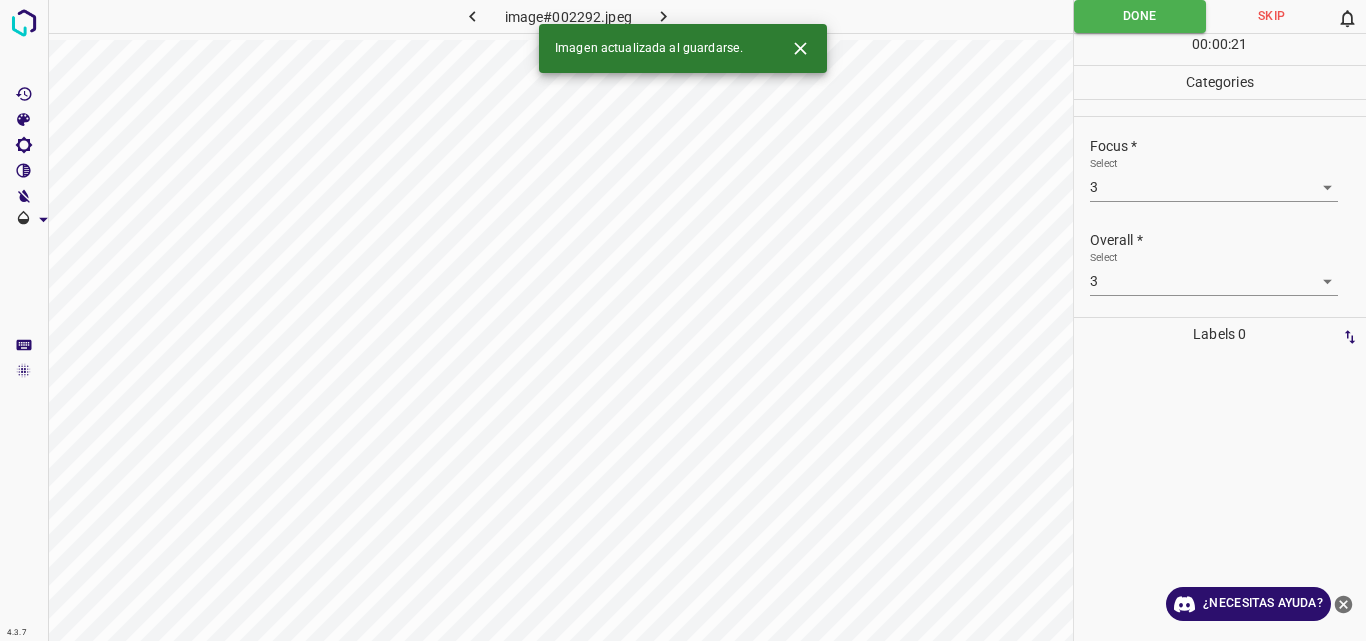 click 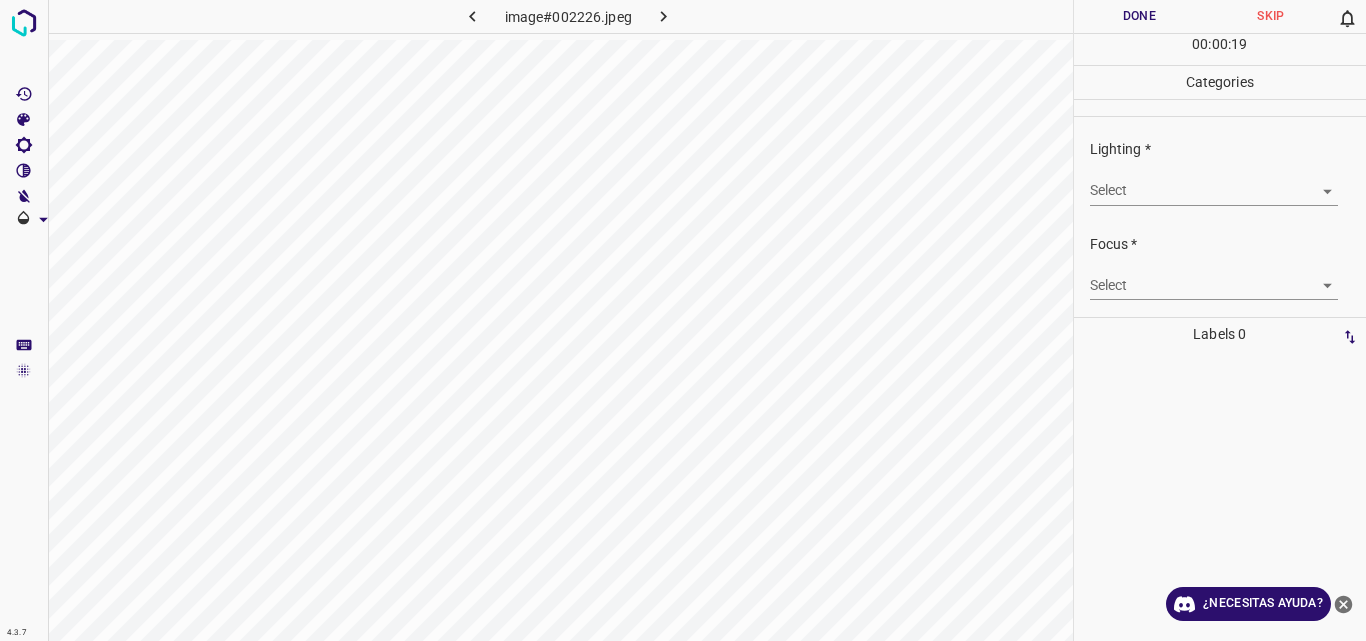 click on "4.3.7 image#002226.jpeg Done Skip 0 00   : 00   : 19   Categories Lighting *  Select ​ Focus *  Select ​ Overall *  Select ​ Labels   0 Categories 1 Lighting 2 Focus 3 Overall Tools Space Change between modes (Draw & Edit) I Auto labeling R Restore zoom M Zoom in N Zoom out Delete Delete selecte label Filters Z Restore filters X Saturation filter C Brightness filter V Contrast filter B Gray scale filter General O Download ¿Necesitas ayuda? Original text Rate this translation Your feedback will be used to help improve Google Translate - Texto - Esconder - Borrar" at bounding box center (683, 320) 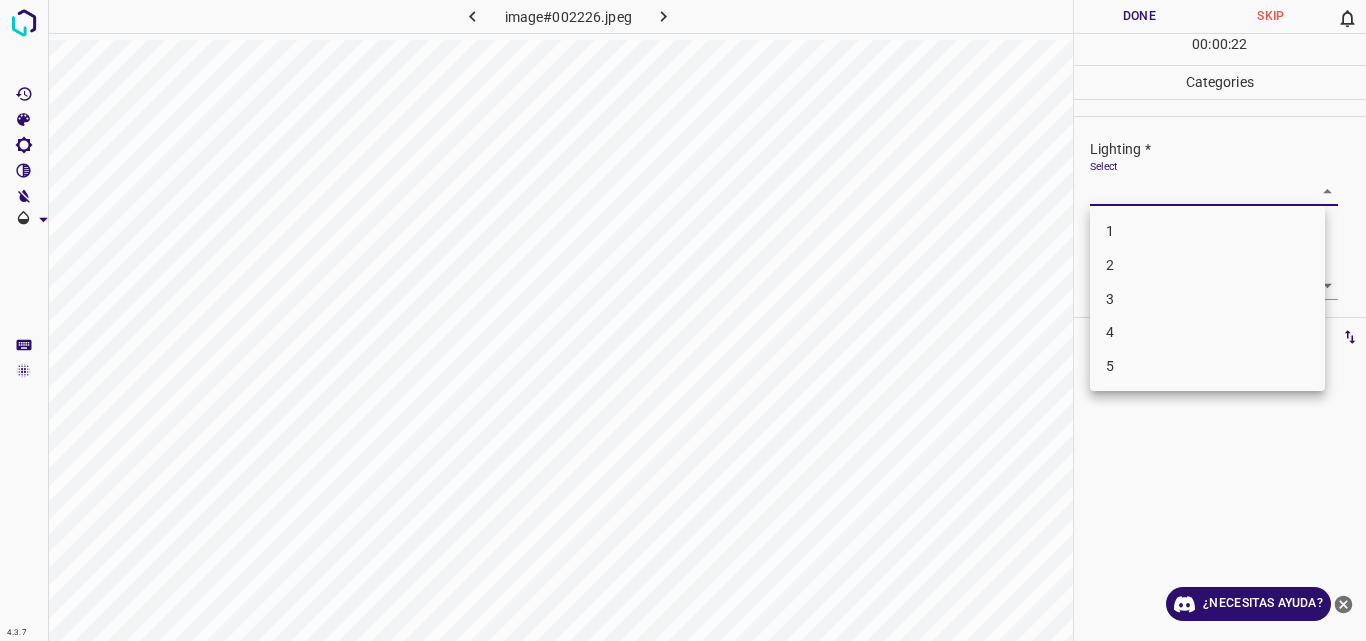 click on "3" at bounding box center (1207, 299) 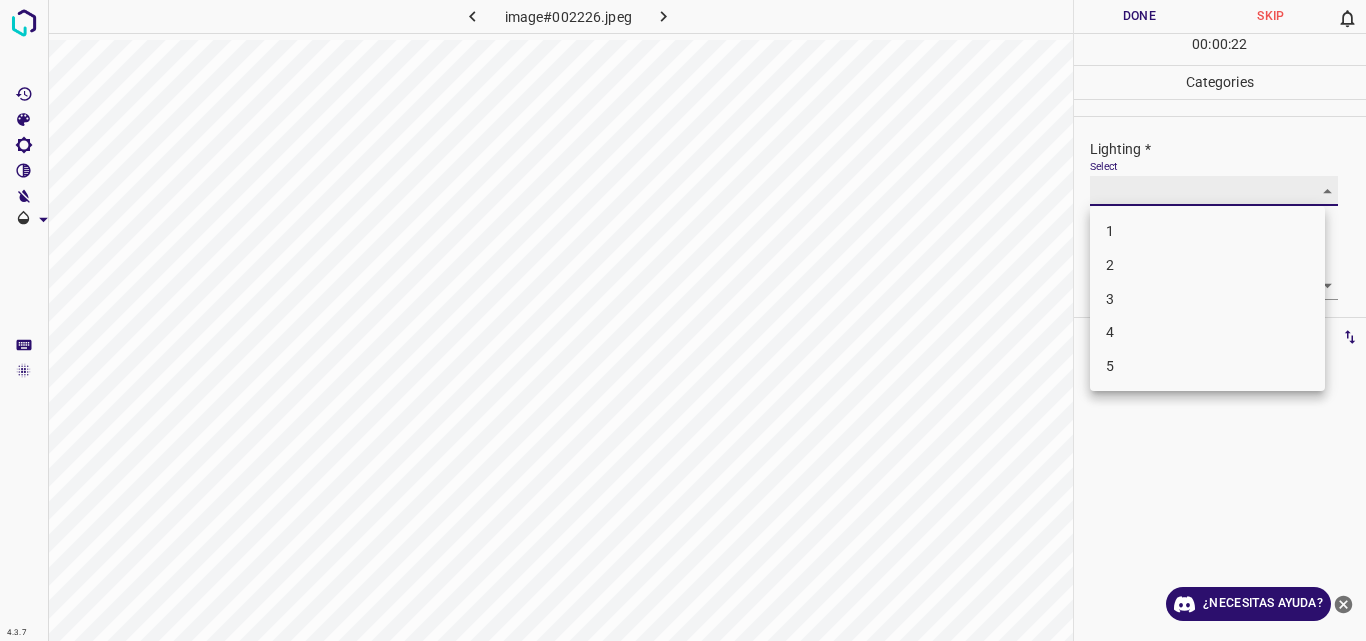 type on "3" 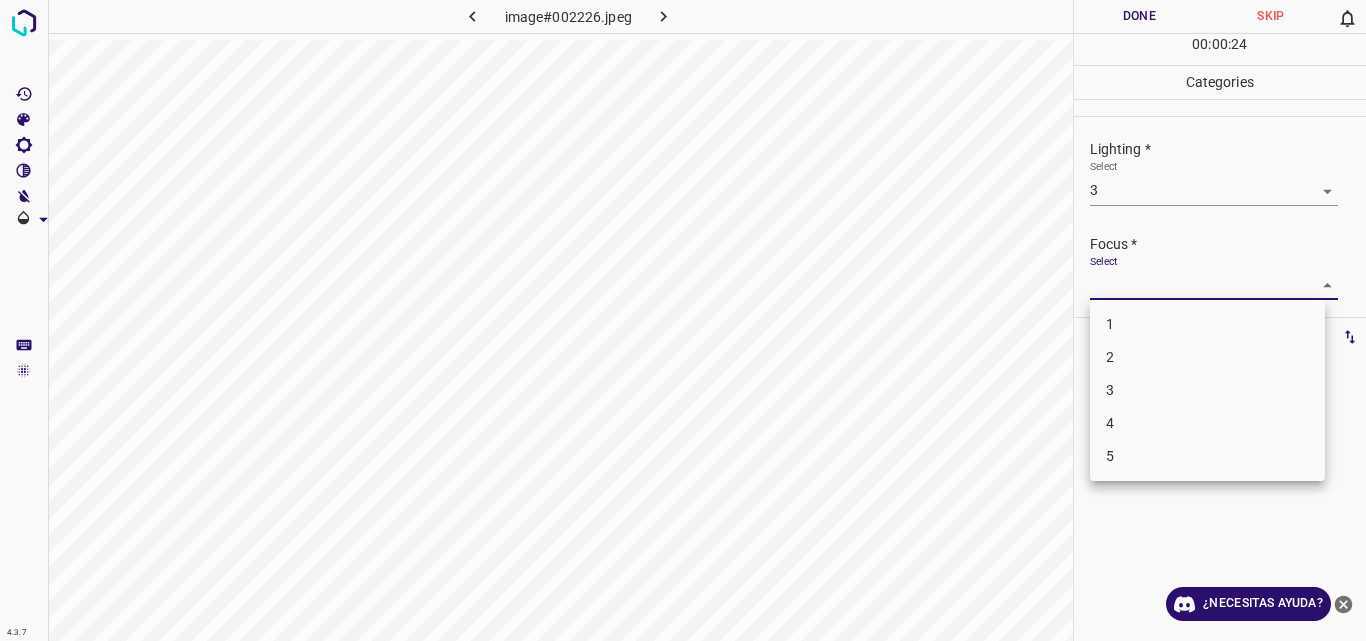 click on "4.3.7 image#002226.jpeg Done Skip 0 00   : 00   : 24   Categories Lighting *  Select 3 3 Focus *  Select ​ Overall *  Select ​ Labels   0 Categories 1 Lighting 2 Focus 3 Overall Tools Space Change between modes (Draw & Edit) I Auto labeling R Restore zoom M Zoom in N Zoom out Delete Delete selecte label Filters Z Restore filters X Saturation filter C Brightness filter V Contrast filter B Gray scale filter General O Download ¿Necesitas ayuda? Original text Rate this translation Your feedback will be used to help improve Google Translate - Texto - Esconder - Borrar 1 2 3 4 5" at bounding box center [683, 320] 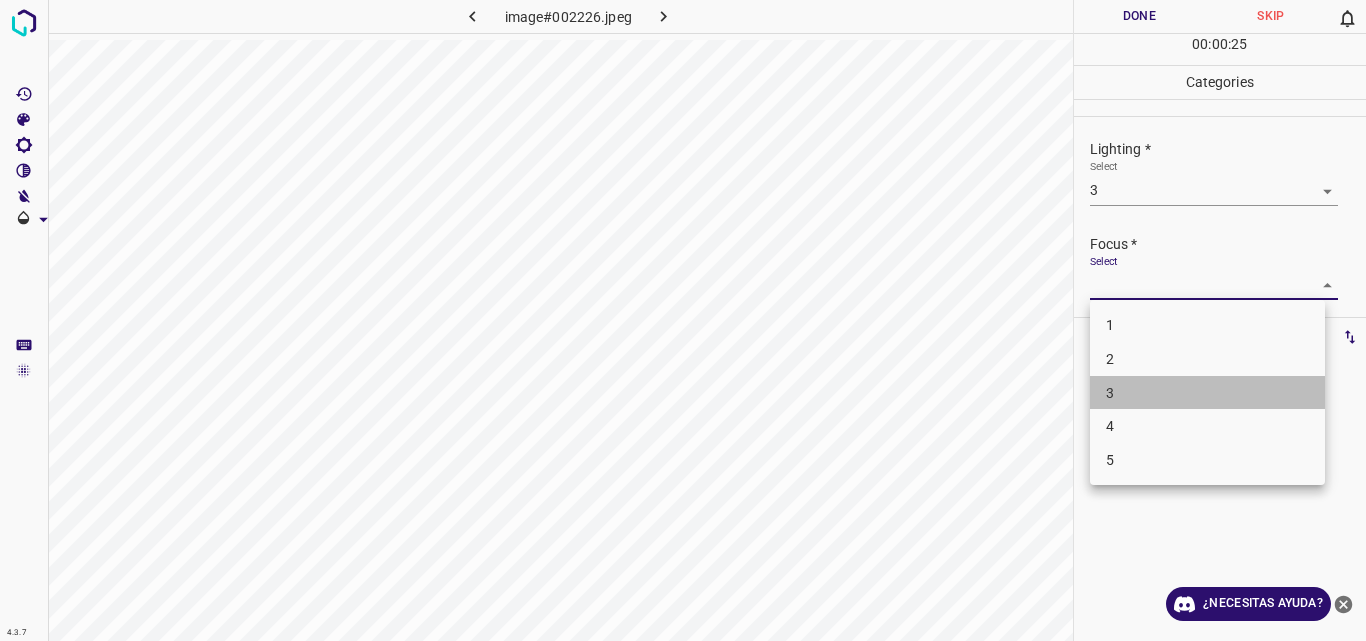 click on "3" at bounding box center [1207, 393] 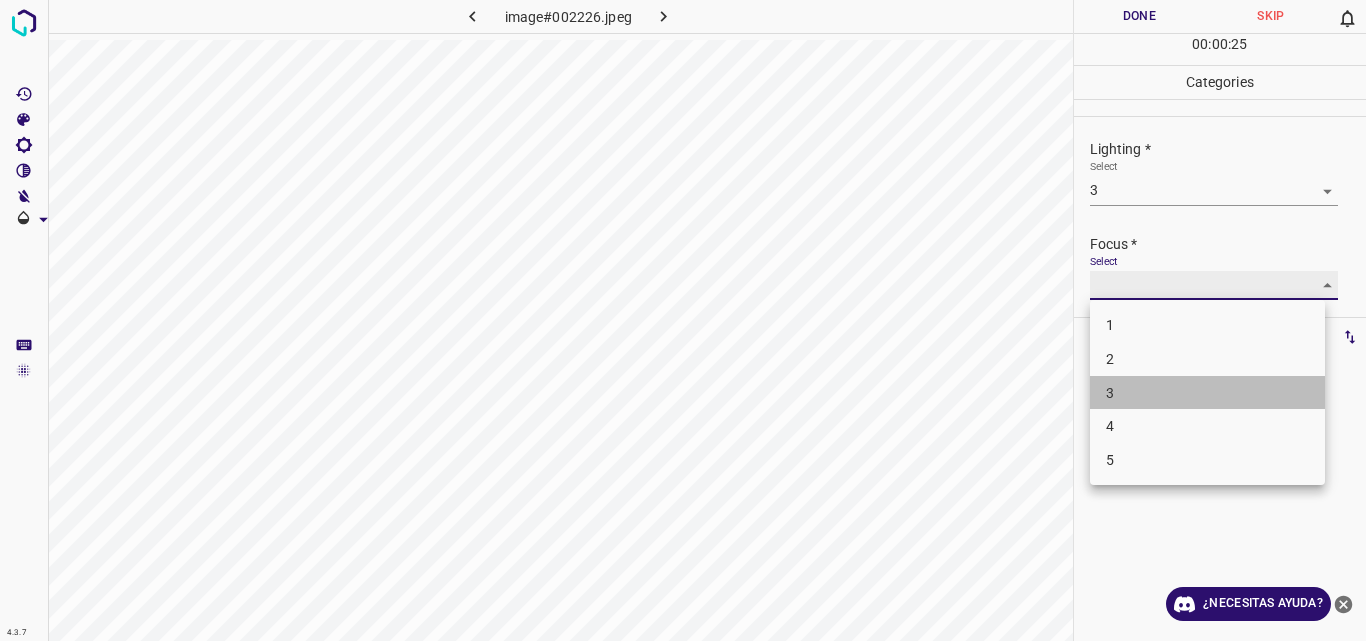 type on "3" 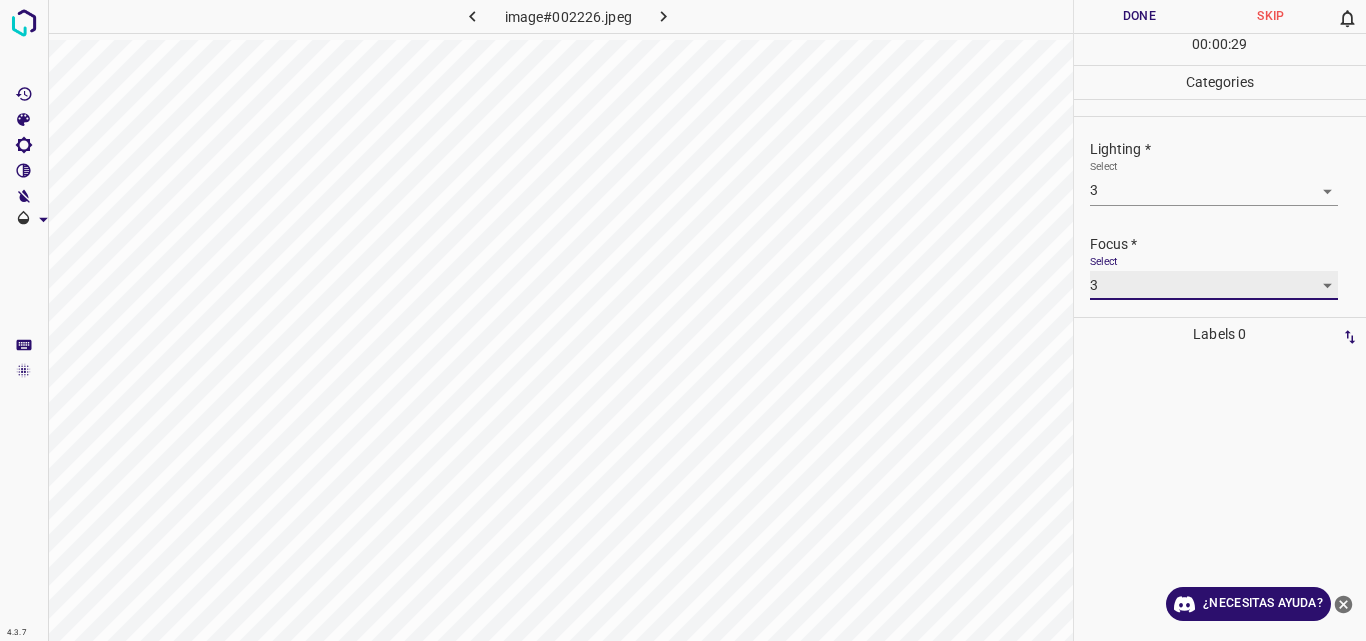 scroll, scrollTop: 98, scrollLeft: 0, axis: vertical 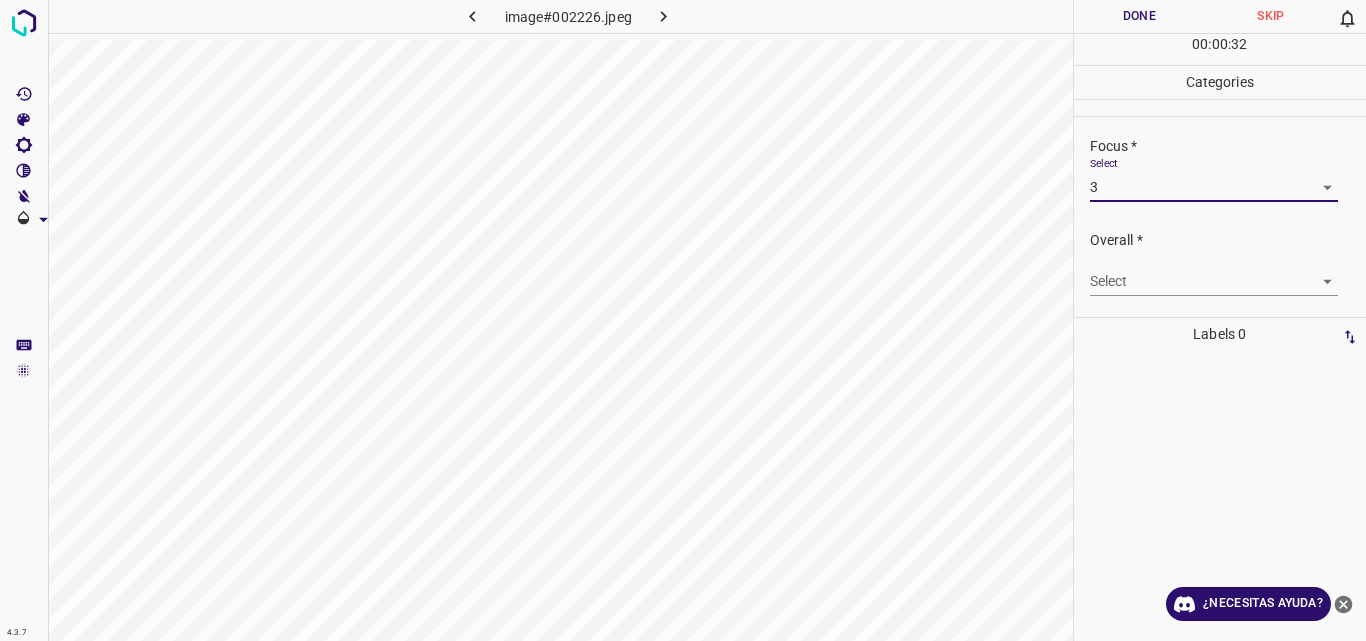 click on "4.3.7 image#002226.jpeg Done Skip 0 00   : 00   : 32   Categories Lighting *  Select 3 3 Focus *  Select 3 3 Overall *  Select ​ Labels   0 Categories 1 Lighting 2 Focus 3 Overall Tools Space Change between modes (Draw & Edit) I Auto labeling R Restore zoom M Zoom in N Zoom out Delete Delete selecte label Filters Z Restore filters X Saturation filter C Brightness filter V Contrast filter B Gray scale filter General O Download ¿Necesitas ayuda? Original text Rate this translation Your feedback will be used to help improve Google Translate - Texto - Esconder - Borrar" at bounding box center [683, 320] 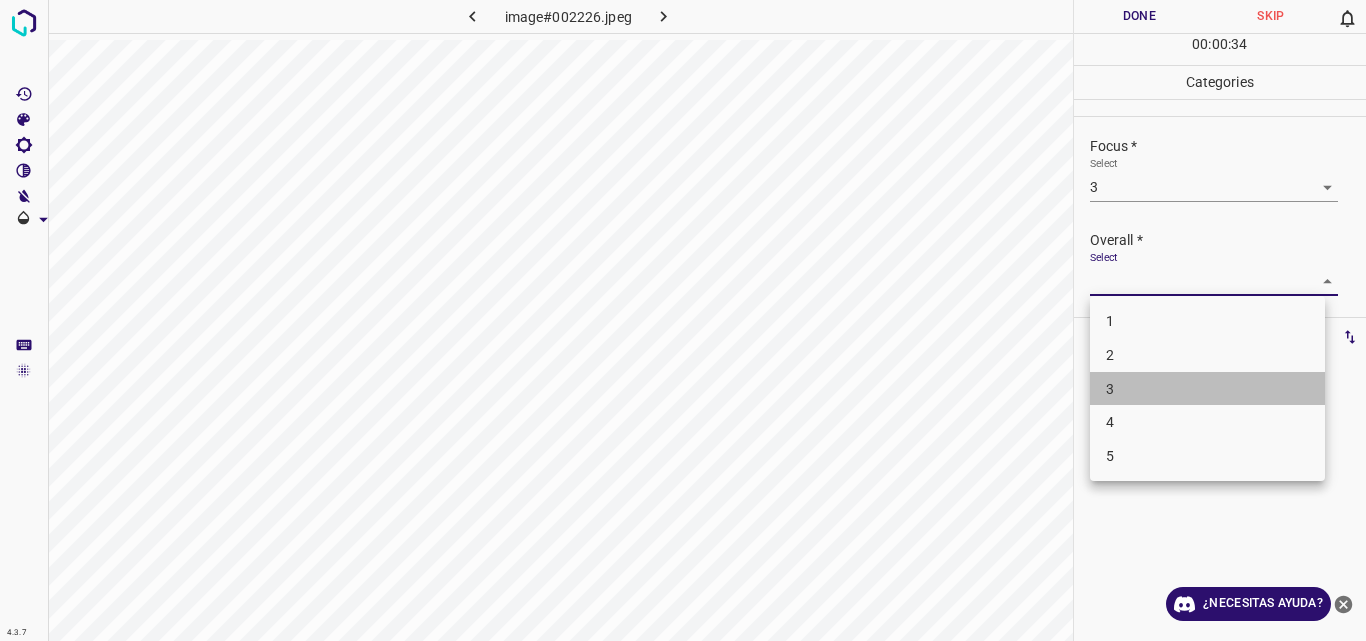 click on "3" at bounding box center (1207, 389) 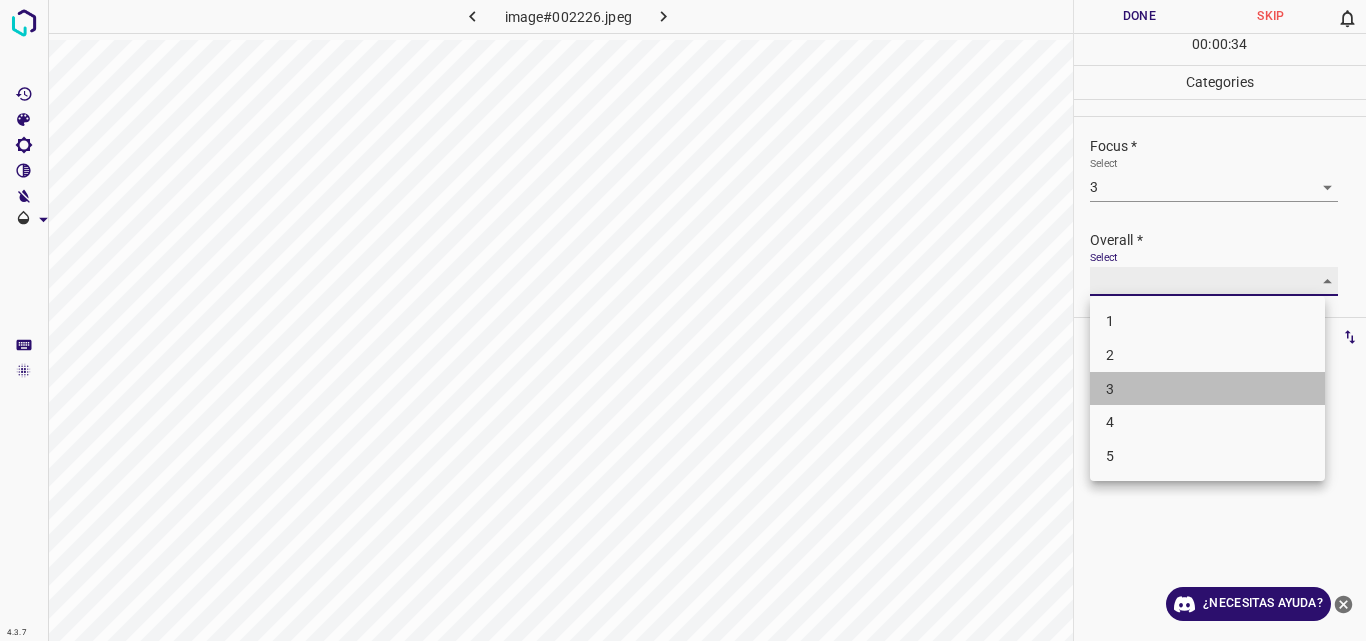 type on "3" 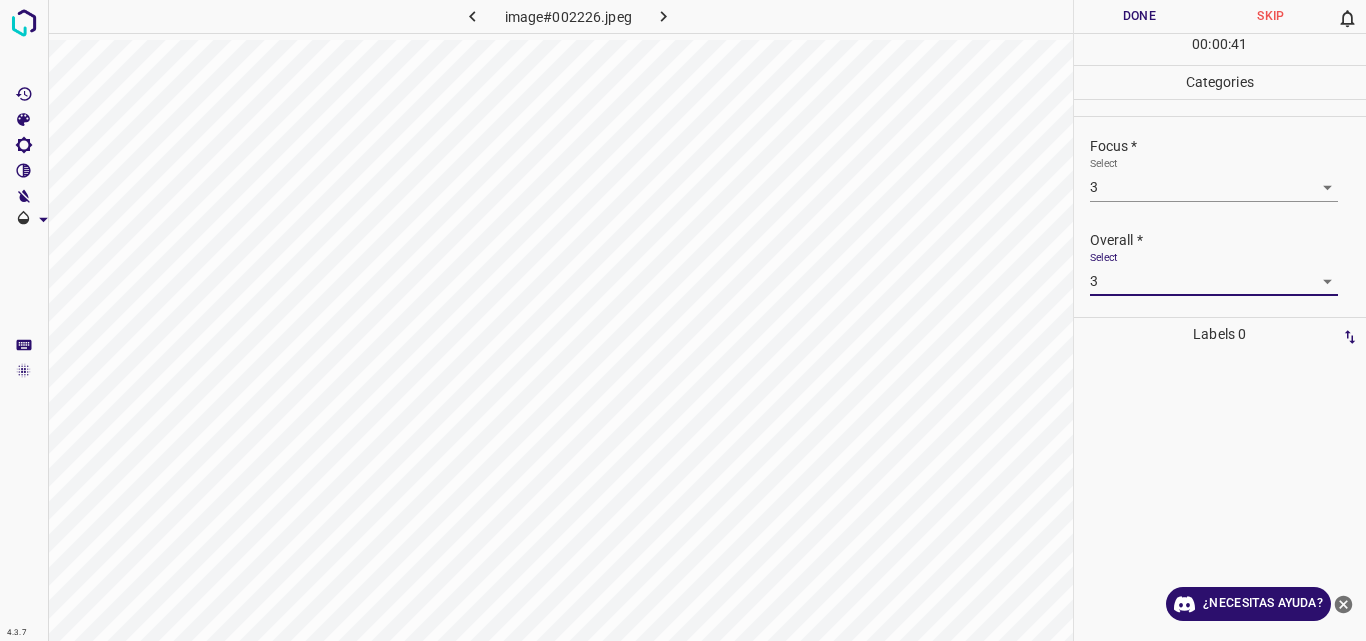 click 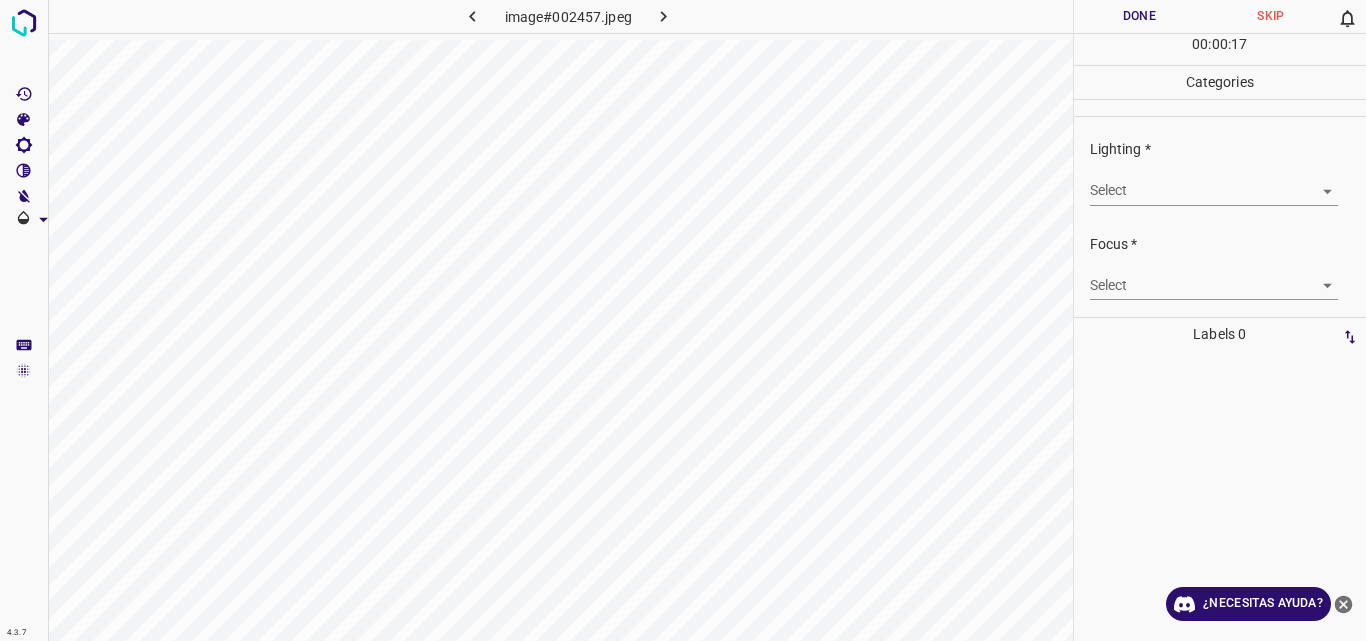 click on "4.3.7 image#002457.jpeg Done Skip 0 00   : 00   : 17   Categories Lighting *  Select ​ Focus *  Select ​ Overall *  Select ​ Labels   0 Categories 1 Lighting 2 Focus 3 Overall Tools Space Change between modes (Draw & Edit) I Auto labeling R Restore zoom M Zoom in N Zoom out Delete Delete selecte label Filters Z Restore filters X Saturation filter C Brightness filter V Contrast filter B Gray scale filter General O Download ¿Necesitas ayuda? Original text Rate this translation Your feedback will be used to help improve Google Translate - Texto - Esconder - Borrar" at bounding box center (683, 320) 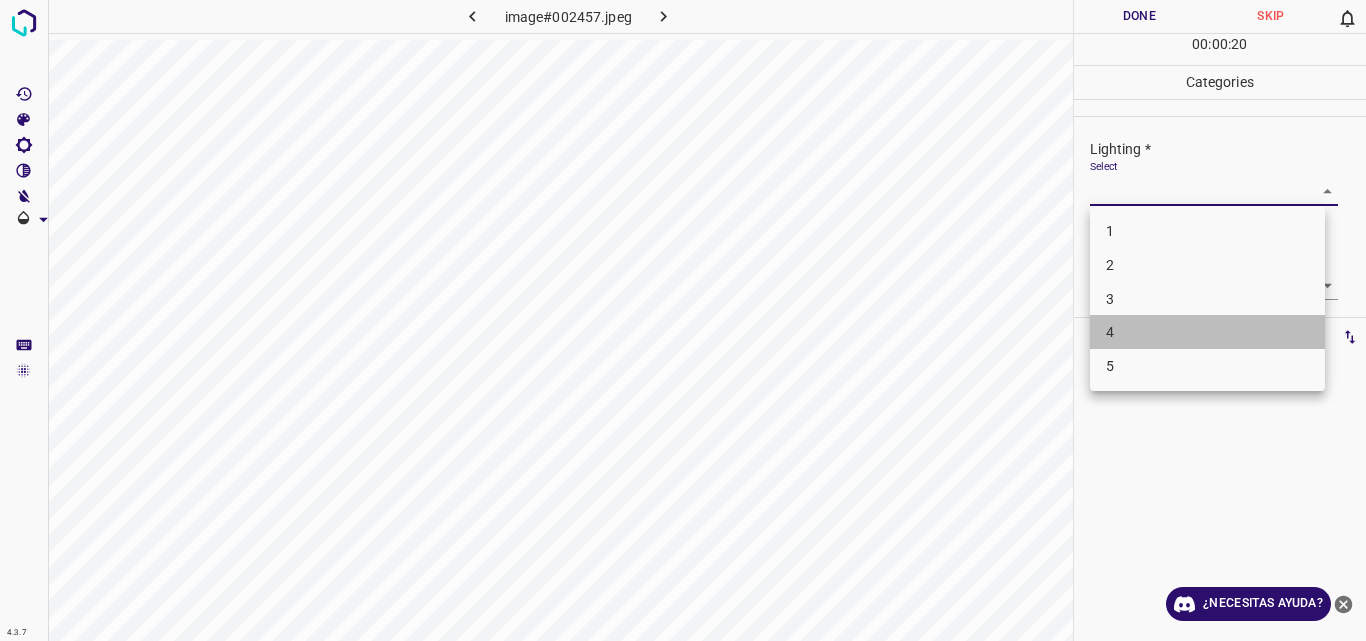 click on "4" at bounding box center (1207, 332) 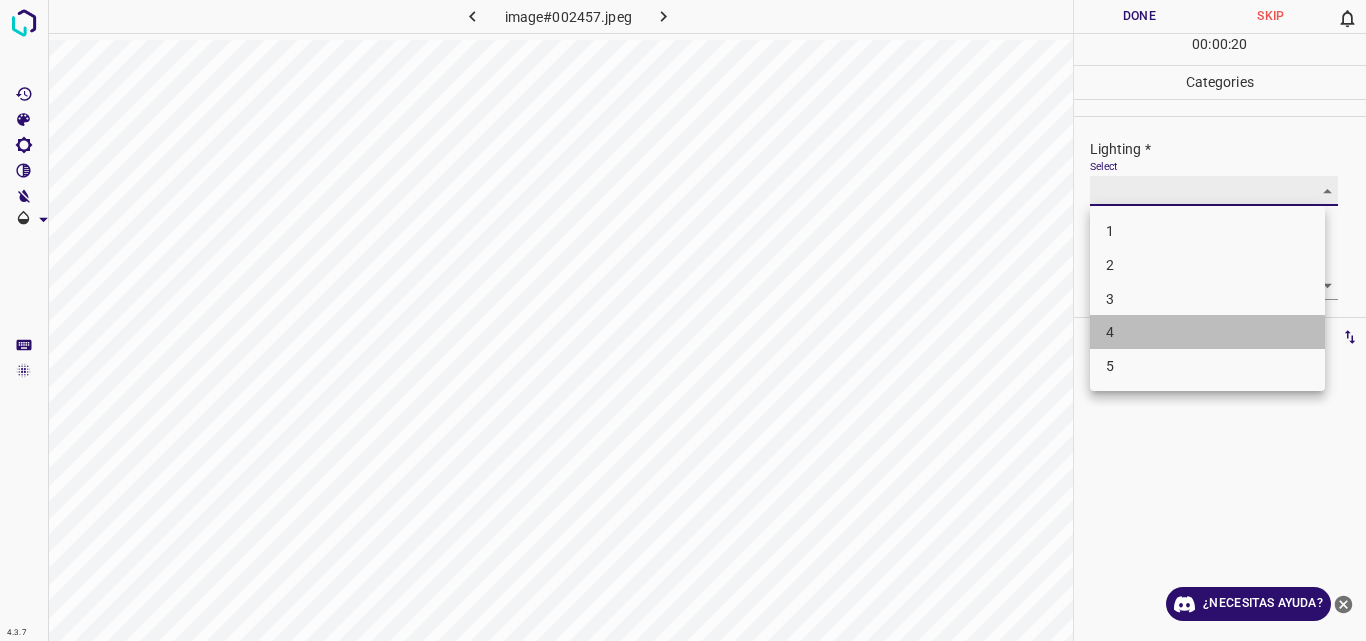 type on "4" 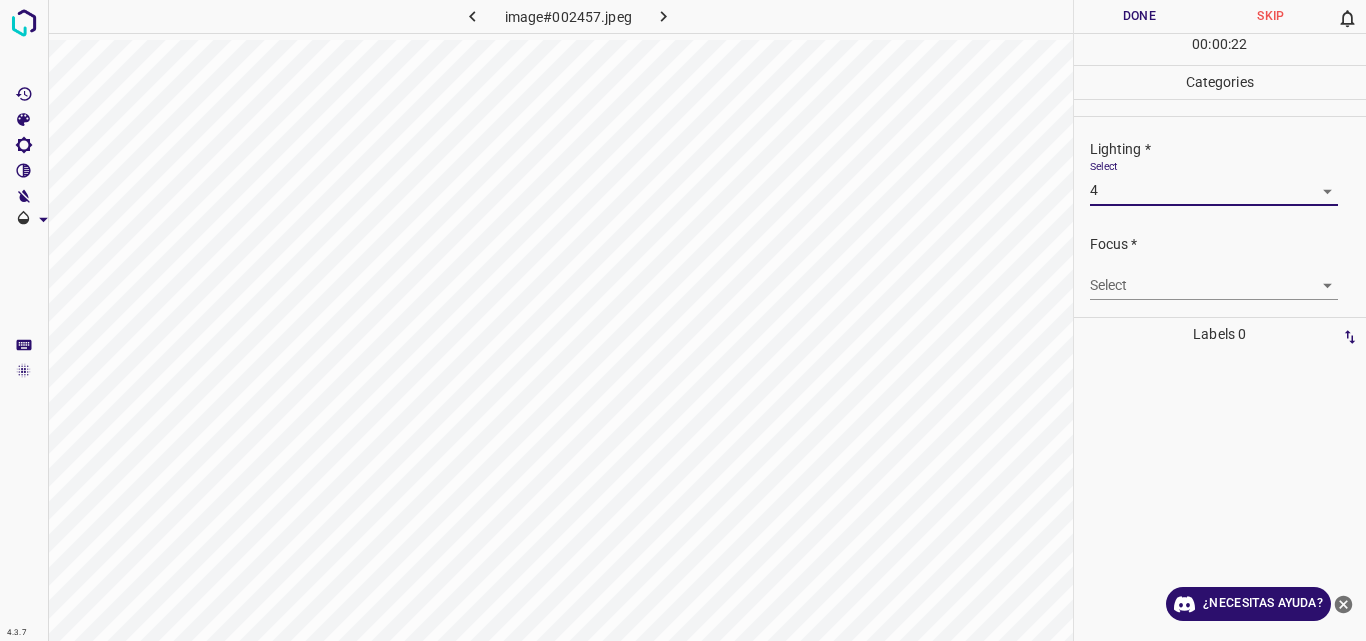 click on "4.3.7 image#002457.jpeg Done Skip 0 00   : 00   : 22   Categories Lighting *  Select 4 4 Focus *  Select ​ Overall *  Select ​ Labels   0 Categories 1 Lighting 2 Focus 3 Overall Tools Space Change between modes (Draw & Edit) I Auto labeling R Restore zoom M Zoom in N Zoom out Delete Delete selecte label Filters Z Restore filters X Saturation filter C Brightness filter V Contrast filter B Gray scale filter General O Download ¿Necesitas ayuda? Original text Rate this translation Your feedback will be used to help improve Google Translate - Texto - Esconder - Borrar" at bounding box center (683, 320) 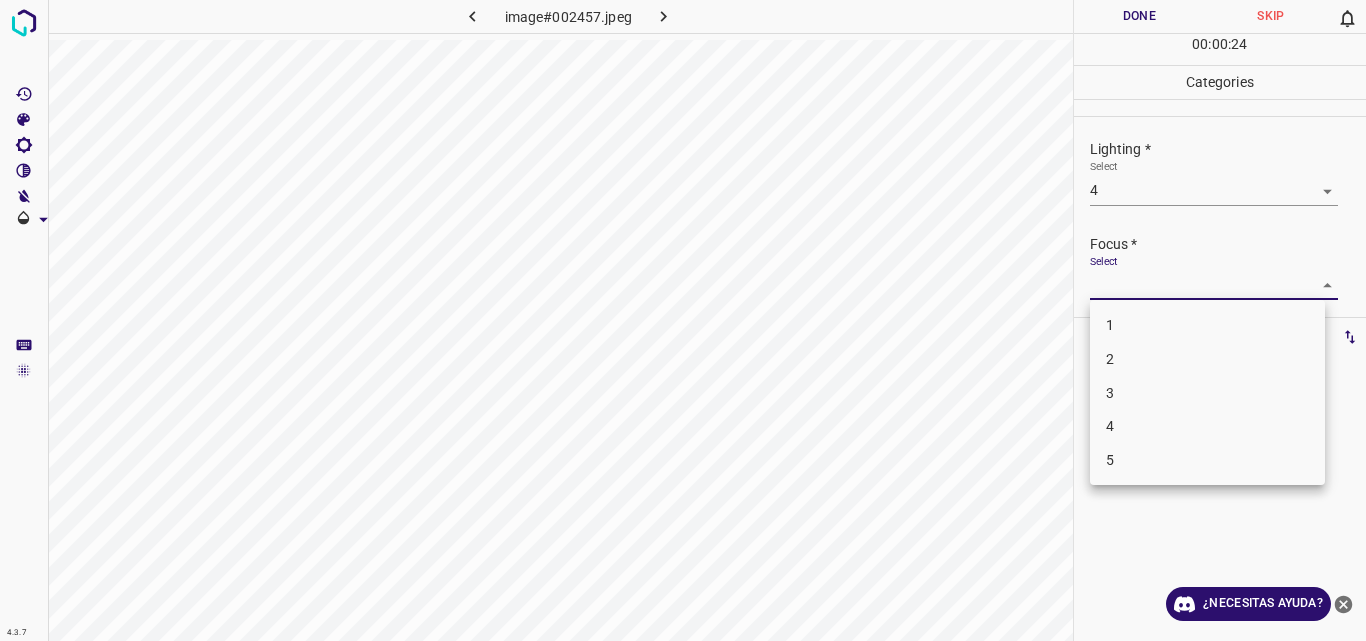 click on "4" at bounding box center [1207, 426] 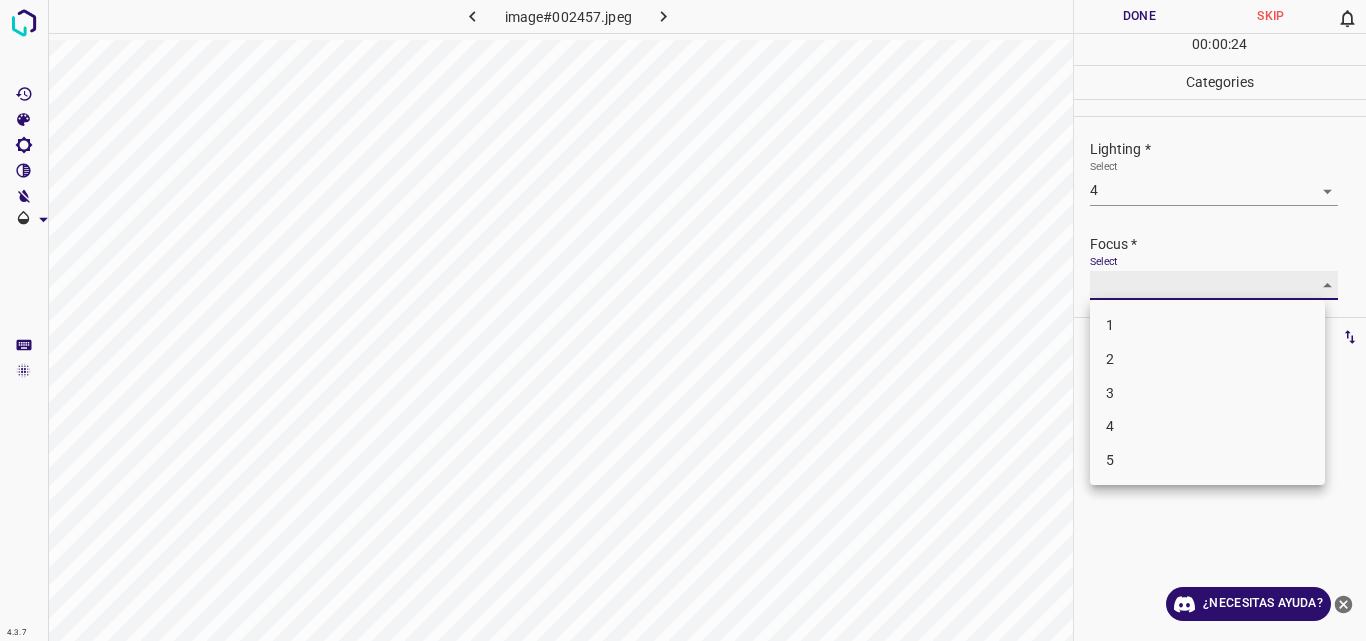 type on "4" 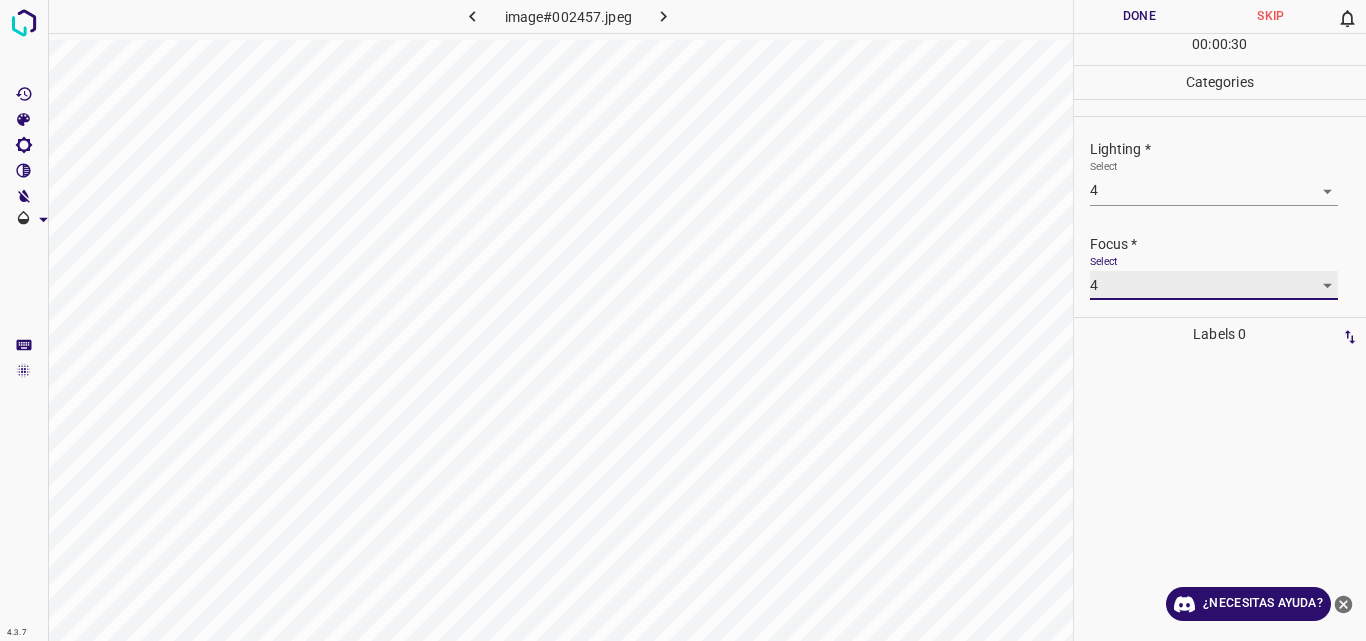scroll, scrollTop: 98, scrollLeft: 0, axis: vertical 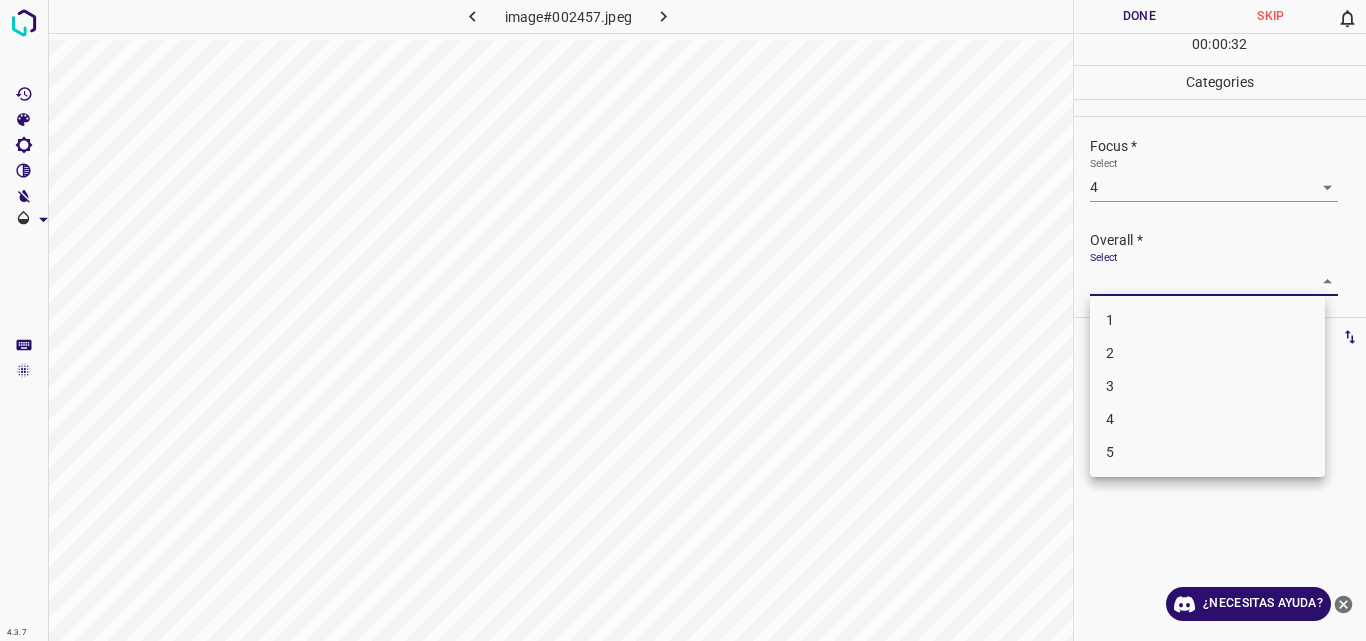 click on "4.3.7 image#002457.jpeg Done Skip 0 00   : 00   : 32   Categories Lighting *  Select 4 4 Focus *  Select 4 4 Overall *  Select ​ Labels   0 Categories 1 Lighting 2 Focus 3 Overall Tools Space Change between modes (Draw & Edit) I Auto labeling R Restore zoom M Zoom in N Zoom out Delete Delete selecte label Filters Z Restore filters X Saturation filter C Brightness filter V Contrast filter B Gray scale filter General O Download ¿Necesitas ayuda? Original text Rate this translation Your feedback will be used to help improve Google Translate - Texto - Esconder - Borrar 1 2 3 4 5" at bounding box center (683, 320) 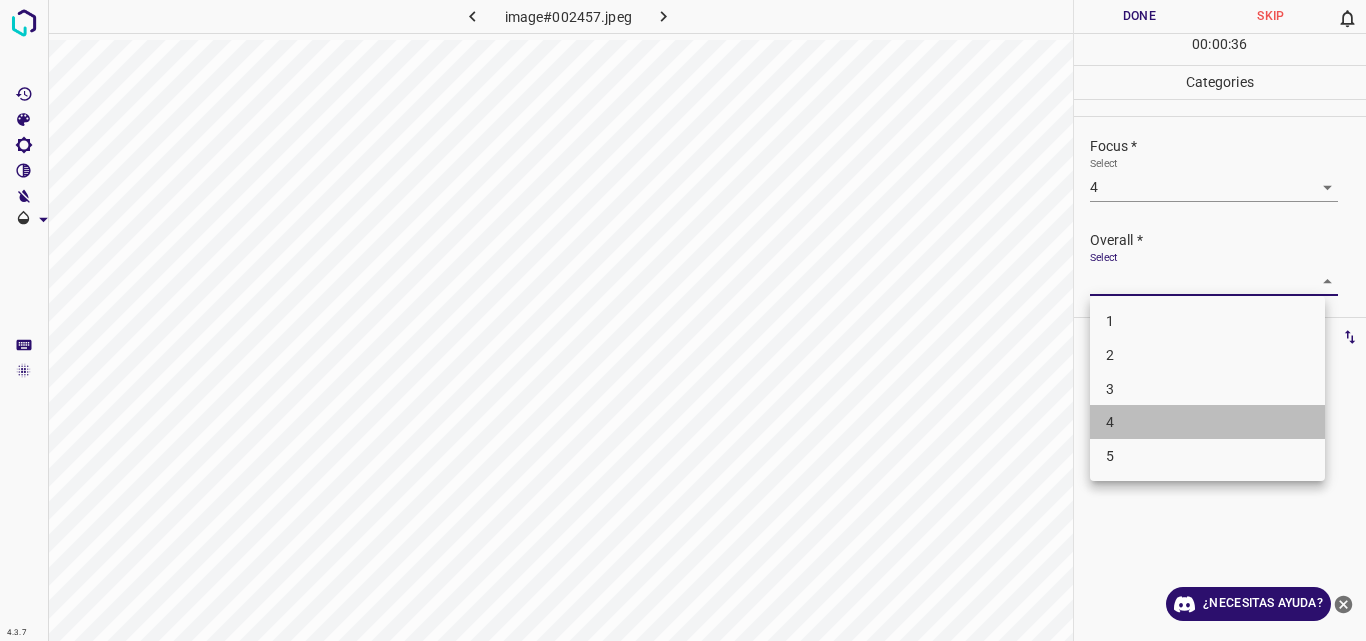 click on "4" at bounding box center [1207, 422] 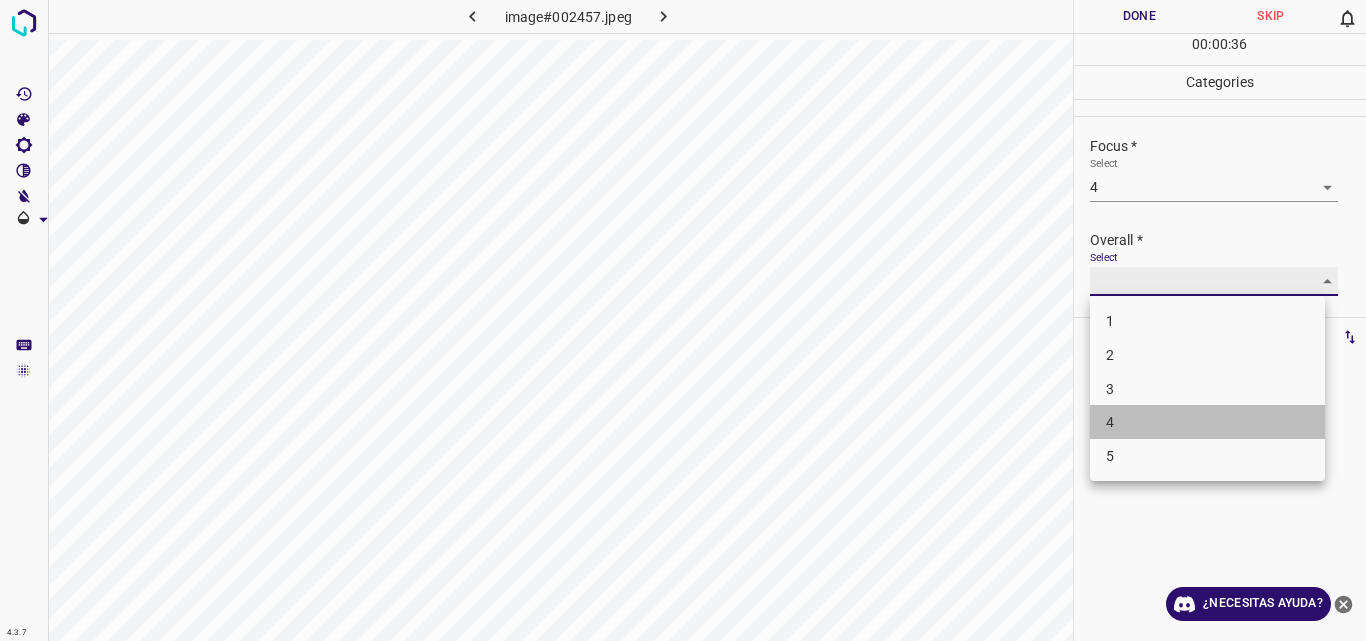 type on "4" 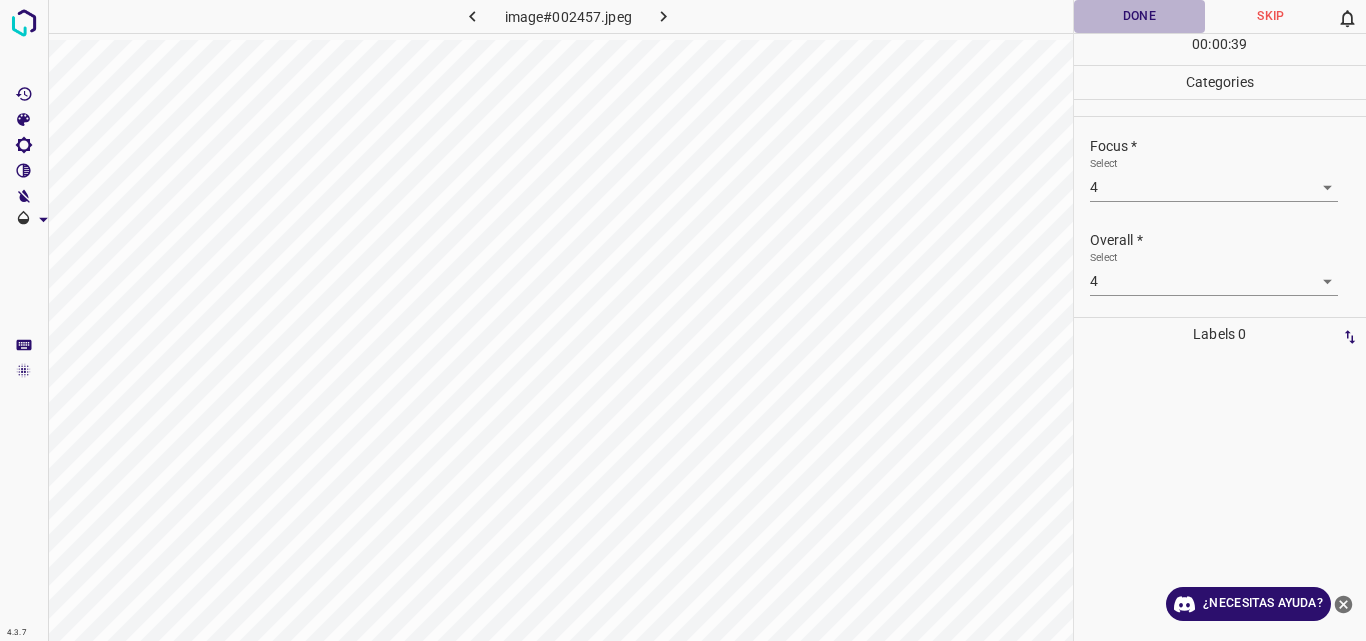click on "Done" at bounding box center [1140, 16] 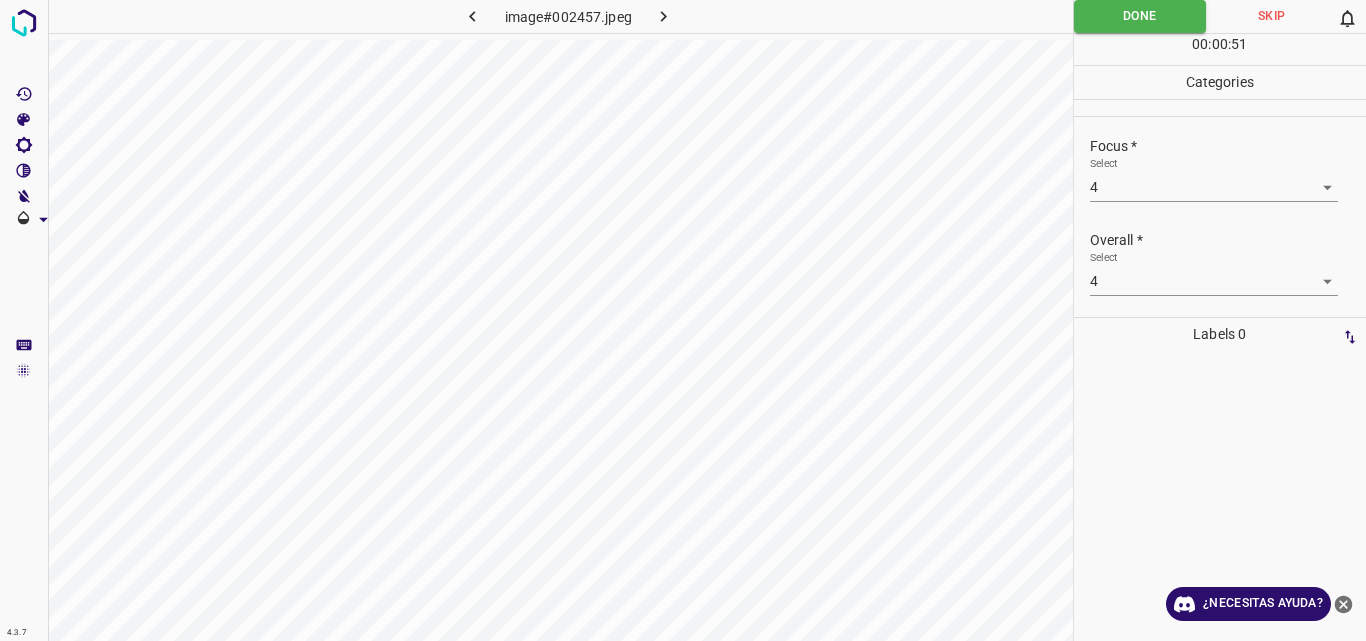 click on "image#002457.jpeg" at bounding box center [568, 19] 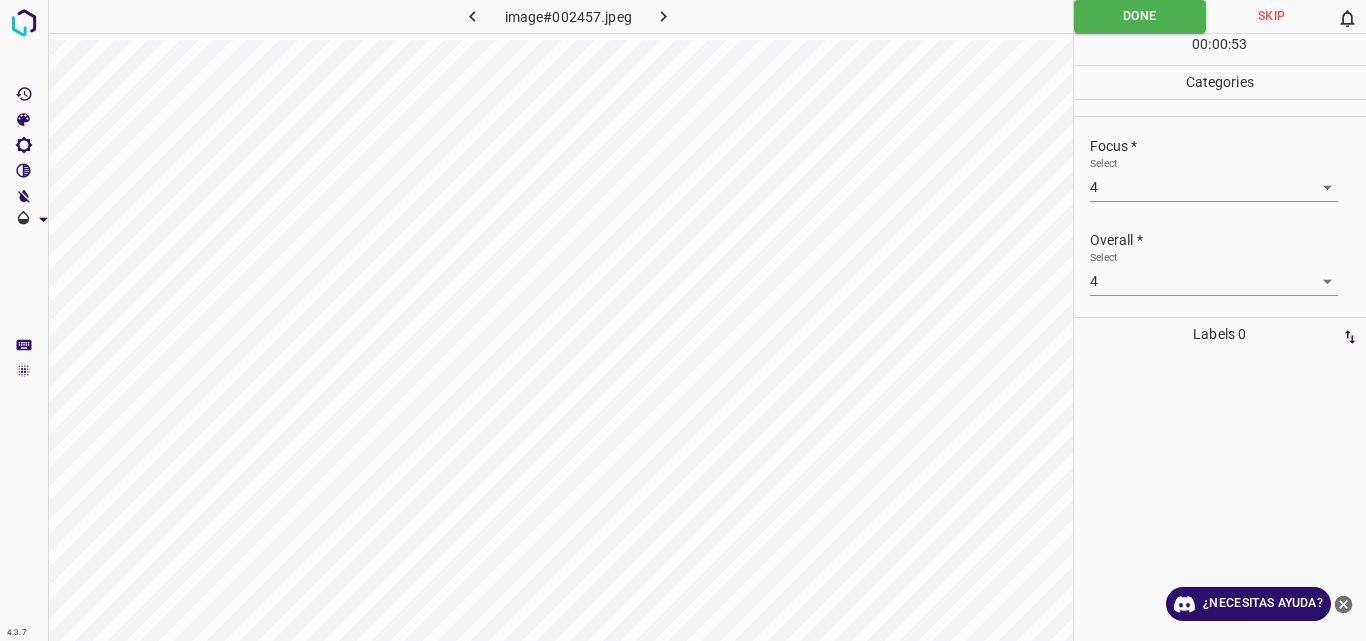 click on "image#002457.jpeg" at bounding box center (568, 19) 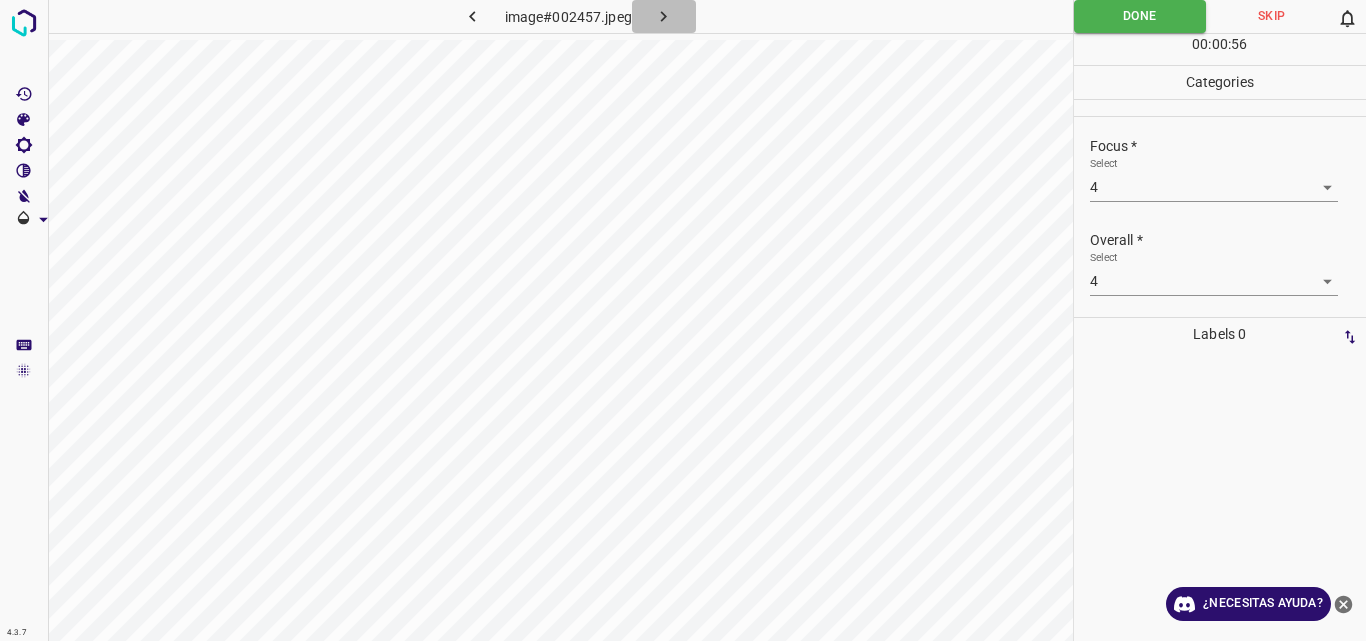 click 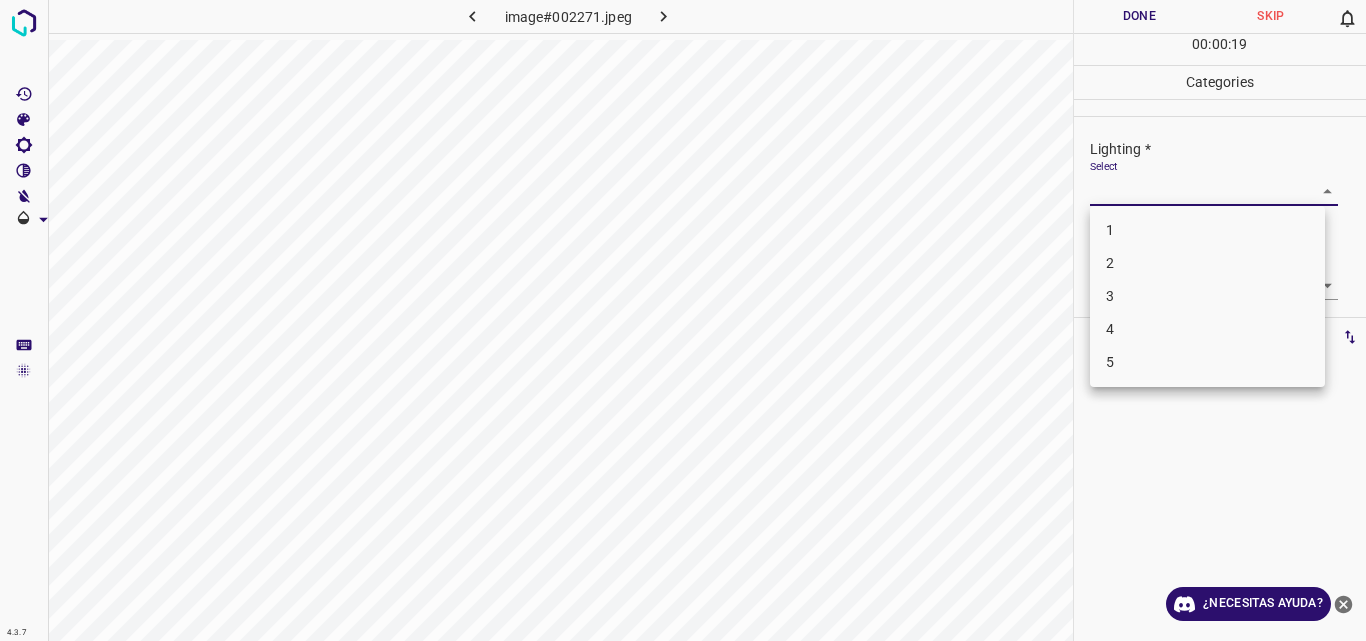 click on "4.3.7 image#002271.jpeg Done Skip 0 00   : 00   : 19   Categories Lighting *  Select ​ Focus *  Select ​ Overall *  Select ​ Labels   0 Categories 1 Lighting 2 Focus 3 Overall Tools Space Change between modes (Draw & Edit) I Auto labeling R Restore zoom M Zoom in N Zoom out Delete Delete selecte label Filters Z Restore filters X Saturation filter C Brightness filter V Contrast filter B Gray scale filter General O Download ¿Necesitas ayuda? Original text Rate this translation Your feedback will be used to help improve Google Translate - Texto - Esconder - Borrar 1 2 3 4 5" at bounding box center [683, 320] 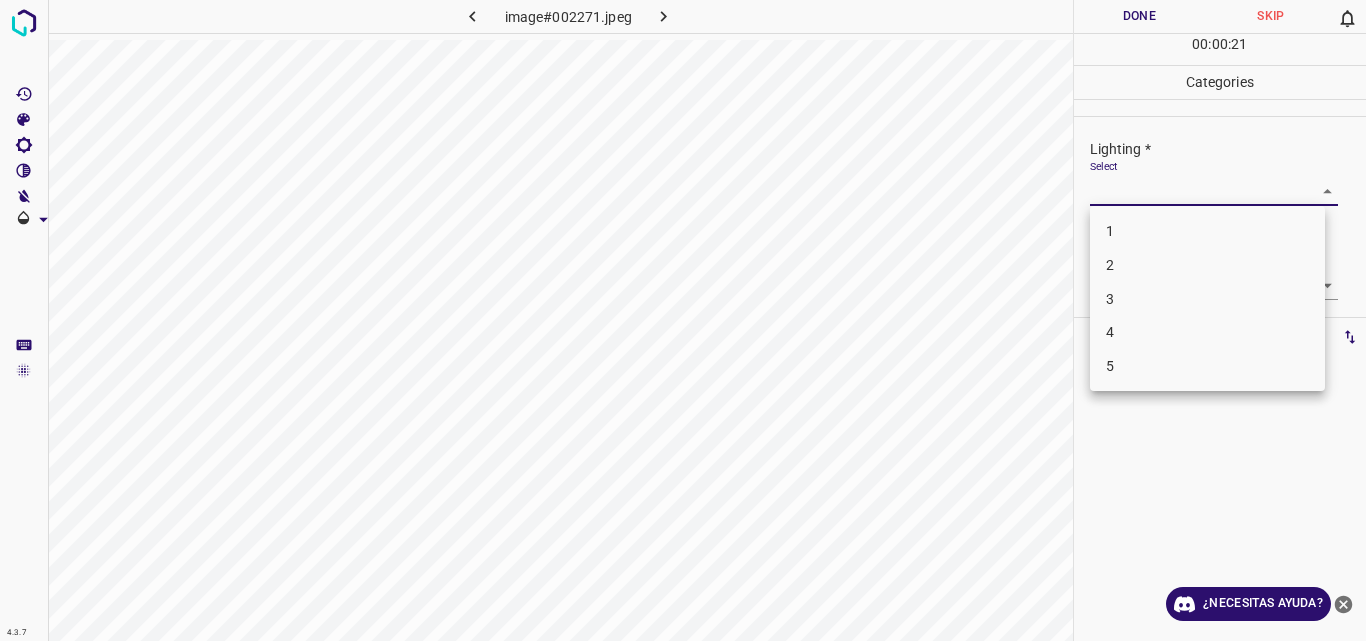 click on "3" at bounding box center (1207, 299) 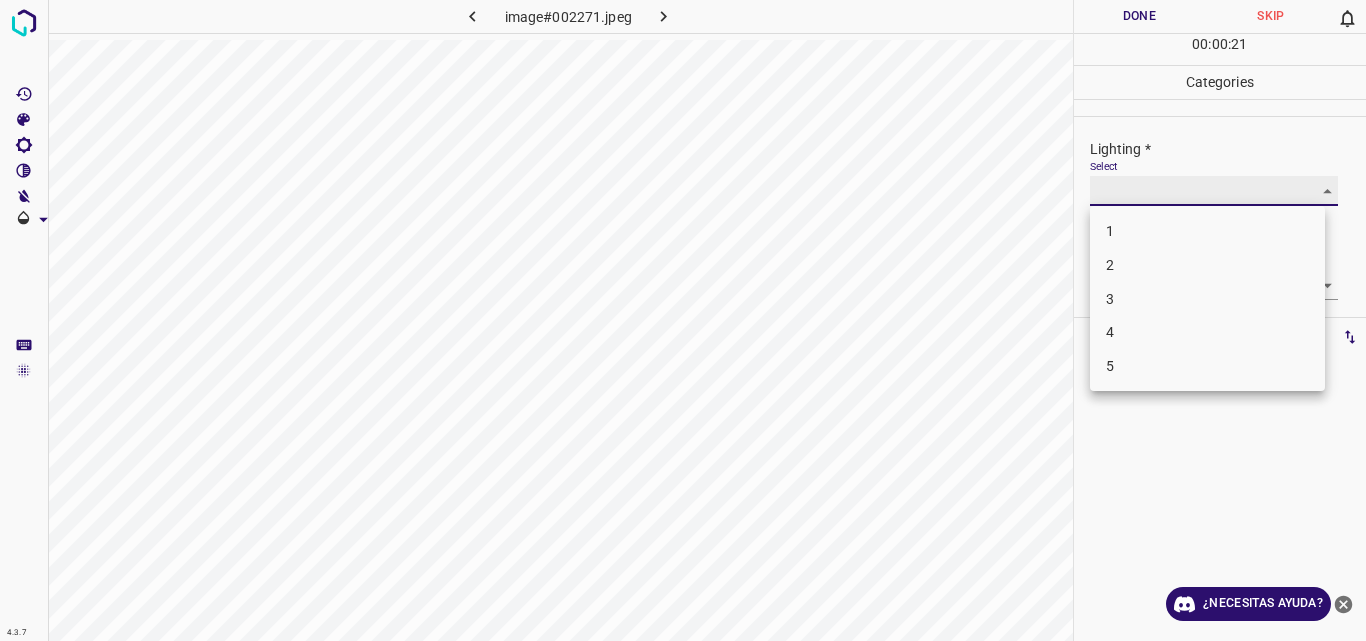 type on "3" 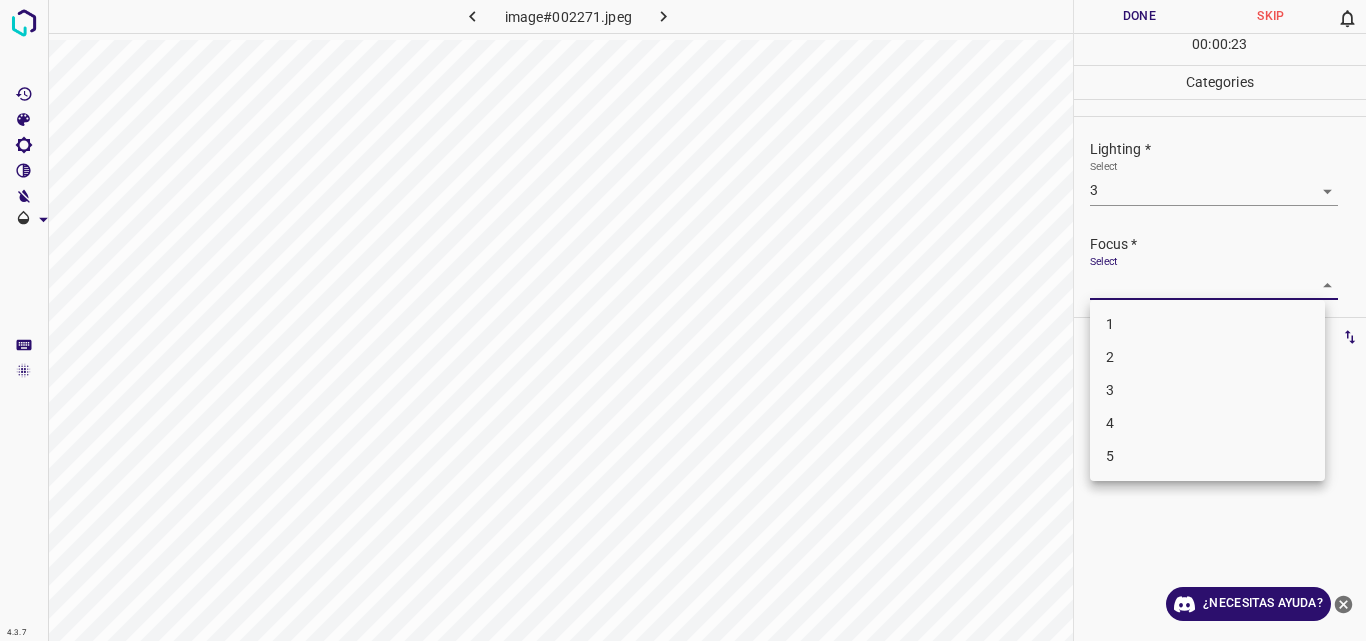 click on "4.3.7 image#002271.jpeg Done Skip 0 00   : 00   : 23   Categories Lighting *  Select 3 3 Focus *  Select ​ Overall *  Select ​ Labels   0 Categories 1 Lighting 2 Focus 3 Overall Tools Space Change between modes (Draw & Edit) I Auto labeling R Restore zoom M Zoom in N Zoom out Delete Delete selecte label Filters Z Restore filters X Saturation filter C Brightness filter V Contrast filter B Gray scale filter General O Download ¿Necesitas ayuda? Original text Rate this translation Your feedback will be used to help improve Google Translate - Texto - Esconder - Borrar 1 2 3 4 5" at bounding box center [683, 320] 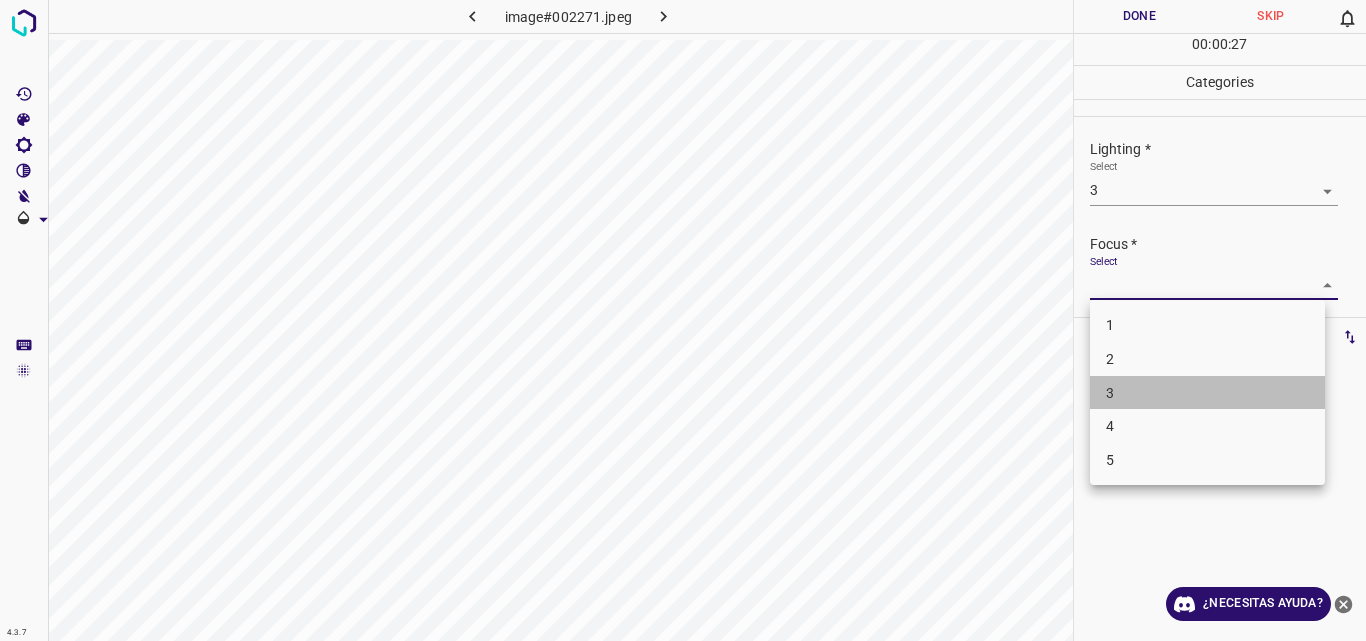 click on "3" at bounding box center (1207, 393) 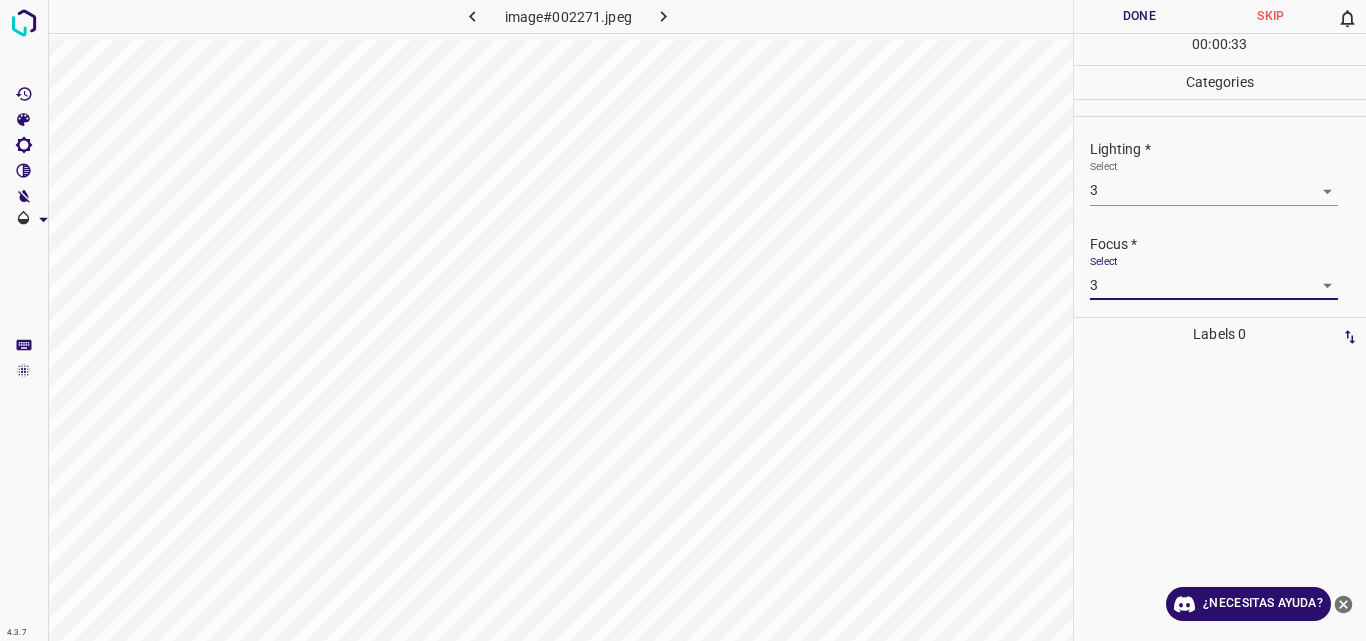 click on "4.3.7 image#002271.jpeg Done Skip 0 00   : 00   : 33   Categories Lighting *  Select 3 3 Focus *  Select 3 3 Overall *  Select ​ Labels   0 Categories 1 Lighting 2 Focus 3 Overall Tools Space Change between modes (Draw & Edit) I Auto labeling R Restore zoom M Zoom in N Zoom out Delete Delete selecte label Filters Z Restore filters X Saturation filter C Brightness filter V Contrast filter B Gray scale filter General O Download ¿Necesitas ayuda? Original text Rate this translation Your feedback will be used to help improve Google Translate - Texto - Esconder - Borrar" at bounding box center (683, 320) 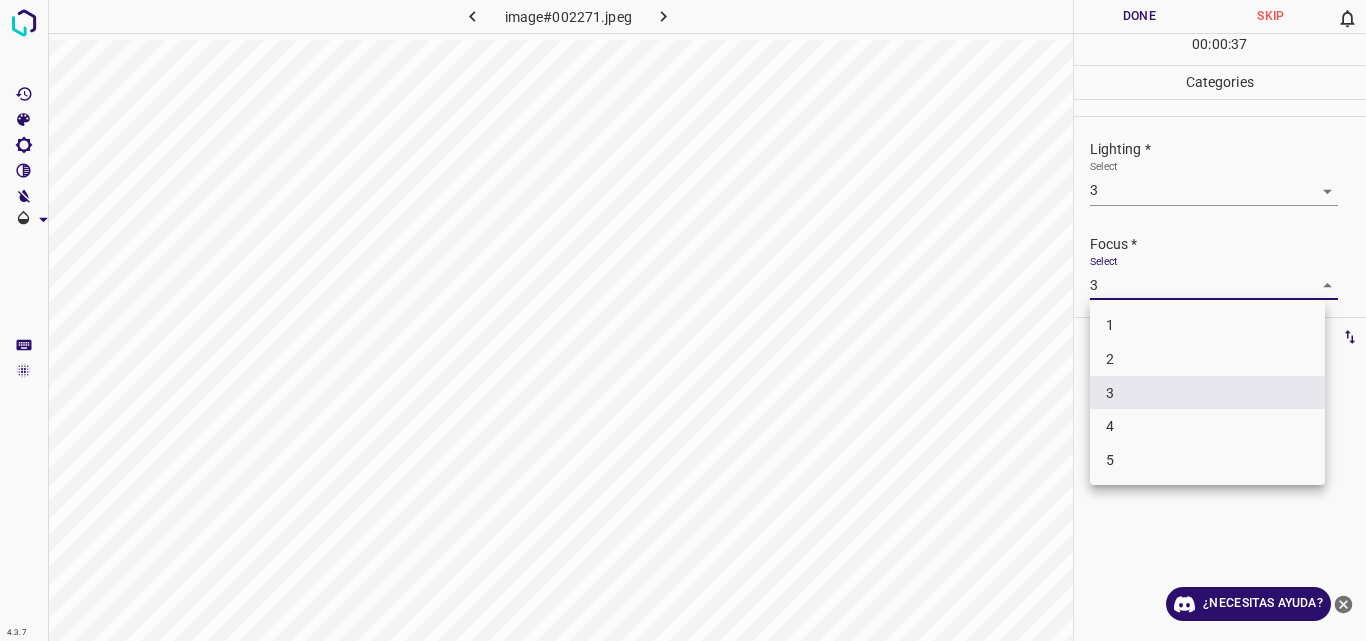 click on "4" at bounding box center (1207, 426) 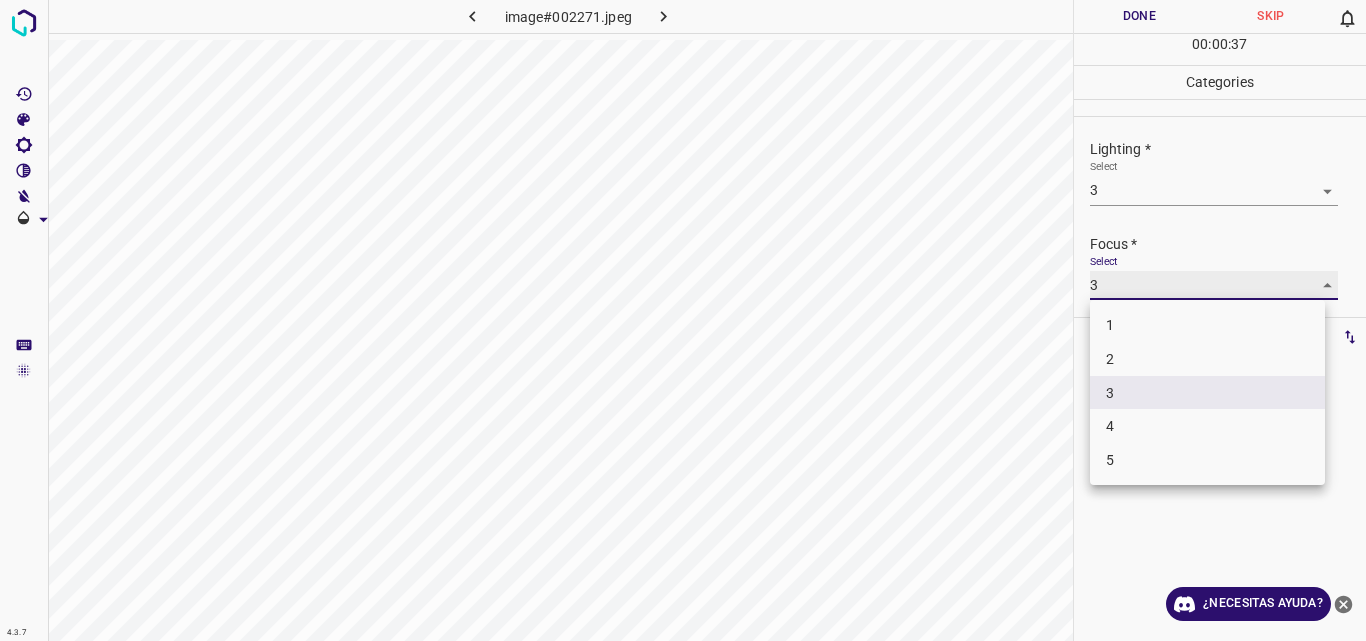type on "4" 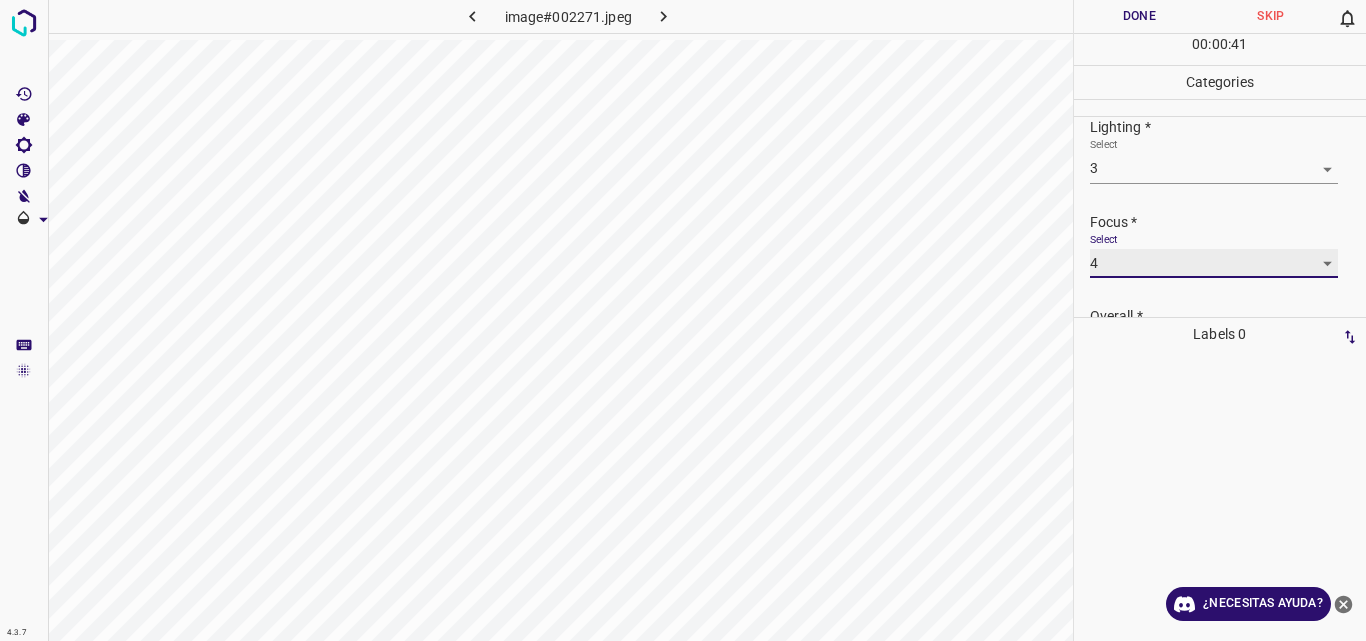 scroll, scrollTop: 98, scrollLeft: 0, axis: vertical 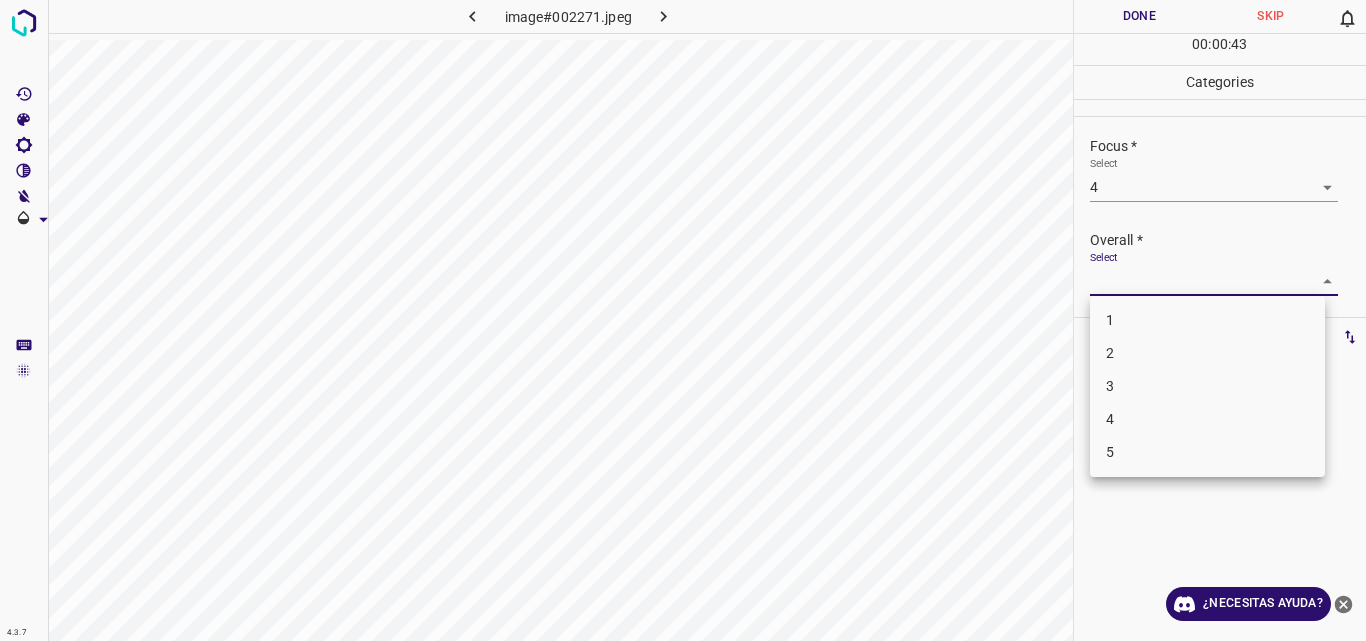 click on "4.3.7 image#002271.jpeg Done Skip 0 00   : 00   : 43   Categories Lighting *  Select 3 3 Focus *  Select 4 4 Overall *  Select ​ Labels   0 Categories 1 Lighting 2 Focus 3 Overall Tools Space Change between modes (Draw & Edit) I Auto labeling R Restore zoom M Zoom in N Zoom out Delete Delete selecte label Filters Z Restore filters X Saturation filter C Brightness filter V Contrast filter B Gray scale filter General O Download ¿Necesitas ayuda? Original text Rate this translation Your feedback will be used to help improve Google Translate - Texto - Esconder - Borrar 1 2 3 4 5" at bounding box center [683, 320] 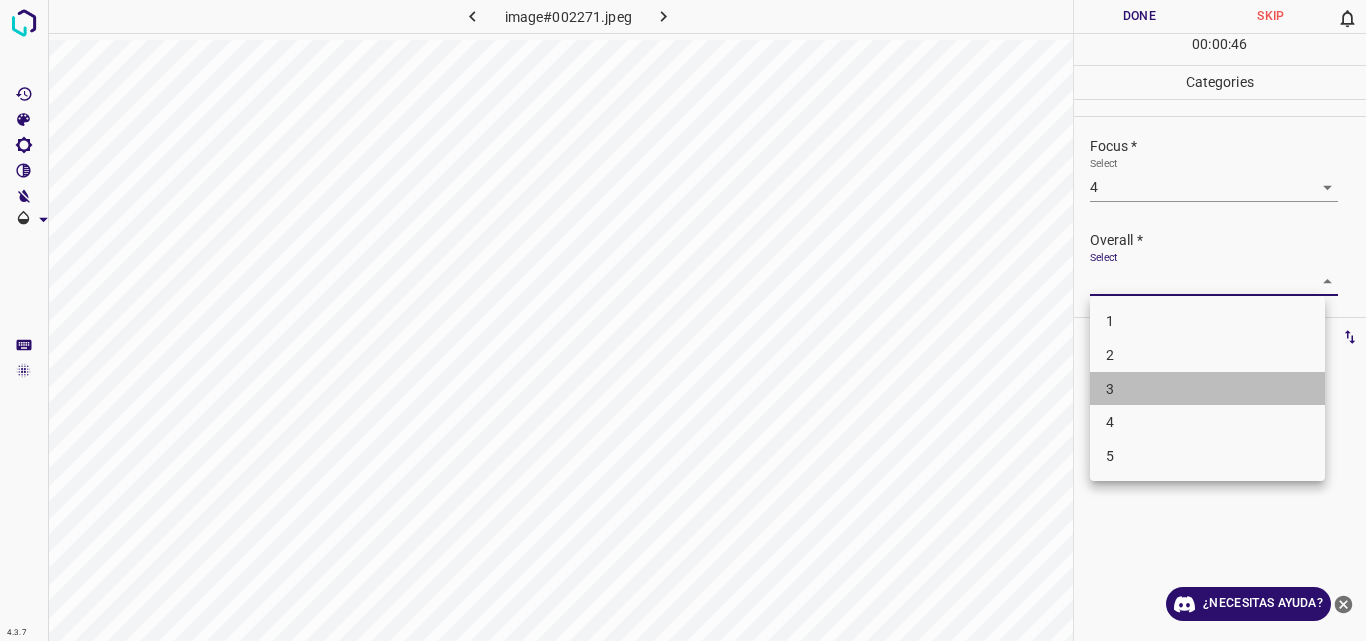 click on "3" at bounding box center [1207, 389] 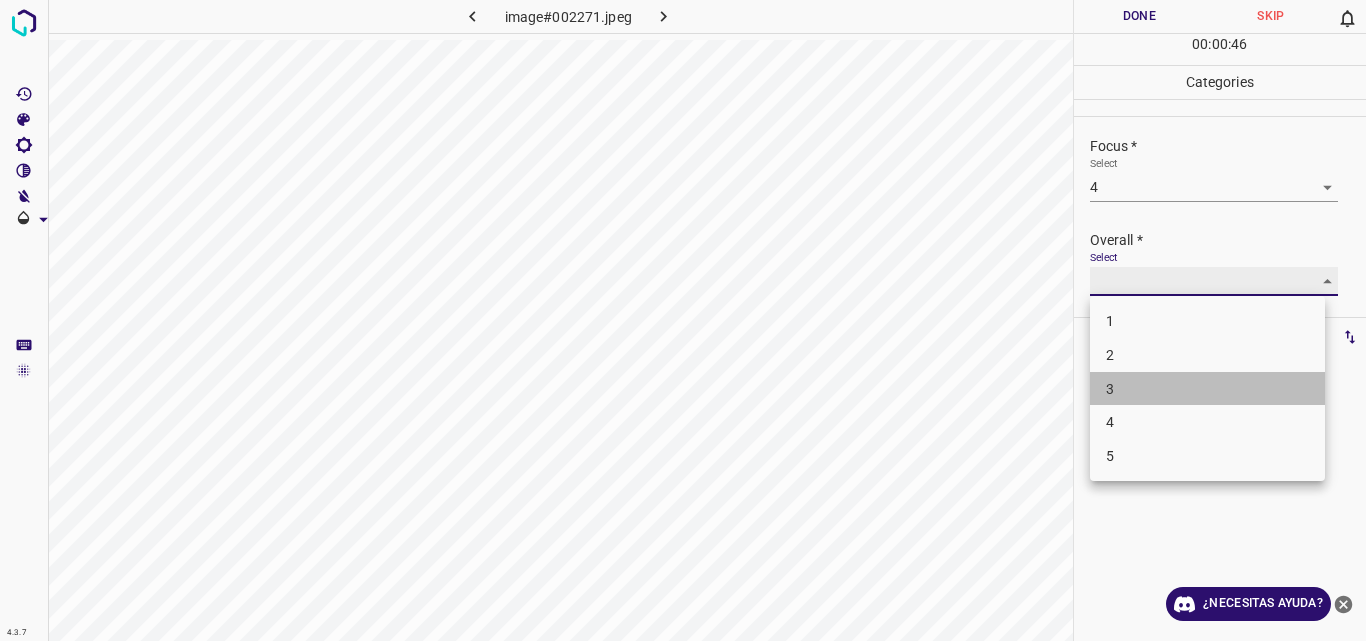 type on "3" 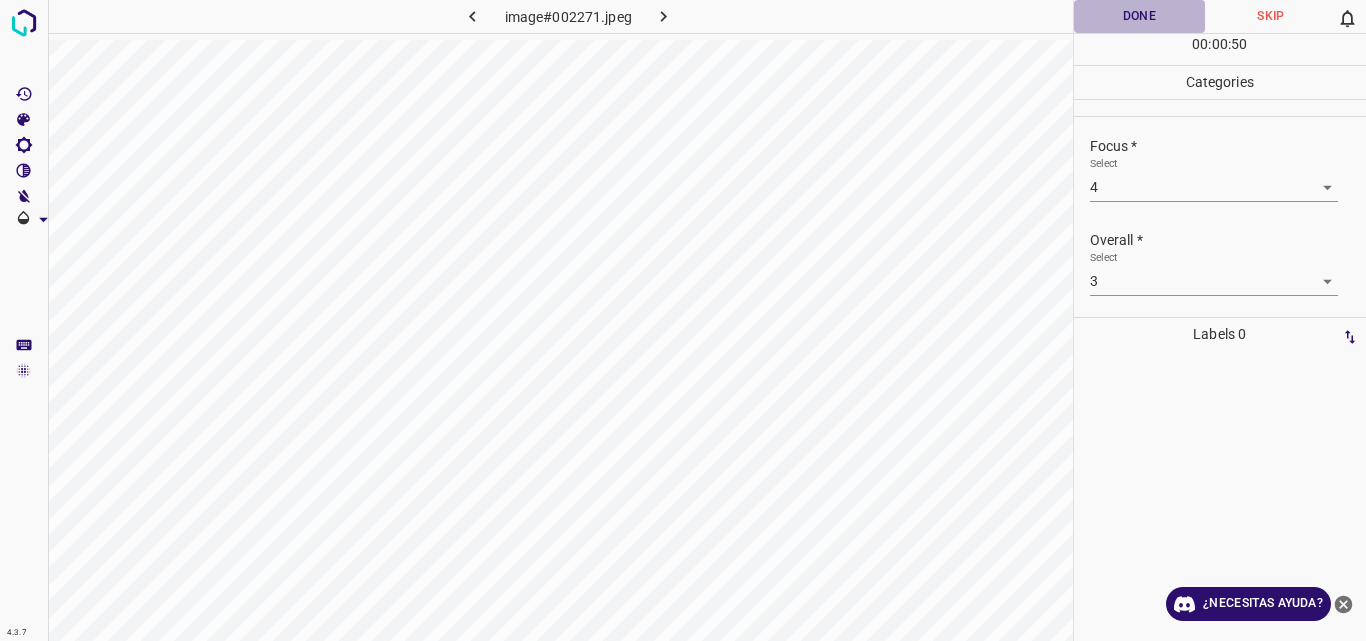 click on "Done" at bounding box center [1140, 16] 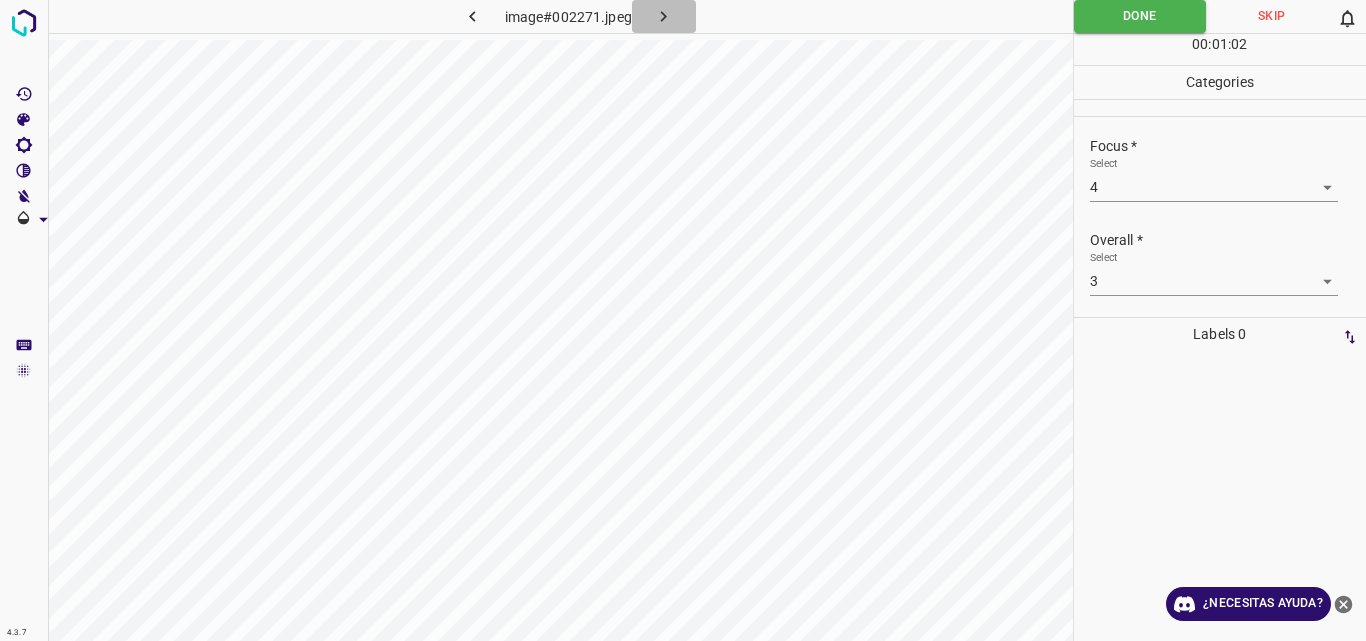 click 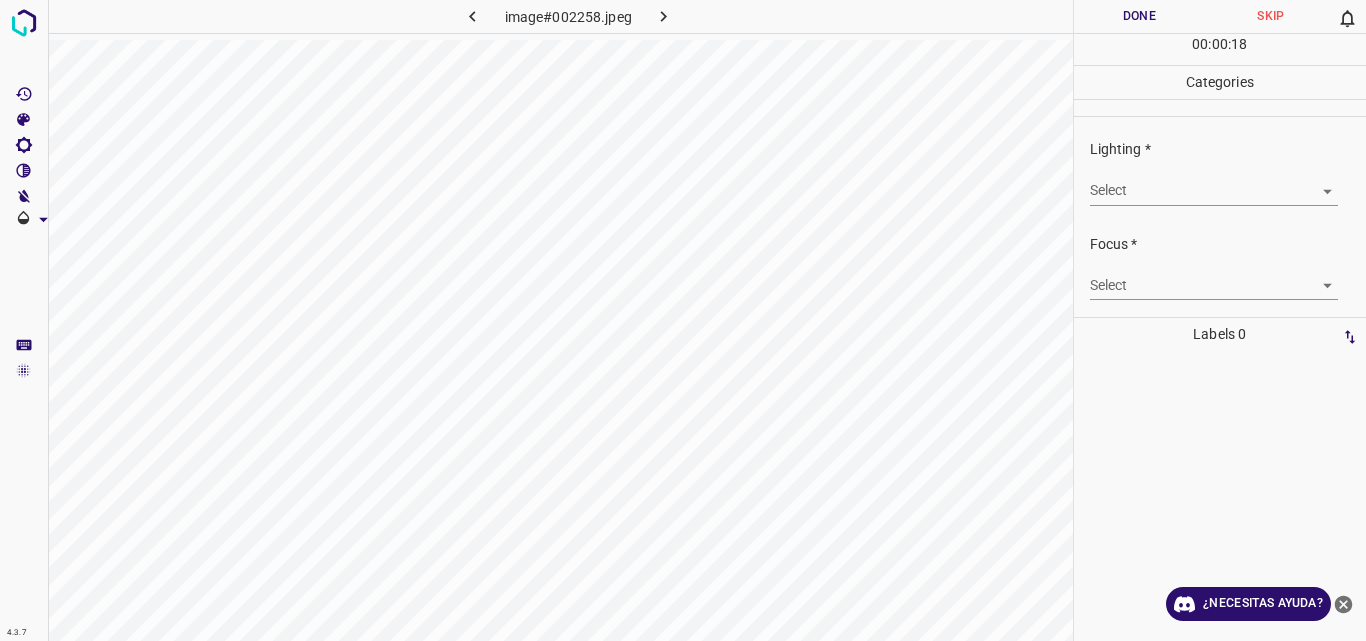 click on "4.3.7 image#002258.jpeg Done Skip 0 00   : 00   : 18   Categories Lighting *  Select ​ Focus *  Select ​ Overall *  Select ​ Labels   0 Categories 1 Lighting 2 Focus 3 Overall Tools Space Change between modes (Draw & Edit) I Auto labeling R Restore zoom M Zoom in N Zoom out Delete Delete selecte label Filters Z Restore filters X Saturation filter C Brightness filter V Contrast filter B Gray scale filter General O Download ¿Necesitas ayuda? Original text Rate this translation Your feedback will be used to help improve Google Translate - Texto - Esconder - Borrar" at bounding box center (683, 320) 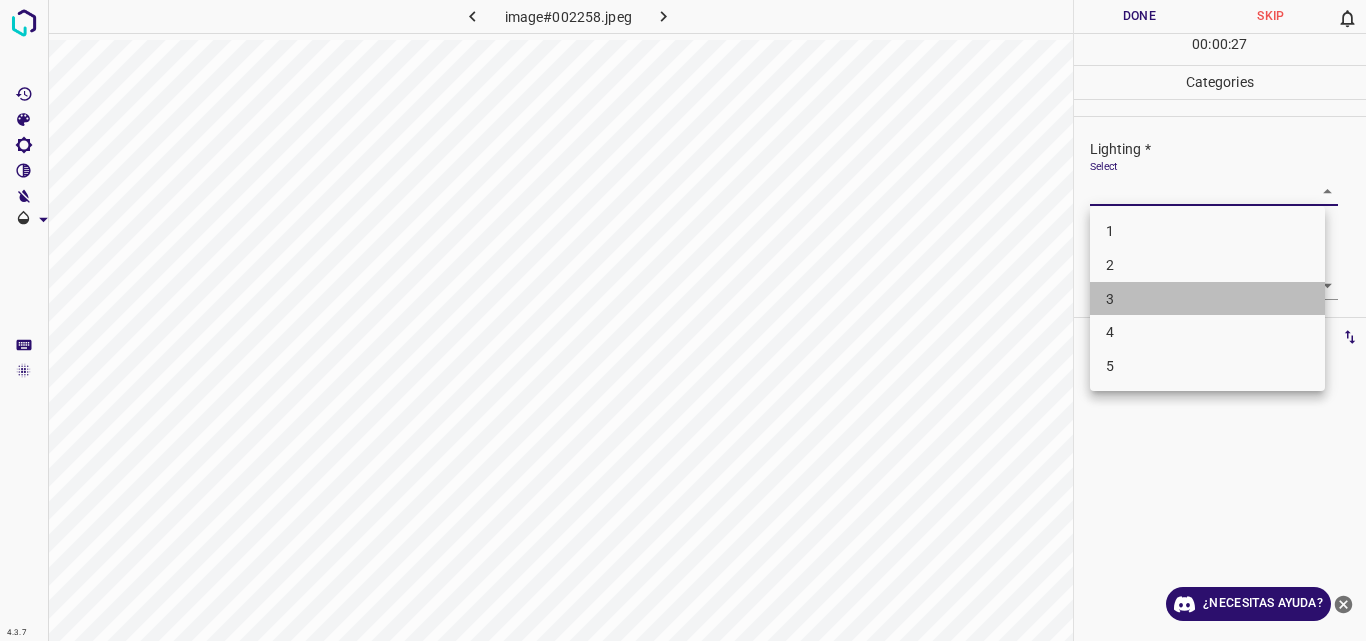 click on "3" at bounding box center (1207, 299) 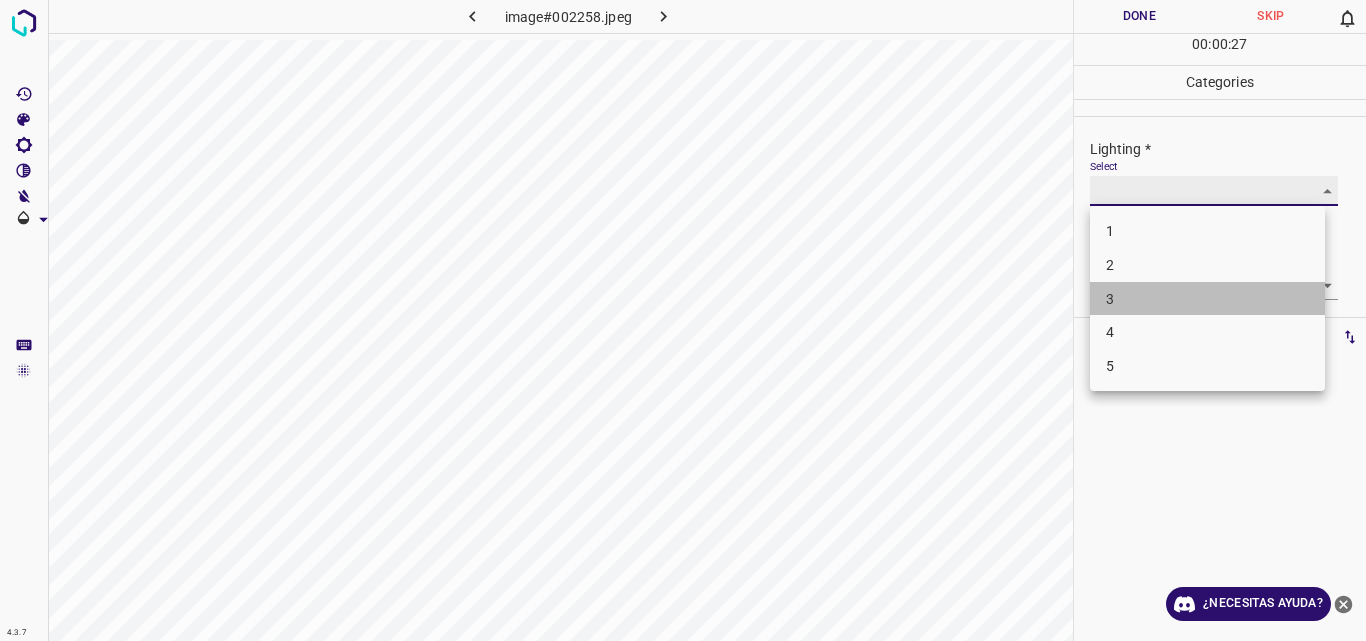 type on "3" 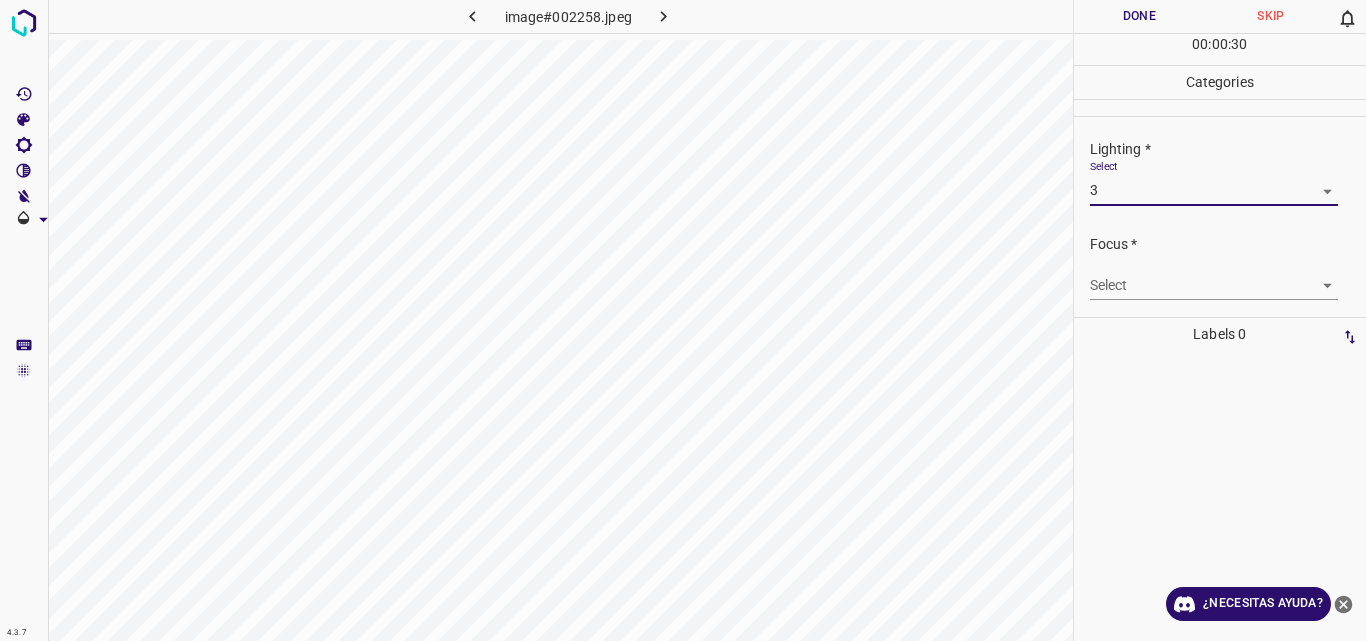 click on "4.3.7 image#002258.jpeg Done Skip 0 00   : 00   : 30   Categories Lighting *  Select 3 3 Focus *  Select ​ Overall *  Select ​ Labels   0 Categories 1 Lighting 2 Focus 3 Overall Tools Space Change between modes (Draw & Edit) I Auto labeling R Restore zoom M Zoom in N Zoom out Delete Delete selecte label Filters Z Restore filters X Saturation filter C Brightness filter V Contrast filter B Gray scale filter General O Download ¿Necesitas ayuda? Original text Rate this translation Your feedback will be used to help improve Google Translate - Texto - Esconder - Borrar" at bounding box center [683, 320] 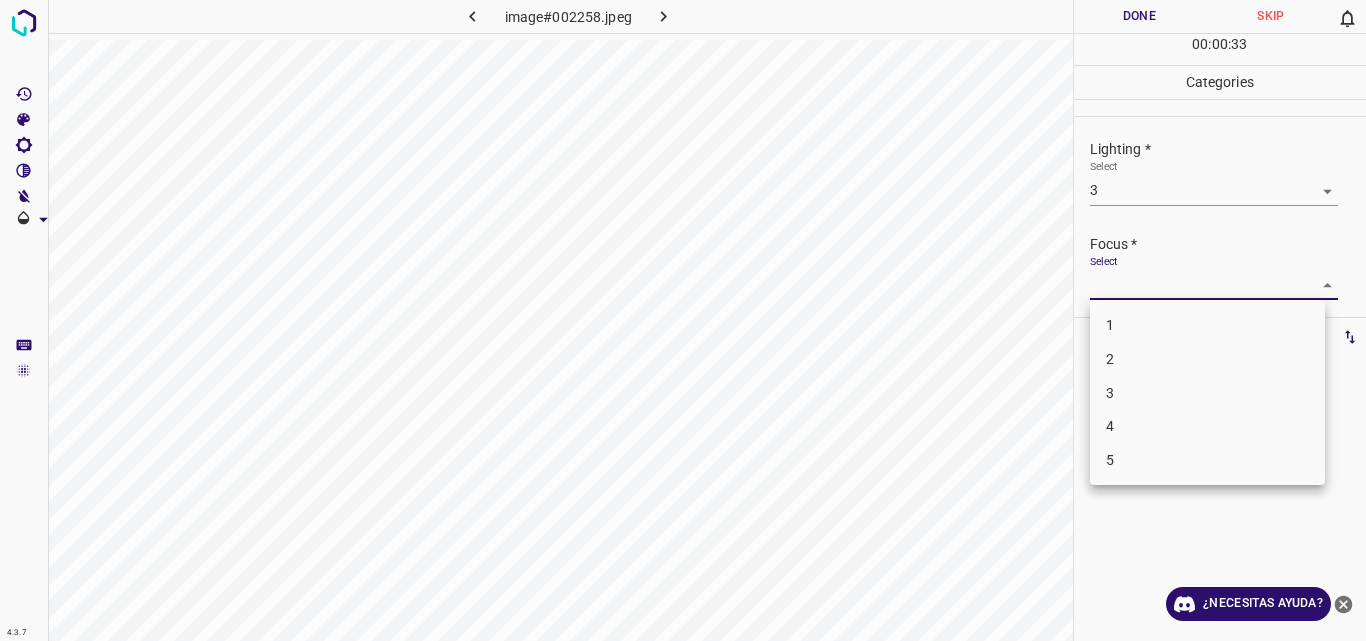 click on "3" at bounding box center [1207, 393] 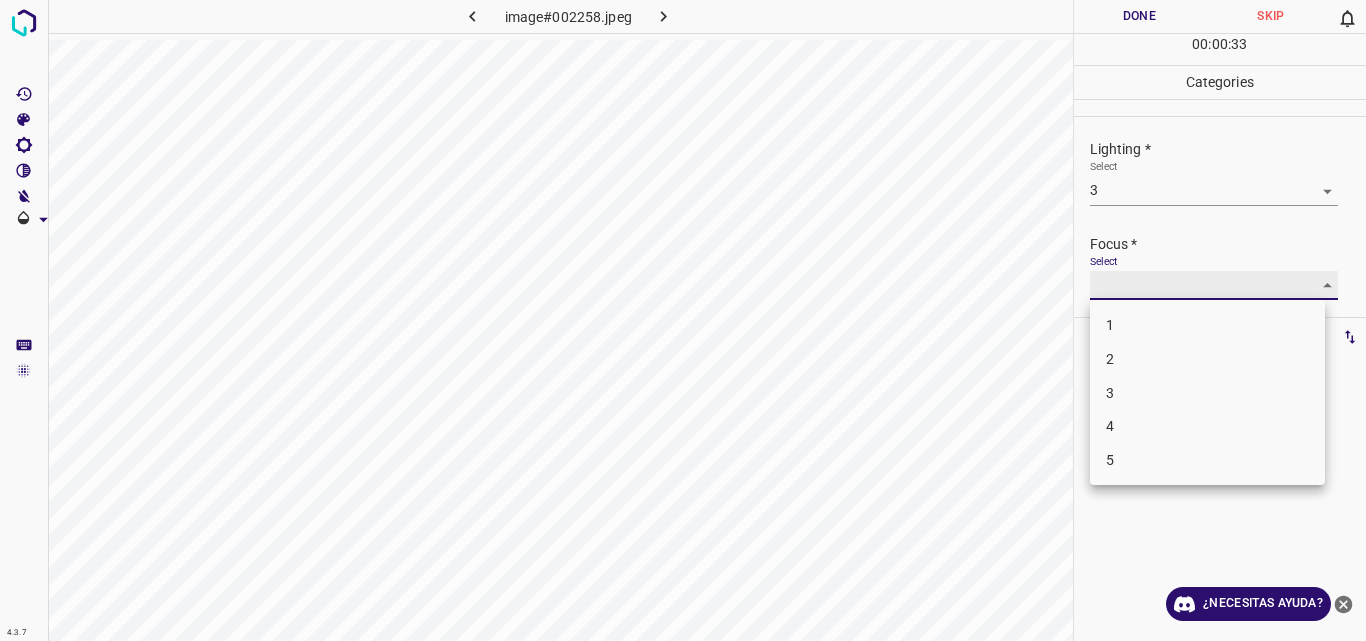 type on "3" 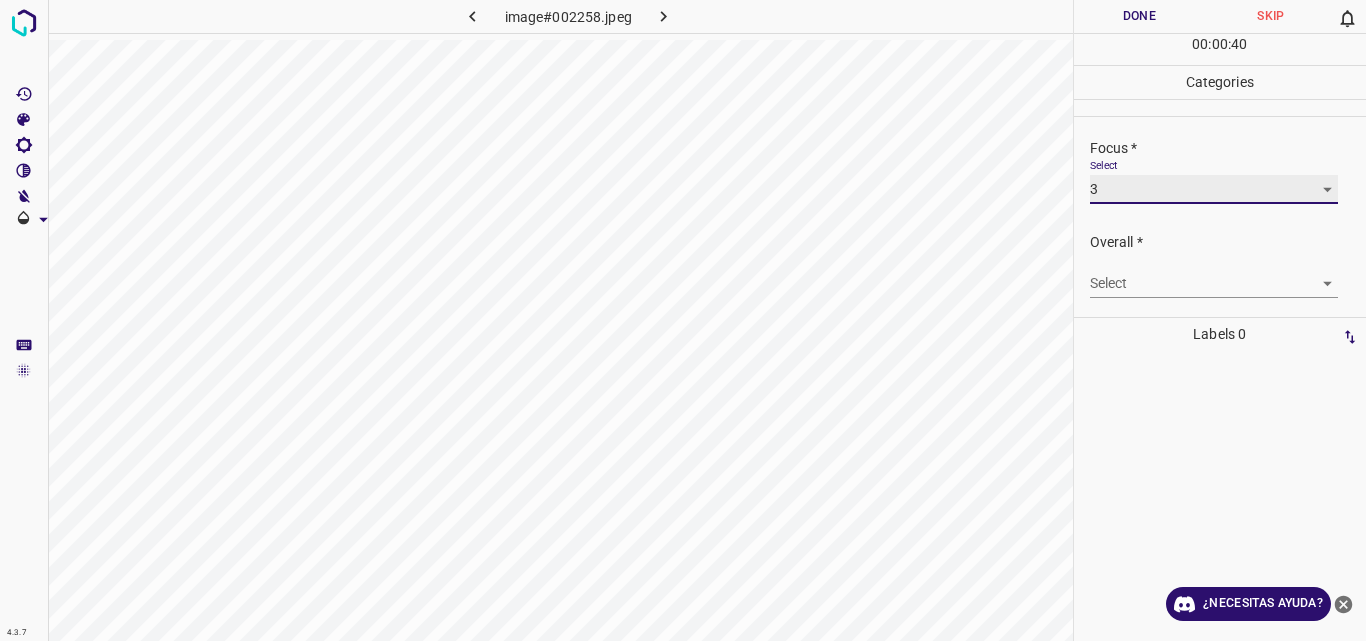 scroll, scrollTop: 98, scrollLeft: 0, axis: vertical 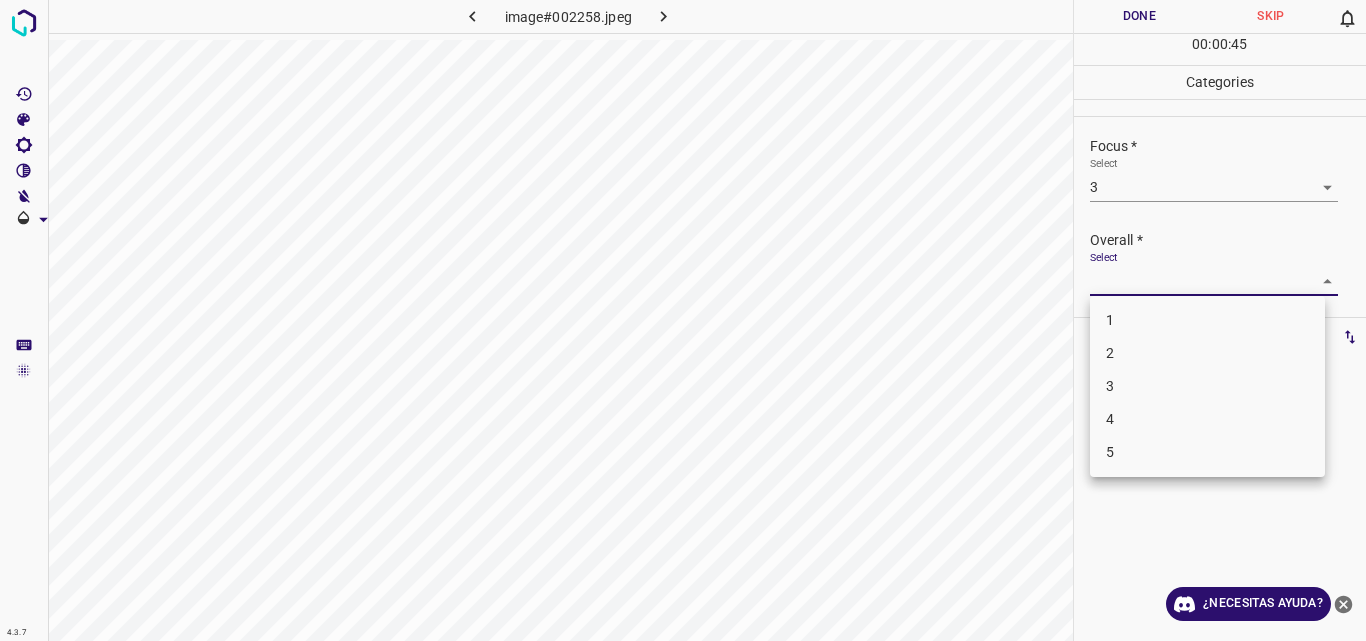 click on "4.3.7 image#002258.jpeg Done Skip 0 00   : 00   : 45   Categories Lighting *  Select 3 3 Focus *  Select 3 3 Overall *  Select ​ Labels   0 Categories 1 Lighting 2 Focus 3 Overall Tools Space Change between modes (Draw & Edit) I Auto labeling R Restore zoom M Zoom in N Zoom out Delete Delete selecte label Filters Z Restore filters X Saturation filter C Brightness filter V Contrast filter B Gray scale filter General O Download ¿Necesitas ayuda? Original text Rate this translation Your feedback will be used to help improve Google Translate - Texto - Esconder - Borrar 1 2 3 4 5" at bounding box center (683, 320) 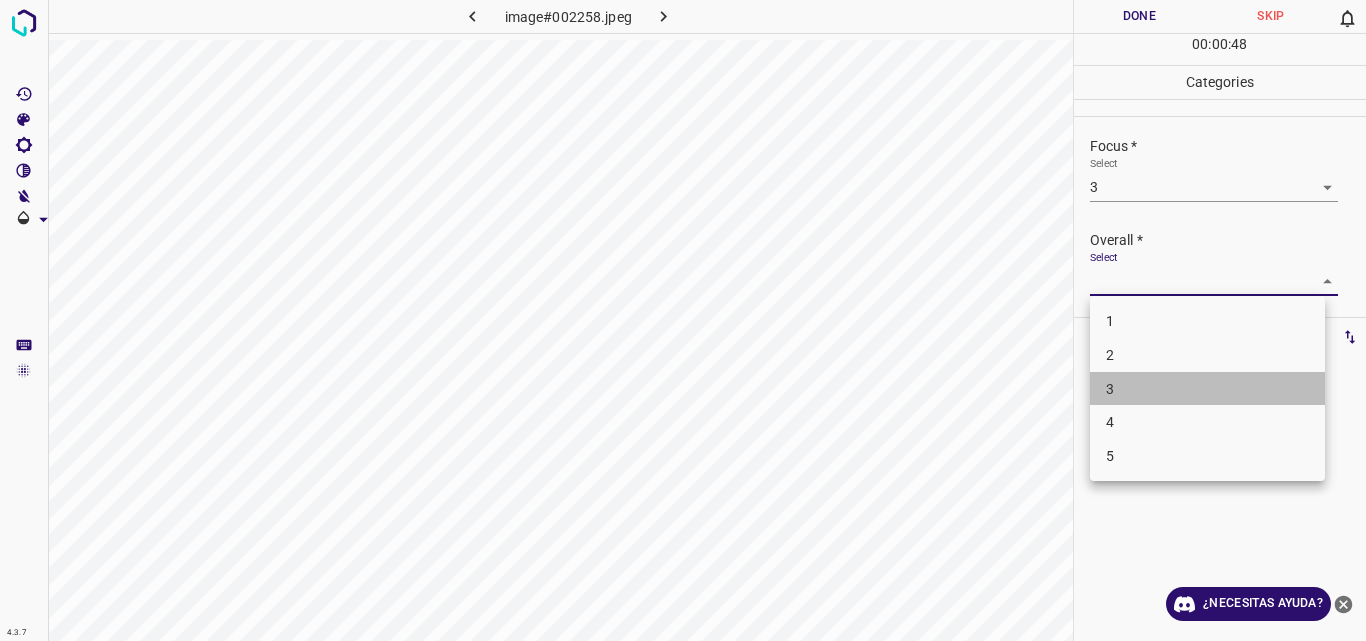 click on "3" at bounding box center [1207, 389] 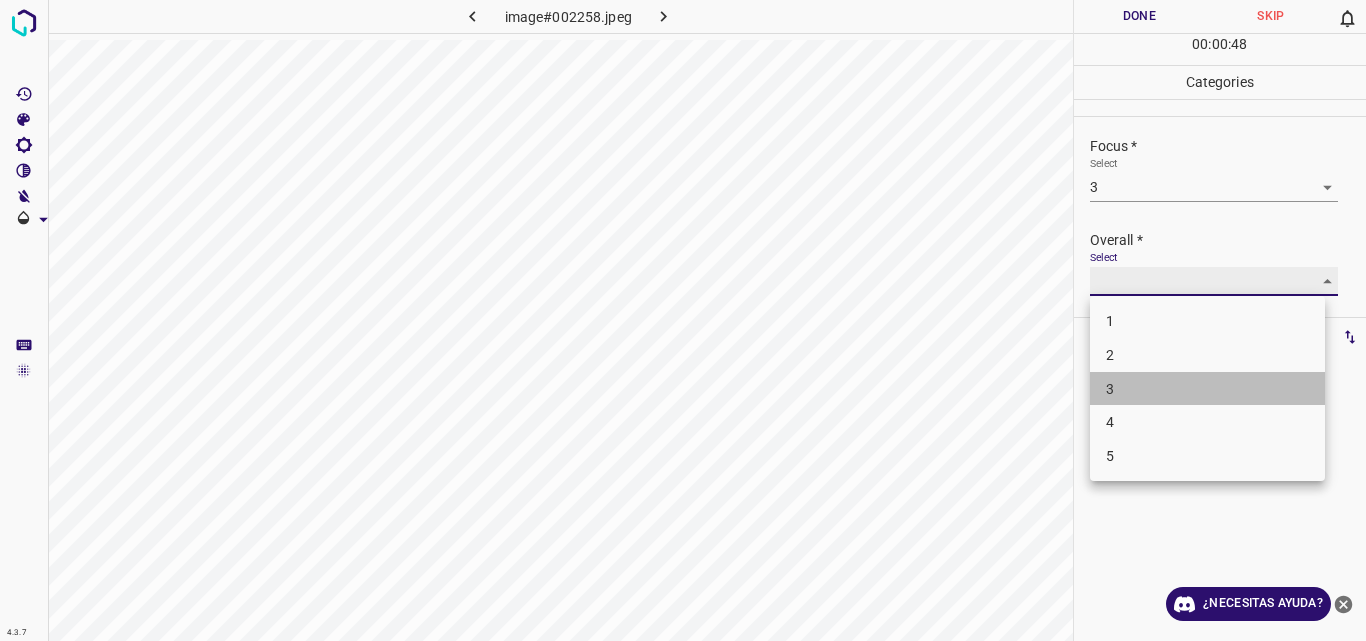 type on "3" 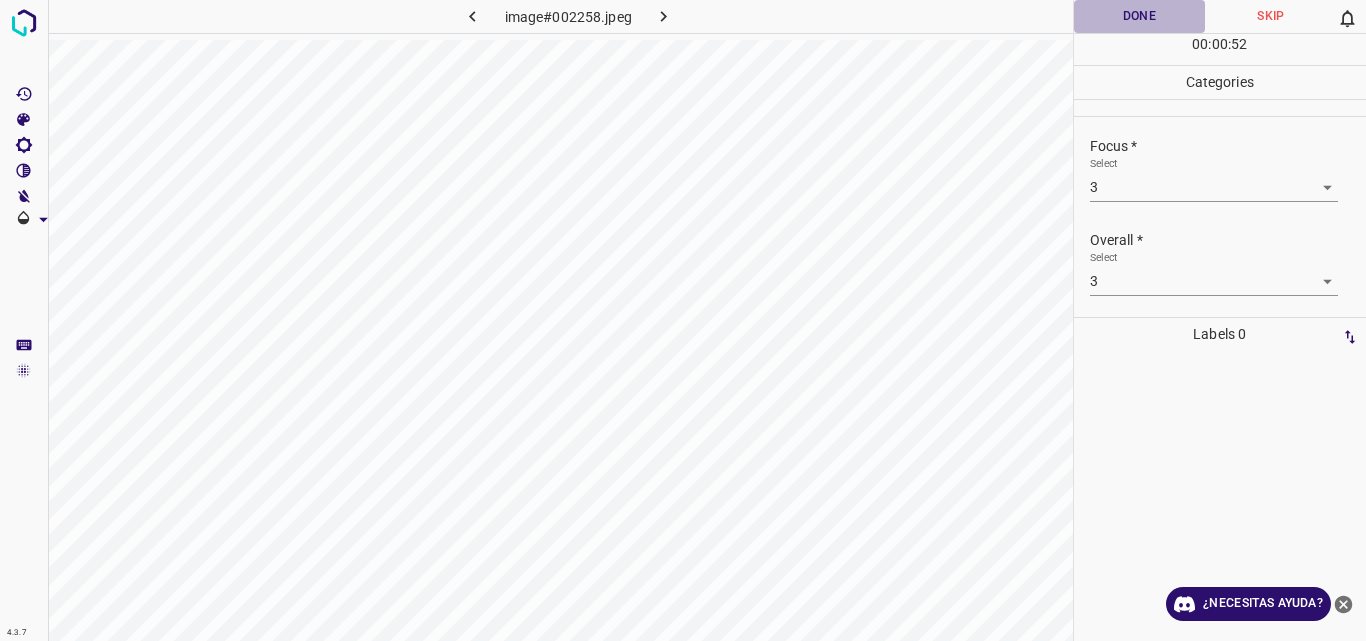 click on "Done" at bounding box center (1140, 16) 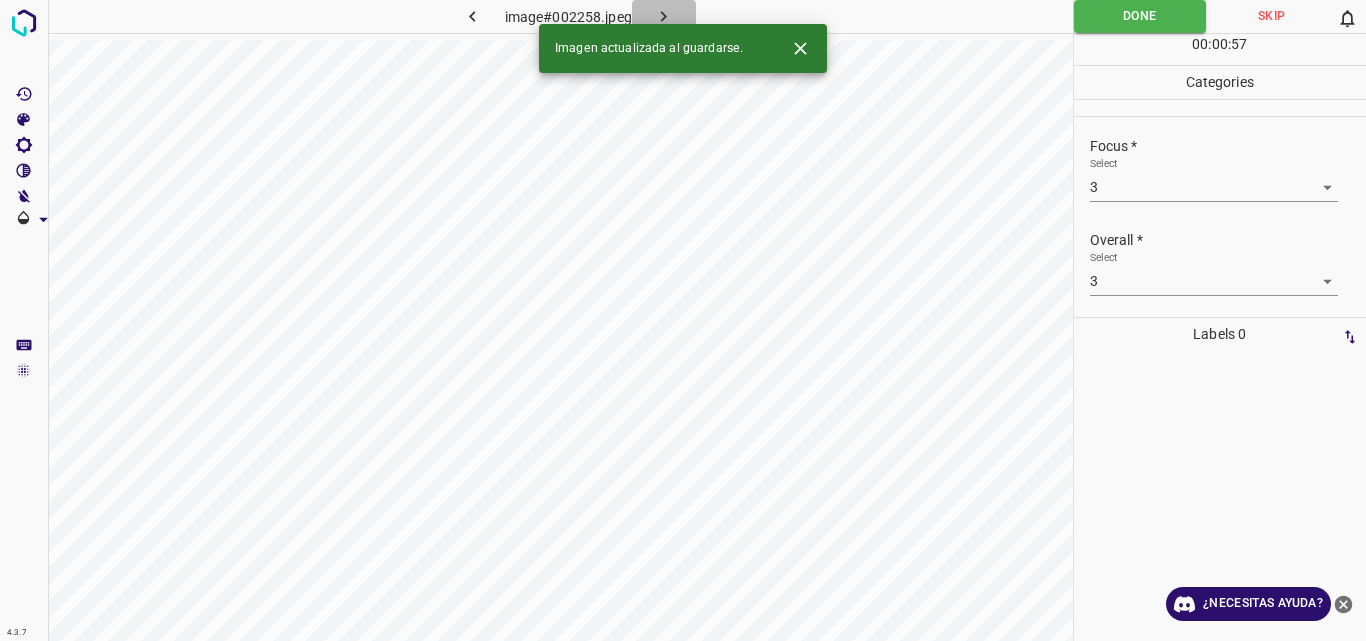 click 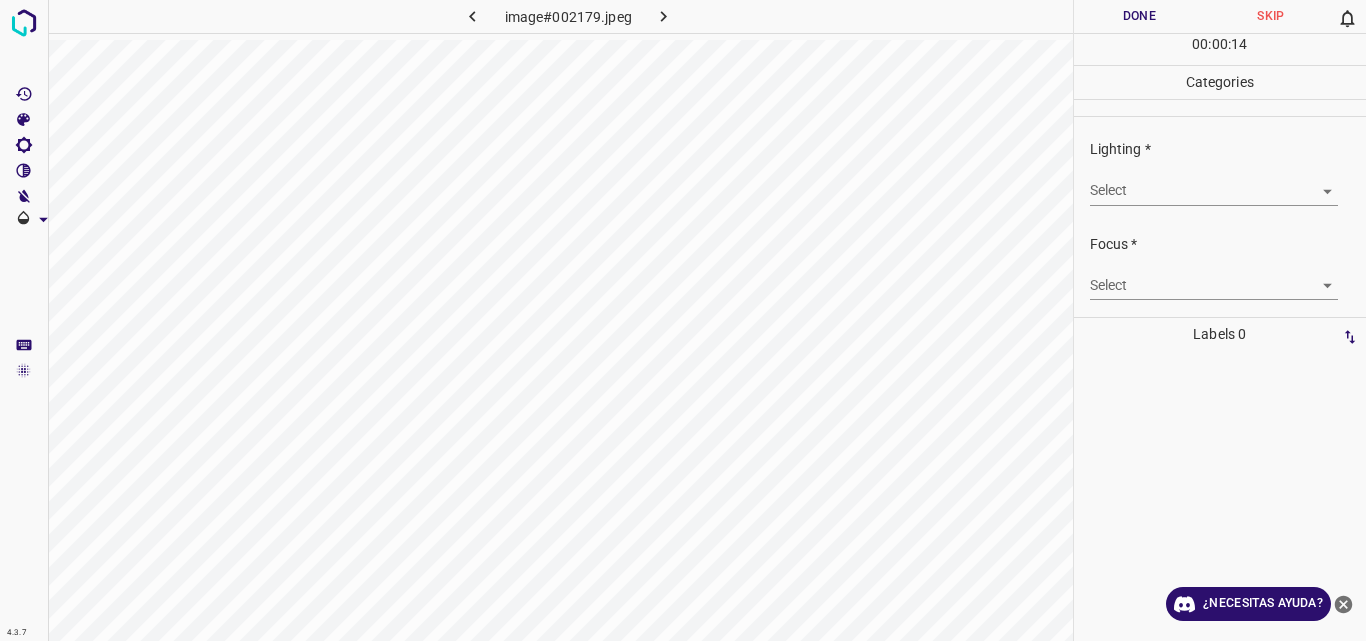 click on "4.3.7 image#002179.jpeg Done Skip 0 00   : 00   : 14   Categories Lighting *  Select ​ Focus *  Select ​ Overall *  Select ​ Labels   0 Categories 1 Lighting 2 Focus 3 Overall Tools Space Change between modes (Draw & Edit) I Auto labeling R Restore zoom M Zoom in N Zoom out Delete Delete selecte label Filters Z Restore filters X Saturation filter C Brightness filter V Contrast filter B Gray scale filter General O Download ¿Necesitas ayuda? Original text Rate this translation Your feedback will be used to help improve Google Translate - Texto - Esconder - Borrar" at bounding box center (683, 320) 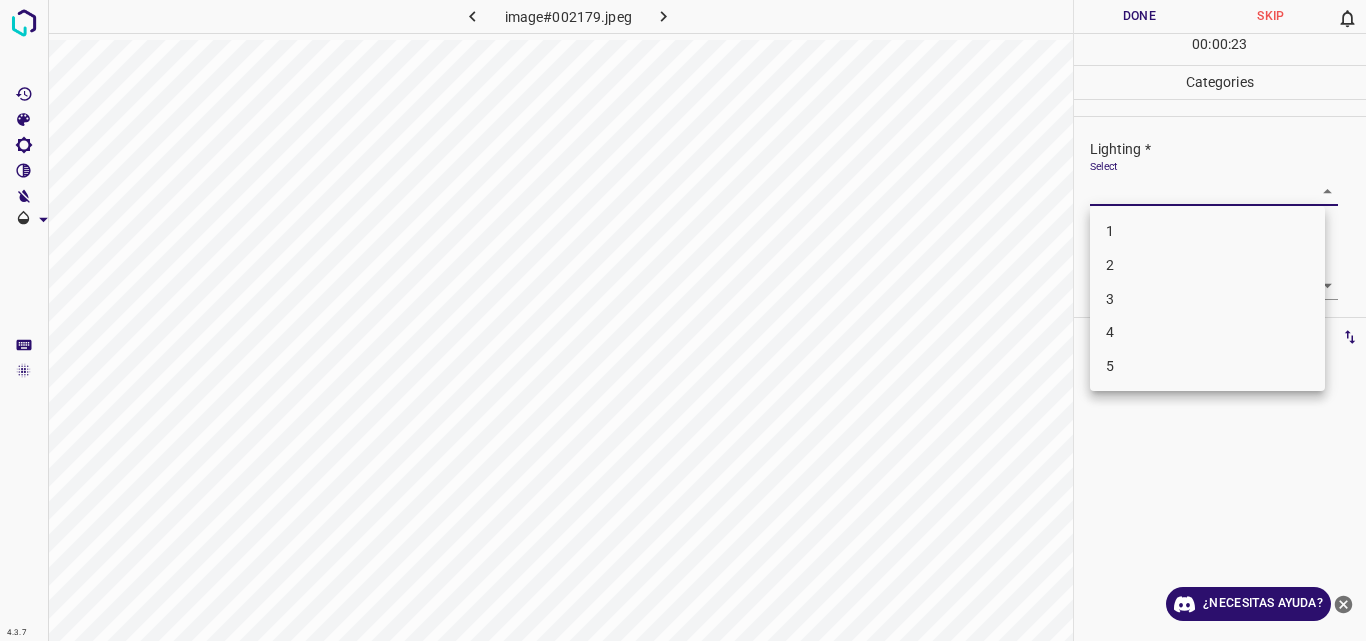 click on "3" at bounding box center [1207, 299] 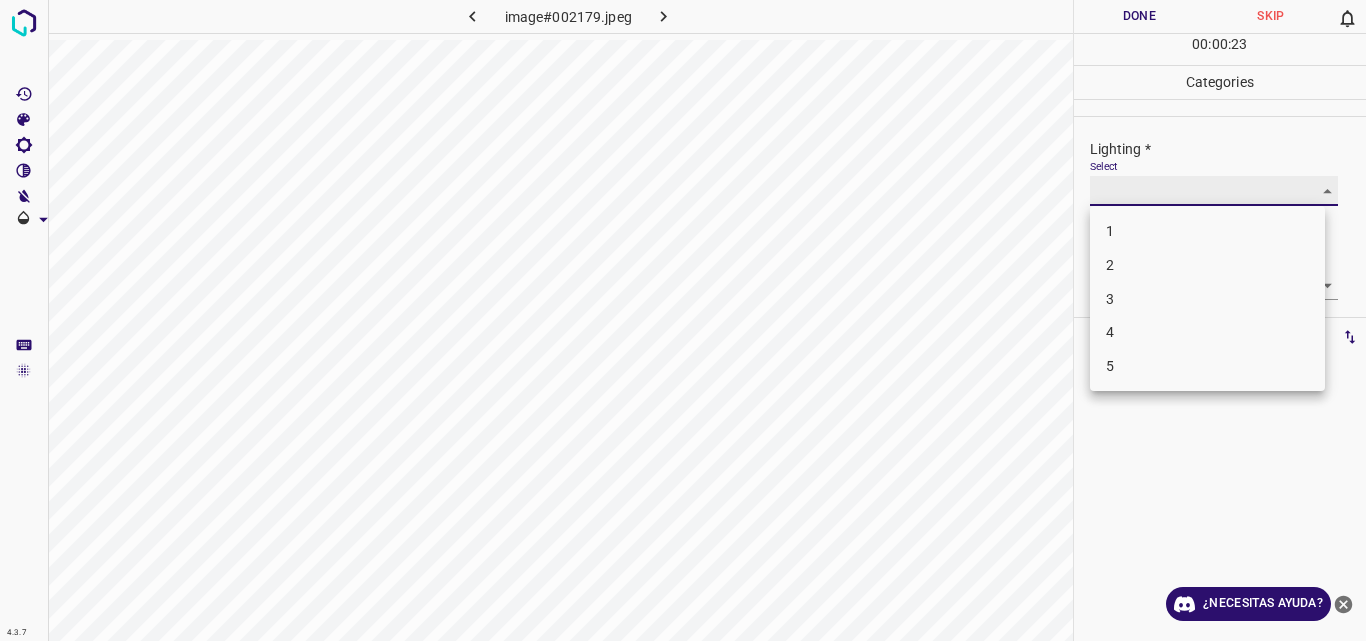 type on "3" 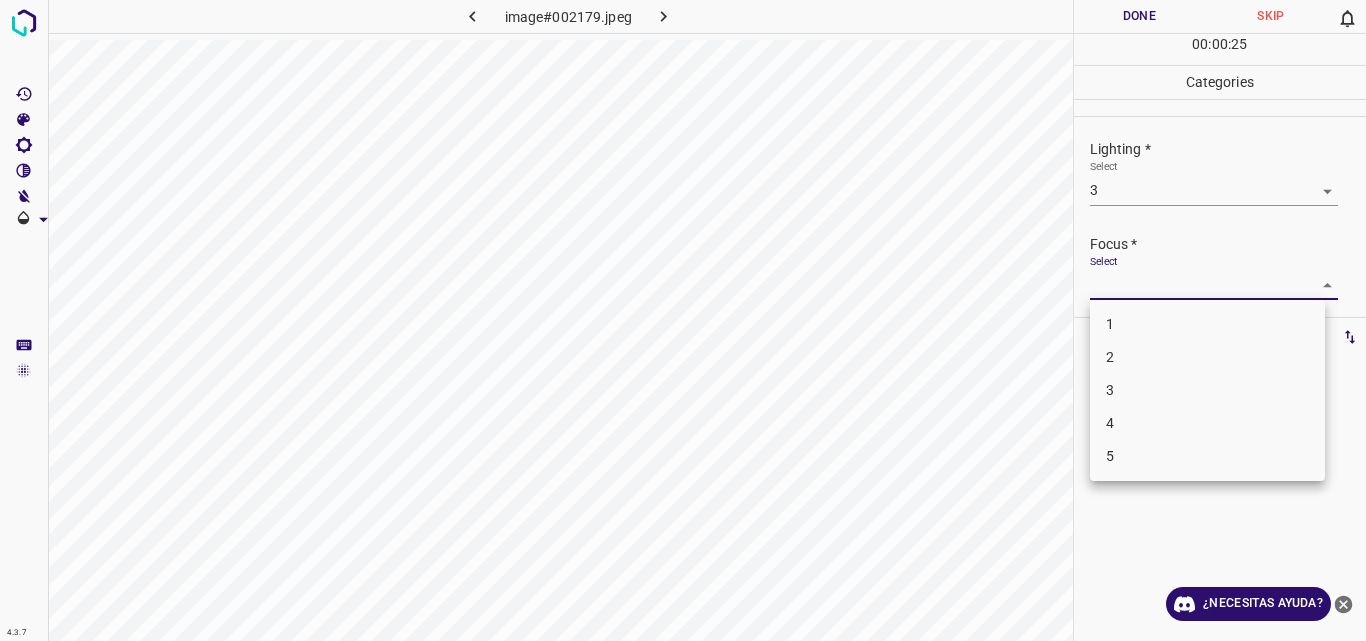 click on "4.3.7 image#002179.jpeg Done Skip 0 00   : 00   : 25   Categories Lighting *  Select 3 3 Focus *  Select ​ Overall *  Select ​ Labels   0 Categories 1 Lighting 2 Focus 3 Overall Tools Space Change between modes (Draw & Edit) I Auto labeling R Restore zoom M Zoom in N Zoom out Delete Delete selecte label Filters Z Restore filters X Saturation filter C Brightness filter V Contrast filter B Gray scale filter General O Download ¿Necesitas ayuda? Original text Rate this translation Your feedback will be used to help improve Google Translate - Texto - Esconder - Borrar 1 2 3 4 5" at bounding box center [683, 320] 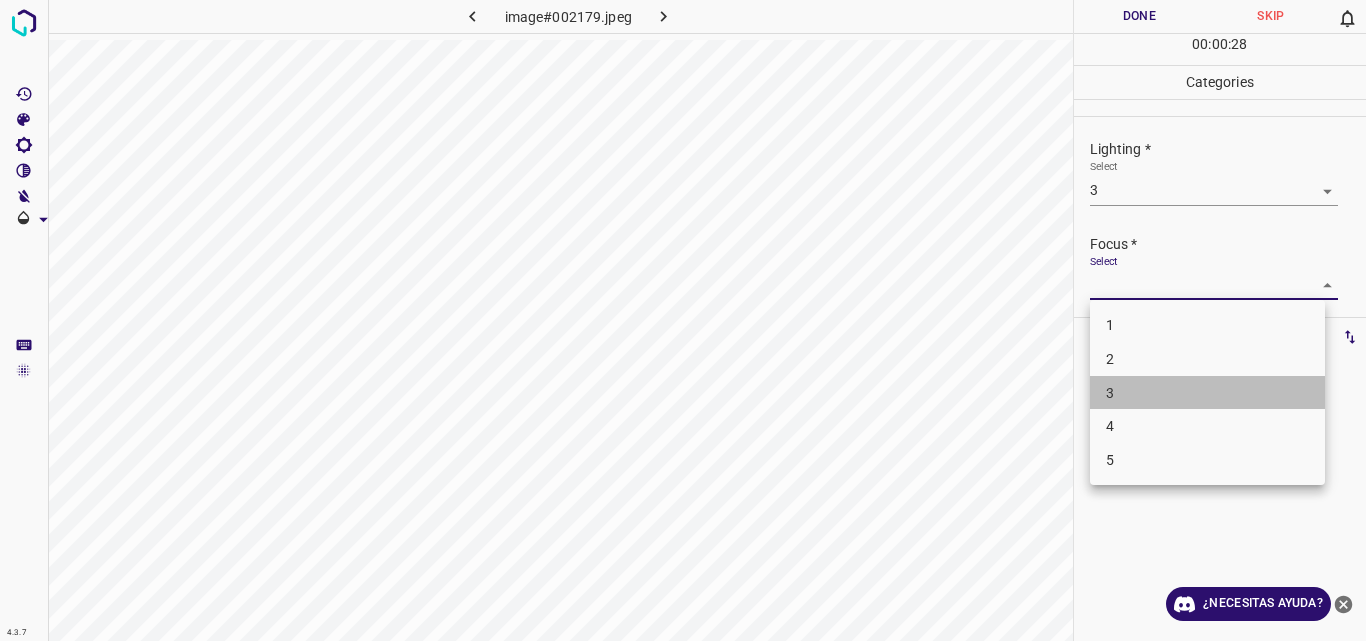 click on "3" at bounding box center (1207, 393) 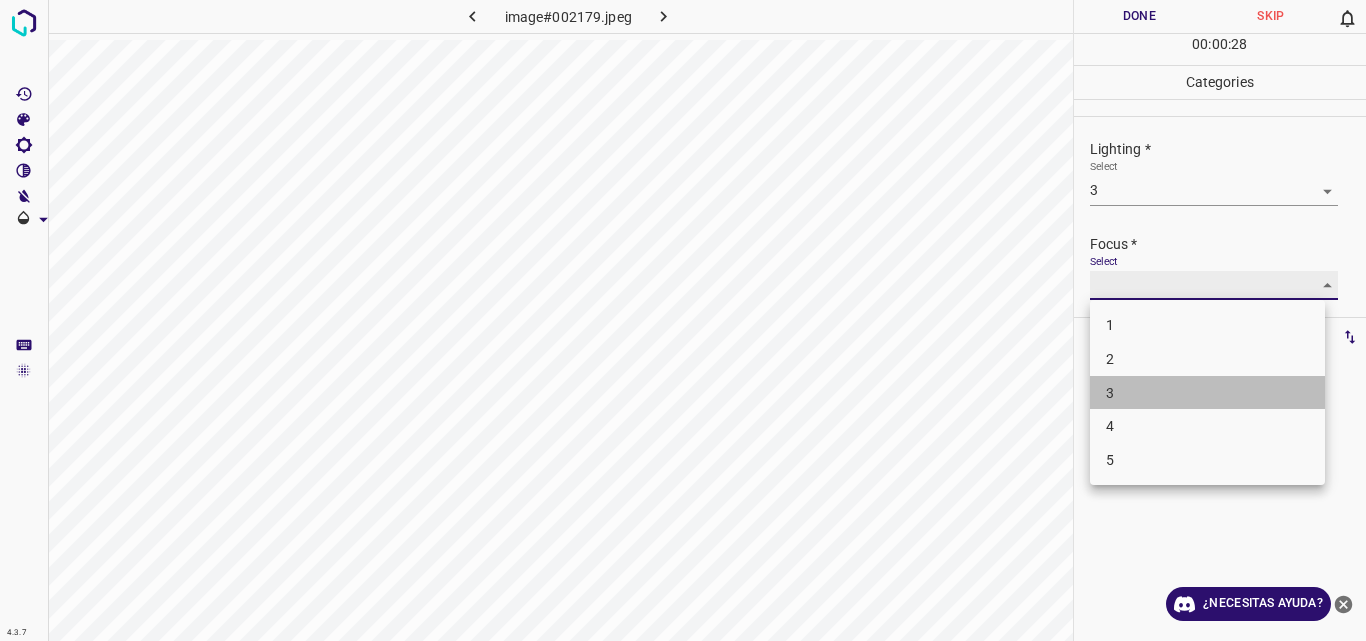 type on "3" 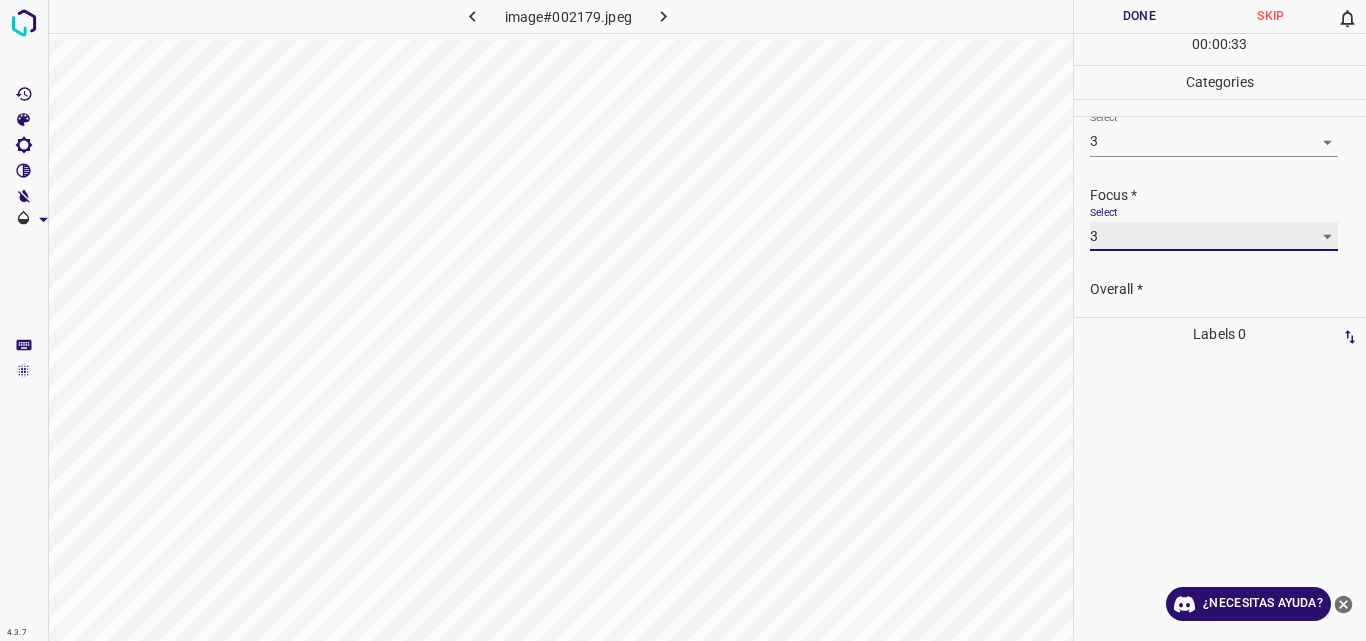 scroll, scrollTop: 98, scrollLeft: 0, axis: vertical 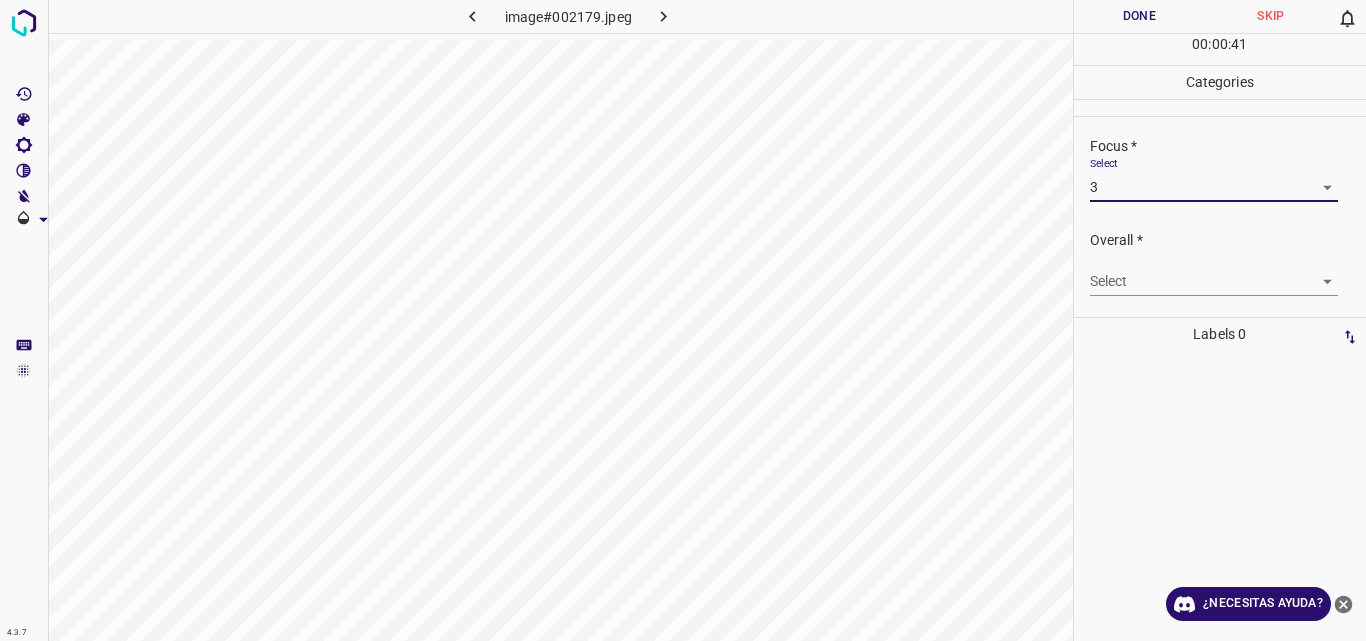 click on "4.3.7 image#002179.jpeg Done Skip 0 00   : 00   : 41   Categories Lighting *  Select 3 3 Focus *  Select 3 3 Overall *  Select ​ Labels   0 Categories 1 Lighting 2 Focus 3 Overall Tools Space Change between modes (Draw & Edit) I Auto labeling R Restore zoom M Zoom in N Zoom out Delete Delete selecte label Filters Z Restore filters X Saturation filter C Brightness filter V Contrast filter B Gray scale filter General O Download ¿Necesitas ayuda? Original text Rate this translation Your feedback will be used to help improve Google Translate - Texto - Esconder - Borrar" at bounding box center (683, 320) 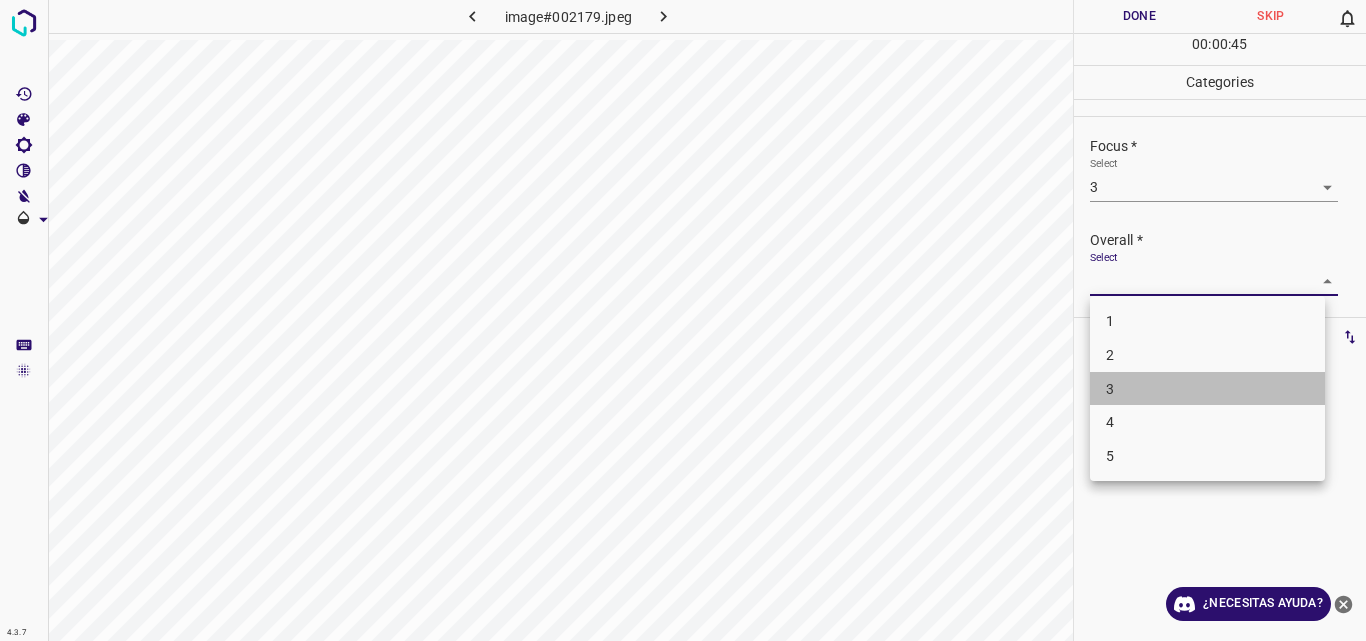 click on "3" at bounding box center (1207, 389) 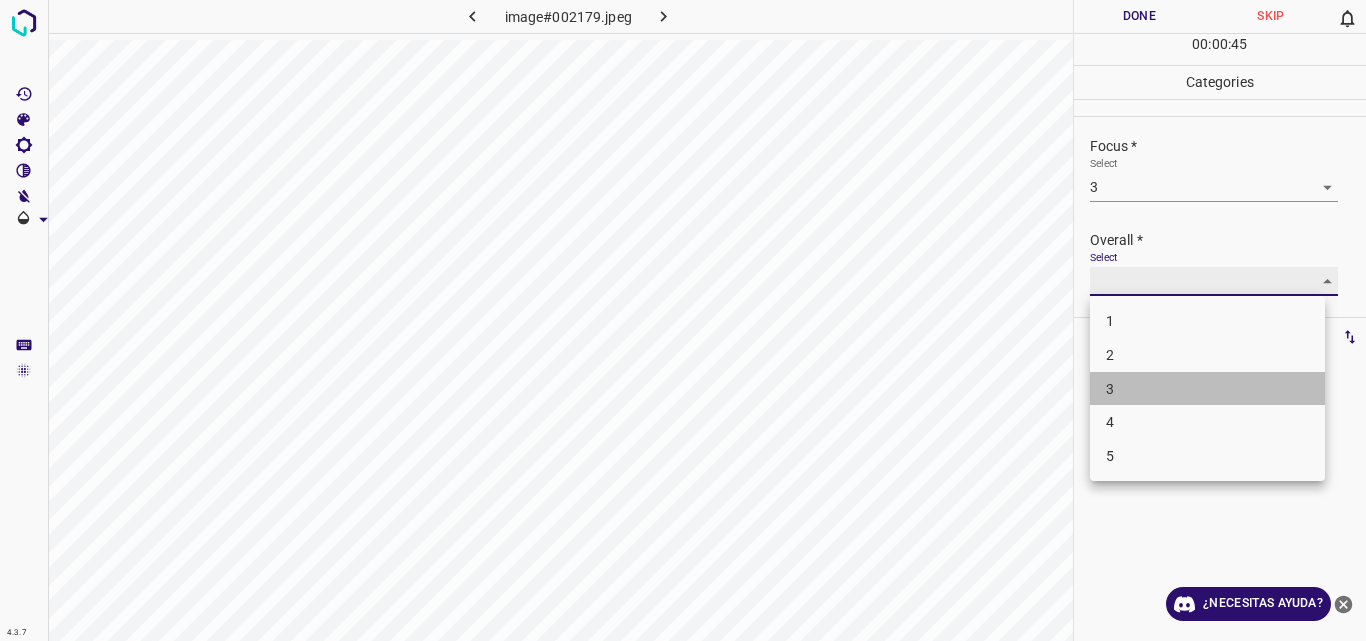 type on "3" 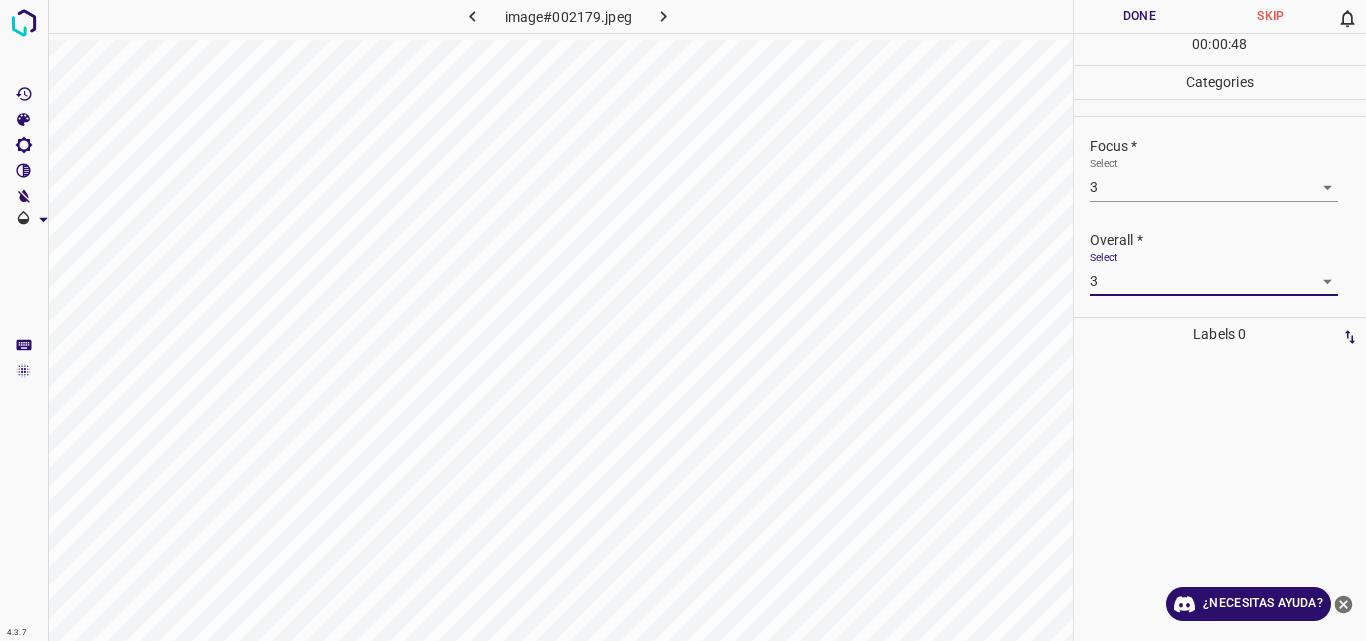 click on "Done" at bounding box center (1140, 16) 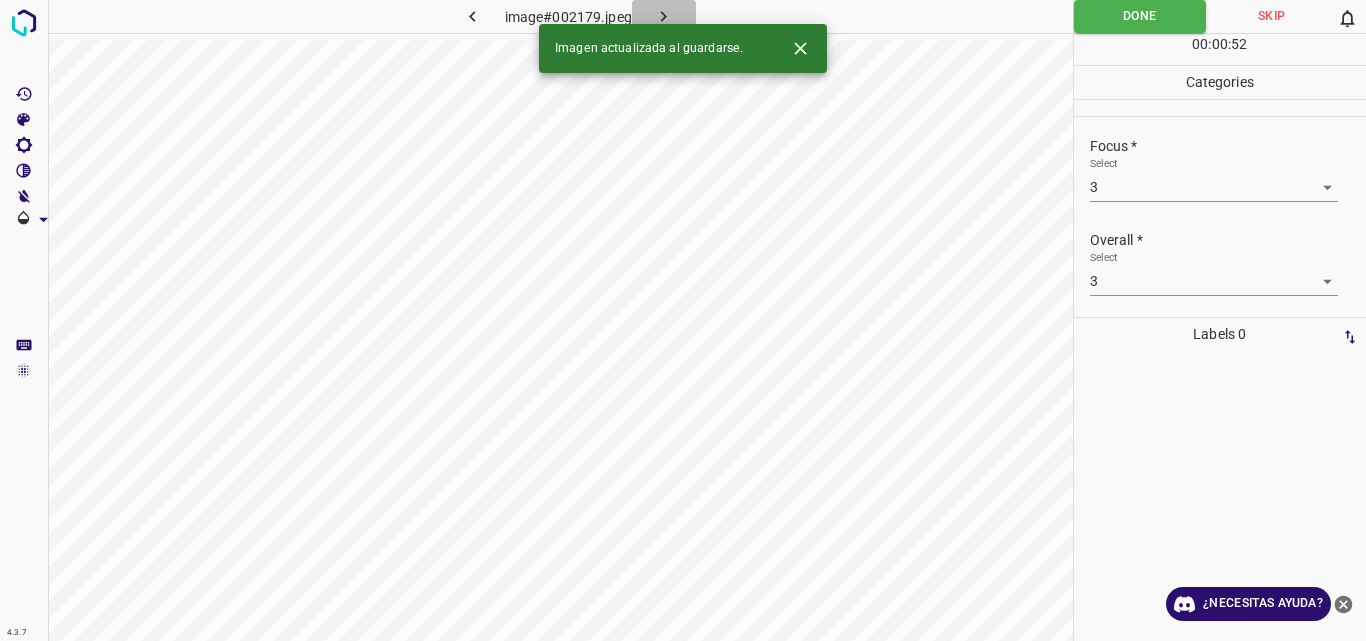 click 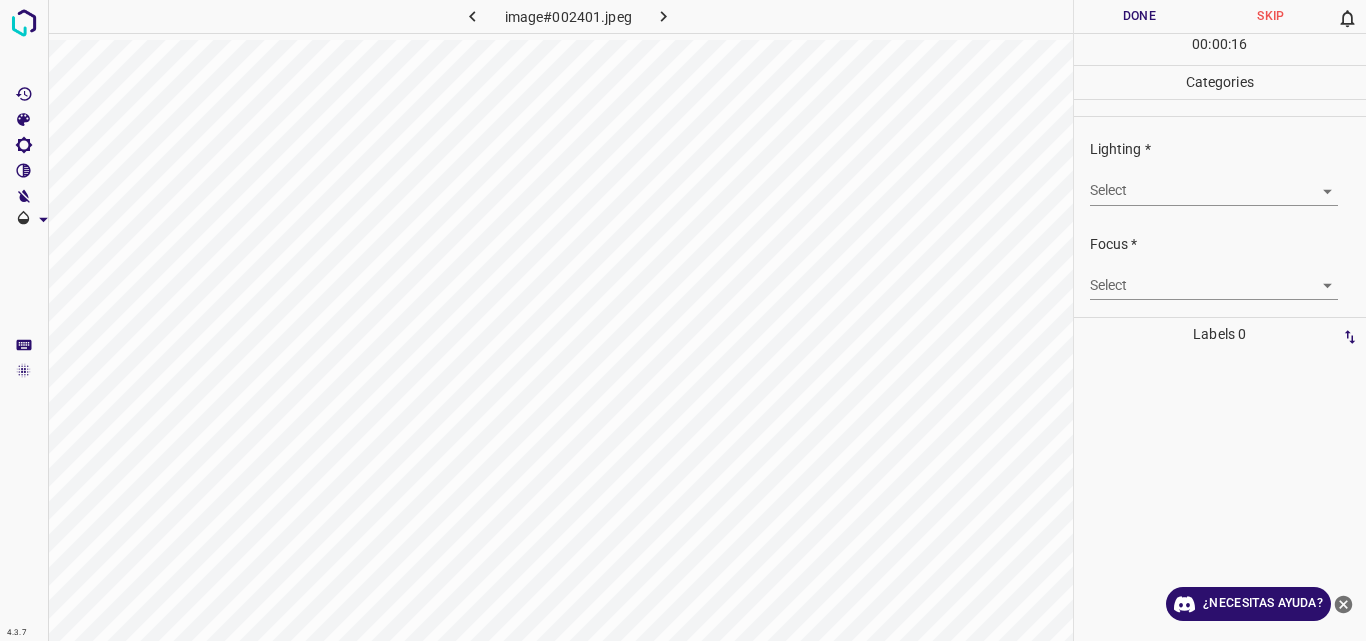 click on "4.3.7 image#002401.jpeg Done Skip 0 00   : 00   : 16   Categories Lighting *  Select ​ Focus *  Select ​ Overall *  Select ​ Labels   0 Categories 1 Lighting 2 Focus 3 Overall Tools Space Change between modes (Draw & Edit) I Auto labeling R Restore zoom M Zoom in N Zoom out Delete Delete selecte label Filters Z Restore filters X Saturation filter C Brightness filter V Contrast filter B Gray scale filter General O Download ¿Necesitas ayuda? Original text Rate this translation Your feedback will be used to help improve Google Translate - Texto - Esconder - Borrar" at bounding box center [683, 320] 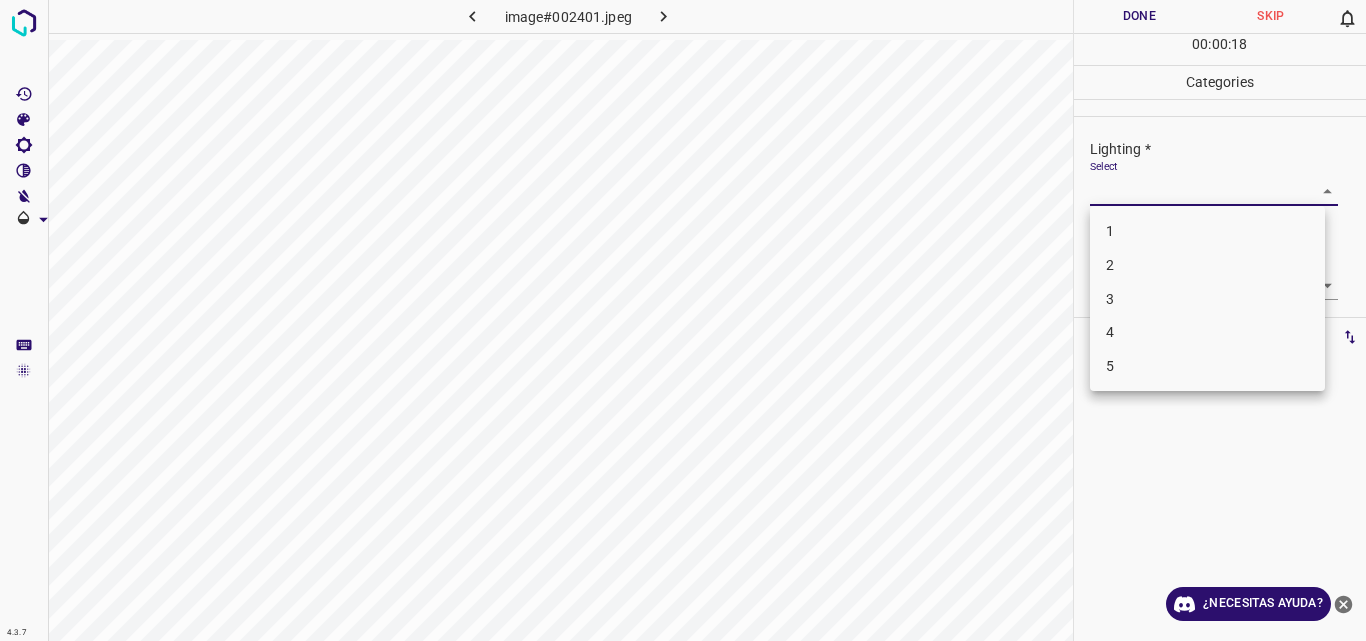 click on "2" at bounding box center (1207, 265) 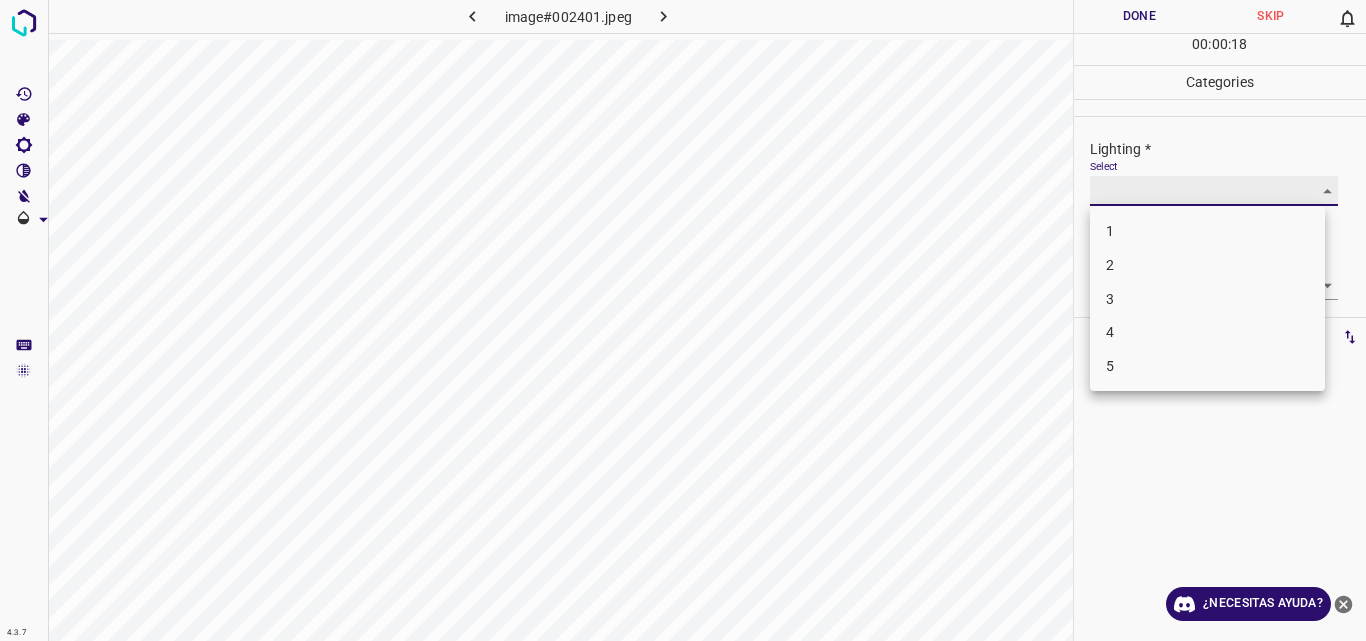 type on "2" 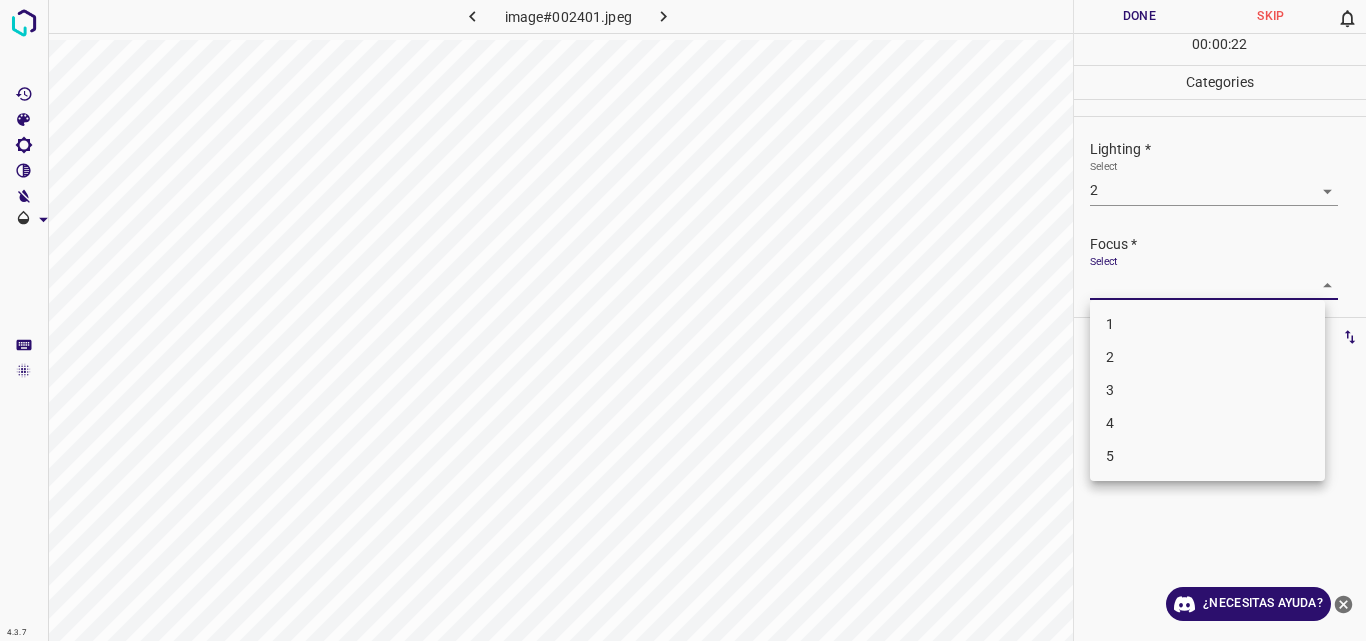 click on "4.3.7 image#002401.jpeg Done Skip 0 00   : 00   : 22   Categories Lighting *  Select 2 2 Focus *  Select ​ Overall *  Select ​ Labels   0 Categories 1 Lighting 2 Focus 3 Overall Tools Space Change between modes (Draw & Edit) I Auto labeling R Restore zoom M Zoom in N Zoom out Delete Delete selecte label Filters Z Restore filters X Saturation filter C Brightness filter V Contrast filter B Gray scale filter General O Download ¿Necesitas ayuda? Original text Rate this translation Your feedback will be used to help improve Google Translate - Texto - Esconder - Borrar 1 2 3 4 5" at bounding box center (683, 320) 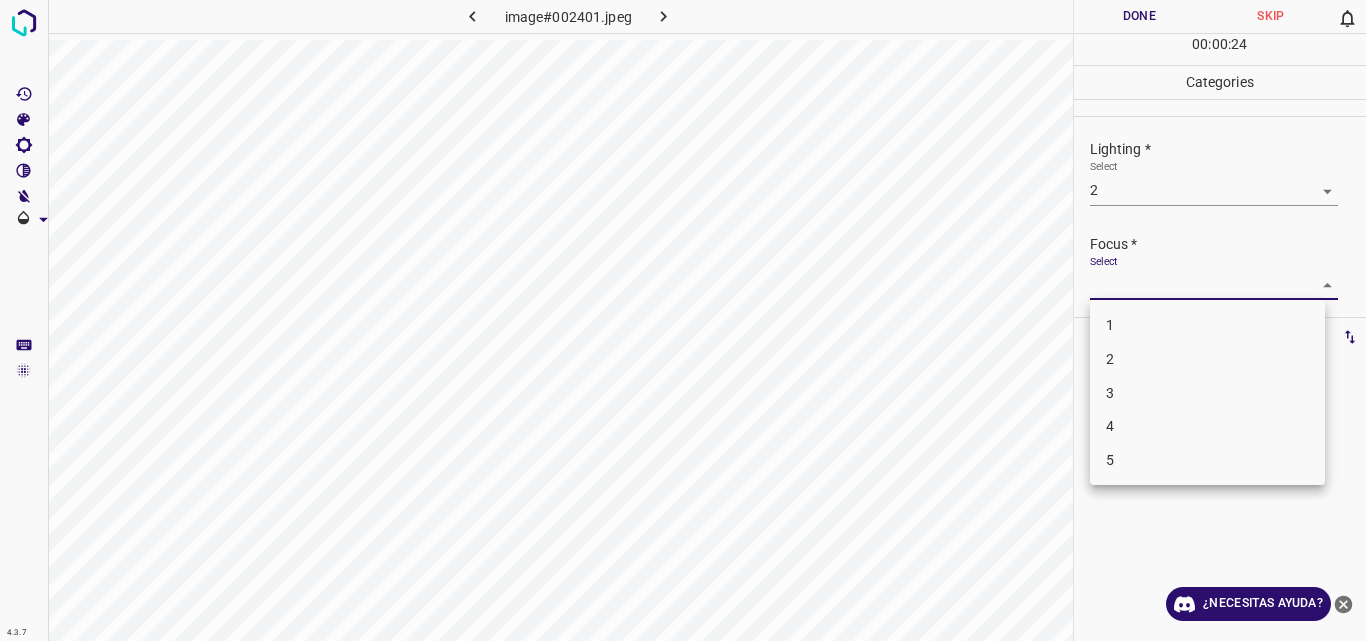 click on "2" at bounding box center [1207, 359] 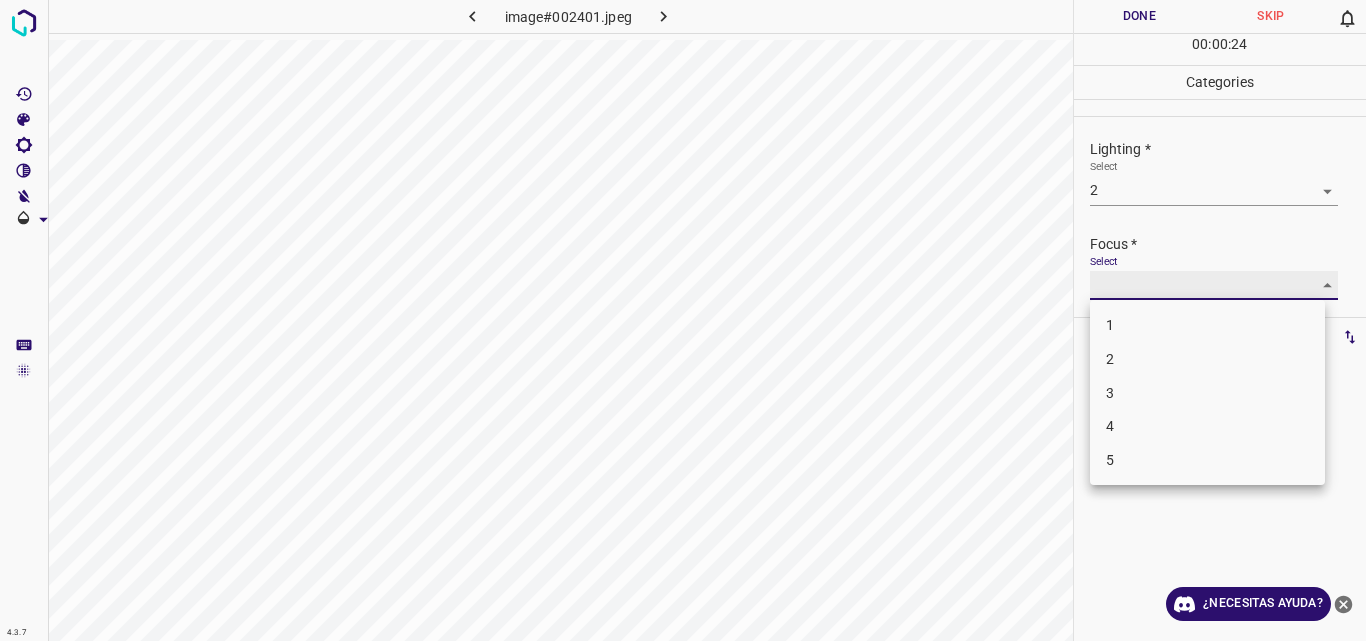 type on "2" 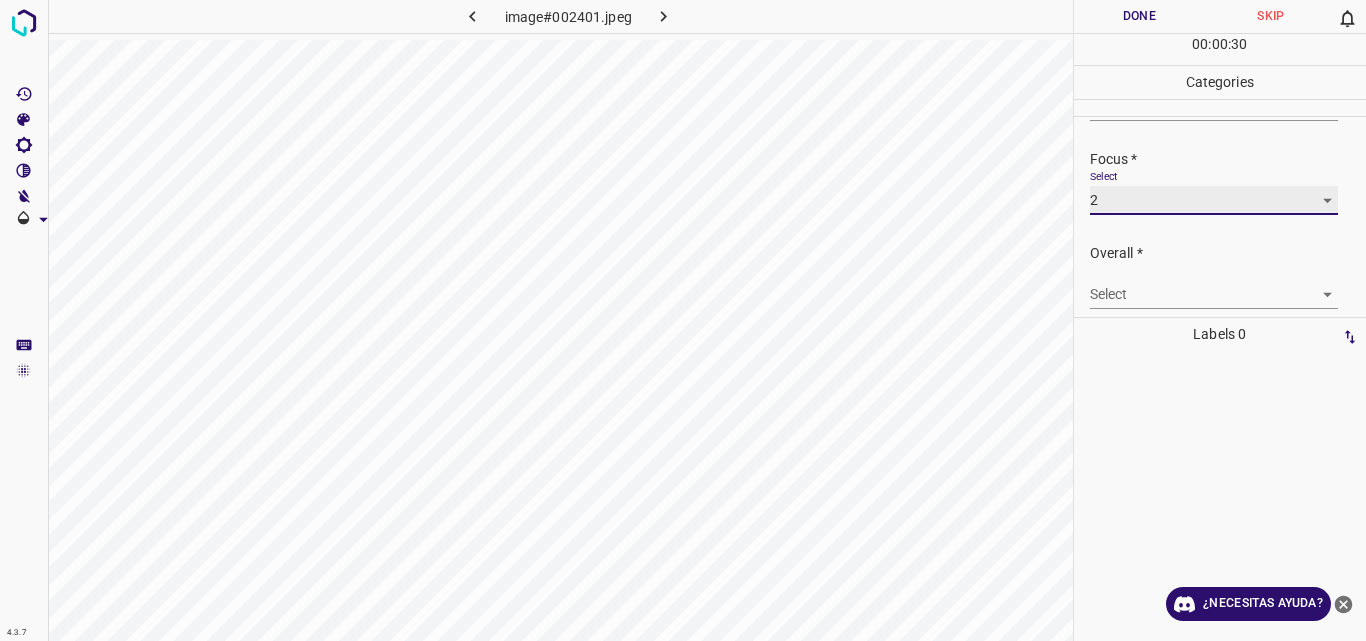 scroll, scrollTop: 93, scrollLeft: 0, axis: vertical 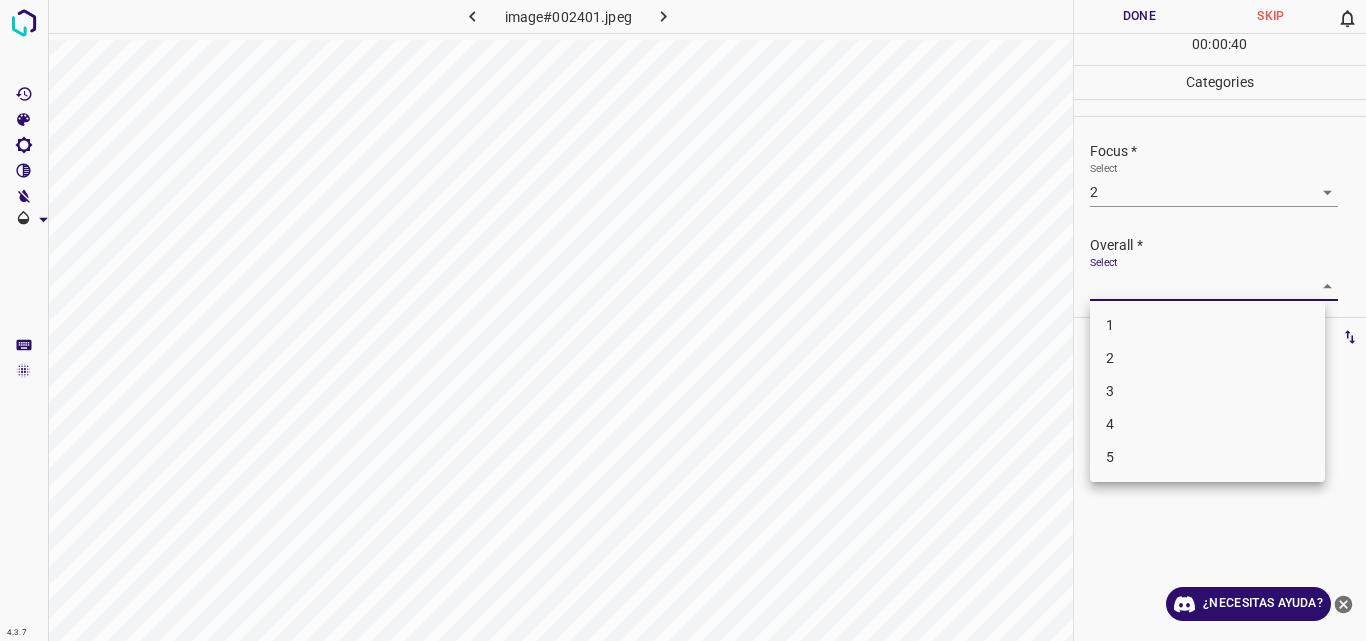 click on "4.3.7 image#002401.jpeg Done Skip 0 00   : 00   : 40   Categories Lighting *  Select 2 2 Focus *  Select 2 2 Overall *  Select ​ Labels   0 Categories 1 Lighting 2 Focus 3 Overall Tools Space Change between modes (Draw & Edit) I Auto labeling R Restore zoom M Zoom in N Zoom out Delete Delete selecte label Filters Z Restore filters X Saturation filter C Brightness filter V Contrast filter B Gray scale filter General O Download ¿Necesitas ayuda? Original text Rate this translation Your feedback will be used to help improve Google Translate - Texto - Esconder - Borrar 1 2 3 4 5" at bounding box center [683, 320] 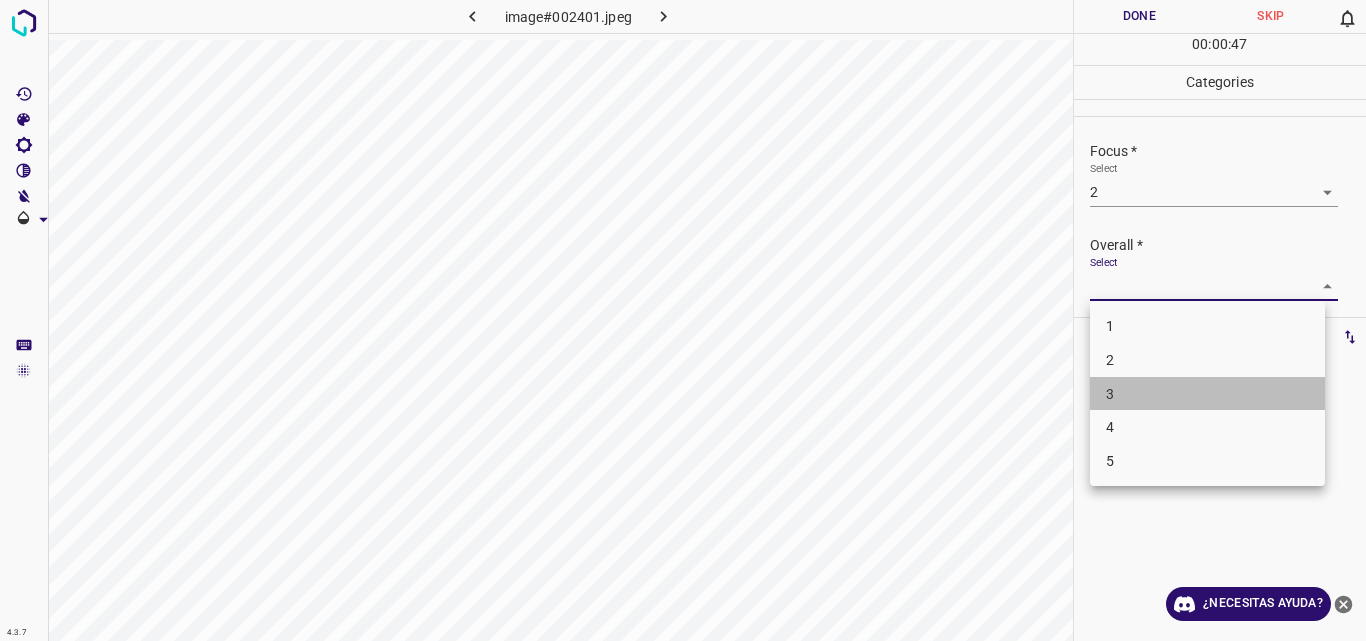 click on "3" at bounding box center [1207, 394] 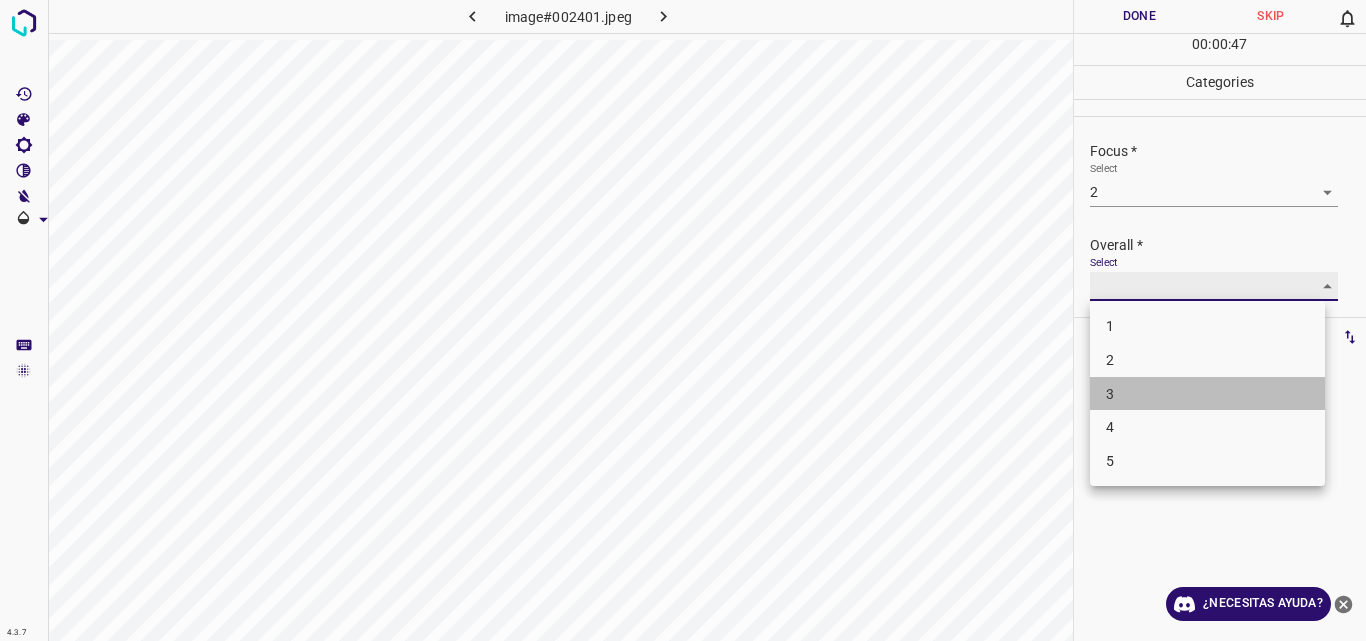 type on "3" 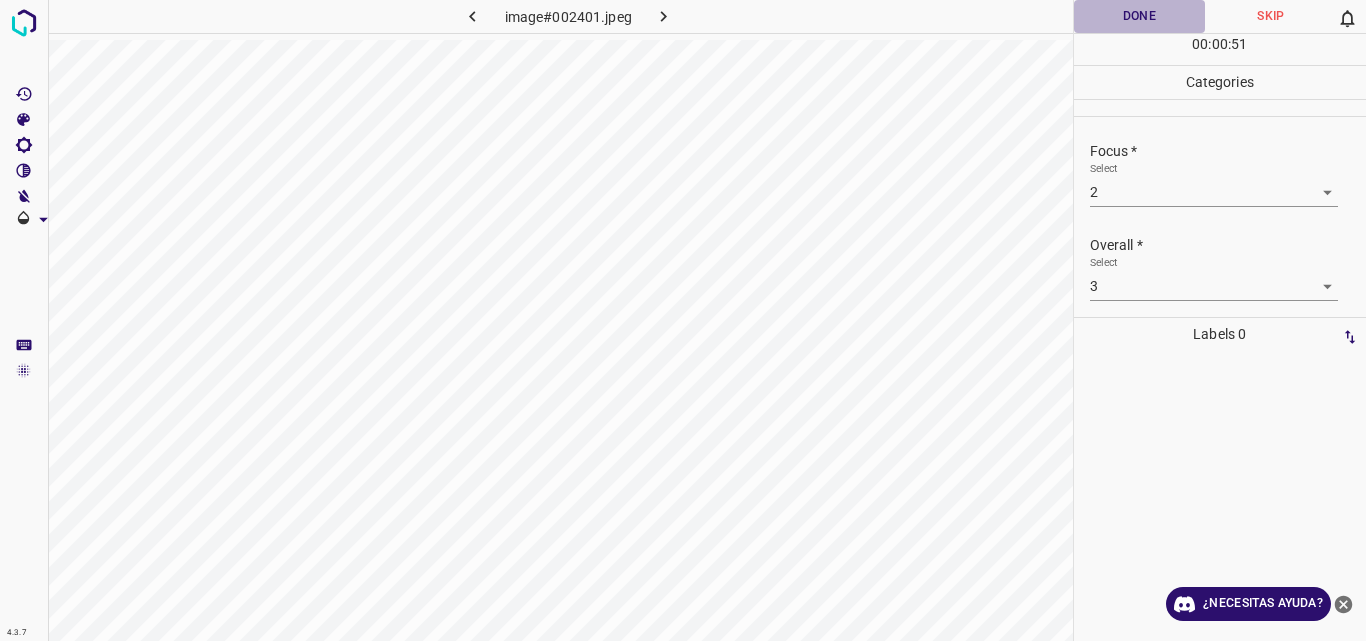 click on "Done" at bounding box center (1140, 16) 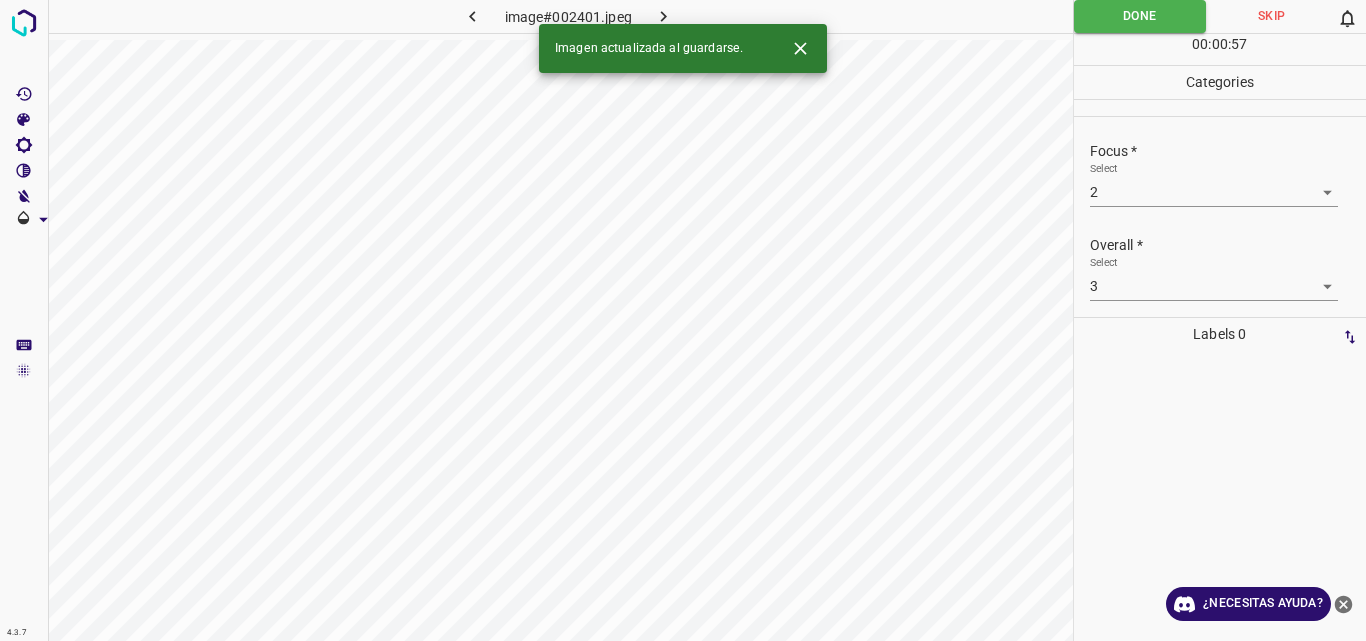 click 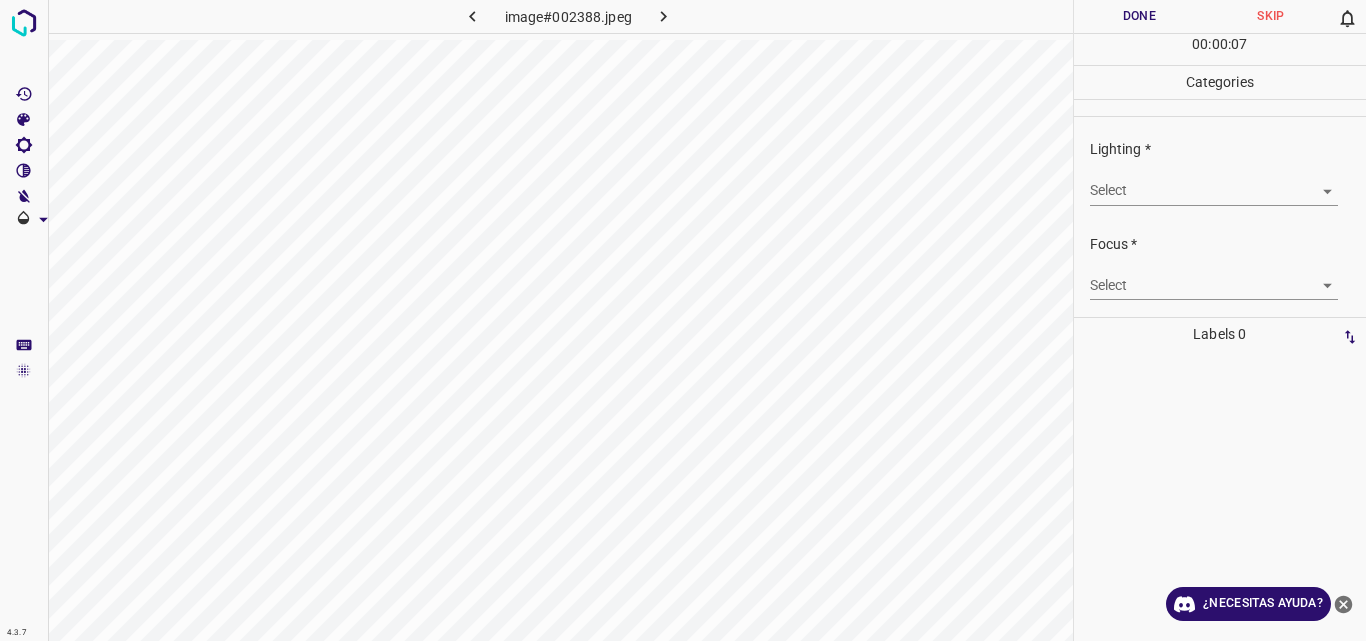 click on "4.3.7 image#002388.jpeg Done Skip 0 00   : 00   : 07   Categories Lighting *  Select ​ Focus *  Select ​ Overall *  Select ​ Labels   0 Categories 1 Lighting 2 Focus 3 Overall Tools Space Change between modes (Draw & Edit) I Auto labeling R Restore zoom M Zoom in N Zoom out Delete Delete selecte label Filters Z Restore filters X Saturation filter C Brightness filter V Contrast filter B Gray scale filter General O Download ¿Necesitas ayuda? Original text Rate this translation Your feedback will be used to help improve Google Translate - Texto - Esconder - Borrar" at bounding box center [683, 320] 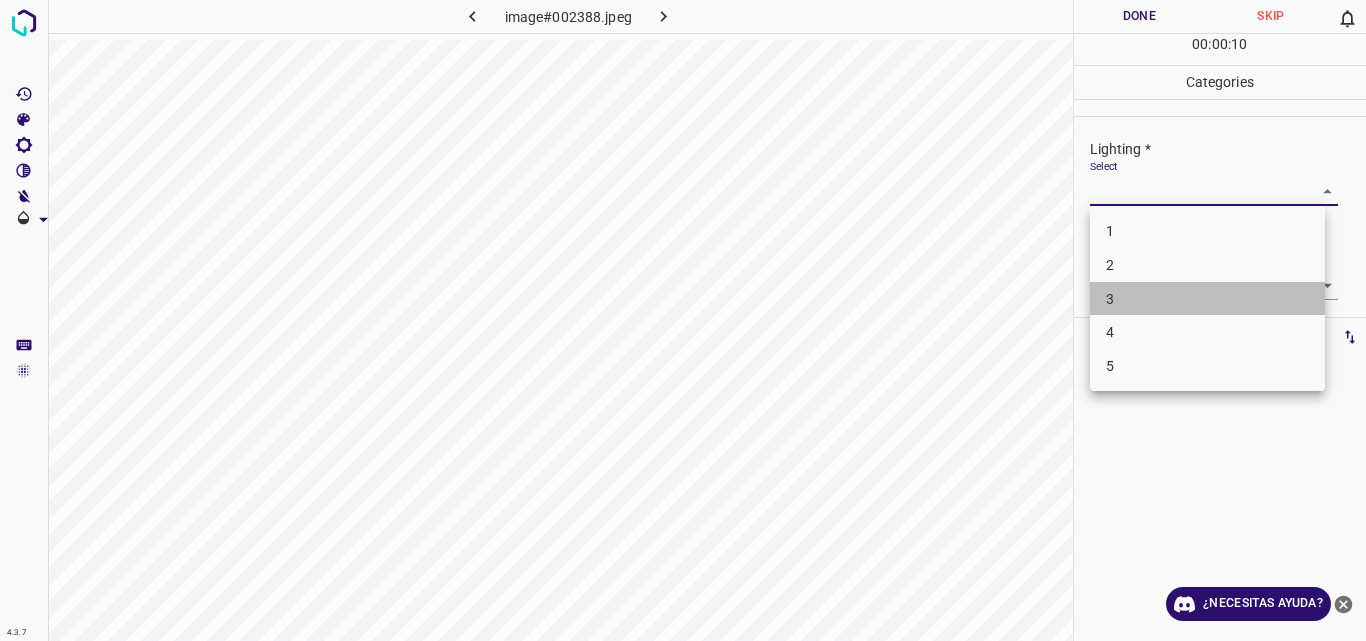 click on "3" at bounding box center (1207, 299) 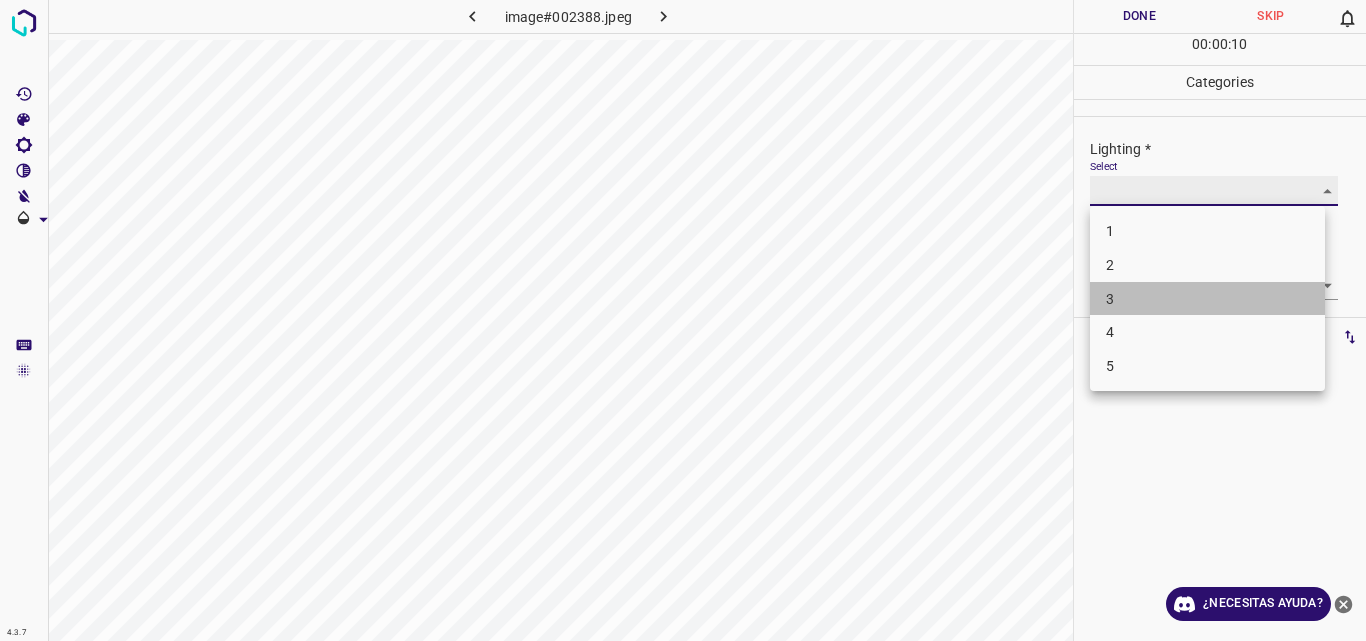 type on "3" 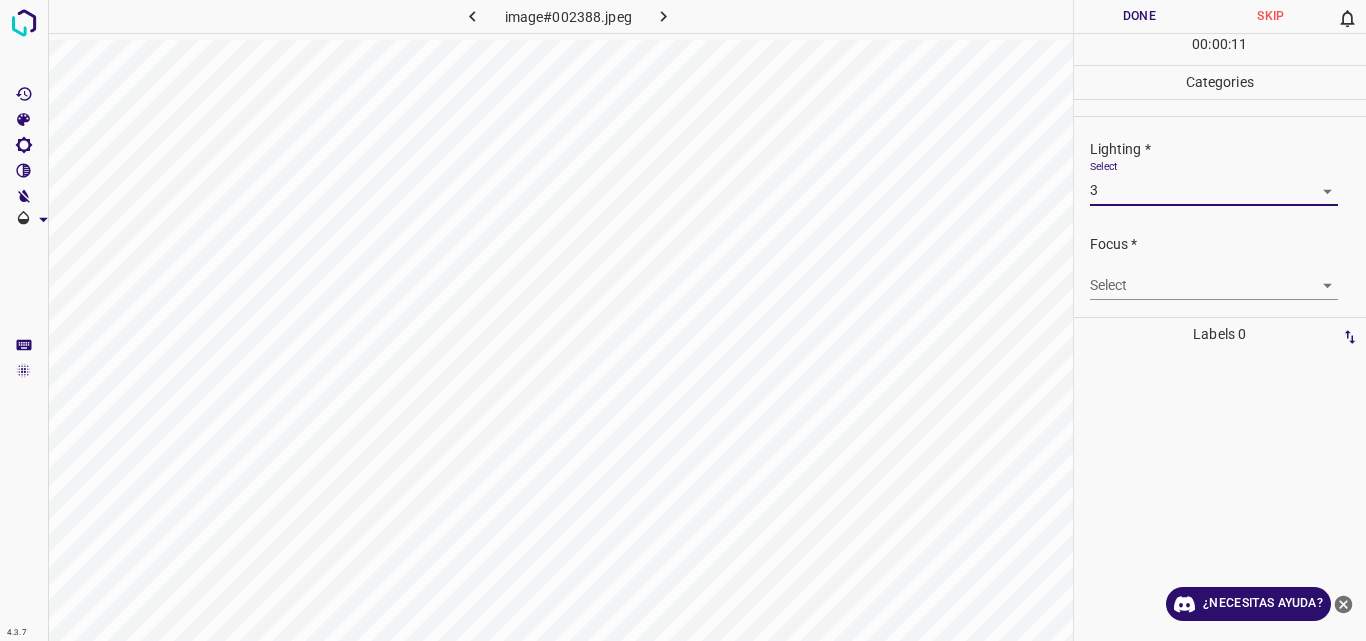 click on "4.3.7 image#002388.jpeg Done Skip 0 00   : 00   : 11   Categories Lighting *  Select 3 3 Focus *  Select ​ Overall *  Select ​ Labels   0 Categories 1 Lighting 2 Focus 3 Overall Tools Space Change between modes (Draw & Edit) I Auto labeling R Restore zoom M Zoom in N Zoom out Delete Delete selecte label Filters Z Restore filters X Saturation filter C Brightness filter V Contrast filter B Gray scale filter General O Download ¿Necesitas ayuda? Original text Rate this translation Your feedback will be used to help improve Google Translate - Texto - Esconder - Borrar" at bounding box center (683, 320) 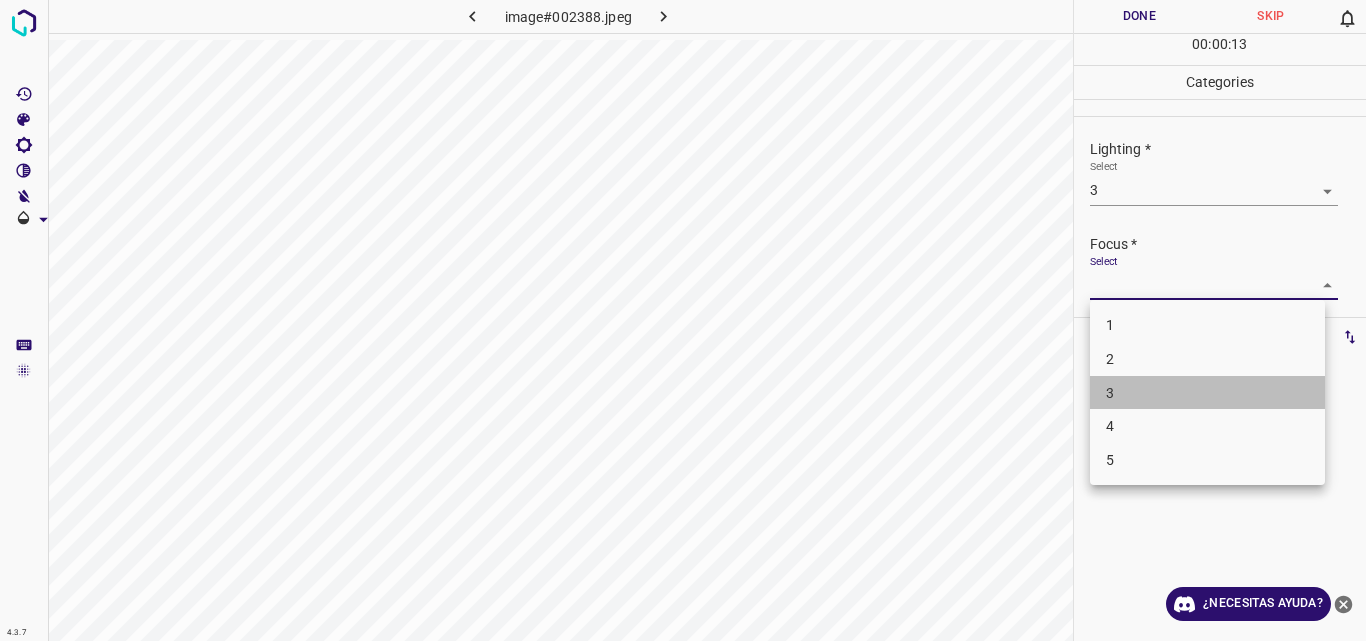 click on "3" at bounding box center (1207, 393) 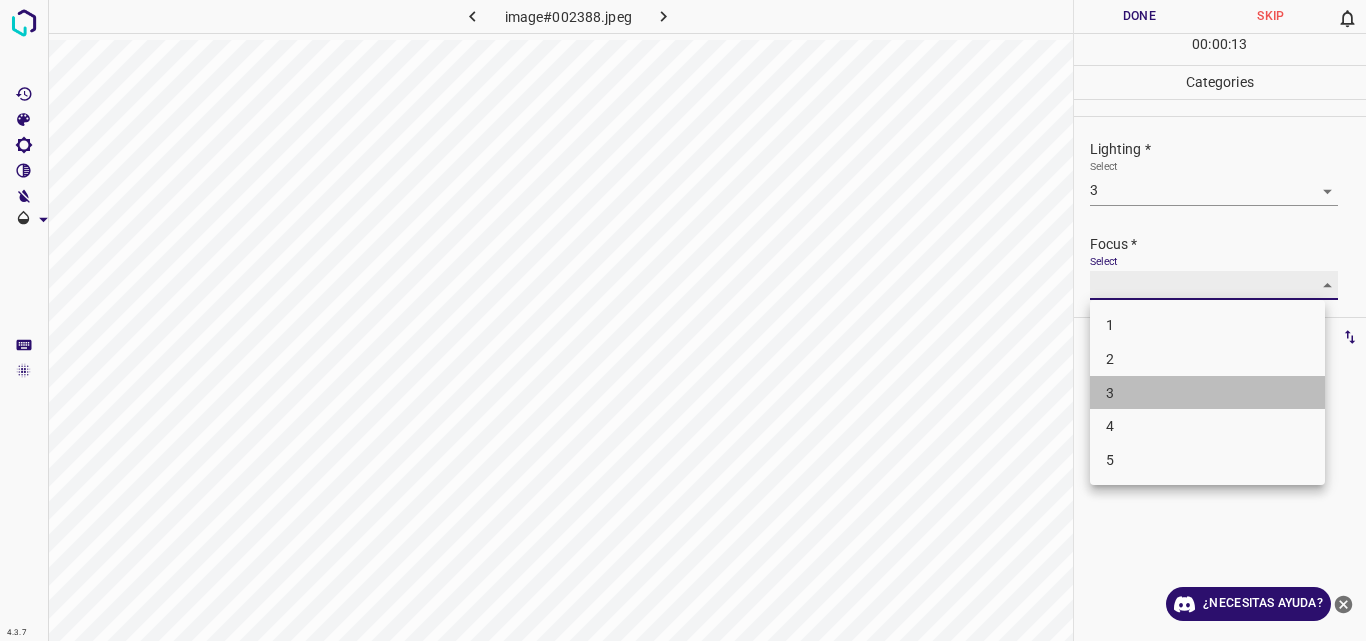 type on "3" 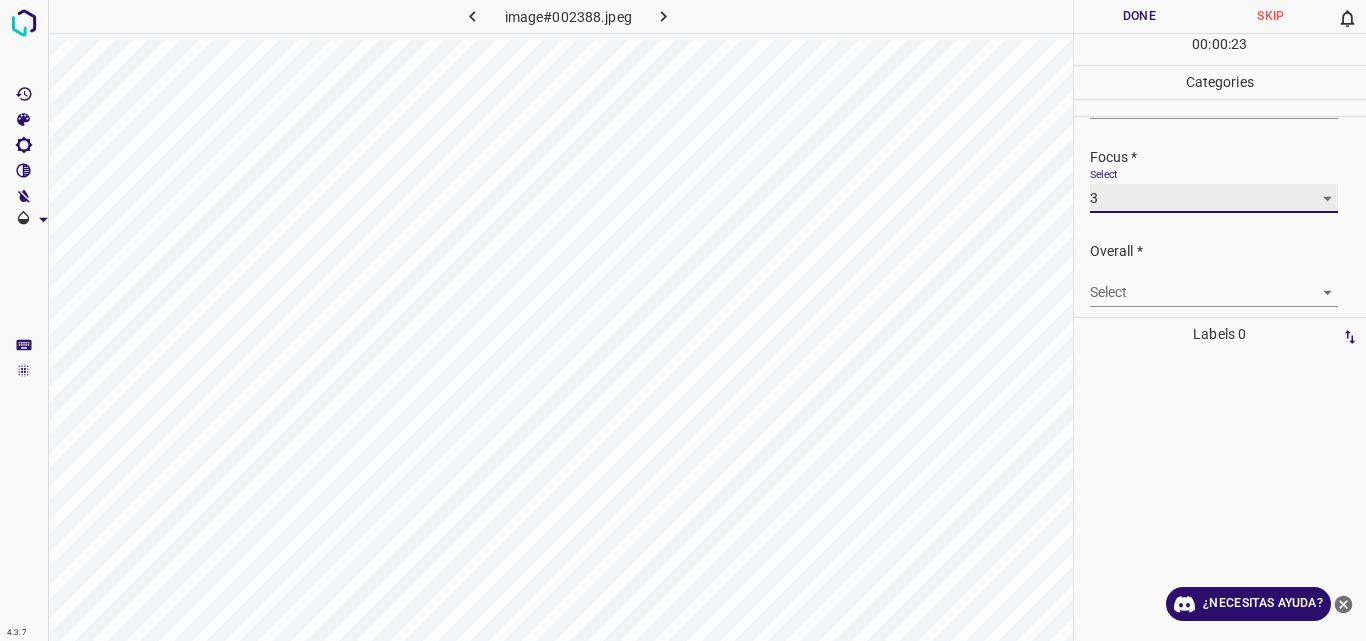 scroll, scrollTop: 98, scrollLeft: 0, axis: vertical 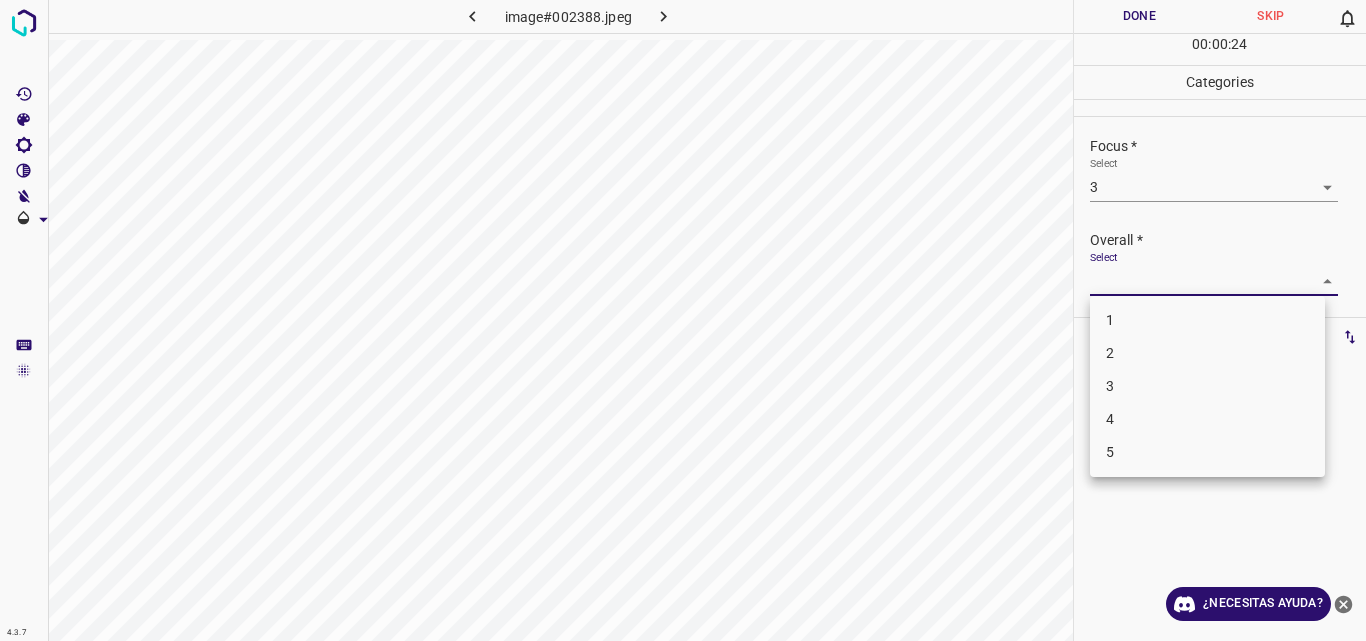 click on "4.3.7 image#002388.jpeg Done Skip 0 00   : 00   : 24   Categories Lighting *  Select 3 3 Focus *  Select 3 3 Overall *  Select ​ Labels   0 Categories 1 Lighting 2 Focus 3 Overall Tools Space Change between modes (Draw & Edit) I Auto labeling R Restore zoom M Zoom in N Zoom out Delete Delete selecte label Filters Z Restore filters X Saturation filter C Brightness filter V Contrast filter B Gray scale filter General O Download ¿Necesitas ayuda? Original text Rate this translation Your feedback will be used to help improve Google Translate - Texto - Esconder - Borrar 1 2 3 4 5" at bounding box center [683, 320] 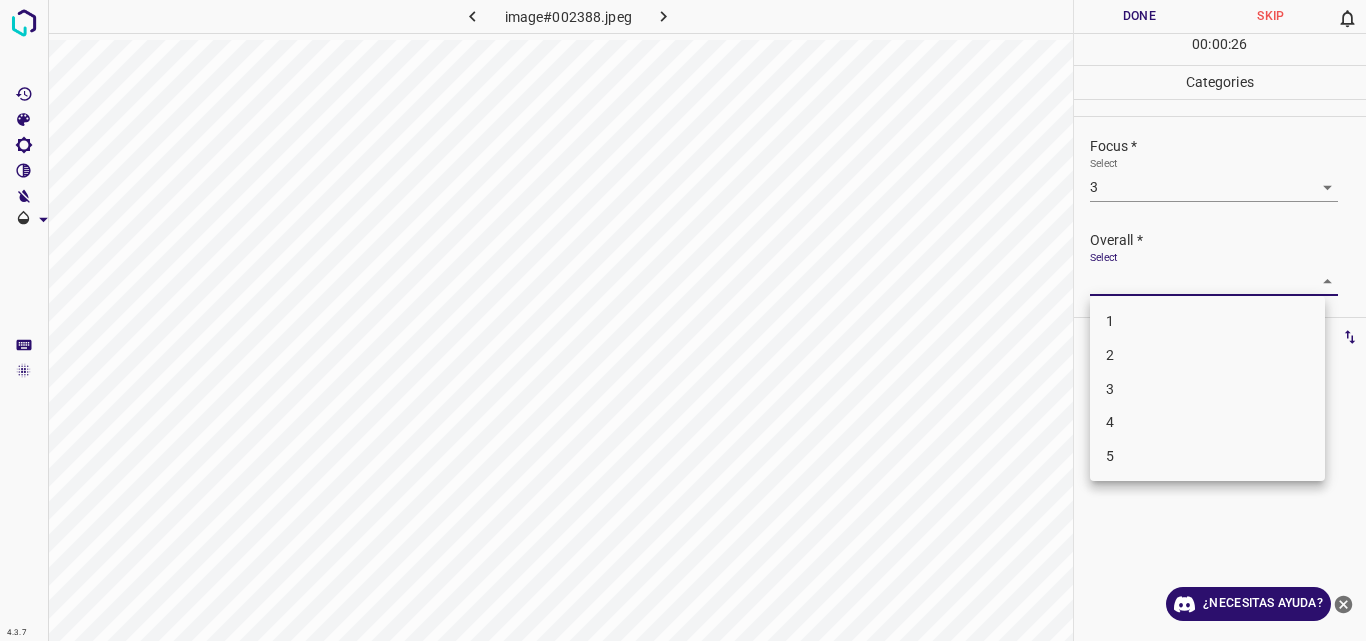 click on "3" at bounding box center (1207, 389) 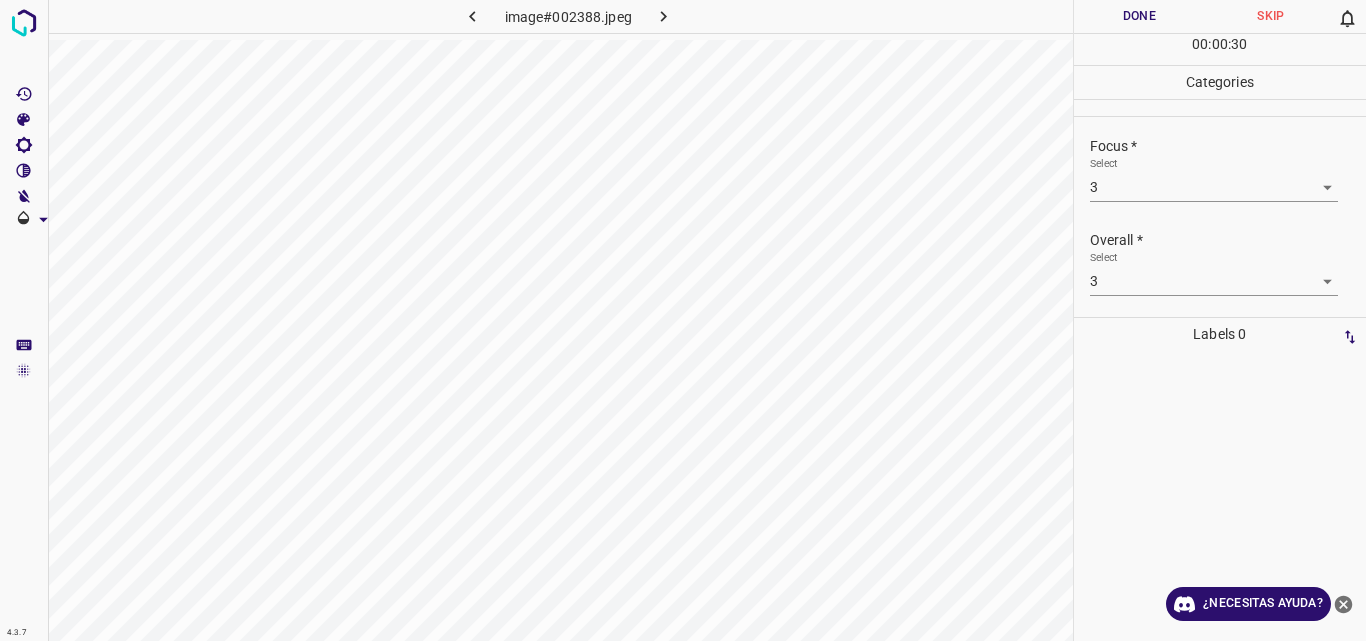 click on "Done" at bounding box center [1140, 16] 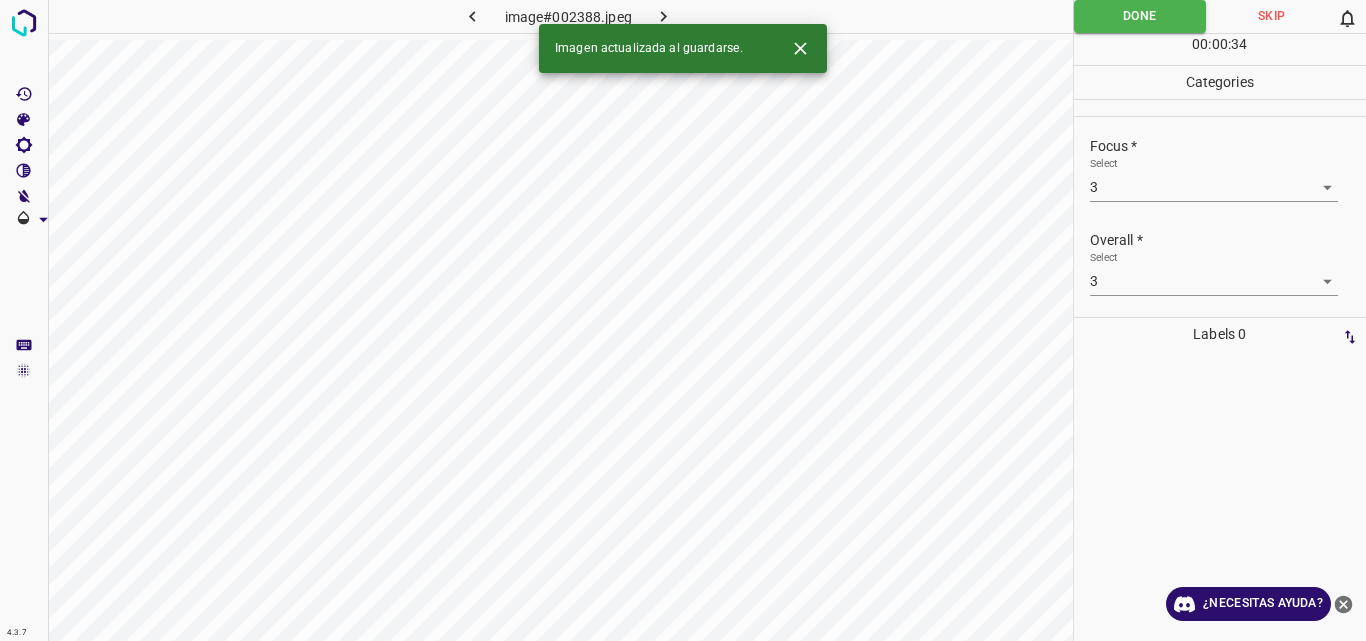 click 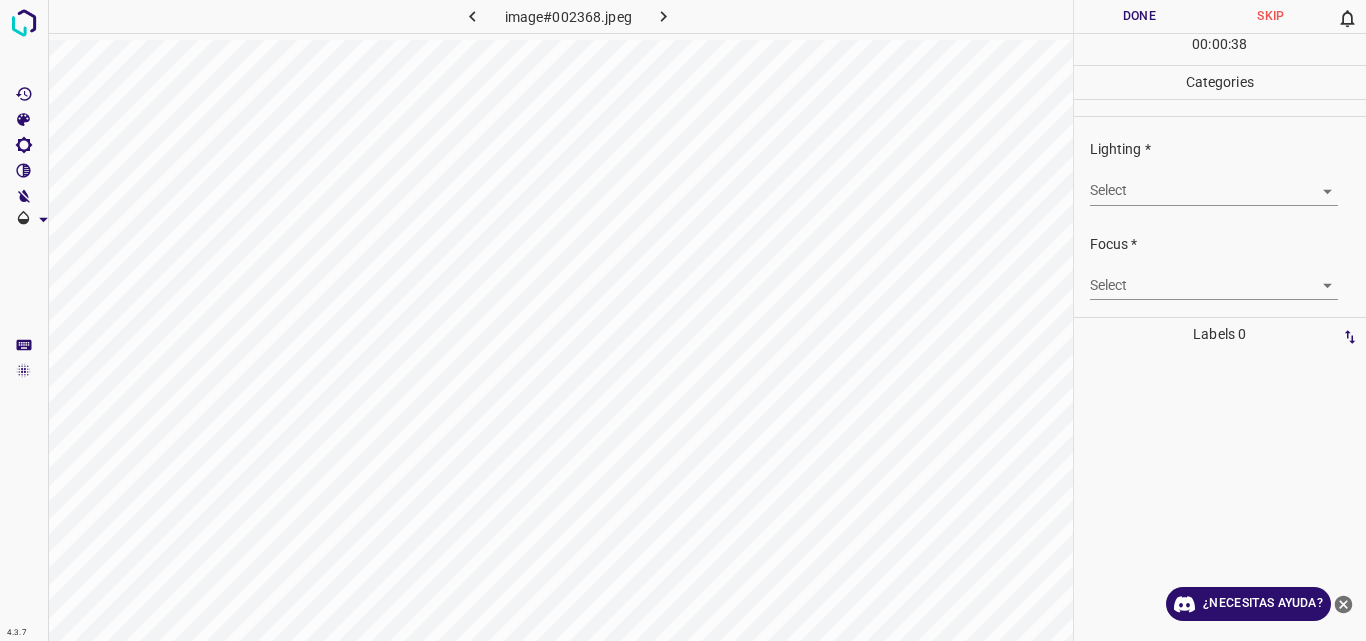 click on "4.3.7 image#002368.jpeg Done Skip 0 00   : 00   : 38   Categories Lighting *  Select ​ Focus *  Select ​ Overall *  Select ​ Labels   0 Categories 1 Lighting 2 Focus 3 Overall Tools Space Change between modes (Draw & Edit) I Auto labeling R Restore zoom M Zoom in N Zoom out Delete Delete selecte label Filters Z Restore filters X Saturation filter C Brightness filter V Contrast filter B Gray scale filter General O Download ¿Necesitas ayuda? Original text Rate this translation Your feedback will be used to help improve Google Translate - Texto - Esconder - Borrar" at bounding box center (683, 320) 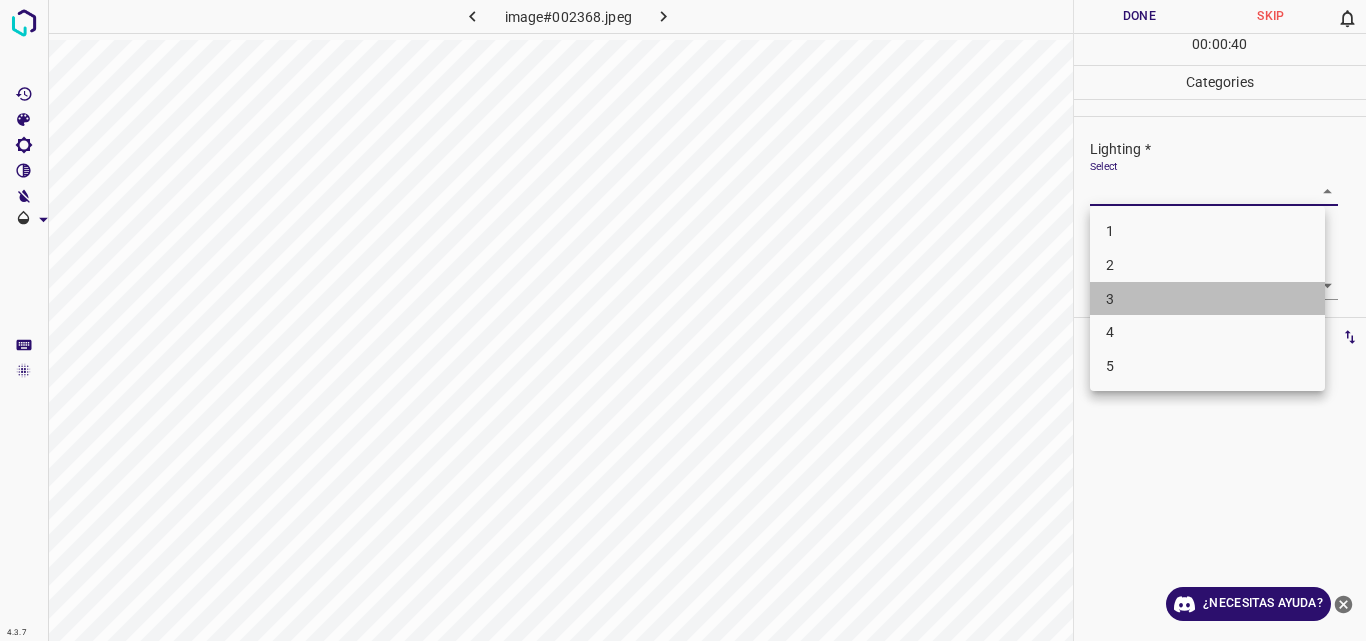 click on "3" at bounding box center (1207, 299) 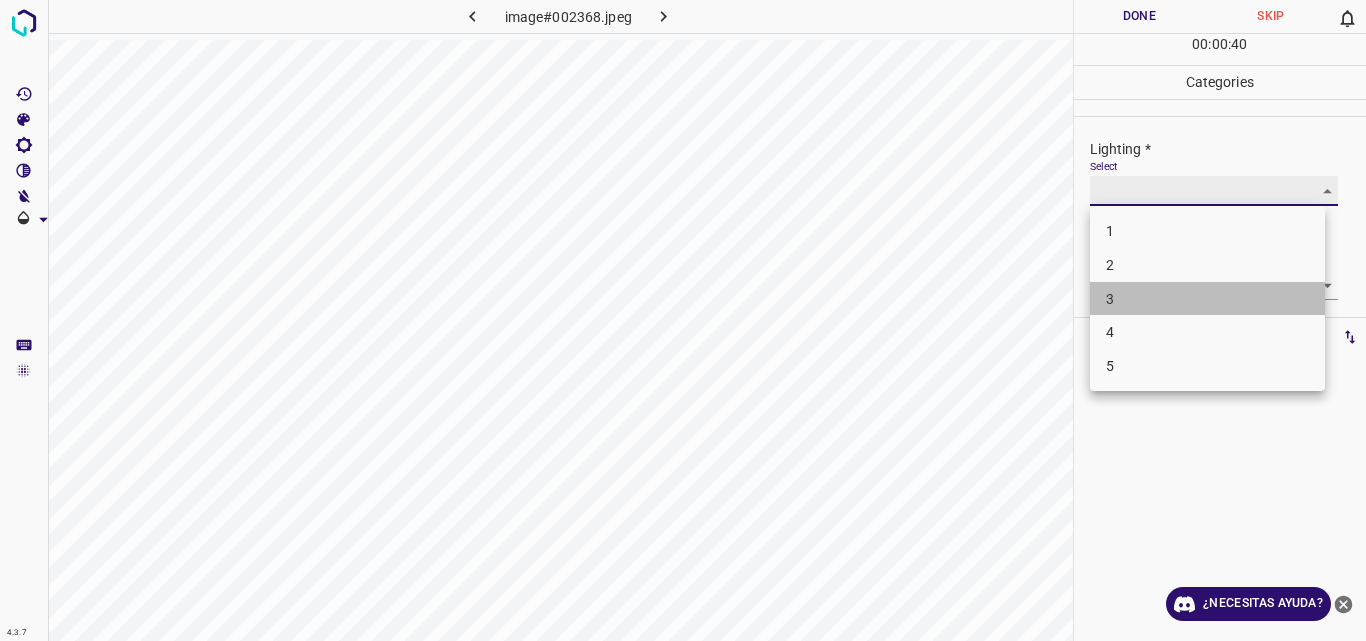 type on "3" 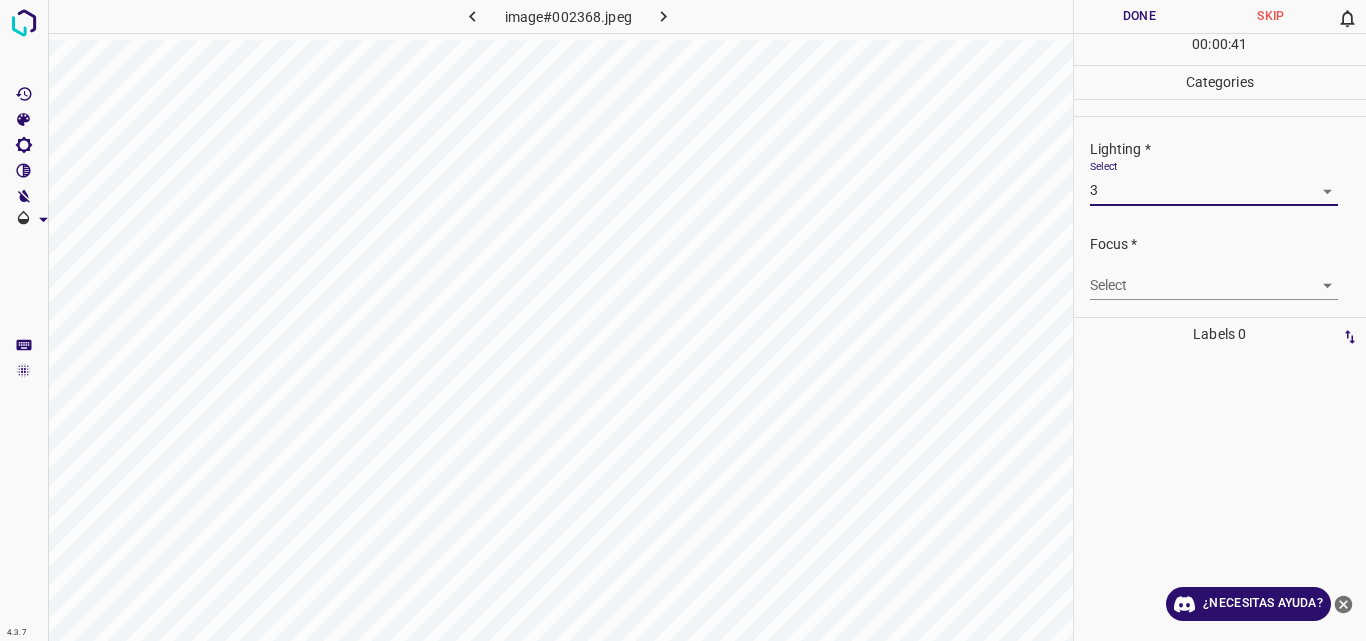 click on "4.3.7 image#002368.jpeg Done Skip 0 00   : 00   : 41   Categories Lighting *  Select 3 3 Focus *  Select ​ Overall *  Select ​ Labels   0 Categories 1 Lighting 2 Focus 3 Overall Tools Space Change between modes (Draw & Edit) I Auto labeling R Restore zoom M Zoom in N Zoom out Delete Delete selecte label Filters Z Restore filters X Saturation filter C Brightness filter V Contrast filter B Gray scale filter General O Download ¿Necesitas ayuda? Original text Rate this translation Your feedback will be used to help improve Google Translate - Texto - Esconder - Borrar" at bounding box center [683, 320] 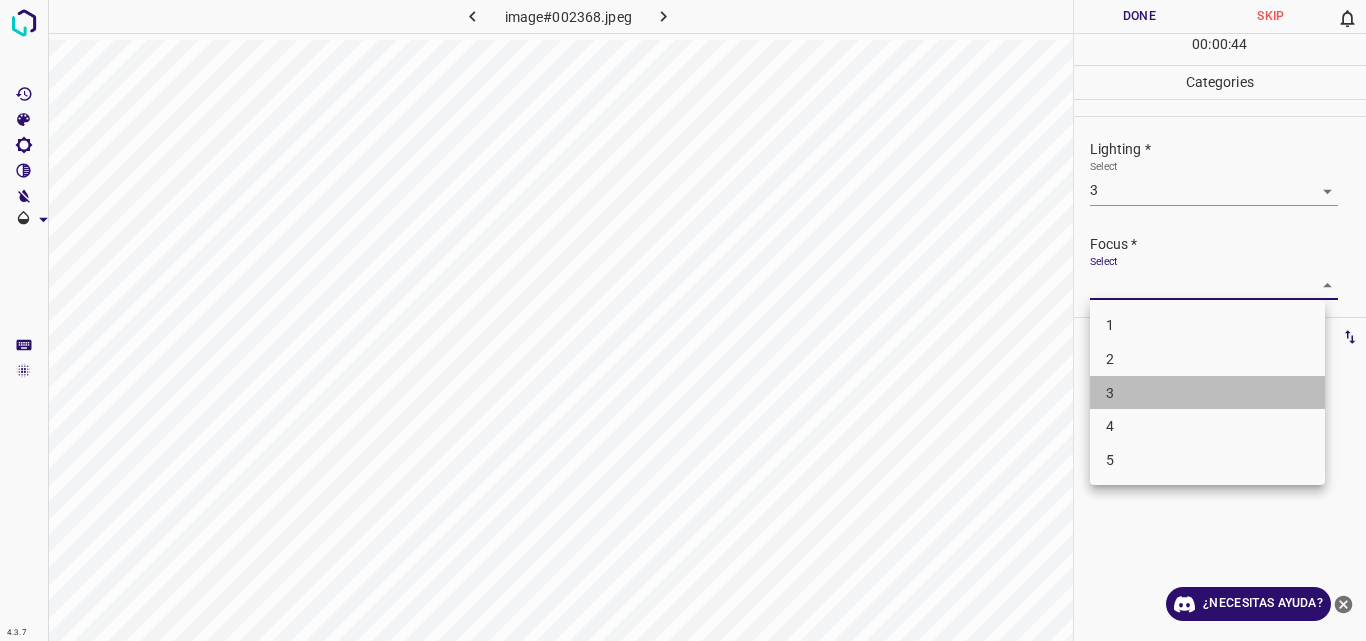 click on "3" at bounding box center (1207, 393) 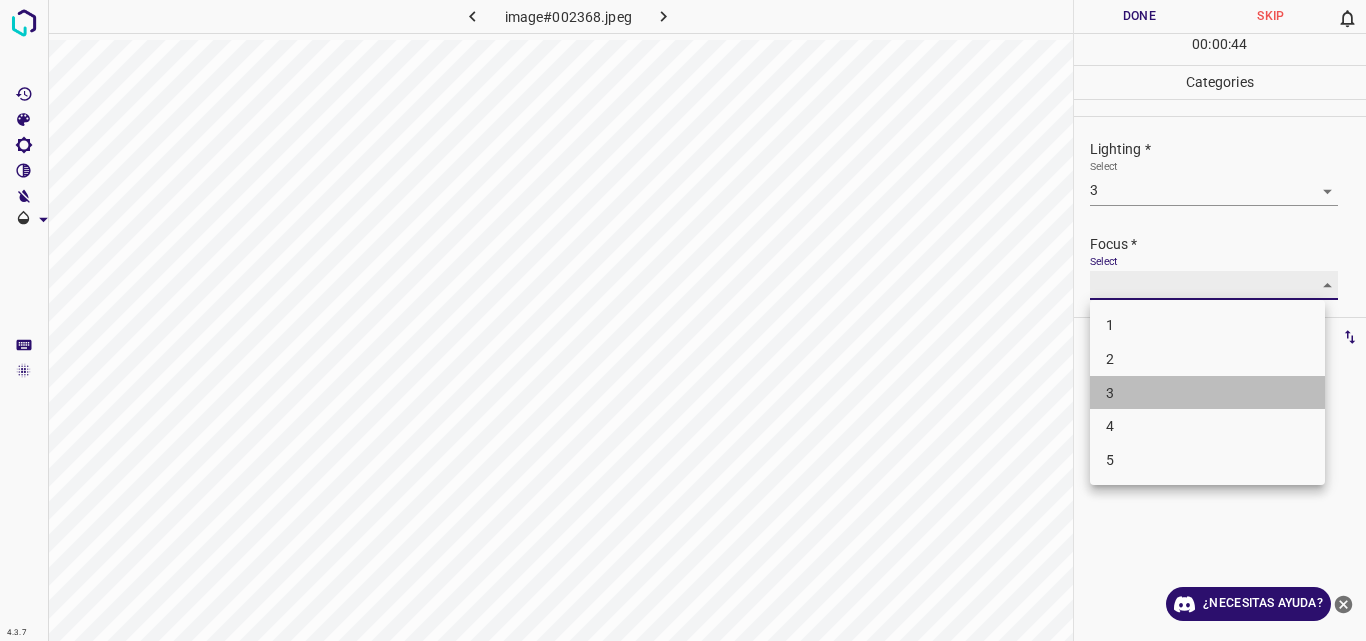 type on "3" 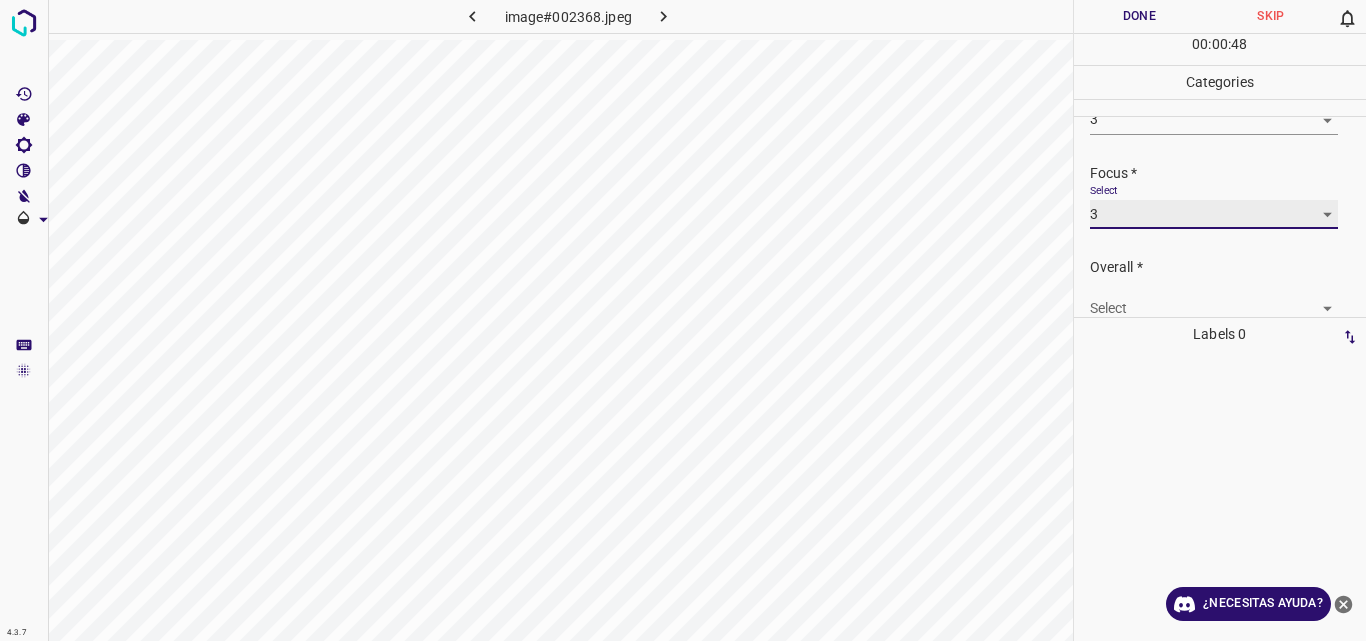 scroll, scrollTop: 98, scrollLeft: 0, axis: vertical 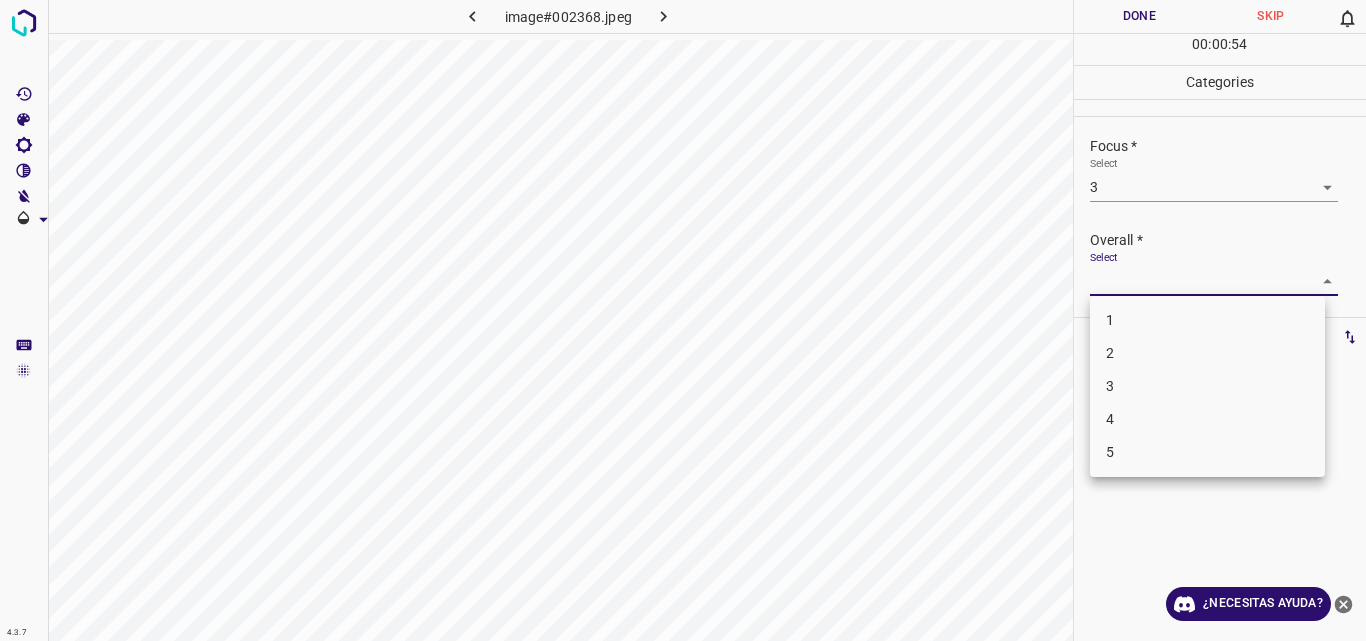 click on "4.3.7 image#002368.jpeg Done Skip 0 00   : 00   : 54   Categories Lighting *  Select 3 3 Focus *  Select 3 3 Overall *  Select ​ Labels   0 Categories 1 Lighting 2 Focus 3 Overall Tools Space Change between modes (Draw & Edit) I Auto labeling R Restore zoom M Zoom in N Zoom out Delete Delete selecte label Filters Z Restore filters X Saturation filter C Brightness filter V Contrast filter B Gray scale filter General O Download ¿Necesitas ayuda? Original text Rate this translation Your feedback will be used to help improve Google Translate - Texto - Esconder - Borrar 1 2 3 4 5" at bounding box center (683, 320) 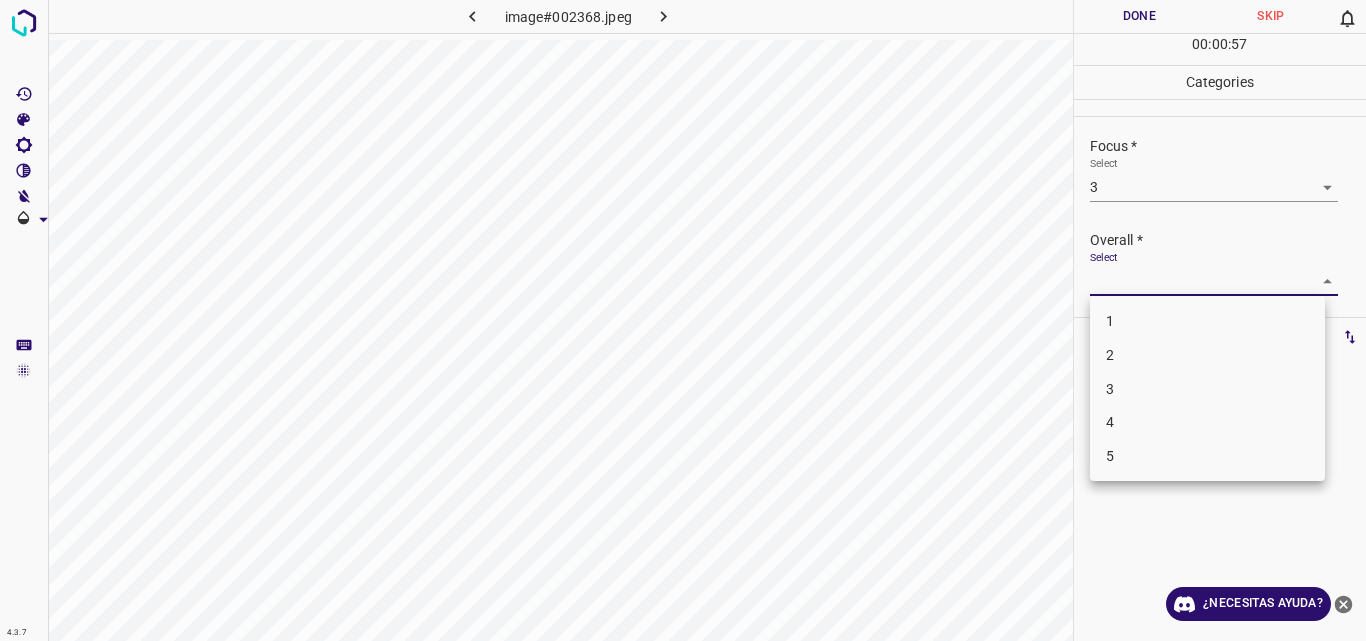 click on "3" at bounding box center (1207, 389) 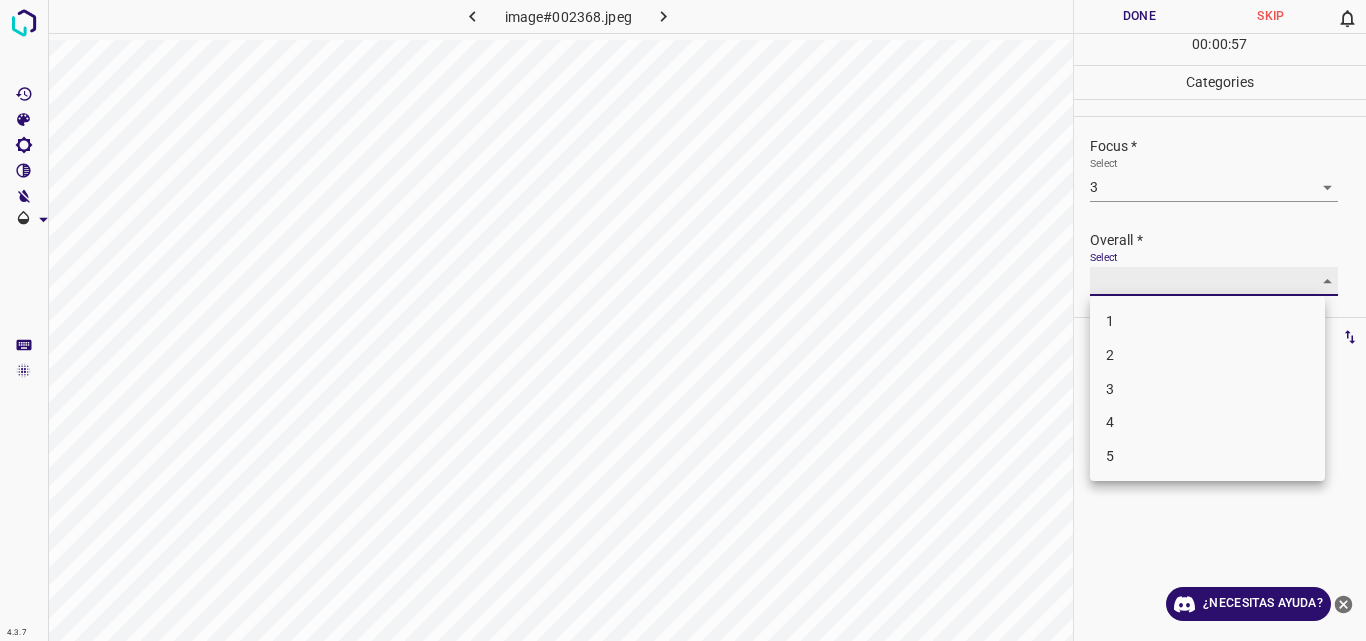 type on "3" 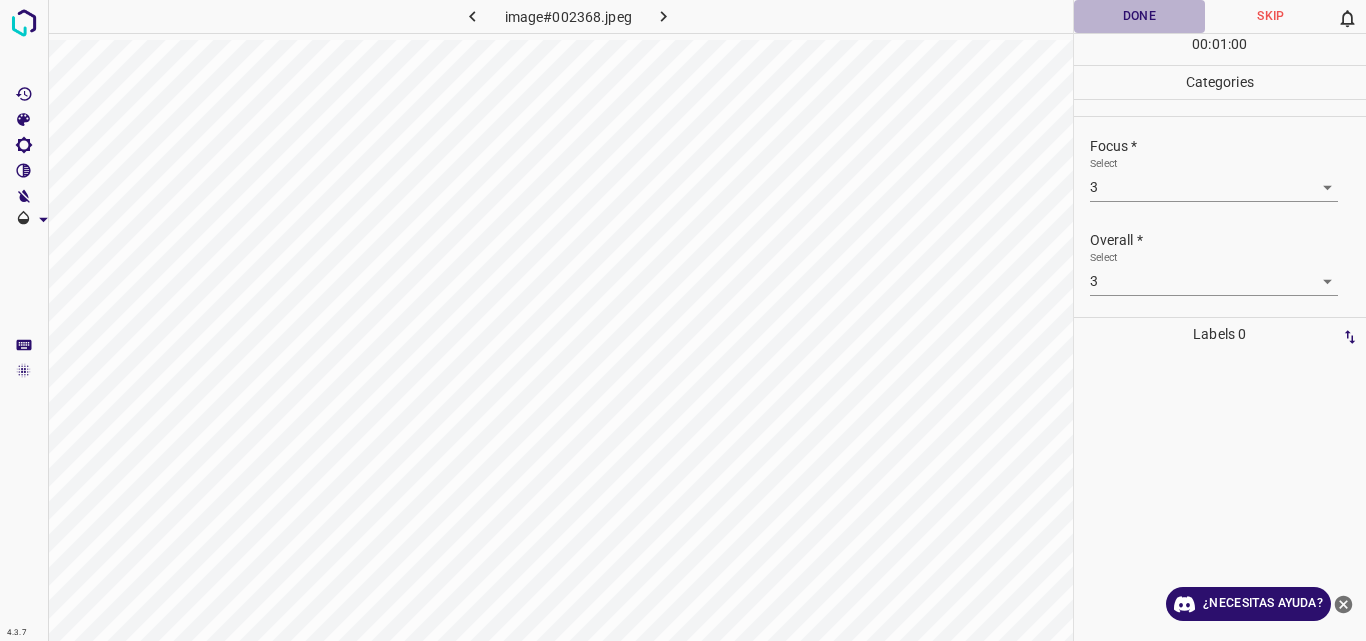 click on "Done" at bounding box center [1140, 16] 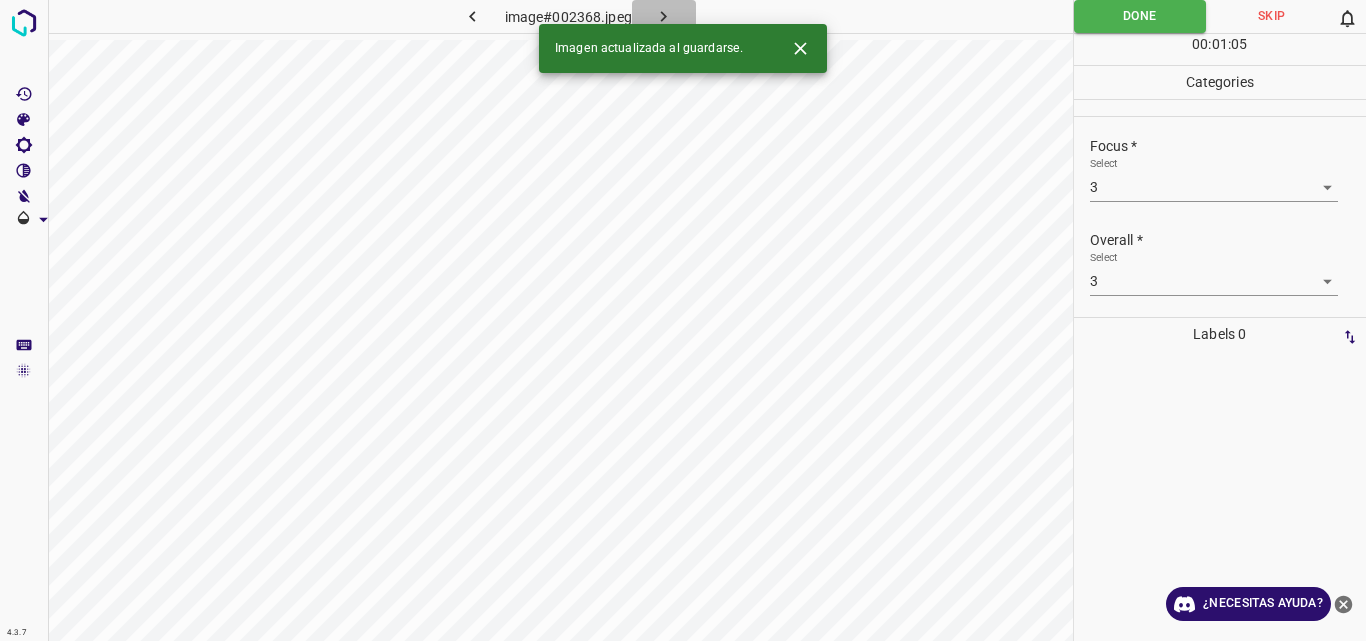 click 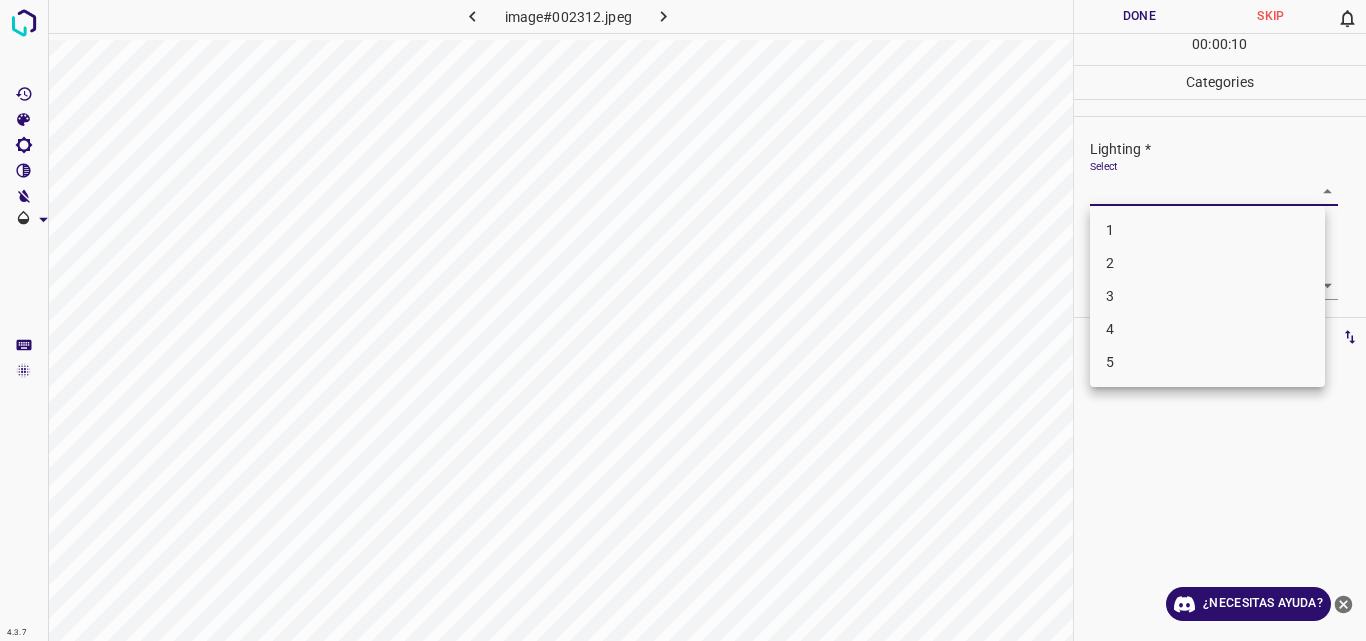 click on "4.3.7 image#002312.jpeg Done Skip 0 00   : 00   : 10   Categories Lighting *  Select ​ Focus *  Select ​ Overall *  Select ​ Labels   0 Categories 1 Lighting 2 Focus 3 Overall Tools Space Change between modes (Draw & Edit) I Auto labeling R Restore zoom M Zoom in N Zoom out Delete Delete selecte label Filters Z Restore filters X Saturation filter C Brightness filter V Contrast filter B Gray scale filter General O Download ¿Necesitas ayuda? Original text Rate this translation Your feedback will be used to help improve Google Translate - Texto - Esconder - Borrar 1 2 3 4 5" at bounding box center (683, 320) 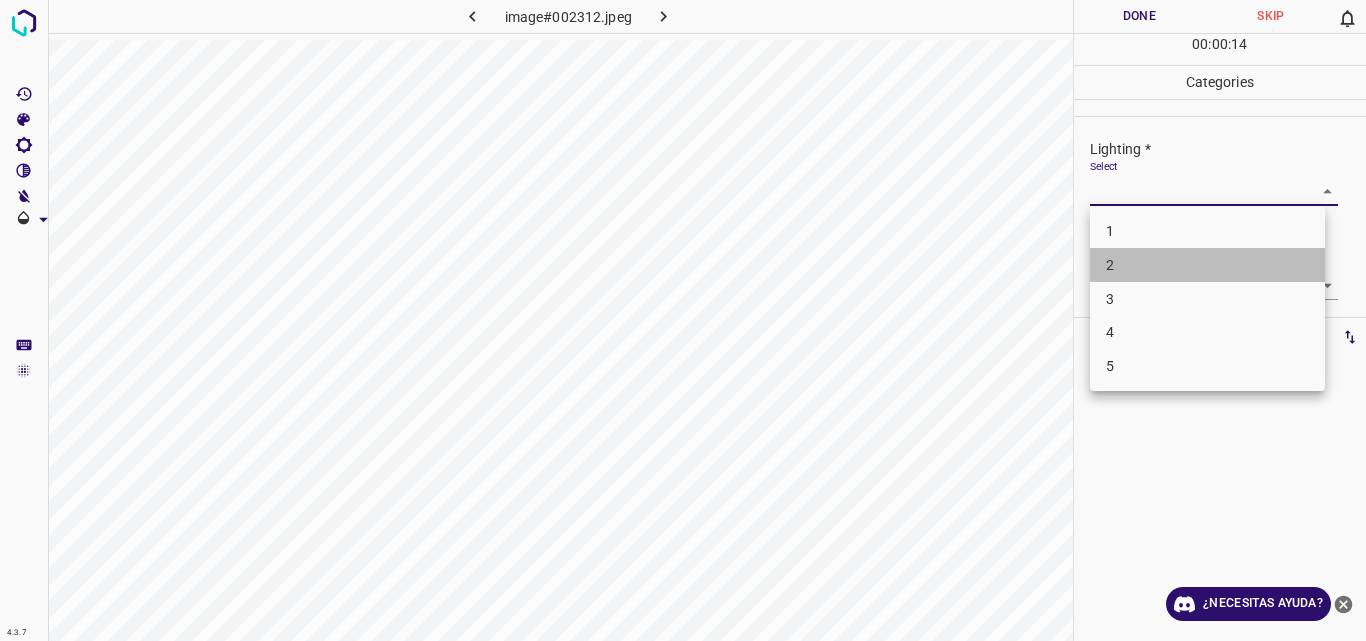 click on "2" at bounding box center [1207, 265] 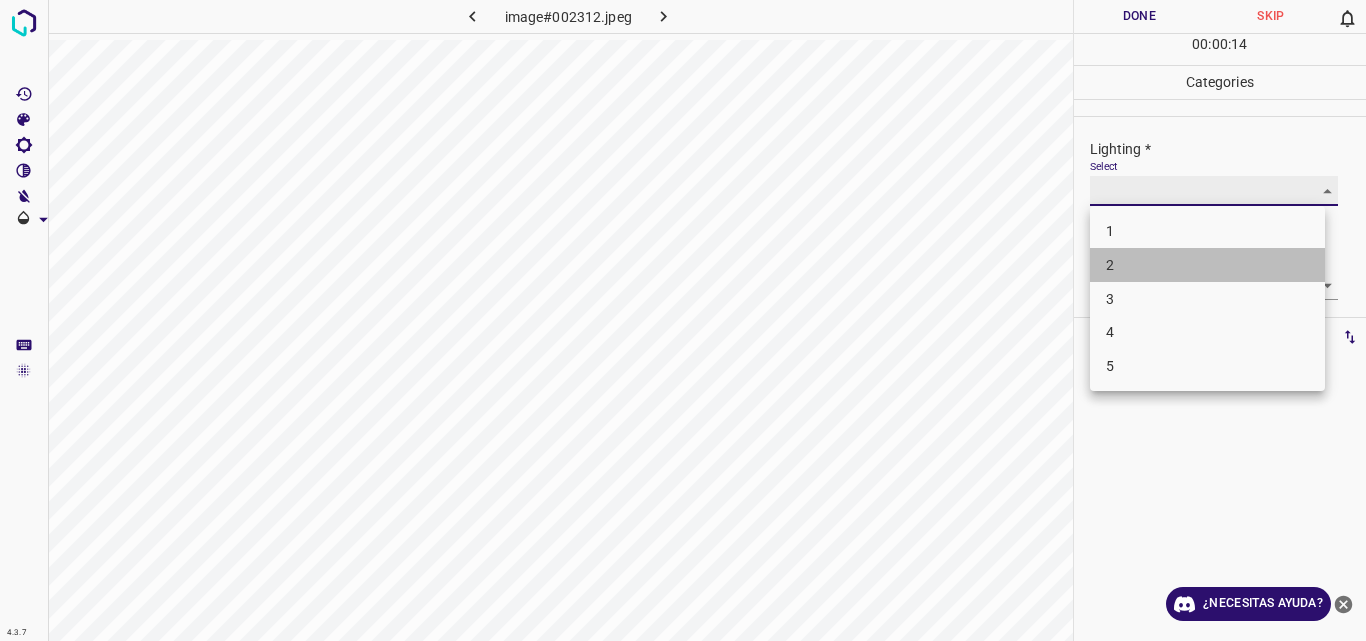 type on "2" 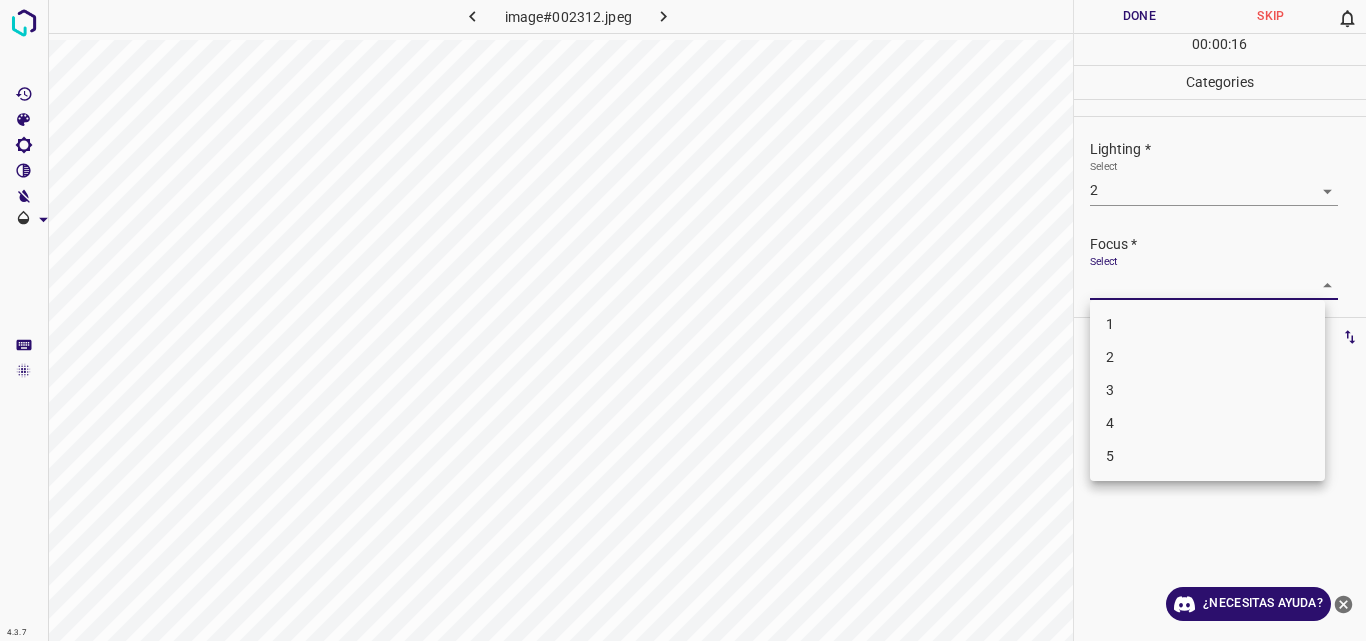 click on "4.3.7 image#002312.jpeg Done Skip 0 00   : 00   : 16   Categories Lighting *  Select 2 2 Focus *  Select ​ Overall *  Select ​ Labels   0 Categories 1 Lighting 2 Focus 3 Overall Tools Space Change between modes (Draw & Edit) I Auto labeling R Restore zoom M Zoom in N Zoom out Delete Delete selecte label Filters Z Restore filters X Saturation filter C Brightness filter V Contrast filter B Gray scale filter General O Download ¿Necesitas ayuda? Original text Rate this translation Your feedback will be used to help improve Google Translate - Texto - Esconder - Borrar 1 2 3 4 5" at bounding box center [683, 320] 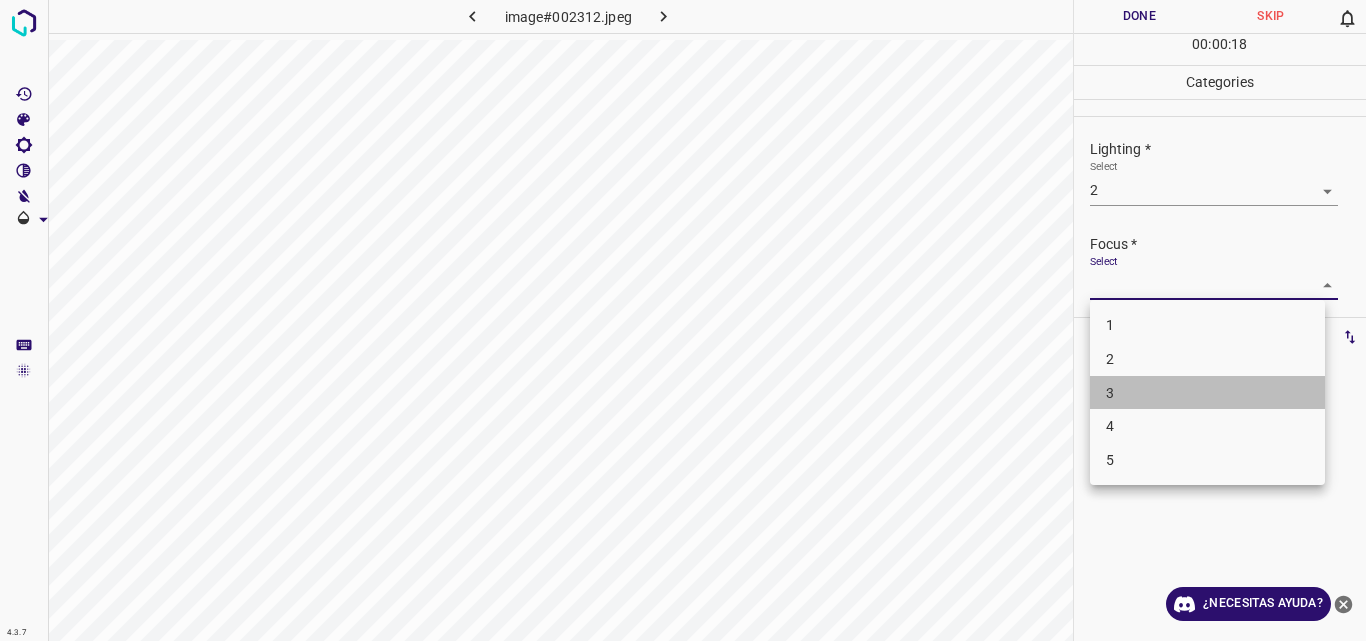 click on "3" at bounding box center (1207, 393) 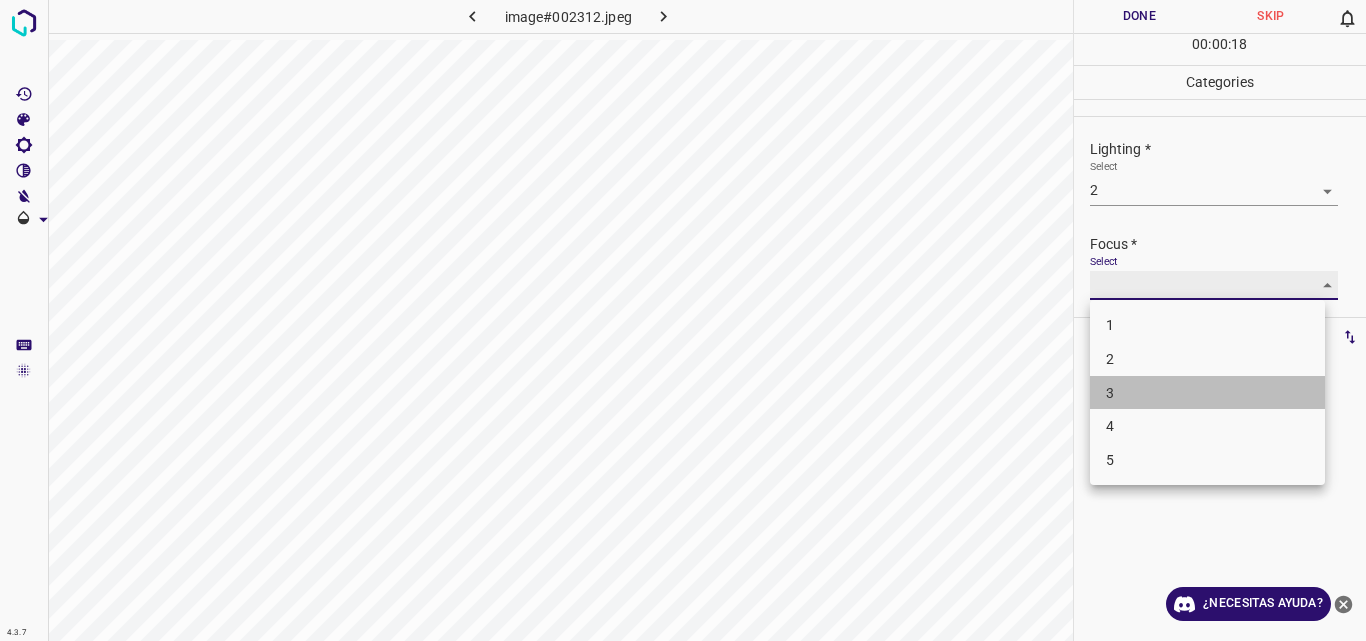 type on "3" 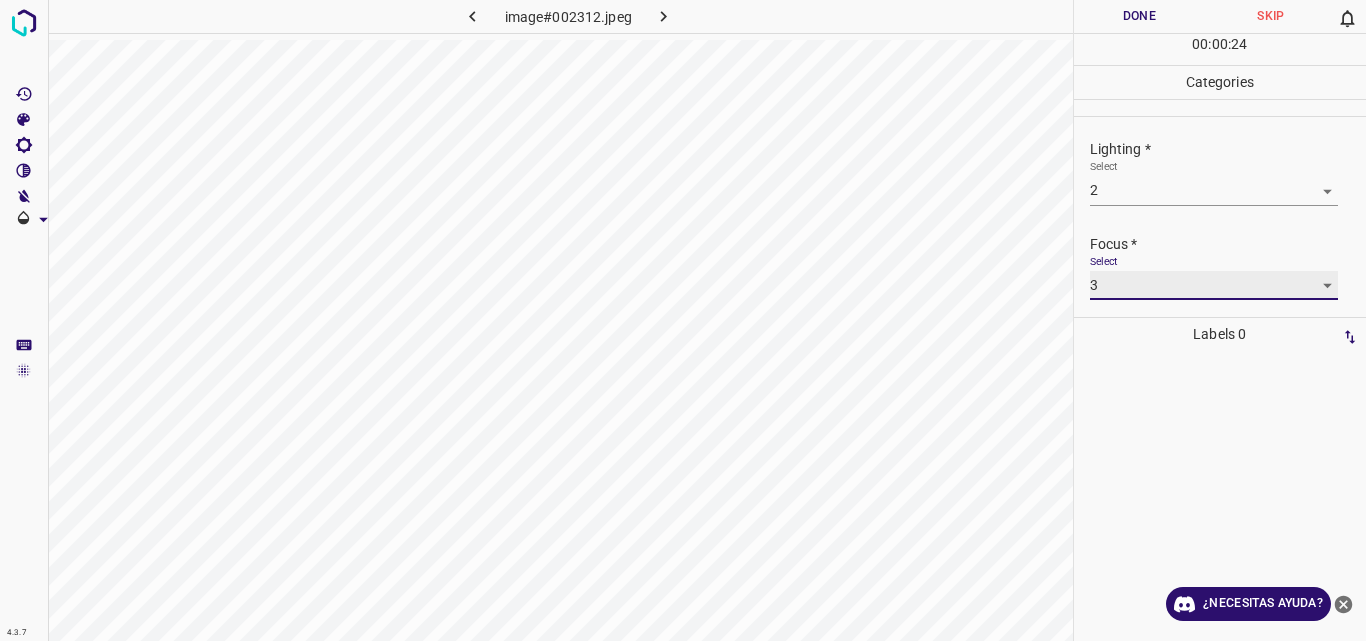 scroll, scrollTop: 98, scrollLeft: 0, axis: vertical 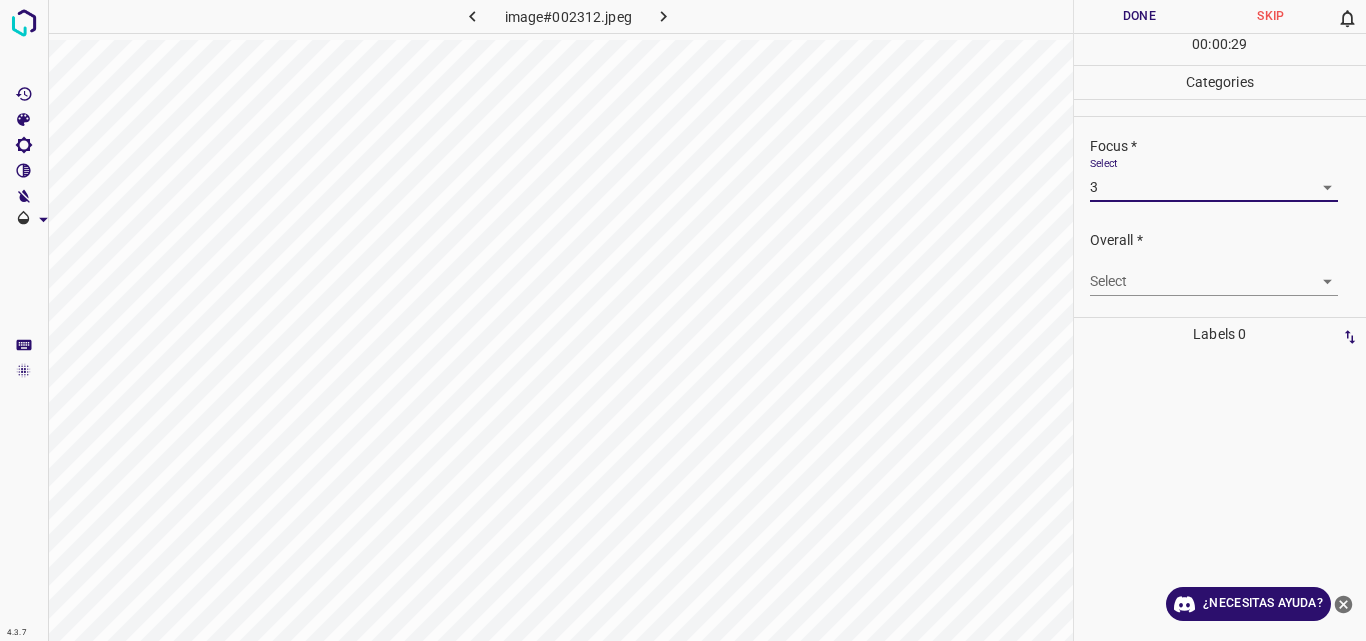 click on "4.3.7 image#002312.jpeg Done Skip 0 00   : 00   : 29   Categories Lighting *  Select 2 2 Focus *  Select 3 3 Overall *  Select ​ Labels   0 Categories 1 Lighting 2 Focus 3 Overall Tools Space Change between modes (Draw & Edit) I Auto labeling R Restore zoom M Zoom in N Zoom out Delete Delete selecte label Filters Z Restore filters X Saturation filter C Brightness filter V Contrast filter B Gray scale filter General O Download ¿Necesitas ayuda? Original text Rate this translation Your feedback will be used to help improve Google Translate - Texto - Esconder - Borrar" at bounding box center [683, 320] 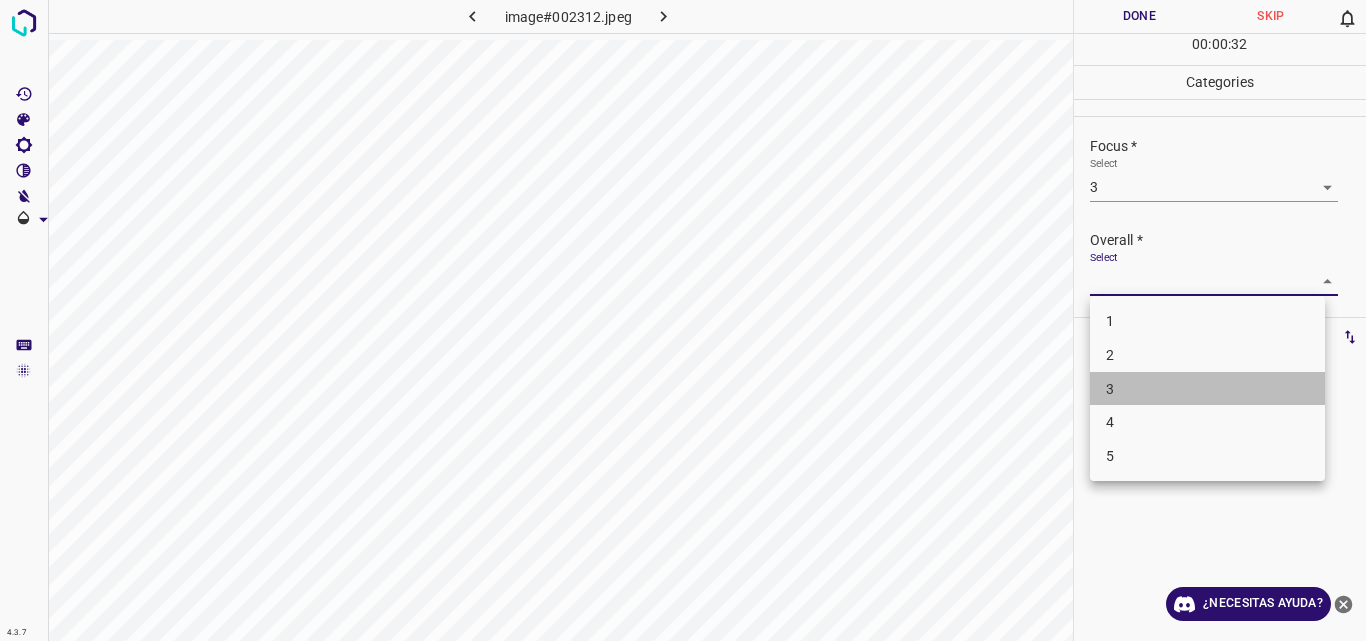 click on "3" at bounding box center [1207, 389] 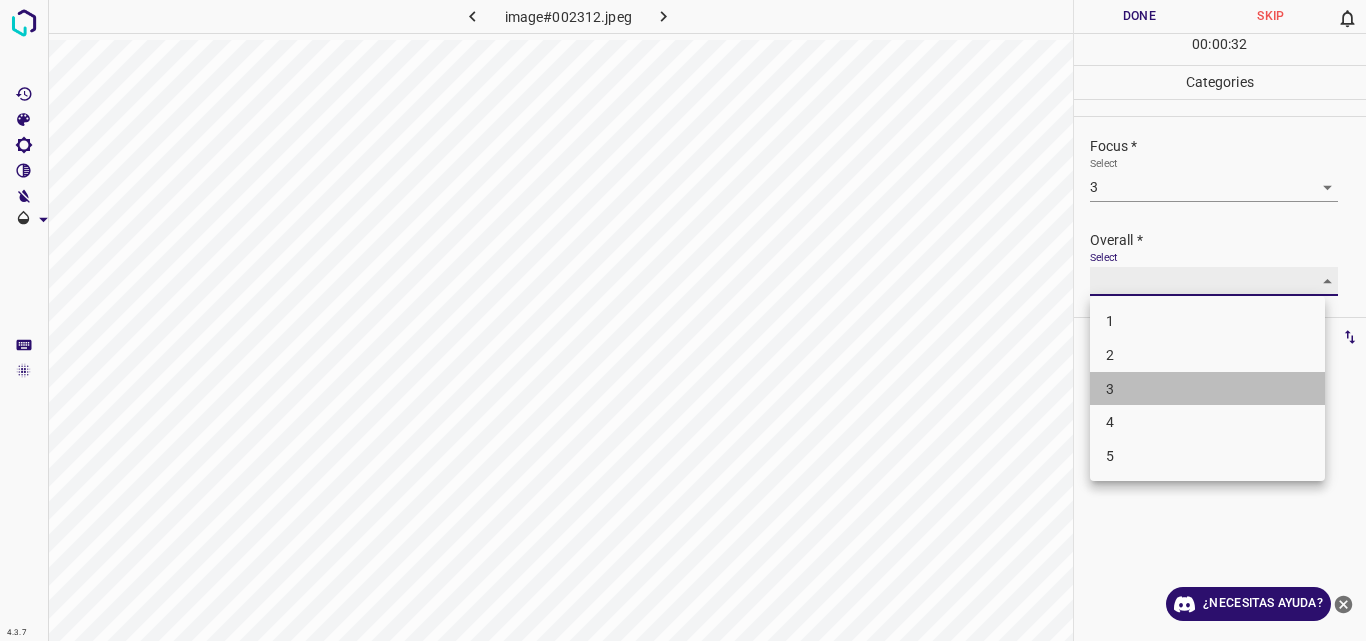 type on "3" 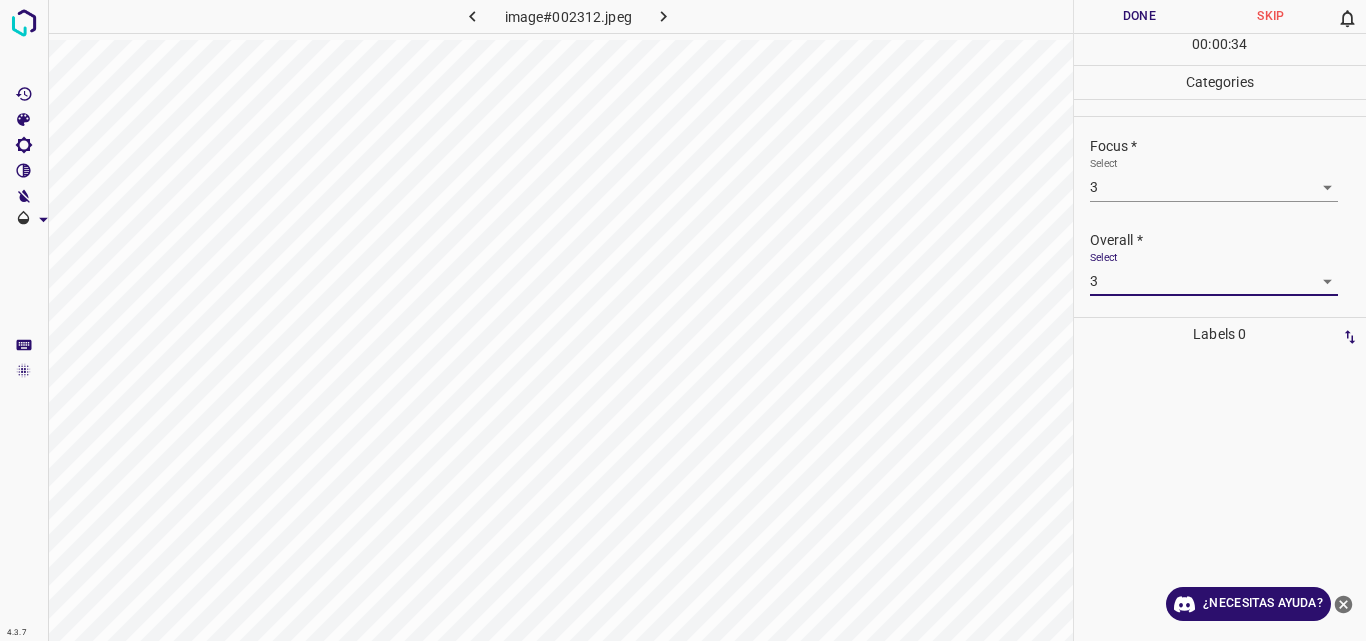 click on "Done" at bounding box center [1140, 16] 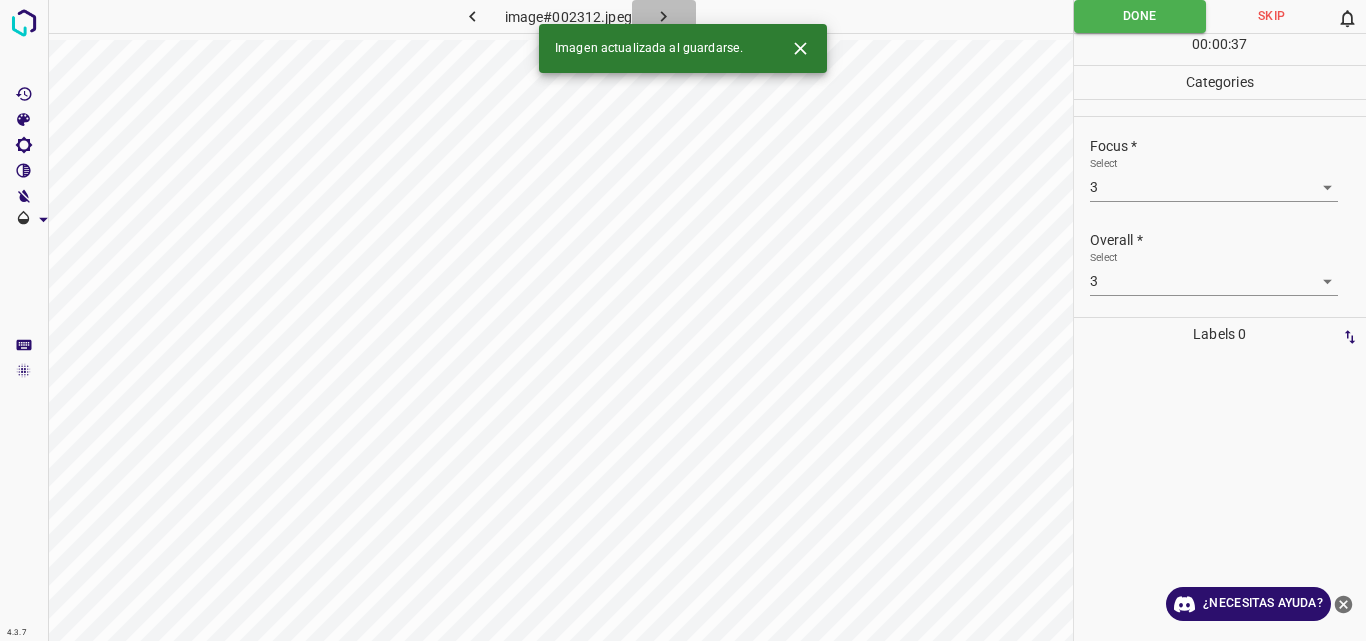 click 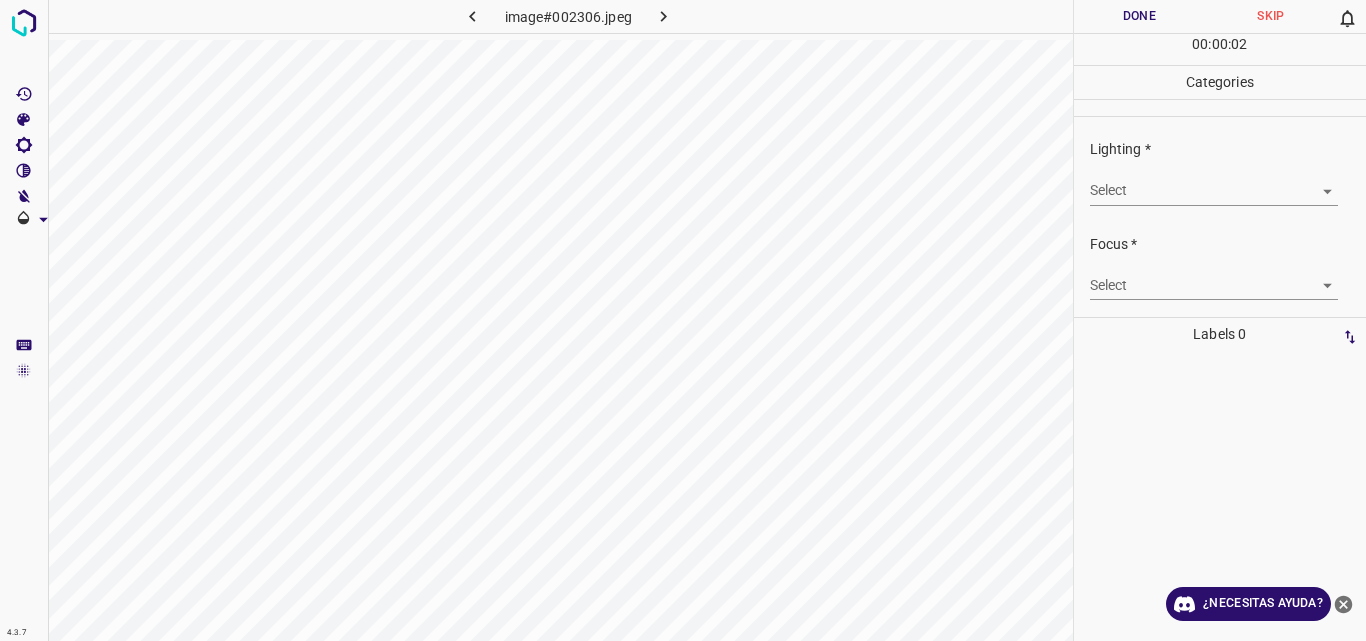 click on "4.3.7 image#002306.jpeg Done Skip 0 00   : 00   : 02   Categories Lighting *  Select ​ Focus *  Select ​ Overall *  Select ​ Labels   0 Categories 1 Lighting 2 Focus 3 Overall Tools Space Change between modes (Draw & Edit) I Auto labeling R Restore zoom M Zoom in N Zoom out Delete Delete selecte label Filters Z Restore filters X Saturation filter C Brightness filter V Contrast filter B Gray scale filter General O Download ¿Necesitas ayuda? Original text Rate this translation Your feedback will be used to help improve Google Translate - Texto - Esconder - Borrar" at bounding box center [683, 320] 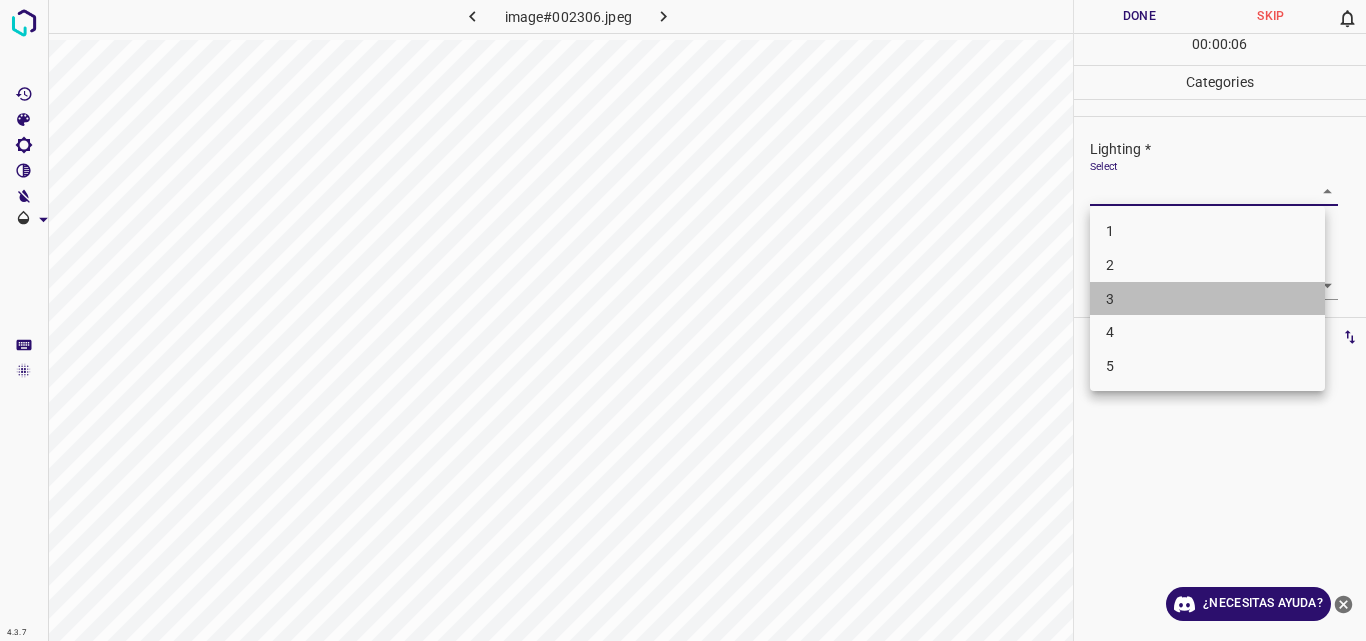 click on "3" at bounding box center [1207, 299] 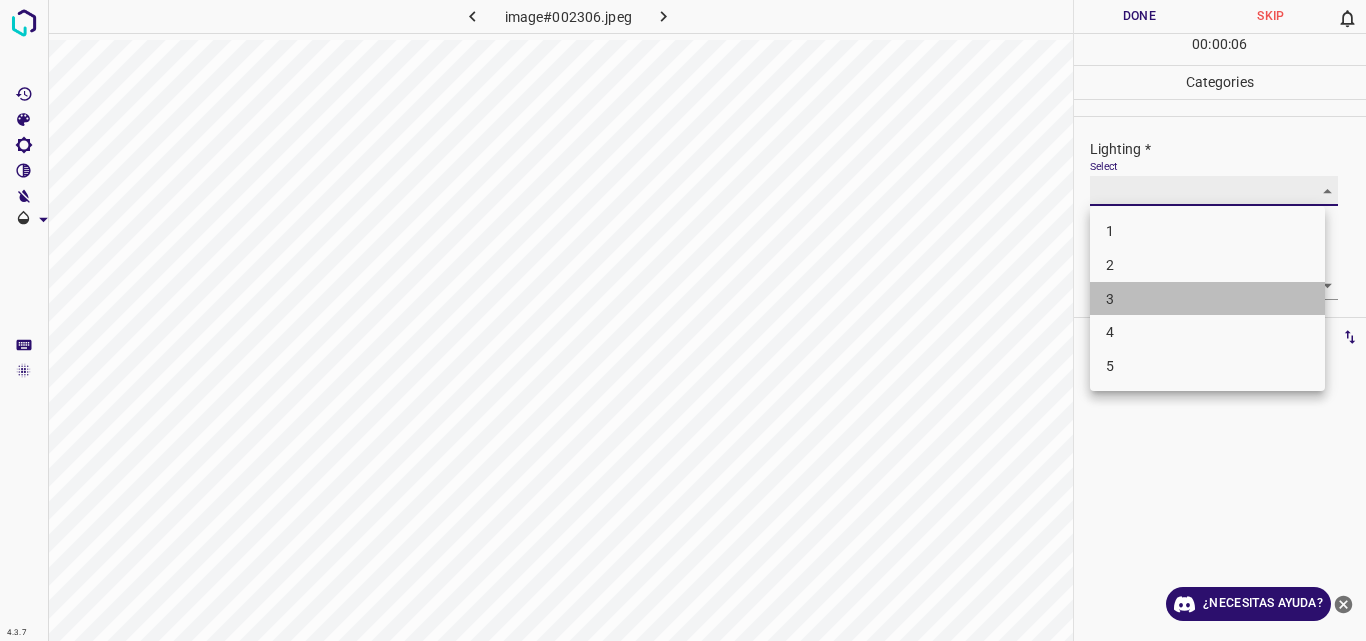 type on "3" 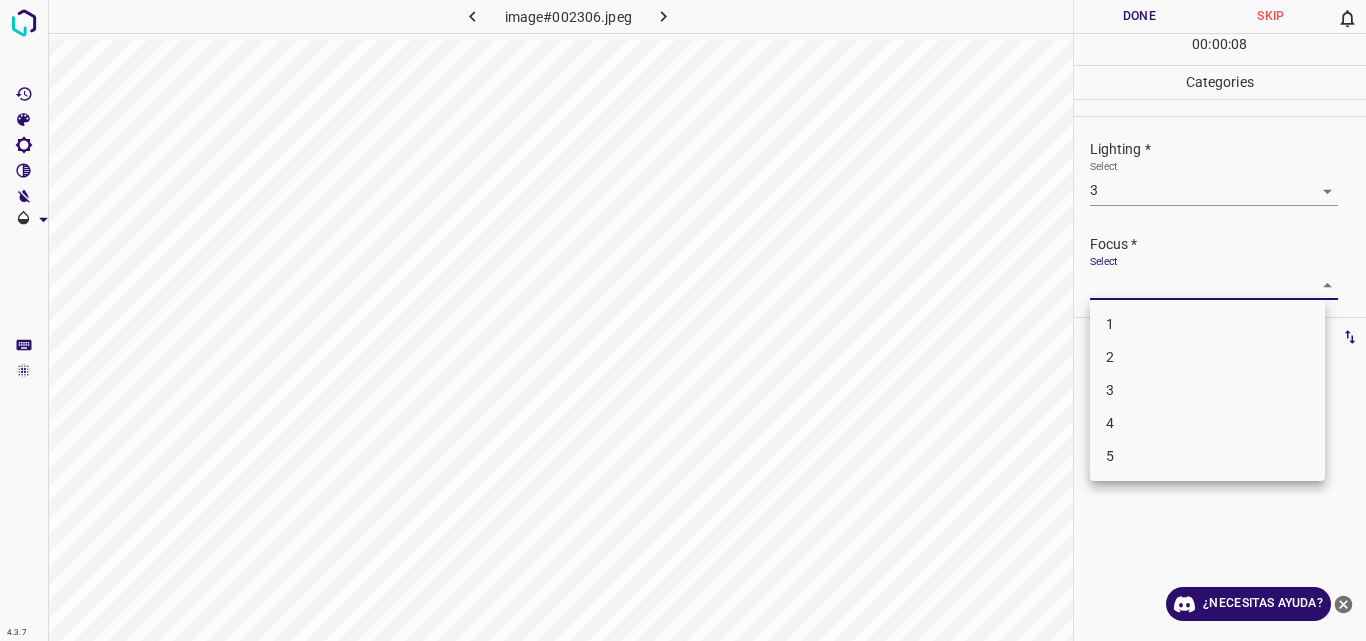 click on "4.3.7 image#002306.jpeg Done Skip 0 00   : 00   : 08   Categories Lighting *  Select 3 3 Focus *  Select ​ Overall *  Select ​ Labels   0 Categories 1 Lighting 2 Focus 3 Overall Tools Space Change between modes (Draw & Edit) I Auto labeling R Restore zoom M Zoom in N Zoom out Delete Delete selecte label Filters Z Restore filters X Saturation filter C Brightness filter V Contrast filter B Gray scale filter General O Download ¿Necesitas ayuda? Original text Rate this translation Your feedback will be used to help improve Google Translate - Texto - Esconder - Borrar 1 2 3 4 5" at bounding box center (683, 320) 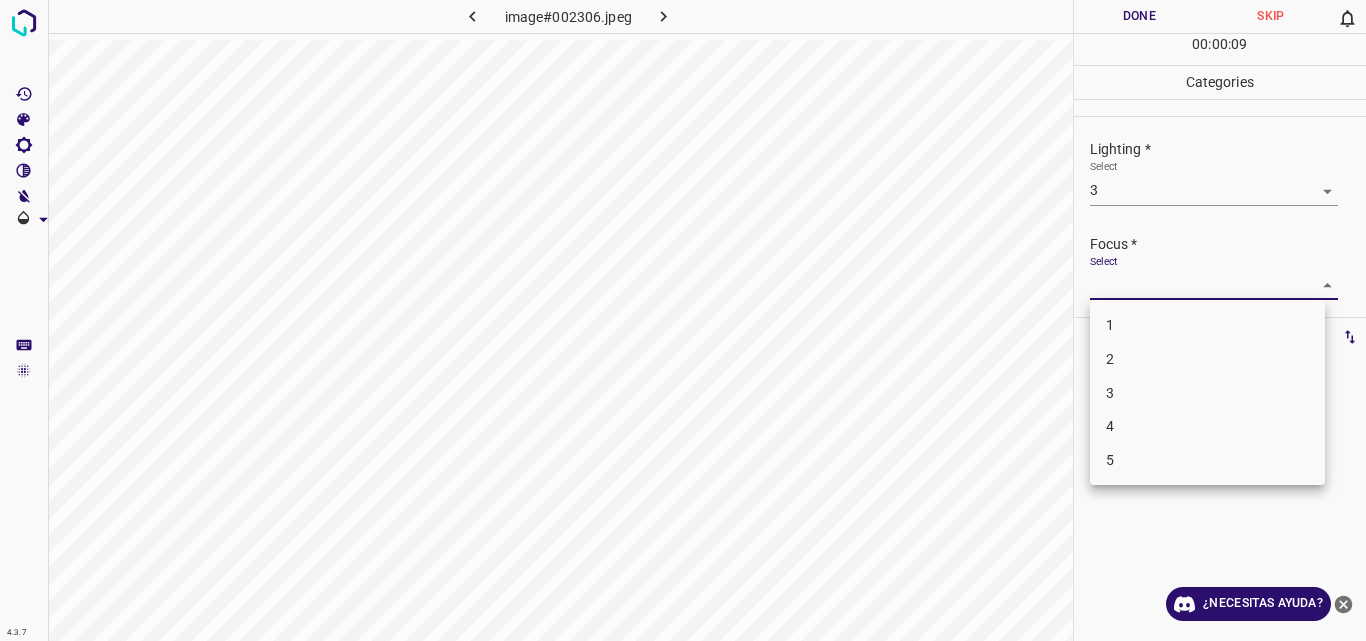click on "3" at bounding box center (1207, 393) 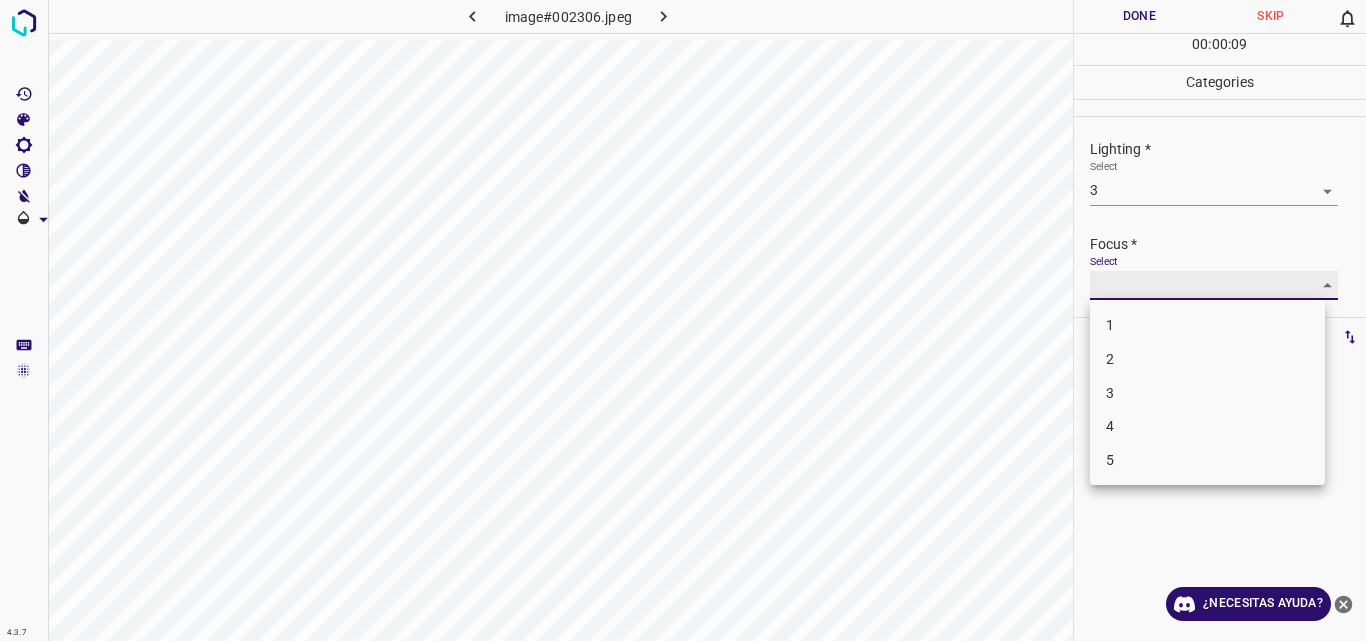 type on "3" 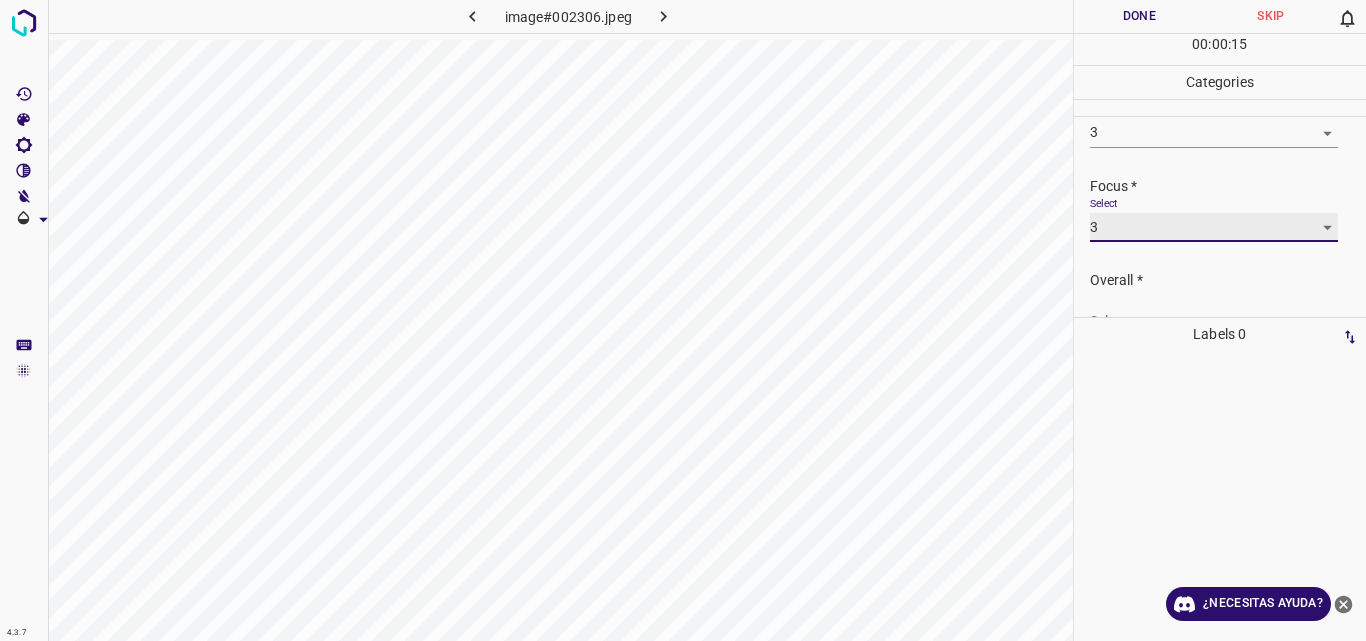 scroll, scrollTop: 98, scrollLeft: 0, axis: vertical 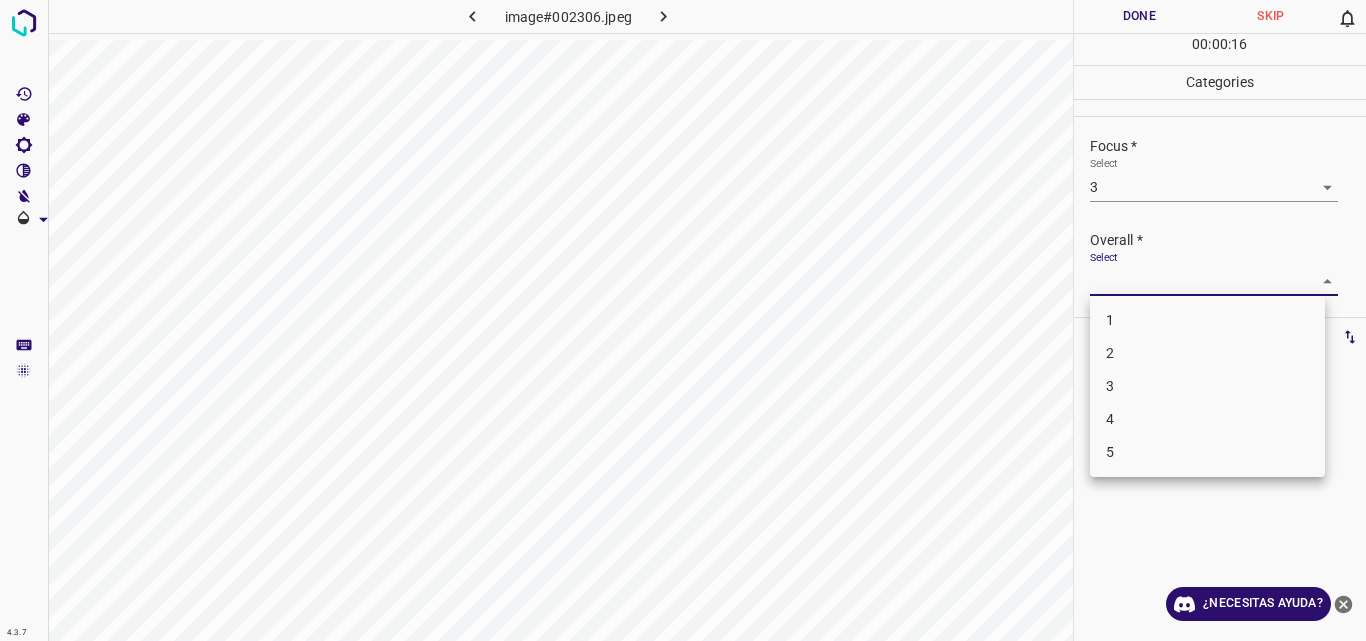 click on "4.3.7 image#002306.jpeg Done Skip 0 00   : 00   : 16   Categories Lighting *  Select 3 3 Focus *  Select 3 3 Overall *  Select ​ Labels   0 Categories 1 Lighting 2 Focus 3 Overall Tools Space Change between modes (Draw & Edit) I Auto labeling R Restore zoom M Zoom in N Zoom out Delete Delete selecte label Filters Z Restore filters X Saturation filter C Brightness filter V Contrast filter B Gray scale filter General O Download ¿Necesitas ayuda? Original text Rate this translation Your feedback will be used to help improve Google Translate - Texto - Esconder - Borrar 1 2 3 4 5" at bounding box center [683, 320] 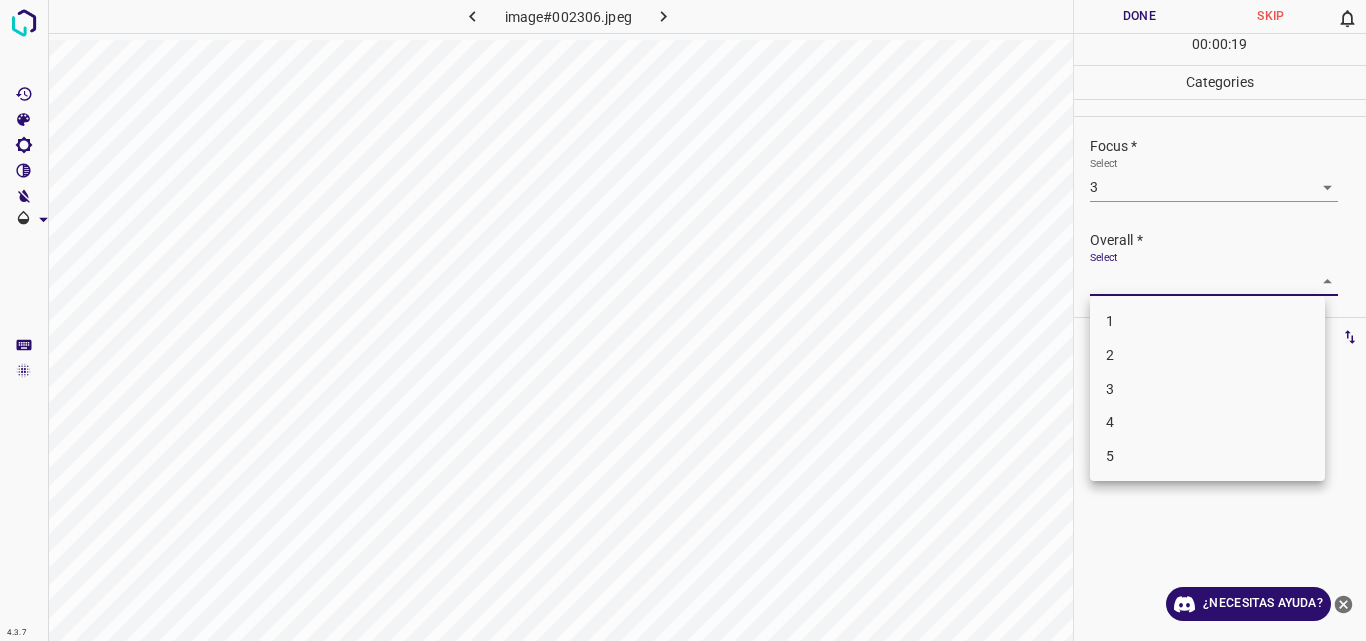 click on "3" at bounding box center (1207, 389) 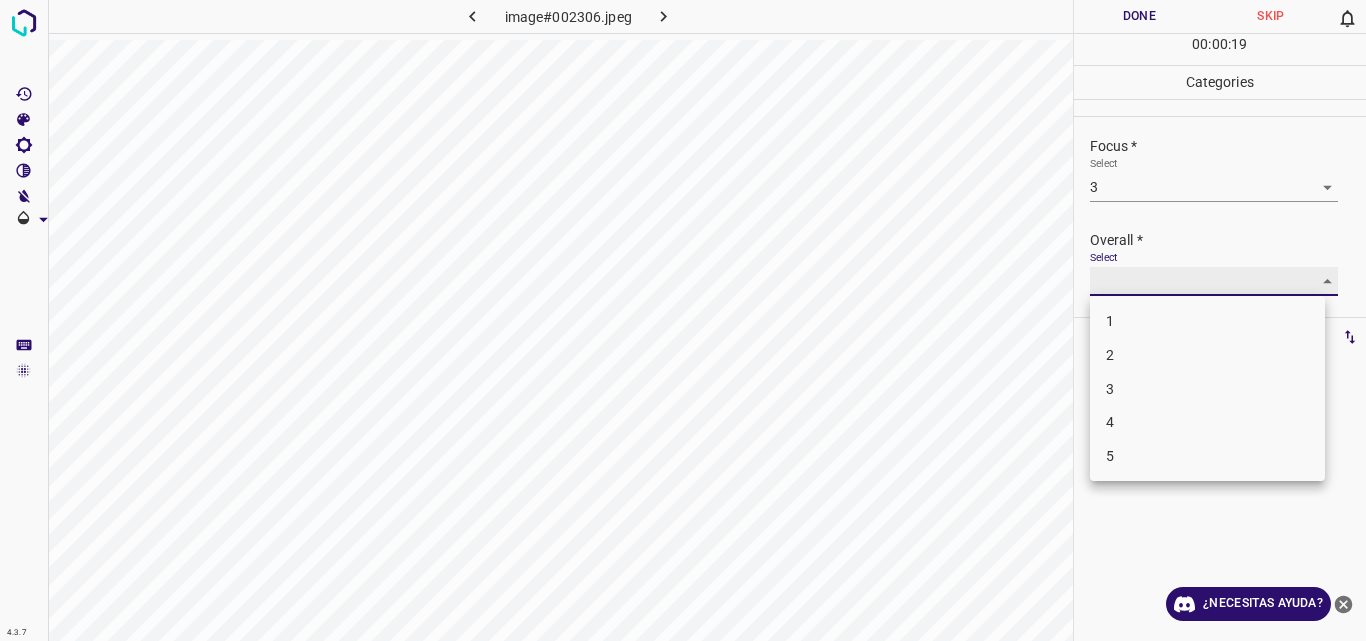 type on "3" 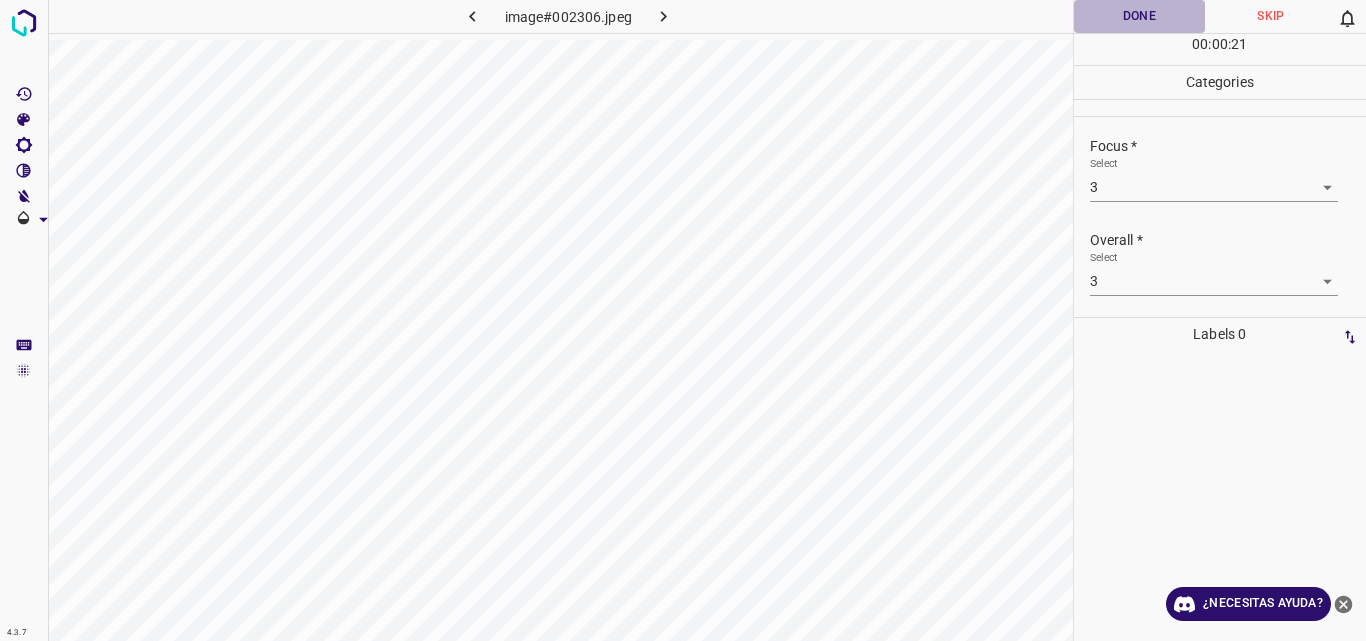 click on "Done" at bounding box center [1140, 16] 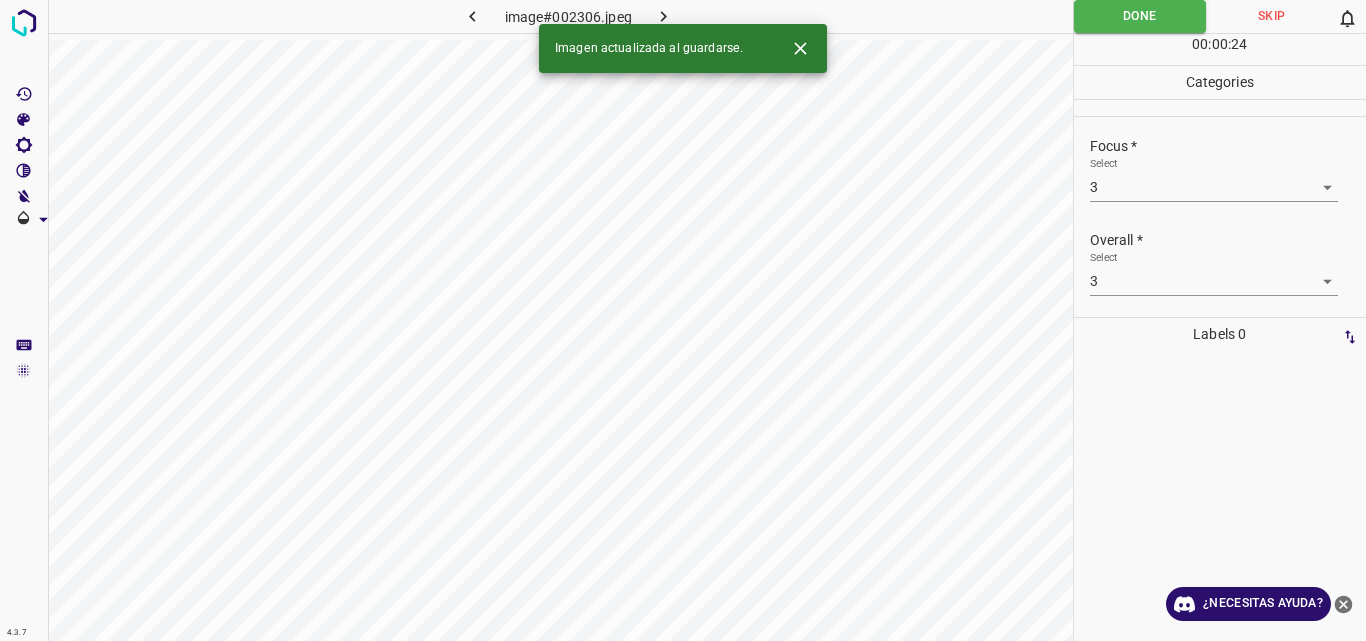 click 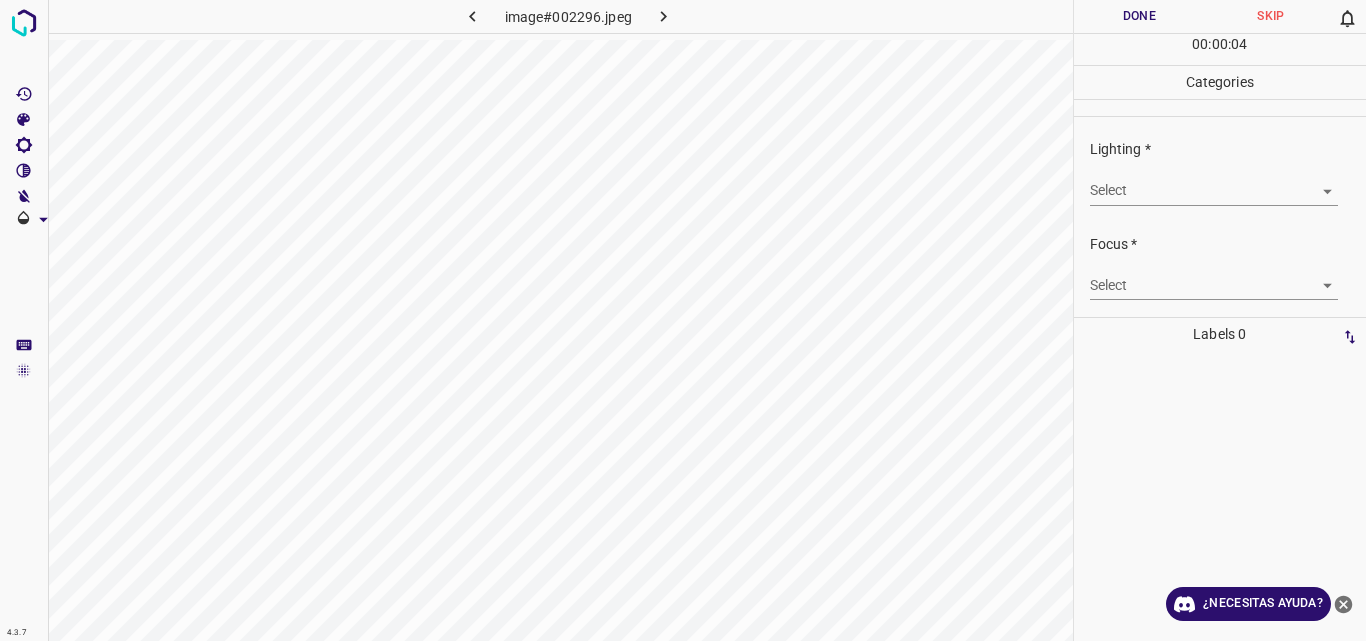 click on "4.3.7 image#002296.jpeg Done Skip 0 00   : 00   : 04   Categories Lighting *  Select ​ Focus *  Select ​ Overall *  Select ​ Labels   0 Categories 1 Lighting 2 Focus 3 Overall Tools Space Change between modes (Draw & Edit) I Auto labeling R Restore zoom M Zoom in N Zoom out Delete Delete selecte label Filters Z Restore filters X Saturation filter C Brightness filter V Contrast filter B Gray scale filter General O Download ¿Necesitas ayuda? Original text Rate this translation Your feedback will be used to help improve Google Translate - Texto - Esconder - Borrar" at bounding box center (683, 320) 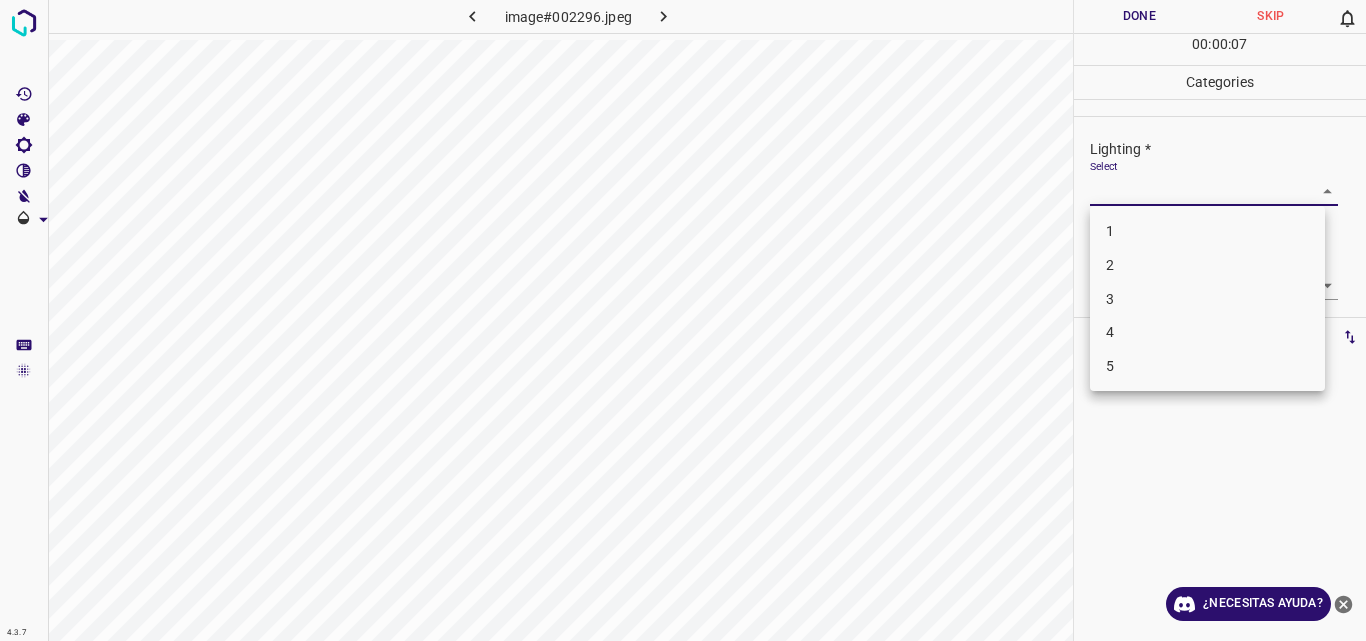 click on "3" at bounding box center [1207, 299] 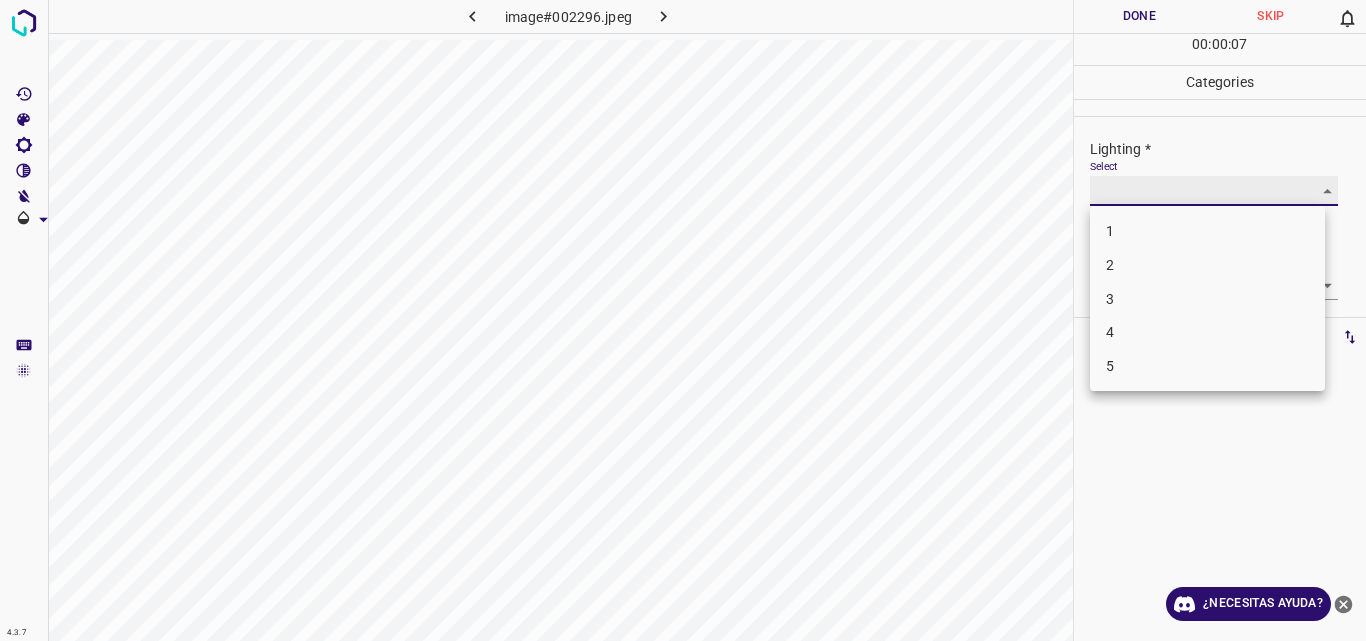 type on "3" 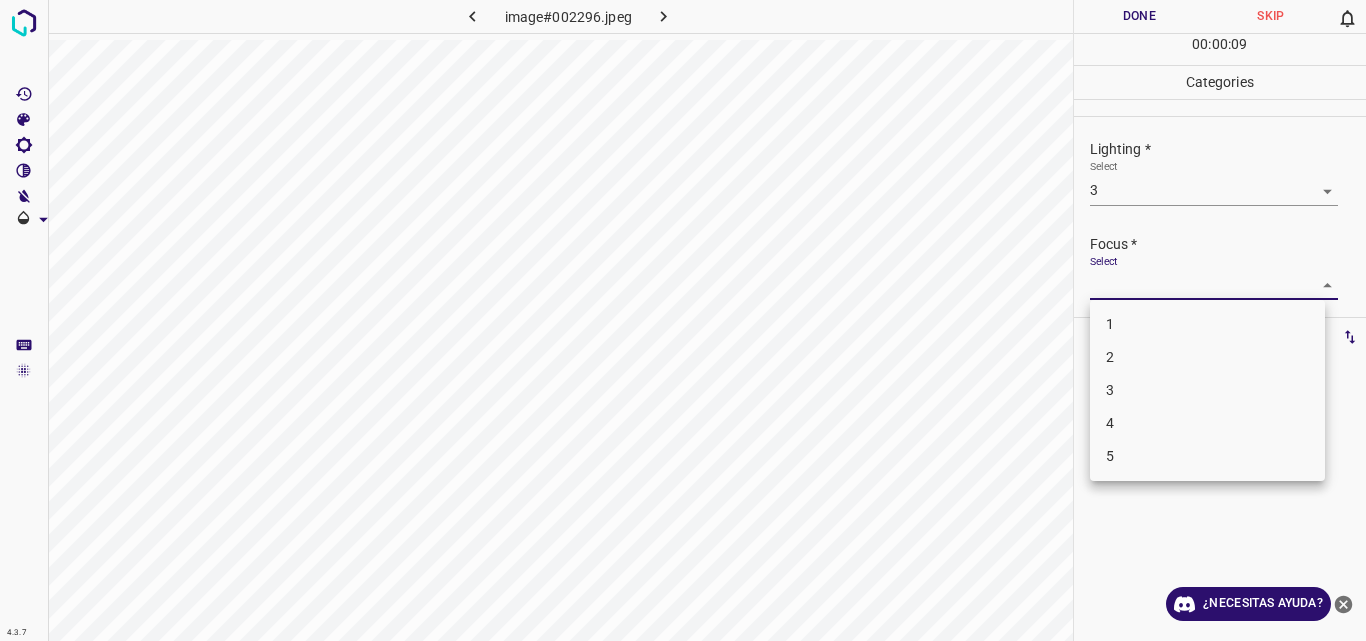 click on "4.3.7 image#002296.jpeg Done Skip 0 00   : 00   : 09   Categories Lighting *  Select 3 3 Focus *  Select ​ Overall *  Select ​ Labels   0 Categories 1 Lighting 2 Focus 3 Overall Tools Space Change between modes (Draw & Edit) I Auto labeling R Restore zoom M Zoom in N Zoom out Delete Delete selecte label Filters Z Restore filters X Saturation filter C Brightness filter V Contrast filter B Gray scale filter General O Download ¿Necesitas ayuda? Original text Rate this translation Your feedback will be used to help improve Google Translate - Texto - Esconder - Borrar 1 2 3 4 5" at bounding box center [683, 320] 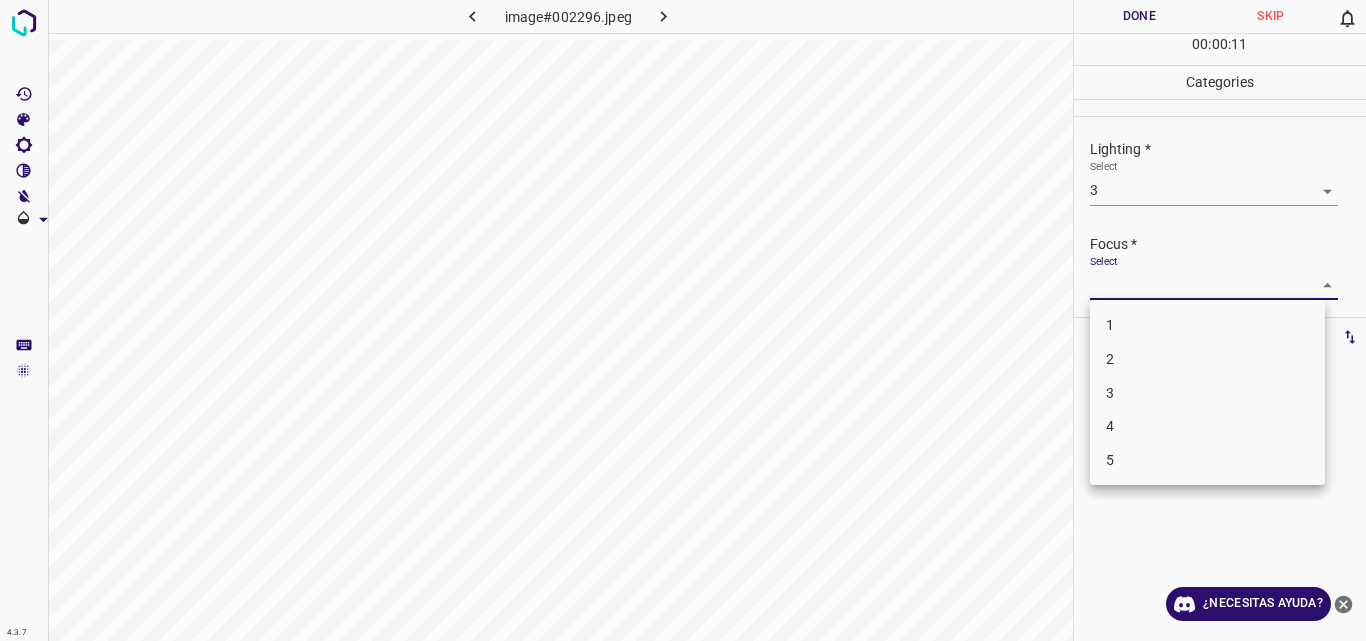 click on "3" at bounding box center (1207, 393) 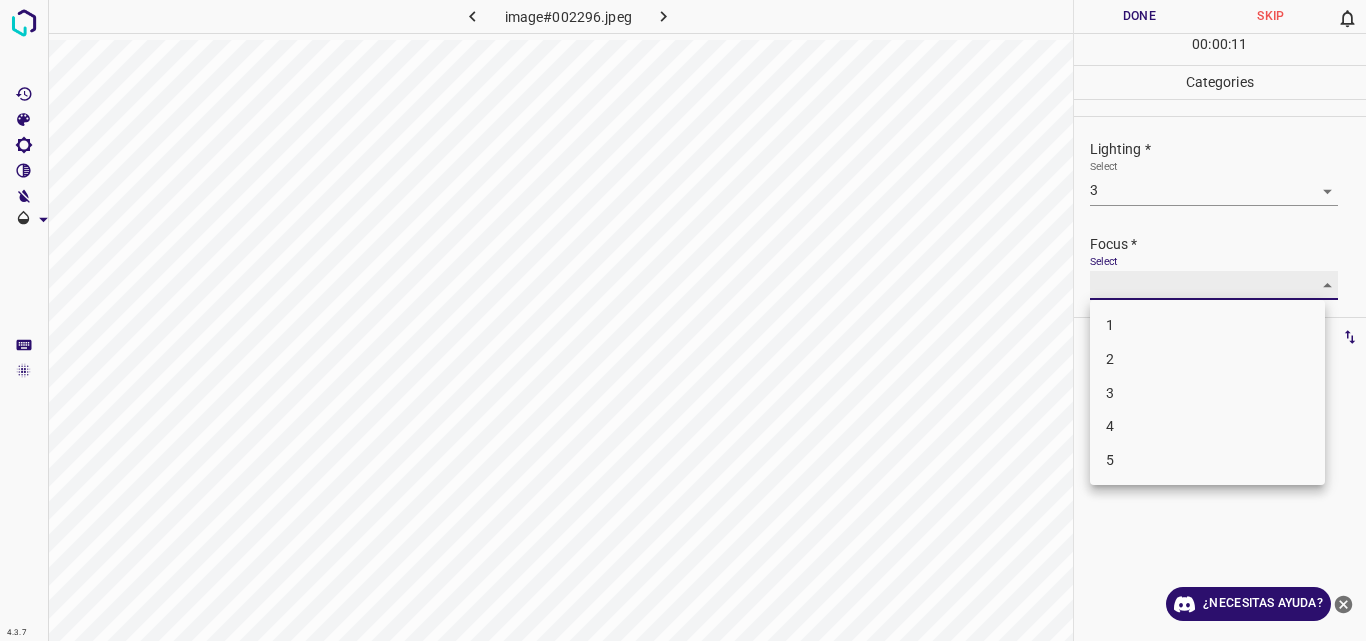 type on "3" 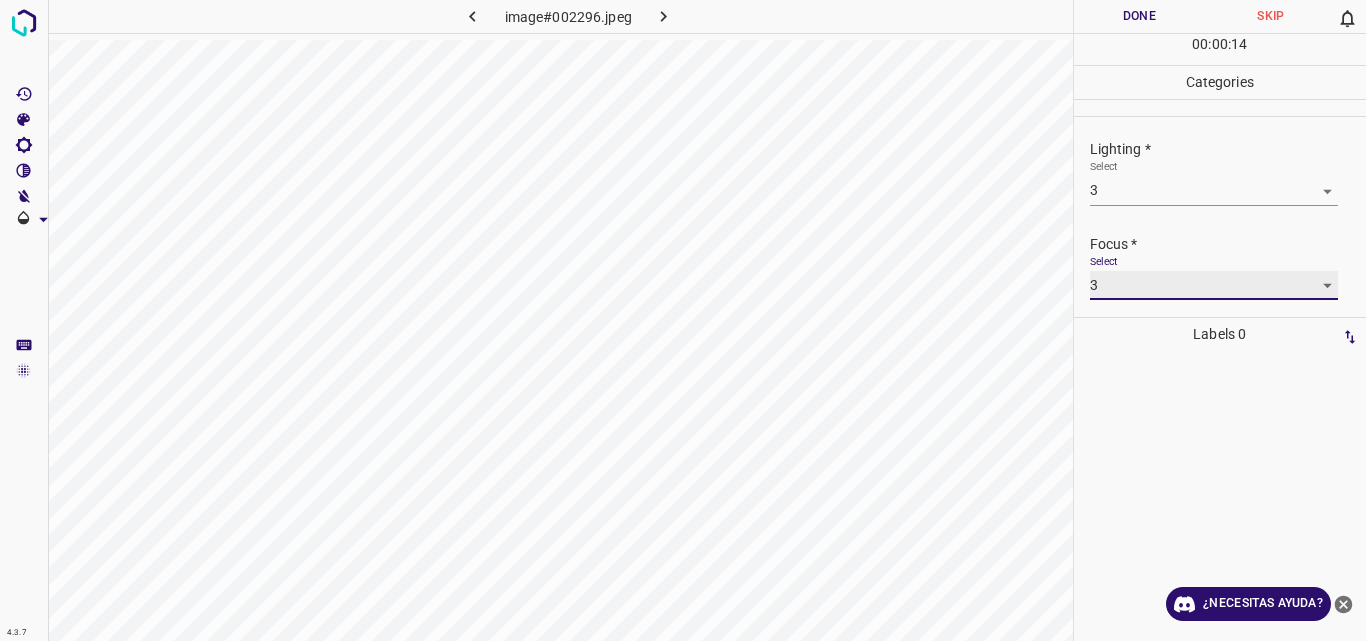scroll, scrollTop: 98, scrollLeft: 0, axis: vertical 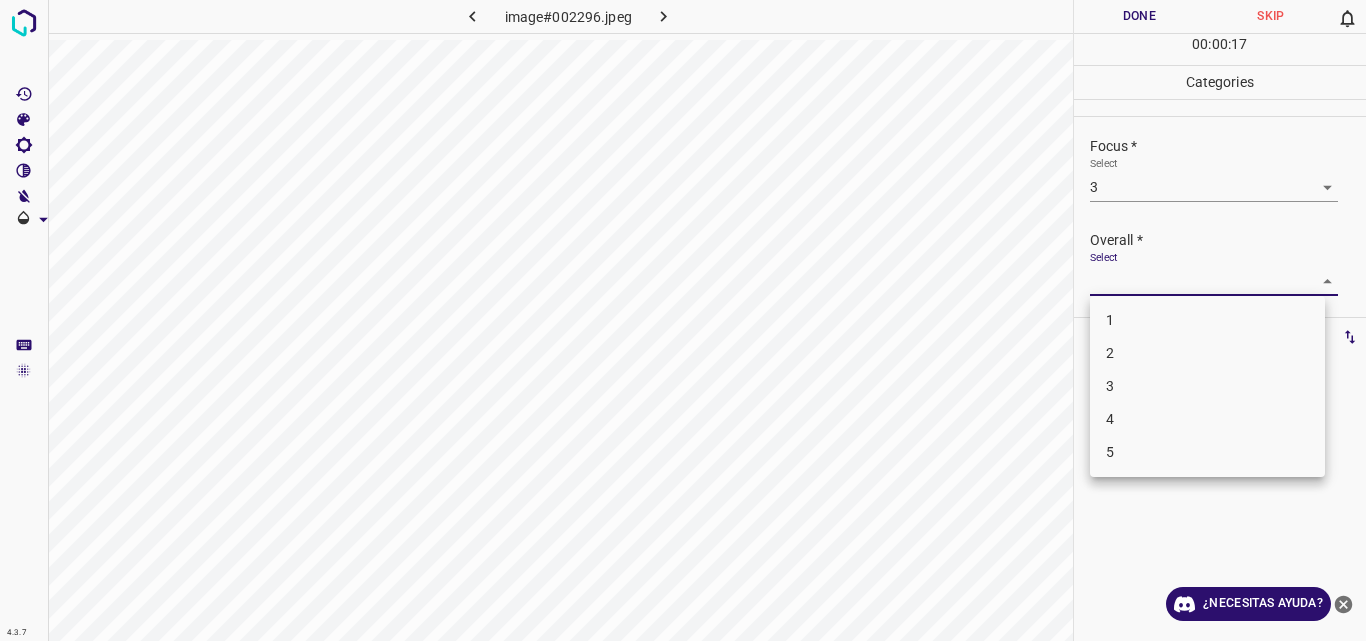 click on "4.3.7 image#002296.jpeg Done Skip 0 00   : 00   : 17   Categories Lighting *  Select 3 3 Focus *  Select 3 3 Overall *  Select ​ Labels   0 Categories 1 Lighting 2 Focus 3 Overall Tools Space Change between modes (Draw & Edit) I Auto labeling R Restore zoom M Zoom in N Zoom out Delete Delete selecte label Filters Z Restore filters X Saturation filter C Brightness filter V Contrast filter B Gray scale filter General O Download ¿Necesitas ayuda? Original text Rate this translation Your feedback will be used to help improve Google Translate - Texto - Esconder - Borrar 1 2 3 4 5" at bounding box center (683, 320) 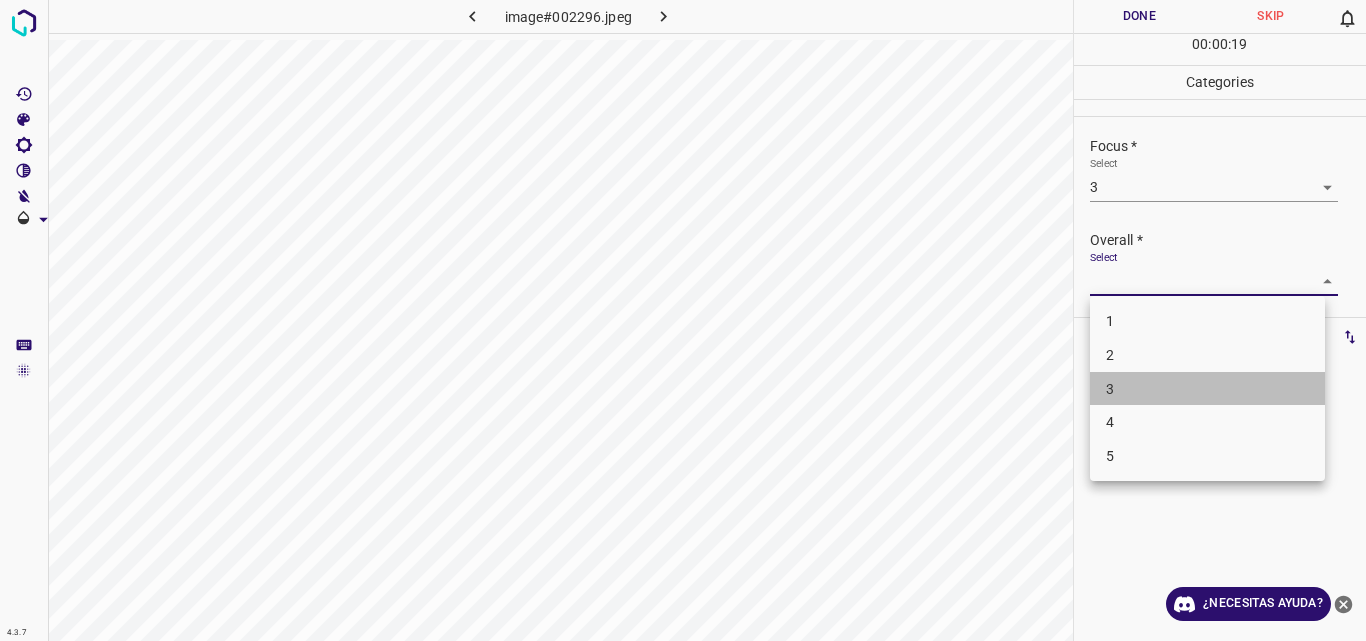click on "3" at bounding box center (1207, 389) 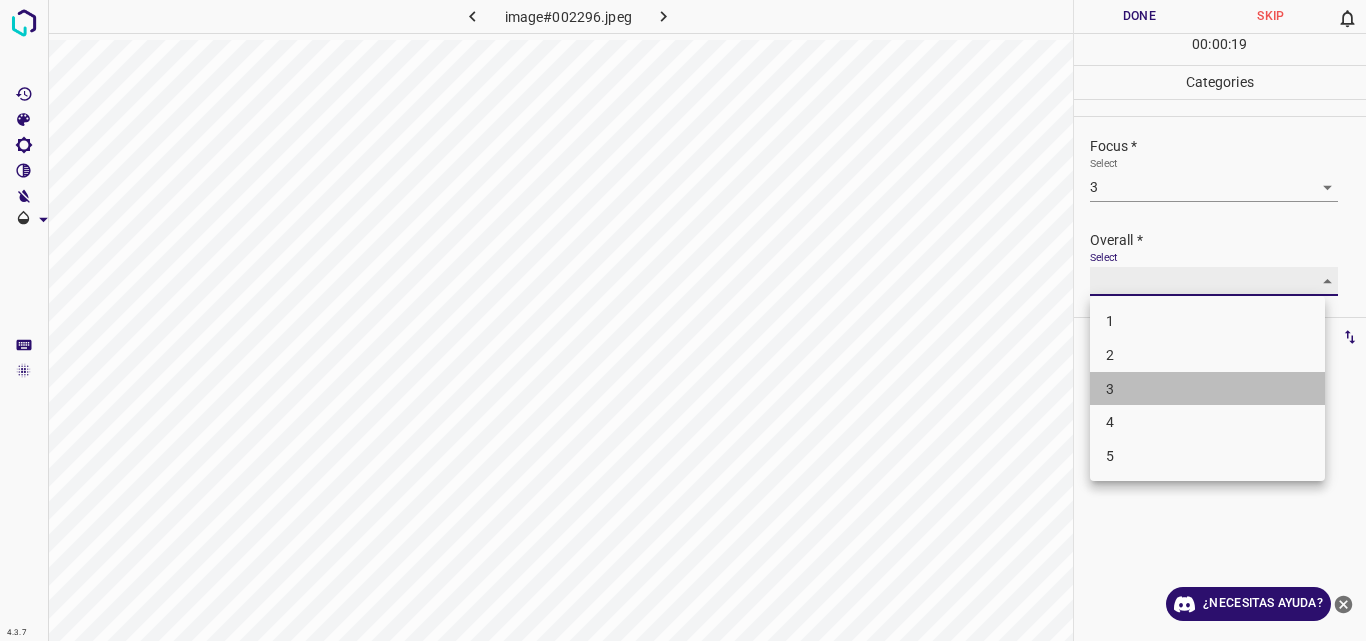 type on "3" 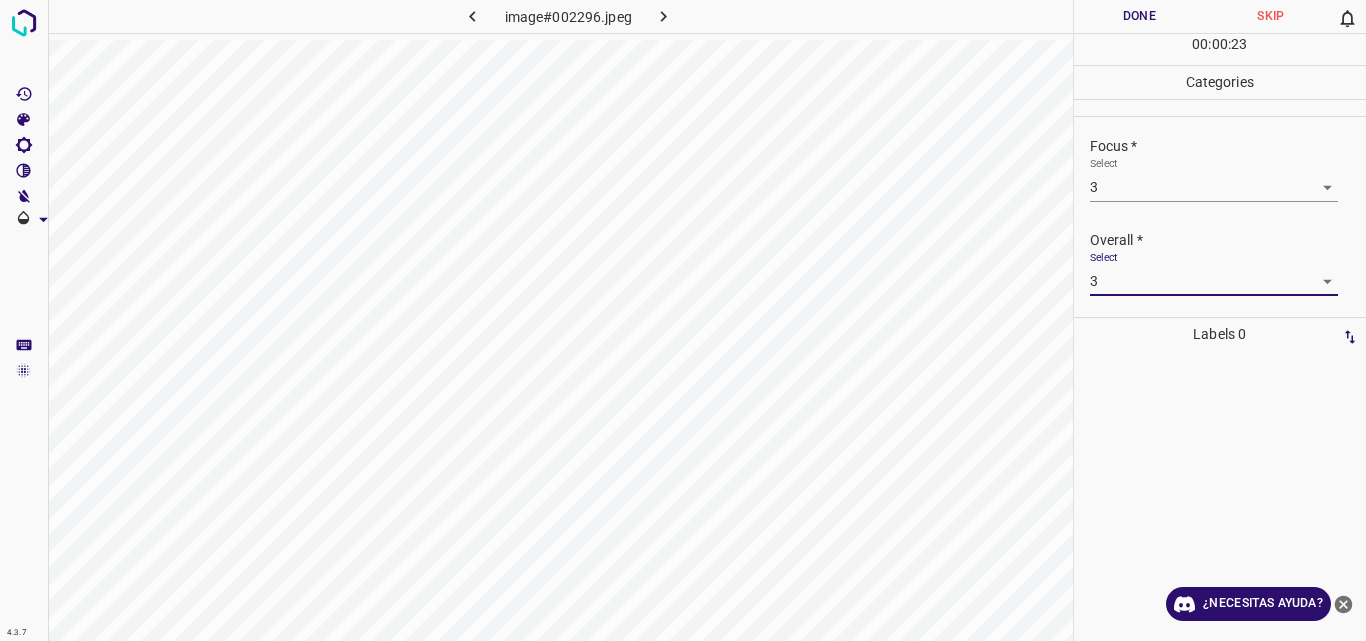 click on "Done" at bounding box center (1140, 16) 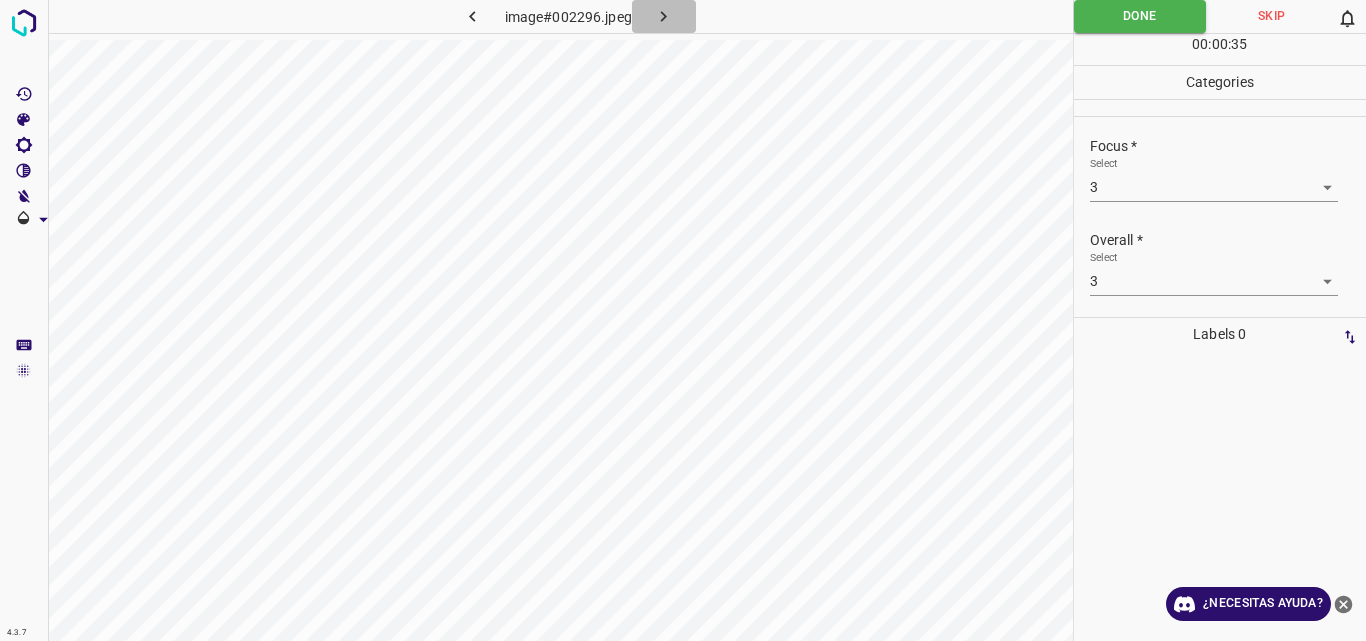 click 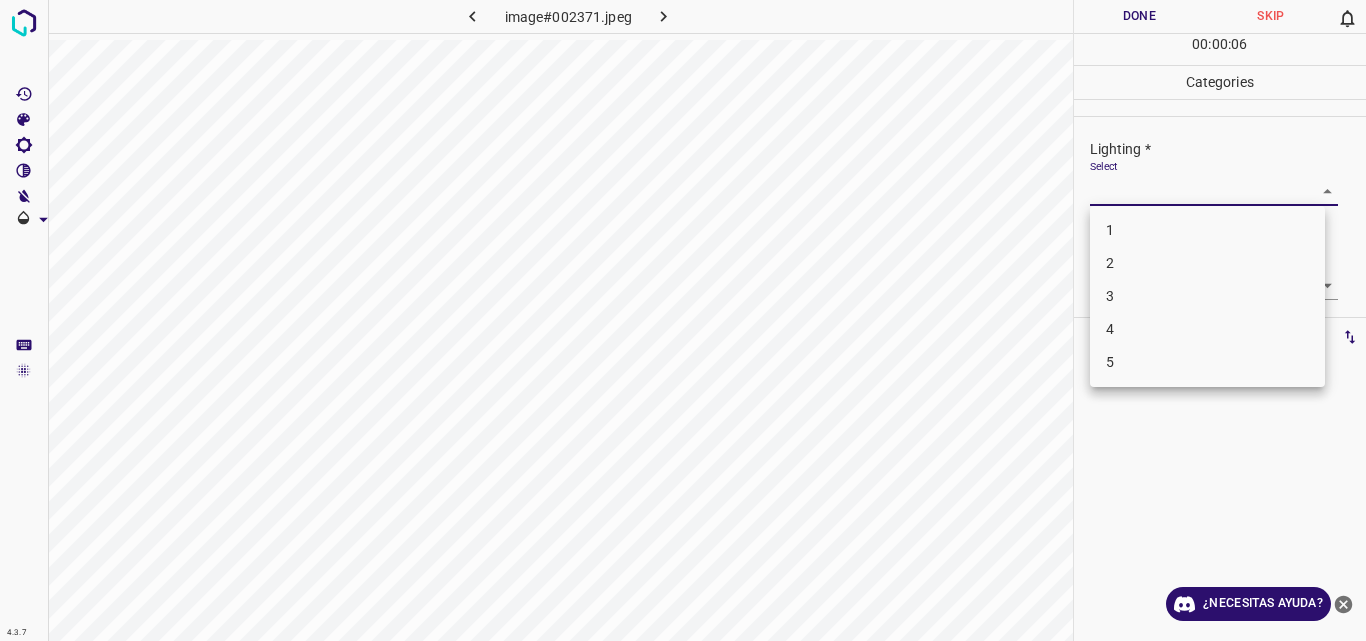 click on "4.3.7 image#002371.jpeg Done Skip 0 00   : 00   : 06   Categories Lighting *  Select ​ Focus *  Select ​ Overall *  Select ​ Labels   0 Categories 1 Lighting 2 Focus 3 Overall Tools Space Change between modes (Draw & Edit) I Auto labeling R Restore zoom M Zoom in N Zoom out Delete Delete selecte label Filters Z Restore filters X Saturation filter C Brightness filter V Contrast filter B Gray scale filter General O Download ¿Necesitas ayuda? Original text Rate this translation Your feedback will be used to help improve Google Translate - Texto - Esconder - Borrar 1 2 3 4 5" at bounding box center [683, 320] 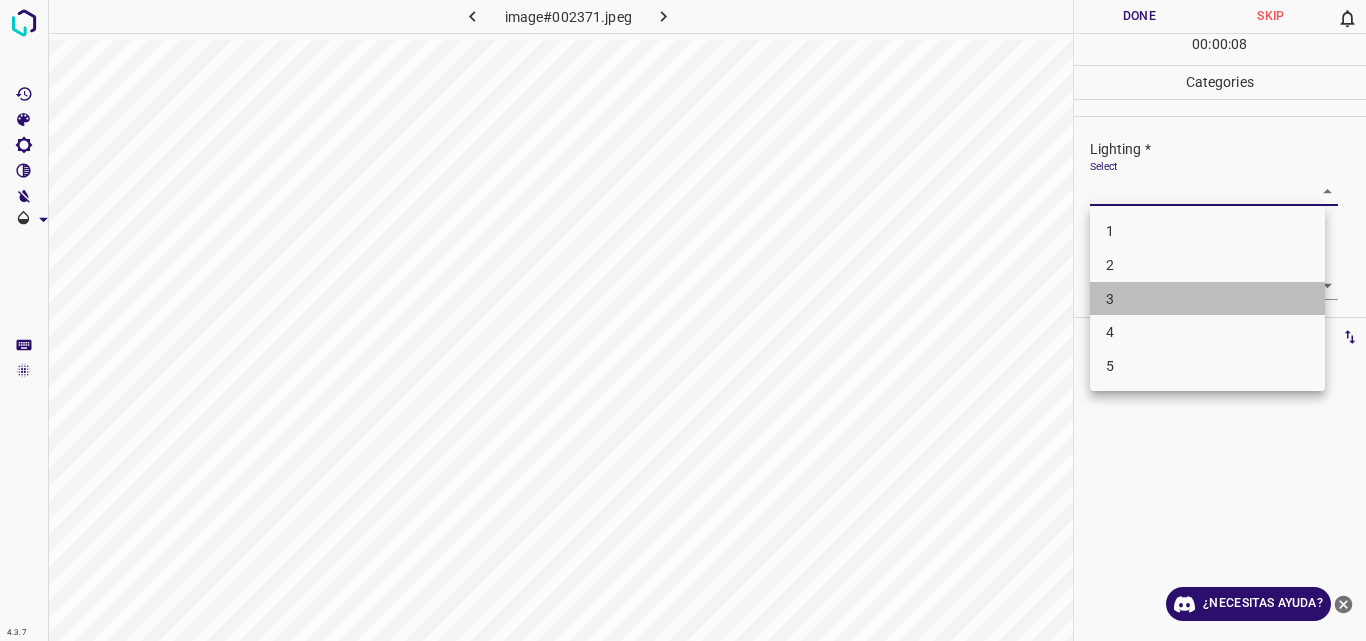 click on "3" at bounding box center (1207, 299) 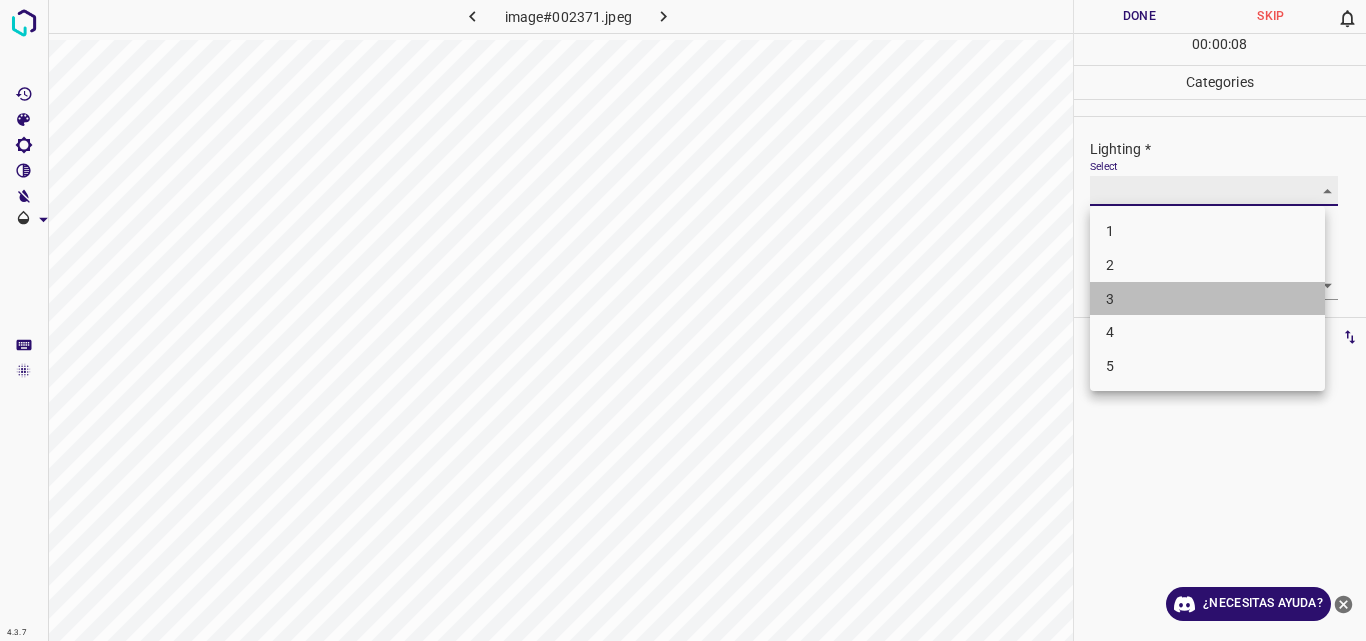 type on "3" 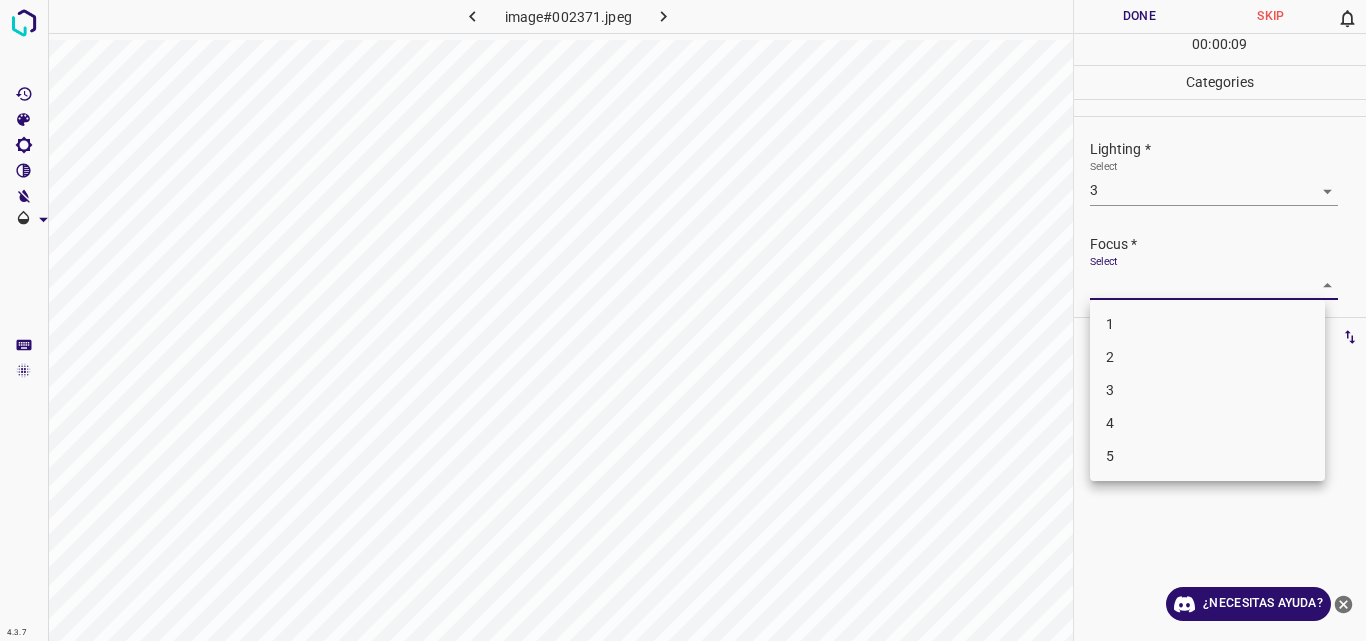 click on "4.3.7 image#002371.jpeg Done Skip 0 00   : 00   : 09   Categories Lighting *  Select 3 3 Focus *  Select ​ Overall *  Select ​ Labels   0 Categories 1 Lighting 2 Focus 3 Overall Tools Space Change between modes (Draw & Edit) I Auto labeling R Restore zoom M Zoom in N Zoom out Delete Delete selecte label Filters Z Restore filters X Saturation filter C Brightness filter V Contrast filter B Gray scale filter General O Download ¿Necesitas ayuda? Original text Rate this translation Your feedback will be used to help improve Google Translate - Texto - Esconder - Borrar 1 2 3 4 5" at bounding box center (683, 320) 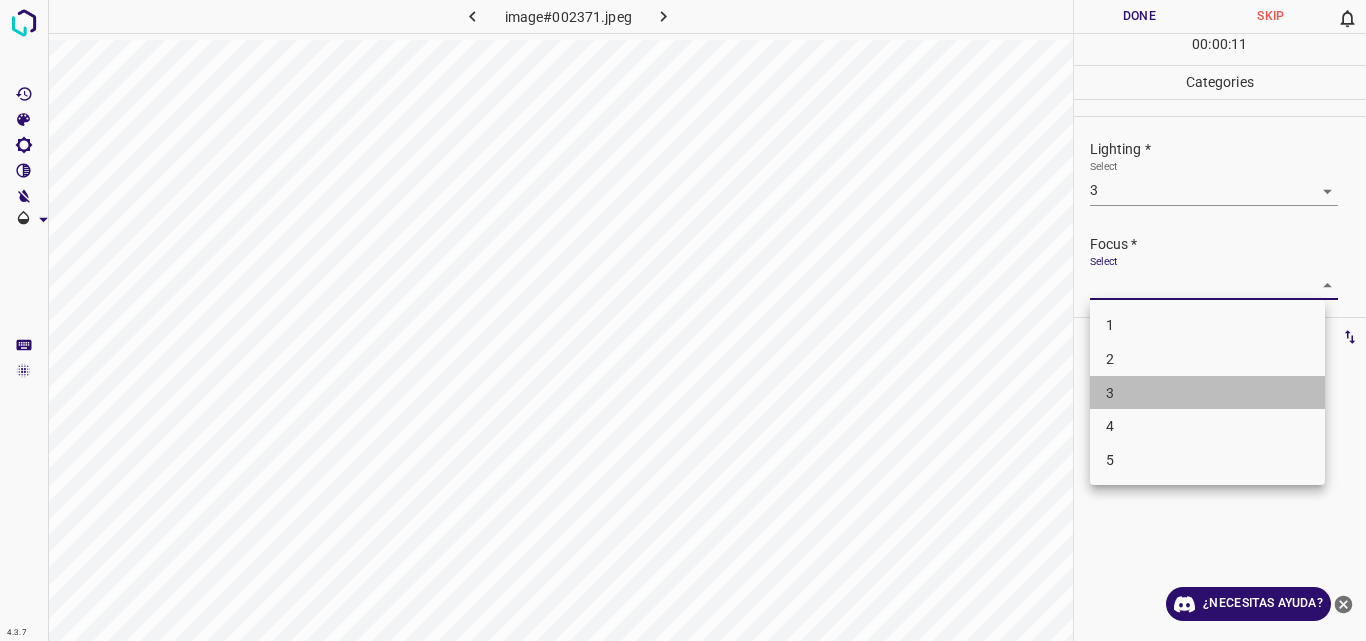 click on "3" at bounding box center (1207, 393) 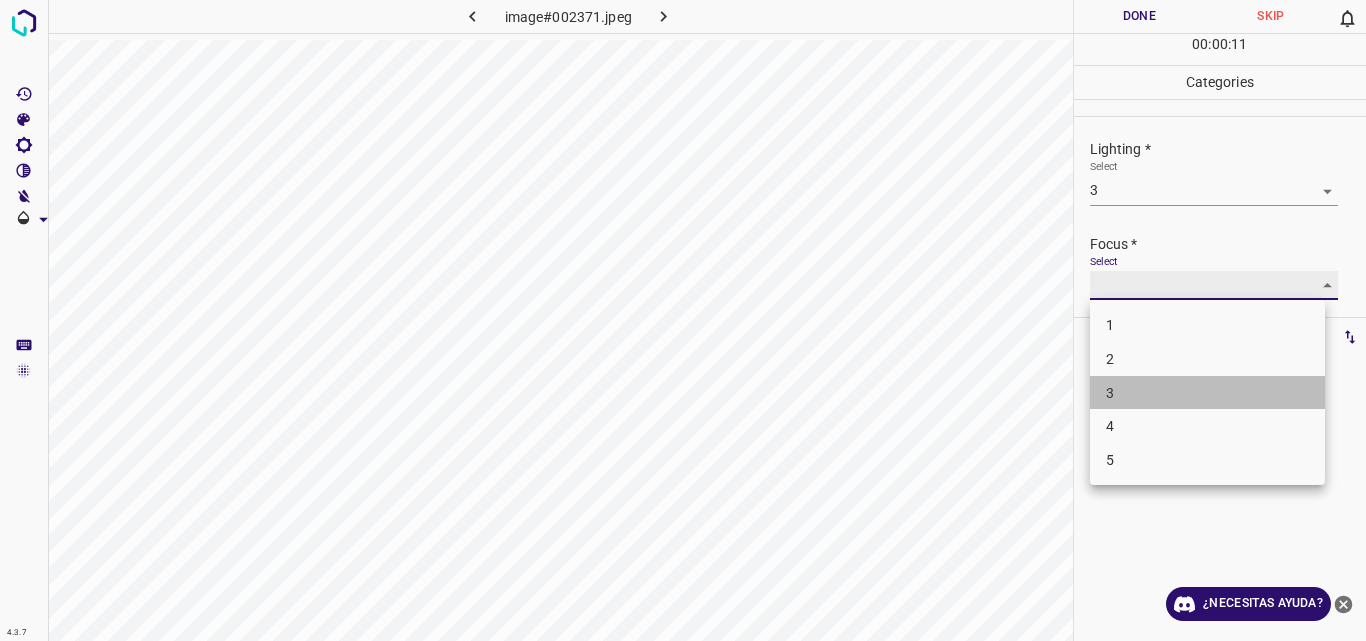 type on "3" 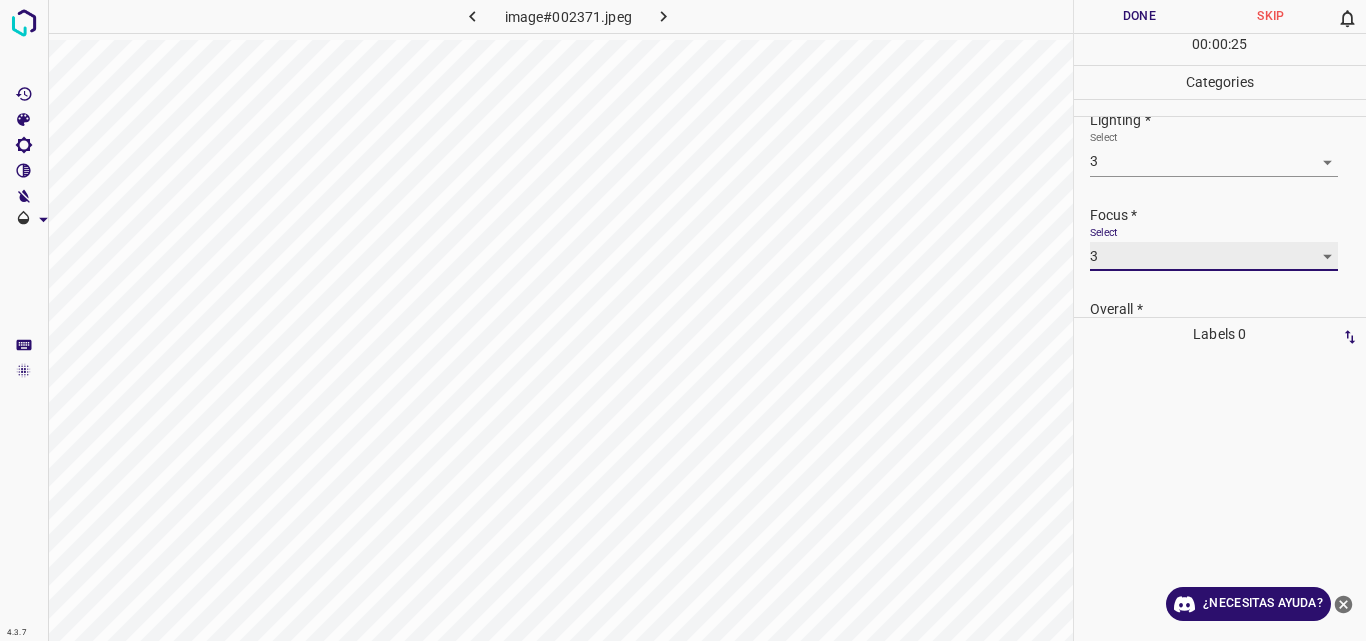scroll, scrollTop: 81, scrollLeft: 0, axis: vertical 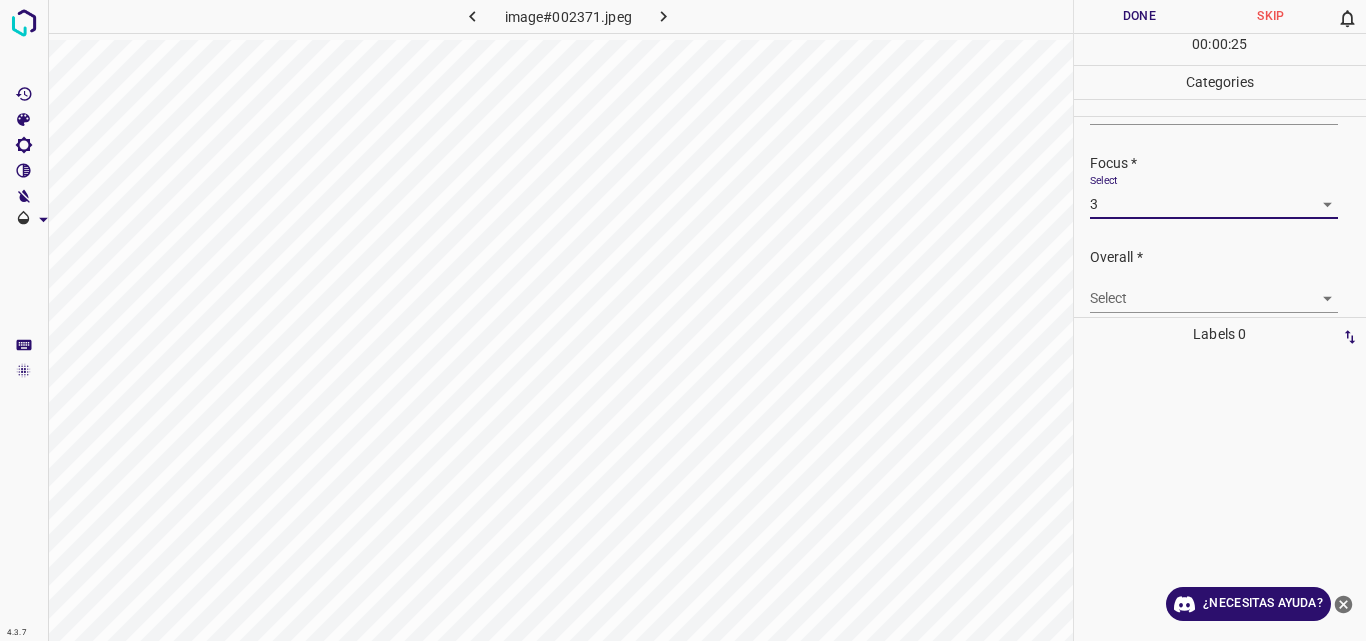 click on "Lighting *  Select 3 3 Focus *  Select 3 3 Overall *  Select ​" at bounding box center [1220, 217] 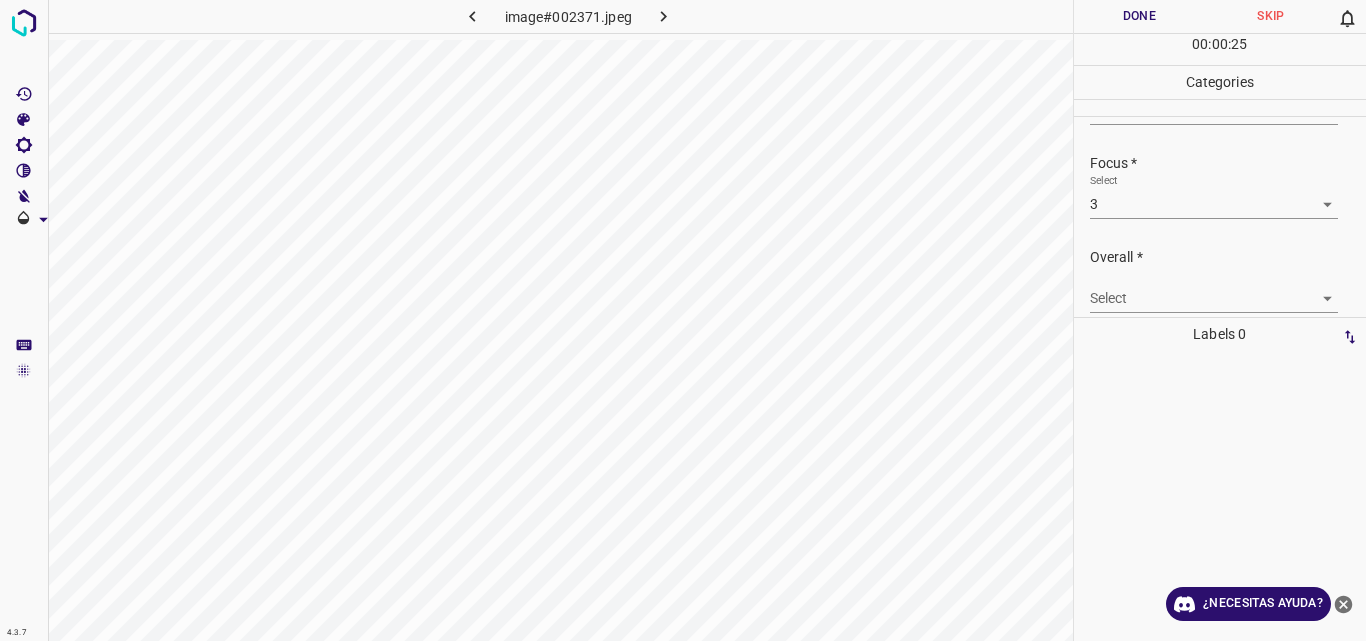 click on "Lighting *  Select 3 3 Focus *  Select 3 3 Overall *  Select ​" at bounding box center (1220, 217) 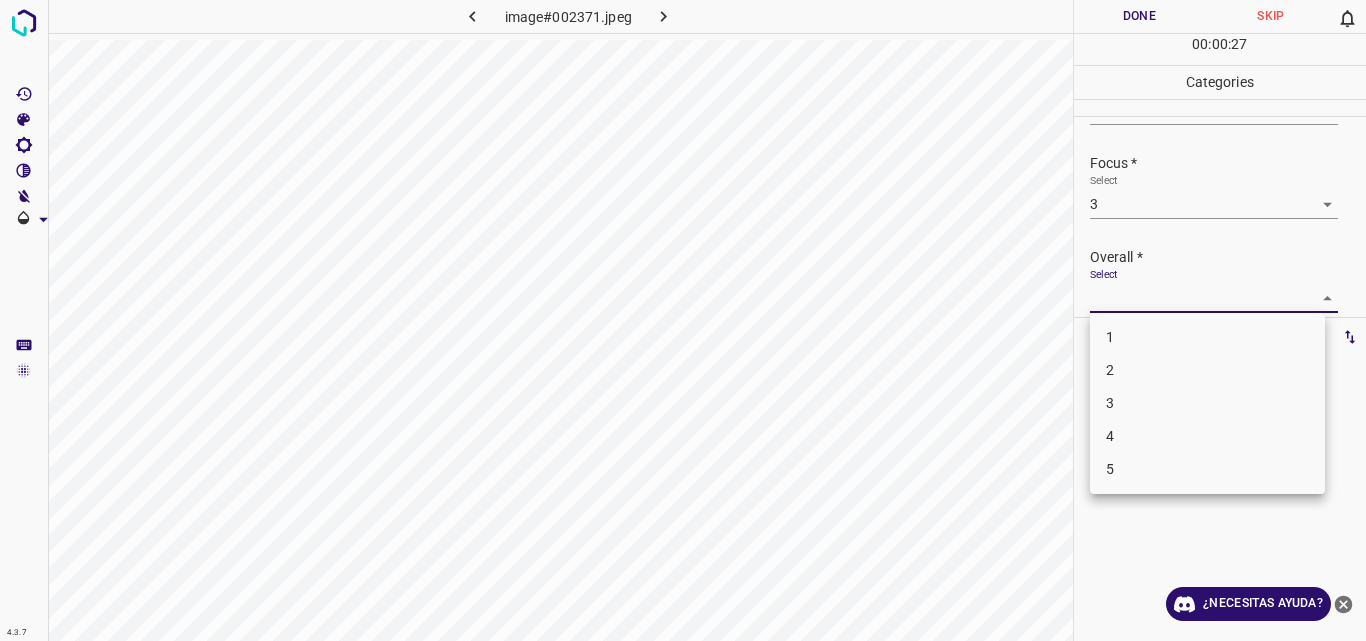 click on "4.3.7 image#002371.jpeg Done Skip 0 00   : 00   : 27   Categories Lighting *  Select 3 3 Focus *  Select 3 3 Overall *  Select ​ Labels   0 Categories 1 Lighting 2 Focus 3 Overall Tools Space Change between modes (Draw & Edit) I Auto labeling R Restore zoom M Zoom in N Zoom out Delete Delete selecte label Filters Z Restore filters X Saturation filter C Brightness filter V Contrast filter B Gray scale filter General O Download ¿Necesitas ayuda? Original text Rate this translation Your feedback will be used to help improve Google Translate - Texto - Esconder - Borrar 1 2 3 4 5" at bounding box center (683, 320) 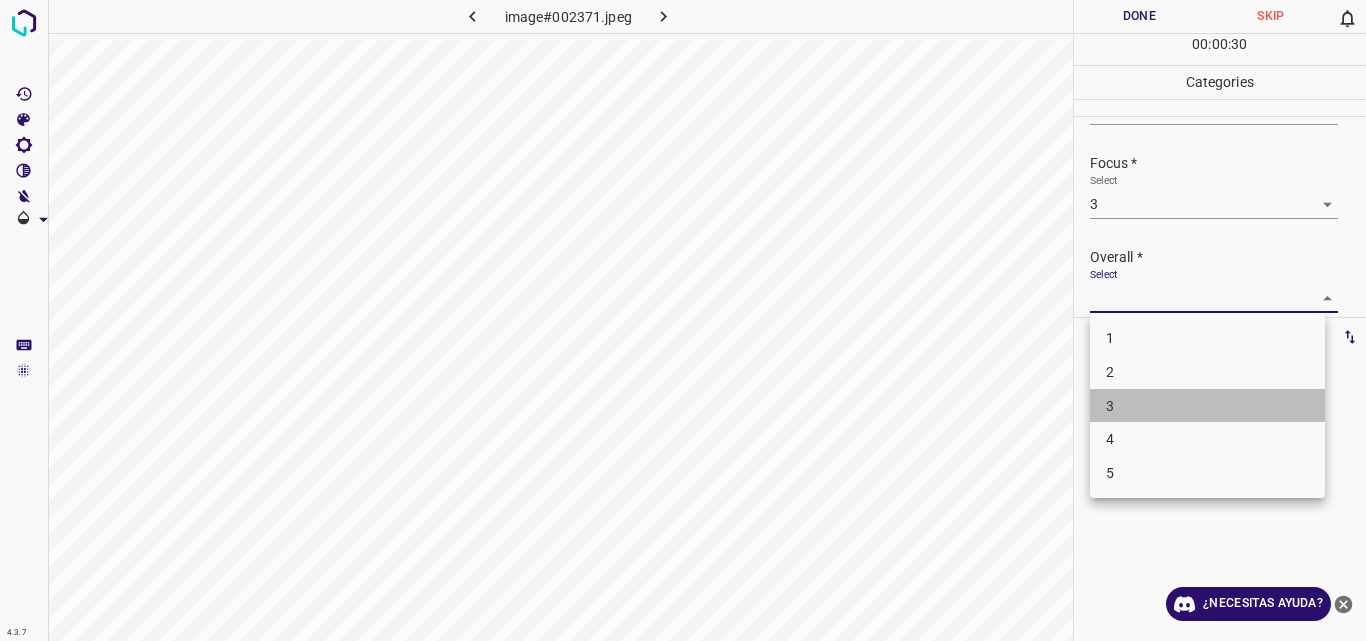 click on "3" at bounding box center (1207, 406) 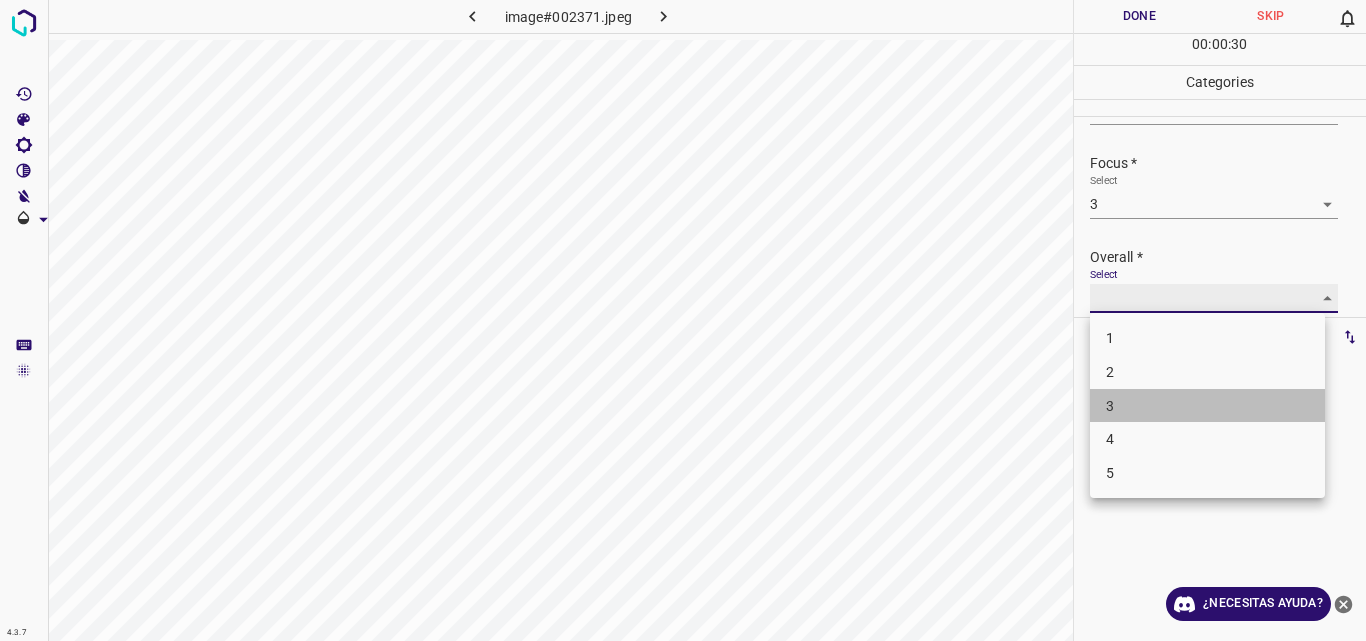 type on "3" 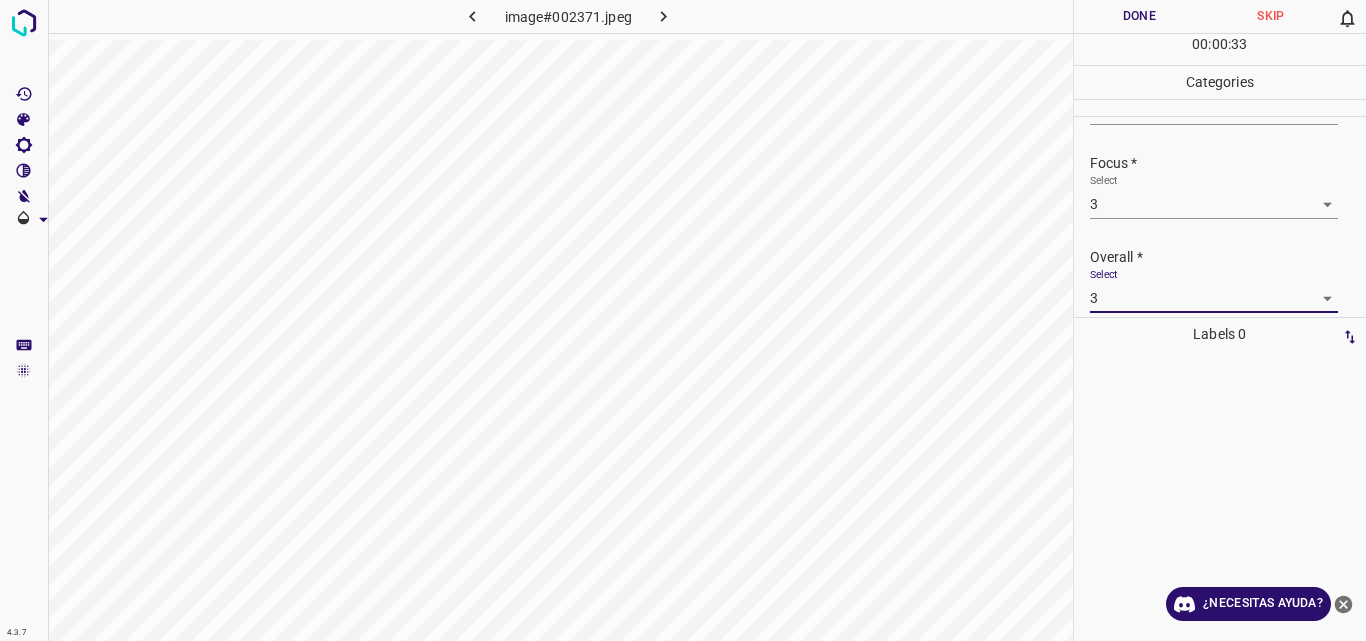 click on "Done" at bounding box center [1140, 16] 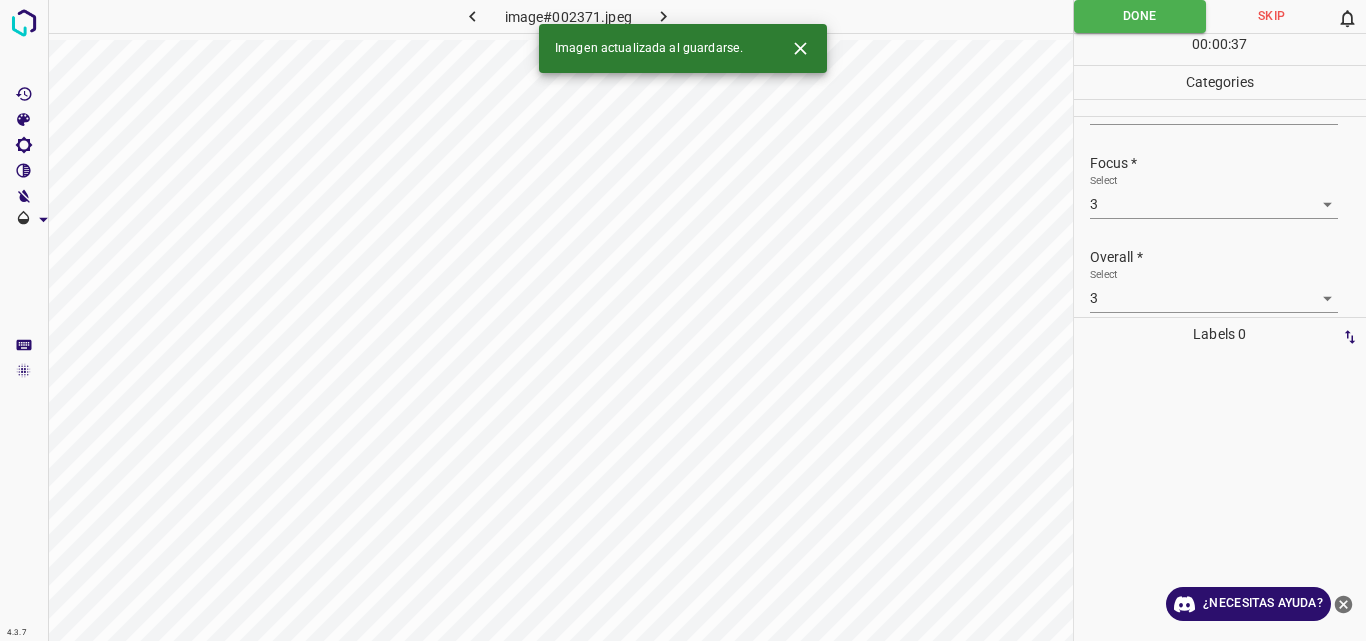 click 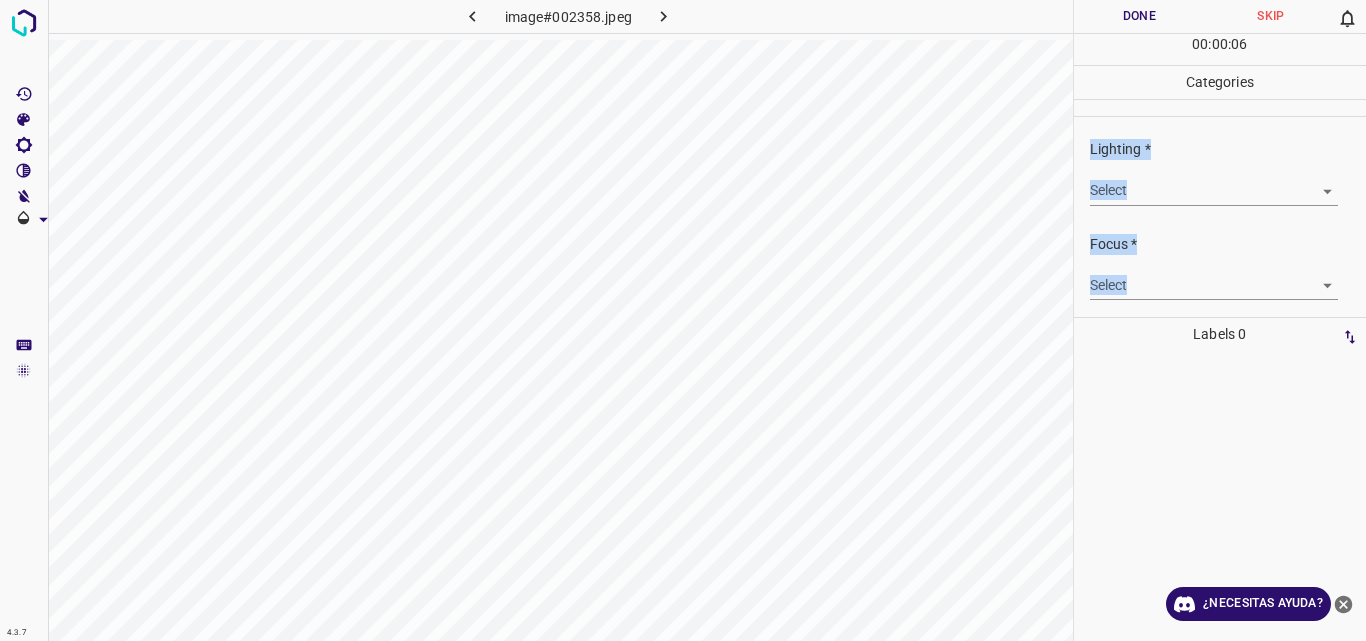 click on "Select ​" at bounding box center (1214, 182) 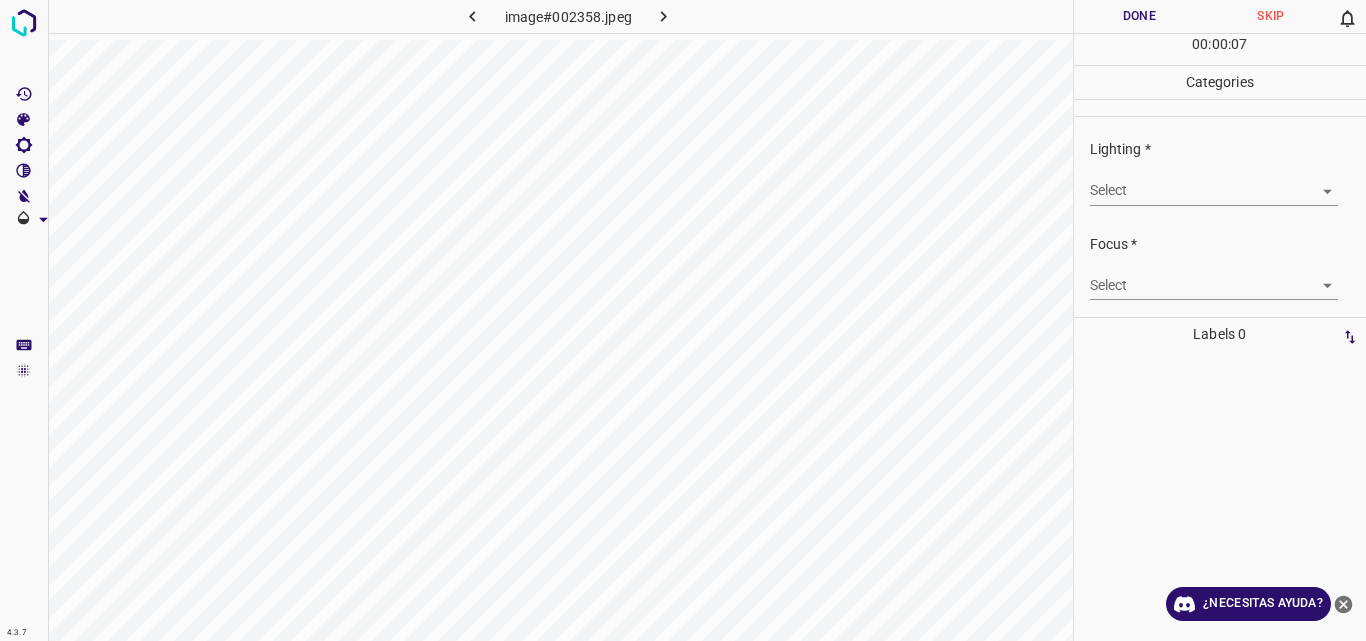 click on "4.3.7 image#002358.jpeg Done Skip 0 00   : 00   : 07   Categories Lighting *  Select ​ Focus *  Select ​ Overall *  Select ​ Labels   0 Categories 1 Lighting 2 Focus 3 Overall Tools Space Change between modes (Draw & Edit) I Auto labeling R Restore zoom M Zoom in N Zoom out Delete Delete selecte label Filters Z Restore filters X Saturation filter C Brightness filter V Contrast filter B Gray scale filter General O Download ¿Necesitas ayuda? Original text Rate this translation Your feedback will be used to help improve Google Translate - Texto - Esconder - Borrar" at bounding box center (683, 320) 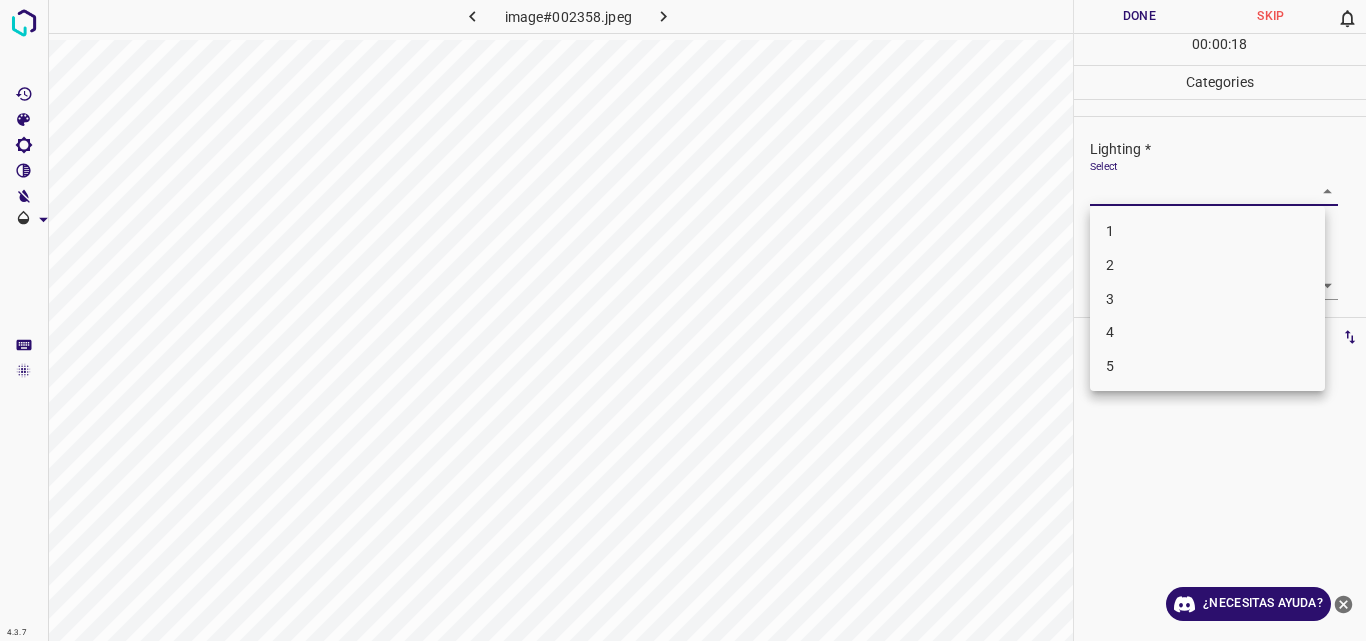click on "3" at bounding box center [1207, 299] 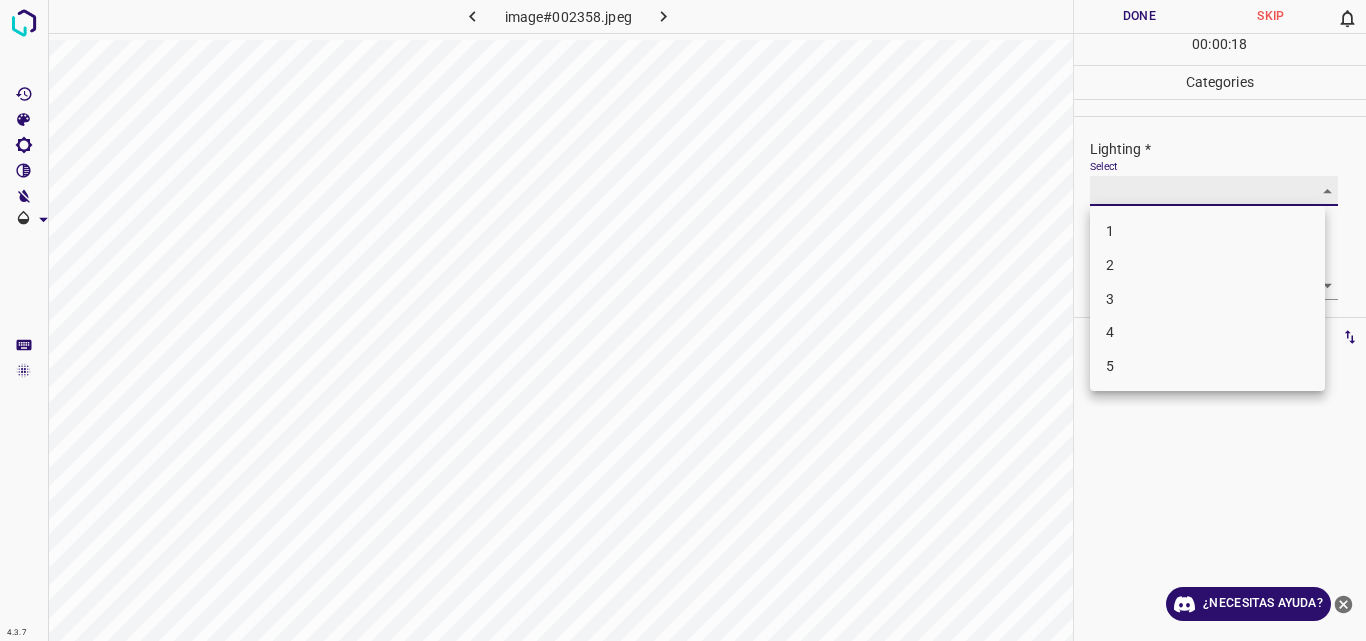 type on "3" 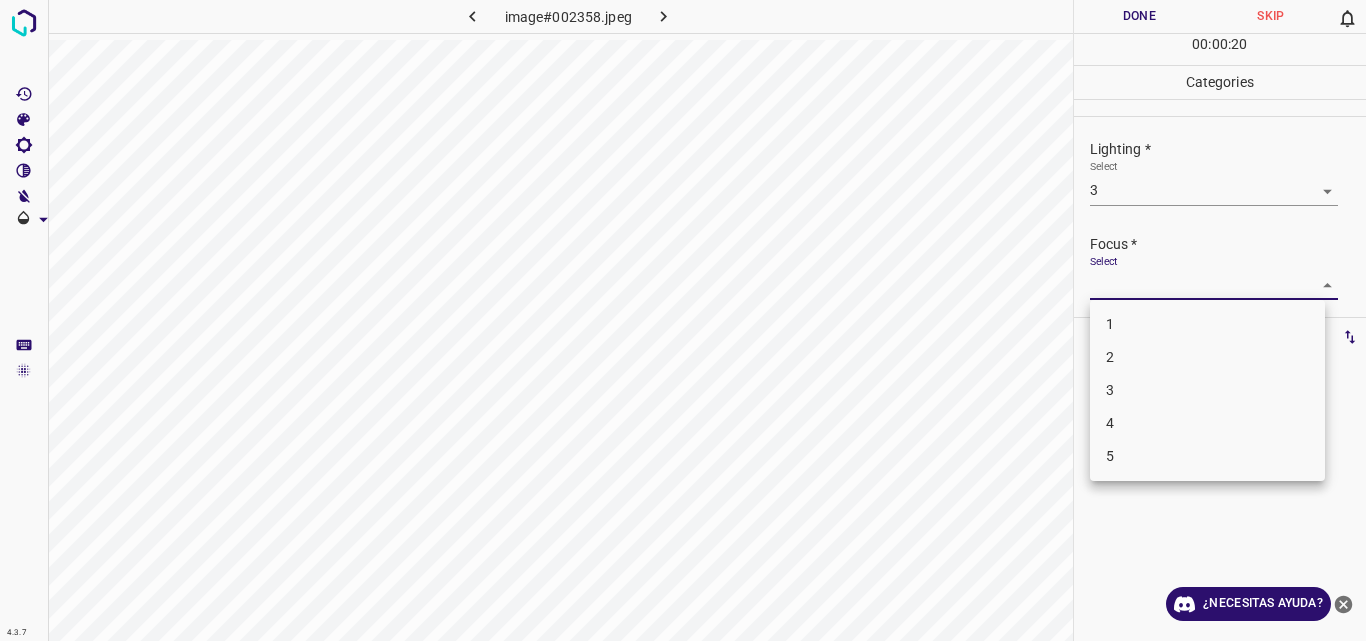 click on "4.3.7 image#002358.jpeg Done Skip 0 00   : 00   : 20   Categories Lighting *  Select 3 3 Focus *  Select ​ Overall *  Select ​ Labels   0 Categories 1 Lighting 2 Focus 3 Overall Tools Space Change between modes (Draw & Edit) I Auto labeling R Restore zoom M Zoom in N Zoom out Delete Delete selecte label Filters Z Restore filters X Saturation filter C Brightness filter V Contrast filter B Gray scale filter General O Download ¿Necesitas ayuda? Original text Rate this translation Your feedback will be used to help improve Google Translate - Texto - Esconder - Borrar 1 2 3 4 5" at bounding box center [683, 320] 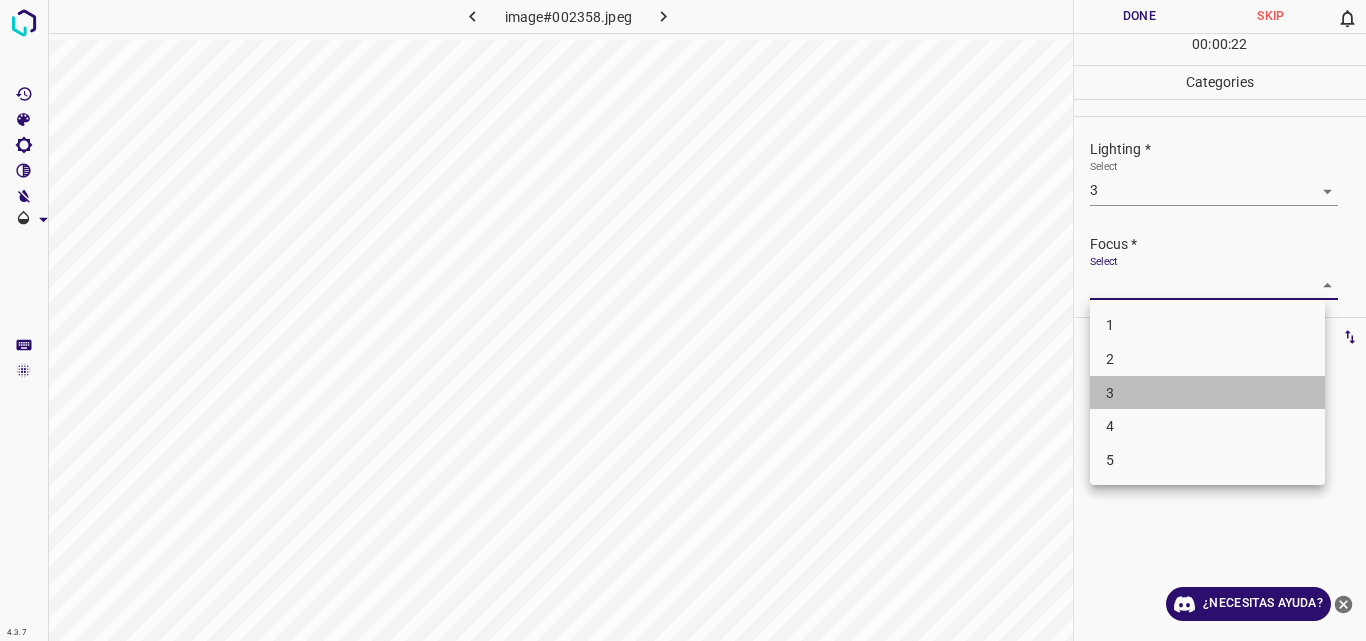 click on "3" at bounding box center (1207, 393) 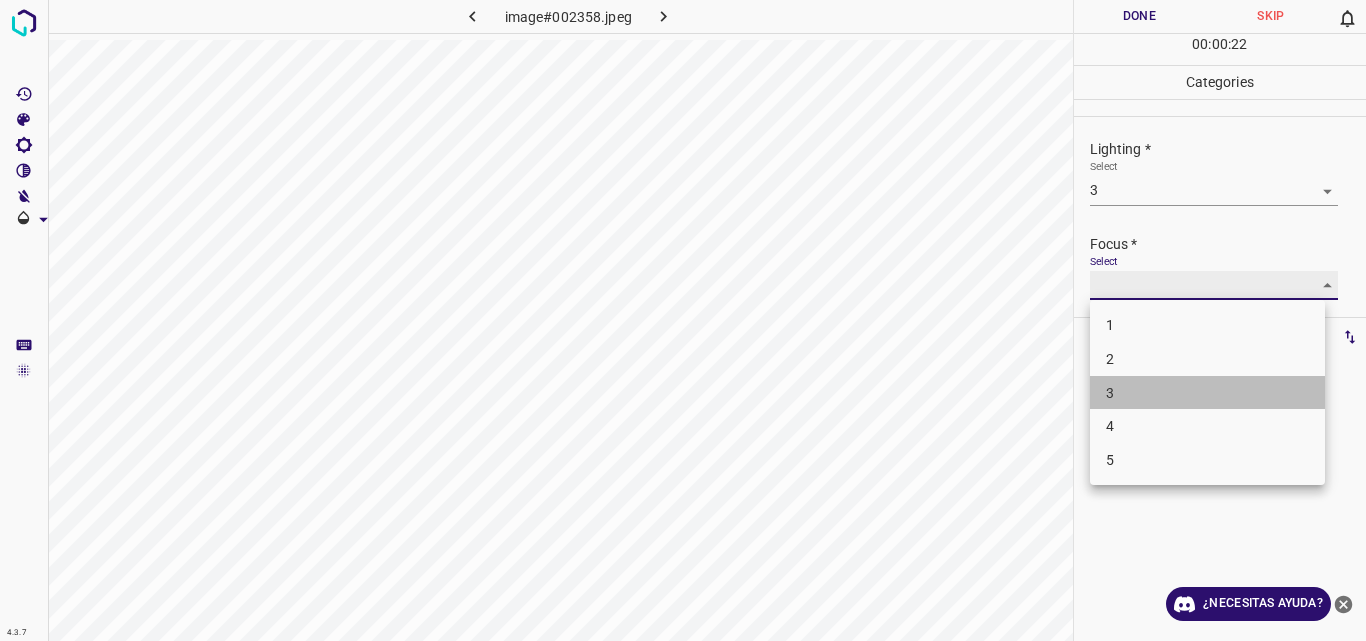 type on "3" 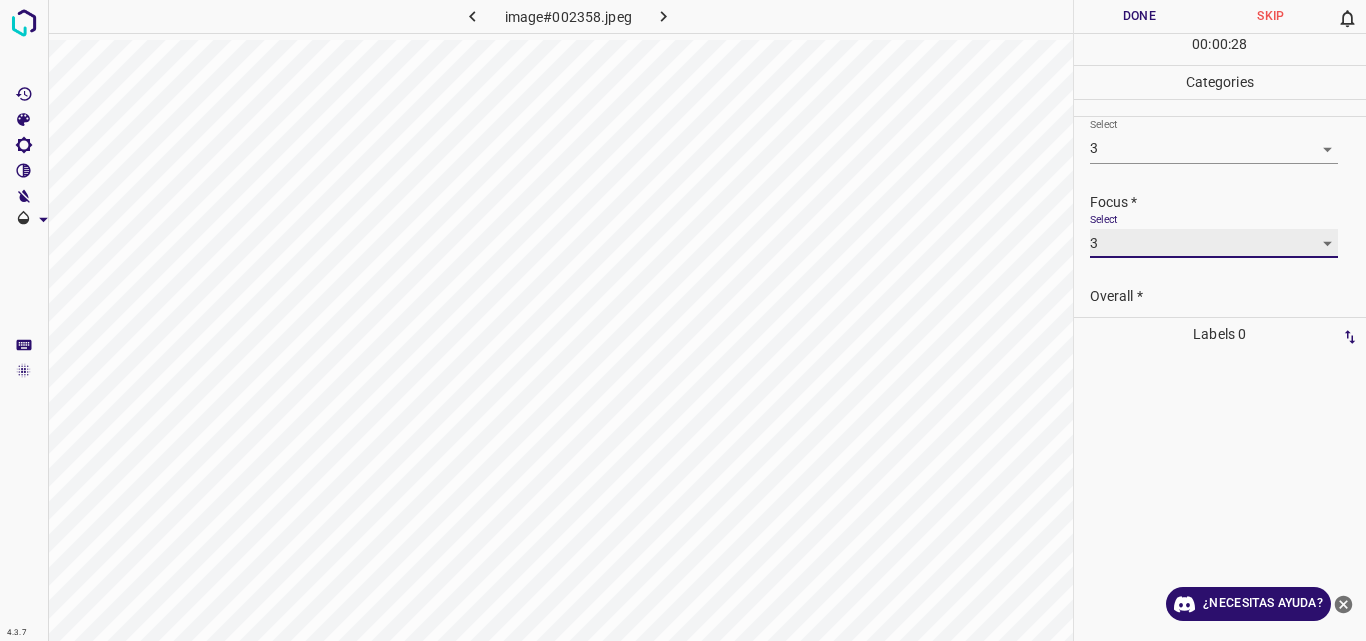 scroll, scrollTop: 98, scrollLeft: 0, axis: vertical 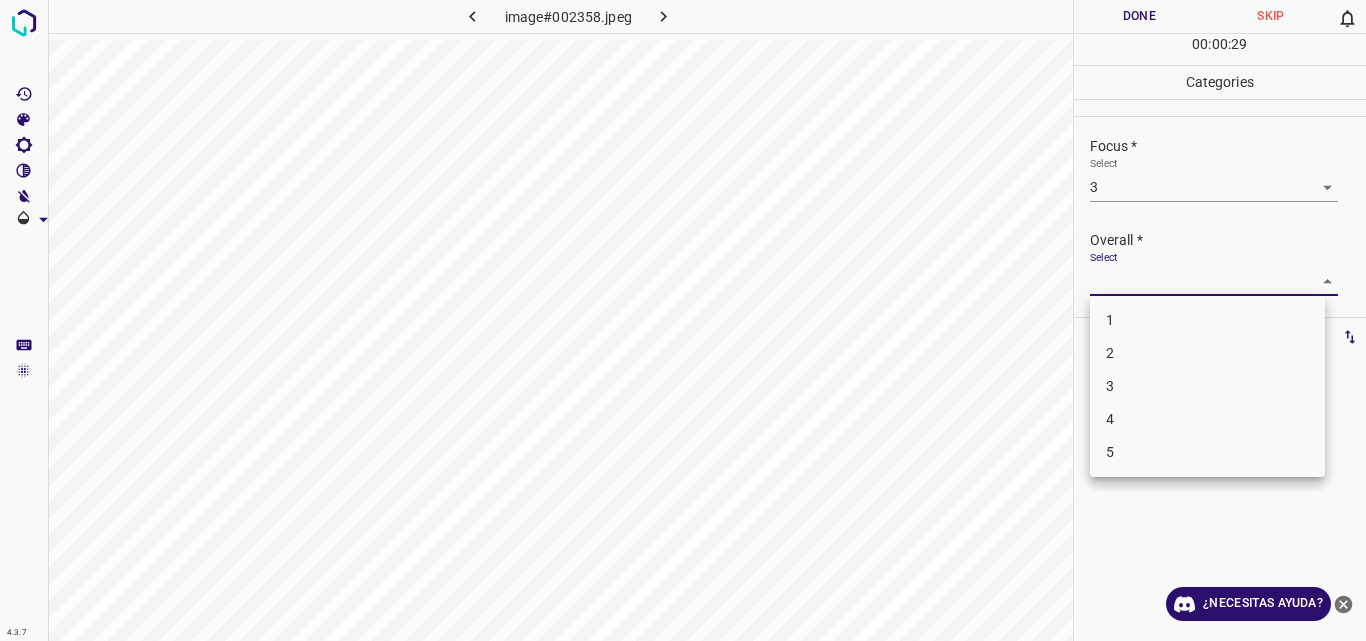 click on "4.3.7 image#002358.jpeg Done Skip 0 00   : 00   : 29   Categories Lighting *  Select 3 3 Focus *  Select 3 3 Overall *  Select ​ Labels   0 Categories 1 Lighting 2 Focus 3 Overall Tools Space Change between modes (Draw & Edit) I Auto labeling R Restore zoom M Zoom in N Zoom out Delete Delete selecte label Filters Z Restore filters X Saturation filter C Brightness filter V Contrast filter B Gray scale filter General O Download ¿Necesitas ayuda? Original text Rate this translation Your feedback will be used to help improve Google Translate - Texto - Esconder - Borrar 1 2 3 4 5" at bounding box center [683, 320] 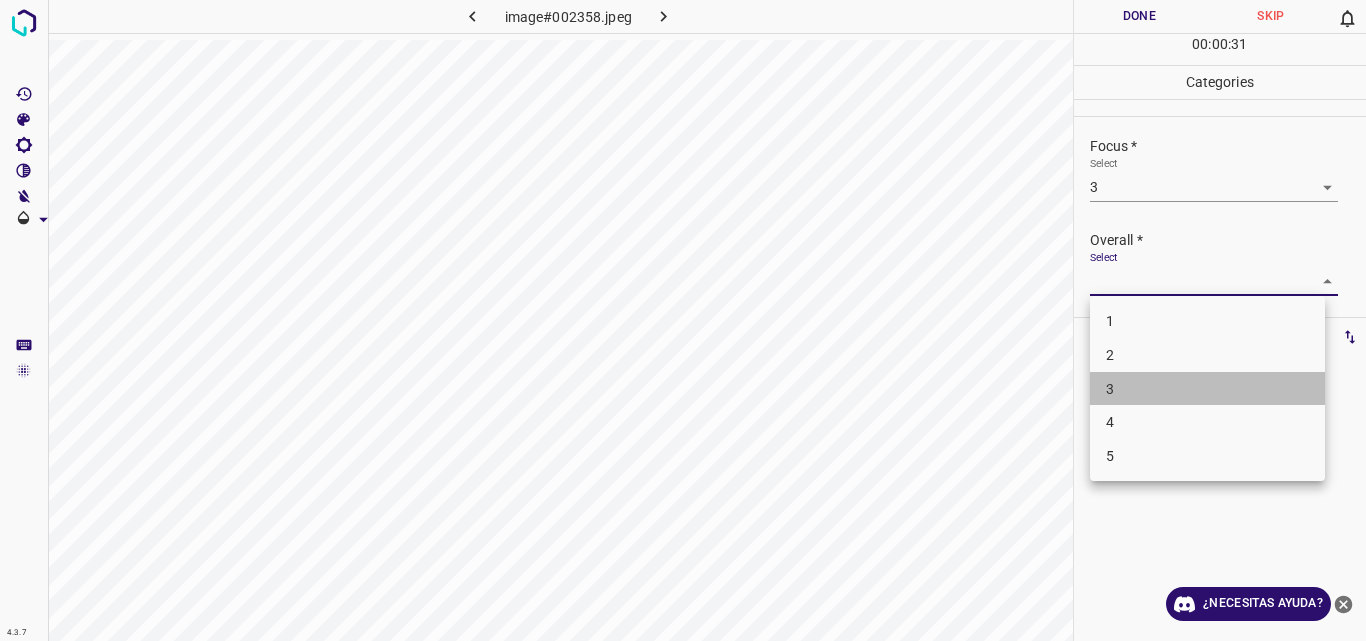 click on "3" at bounding box center (1207, 389) 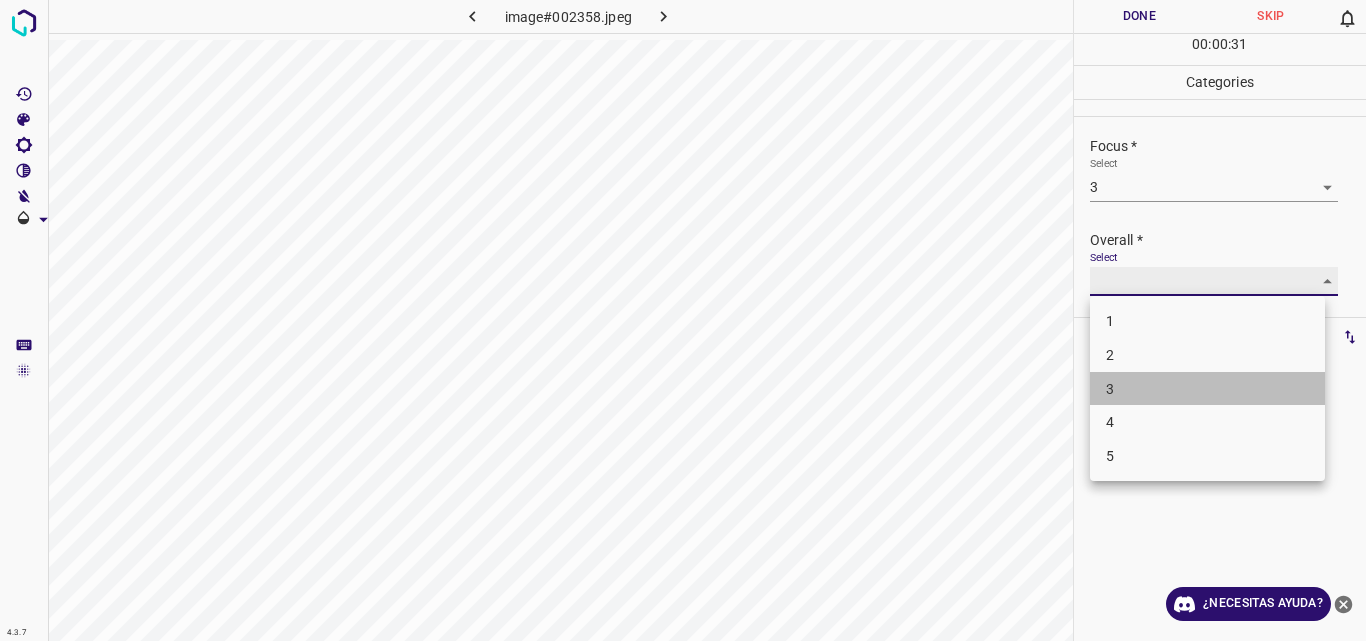 type on "3" 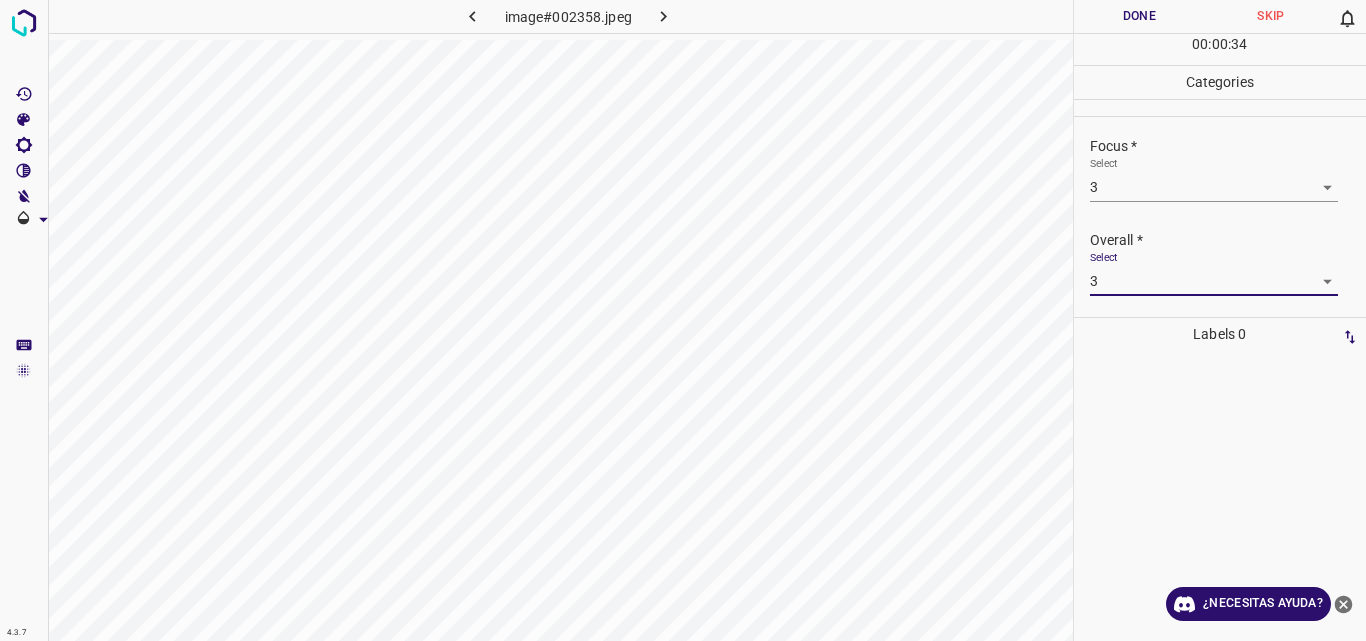 click on "Done" at bounding box center (1140, 16) 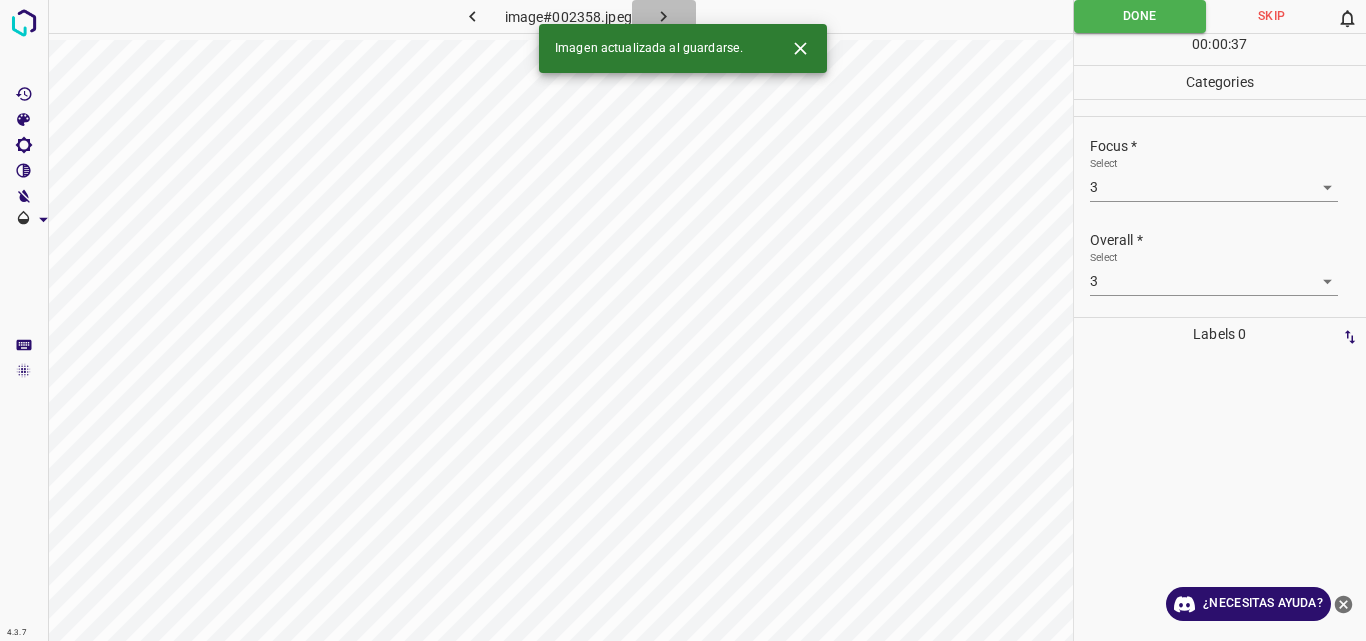 click 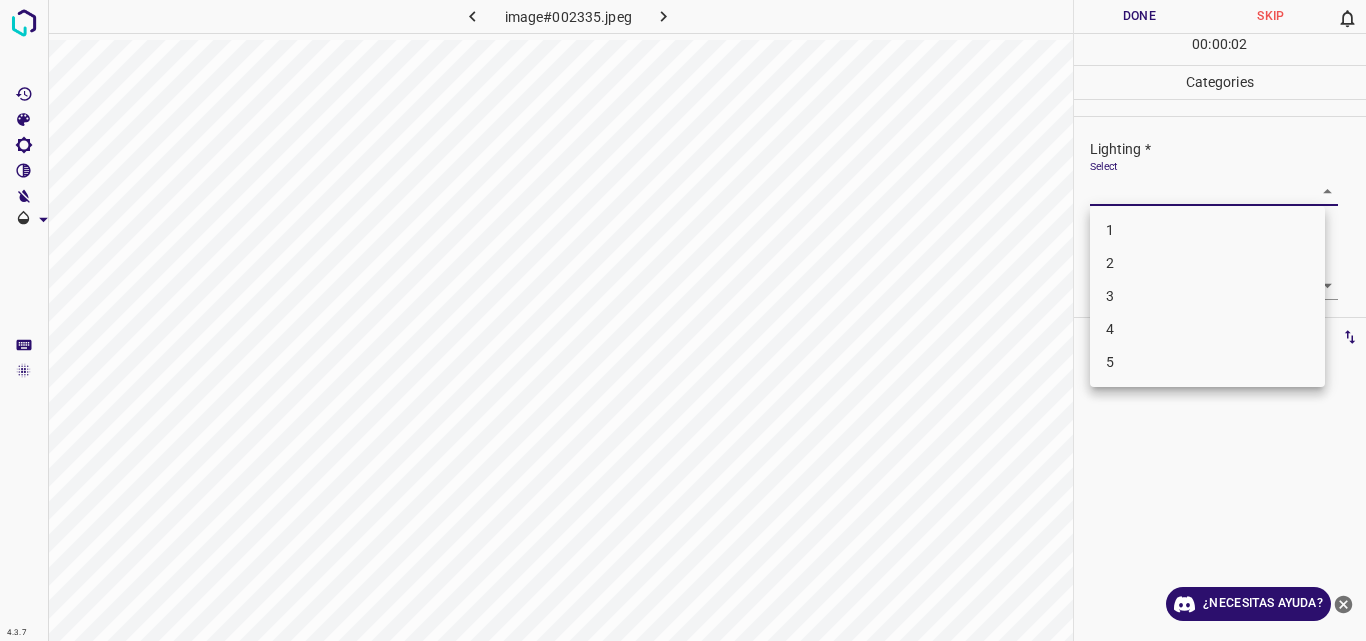 click on "4.3.7 image#002335.jpeg Done Skip 0 00   : 00   : 02   Categories Lighting *  Select ​ Focus *  Select ​ Overall *  Select ​ Labels   0 Categories 1 Lighting 2 Focus 3 Overall Tools Space Change between modes (Draw & Edit) I Auto labeling R Restore zoom M Zoom in N Zoom out Delete Delete selecte label Filters Z Restore filters X Saturation filter C Brightness filter V Contrast filter B Gray scale filter General O Download ¿Necesitas ayuda? Original text Rate this translation Your feedback will be used to help improve Google Translate - Texto - Esconder - Borrar 1 2 3 4 5" at bounding box center [683, 320] 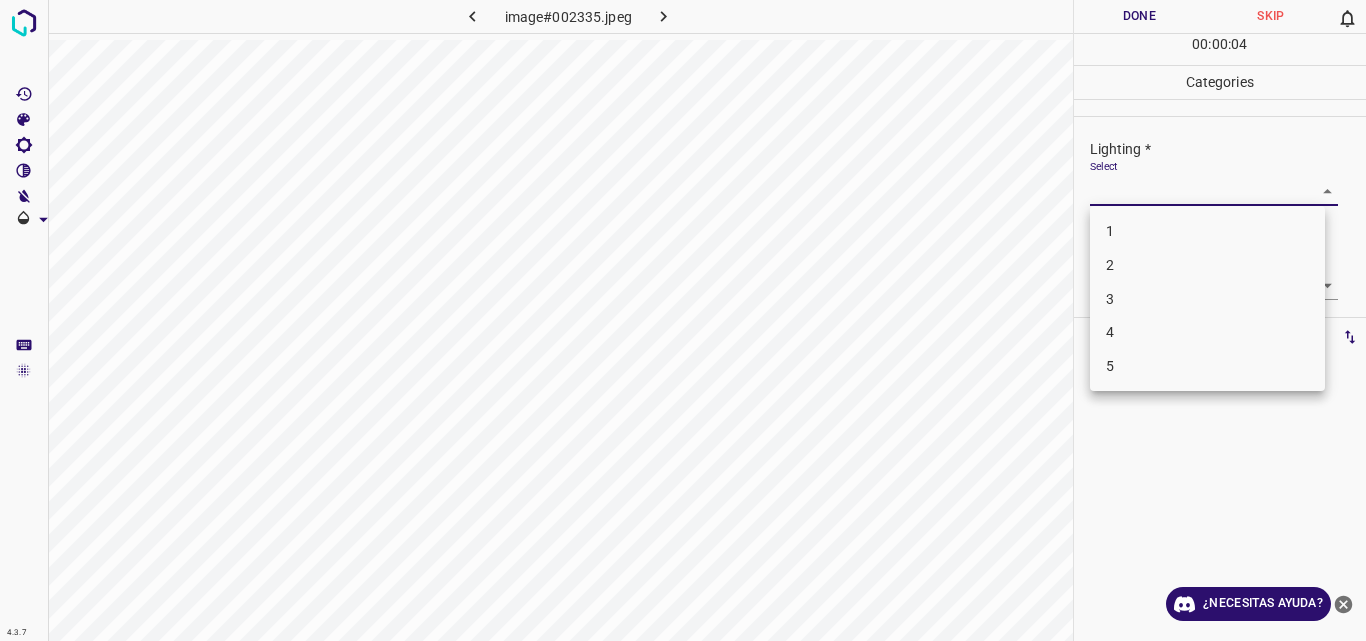 click on "3" at bounding box center (1207, 299) 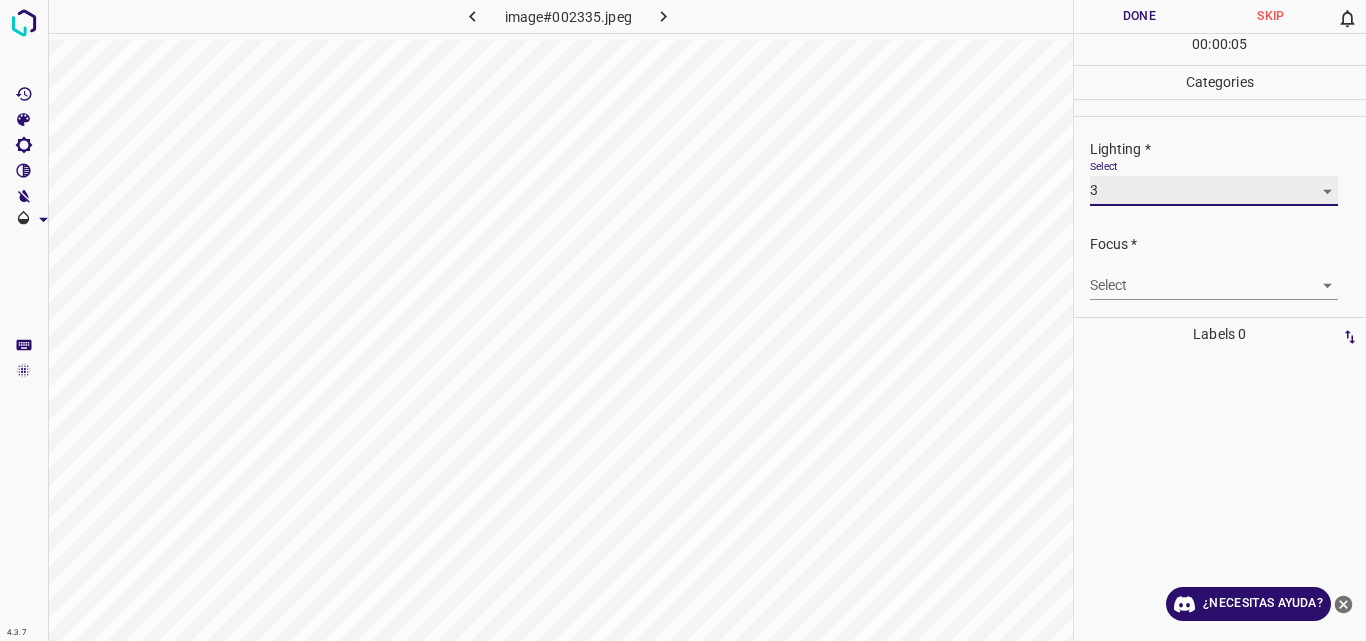 type on "3" 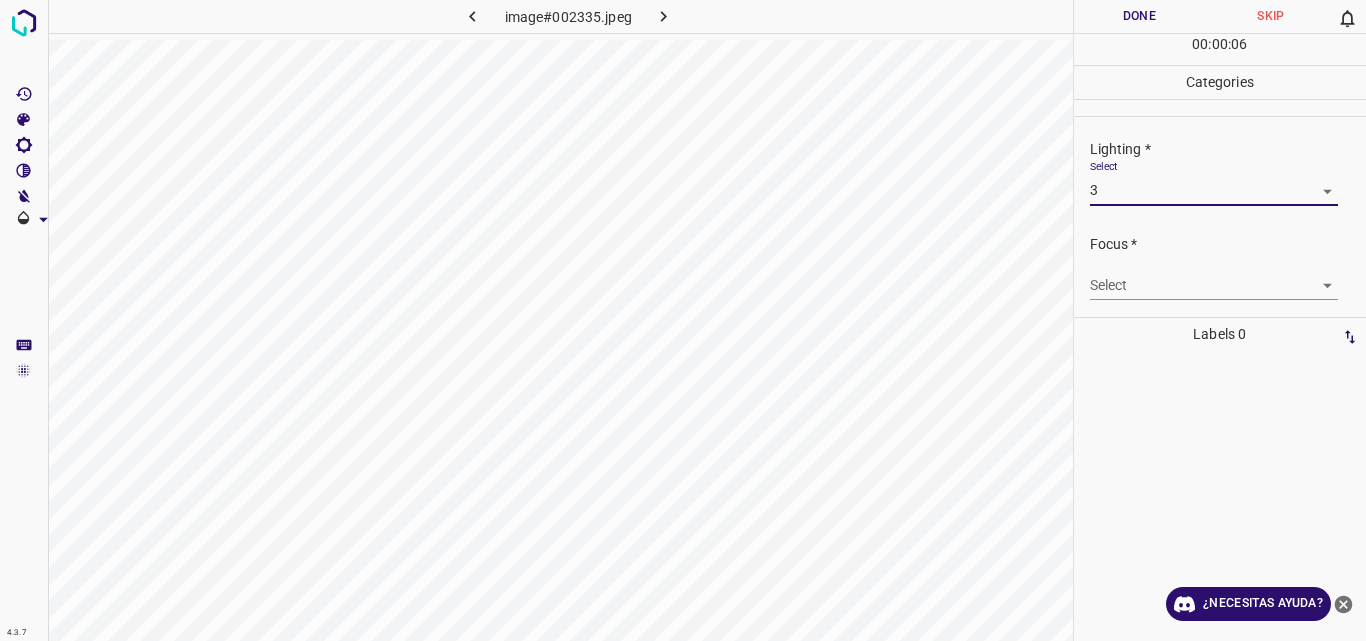 click on "4.3.7 image#002335.jpeg Done Skip 0 00   : 00   : 06   Categories Lighting *  Select 3 3 Focus *  Select ​ Overall *  Select ​ Labels   0 Categories 1 Lighting 2 Focus 3 Overall Tools Space Change between modes (Draw & Edit) I Auto labeling R Restore zoom M Zoom in N Zoom out Delete Delete selecte label Filters Z Restore filters X Saturation filter C Brightness filter V Contrast filter B Gray scale filter General O Download ¿Necesitas ayuda? Original text Rate this translation Your feedback will be used to help improve Google Translate - Texto - Esconder - Borrar" at bounding box center [683, 320] 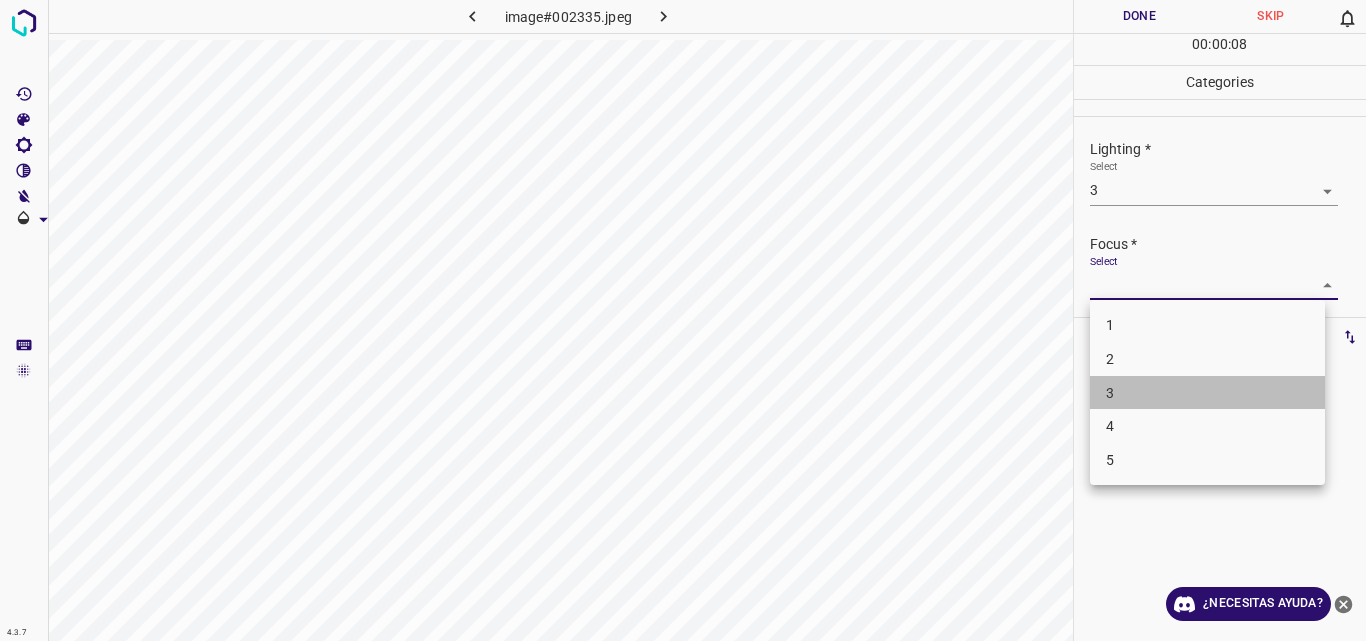 click on "3" at bounding box center (1207, 393) 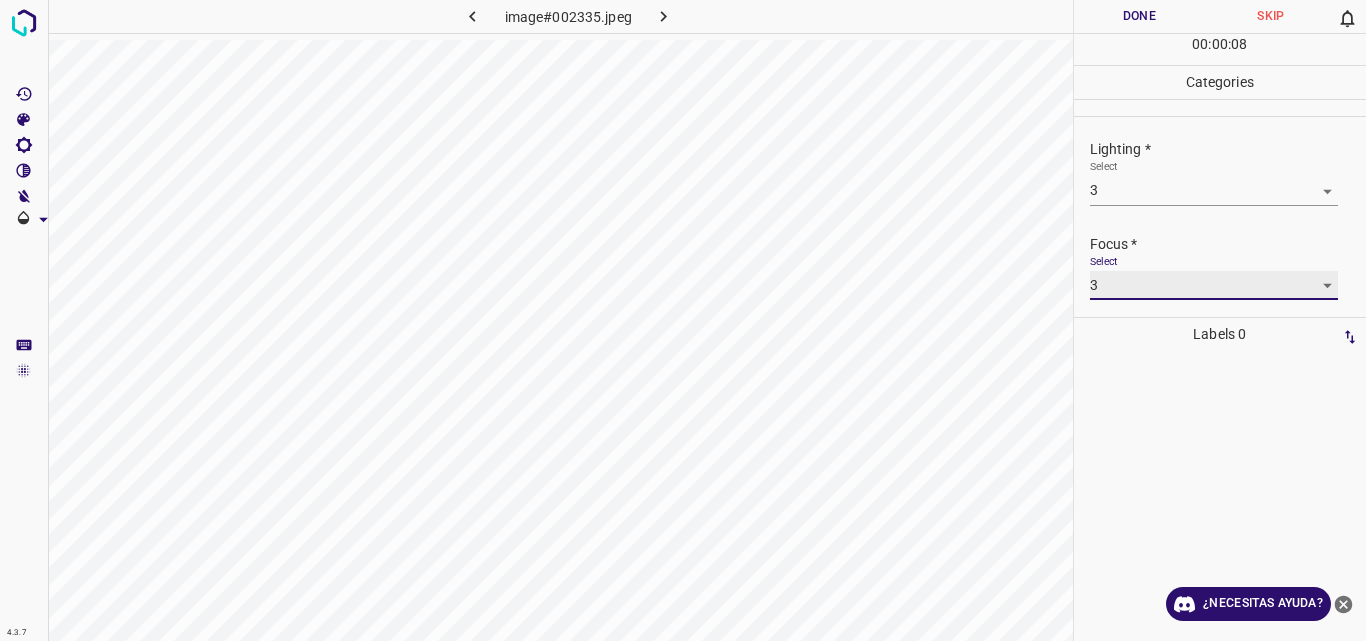 type on "3" 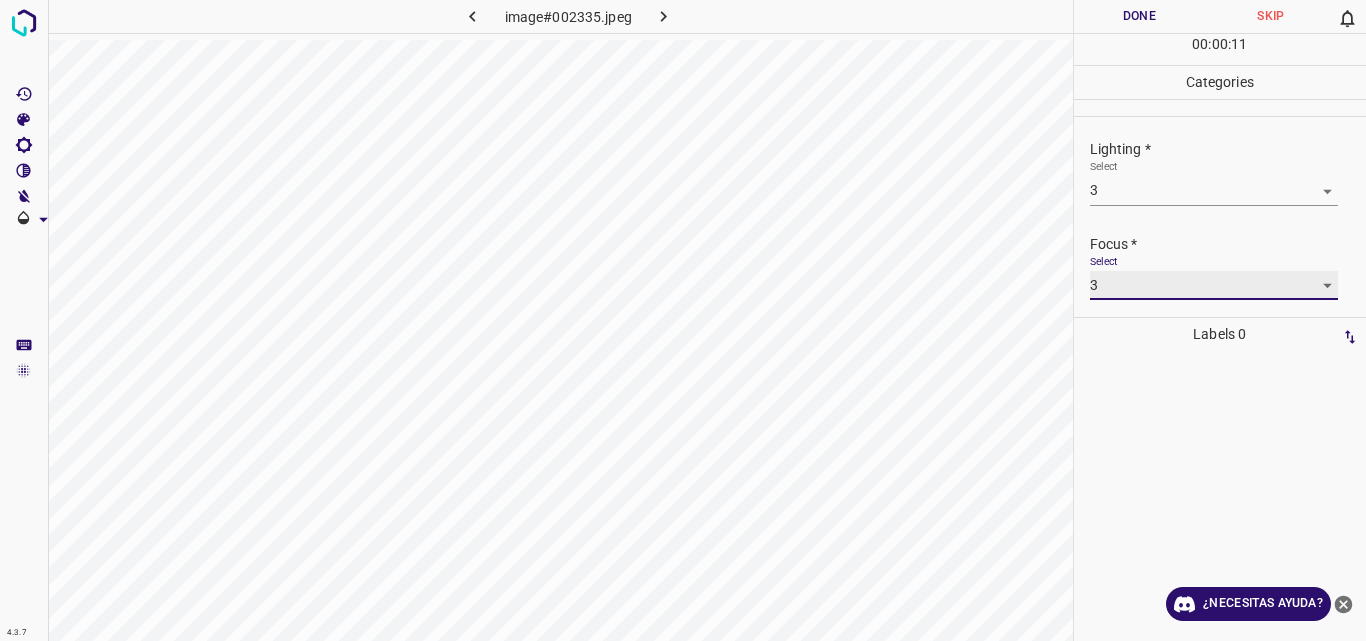 scroll, scrollTop: 98, scrollLeft: 0, axis: vertical 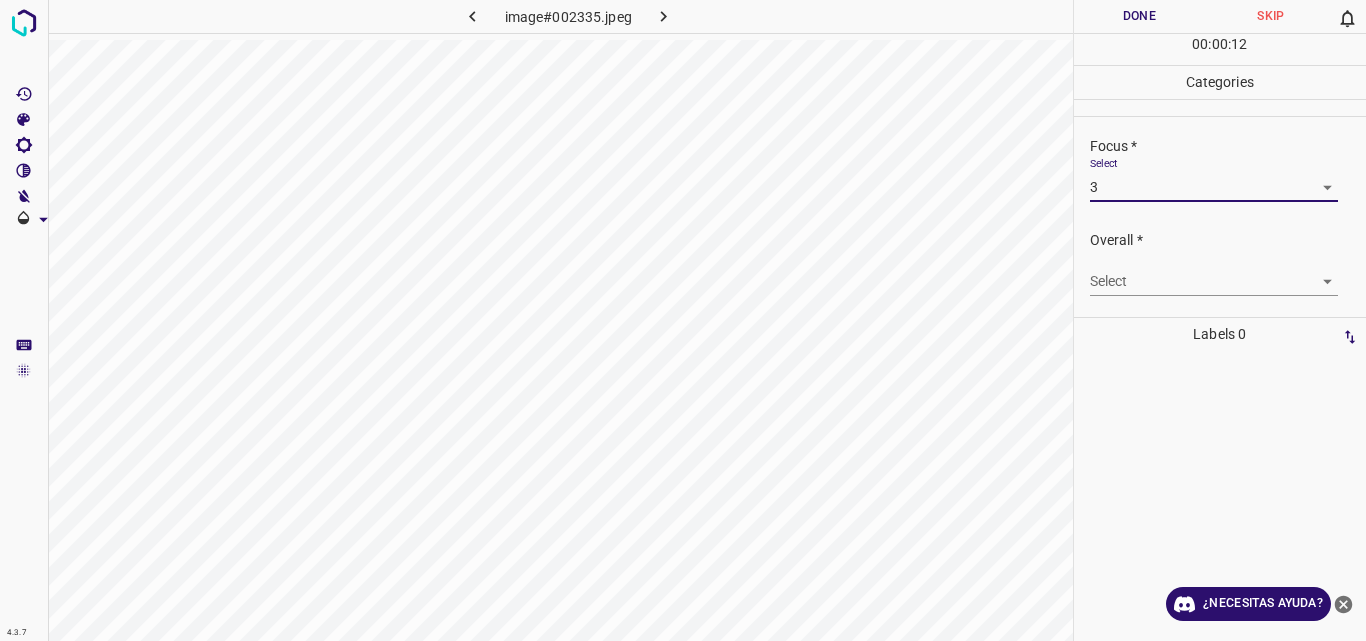 click on "4.3.7 image#002335.jpeg Done Skip 0 00   : 00   : 12   Categories Lighting *  Select 3 3 Focus *  Select 3 3 Overall *  Select ​ Labels   0 Categories 1 Lighting 2 Focus 3 Overall Tools Space Change between modes (Draw & Edit) I Auto labeling R Restore zoom M Zoom in N Zoom out Delete Delete selecte label Filters Z Restore filters X Saturation filter C Brightness filter V Contrast filter B Gray scale filter General O Download ¿Necesitas ayuda? Original text Rate this translation Your feedback will be used to help improve Google Translate - Texto - Esconder - Borrar" at bounding box center (683, 320) 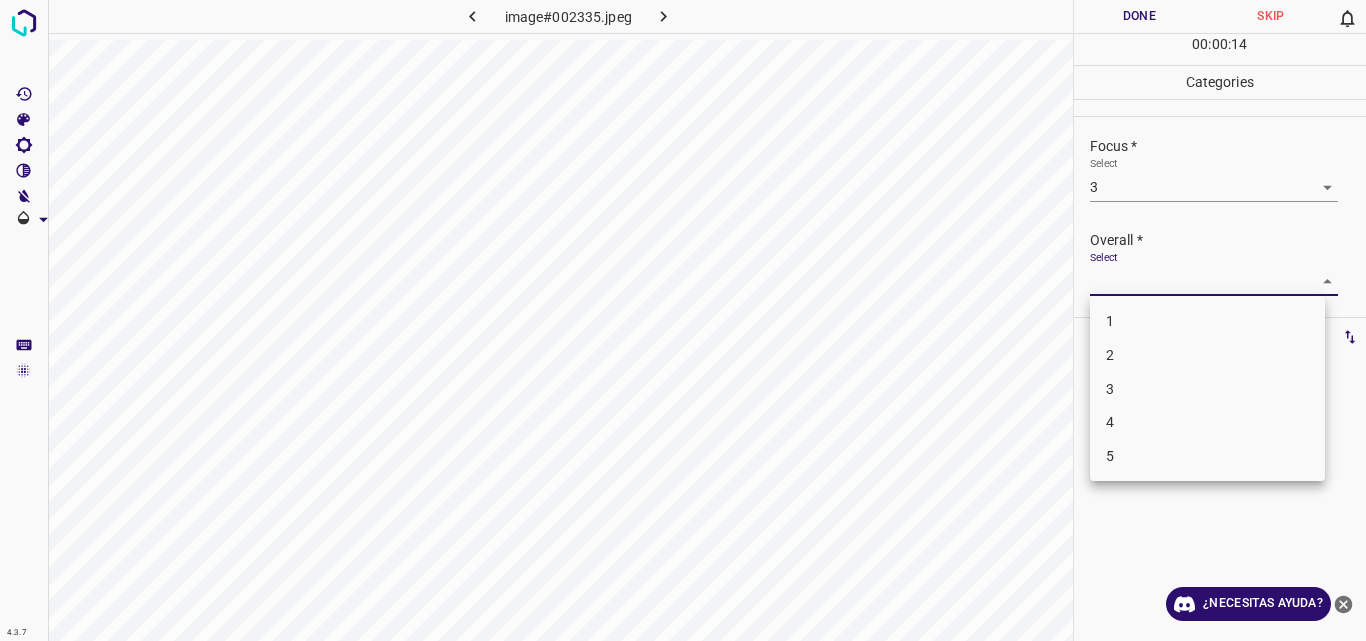 click on "3" at bounding box center [1207, 389] 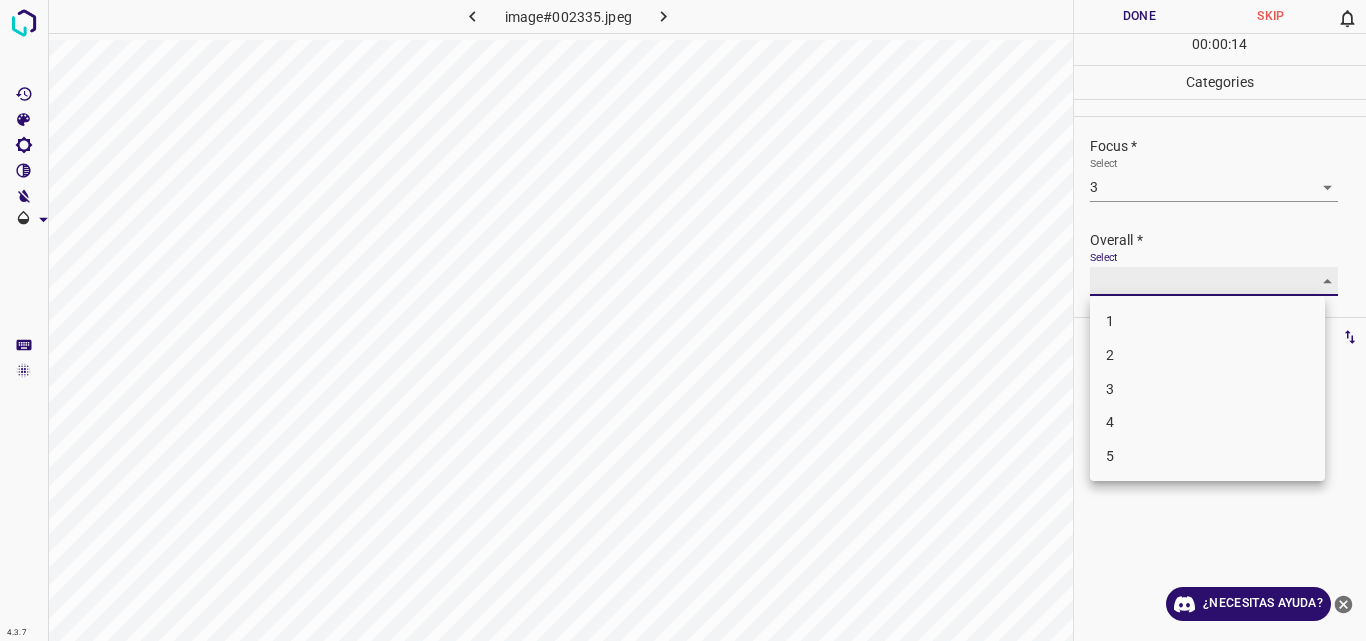 type on "3" 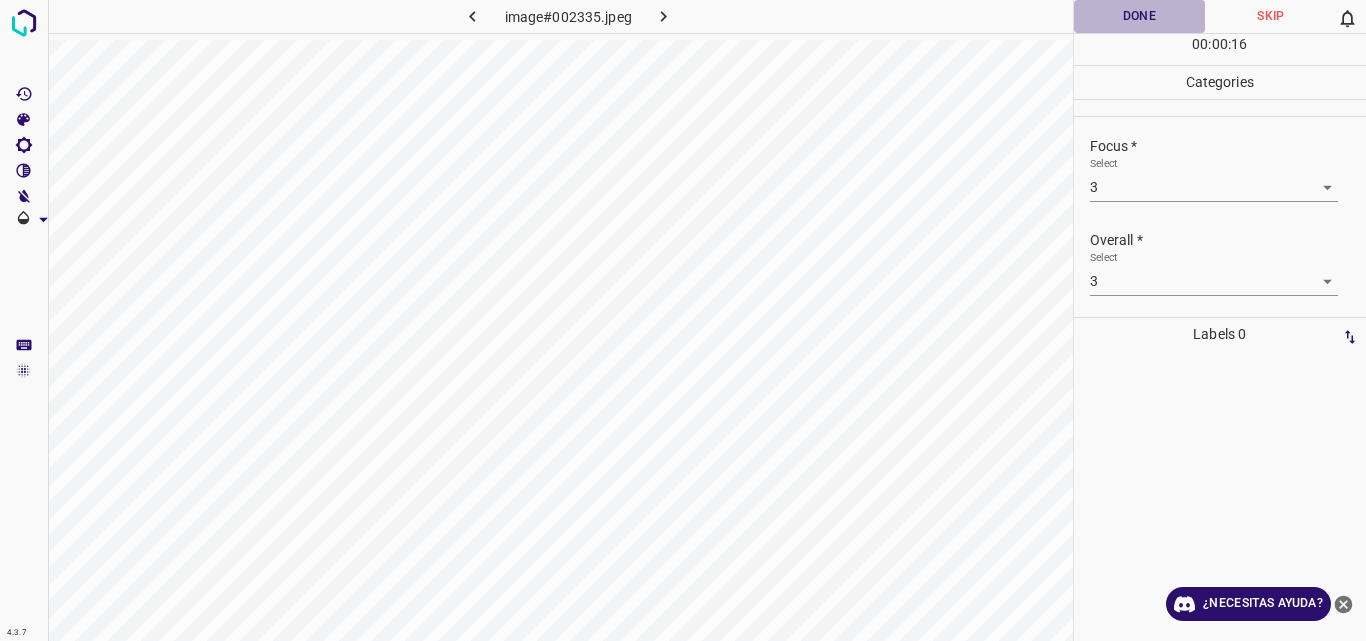click on "Done" at bounding box center (1140, 16) 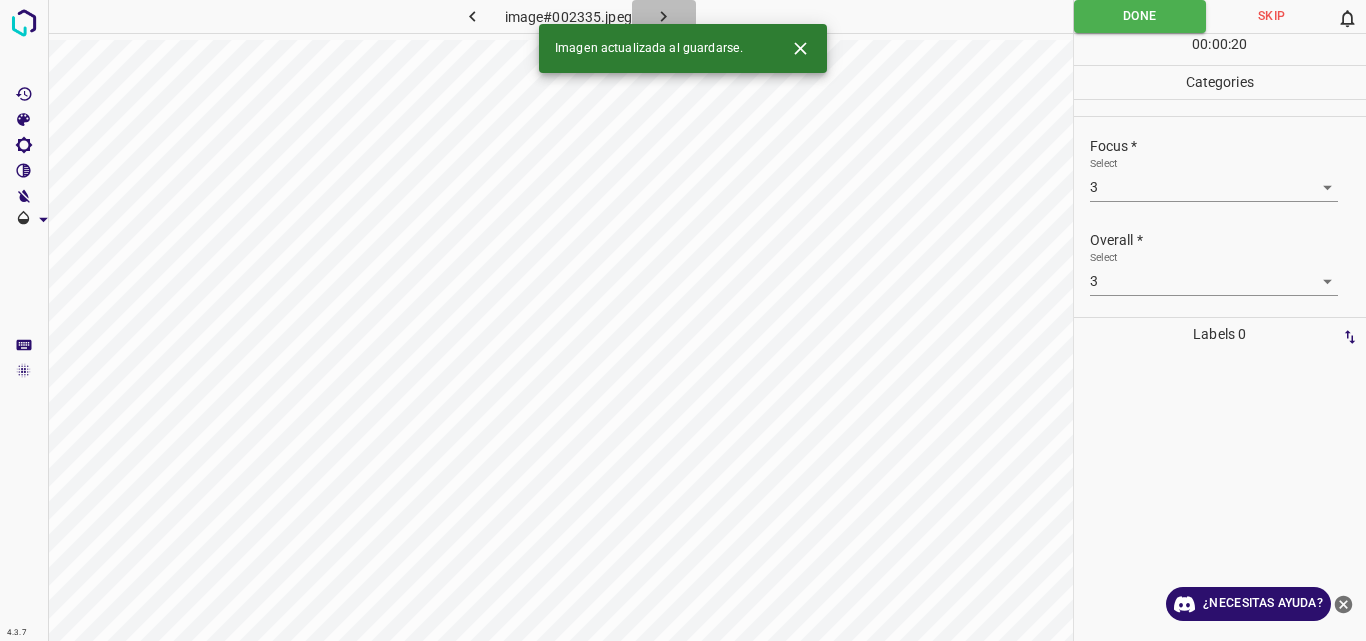 click 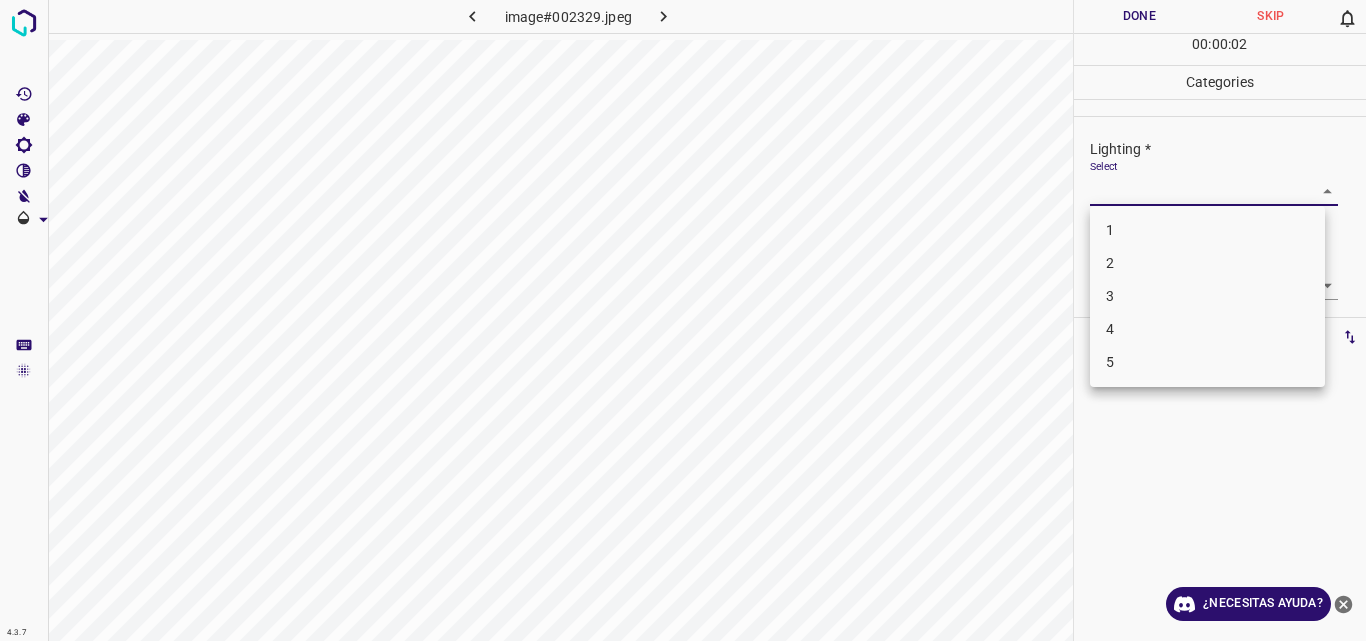 click on "4.3.7 image#002329.jpeg Done Skip 0 00   : 00   : 02   Categories Lighting *  Select ​ Focus *  Select ​ Overall *  Select ​ Labels   0 Categories 1 Lighting 2 Focus 3 Overall Tools Space Change between modes (Draw & Edit) I Auto labeling R Restore zoom M Zoom in N Zoom out Delete Delete selecte label Filters Z Restore filters X Saturation filter C Brightness filter V Contrast filter B Gray scale filter General O Download ¿Necesitas ayuda? Original text Rate this translation Your feedback will be used to help improve Google Translate - Texto - Esconder - Borrar 1 2 3 4 5" at bounding box center [683, 320] 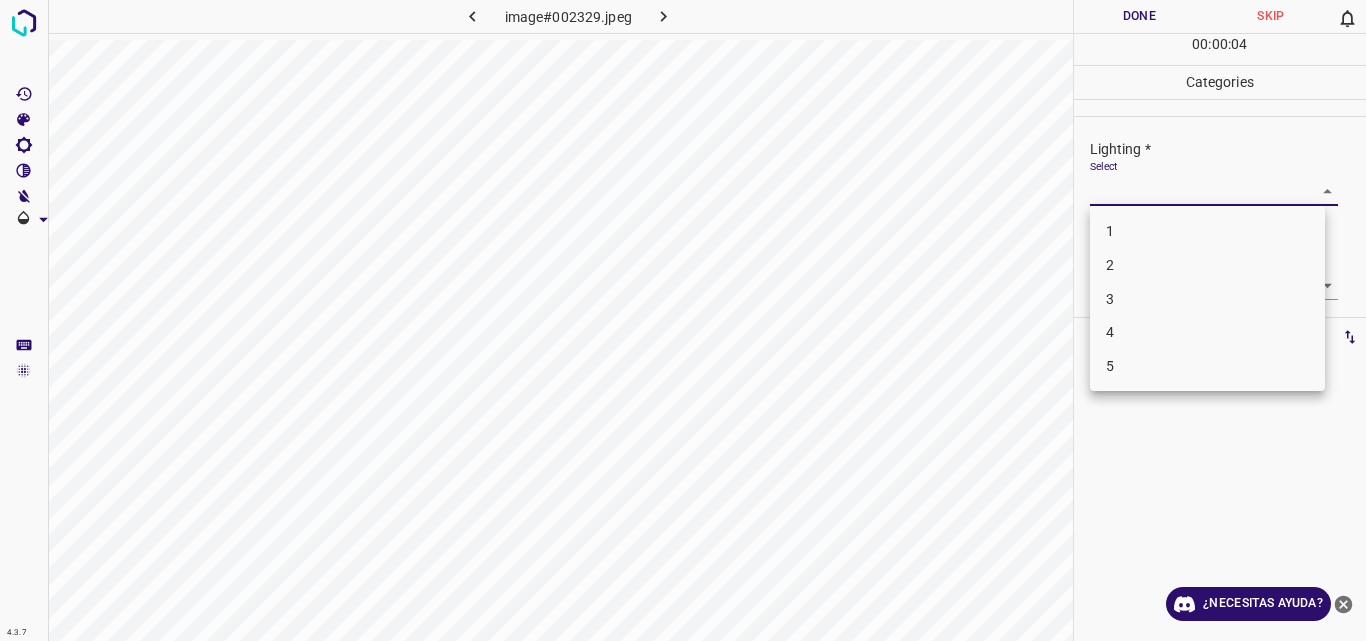 click on "3" at bounding box center (1207, 299) 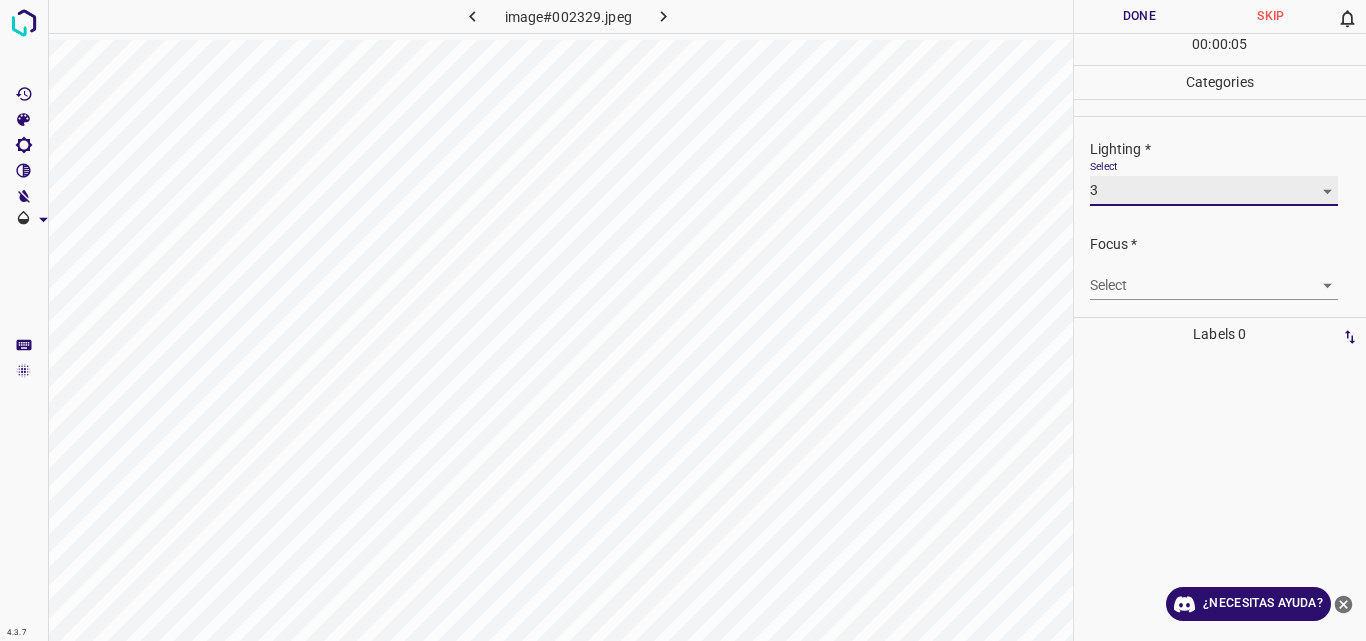 type on "3" 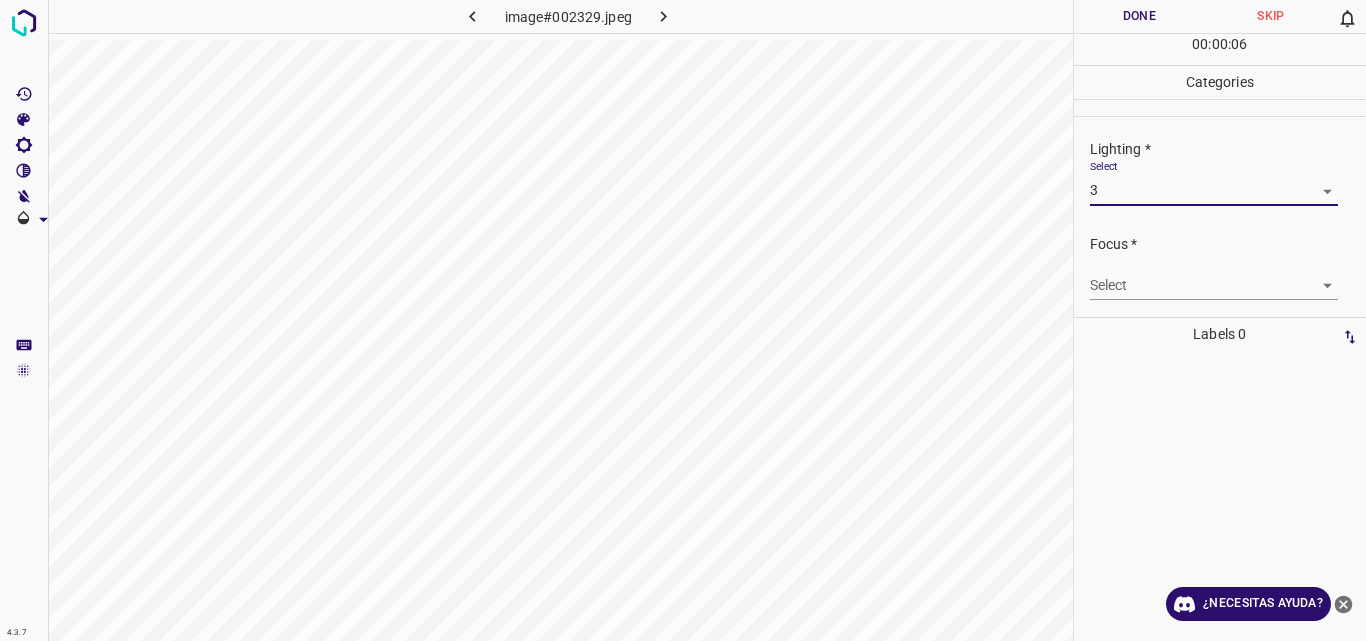 click on "4.3.7 image#002329.jpeg Done Skip 0 00   : 00   : 06   Categories Lighting *  Select 3 3 Focus *  Select ​ Overall *  Select ​ Labels   0 Categories 1 Lighting 2 Focus 3 Overall Tools Space Change between modes (Draw & Edit) I Auto labeling R Restore zoom M Zoom in N Zoom out Delete Delete selecte label Filters Z Restore filters X Saturation filter C Brightness filter V Contrast filter B Gray scale filter General O Download ¿Necesitas ayuda? Original text Rate this translation Your feedback will be used to help improve Google Translate - Texto - Esconder - Borrar" at bounding box center (683, 320) 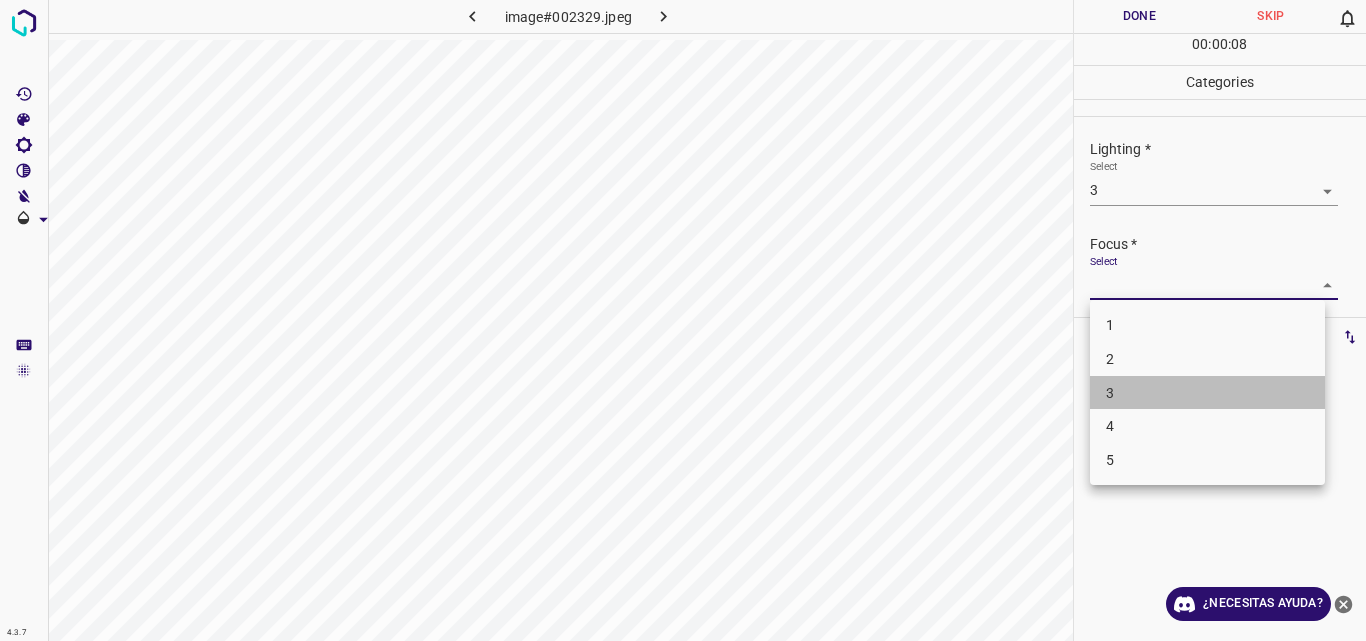 click on "3" at bounding box center (1207, 393) 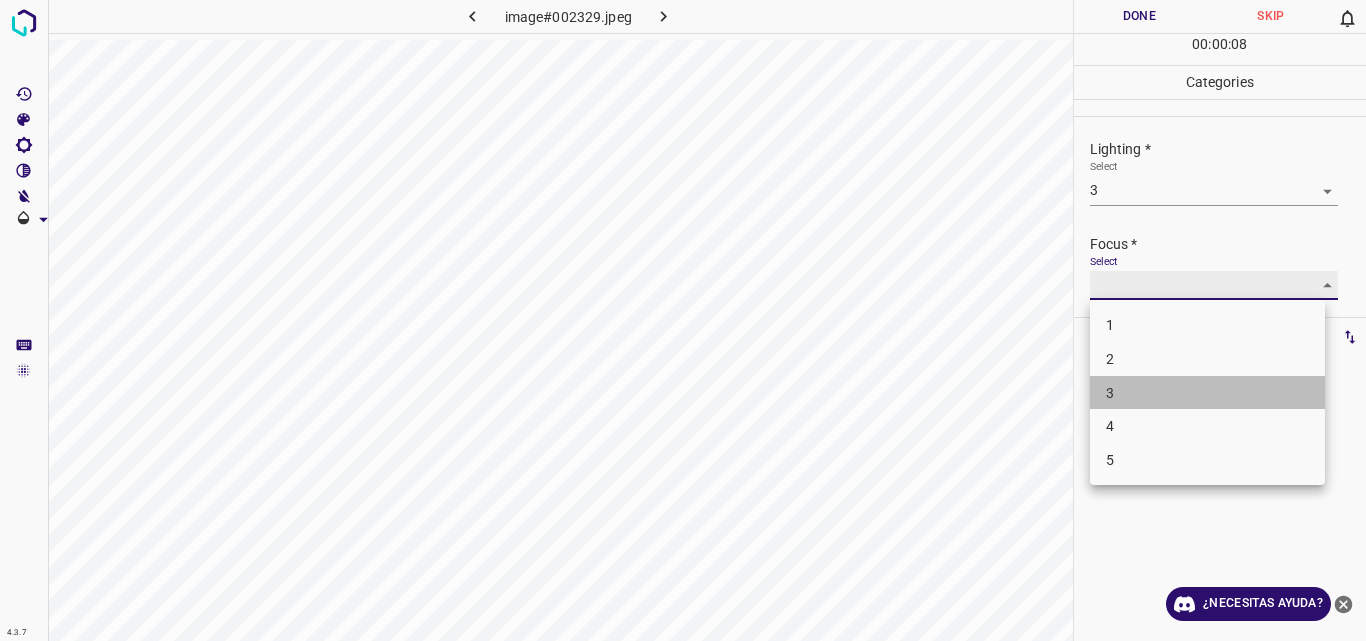 type on "3" 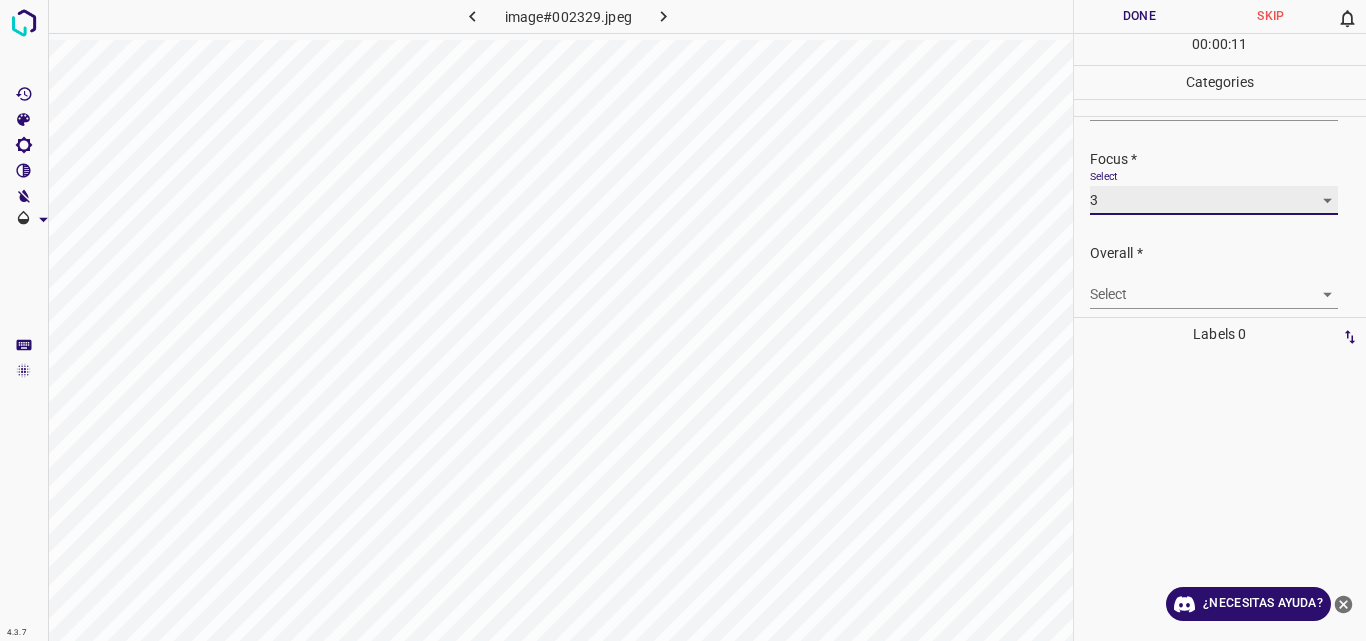 scroll, scrollTop: 98, scrollLeft: 0, axis: vertical 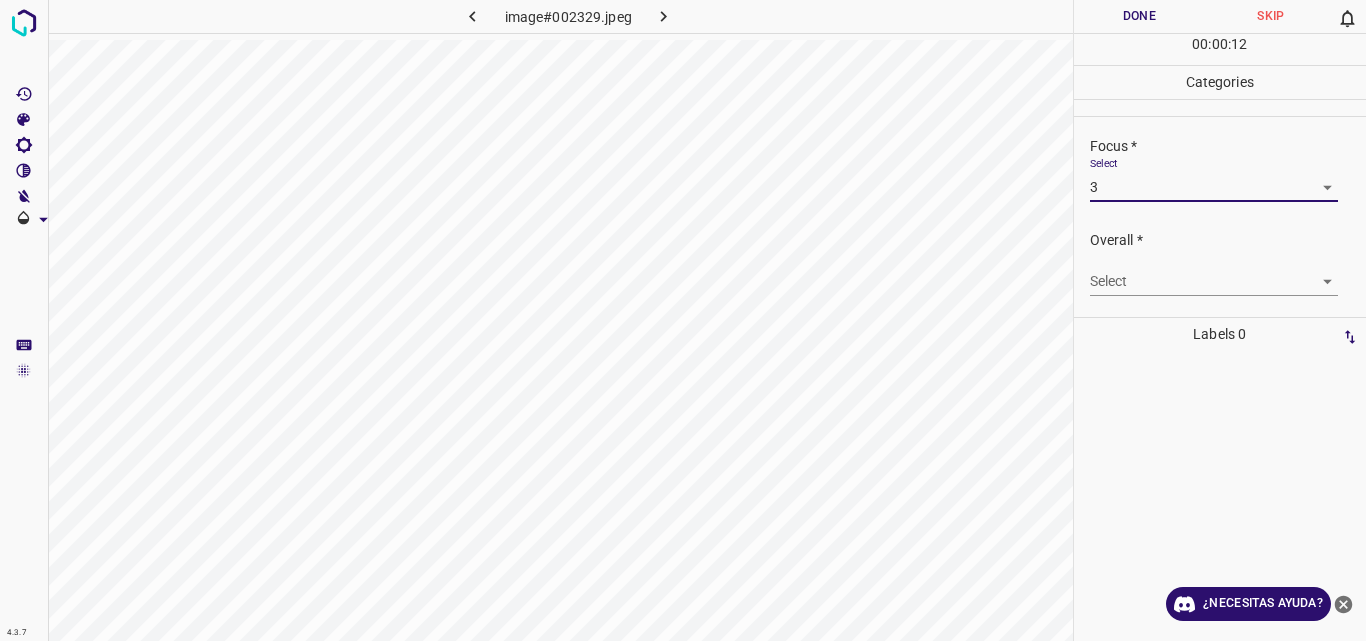 click on "4.3.7 image#002329.jpeg Done Skip 0 00   : 00   : 12   Categories Lighting *  Select 3 3 Focus *  Select 3 3 Overall *  Select ​ Labels   0 Categories 1 Lighting 2 Focus 3 Overall Tools Space Change between modes (Draw & Edit) I Auto labeling R Restore zoom M Zoom in N Zoom out Delete Delete selecte label Filters Z Restore filters X Saturation filter C Brightness filter V Contrast filter B Gray scale filter General O Download ¿Necesitas ayuda? Original text Rate this translation Your feedback will be used to help improve Google Translate - Texto - Esconder - Borrar" at bounding box center (683, 320) 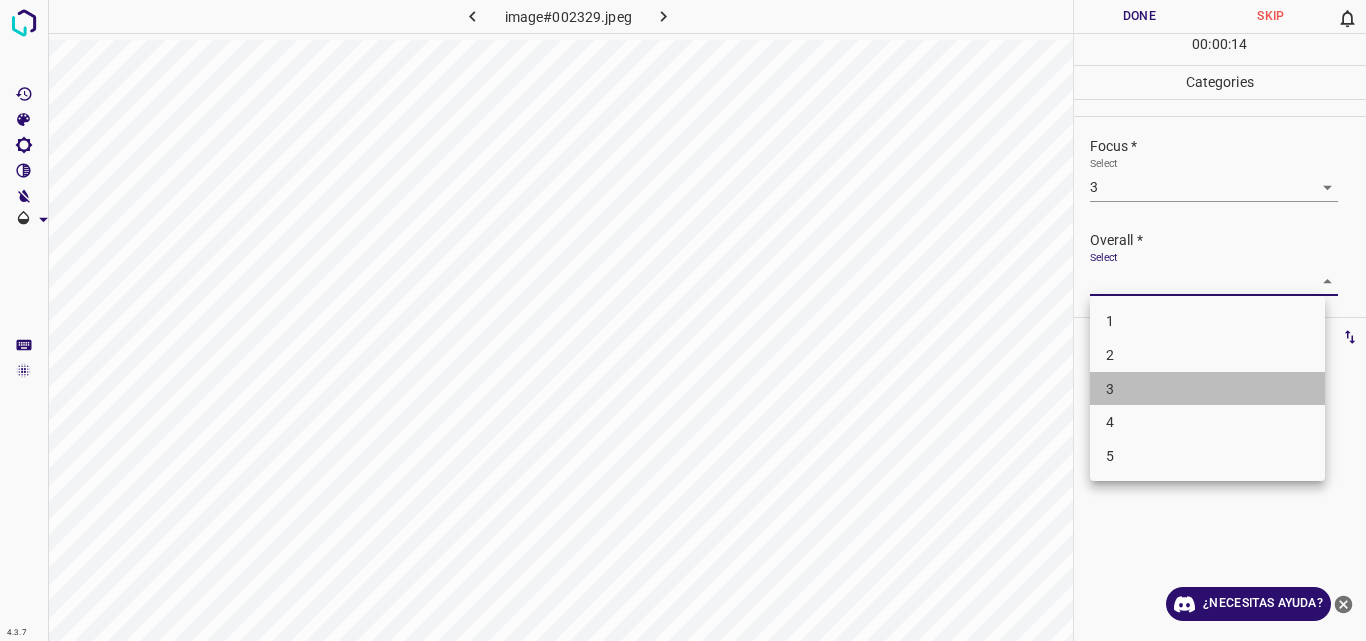 click on "3" at bounding box center (1207, 389) 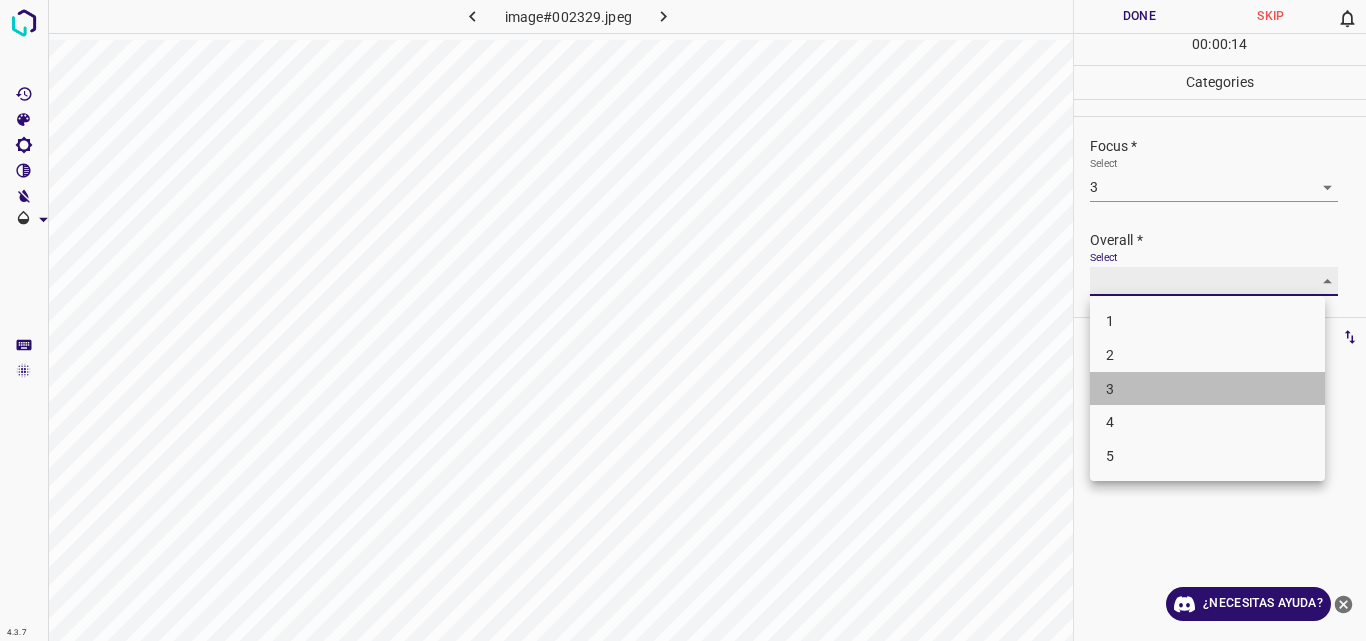 type on "3" 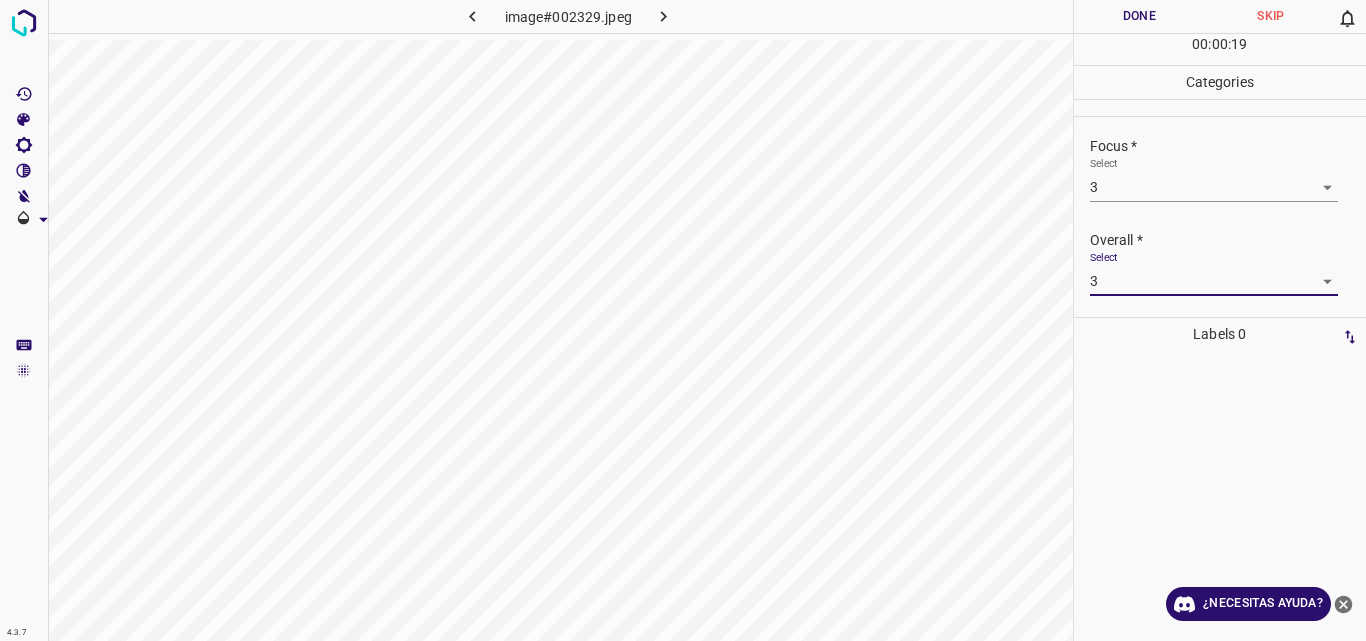 click on "Done" at bounding box center (1140, 16) 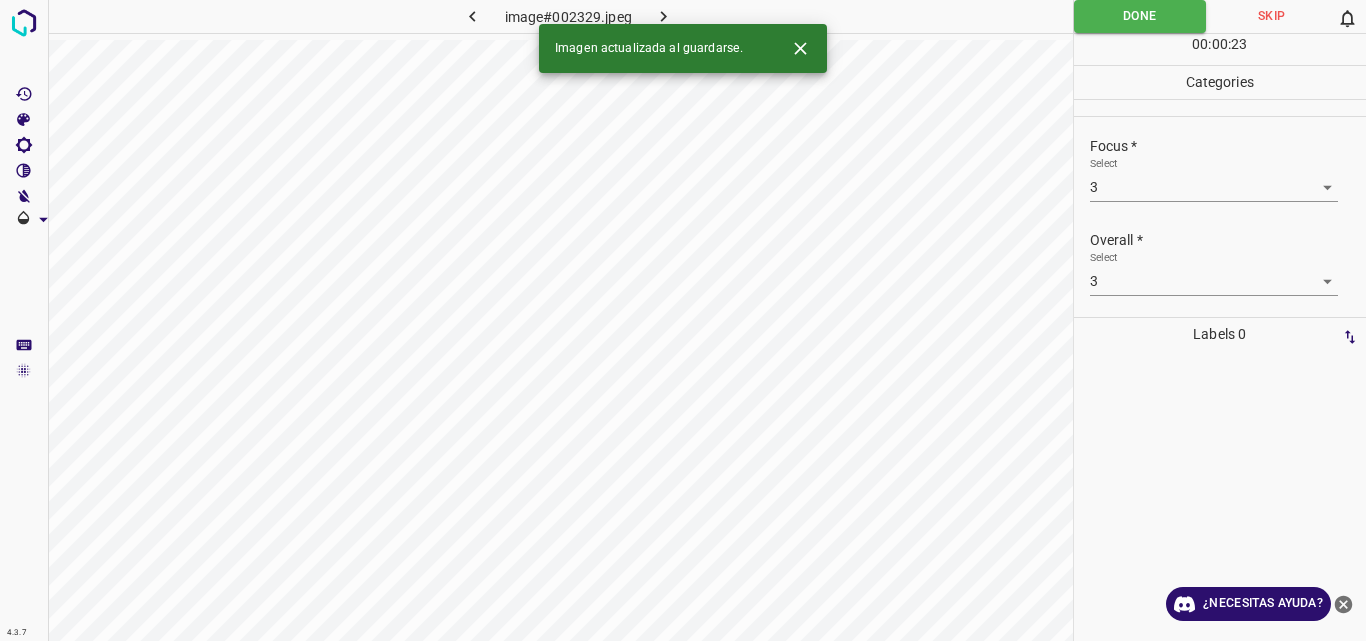 click 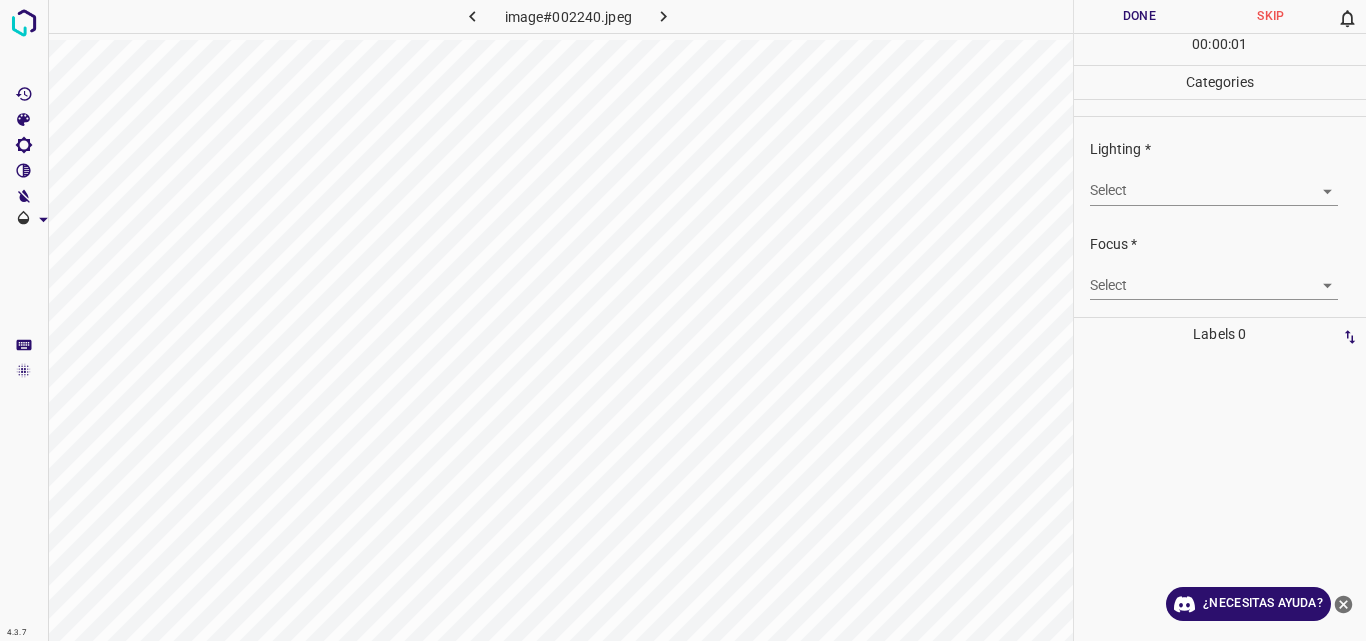 click on "4.3.7 image#002240.jpeg Done Skip 0 00   : 00   : 01   Categories Lighting *  Select ​ Focus *  Select ​ Overall *  Select ​ Labels   0 Categories 1 Lighting 2 Focus 3 Overall Tools Space Change between modes (Draw & Edit) I Auto labeling R Restore zoom M Zoom in N Zoom out Delete Delete selecte label Filters Z Restore filters X Saturation filter C Brightness filter V Contrast filter B Gray scale filter General O Download ¿Necesitas ayuda? Original text Rate this translation Your feedback will be used to help improve Google Translate - Texto - Esconder - Borrar" at bounding box center (683, 320) 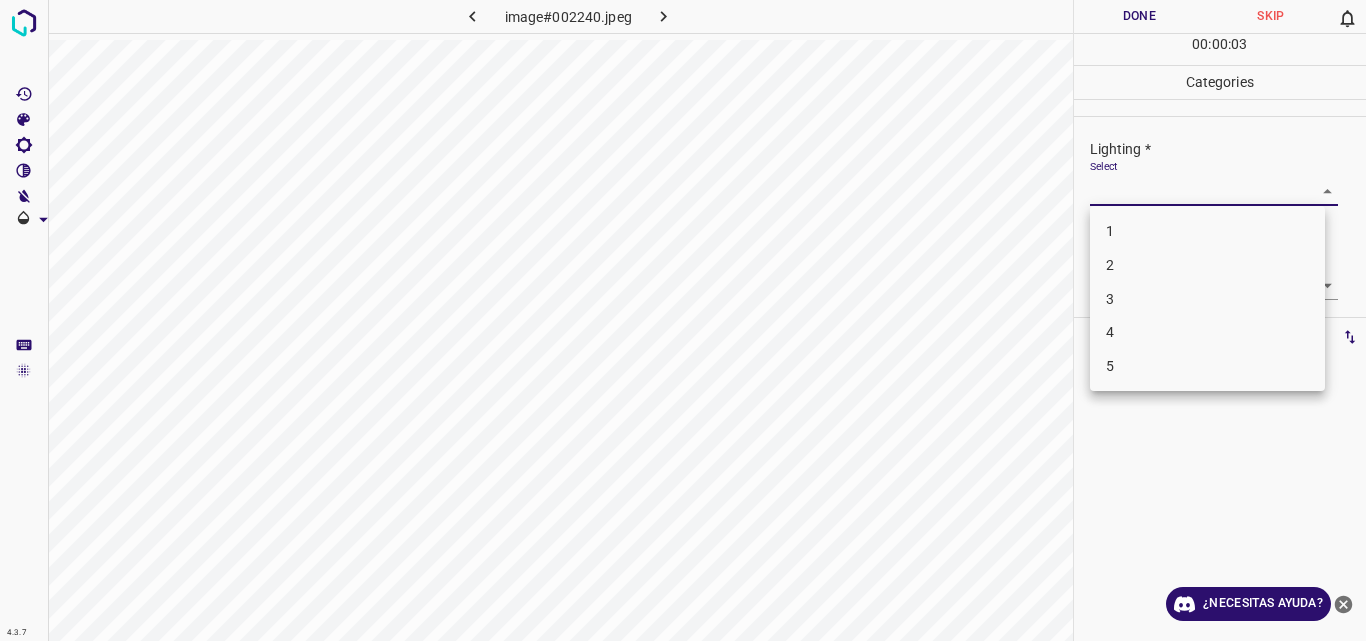 click on "3" at bounding box center (1207, 299) 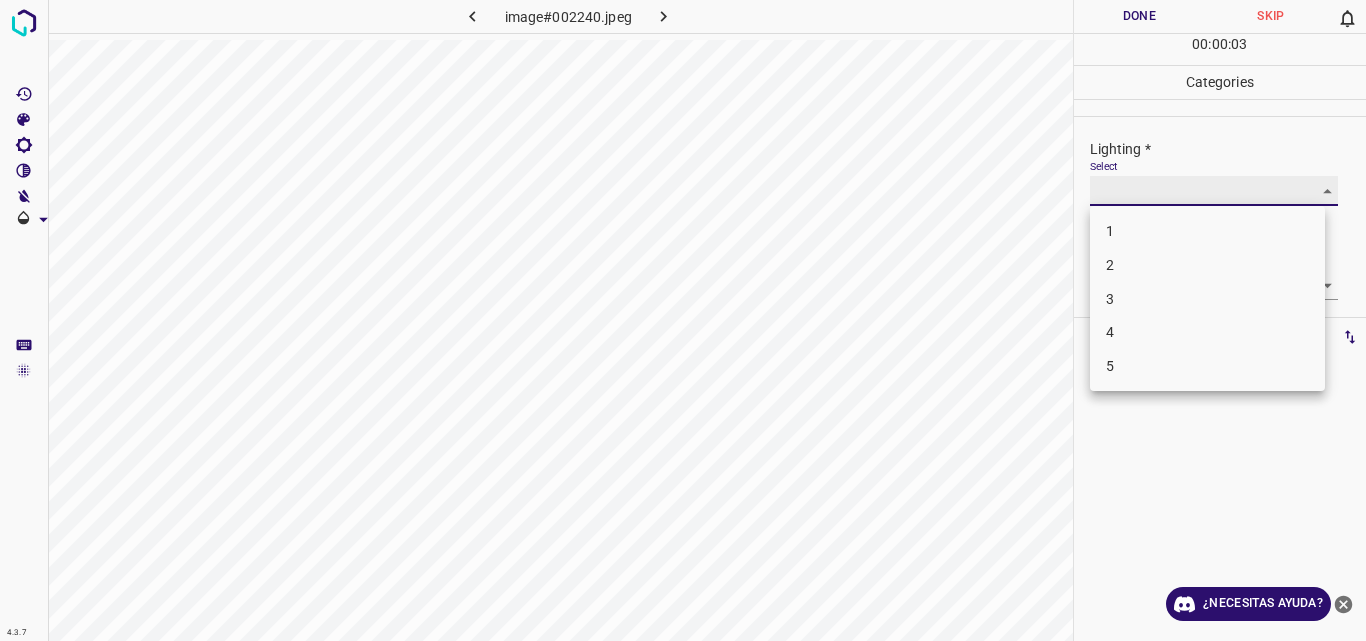 type on "3" 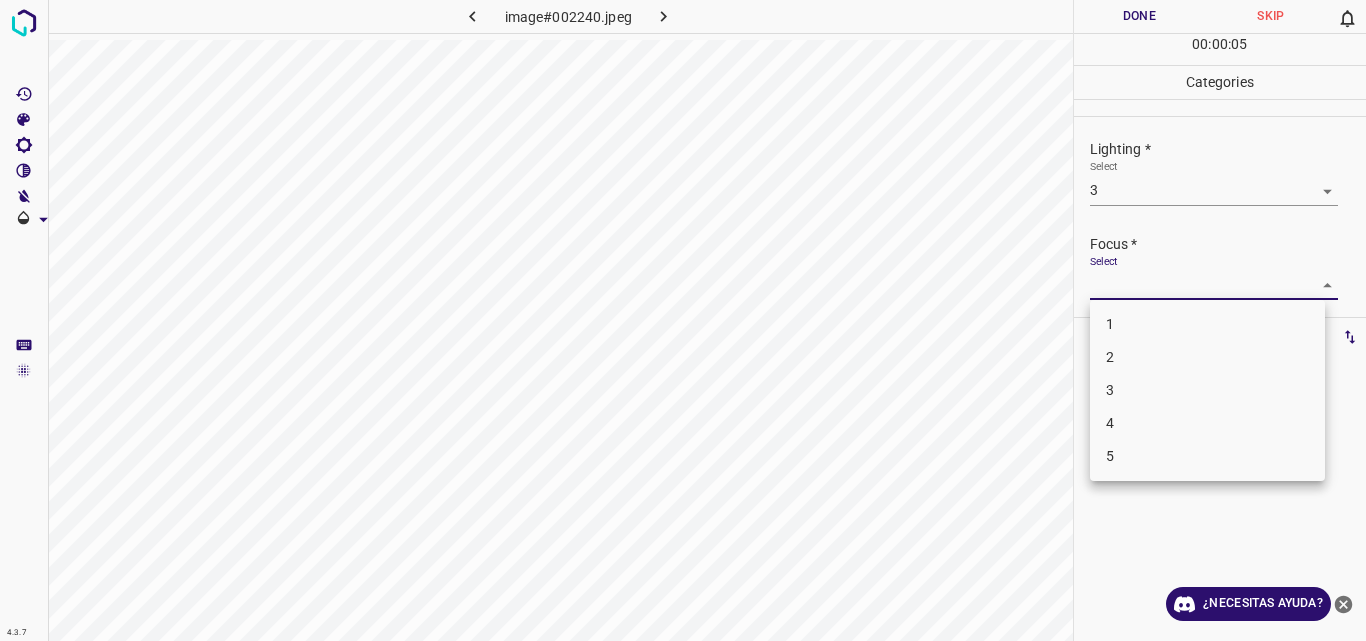 click on "4.3.7 image#002240.jpeg Done Skip 0 00   : 00   : 05   Categories Lighting *  Select 3 3 Focus *  Select ​ Overall *  Select ​ Labels   0 Categories 1 Lighting 2 Focus 3 Overall Tools Space Change between modes (Draw & Edit) I Auto labeling R Restore zoom M Zoom in N Zoom out Delete Delete selecte label Filters Z Restore filters X Saturation filter C Brightness filter V Contrast filter B Gray scale filter General O Download ¿Necesitas ayuda? Original text Rate this translation Your feedback will be used to help improve Google Translate - Texto - Esconder - Borrar 1 2 3 4 5" at bounding box center (683, 320) 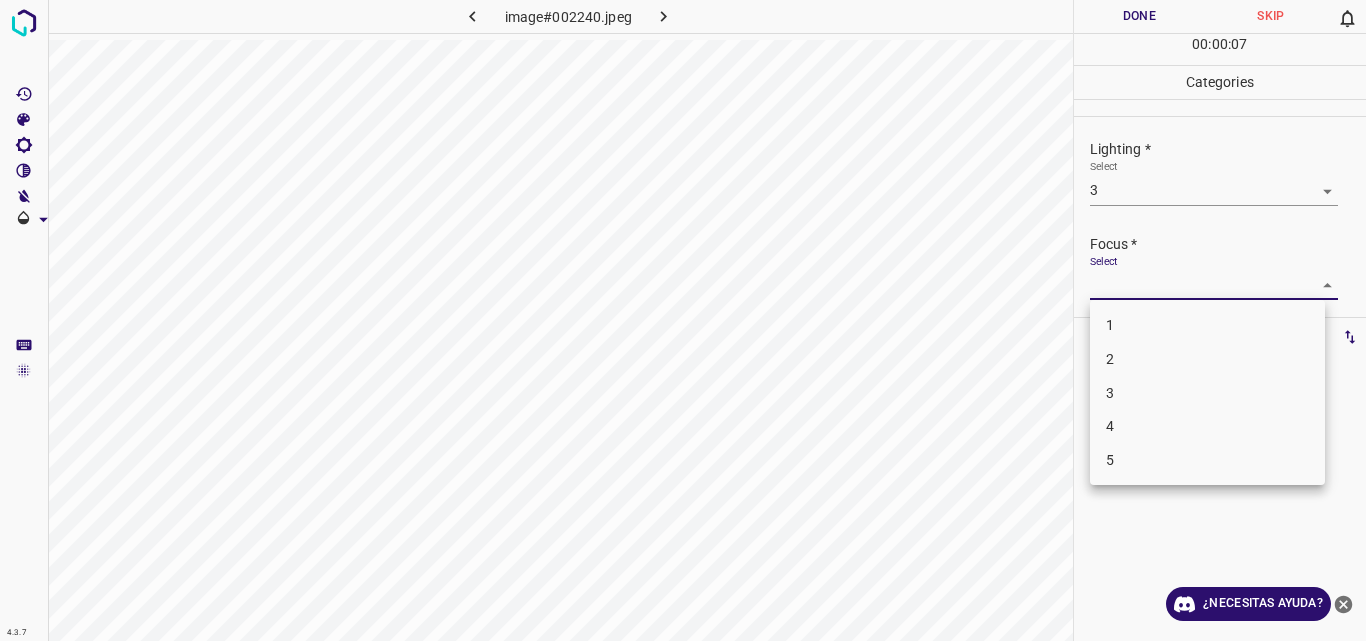 click on "3" at bounding box center [1207, 393] 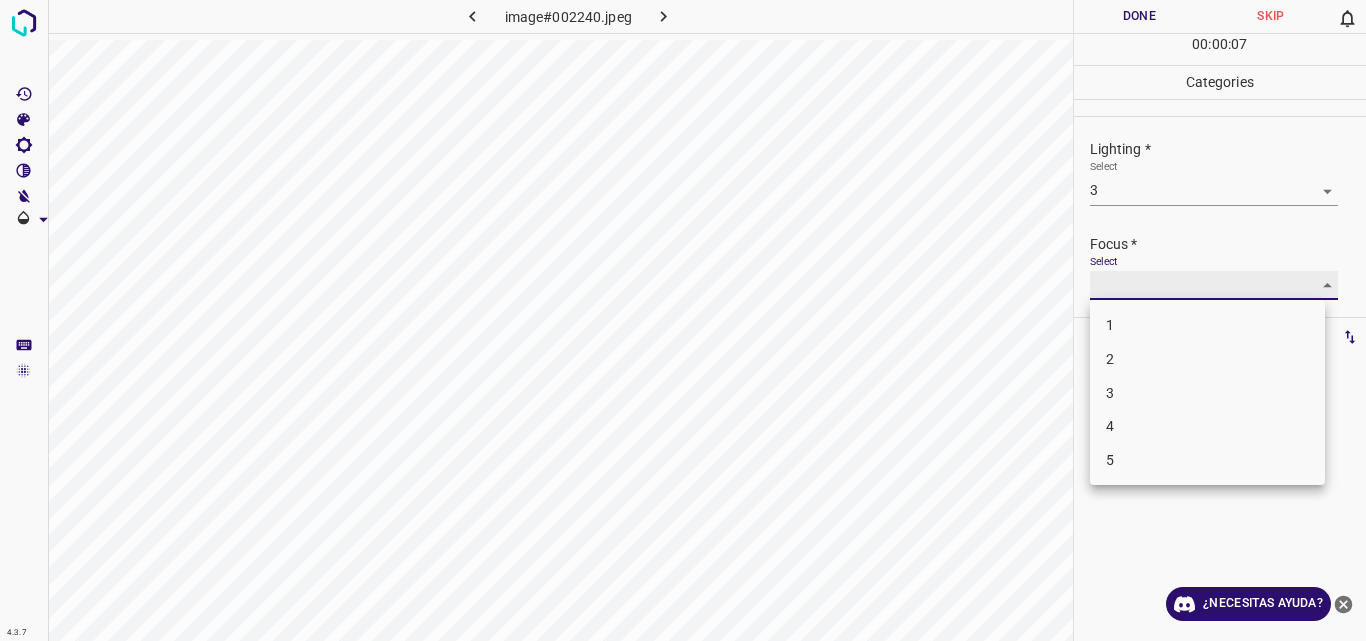 type on "3" 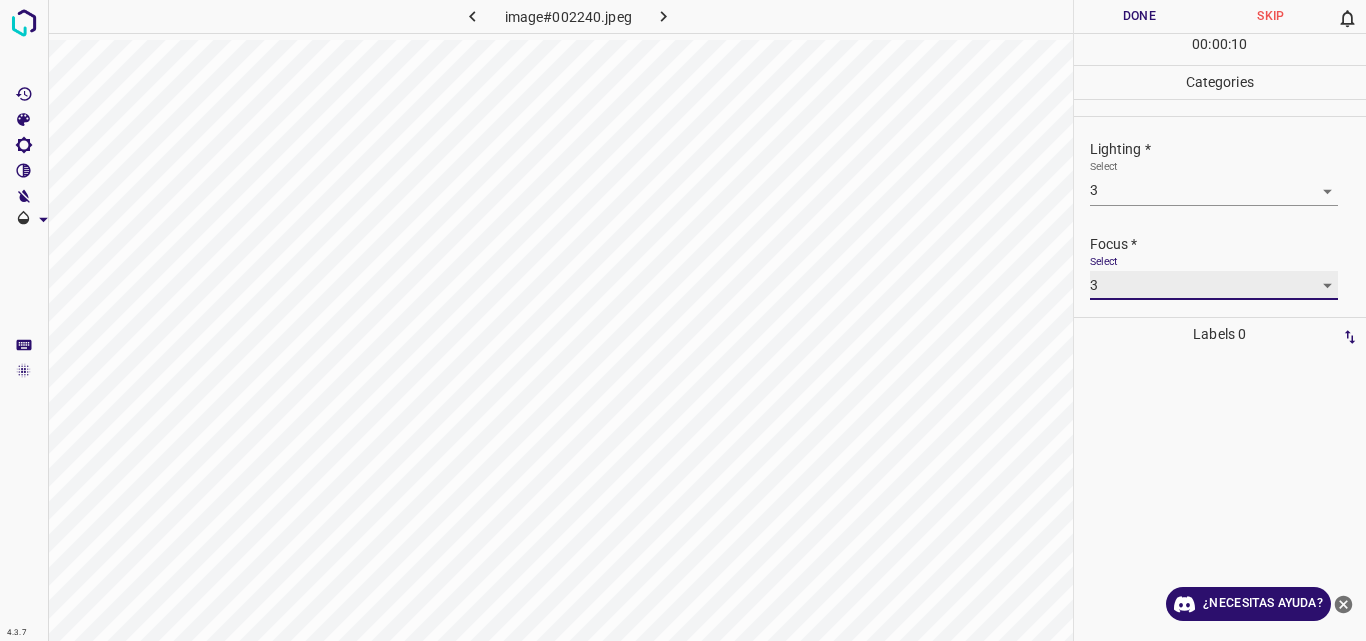 scroll, scrollTop: 98, scrollLeft: 0, axis: vertical 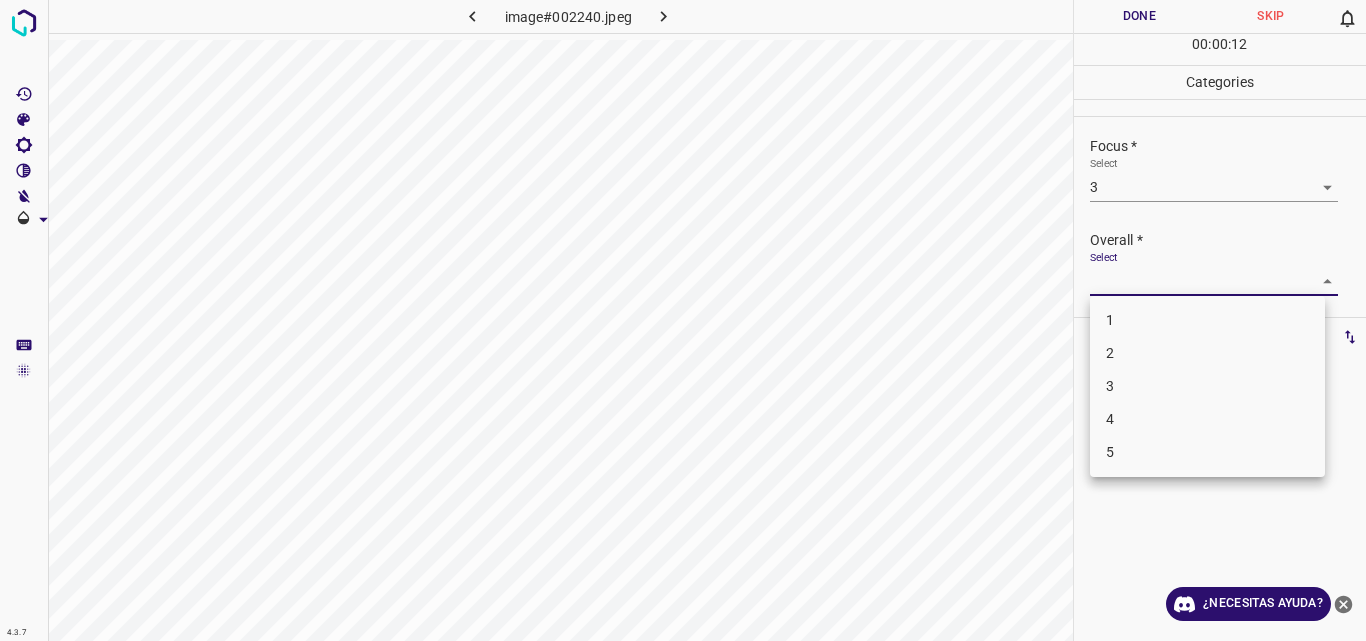 click on "4.3.7 image#002240.jpeg Done Skip 0 00   : 00   : 12   Categories Lighting *  Select 3 3 Focus *  Select 3 3 Overall *  Select ​ Labels   0 Categories 1 Lighting 2 Focus 3 Overall Tools Space Change between modes (Draw & Edit) I Auto labeling R Restore zoom M Zoom in N Zoom out Delete Delete selecte label Filters Z Restore filters X Saturation filter C Brightness filter V Contrast filter B Gray scale filter General O Download ¿Necesitas ayuda? Original text Rate this translation Your feedback will be used to help improve Google Translate - Texto - Esconder - Borrar 1 2 3 4 5" at bounding box center [683, 320] 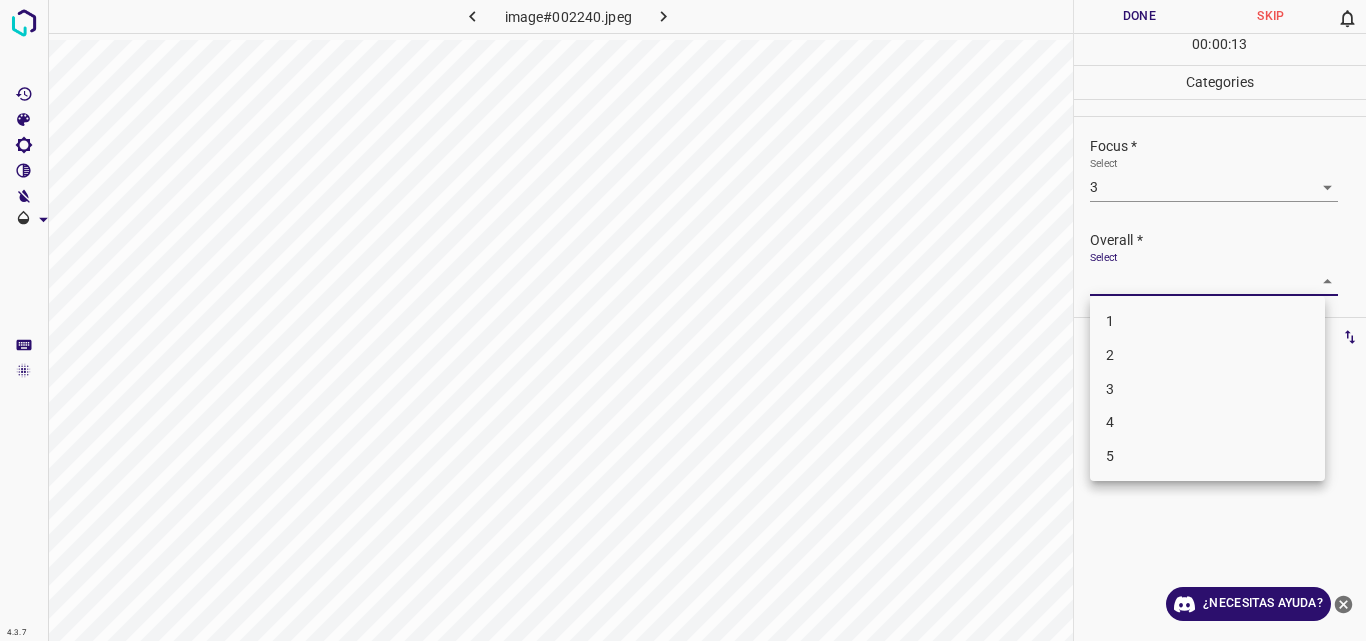 click on "3" at bounding box center (1207, 389) 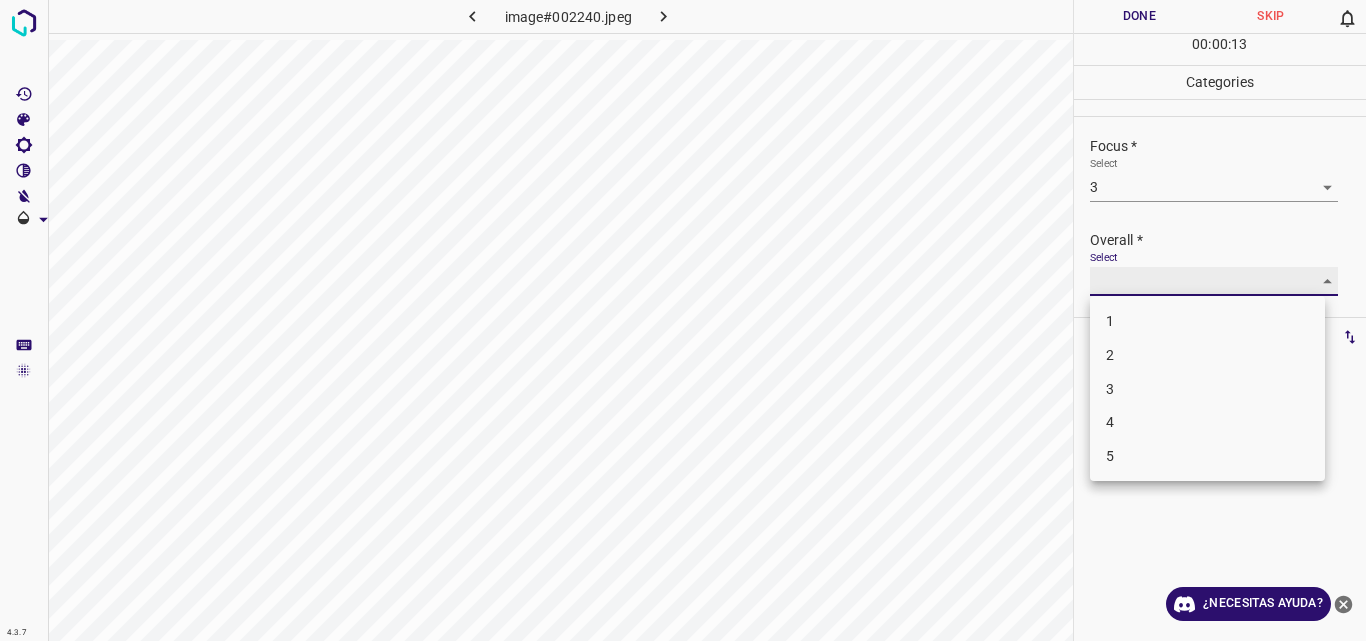 type on "3" 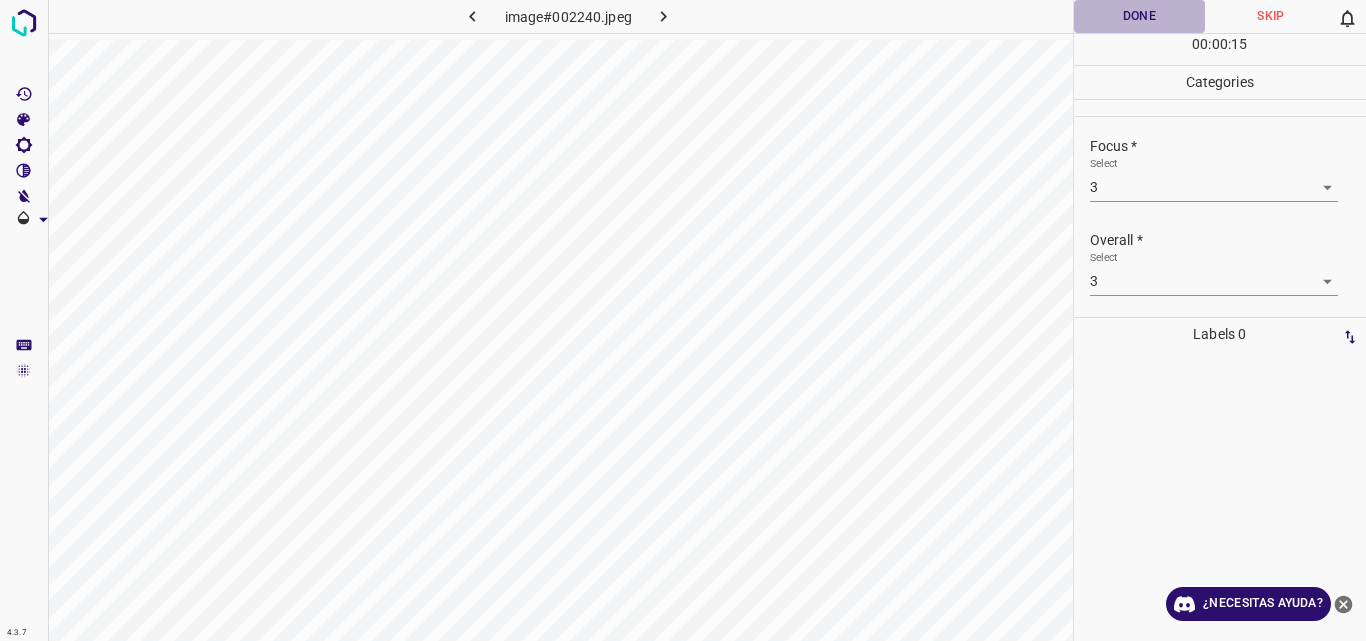 click on "Done" at bounding box center [1140, 16] 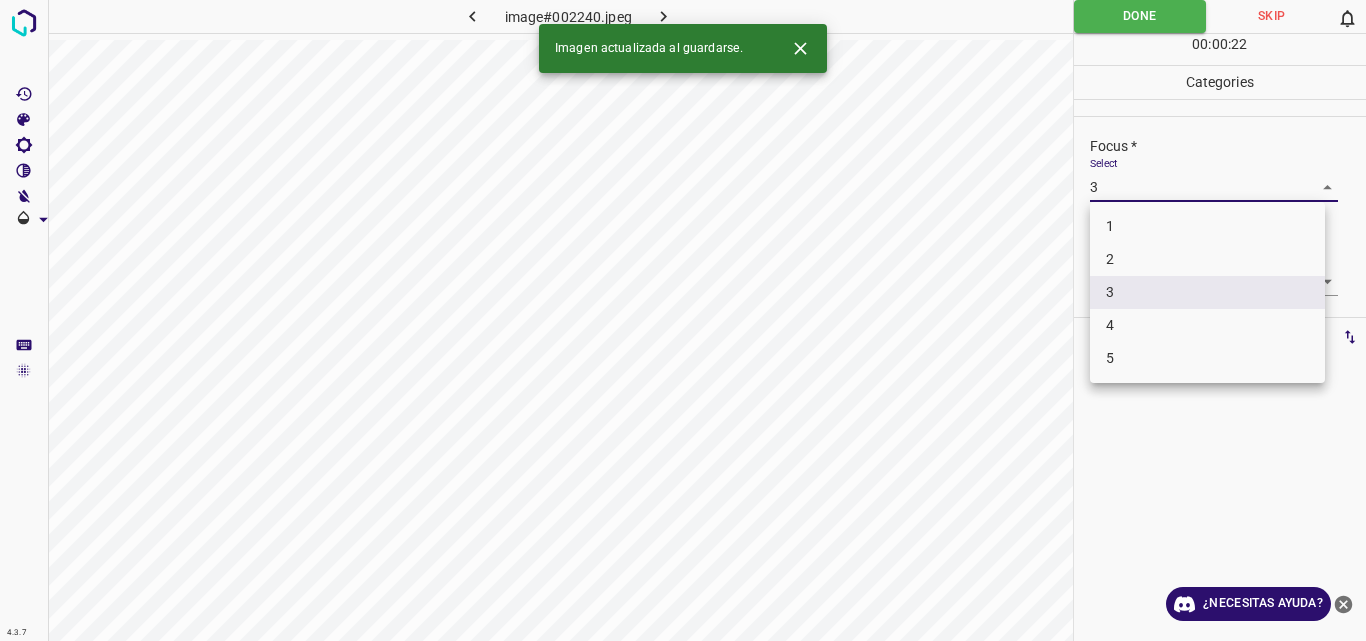 click on "4.3.7 image#002240.jpeg Done Skip 0 00   : 00   : 22   Categories Lighting *  Select 3 3 Focus *  Select 3 3 Overall *  Select 3 3 Labels   0 Categories 1 Lighting 2 Focus 3 Overall Tools Space Change between modes (Draw & Edit) I Auto labeling R Restore zoom M Zoom in N Zoom out Delete Delete selecte label Filters Z Restore filters X Saturation filter C Brightness filter V Contrast filter B Gray scale filter General O Download Imagen actualizada al guardarse. ¿Necesitas ayuda? Original text Rate this translation Your feedback will be used to help improve Google Translate - Texto - Esconder - Borrar 1 2 3 4 5" at bounding box center [683, 320] 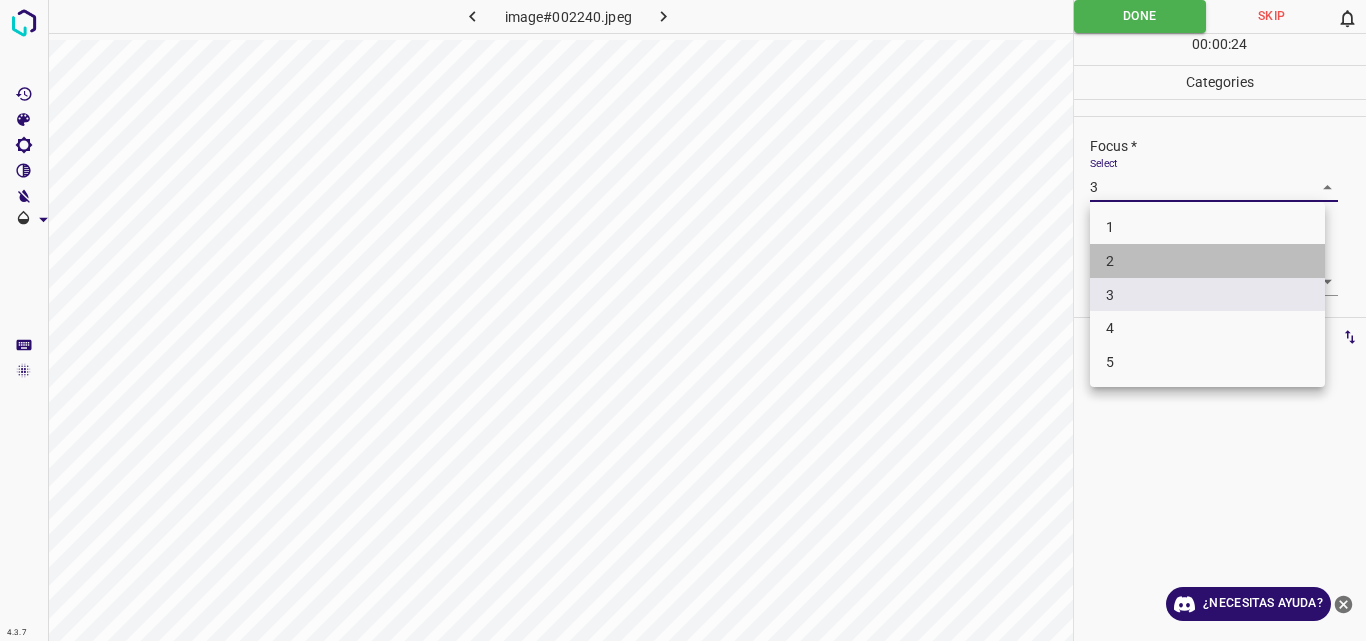 click on "2" at bounding box center [1207, 261] 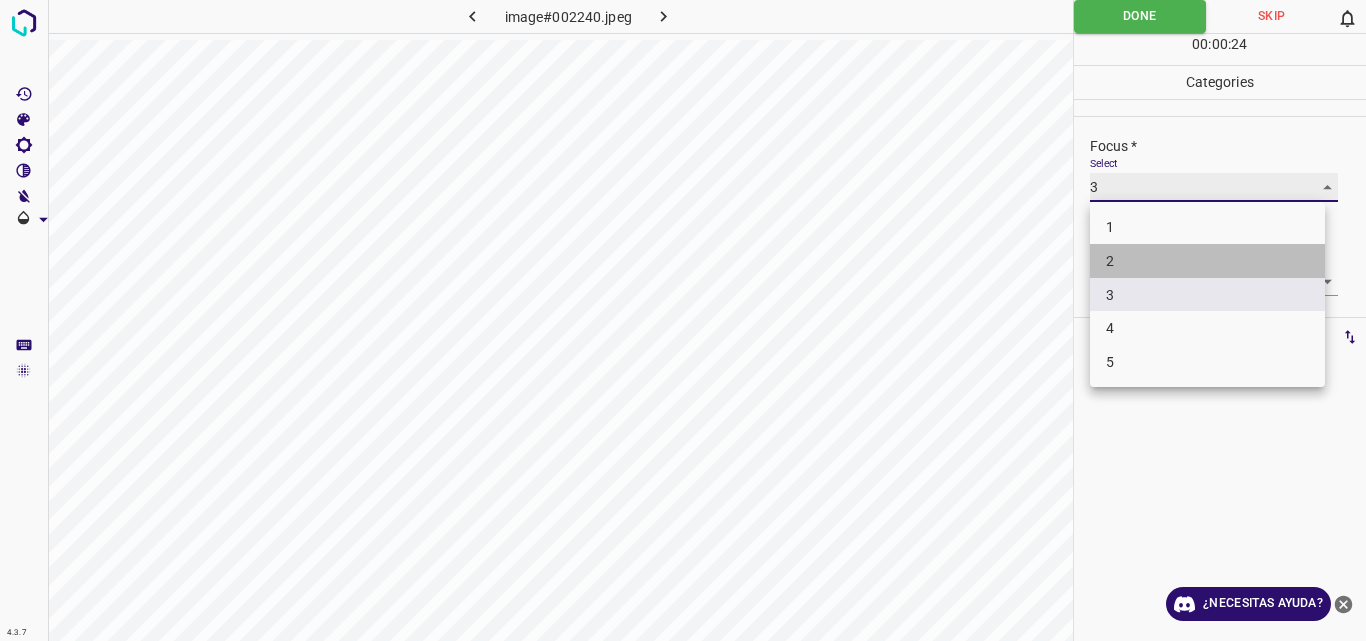 type on "2" 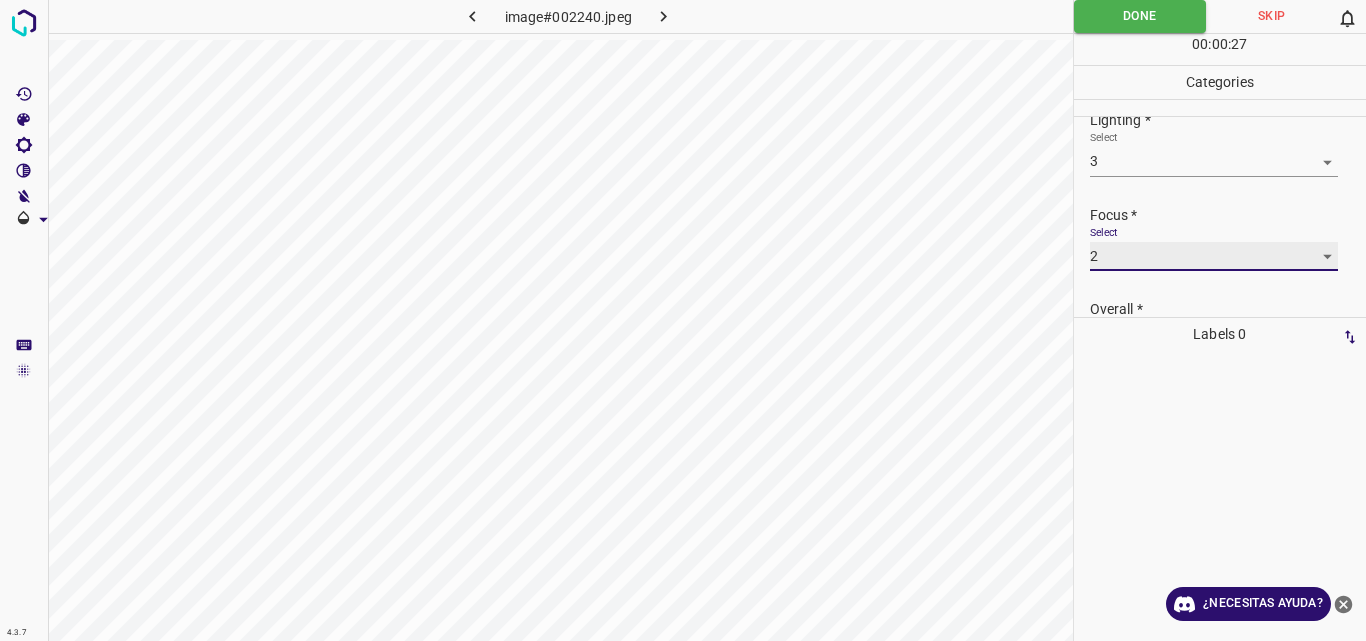 scroll, scrollTop: 0, scrollLeft: 0, axis: both 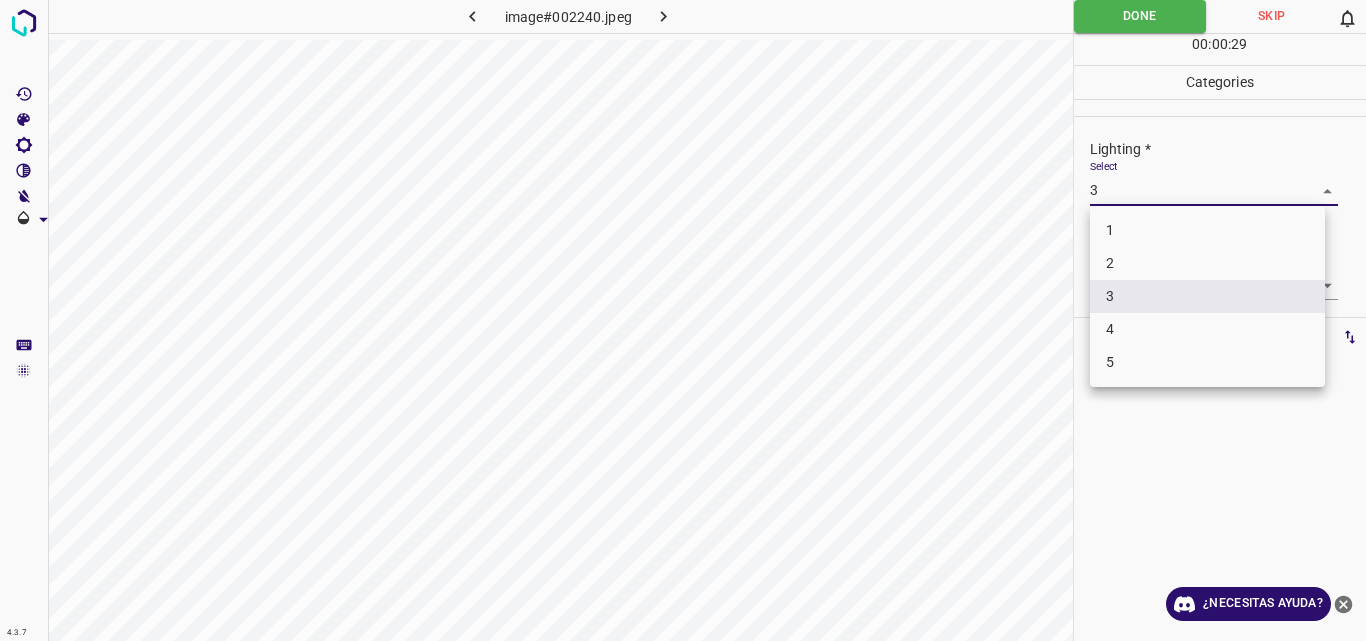 click on "4.3.7 image#002240.jpeg Done Skip 0 00   : 00   : 29   Categories Lighting *  Select 3 3 Focus *  Select 2 2 Overall *  Select 3 3 Labels   0 Categories 1 Lighting 2 Focus 3 Overall Tools Space Change between modes (Draw & Edit) I Auto labeling R Restore zoom M Zoom in N Zoom out Delete Delete selecte label Filters Z Restore filters X Saturation filter C Brightness filter V Contrast filter B Gray scale filter General O Download ¿Necesitas ayuda? Original text Rate this translation Your feedback will be used to help improve Google Translate - Texto - Esconder - Borrar 1 2 3 4 5" at bounding box center [683, 320] 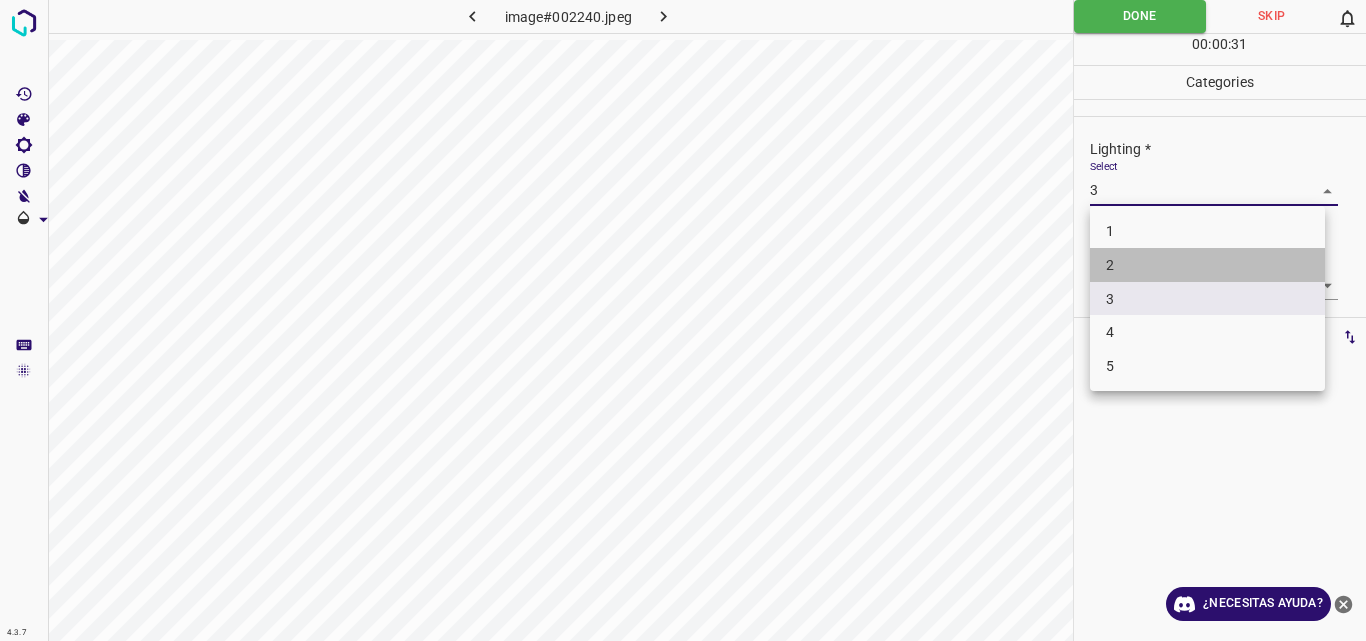 click on "2" at bounding box center [1207, 265] 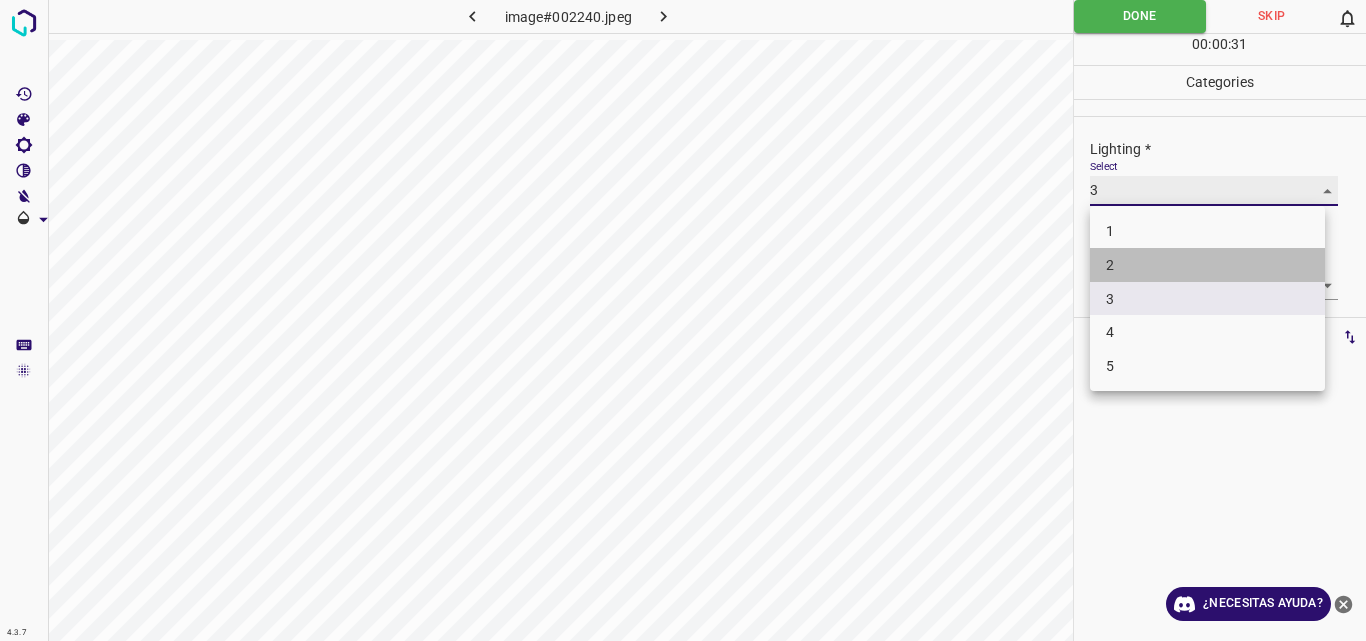 type on "2" 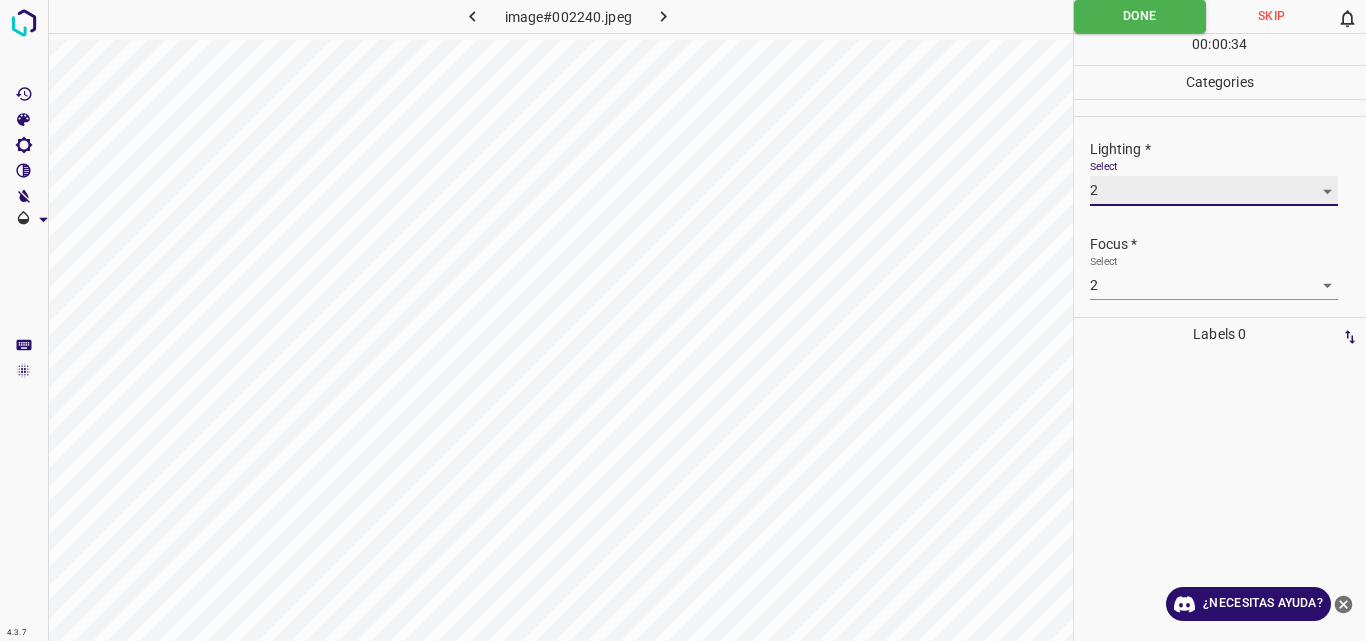 scroll, scrollTop: 98, scrollLeft: 0, axis: vertical 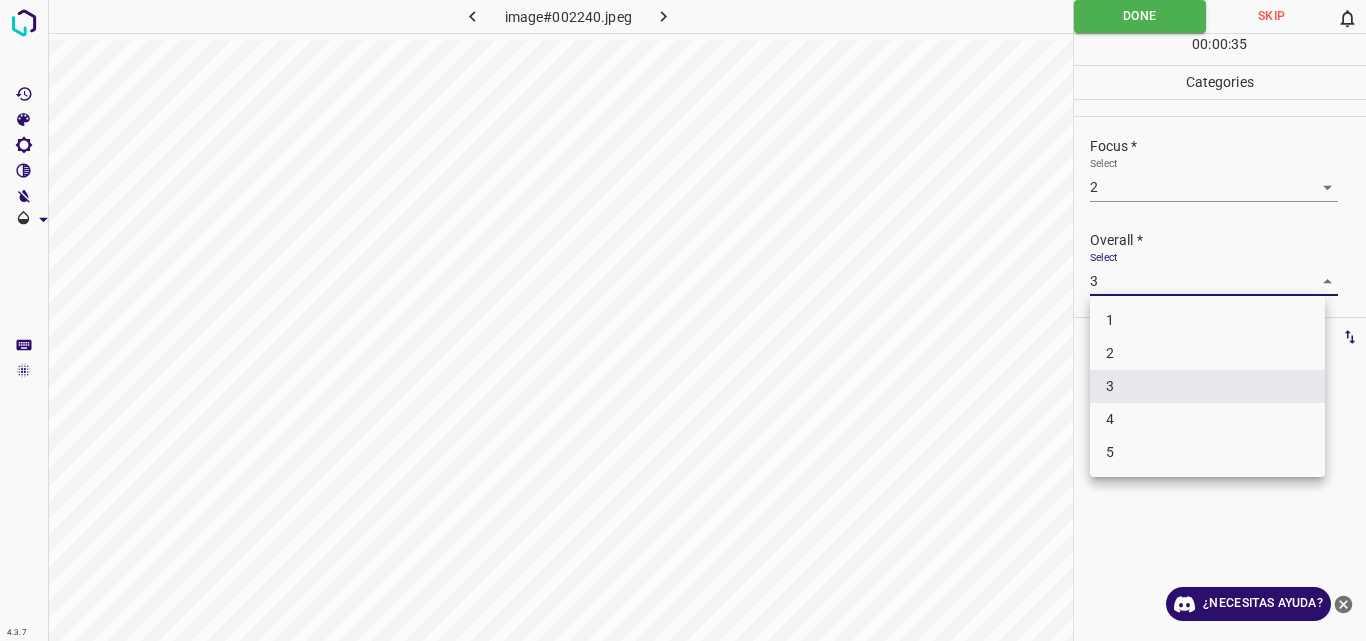 click on "4.3.7 image#002240.jpeg Done Skip 0 00   : 00   : 35   Categories Lighting *  Select 2 2 Focus *  Select 2 2 Overall *  Select 3 3 Labels   0 Categories 1 Lighting 2 Focus 3 Overall Tools Space Change between modes (Draw & Edit) I Auto labeling R Restore zoom M Zoom in N Zoom out Delete Delete selecte label Filters Z Restore filters X Saturation filter C Brightness filter V Contrast filter B Gray scale filter General O Download ¿Necesitas ayuda? Original text Rate this translation Your feedback will be used to help improve Google Translate - Texto - Esconder - Borrar 1 2 3 4 5" at bounding box center [683, 320] 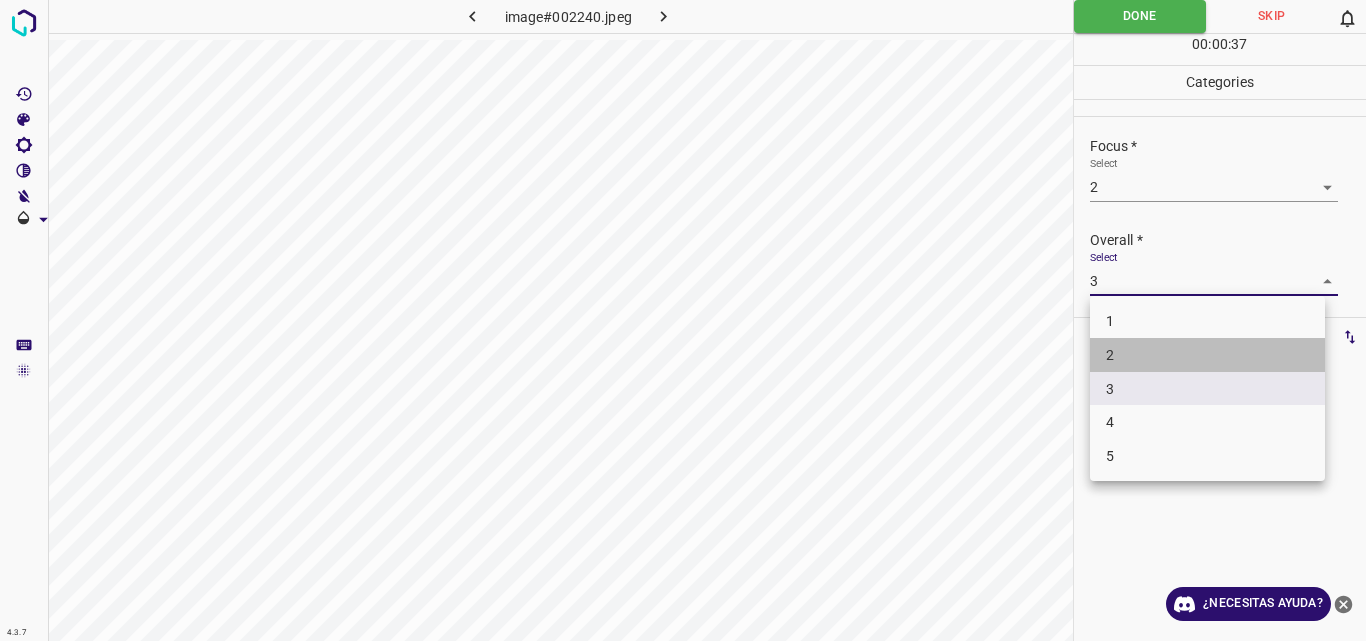 click on "2" at bounding box center [1207, 355] 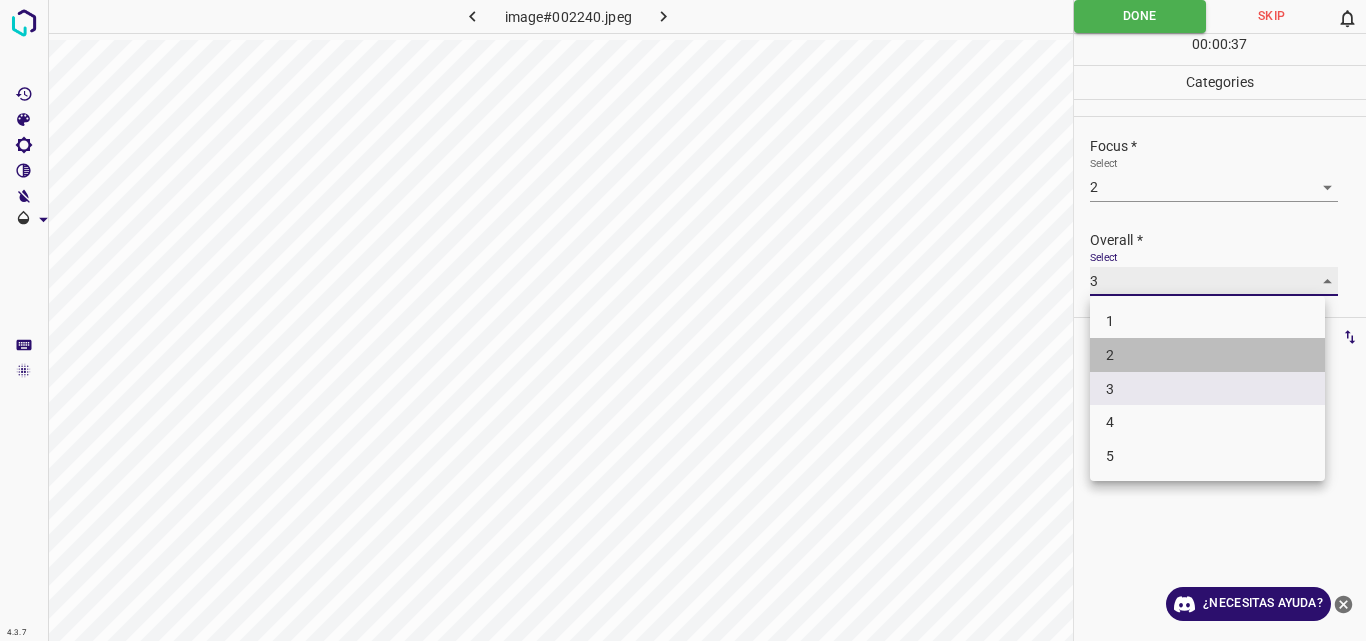 type on "2" 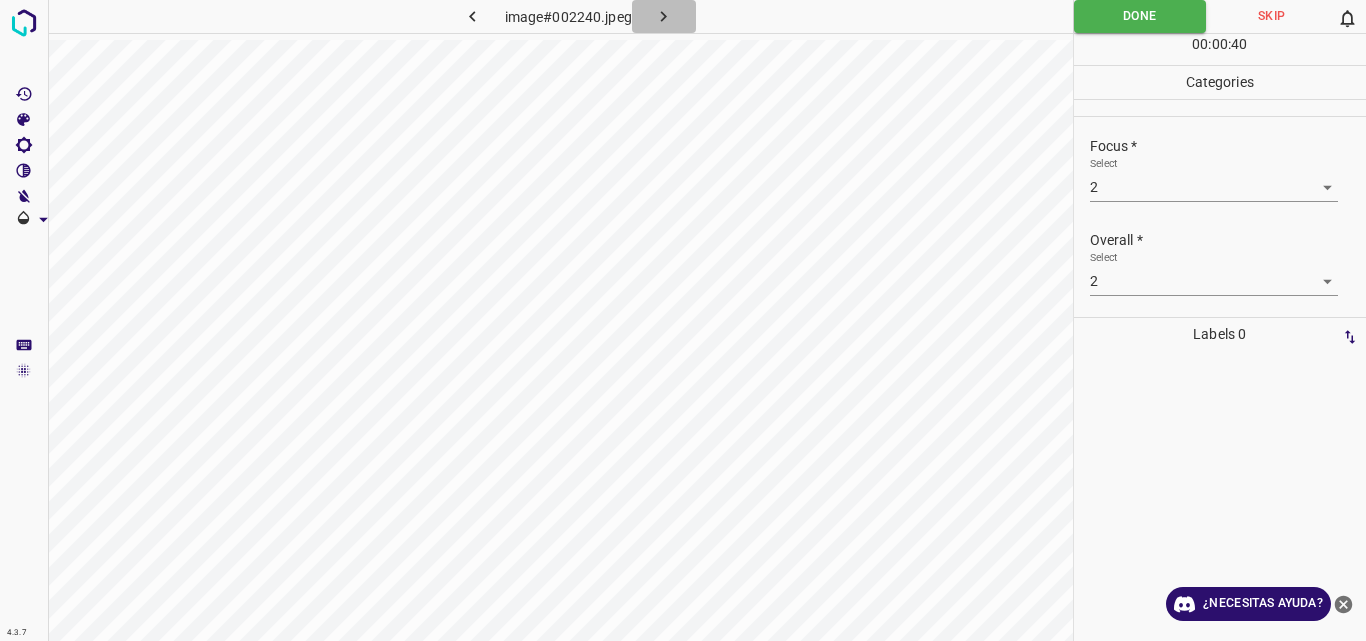 click 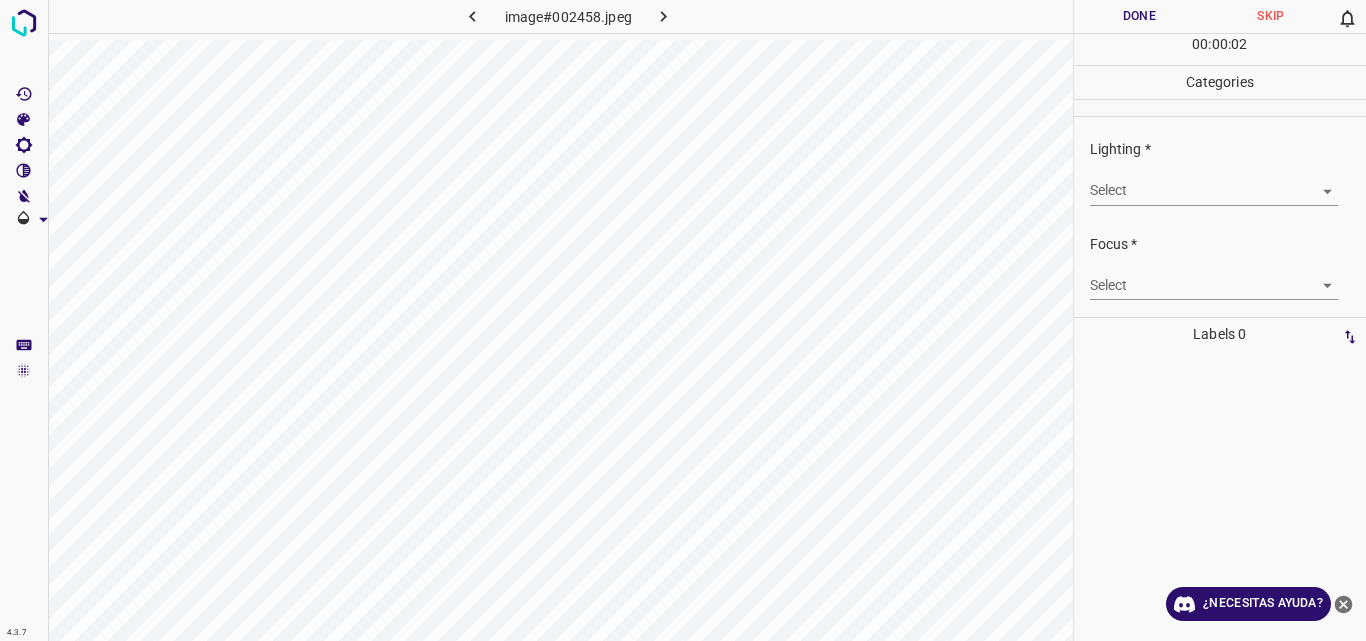click on "4.3.7 image#002458.jpeg Done Skip 0 00   : 00   : 02   Categories Lighting *  Select ​ Focus *  Select ​ Overall *  Select ​ Labels   0 Categories 1 Lighting 2 Focus 3 Overall Tools Space Change between modes (Draw & Edit) I Auto labeling R Restore zoom M Zoom in N Zoom out Delete Delete selecte label Filters Z Restore filters X Saturation filter C Brightness filter V Contrast filter B Gray scale filter General O Download ¿Necesitas ayuda? Original text Rate this translation Your feedback will be used to help improve Google Translate - Texto - Esconder - Borrar" at bounding box center (683, 320) 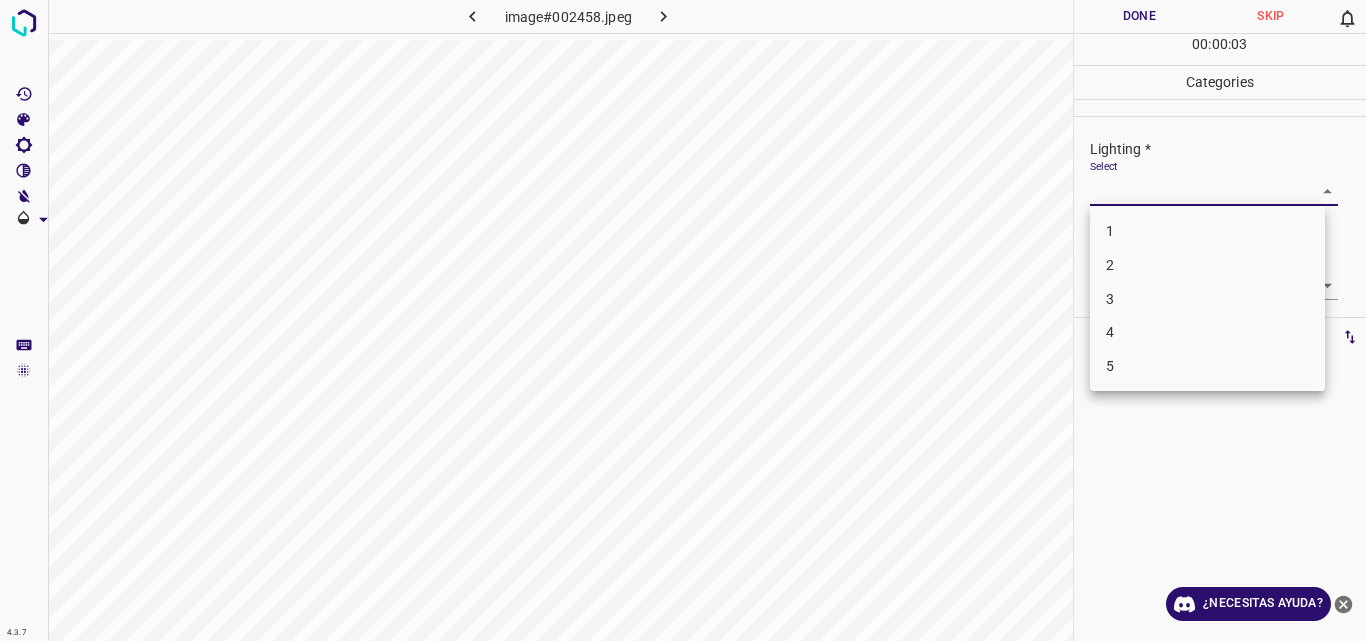 click on "2" at bounding box center (1207, 265) 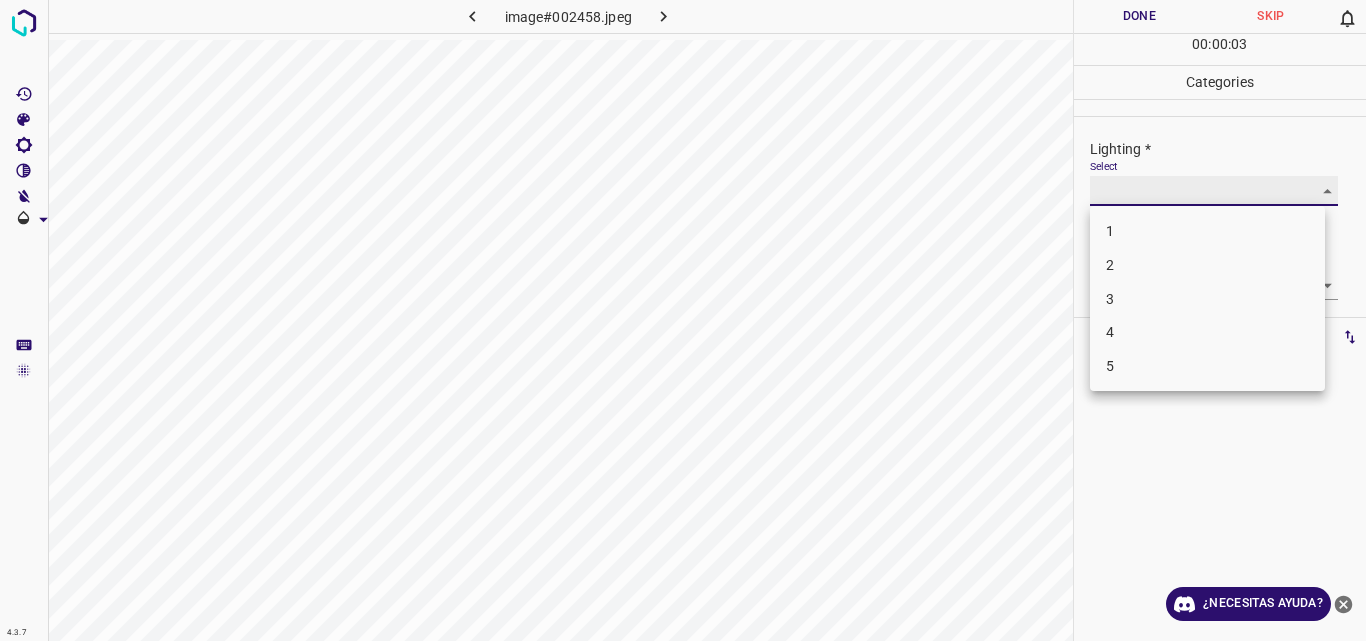 type on "2" 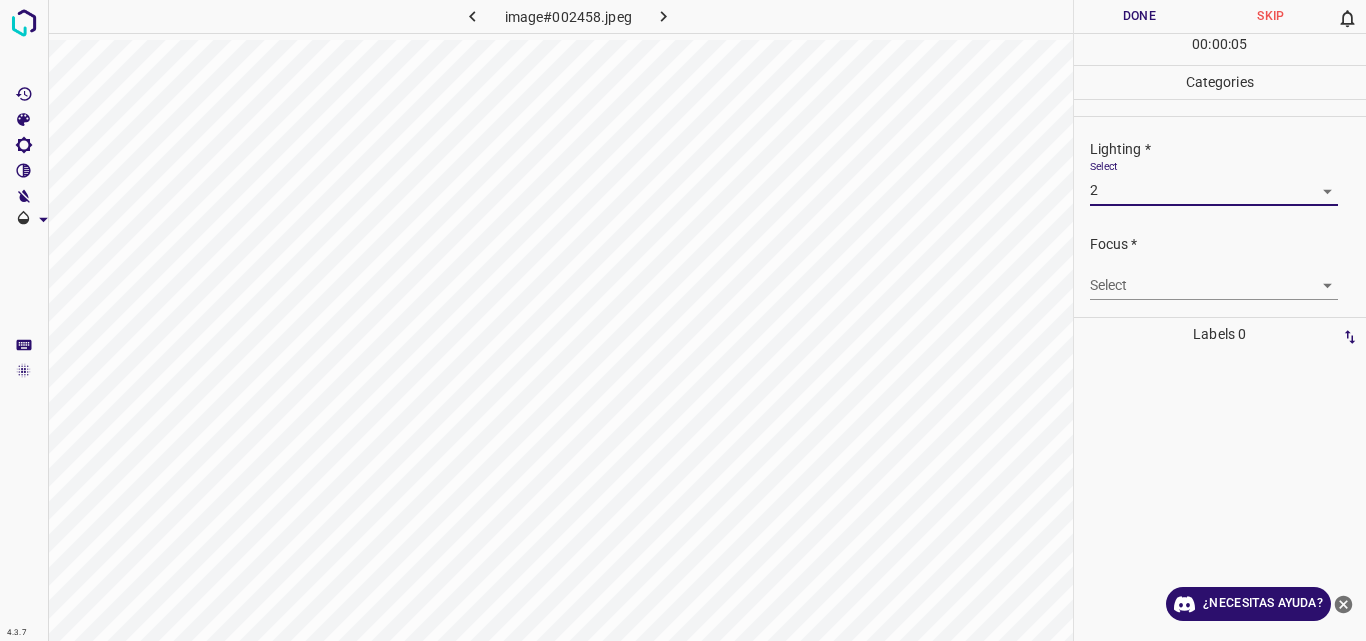 click on "4.3.7 image#002458.jpeg Done Skip 0 00   : 00   : 05   Categories Lighting *  Select 2 2 Focus *  Select ​ Overall *  Select ​ Labels   0 Categories 1 Lighting 2 Focus 3 Overall Tools Space Change between modes (Draw & Edit) I Auto labeling R Restore zoom M Zoom in N Zoom out Delete Delete selecte label Filters Z Restore filters X Saturation filter C Brightness filter V Contrast filter B Gray scale filter General O Download ¿Necesitas ayuda? Original text Rate this translation Your feedback will be used to help improve Google Translate - Texto - Esconder - Borrar" at bounding box center (683, 320) 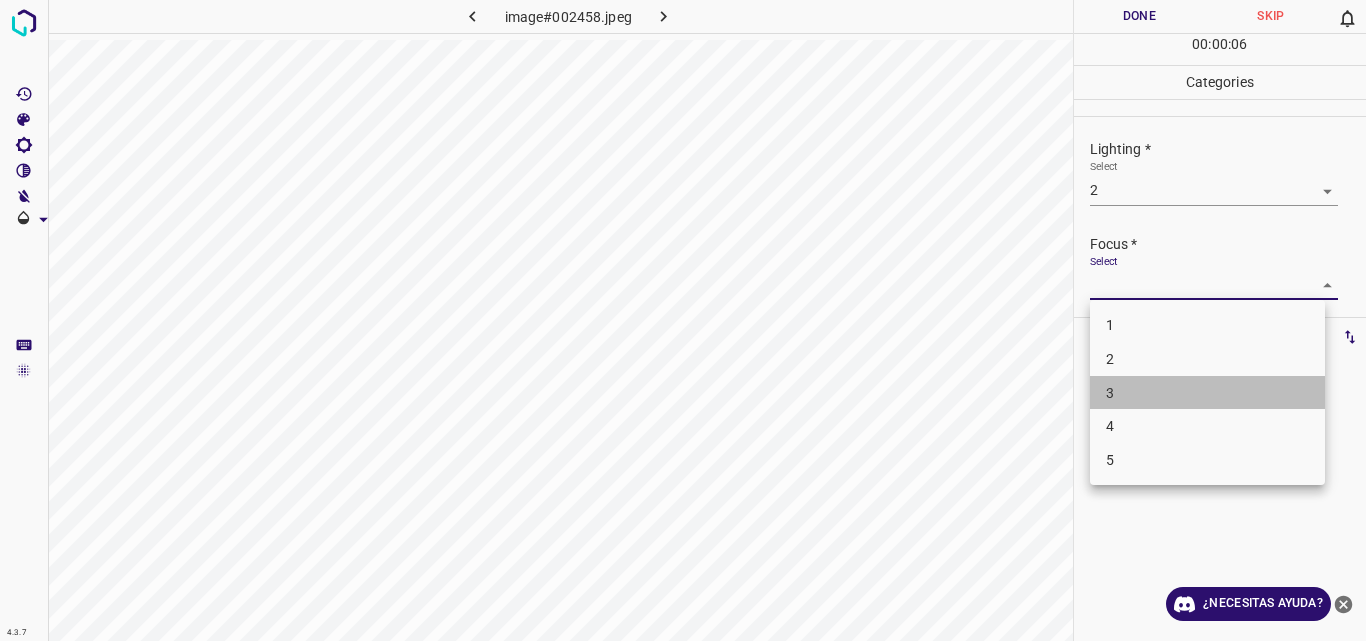 click on "3" at bounding box center (1207, 393) 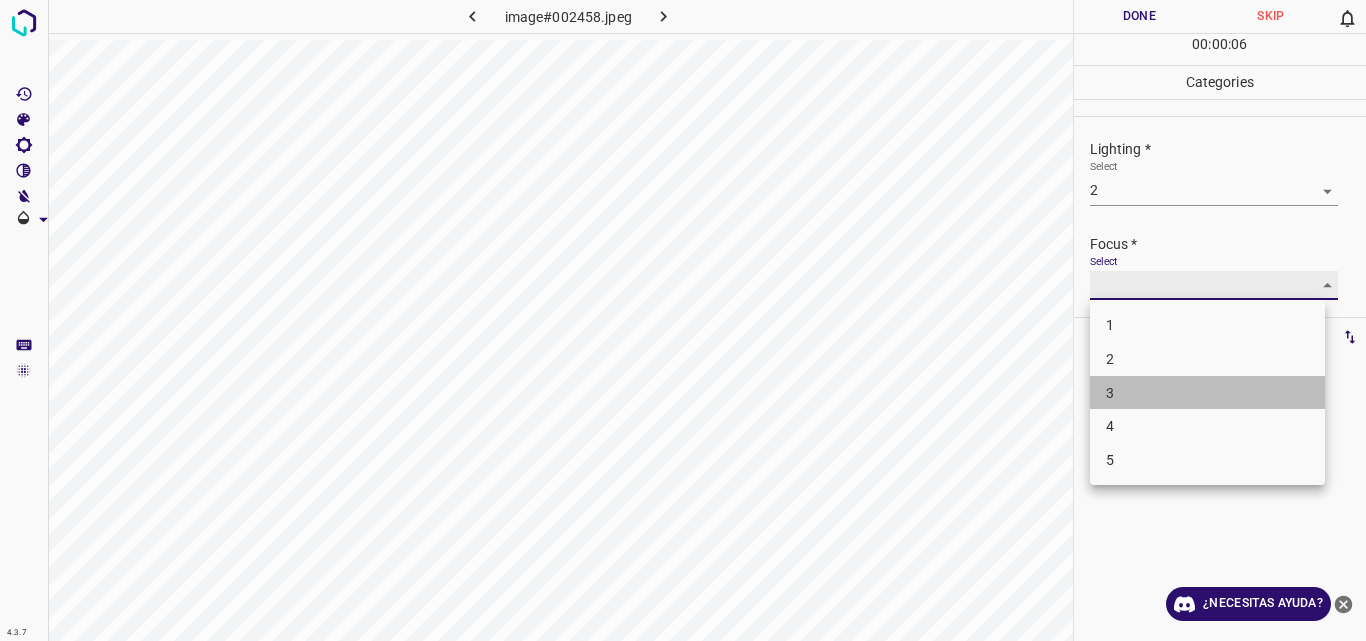 type on "3" 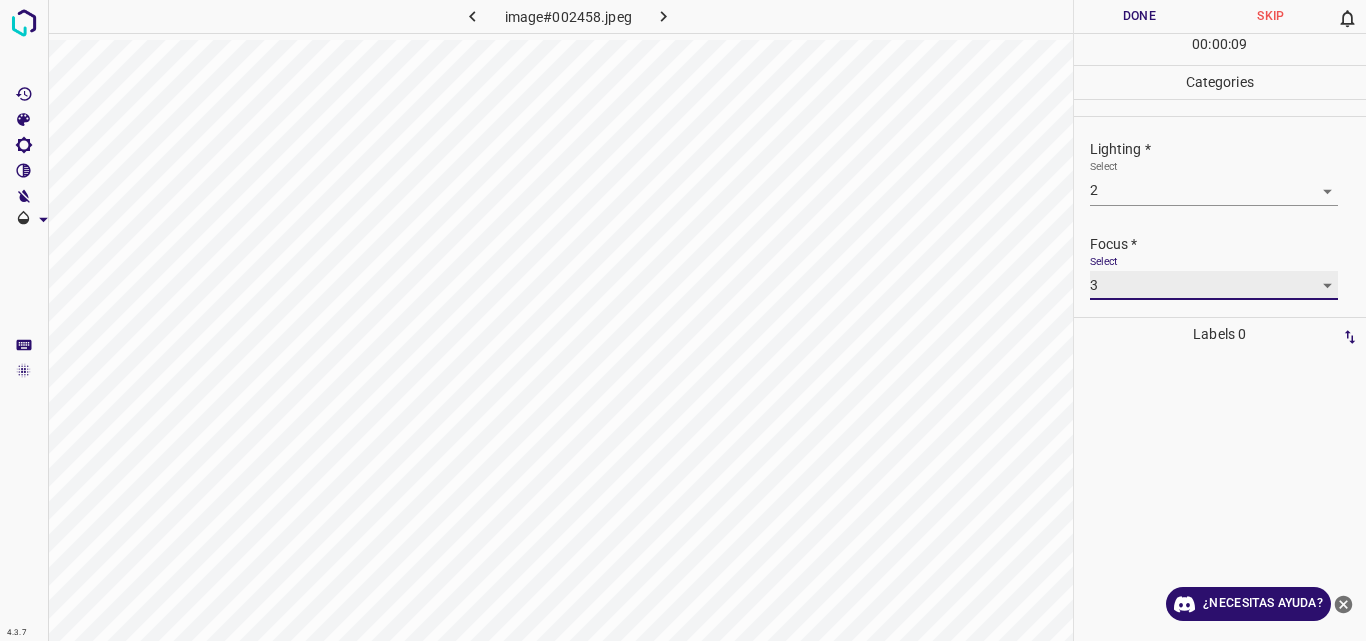 scroll, scrollTop: 98, scrollLeft: 0, axis: vertical 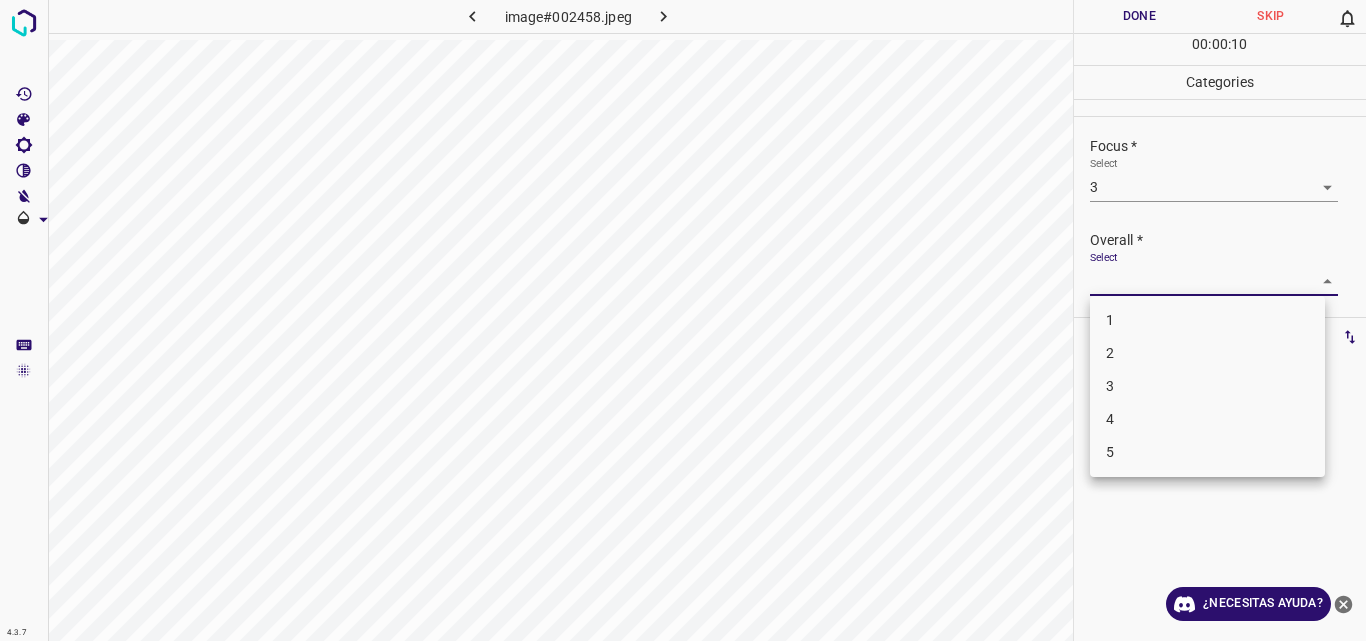 click on "4.3.7 image#002458.jpeg Done Skip 0 00   : 00   : 10   Categories Lighting *  Select 2 2 Focus *  Select 3 3 Overall *  Select ​ Labels   0 Categories 1 Lighting 2 Focus 3 Overall Tools Space Change between modes (Draw & Edit) I Auto labeling R Restore zoom M Zoom in N Zoom out Delete Delete selecte label Filters Z Restore filters X Saturation filter C Brightness filter V Contrast filter B Gray scale filter General O Download ¿Necesitas ayuda? Original text Rate this translation Your feedback will be used to help improve Google Translate - Texto - Esconder - Borrar 1 2 3 4 5" at bounding box center [683, 320] 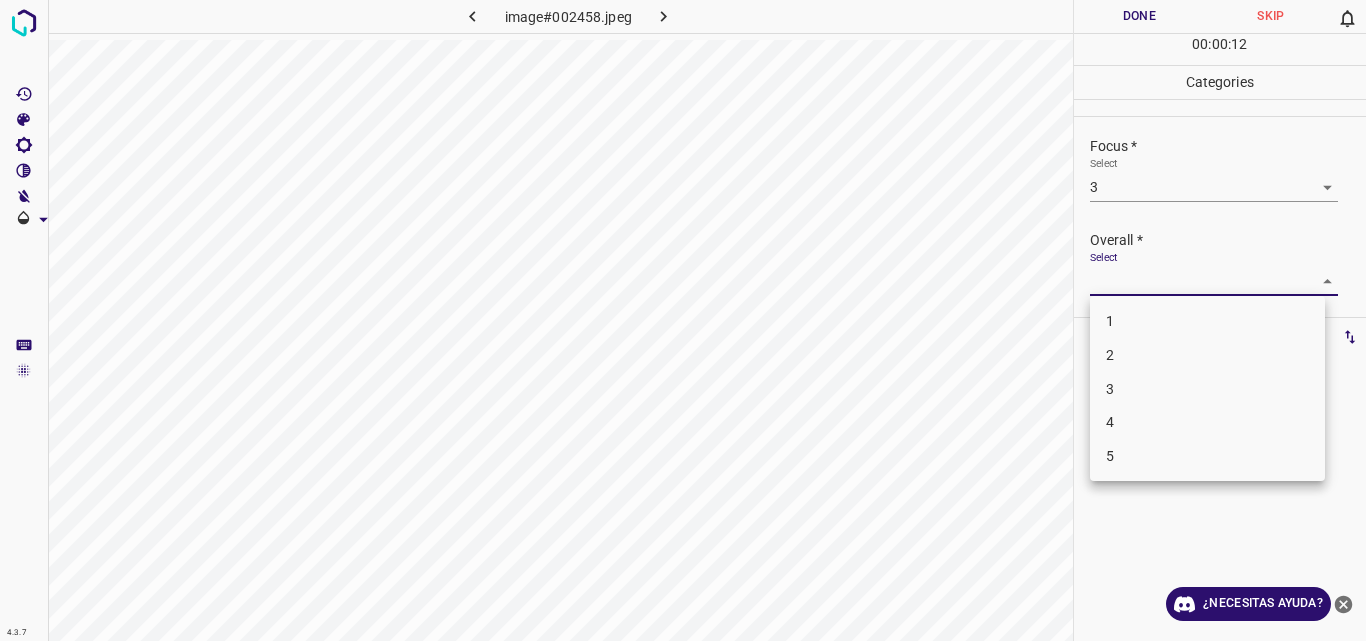 click on "3" at bounding box center [1207, 389] 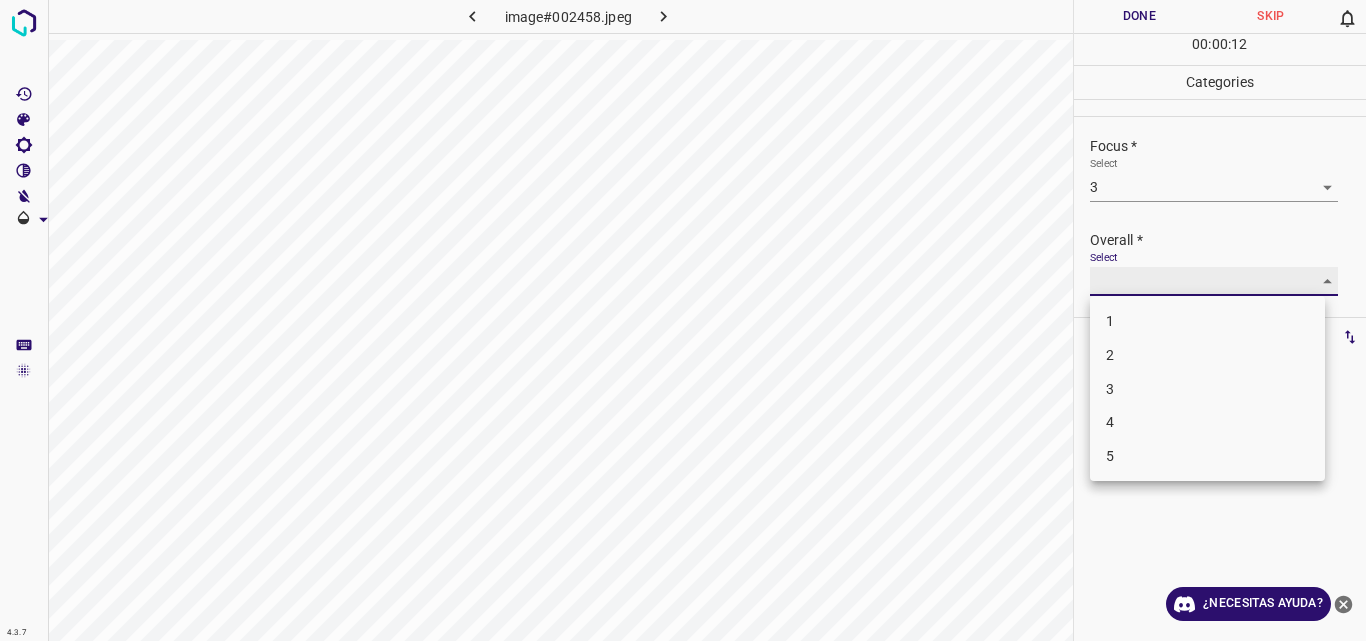 type on "3" 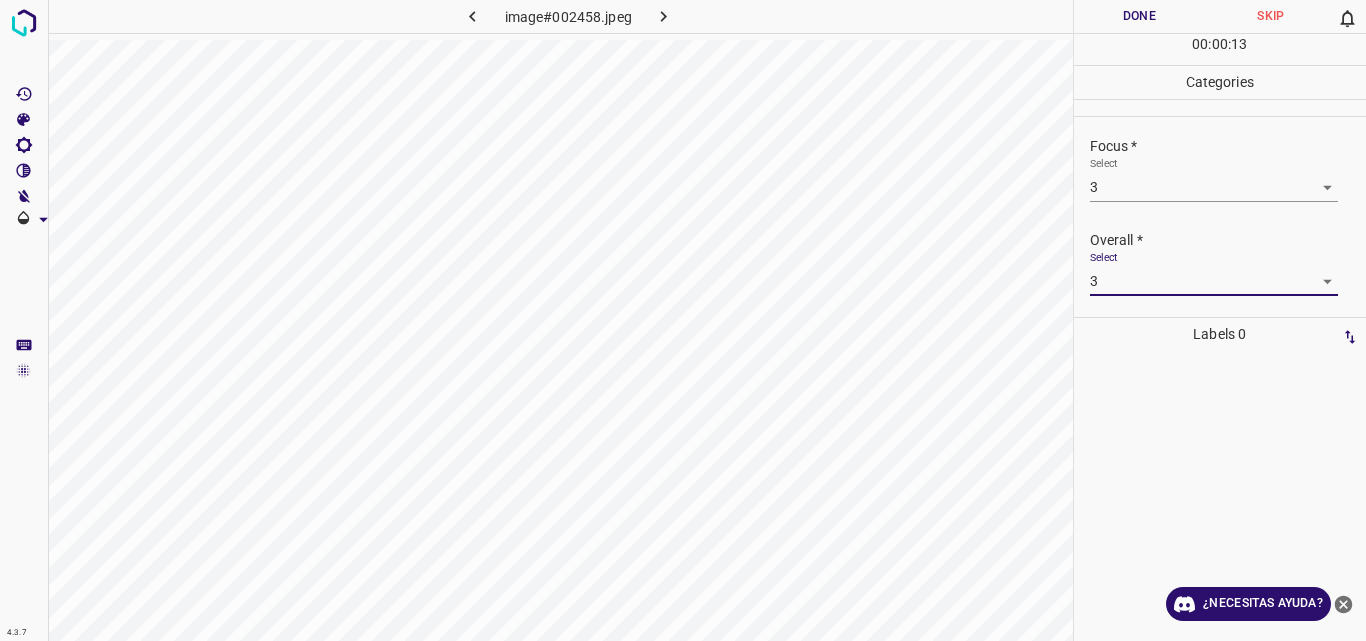 click on "Done" at bounding box center [1140, 16] 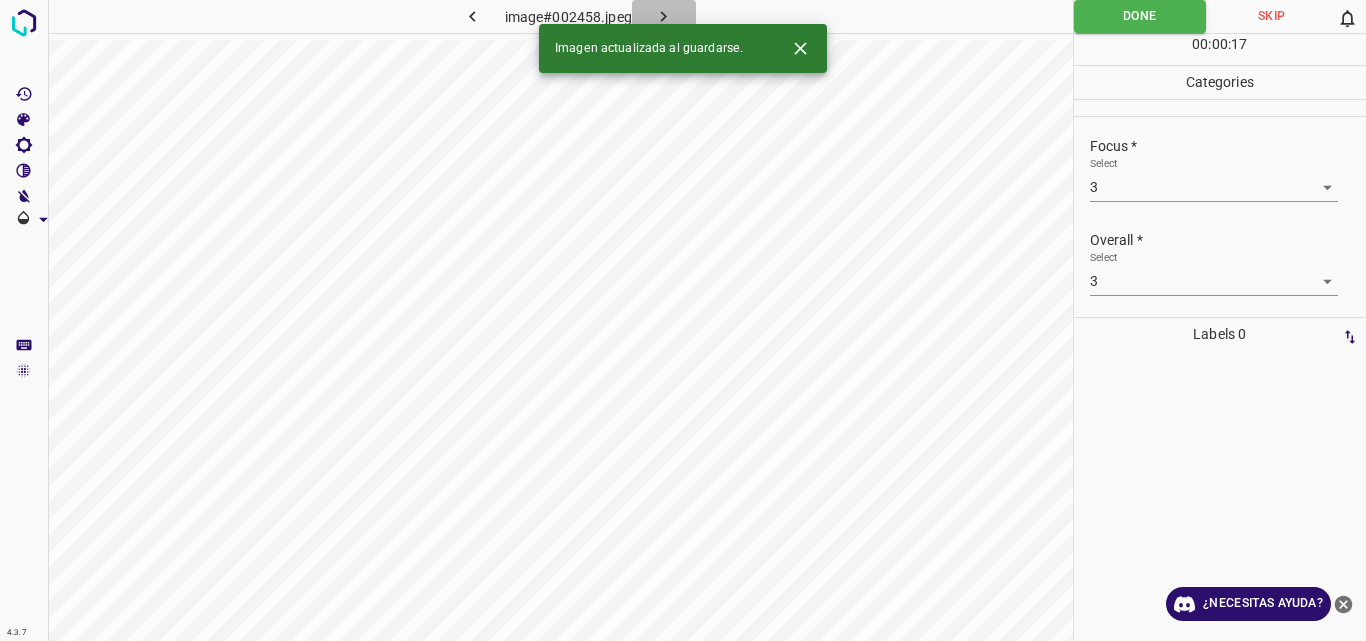 click 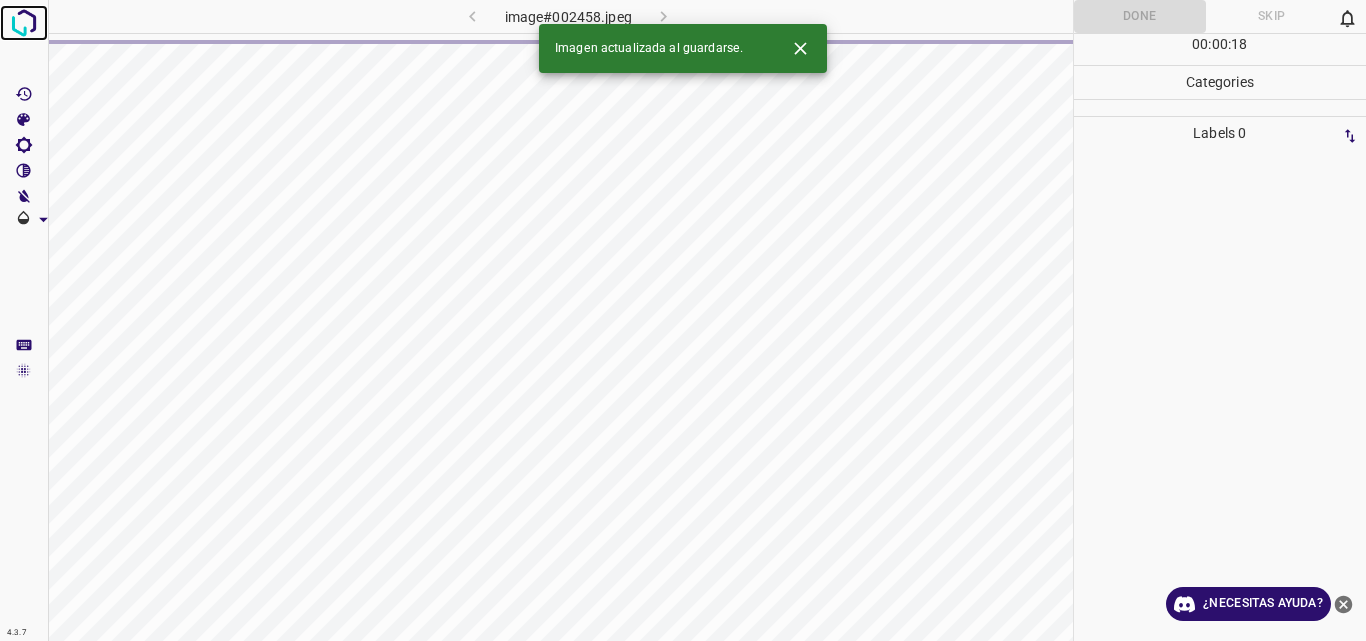 click at bounding box center (24, 23) 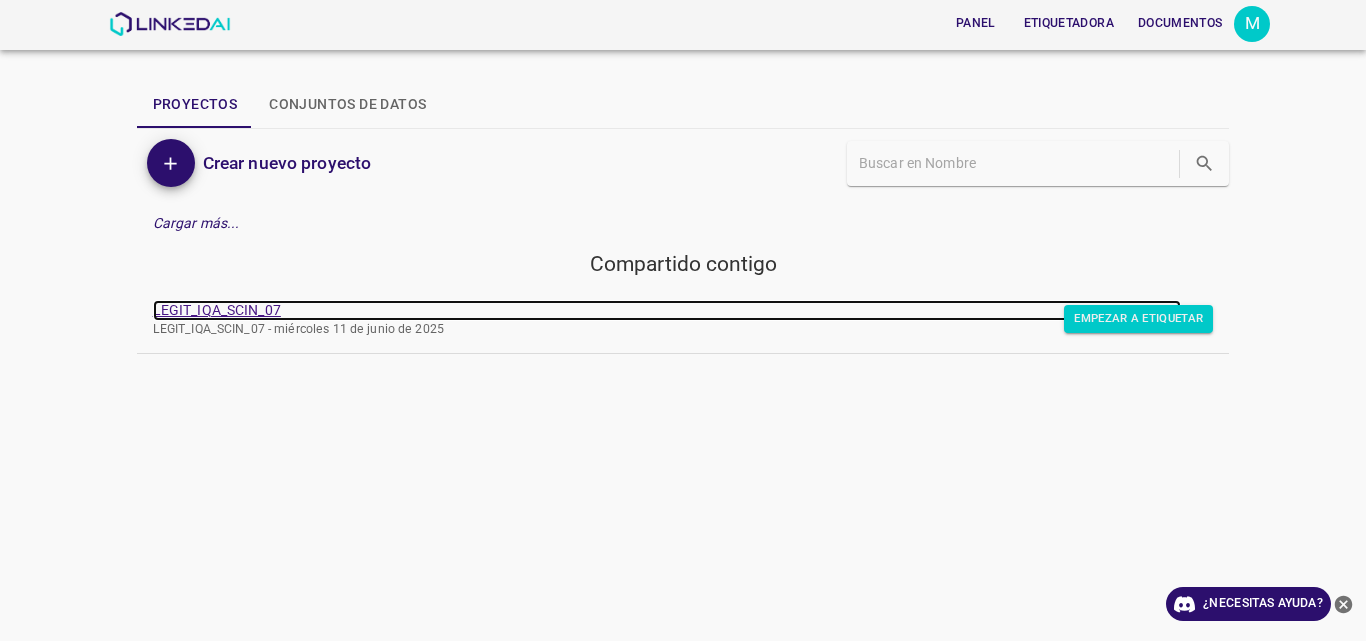 click on "LEGIT_IQA_SCIN_07" at bounding box center [217, 310] 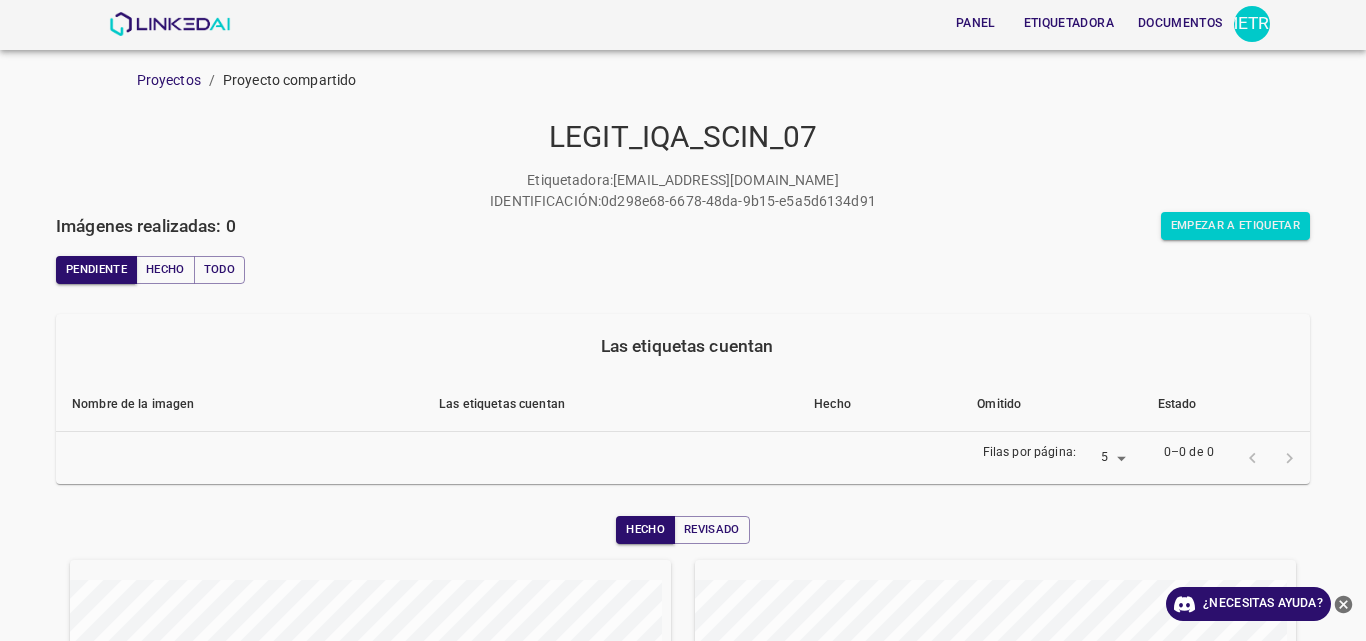 scroll, scrollTop: 0, scrollLeft: 0, axis: both 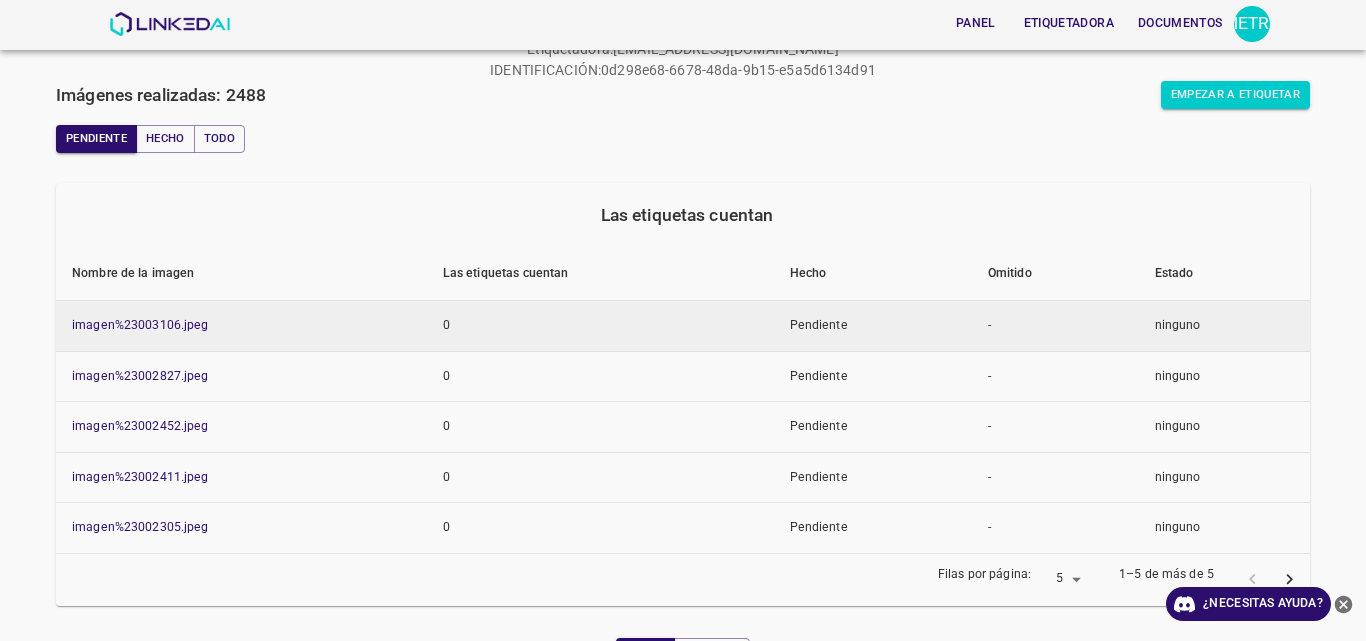 click on "imagen%23003106.jpeg" at bounding box center [241, 326] 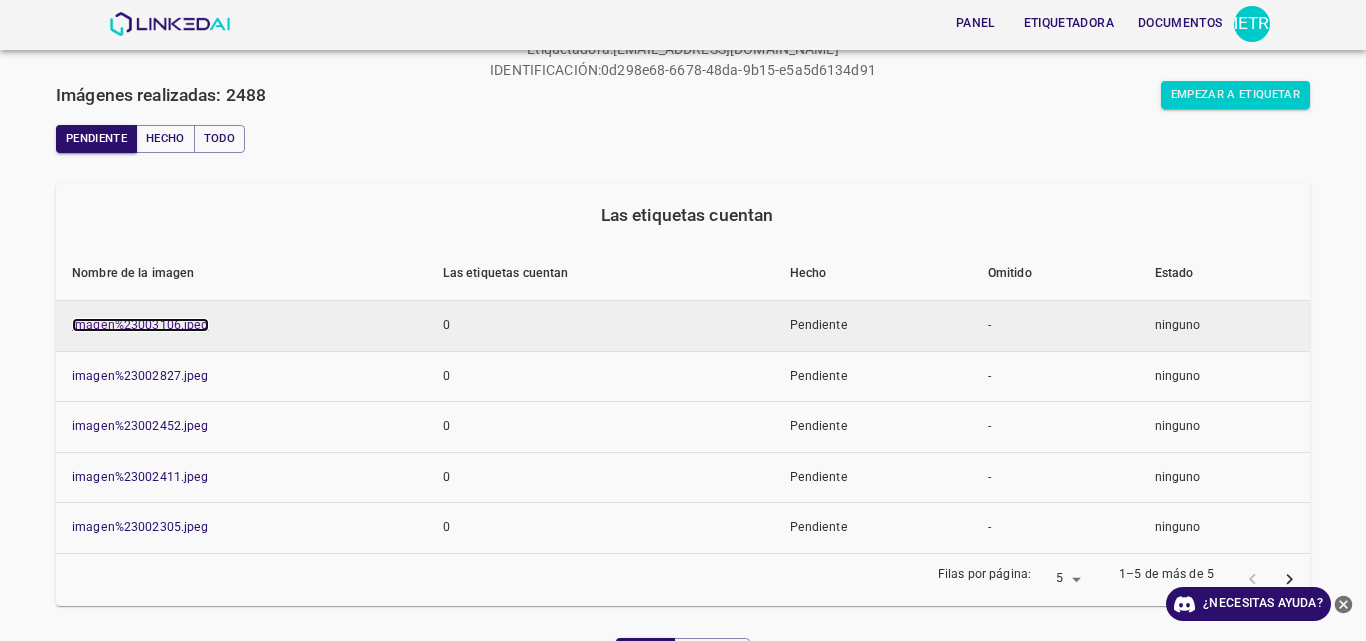 click on "imagen%23003106.jpeg" at bounding box center [140, 325] 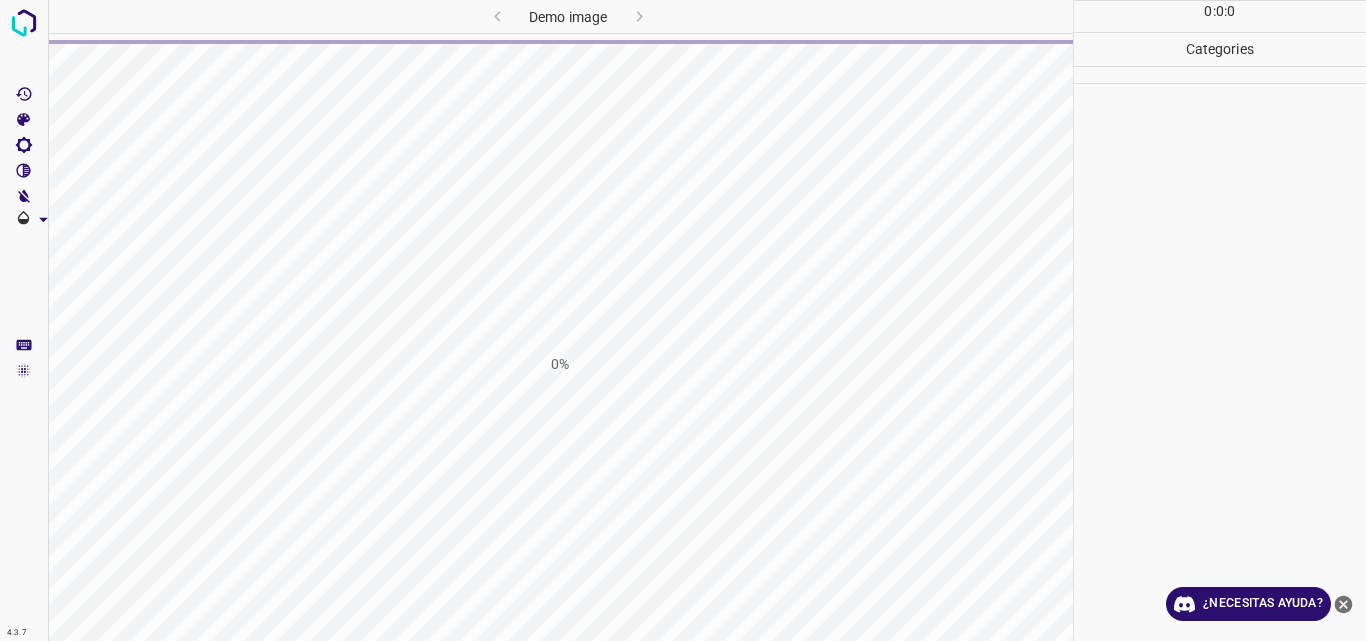 scroll, scrollTop: 0, scrollLeft: 0, axis: both 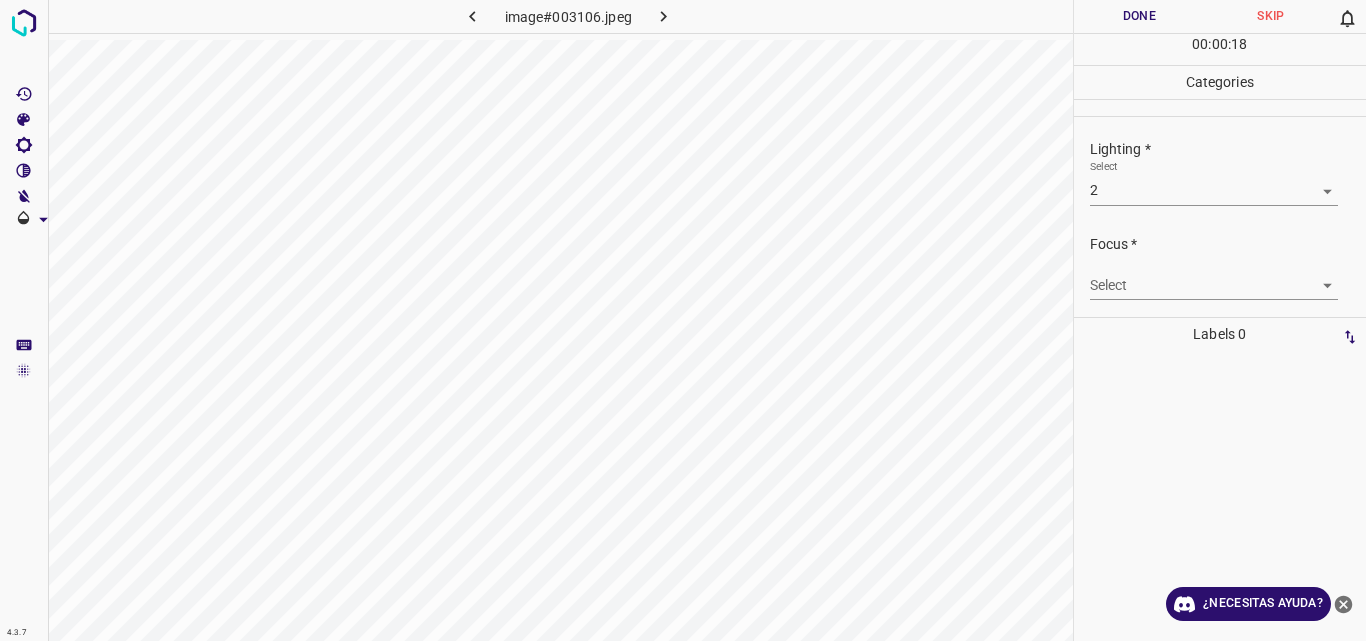 click on "4.3.7 image#003106.jpeg Done Skip 0 00   : 00   : 18   Categories Lighting *  Select 2 2 Focus *  Select ​ Overall *  Select 2 2 Labels   0 Categories 1 Lighting 2 Focus 3 Overall Tools Space Change between modes (Draw & Edit) I Auto labeling R Restore zoom M Zoom in N Zoom out Delete Delete selecte label Filters Z Restore filters X Saturation filter C Brightness filter V Contrast filter B Gray scale filter General O Download ¿Necesitas ayuda? Original text Rate this translation Your feedback will be used to help improve Google Translate - Texto - Esconder - Borrar" at bounding box center [683, 320] 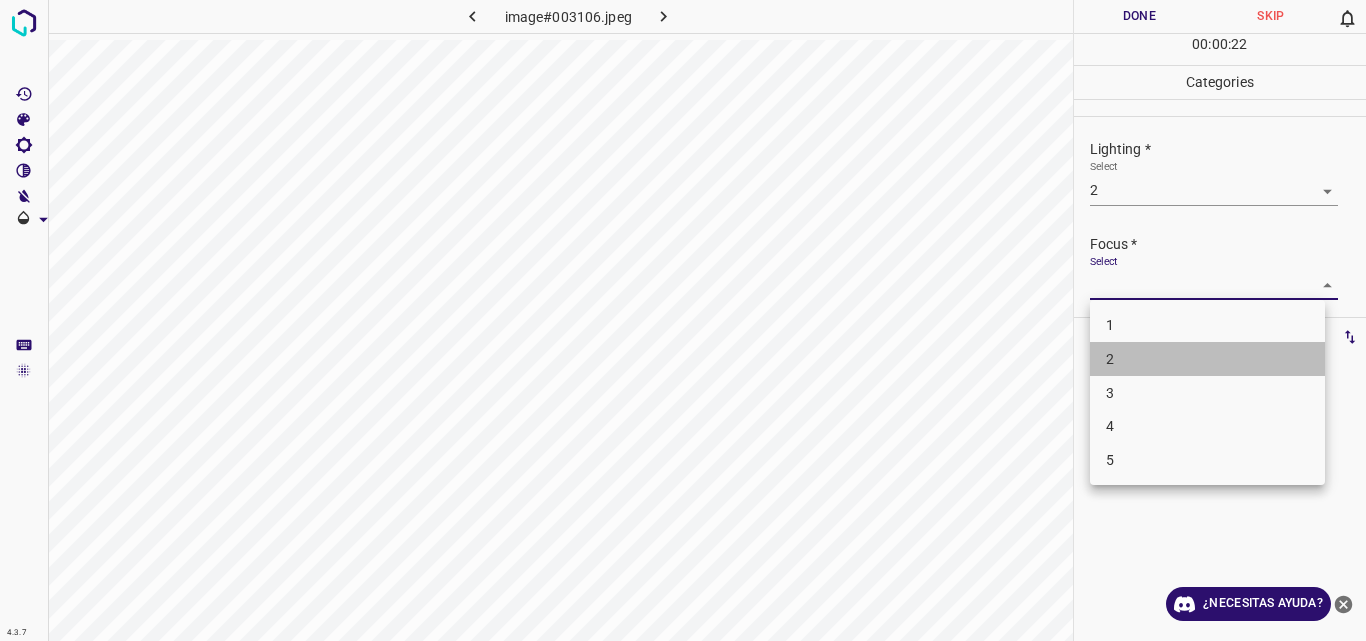 click on "2" at bounding box center [1207, 359] 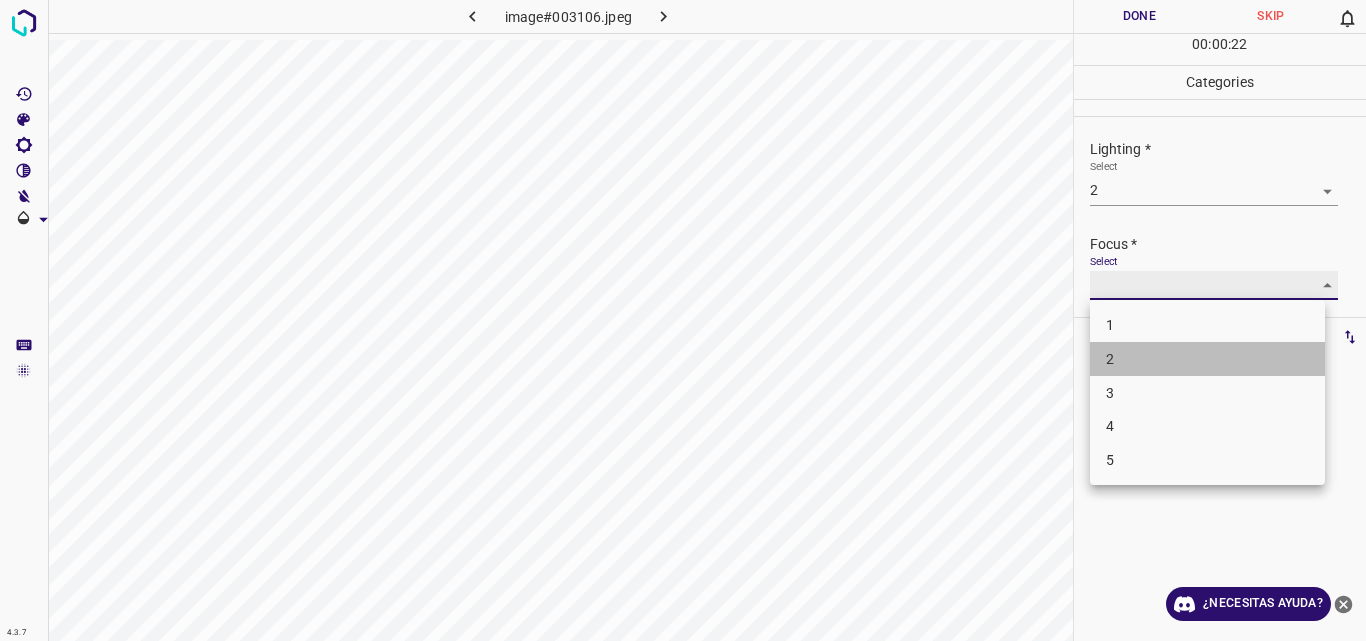 type on "2" 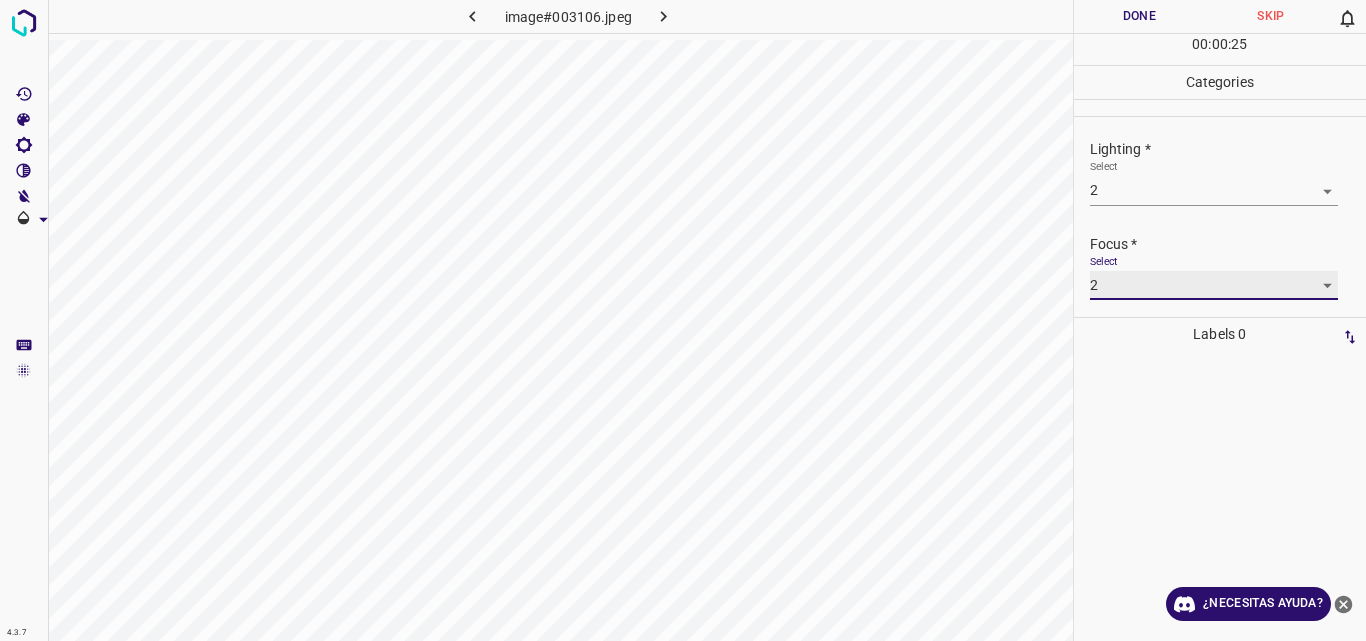 scroll, scrollTop: 98, scrollLeft: 0, axis: vertical 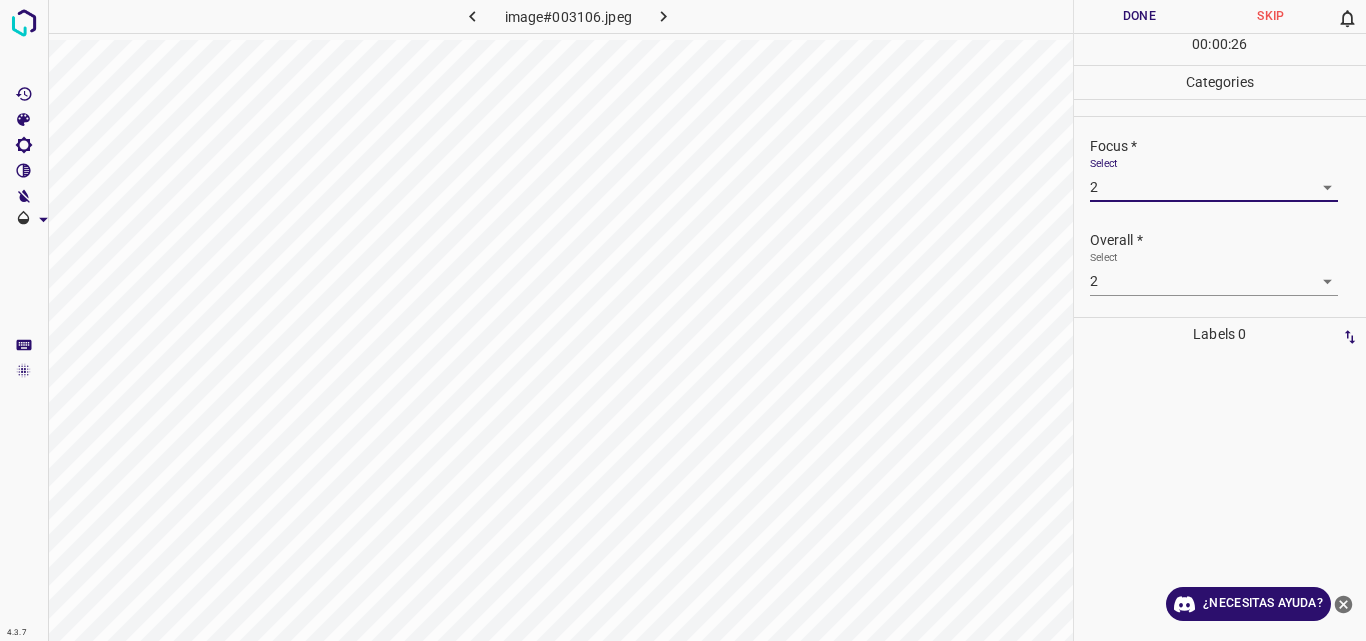 click on "4.3.7 image#003106.jpeg Done Skip 0 00   : 00   : 26   Categories Lighting *  Select 2 2 Focus *  Select 2 2 Overall *  Select 2 2 Labels   0 Categories 1 Lighting 2 Focus 3 Overall Tools Space Change between modes (Draw & Edit) I Auto labeling R Restore zoom M Zoom in N Zoom out Delete Delete selecte label Filters Z Restore filters X Saturation filter C Brightness filter V Contrast filter B Gray scale filter General O Download ¿Necesitas ayuda? Original text Rate this translation Your feedback will be used to help improve Google Translate - Texto - Esconder - Borrar" at bounding box center (683, 320) 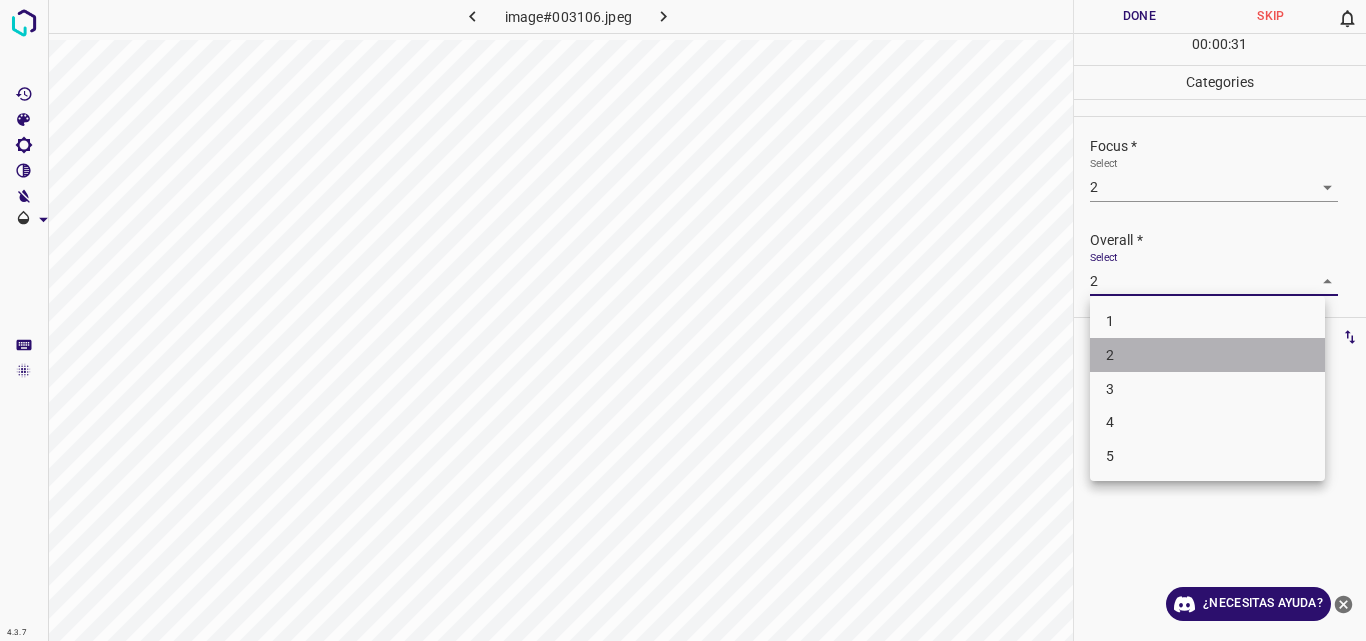 click on "2" at bounding box center [1207, 355] 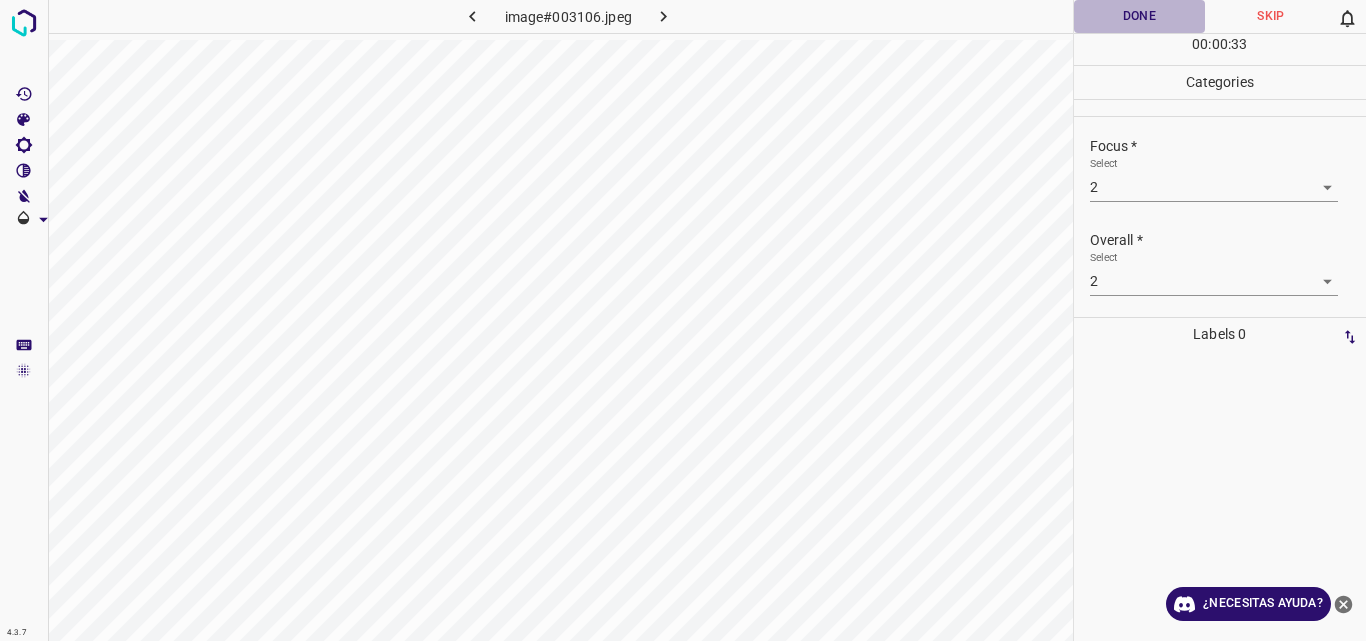 click on "Done" at bounding box center (1140, 16) 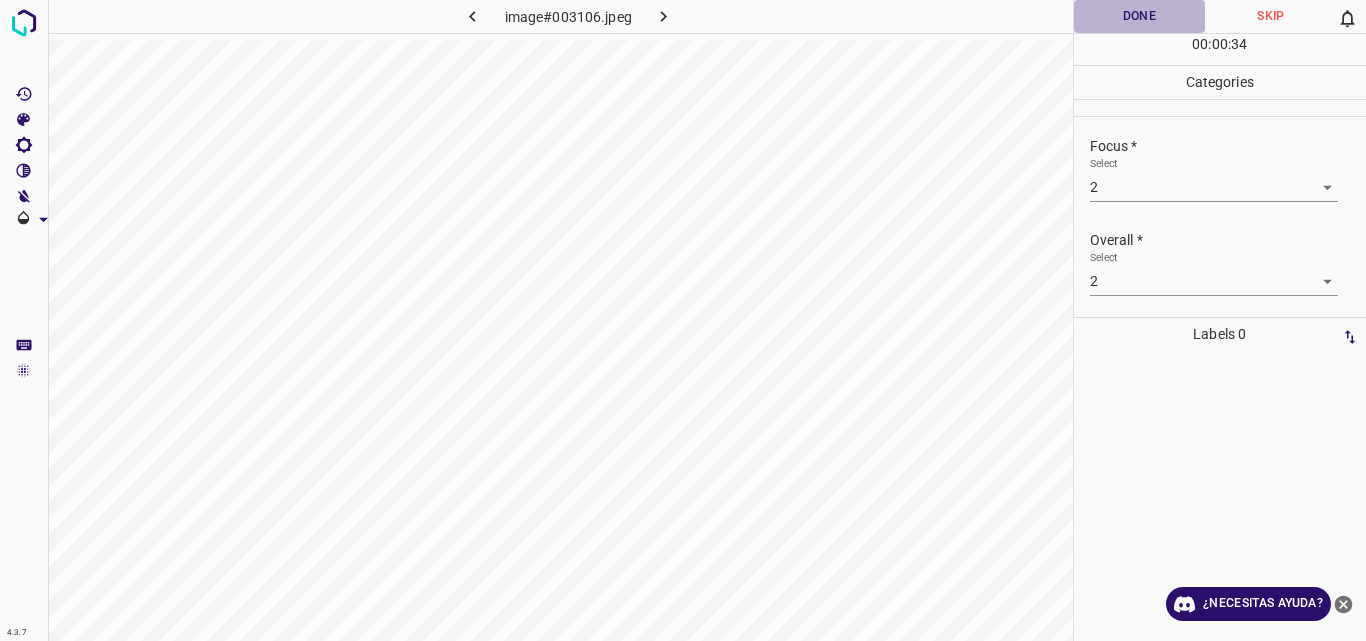 drag, startPoint x: 1136, startPoint y: 18, endPoint x: 1088, endPoint y: 22, distance: 48.166378 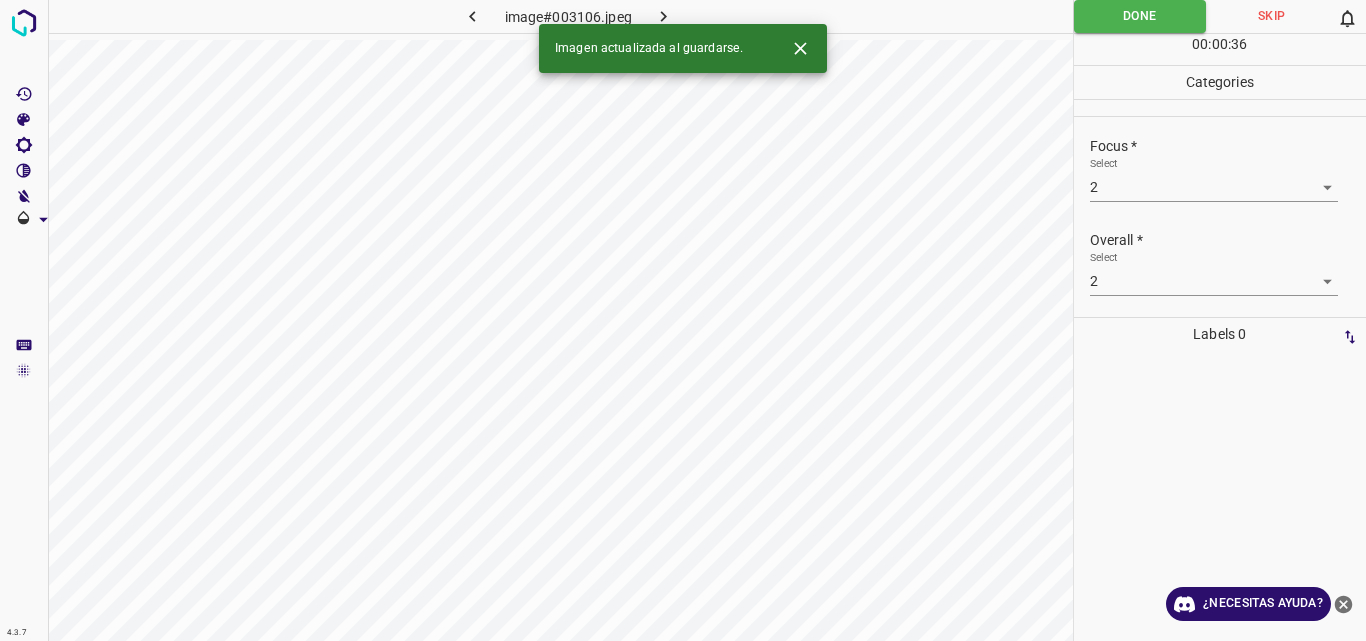 click 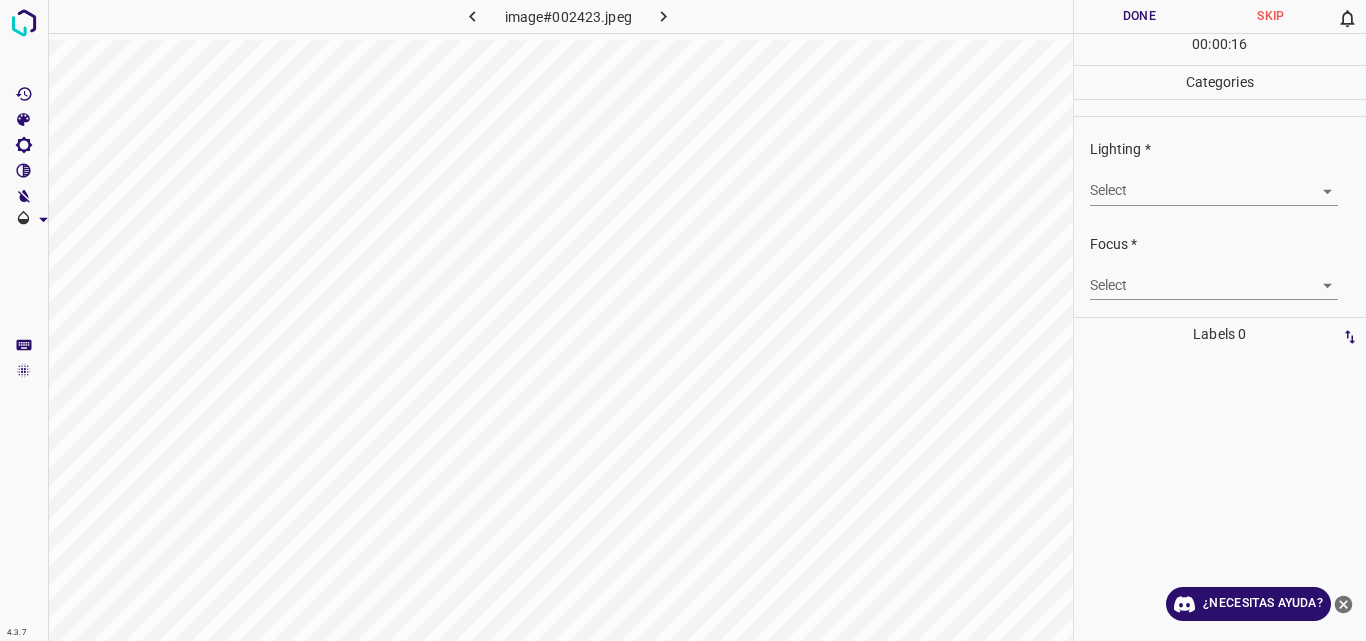 click on "4.3.7 image#002423.jpeg Done Skip 0 00   : 00   : 16   Categories Lighting *  Select ​ Focus *  Select ​ Overall *  Select ​ Labels   0 Categories 1 Lighting 2 Focus 3 Overall Tools Space Change between modes (Draw & Edit) I Auto labeling R Restore zoom M Zoom in N Zoom out Delete Delete selecte label Filters Z Restore filters X Saturation filter C Brightness filter V Contrast filter B Gray scale filter General O Download ¿Necesitas ayuda? Original text Rate this translation Your feedback will be used to help improve Google Translate - Texto - Esconder - Borrar" at bounding box center [683, 320] 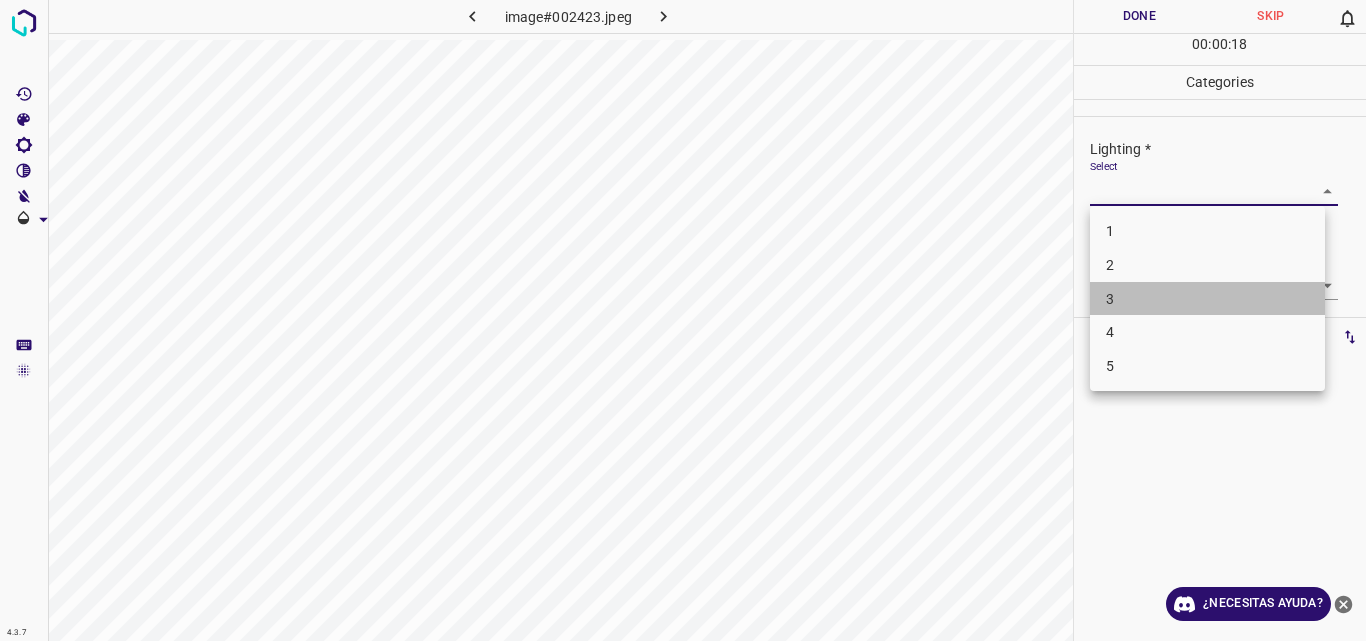 click on "3" at bounding box center [1207, 299] 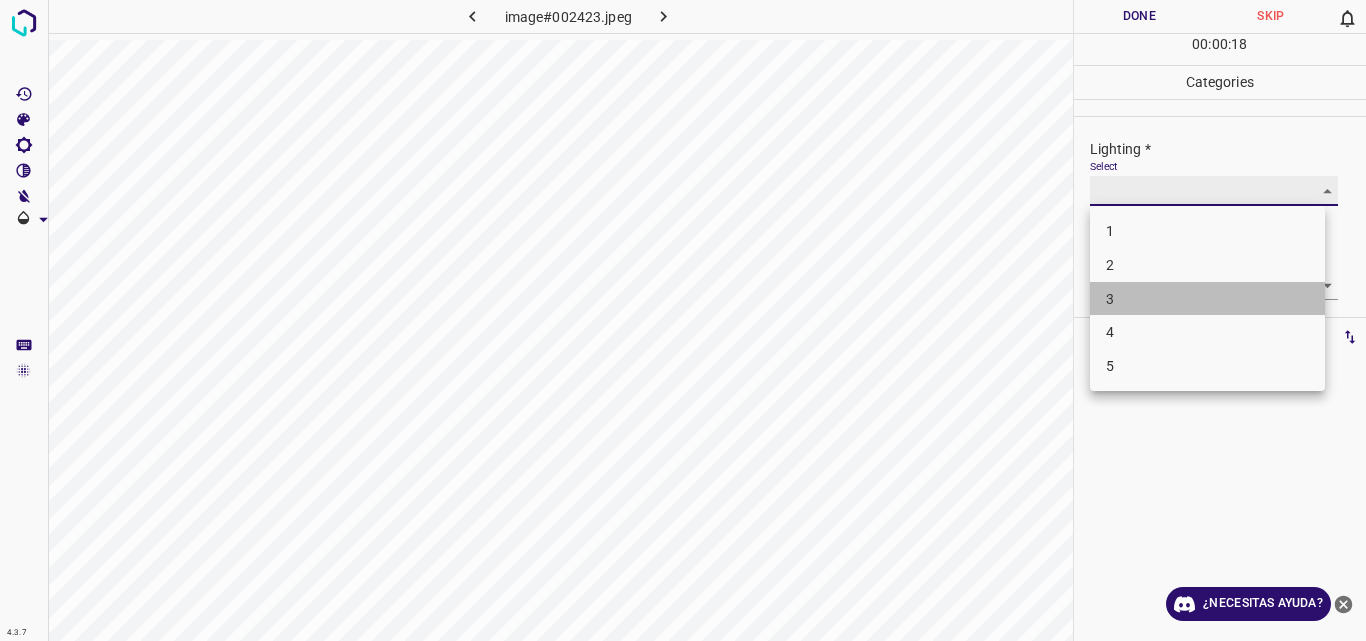 type on "3" 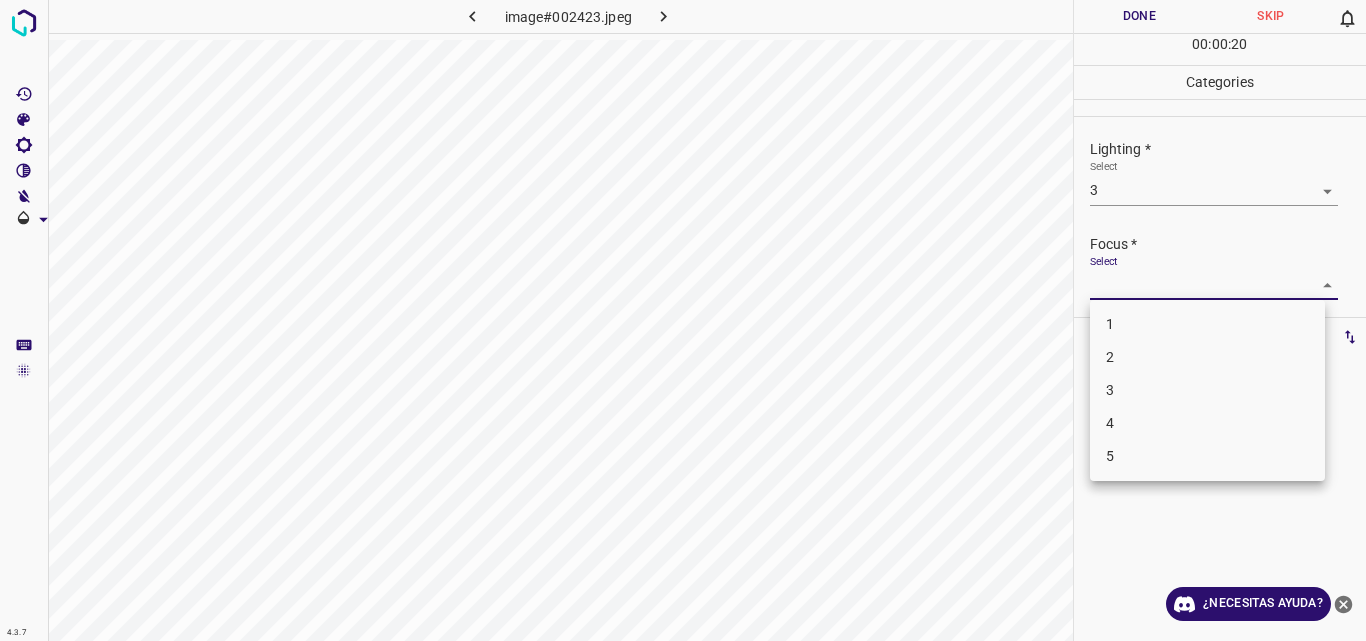 click on "4.3.7 image#002423.jpeg Done Skip 0 00   : 00   : 20   Categories Lighting *  Select 3 3 Focus *  Select ​ Overall *  Select ​ Labels   0 Categories 1 Lighting 2 Focus 3 Overall Tools Space Change between modes (Draw & Edit) I Auto labeling R Restore zoom M Zoom in N Zoom out Delete Delete selecte label Filters Z Restore filters X Saturation filter C Brightness filter V Contrast filter B Gray scale filter General O Download ¿Necesitas ayuda? Original text Rate this translation Your feedback will be used to help improve Google Translate - Texto - Esconder - Borrar 1 2 3 4 5" at bounding box center (683, 320) 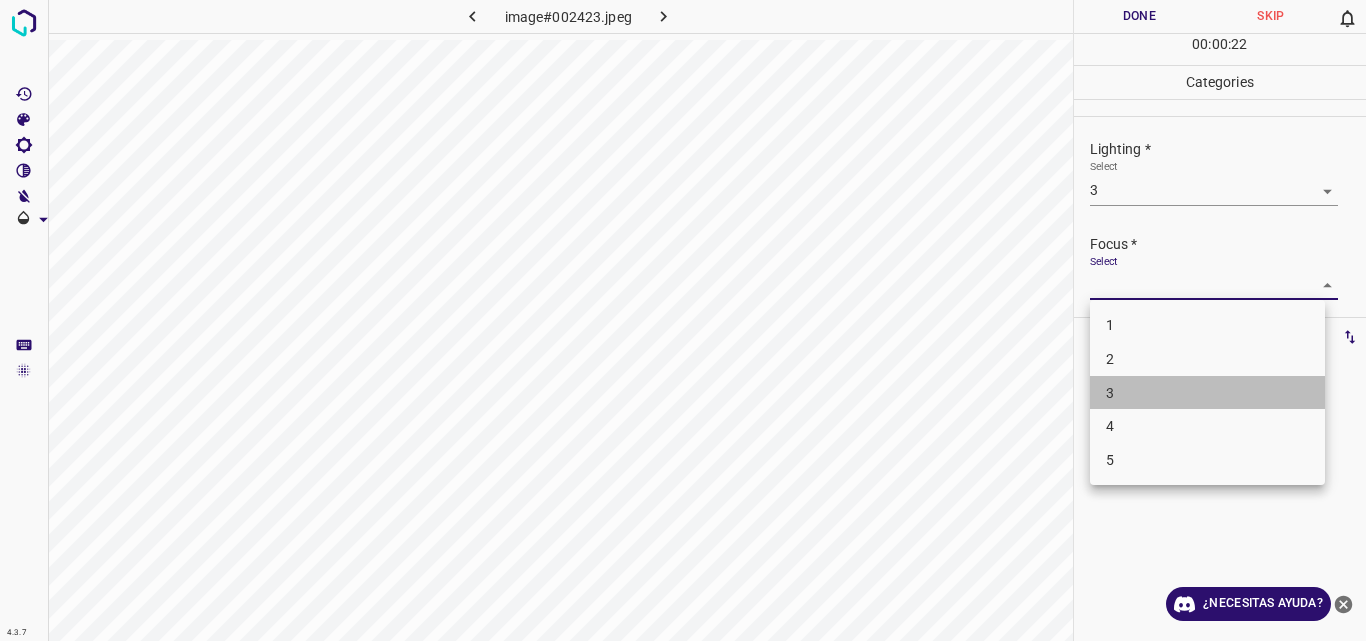 click on "3" at bounding box center [1207, 393] 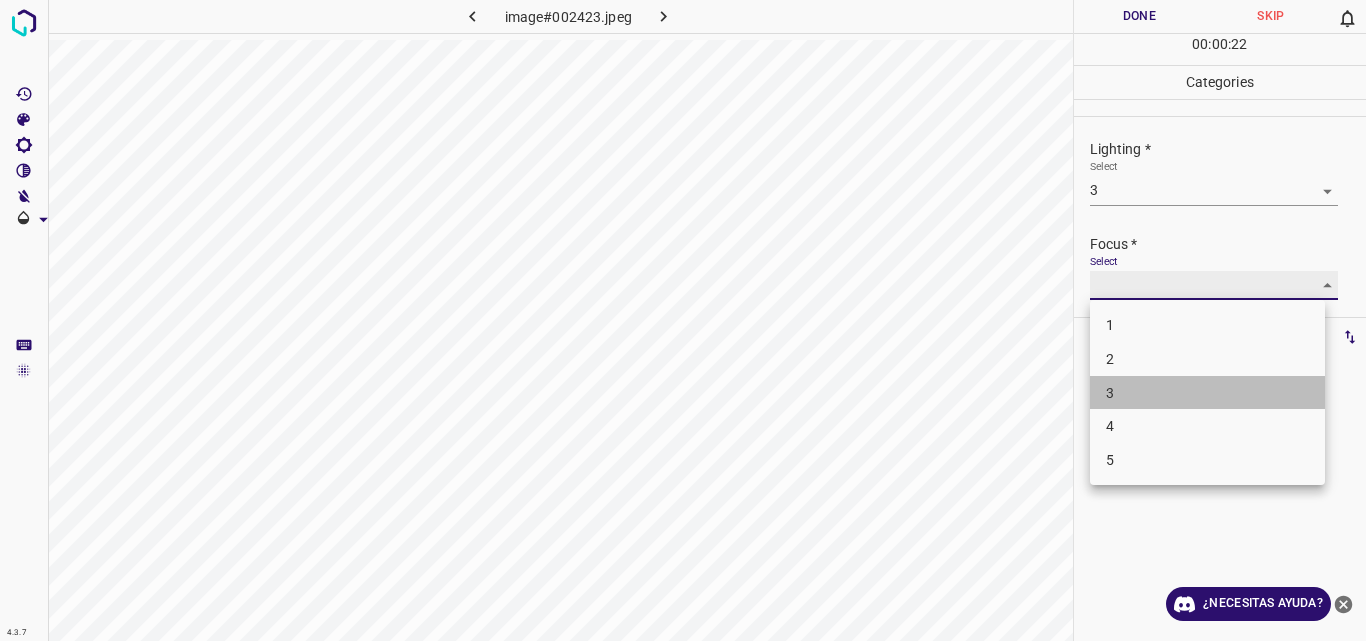 type on "3" 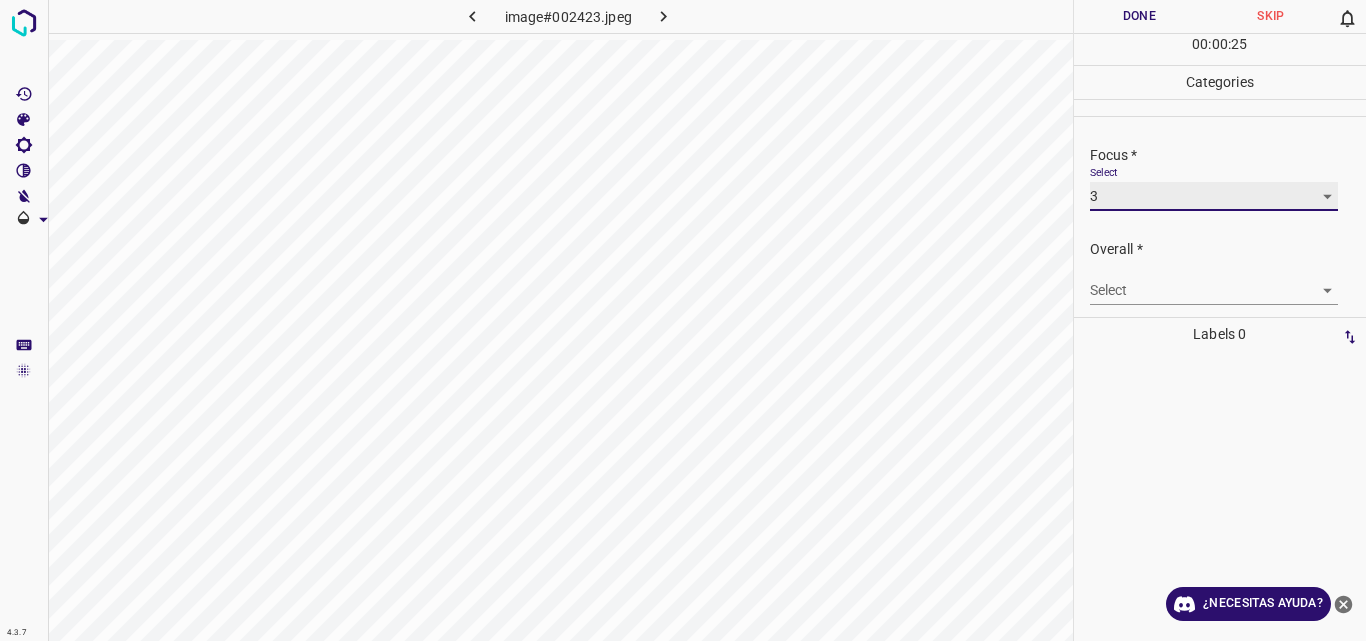 scroll, scrollTop: 98, scrollLeft: 0, axis: vertical 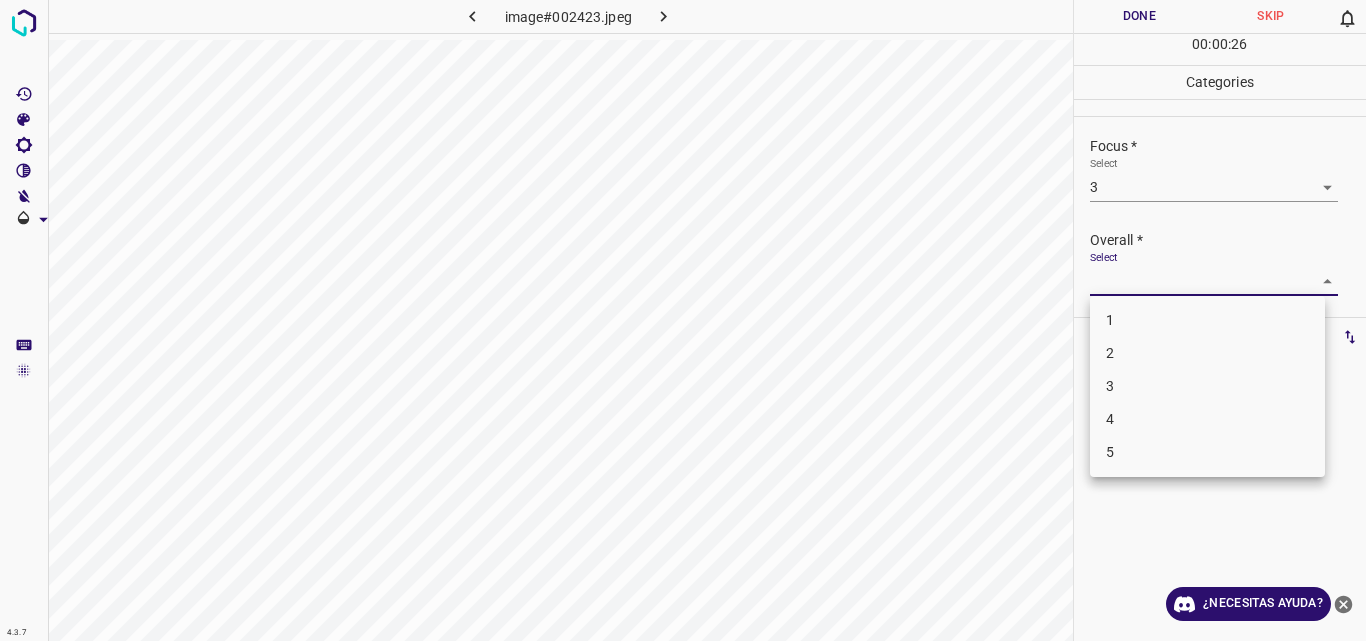 click on "4.3.7 image#002423.jpeg Done Skip 0 00   : 00   : 26   Categories Lighting *  Select 3 3 Focus *  Select 3 3 Overall *  Select ​ Labels   0 Categories 1 Lighting 2 Focus 3 Overall Tools Space Change between modes (Draw & Edit) I Auto labeling R Restore zoom M Zoom in N Zoom out Delete Delete selecte label Filters Z Restore filters X Saturation filter C Brightness filter V Contrast filter B Gray scale filter General O Download ¿Necesitas ayuda? Original text Rate this translation Your feedback will be used to help improve Google Translate - Texto - Esconder - Borrar 1 2 3 4 5" at bounding box center (683, 320) 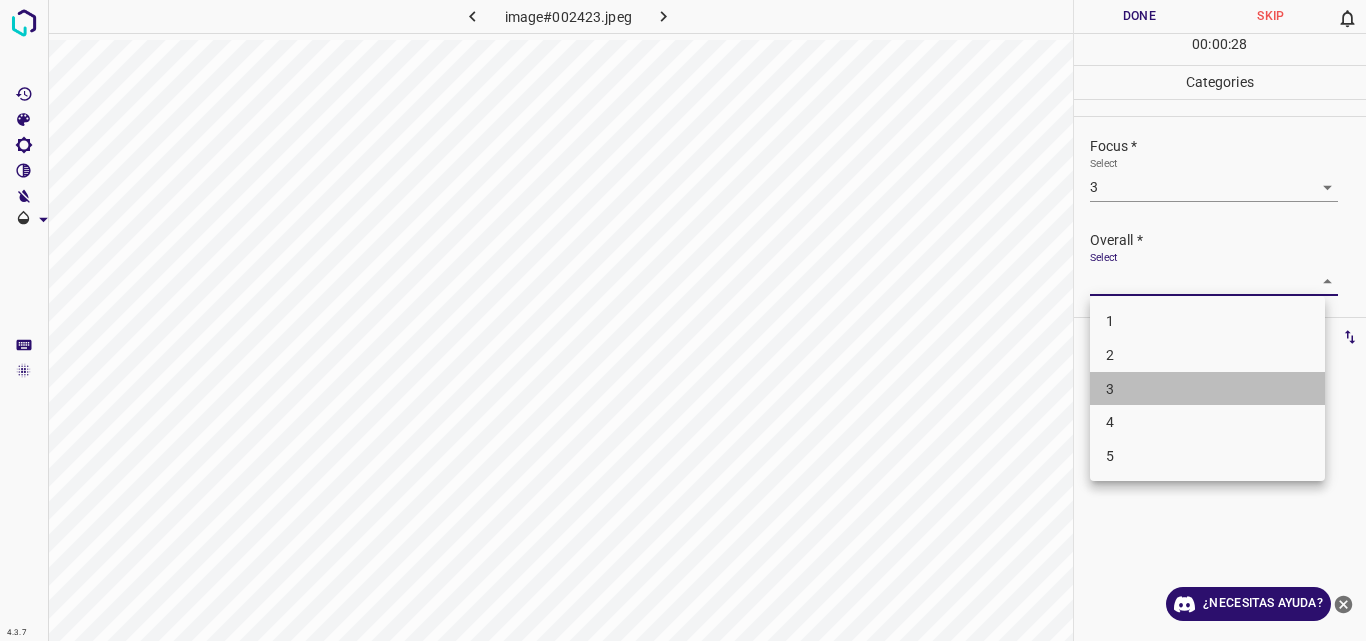 click on "3" at bounding box center [1207, 389] 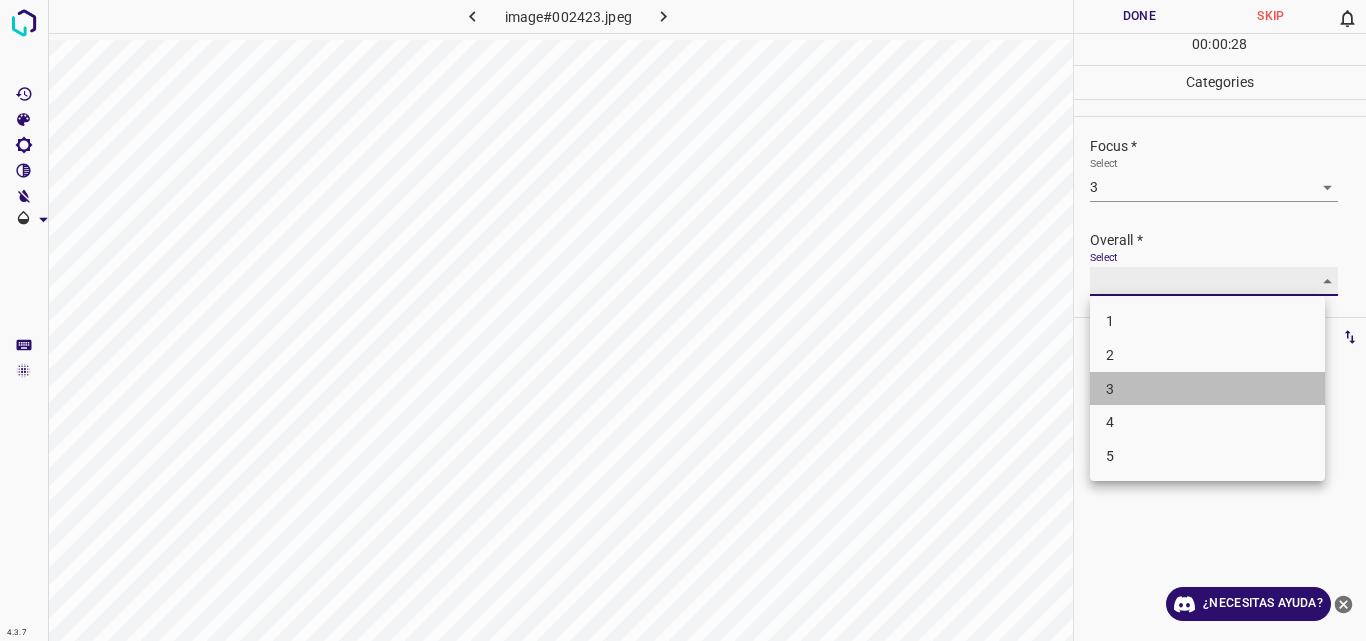 type on "3" 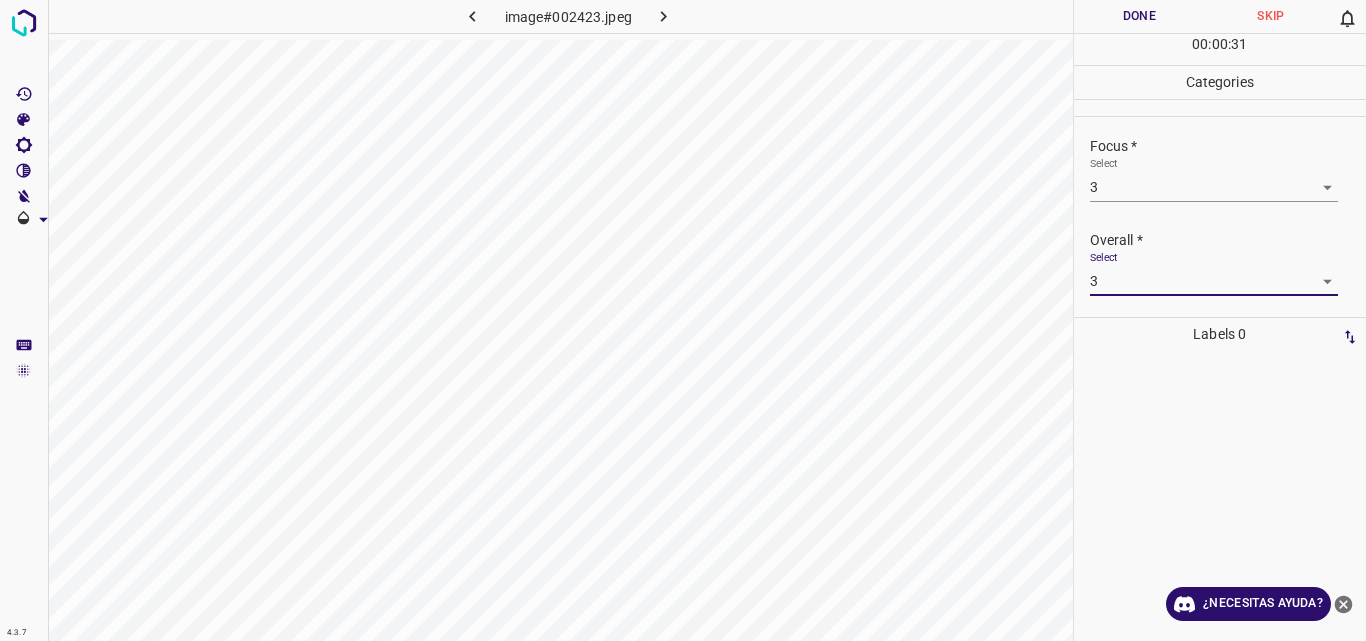 click on "Done" at bounding box center (1140, 16) 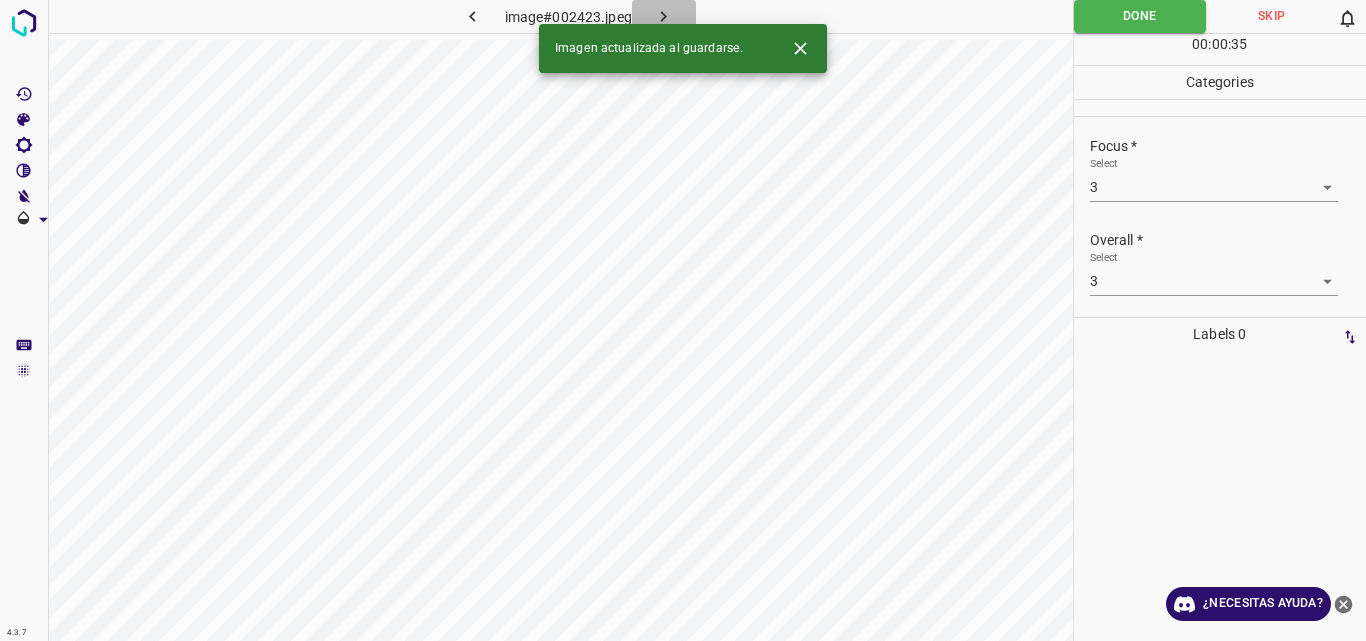 click 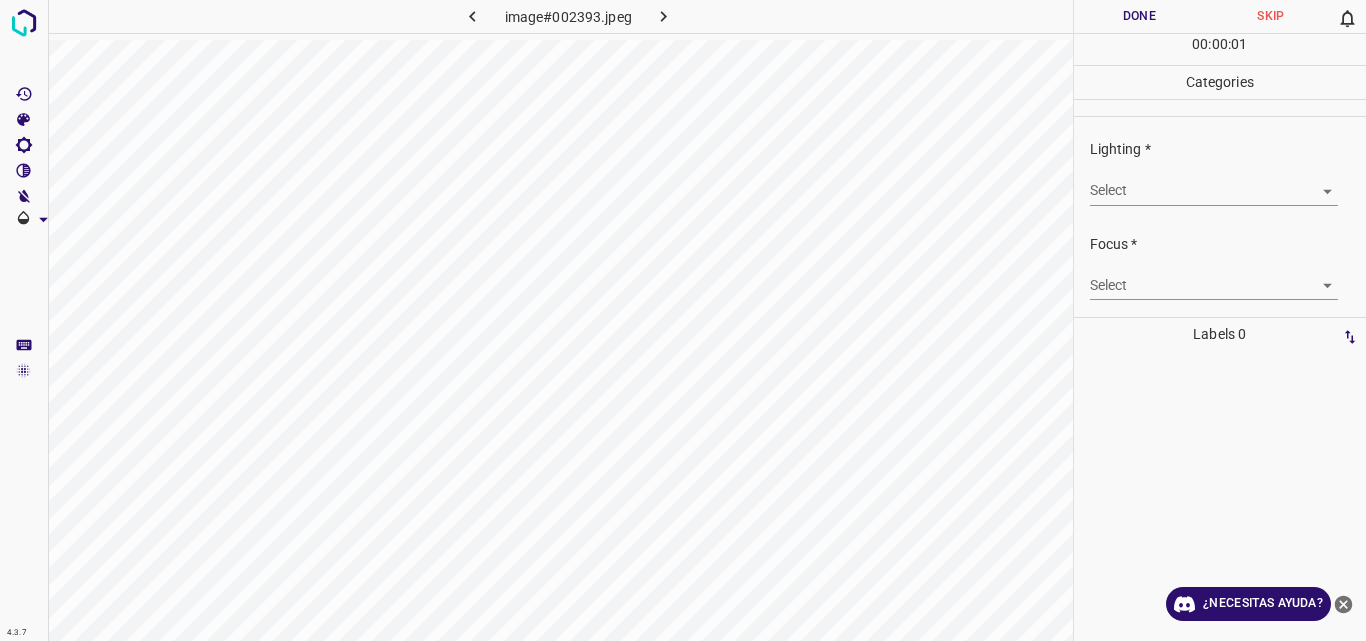 click on "4.3.7 image#002393.jpeg Done Skip 0 00   : 00   : 01   Categories Lighting *  Select ​ Focus *  Select ​ Overall *  Select ​ Labels   0 Categories 1 Lighting 2 Focus 3 Overall Tools Space Change between modes (Draw & Edit) I Auto labeling R Restore zoom M Zoom in N Zoom out Delete Delete selecte label Filters Z Restore filters X Saturation filter C Brightness filter V Contrast filter B Gray scale filter General O Download ¿Necesitas ayuda? Original text Rate this translation Your feedback will be used to help improve Google Translate - Texto - Esconder - Borrar" at bounding box center [683, 320] 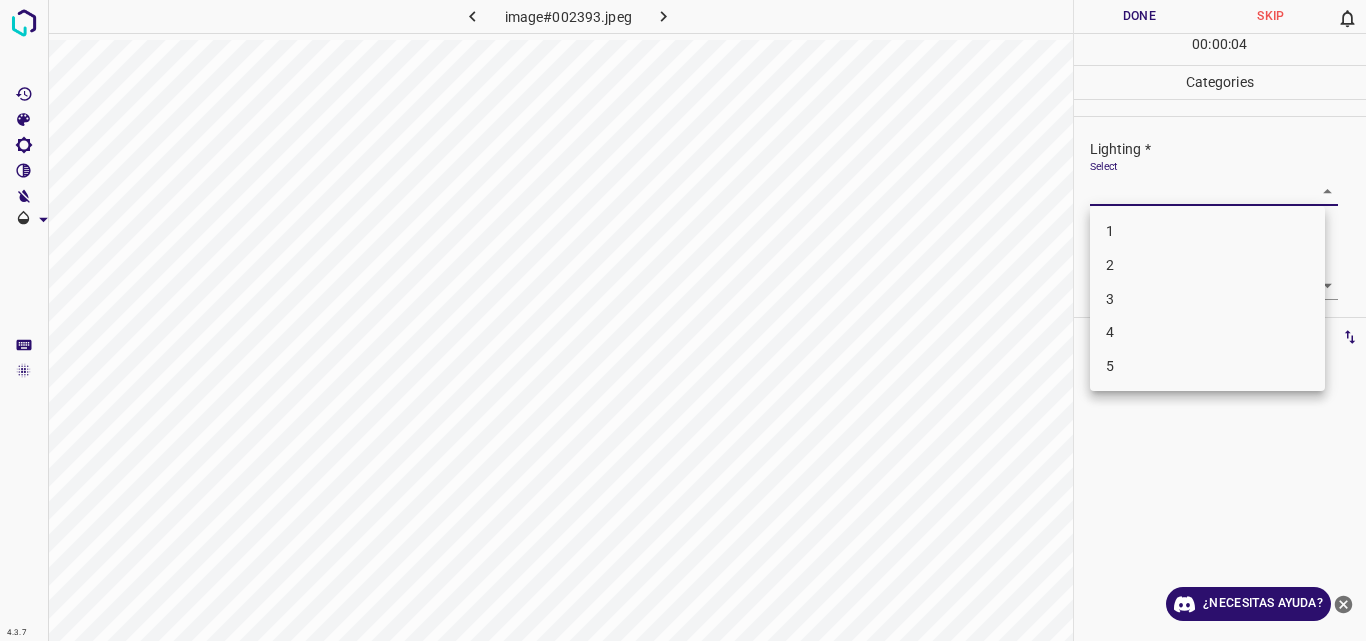 click on "4" at bounding box center [1207, 332] 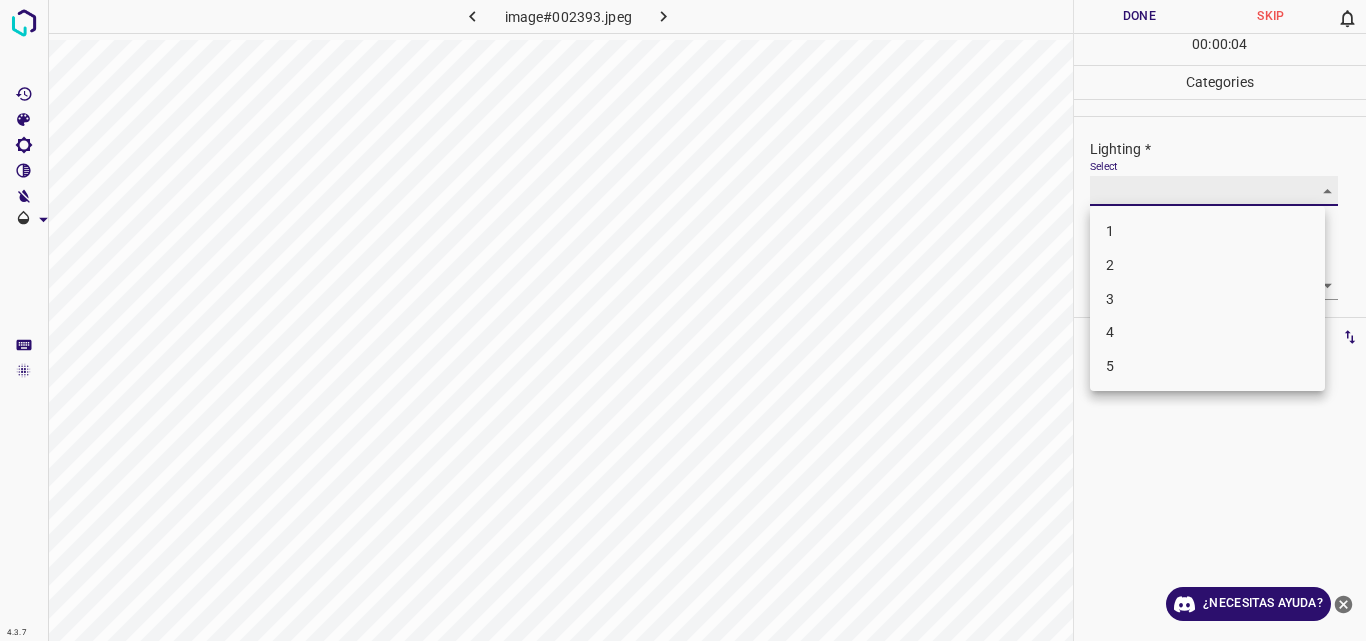 type on "4" 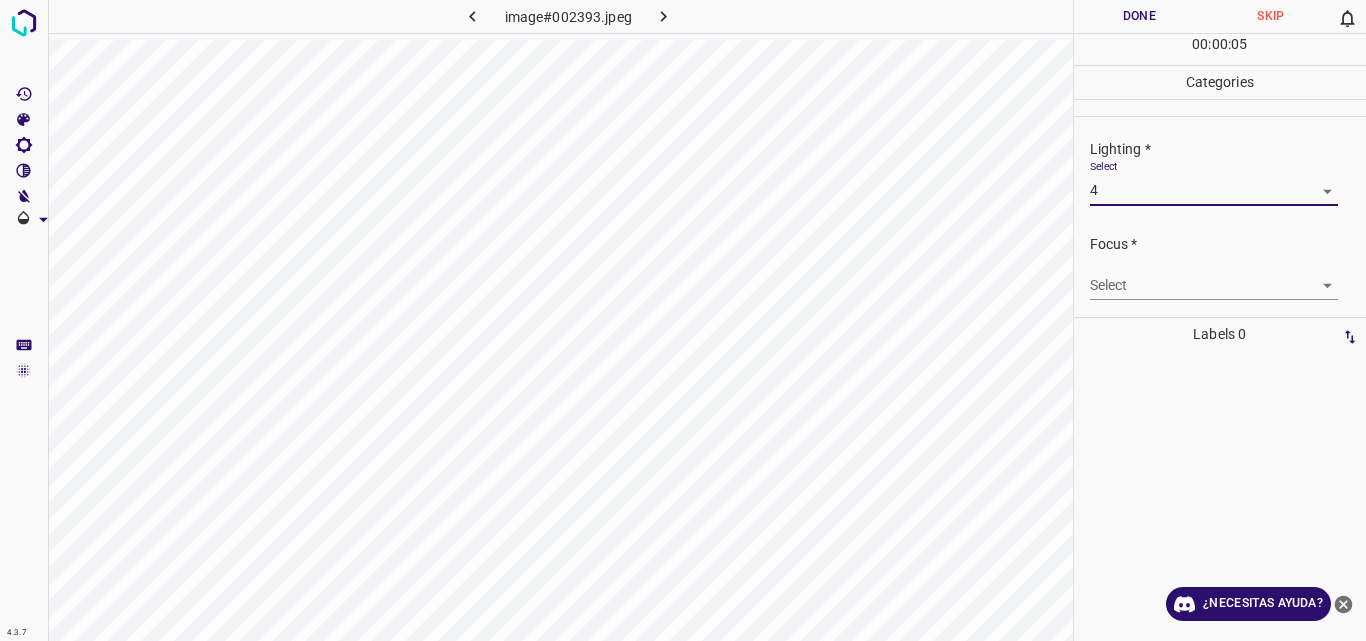 click on "4.3.7 image#002393.jpeg Done Skip 0 00   : 00   : 05   Categories Lighting *  Select 4 4 Focus *  Select ​ Overall *  Select ​ Labels   0 Categories 1 Lighting 2 Focus 3 Overall Tools Space Change between modes (Draw & Edit) I Auto labeling R Restore zoom M Zoom in N Zoom out Delete Delete selecte label Filters Z Restore filters X Saturation filter C Brightness filter V Contrast filter B Gray scale filter General O Download ¿Necesitas ayuda? Original text Rate this translation Your feedback will be used to help improve Google Translate - Texto - Esconder - Borrar" at bounding box center (683, 320) 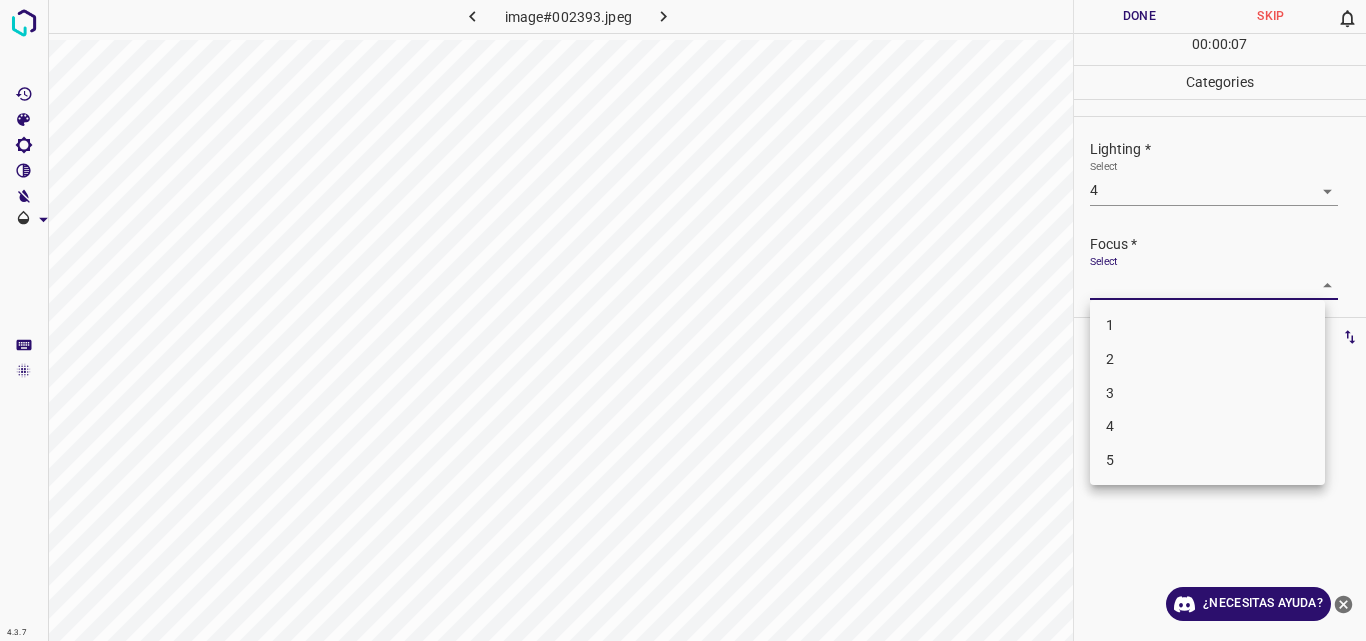click on "4" at bounding box center [1207, 426] 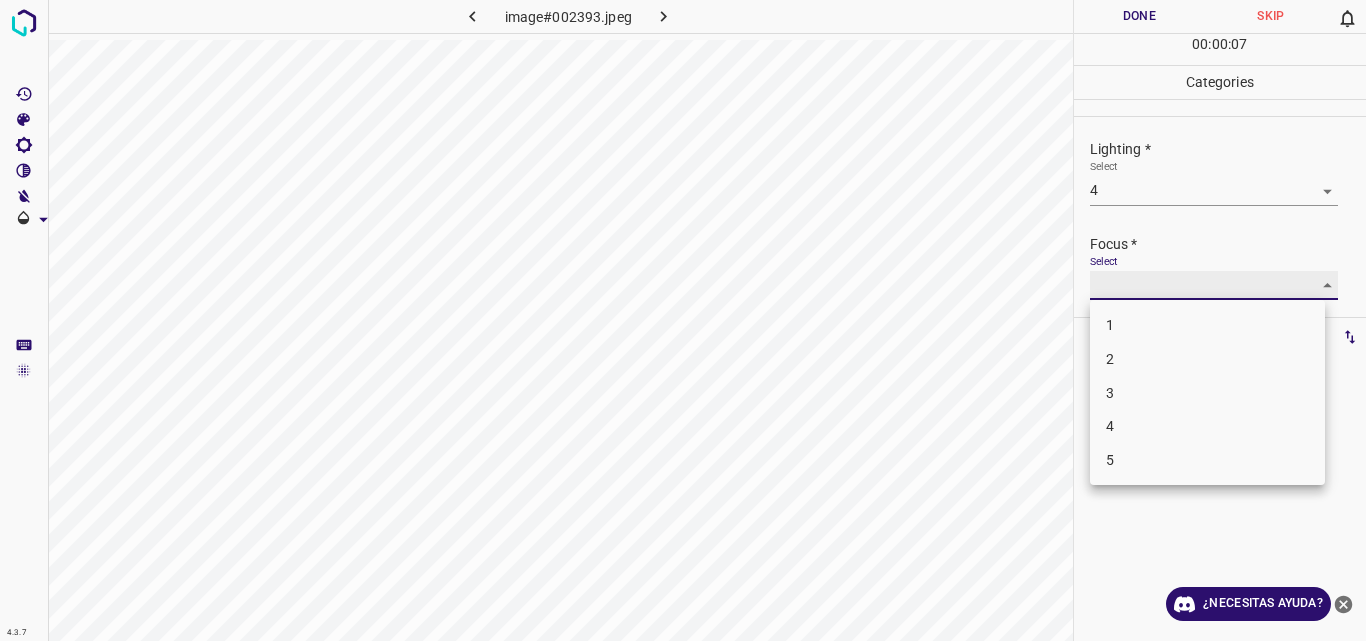 type on "4" 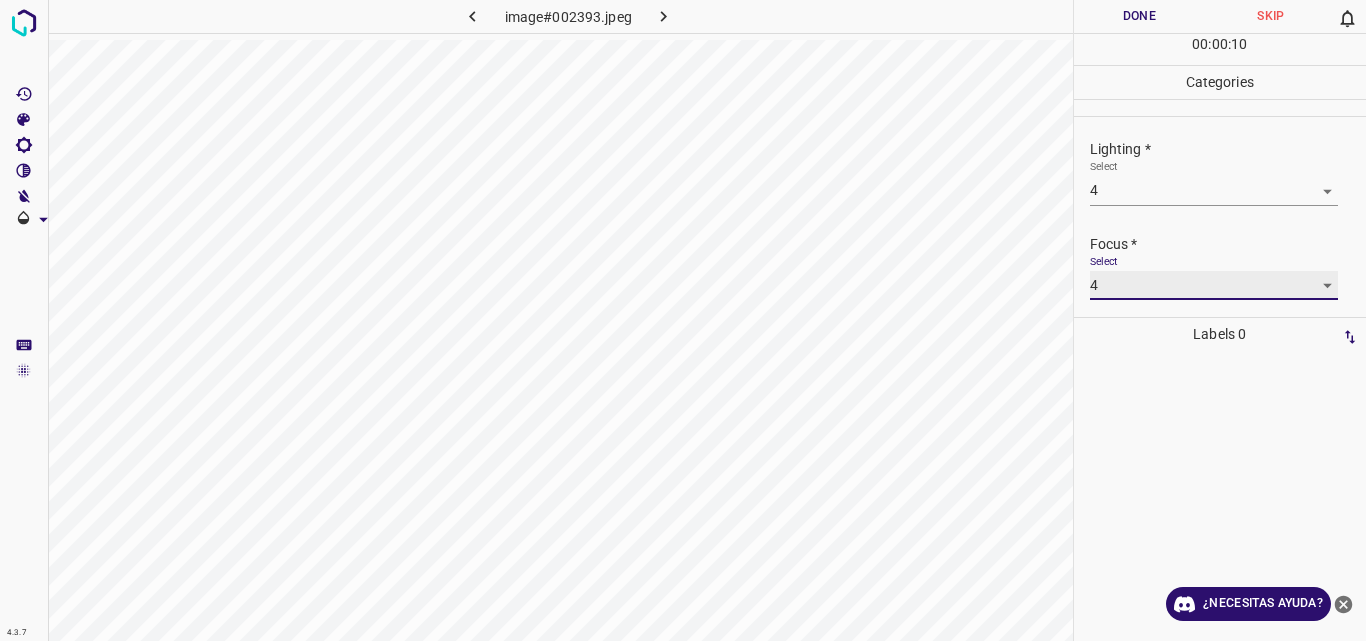 scroll, scrollTop: 98, scrollLeft: 0, axis: vertical 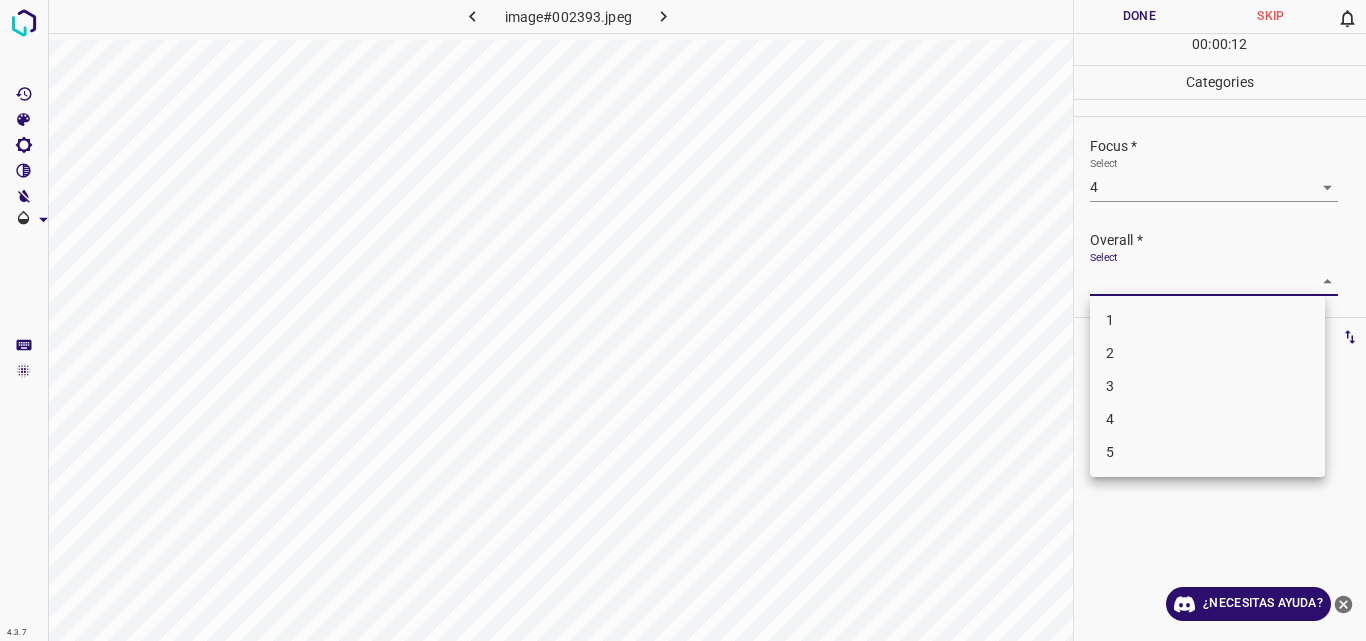 click on "4.3.7 image#002393.jpeg Done Skip 0 00   : 00   : 12   Categories Lighting *  Select 4 4 Focus *  Select 4 4 Overall *  Select ​ Labels   0 Categories 1 Lighting 2 Focus 3 Overall Tools Space Change between modes (Draw & Edit) I Auto labeling R Restore zoom M Zoom in N Zoom out Delete Delete selecte label Filters Z Restore filters X Saturation filter C Brightness filter V Contrast filter B Gray scale filter General O Download ¿Necesitas ayuda? Original text Rate this translation Your feedback will be used to help improve Google Translate - Texto - Esconder - Borrar 1 2 3 4 5" at bounding box center (683, 320) 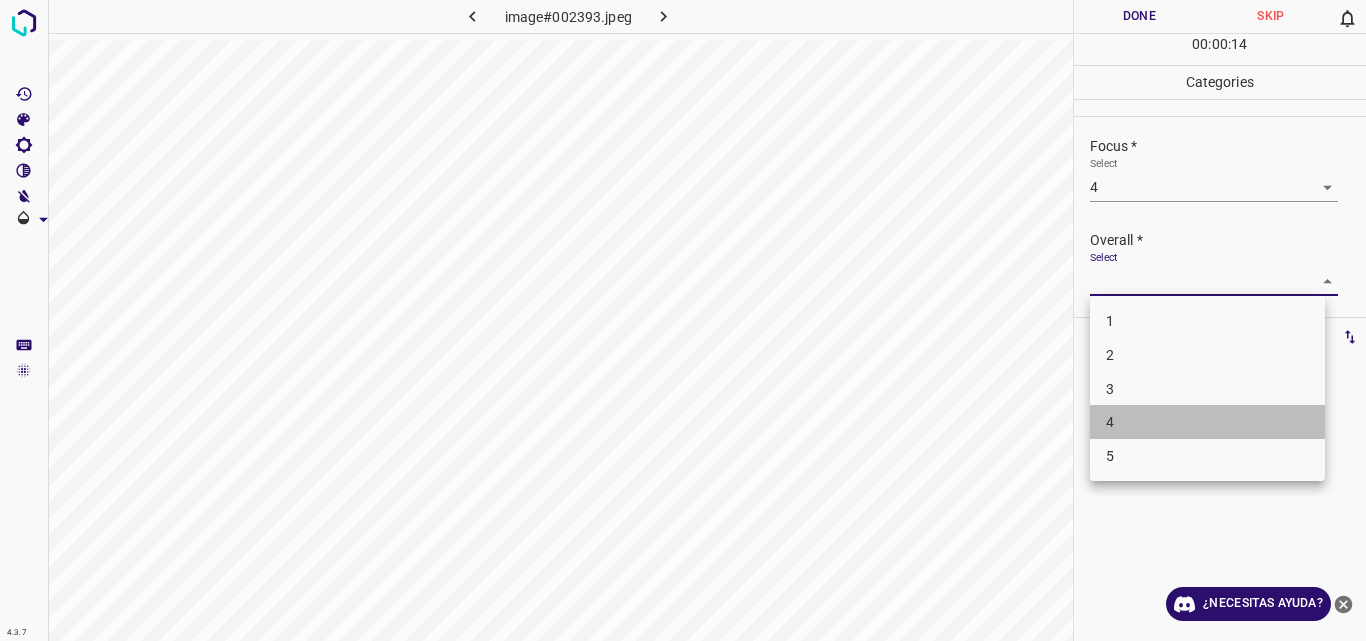 click on "4" at bounding box center [1207, 422] 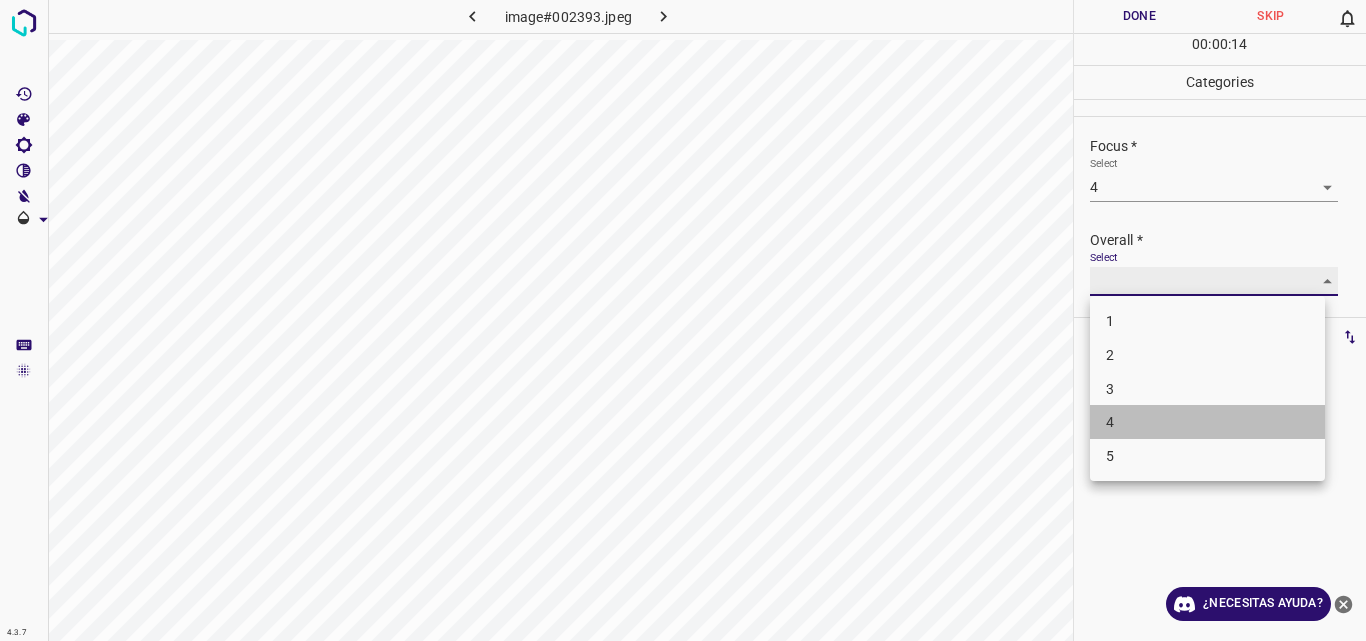 type on "4" 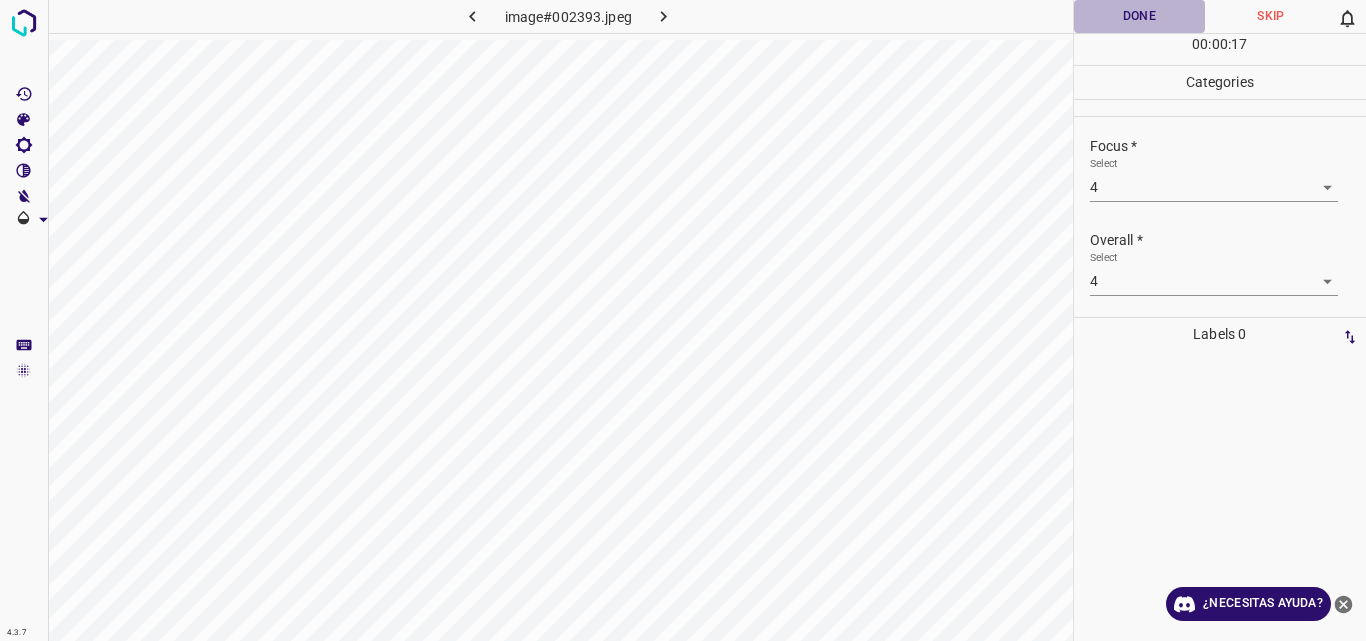 click on "Done" at bounding box center [1140, 16] 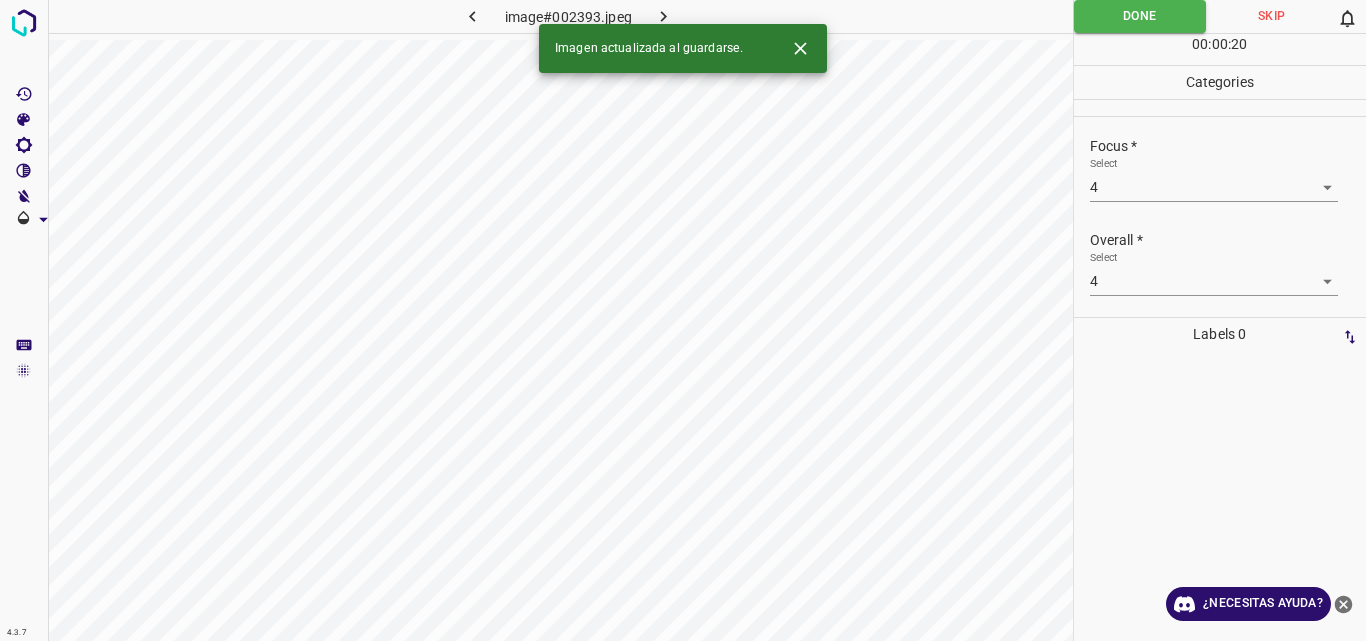 click 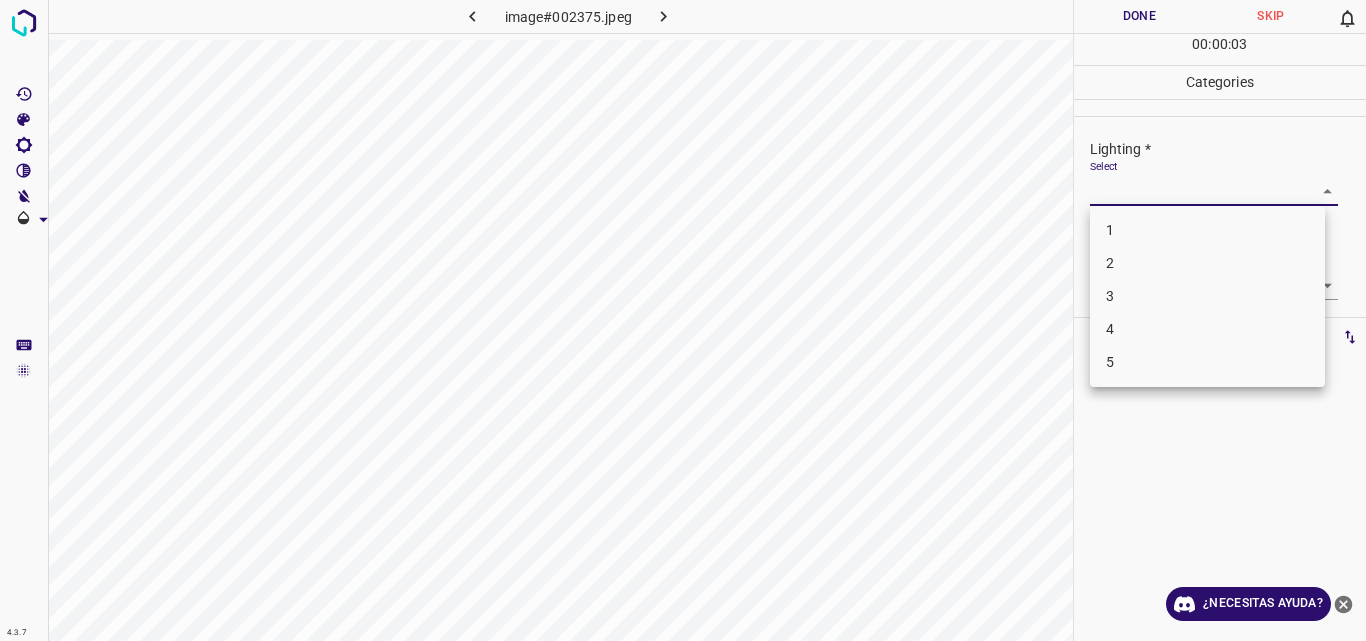click on "4.3.7 image#002375.jpeg Done Skip 0 00   : 00   : 03   Categories Lighting *  Select ​ Focus *  Select ​ Overall *  Select ​ Labels   0 Categories 1 Lighting 2 Focus 3 Overall Tools Space Change between modes (Draw & Edit) I Auto labeling R Restore zoom M Zoom in N Zoom out Delete Delete selecte label Filters Z Restore filters X Saturation filter C Brightness filter V Contrast filter B Gray scale filter General O Download ¿Necesitas ayuda? Original text Rate this translation Your feedback will be used to help improve Google Translate - Texto - Esconder - Borrar 1 2 3 4 5" at bounding box center [683, 320] 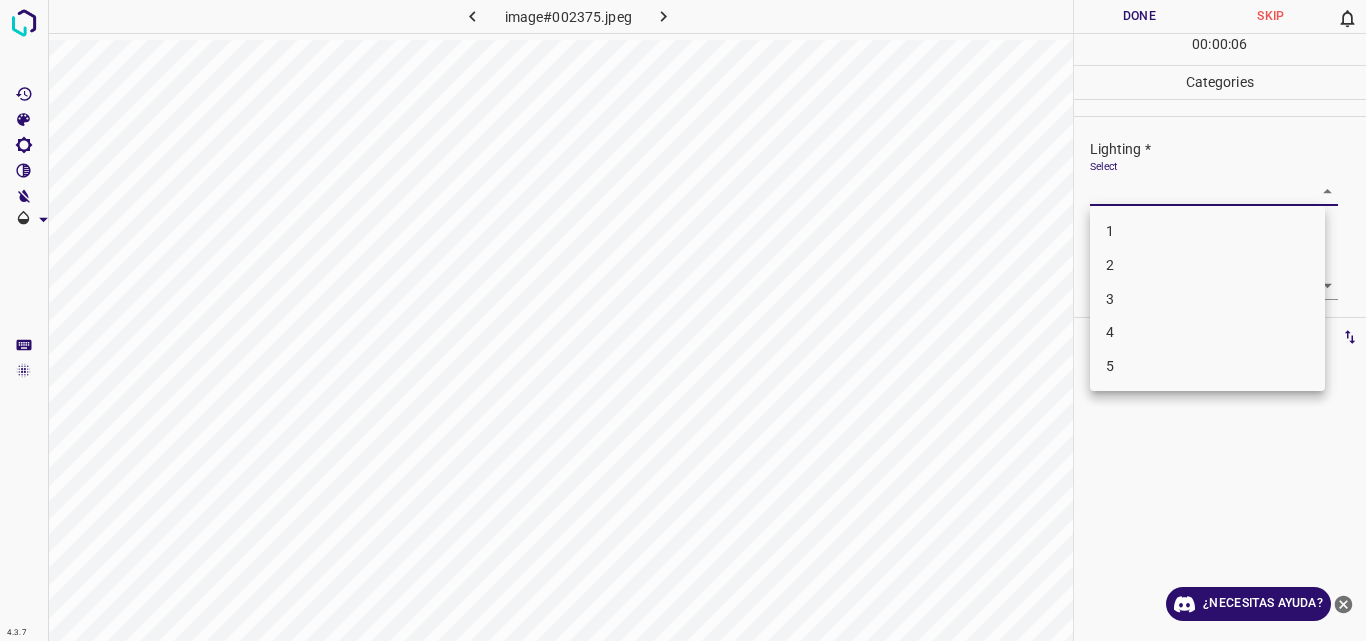 click on "3" at bounding box center [1207, 299] 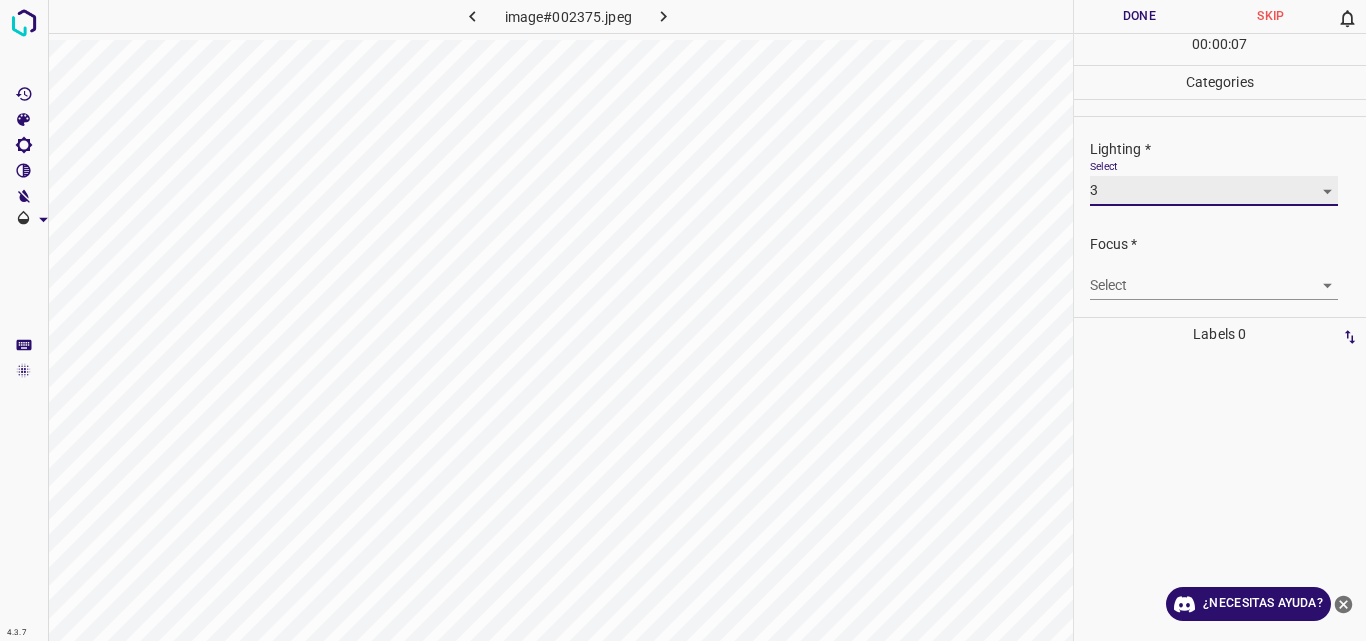 type on "3" 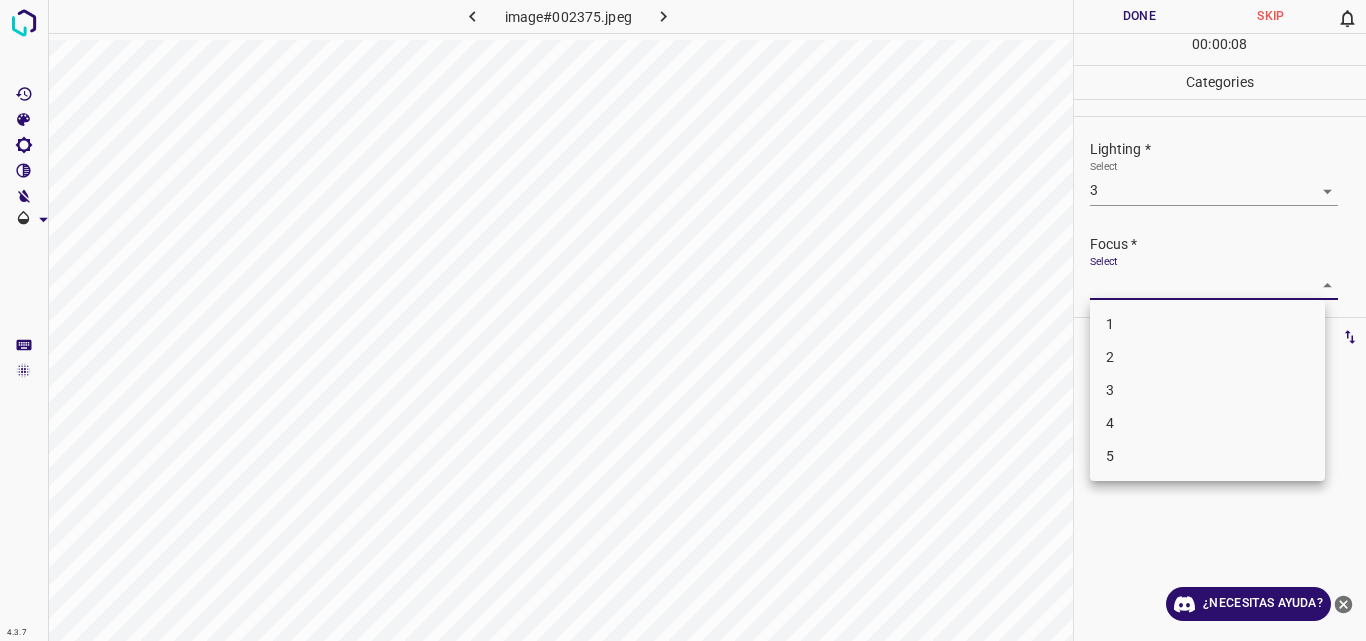 click on "4.3.7 image#002375.jpeg Done Skip 0 00   : 00   : 08   Categories Lighting *  Select 3 3 Focus *  Select ​ Overall *  Select ​ Labels   0 Categories 1 Lighting 2 Focus 3 Overall Tools Space Change between modes (Draw & Edit) I Auto labeling R Restore zoom M Zoom in N Zoom out Delete Delete selecte label Filters Z Restore filters X Saturation filter C Brightness filter V Contrast filter B Gray scale filter General O Download ¿Necesitas ayuda? Original text Rate this translation Your feedback will be used to help improve Google Translate - Texto - Esconder - Borrar 1 2 3 4 5" at bounding box center [683, 320] 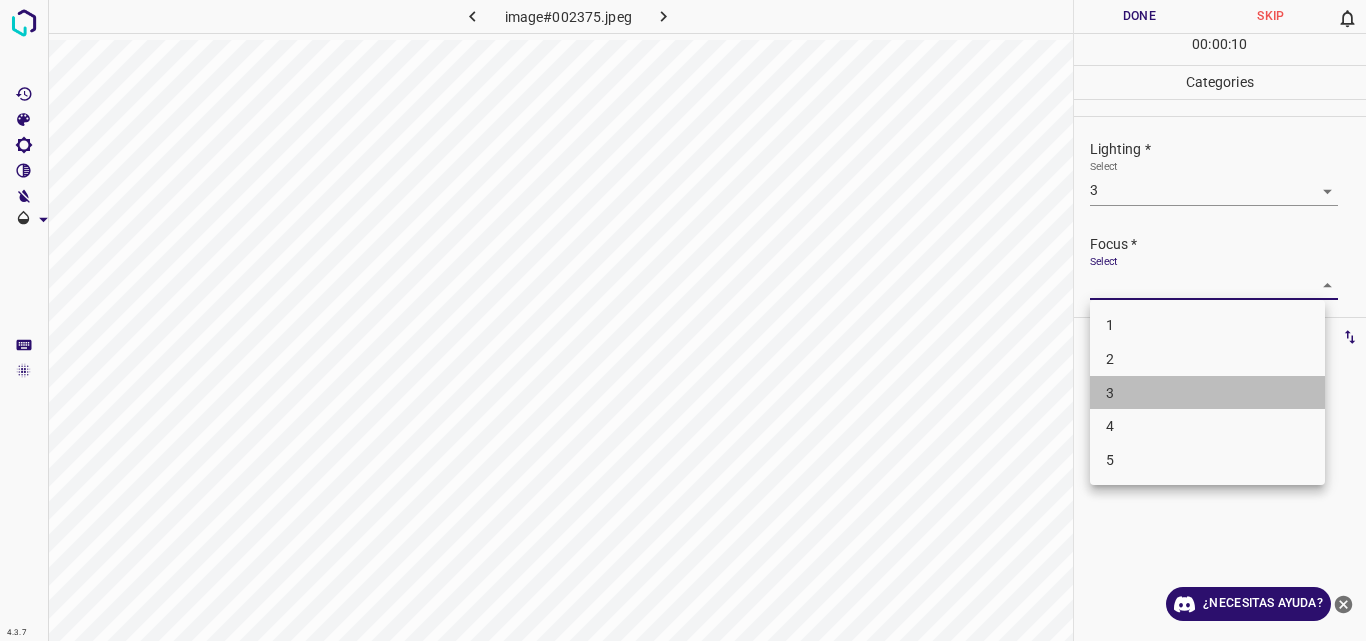 click on "3" at bounding box center [1207, 393] 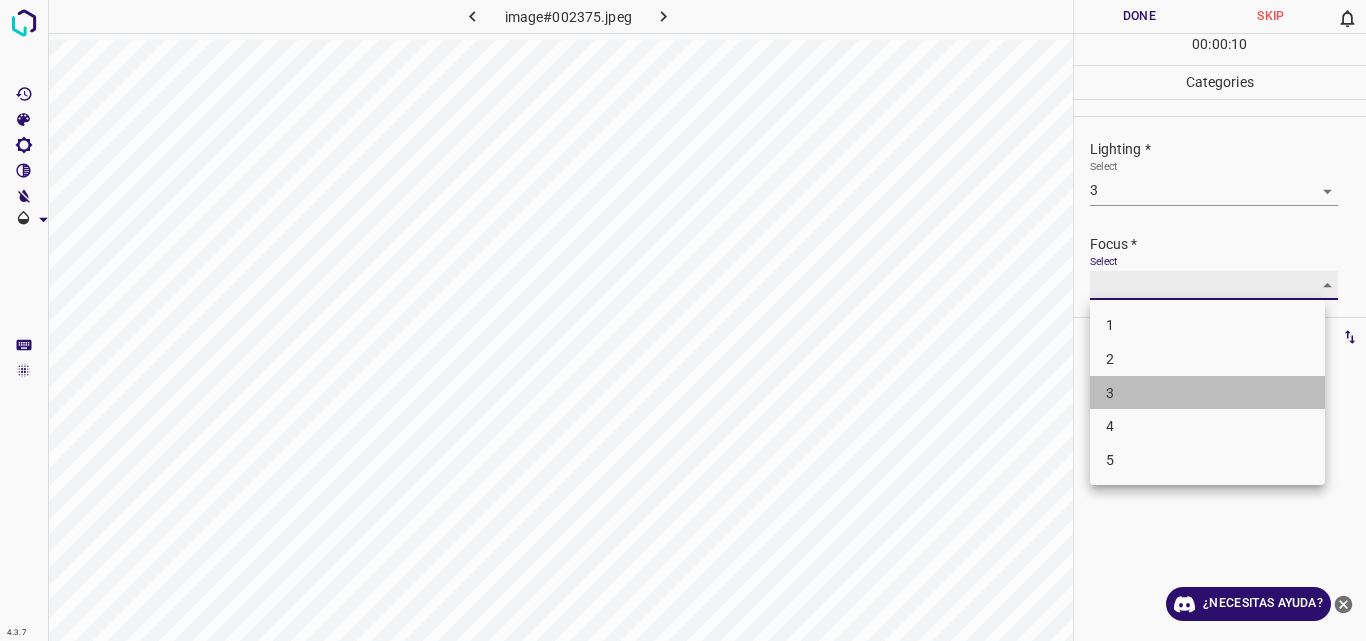 type on "3" 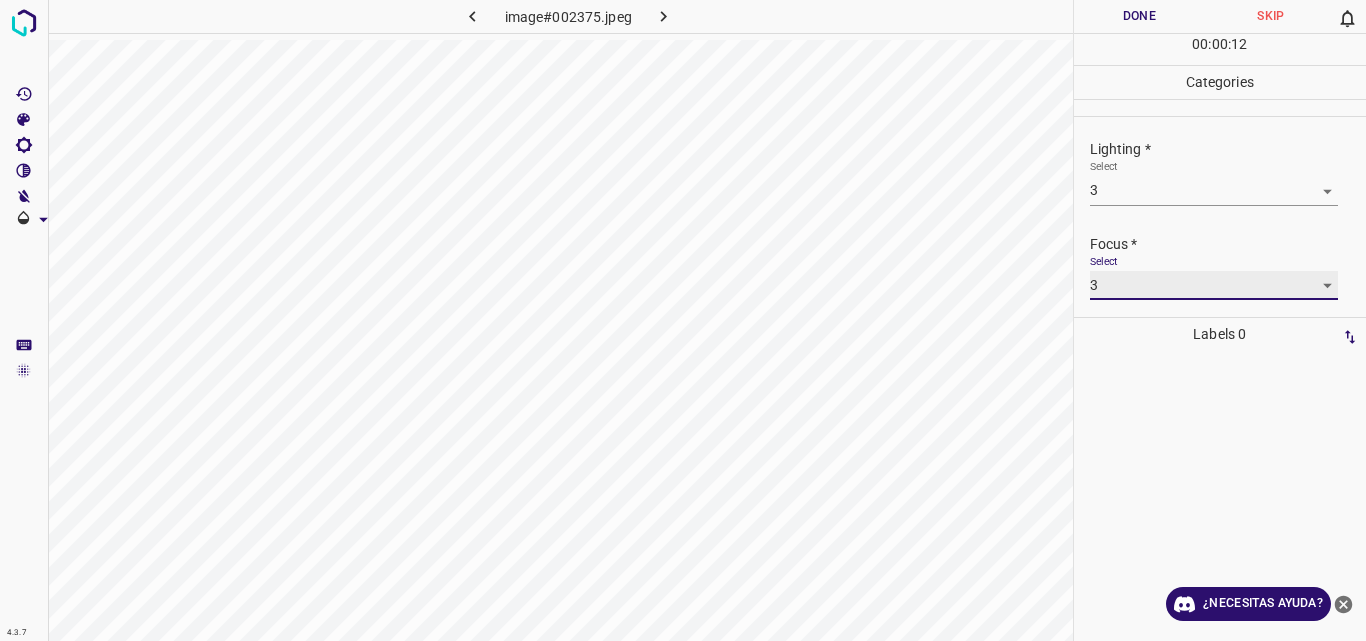 scroll, scrollTop: 98, scrollLeft: 0, axis: vertical 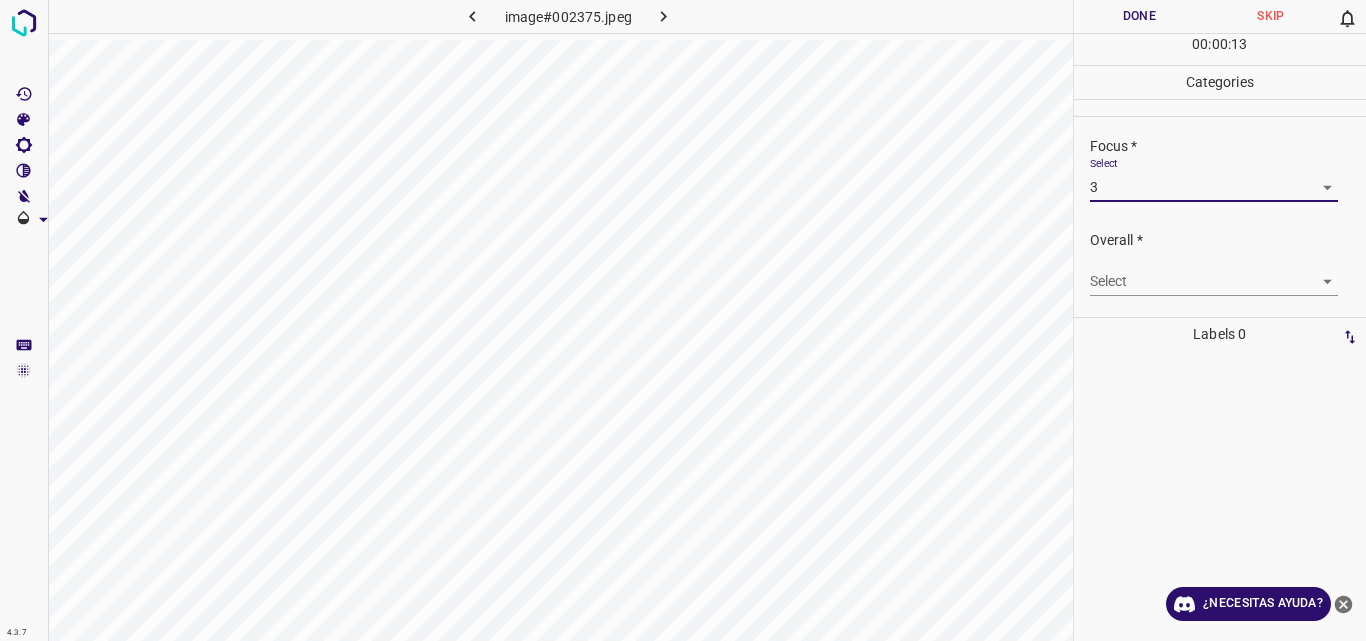 click on "4.3.7 image#002375.jpeg Done Skip 0 00   : 00   : 13   Categories Lighting *  Select 3 3 Focus *  Select 3 3 Overall *  Select ​ Labels   0 Categories 1 Lighting 2 Focus 3 Overall Tools Space Change between modes (Draw & Edit) I Auto labeling R Restore zoom M Zoom in N Zoom out Delete Delete selecte label Filters Z Restore filters X Saturation filter C Brightness filter V Contrast filter B Gray scale filter General O Download ¿Necesitas ayuda? Original text Rate this translation Your feedback will be used to help improve Google Translate - Texto - Esconder - Borrar" at bounding box center [683, 320] 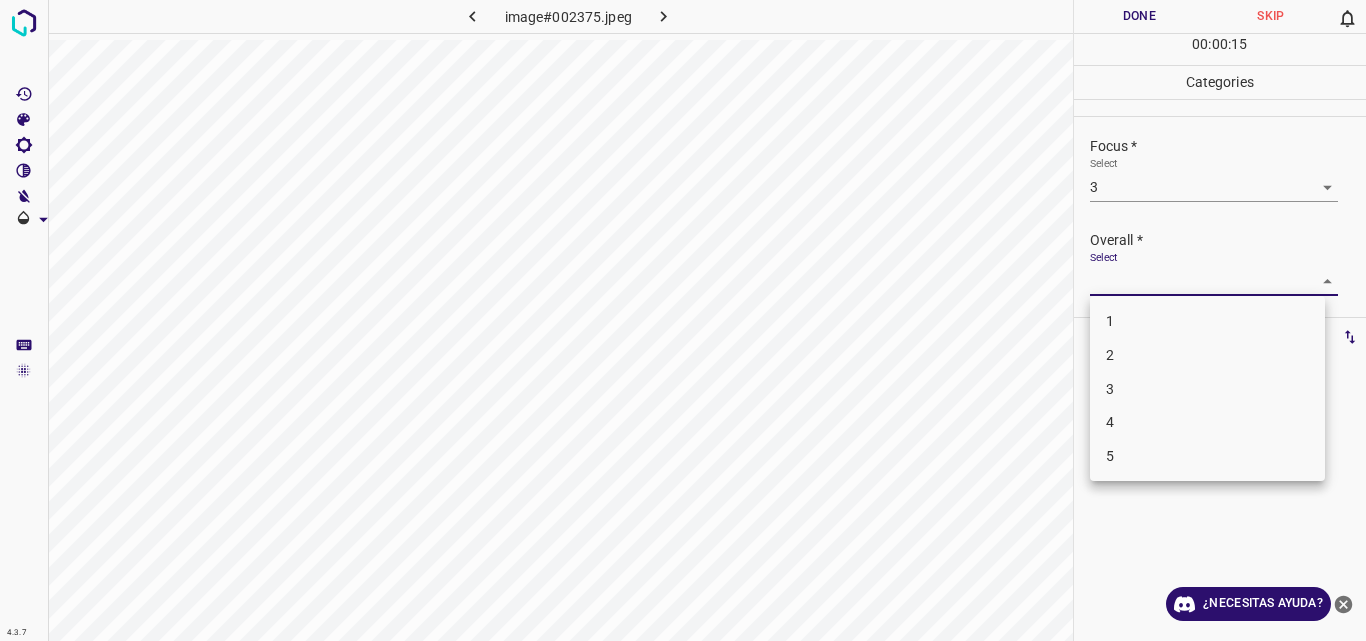 click on "3" at bounding box center (1207, 389) 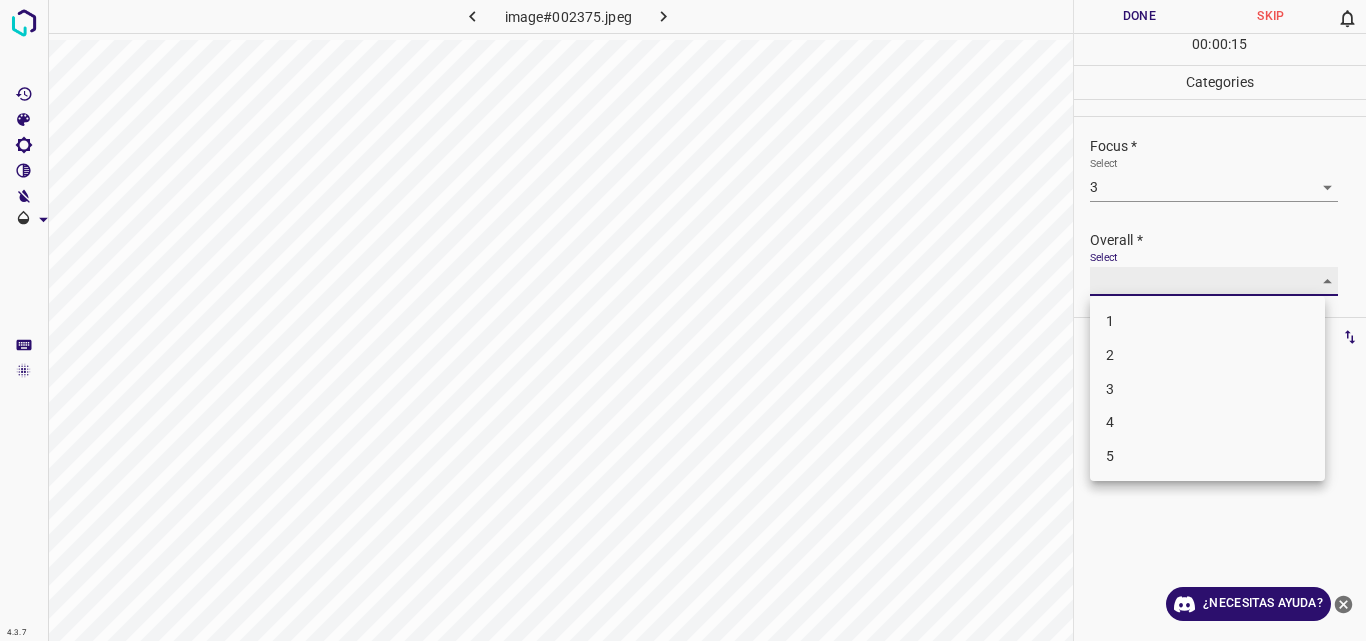 type on "3" 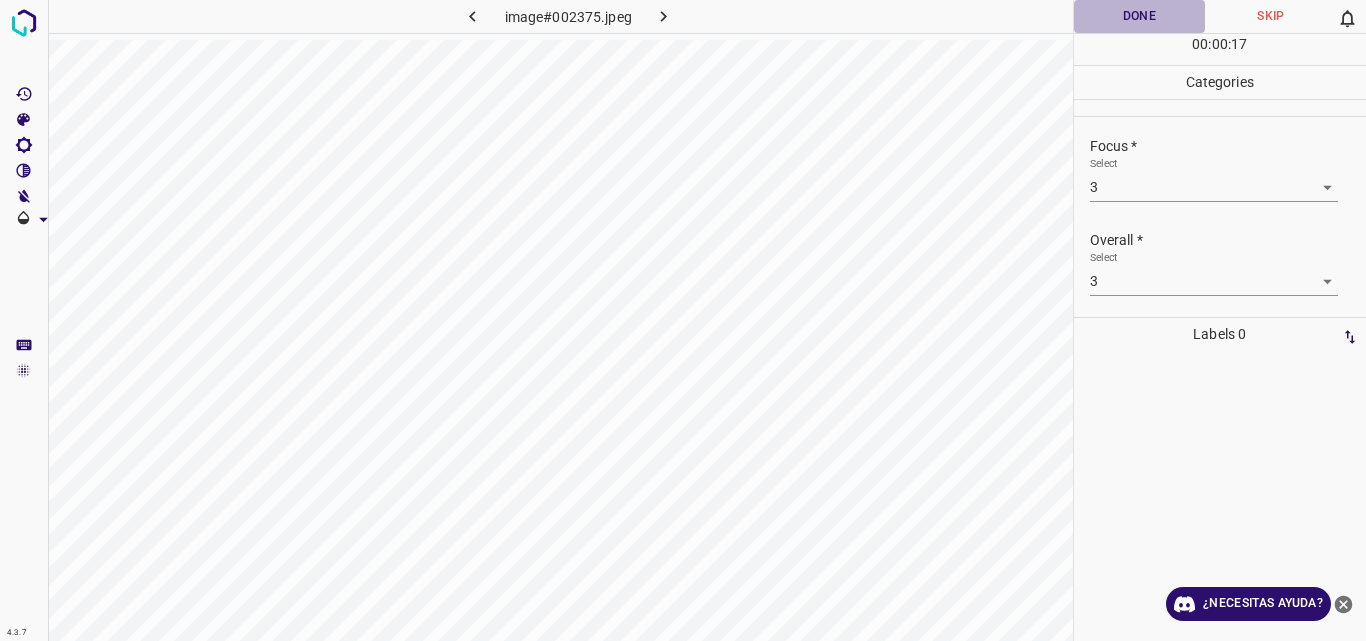 click on "Done" at bounding box center [1140, 16] 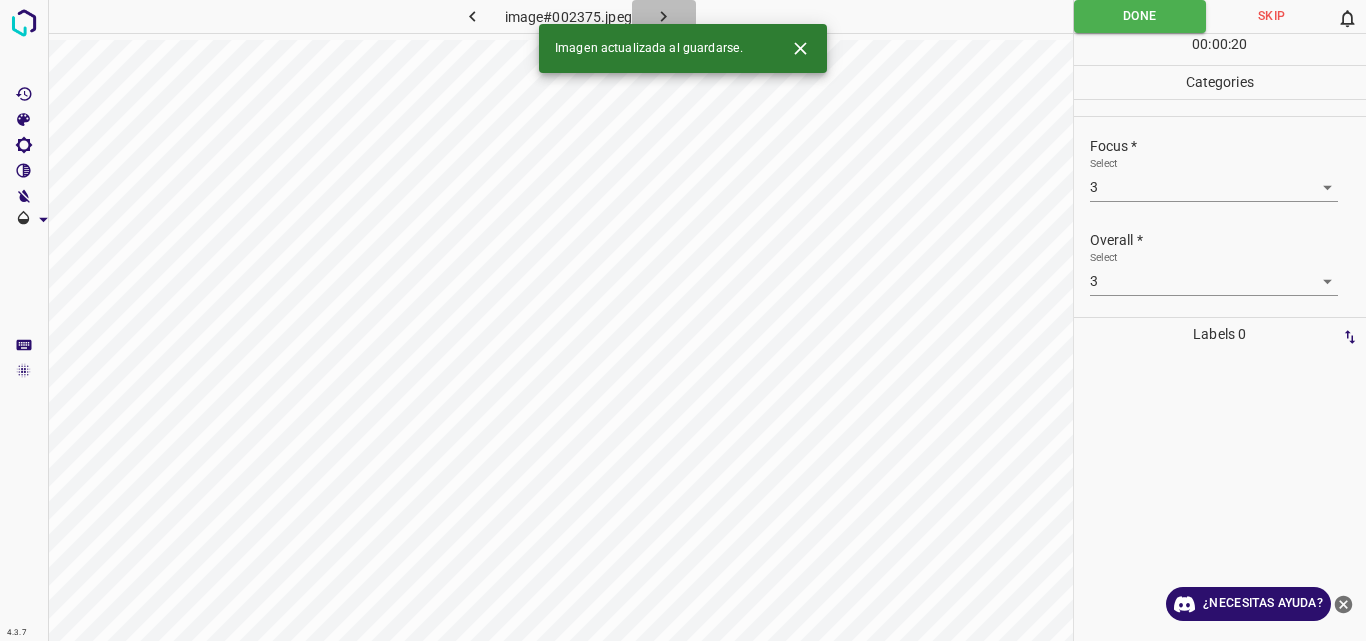 click 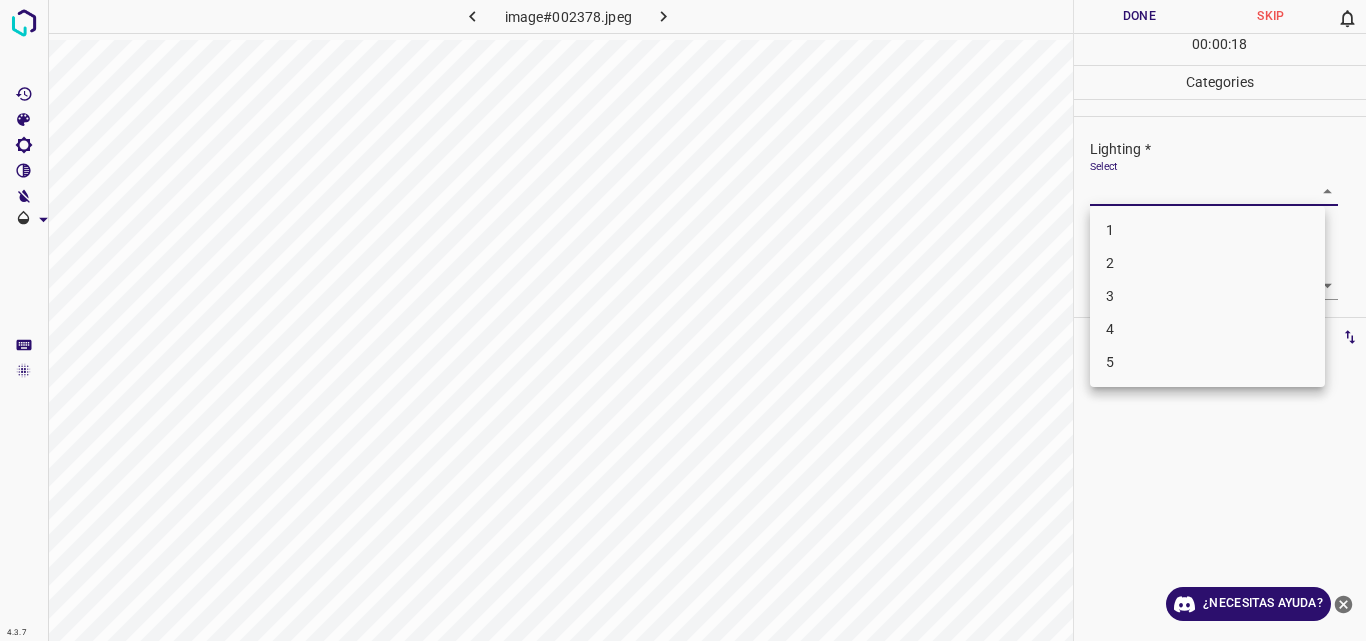 click on "4.3.7 image#002378.jpeg Done Skip 0 00   : 00   : 18   Categories Lighting *  Select ​ Focus *  Select ​ Overall *  Select ​ Labels   0 Categories 1 Lighting 2 Focus 3 Overall Tools Space Change between modes (Draw & Edit) I Auto labeling R Restore zoom M Zoom in N Zoom out Delete Delete selecte label Filters Z Restore filters X Saturation filter C Brightness filter V Contrast filter B Gray scale filter General O Download ¿Necesitas ayuda? Original text Rate this translation Your feedback will be used to help improve Google Translate - Texto - Esconder - Borrar 1 2 3 4 5" at bounding box center [683, 320] 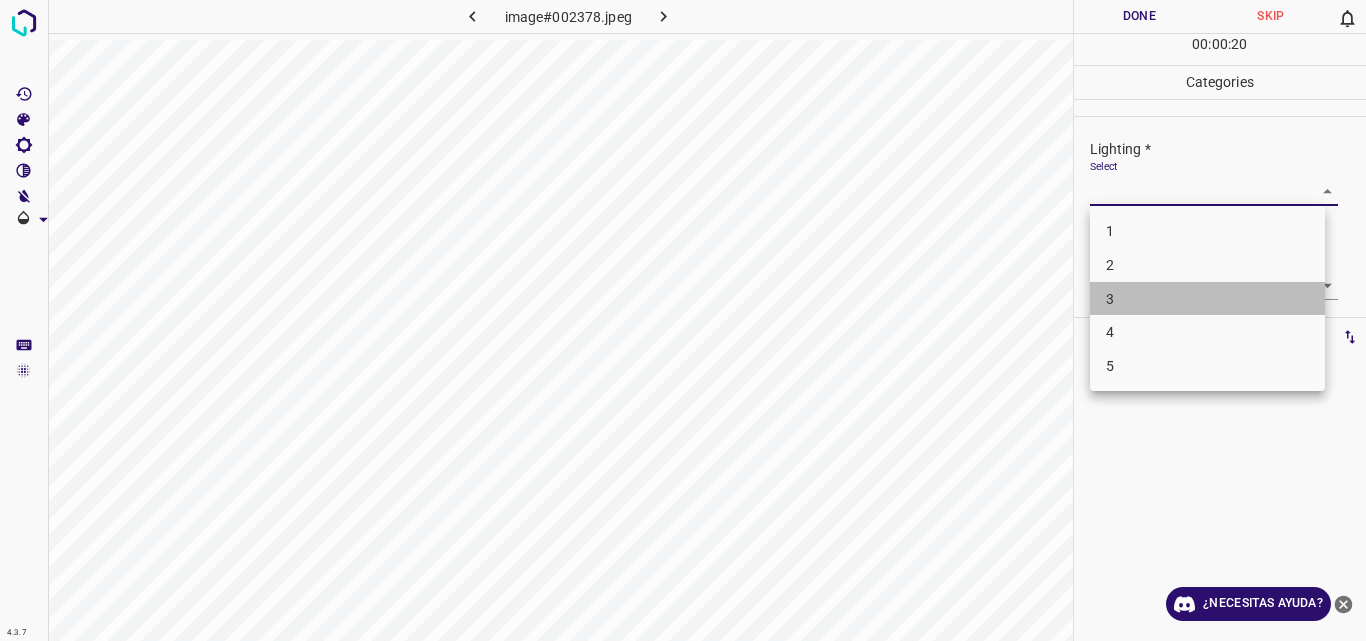 click on "3" at bounding box center [1207, 299] 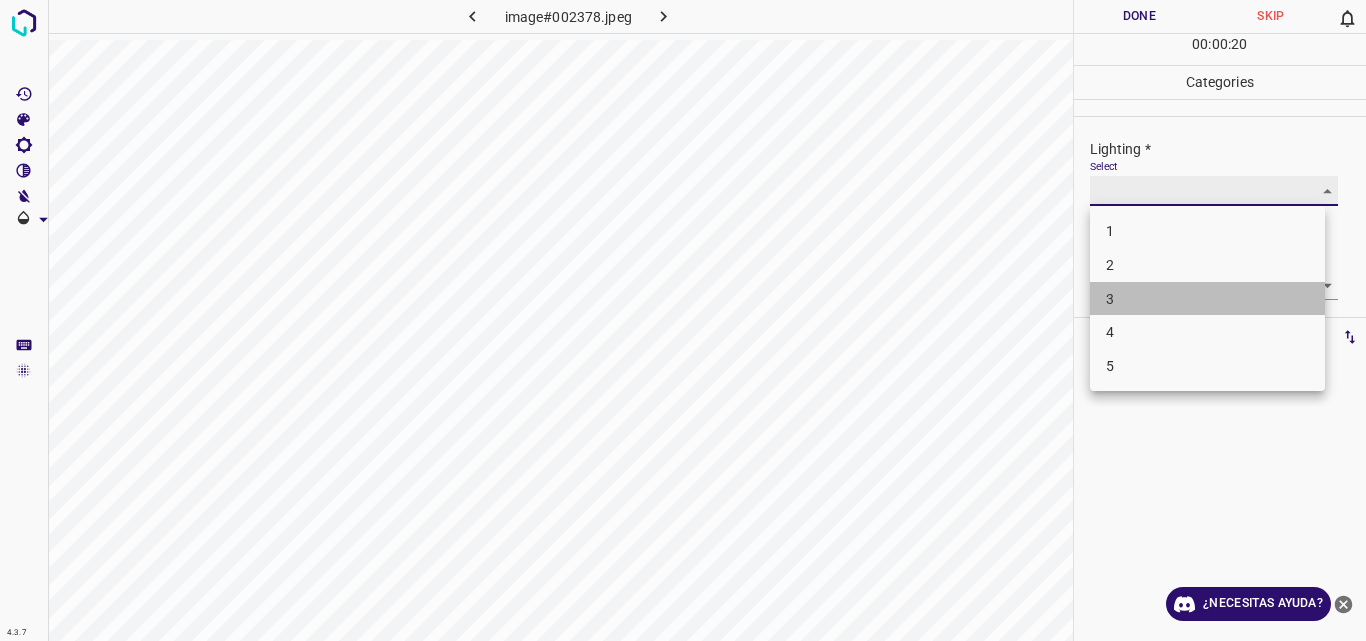 type on "3" 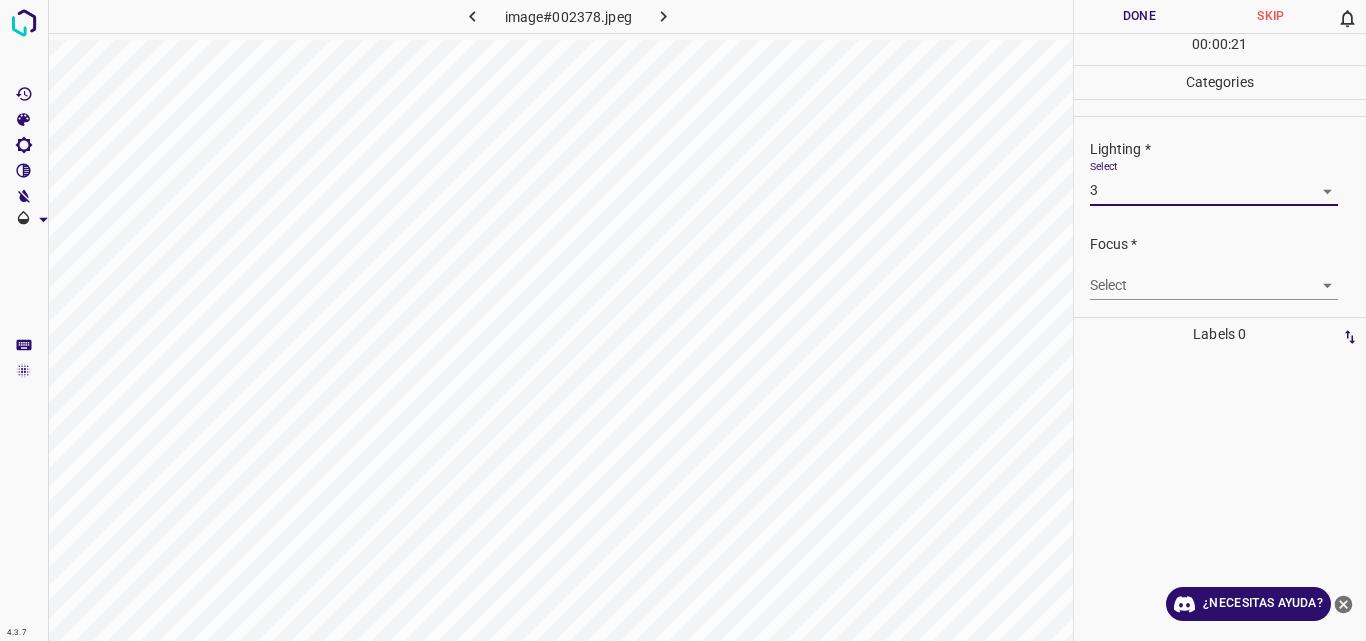 click on "4.3.7 image#002378.jpeg Done Skip 0 00   : 00   : 21   Categories Lighting *  Select 3 3 Focus *  Select ​ Overall *  Select ​ Labels   0 Categories 1 Lighting 2 Focus 3 Overall Tools Space Change between modes (Draw & Edit) I Auto labeling R Restore zoom M Zoom in N Zoom out Delete Delete selecte label Filters Z Restore filters X Saturation filter C Brightness filter V Contrast filter B Gray scale filter General O Download ¿Necesitas ayuda? Original text Rate this translation Your feedback will be used to help improve Google Translate - Texto - Esconder - Borrar" at bounding box center (683, 320) 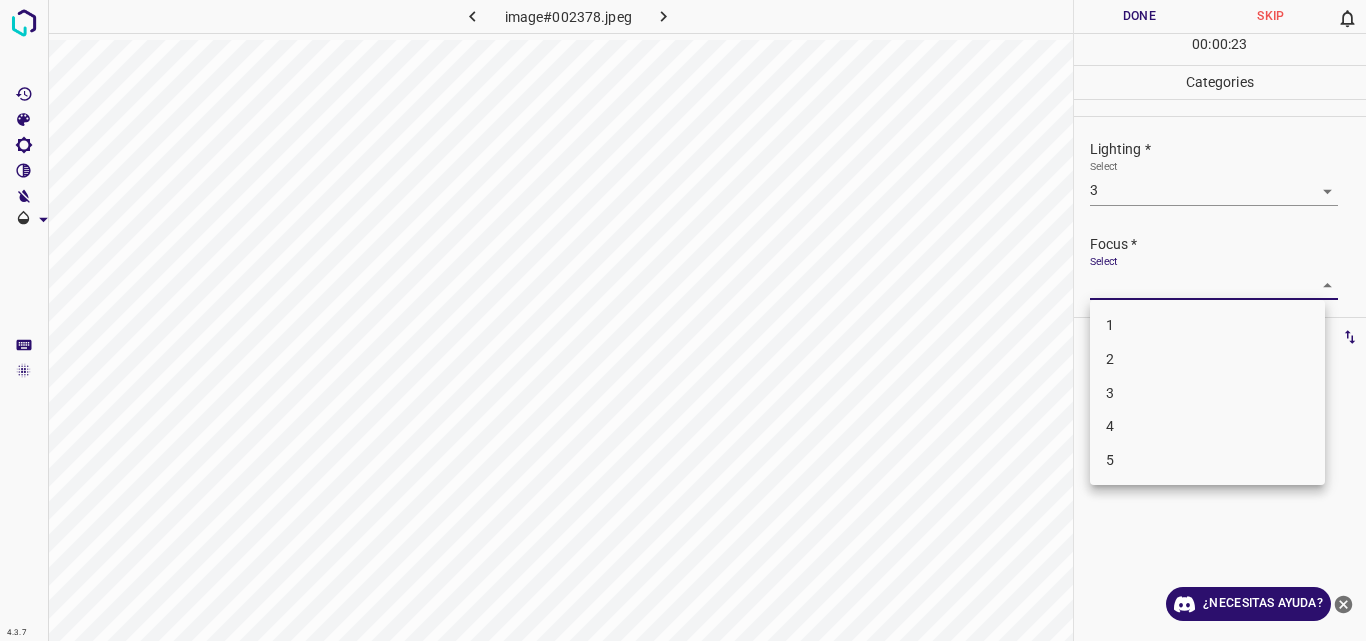click on "3" at bounding box center (1207, 393) 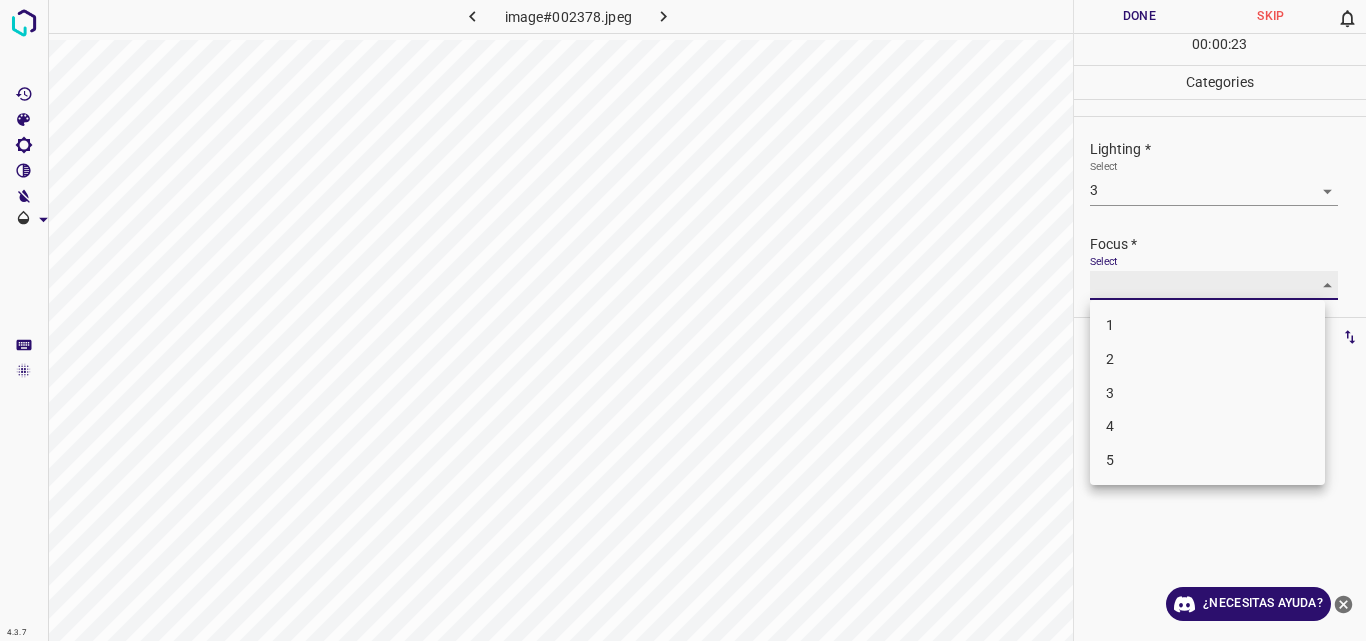 type on "3" 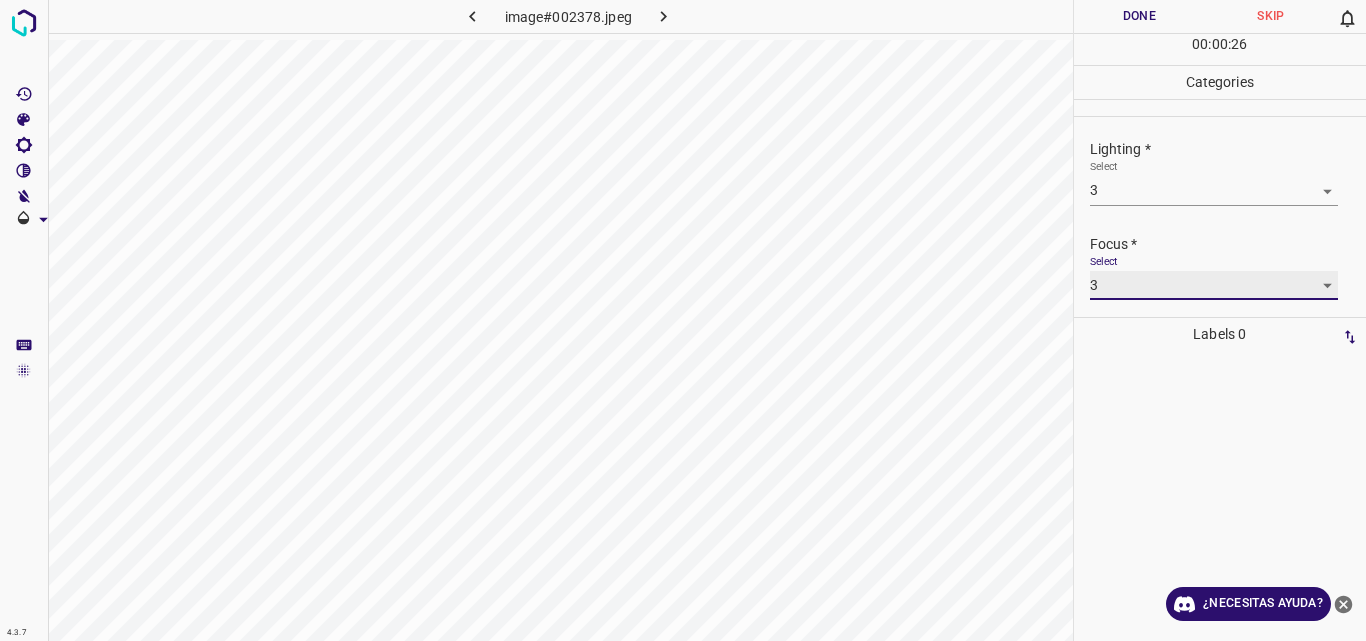 scroll, scrollTop: 98, scrollLeft: 0, axis: vertical 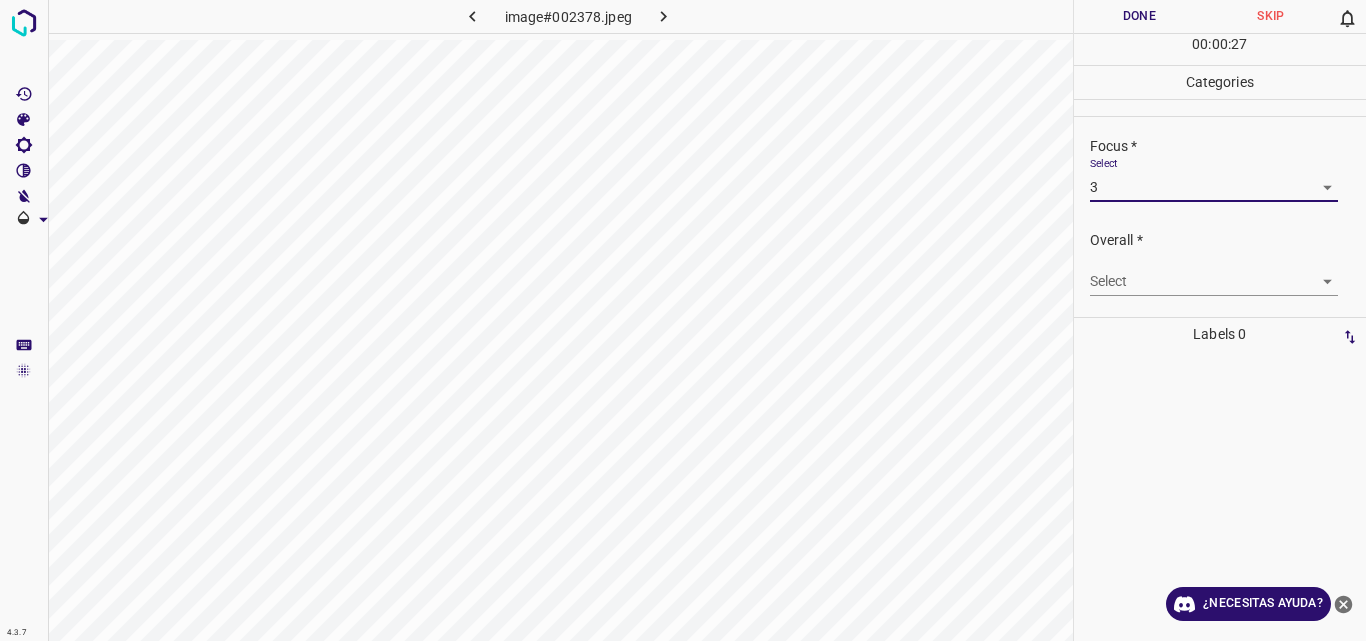 click on "4.3.7 image#002378.jpeg Done Skip 0 00   : 00   : 27   Categories Lighting *  Select 3 3 Focus *  Select 3 3 Overall *  Select ​ Labels   0 Categories 1 Lighting 2 Focus 3 Overall Tools Space Change between modes (Draw & Edit) I Auto labeling R Restore zoom M Zoom in N Zoom out Delete Delete selecte label Filters Z Restore filters X Saturation filter C Brightness filter V Contrast filter B Gray scale filter General O Download ¿Necesitas ayuda? Original text Rate this translation Your feedback will be used to help improve Google Translate - Texto - Esconder - Borrar" at bounding box center (683, 320) 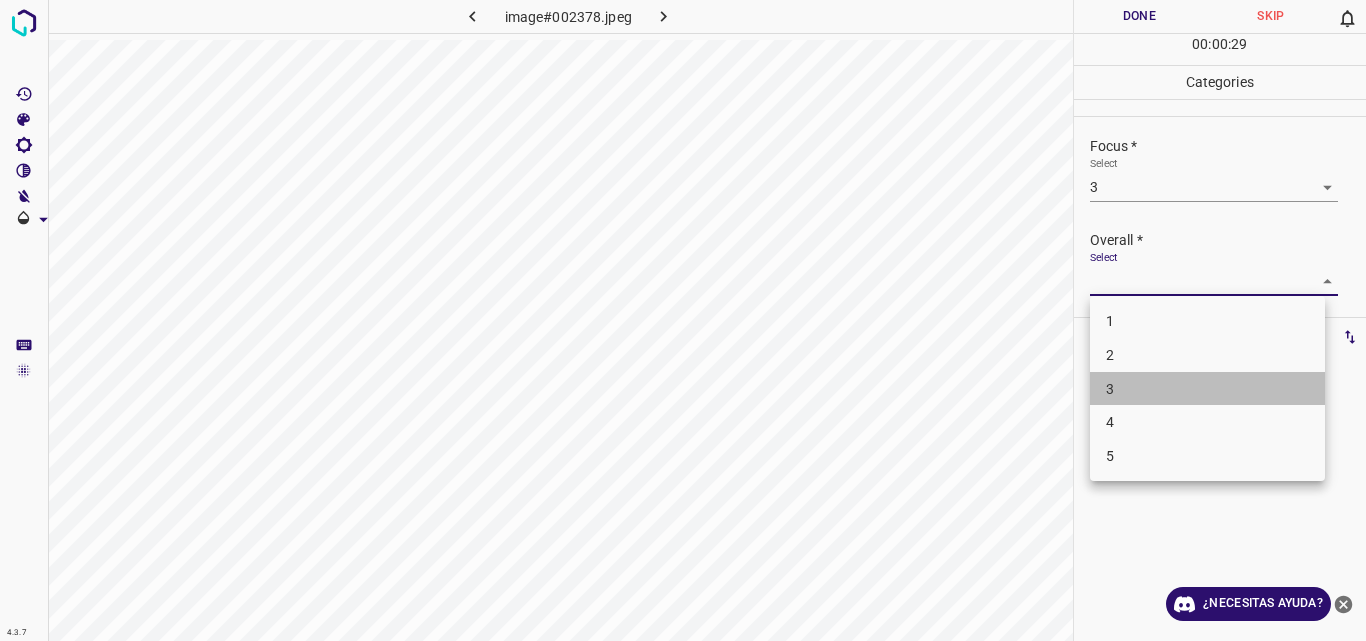 click on "3" at bounding box center (1207, 389) 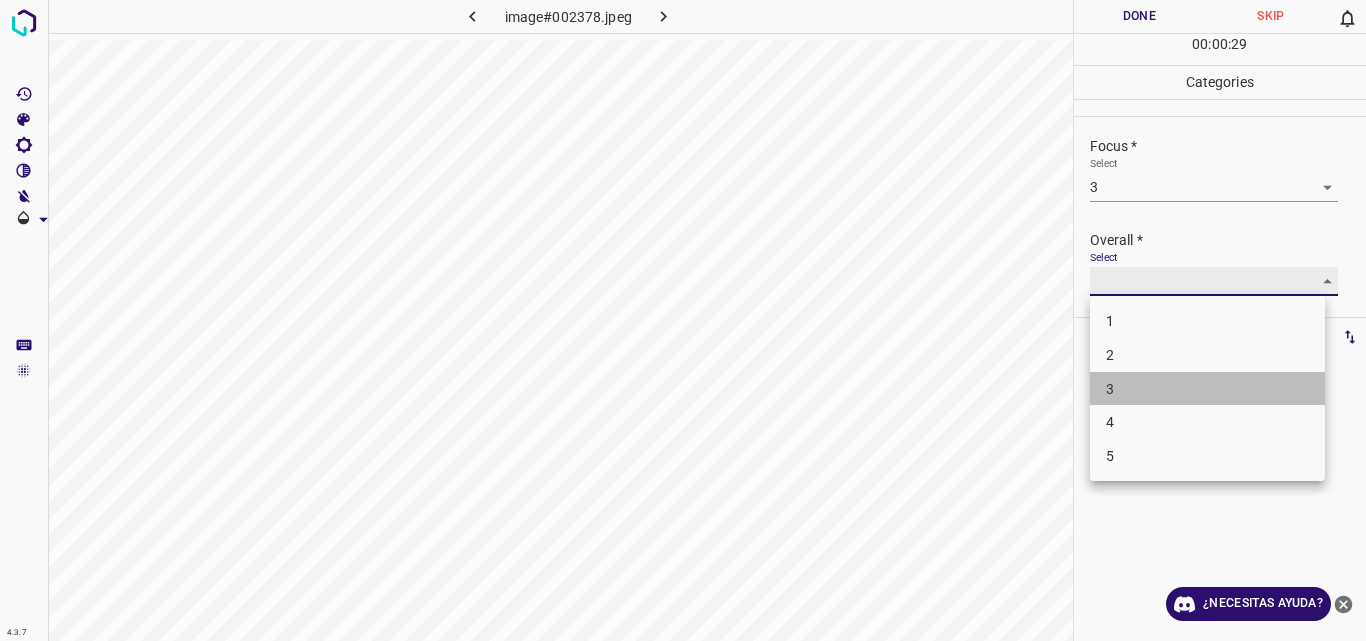type on "3" 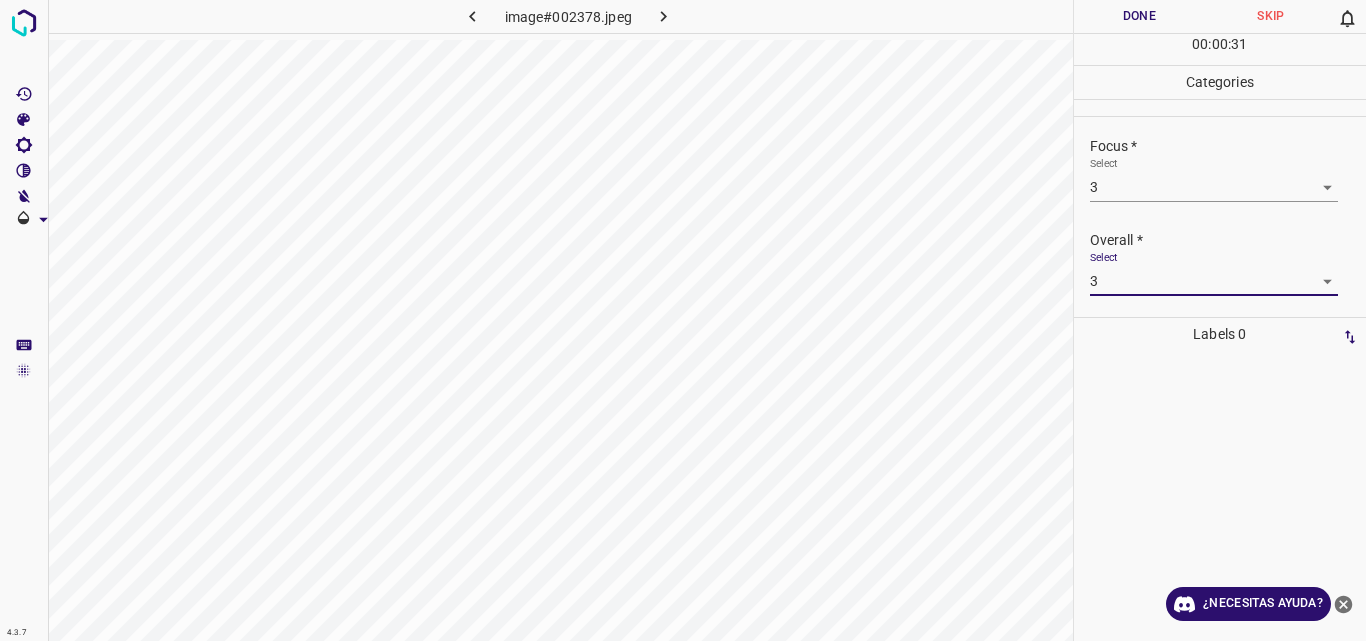 click on "Done" at bounding box center [1140, 16] 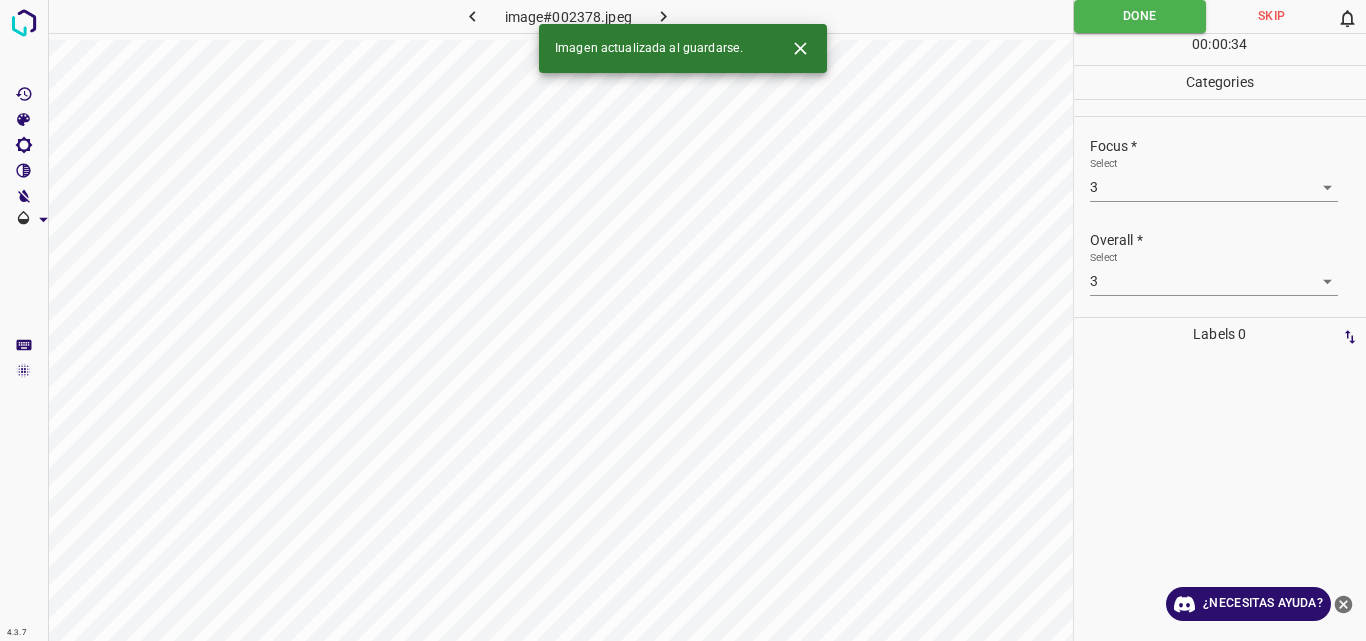click 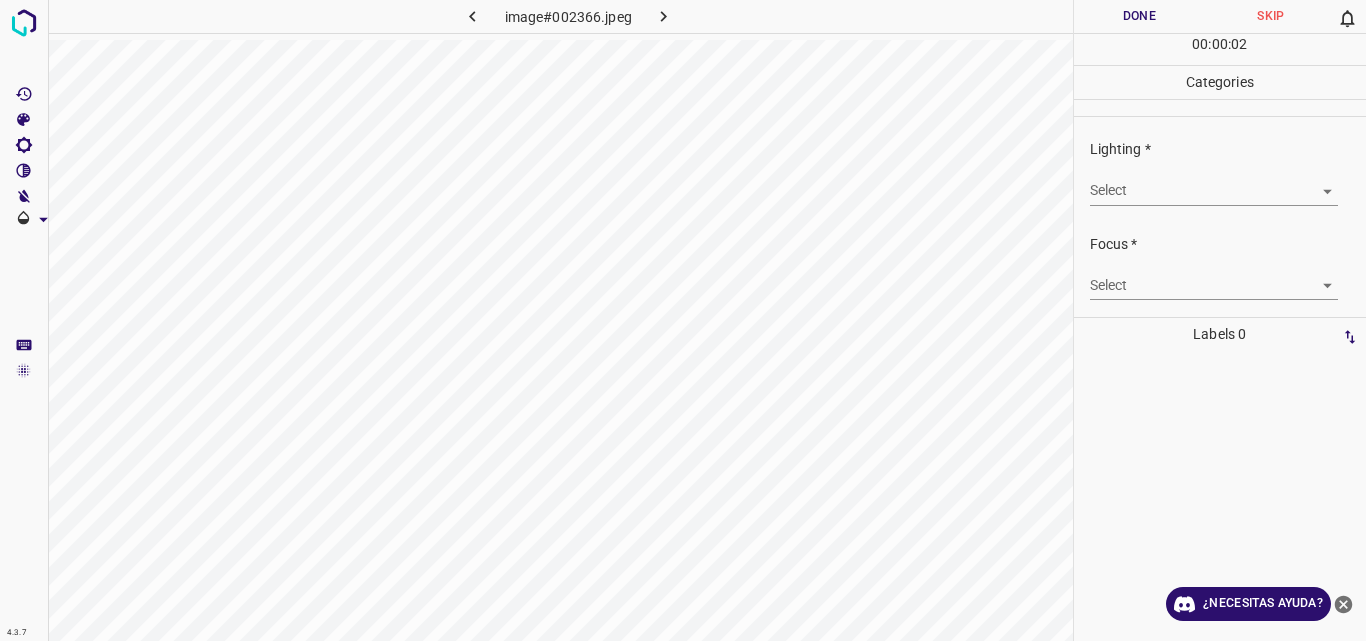 click on "4.3.7 image#002366.jpeg Done Skip 0 00   : 00   : 02   Categories Lighting *  Select ​ Focus *  Select ​ Overall *  Select ​ Labels   0 Categories 1 Lighting 2 Focus 3 Overall Tools Space Change between modes (Draw & Edit) I Auto labeling R Restore zoom M Zoom in N Zoom out Delete Delete selecte label Filters Z Restore filters X Saturation filter C Brightness filter V Contrast filter B Gray scale filter General O Download ¿Necesitas ayuda? Original text Rate this translation Your feedback will be used to help improve Google Translate - Texto - Esconder - Borrar" at bounding box center [683, 320] 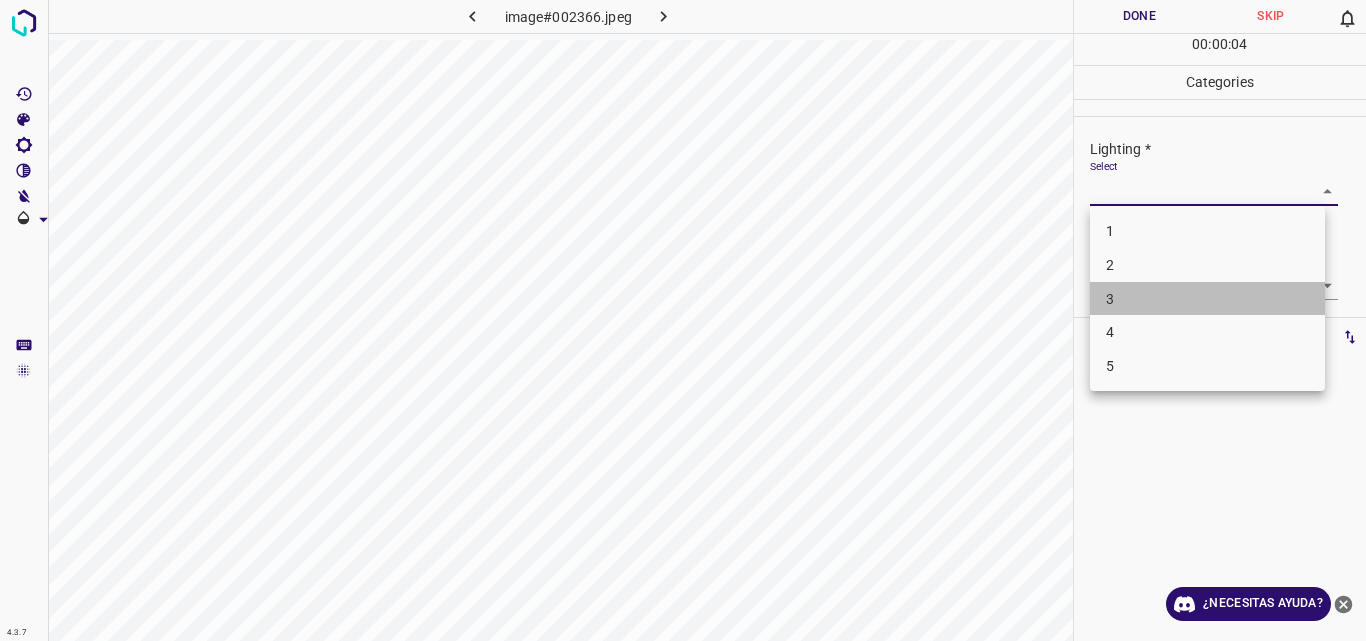 click on "3" at bounding box center [1207, 299] 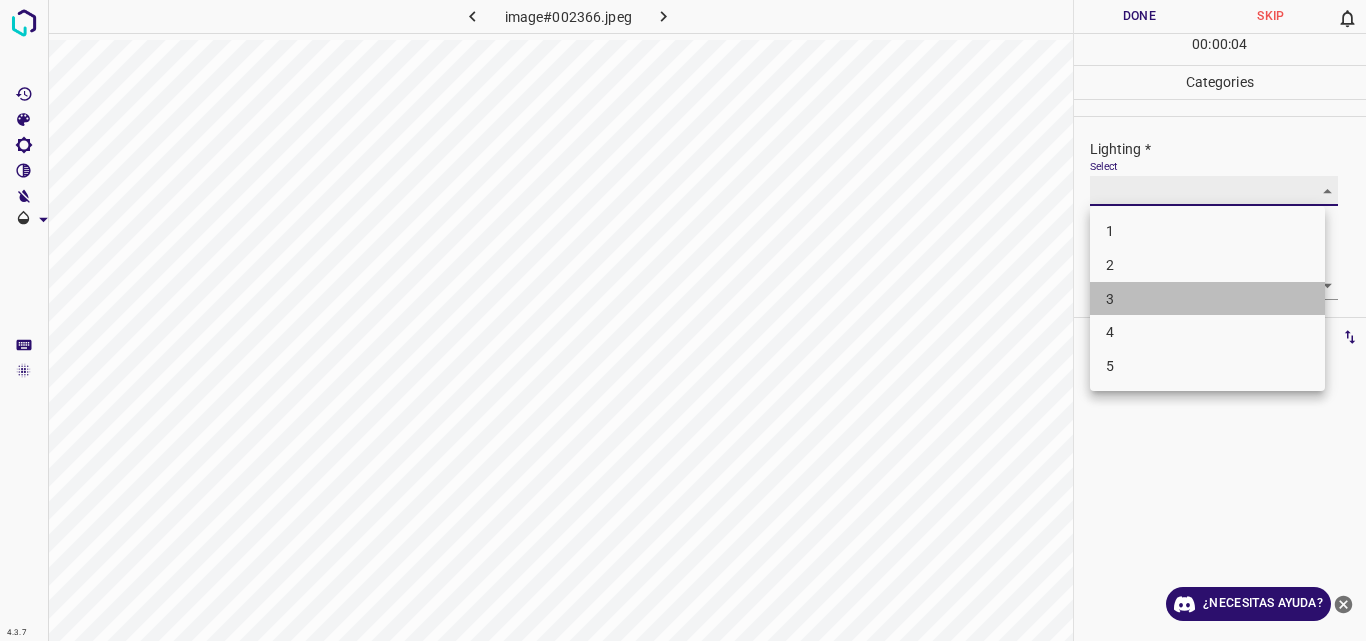type on "3" 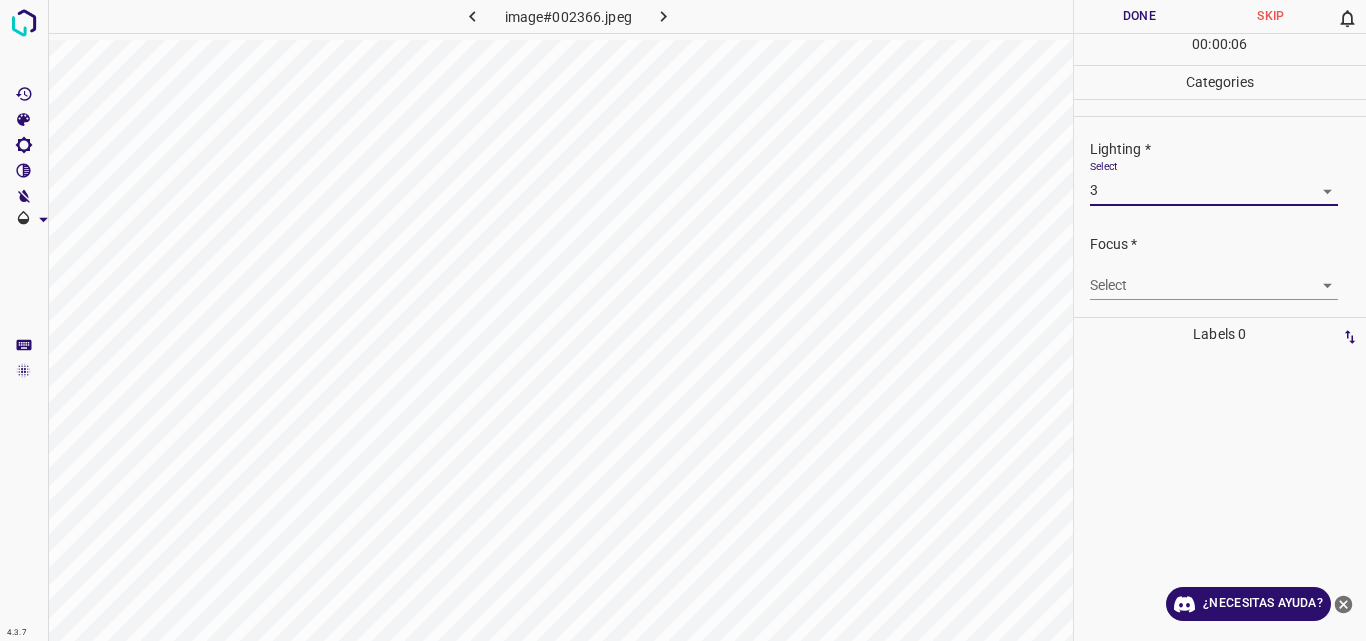 click on "4.3.7 image#002366.jpeg Done Skip 0 00   : 00   : 06   Categories Lighting *  Select 3 3 Focus *  Select ​ Overall *  Select ​ Labels   0 Categories 1 Lighting 2 Focus 3 Overall Tools Space Change between modes (Draw & Edit) I Auto labeling R Restore zoom M Zoom in N Zoom out Delete Delete selecte label Filters Z Restore filters X Saturation filter C Brightness filter V Contrast filter B Gray scale filter General O Download ¿Necesitas ayuda? Original text Rate this translation Your feedback will be used to help improve Google Translate - Texto - Esconder - Borrar" at bounding box center [683, 320] 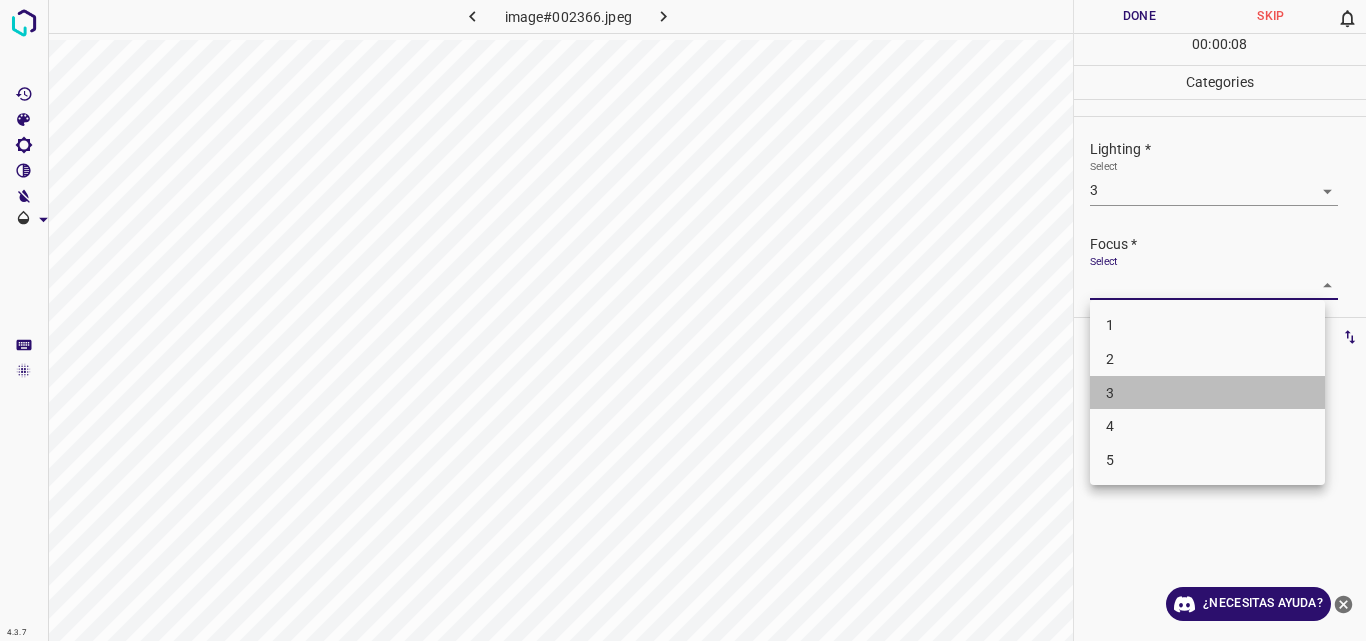 click on "3" at bounding box center [1207, 393] 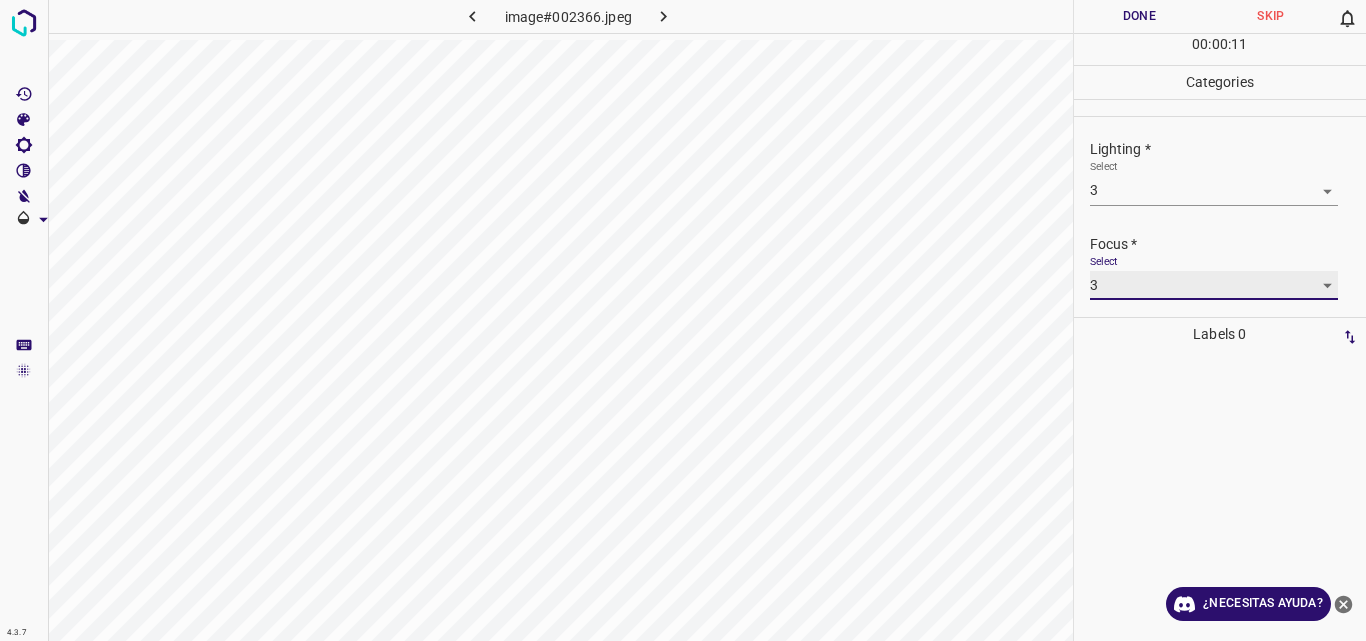 scroll, scrollTop: 98, scrollLeft: 0, axis: vertical 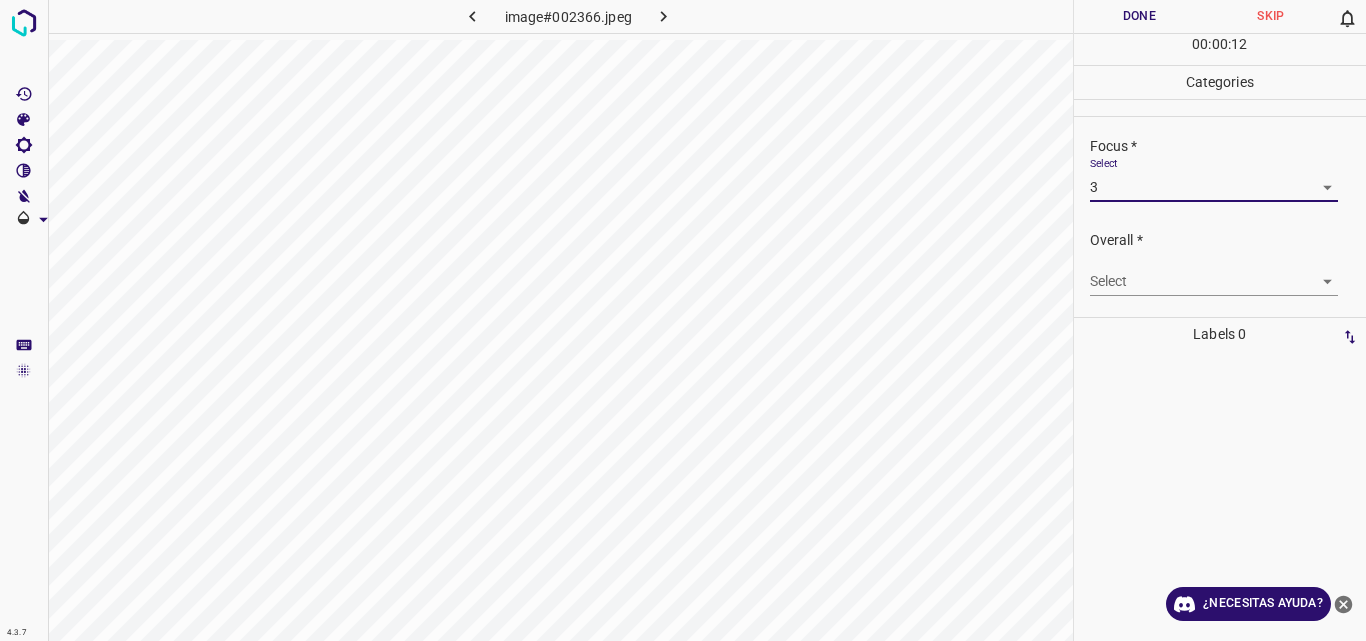 click on "4.3.7 image#002366.jpeg Done Skip 0 00   : 00   : 12   Categories Lighting *  Select 3 3 Focus *  Select 3 3 Overall *  Select ​ Labels   0 Categories 1 Lighting 2 Focus 3 Overall Tools Space Change between modes (Draw & Edit) I Auto labeling R Restore zoom M Zoom in N Zoom out Delete Delete selecte label Filters Z Restore filters X Saturation filter C Brightness filter V Contrast filter B Gray scale filter General O Download ¿Necesitas ayuda? Original text Rate this translation Your feedback will be used to help improve Google Translate - Texto - Esconder - Borrar" at bounding box center [683, 320] 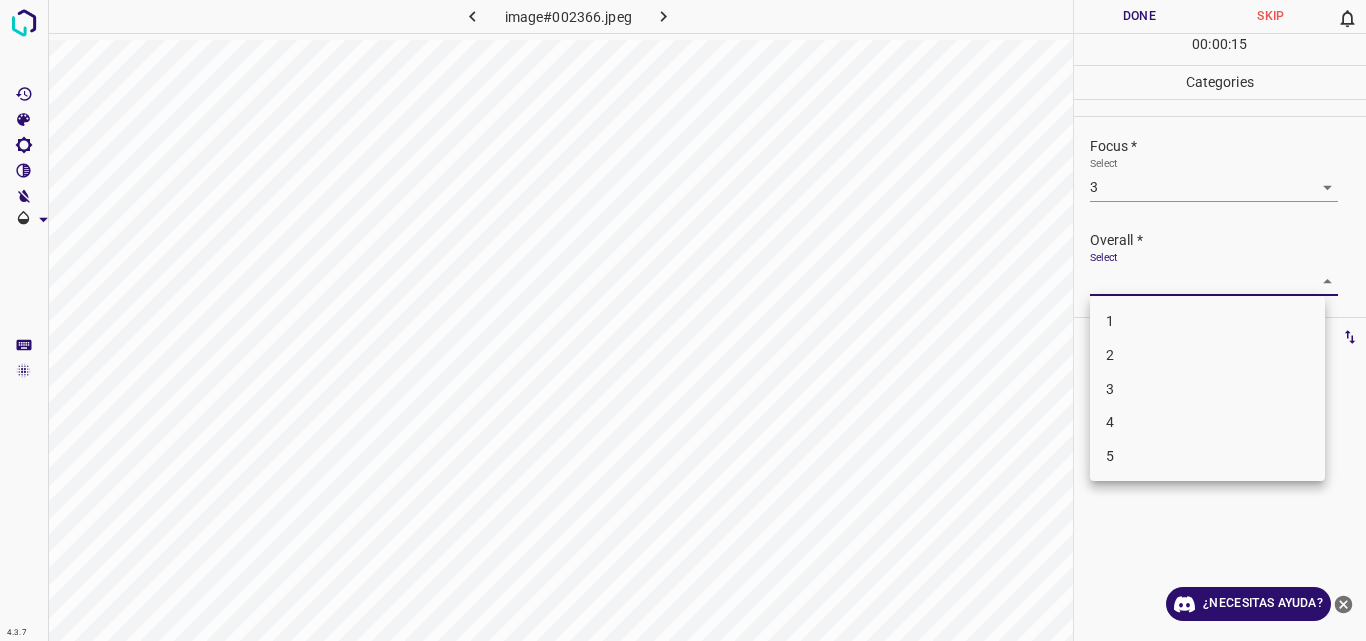 click at bounding box center (683, 320) 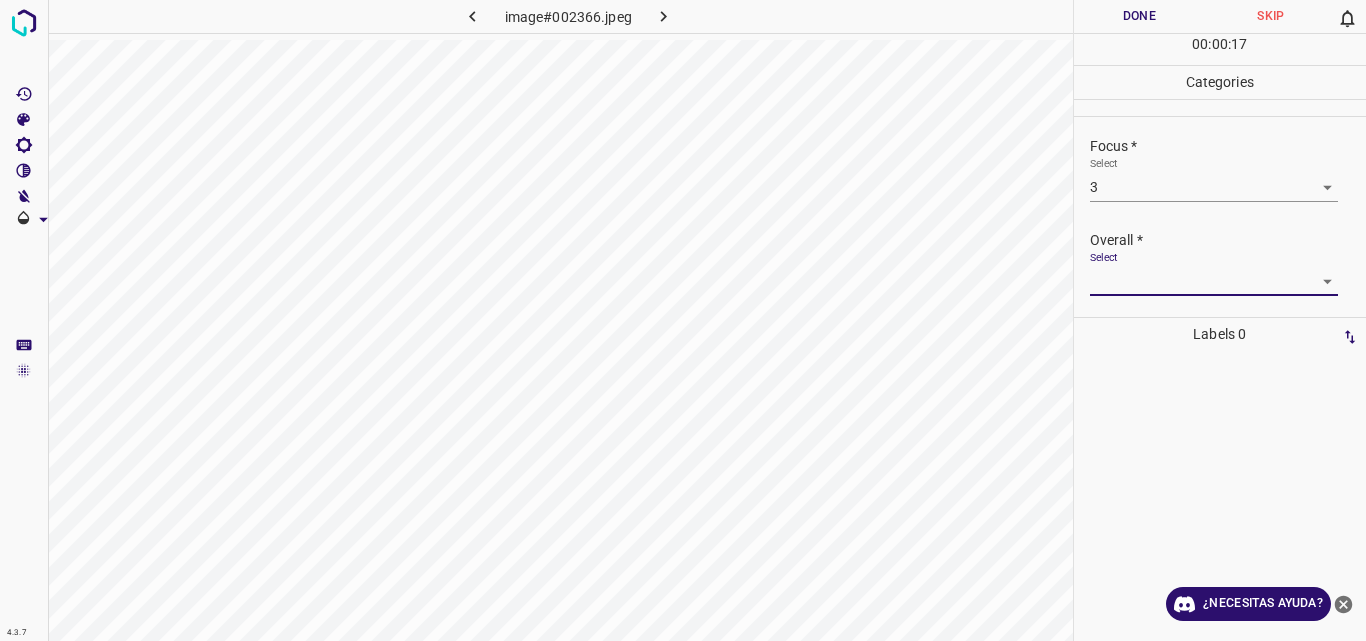 click on "4.3.7 image#002366.jpeg Done Skip 0 00   : 00   : 17   Categories Lighting *  Select 3 3 Focus *  Select 3 3 Overall *  Select ​ Labels   0 Categories 1 Lighting 2 Focus 3 Overall Tools Space Change between modes (Draw & Edit) I Auto labeling R Restore zoom M Zoom in N Zoom out Delete Delete selecte label Filters Z Restore filters X Saturation filter C Brightness filter V Contrast filter B Gray scale filter General O Download ¿Necesitas ayuda? Original text Rate this translation Your feedback will be used to help improve Google Translate - Texto - Esconder - Borrar" at bounding box center (683, 320) 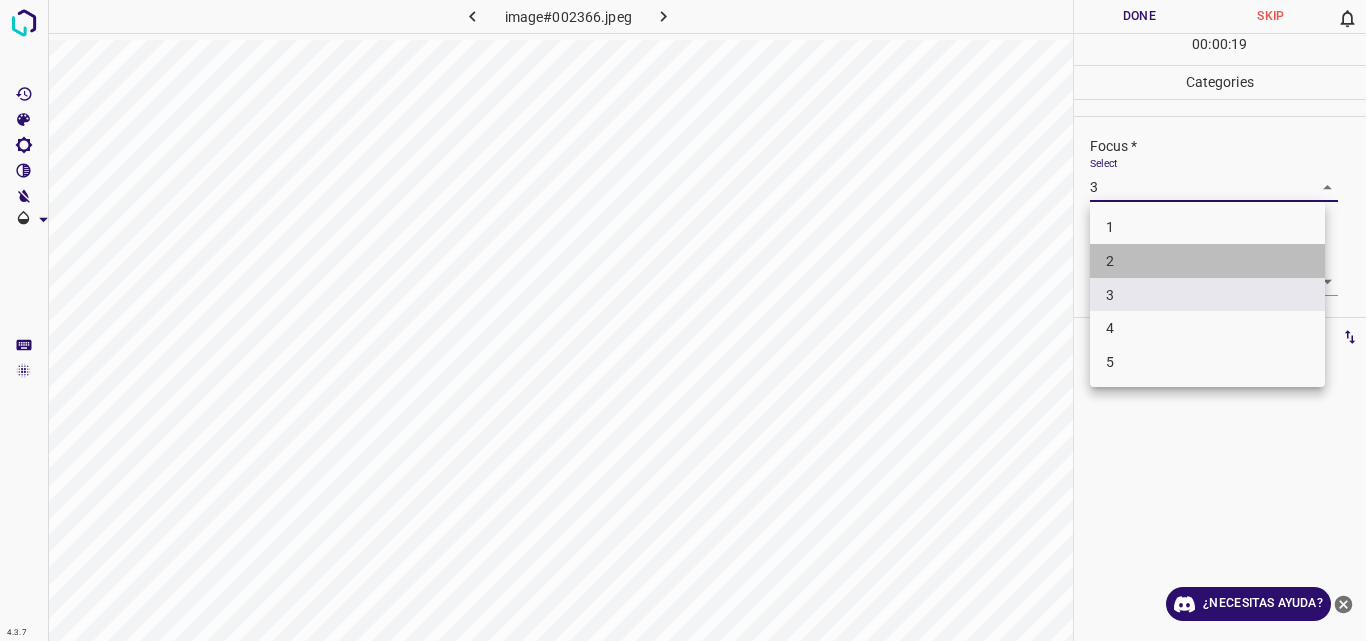 click on "2" at bounding box center [1207, 261] 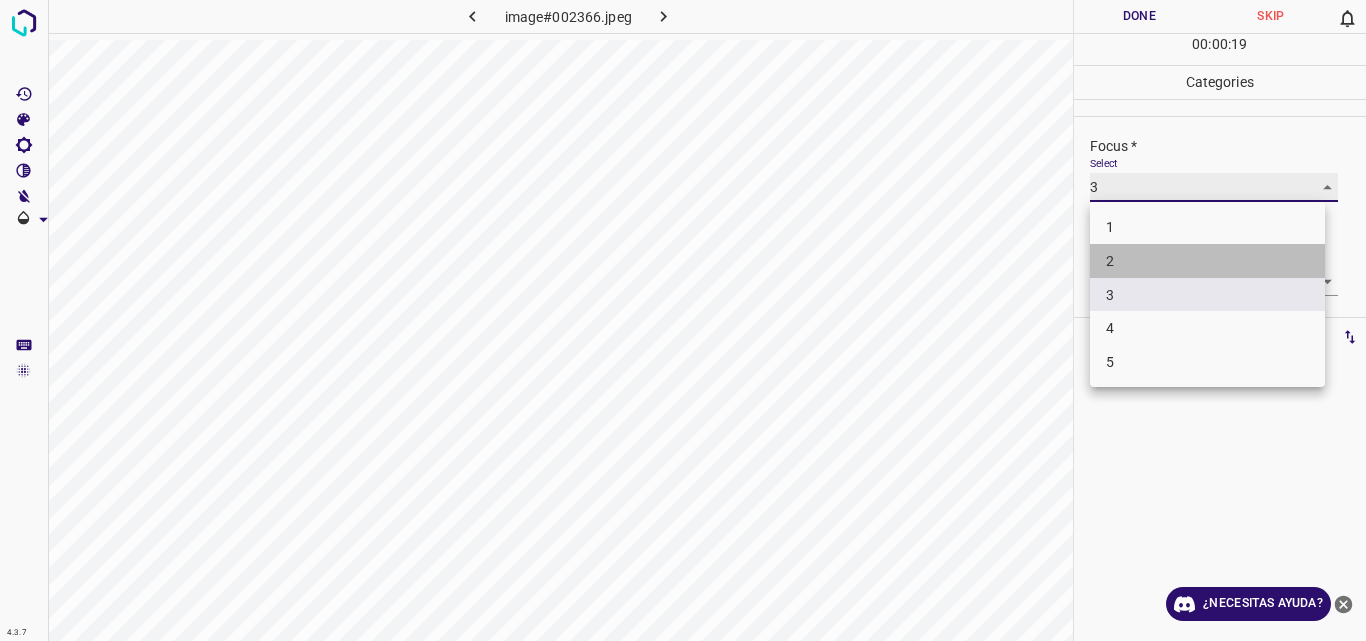 type on "2" 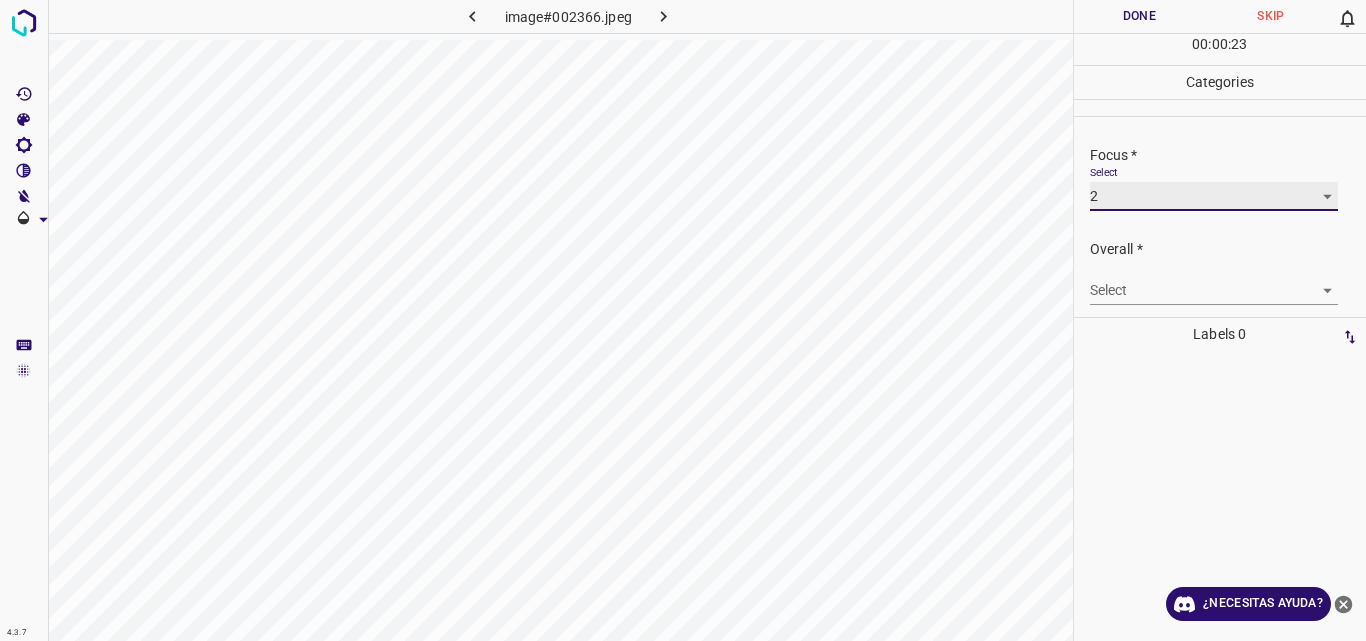 scroll, scrollTop: 0, scrollLeft: 0, axis: both 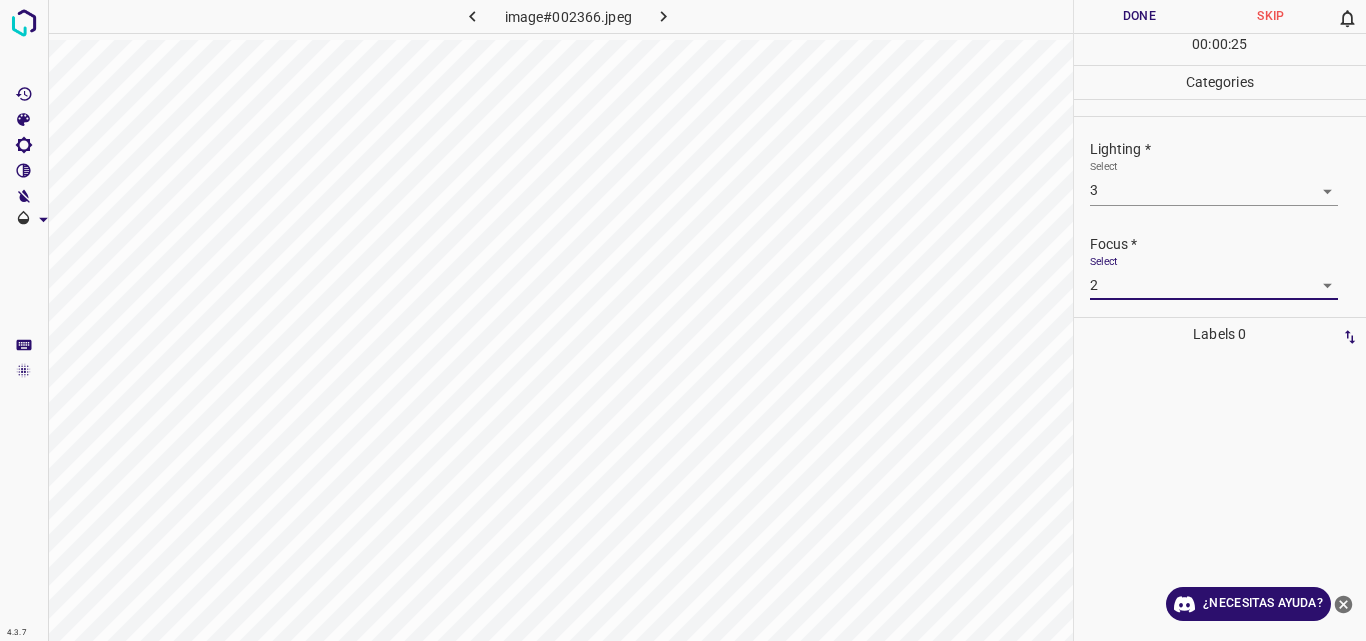 click on "4.3.7 image#002366.jpeg Done Skip 0 00   : 00   : 25   Categories Lighting *  Select 3 3 Focus *  Select 2 2 Overall *  Select ​ Labels   0 Categories 1 Lighting 2 Focus 3 Overall Tools Space Change between modes (Draw & Edit) I Auto labeling R Restore zoom M Zoom in N Zoom out Delete Delete selecte label Filters Z Restore filters X Saturation filter C Brightness filter V Contrast filter B Gray scale filter General O Download ¿Necesitas ayuda? Original text Rate this translation Your feedback will be used to help improve Google Translate - Texto - Esconder - Borrar" at bounding box center (683, 320) 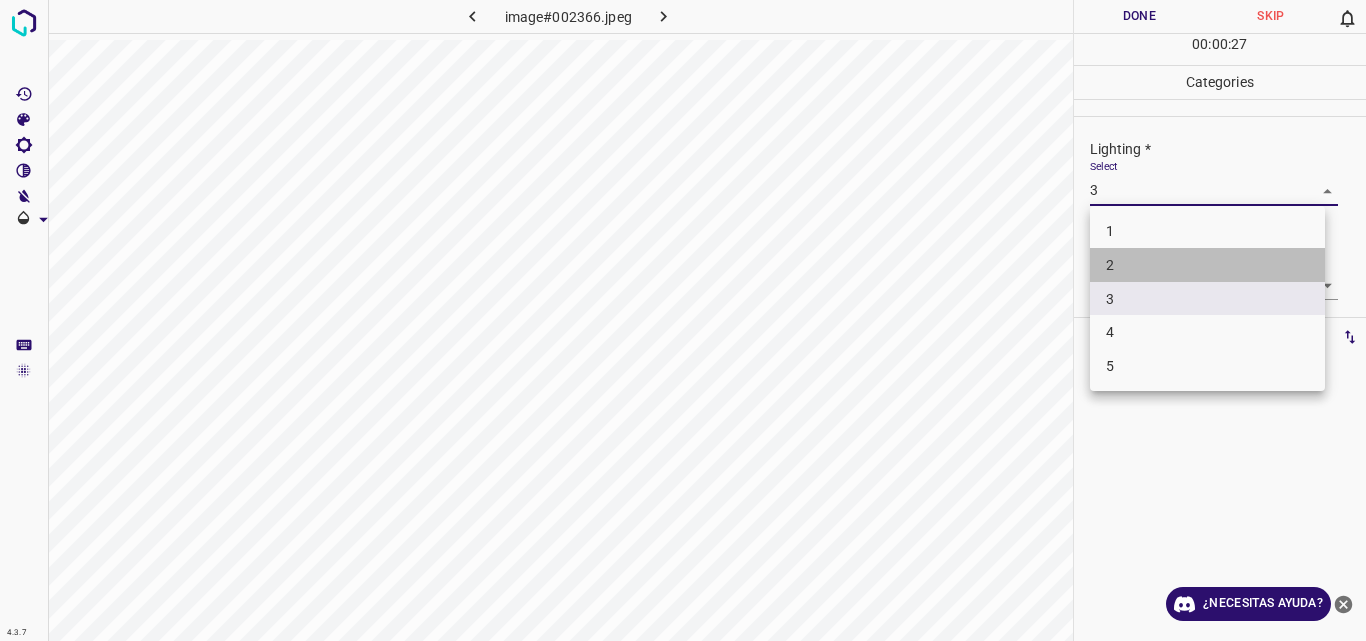 click on "2" at bounding box center (1207, 265) 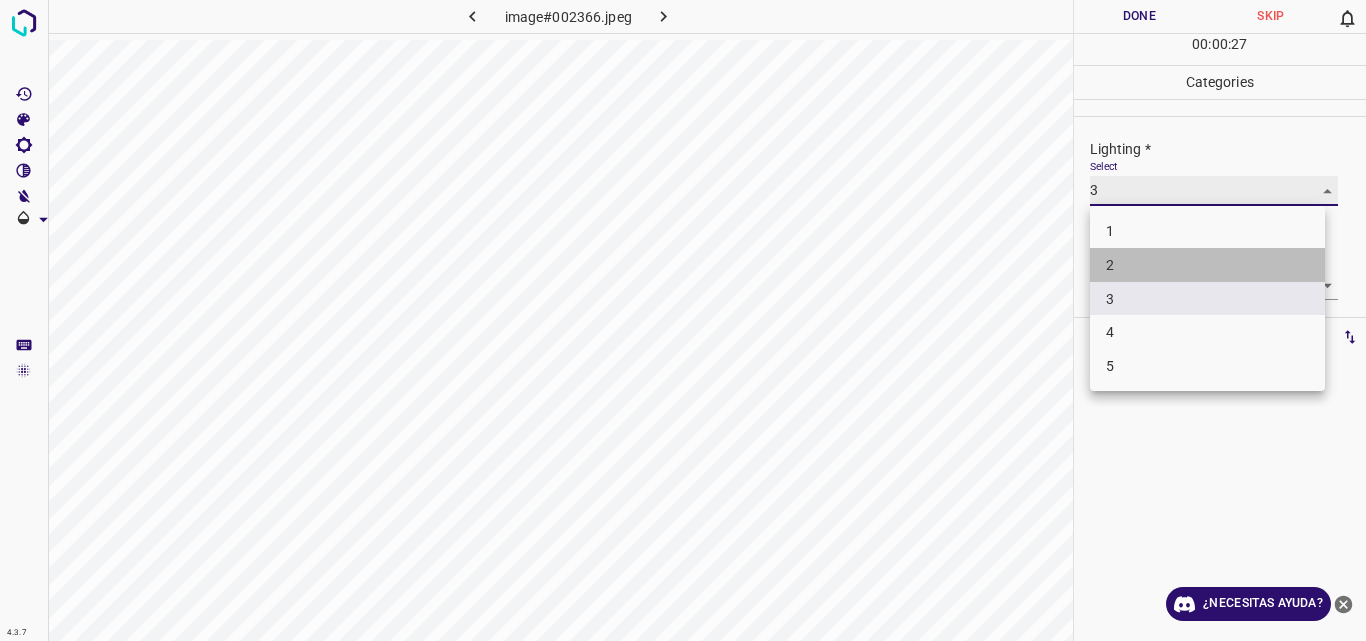 type on "2" 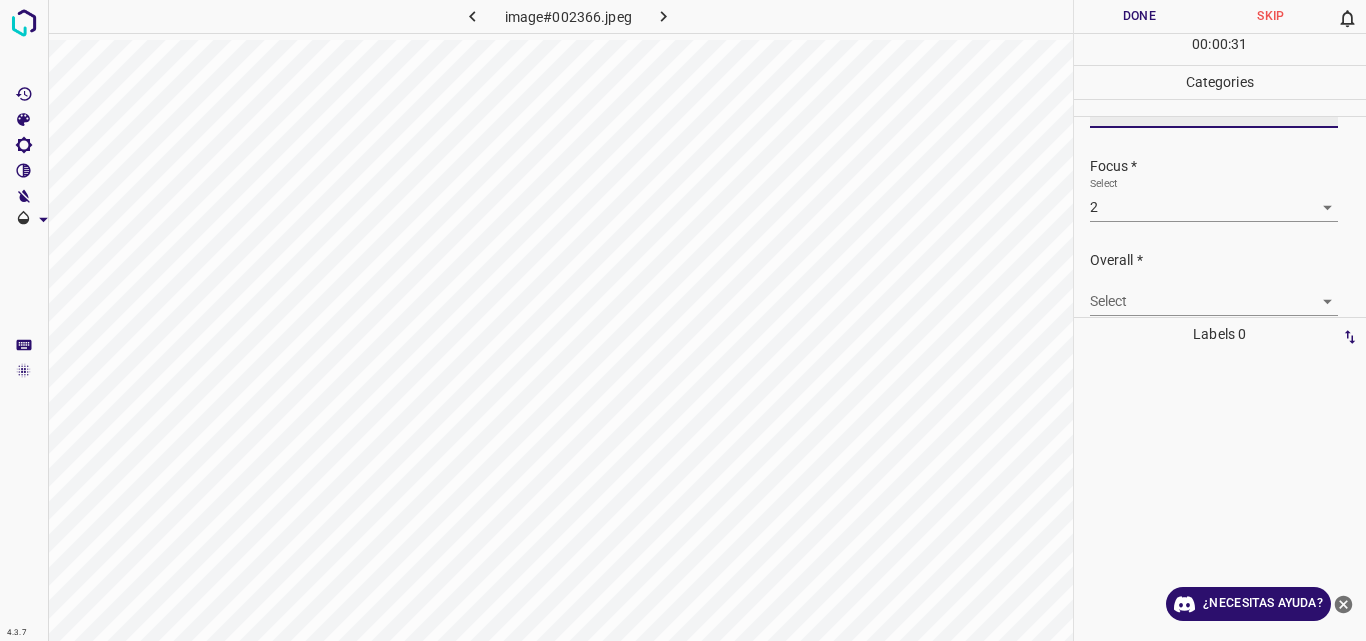 scroll, scrollTop: 80, scrollLeft: 0, axis: vertical 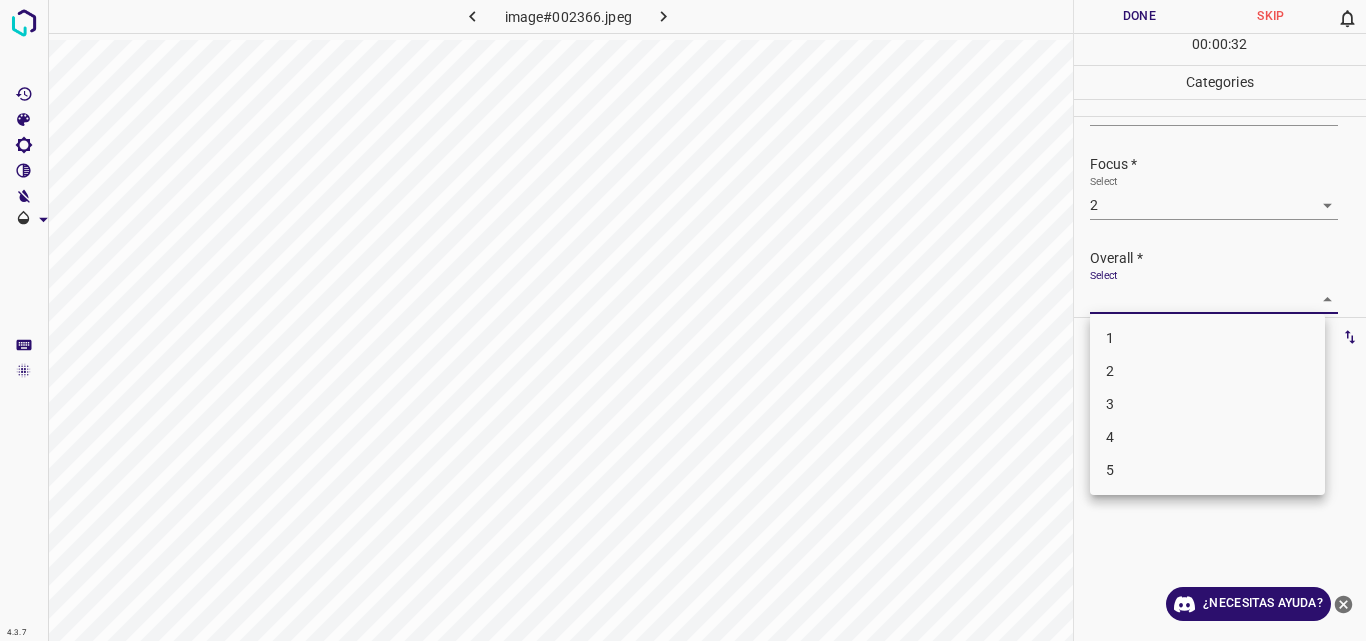 click on "4.3.7 image#002366.jpeg Done Skip 0 00   : 00   : 32   Categories Lighting *  Select 2 2 Focus *  Select 2 2 Overall *  Select ​ Labels   0 Categories 1 Lighting 2 Focus 3 Overall Tools Space Change between modes (Draw & Edit) I Auto labeling R Restore zoom M Zoom in N Zoom out Delete Delete selecte label Filters Z Restore filters X Saturation filter C Brightness filter V Contrast filter B Gray scale filter General O Download ¿Necesitas ayuda? Original text Rate this translation Your feedback will be used to help improve Google Translate - Texto - Esconder - Borrar 1 2 3 4 5" at bounding box center [683, 320] 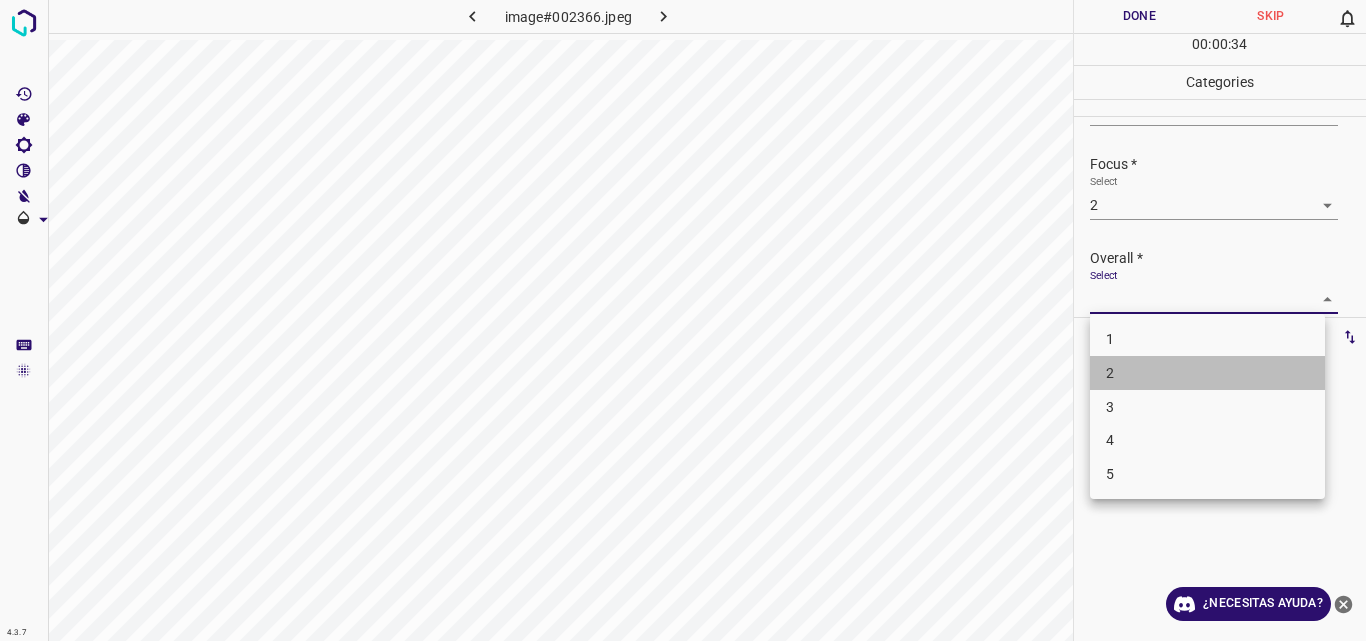 click on "2" at bounding box center [1207, 373] 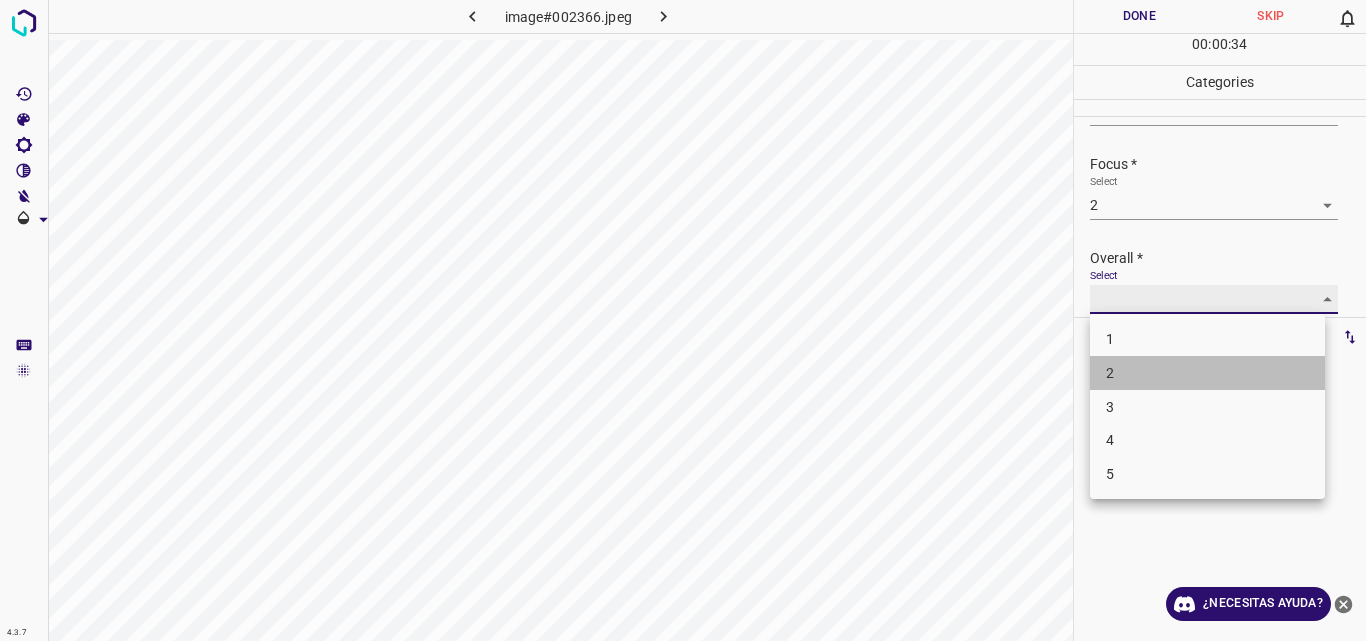 type on "2" 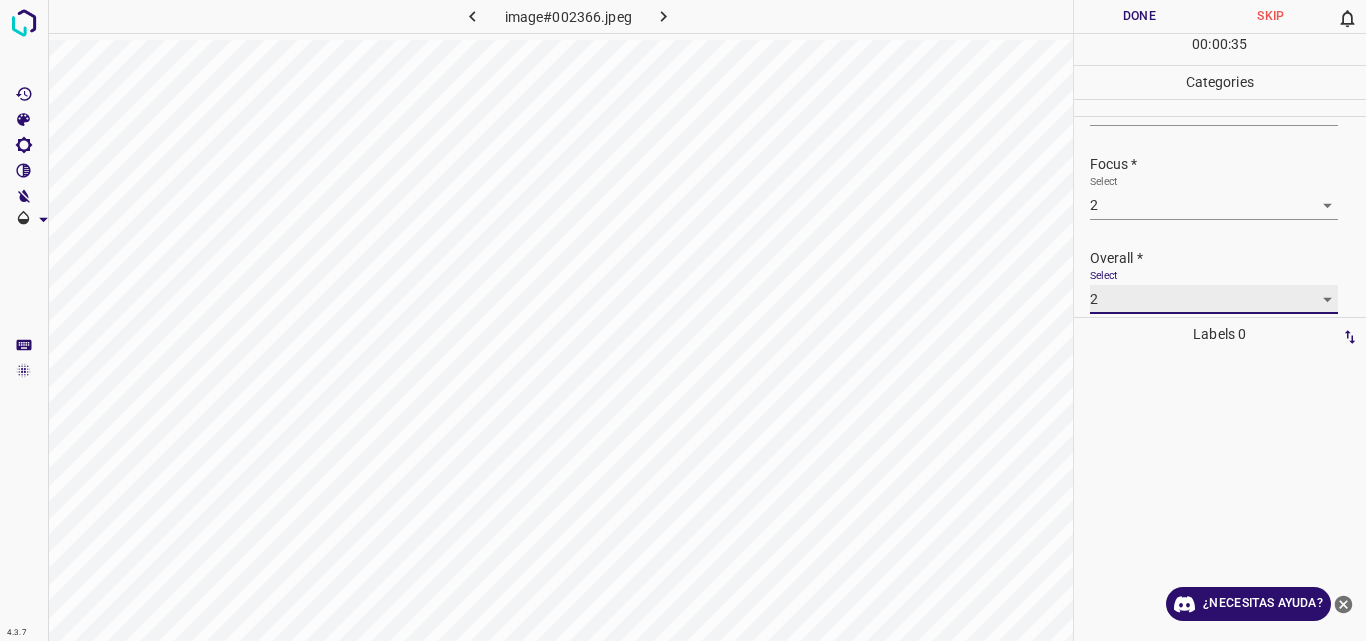 scroll, scrollTop: 80, scrollLeft: 0, axis: vertical 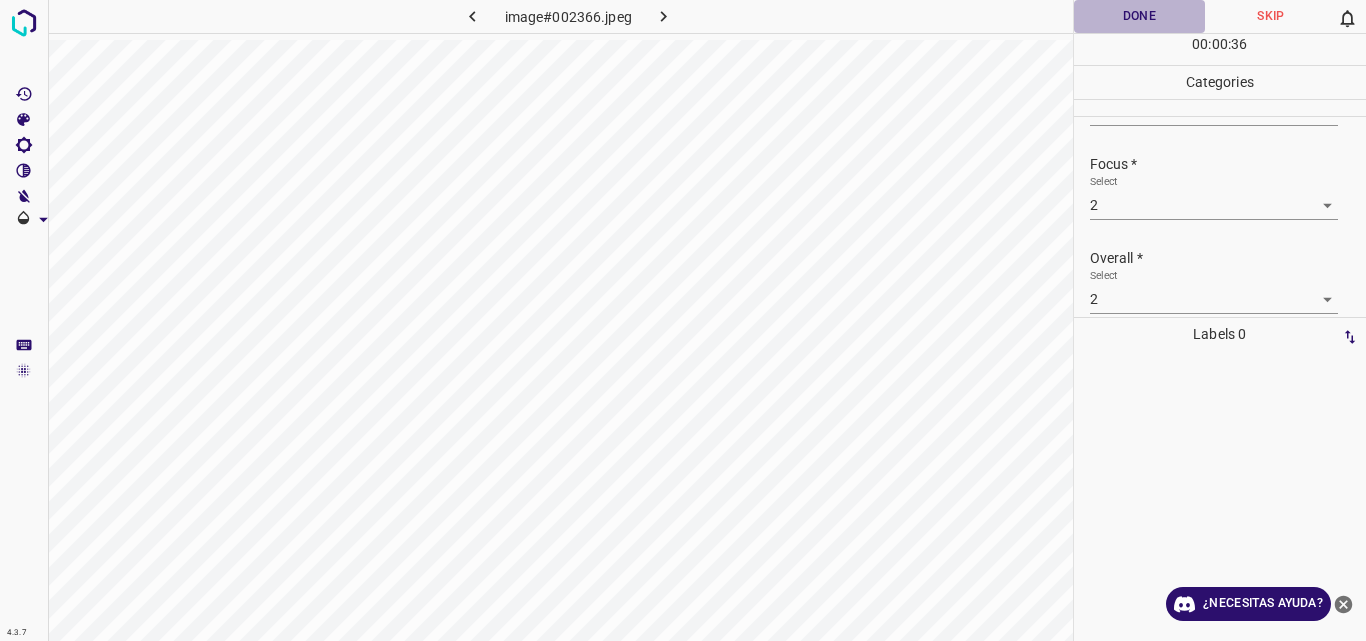 click on "Done" at bounding box center (1140, 16) 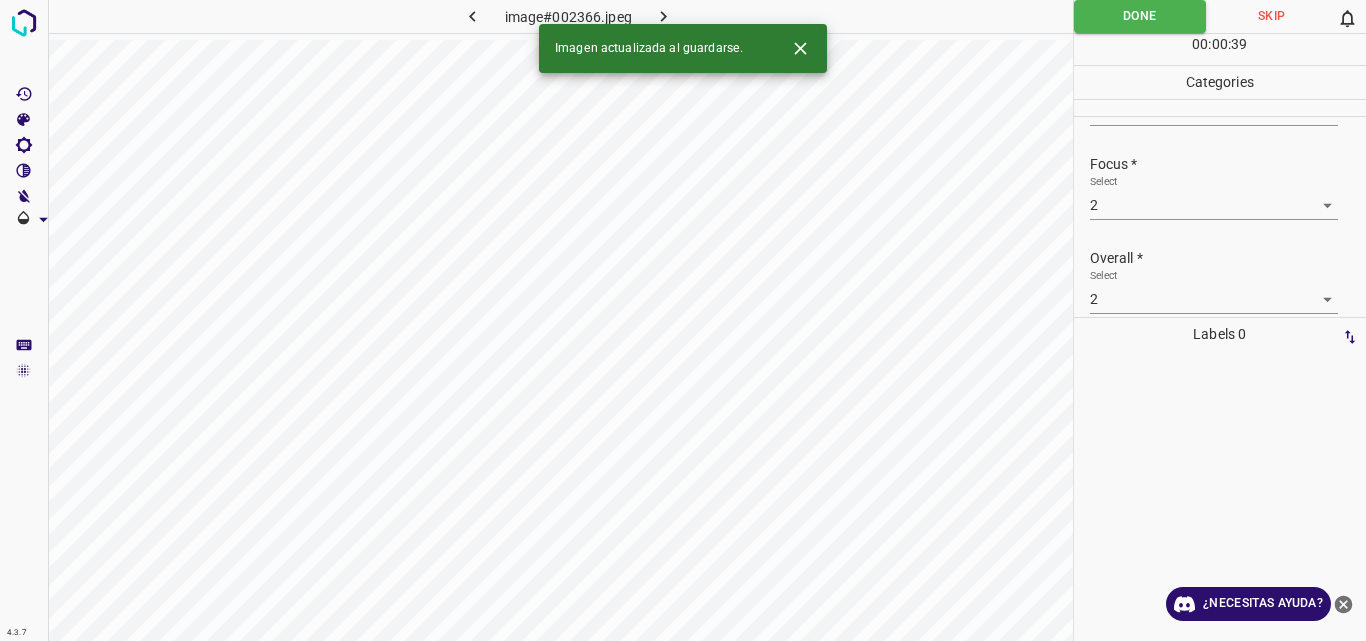 click 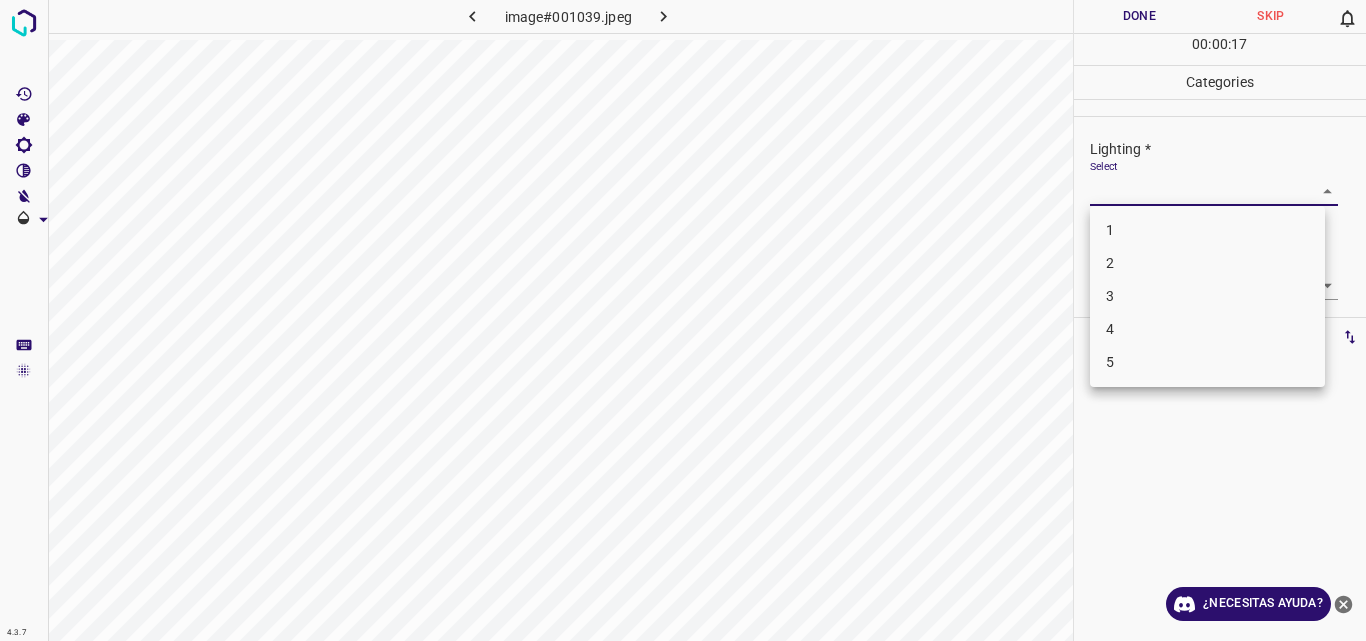 click on "4.3.7 image#001039.jpeg Done Skip 0 00   : 00   : 17   Categories Lighting *  Select ​ Focus *  Select ​ Overall *  Select ​ Labels   0 Categories 1 Lighting 2 Focus 3 Overall Tools Space Change between modes (Draw & Edit) I Auto labeling R Restore zoom M Zoom in N Zoom out Delete Delete selecte label Filters Z Restore filters X Saturation filter C Brightness filter V Contrast filter B Gray scale filter General O Download ¿Necesitas ayuda? Original text Rate this translation Your feedback will be used to help improve Google Translate - Texto - Esconder - Borrar 1 2 3 4 5" at bounding box center (683, 320) 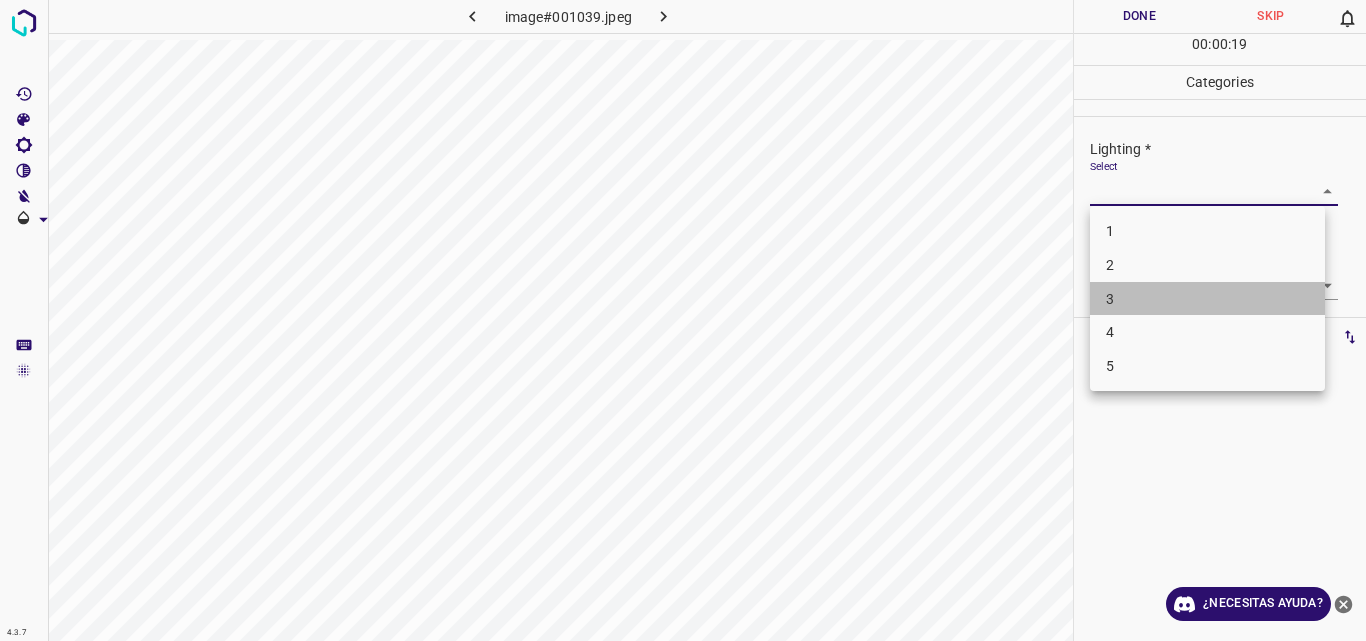 click on "3" at bounding box center (1207, 299) 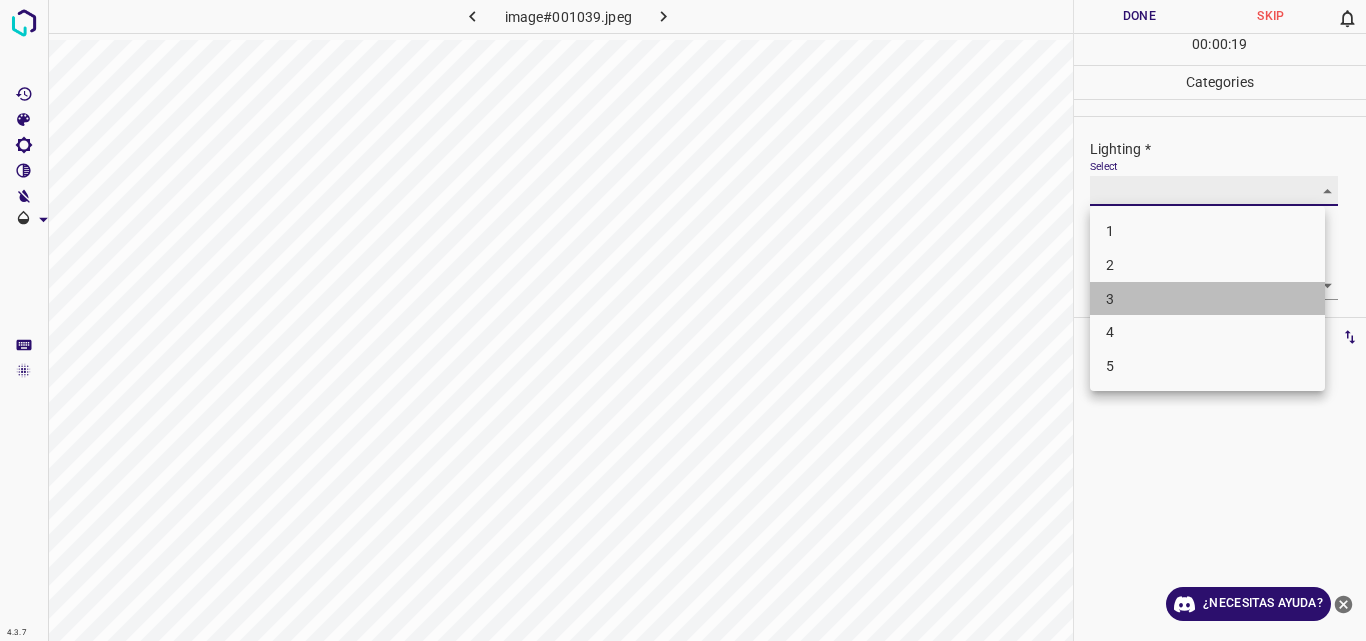 type on "3" 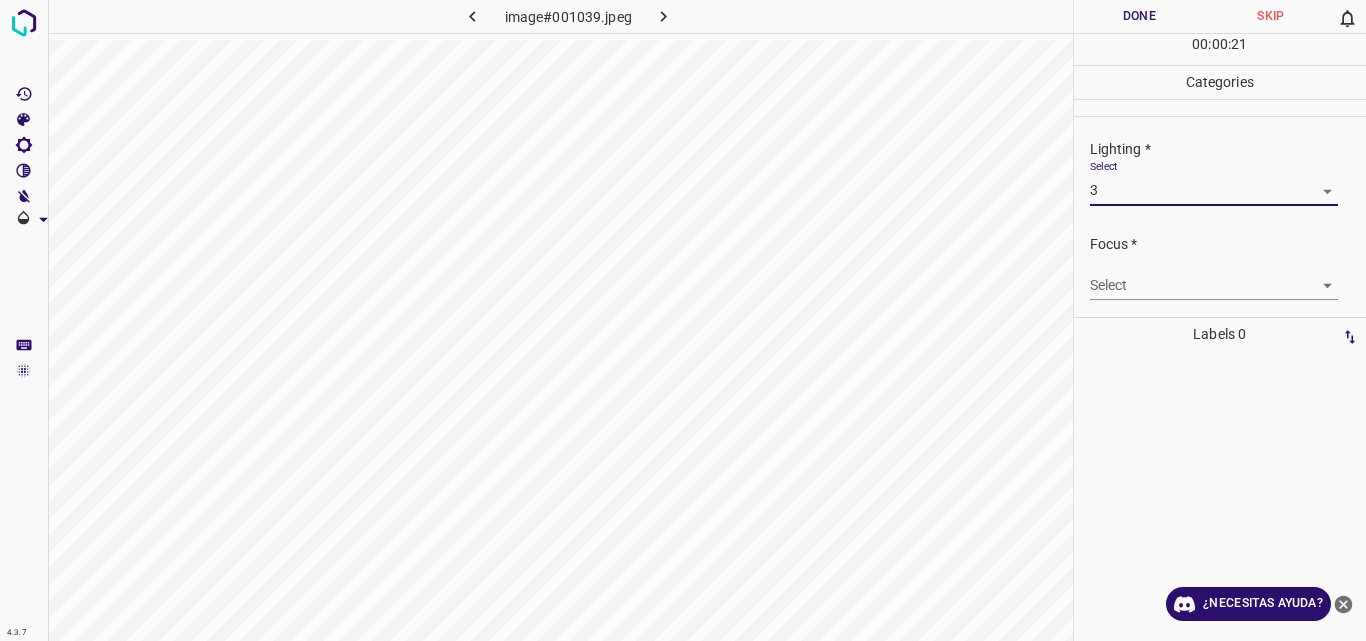 click on "4.3.7 image#001039.jpeg Done Skip 0 00   : 00   : 21   Categories Lighting *  Select 3 3 Focus *  Select ​ Overall *  Select ​ Labels   0 Categories 1 Lighting 2 Focus 3 Overall Tools Space Change between modes (Draw & Edit) I Auto labeling R Restore zoom M Zoom in N Zoom out Delete Delete selecte label Filters Z Restore filters X Saturation filter C Brightness filter V Contrast filter B Gray scale filter General O Download ¿Necesitas ayuda? Original text Rate this translation Your feedback will be used to help improve Google Translate - Texto - Esconder - Borrar" at bounding box center [683, 320] 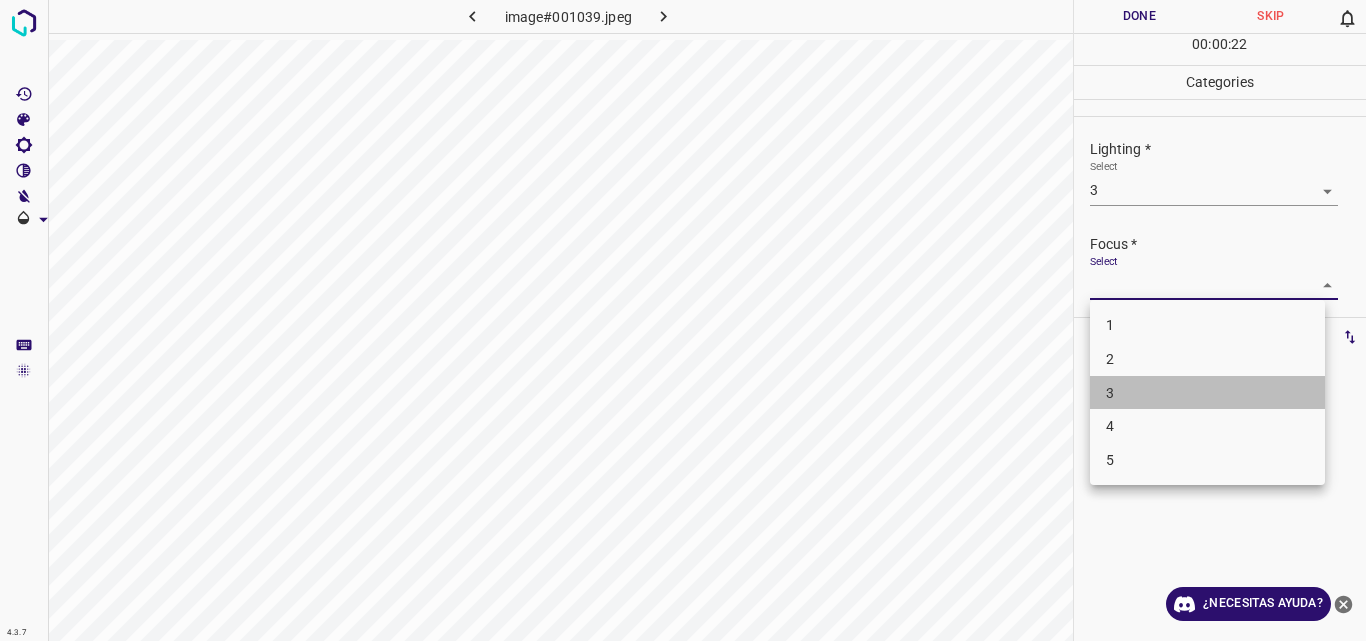 click on "3" at bounding box center [1207, 393] 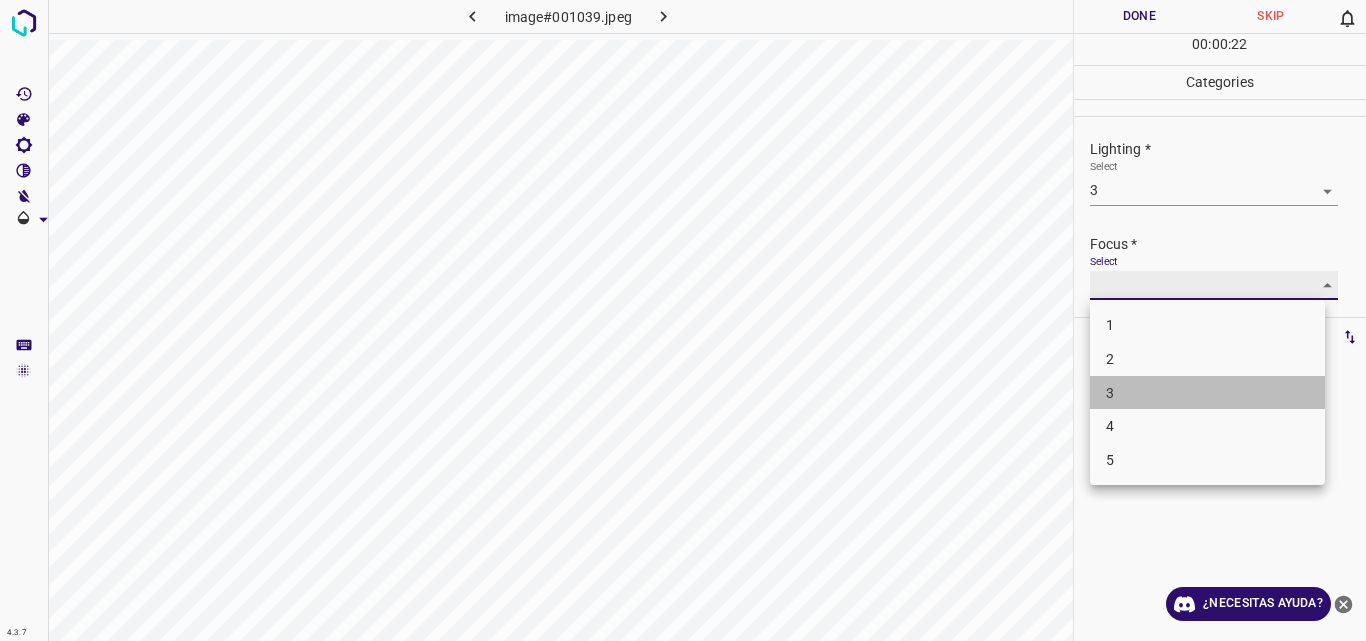type on "3" 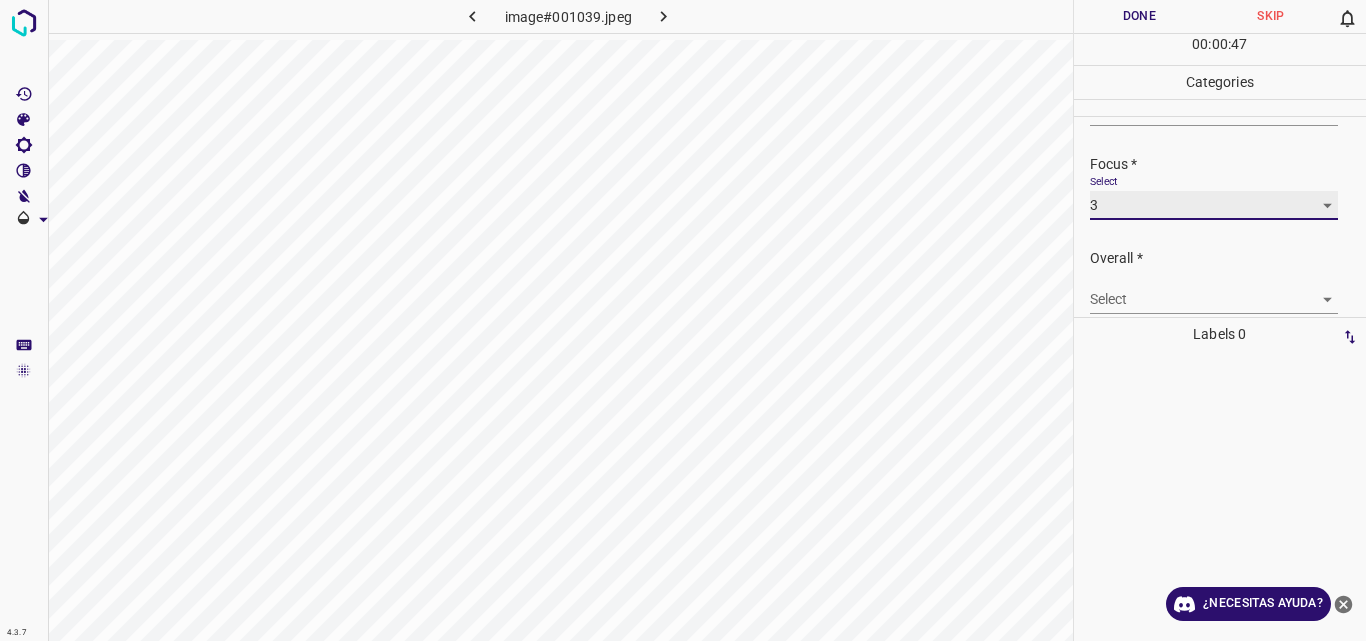 scroll, scrollTop: 98, scrollLeft: 0, axis: vertical 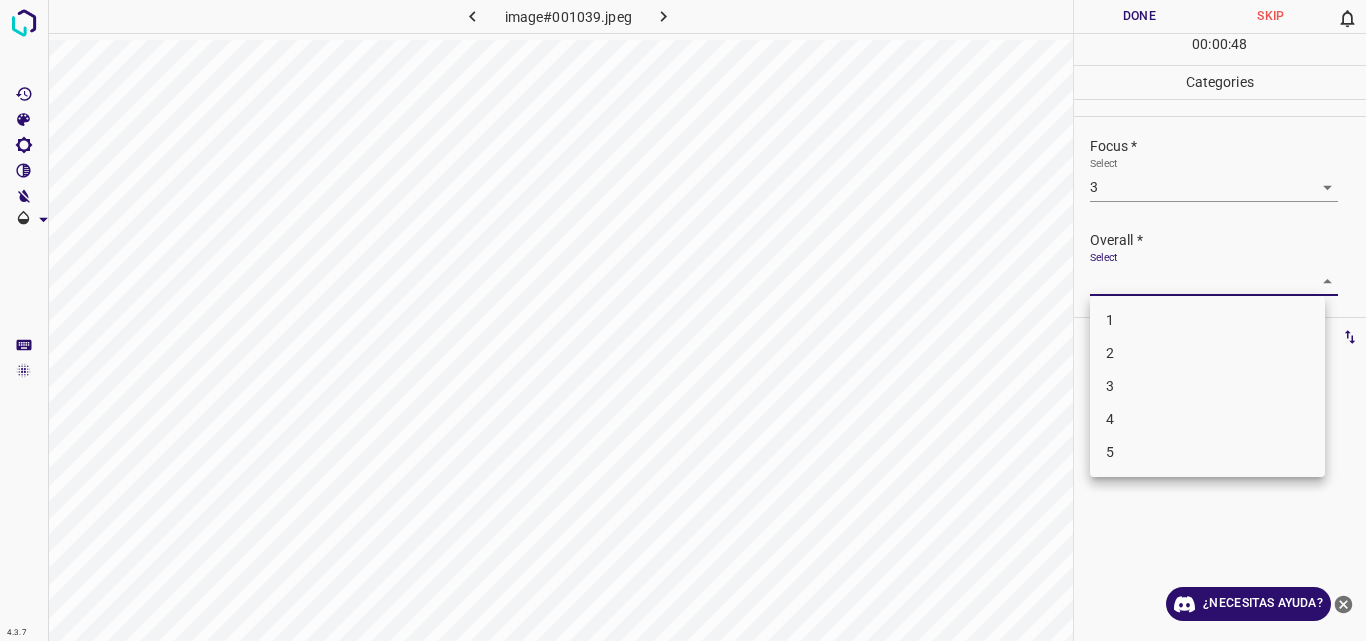 click on "4.3.7 image#001039.jpeg Done Skip 0 00   : 00   : 48   Categories Lighting *  Select 3 3 Focus *  Select 3 3 Overall *  Select ​ Labels   0 Categories 1 Lighting 2 Focus 3 Overall Tools Space Change between modes (Draw & Edit) I Auto labeling R Restore zoom M Zoom in N Zoom out Delete Delete selecte label Filters Z Restore filters X Saturation filter C Brightness filter V Contrast filter B Gray scale filter General O Download ¿Necesitas ayuda? Original text Rate this translation Your feedback will be used to help improve Google Translate - Texto - Esconder - Borrar 1 2 3 4 5" at bounding box center (683, 320) 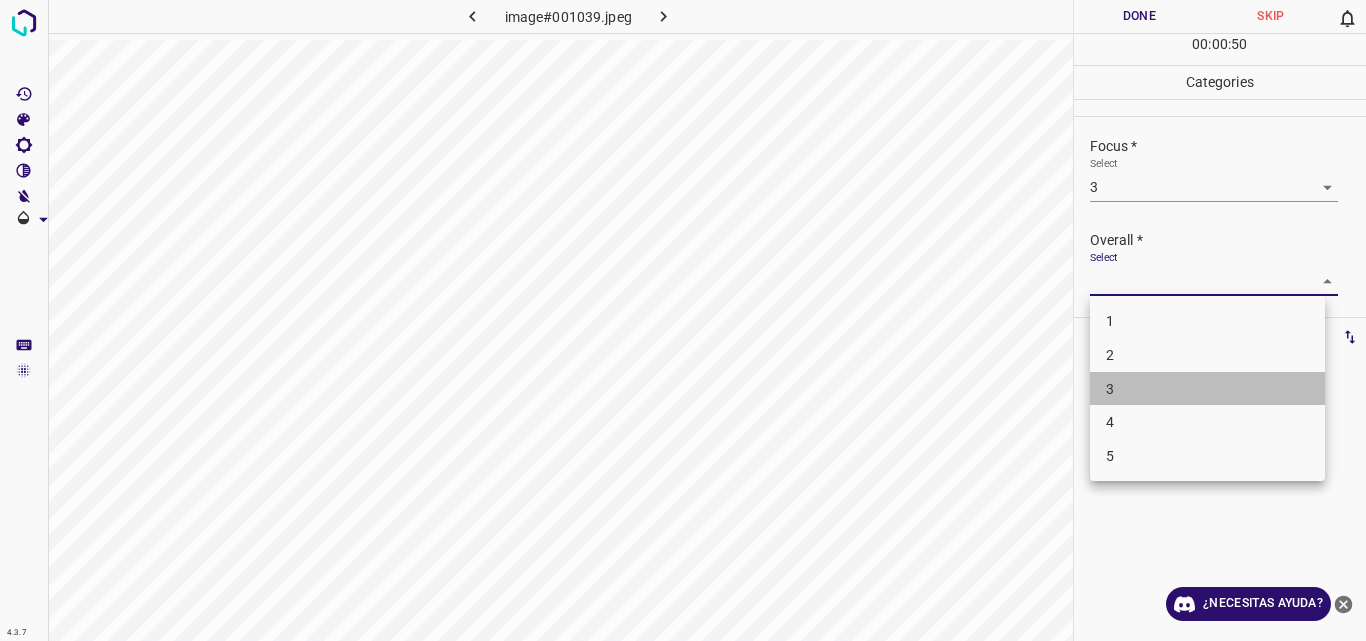 click on "3" at bounding box center (1207, 389) 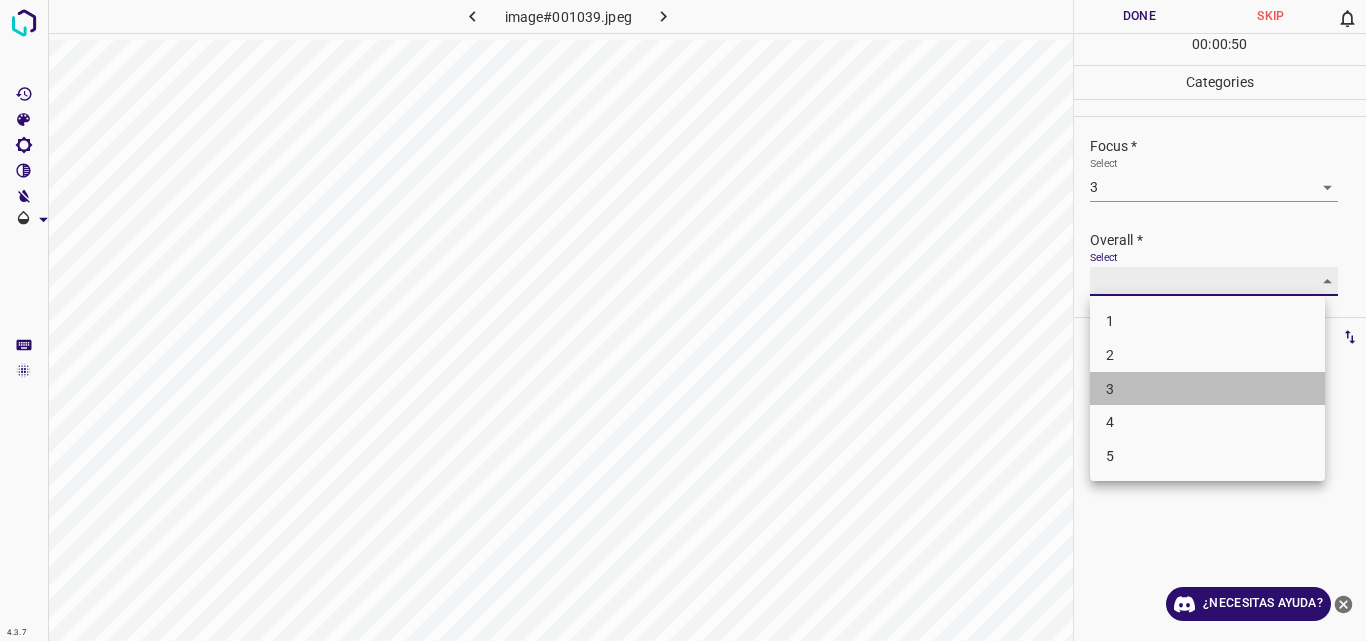 type on "3" 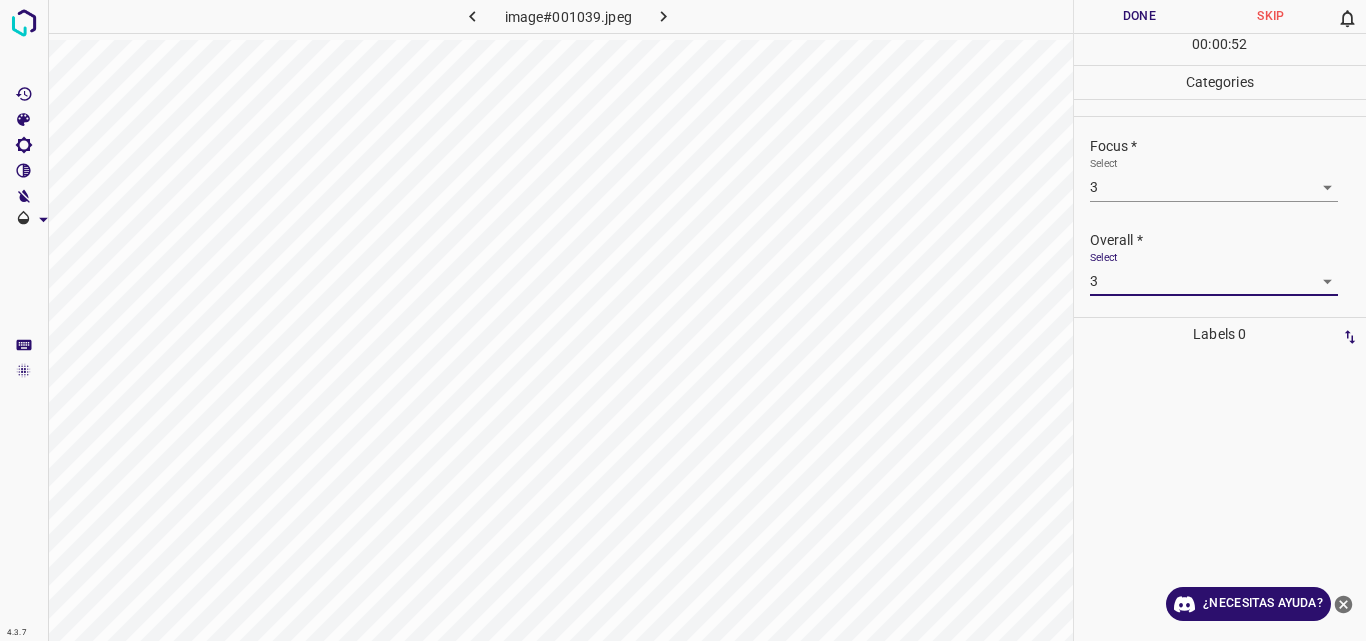 click on "Done" at bounding box center (1140, 16) 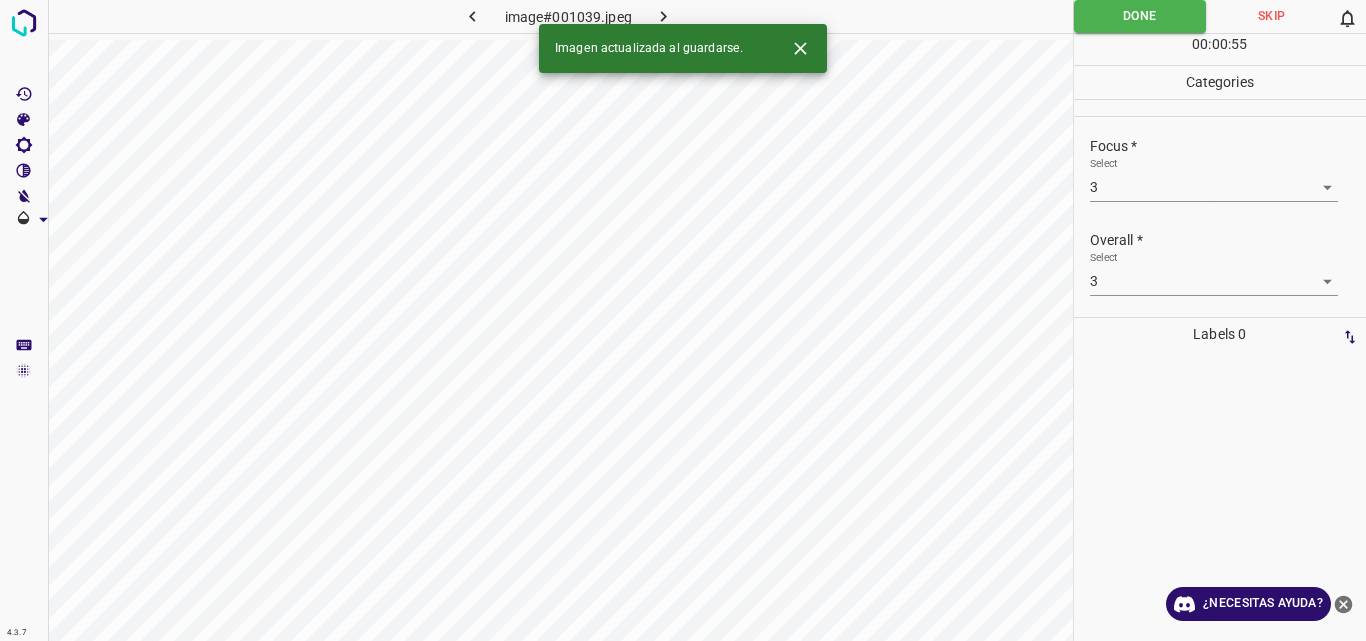 click 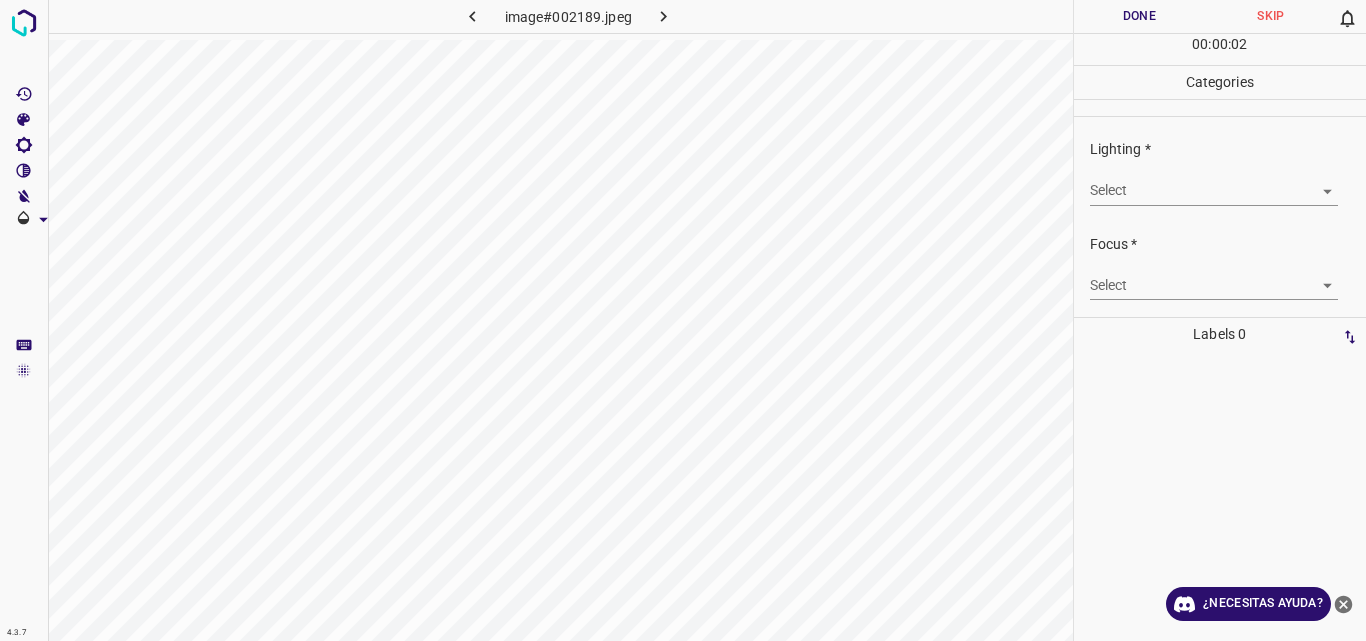 click on "4.3.7 image#002189.jpeg Done Skip 0 00   : 00   : 02   Categories Lighting *  Select ​ Focus *  Select ​ Overall *  Select ​ Labels   0 Categories 1 Lighting 2 Focus 3 Overall Tools Space Change between modes (Draw & Edit) I Auto labeling R Restore zoom M Zoom in N Zoom out Delete Delete selecte label Filters Z Restore filters X Saturation filter C Brightness filter V Contrast filter B Gray scale filter General O Download ¿Necesitas ayuda? Original text Rate this translation Your feedback will be used to help improve Google Translate - Texto - Esconder - Borrar" at bounding box center [683, 320] 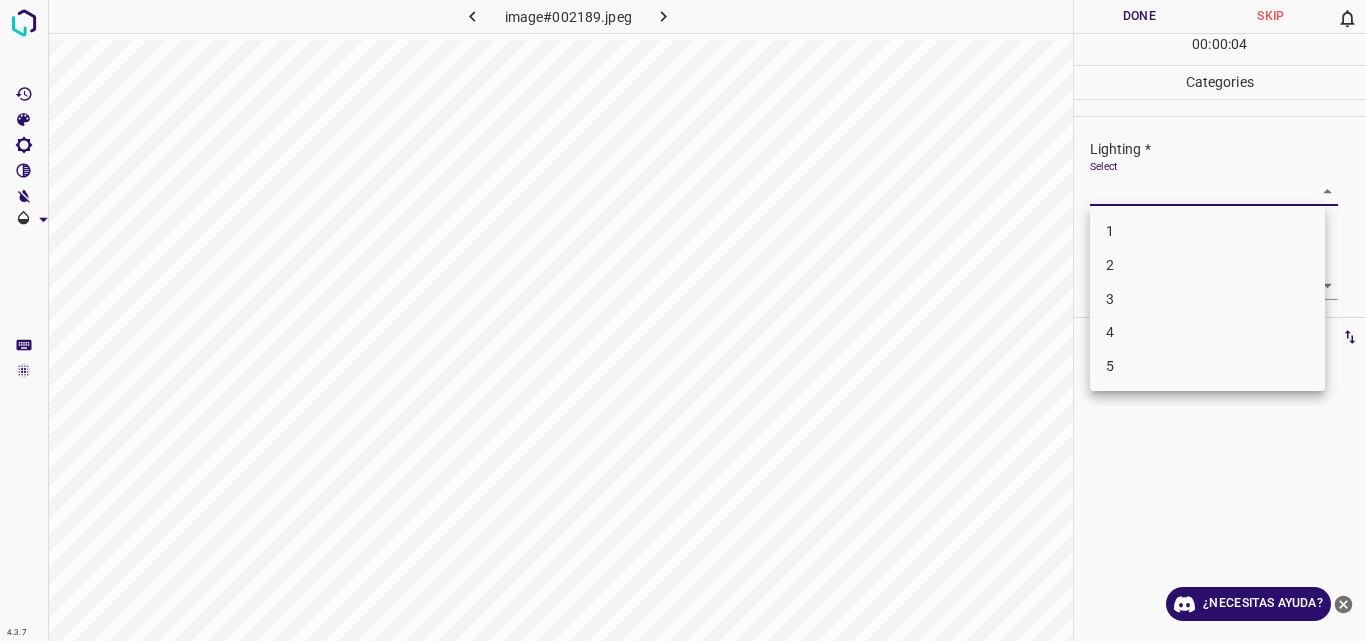 click on "3" at bounding box center [1207, 299] 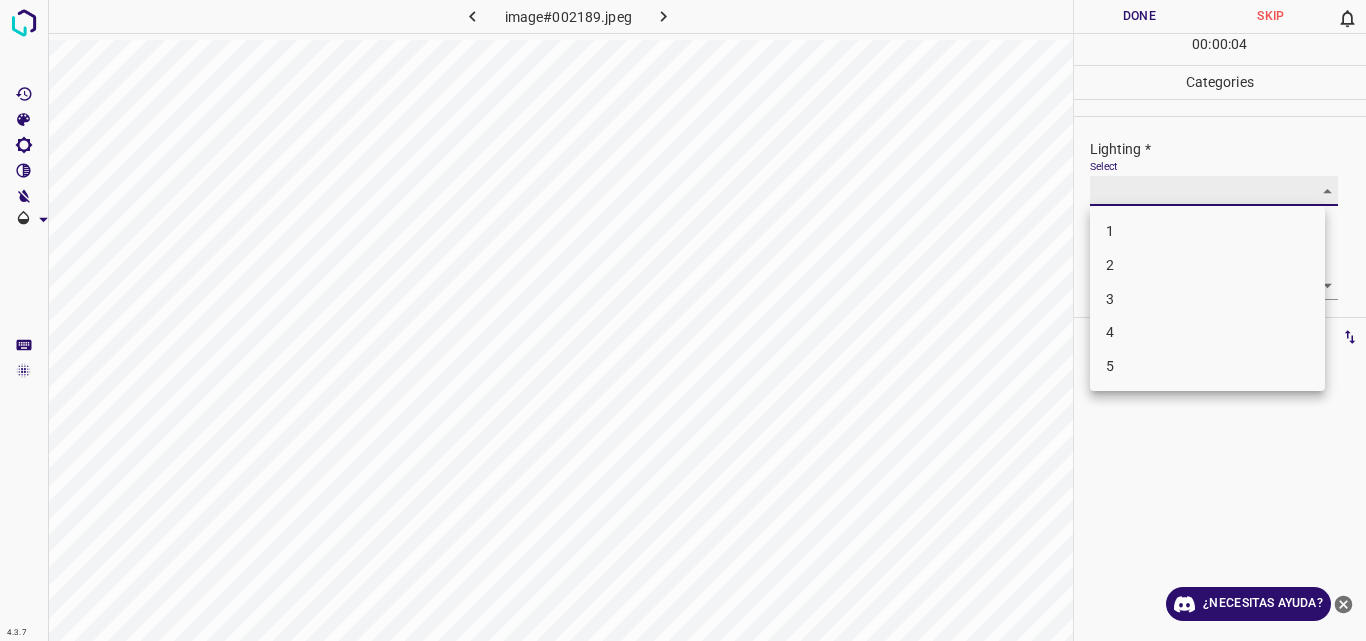 type on "3" 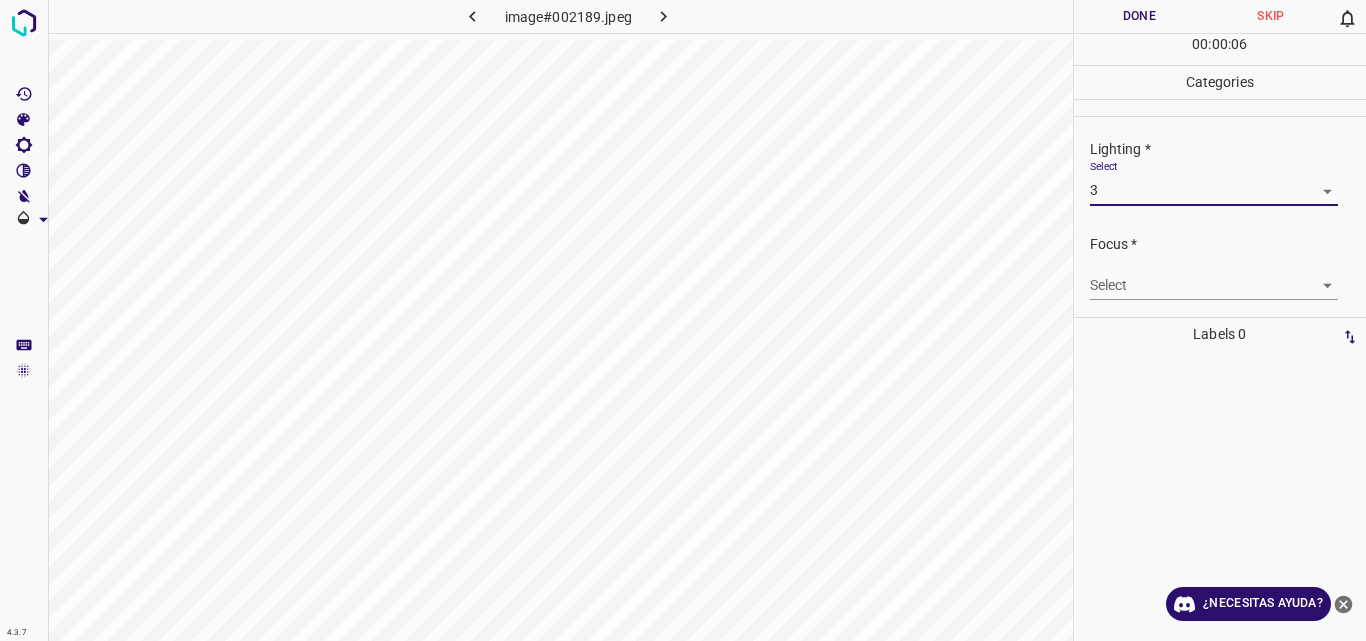 click on "4.3.7 image#002189.jpeg Done Skip 0 00   : 00   : 06   Categories Lighting *  Select 3 3 Focus *  Select ​ Overall *  Select ​ Labels   0 Categories 1 Lighting 2 Focus 3 Overall Tools Space Change between modes (Draw & Edit) I Auto labeling R Restore zoom M Zoom in N Zoom out Delete Delete selecte label Filters Z Restore filters X Saturation filter C Brightness filter V Contrast filter B Gray scale filter General O Download ¿Necesitas ayuda? Original text Rate this translation Your feedback will be used to help improve Google Translate - Texto - Esconder - Borrar" at bounding box center (683, 320) 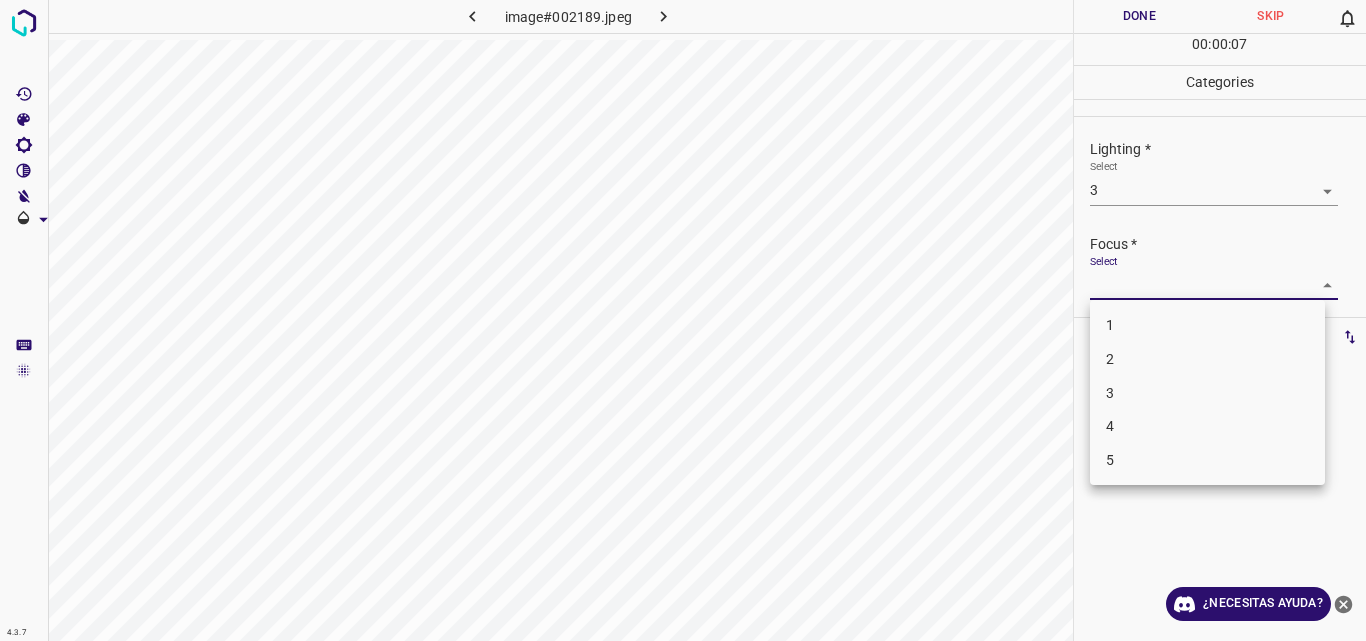 click on "3" at bounding box center [1207, 393] 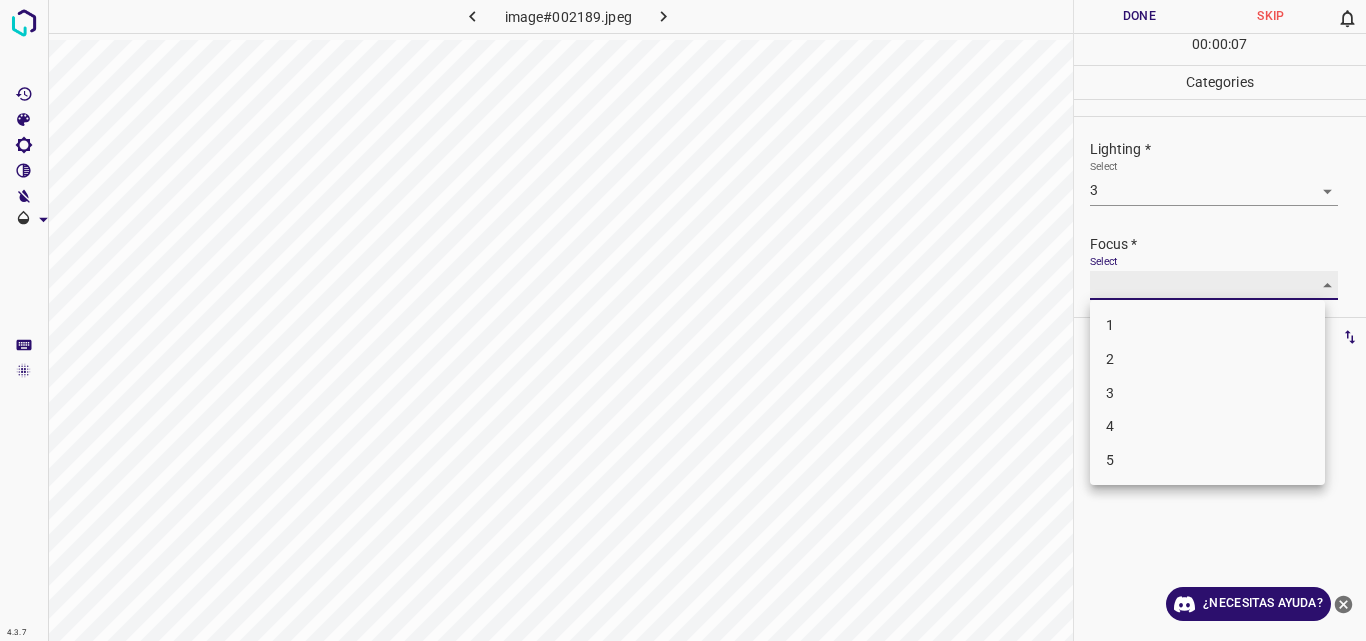 type on "3" 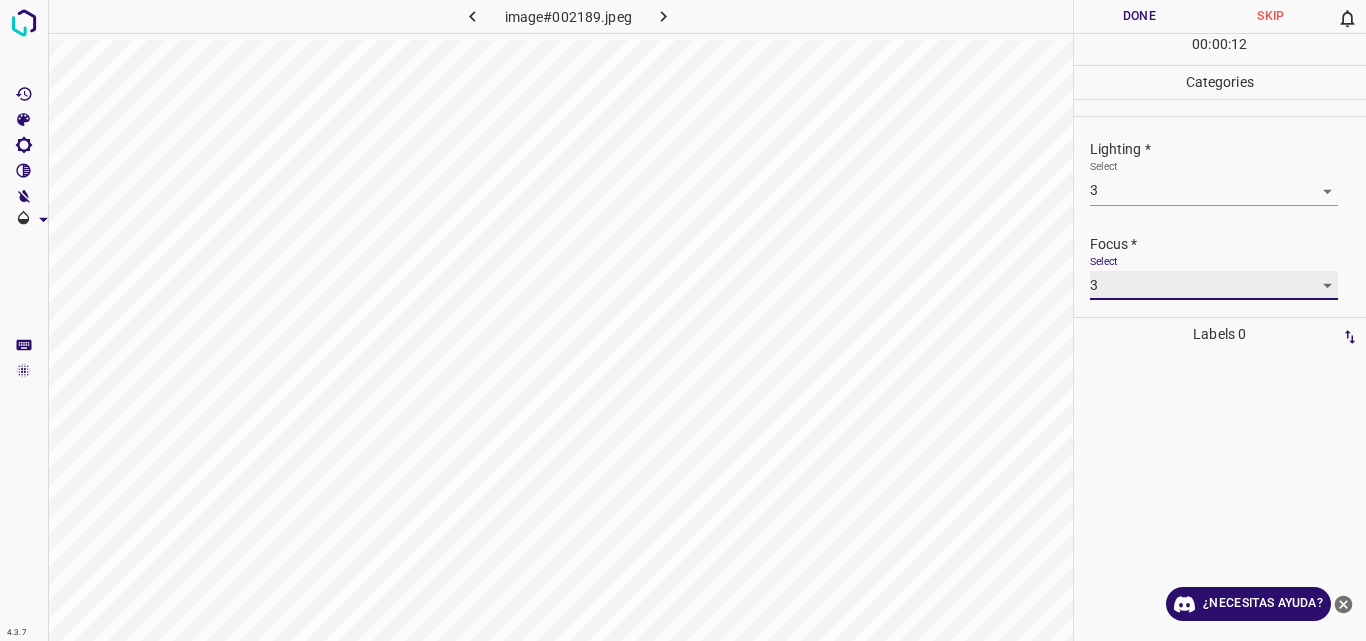 scroll, scrollTop: 98, scrollLeft: 0, axis: vertical 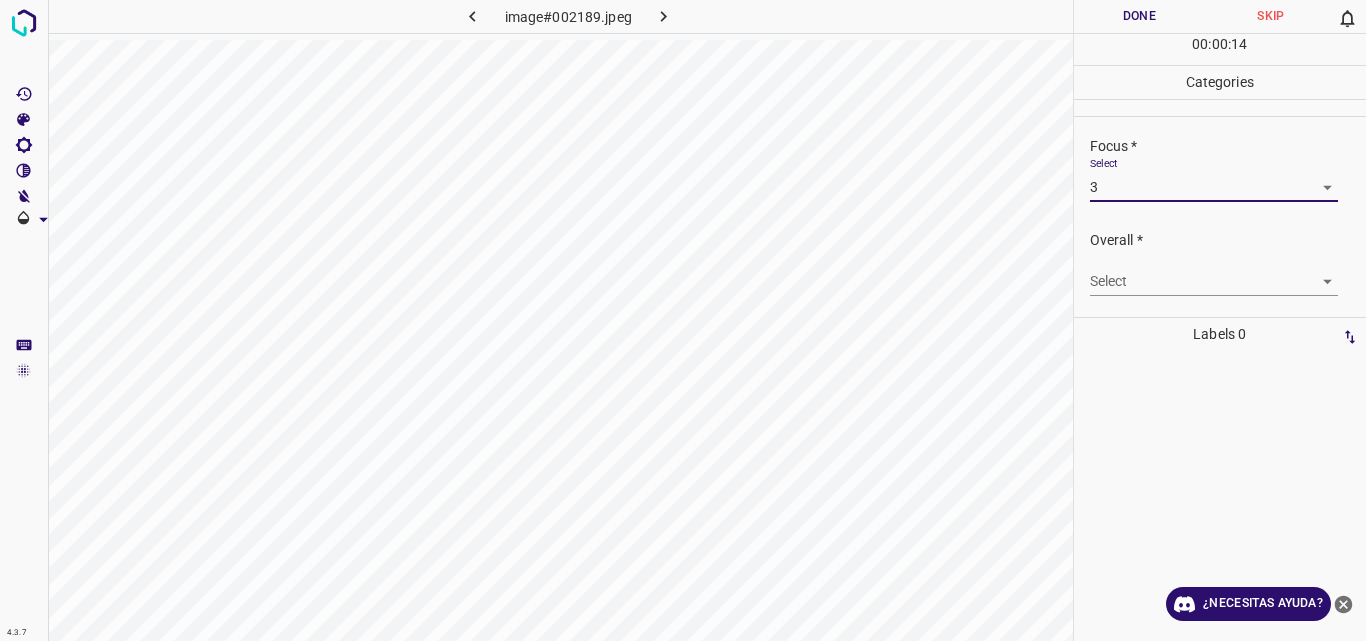 click on "4.3.7 image#002189.jpeg Done Skip 0 00   : 00   : 14   Categories Lighting *  Select 3 3 Focus *  Select 3 3 Overall *  Select ​ Labels   0 Categories 1 Lighting 2 Focus 3 Overall Tools Space Change between modes (Draw & Edit) I Auto labeling R Restore zoom M Zoom in N Zoom out Delete Delete selecte label Filters Z Restore filters X Saturation filter C Brightness filter V Contrast filter B Gray scale filter General O Download ¿Necesitas ayuda? Original text Rate this translation Your feedback will be used to help improve Google Translate - Texto - Esconder - Borrar" at bounding box center (683, 320) 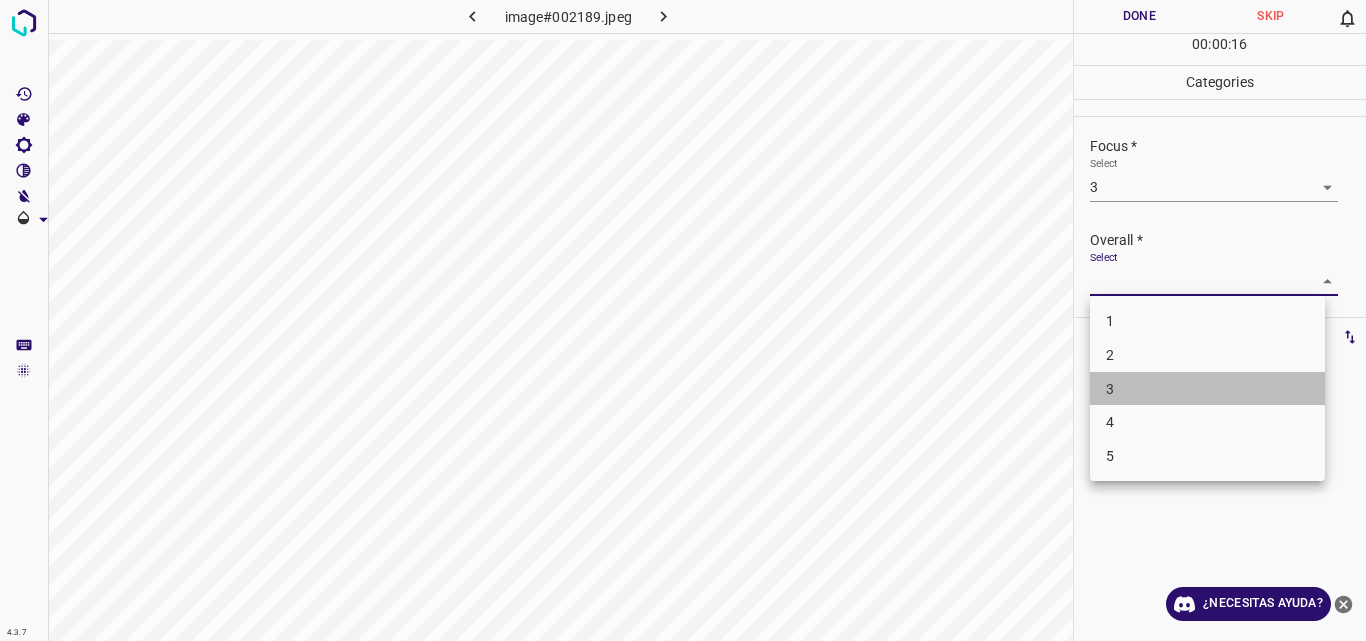 click on "3" at bounding box center (1207, 389) 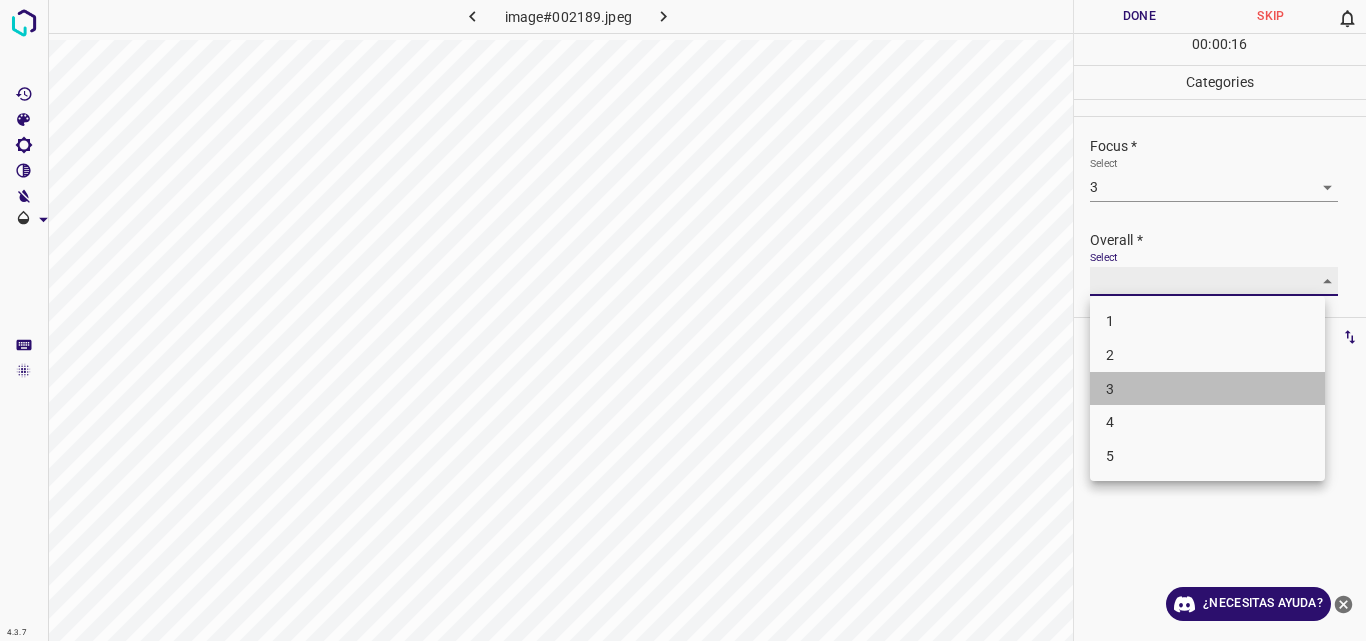 type on "3" 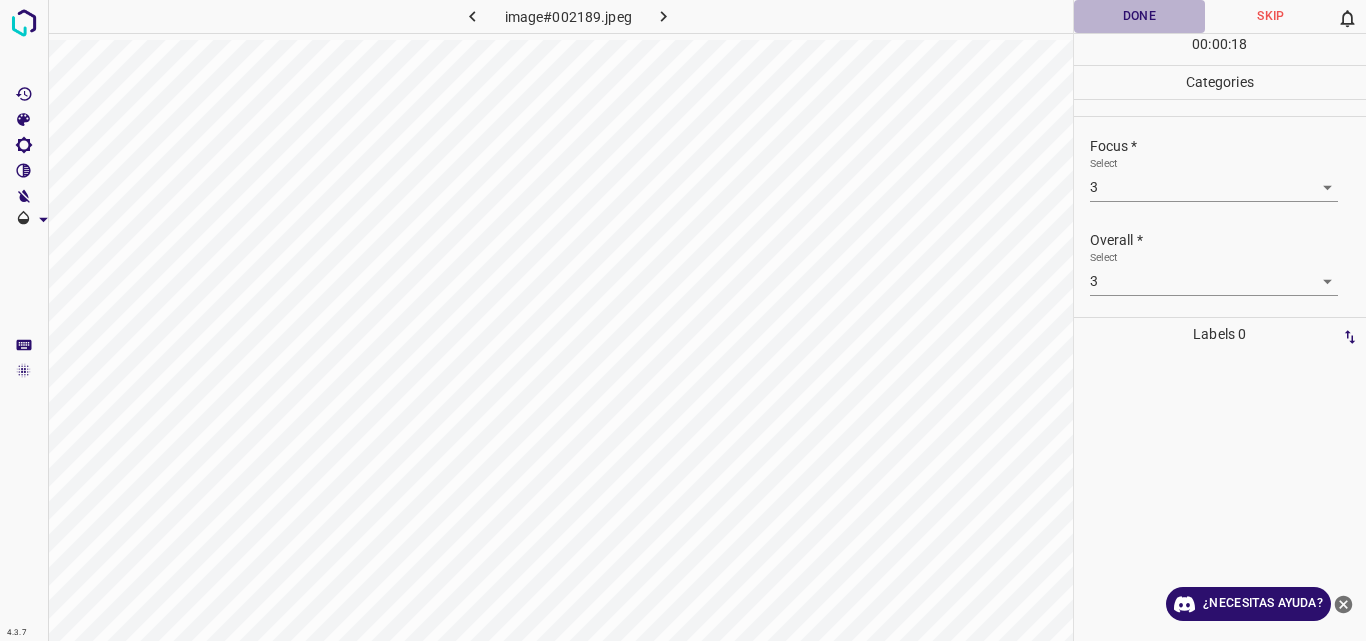 click on "Done" at bounding box center (1140, 16) 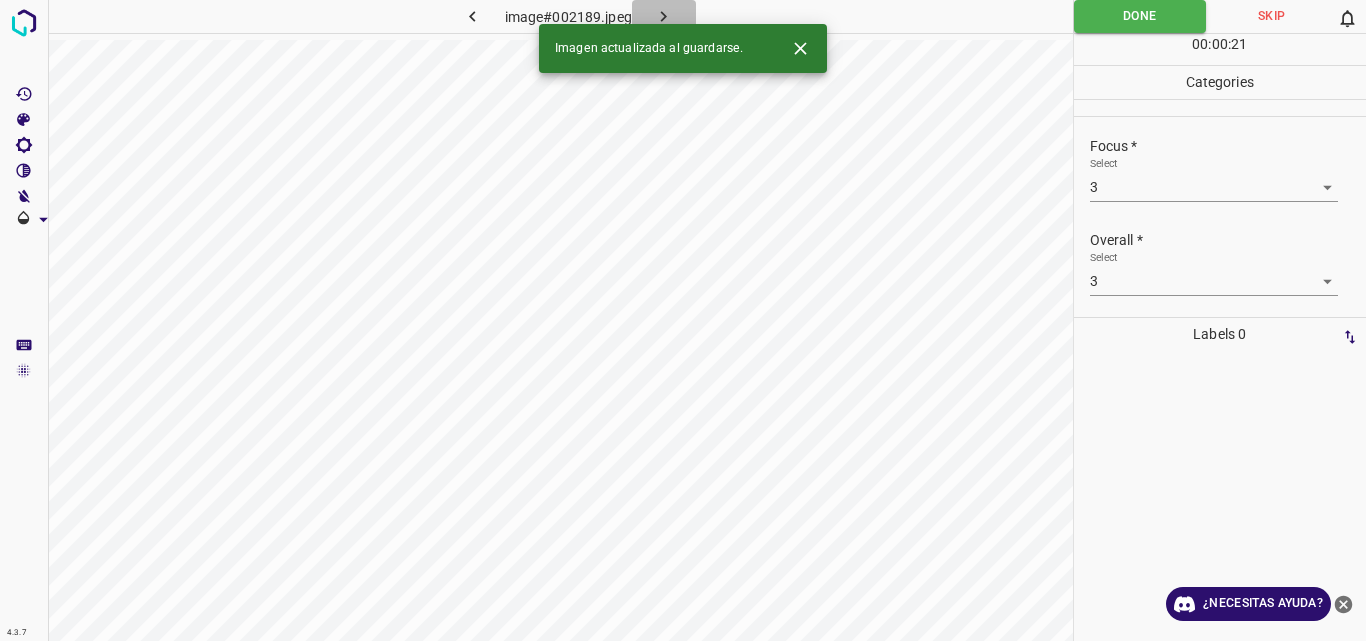 click 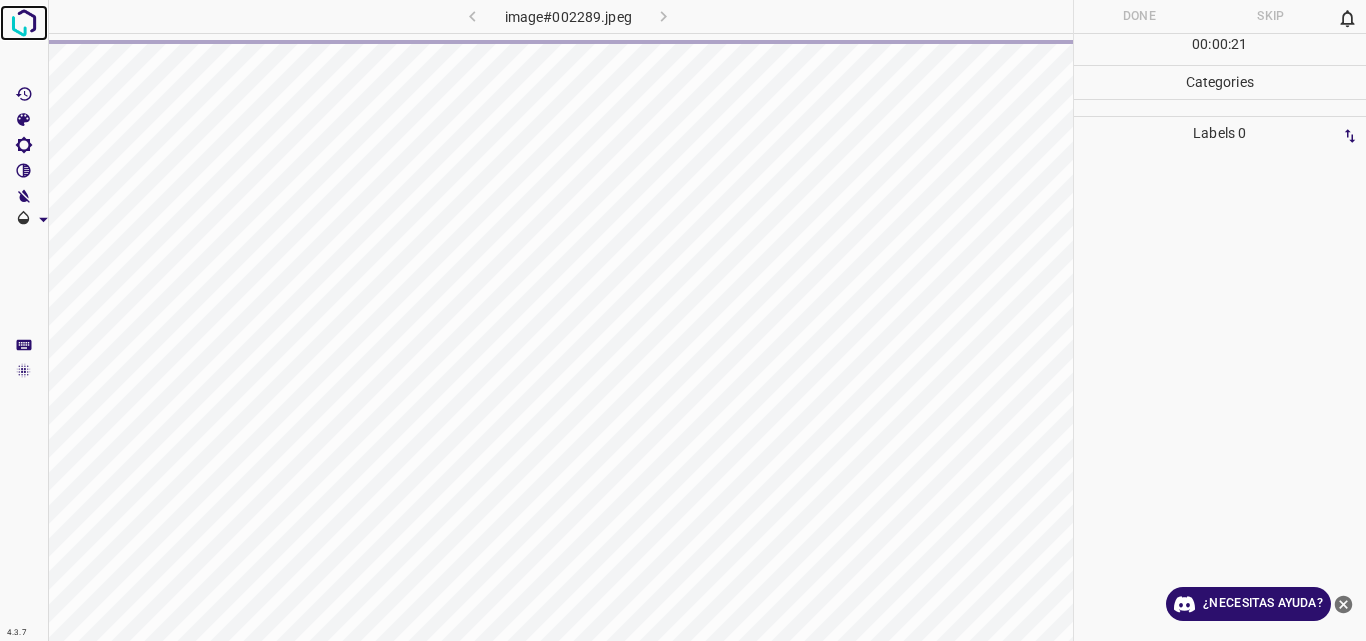 click at bounding box center [24, 23] 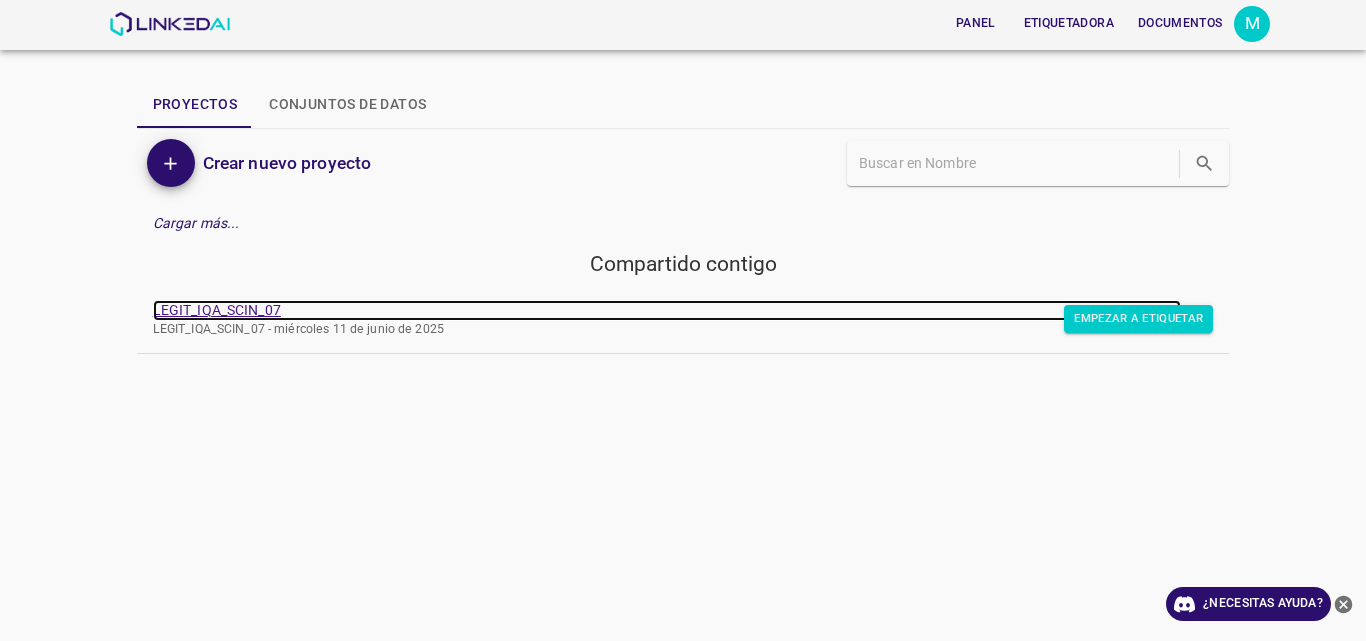 click on "LEGIT_IQA_SCIN_07" at bounding box center [217, 310] 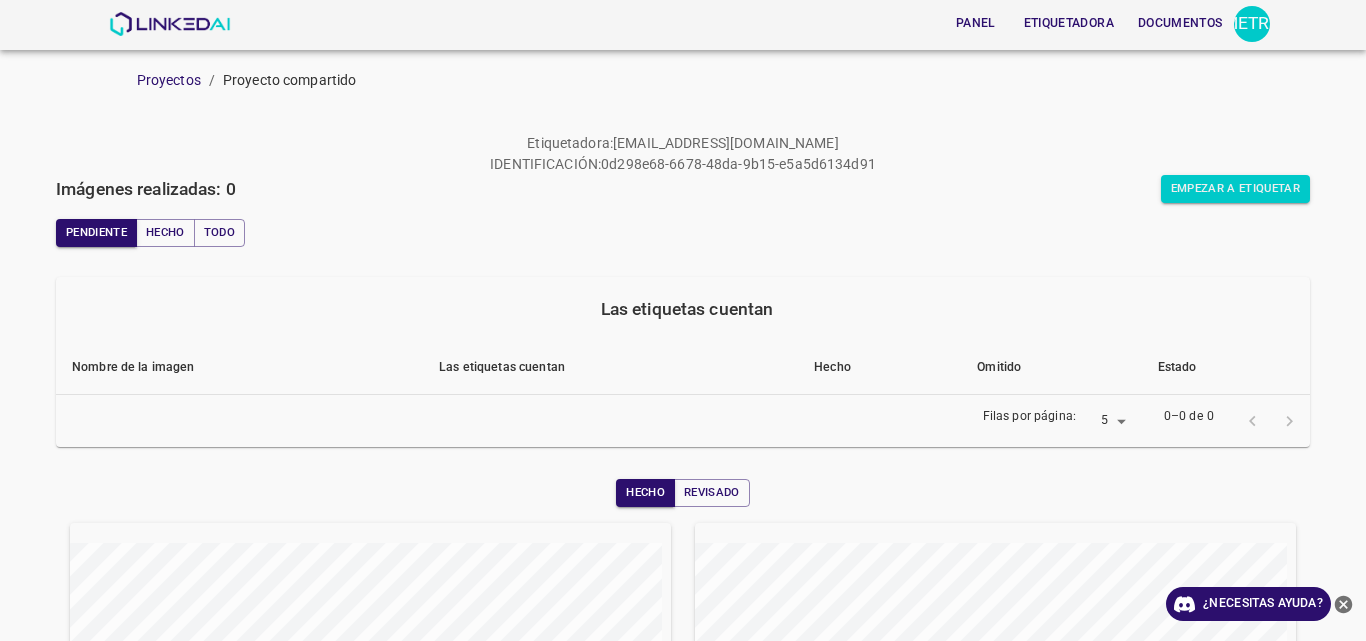 scroll, scrollTop: 0, scrollLeft: 0, axis: both 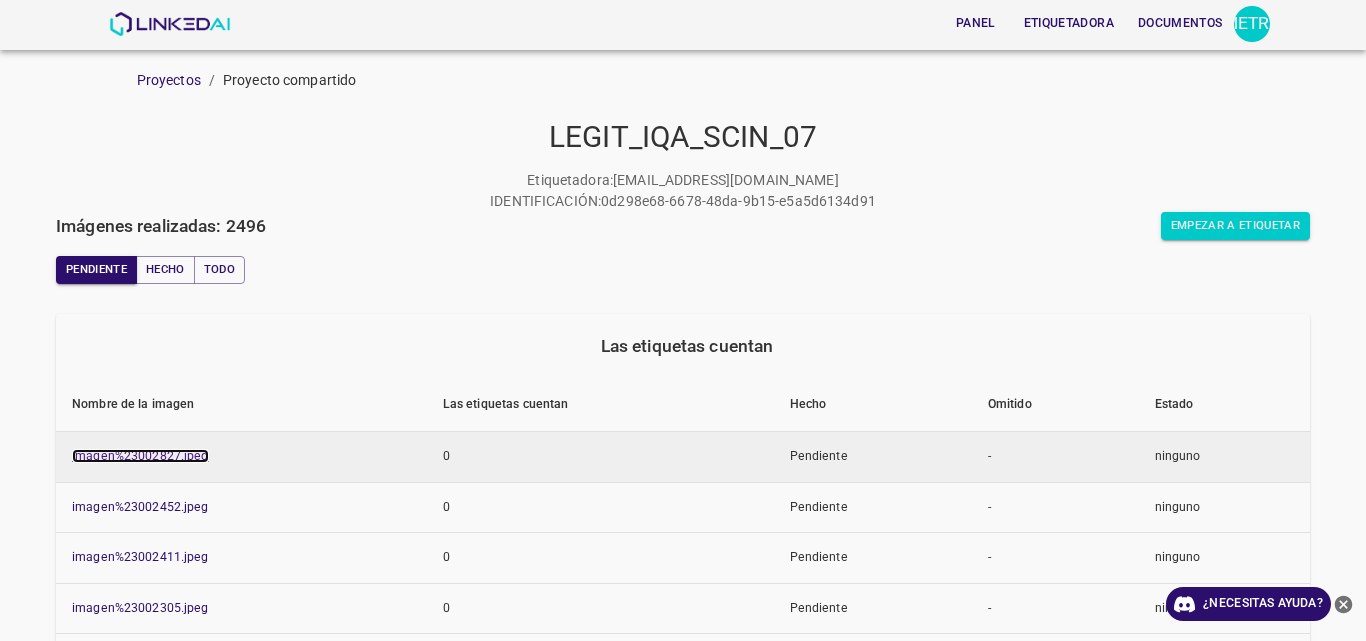 click on "imagen%23002827.jpeg" at bounding box center [140, 456] 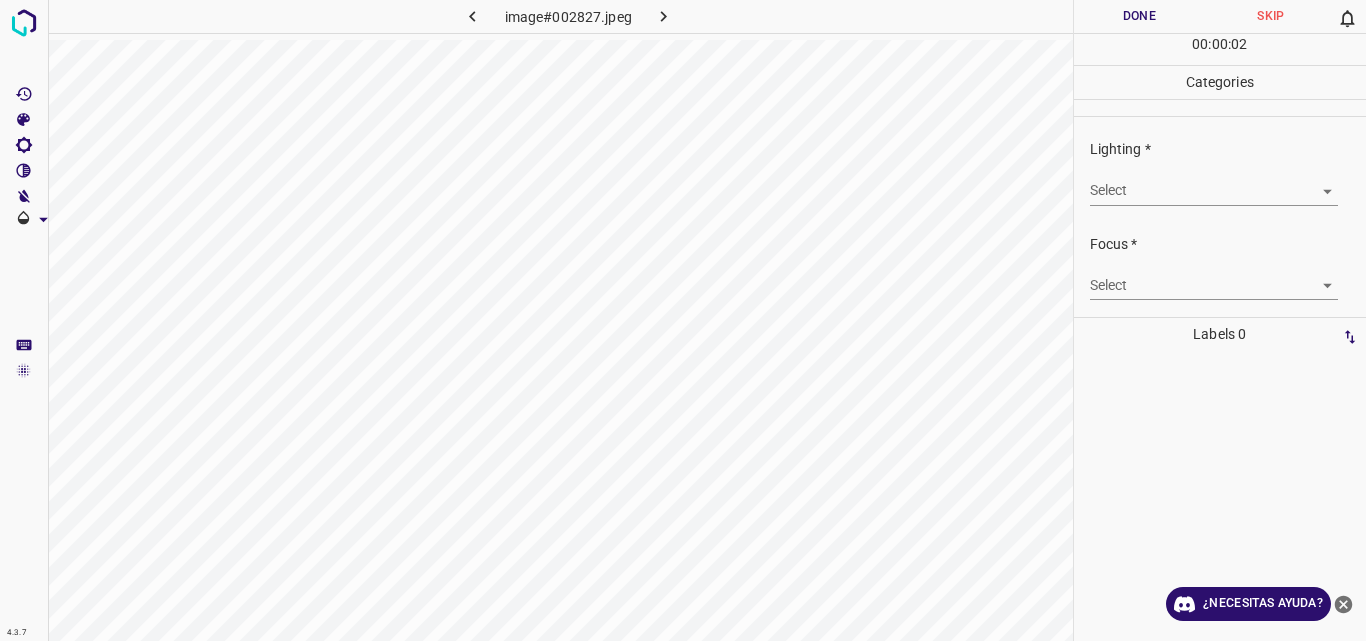click on "4.3.7 image#002827.jpeg Done Skip 0 00   : 00   : 02   Categories Lighting *  Select ​ Focus *  Select ​ Overall *  Select ​ Labels   0 Categories 1 Lighting 2 Focus 3 Overall Tools Space Change between modes (Draw & Edit) I Auto labeling R Restore zoom M Zoom in N Zoom out Delete Delete selecte label Filters Z Restore filters X Saturation filter C Brightness filter V Contrast filter B Gray scale filter General O Download ¿Necesitas ayuda? Original text Rate this translation Your feedback will be used to help improve Google Translate - Texto - Esconder - Borrar" at bounding box center [683, 320] 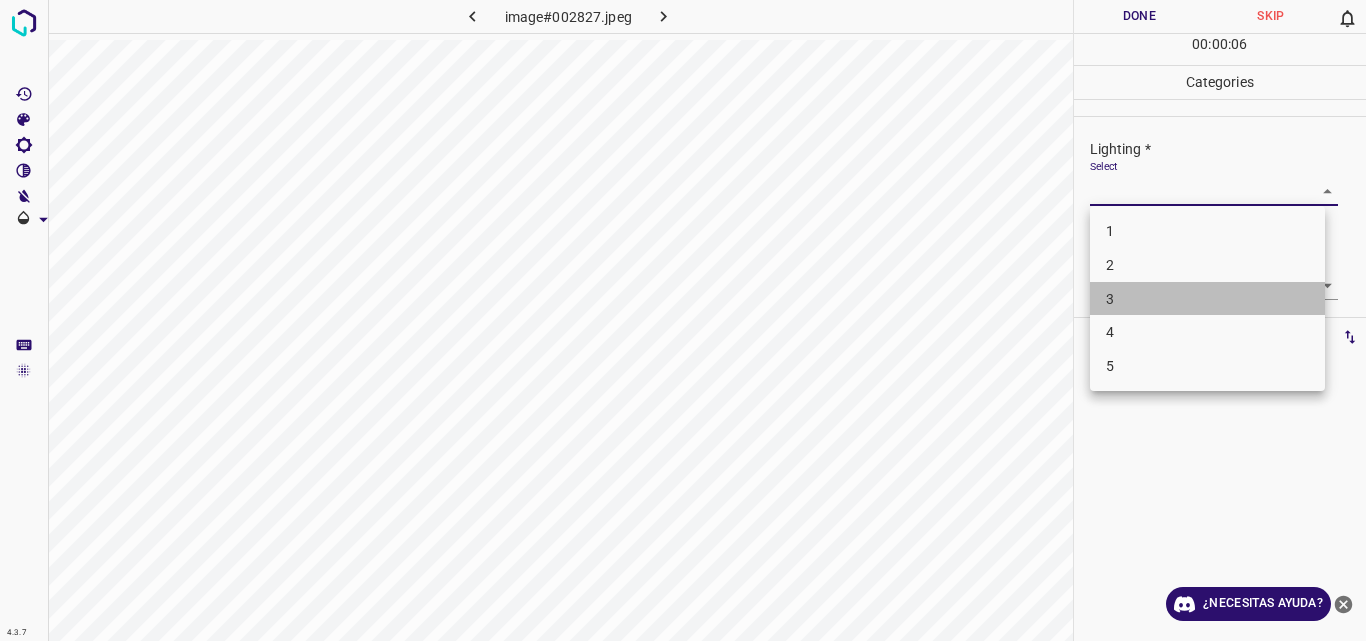 click on "3" at bounding box center (1207, 299) 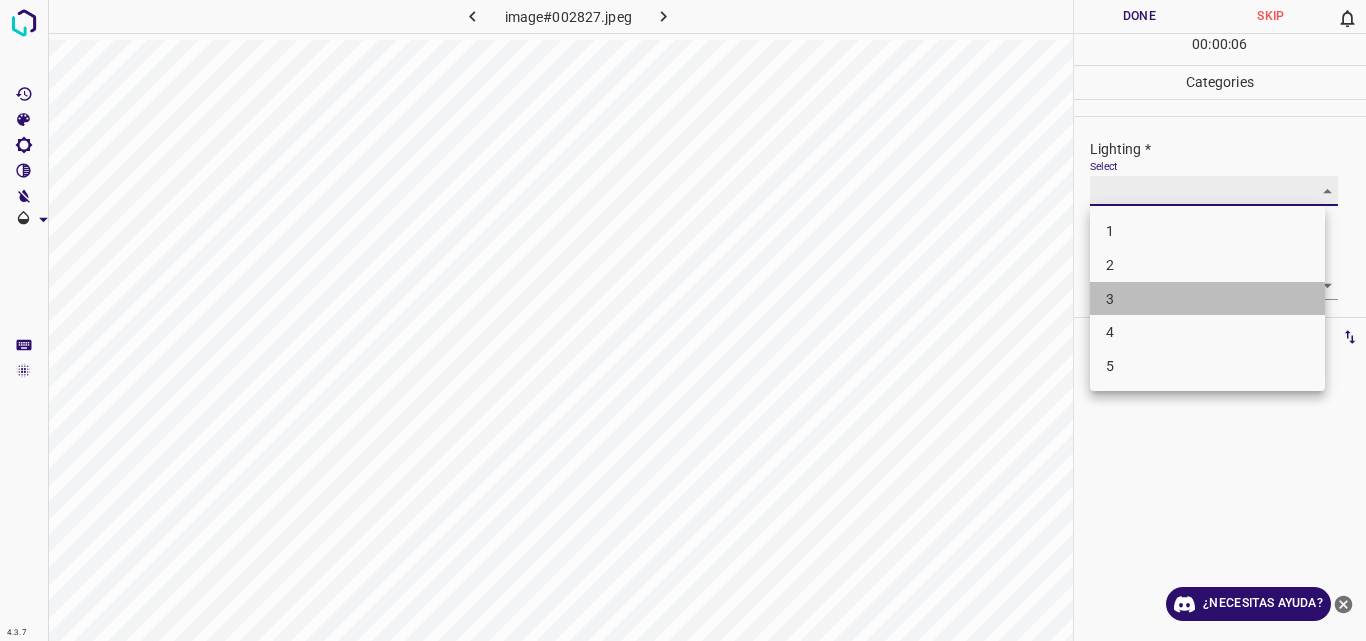 type on "3" 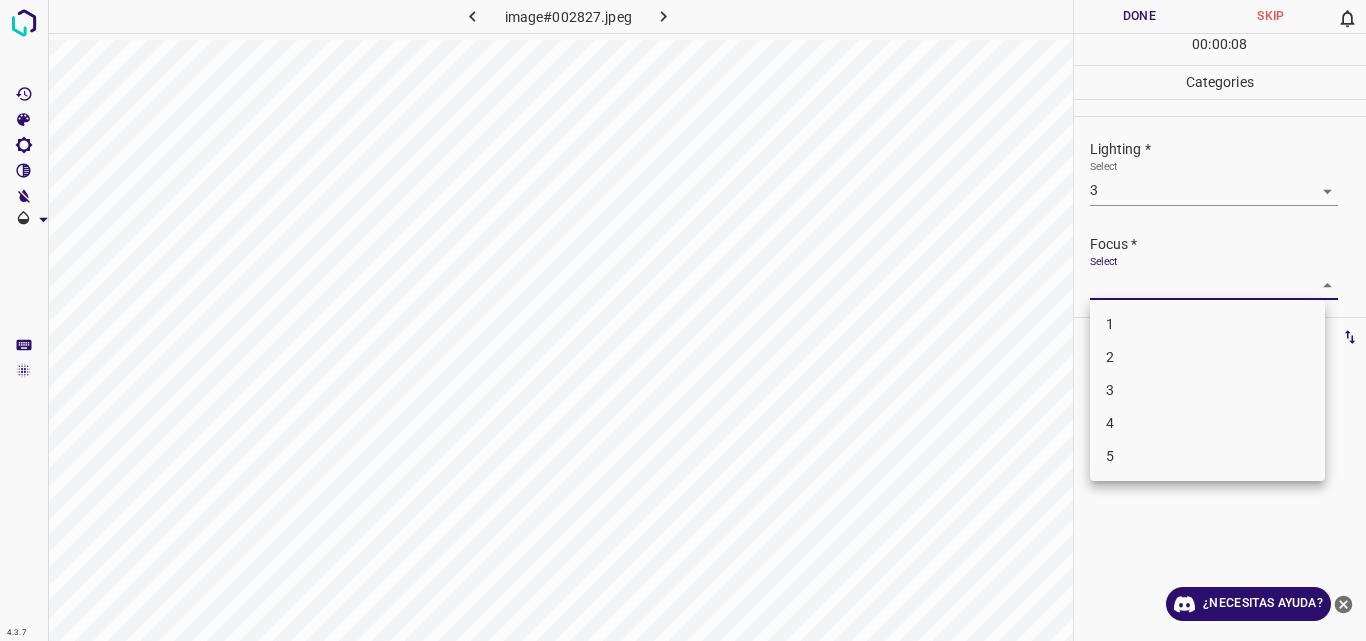click on "4.3.7 image#002827.jpeg Done Skip 0 00   : 00   : 08   Categories Lighting *  Select 3 3 Focus *  Select ​ Overall *  Select ​ Labels   0 Categories 1 Lighting 2 Focus 3 Overall Tools Space Change between modes (Draw & Edit) I Auto labeling R Restore zoom M Zoom in N Zoom out Delete Delete selecte label Filters Z Restore filters X Saturation filter C Brightness filter V Contrast filter B Gray scale filter General O Download ¿Necesitas ayuda? Original text Rate this translation Your feedback will be used to help improve Google Translate - Texto - Esconder - Borrar 1 2 3 4 5" at bounding box center [683, 320] 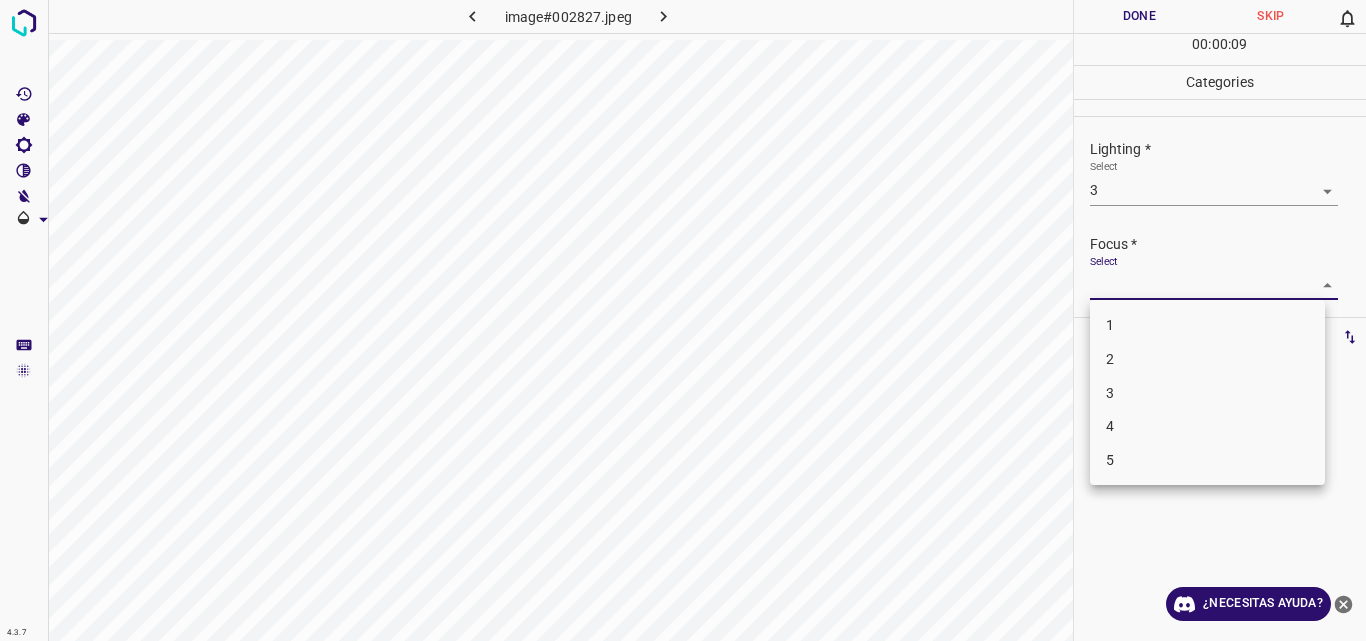 click on "3" at bounding box center (1207, 393) 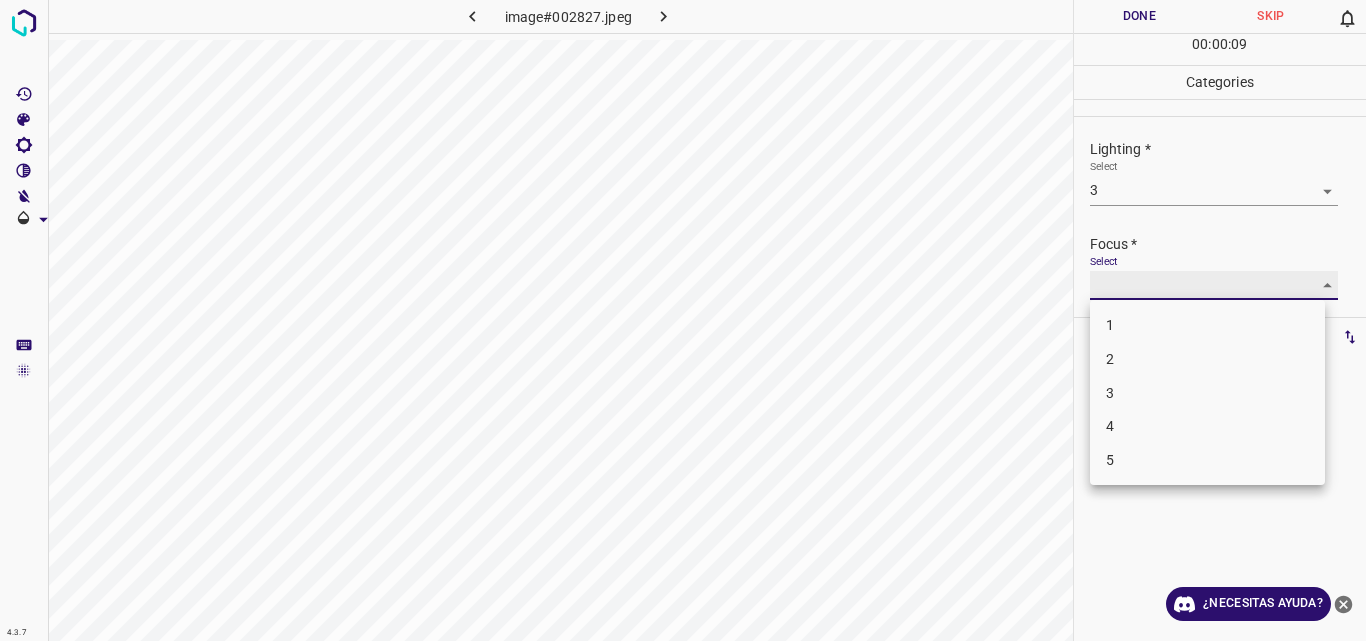 type on "3" 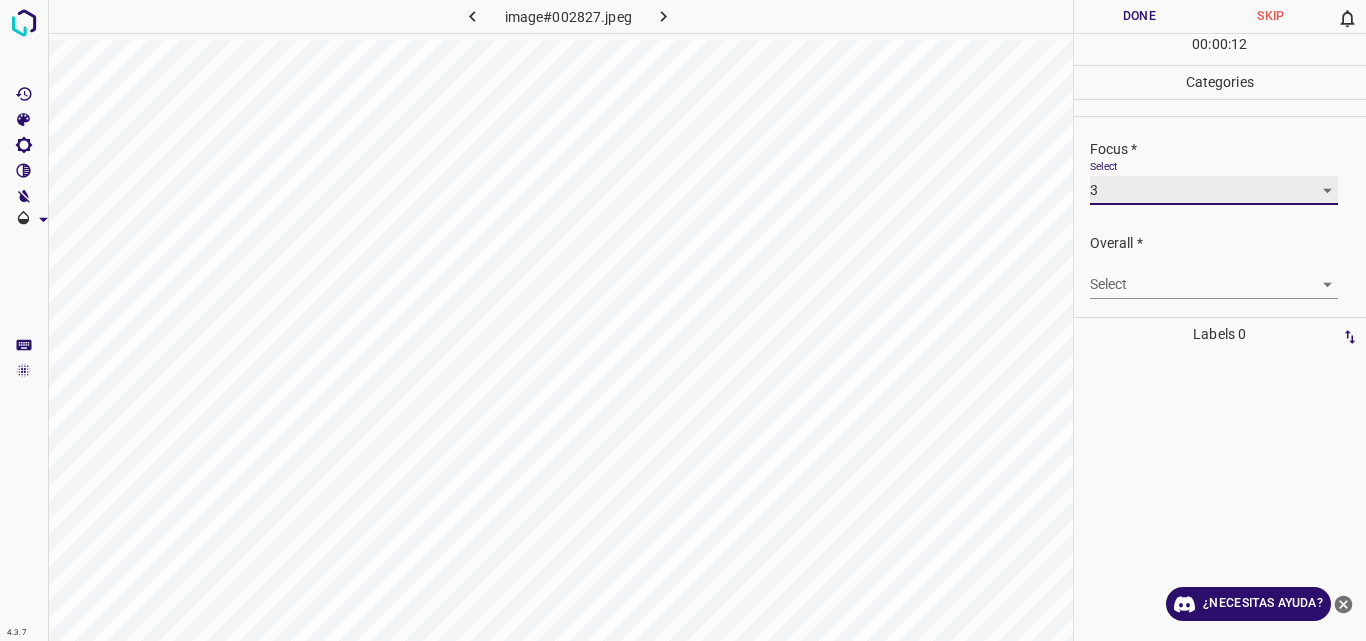 scroll, scrollTop: 96, scrollLeft: 0, axis: vertical 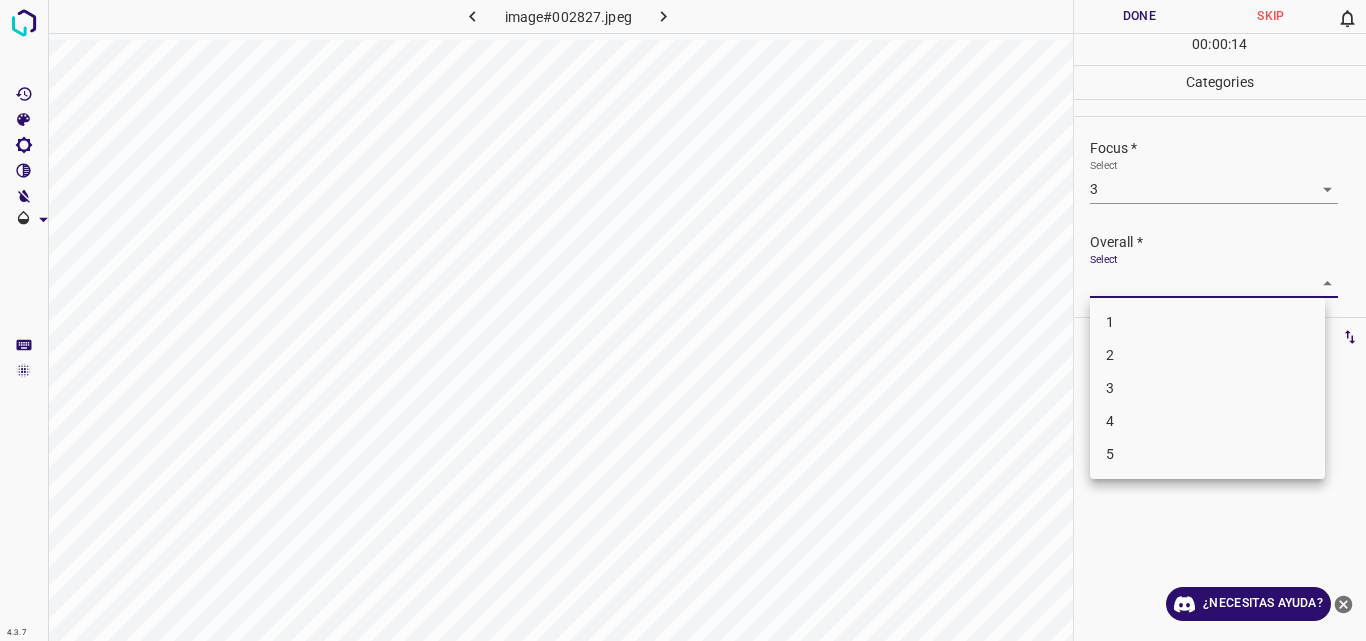 click on "4.3.7 image#002827.jpeg Done Skip 0 00   : 00   : 14   Categories Lighting *  Select 3 3 Focus *  Select 3 3 Overall *  Select ​ Labels   0 Categories 1 Lighting 2 Focus 3 Overall Tools Space Change between modes (Draw & Edit) I Auto labeling R Restore zoom M Zoom in N Zoom out Delete Delete selecte label Filters Z Restore filters X Saturation filter C Brightness filter V Contrast filter B Gray scale filter General O Download ¿Necesitas ayuda? Original text Rate this translation Your feedback will be used to help improve Google Translate - Texto - Esconder - Borrar 1 2 3 4 5" at bounding box center [683, 320] 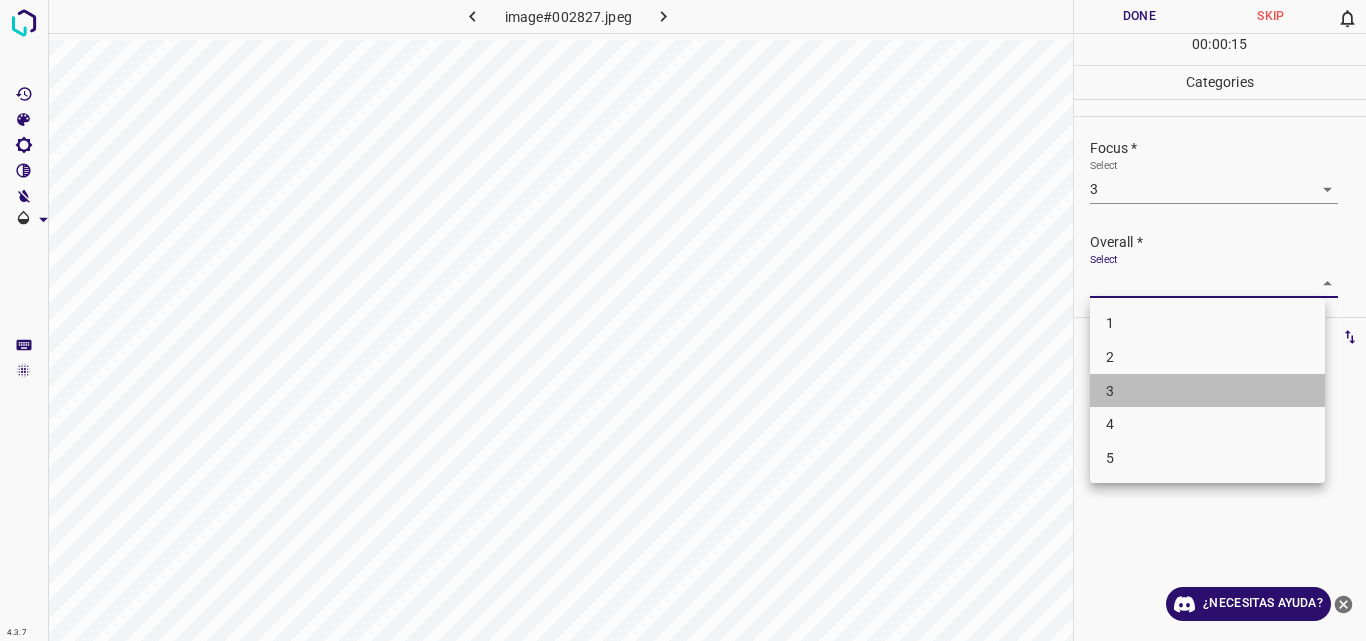 click on "3" at bounding box center [1207, 391] 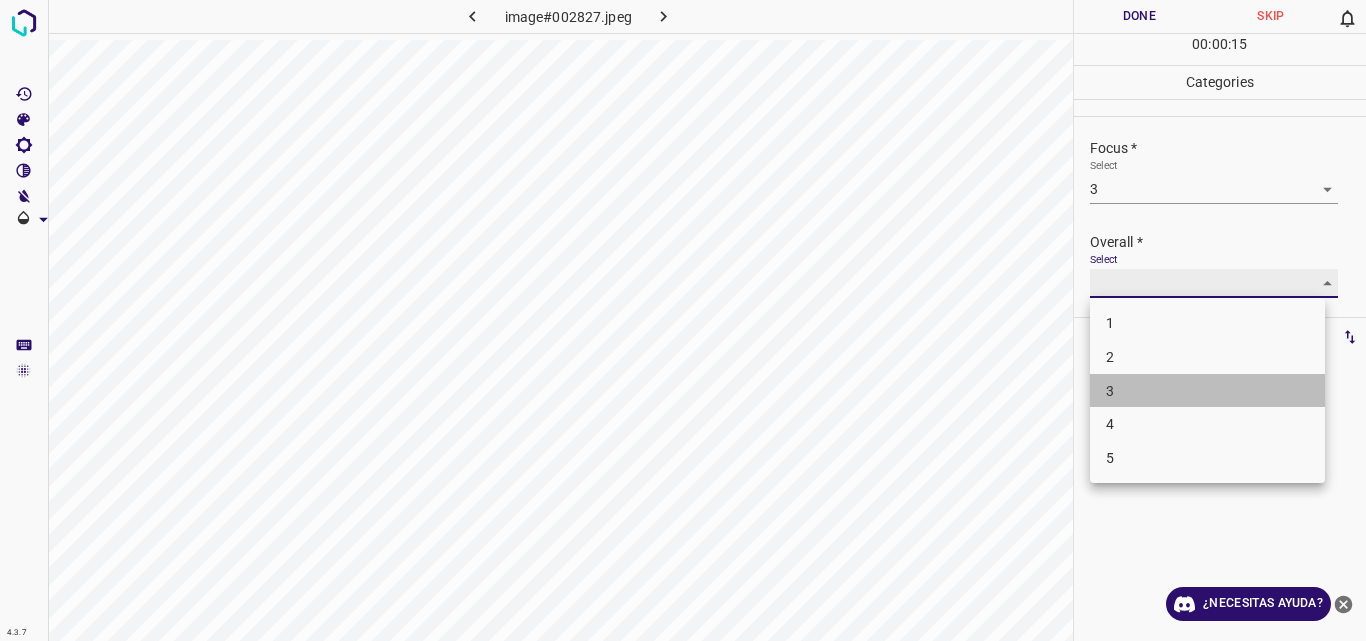 type on "3" 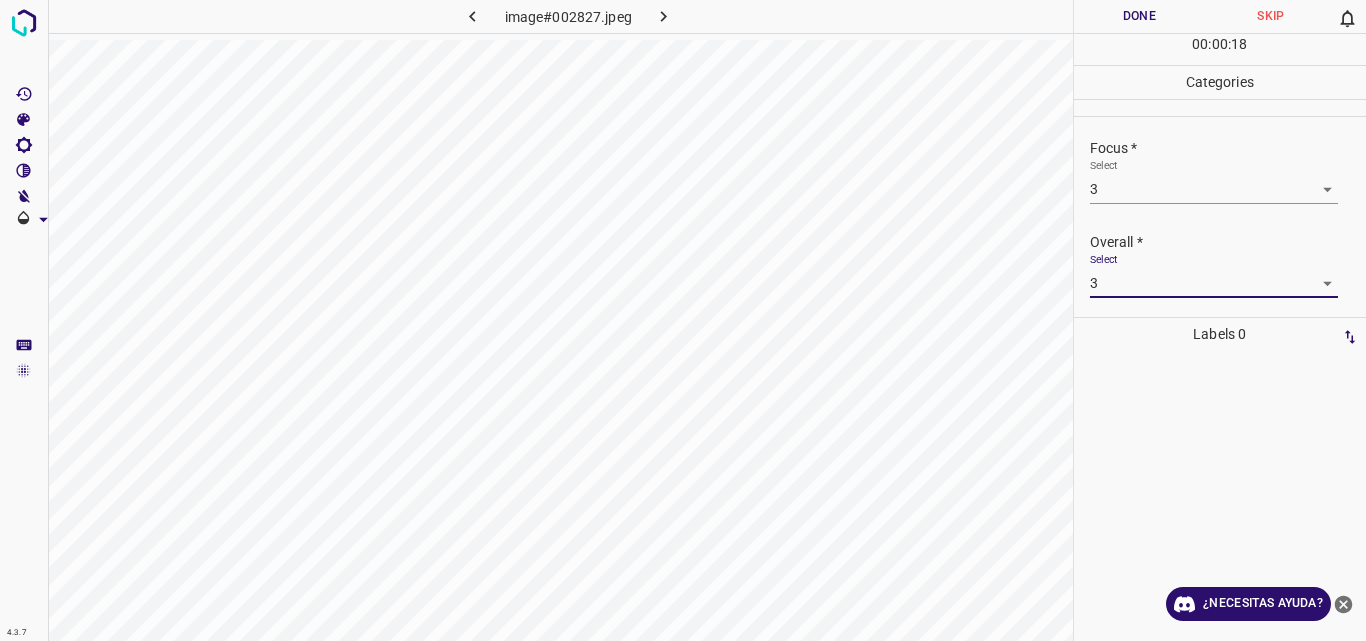 click on "Done" at bounding box center (1140, 16) 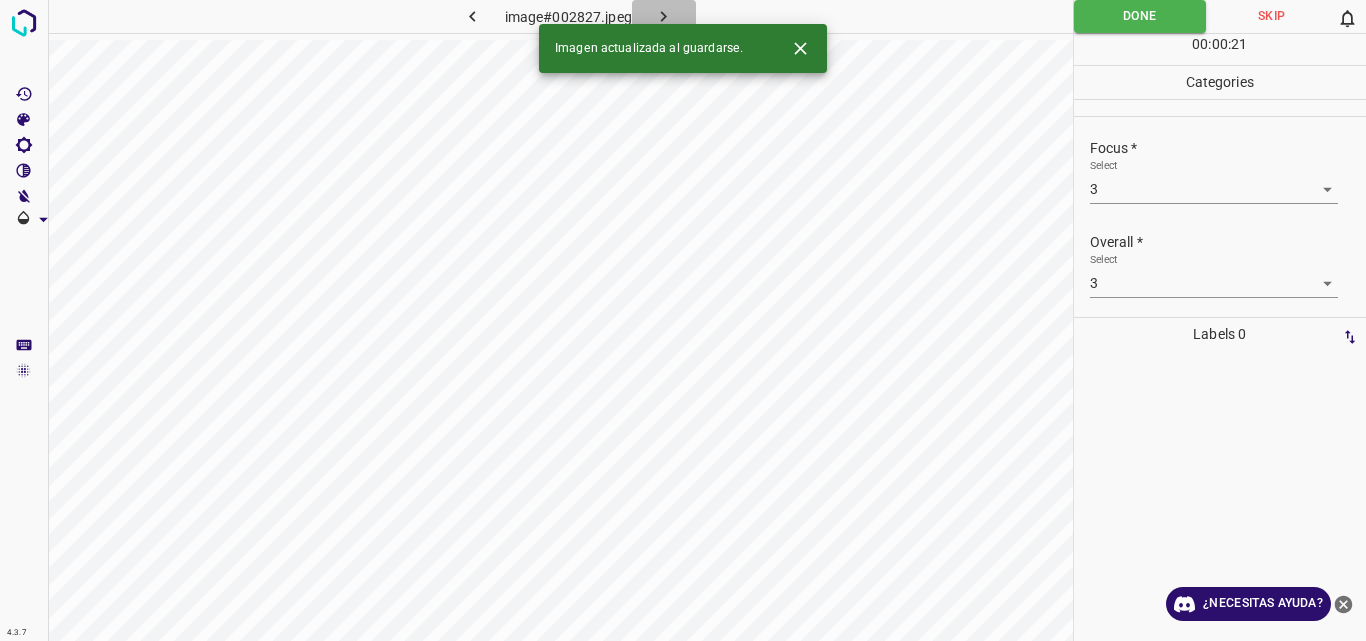 click 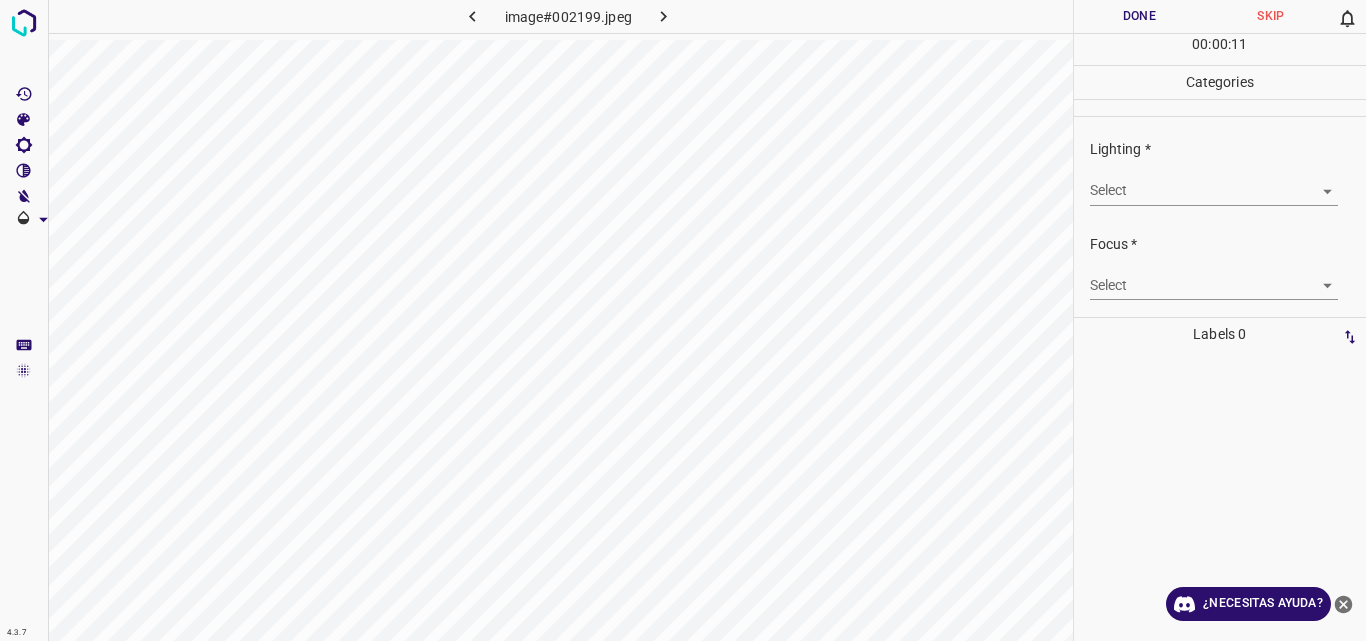 click on "4.3.7 image#002199.jpeg Done Skip 0 00   : 00   : 11   Categories Lighting *  Select ​ Focus *  Select ​ Overall *  Select ​ Labels   0 Categories 1 Lighting 2 Focus 3 Overall Tools Space Change between modes (Draw & Edit) I Auto labeling R Restore zoom M Zoom in N Zoom out Delete Delete selecte label Filters Z Restore filters X Saturation filter C Brightness filter V Contrast filter B Gray scale filter General O Download ¿Necesitas ayuda? Original text Rate this translation Your feedback will be used to help improve Google Translate - Texto - Esconder - Borrar" at bounding box center (683, 320) 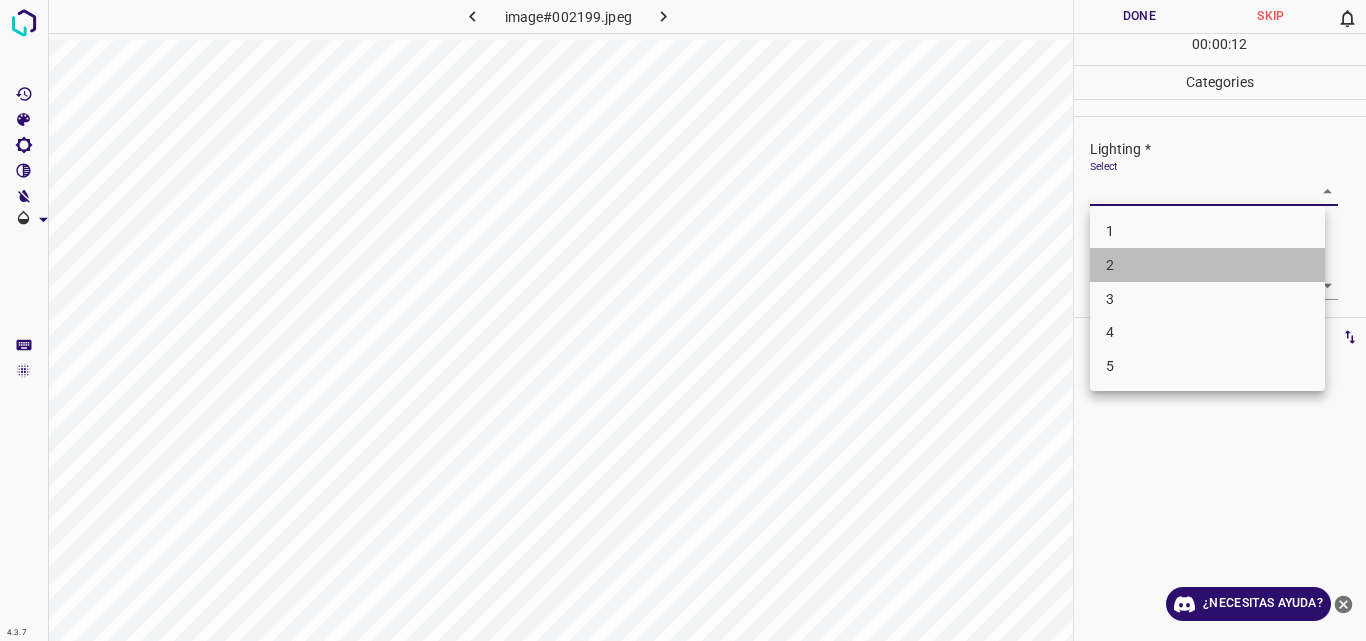 click on "2" at bounding box center [1207, 265] 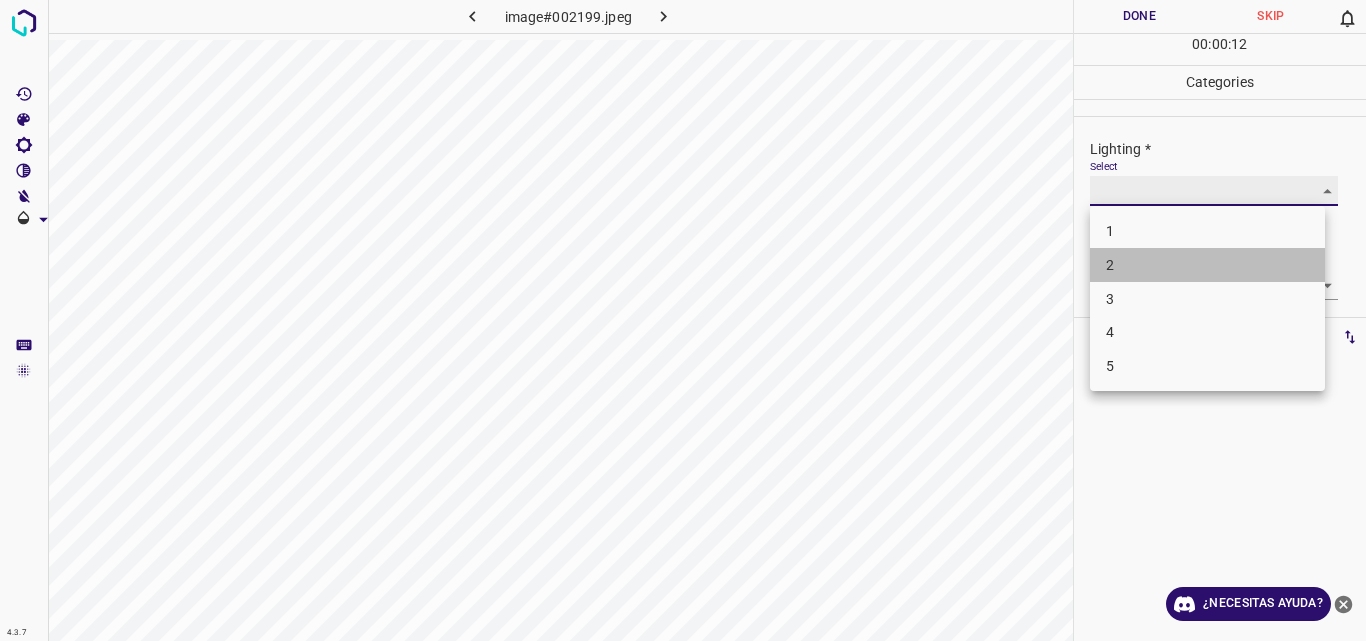type on "2" 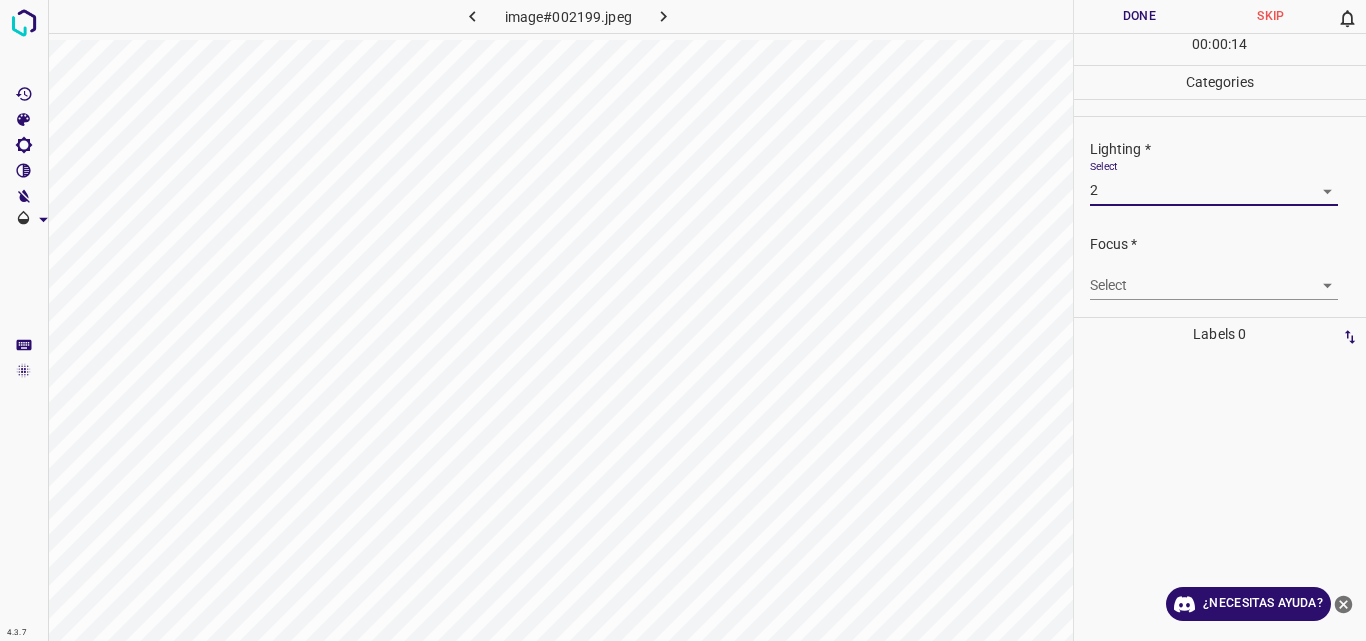 click on "4.3.7 image#002199.jpeg Done Skip 0 00   : 00   : 14   Categories Lighting *  Select 2 2 Focus *  Select ​ Overall *  Select ​ Labels   0 Categories 1 Lighting 2 Focus 3 Overall Tools Space Change between modes (Draw & Edit) I Auto labeling R Restore zoom M Zoom in N Zoom out Delete Delete selecte label Filters Z Restore filters X Saturation filter C Brightness filter V Contrast filter B Gray scale filter General O Download ¿Necesitas ayuda? Original text Rate this translation Your feedback will be used to help improve Google Translate - Texto - Esconder - Borrar" at bounding box center (683, 320) 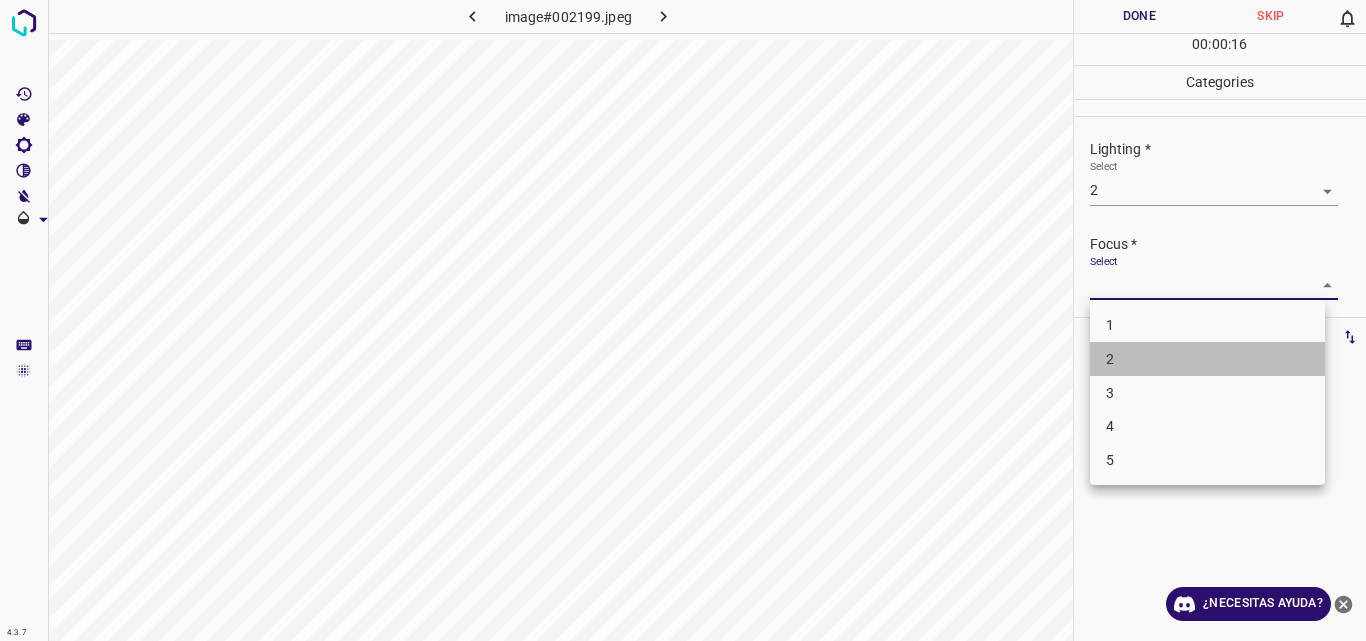 click on "2" at bounding box center (1207, 359) 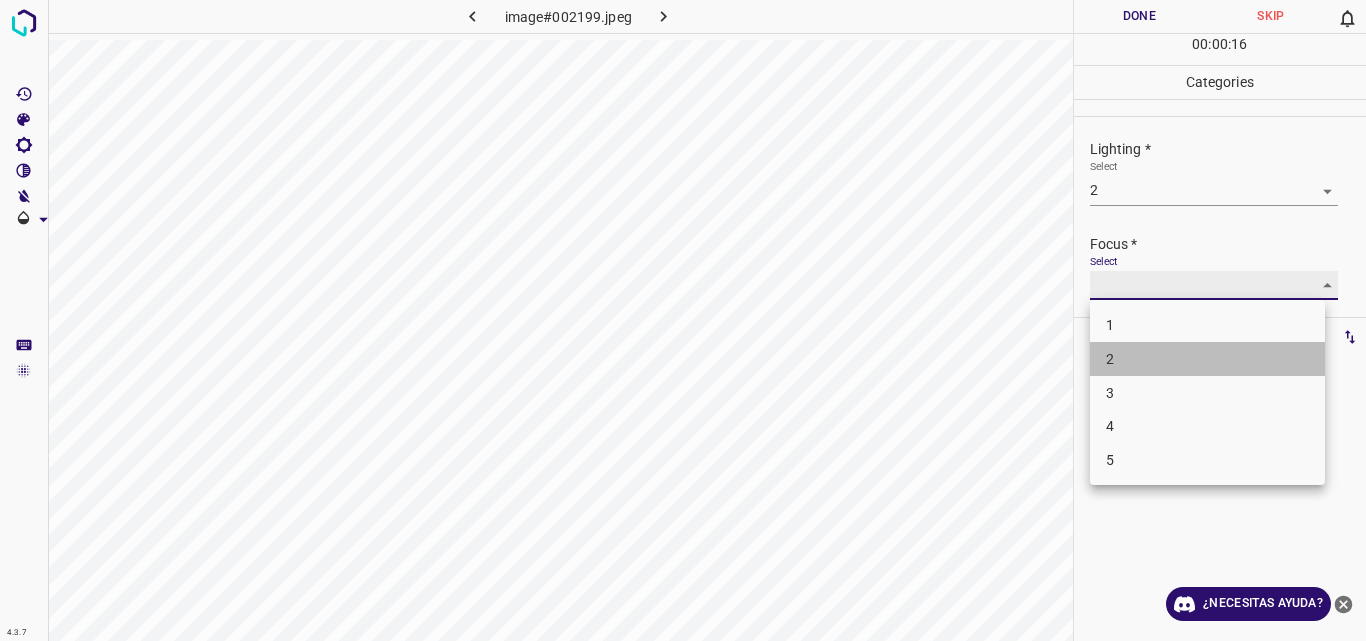type on "2" 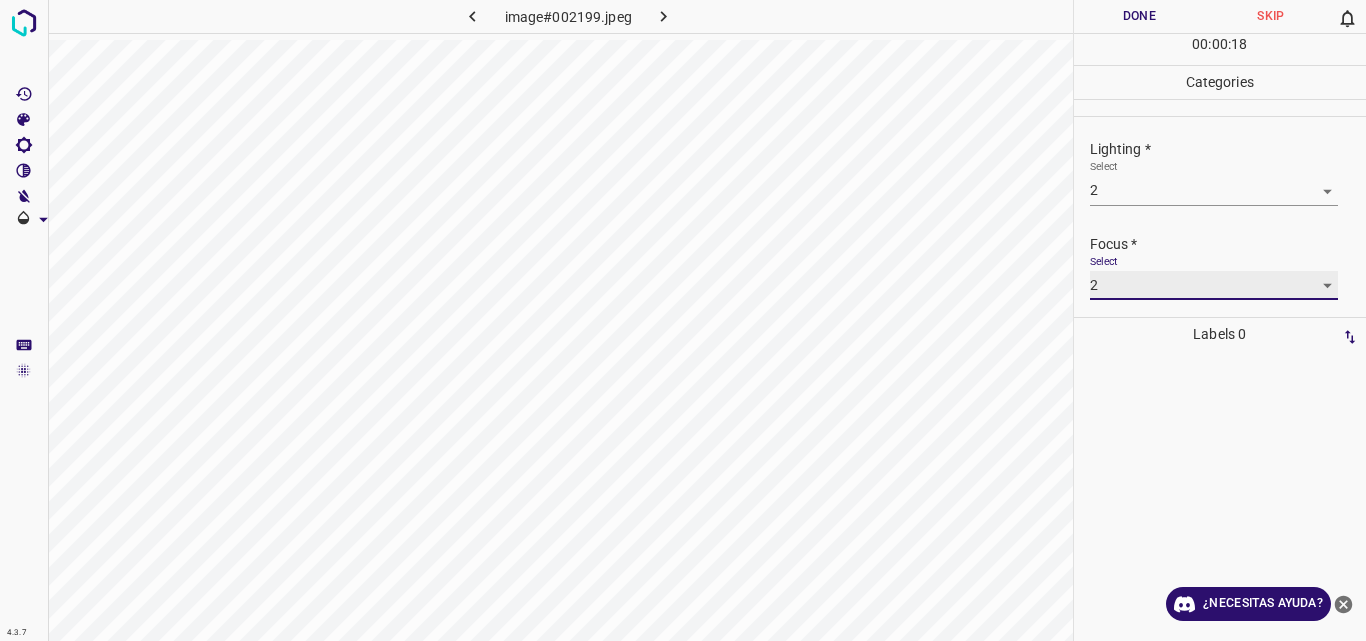 scroll, scrollTop: 98, scrollLeft: 0, axis: vertical 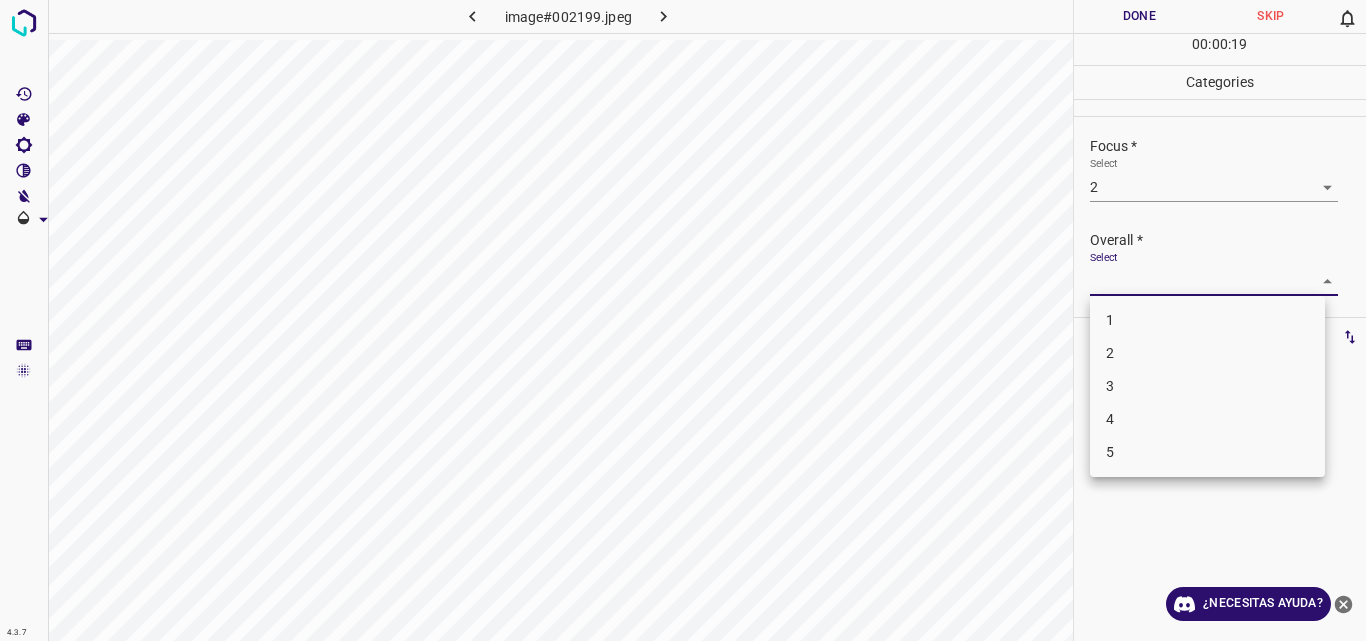 click on "4.3.7 image#002199.jpeg Done Skip 0 00   : 00   : 19   Categories Lighting *  Select 2 2 Focus *  Select 2 2 Overall *  Select ​ Labels   0 Categories 1 Lighting 2 Focus 3 Overall Tools Space Change between modes (Draw & Edit) I Auto labeling R Restore zoom M Zoom in N Zoom out Delete Delete selecte label Filters Z Restore filters X Saturation filter C Brightness filter V Contrast filter B Gray scale filter General O Download ¿Necesitas ayuda? Original text Rate this translation Your feedback will be used to help improve Google Translate - Texto - Esconder - Borrar 1 2 3 4 5" at bounding box center [683, 320] 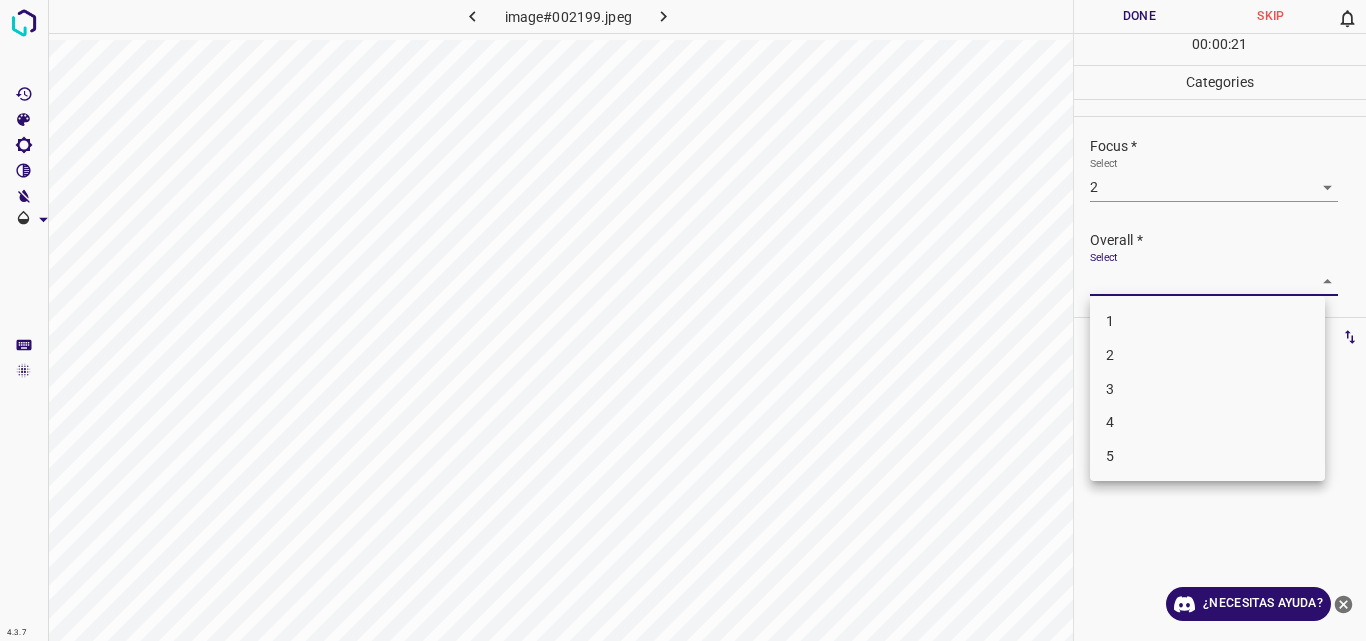 click on "2" at bounding box center (1207, 355) 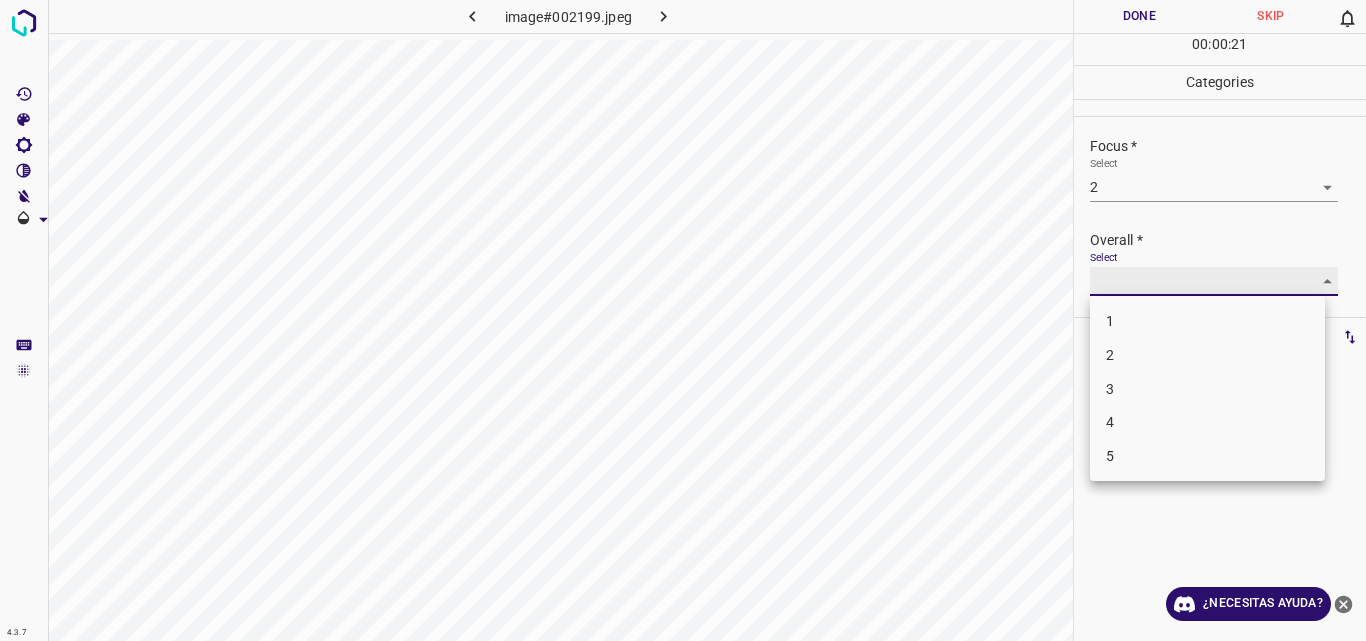 type on "2" 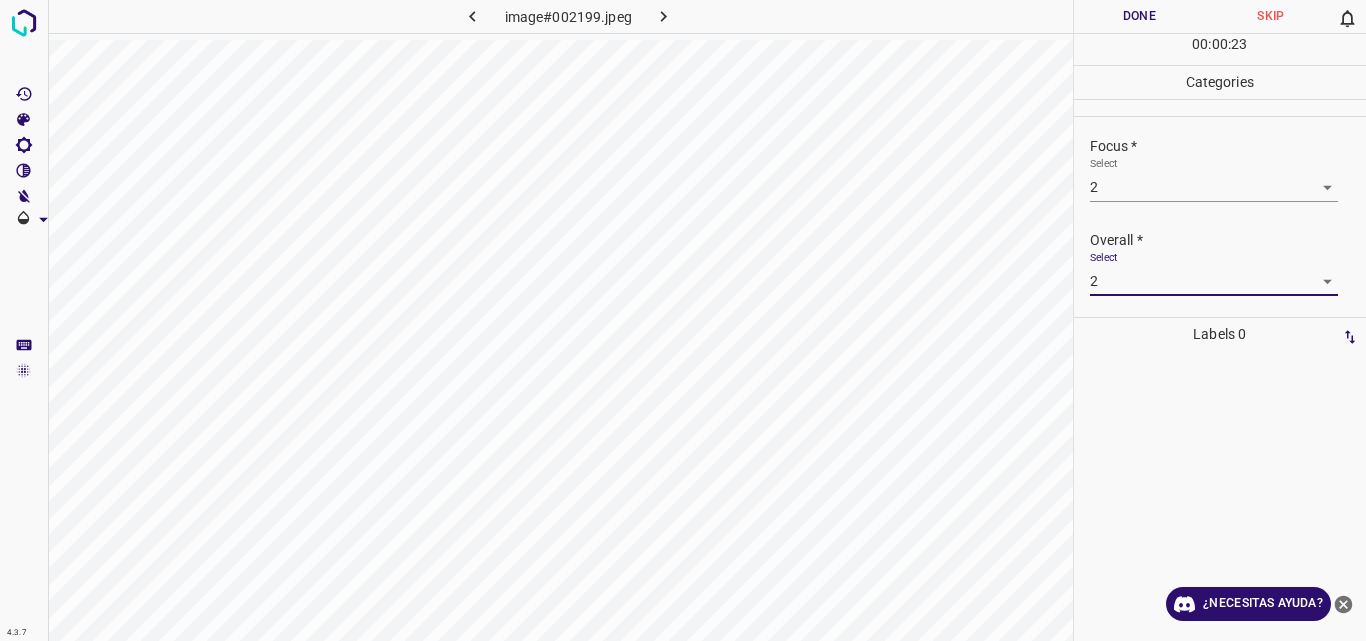 click on "Done" at bounding box center (1140, 16) 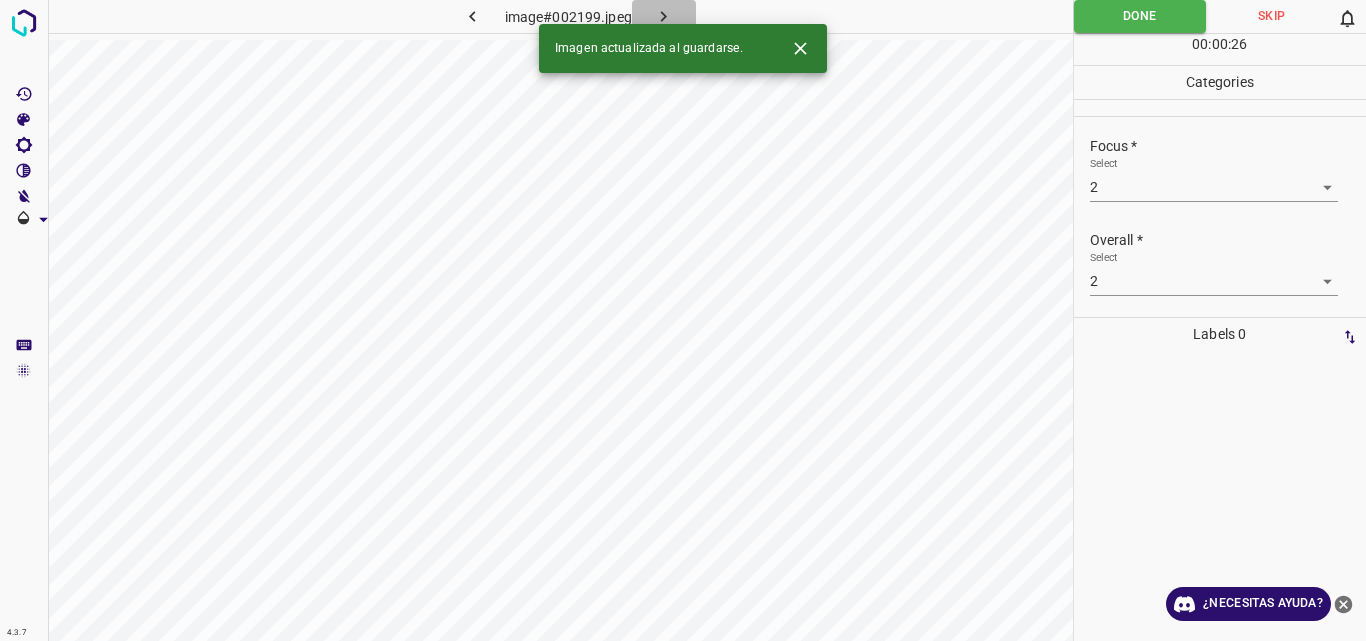click 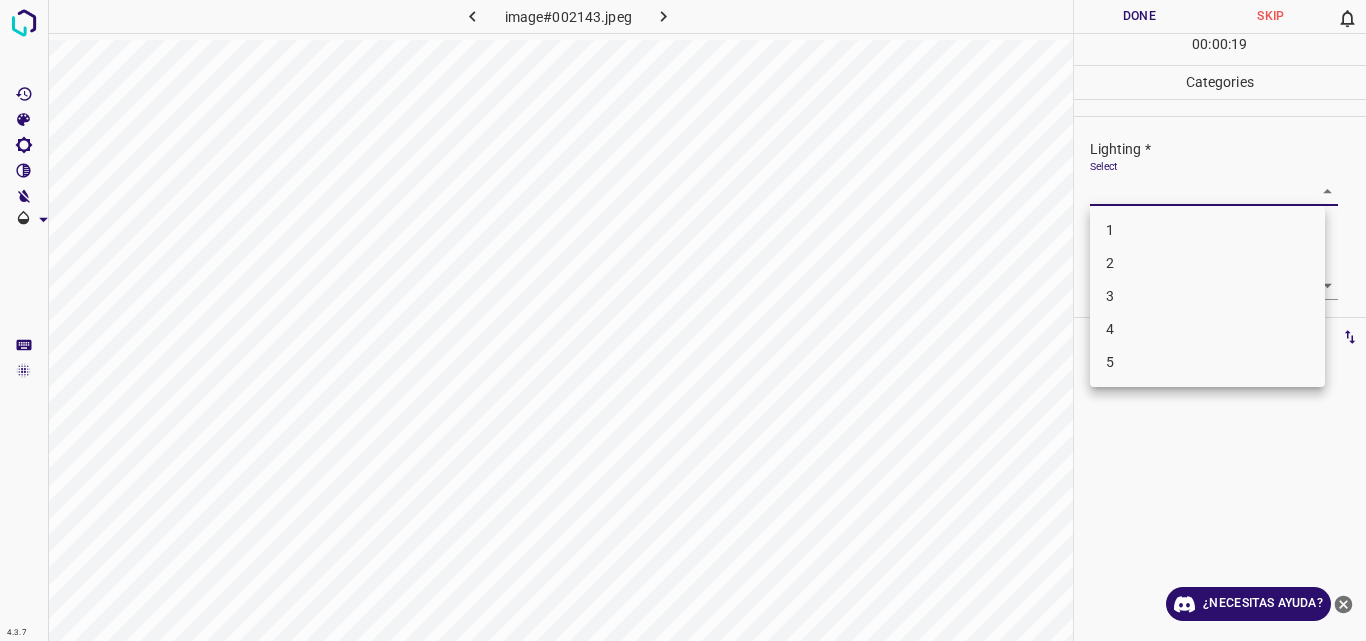 click on "4.3.7 image#002143.jpeg Done Skip 0 00   : 00   : 19   Categories Lighting *  Select ​ Focus *  Select ​ Overall *  Select ​ Labels   0 Categories 1 Lighting 2 Focus 3 Overall Tools Space Change between modes (Draw & Edit) I Auto labeling R Restore zoom M Zoom in N Zoom out Delete Delete selecte label Filters Z Restore filters X Saturation filter C Brightness filter V Contrast filter B Gray scale filter General O Download ¿Necesitas ayuda? Original text Rate this translation Your feedback will be used to help improve Google Translate - Texto - Esconder - Borrar 1 2 3 4 5" at bounding box center (683, 320) 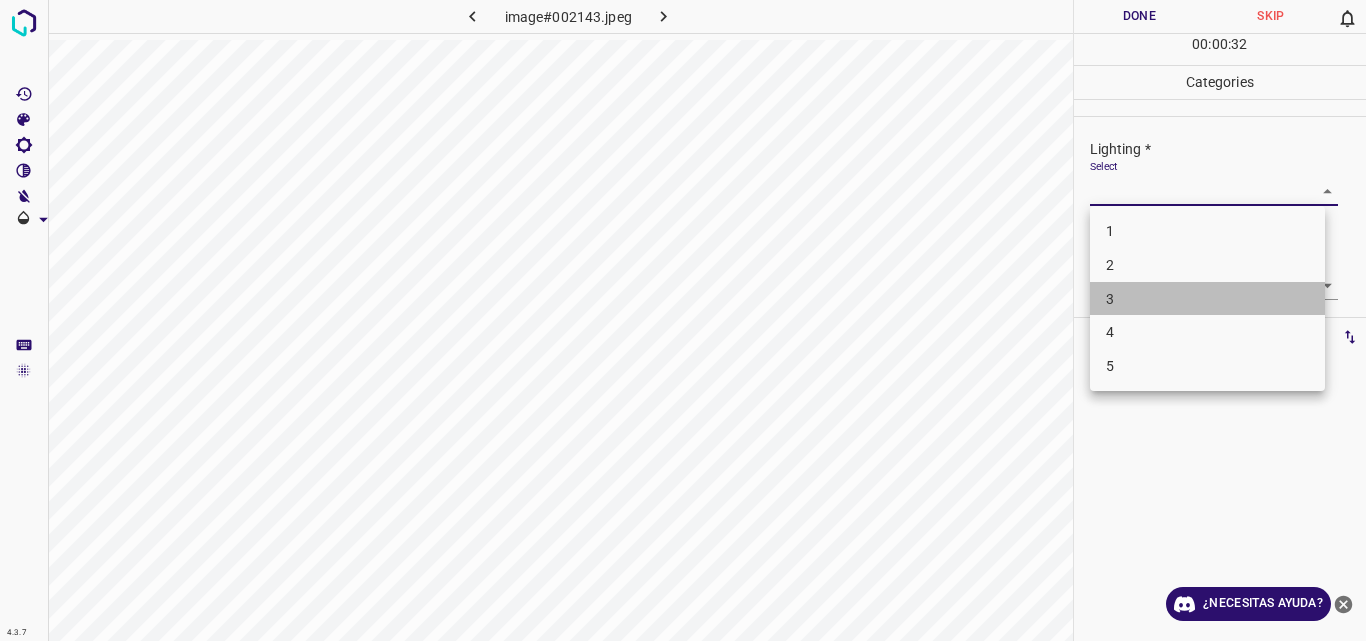 click on "3" at bounding box center (1207, 299) 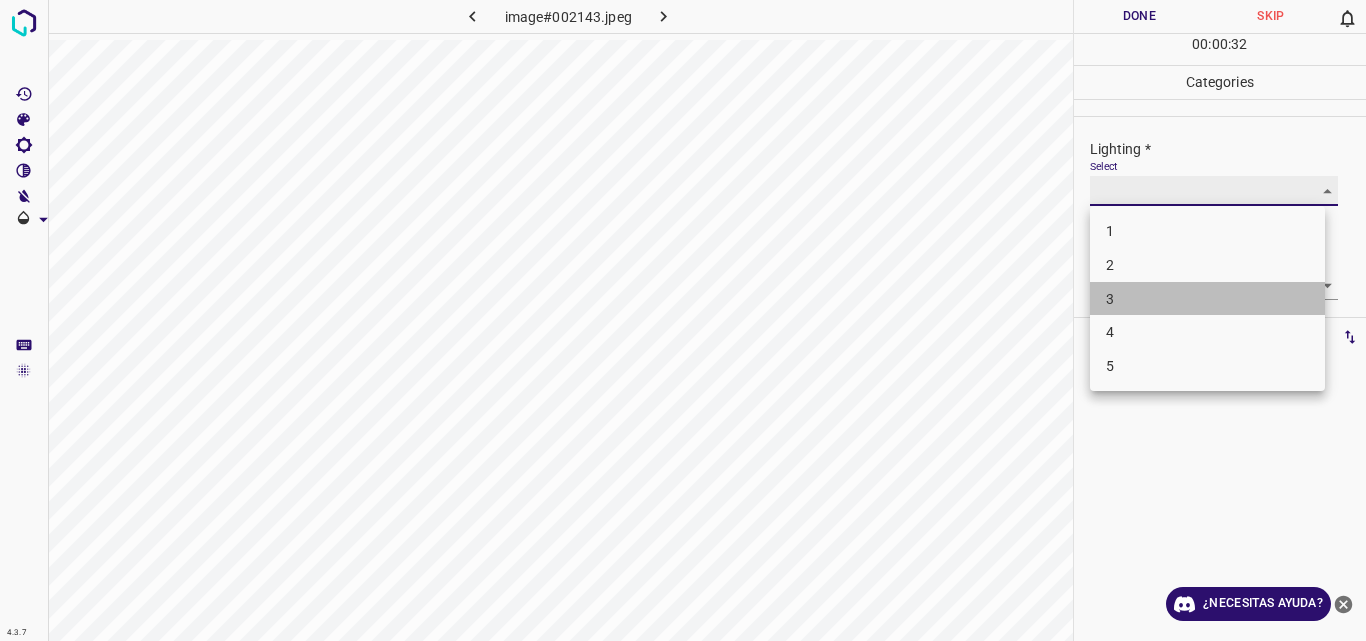 type on "3" 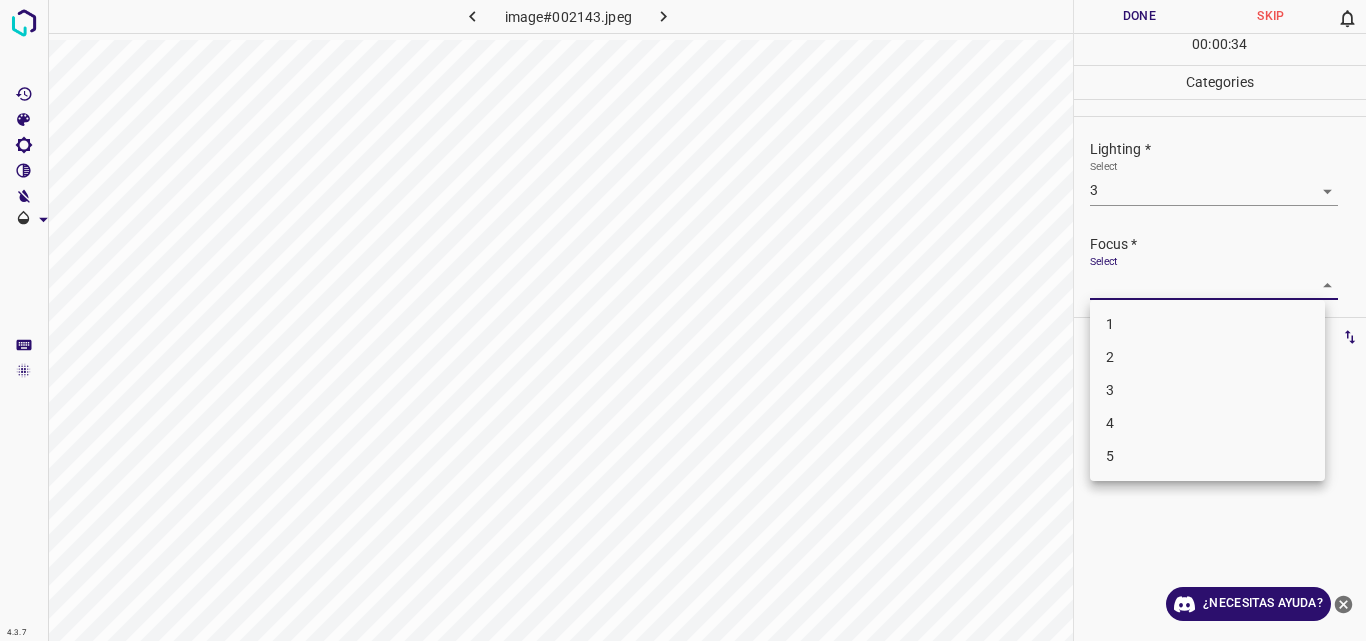click on "4.3.7 image#002143.jpeg Done Skip 0 00   : 00   : 34   Categories Lighting *  Select 3 3 Focus *  Select ​ Overall *  Select ​ Labels   0 Categories 1 Lighting 2 Focus 3 Overall Tools Space Change between modes (Draw & Edit) I Auto labeling R Restore zoom M Zoom in N Zoom out Delete Delete selecte label Filters Z Restore filters X Saturation filter C Brightness filter V Contrast filter B Gray scale filter General O Download ¿Necesitas ayuda? Original text Rate this translation Your feedback will be used to help improve Google Translate - Texto - Esconder - Borrar 1 2 3 4 5" at bounding box center (683, 320) 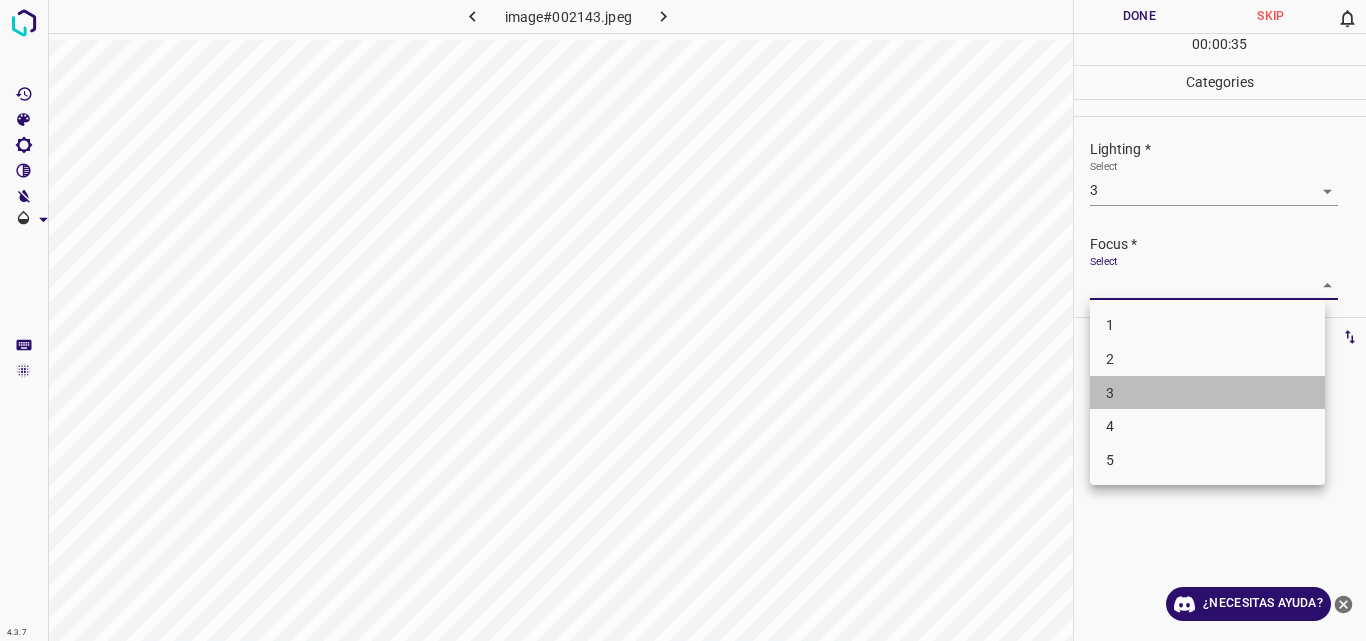 click on "3" at bounding box center (1207, 393) 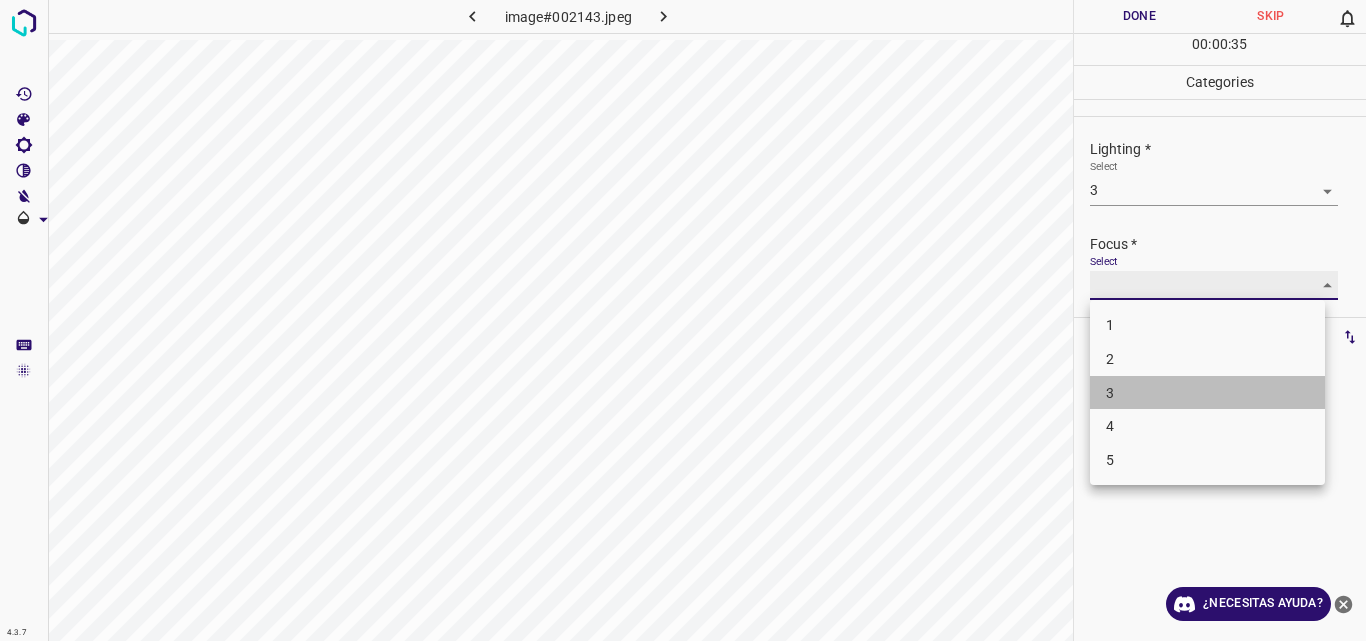 type on "3" 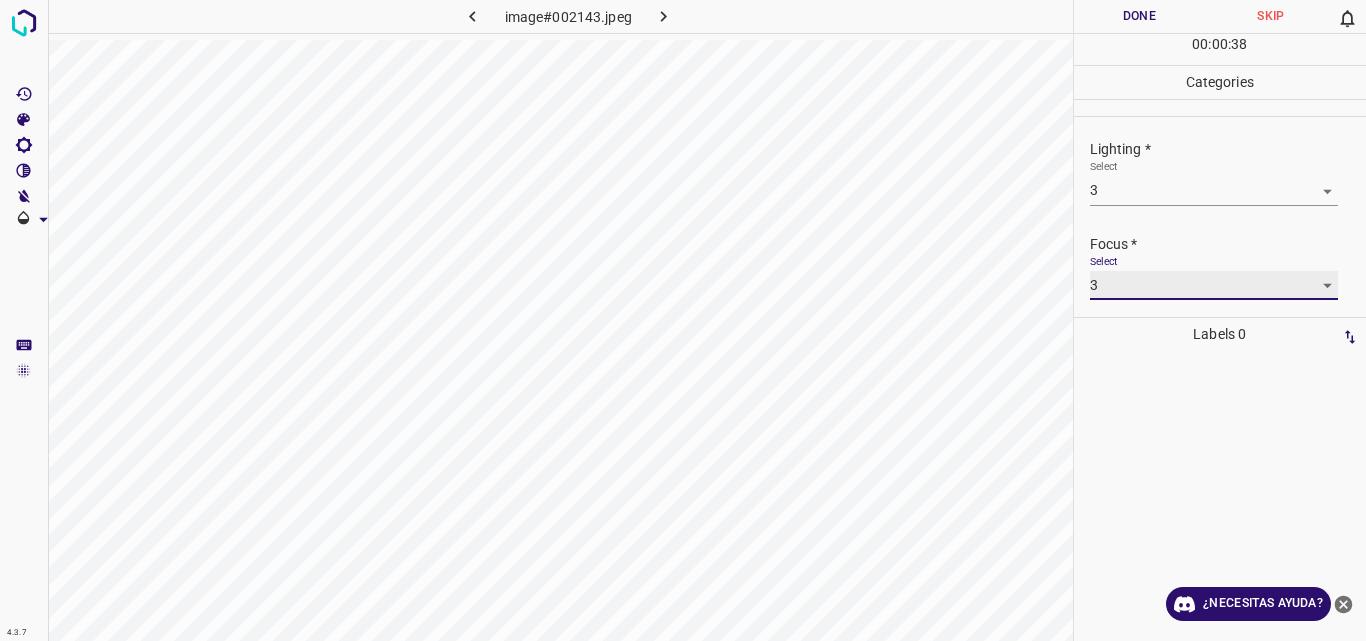 scroll, scrollTop: 98, scrollLeft: 0, axis: vertical 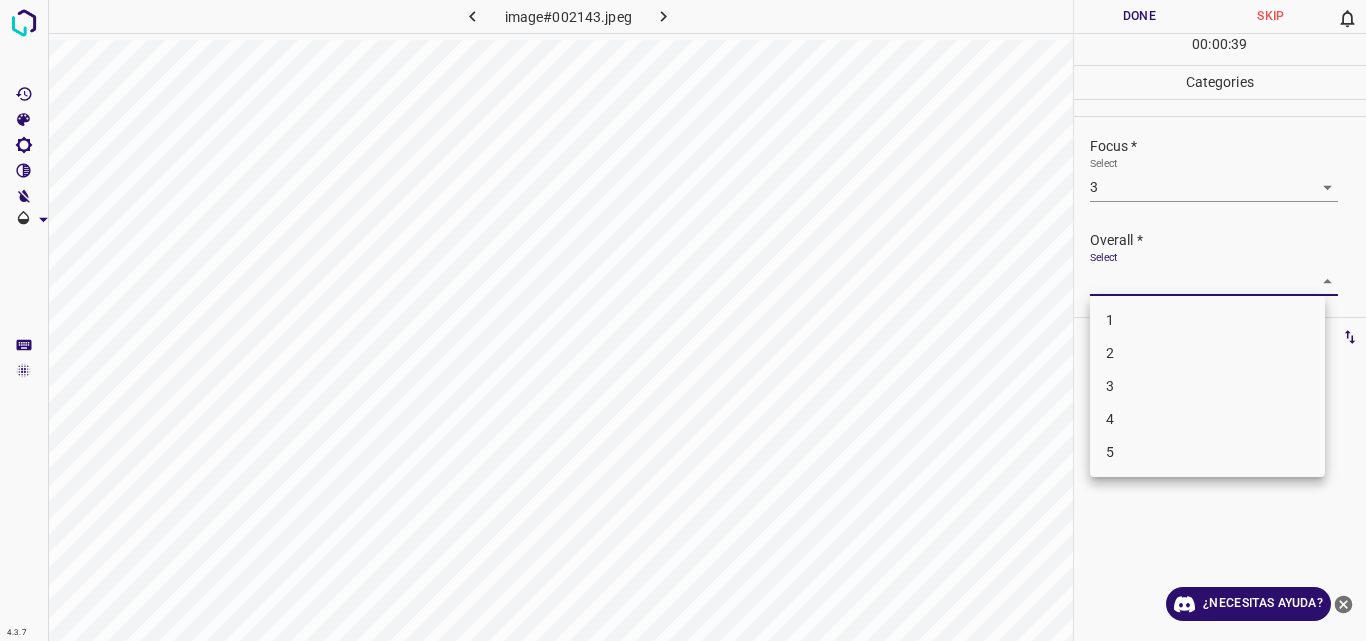 click on "4.3.7 image#002143.jpeg Done Skip 0 00   : 00   : 39   Categories Lighting *  Select 3 3 Focus *  Select 3 3 Overall *  Select ​ Labels   0 Categories 1 Lighting 2 Focus 3 Overall Tools Space Change between modes (Draw & Edit) I Auto labeling R Restore zoom M Zoom in N Zoom out Delete Delete selecte label Filters Z Restore filters X Saturation filter C Brightness filter V Contrast filter B Gray scale filter General O Download ¿Necesitas ayuda? Original text Rate this translation Your feedback will be used to help improve Google Translate - Texto - Esconder - Borrar 1 2 3 4 5" at bounding box center (683, 320) 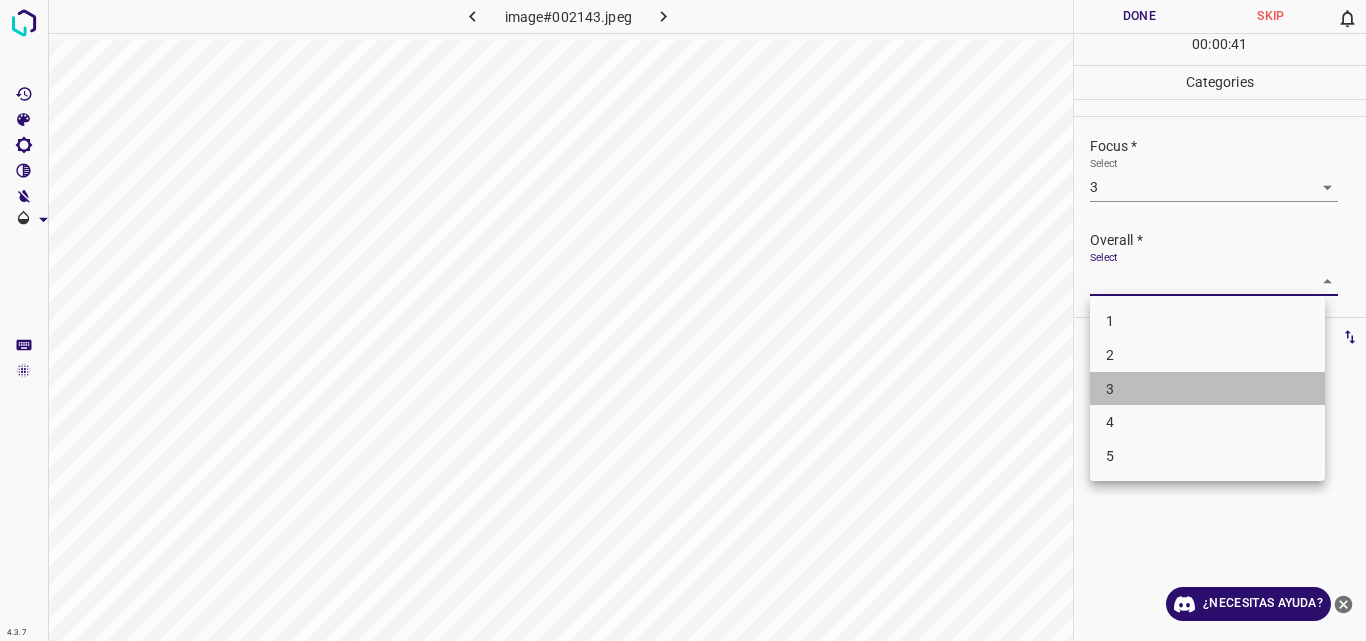click on "3" at bounding box center (1207, 389) 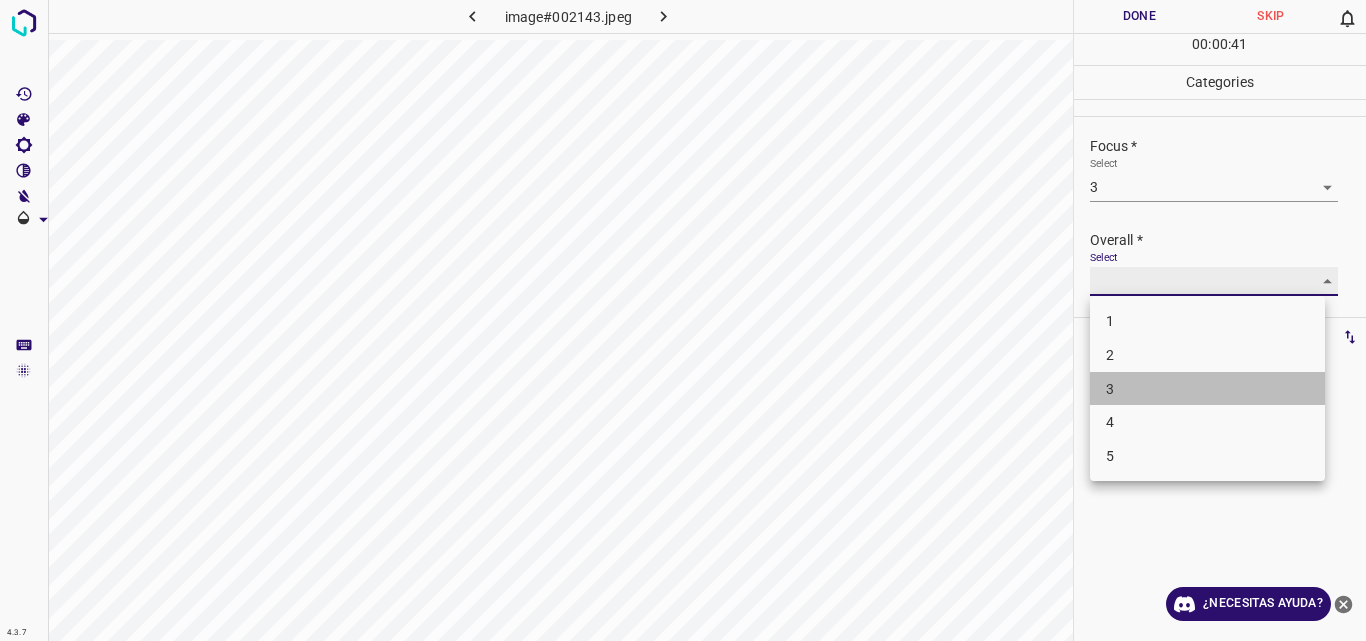 type on "3" 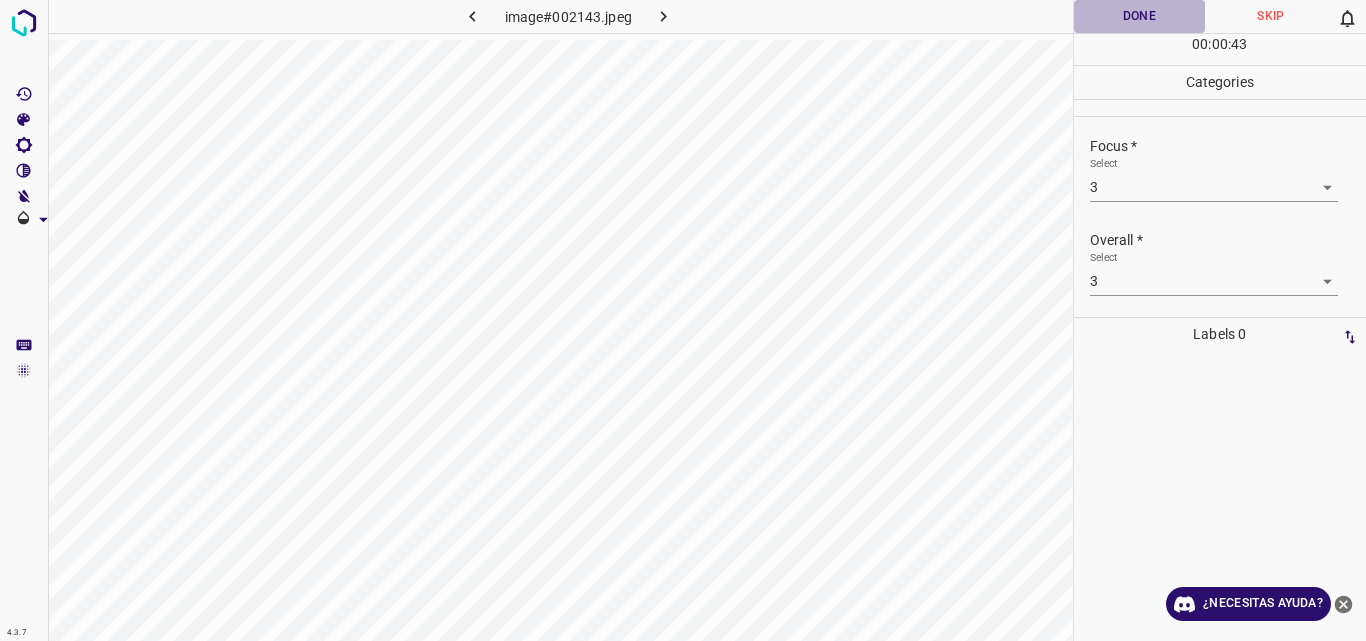 click on "Done" at bounding box center [1140, 16] 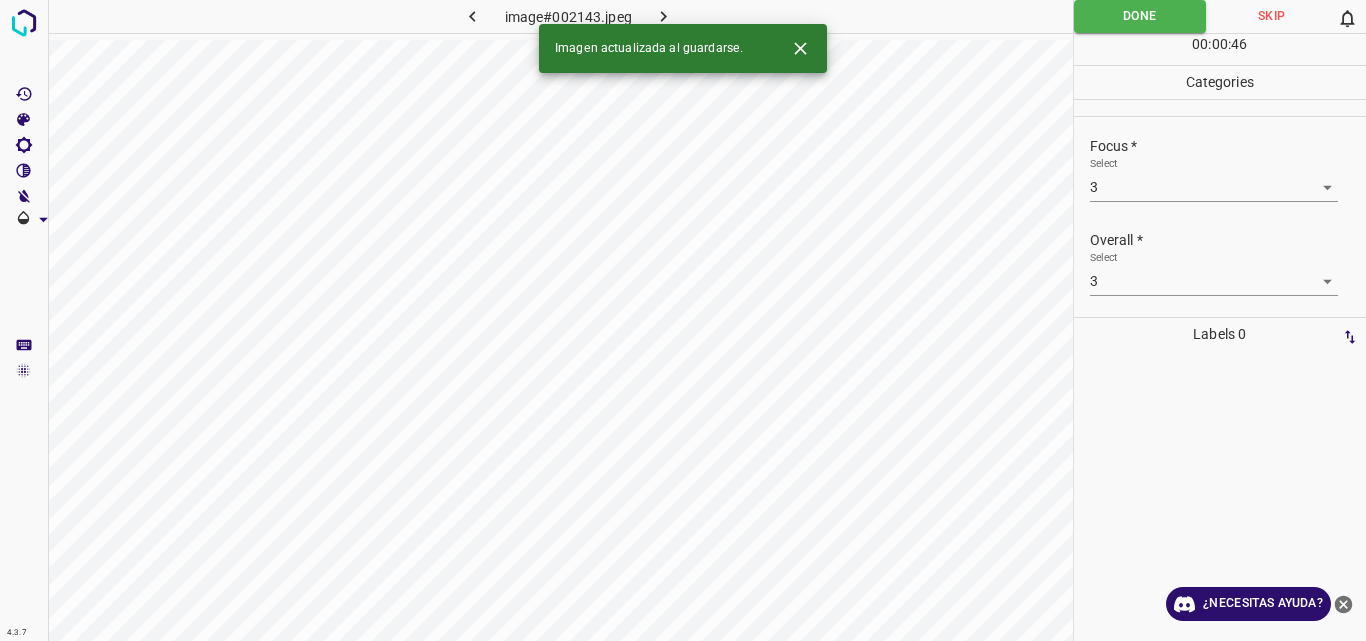 click 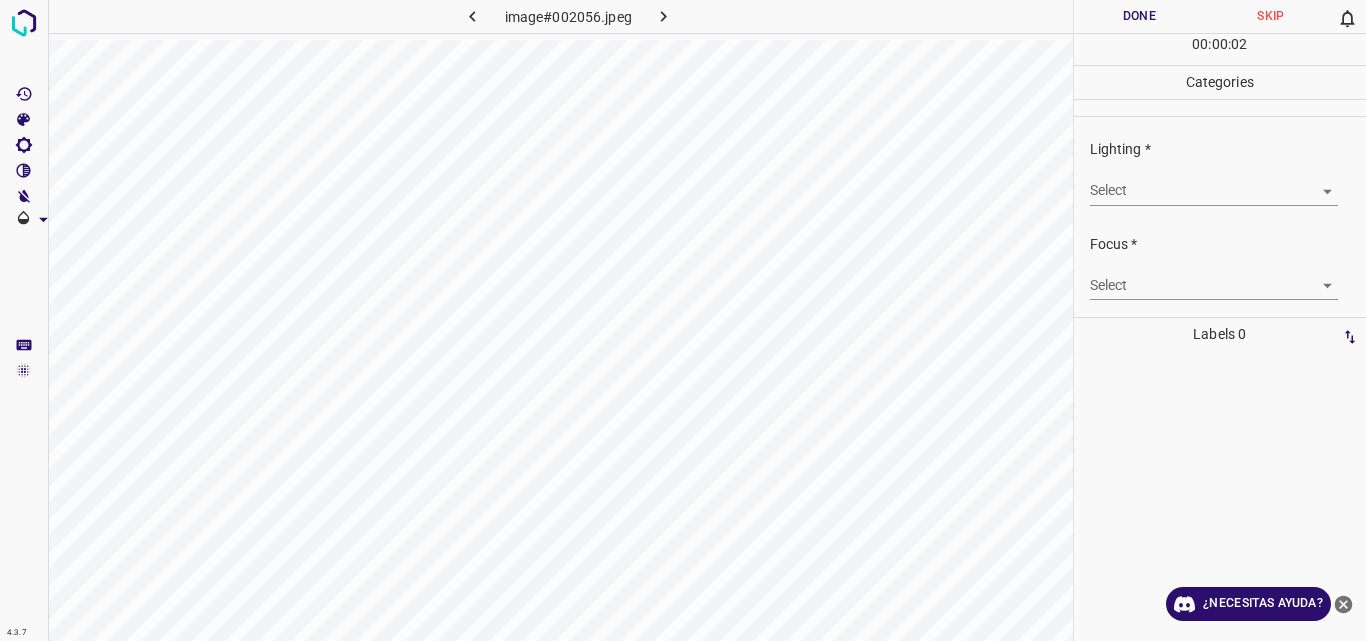 click on "4.3.7 image#002056.jpeg Done Skip 0 00   : 00   : 02   Categories Lighting *  Select ​ Focus *  Select ​ Overall *  Select ​ Labels   0 Categories 1 Lighting 2 Focus 3 Overall Tools Space Change between modes (Draw & Edit) I Auto labeling R Restore zoom M Zoom in N Zoom out Delete Delete selecte label Filters Z Restore filters X Saturation filter C Brightness filter V Contrast filter B Gray scale filter General O Download ¿Necesitas ayuda? Original text Rate this translation Your feedback will be used to help improve Google Translate - Texto - Esconder - Borrar" at bounding box center (683, 320) 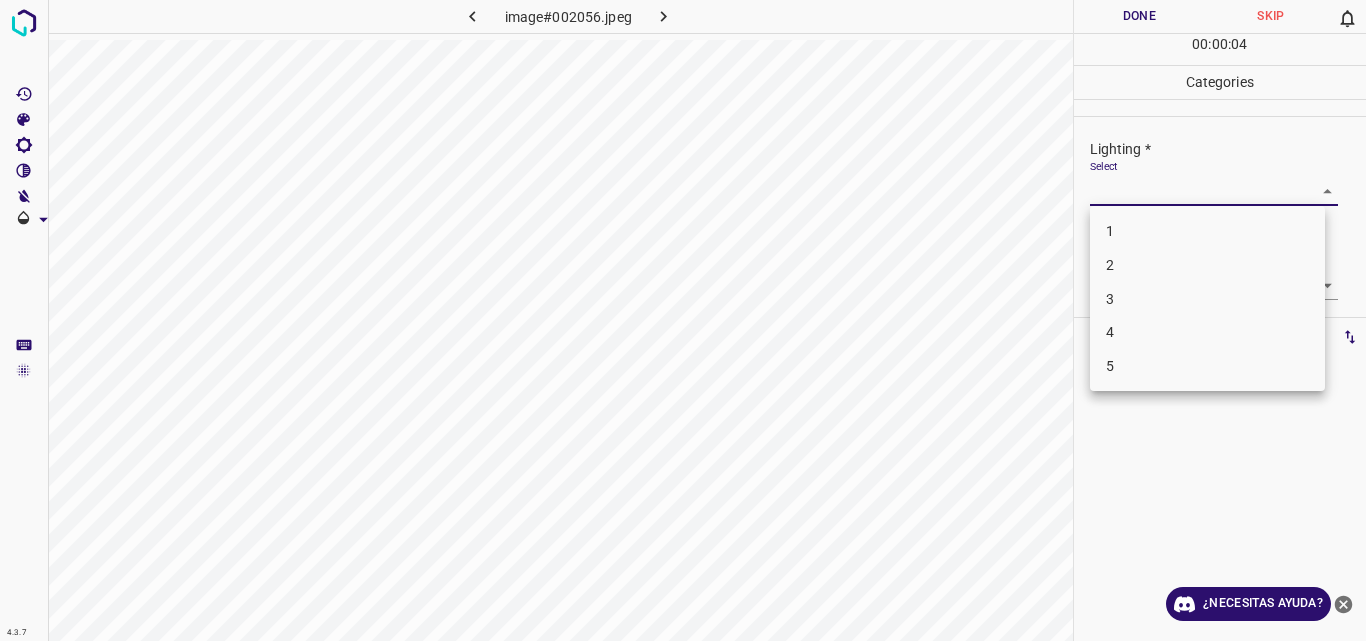 click on "3" at bounding box center [1207, 299] 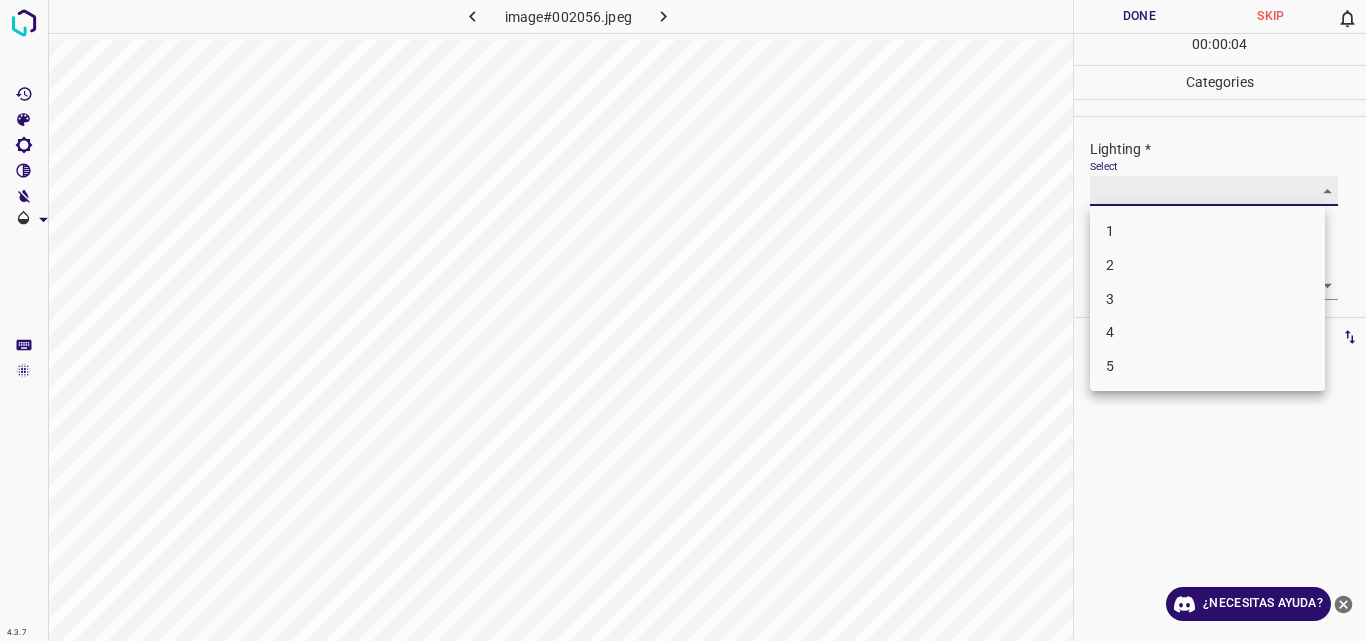 type on "3" 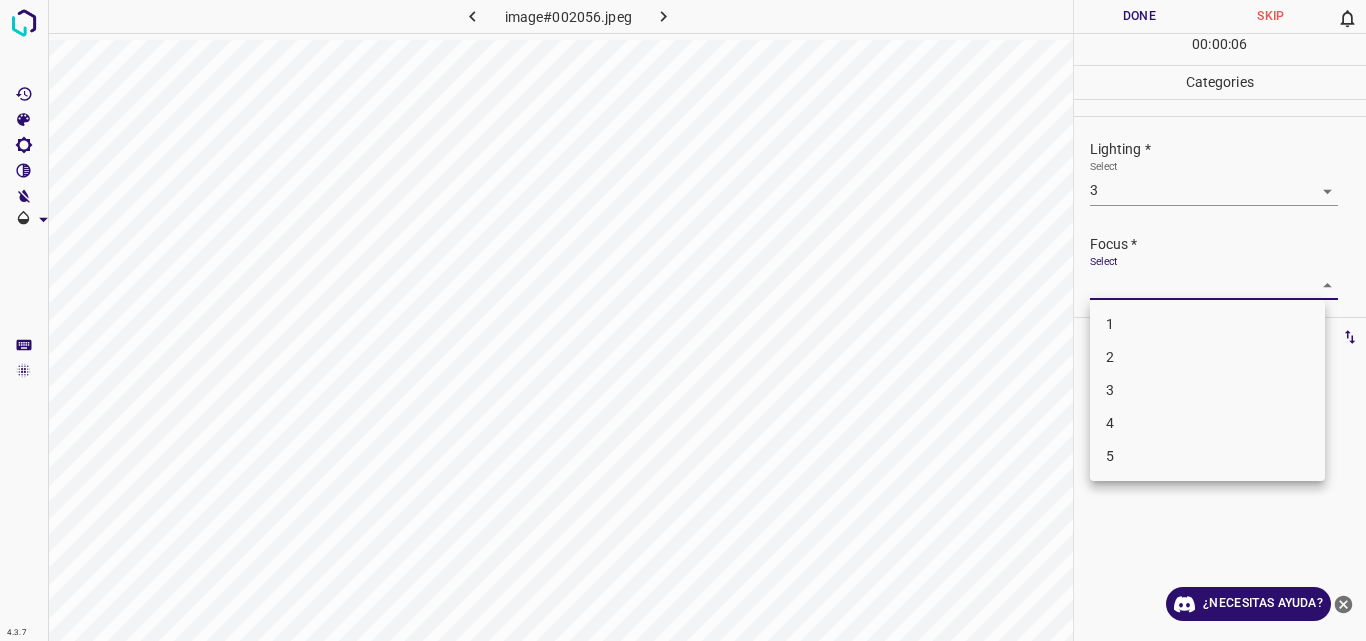 click on "4.3.7 image#002056.jpeg Done Skip 0 00   : 00   : 06   Categories Lighting *  Select 3 3 Focus *  Select ​ Overall *  Select ​ Labels   0 Categories 1 Lighting 2 Focus 3 Overall Tools Space Change between modes (Draw & Edit) I Auto labeling R Restore zoom M Zoom in N Zoom out Delete Delete selecte label Filters Z Restore filters X Saturation filter C Brightness filter V Contrast filter B Gray scale filter General O Download ¿Necesitas ayuda? Original text Rate this translation Your feedback will be used to help improve Google Translate - Texto - Esconder - Borrar 1 2 3 4 5" at bounding box center (683, 320) 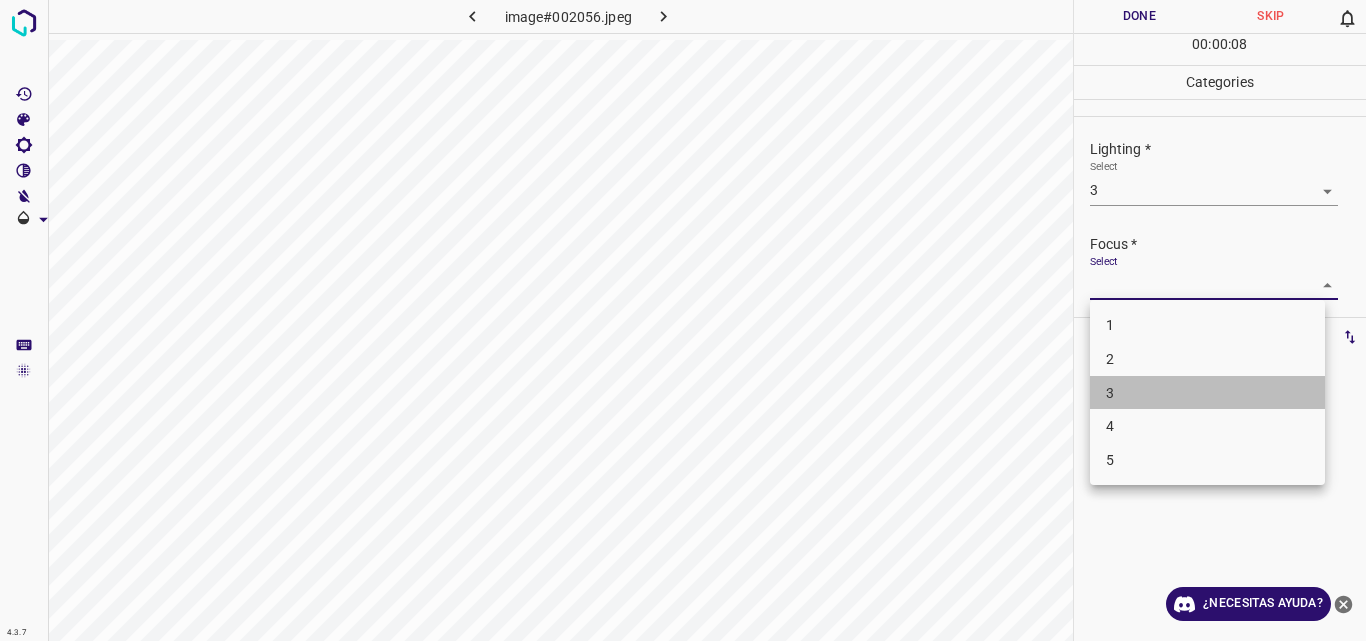 click on "3" at bounding box center [1207, 393] 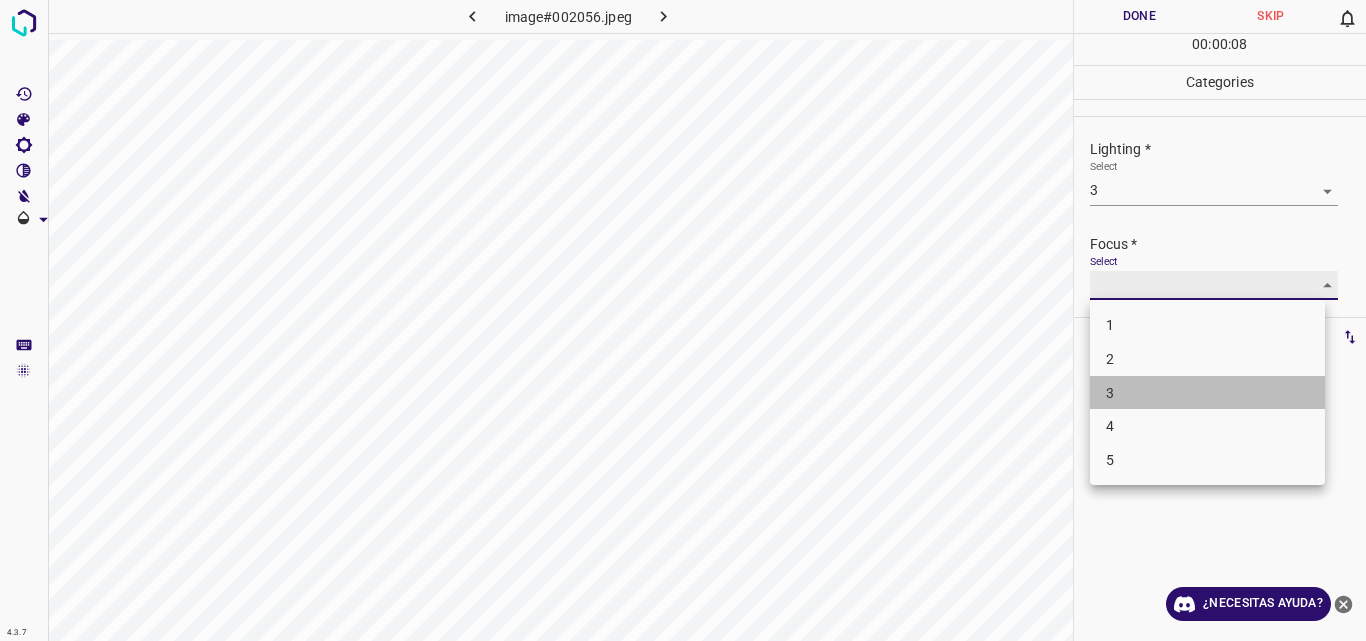 type on "3" 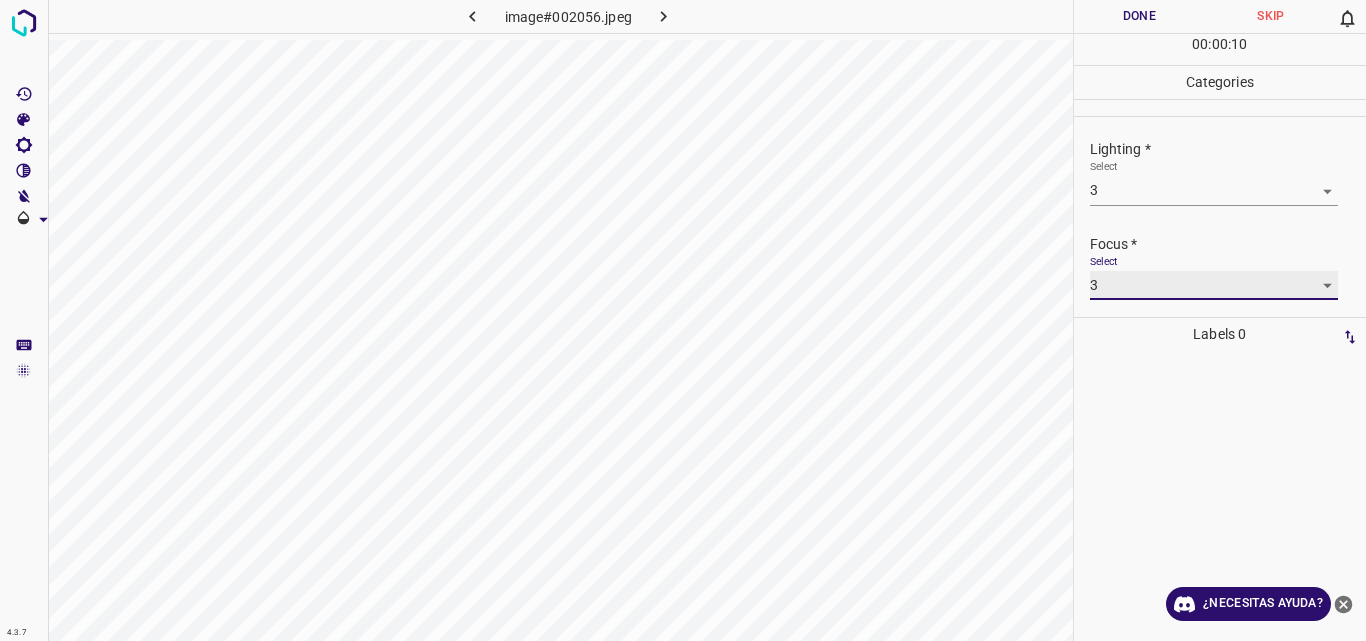 scroll, scrollTop: 98, scrollLeft: 0, axis: vertical 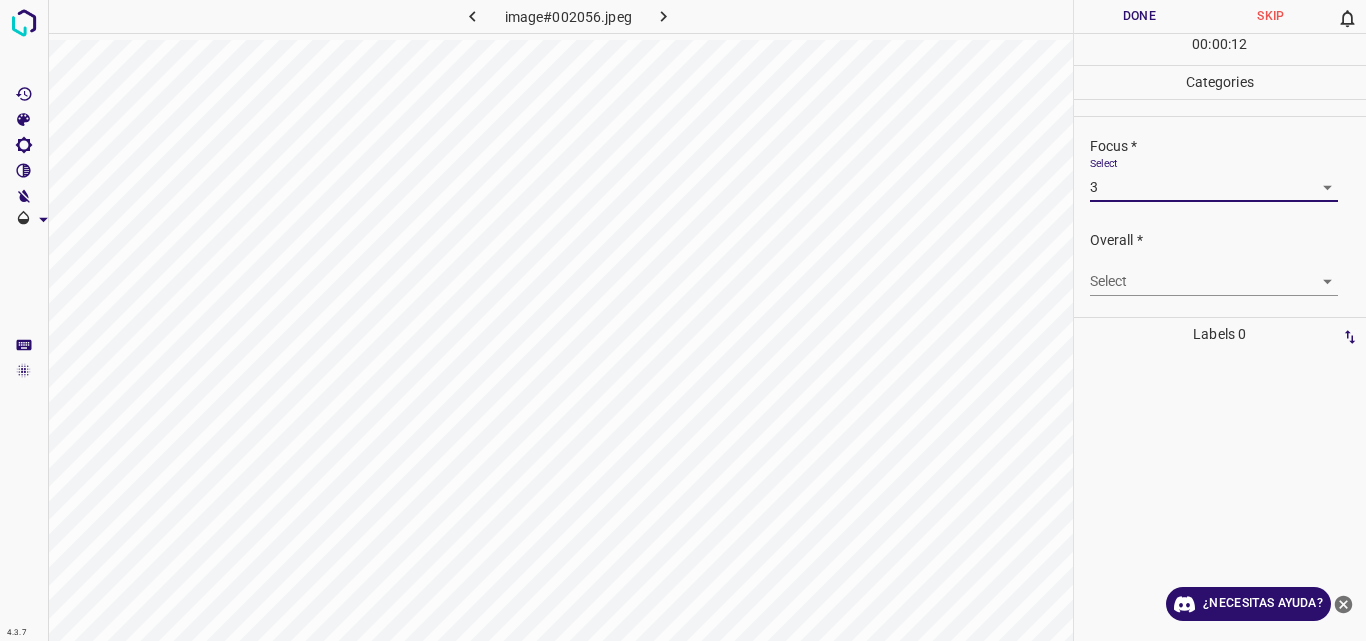 click on "4.3.7 image#002056.jpeg Done Skip 0 00   : 00   : 12   Categories Lighting *  Select 3 3 Focus *  Select 3 3 Overall *  Select ​ Labels   0 Categories 1 Lighting 2 Focus 3 Overall Tools Space Change between modes (Draw & Edit) I Auto labeling R Restore zoom M Zoom in N Zoom out Delete Delete selecte label Filters Z Restore filters X Saturation filter C Brightness filter V Contrast filter B Gray scale filter General O Download ¿Necesitas ayuda? Original text Rate this translation Your feedback will be used to help improve Google Translate - Texto - Esconder - Borrar" at bounding box center [683, 320] 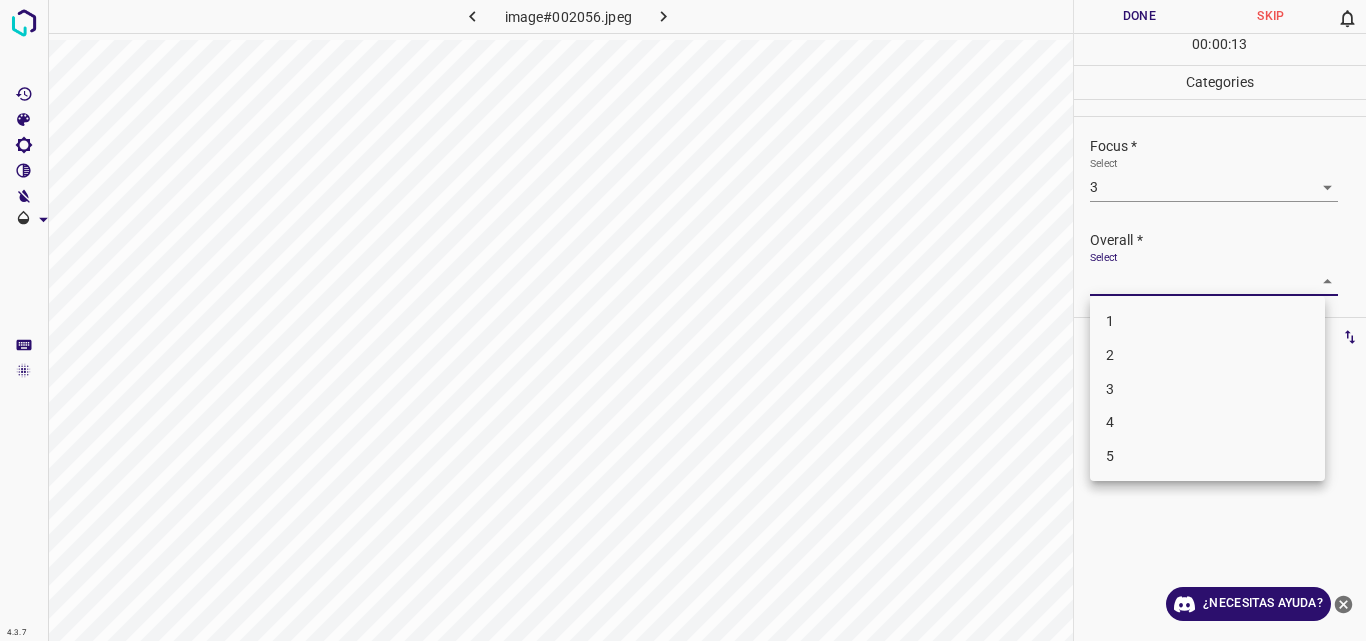 click on "3" at bounding box center (1207, 389) 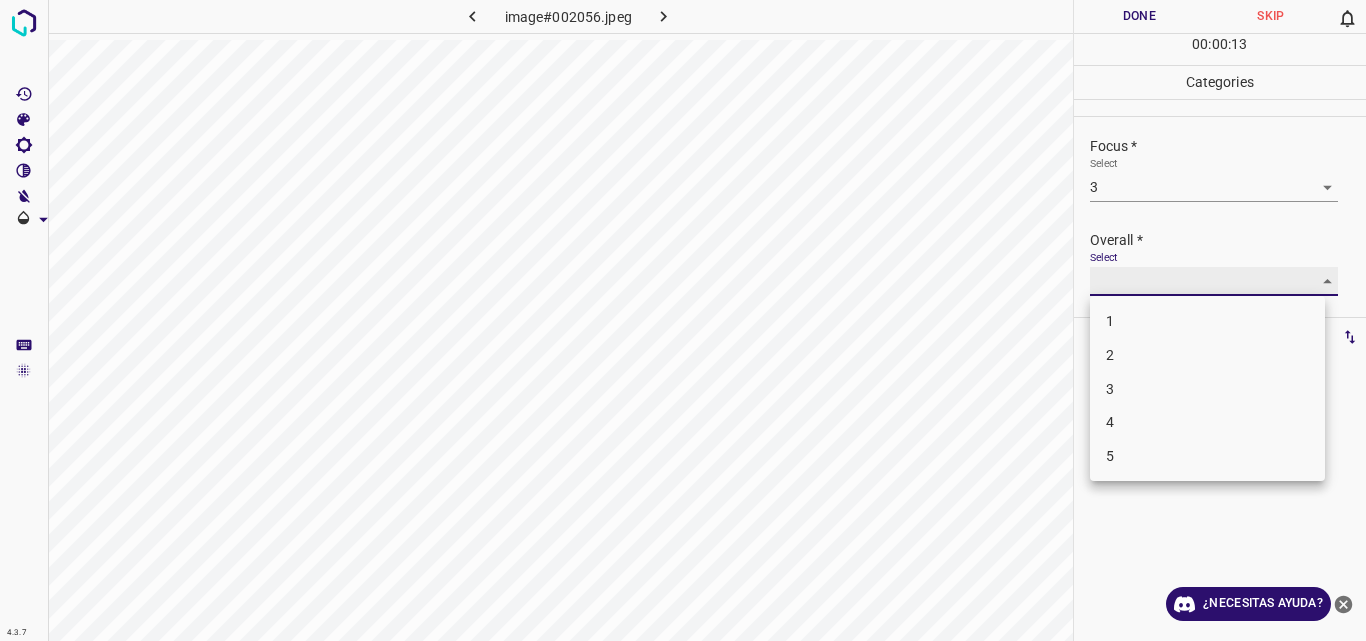 type on "3" 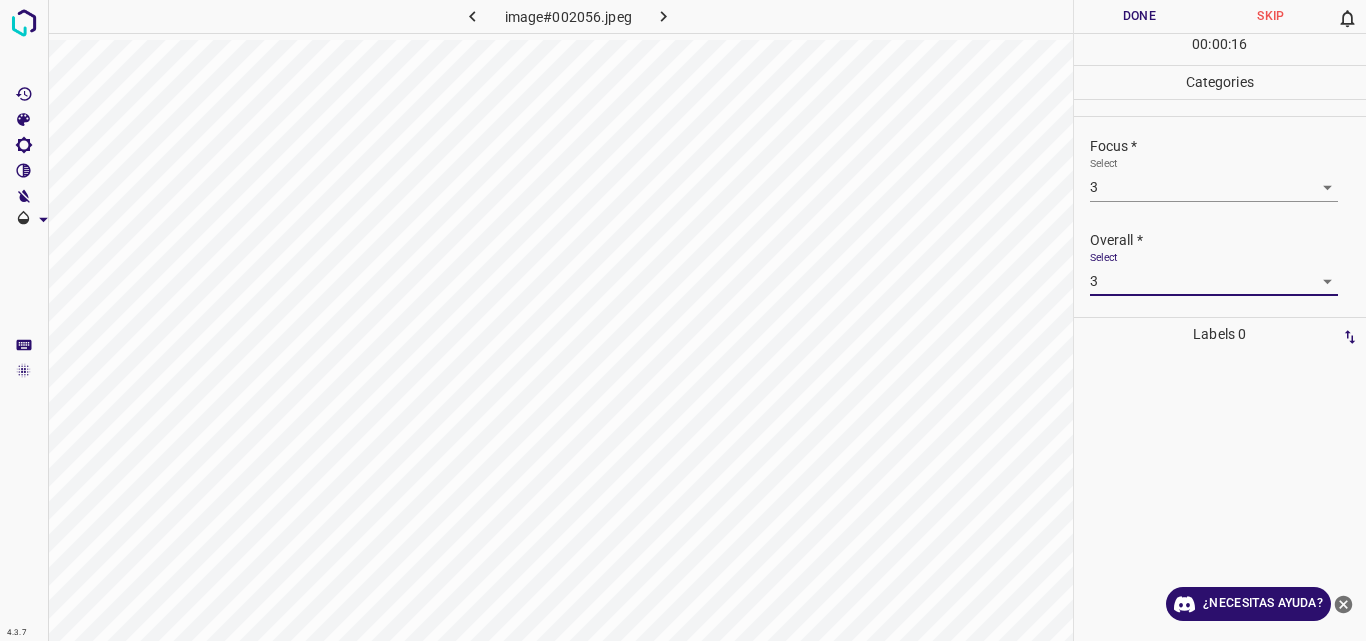 click on "Done" at bounding box center [1140, 16] 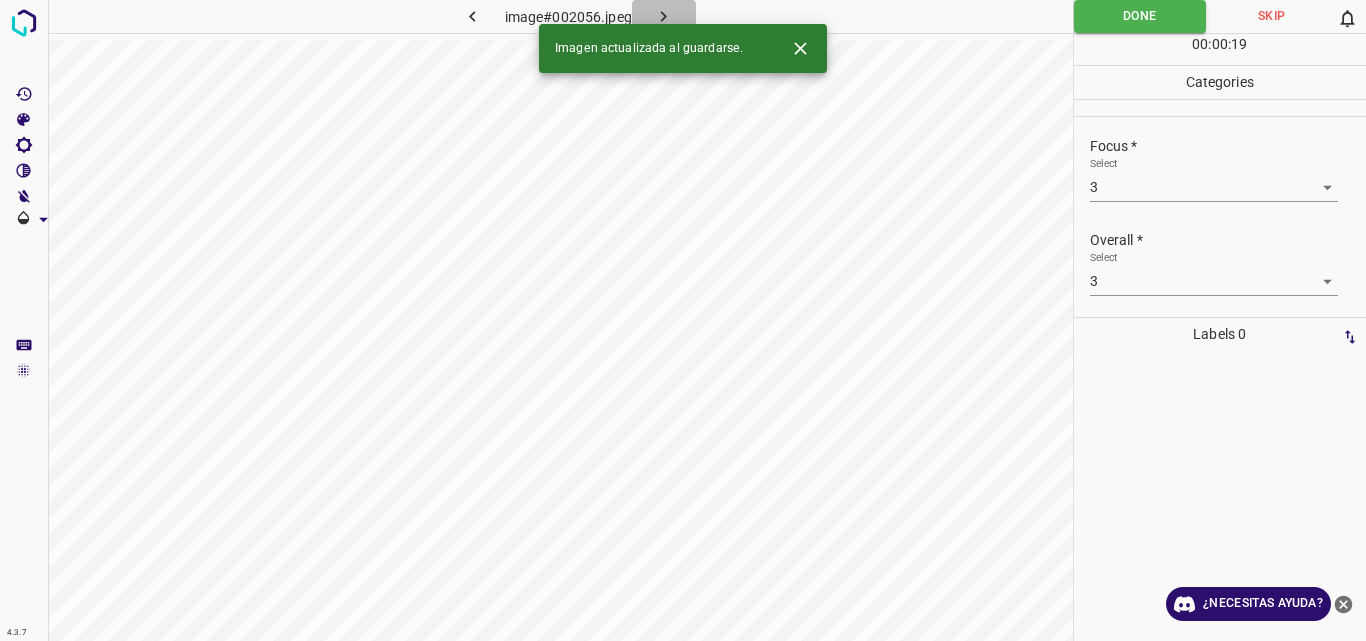 click 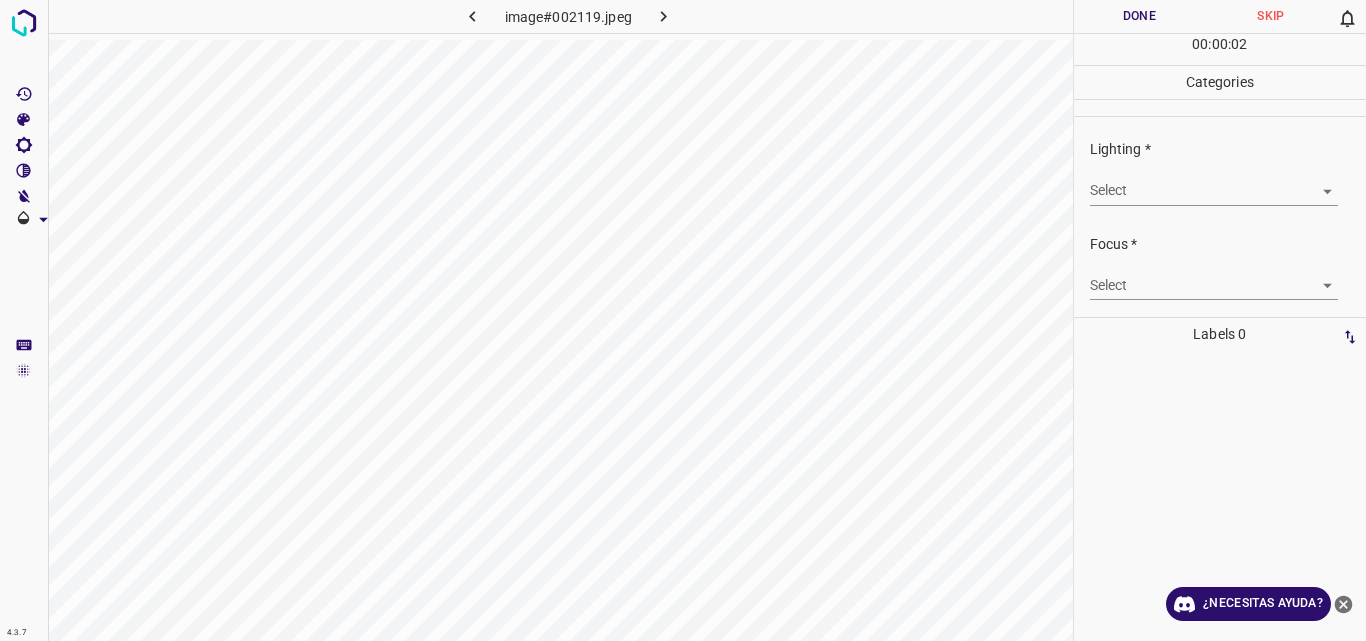 click on "4.3.7 image#002119.jpeg Done Skip 0 00   : 00   : 02   Categories Lighting *  Select ​ Focus *  Select ​ Overall *  Select ​ Labels   0 Categories 1 Lighting 2 Focus 3 Overall Tools Space Change between modes (Draw & Edit) I Auto labeling R Restore zoom M Zoom in N Zoom out Delete Delete selecte label Filters Z Restore filters X Saturation filter C Brightness filter V Contrast filter B Gray scale filter General O Download ¿Necesitas ayuda? Original text Rate this translation Your feedback will be used to help improve Google Translate - Texto - Esconder - Borrar" at bounding box center (683, 320) 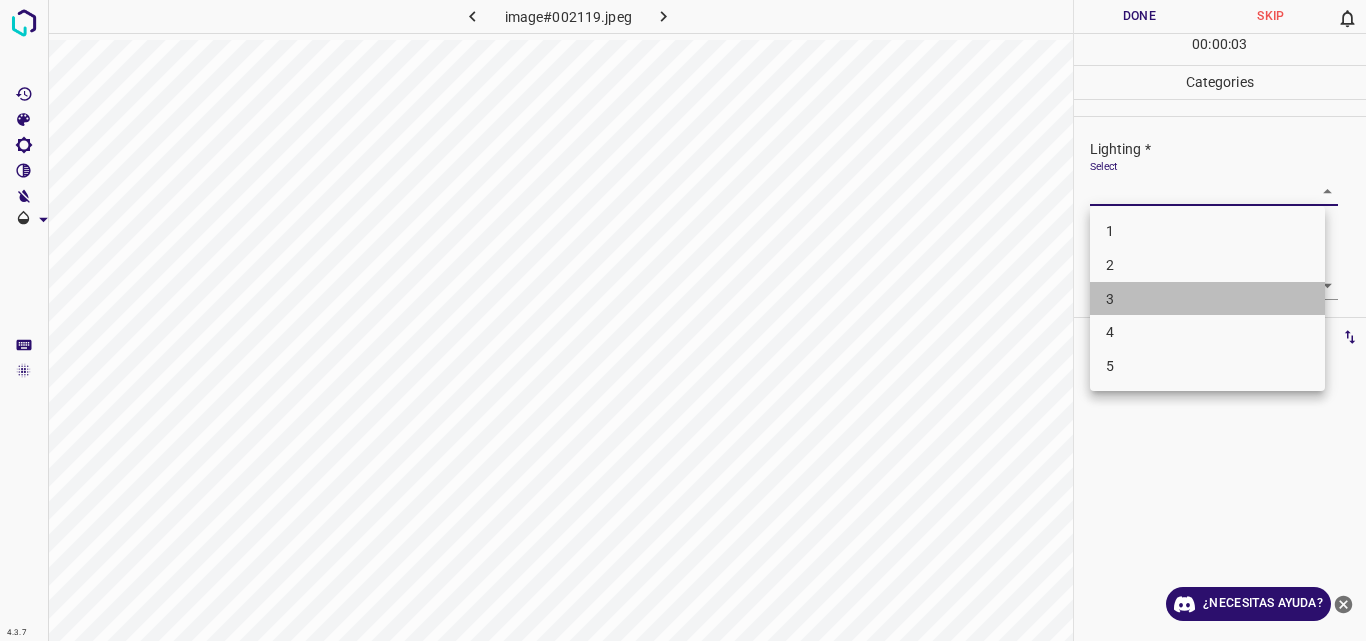click on "3" at bounding box center [1207, 299] 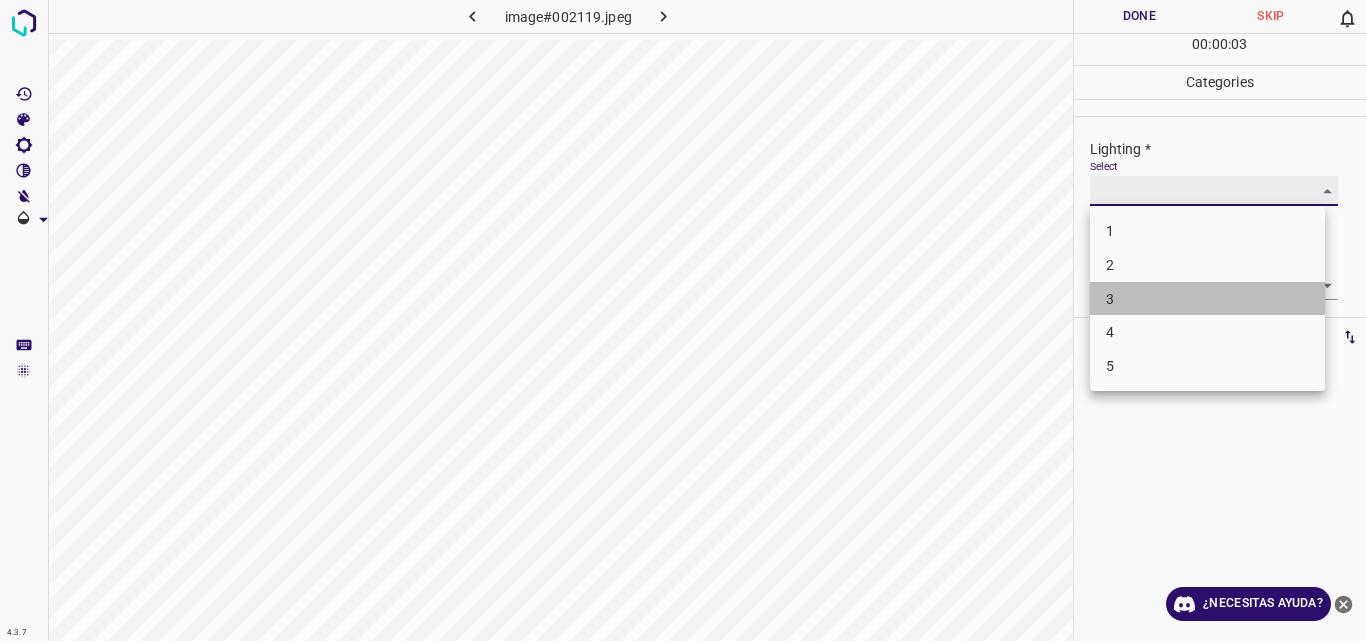 type on "3" 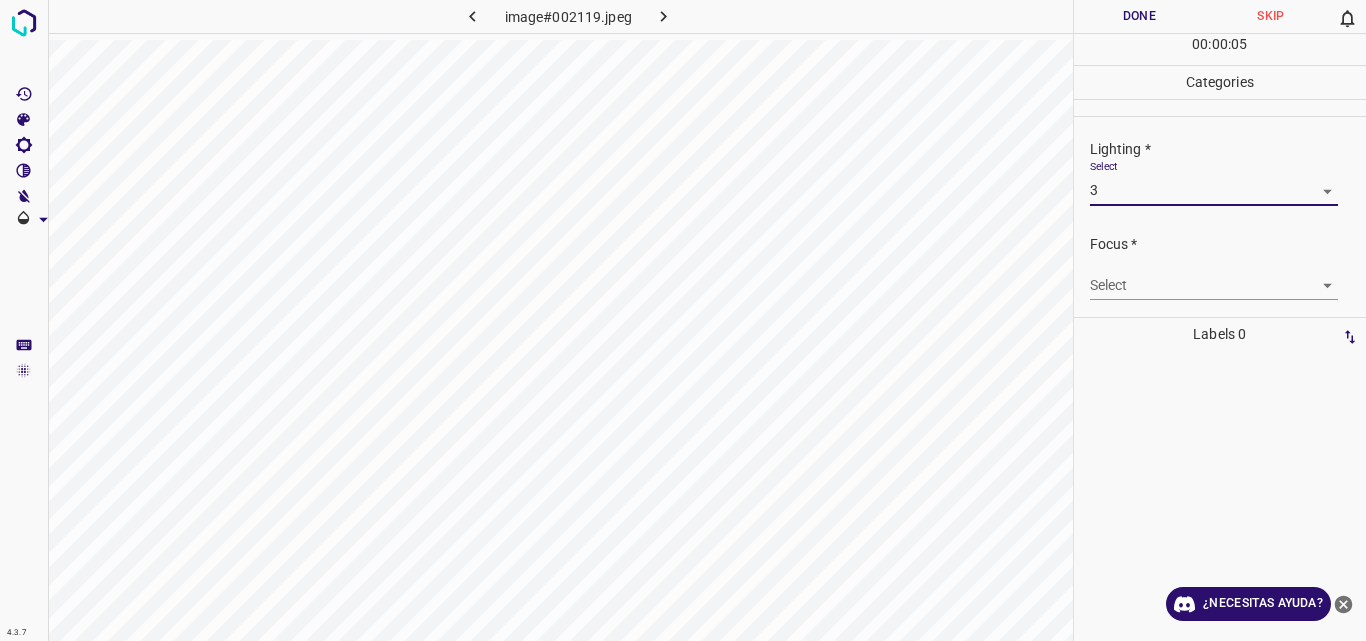 click on "4.3.7 image#002119.jpeg Done Skip 0 00   : 00   : 05   Categories Lighting *  Select 3 3 Focus *  Select ​ Overall *  Select ​ Labels   0 Categories 1 Lighting 2 Focus 3 Overall Tools Space Change between modes (Draw & Edit) I Auto labeling R Restore zoom M Zoom in N Zoom out Delete Delete selecte label Filters Z Restore filters X Saturation filter C Brightness filter V Contrast filter B Gray scale filter General O Download ¿Necesitas ayuda? Original text Rate this translation Your feedback will be used to help improve Google Translate - Texto - Esconder - Borrar" at bounding box center (683, 320) 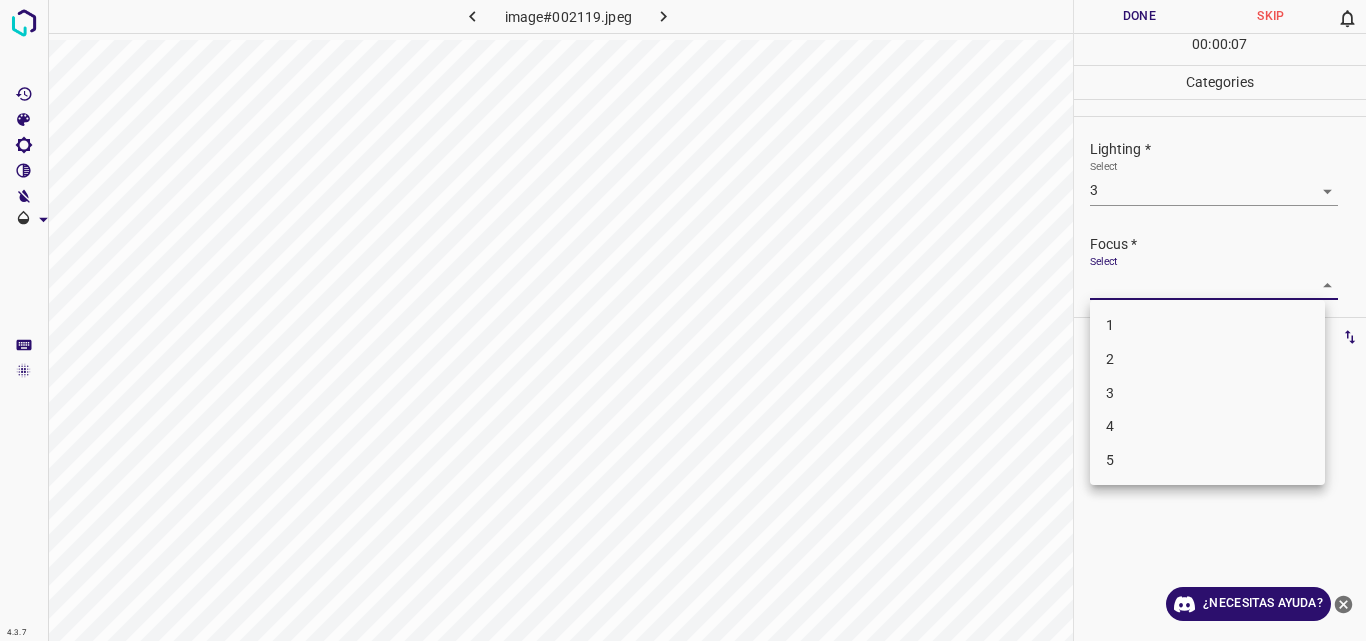 click on "3" at bounding box center [1207, 393] 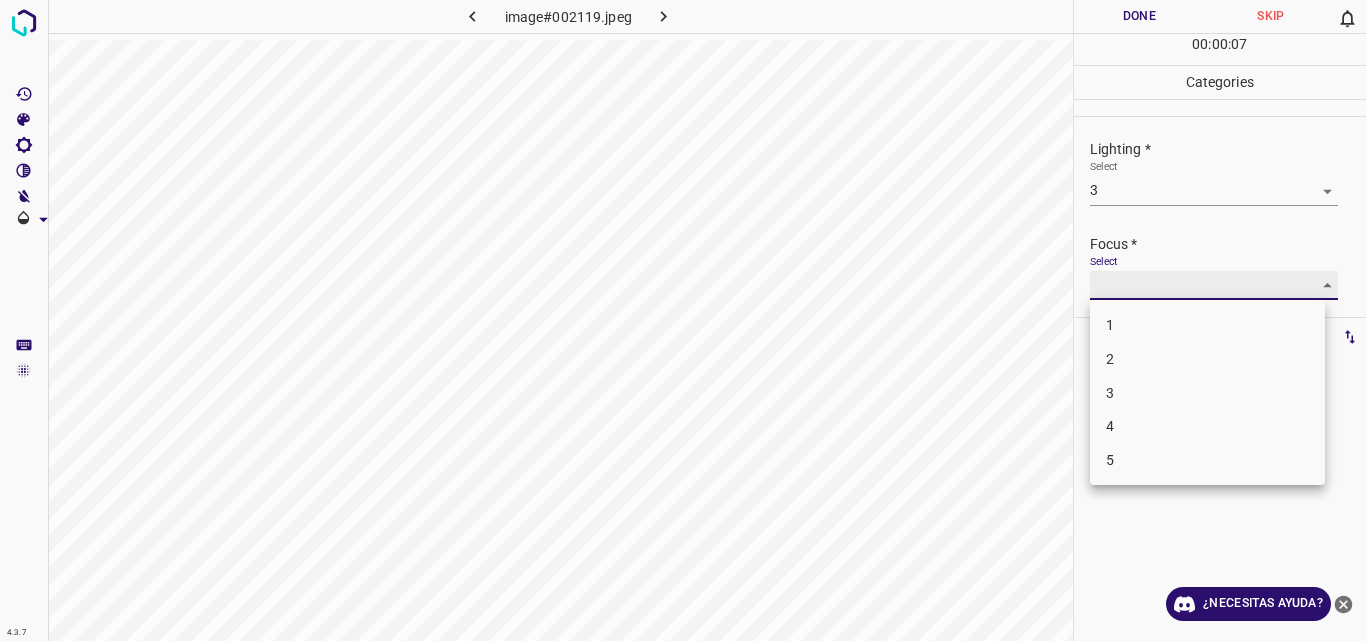 type on "3" 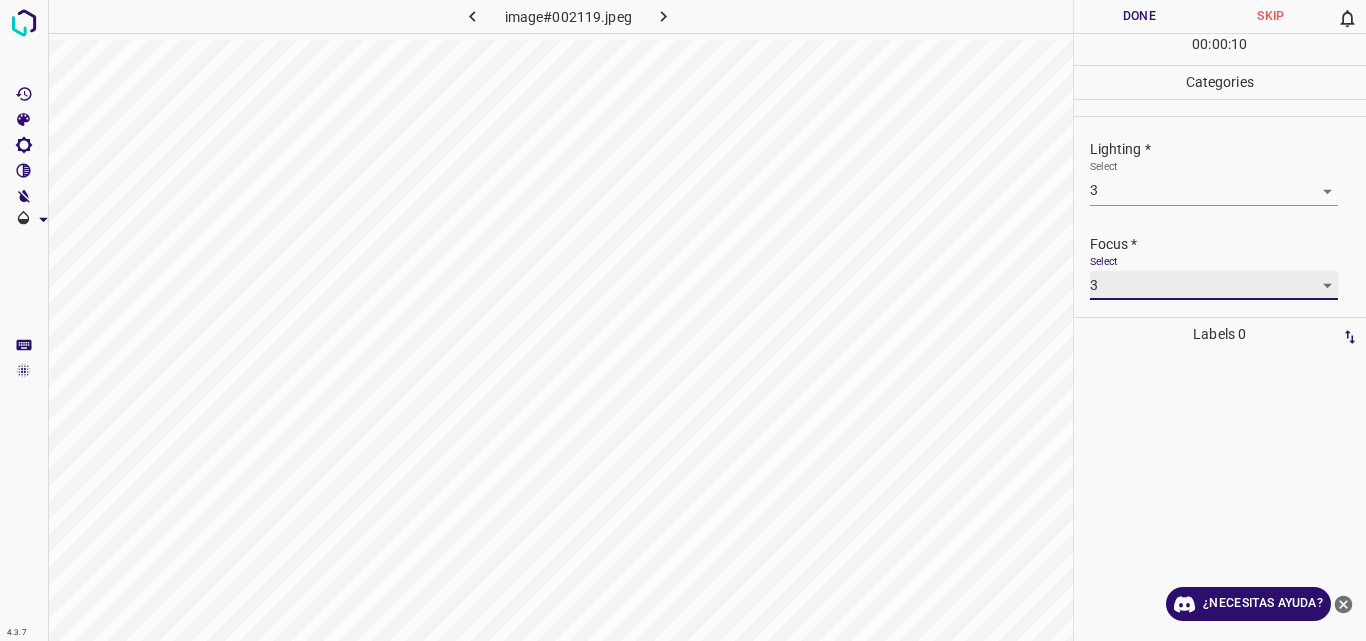 scroll, scrollTop: 98, scrollLeft: 0, axis: vertical 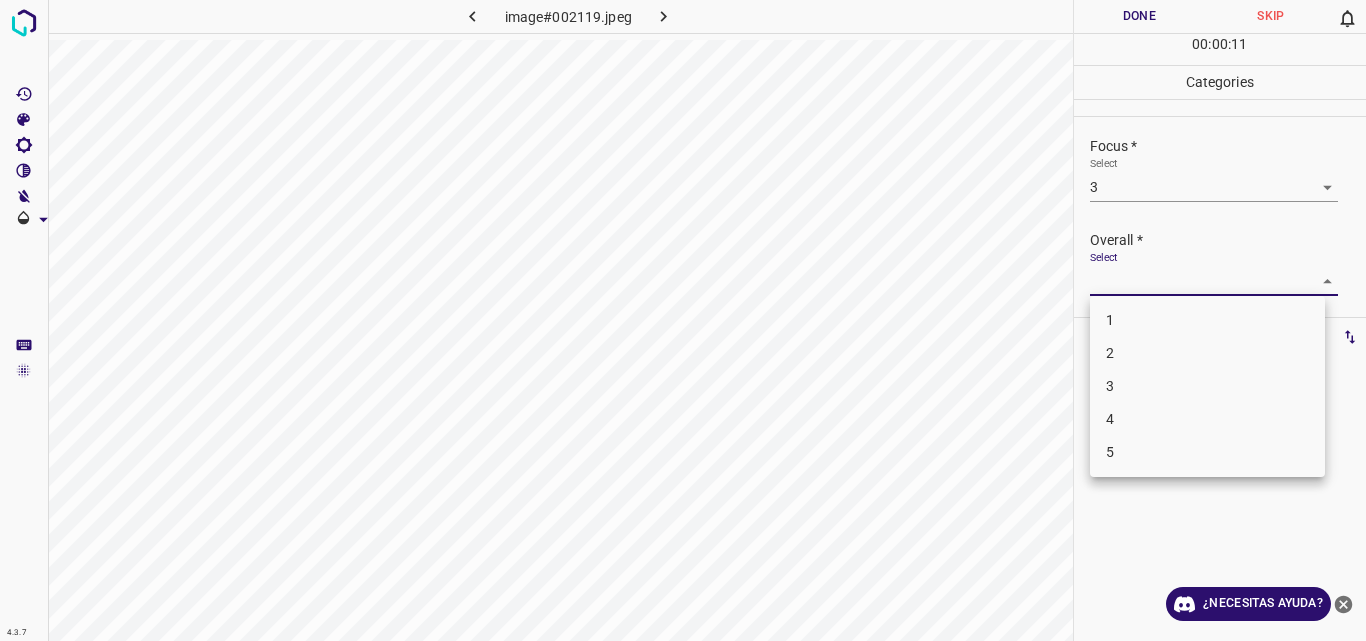 click on "4.3.7 image#002119.jpeg Done Skip 0 00   : 00   : 11   Categories Lighting *  Select 3 3 Focus *  Select 3 3 Overall *  Select ​ Labels   0 Categories 1 Lighting 2 Focus 3 Overall Tools Space Change between modes (Draw & Edit) I Auto labeling R Restore zoom M Zoom in N Zoom out Delete Delete selecte label Filters Z Restore filters X Saturation filter C Brightness filter V Contrast filter B Gray scale filter General O Download ¿Necesitas ayuda? Original text Rate this translation Your feedback will be used to help improve Google Translate - Texto - Esconder - Borrar 1 2 3 4 5" at bounding box center (683, 320) 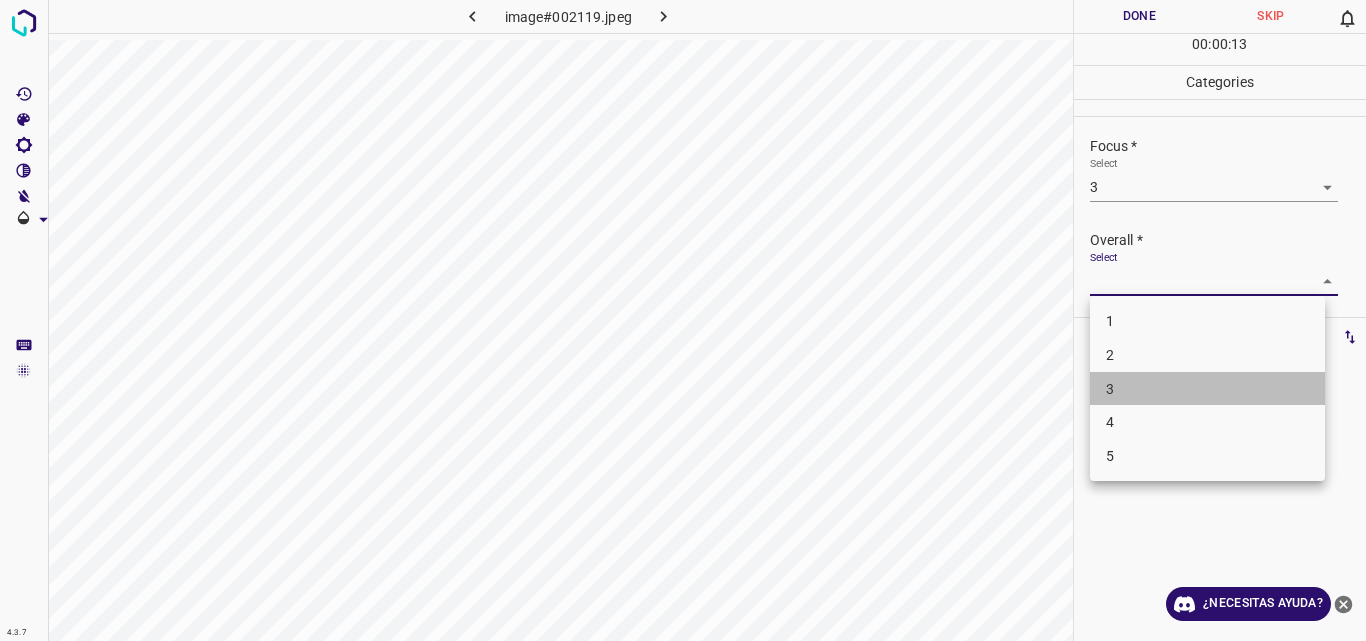 click on "3" at bounding box center (1207, 389) 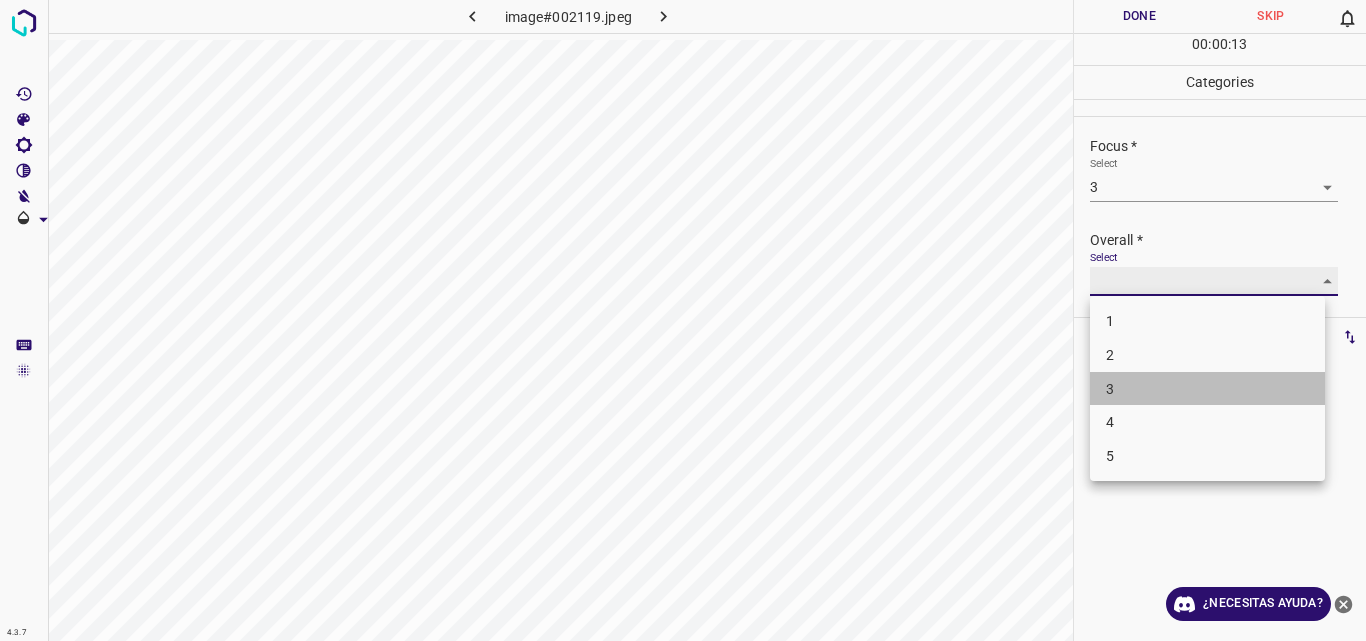 type on "3" 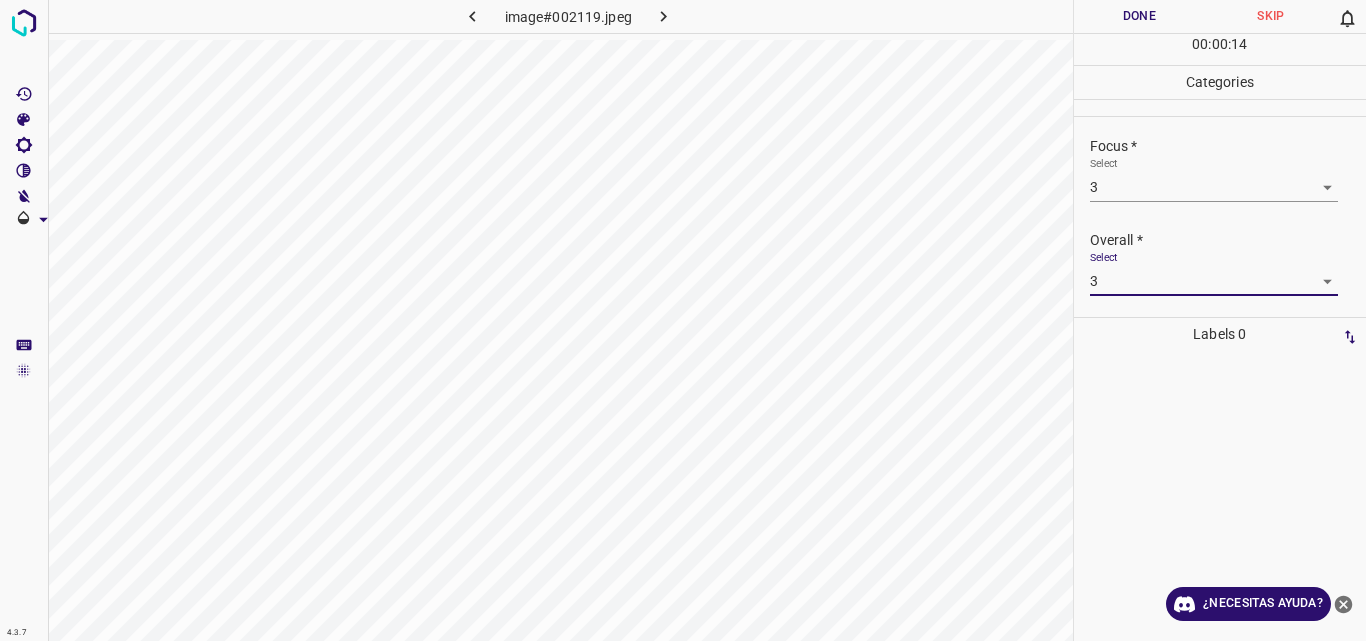 click on "Done" at bounding box center [1140, 16] 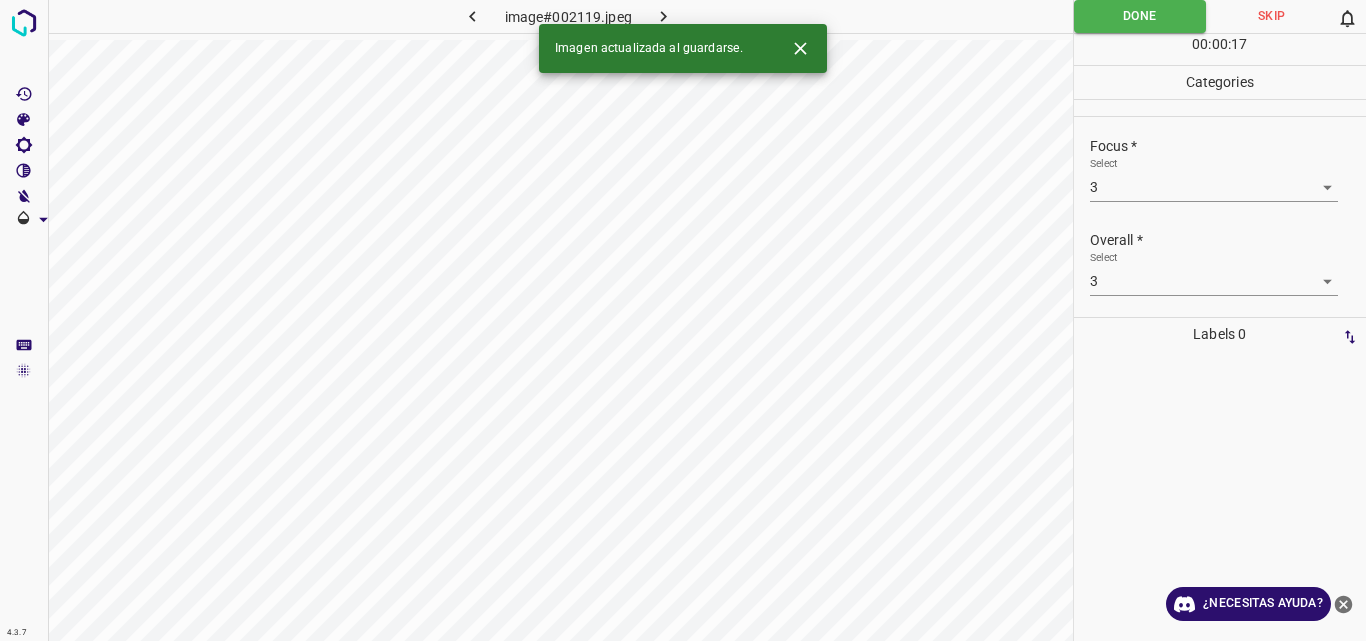 click 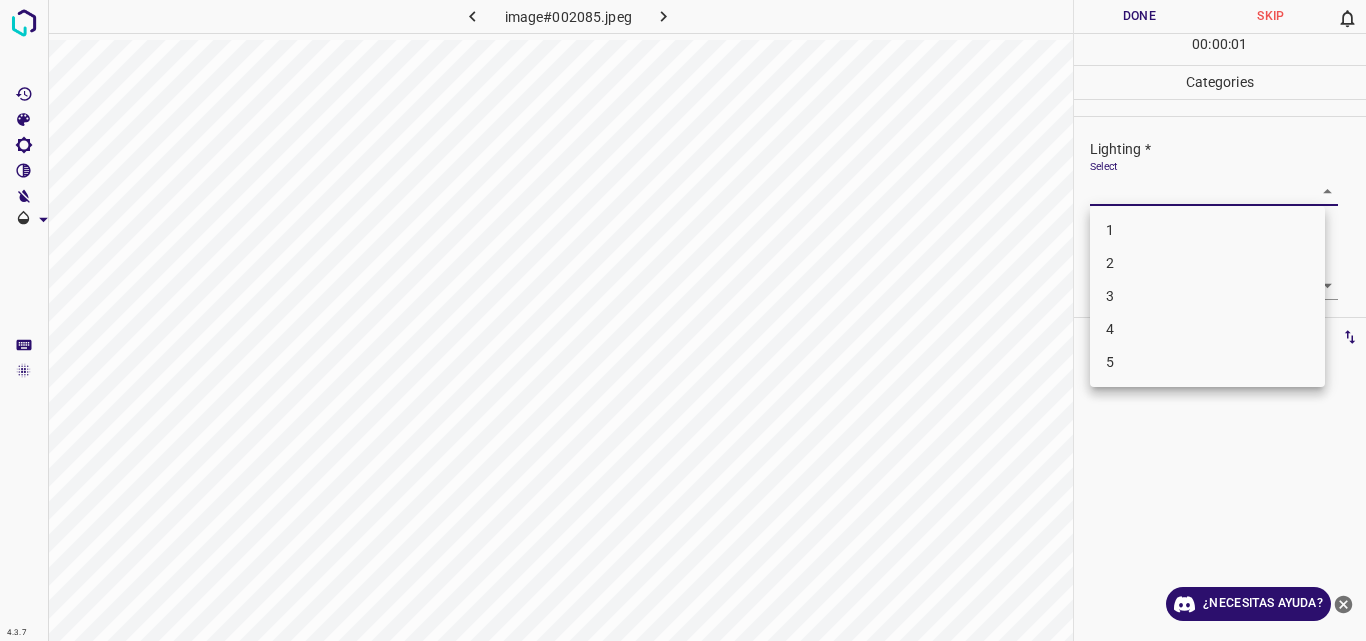 click on "4.3.7 image#002085.jpeg Done Skip 0 00   : 00   : 01   Categories Lighting *  Select ​ Focus *  Select ​ Overall *  Select ​ Labels   0 Categories 1 Lighting 2 Focus 3 Overall Tools Space Change between modes (Draw & Edit) I Auto labeling R Restore zoom M Zoom in N Zoom out Delete Delete selecte label Filters Z Restore filters X Saturation filter C Brightness filter V Contrast filter B Gray scale filter General O Download ¿Necesitas ayuda? Original text Rate this translation Your feedback will be used to help improve Google Translate - Texto - Esconder - Borrar 1 2 3 4 5" at bounding box center (683, 320) 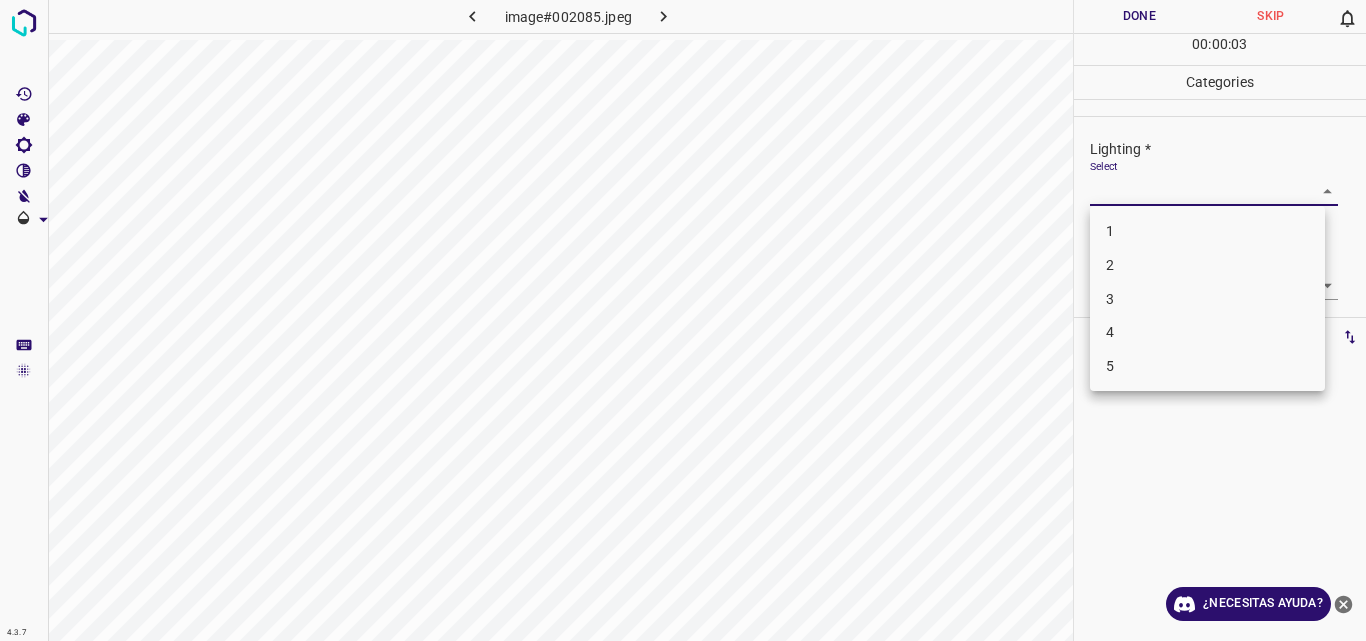 click on "3" at bounding box center [1207, 299] 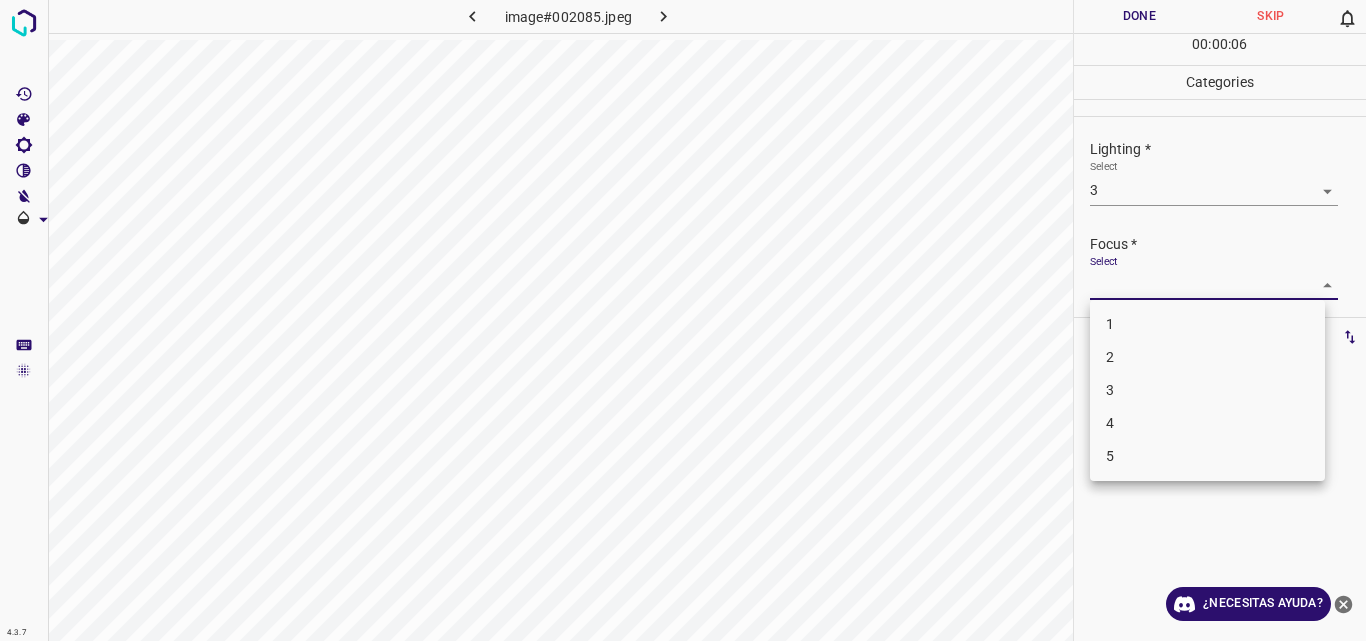 click on "4.3.7 image#002085.jpeg Done Skip 0 00   : 00   : 06   Categories Lighting *  Select 3 3 Focus *  Select ​ Overall *  Select ​ Labels   0 Categories 1 Lighting 2 Focus 3 Overall Tools Space Change between modes (Draw & Edit) I Auto labeling R Restore zoom M Zoom in N Zoom out Delete Delete selecte label Filters Z Restore filters X Saturation filter C Brightness filter V Contrast filter B Gray scale filter General O Download ¿Necesitas ayuda? Original text Rate this translation Your feedback will be used to help improve Google Translate - Texto - Esconder - Borrar 1 2 3 4 5" at bounding box center [683, 320] 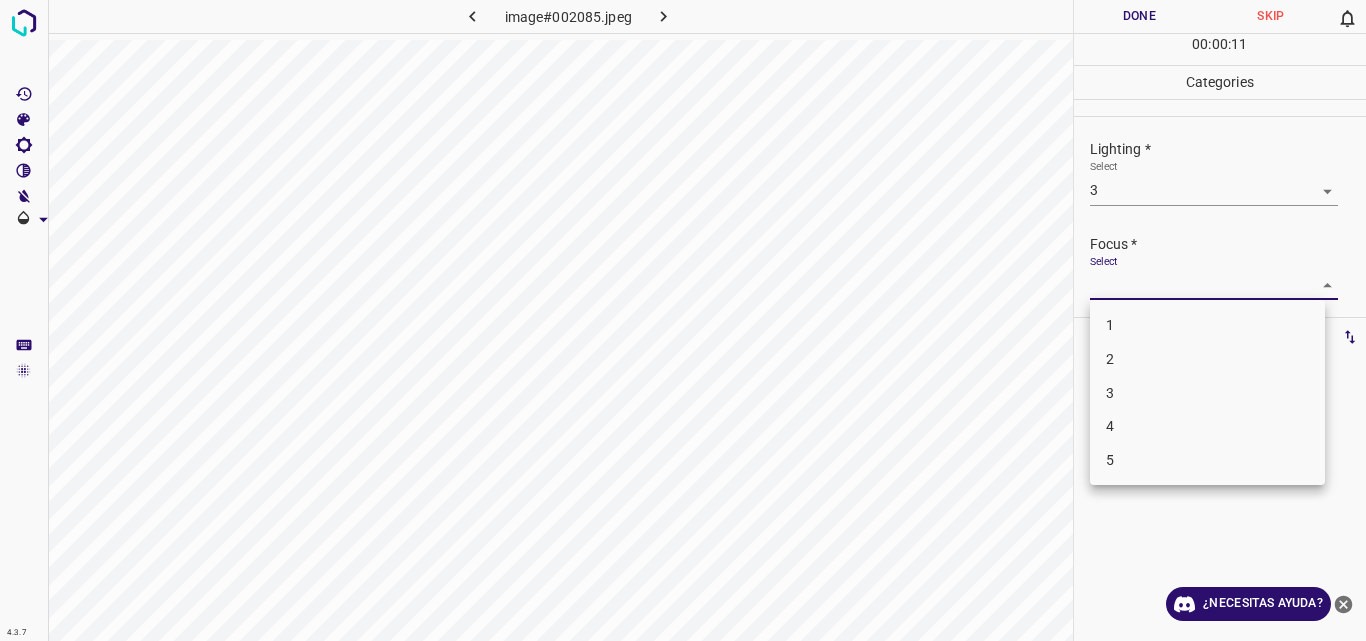 click at bounding box center [683, 320] 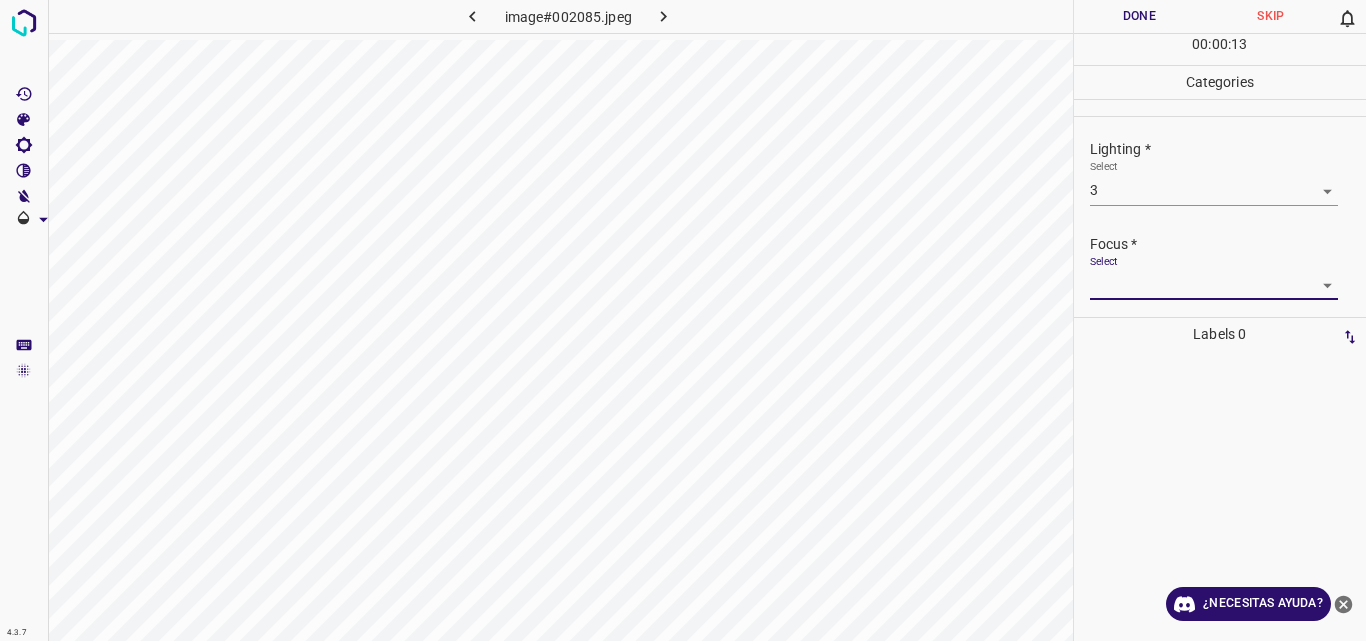 click on "4.3.7 image#002085.jpeg Done Skip 0 00   : 00   : 13   Categories Lighting *  Select 3 3 Focus *  Select ​ Overall *  Select ​ Labels   0 Categories 1 Lighting 2 Focus 3 Overall Tools Space Change between modes (Draw & Edit) I Auto labeling R Restore zoom M Zoom in N Zoom out Delete Delete selecte label Filters Z Restore filters X Saturation filter C Brightness filter V Contrast filter B Gray scale filter General O Download ¿Necesitas ayuda? Original text Rate this translation Your feedback will be used to help improve Google Translate - Texto - Esconder - Borrar" at bounding box center (683, 320) 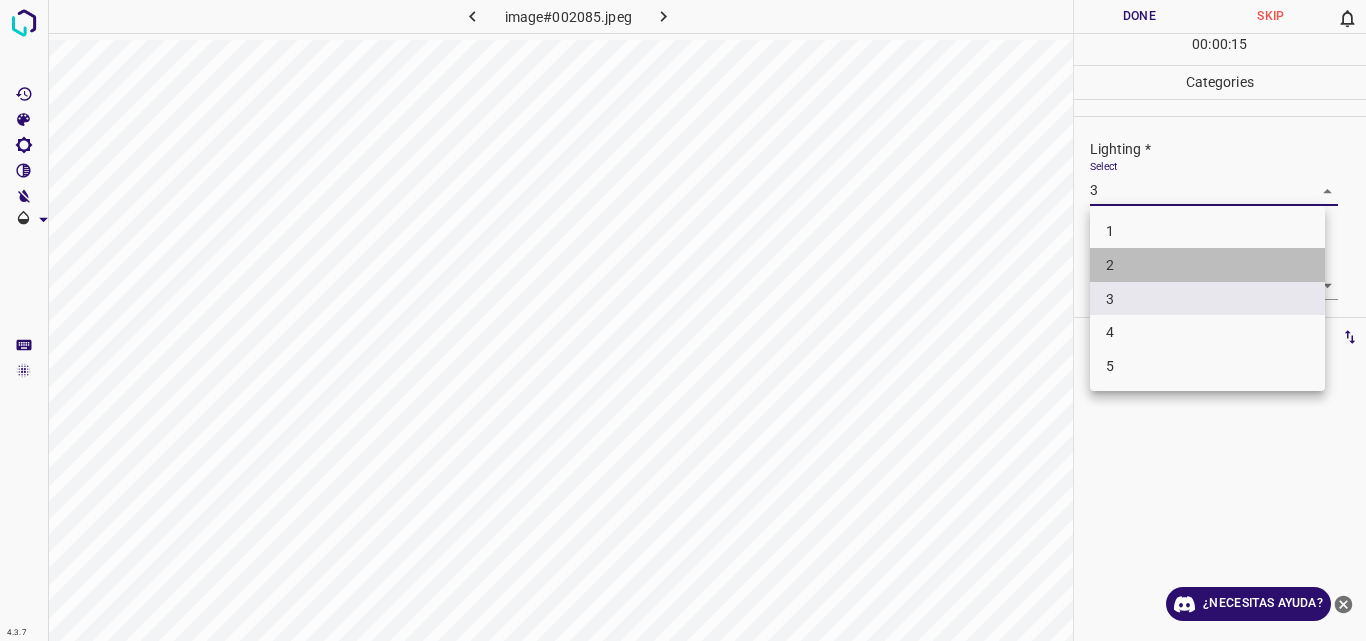 click on "2" at bounding box center [1207, 265] 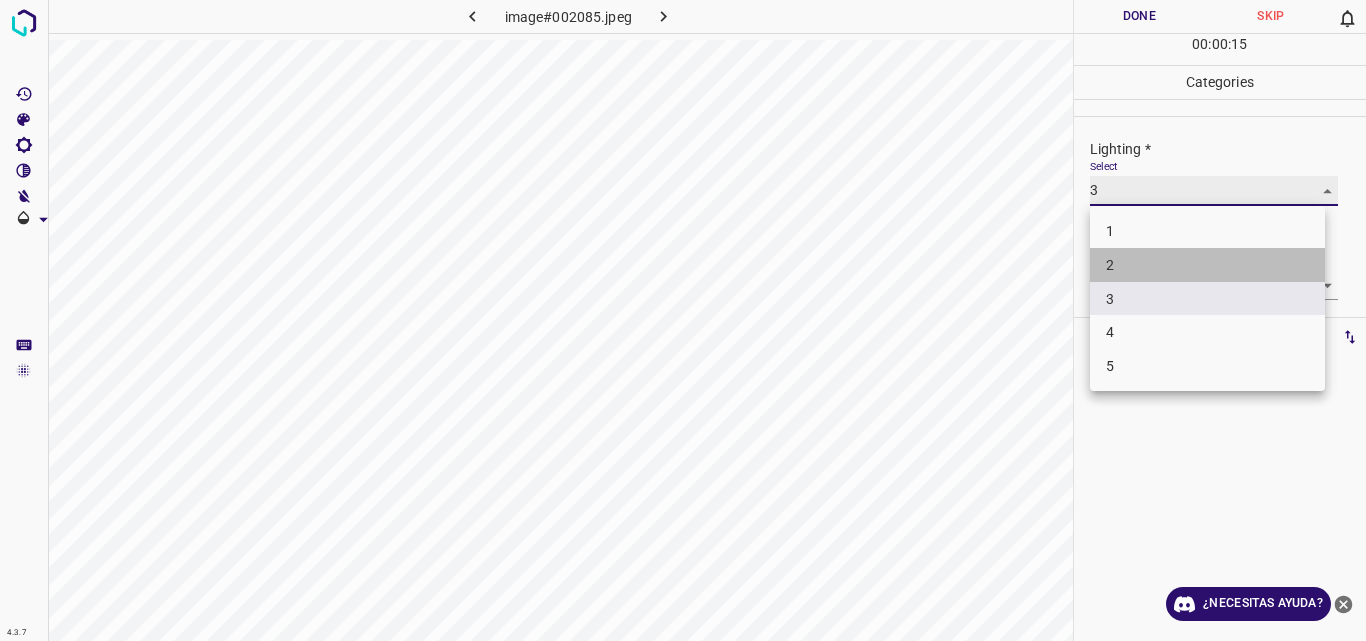 type on "2" 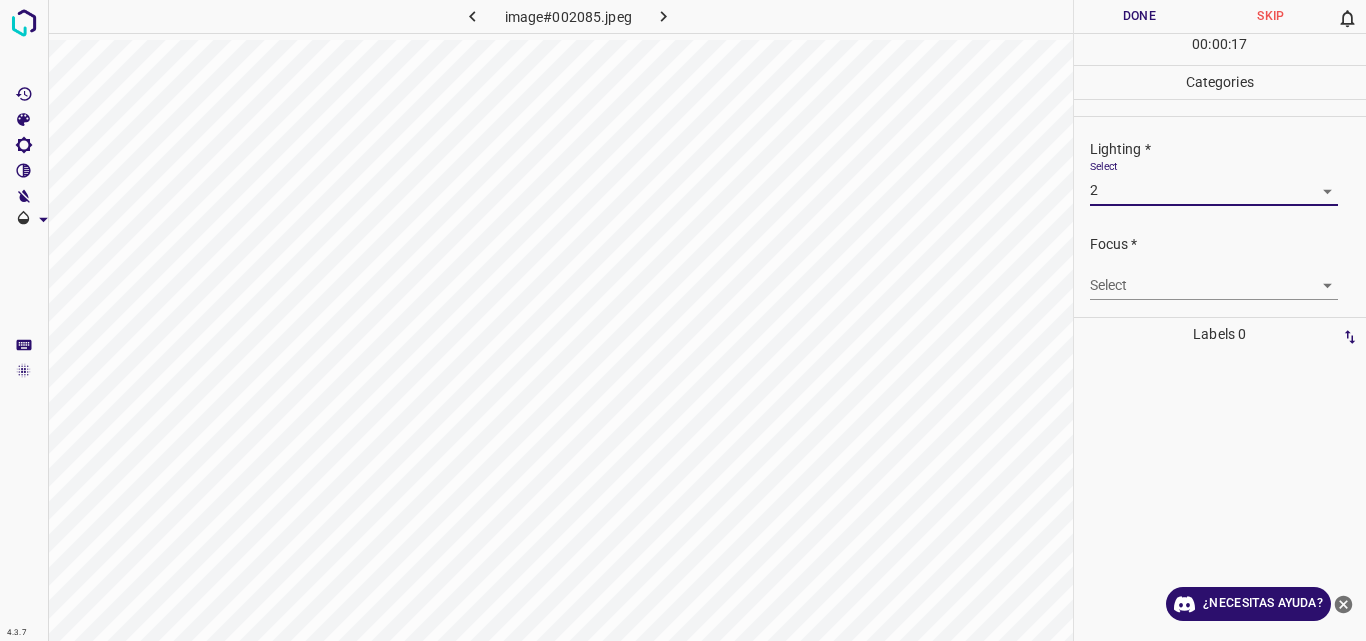 click on "4.3.7 image#002085.jpeg Done Skip 0 00   : 00   : 17   Categories Lighting *  Select 2 2 Focus *  Select ​ Overall *  Select ​ Labels   0 Categories 1 Lighting 2 Focus 3 Overall Tools Space Change between modes (Draw & Edit) I Auto labeling R Restore zoom M Zoom in N Zoom out Delete Delete selecte label Filters Z Restore filters X Saturation filter C Brightness filter V Contrast filter B Gray scale filter General O Download ¿Necesitas ayuda? Original text Rate this translation Your feedback will be used to help improve Google Translate - Texto - Esconder - Borrar" at bounding box center [683, 320] 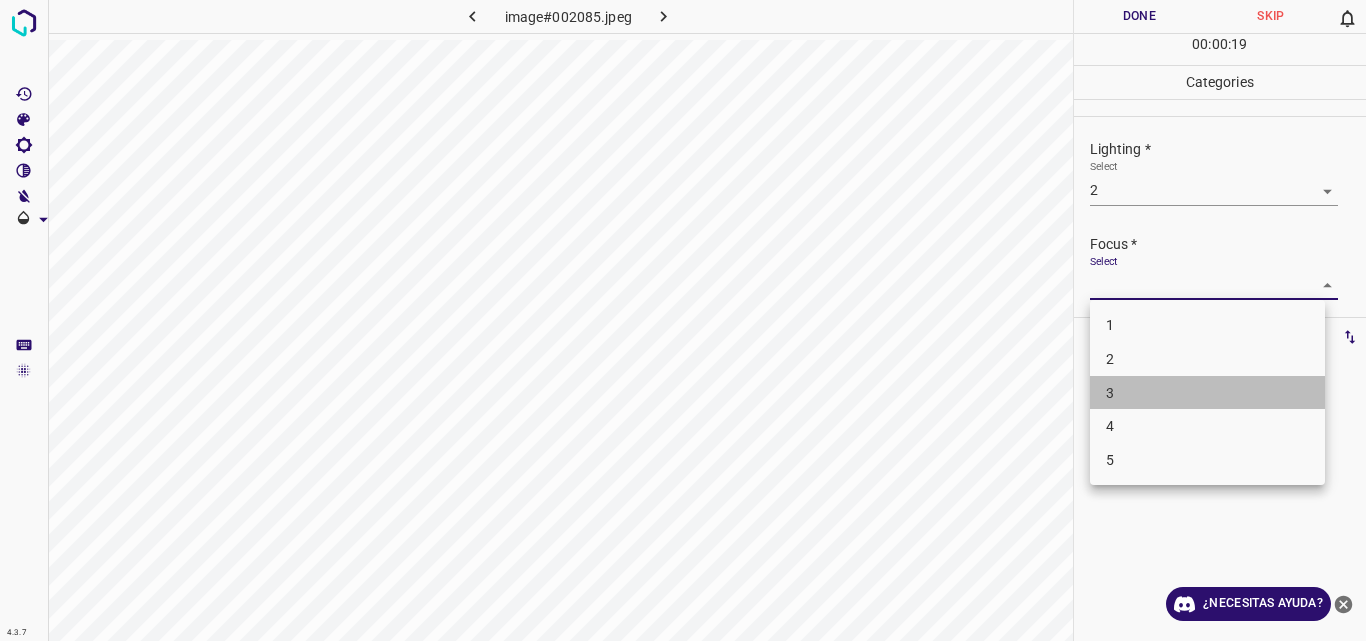 click on "3" at bounding box center [1207, 393] 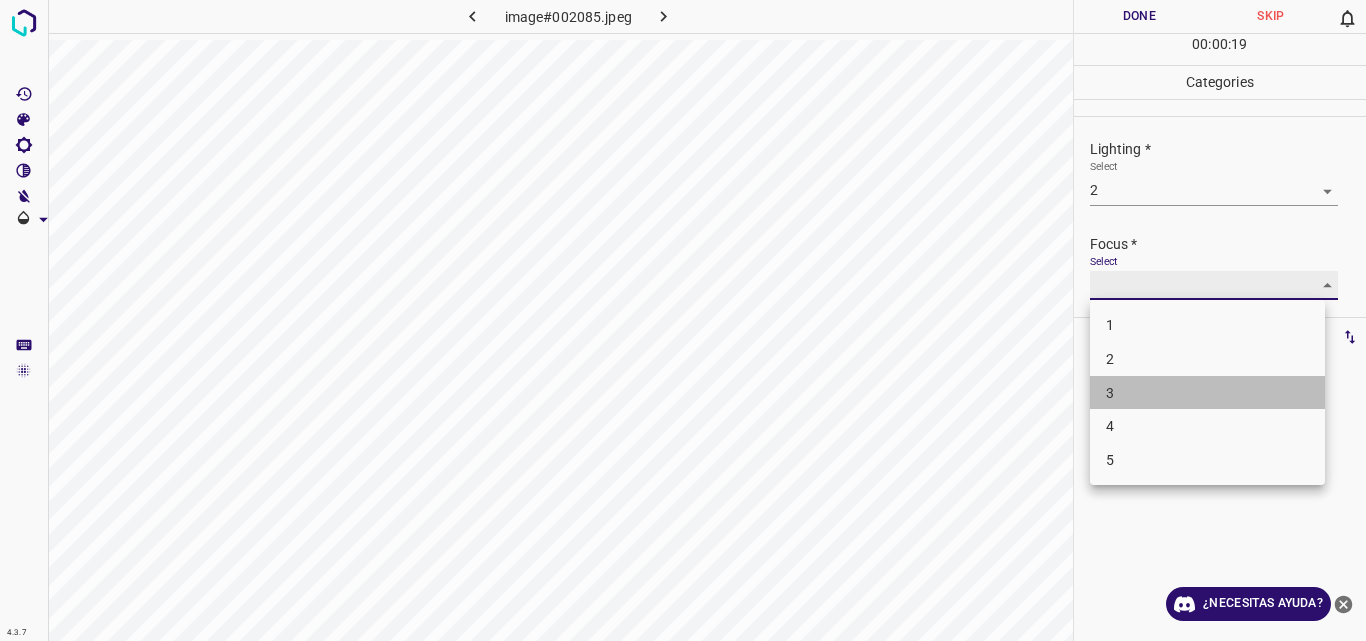 type on "3" 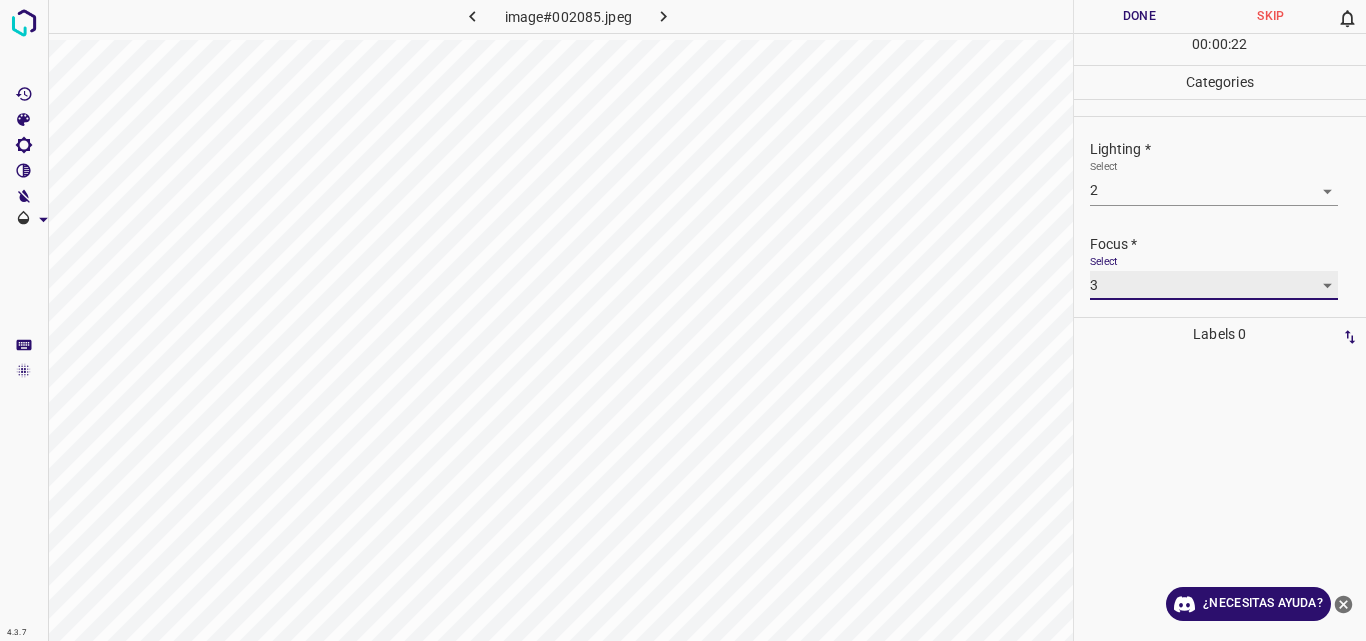 scroll, scrollTop: 98, scrollLeft: 0, axis: vertical 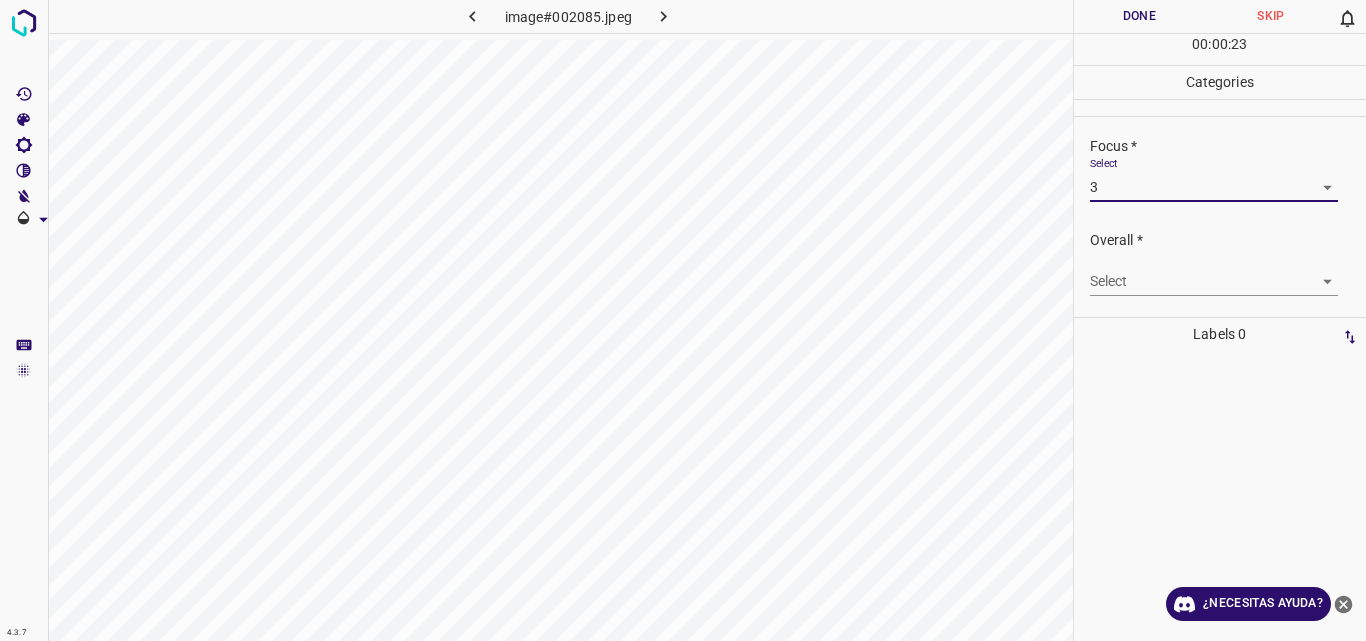 click on "4.3.7 image#002085.jpeg Done Skip 0 00   : 00   : 23   Categories Lighting *  Select 2 2 Focus *  Select 3 3 Overall *  Select ​ Labels   0 Categories 1 Lighting 2 Focus 3 Overall Tools Space Change between modes (Draw & Edit) I Auto labeling R Restore zoom M Zoom in N Zoom out Delete Delete selecte label Filters Z Restore filters X Saturation filter C Brightness filter V Contrast filter B Gray scale filter General O Download ¿Necesitas ayuda? Original text Rate this translation Your feedback will be used to help improve Google Translate - Texto - Esconder - Borrar" at bounding box center (683, 320) 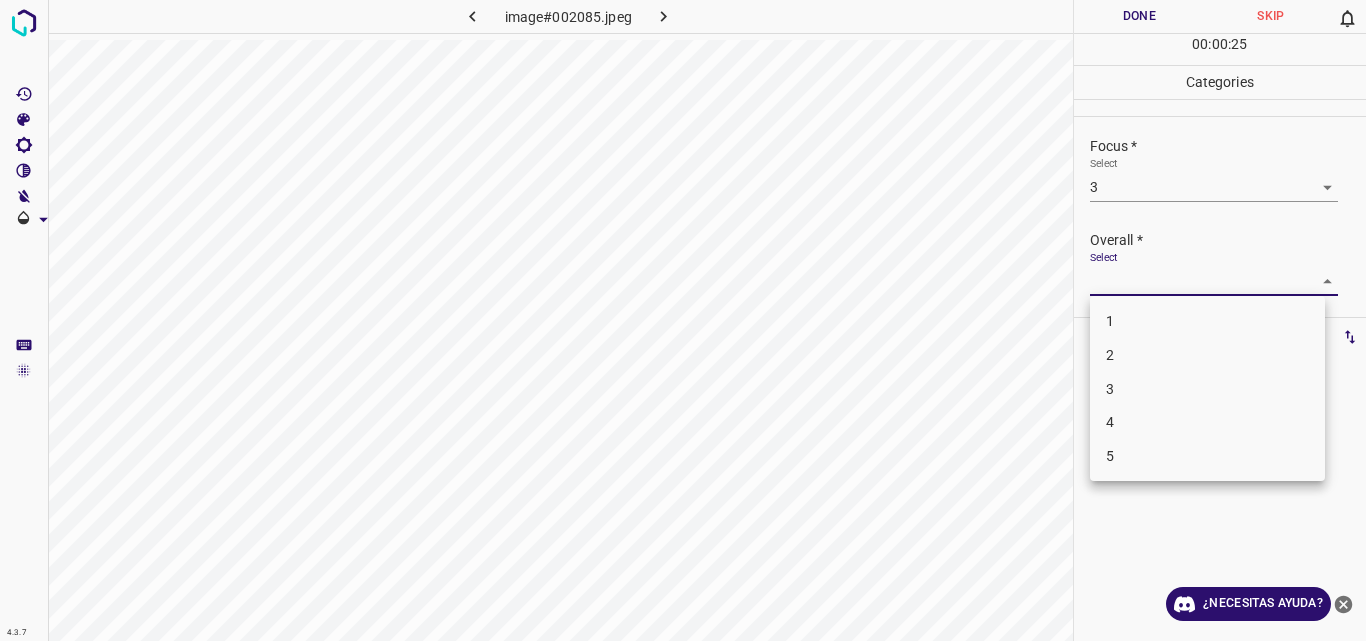 click on "3" at bounding box center (1207, 389) 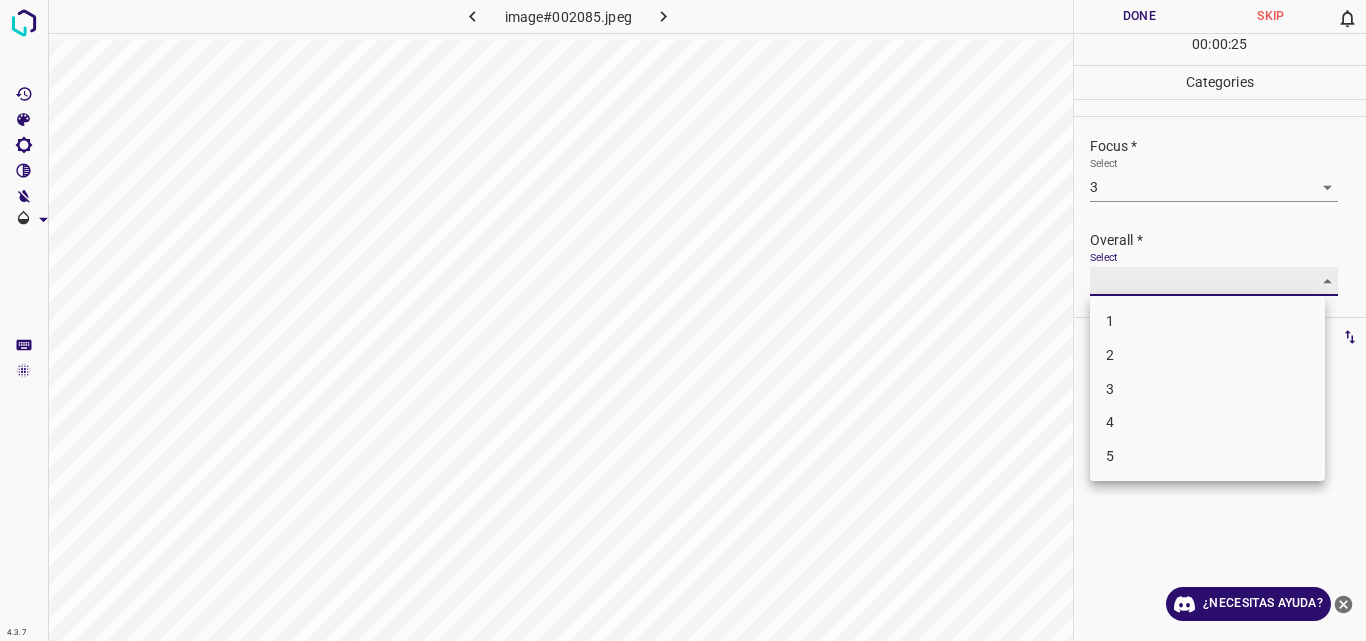 type on "3" 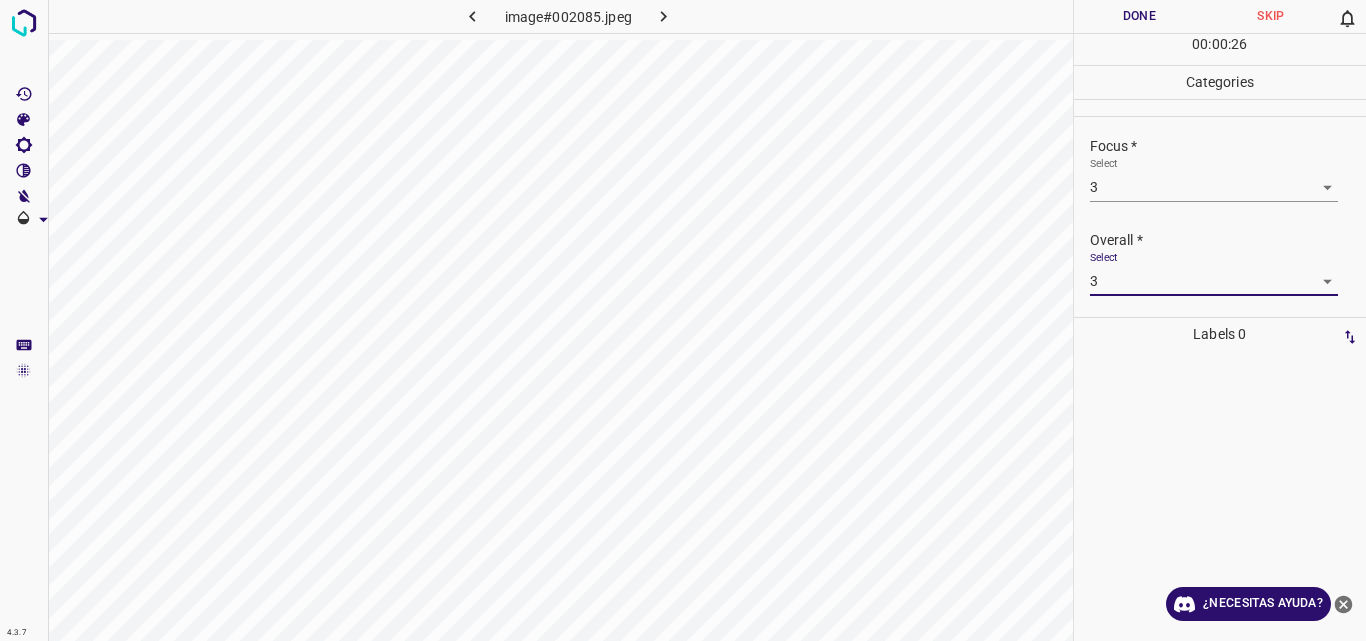 click on "Done" at bounding box center (1140, 16) 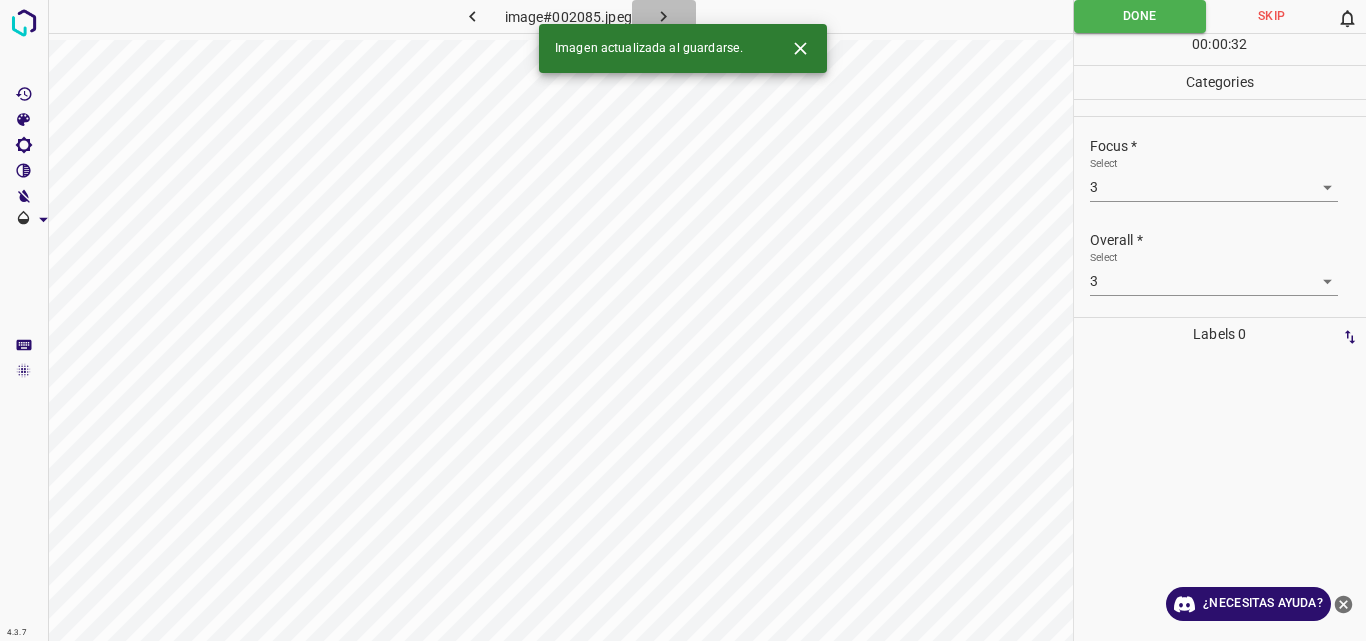 click 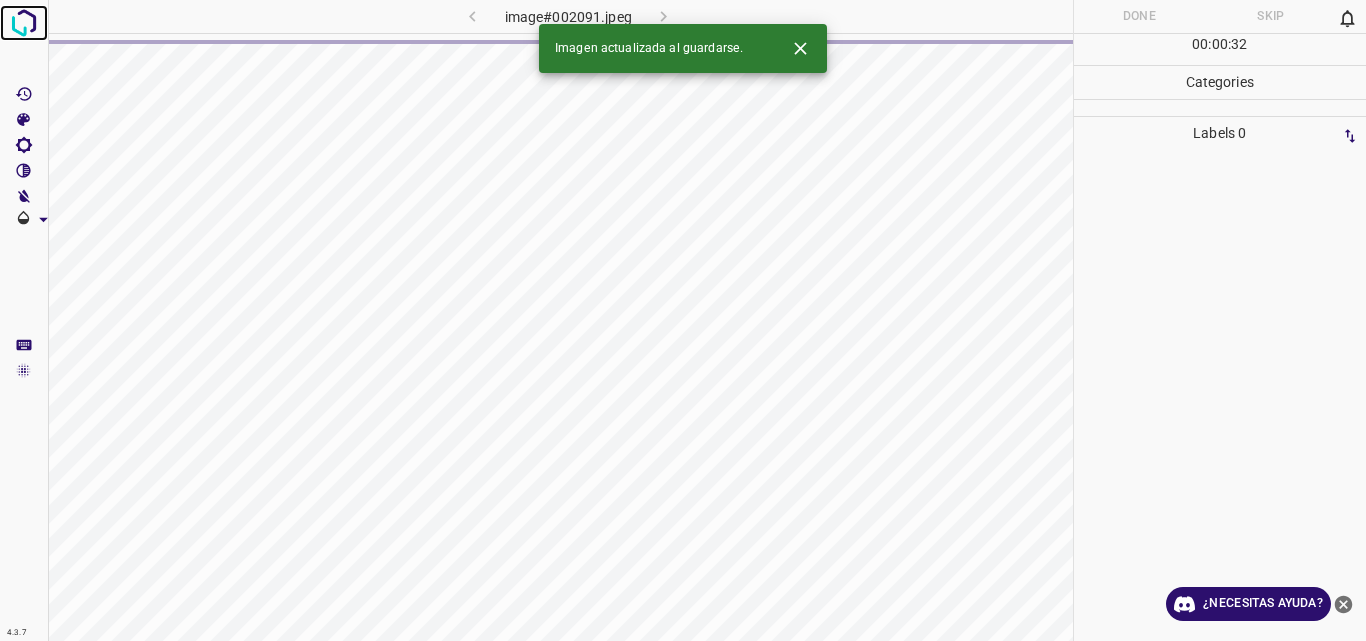 click at bounding box center (24, 23) 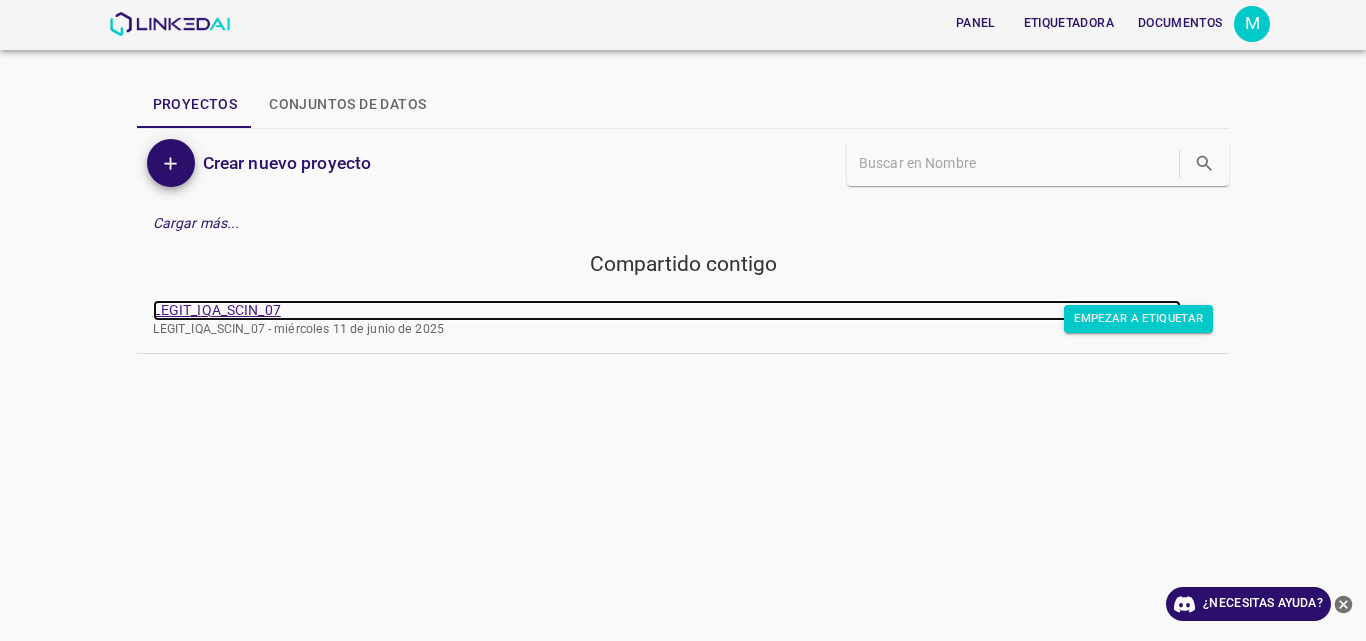 click on "LEGIT_IQA_SCIN_07" at bounding box center (217, 310) 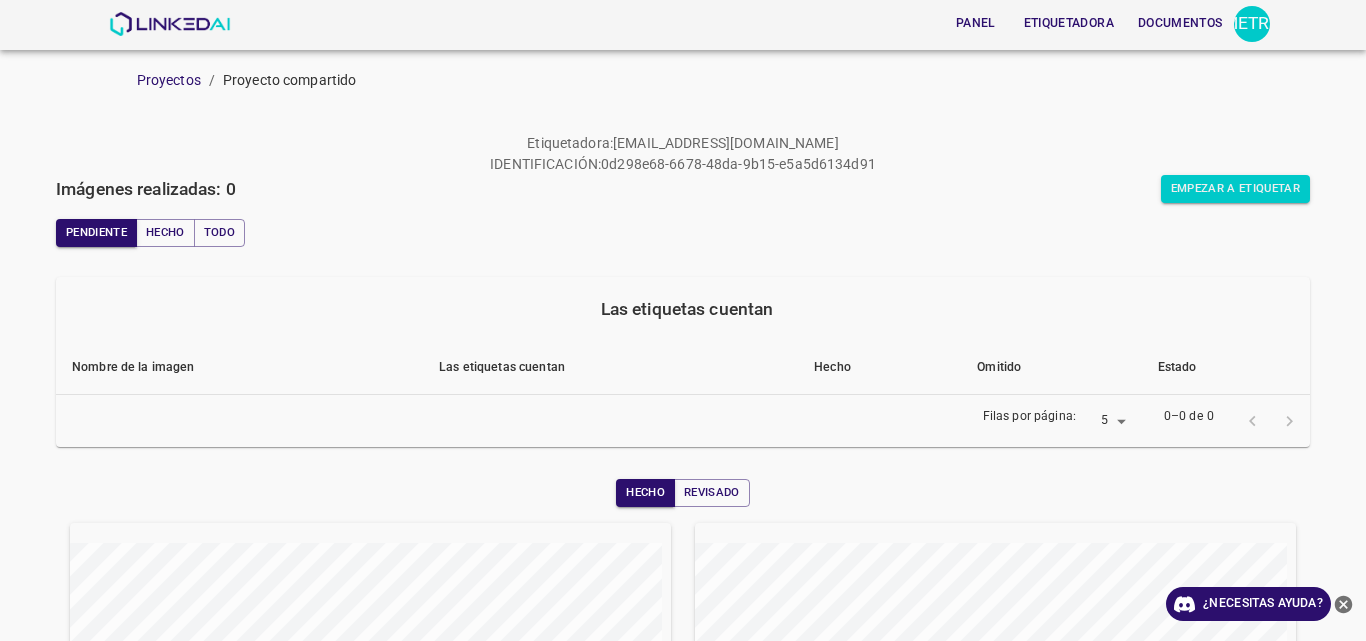 scroll, scrollTop: 0, scrollLeft: 0, axis: both 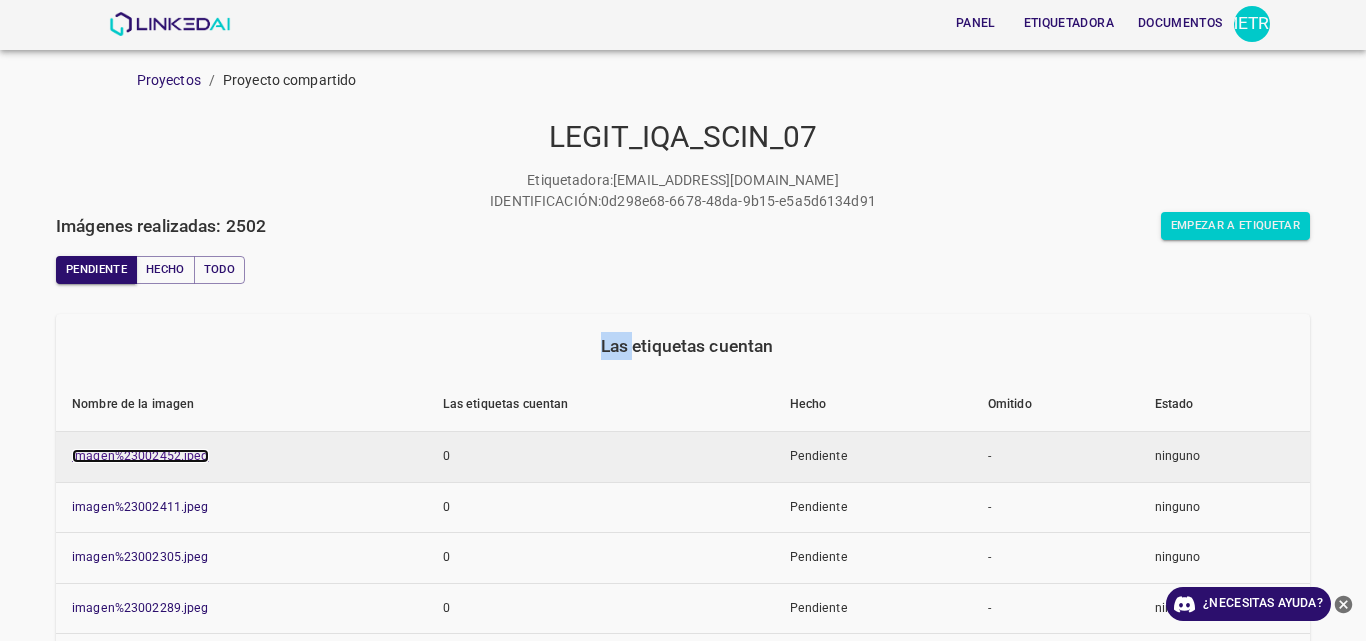 click on "imagen%23002452.jpeg" at bounding box center (140, 456) 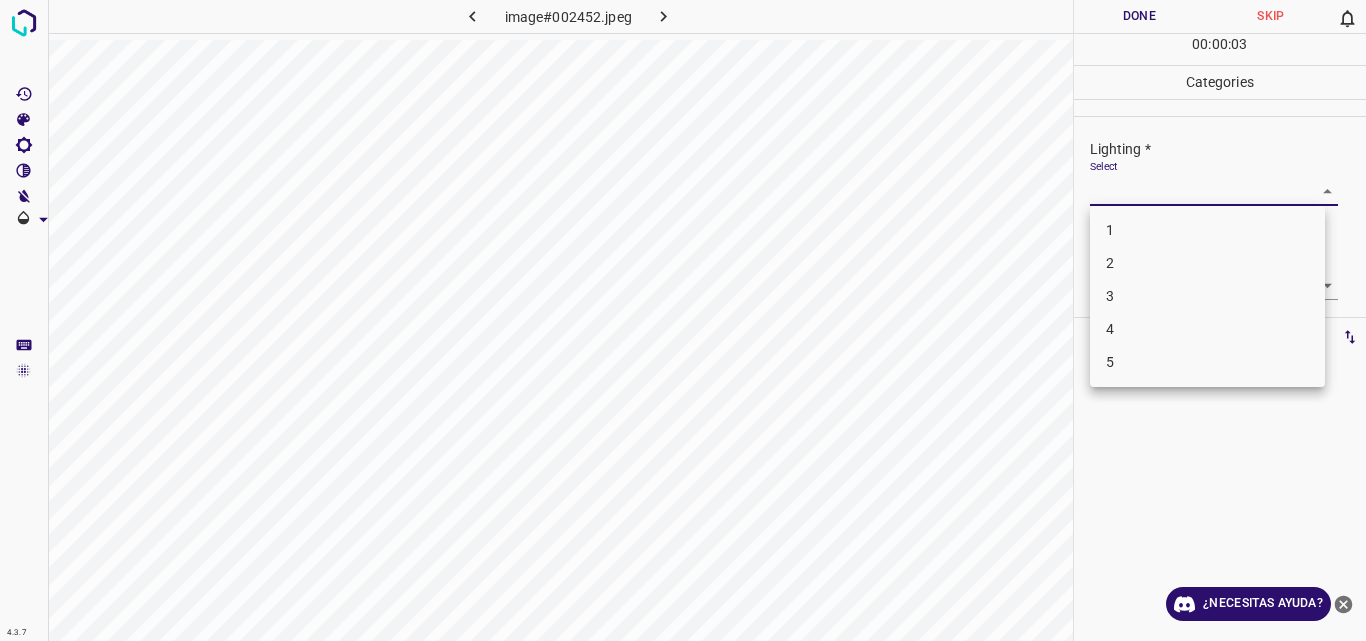 click on "4.3.7 image#002452.jpeg Done Skip 0 00   : 00   : 03   Categories Lighting *  Select ​ Focus *  Select ​ Overall *  Select ​ Labels   0 Categories 1 Lighting 2 Focus 3 Overall Tools Space Change between modes (Draw & Edit) I Auto labeling R Restore zoom M Zoom in N Zoom out Delete Delete selecte label Filters Z Restore filters X Saturation filter C Brightness filter V Contrast filter B Gray scale filter General O Download ¿Necesitas ayuda? Original text Rate this translation Your feedback will be used to help improve Google Translate - Texto - Esconder - Borrar 1 2 3 4 5" at bounding box center (683, 320) 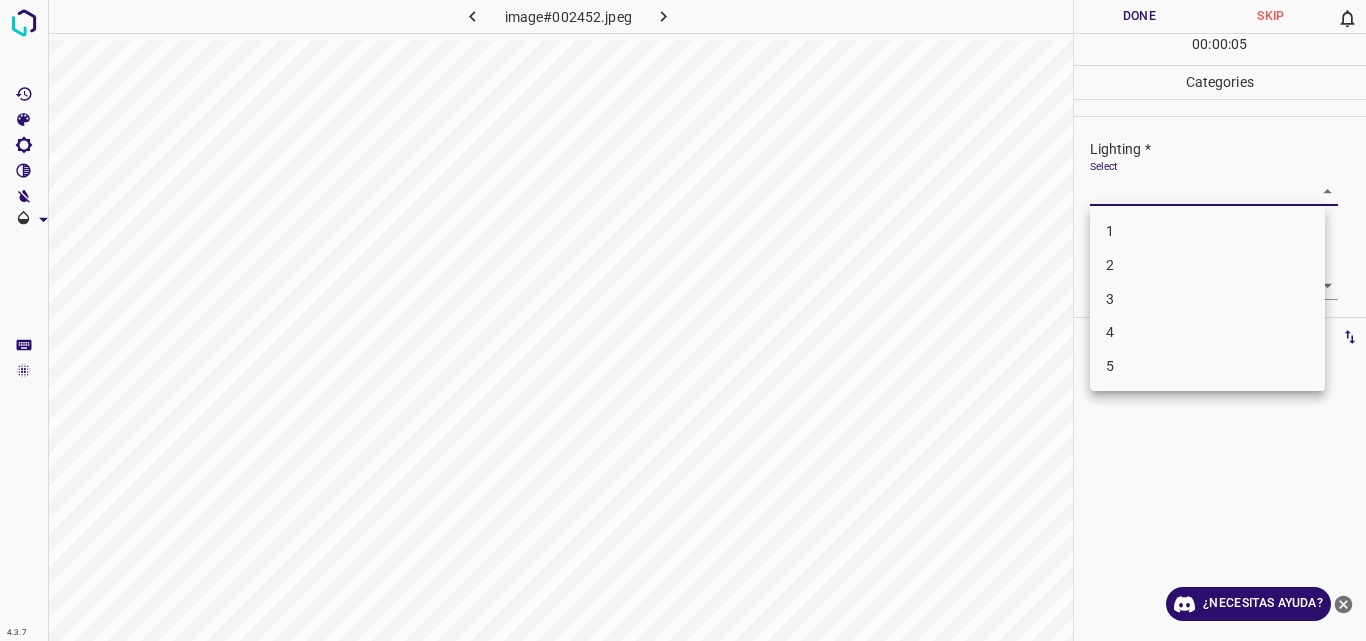click on "4" at bounding box center (1207, 332) 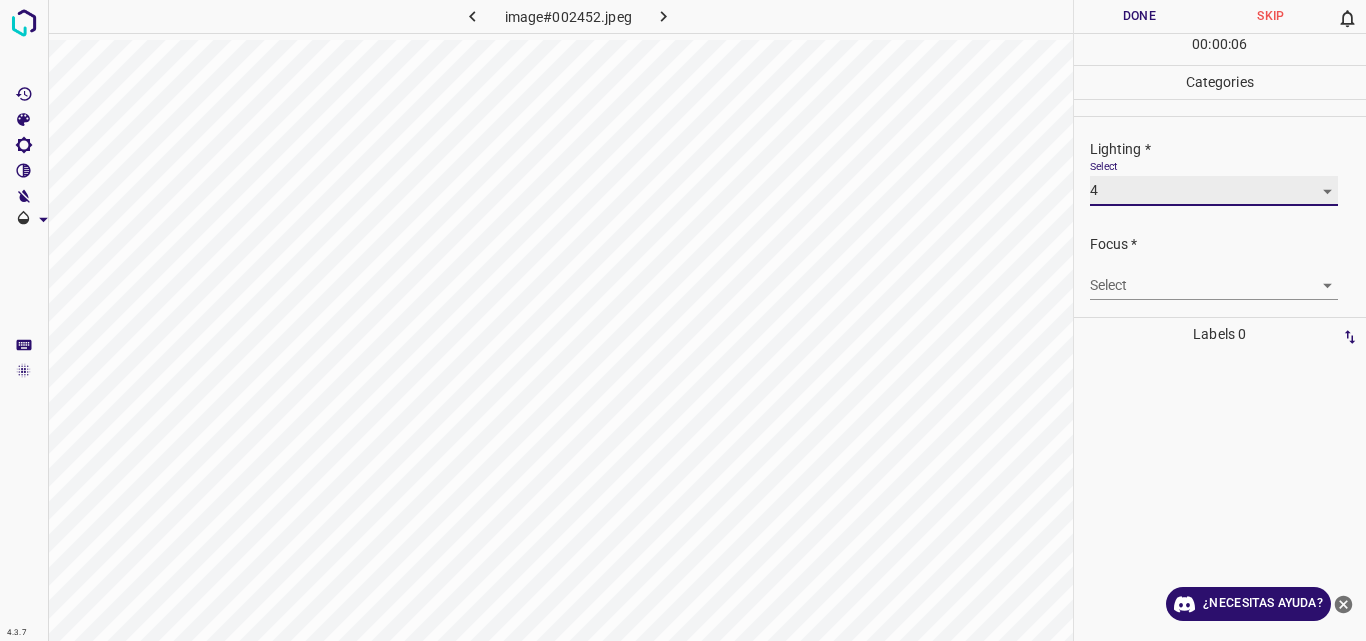 type on "4" 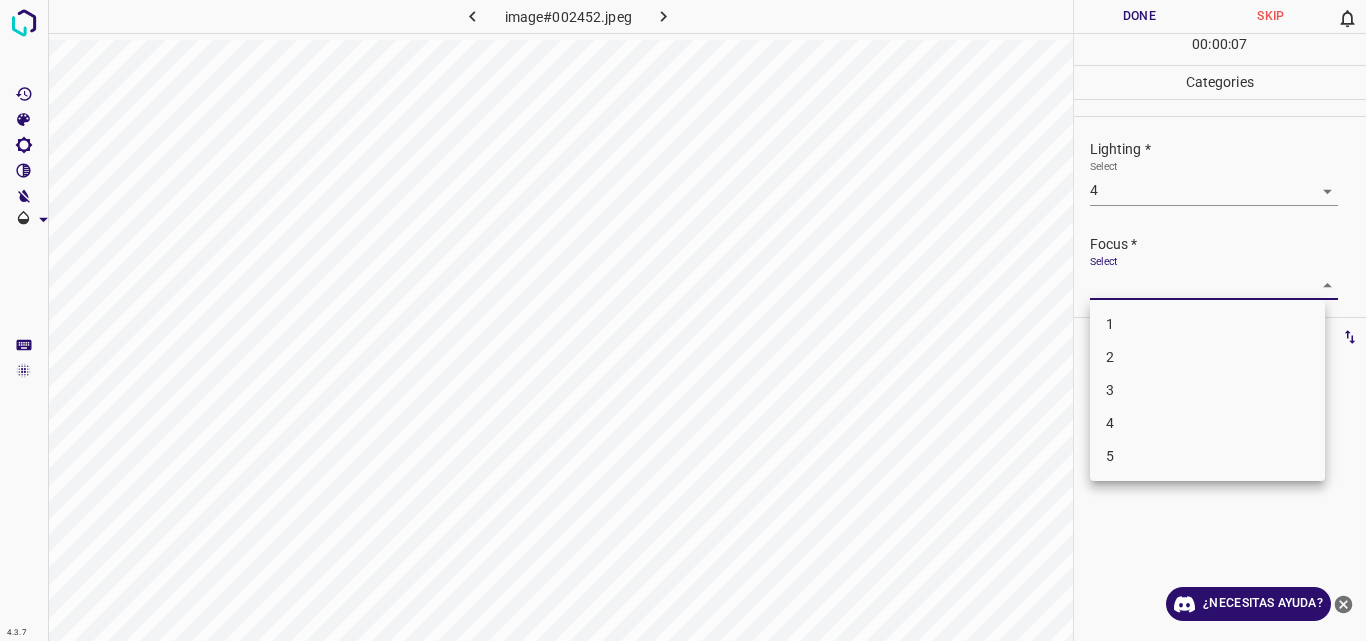 click on "4.3.7 image#002452.jpeg Done Skip 0 00   : 00   : 07   Categories Lighting *  Select 4 4 Focus *  Select ​ Overall *  Select ​ Labels   0 Categories 1 Lighting 2 Focus 3 Overall Tools Space Change between modes (Draw & Edit) I Auto labeling R Restore zoom M Zoom in N Zoom out Delete Delete selecte label Filters Z Restore filters X Saturation filter C Brightness filter V Contrast filter B Gray scale filter General O Download ¿Necesitas ayuda? Original text Rate this translation Your feedback will be used to help improve Google Translate - Texto - Esconder - Borrar 1 2 3 4 5" at bounding box center [683, 320] 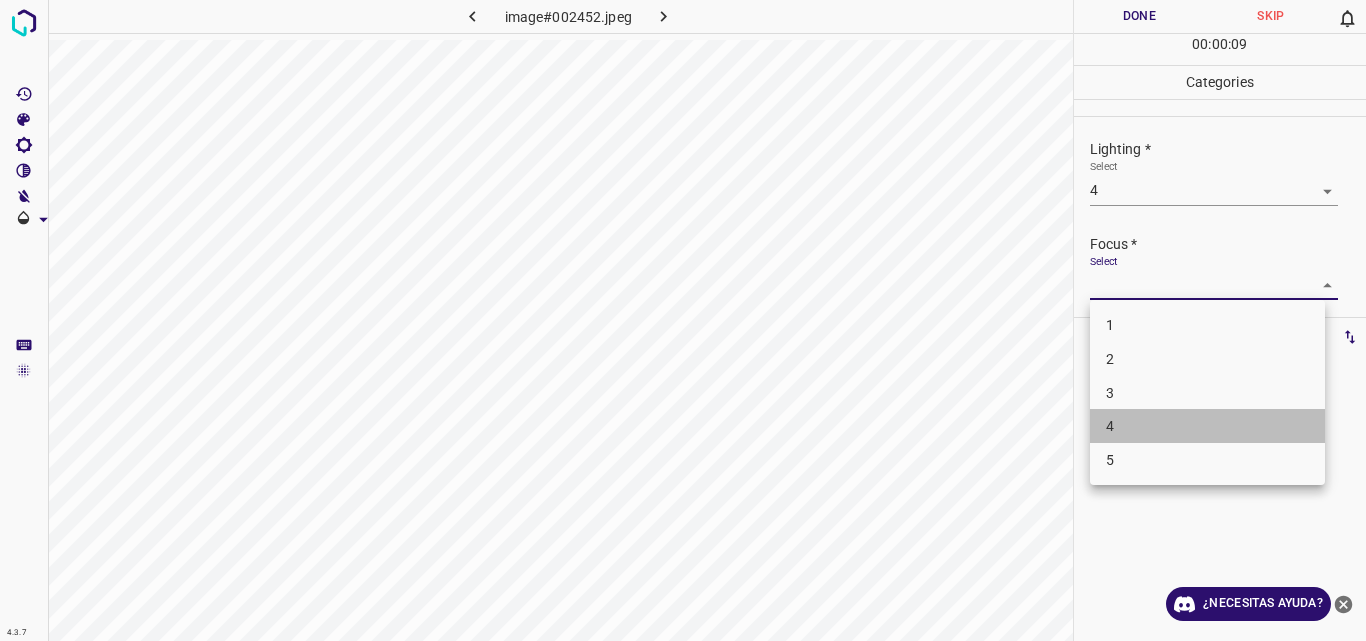 click on "4" at bounding box center [1207, 426] 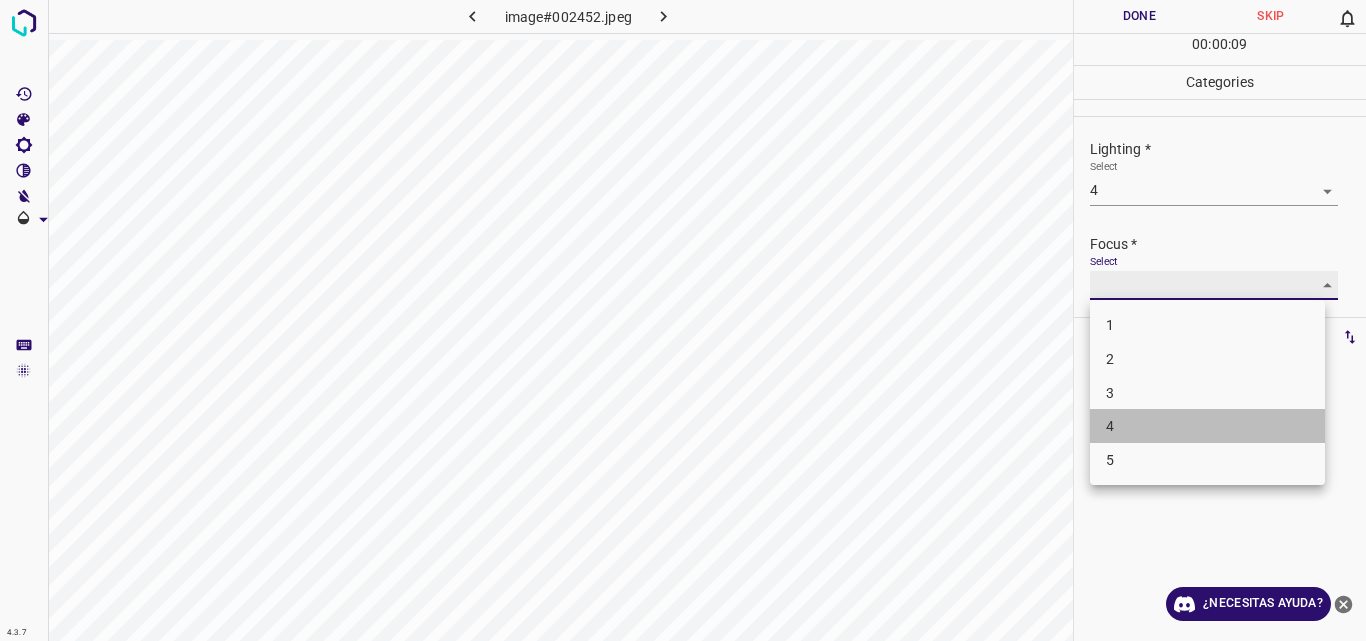 type on "4" 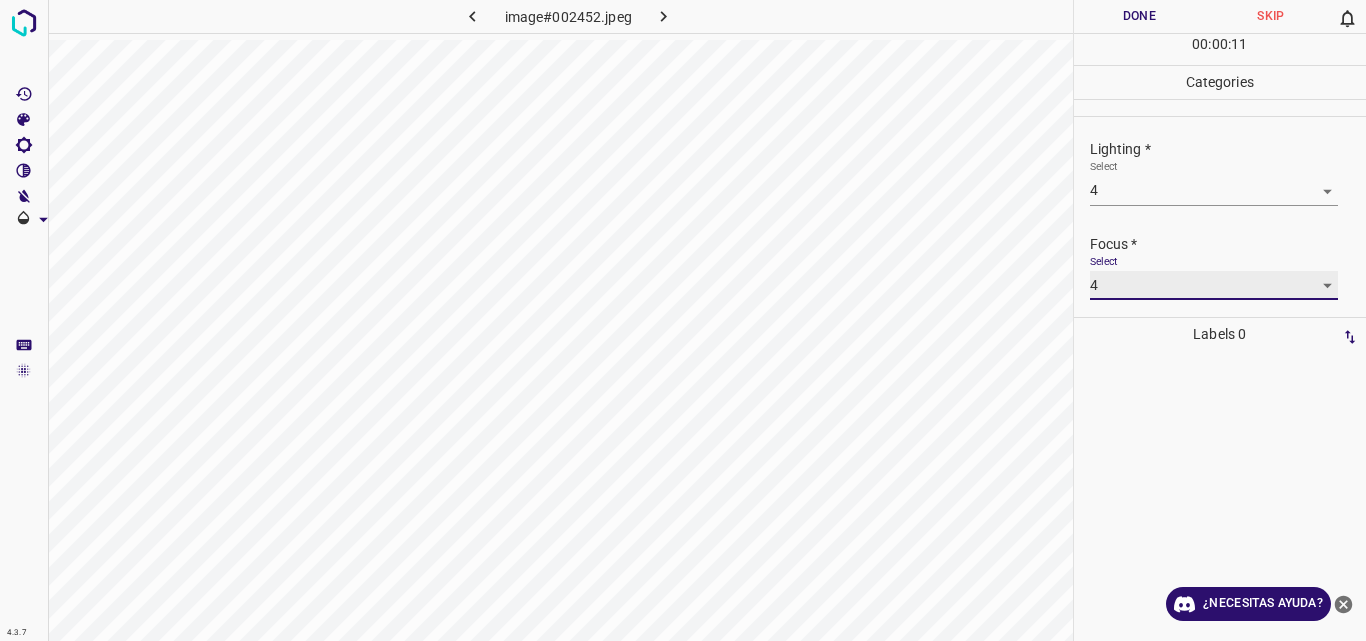 scroll, scrollTop: 98, scrollLeft: 0, axis: vertical 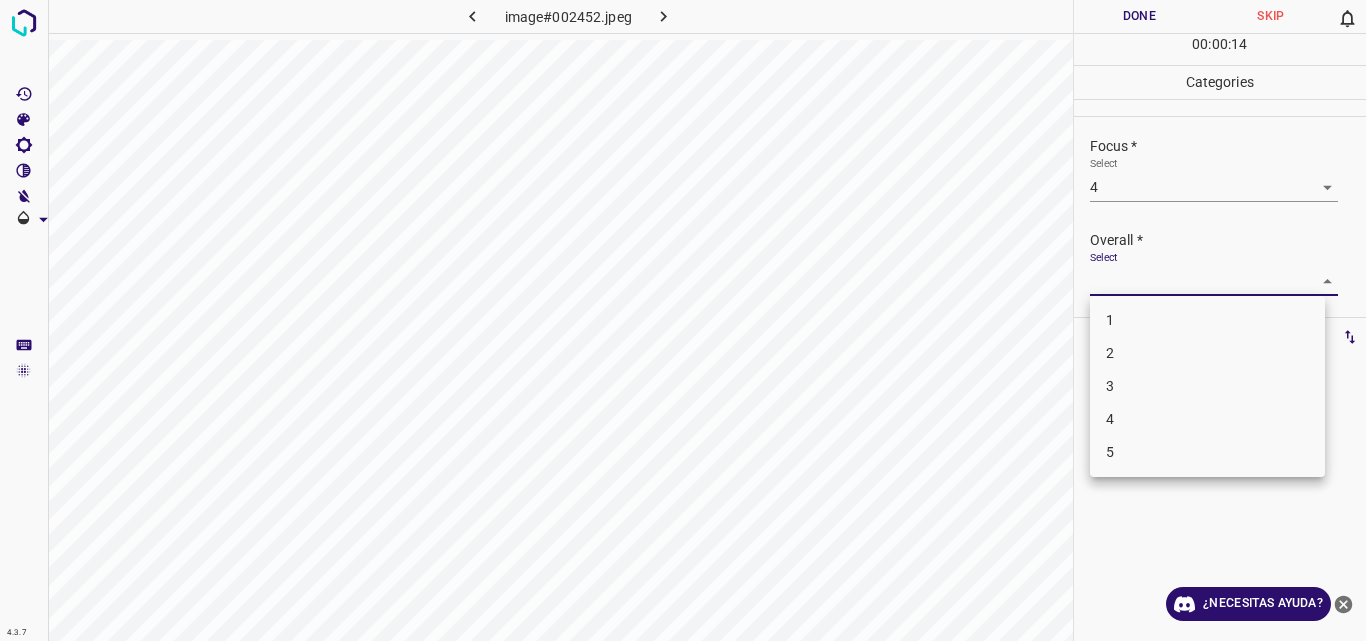 click on "4.3.7 image#002452.jpeg Done Skip 0 00   : 00   : 14   Categories Lighting *  Select 4 4 Focus *  Select 4 4 Overall *  Select ​ Labels   0 Categories 1 Lighting 2 Focus 3 Overall Tools Space Change between modes (Draw & Edit) I Auto labeling R Restore zoom M Zoom in N Zoom out Delete Delete selecte label Filters Z Restore filters X Saturation filter C Brightness filter V Contrast filter B Gray scale filter General O Download ¿Necesitas ayuda? Original text Rate this translation Your feedback will be used to help improve Google Translate - Texto - Esconder - Borrar 1 2 3 4 5" at bounding box center [683, 320] 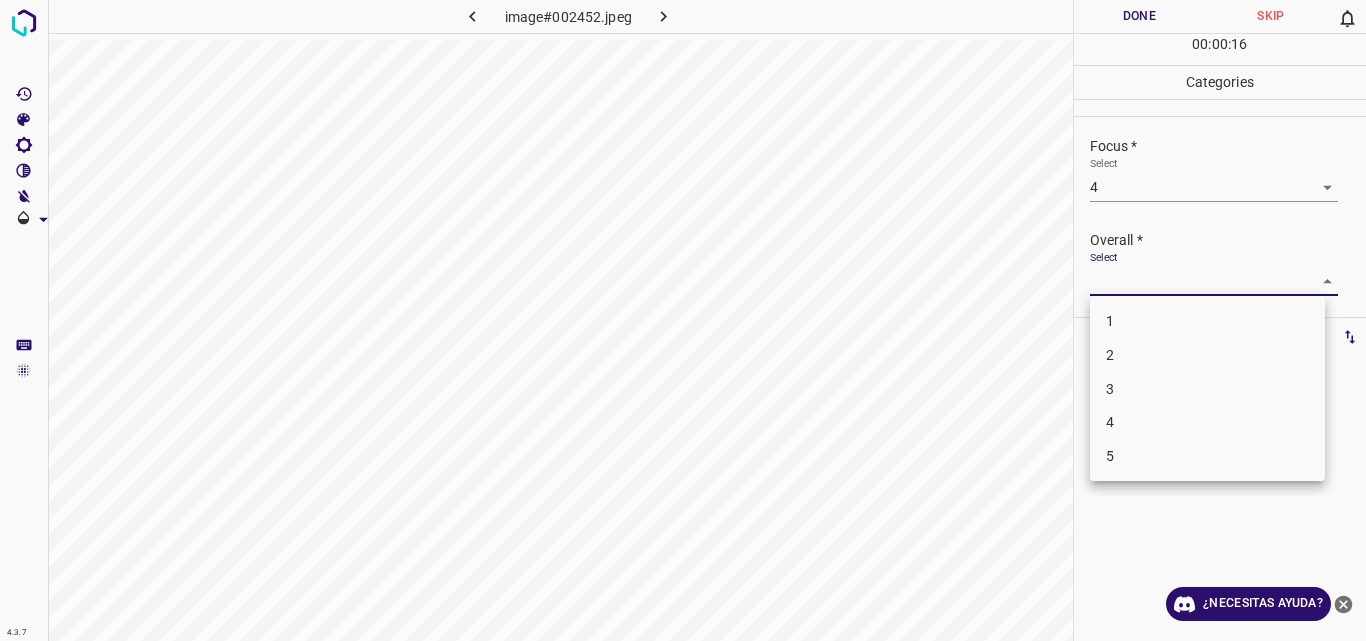 click on "4" at bounding box center [1207, 422] 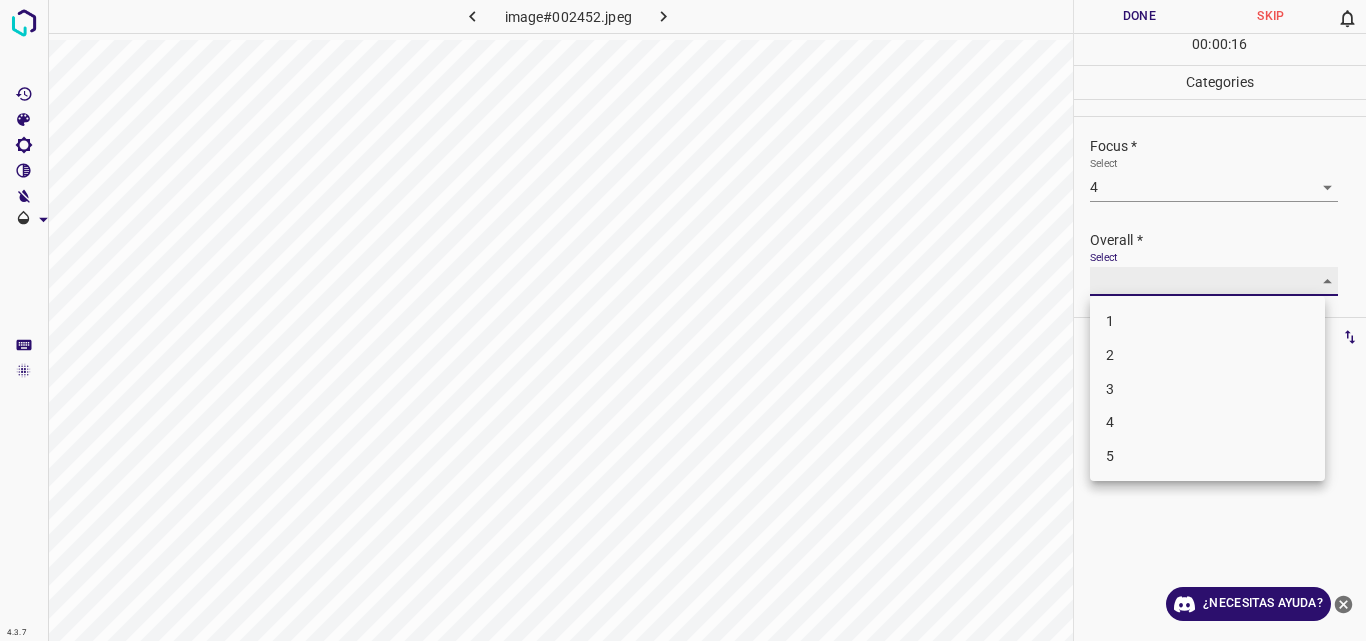 type on "4" 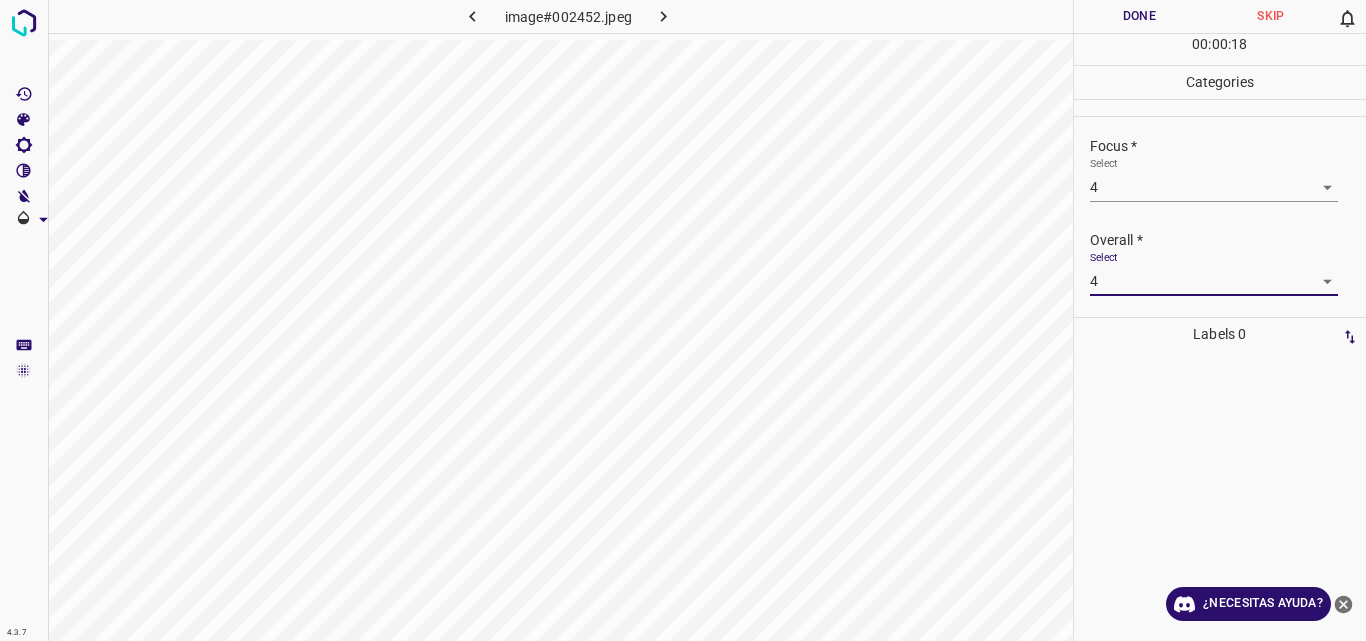 click on "Done" at bounding box center (1140, 16) 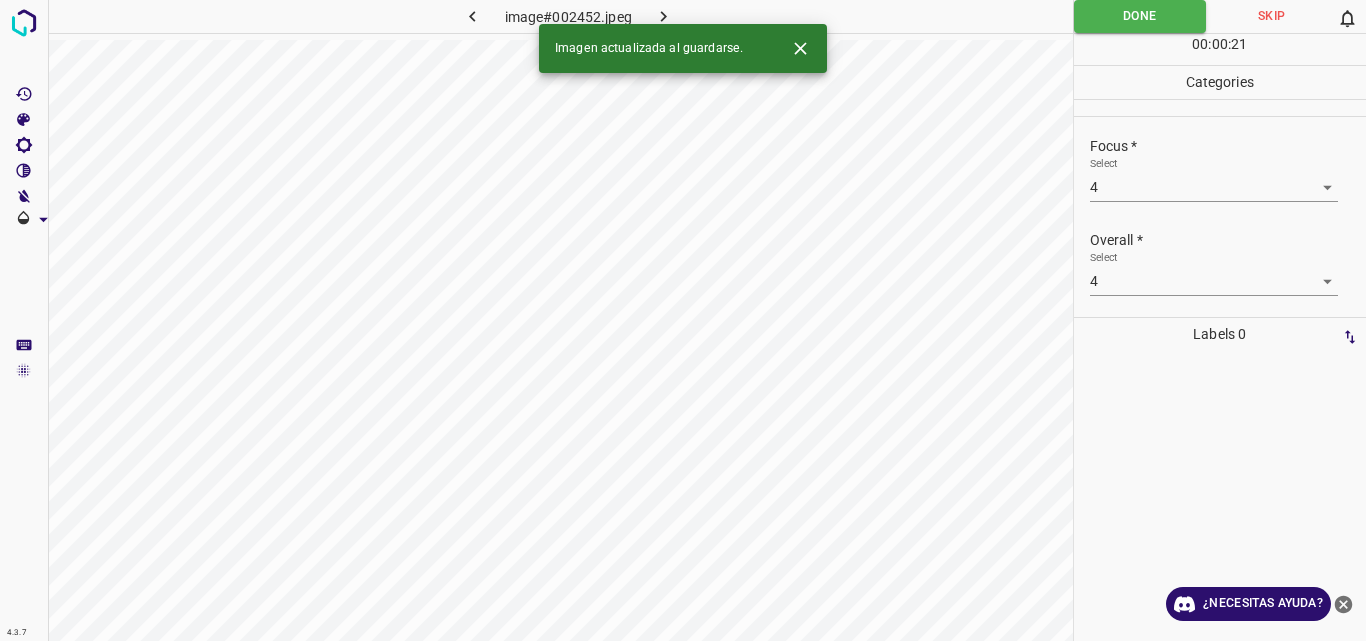 click 